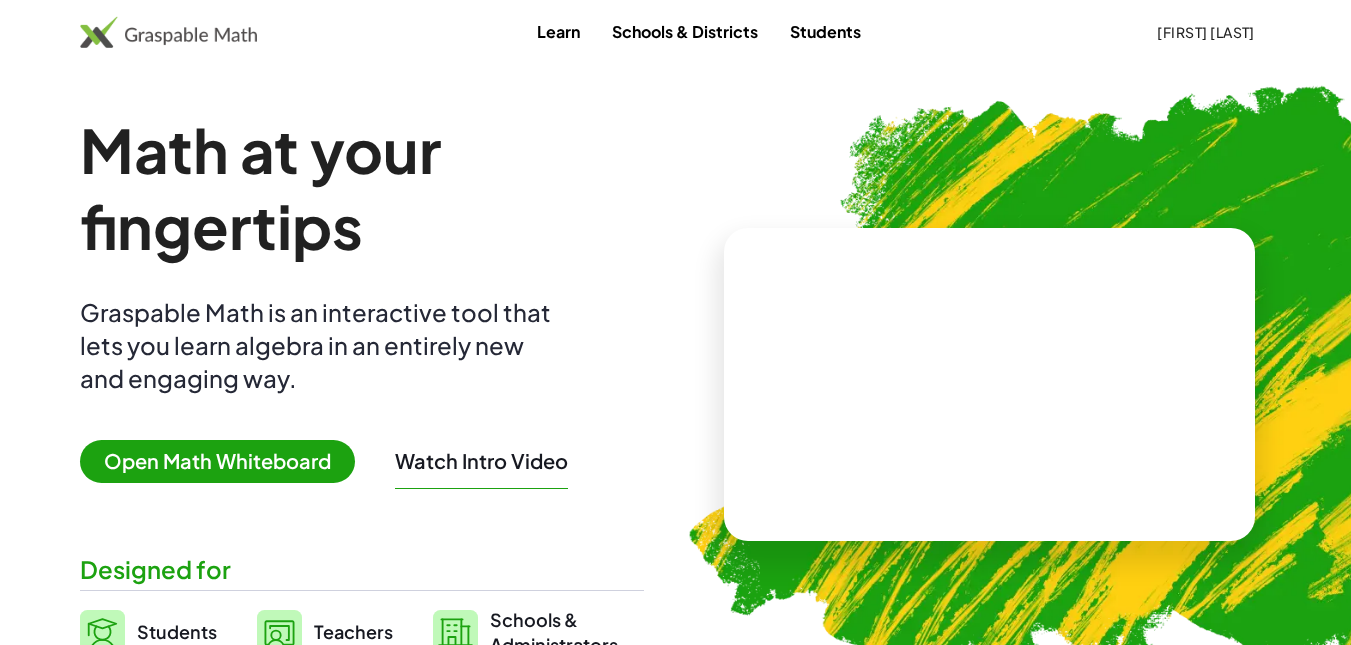 scroll, scrollTop: 0, scrollLeft: 0, axis: both 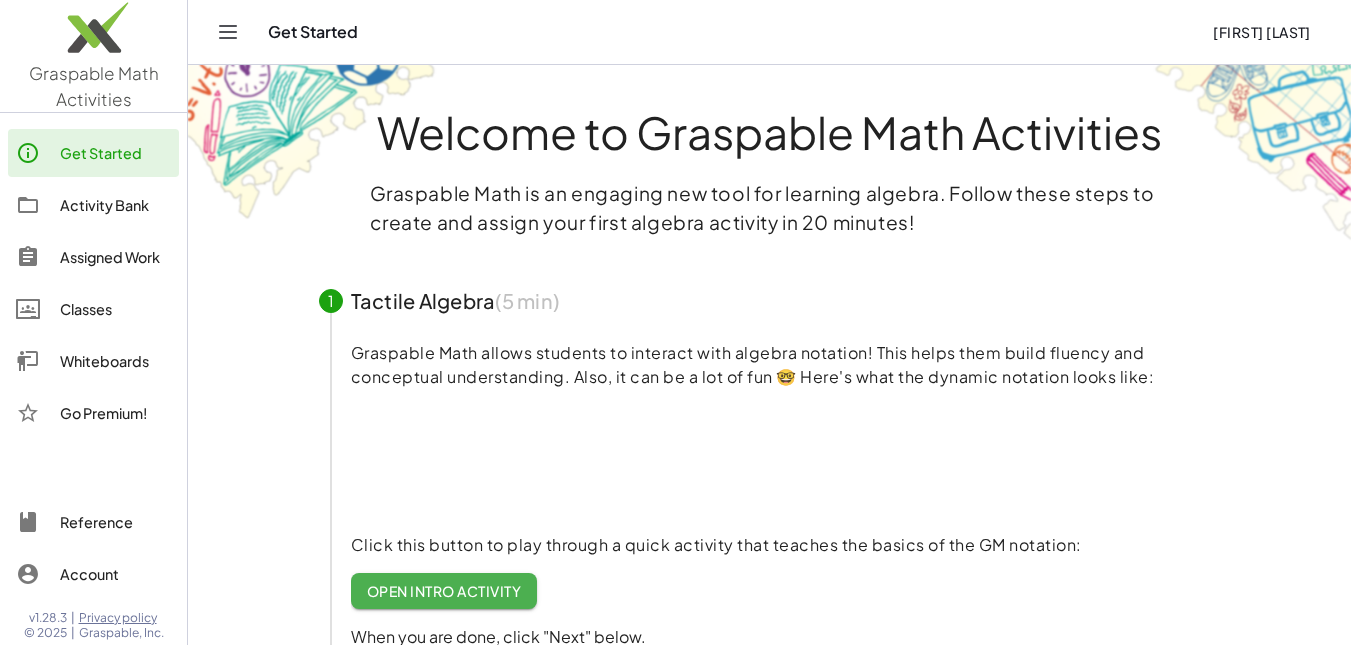 click on "Whiteboards" 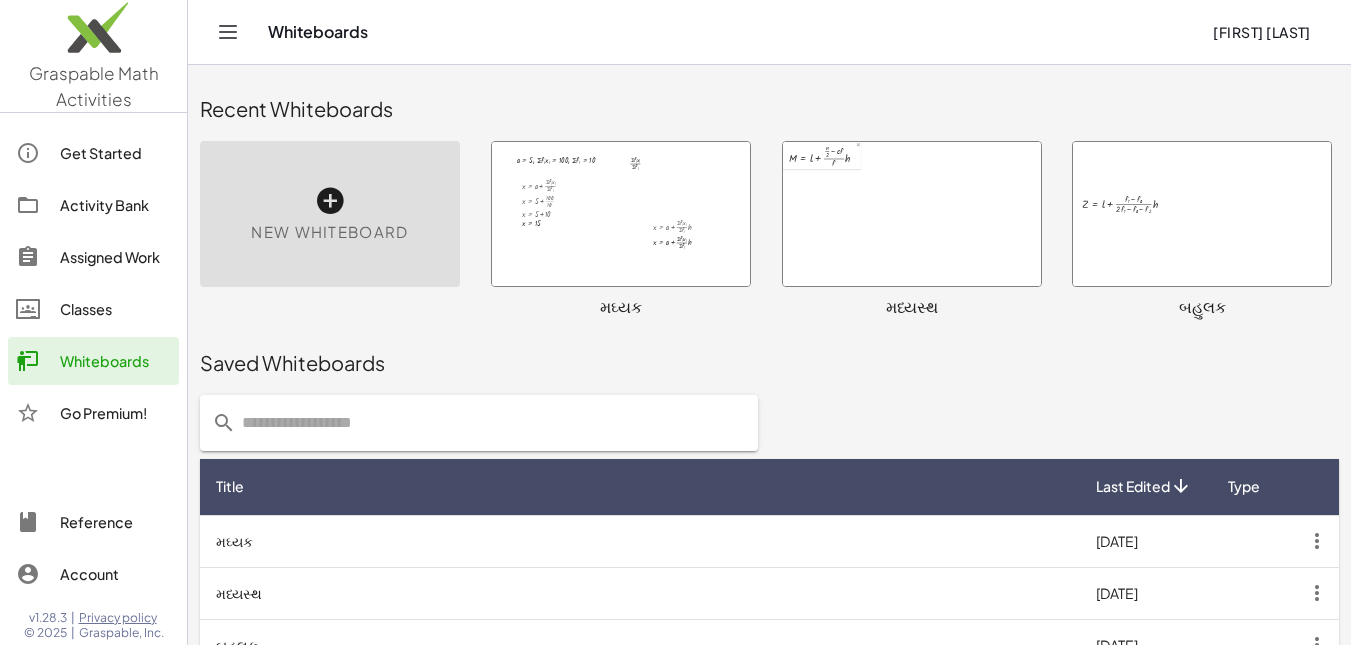 click at bounding box center (621, 214) 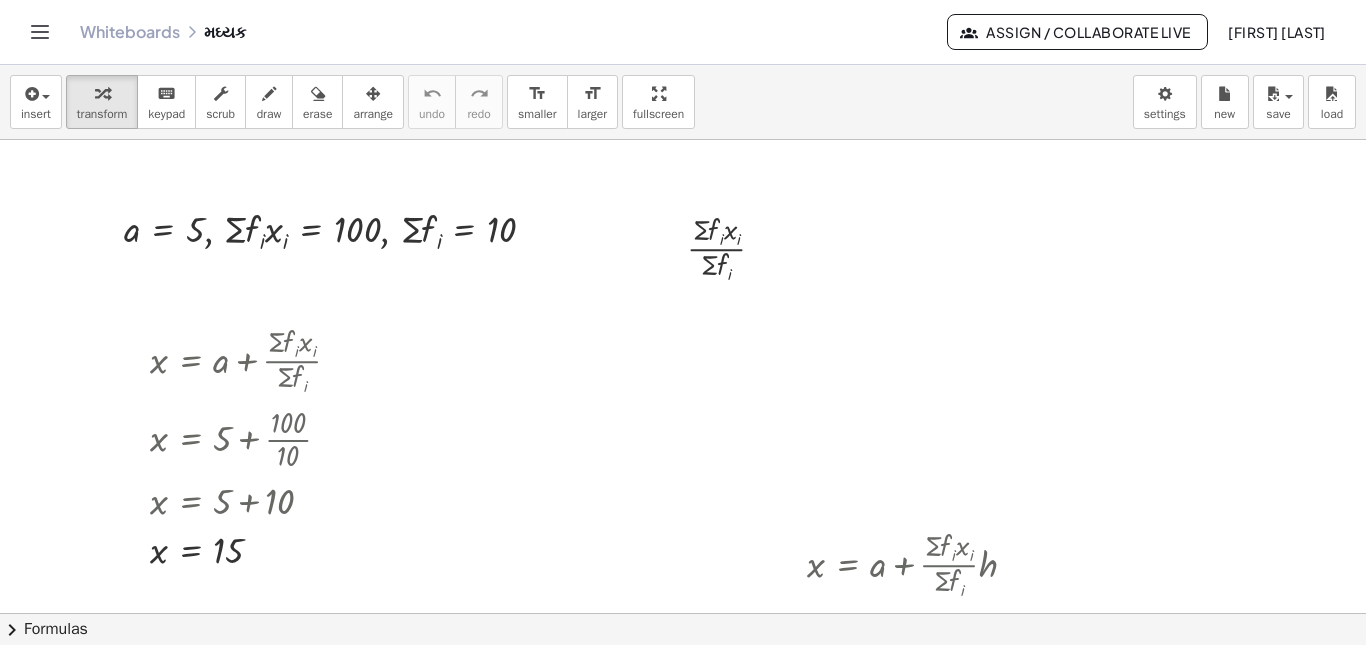 click at bounding box center [683, 613] 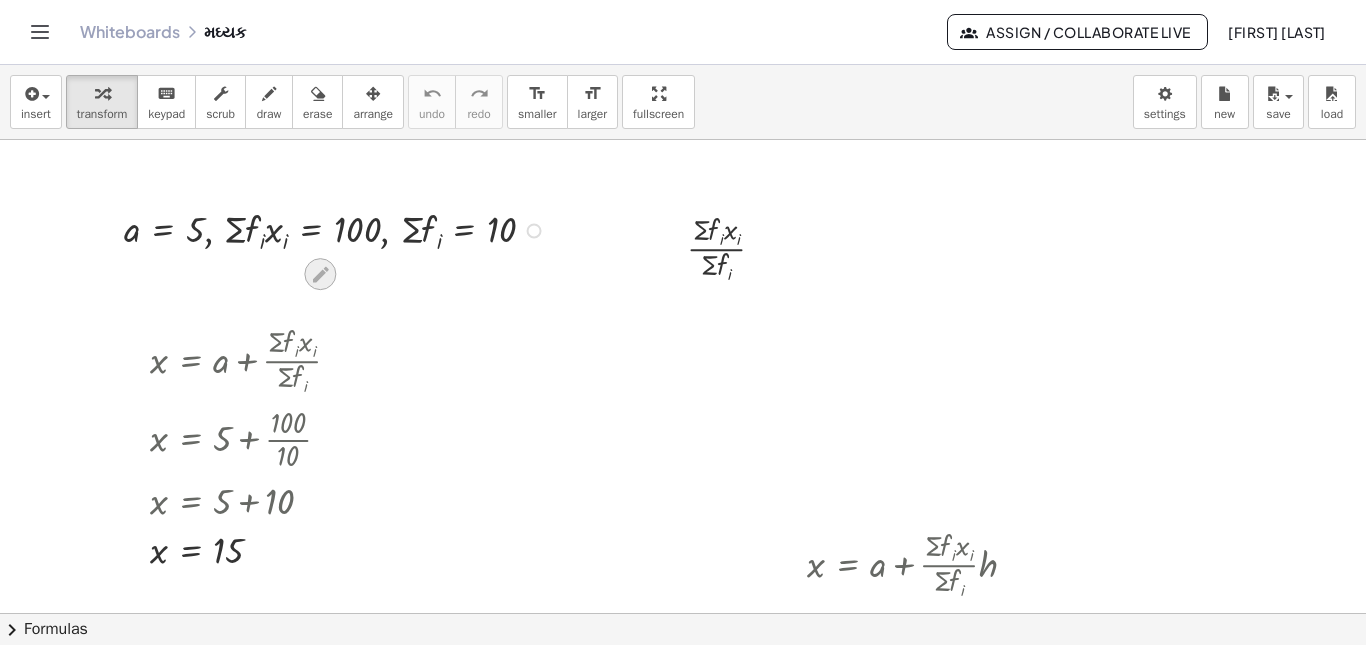 click 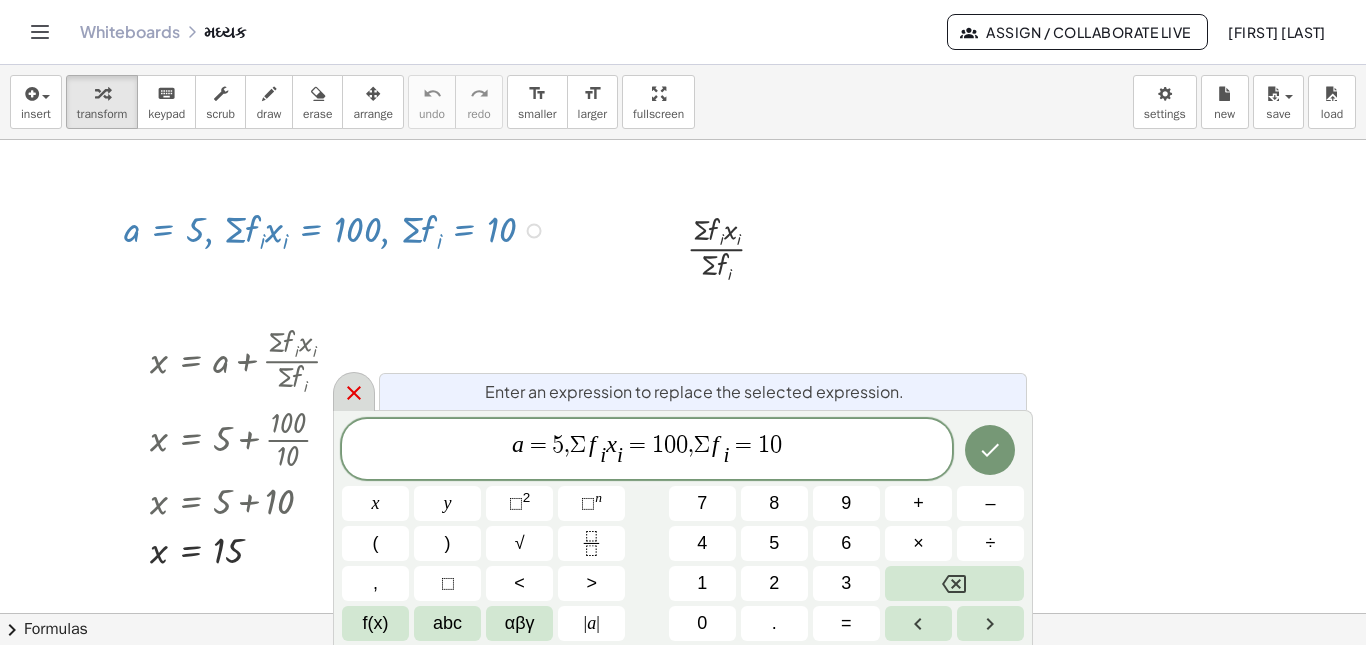 click 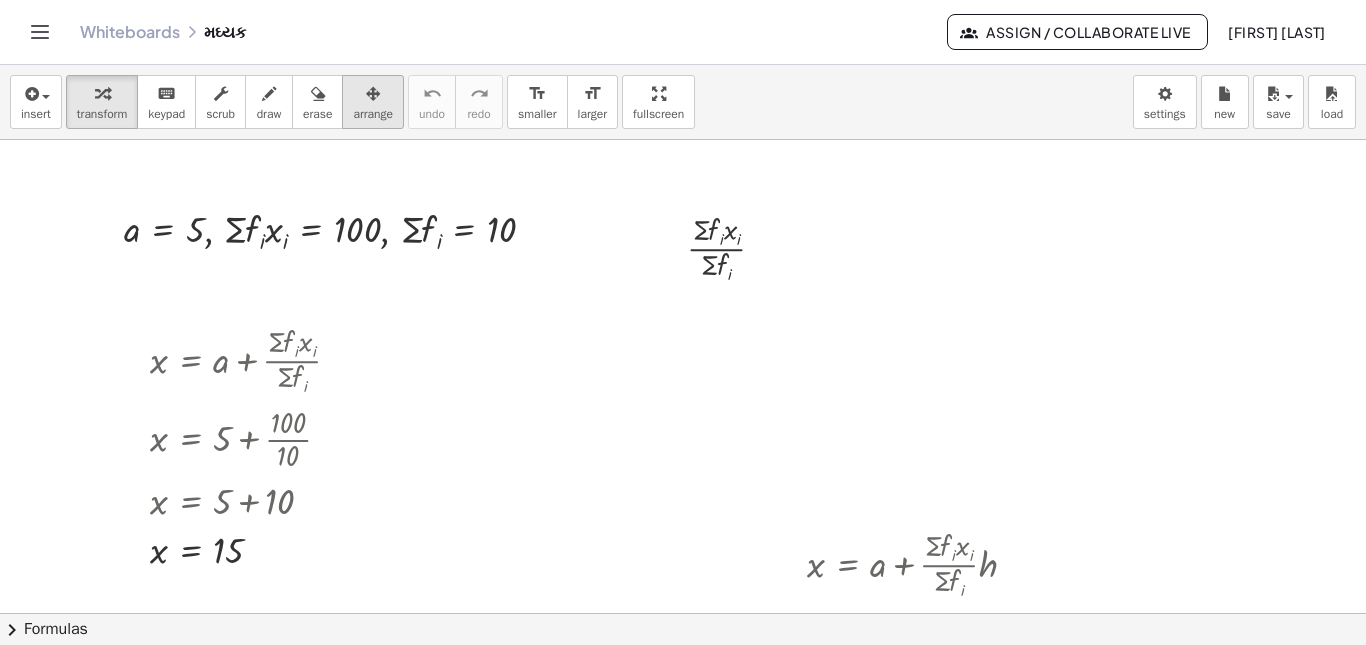 click at bounding box center [373, 94] 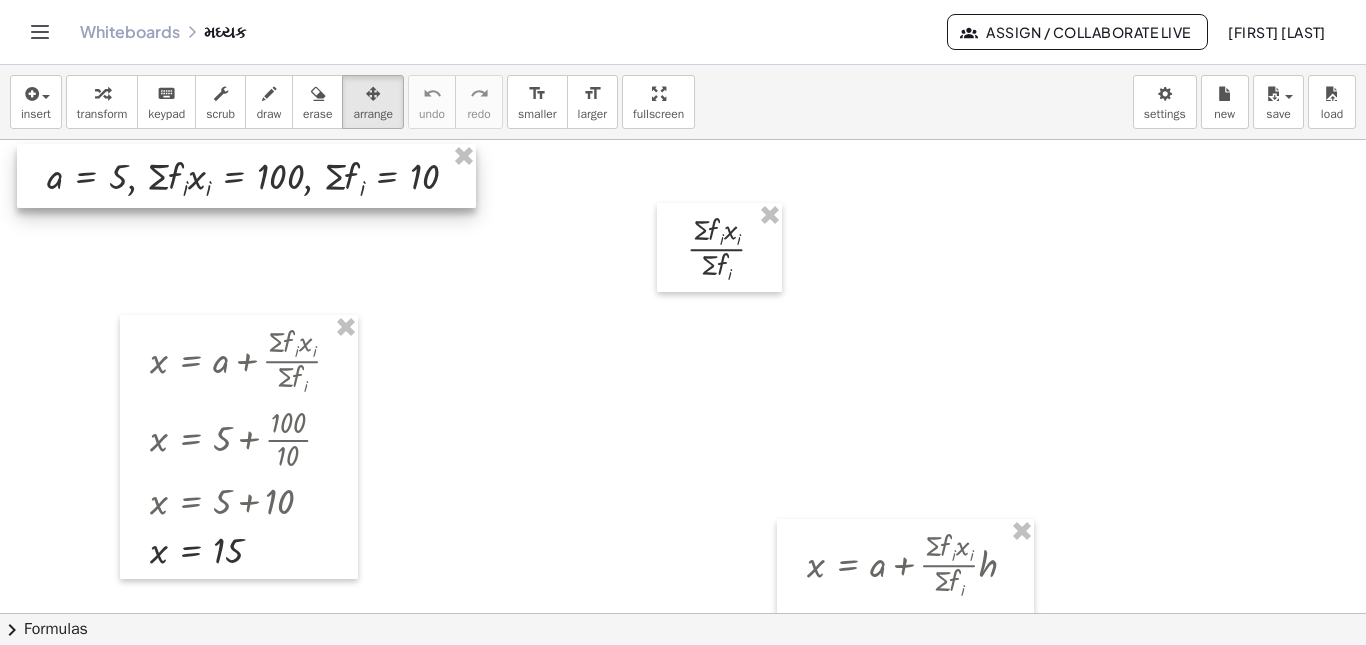 drag, startPoint x: 382, startPoint y: 248, endPoint x: 305, endPoint y: 195, distance: 93.47727 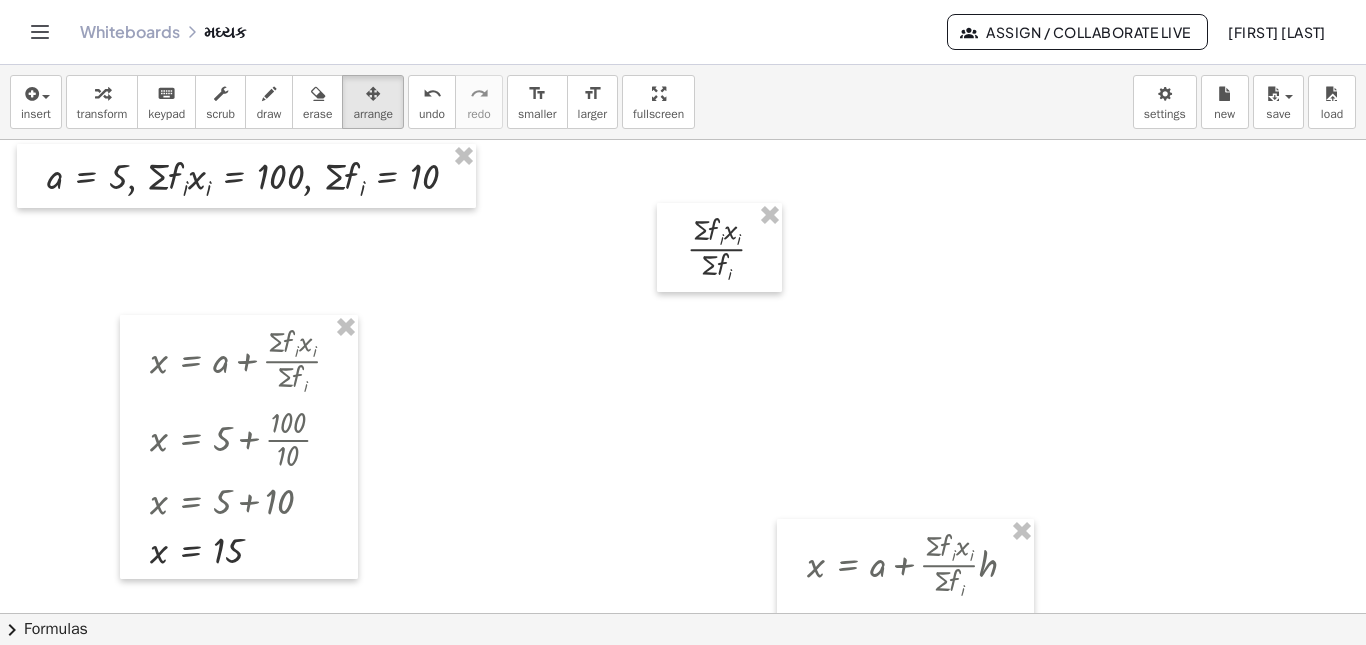 click on "transform" at bounding box center [102, 114] 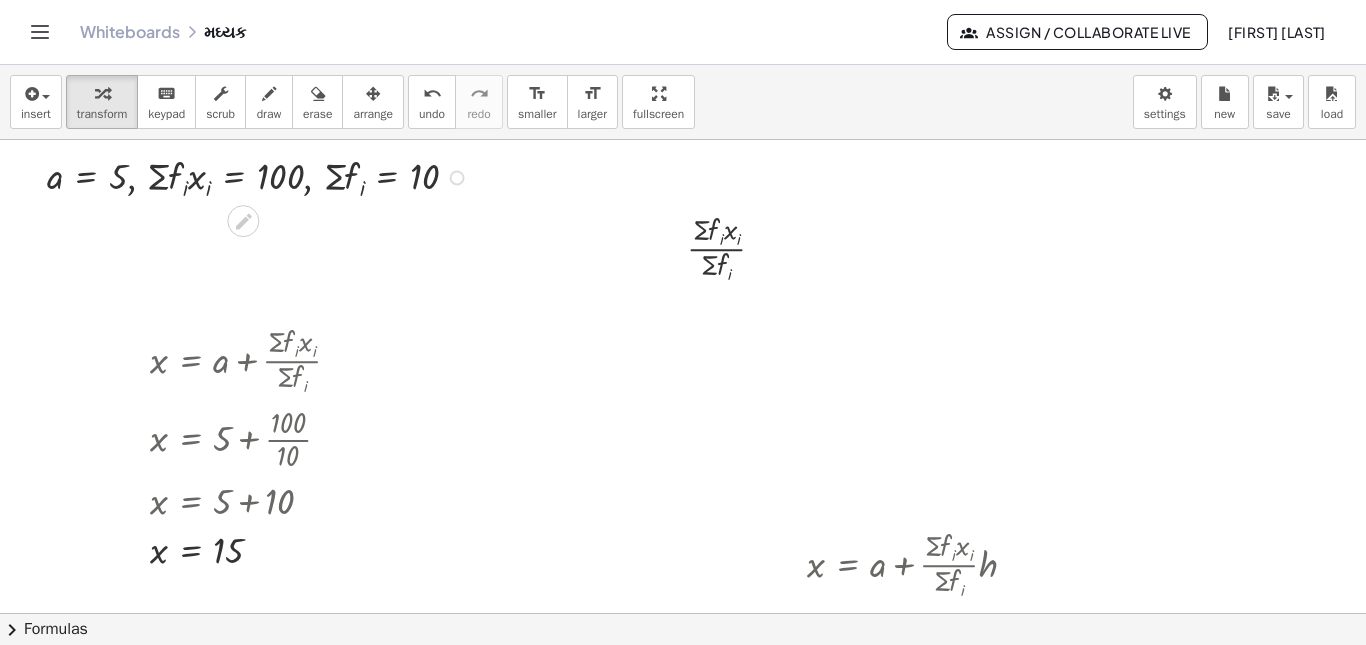 click at bounding box center [457, 177] 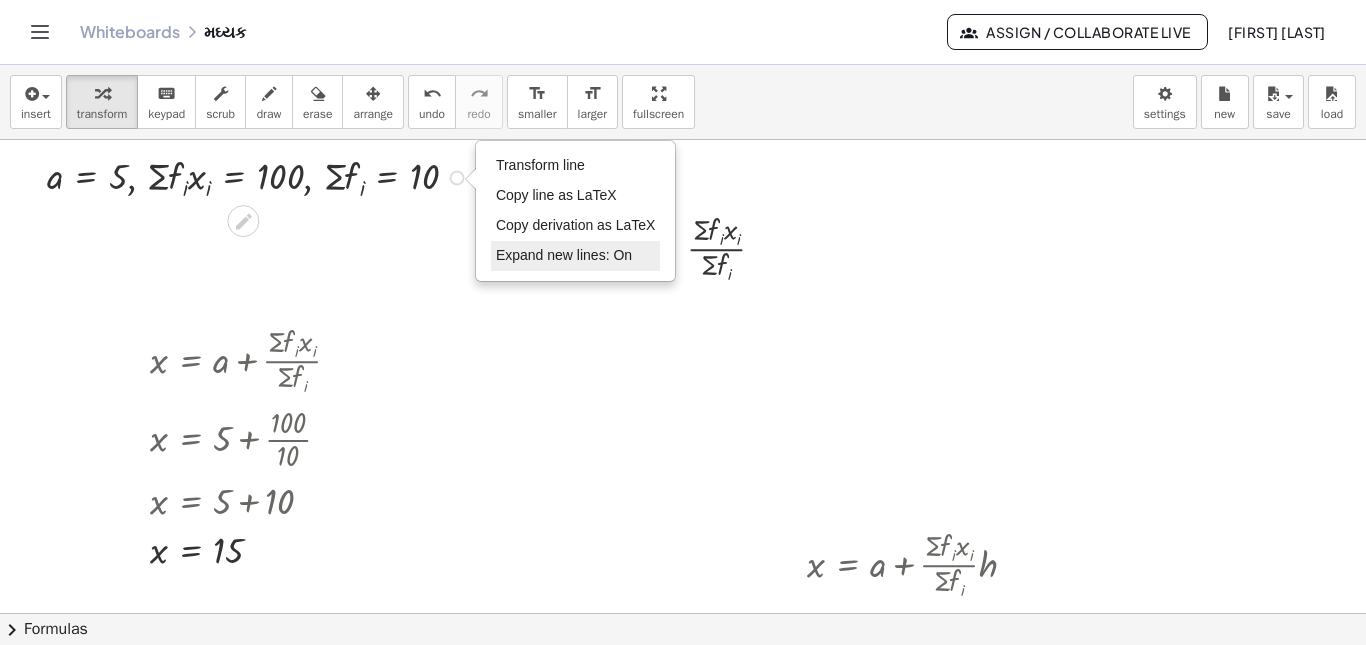click on "Expand new lines: On" at bounding box center (564, 255) 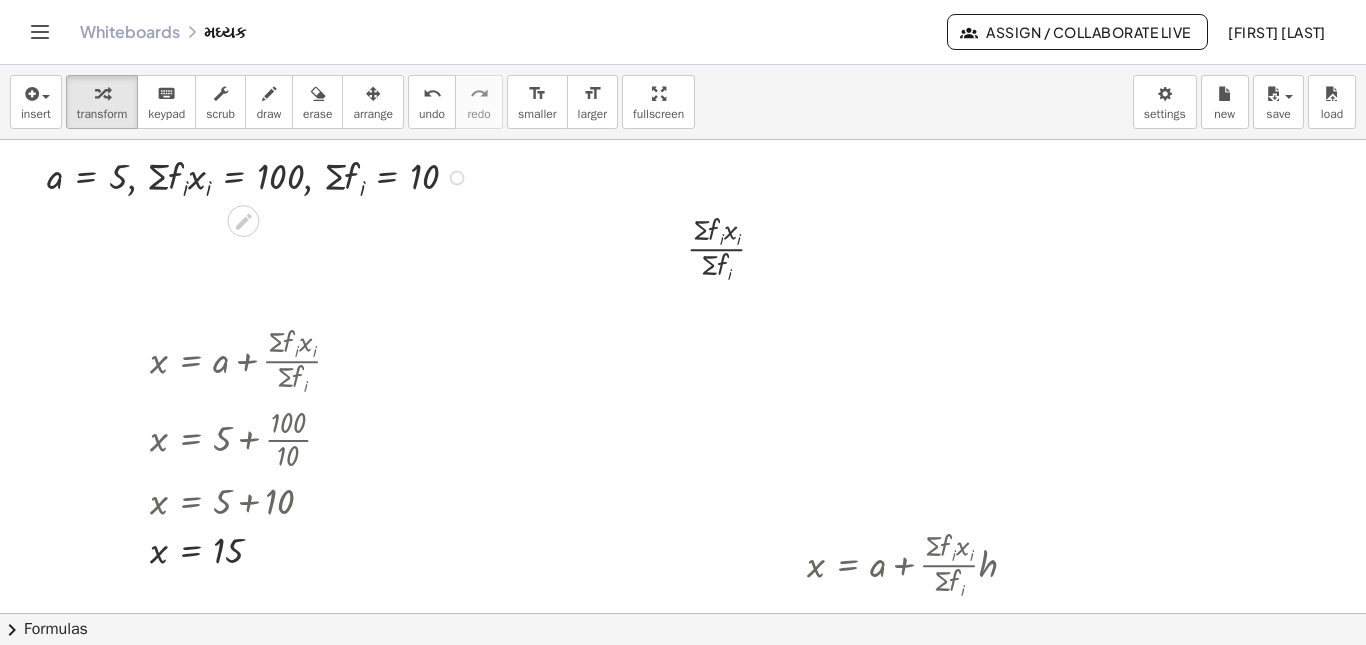 click on "Transform line Copy line as LaTeX Copy derivation as LaTeX Expand new lines: On" at bounding box center [457, 177] 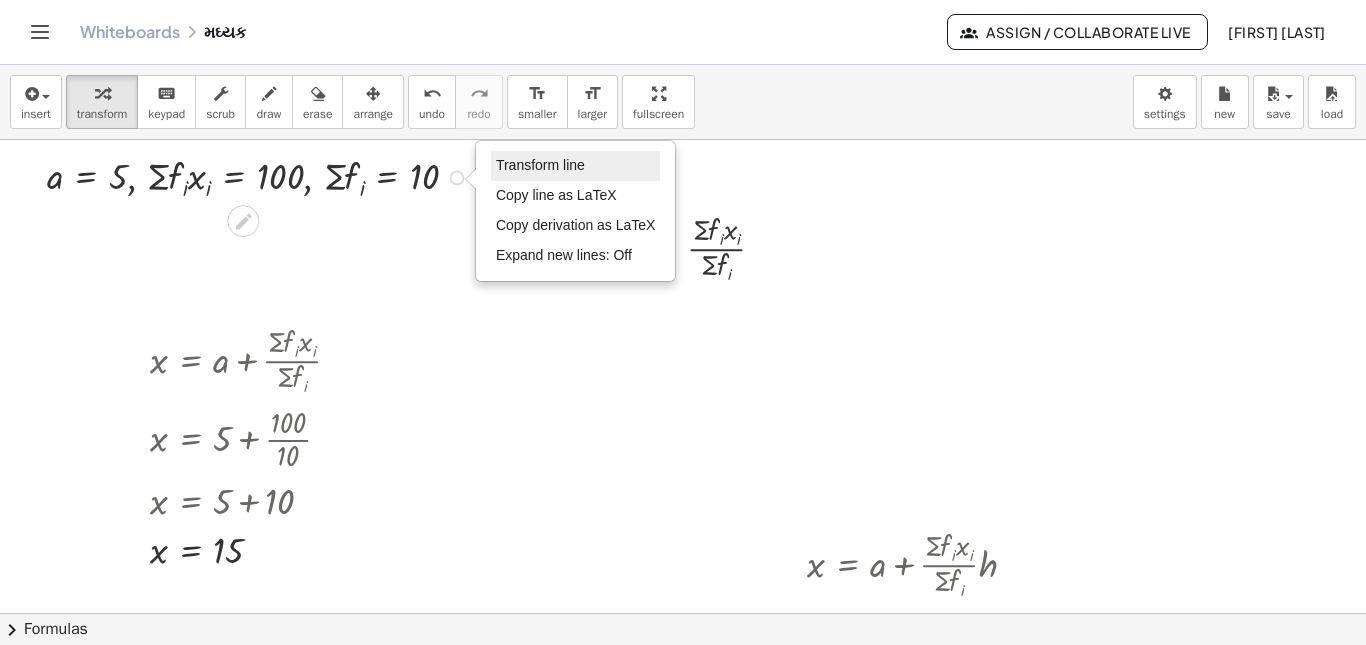 click on "Transform line" at bounding box center [540, 165] 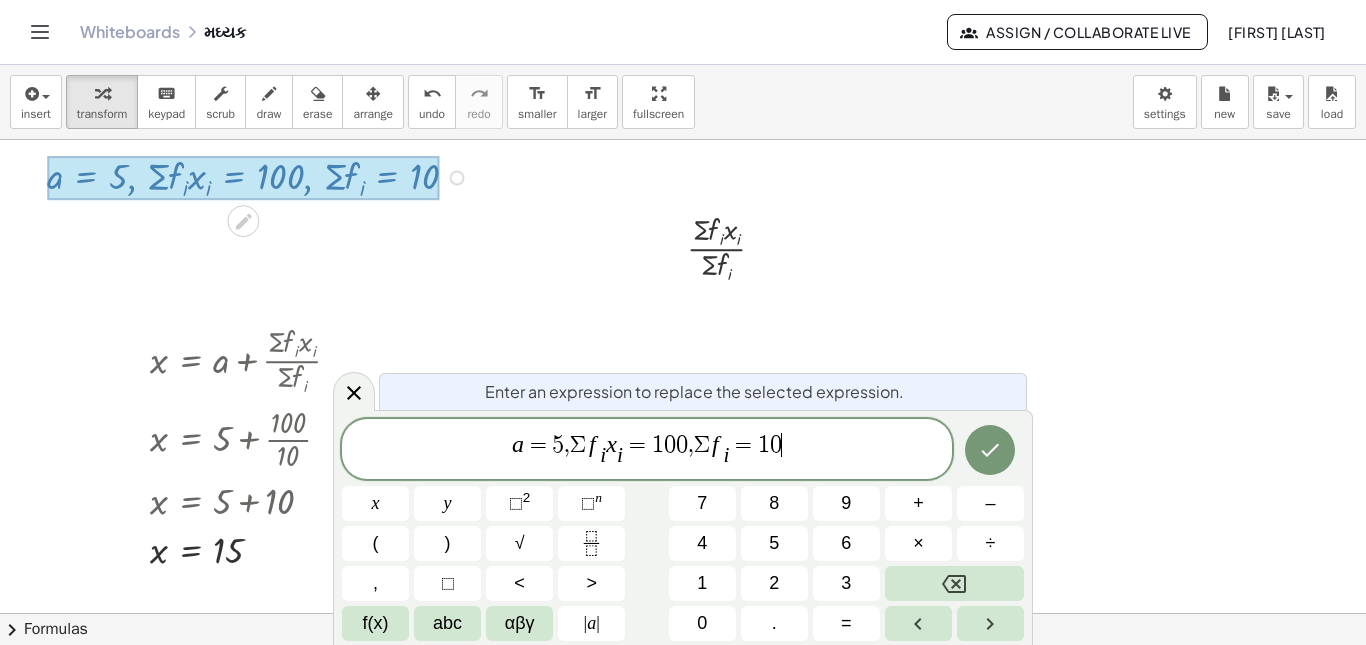 click on "a = 5 , Σ f i ​ x i ​ = 1 0 0 , Σ f i ​ = 1 0 ​" at bounding box center [647, 450] 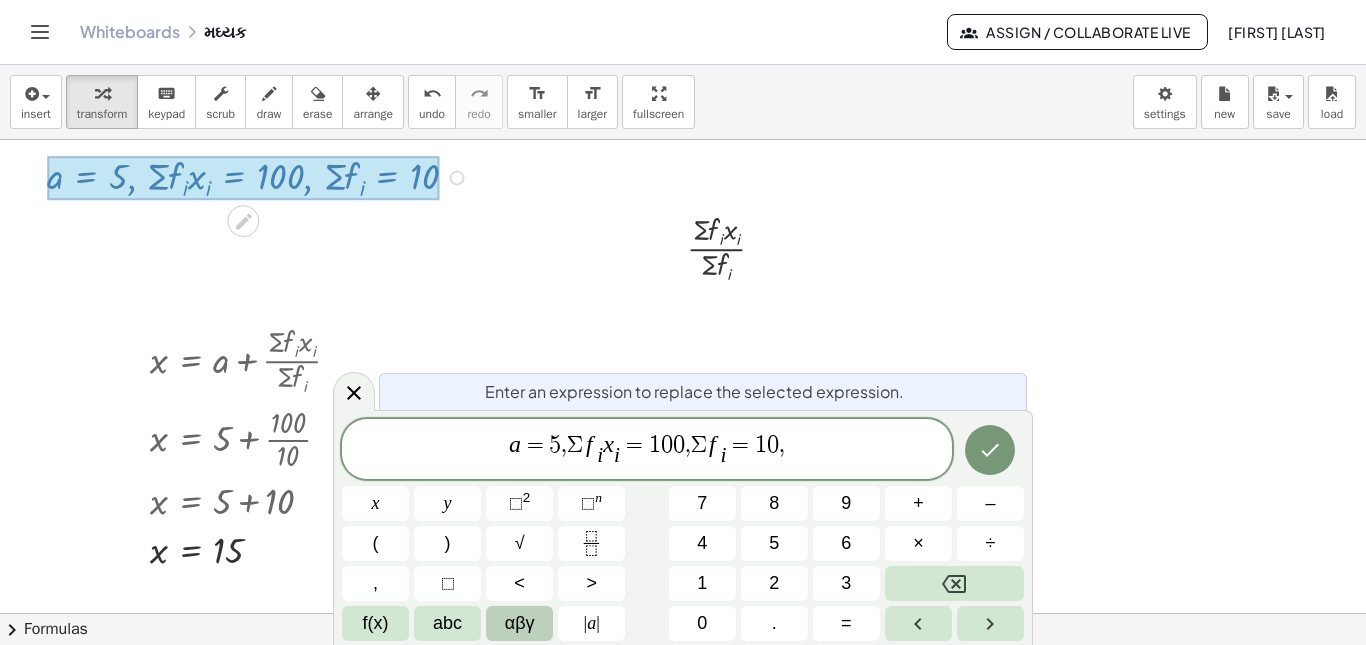 click on "αβγ" at bounding box center [520, 623] 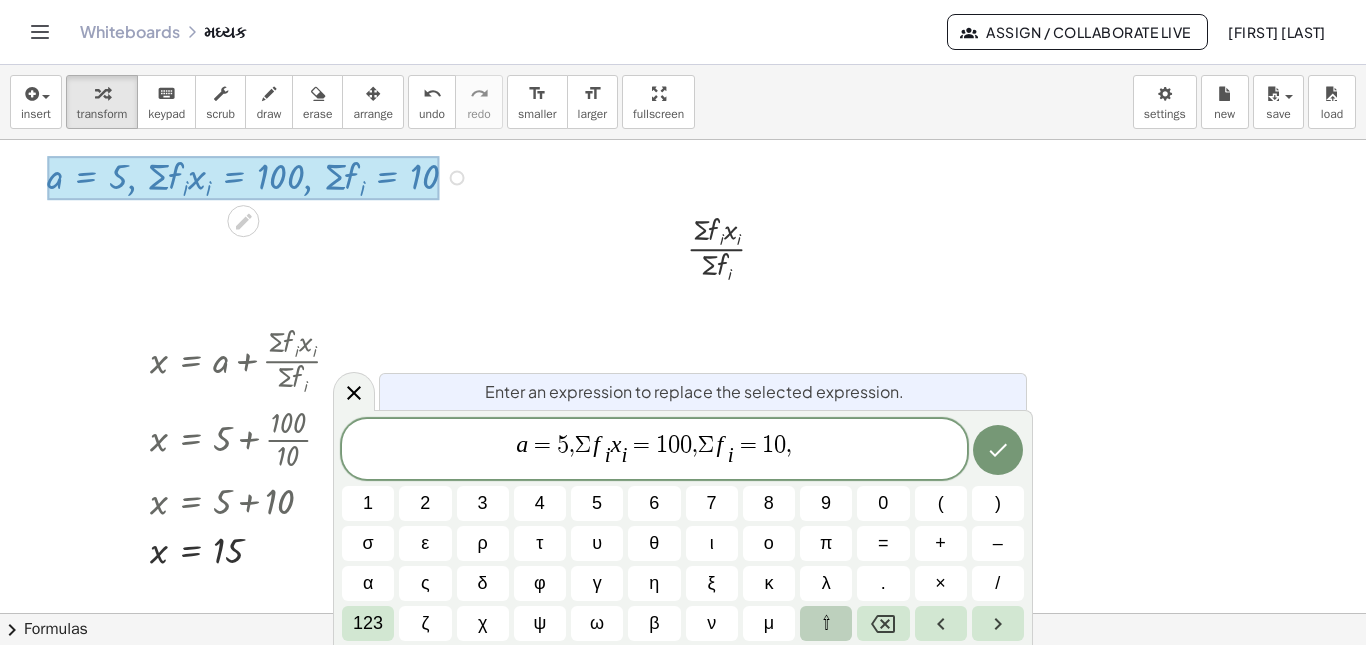 click on "⇧" at bounding box center (826, 623) 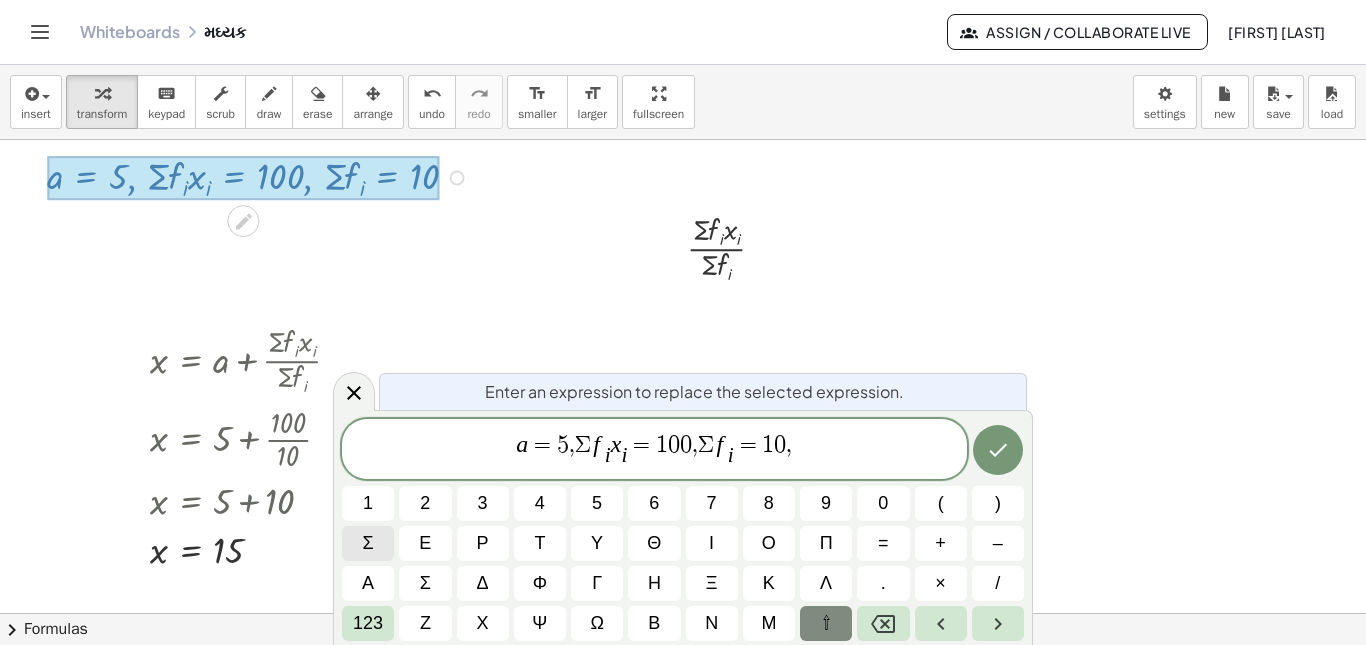 click on "σ" at bounding box center [368, 543] 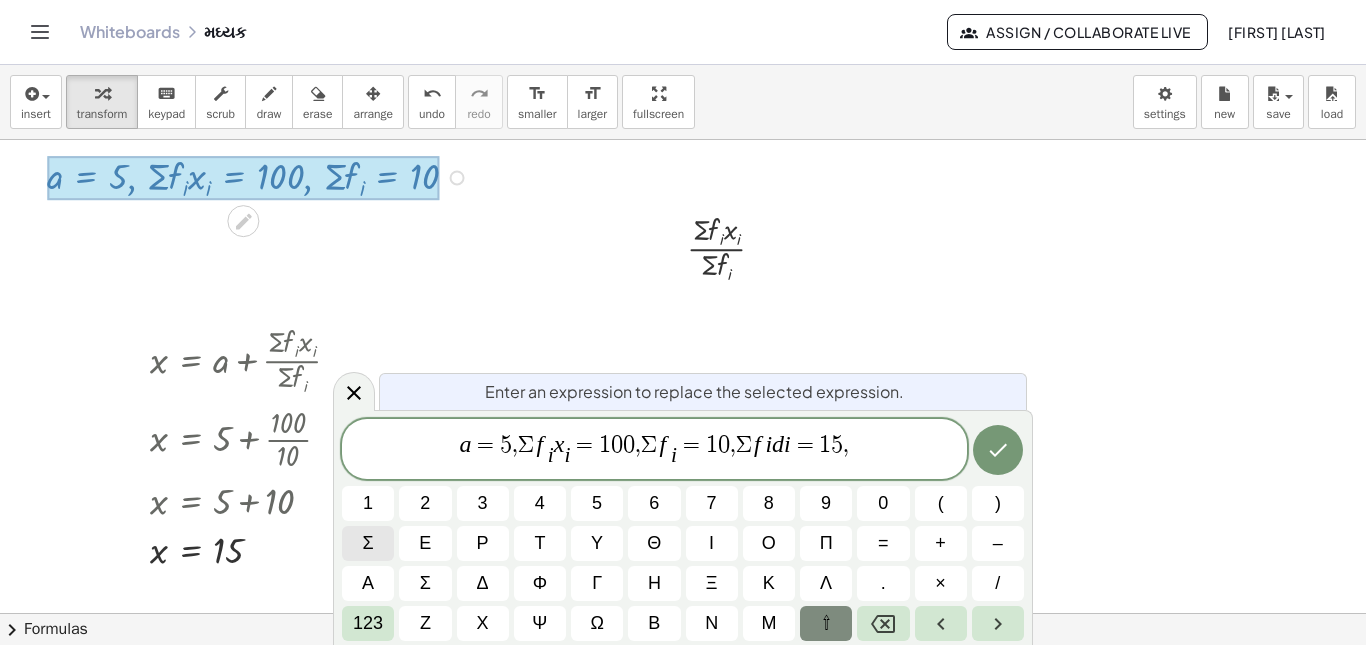 click on "σ" at bounding box center (368, 543) 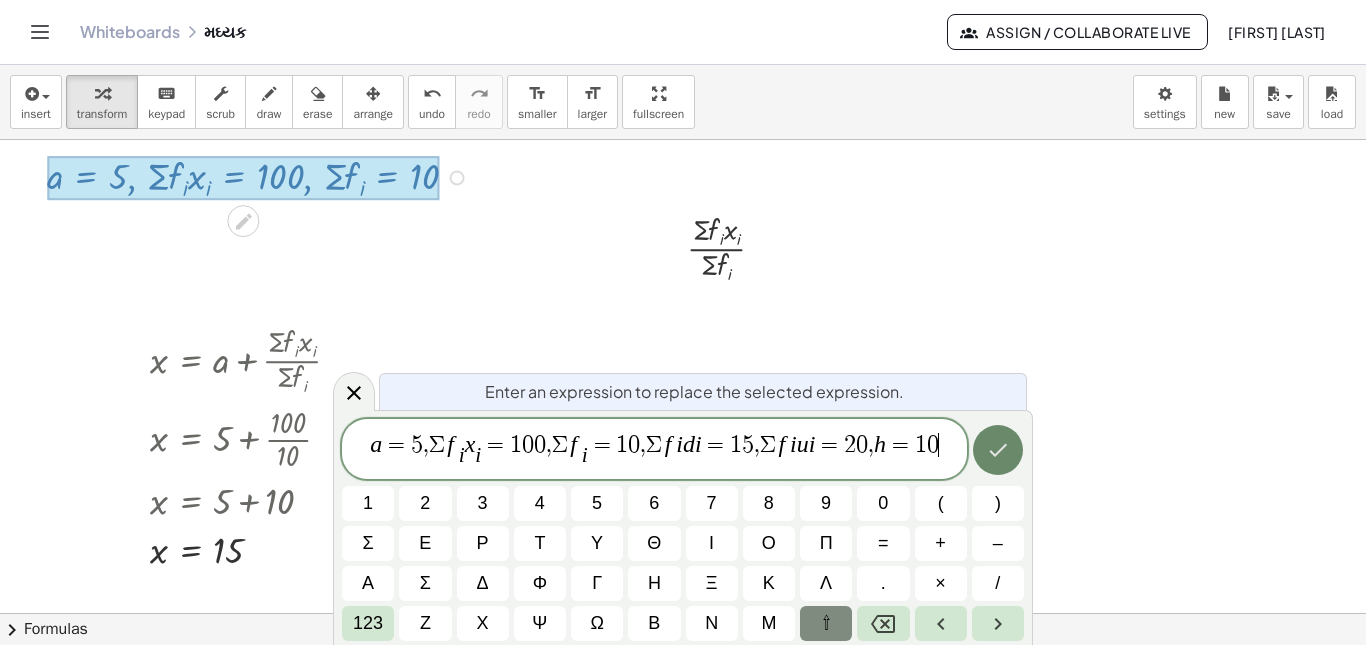 click 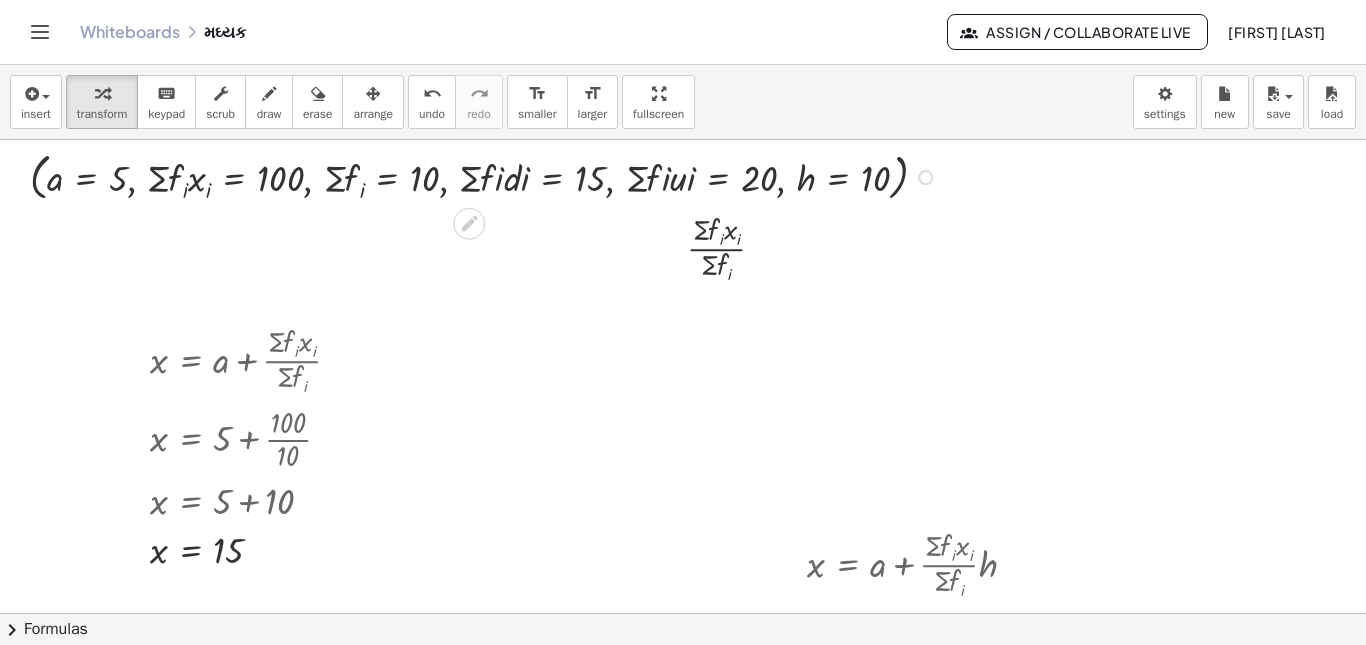 click at bounding box center [683, 613] 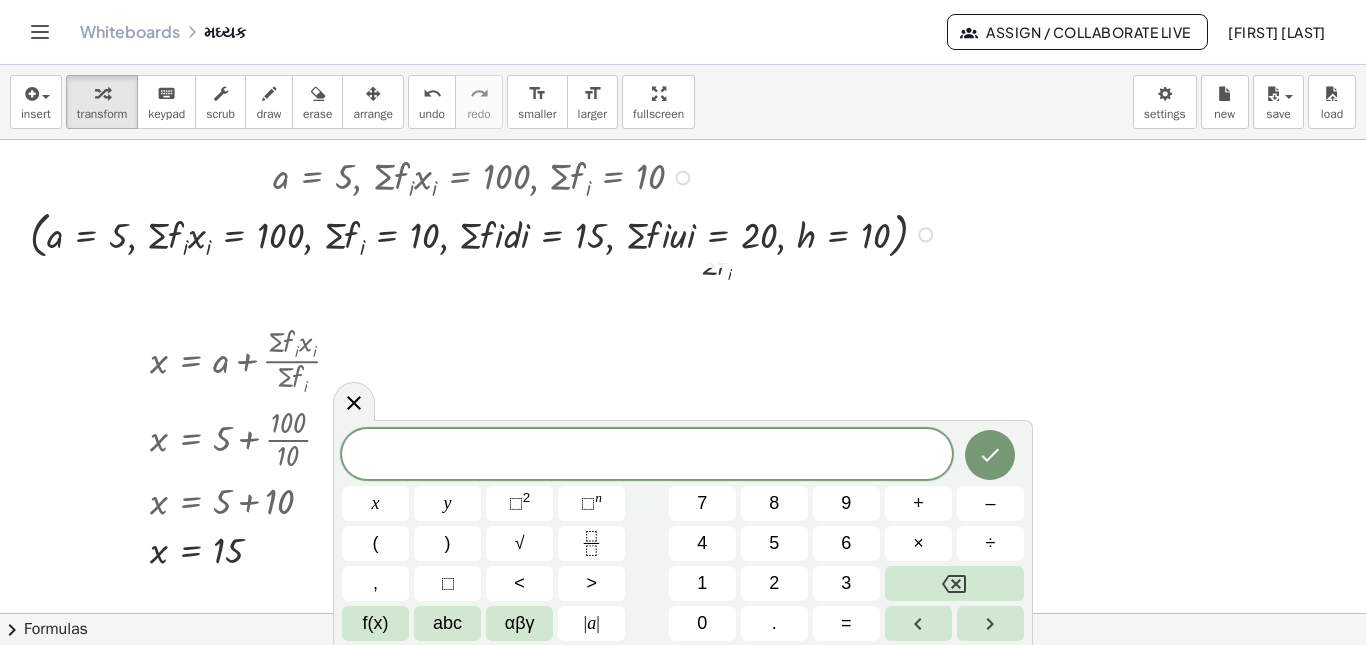 click on "· Σ · f i · x i · Σ · f i x = + a + · Σ · f i · x i · Σ · f i x = + 5 + · Σ · f i · x i · Σ · f i x = + 5 + · 100 · Σ · f i x = + 5 + · 100 · 10 x = + 5 + 10 x = 15 x = + a + · · Σ · f i · x i · Σ · f i · h x = + a + · · Σ · f i · u i · Σ · f i · h , a = 5 , · Σ · f i · x i = 100 , · Σ · f i = 10 ( , a = 5 , · Σ · f i · x i = 100 , · Σ · f i = 10 , · Σ · f · i · d · i = 15 , · Σ · f · i · u · i = 20 , h = 10 ) Transform line Copy line as LaTeX Copy derivation as LaTeX Expand new lines: Off" at bounding box center [683, 613] 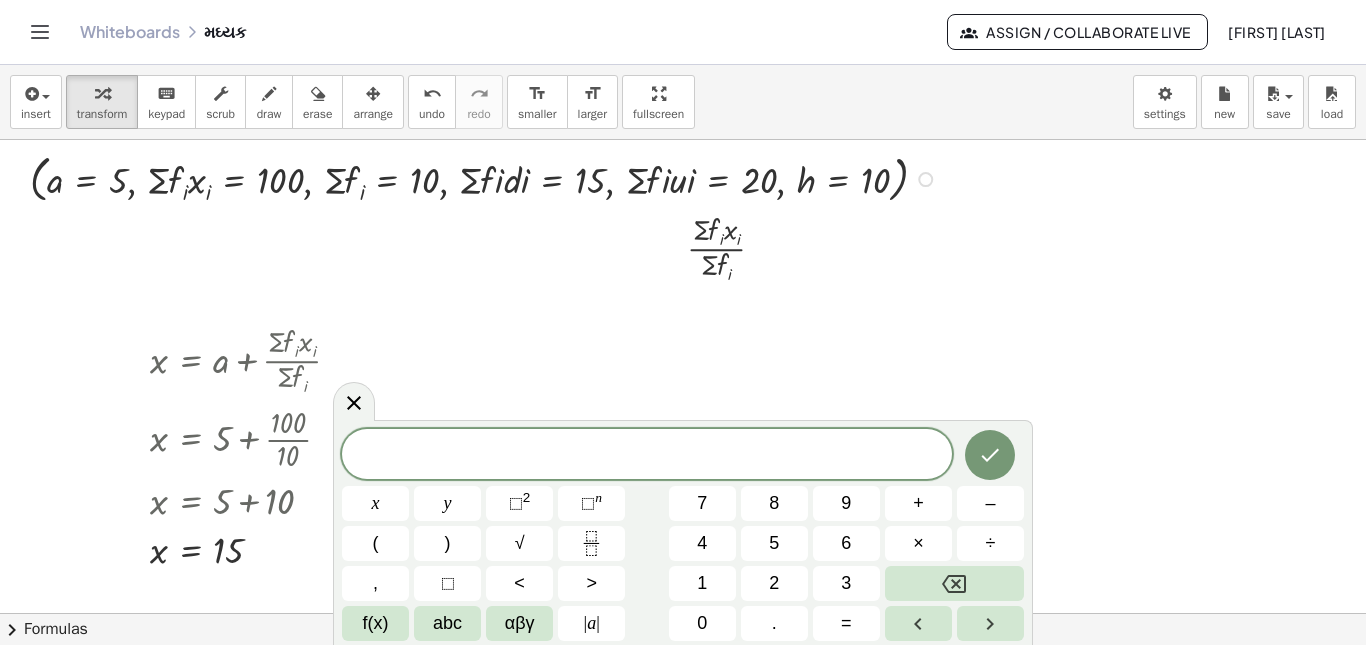 drag, startPoint x: 927, startPoint y: 234, endPoint x: 927, endPoint y: 169, distance: 65 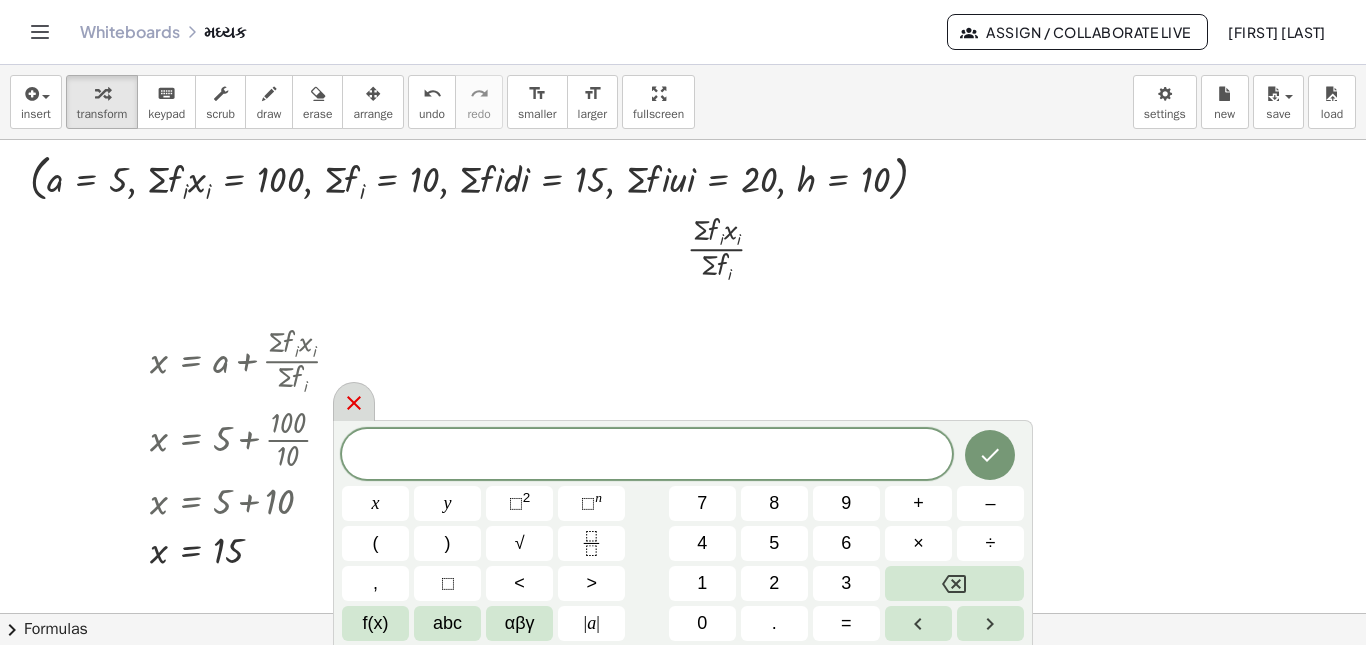 click 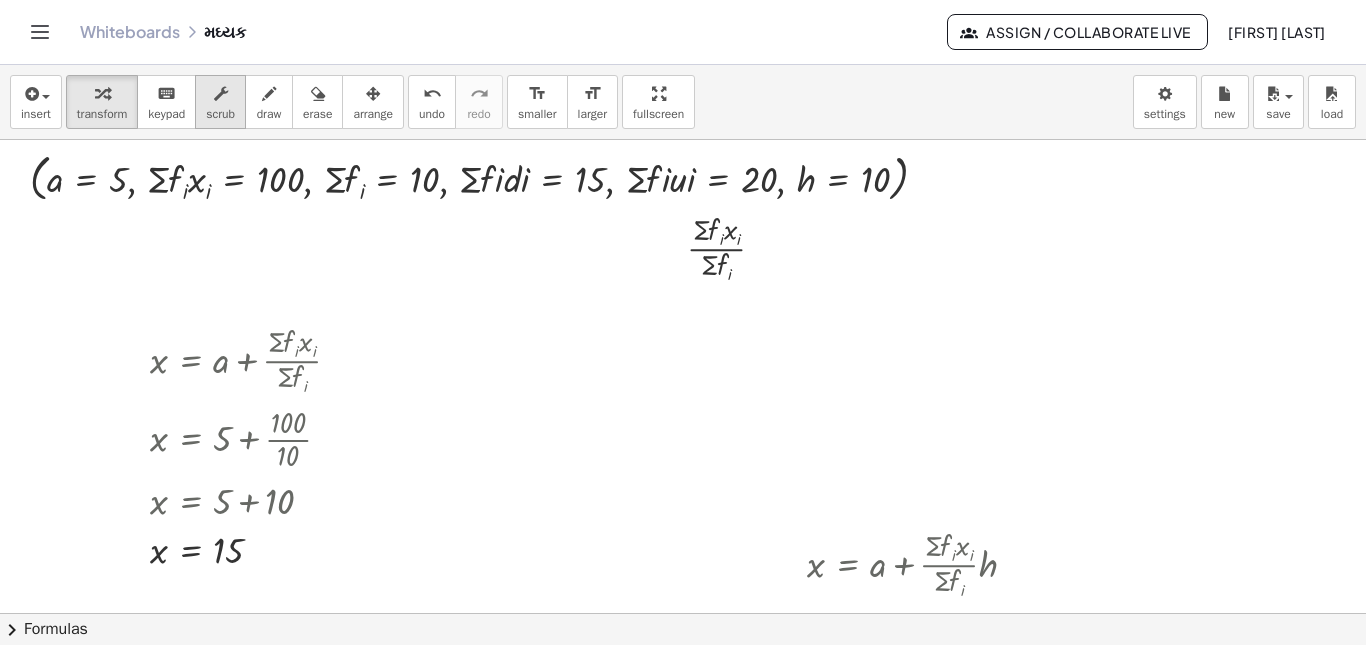click at bounding box center [221, 94] 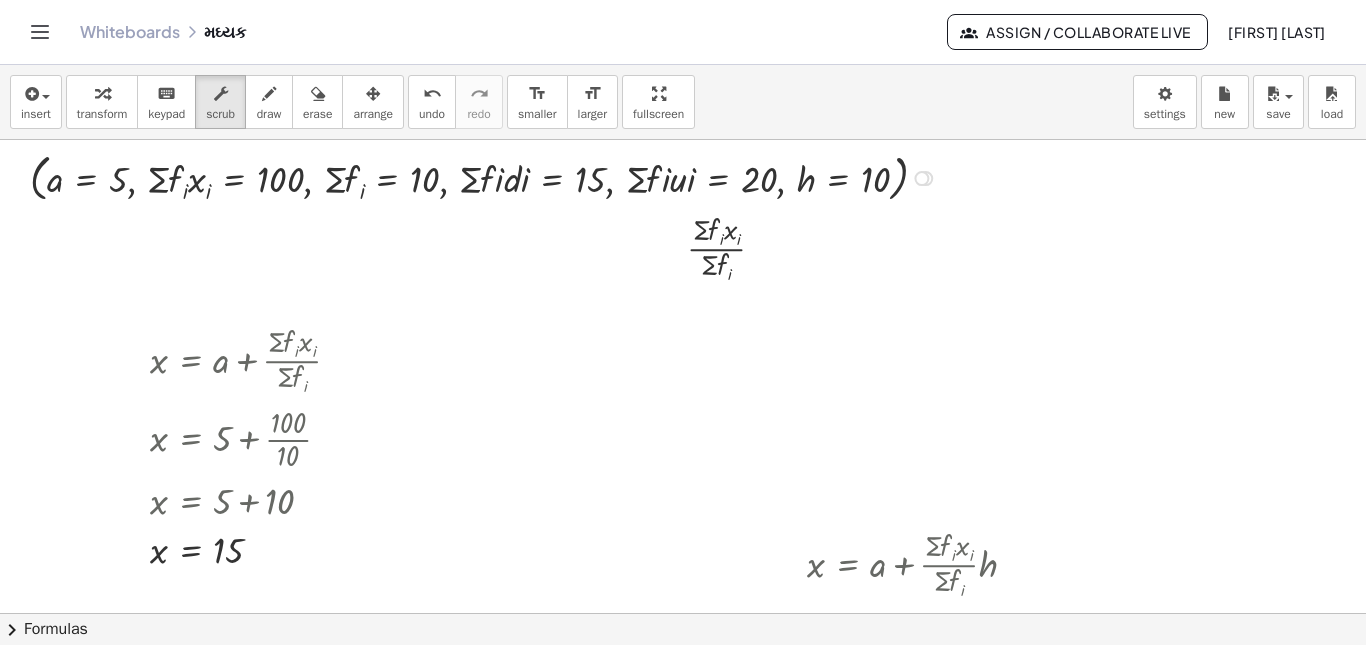 click at bounding box center [486, 177] 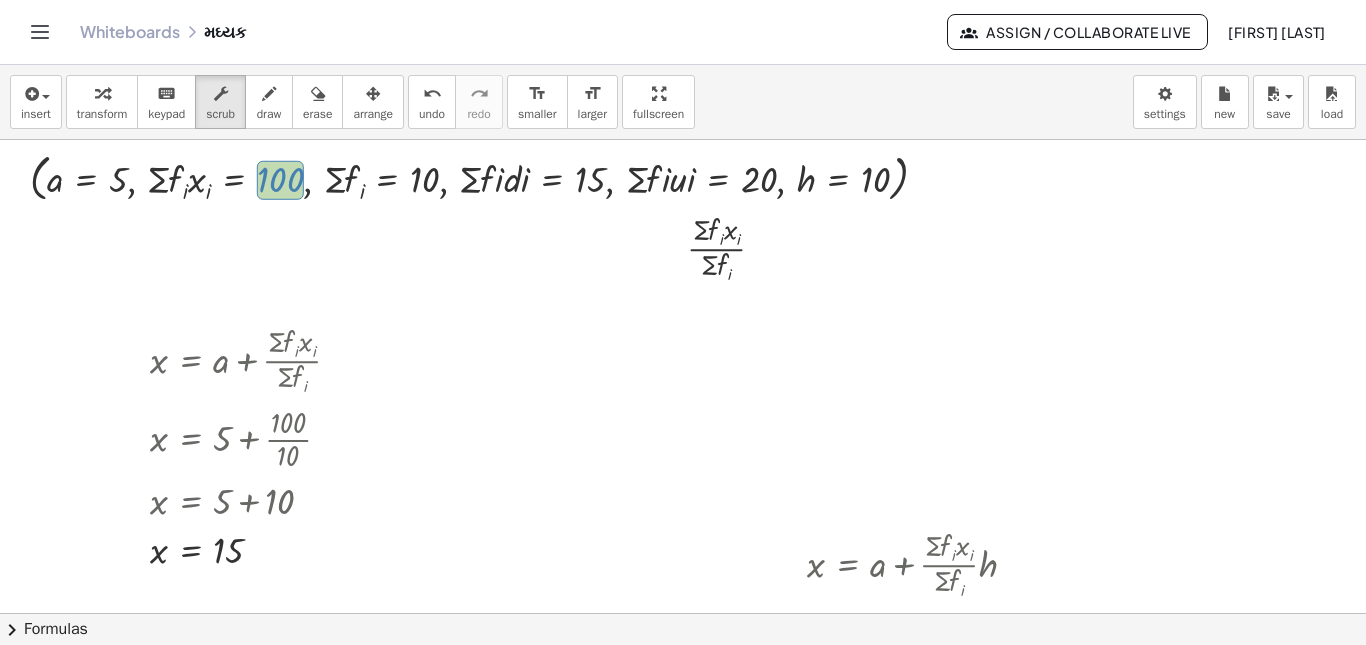 drag, startPoint x: 279, startPoint y: 189, endPoint x: 295, endPoint y: 280, distance: 92.39589 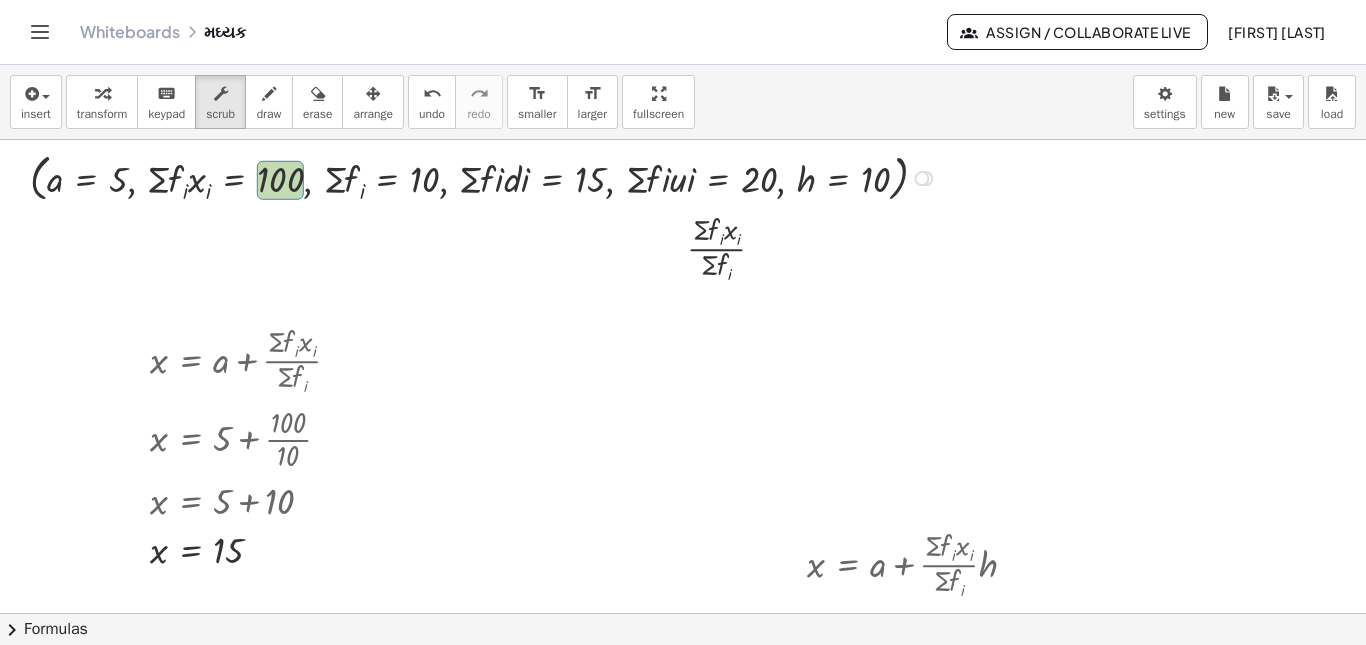 click at bounding box center [486, 177] 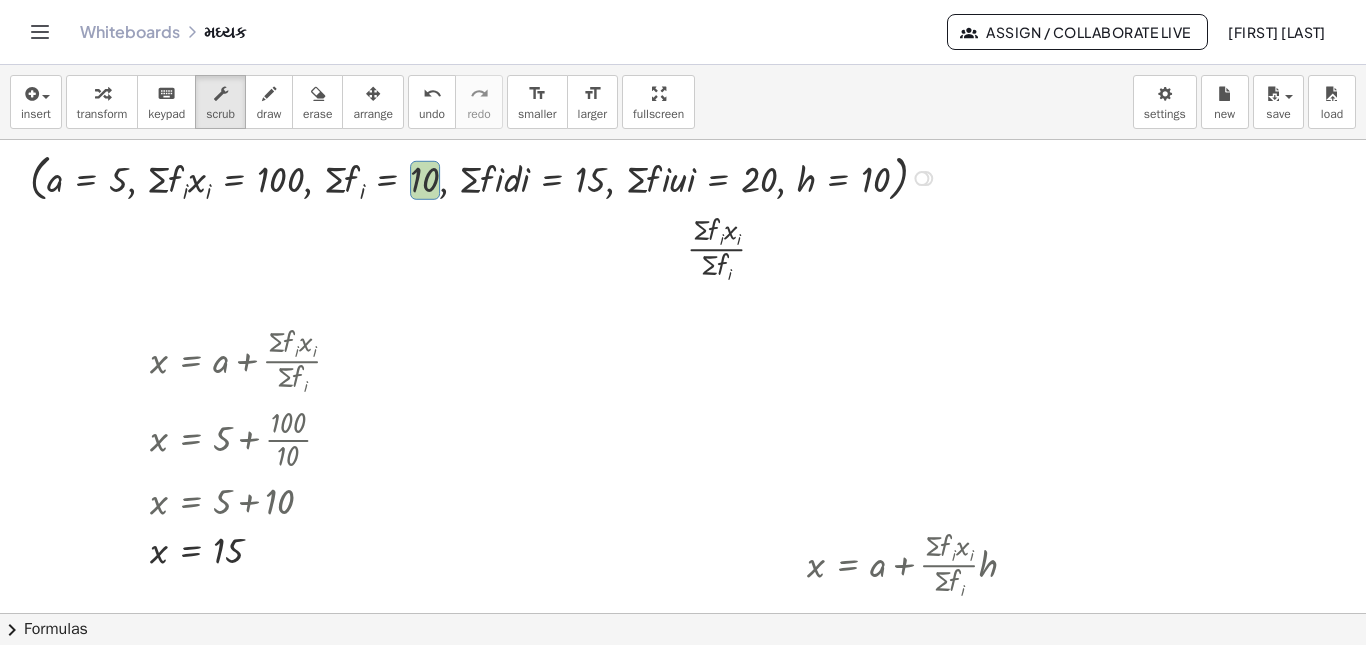 click at bounding box center (486, 177) 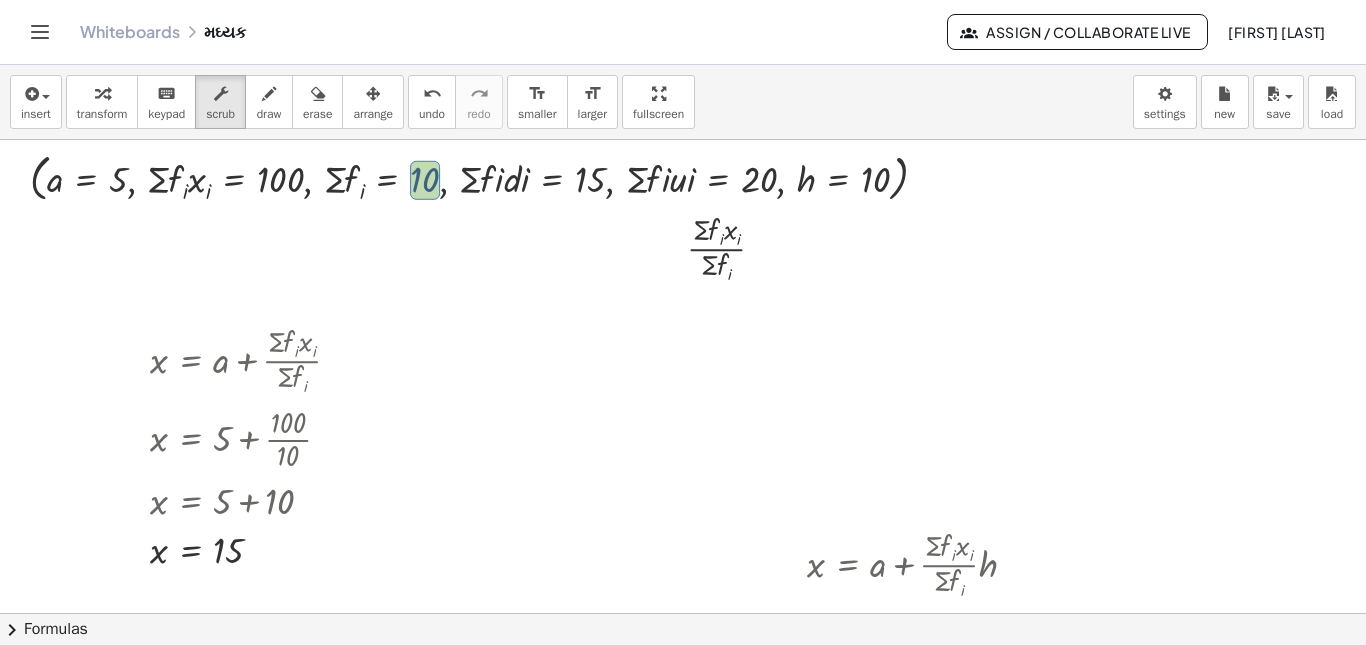 drag, startPoint x: 427, startPoint y: 179, endPoint x: 485, endPoint y: 348, distance: 178.67569 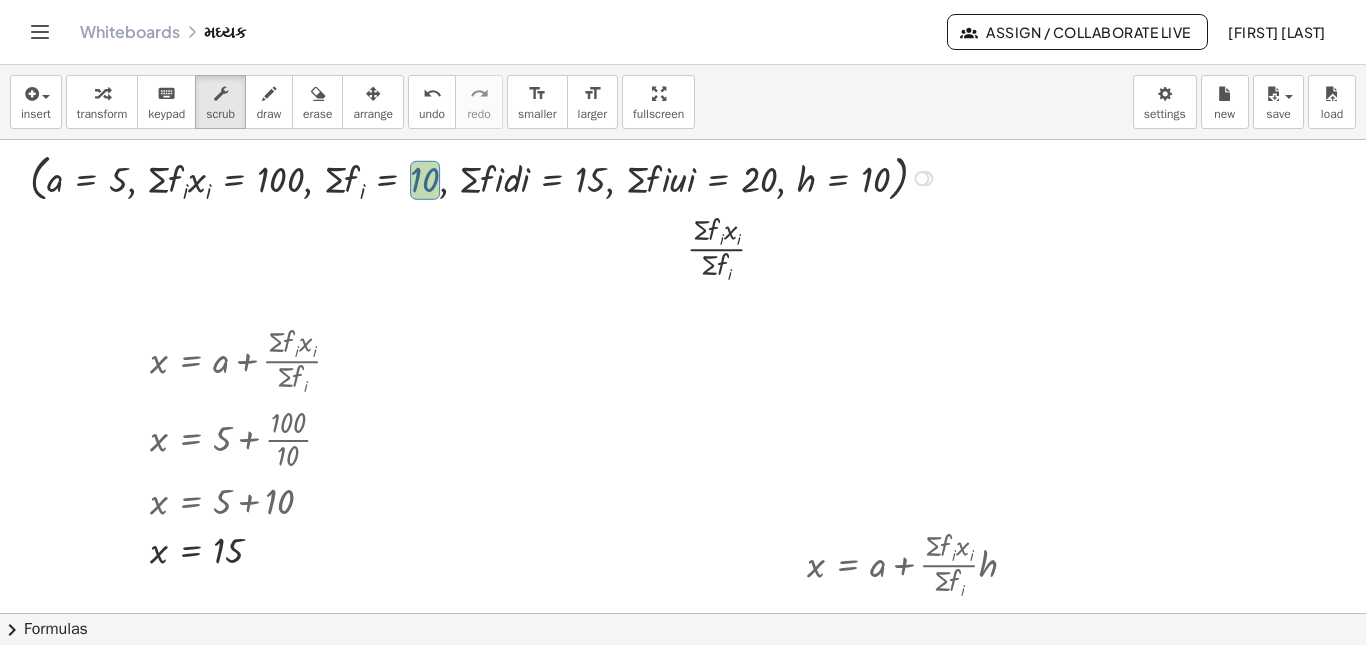 click at bounding box center (683, 613) 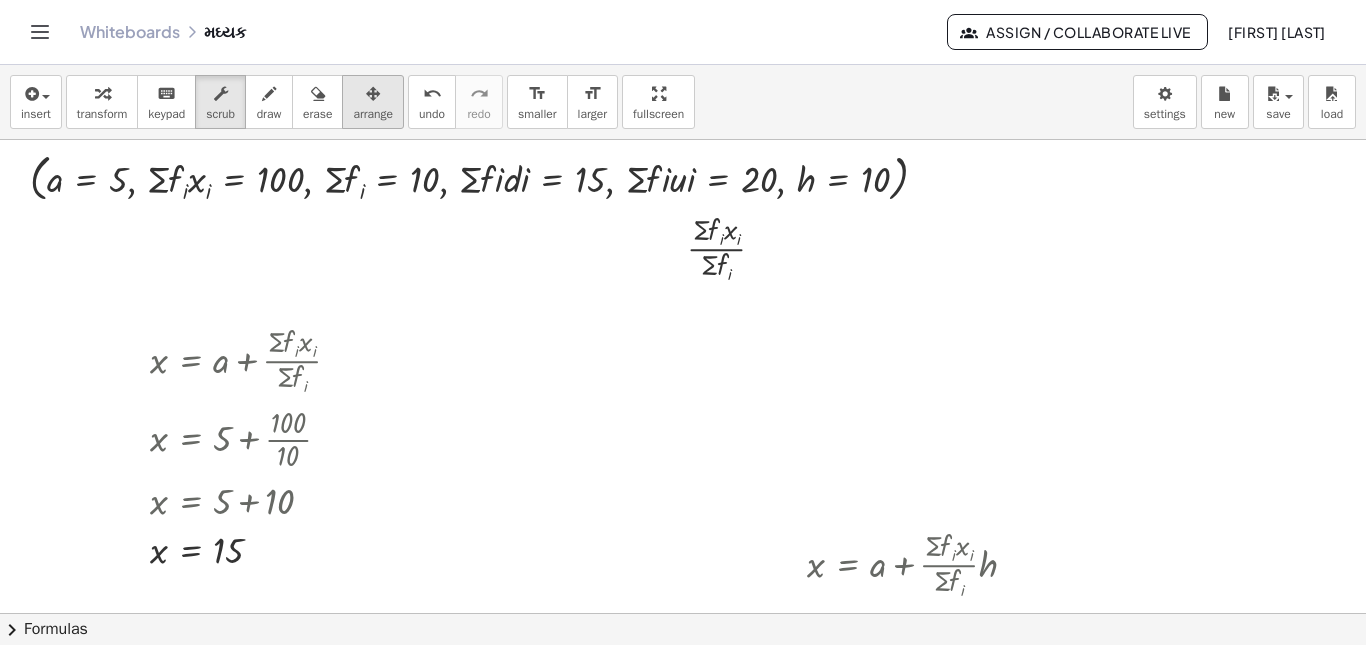 click at bounding box center [373, 93] 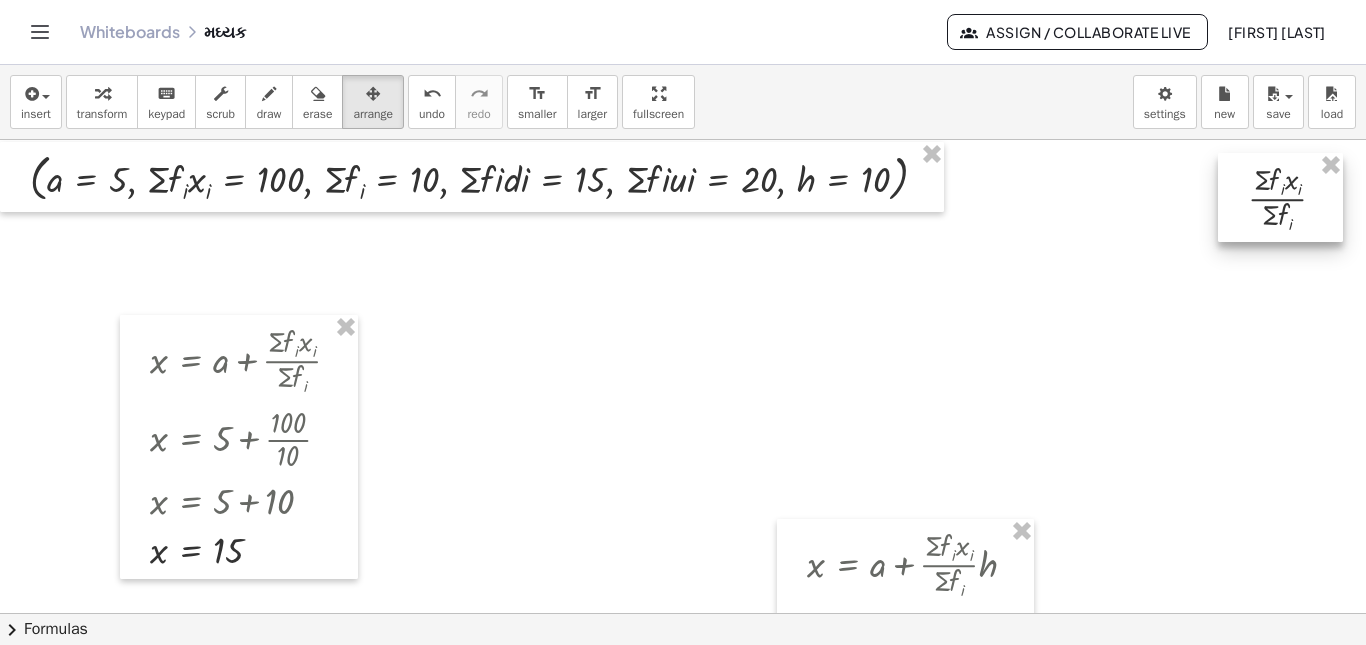 drag, startPoint x: 748, startPoint y: 247, endPoint x: 1310, endPoint y: 199, distance: 564.0461 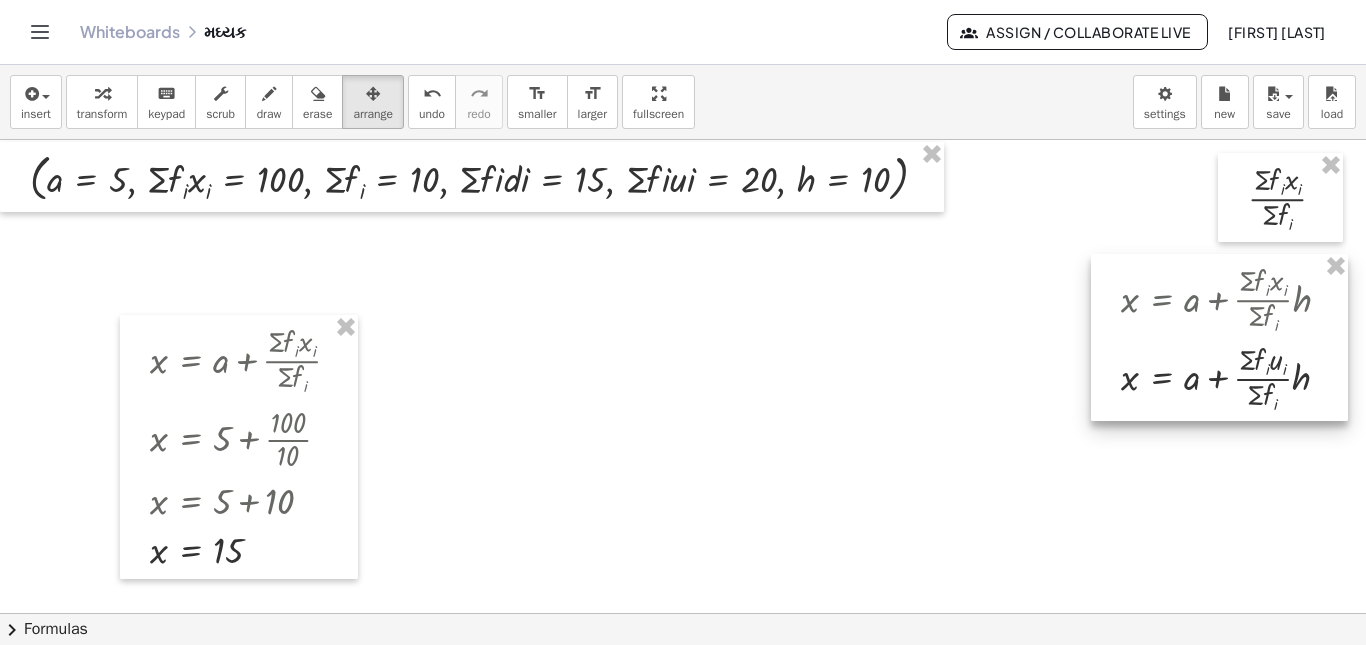 drag, startPoint x: 891, startPoint y: 560, endPoint x: 1205, endPoint y: 295, distance: 410.87833 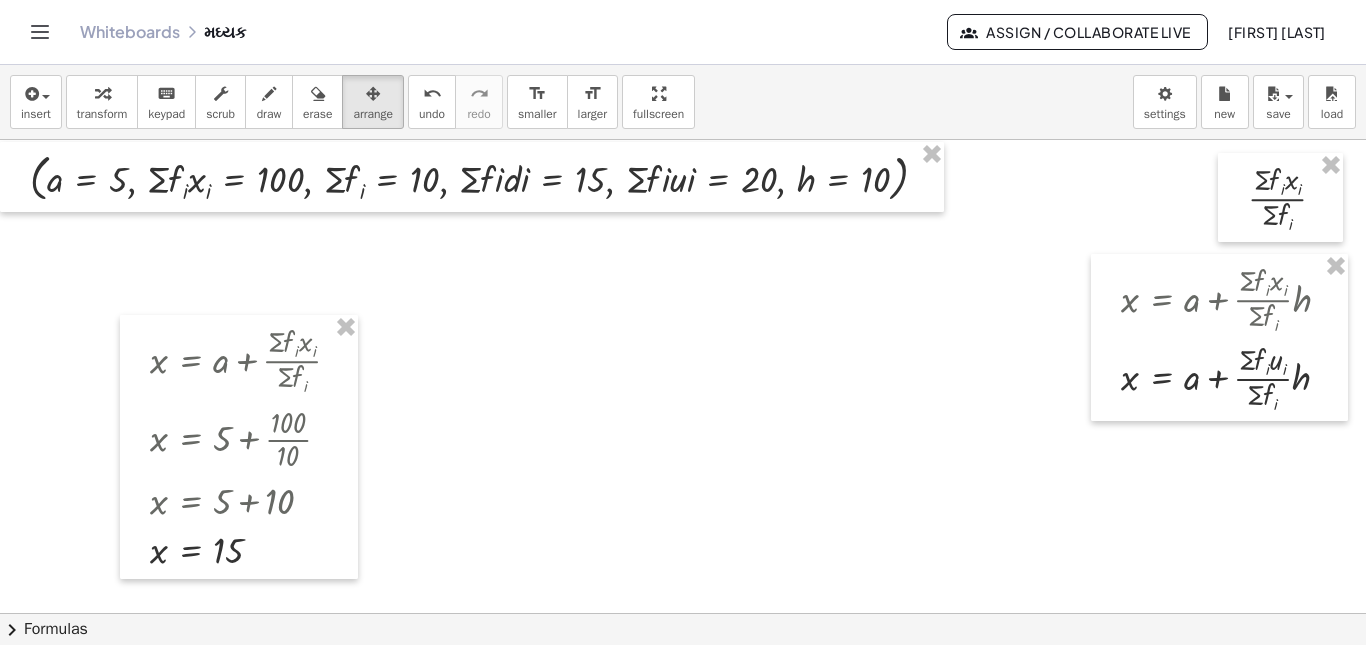 click at bounding box center [683, 613] 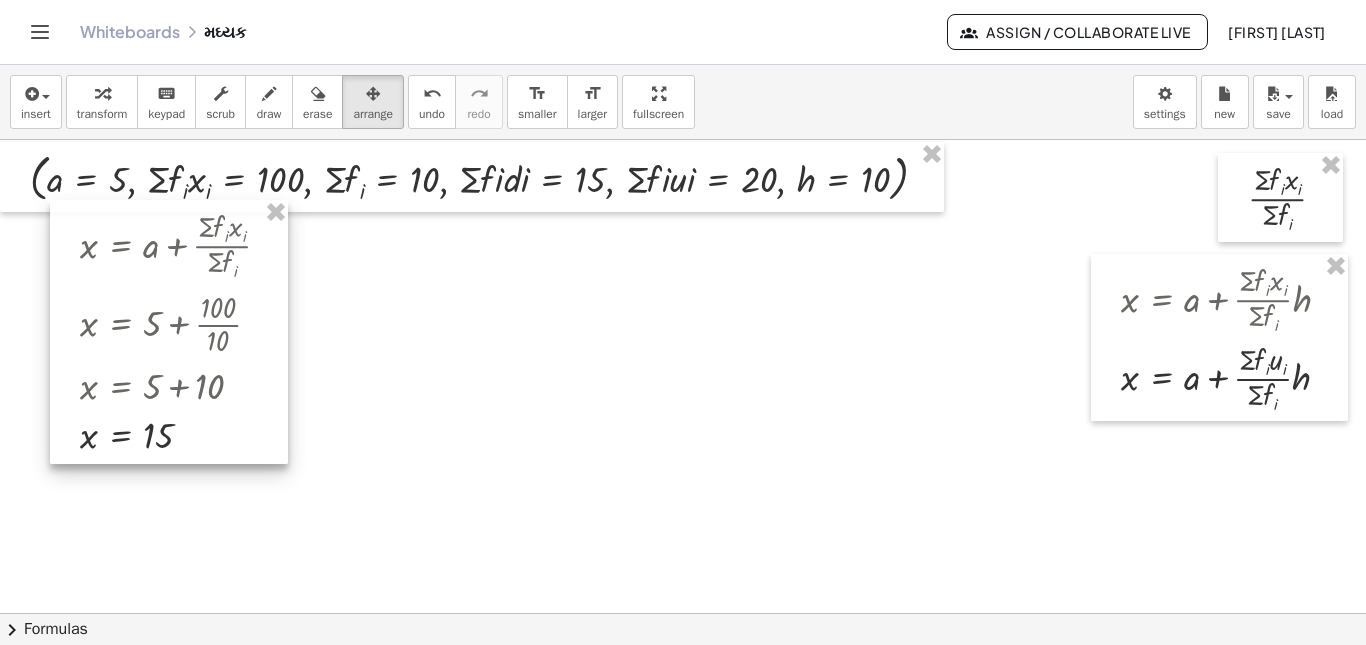 drag, startPoint x: 198, startPoint y: 397, endPoint x: 128, endPoint y: 287, distance: 130.38405 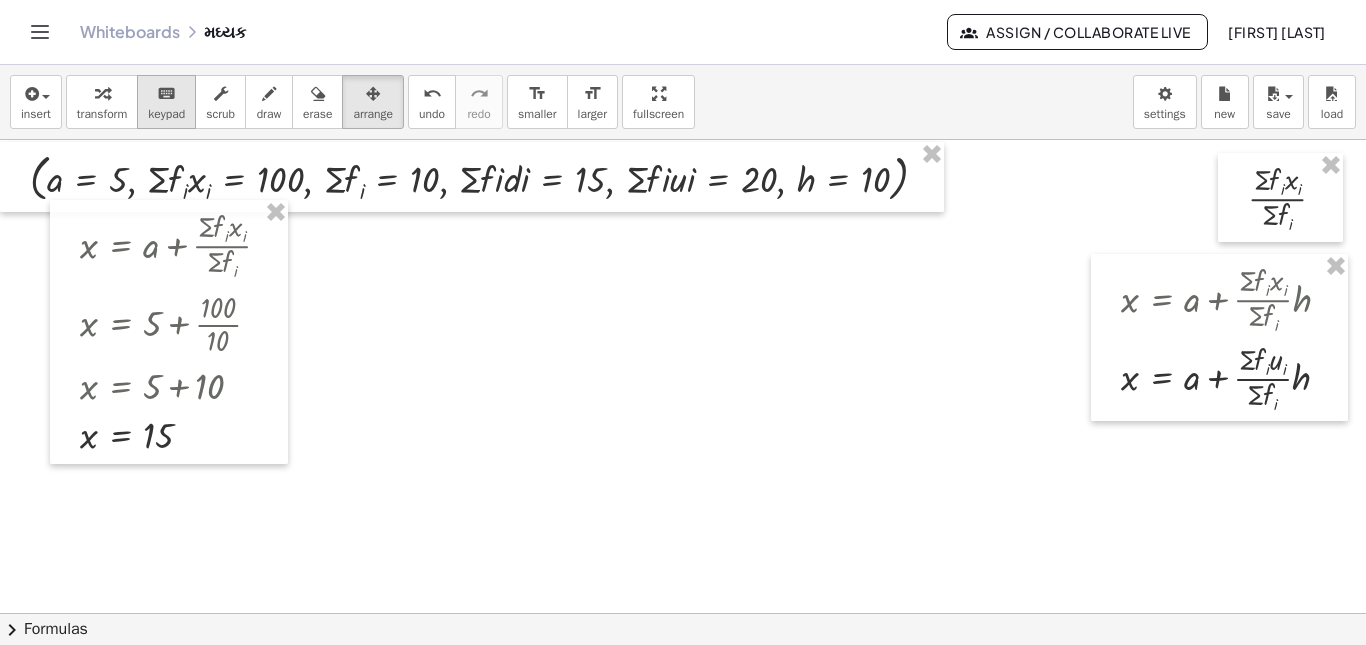 click on "keypad" at bounding box center [166, 114] 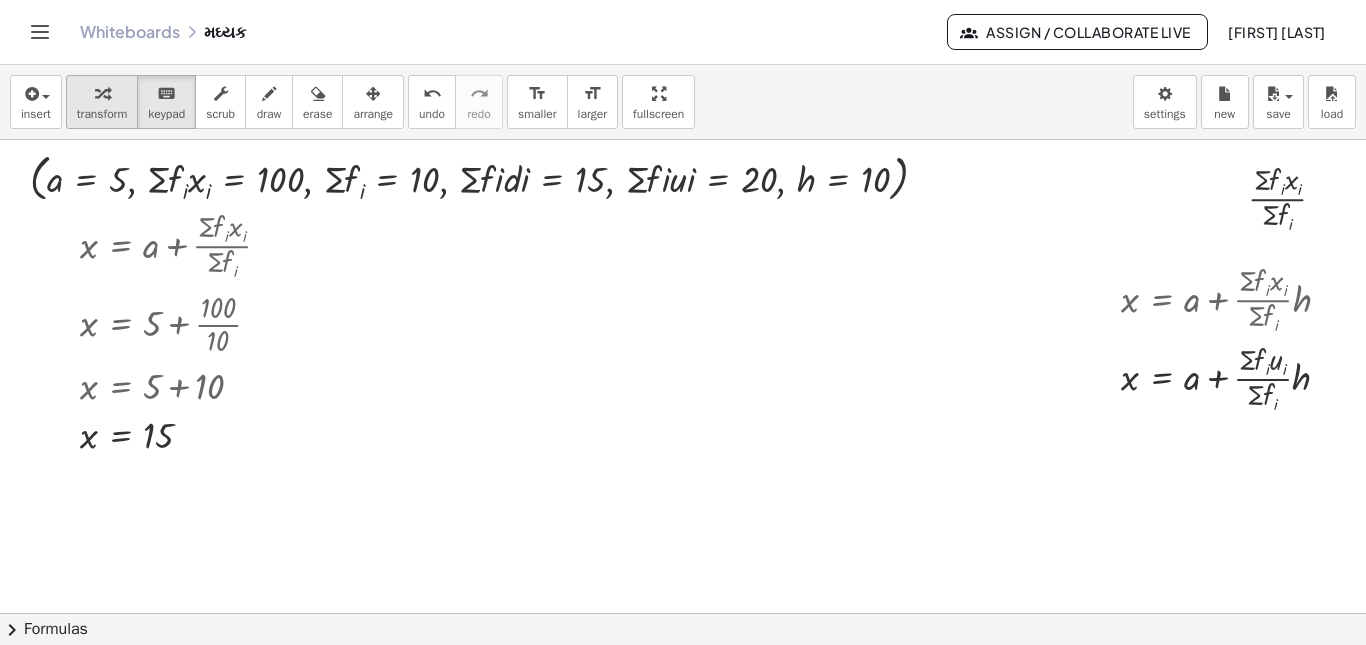 click at bounding box center [102, 93] 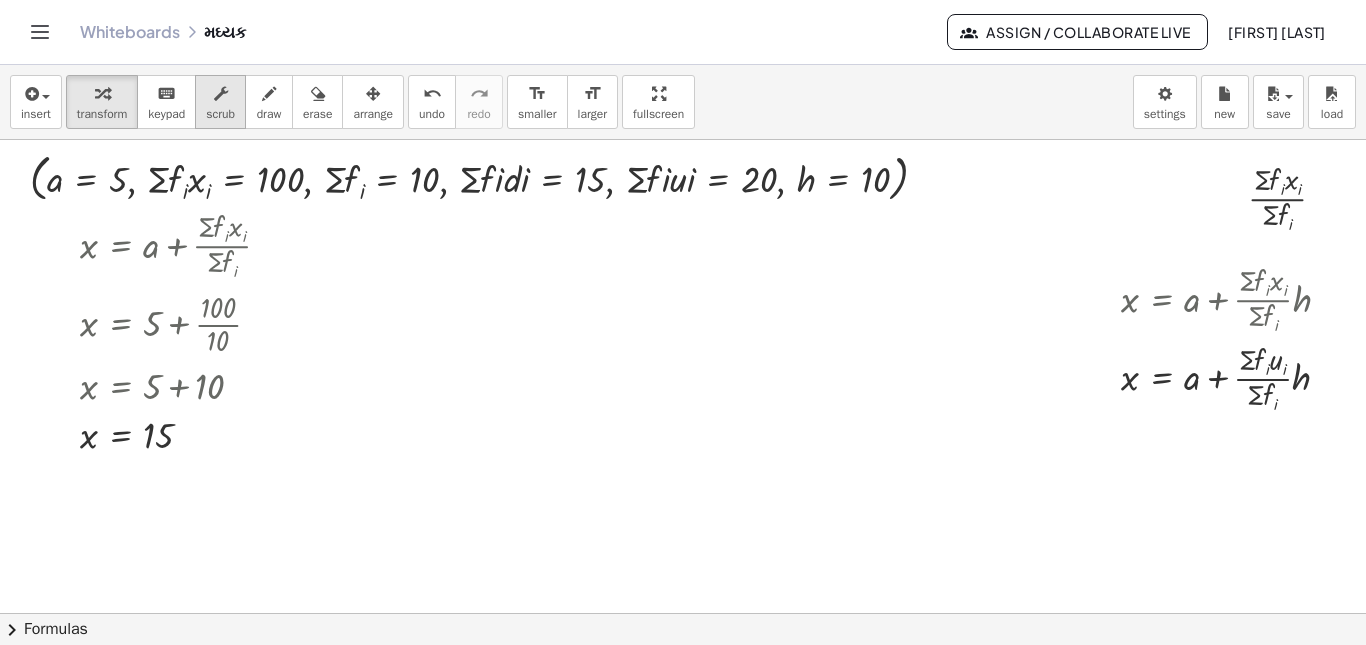 click on "scrub" at bounding box center (220, 114) 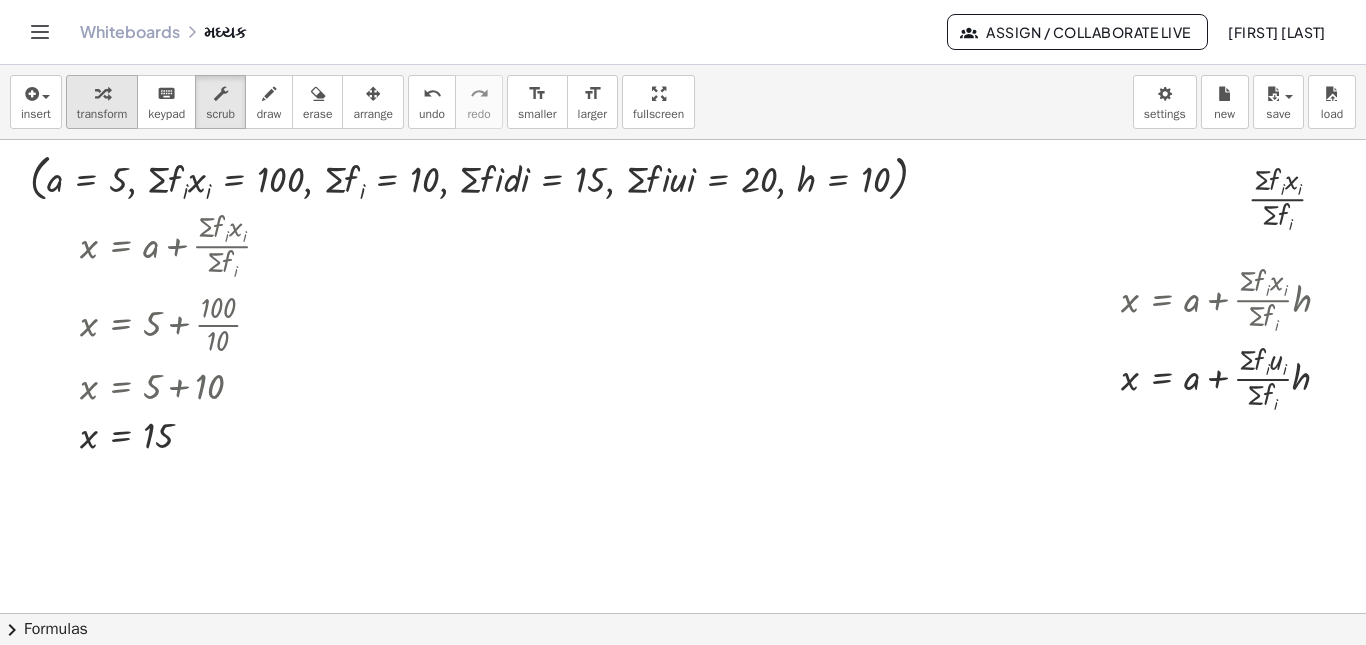 click at bounding box center (102, 93) 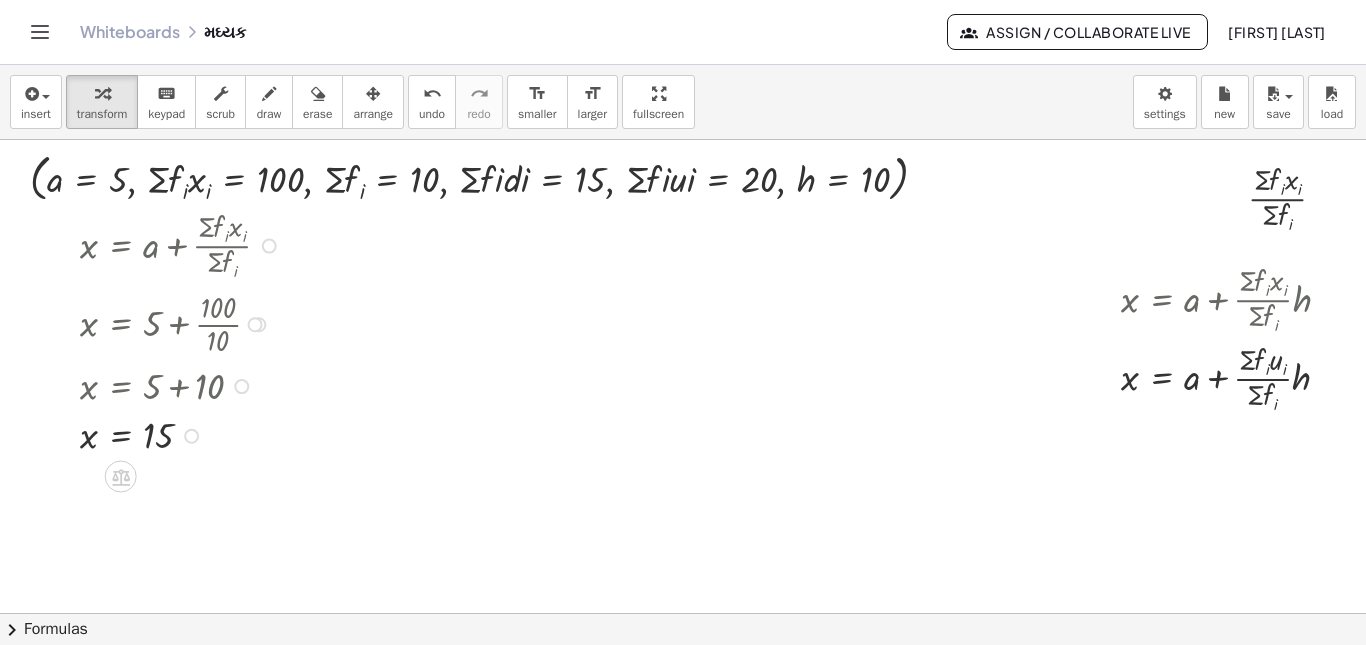 click at bounding box center [269, 246] 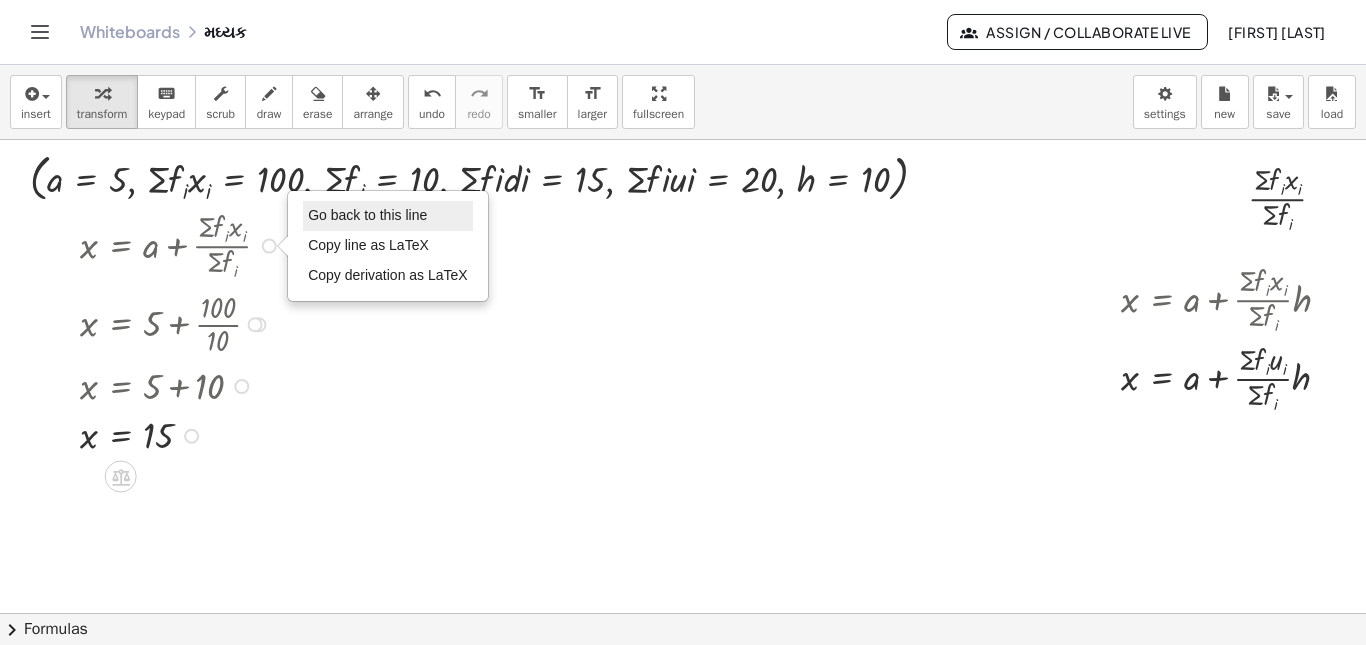 click on "Go back to this line" at bounding box center [367, 215] 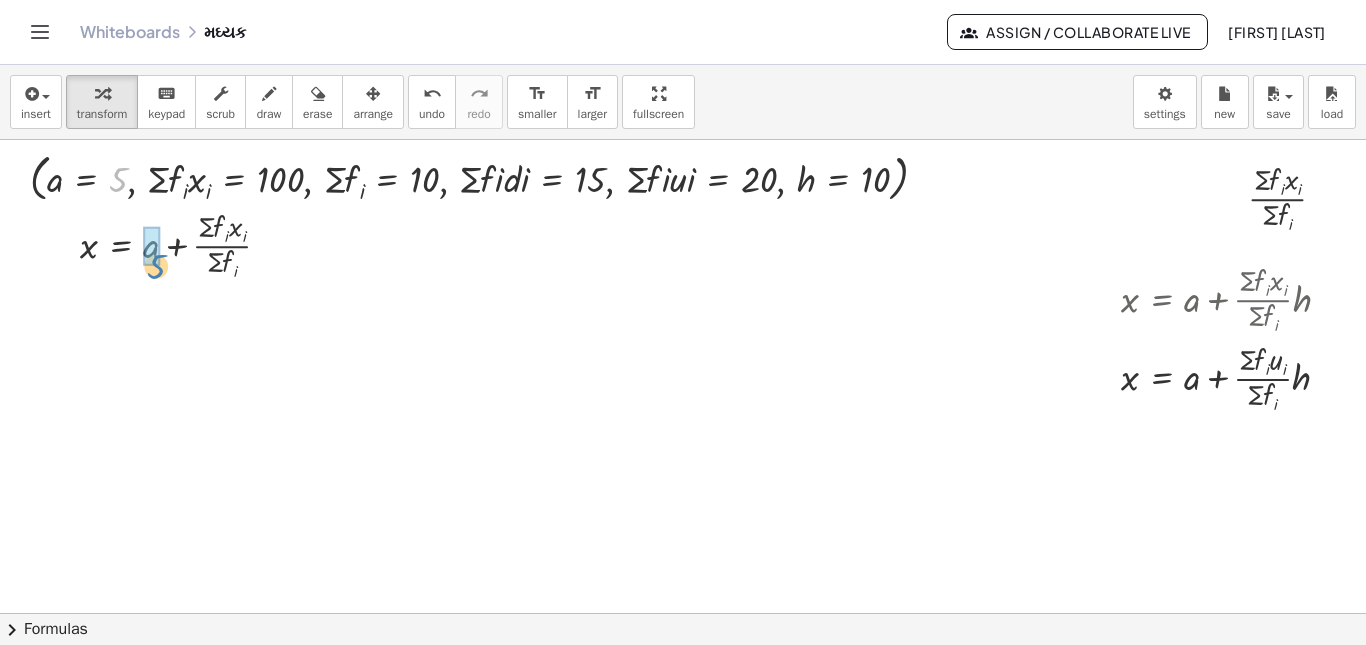 drag, startPoint x: 115, startPoint y: 173, endPoint x: 153, endPoint y: 261, distance: 95.85406 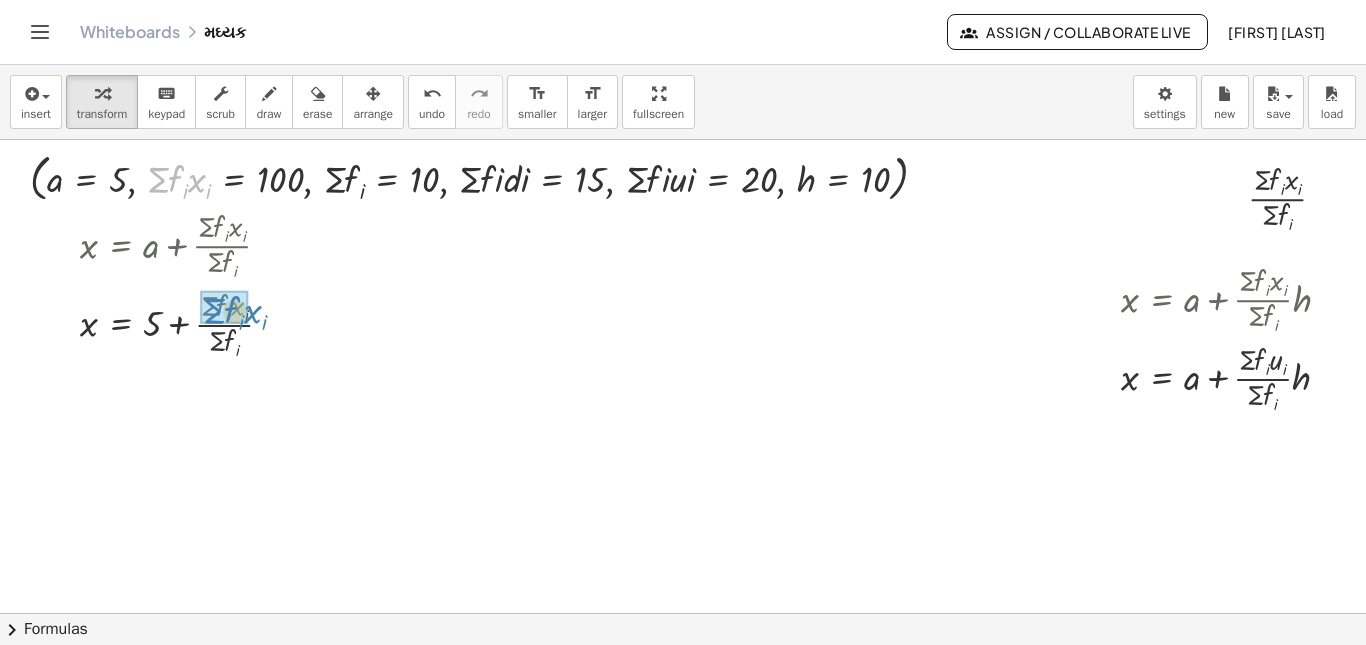 drag, startPoint x: 158, startPoint y: 172, endPoint x: 214, endPoint y: 305, distance: 144.3087 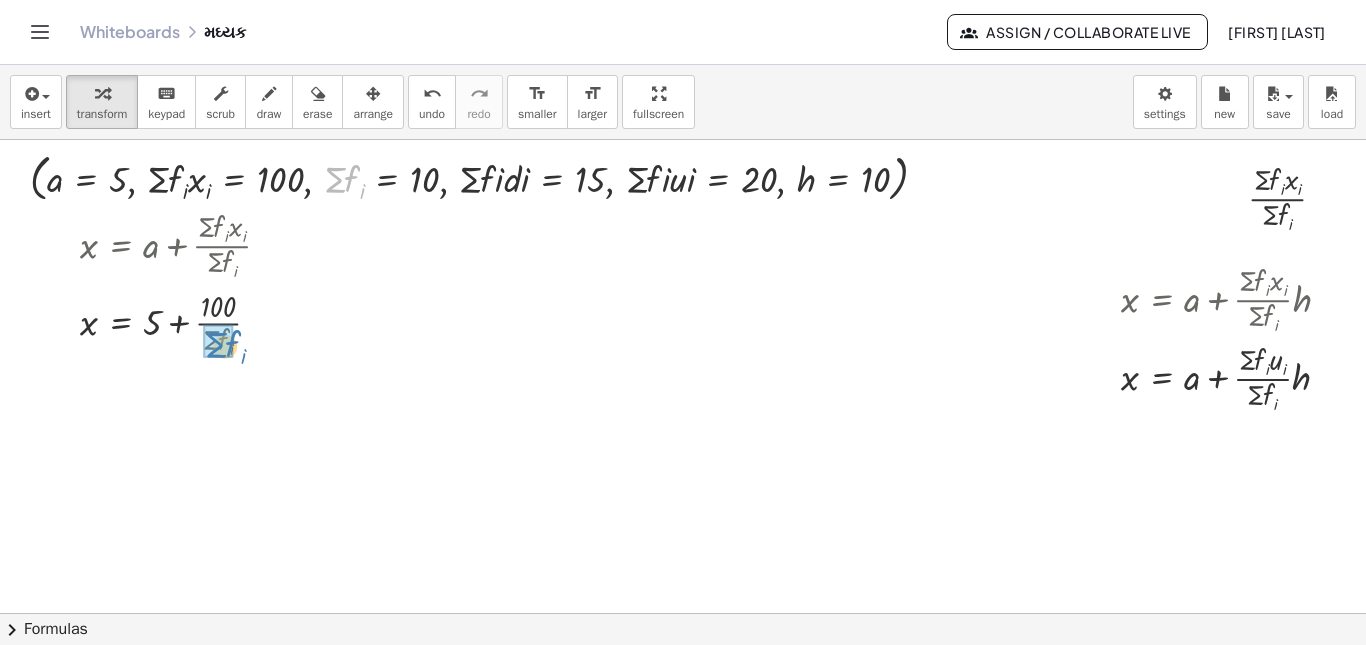 drag, startPoint x: 337, startPoint y: 180, endPoint x: 218, endPoint y: 345, distance: 203.43549 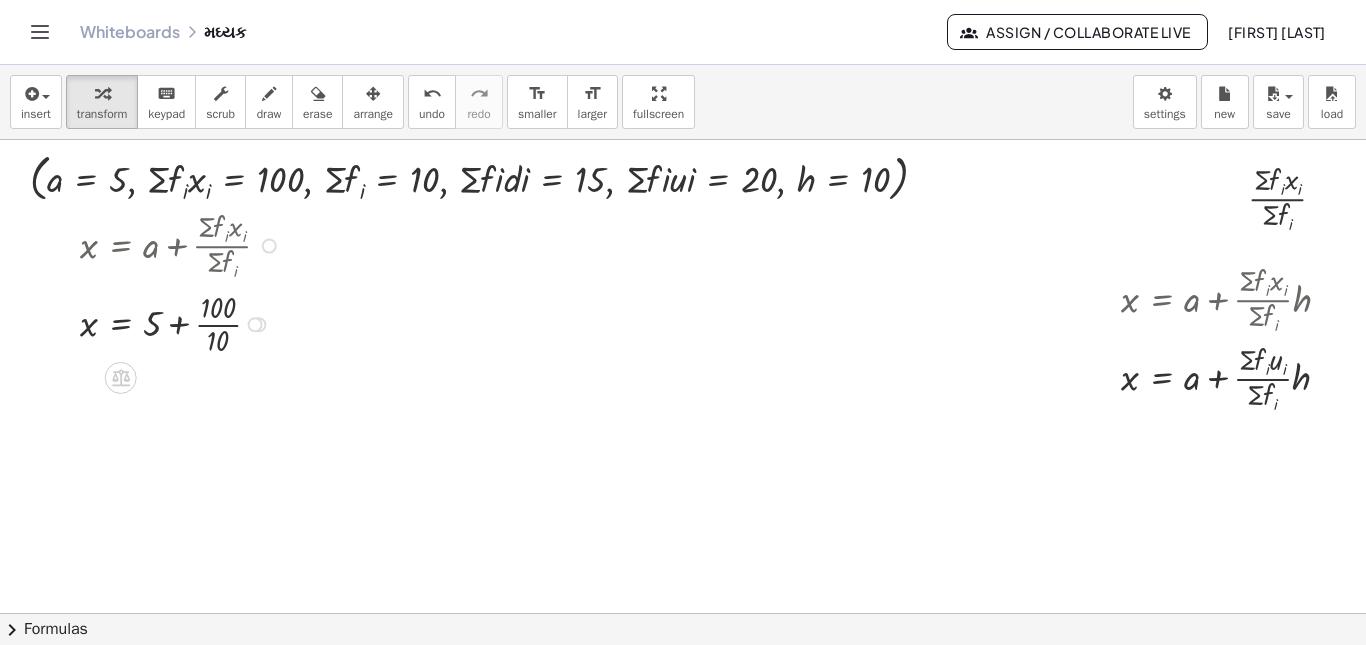 click at bounding box center (183, 322) 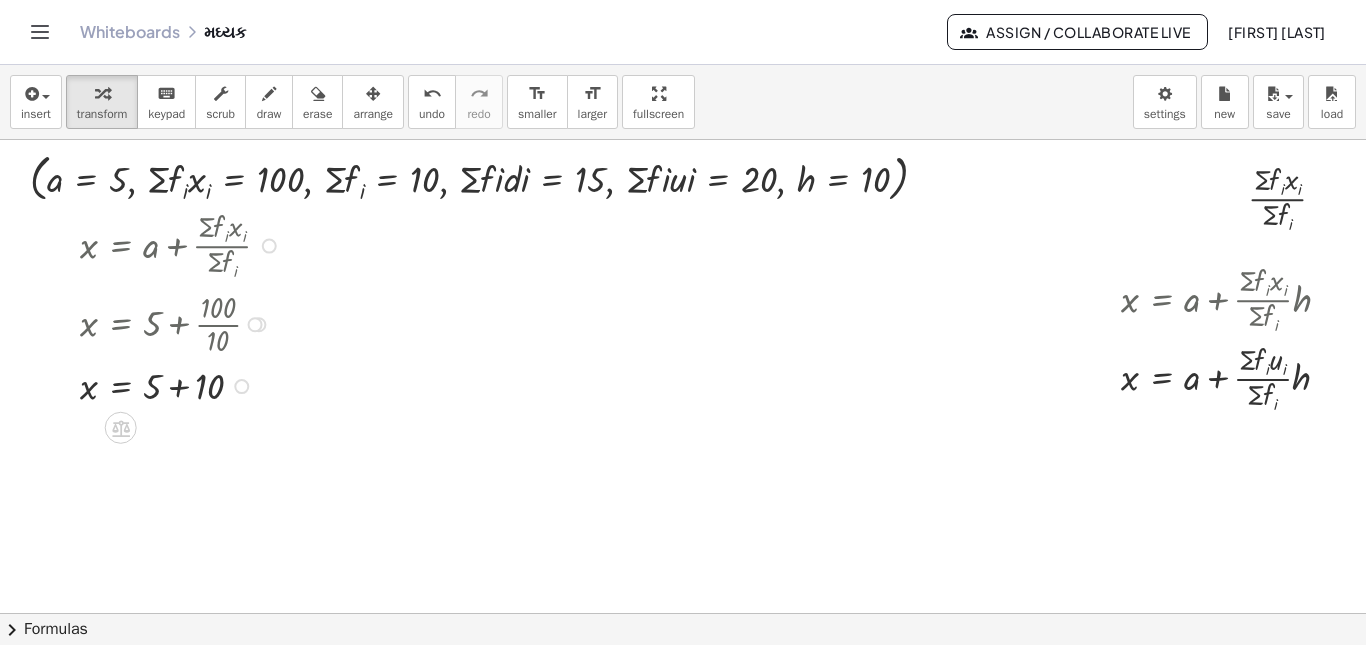 click at bounding box center (183, 384) 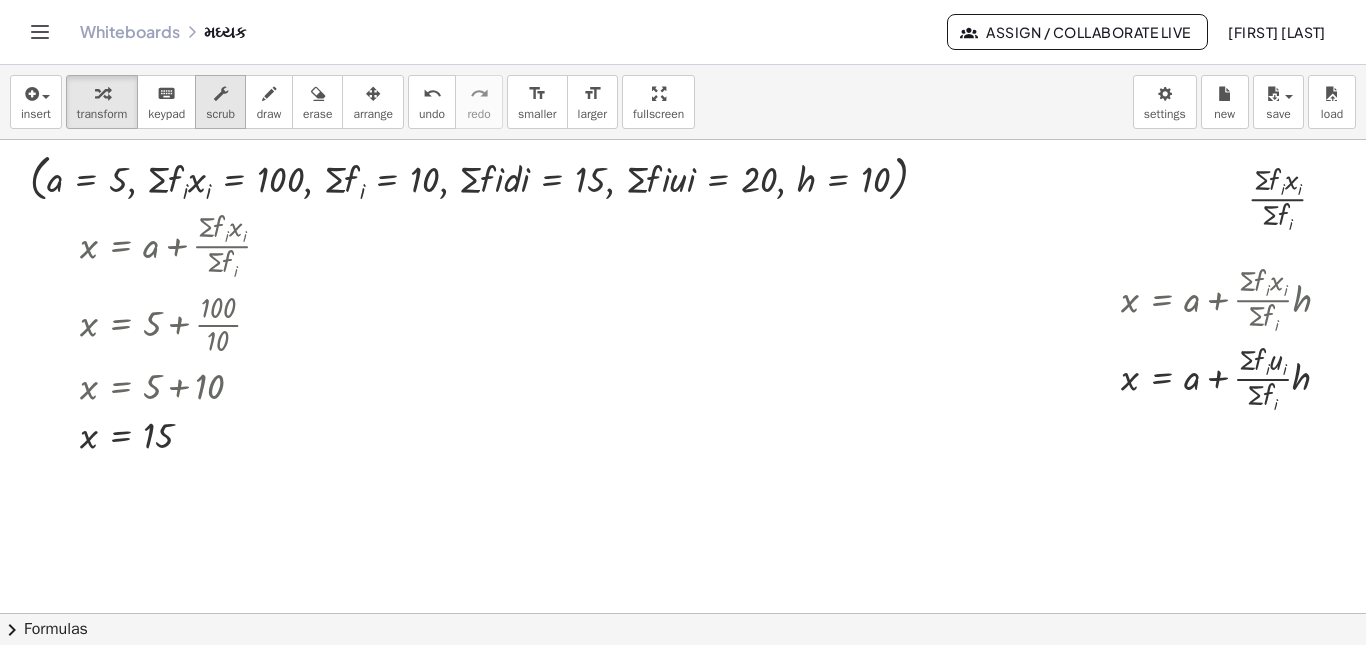 click at bounding box center [221, 94] 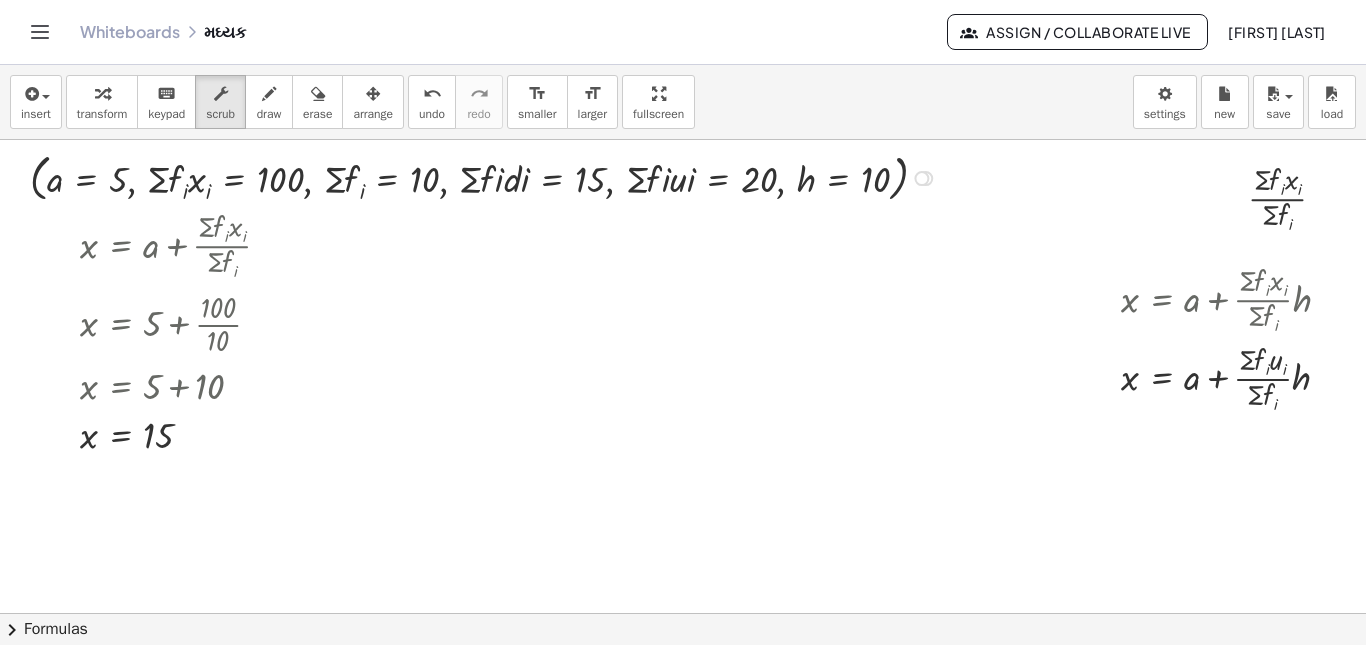 click at bounding box center (486, 177) 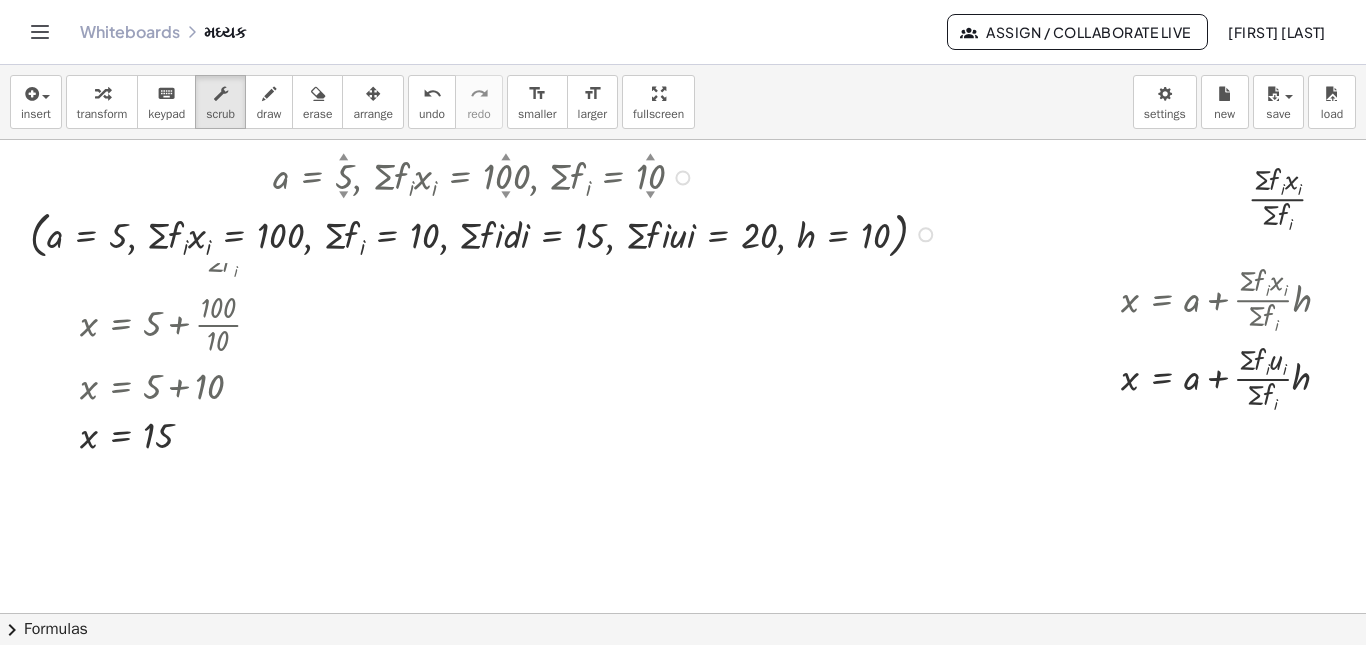 drag, startPoint x: 924, startPoint y: 182, endPoint x: 942, endPoint y: 301, distance: 120.353645 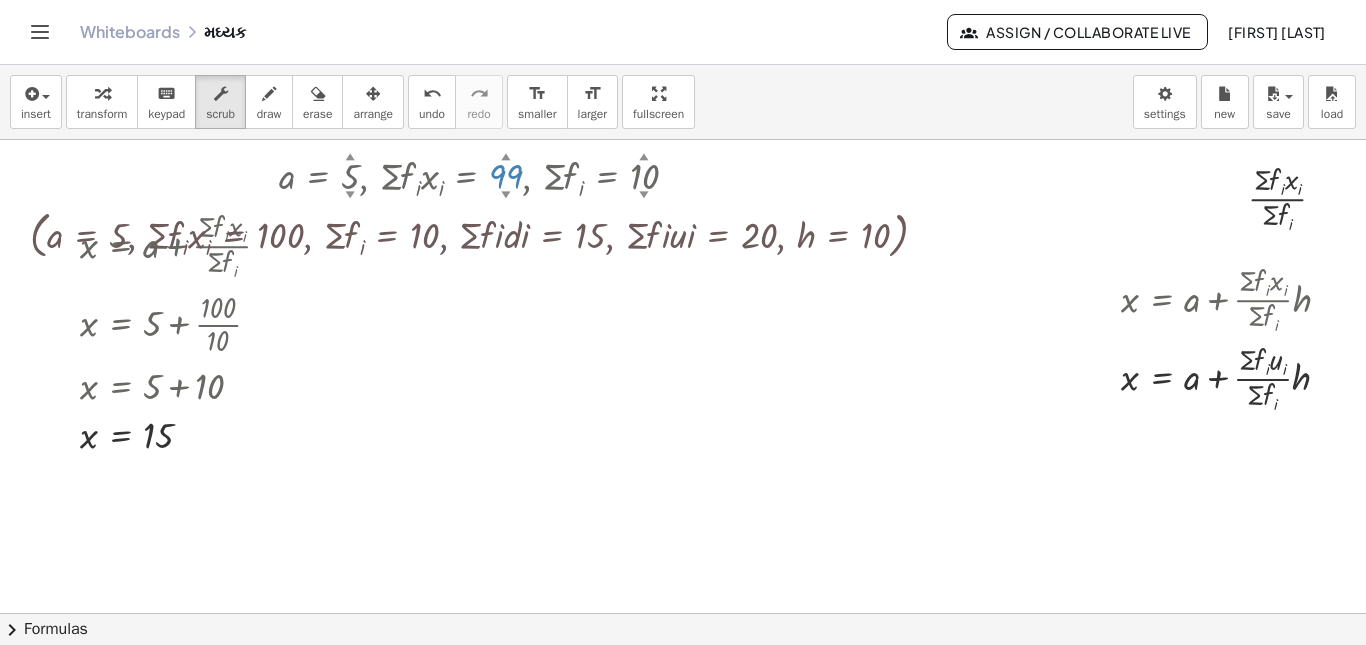 drag, startPoint x: 504, startPoint y: 195, endPoint x: 509, endPoint y: 213, distance: 18.681541 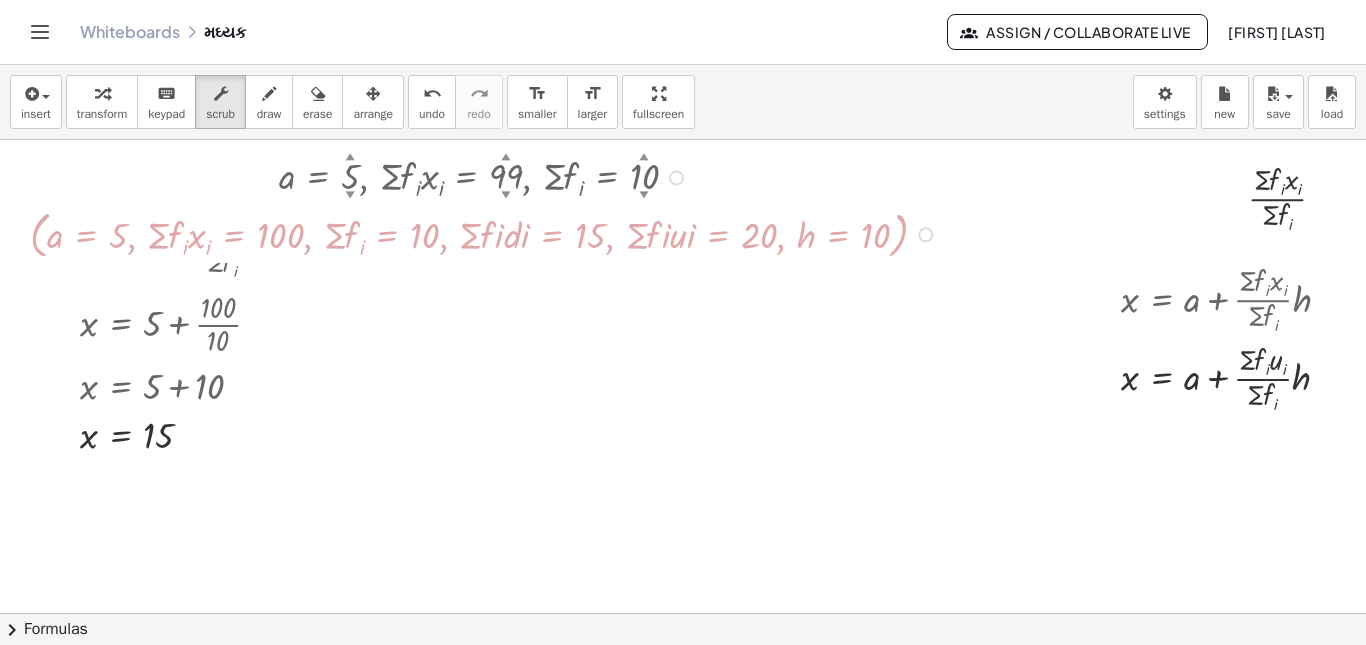 click at bounding box center (676, 177) 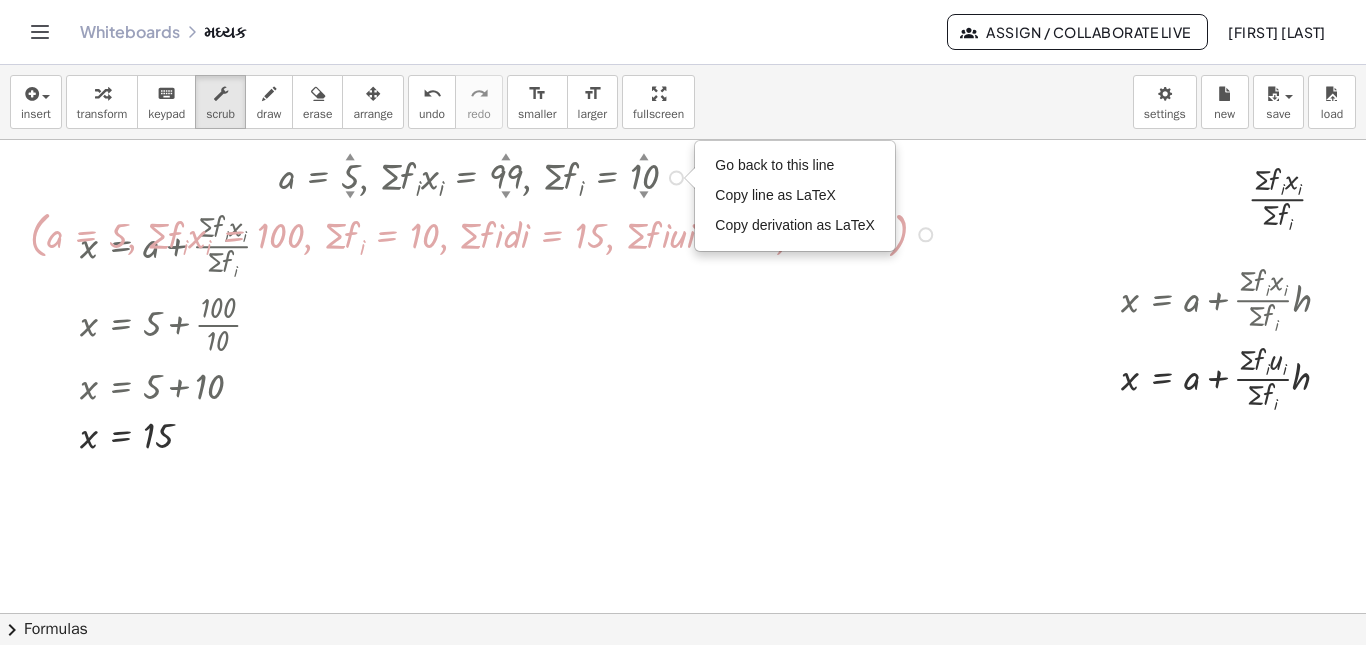 click on "Go back to this line" at bounding box center [774, 165] 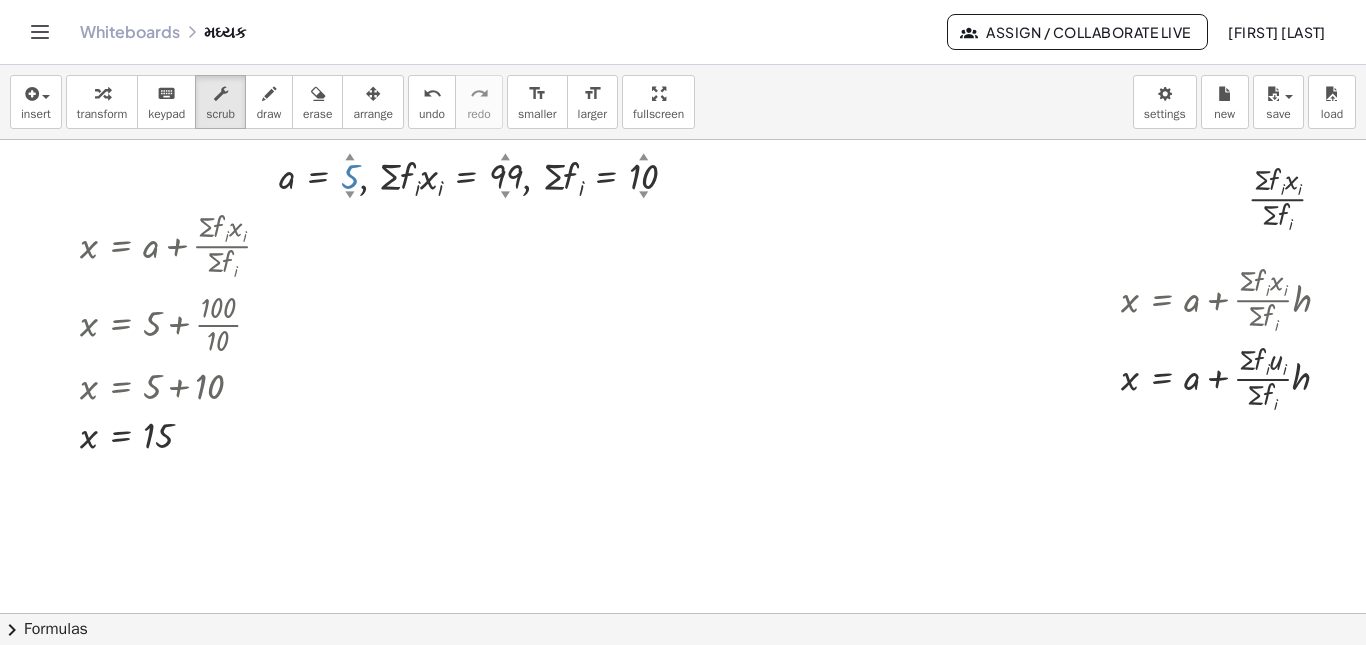 click on ", a = 5 ▲ ▼ , · Σ · f i · x i = 99 ▲ ▼ , · Σ · f i = 10 ▲ ▼" at bounding box center [469, 178] 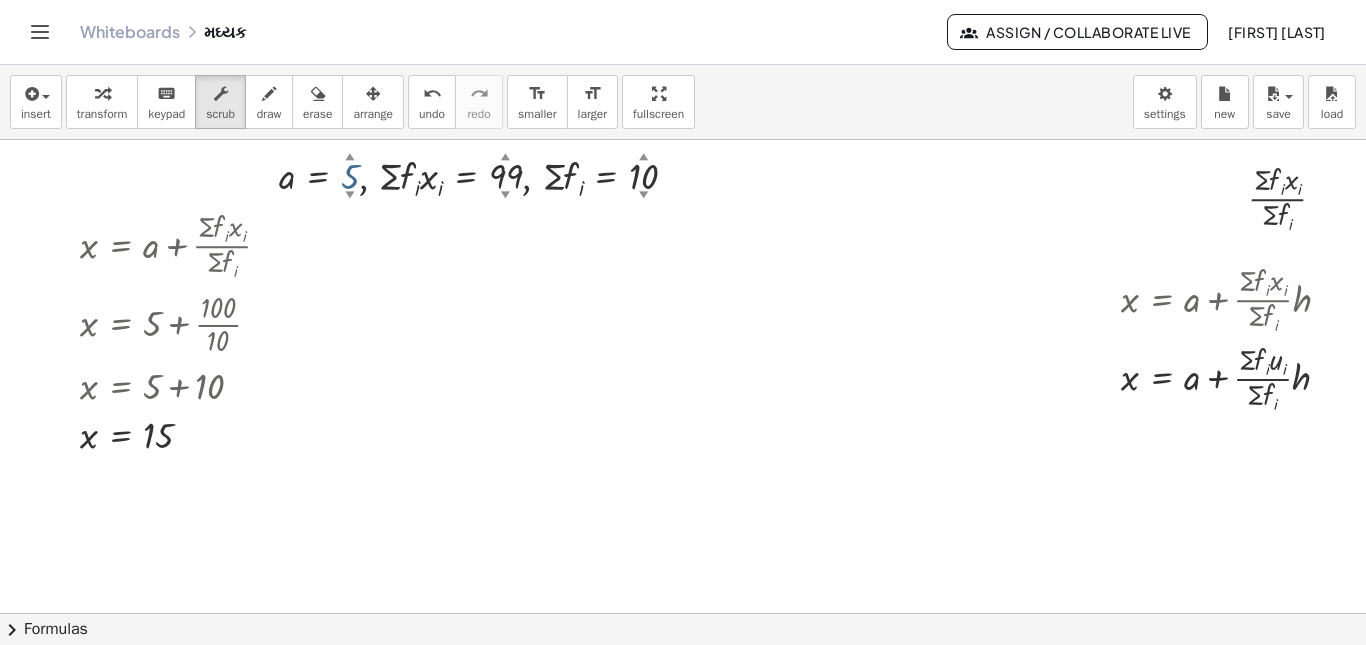 click at bounding box center (683, 613) 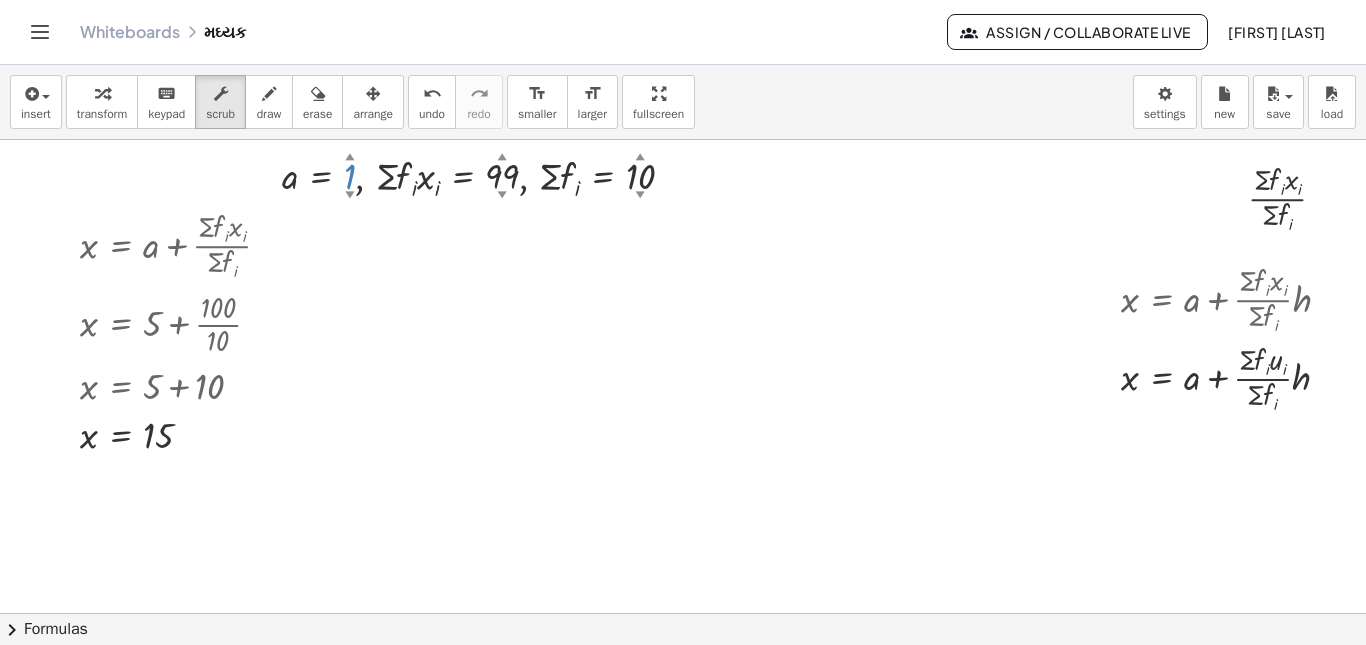 drag, startPoint x: 351, startPoint y: 193, endPoint x: 358, endPoint y: 237, distance: 44.553337 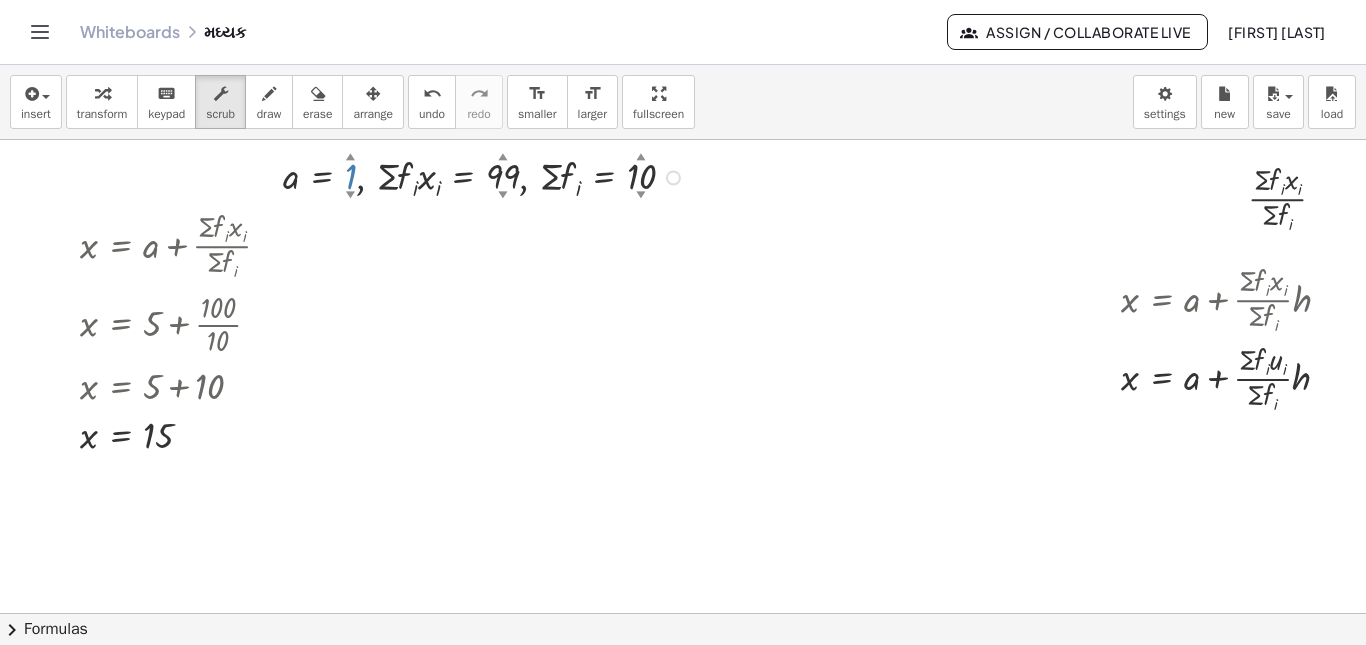 click at bounding box center [683, 613] 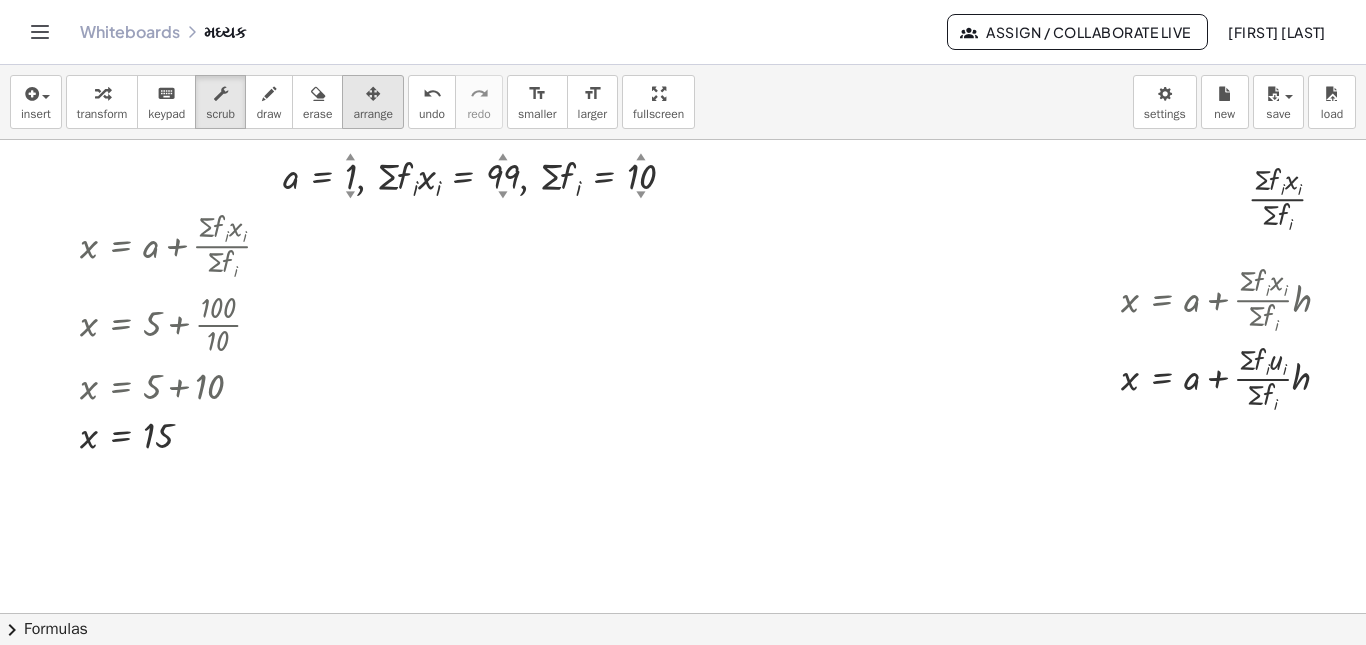 click on "arrange" at bounding box center [373, 114] 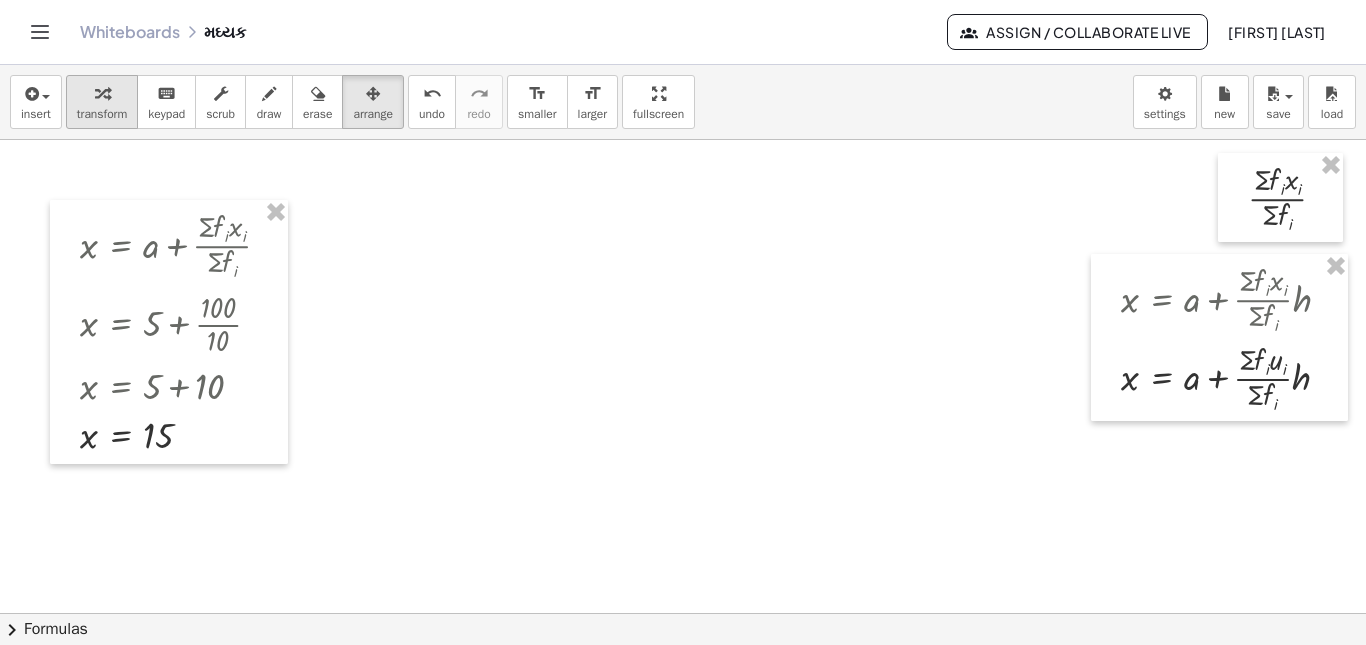 click on "transform" at bounding box center [102, 114] 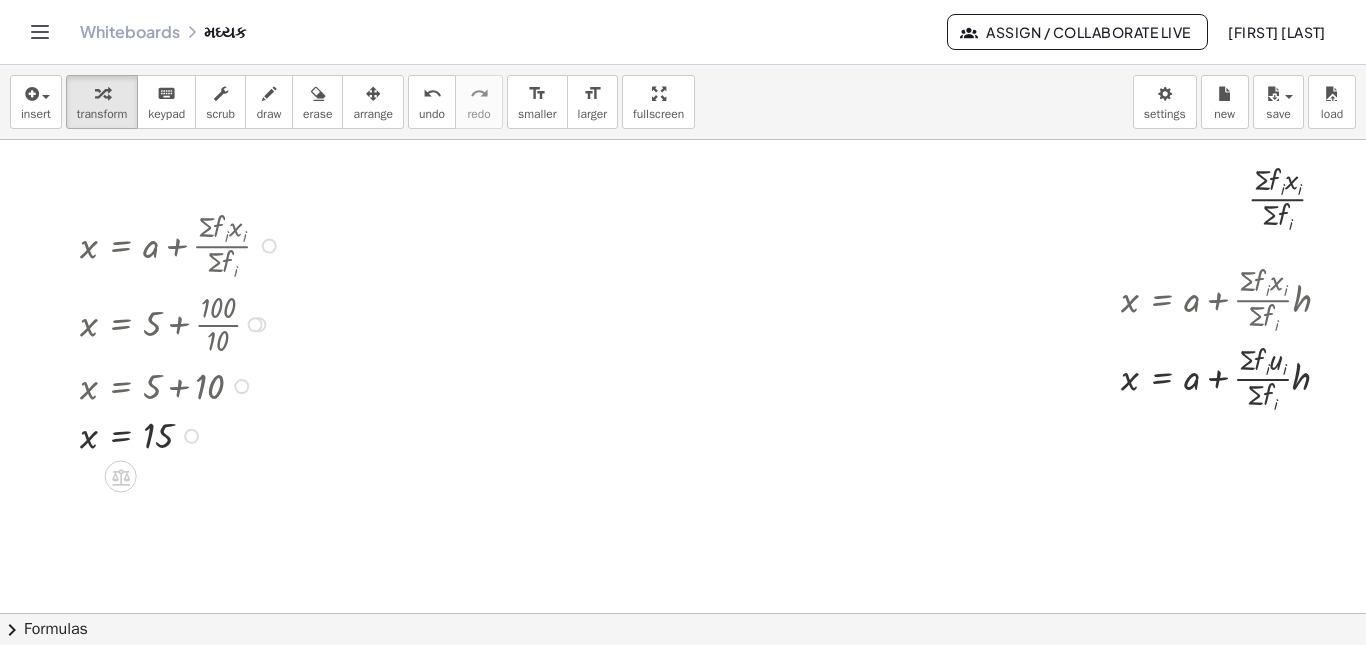 click at bounding box center (269, 246) 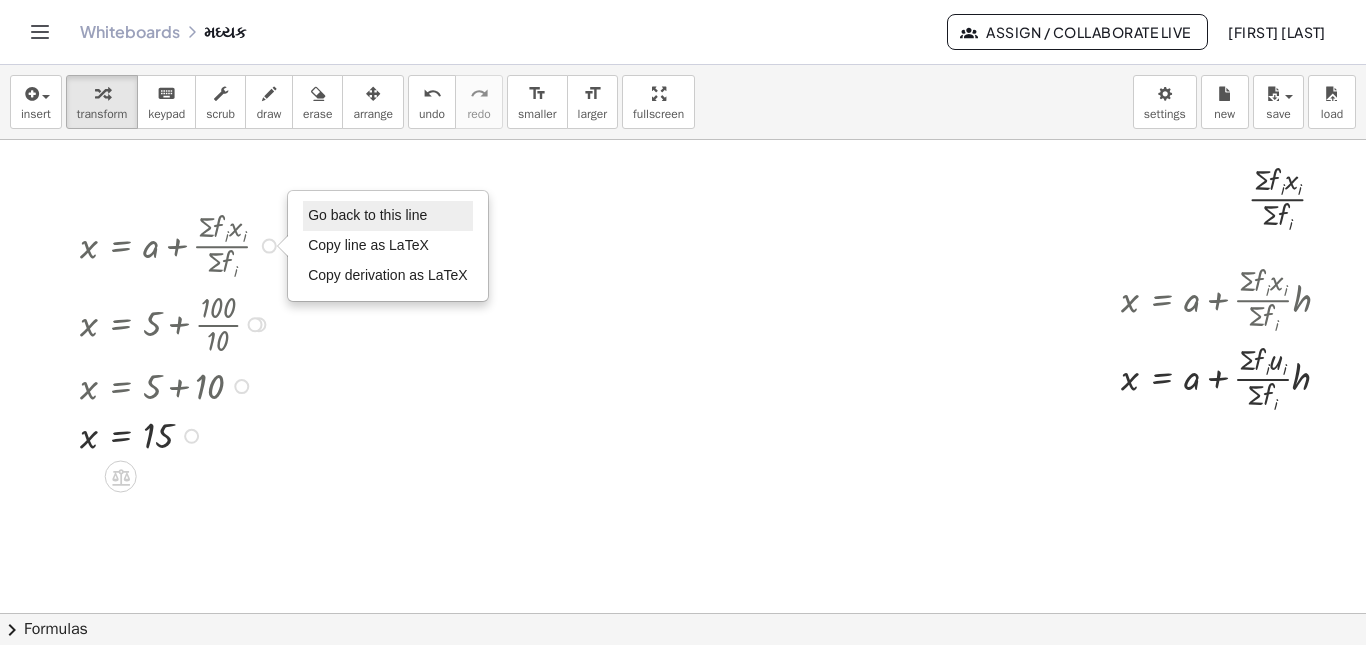 click on "Go back to this line" at bounding box center (367, 215) 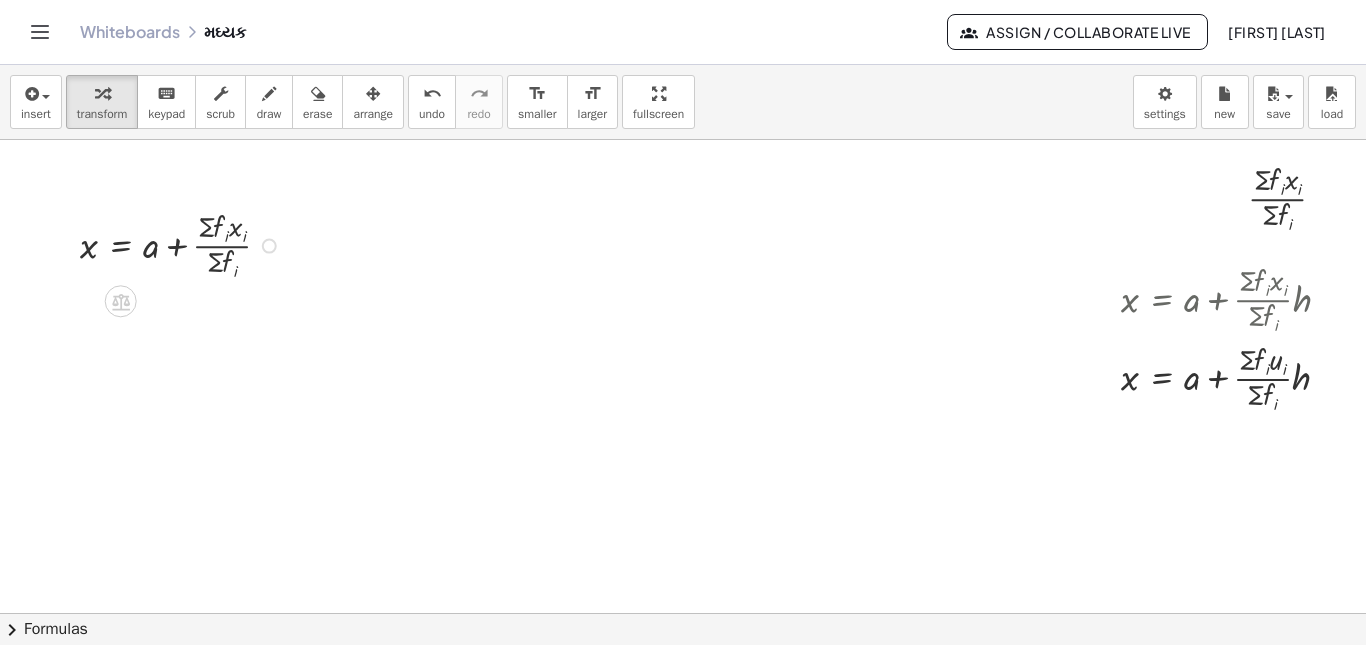 click at bounding box center (683, 613) 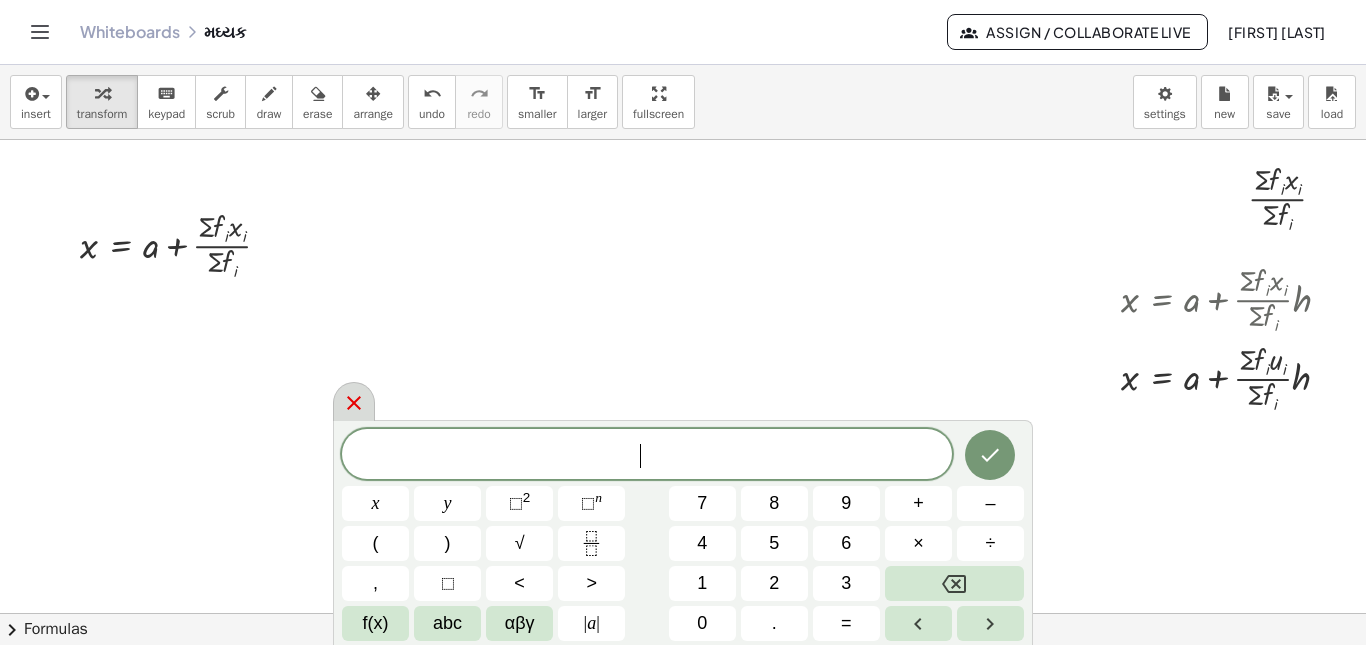 click 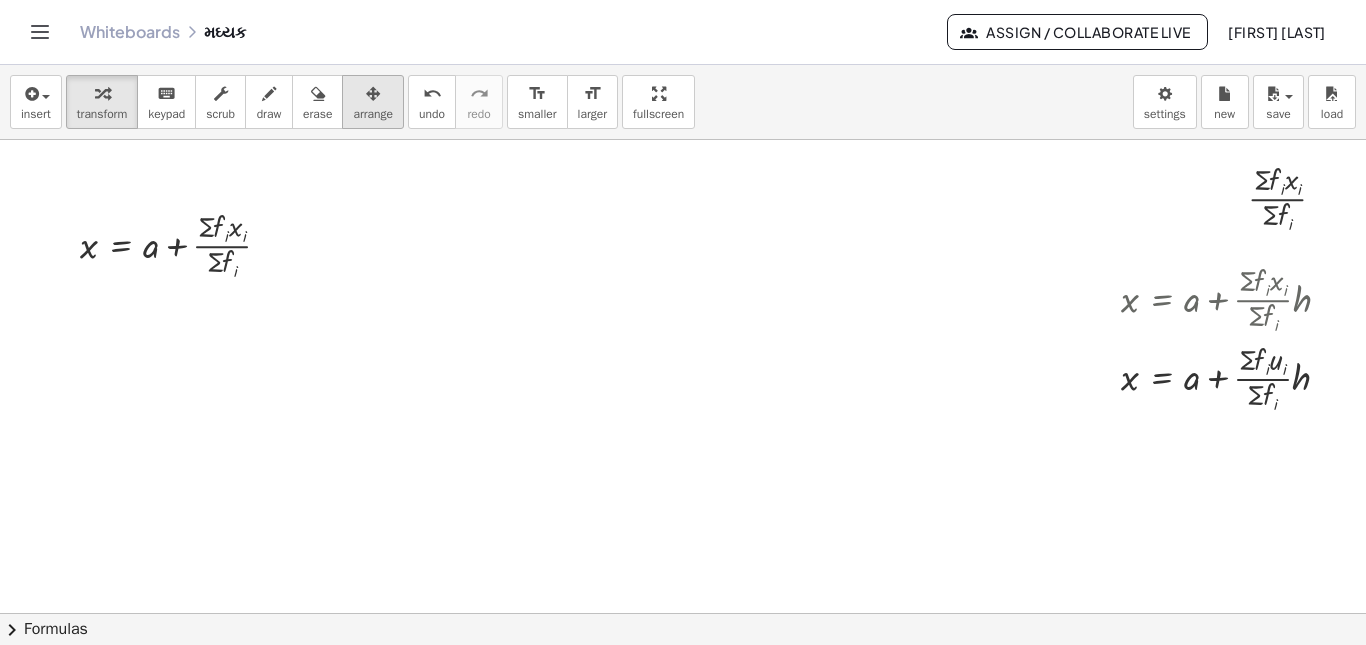click on "arrange" at bounding box center [373, 114] 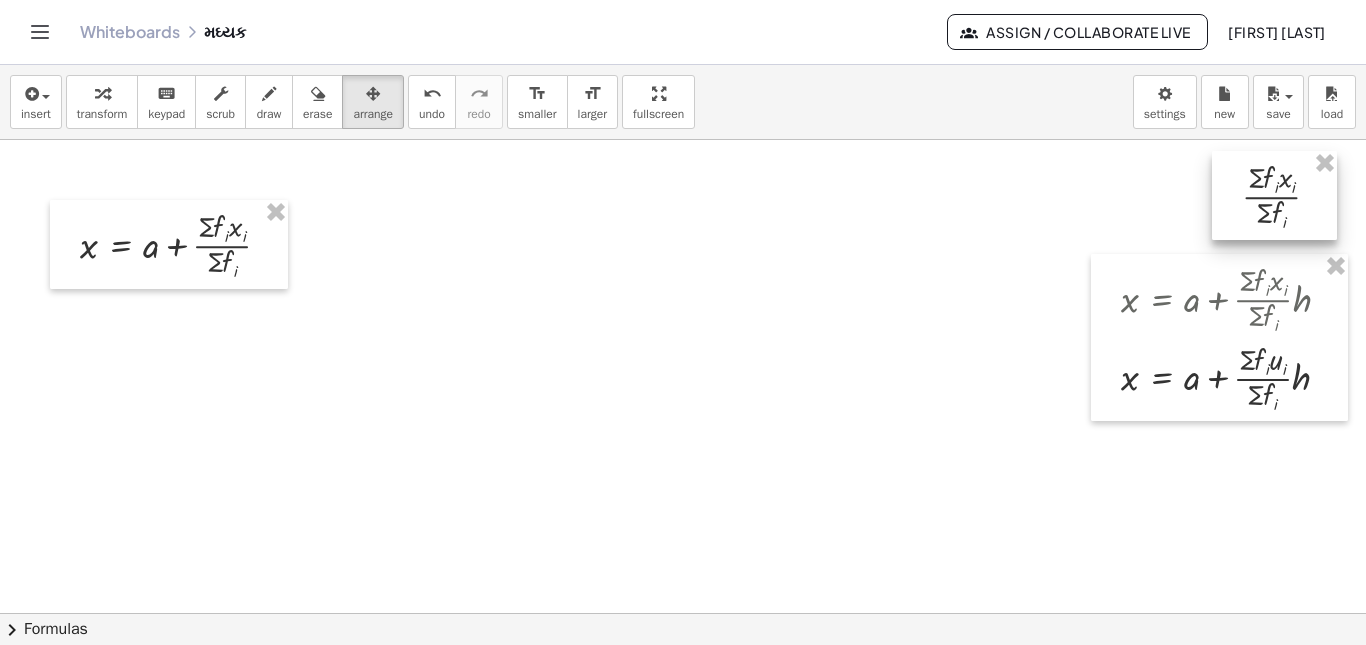 click at bounding box center [1274, 195] 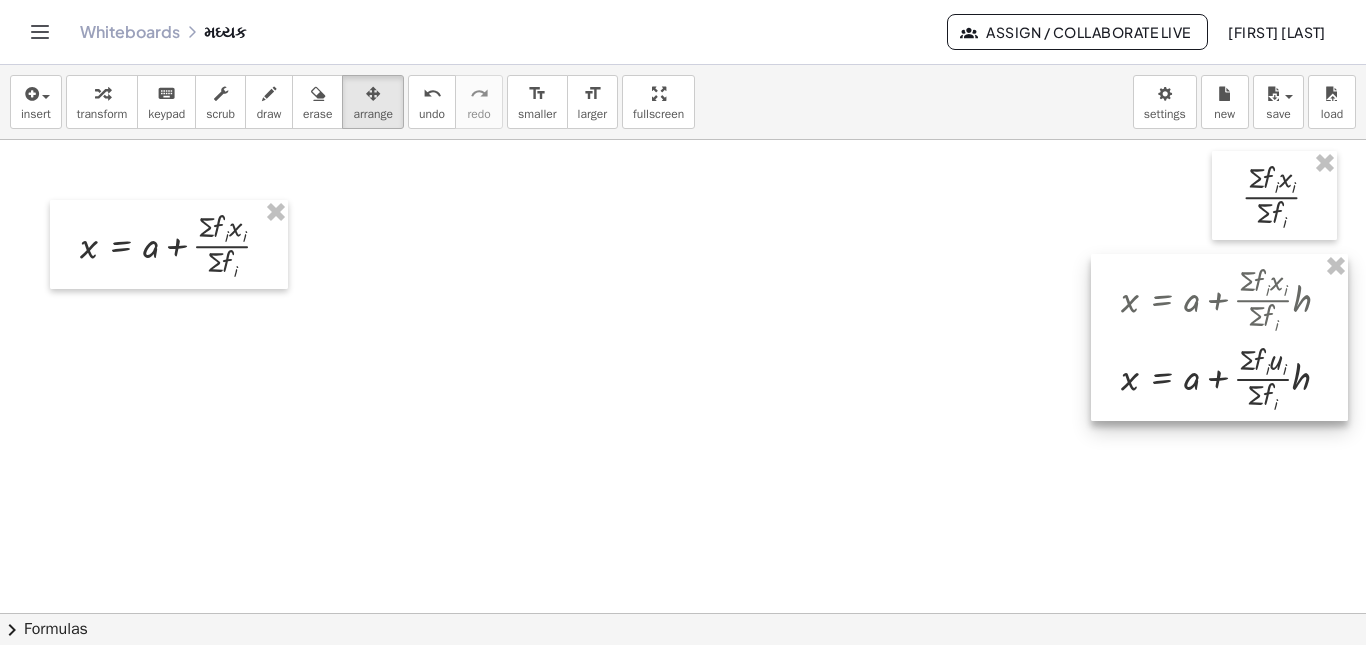 click at bounding box center [1219, 337] 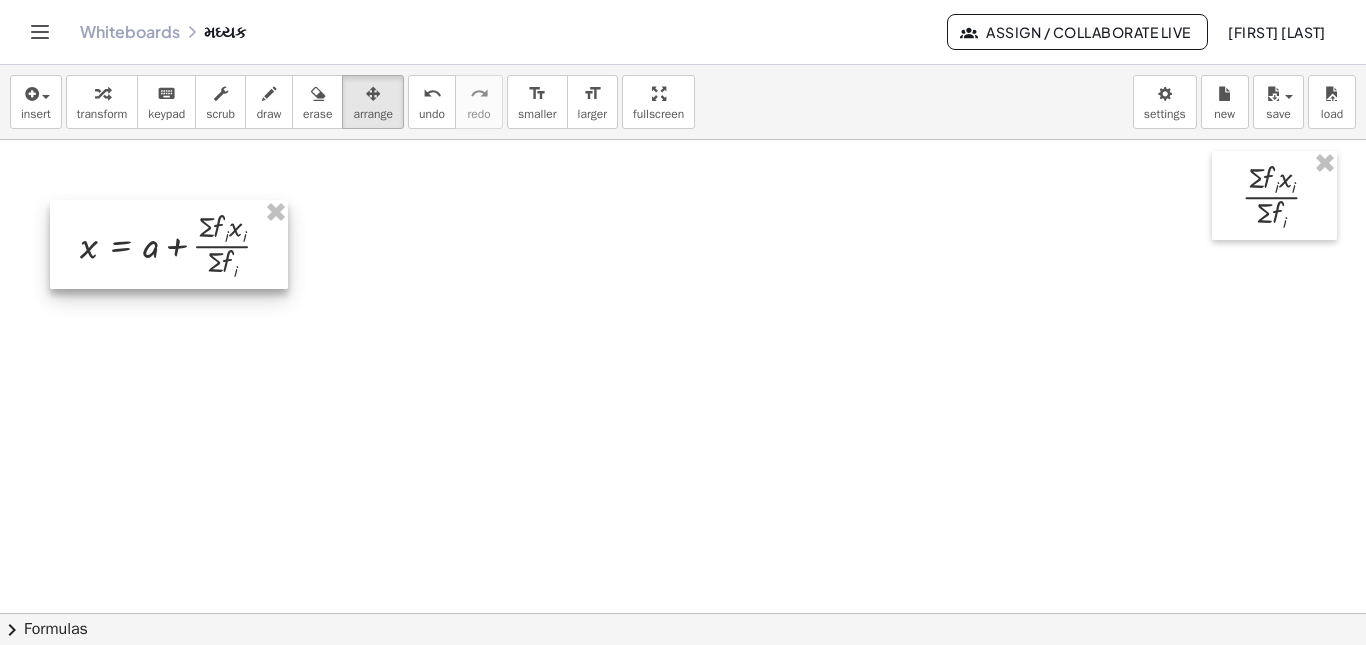 click at bounding box center (169, 244) 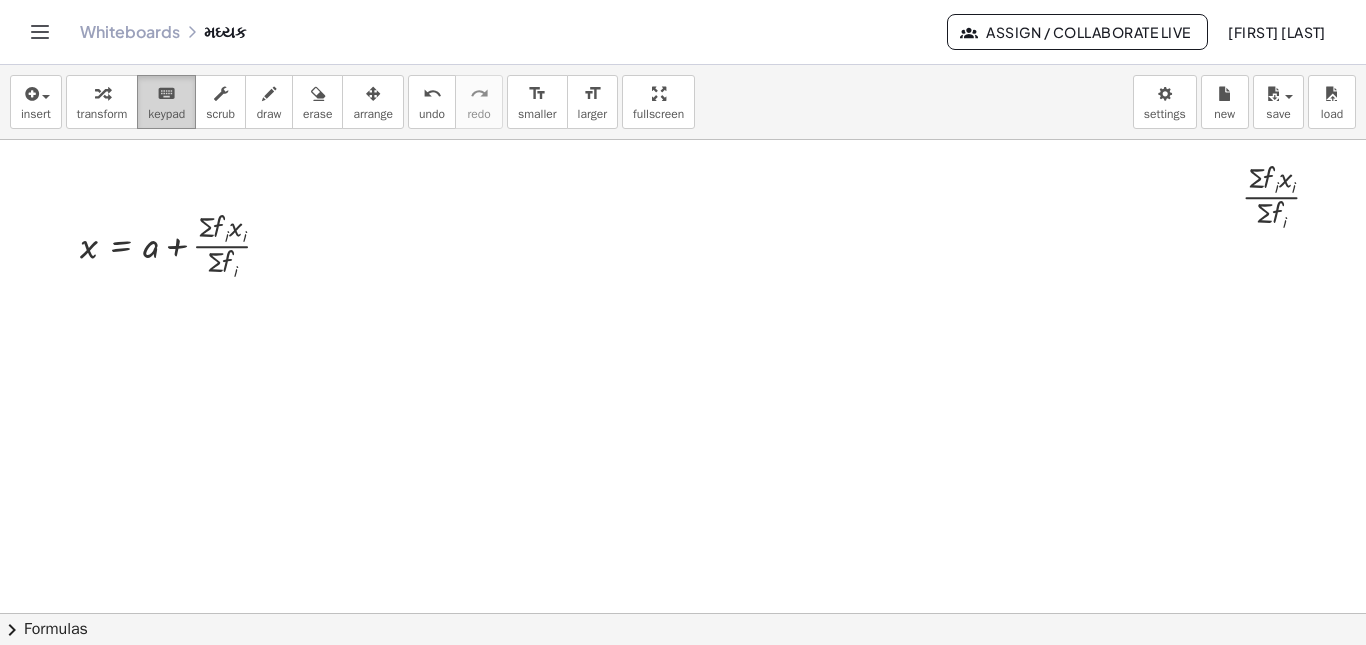 click on "keyboard" at bounding box center [166, 93] 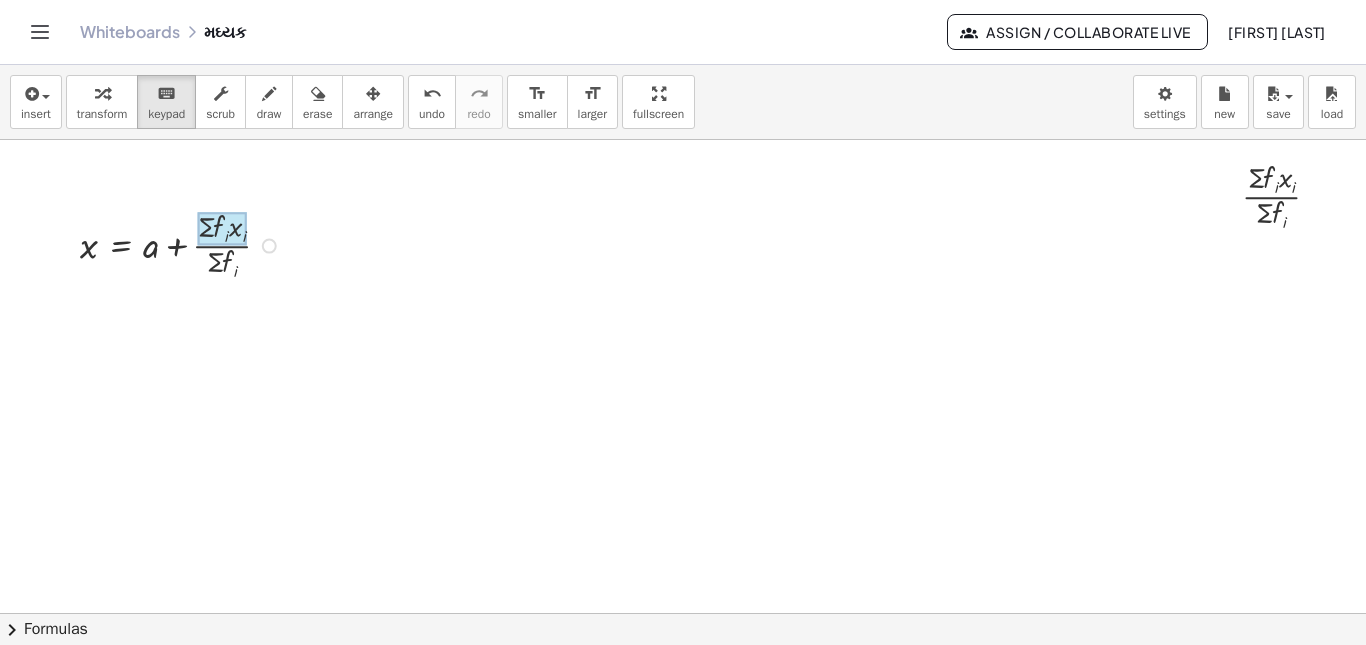 click at bounding box center [222, 228] 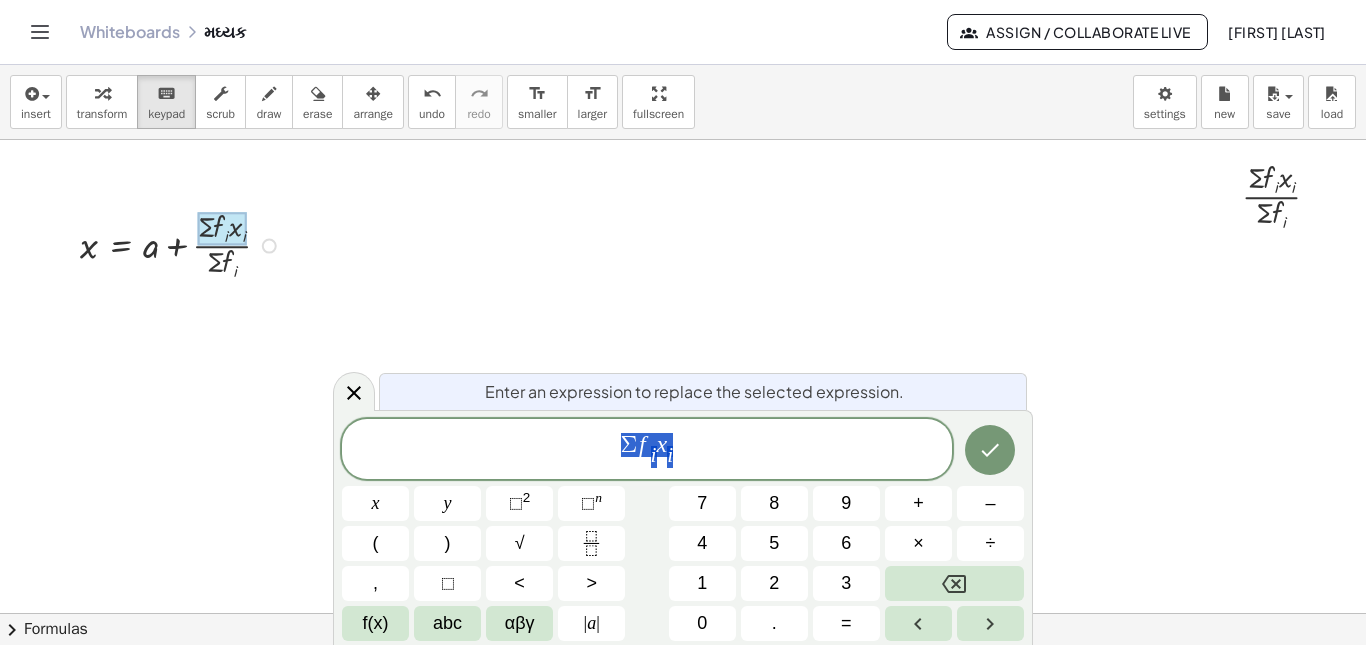 click on "Σ f i ​ x i ​" at bounding box center [647, 450] 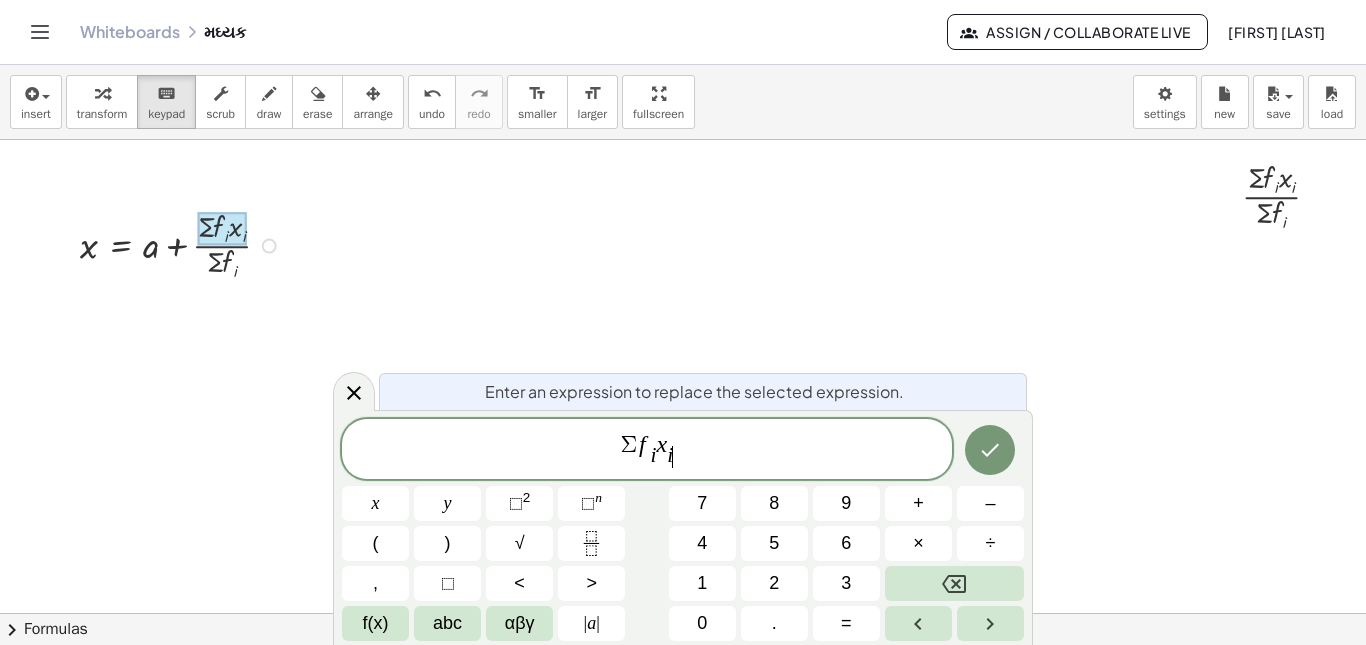 click on "Σ f i ​ x i ​ ​" at bounding box center [647, 450] 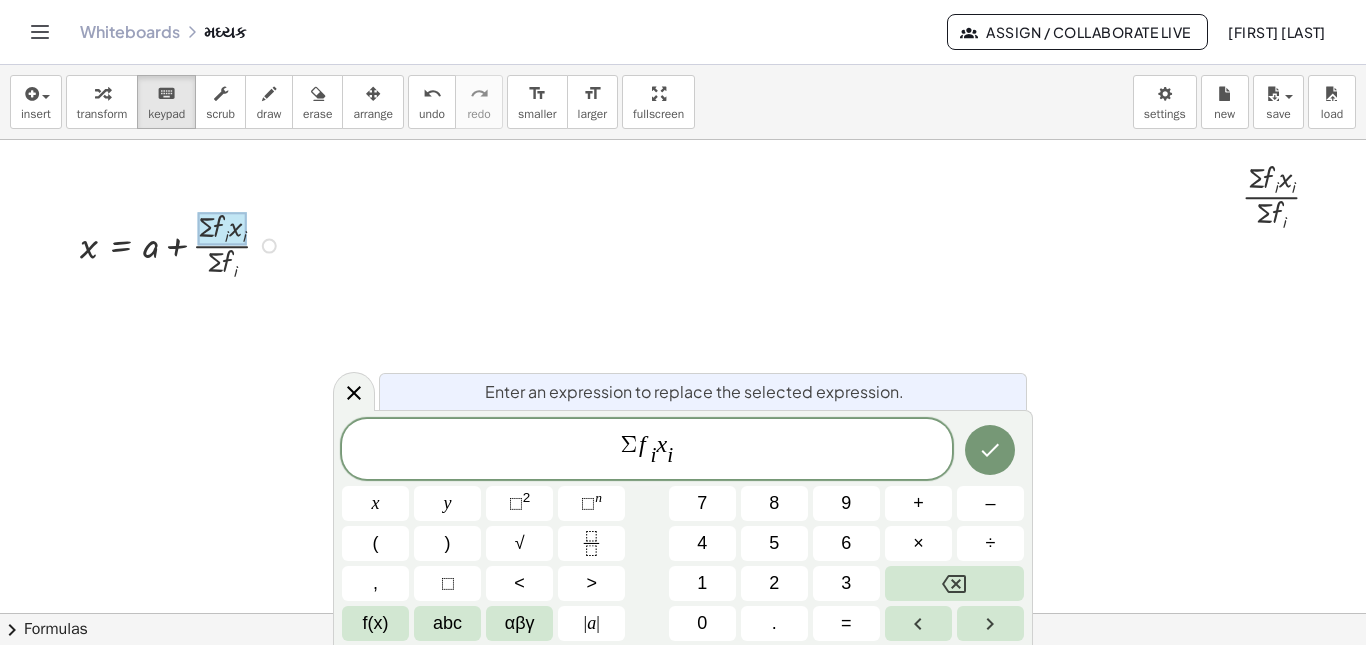 click on "x" at bounding box center [662, 444] 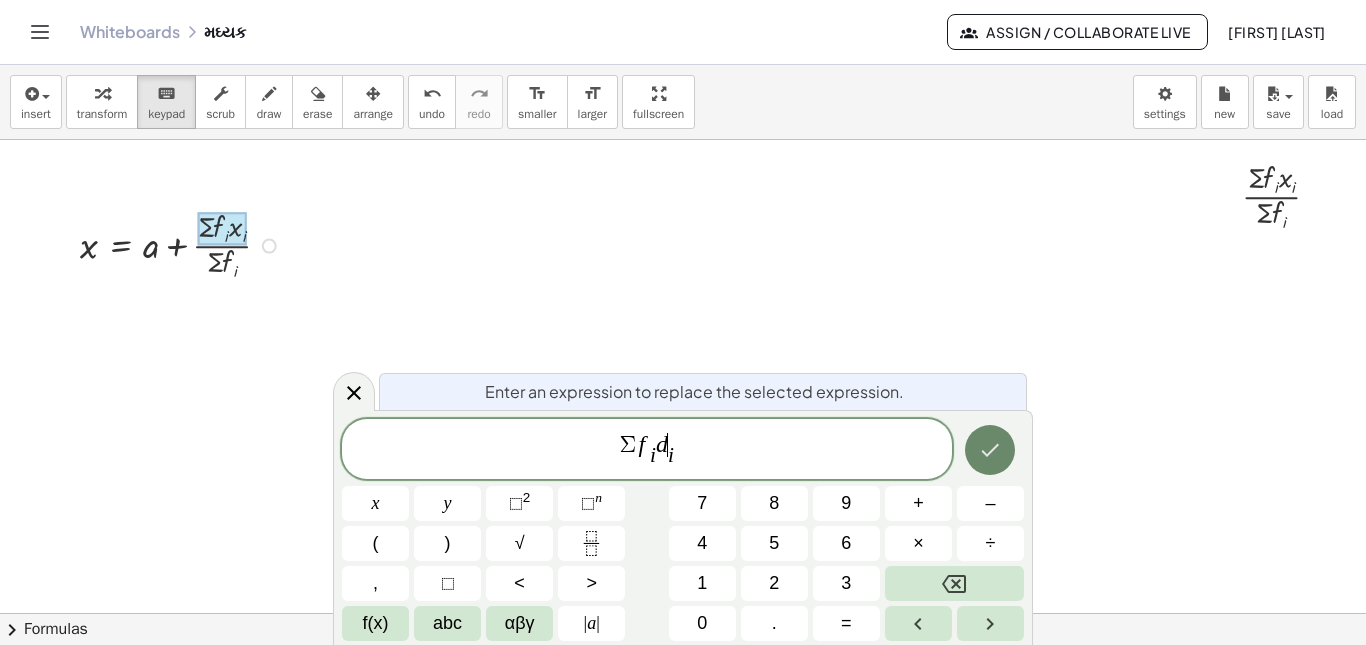 click at bounding box center (990, 450) 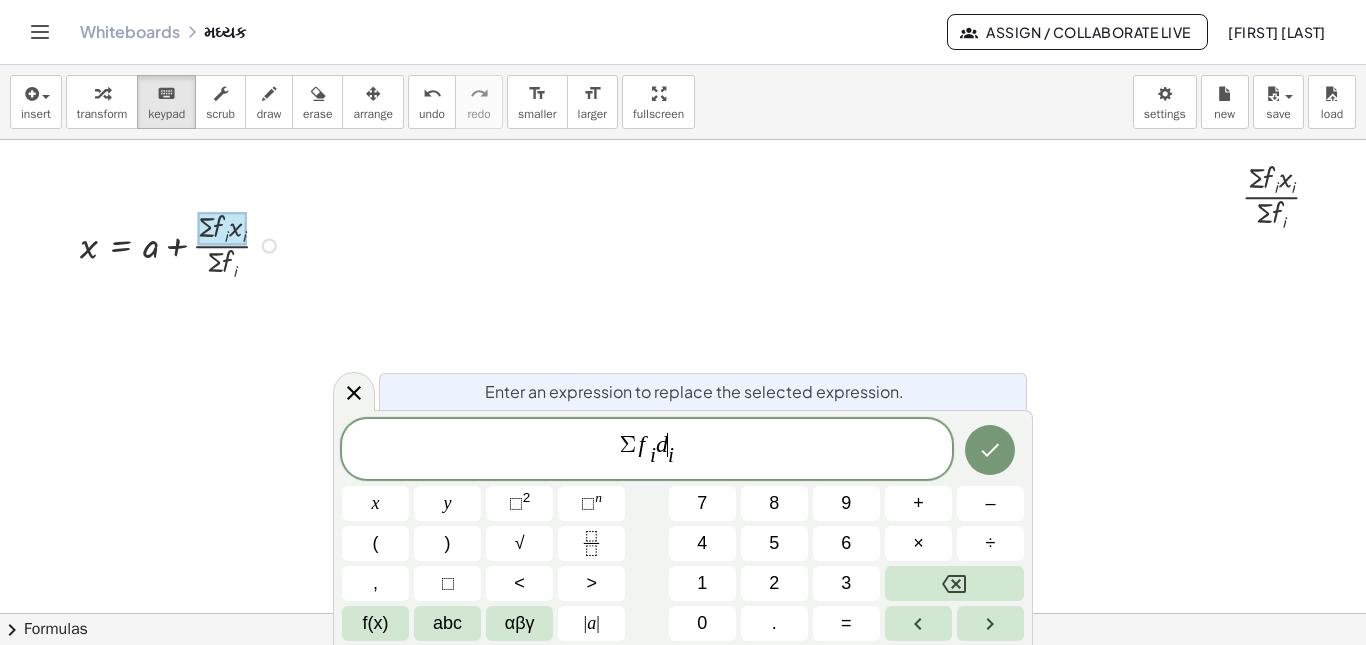 click 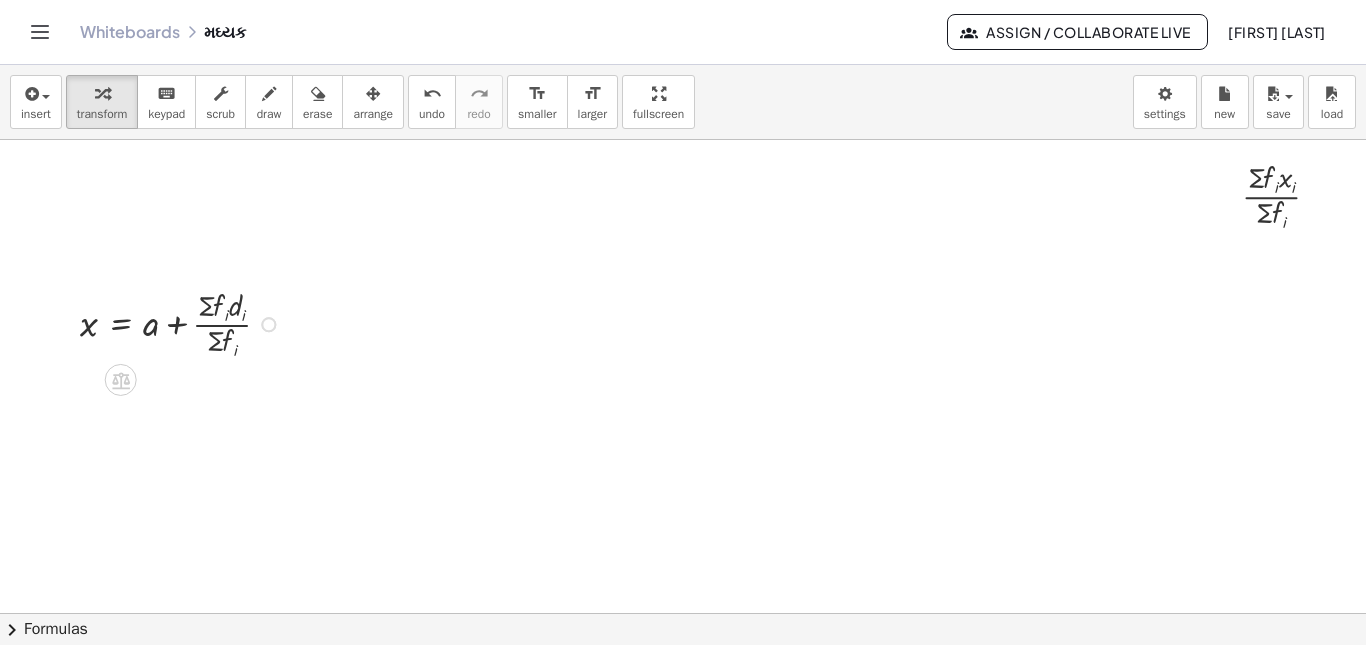 click at bounding box center (683, 613) 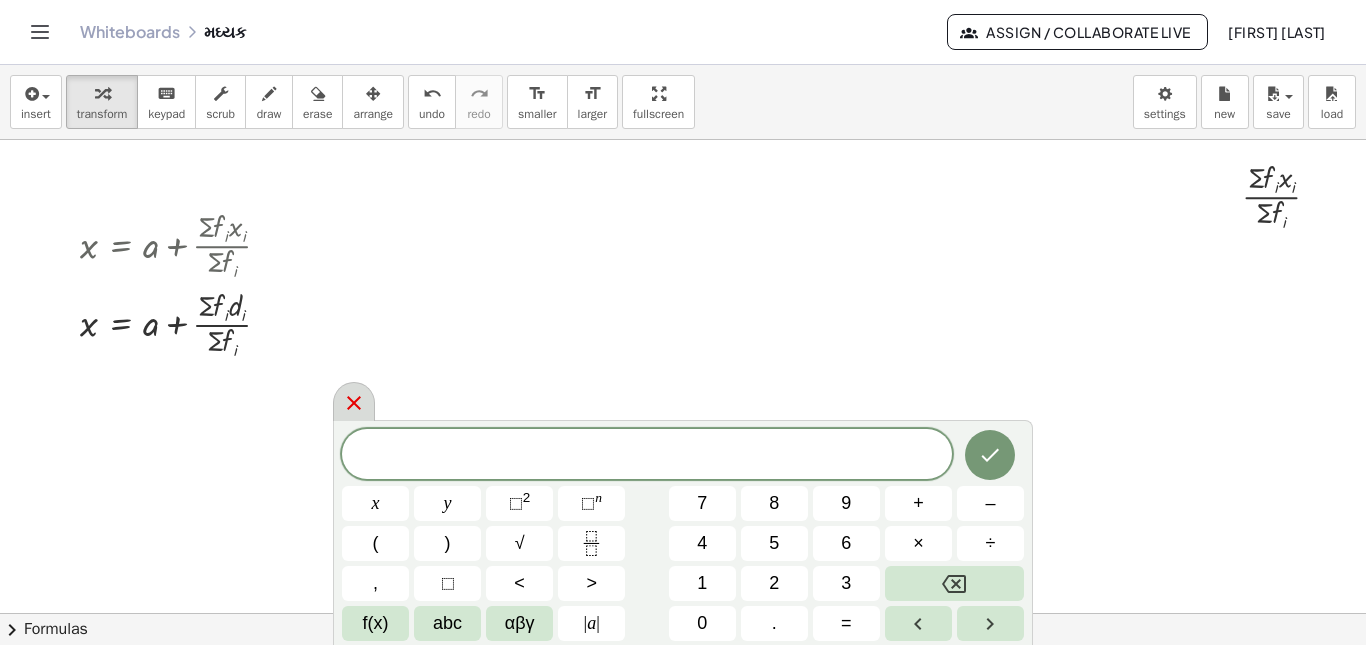 click 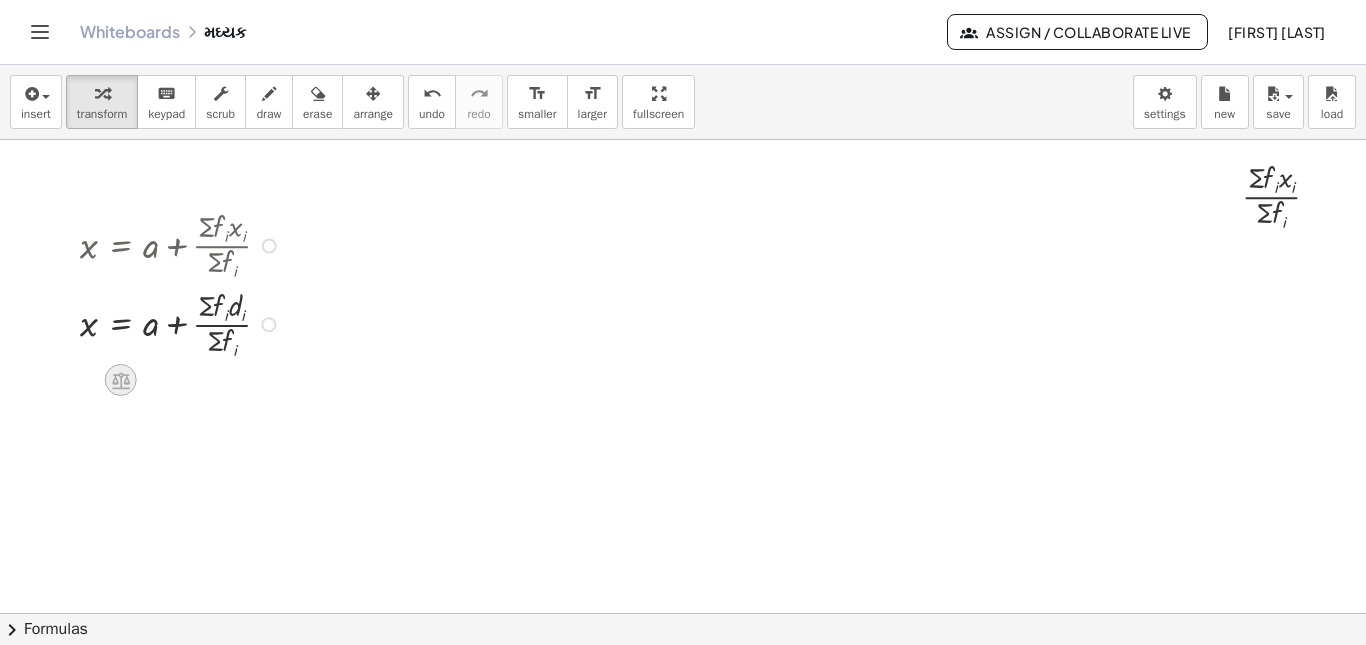 click 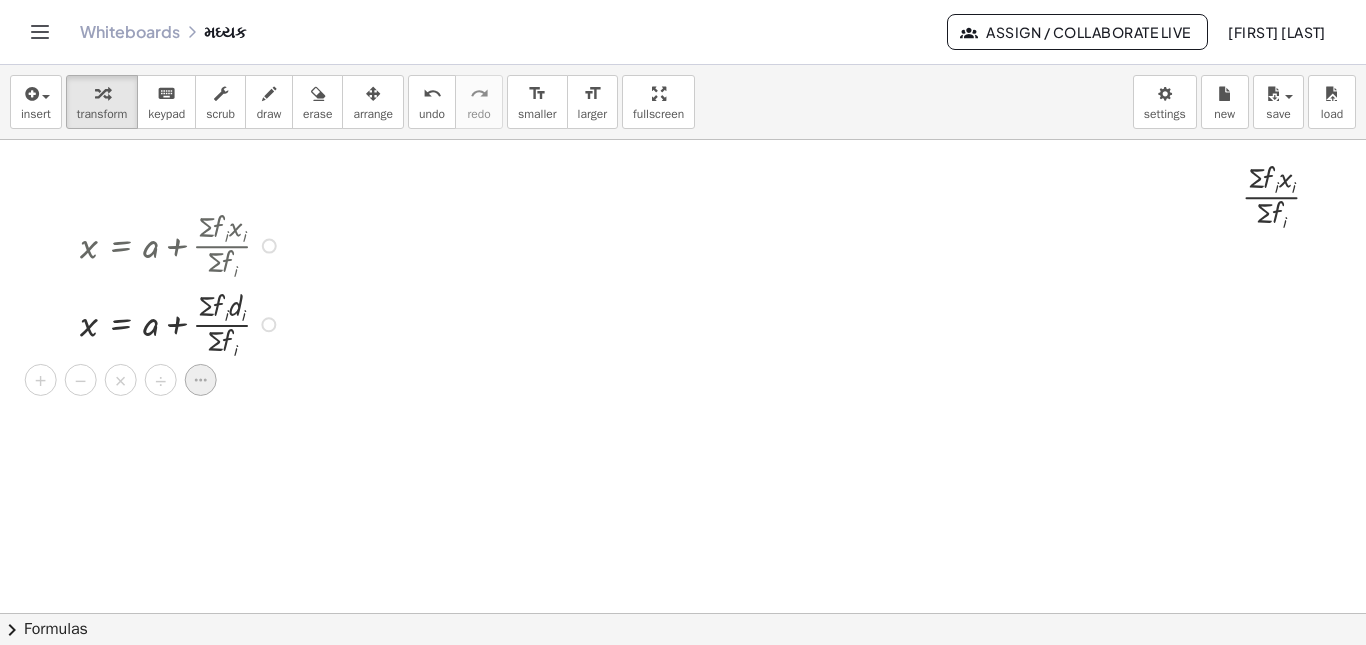 click at bounding box center (201, 380) 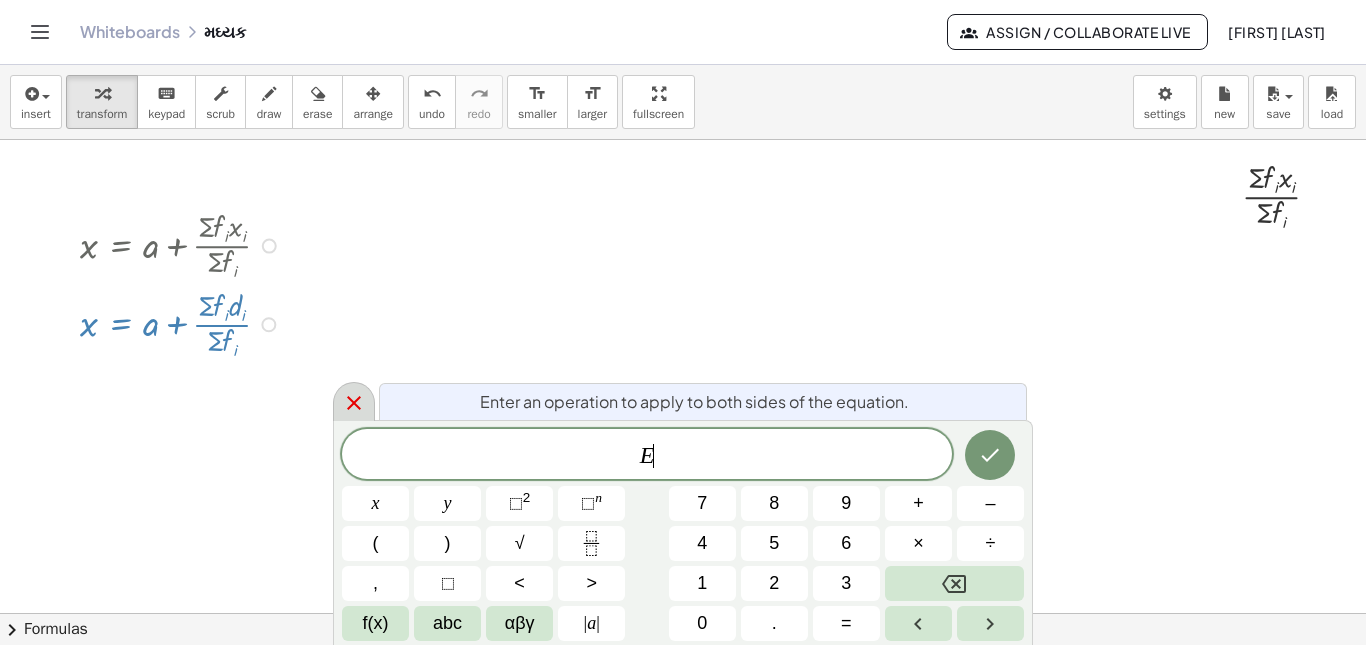 click 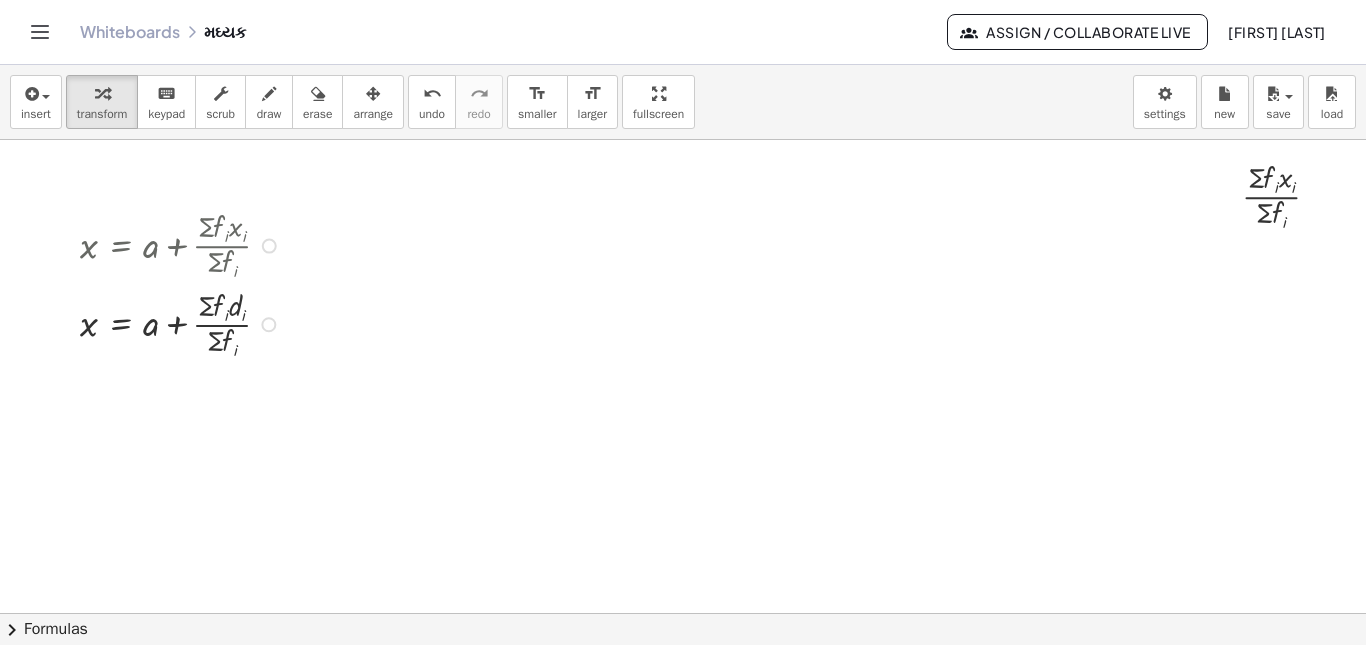 click at bounding box center (269, 246) 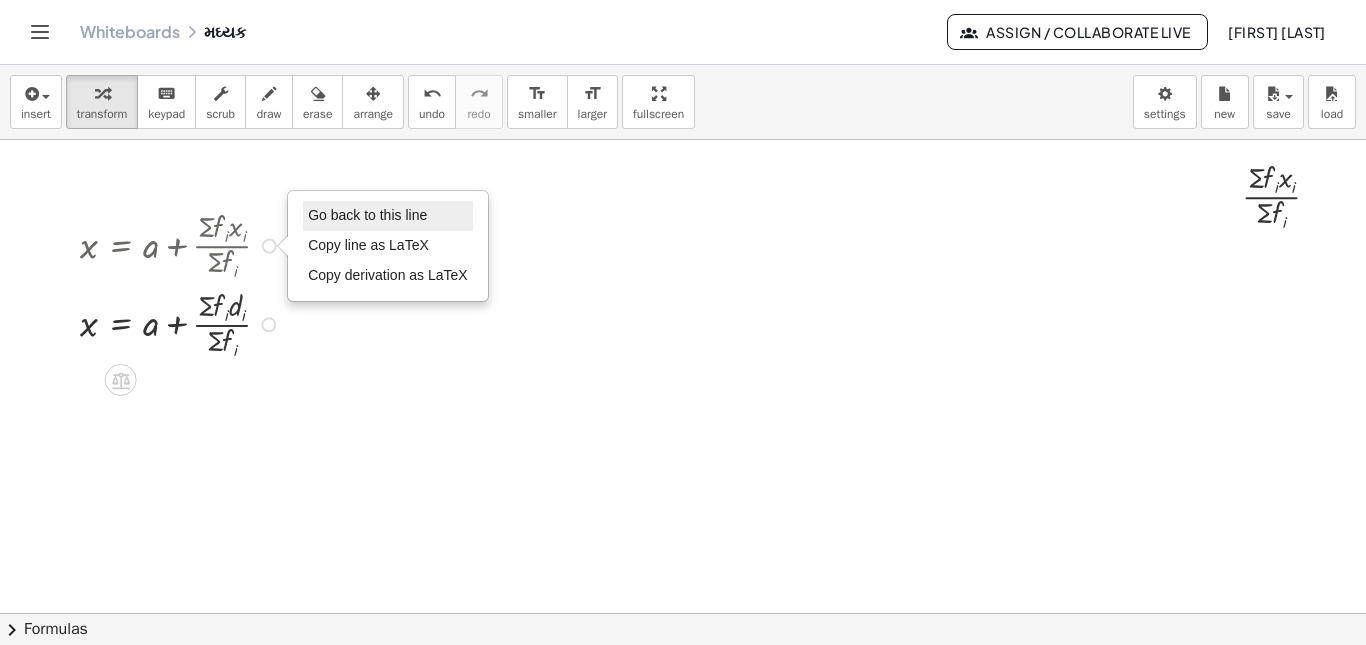 click on "Go back to this line" at bounding box center (367, 215) 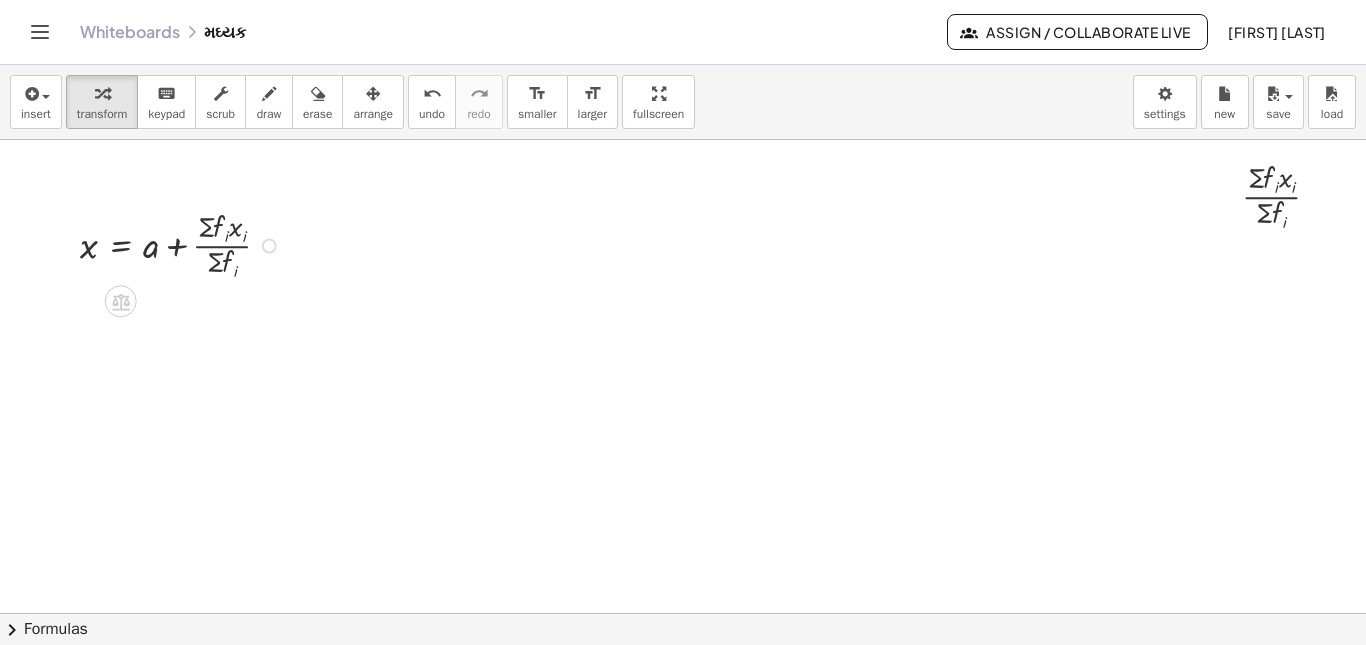 click on "Go back to this line Copy line as LaTeX Copy derivation as LaTeX" at bounding box center [269, 246] 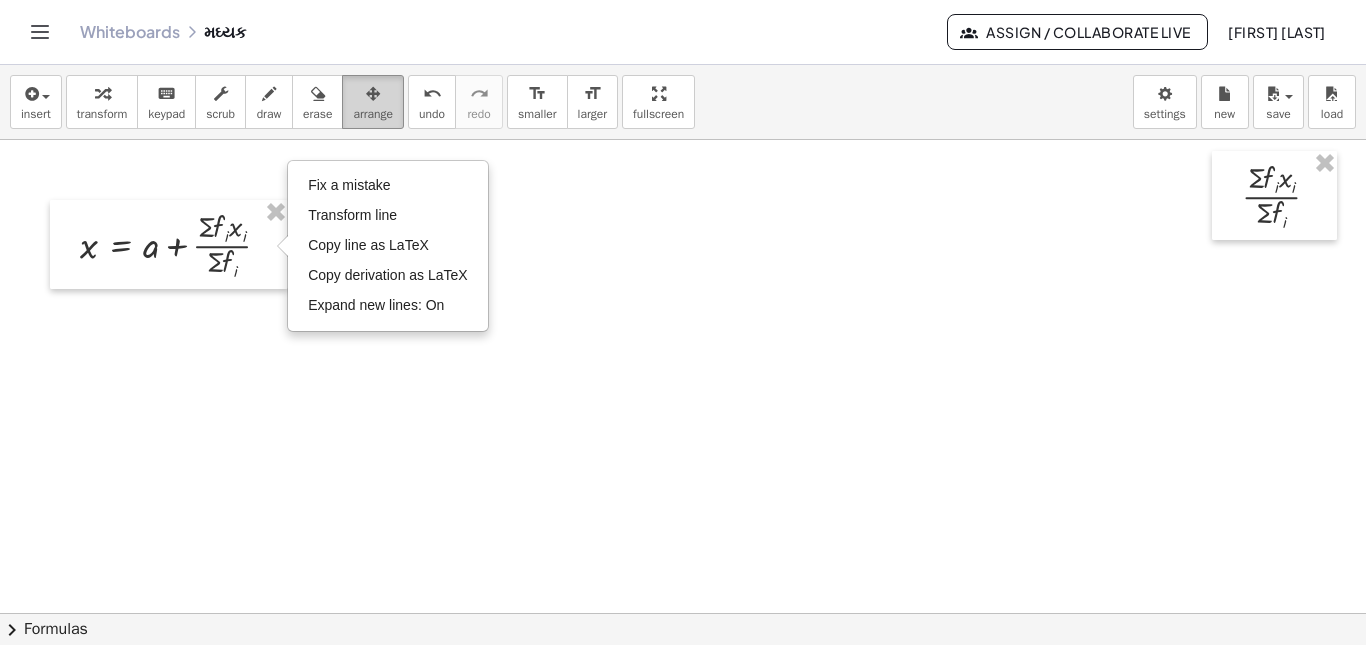 click at bounding box center [373, 93] 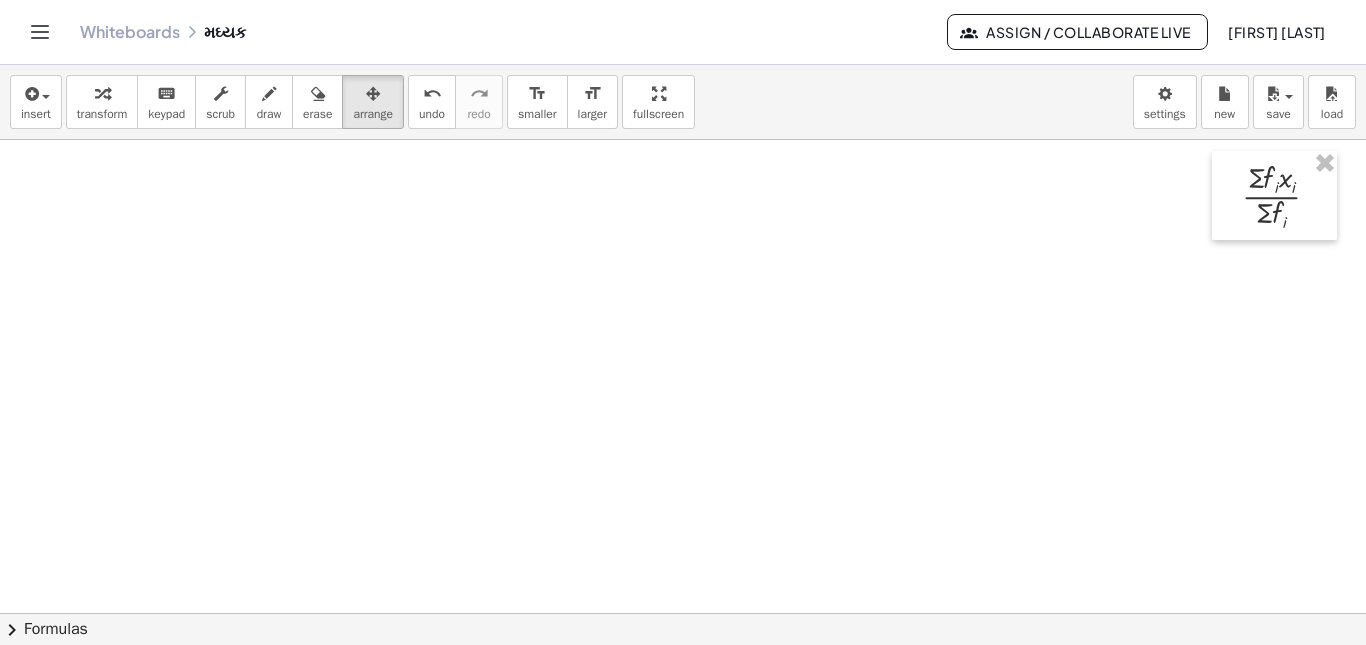 click at bounding box center (683, 613) 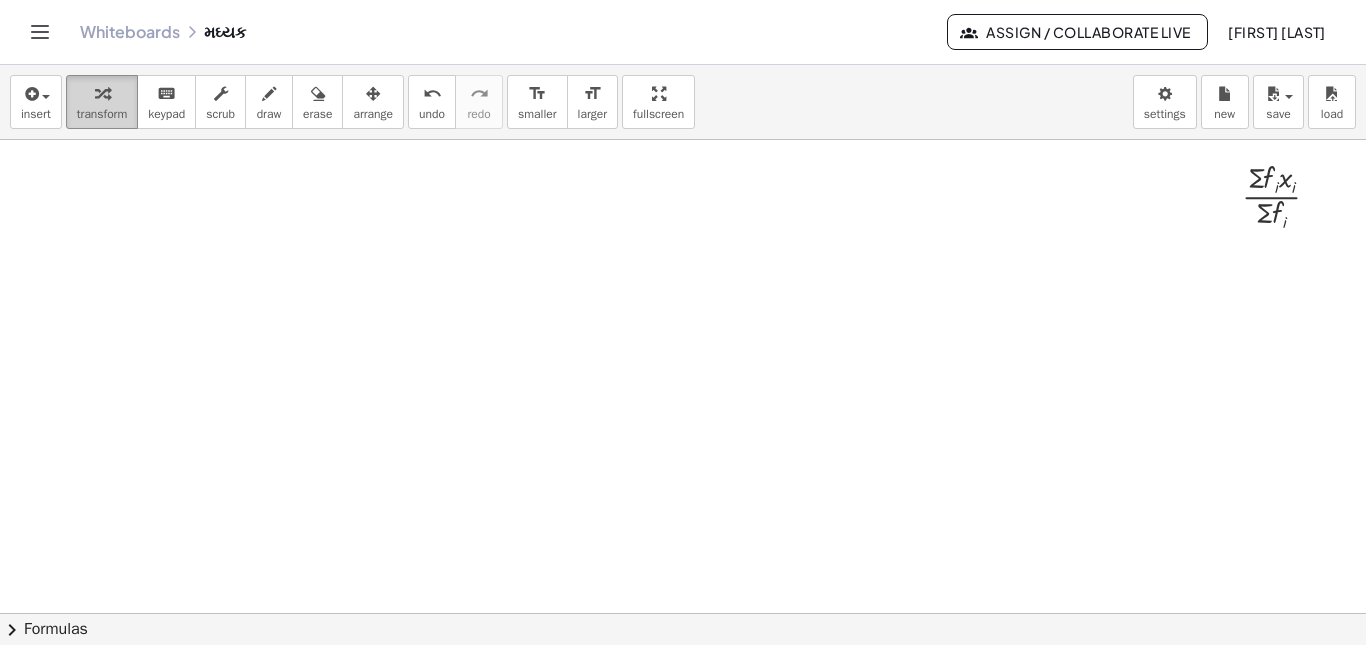 click at bounding box center (102, 93) 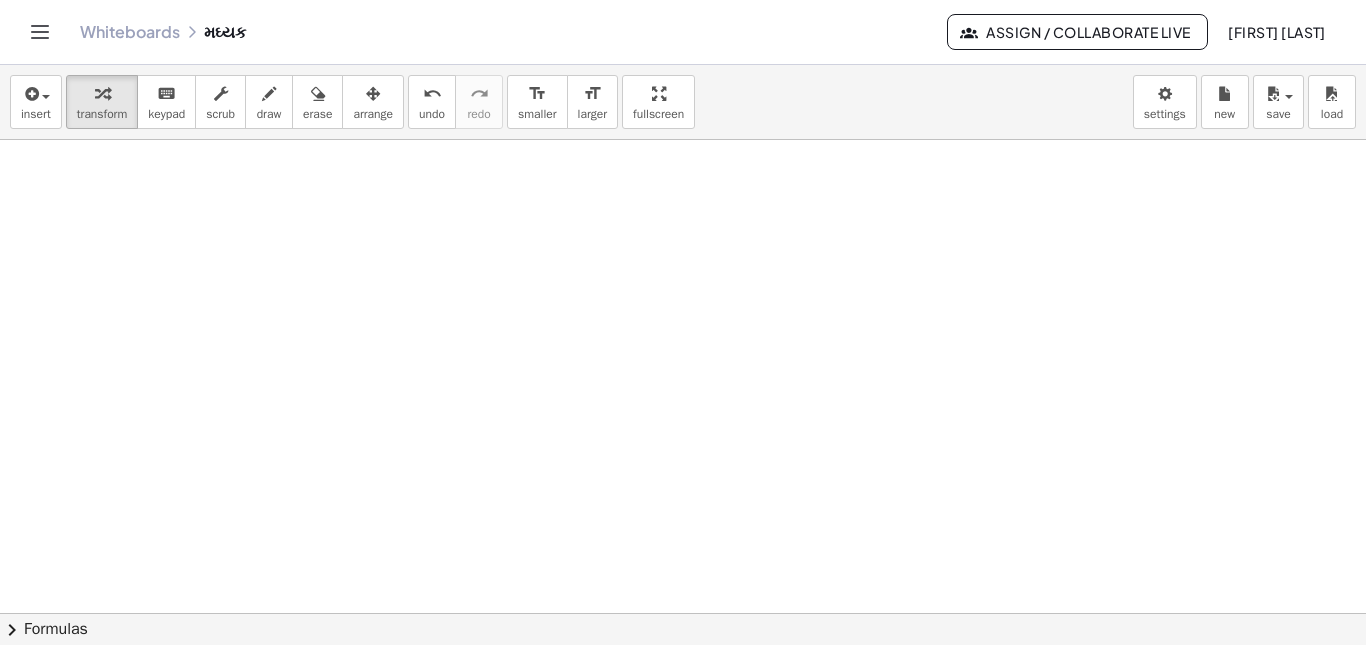 scroll, scrollTop: 0, scrollLeft: 0, axis: both 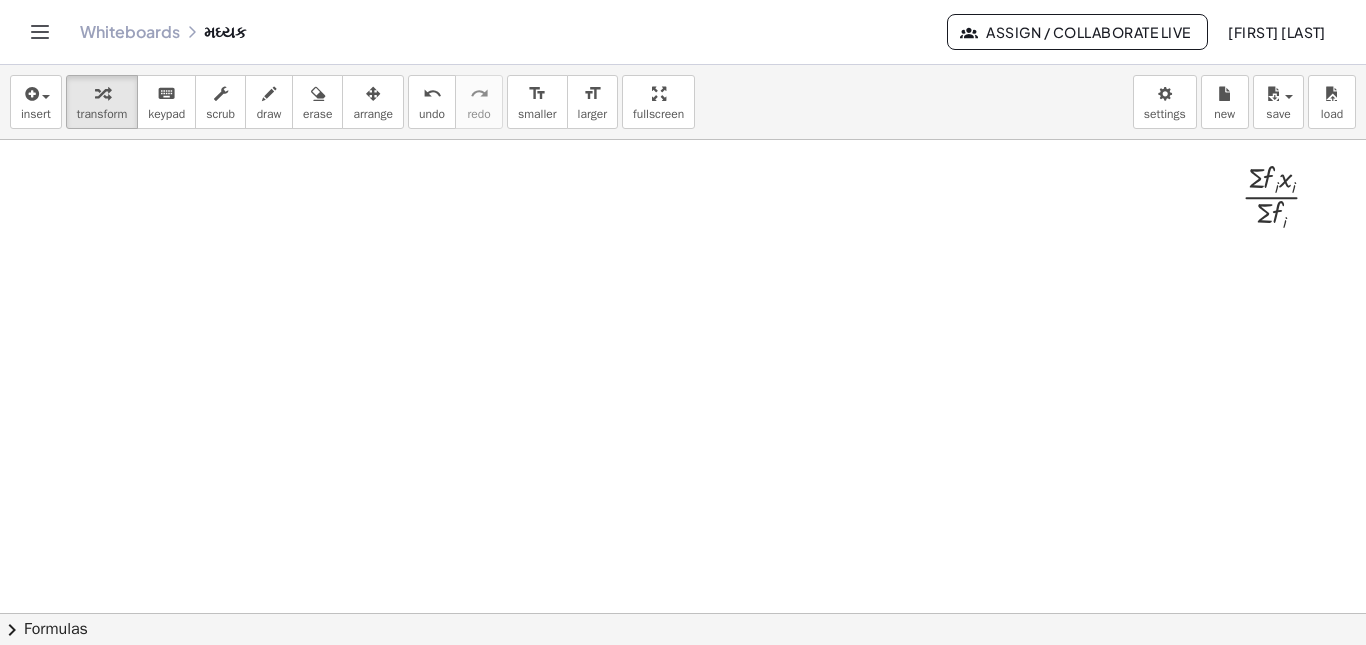 click at bounding box center [683, 613] 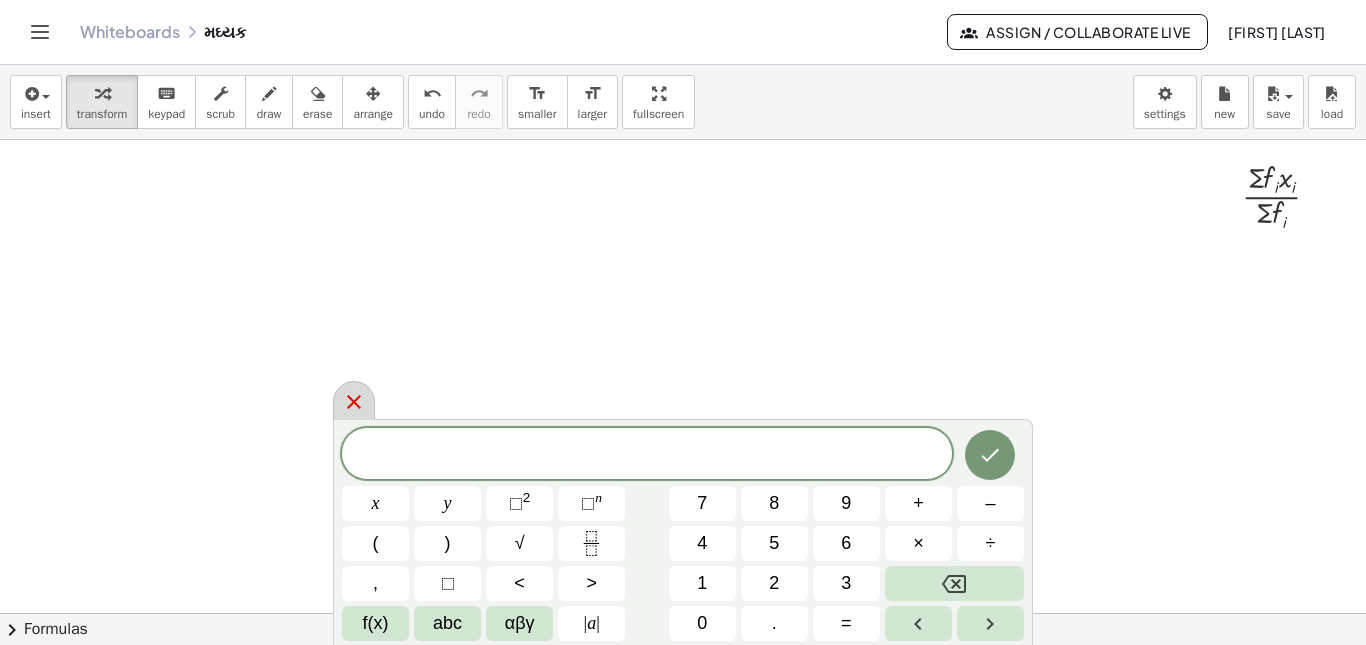 click at bounding box center [354, 400] 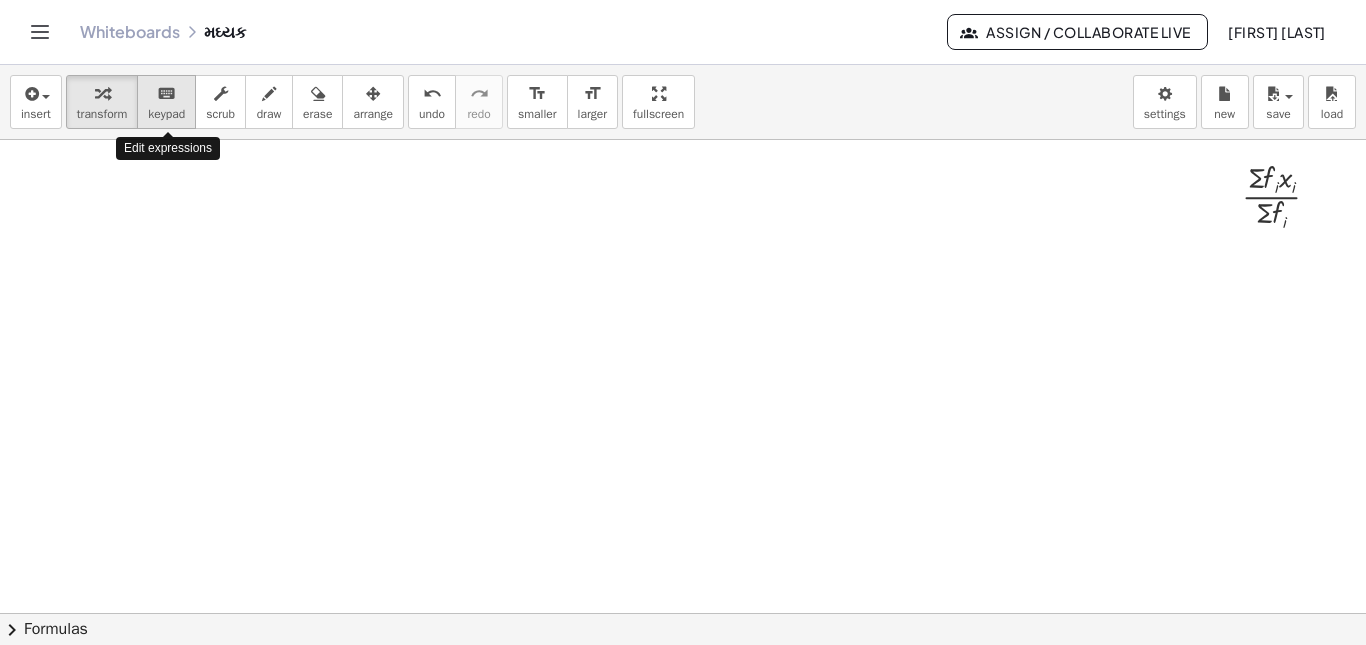 click on "keyboard" at bounding box center (166, 94) 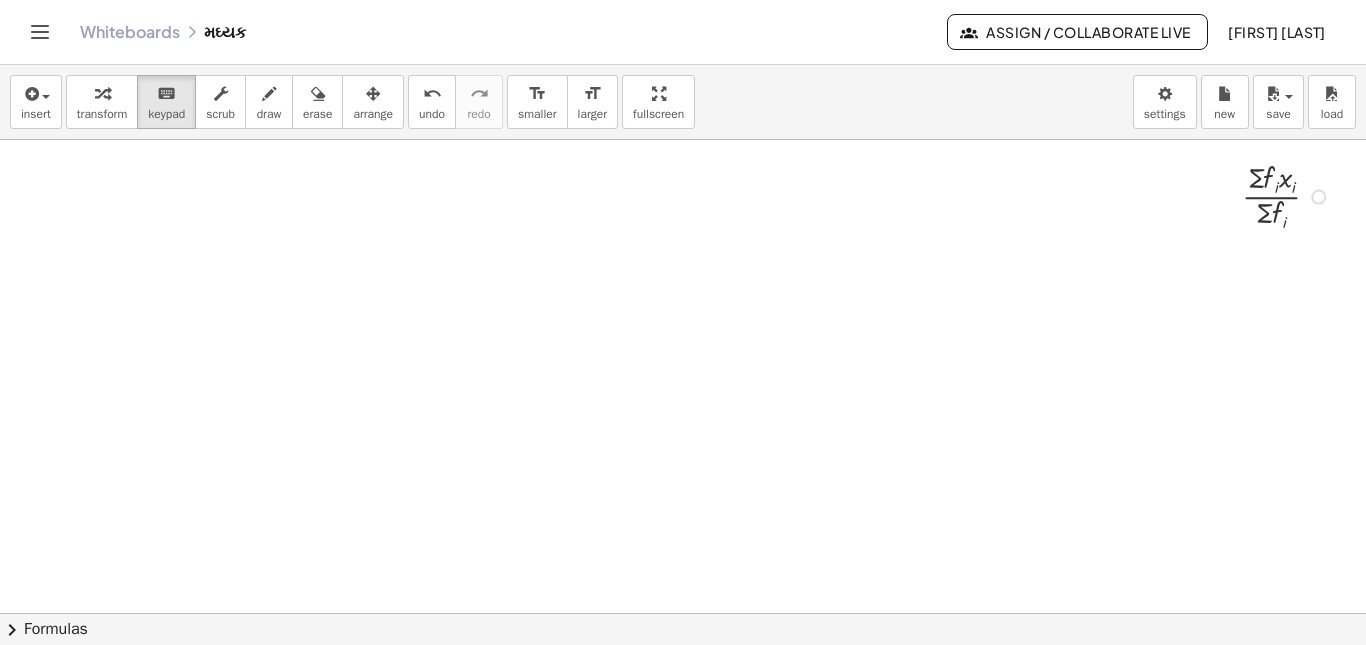 click on "· Σ · f i · x i · Σ · f i" at bounding box center (1272, 197) 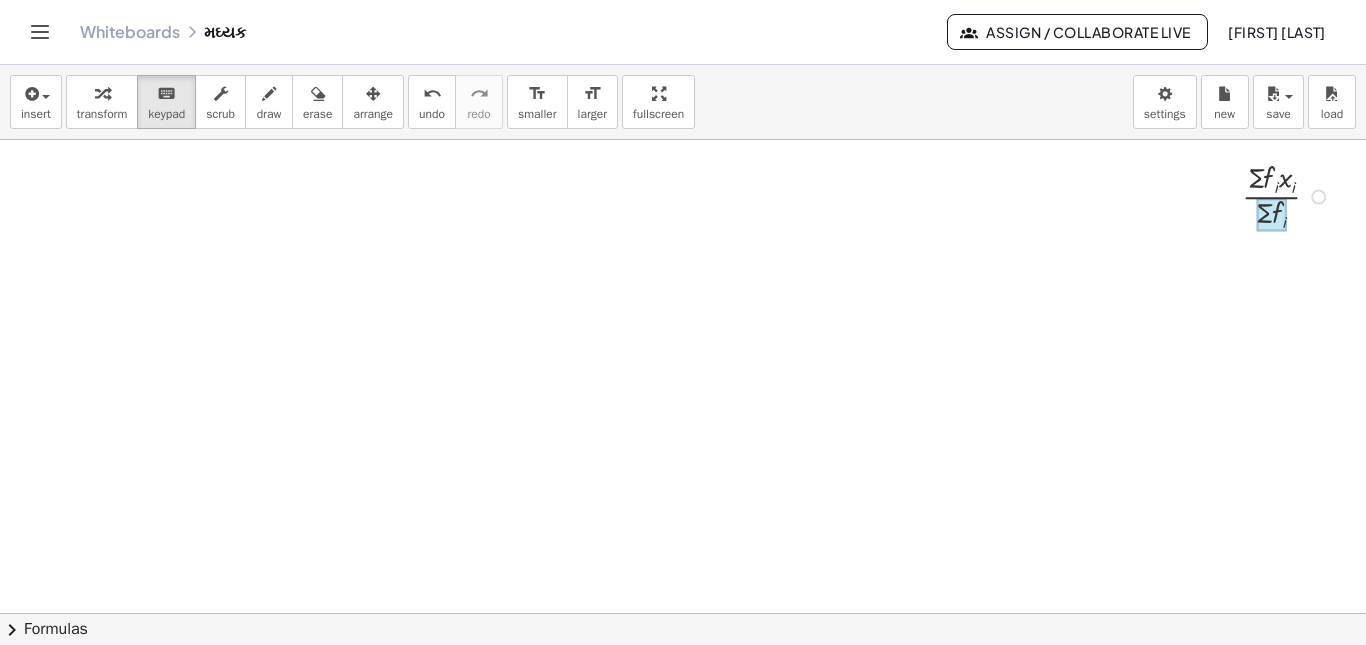click at bounding box center (1271, 214) 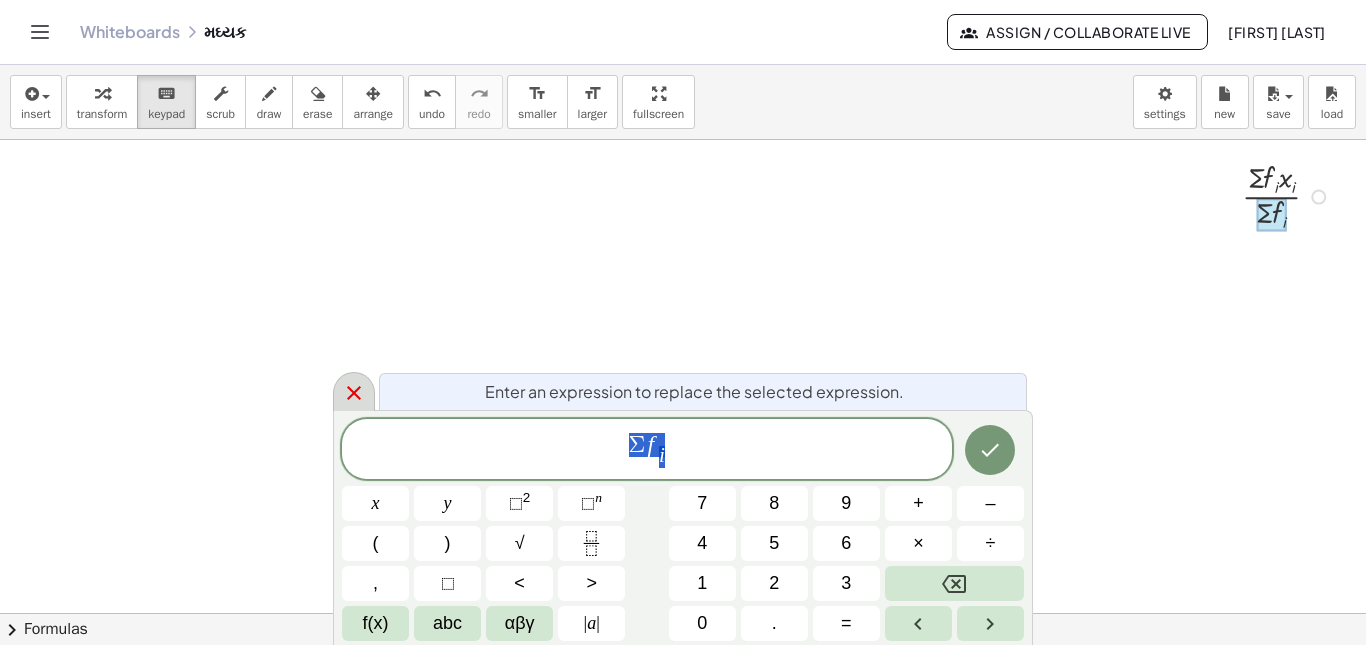 click 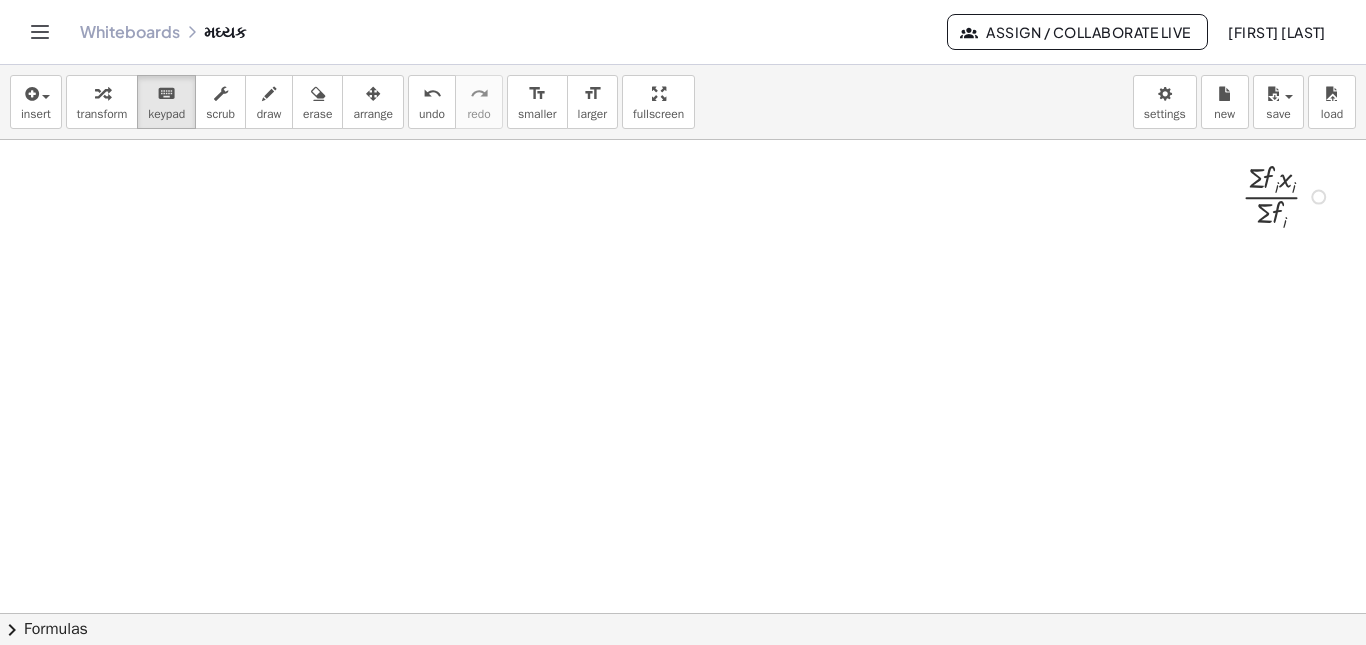 click on "Fix a mistake Transform line Copy line as LaTeX Copy derivation as LaTeX Expand new lines: On" at bounding box center [1318, 197] 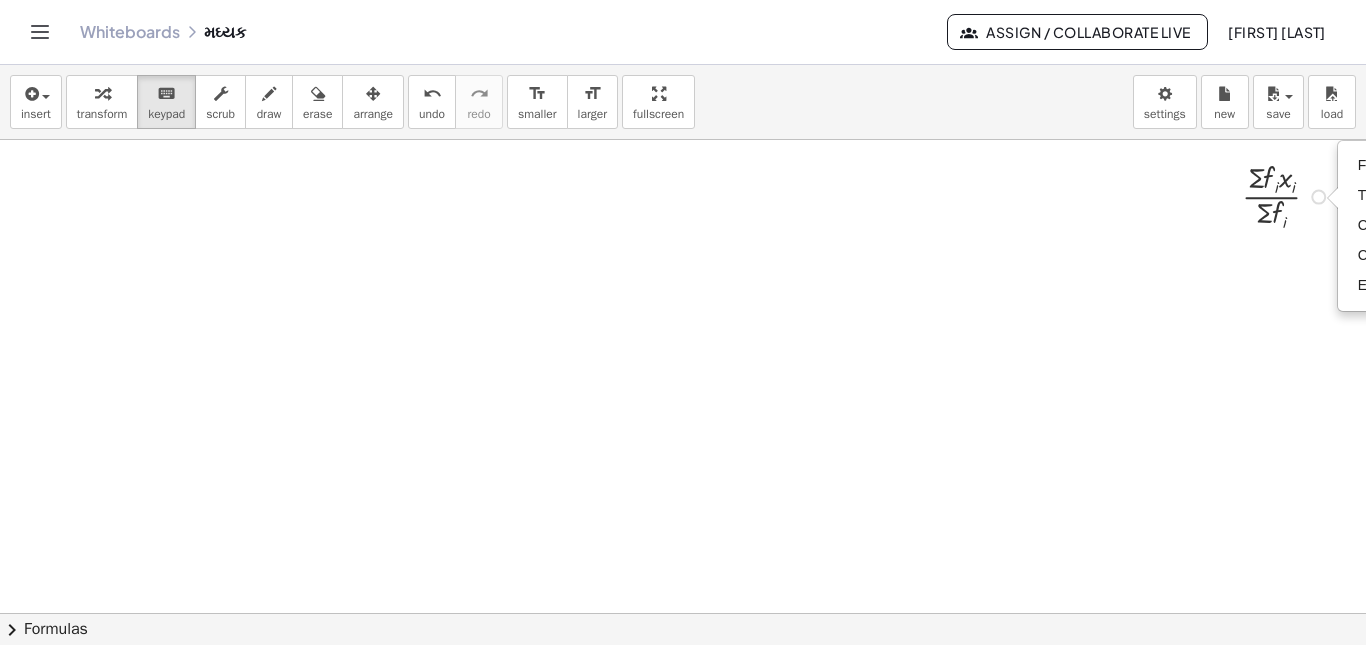click on "Fix a mistake Transform line Copy line as LaTeX Copy derivation as LaTeX Expand new lines: On" at bounding box center (1318, 197) 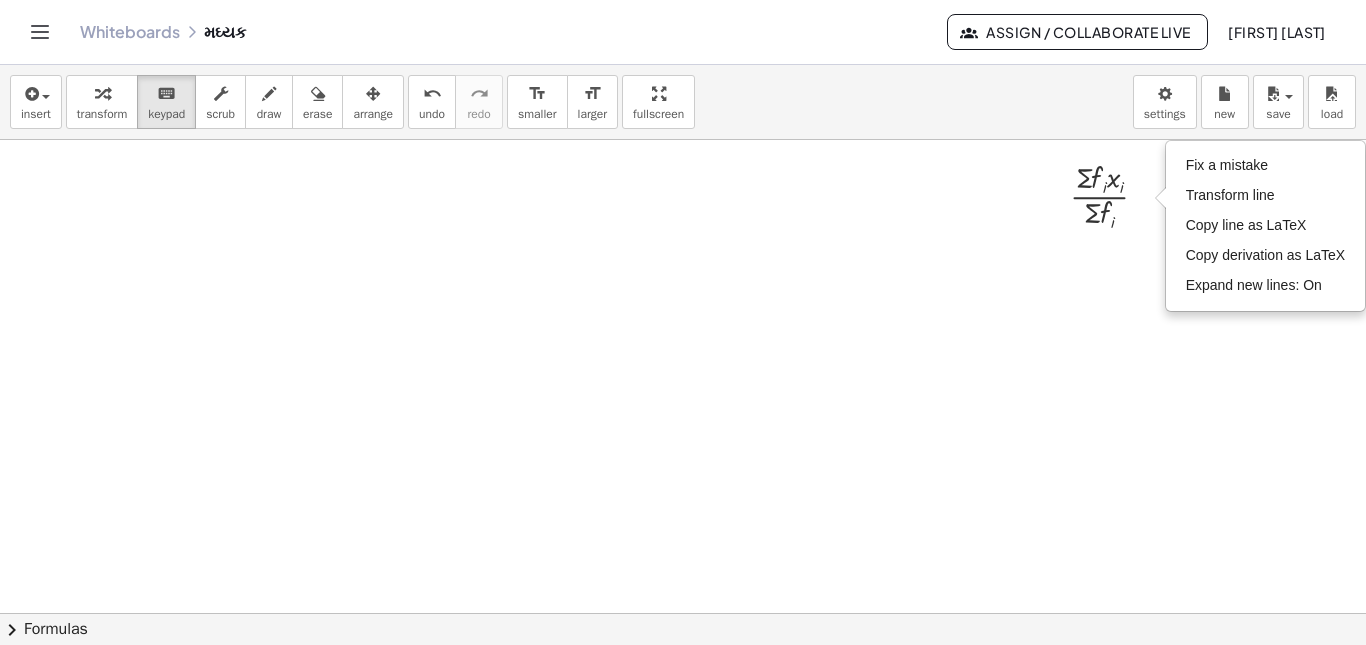 scroll, scrollTop: 0, scrollLeft: 187, axis: horizontal 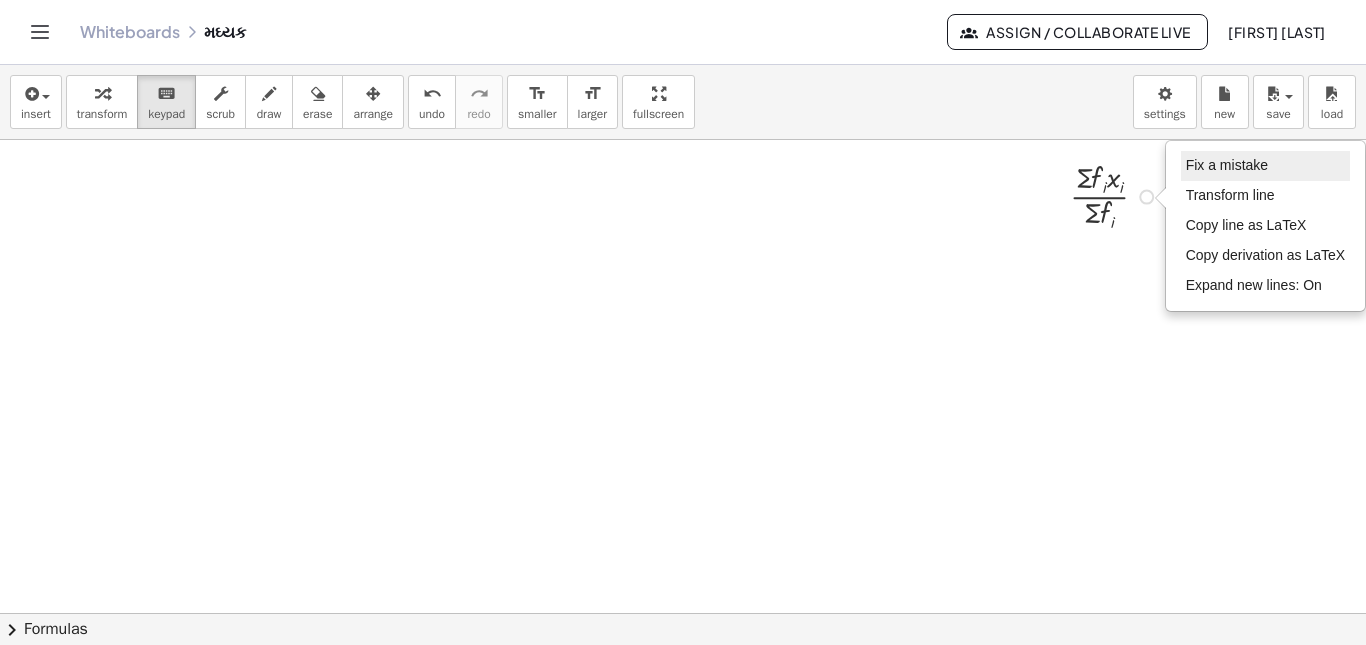 click on "Fix a mistake" at bounding box center [1227, 165] 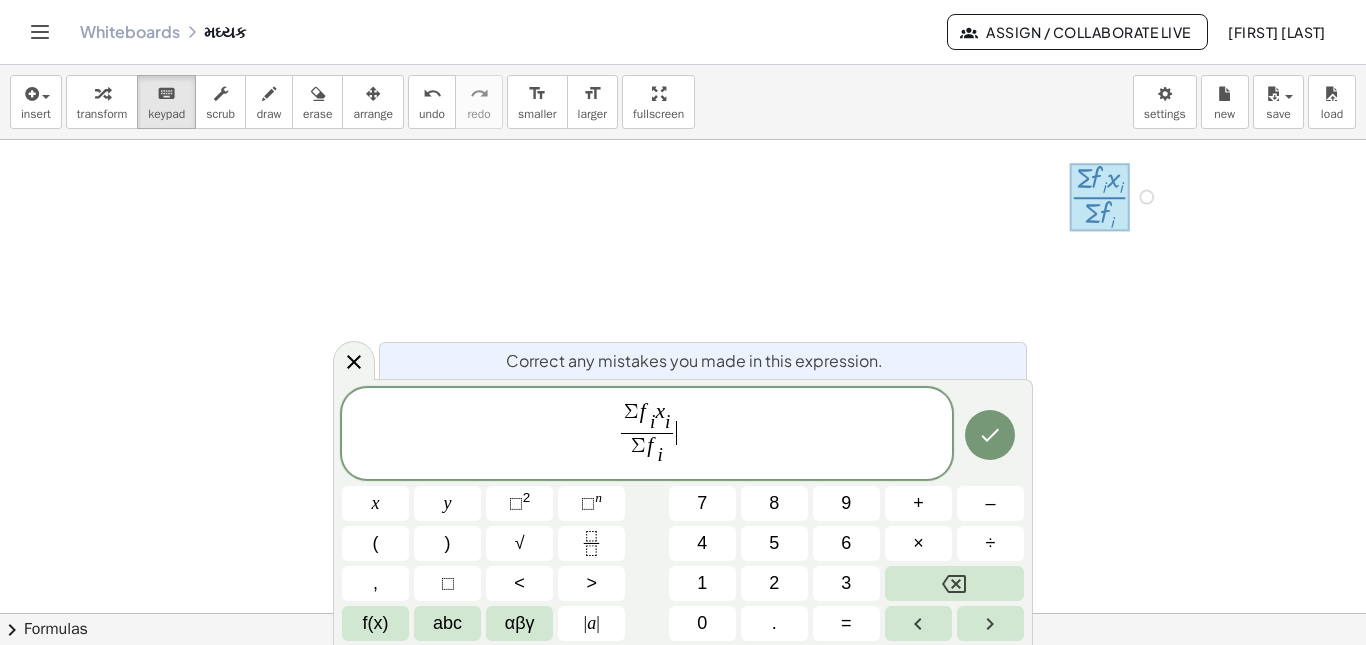 scroll, scrollTop: 0, scrollLeft: 0, axis: both 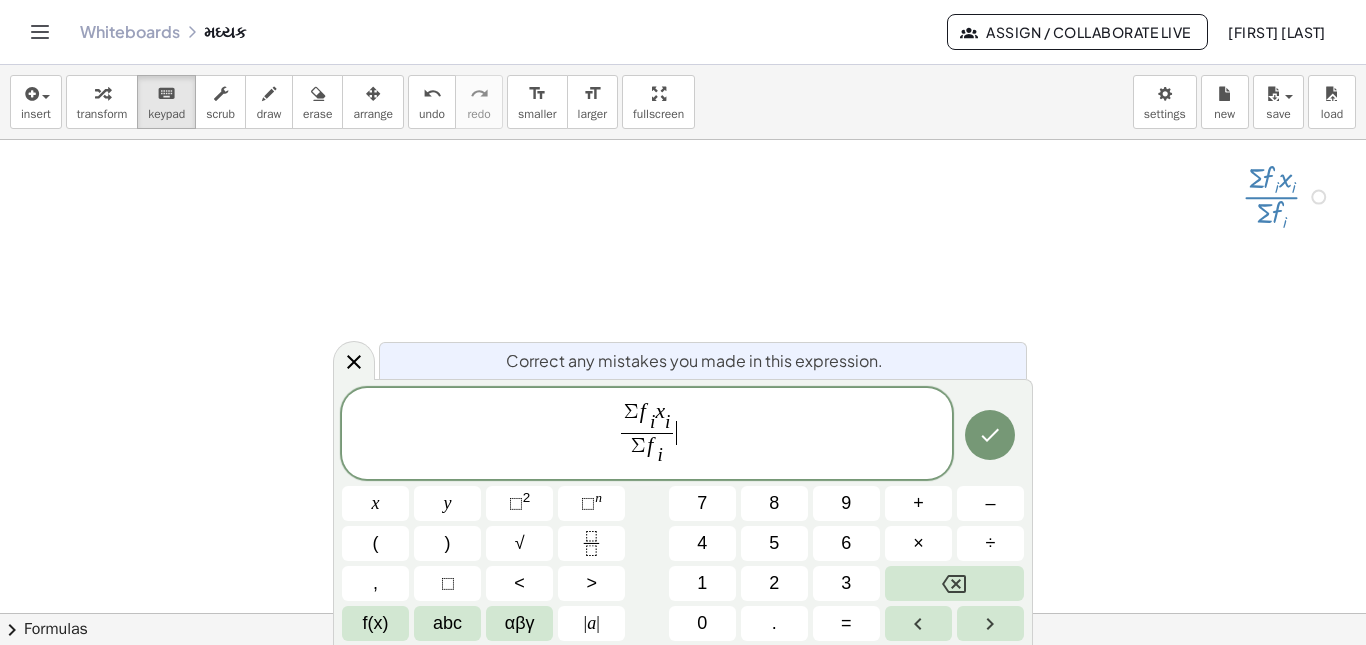 click on "Σ f i ​ x i ​ Σ f i ​ ​ ​" at bounding box center [647, 435] 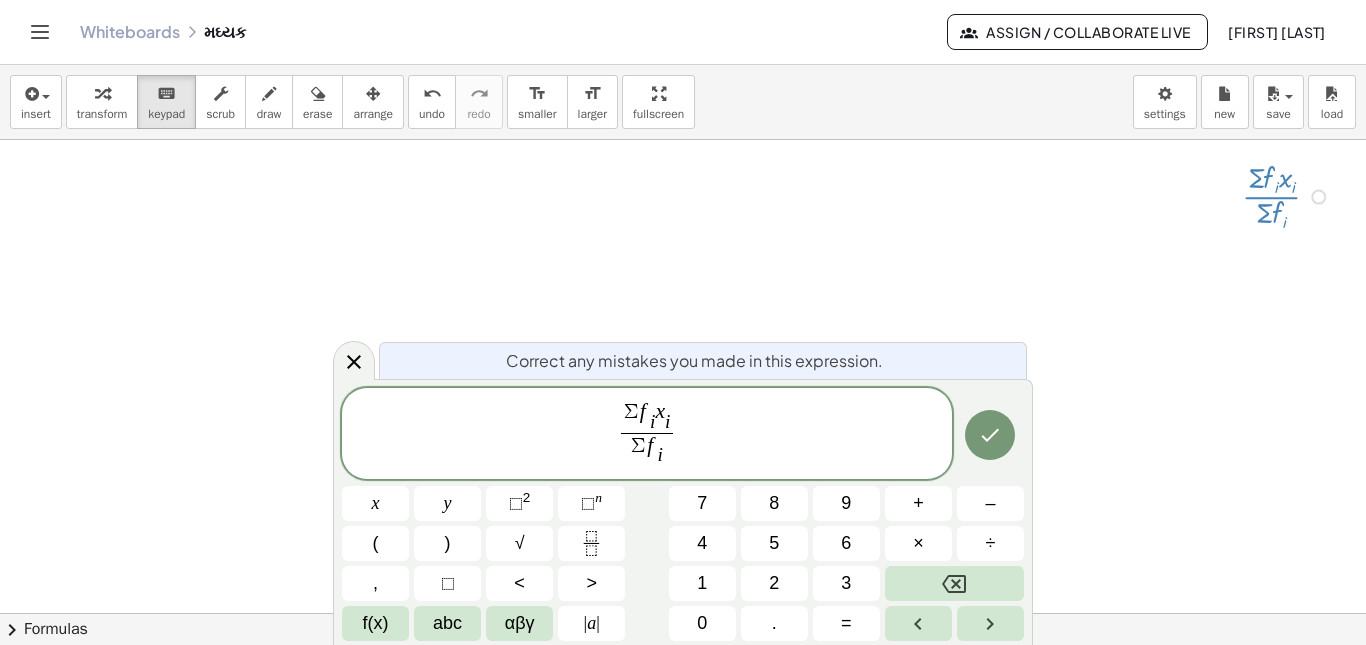click on "Σ f i ​ x i ​ Σ f i ​ ​ ​" at bounding box center (647, 435) 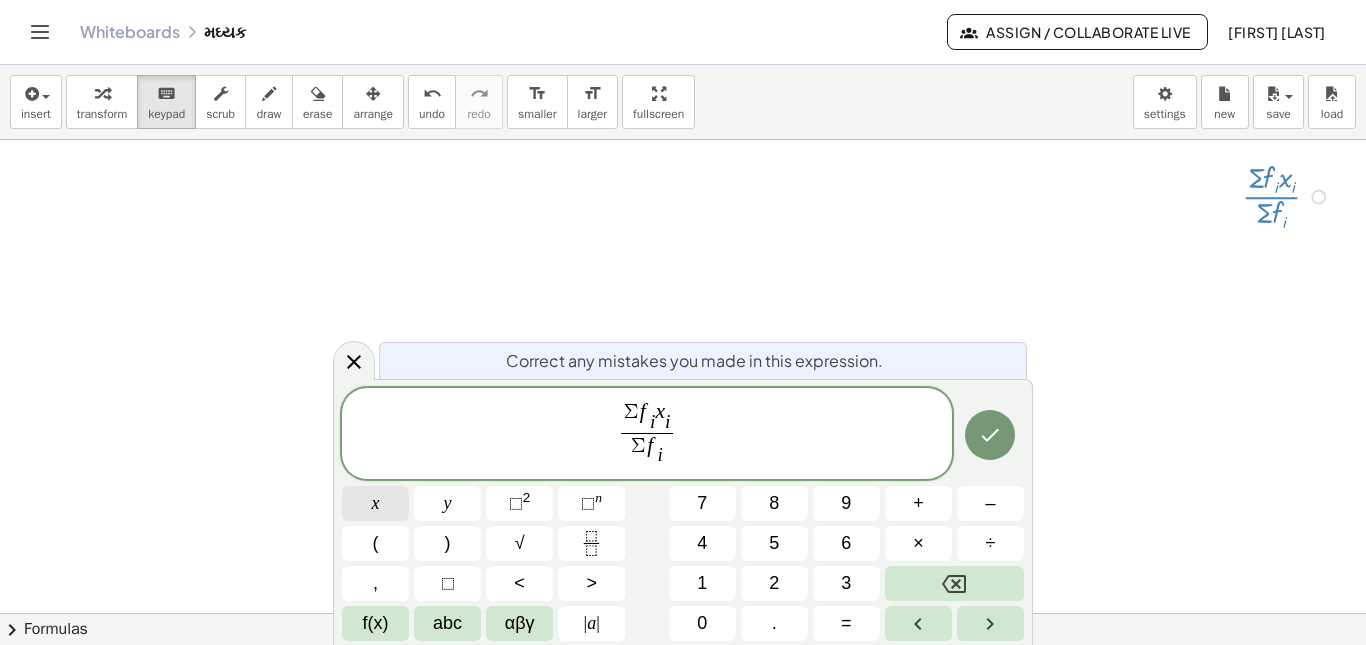click on "x" at bounding box center (376, 503) 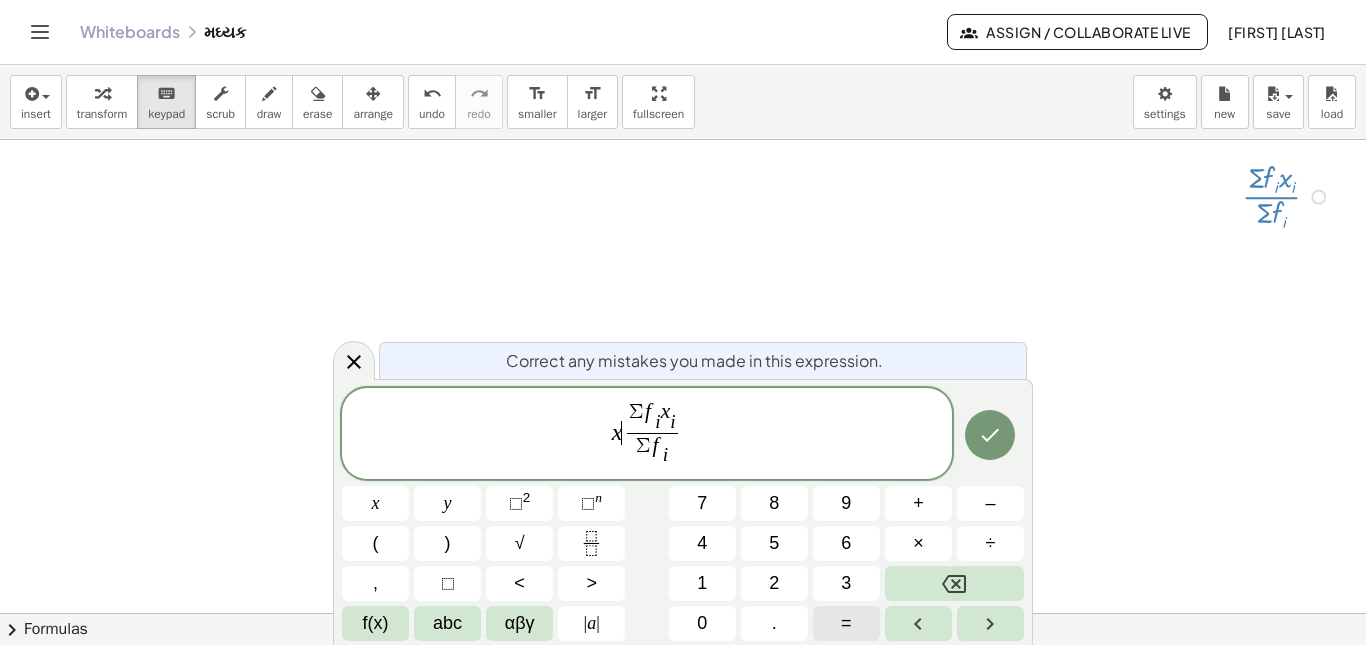 click on "=" at bounding box center [846, 623] 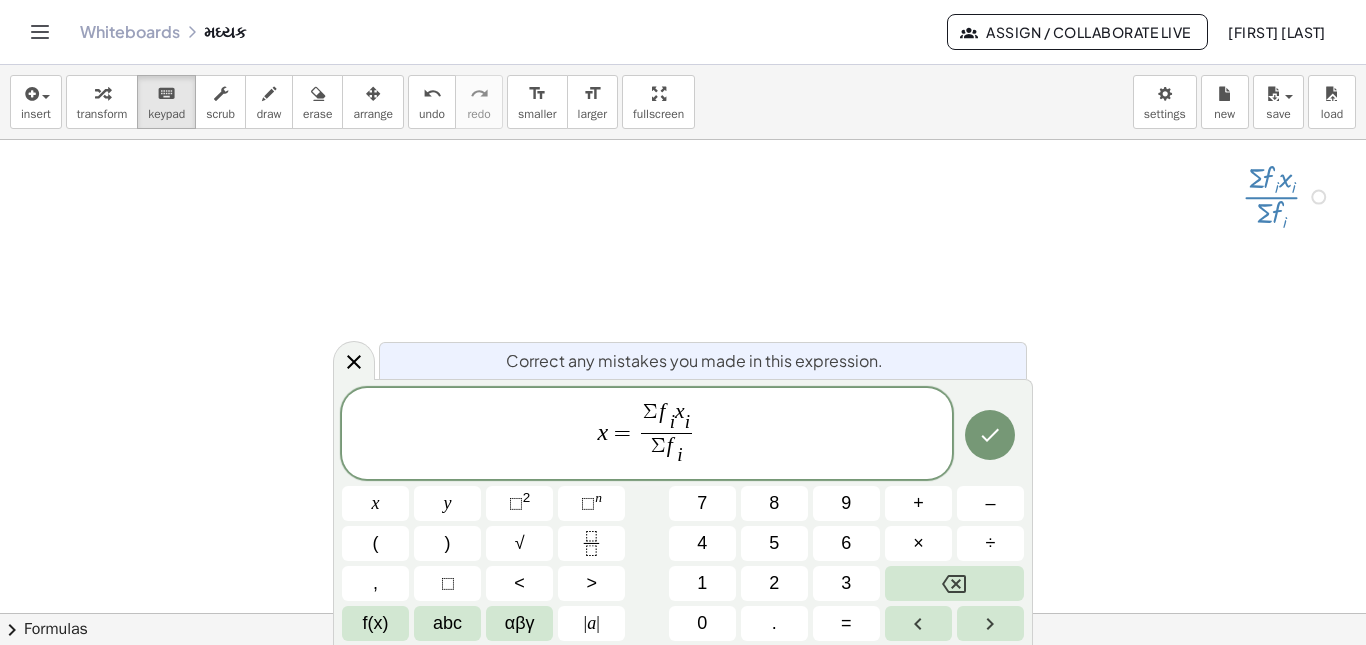 click on "x = ​ Σ f i ​ x i ​ Σ f i ​ ​" at bounding box center (647, 435) 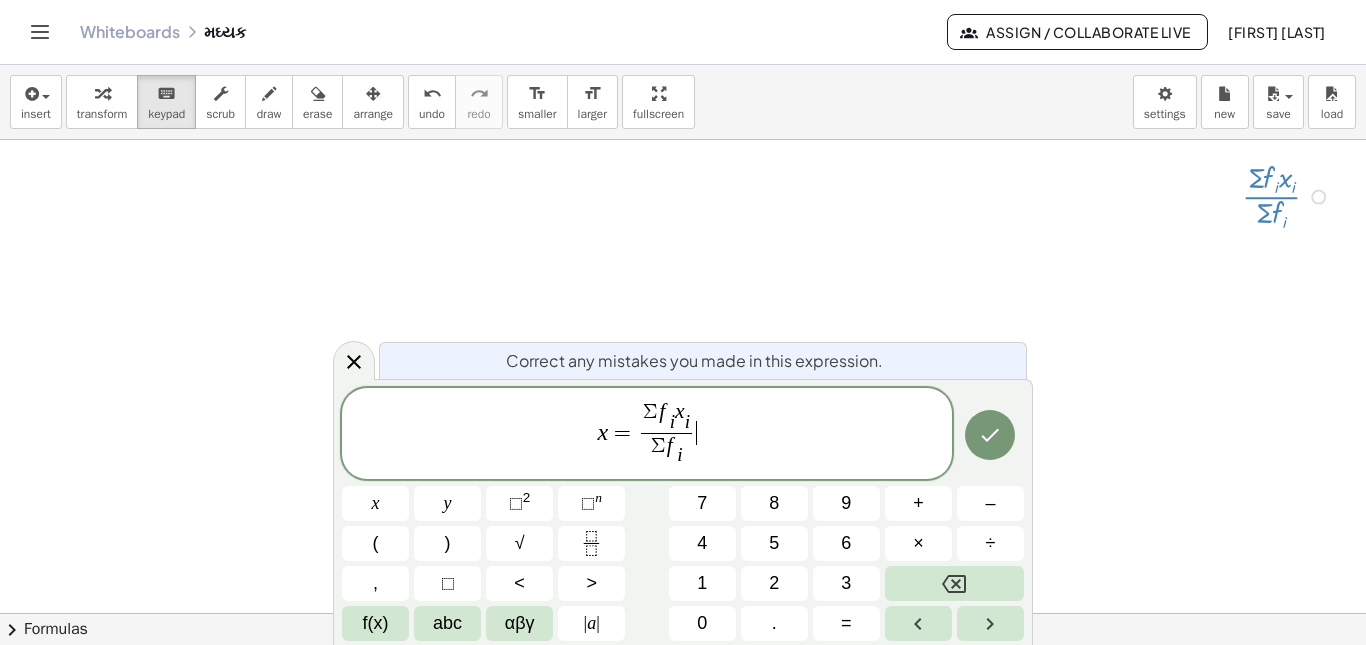 click at bounding box center [990, 435] 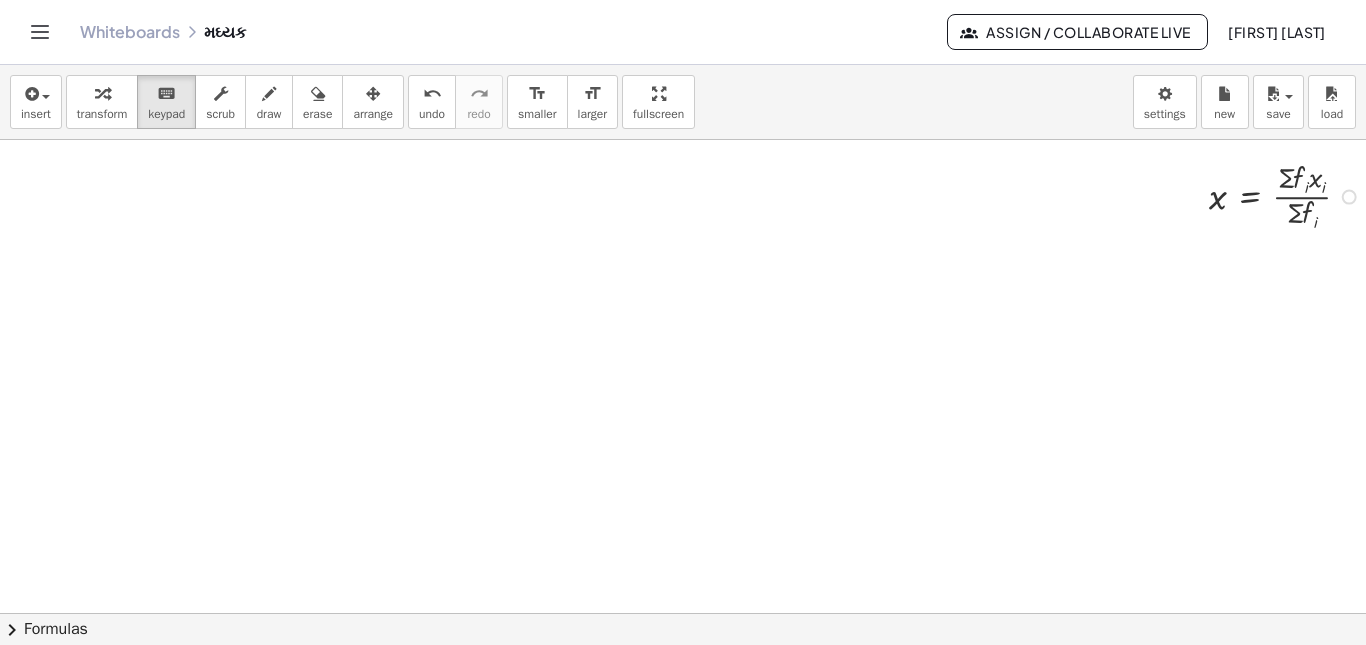 scroll, scrollTop: 0, scrollLeft: 48, axis: horizontal 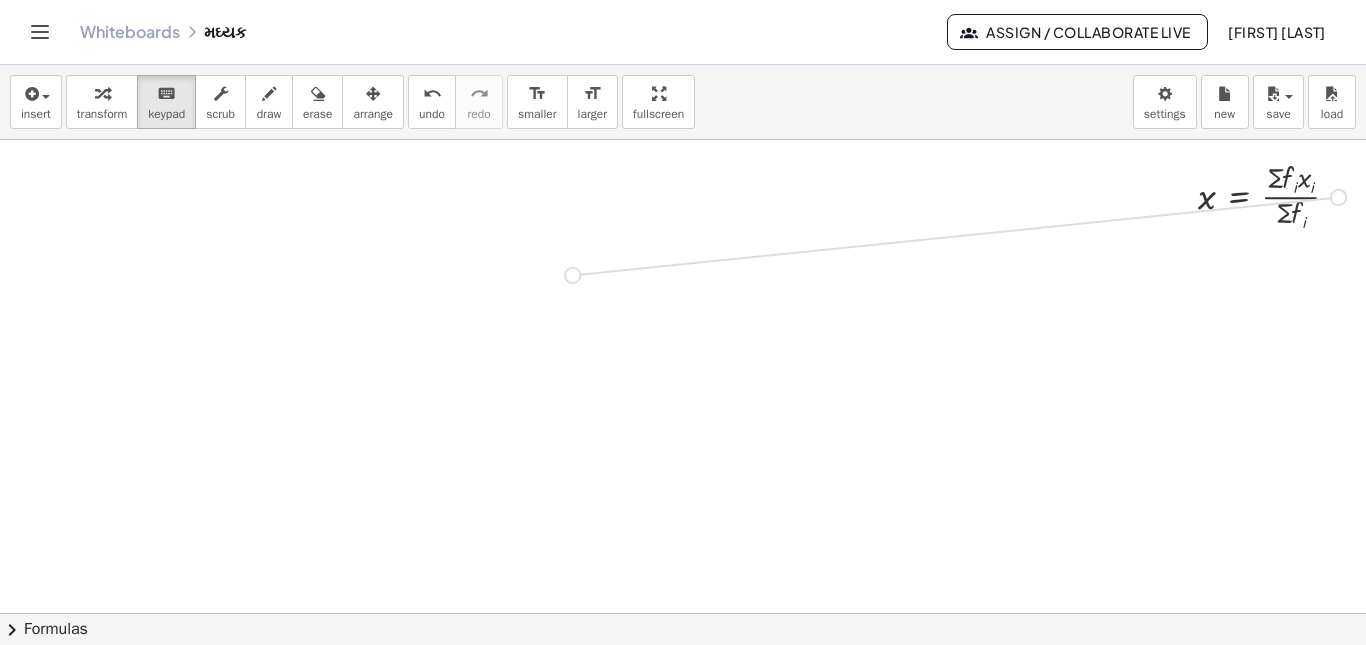 drag, startPoint x: 1325, startPoint y: 200, endPoint x: 537, endPoint y: 280, distance: 792.0505 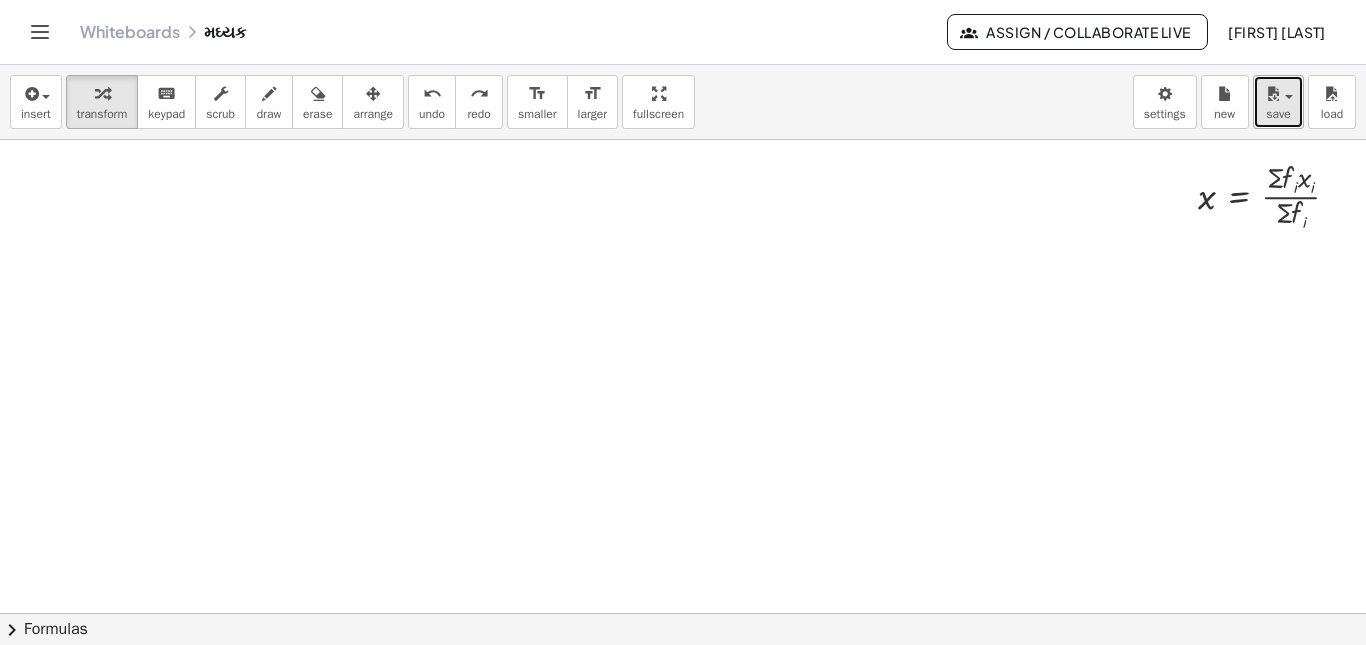 click at bounding box center (1278, 93) 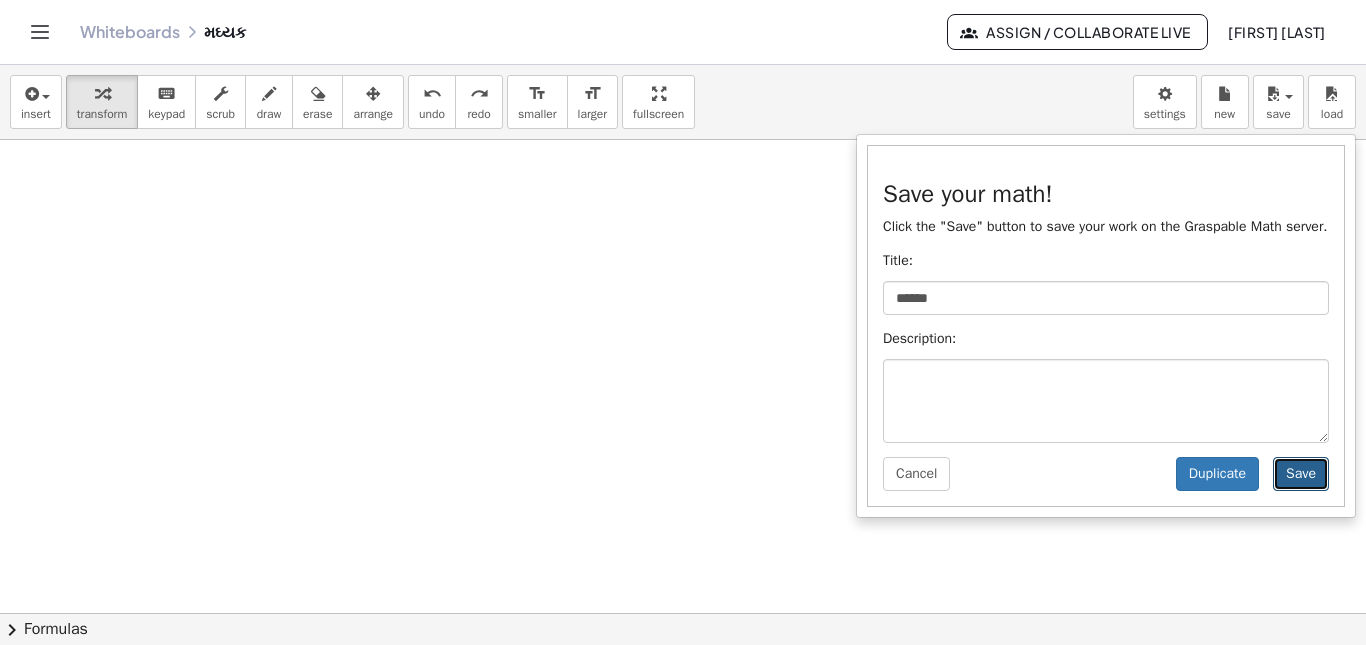 click on "Save" at bounding box center [1301, 474] 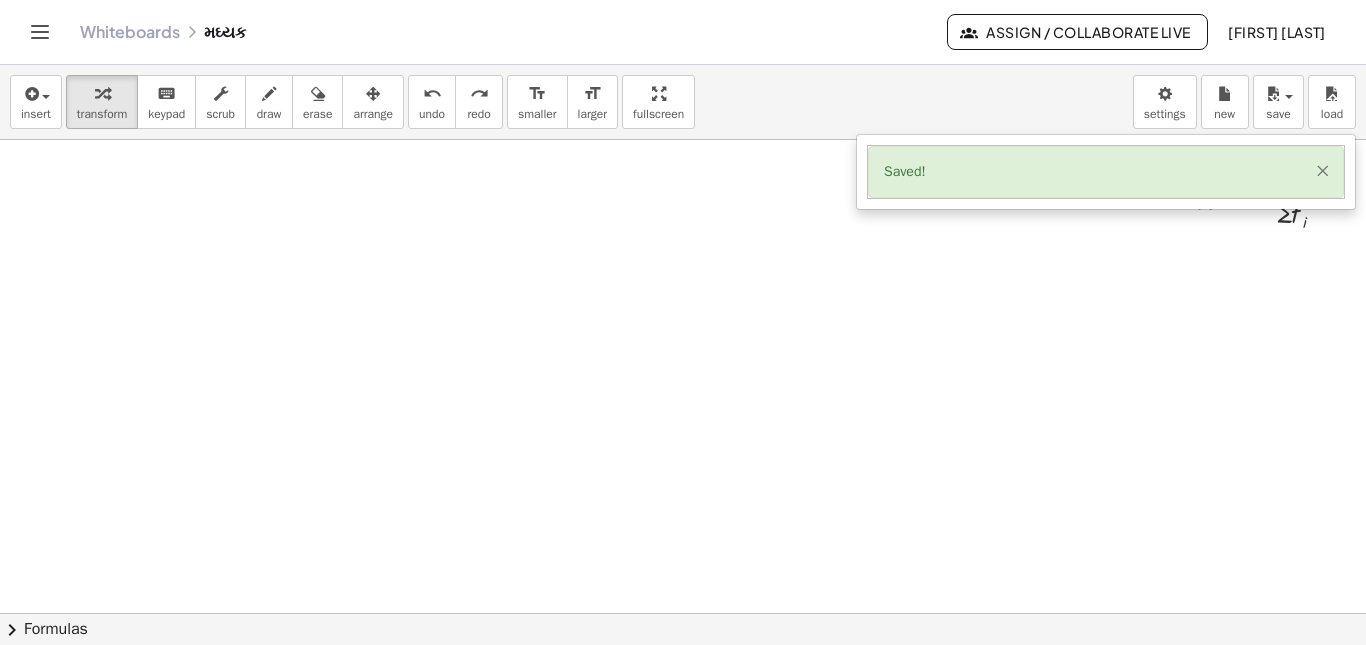 click on "×" at bounding box center (1322, 170) 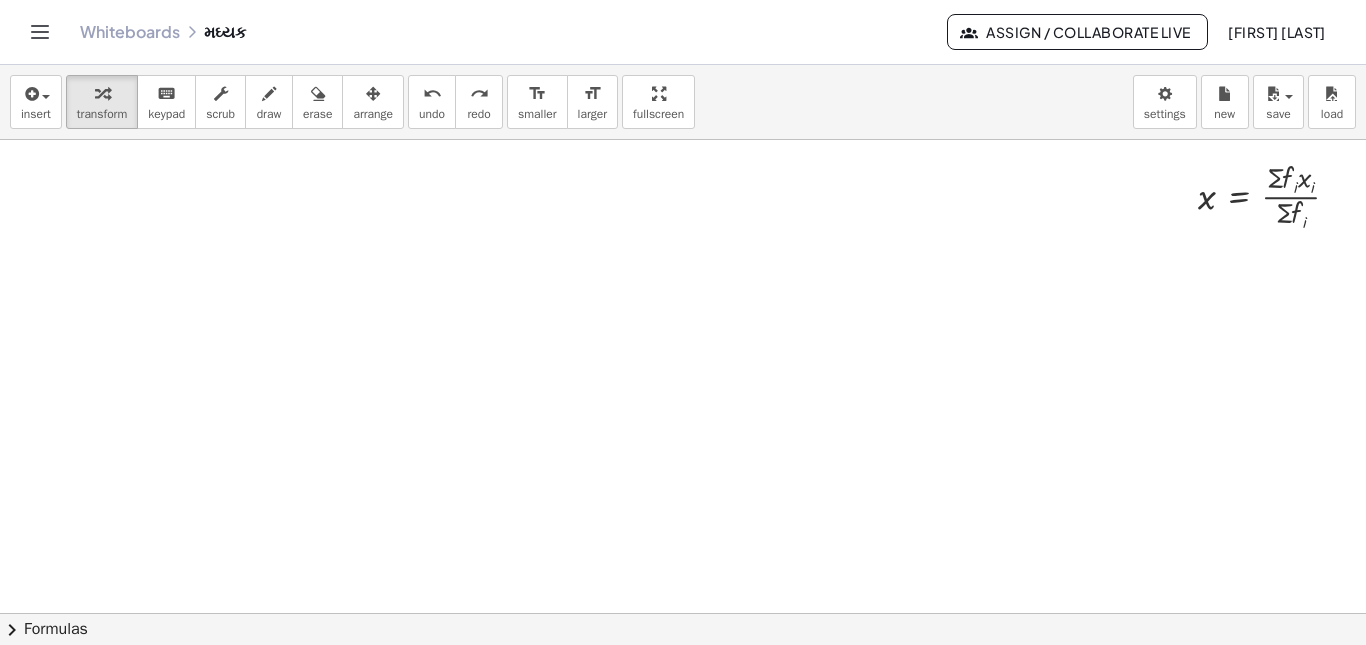 click at bounding box center [664, 613] 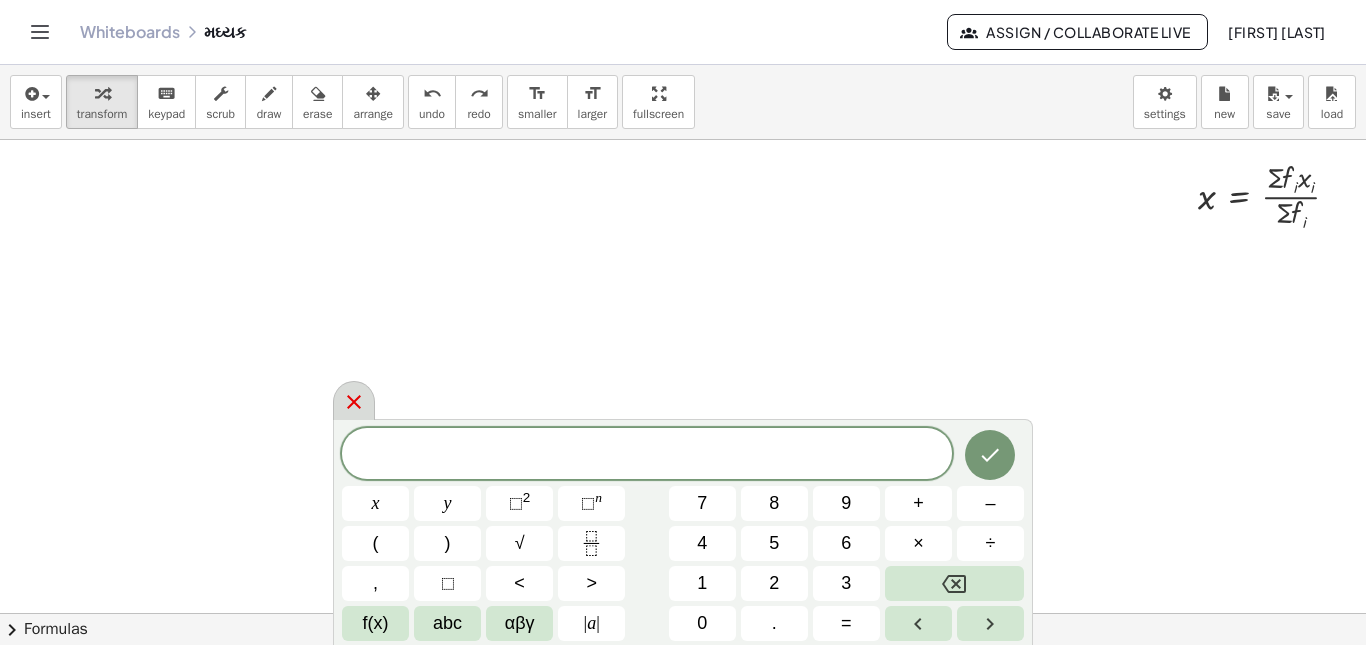 click at bounding box center [354, 400] 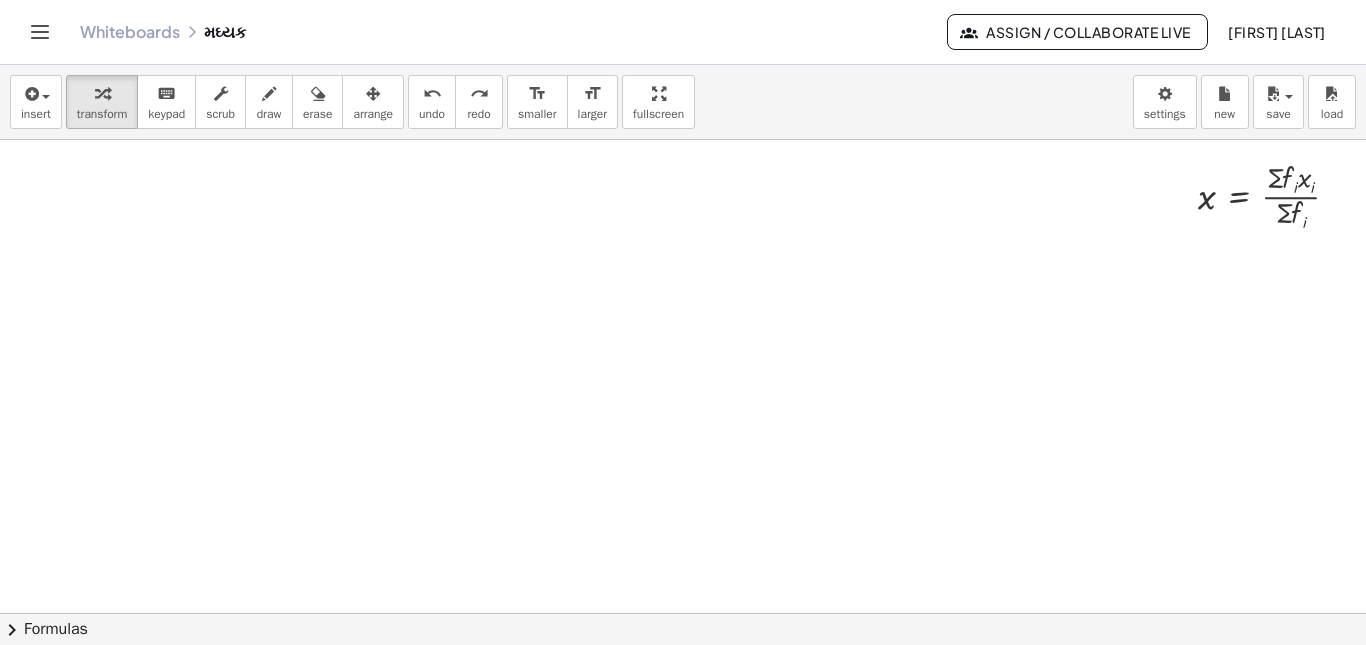 click at bounding box center [664, 613] 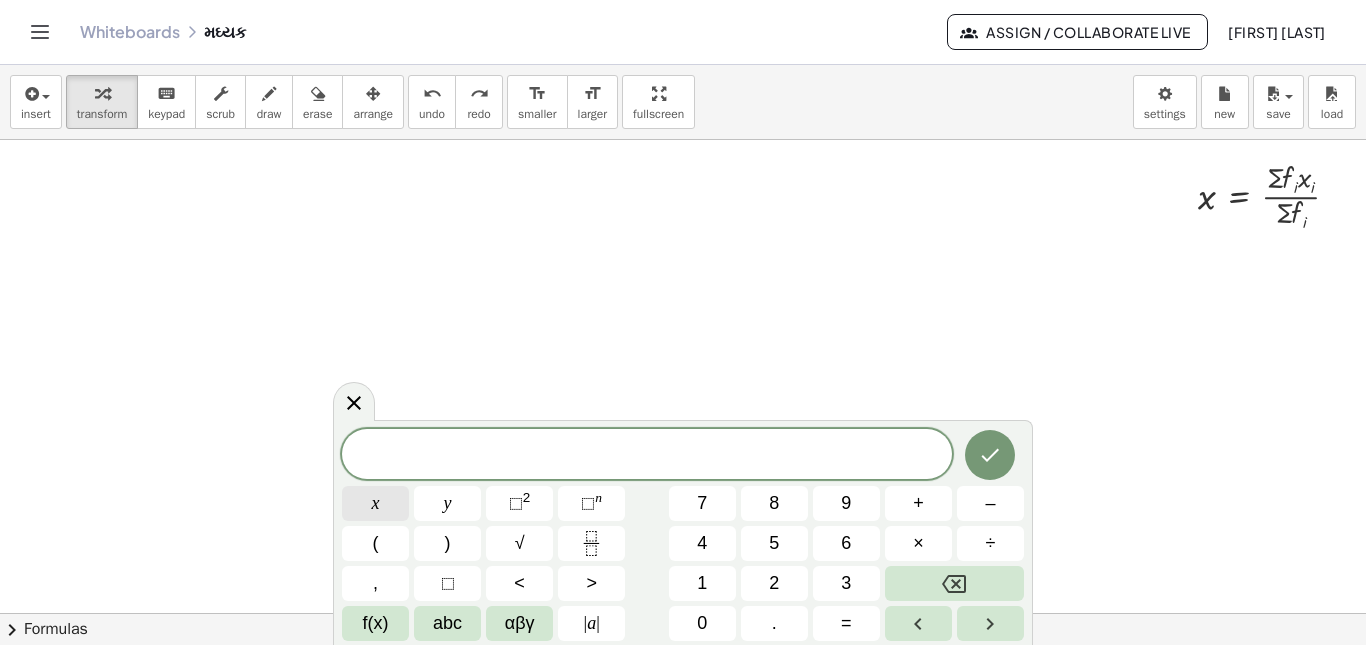 click on "x" at bounding box center (375, 503) 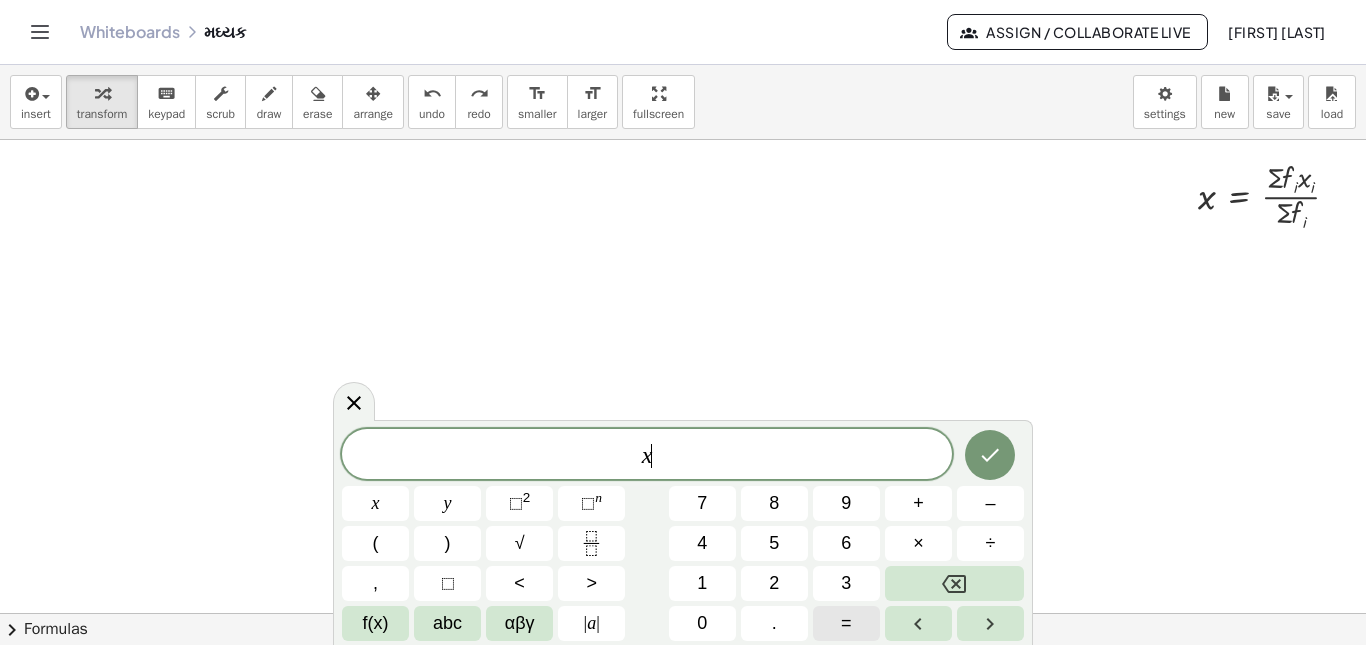 click on "=" at bounding box center [846, 623] 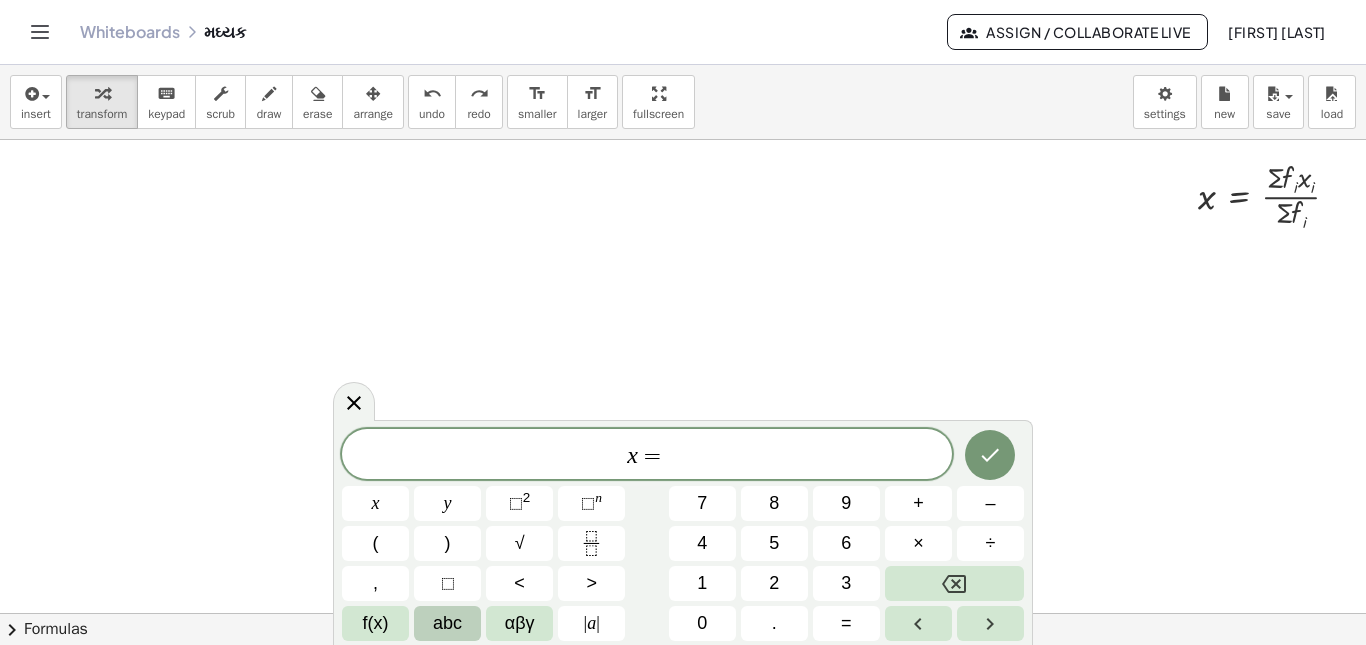 click on "abc" at bounding box center [447, 623] 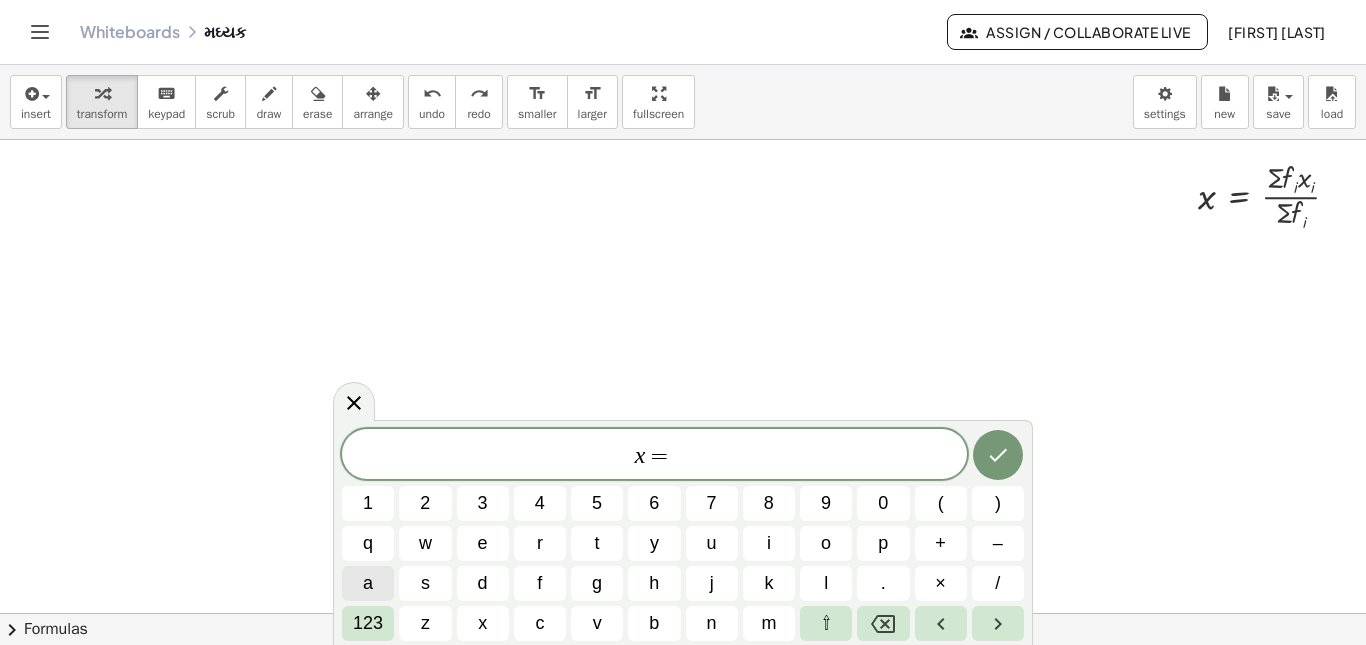click on "a" at bounding box center (368, 583) 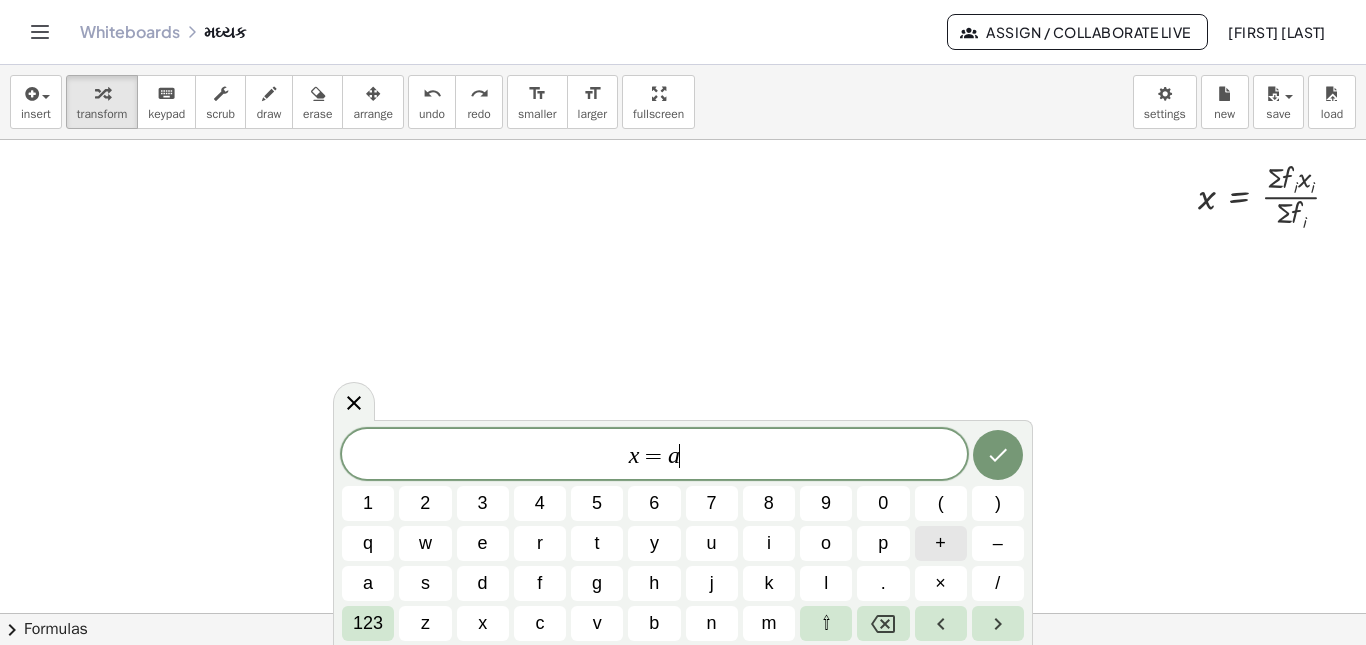 click on "+" at bounding box center (941, 543) 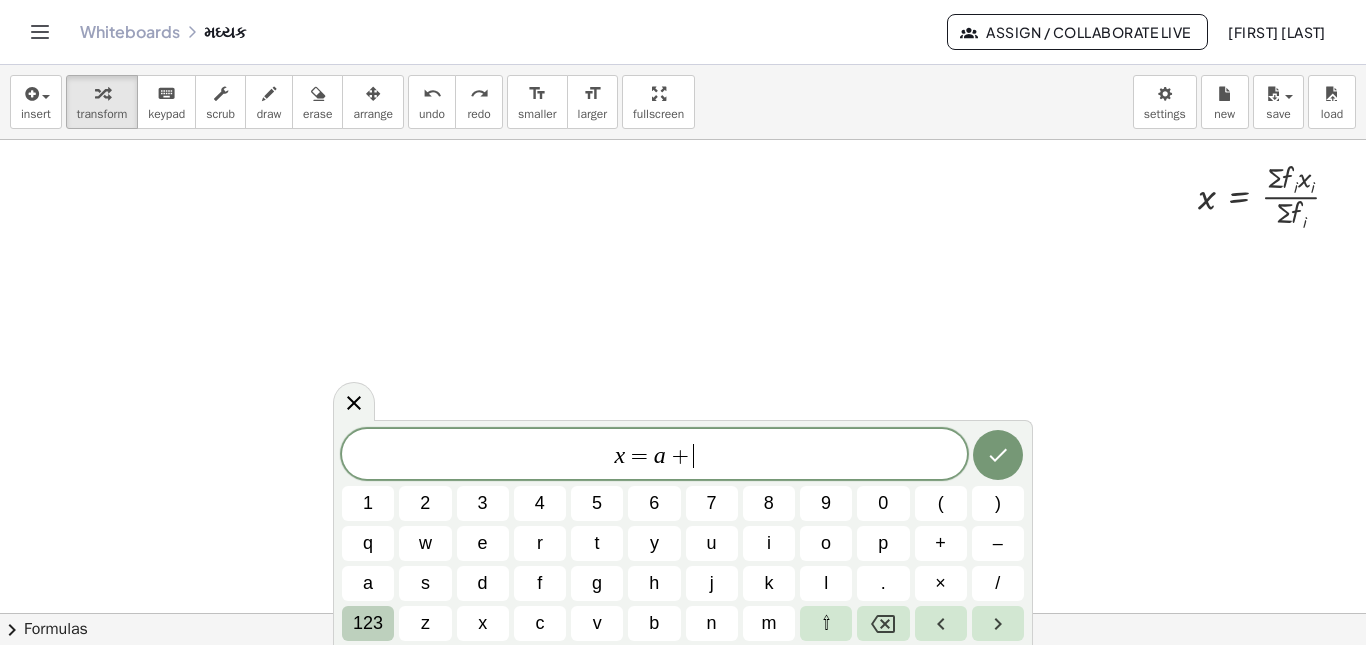 click on "123" at bounding box center (368, 623) 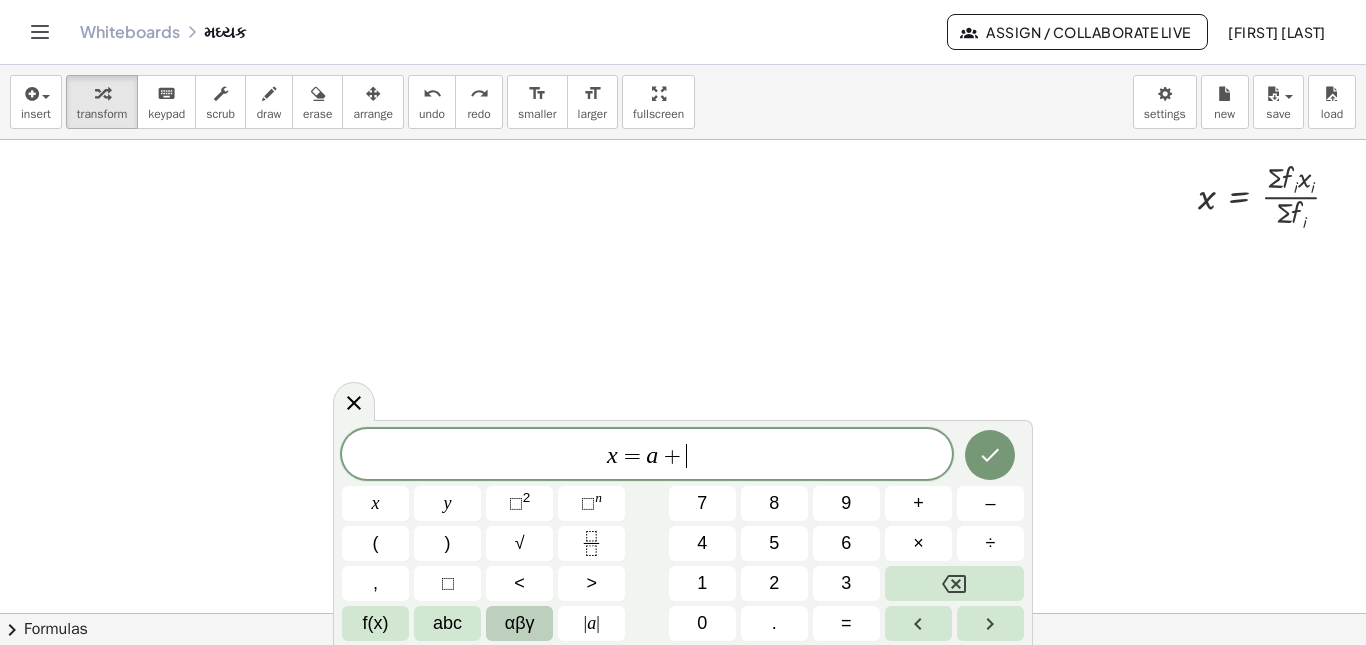 click on "αβγ" at bounding box center (520, 623) 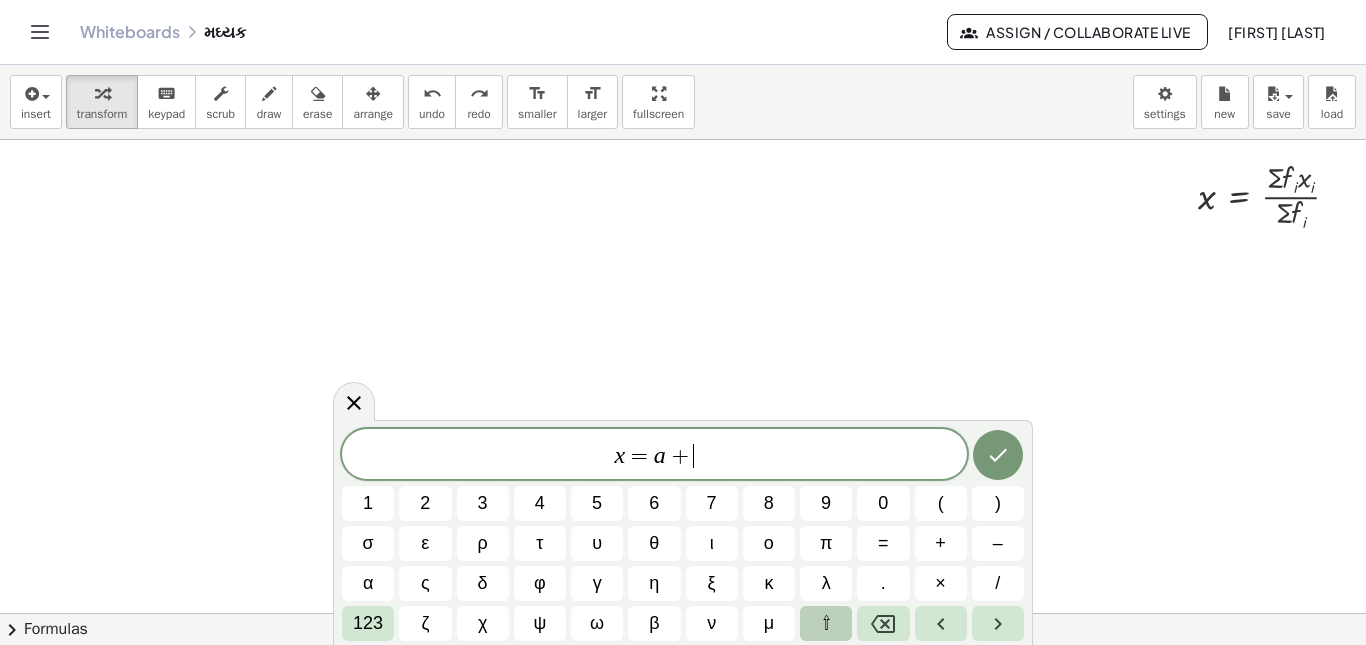 click on "⇧" at bounding box center (826, 623) 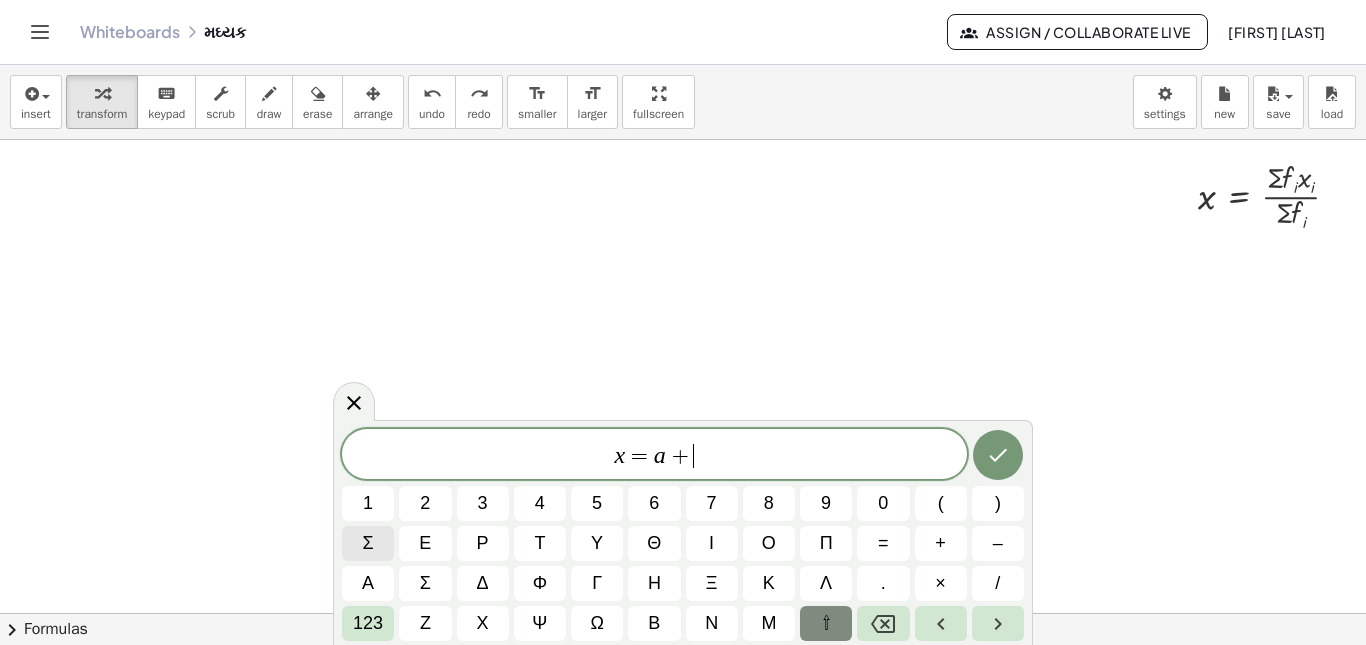 click on "σ" at bounding box center (368, 543) 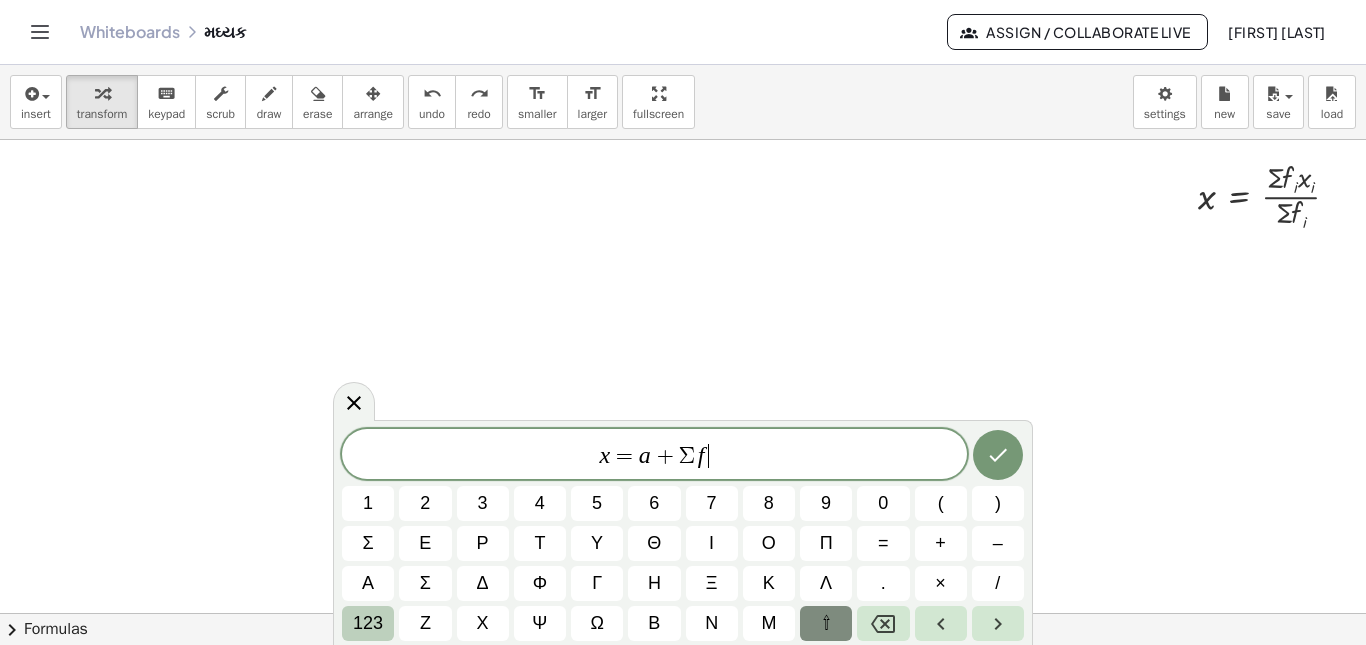 click on "123" at bounding box center [368, 623] 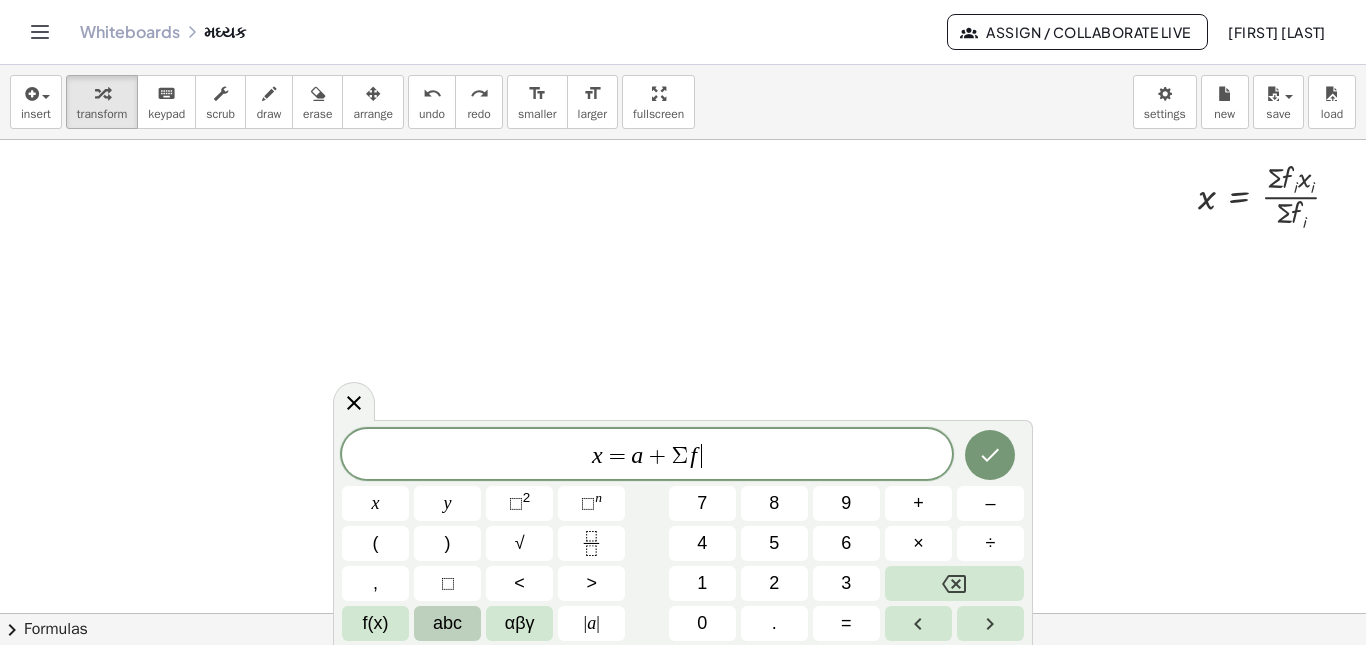 click on "abc" at bounding box center (447, 623) 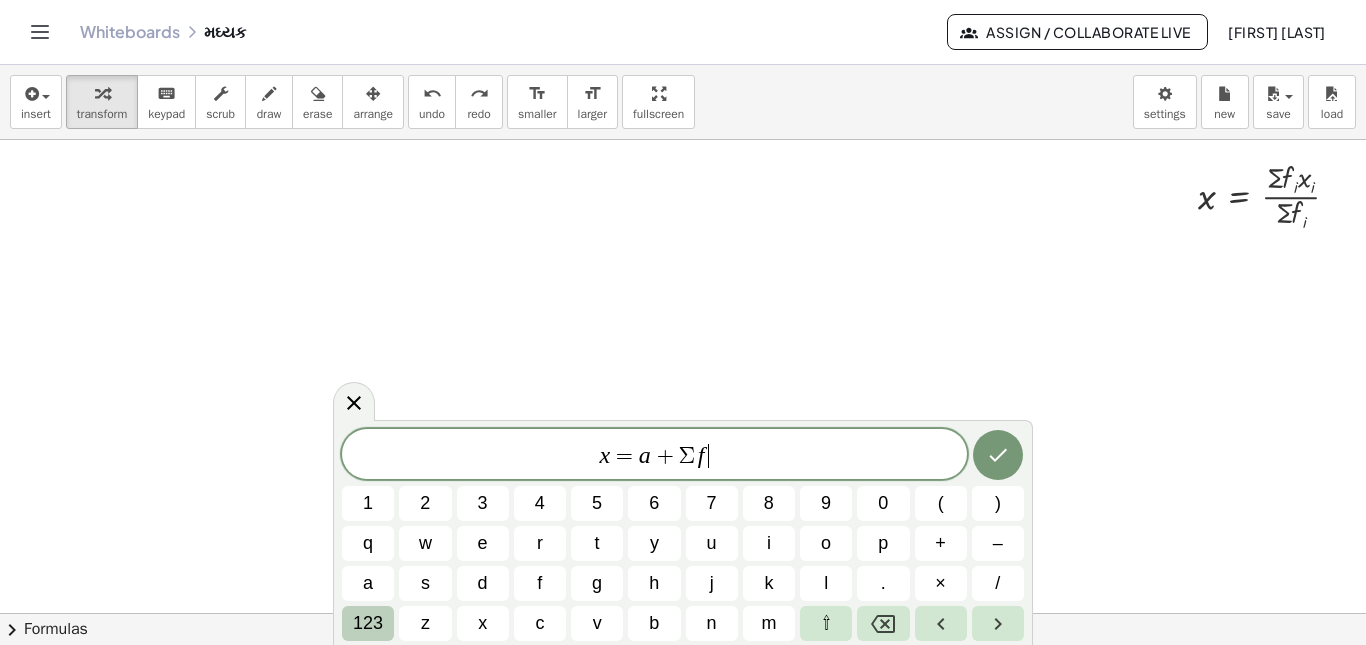 click on "123" at bounding box center (368, 623) 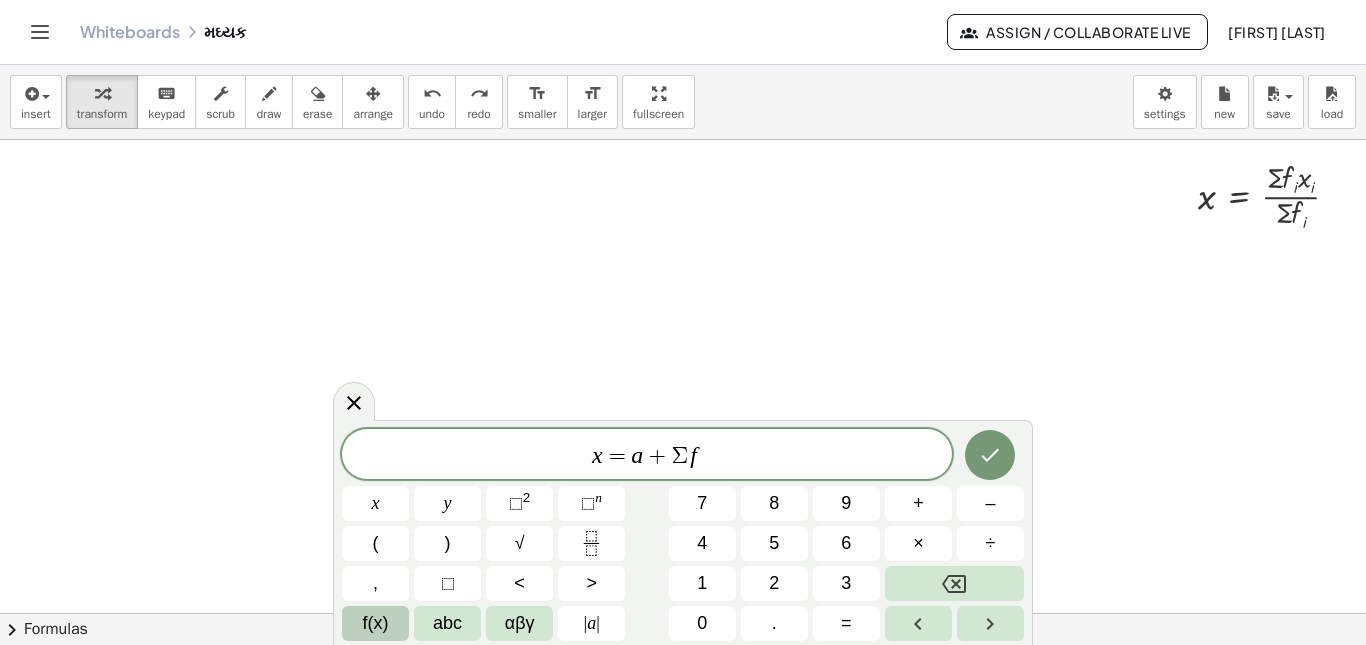click on "f(x)" at bounding box center [375, 623] 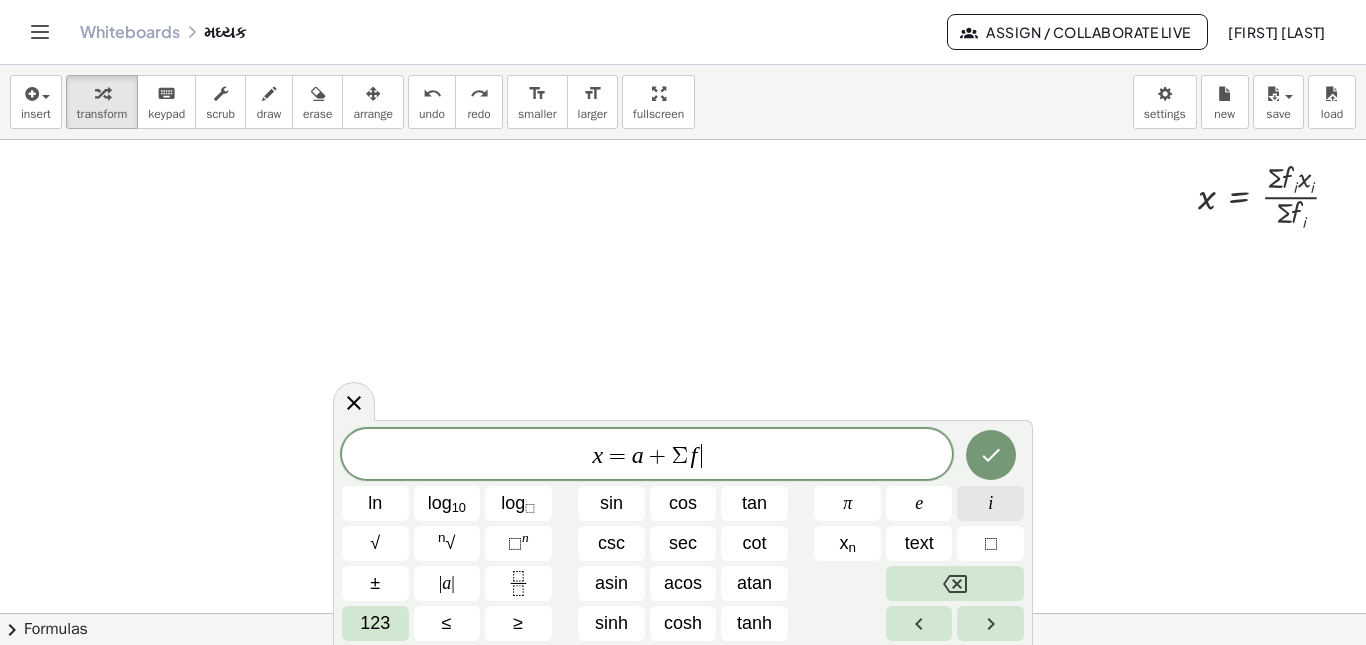 click on "i" at bounding box center (990, 503) 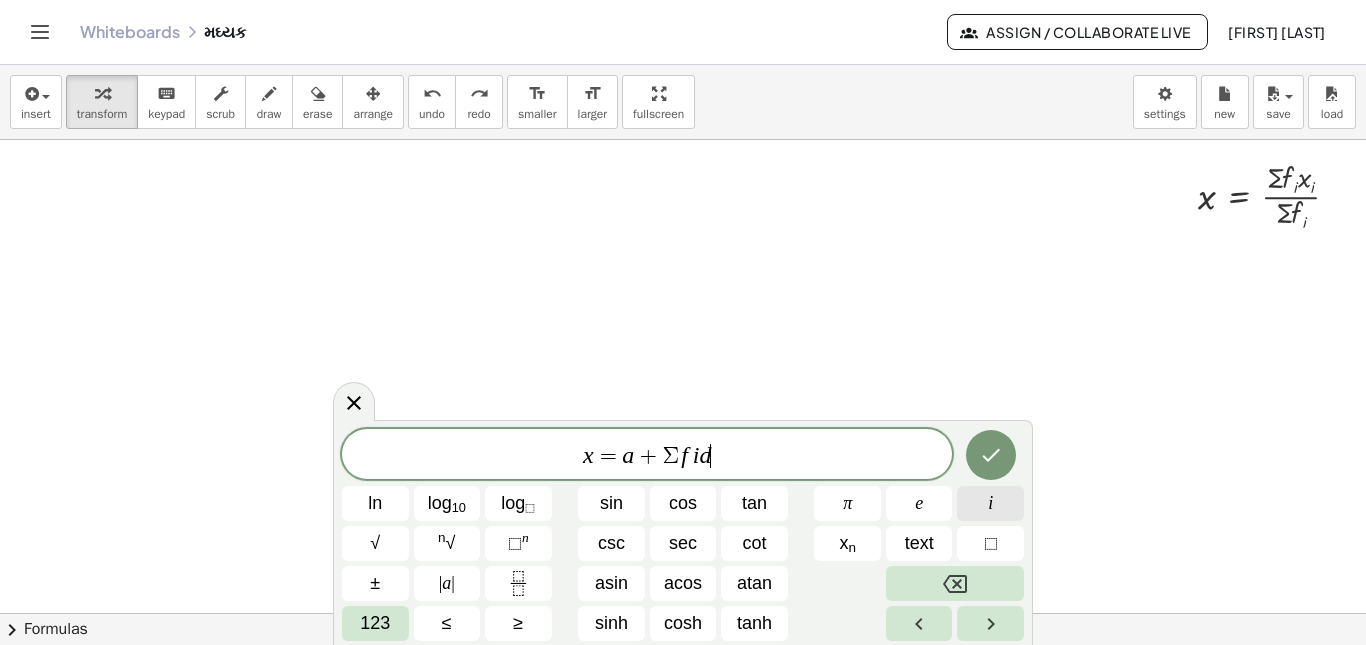 click on "i" at bounding box center [990, 503] 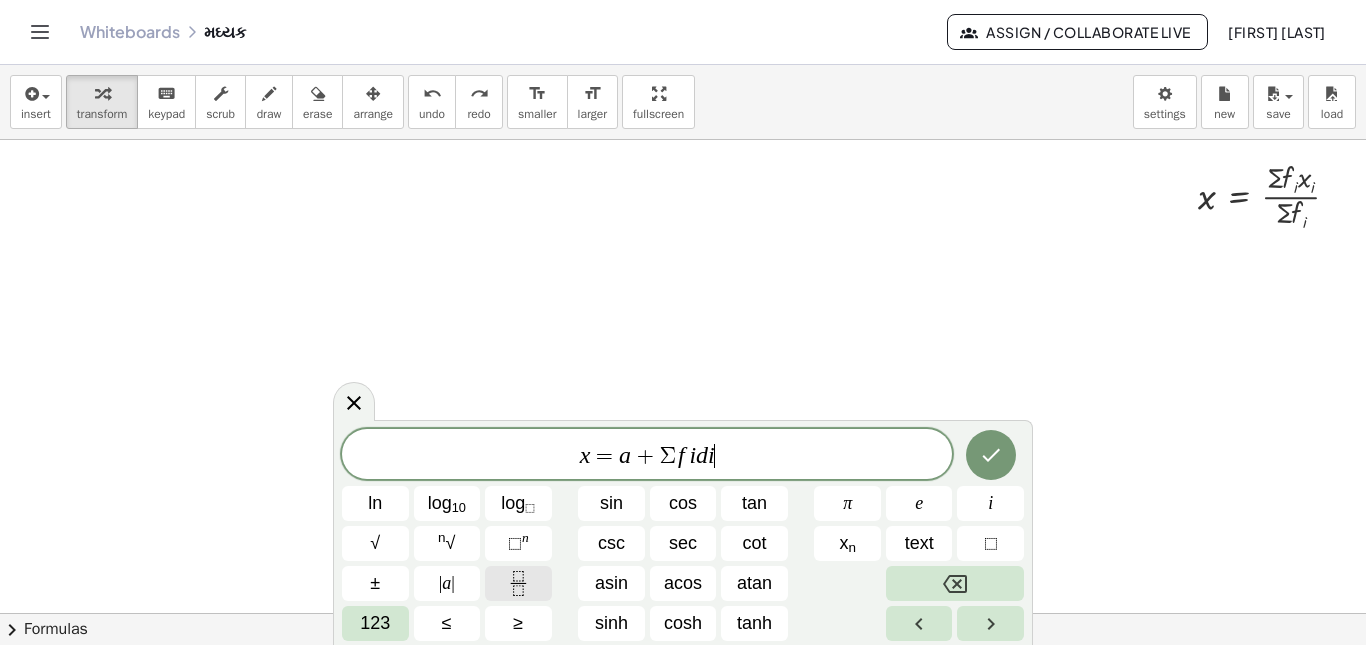 click 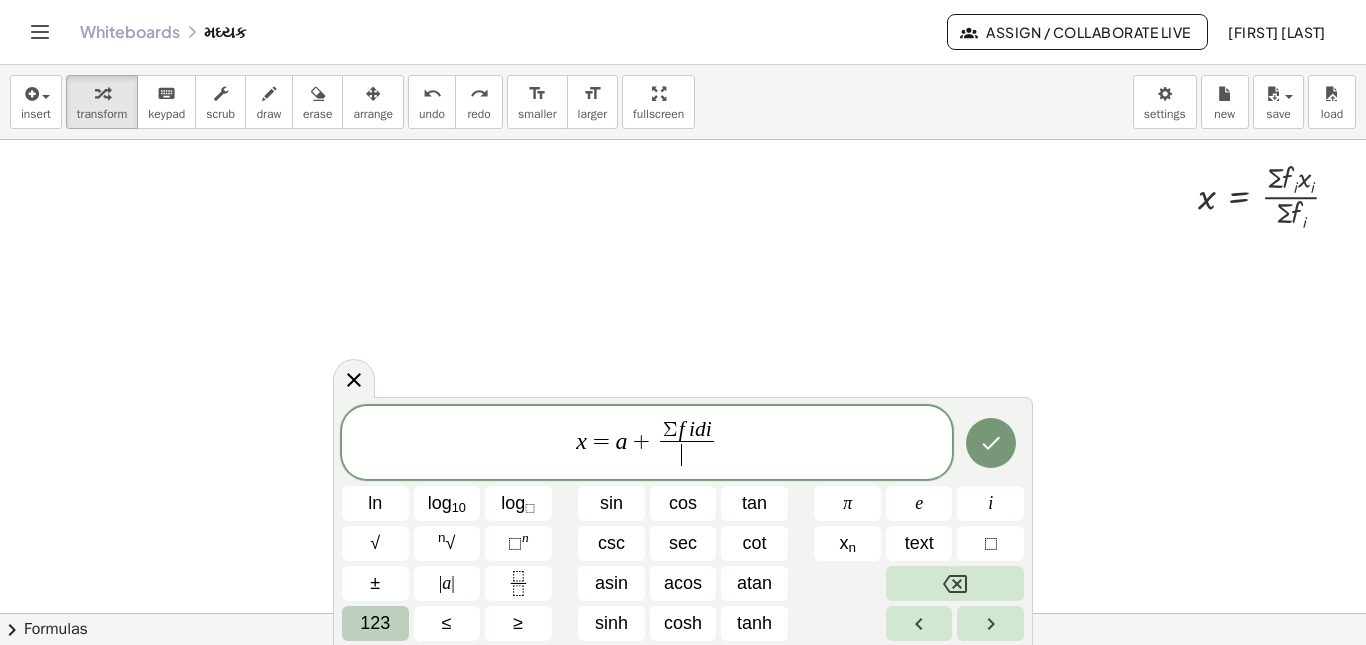 click on "123" at bounding box center (375, 623) 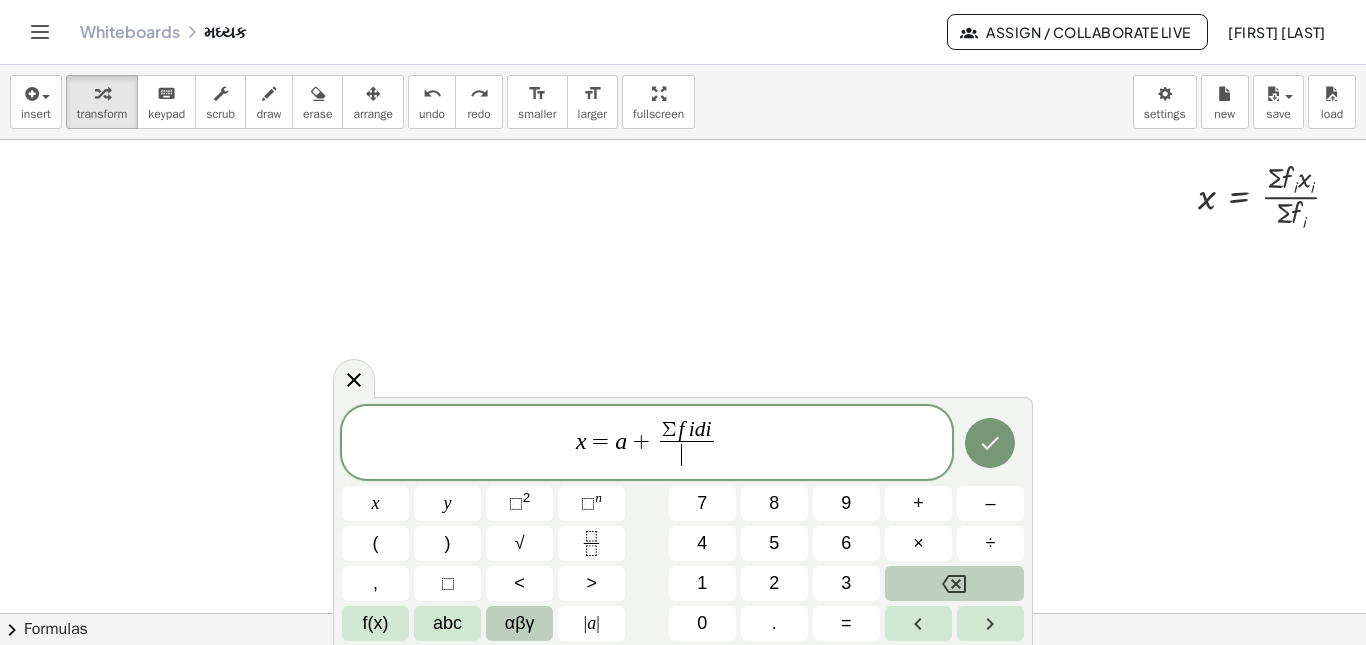 click on "αβγ" at bounding box center (519, 623) 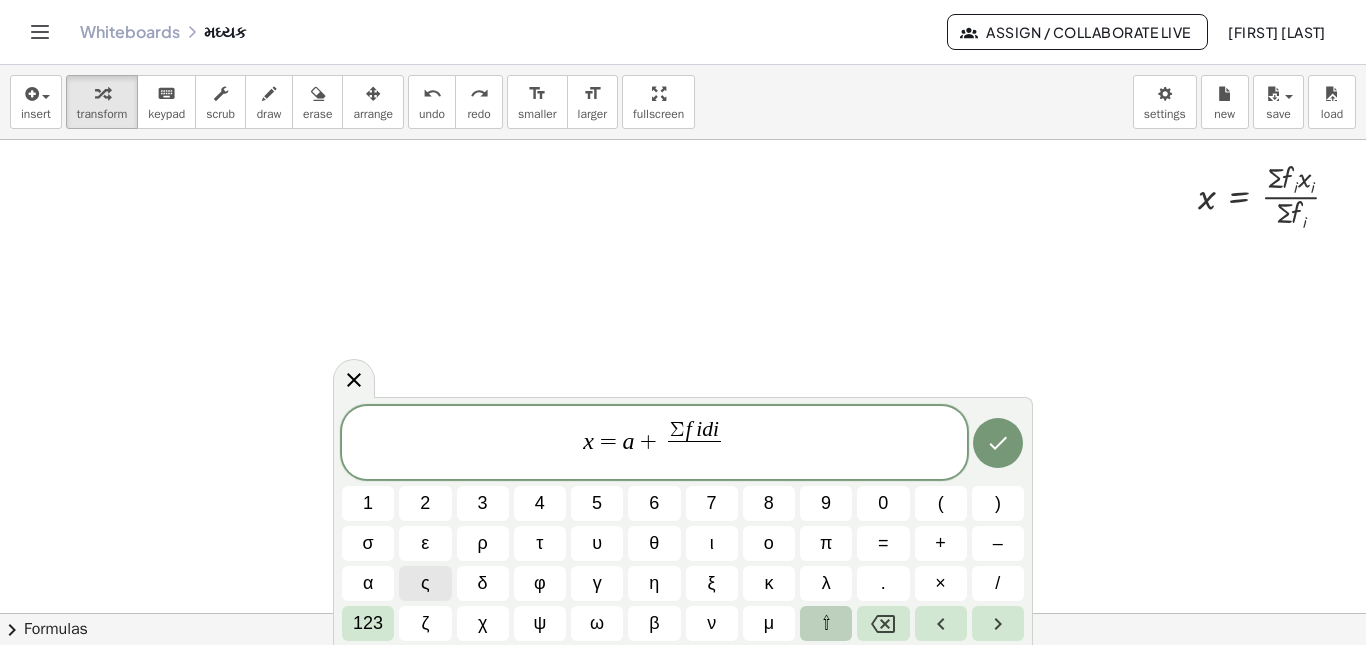 click on "⇧" at bounding box center [826, 623] 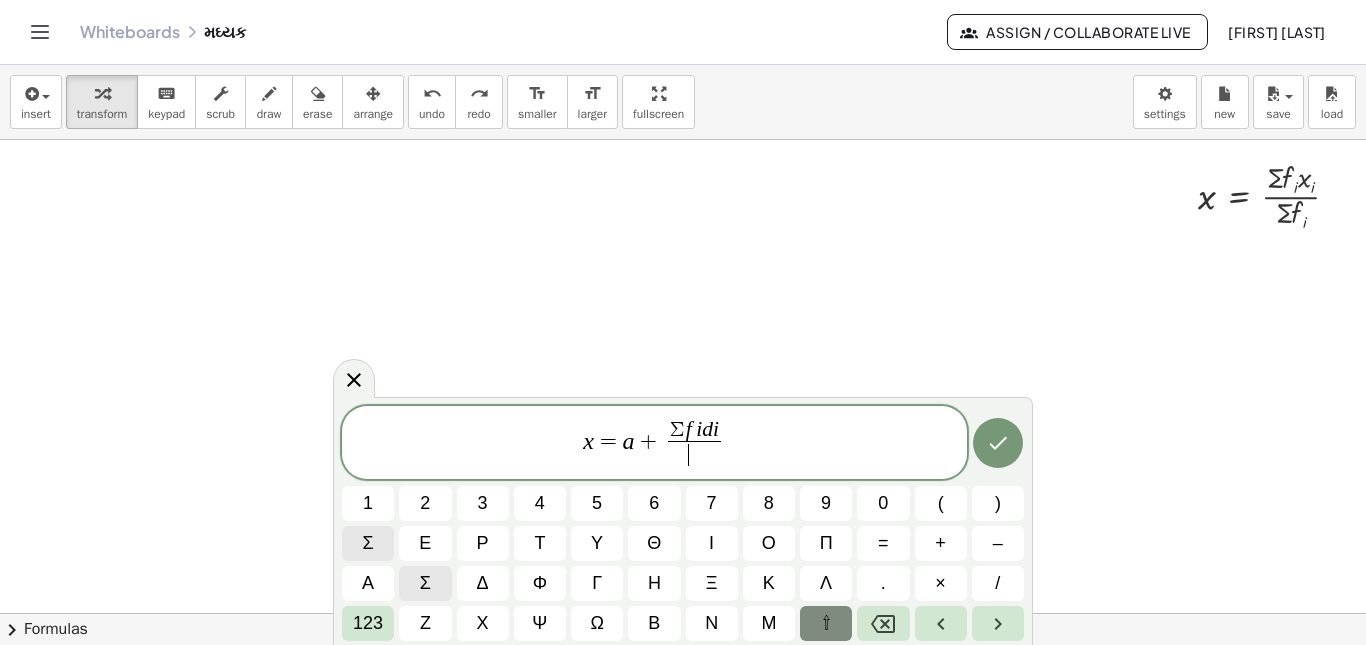 click on "σ" at bounding box center (368, 543) 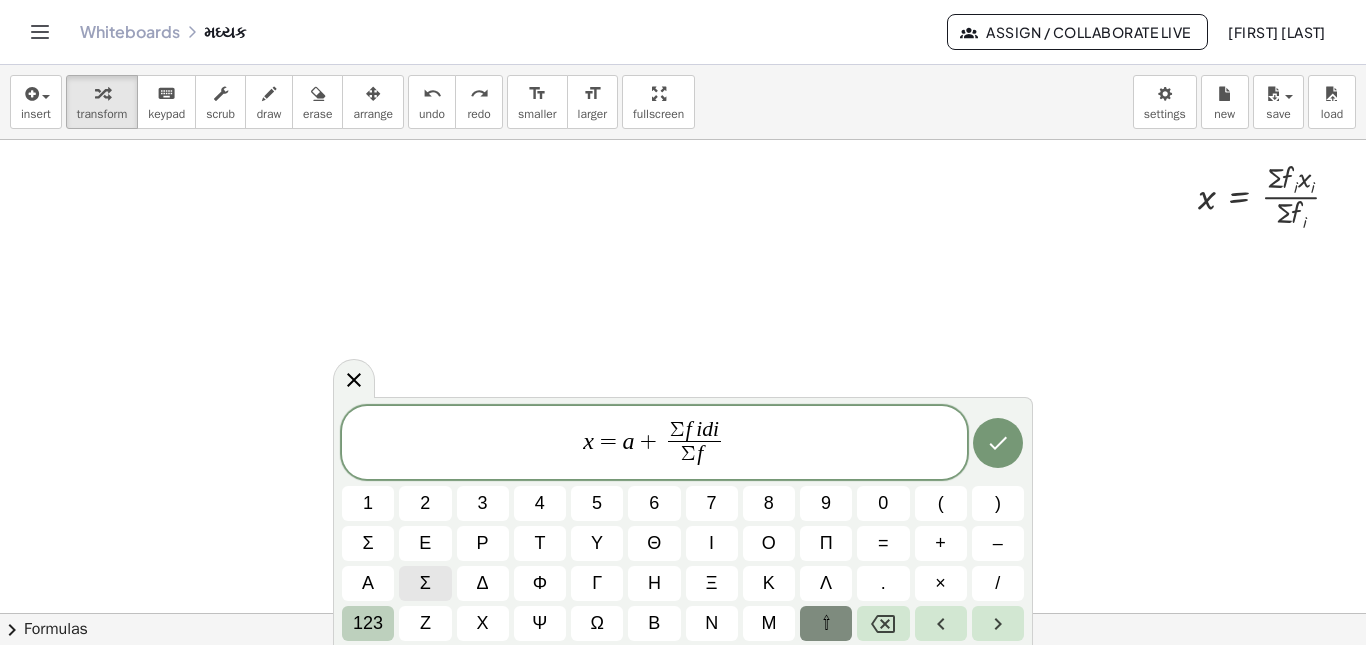 click on "123" at bounding box center [368, 623] 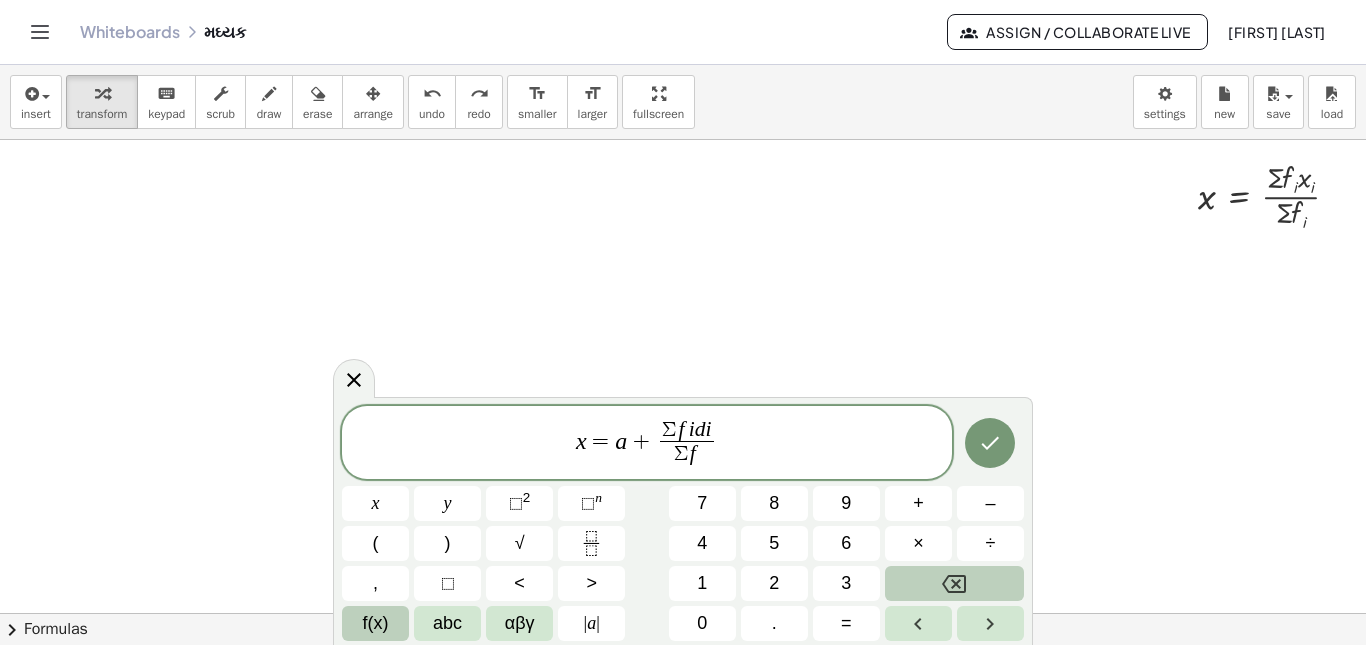 click on "f(x)" at bounding box center [376, 623] 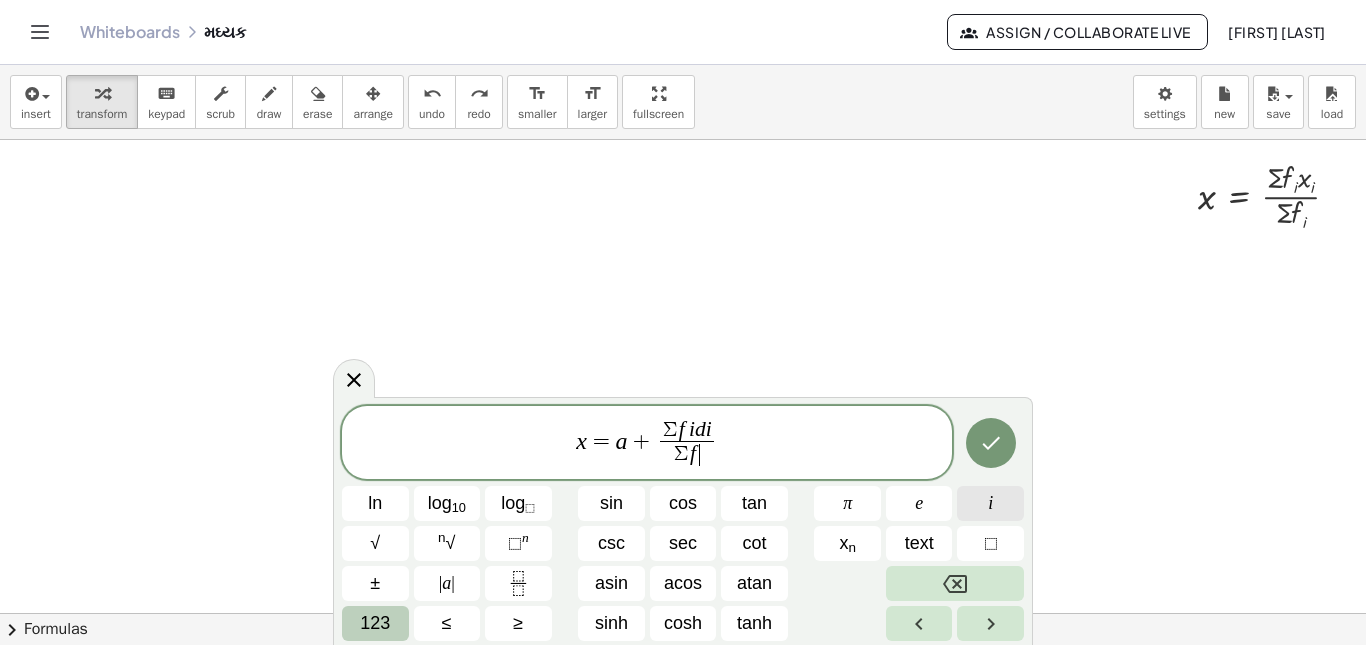 click on "i" at bounding box center [990, 503] 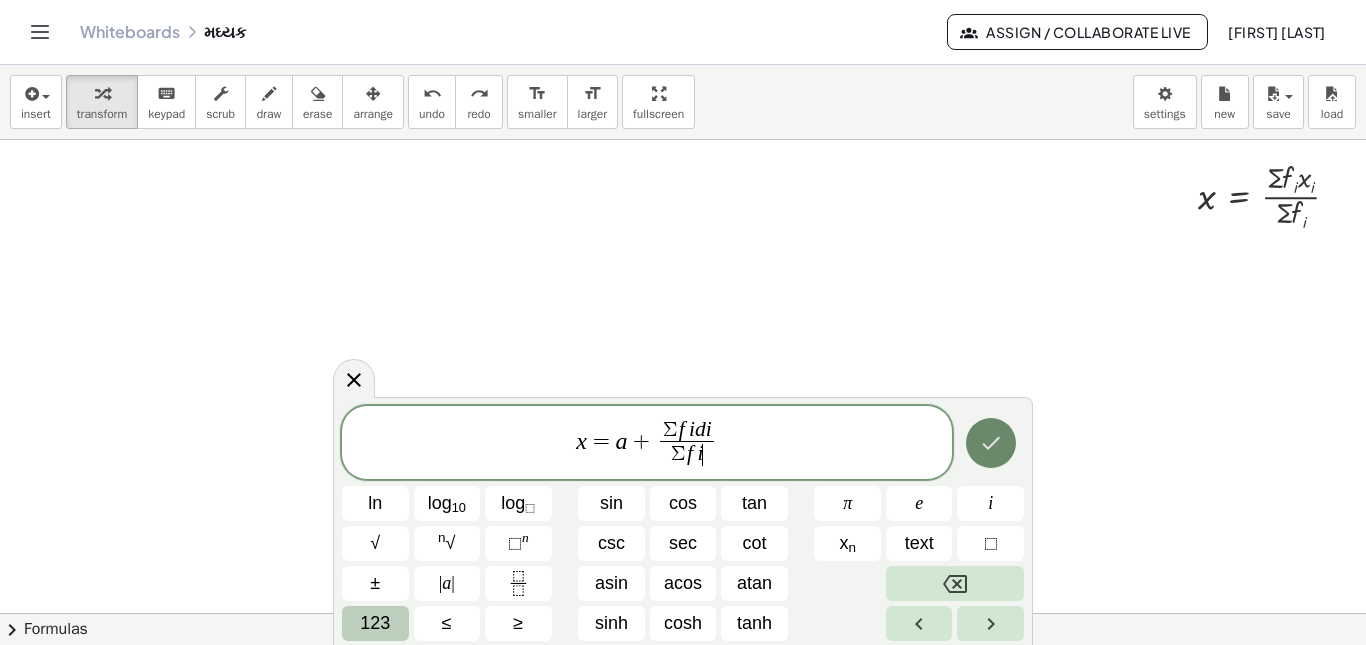click 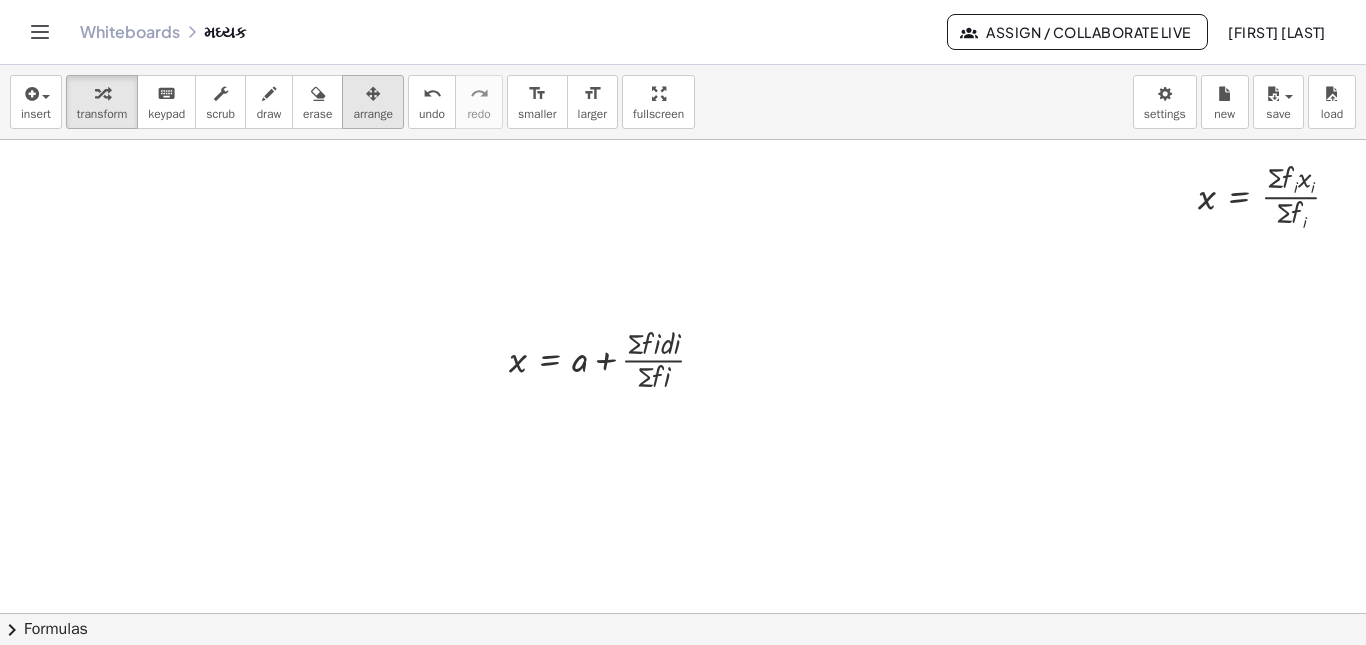 click on "arrange" at bounding box center [373, 102] 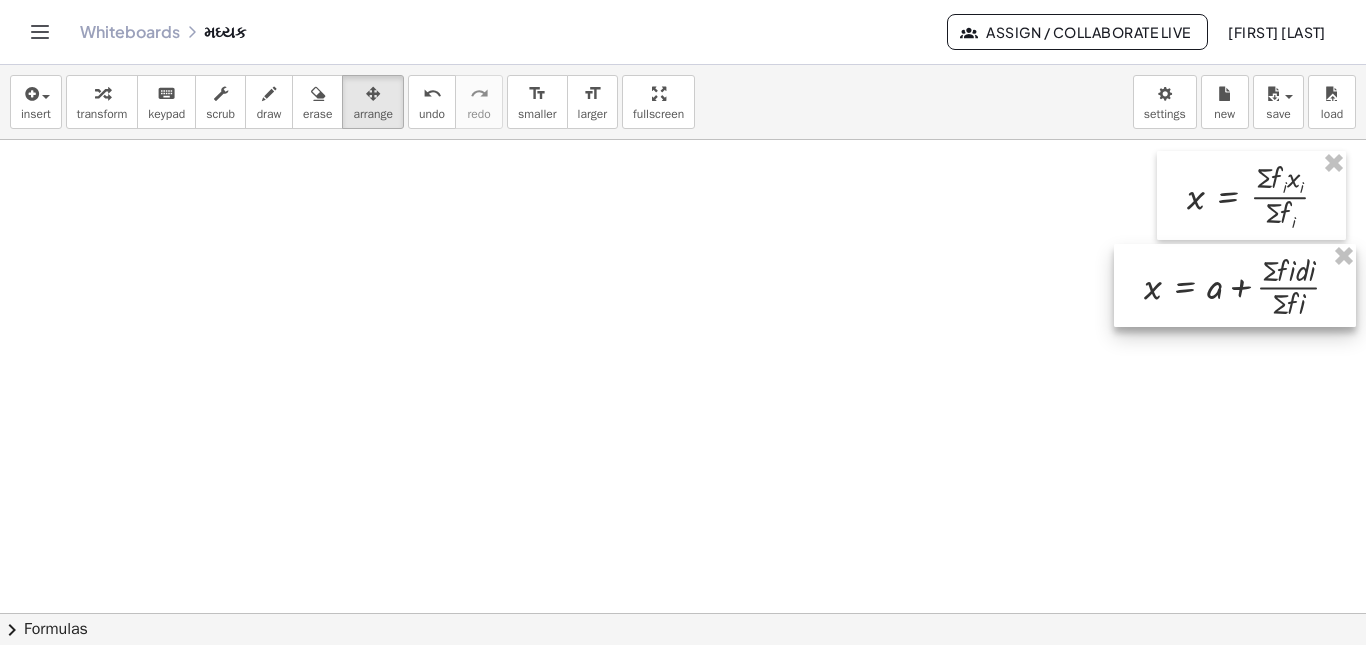 drag, startPoint x: 511, startPoint y: 363, endPoint x: 1158, endPoint y: 290, distance: 651.1052 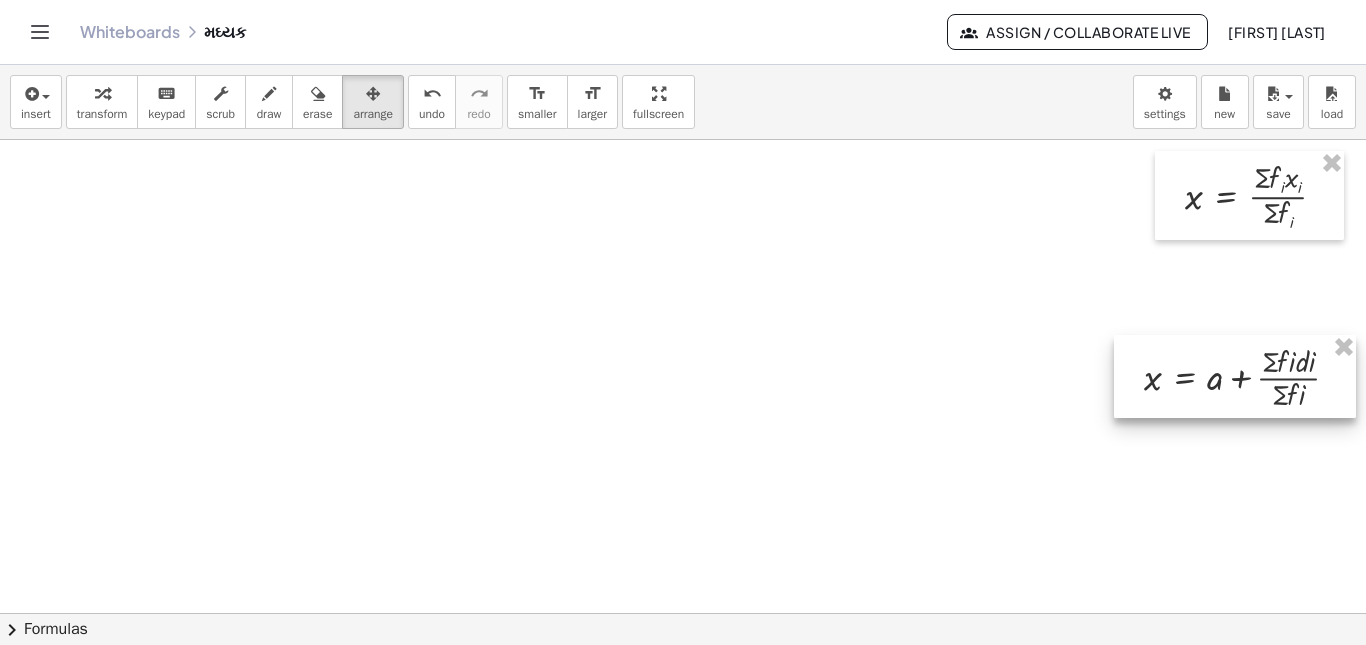 drag, startPoint x: 1222, startPoint y: 276, endPoint x: 1224, endPoint y: 367, distance: 91.02197 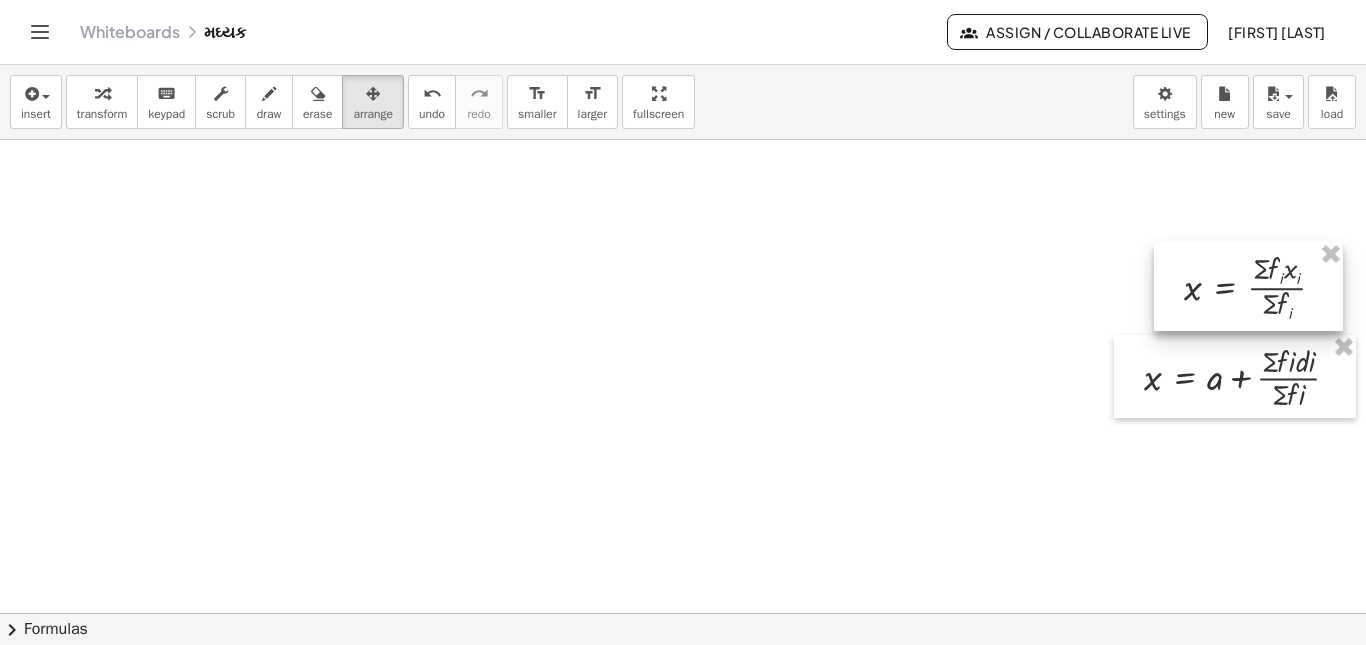 drag, startPoint x: 1237, startPoint y: 186, endPoint x: 1236, endPoint y: 277, distance: 91.00549 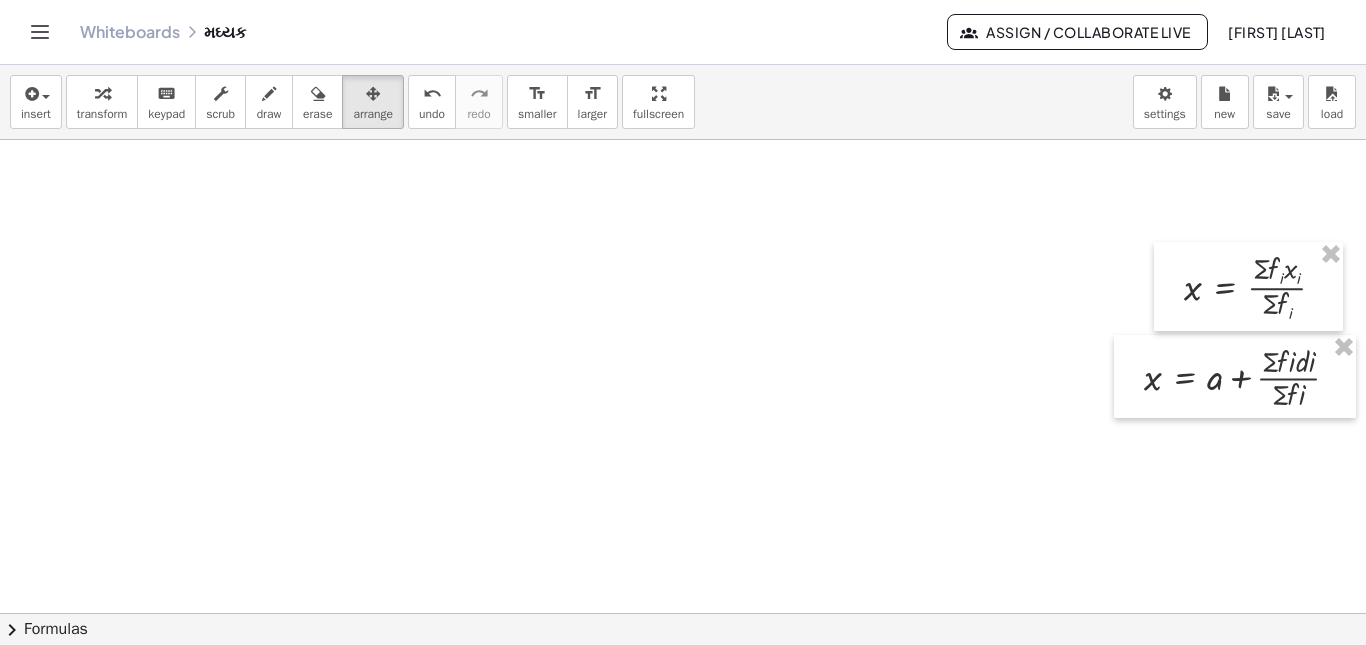 click at bounding box center [656, 613] 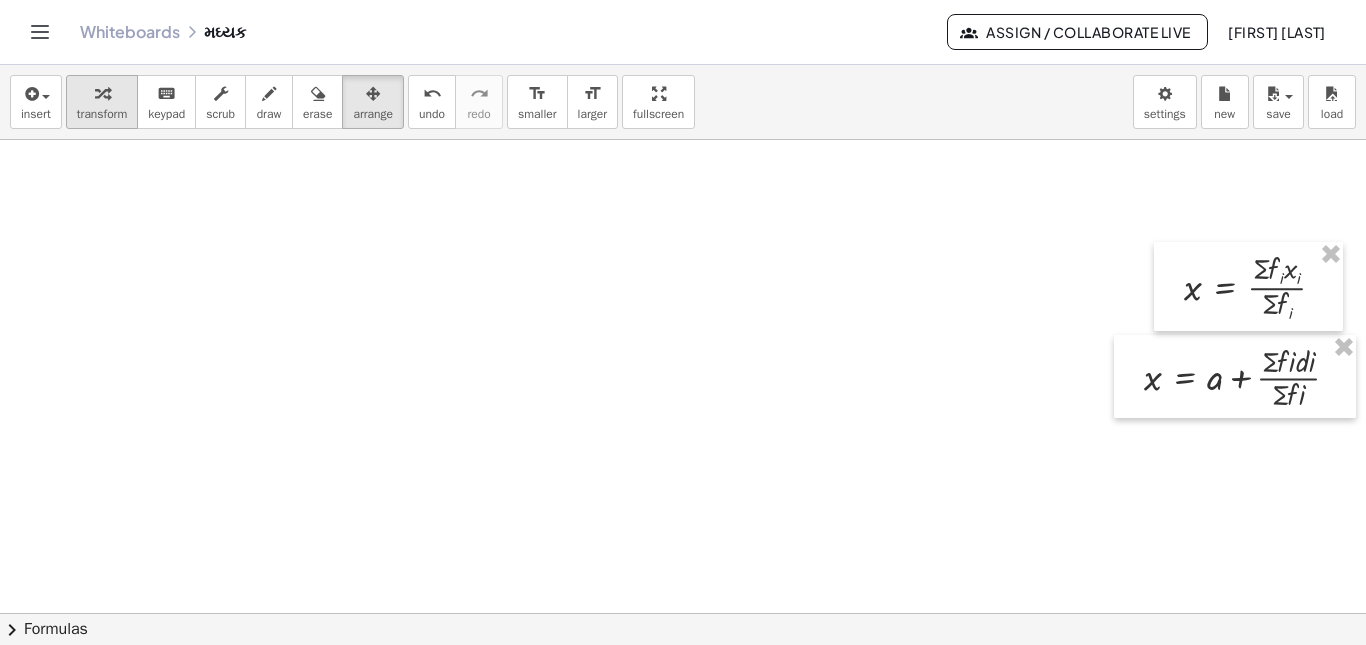 click at bounding box center [102, 94] 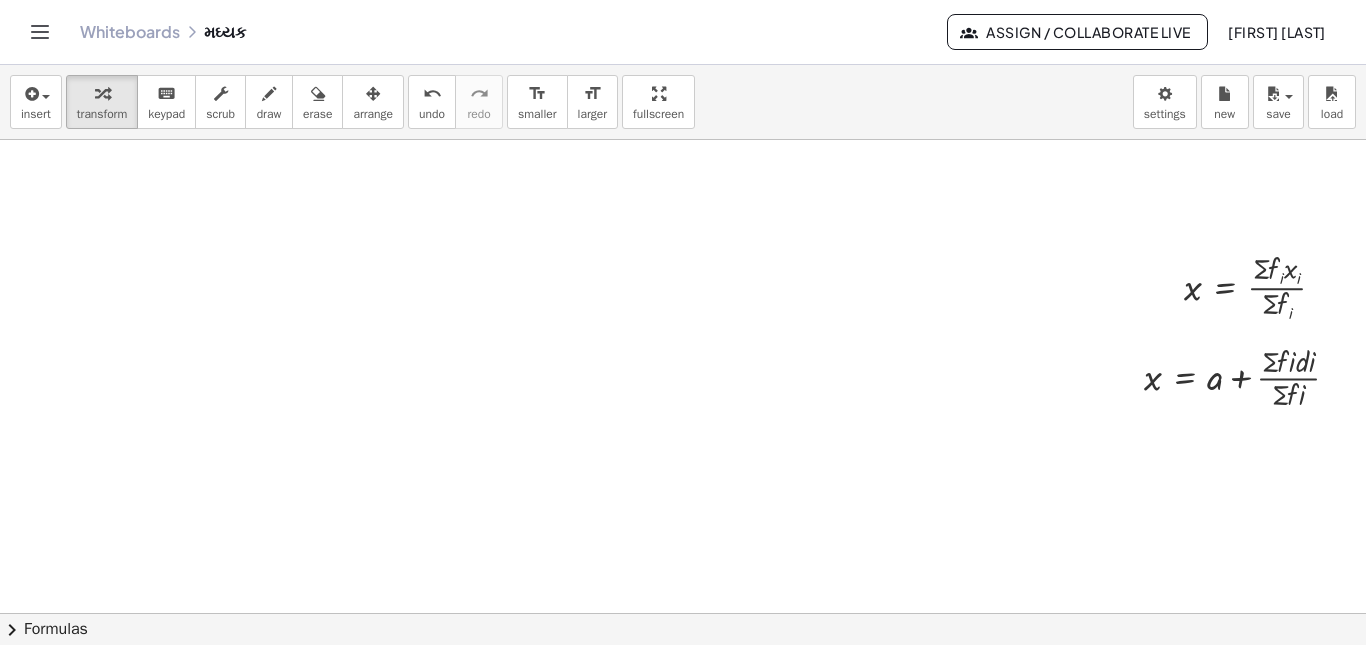 click at bounding box center [656, 613] 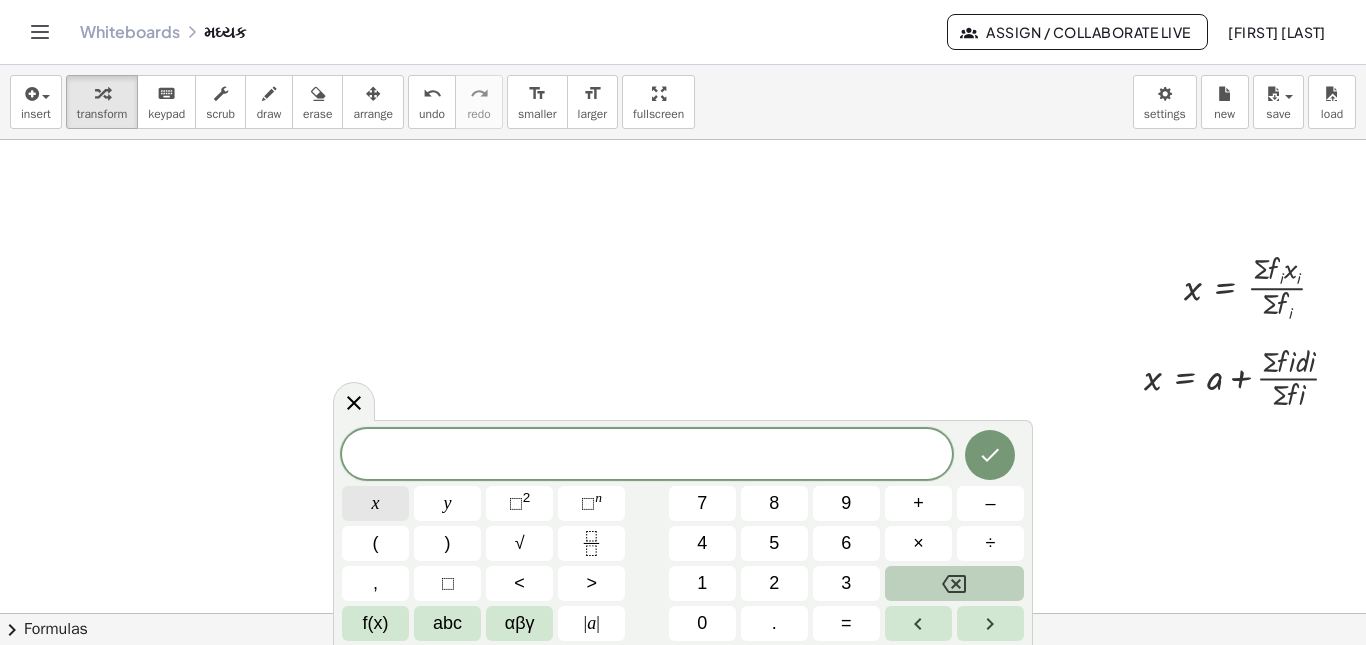 click on "x" at bounding box center [375, 503] 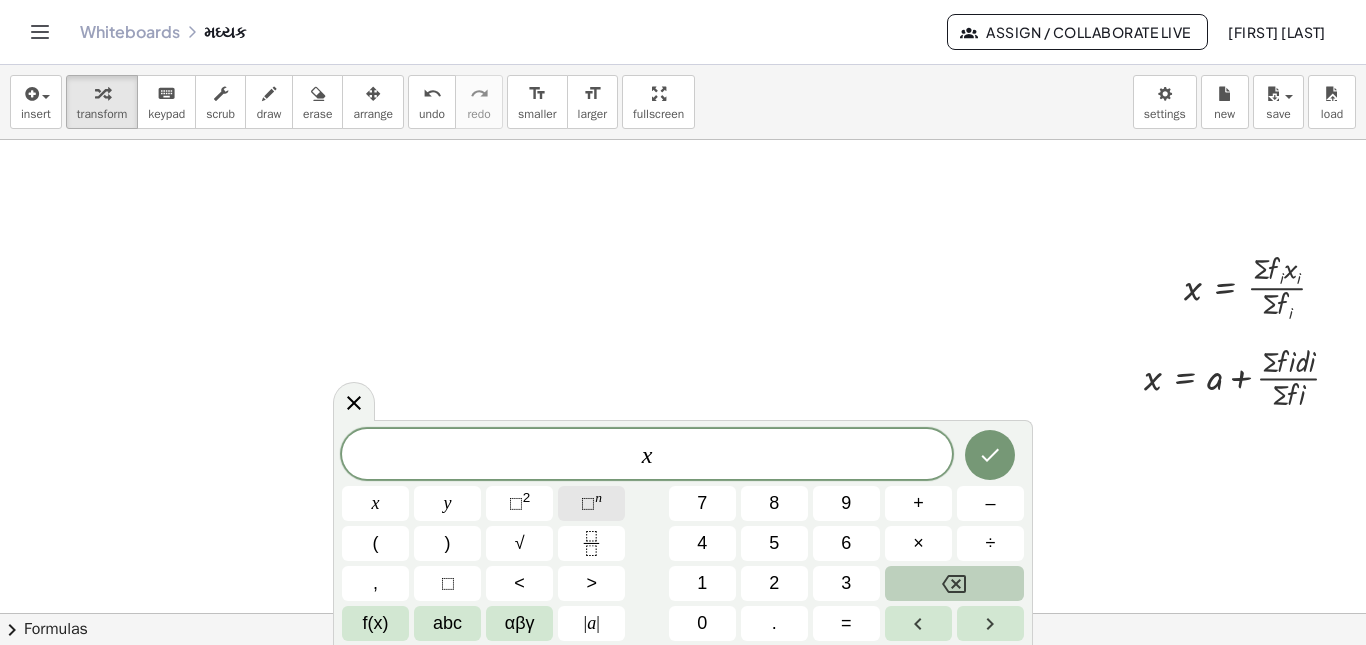 click on "⬚" at bounding box center [588, 503] 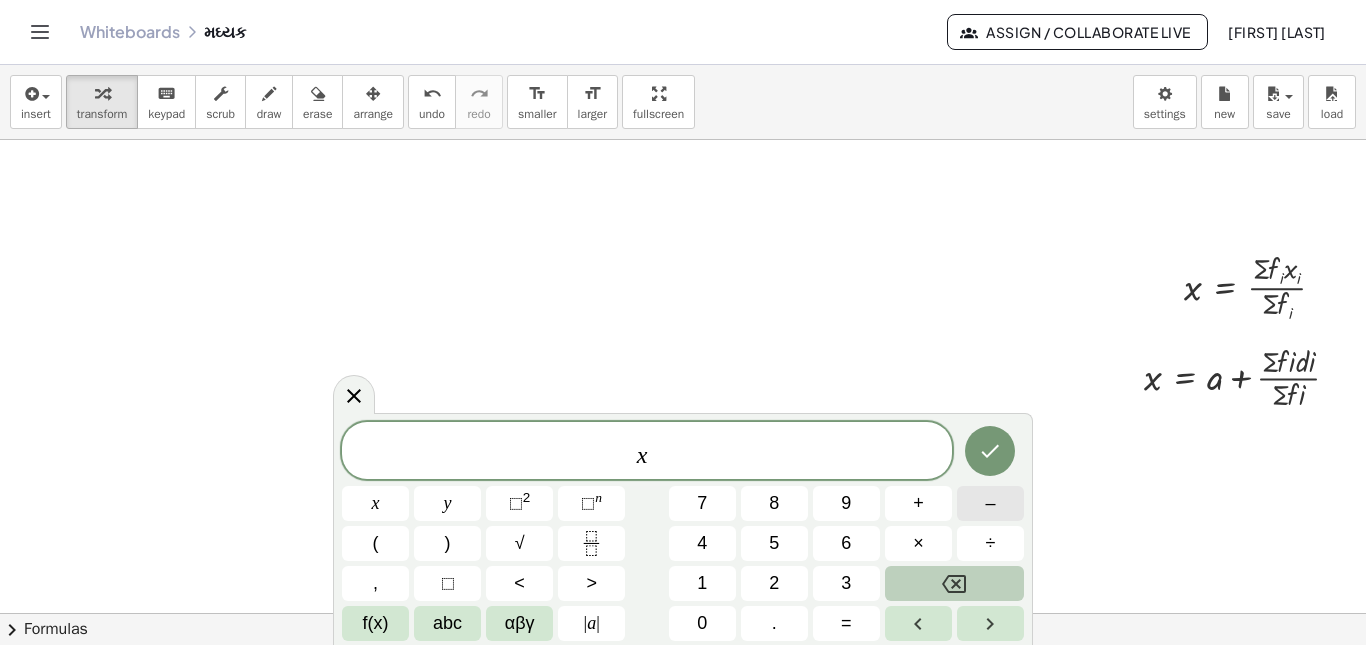 click on "–" at bounding box center (990, 503) 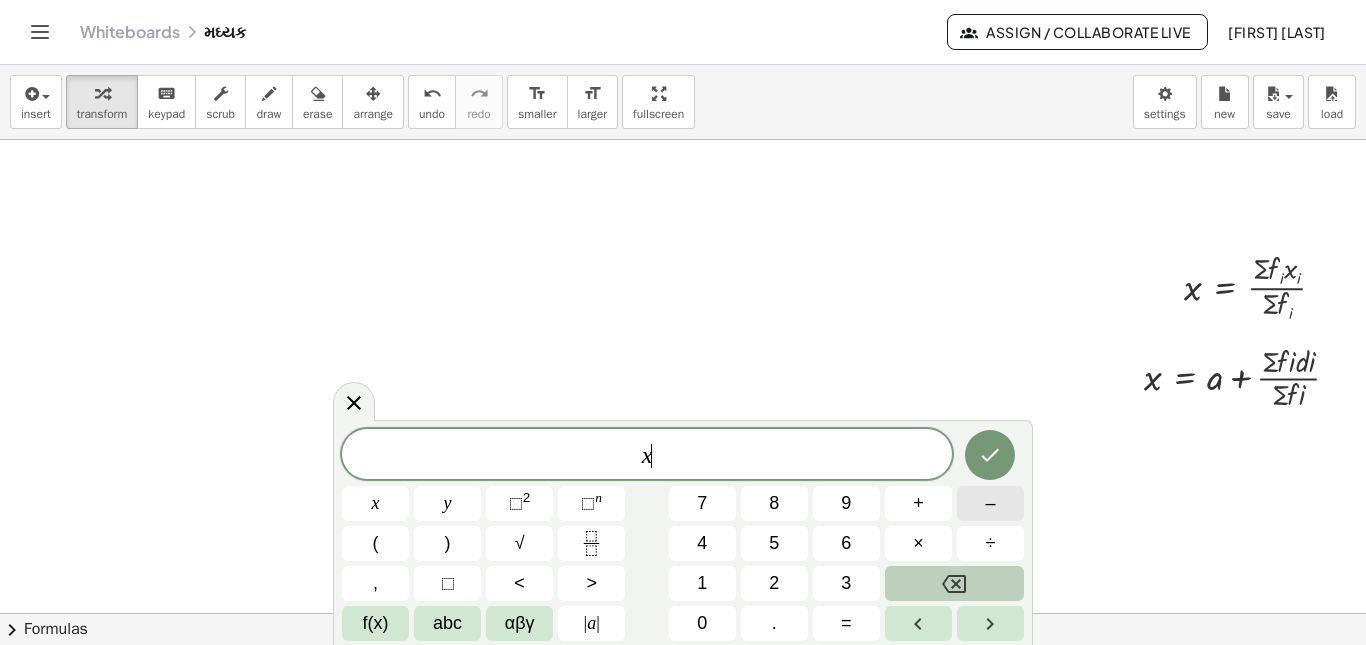 click on "–" at bounding box center (990, 503) 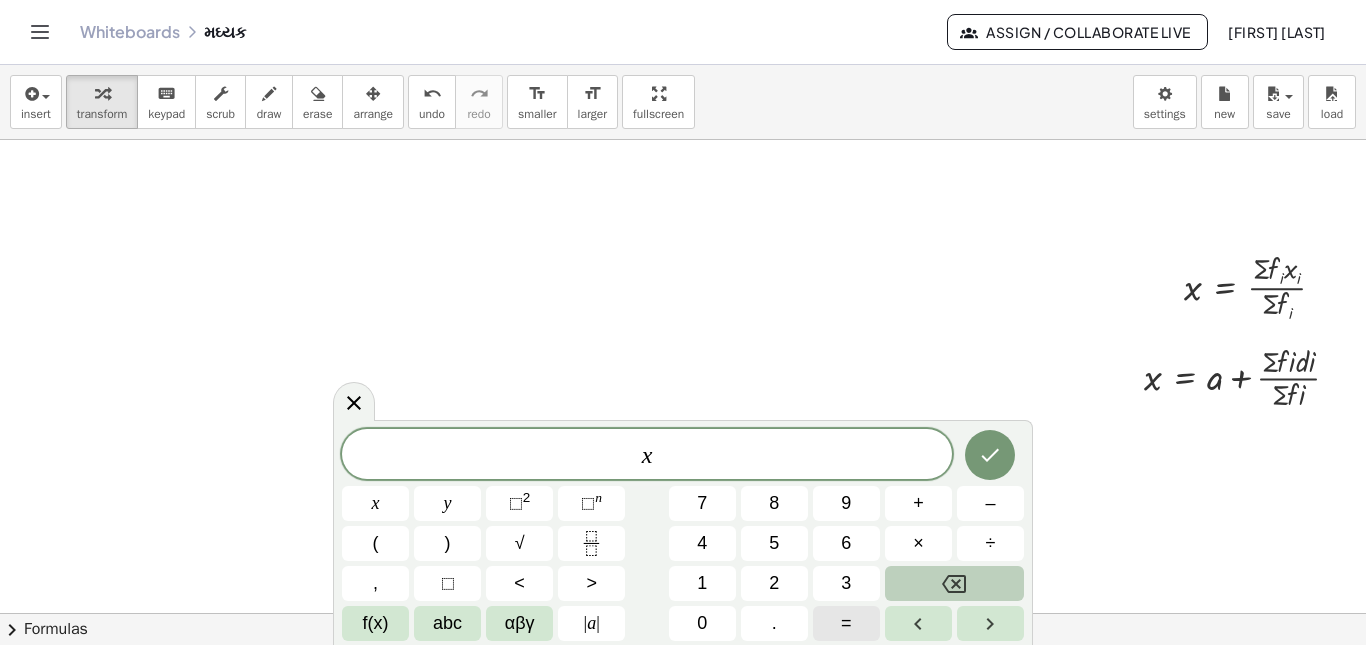 click on "=" at bounding box center (846, 623) 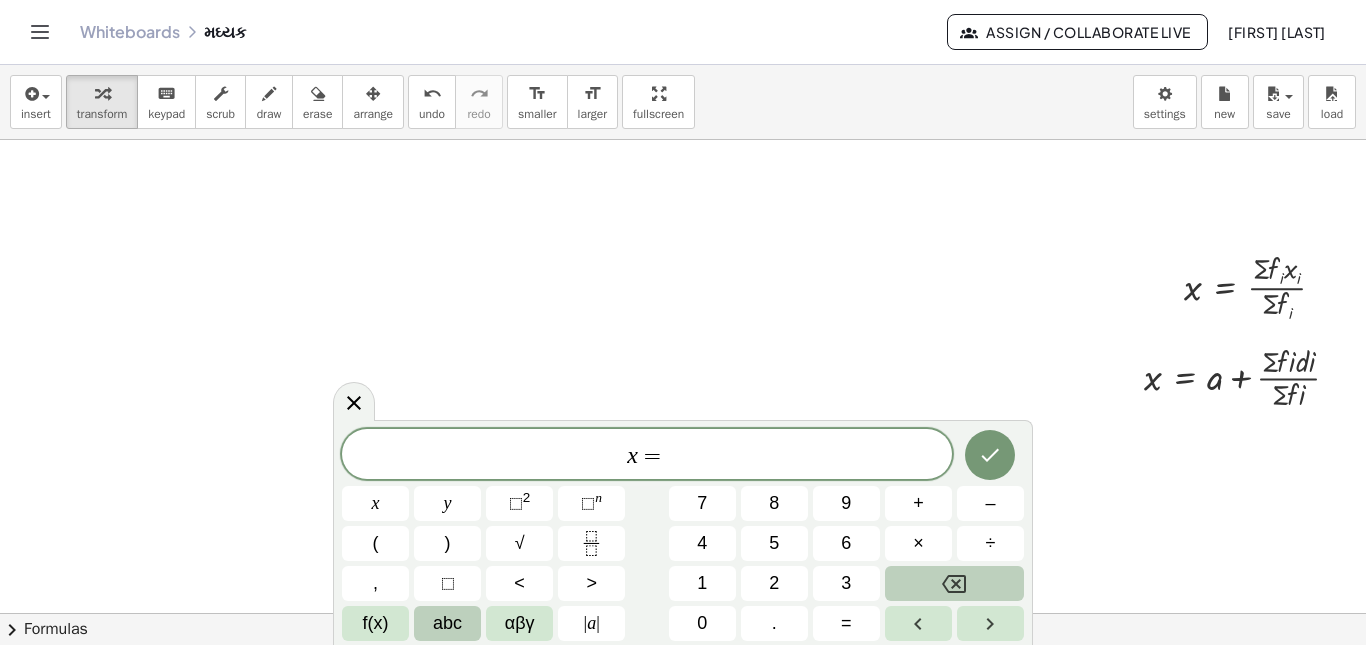 click on "abc" at bounding box center [447, 623] 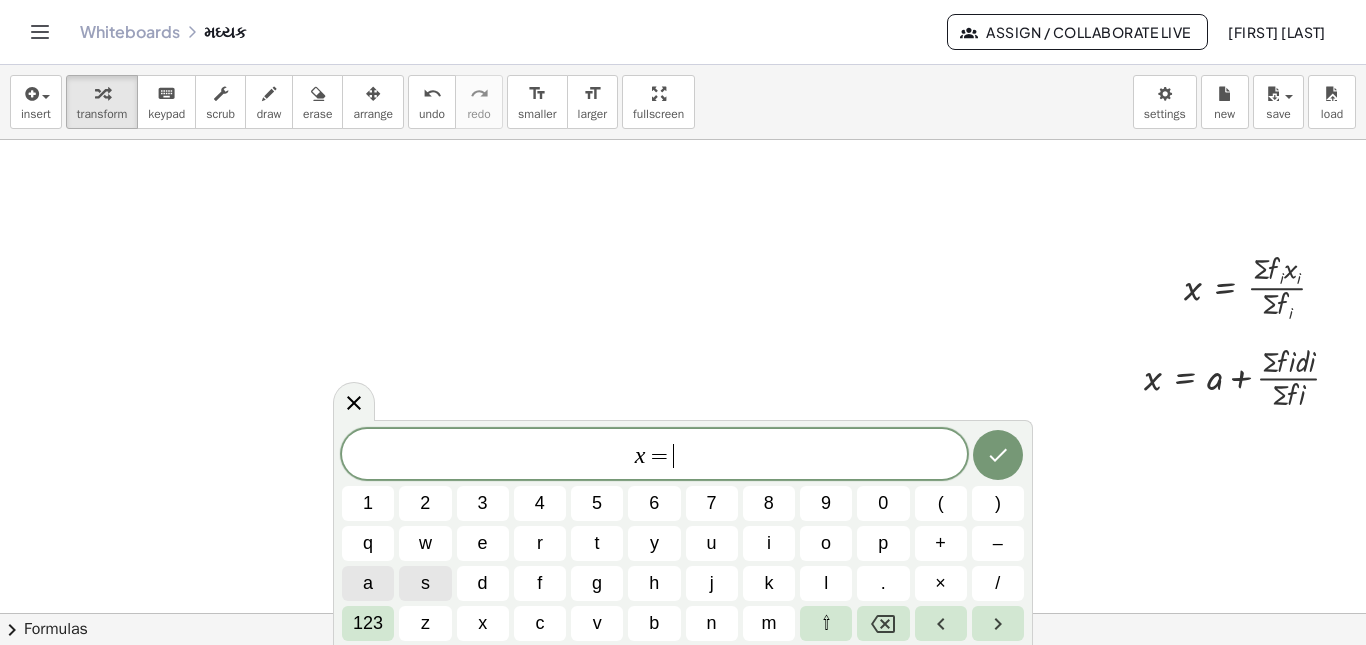 click on "a" at bounding box center [368, 583] 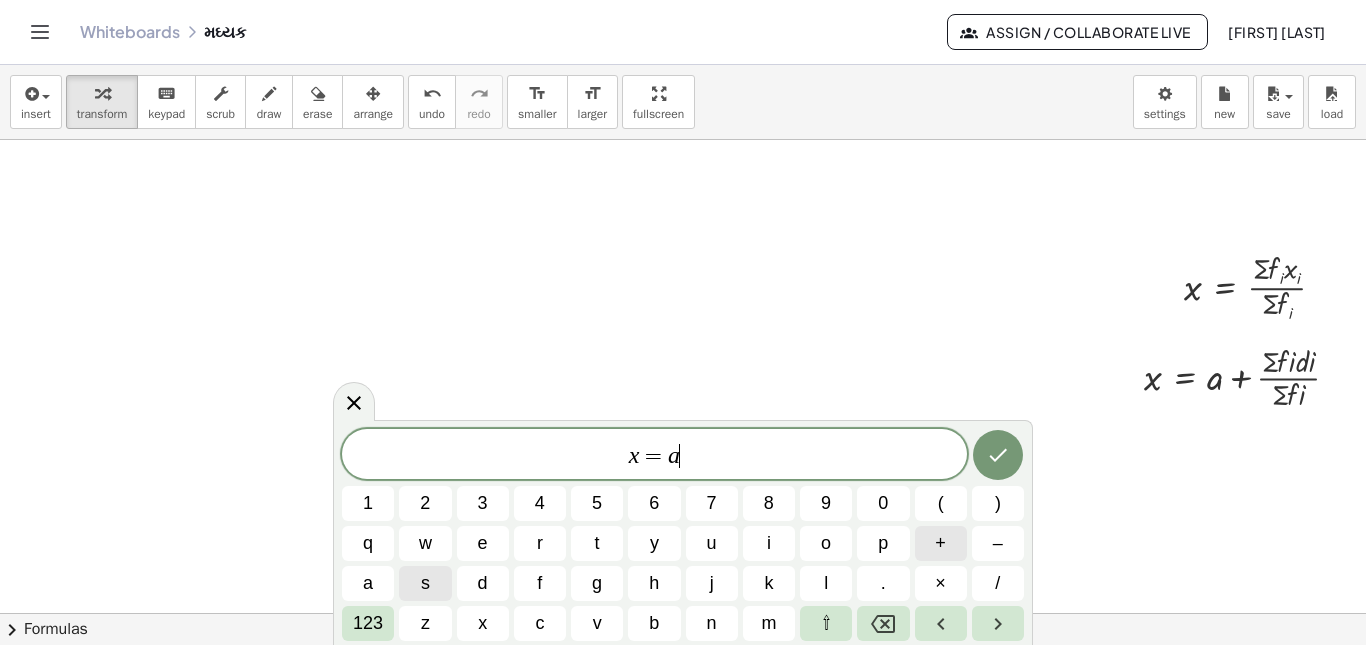 click on "+" at bounding box center (940, 543) 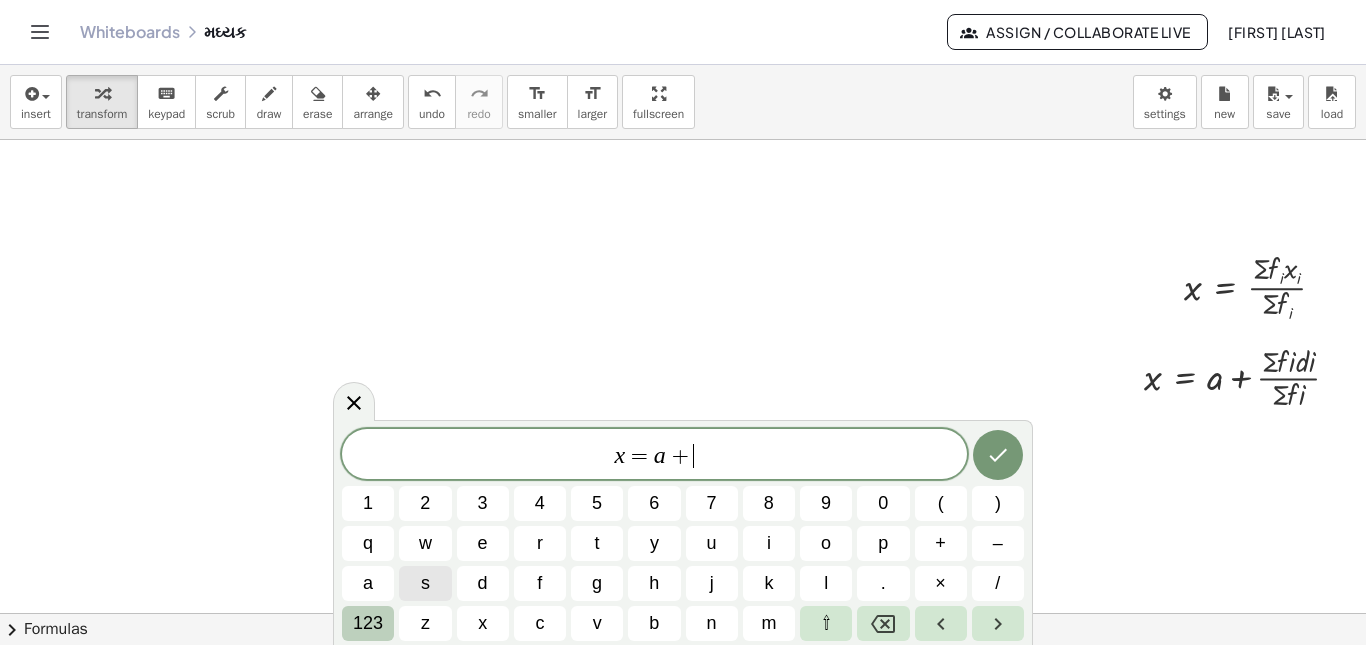 click on "123" at bounding box center [368, 623] 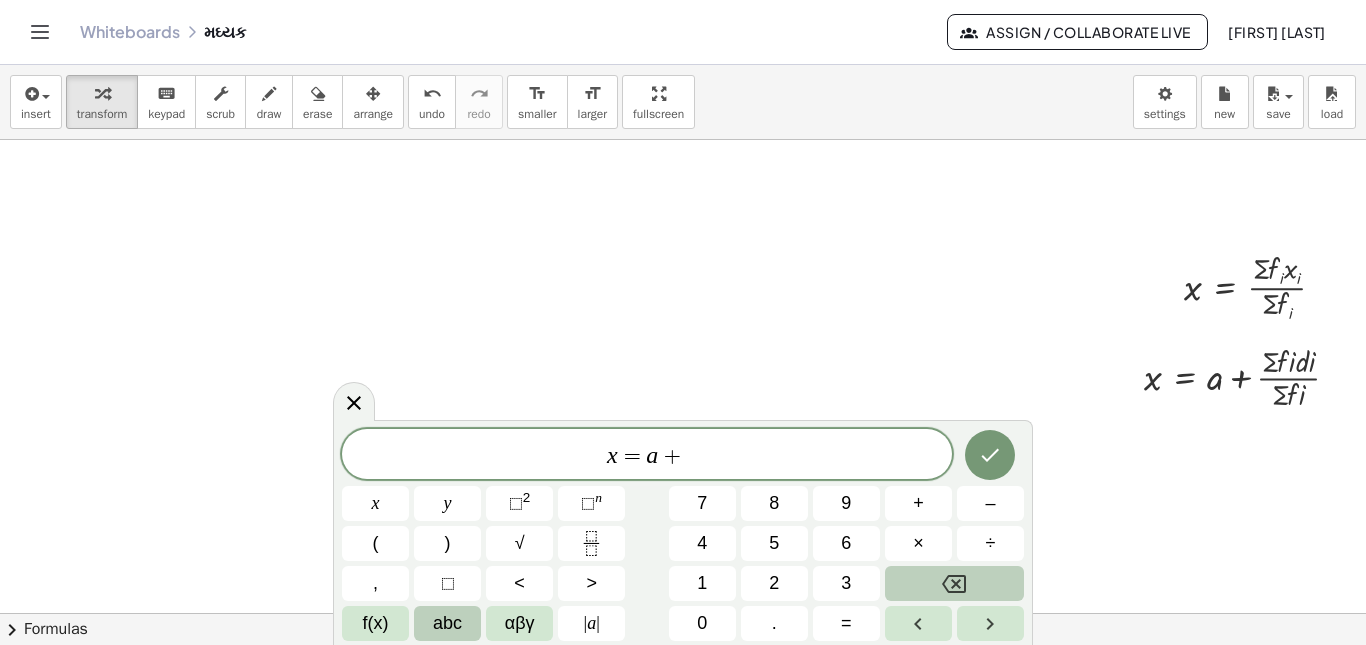 click on "abc" at bounding box center [447, 623] 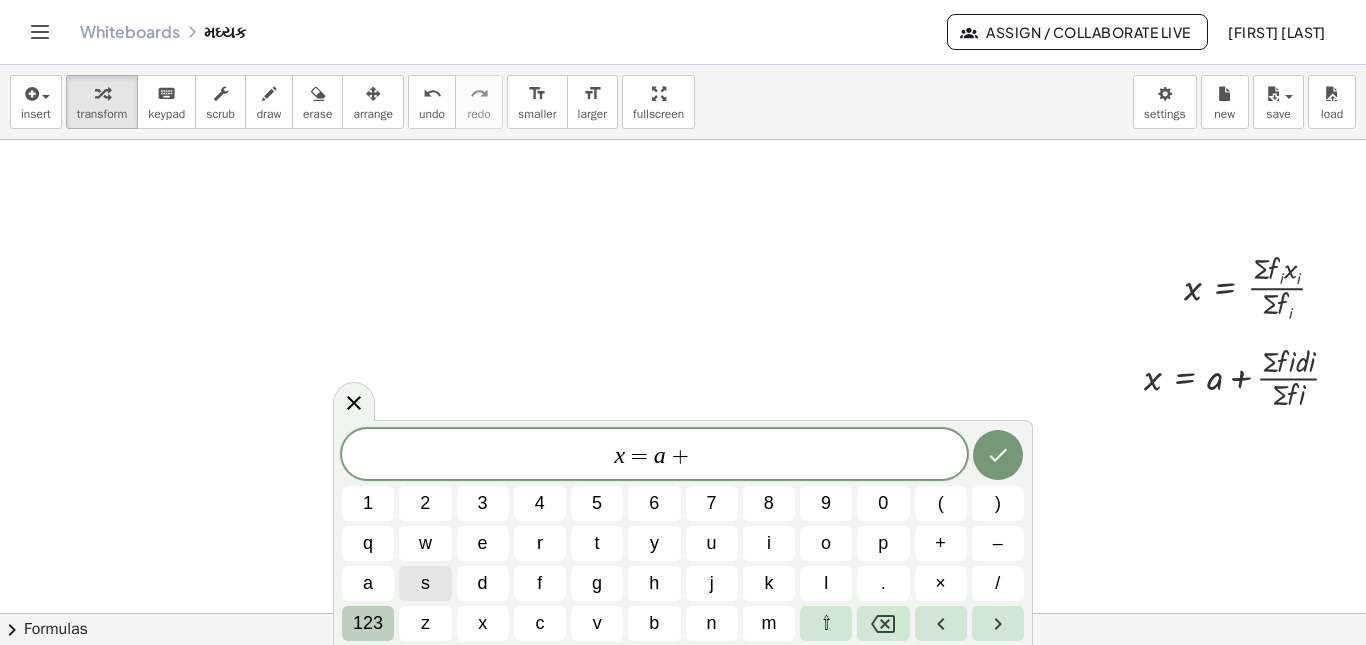 click on "123" at bounding box center (368, 623) 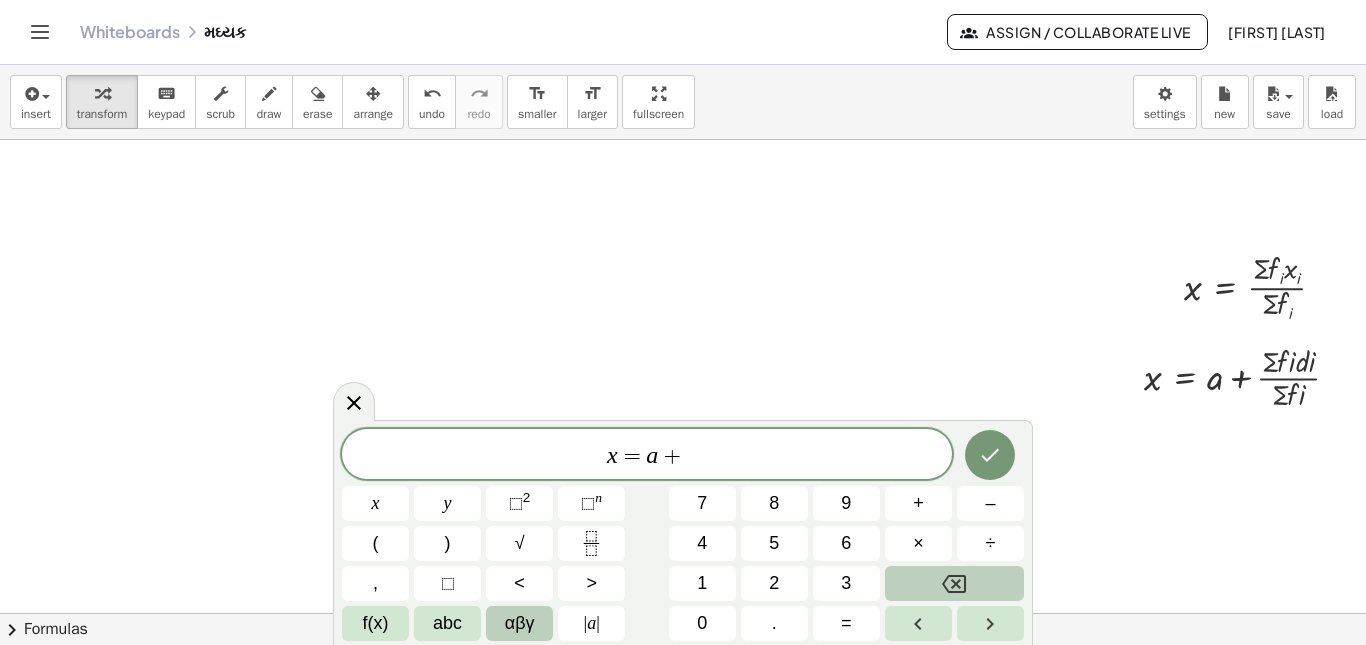 click on "αβγ" at bounding box center [520, 623] 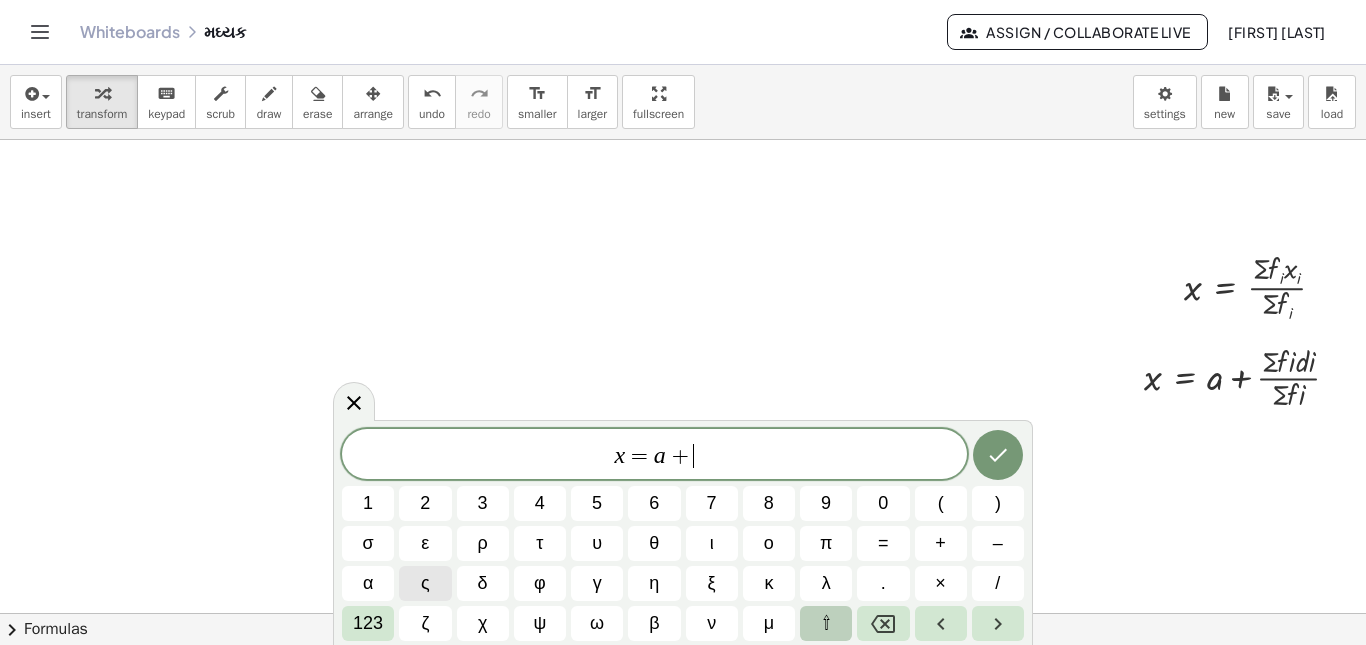 click on "⇧" at bounding box center [826, 623] 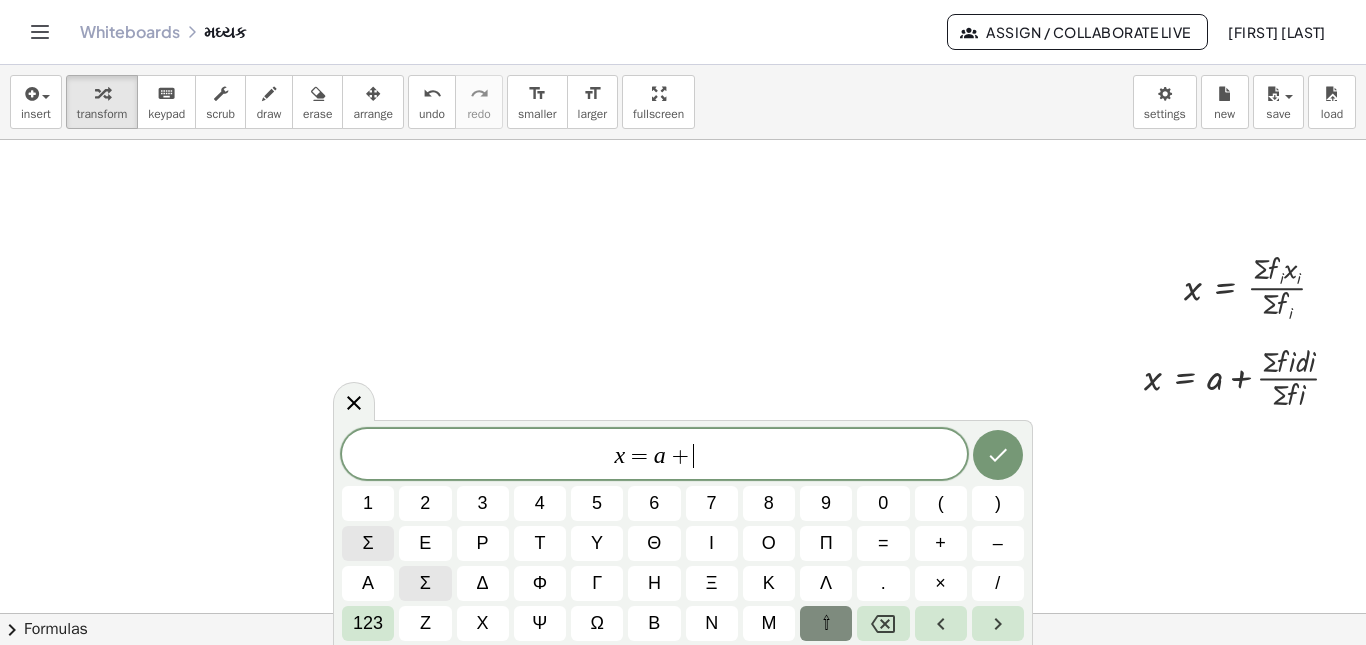 click on "σ" at bounding box center (368, 543) 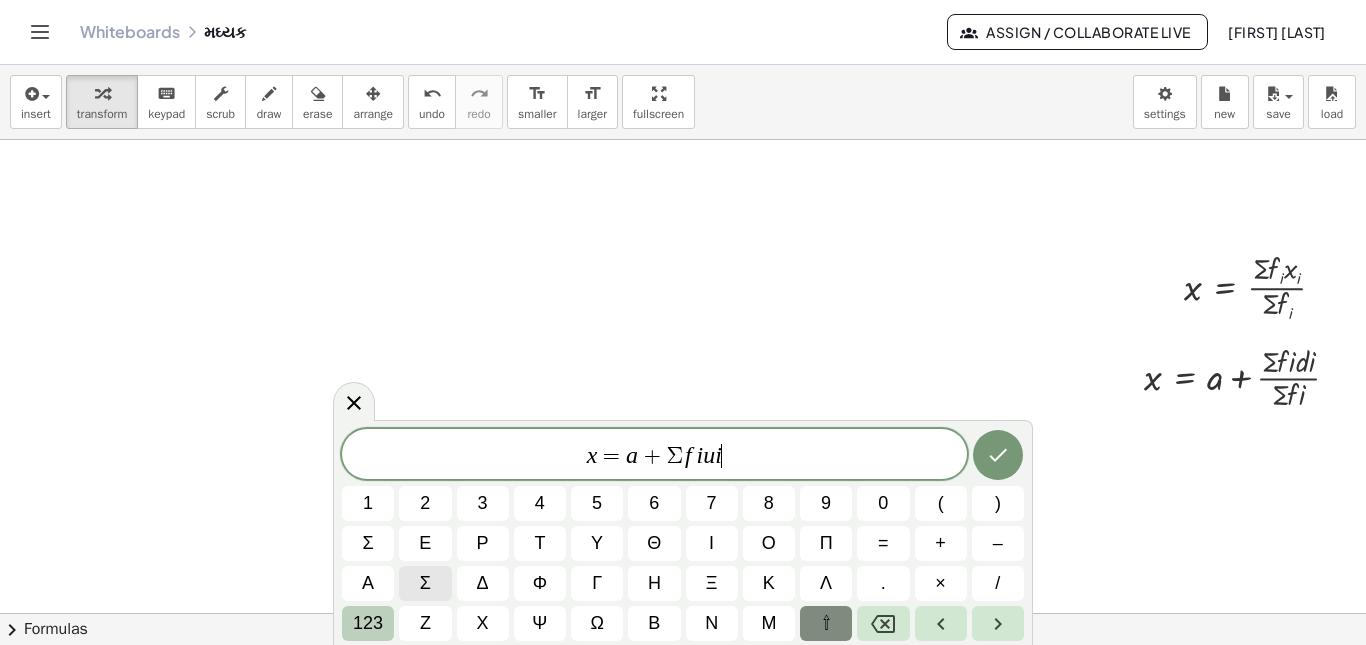 click on "123" at bounding box center (368, 623) 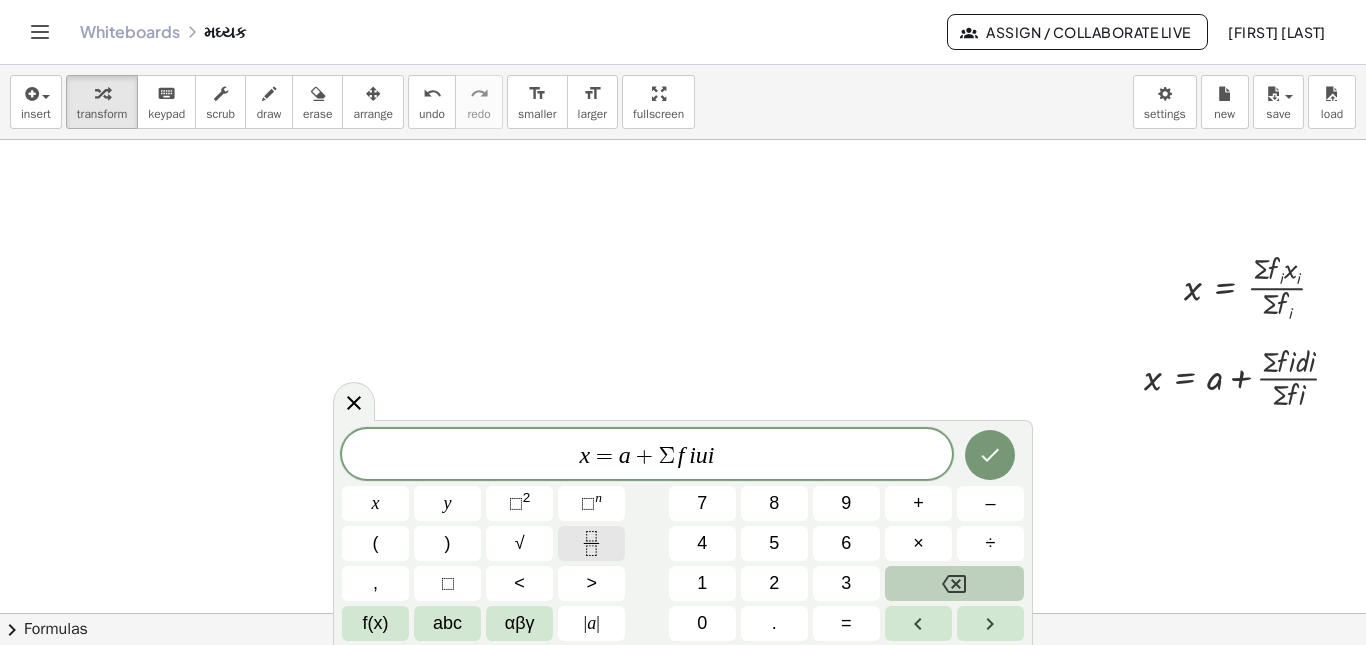 click at bounding box center (591, 543) 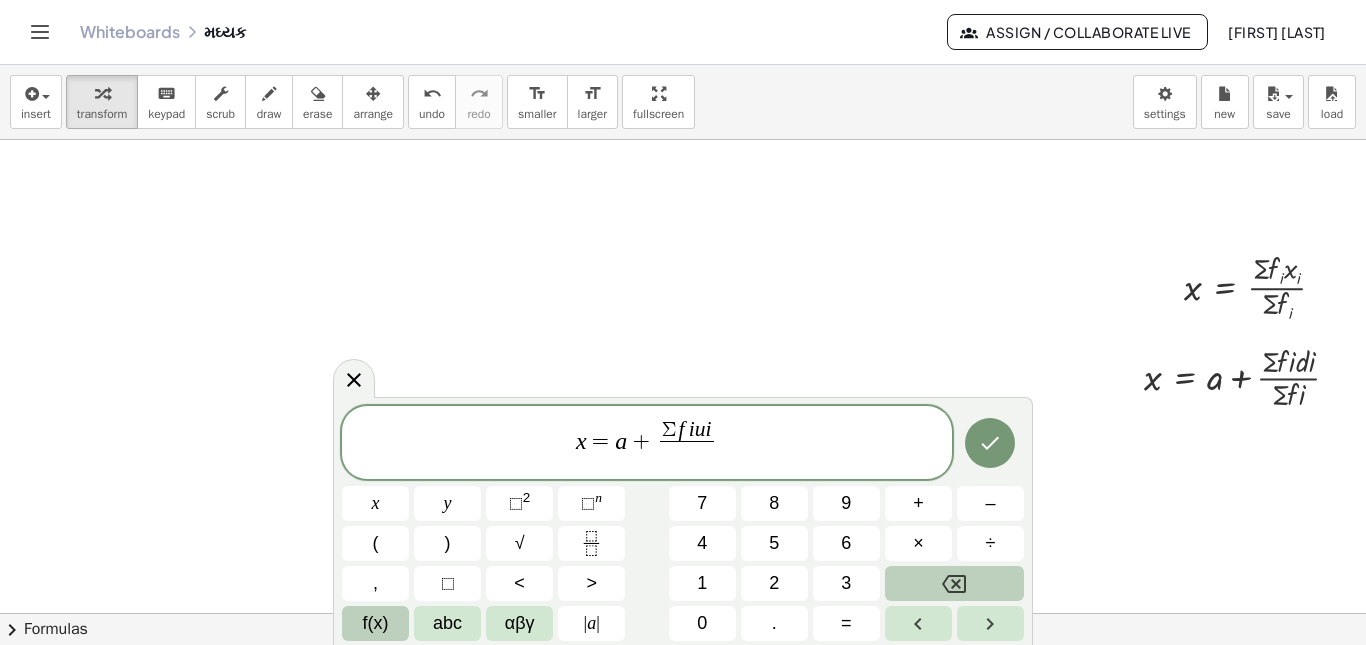 click on "f(x)" at bounding box center (375, 623) 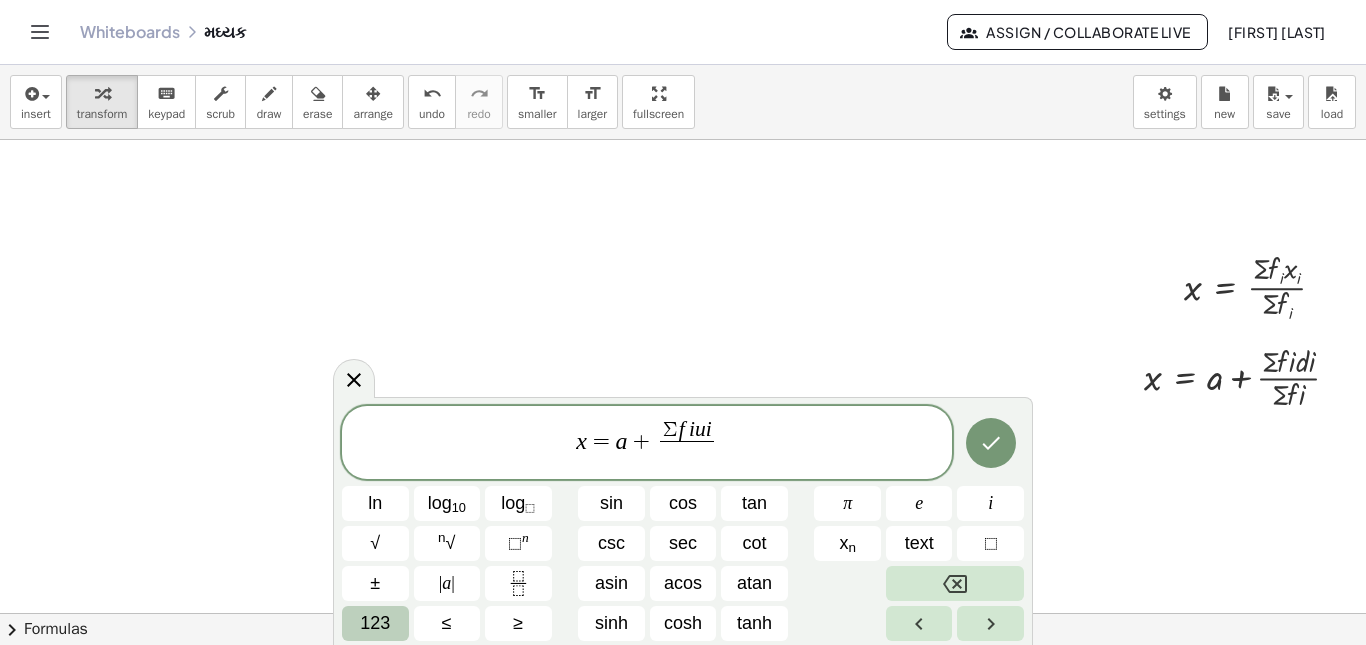 click on "123" at bounding box center (375, 623) 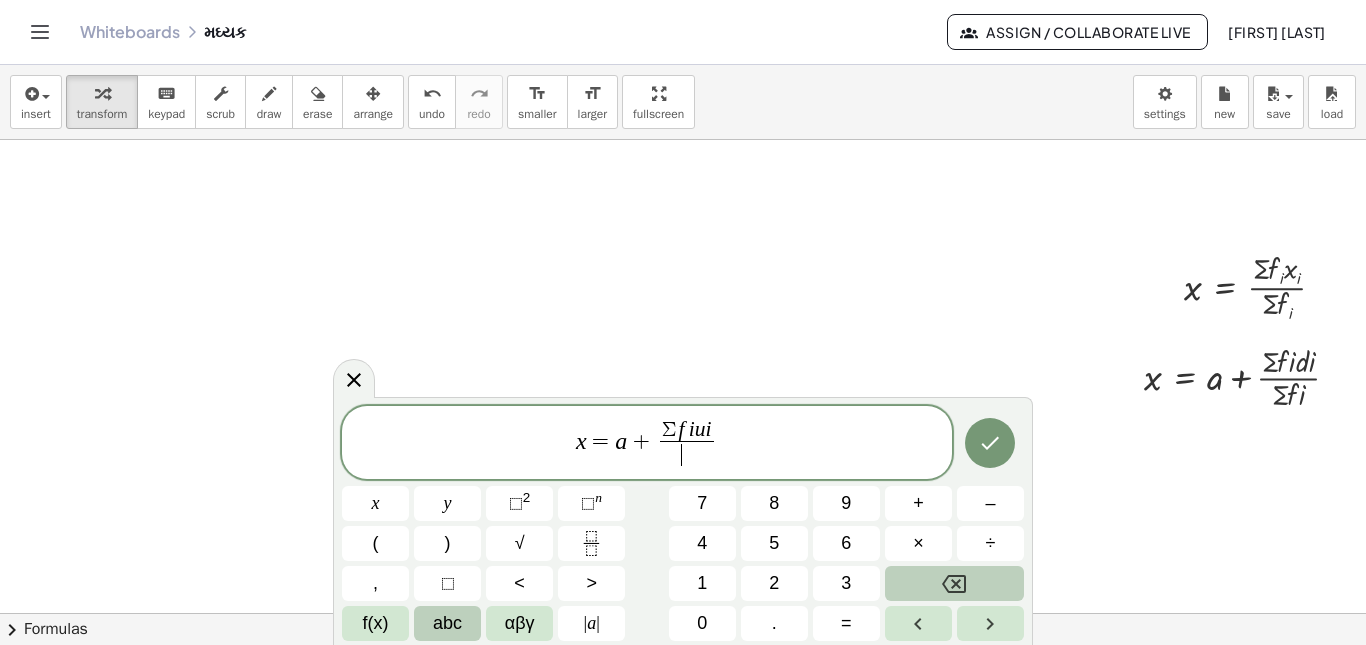 click on "abc" at bounding box center [447, 623] 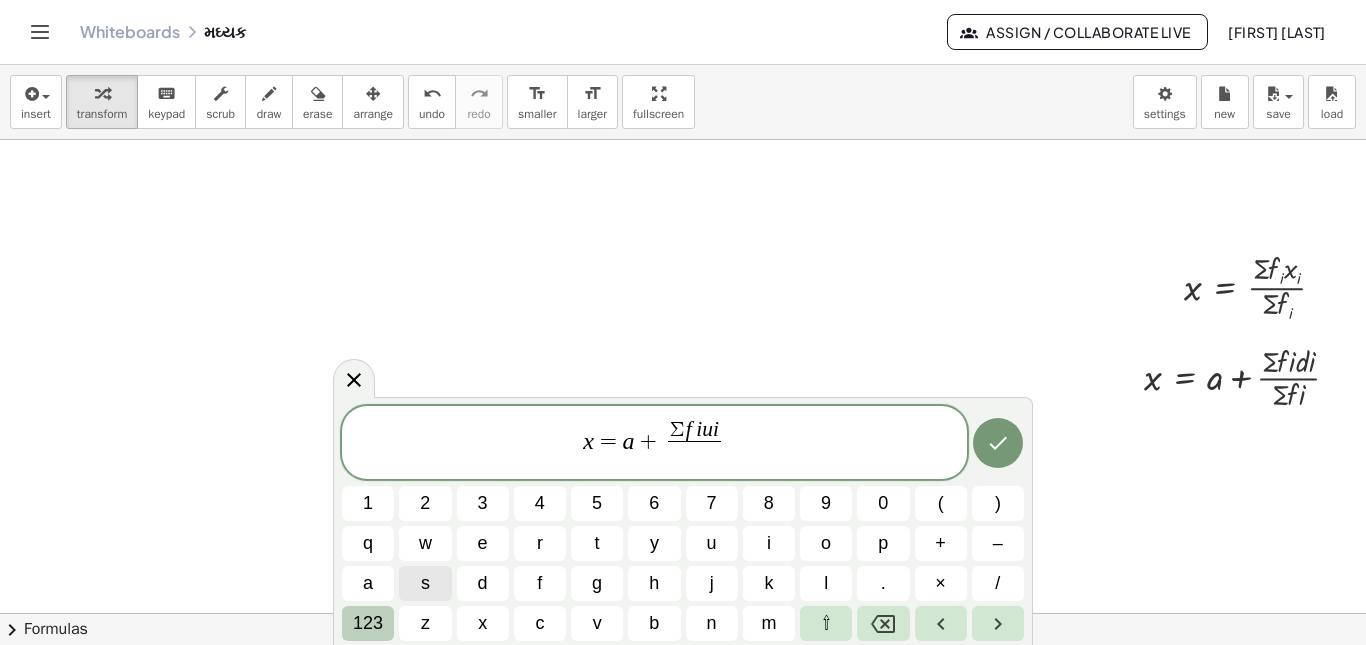 click on "123" at bounding box center [368, 623] 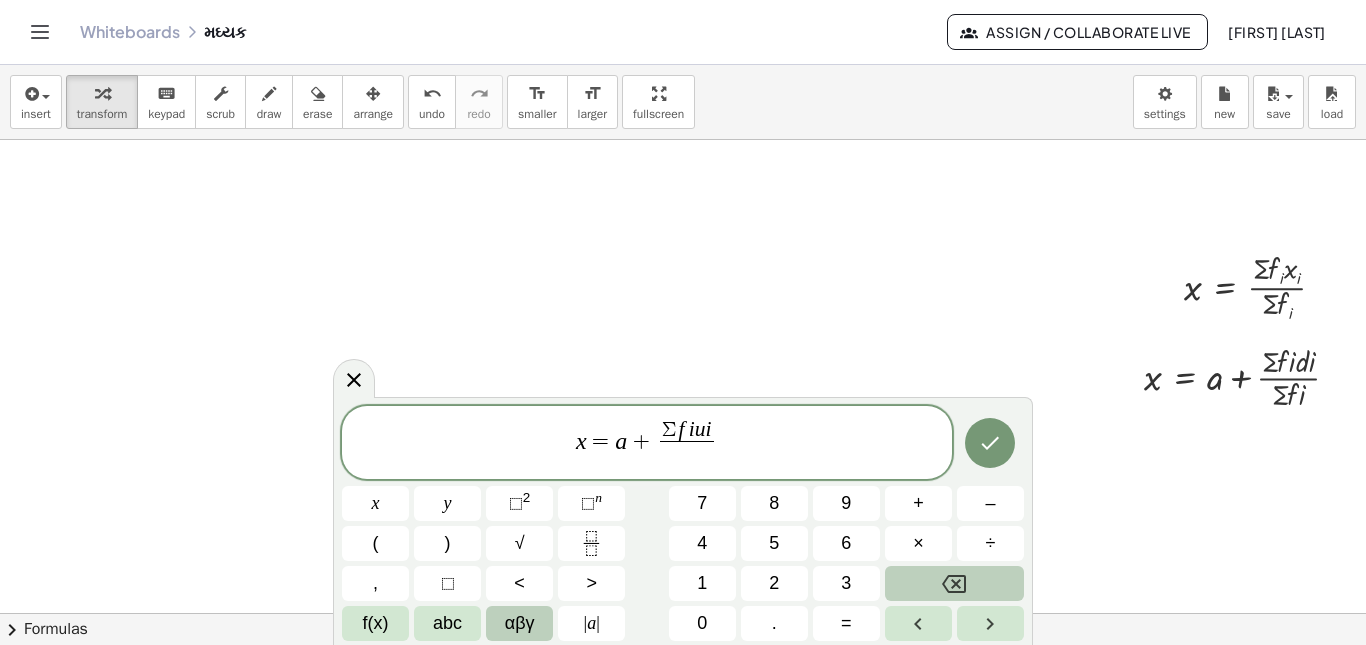 click on "αβγ" at bounding box center (519, 623) 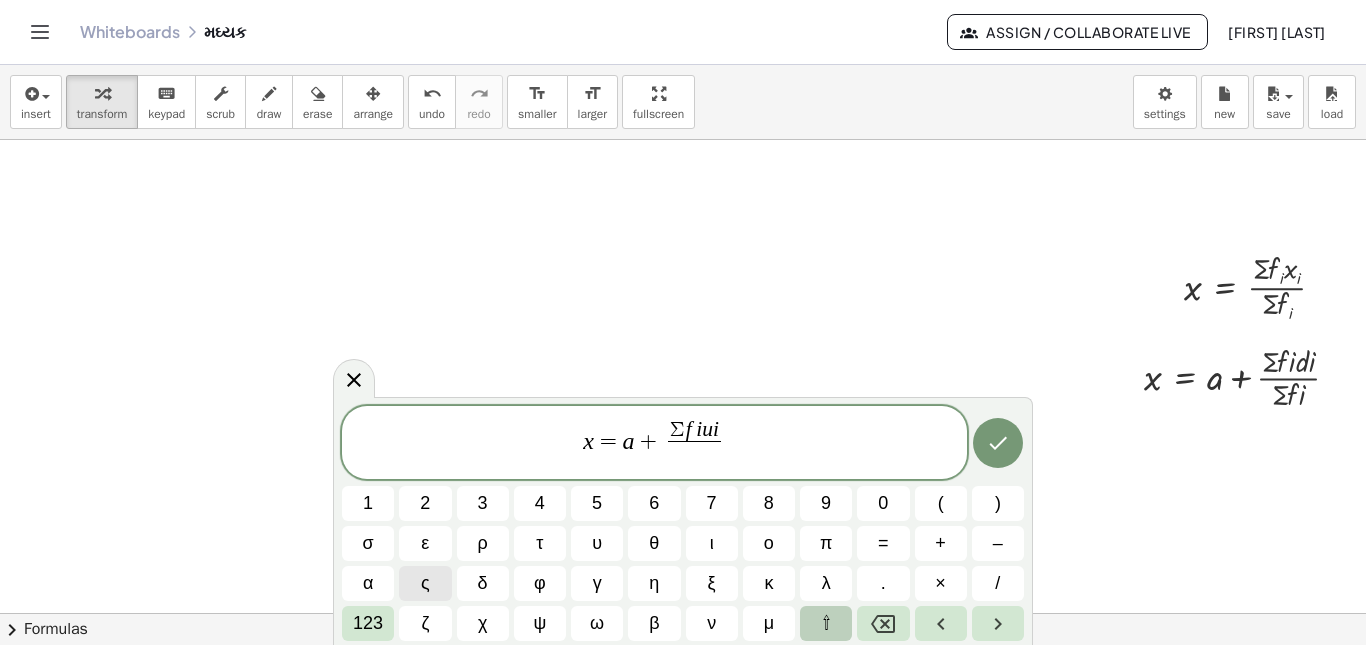 click on "⇧" at bounding box center (826, 623) 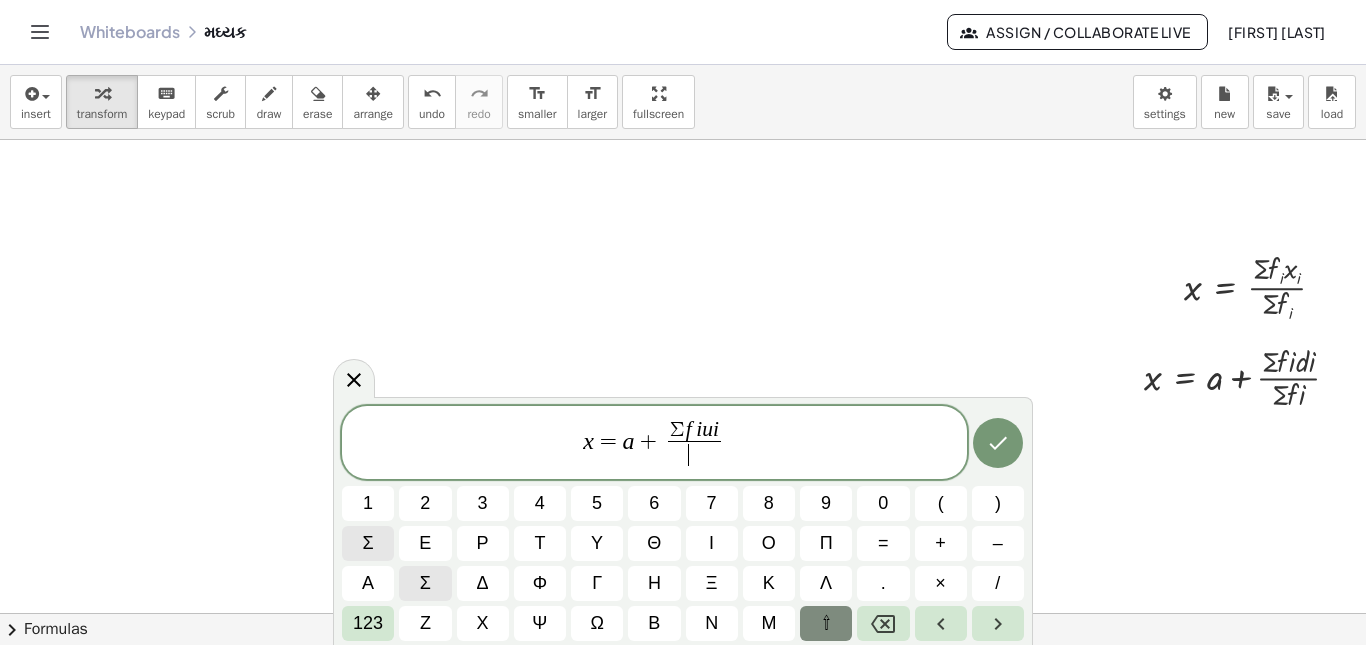 click on "σ" at bounding box center (368, 543) 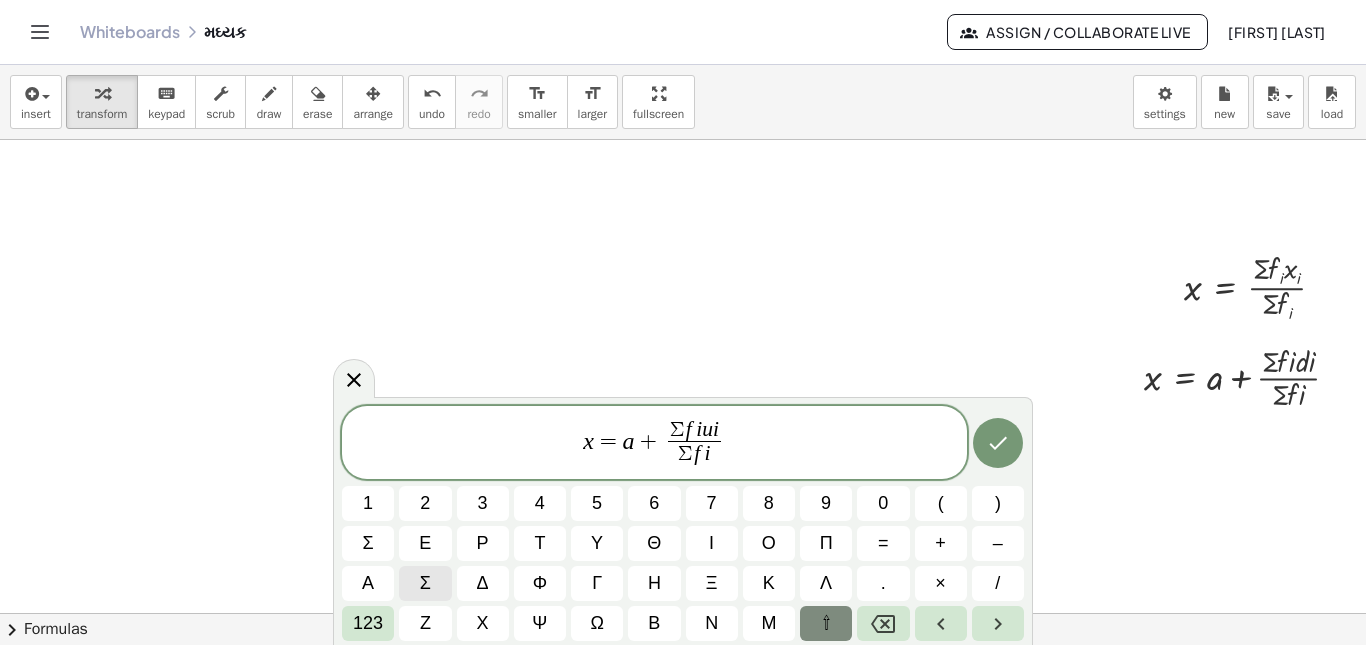 click on "x = a + Σ f i u i Σ f i ​ ​" at bounding box center (654, 444) 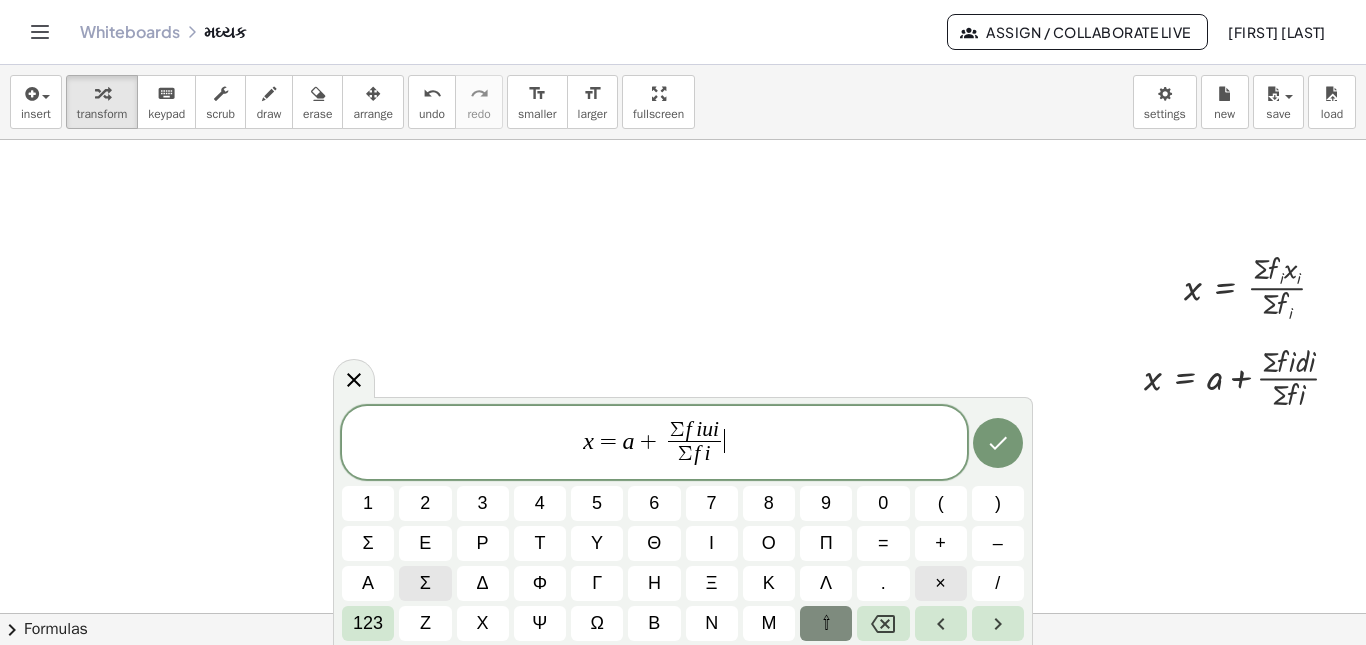 click on "×" at bounding box center (940, 583) 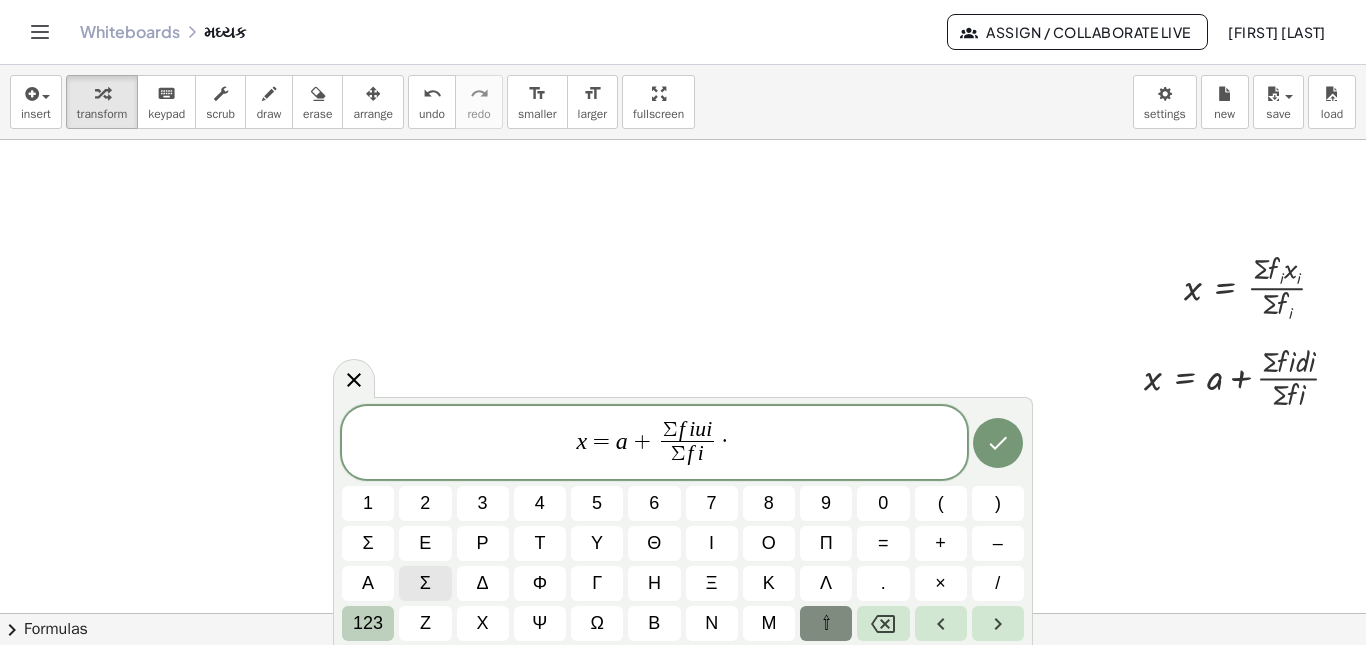 click on "123" at bounding box center [368, 623] 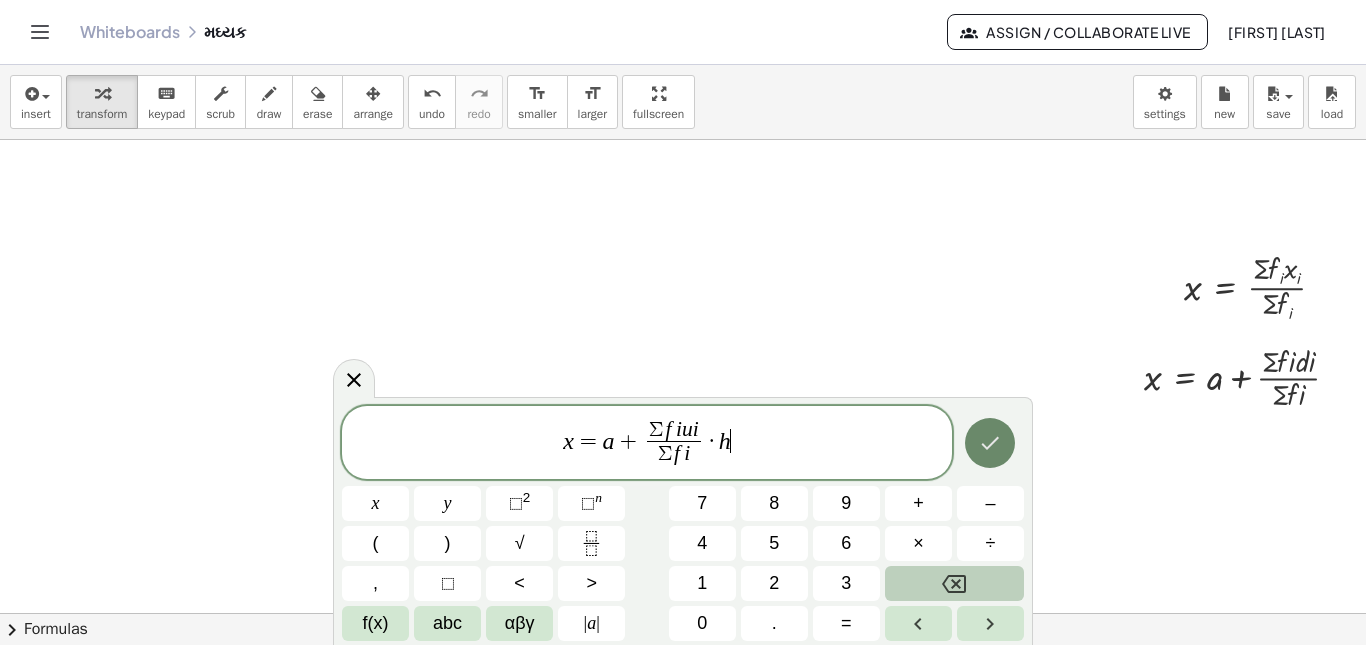 click 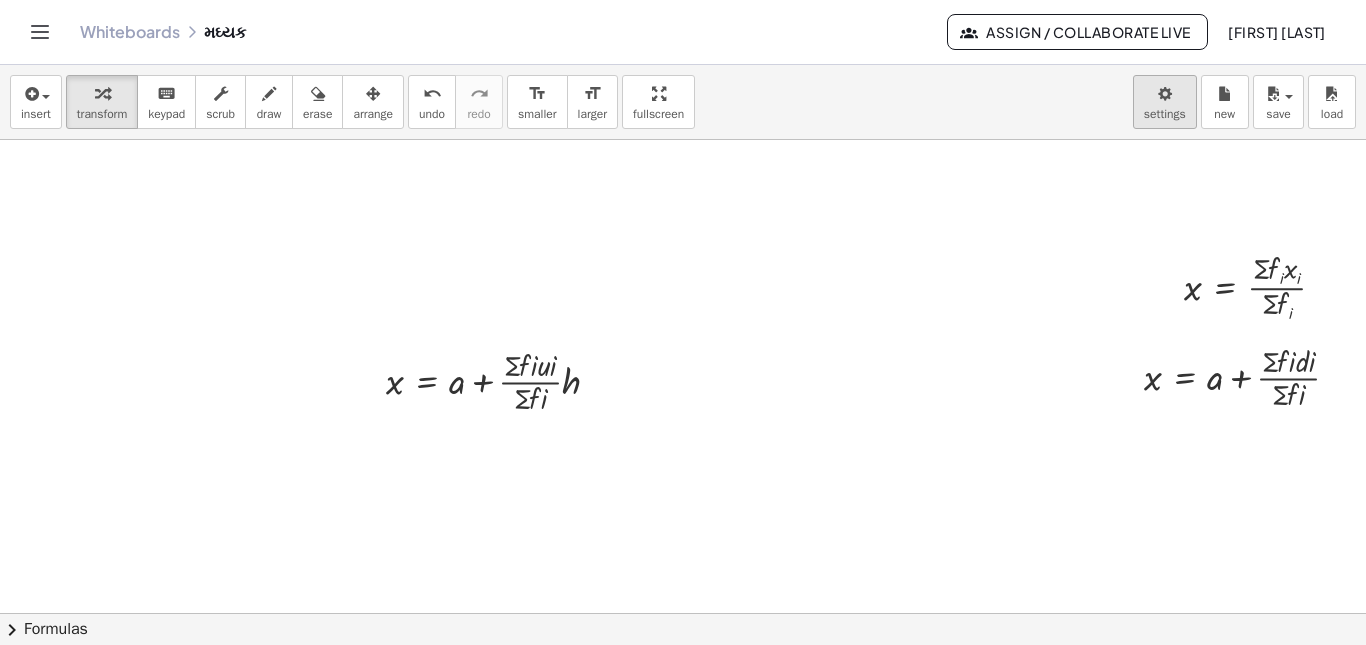 click on "Graspable Math Activities Get Started Activity Bank Assigned Work Classes Whiteboards Go Premium! Reference Account v1.28.3 | Privacy policy © 2025 | Graspable, Inc. Whiteboards મઘ્યક  Assign / Collaborate Live  Dabhi Rajesh   insert select one: Math Expression Function Text Youtube Video Graphing Geometry Geometry 3D transform keyboard keypad scrub draw erase arrange undo undo redo redo format_size smaller format_size larger fullscreen load   save Saved! × new settings x = · Σ · f i · x i · Σ · f i Fix a mistake Transform line Copy line as LaTeX Copy derivation as LaTeX Expand new lines: On x = + a + · Σ · f · i · d · i · Σ · f · i x = + a + · · Σ · f · i · u · i · Σ · f · i · h × chevron_right  Formulas
Drag one side of a formula onto a highlighted expression on the canvas to apply it.
Quadratic Formula
+ × a × x 2 + × b × x + c = 0
⇔
x = × ( −" at bounding box center [683, 322] 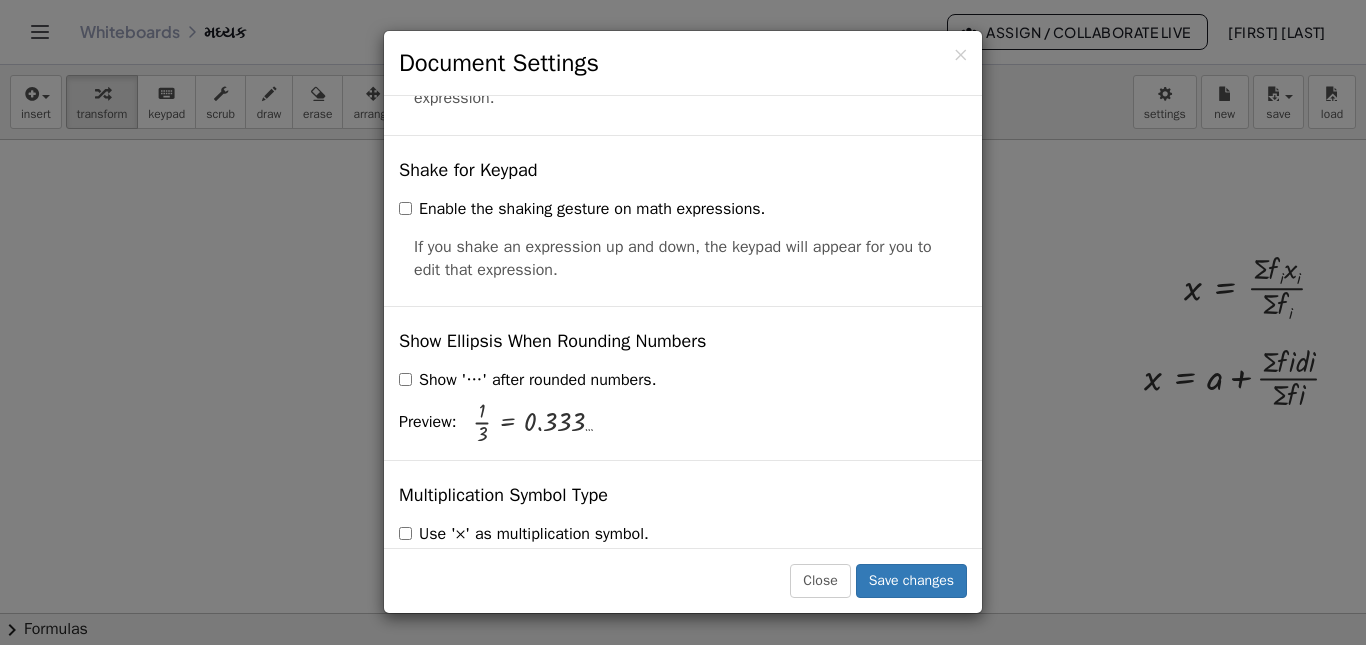 scroll, scrollTop: 4890, scrollLeft: 0, axis: vertical 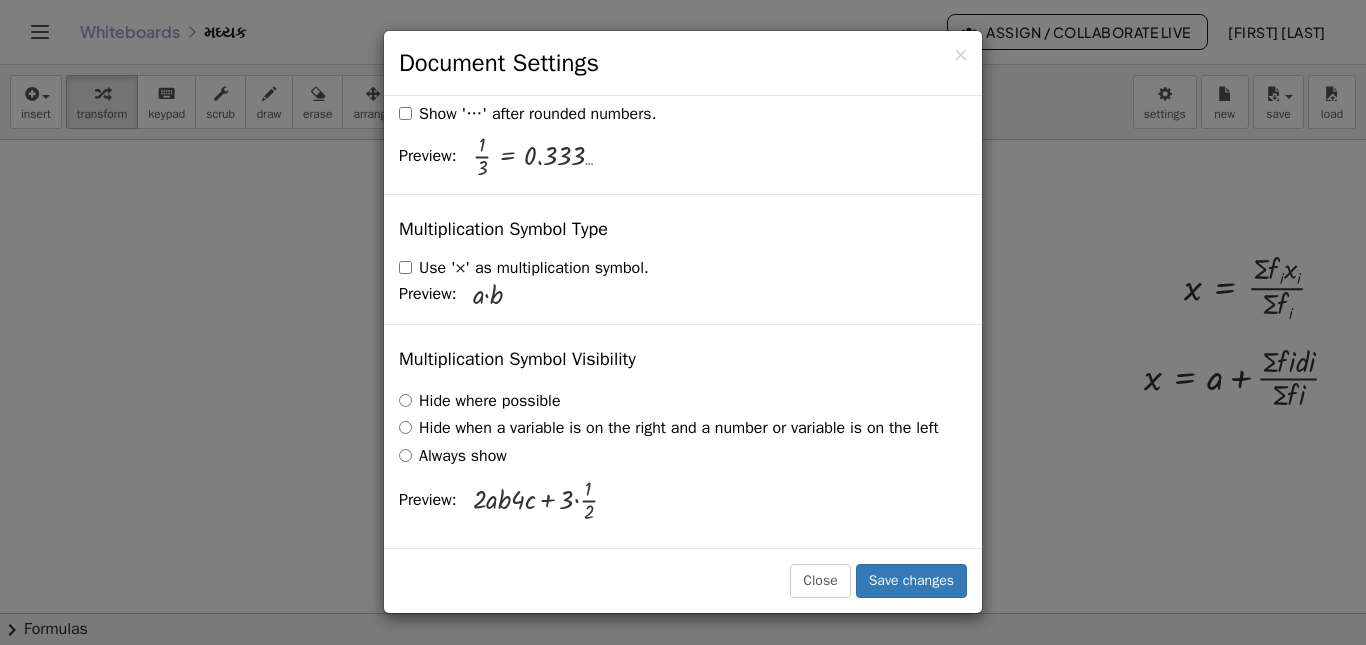 click on "Use '×' as multiplication symbol." at bounding box center [524, 268] 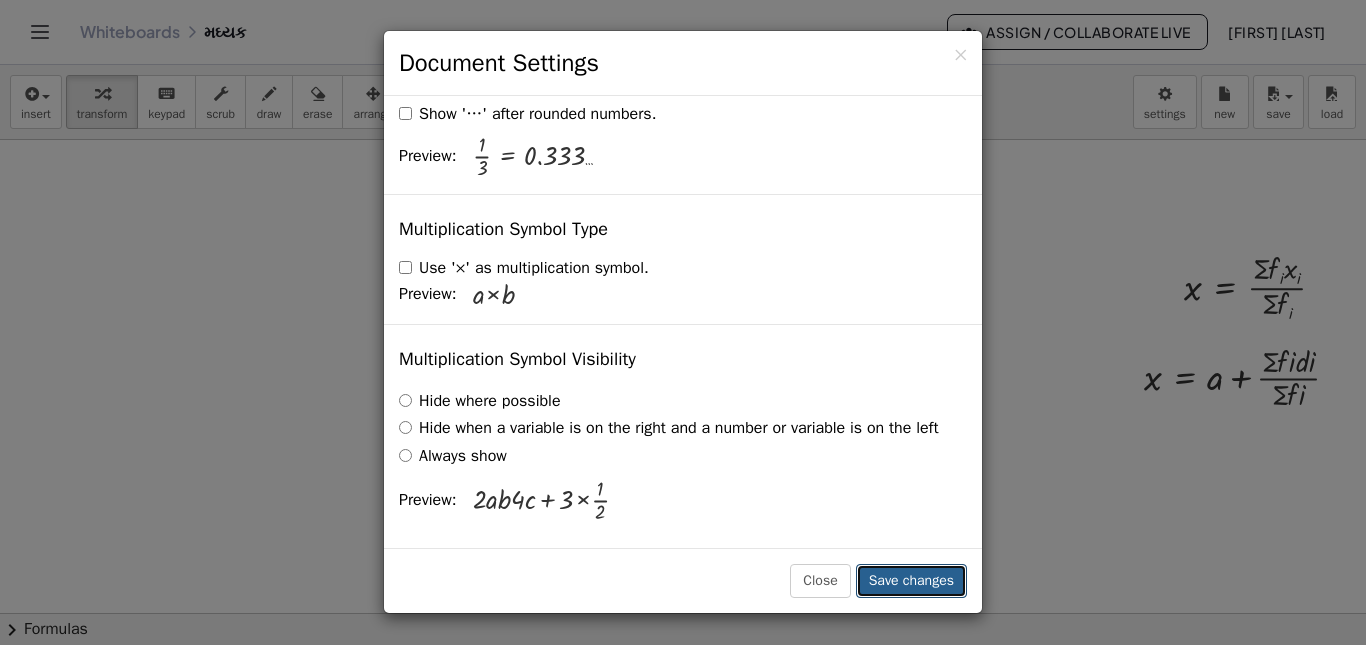 click on "Save changes" at bounding box center (911, 581) 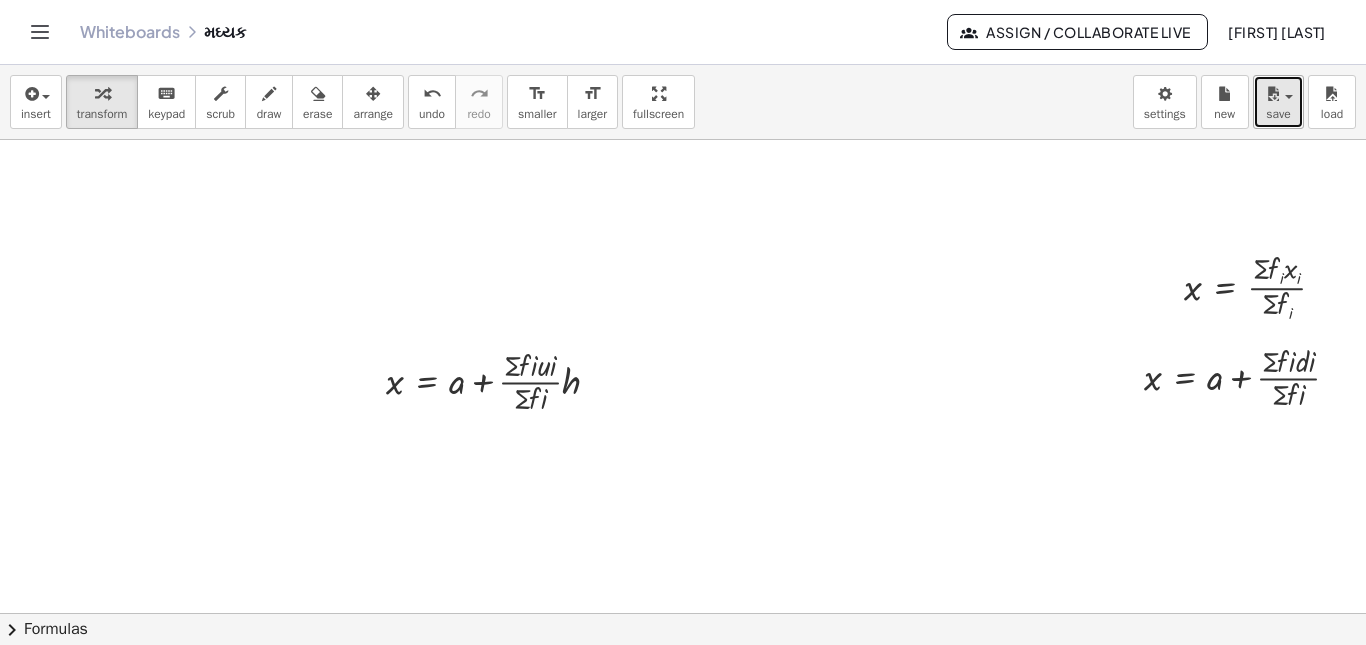 click on "save" at bounding box center [1278, 102] 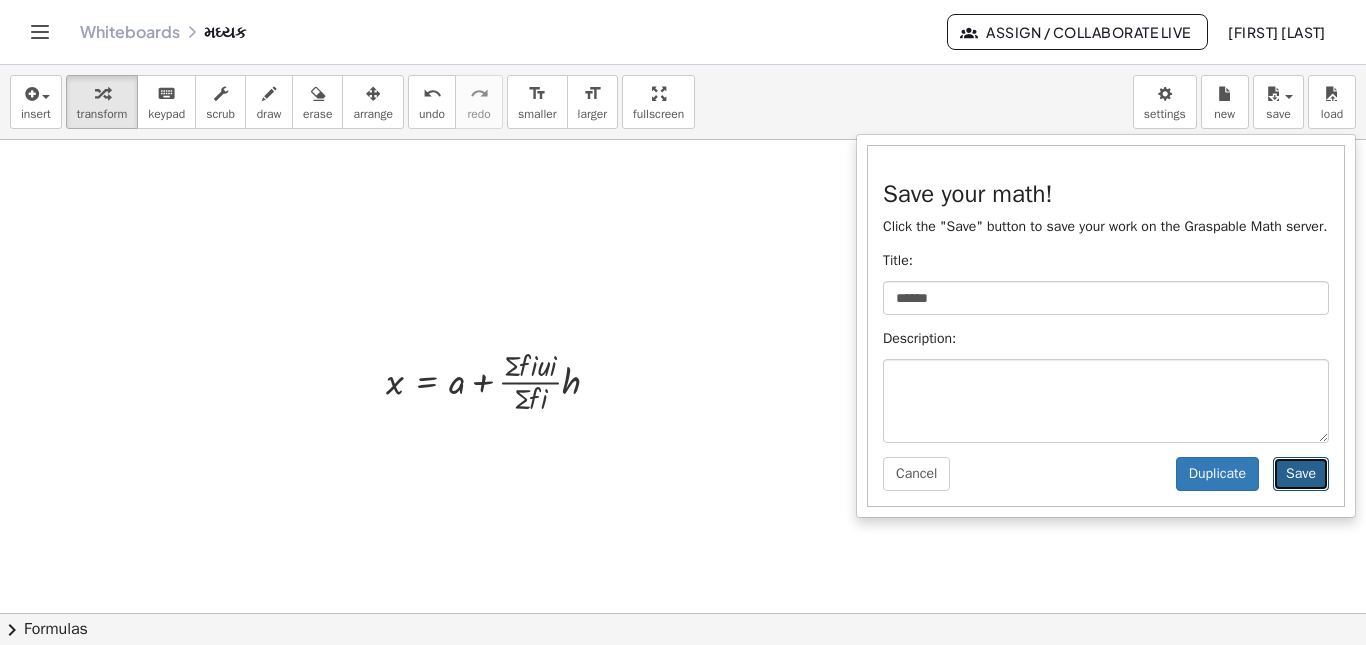 click on "Save" at bounding box center [1301, 474] 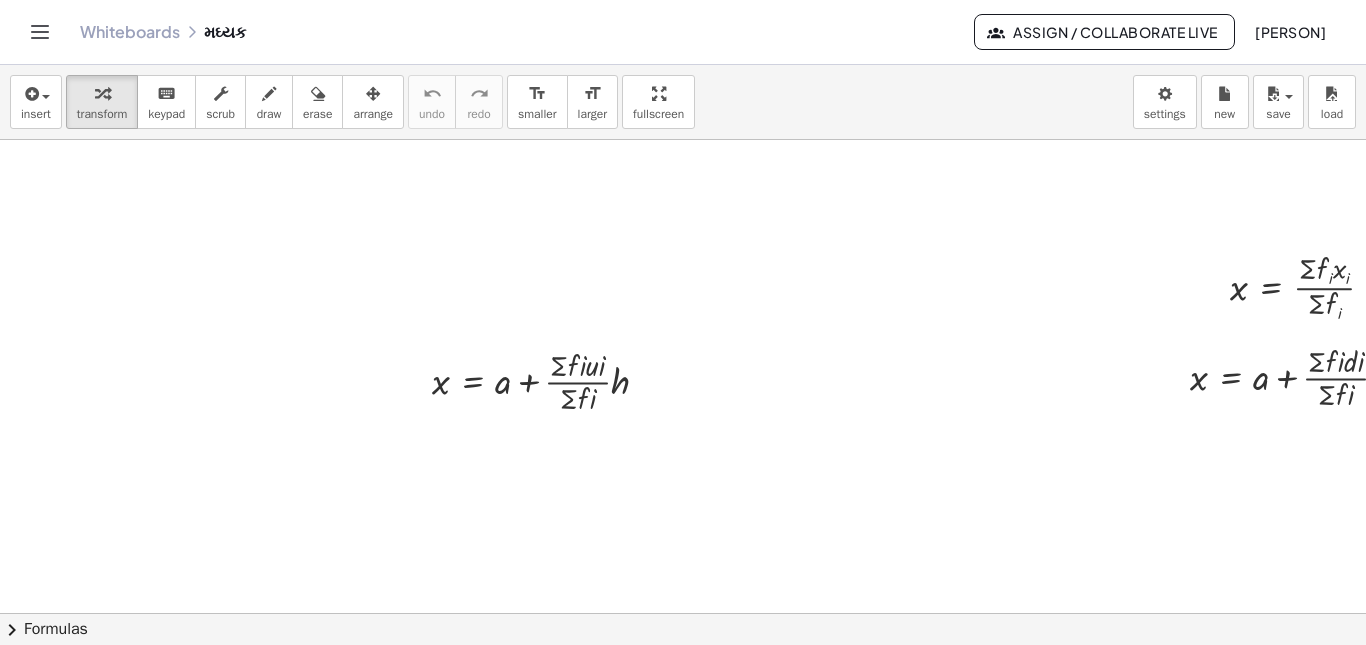 scroll, scrollTop: 0, scrollLeft: 0, axis: both 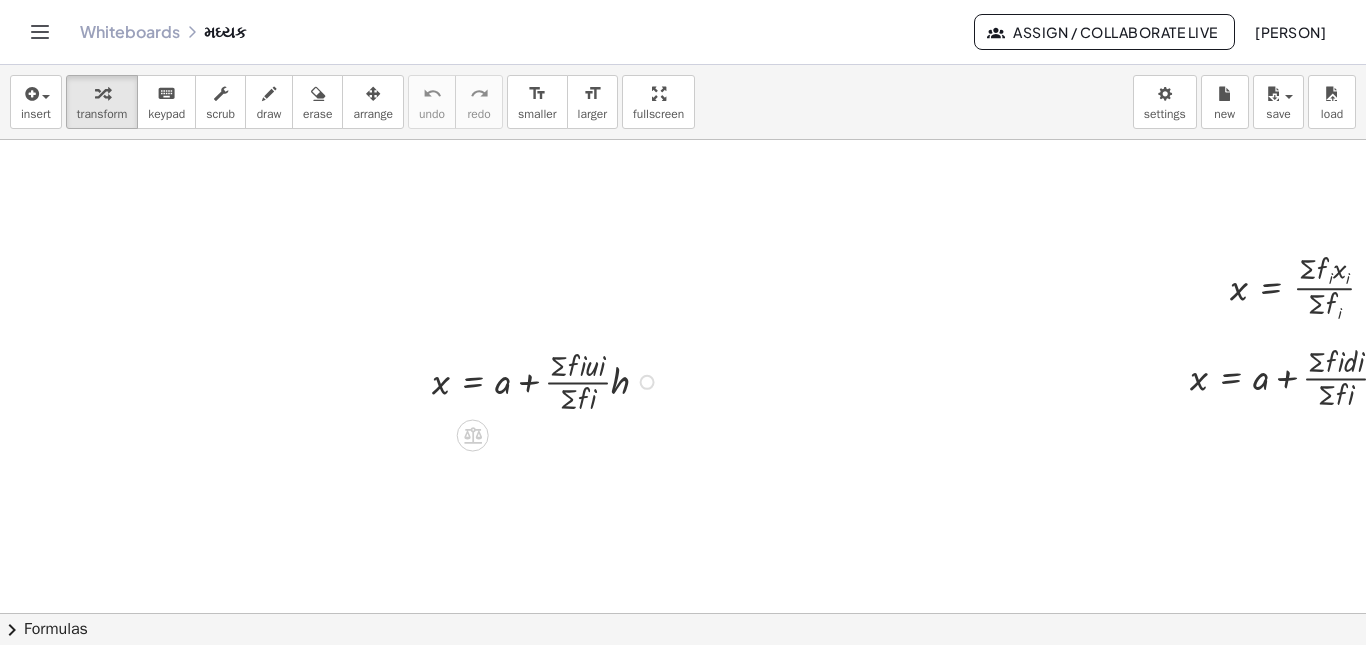 click at bounding box center [548, 380] 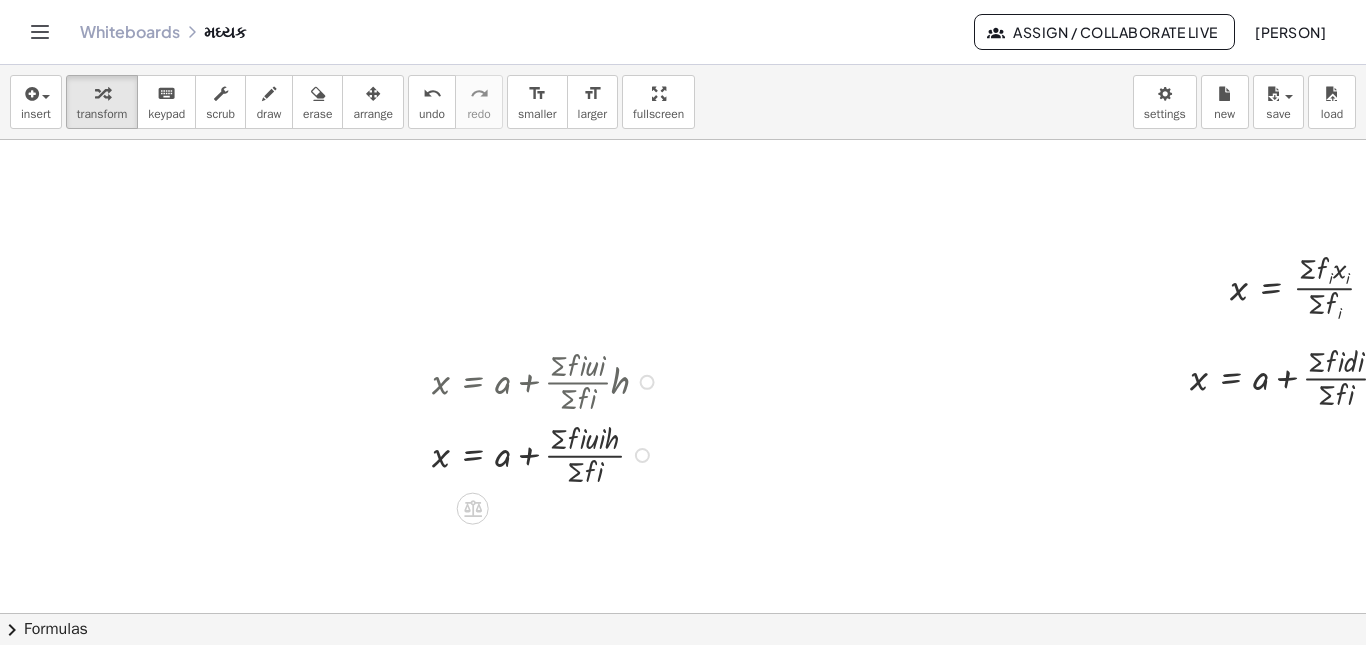 click at bounding box center [647, 382] 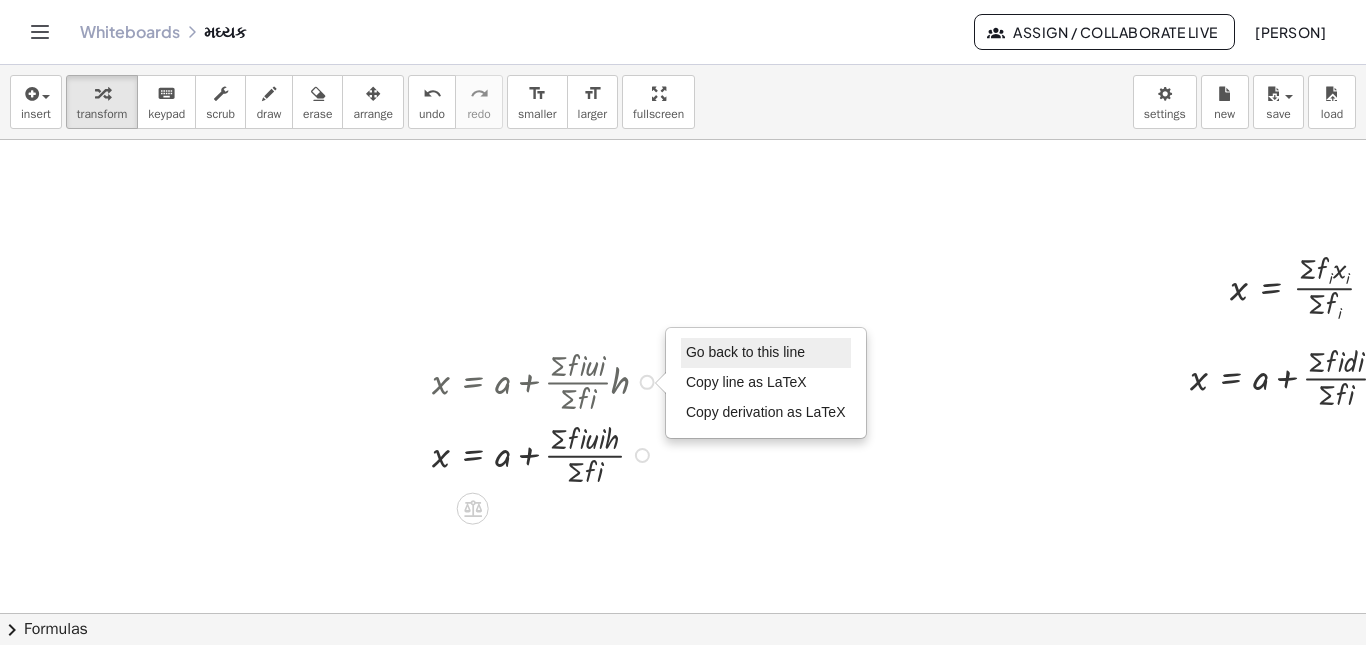 click on "Go back to this line" at bounding box center (766, 353) 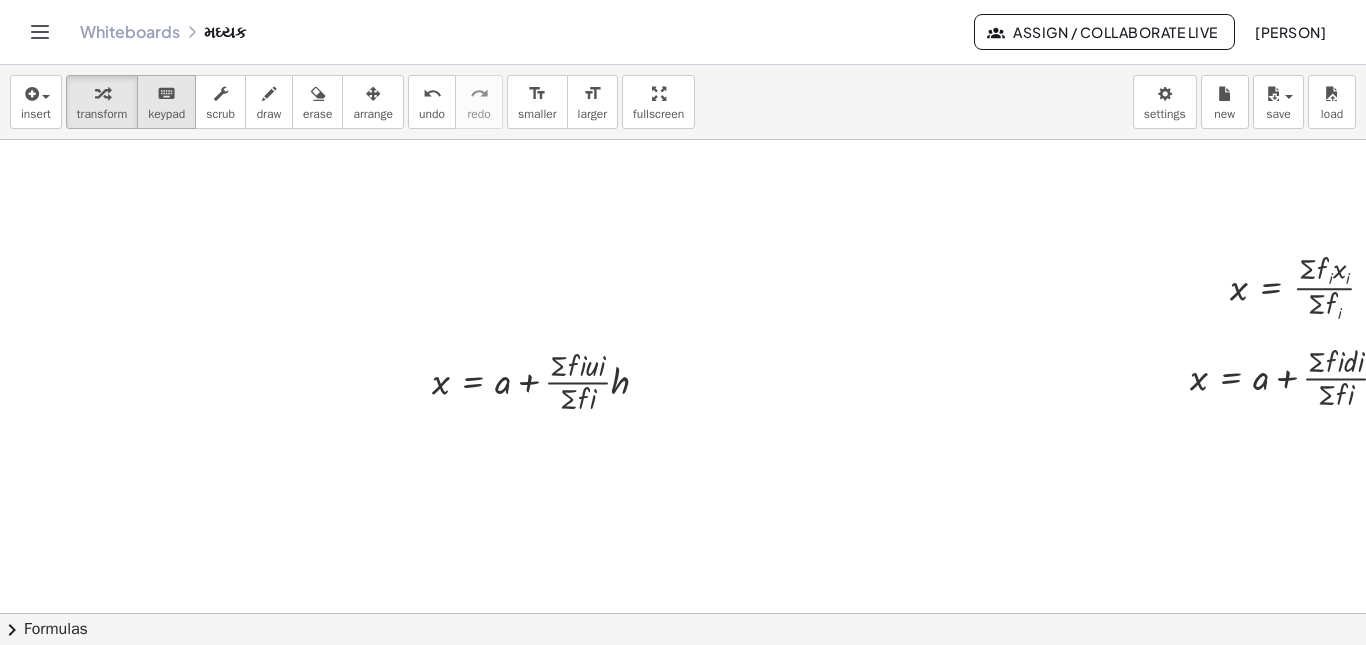 click on "keyboard" at bounding box center [166, 94] 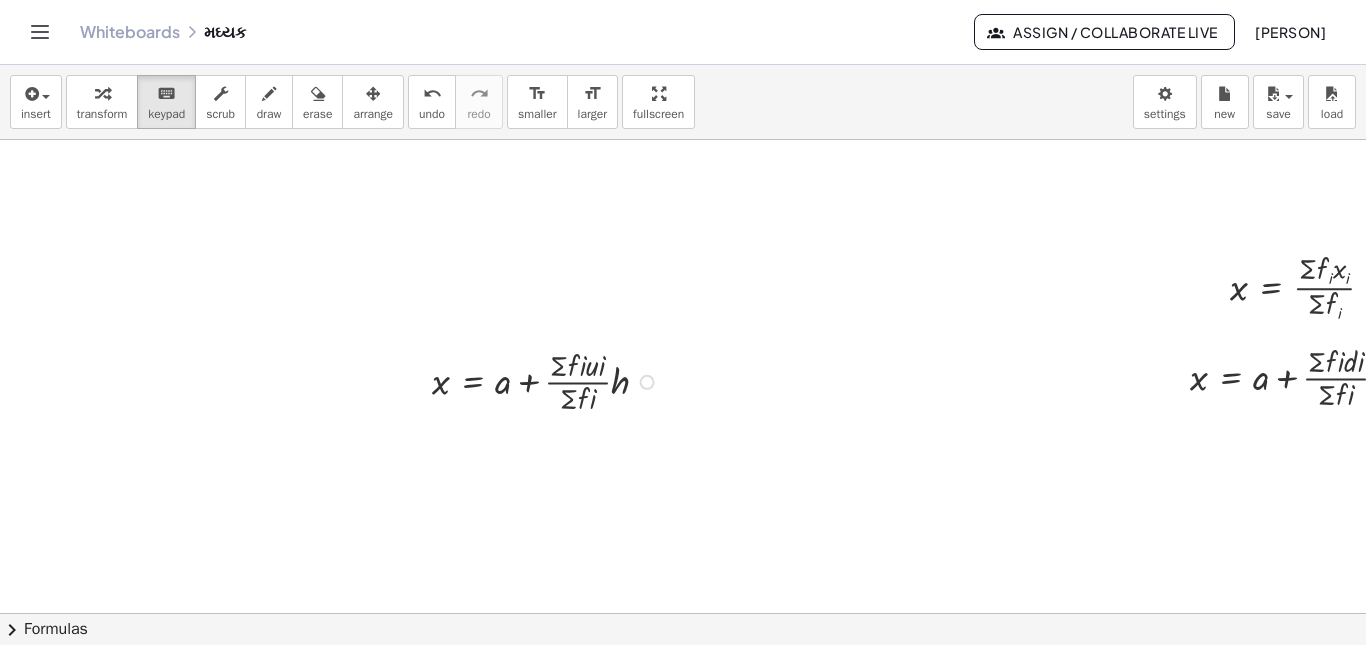 click at bounding box center [548, 380] 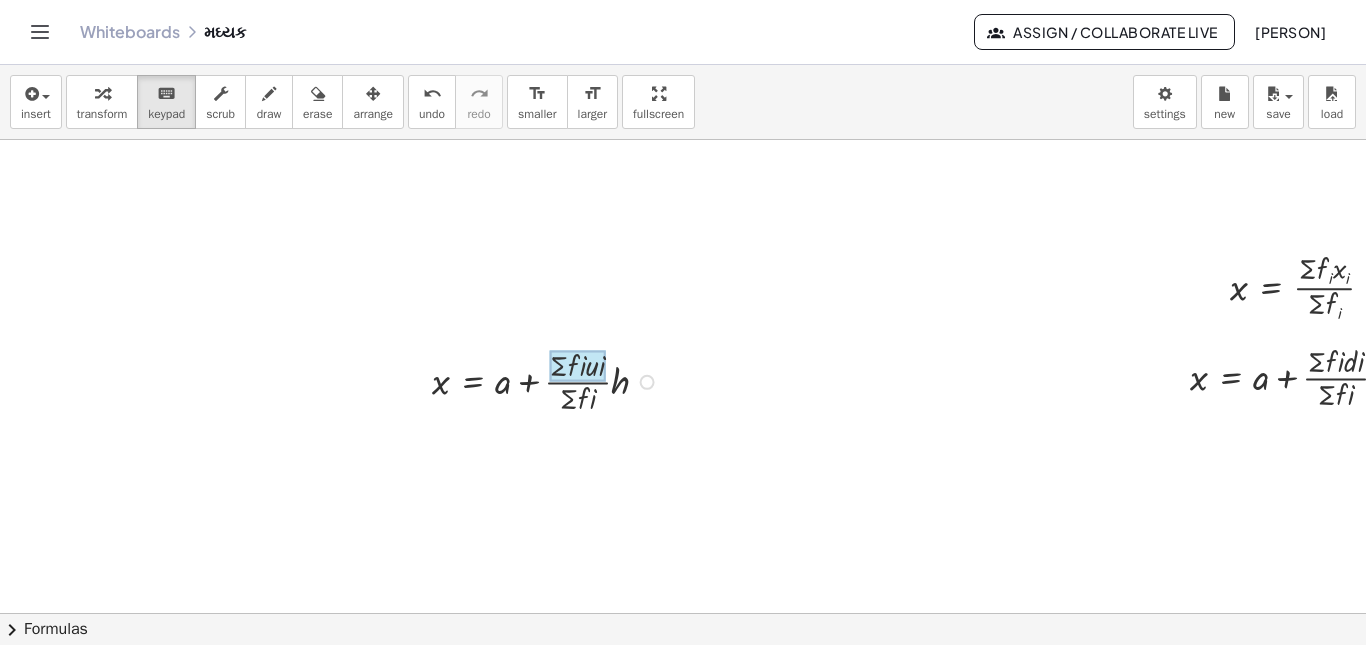 click at bounding box center [577, 366] 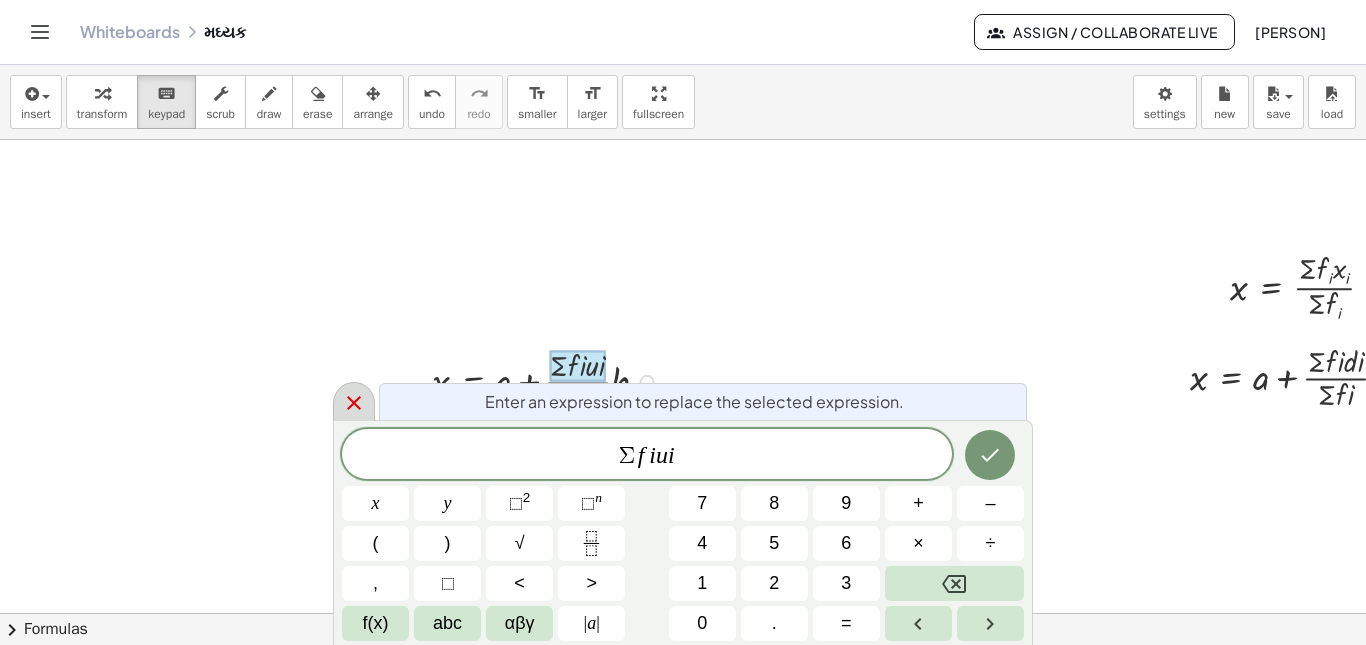 click 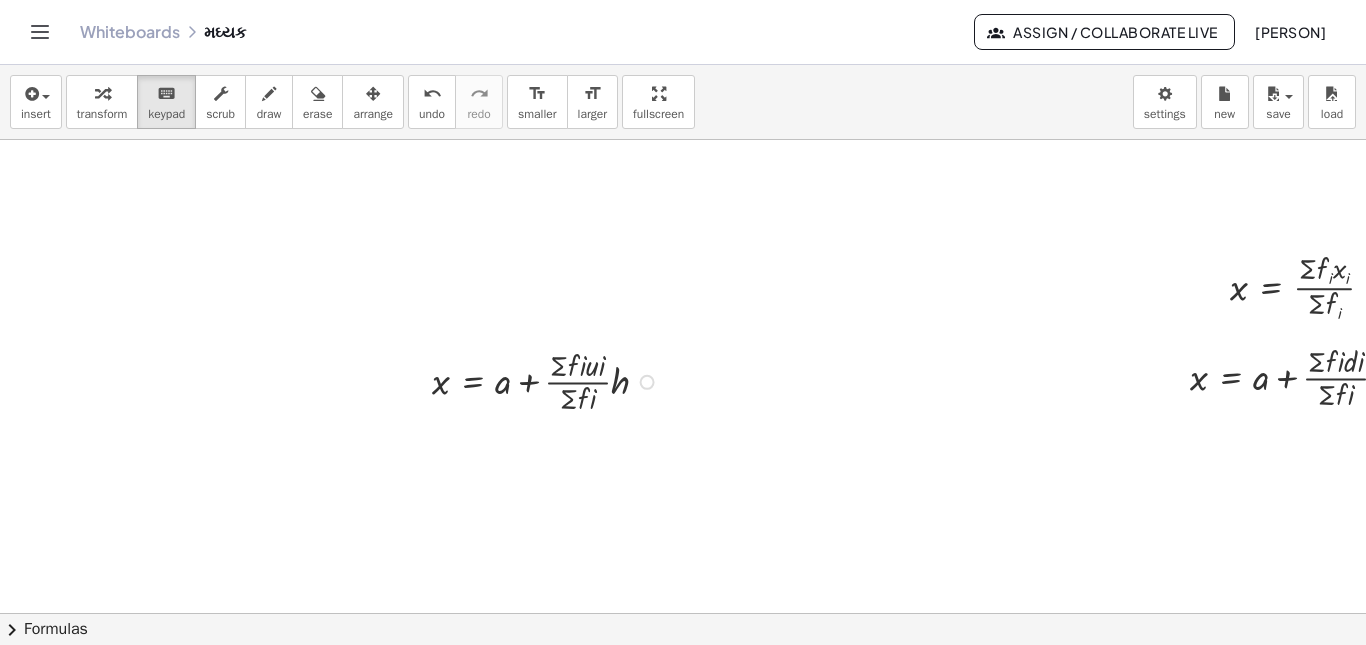 click at bounding box center [548, 380] 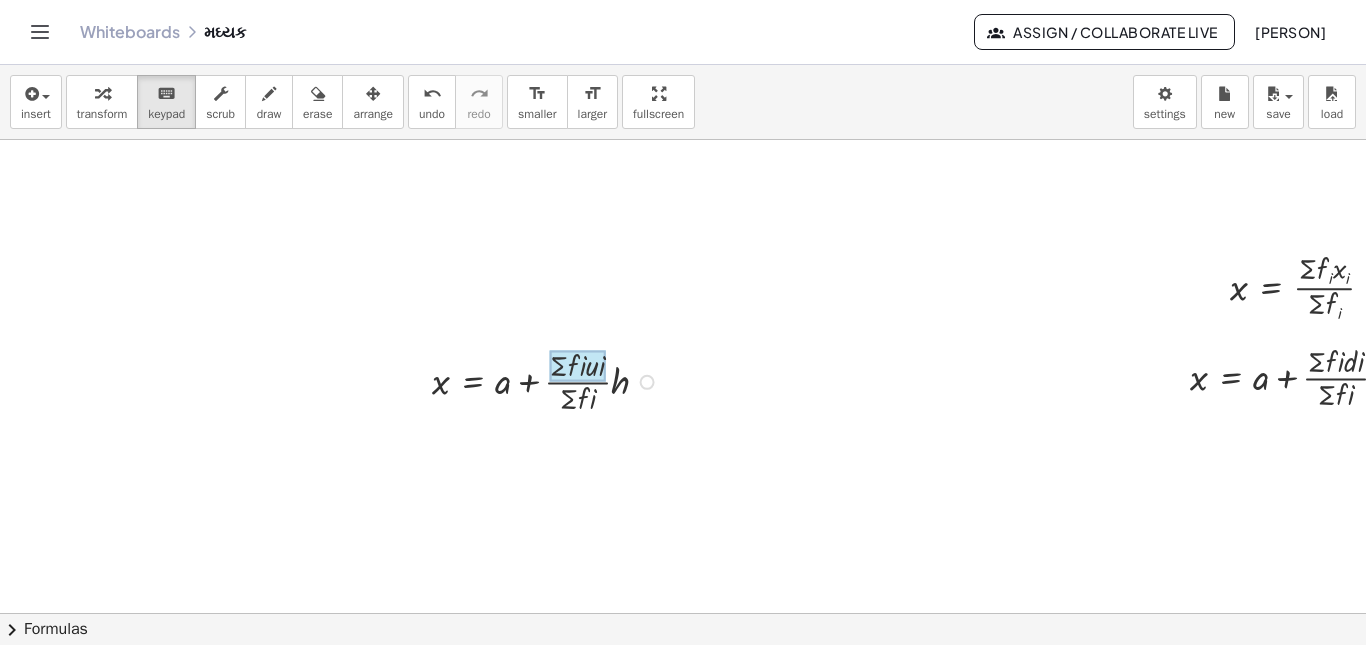 click at bounding box center (577, 366) 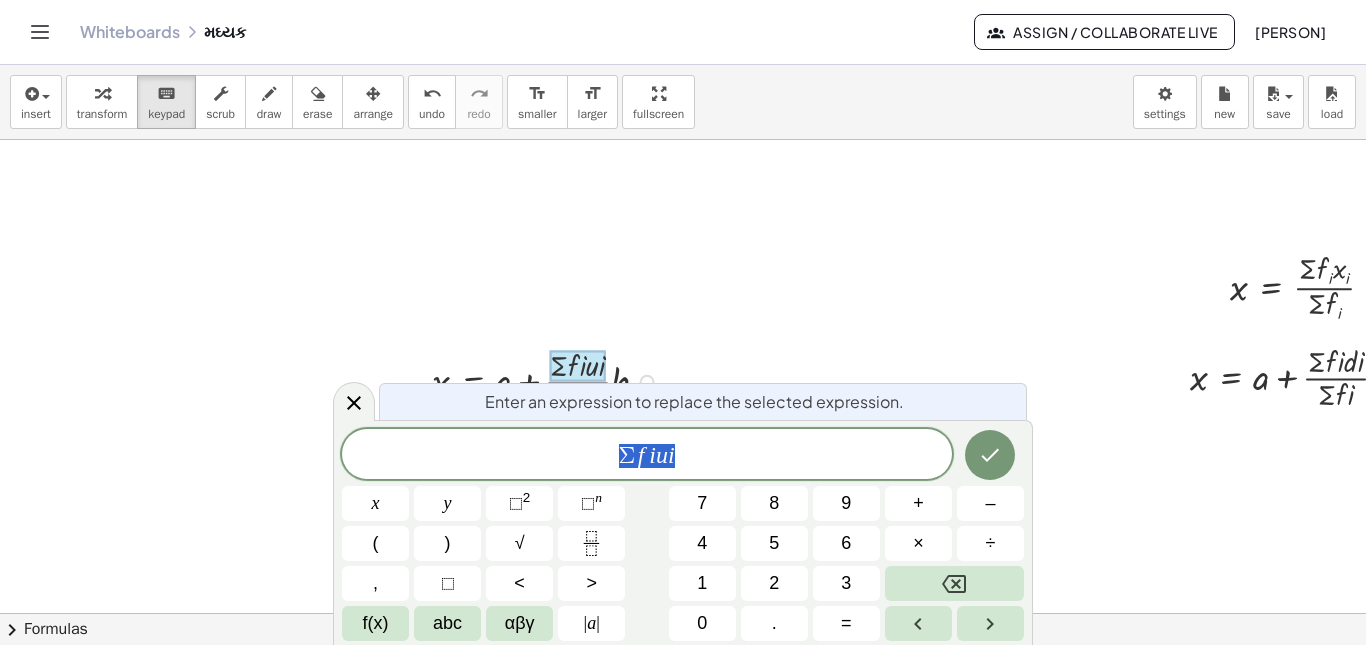 click at bounding box center [577, 366] 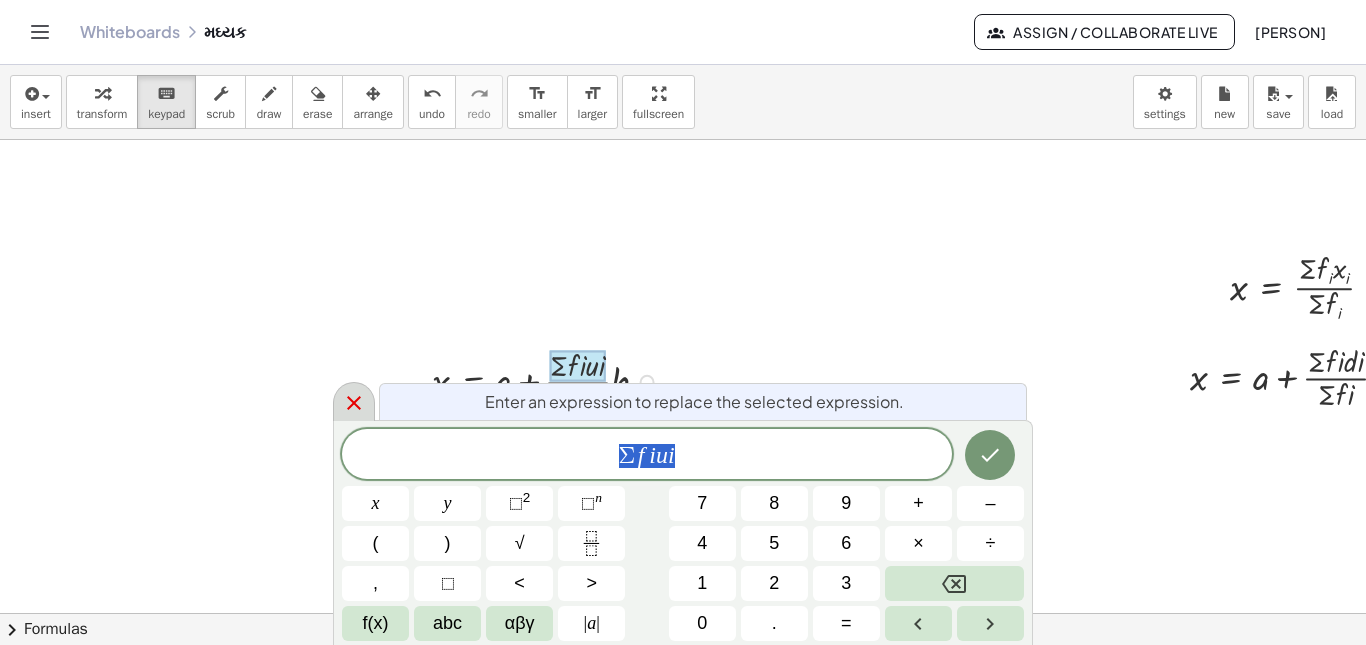 click 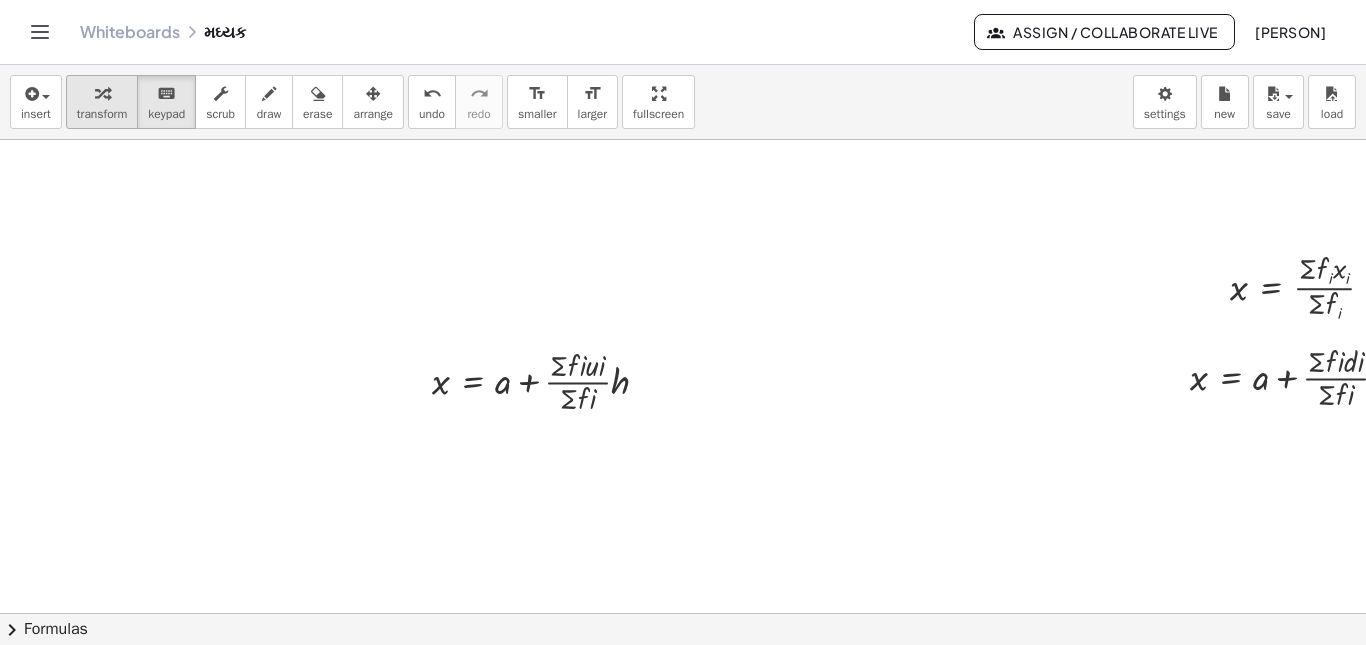 click on "transform" at bounding box center (102, 114) 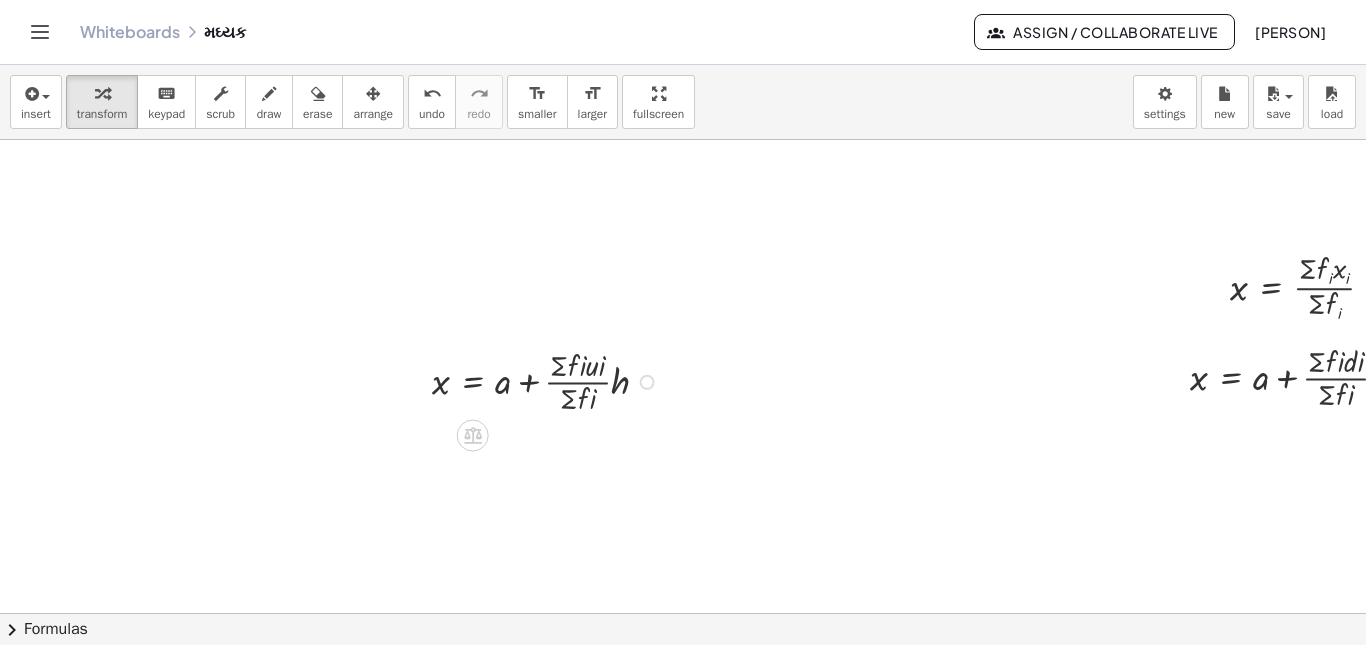 click at bounding box center (473, 435) 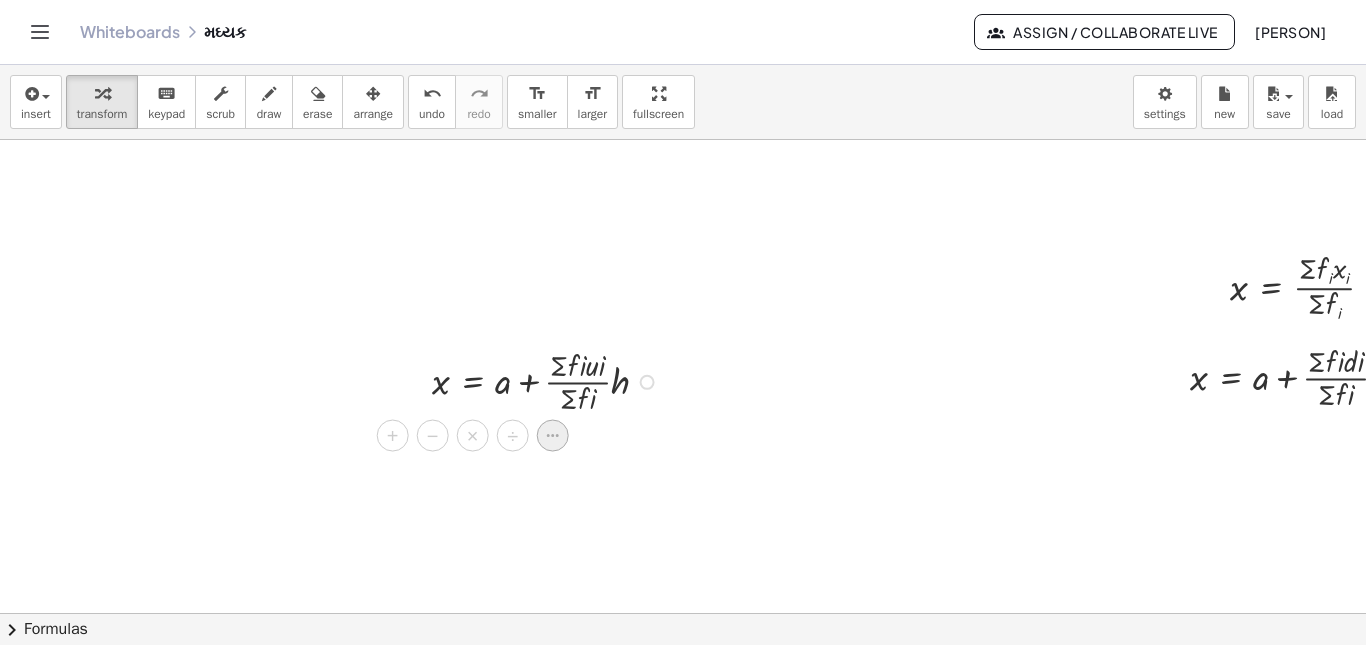 click 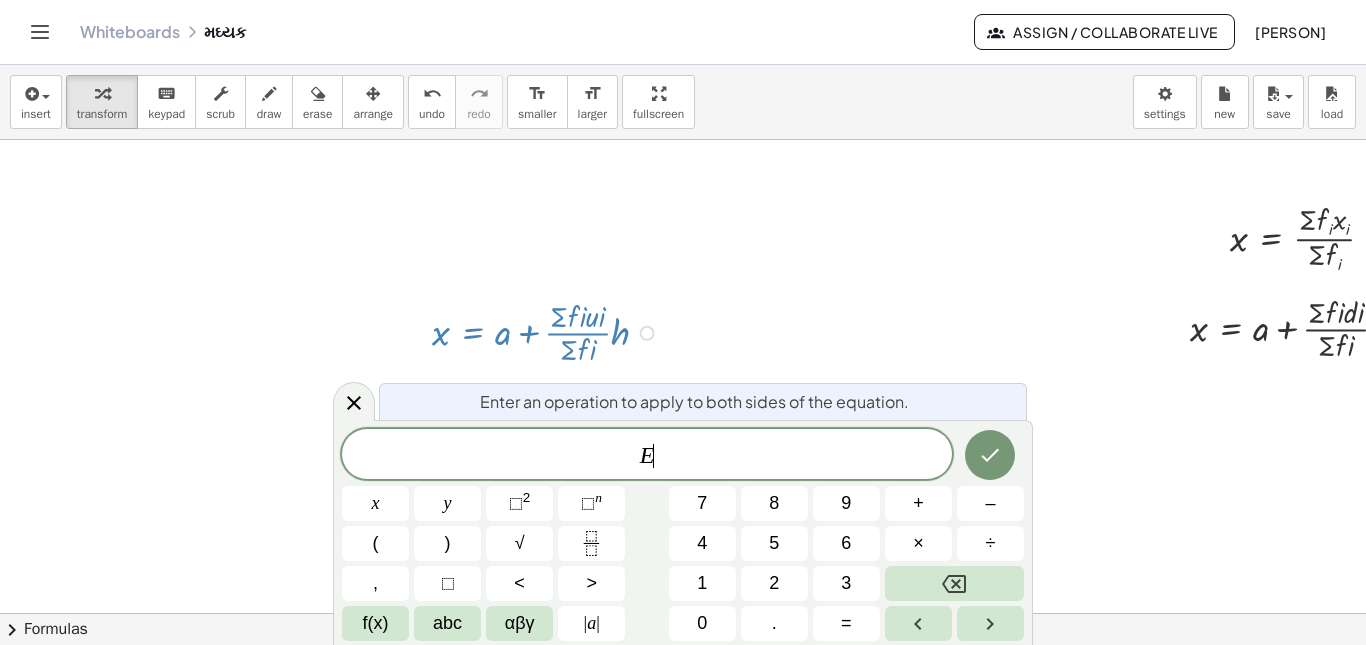 scroll, scrollTop: 52, scrollLeft: 0, axis: vertical 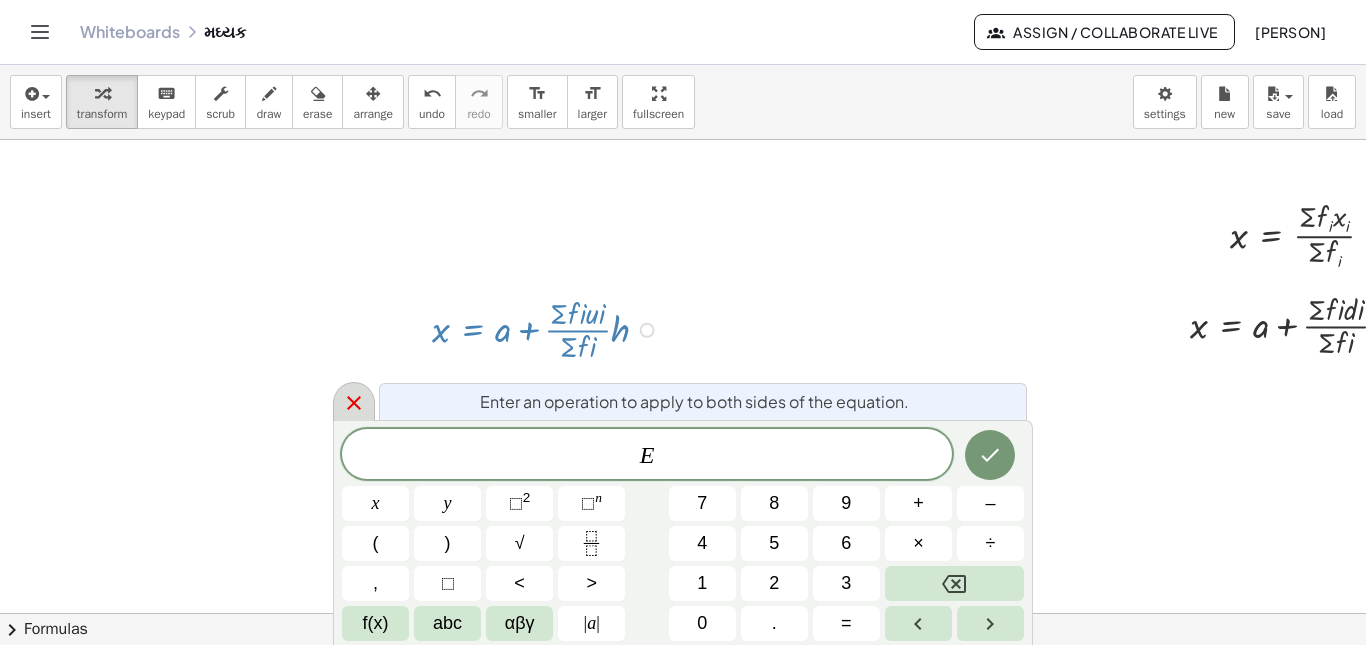 click 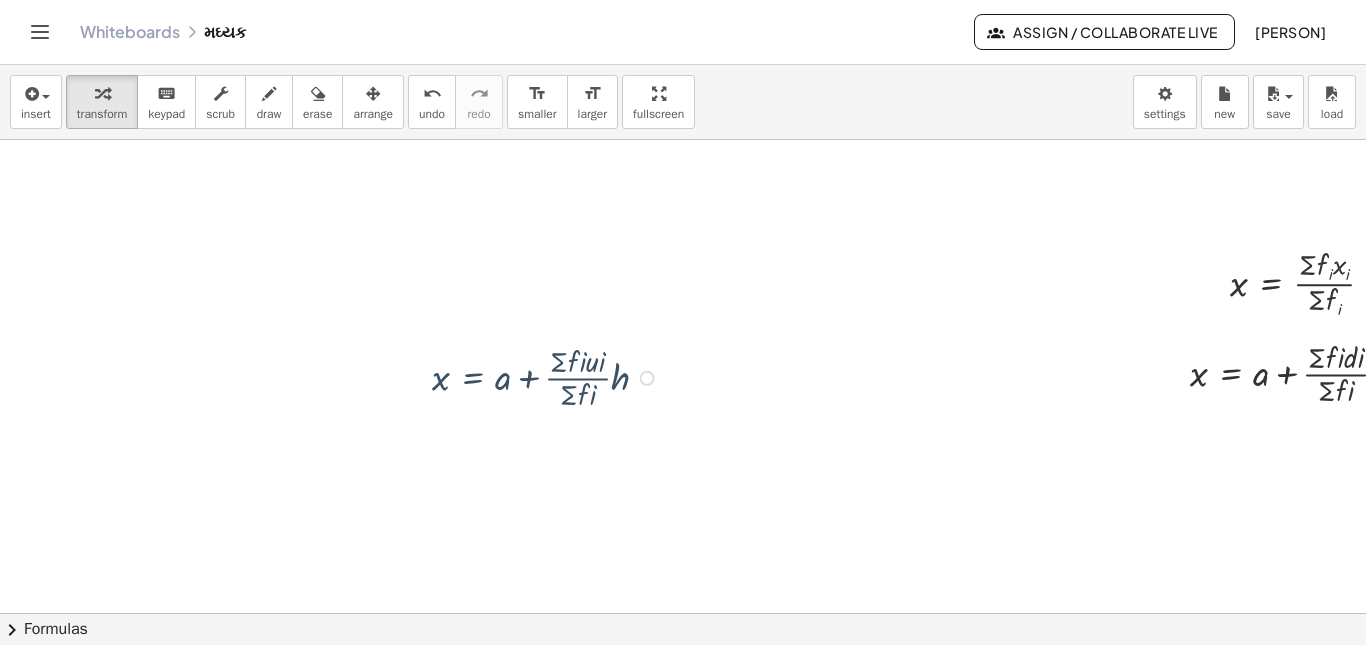 scroll, scrollTop: 0, scrollLeft: 0, axis: both 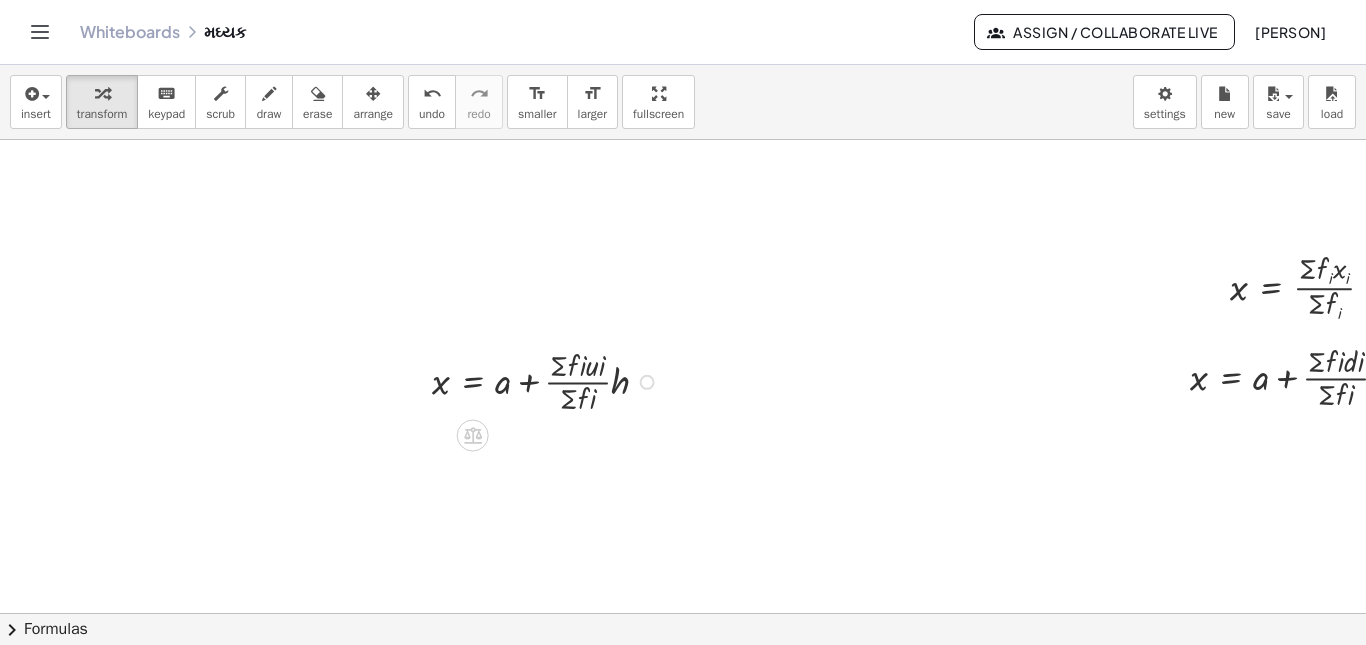 click on "Go back to this line Copy line as LaTeX Copy derivation as LaTeX" at bounding box center [647, 382] 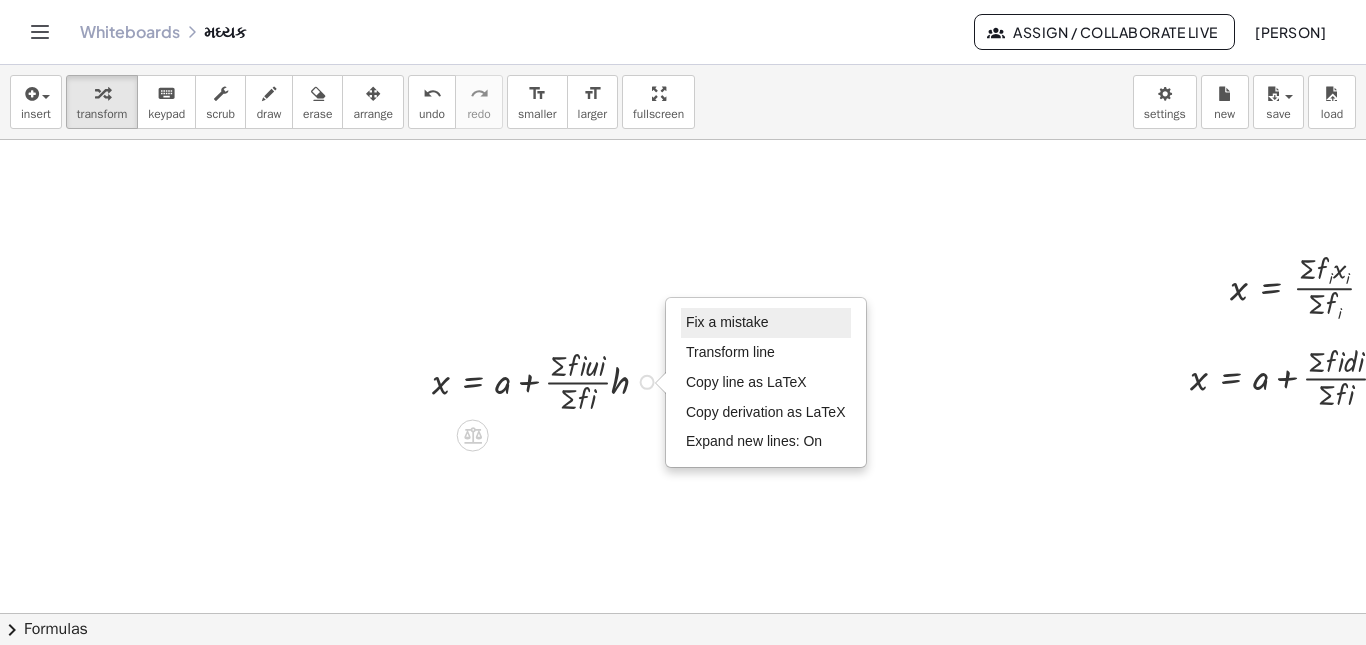 click on "Fix a mistake" at bounding box center (727, 322) 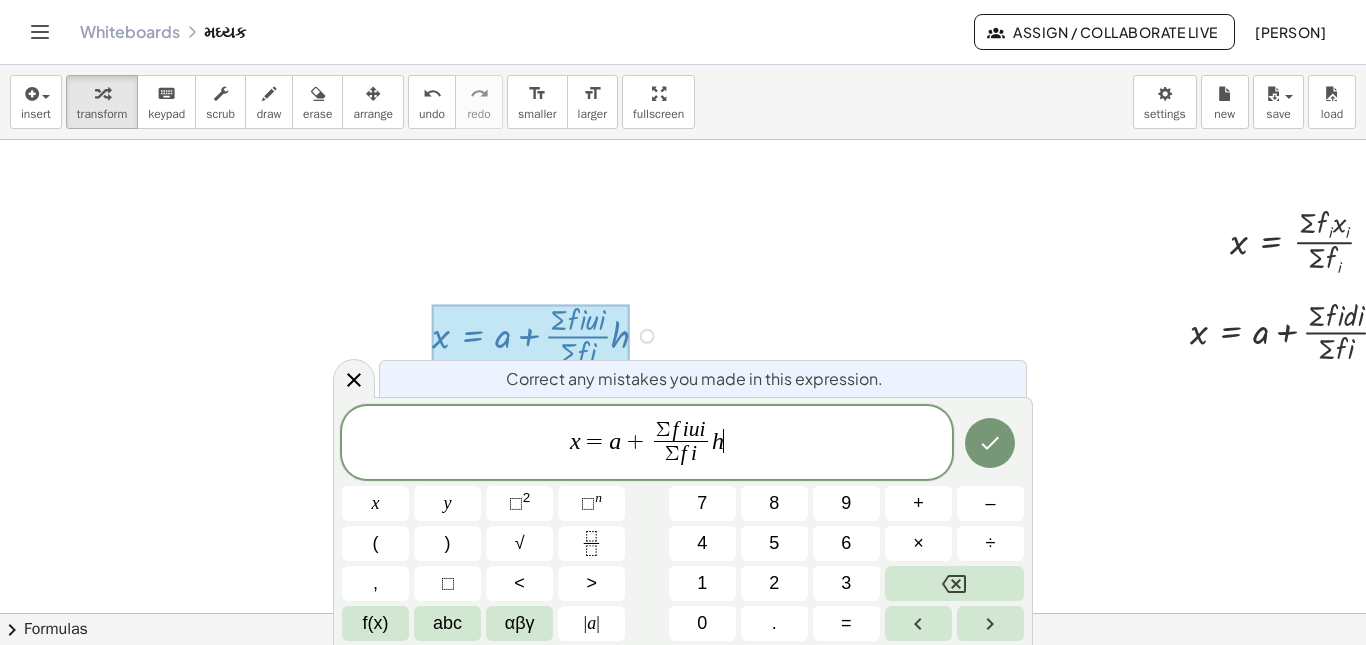 scroll, scrollTop: 52, scrollLeft: 0, axis: vertical 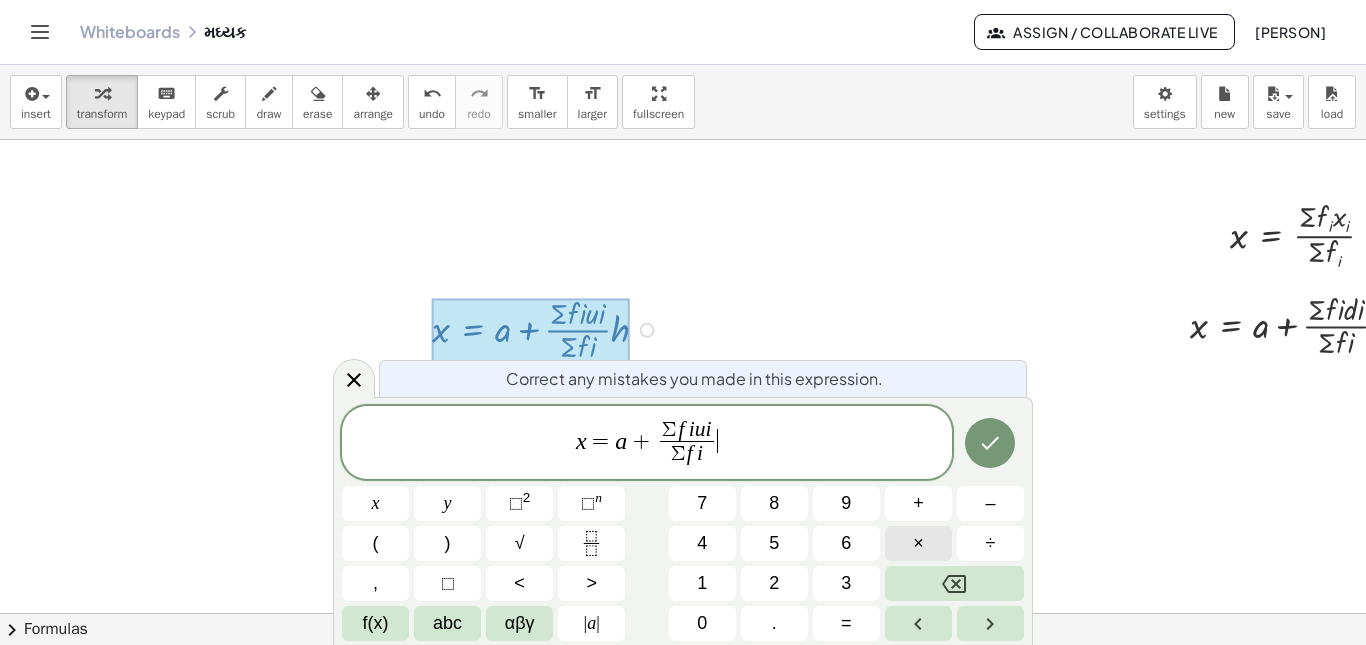 click on "×" at bounding box center [918, 543] 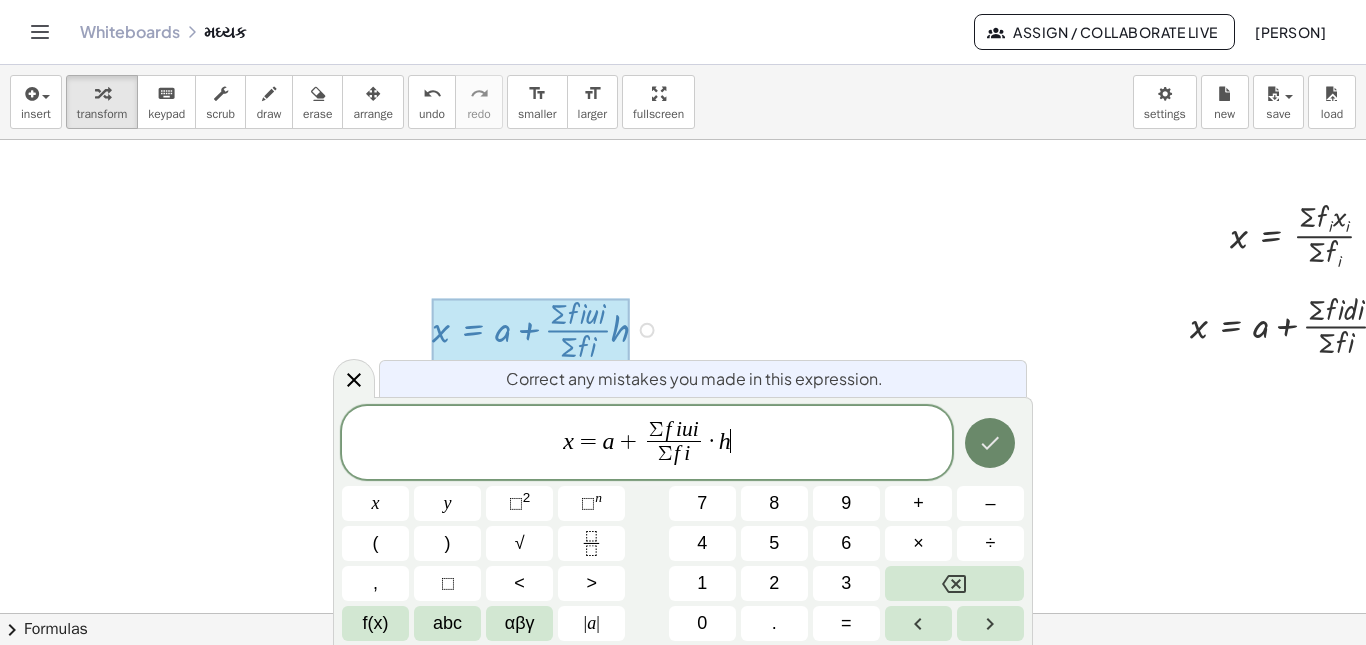 click 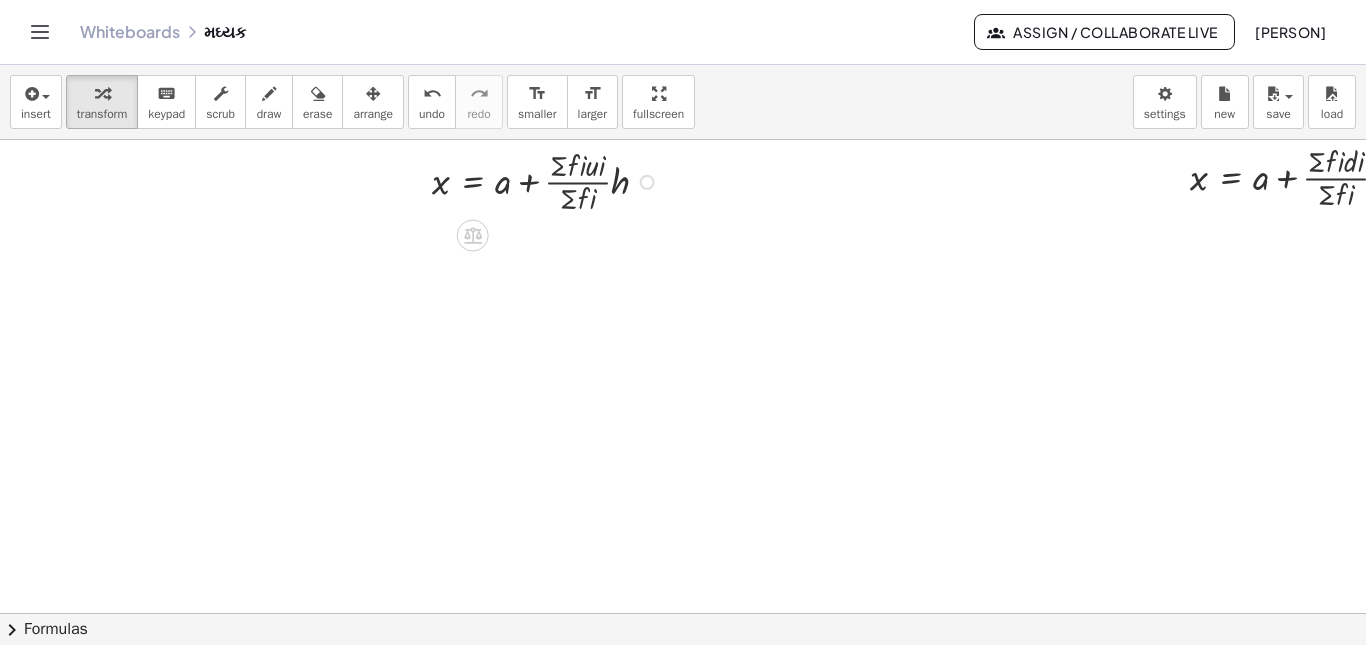 scroll, scrollTop: 0, scrollLeft: 0, axis: both 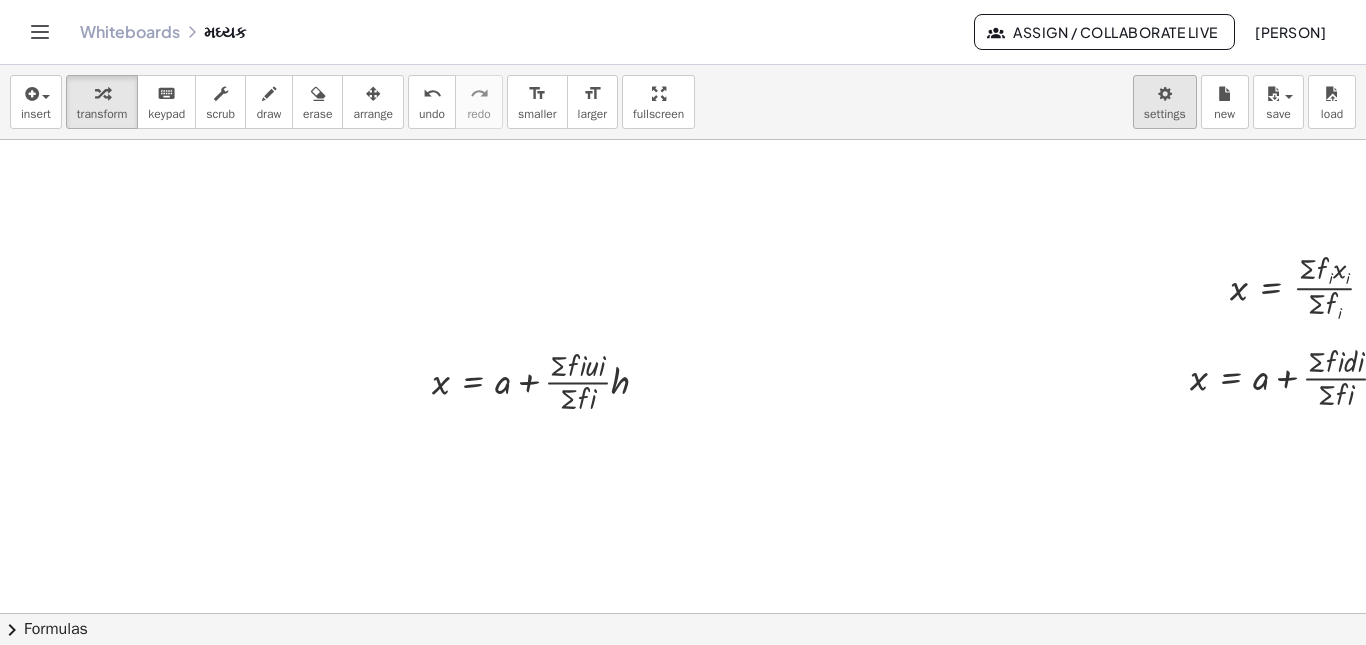 click on "Graspable Math Activities Get Started Activity Bank Assigned Work Classes Whiteboards Go Premium! Reference Account v1.28.3 | Privacy policy © 2025 | Graspable, Inc. Whiteboards મઘ્યક Assign / Collaborate Live Dabhi Rajesh insert select one: Math Expression Function Text Youtube Video Graphing Geometry Geometry 3D transform keyboard keypad scrub draw erase arrange undo undo redo redo format_size smaller format_size larger fullscreen load save new settings x = × Σ × f i × x i × Σ × f i x = + a + × Σ × f × i × d × i × Σ × f × i x = + a + × × Σ × f × i × u × i × Σ × f × i × h Fix a mistake Transform line Copy line as LaTeX Copy derivation as LaTeX Expand new lines: On × chevron_right Formulas Drag one side of a formula onto a highlighted expression on the canvas to apply it. Quadratic Formula + · a · x 2 + · b · x + c = 0 ⇔ x =" at bounding box center (683, 322) 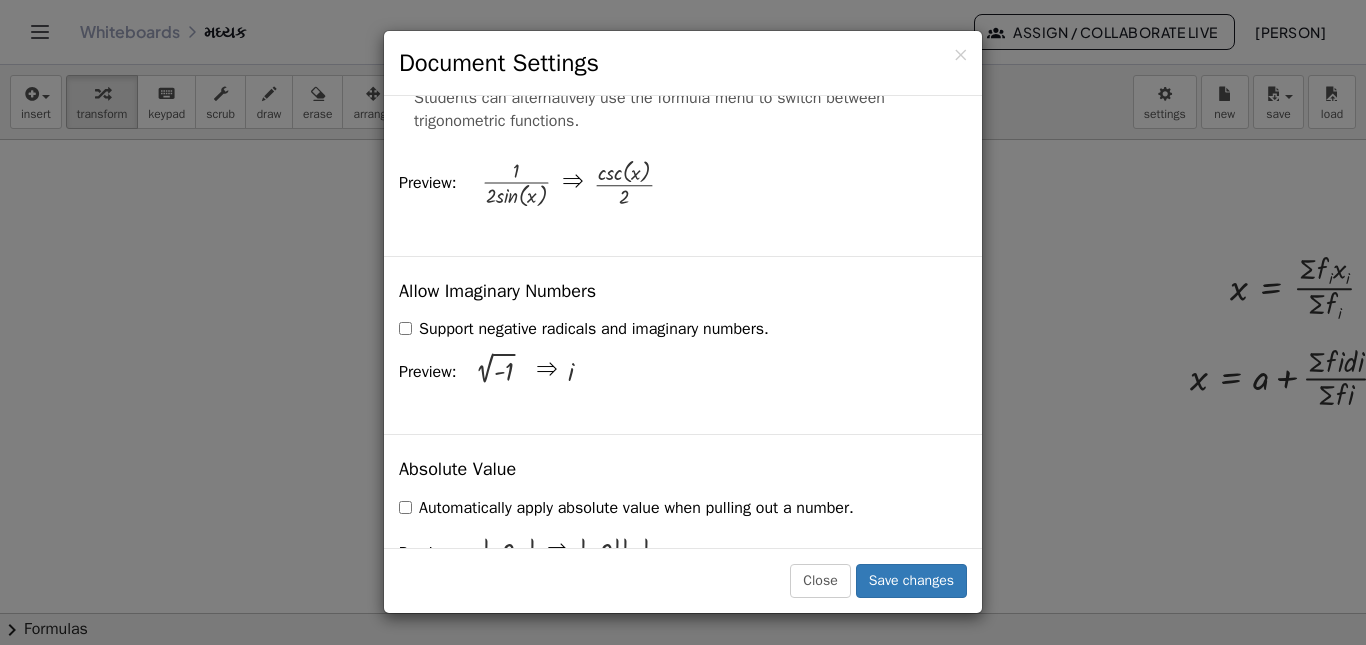 scroll, scrollTop: 4890, scrollLeft: 0, axis: vertical 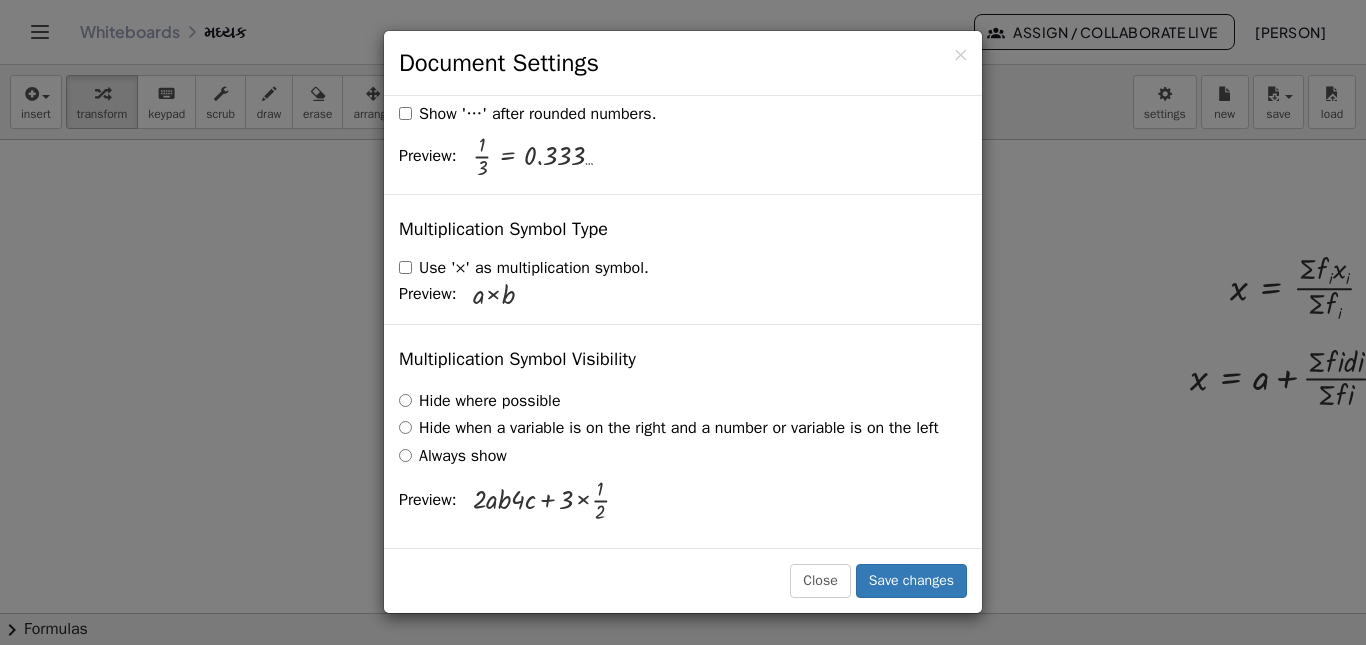click on "Preview:" at bounding box center (428, 294) 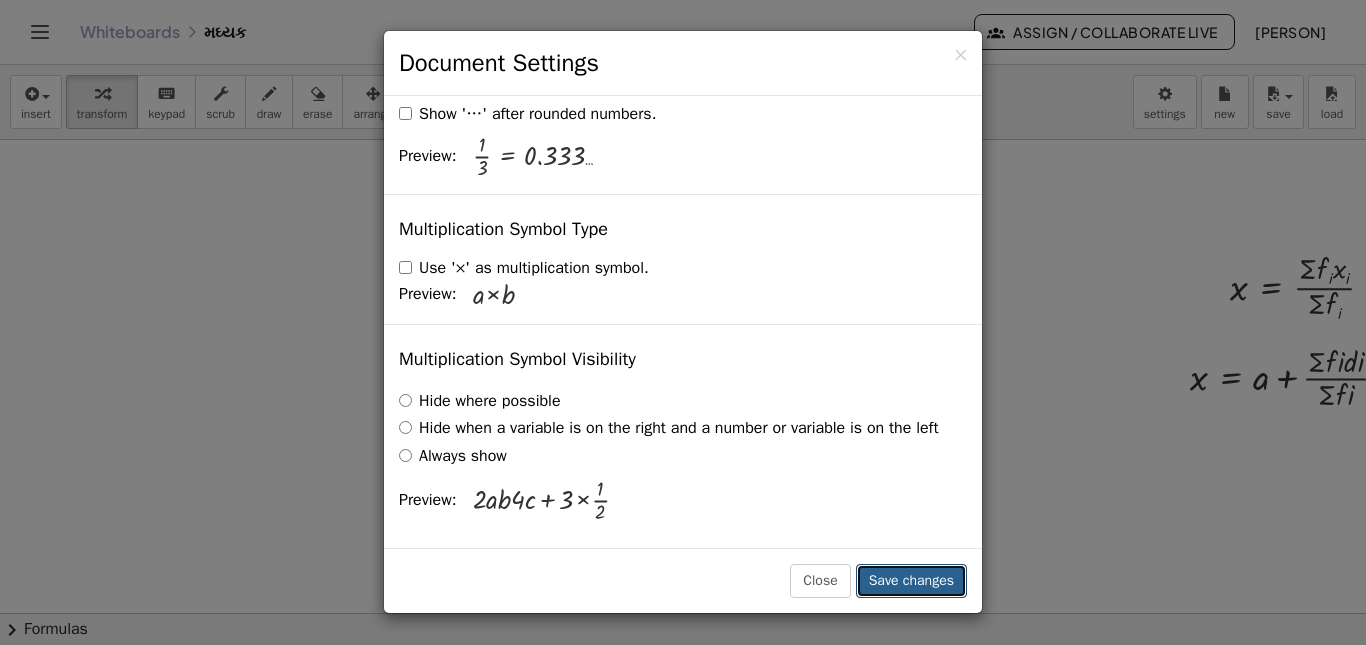 click on "Save changes" at bounding box center [911, 581] 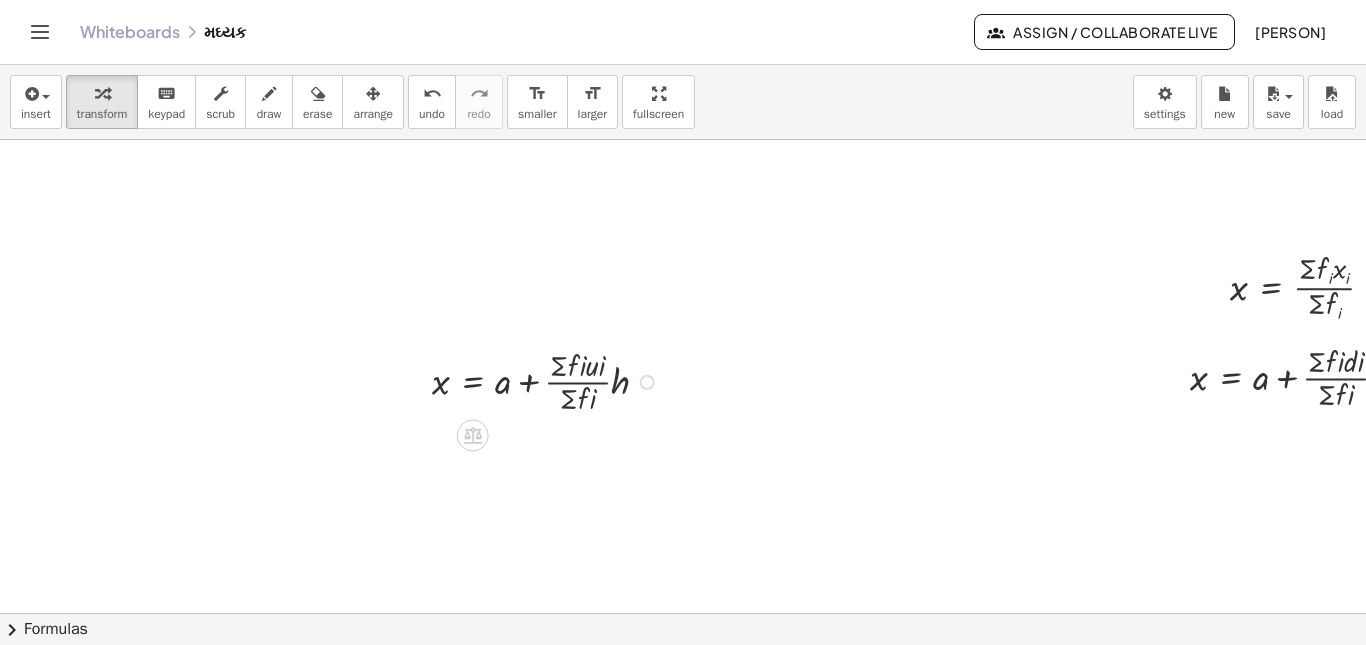 click on "Fix a mistake Transform line Copy line as LaTeX Copy derivation as LaTeX Expand new lines: On" at bounding box center [647, 382] 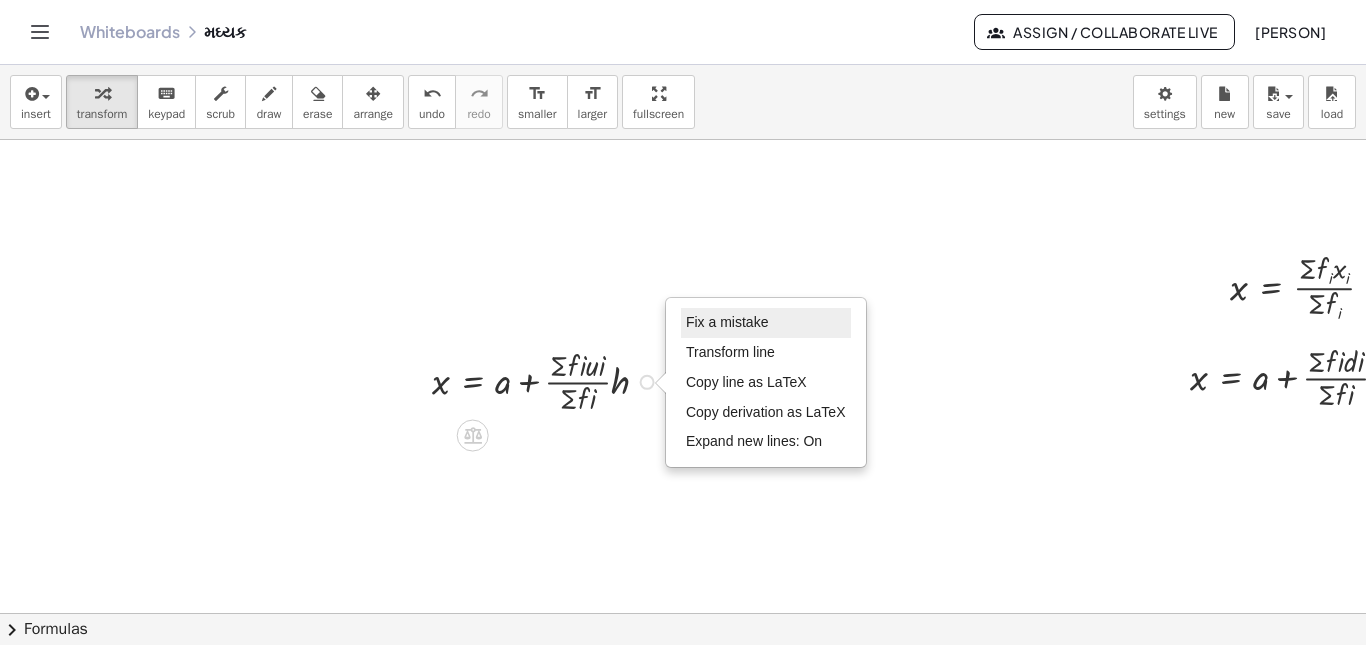 click on "Fix a mistake" at bounding box center (727, 322) 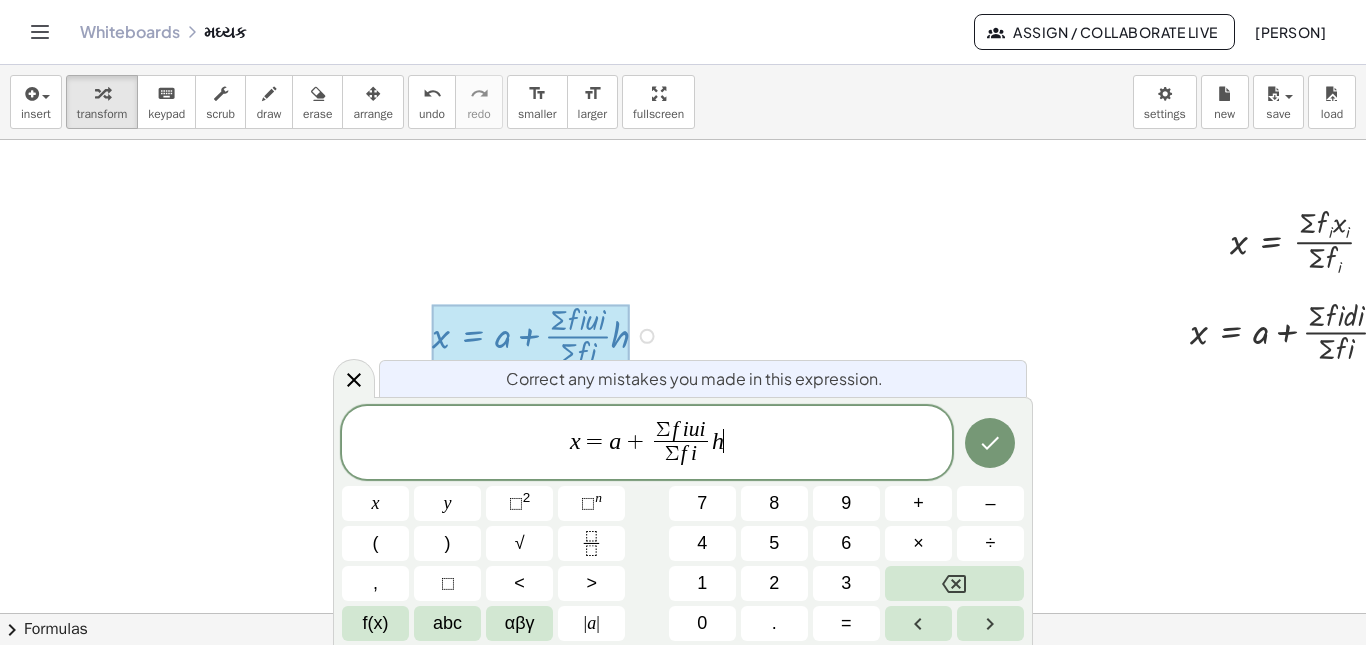 scroll, scrollTop: 52, scrollLeft: 0, axis: vertical 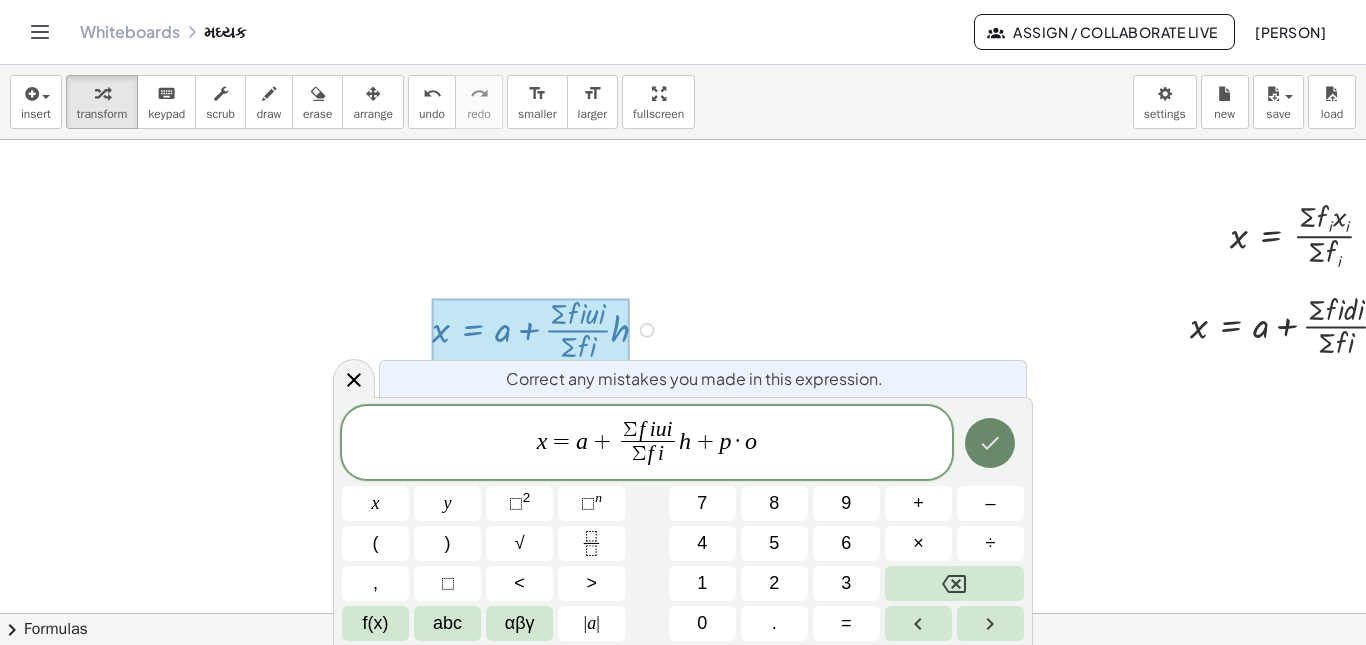 click at bounding box center (990, 443) 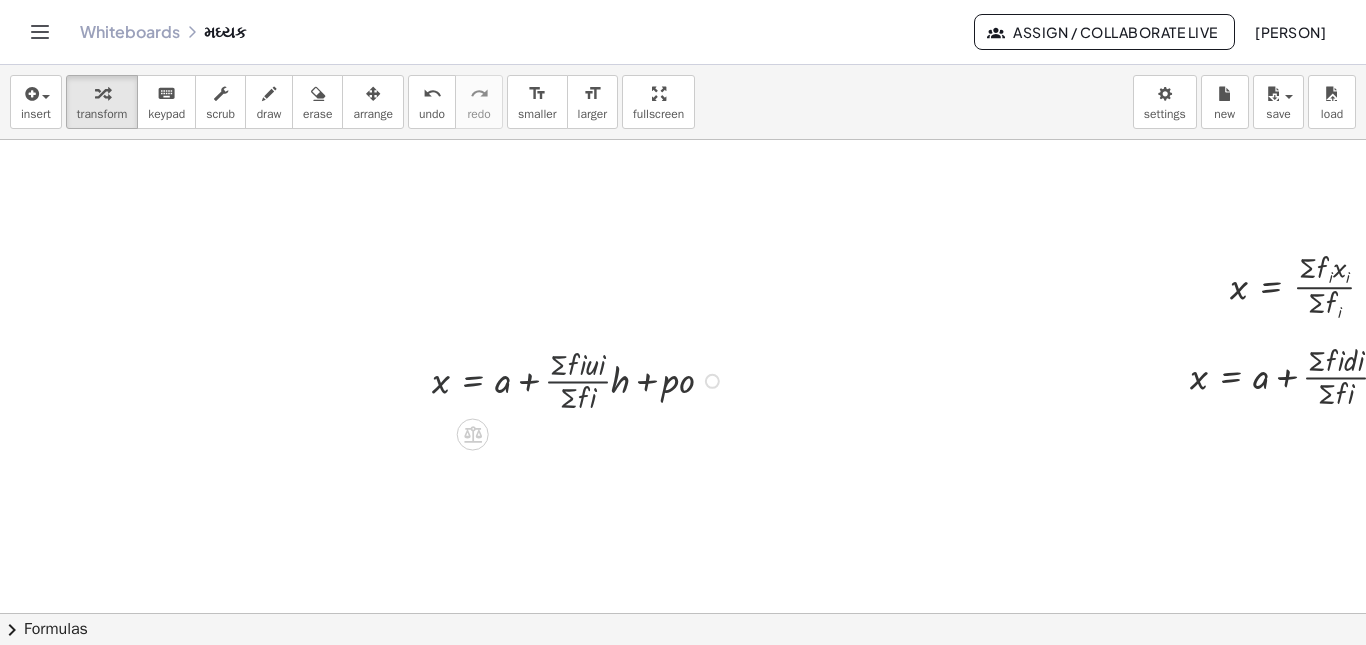 scroll, scrollTop: 0, scrollLeft: 0, axis: both 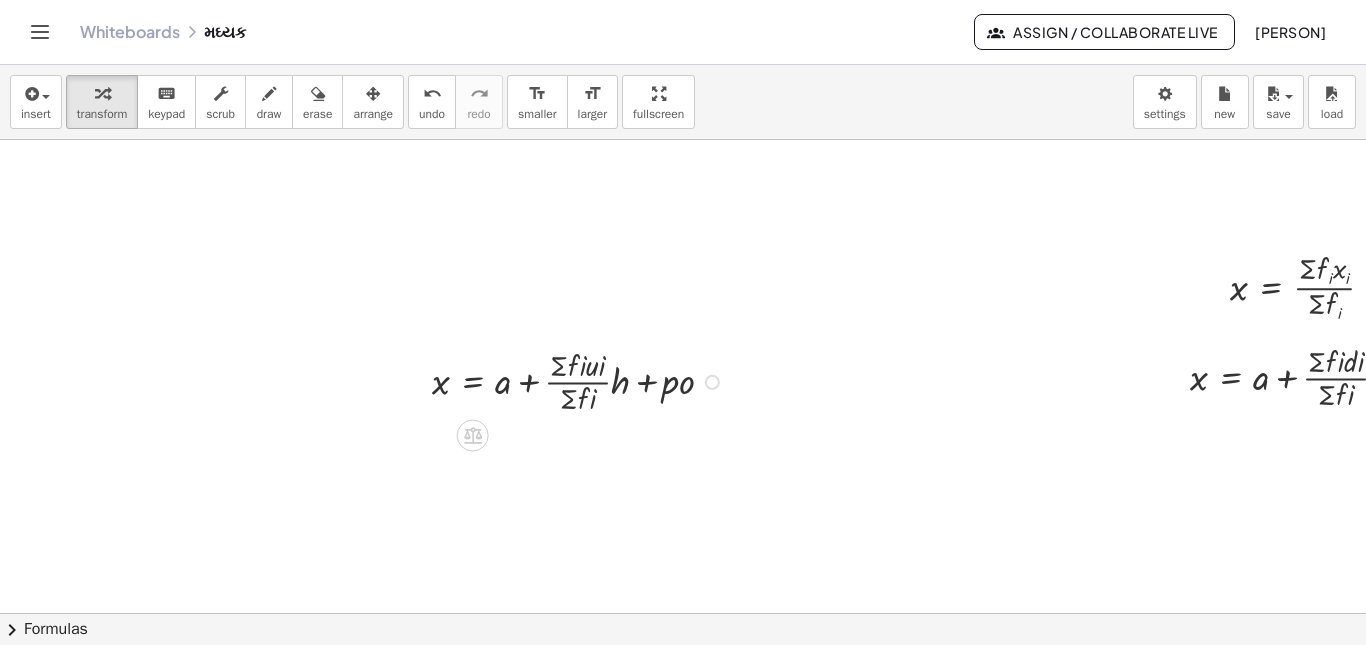 click at bounding box center [581, 380] 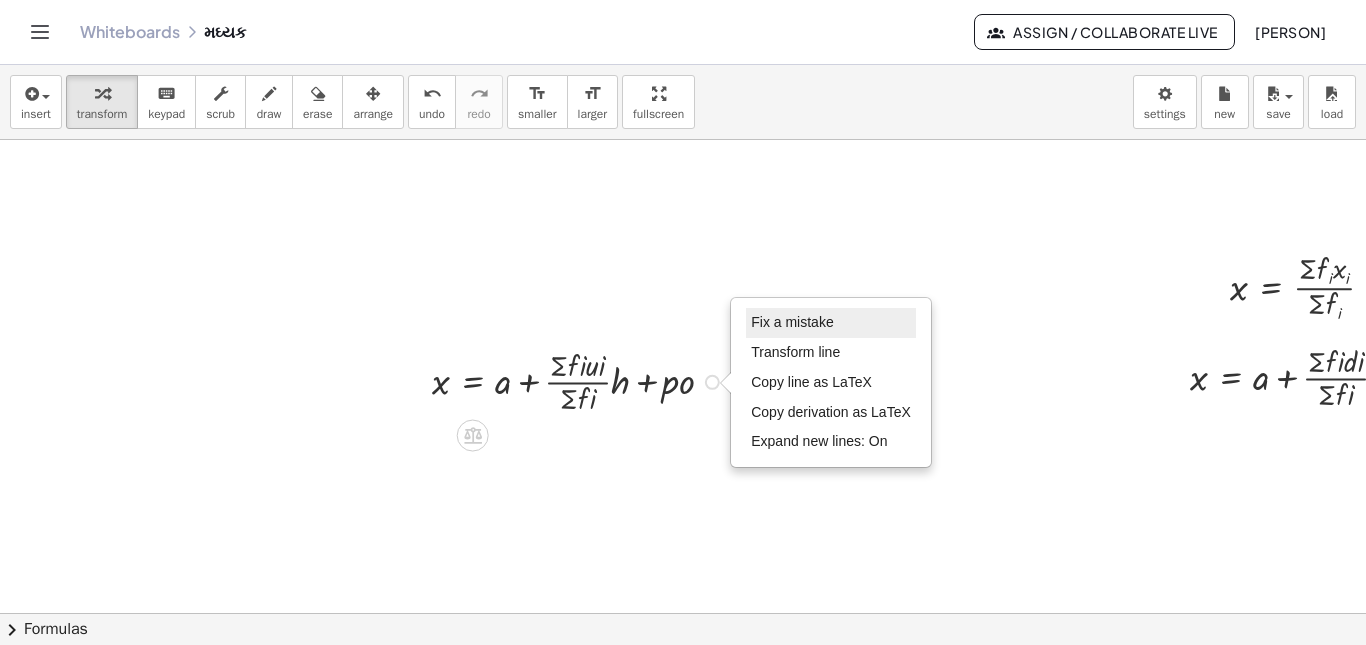 click on "Fix a mistake" at bounding box center [831, 323] 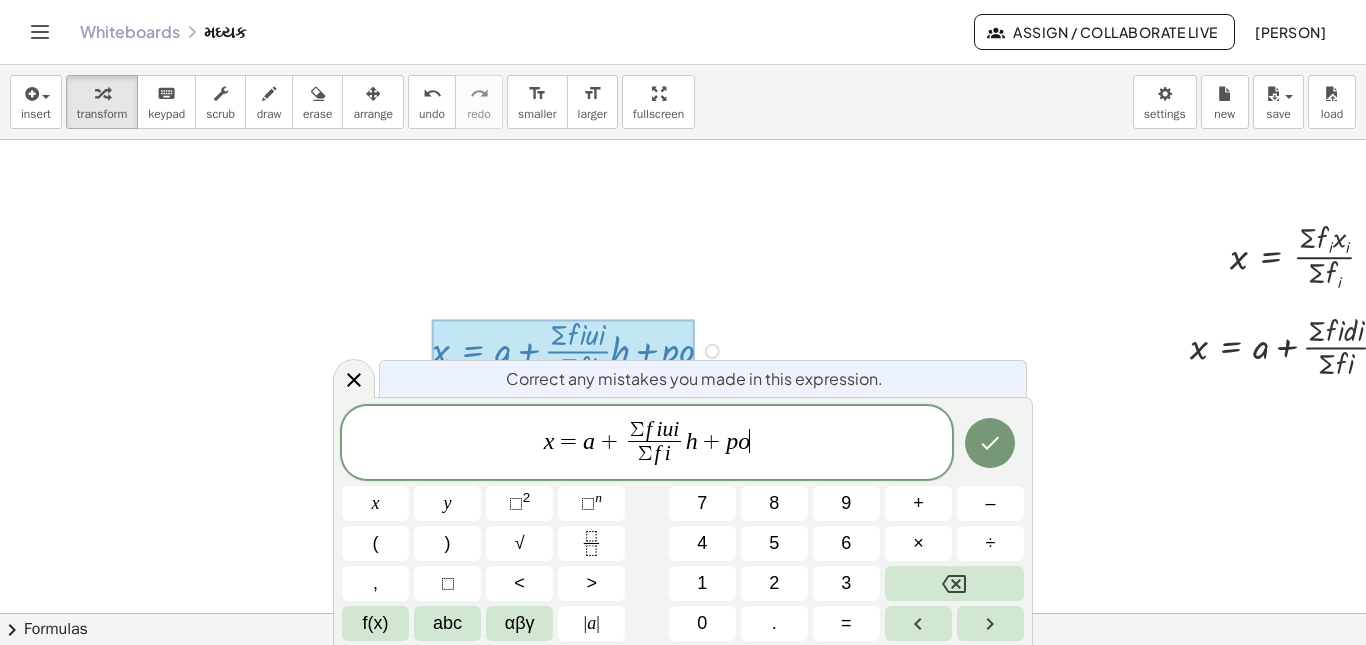 scroll, scrollTop: 52, scrollLeft: 0, axis: vertical 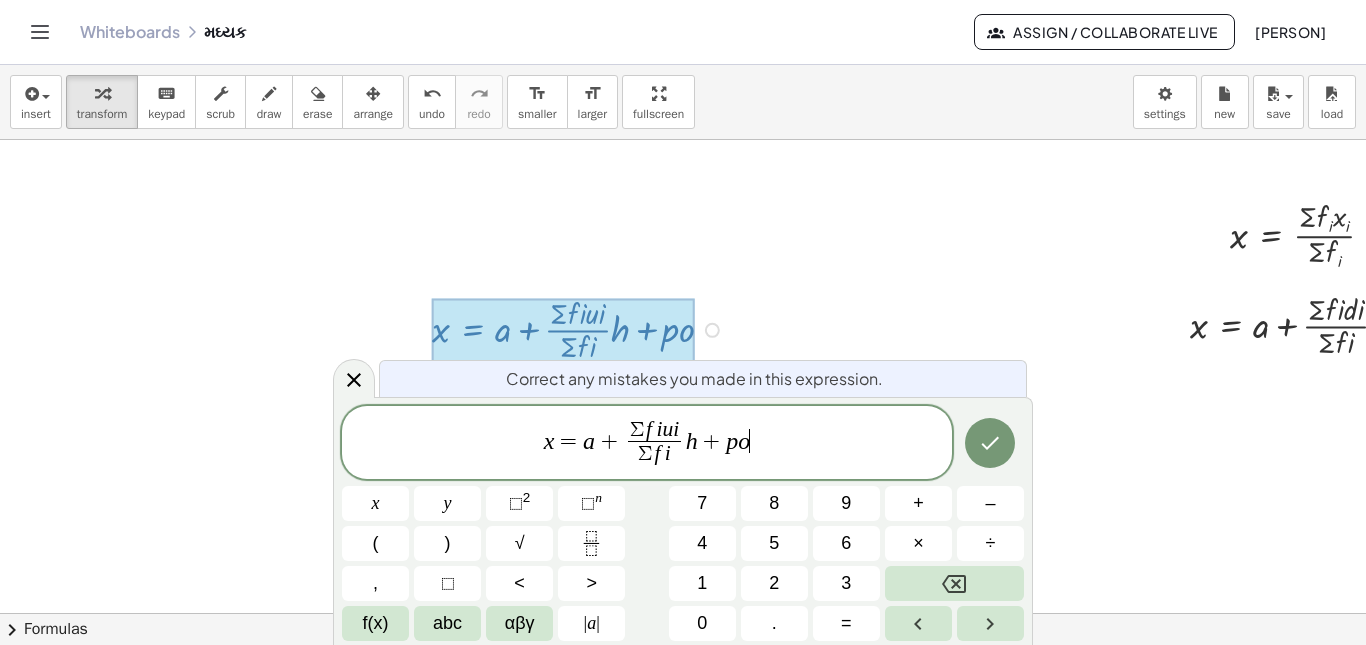 click on "x = a + Σ f i u i Σ f i ​ h + p o ​" at bounding box center [647, 444] 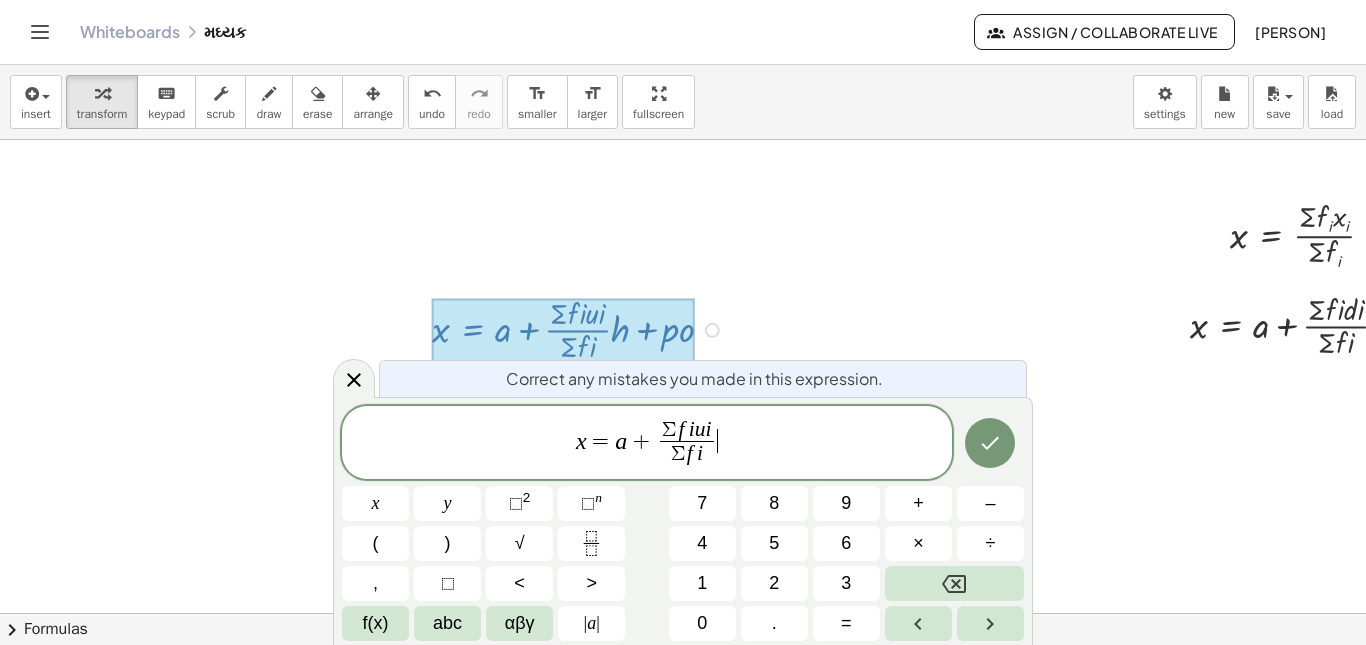 click on "Σ f i u i Σ f i ​" at bounding box center [687, 444] 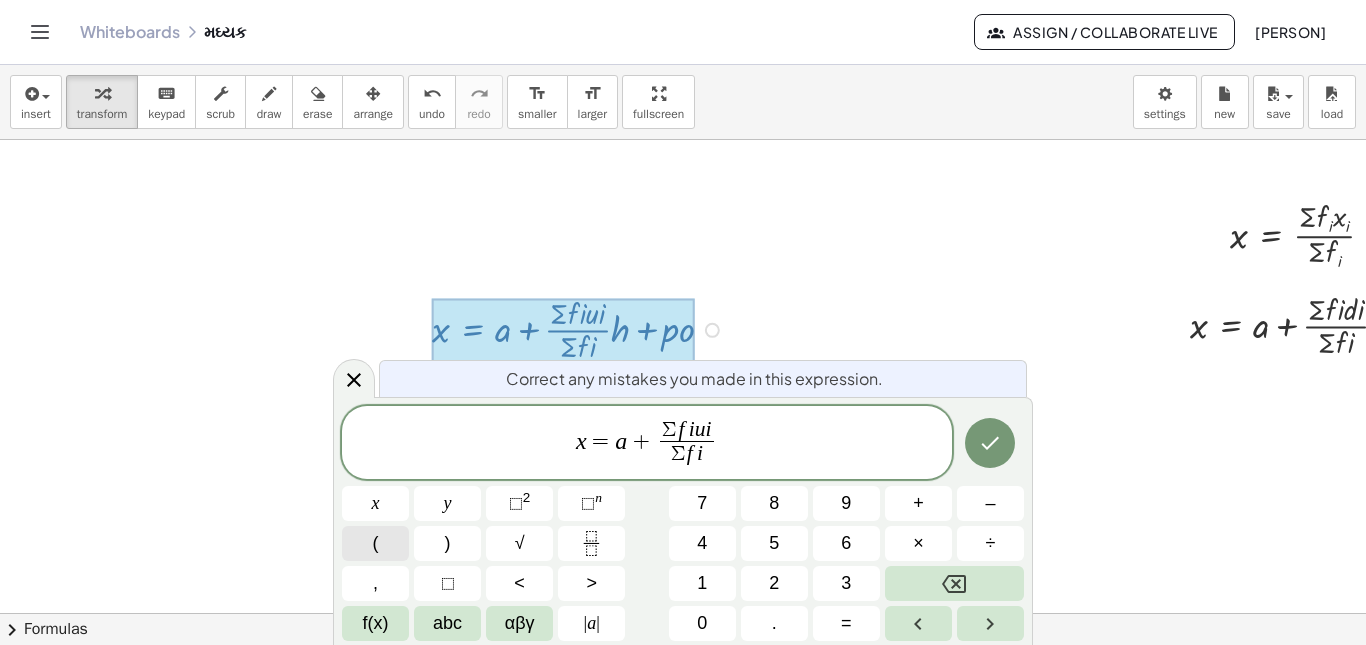 click on "(" at bounding box center [375, 543] 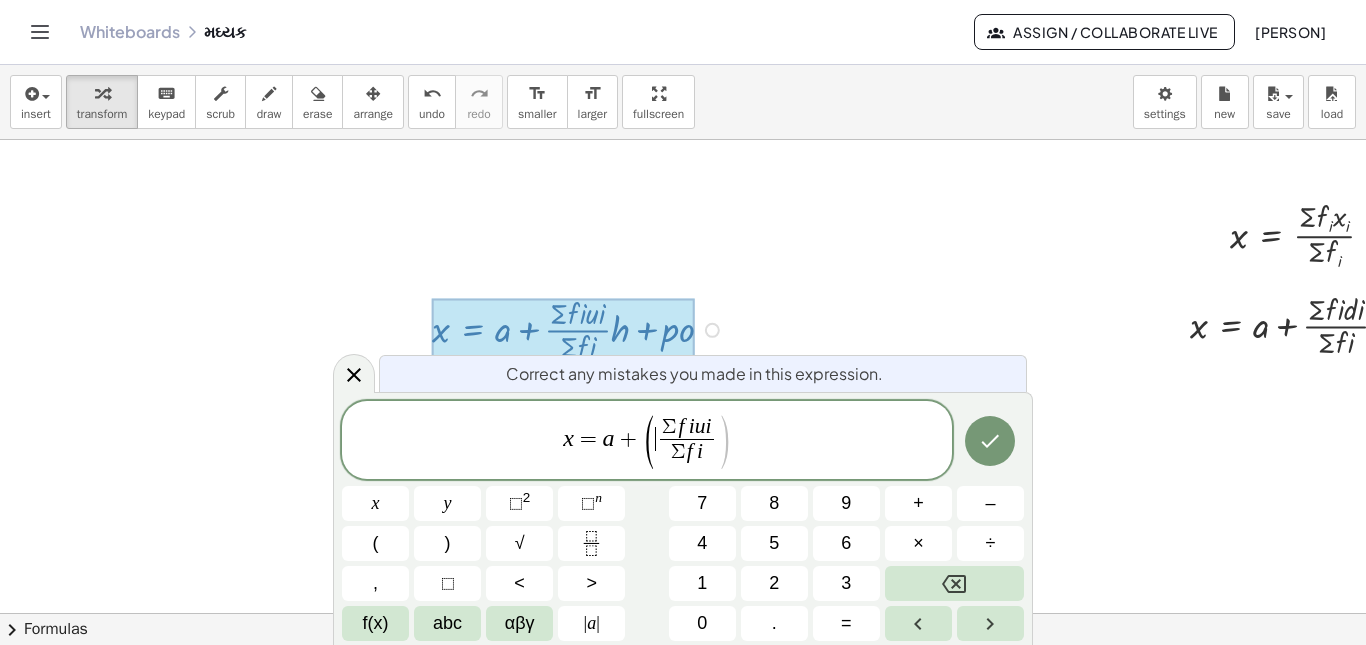 click on "x = a + ( ​ Σ f i u i Σ f i ​ )" at bounding box center (647, 441) 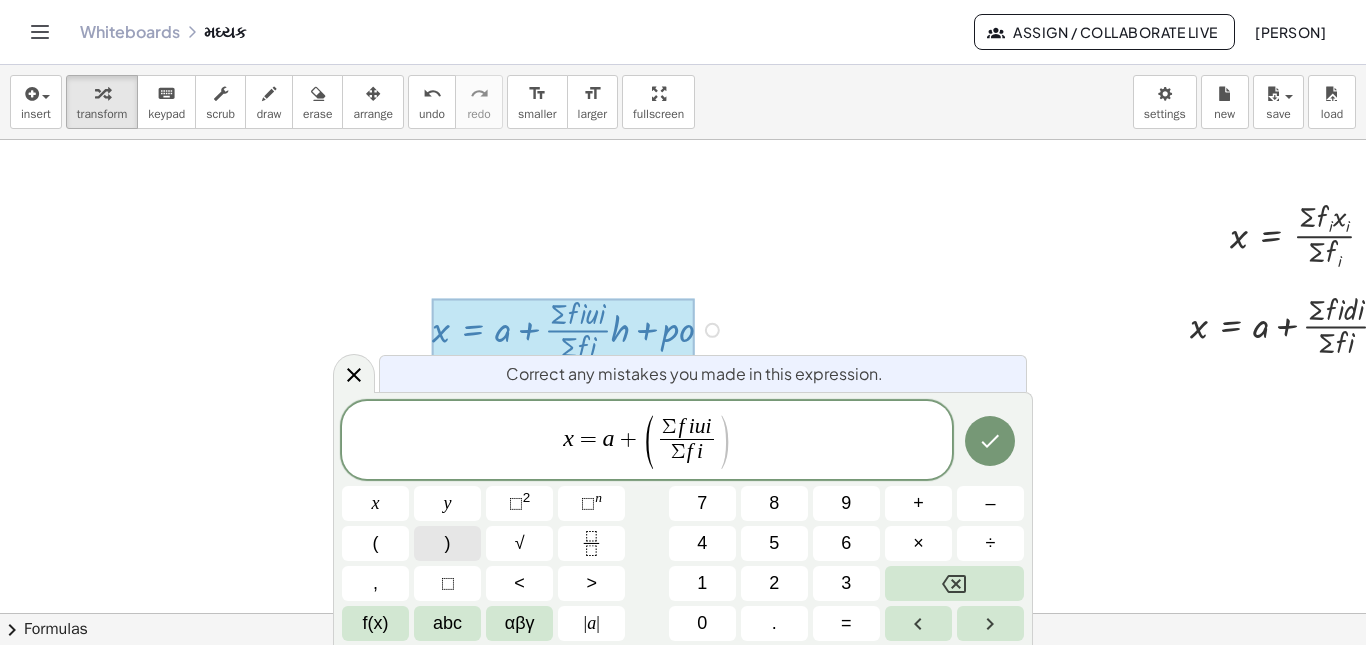 click on ")" at bounding box center (447, 543) 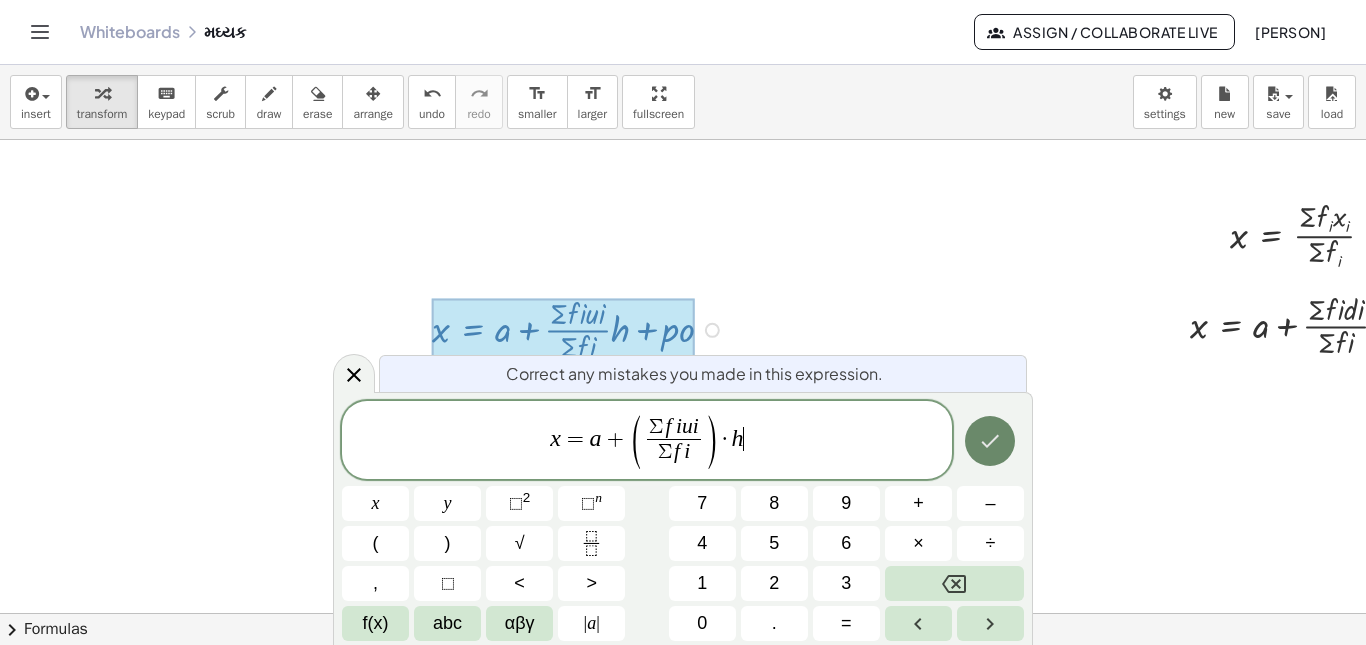 click 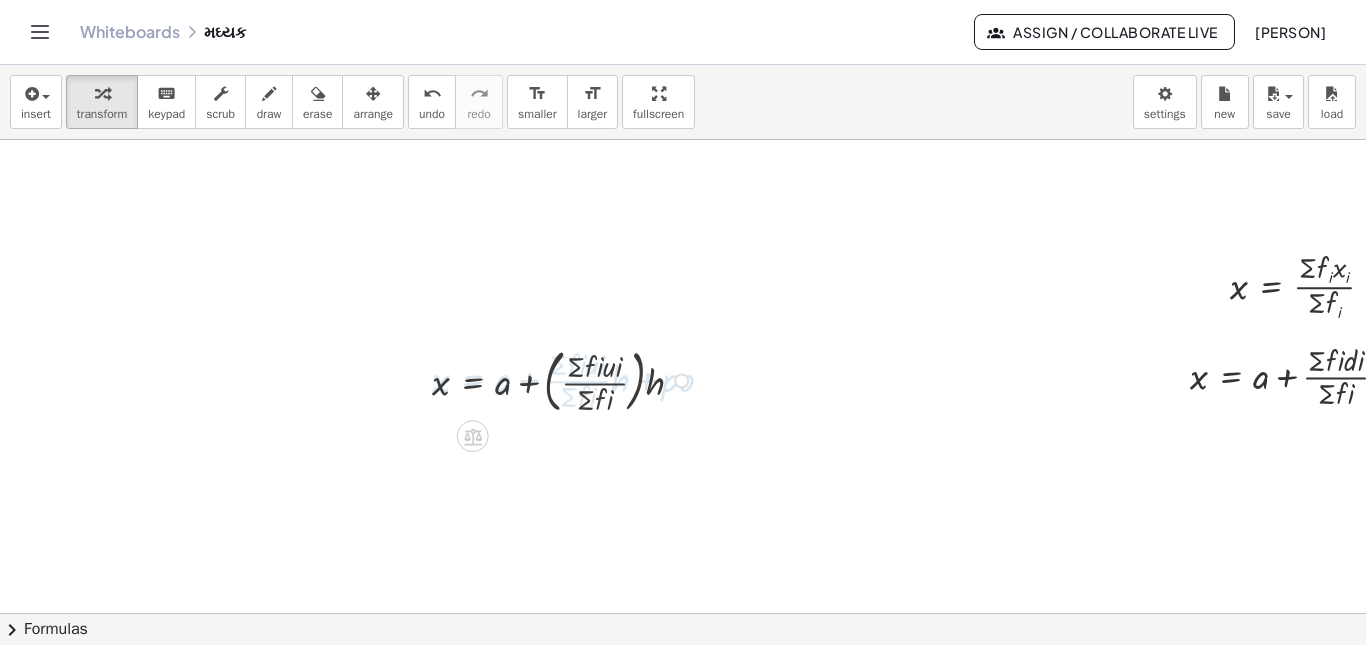 scroll, scrollTop: 0, scrollLeft: 0, axis: both 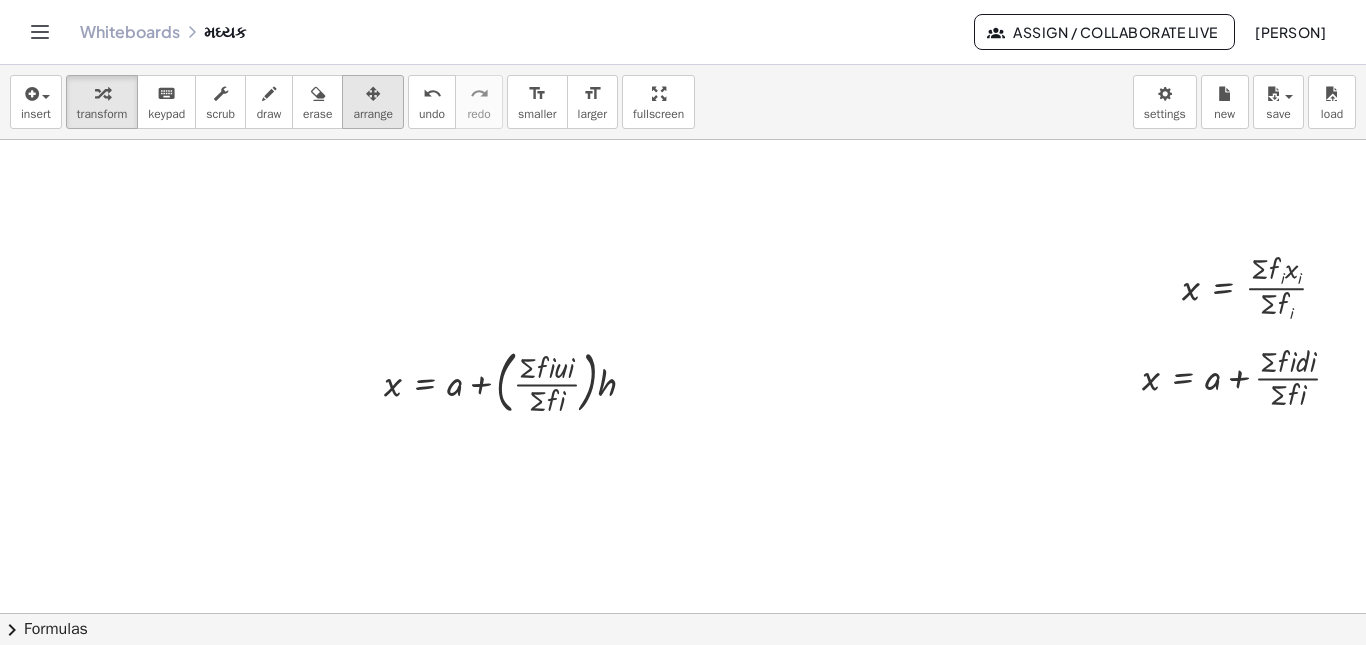 click on "arrange" at bounding box center [373, 114] 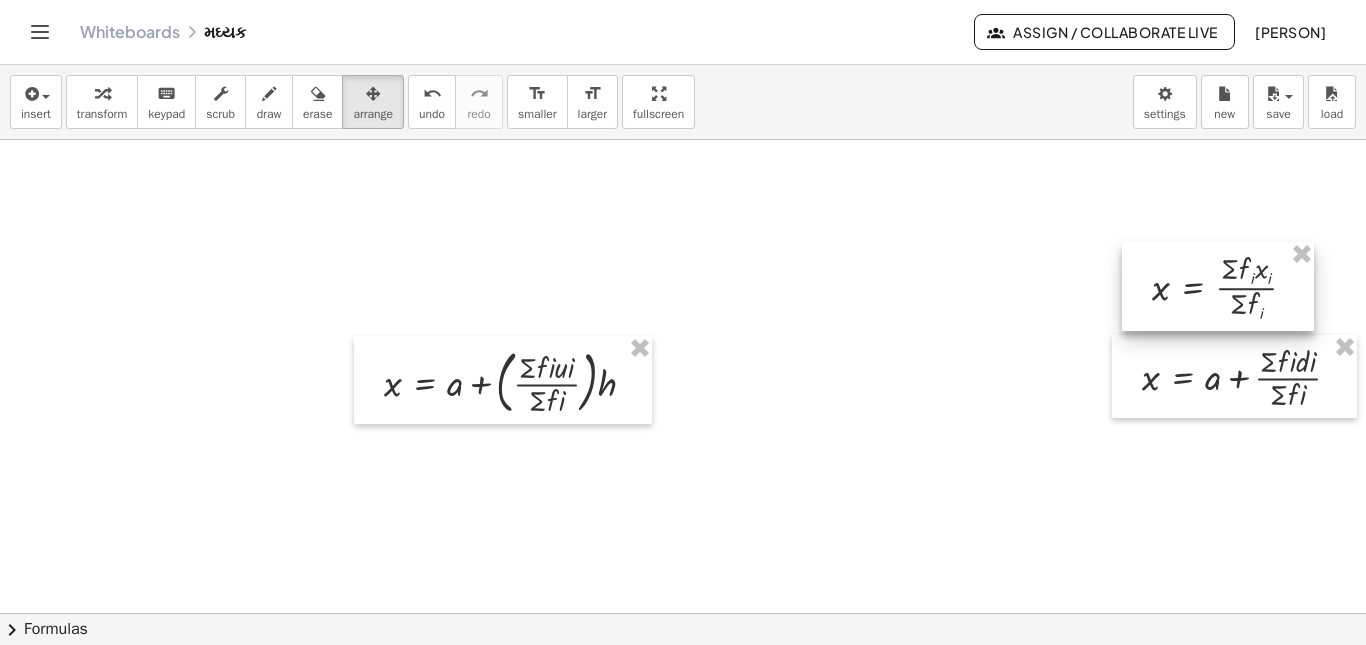 drag, startPoint x: 1257, startPoint y: 287, endPoint x: 1226, endPoint y: 287, distance: 31 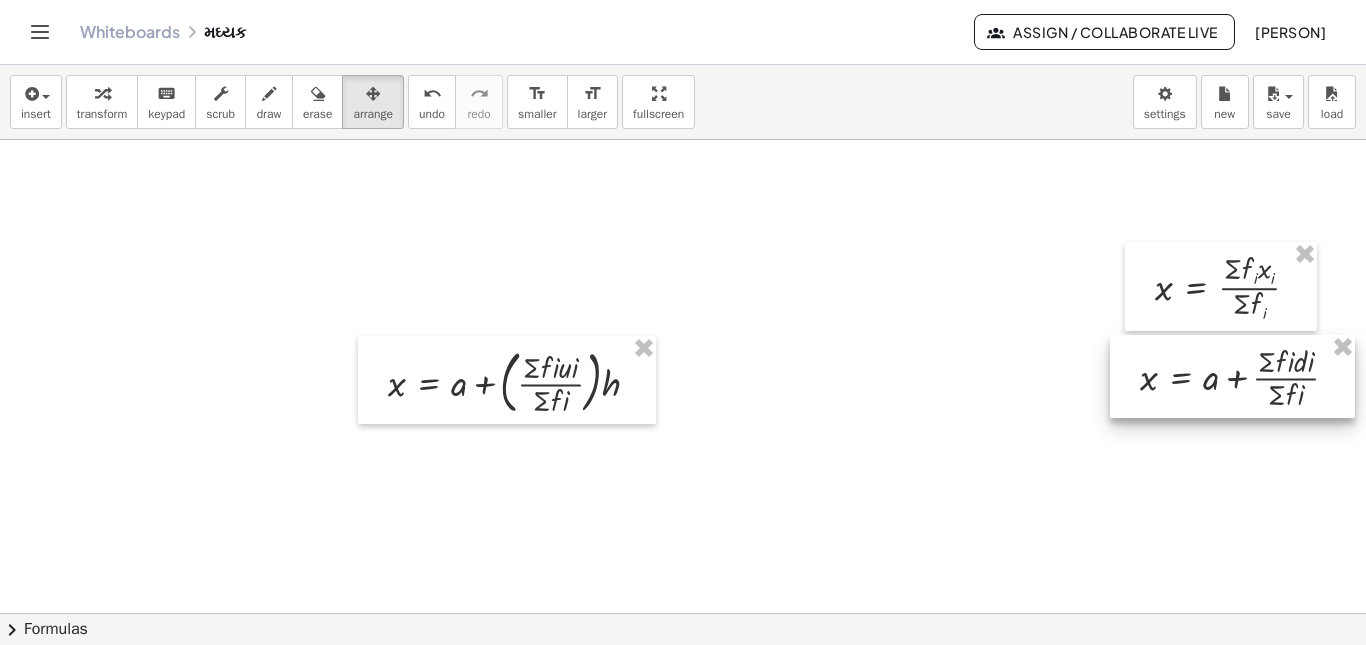 scroll, scrollTop: 0, scrollLeft: 59, axis: horizontal 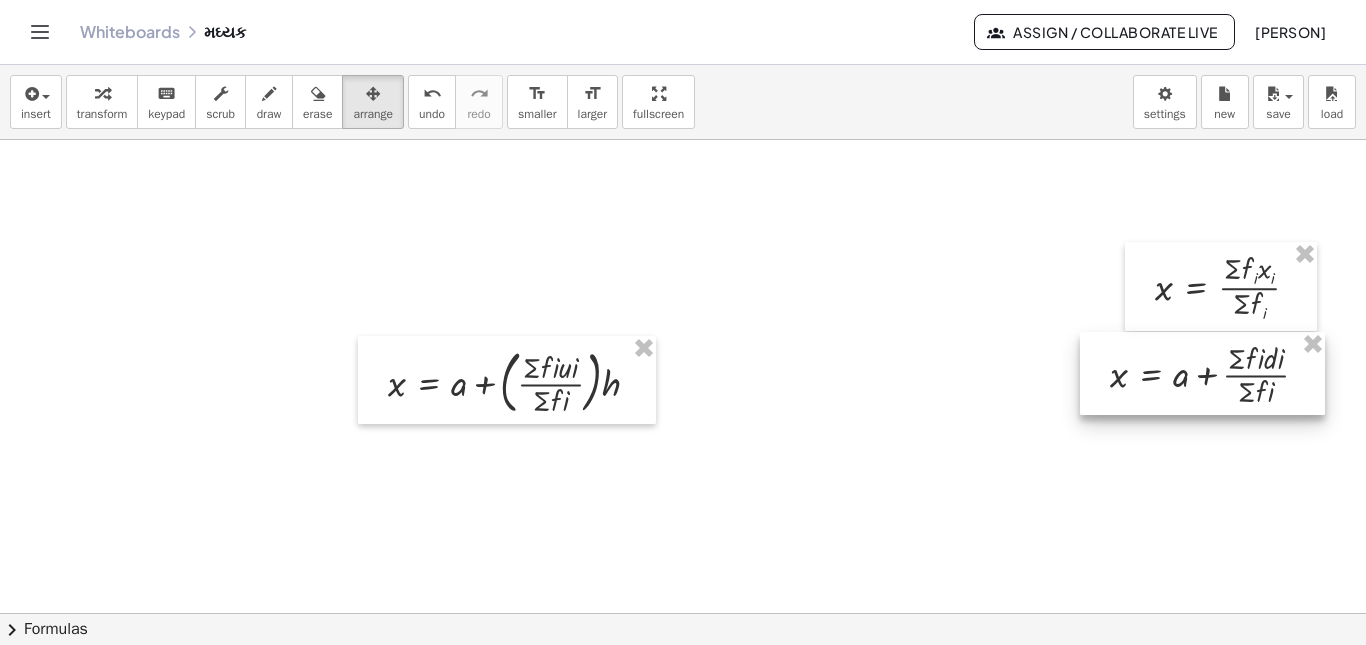 drag, startPoint x: 1238, startPoint y: 379, endPoint x: 1202, endPoint y: 376, distance: 36.124783 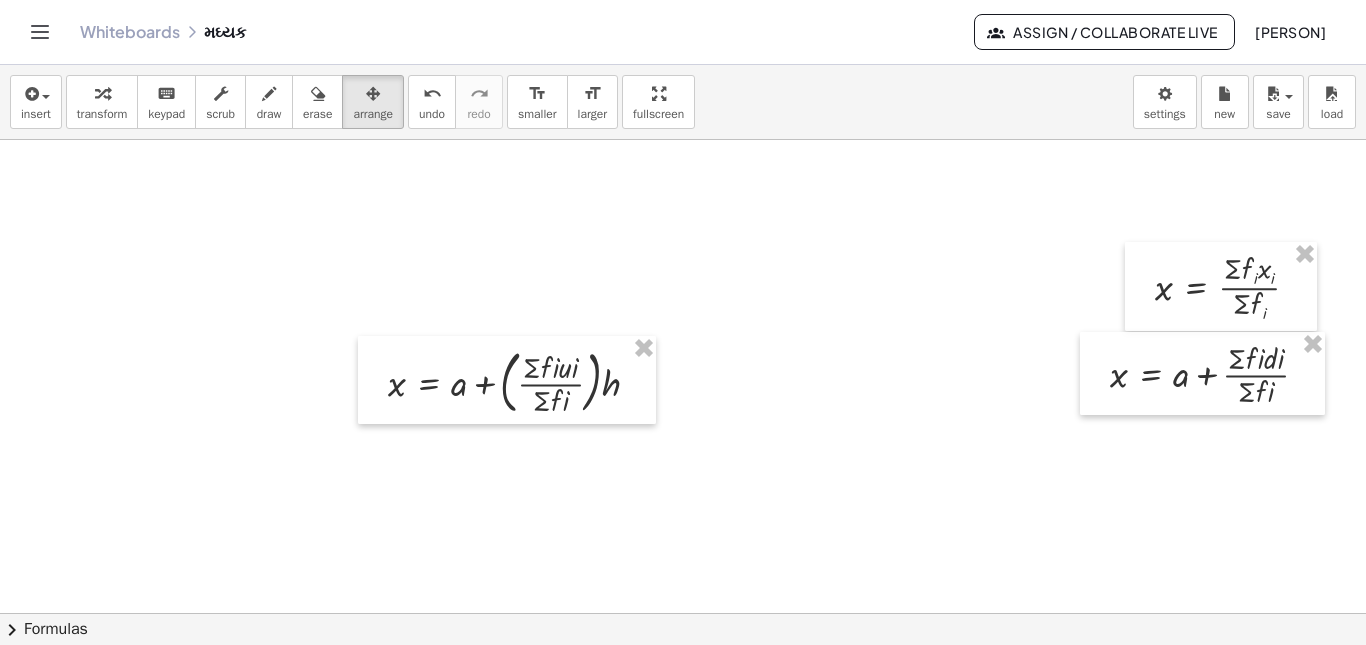scroll, scrollTop: 0, scrollLeft: 0, axis: both 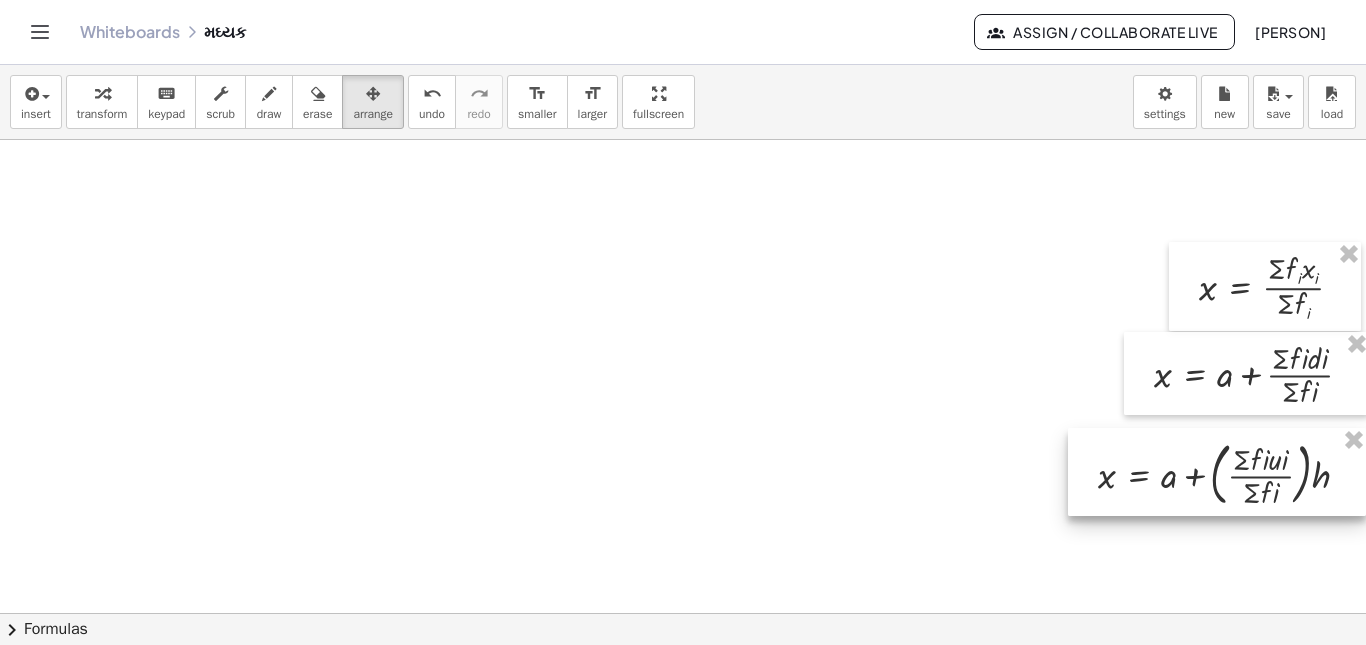 drag, startPoint x: 533, startPoint y: 401, endPoint x: 1203, endPoint y: 494, distance: 676.4237 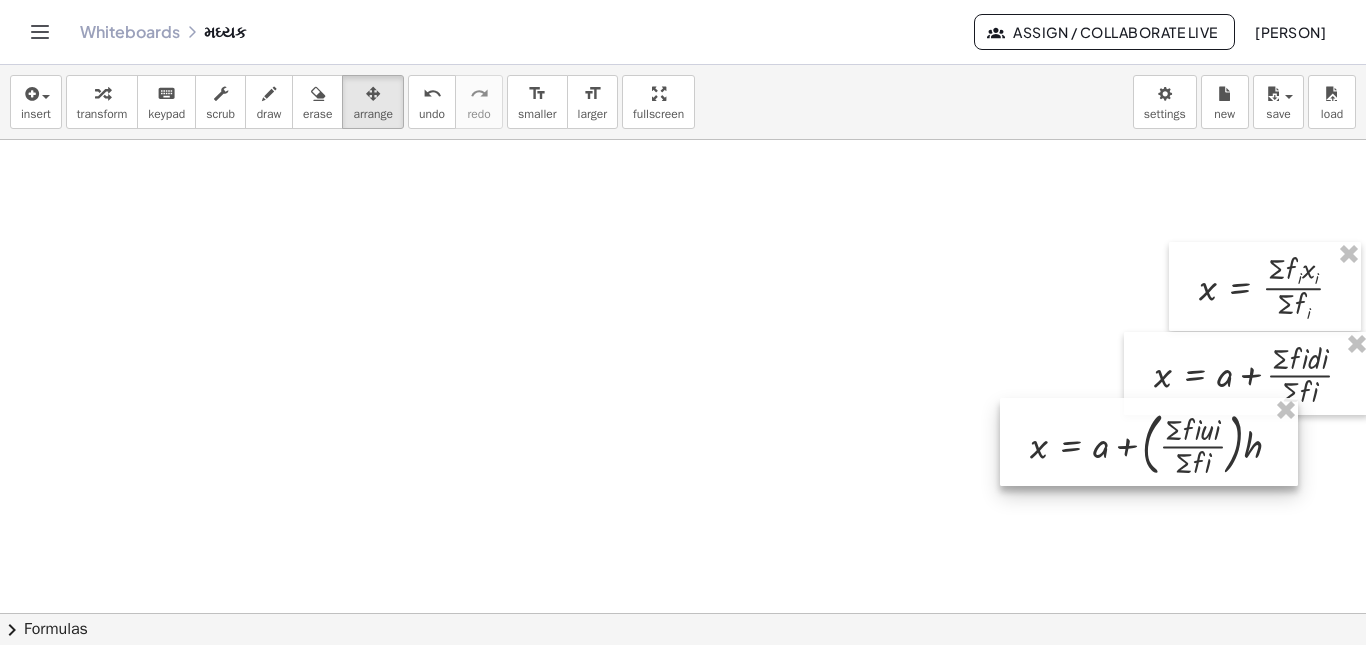 drag, startPoint x: 1176, startPoint y: 480, endPoint x: 1103, endPoint y: 449, distance: 79.30952 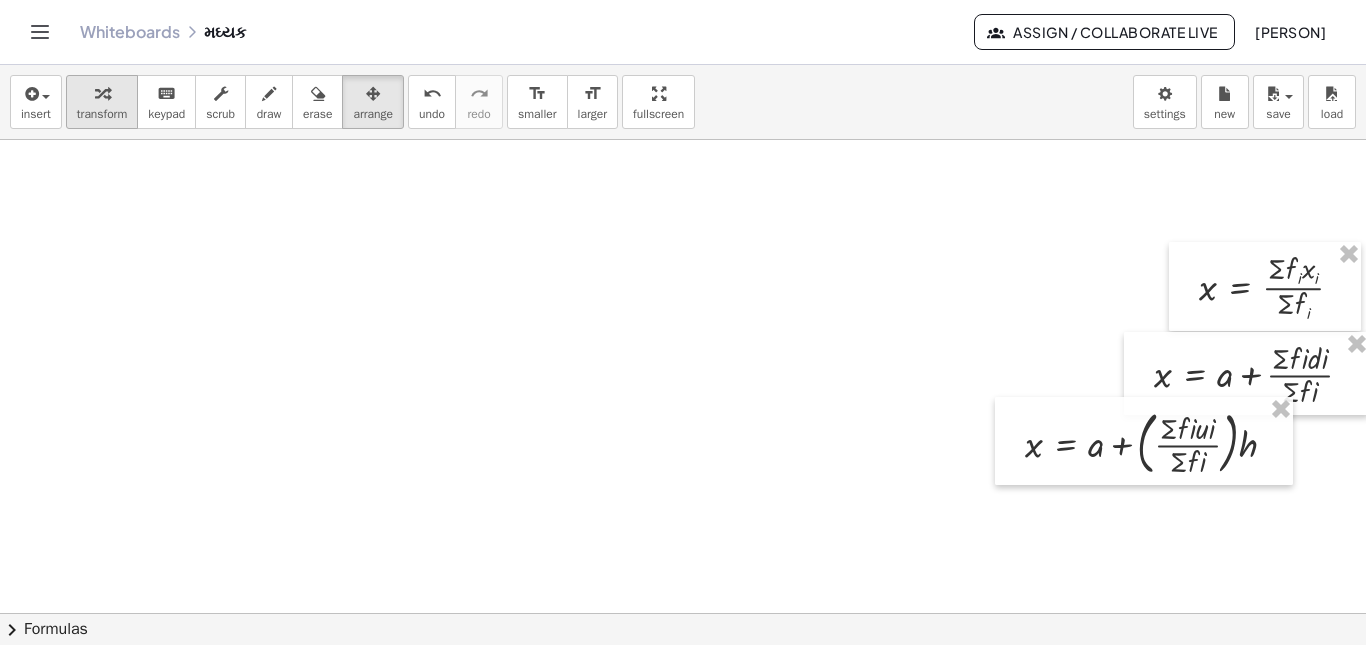 click on "transform" at bounding box center (102, 114) 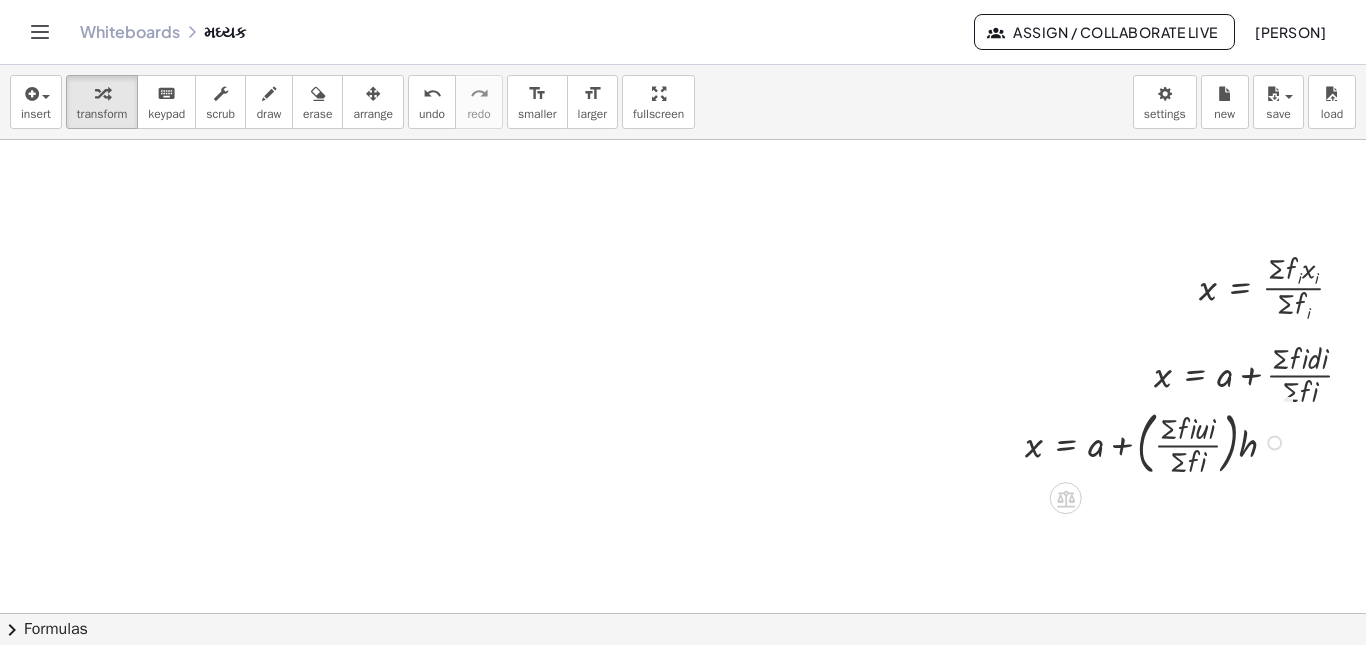 click on "Fix a mistake Transform line Copy line as LaTeX Copy derivation as LaTeX Expand new lines: On" at bounding box center [1274, 442] 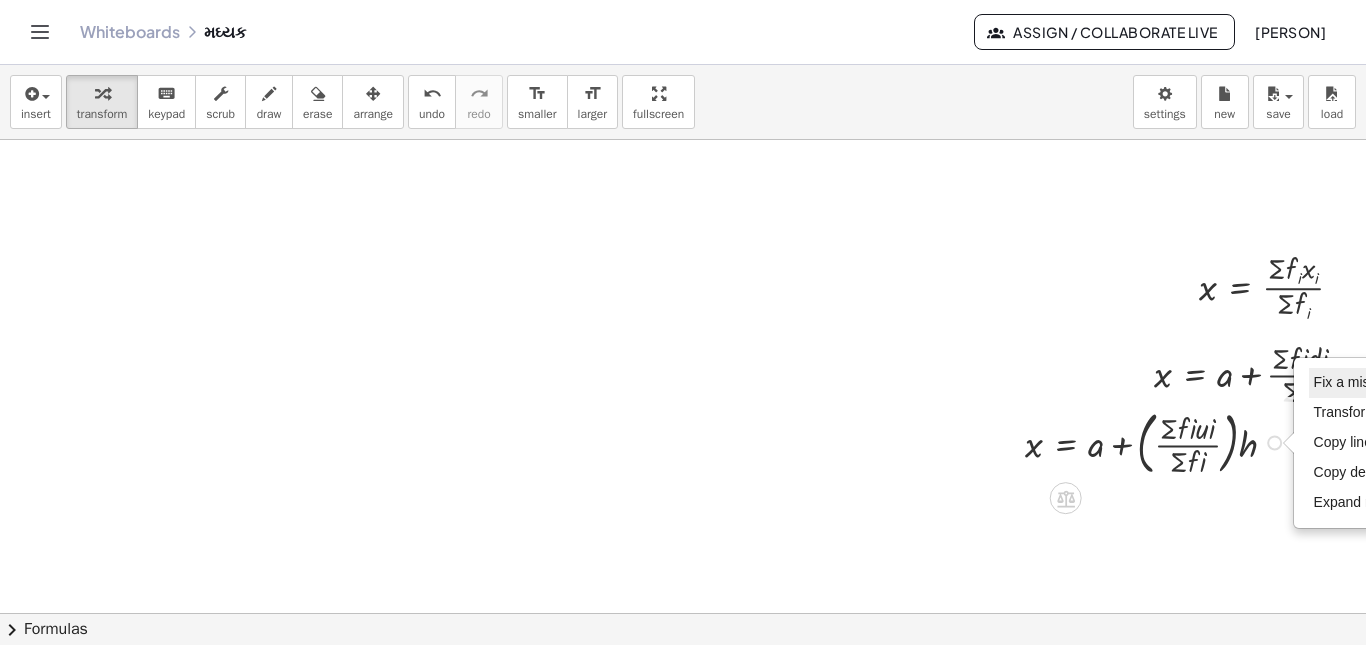click on "Fix a mistake" at bounding box center [1355, 382] 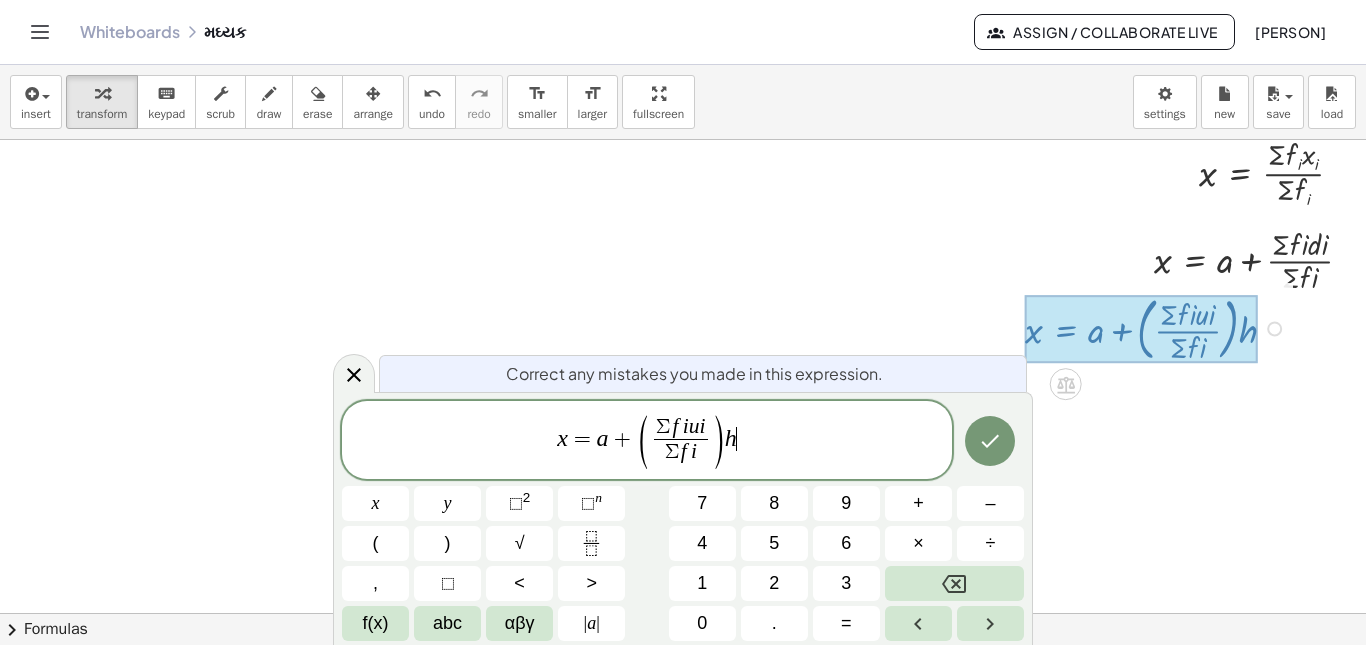 scroll, scrollTop: 115, scrollLeft: 0, axis: vertical 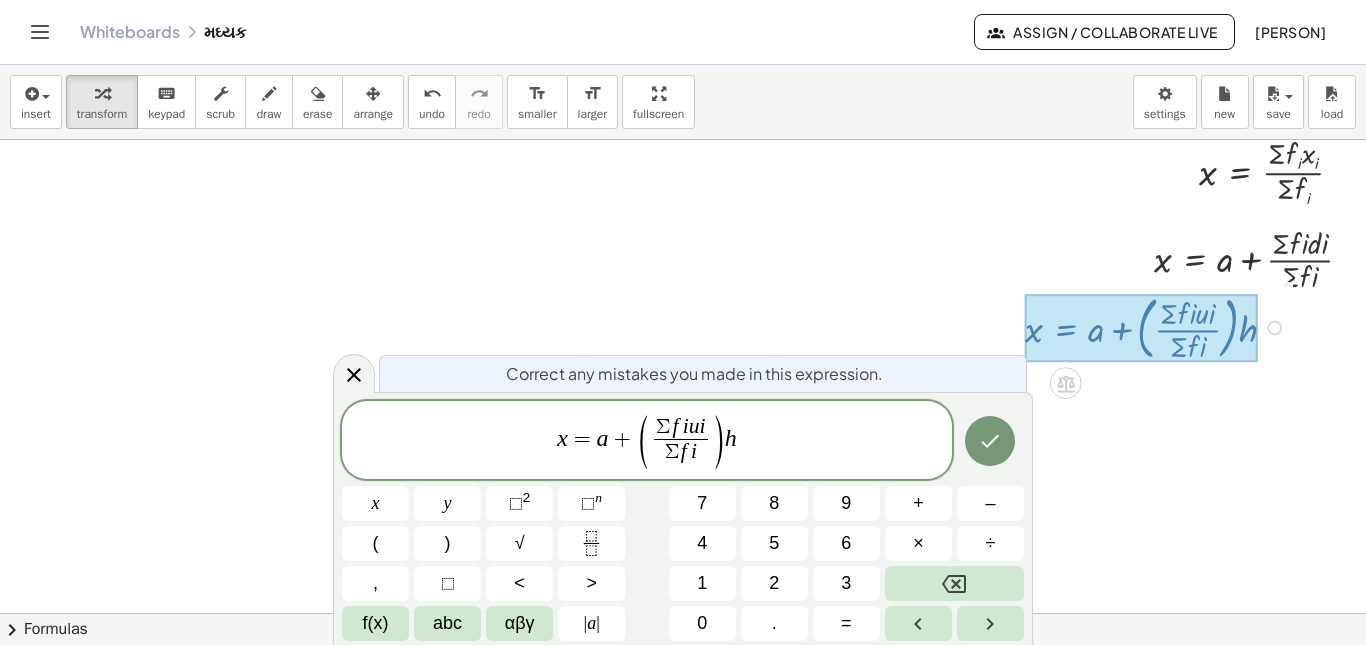 click on ")" at bounding box center [718, 442] 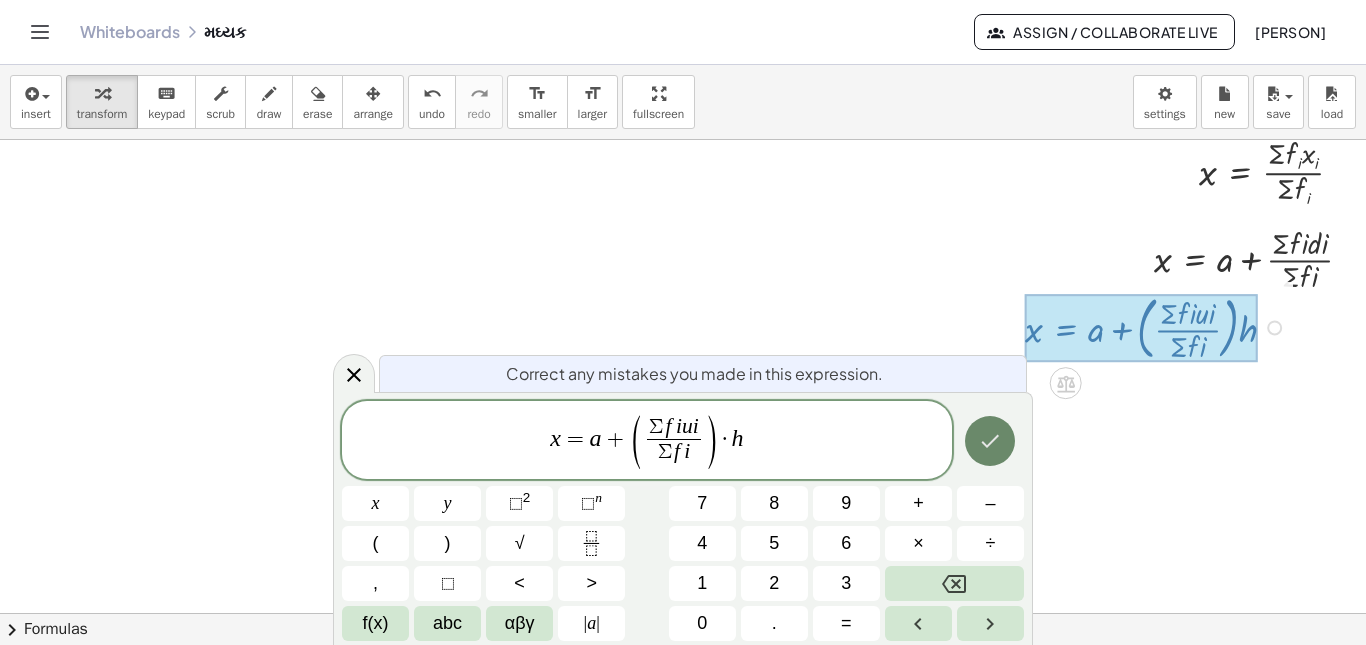click 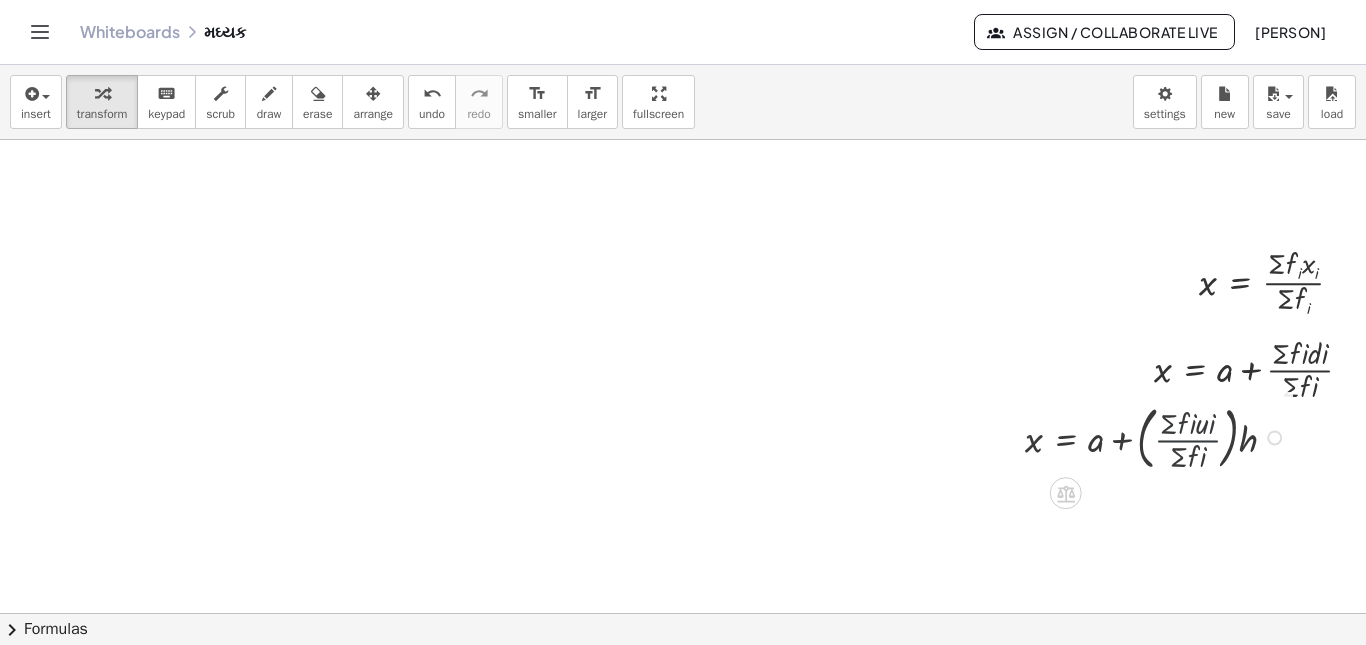 scroll, scrollTop: 0, scrollLeft: 0, axis: both 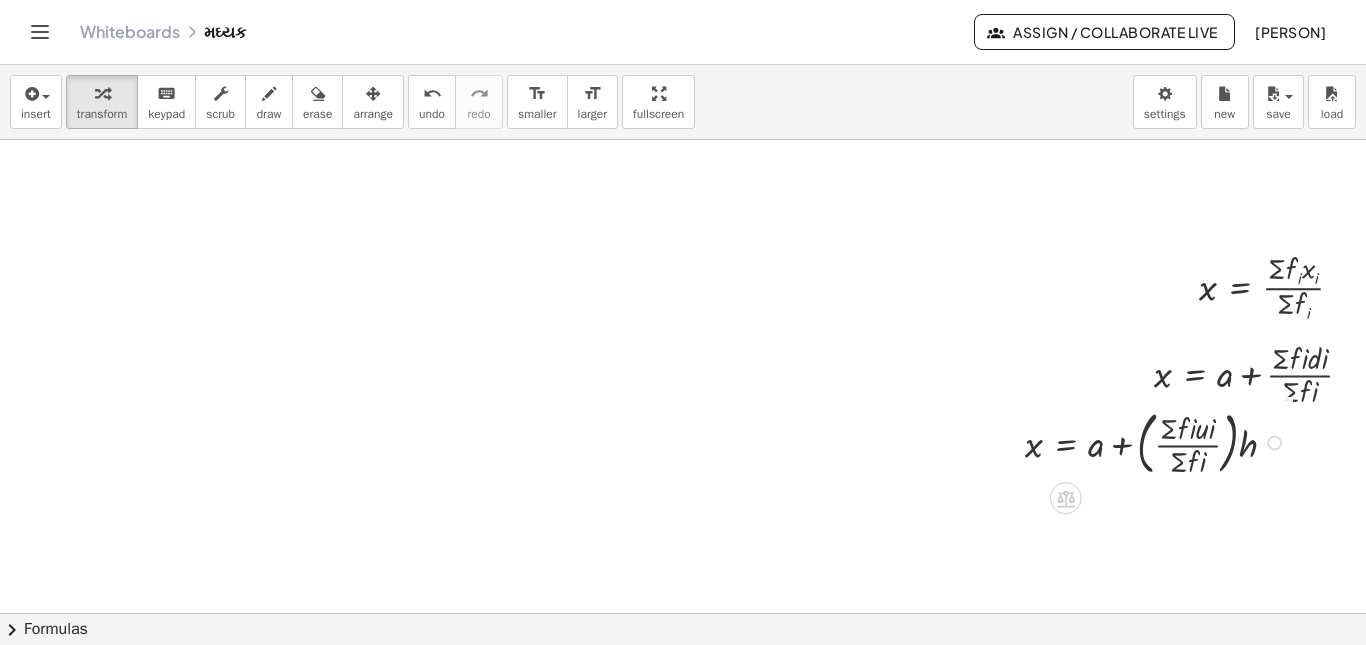 click on "Fix a mistake Transform line Copy line as LaTeX Copy derivation as LaTeX Expand new lines: On" at bounding box center (1274, 442) 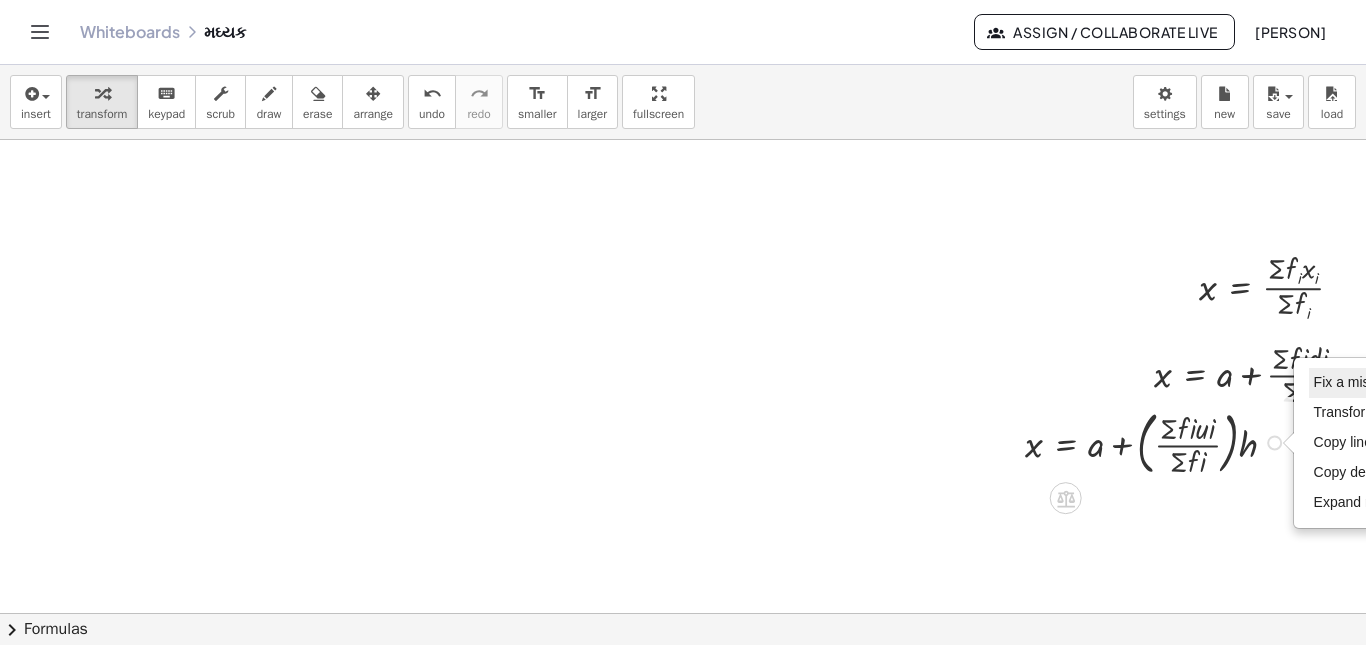 click on "Fix a mistake" at bounding box center (1355, 382) 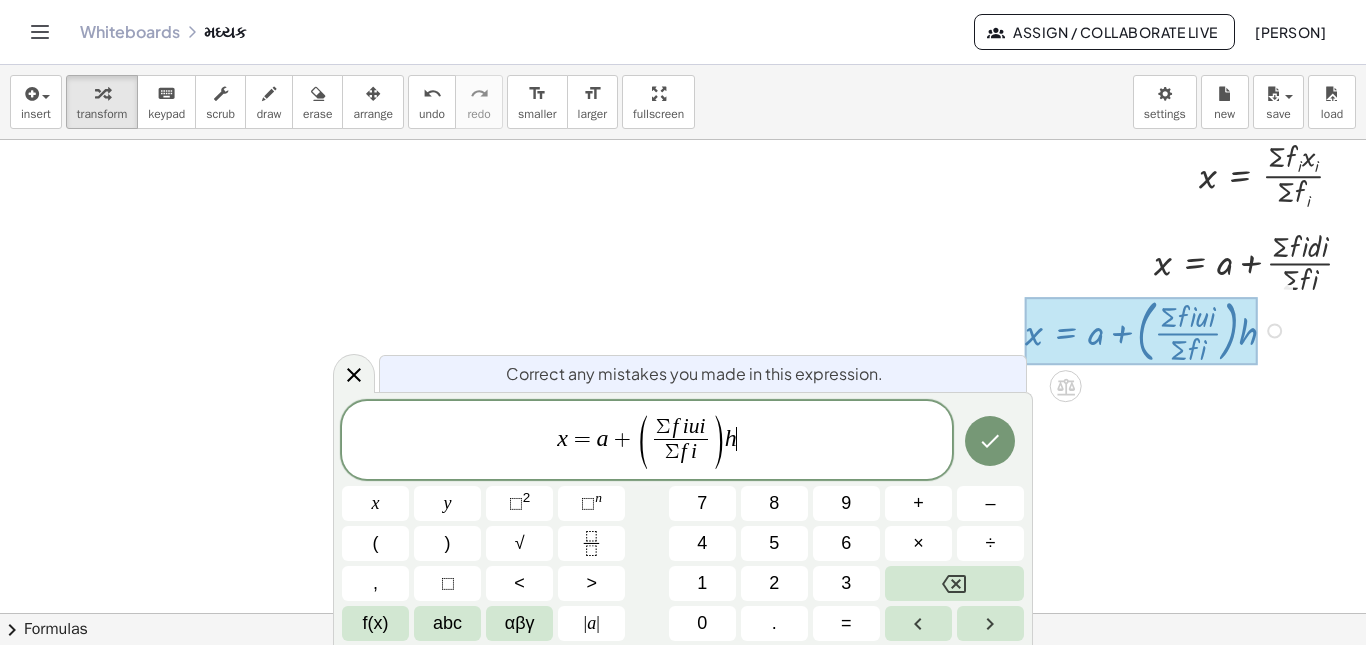 scroll, scrollTop: 115, scrollLeft: 0, axis: vertical 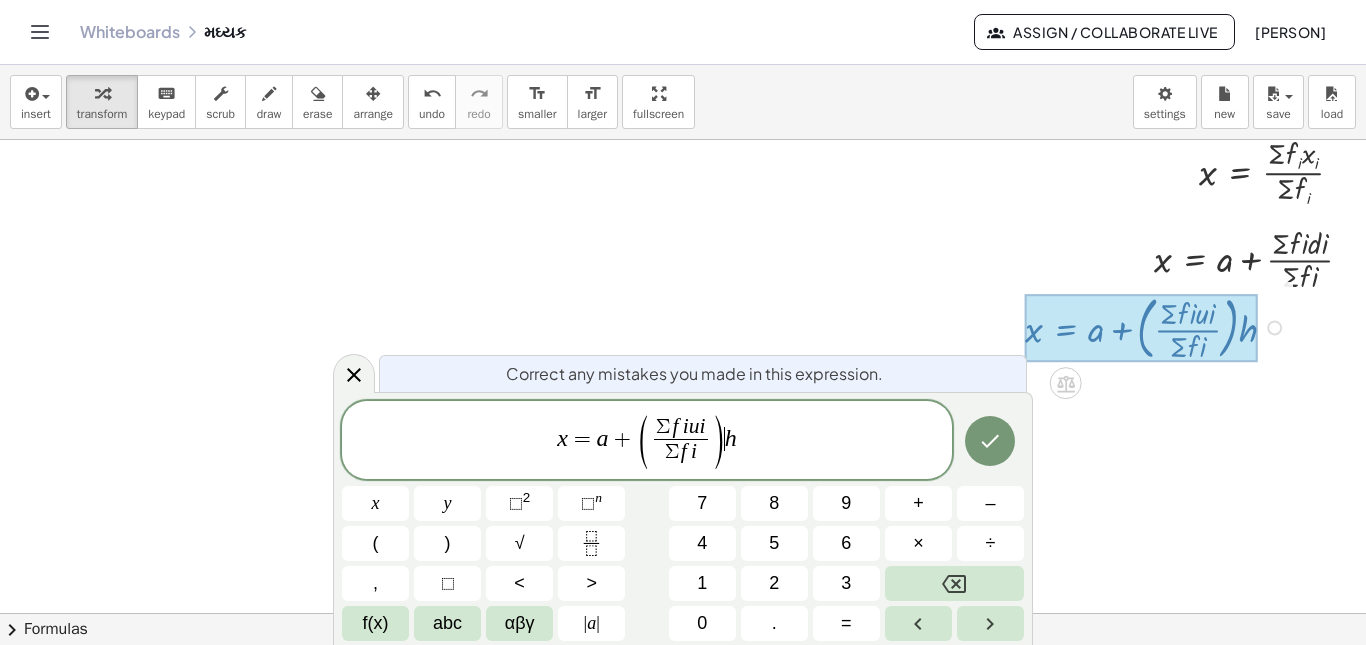 click on ")" at bounding box center (718, 442) 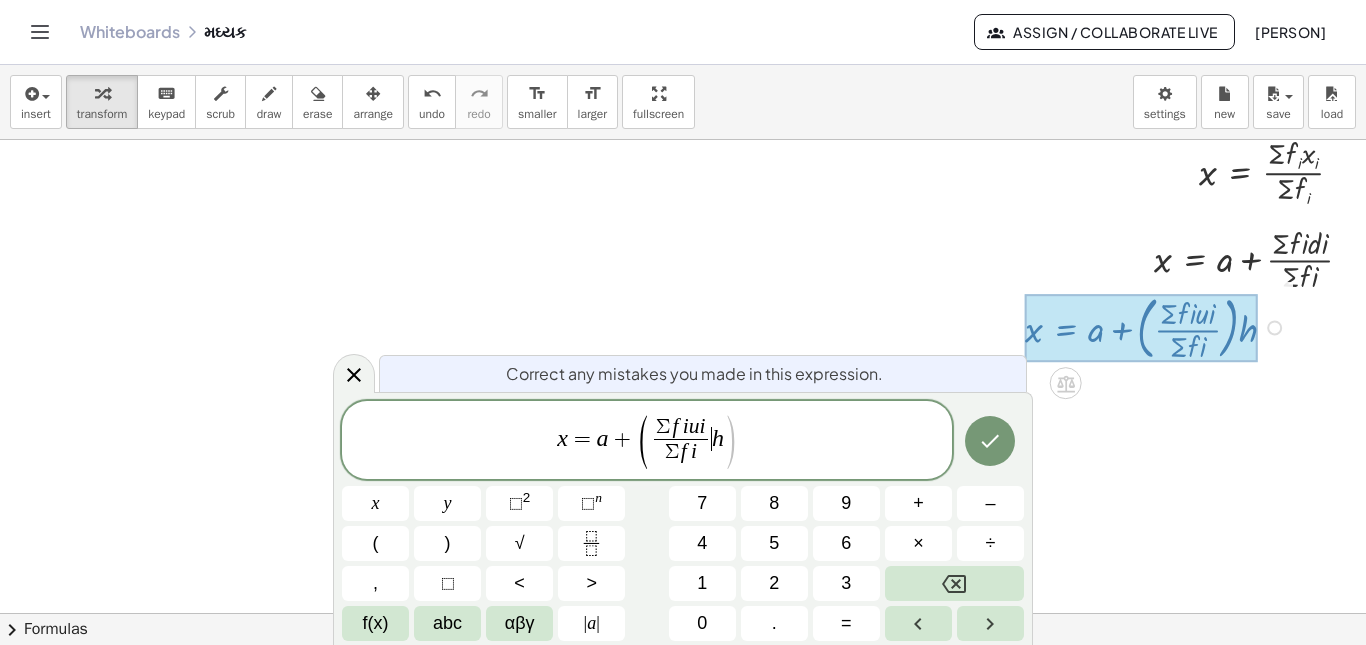 click on "Σ f i u i Σ f i ​" at bounding box center (681, 441) 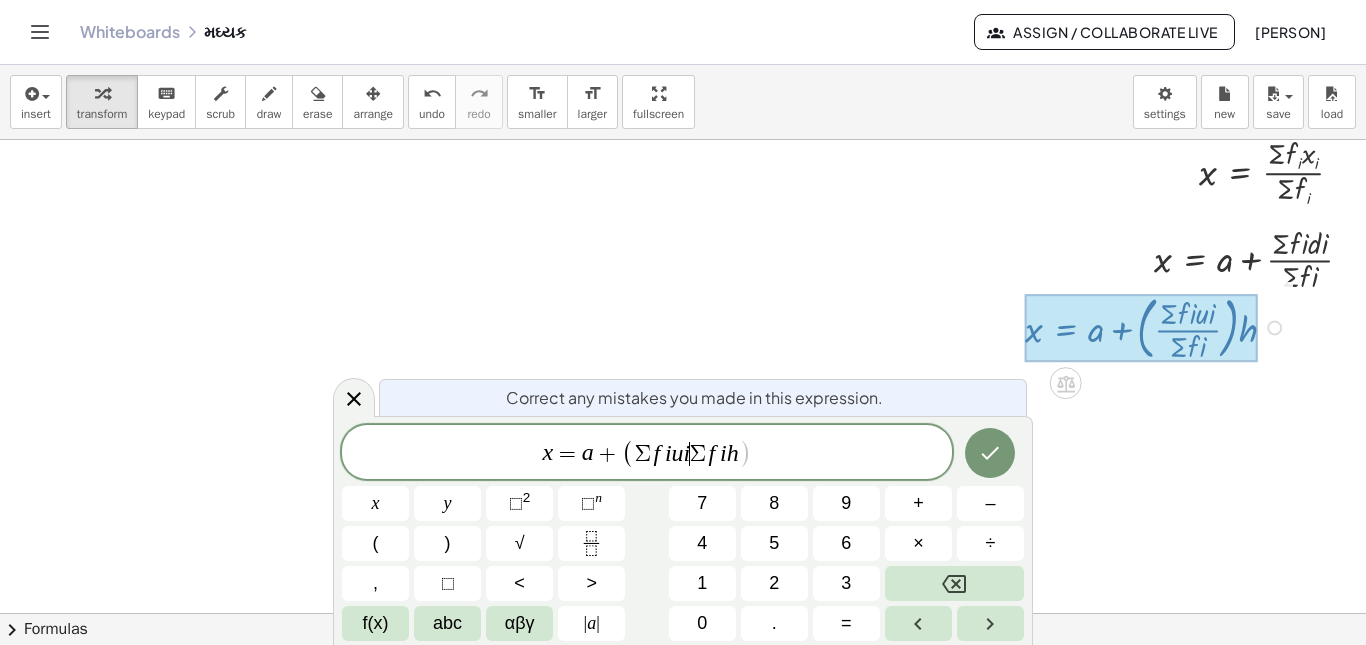 click on "Σ" at bounding box center [698, 454] 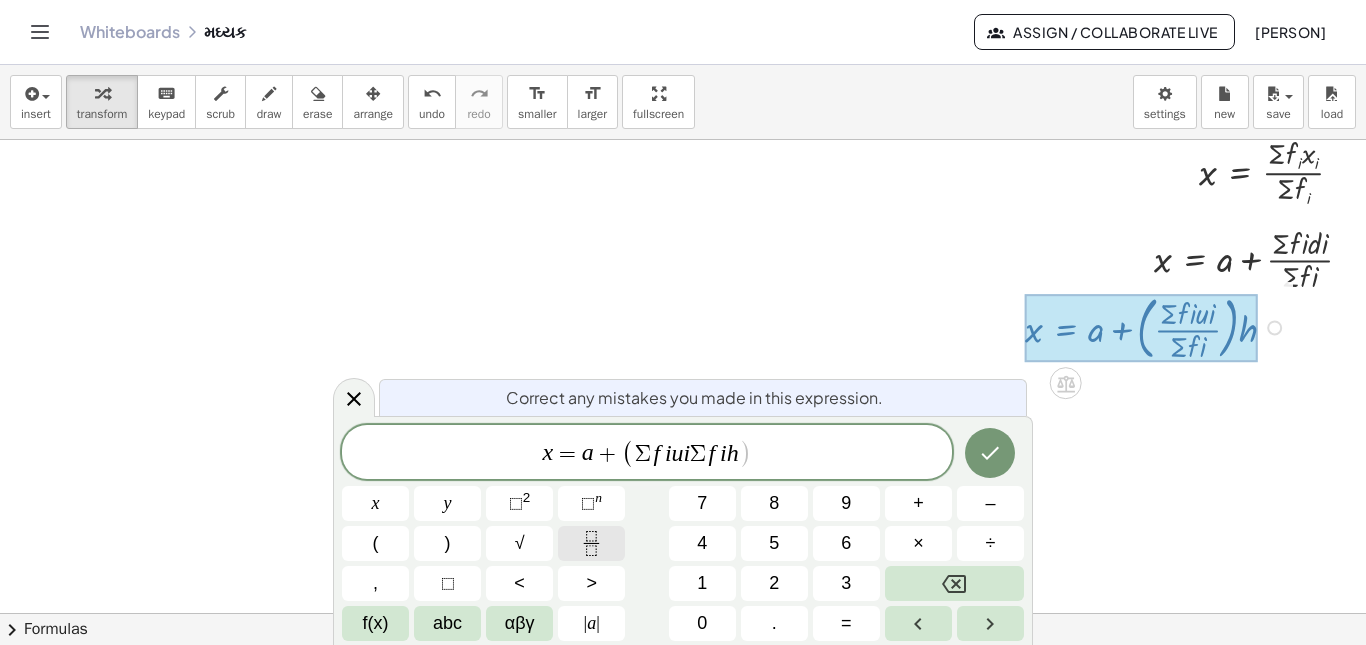 click 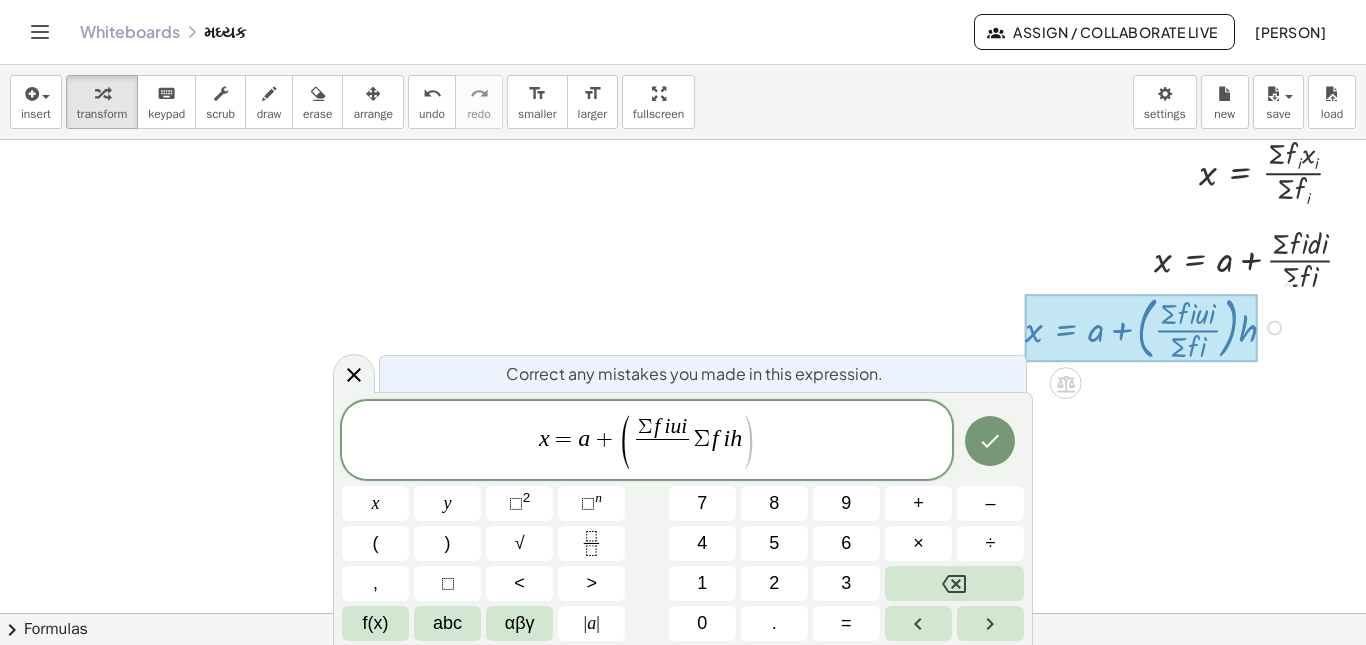 click on "Σ" at bounding box center (702, 439) 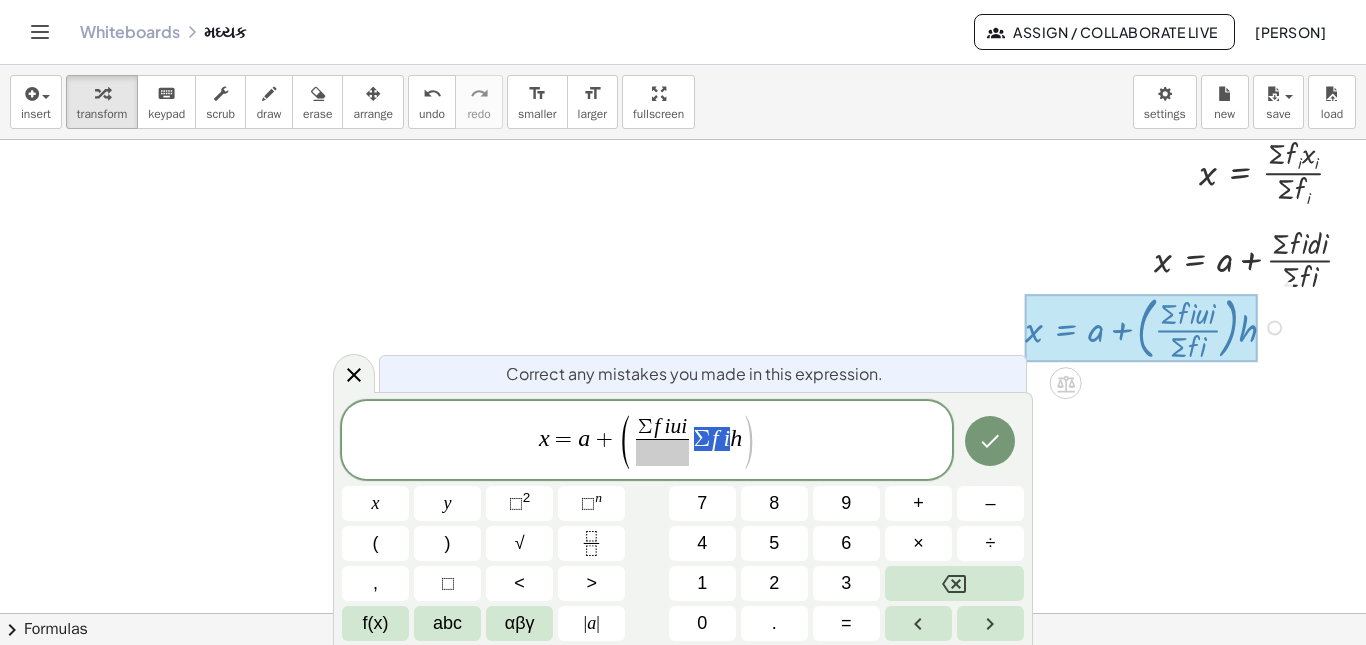 drag, startPoint x: 692, startPoint y: 437, endPoint x: 732, endPoint y: 458, distance: 45.17743 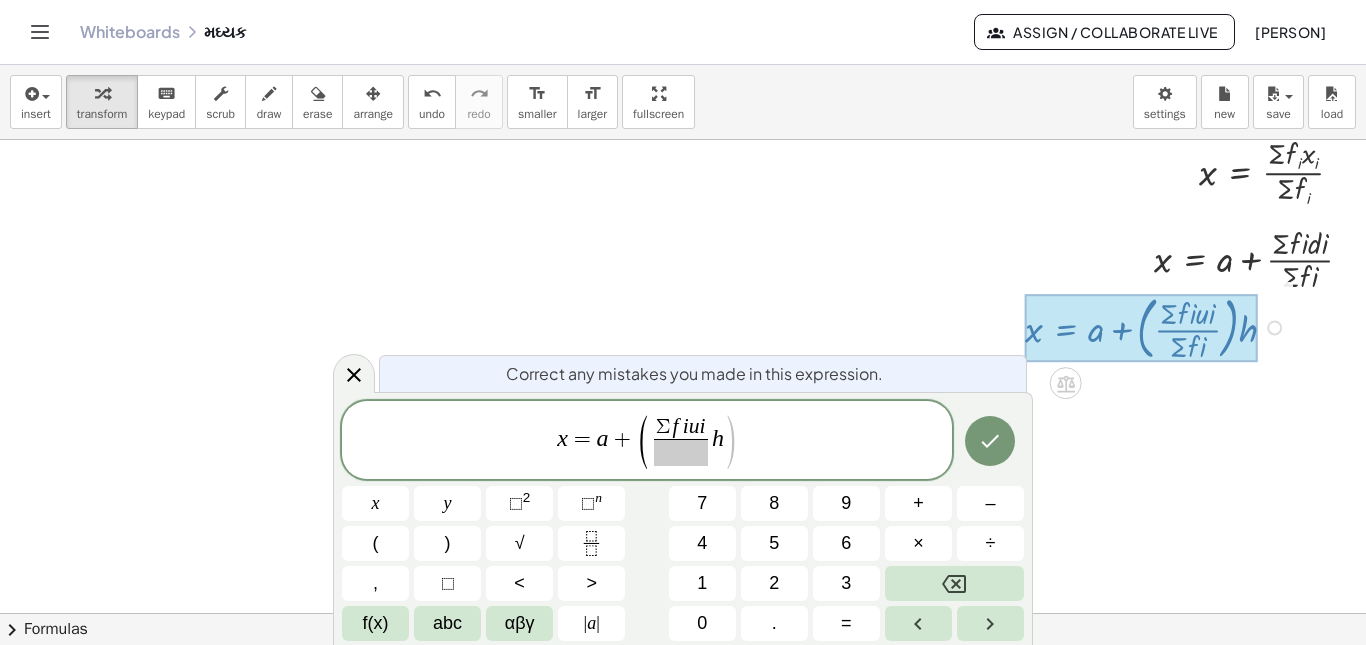 click at bounding box center (681, 452) 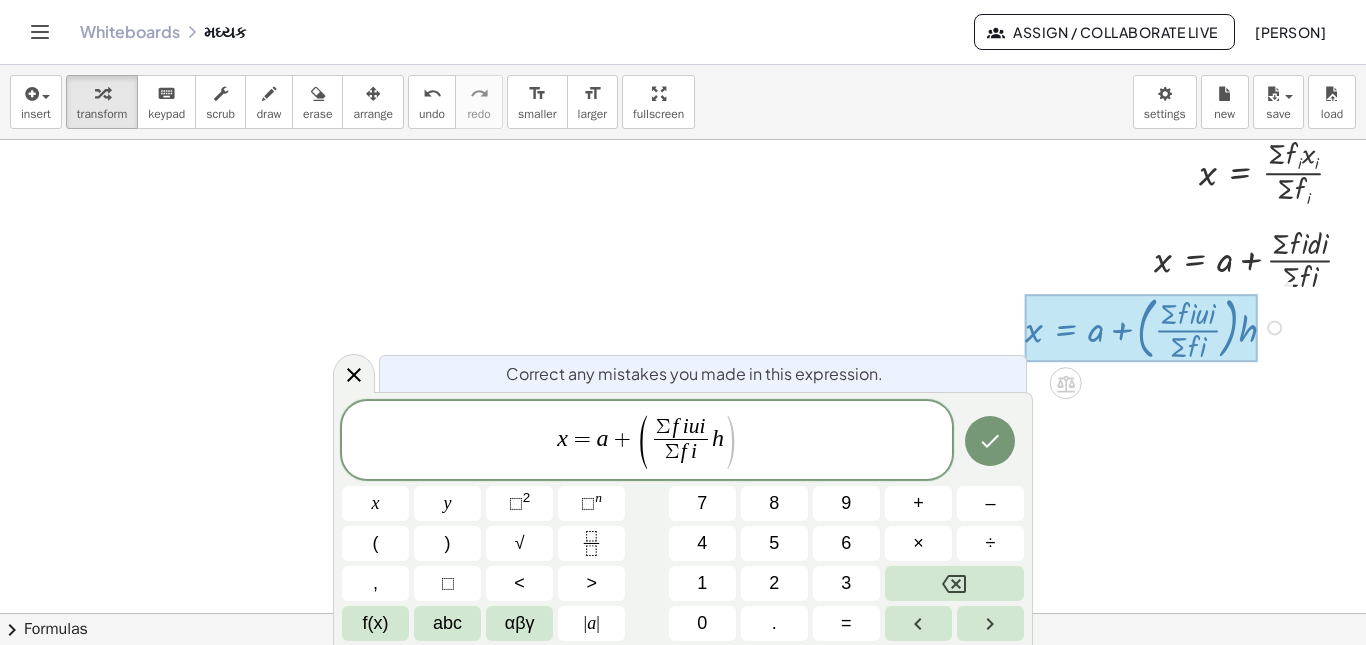 click on "x = a + ( Σ f i u i Σ f i ​ ​ h )" at bounding box center (647, 441) 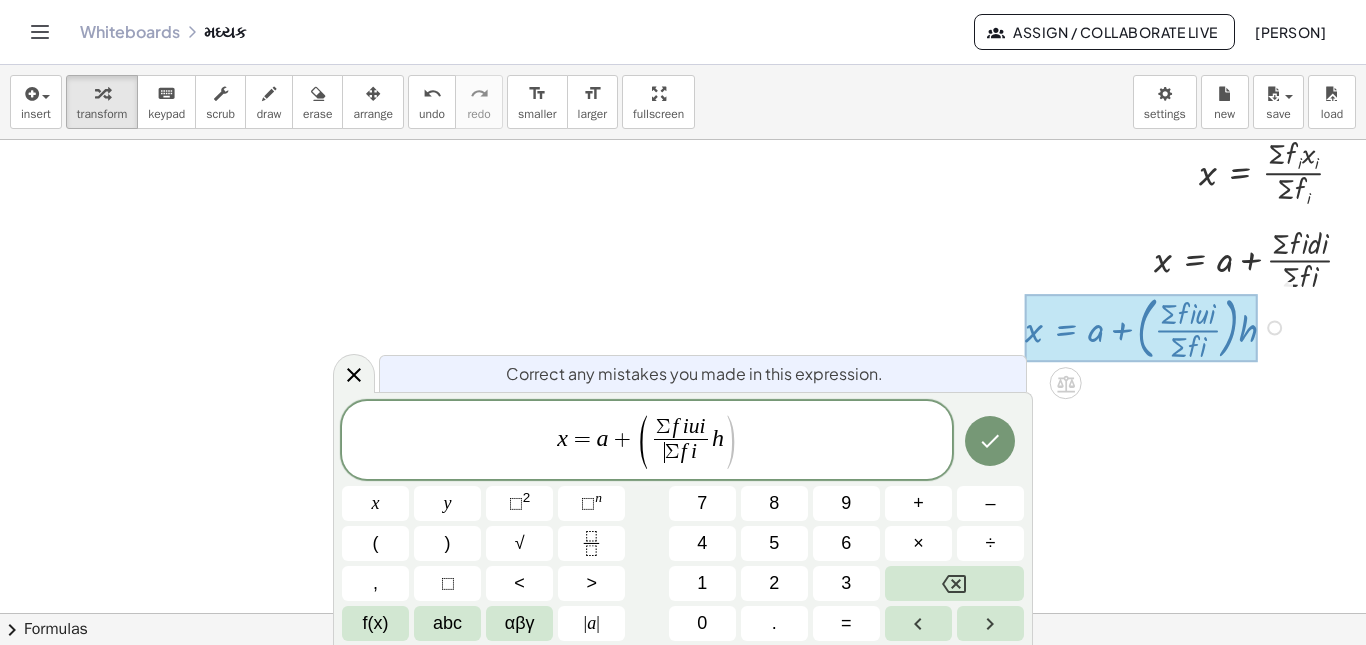 click on "​ Σ f i" at bounding box center [681, 452] 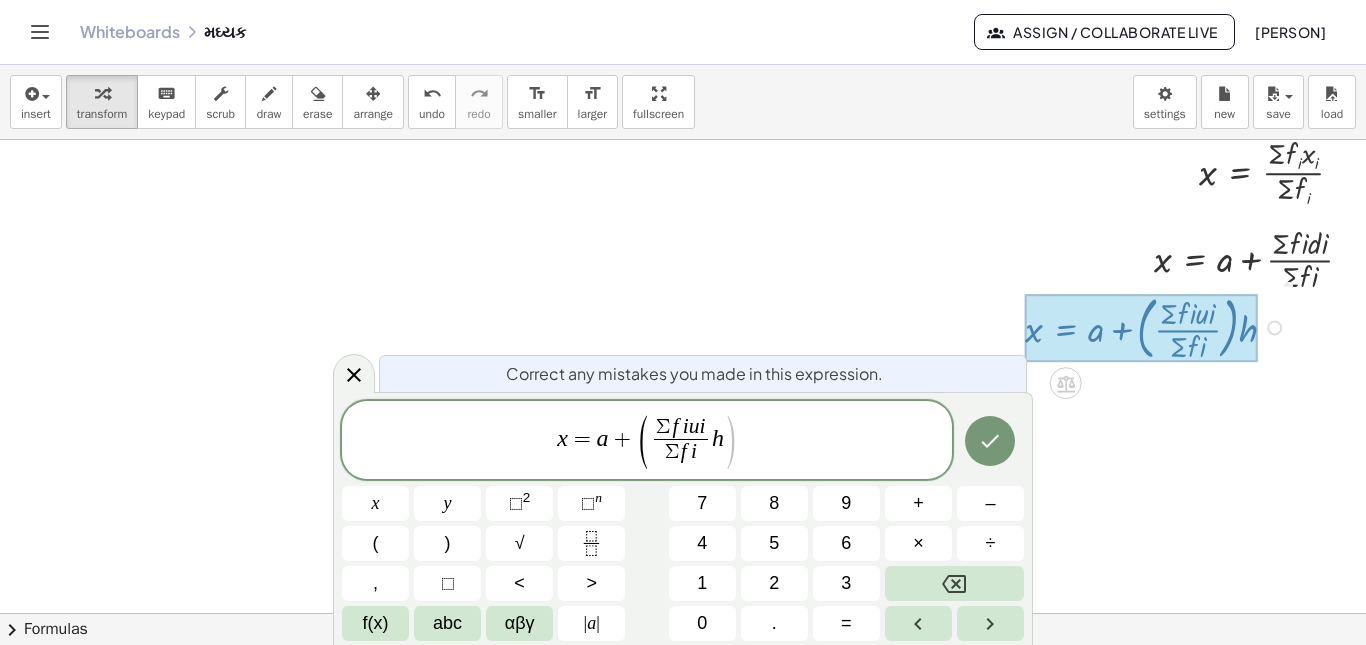 click on "Σ f i u i" at bounding box center (681, 428) 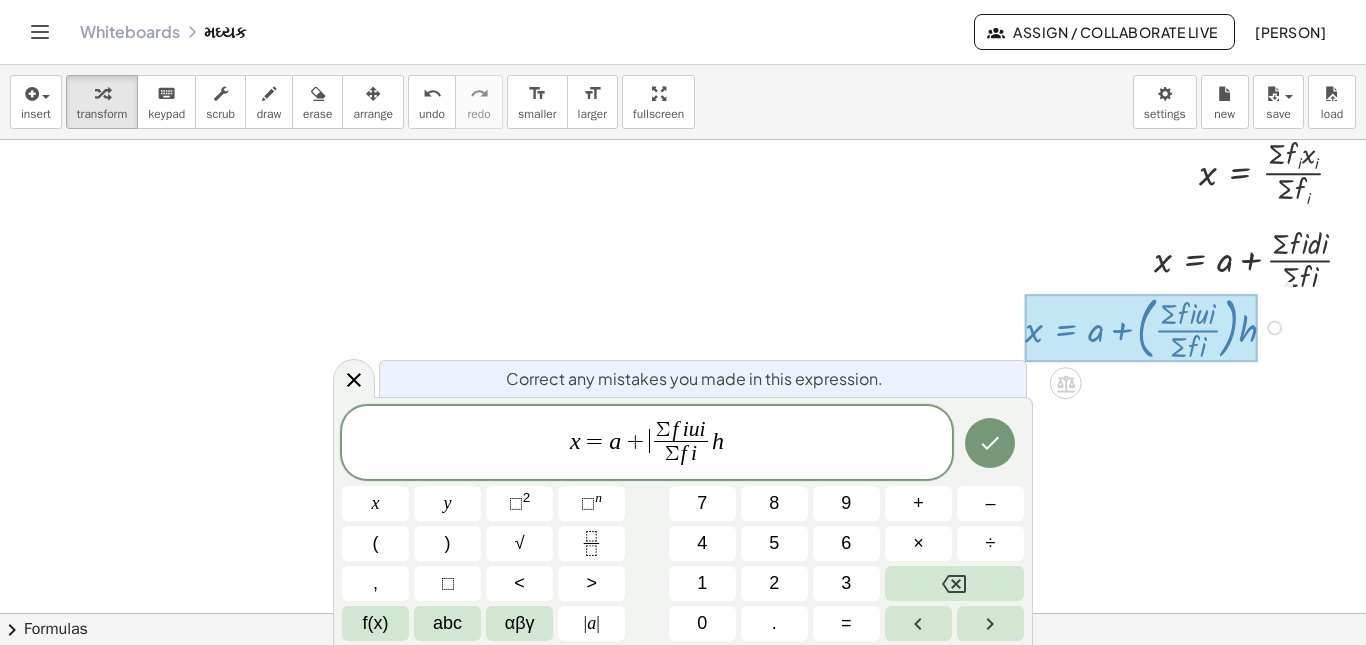 click on "h" at bounding box center (718, 440) 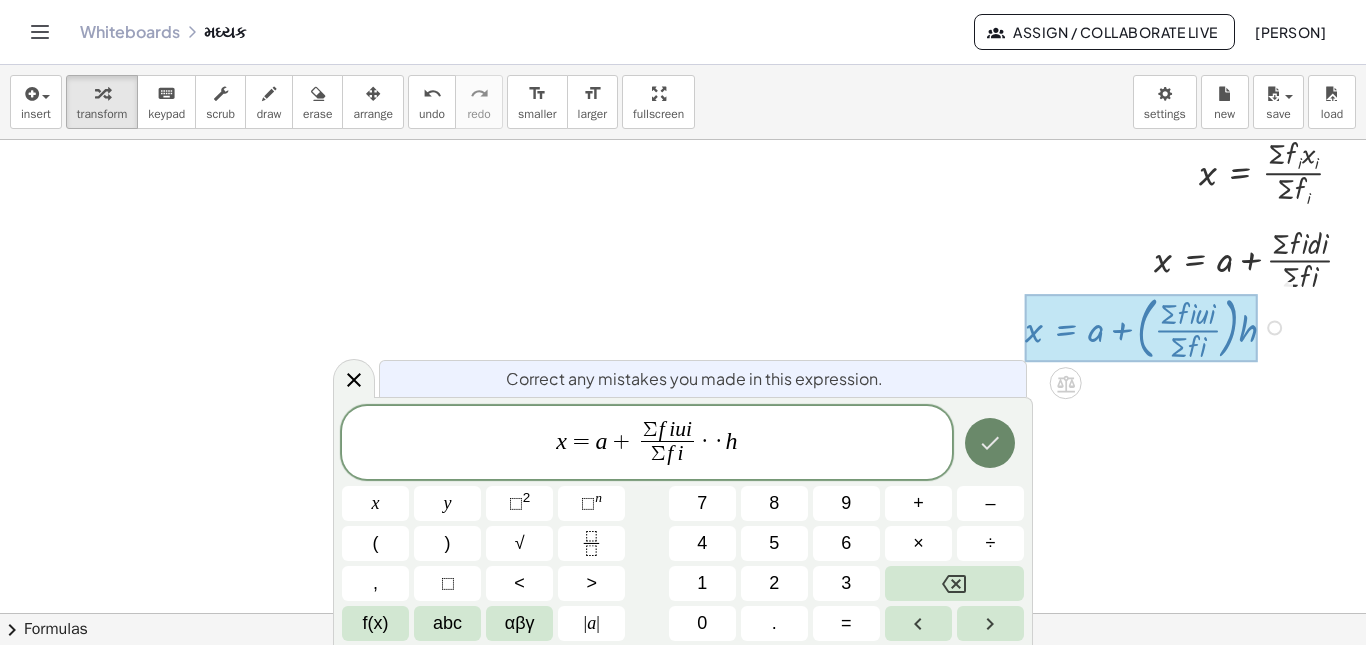 click 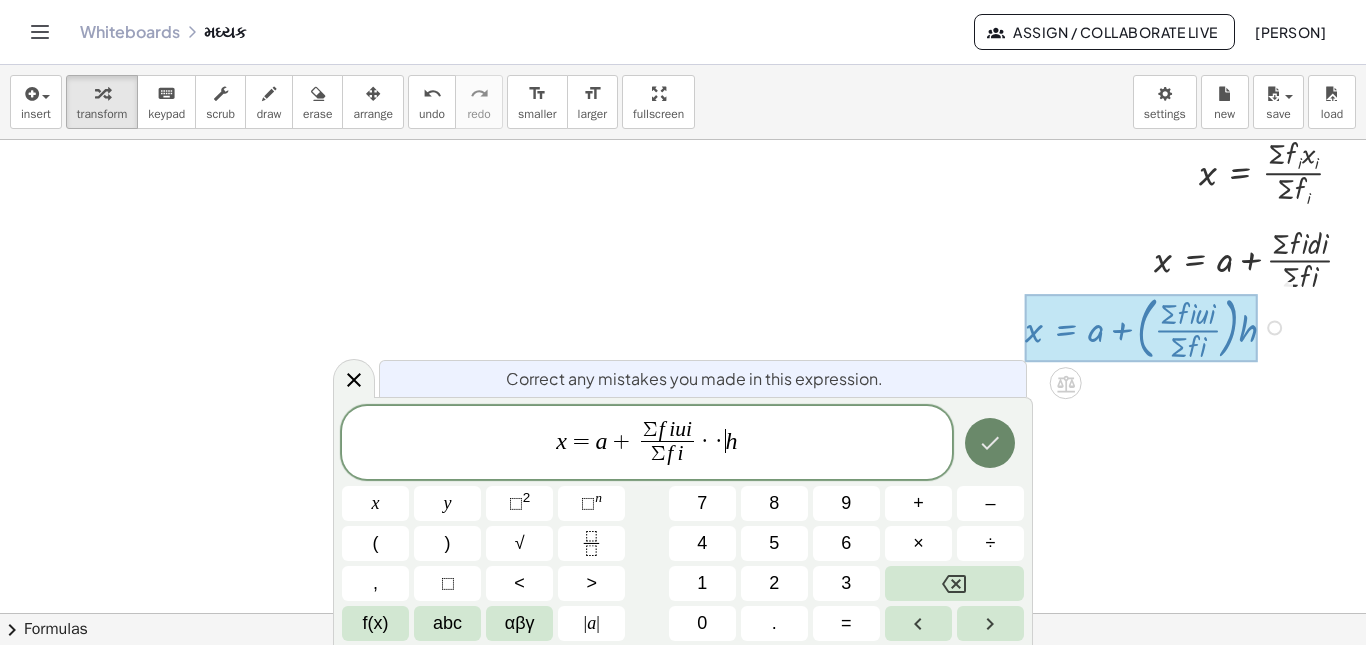 click 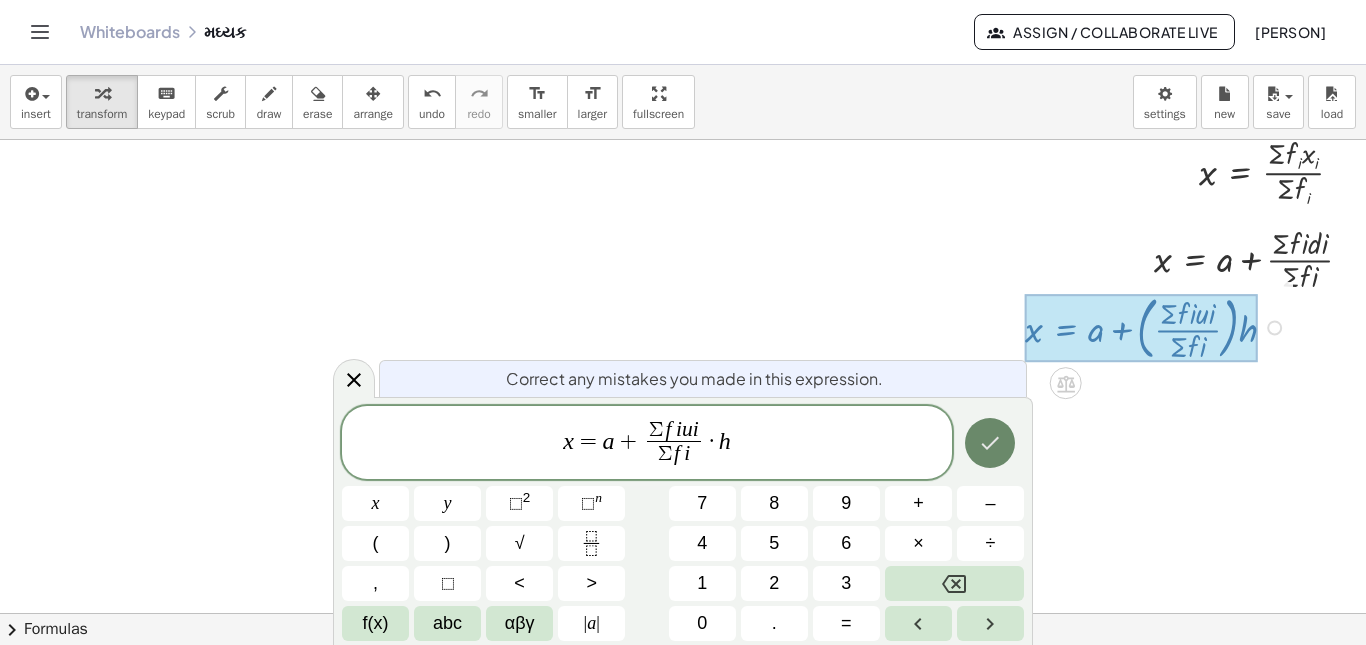click 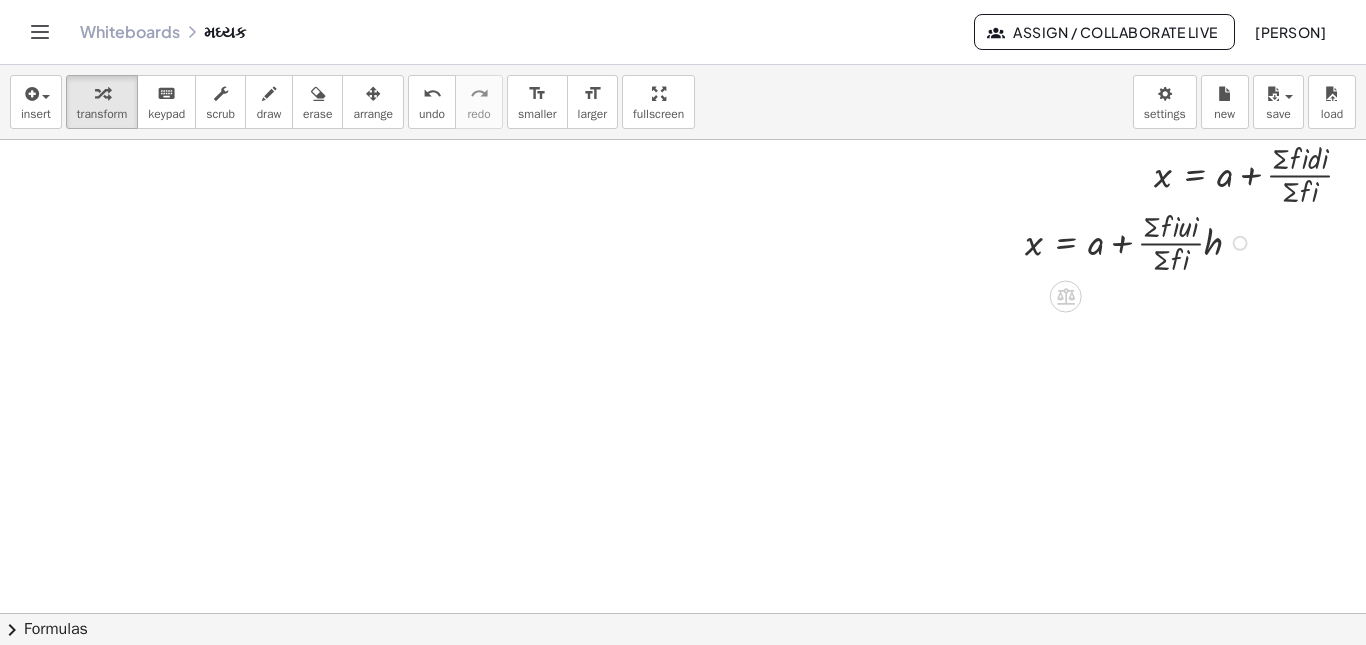 scroll, scrollTop: 0, scrollLeft: 0, axis: both 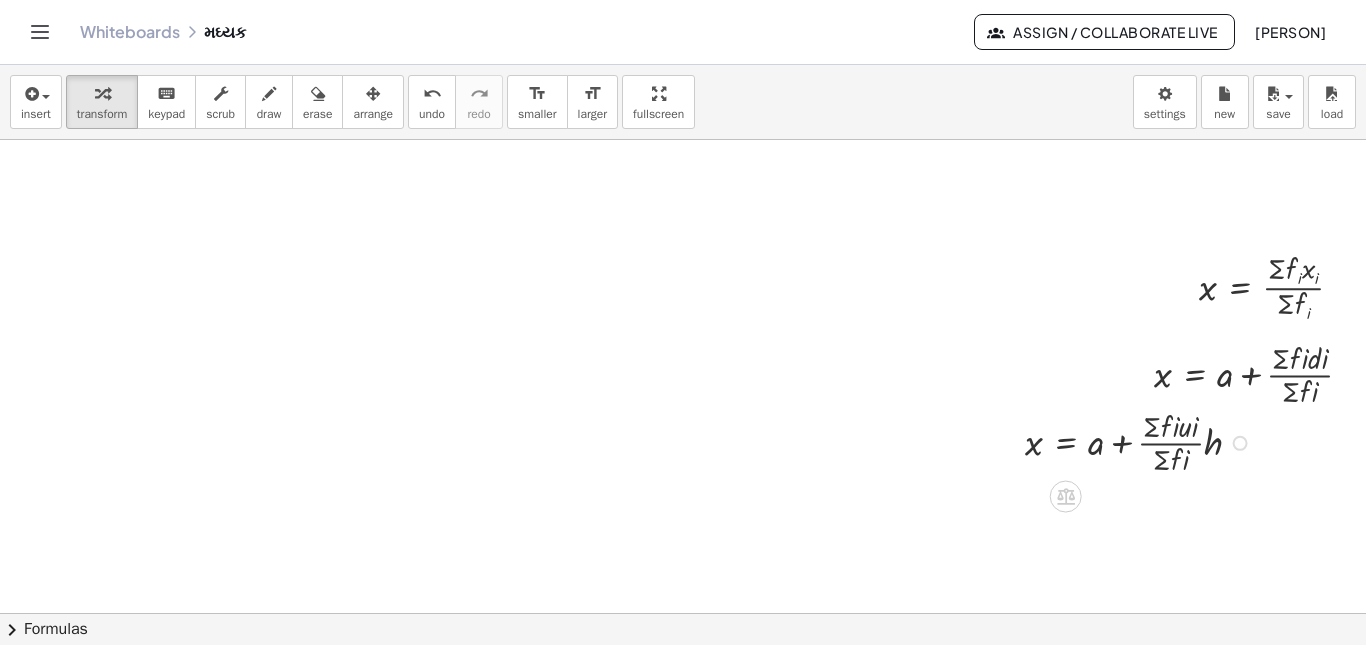 click on "insert select one: Math Expression Function Text Youtube Video Graphing Geometry Geometry 3D transform keyboard keypad scrub draw erase arrange undo undo redo redo format_size smaller format_size larger fullscreen load   save new settings" at bounding box center (683, 102) 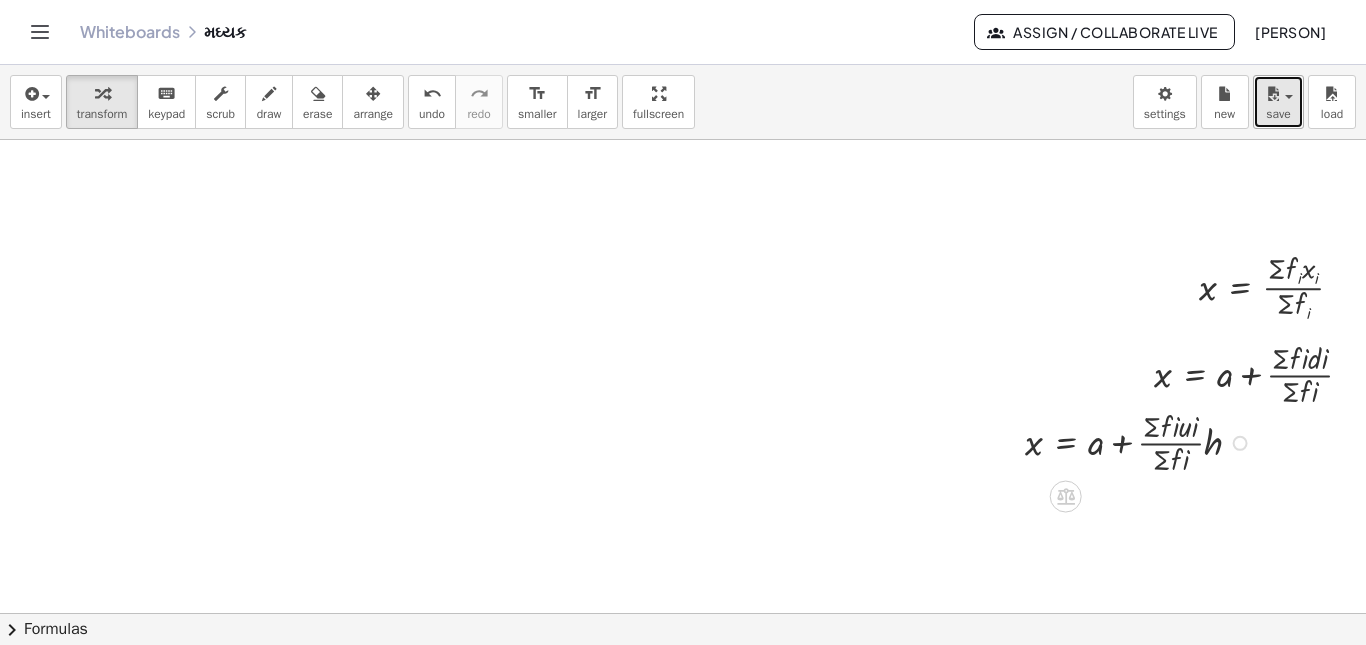 click at bounding box center [1273, 94] 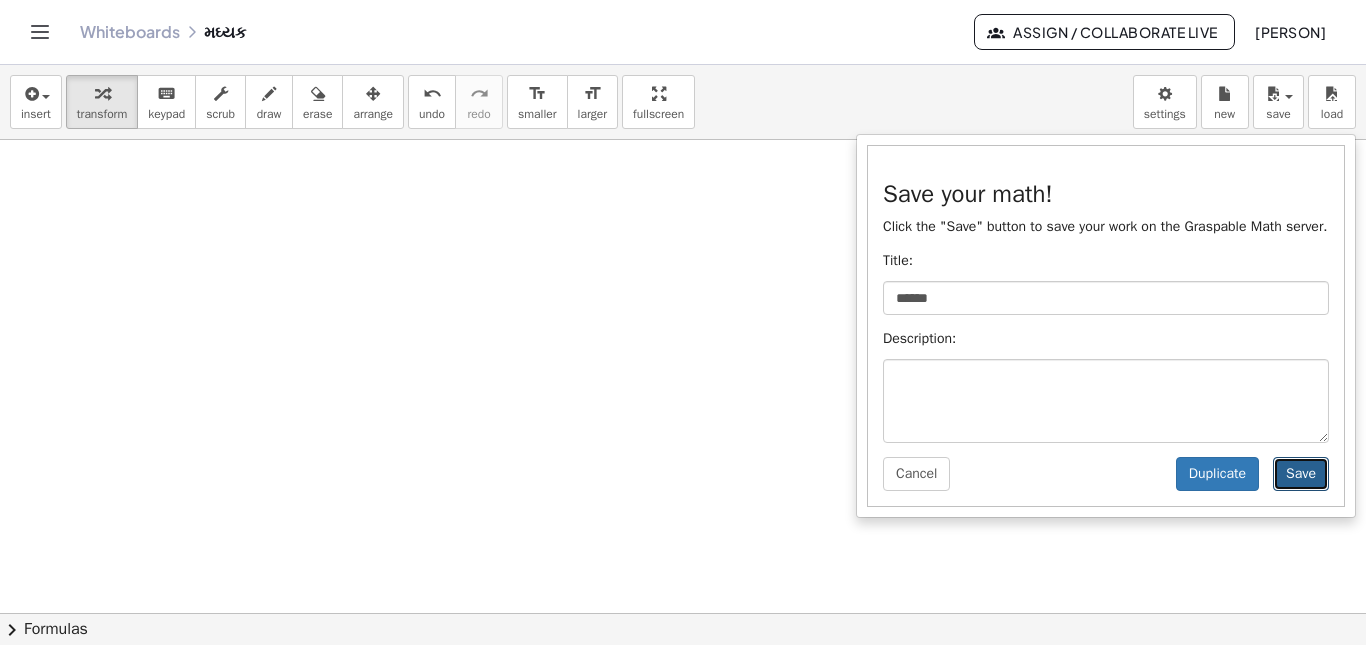 click on "Save" at bounding box center (1301, 474) 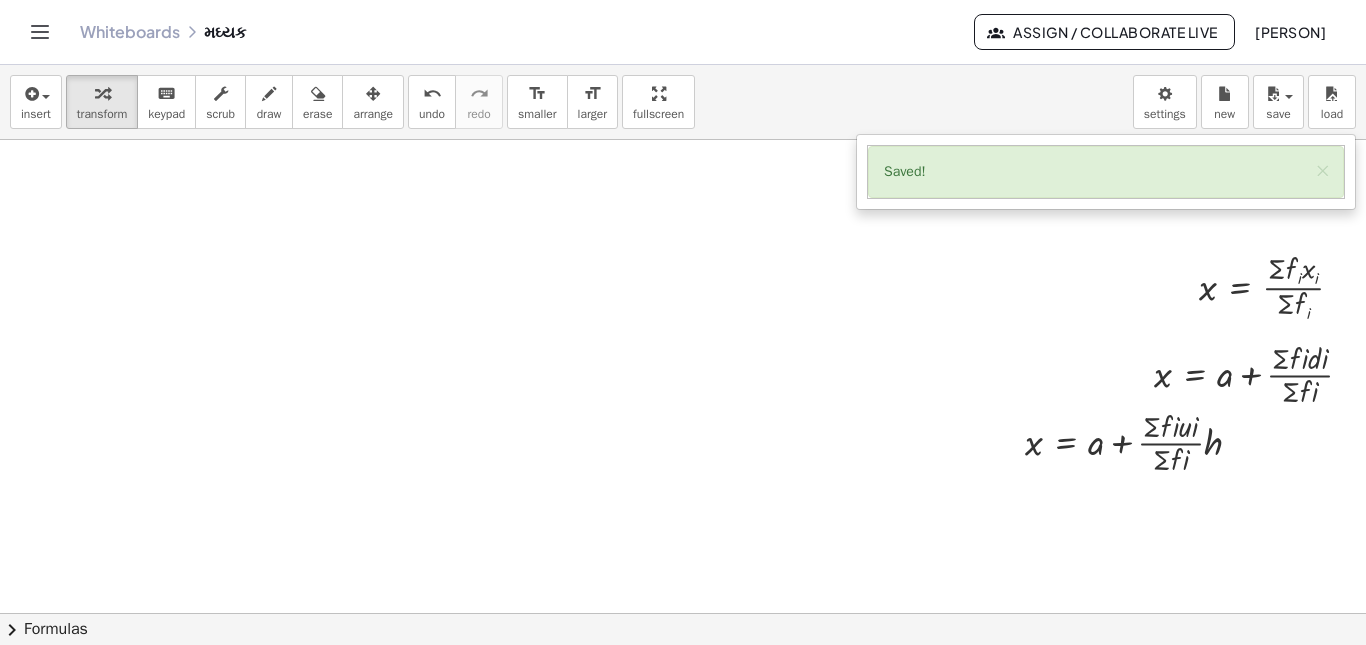 click at bounding box center (705, 678) 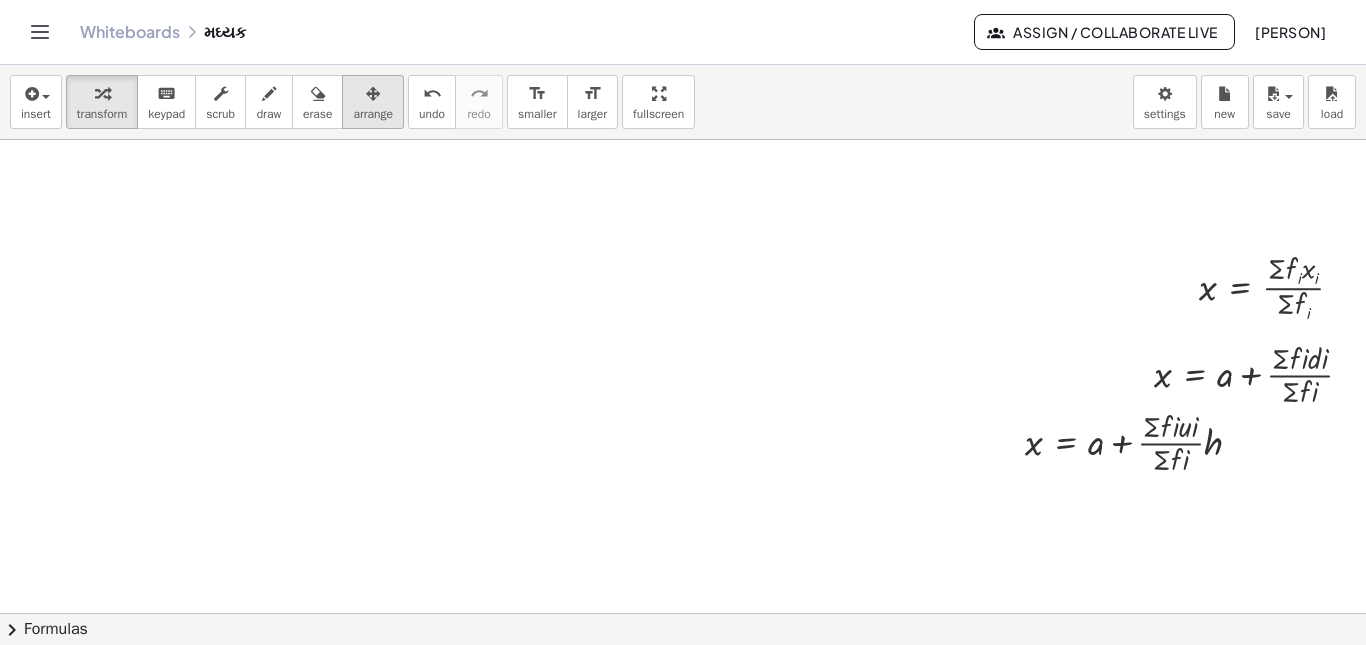 click at bounding box center [373, 93] 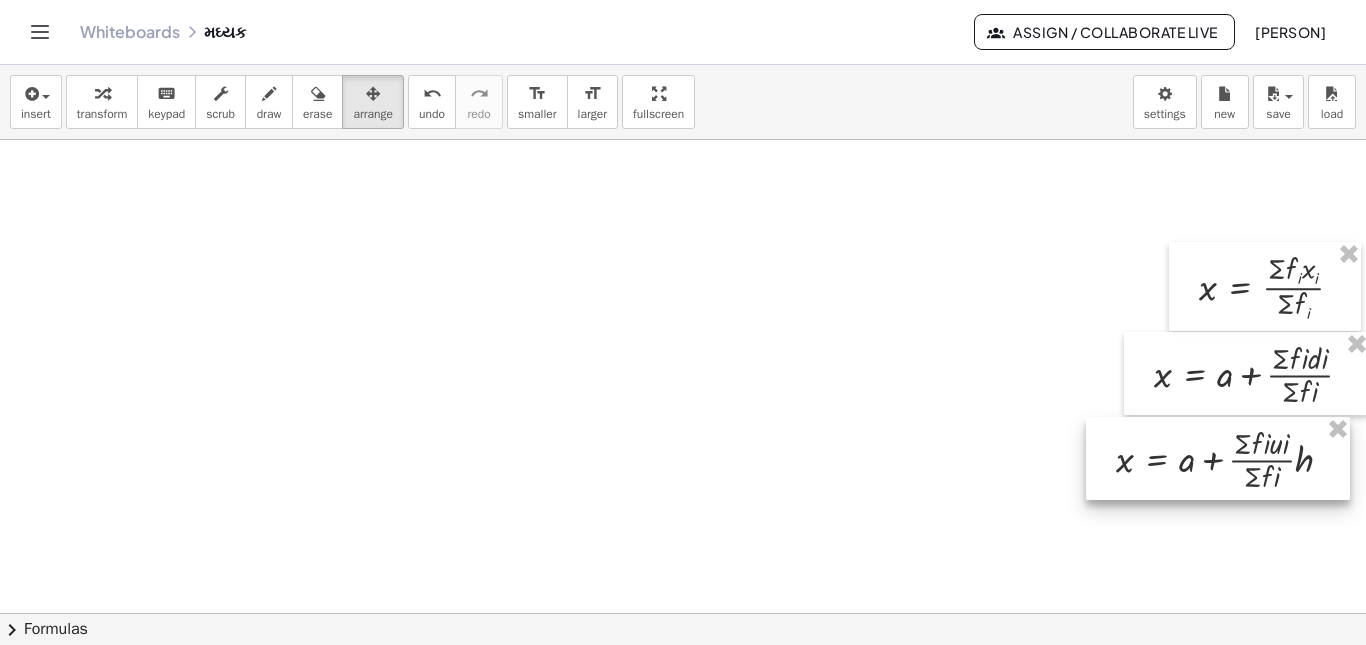 drag, startPoint x: 1105, startPoint y: 452, endPoint x: 1194, endPoint y: 469, distance: 90.60905 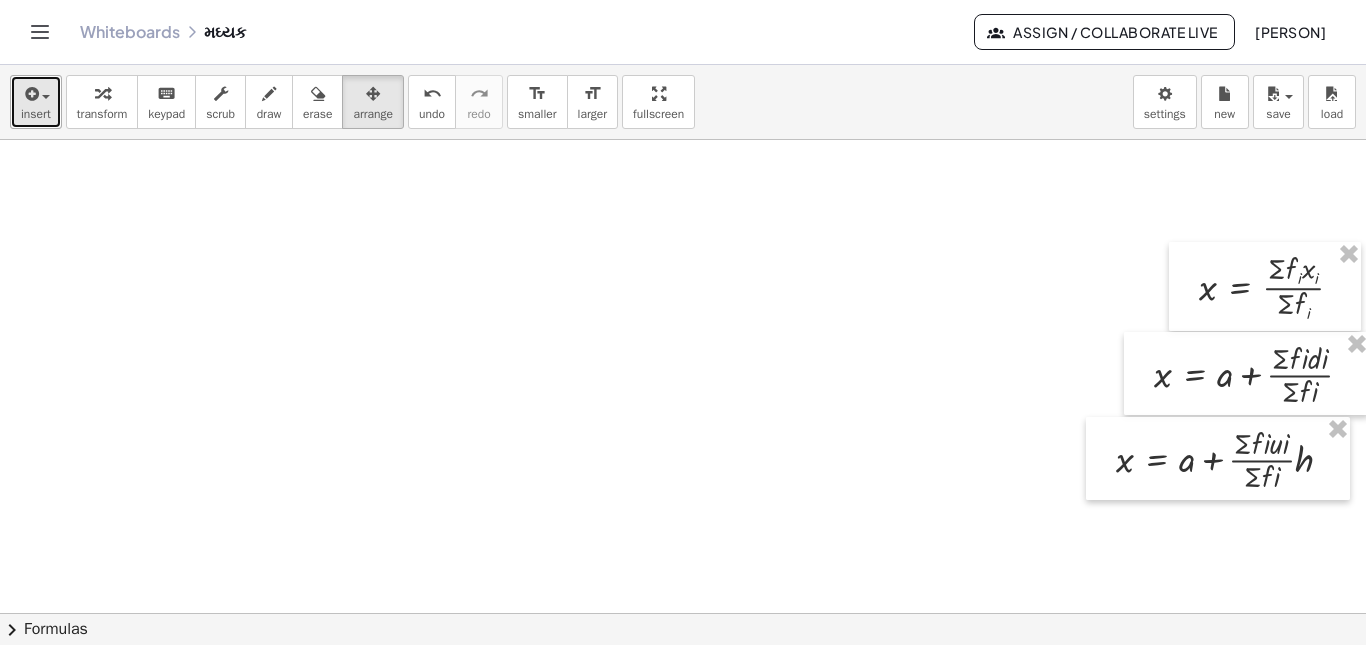 click at bounding box center [36, 93] 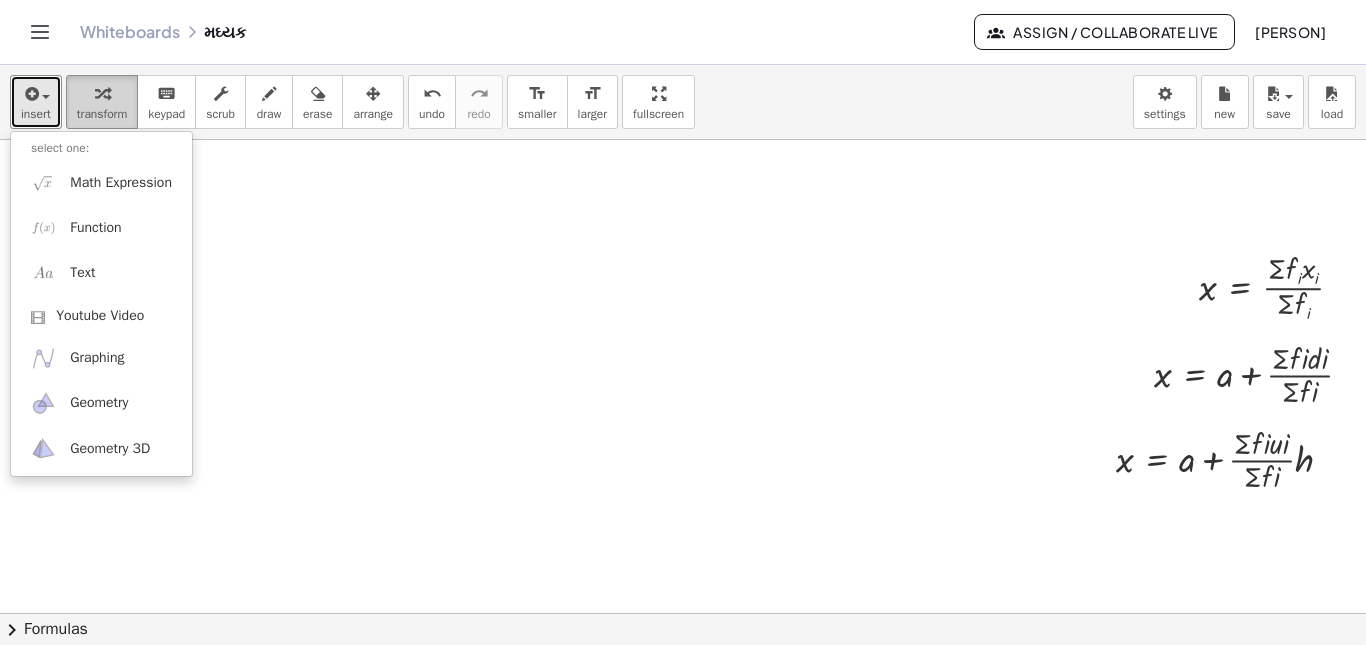 click on "transform" at bounding box center [102, 114] 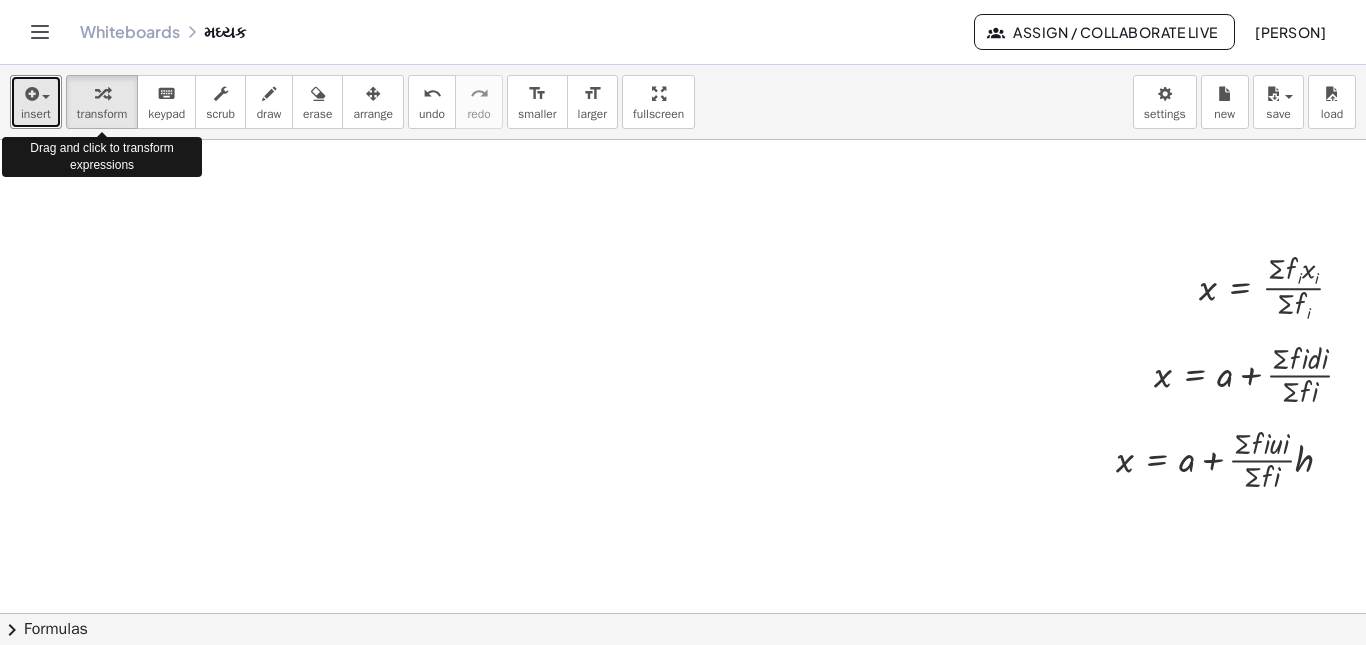click at bounding box center [705, 678] 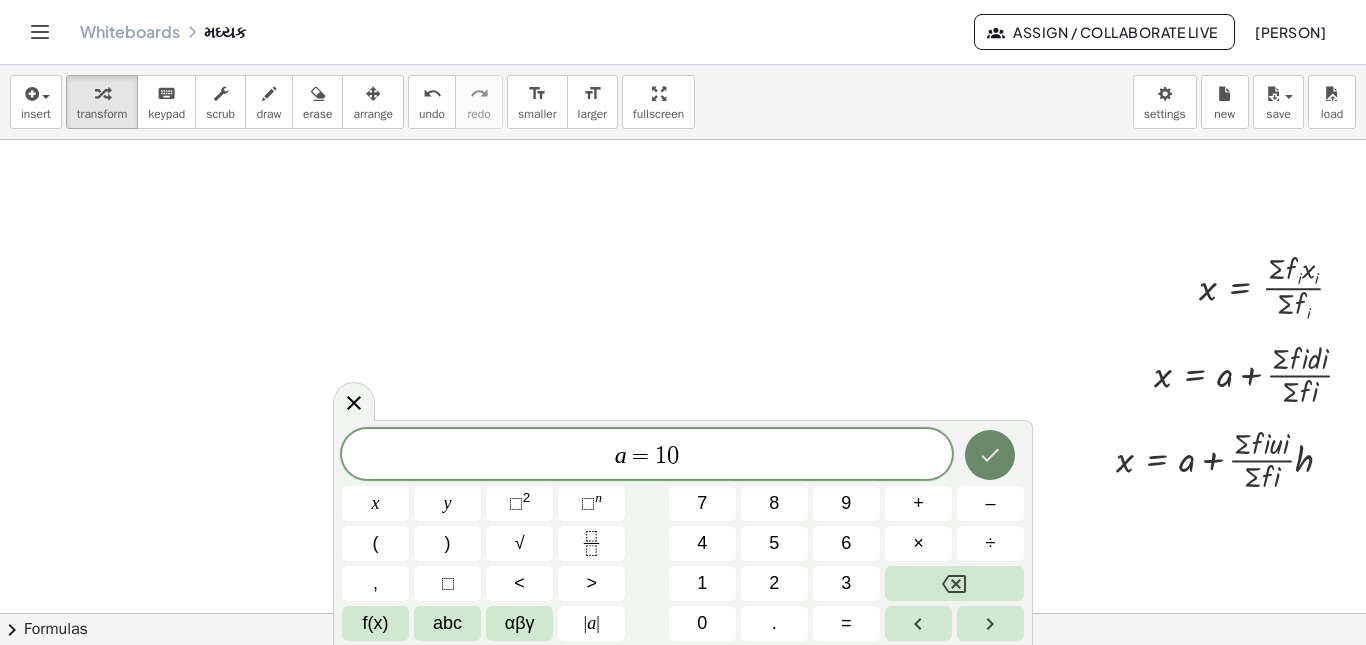 click at bounding box center [990, 455] 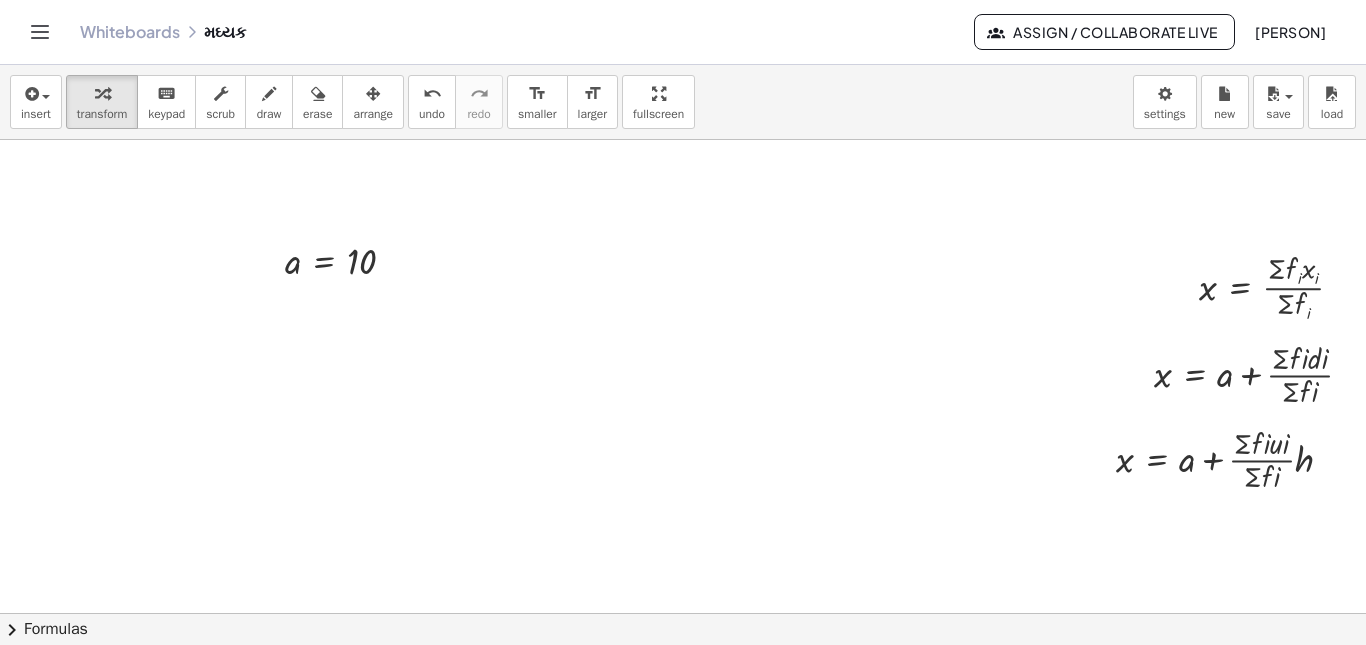 click at bounding box center [705, 678] 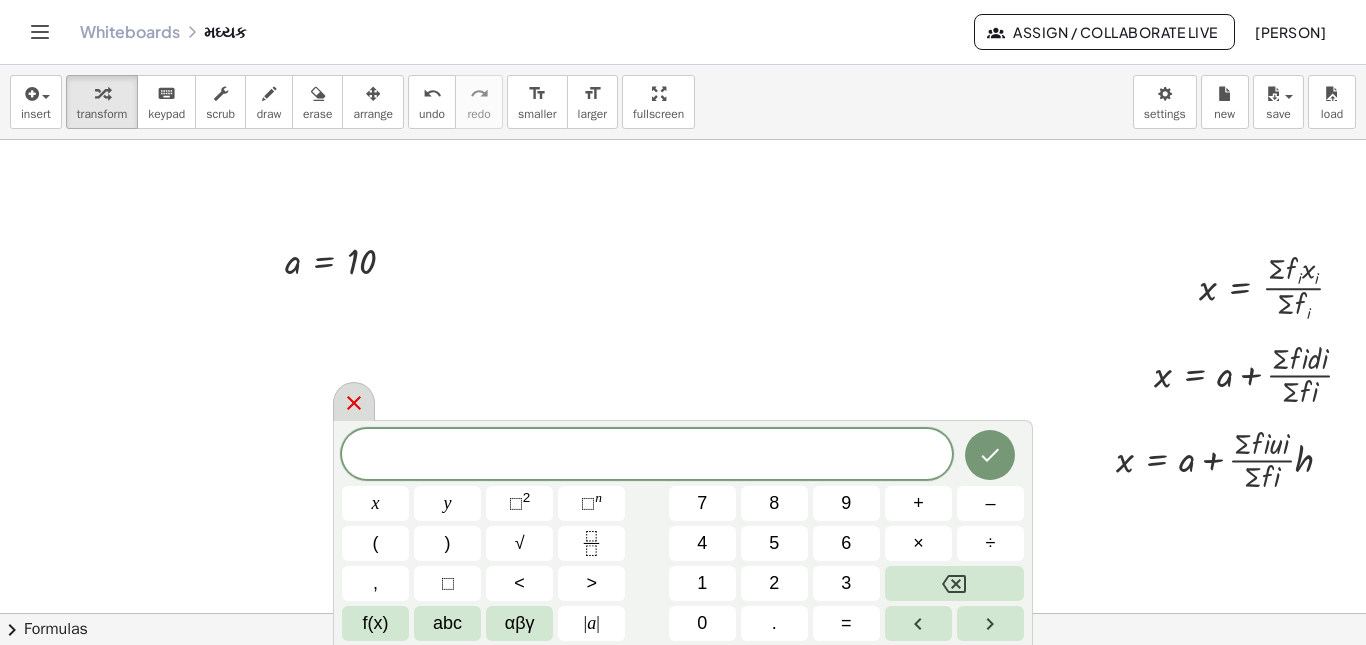 click 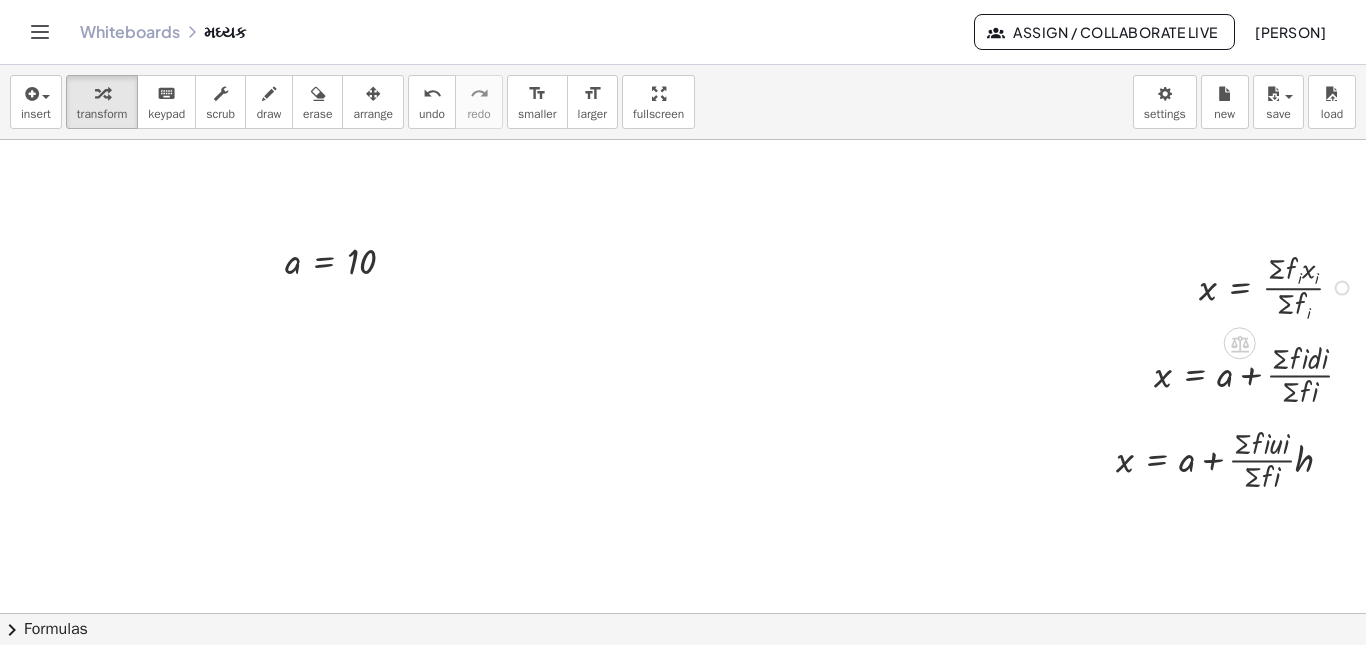 click at bounding box center (1342, 288) 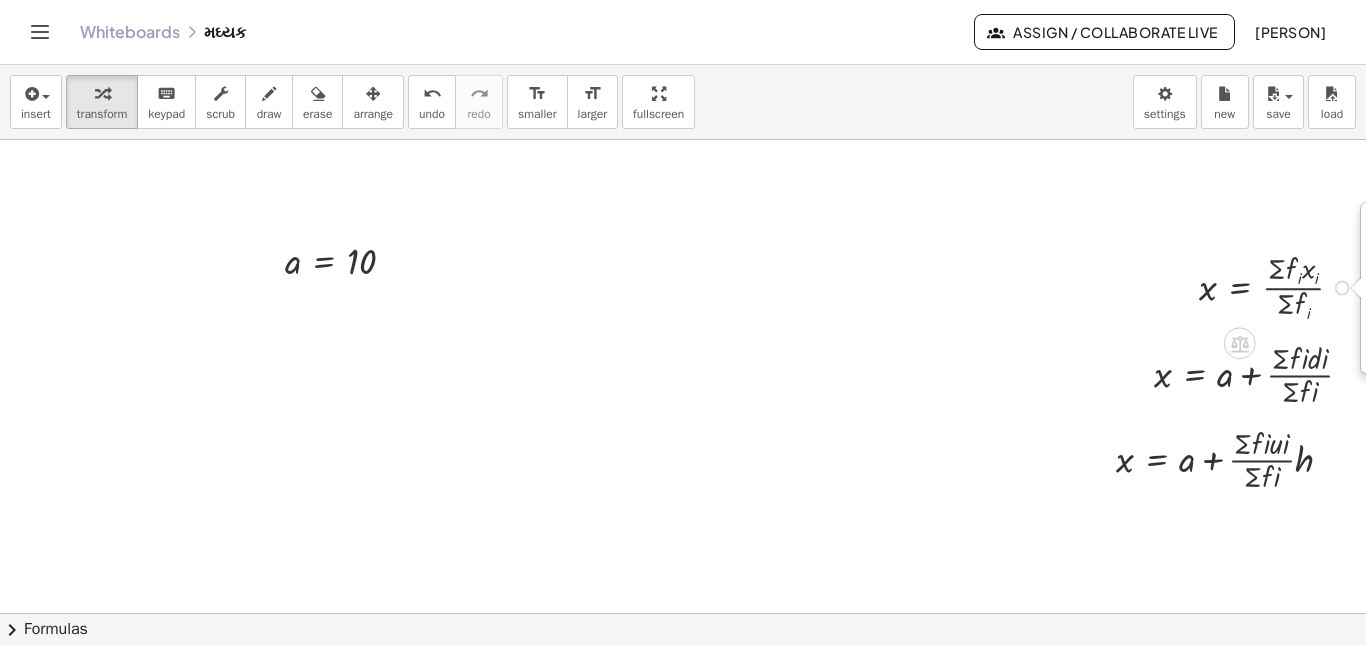 click on "Fix a mistake Transform line Copy line as LaTeX Copy derivation as LaTeX Expand new lines: On" at bounding box center (1342, 288) 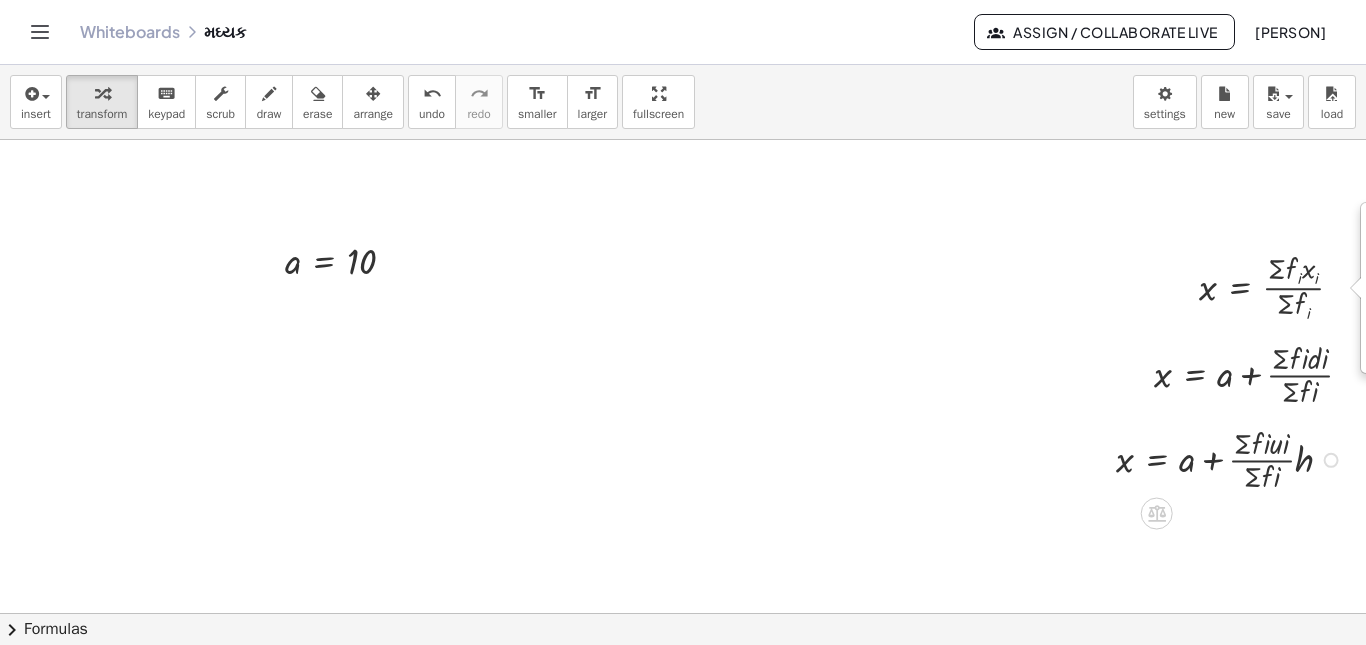 click on "x = + a + × × Σ × f × i × u × i × Σ × f × i × h Fix a mistake Transform line Copy line as LaTeX Copy derivation as LaTeX Expand new lines: On" at bounding box center (1157, 461) 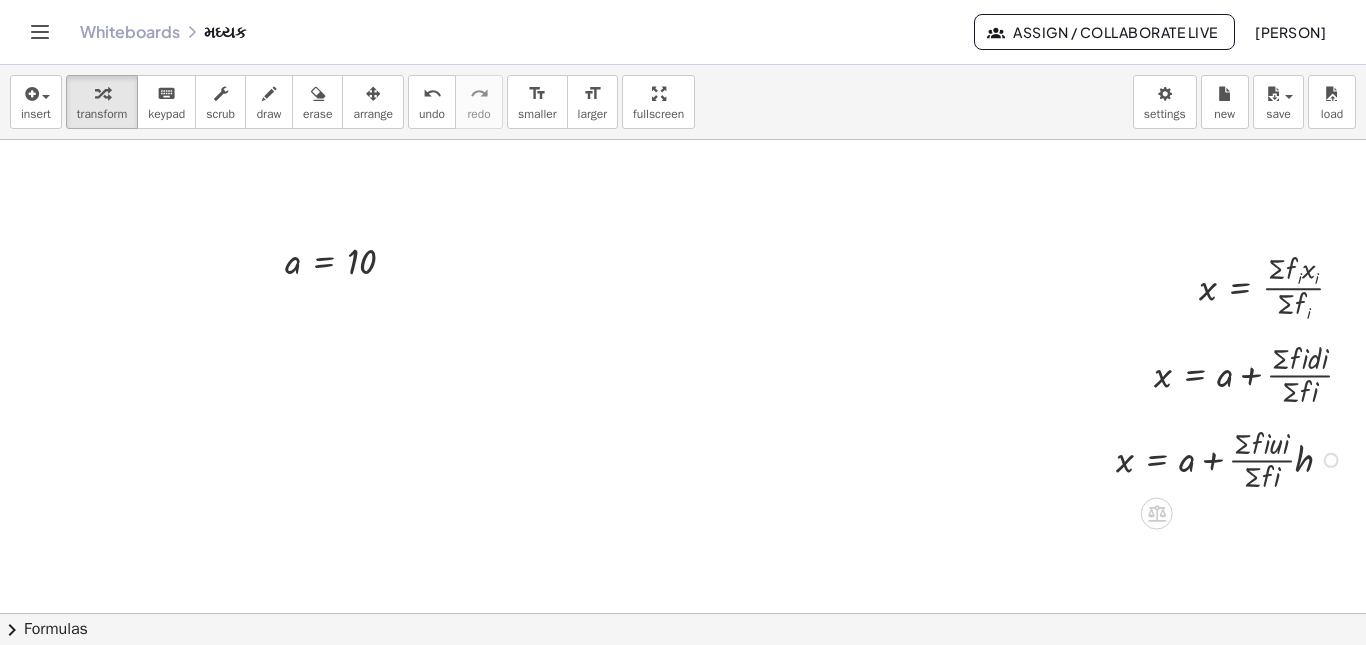 click on "Fix a mistake Transform line Copy line as LaTeX Copy derivation as LaTeX Expand new lines: On" at bounding box center [1331, 460] 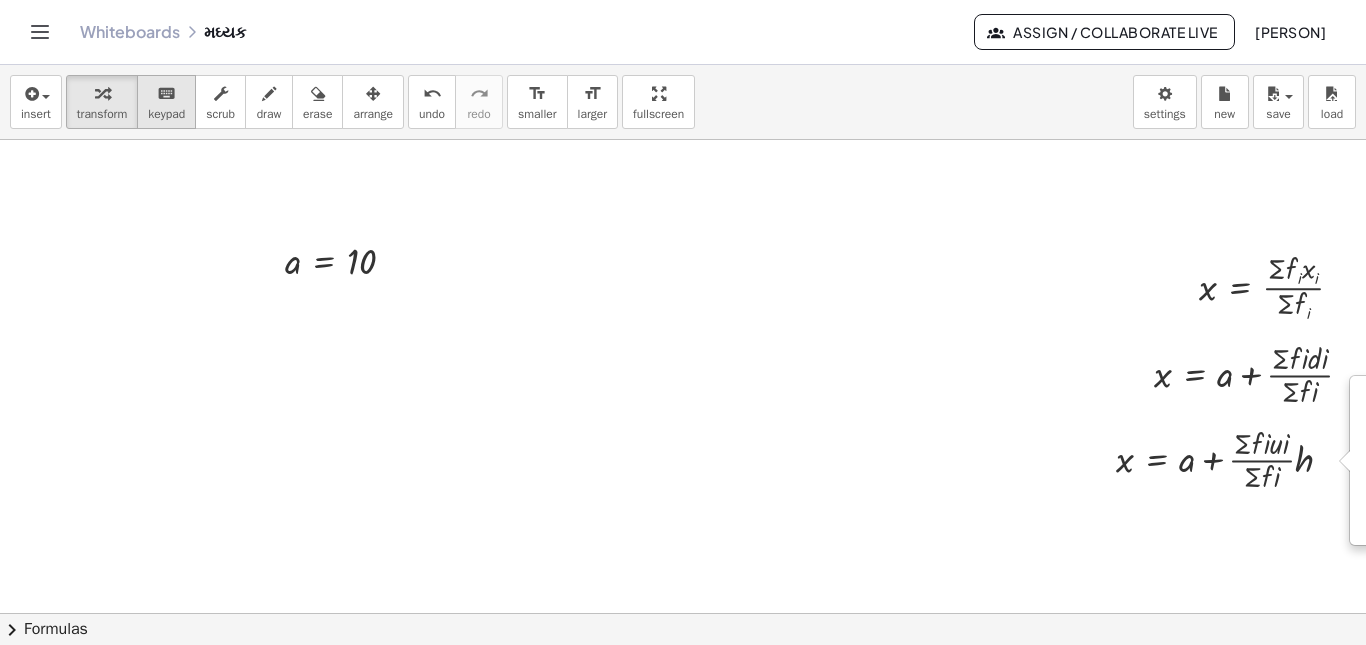 click on "keyboard" at bounding box center (166, 93) 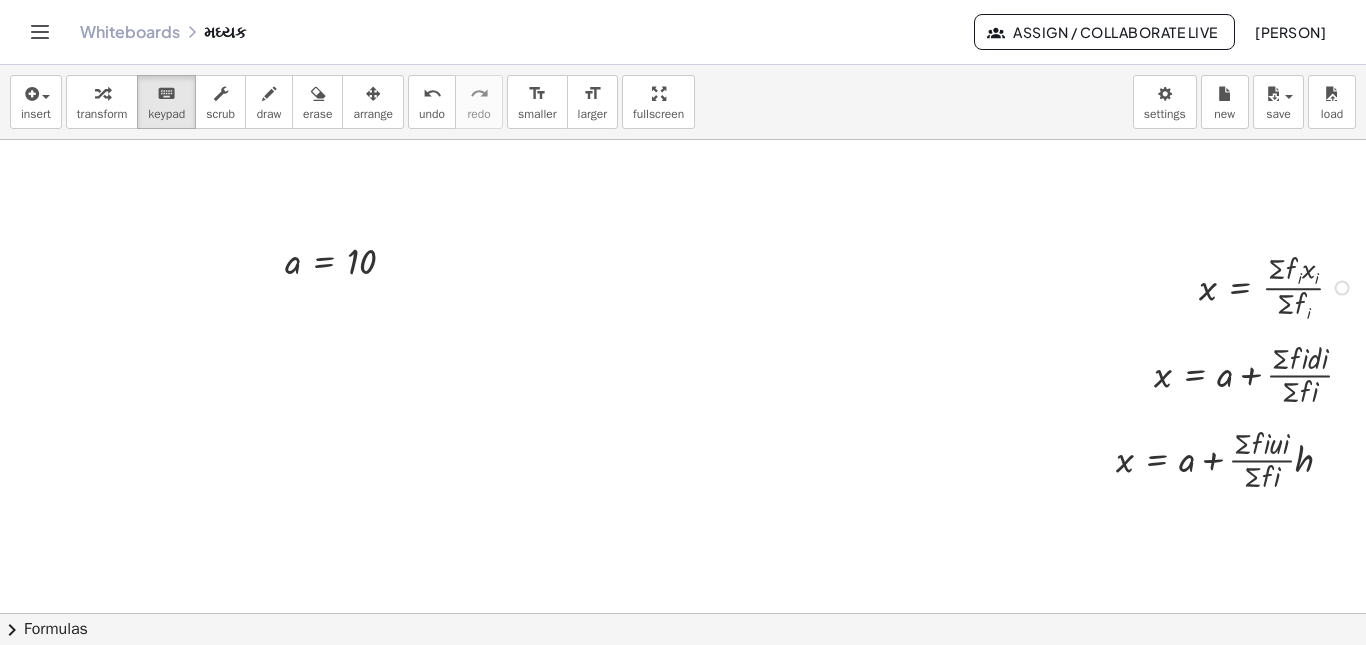 click on "Fix a mistake Transform line Copy line as LaTeX Copy derivation as LaTeX Expand new lines: On" at bounding box center (1342, 288) 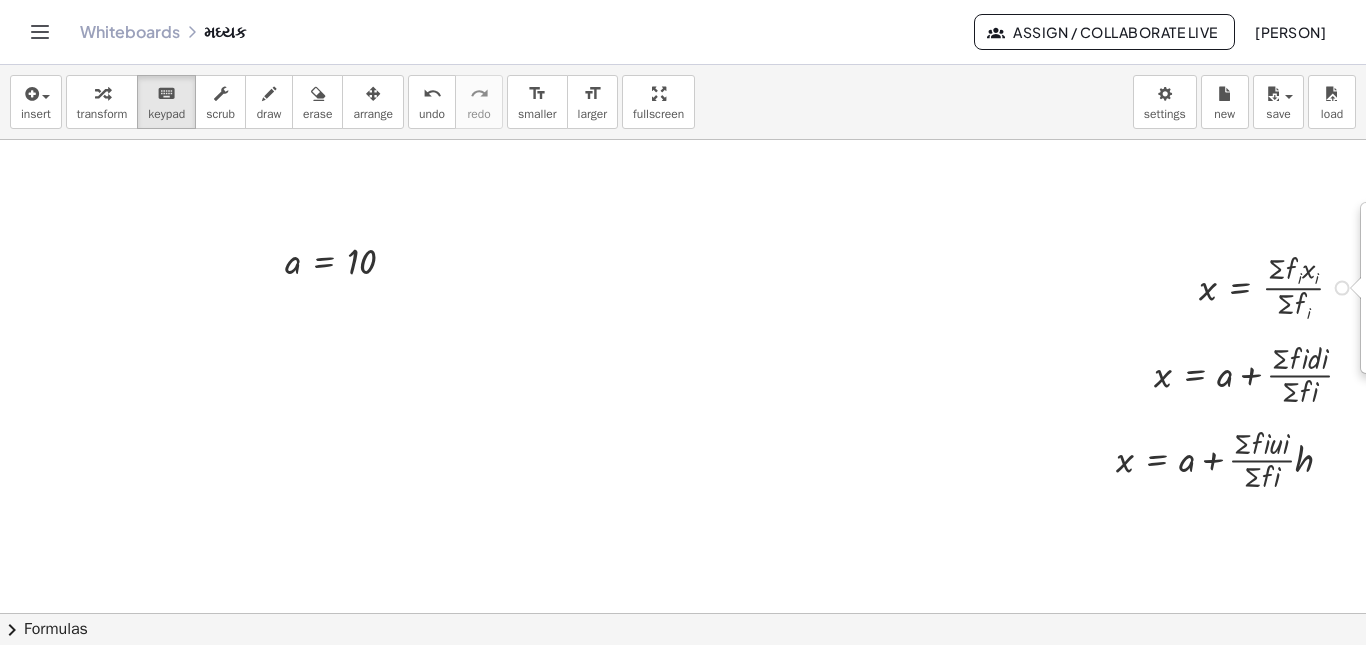 click on "Fix a mistake Transform line Copy line as LaTeX Copy derivation as LaTeX Expand new lines: On" at bounding box center [1342, 288] 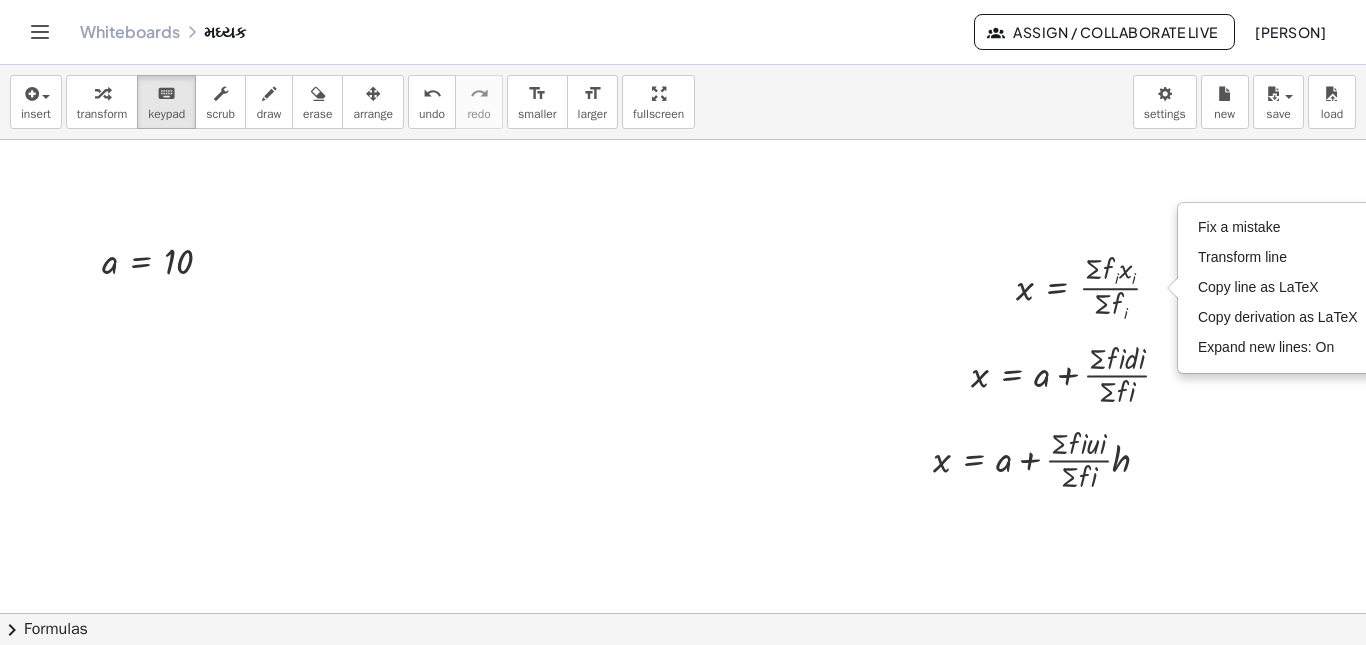 scroll, scrollTop: 0, scrollLeft: 184, axis: horizontal 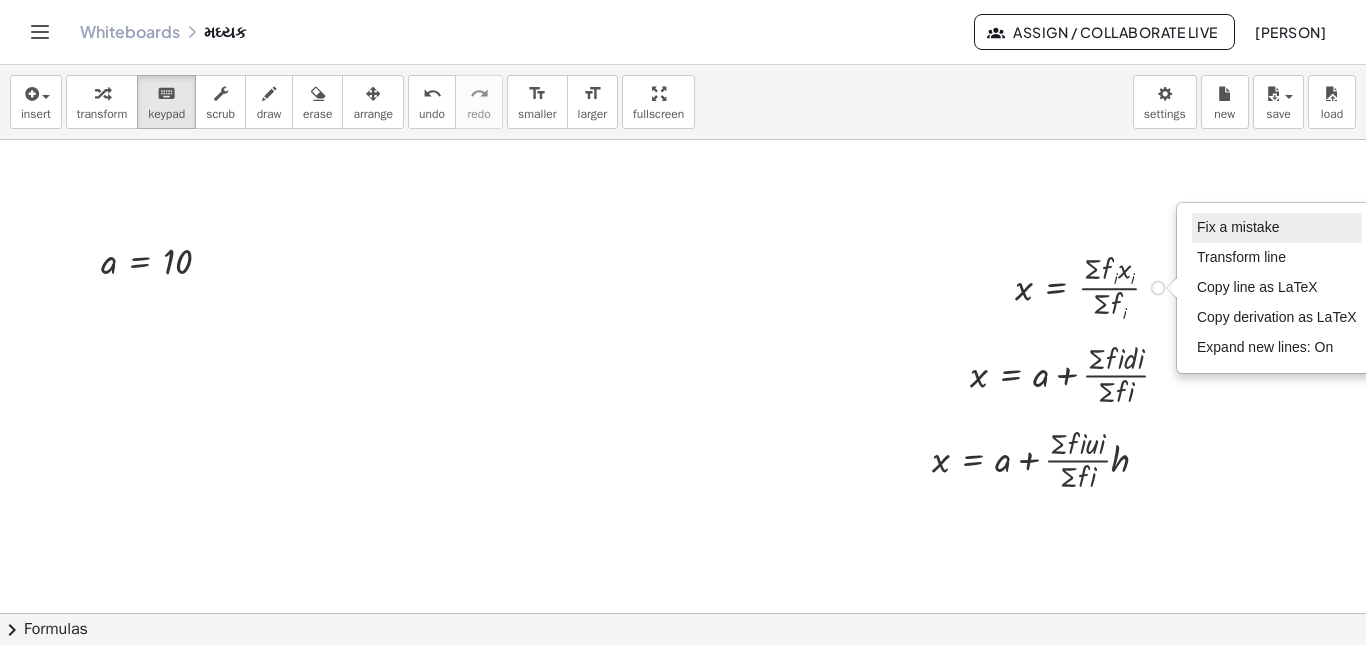 click on "Fix a mistake" at bounding box center (1238, 227) 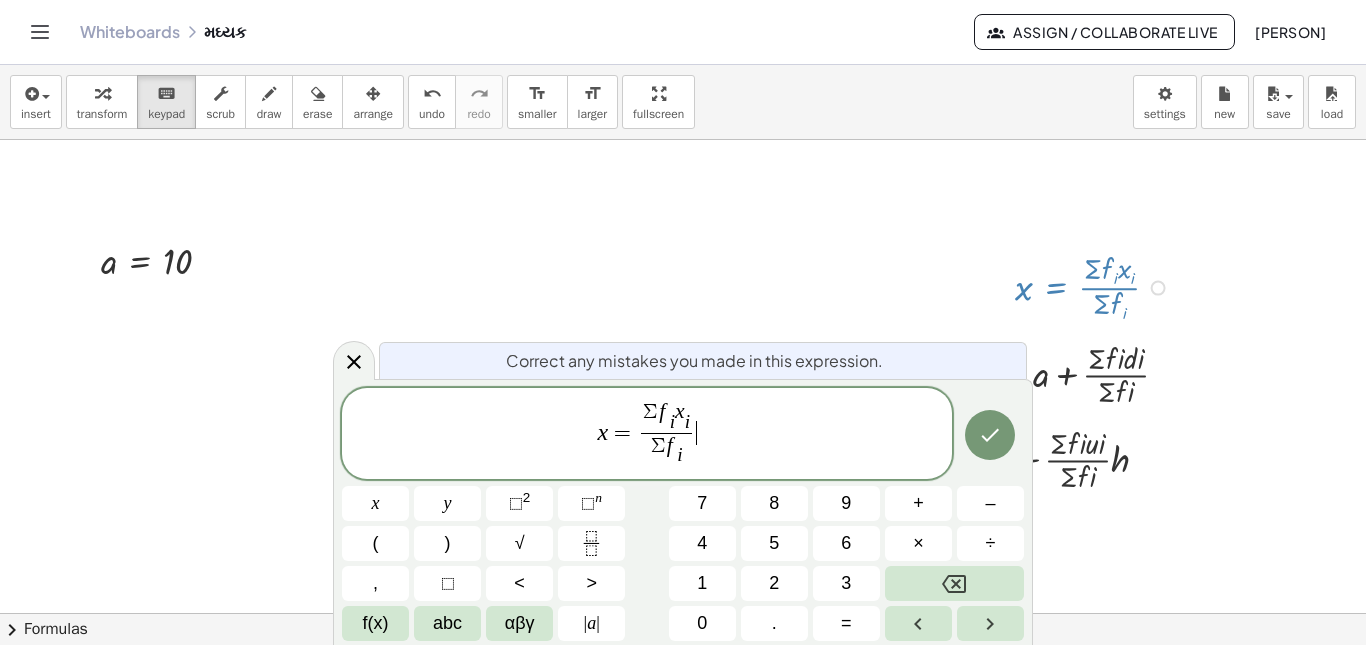 scroll, scrollTop: 0, scrollLeft: 59, axis: horizontal 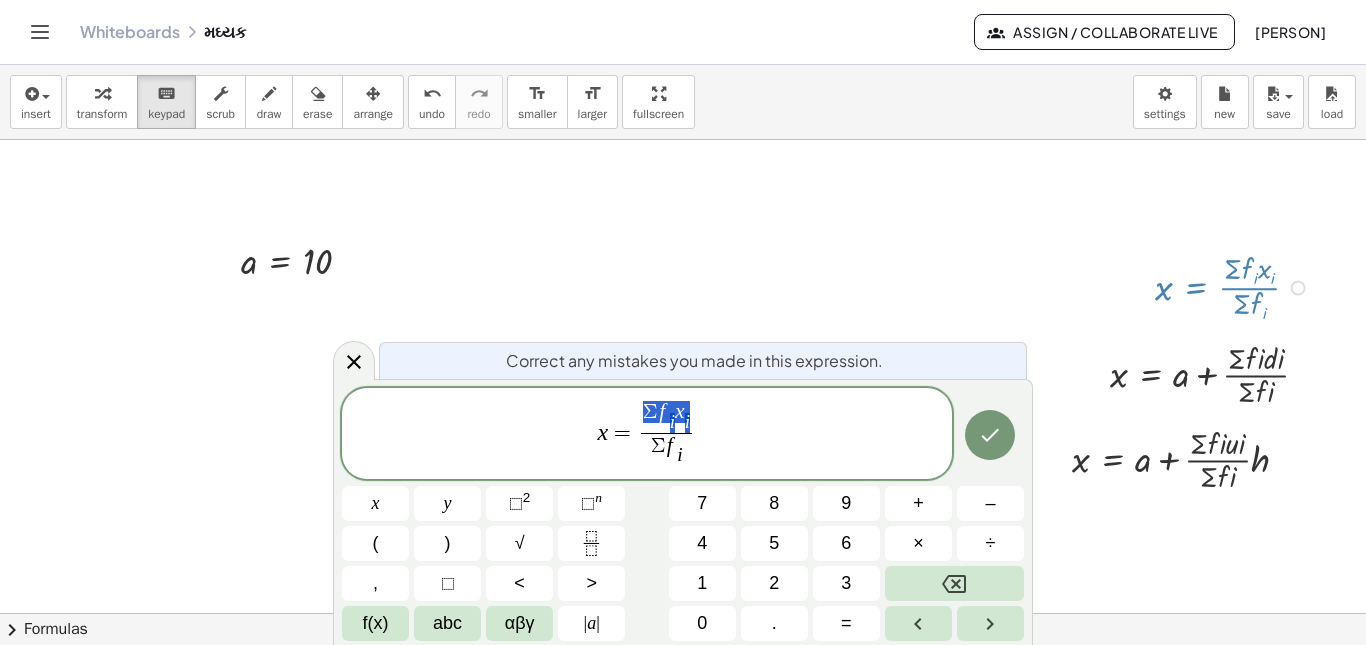 drag, startPoint x: 639, startPoint y: 420, endPoint x: 691, endPoint y: 398, distance: 56.462376 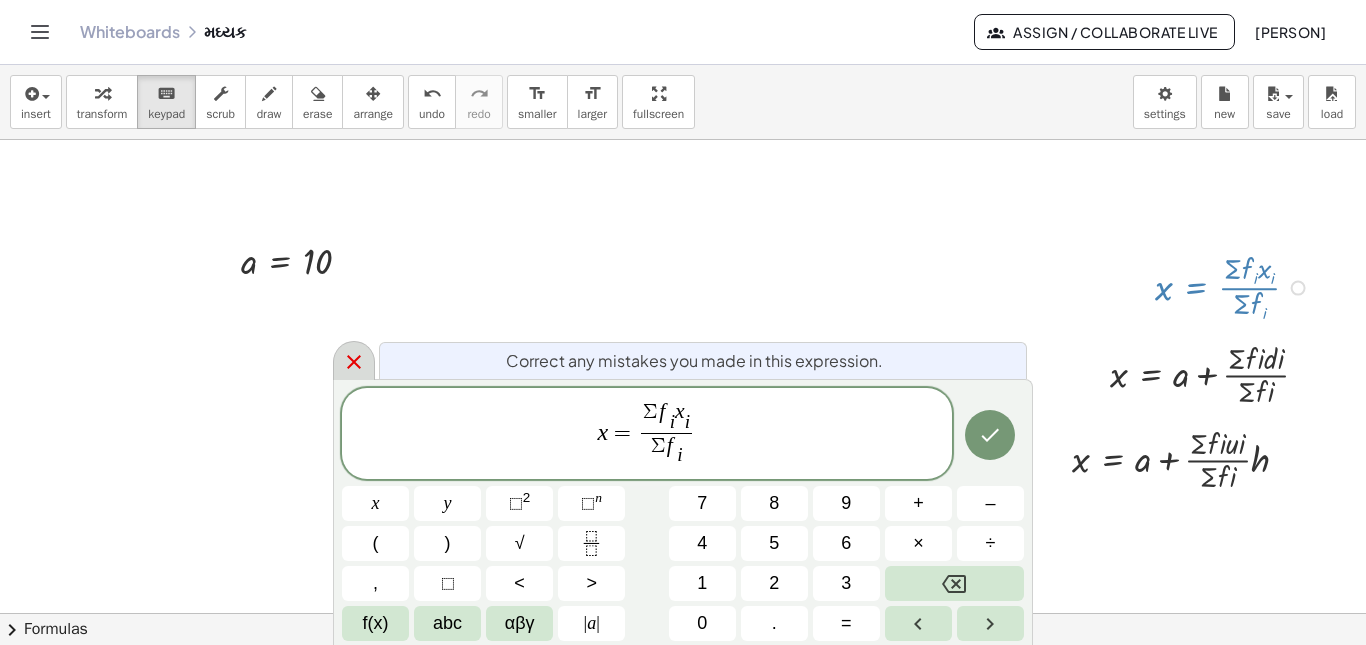 click 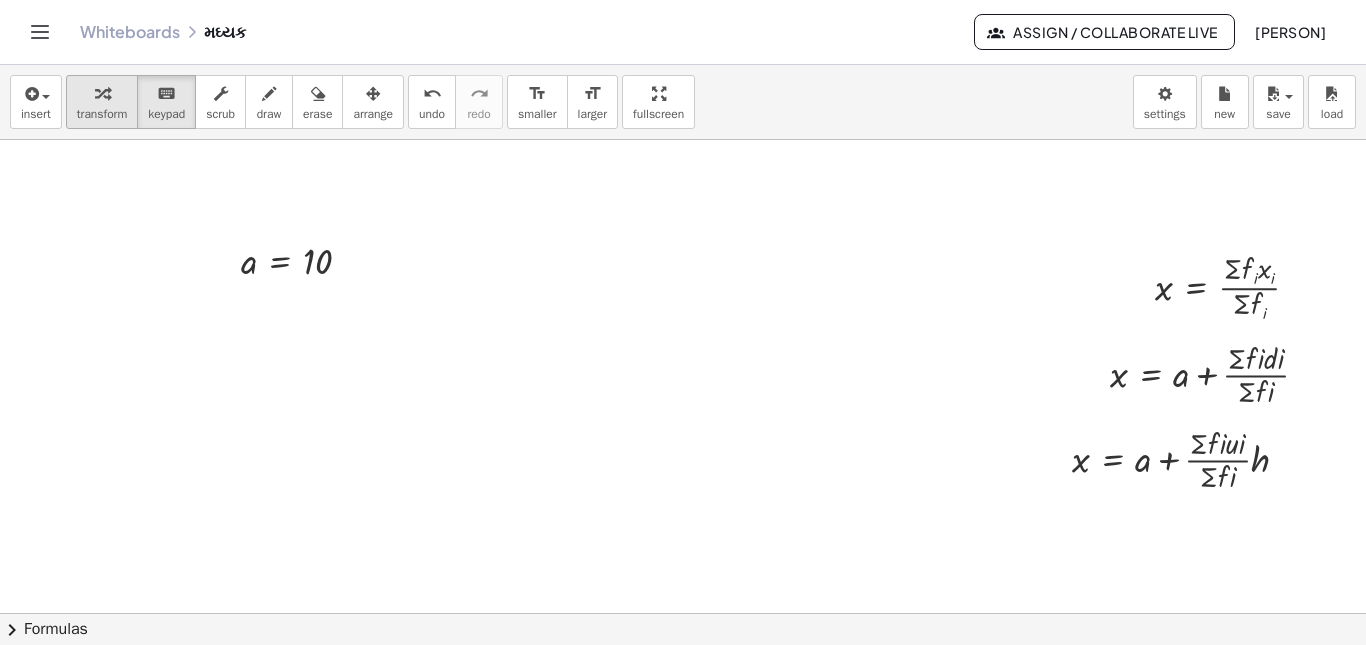 click at bounding box center [102, 94] 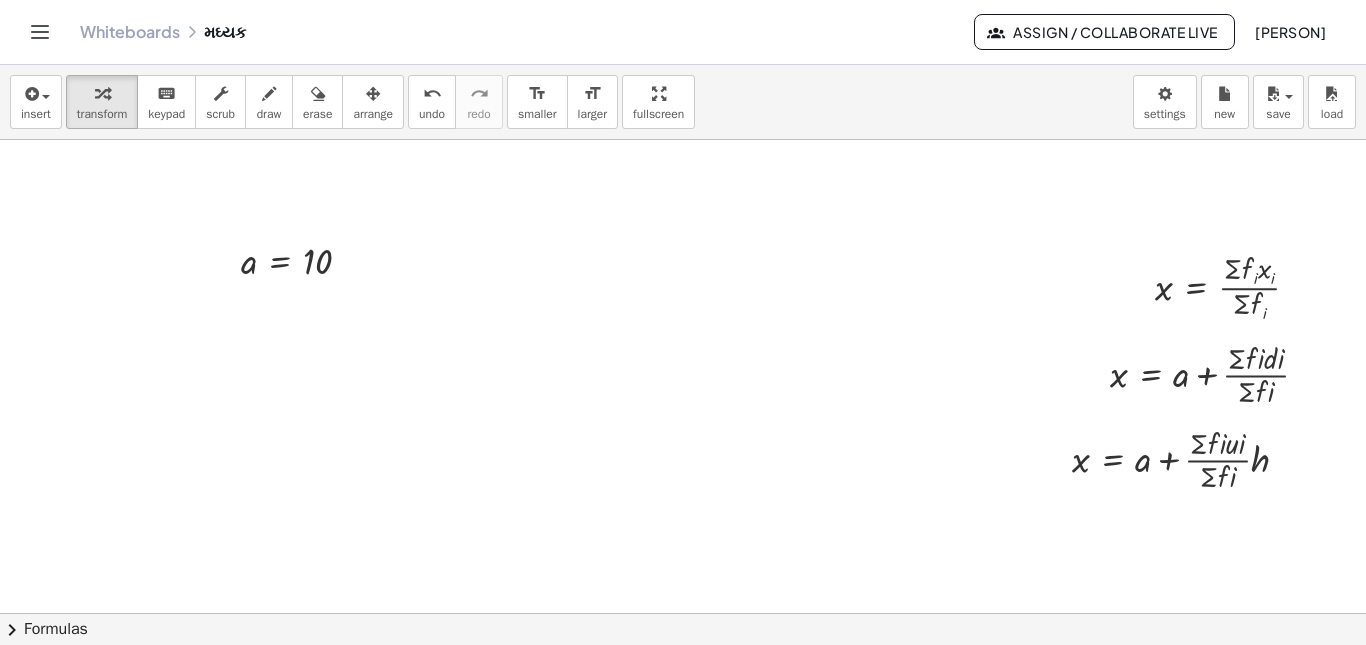 click at bounding box center [661, 678] 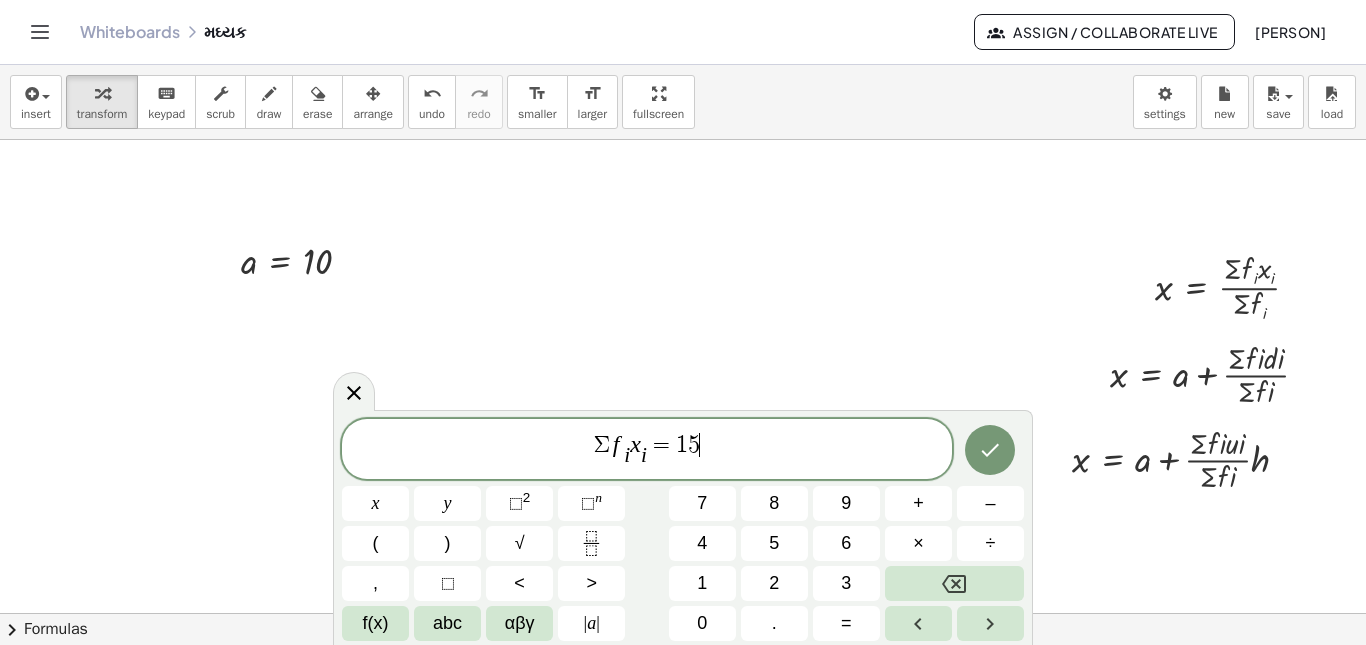 click at bounding box center [990, 450] 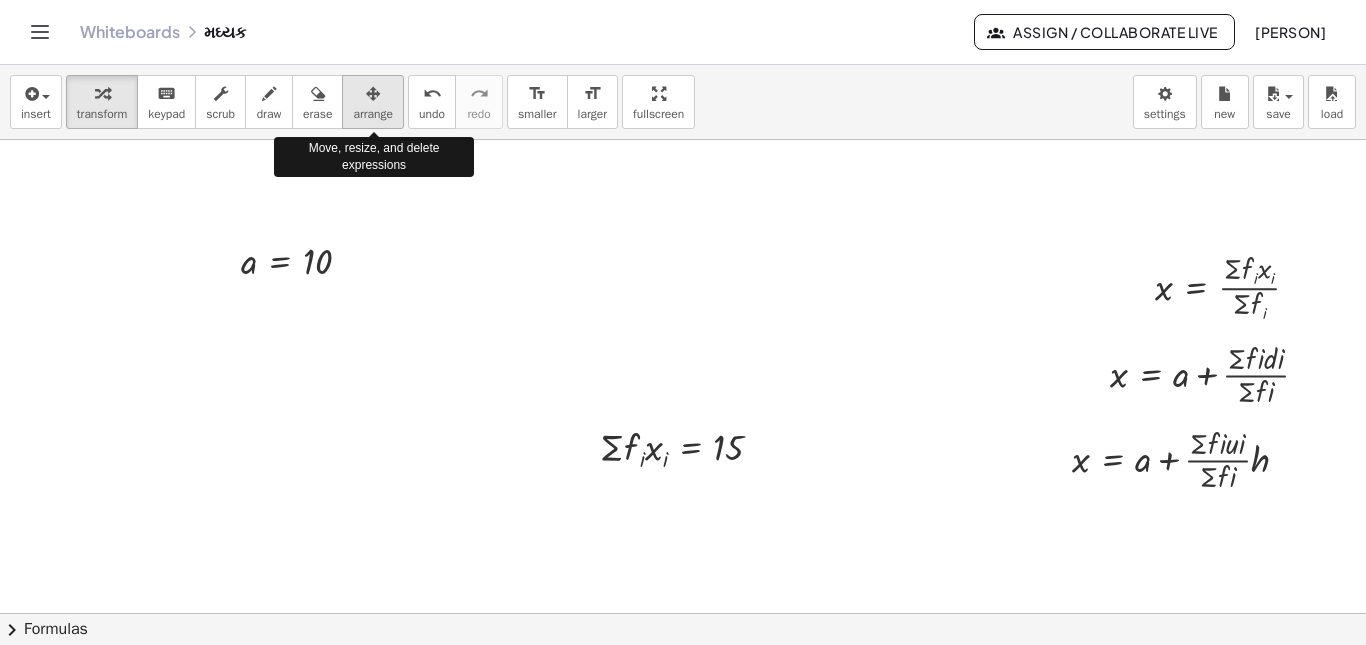 click at bounding box center [373, 93] 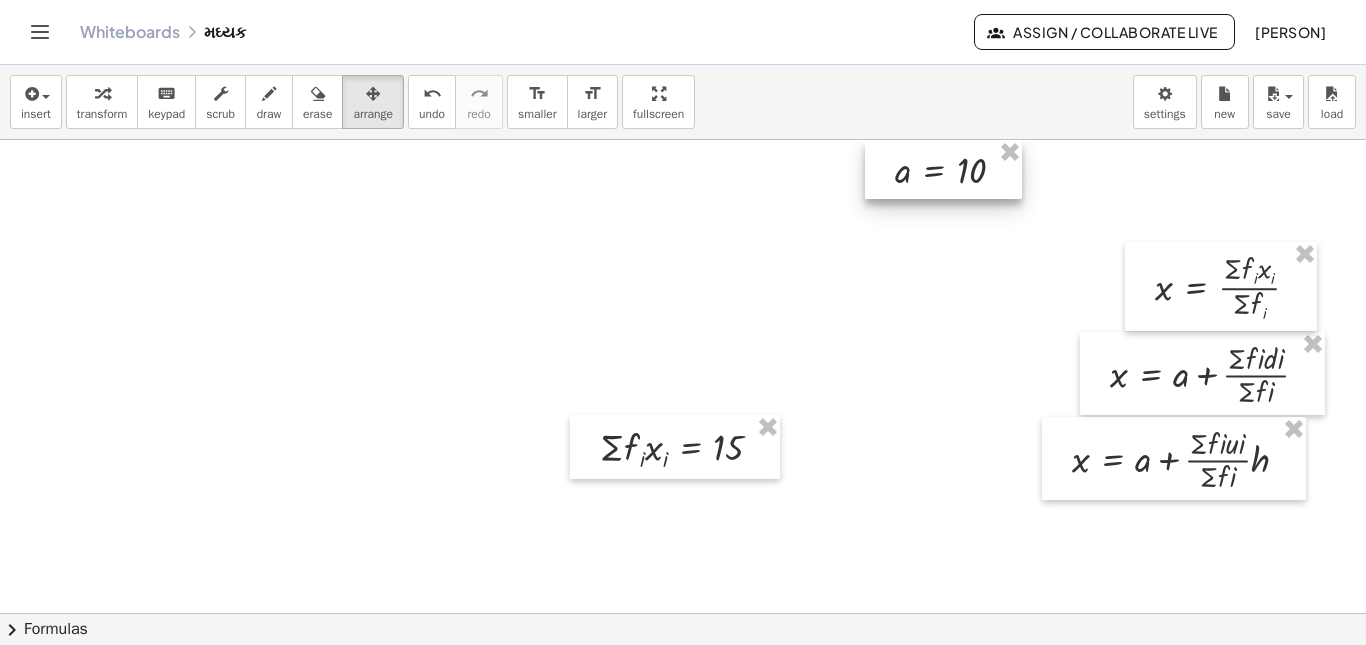 drag, startPoint x: 253, startPoint y: 268, endPoint x: 909, endPoint y: 179, distance: 662.0098 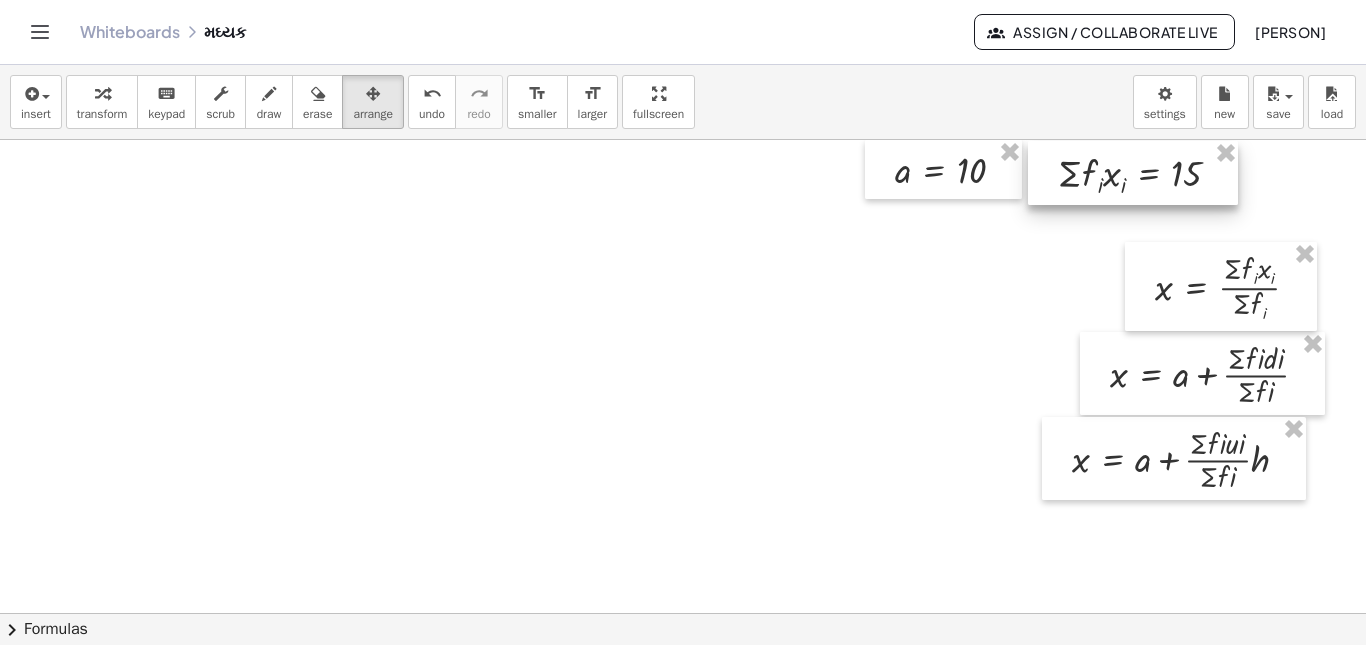 drag, startPoint x: 686, startPoint y: 436, endPoint x: 1145, endPoint y: 164, distance: 533.54004 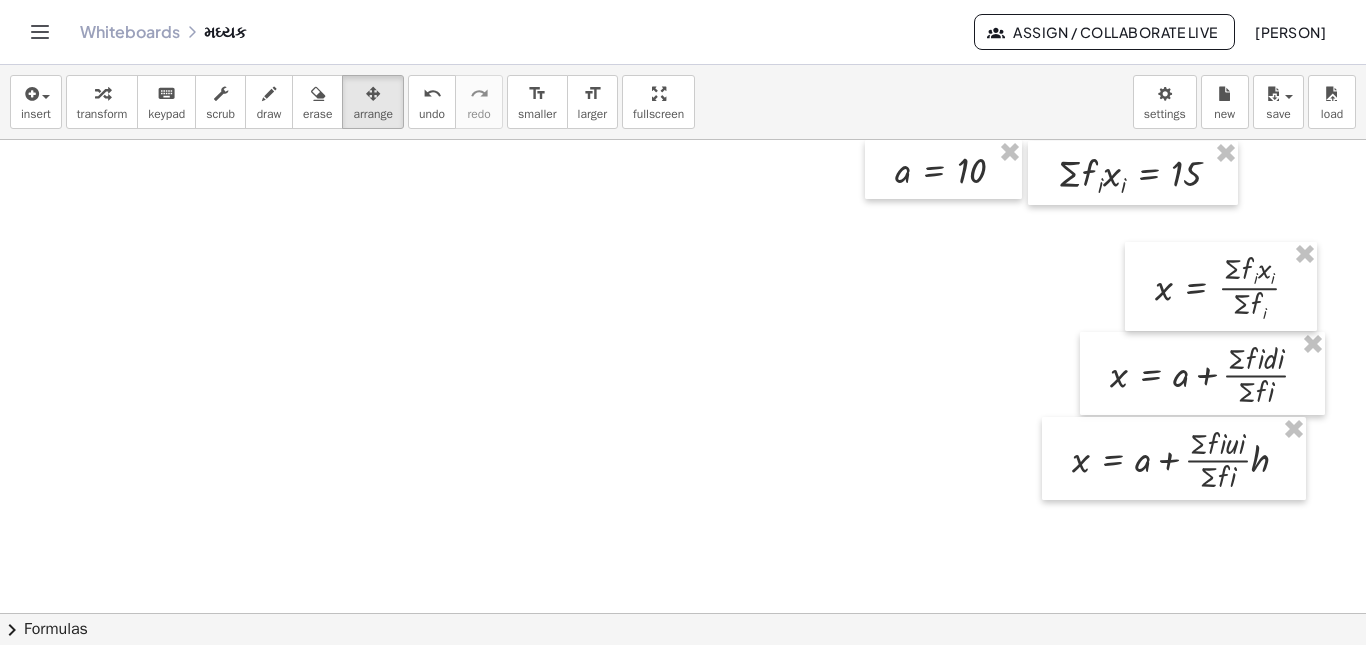 click at bounding box center (661, 678) 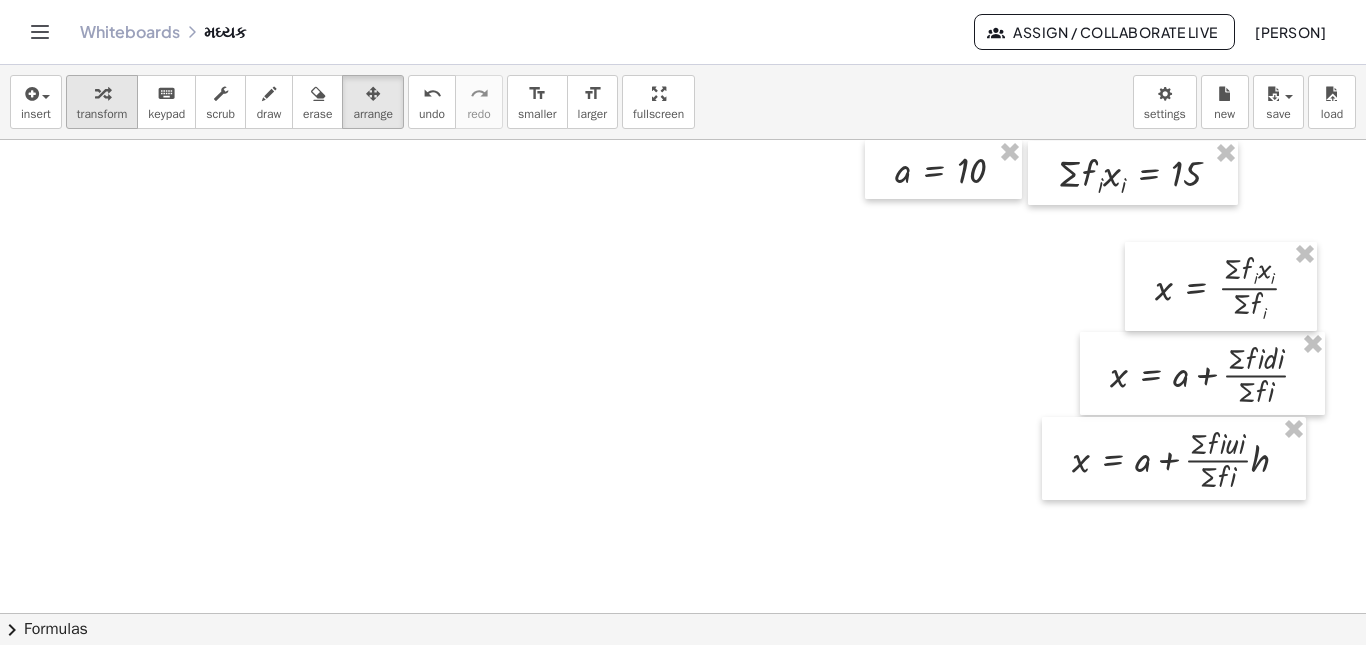 click at bounding box center [102, 94] 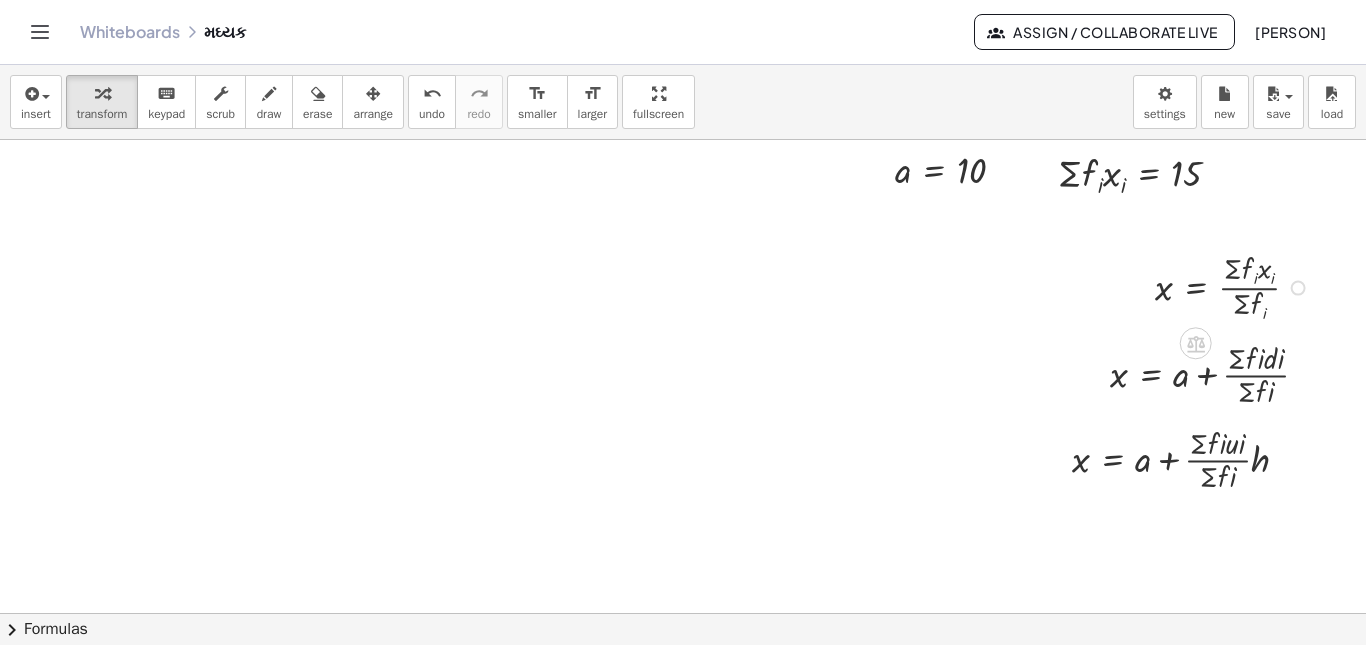 click on "Fix a mistake Transform line Copy line as LaTeX Copy derivation as LaTeX Expand new lines: On" at bounding box center (1298, 288) 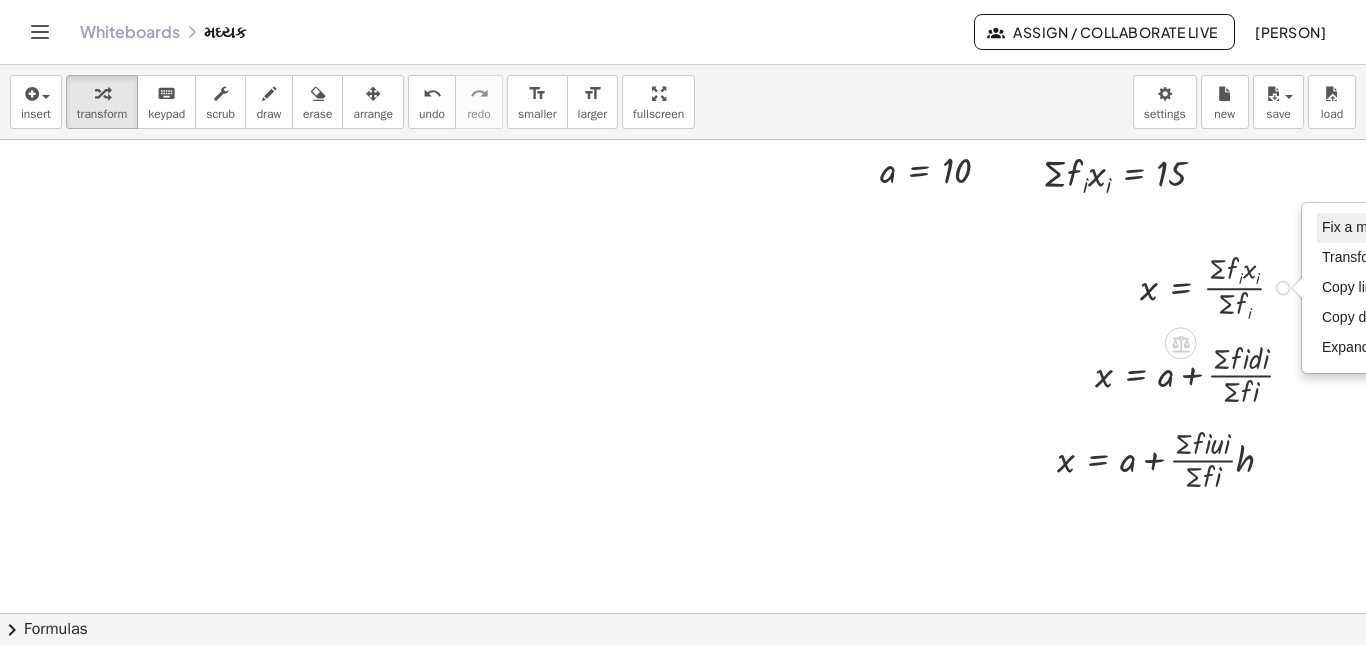 click on "Fix a mistake" at bounding box center (1402, 228) 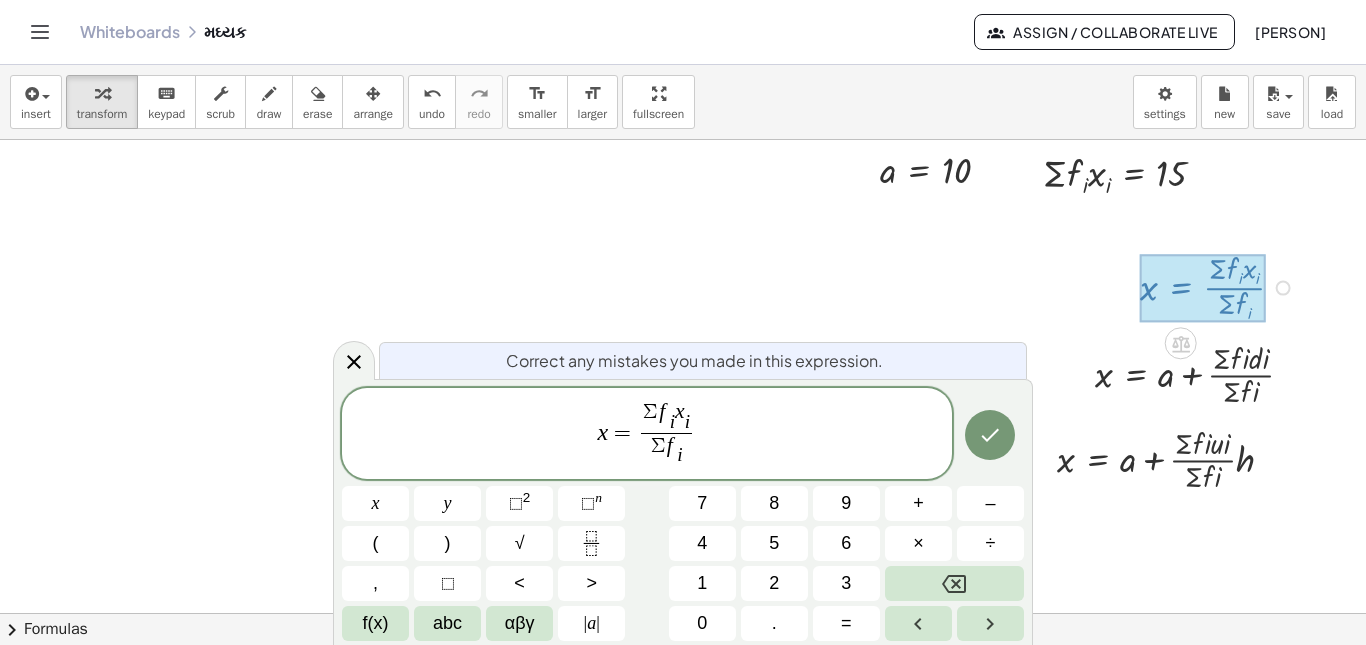 click on "Fix a mistake" at bounding box center (1363, 227) 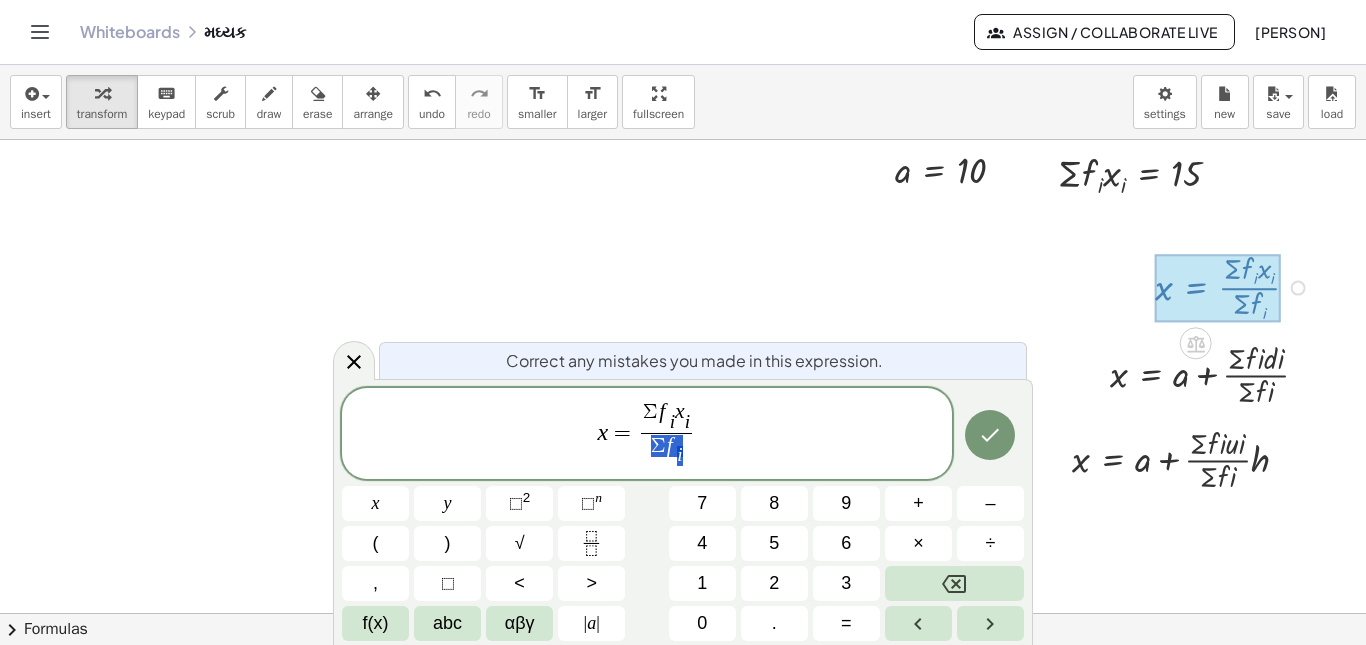 drag, startPoint x: 647, startPoint y: 436, endPoint x: 686, endPoint y: 462, distance: 46.872166 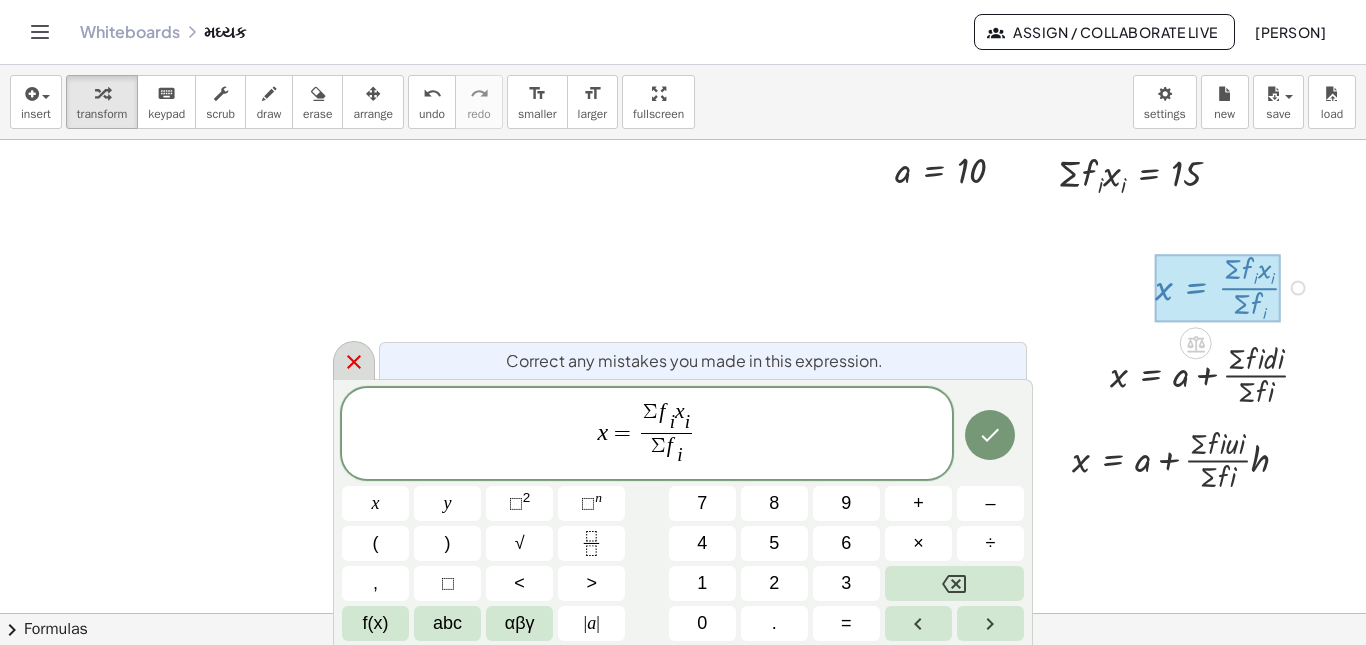 click at bounding box center [354, 360] 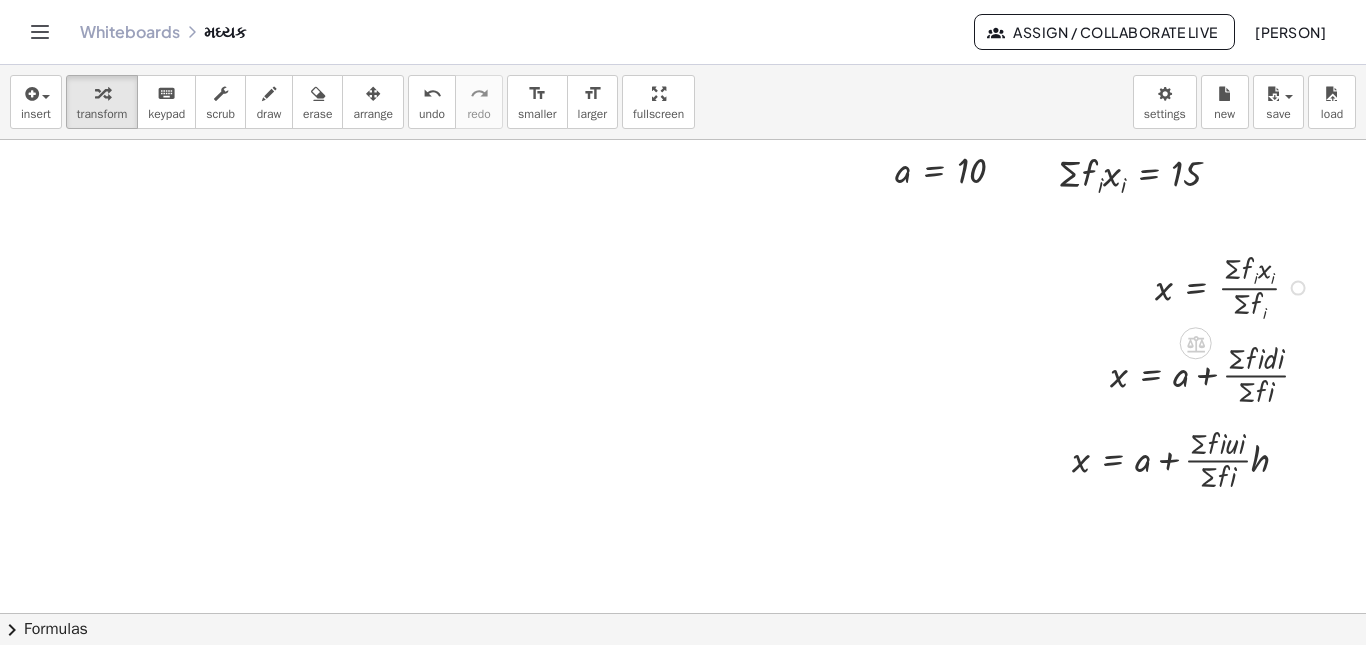 click at bounding box center [661, 678] 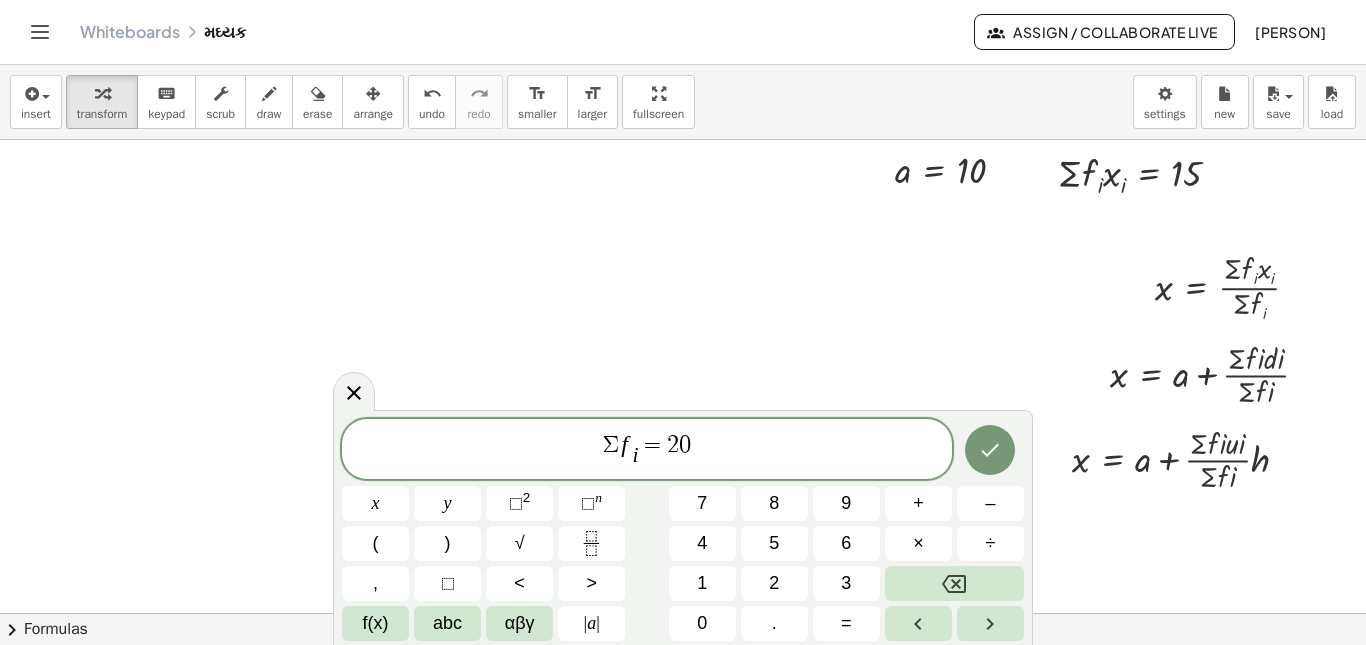 click 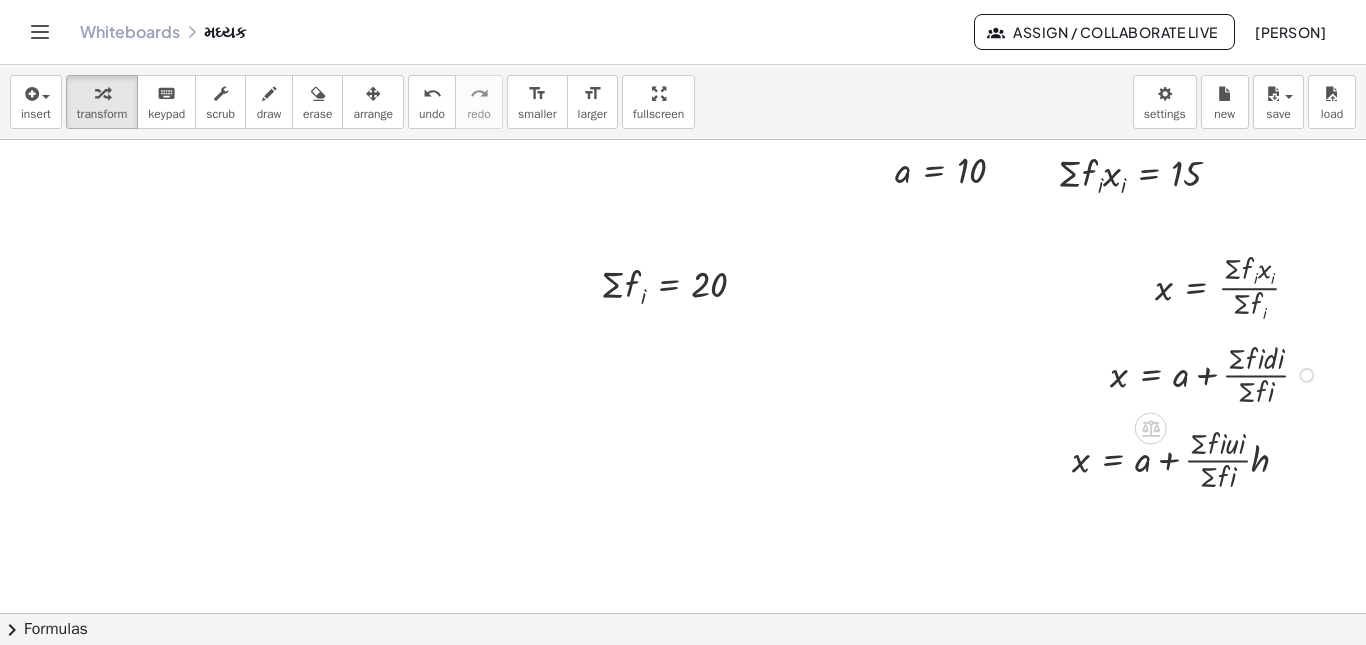 click at bounding box center [1306, 375] 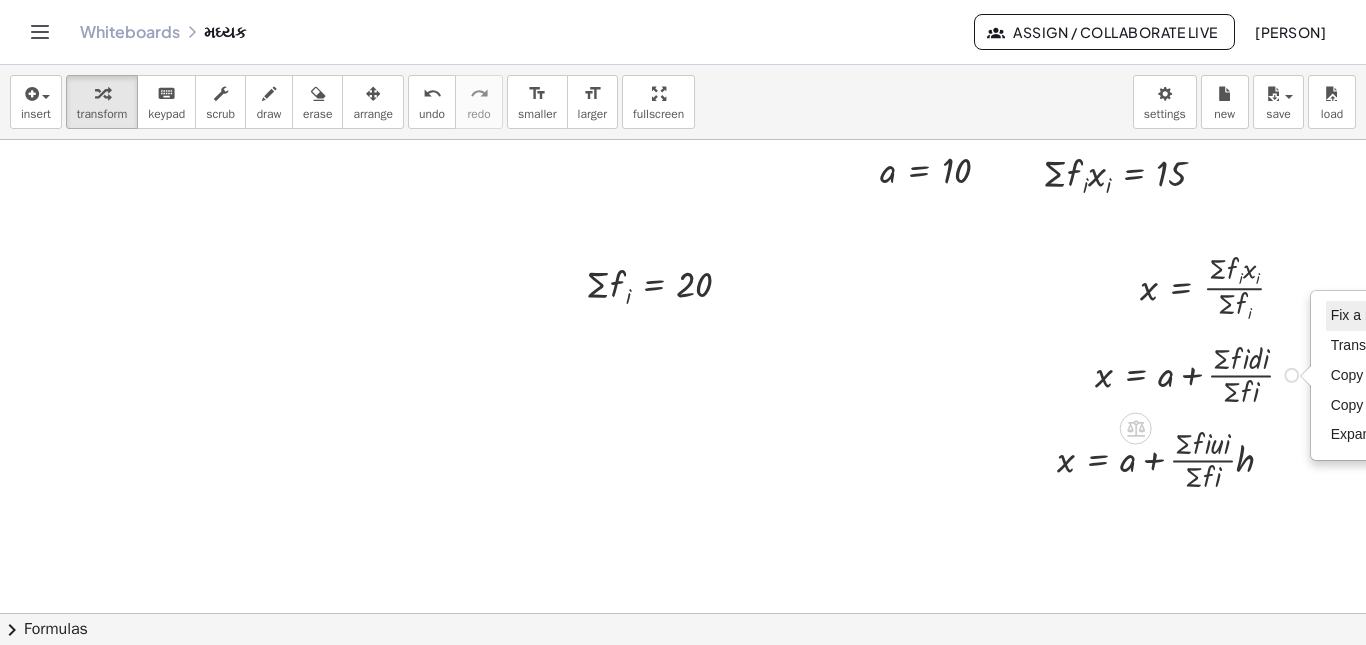 click on "Fix a mistake" at bounding box center (1372, 315) 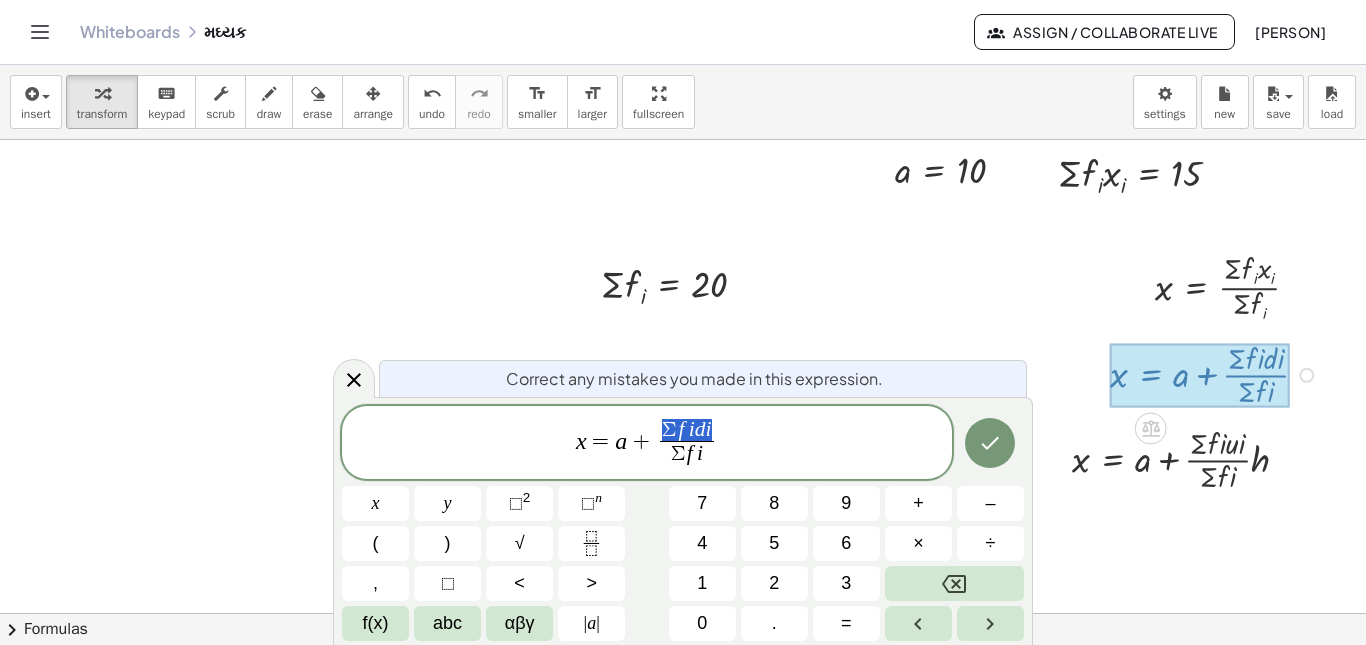drag, startPoint x: 664, startPoint y: 421, endPoint x: 709, endPoint y: 421, distance: 45 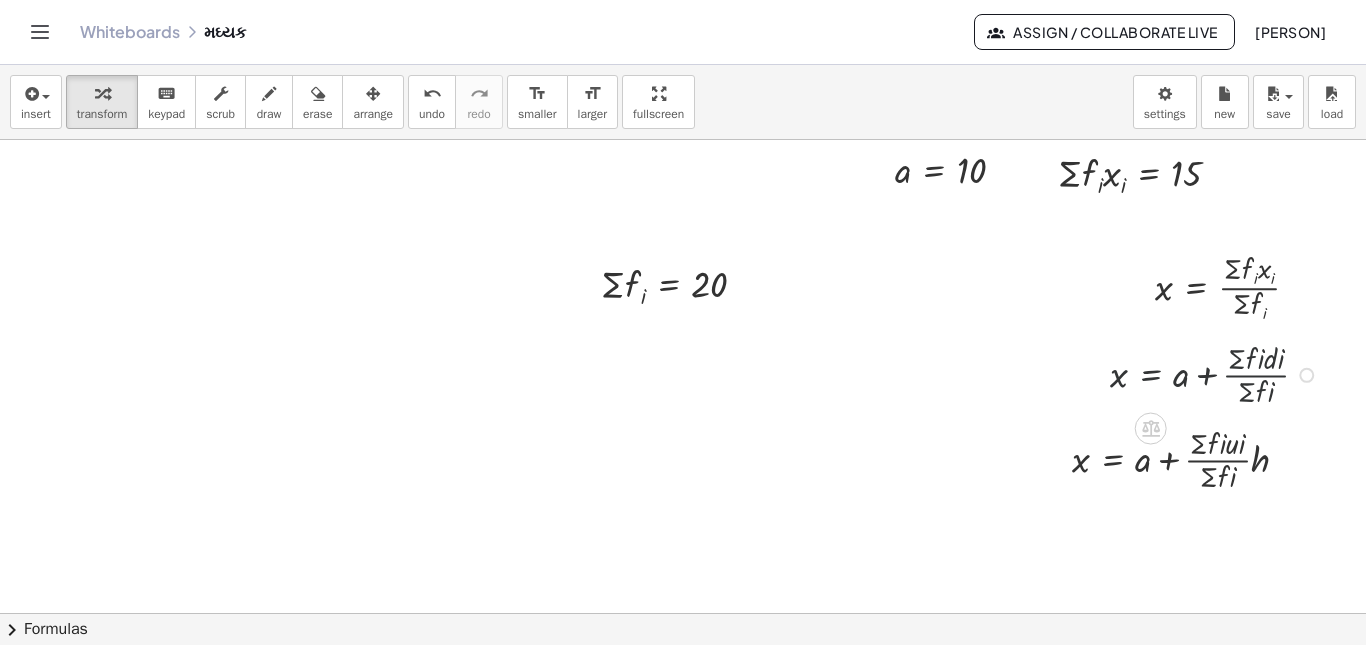 click at bounding box center [661, 678] 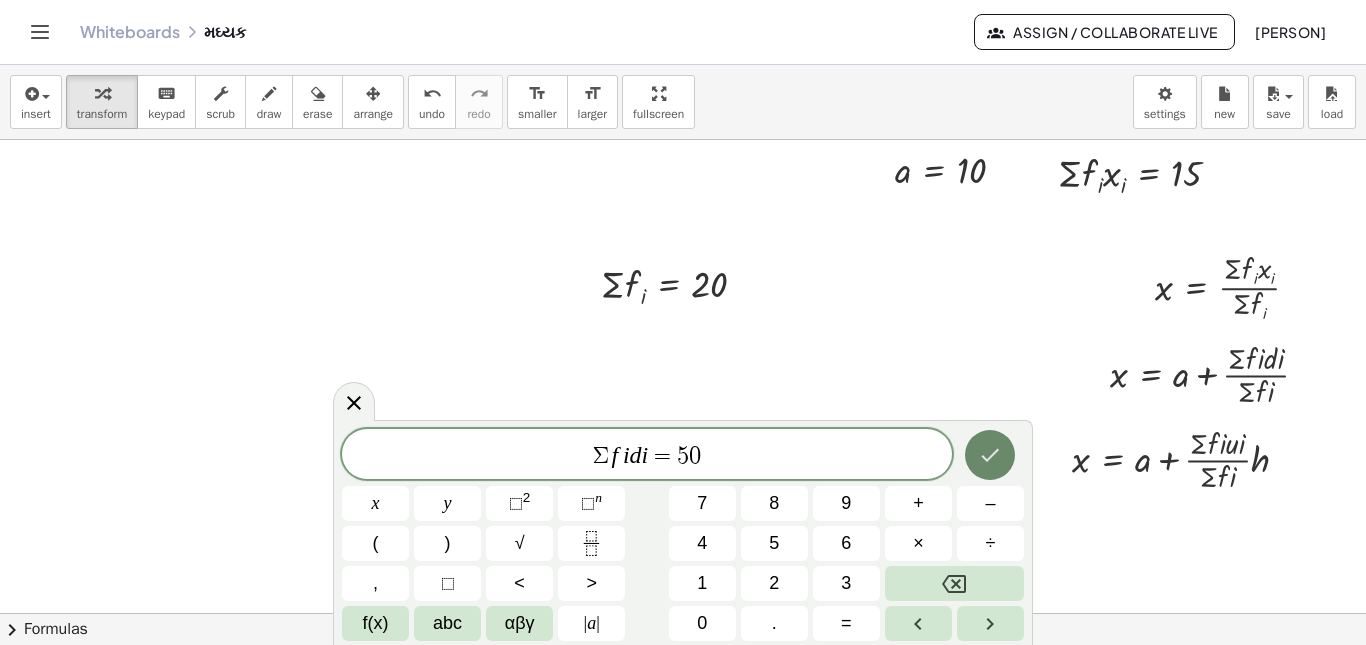 click at bounding box center [990, 455] 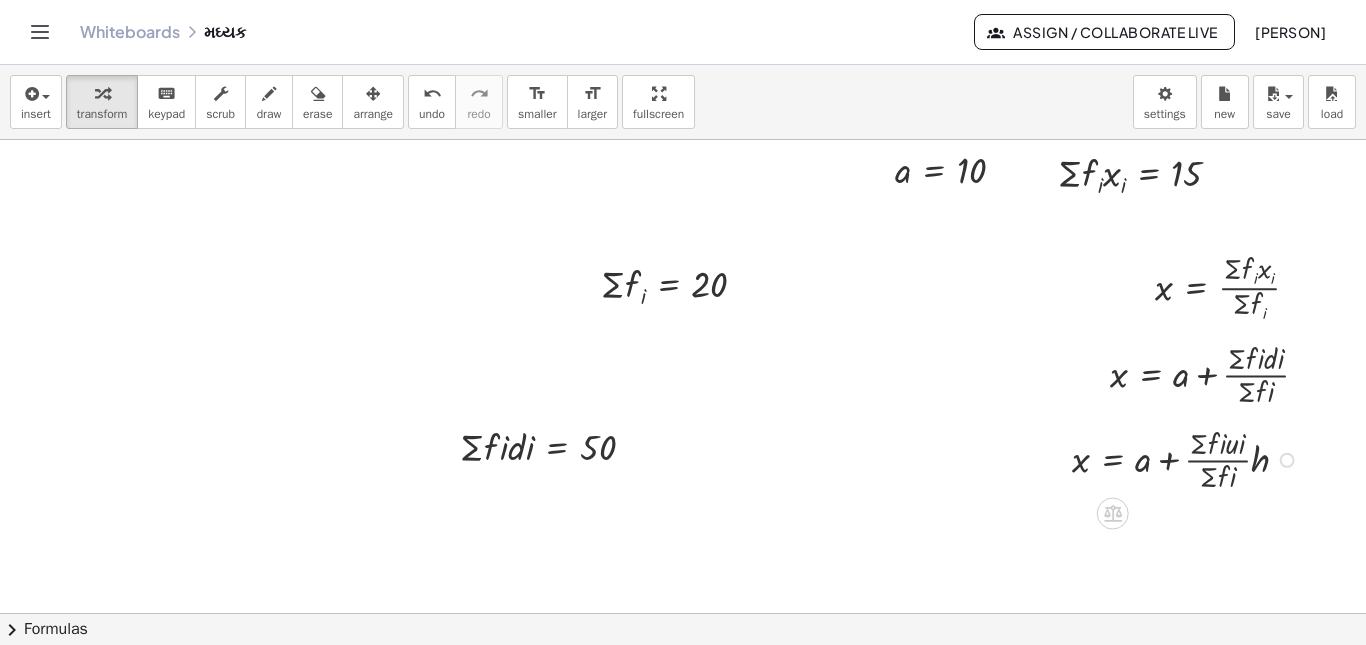 click on "Fix a mistake Transform line Copy line as LaTeX Copy derivation as LaTeX Expand new lines: On" at bounding box center (1287, 460) 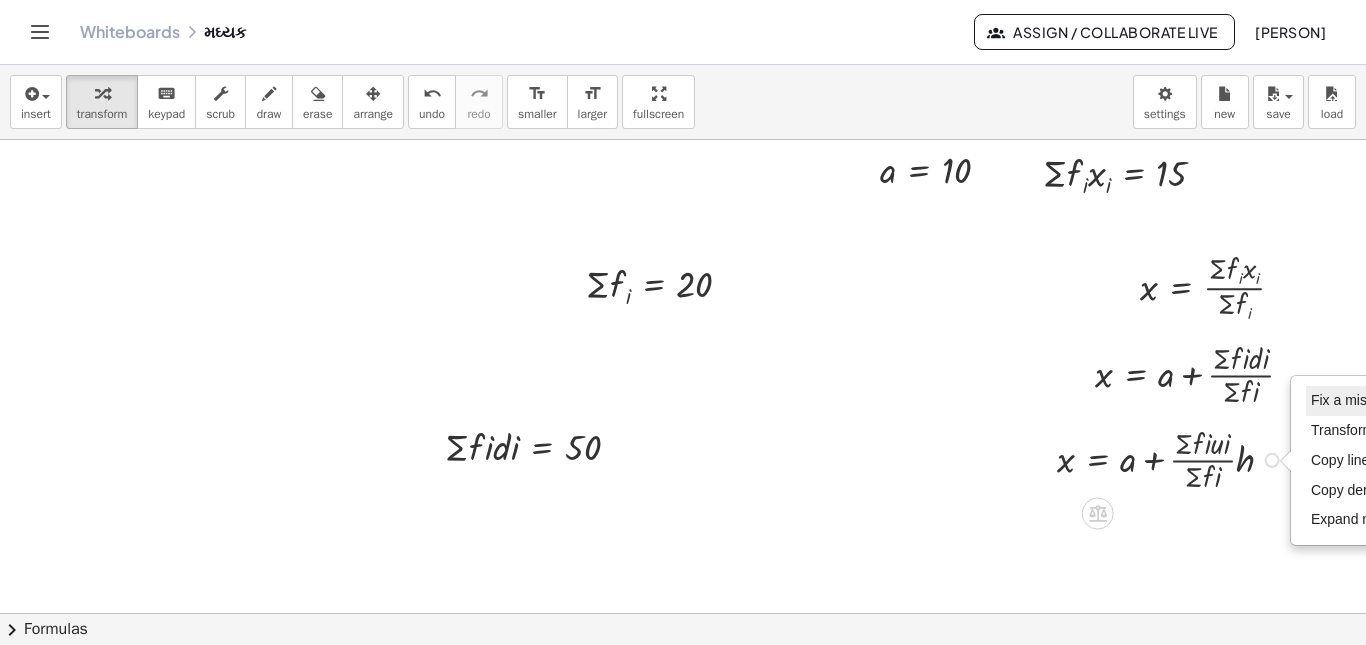 click on "Fix a mistake" at bounding box center [1352, 400] 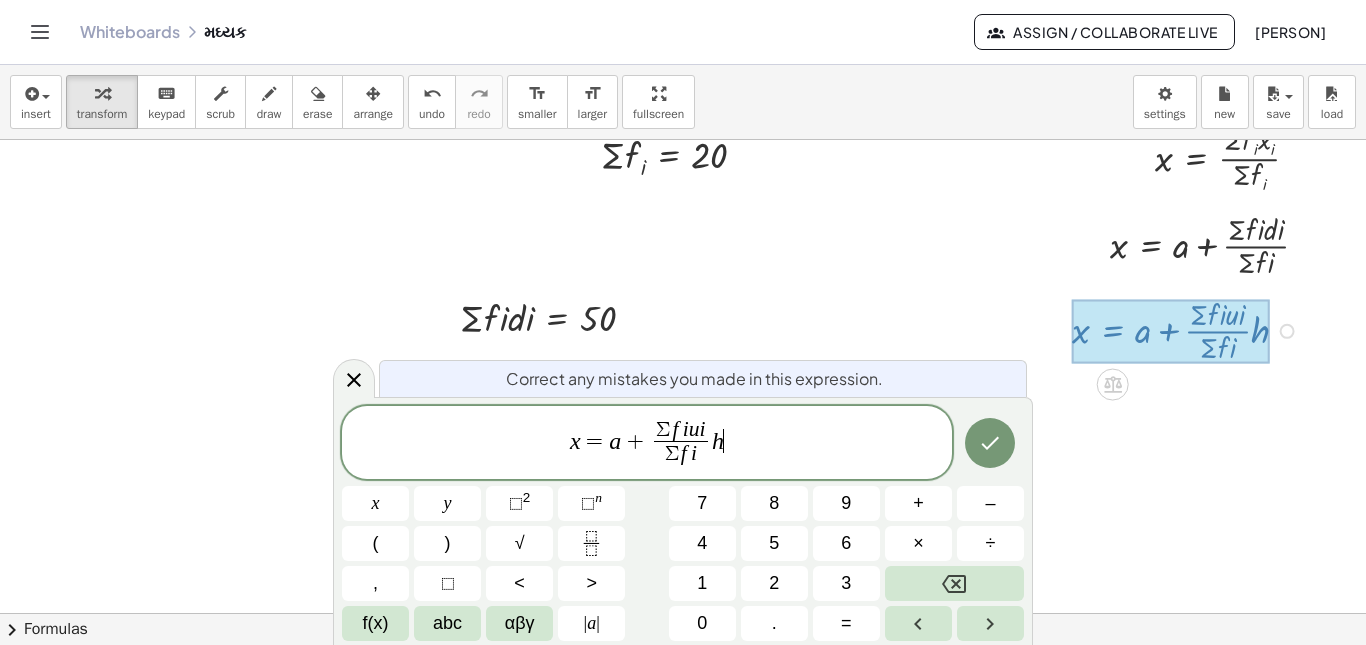 scroll, scrollTop: 130, scrollLeft: 59, axis: both 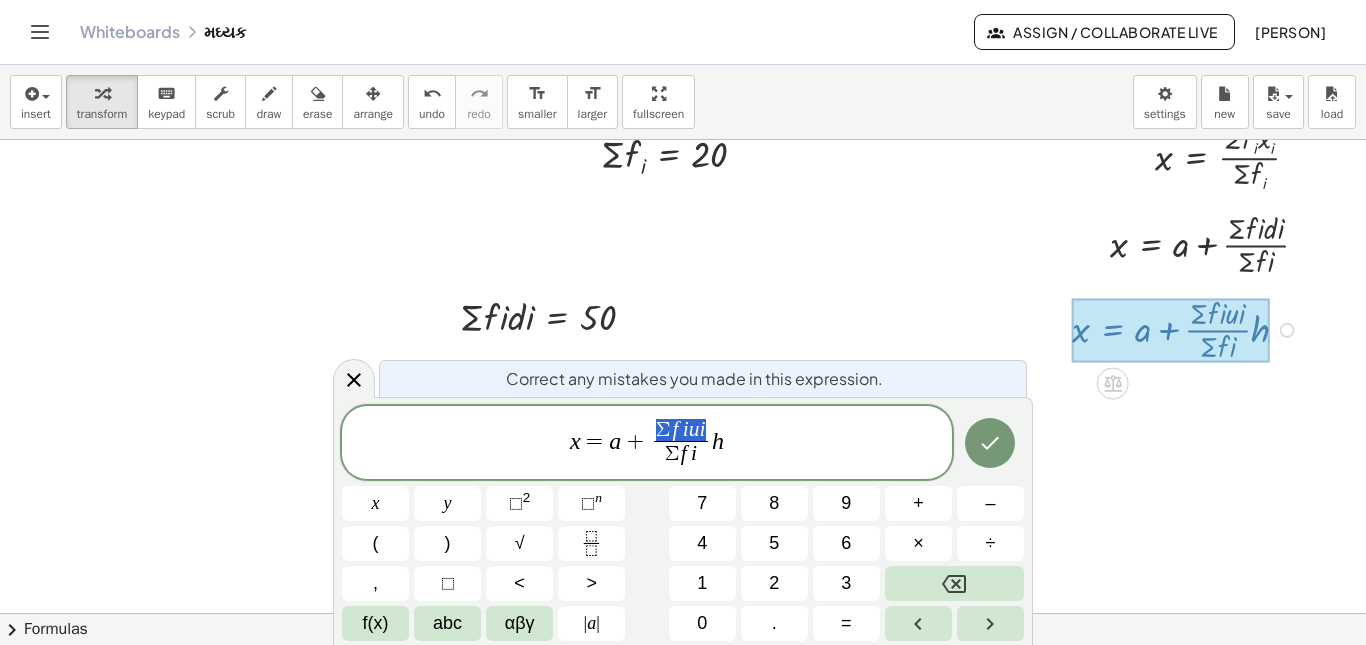 drag, startPoint x: 659, startPoint y: 421, endPoint x: 707, endPoint y: 425, distance: 48.166378 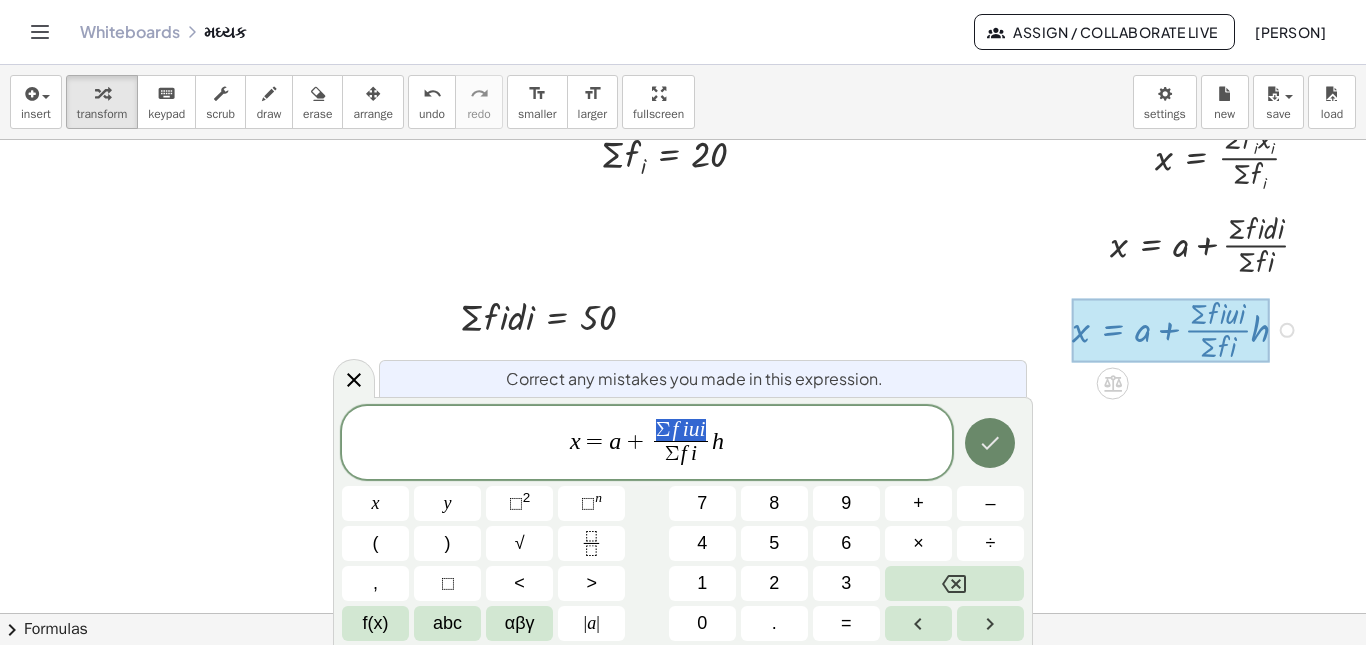 click at bounding box center (990, 443) 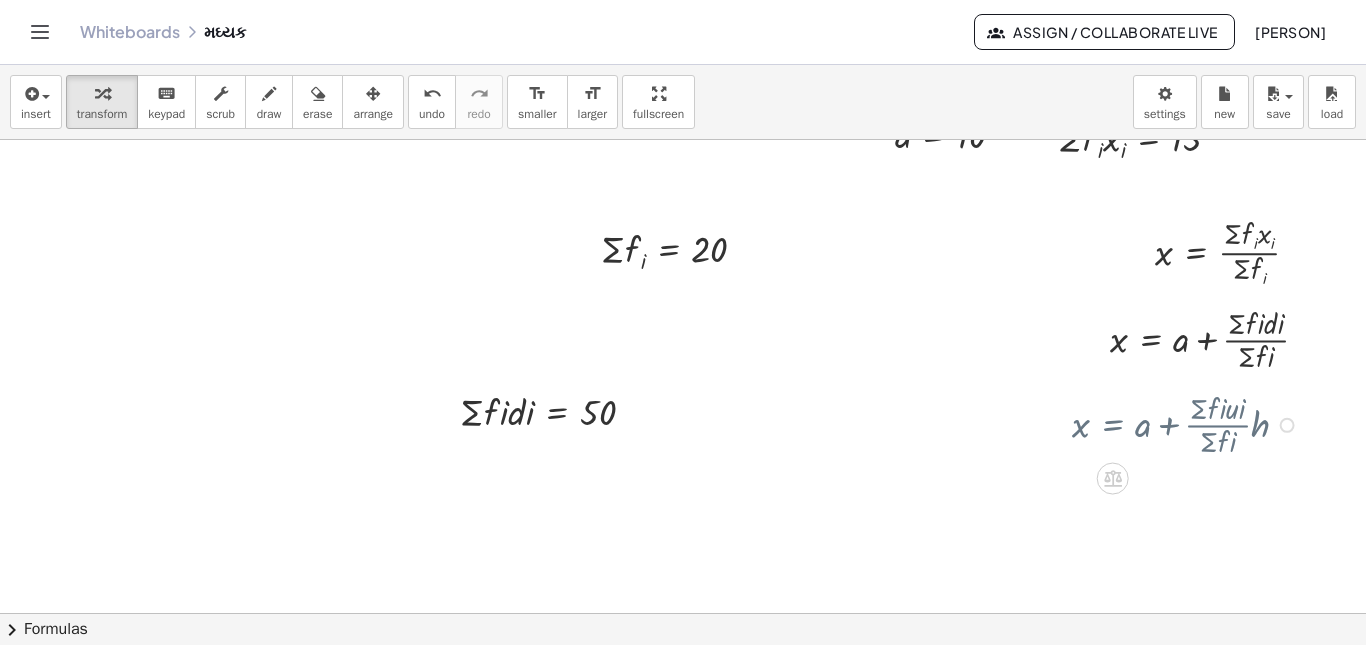 scroll, scrollTop: 1, scrollLeft: 59, axis: both 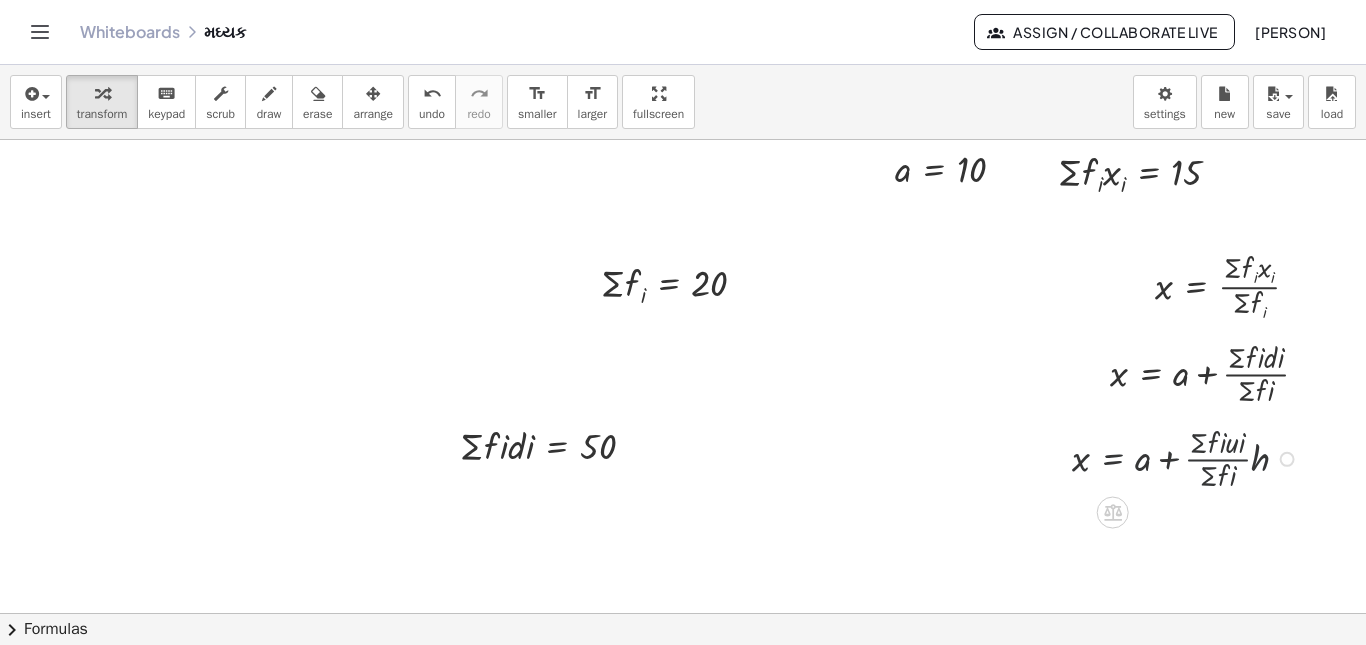 click at bounding box center [661, 677] 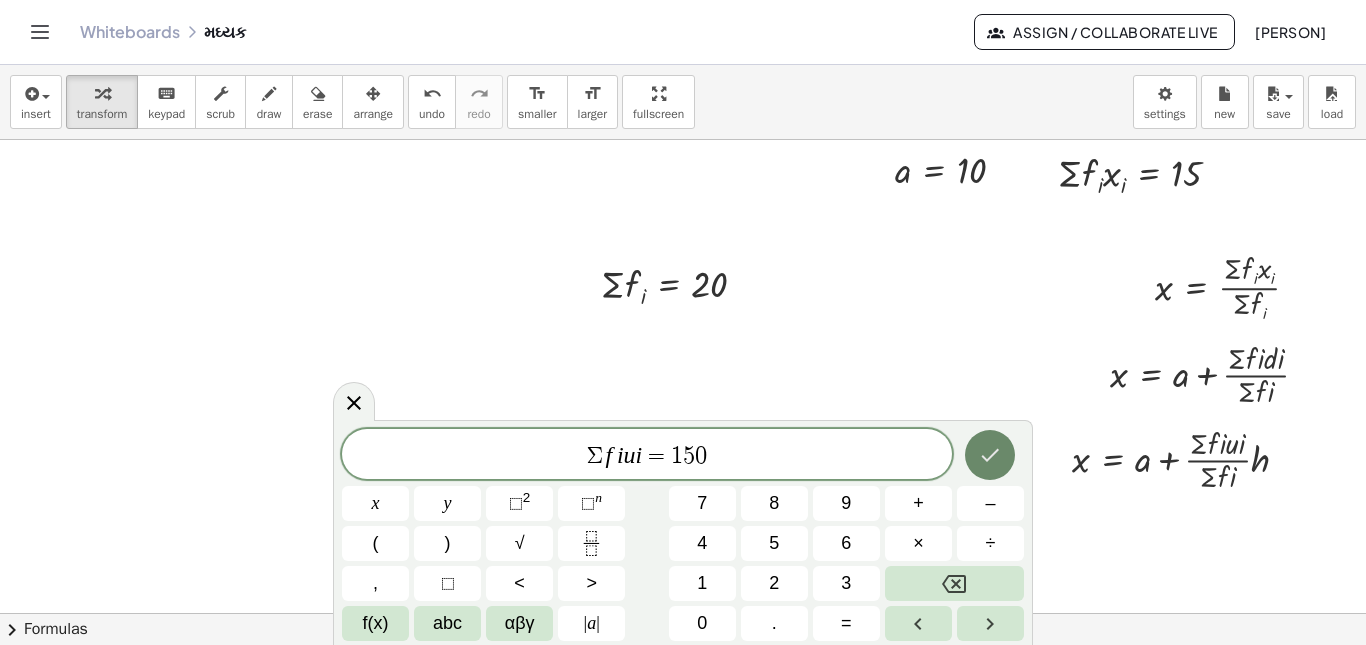 click at bounding box center (990, 455) 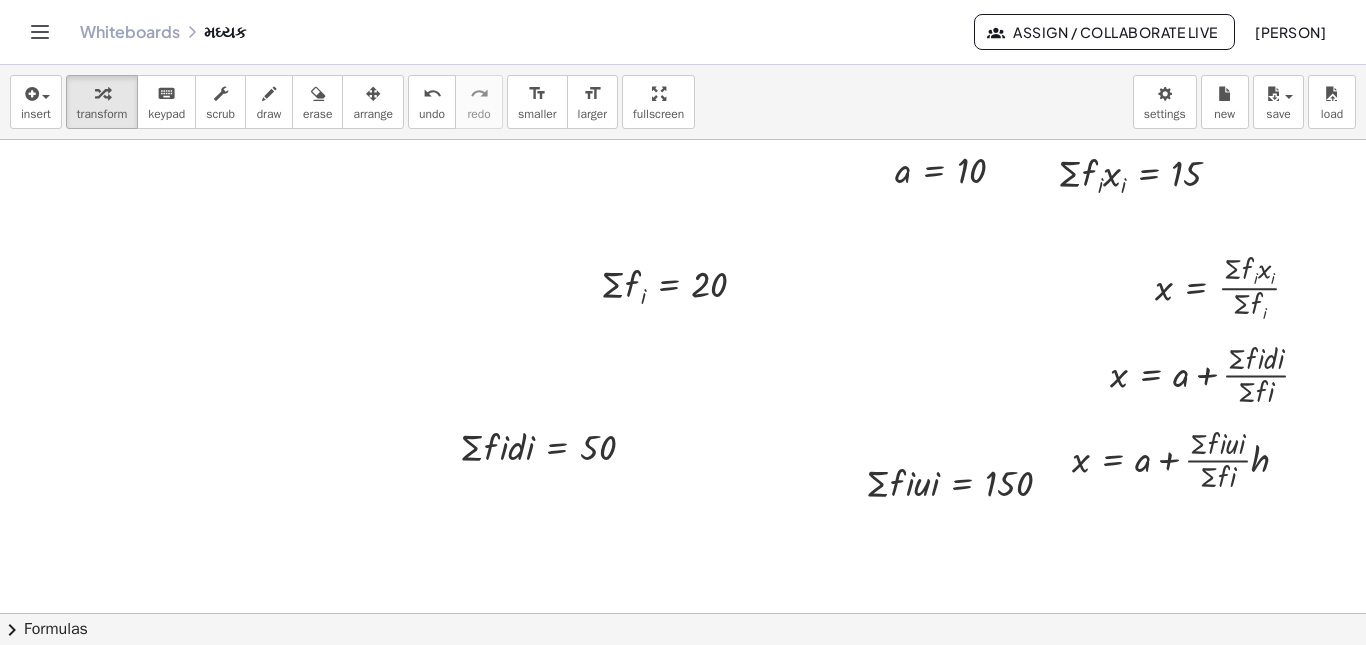 click at bounding box center [661, 678] 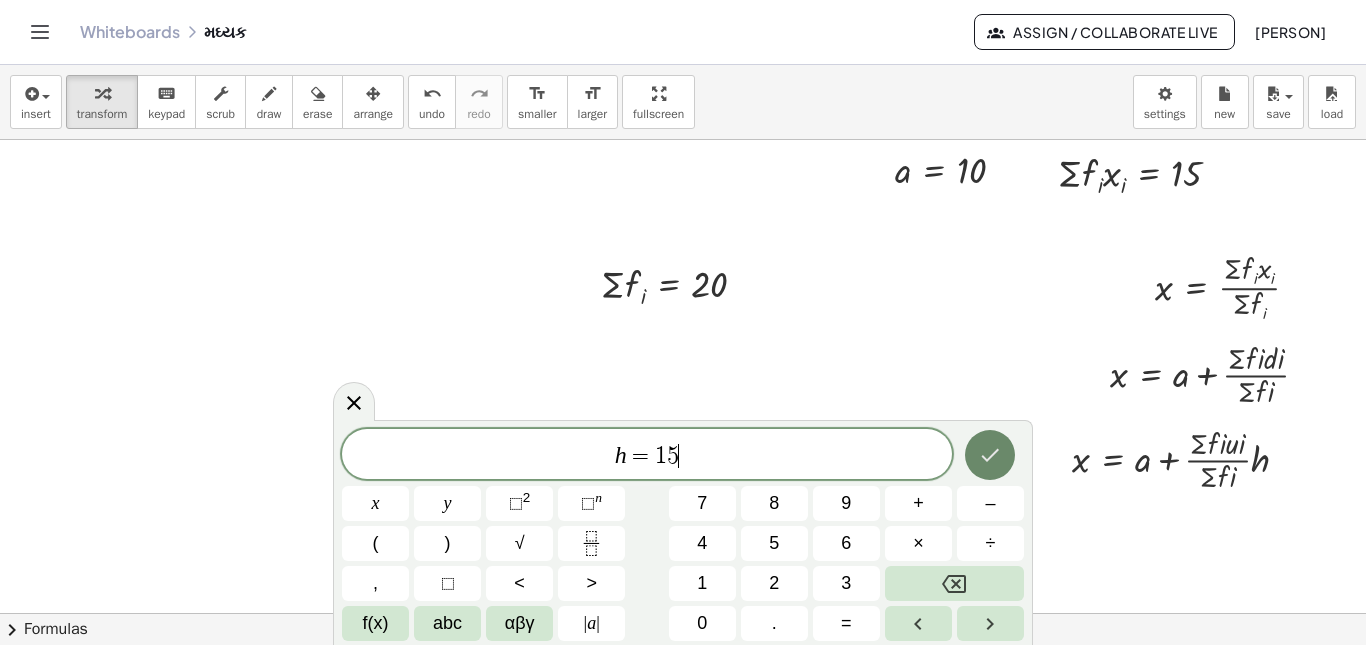 click 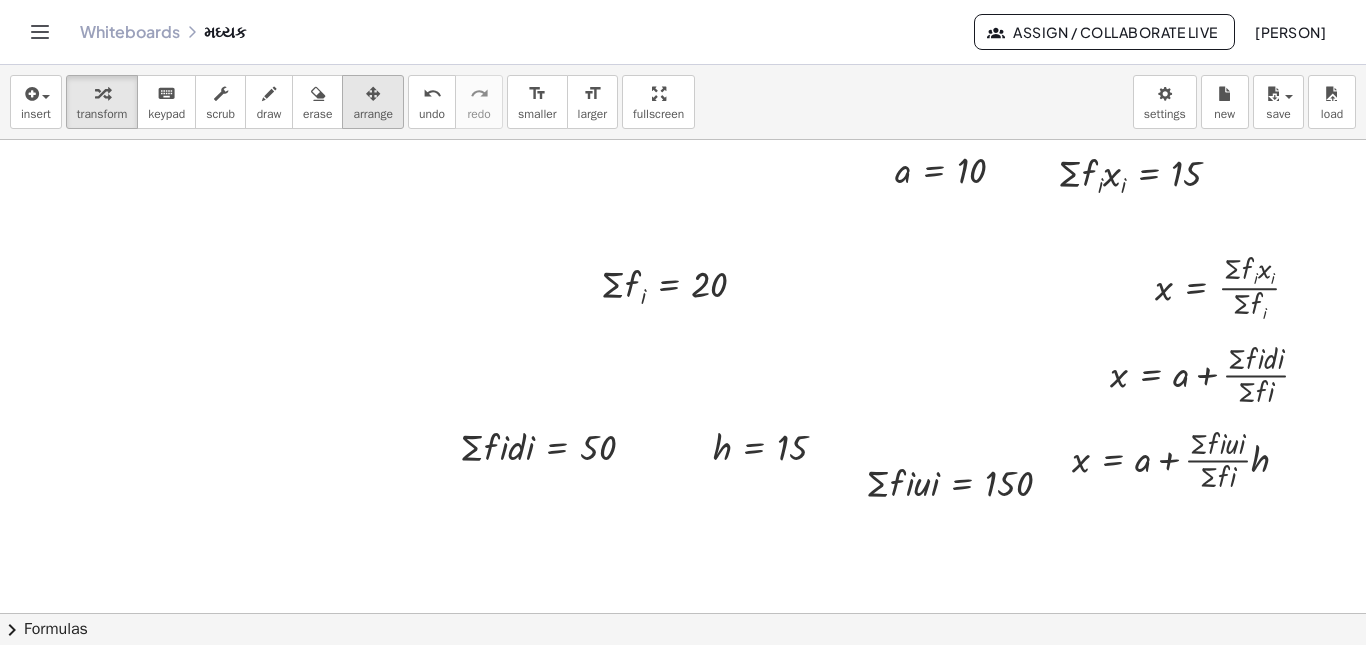 click on "arrange" at bounding box center [373, 102] 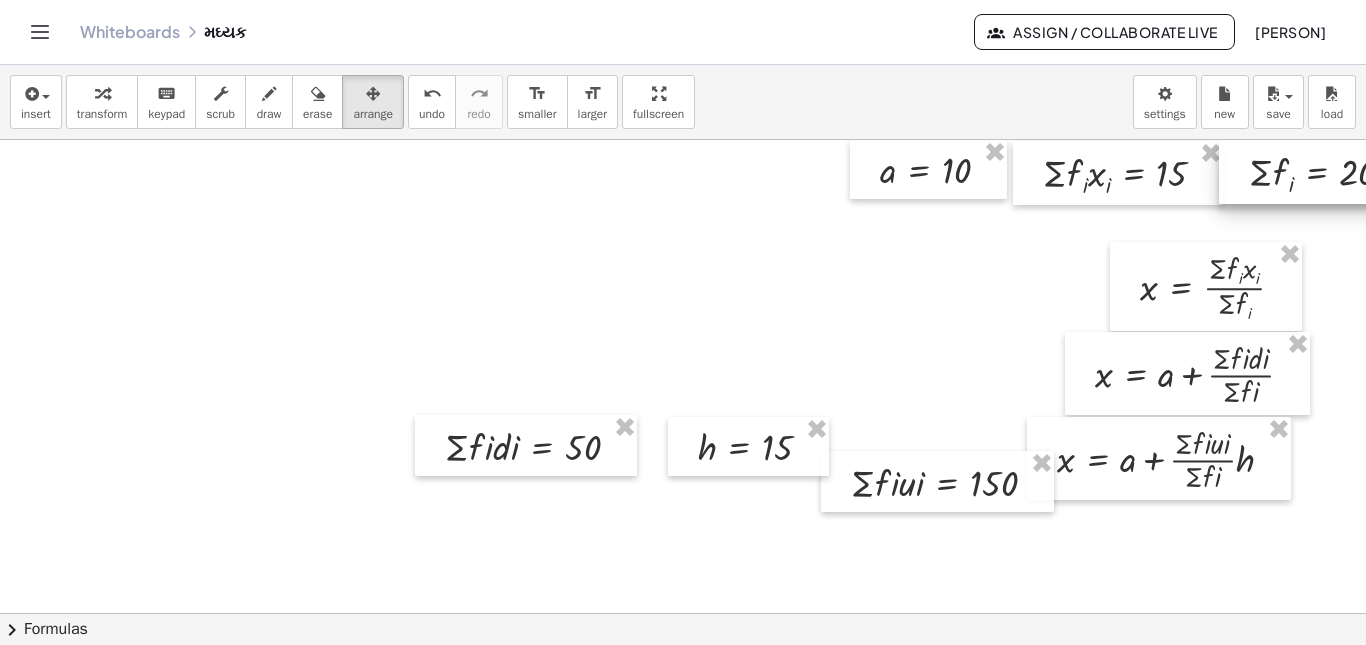 drag, startPoint x: 633, startPoint y: 282, endPoint x: 1296, endPoint y: 170, distance: 672.3935 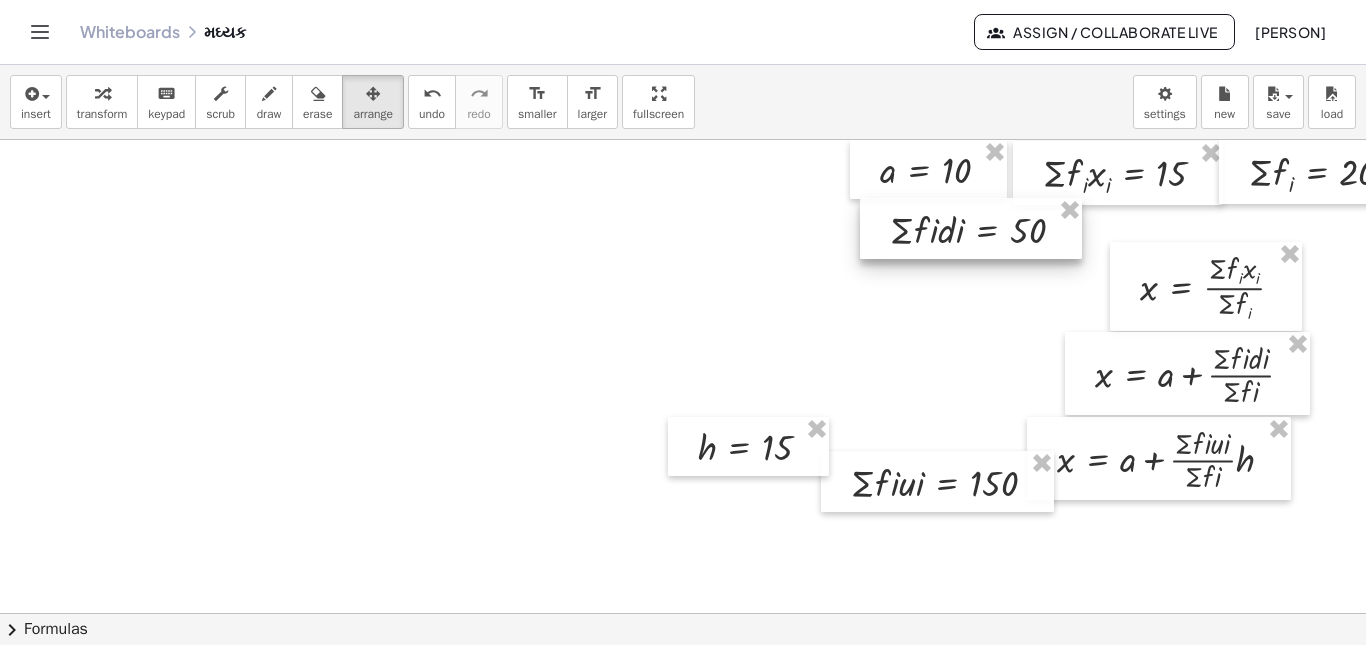drag, startPoint x: 566, startPoint y: 458, endPoint x: 987, endPoint y: 244, distance: 472.26794 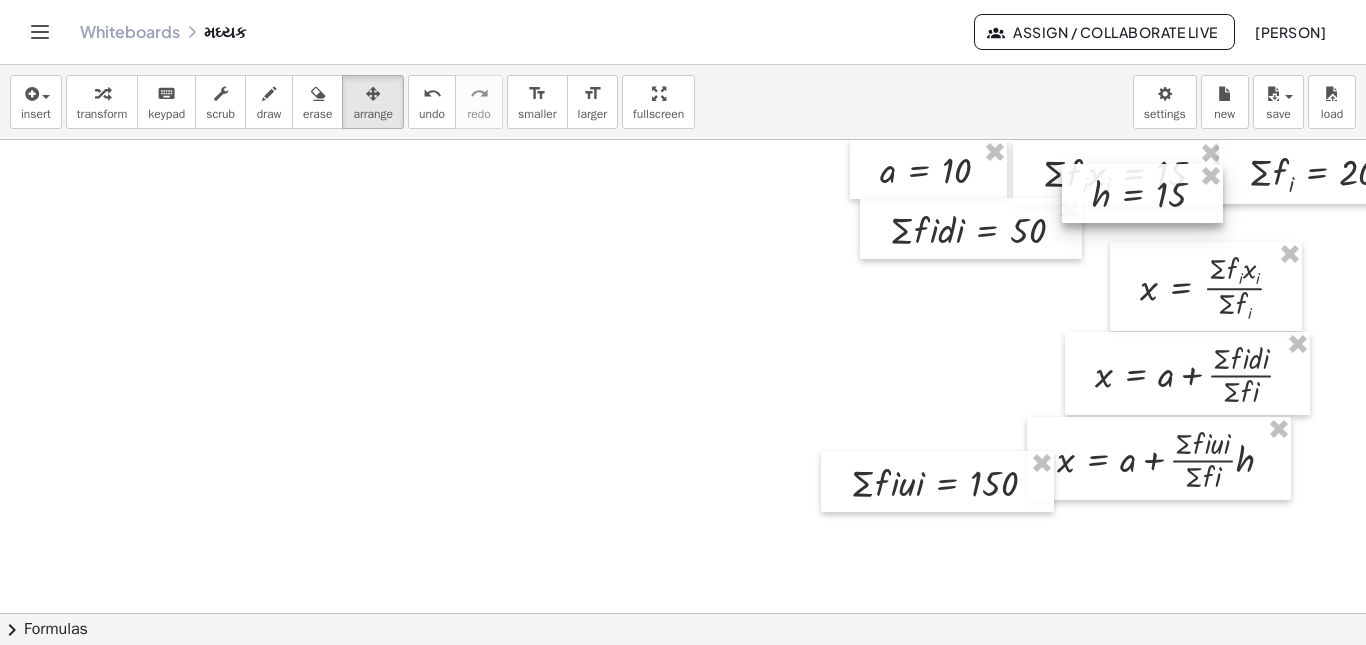 drag, startPoint x: 763, startPoint y: 444, endPoint x: 1157, endPoint y: 192, distance: 467.69647 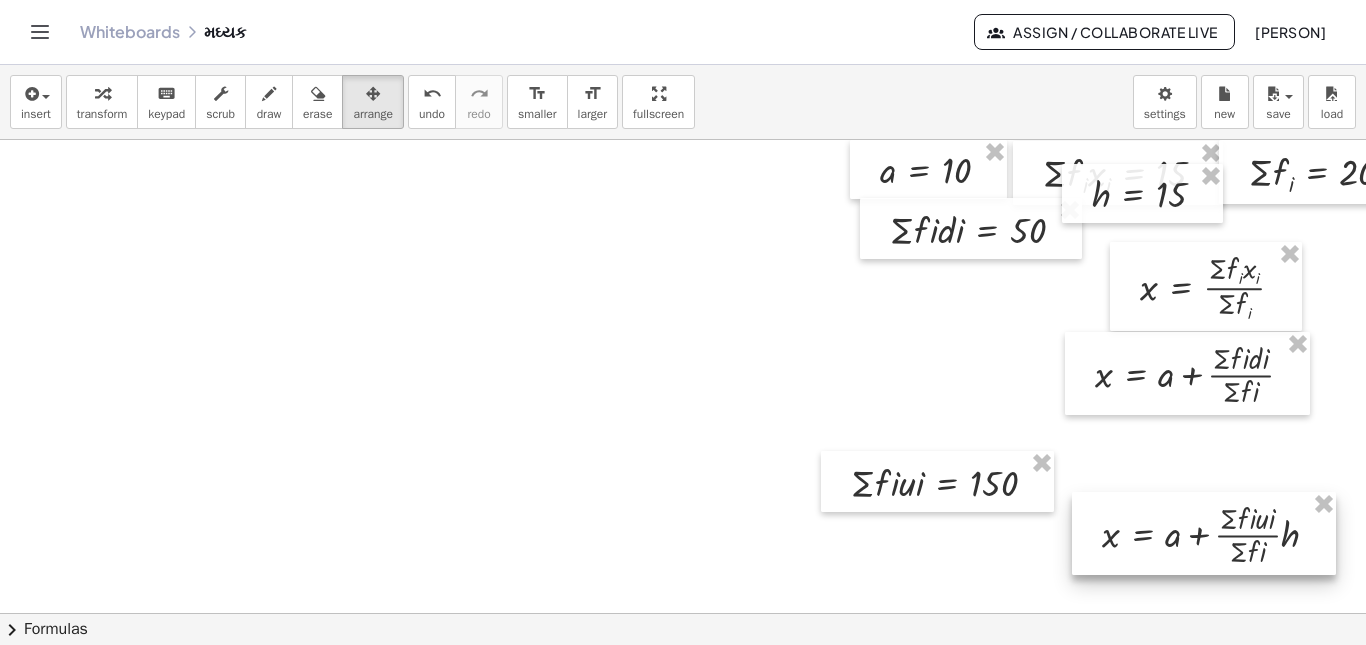 drag, startPoint x: 1197, startPoint y: 490, endPoint x: 1242, endPoint y: 565, distance: 87.46428 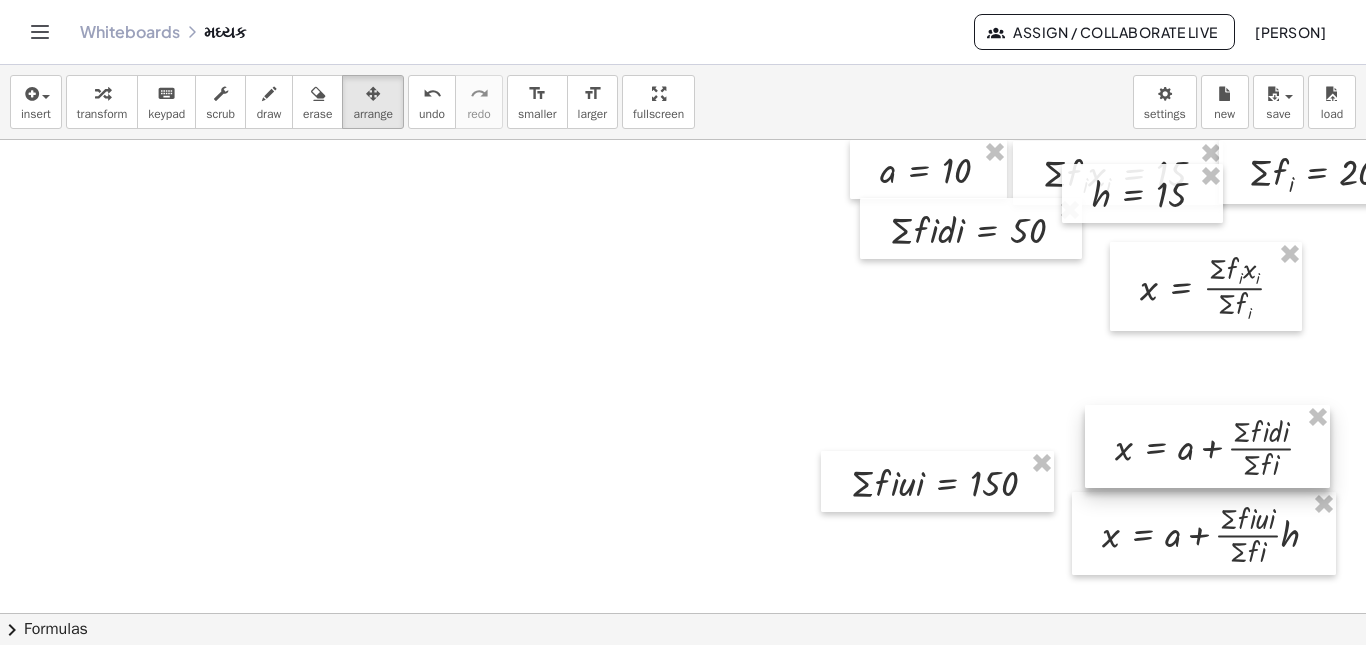 drag, startPoint x: 1211, startPoint y: 368, endPoint x: 1229, endPoint y: 440, distance: 74.215904 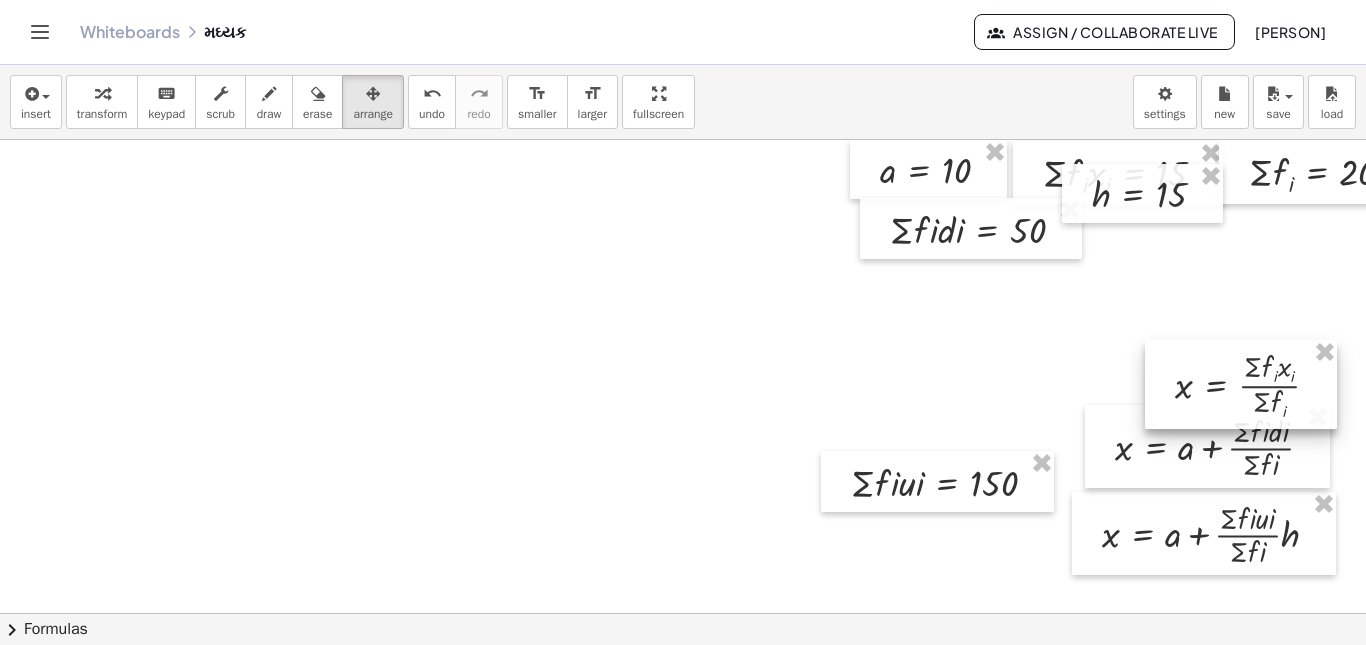 drag, startPoint x: 1215, startPoint y: 302, endPoint x: 1250, endPoint y: 408, distance: 111.62885 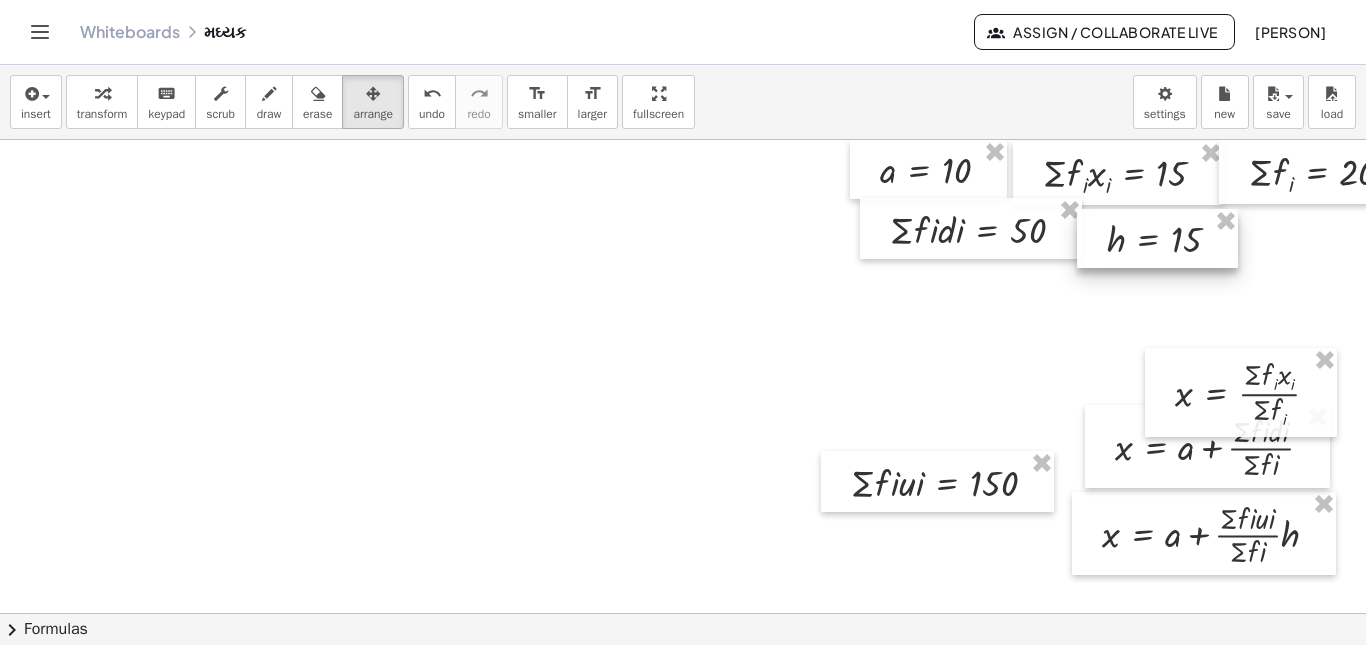 drag, startPoint x: 1144, startPoint y: 231, endPoint x: 1150, endPoint y: 248, distance: 18.027756 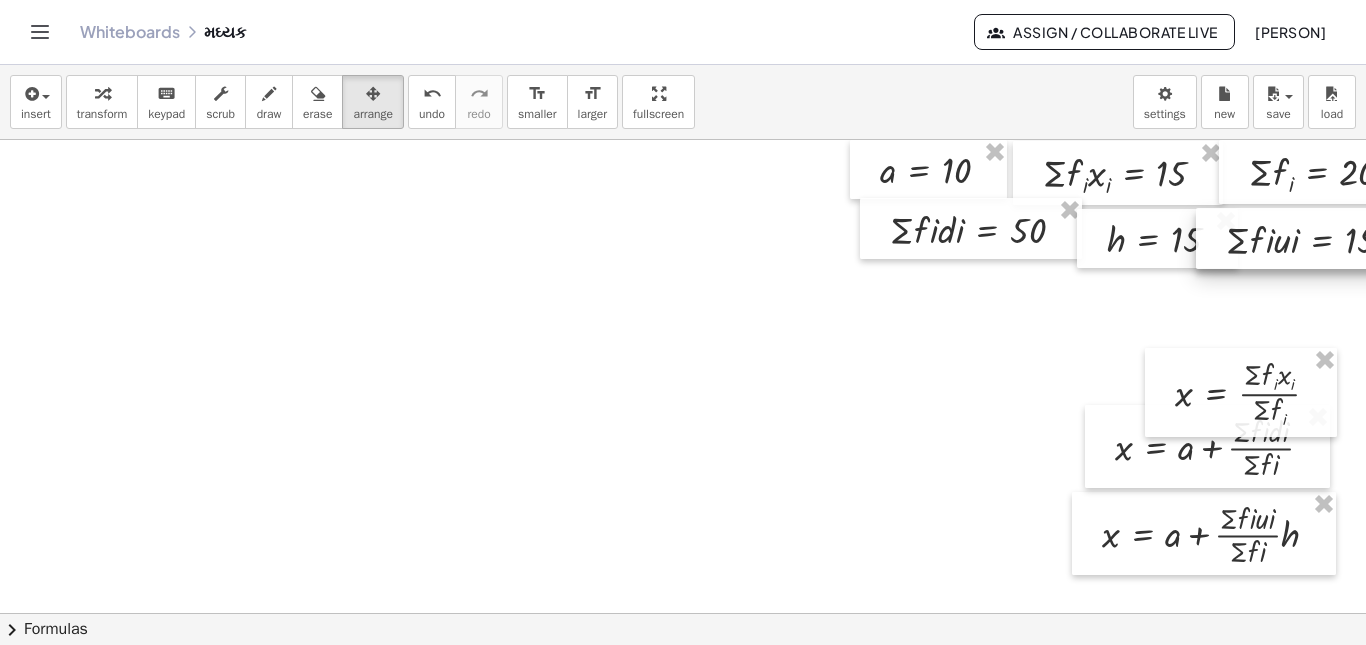 drag, startPoint x: 973, startPoint y: 484, endPoint x: 1350, endPoint y: 245, distance: 446.37427 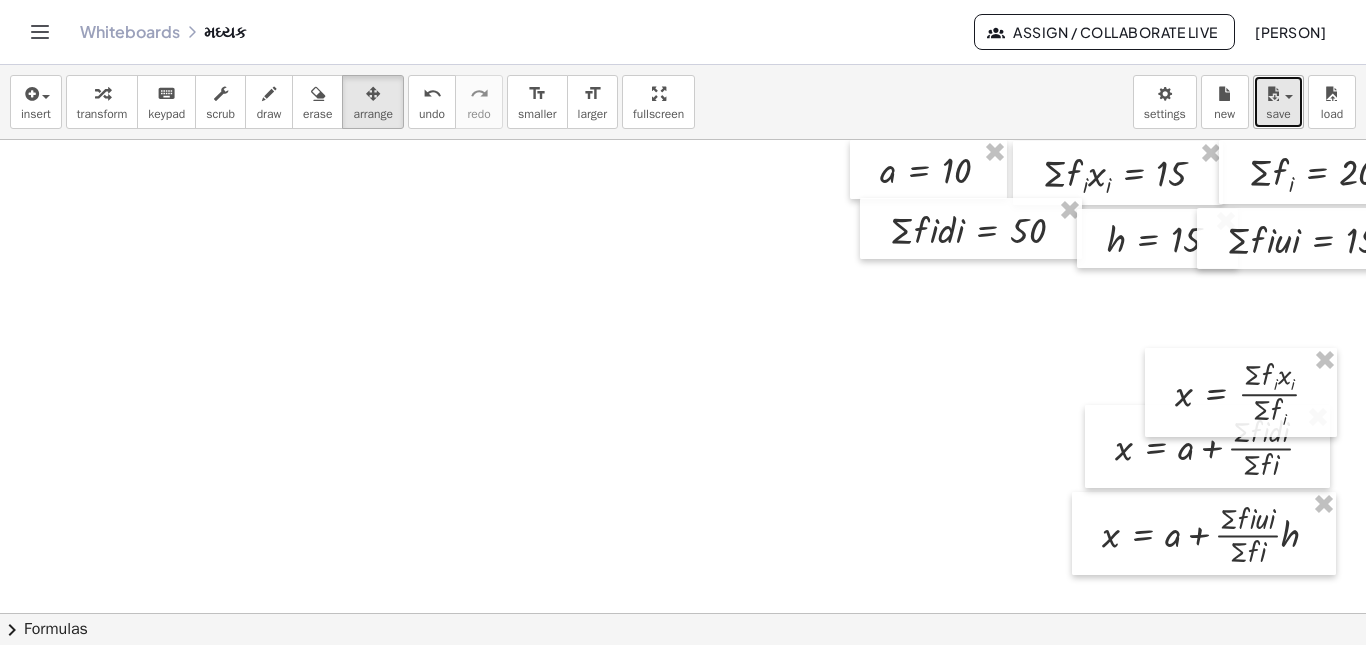 click at bounding box center [1273, 94] 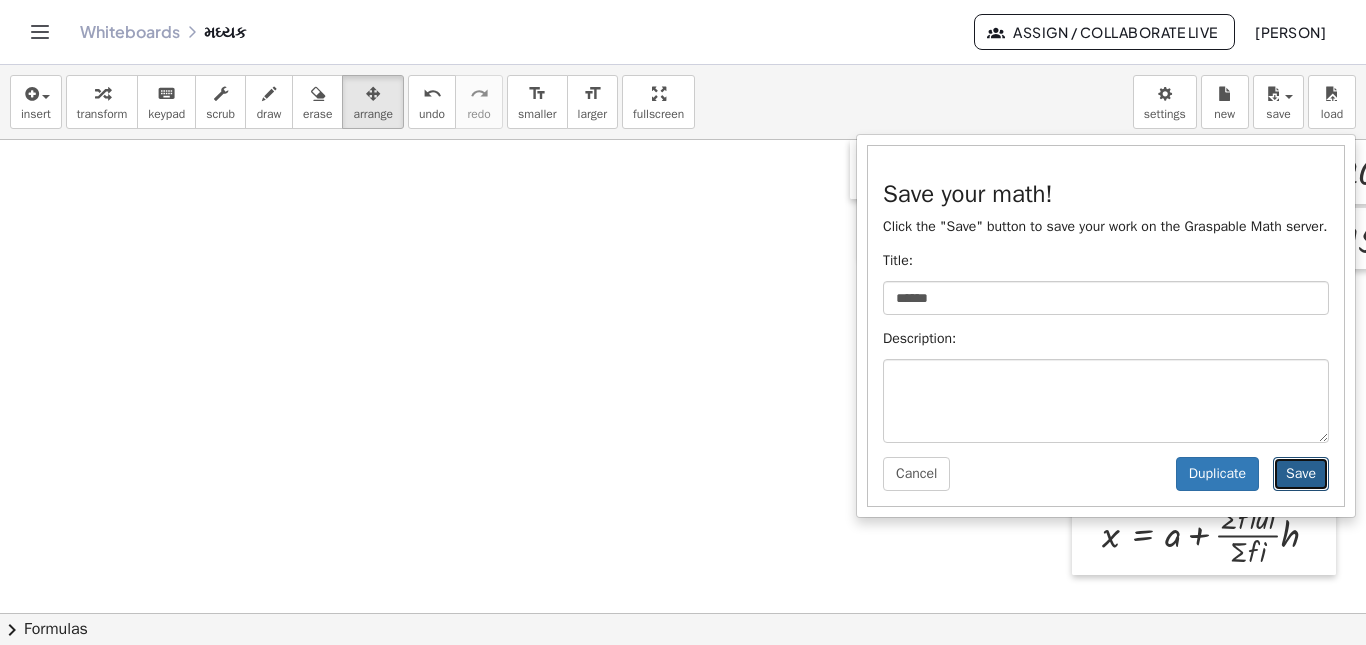 click on "Save" at bounding box center [1301, 474] 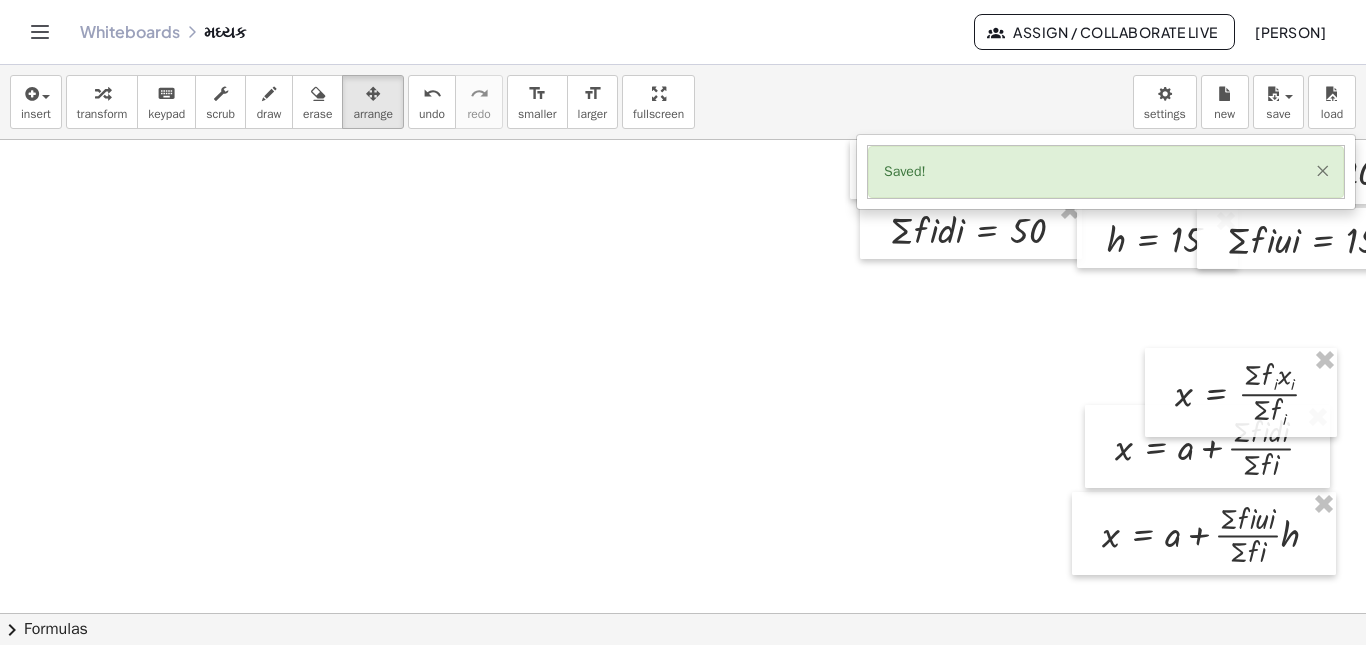 click on "×" at bounding box center (1322, 170) 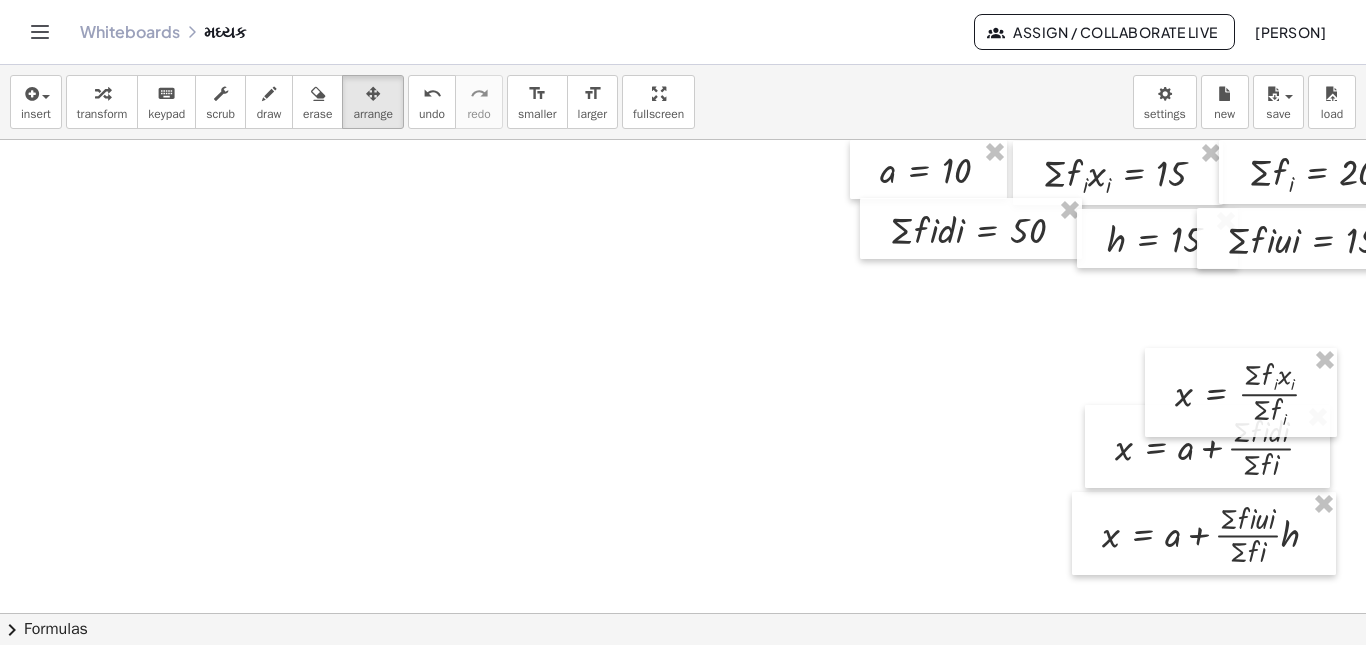click at bounding box center [688, 678] 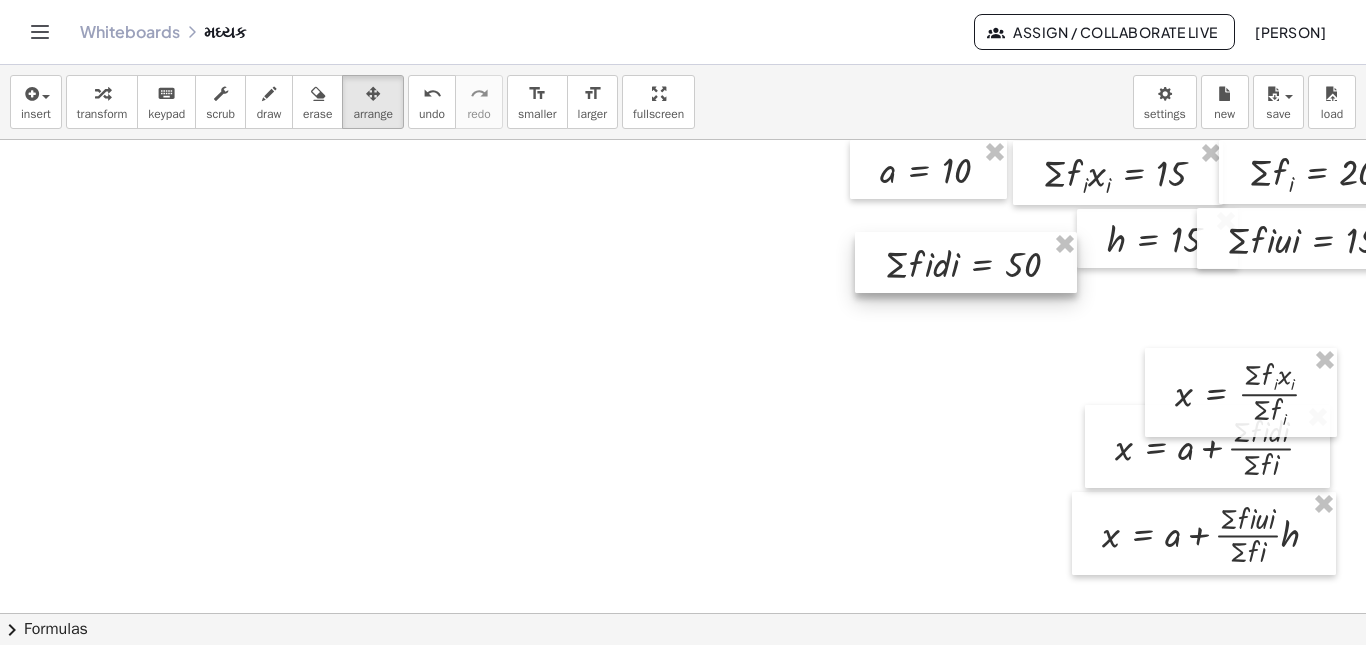 drag, startPoint x: 985, startPoint y: 239, endPoint x: 980, endPoint y: 274, distance: 35.35534 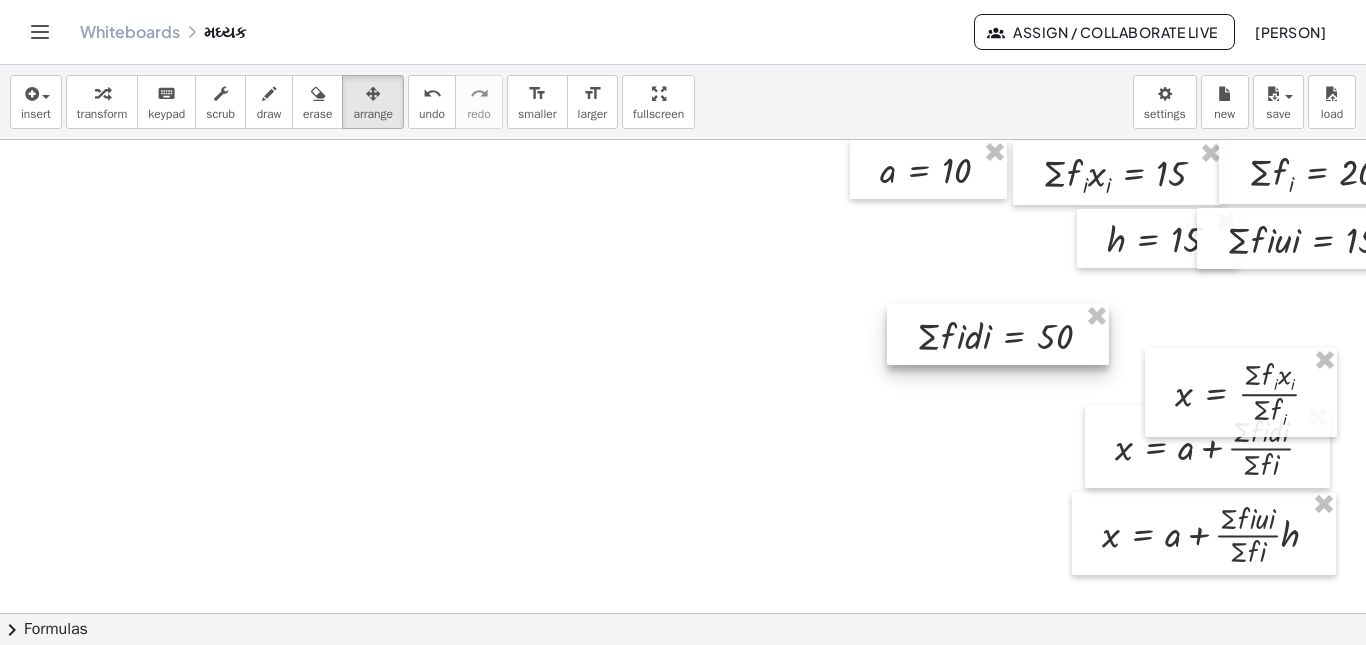 drag, startPoint x: 988, startPoint y: 300, endPoint x: 1018, endPoint y: 353, distance: 60.90156 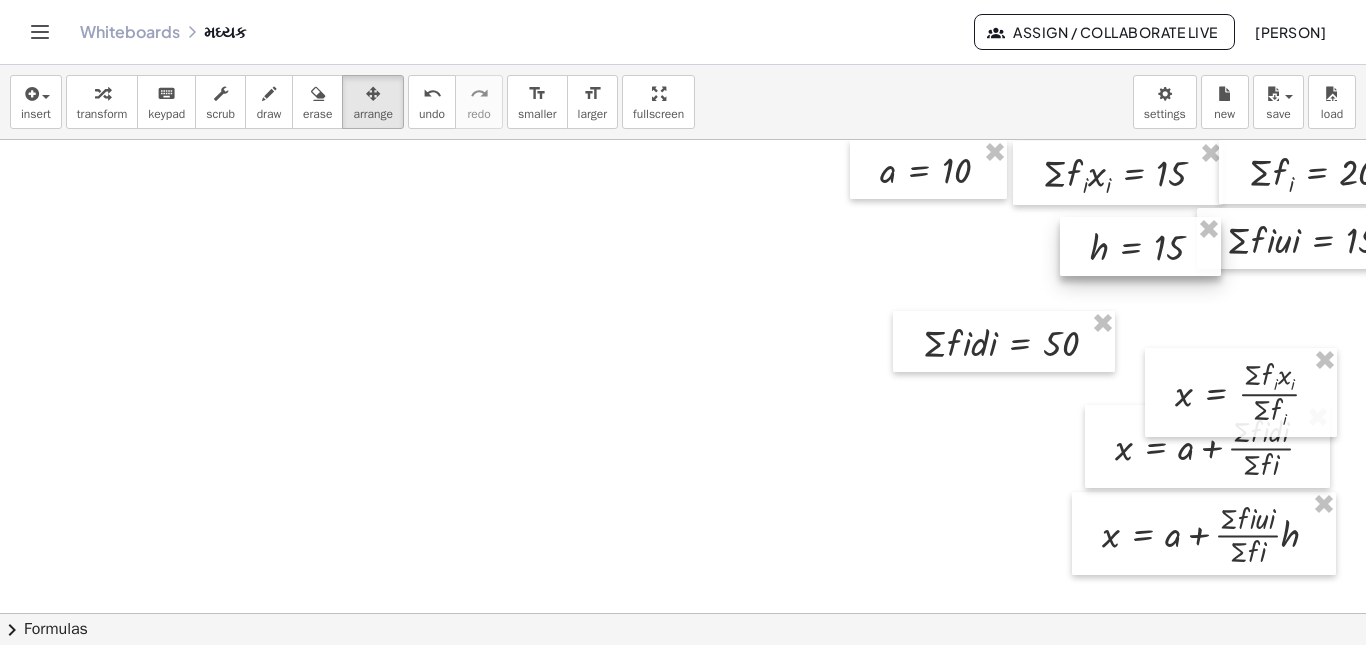 drag, startPoint x: 1168, startPoint y: 241, endPoint x: 1151, endPoint y: 251, distance: 19.723083 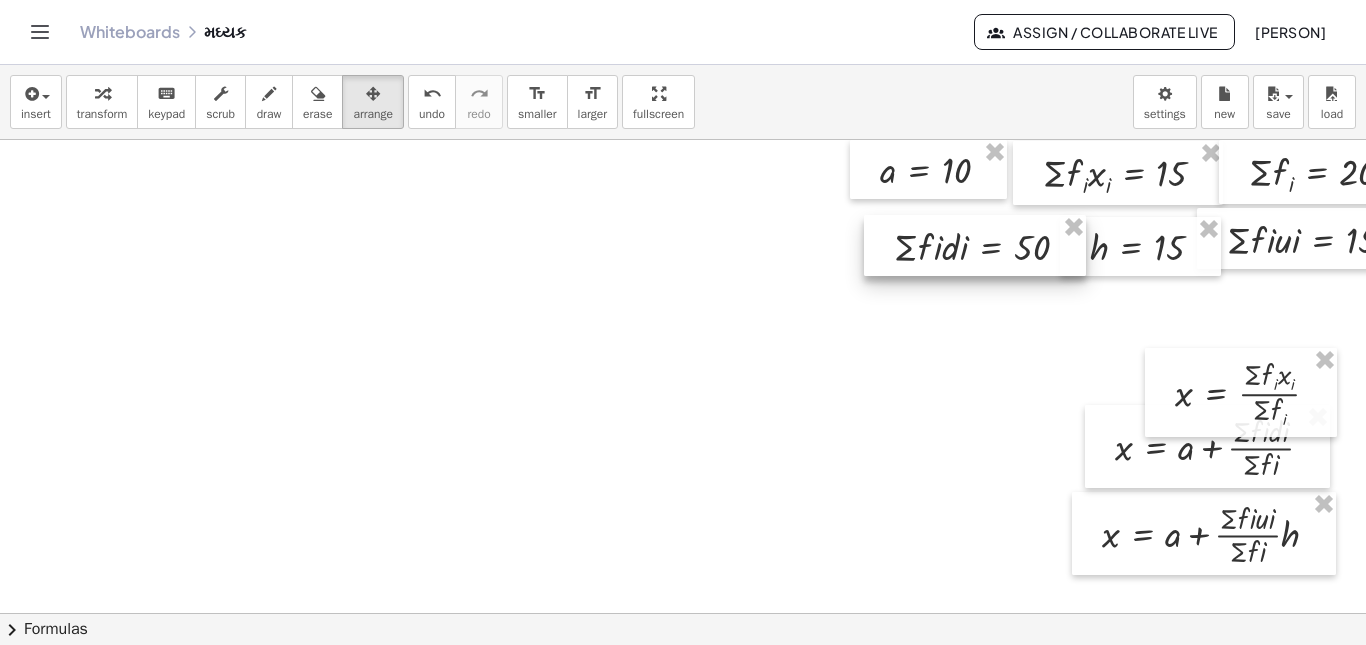 drag, startPoint x: 1038, startPoint y: 344, endPoint x: 1009, endPoint y: 249, distance: 99.32774 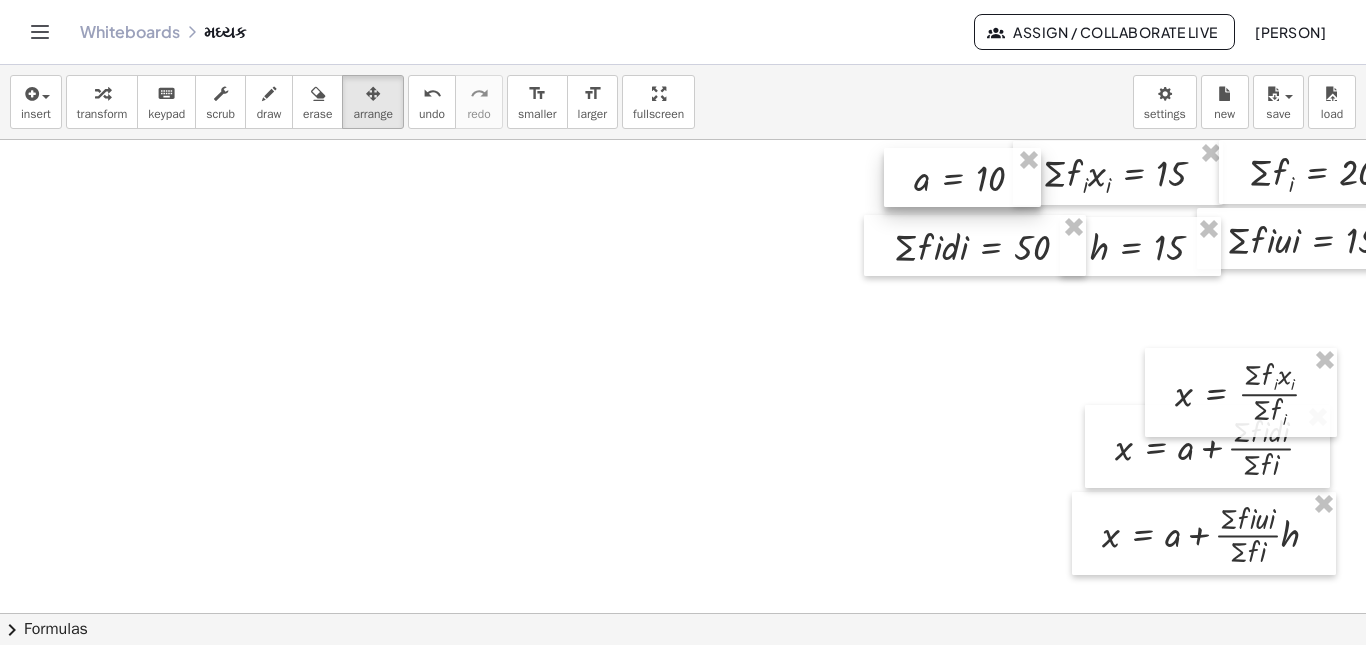 drag, startPoint x: 949, startPoint y: 179, endPoint x: 983, endPoint y: 188, distance: 35.17101 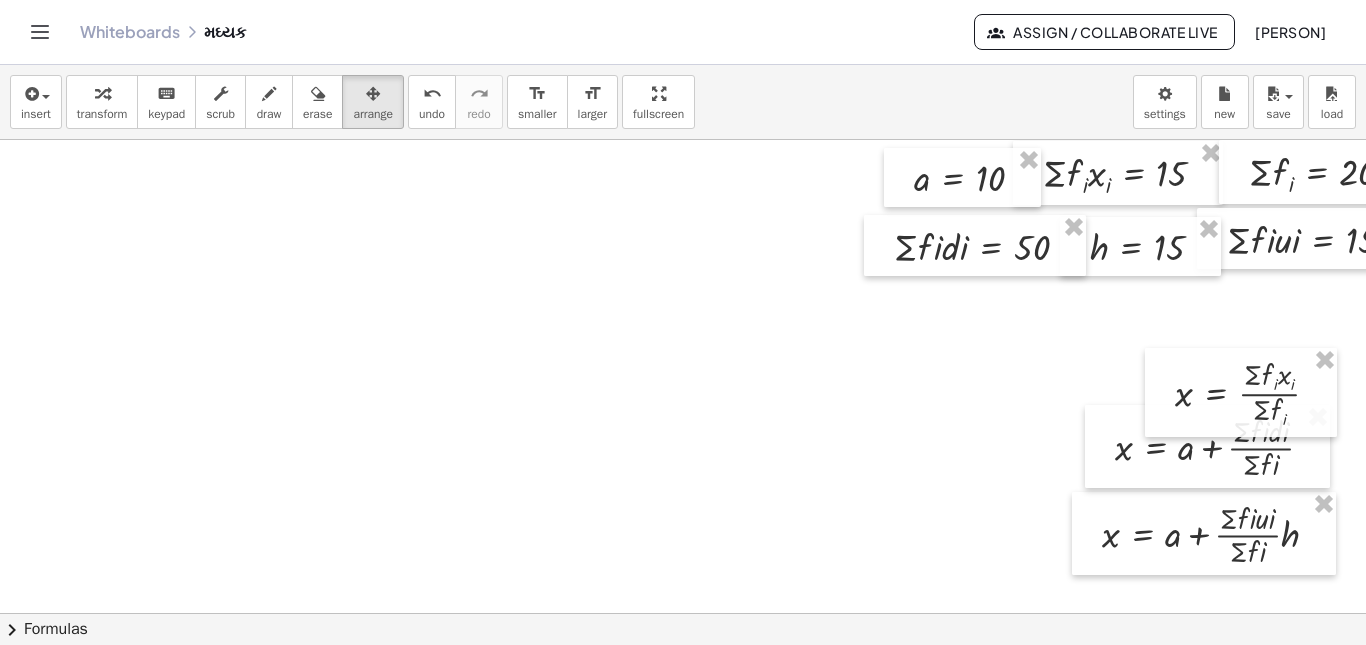 click at bounding box center [688, 678] 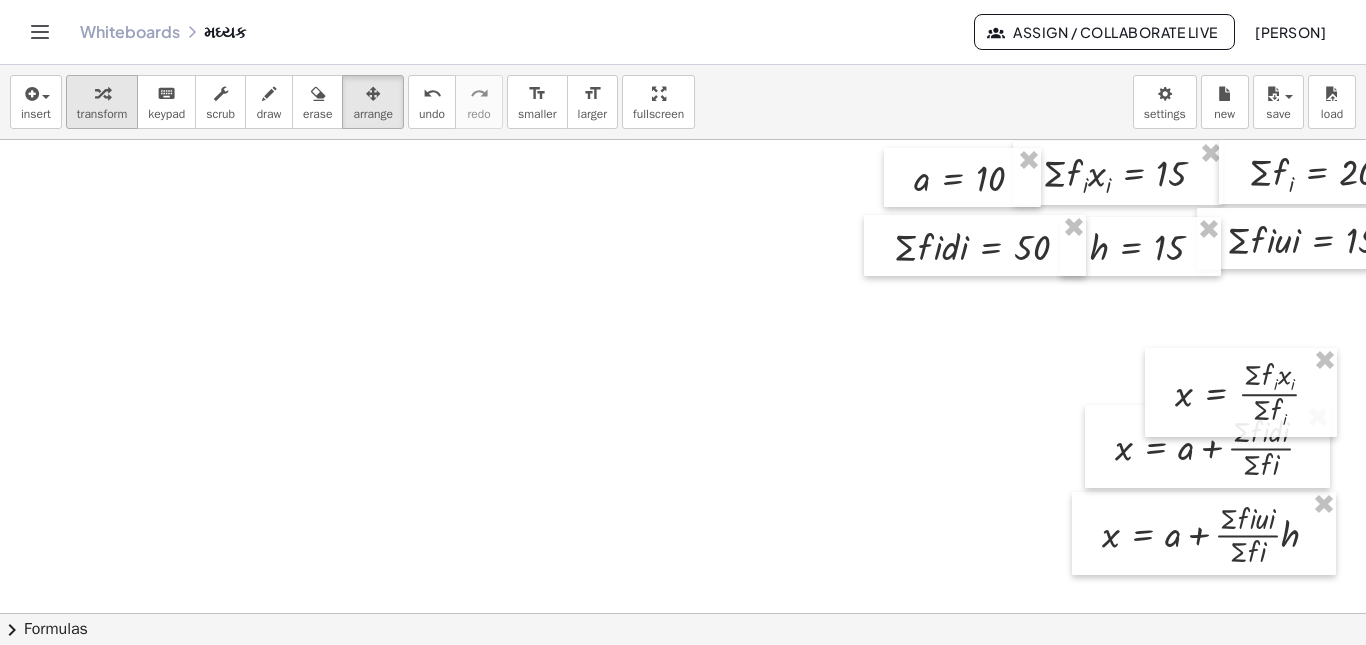 click on "transform" at bounding box center (102, 102) 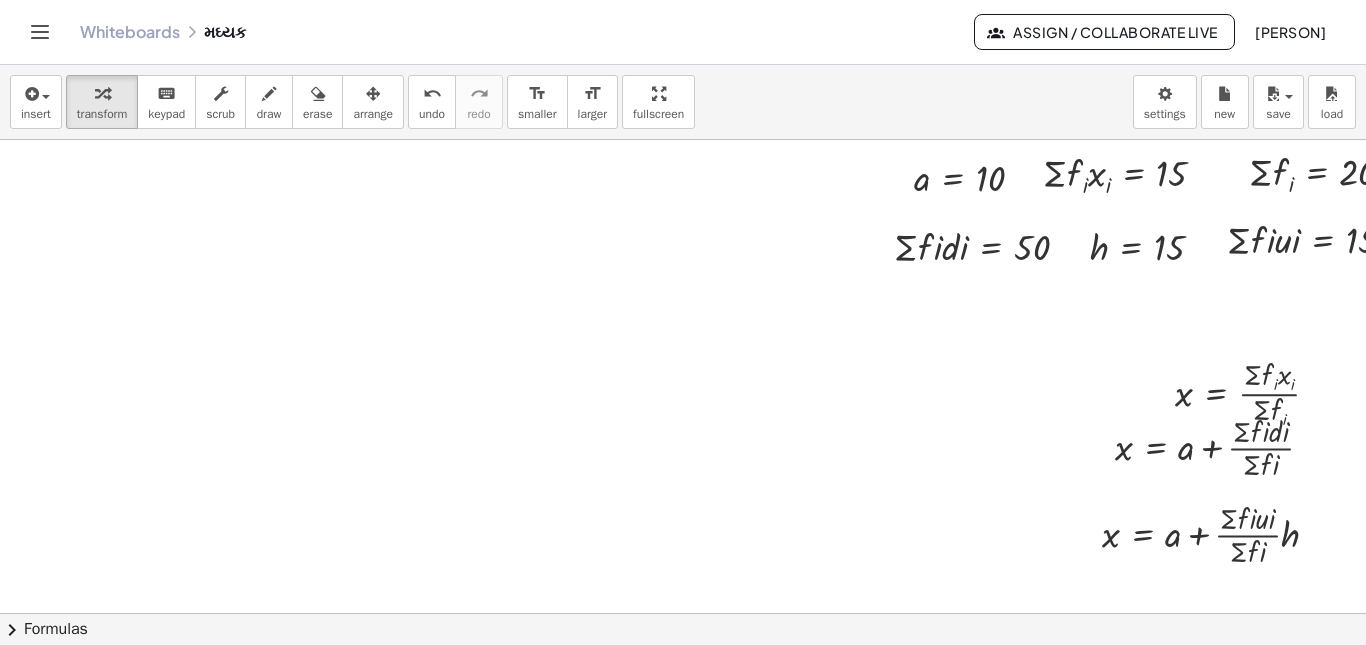 drag, startPoint x: 1249, startPoint y: 595, endPoint x: 1298, endPoint y: 605, distance: 50.01 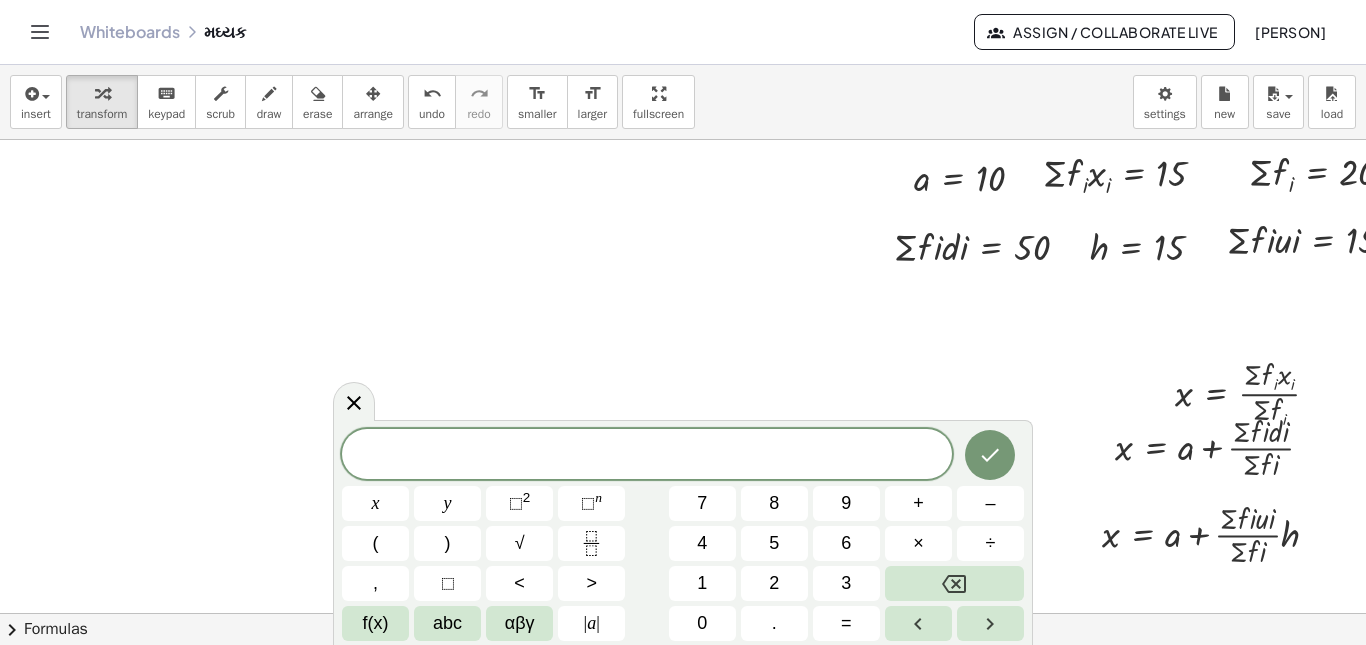 click 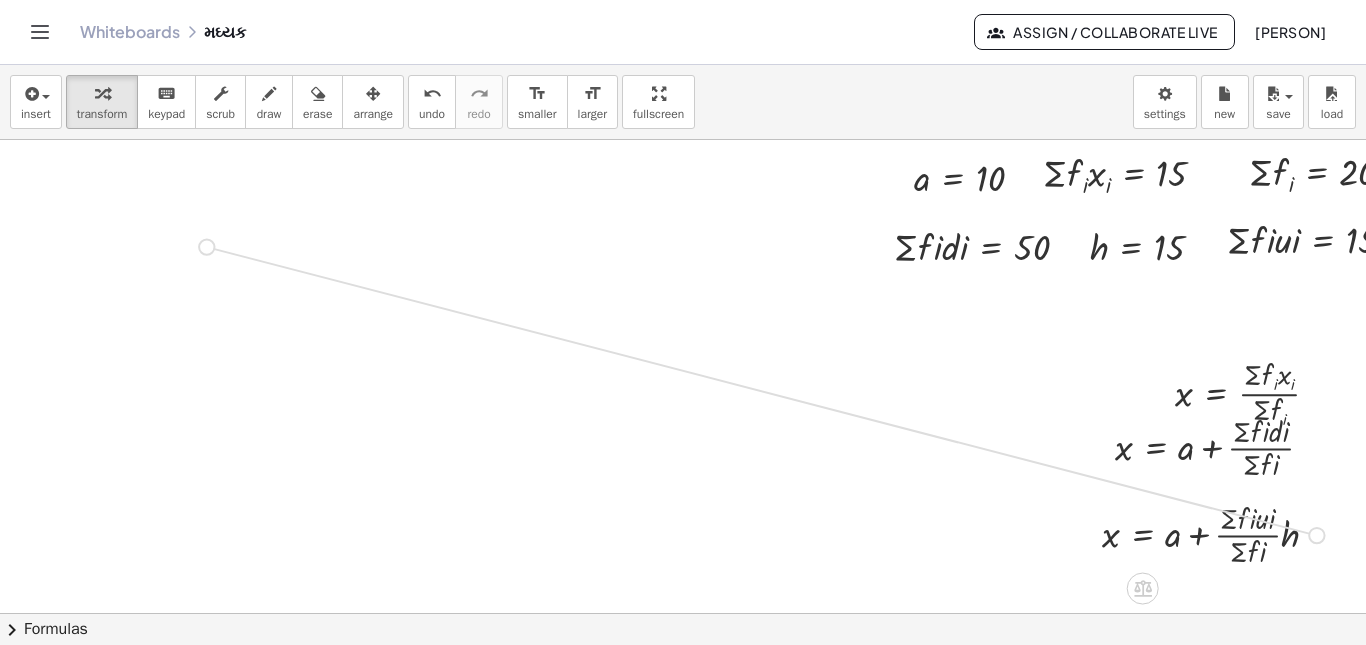 drag, startPoint x: 1321, startPoint y: 535, endPoint x: 174, endPoint y: 236, distance: 1185.3312 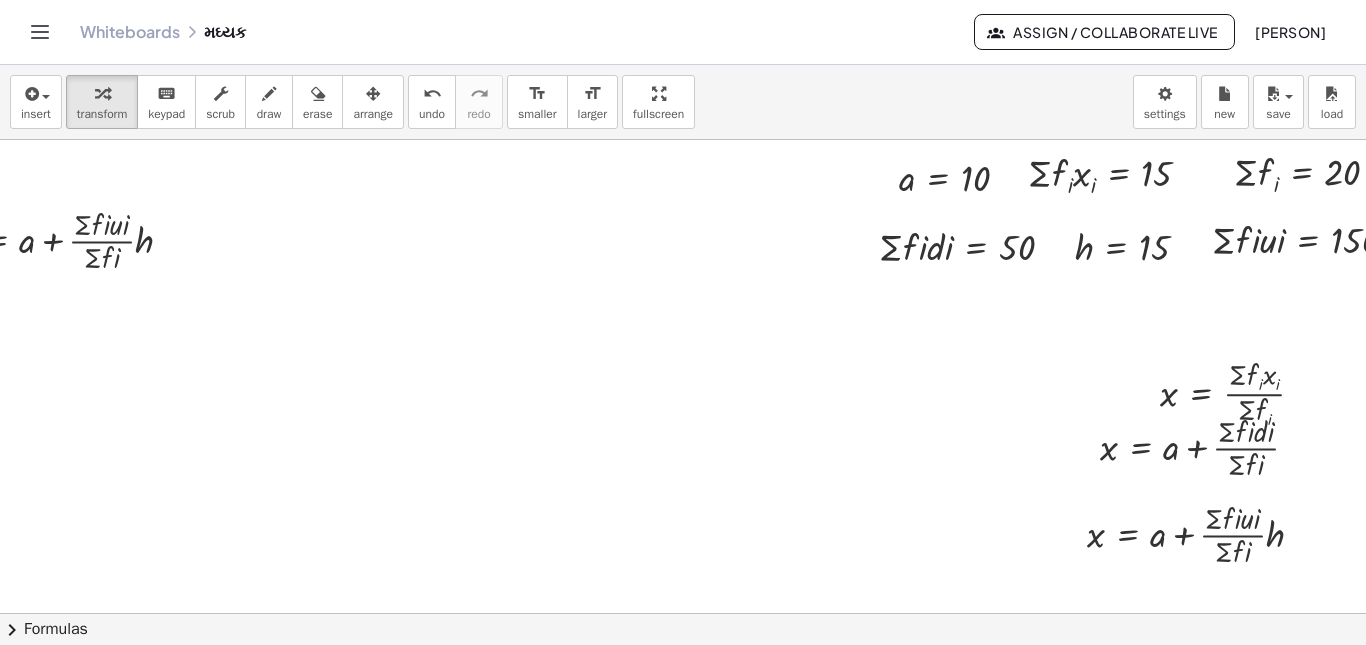 scroll, scrollTop: 0, scrollLeft: 62, axis: horizontal 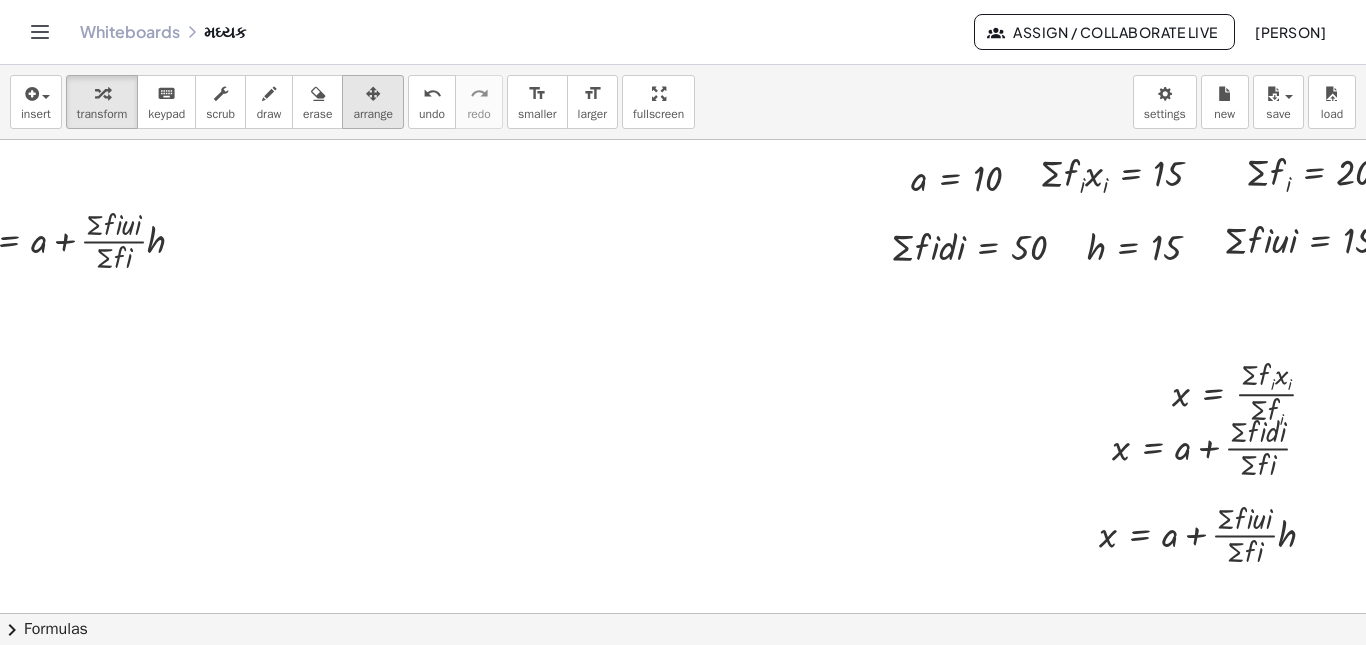 click at bounding box center [373, 93] 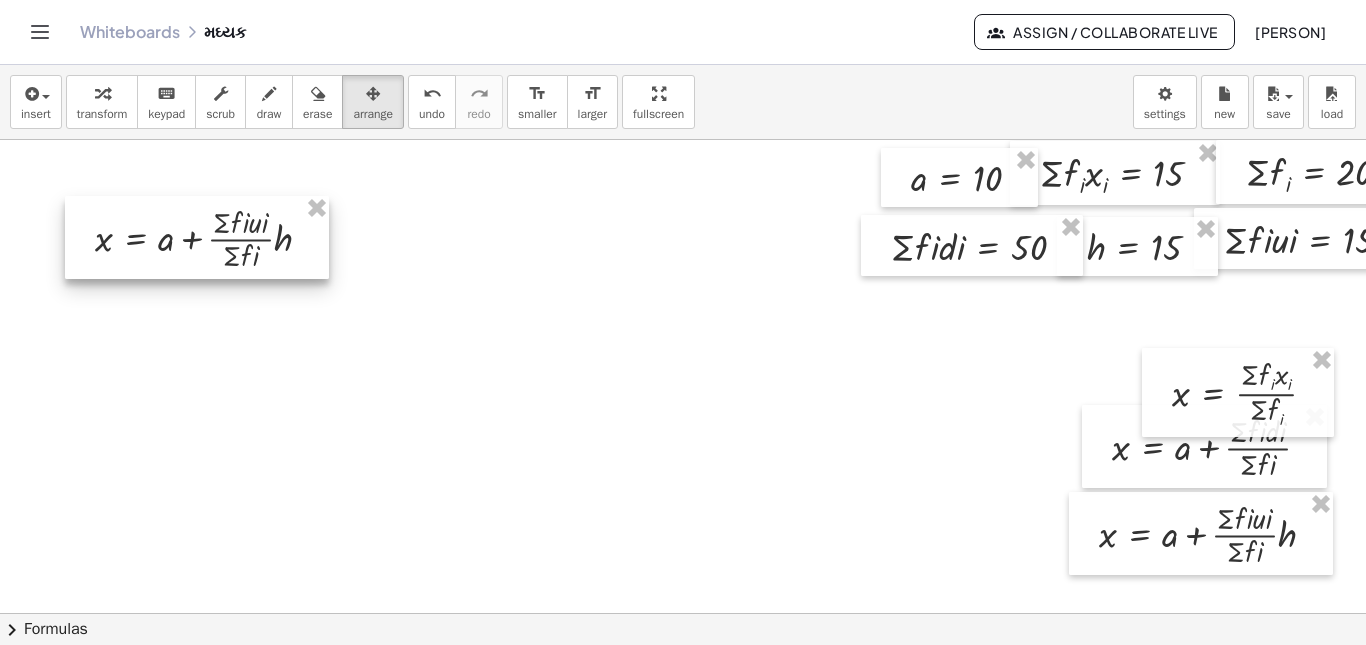 drag, startPoint x: 83, startPoint y: 235, endPoint x: 210, endPoint y: 234, distance: 127.00394 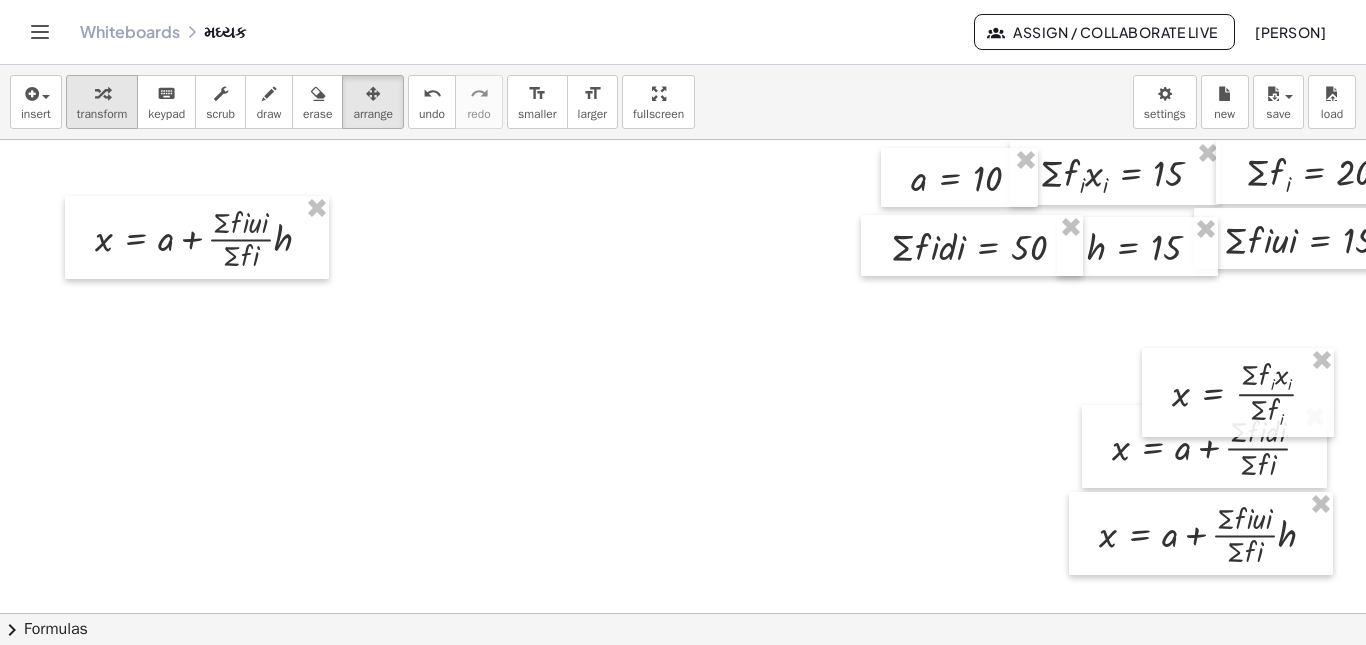 click on "transform" at bounding box center [102, 114] 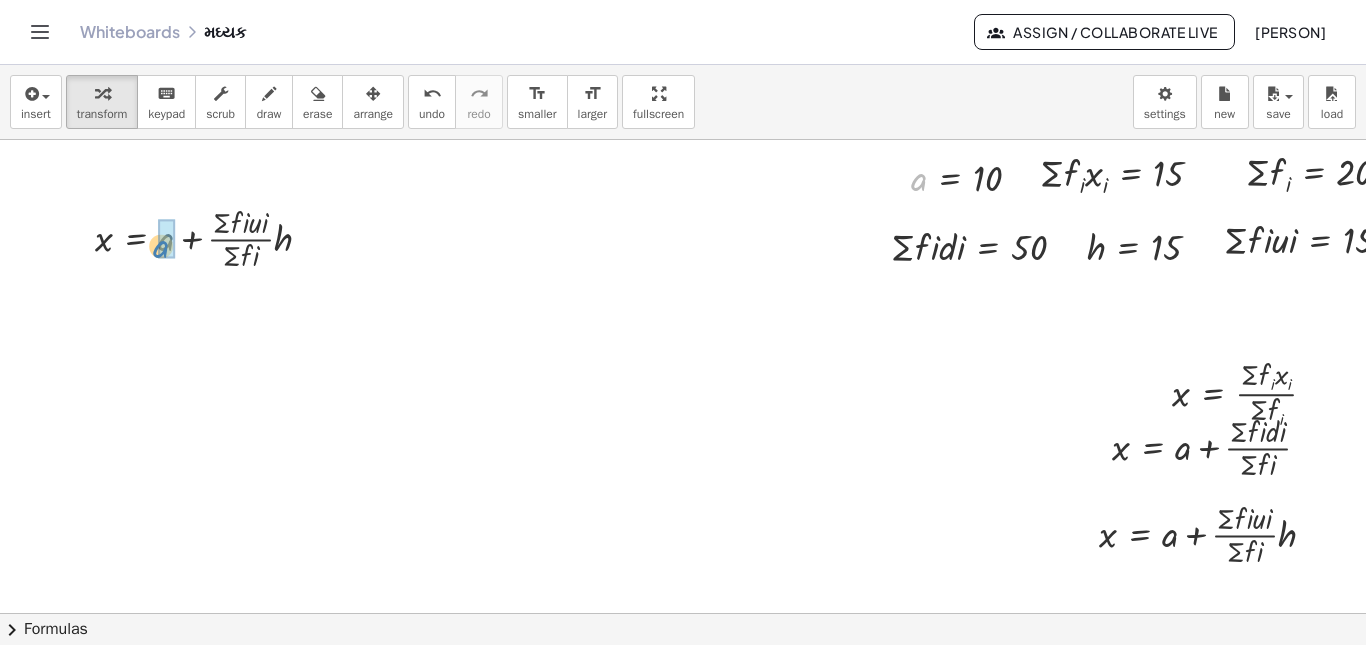 drag, startPoint x: 919, startPoint y: 177, endPoint x: 159, endPoint y: 244, distance: 762.9476 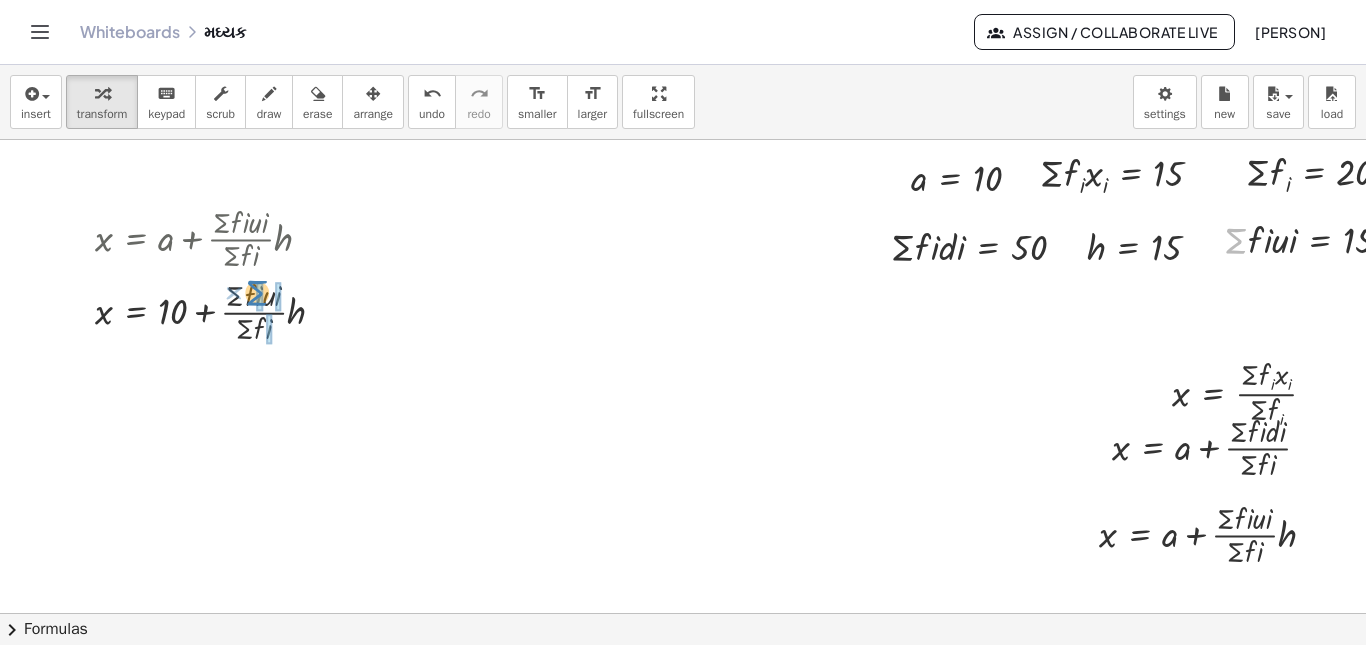 drag, startPoint x: 1236, startPoint y: 244, endPoint x: 256, endPoint y: 297, distance: 981.4321 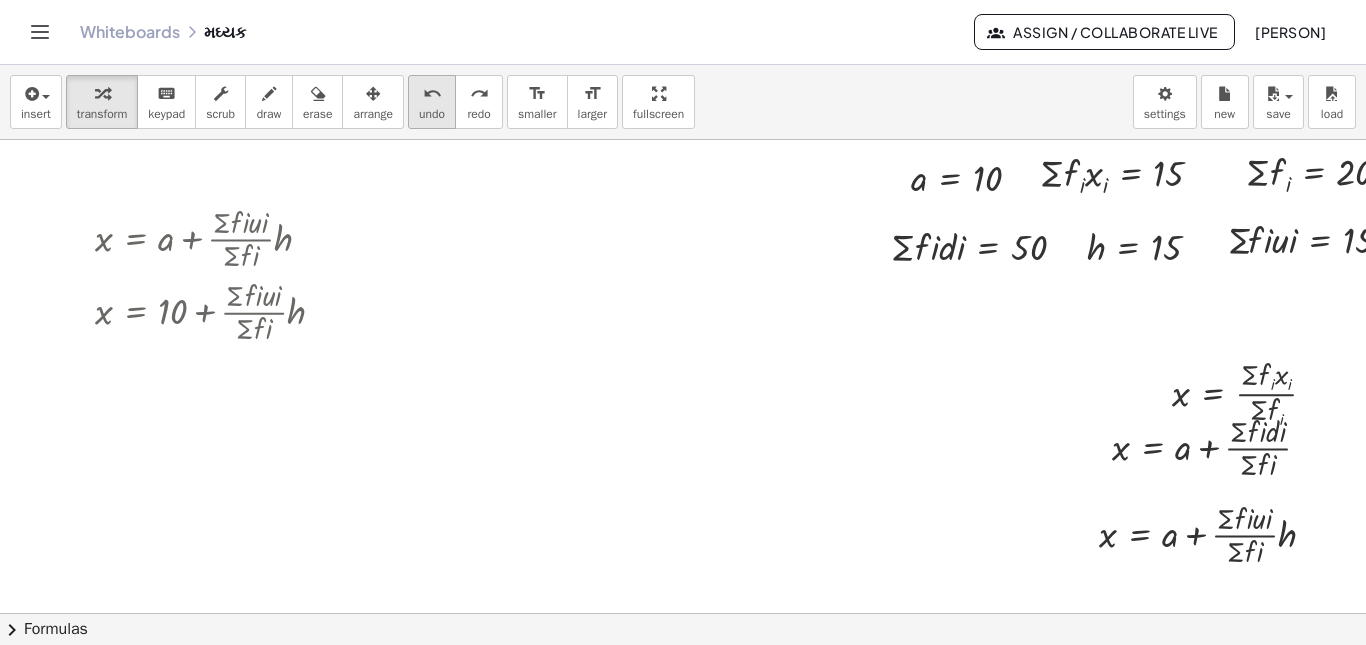 click on "undo undo" at bounding box center (432, 102) 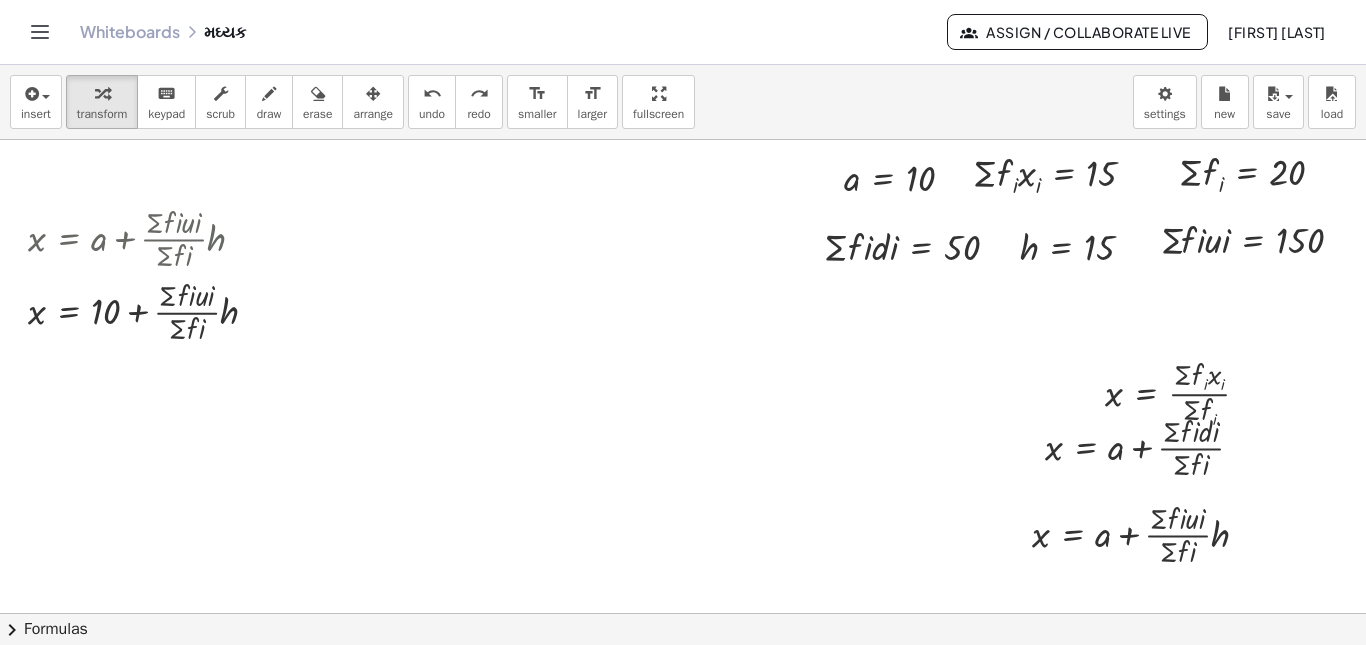 scroll, scrollTop: 0, scrollLeft: 144, axis: horizontal 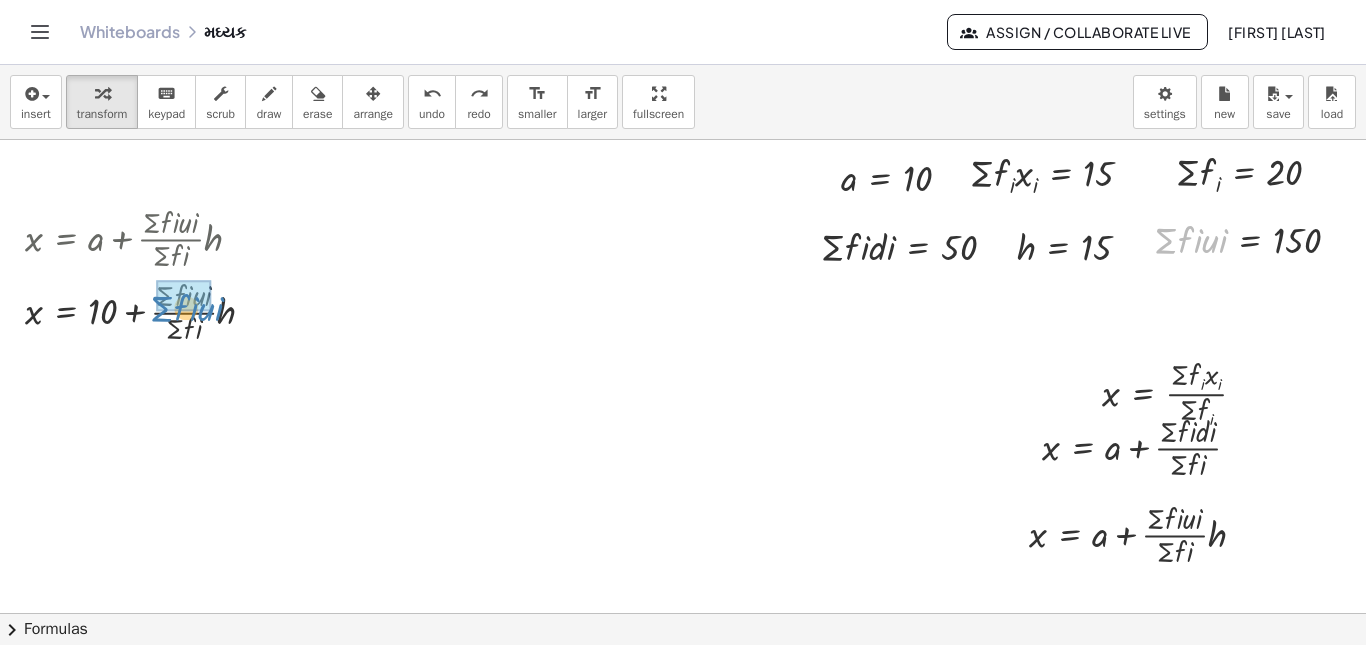 drag, startPoint x: 1160, startPoint y: 235, endPoint x: 157, endPoint y: 303, distance: 1005.3024 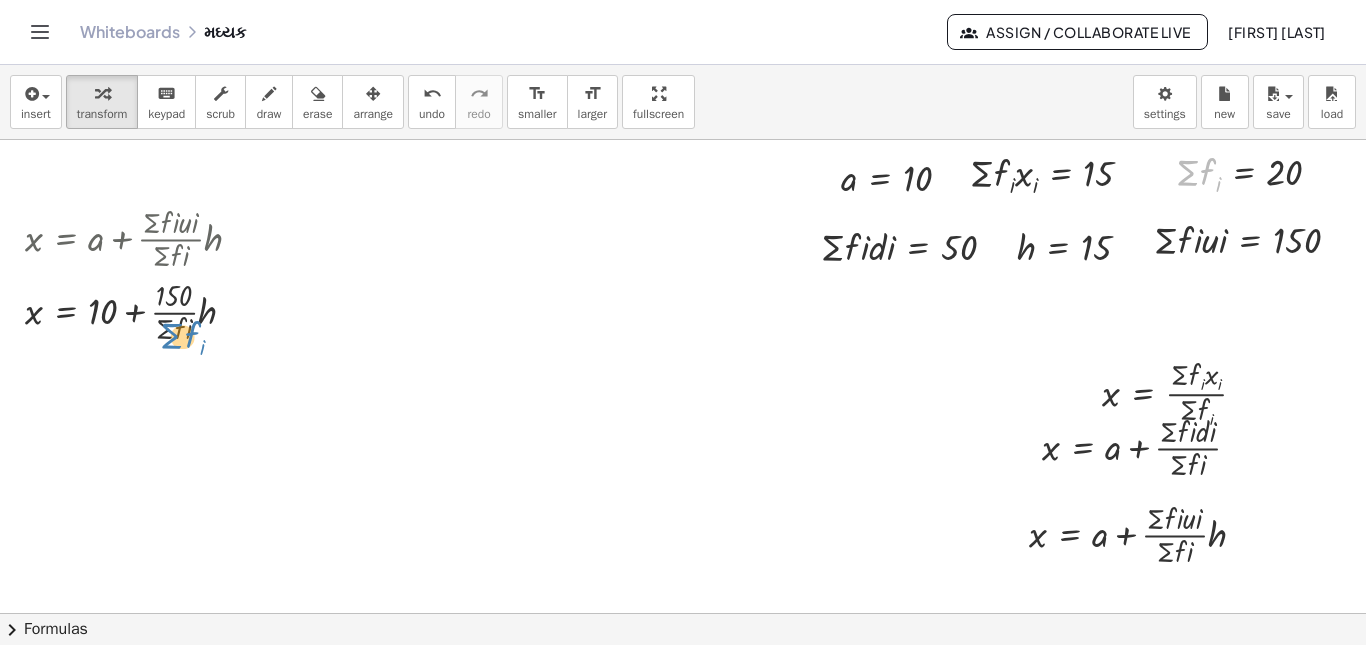 drag, startPoint x: 1178, startPoint y: 172, endPoint x: 162, endPoint y: 335, distance: 1028.9922 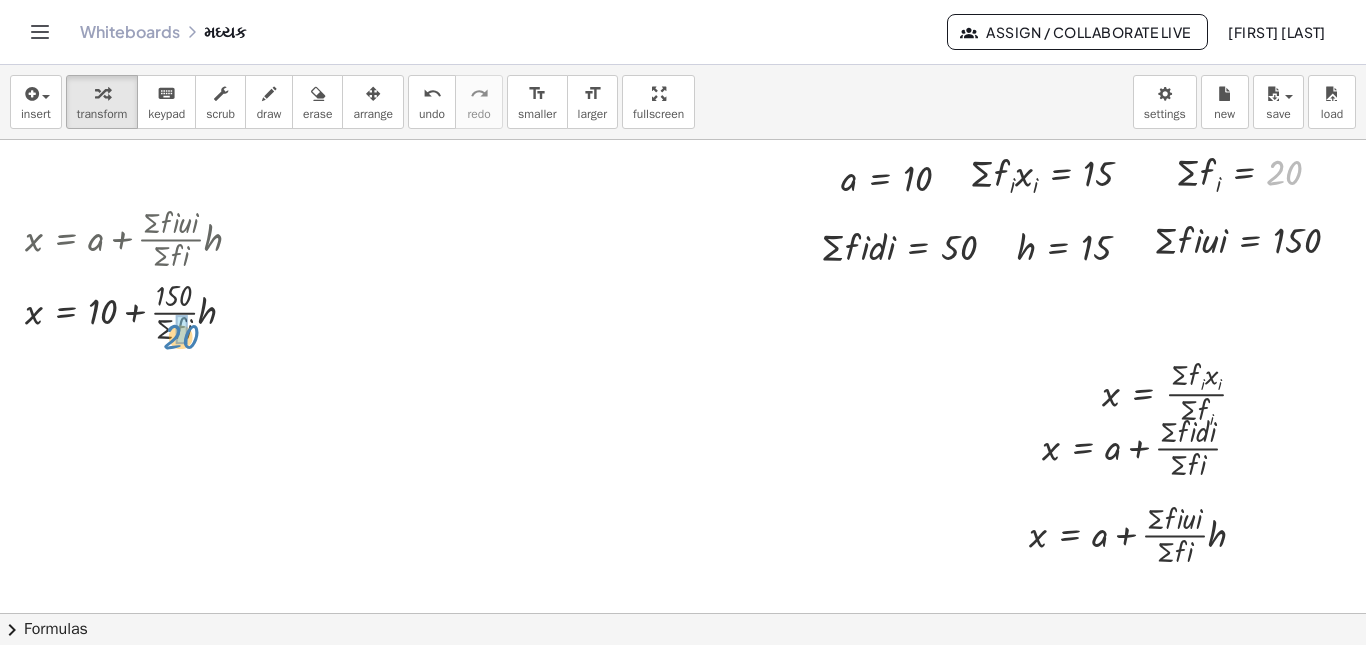 drag, startPoint x: 1266, startPoint y: 230, endPoint x: 165, endPoint y: 331, distance: 1105.6229 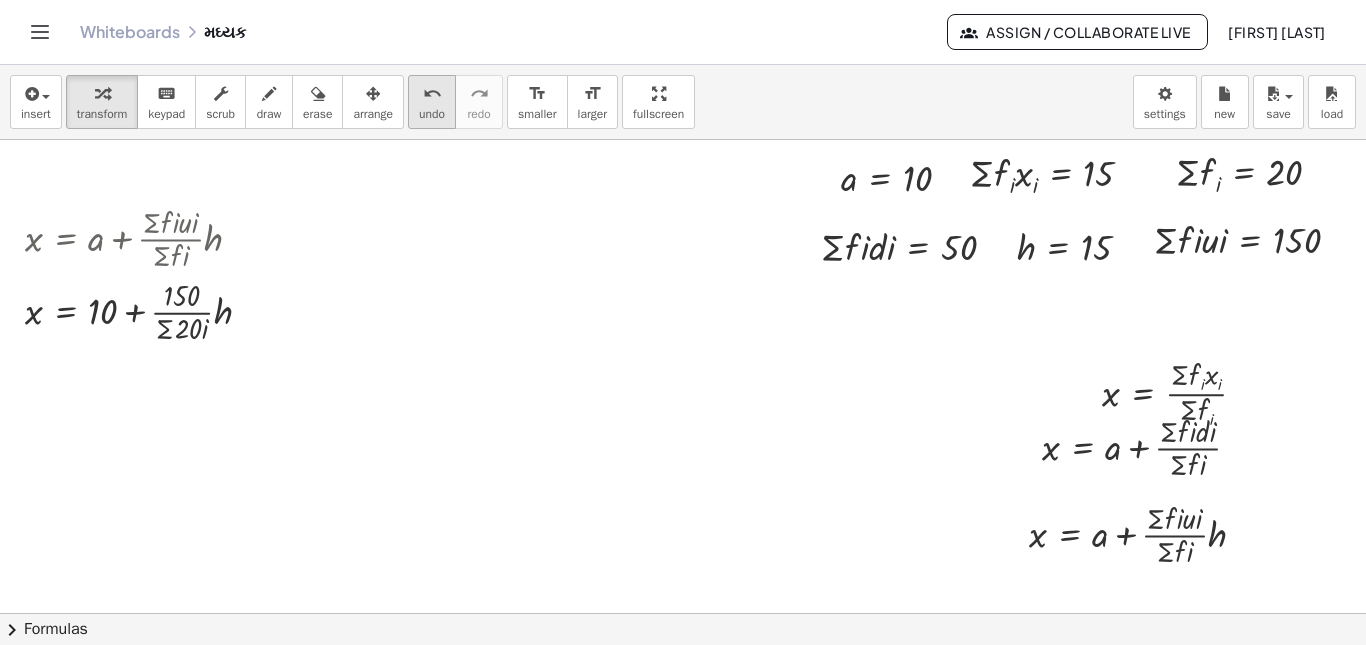 click on "undo" at bounding box center (432, 93) 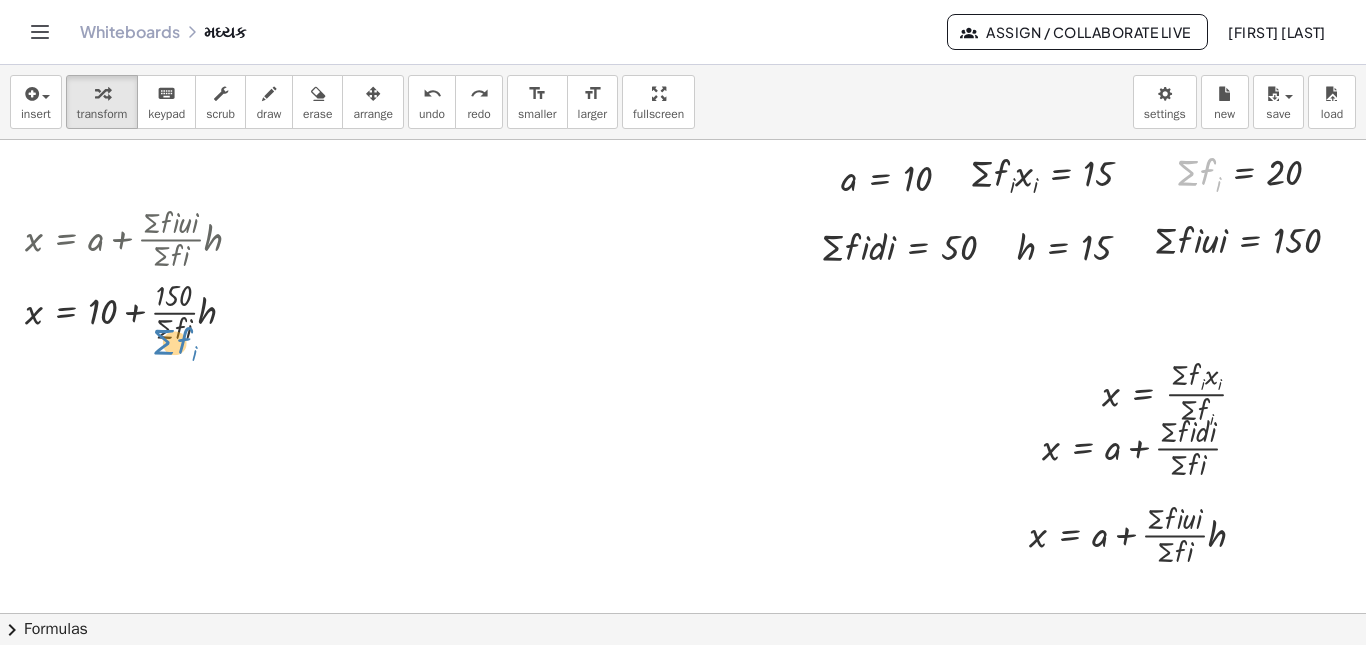 drag, startPoint x: 1176, startPoint y: 181, endPoint x: 152, endPoint y: 350, distance: 1037.852 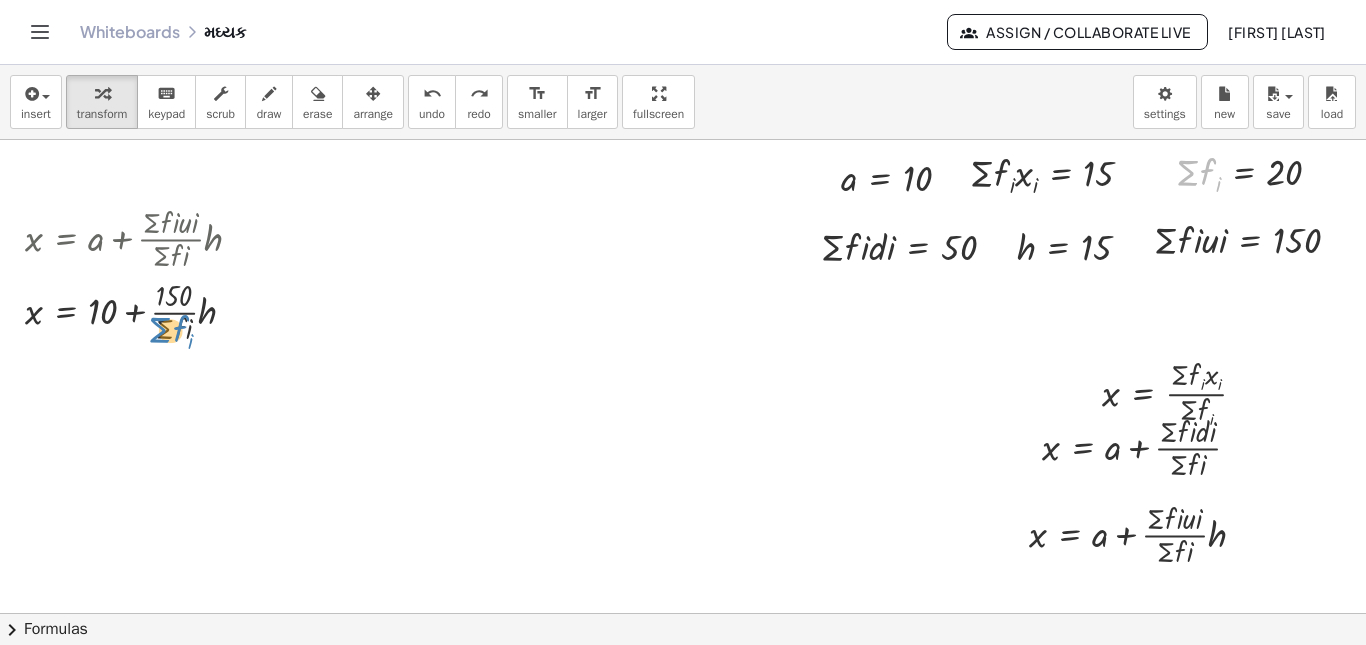 drag, startPoint x: 1199, startPoint y: 215, endPoint x: 148, endPoint y: 338, distance: 1058.173 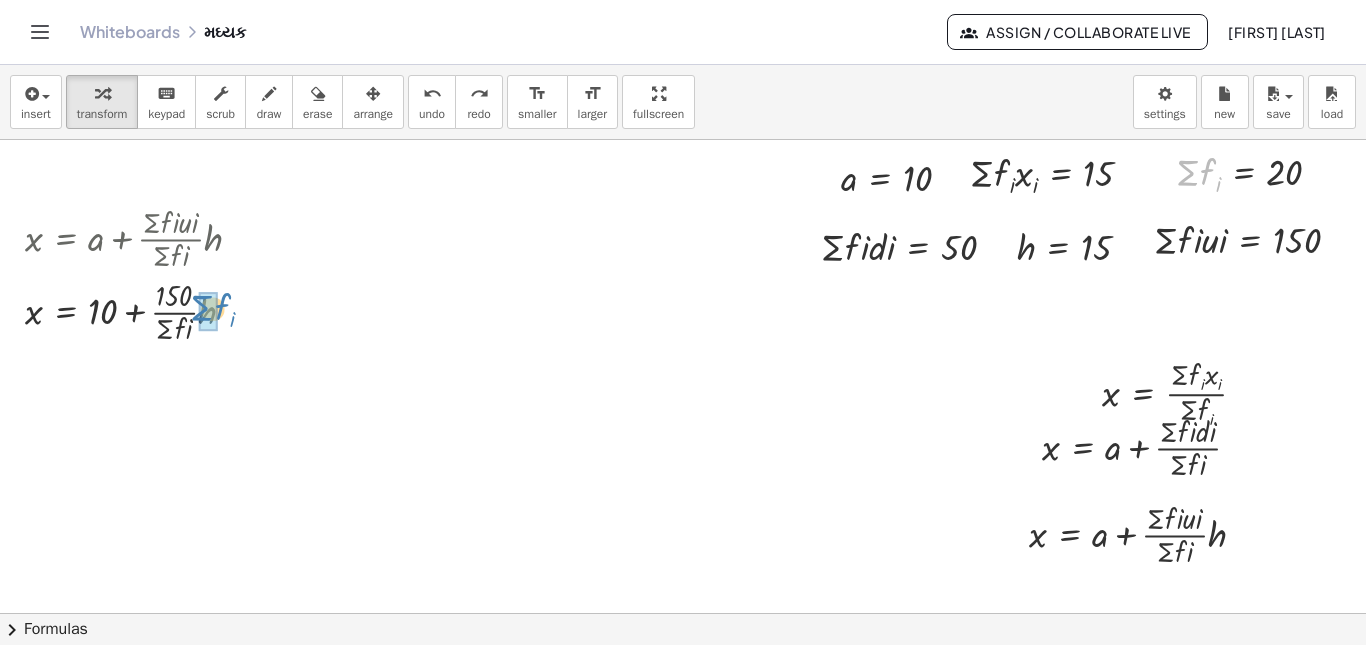 drag, startPoint x: 1171, startPoint y: 184, endPoint x: 185, endPoint y: 319, distance: 995.199 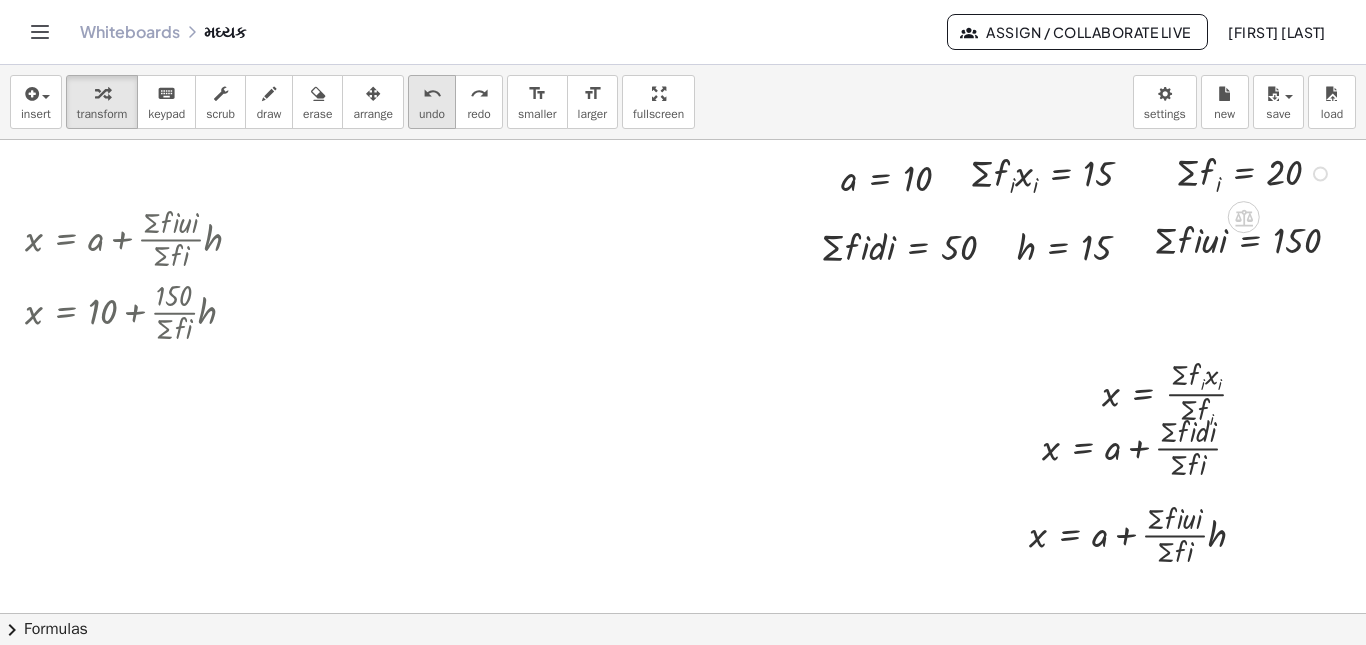 click on "undo" at bounding box center [432, 114] 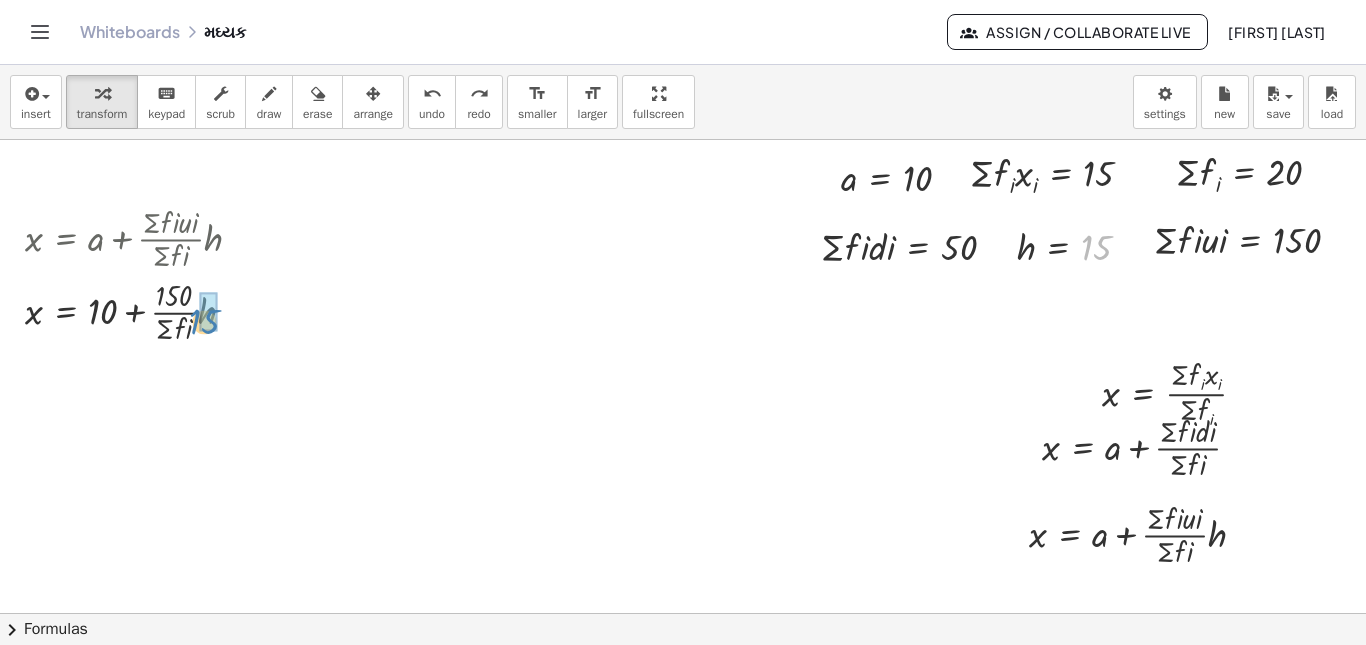 drag, startPoint x: 1085, startPoint y: 238, endPoint x: 193, endPoint y: 312, distance: 895.0643 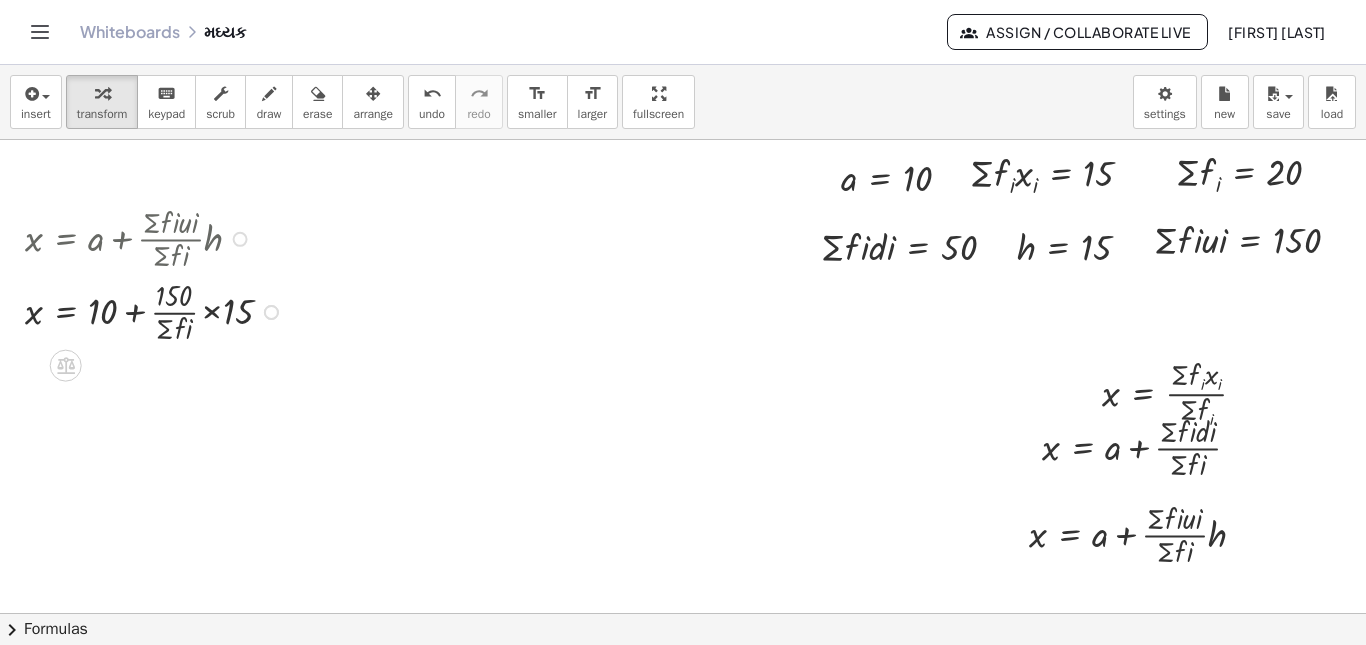 click at bounding box center [157, 310] 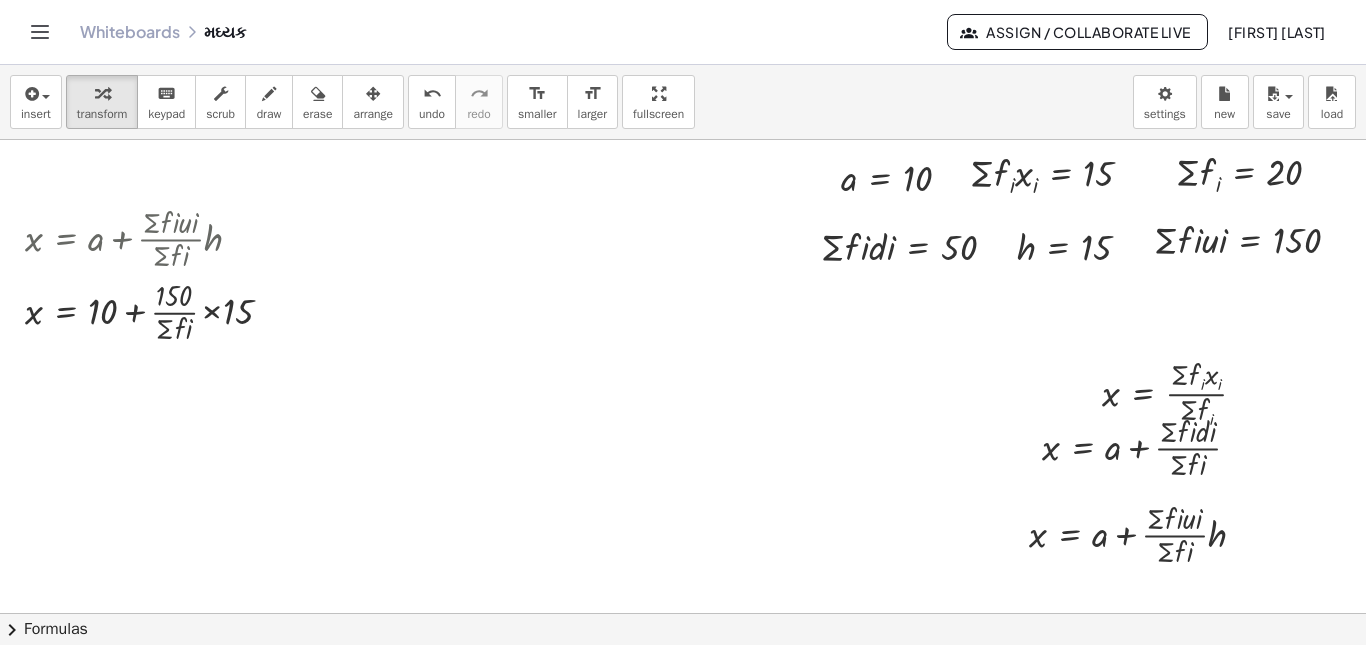 click at bounding box center [615, 678] 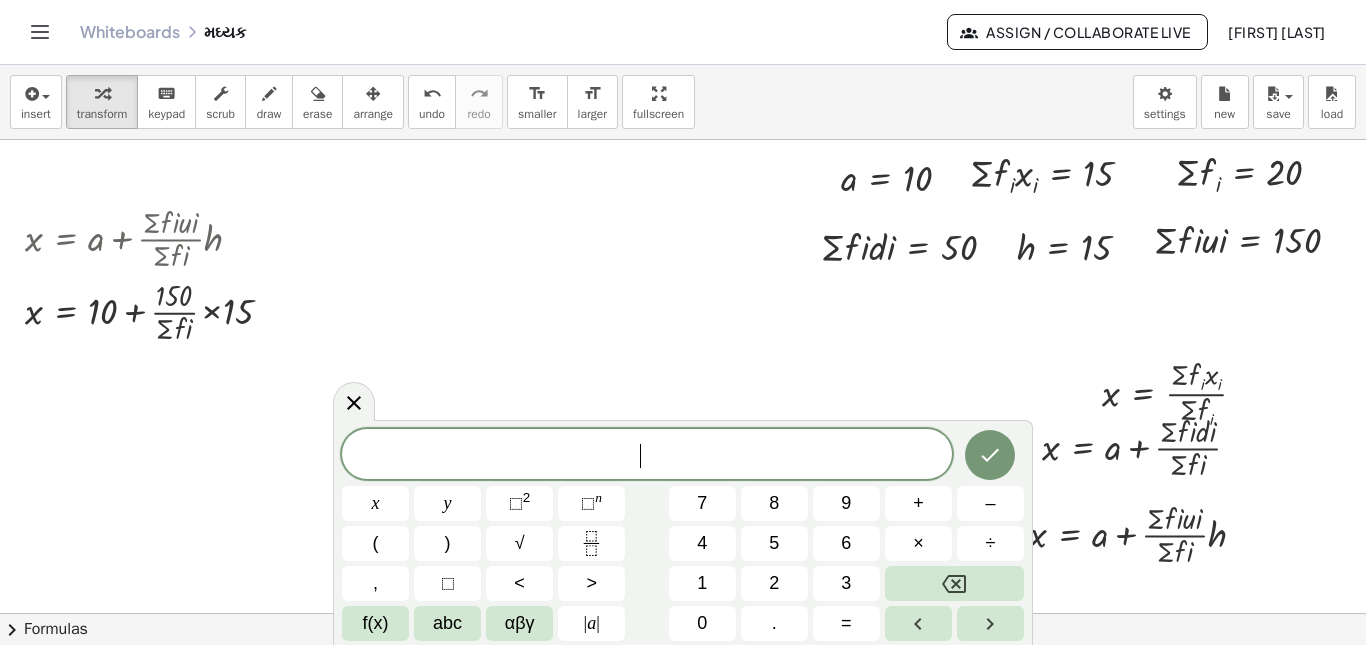 click 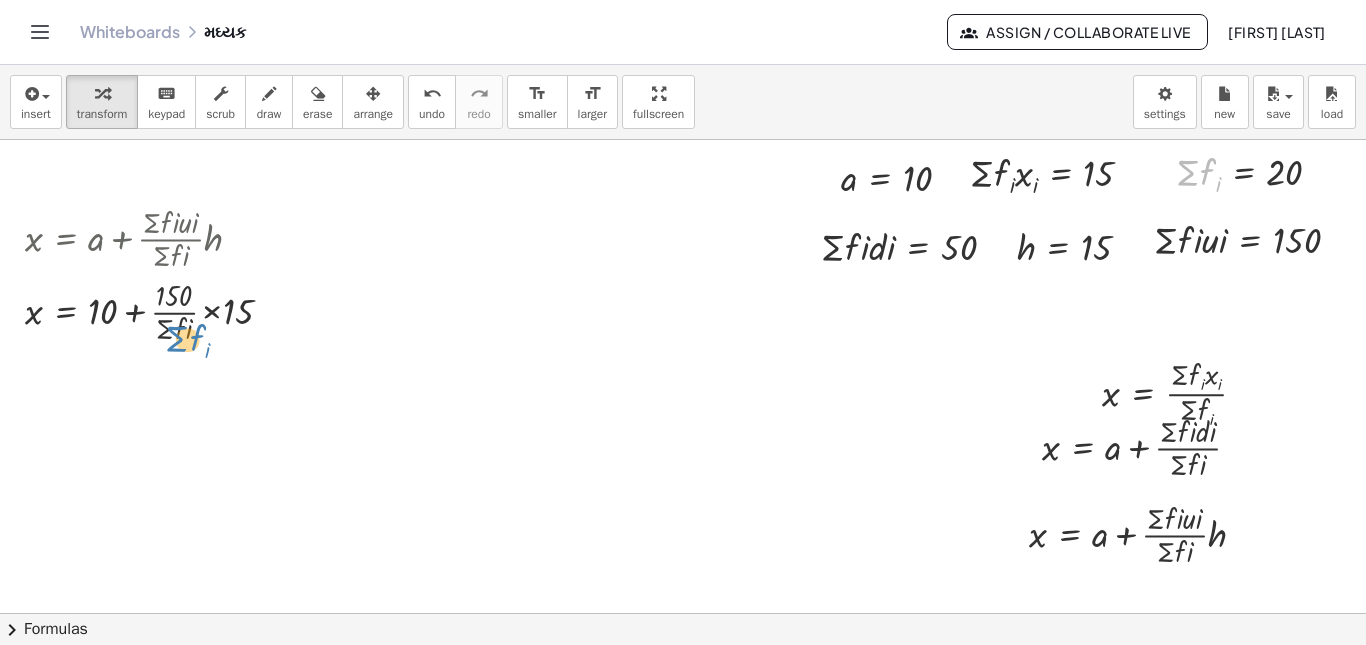 drag, startPoint x: 1172, startPoint y: 182, endPoint x: 161, endPoint y: 348, distance: 1024.5375 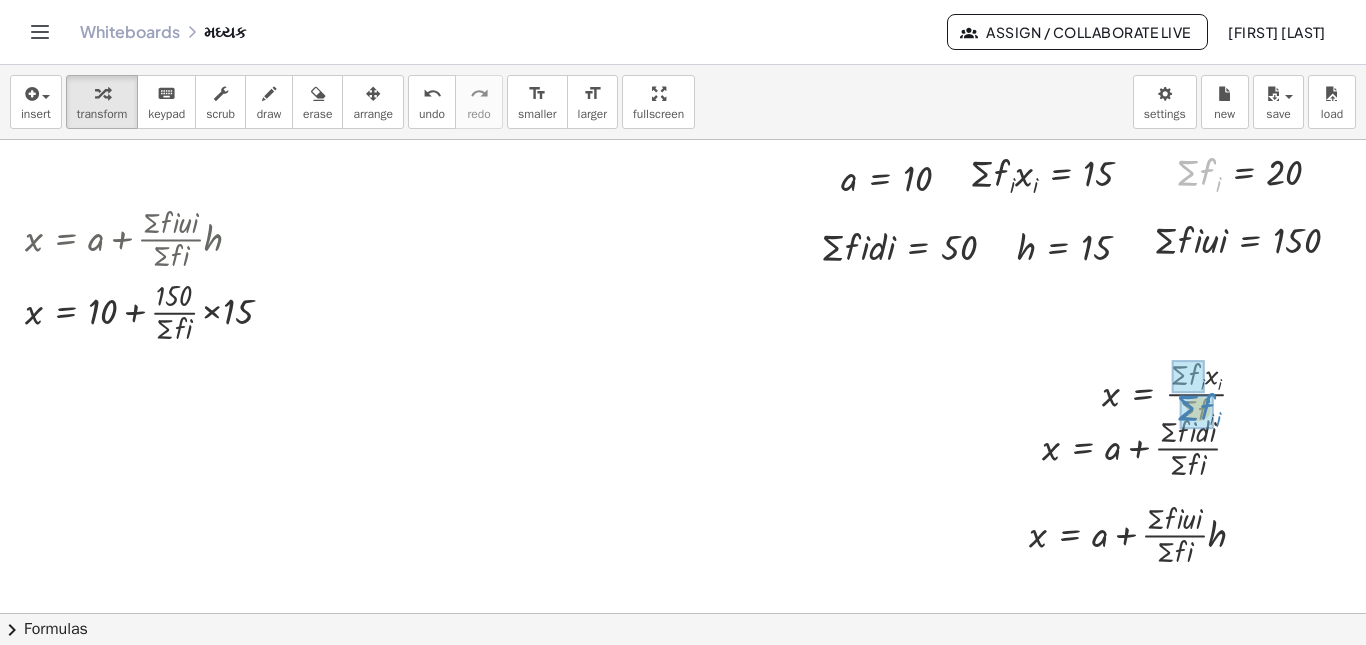 drag, startPoint x: 1181, startPoint y: 175, endPoint x: 1181, endPoint y: 410, distance: 235 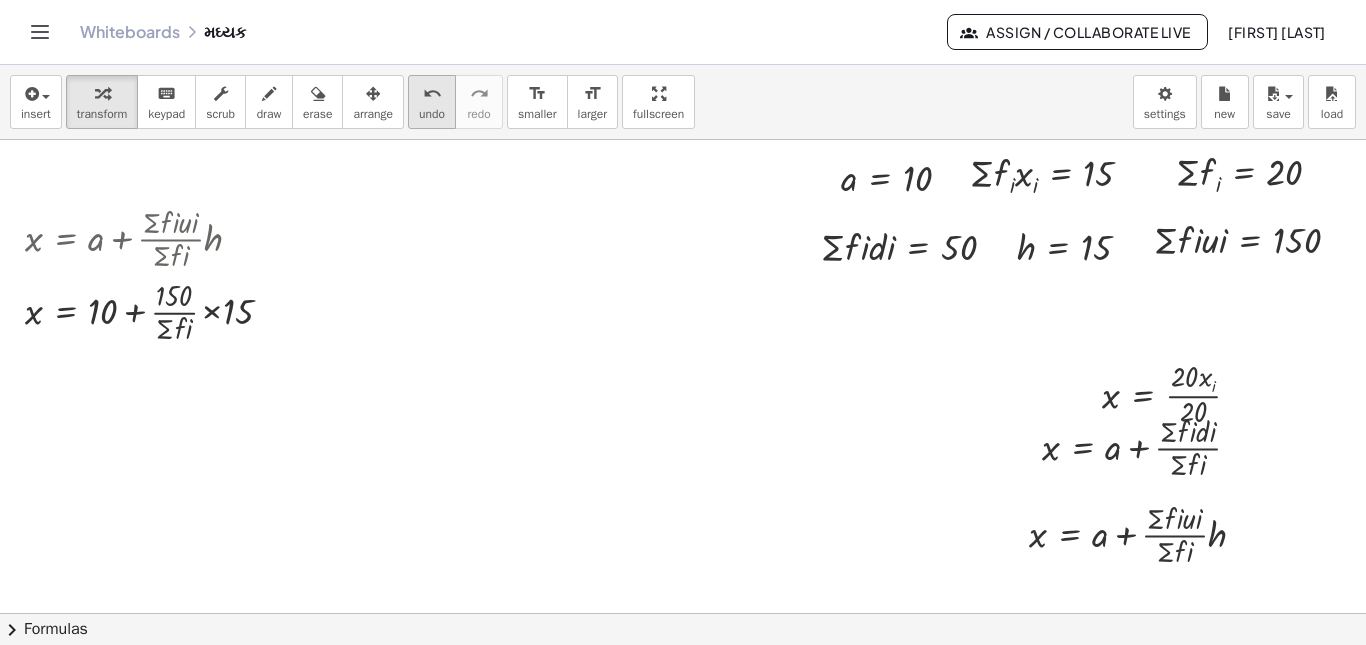 click on "undo" at bounding box center [432, 94] 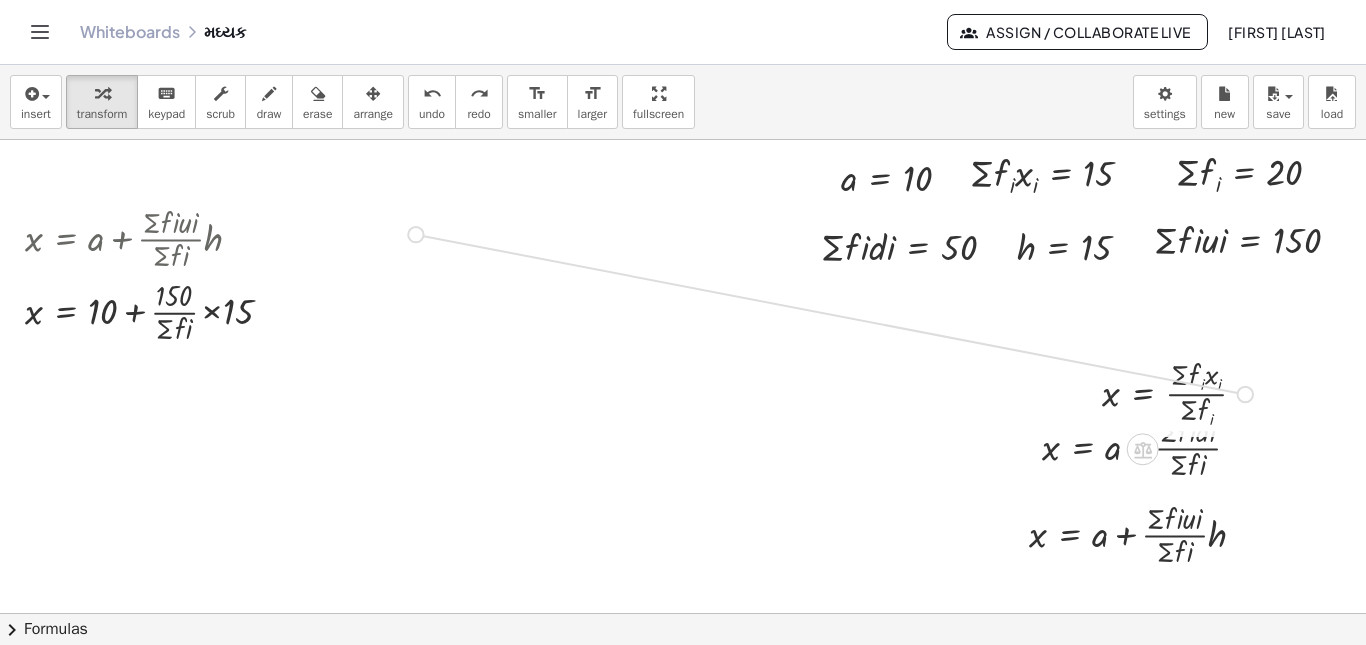 drag, startPoint x: 1238, startPoint y: 394, endPoint x: 381, endPoint y: 229, distance: 872.7394 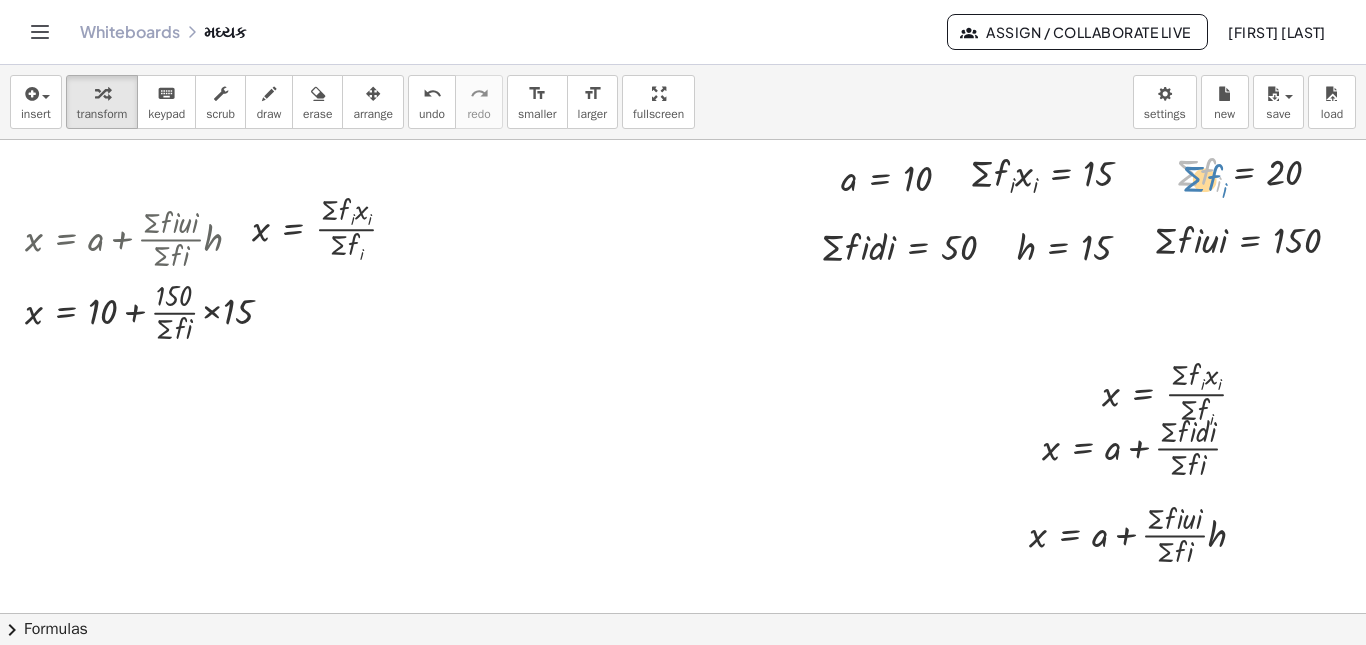 click at bounding box center [1257, 172] 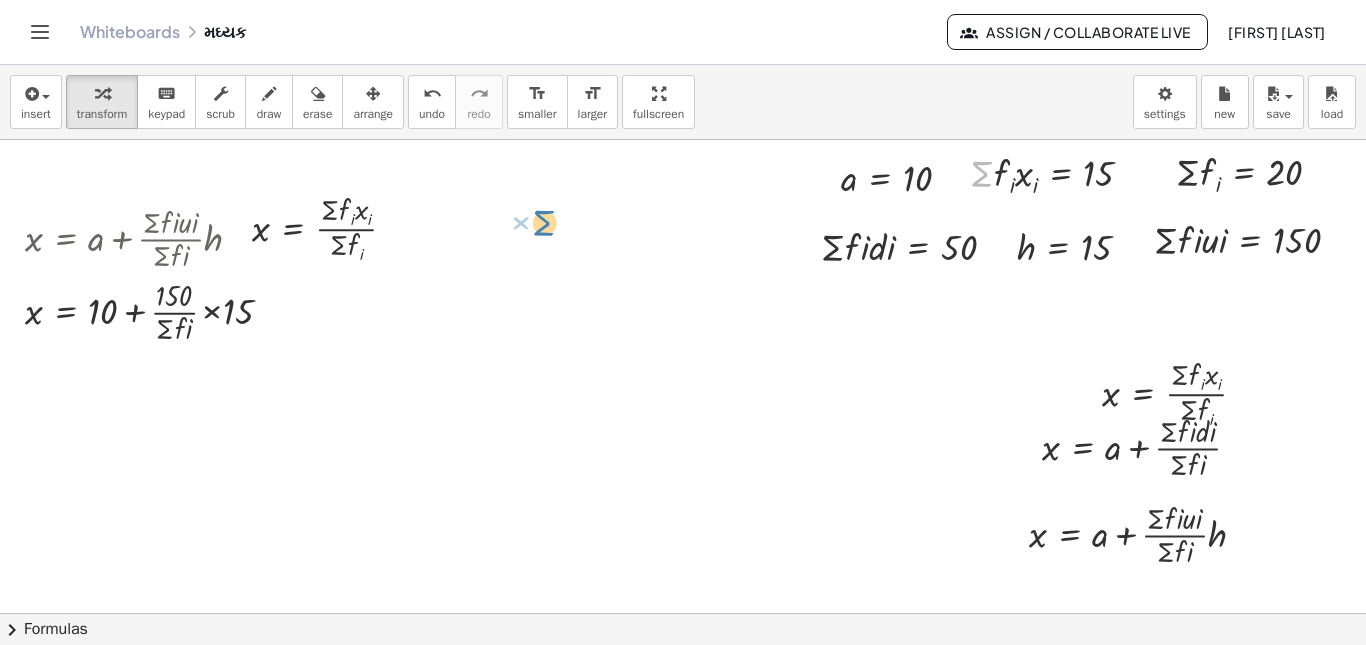 drag, startPoint x: 971, startPoint y: 181, endPoint x: 535, endPoint y: 230, distance: 438.7448 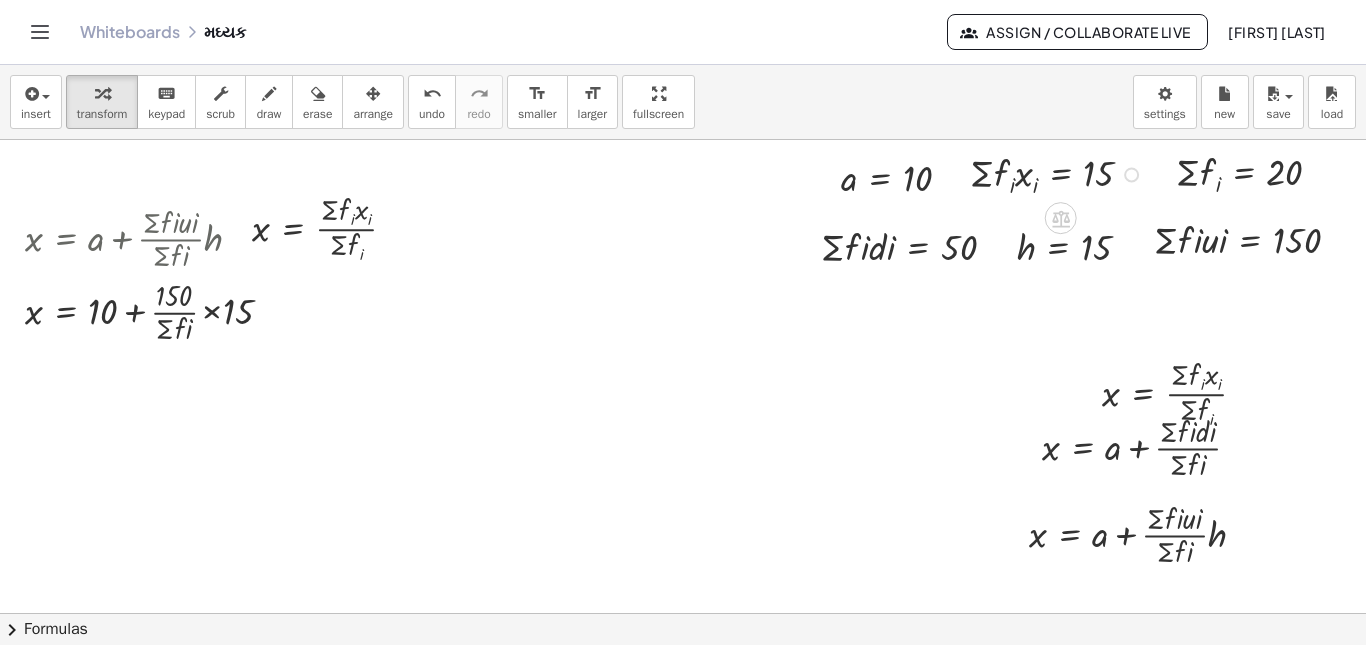 click at bounding box center [615, 678] 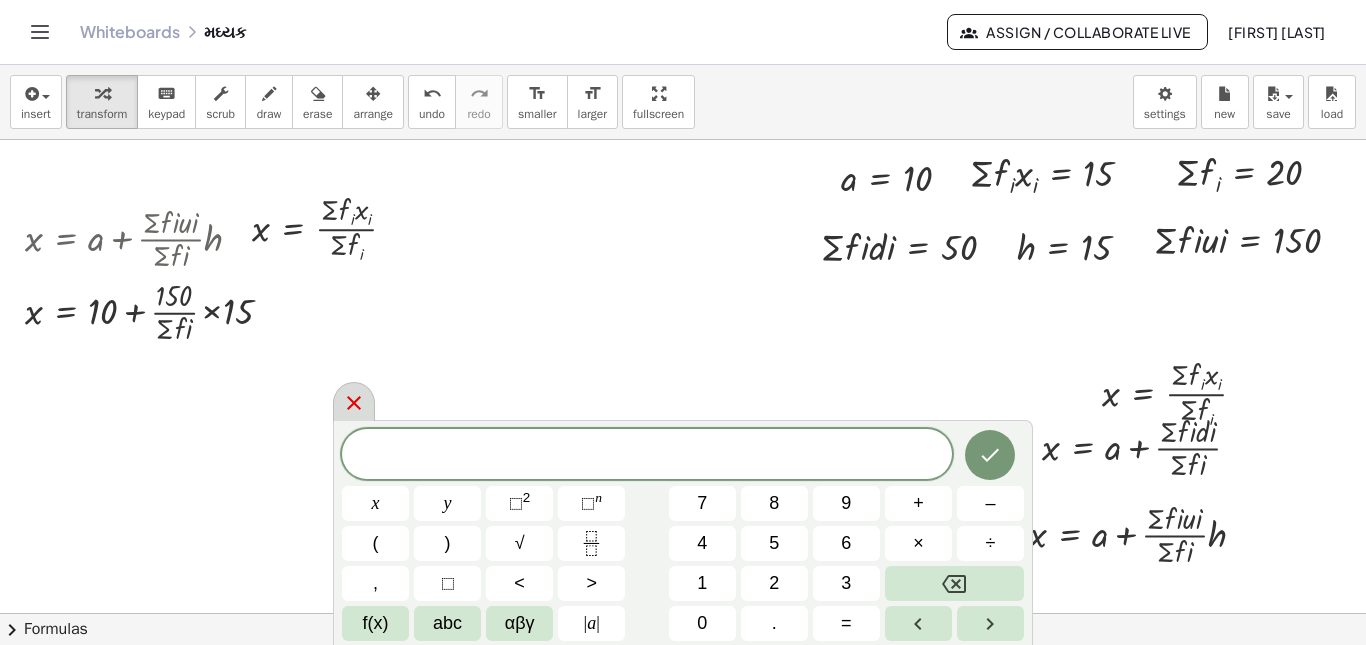 click 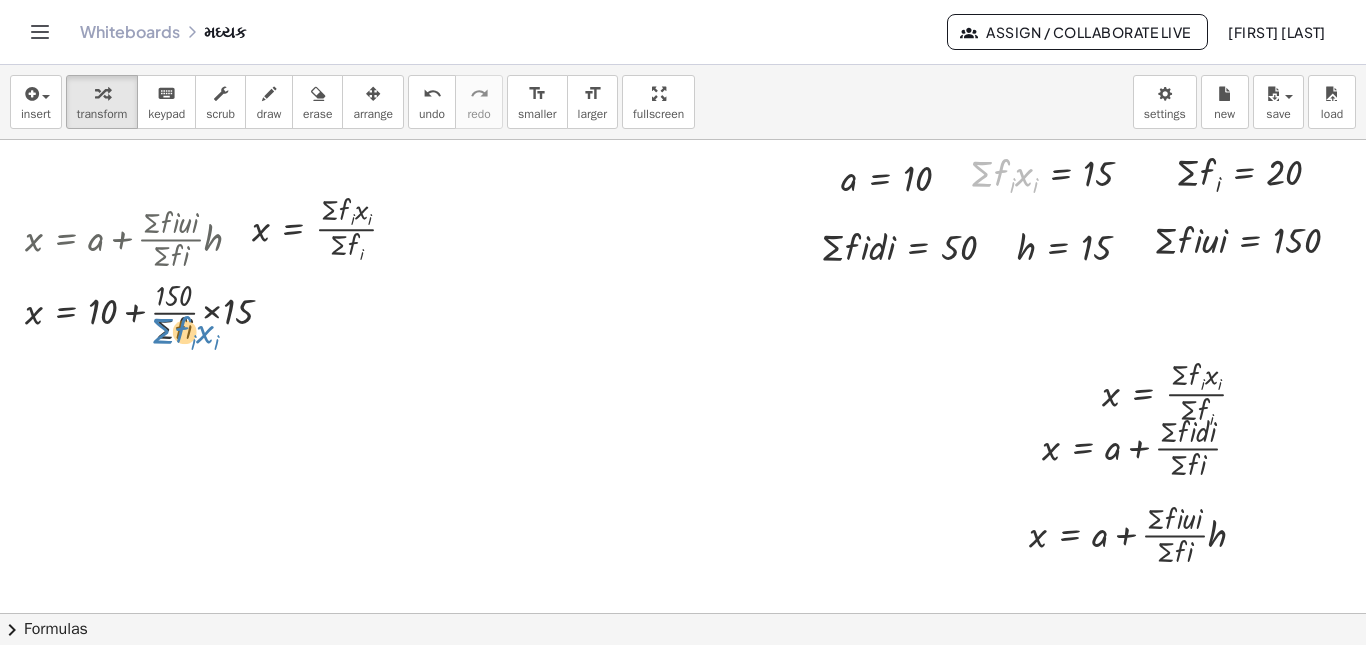 drag, startPoint x: 972, startPoint y: 173, endPoint x: 152, endPoint y: 330, distance: 834.8946 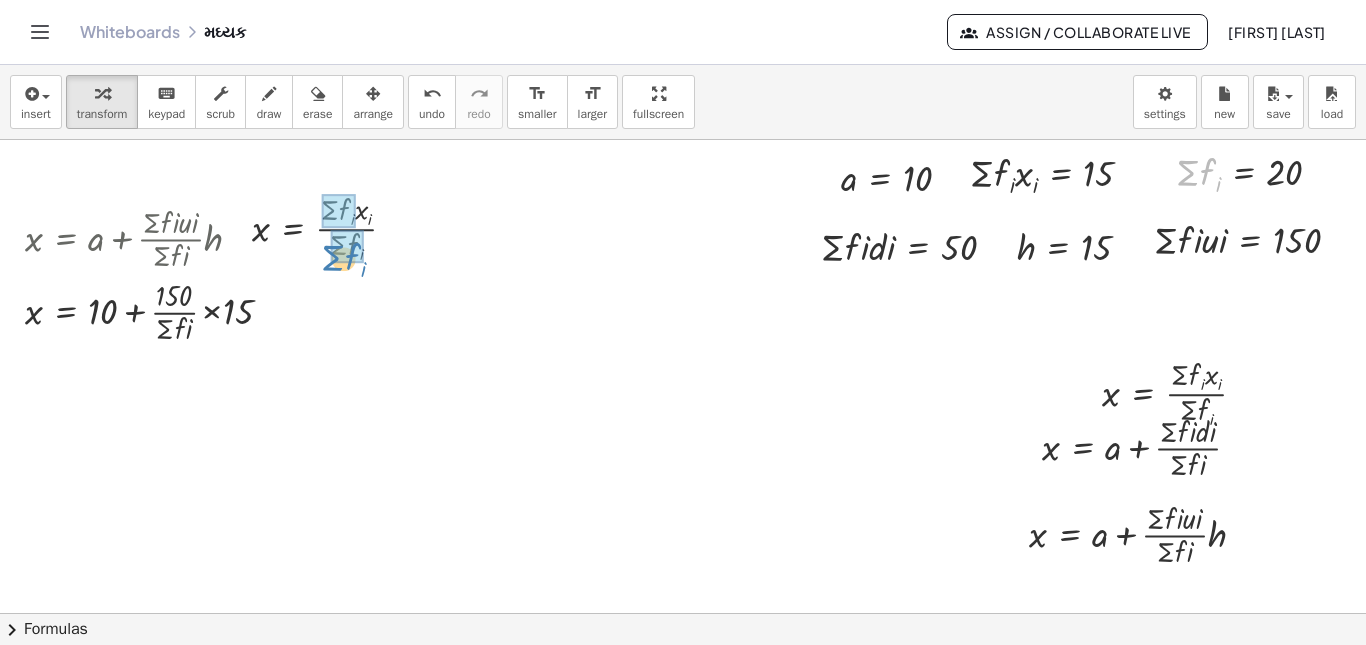 drag, startPoint x: 1172, startPoint y: 163, endPoint x: 316, endPoint y: 248, distance: 860.20984 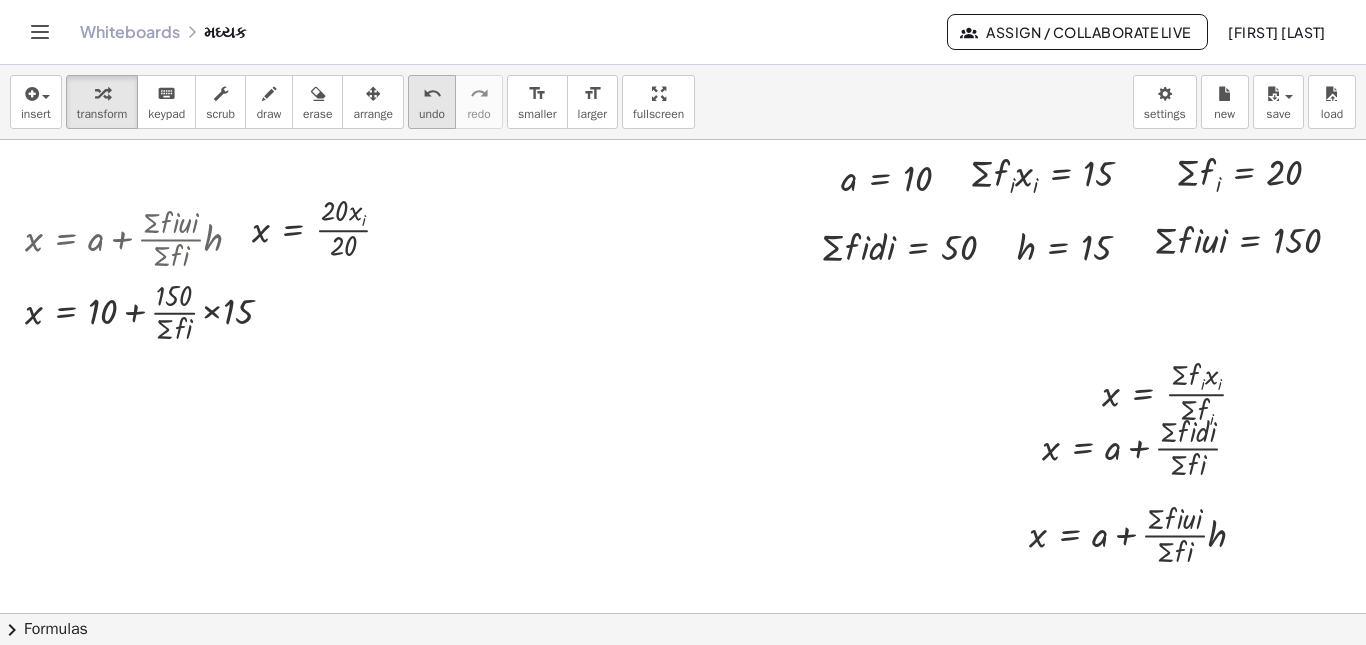 click on "undo" at bounding box center (432, 94) 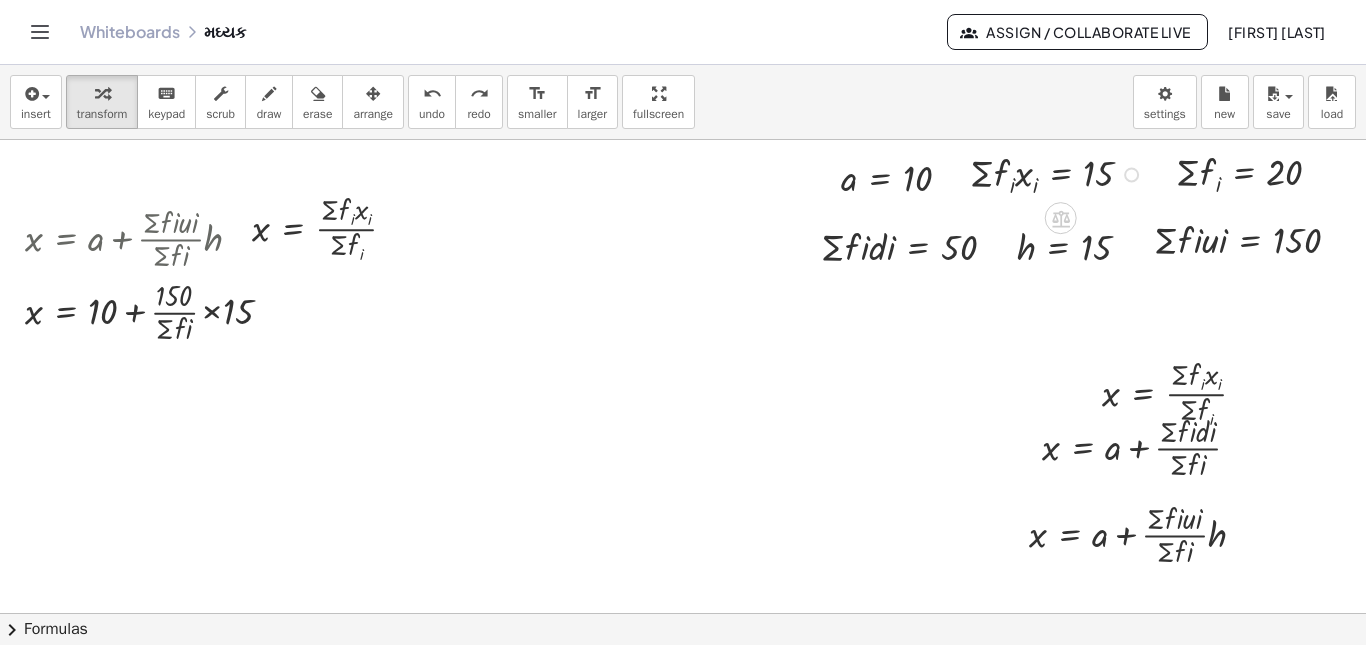 click at bounding box center (1059, 173) 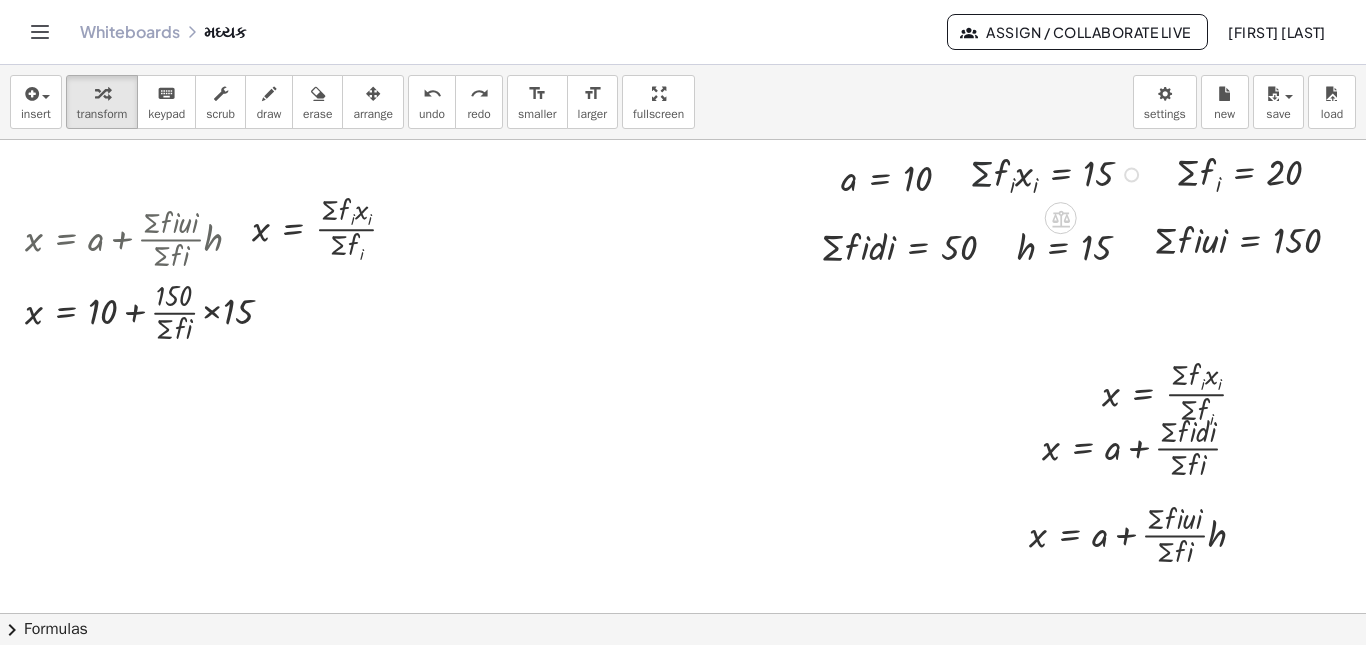 click at bounding box center (1059, 173) 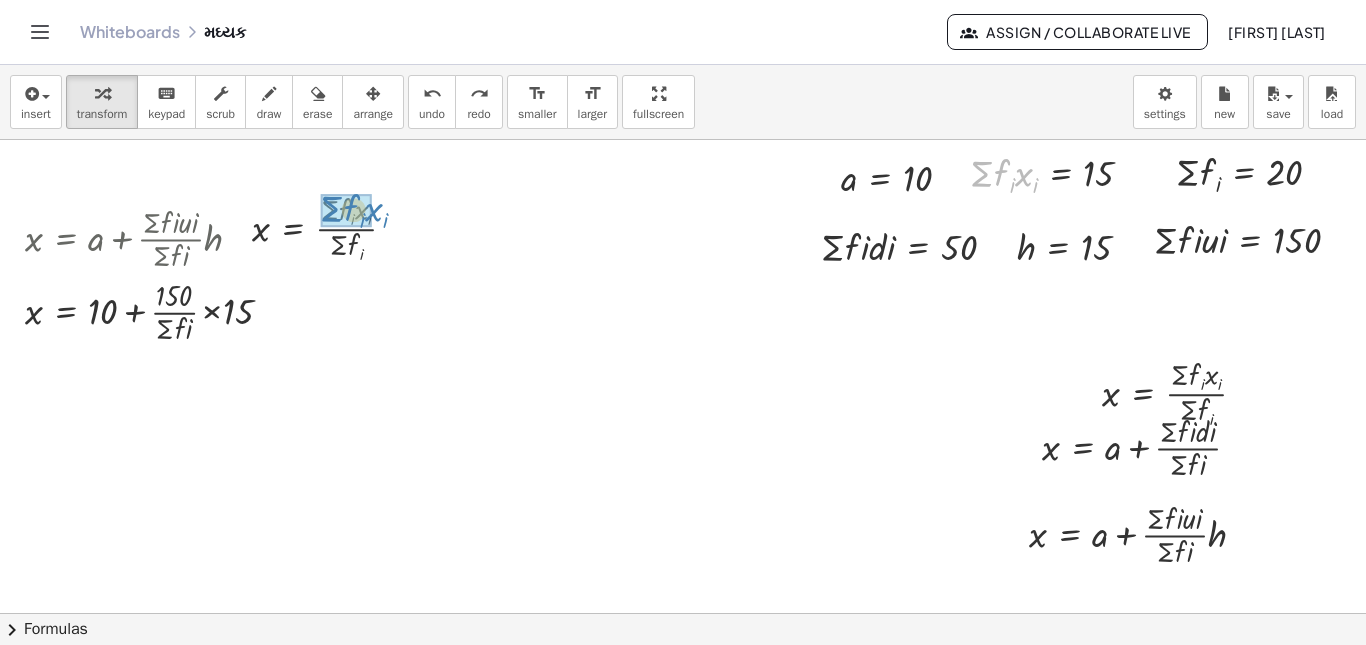 drag, startPoint x: 973, startPoint y: 169, endPoint x: 322, endPoint y: 204, distance: 651.9402 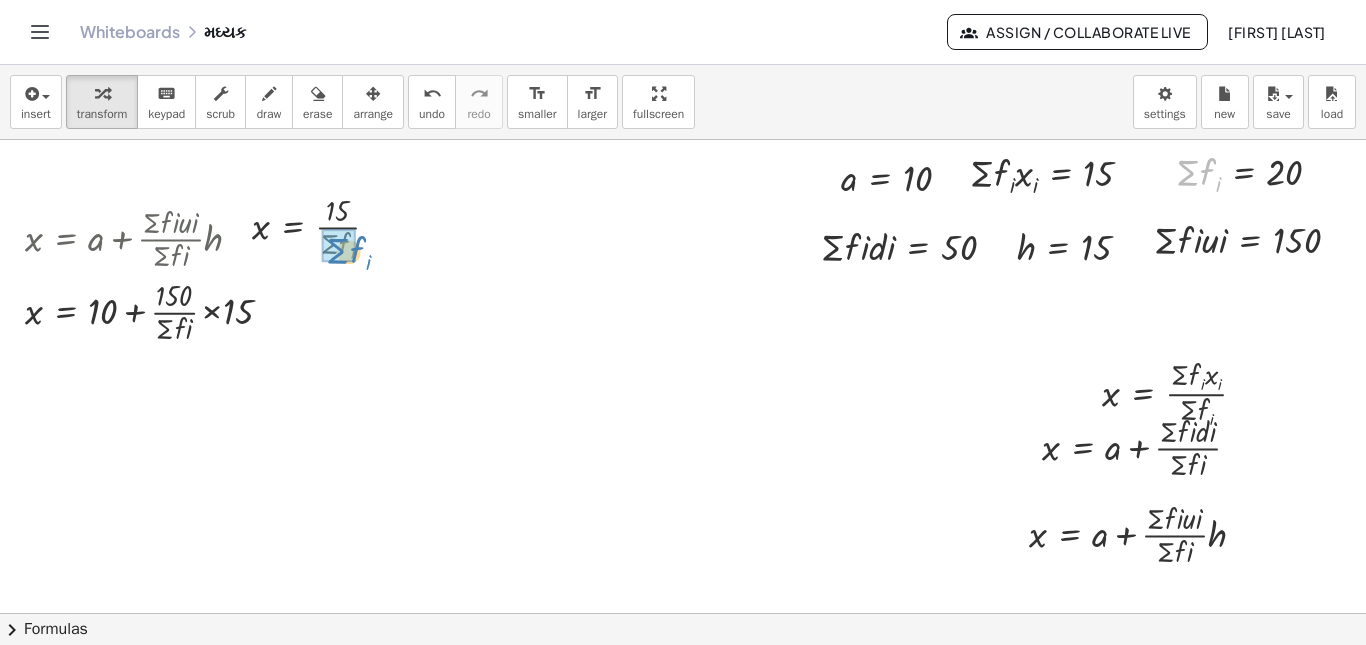 drag, startPoint x: 1179, startPoint y: 178, endPoint x: 329, endPoint y: 256, distance: 853.57135 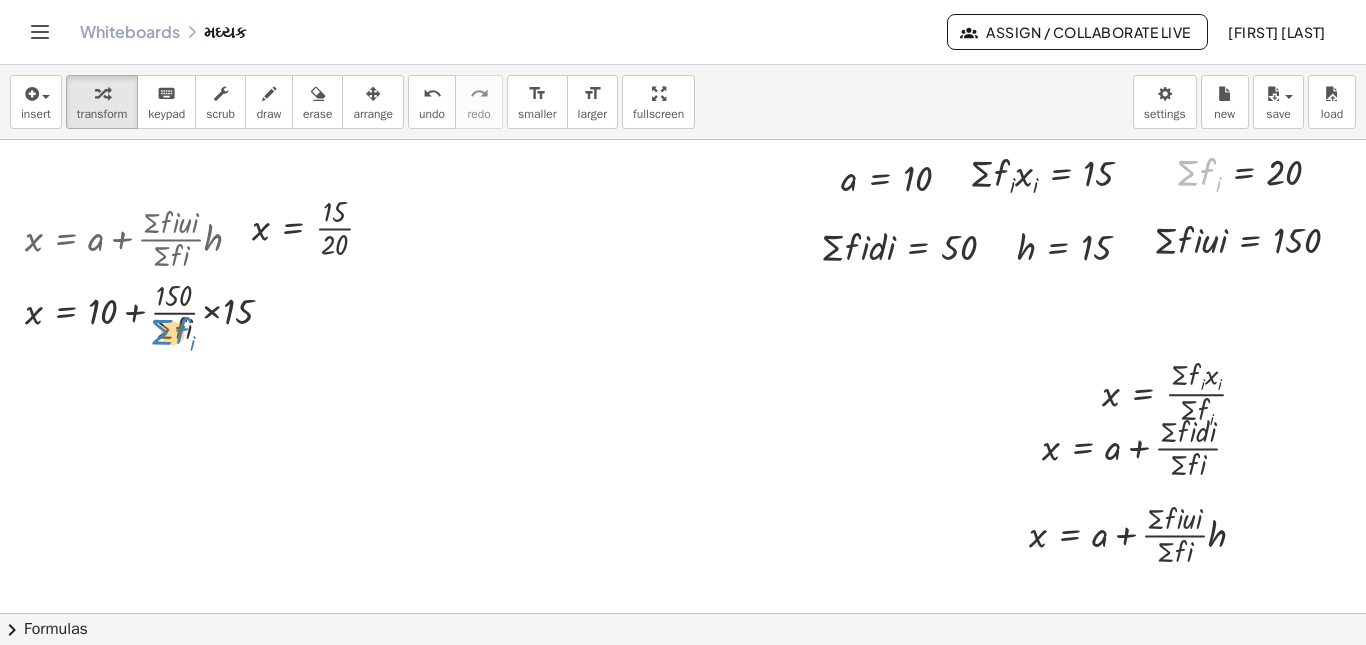 drag, startPoint x: 1172, startPoint y: 170, endPoint x: 146, endPoint y: 329, distance: 1038.2471 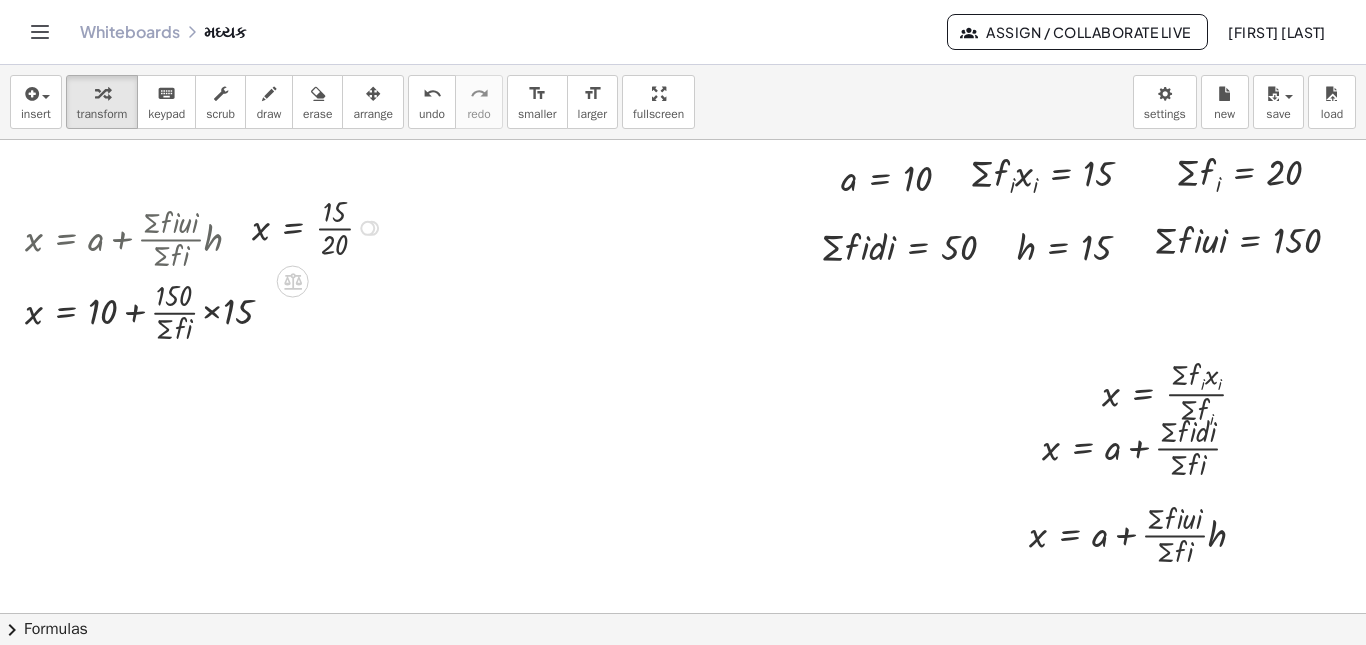 click at bounding box center [320, 226] 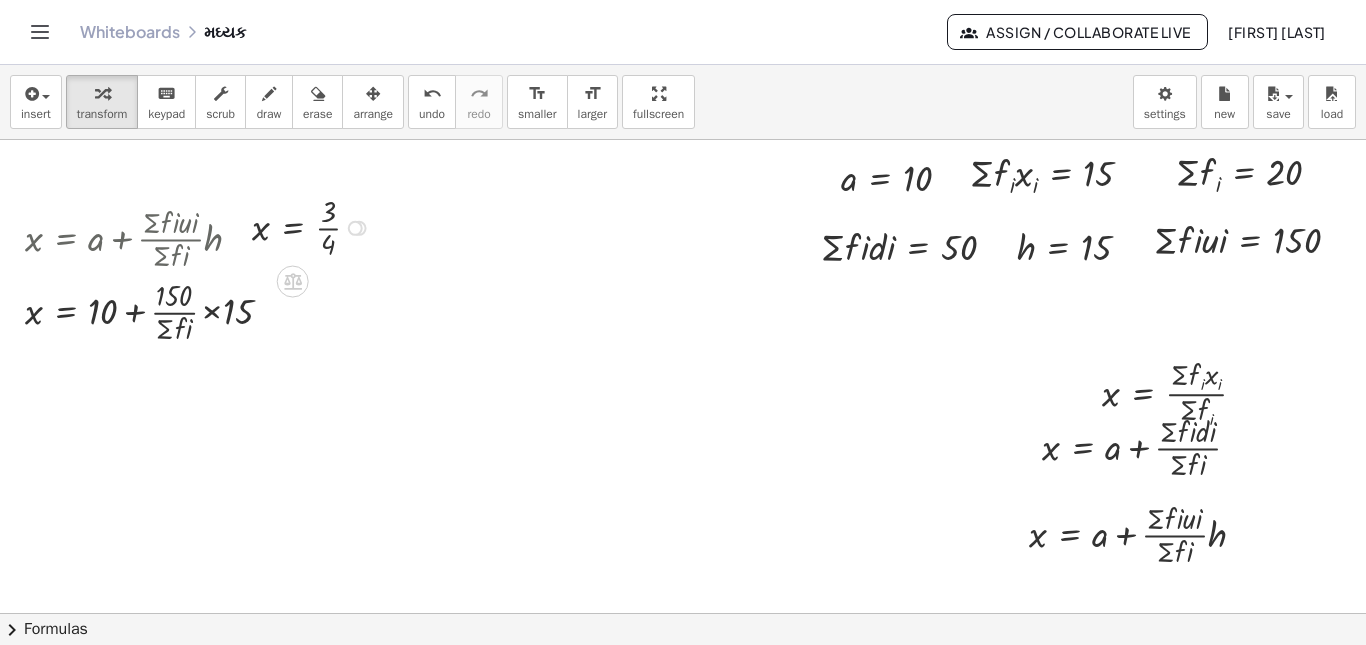 click at bounding box center [314, 226] 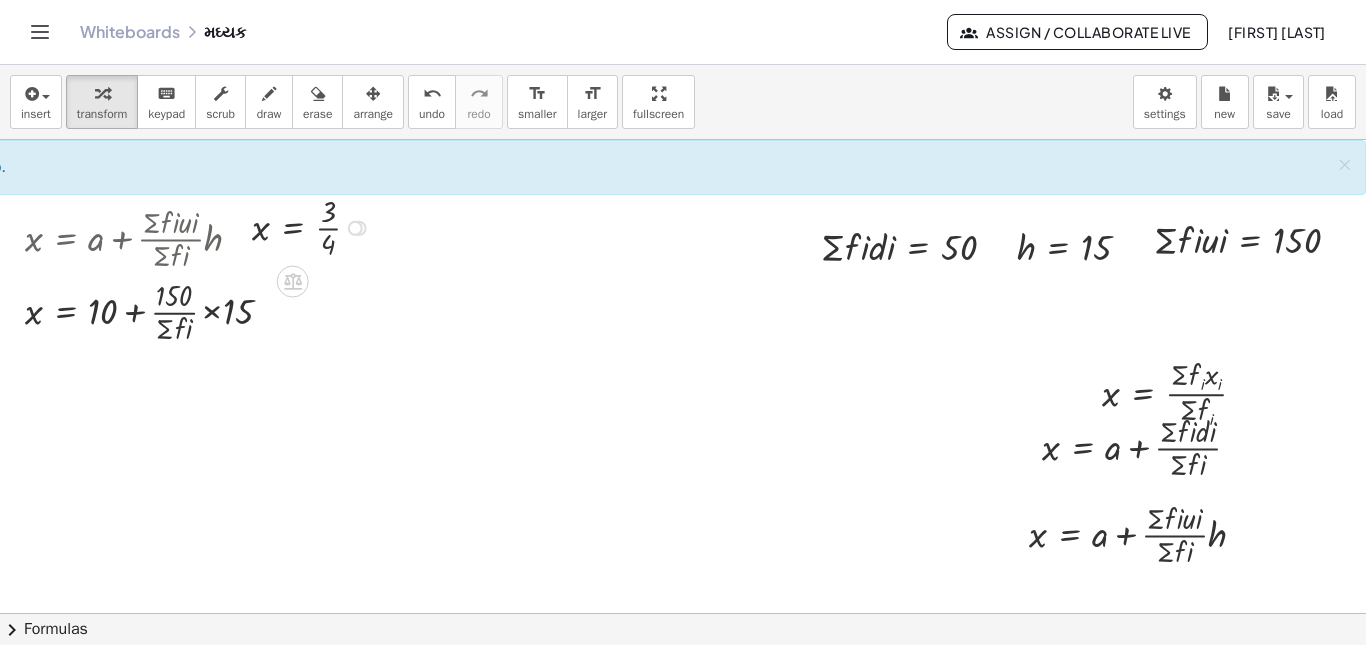 click at bounding box center [314, 226] 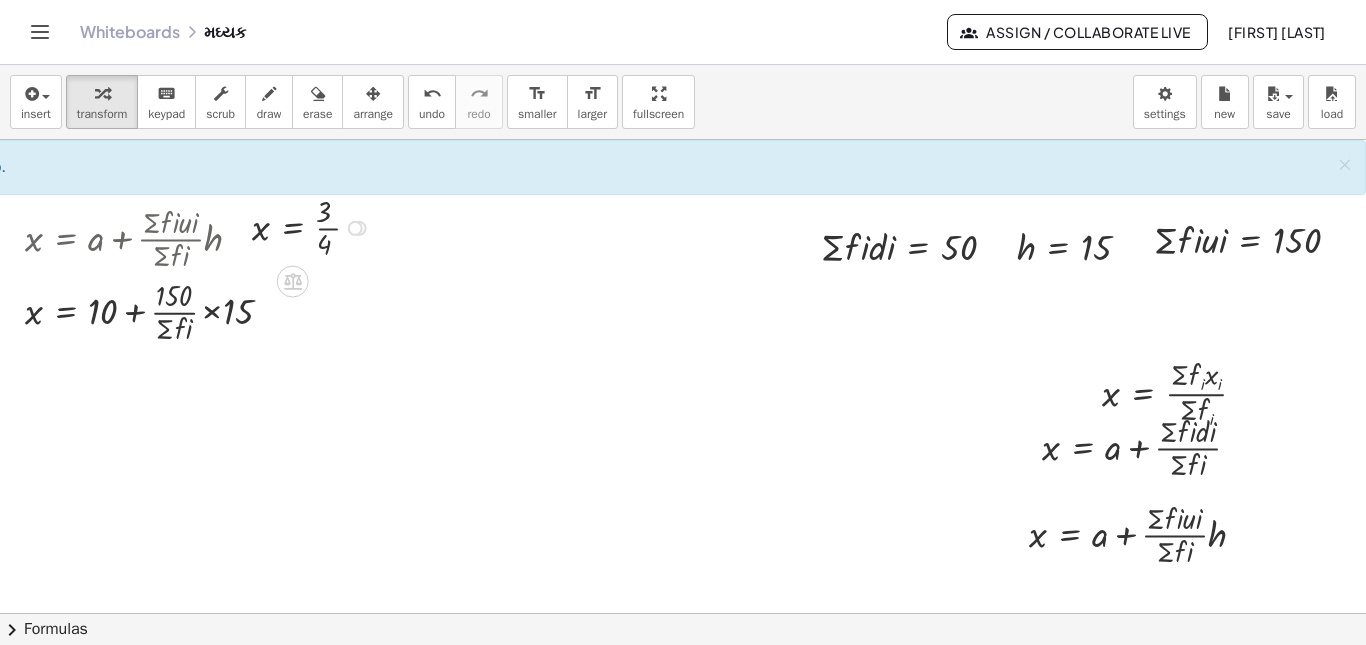 click at bounding box center (314, 226) 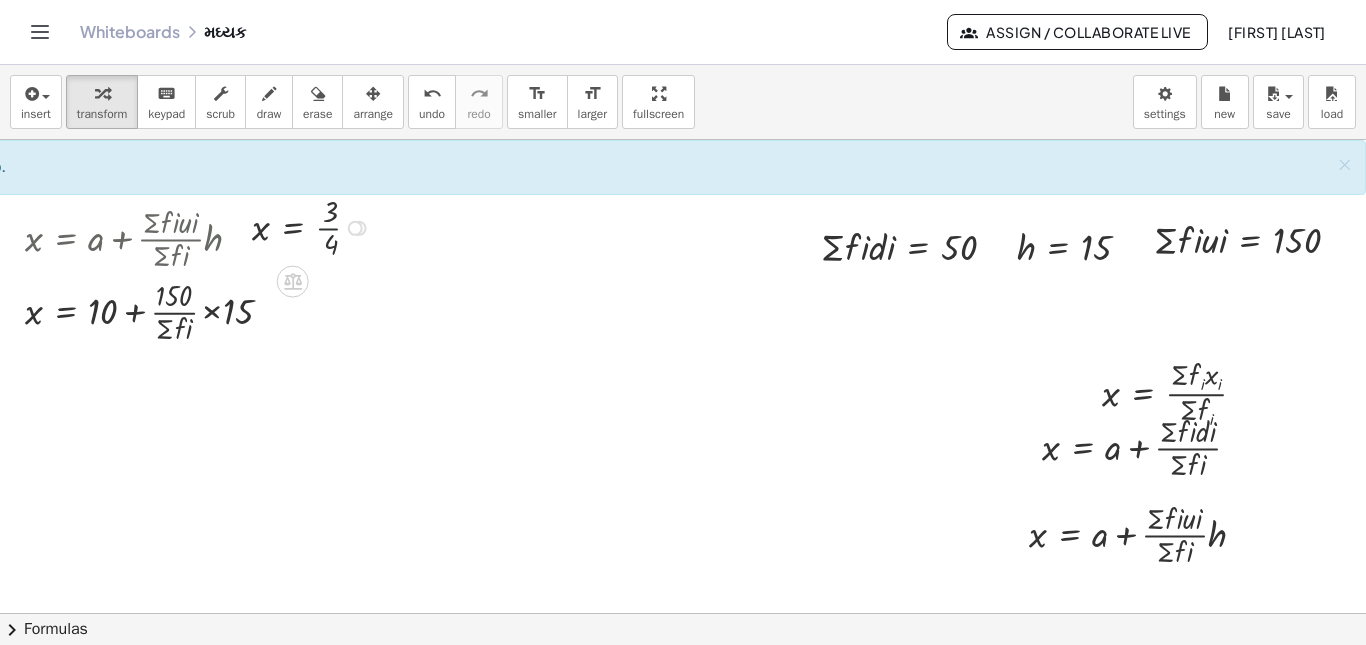 click at bounding box center [314, 226] 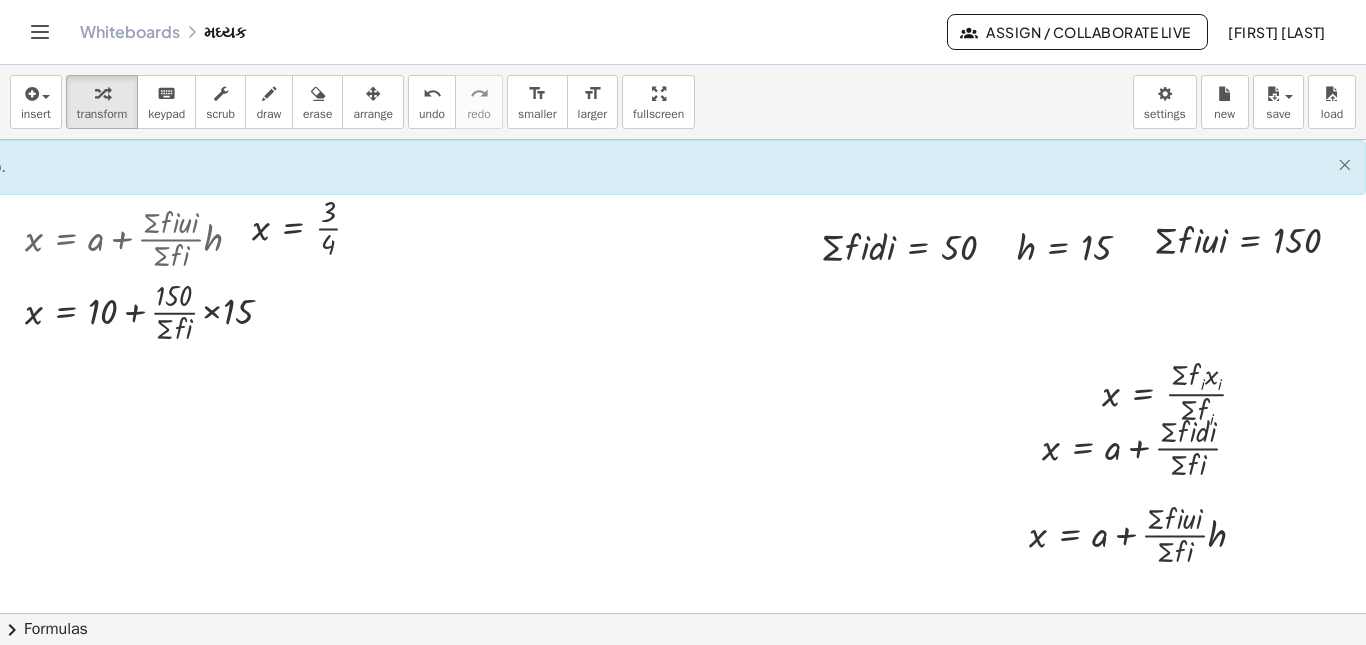 click on "×" at bounding box center (1344, 164) 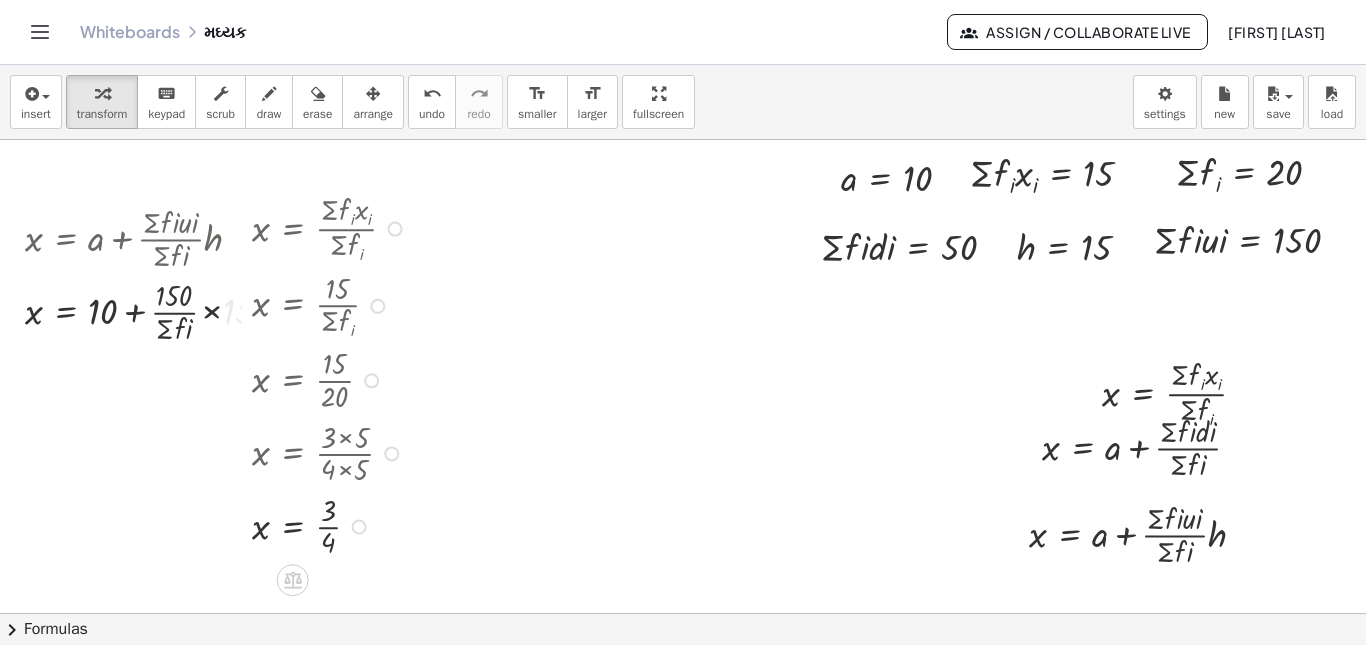 drag, startPoint x: 343, startPoint y: 225, endPoint x: 394, endPoint y: 580, distance: 358.64468 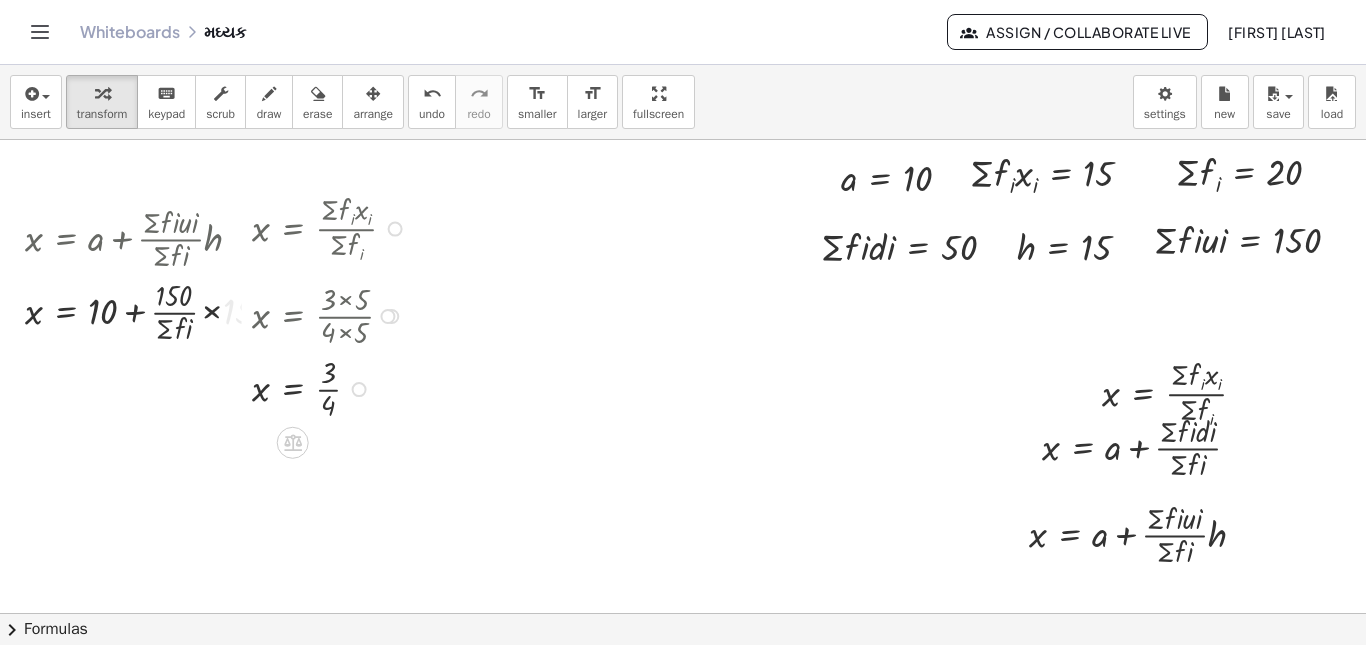 drag, startPoint x: 385, startPoint y: 456, endPoint x: 409, endPoint y: 310, distance: 147.95946 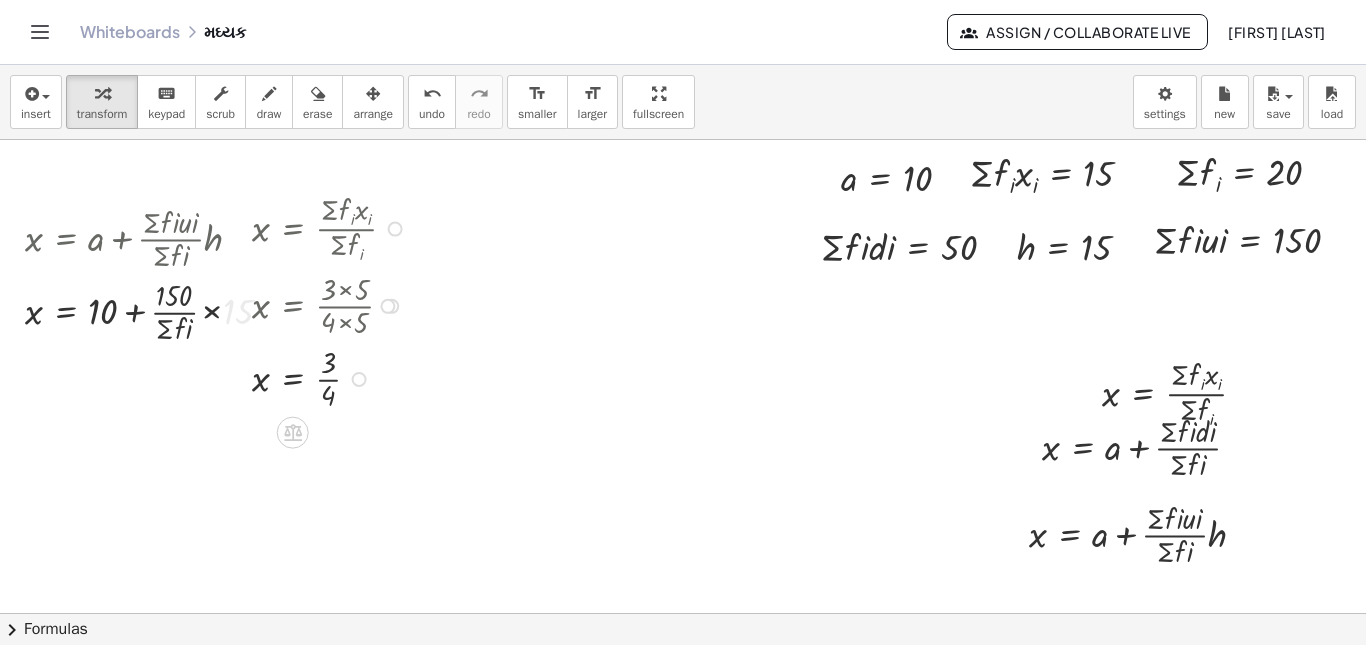 click at bounding box center [332, 377] 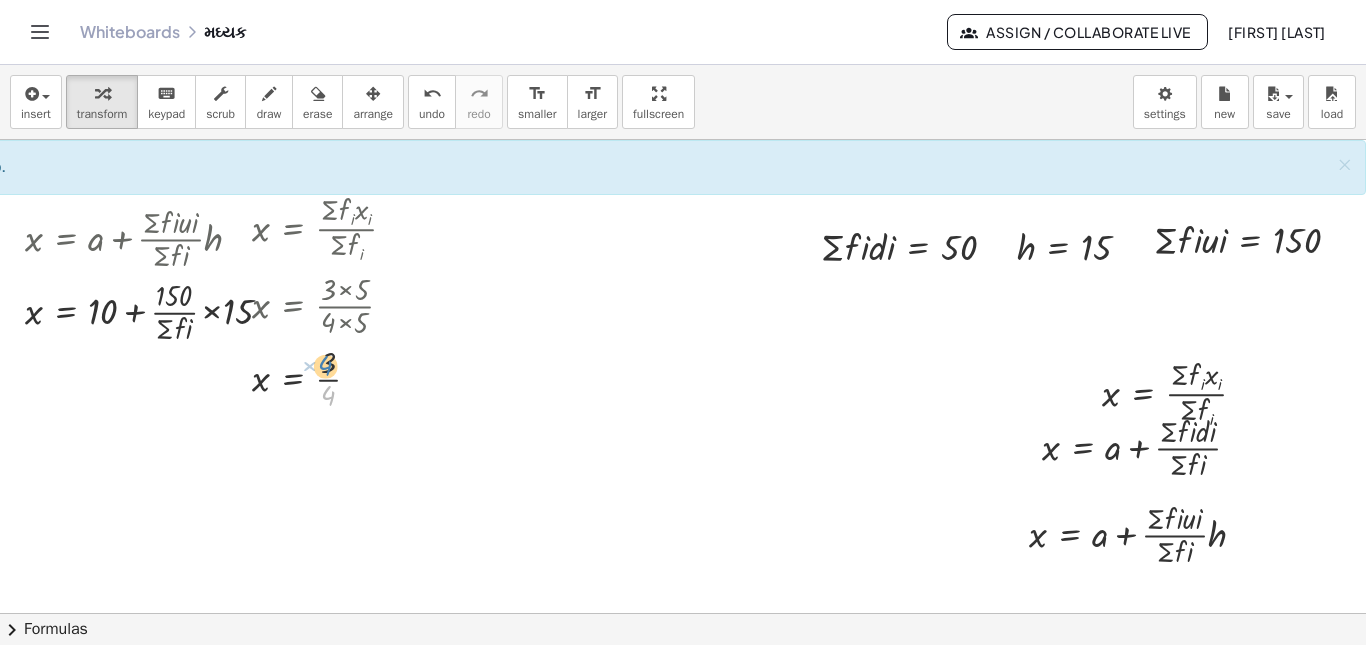 drag, startPoint x: 314, startPoint y: 395, endPoint x: 311, endPoint y: 365, distance: 30.149628 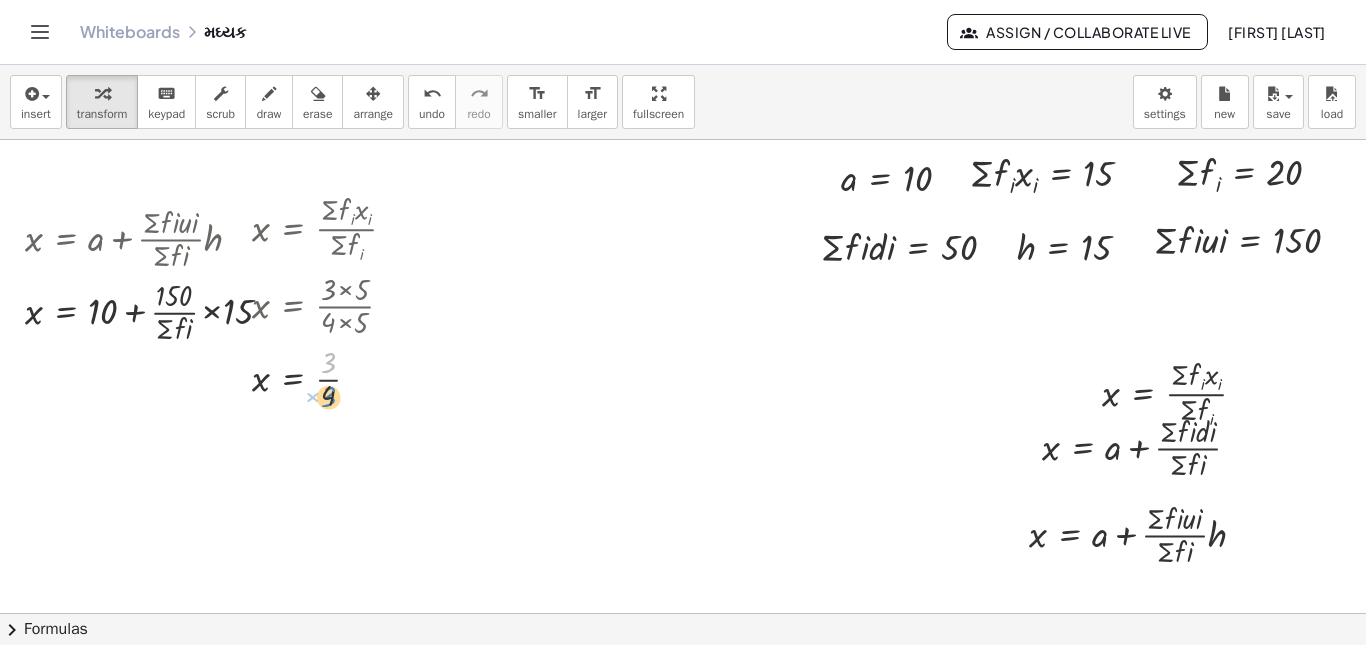 drag, startPoint x: 319, startPoint y: 352, endPoint x: 319, endPoint y: 387, distance: 35 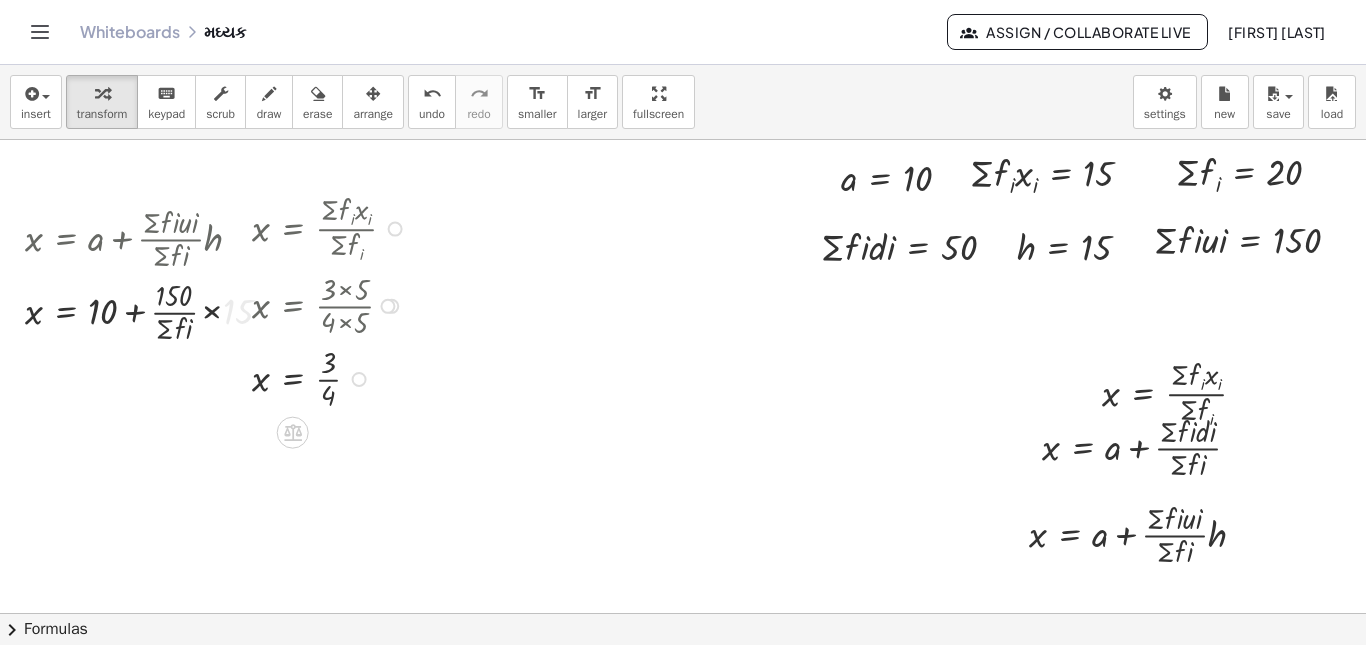 click at bounding box center (332, 377) 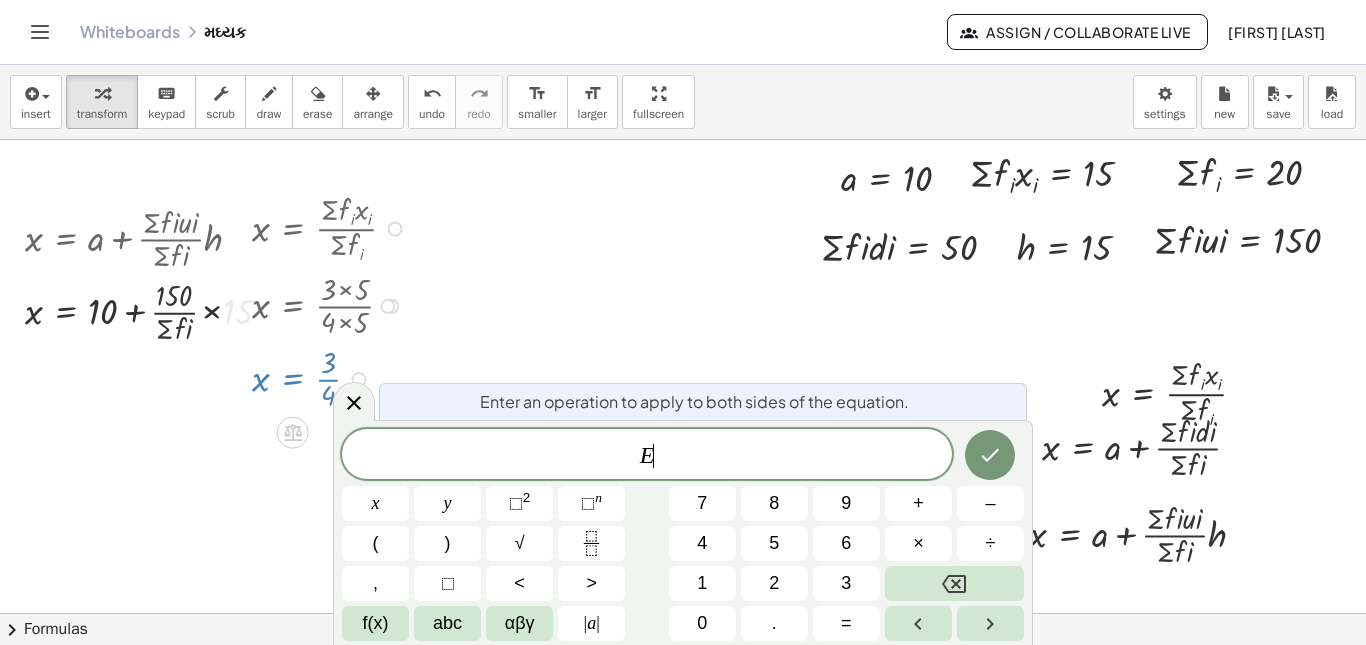 click 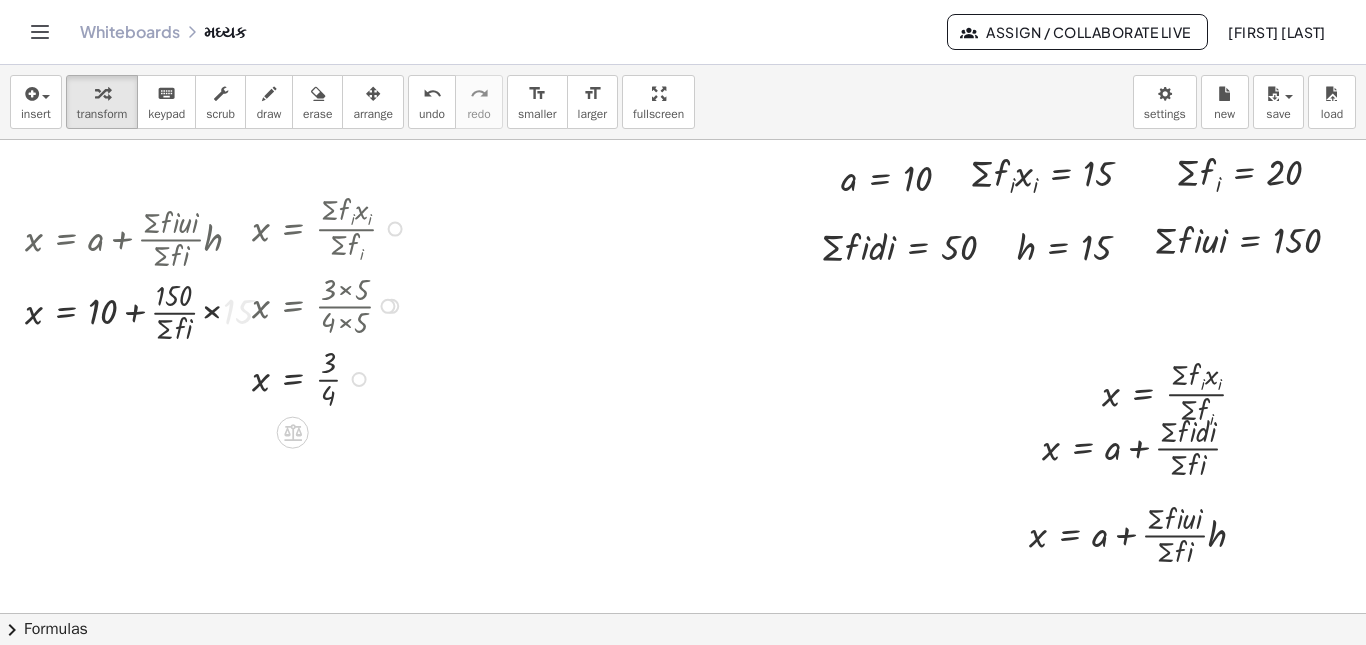 click at bounding box center [332, 377] 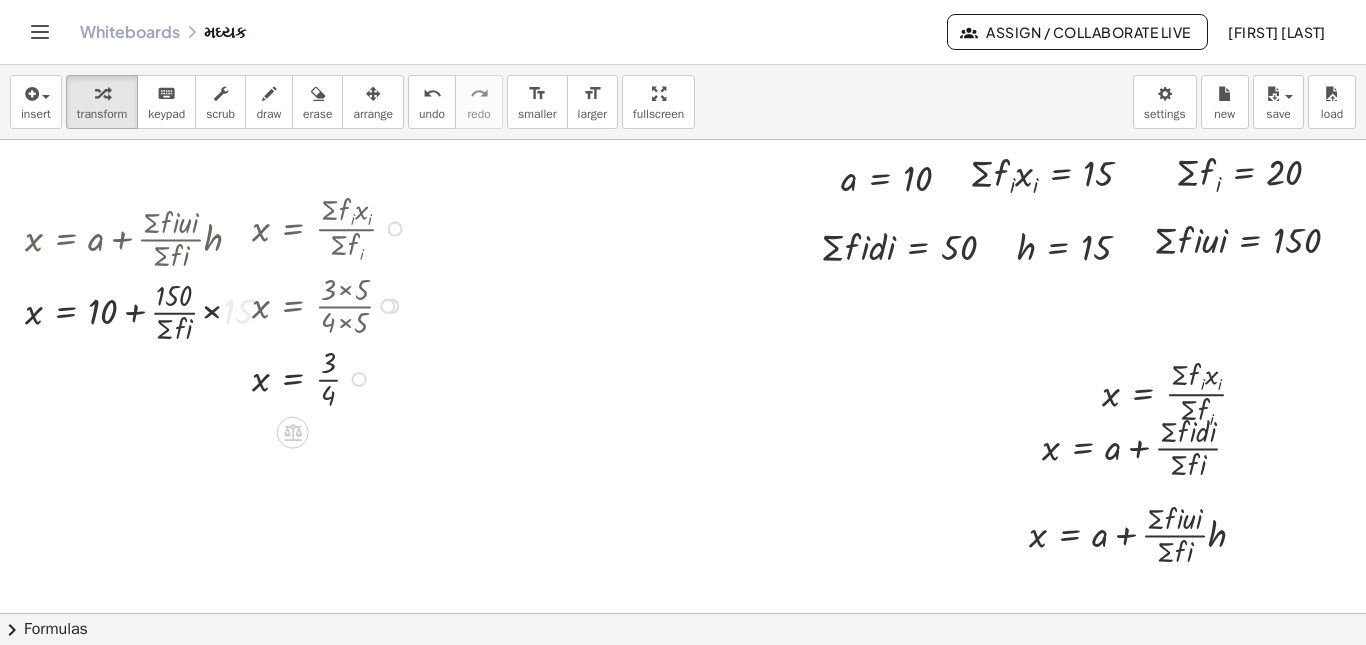 click at bounding box center [332, 377] 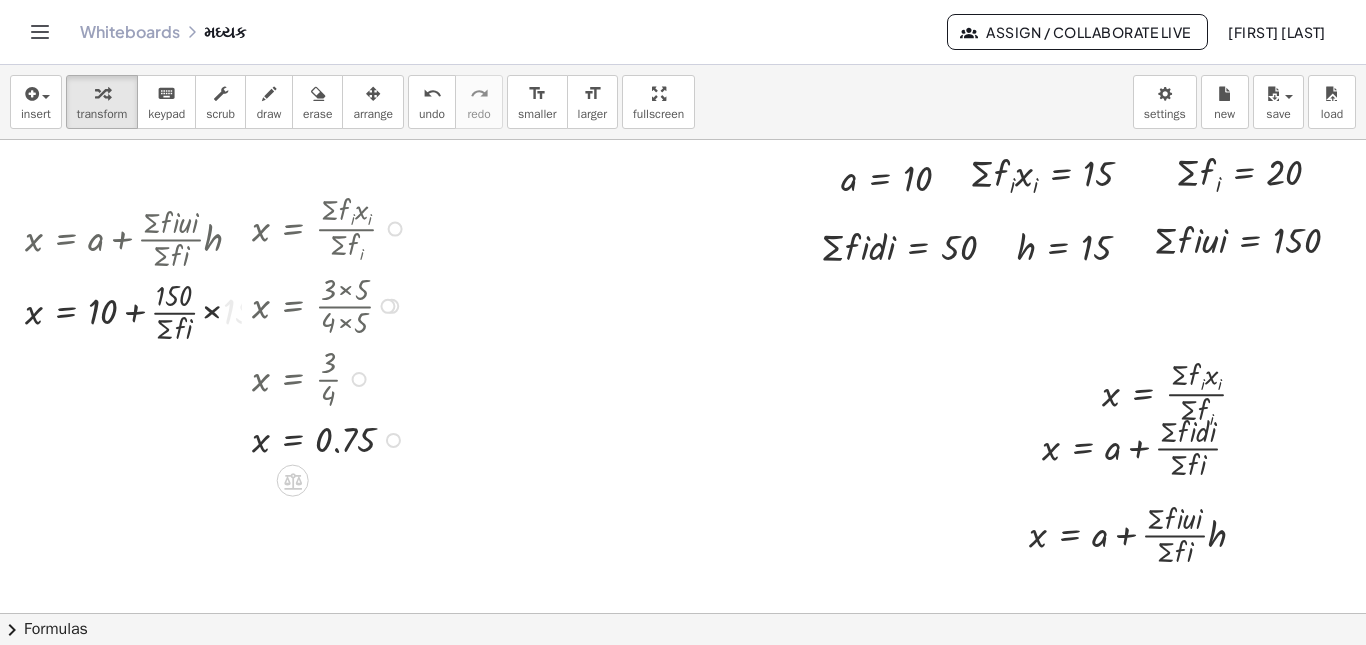 click at bounding box center (395, 229) 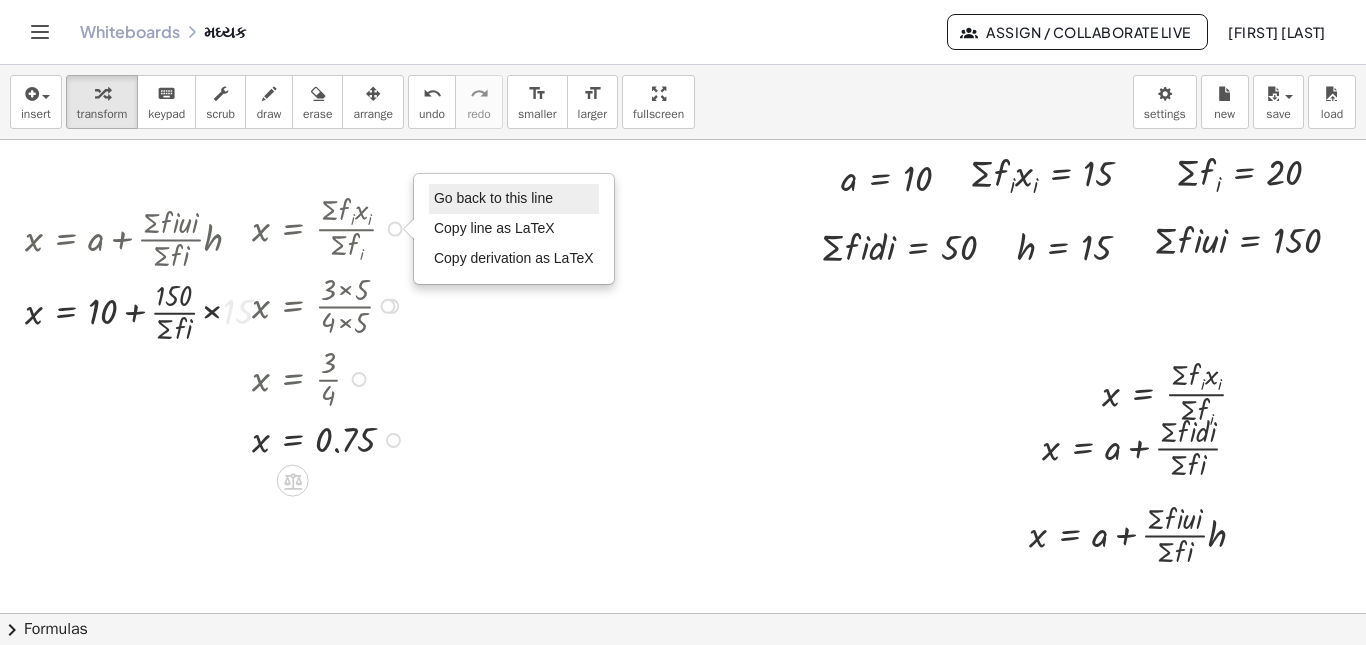 click on "Go back to this line" at bounding box center (493, 198) 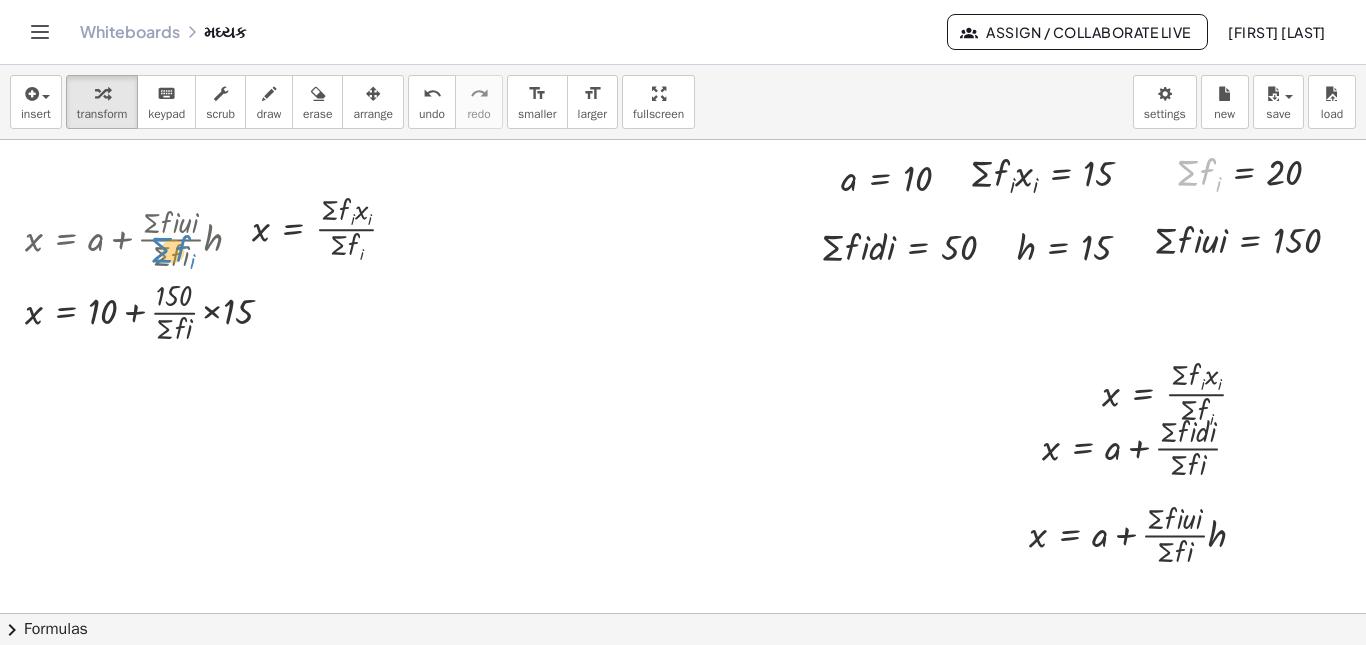 drag, startPoint x: 1177, startPoint y: 172, endPoint x: 151, endPoint y: 249, distance: 1028.8854 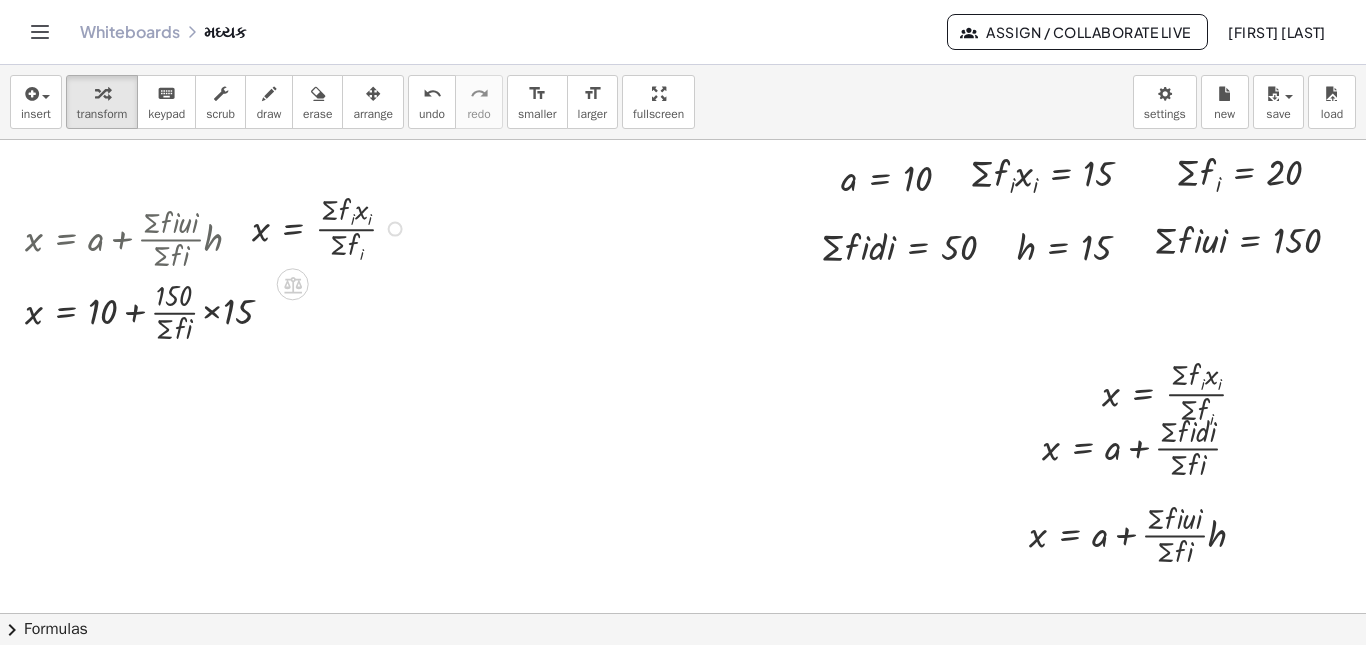 click at bounding box center (237, 227) 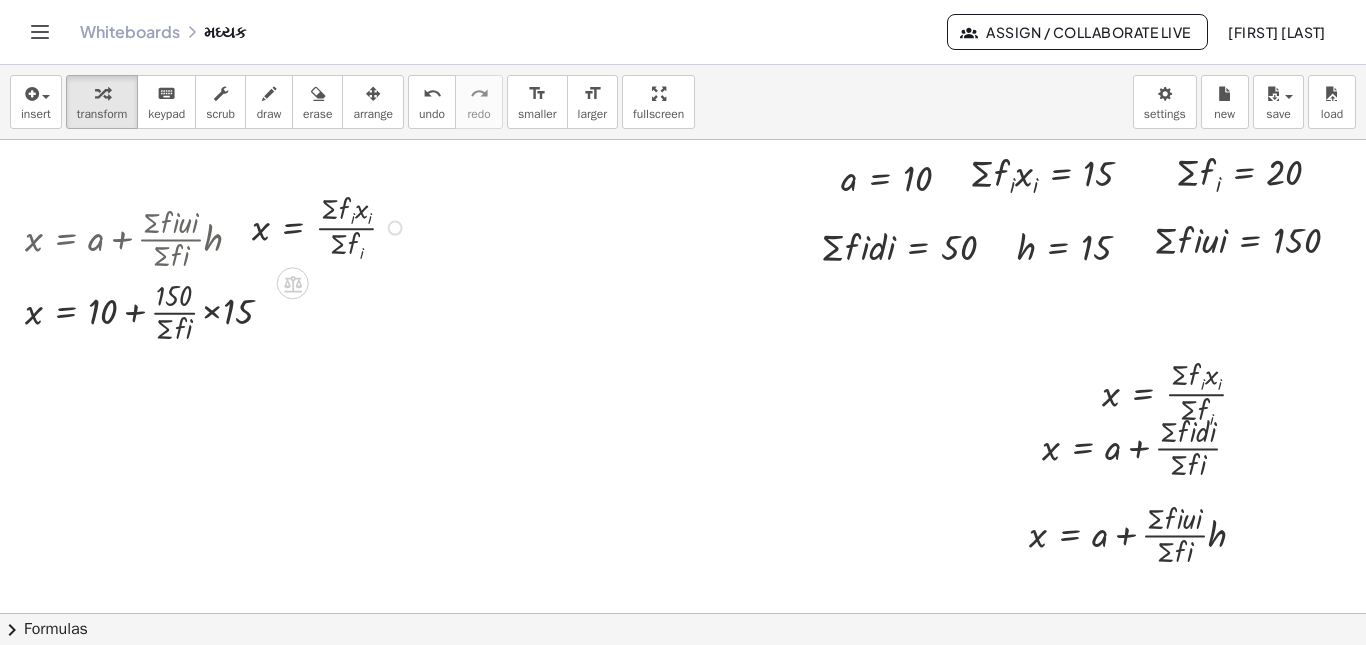 drag, startPoint x: 315, startPoint y: 204, endPoint x: 347, endPoint y: 225, distance: 38.27532 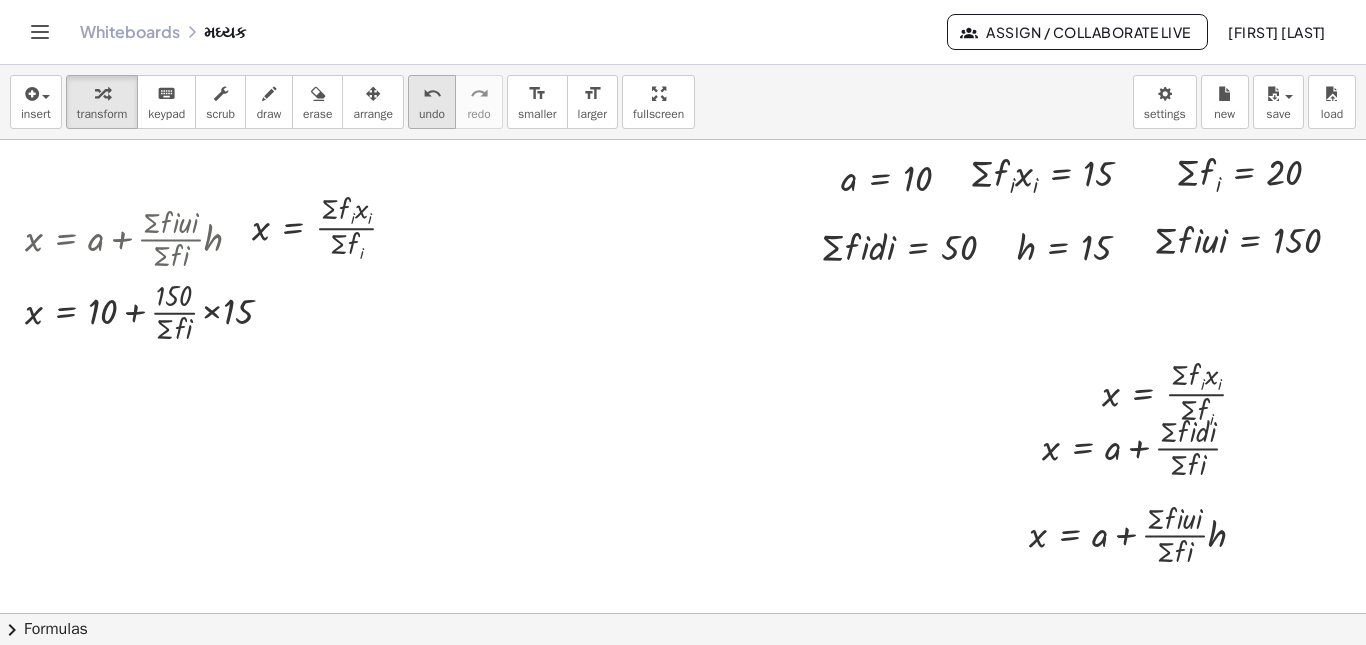 click on "undo" at bounding box center (432, 94) 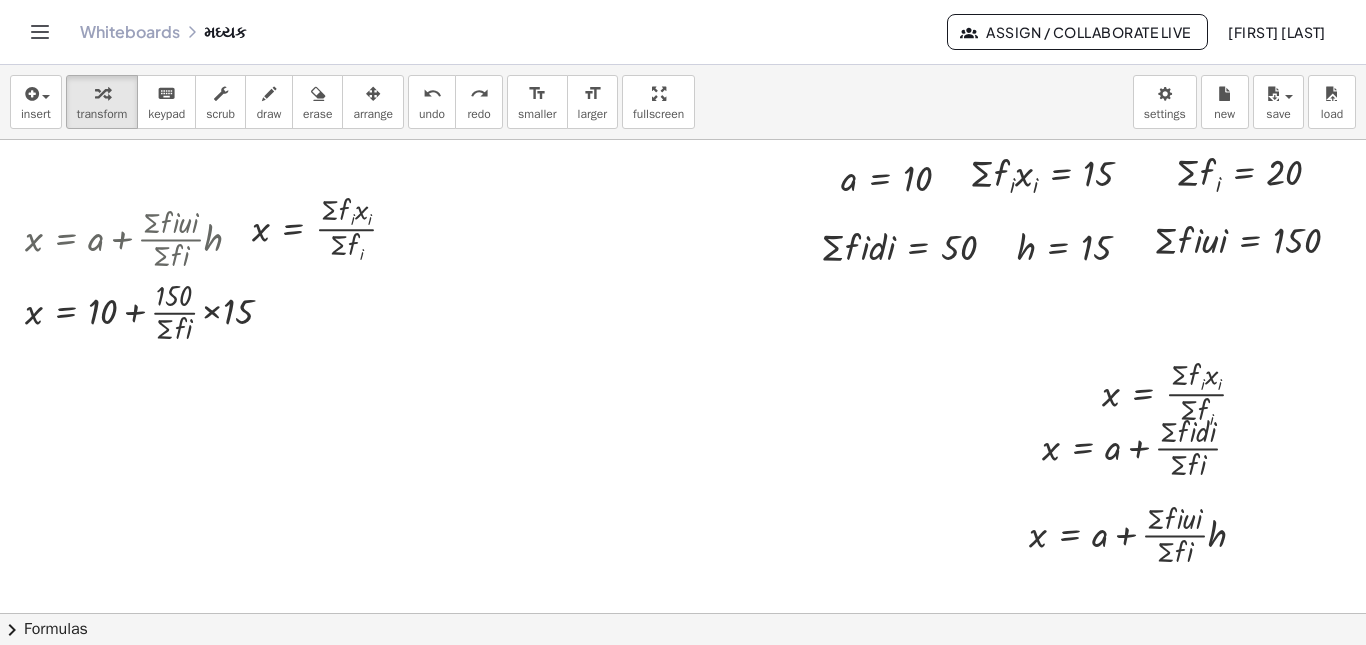 click on "arrange" at bounding box center [373, 114] 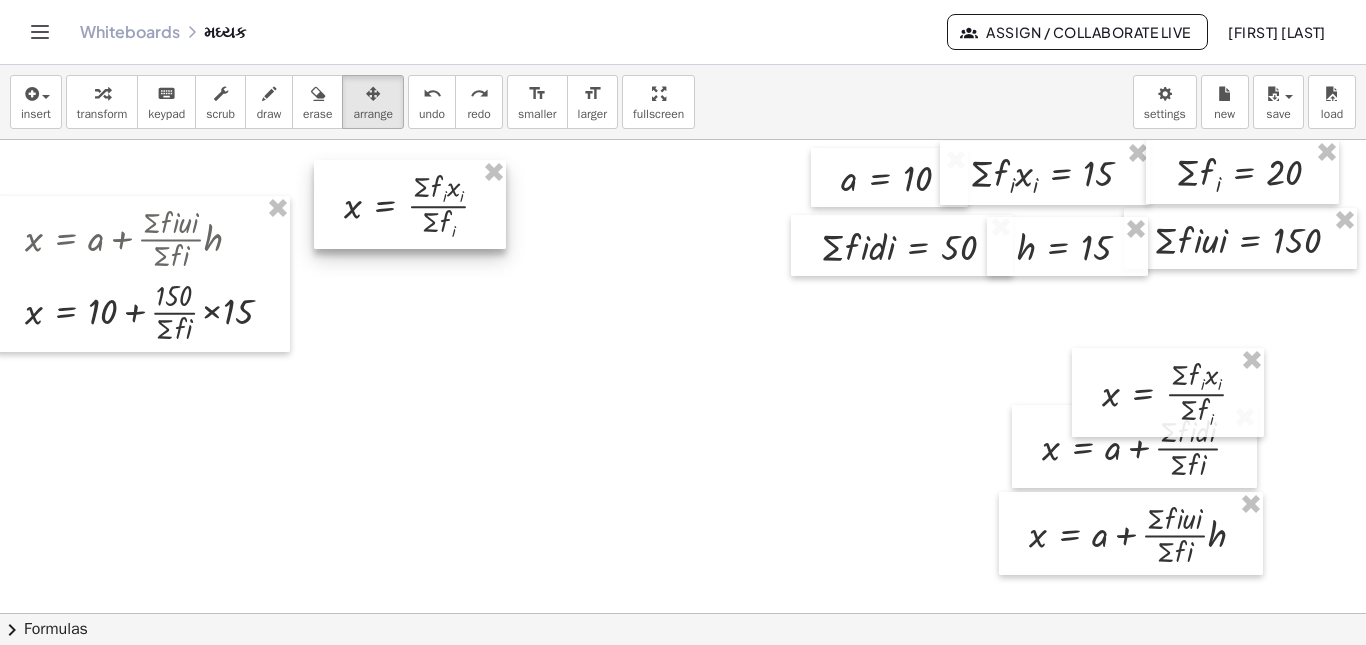 drag, startPoint x: 309, startPoint y: 229, endPoint x: 400, endPoint y: 210, distance: 92.96236 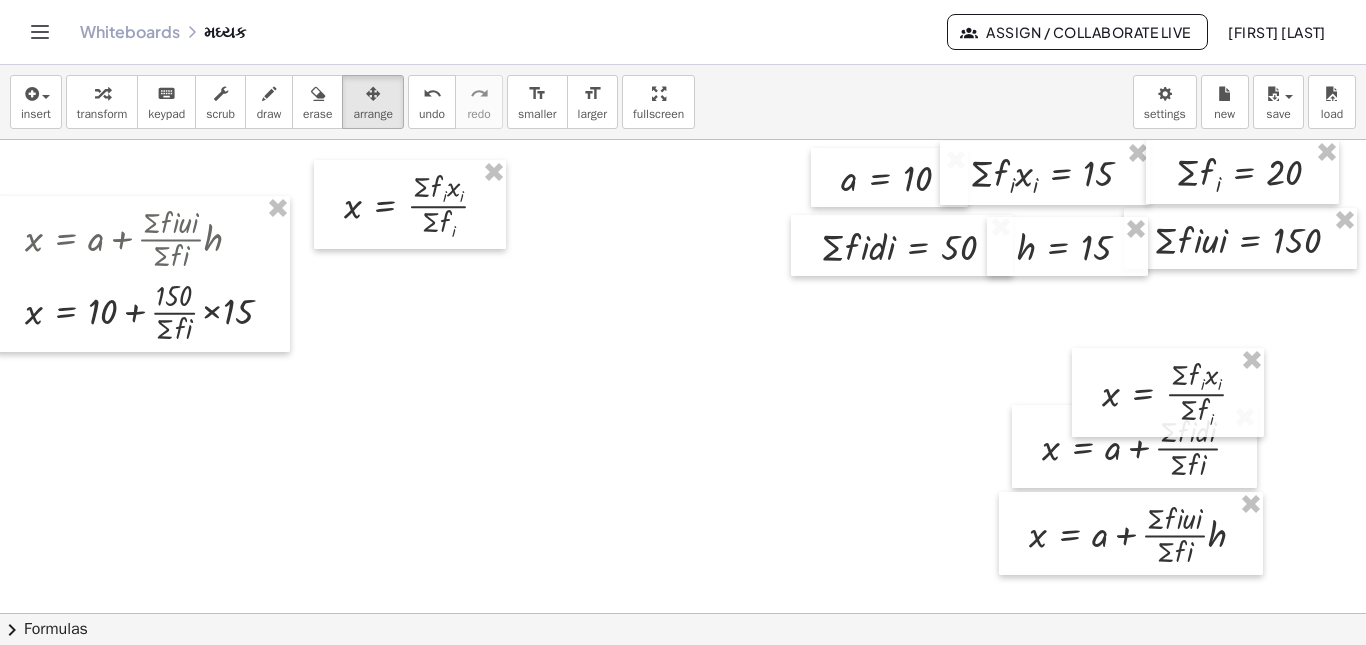click at bounding box center [615, 678] 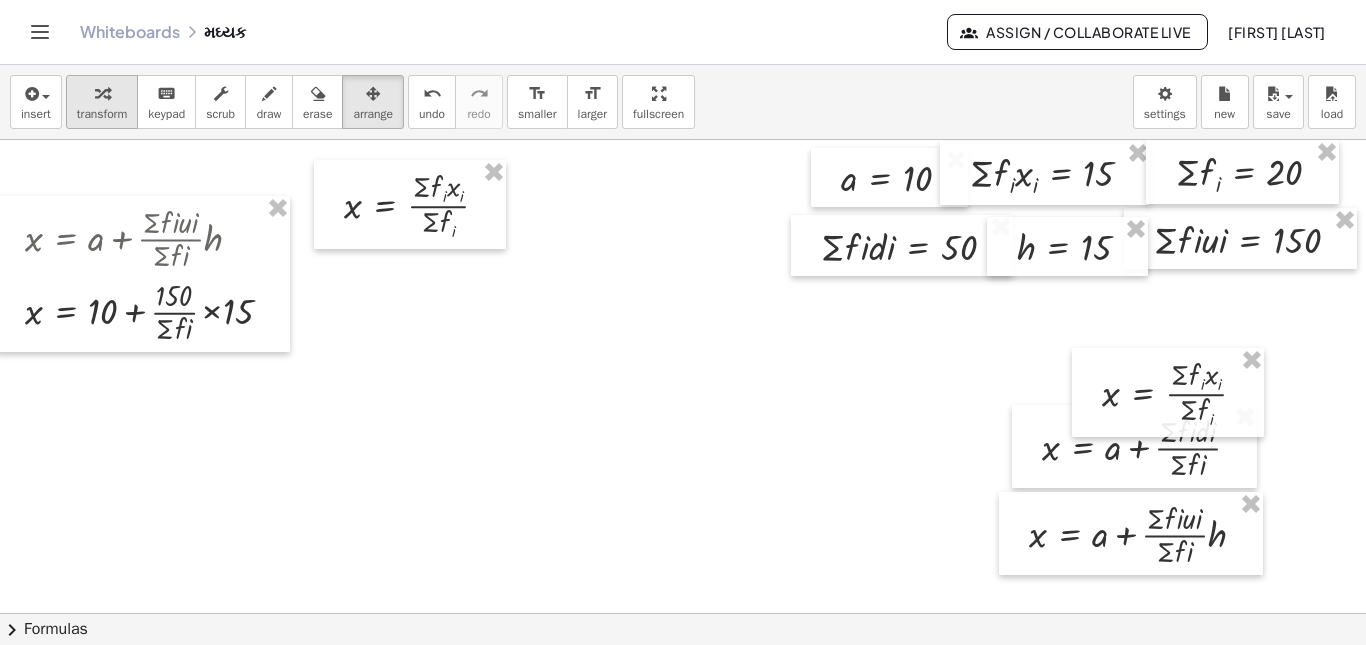 click at bounding box center (102, 94) 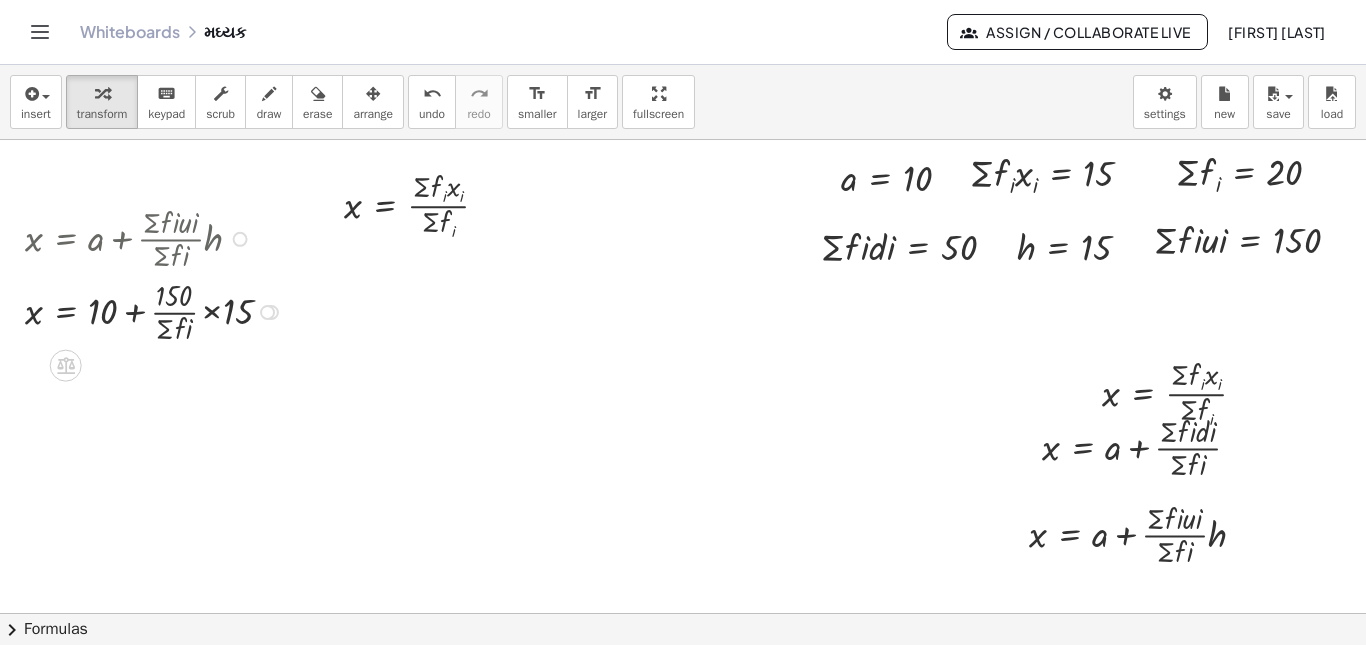 click on "x = + a + × × Σ × f × i × u × i × Σ × f × i × h" at bounding box center [66, 240] 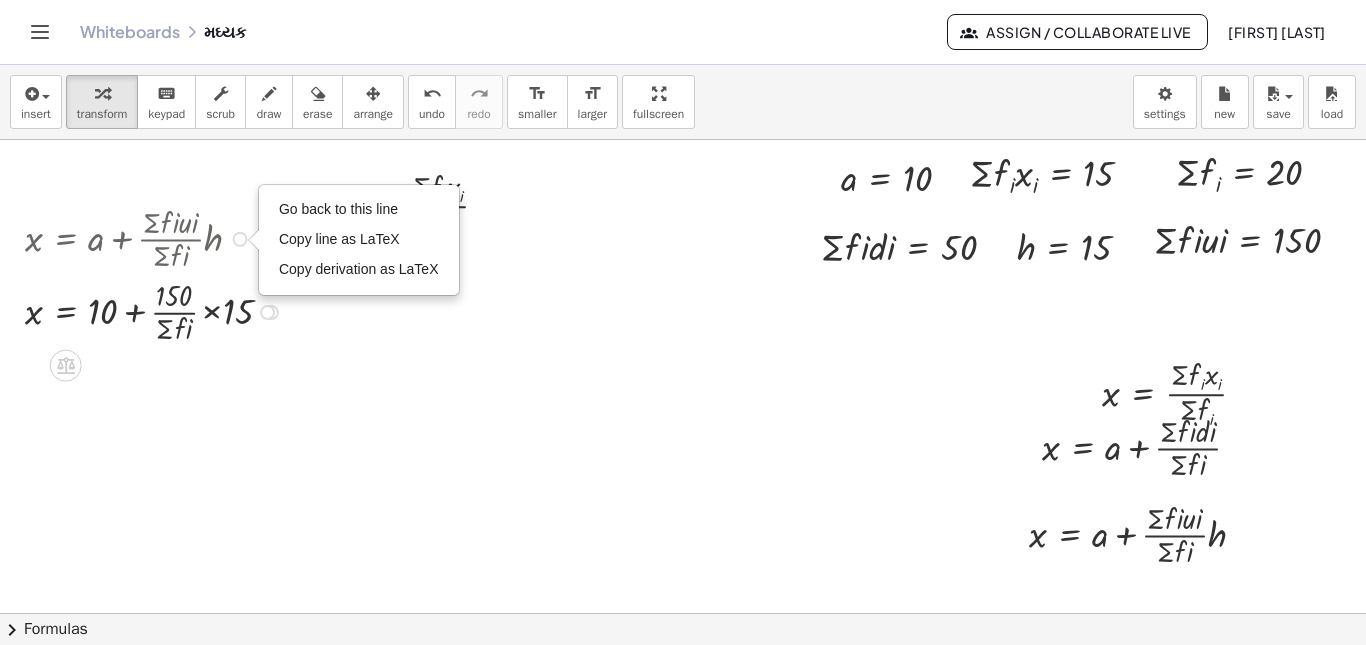click on "Go back to this line Copy line as LaTeX Copy derivation as LaTeX" at bounding box center [240, 239] 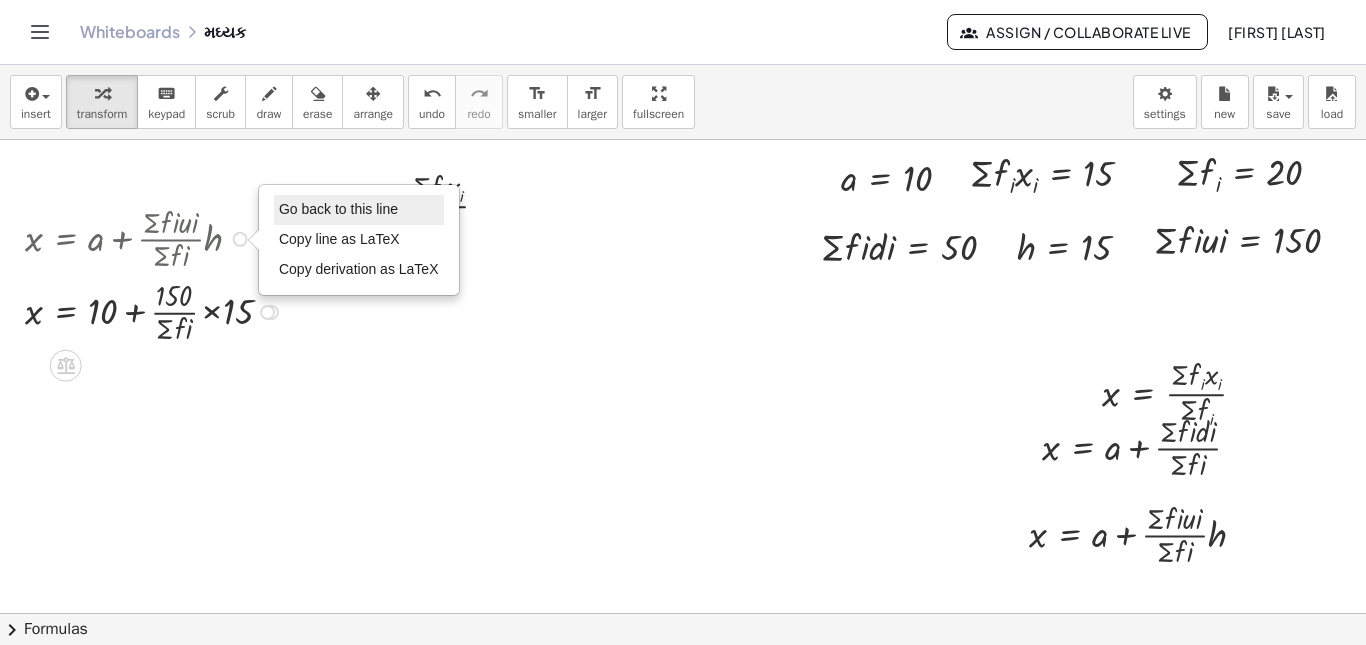 click on "Go back to this line" at bounding box center [338, 209] 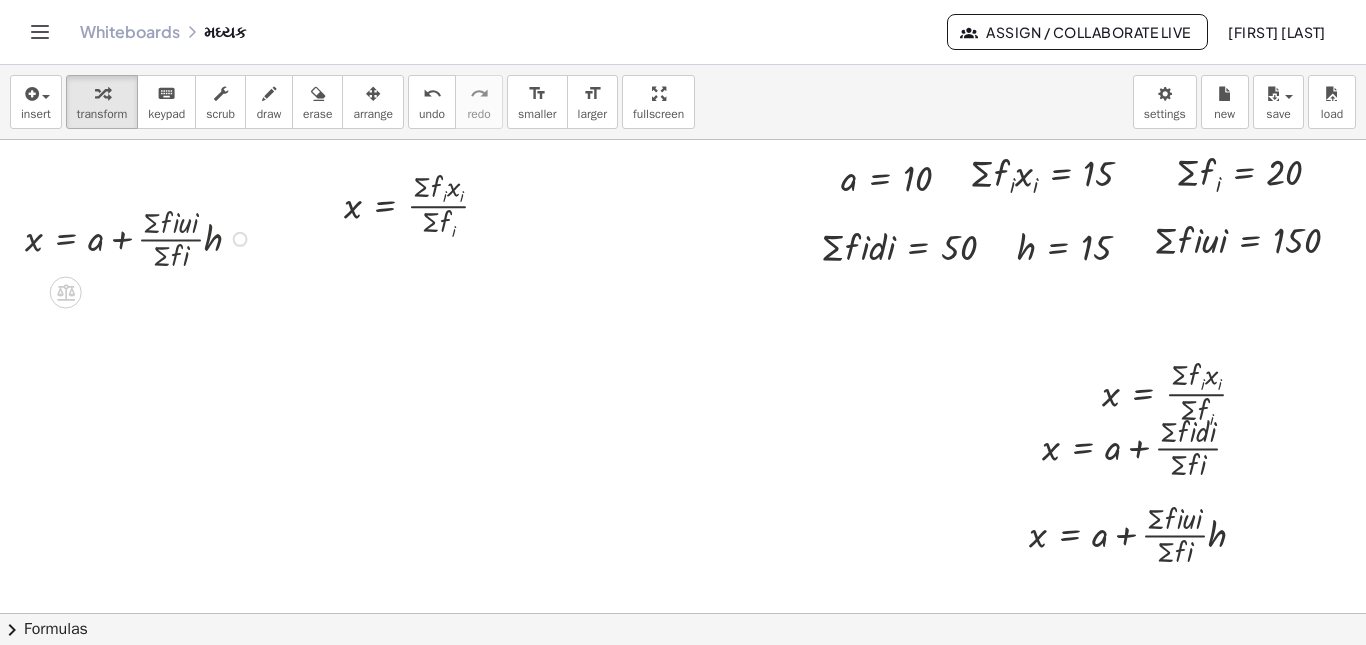 click at bounding box center [615, 678] 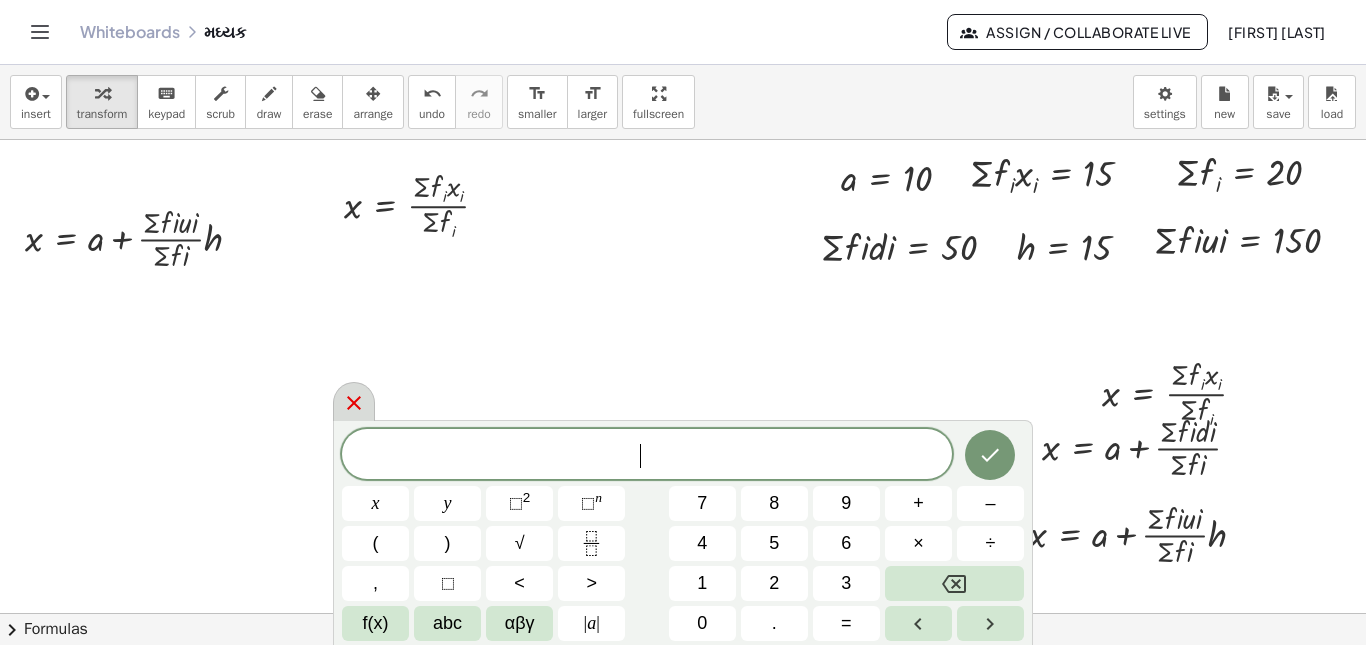 click at bounding box center (354, 401) 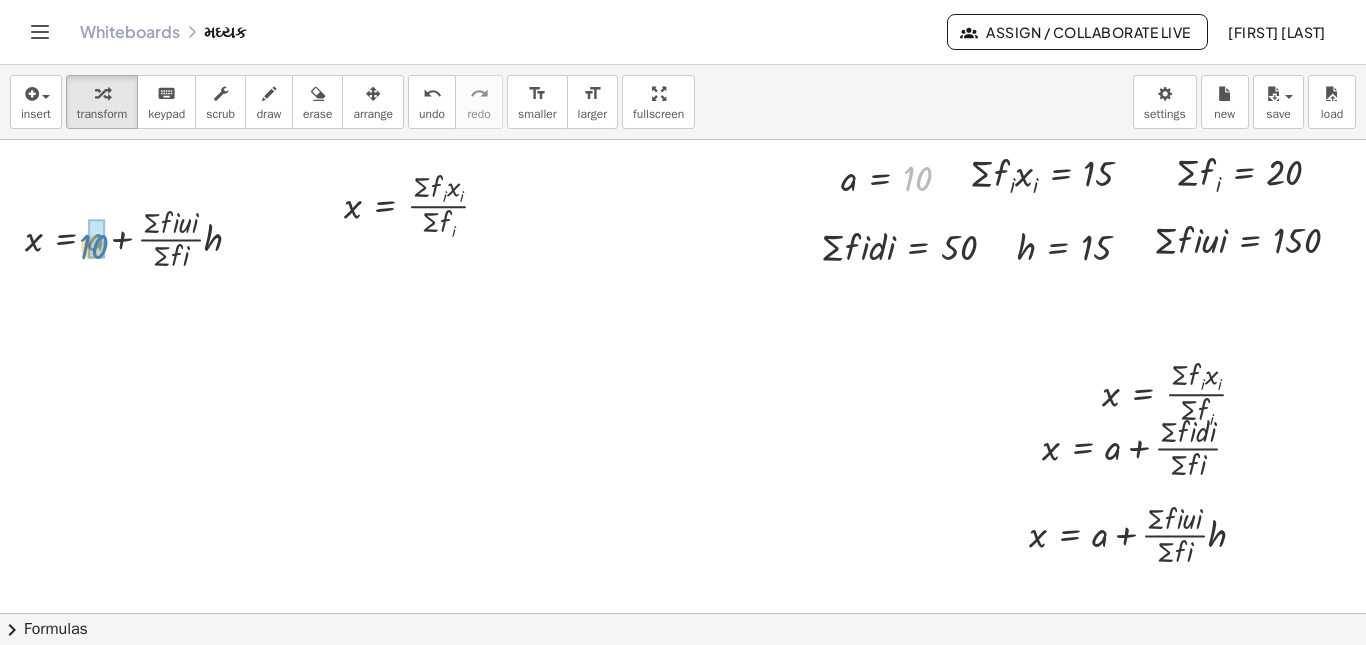 drag, startPoint x: 902, startPoint y: 163, endPoint x: 76, endPoint y: 231, distance: 828.7943 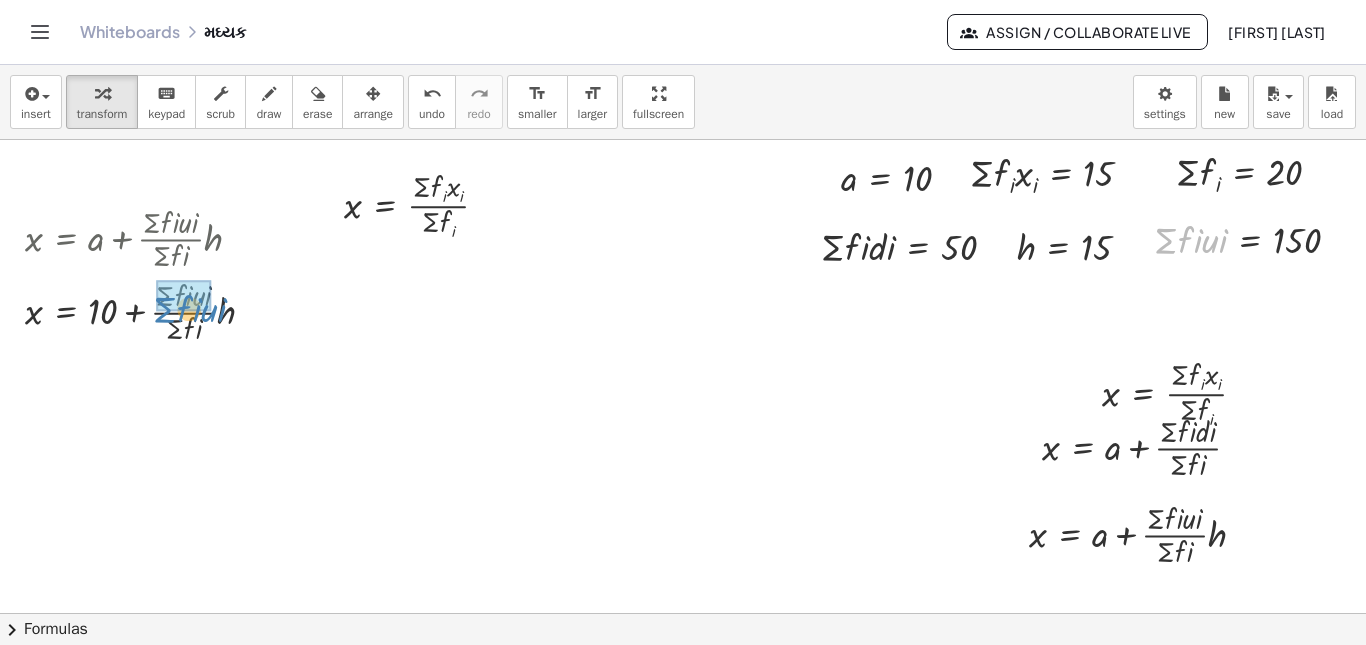 drag, startPoint x: 1158, startPoint y: 246, endPoint x: 156, endPoint y: 315, distance: 1004.3729 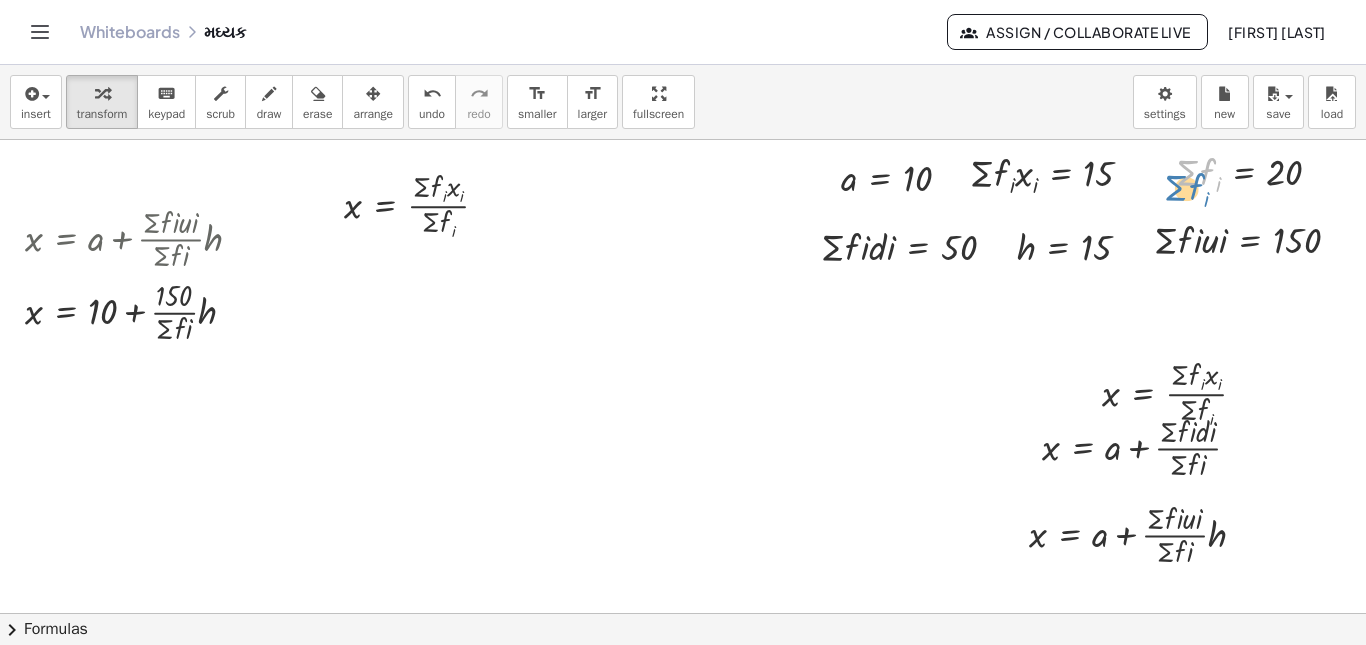 drag, startPoint x: 1178, startPoint y: 176, endPoint x: 1176, endPoint y: 190, distance: 14.142136 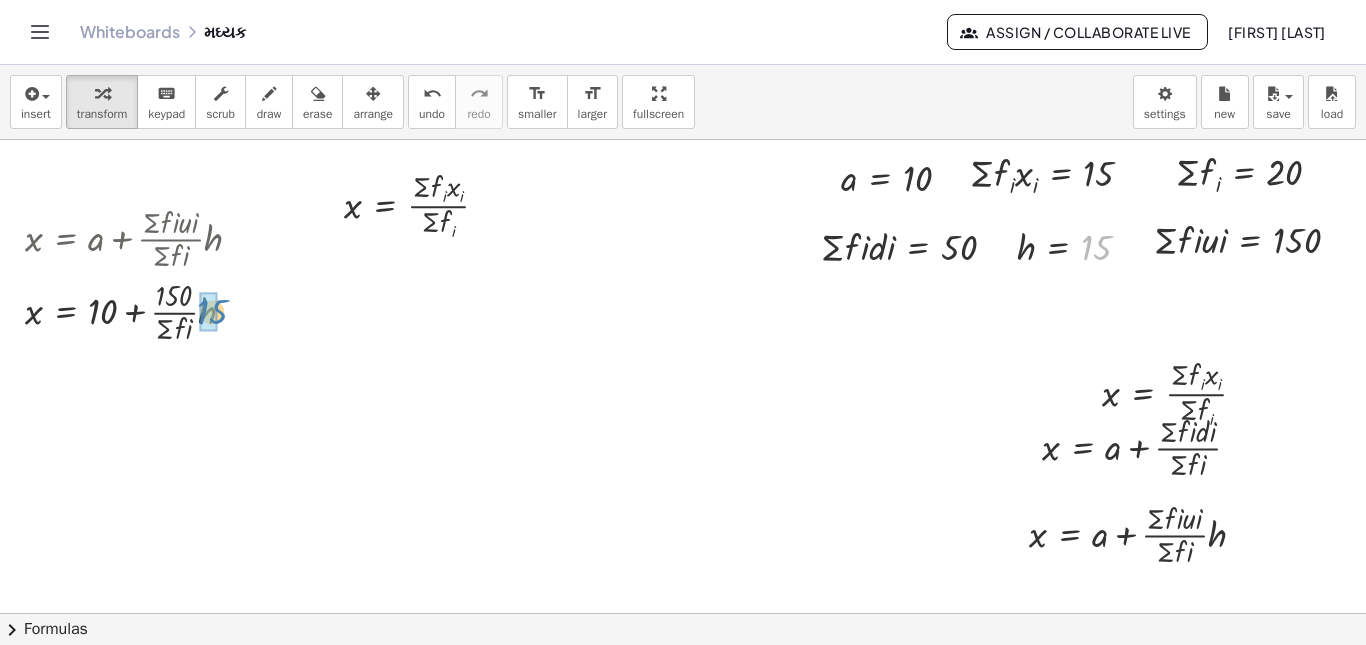 drag, startPoint x: 1082, startPoint y: 253, endPoint x: 206, endPoint y: 317, distance: 878.3348 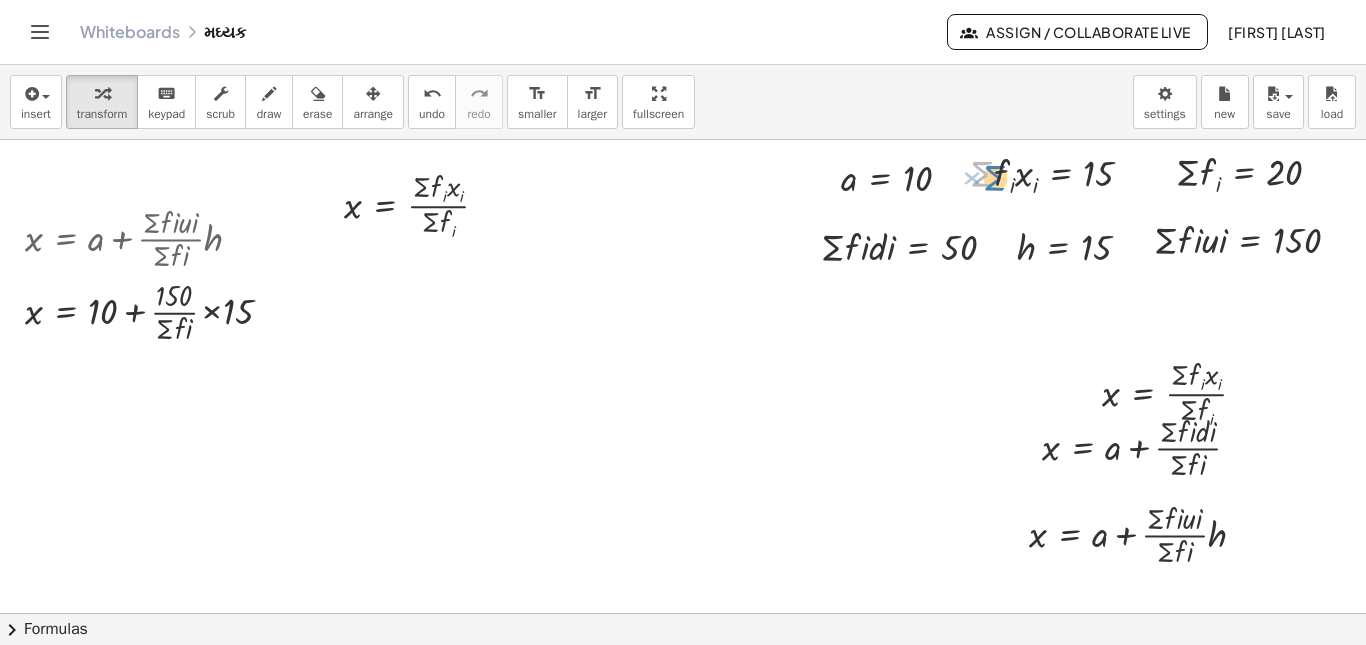 drag, startPoint x: 966, startPoint y: 178, endPoint x: 978, endPoint y: 185, distance: 13.892444 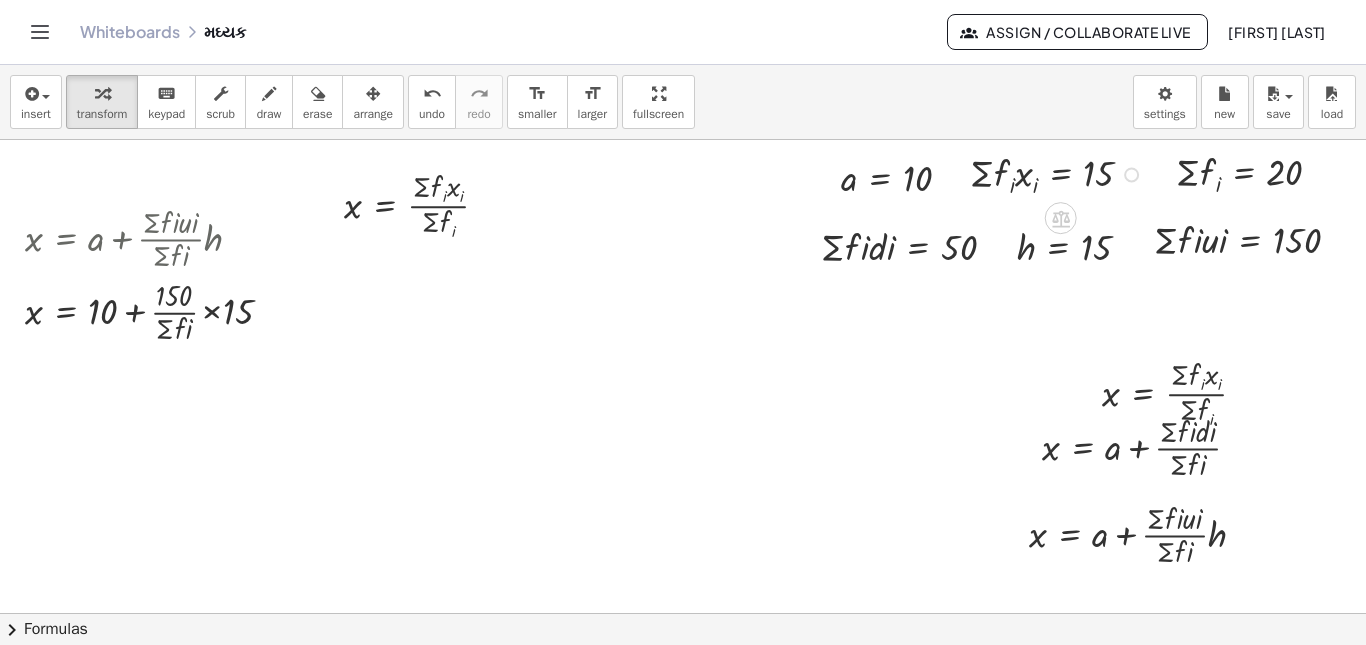 click at bounding box center (1059, 173) 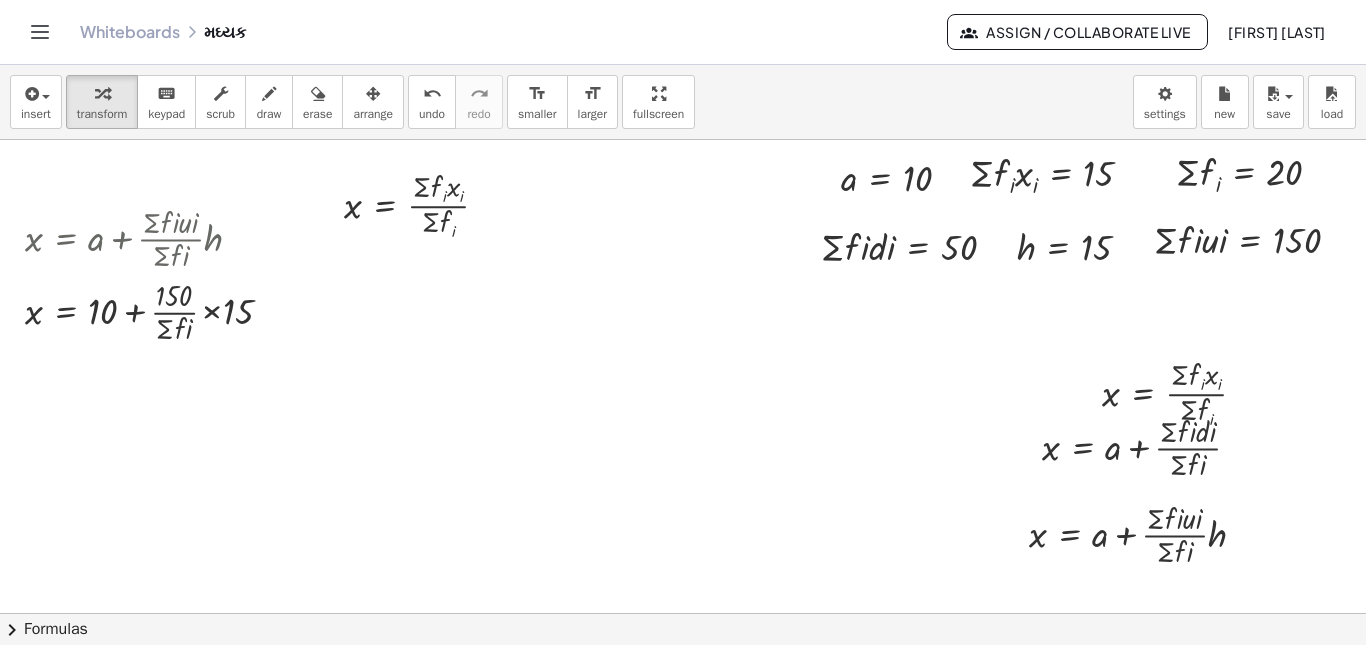 click at bounding box center [615, 678] 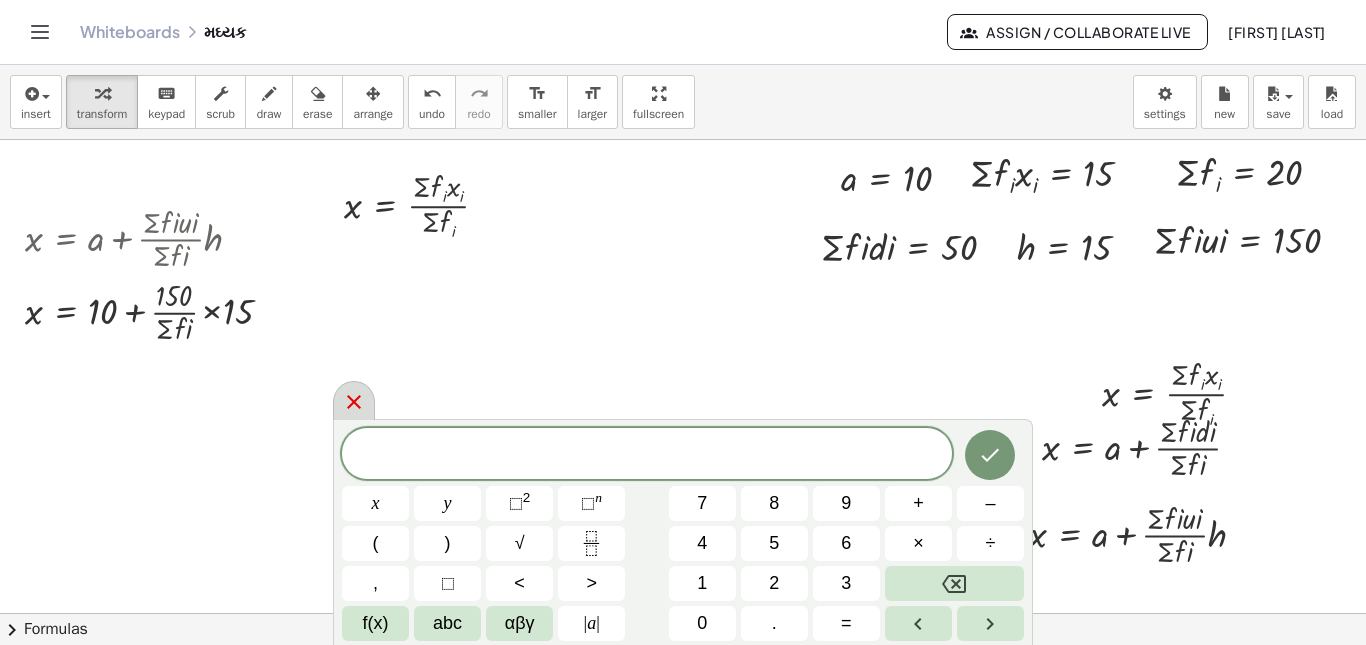 click 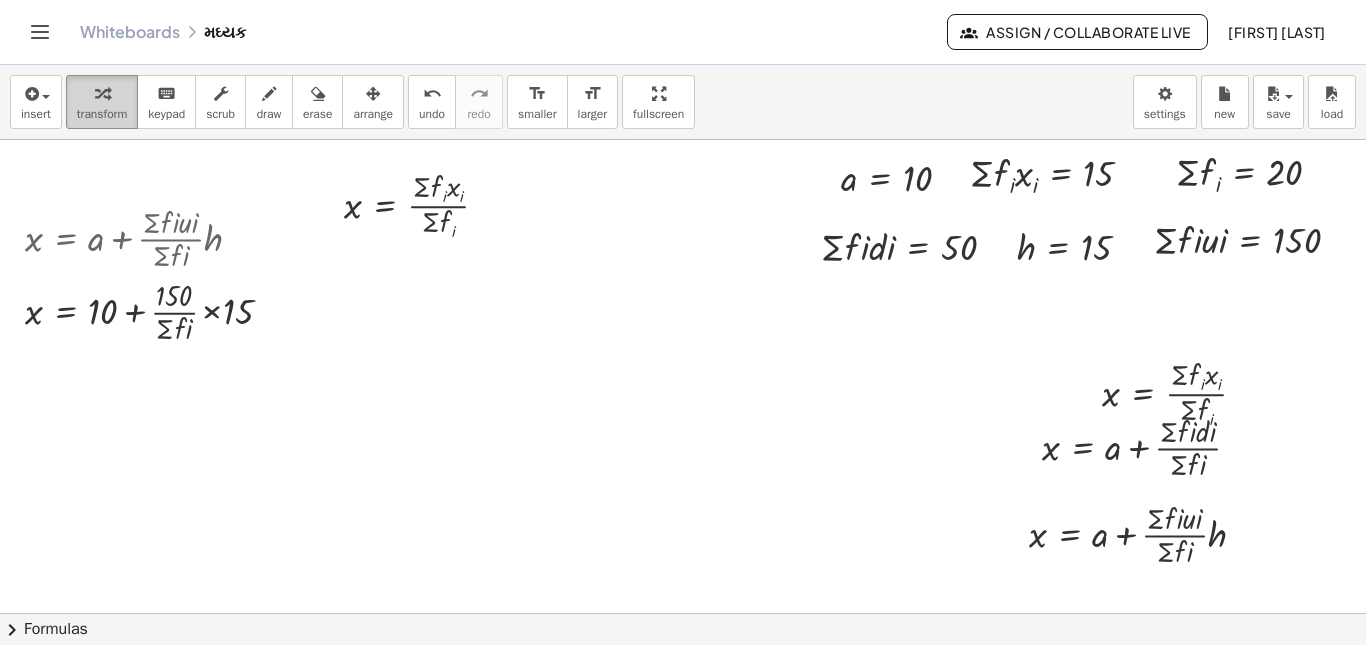 click on "transform" at bounding box center (102, 102) 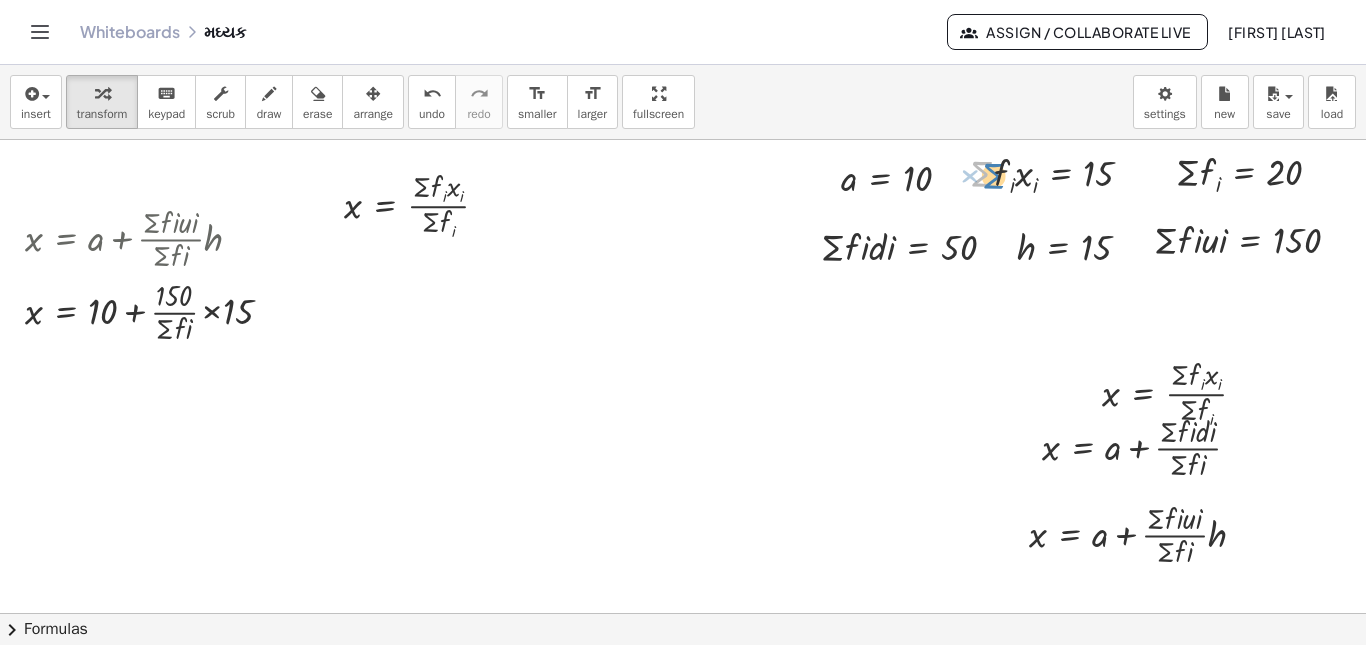 drag, startPoint x: 968, startPoint y: 169, endPoint x: 980, endPoint y: 172, distance: 12.369317 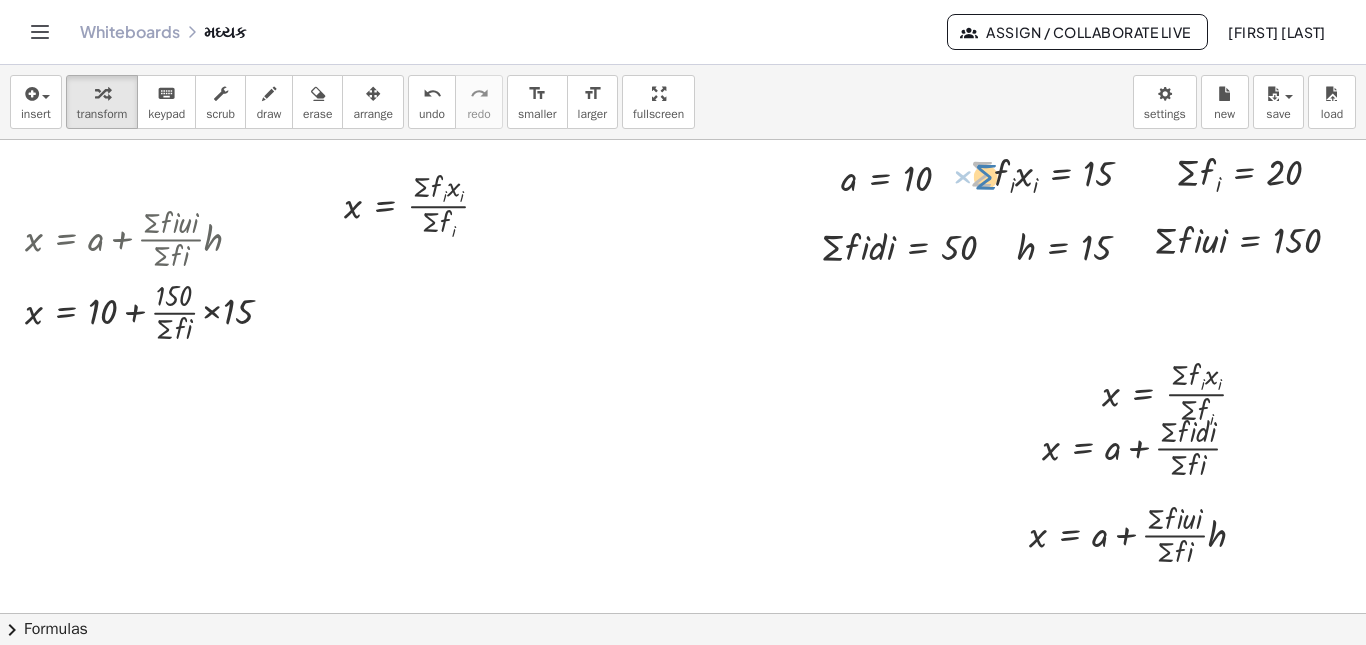 click at bounding box center (1059, 173) 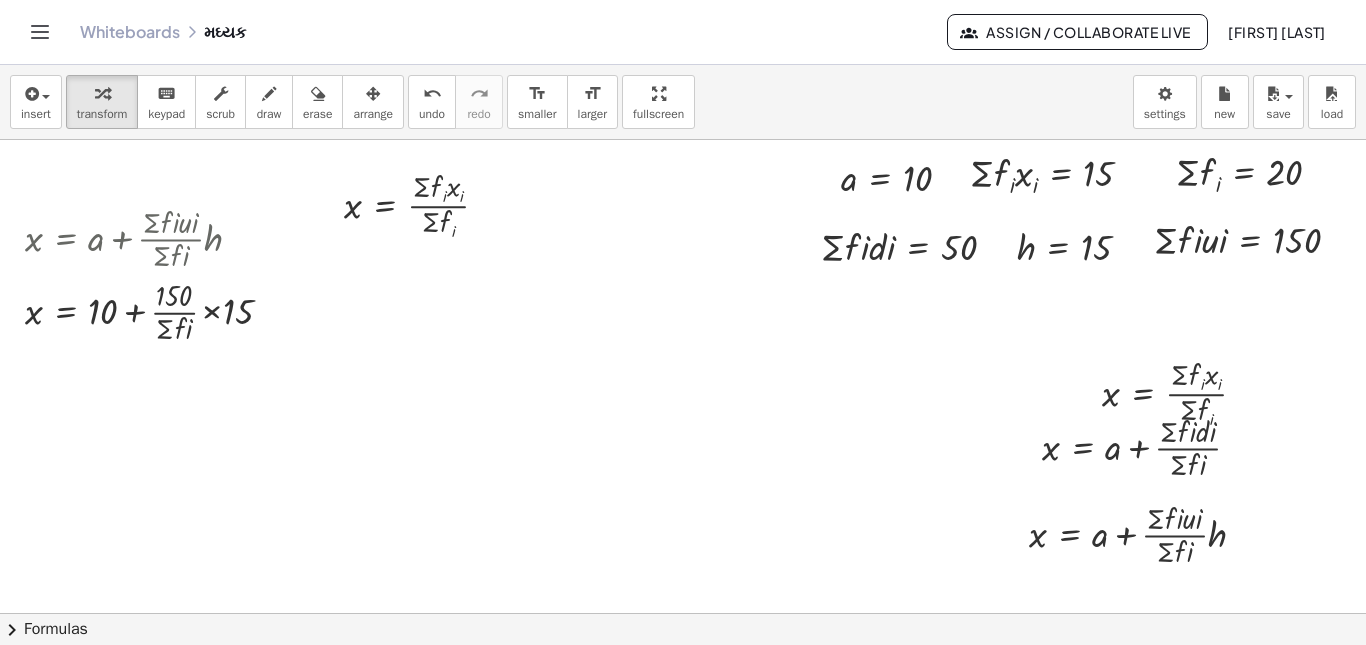 click at bounding box center (615, 678) 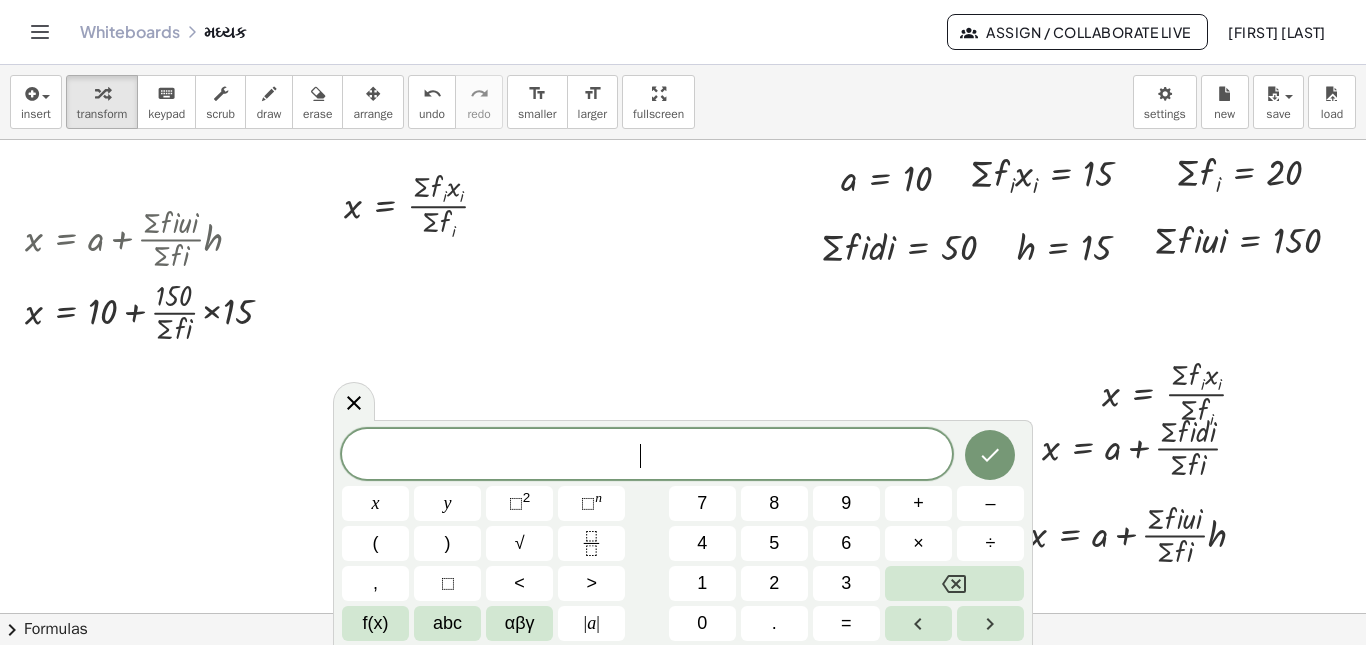 click 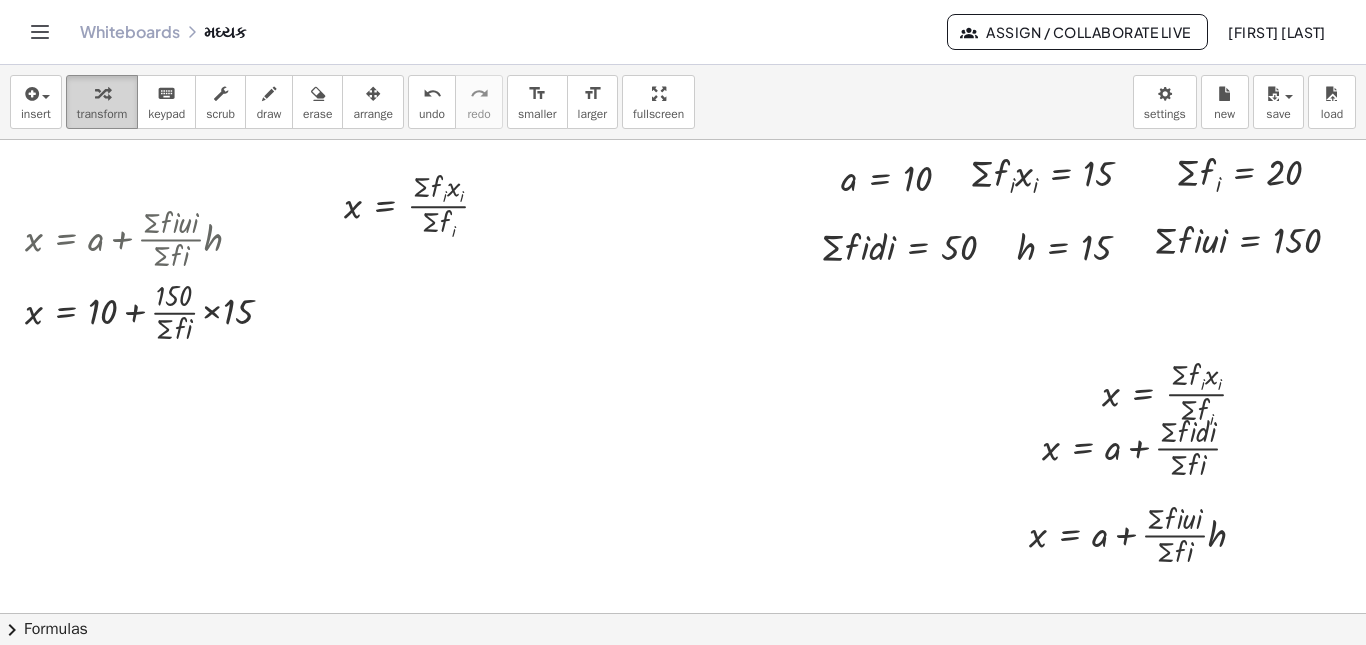 click at bounding box center [102, 94] 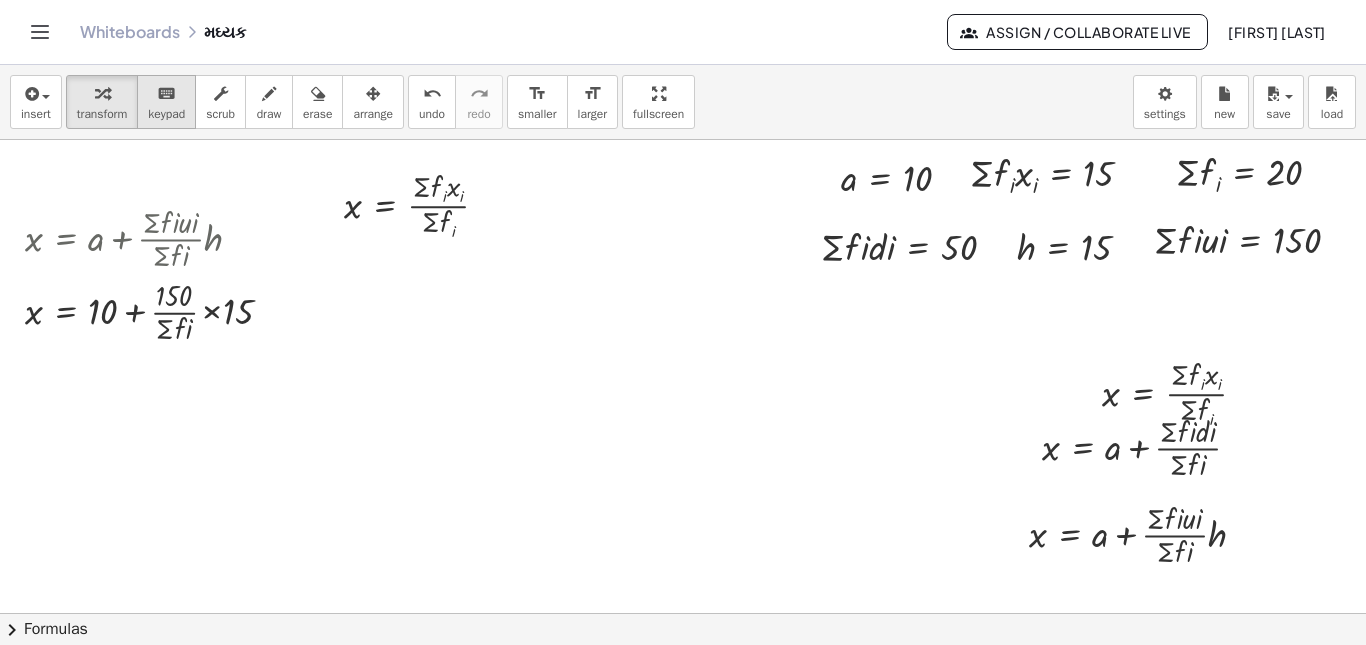 click on "keyboard keypad" at bounding box center [166, 102] 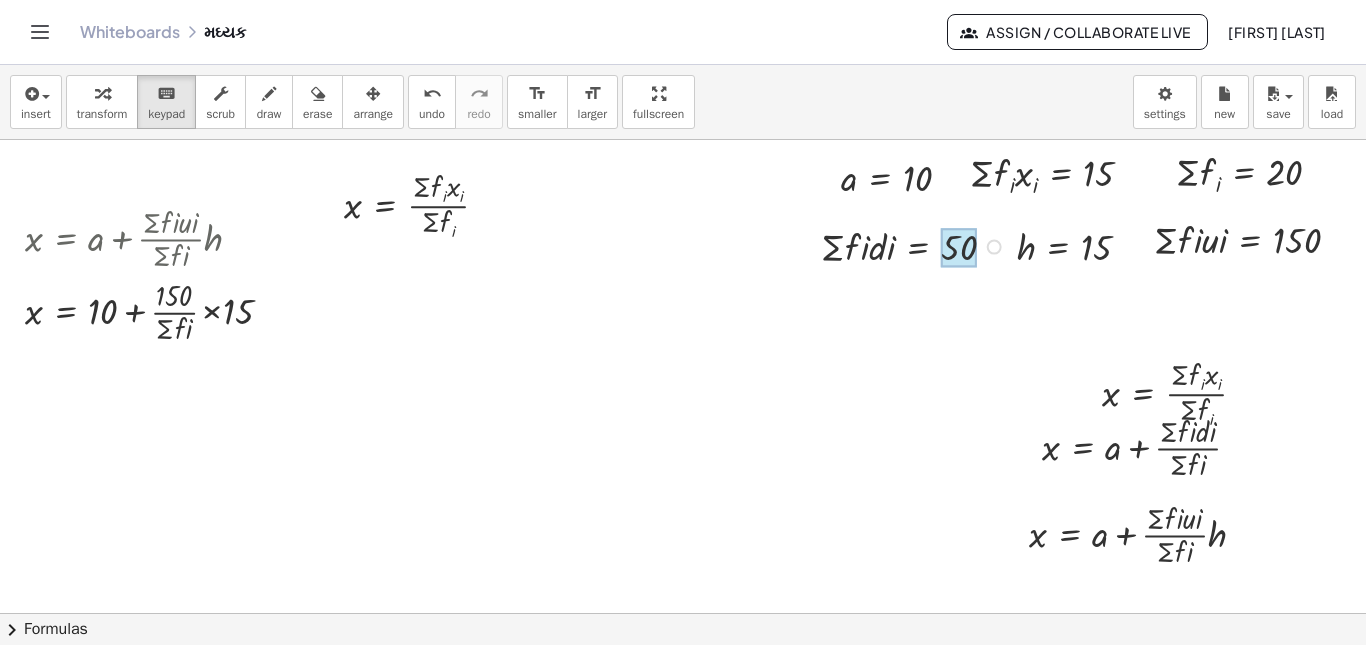 drag, startPoint x: 972, startPoint y: 173, endPoint x: 931, endPoint y: 259, distance: 95.27329 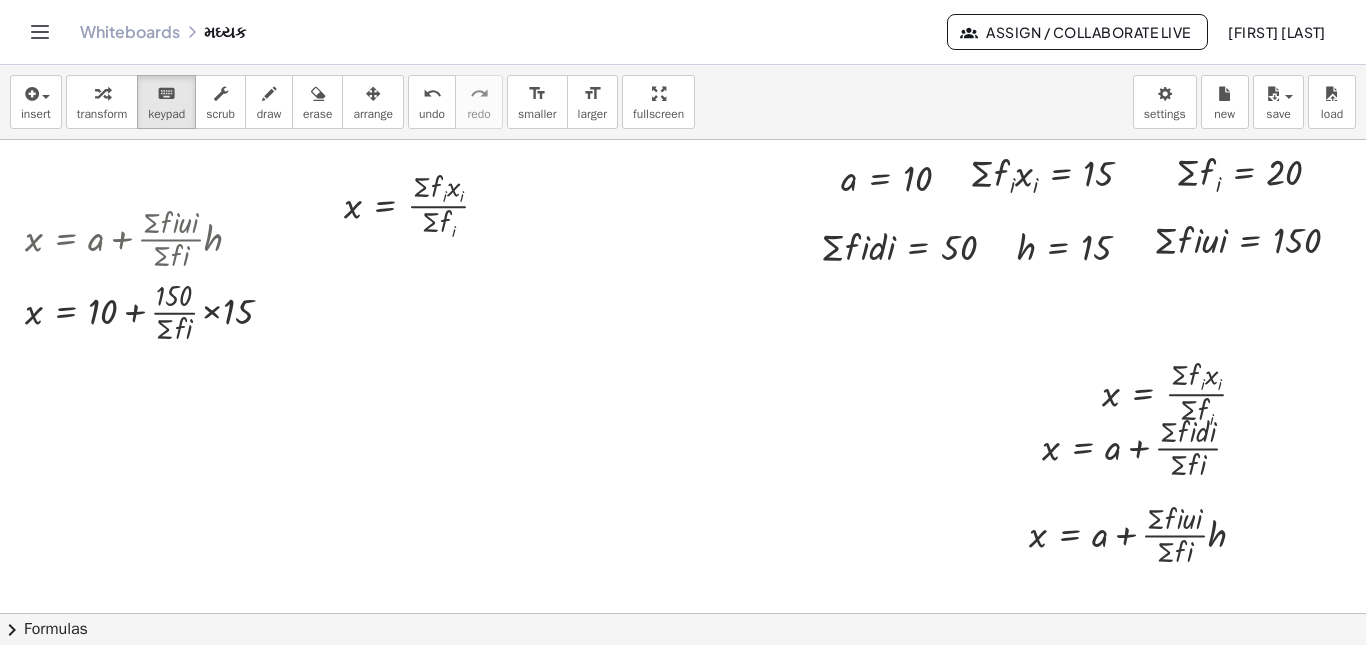 click at bounding box center [102, 93] 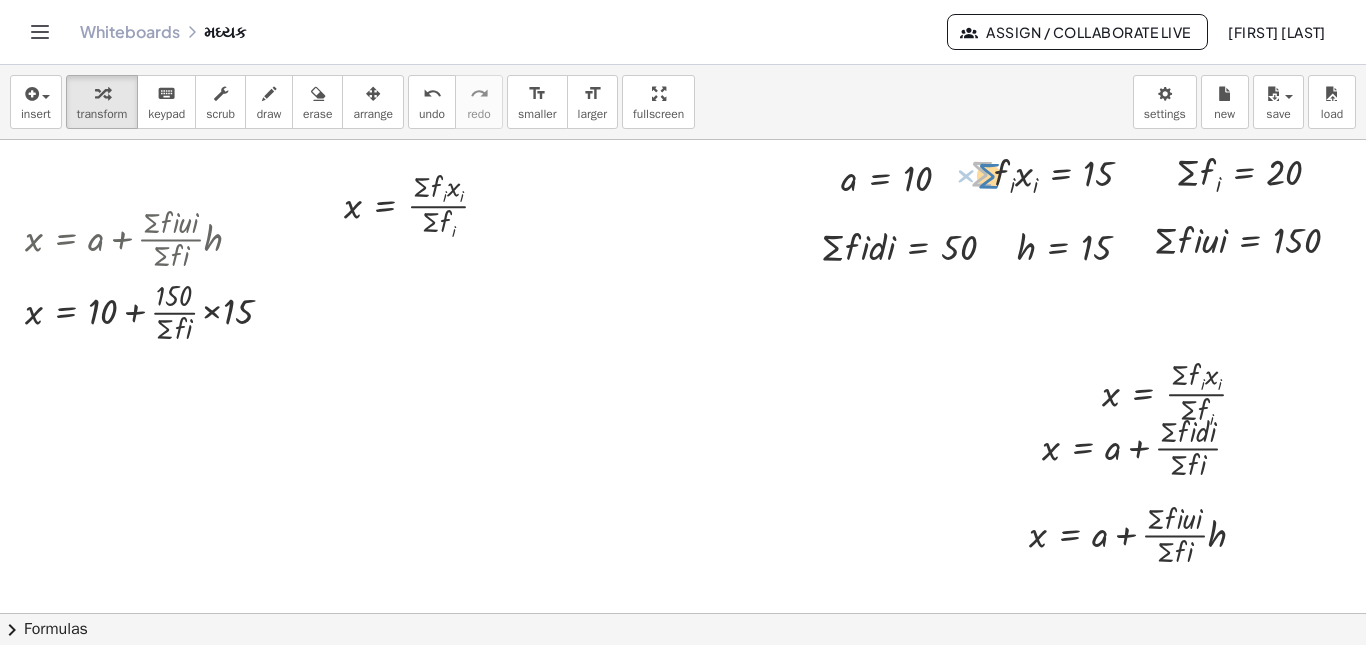 click at bounding box center [1059, 173] 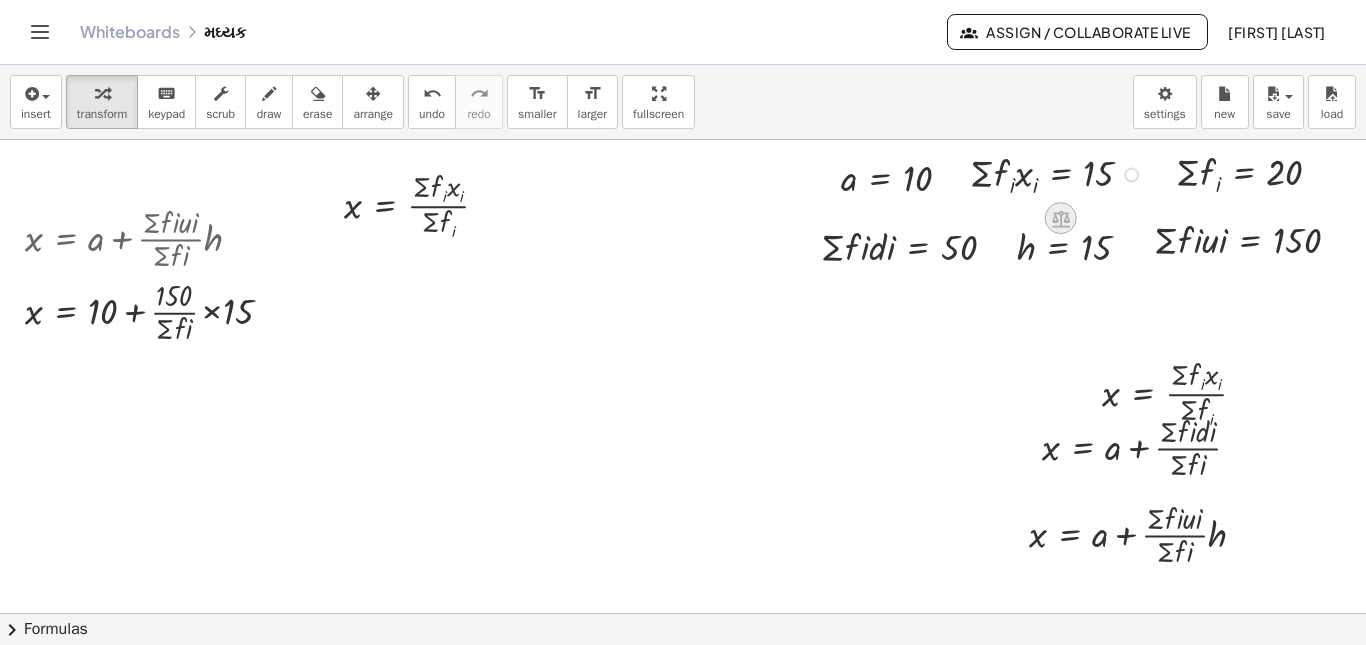 click 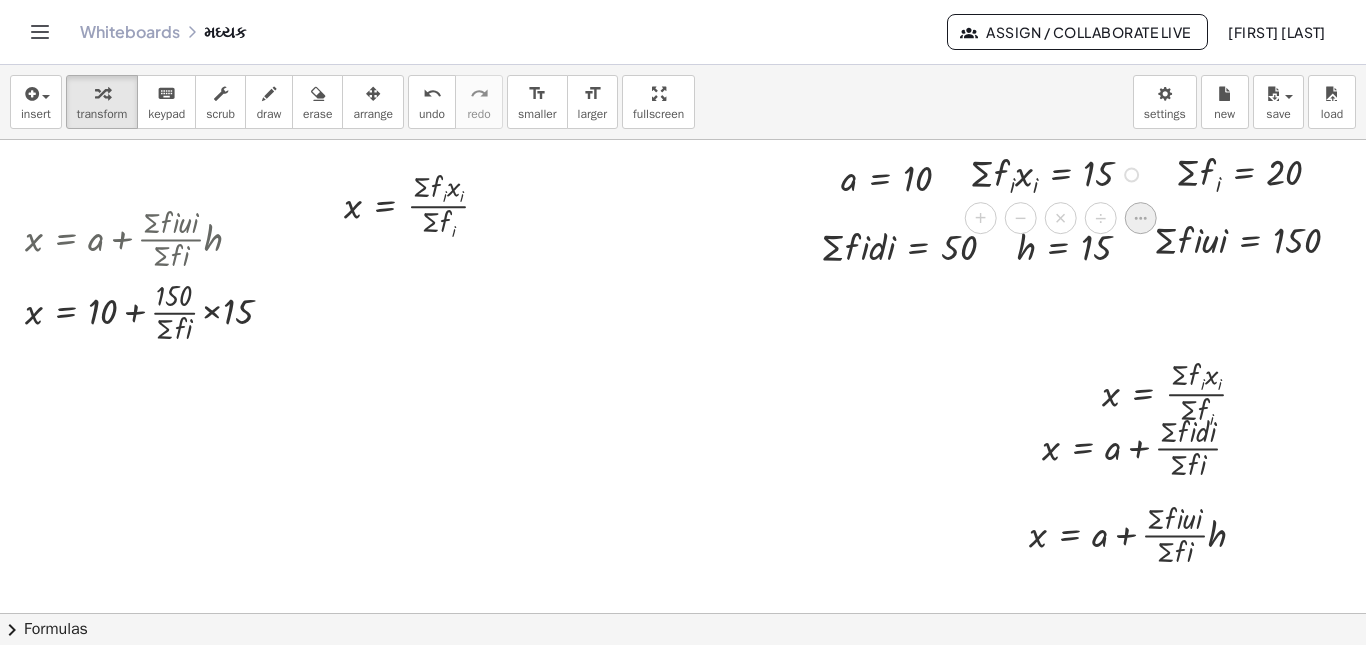 click 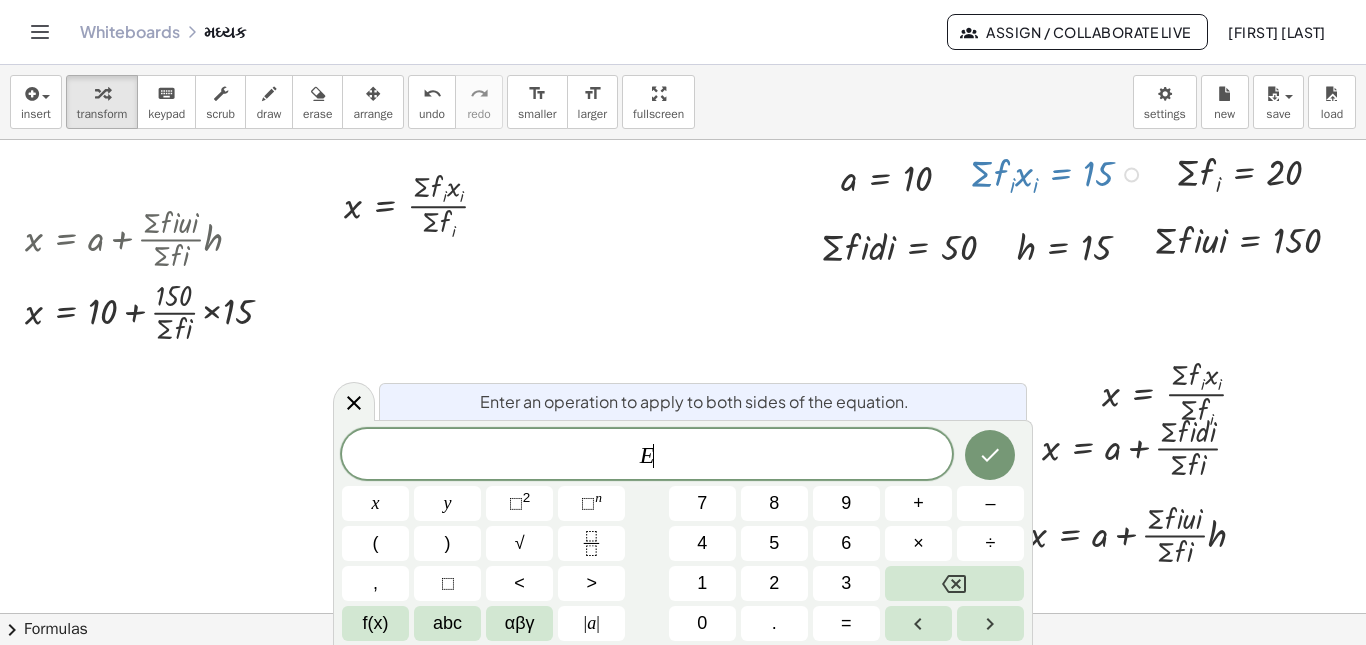 click 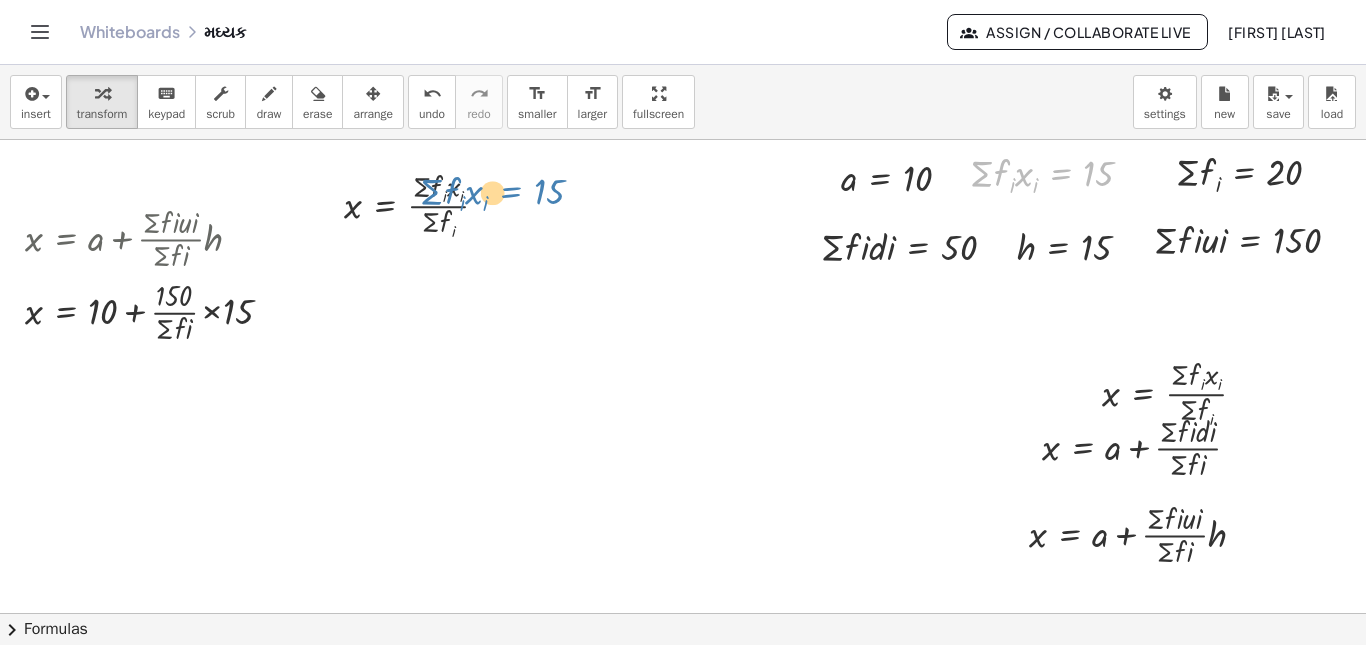 drag, startPoint x: 1046, startPoint y: 173, endPoint x: 482, endPoint y: 192, distance: 564.31995 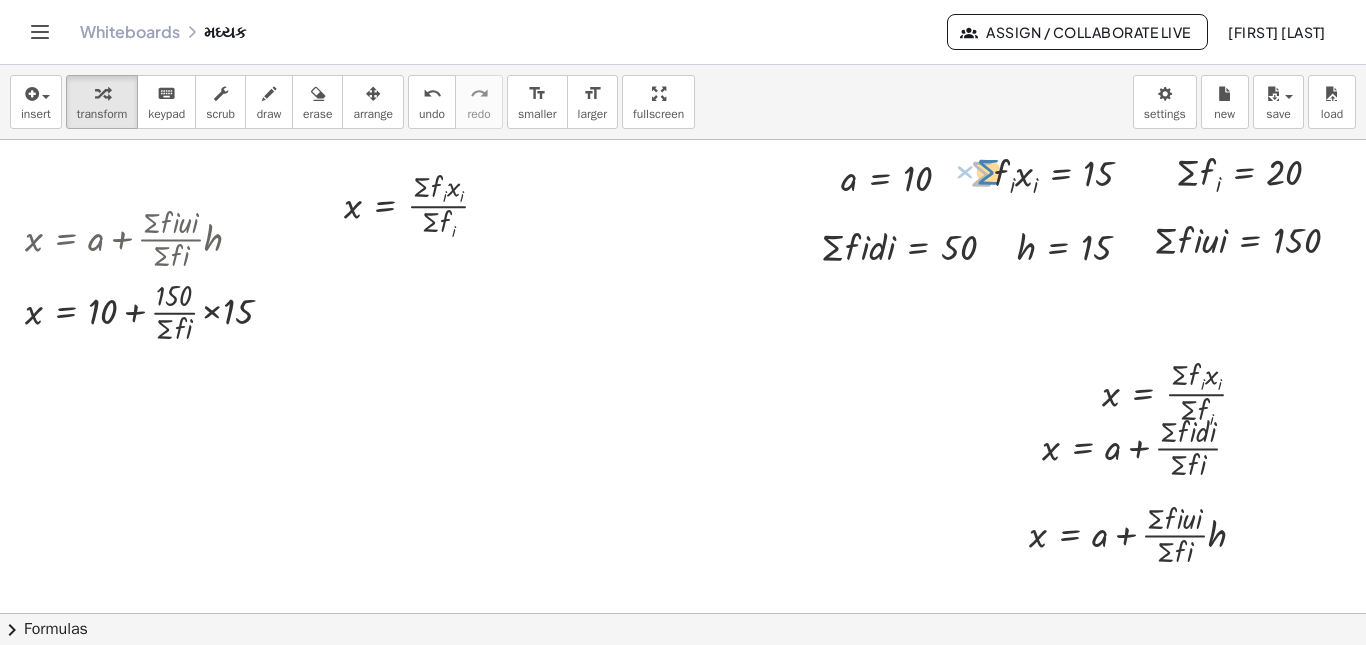 drag, startPoint x: 968, startPoint y: 168, endPoint x: 978, endPoint y: 170, distance: 10.198039 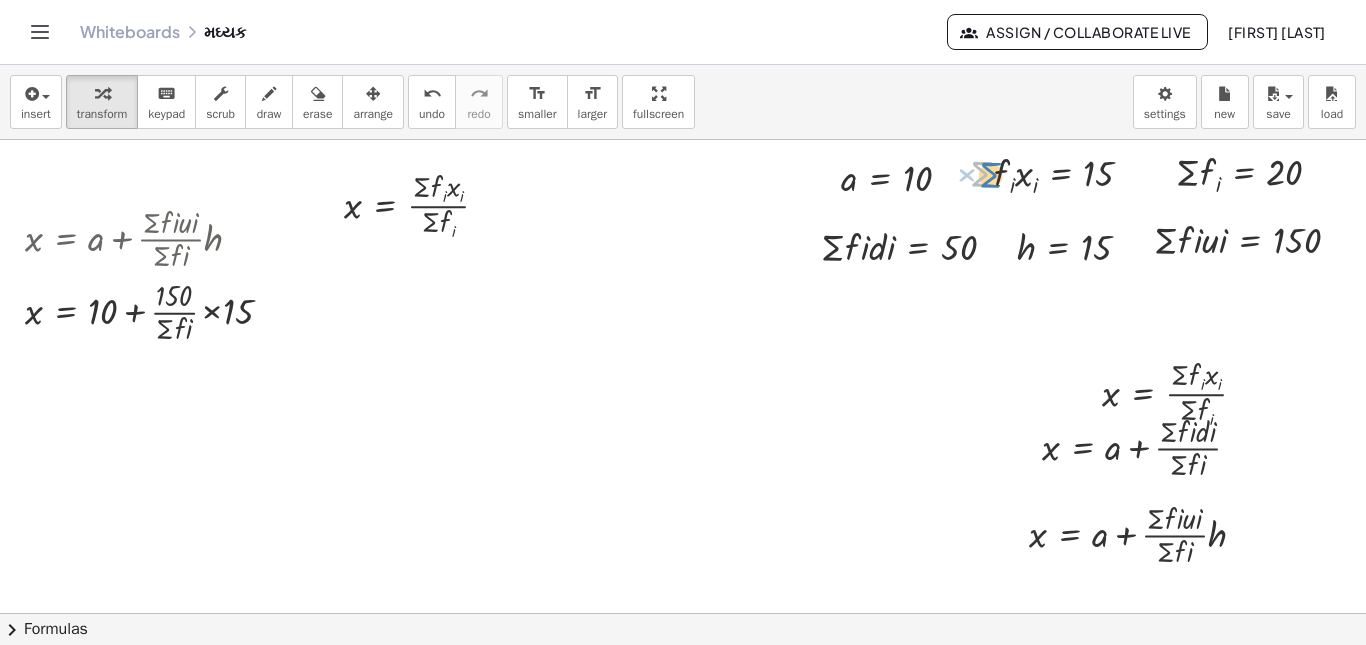 click at bounding box center (1059, 173) 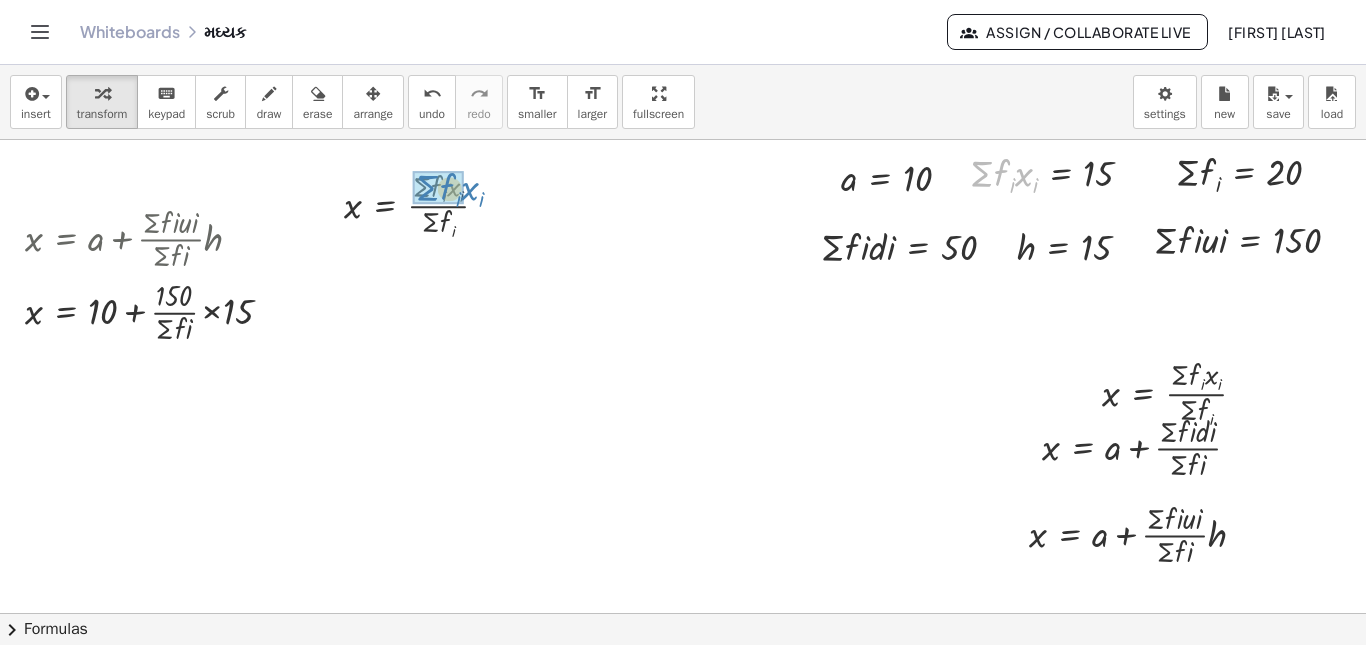 drag, startPoint x: 990, startPoint y: 168, endPoint x: 452, endPoint y: 190, distance: 538.44965 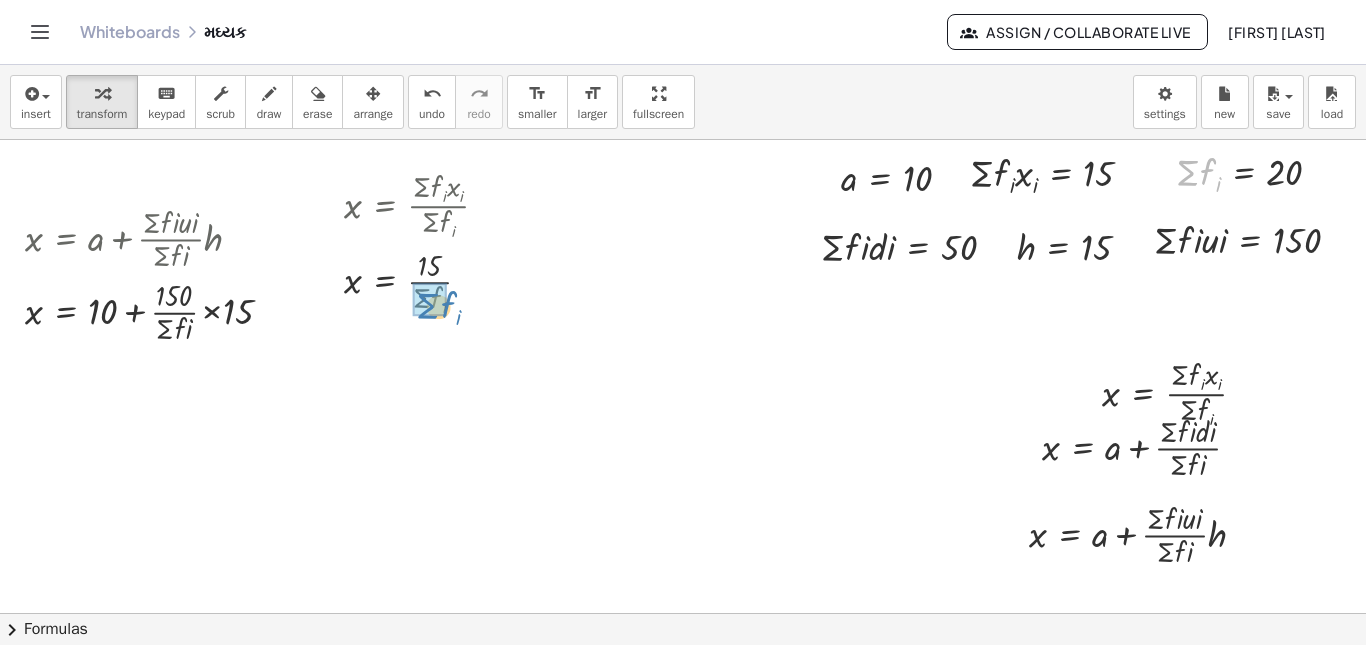 drag, startPoint x: 1193, startPoint y: 181, endPoint x: 433, endPoint y: 314, distance: 771.54974 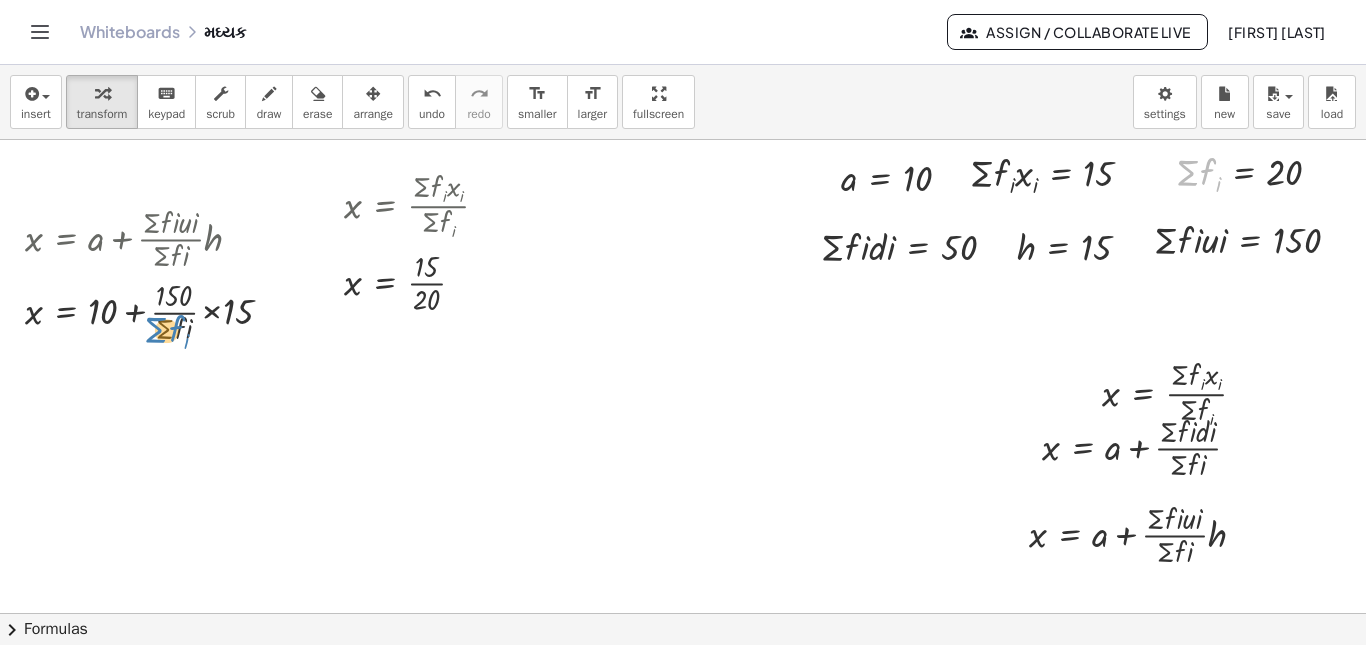 drag, startPoint x: 1193, startPoint y: 175, endPoint x: 161, endPoint y: 332, distance: 1043.874 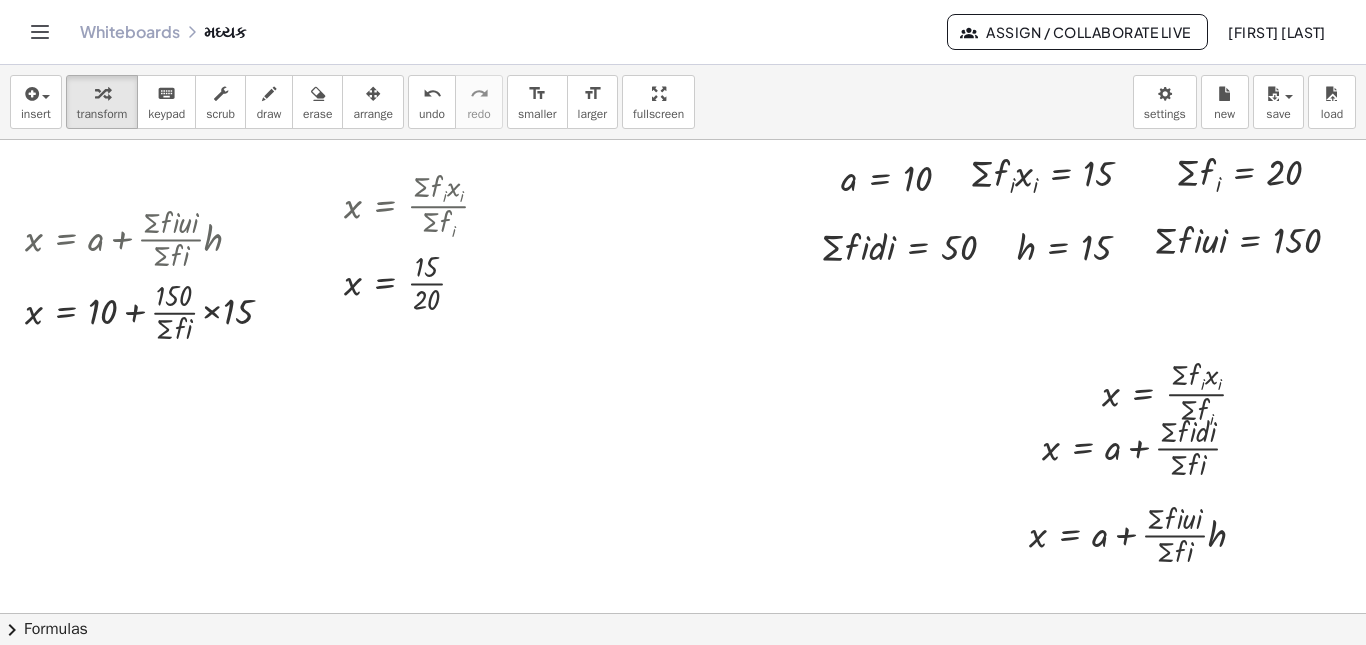 click on "keyboard" at bounding box center [166, 93] 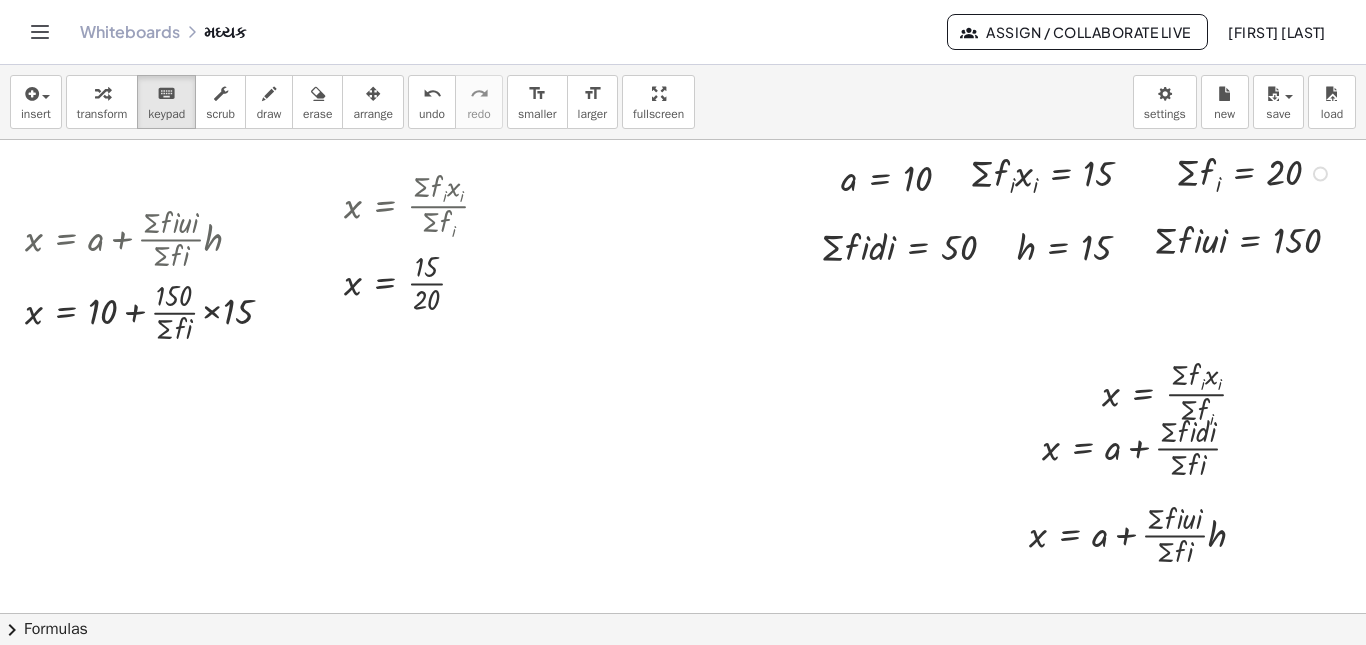 click at bounding box center [1257, 172] 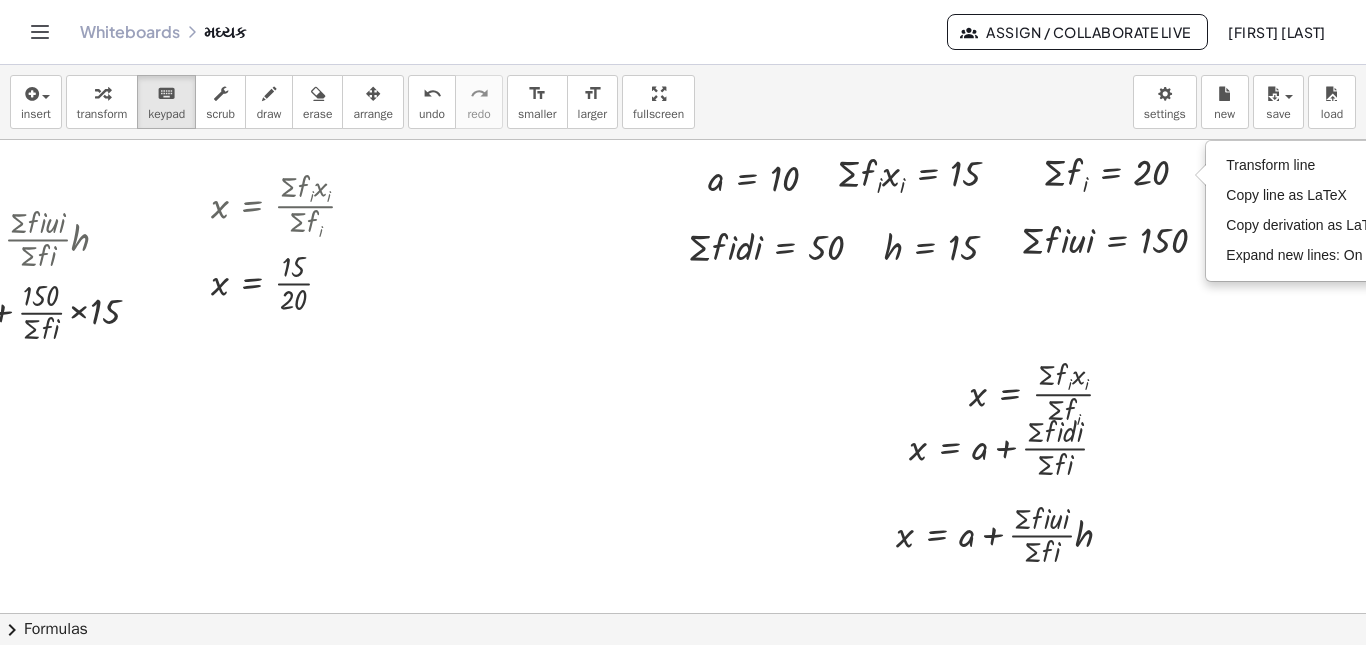 scroll, scrollTop: 0, scrollLeft: 321, axis: horizontal 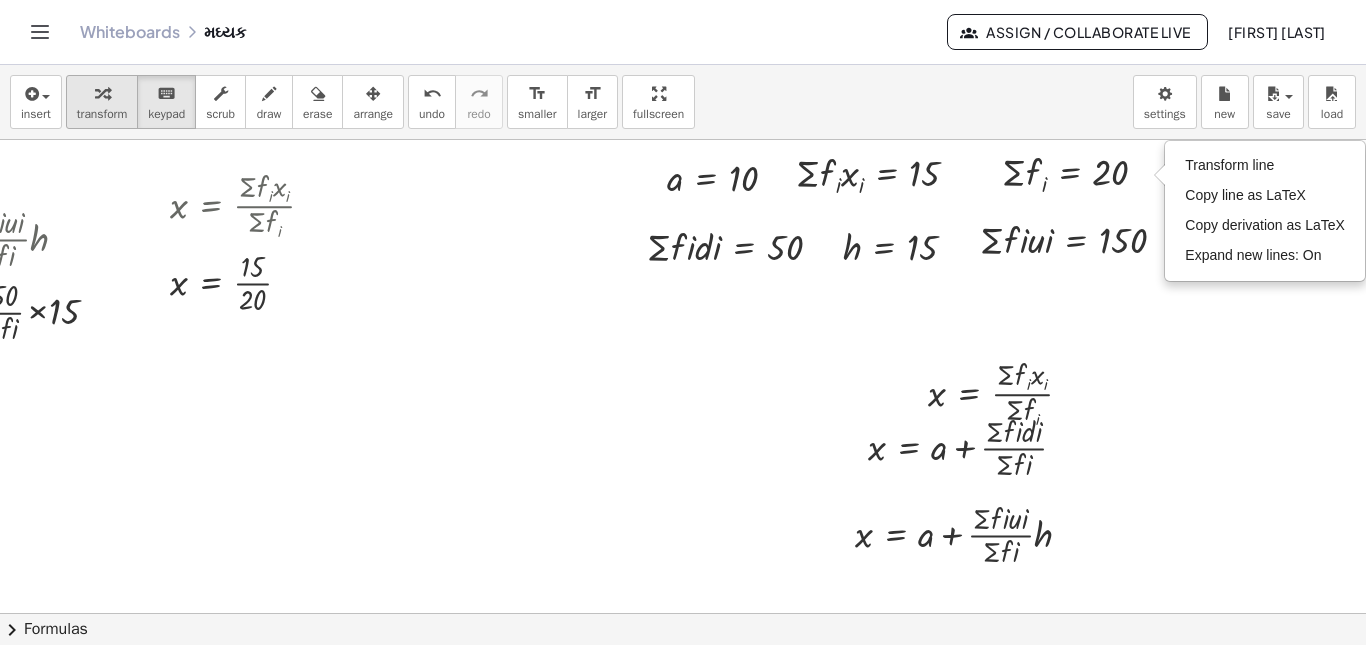 click at bounding box center (102, 94) 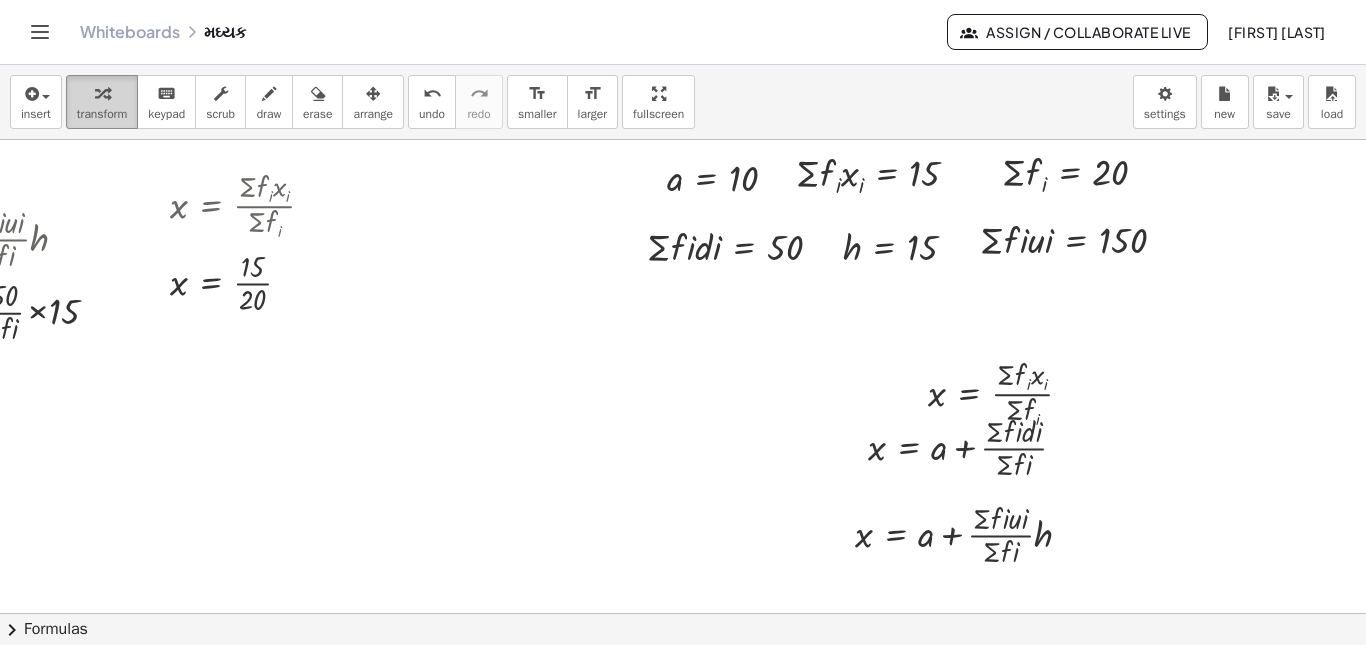 click at bounding box center [102, 94] 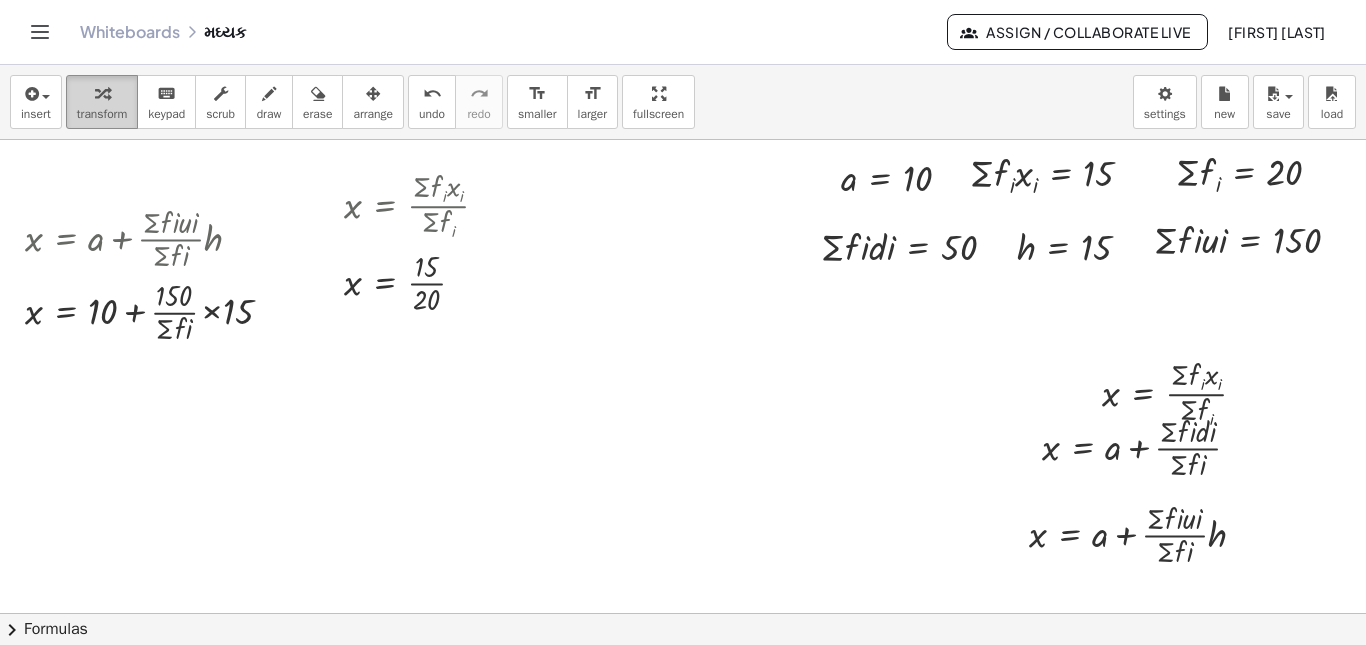 scroll, scrollTop: 0, scrollLeft: 147, axis: horizontal 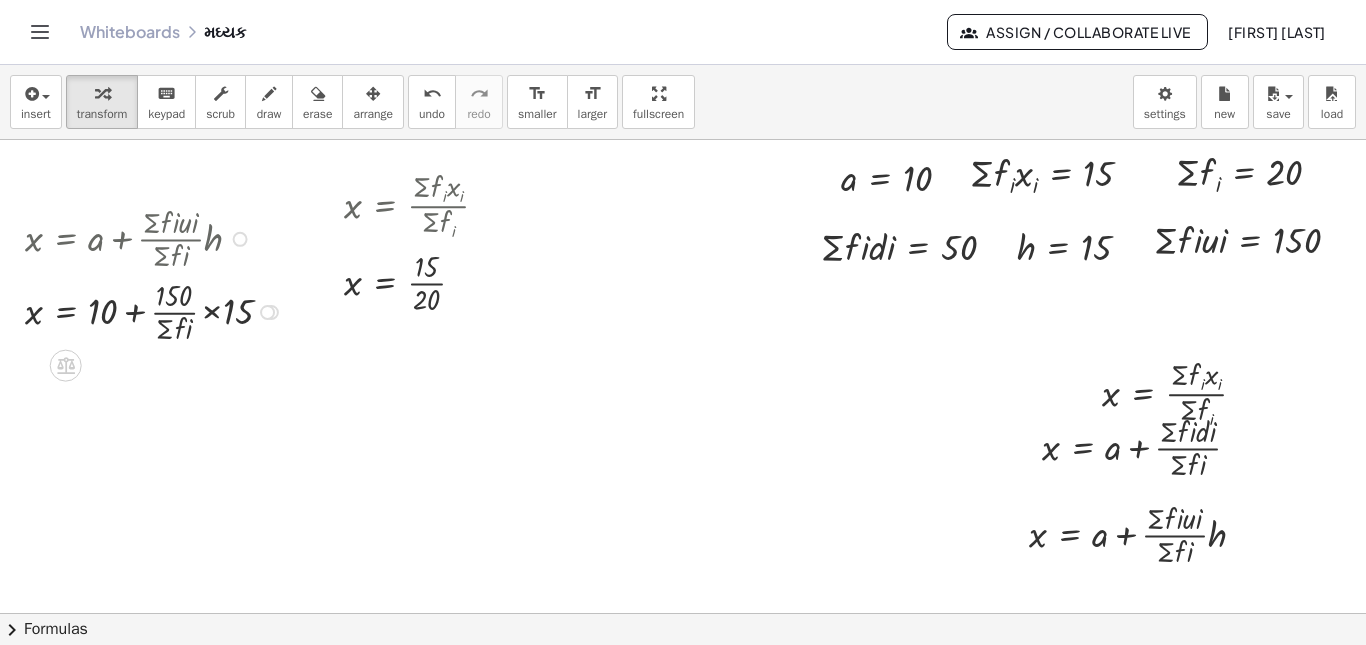 click at bounding box center [240, 239] 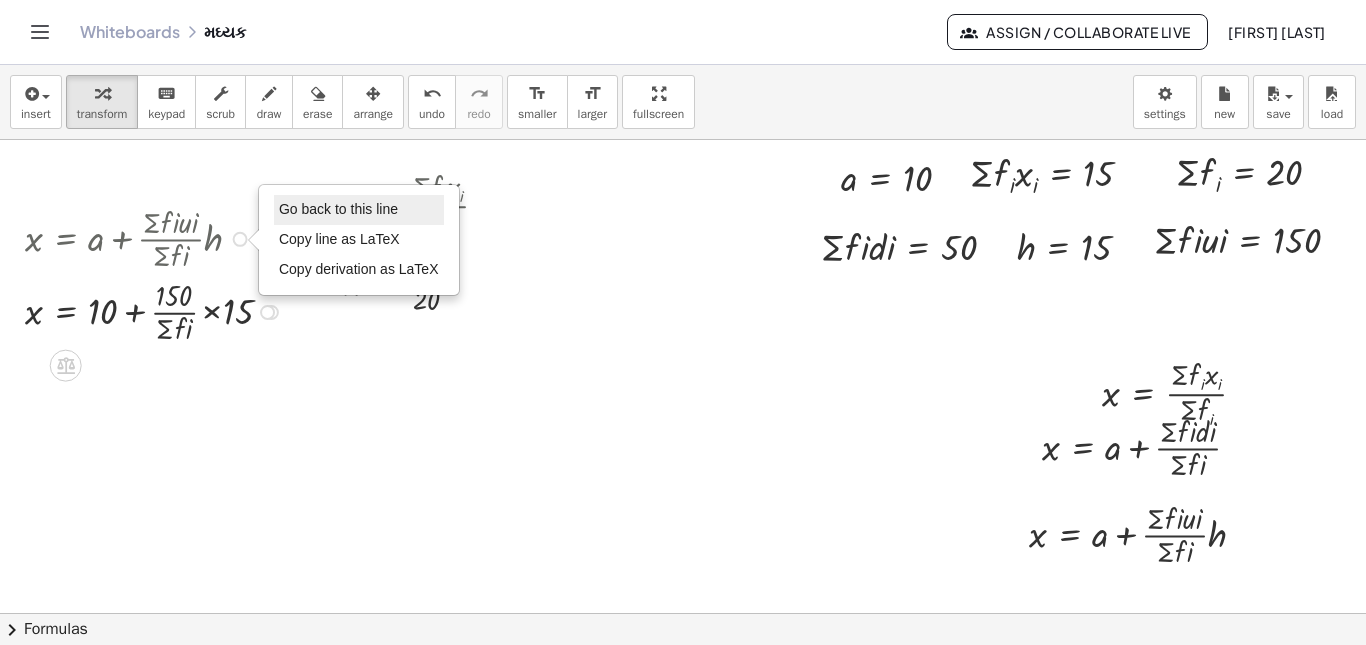 click on "Go back to this line" at bounding box center [359, 210] 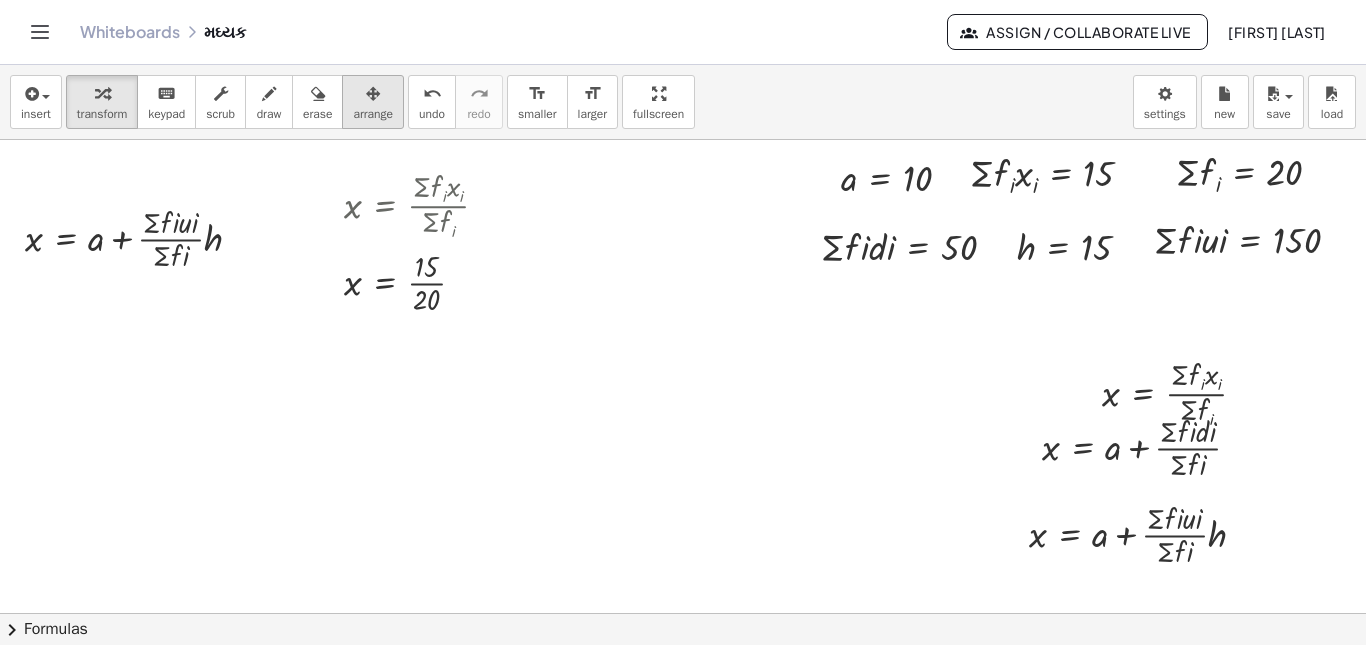 click at bounding box center (373, 93) 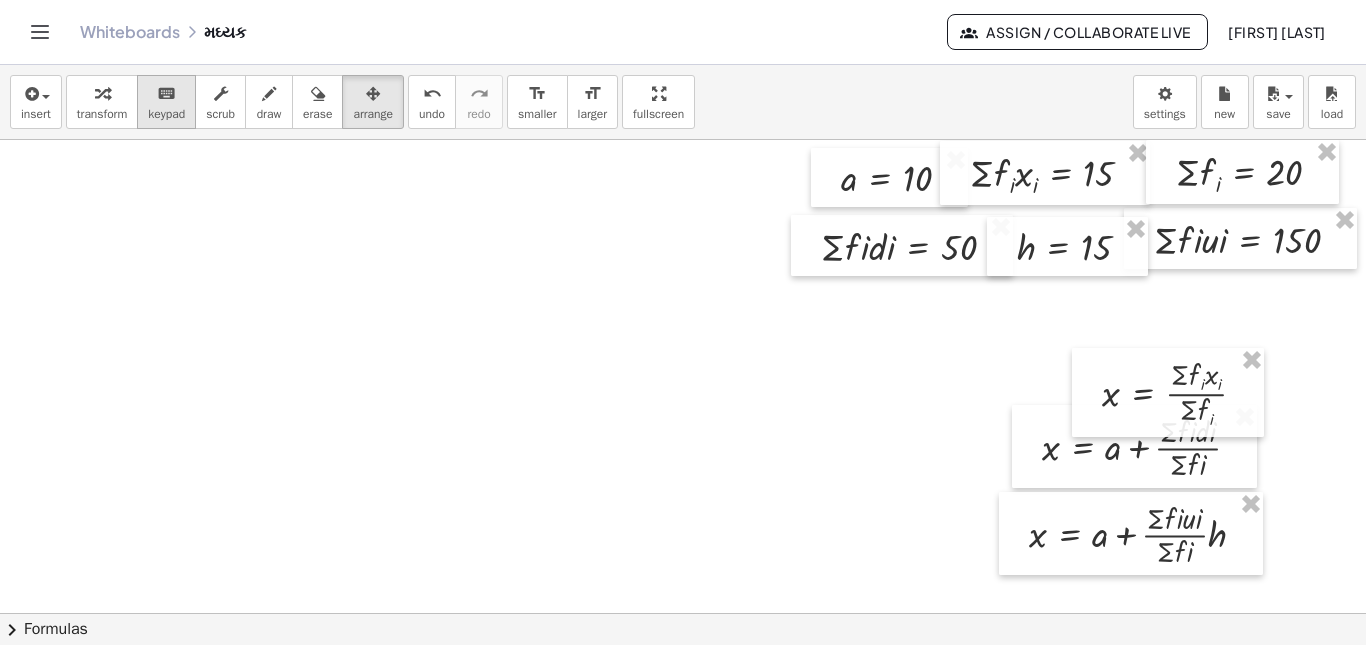 click on "keyboard keypad" at bounding box center [166, 102] 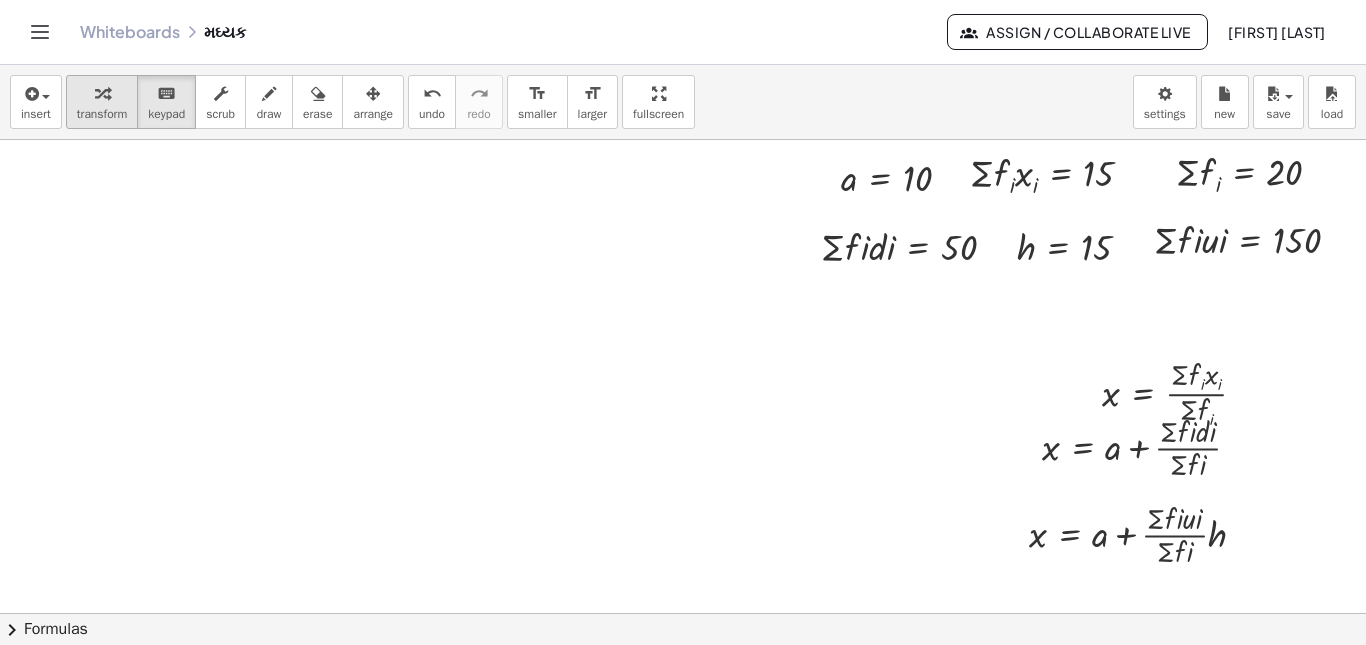 click at bounding box center [102, 93] 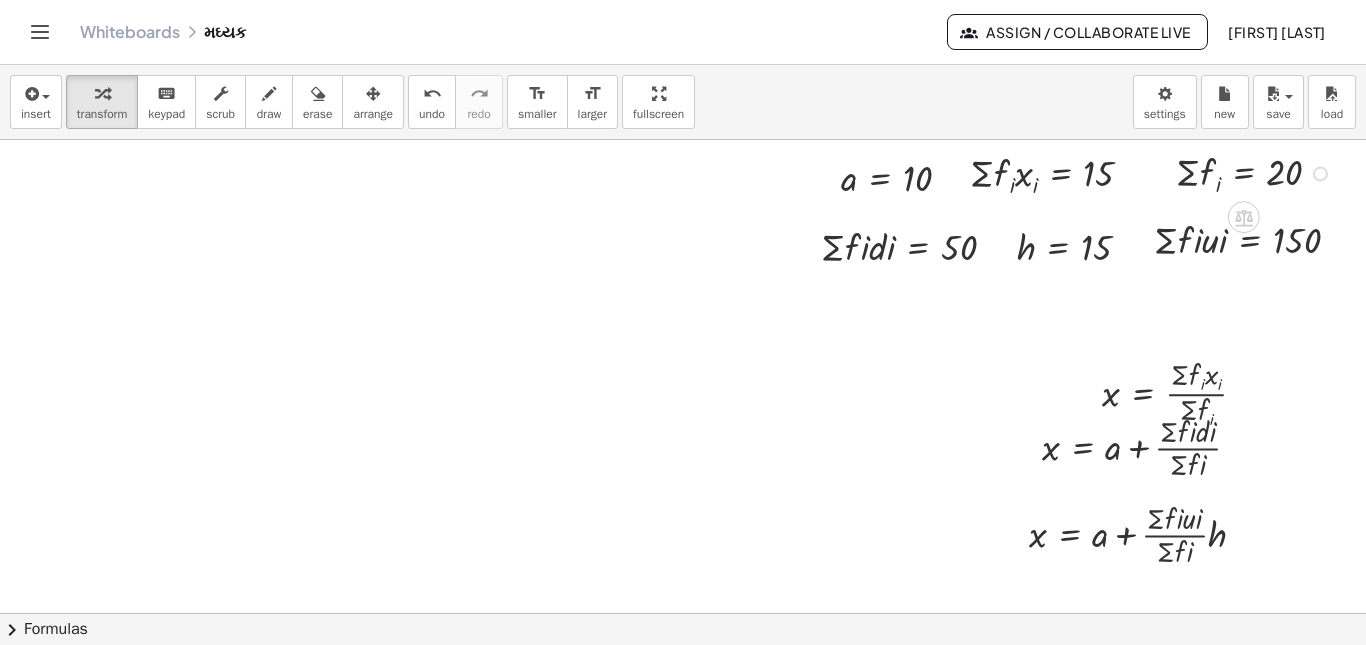 click on "Transform line Copy line as LaTeX Copy derivation as LaTeX Expand new lines: On" at bounding box center (1320, 173) 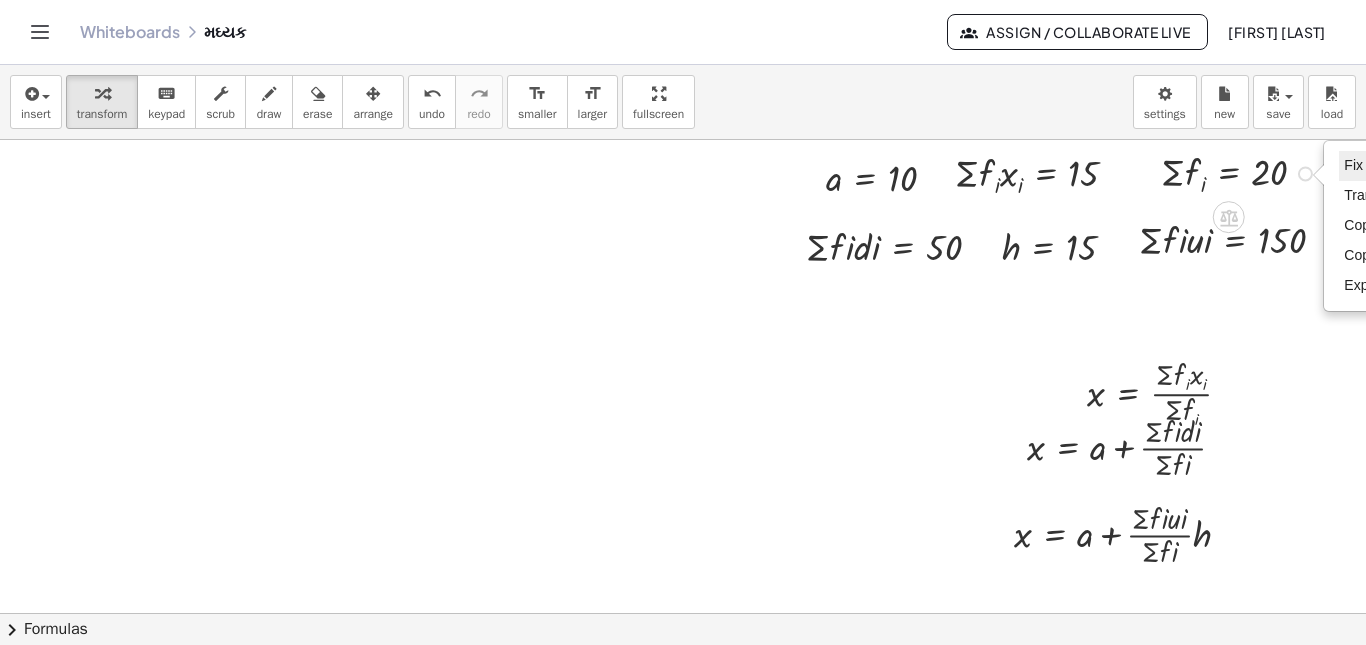 click on "Fix a mistake" at bounding box center (1424, 166) 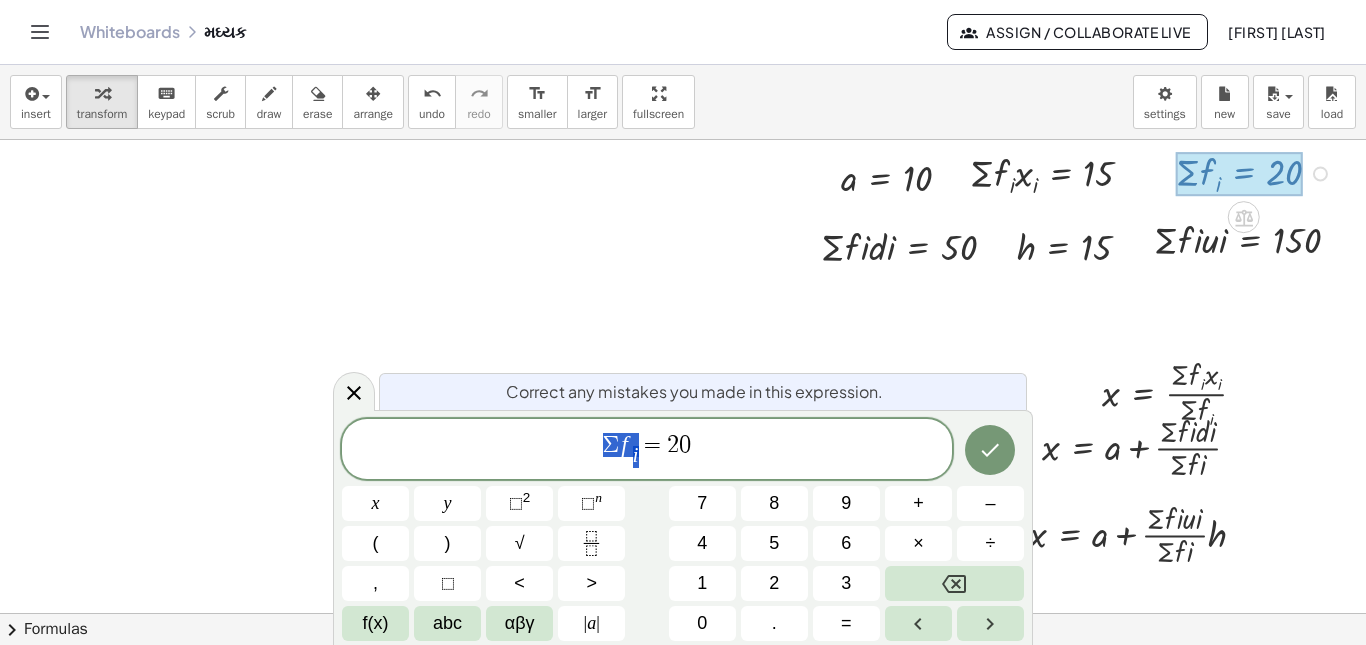 drag, startPoint x: 641, startPoint y: 440, endPoint x: 551, endPoint y: 440, distance: 90 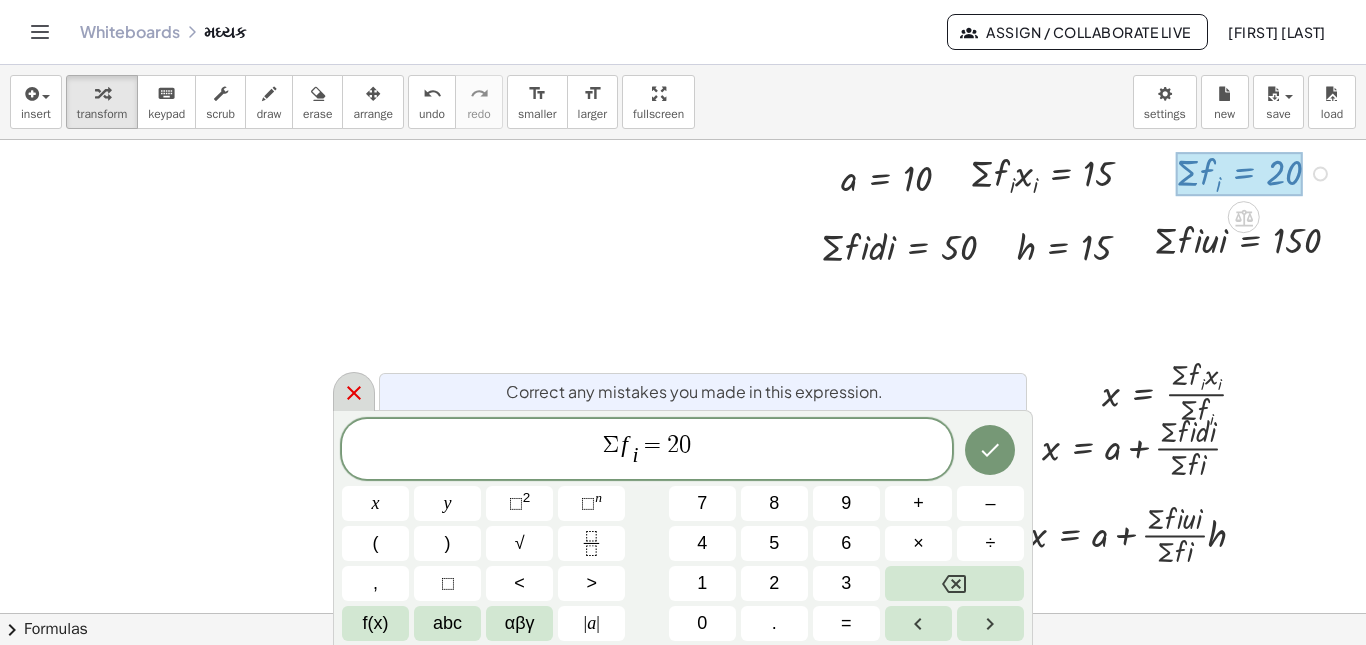 click 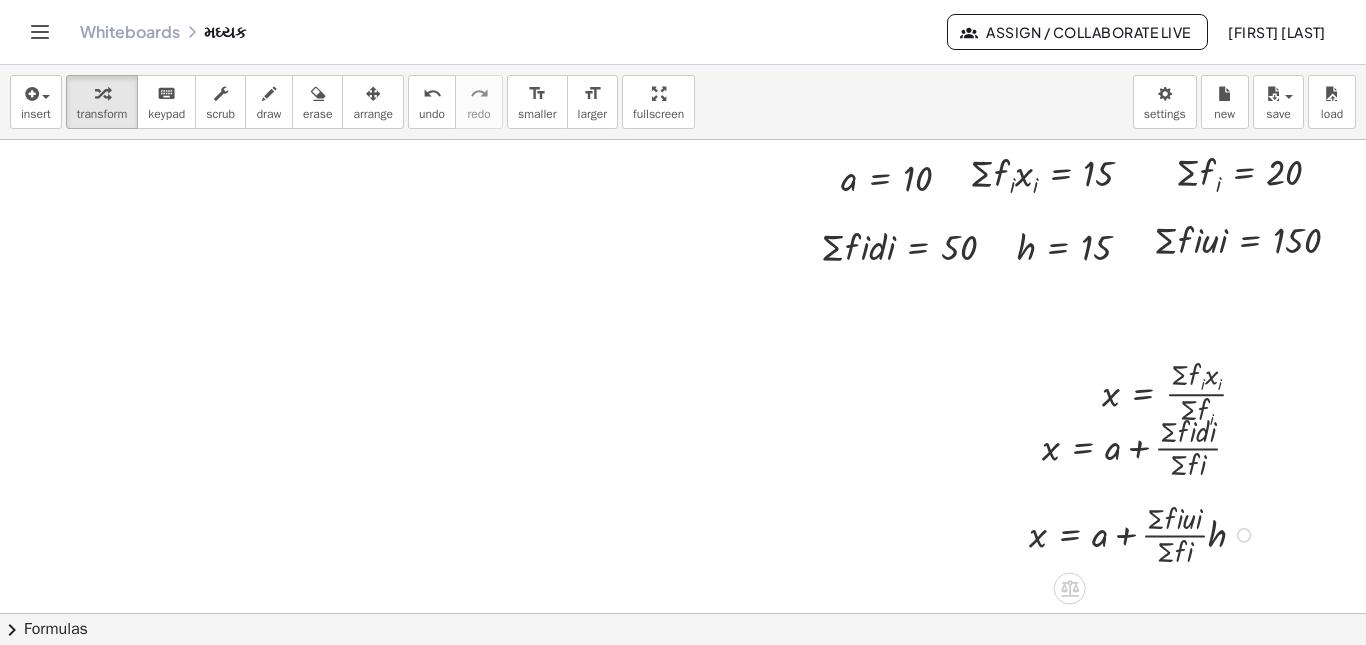 click on "Fix a mistake Transform line Copy line as LaTeX Copy derivation as LaTeX Expand new lines: On" at bounding box center [1244, 535] 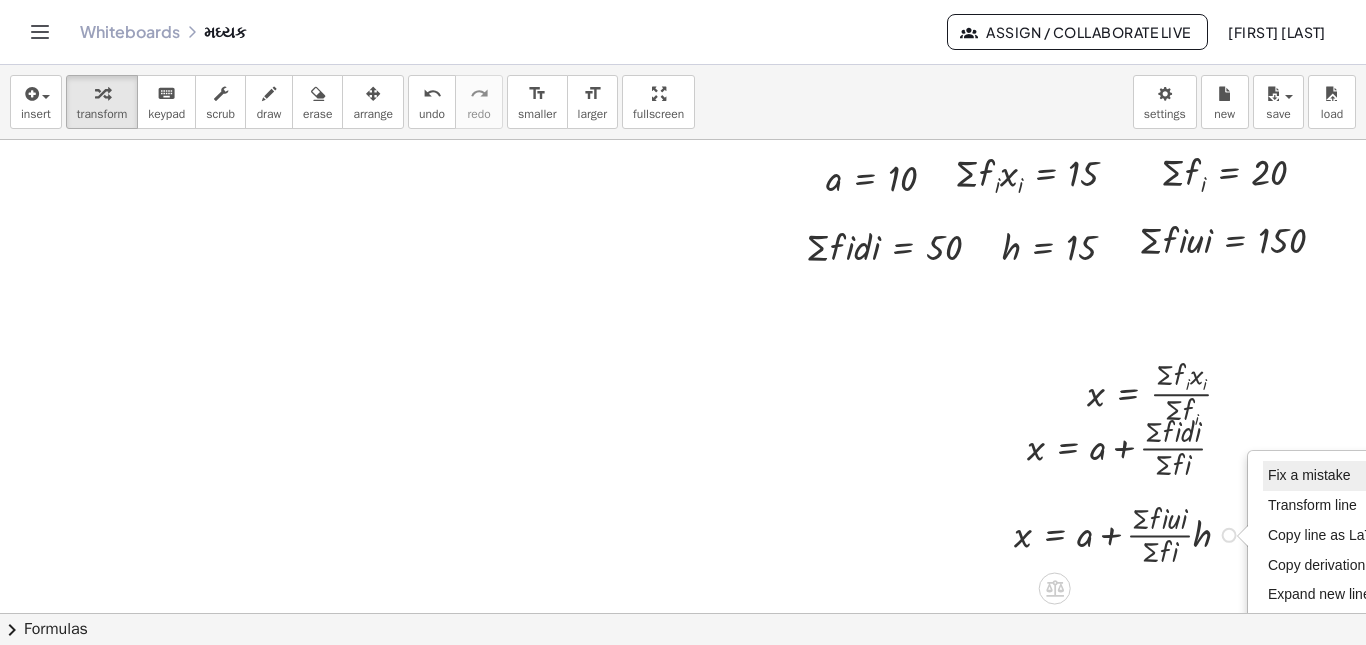 click on "Fix a mistake" at bounding box center [1309, 475] 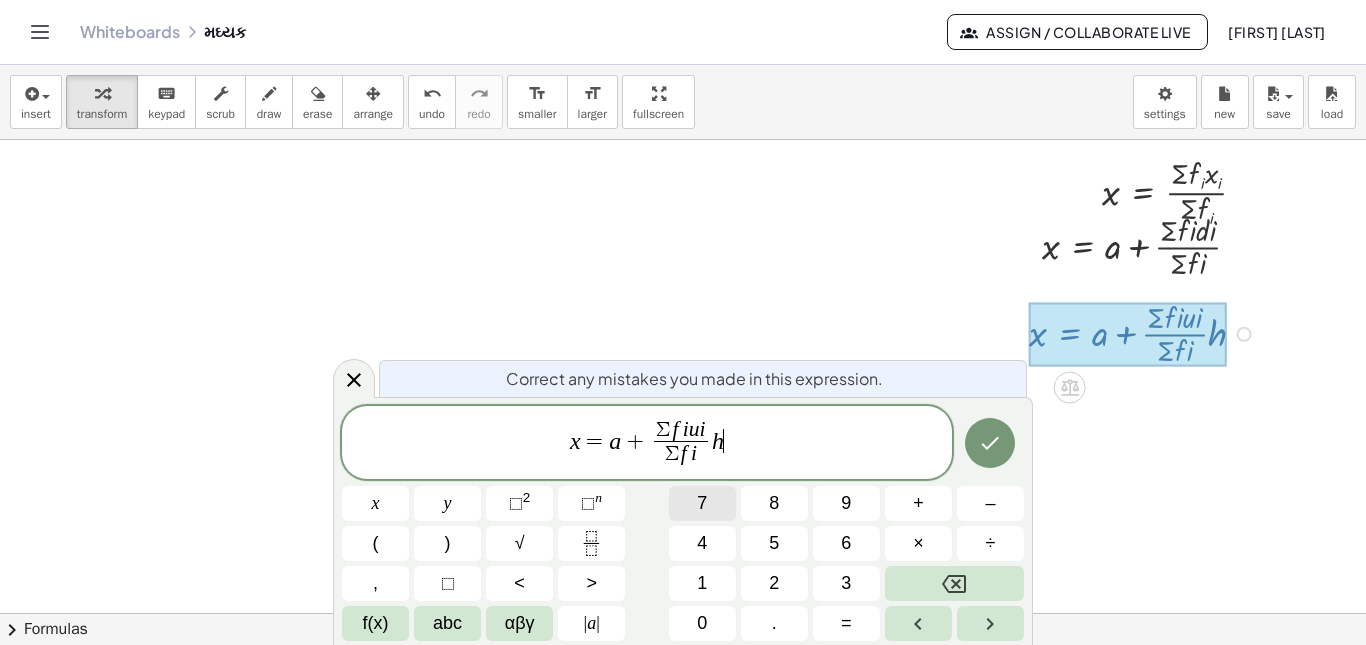 scroll, scrollTop: 205, scrollLeft: 147, axis: both 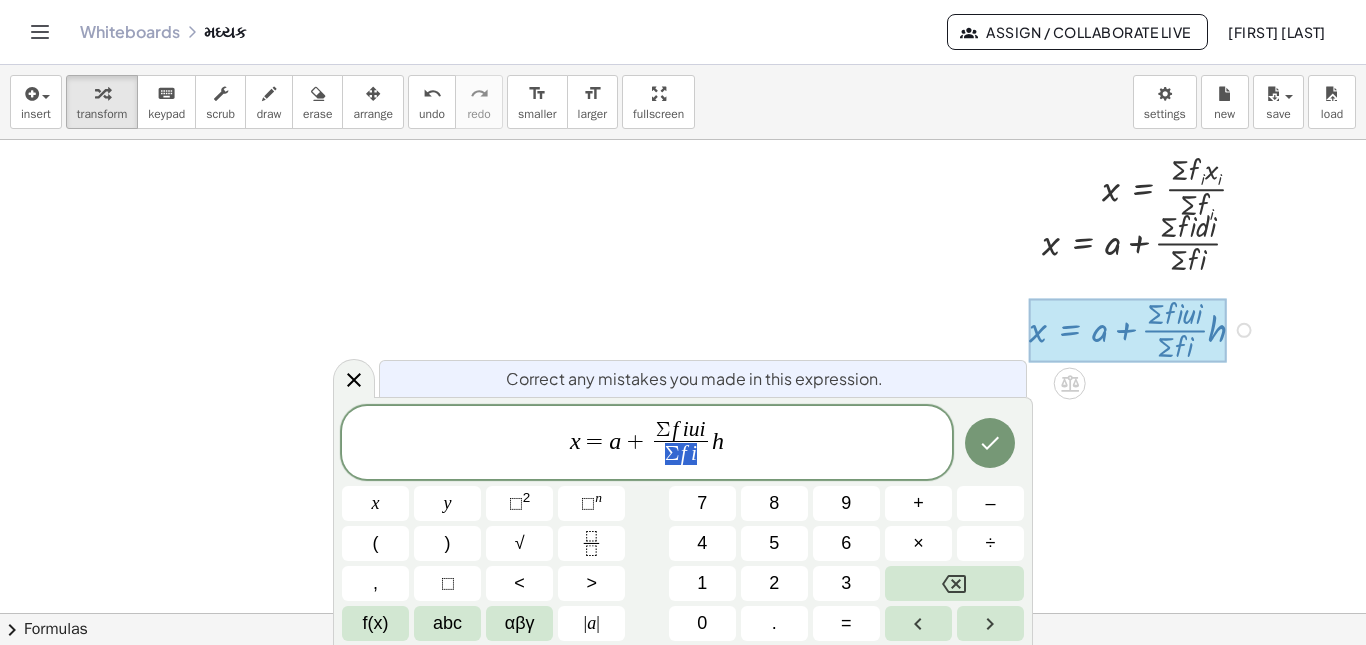 drag, startPoint x: 708, startPoint y: 449, endPoint x: 654, endPoint y: 449, distance: 54 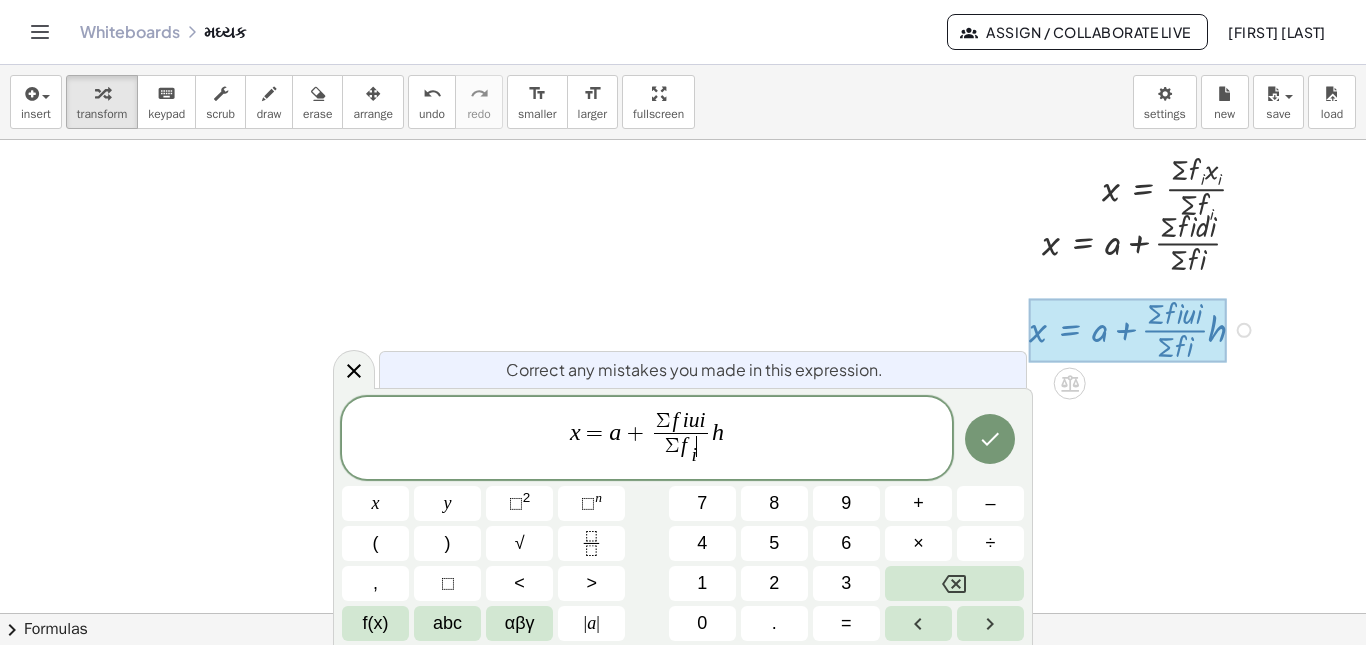 click on "Σ f i u i" at bounding box center [681, 422] 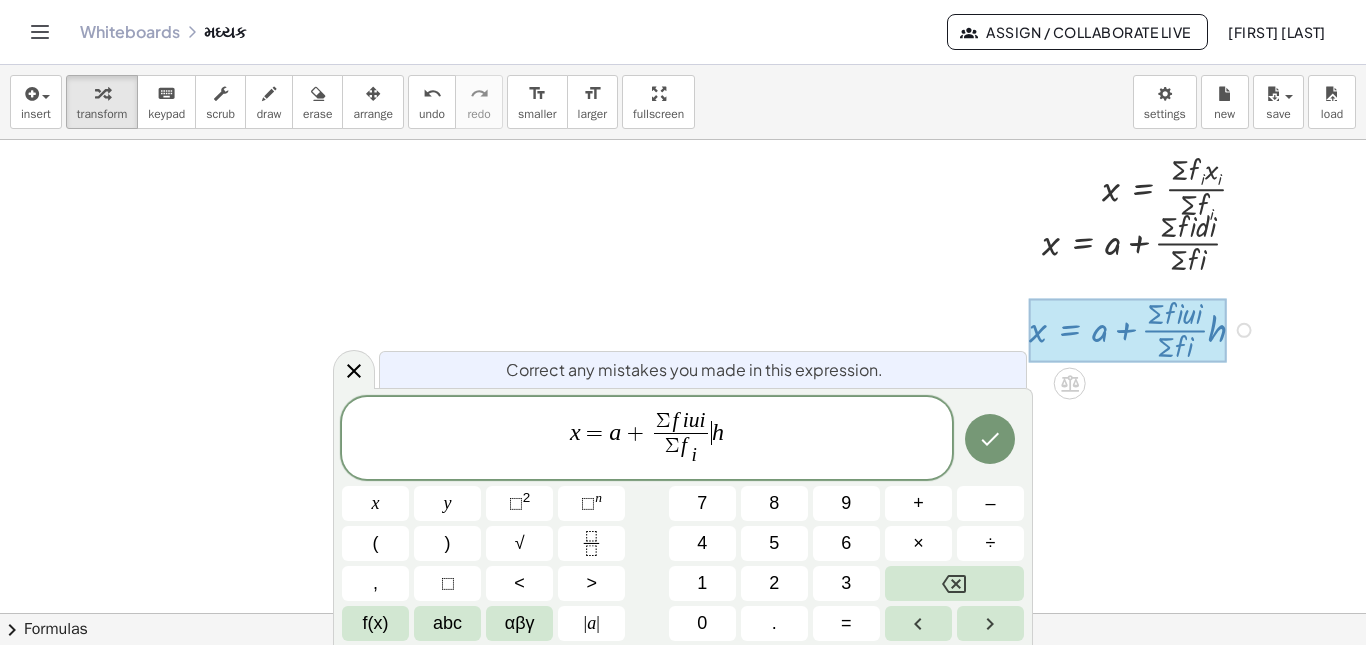 click on "h" at bounding box center [718, 432] 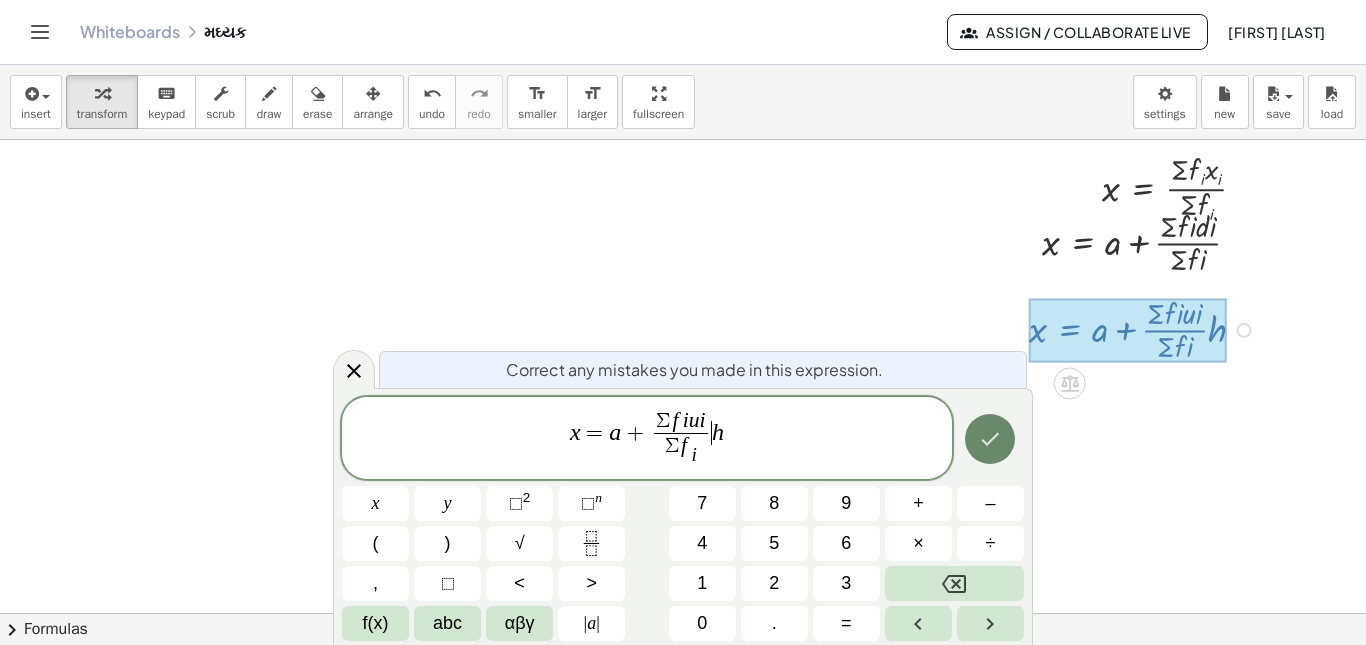 click 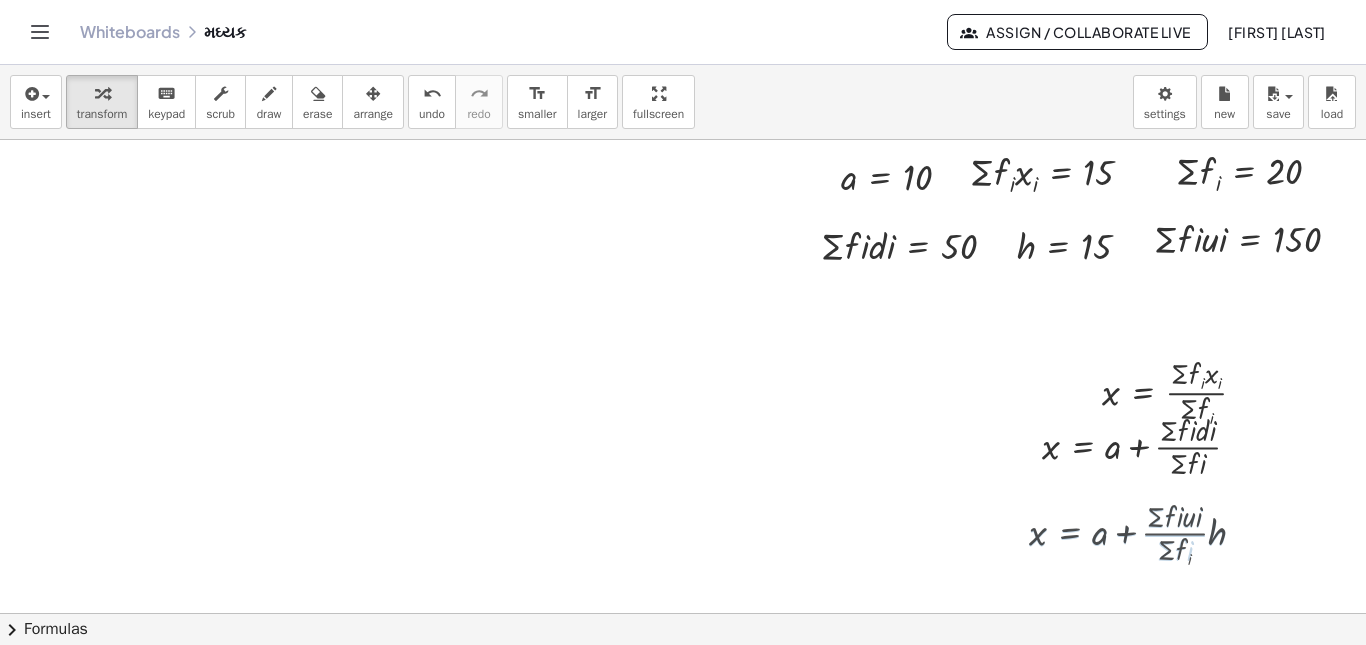 scroll, scrollTop: 0, scrollLeft: 147, axis: horizontal 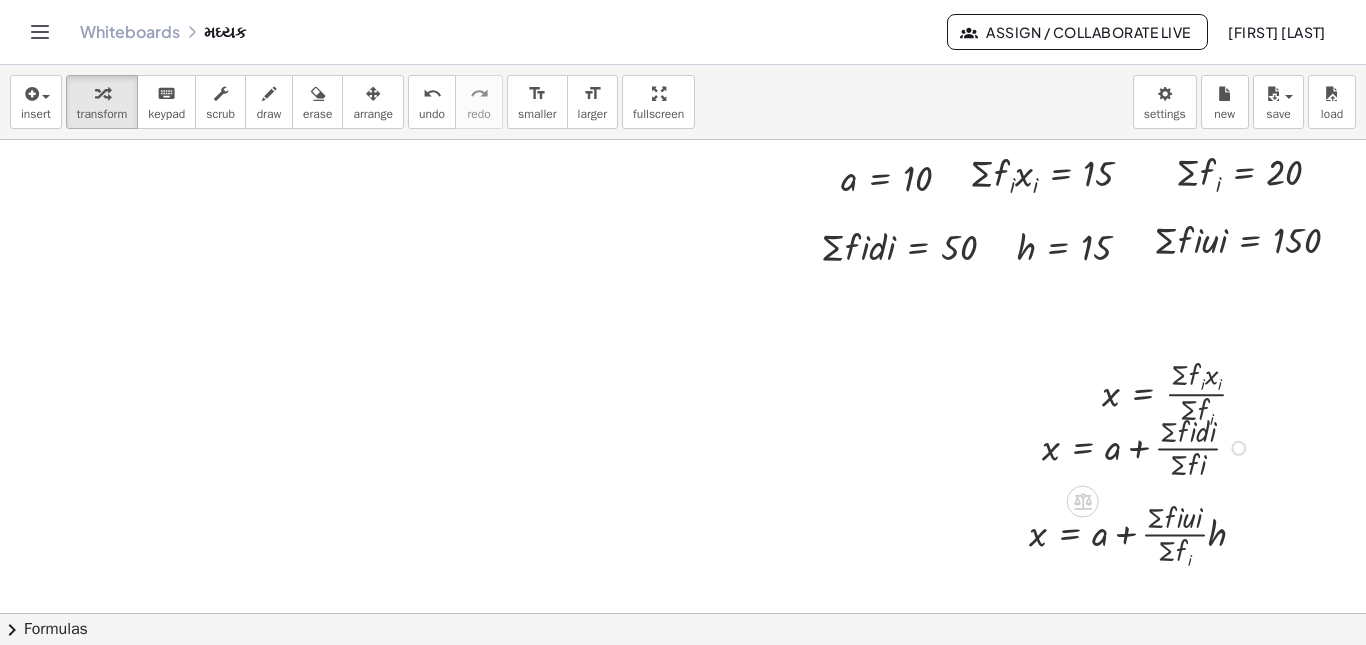 click on "Fix a mistake Transform line Copy line as LaTeX Copy derivation as LaTeX Expand new lines: On" at bounding box center [1238, 448] 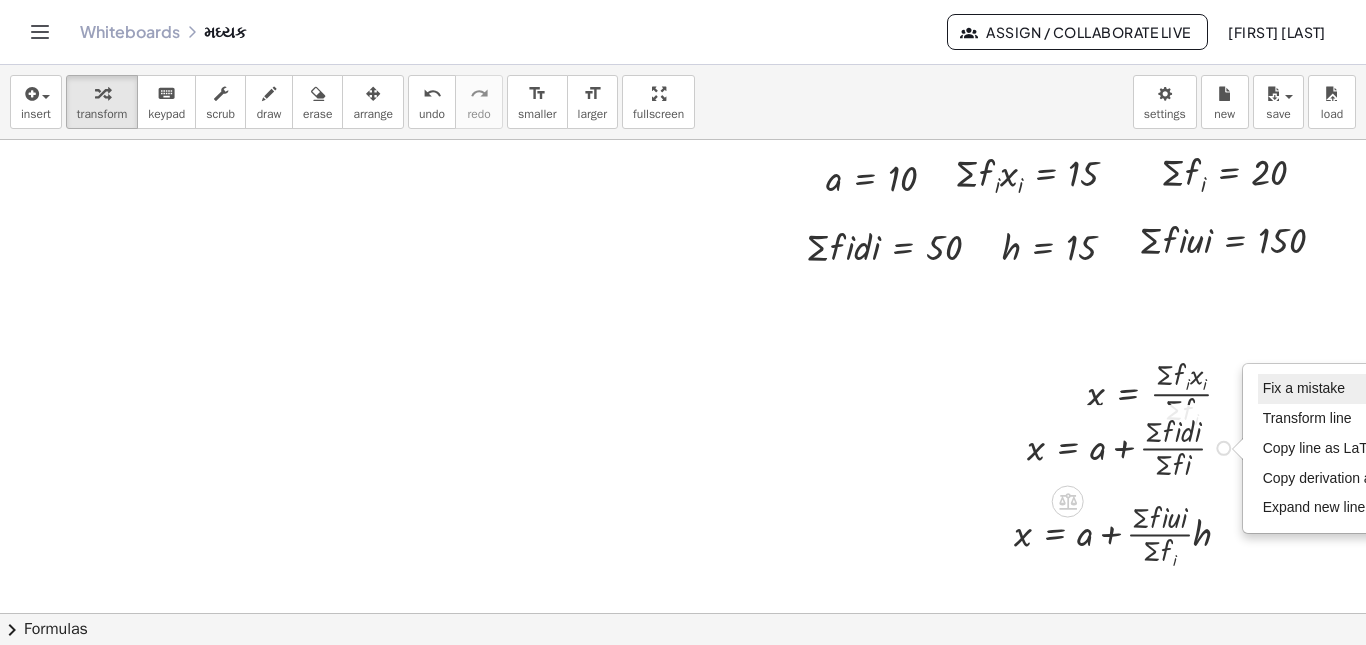 click on "Fix a mistake" at bounding box center [1304, 388] 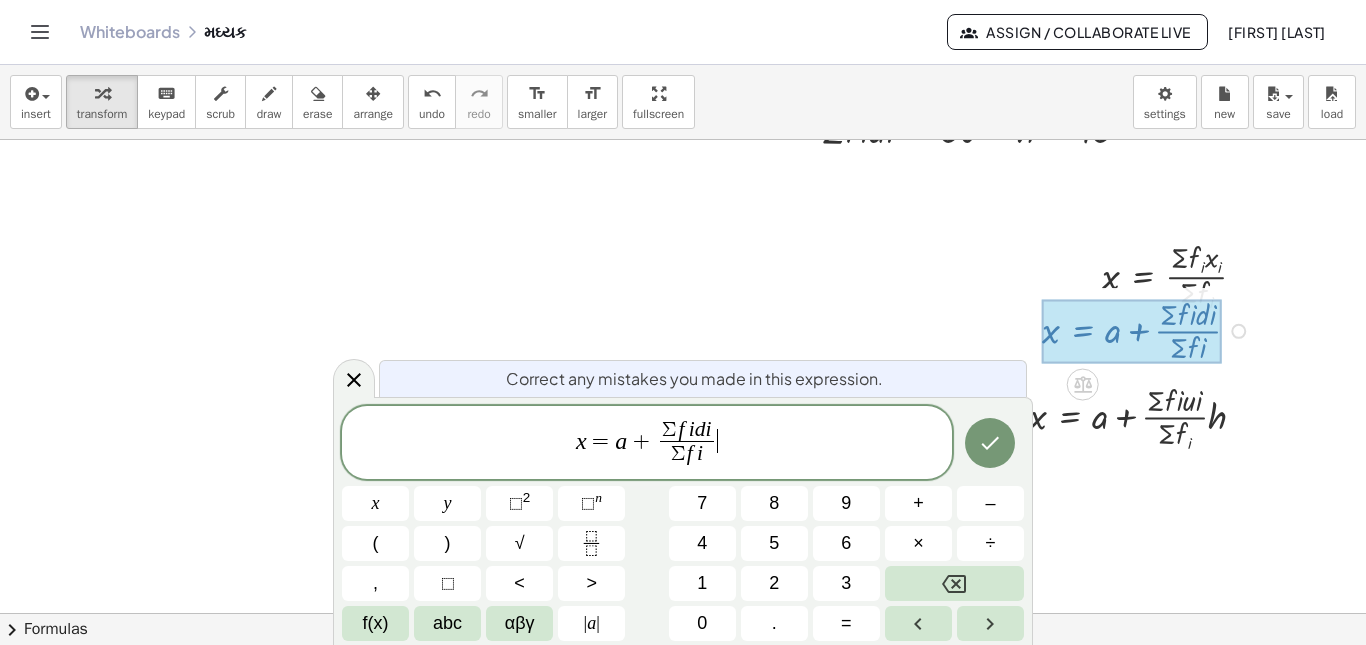 scroll, scrollTop: 118, scrollLeft: 147, axis: both 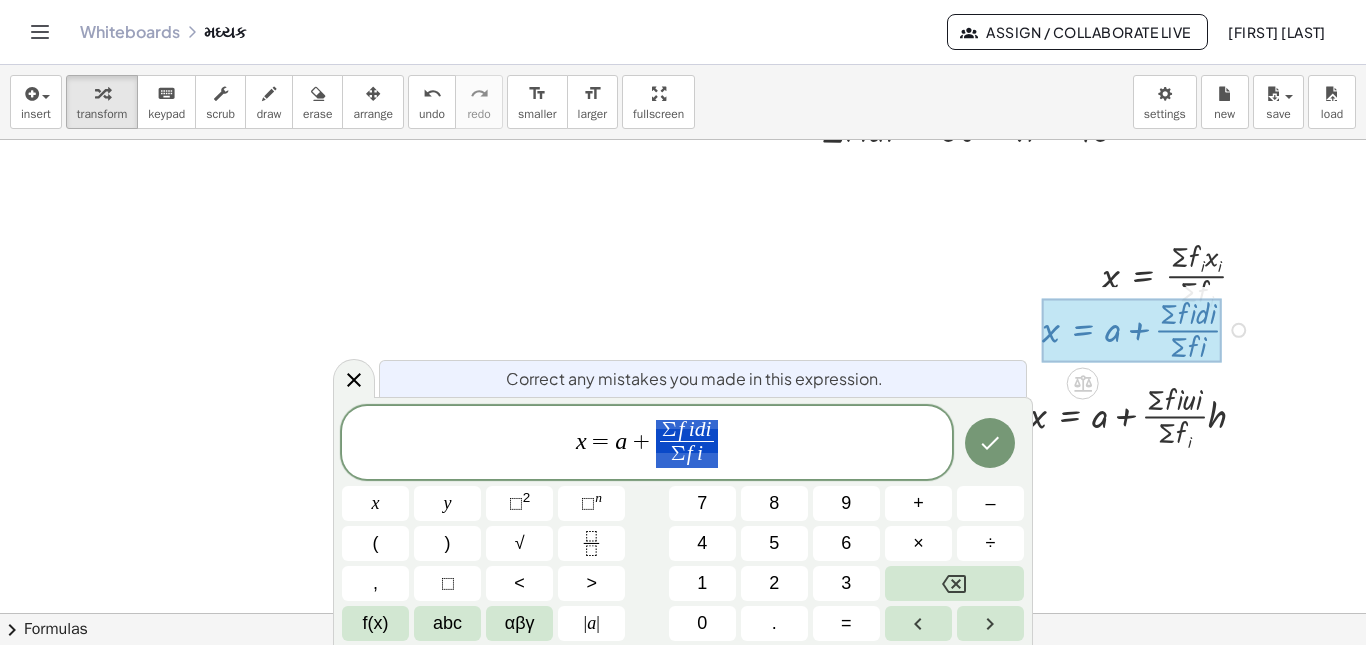 drag, startPoint x: 721, startPoint y: 464, endPoint x: 654, endPoint y: 461, distance: 67.06713 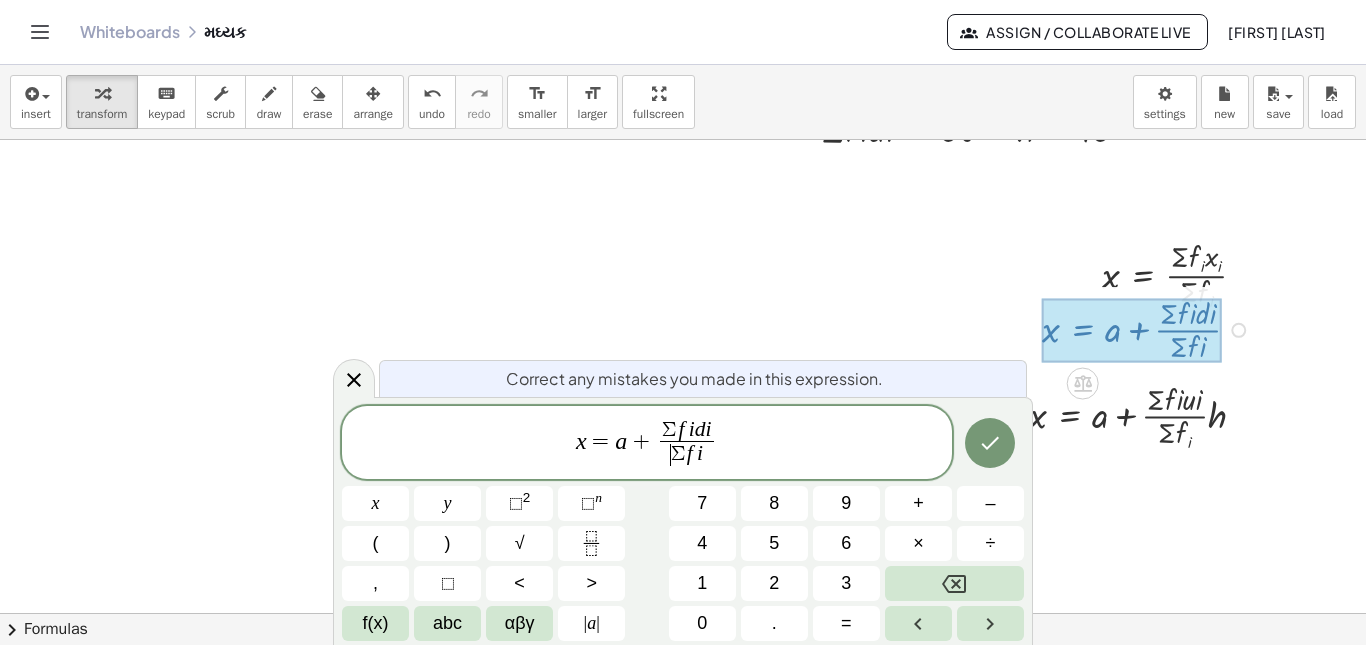 click on "​ Σ f i" at bounding box center [687, 454] 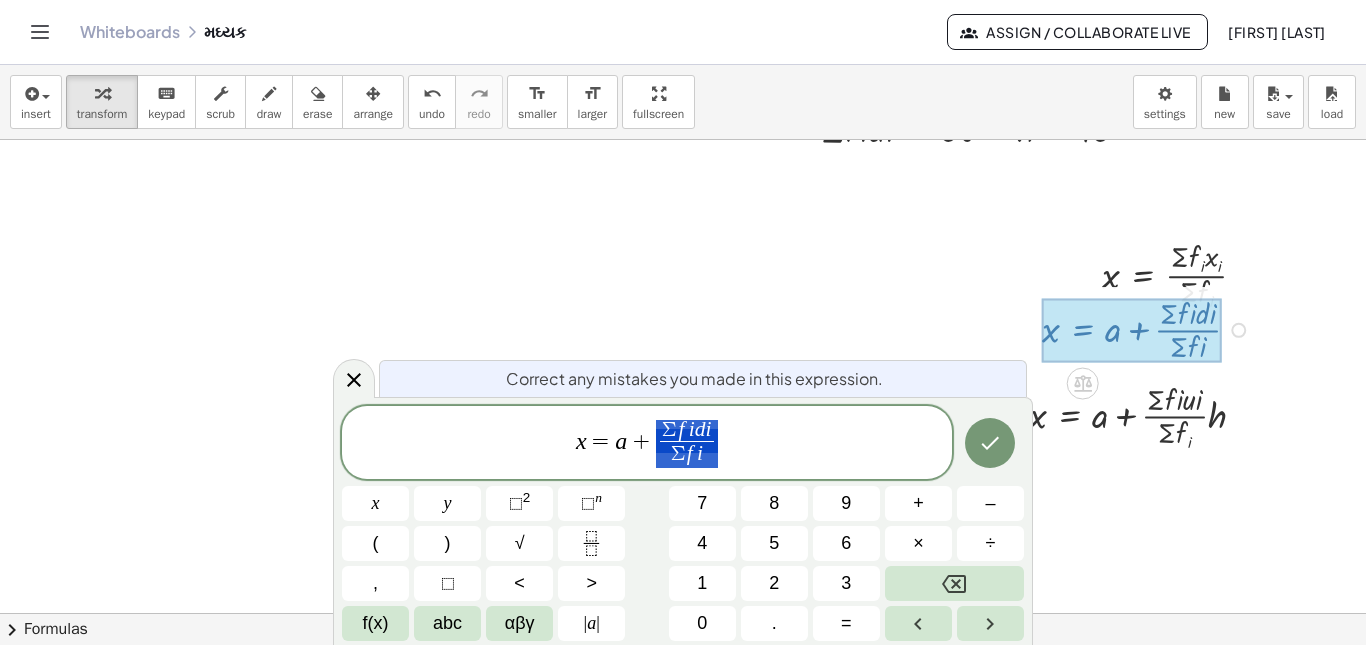 drag, startPoint x: 670, startPoint y: 450, endPoint x: 722, endPoint y: 466, distance: 54.405884 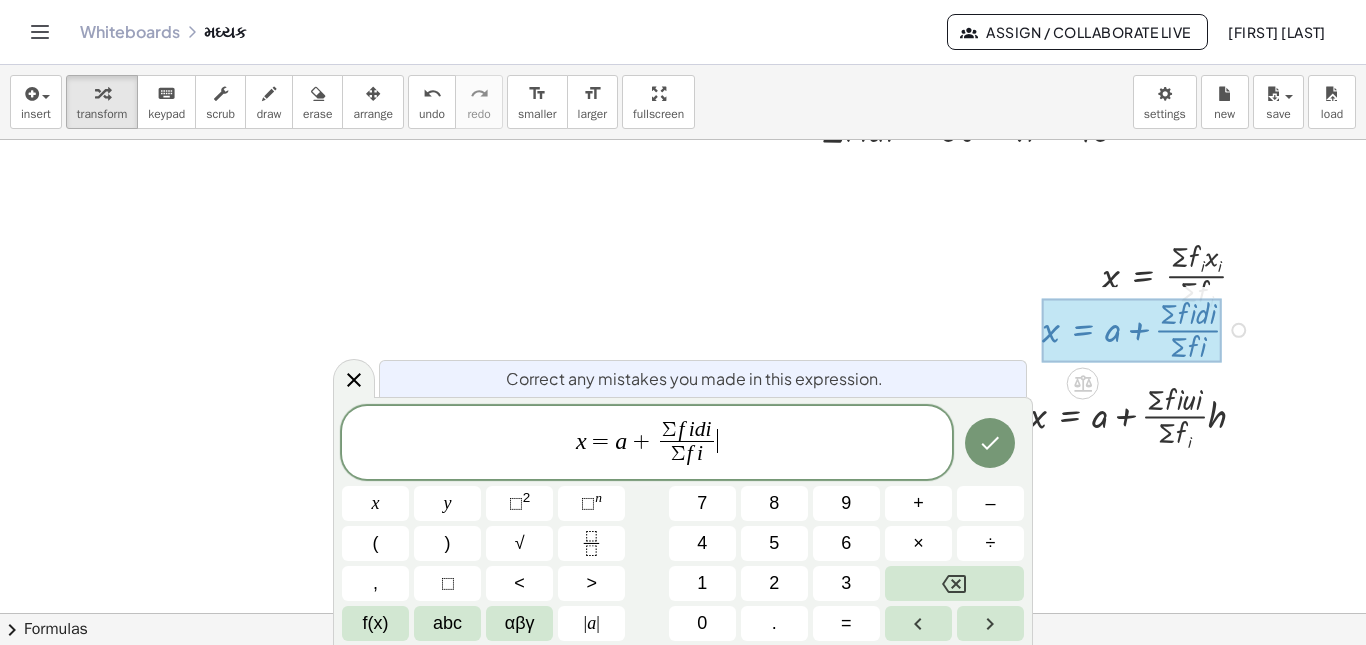 click on "x = a + Σ f i d i Σ f i ​ ​" at bounding box center [647, 444] 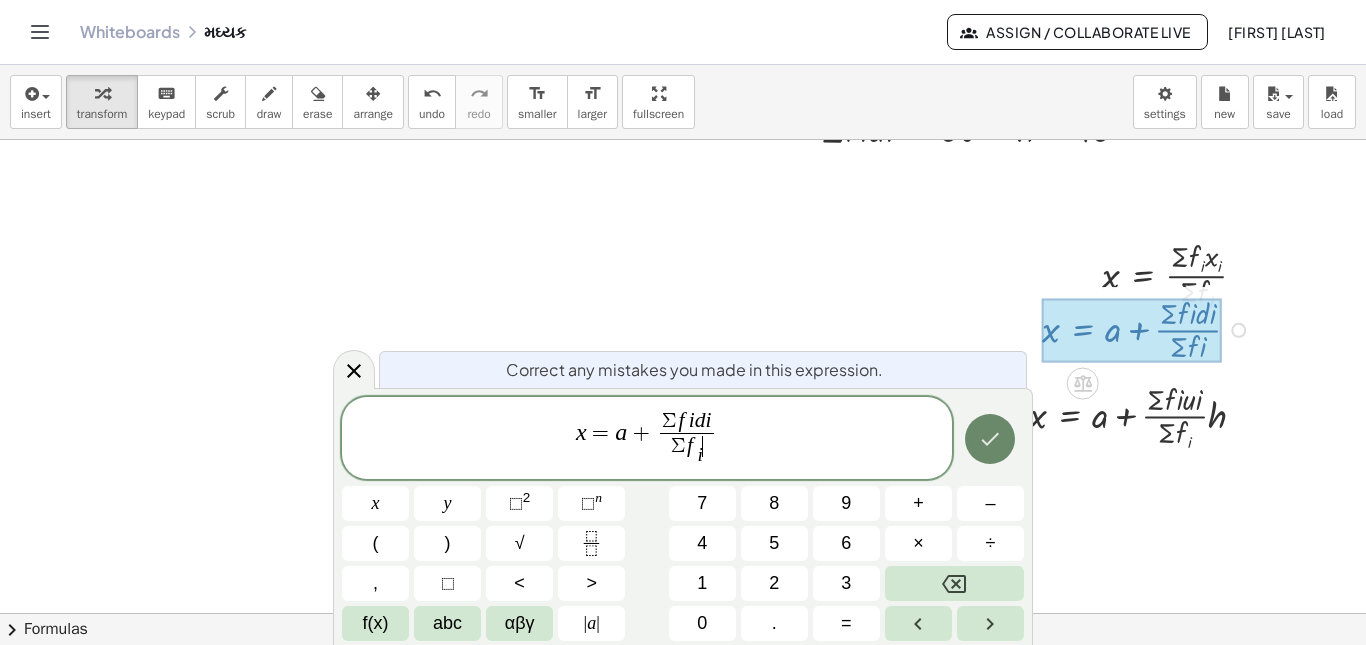 click 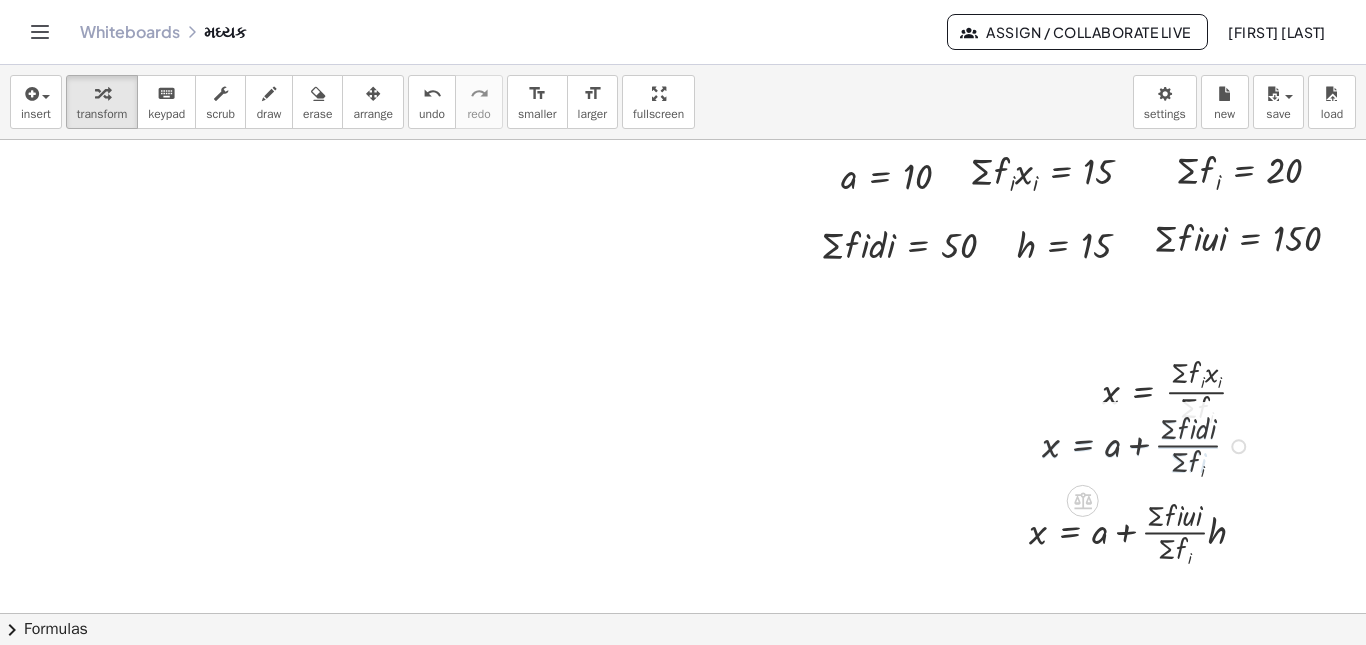 scroll, scrollTop: 0, scrollLeft: 147, axis: horizontal 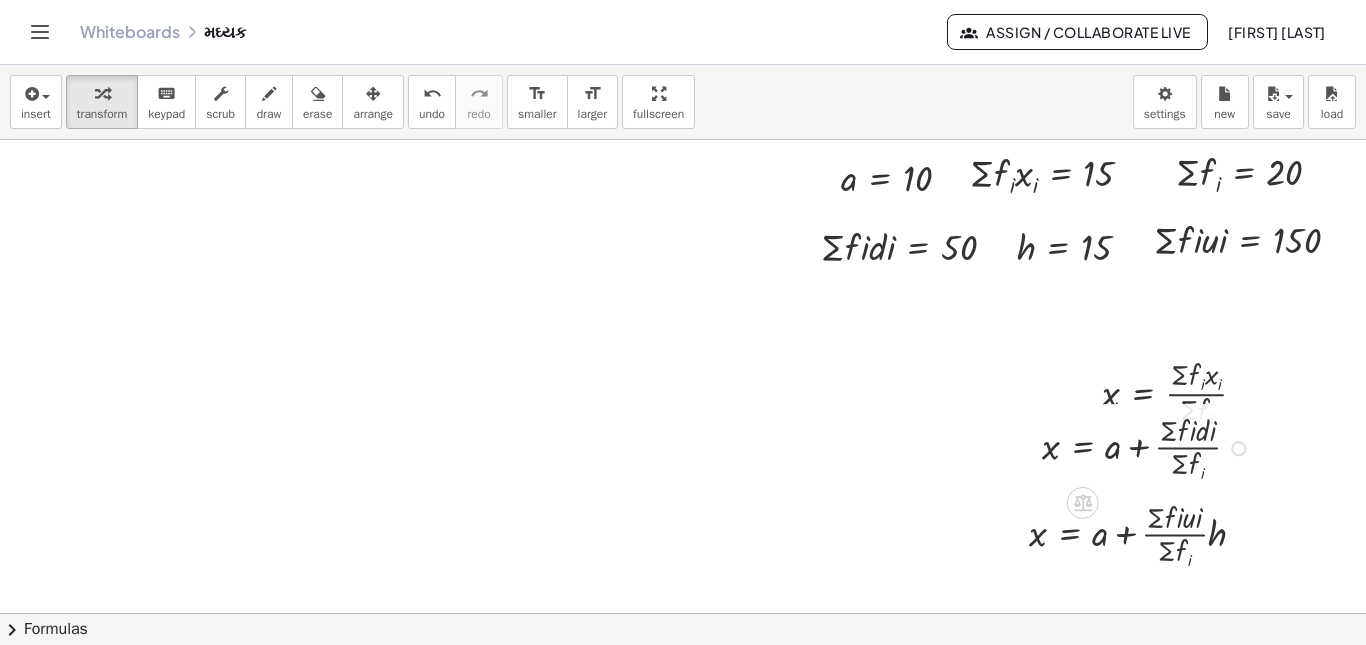 click at bounding box center (615, 678) 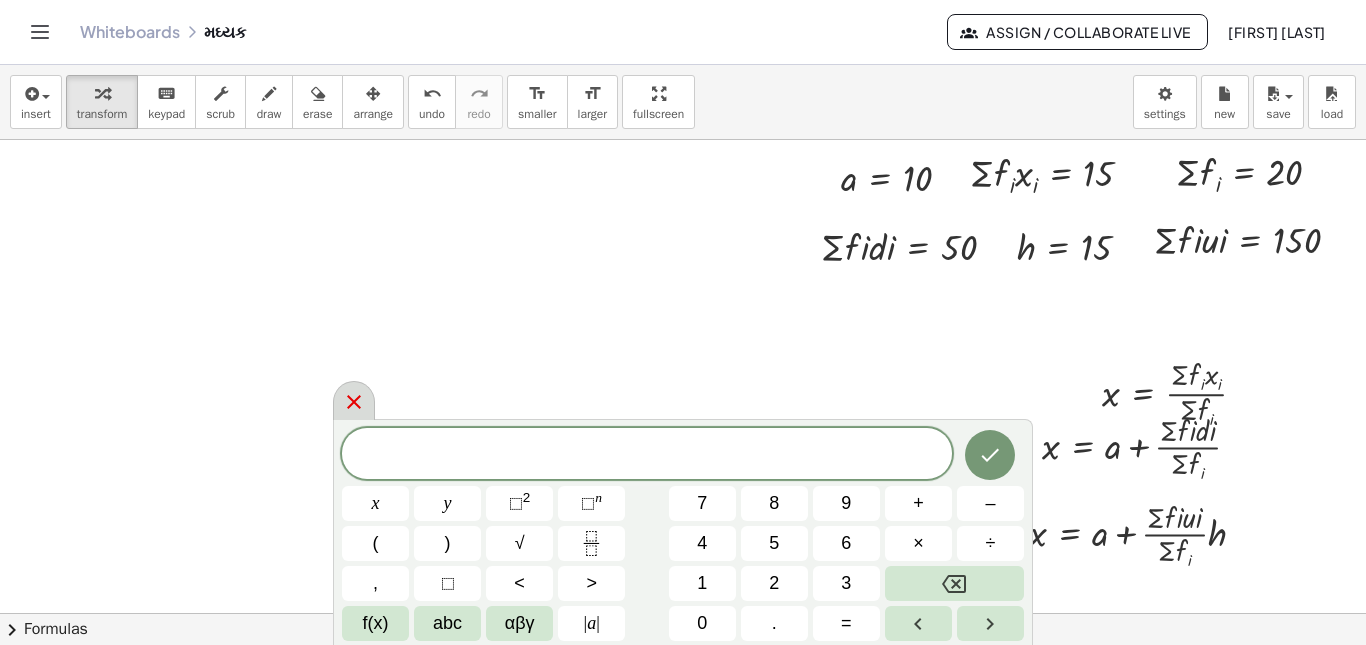 click at bounding box center (354, 400) 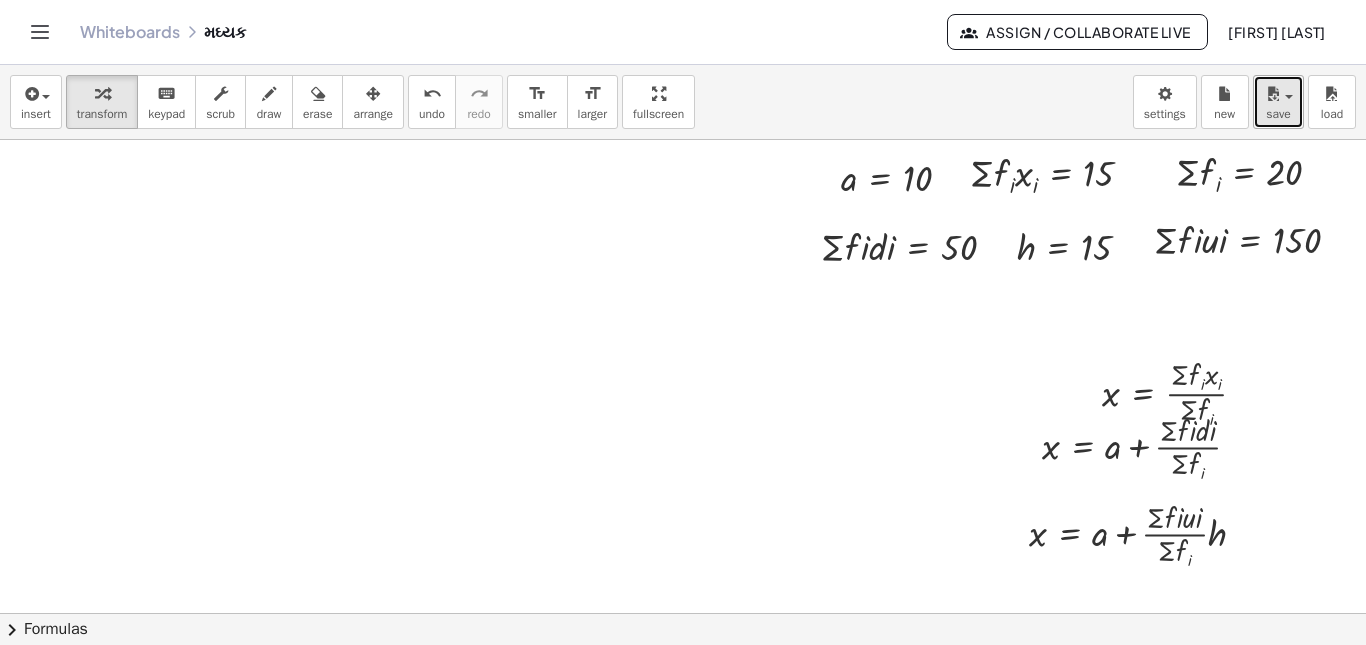 click at bounding box center (1278, 93) 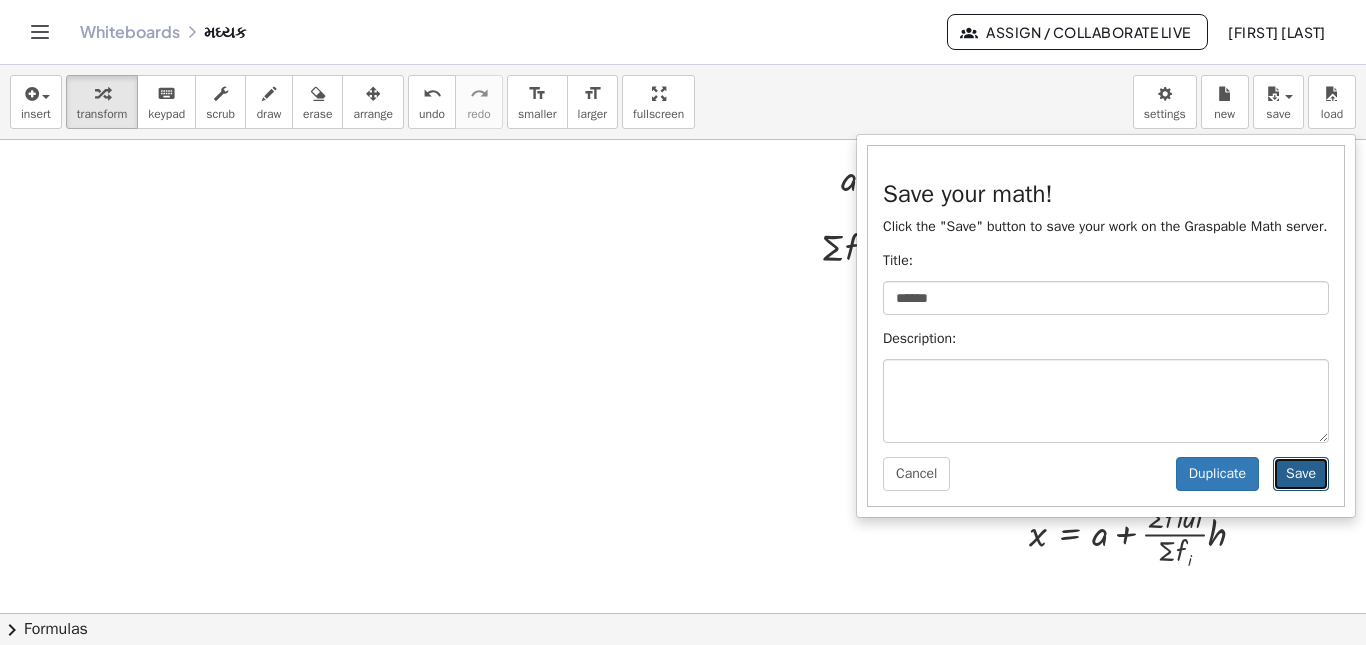 click on "Save" at bounding box center [1301, 474] 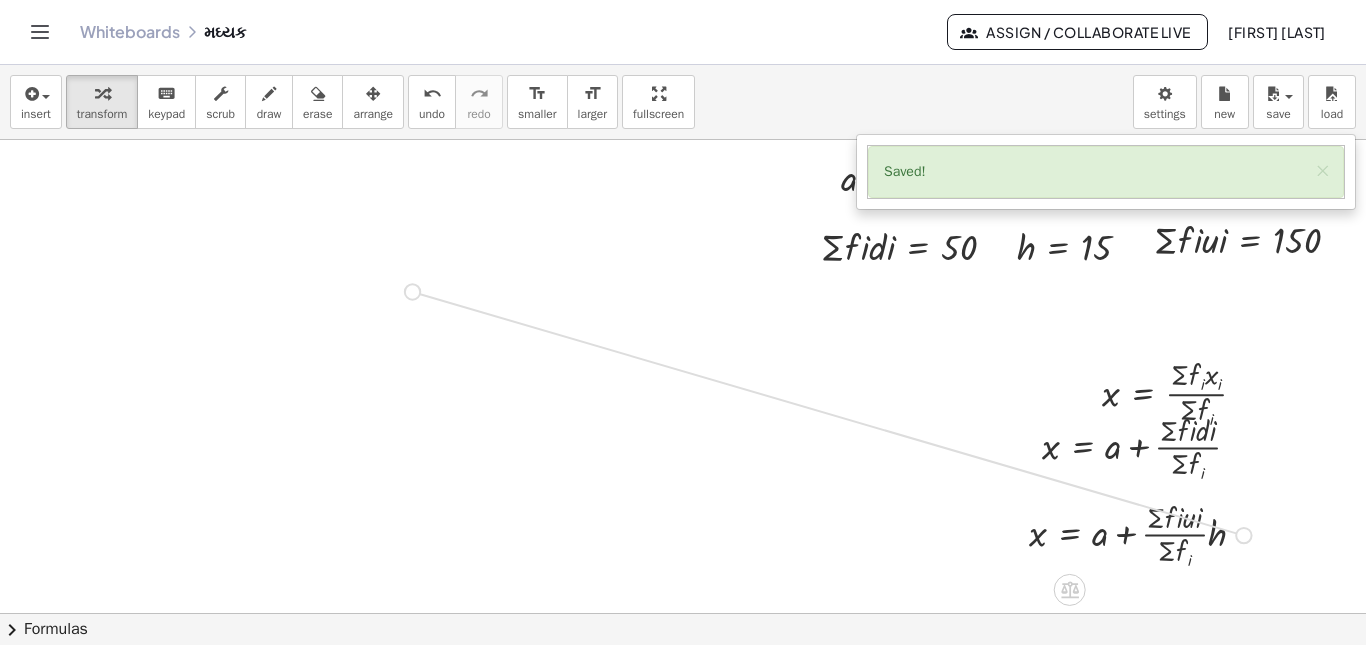 drag, startPoint x: 1231, startPoint y: 531, endPoint x: 378, endPoint y: 279, distance: 889.4453 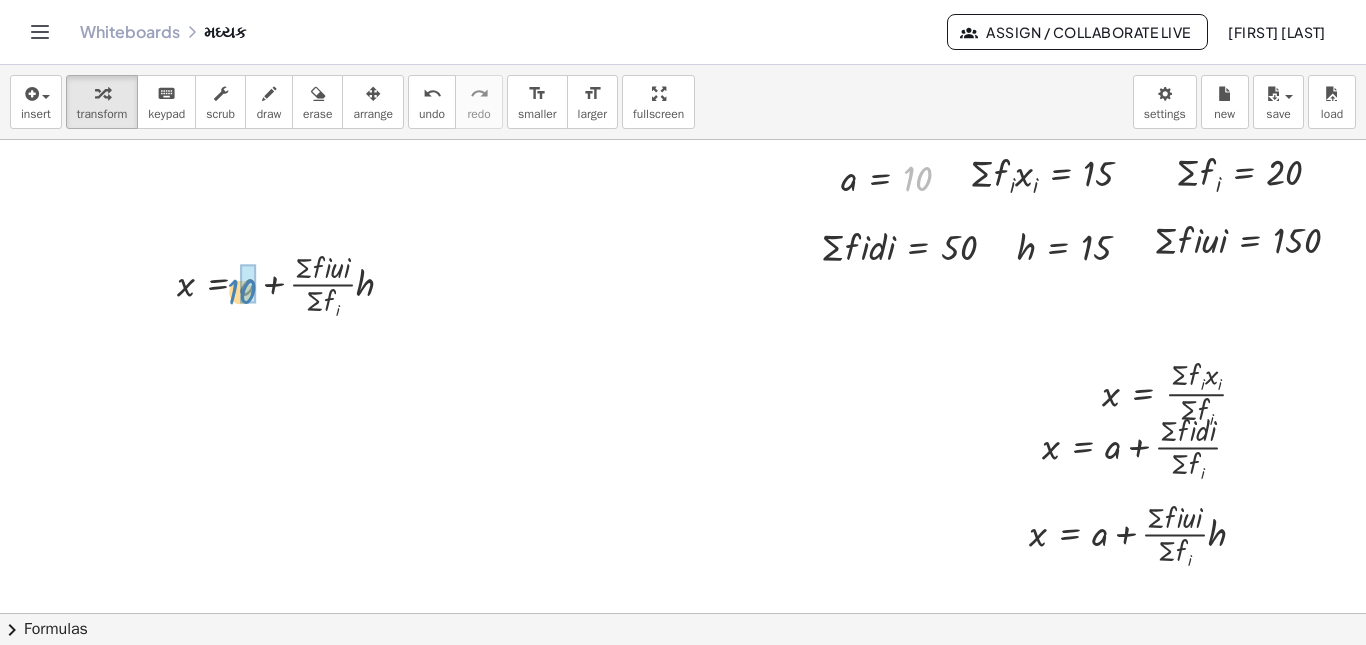 drag, startPoint x: 902, startPoint y: 166, endPoint x: 224, endPoint y: 282, distance: 687.85175 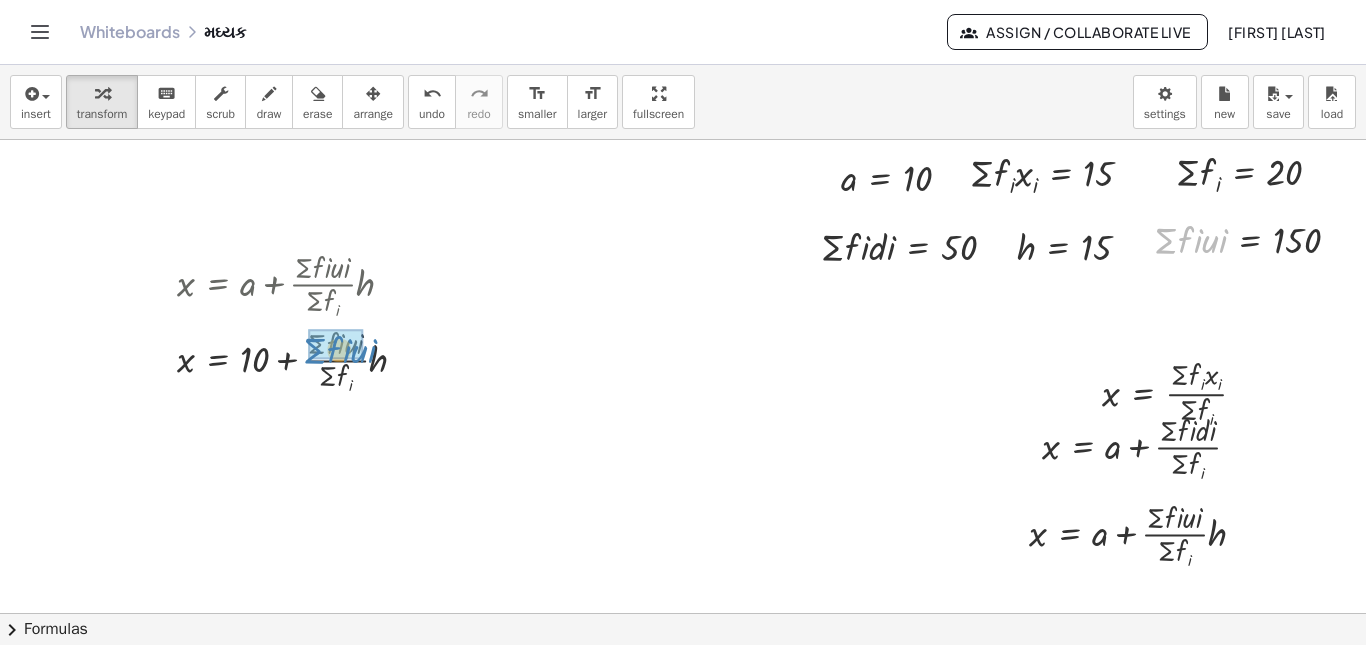drag, startPoint x: 1163, startPoint y: 245, endPoint x: 311, endPoint y: 355, distance: 859.0716 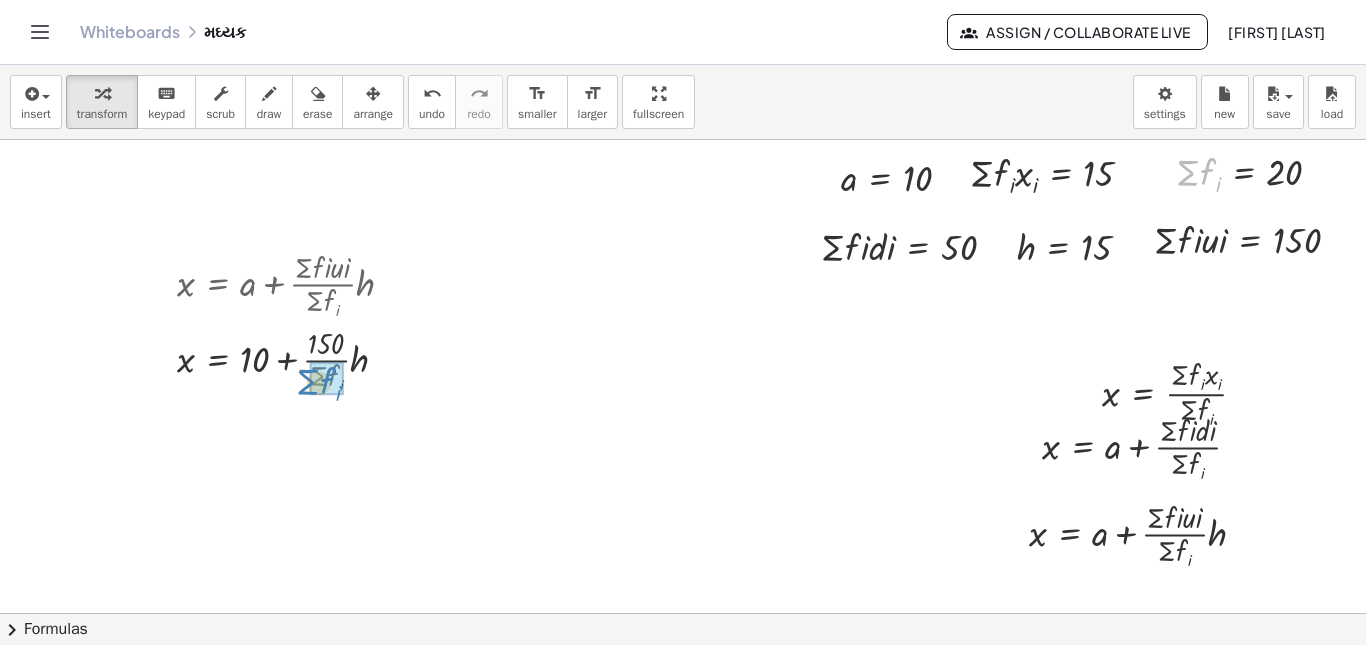 drag, startPoint x: 1178, startPoint y: 172, endPoint x: 298, endPoint y: 382, distance: 904.7099 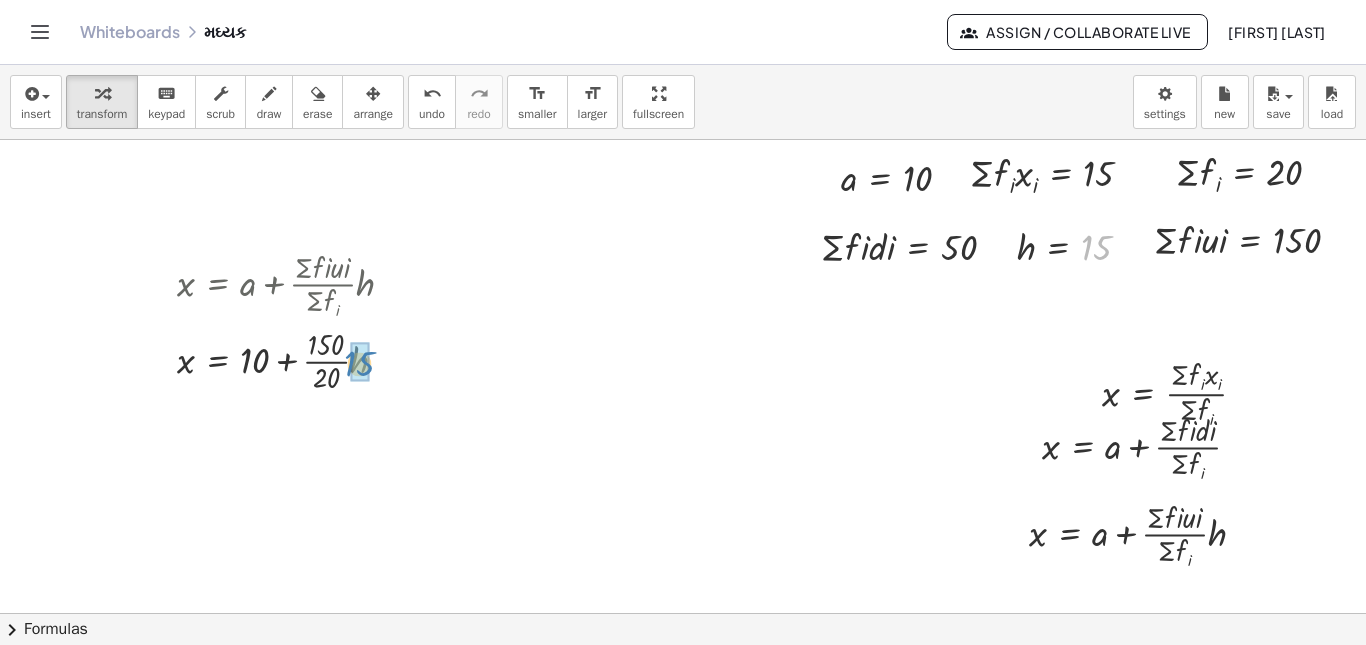 drag, startPoint x: 1078, startPoint y: 237, endPoint x: 333, endPoint y: 353, distance: 753.9768 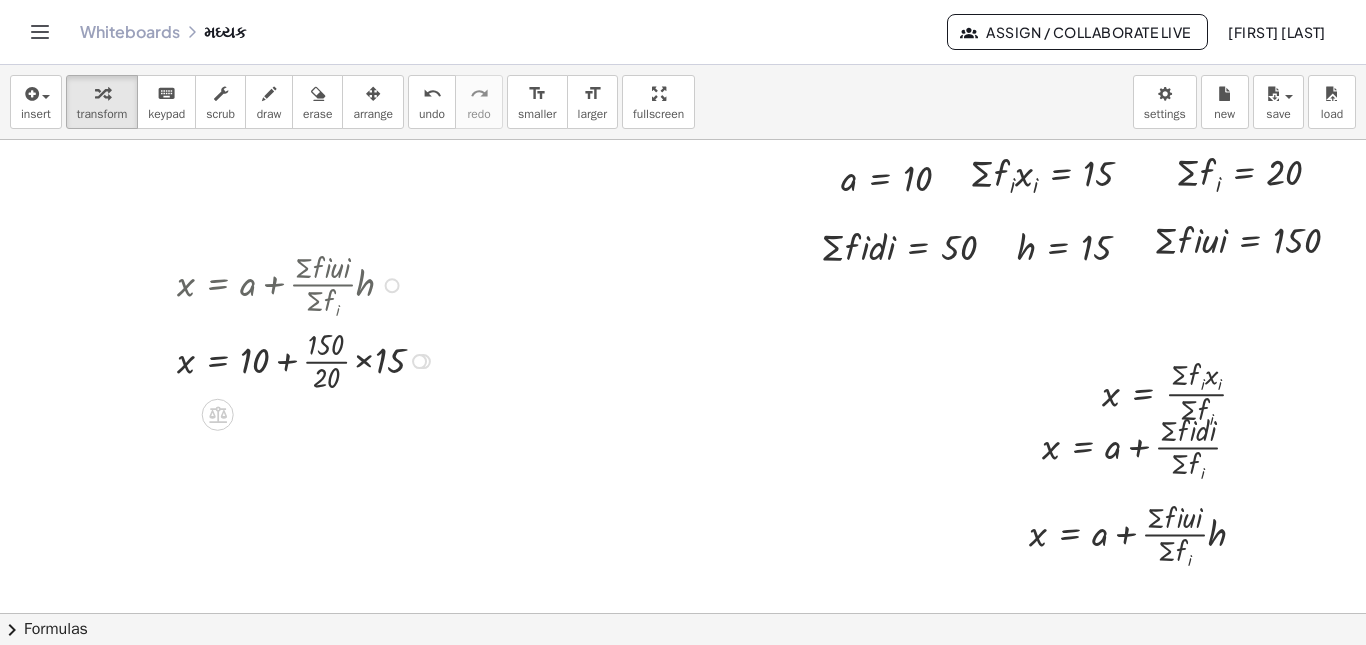 click at bounding box center (309, 359) 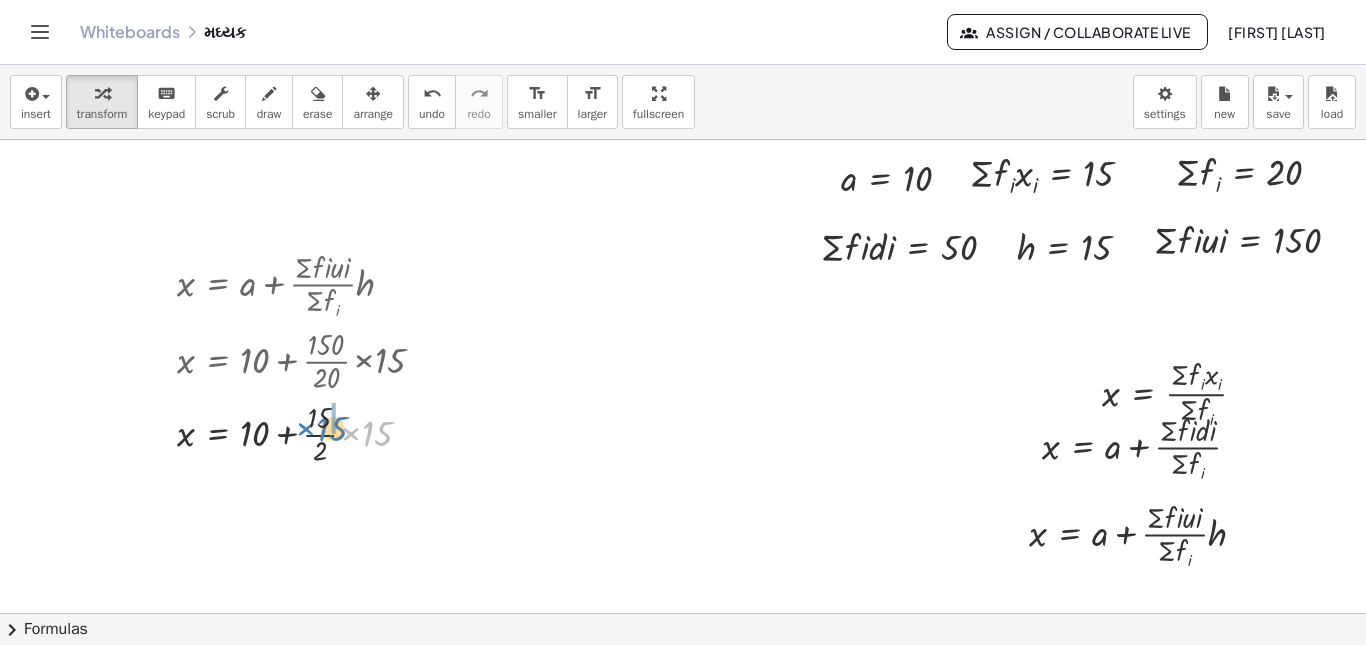 drag, startPoint x: 362, startPoint y: 424, endPoint x: 321, endPoint y: 419, distance: 41.303753 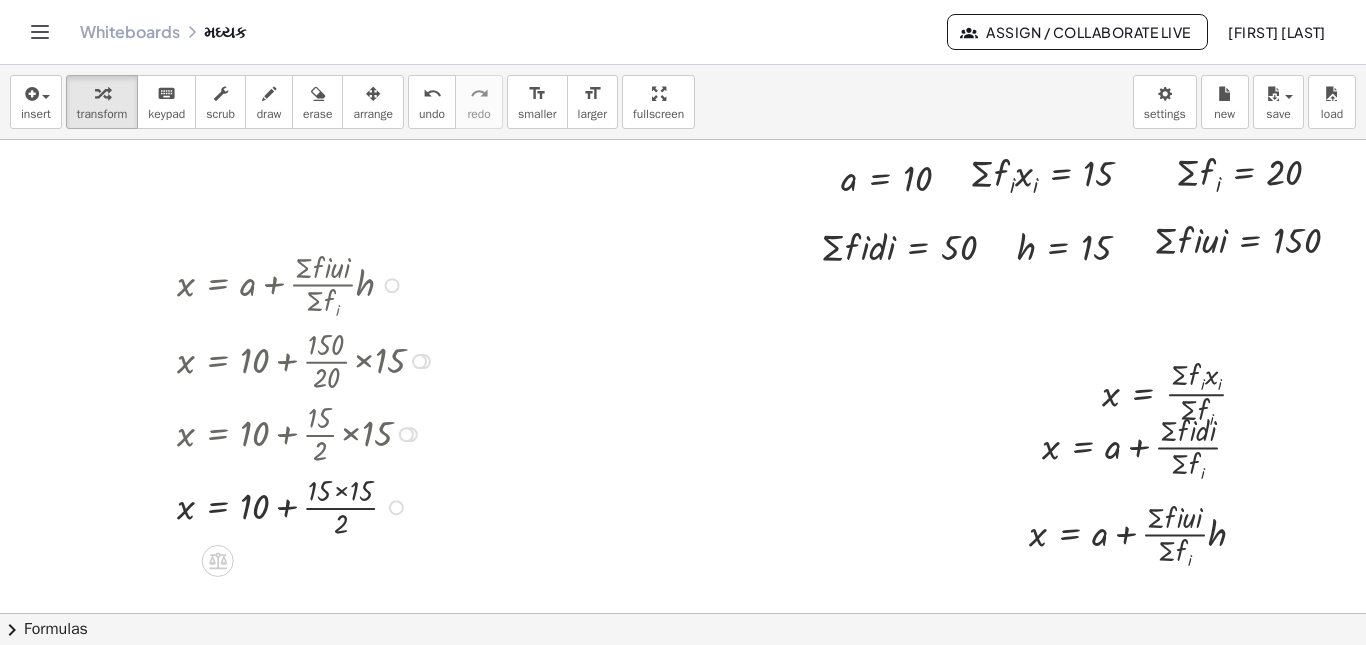 click at bounding box center [309, 505] 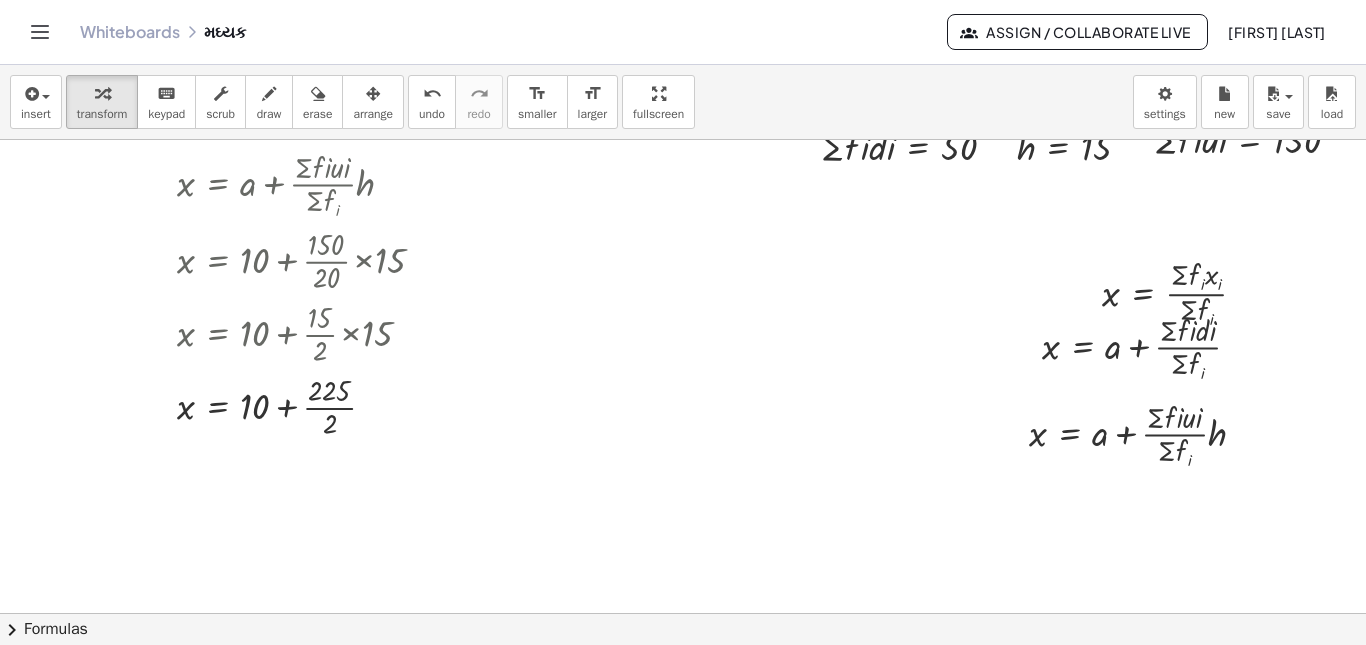 scroll, scrollTop: 0, scrollLeft: 147, axis: horizontal 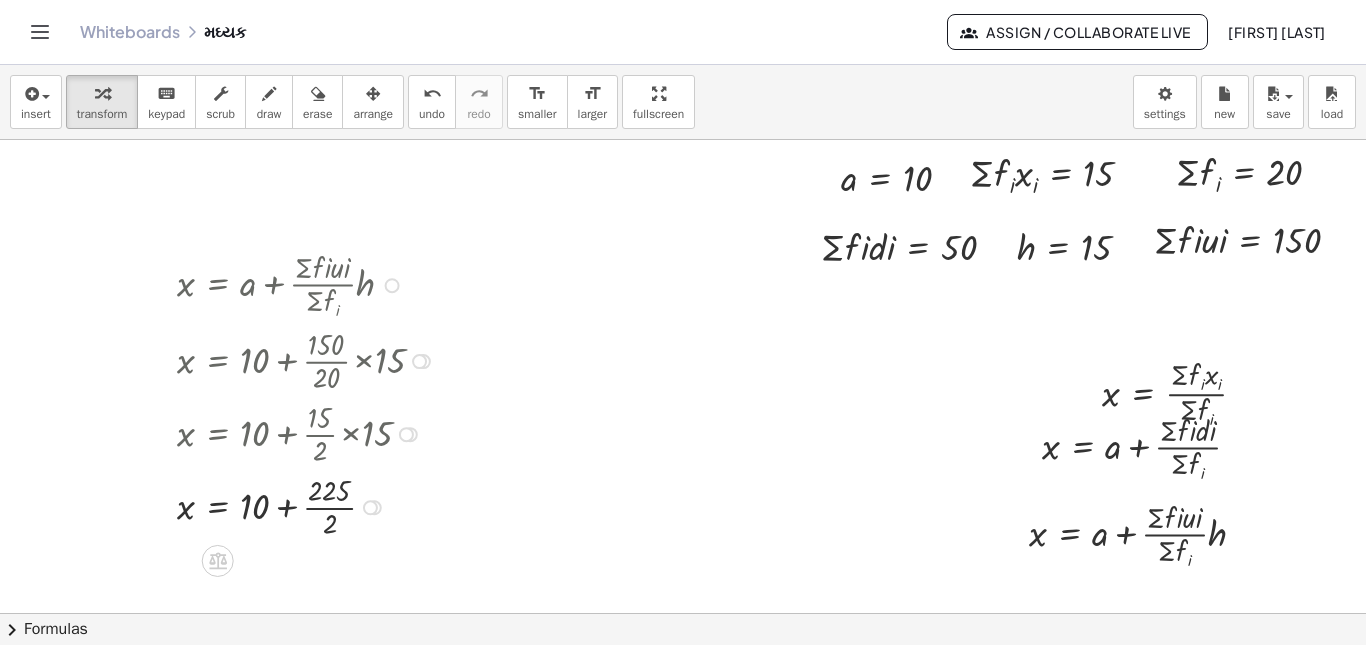 click at bounding box center (309, 505) 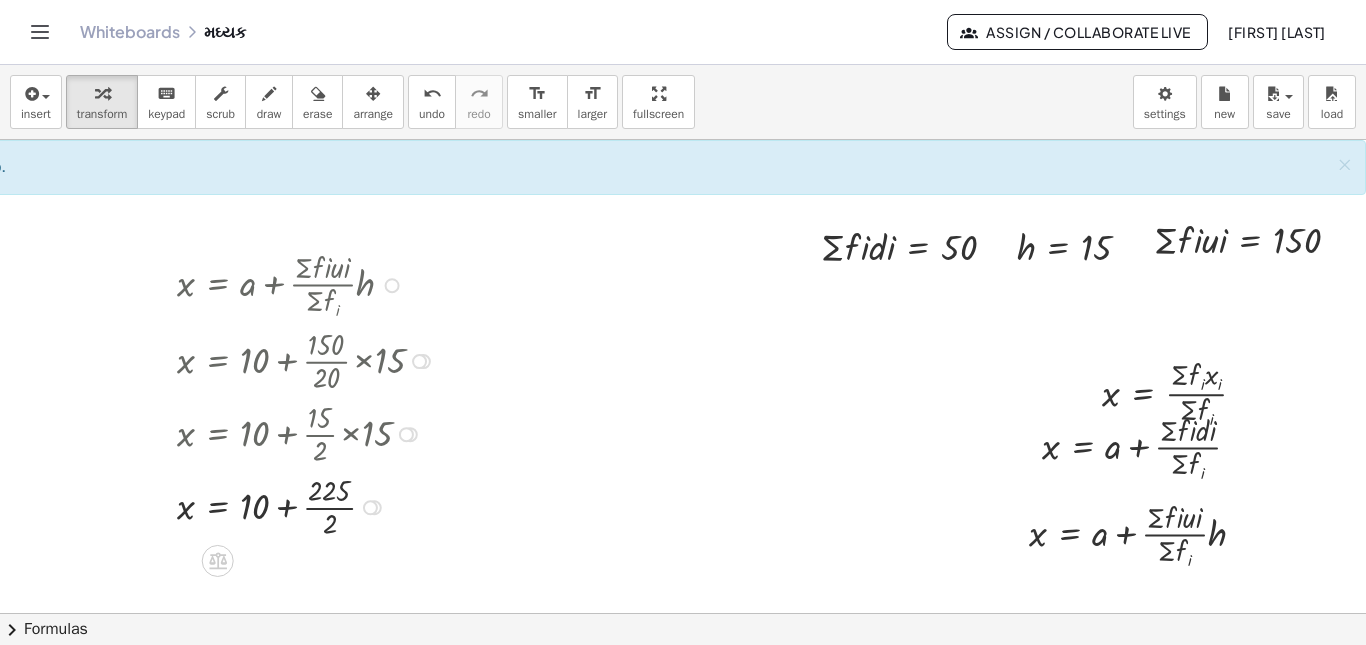 click at bounding box center [309, 505] 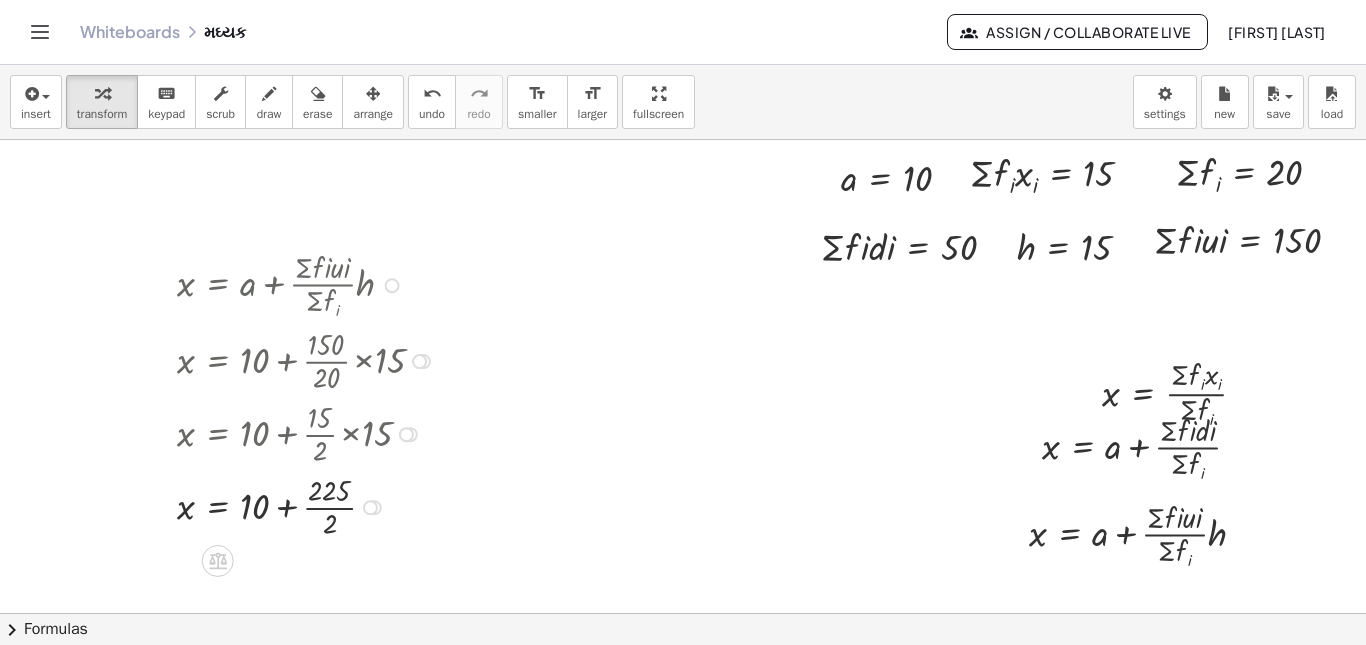 click at bounding box center [309, 505] 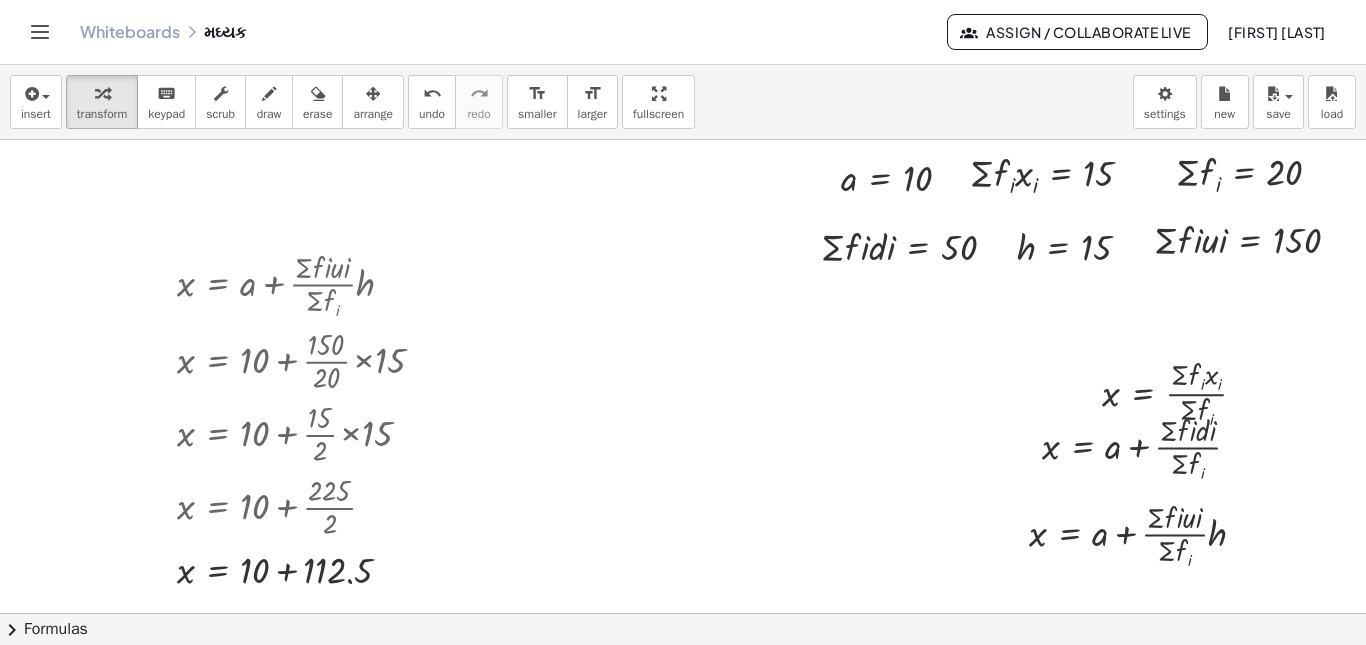 scroll, scrollTop: 100, scrollLeft: 147, axis: both 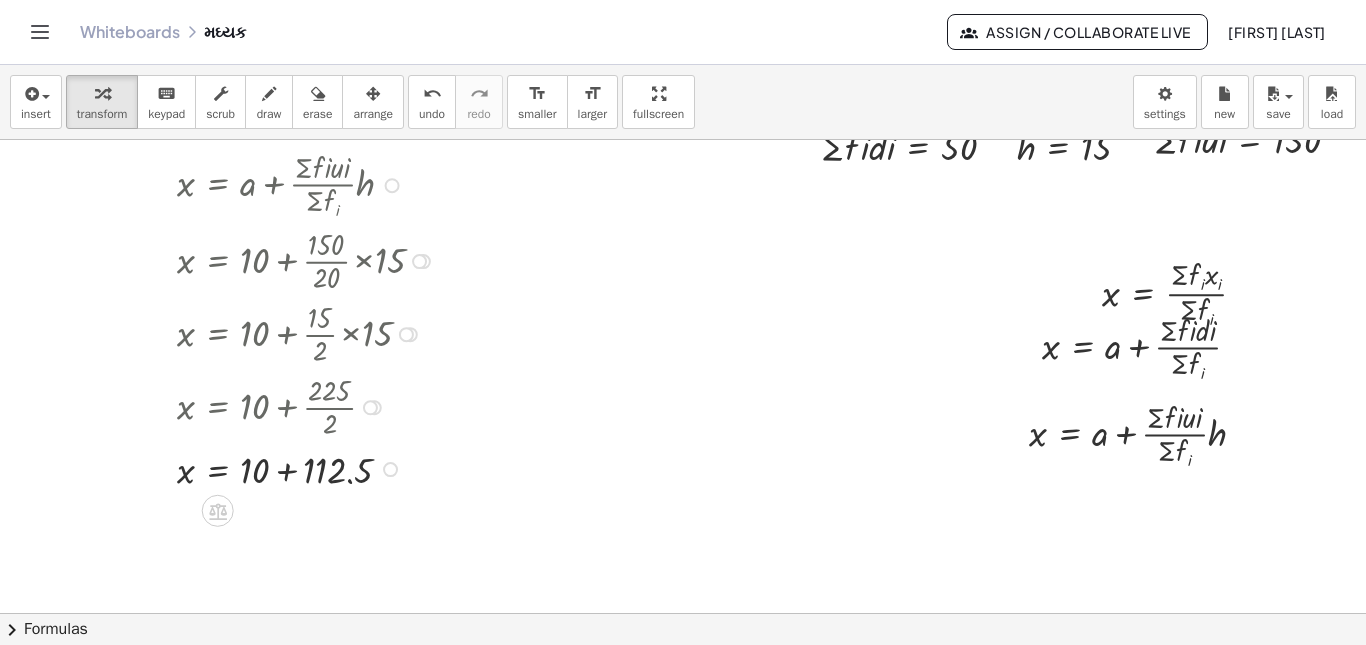 click at bounding box center [309, 468] 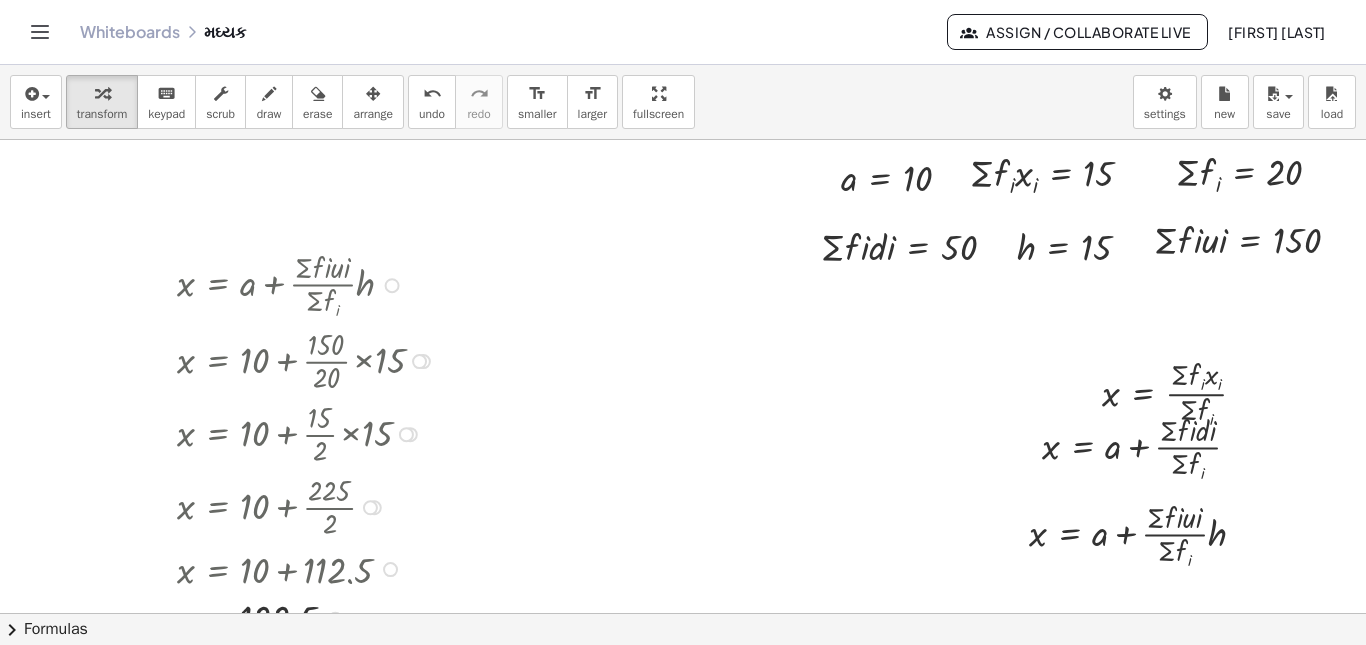 scroll, scrollTop: 100, scrollLeft: 147, axis: both 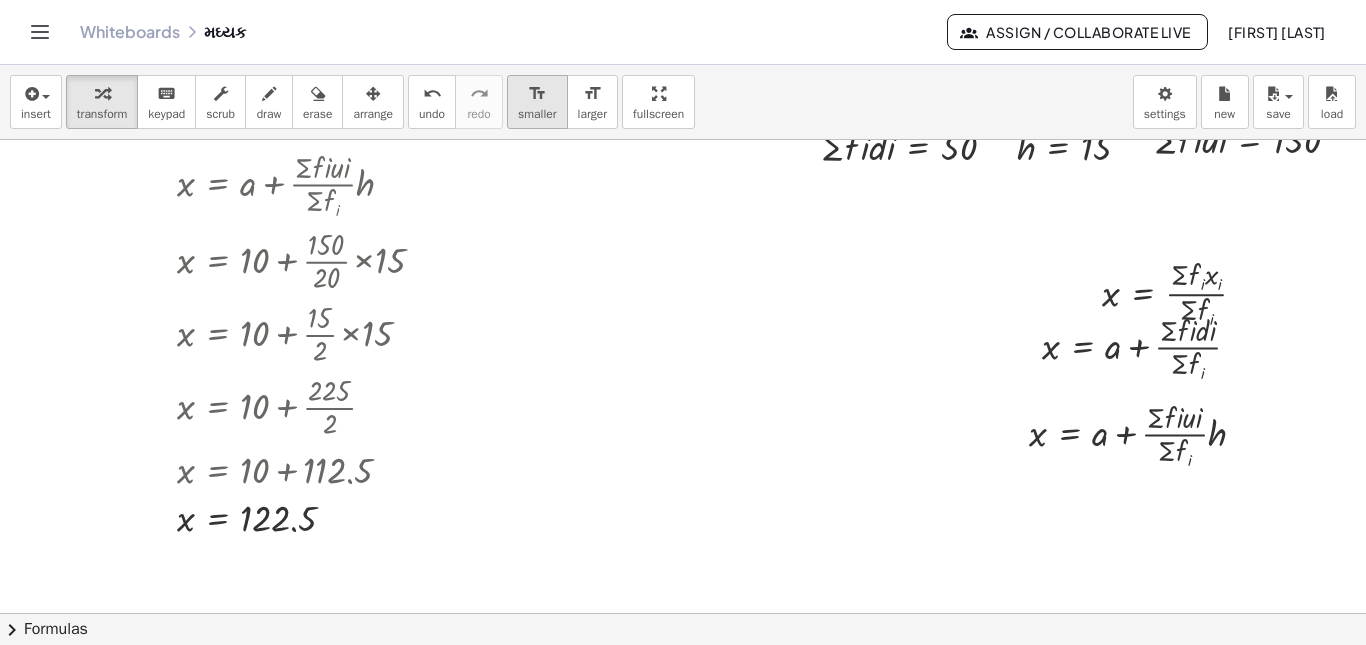 click on "format_size" at bounding box center (537, 94) 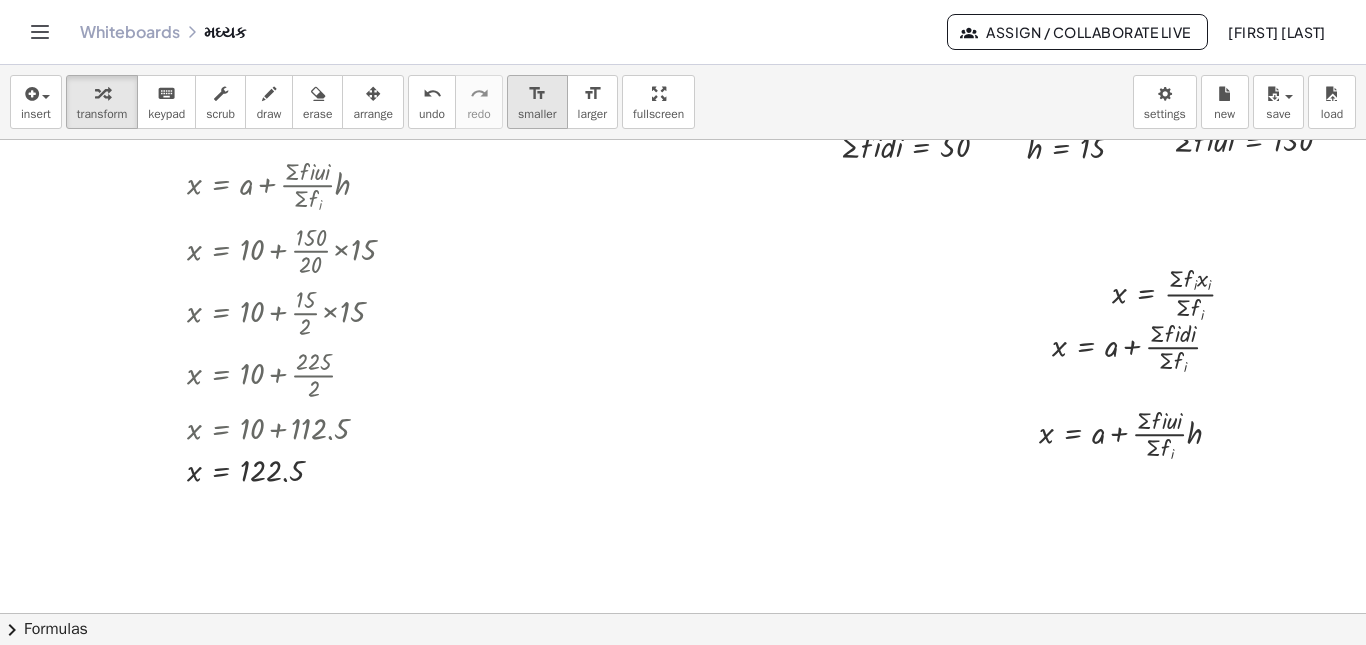 scroll, scrollTop: 100, scrollLeft: 144, axis: both 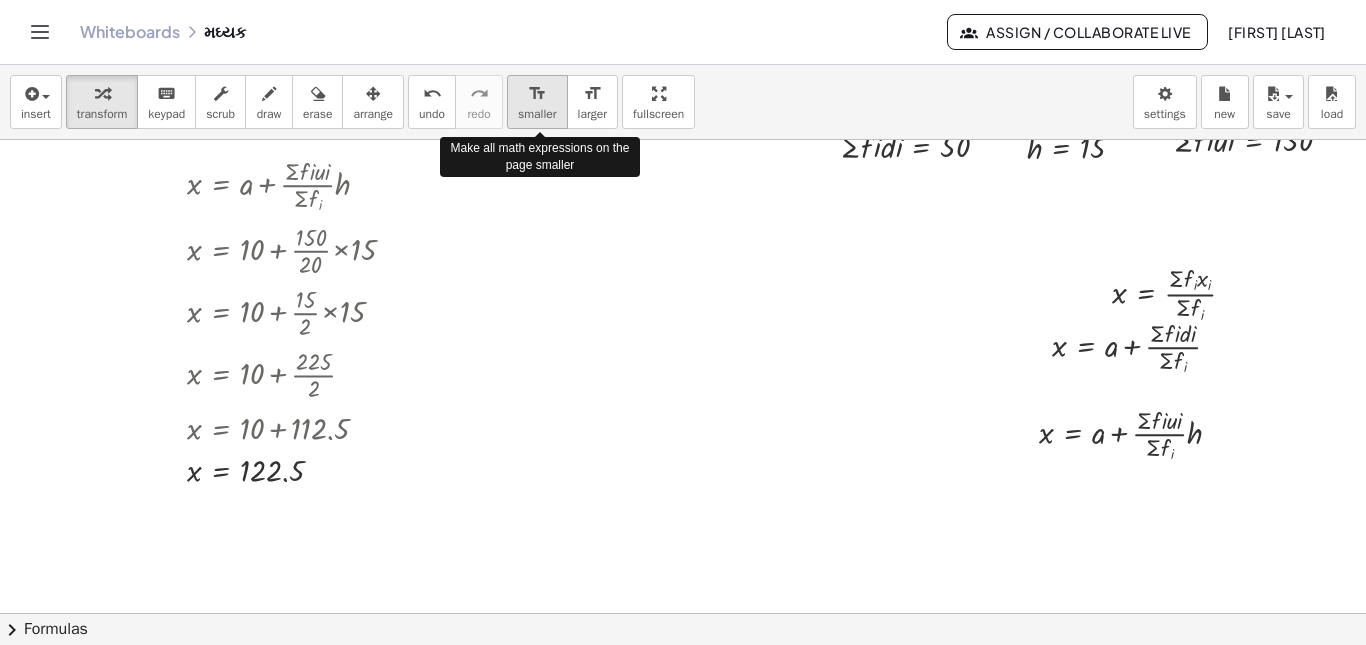 click on "format_size" at bounding box center [537, 94] 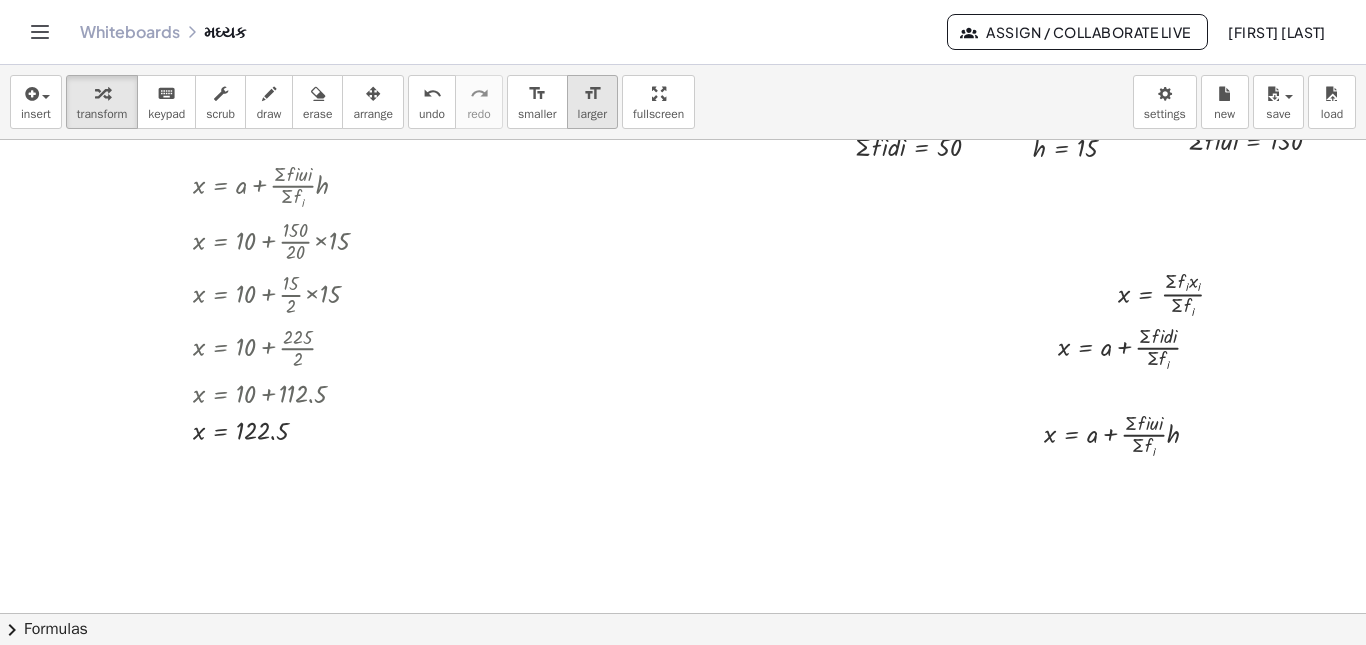 click on "larger" at bounding box center [592, 114] 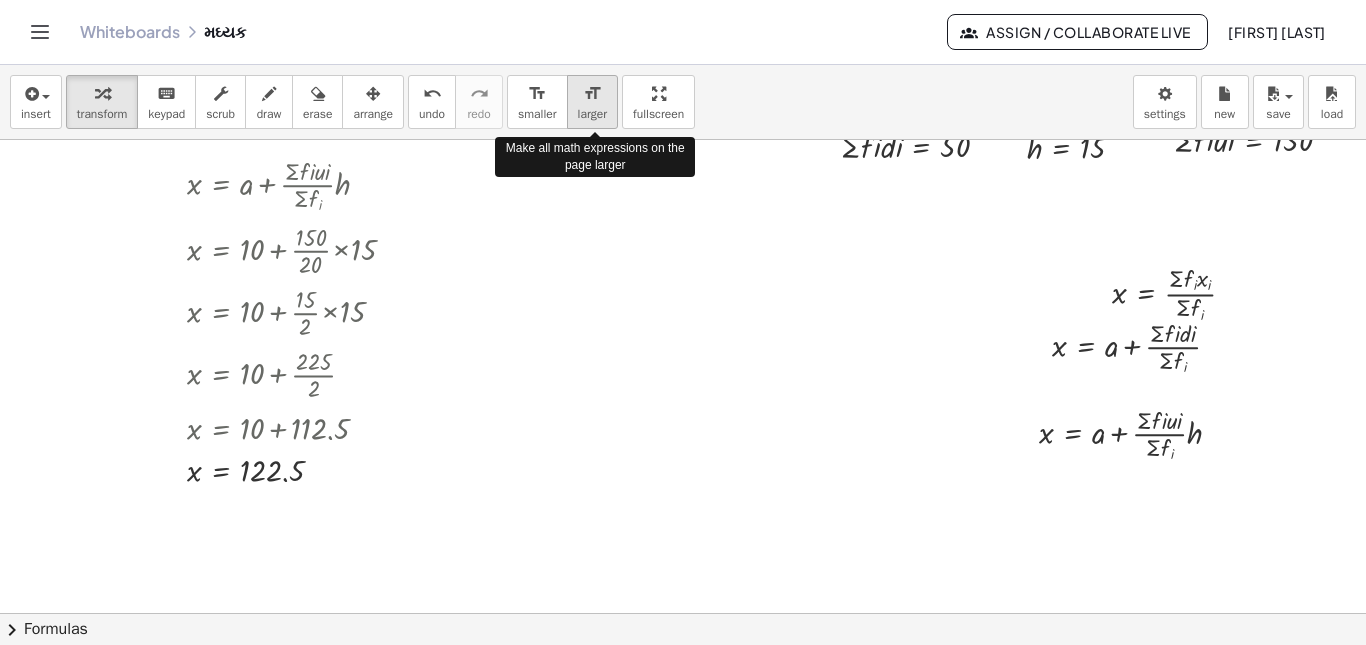 click on "larger" at bounding box center [592, 114] 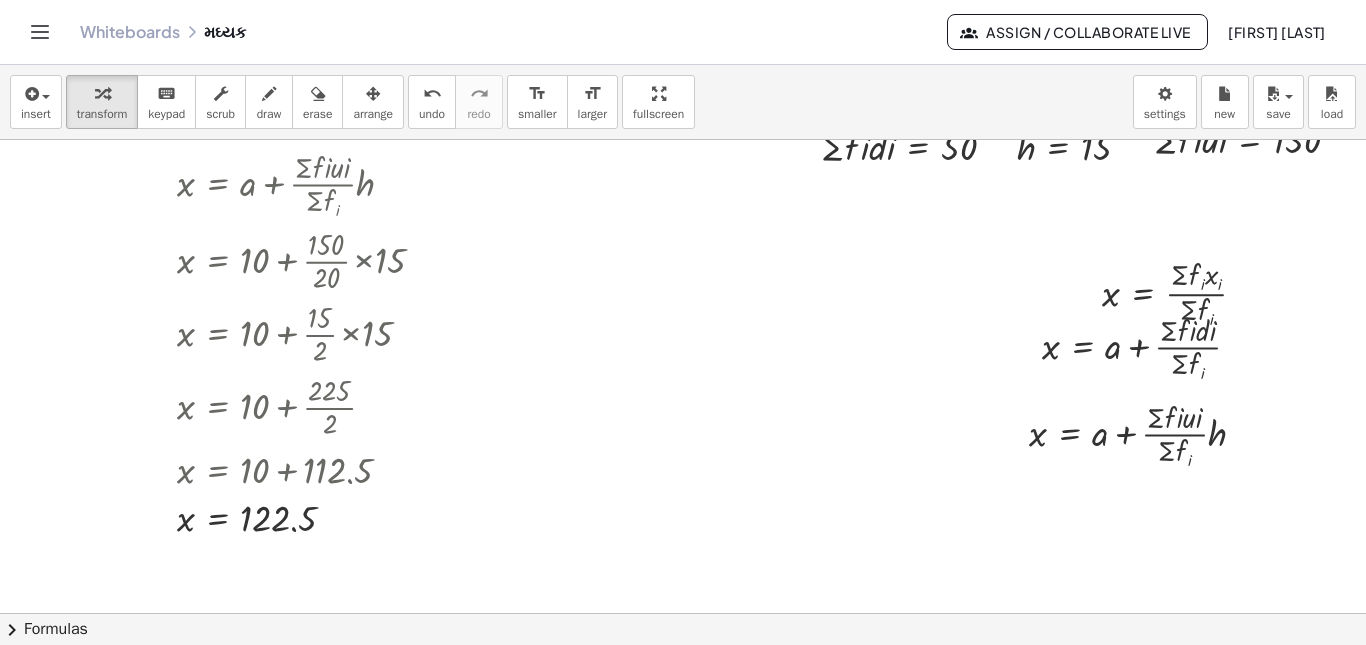 scroll, scrollTop: 0, scrollLeft: 144, axis: horizontal 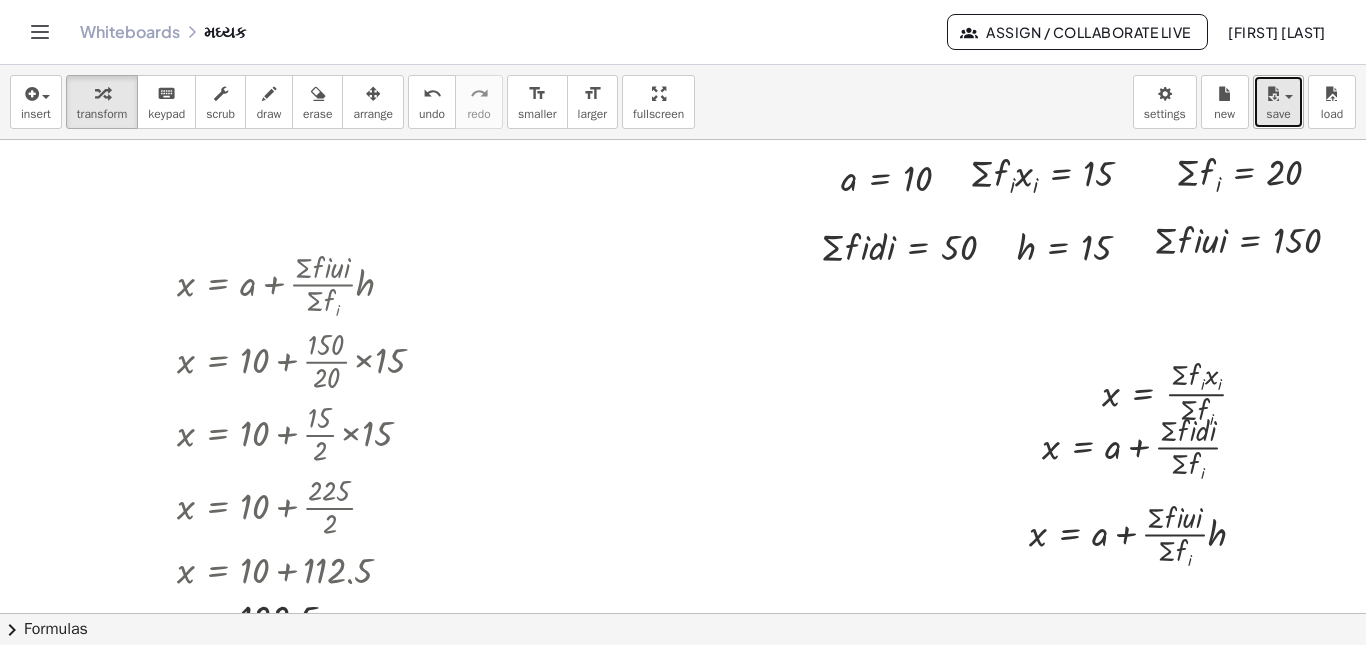 click at bounding box center [1273, 94] 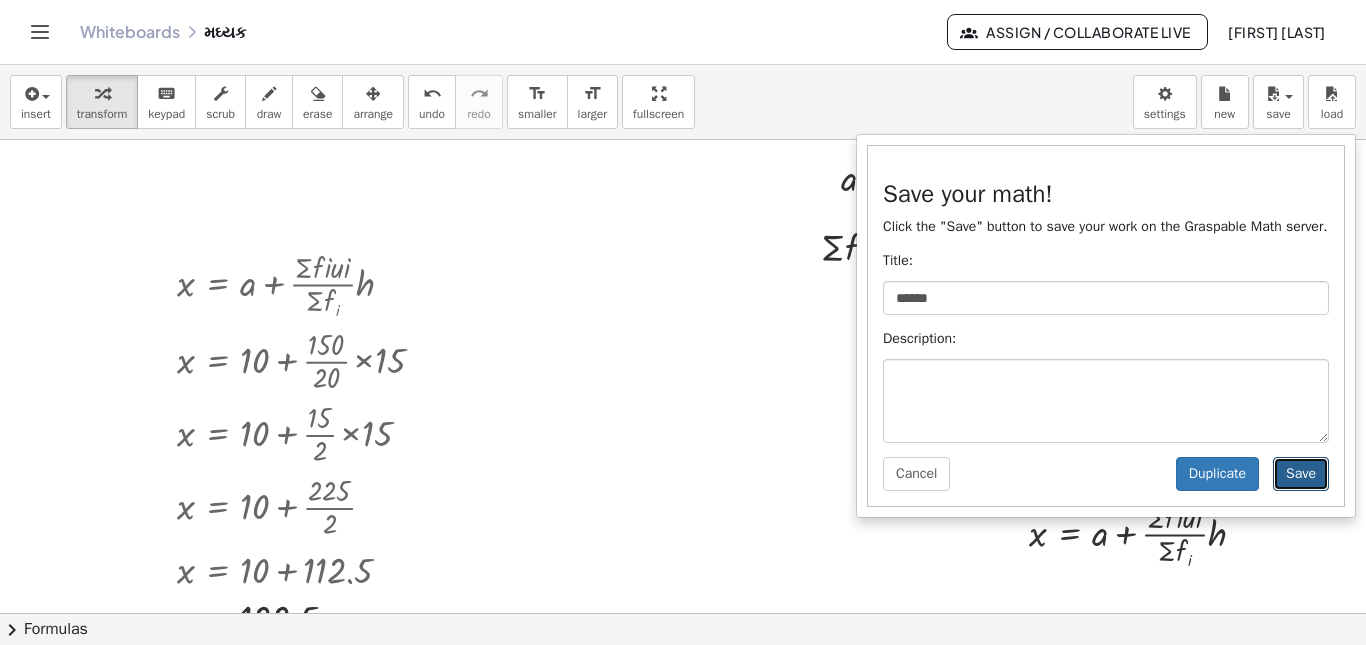 click on "Save" at bounding box center [1301, 474] 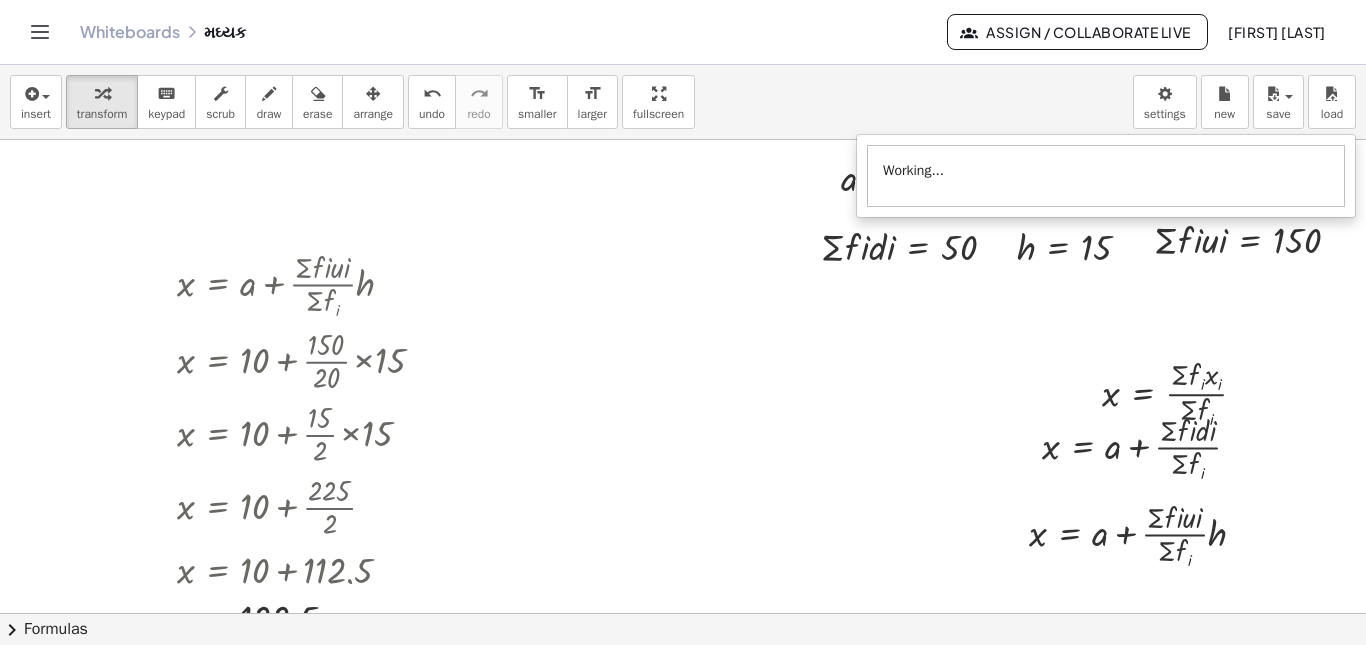 scroll, scrollTop: 100, scrollLeft: 144, axis: both 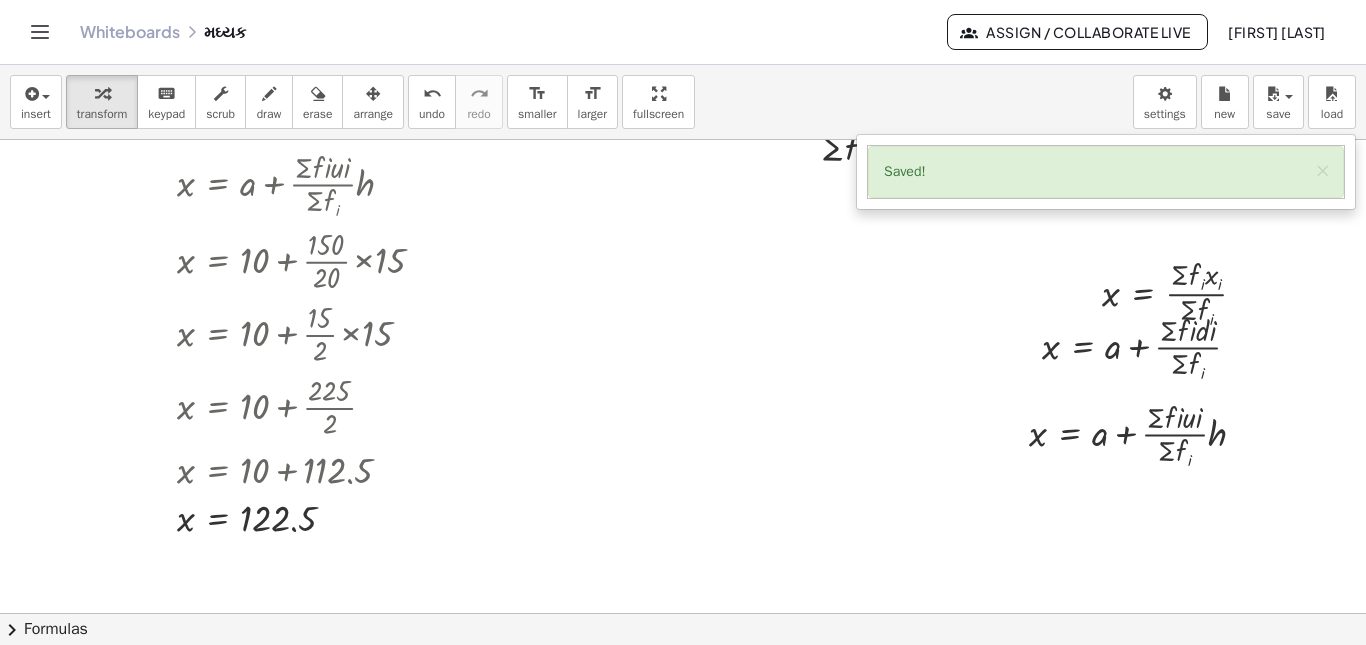click on "Saved! ×" at bounding box center (1106, 172) 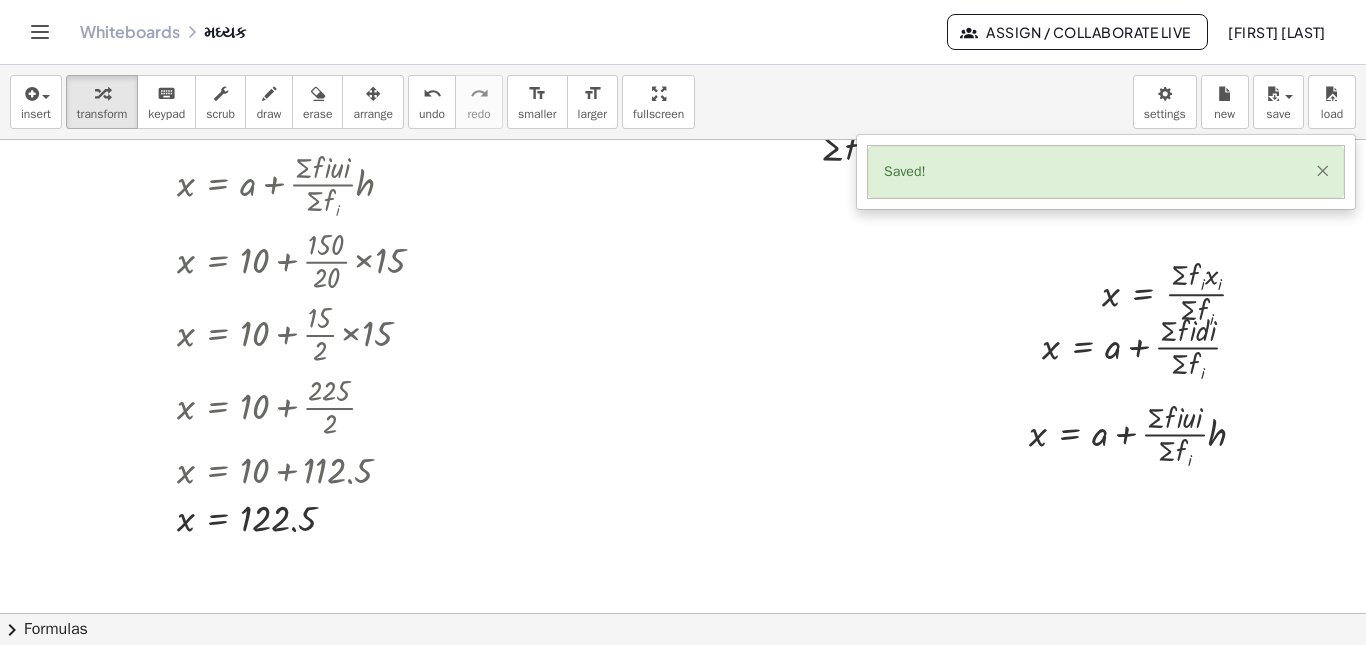 click on "×" at bounding box center (1322, 170) 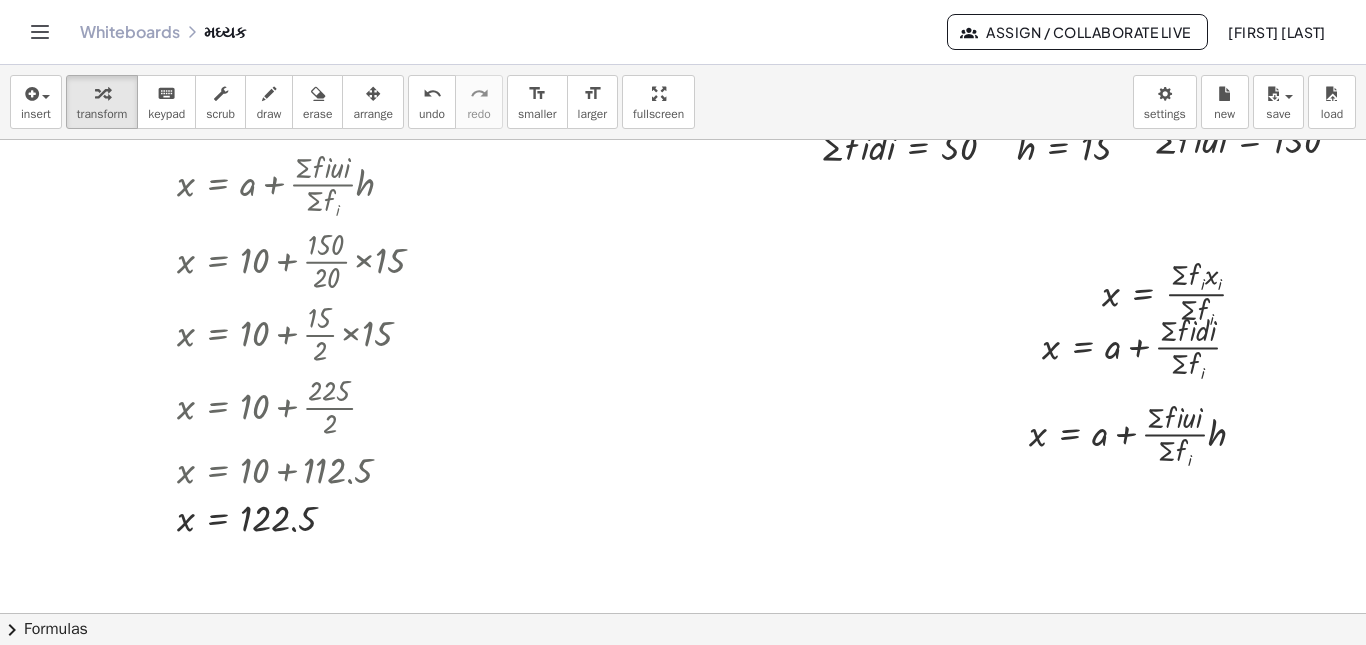 scroll, scrollTop: 0, scrollLeft: 144, axis: horizontal 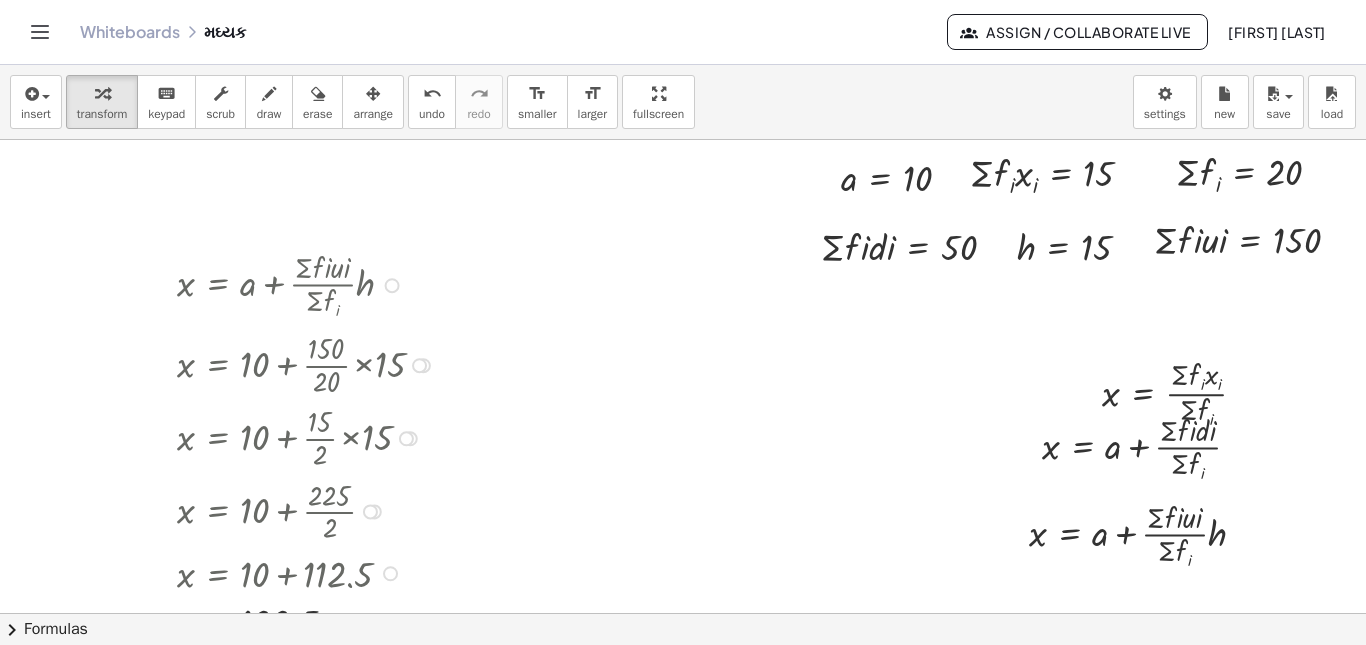 drag, startPoint x: 409, startPoint y: 362, endPoint x: 441, endPoint y: 411, distance: 58.5235 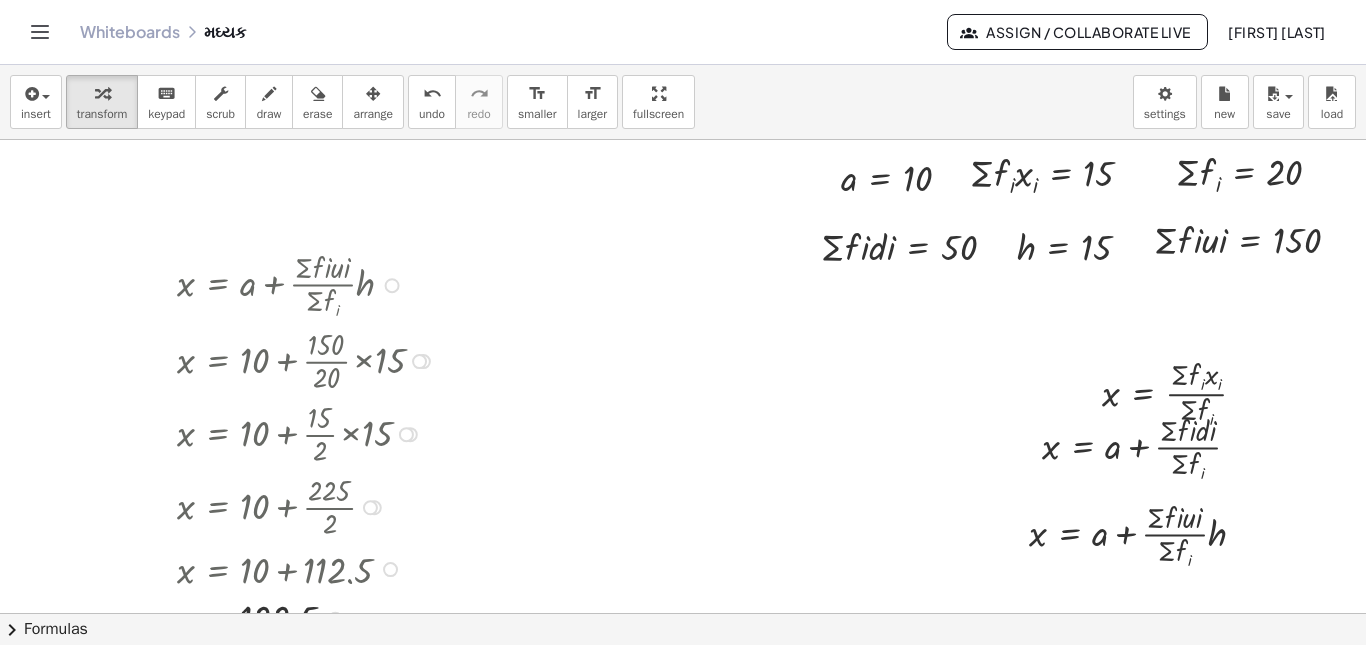 scroll, scrollTop: 100, scrollLeft: 144, axis: both 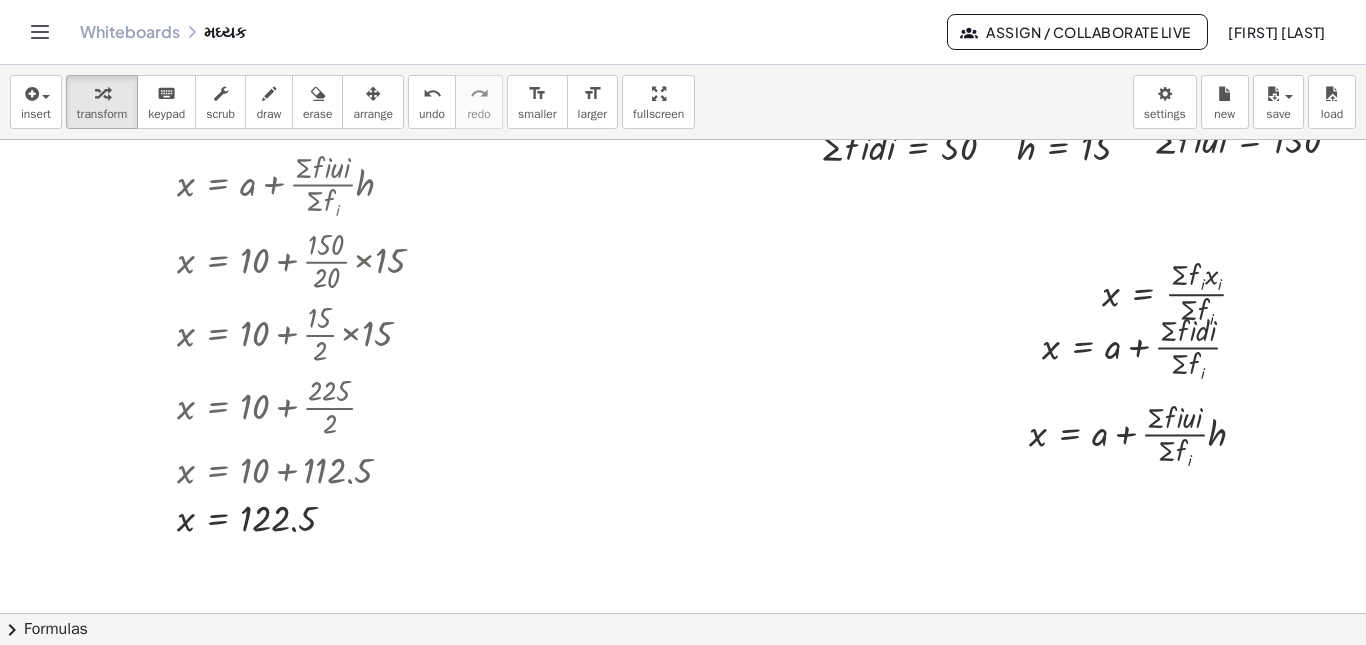 click on "chevron_right" at bounding box center (12, 630) 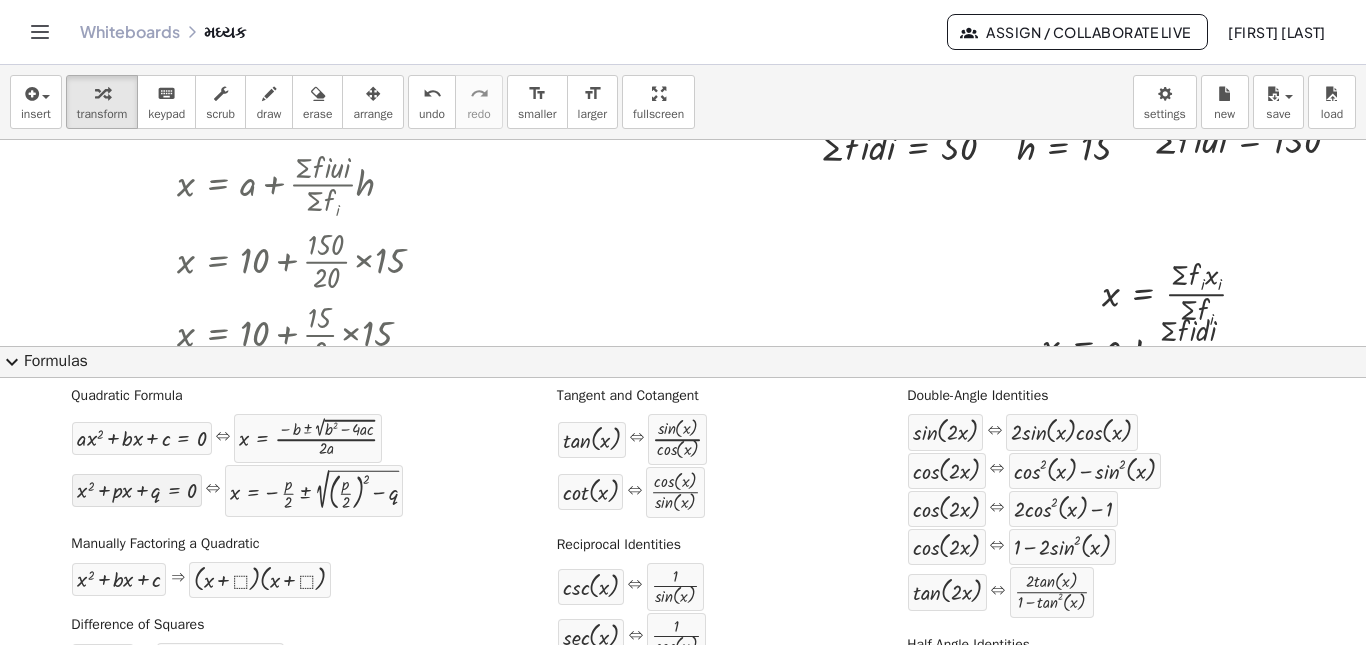 scroll, scrollTop: 0, scrollLeft: 0, axis: both 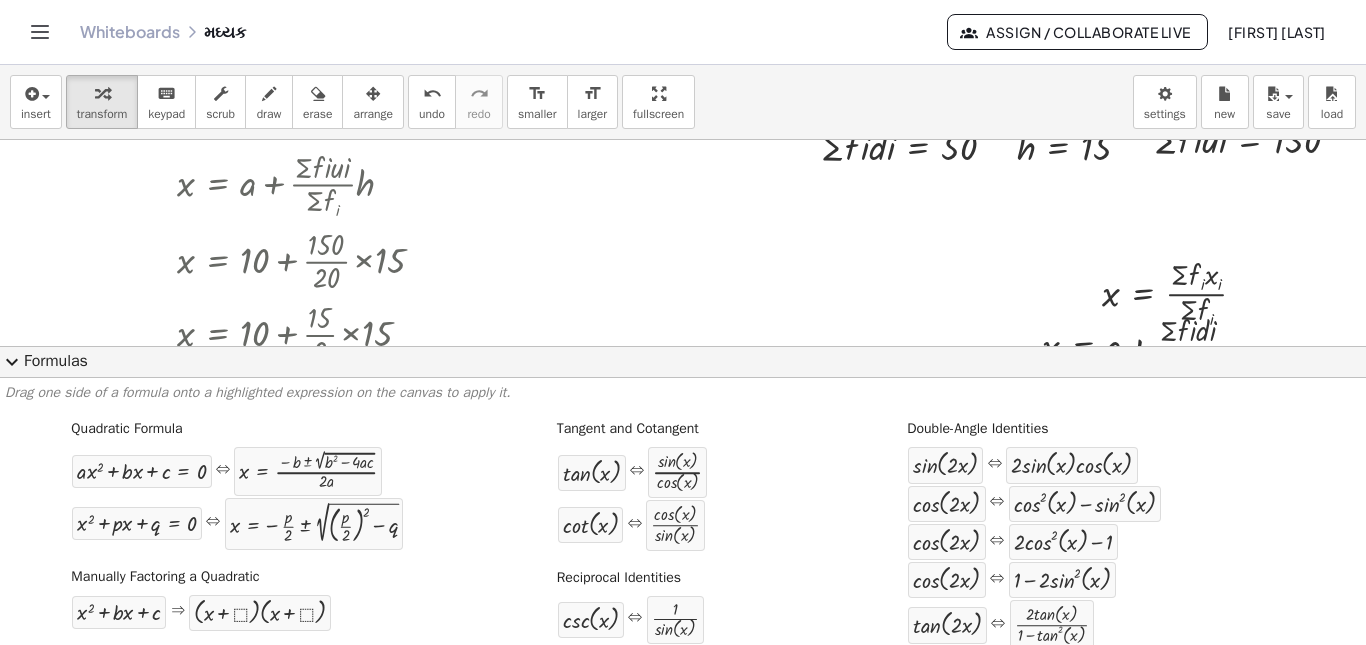 click on "insert select one: Math Expression Function Text Youtube Video Graphing Geometry Geometry 3D transform keyboard keypad scrub draw erase arrange undo undo redo redo format_size smaller format_size larger fullscreen load   save Saved! × new settings x = × Σ × f i × x i × Σ × f i x = + a + × Σ × f × i × d × i × Σ × f i Fix a mistake Transform line Copy line as LaTeX Copy derivation as LaTeX Expand new lines: On x = + a + × × Σ × f × i × u × i × Σ × f i × h Fix a mistake Transform line Copy line as LaTeX Copy derivation as LaTeX Expand new lines: On a = 10 × Σ × f i × x i = 15 × Σ × f i = 20 Fix a mistake Transform line Copy line as LaTeX Copy derivation as LaTeX Expand new lines: On × Σ × f × i × d × i = 50 × Σ × f × i × u × i = 150 h = 15 x = + a + × × Σ × f × i × u × i × Σ × f i × h x = + 10 + × × Σ × f × i × u × i × Σ × f i × h x = + 10 + × × 150 × Σ × f i × h x = + 10 + × × 150 × 20 × h x = + 10 + × × 150 × 20 × 15 x = + +" at bounding box center (683, 355) 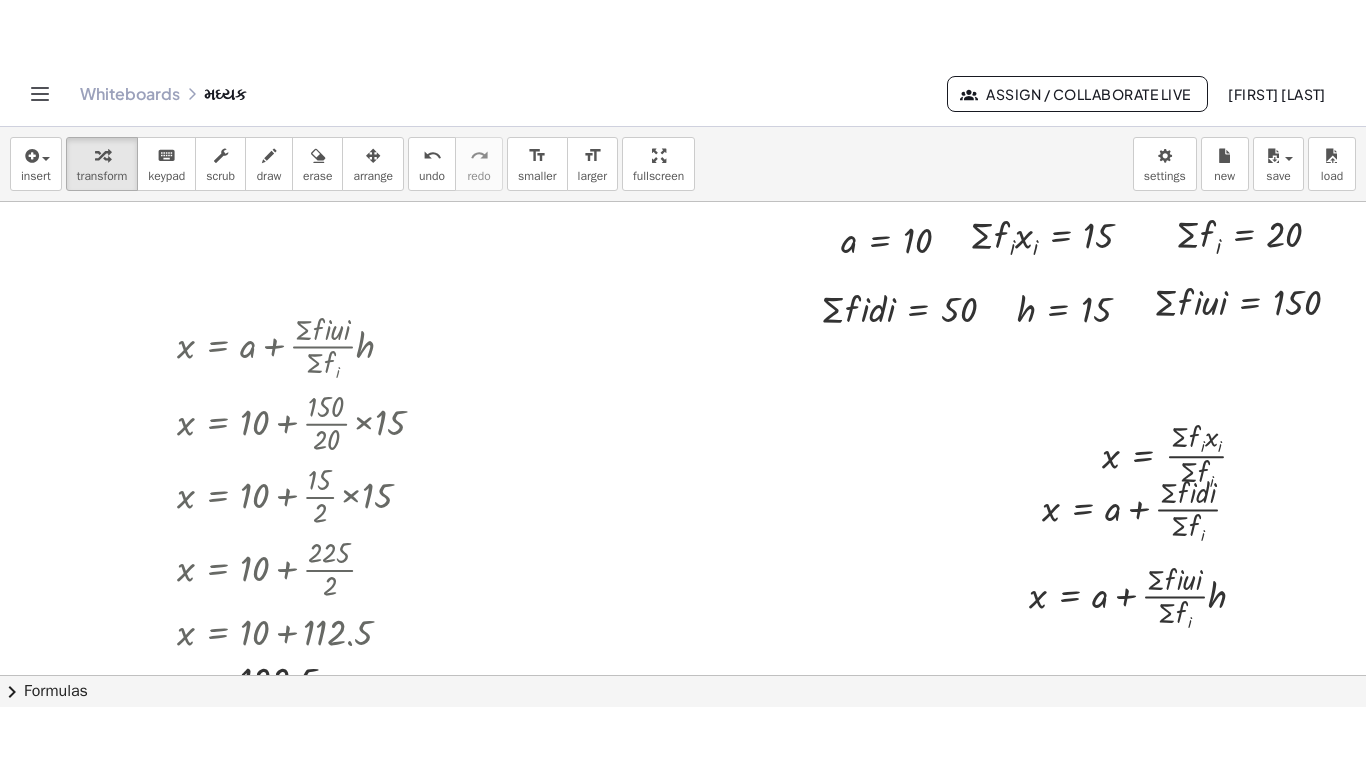 scroll, scrollTop: 100, scrollLeft: 144, axis: both 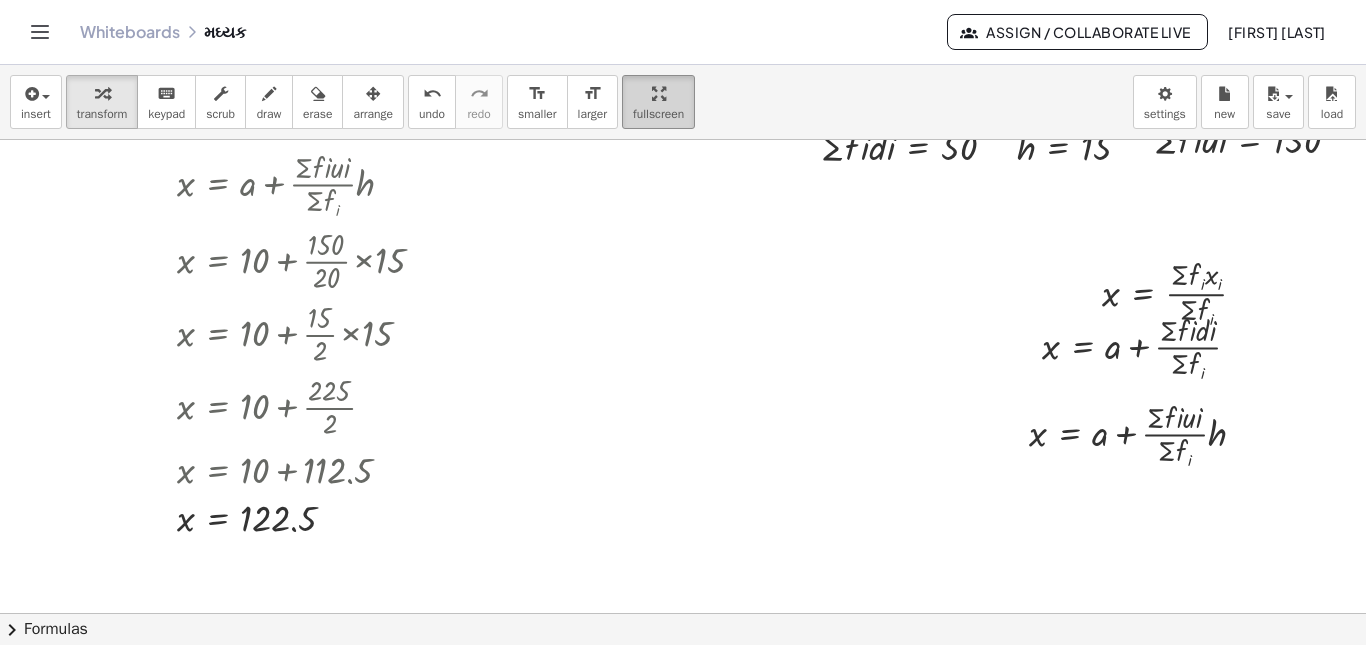 click on "insert select one: Math Expression Function Text Youtube Video Graphing Geometry Geometry 3D transform keyboard keypad scrub draw erase arrange undo undo redo redo format_size smaller format_size larger fullscreen load   save Saved! × new settings x = × Σ × f i × x i × Σ × f i x = + a + × Σ × f × i × d × i × Σ × f i Fix a mistake Transform line Copy line as LaTeX Copy derivation as LaTeX Expand new lines: On x = + a + × × Σ × f × i × u × i × Σ × f i × h Fix a mistake Transform line Copy line as LaTeX Copy derivation as LaTeX Expand new lines: On a = 10 × Σ × f i × x i = 15 × Σ × f i = 20 Fix a mistake Transform line Copy line as LaTeX Copy derivation as LaTeX Expand new lines: On × Σ × f × i × d × i = 50 × Σ × f × i × u × i = 150 h = 15 x = + a + × × Σ × f × i × u × i × Σ × f i × h x = + 10 + × × Σ × f × i × u × i × Σ × f i × h x = + 10 + × × 150 × Σ × f i × h x = + 10 + × × 150 × 20 × h x = + 10 + × × 150 × 20 × 15 x = + +" at bounding box center [683, 355] 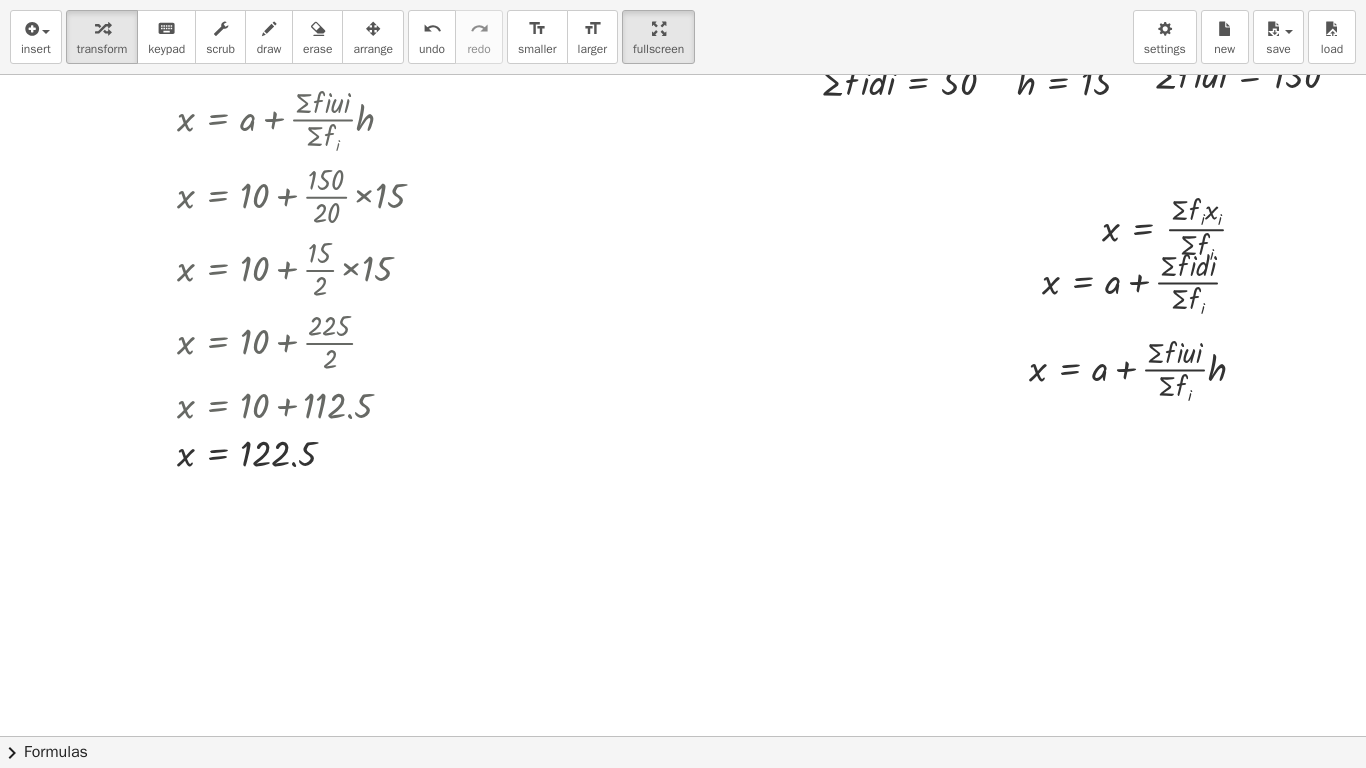 click at bounding box center [615, 636] 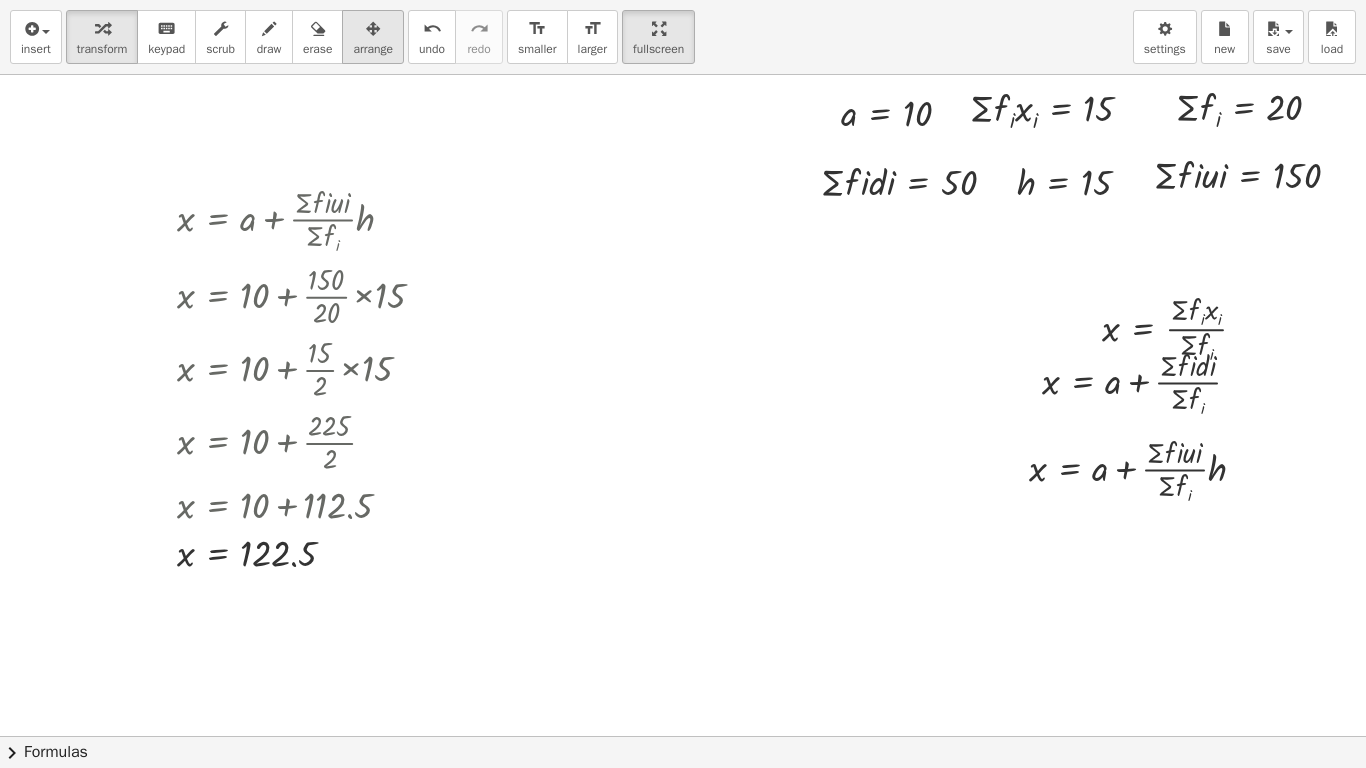 click on "arrange" at bounding box center (373, 49) 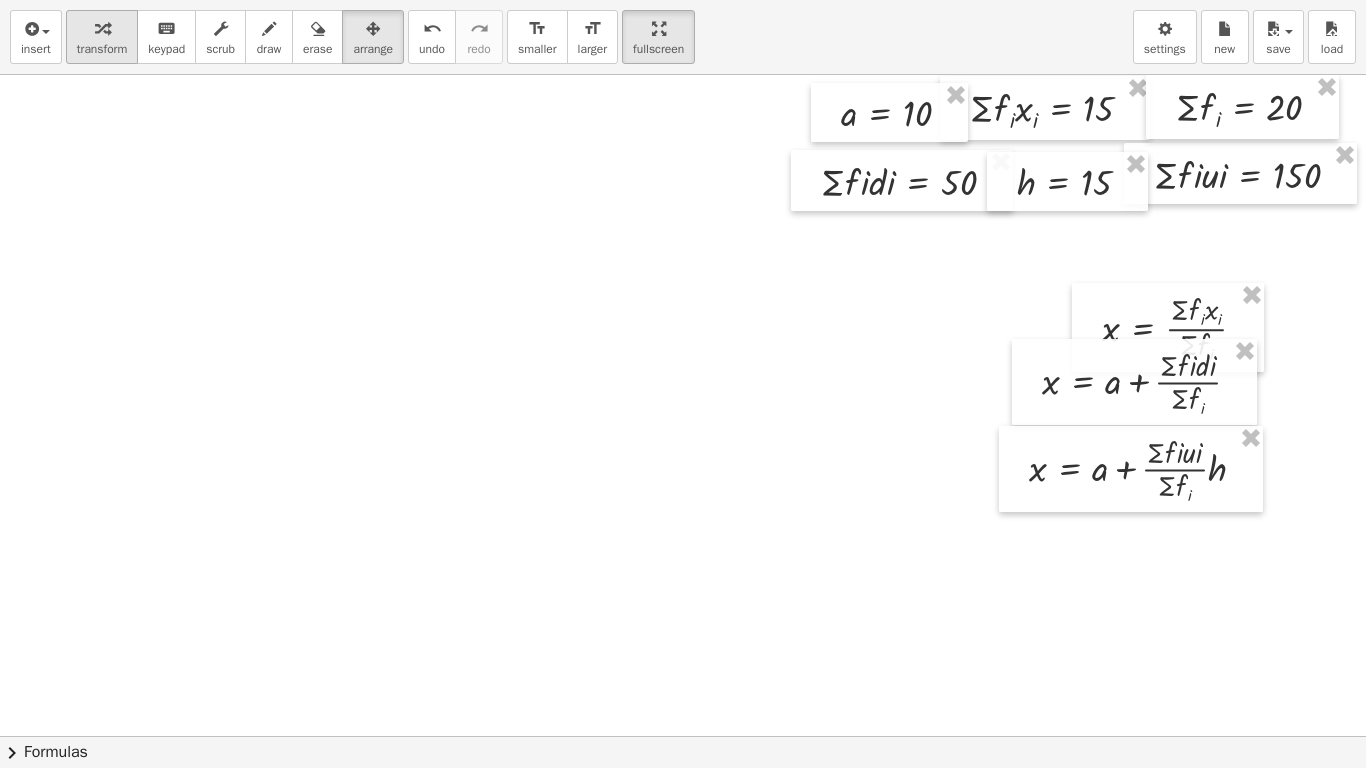 click on "transform" at bounding box center [102, 49] 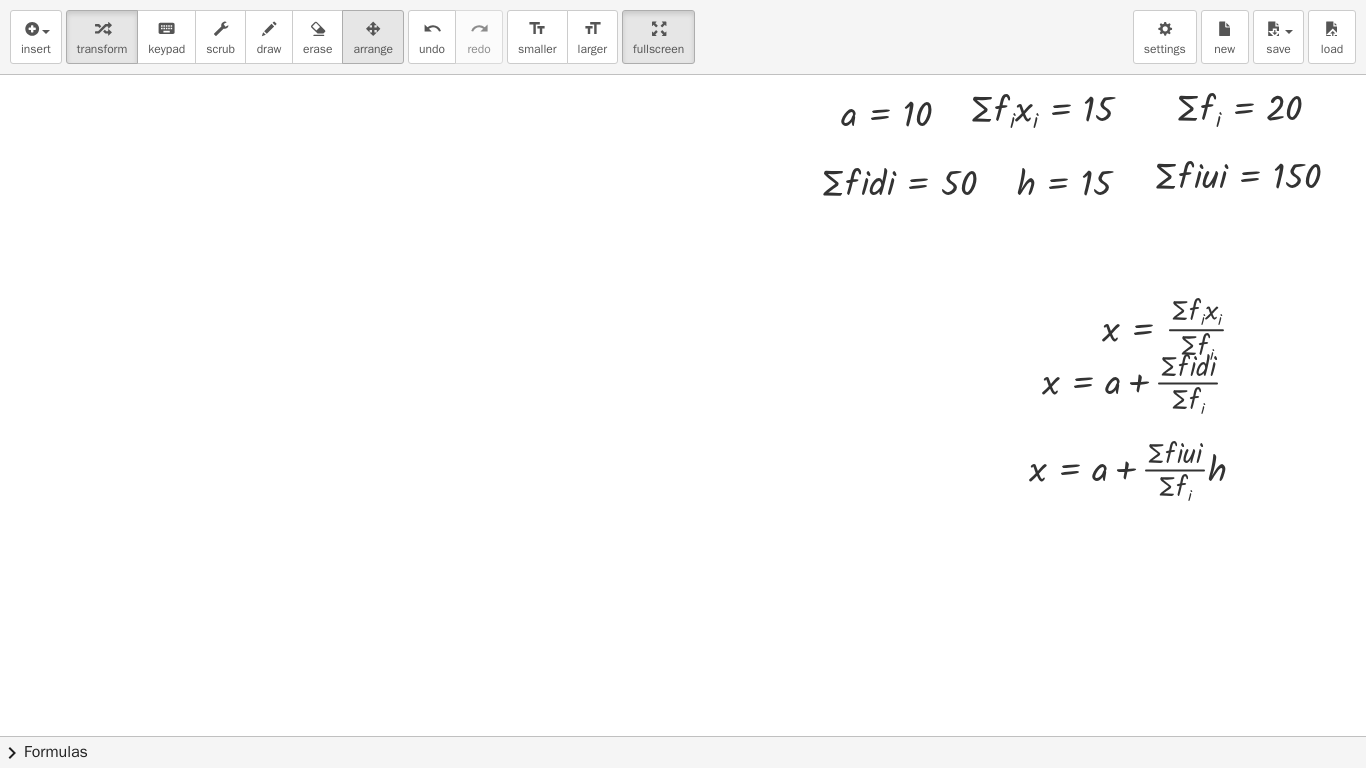 click on "arrange" at bounding box center [373, 49] 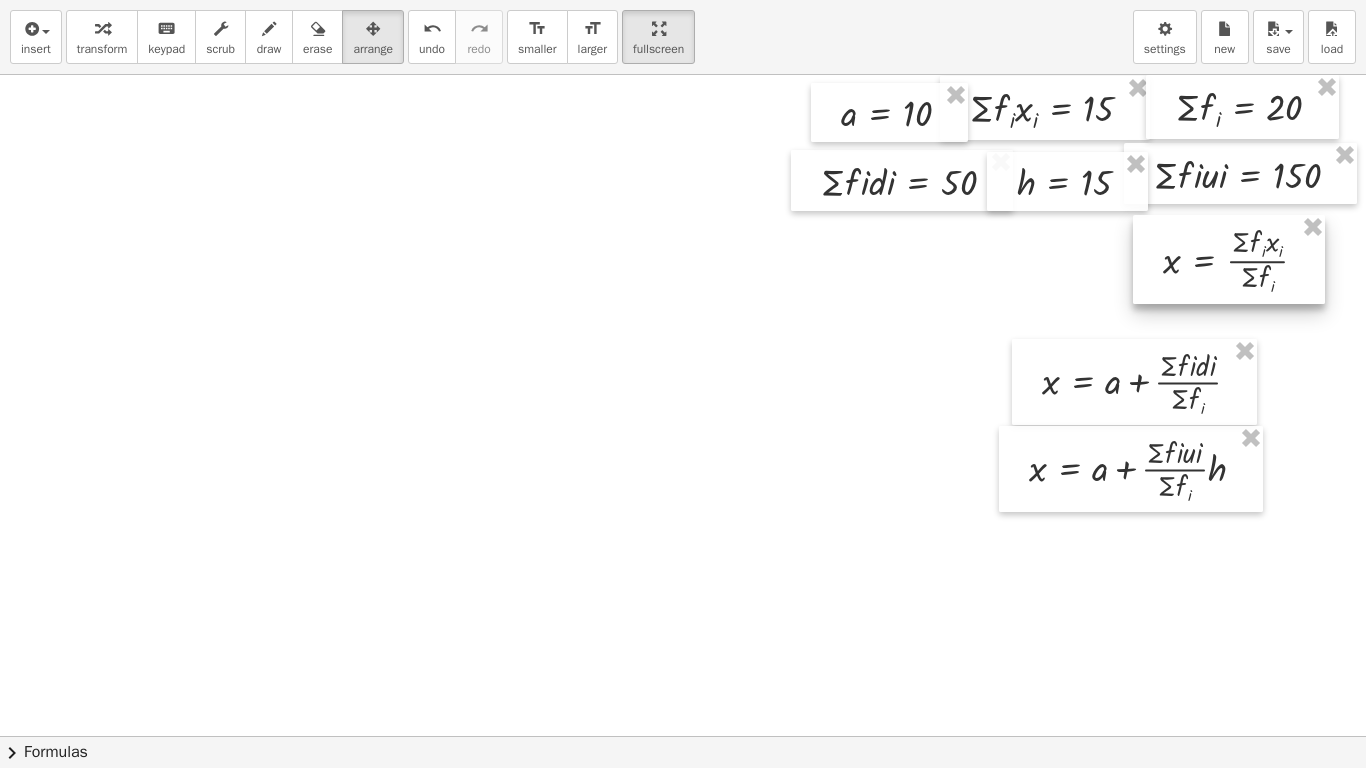 drag, startPoint x: 1189, startPoint y: 295, endPoint x: 1250, endPoint y: 229, distance: 89.87213 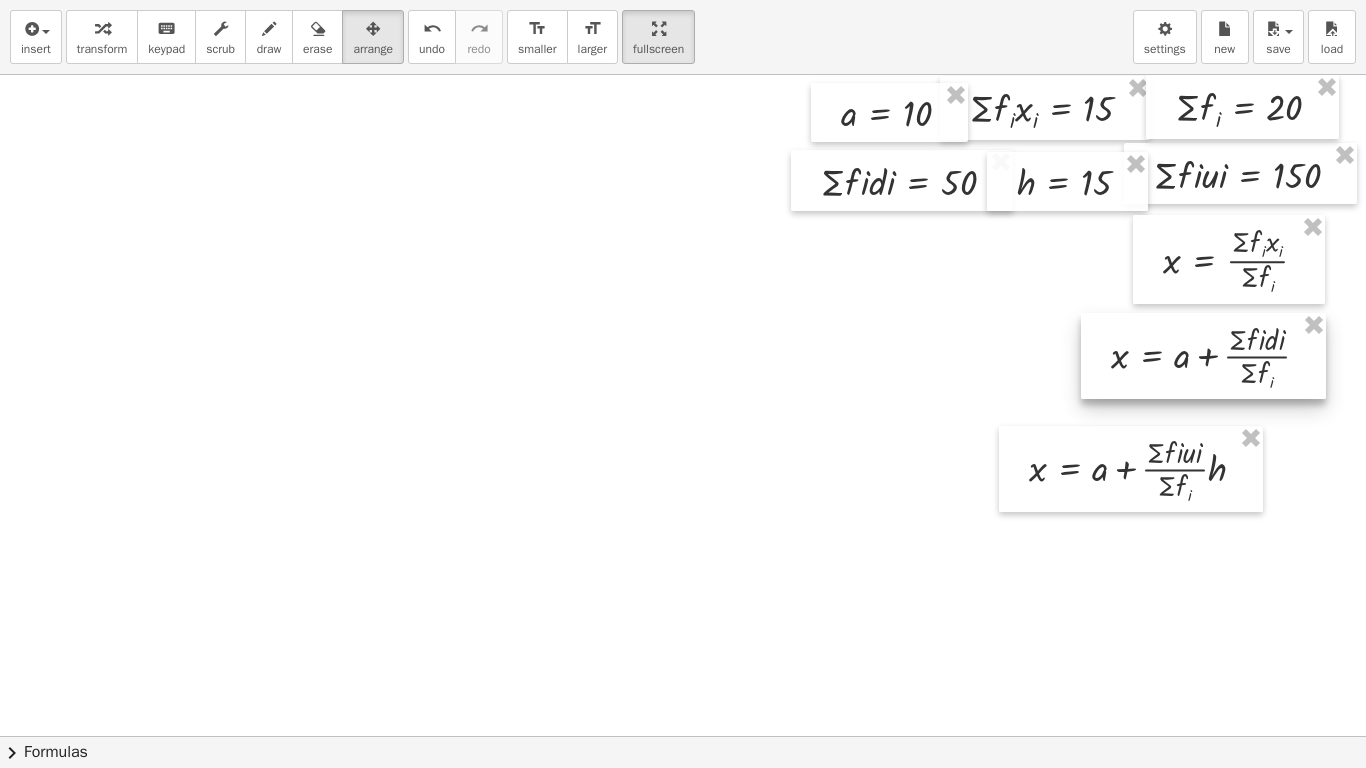 drag, startPoint x: 1169, startPoint y: 373, endPoint x: 1234, endPoint y: 350, distance: 68.94926 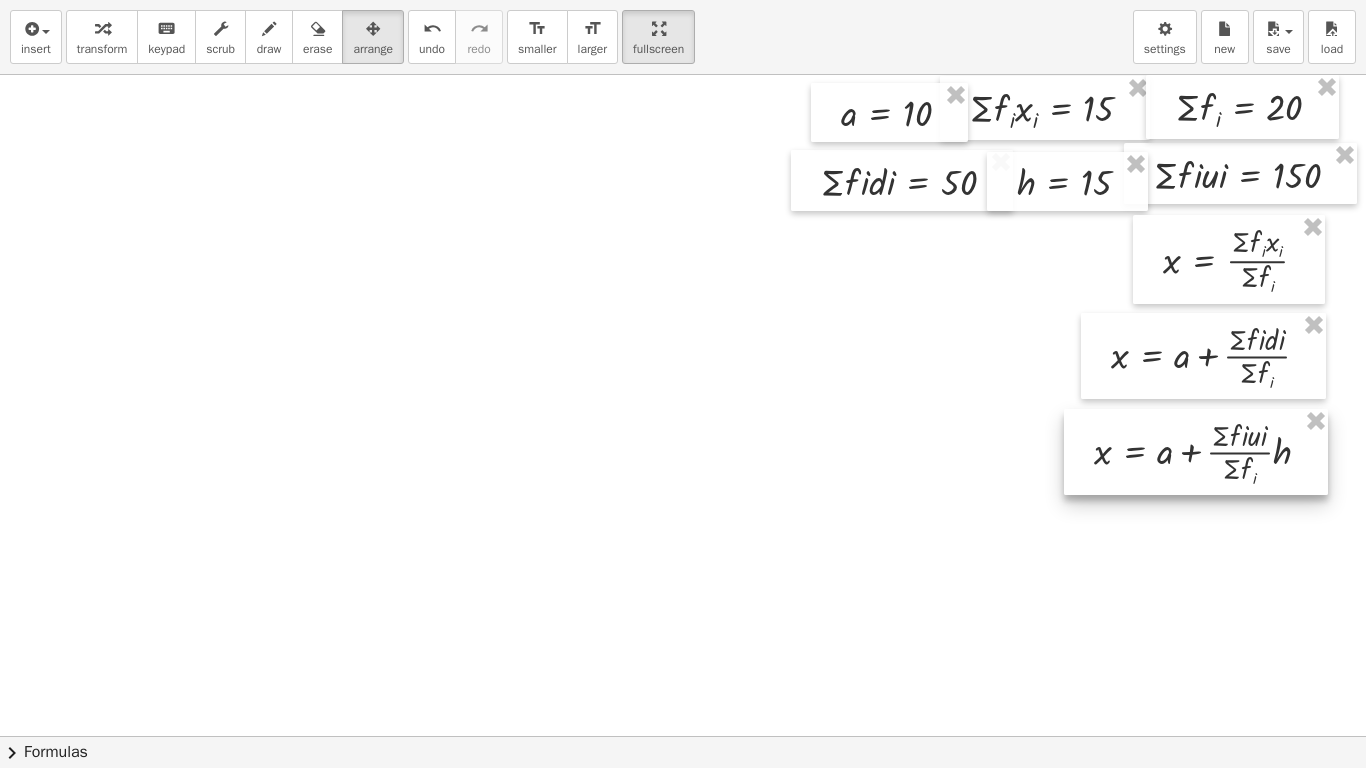 drag, startPoint x: 1173, startPoint y: 477, endPoint x: 1237, endPoint y: 460, distance: 66.21933 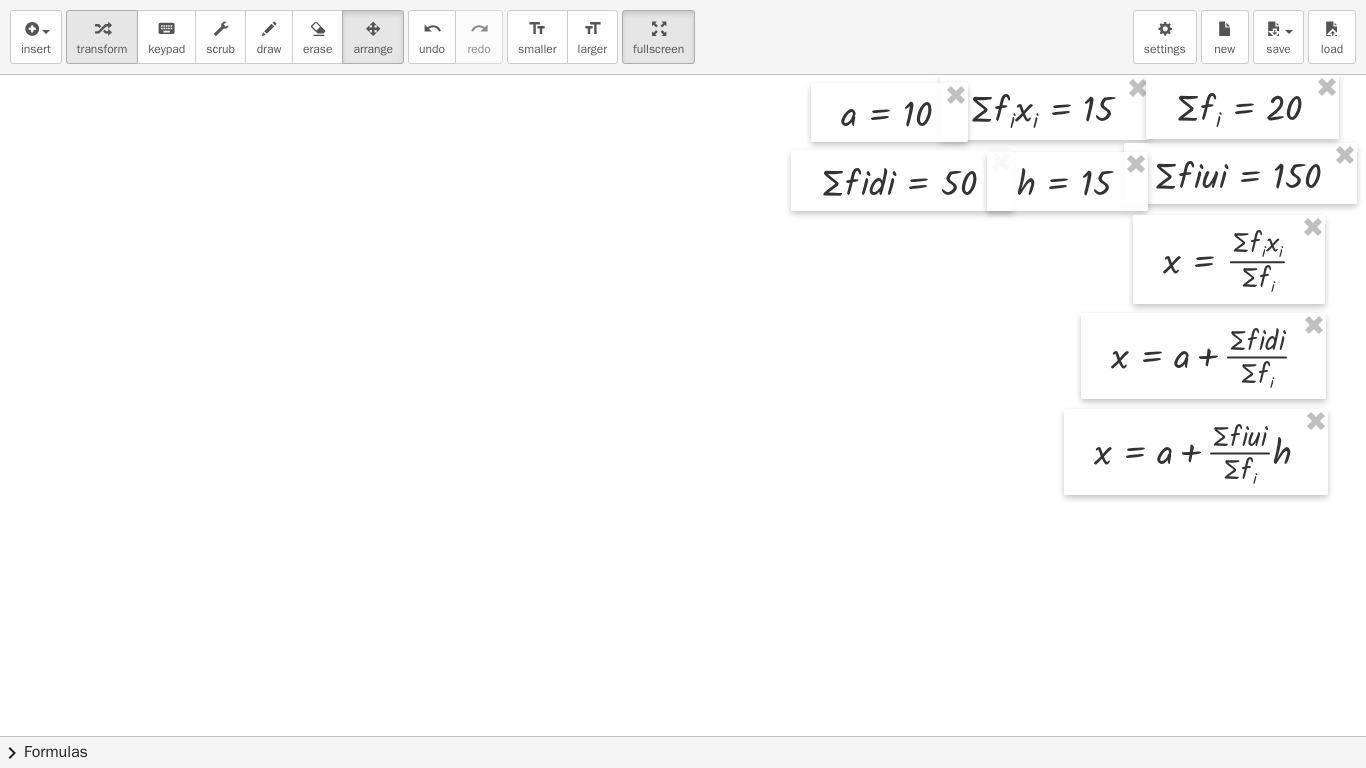 click at bounding box center [102, 29] 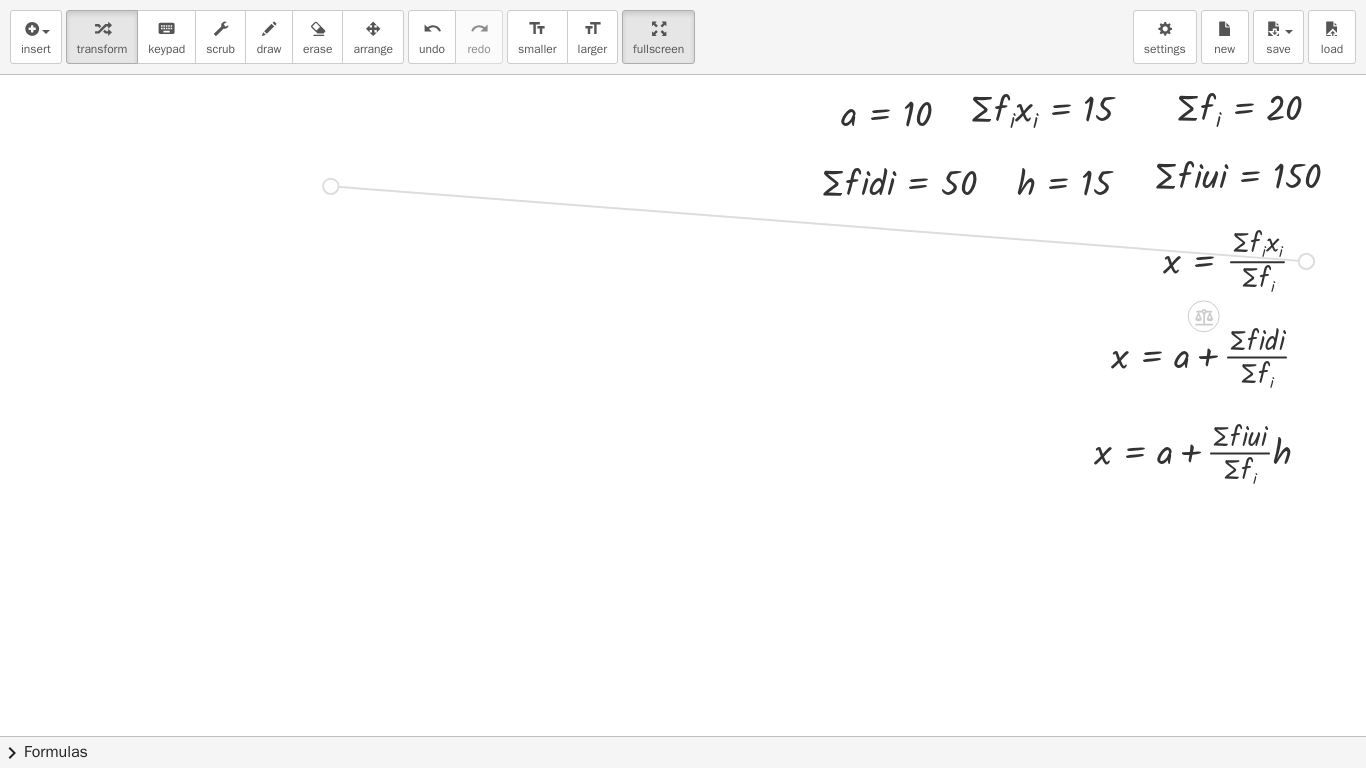 drag, startPoint x: 1294, startPoint y: 258, endPoint x: 285, endPoint y: 185, distance: 1011.63727 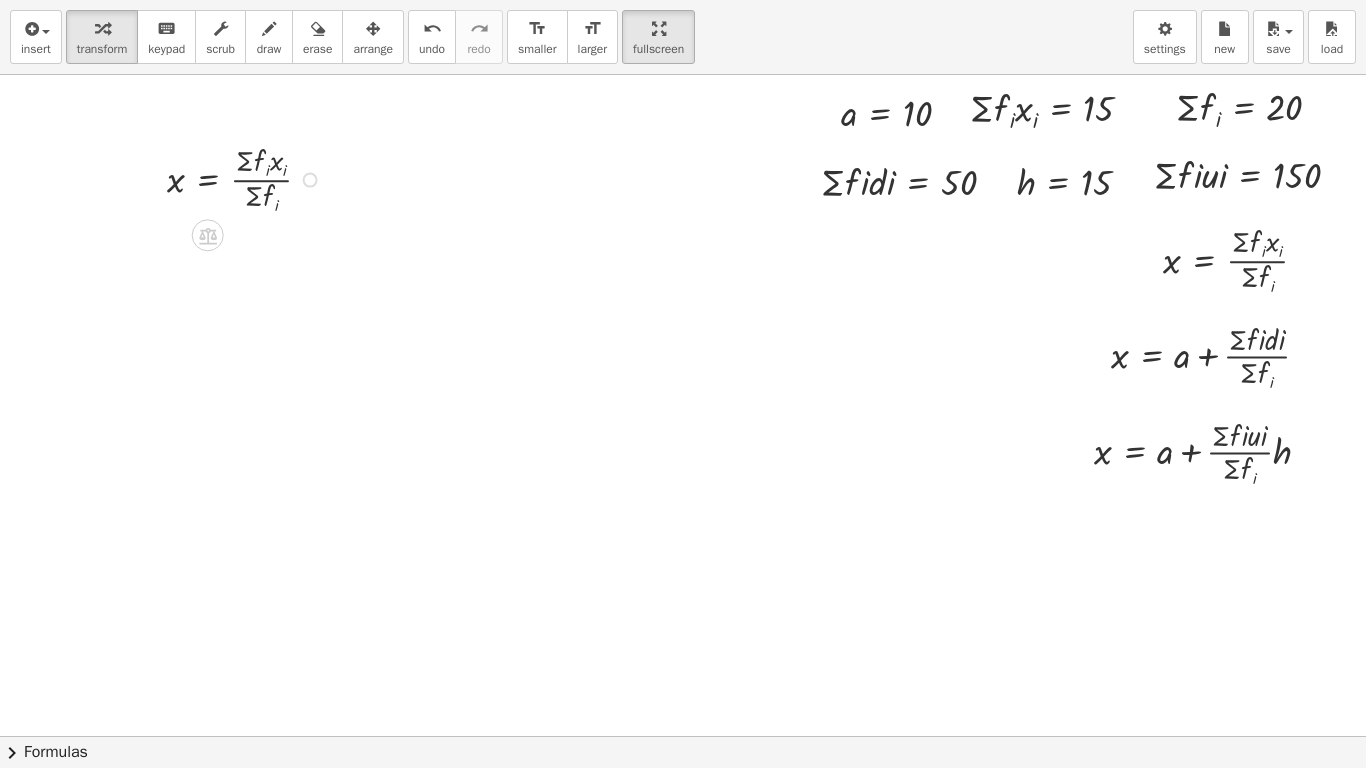 click at bounding box center [247, 178] 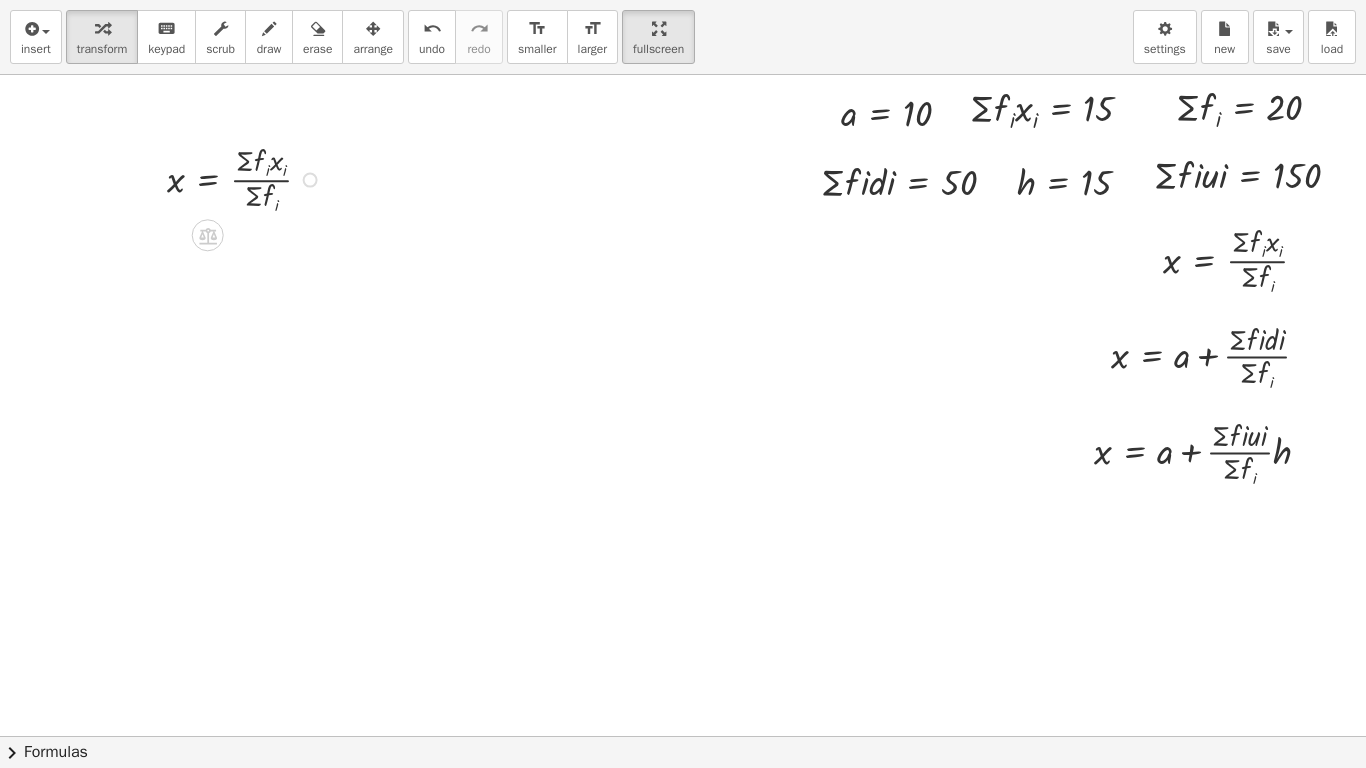 click at bounding box center [247, 178] 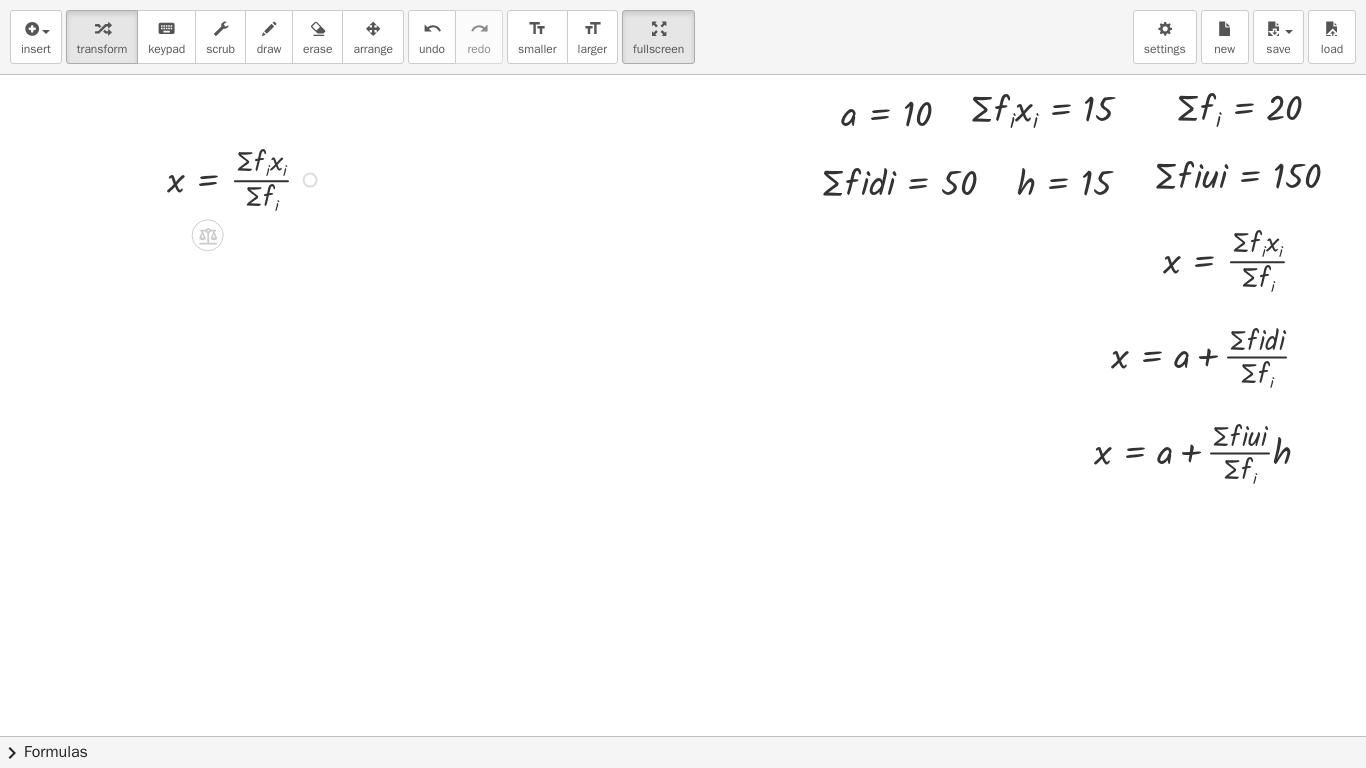 click at bounding box center [247, 178] 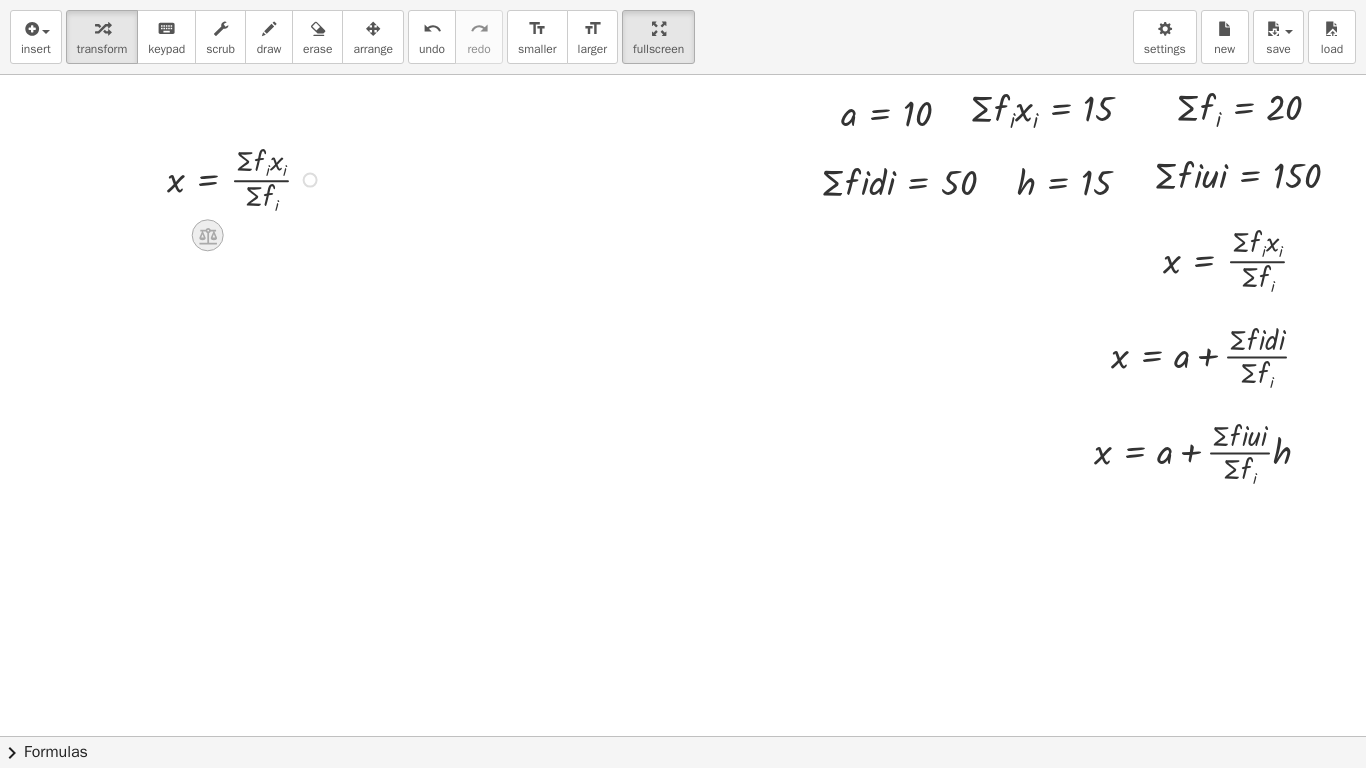 click 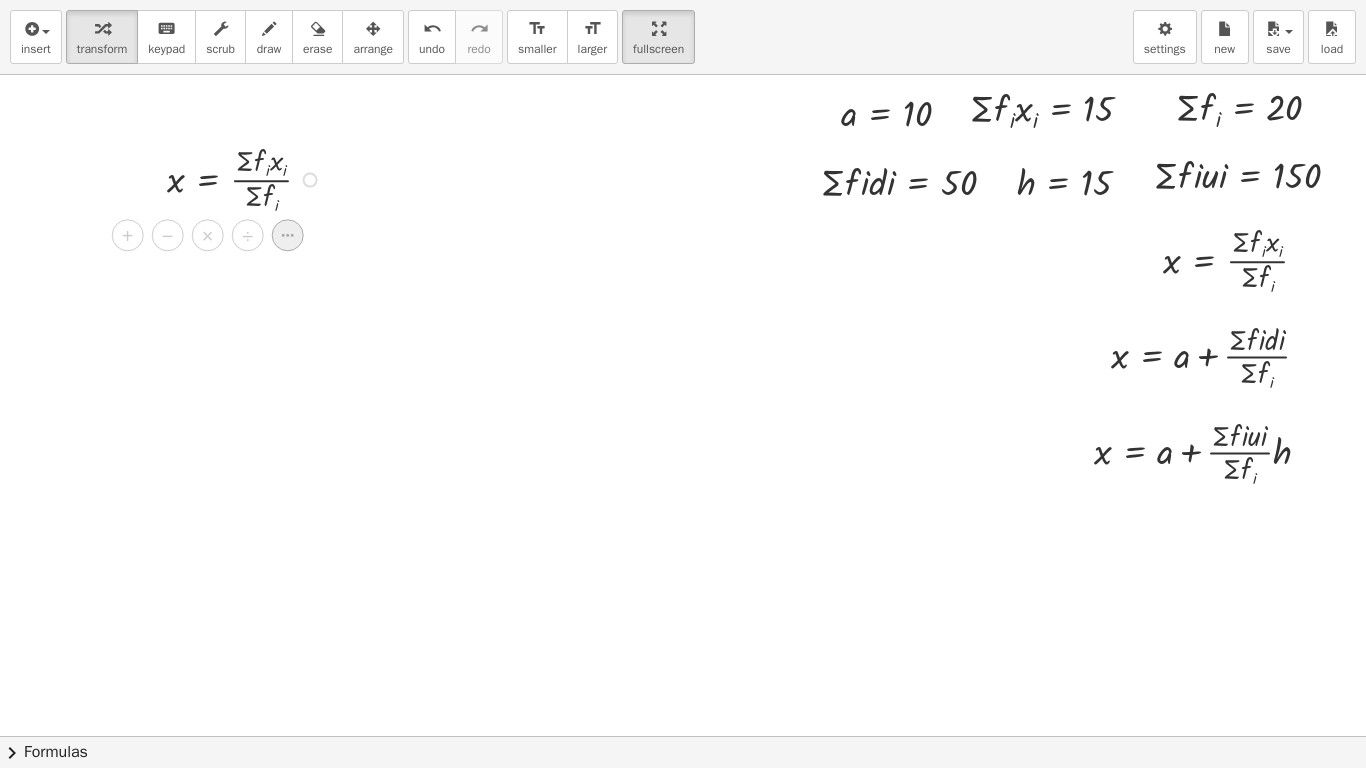 click 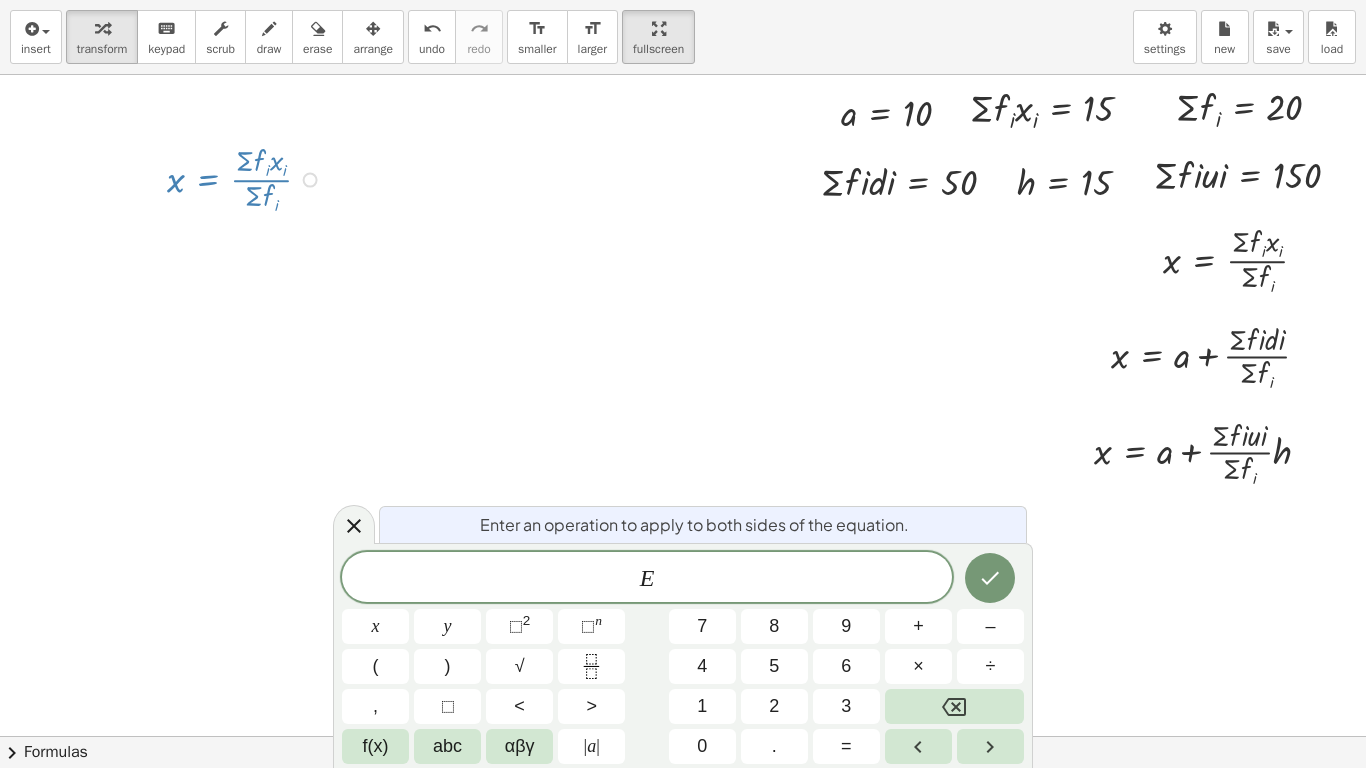 click 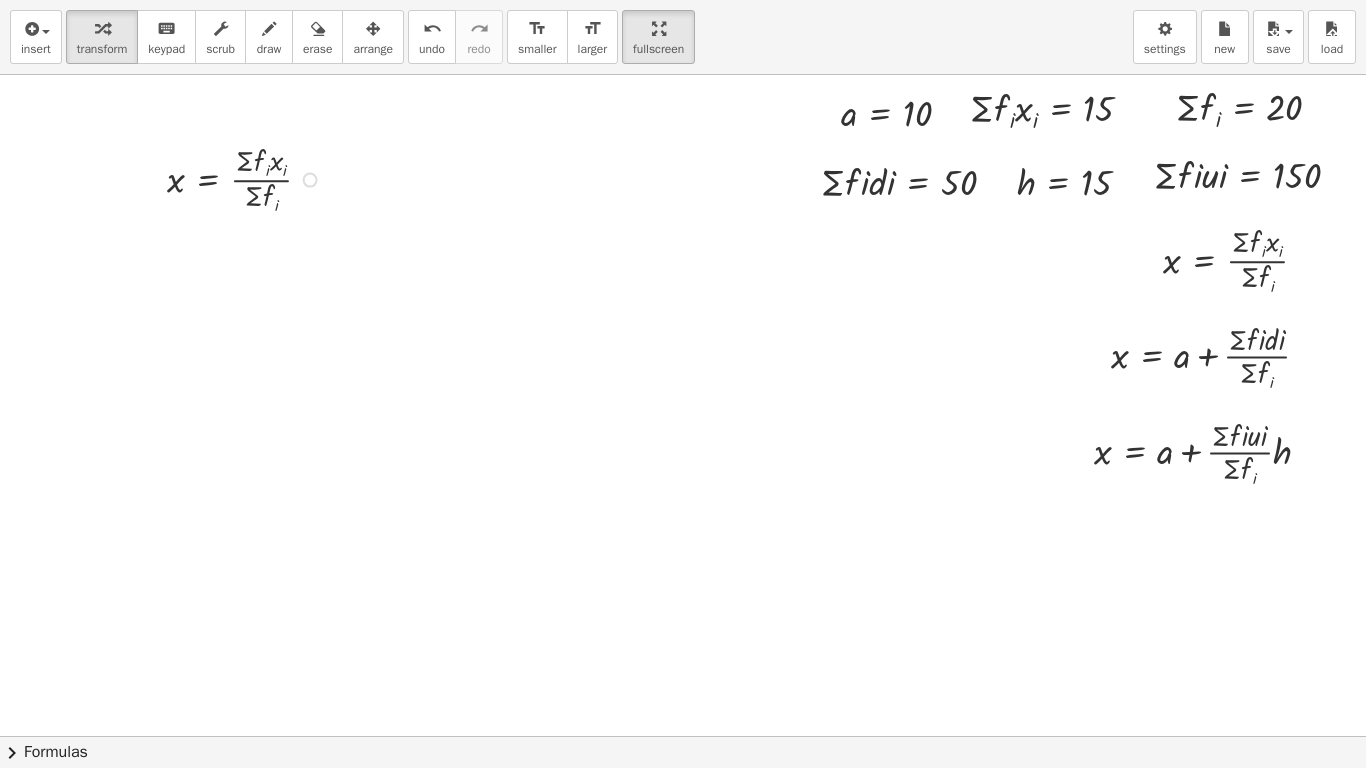 click at bounding box center (247, 178) 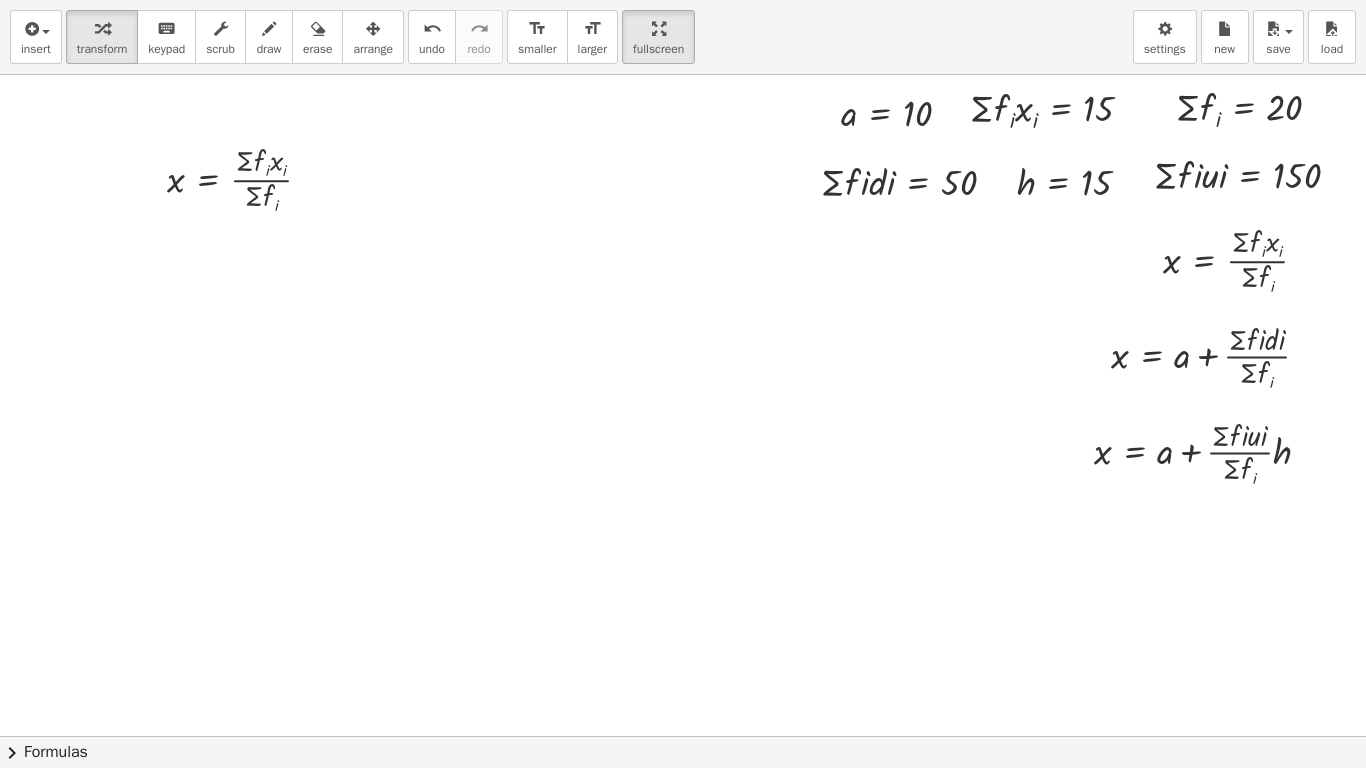 click at bounding box center [615, 736] 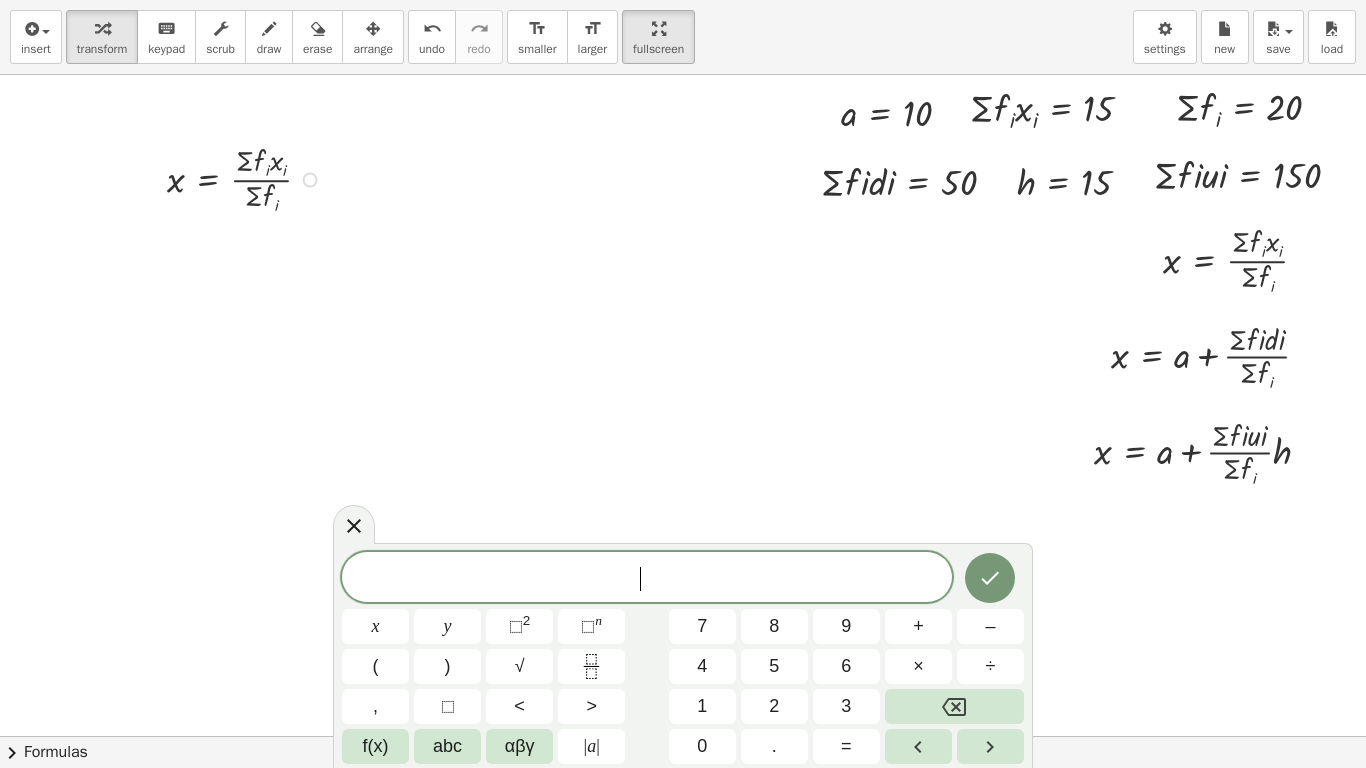 click at bounding box center (247, 178) 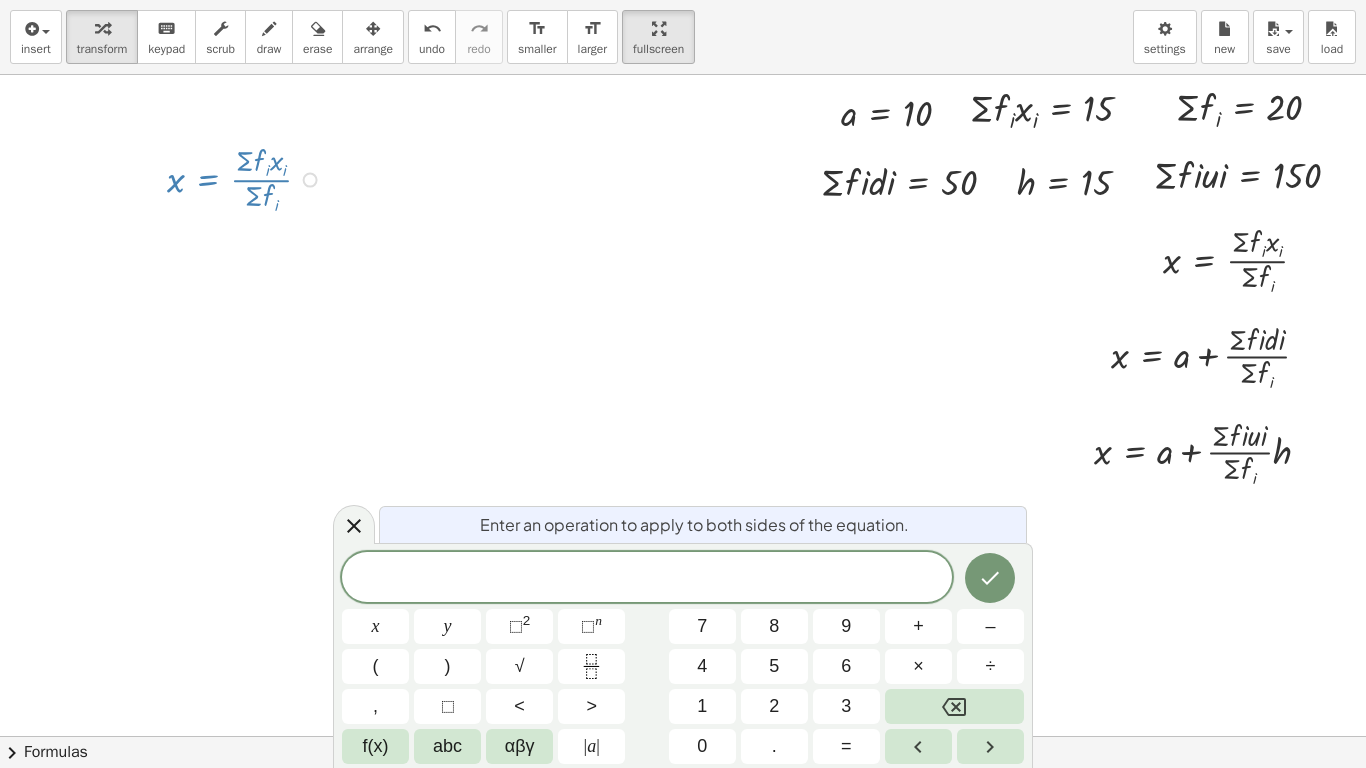 click 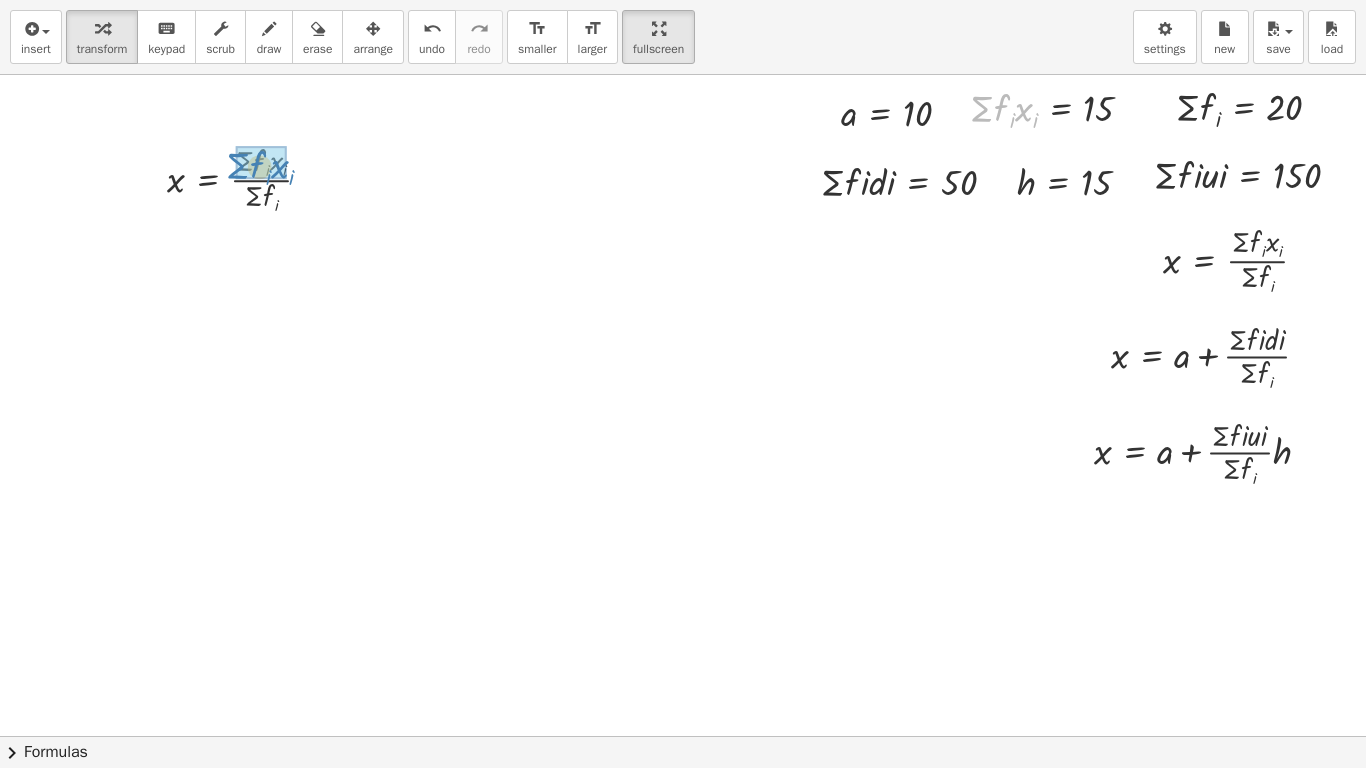 drag, startPoint x: 977, startPoint y: 105, endPoint x: 233, endPoint y: 163, distance: 746.2573 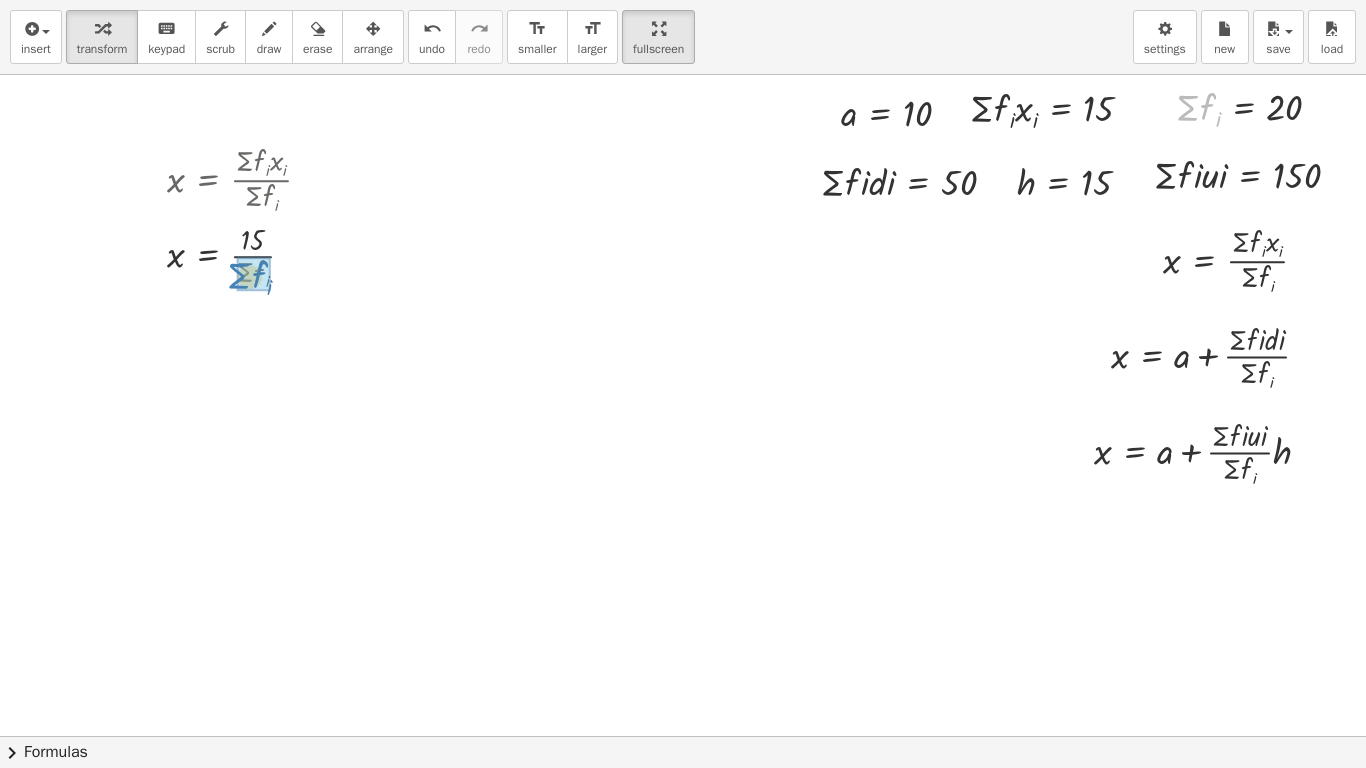 drag, startPoint x: 1176, startPoint y: 100, endPoint x: 227, endPoint y: 268, distance: 963.7557 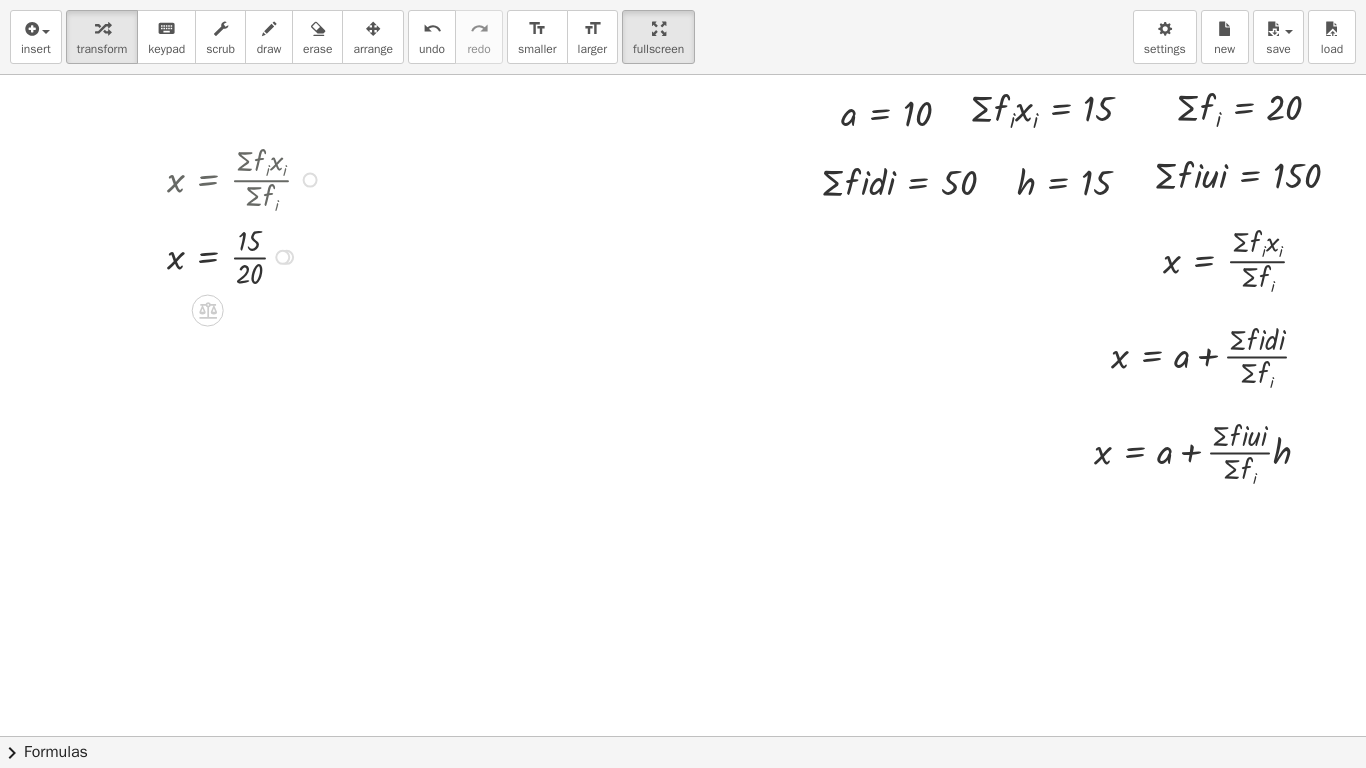 click at bounding box center [247, 255] 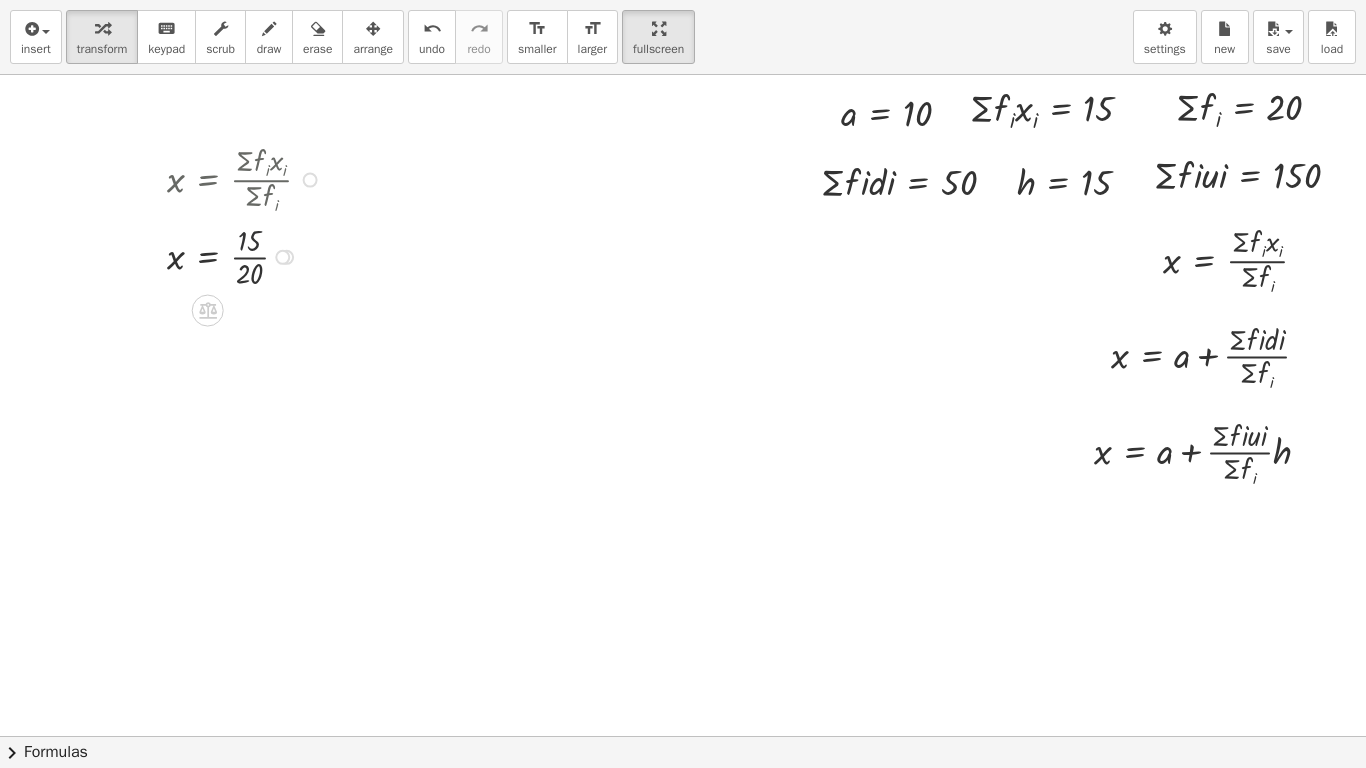 click at bounding box center (247, 255) 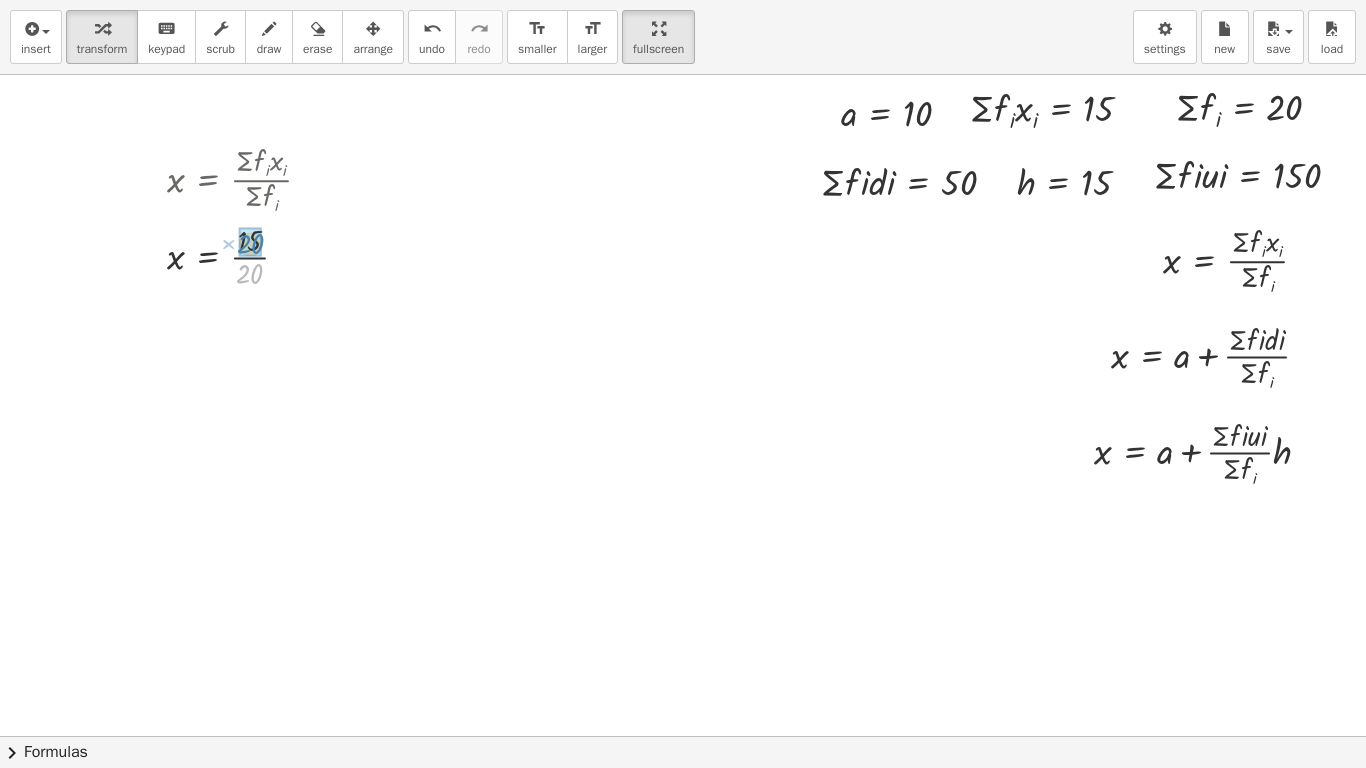 drag, startPoint x: 228, startPoint y: 277, endPoint x: 228, endPoint y: 247, distance: 30 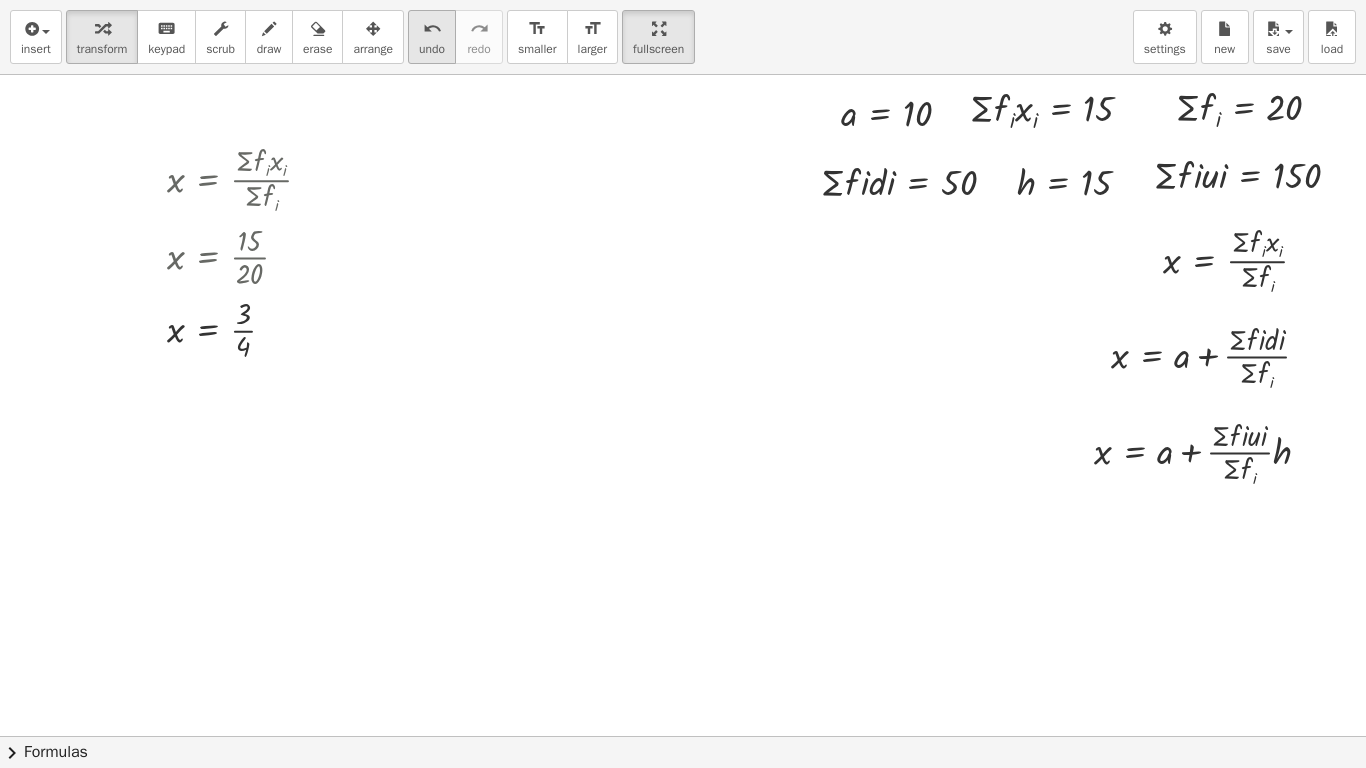 click on "undo" at bounding box center (432, 29) 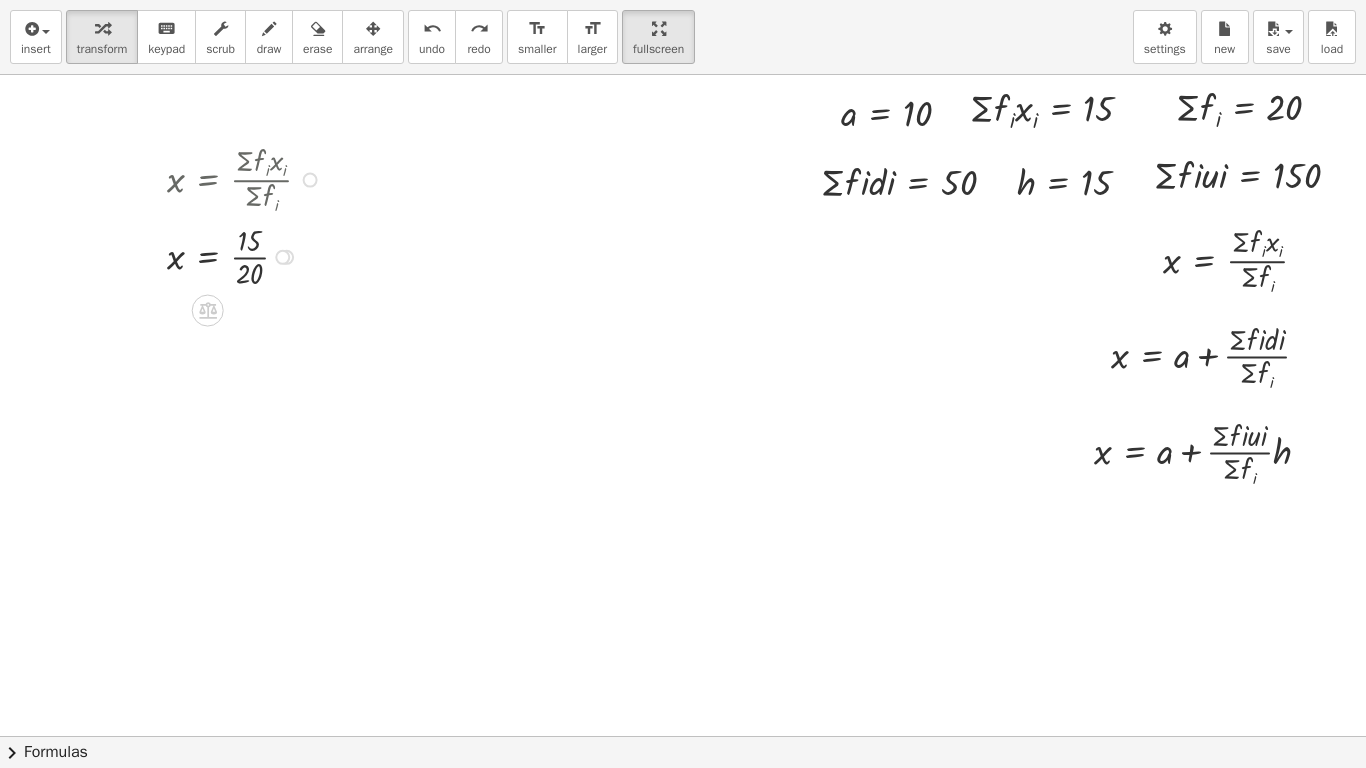 click at bounding box center [247, 255] 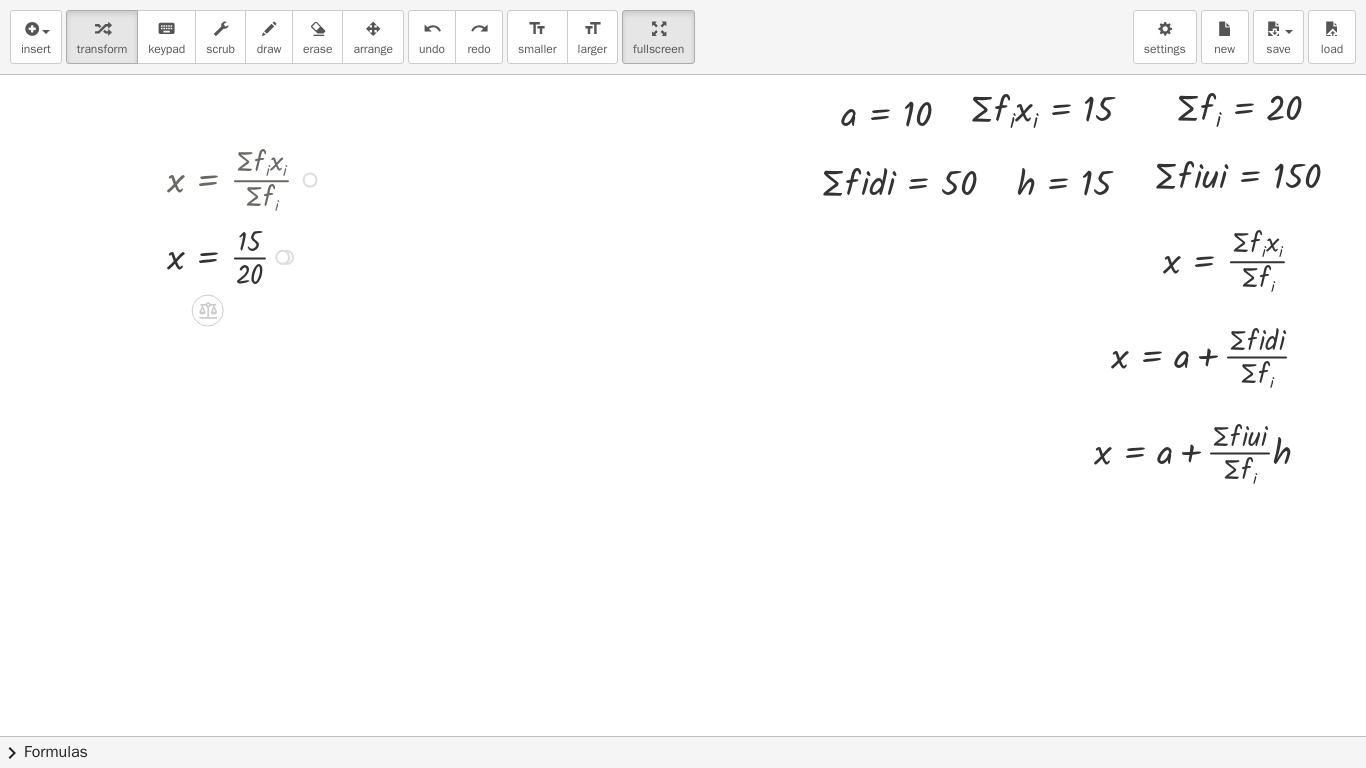 click at bounding box center (247, 255) 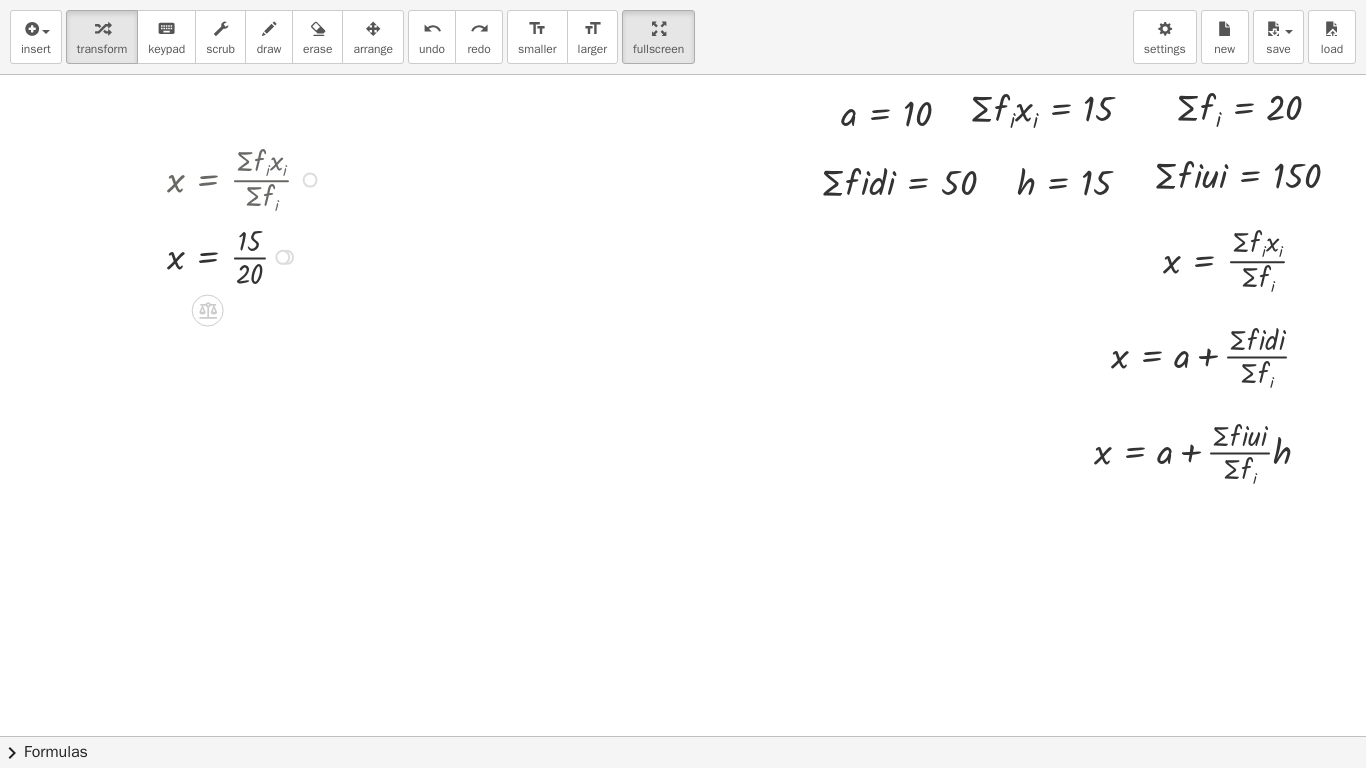 click at bounding box center (247, 255) 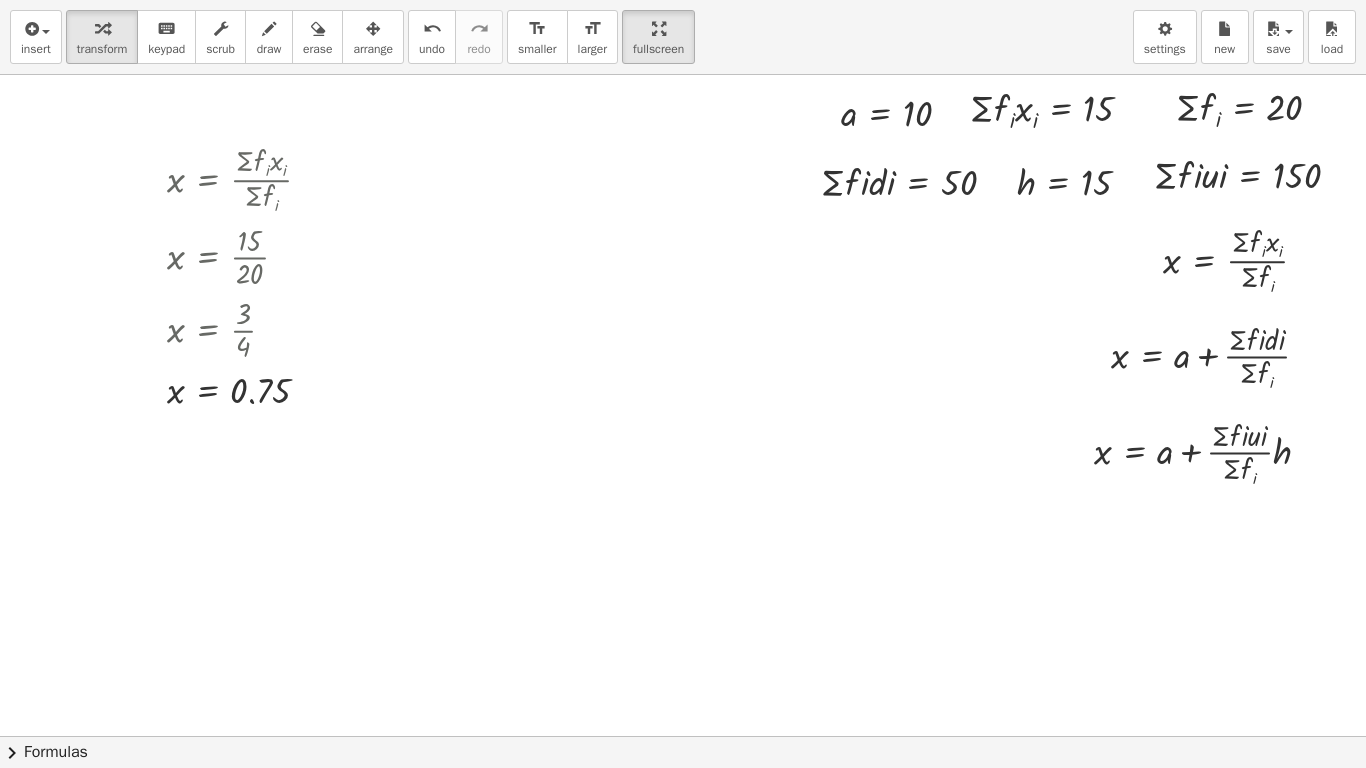 click on "undo" at bounding box center [432, 49] 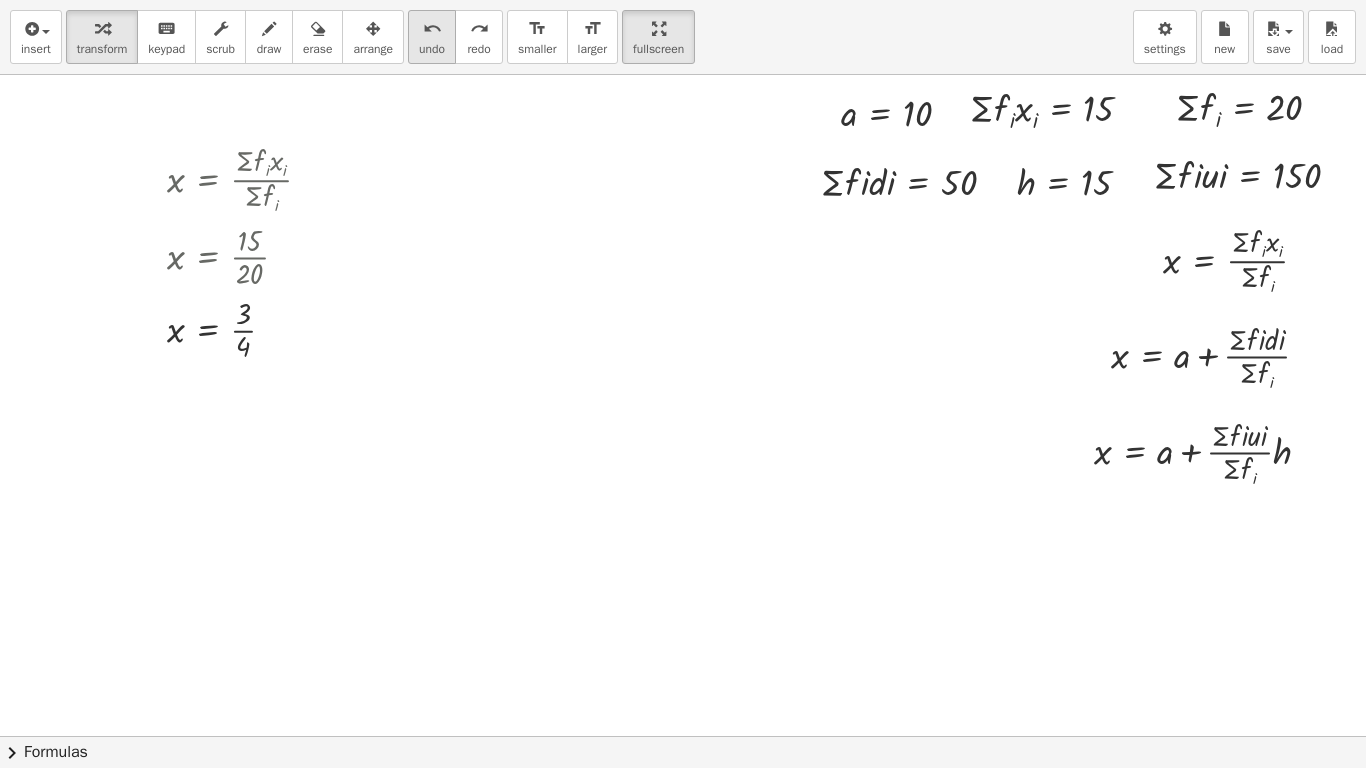 click on "undo" at bounding box center [432, 49] 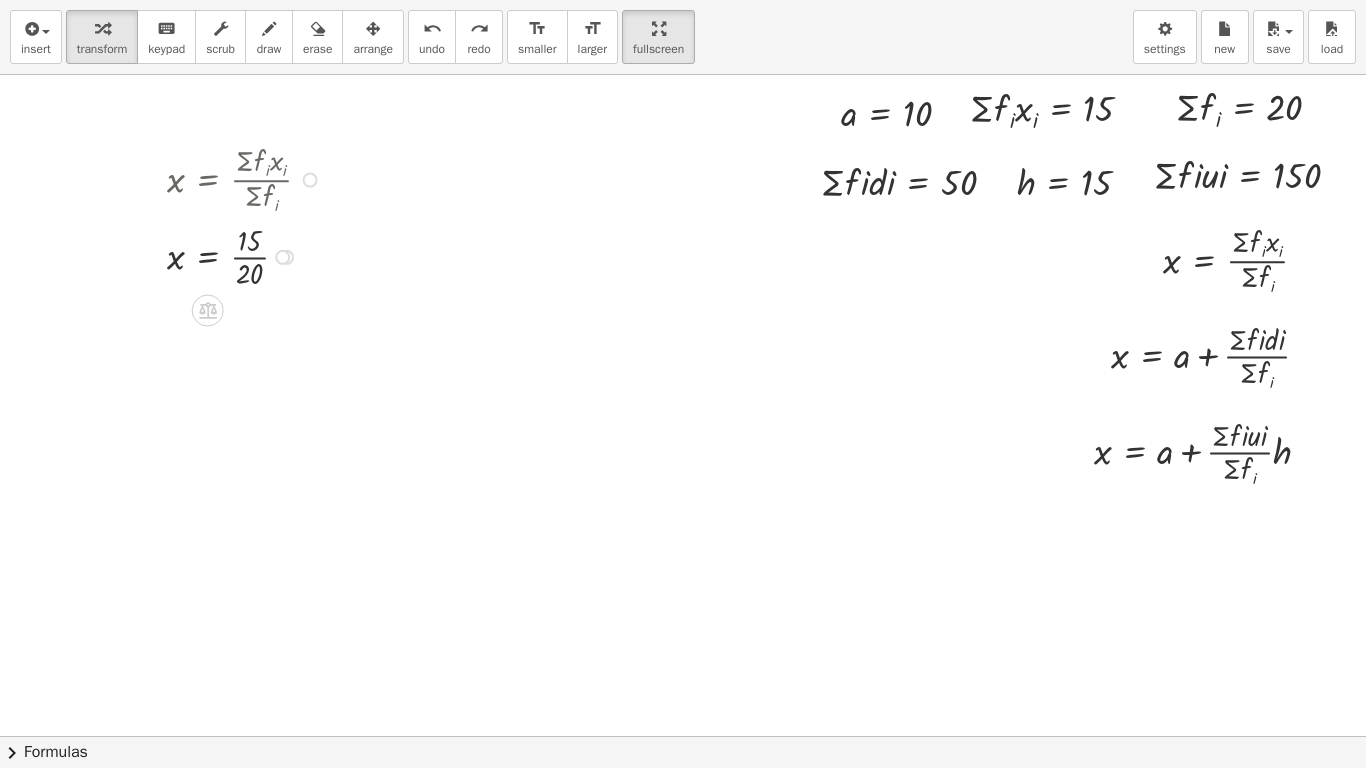 click at bounding box center (247, 255) 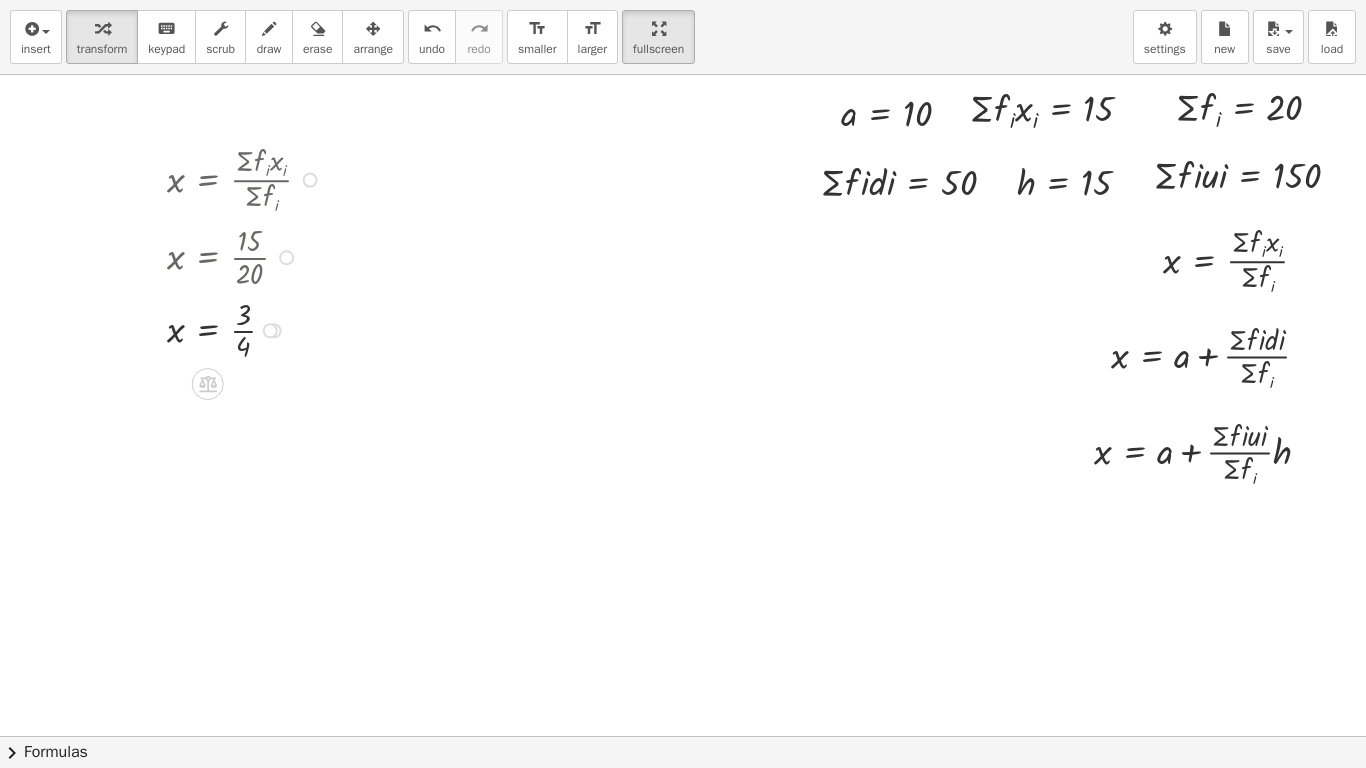 drag, startPoint x: 269, startPoint y: 256, endPoint x: 282, endPoint y: 288, distance: 34.539833 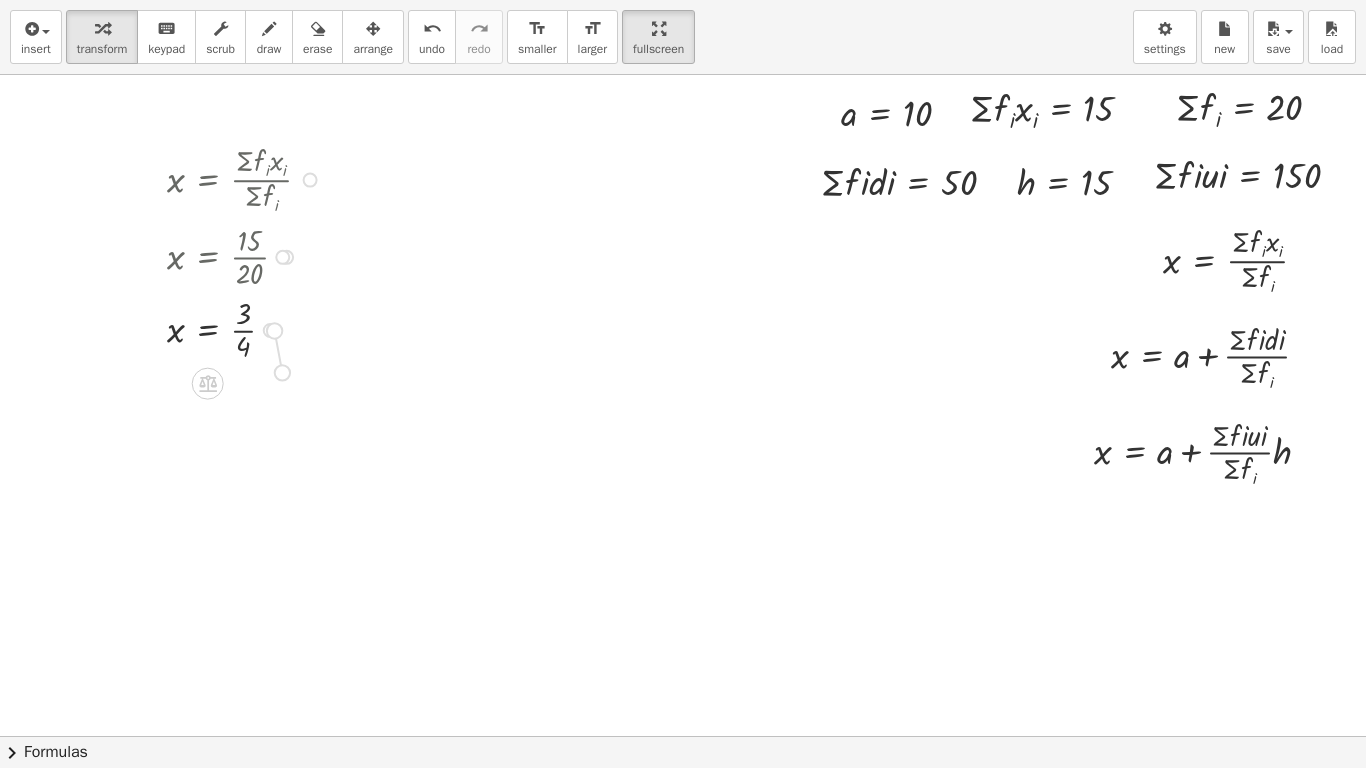 drag, startPoint x: 254, startPoint y: 335, endPoint x: 267, endPoint y: 385, distance: 51.662365 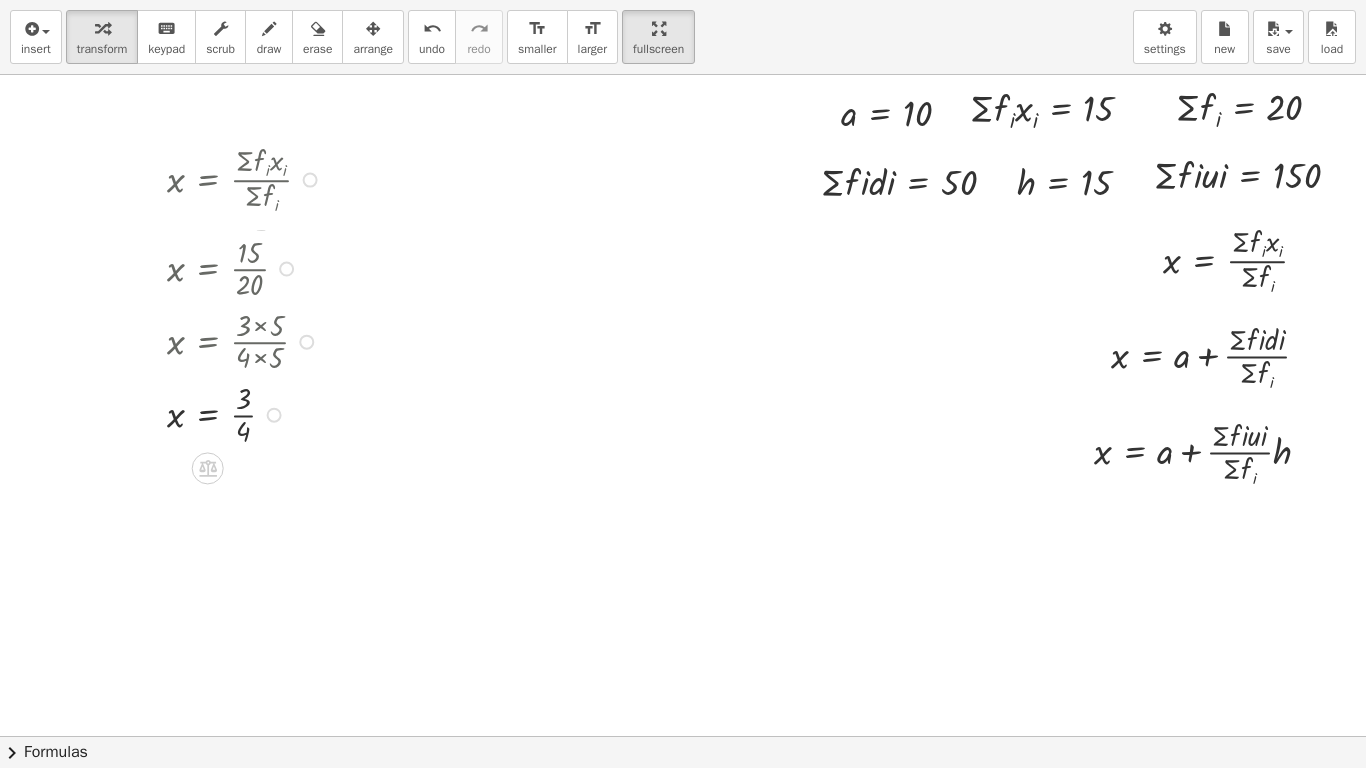 drag, startPoint x: 260, startPoint y: 332, endPoint x: 258, endPoint y: 431, distance: 99.0202 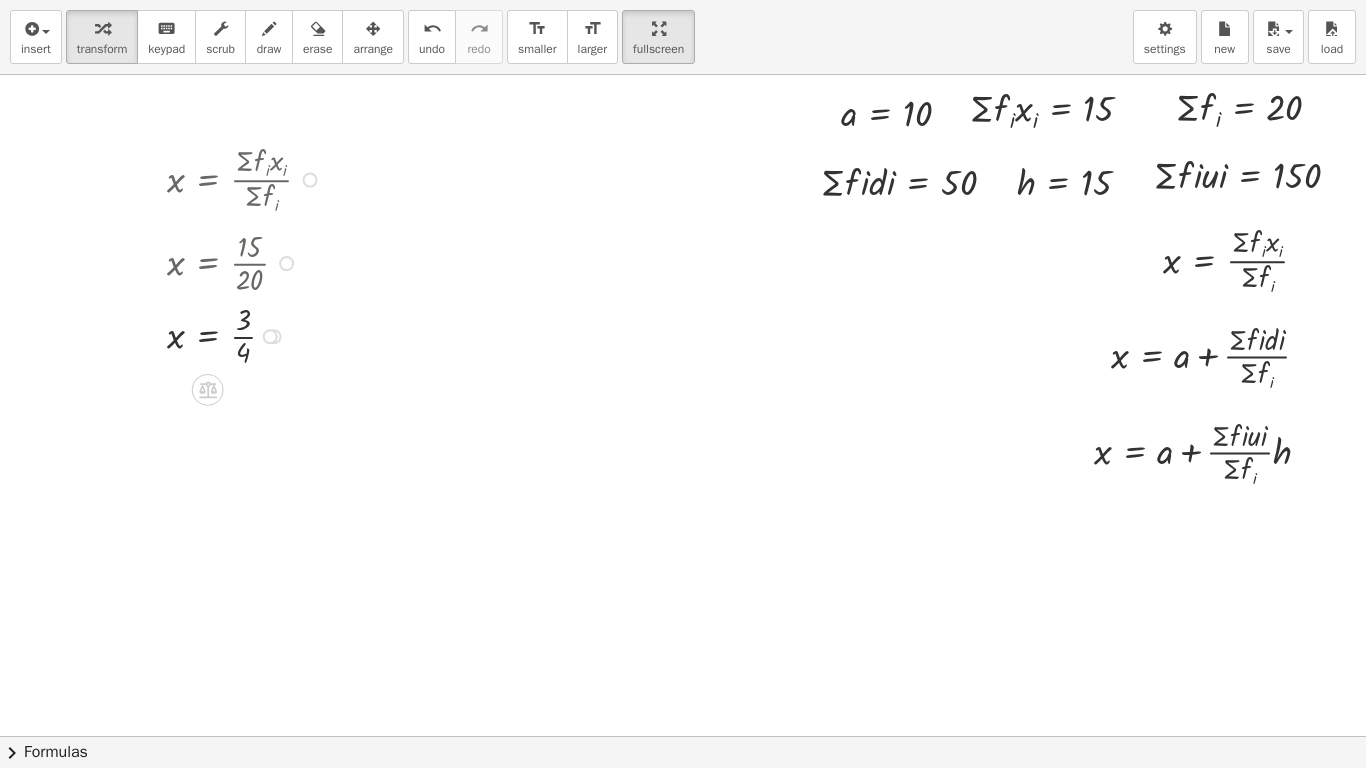 drag, startPoint x: 271, startPoint y: 334, endPoint x: 291, endPoint y: 261, distance: 75.690155 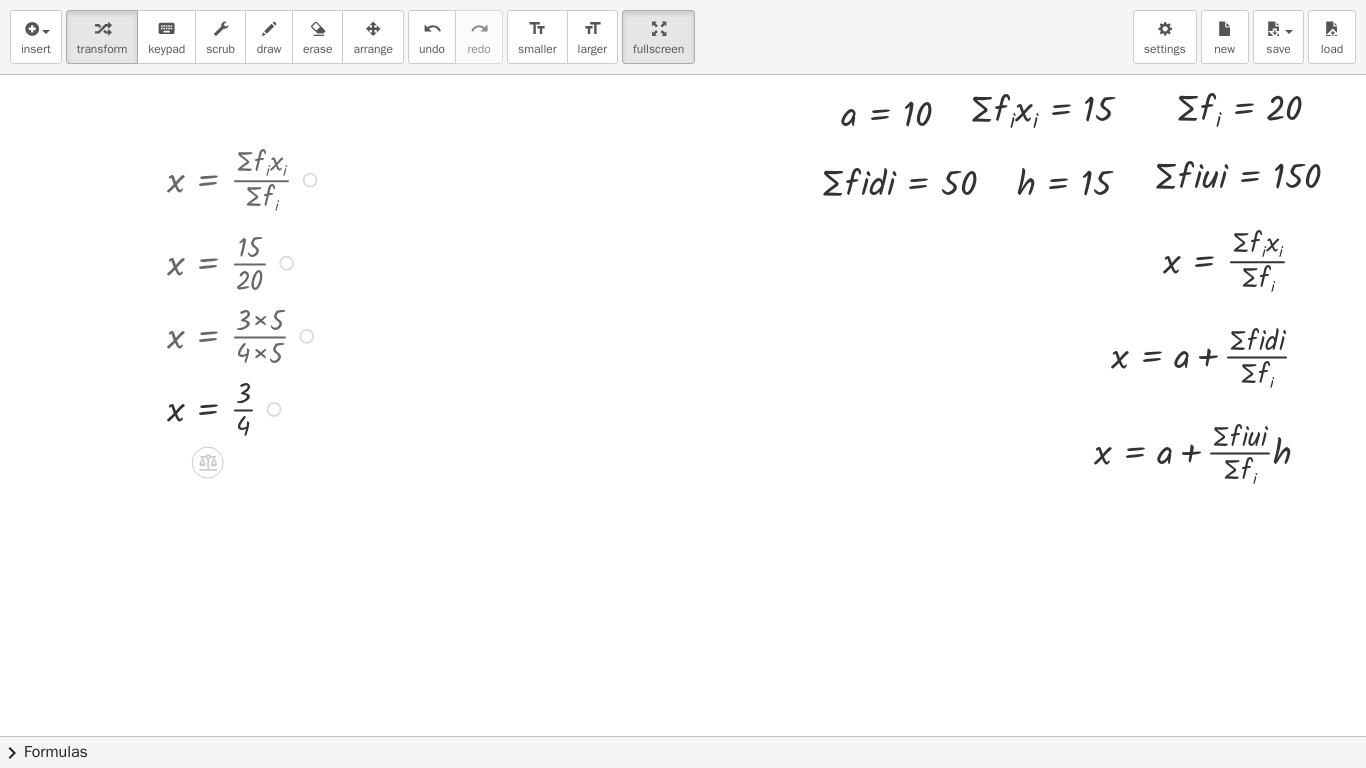 drag, startPoint x: 255, startPoint y: 330, endPoint x: 255, endPoint y: 417, distance: 87 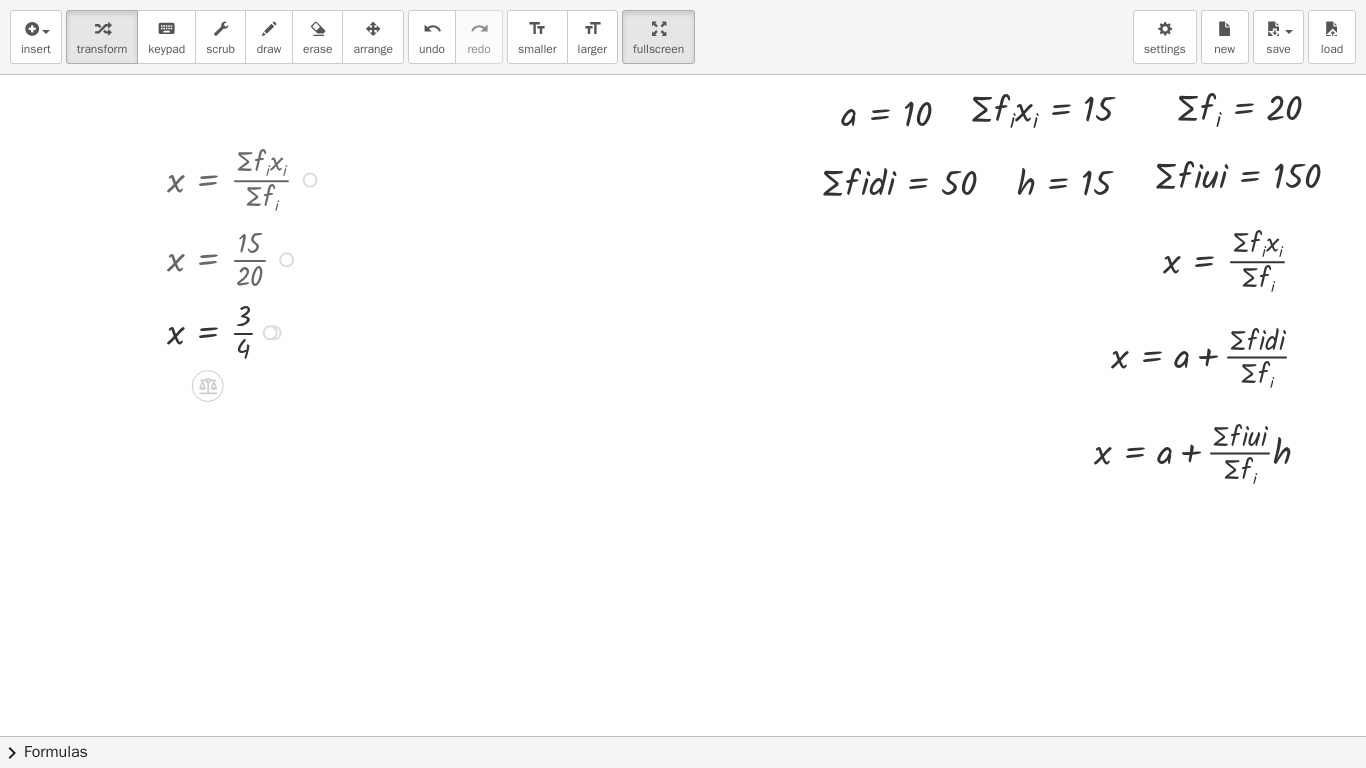 drag, startPoint x: 267, startPoint y: 331, endPoint x: 285, endPoint y: 256, distance: 77.12976 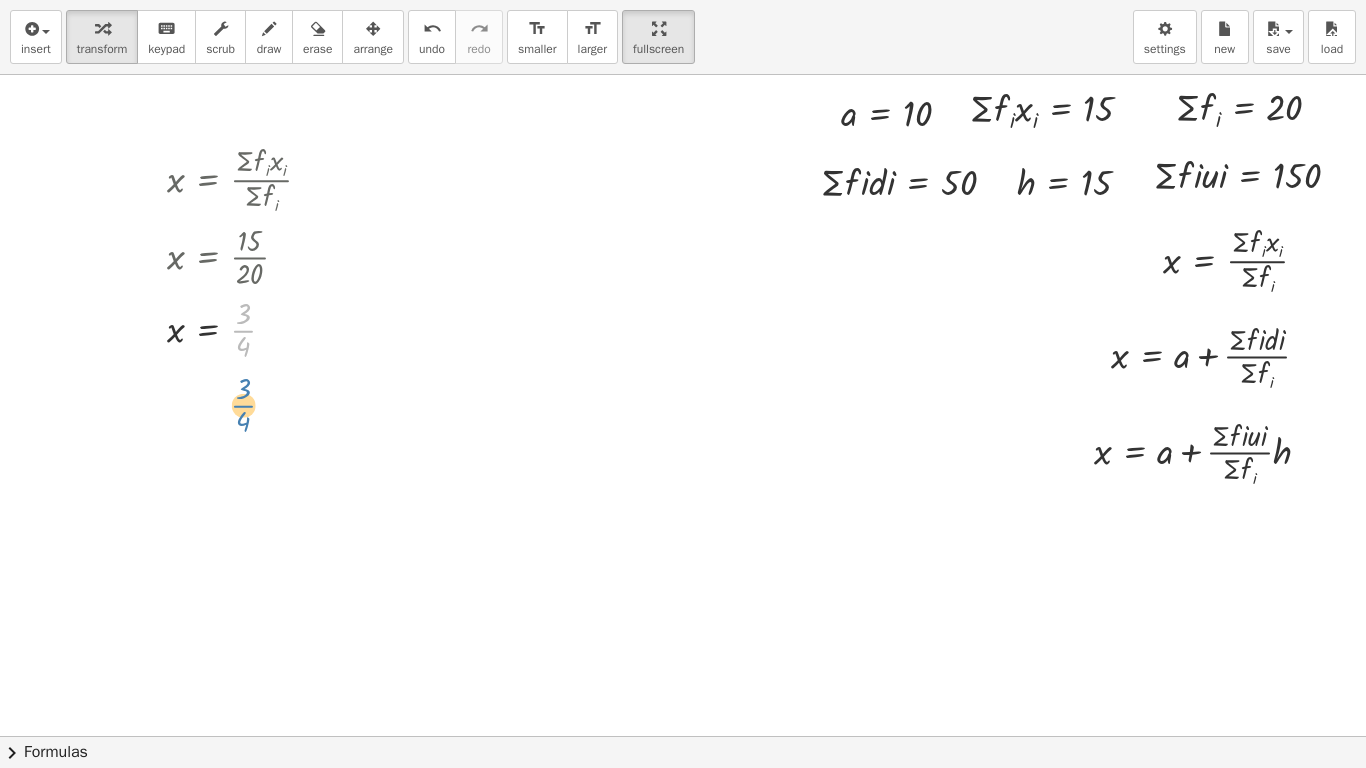 drag, startPoint x: 259, startPoint y: 338, endPoint x: 259, endPoint y: 413, distance: 75 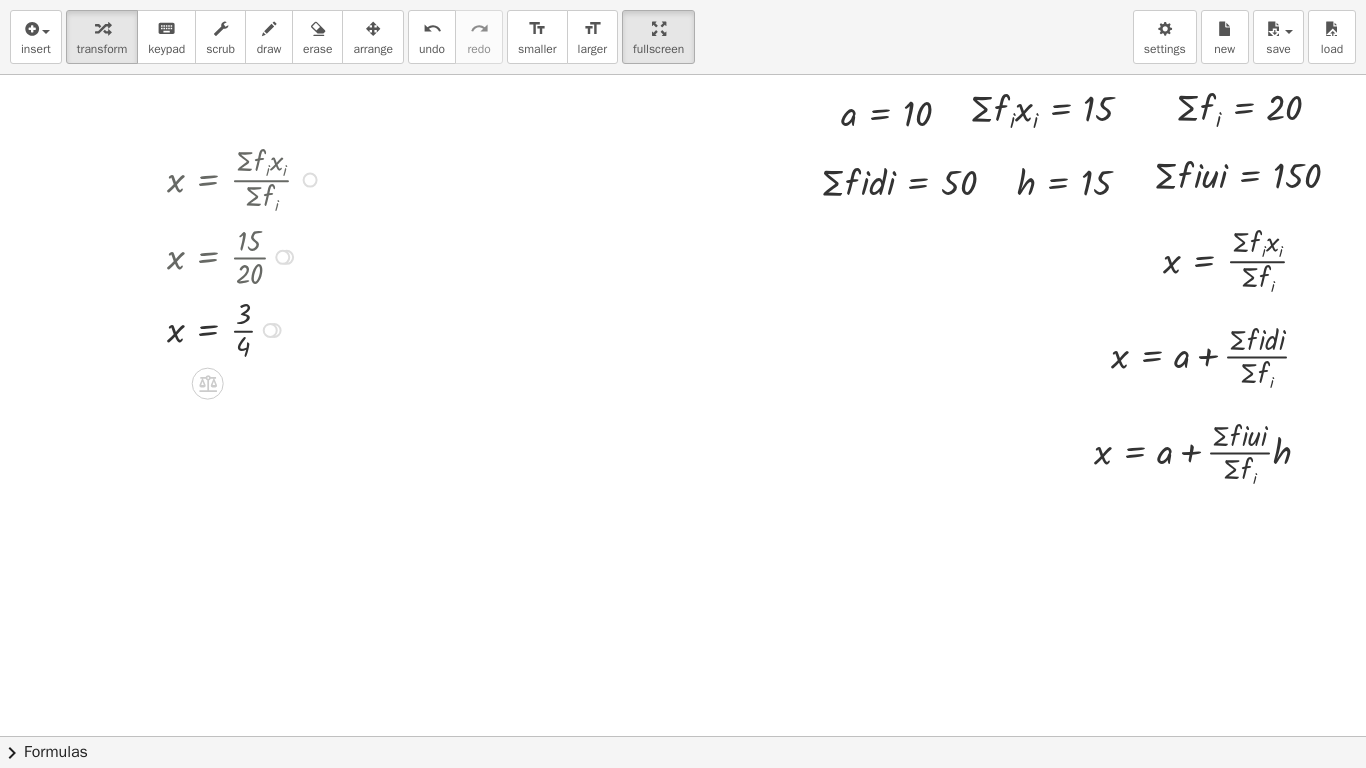 click at bounding box center (270, 330) 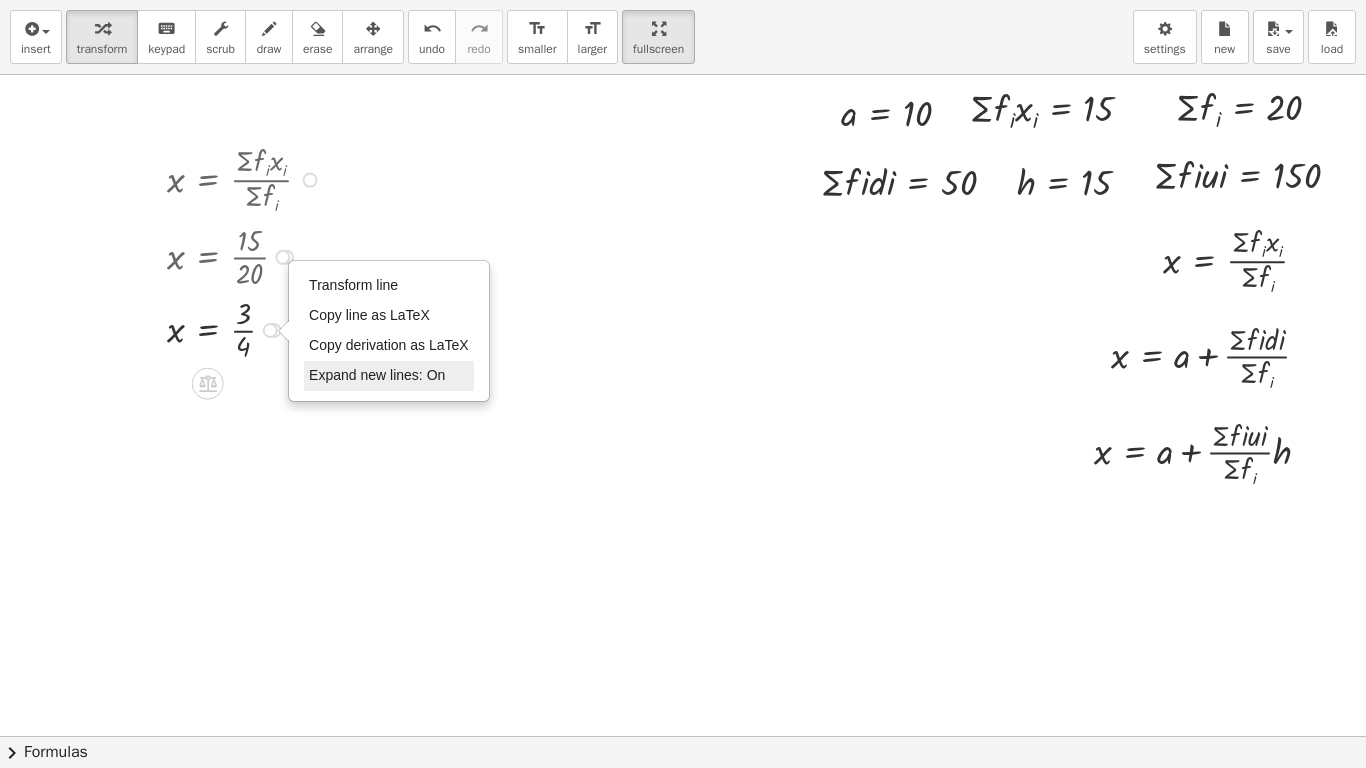click on "Expand new lines: On" at bounding box center [377, 375] 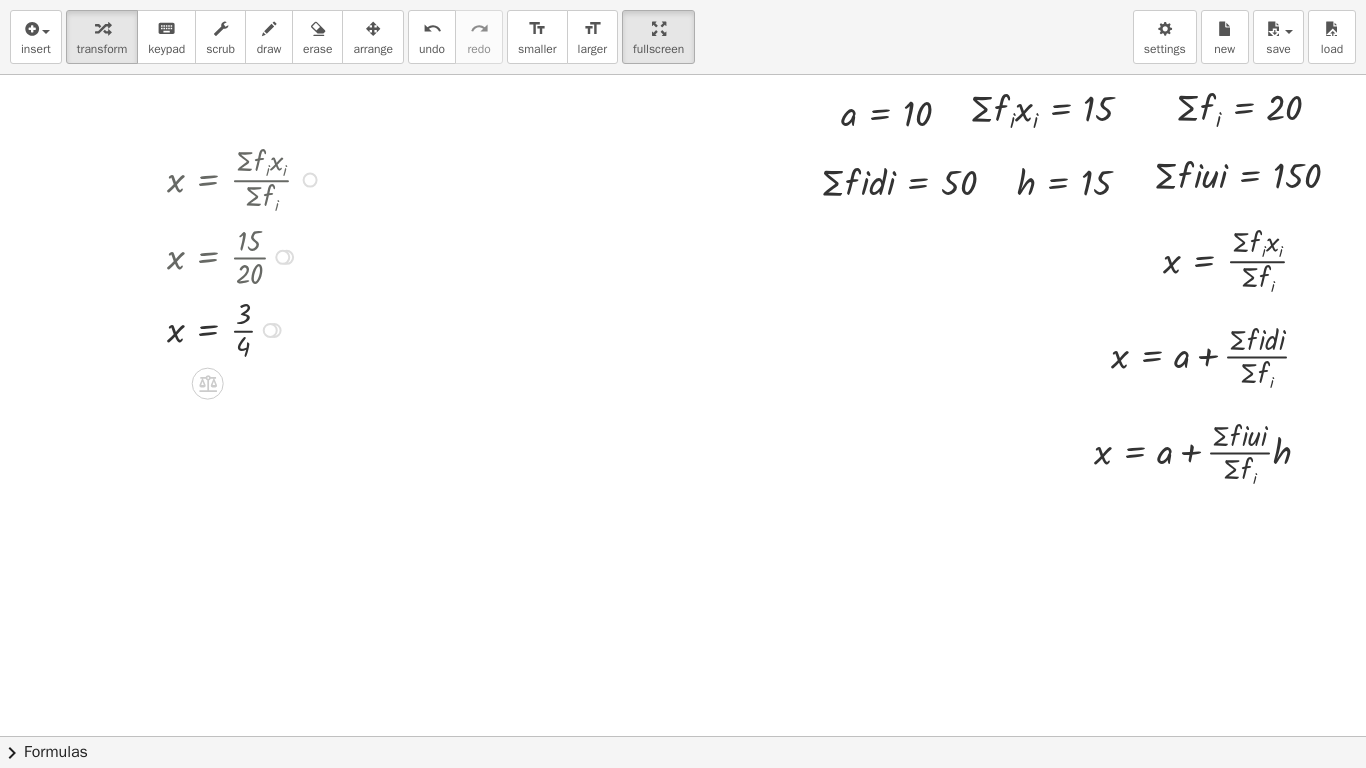 click at bounding box center [282, 257] 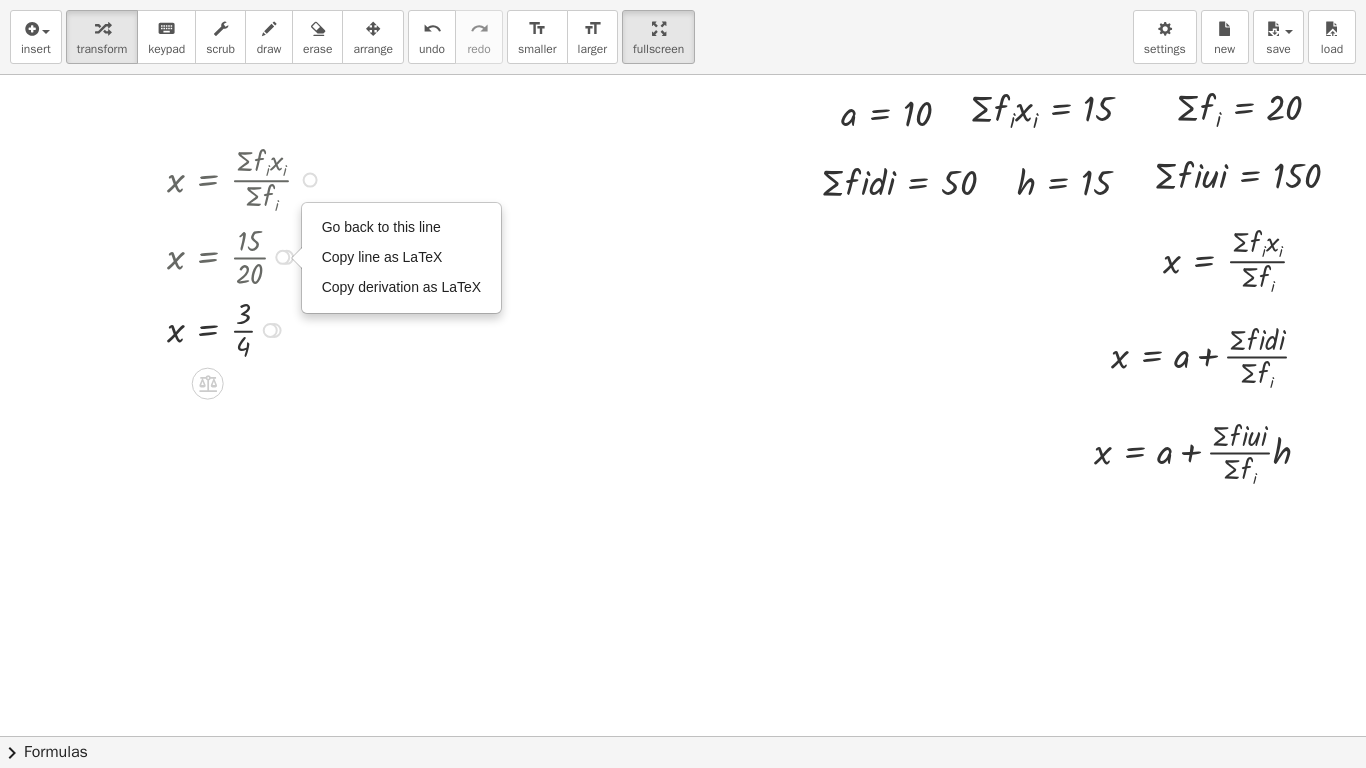 click on "x = × Σ × f i × x i × Σ × f i x = × 15 × Σ × f i x = × 15 × 20 Go back to this line Copy line as LaTeX Copy derivation as LaTeX x = × 3 × 5 × 4 × 5 x = × 3 × 4 Transform line Copy line as LaTeX Copy derivation as LaTeX Expand new lines: On Go back to this line Copy line as LaTeX Copy derivation as LaTeX" at bounding box center (233, 252) 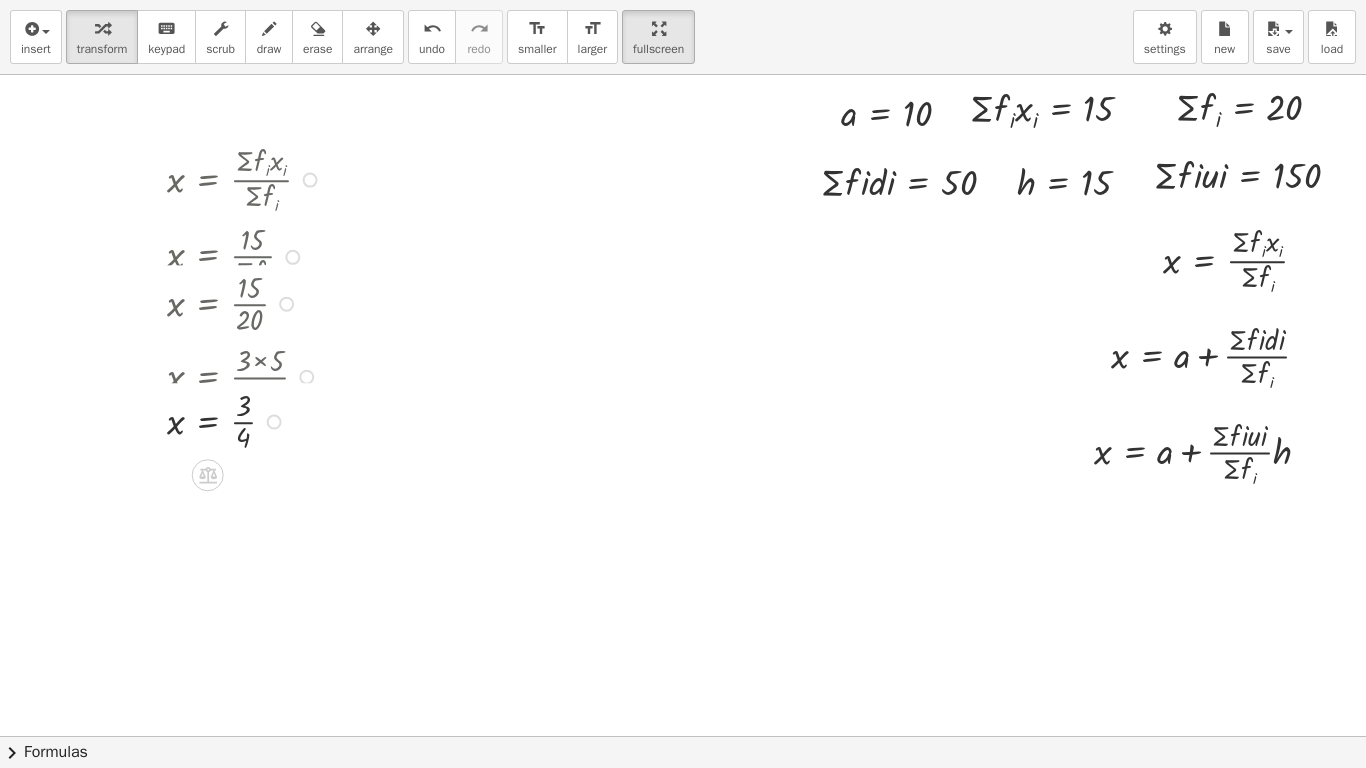 drag, startPoint x: 262, startPoint y: 327, endPoint x: 285, endPoint y: 444, distance: 119.23926 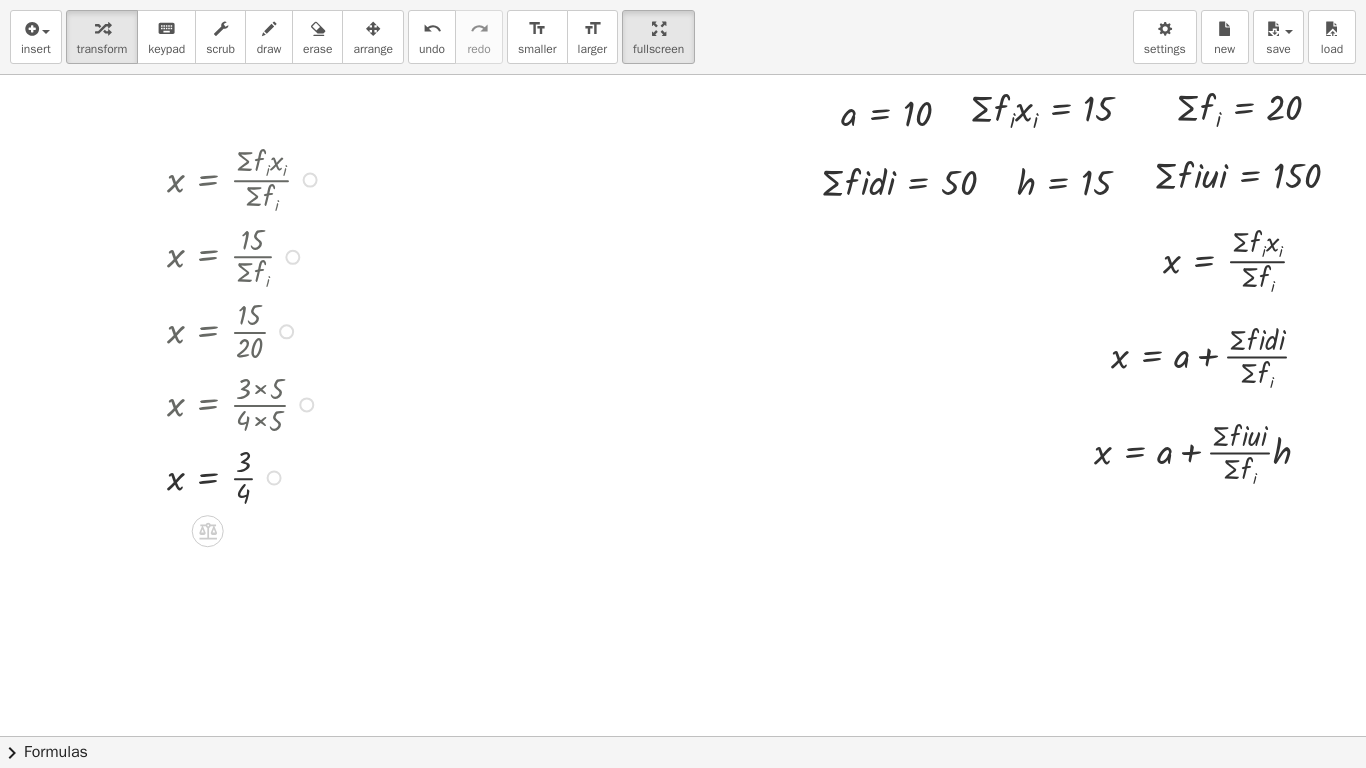 drag, startPoint x: 253, startPoint y: 408, endPoint x: 266, endPoint y: 505, distance: 97.867256 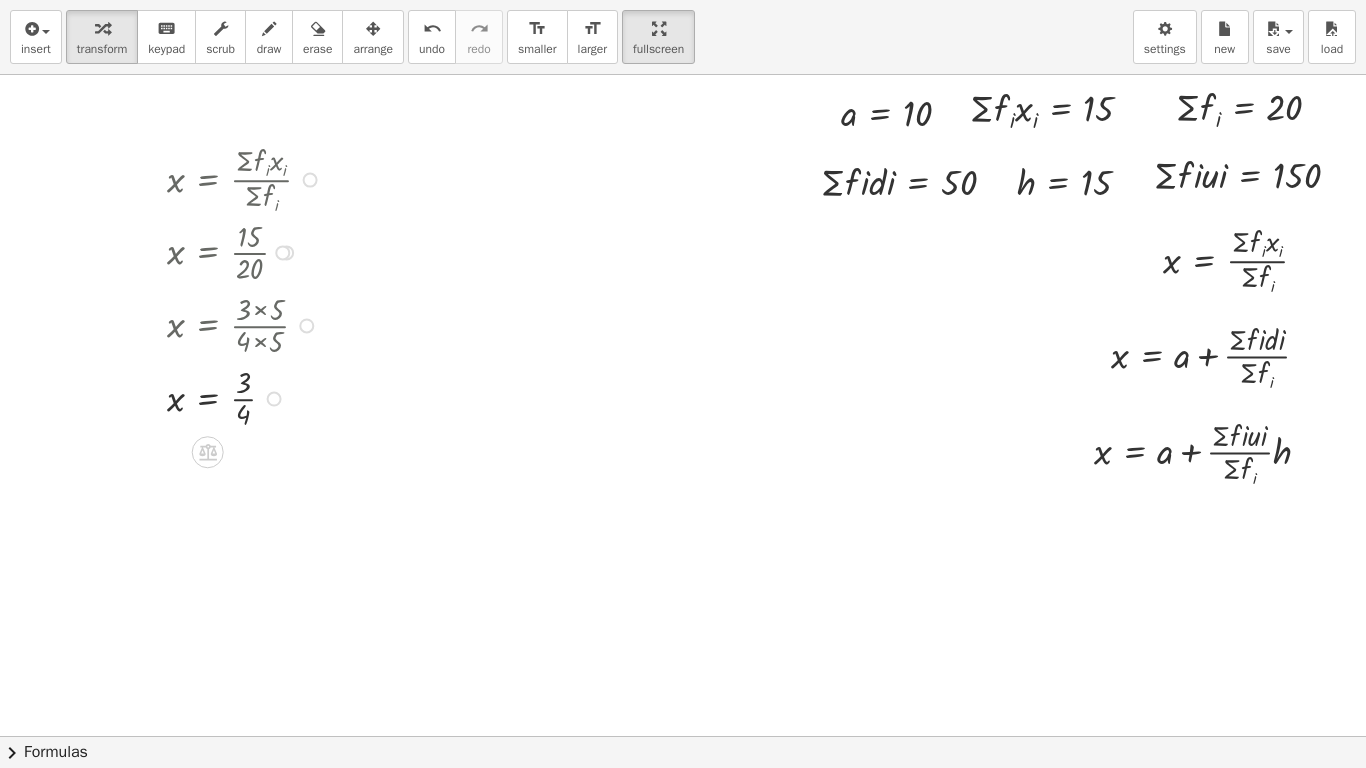 drag, startPoint x: 273, startPoint y: 337, endPoint x: 287, endPoint y: 250, distance: 88.11924 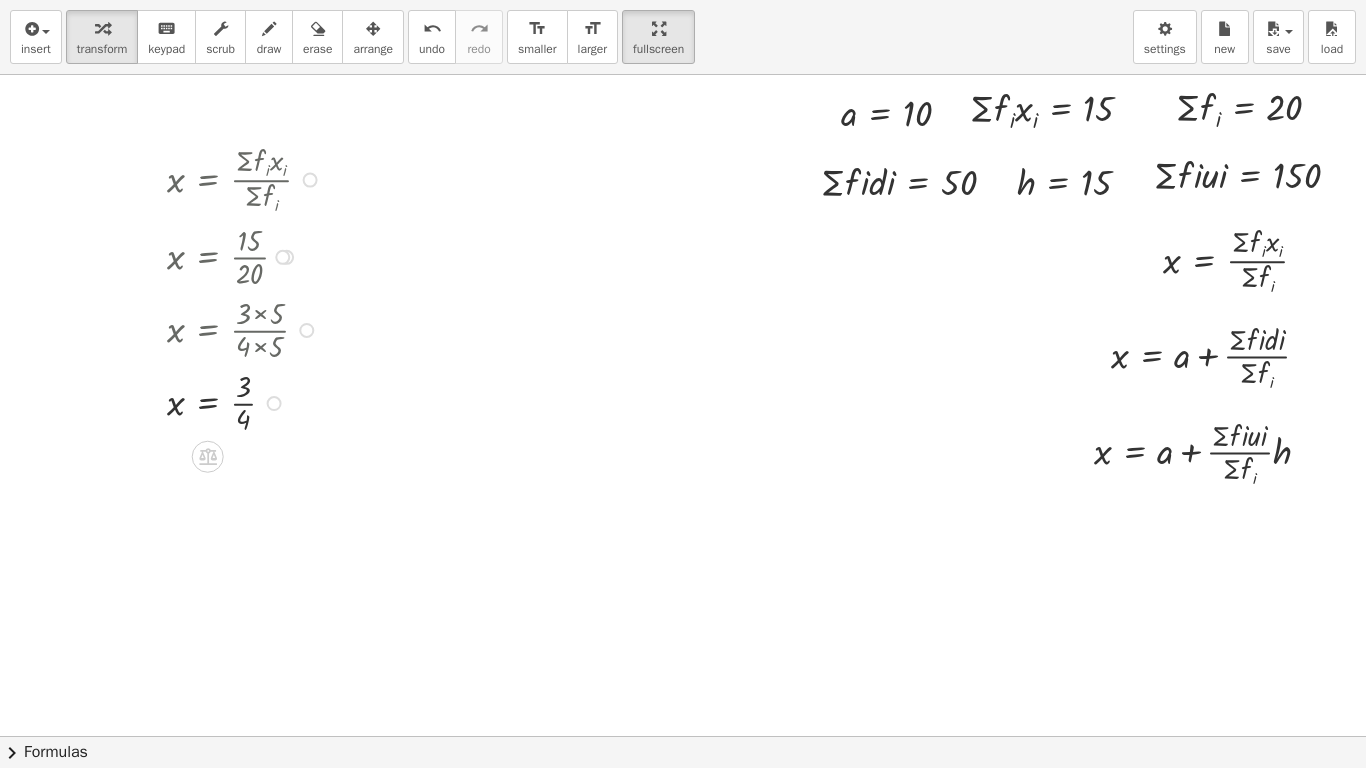 drag, startPoint x: 263, startPoint y: 350, endPoint x: 268, endPoint y: 314, distance: 36.345562 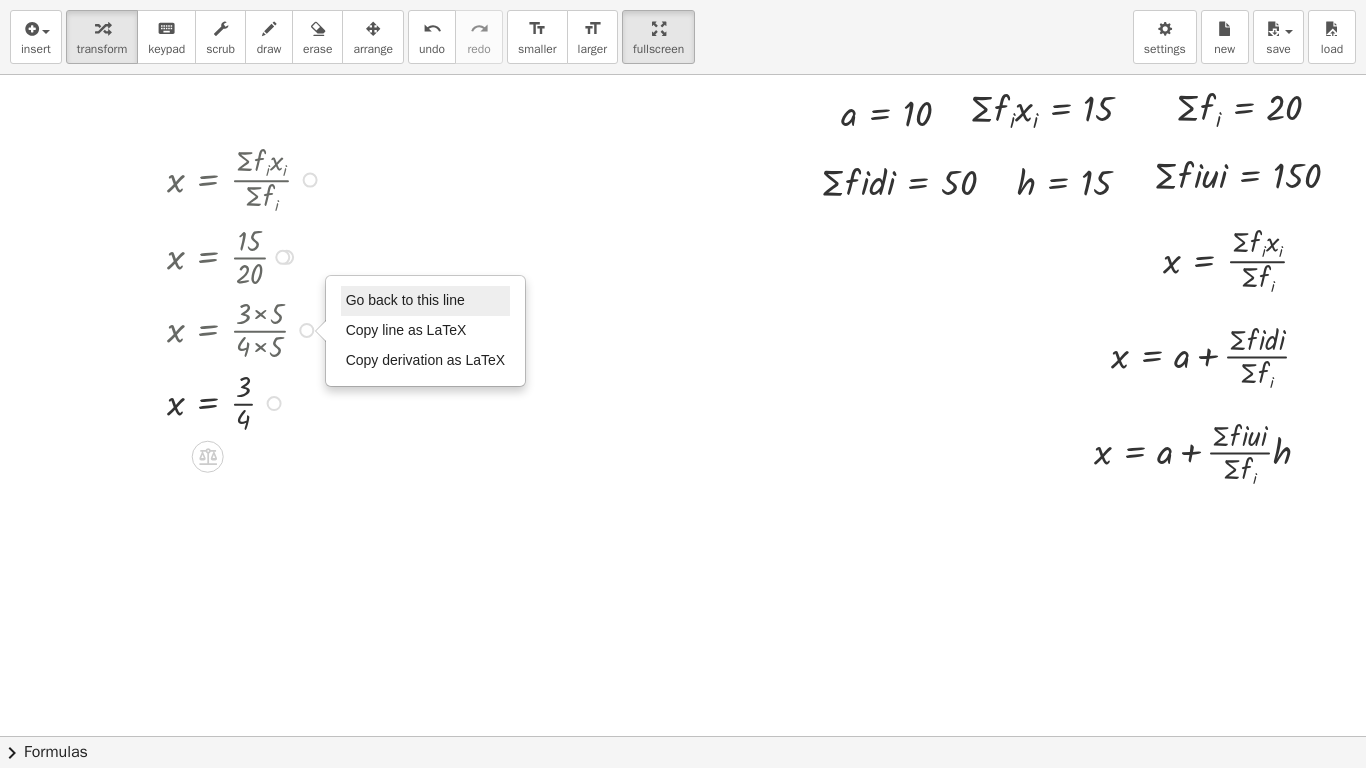 click on "Go back to this line" at bounding box center [426, 301] 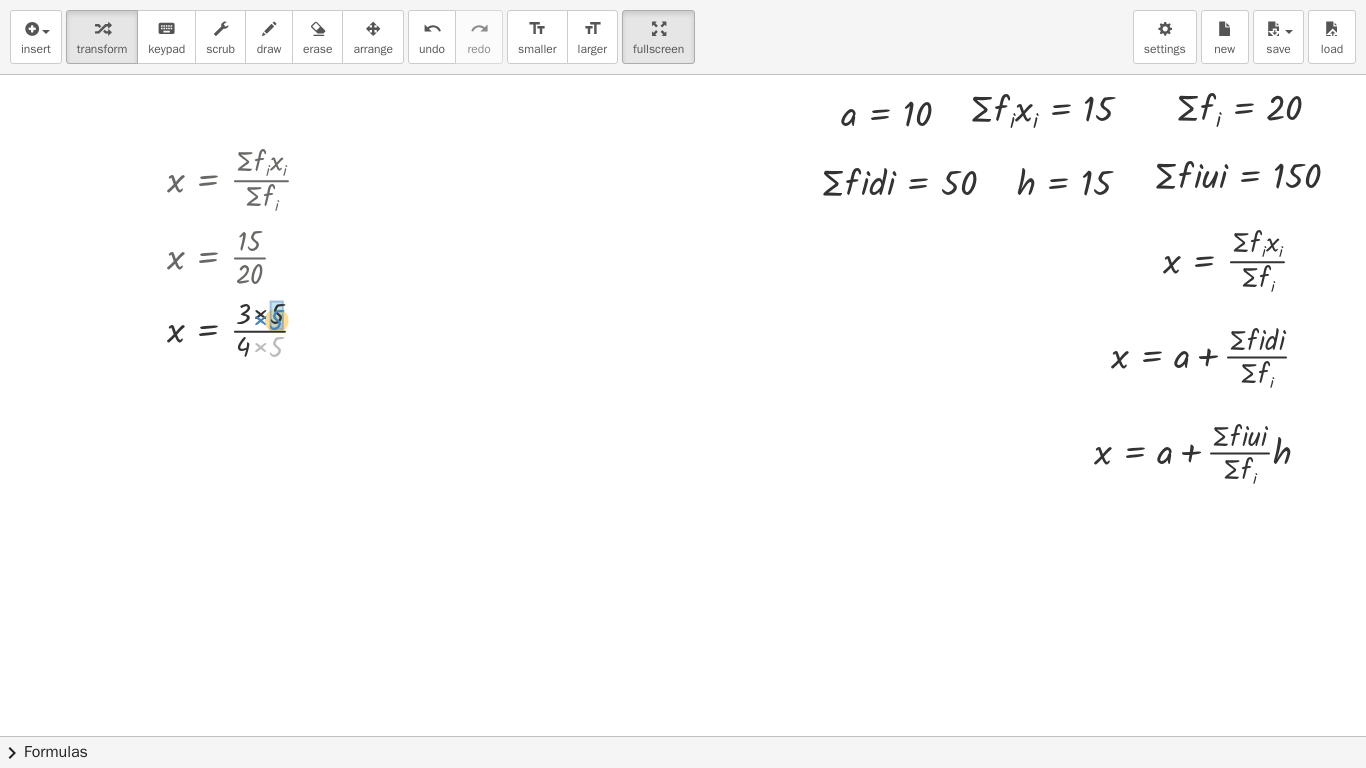 drag, startPoint x: 265, startPoint y: 352, endPoint x: 265, endPoint y: 325, distance: 27 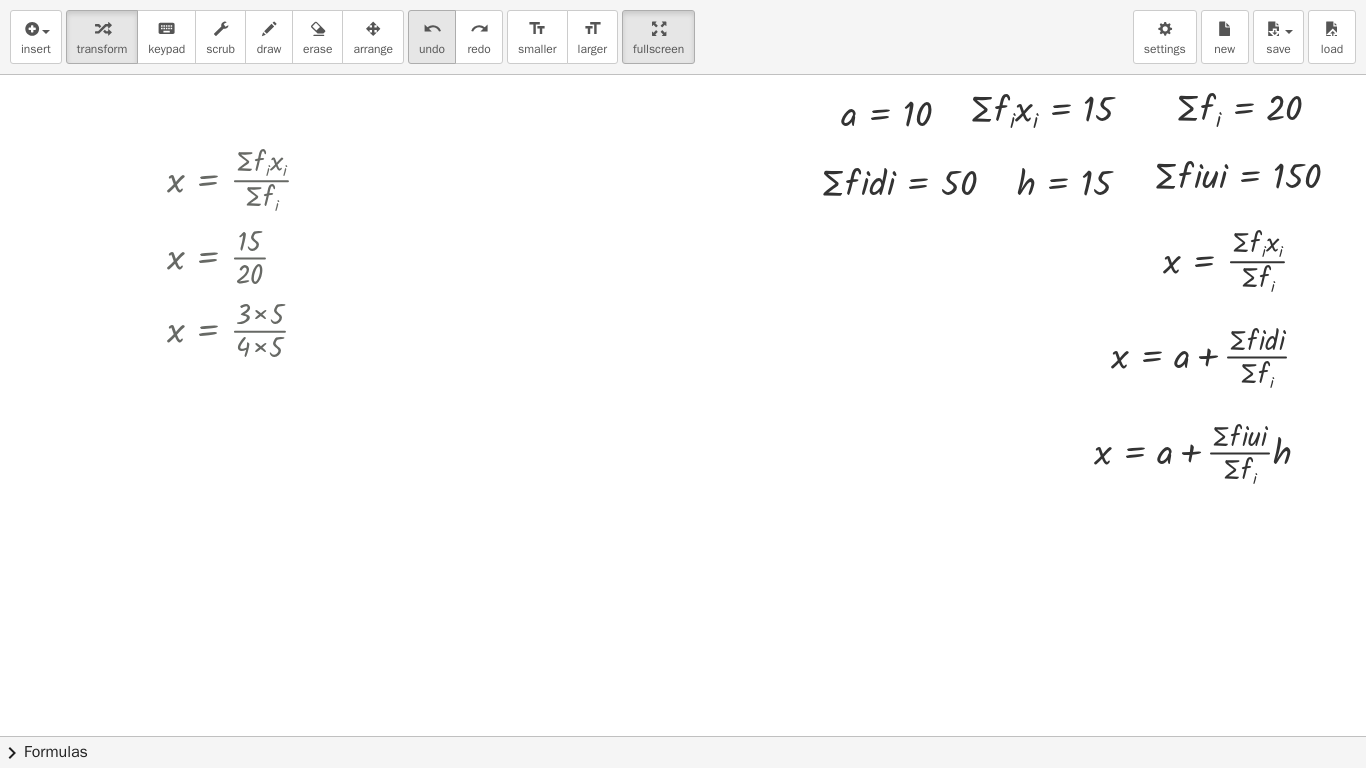 click on "undo undo" at bounding box center [432, 37] 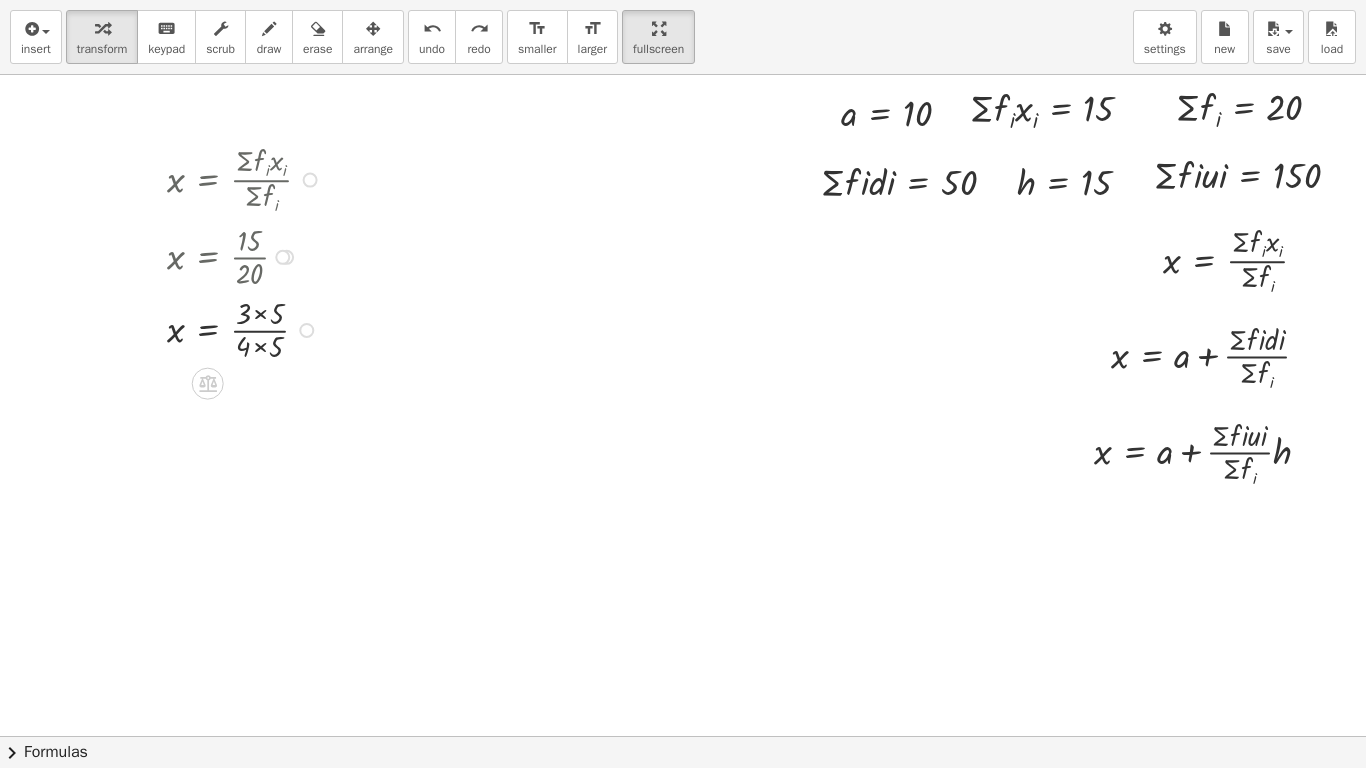 click at bounding box center [306, 330] 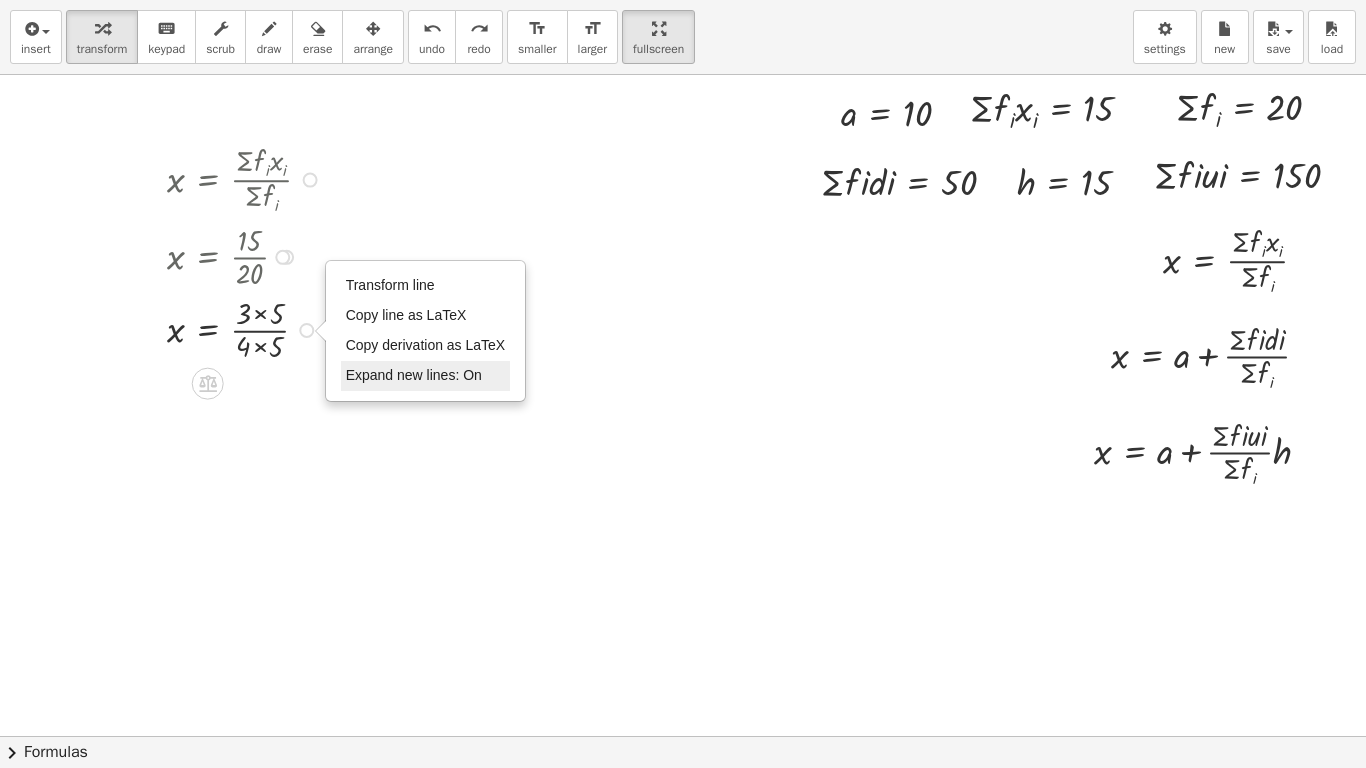 click on "Expand new lines: On" at bounding box center [414, 375] 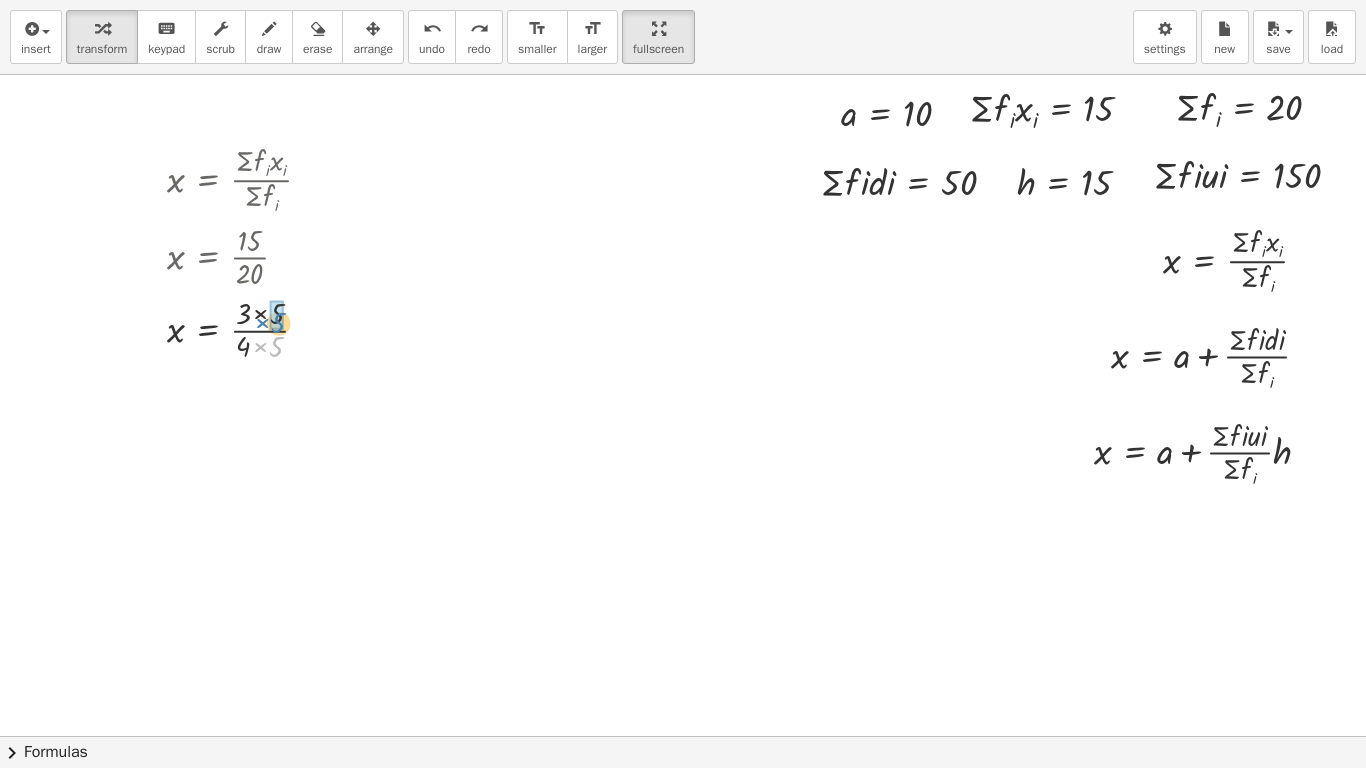 drag, startPoint x: 266, startPoint y: 346, endPoint x: 268, endPoint y: 322, distance: 24.083189 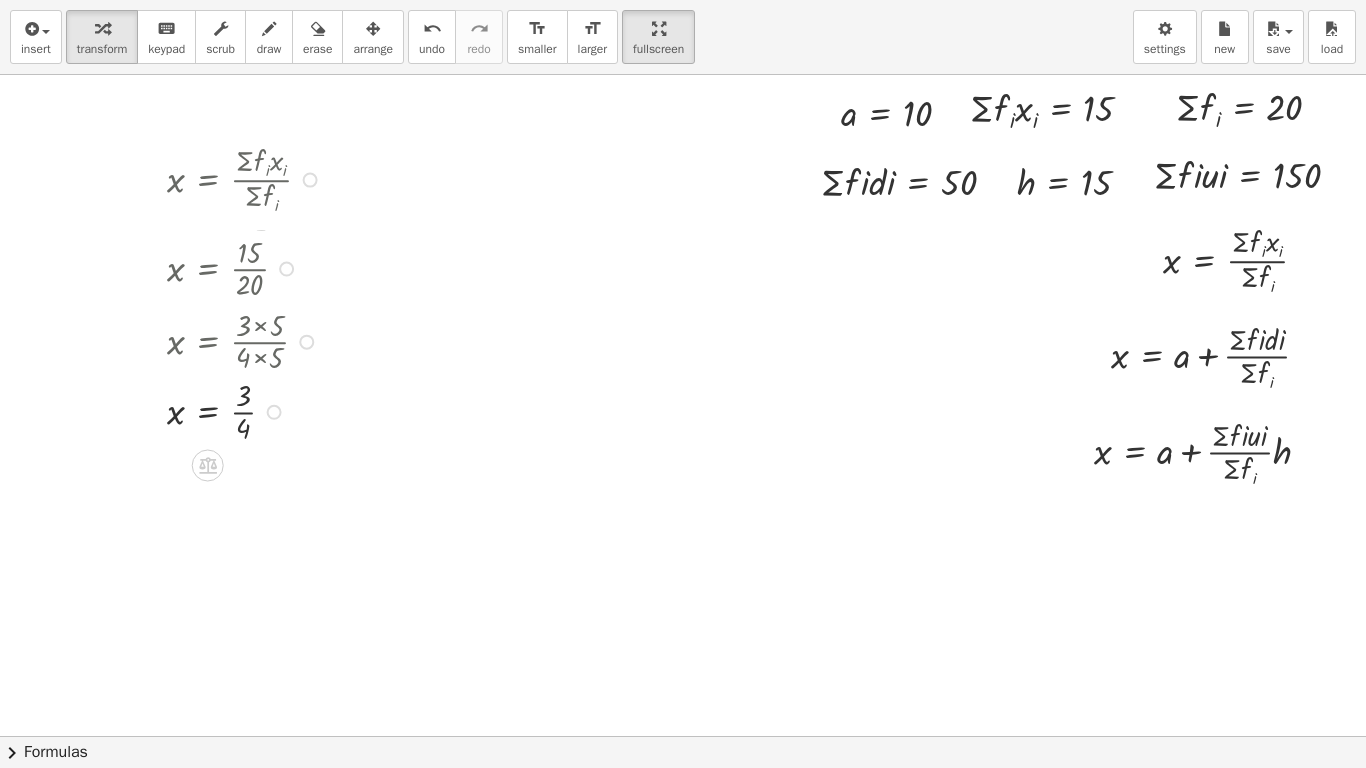 drag, startPoint x: 259, startPoint y: 334, endPoint x: 284, endPoint y: 427, distance: 96.30161 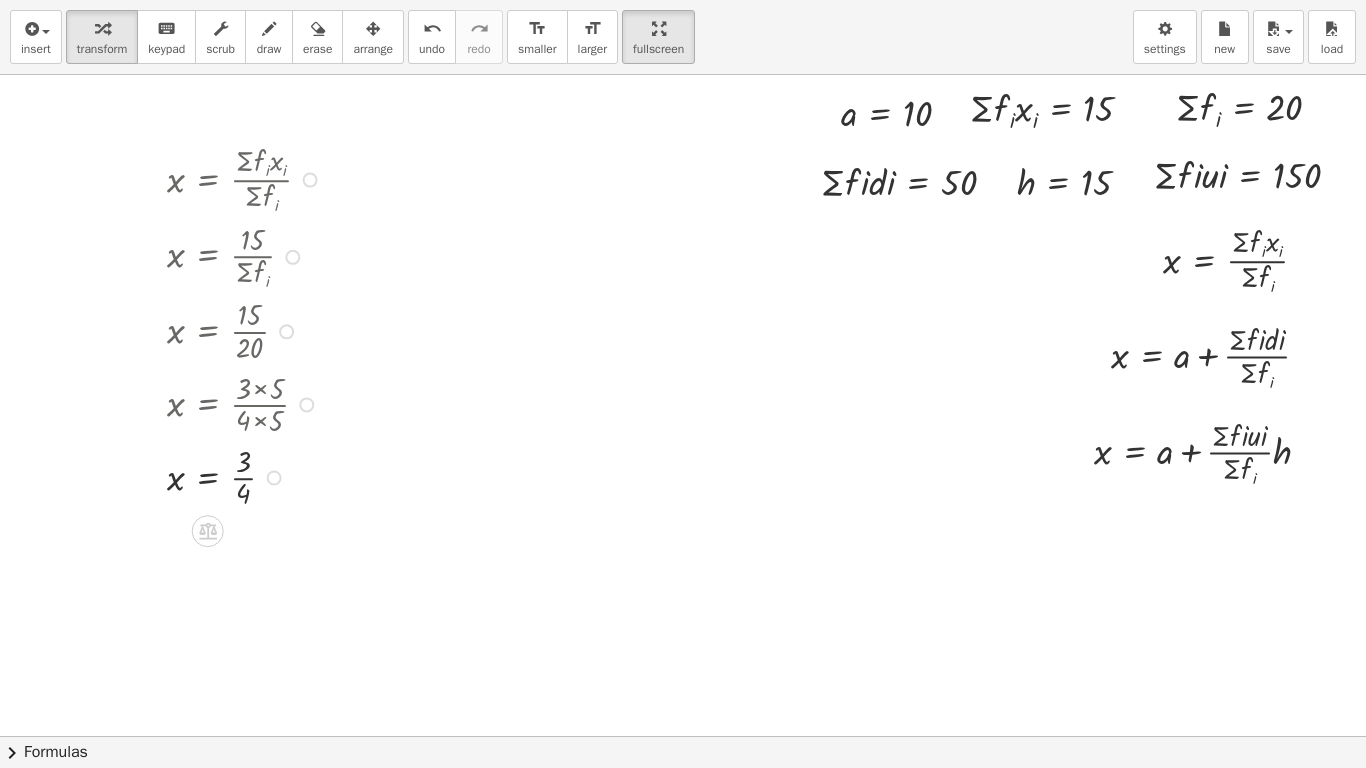 drag, startPoint x: 263, startPoint y: 410, endPoint x: 276, endPoint y: 516, distance: 106.7942 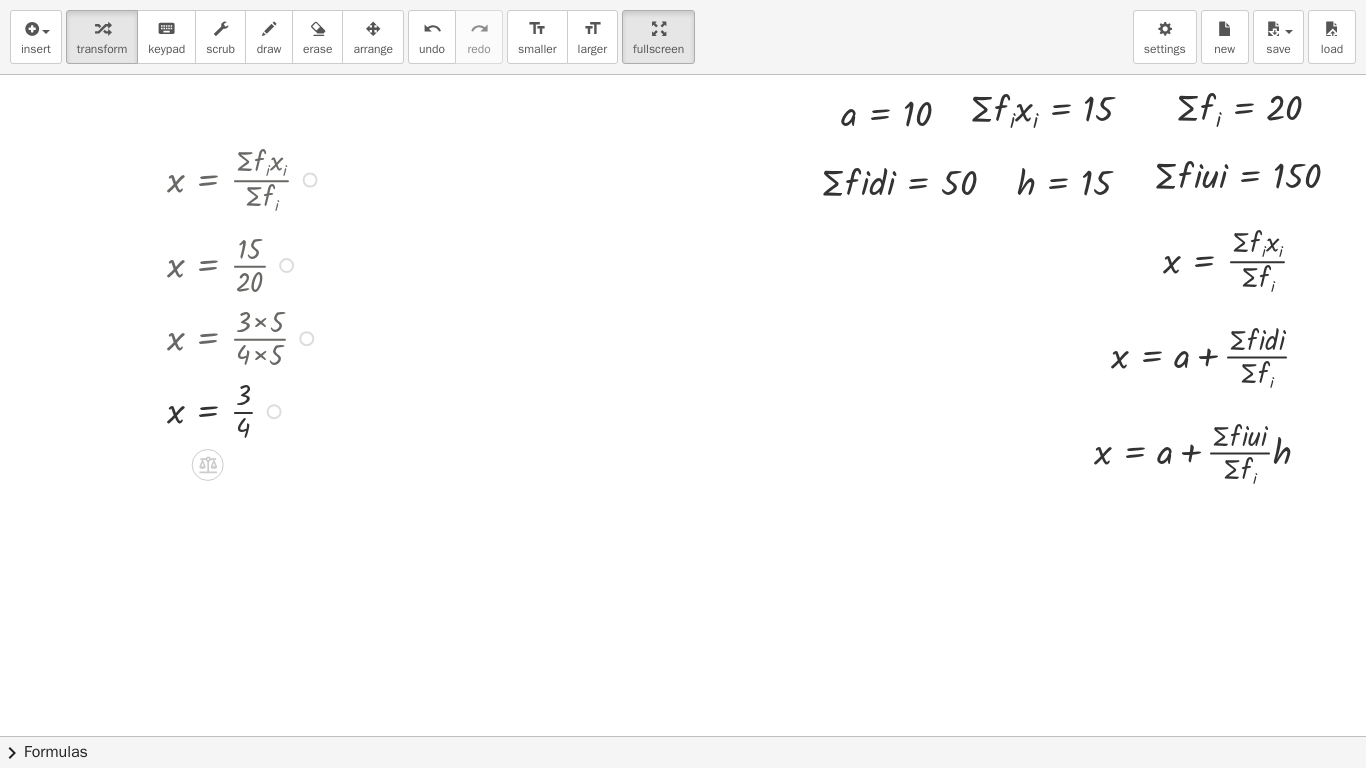 drag, startPoint x: 279, startPoint y: 334, endPoint x: 305, endPoint y: 256, distance: 82.219215 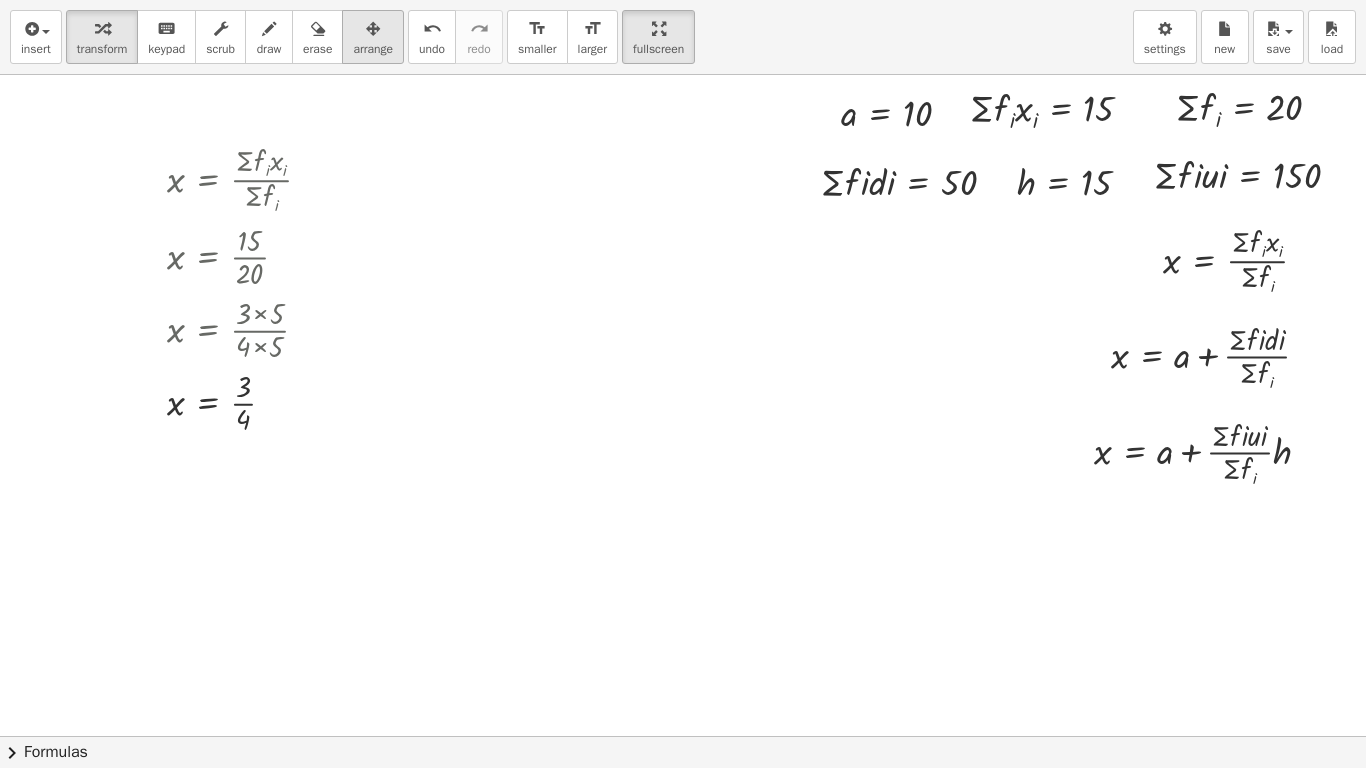 click at bounding box center [373, 29] 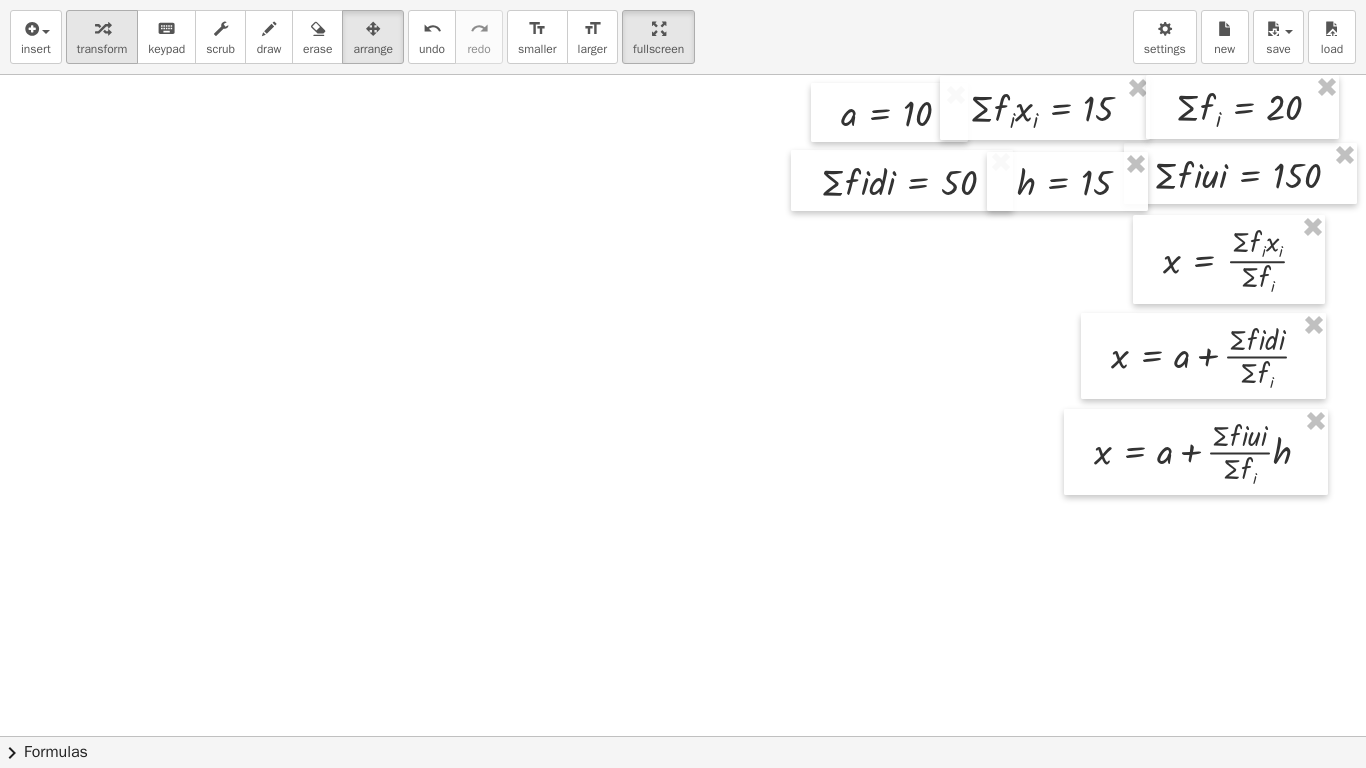 click on "transform" at bounding box center (102, 49) 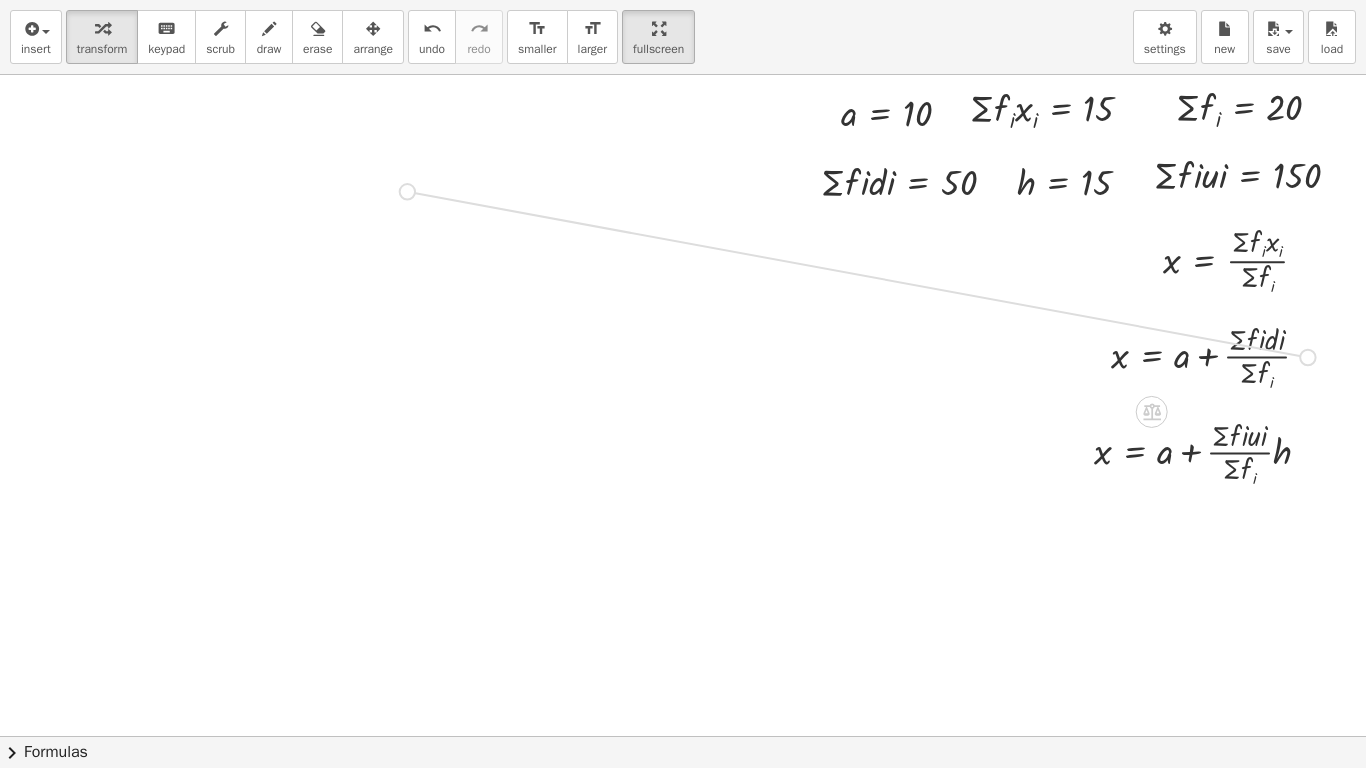 drag, startPoint x: 1296, startPoint y: 357, endPoint x: 367, endPoint y: 196, distance: 942.84784 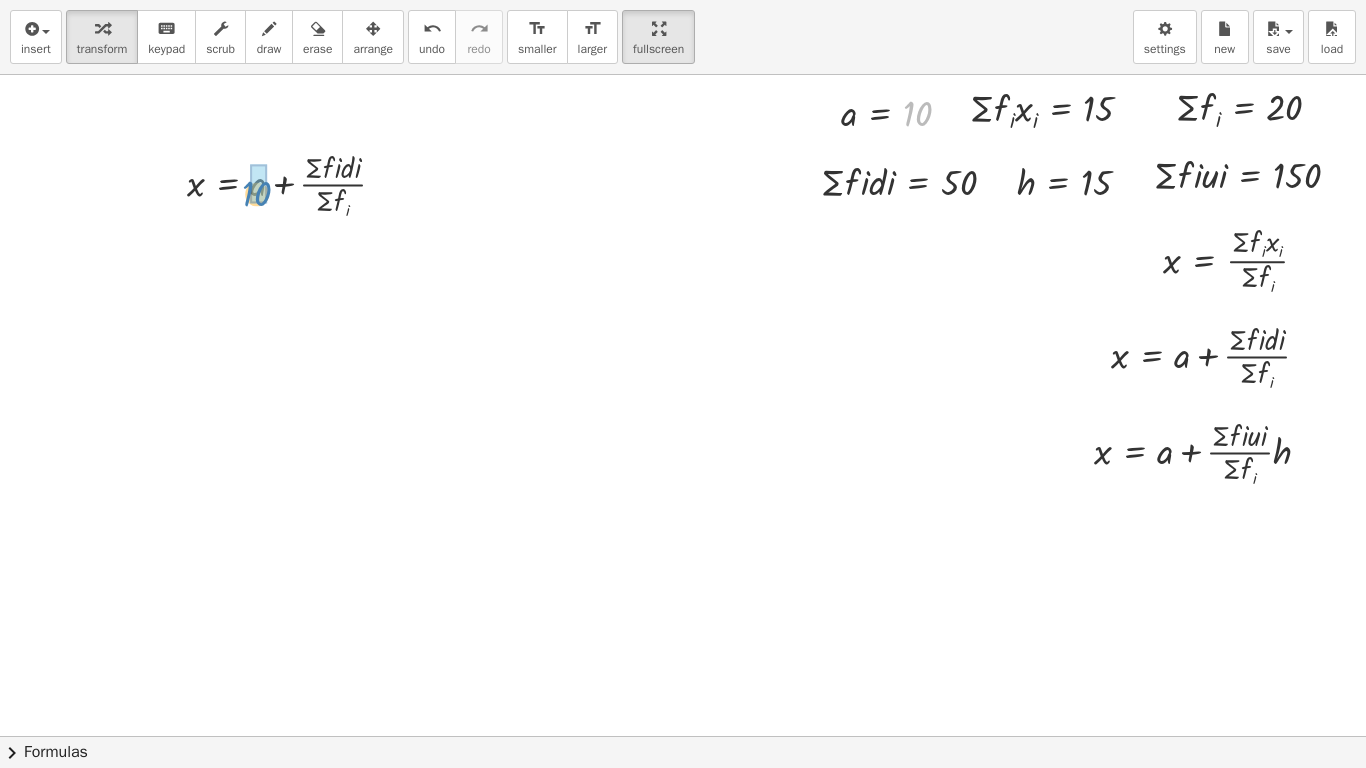 drag, startPoint x: 902, startPoint y: 117, endPoint x: 240, endPoint y: 198, distance: 666.937 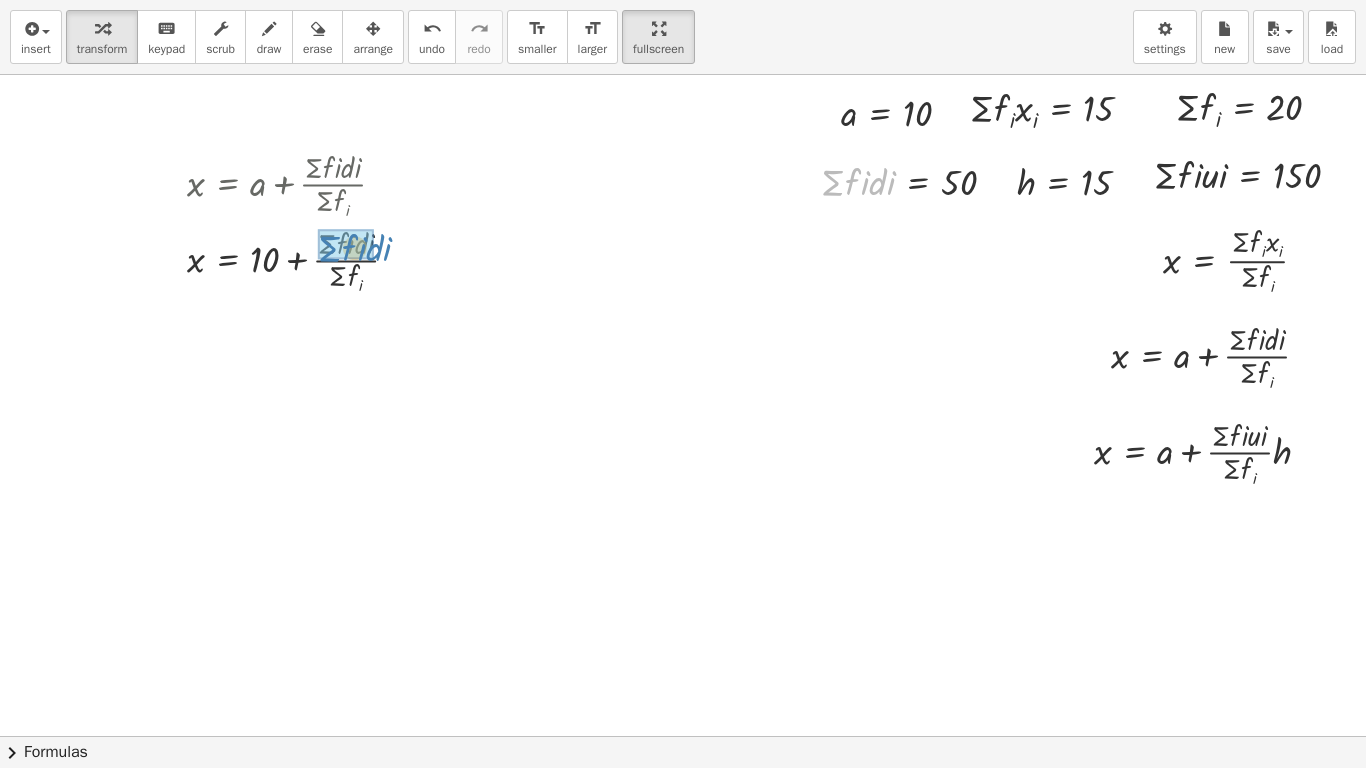 drag, startPoint x: 823, startPoint y: 197, endPoint x: 320, endPoint y: 262, distance: 507.1824 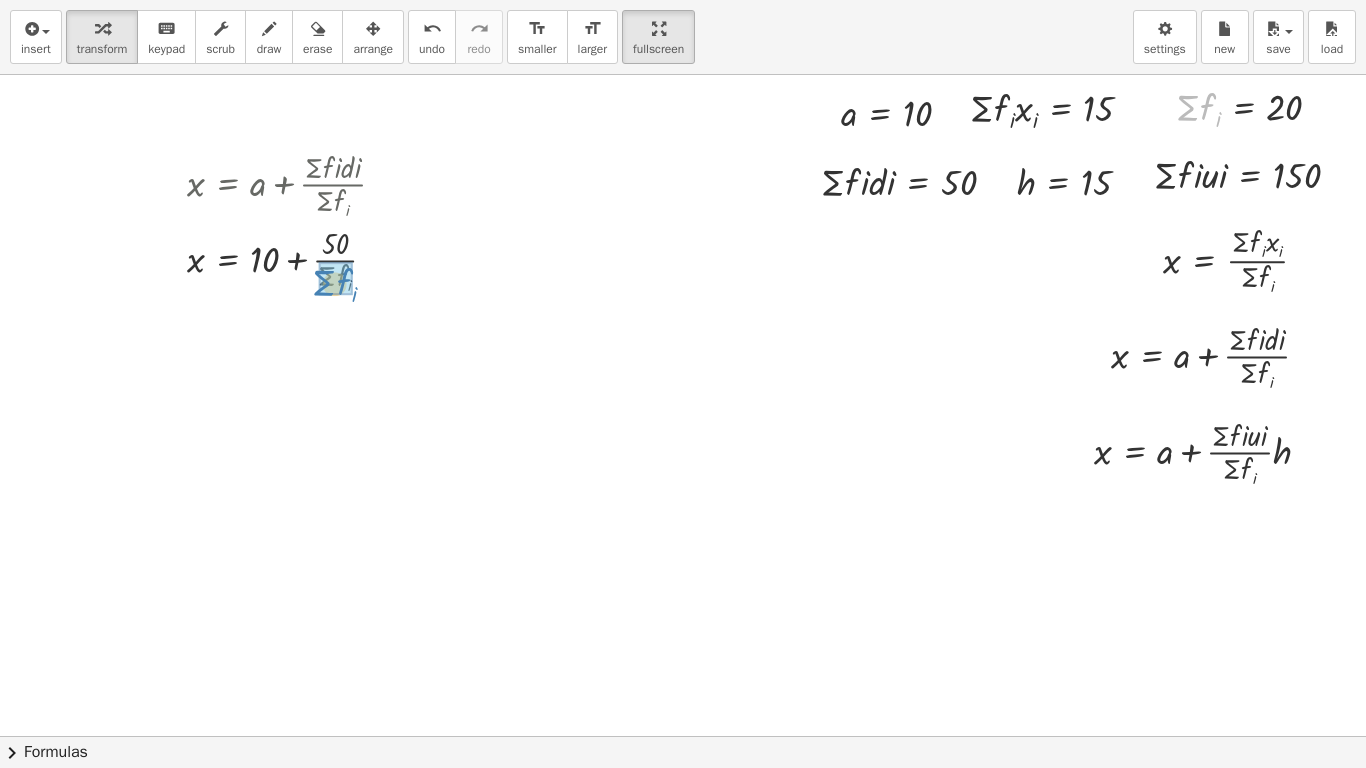 drag, startPoint x: 1176, startPoint y: 121, endPoint x: 312, endPoint y: 296, distance: 881.5447 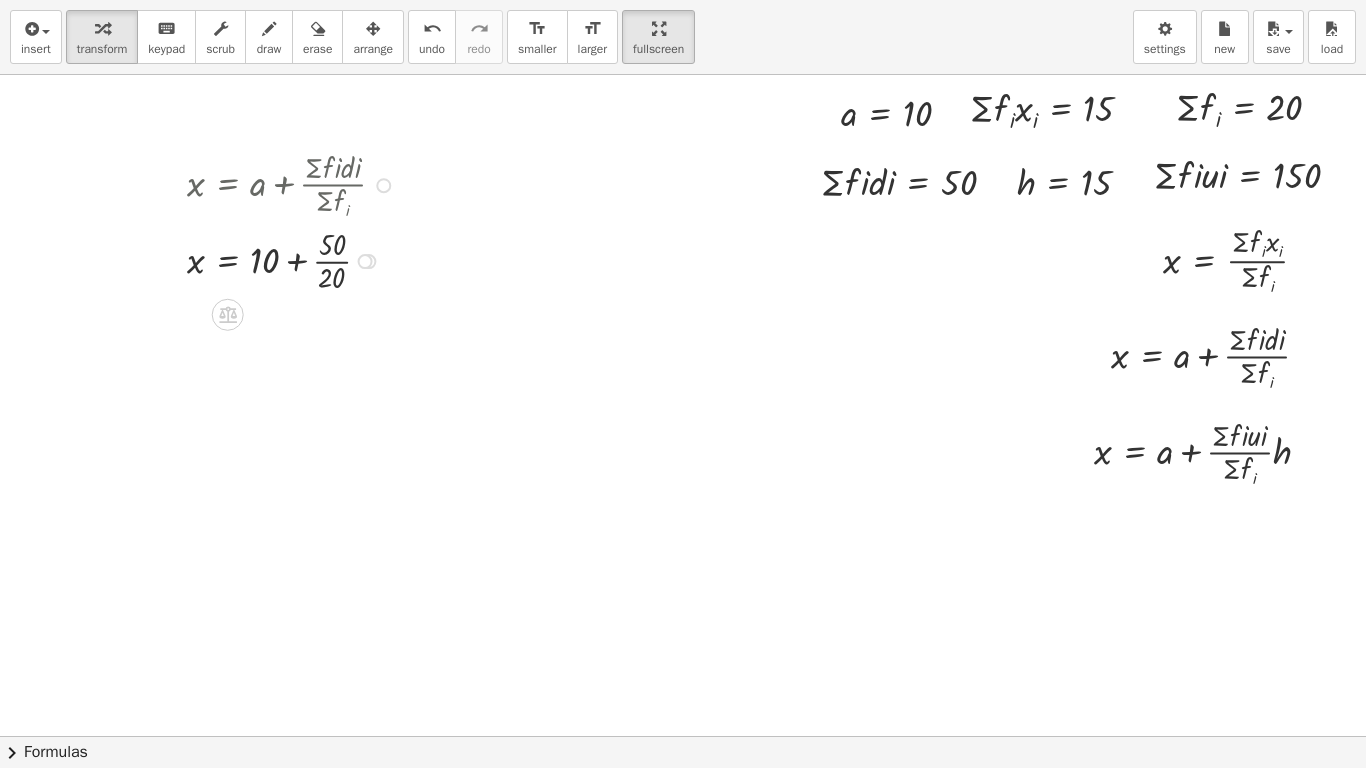 click at bounding box center [294, 259] 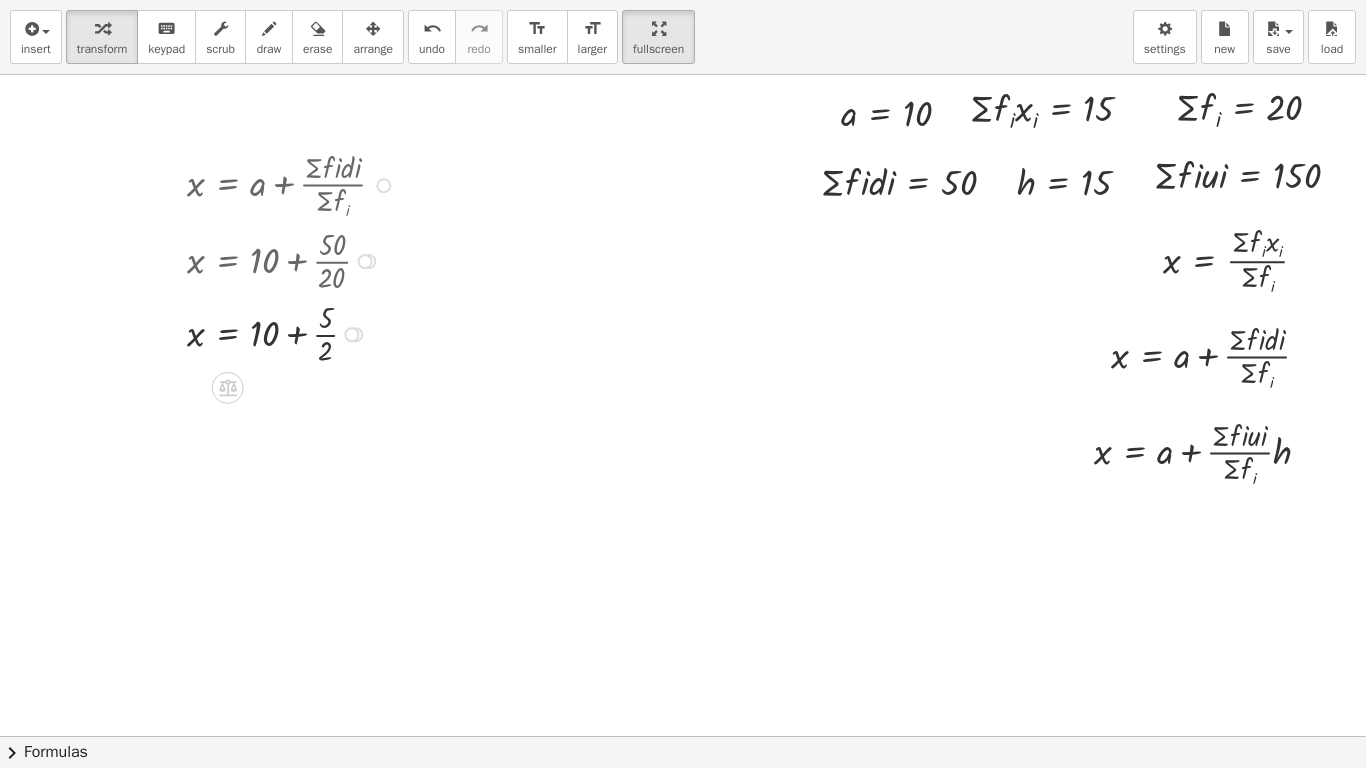 click at bounding box center (294, 332) 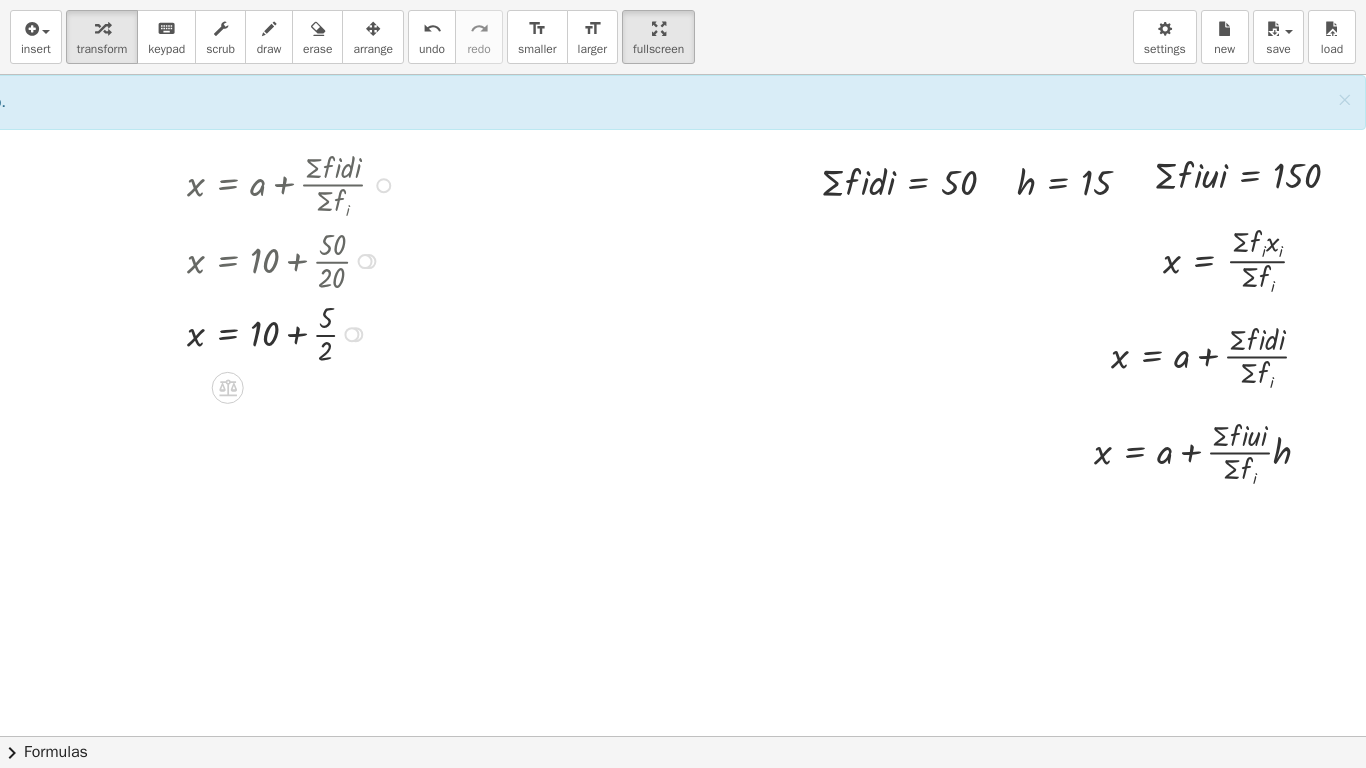 click at bounding box center (294, 332) 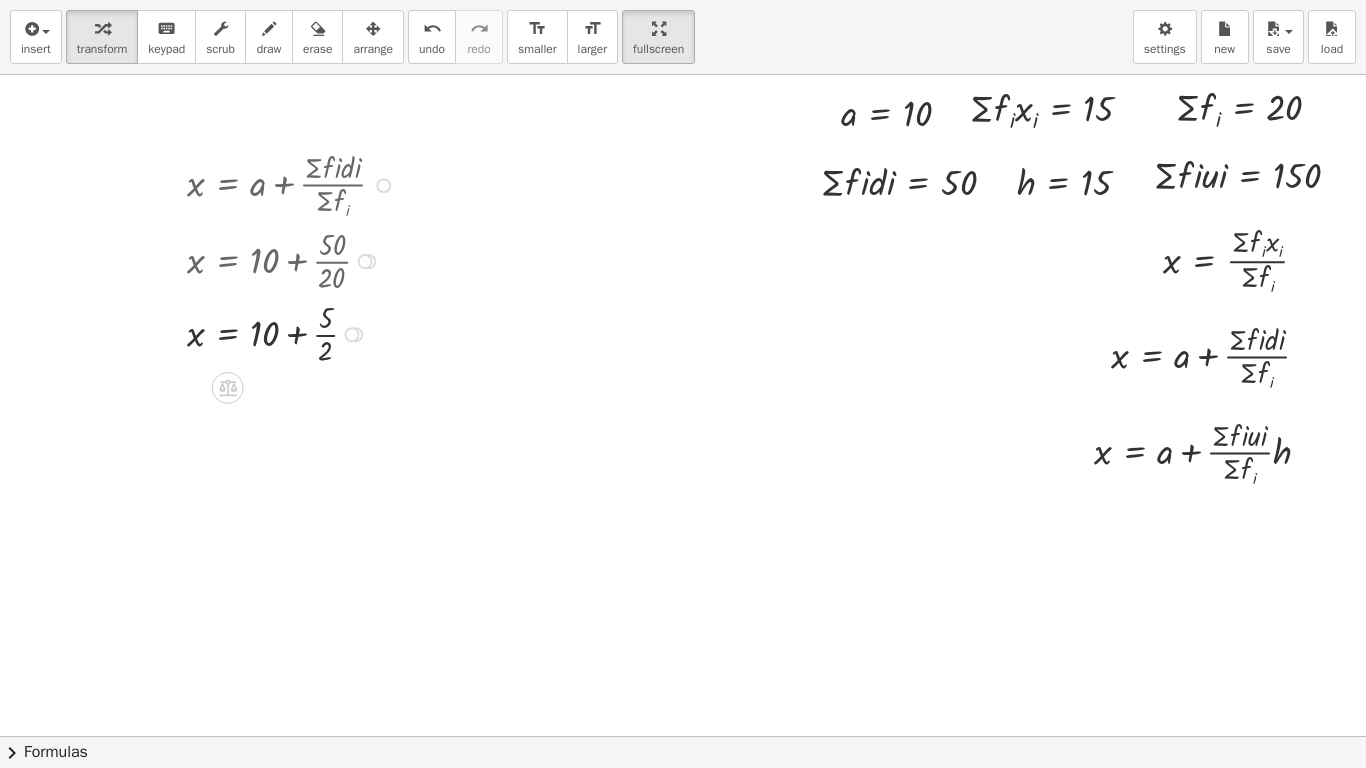 click at bounding box center (294, 332) 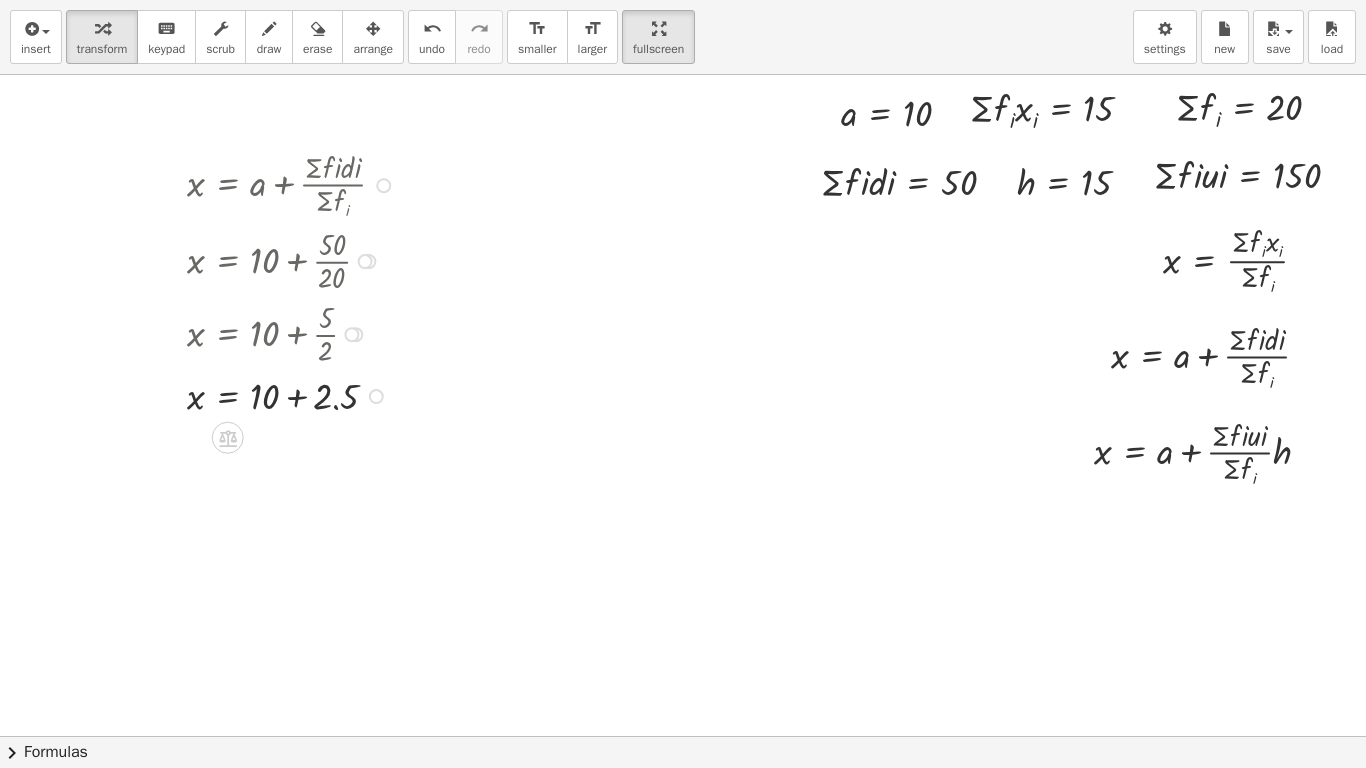 click at bounding box center (294, 394) 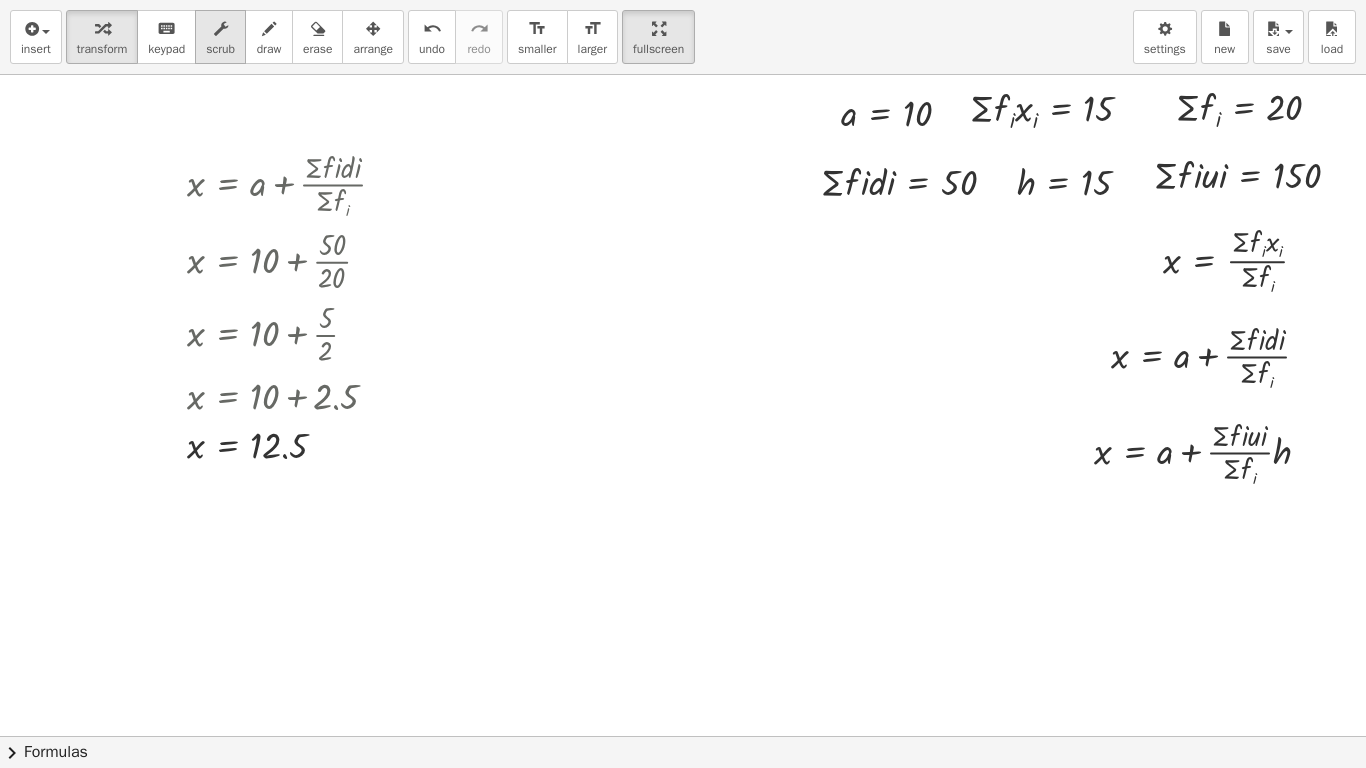 click at bounding box center (221, 29) 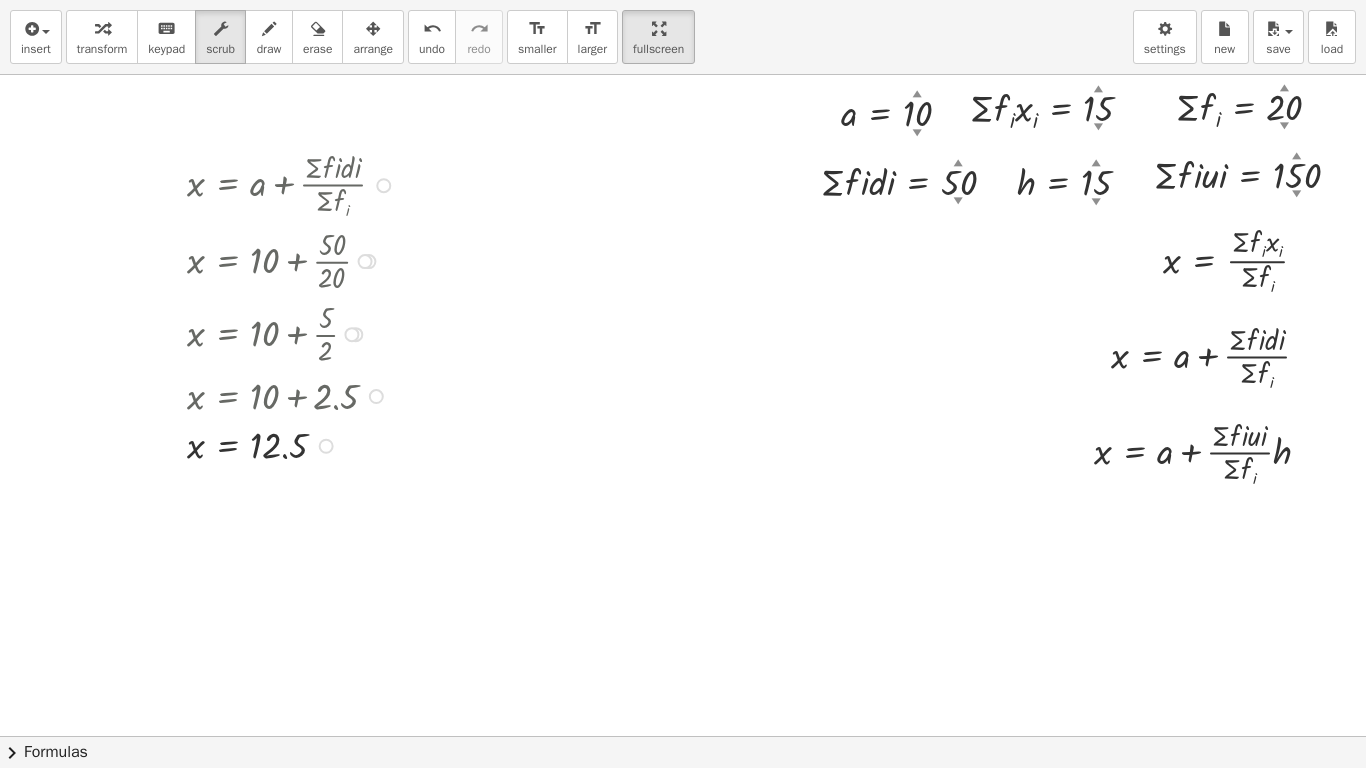 click at bounding box center (383, 185) 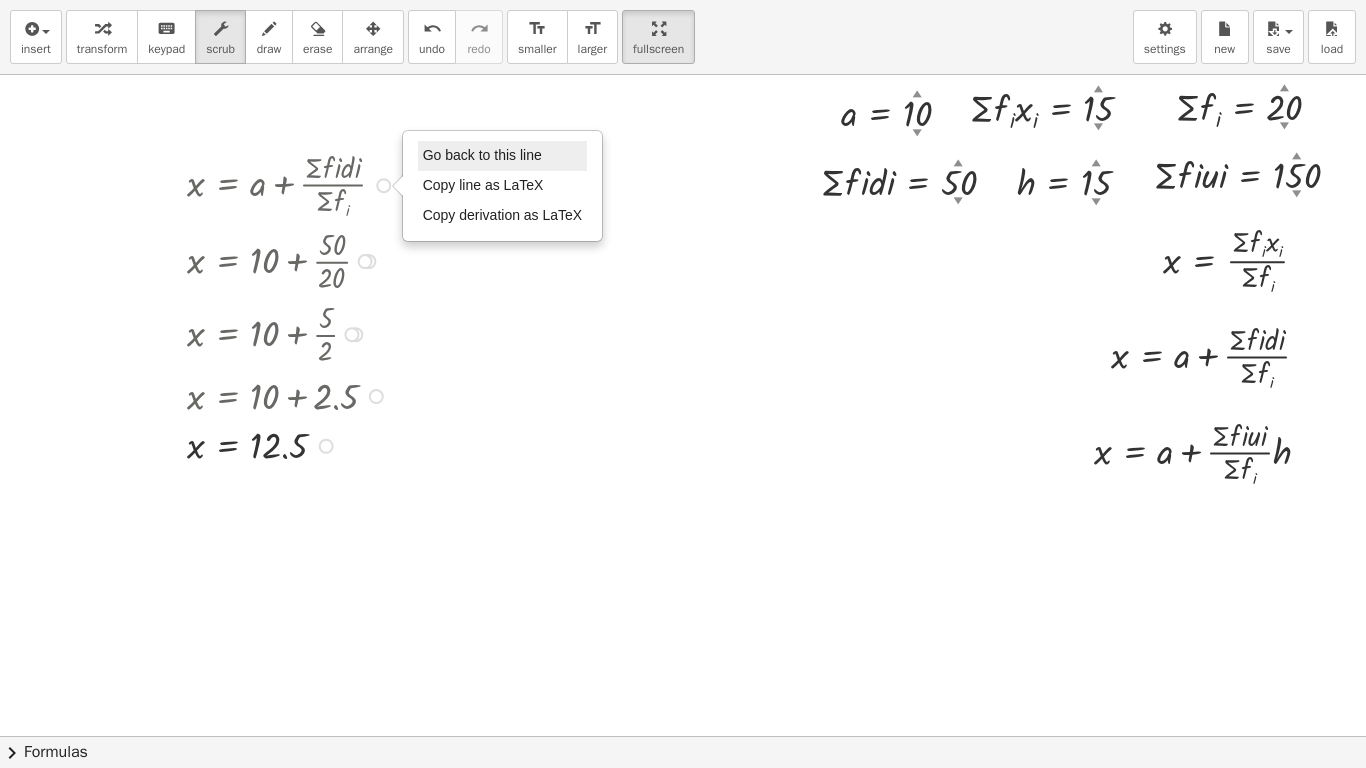 click on "Go back to this line" at bounding box center (482, 155) 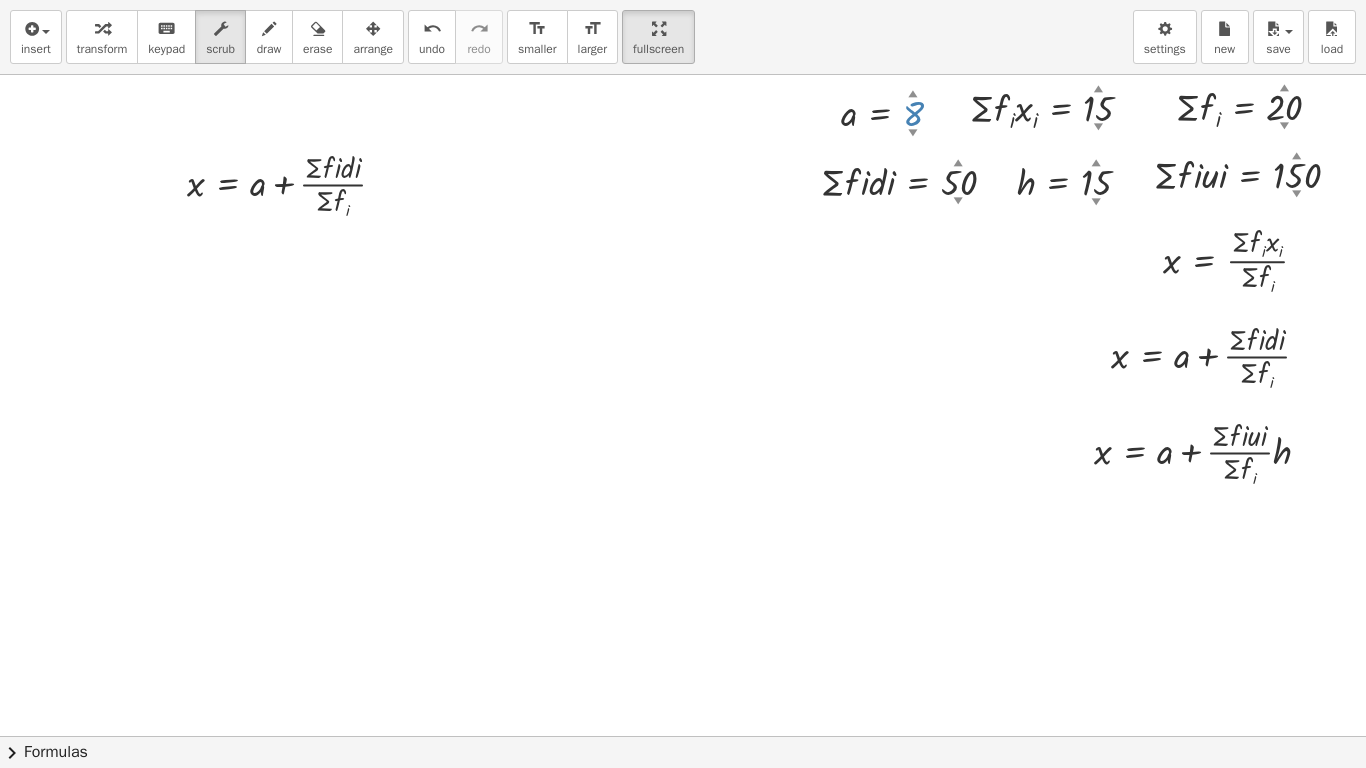drag, startPoint x: 905, startPoint y: 130, endPoint x: 904, endPoint y: 163, distance: 33.01515 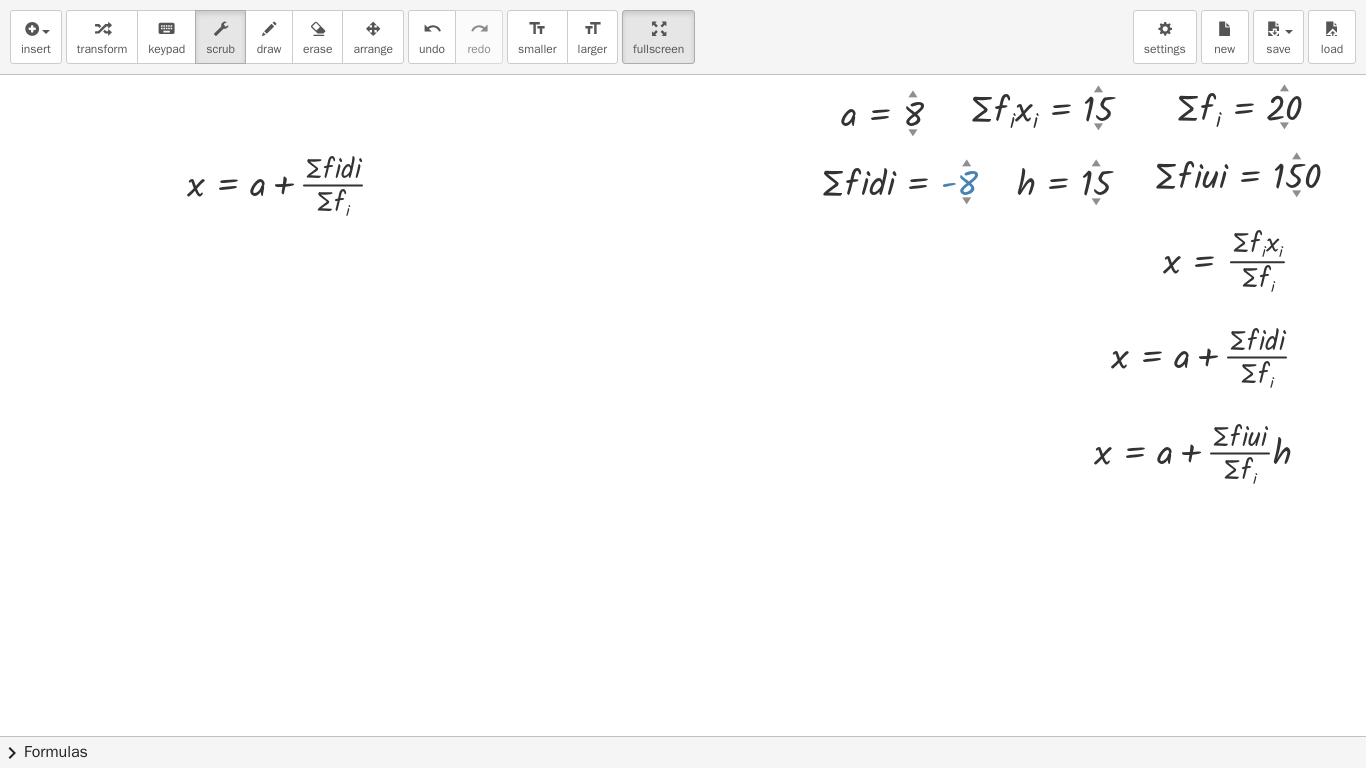 drag, startPoint x: 943, startPoint y: 205, endPoint x: 986, endPoint y: 406, distance: 205.54805 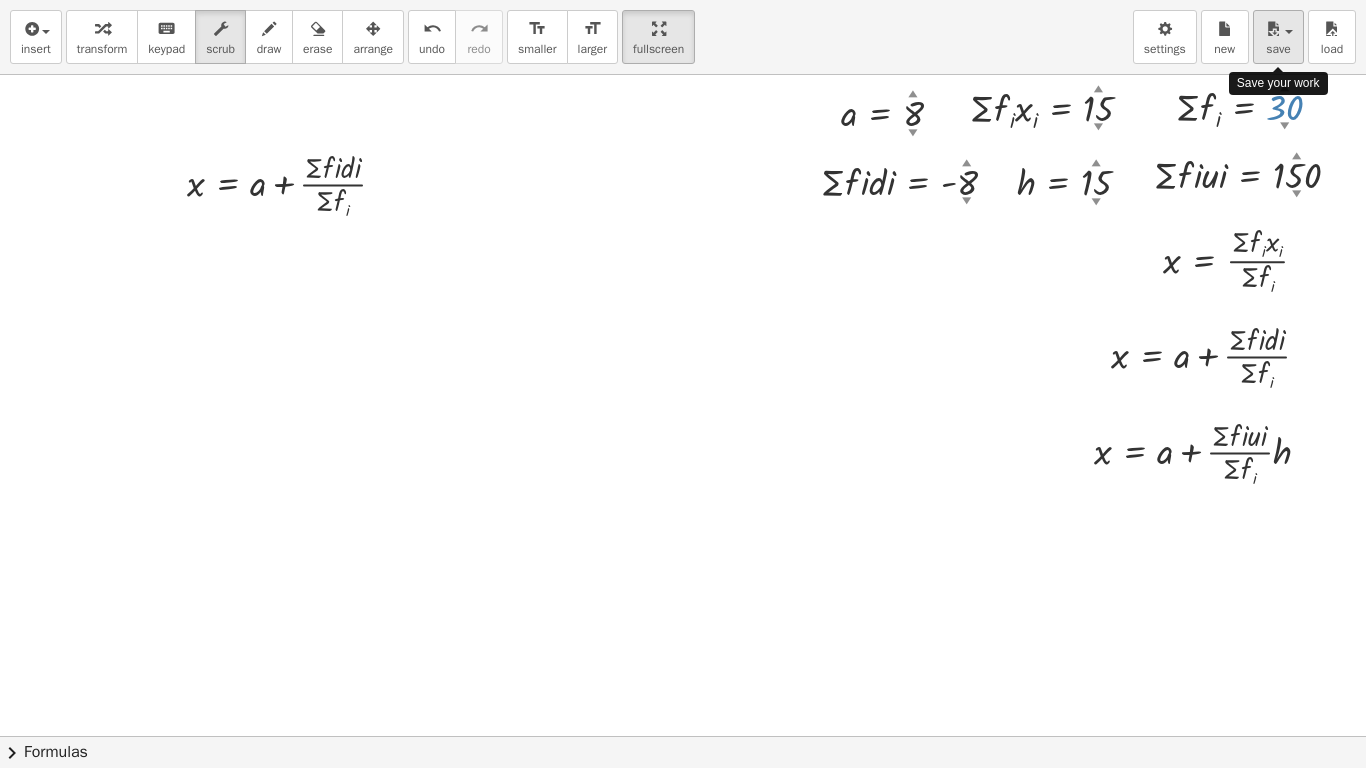 drag, startPoint x: 1271, startPoint y: 127, endPoint x: 1300, endPoint y: 53, distance: 79.47956 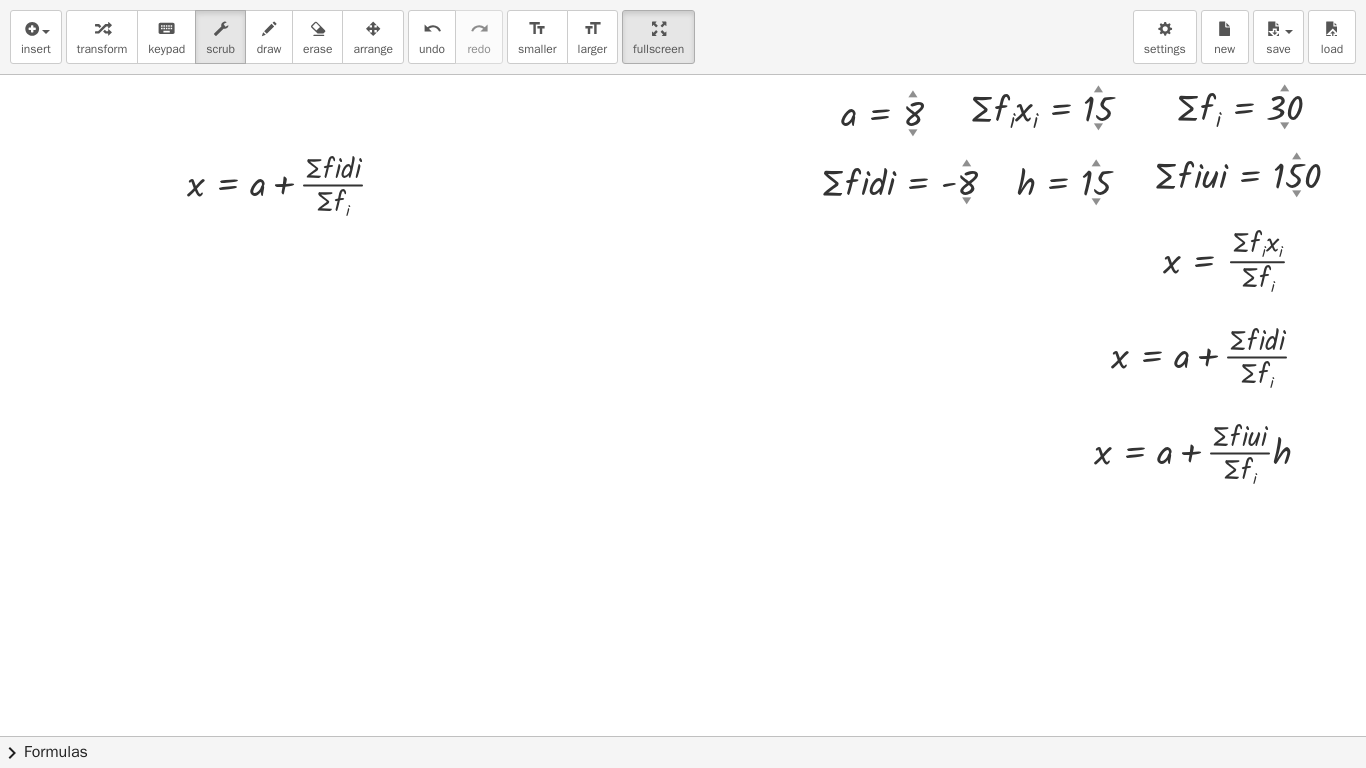 click at bounding box center [615, 736] 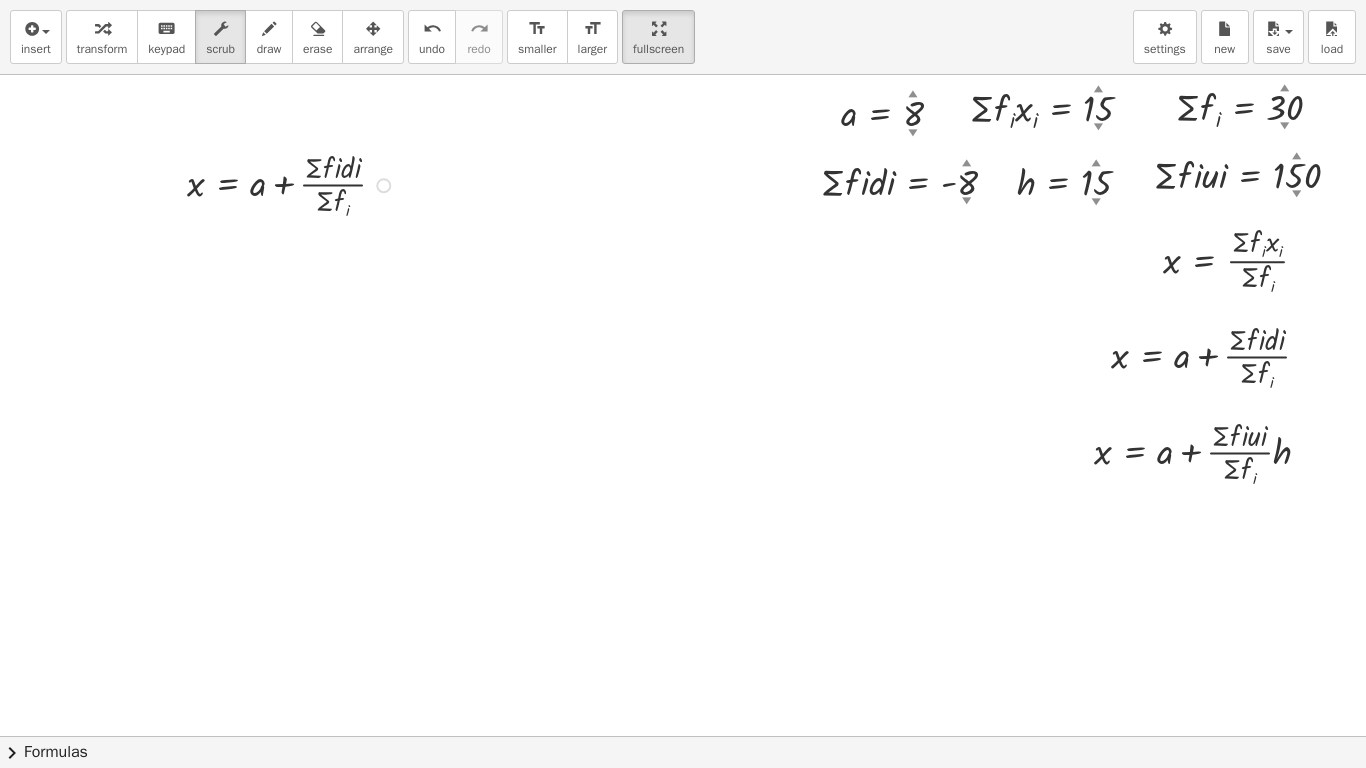 click on "Go back to this line Copy line as LaTeX Copy derivation as LaTeX" at bounding box center (383, 185) 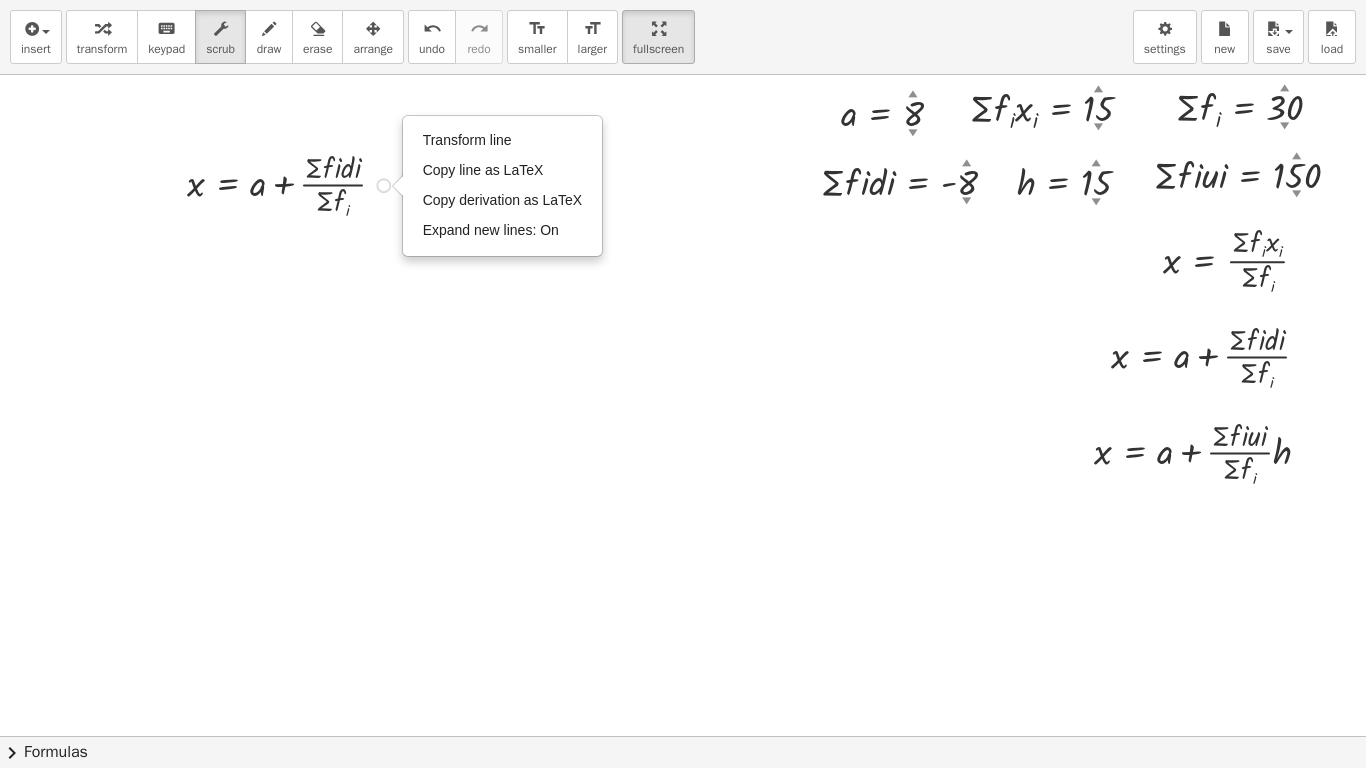 click at bounding box center (294, 184) 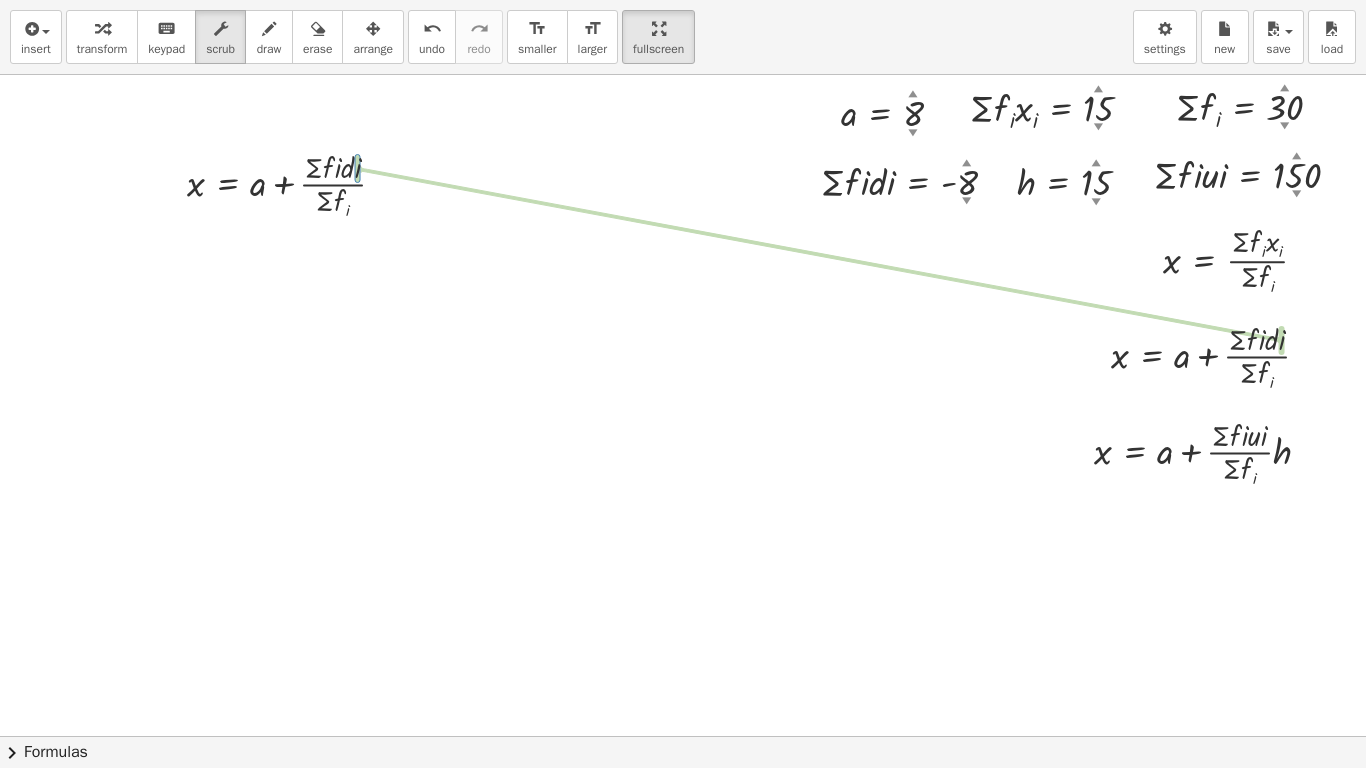 click at bounding box center [615, 736] 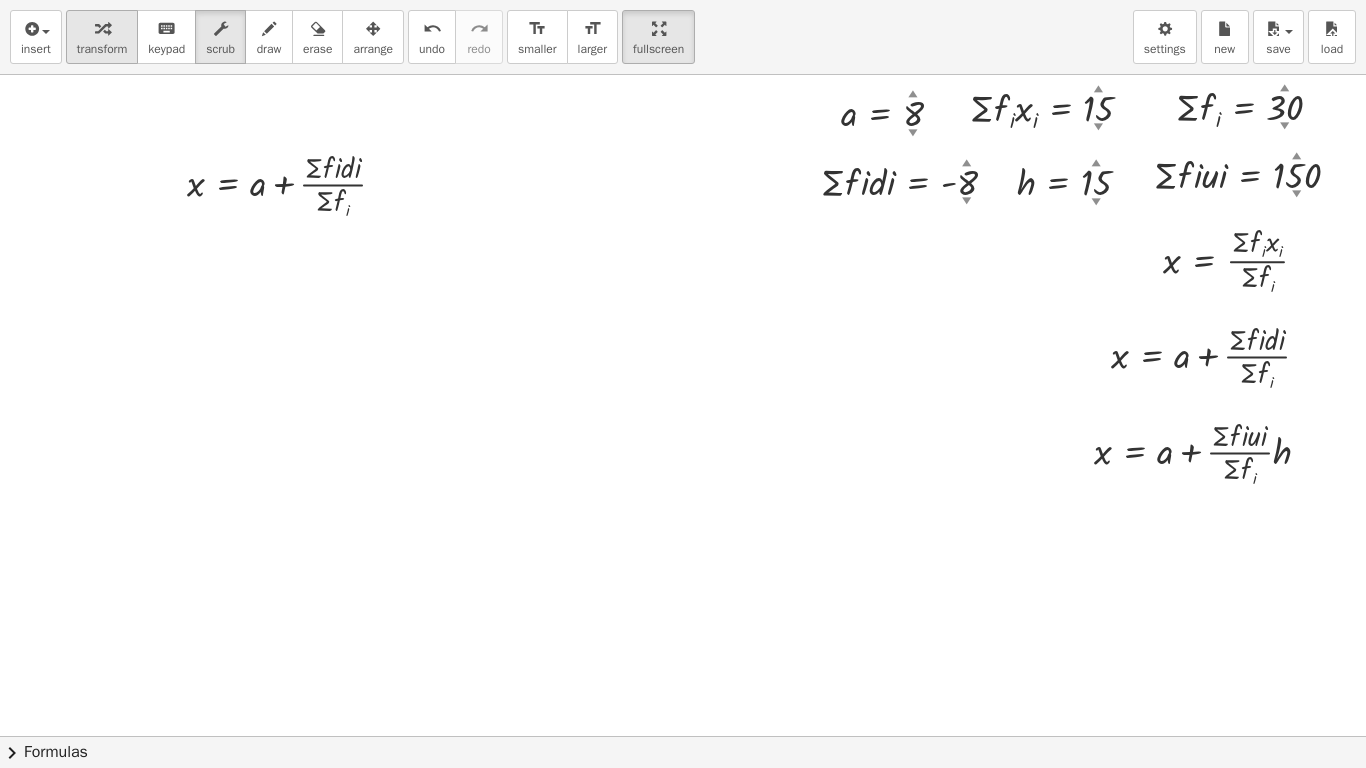 click at bounding box center [102, 29] 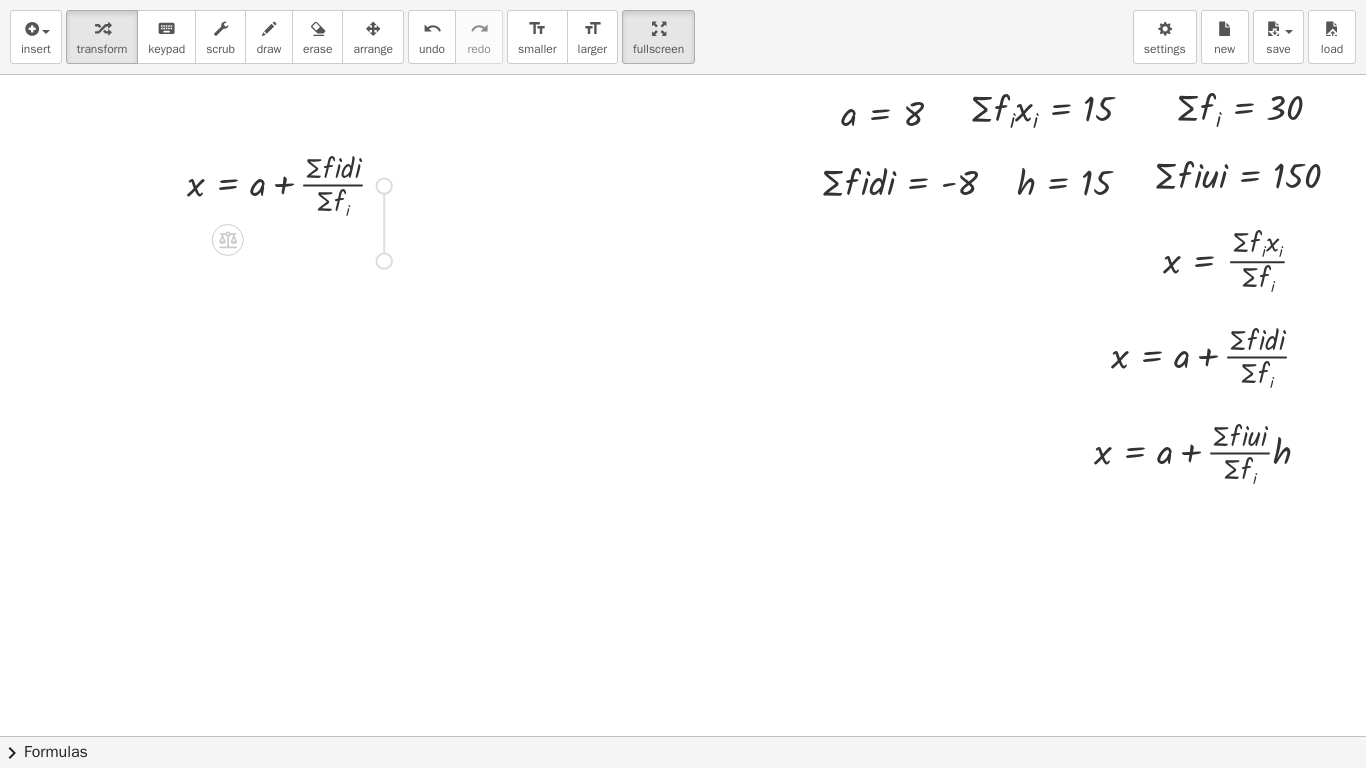 drag, startPoint x: 370, startPoint y: 181, endPoint x: 370, endPoint y: 267, distance: 86 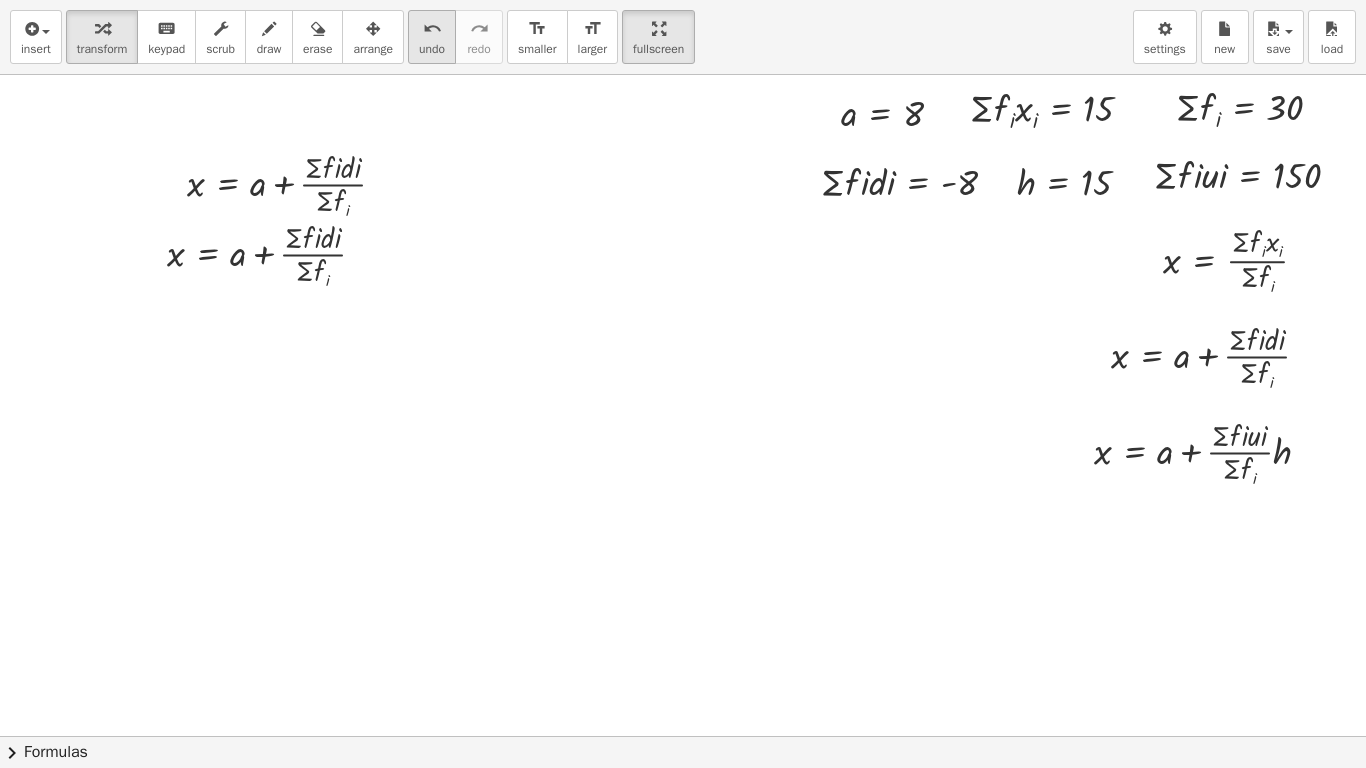 click on "undo" at bounding box center (432, 29) 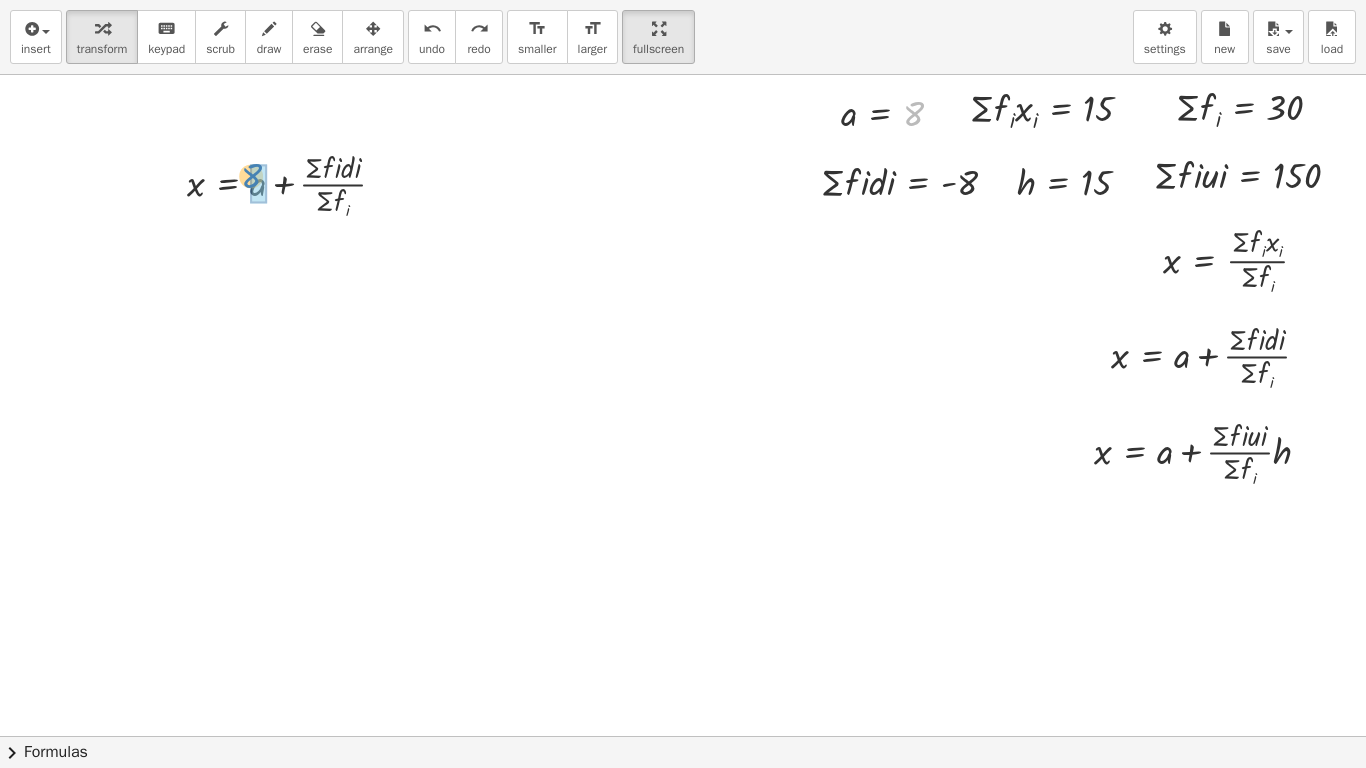 drag, startPoint x: 903, startPoint y: 114, endPoint x: 242, endPoint y: 176, distance: 663.90137 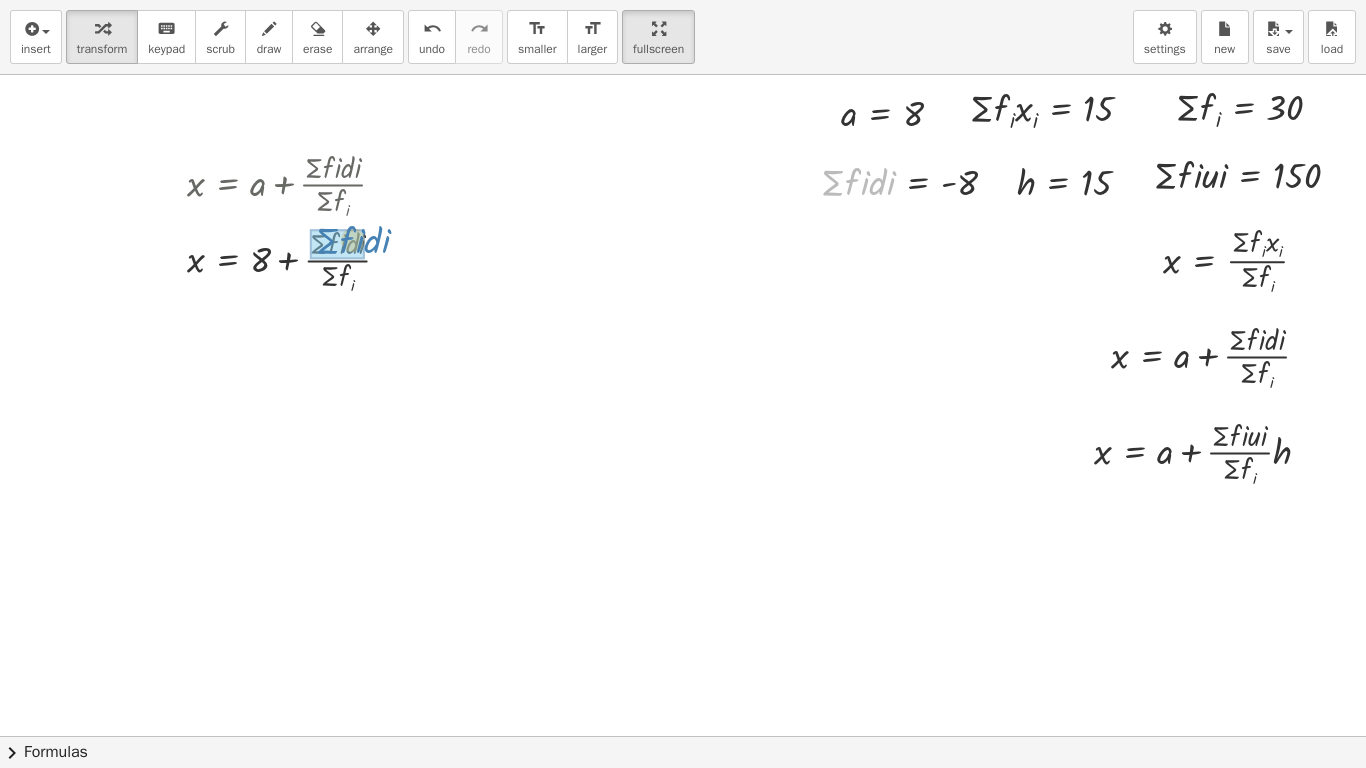 drag, startPoint x: 820, startPoint y: 172, endPoint x: 331, endPoint y: 233, distance: 492.79 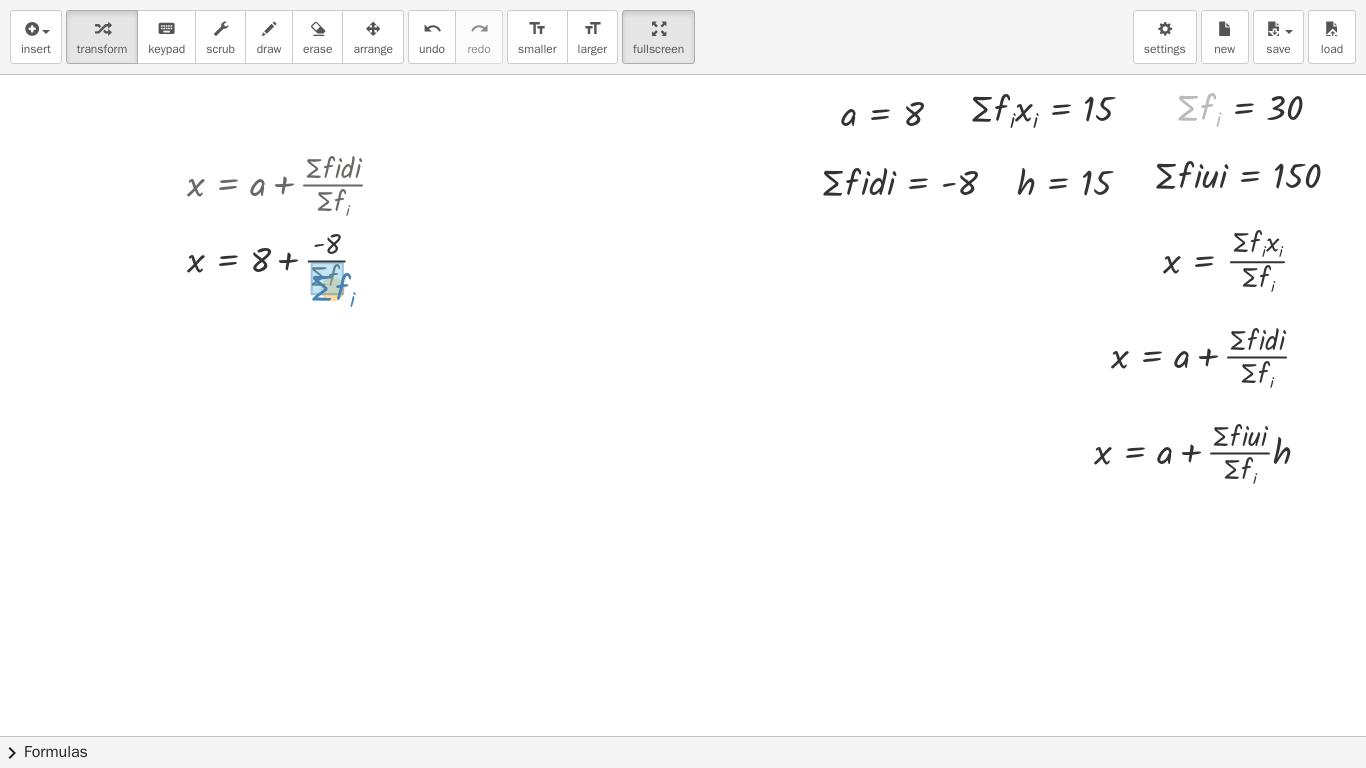 drag, startPoint x: 1174, startPoint y: 109, endPoint x: 308, endPoint y: 287, distance: 884.10406 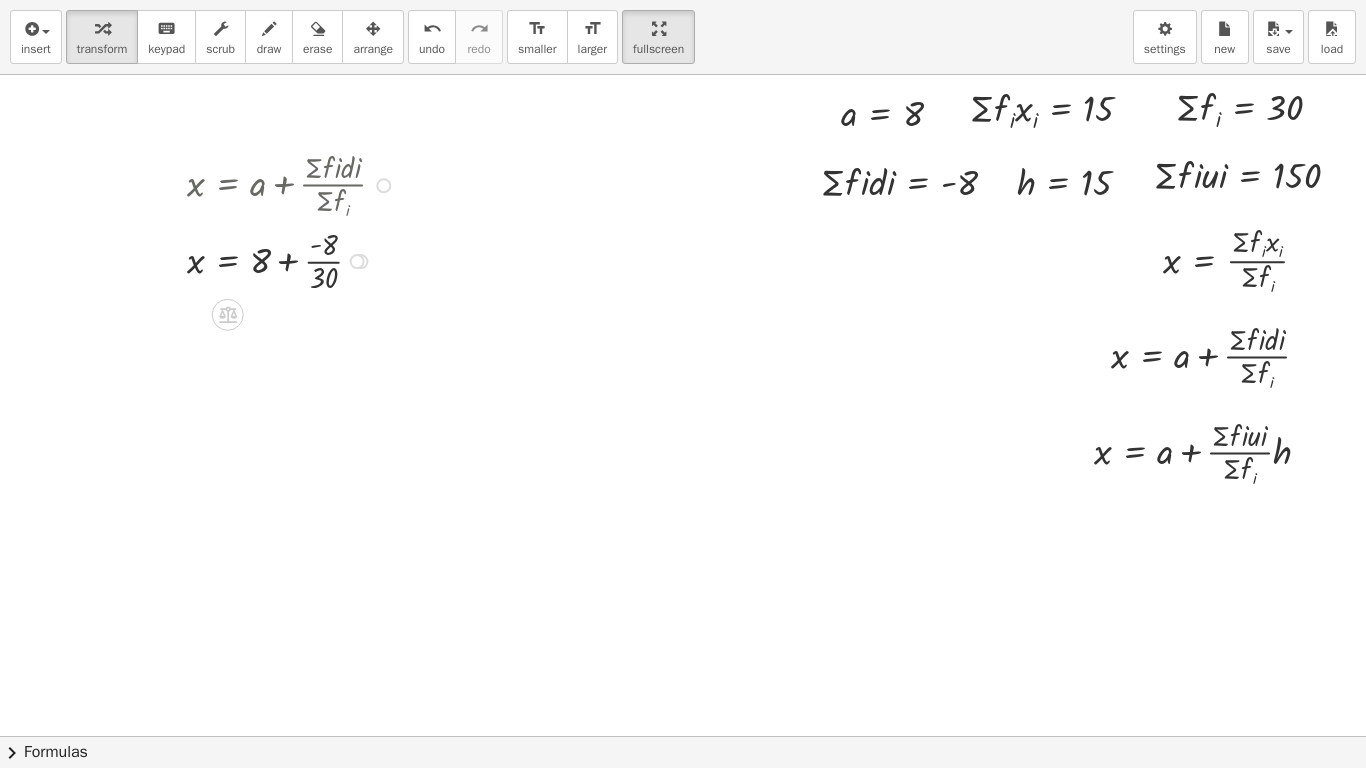 click at bounding box center (294, 259) 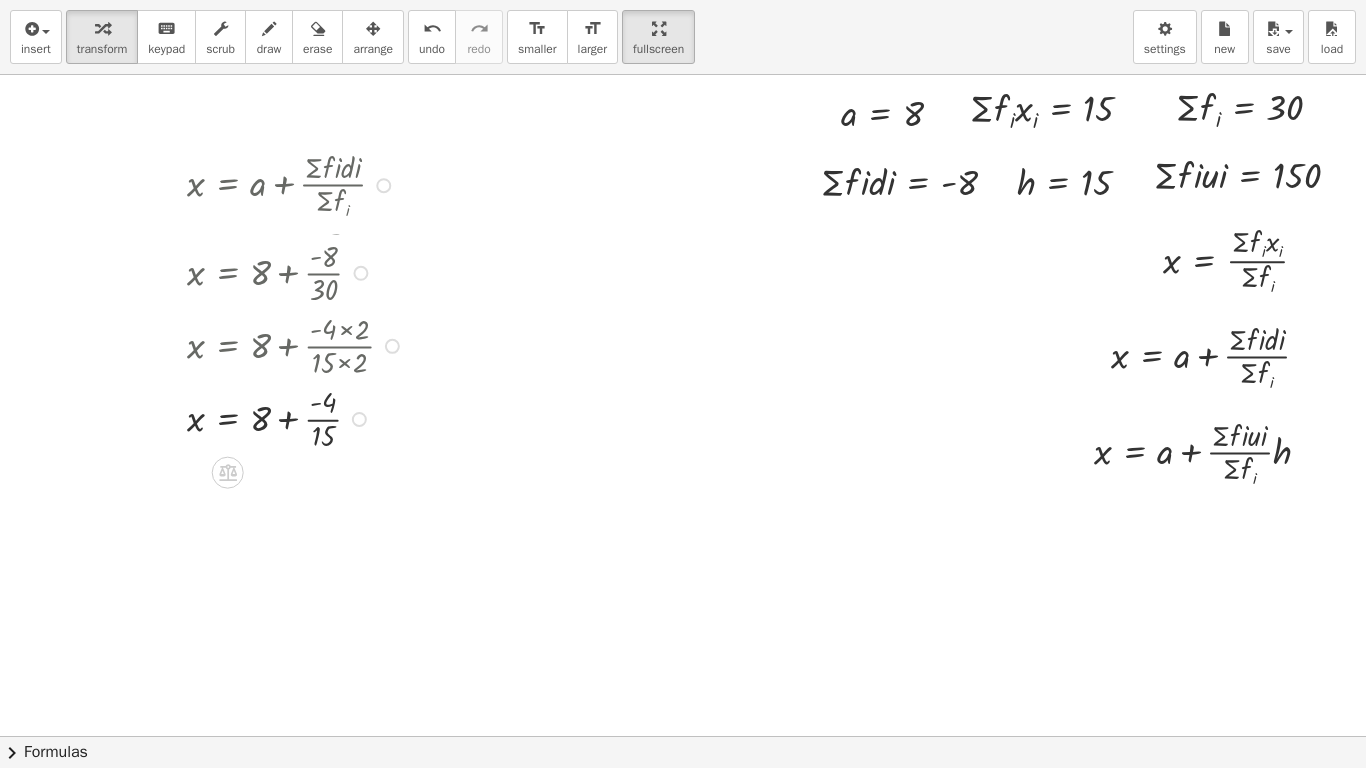 drag, startPoint x: 348, startPoint y: 340, endPoint x: 348, endPoint y: 436, distance: 96 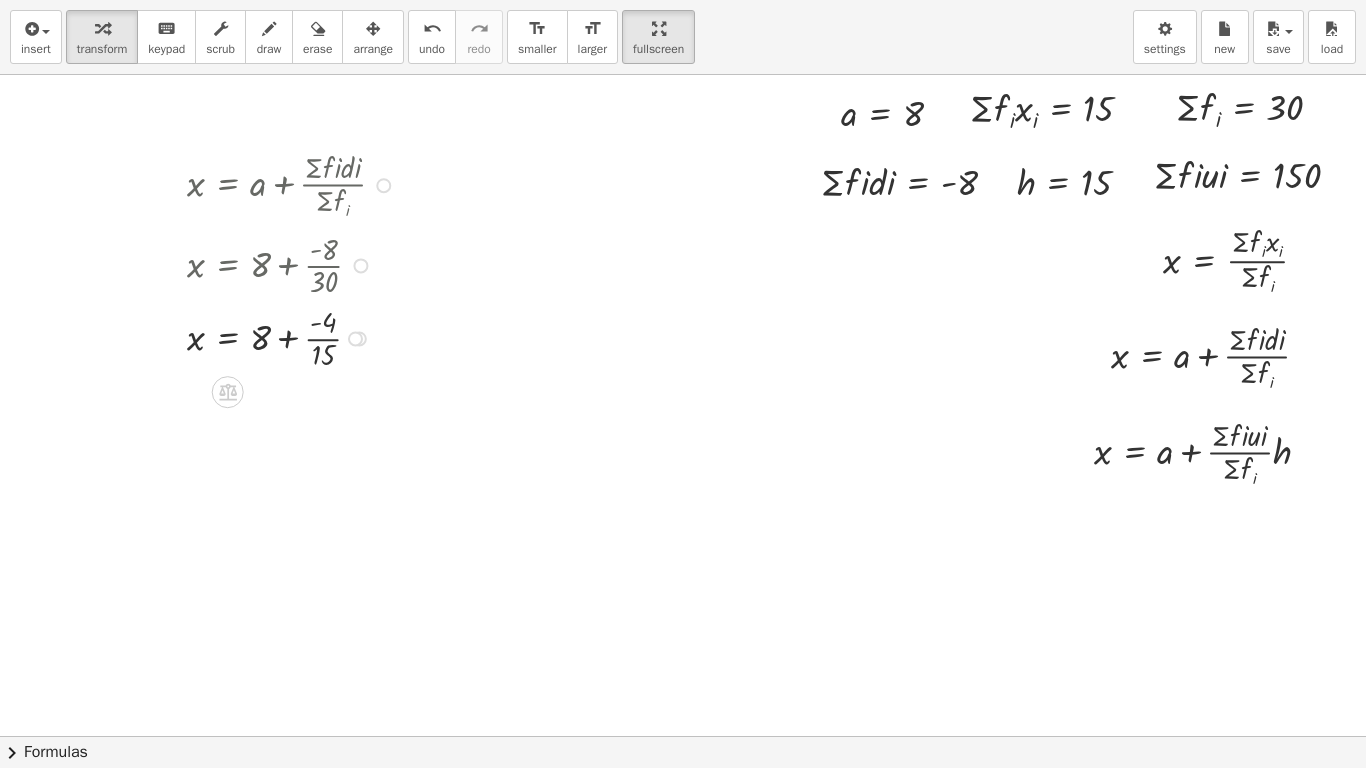 drag, startPoint x: 351, startPoint y: 333, endPoint x: 376, endPoint y: 252, distance: 84.77028 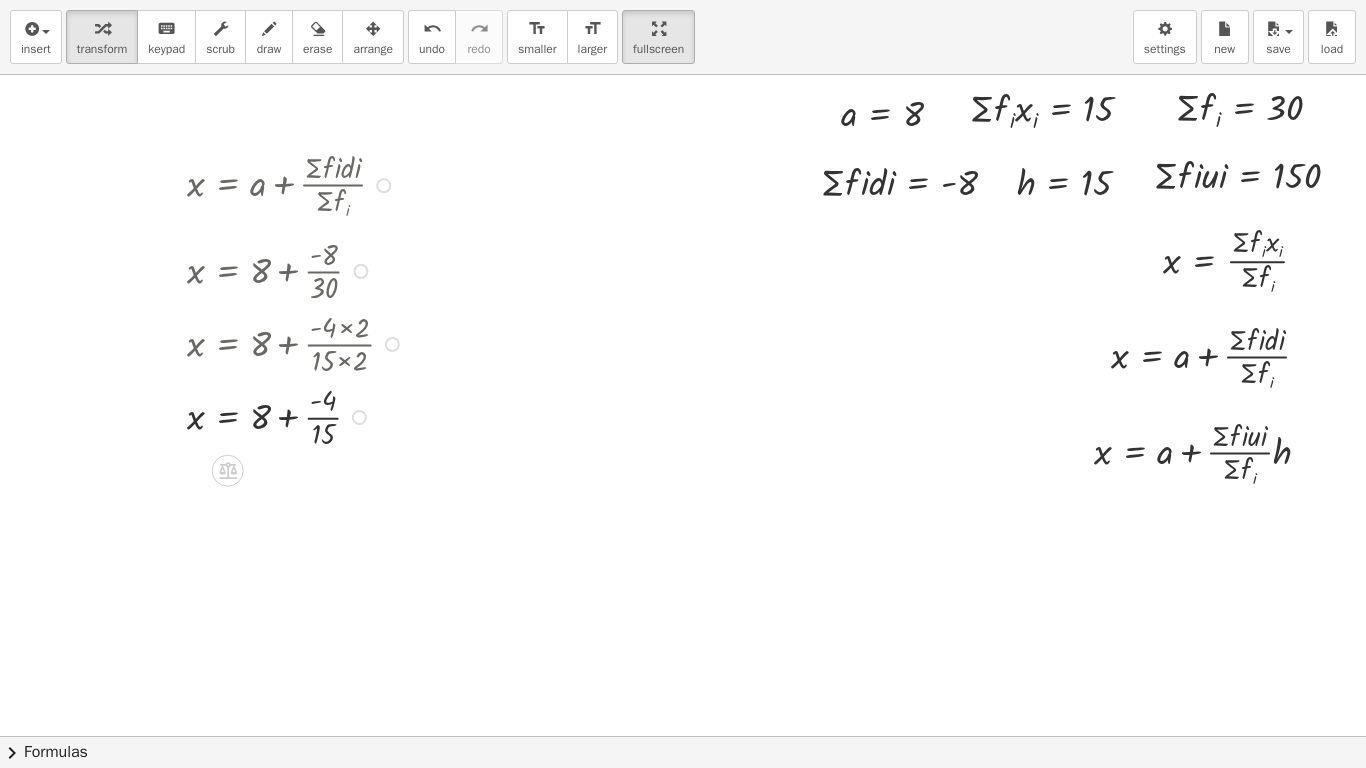 drag, startPoint x: 340, startPoint y: 331, endPoint x: 341, endPoint y: 429, distance: 98.005104 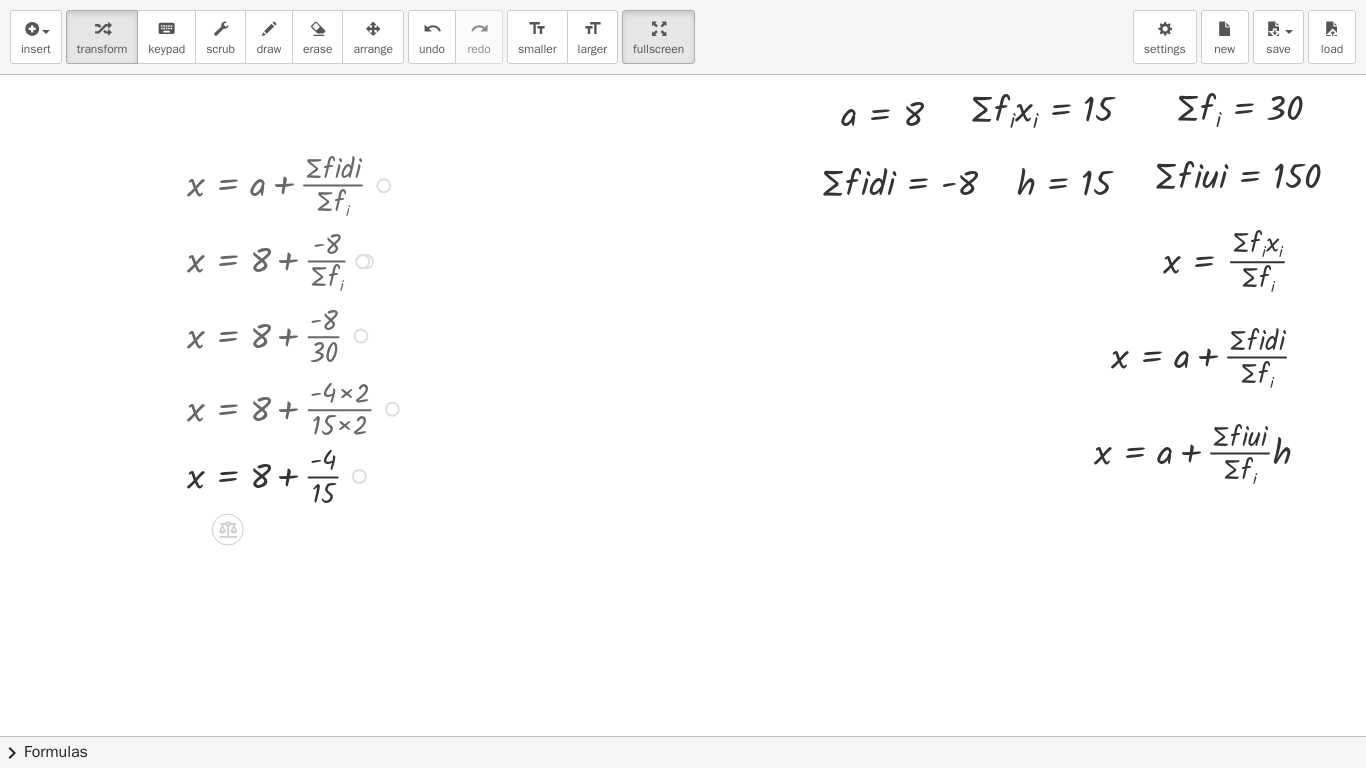 drag, startPoint x: 339, startPoint y: 413, endPoint x: 348, endPoint y: 491, distance: 78.51752 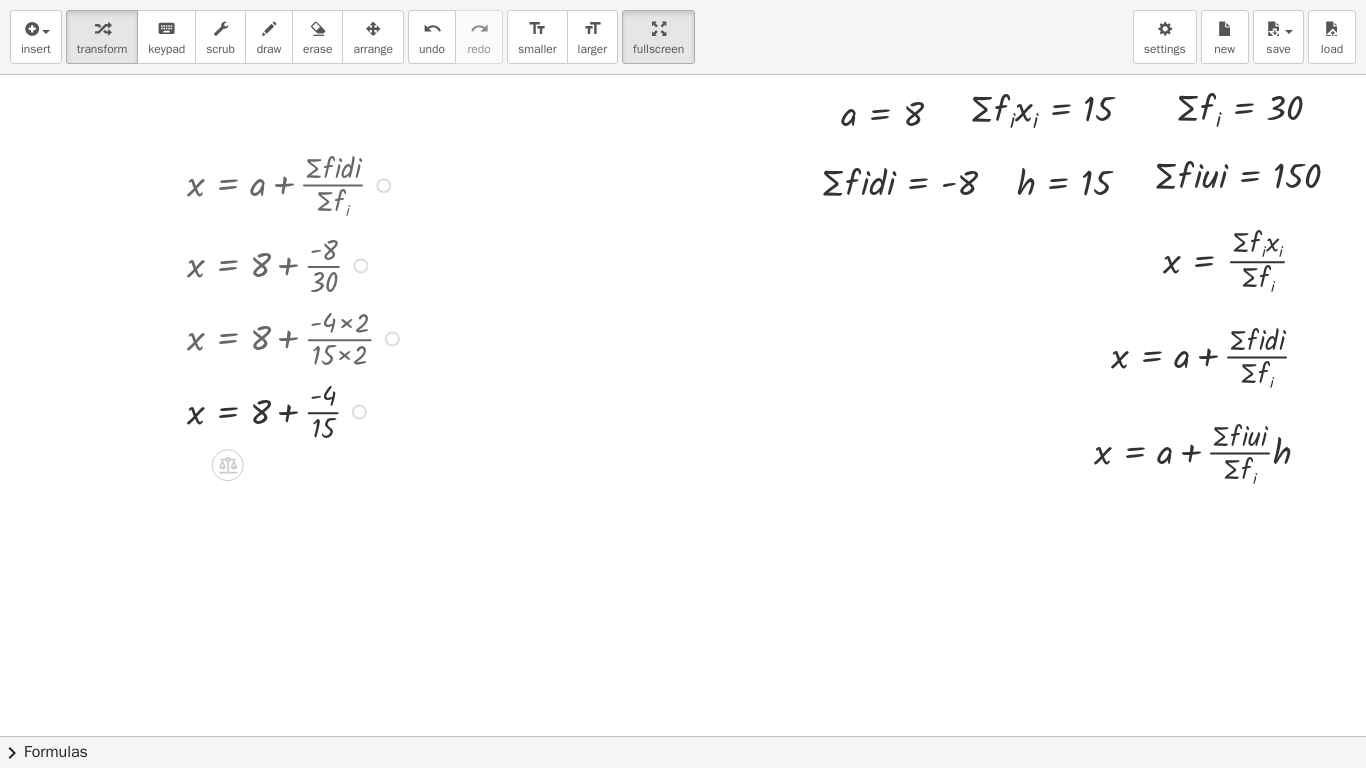 drag, startPoint x: 343, startPoint y: 333, endPoint x: 384, endPoint y: 256, distance: 87.23531 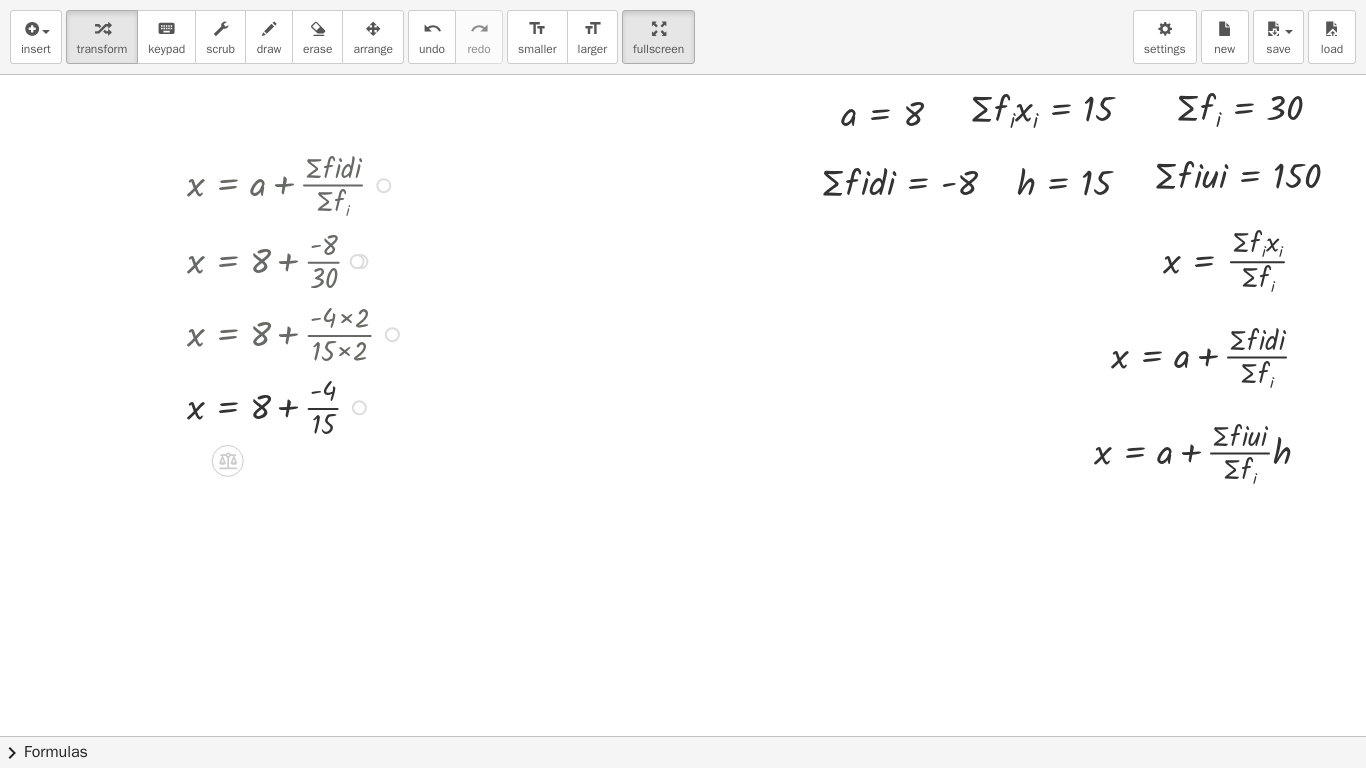 click at bounding box center (298, 405) 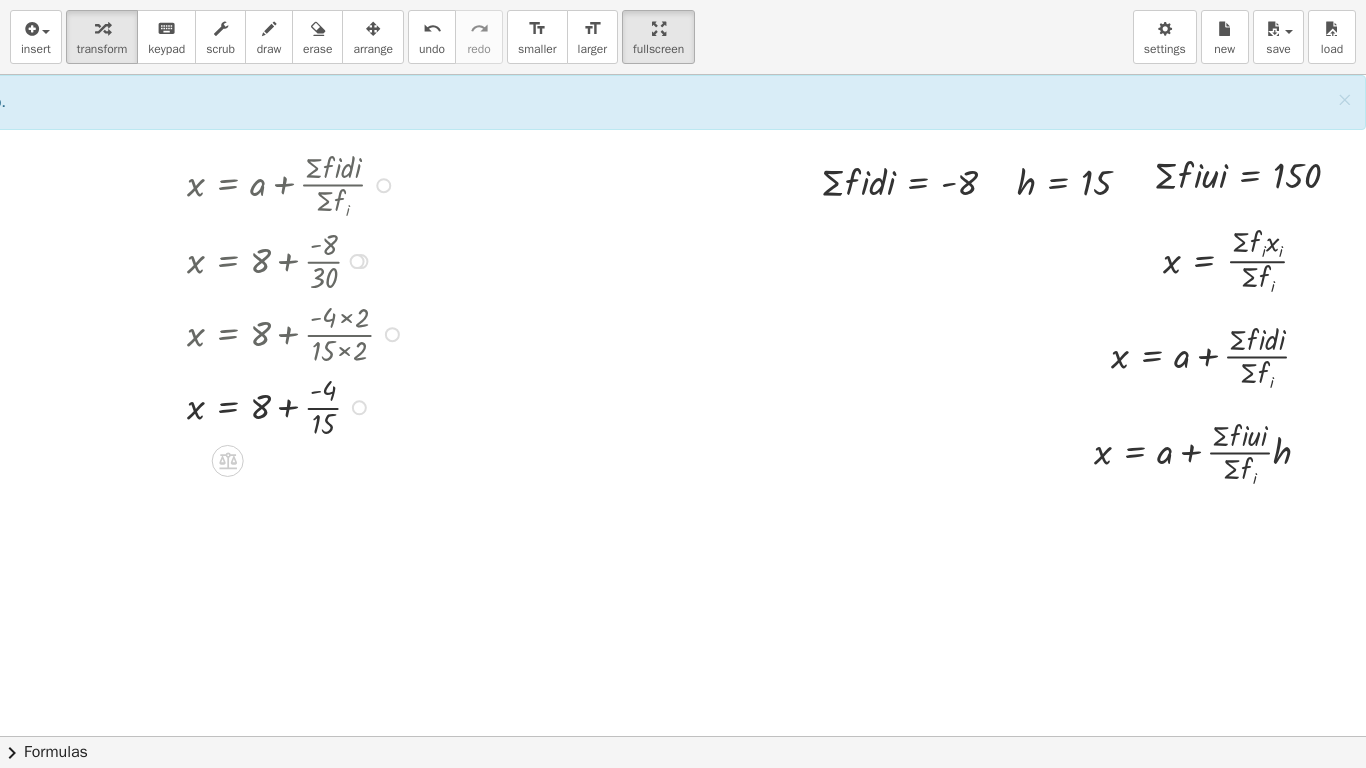 click at bounding box center [298, 405] 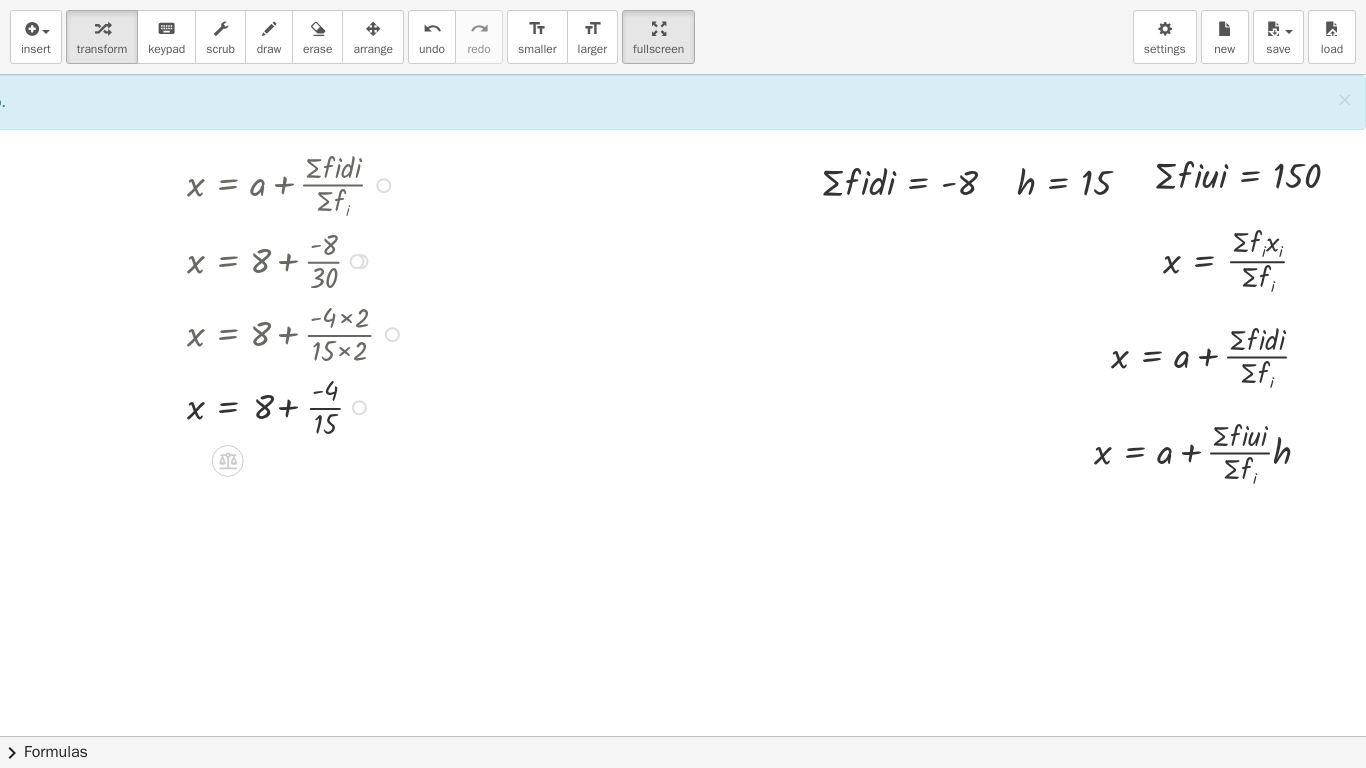 click at bounding box center [298, 405] 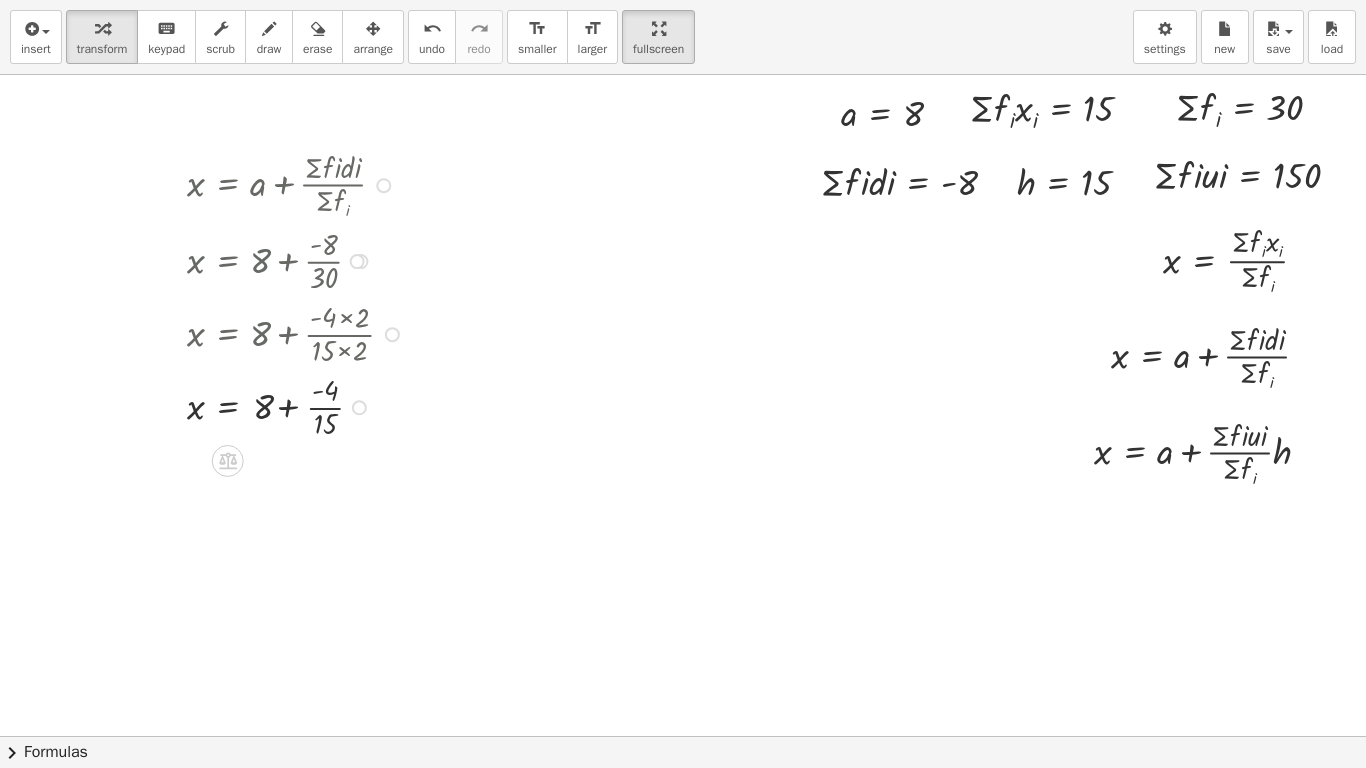 click at bounding box center (298, 405) 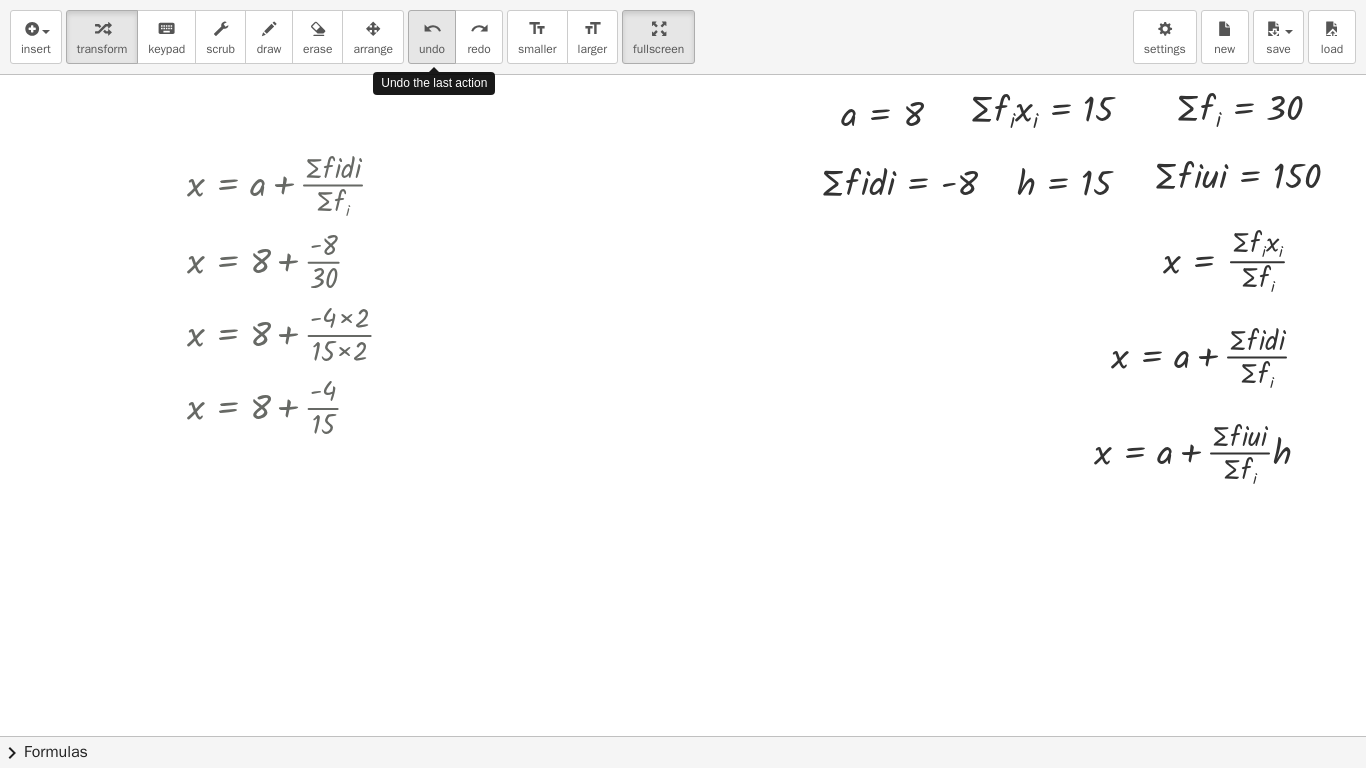 click on "undo" at bounding box center [432, 49] 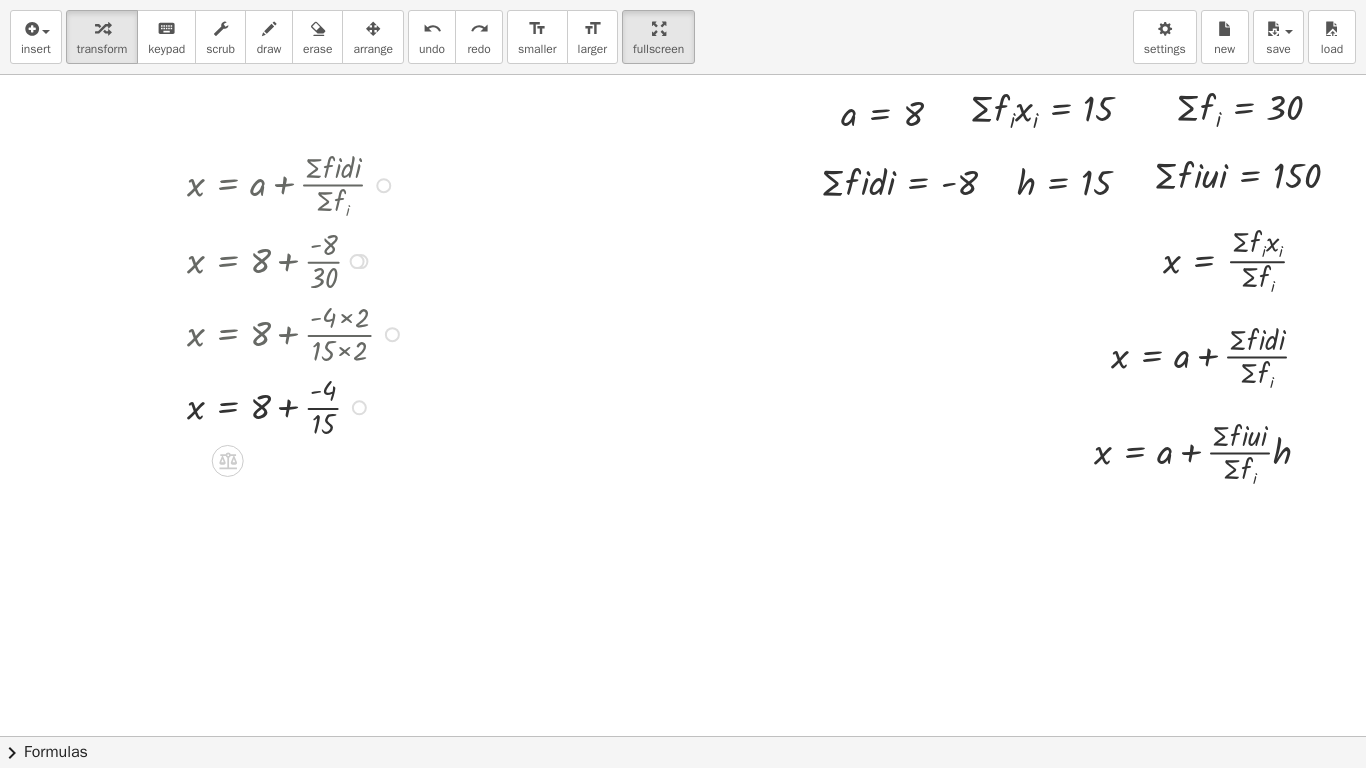click at bounding box center (298, 405) 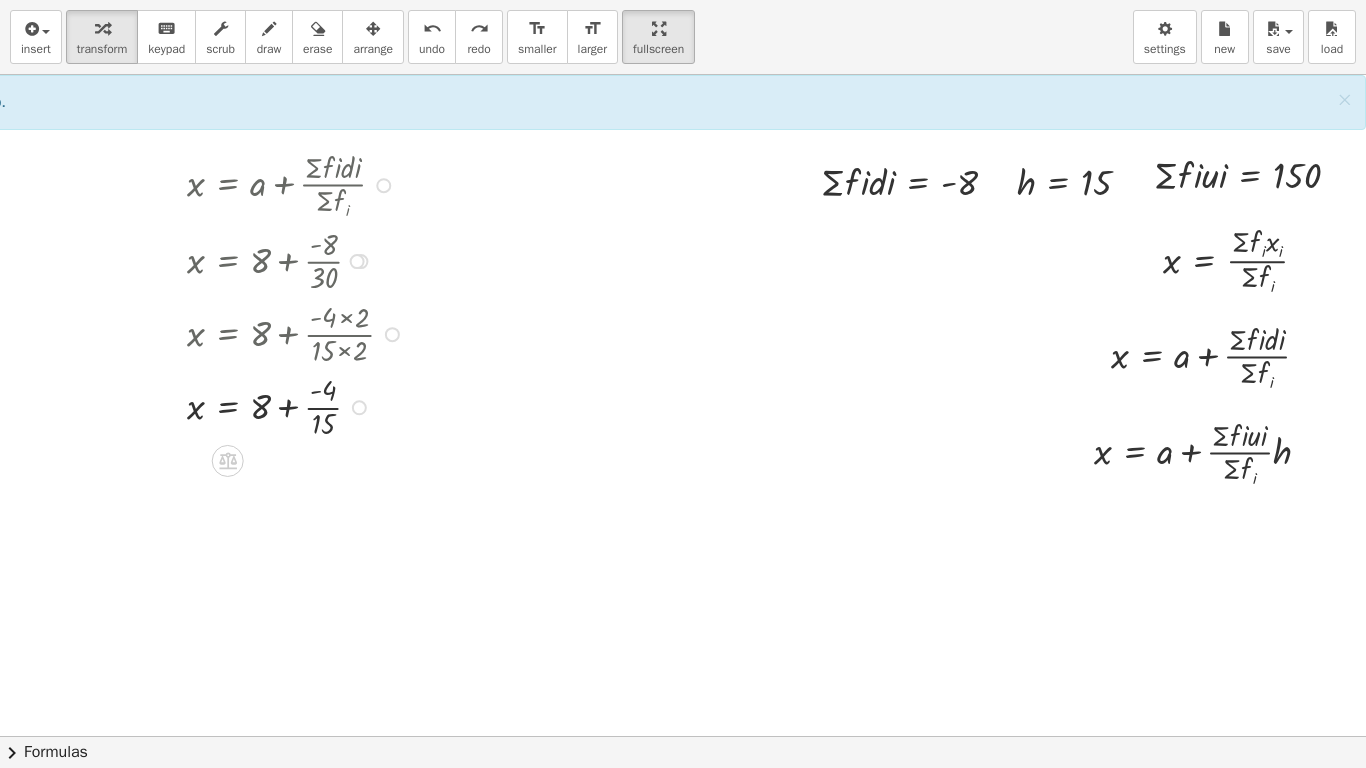 click at bounding box center (298, 405) 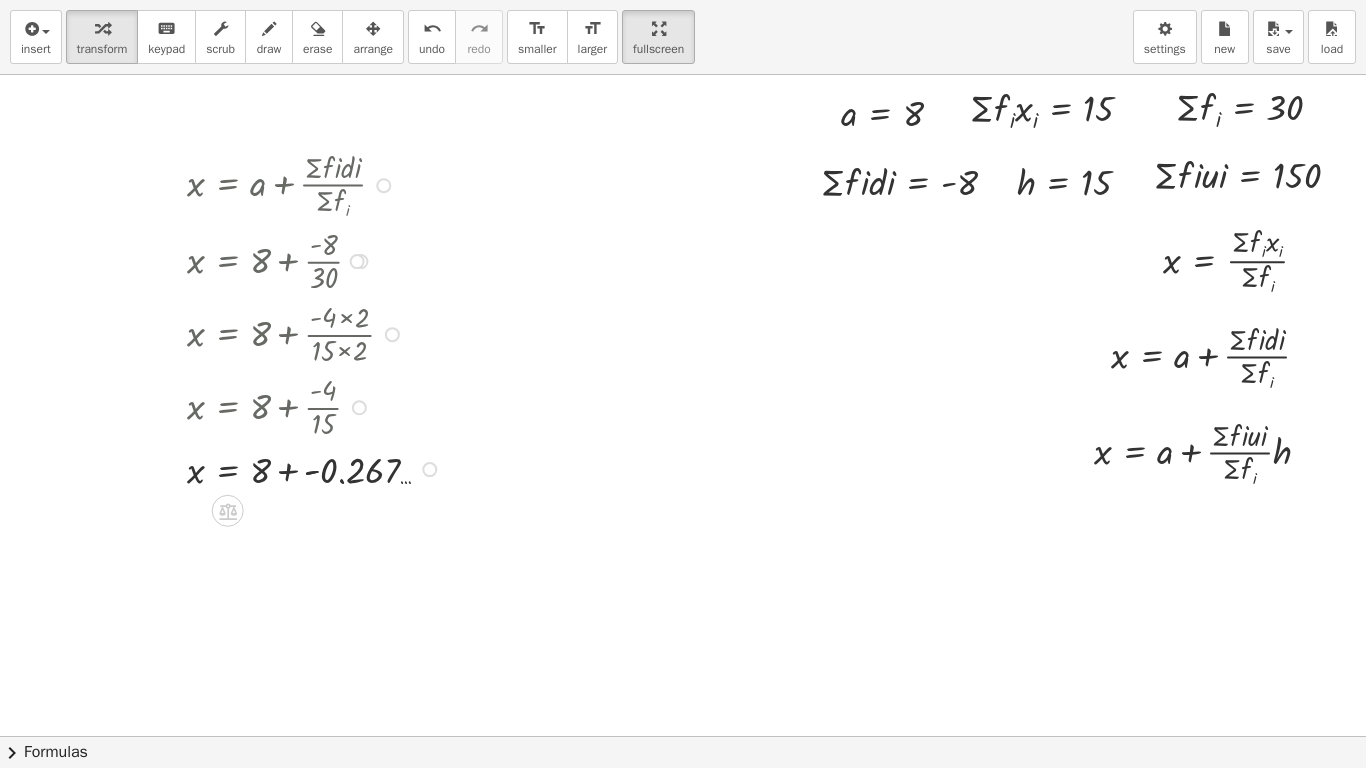 click at bounding box center (317, 468) 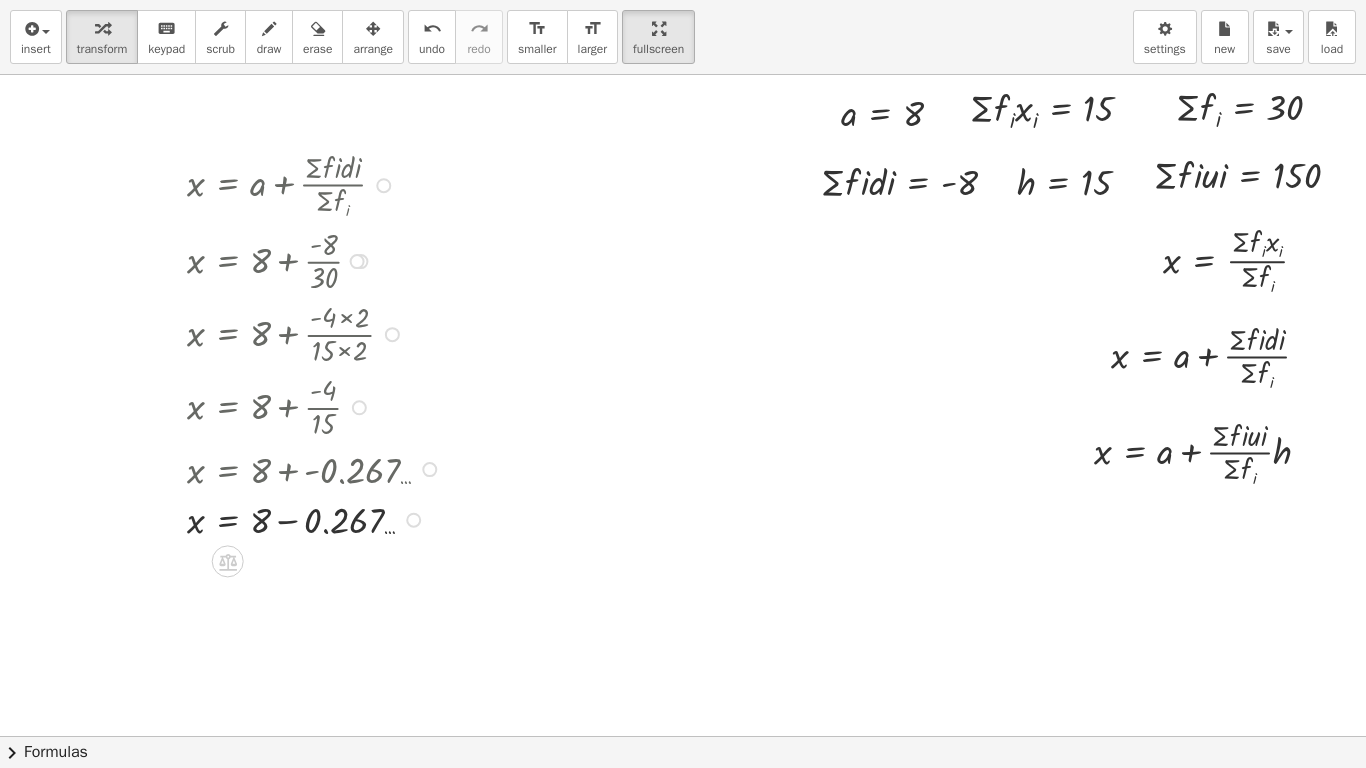 click at bounding box center [317, 518] 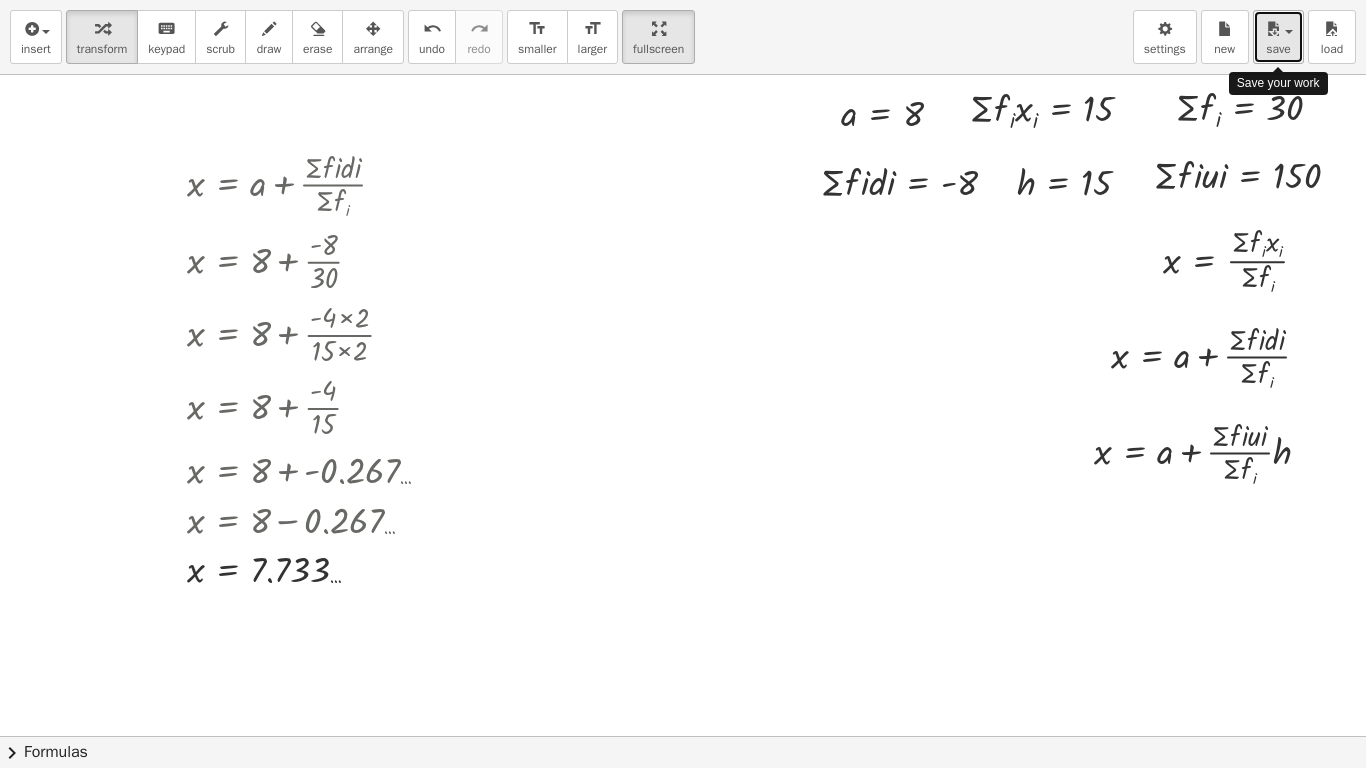 click on "save" at bounding box center [1278, 49] 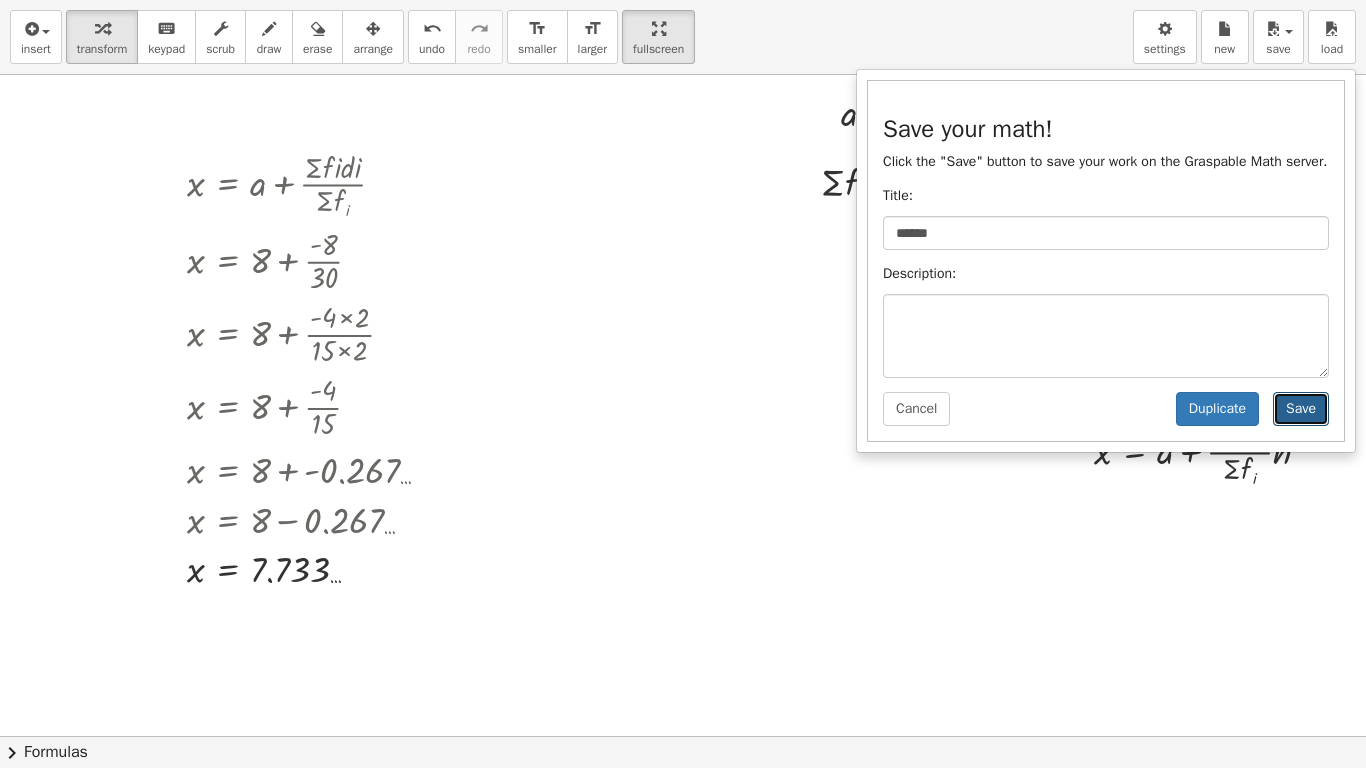 click on "Save" at bounding box center [1301, 409] 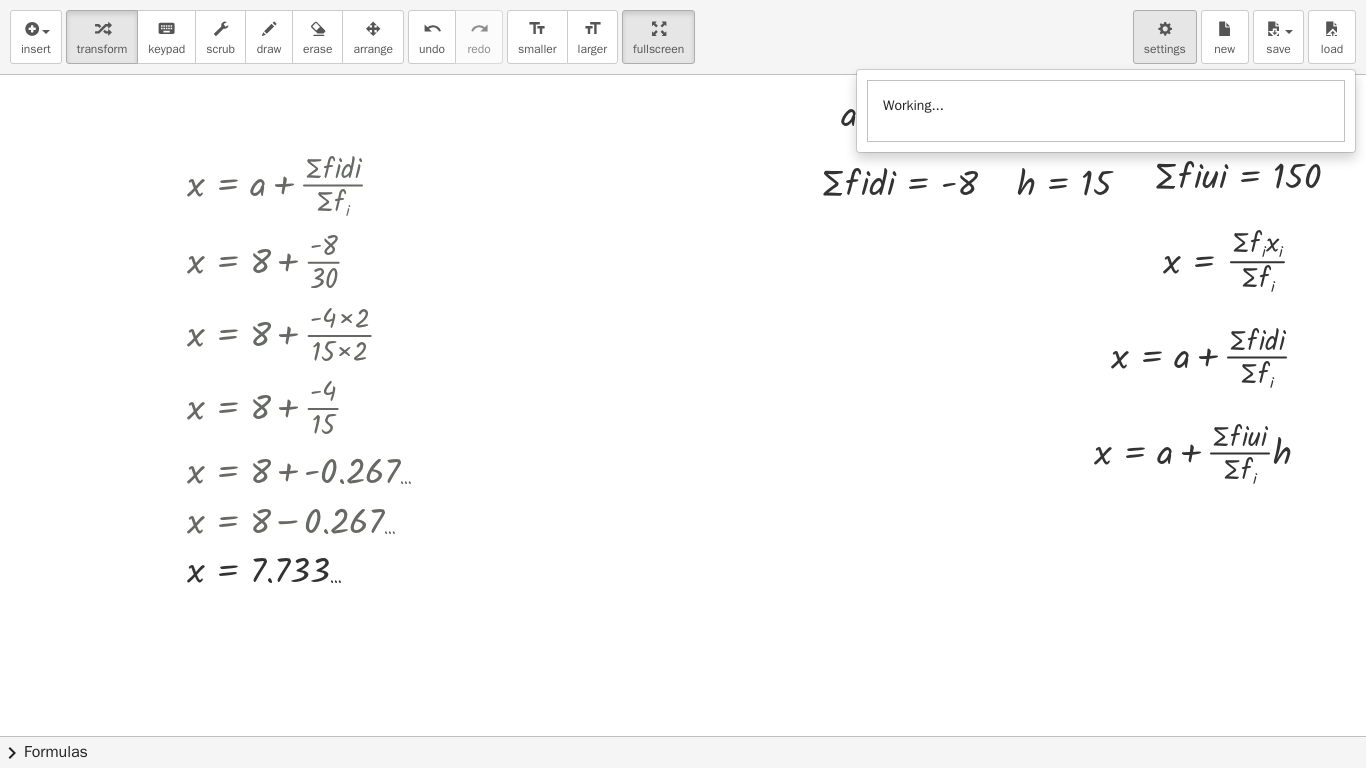 click at bounding box center (1165, 29) 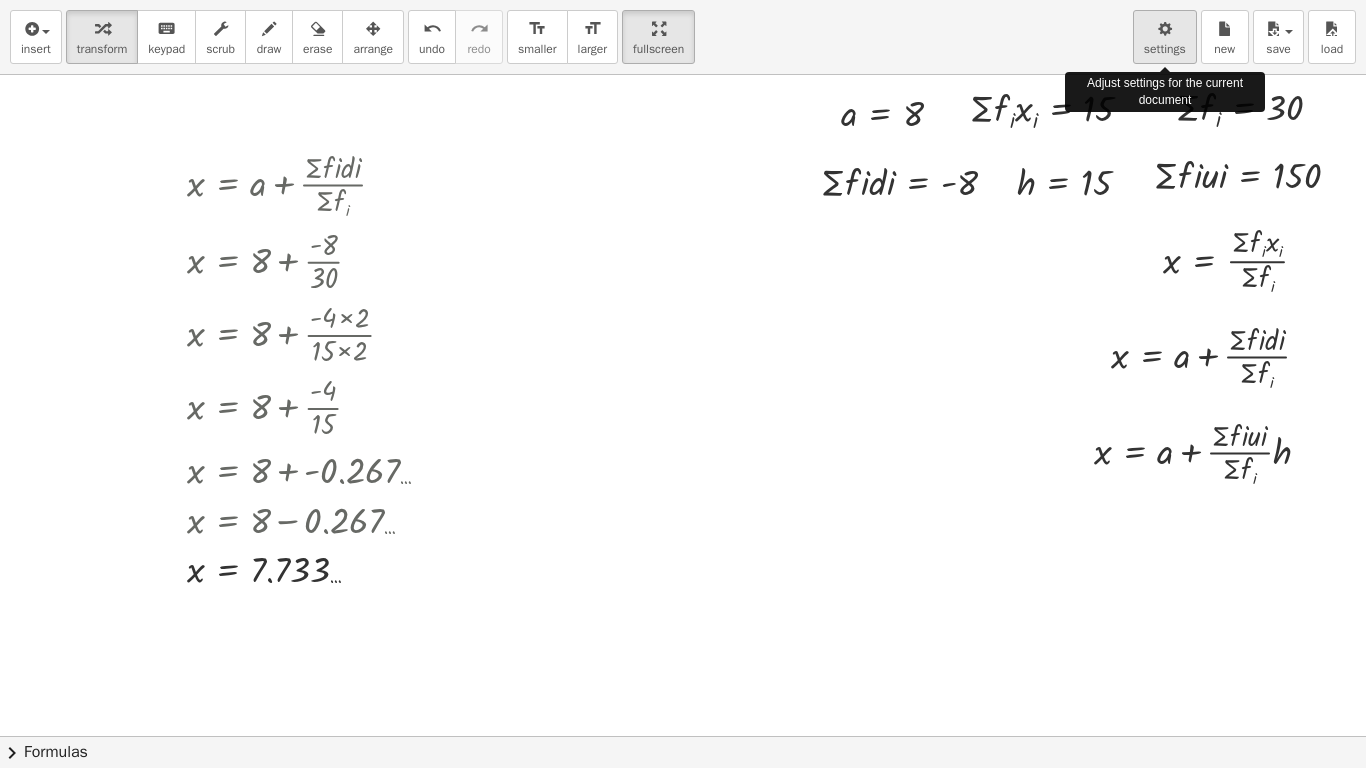 click on "settings" at bounding box center (1165, 49) 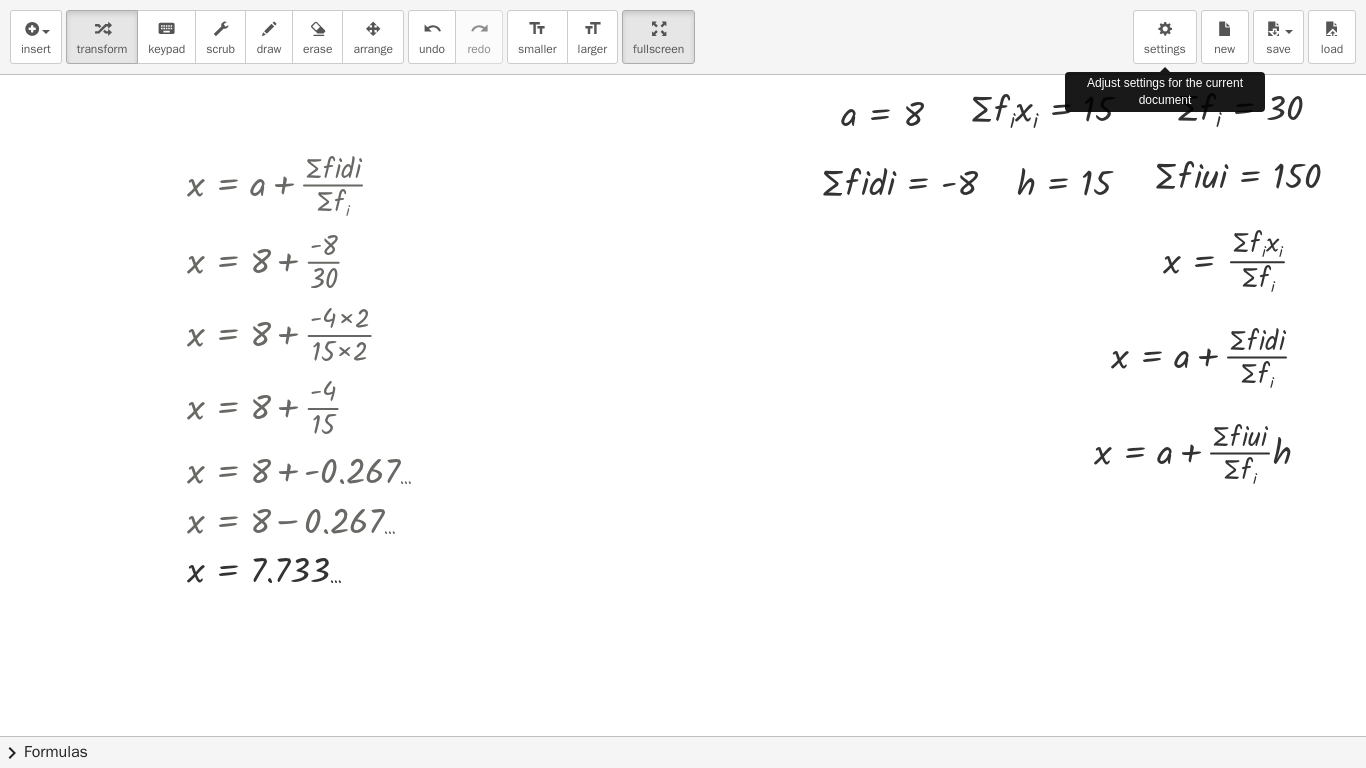 click at bounding box center [1165, 29] 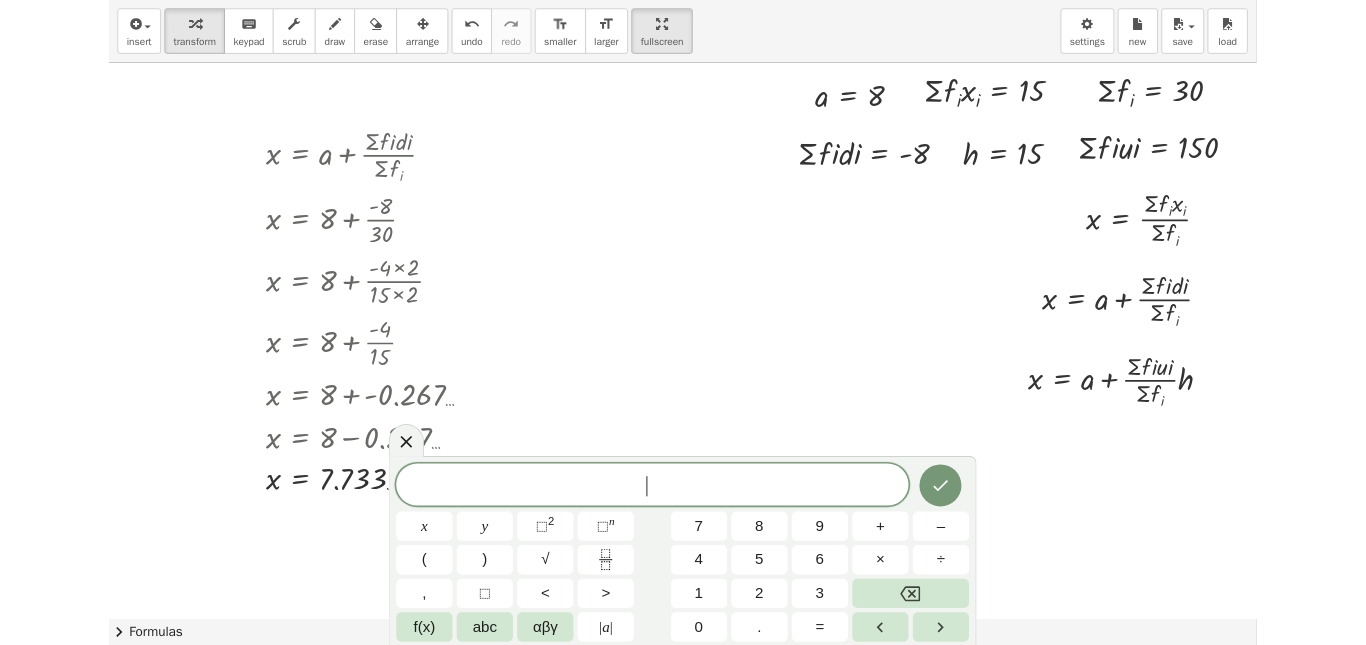 scroll, scrollTop: 4804, scrollLeft: 0, axis: vertical 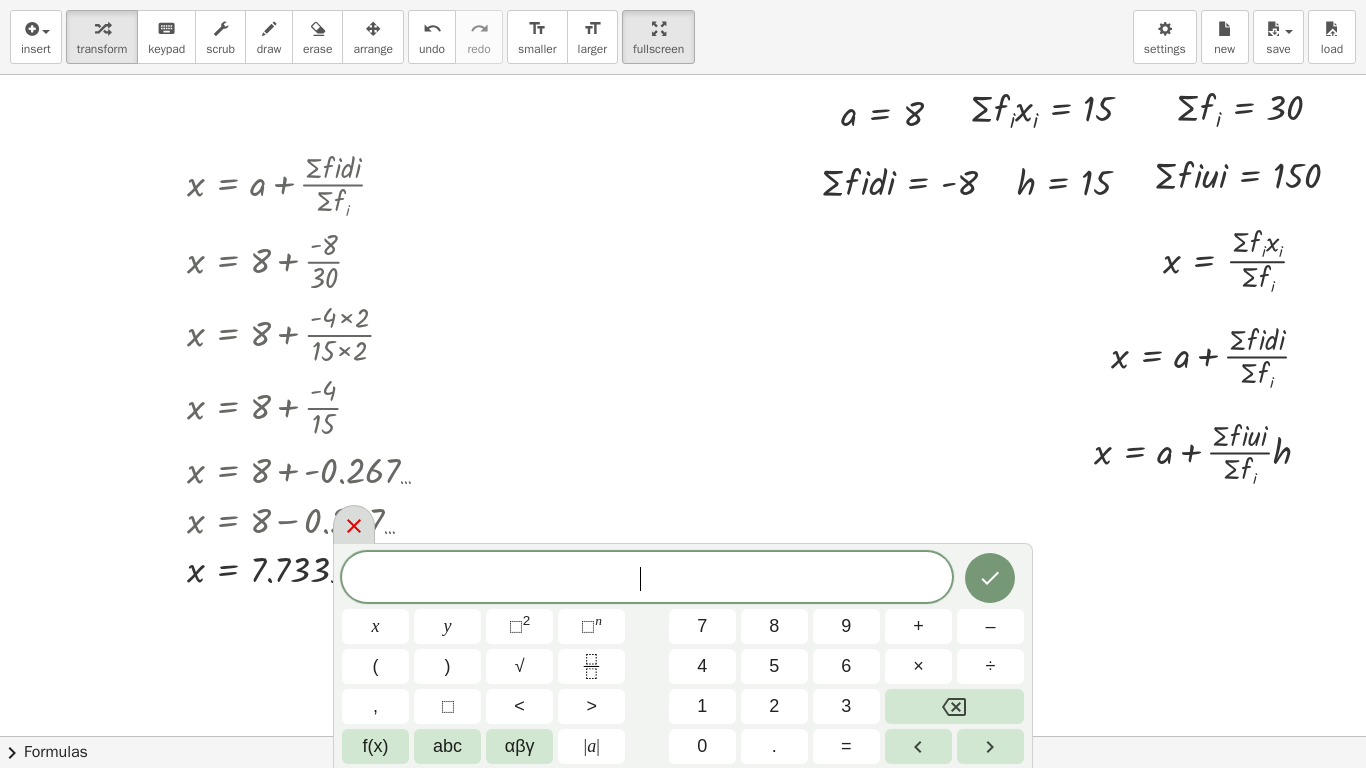 click on "settings" at bounding box center [1165, 49] 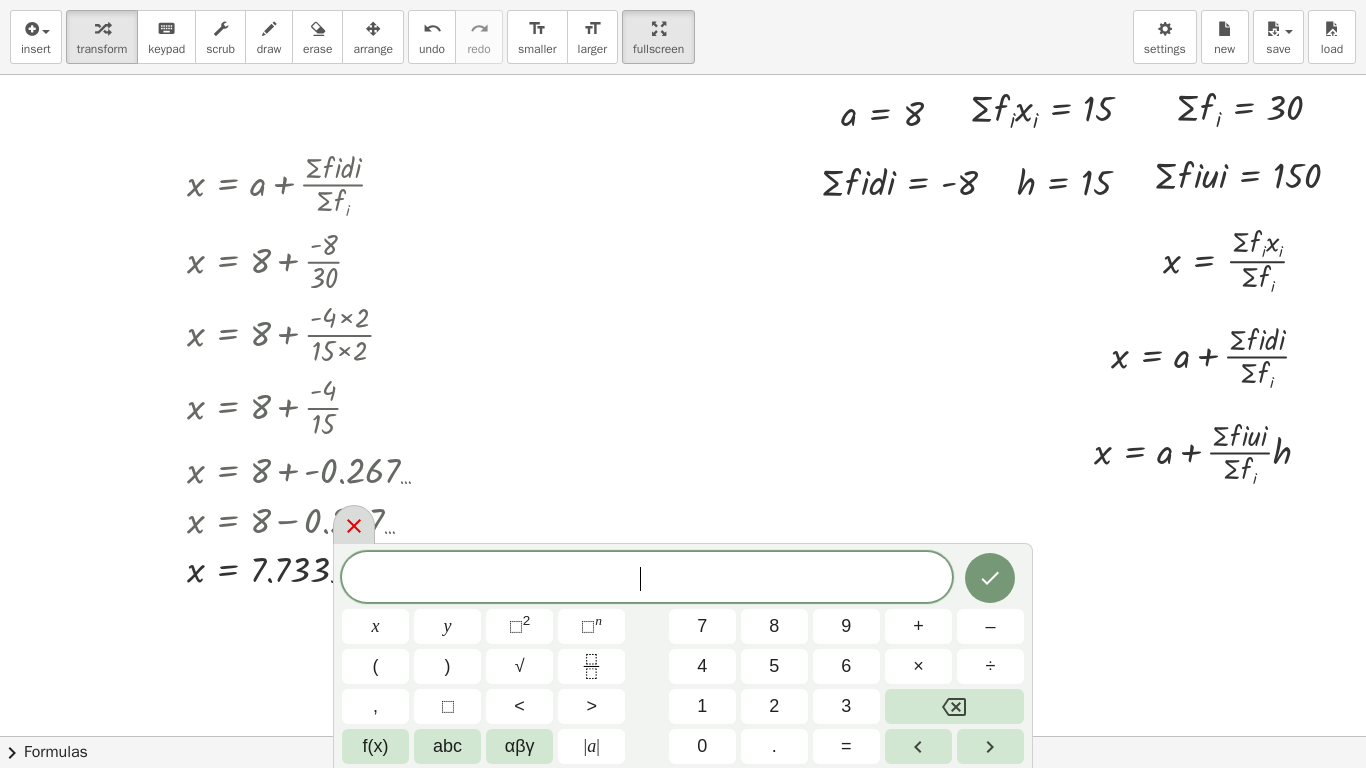 click on "settings" at bounding box center (1165, 49) 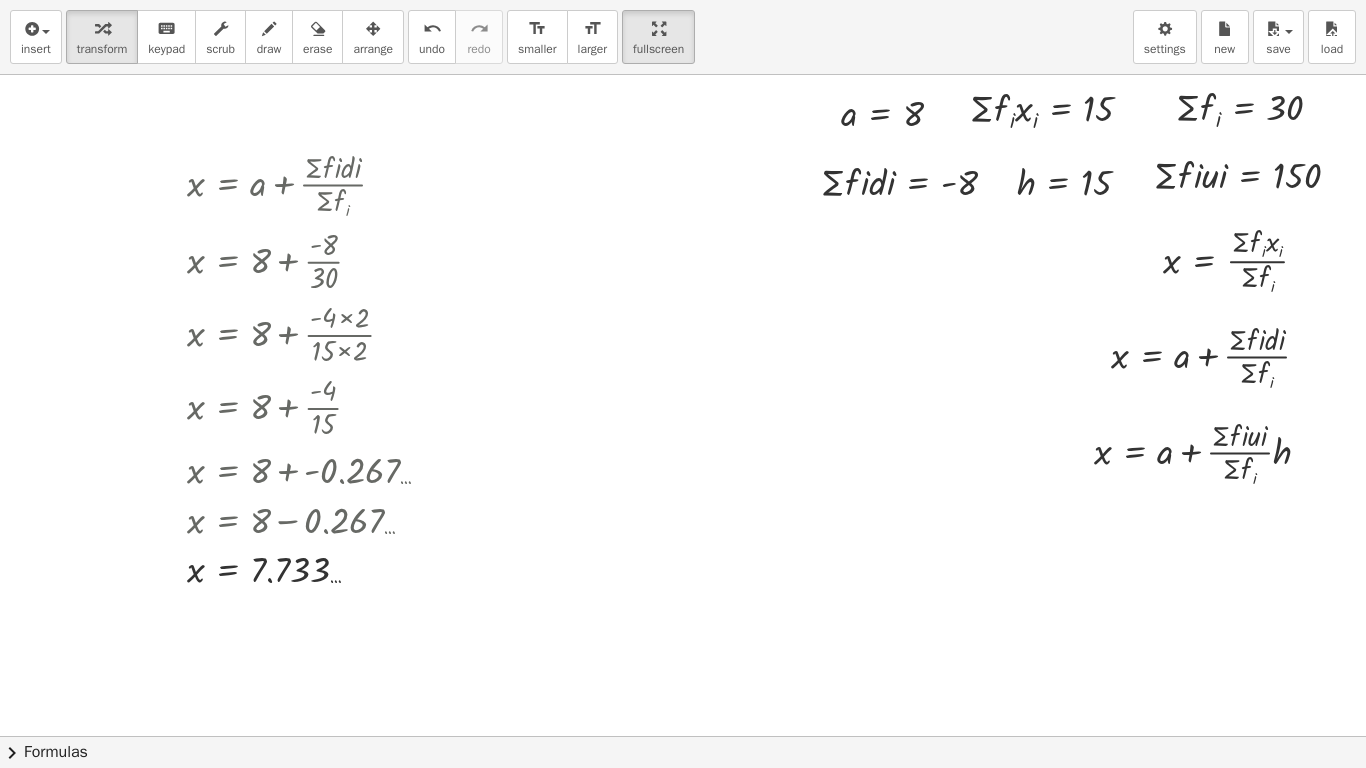 click on "settings" at bounding box center (1165, 49) 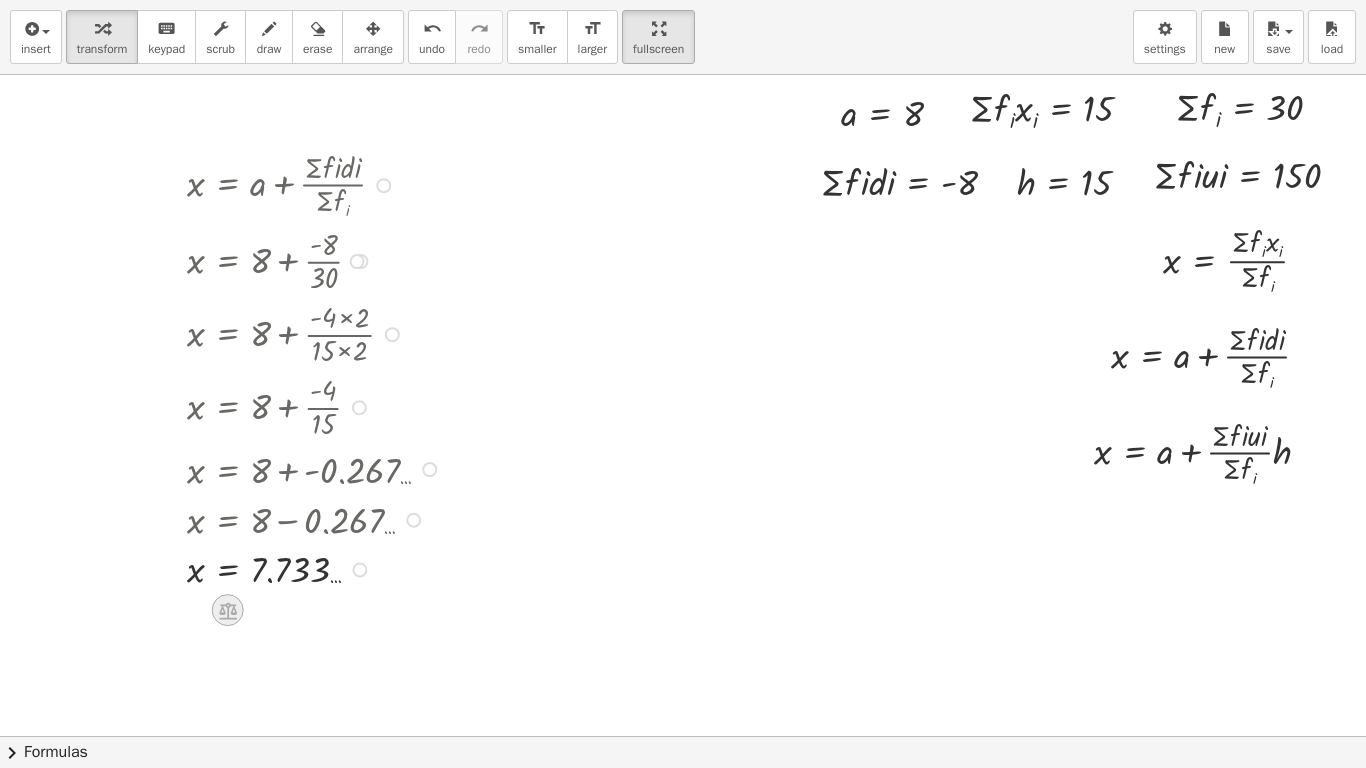 click at bounding box center (228, 611) 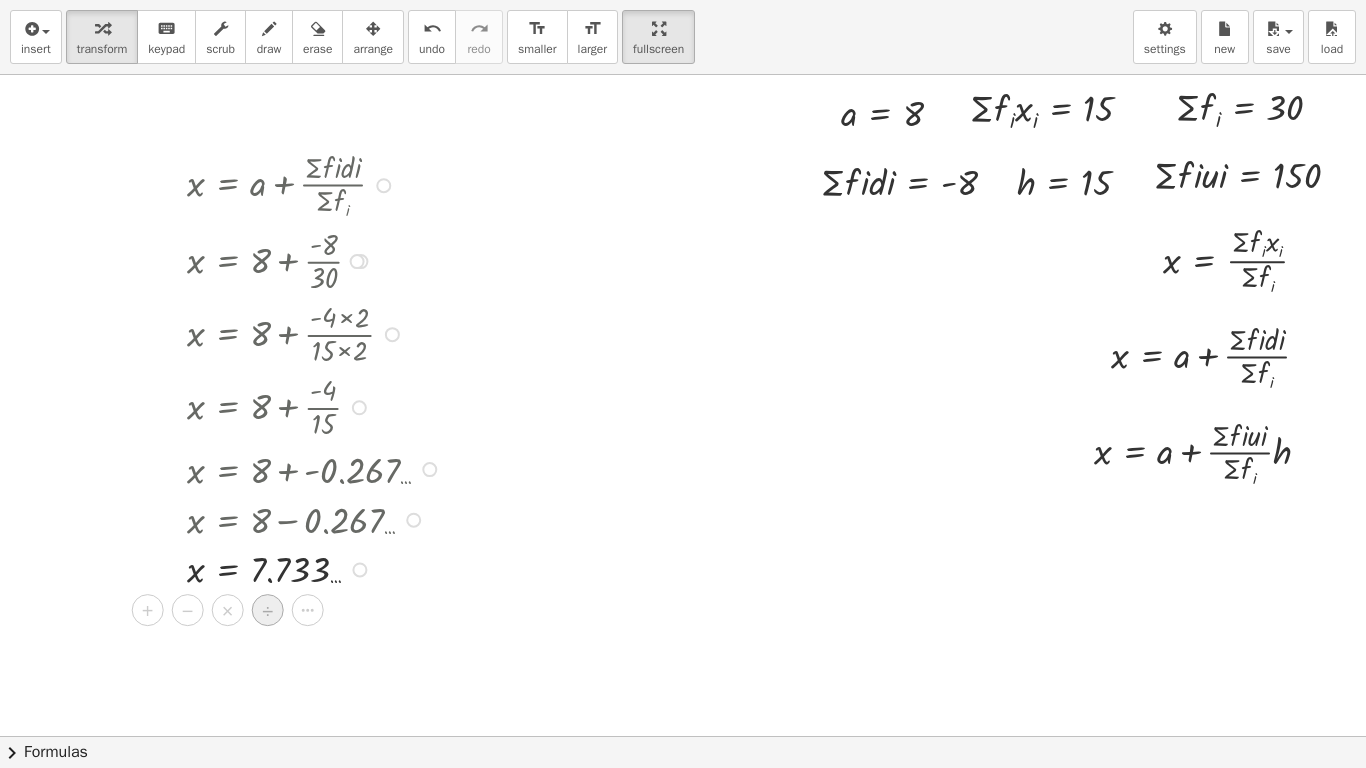 click on "÷" at bounding box center (267, 611) 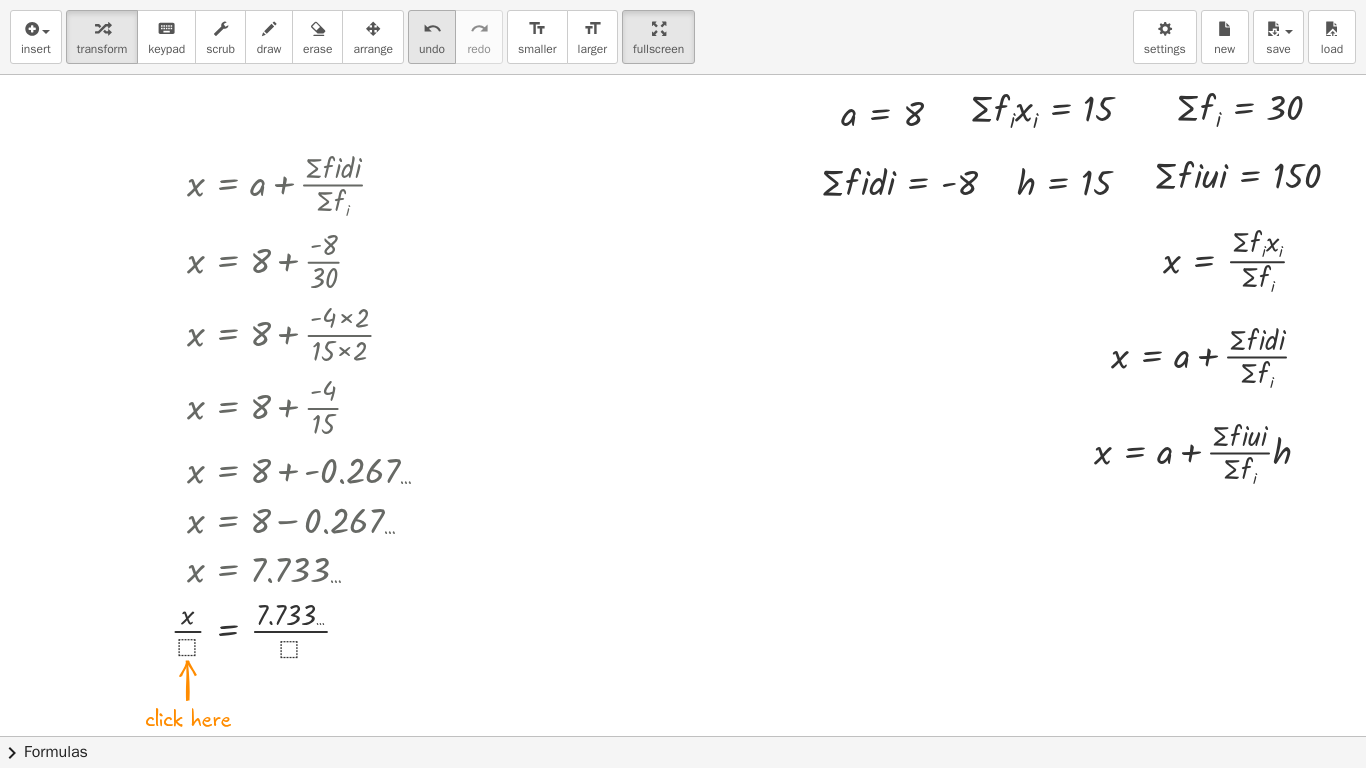 click on "undo undo" at bounding box center [432, 37] 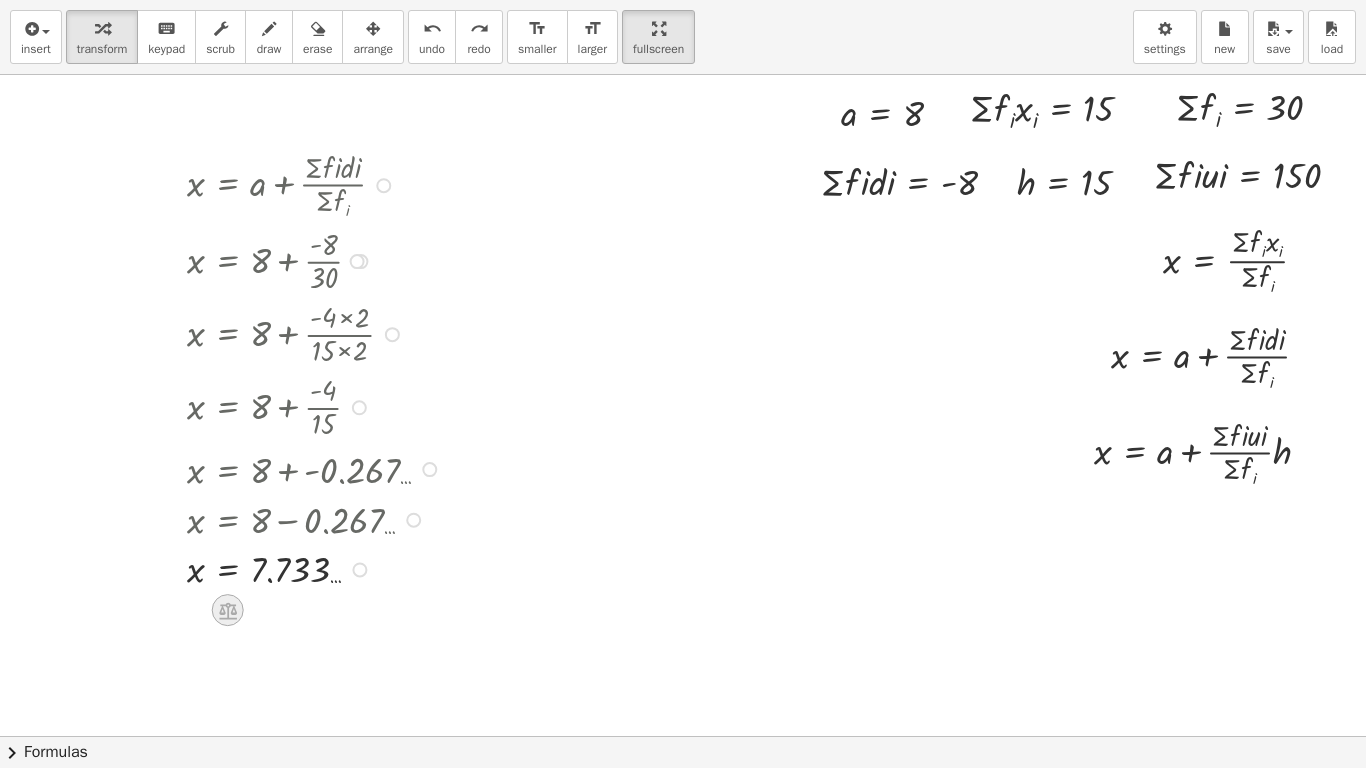 click 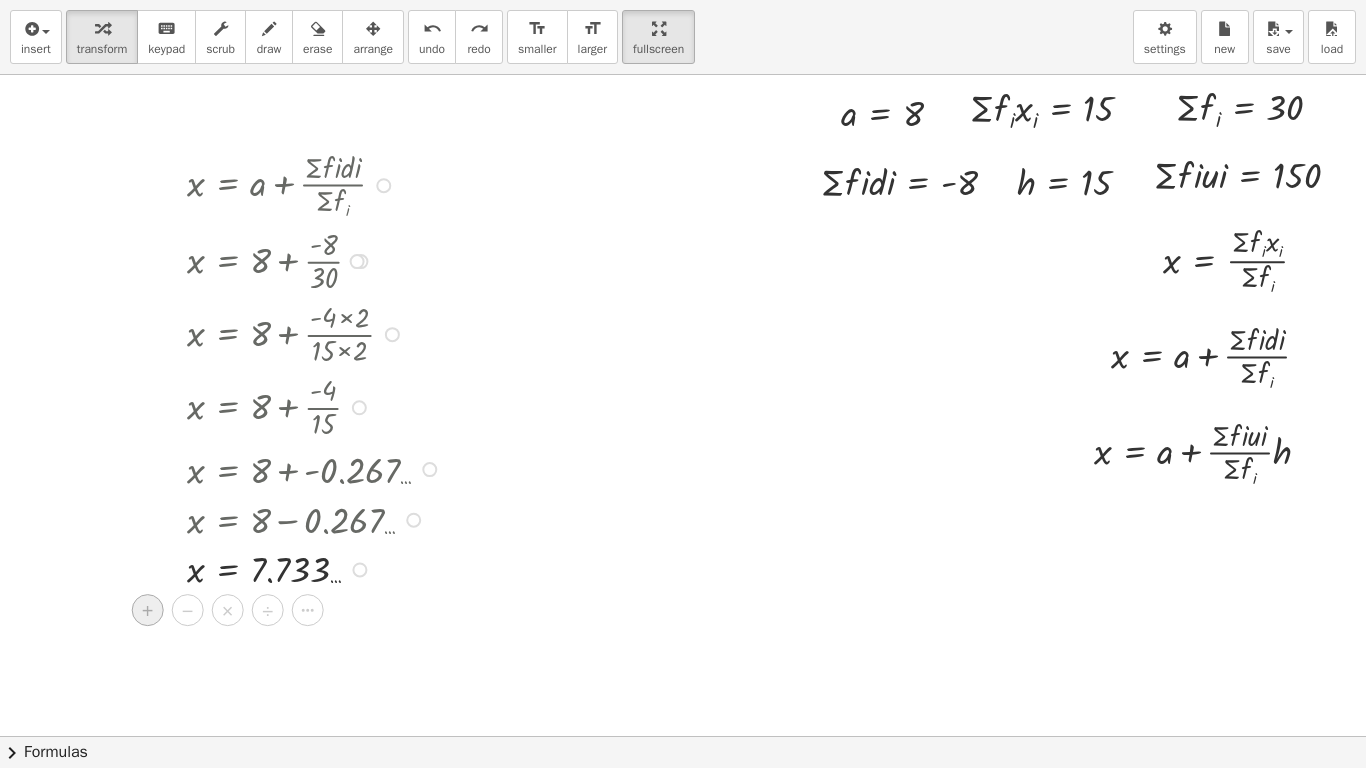 click on "+" at bounding box center [148, 611] 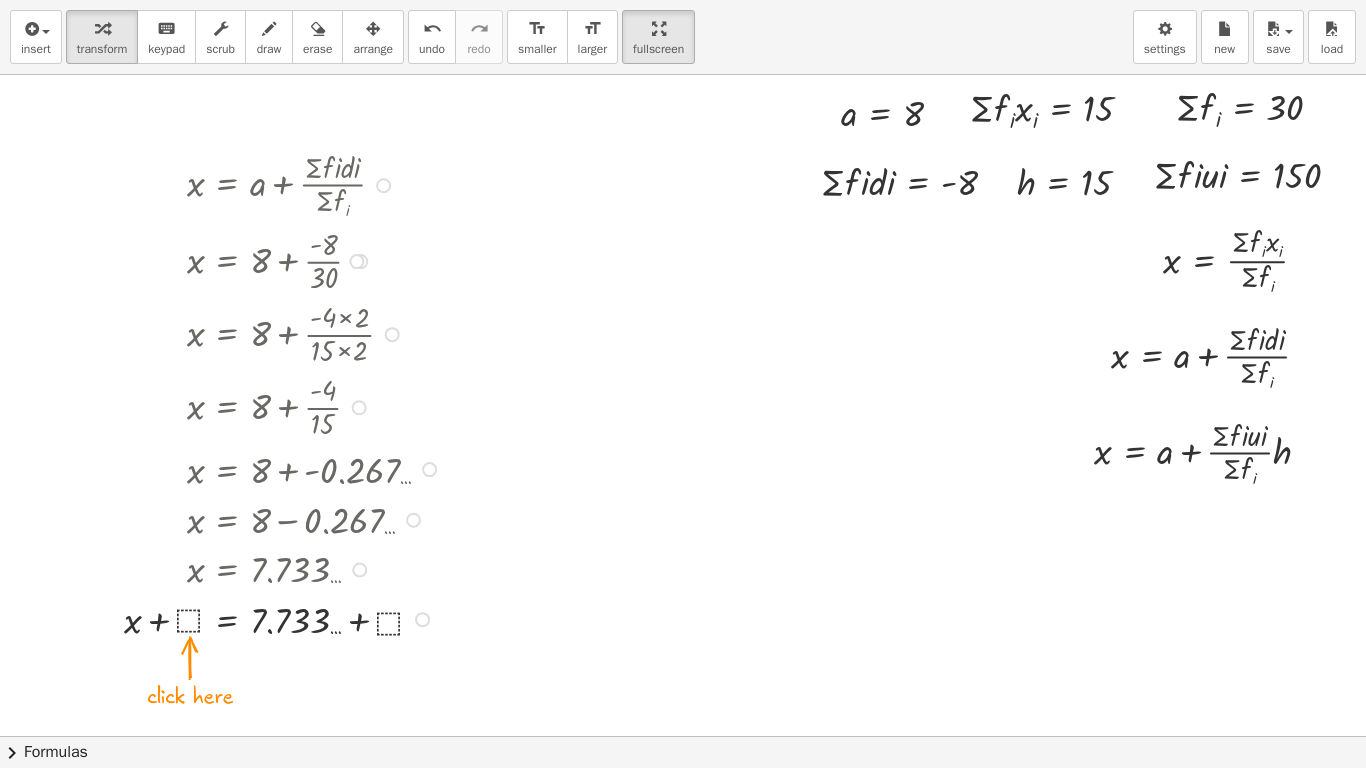 click at bounding box center (285, 618) 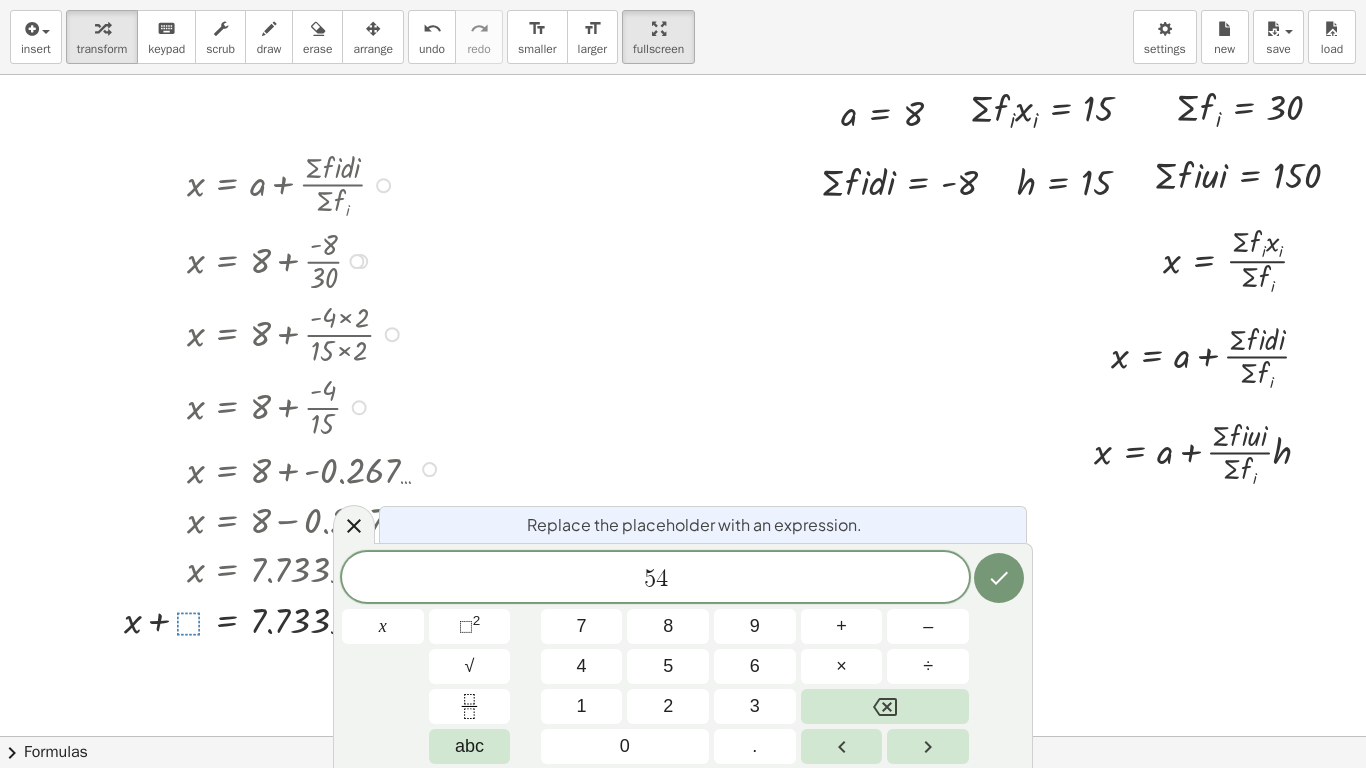 click 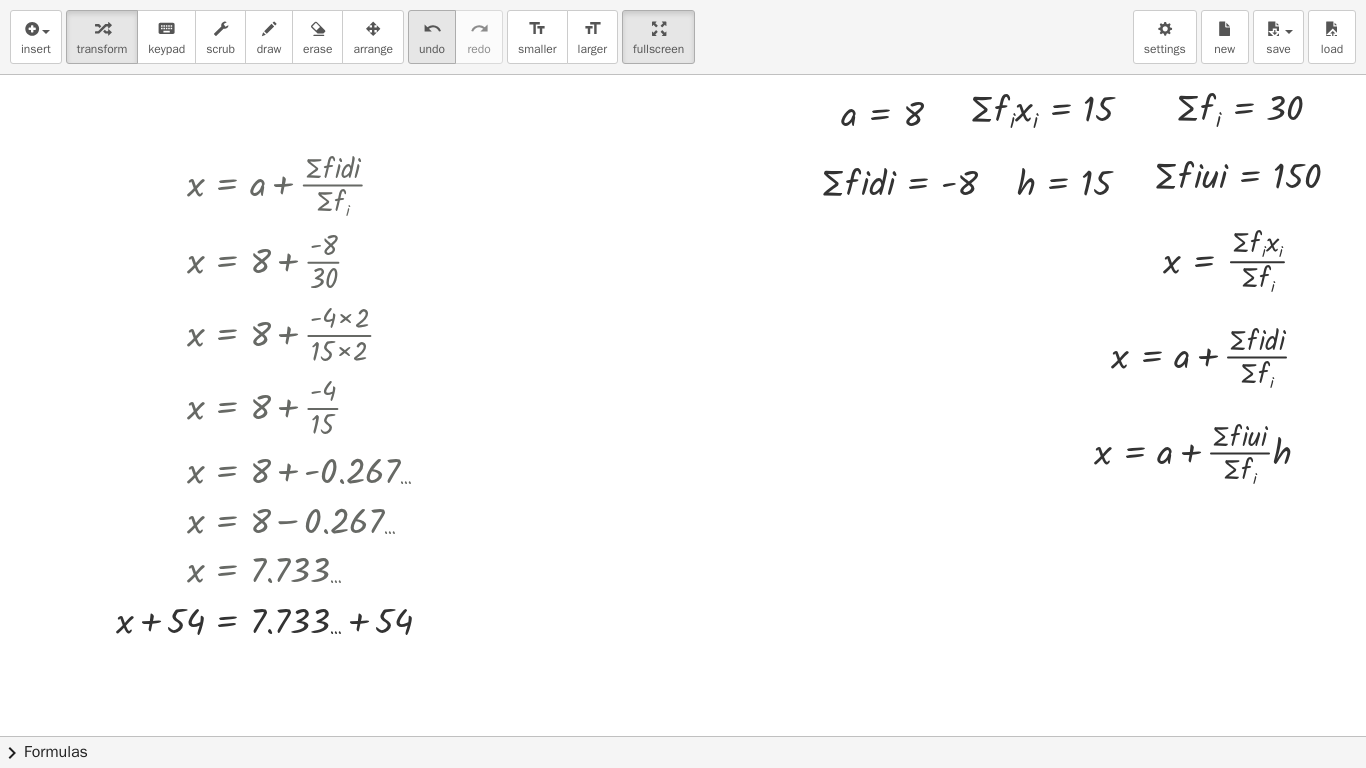 click on "undo" at bounding box center [432, 49] 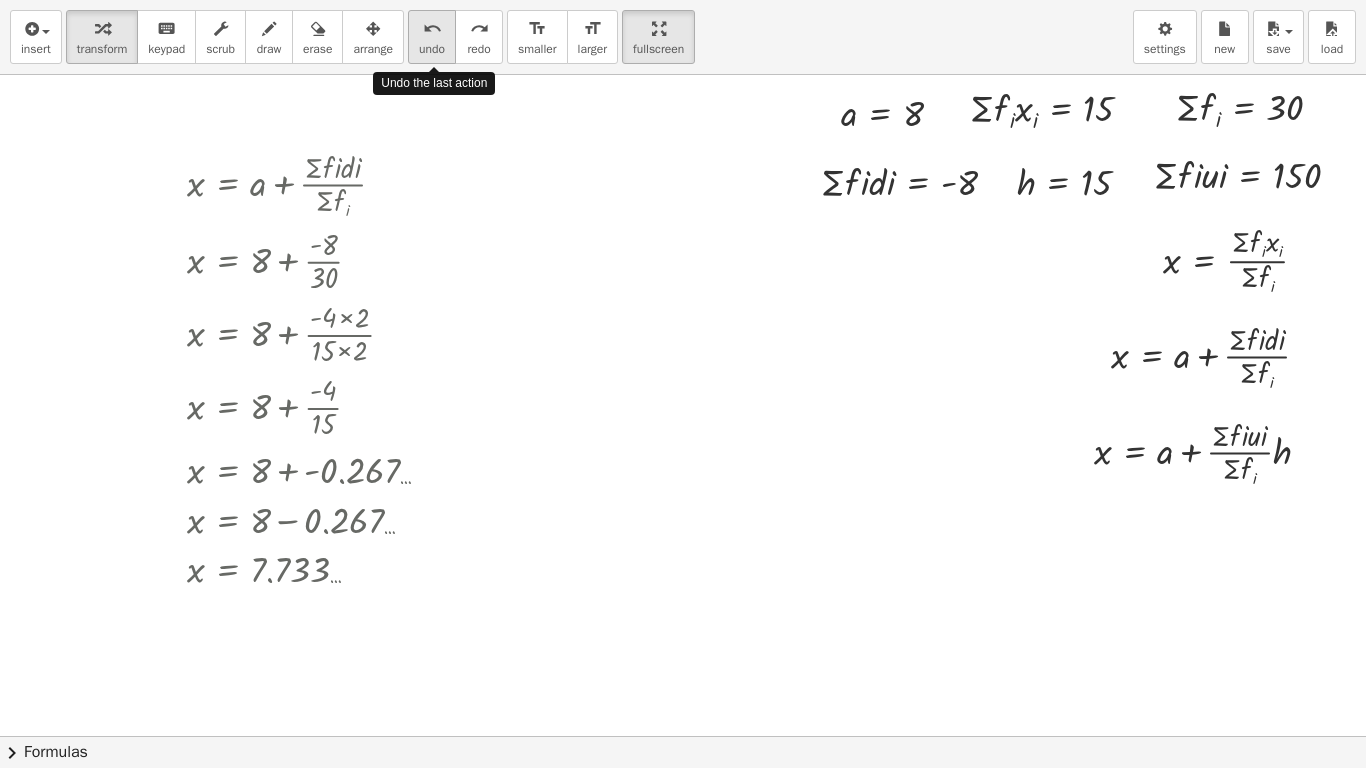 click on "undo undo" at bounding box center [432, 37] 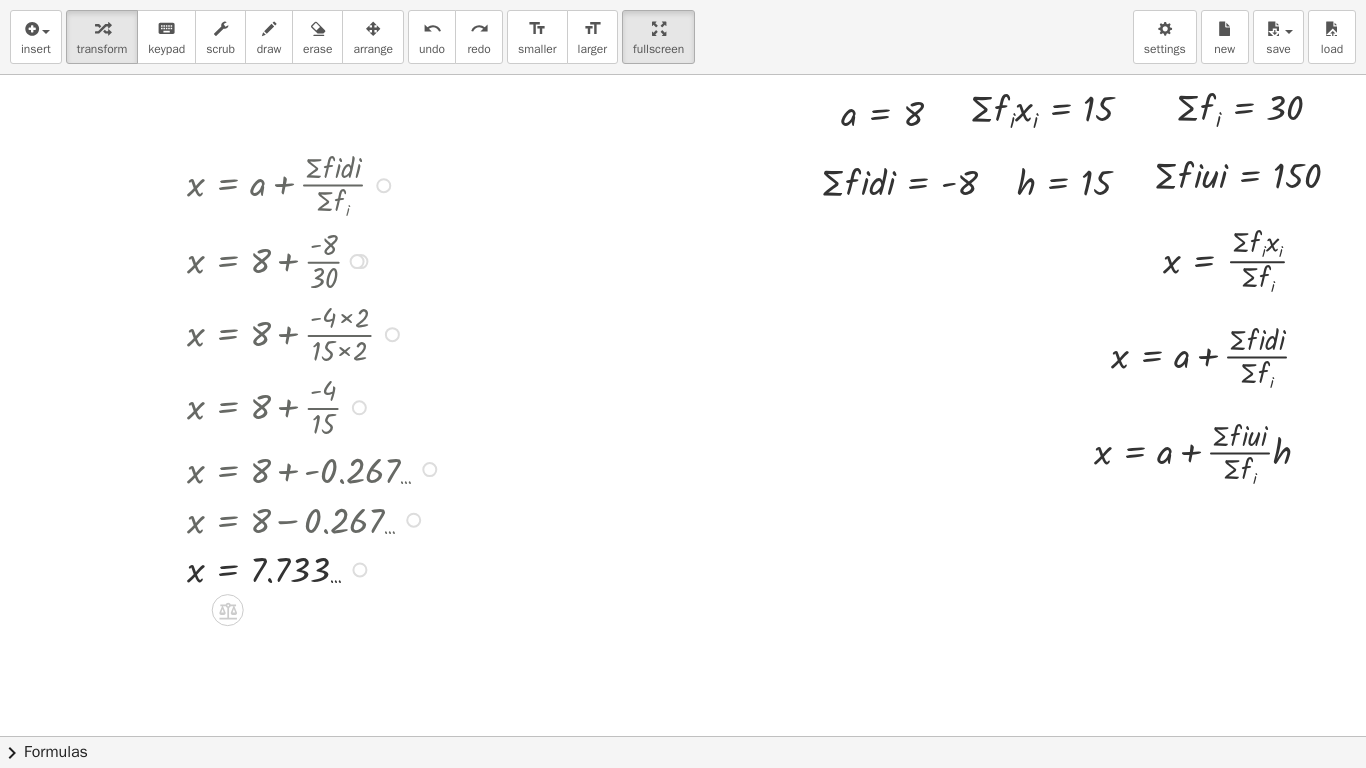 click at bounding box center [317, 468] 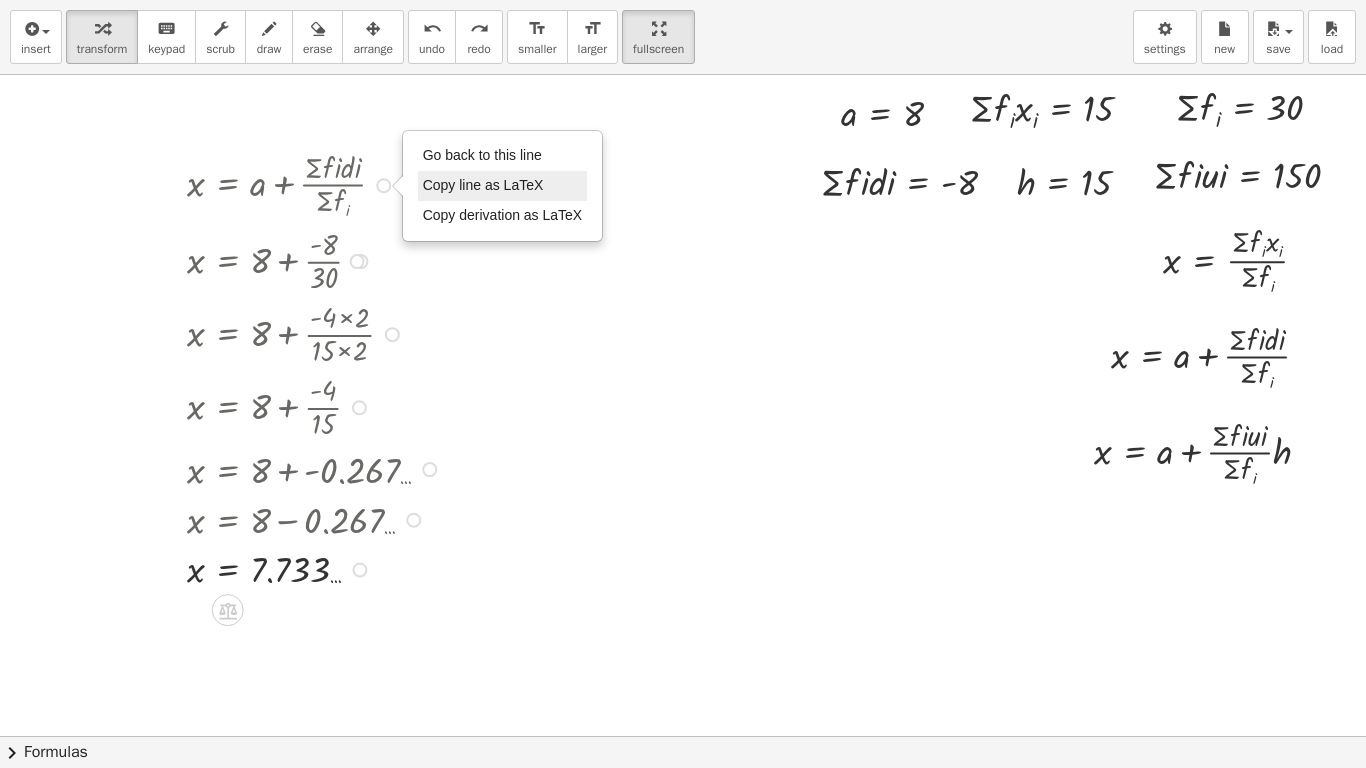drag, startPoint x: 423, startPoint y: 161, endPoint x: 423, endPoint y: 178, distance: 17 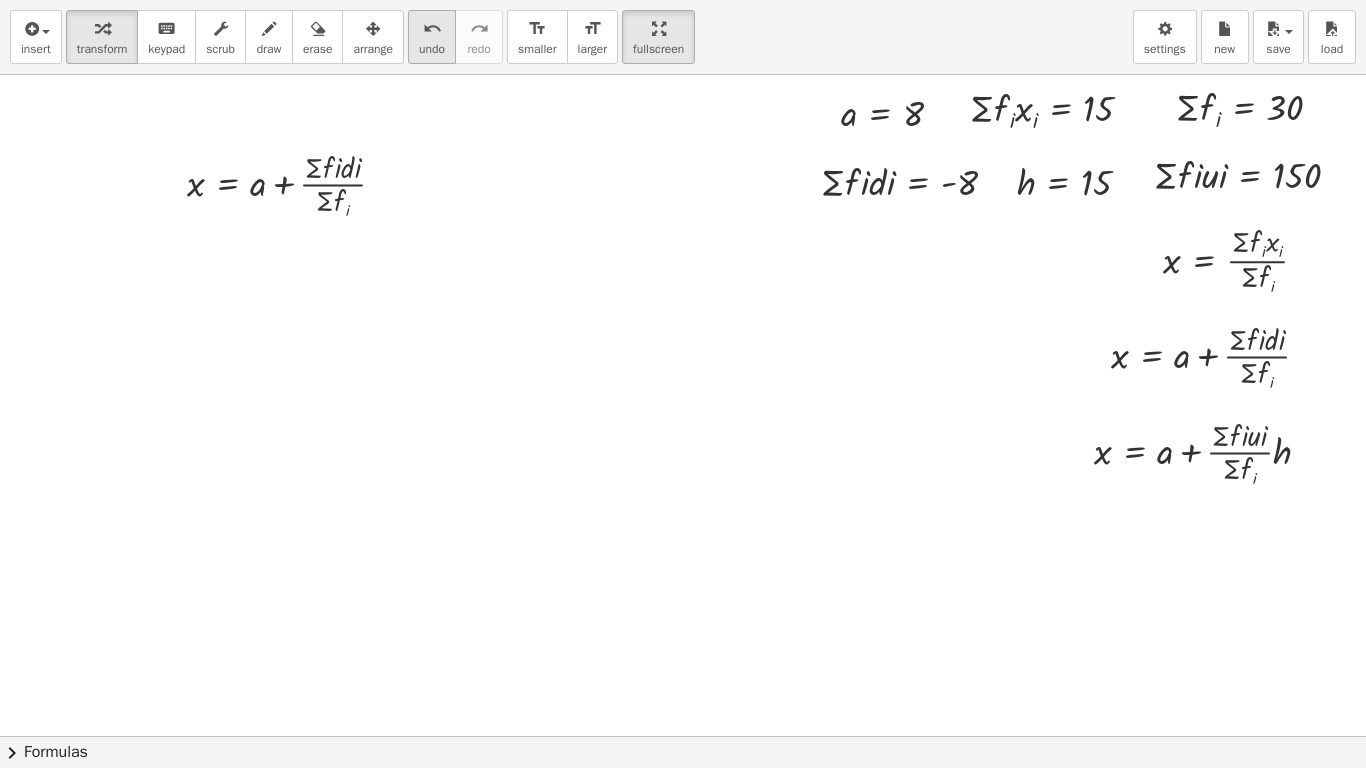 click on "undo" at bounding box center (432, 49) 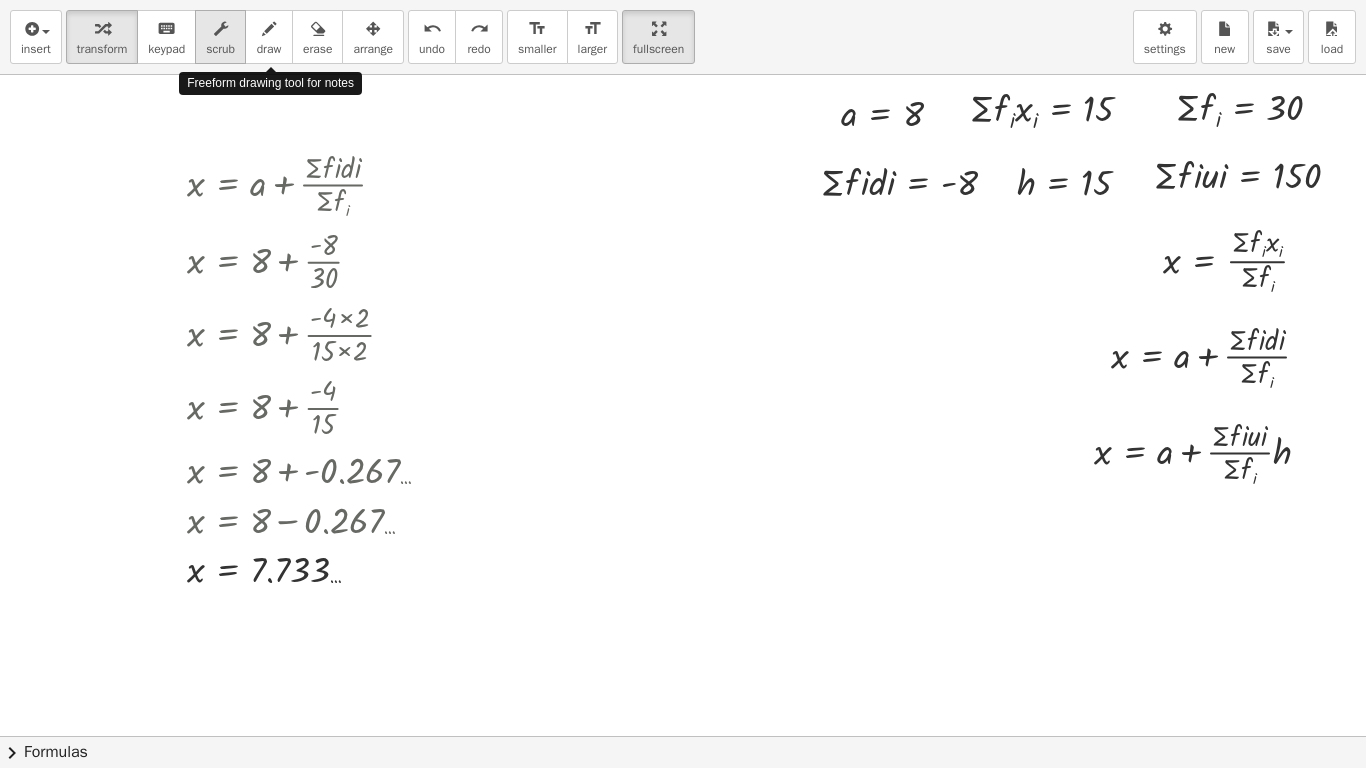 click on "scrub" at bounding box center (220, 37) 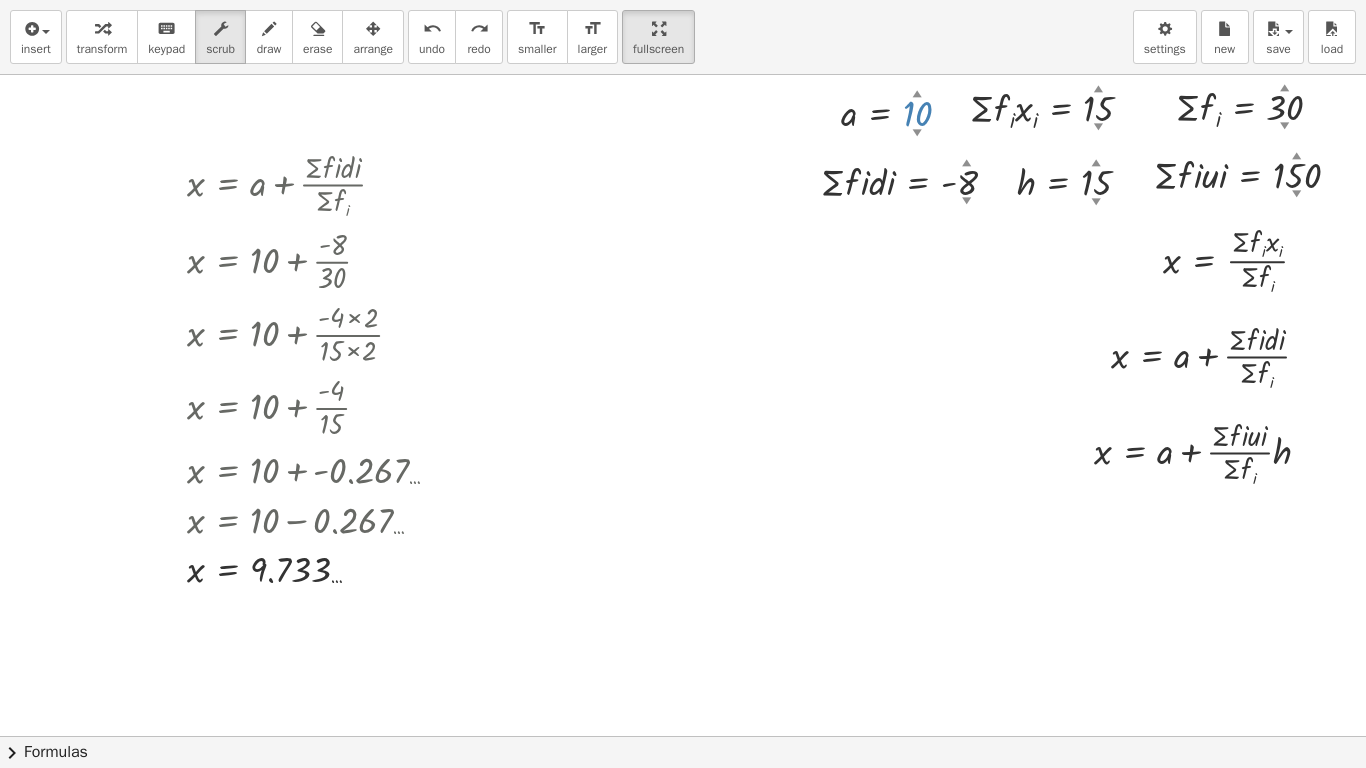 drag, startPoint x: 902, startPoint y: 127, endPoint x: 931, endPoint y: 101, distance: 38.948685 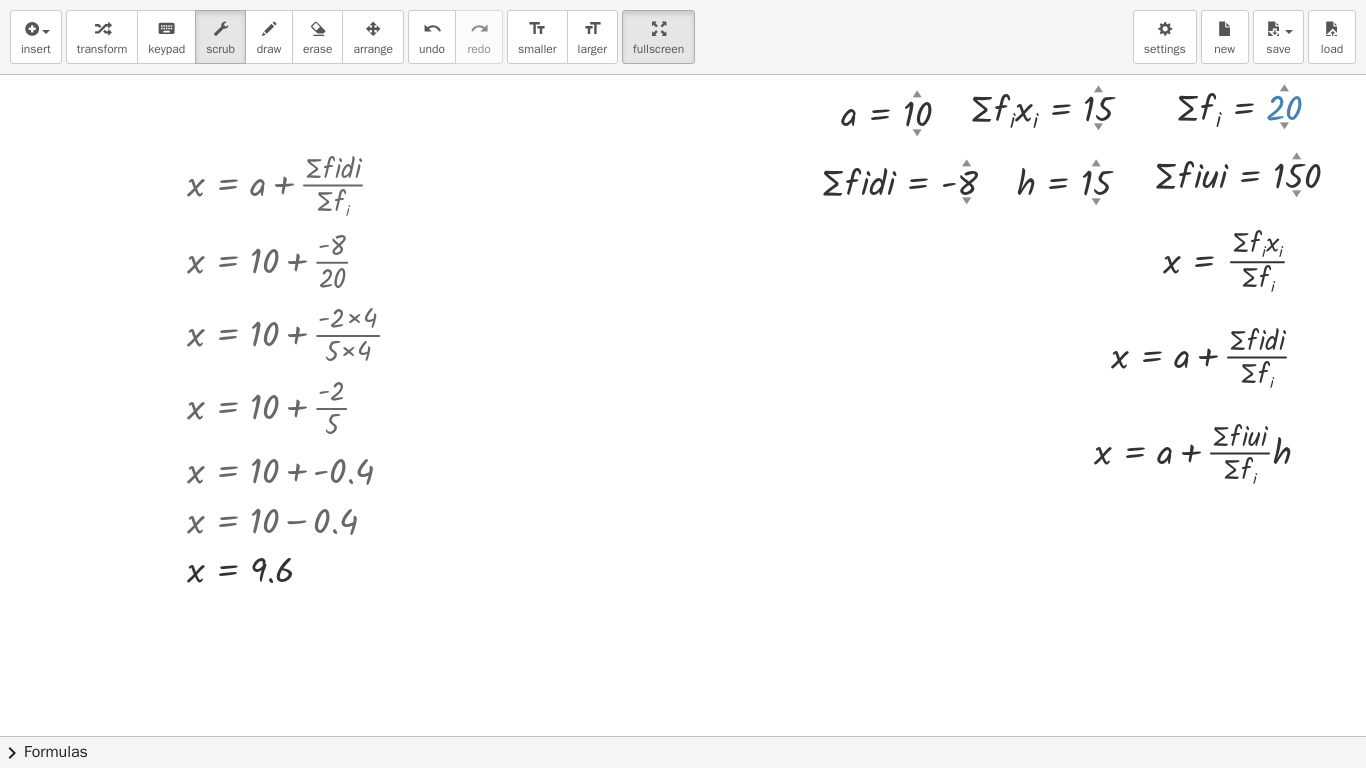 drag, startPoint x: 1272, startPoint y: 115, endPoint x: 1260, endPoint y: 191, distance: 76.941536 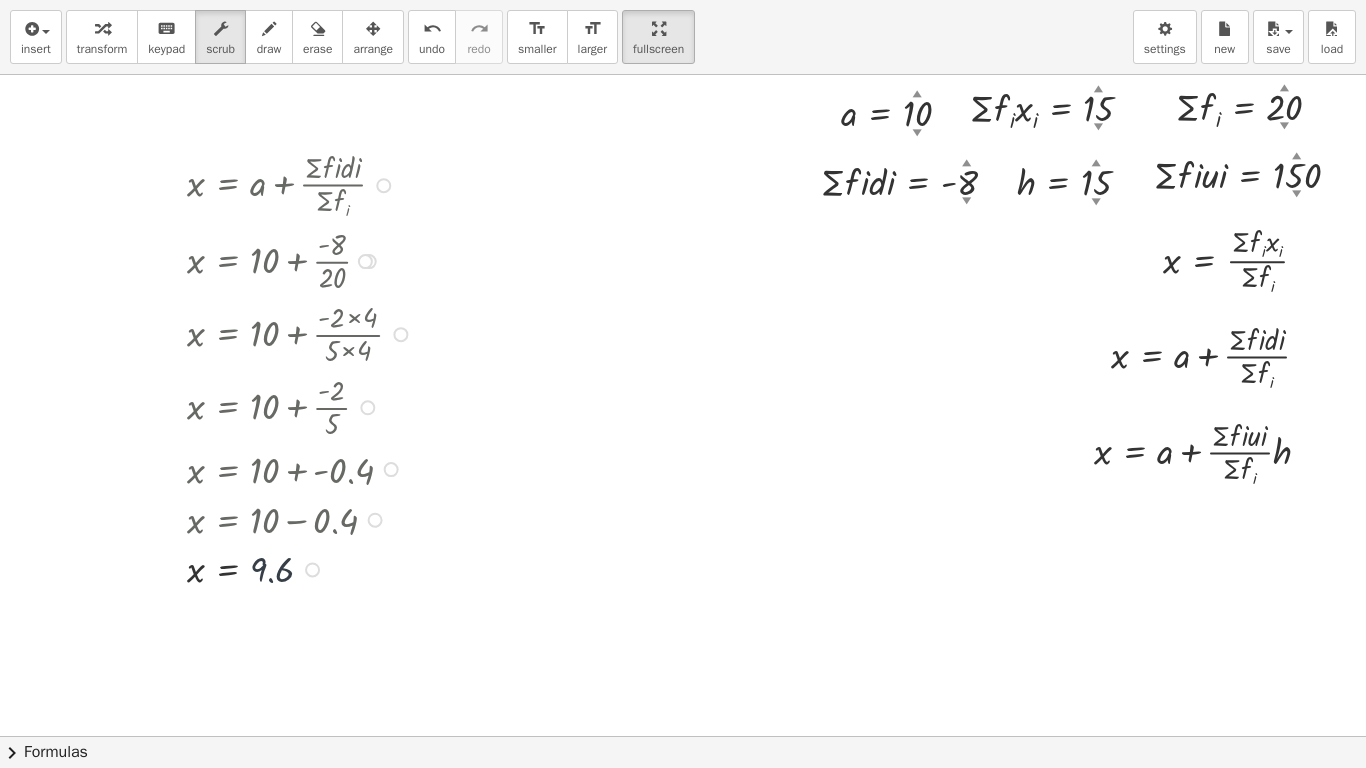 click at bounding box center (279, 568) 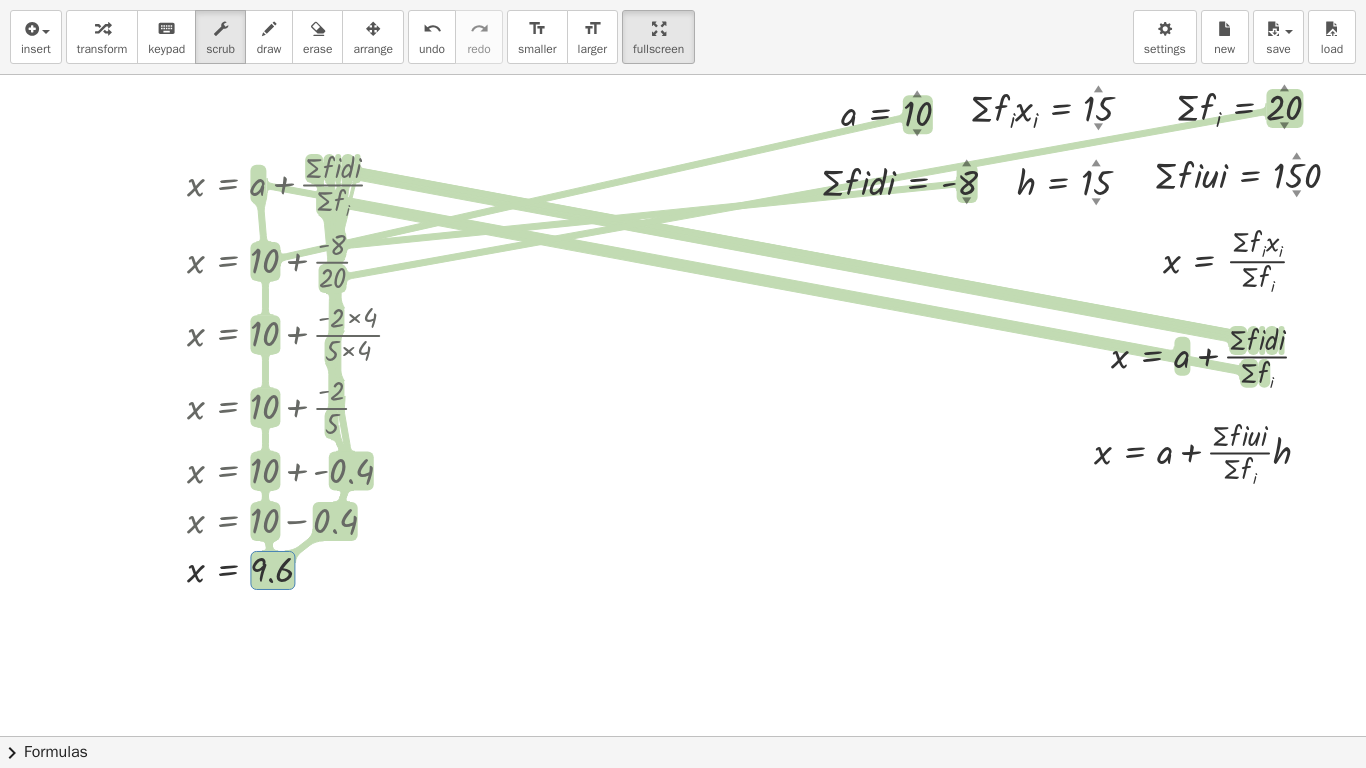 click at bounding box center [615, 736] 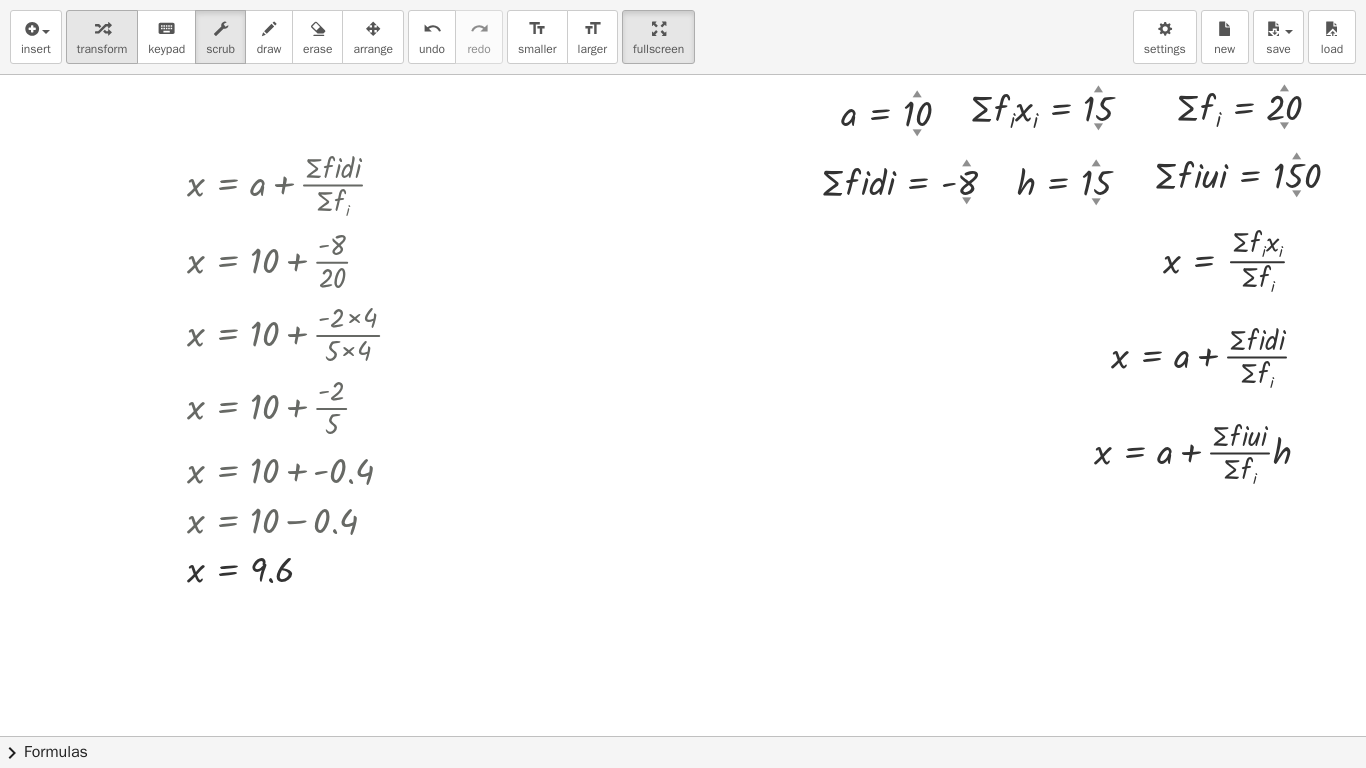 click on "transform" at bounding box center [102, 49] 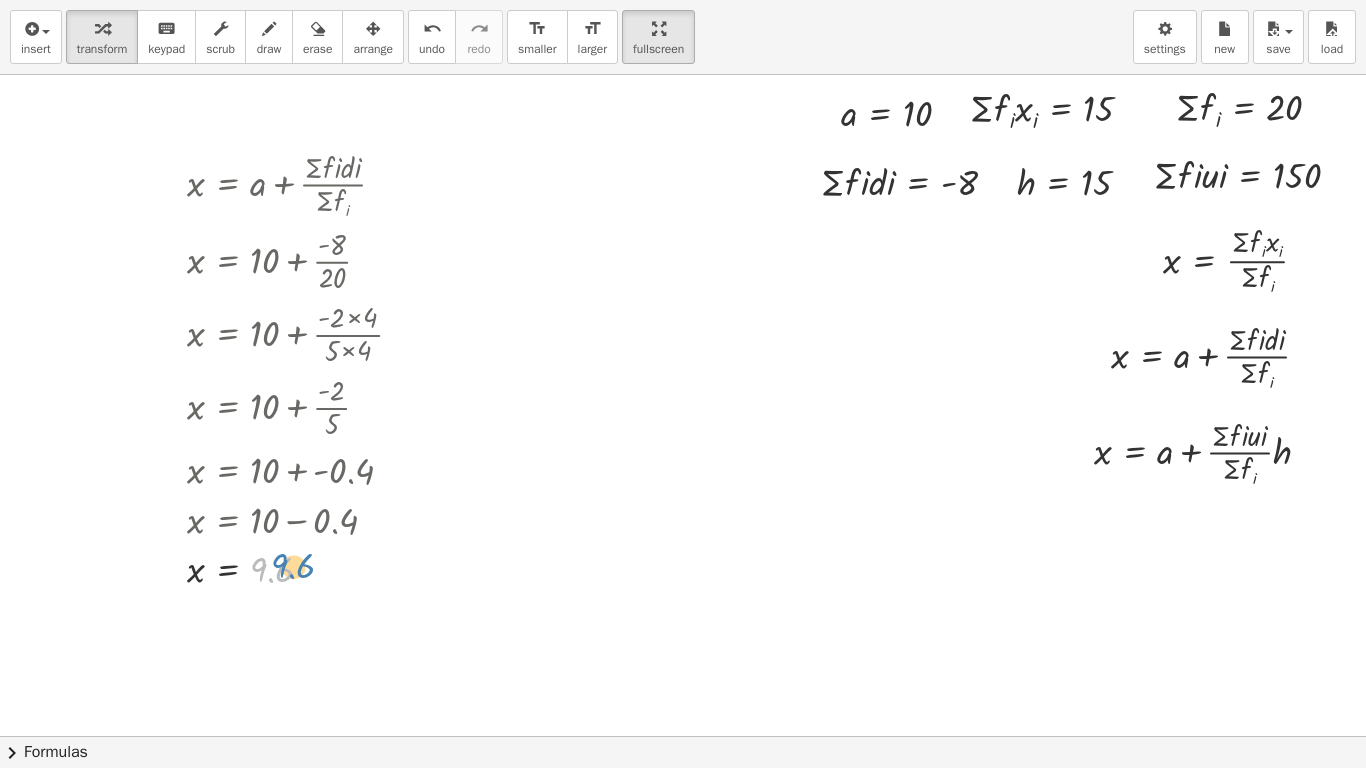 drag, startPoint x: 295, startPoint y: 562, endPoint x: 309, endPoint y: 564, distance: 14.142136 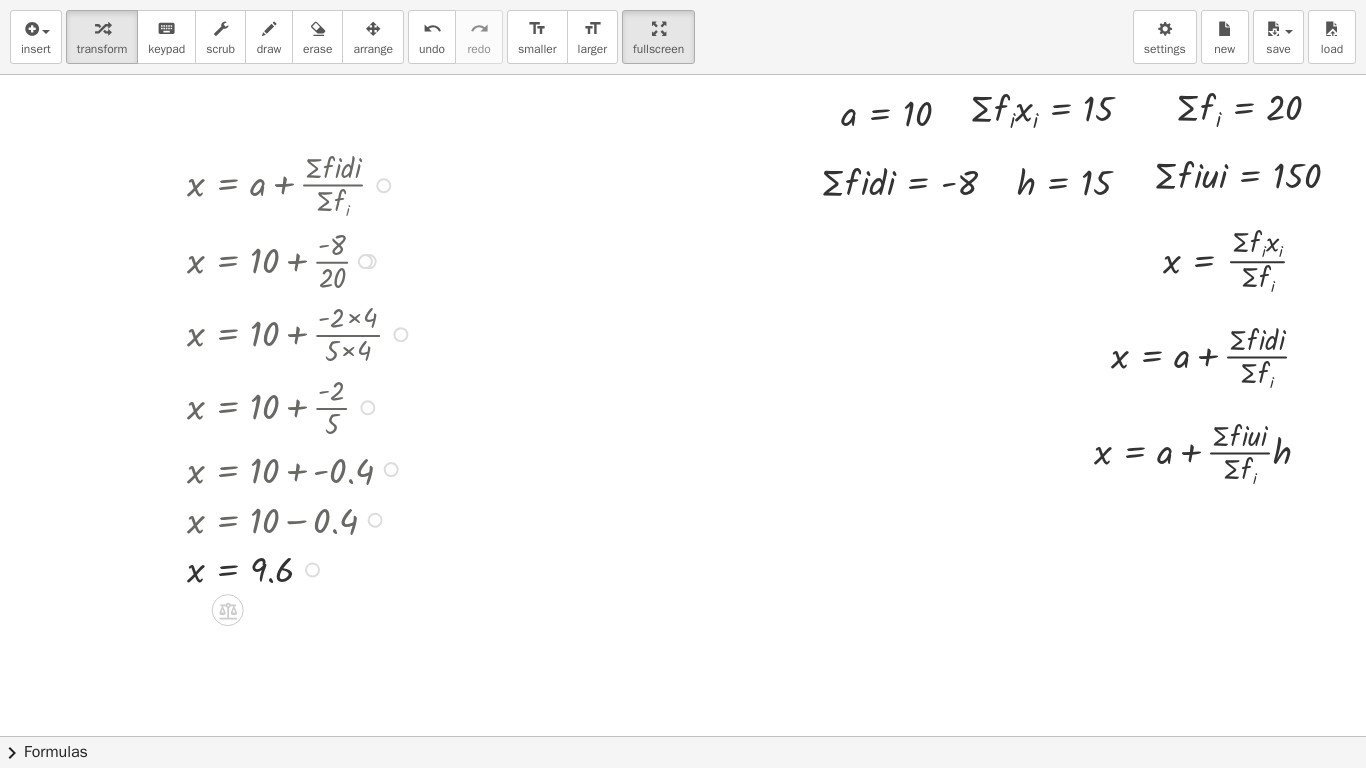 click on "Go back to this line Copy line as LaTeX Copy derivation as LaTeX" at bounding box center (312, 569) 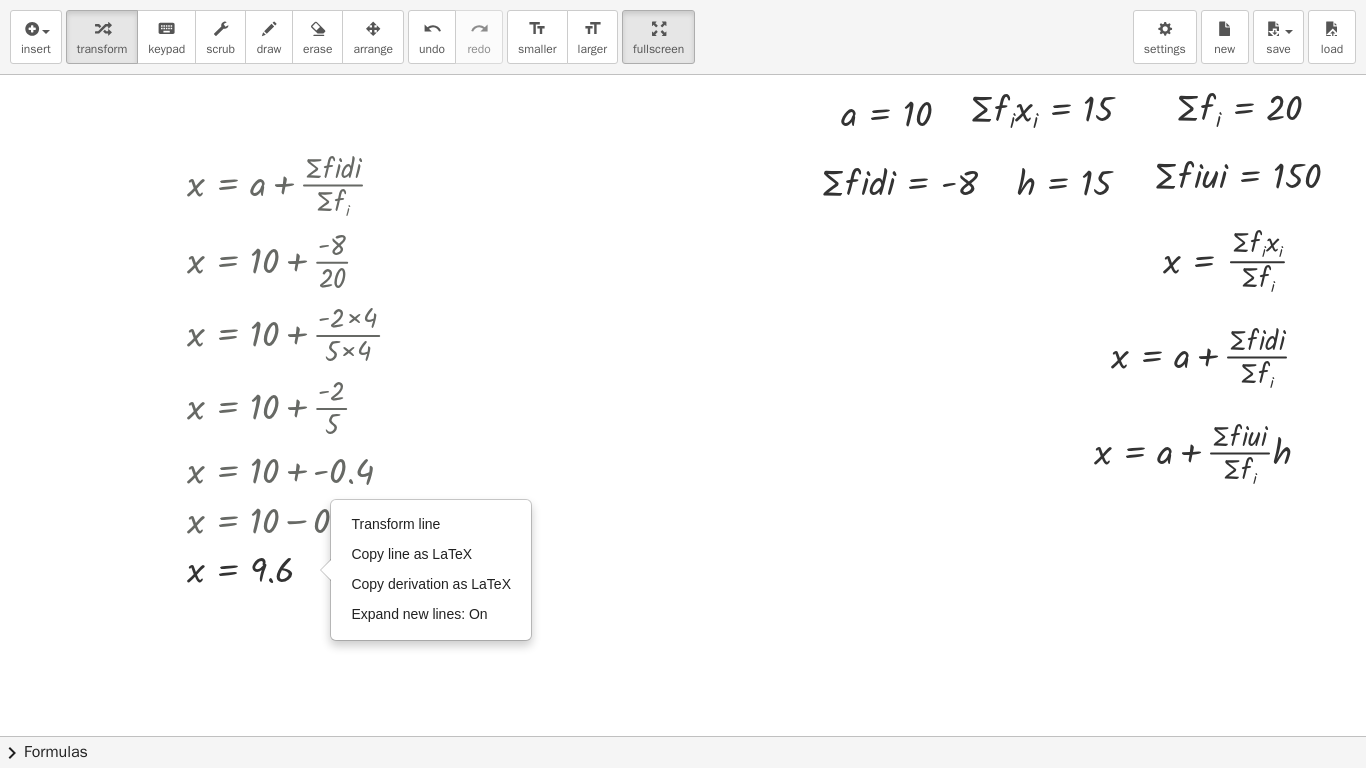 click at bounding box center (615, 736) 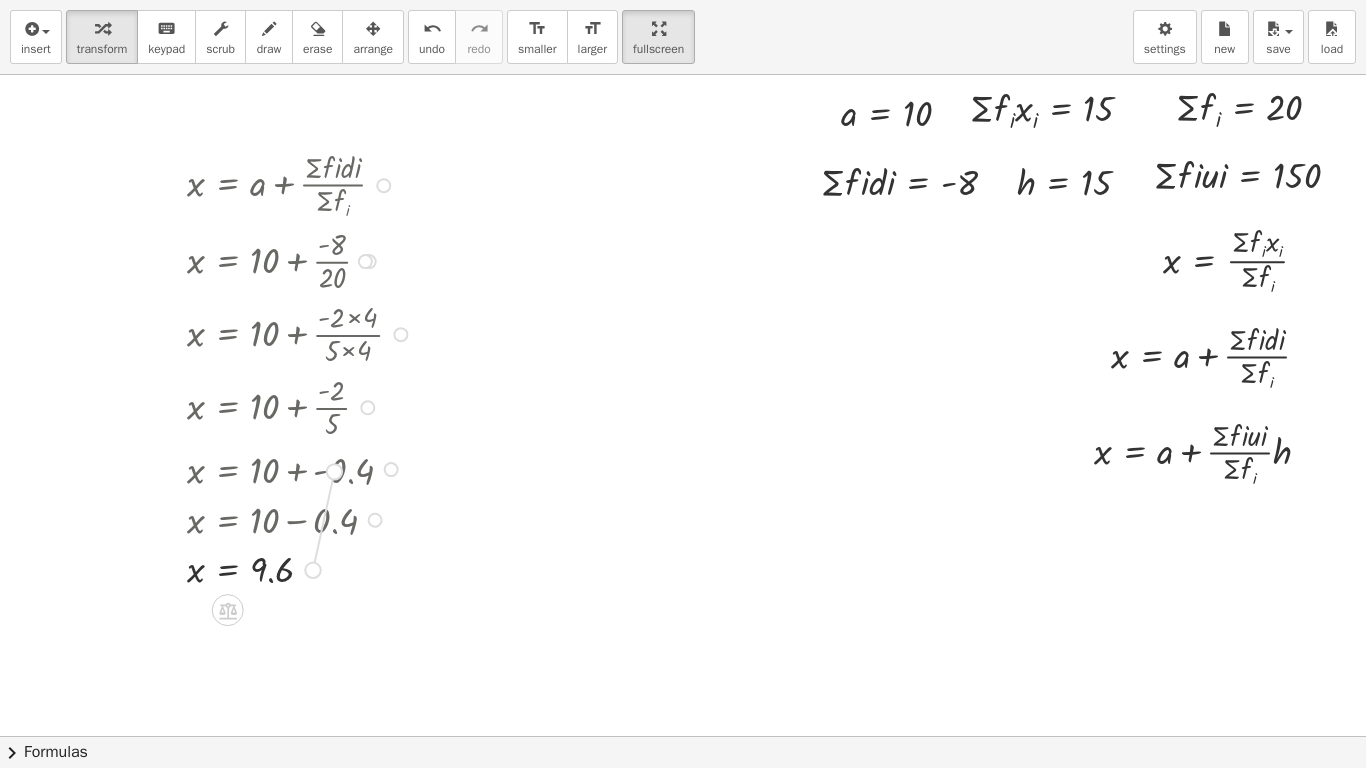 drag, startPoint x: 297, startPoint y: 568, endPoint x: 322, endPoint y: 463, distance: 107.935165 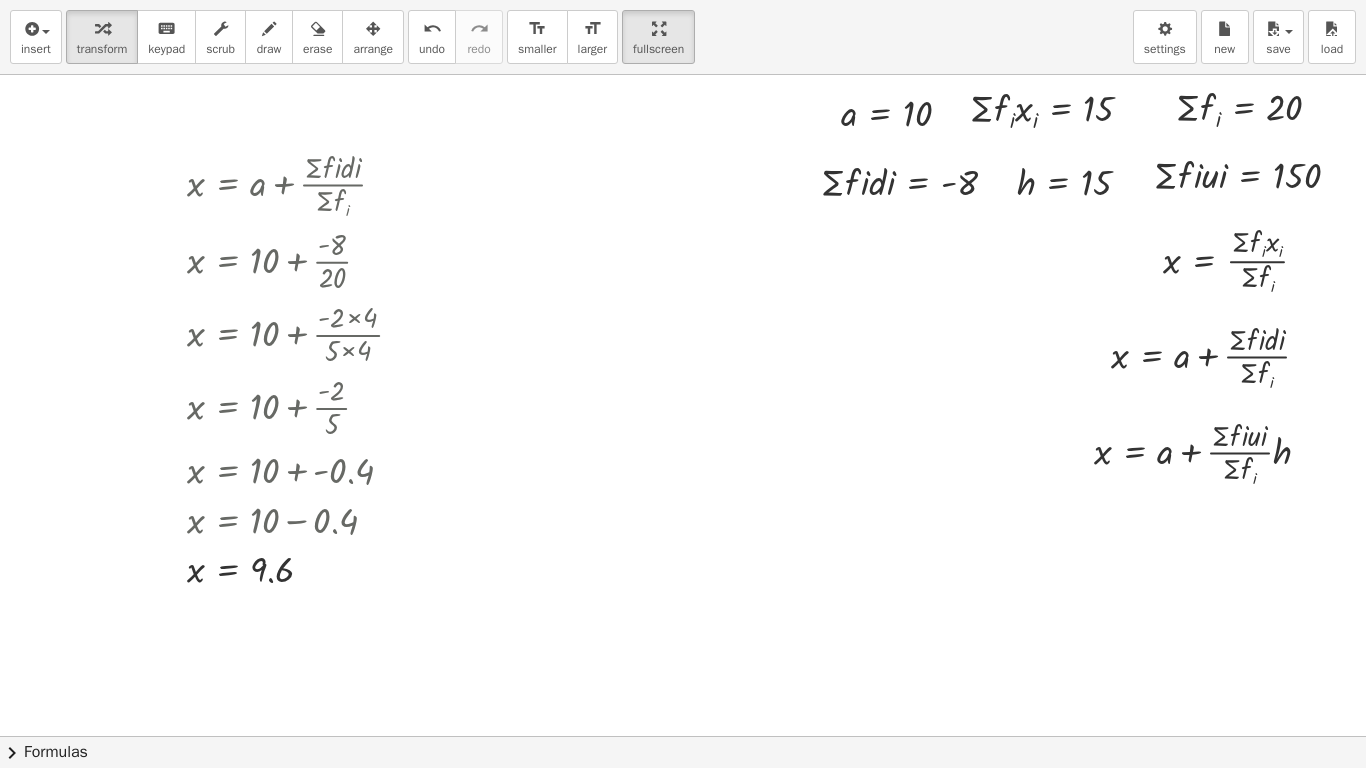 click at bounding box center (615, 736) 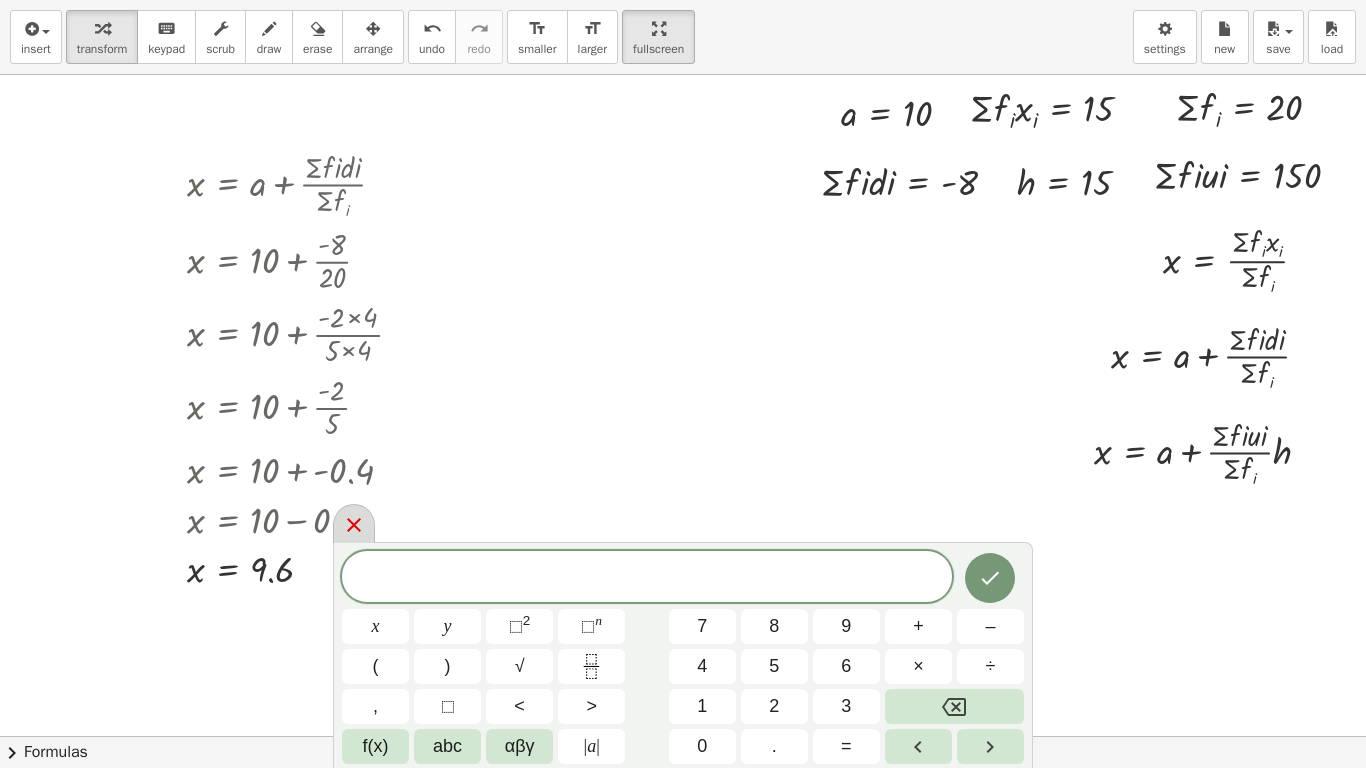 click 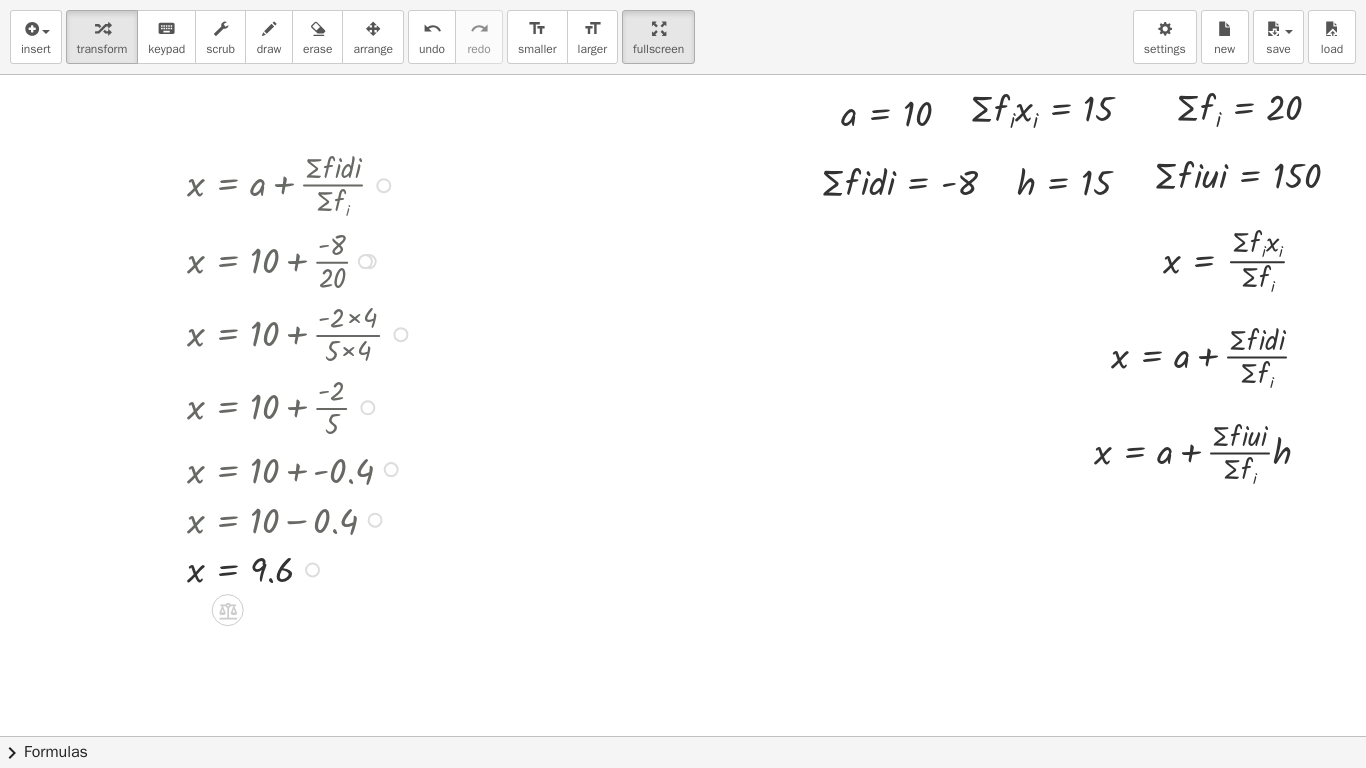 click at bounding box center [303, 259] 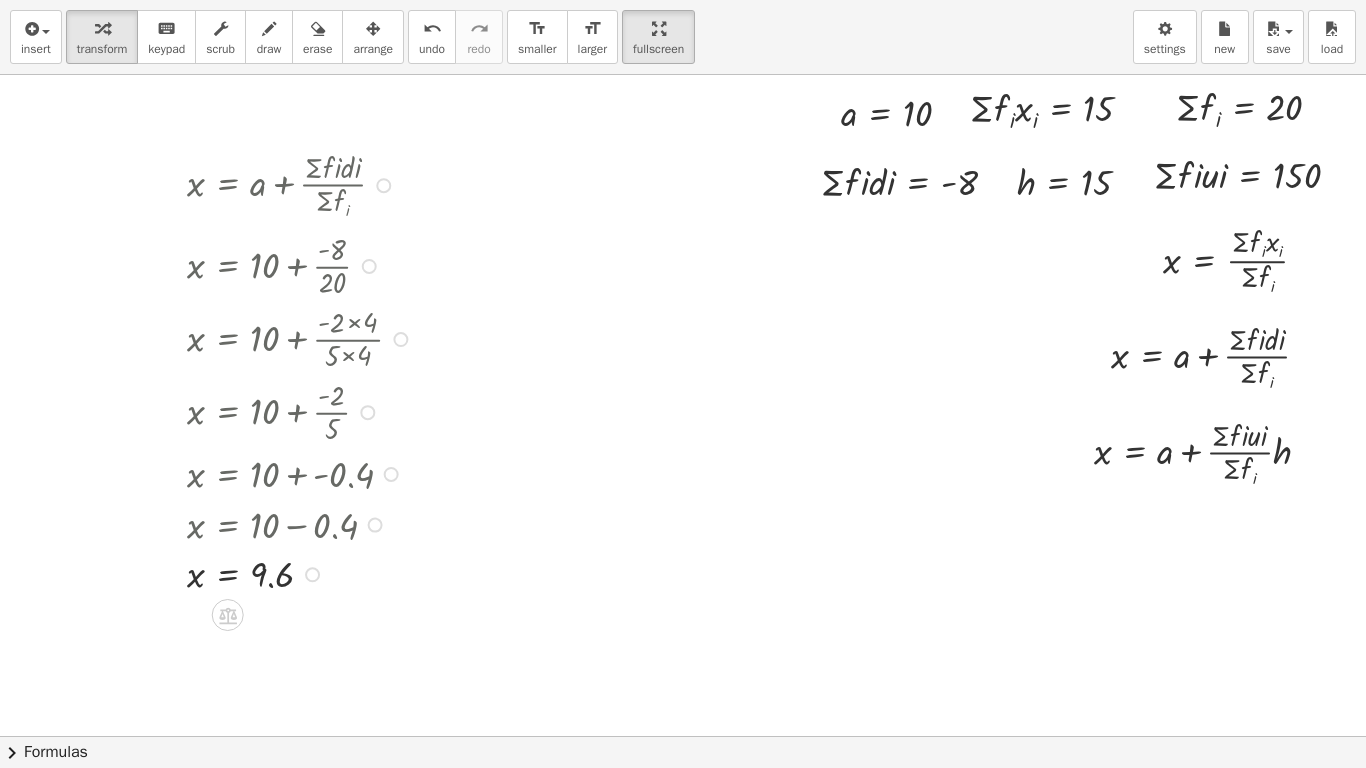 click on "x = + 10 + × - 8 × 20" at bounding box center (228, 267) 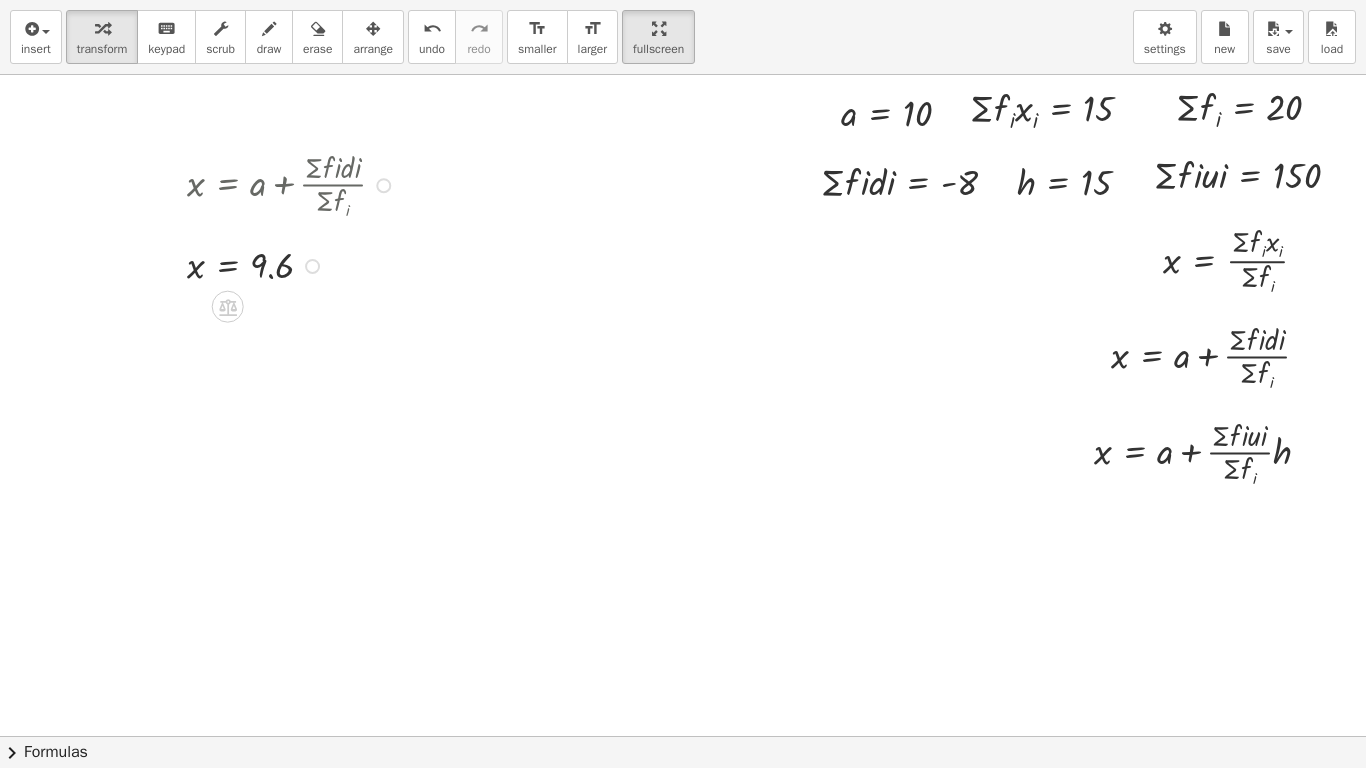 drag, startPoint x: 296, startPoint y: 570, endPoint x: 359, endPoint y: 253, distance: 323.19962 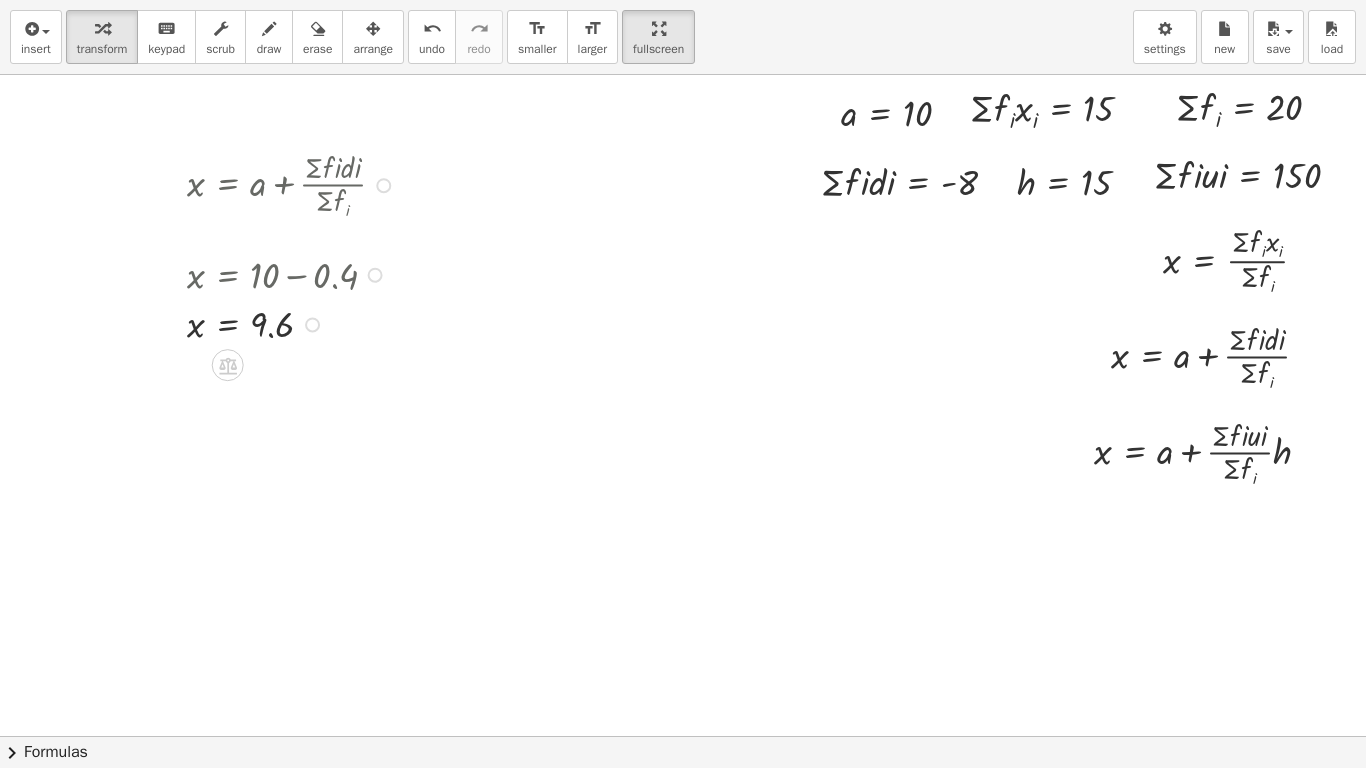 drag, startPoint x: 298, startPoint y: 263, endPoint x: 298, endPoint y: 338, distance: 75 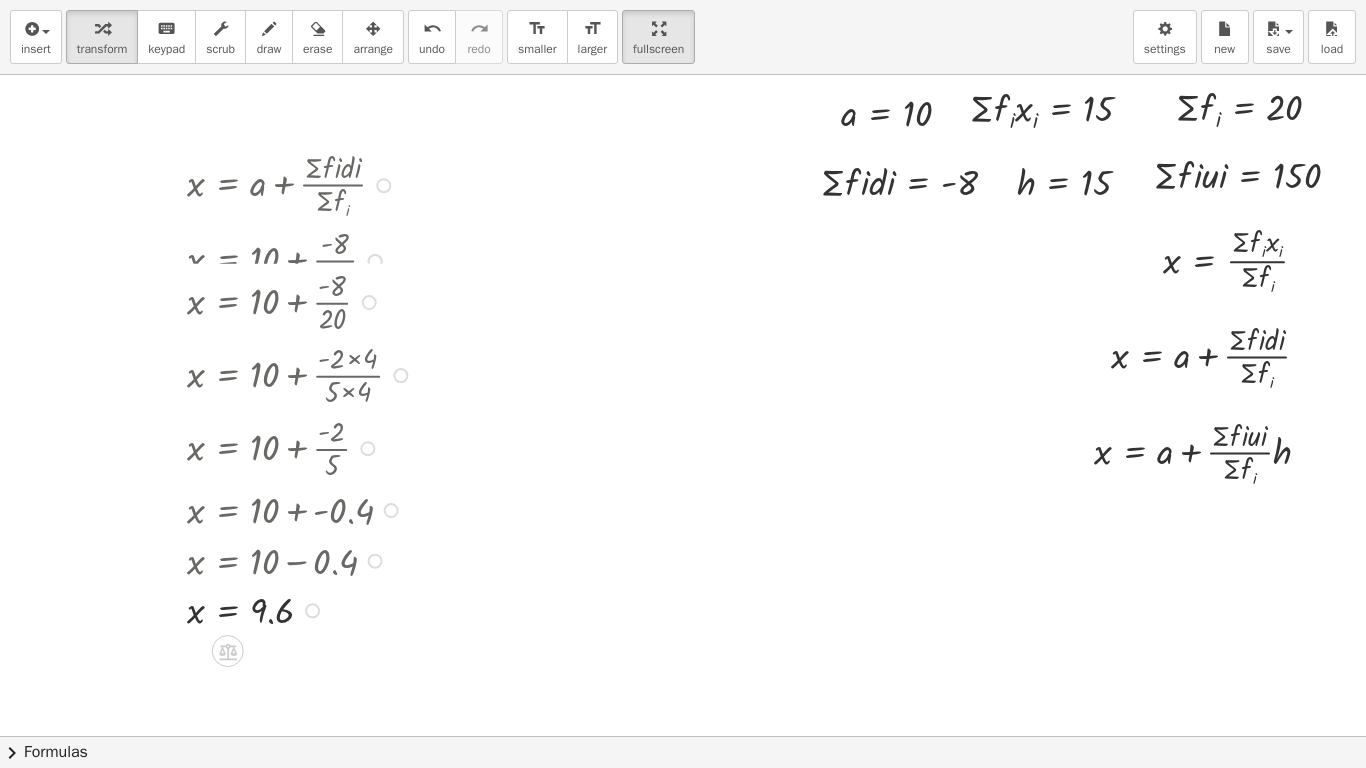 drag, startPoint x: 300, startPoint y: 313, endPoint x: 304, endPoint y: 641, distance: 328.02438 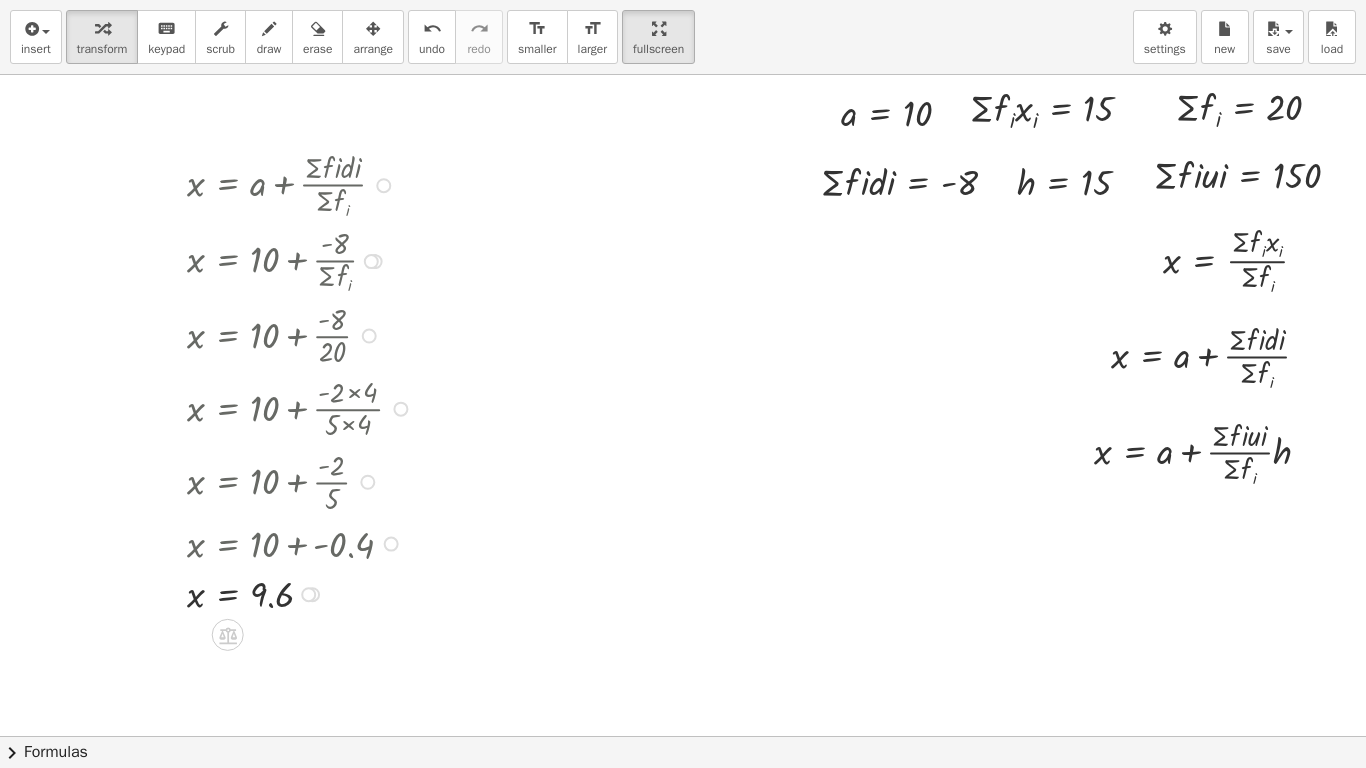 drag, startPoint x: 361, startPoint y: 262, endPoint x: 853, endPoint y: 510, distance: 550.97003 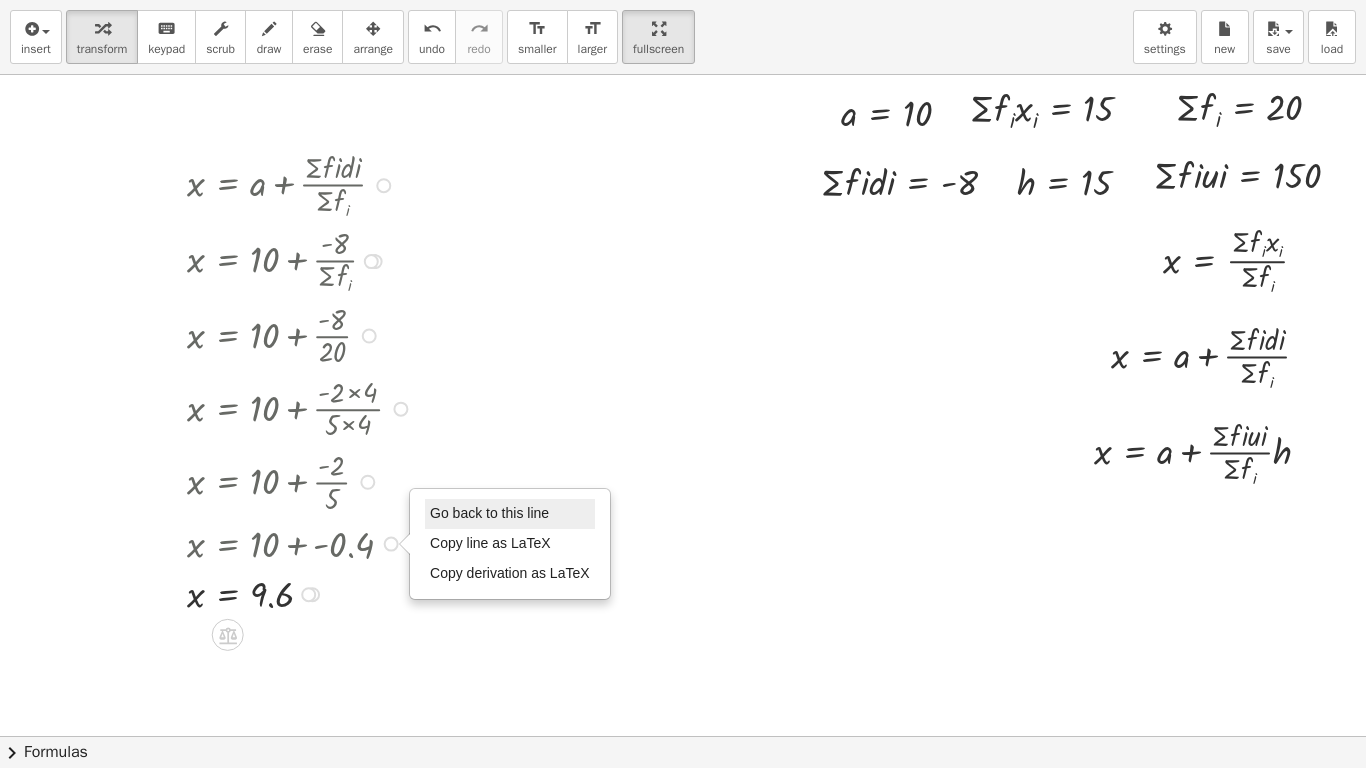 click on "Go back to this line" at bounding box center [489, 513] 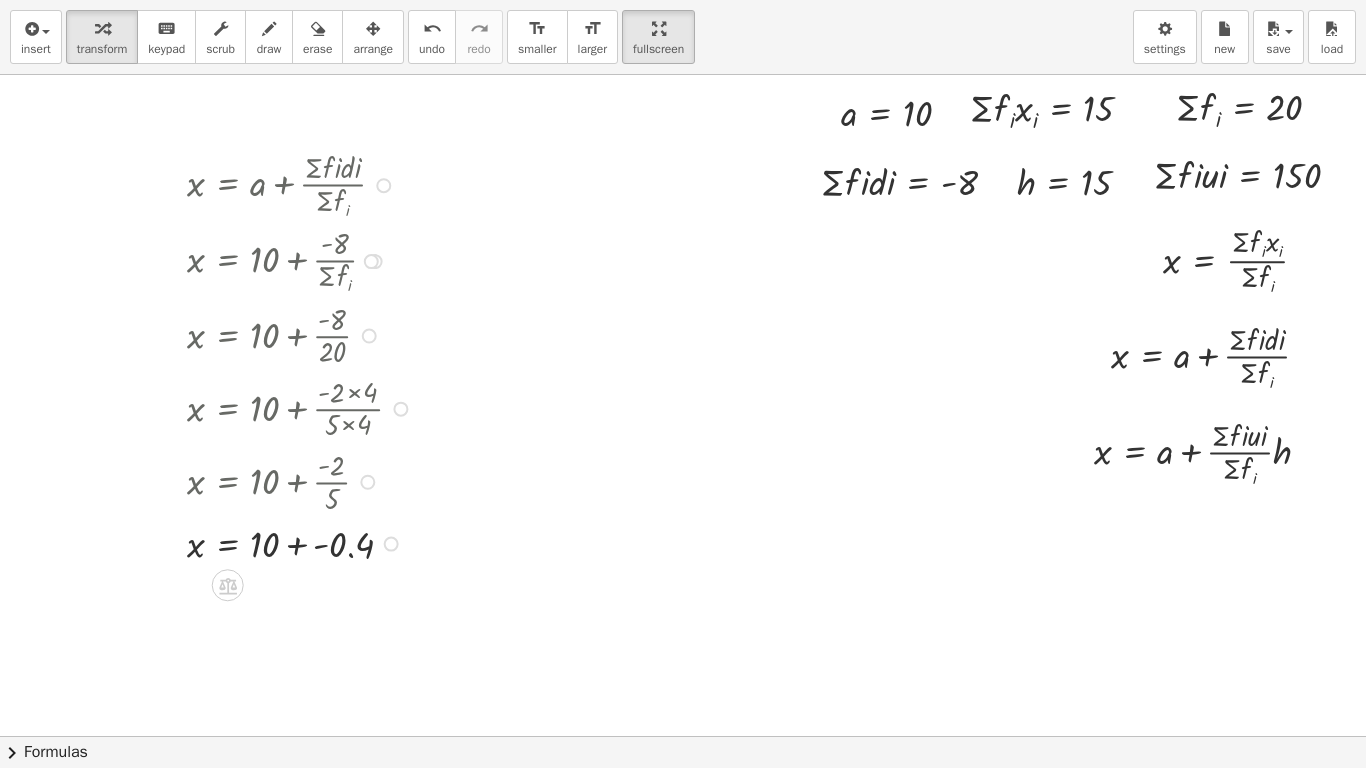 click at bounding box center [303, 260] 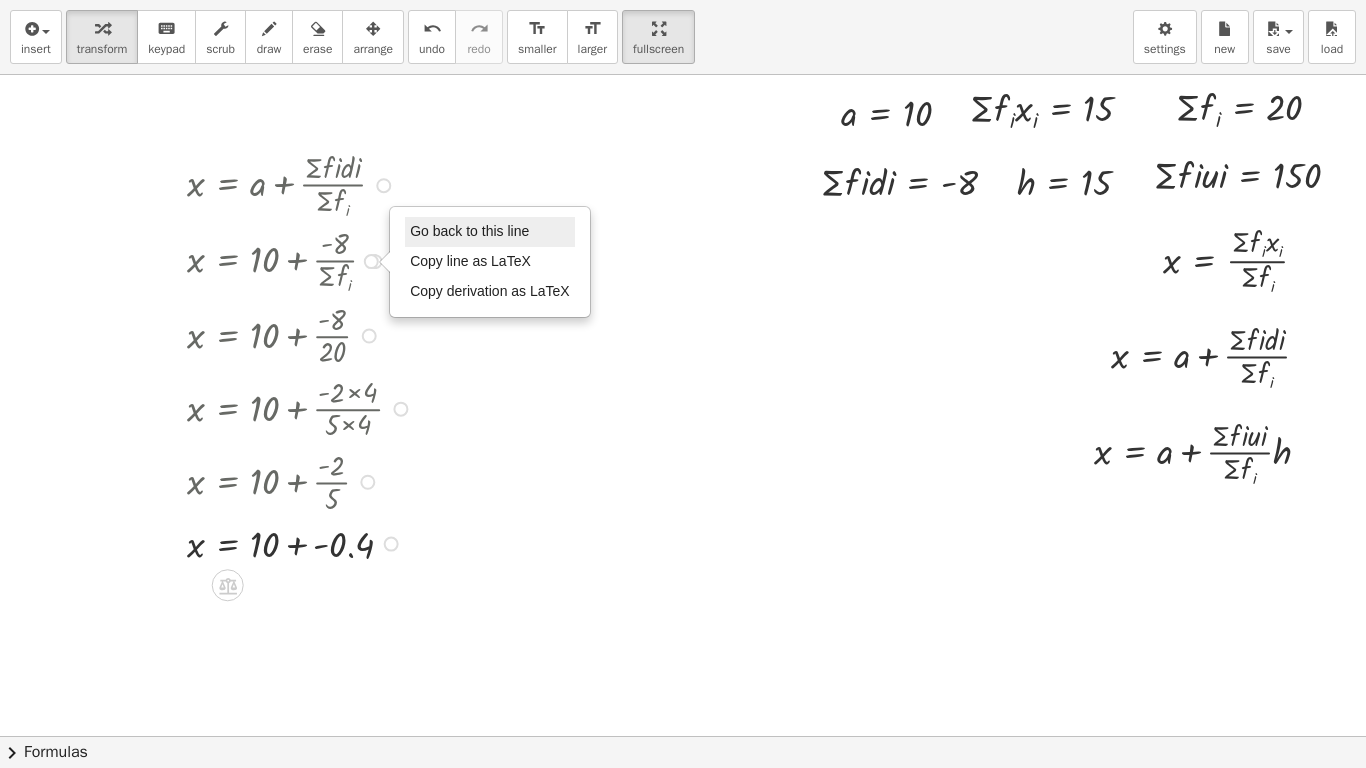 click on "Go back to this line" at bounding box center [490, 232] 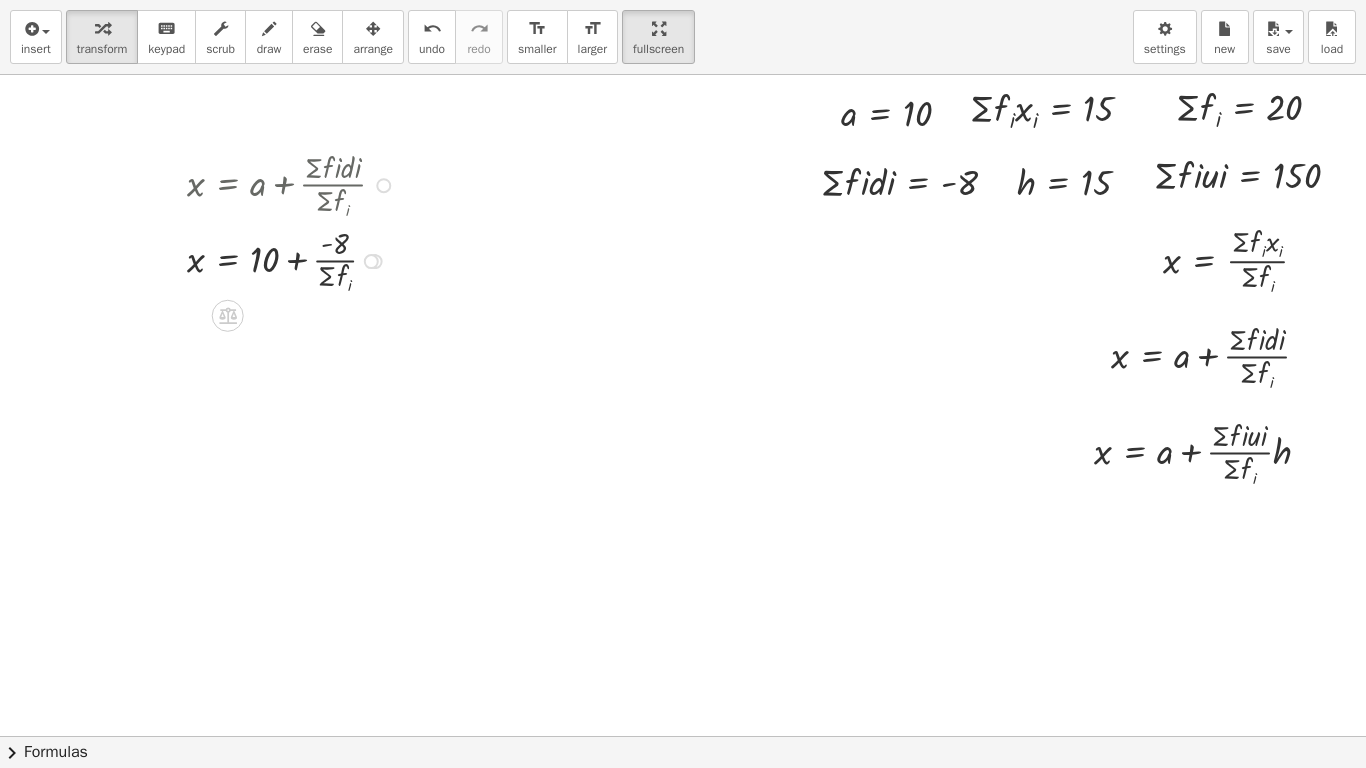 click on "Go back to this line Copy line as LaTeX Copy derivation as LaTeX" at bounding box center [371, 261] 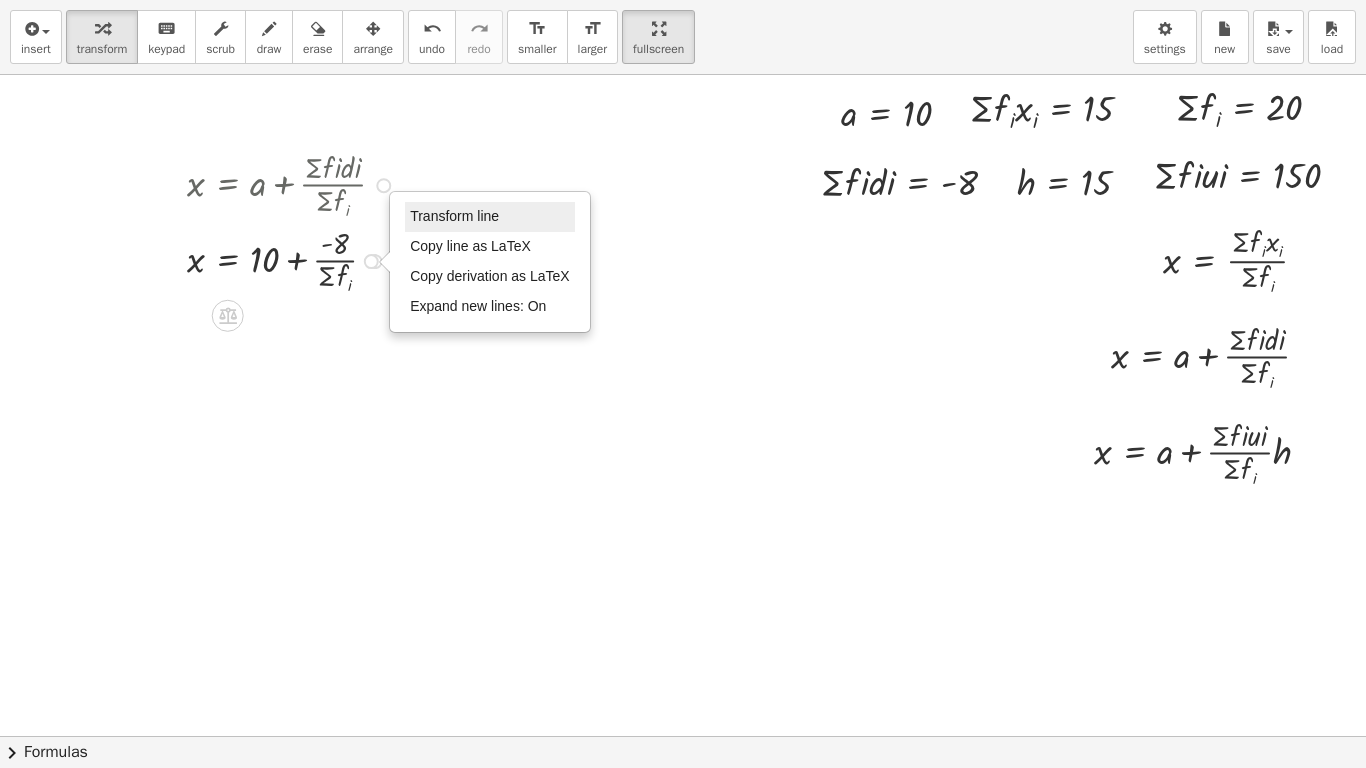 click on "Transform line" at bounding box center [454, 216] 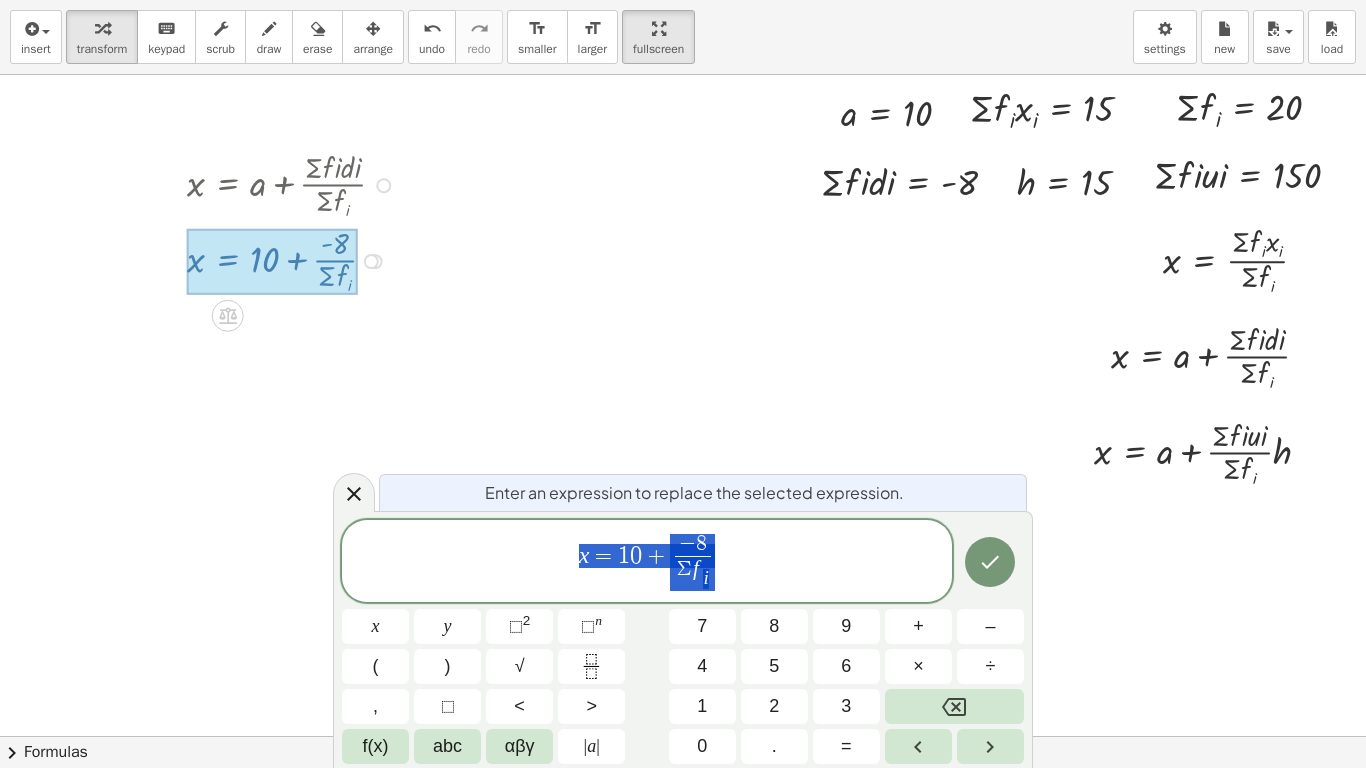 click at bounding box center [354, 492] 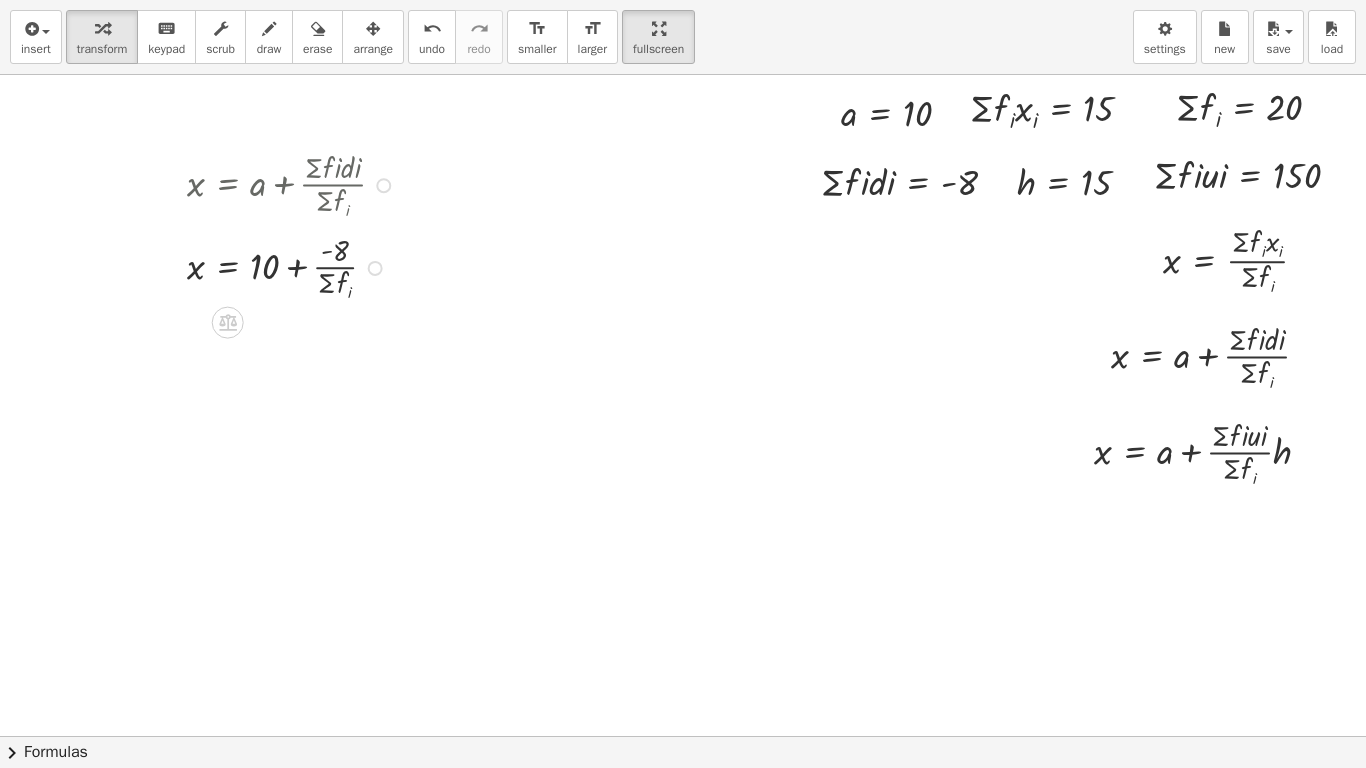 drag, startPoint x: 365, startPoint y: 260, endPoint x: 378, endPoint y: 259, distance: 13.038404 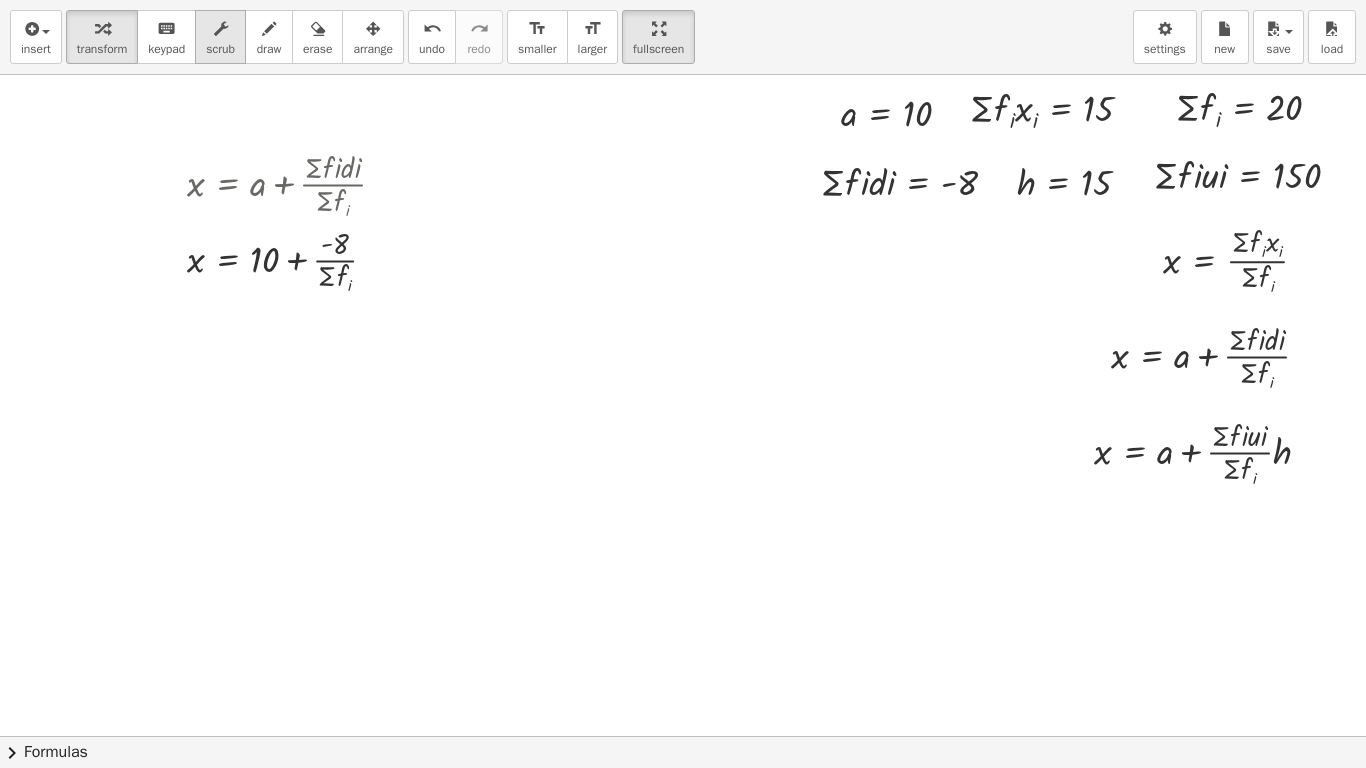 click on "scrub" at bounding box center (220, 37) 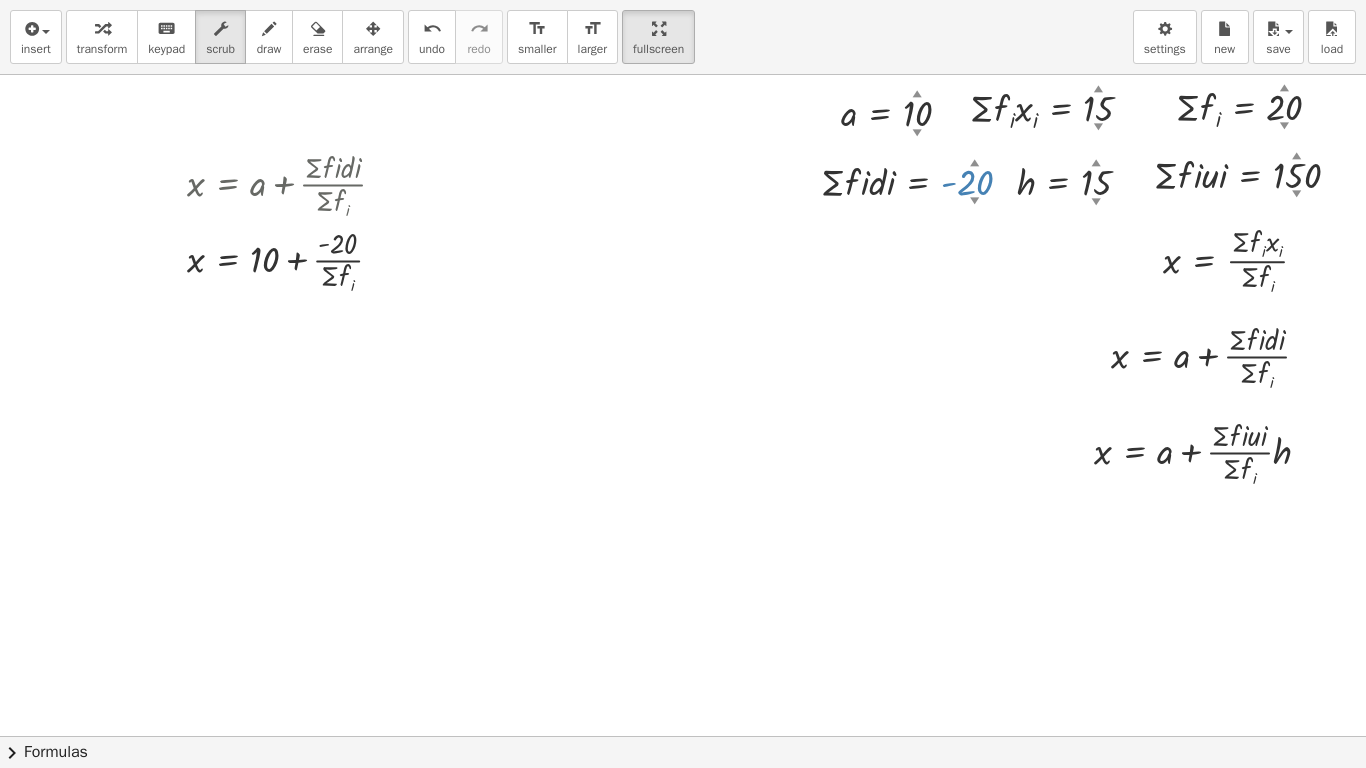 drag, startPoint x: 957, startPoint y: 195, endPoint x: 968, endPoint y: 276, distance: 81.7435 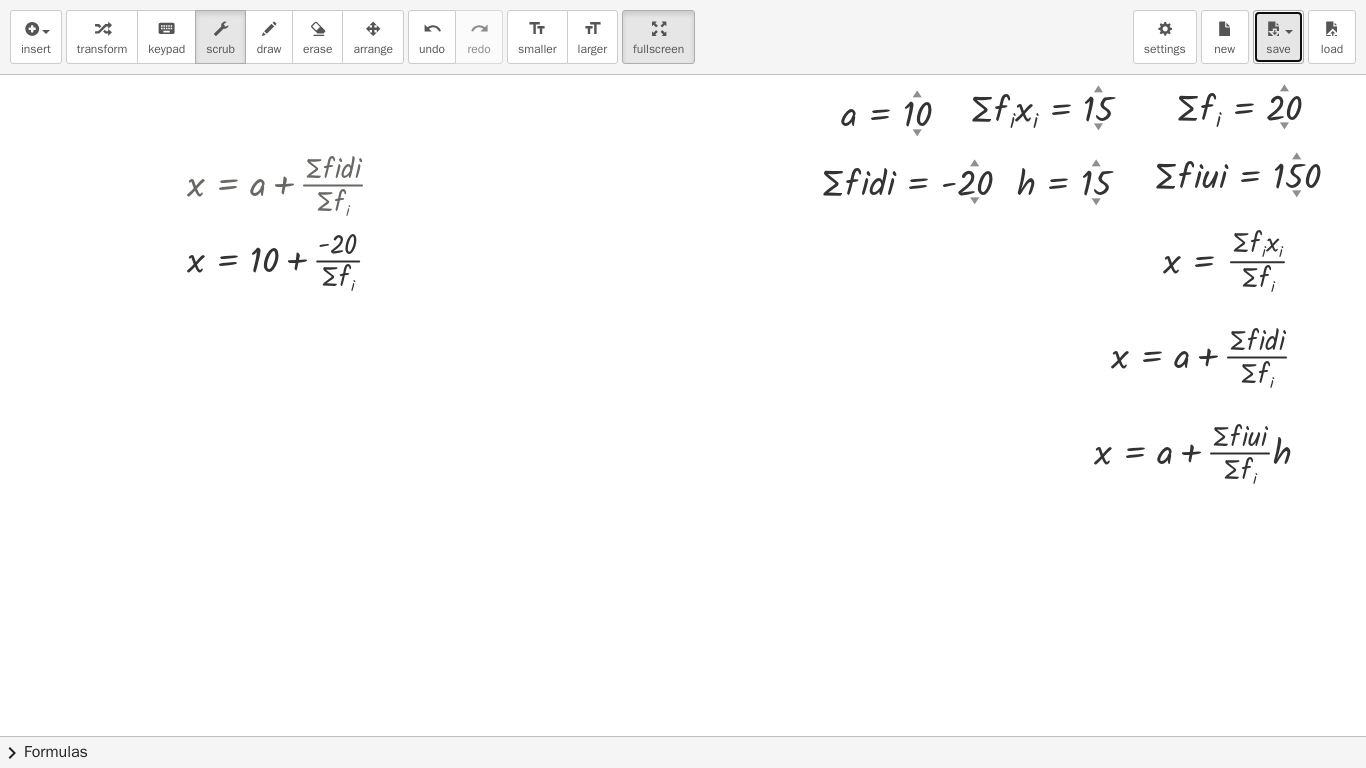 click at bounding box center [1273, 29] 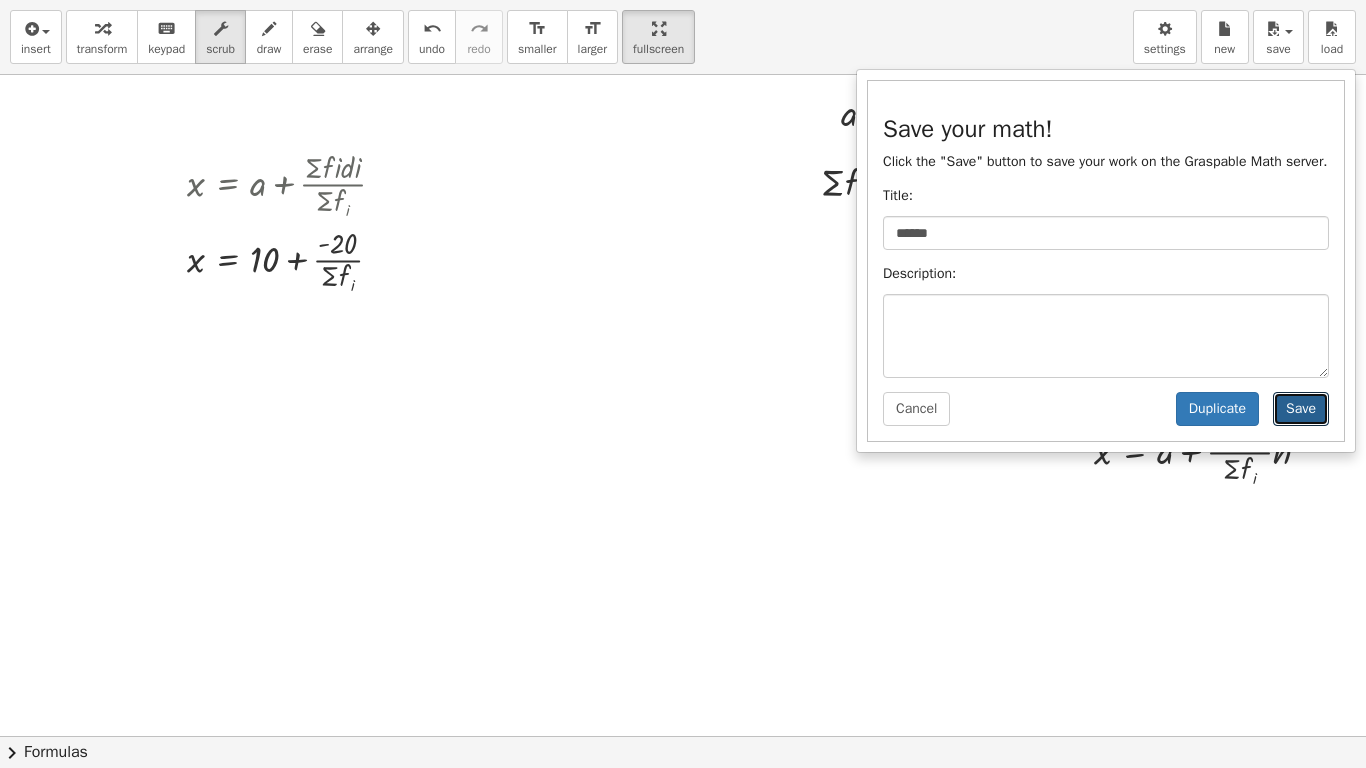 click on "Save" at bounding box center [1301, 409] 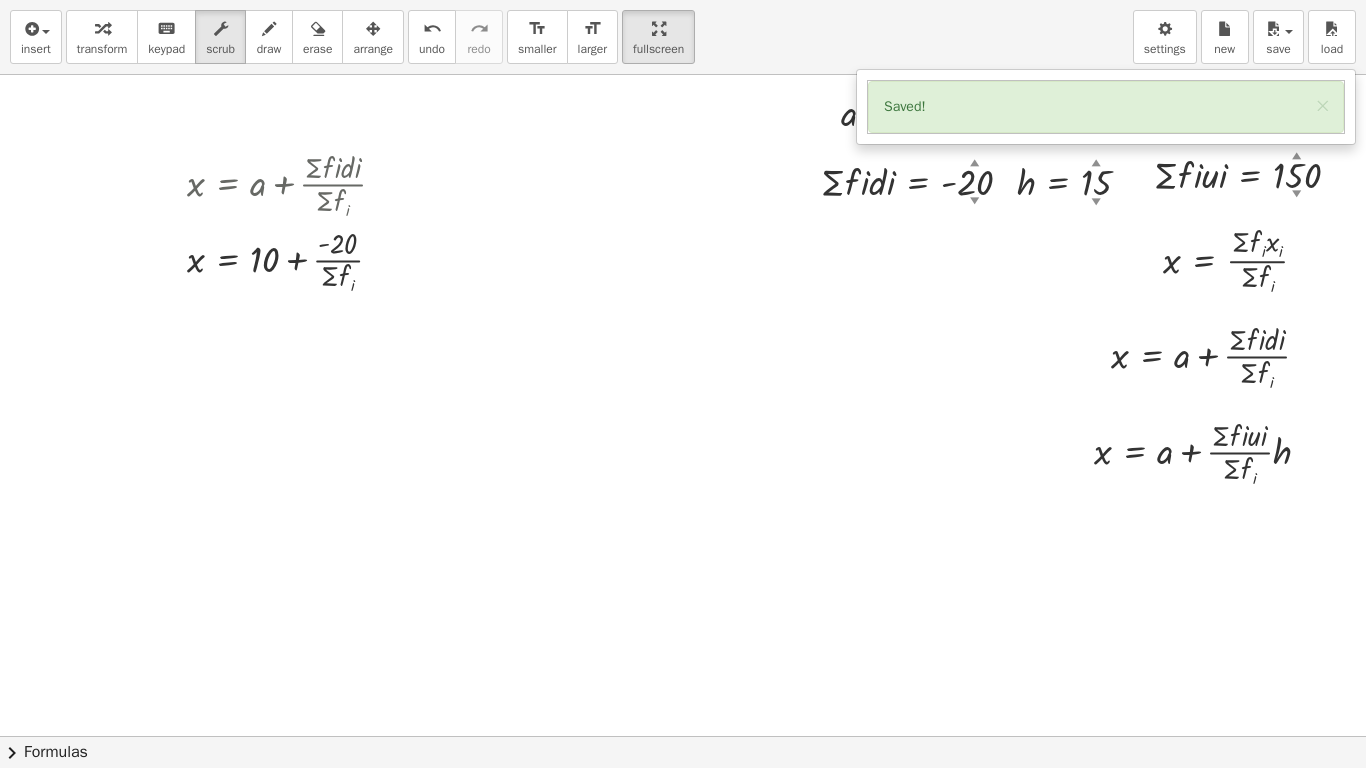 drag, startPoint x: 1162, startPoint y: 35, endPoint x: 1318, endPoint y: 108, distance: 172.2353 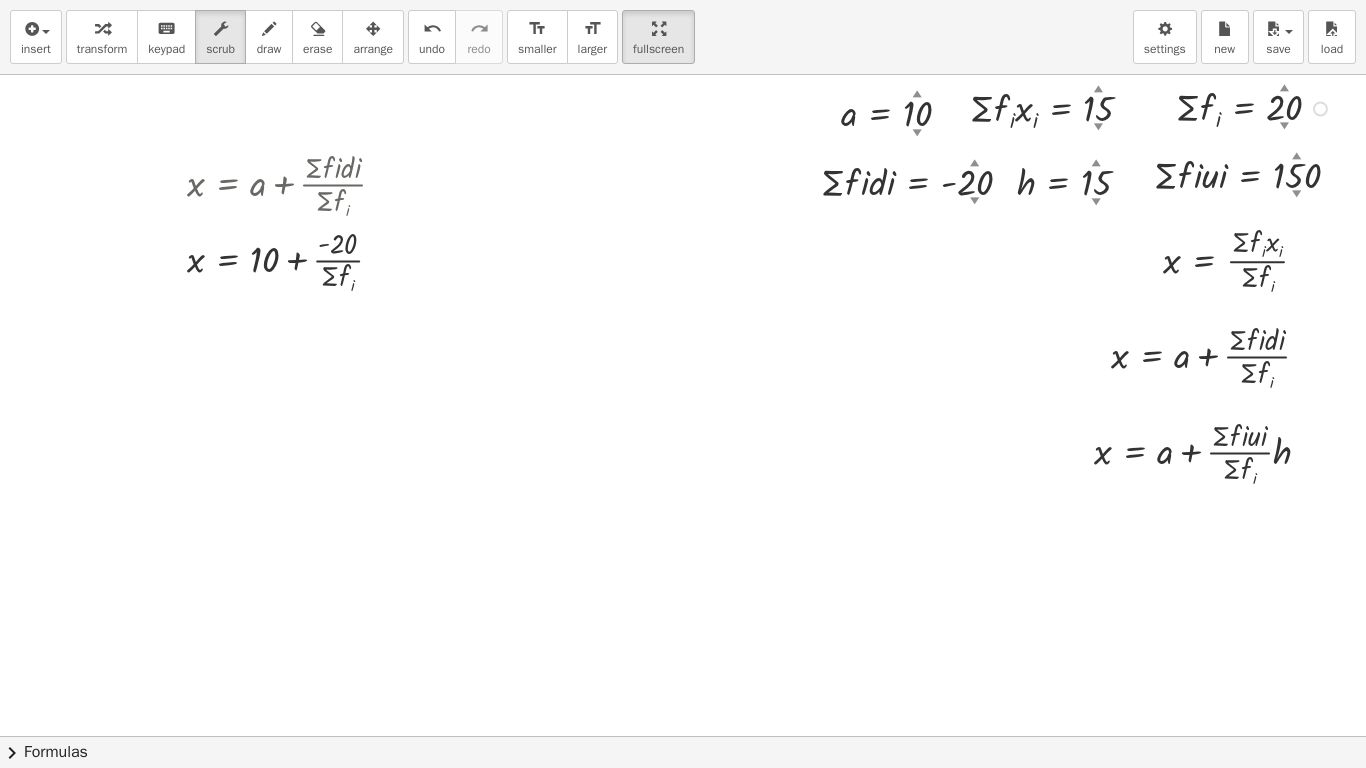 click at bounding box center (1257, 107) 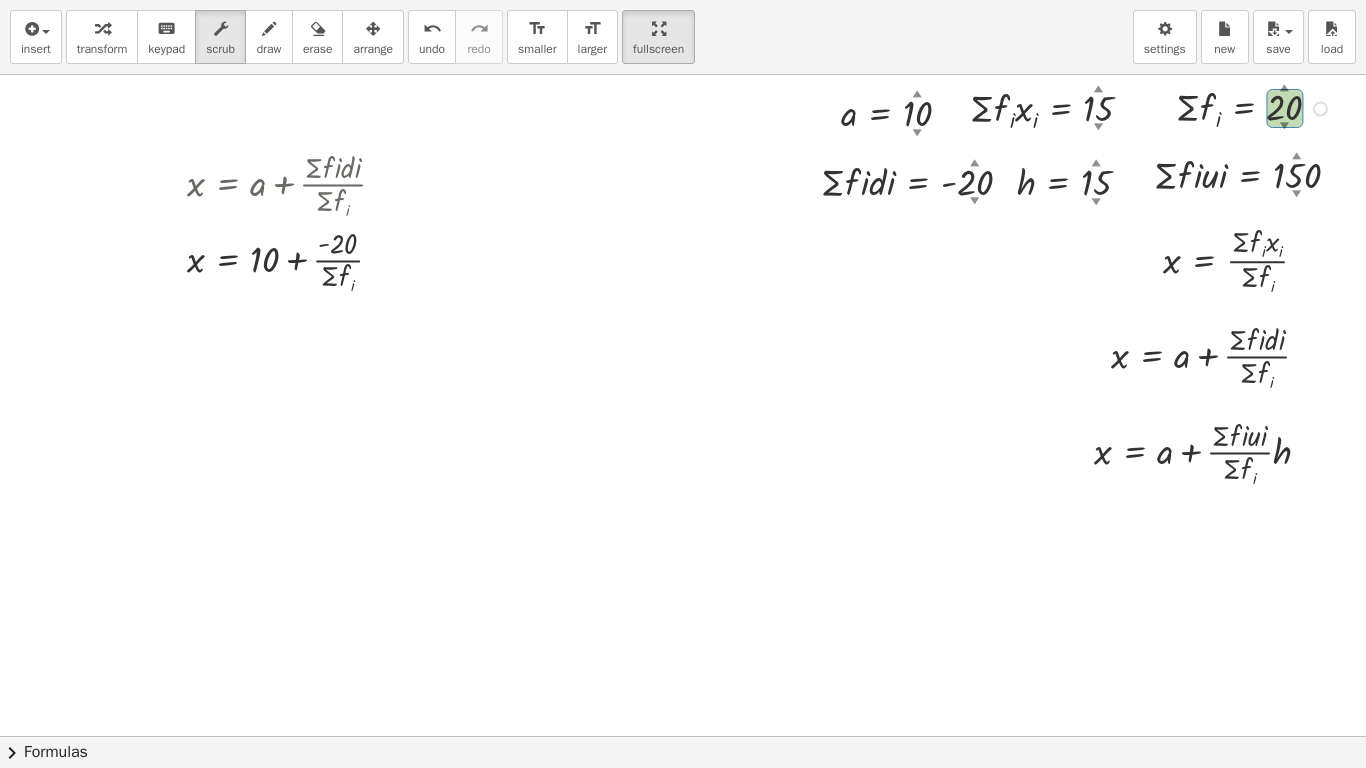 click at bounding box center (1257, 107) 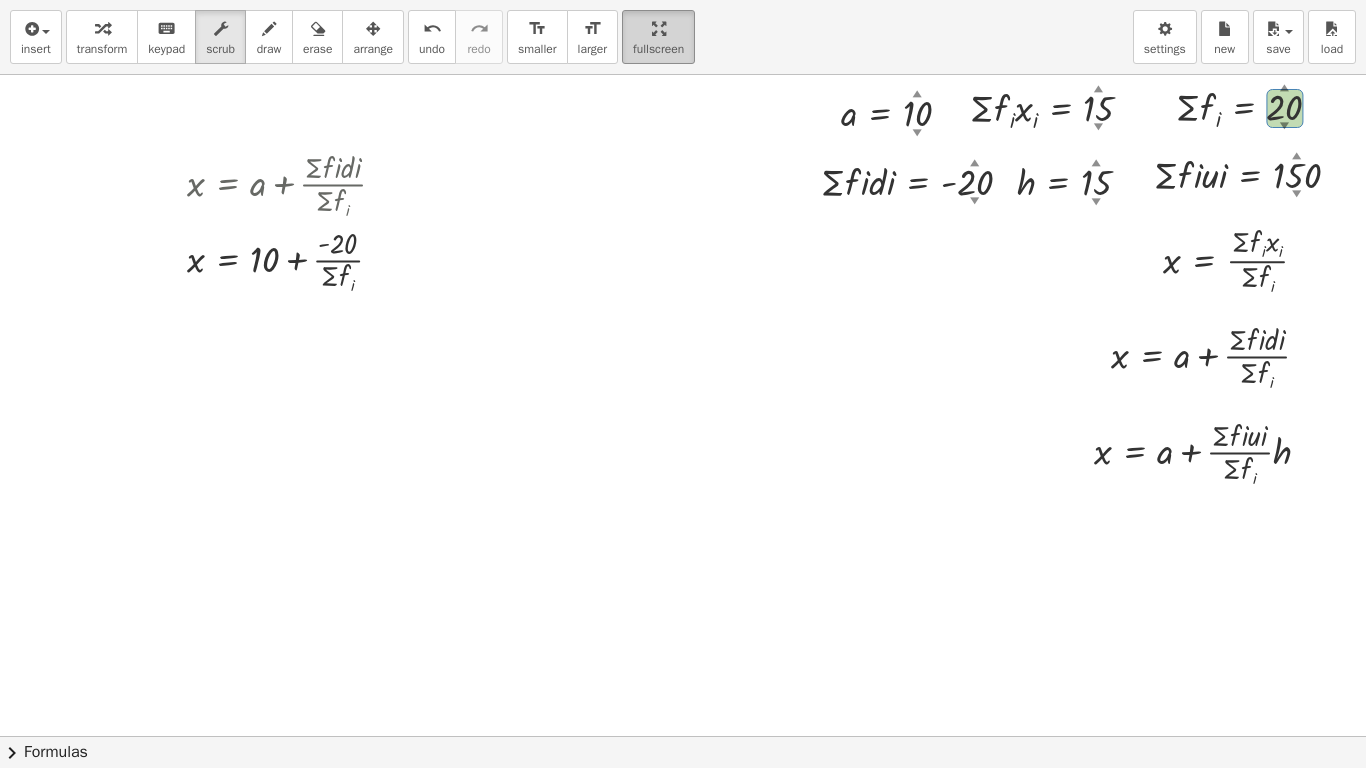 click on "settings" at bounding box center (1165, 37) 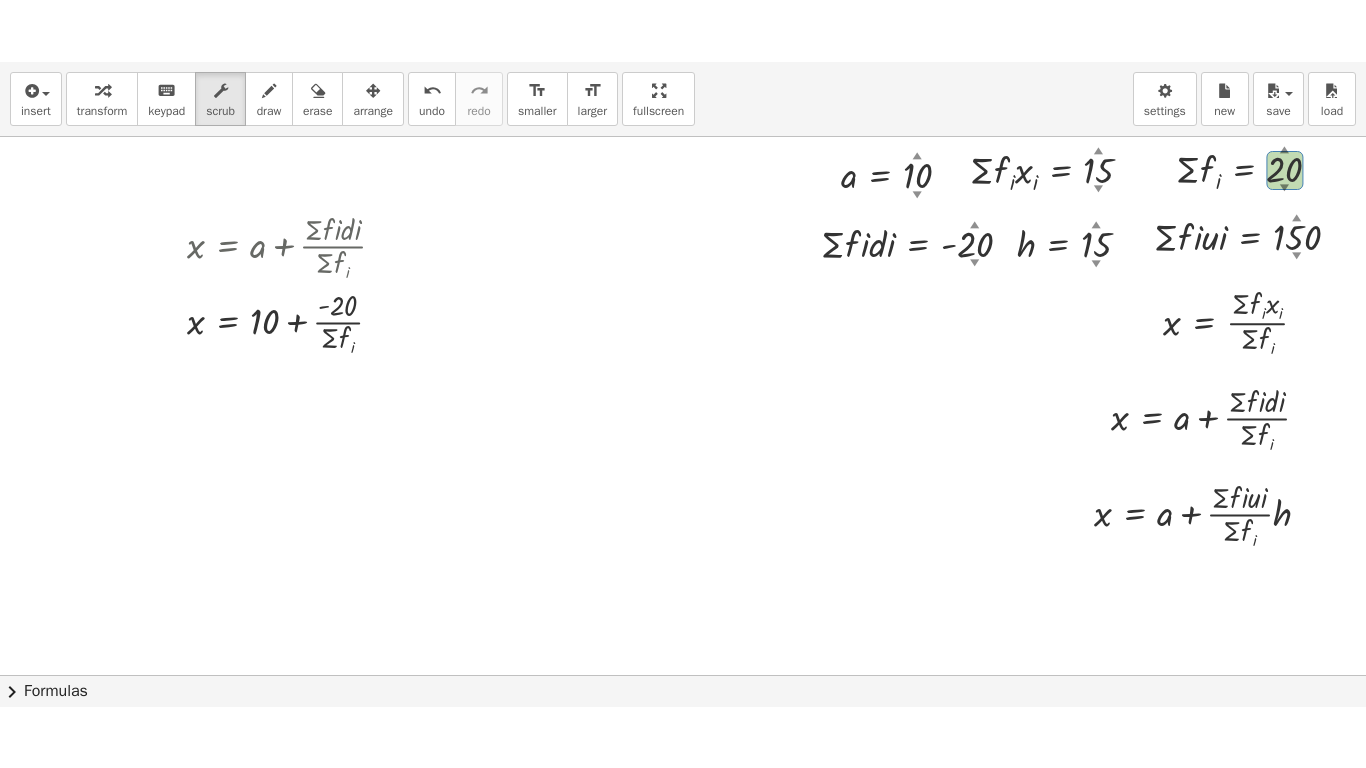 scroll, scrollTop: 0, scrollLeft: 0, axis: both 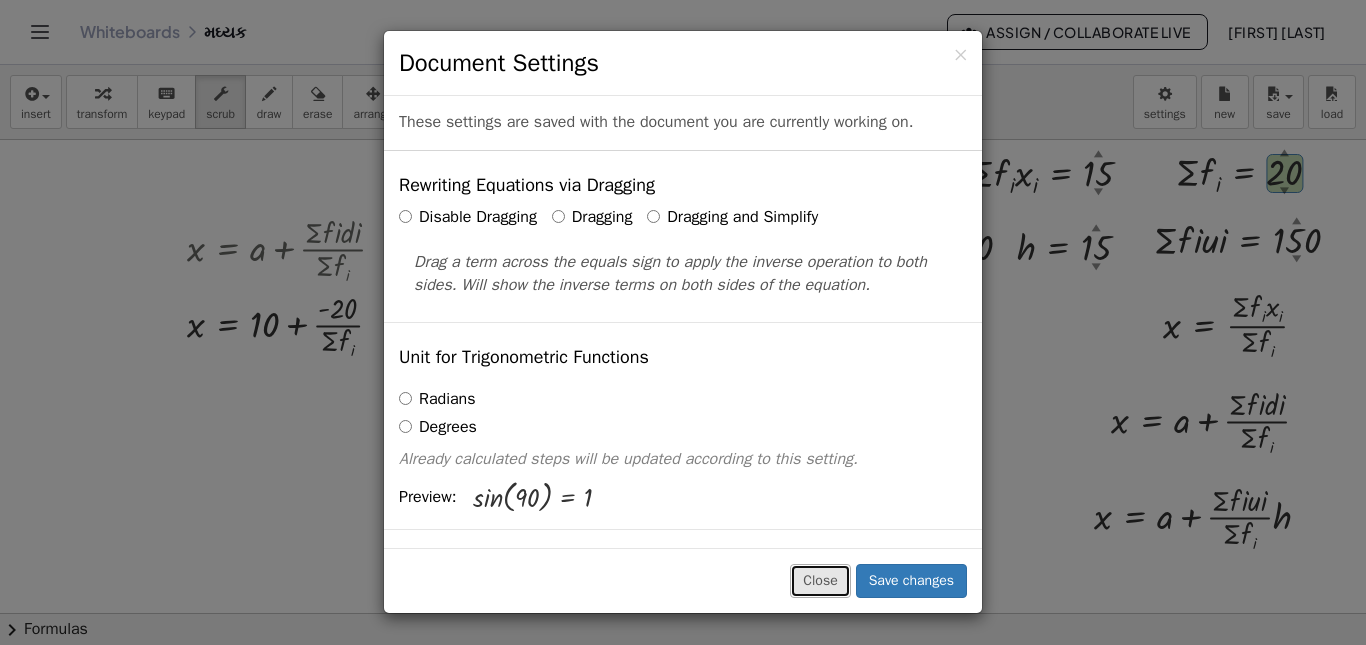 click on "Close" at bounding box center [820, 581] 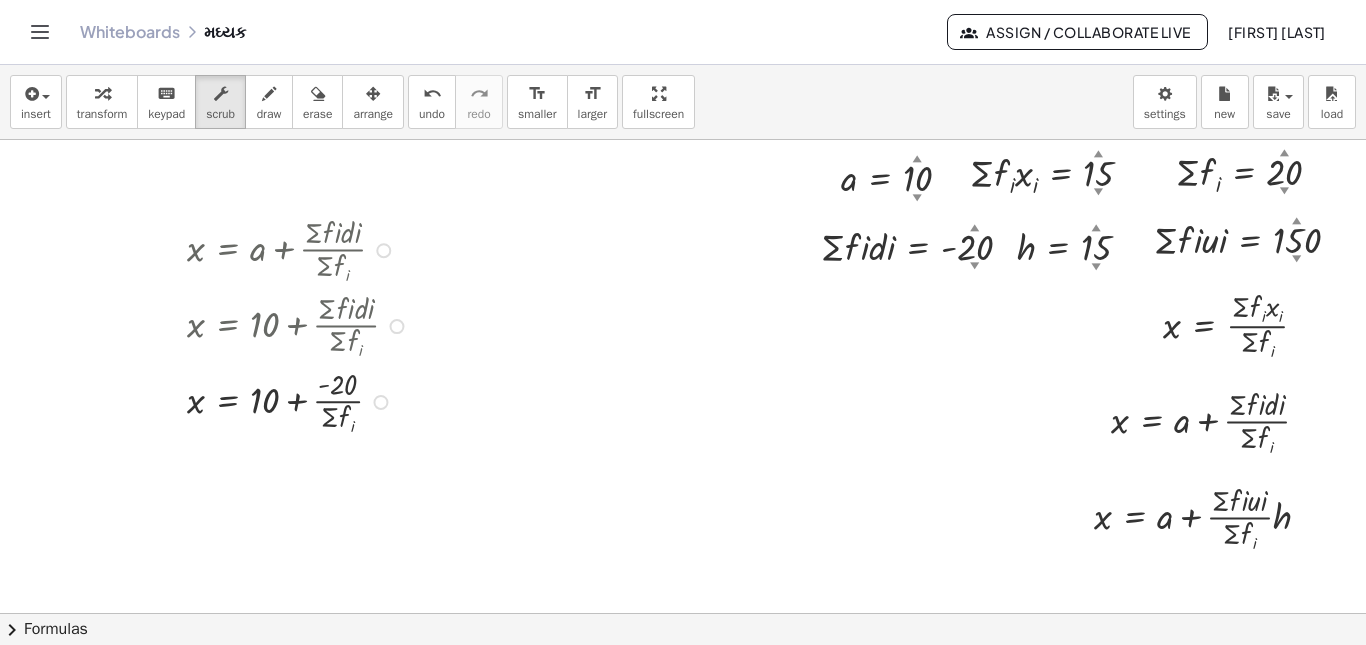 drag, startPoint x: 363, startPoint y: 329, endPoint x: 365, endPoint y: 435, distance: 106.01887 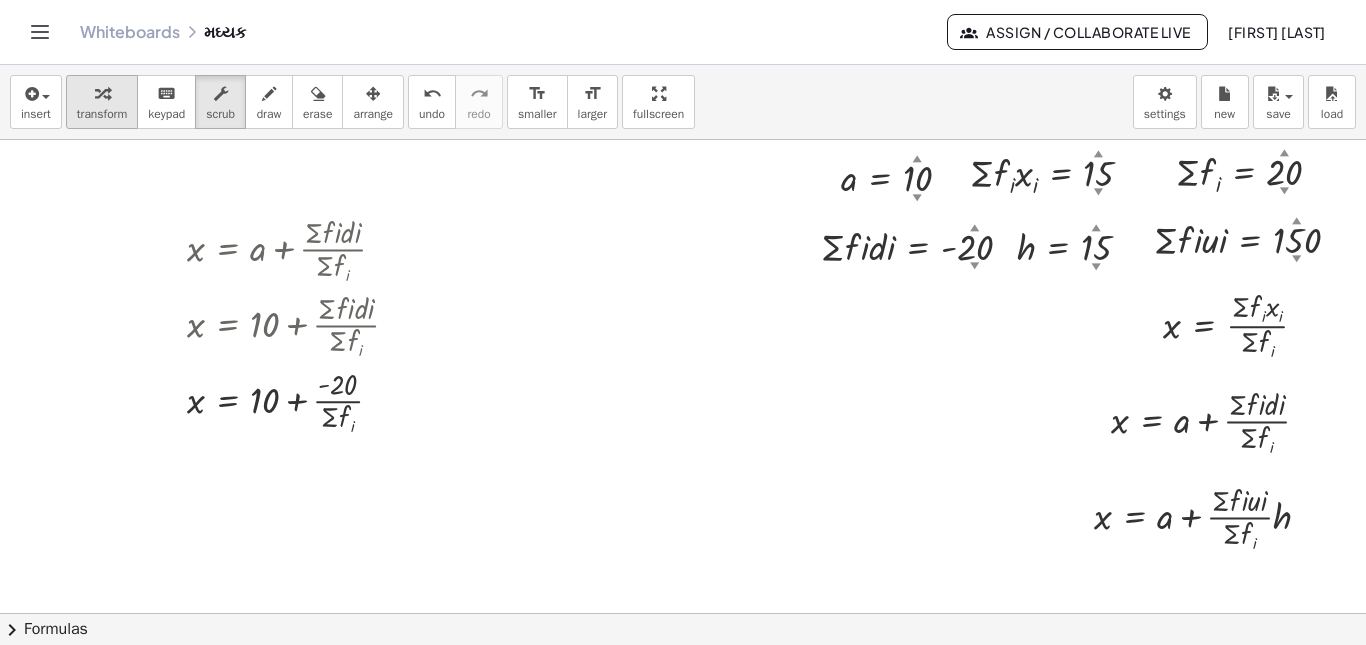 click on "transform" at bounding box center (102, 114) 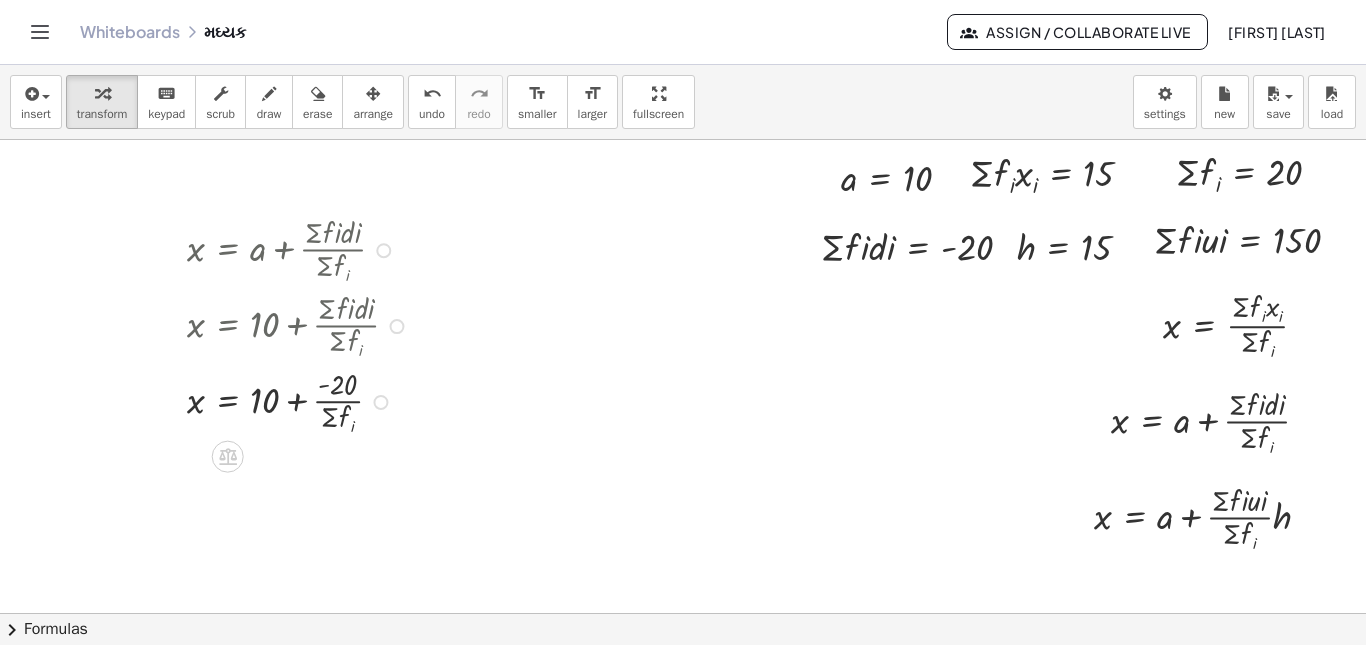 click at bounding box center [383, 250] 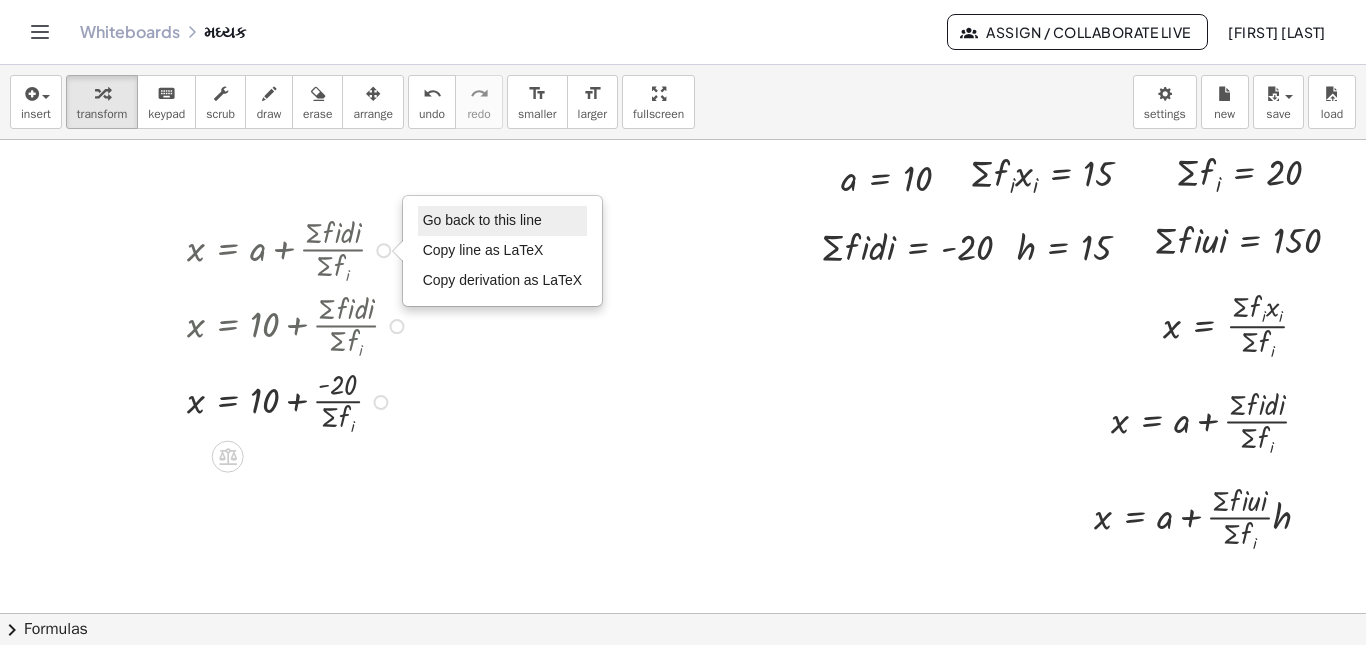 click on "Go back to this line" at bounding box center (482, 220) 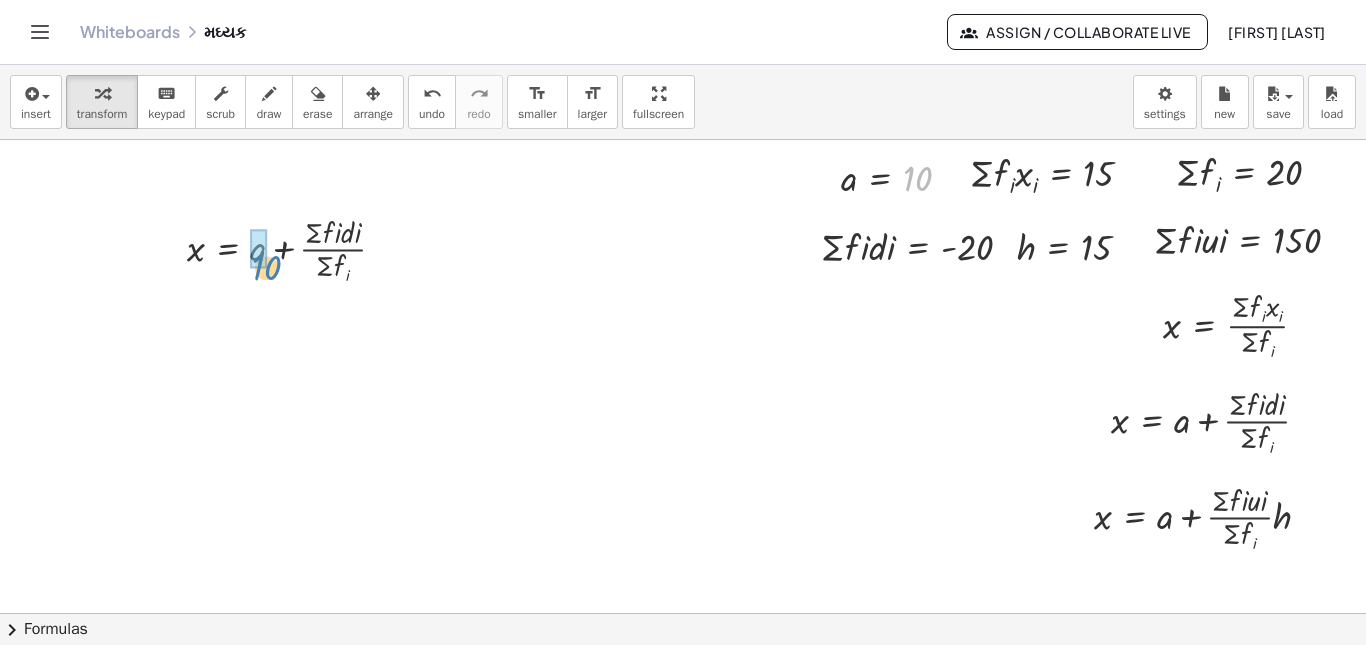 drag, startPoint x: 911, startPoint y: 174, endPoint x: 259, endPoint y: 265, distance: 658.3198 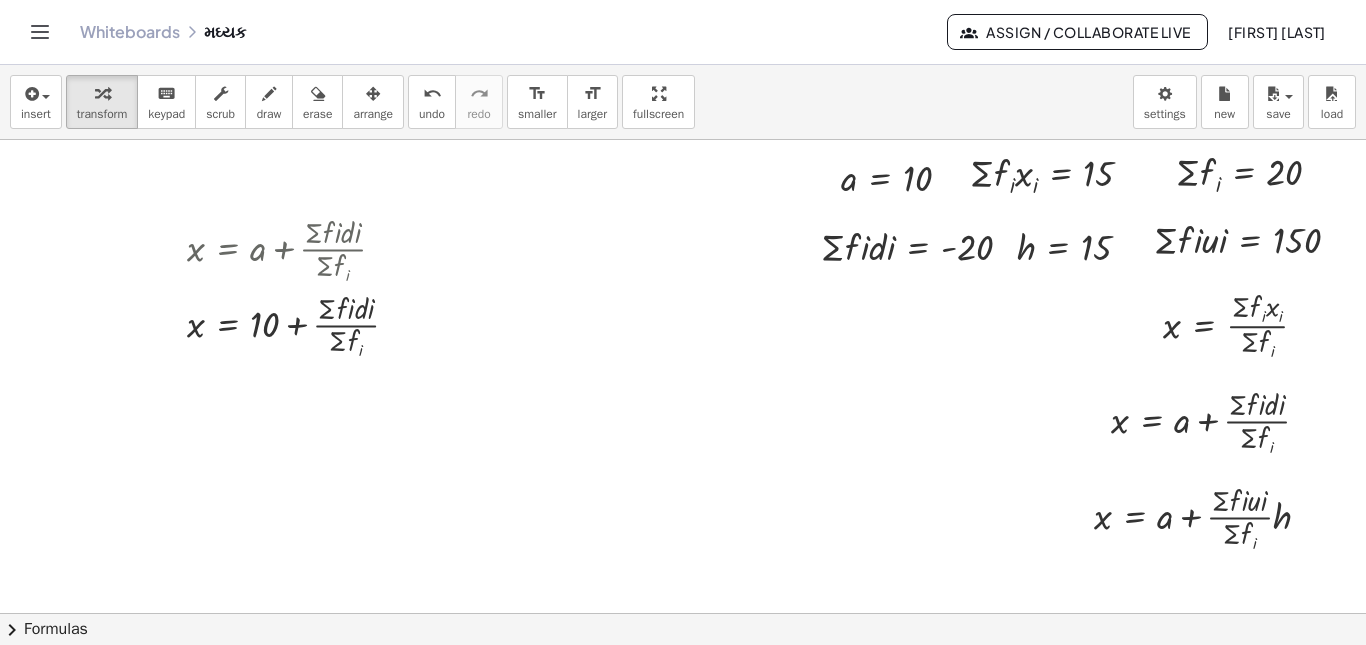 click on "insert select one: Math Expression Function Text Youtube Video Graphing Geometry Geometry 3D transform keyboard keypad scrub draw erase arrange undo undo redo redo format_size smaller format_size larger fullscreen load   save Saved! × new settings x = × Σ × f i × x i × Σ × f i x = + a + × Σ × f × i × d × i × Σ × f i Fix a mistake Transform line Copy line as LaTeX Copy derivation as LaTeX Expand new lines: On x = + a + × × Σ × f × i × u × i × Σ × f i × h Fix a mistake Transform line Copy line as LaTeX Copy derivation as LaTeX Expand new lines: On a = 10 × Σ × f i × x i = 15 × Σ × f i = 20 Fix a mistake Transform line Copy line as LaTeX Copy derivation as LaTeX Expand new lines: On × Σ × f × i × d × i = 20 - × Σ × f × i × u × i = 150 h = 15 x = + a + × Σ × f × i × d × i × Σ × f i x = + + × Σ × f × i × d × i × Σ × f i 10 Go back to this line Copy line as LaTeX Copy derivation as LaTeX Try to double tap. × chevron_right  Formulas
+" at bounding box center [683, 355] 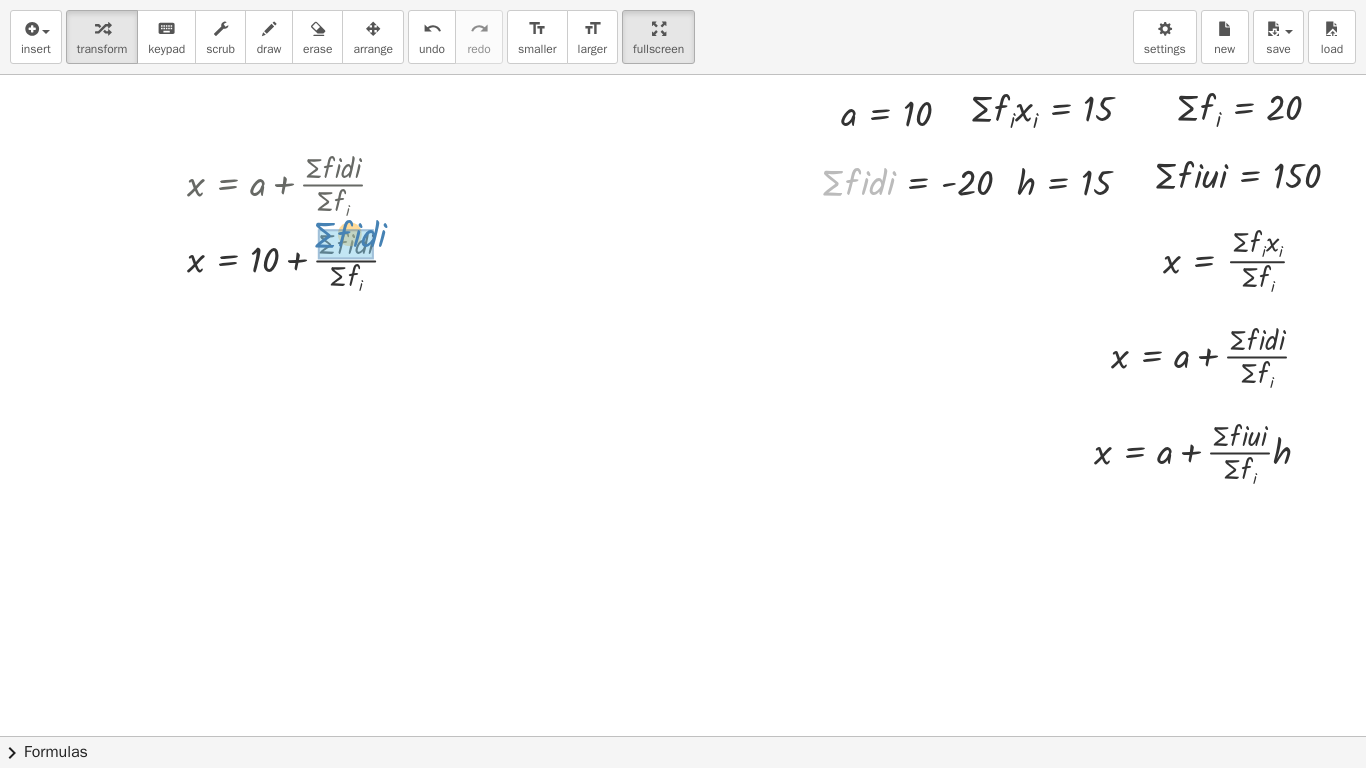 drag, startPoint x: 825, startPoint y: 188, endPoint x: 316, endPoint y: 240, distance: 511.6493 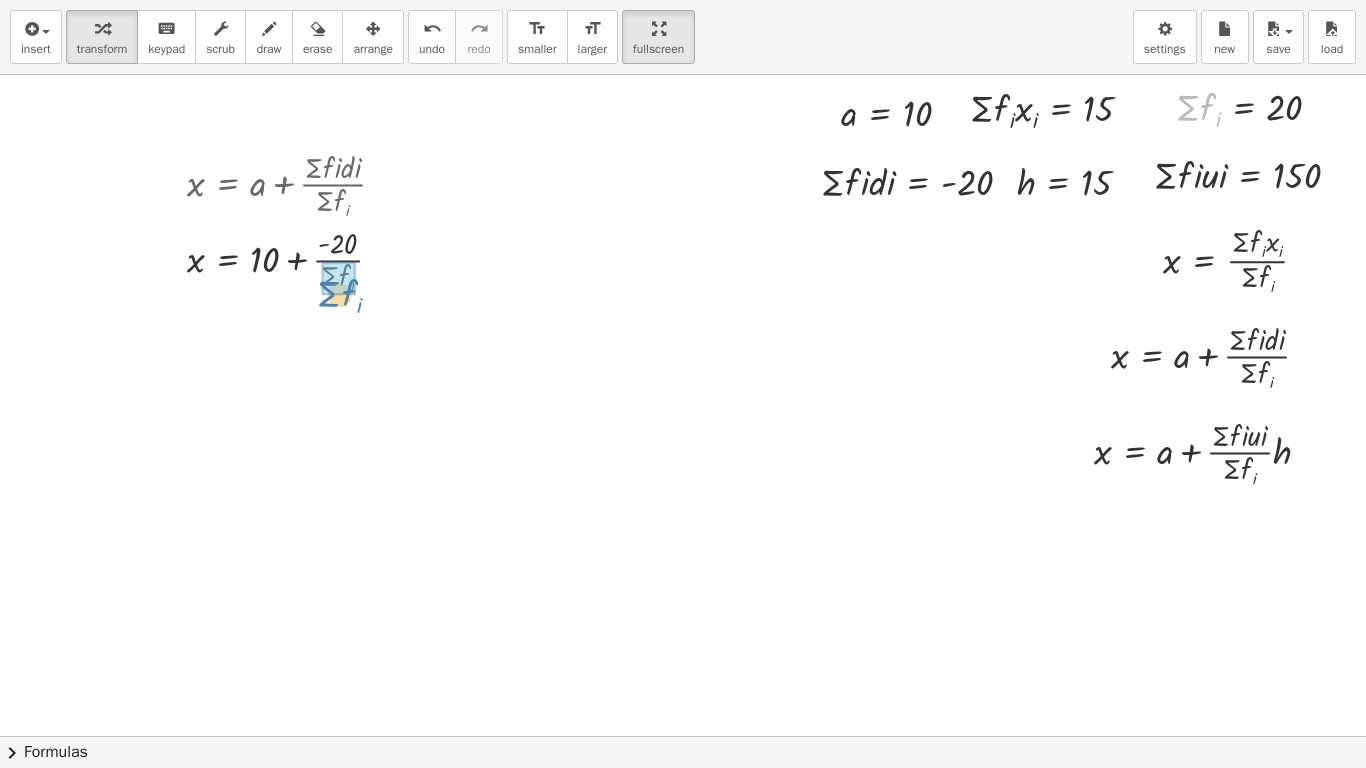 drag, startPoint x: 1180, startPoint y: 112, endPoint x: 321, endPoint y: 298, distance: 878.9067 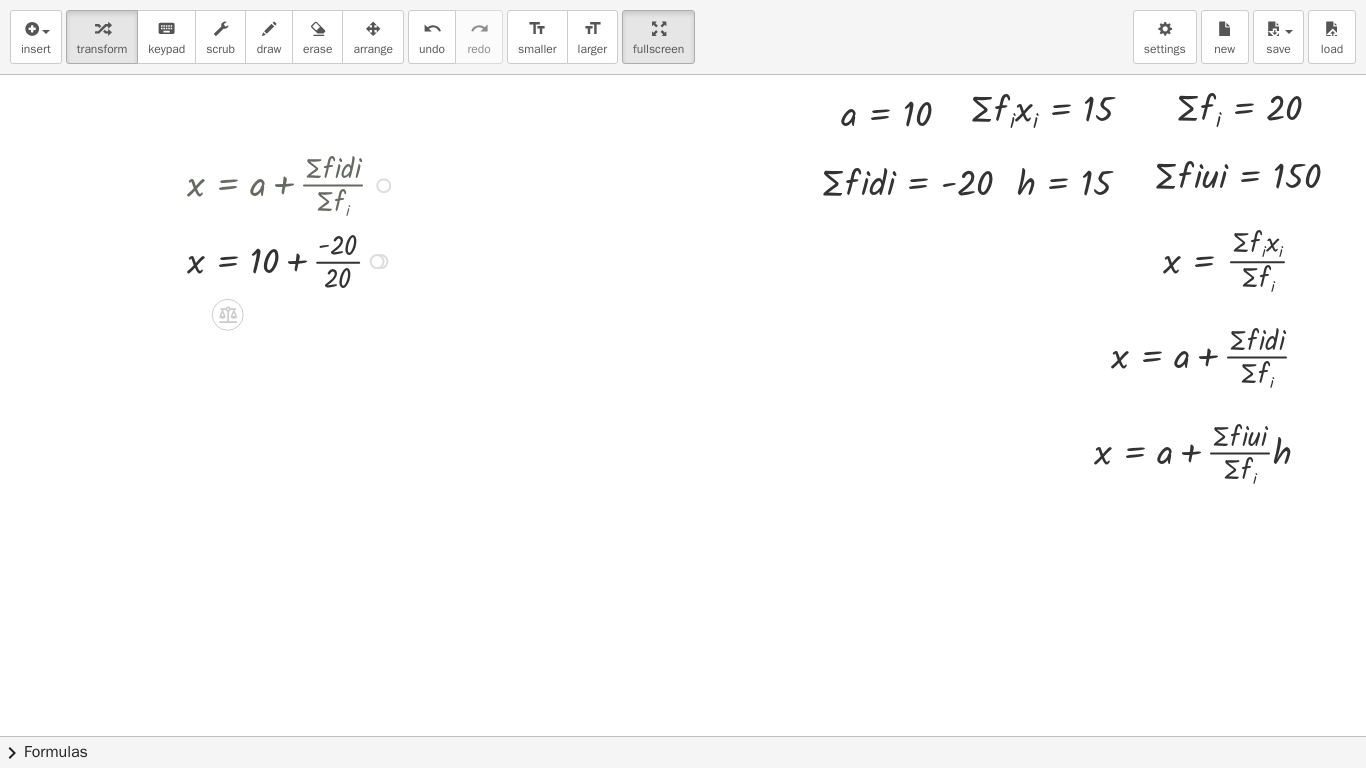 click at bounding box center [294, 259] 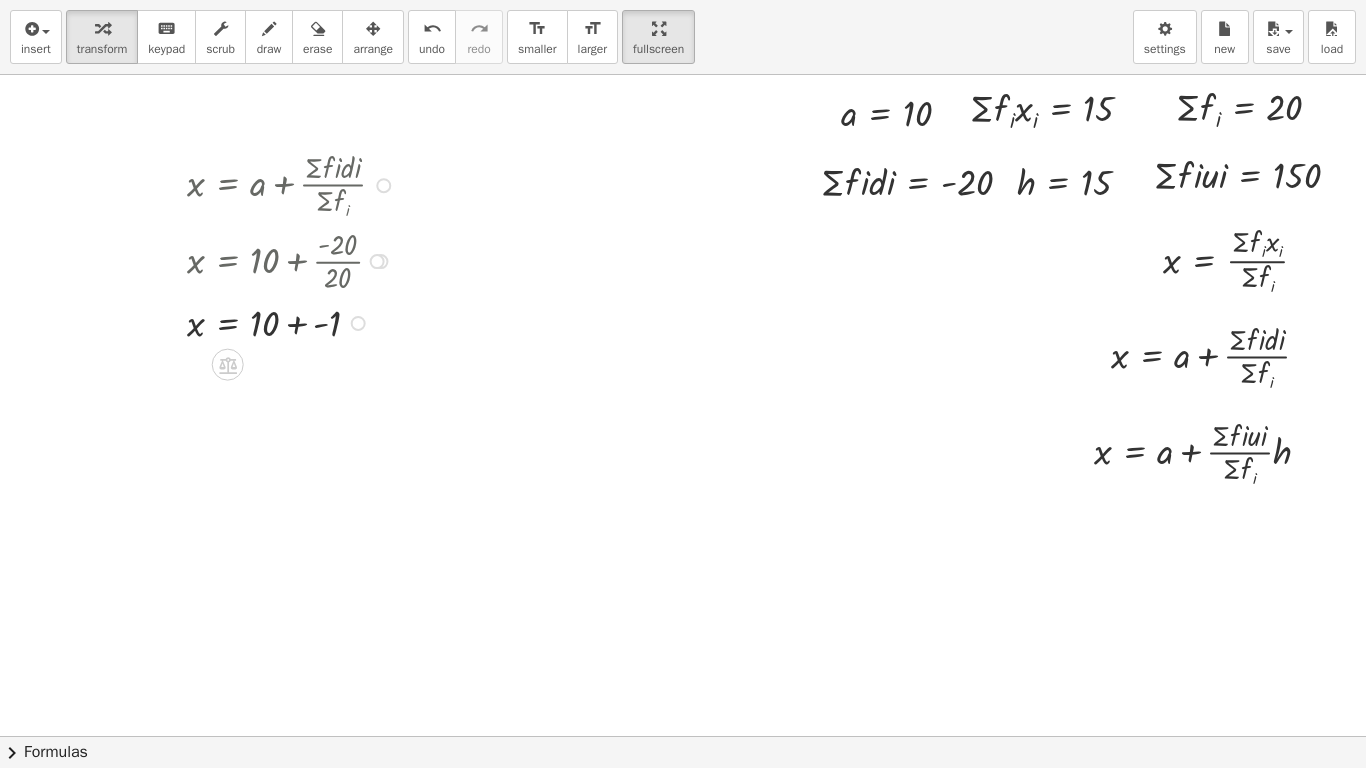 click at bounding box center [294, 321] 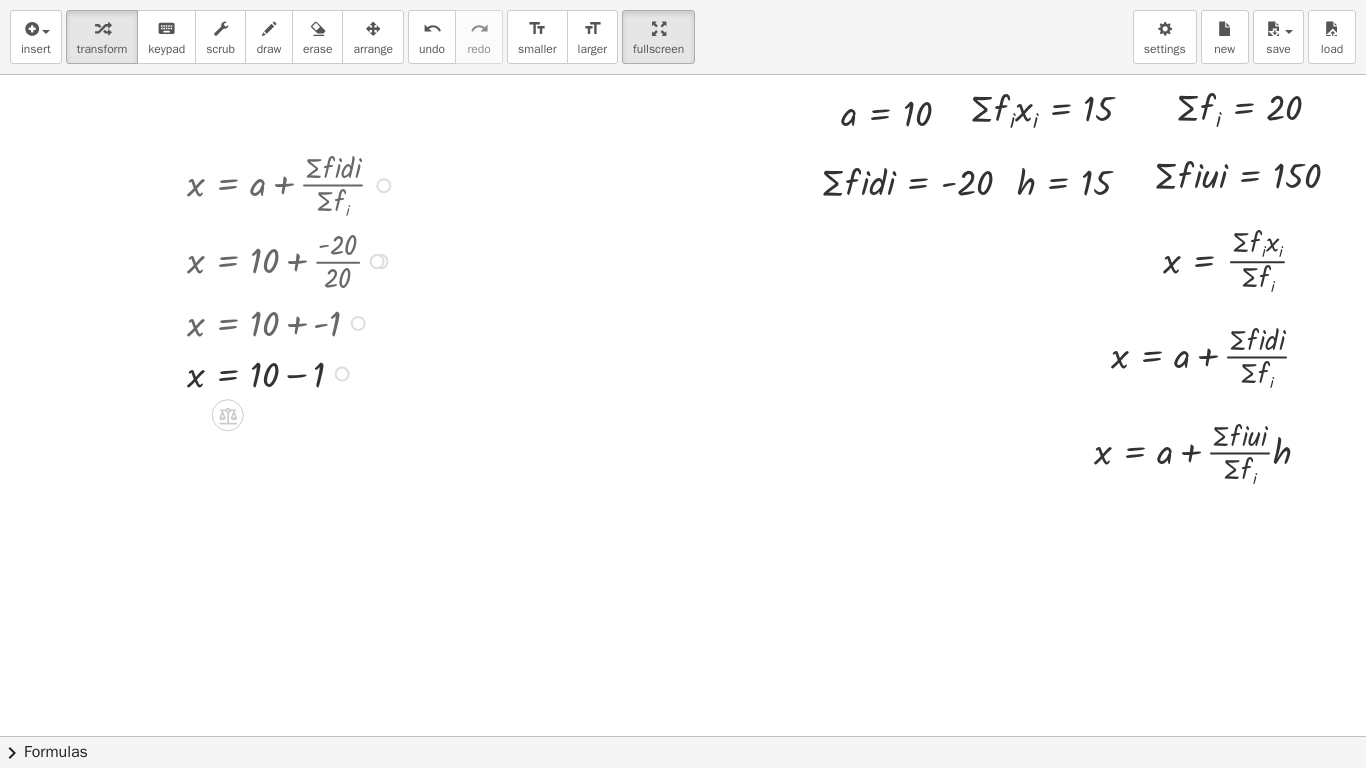 click at bounding box center [294, 372] 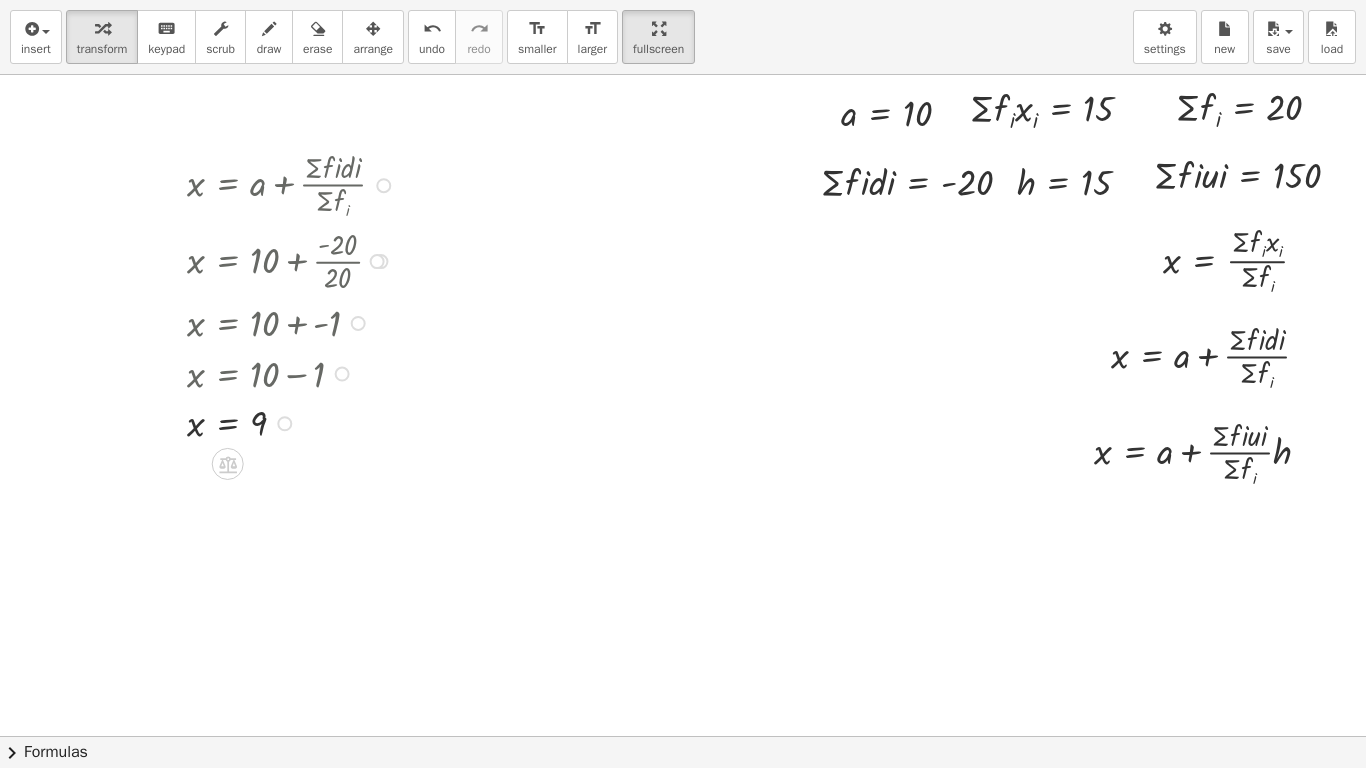 click at bounding box center (383, 185) 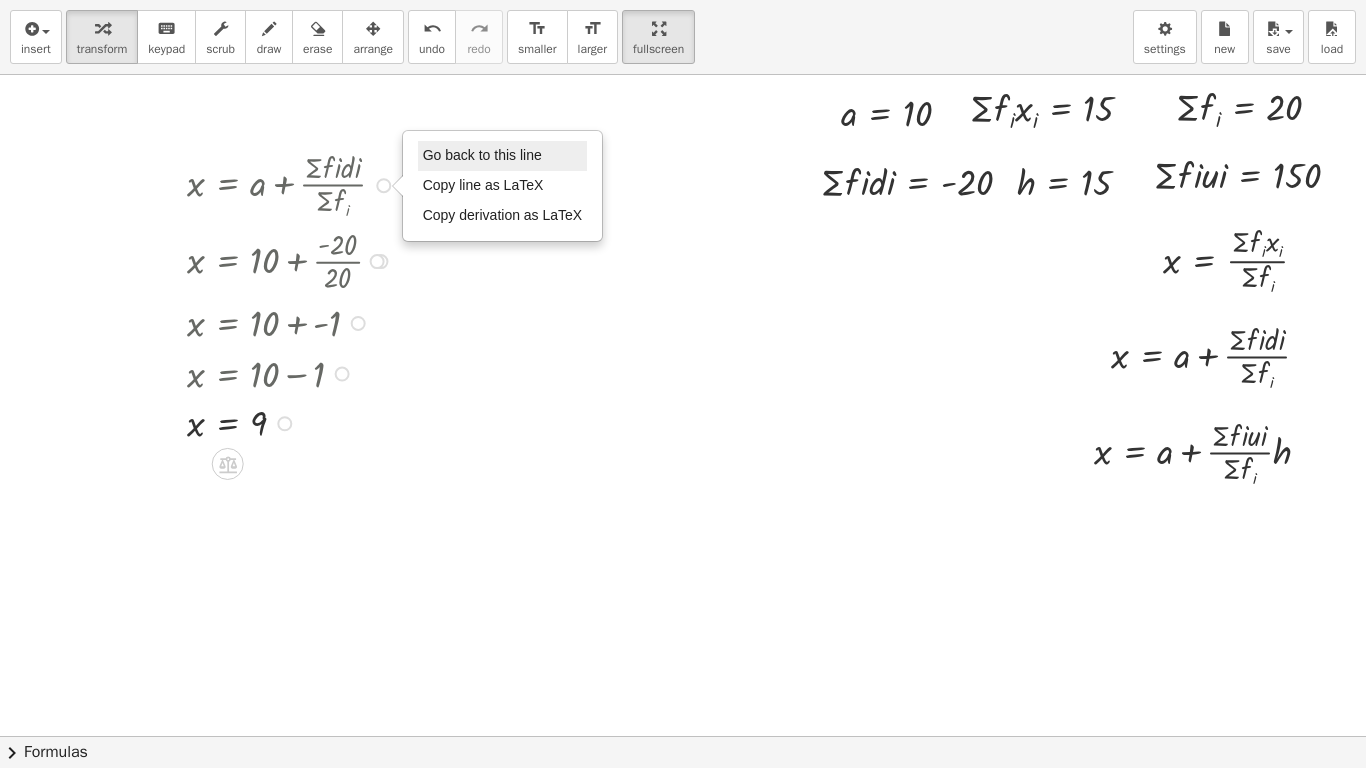 click on "Go back to this line" at bounding box center [482, 155] 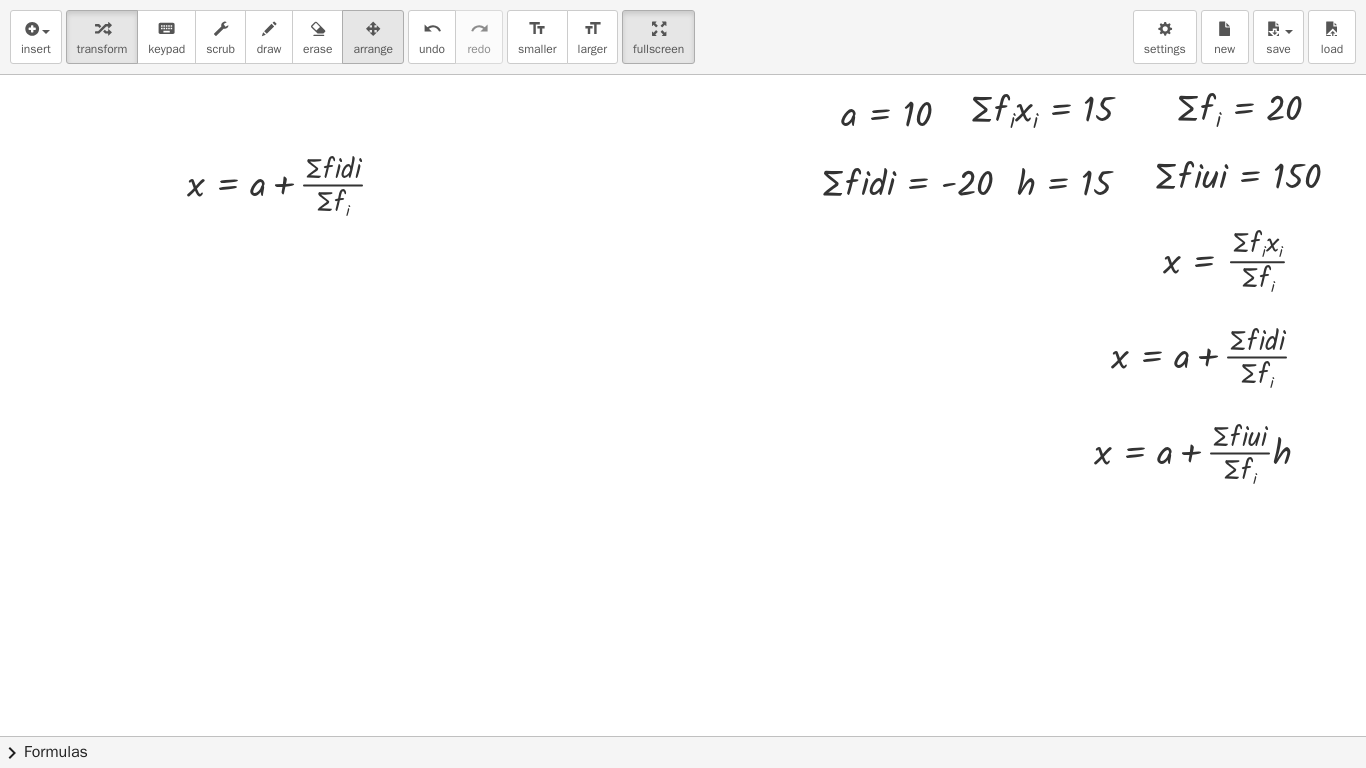 click on "arrange" at bounding box center [373, 37] 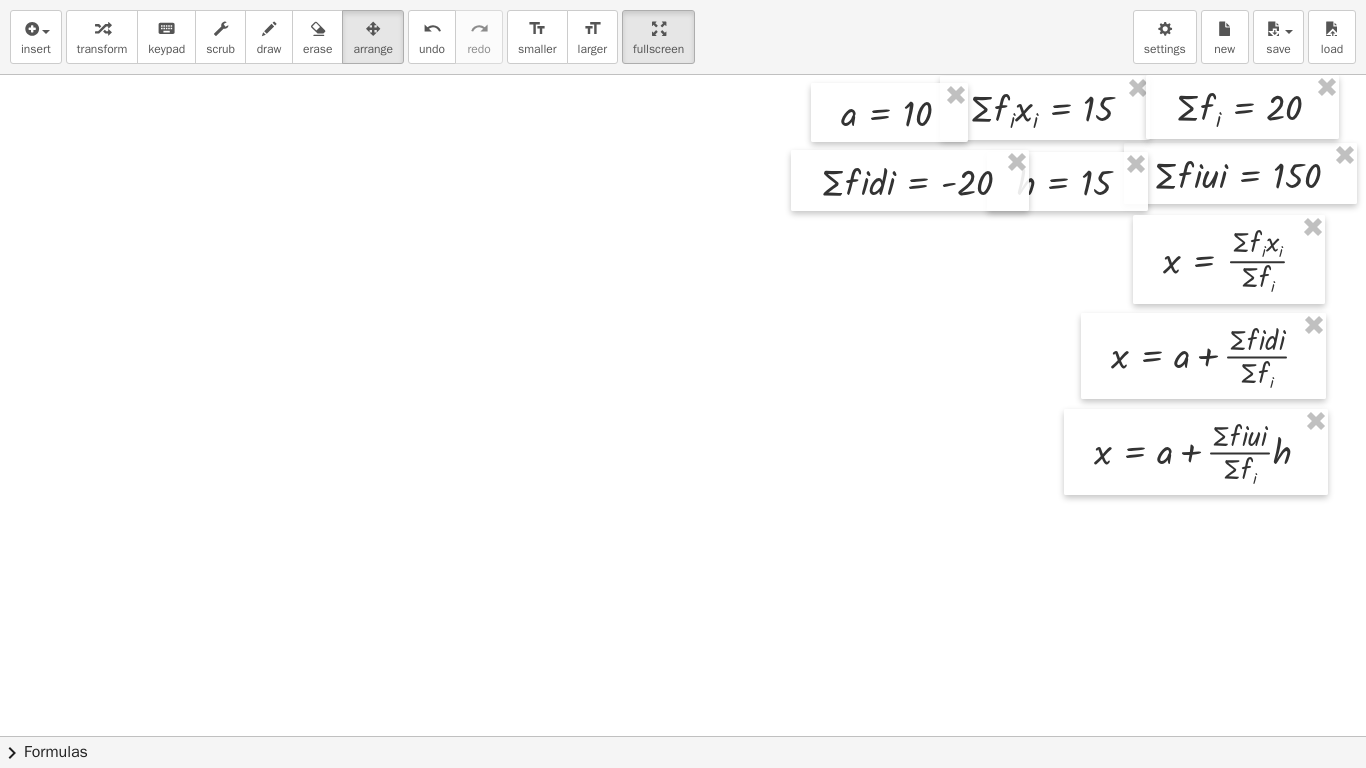 click at bounding box center (615, 736) 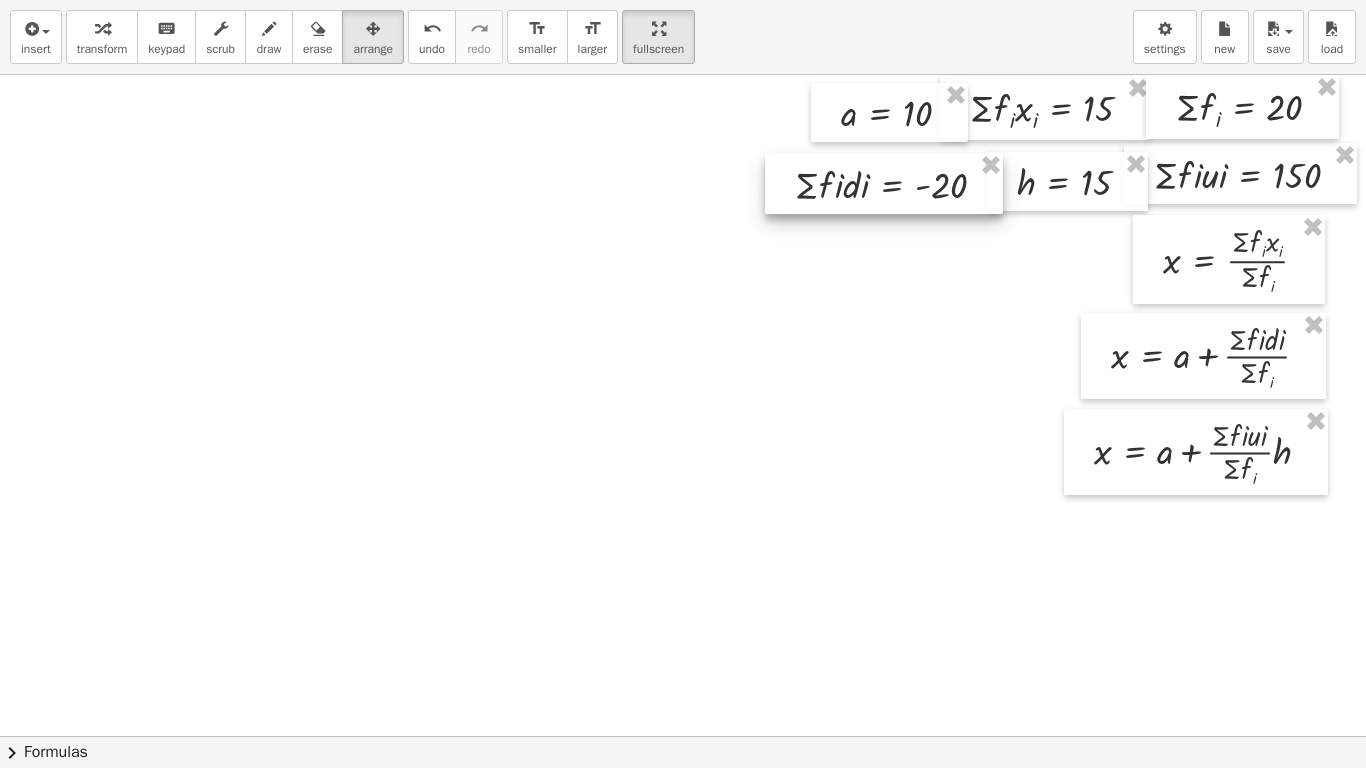 drag, startPoint x: 949, startPoint y: 201, endPoint x: 923, endPoint y: 204, distance: 26.172504 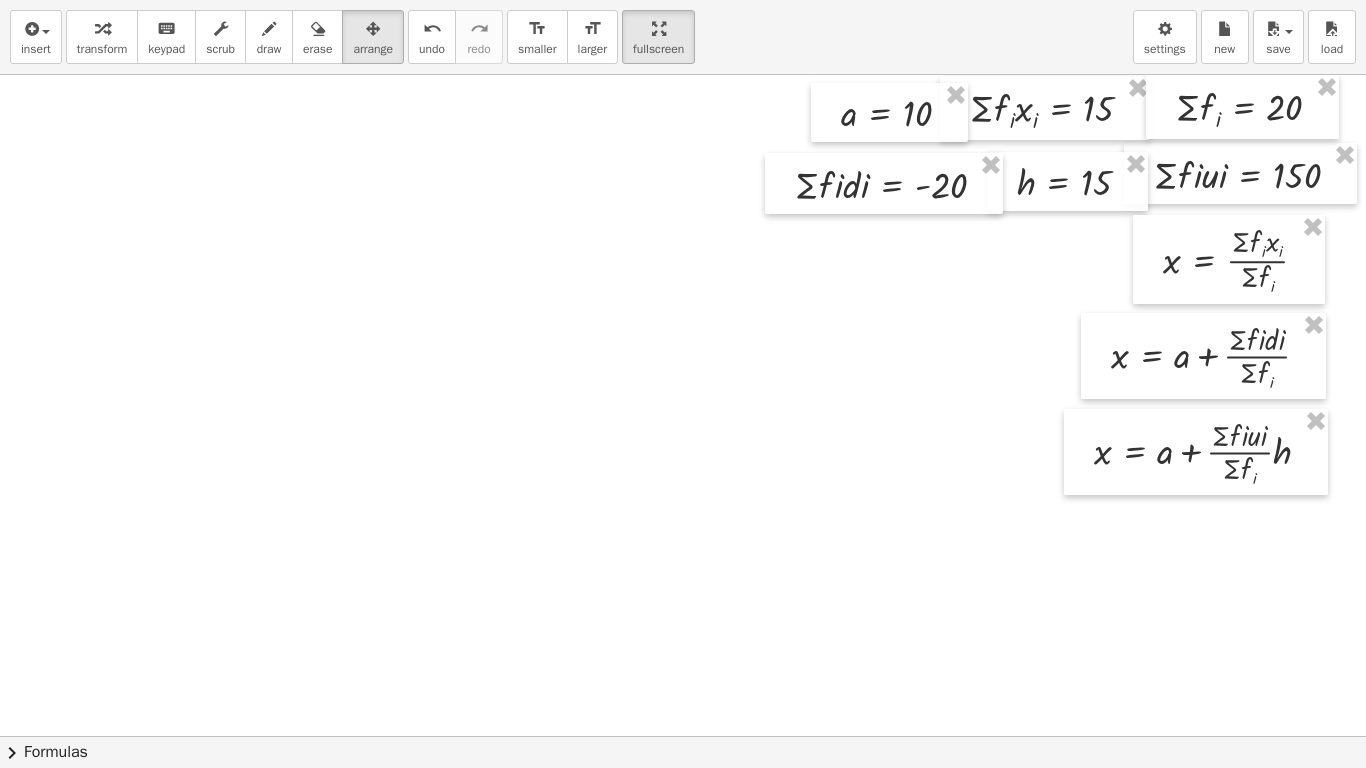 click at bounding box center (615, 736) 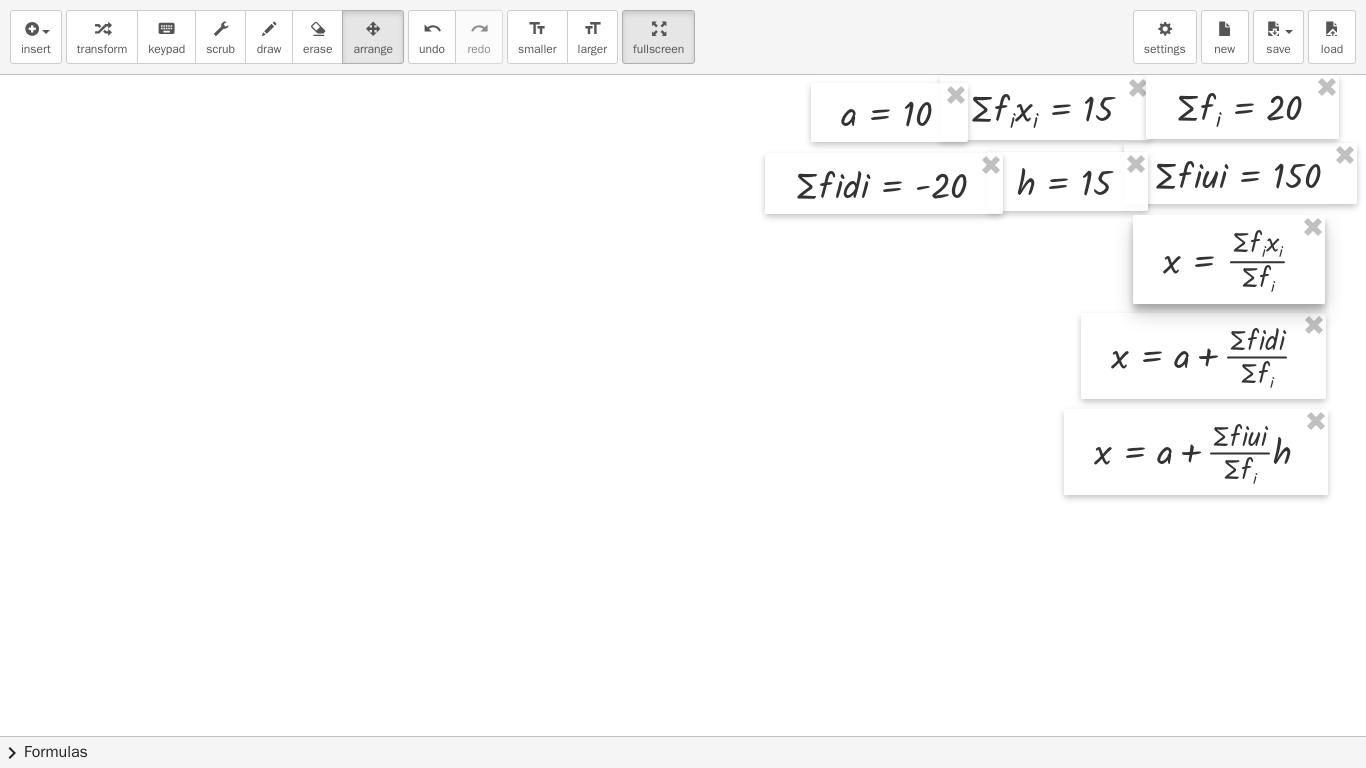 click at bounding box center (1229, 259) 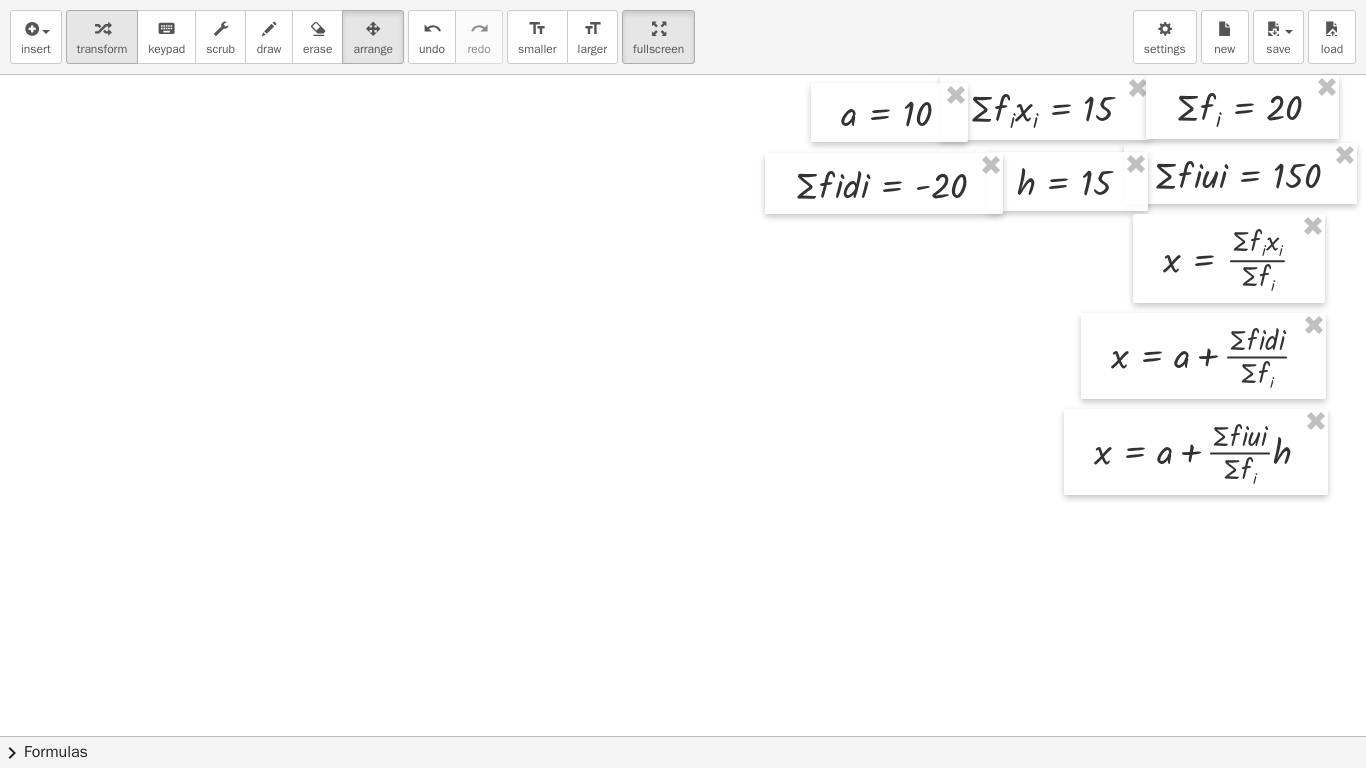 click on "transform" at bounding box center [102, 49] 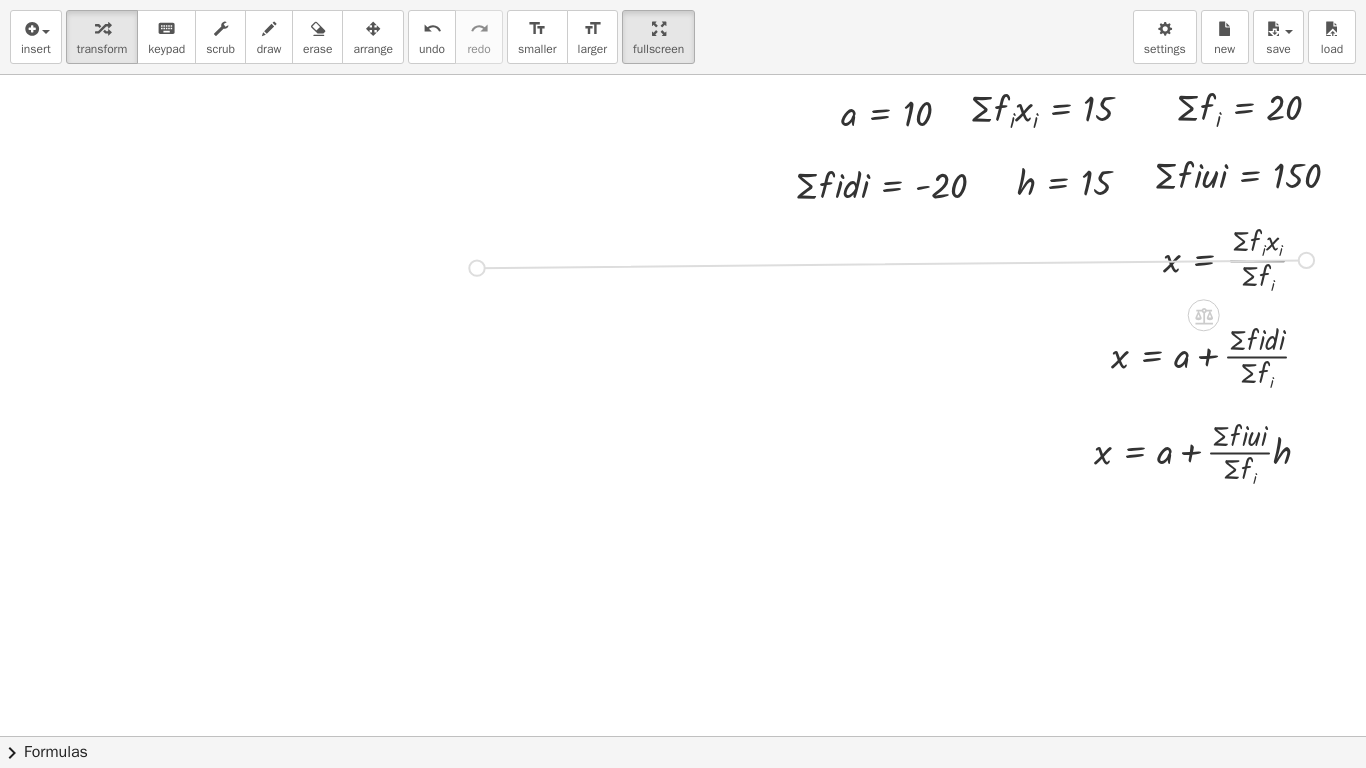 drag, startPoint x: 1298, startPoint y: 252, endPoint x: 441, endPoint y: 269, distance: 857.1686 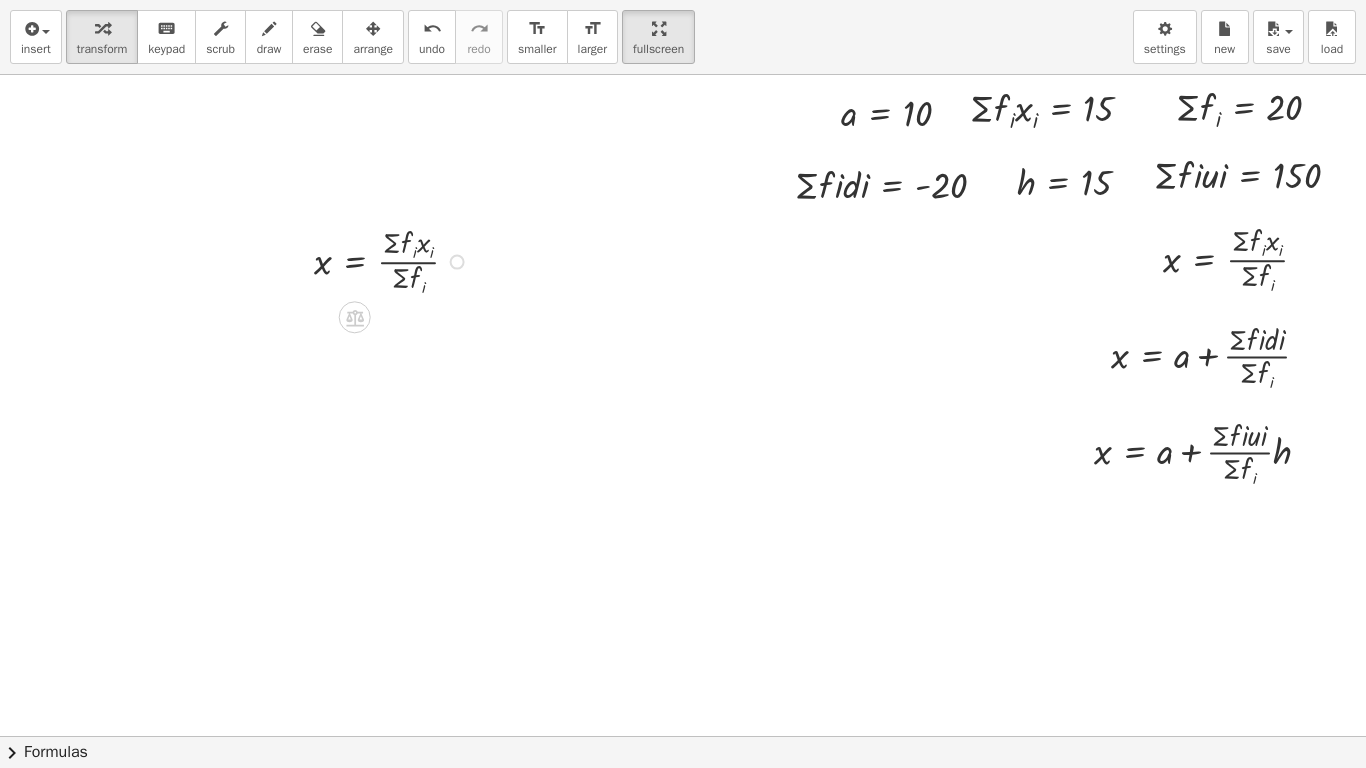 click at bounding box center [394, 260] 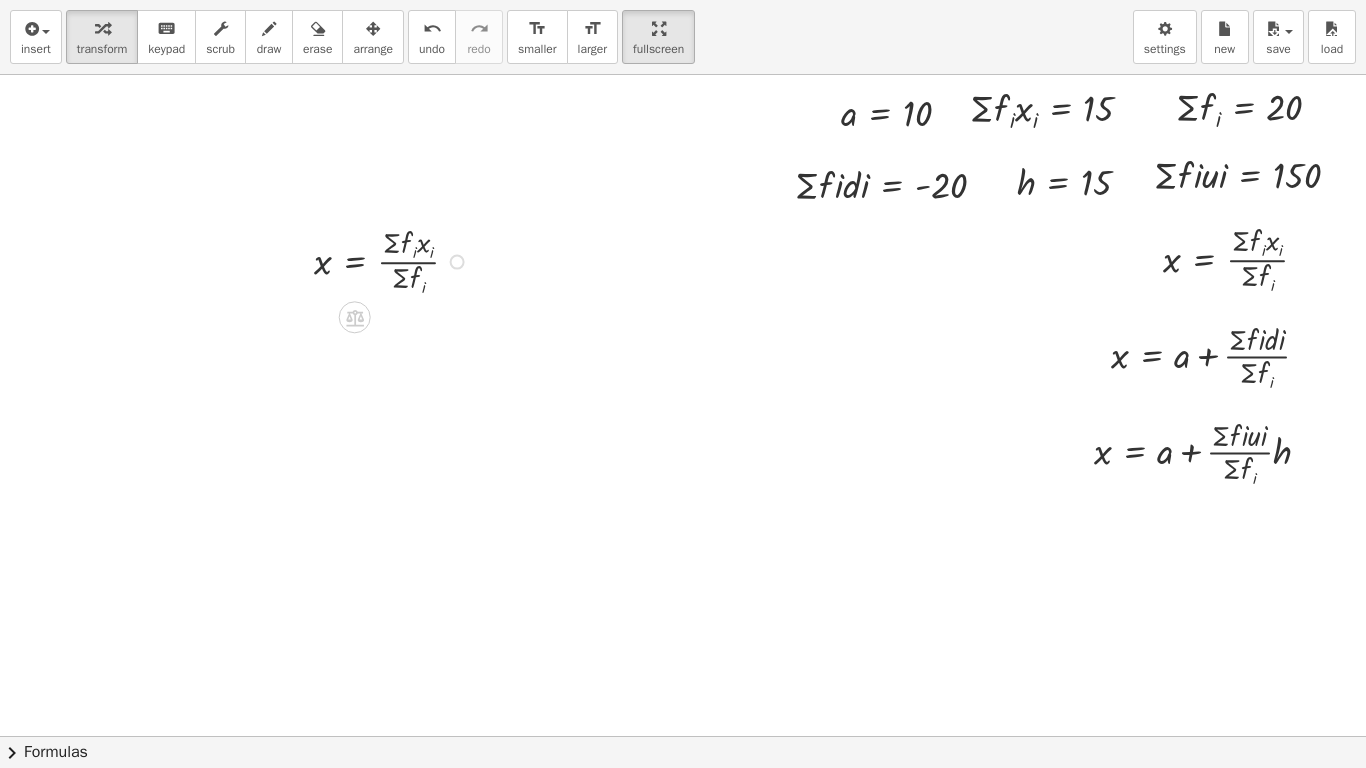 click at bounding box center (394, 260) 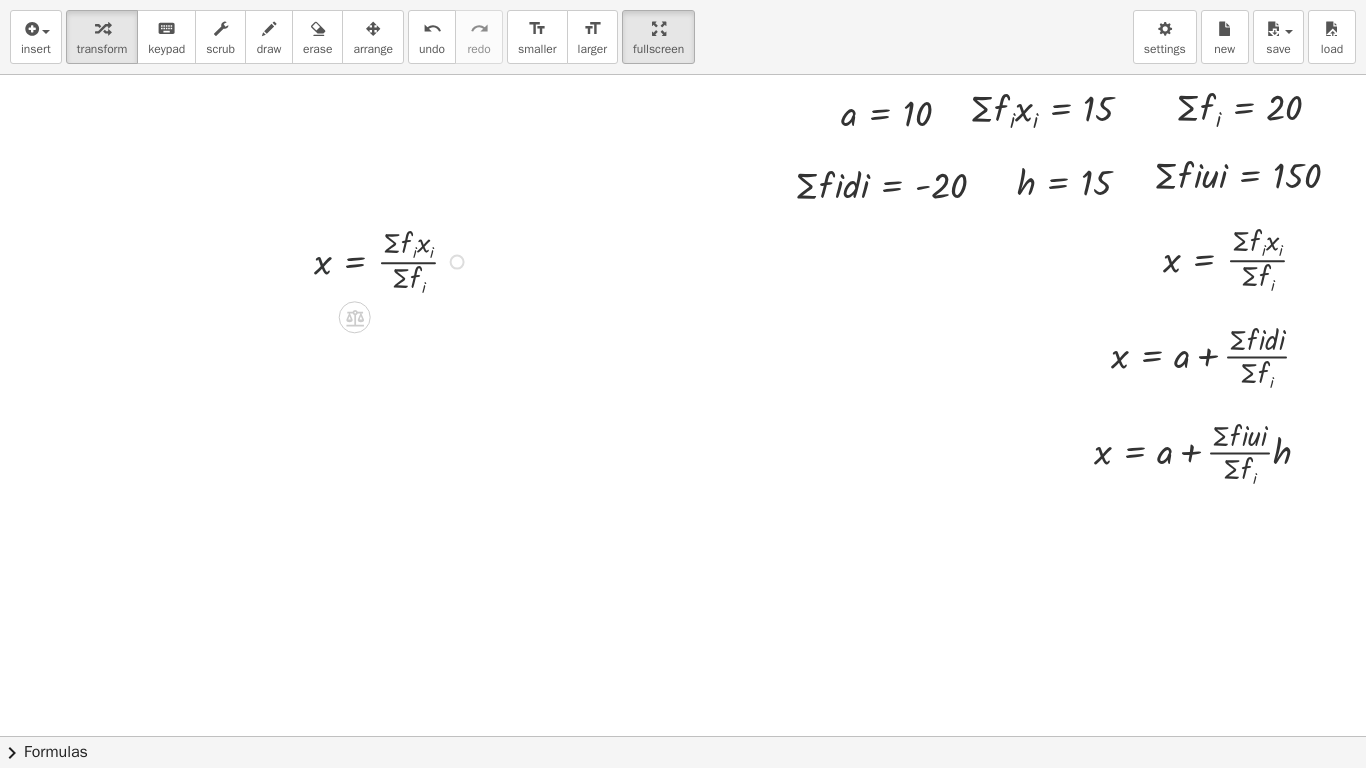 click at bounding box center (394, 260) 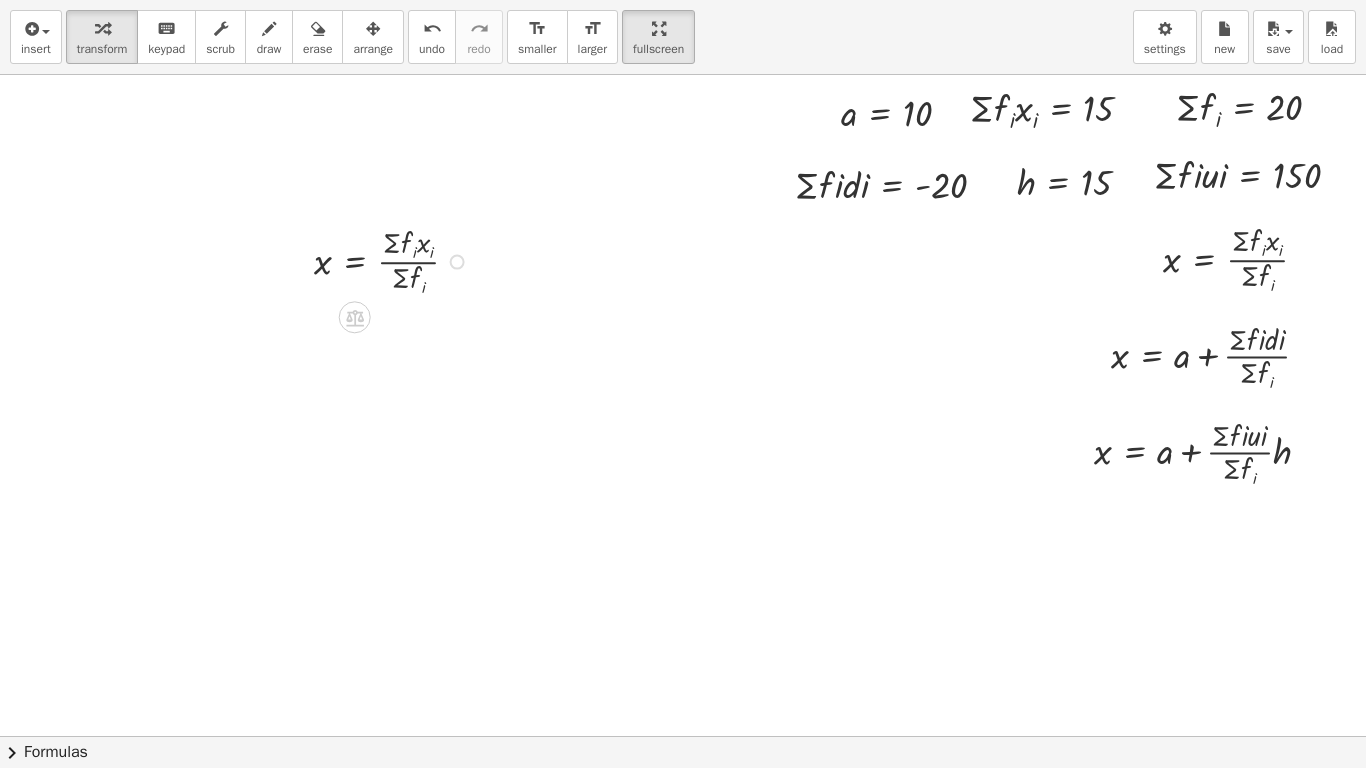 click at bounding box center [394, 260] 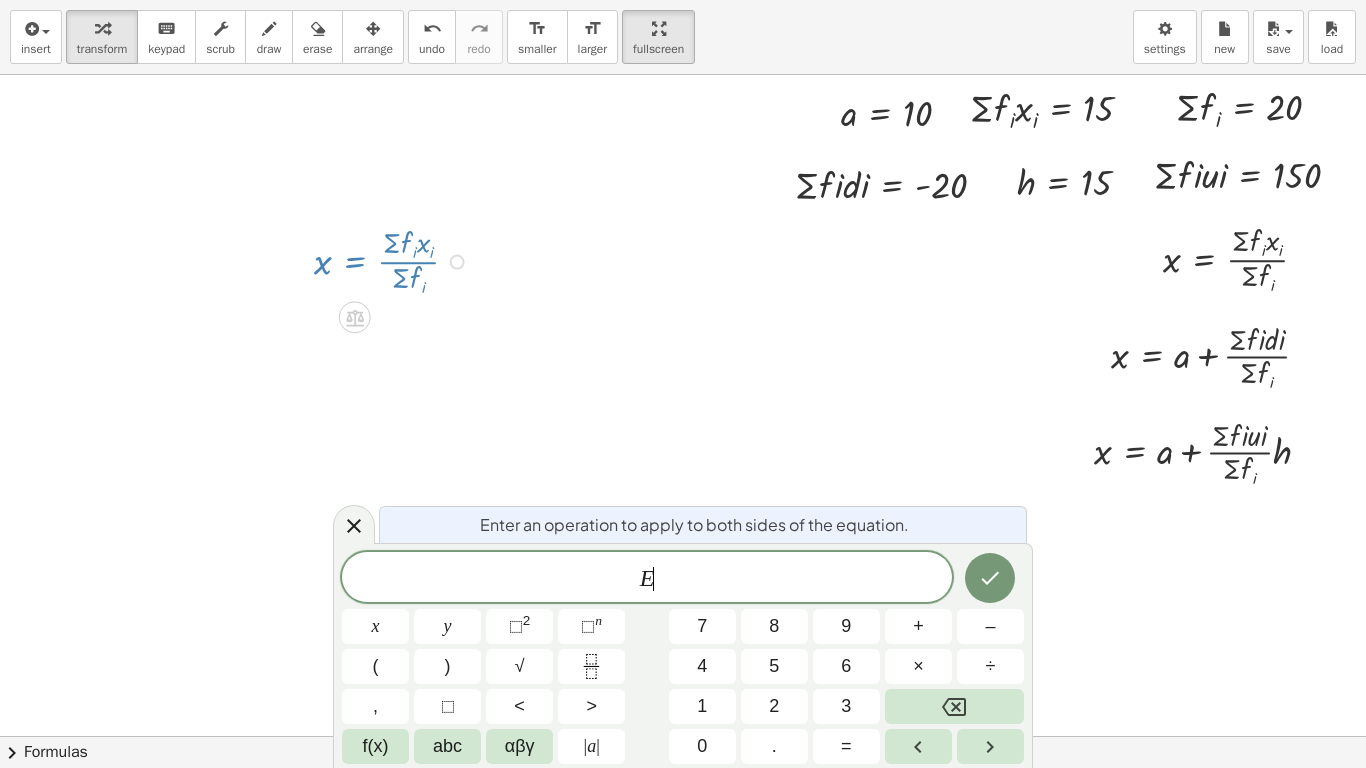 click at bounding box center (394, 260) 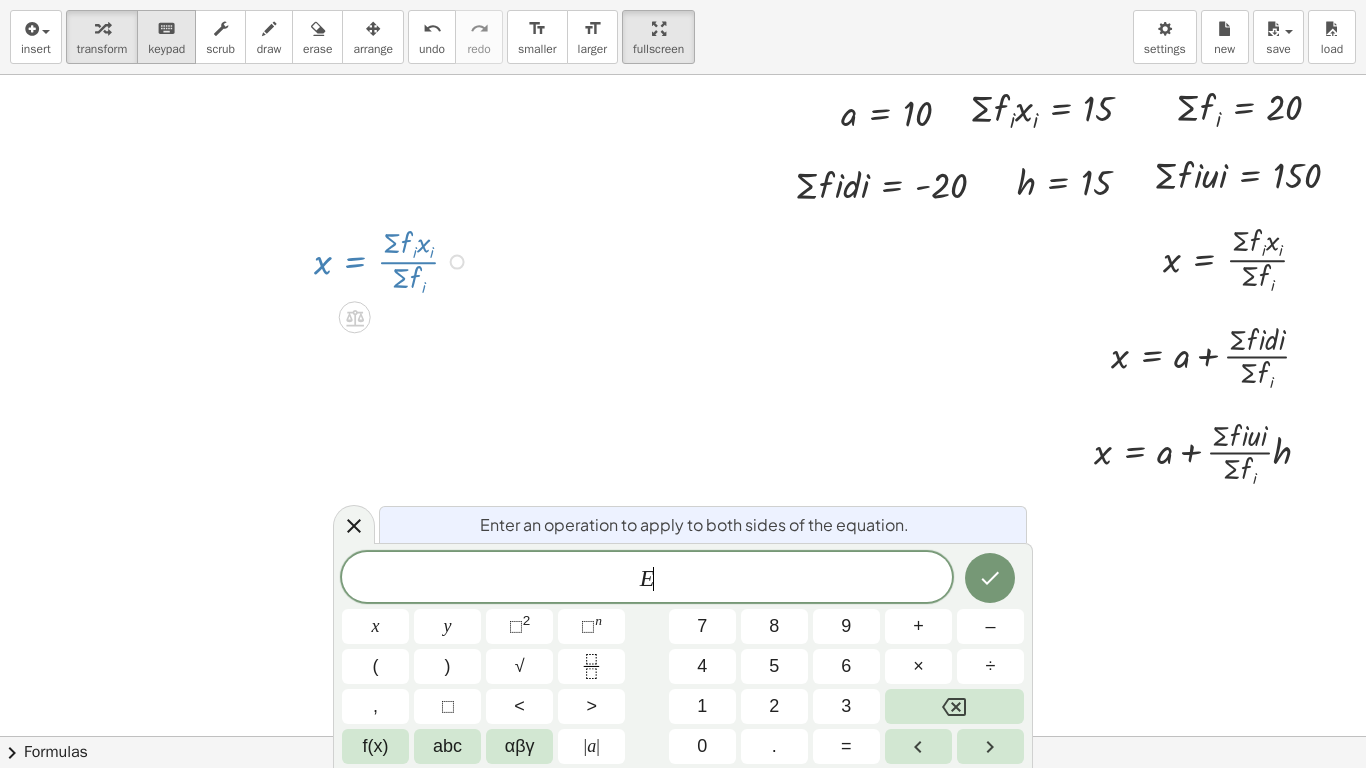 click on "keypad" at bounding box center (166, 49) 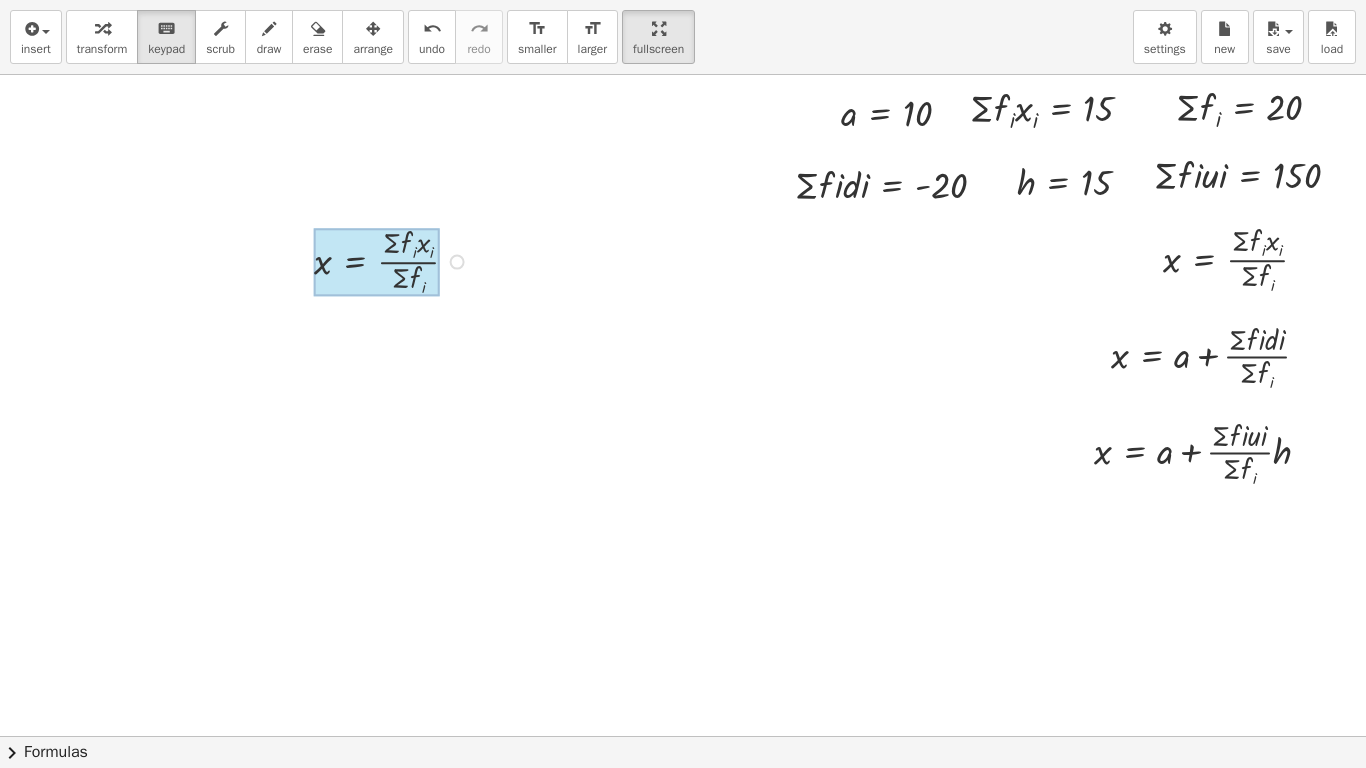 click at bounding box center [377, 262] 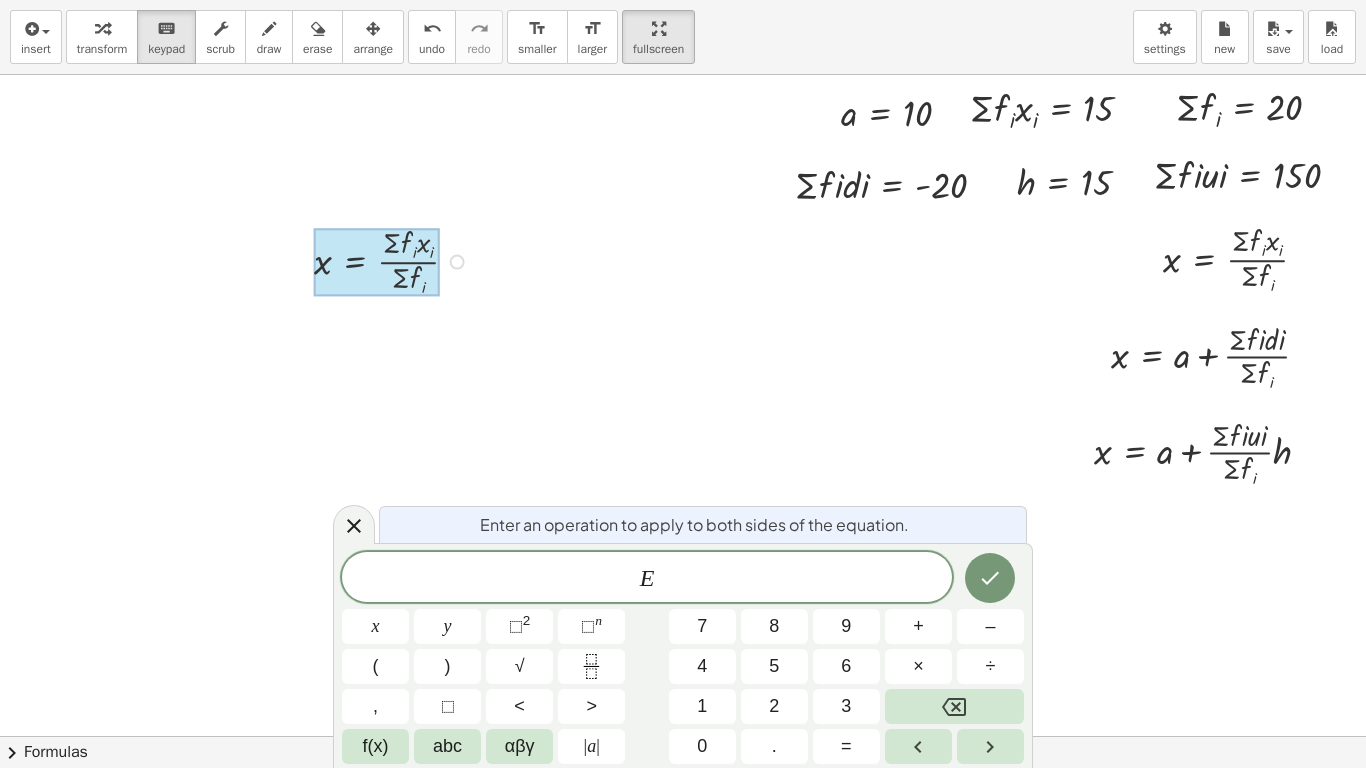 click at bounding box center (377, 262) 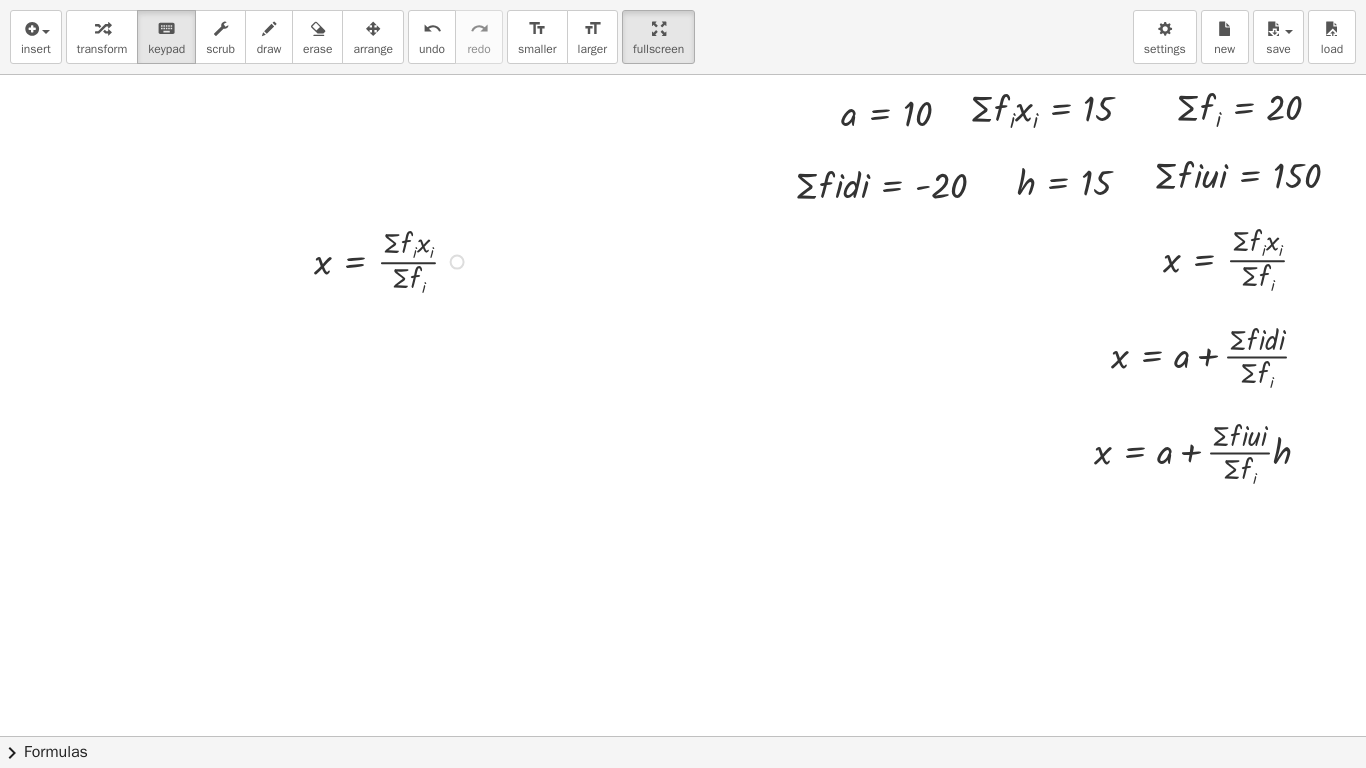 click at bounding box center [394, 260] 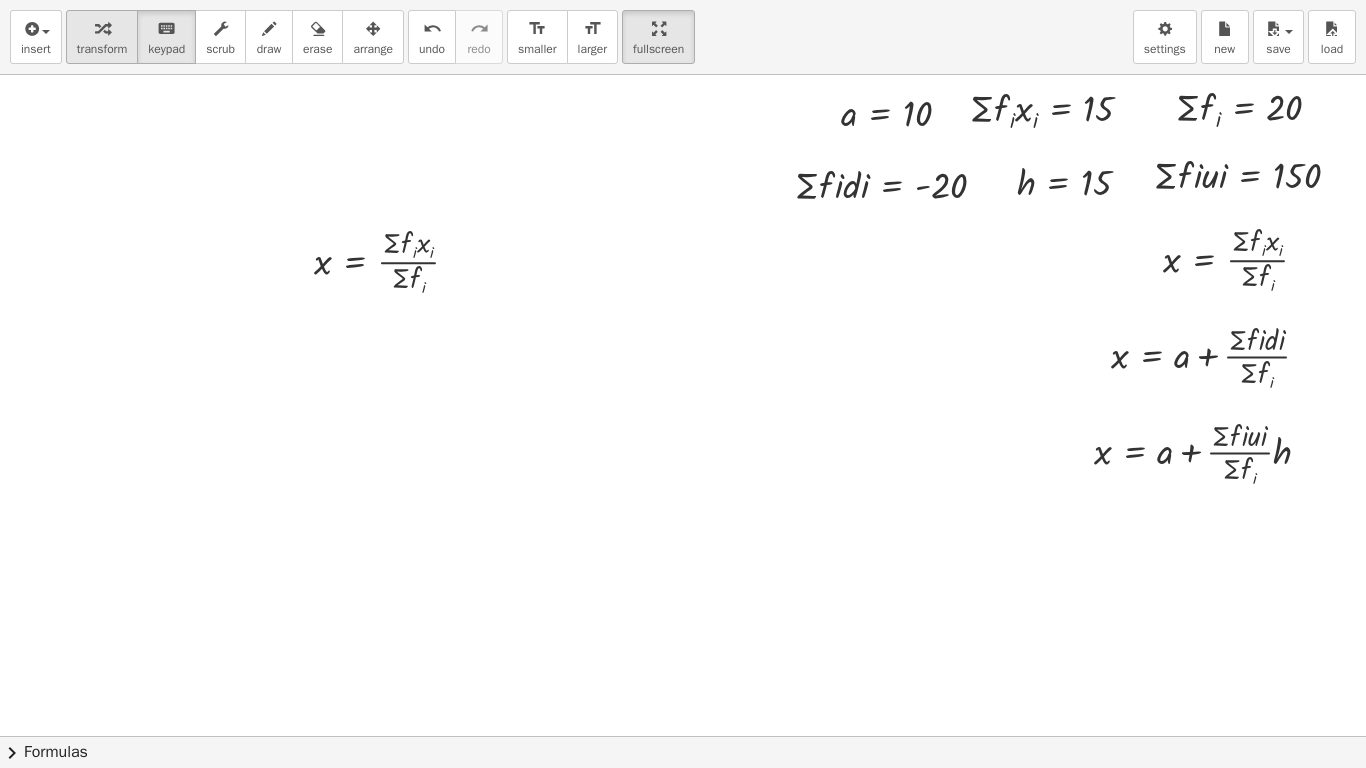 click at bounding box center [102, 28] 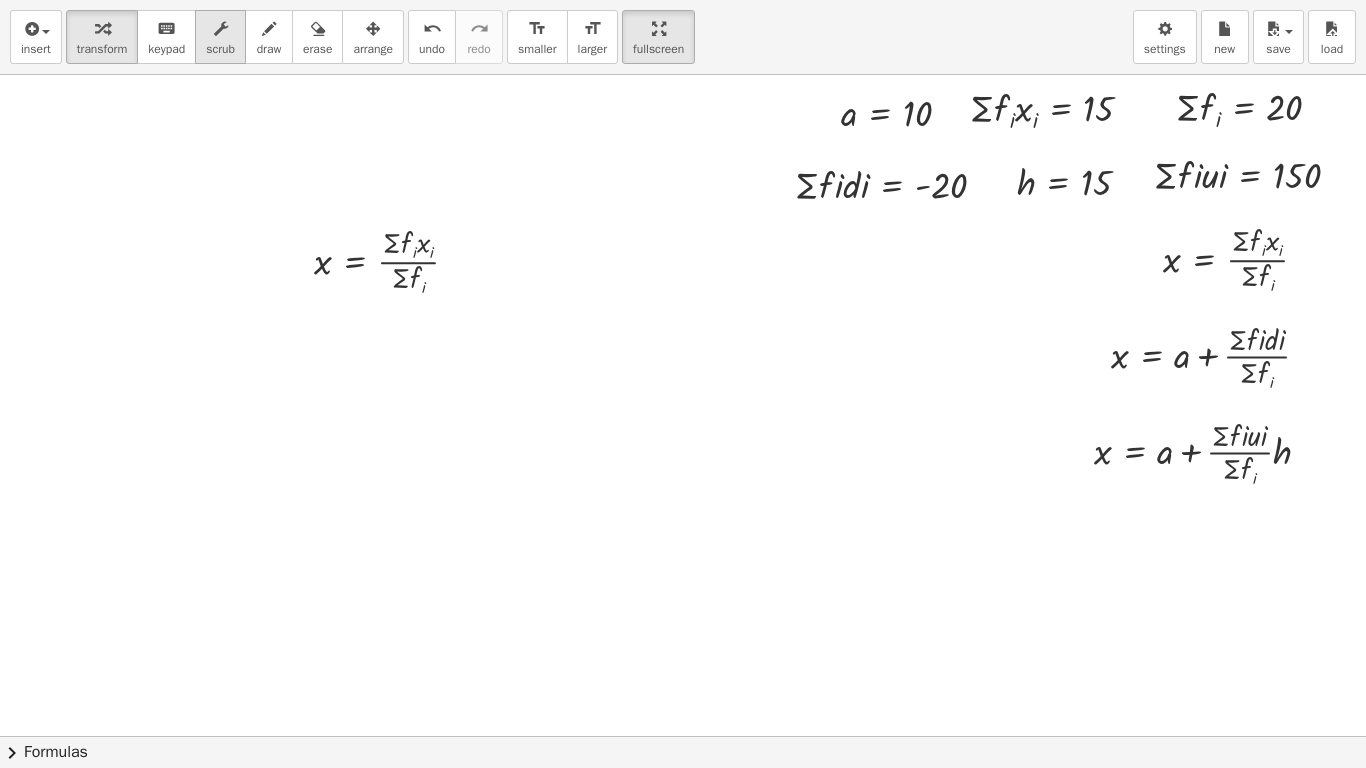 click on "scrub" at bounding box center (220, 49) 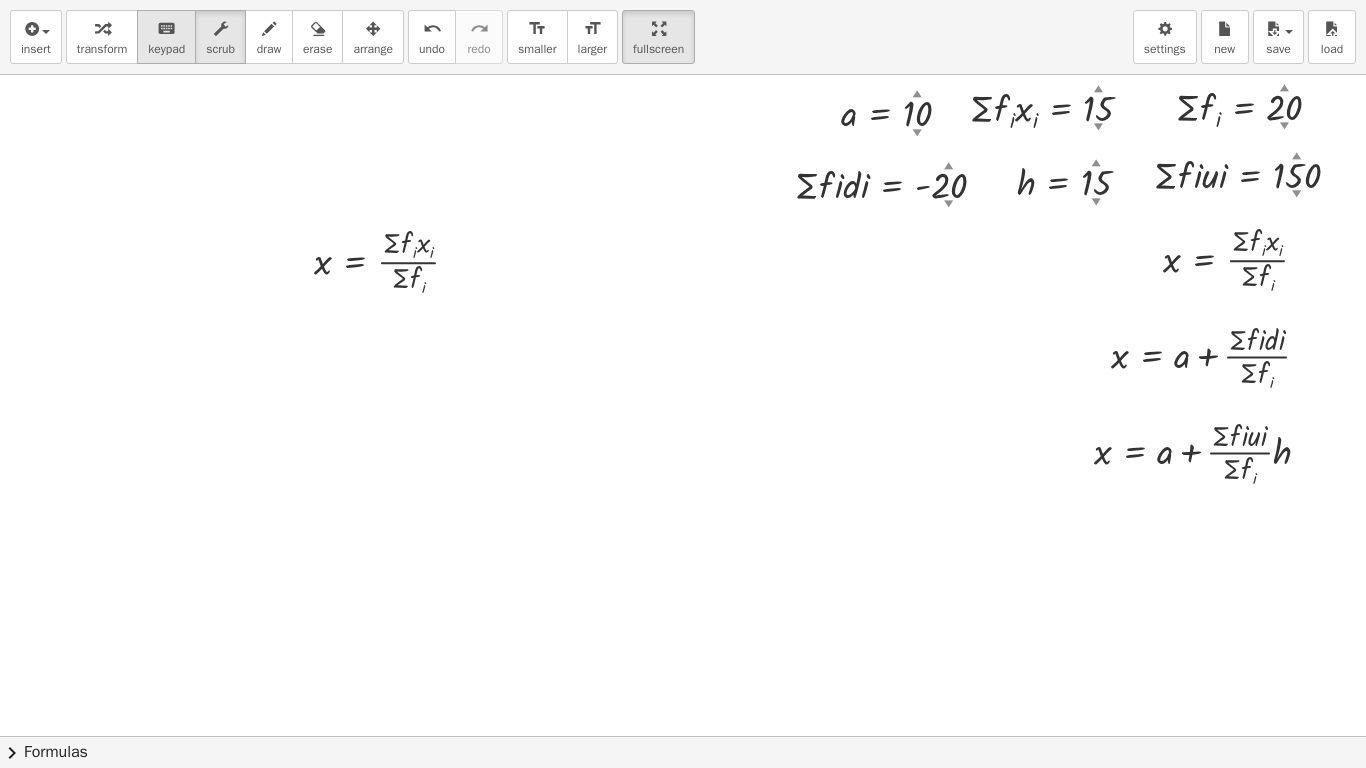 click on "keyboard" at bounding box center (166, 28) 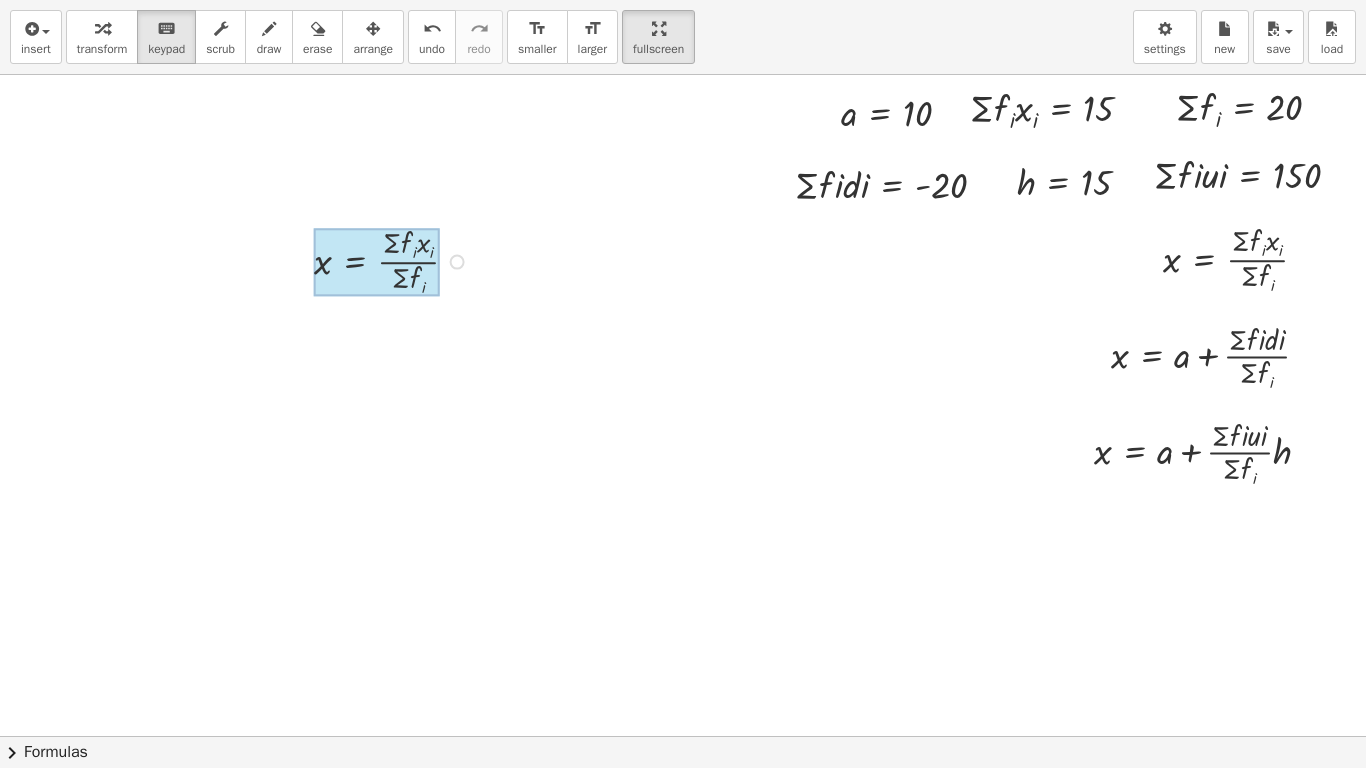 click at bounding box center [377, 262] 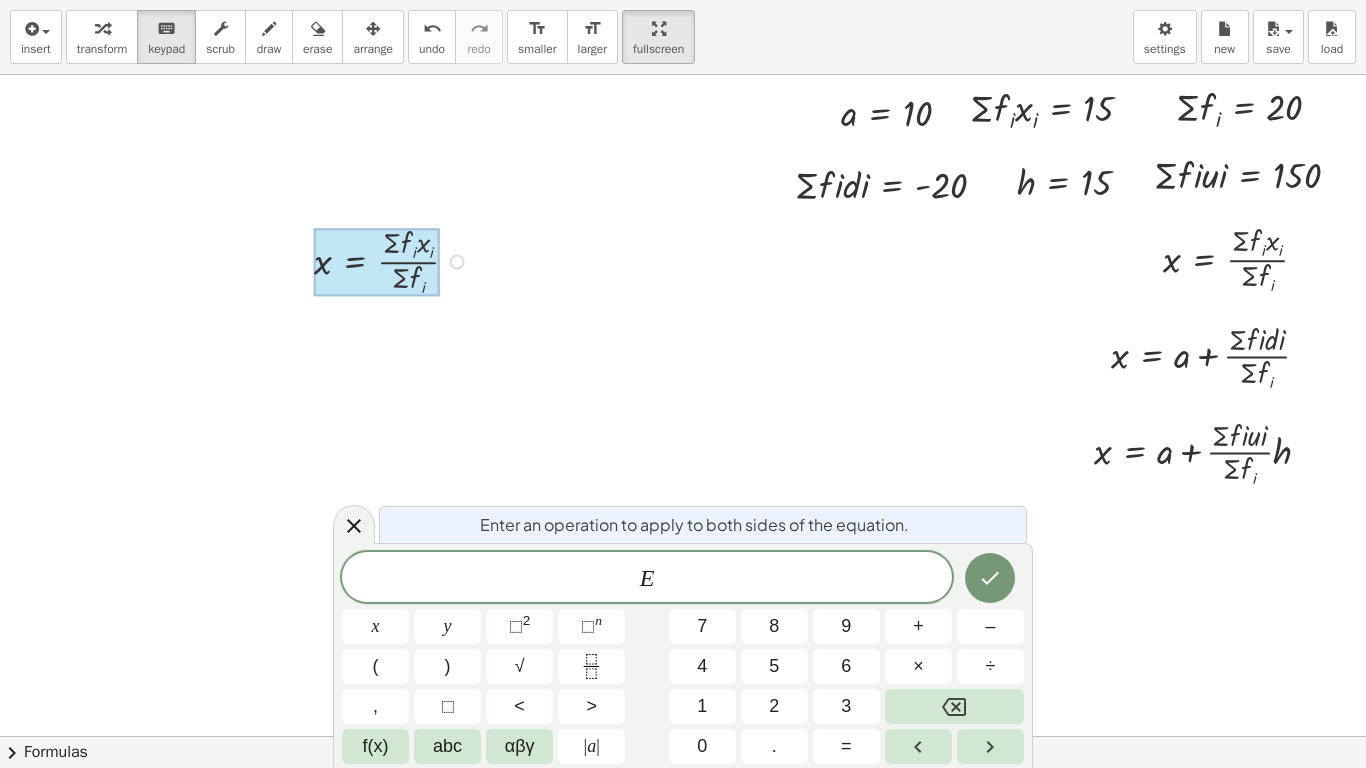 click at bounding box center (377, 262) 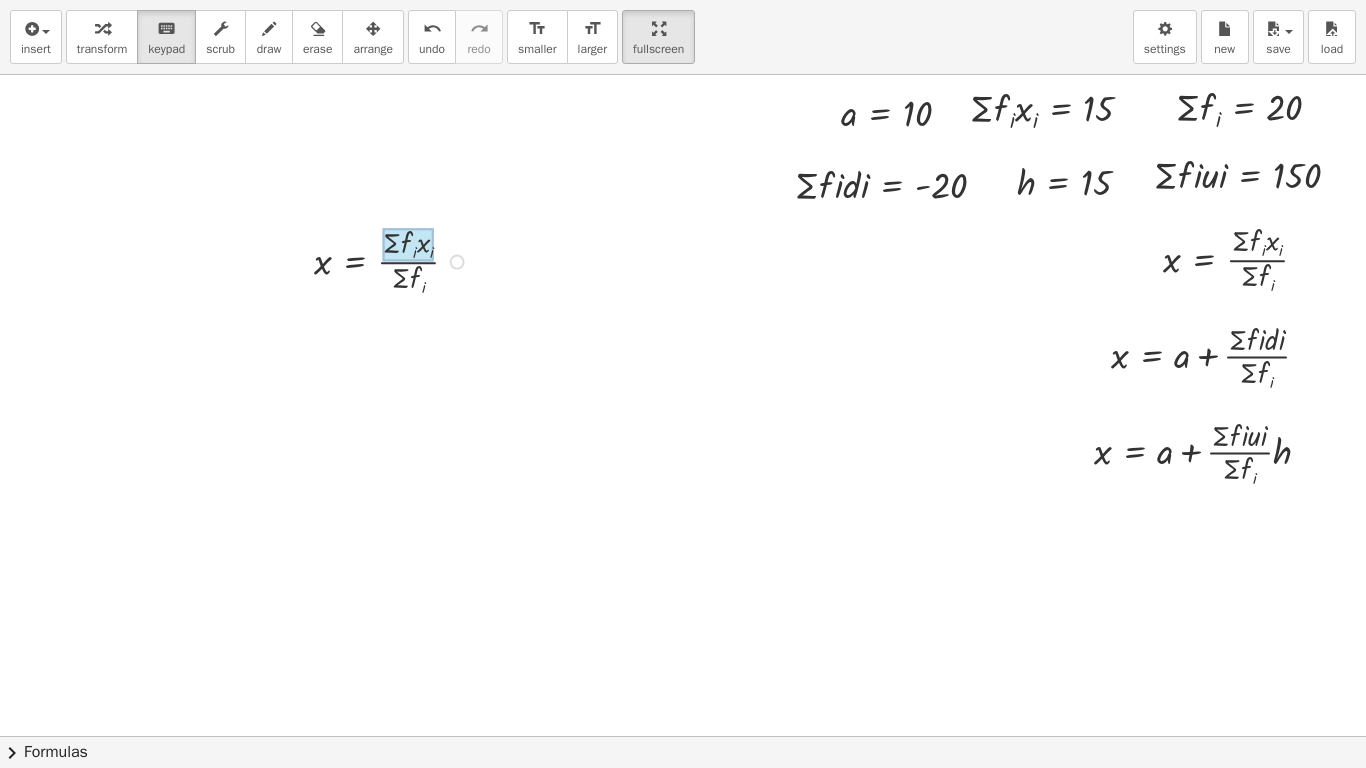 click at bounding box center (408, 244) 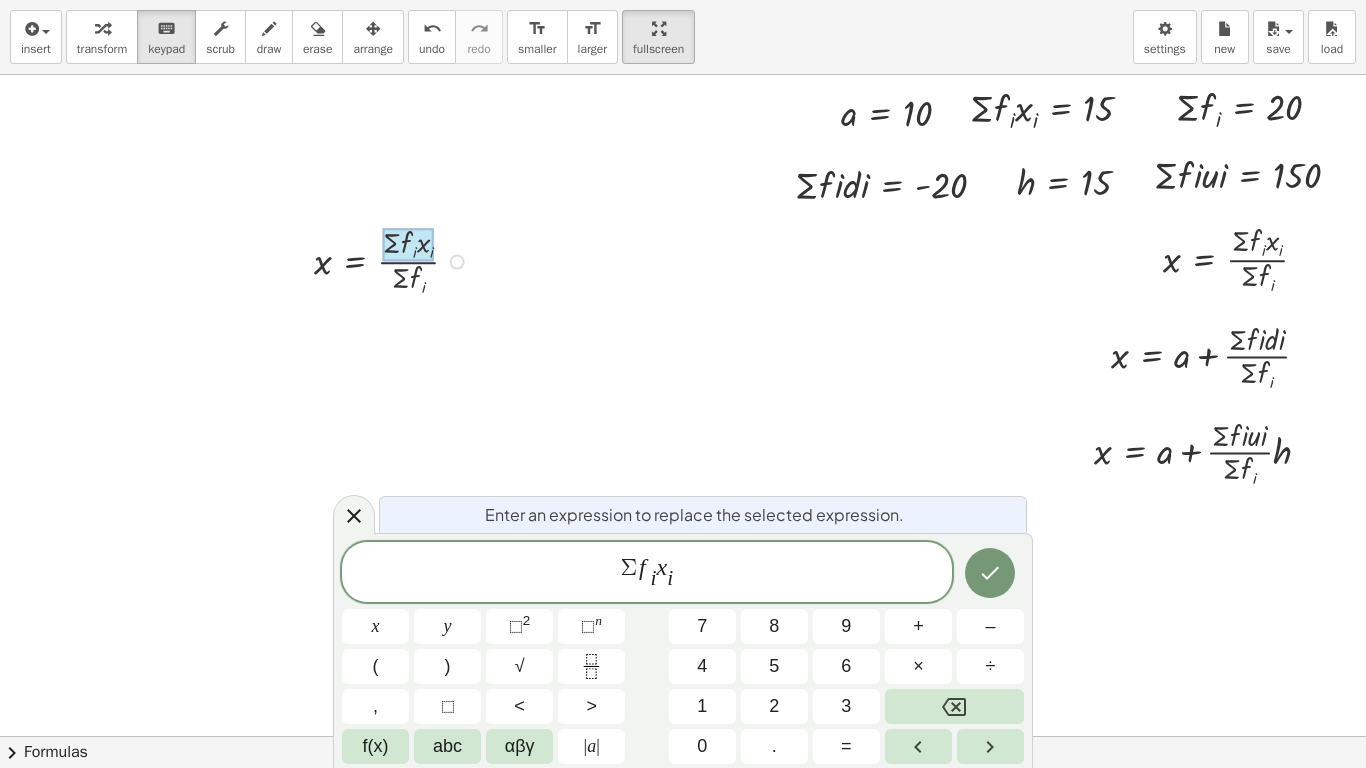 click at bounding box center [394, 260] 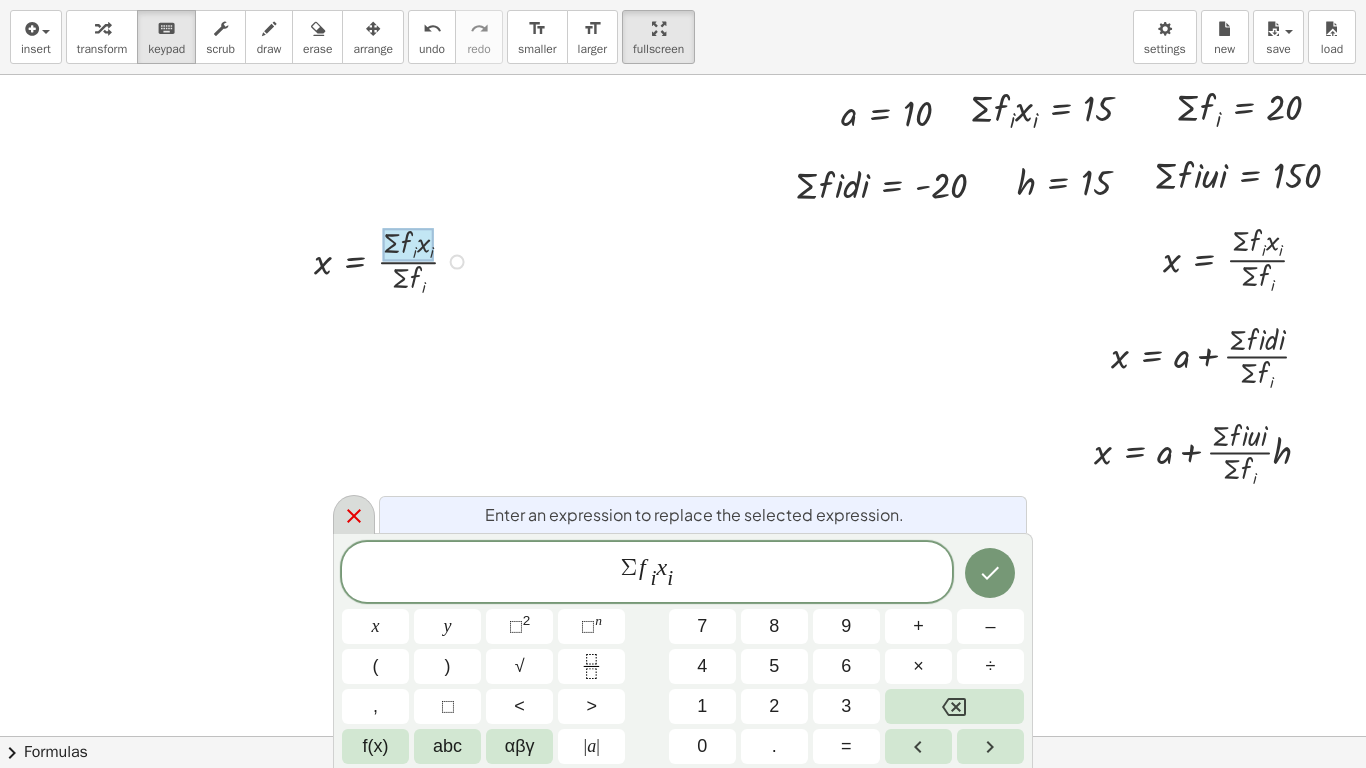 click 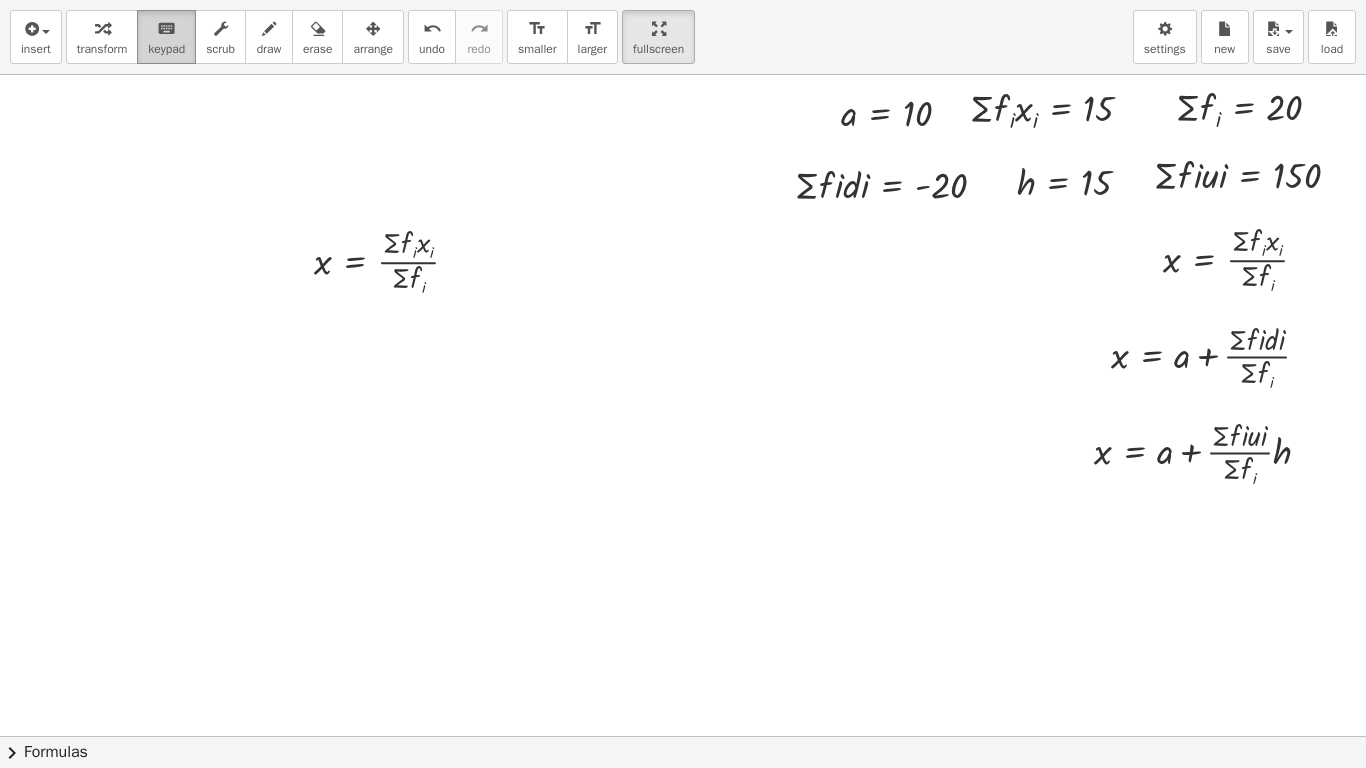 click on "keyboard" at bounding box center (166, 29) 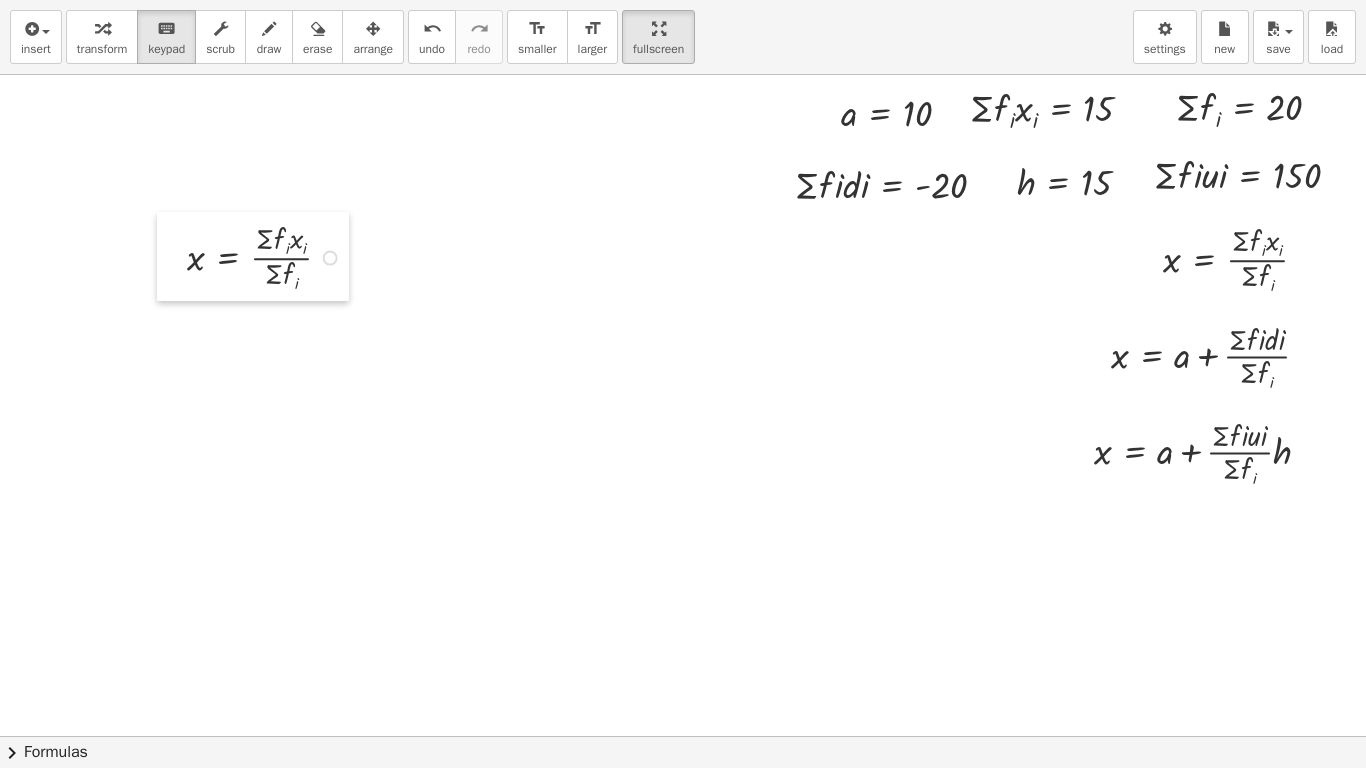 drag, startPoint x: 299, startPoint y: 262, endPoint x: 172, endPoint y: 258, distance: 127.06297 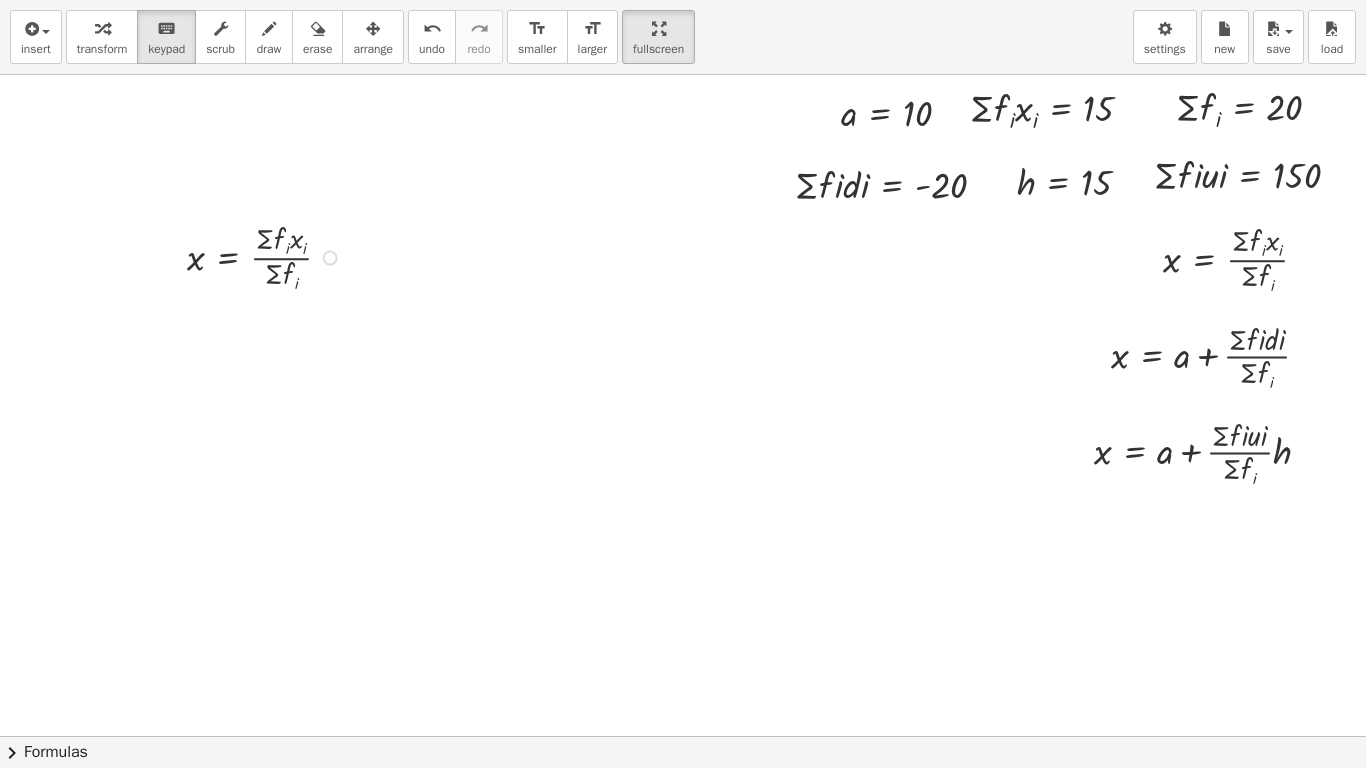 click at bounding box center [267, 256] 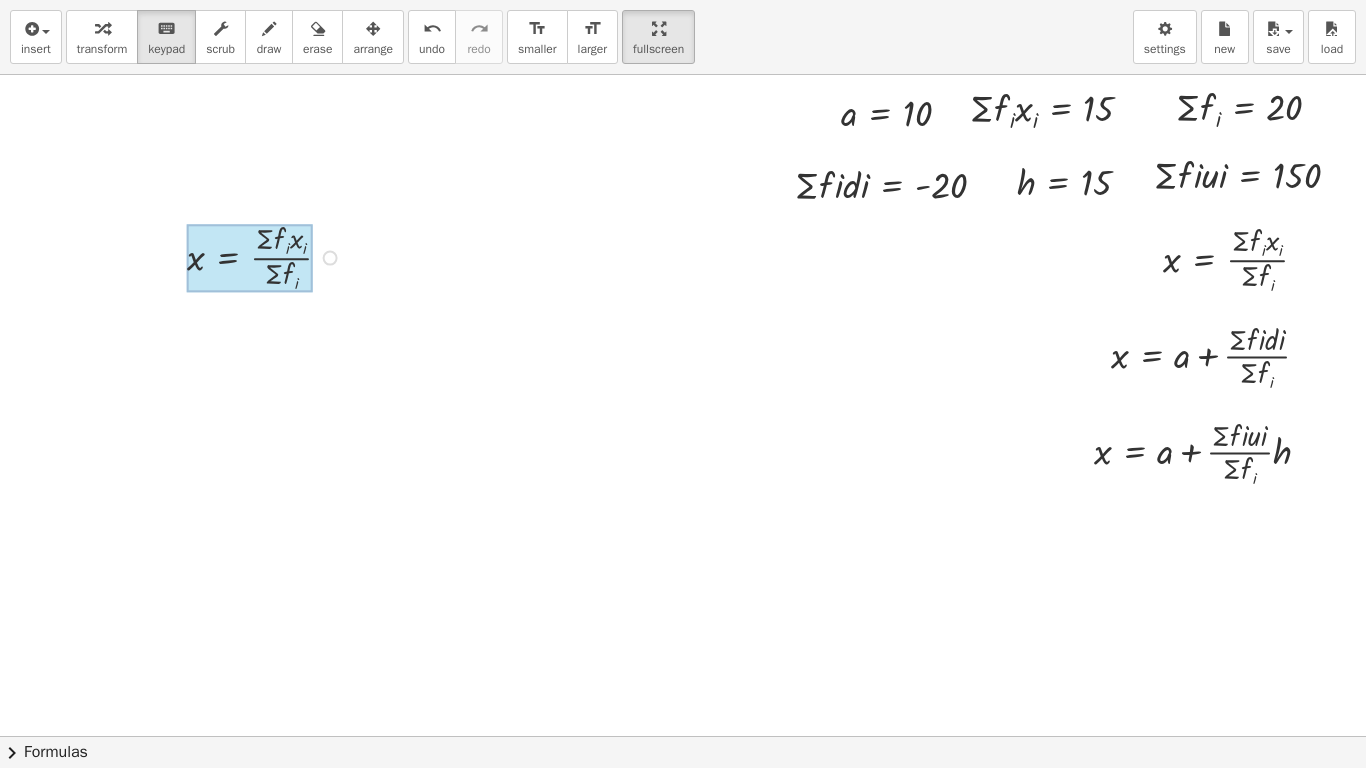 click at bounding box center [250, 258] 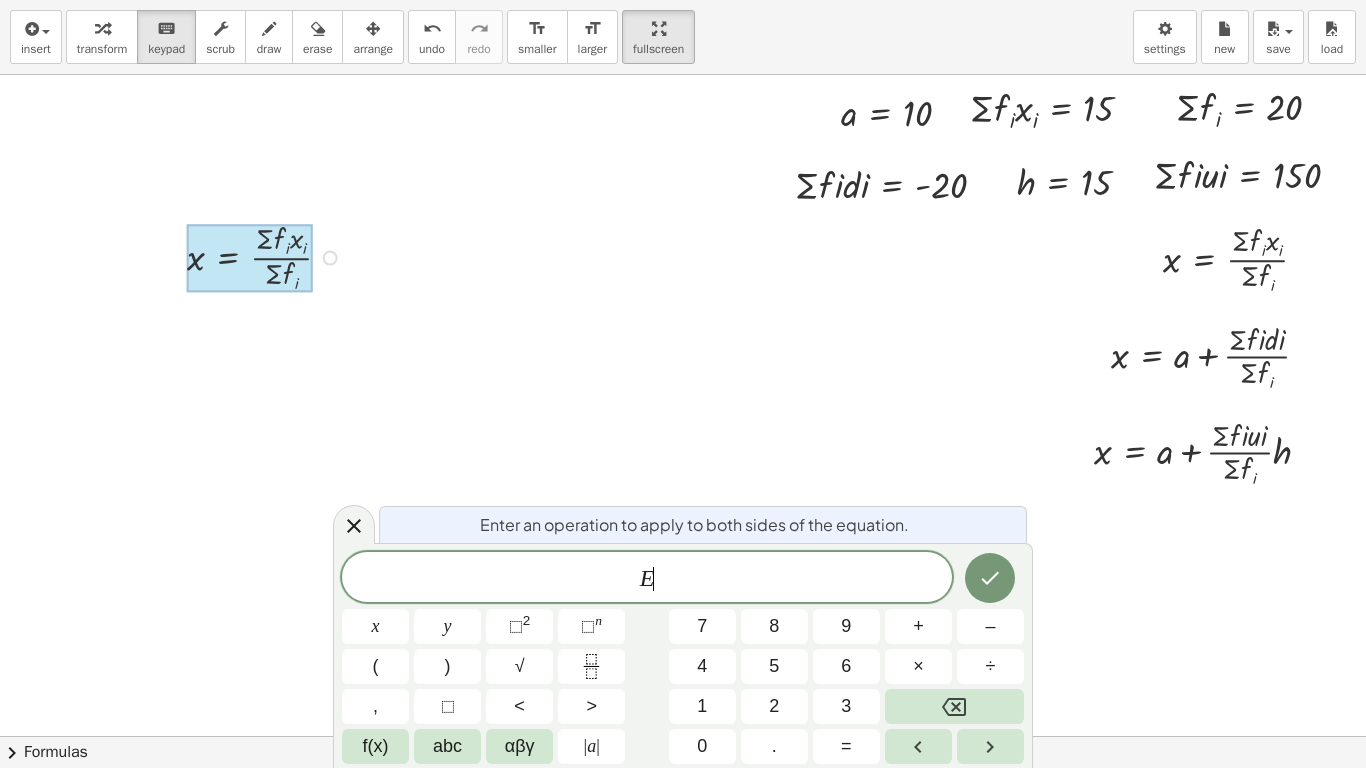 click at bounding box center (615, 736) 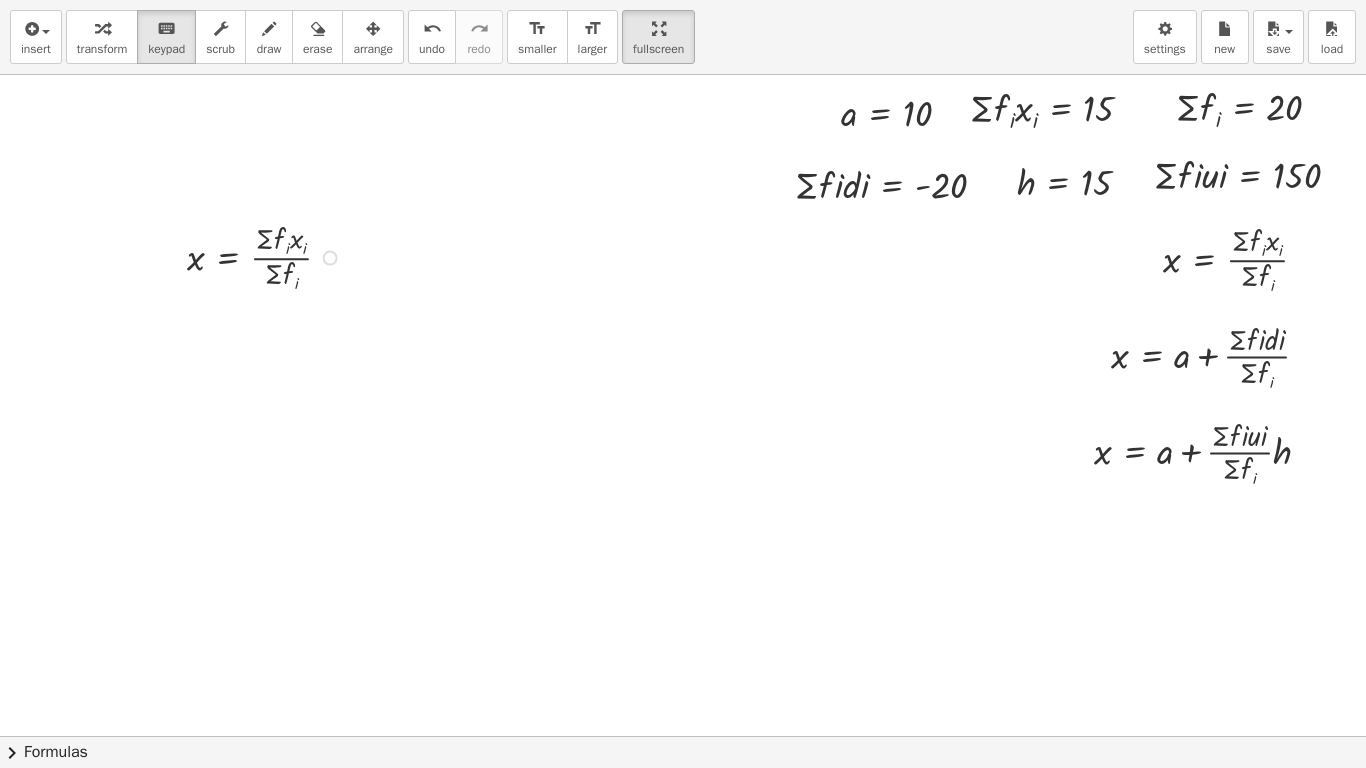 click at bounding box center [330, 258] 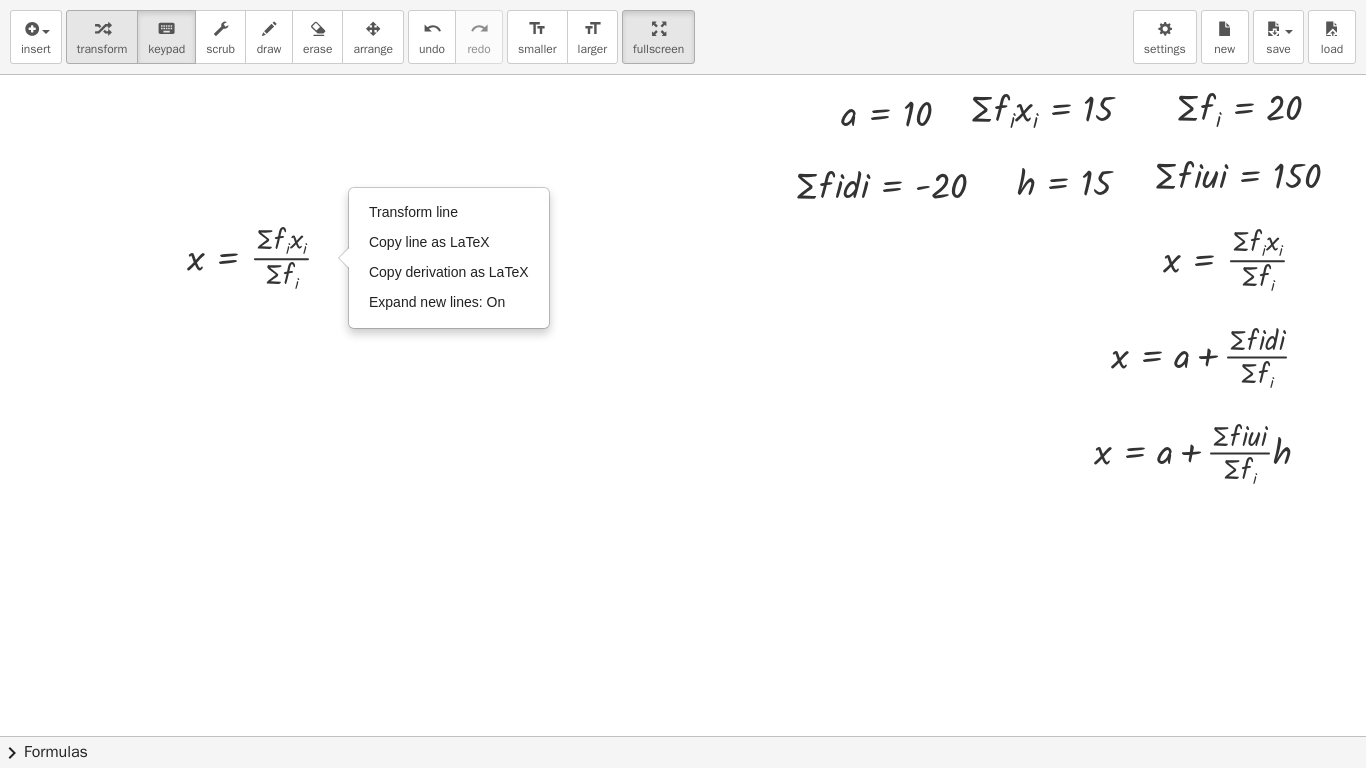 click on "transform" at bounding box center [102, 49] 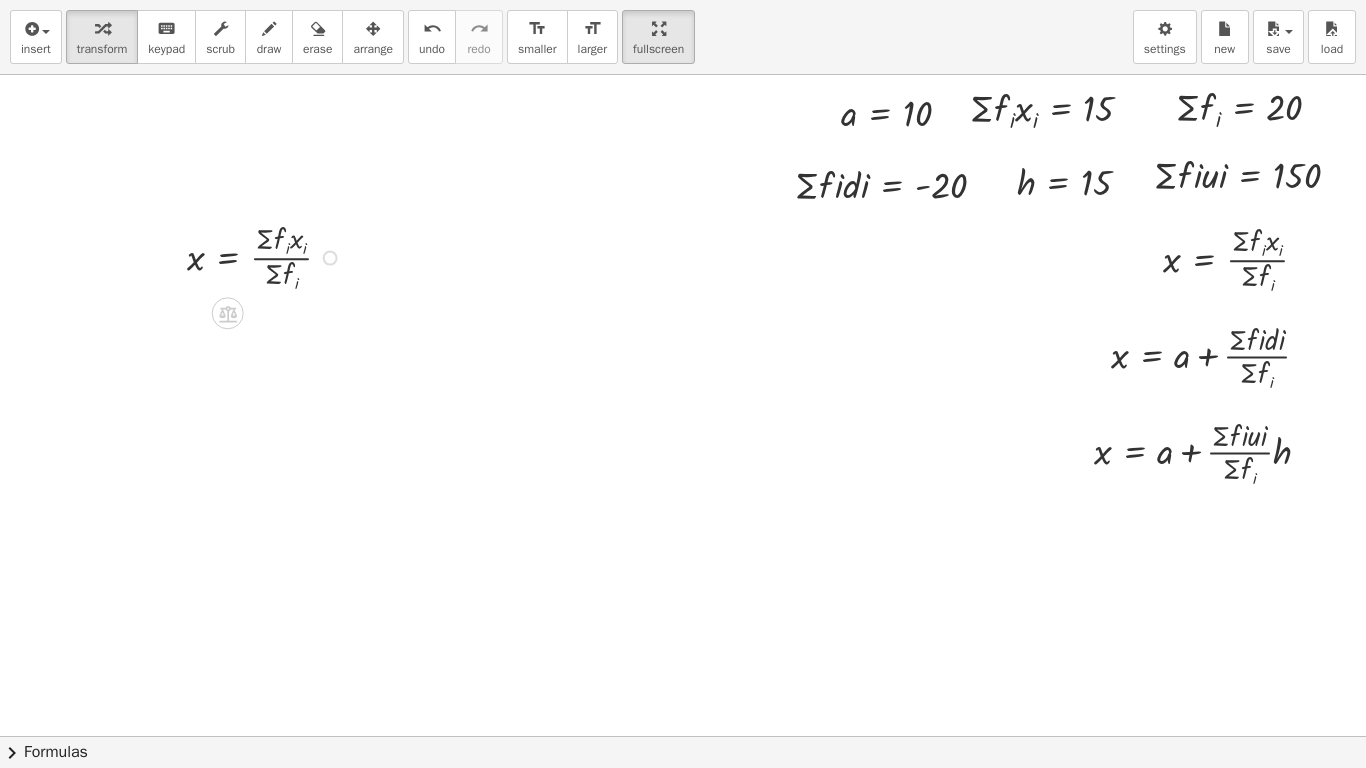 click on "Transform line Copy line as LaTeX Copy derivation as LaTeX Expand new lines: On" at bounding box center [330, 258] 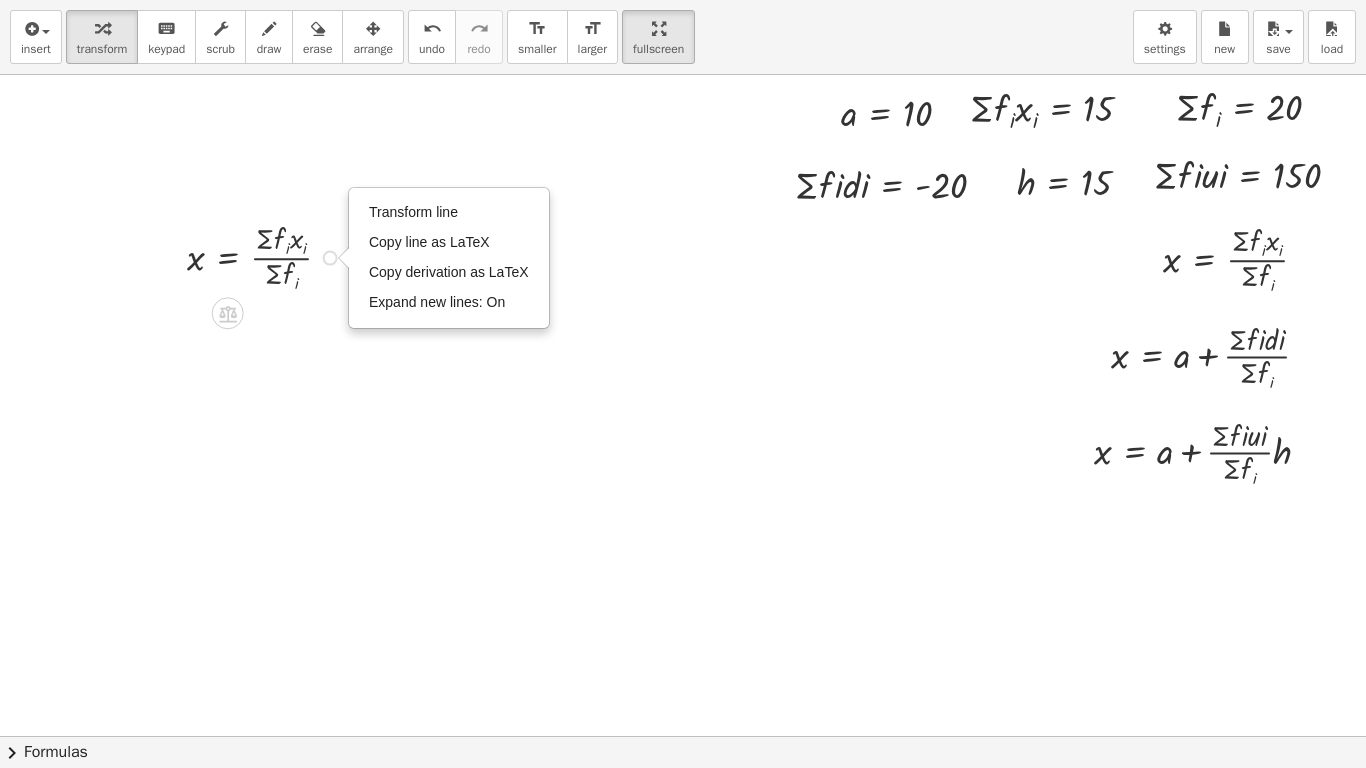 click at bounding box center (267, 256) 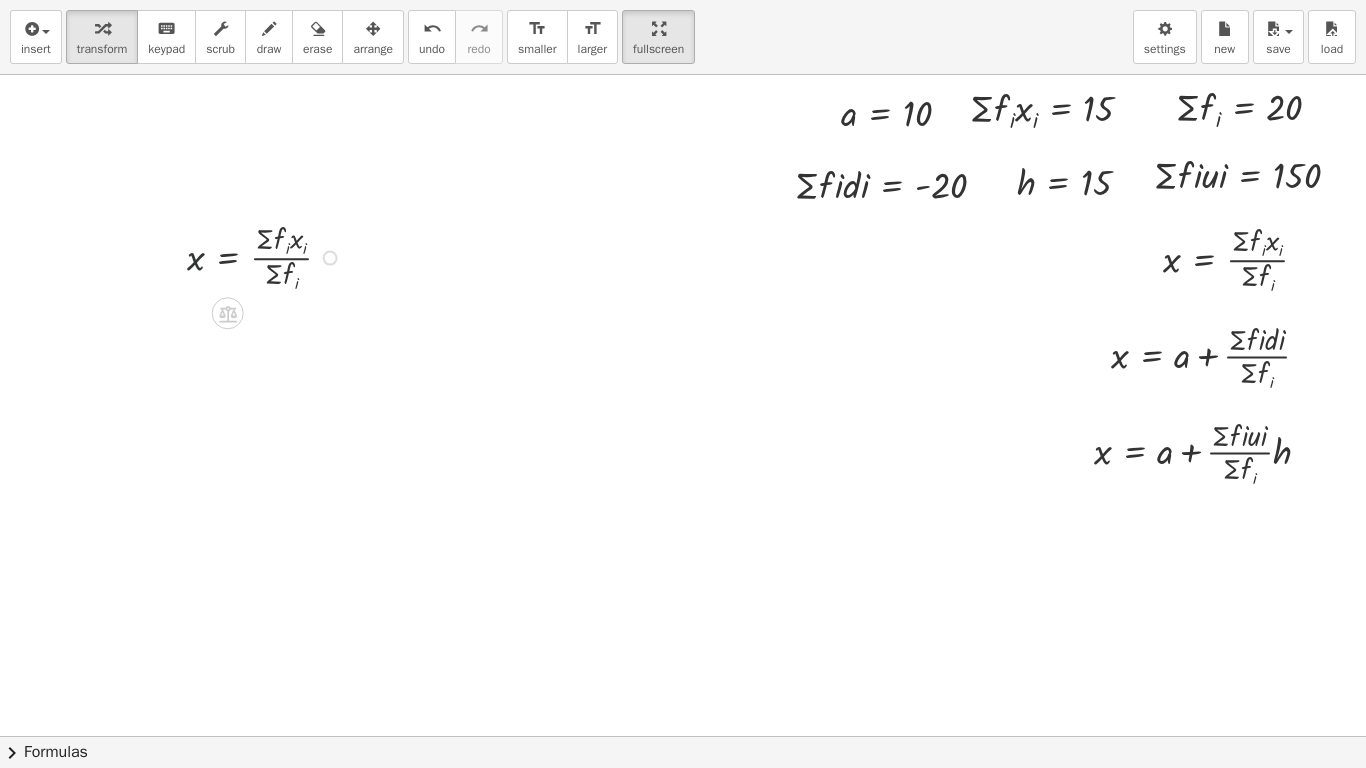 click at bounding box center (267, 256) 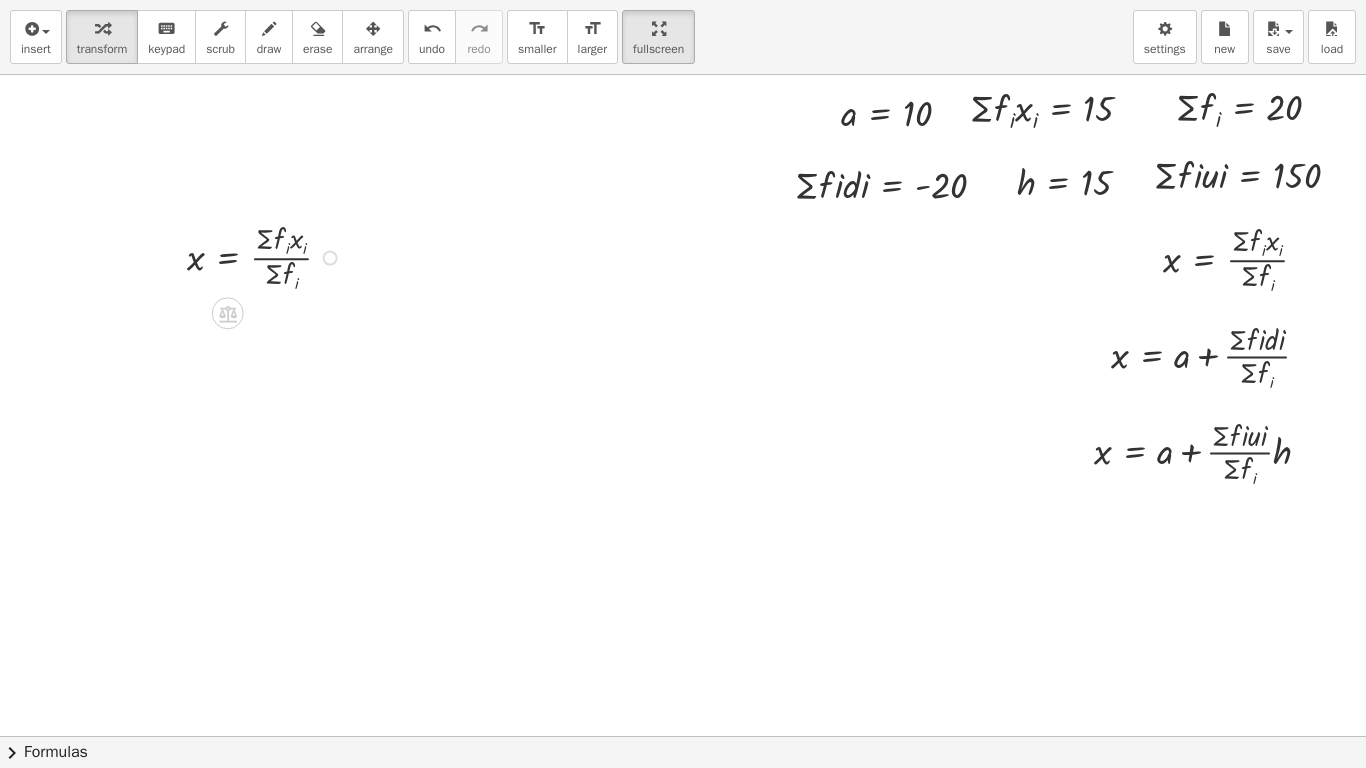 click at bounding box center (267, 256) 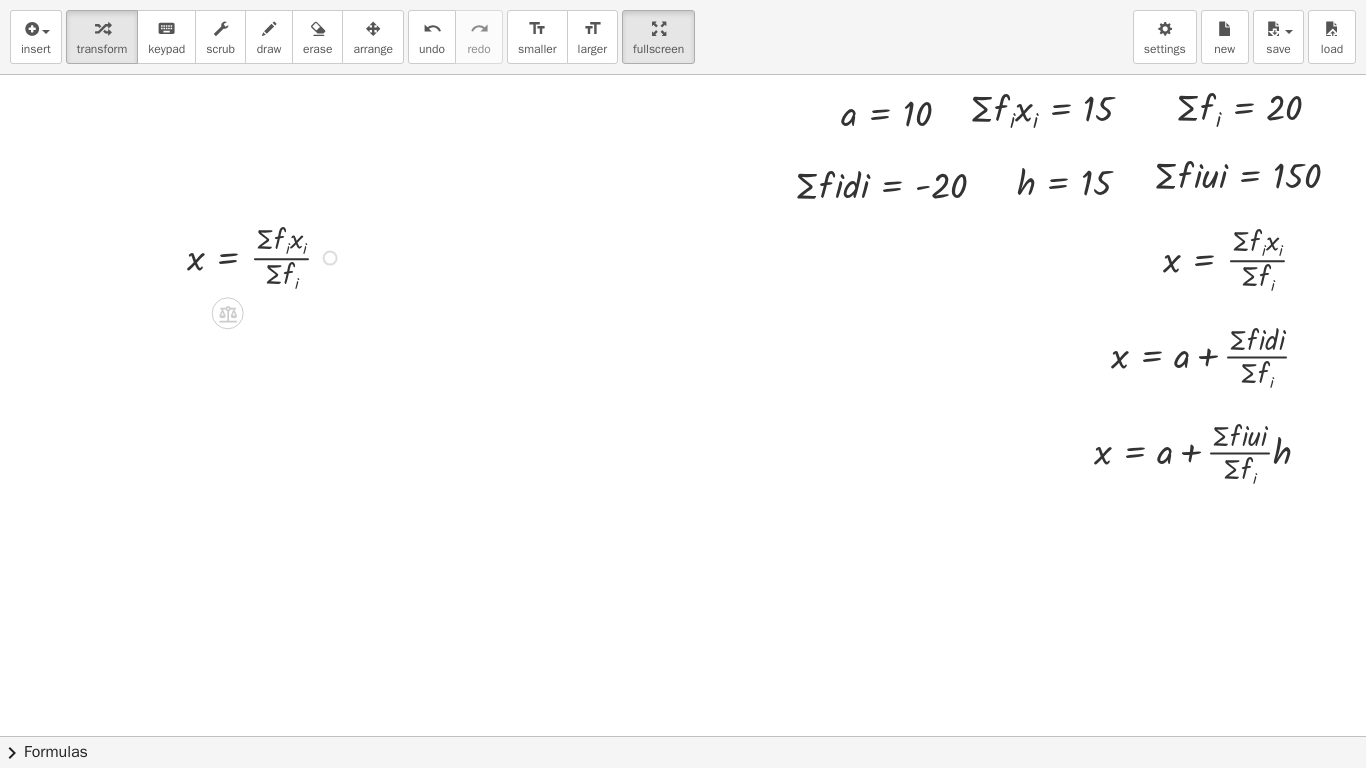 click at bounding box center [267, 256] 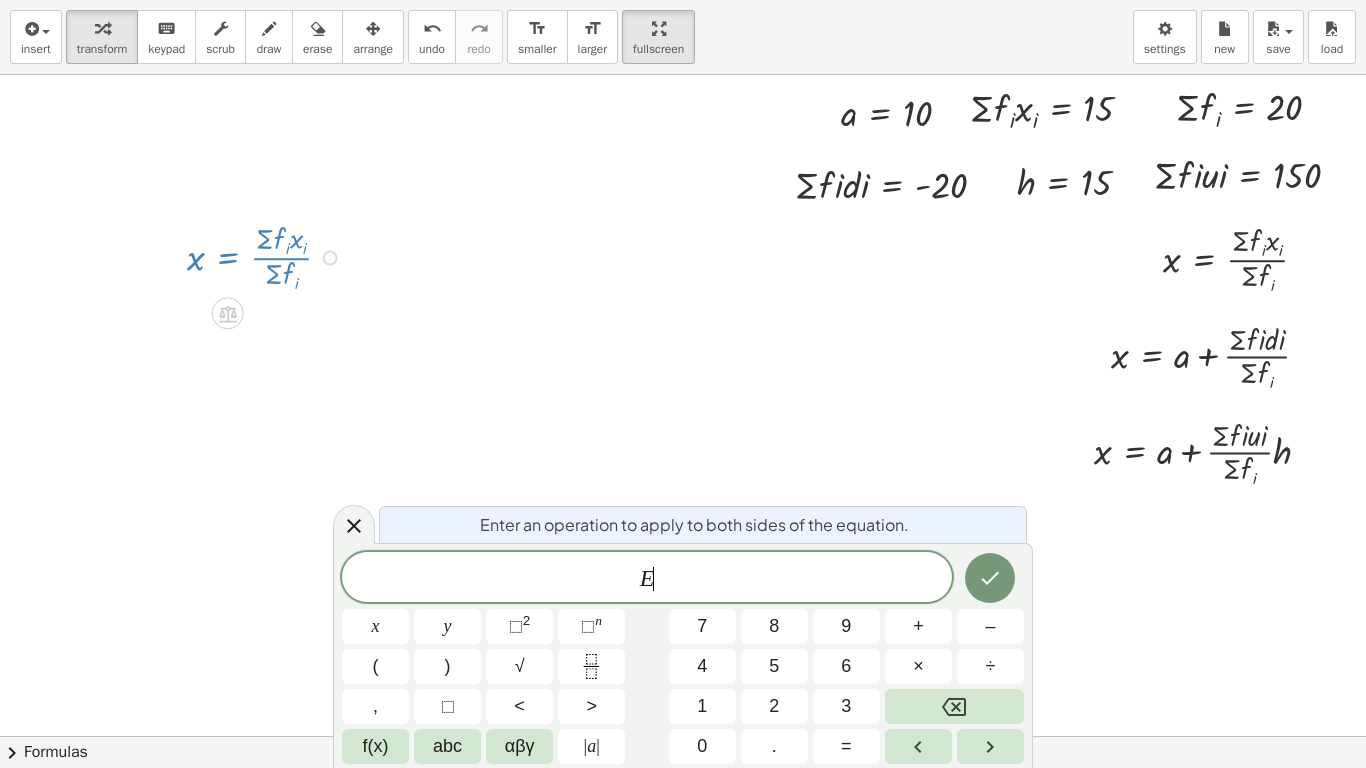 click at bounding box center [267, 256] 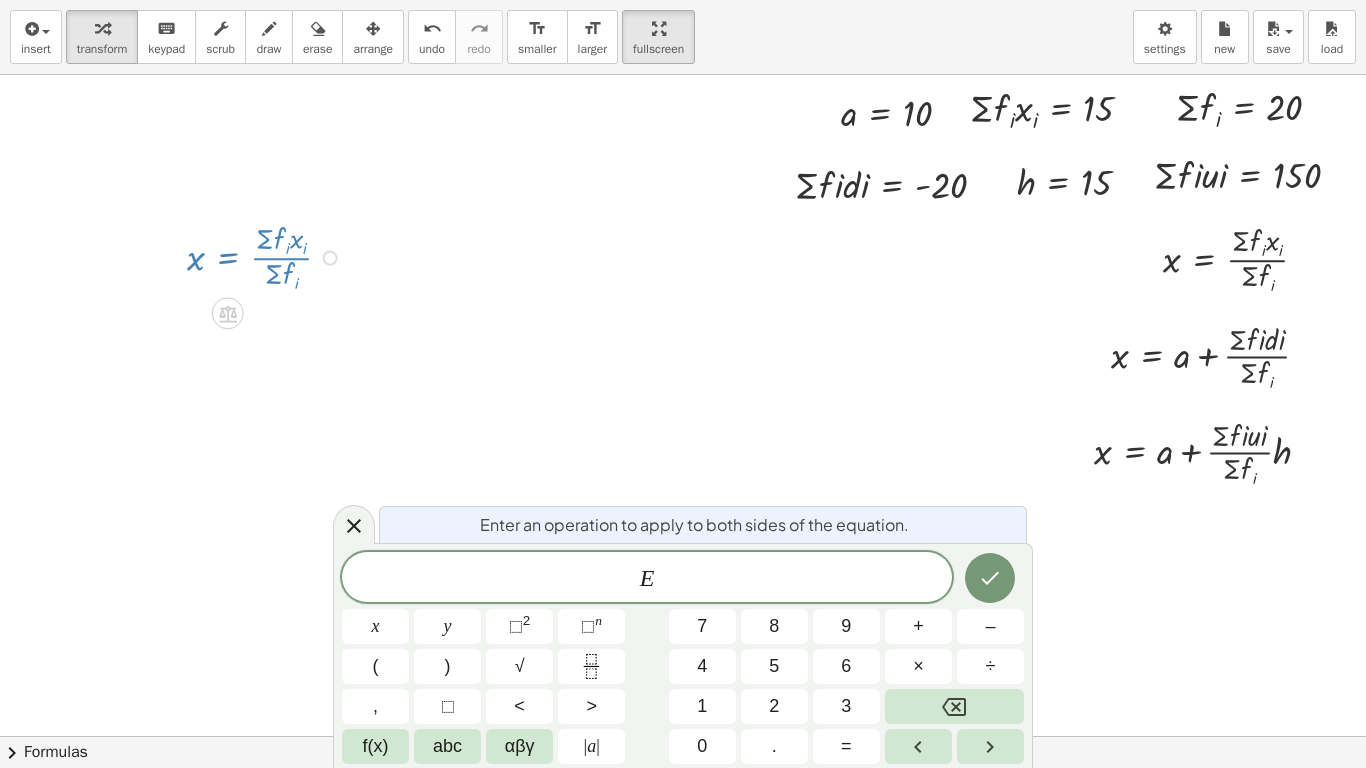 click 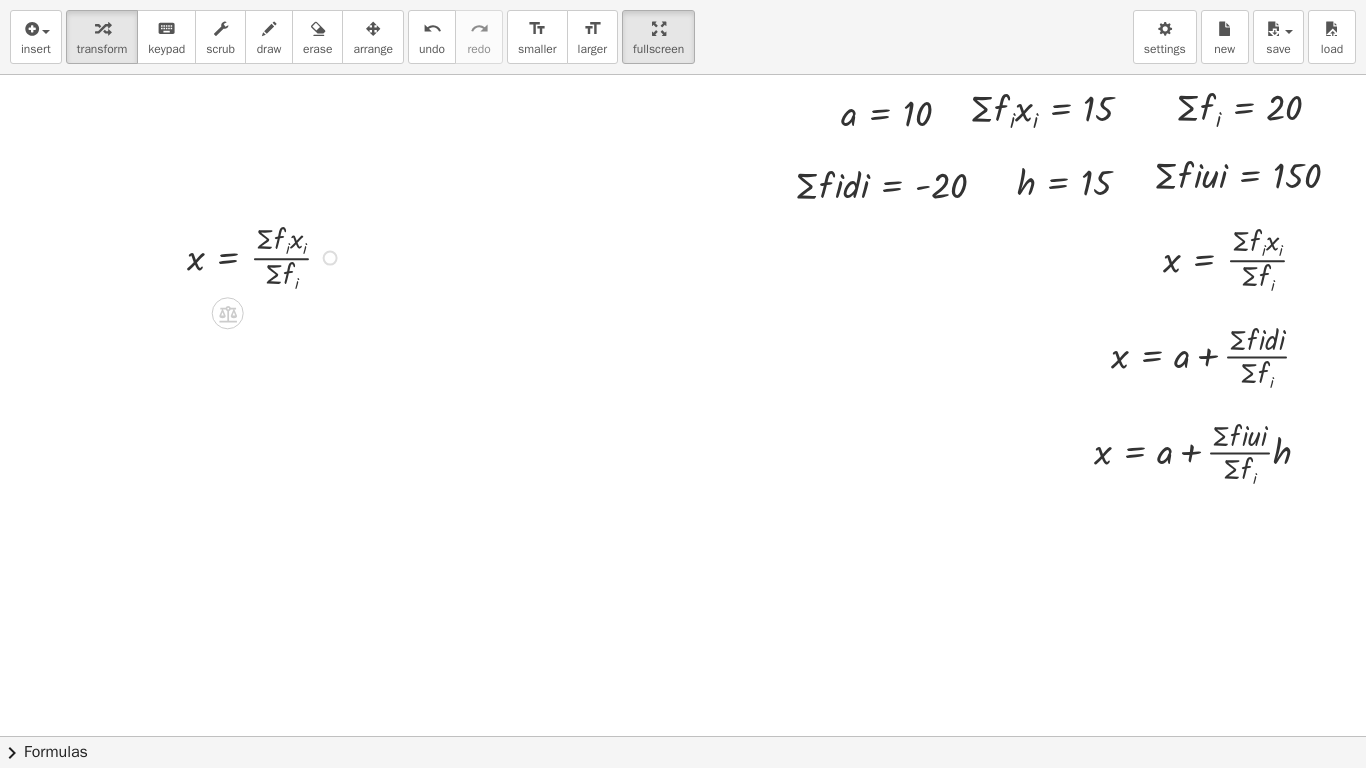 click on "Transform line Copy line as LaTeX Copy derivation as LaTeX Expand new lines: On" at bounding box center (330, 258) 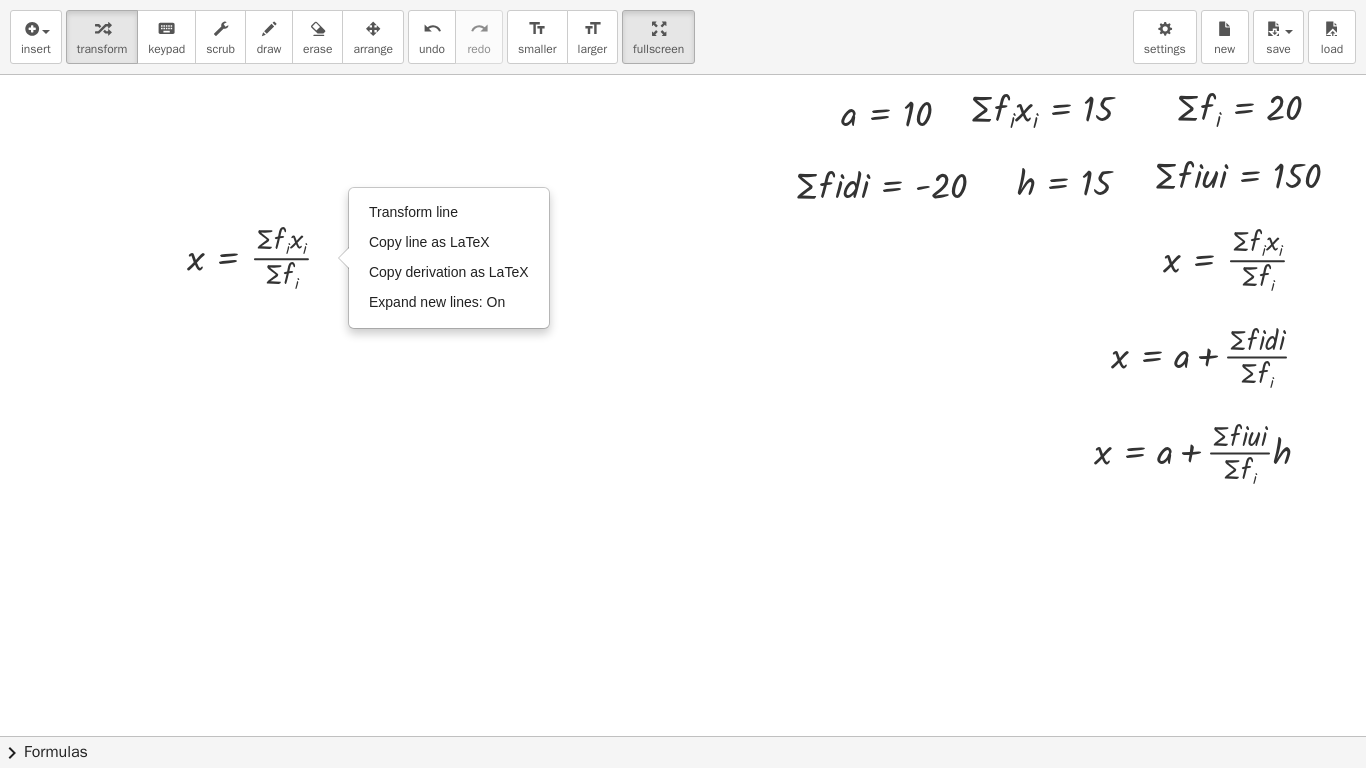 click at bounding box center (615, 736) 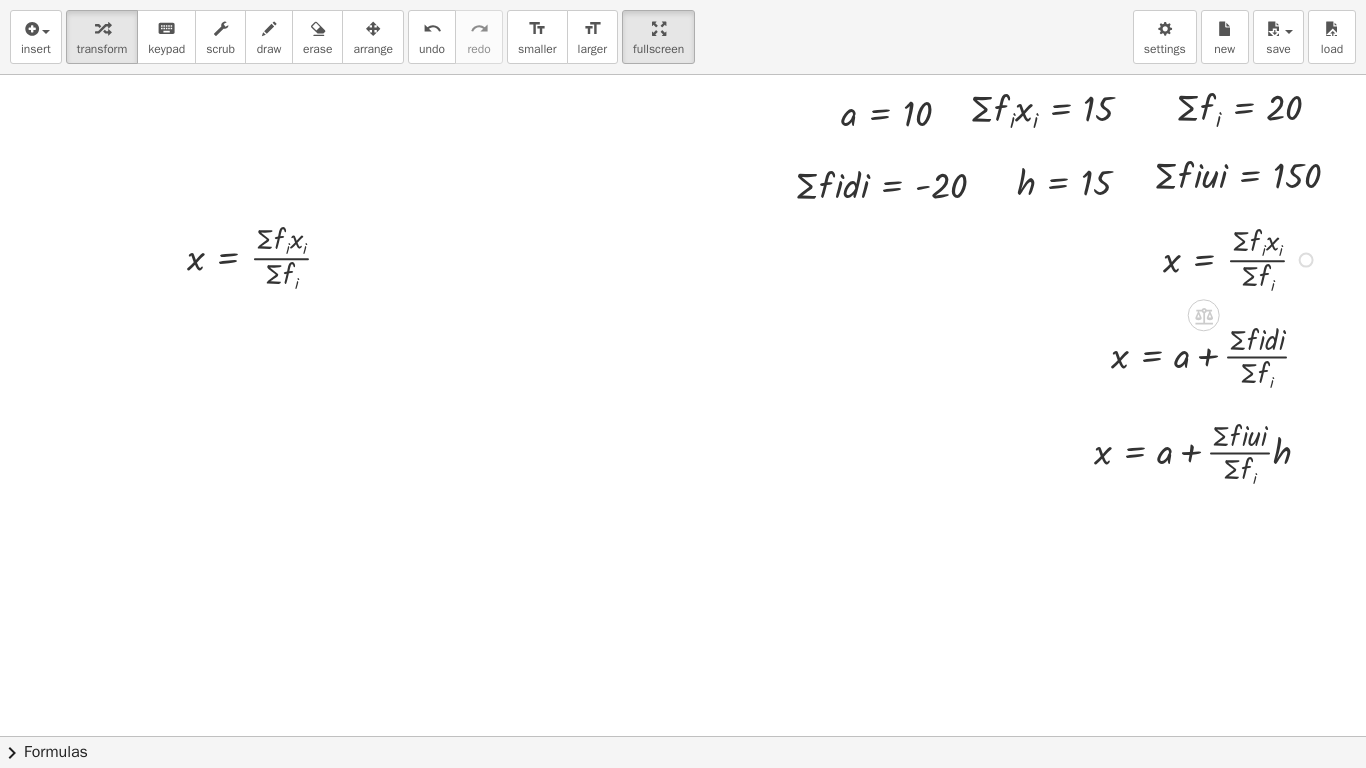 click at bounding box center (1306, 260) 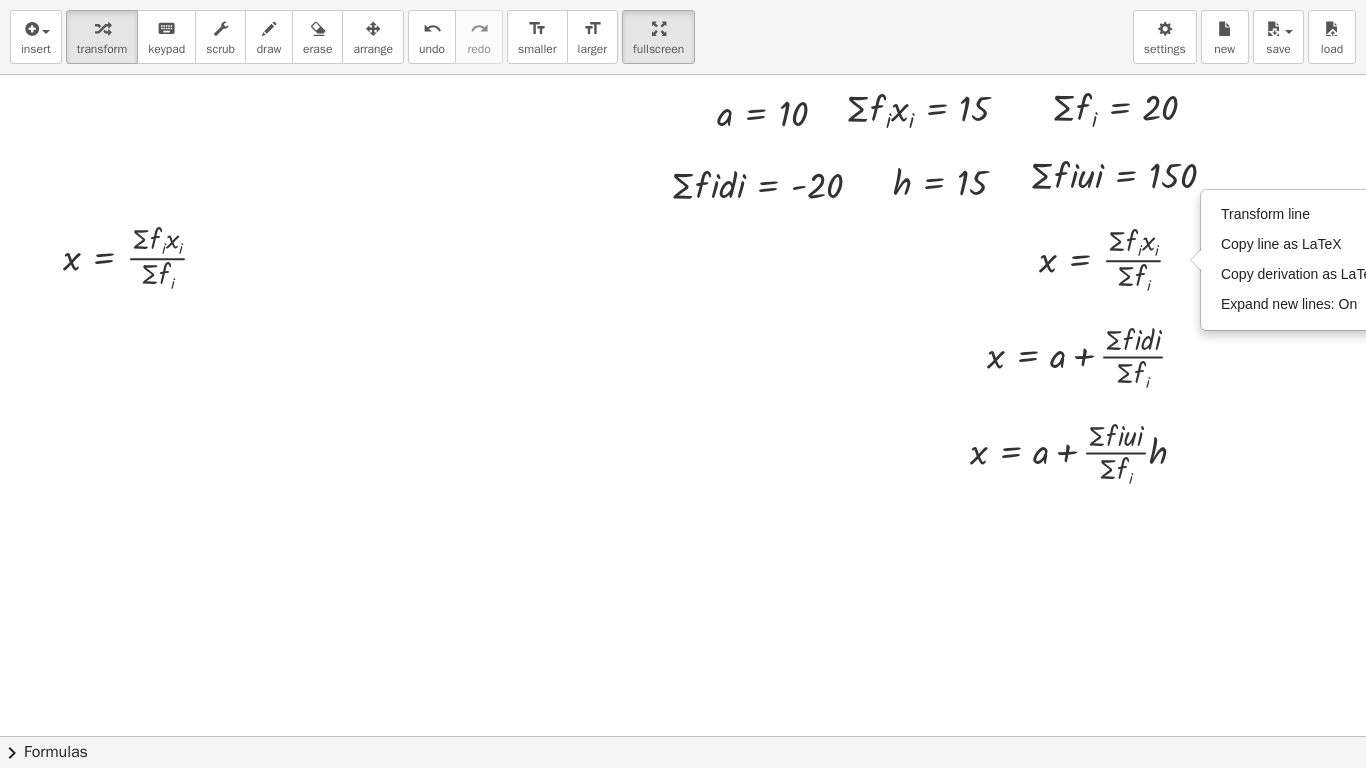 click at bounding box center (491, 736) 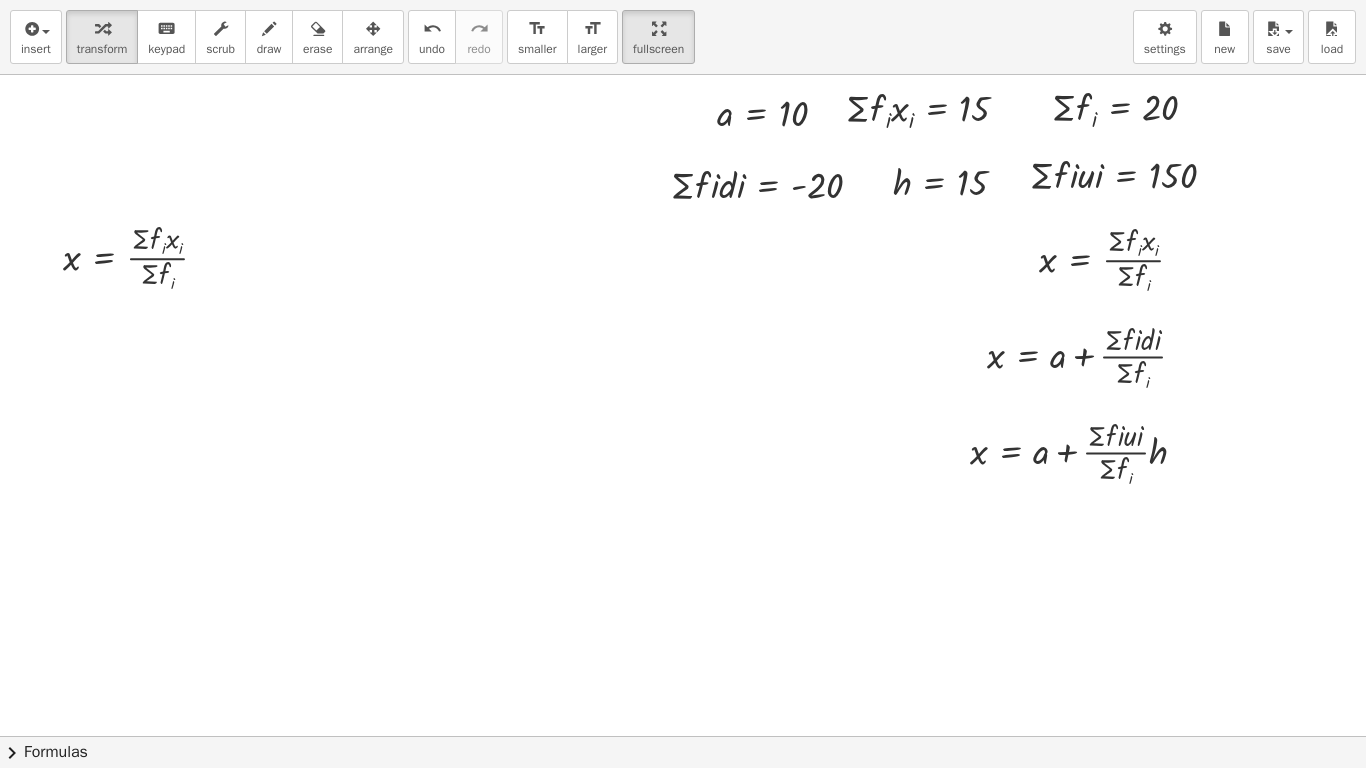 scroll, scrollTop: 0, scrollLeft: 147, axis: horizontal 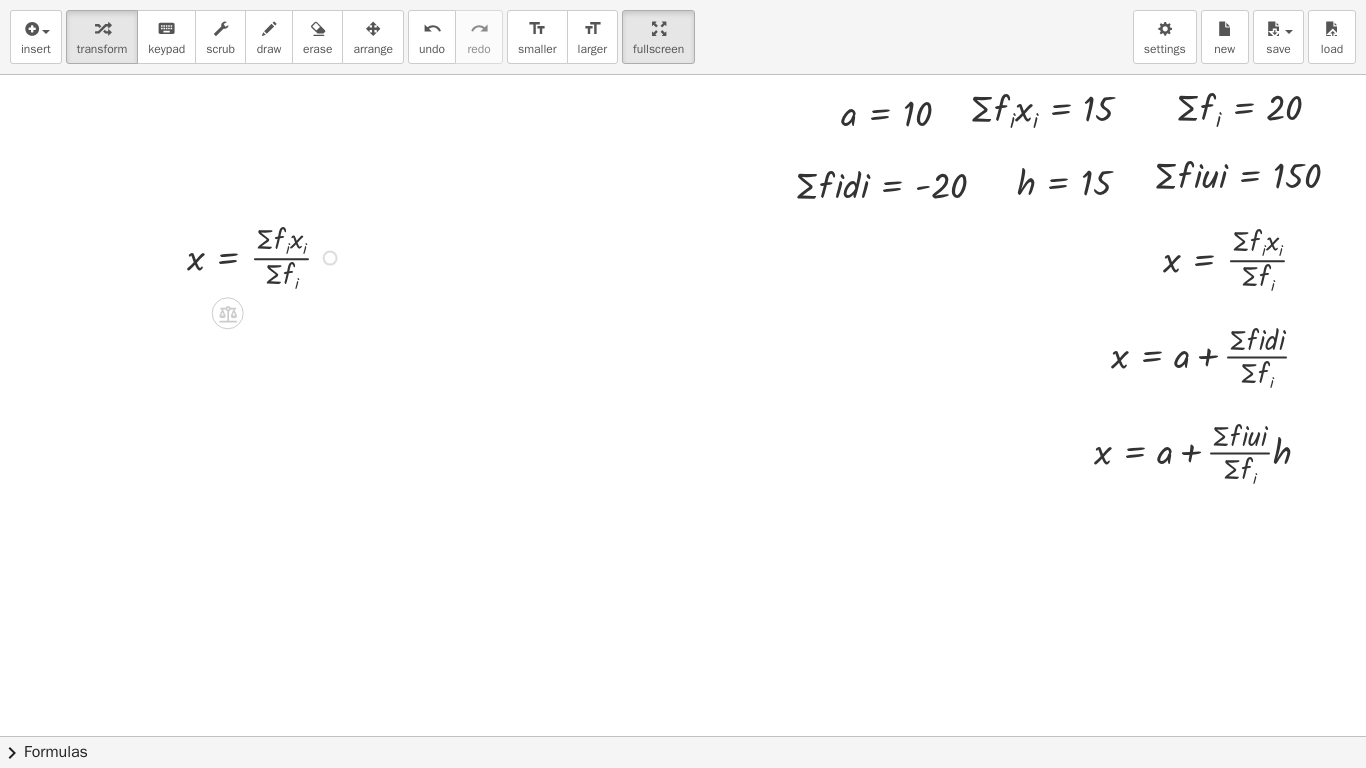 click on "Transform line Copy line as LaTeX Copy derivation as LaTeX Expand new lines: On" at bounding box center [330, 258] 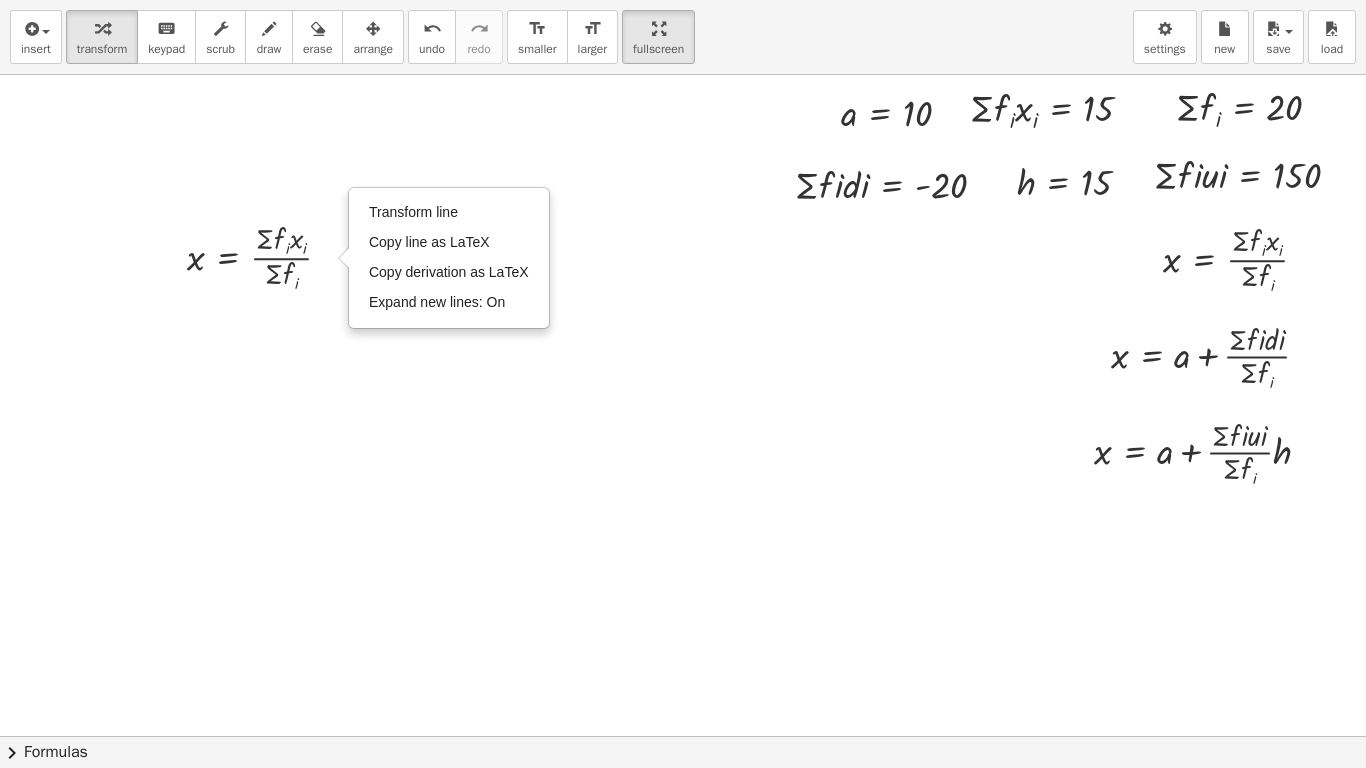 click at bounding box center [615, 736] 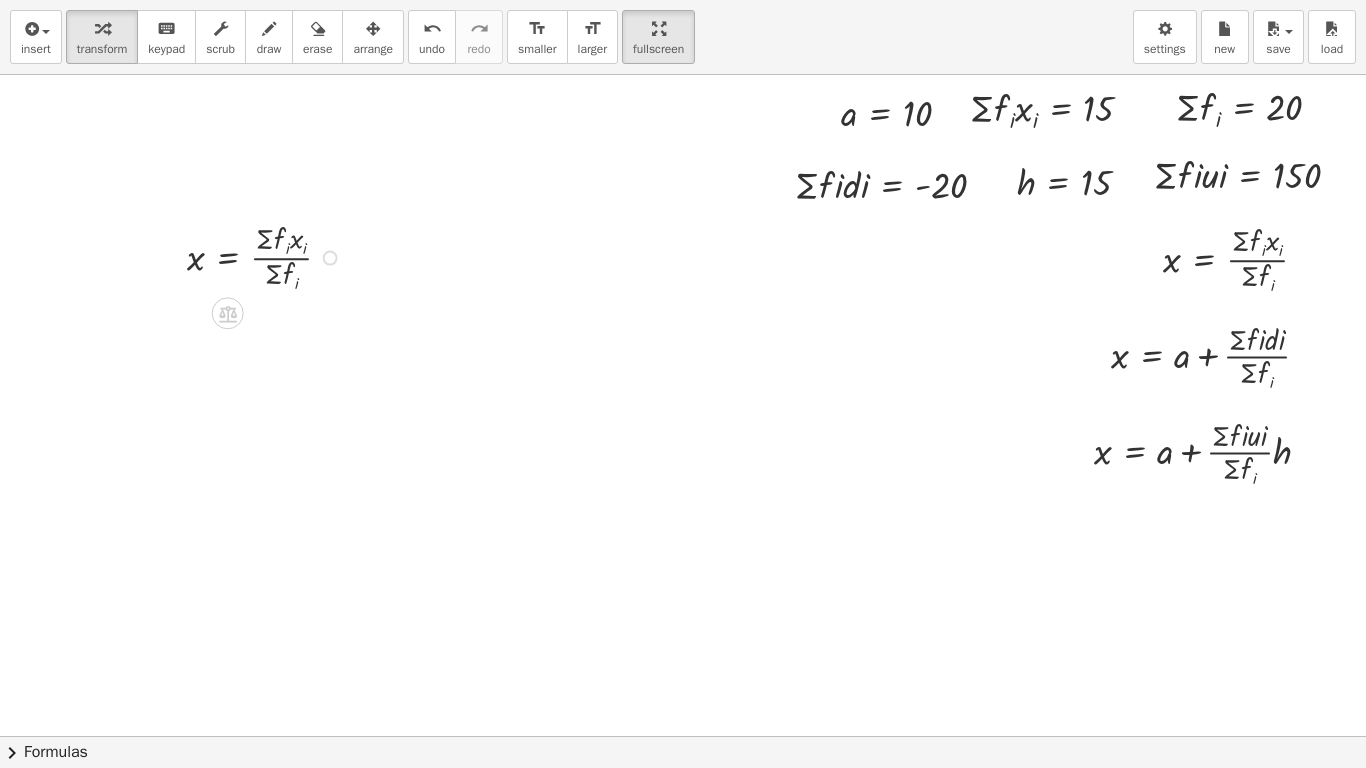 click at bounding box center [267, 256] 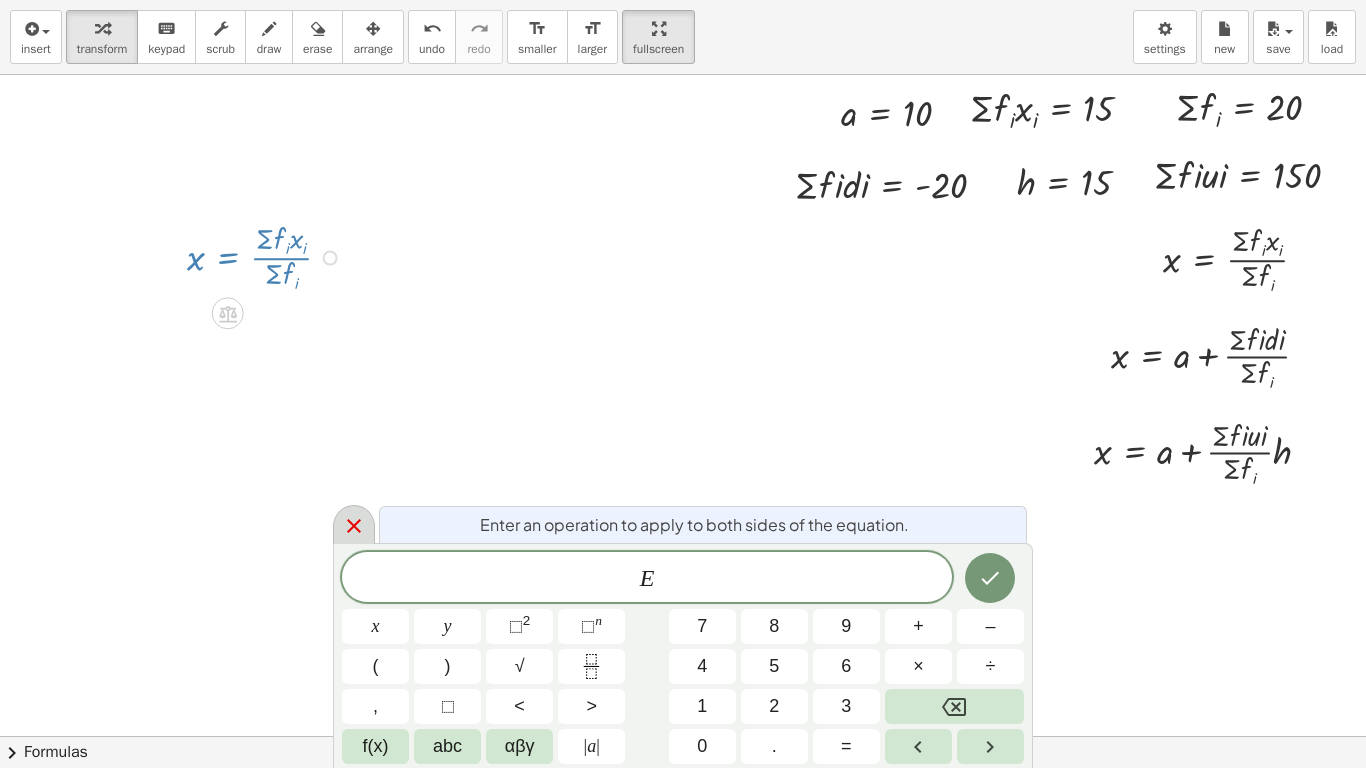 click at bounding box center [354, 524] 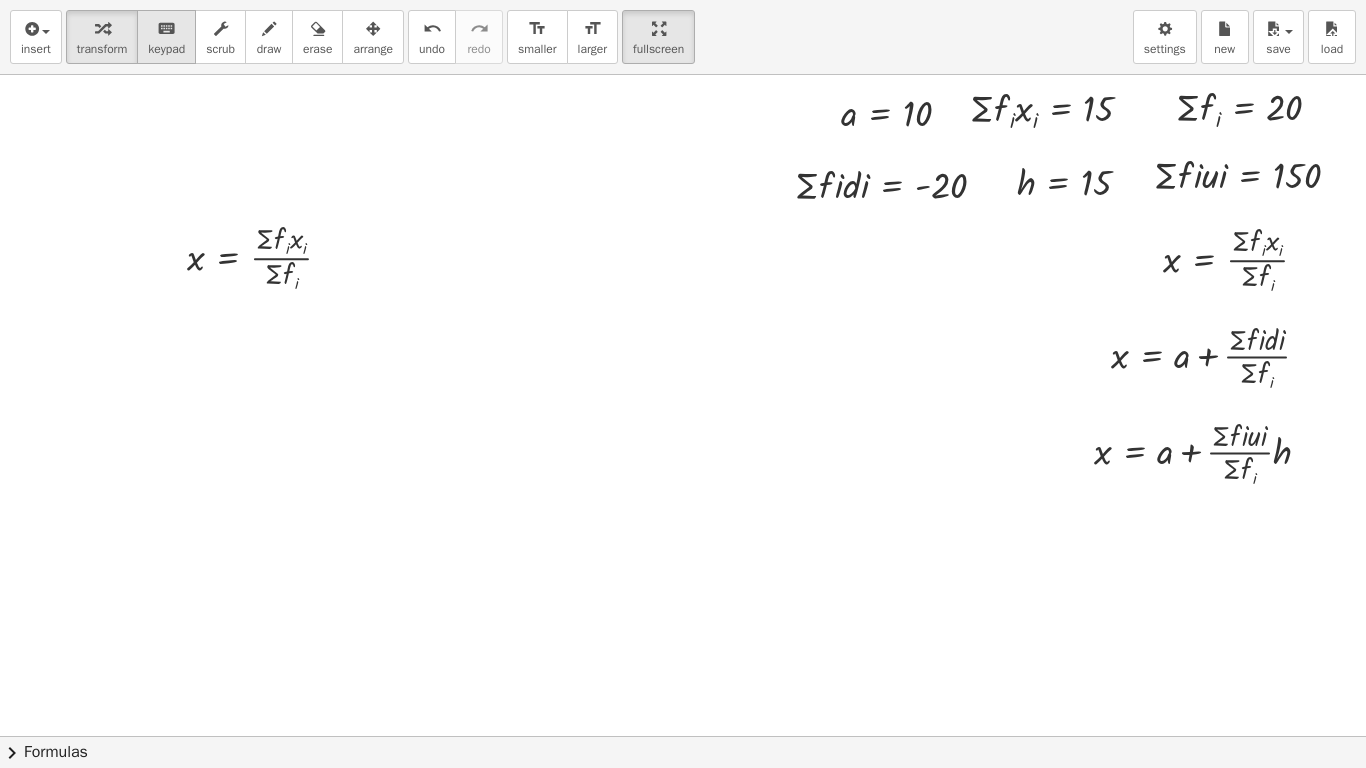 click on "keypad" at bounding box center (166, 49) 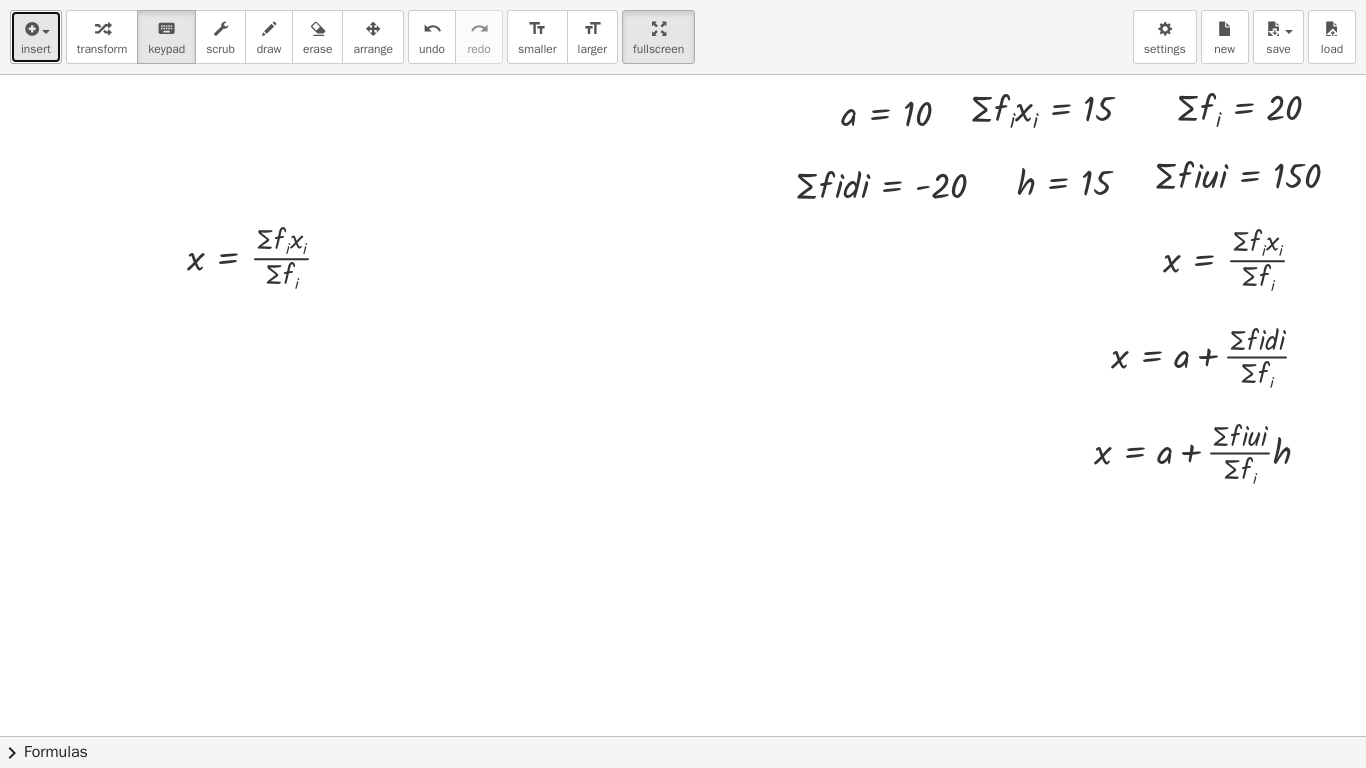 click at bounding box center (46, 32) 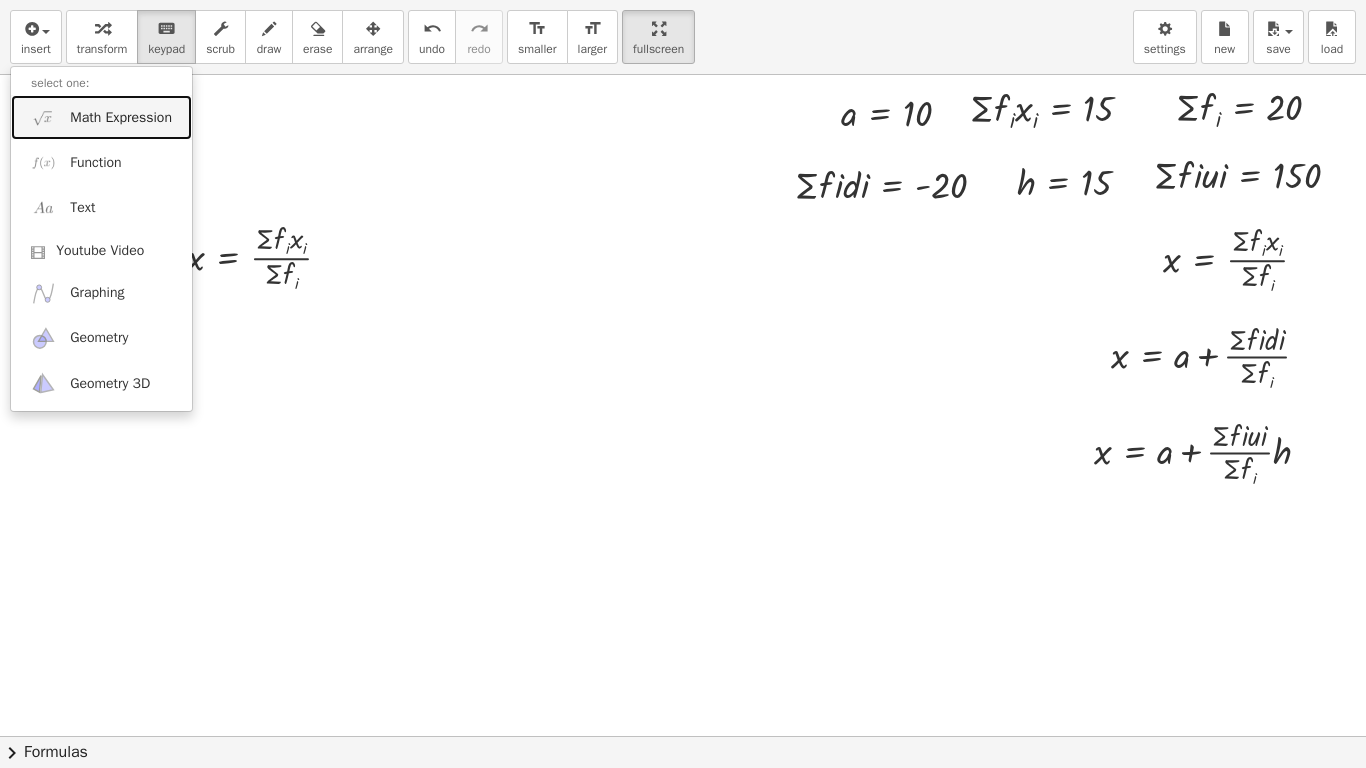 click on "Math Expression" at bounding box center [121, 118] 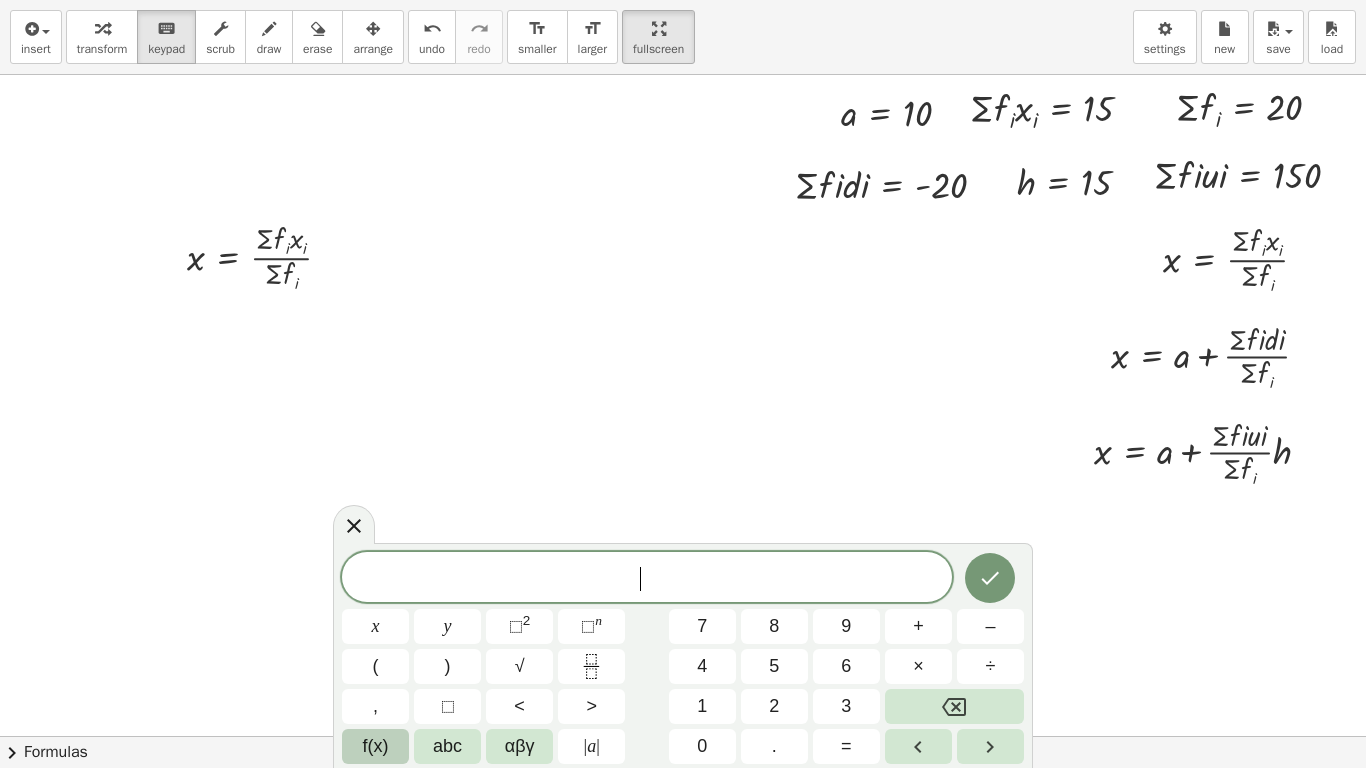 click on "f(x)" at bounding box center [376, 746] 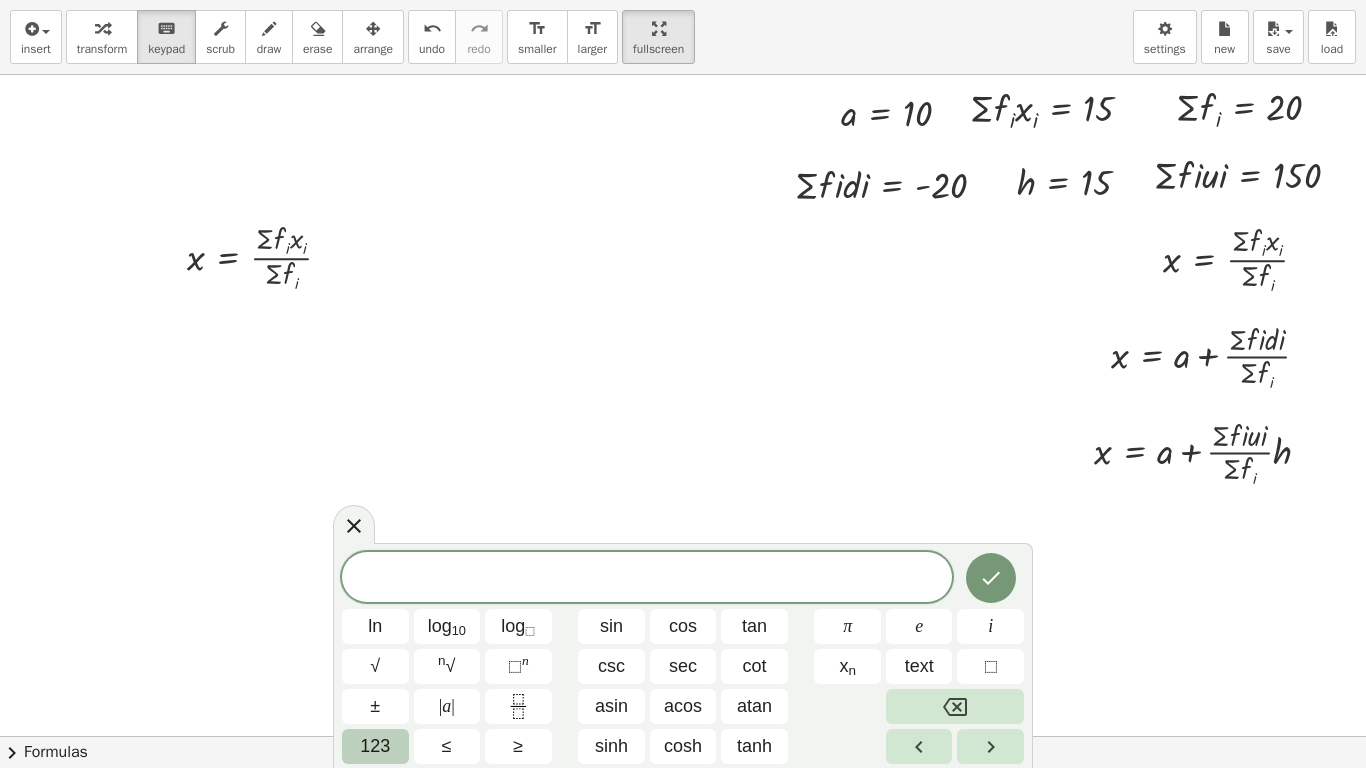 click on "123" at bounding box center [375, 746] 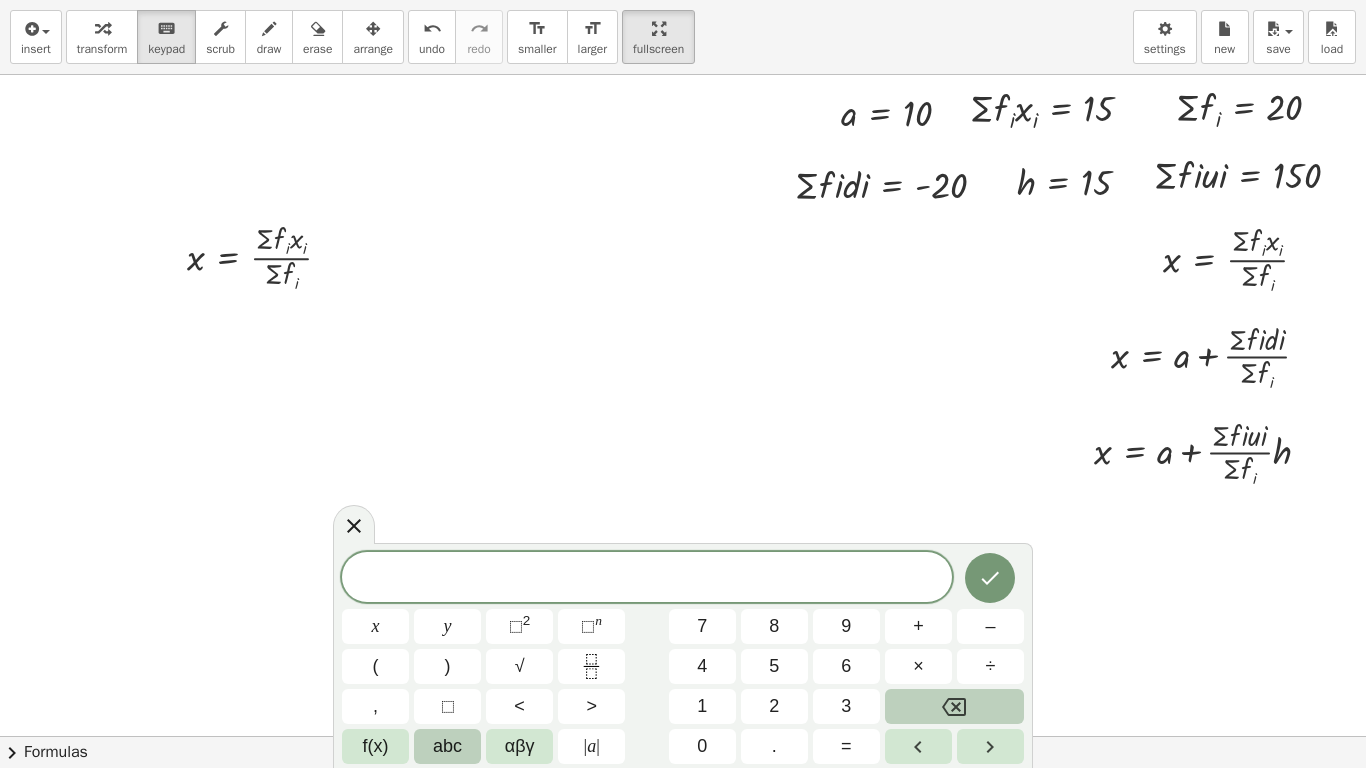 click on "abc" at bounding box center [447, 746] 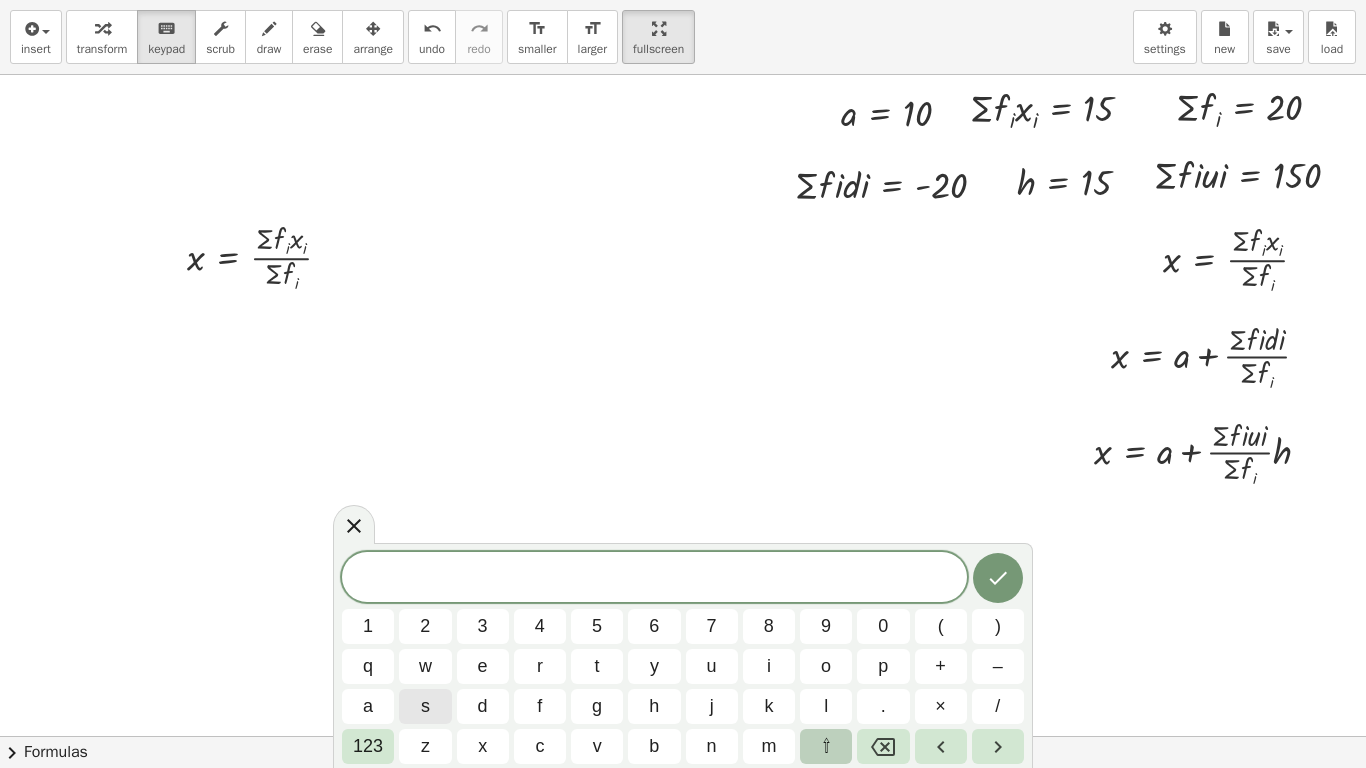 click on "⇧" at bounding box center [826, 746] 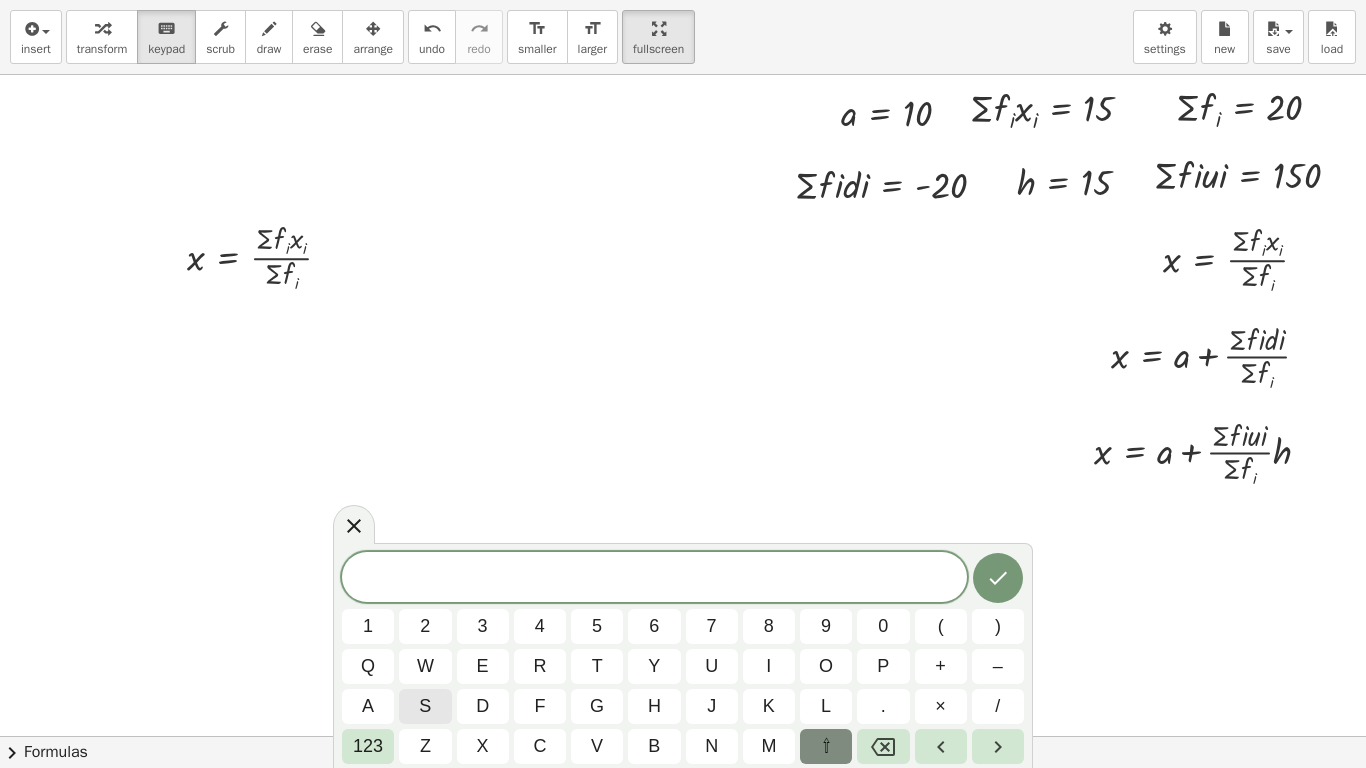 click on "⇧" at bounding box center [826, 746] 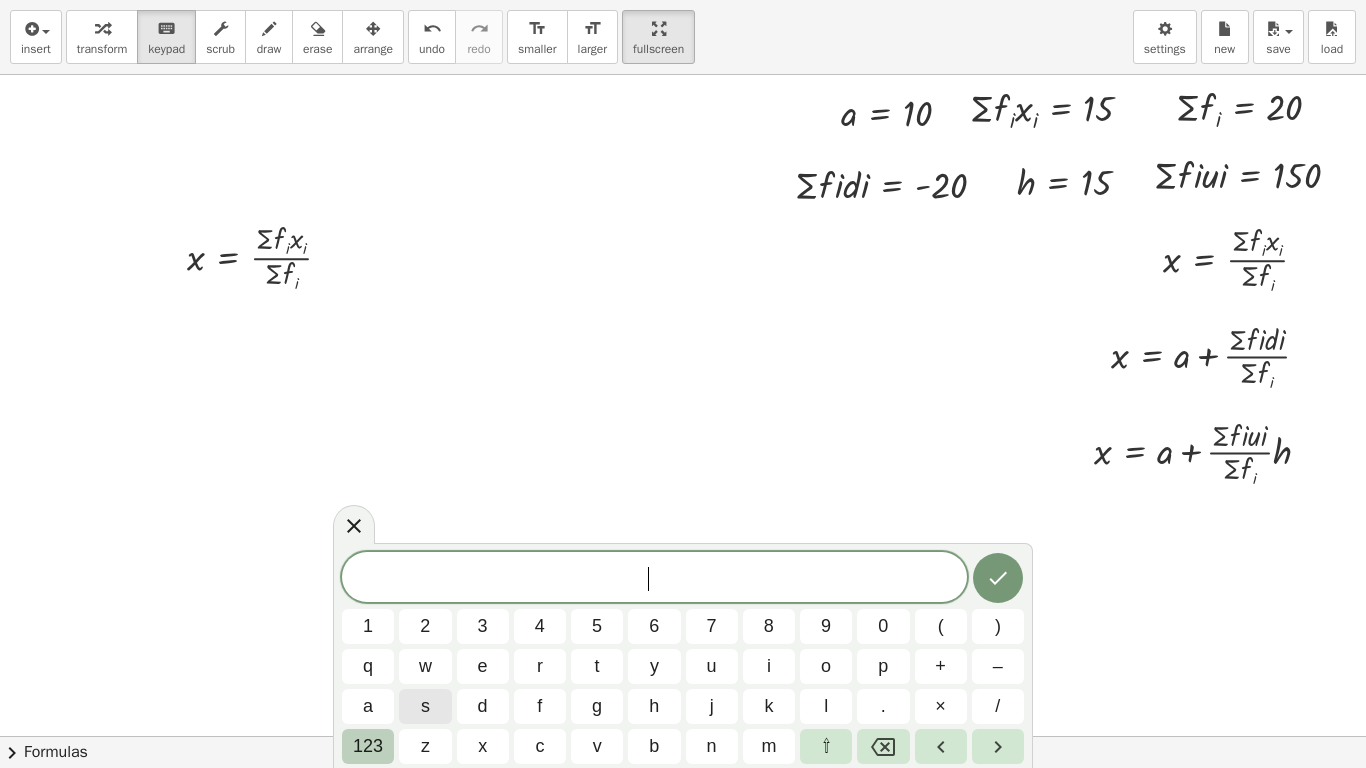 click on "123" at bounding box center (368, 746) 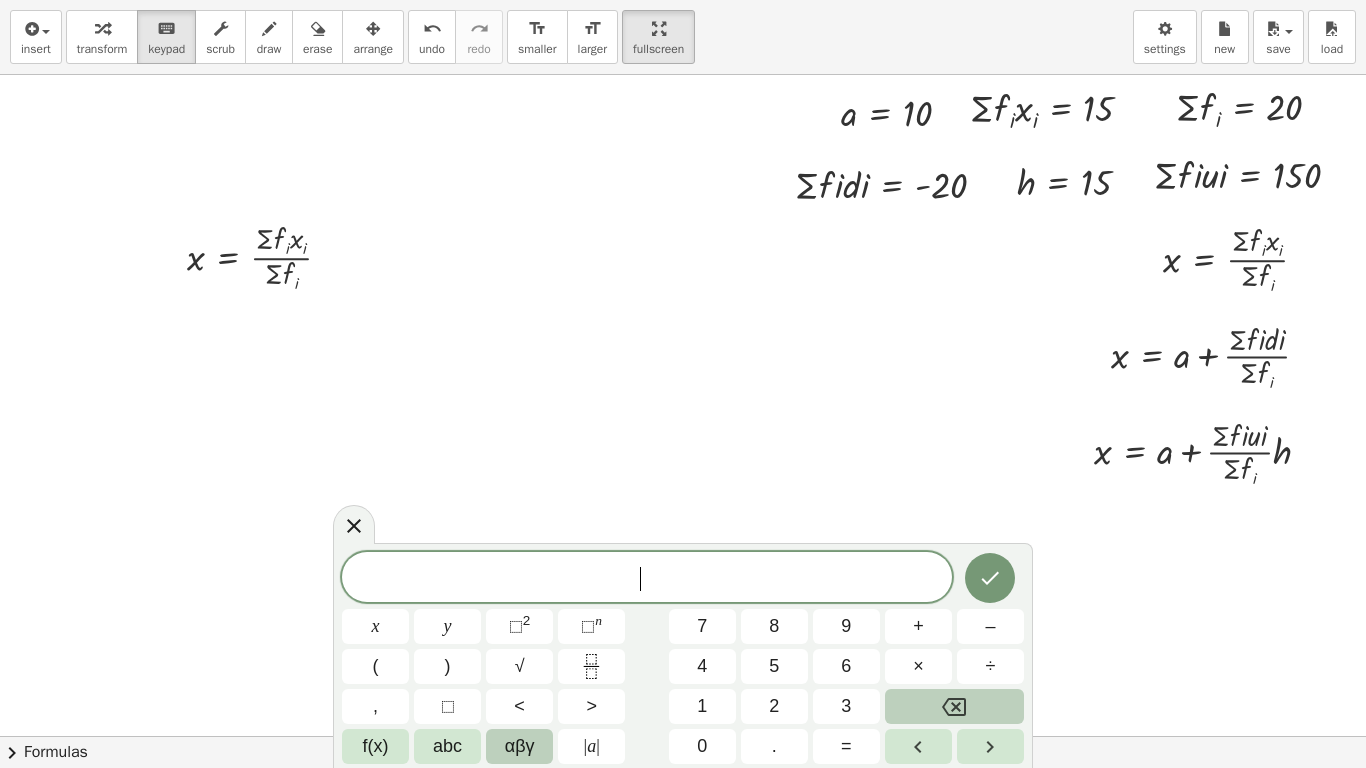click on "αβγ" at bounding box center (520, 746) 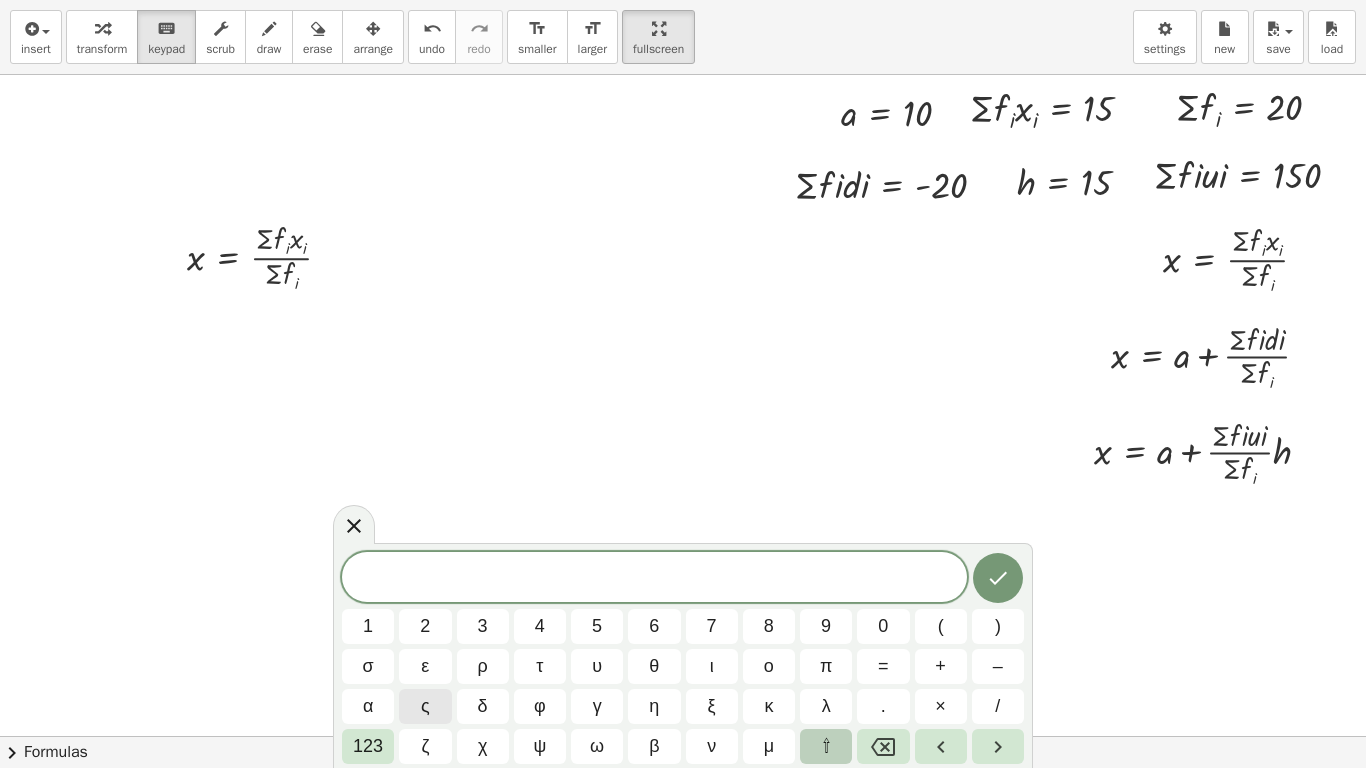 click on "⇧" at bounding box center [826, 746] 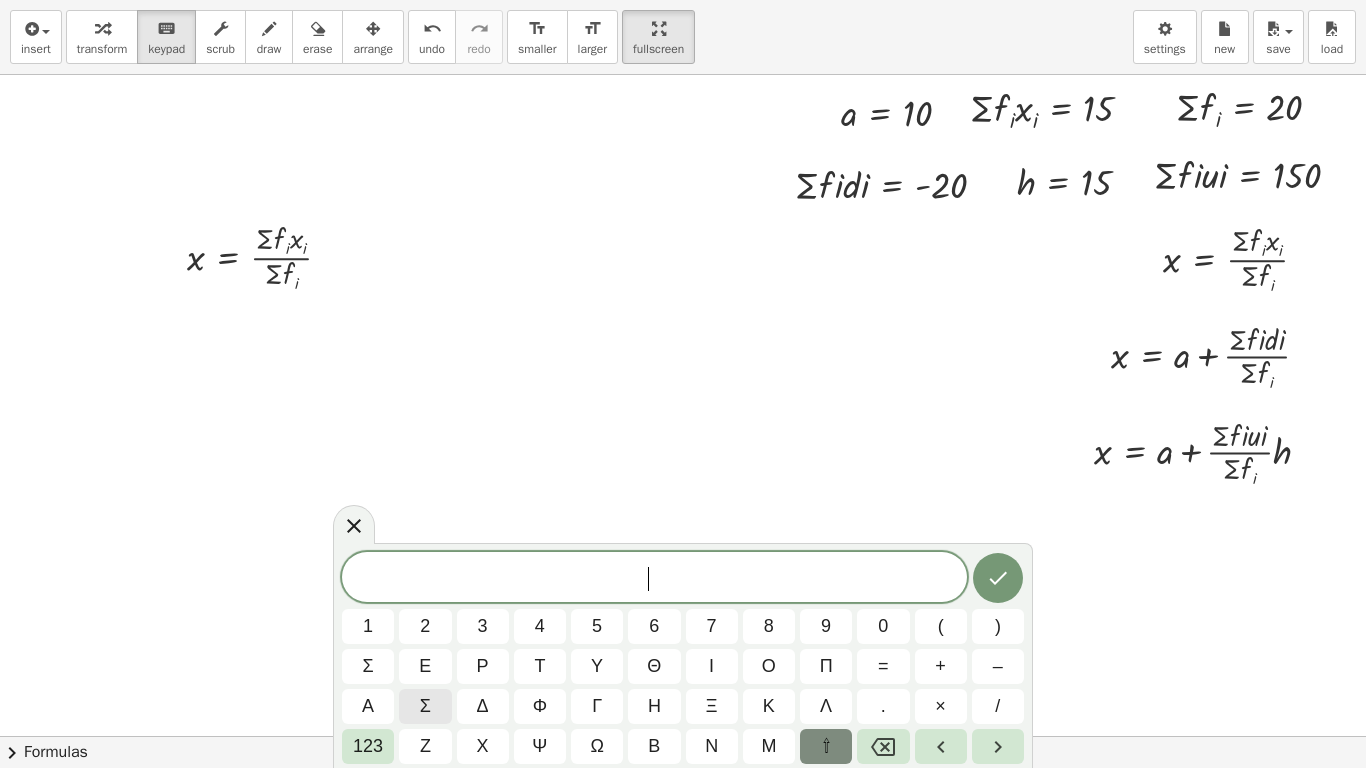 click on "⇧" at bounding box center [826, 746] 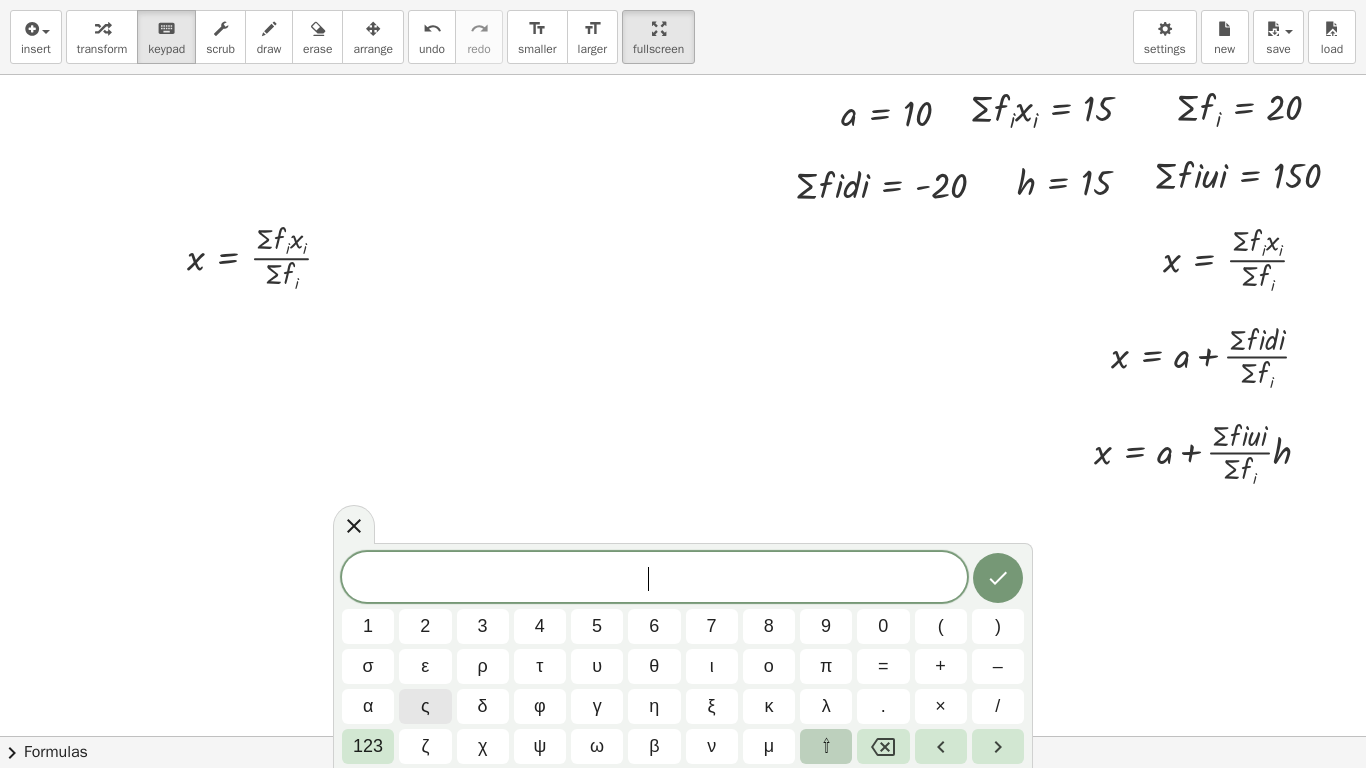 click on "⇧" at bounding box center (826, 746) 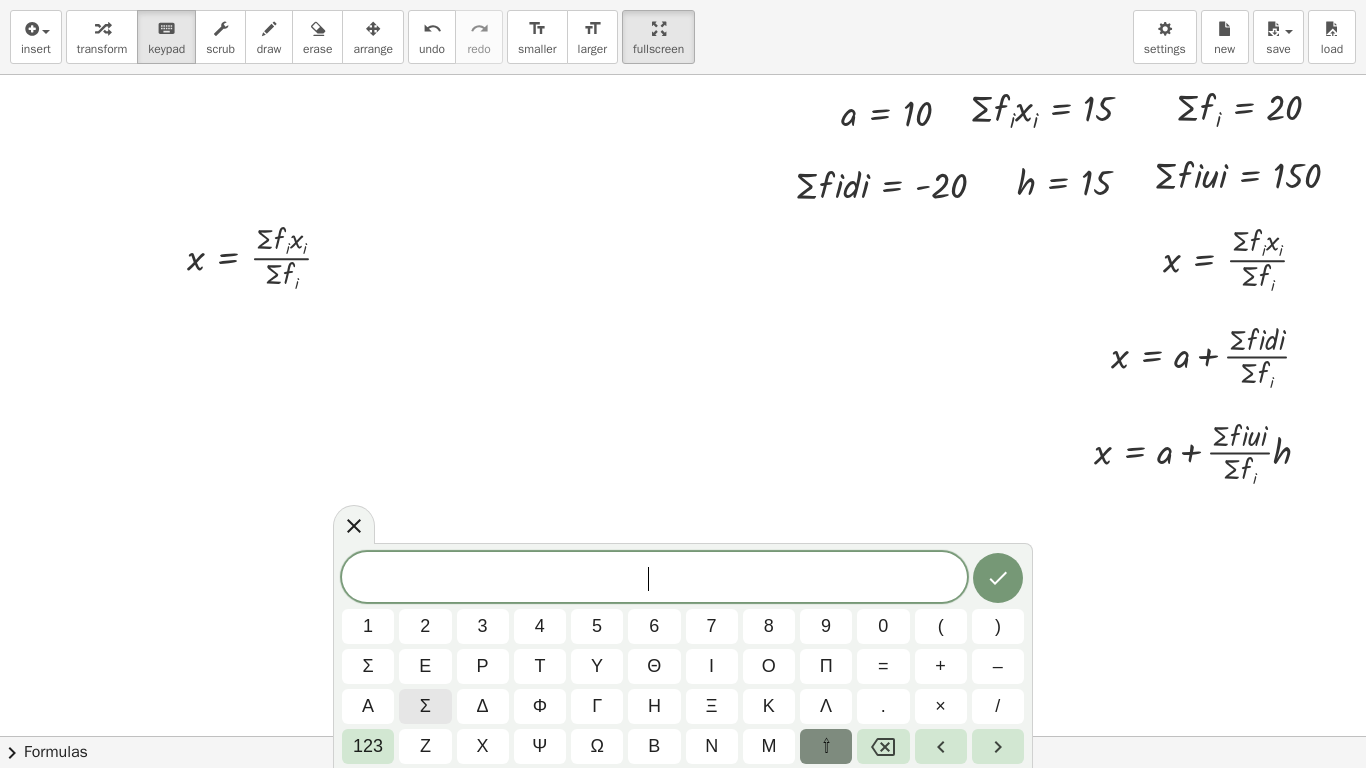 click on "⇧" at bounding box center [826, 746] 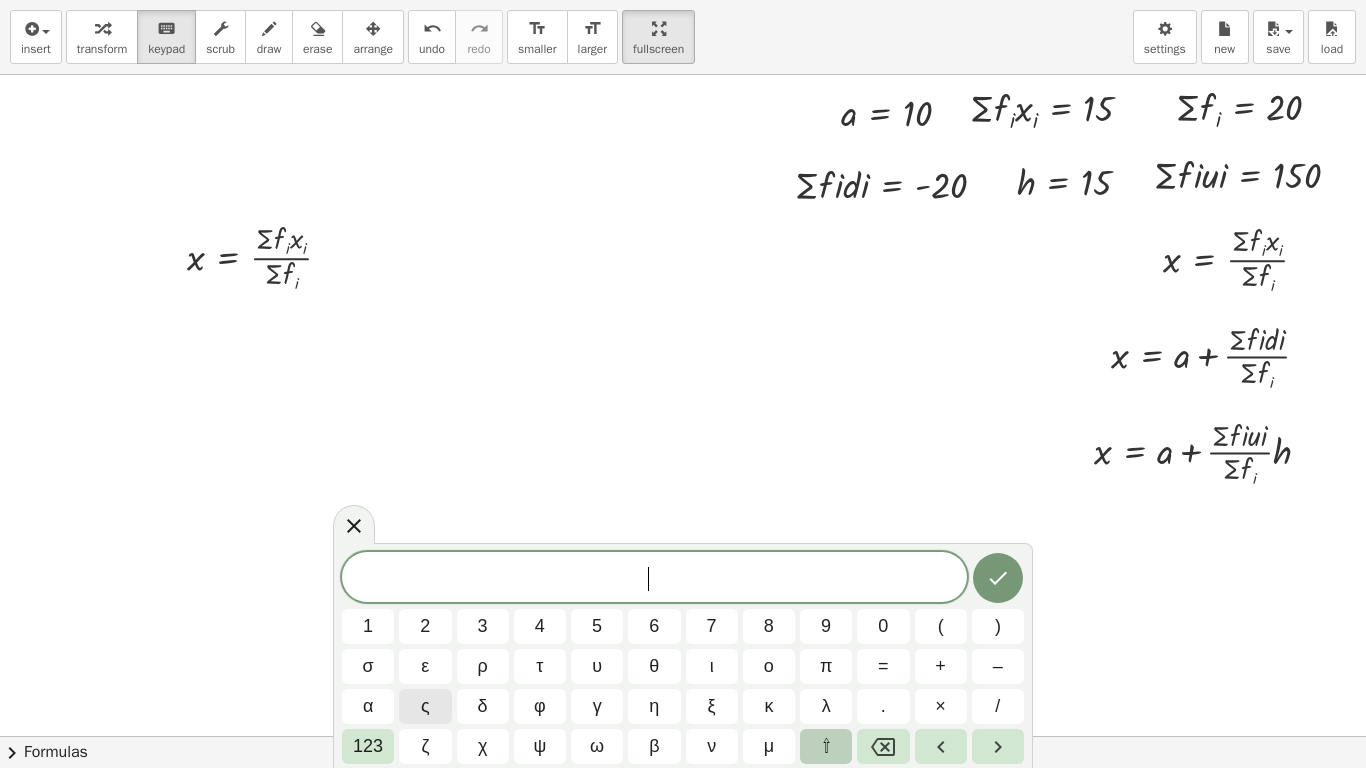 click on "⇧" at bounding box center (826, 746) 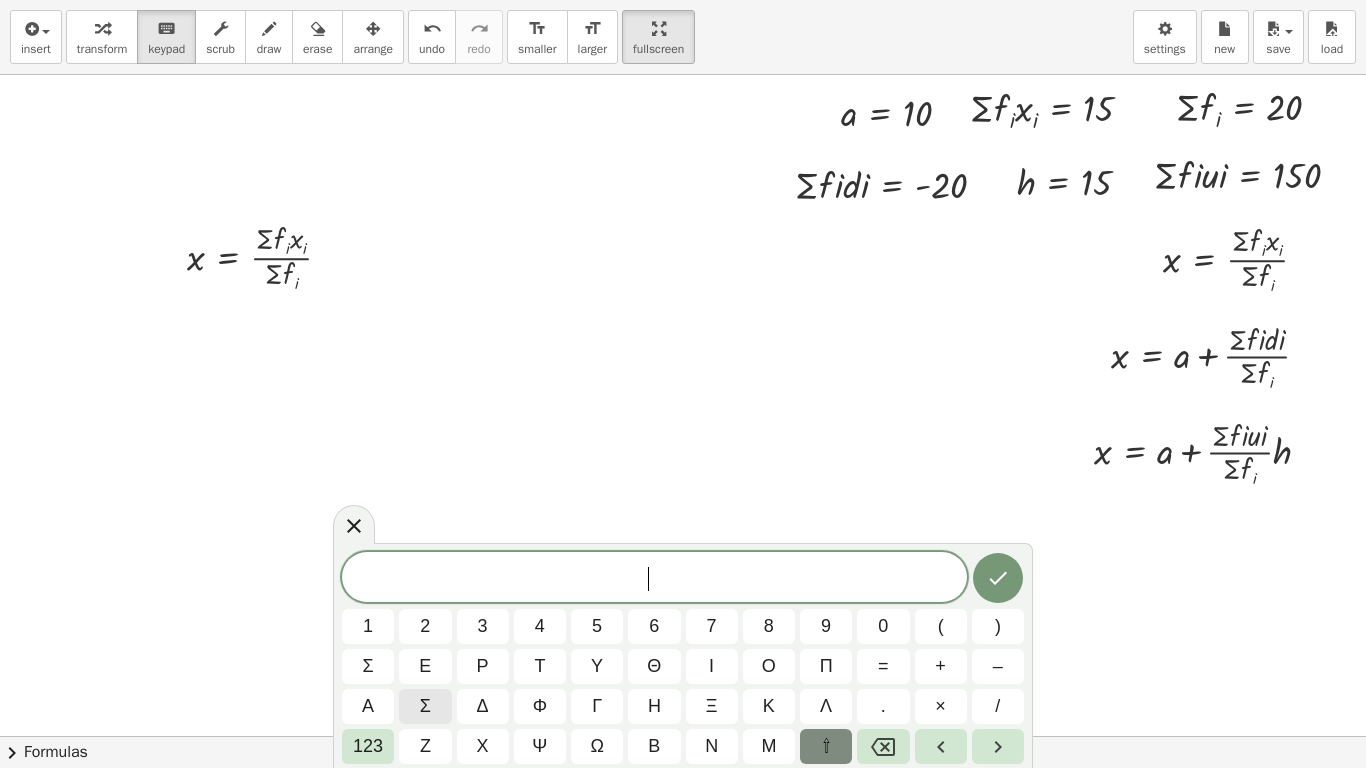 click on "⇧" at bounding box center [826, 746] 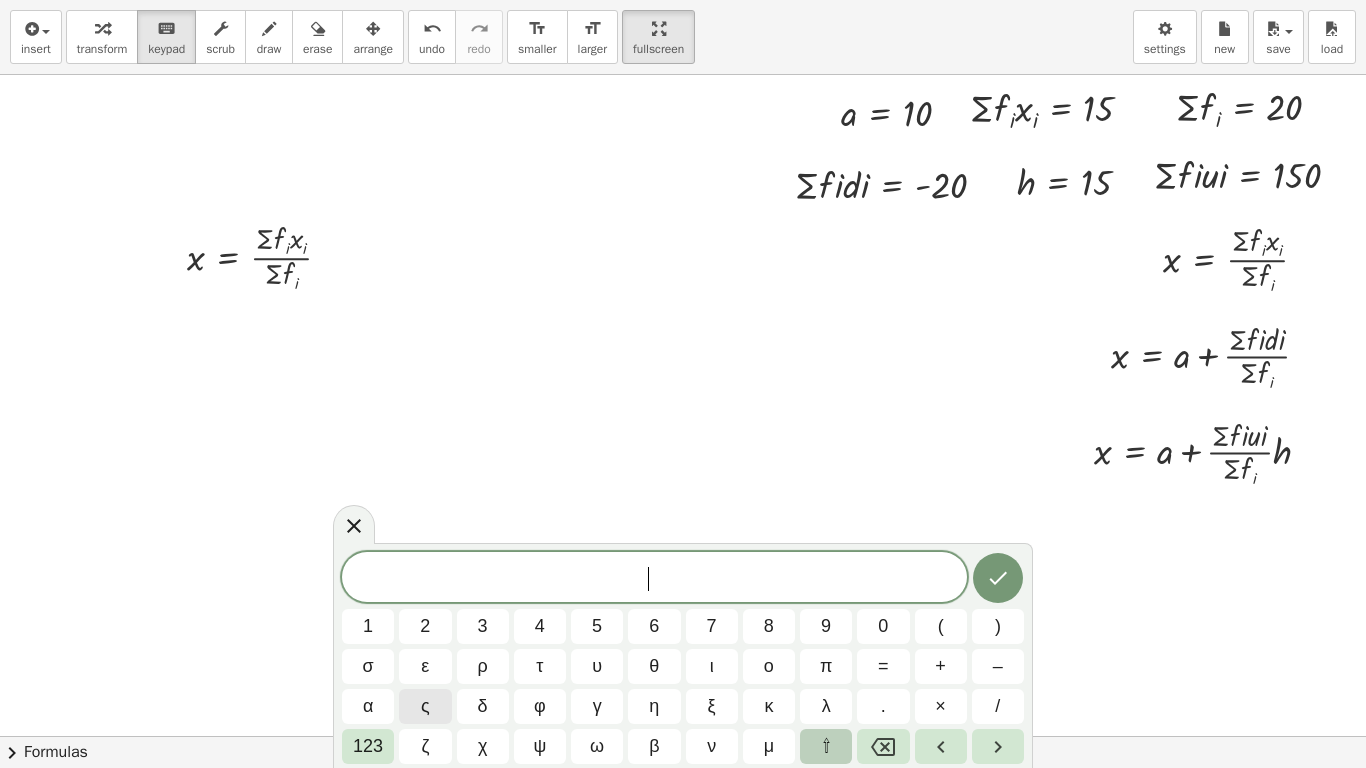 click on "⇧" at bounding box center [826, 746] 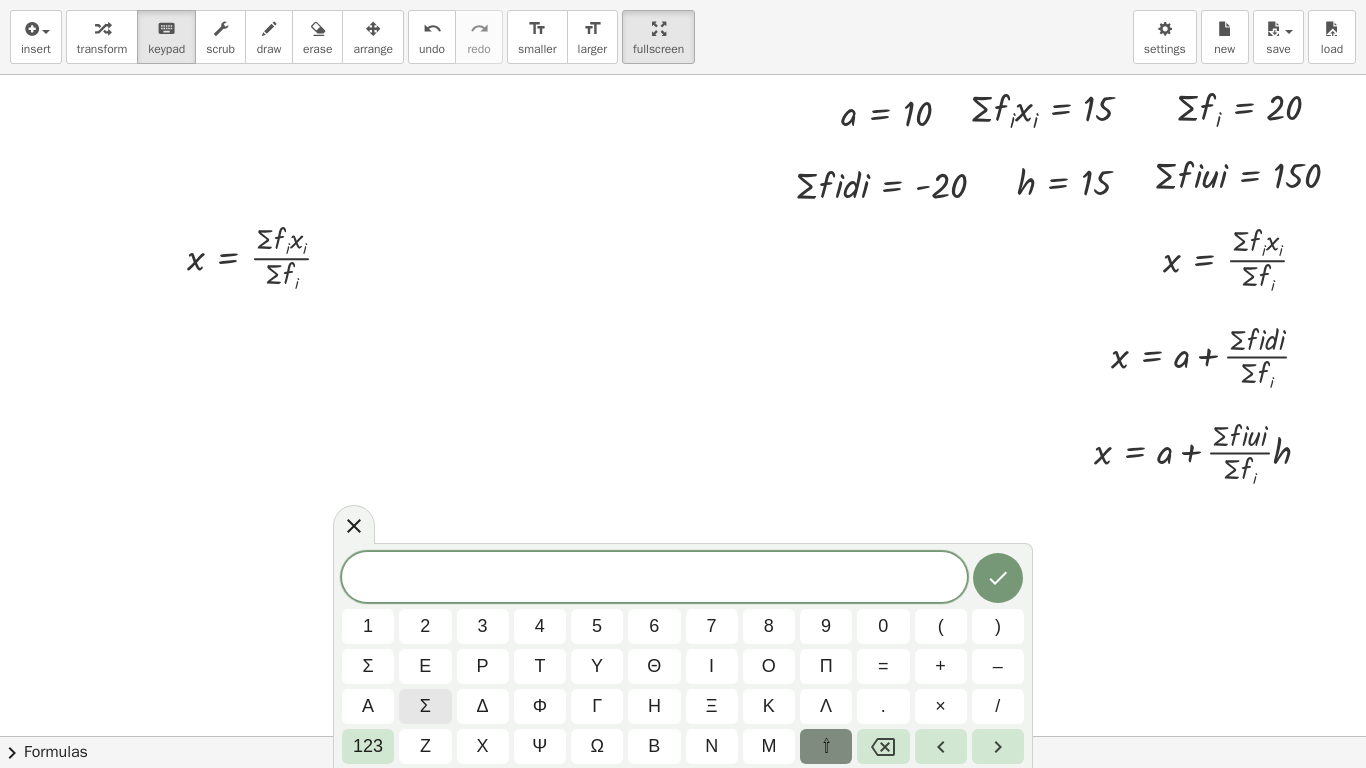 click on "⇧" at bounding box center [826, 746] 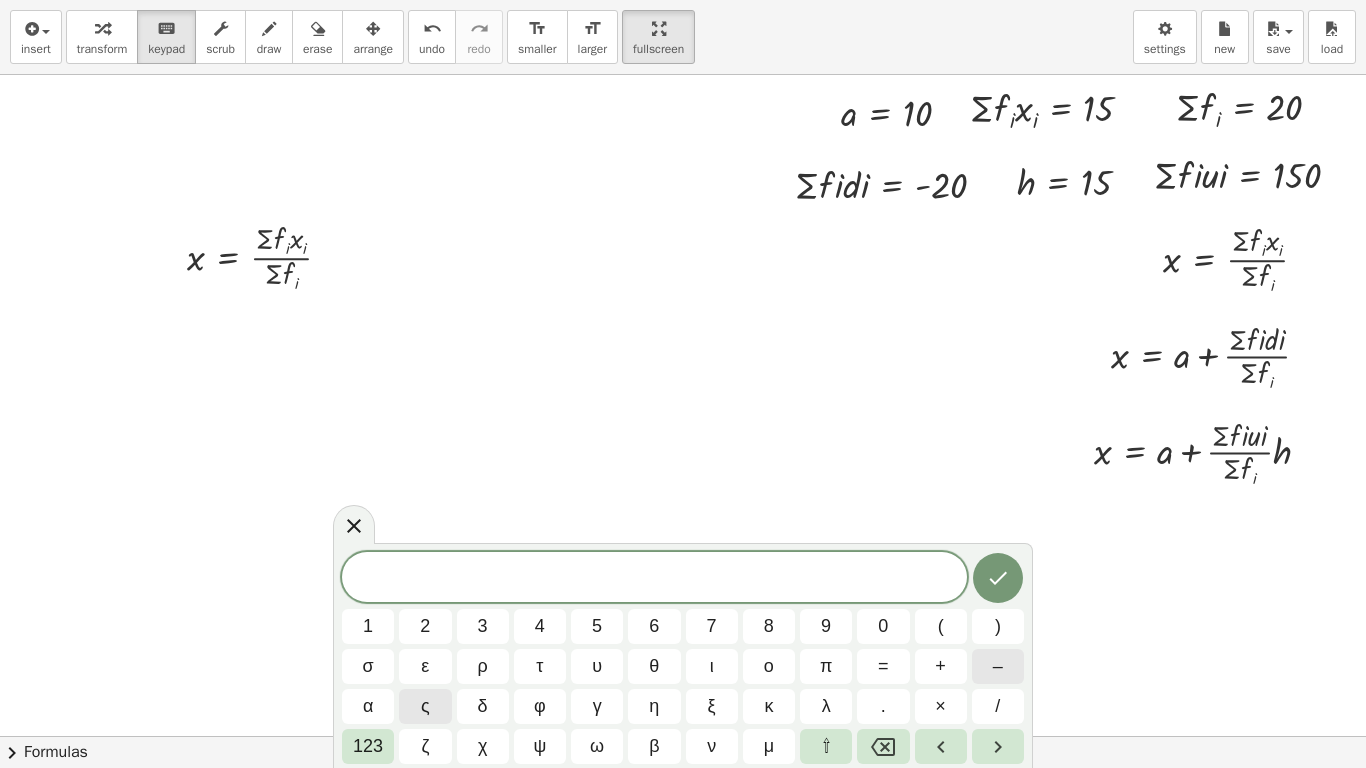 click on "–" at bounding box center (998, 666) 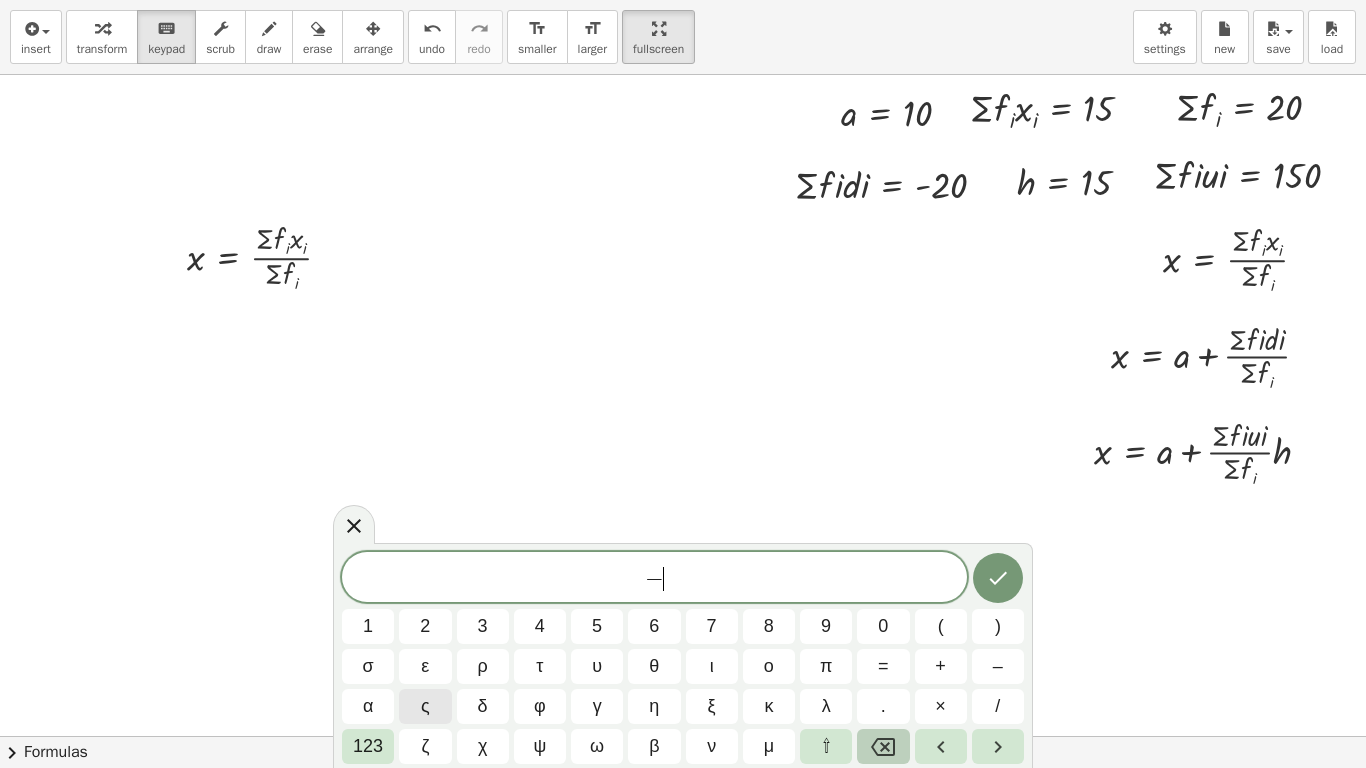 click at bounding box center (883, 746) 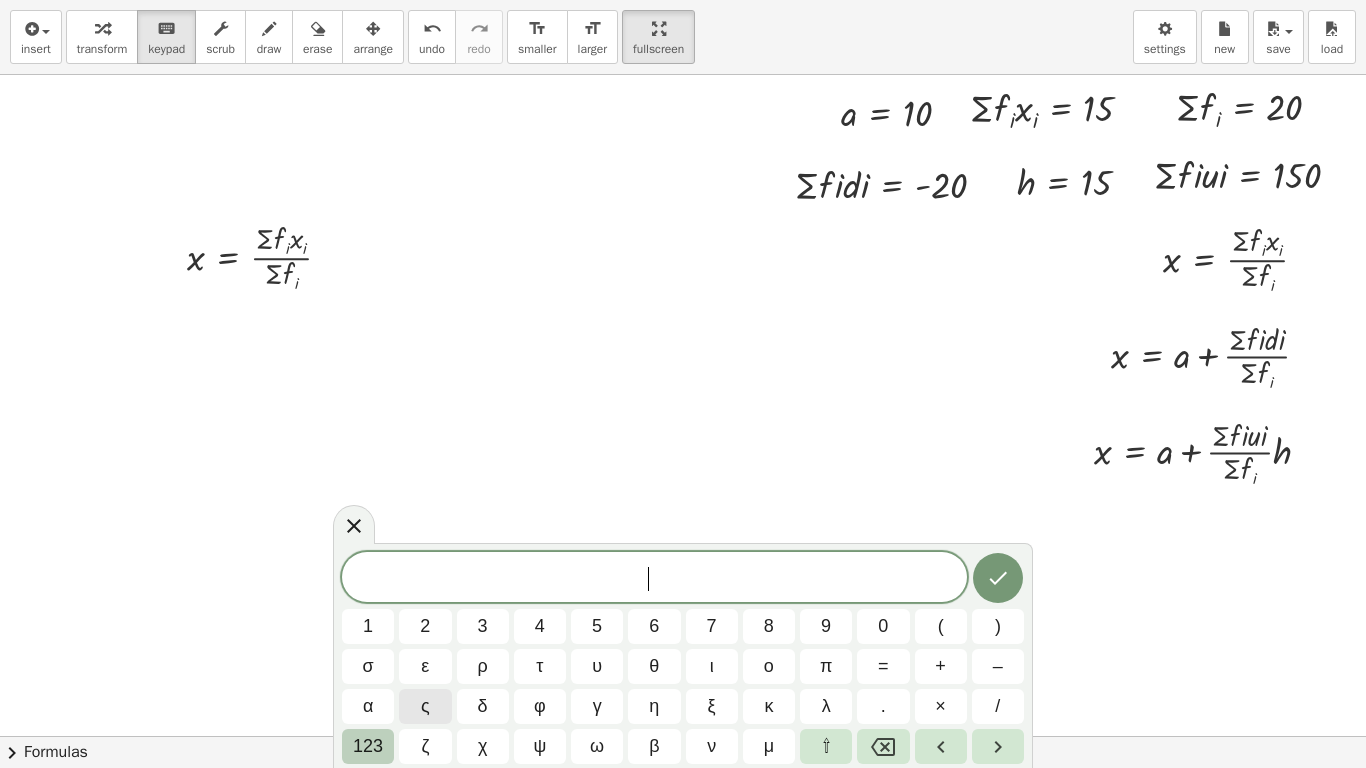click on "123" at bounding box center [368, 746] 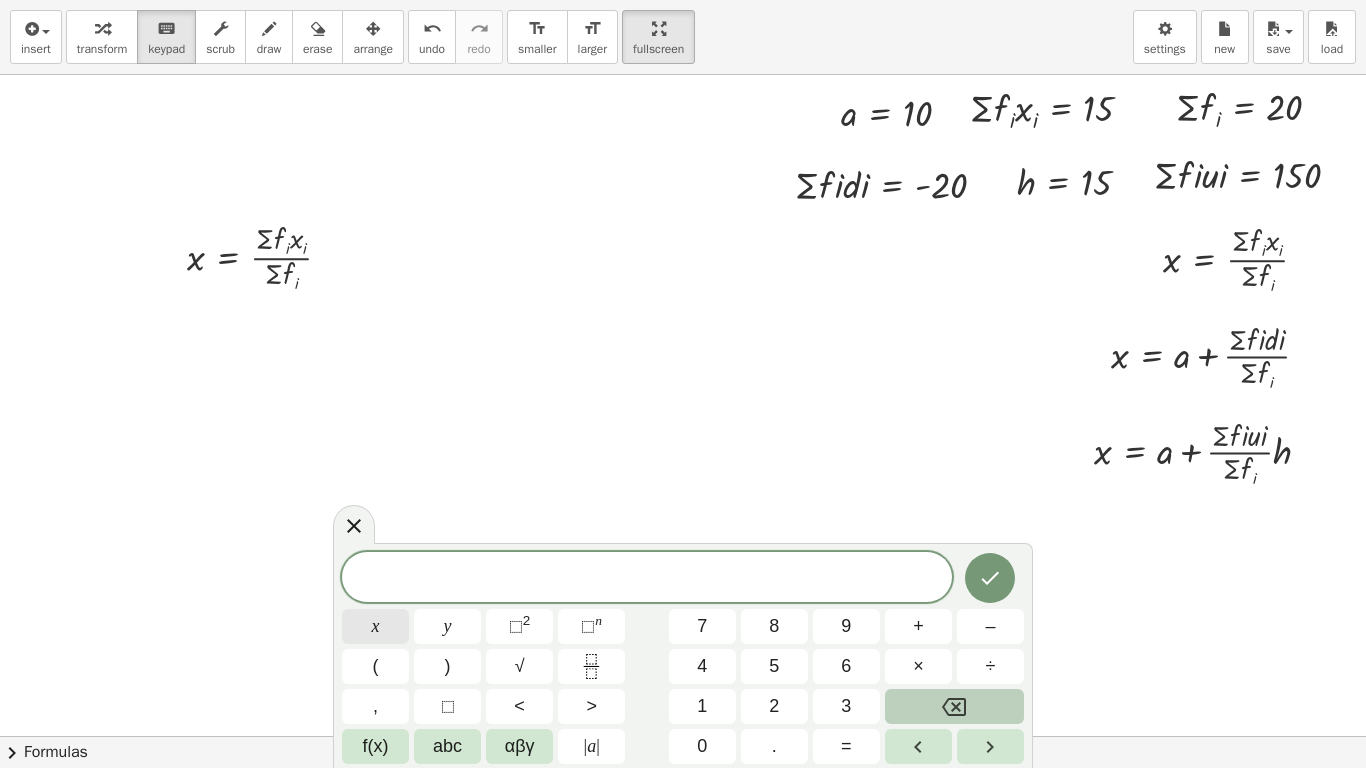 click on "x" at bounding box center (375, 626) 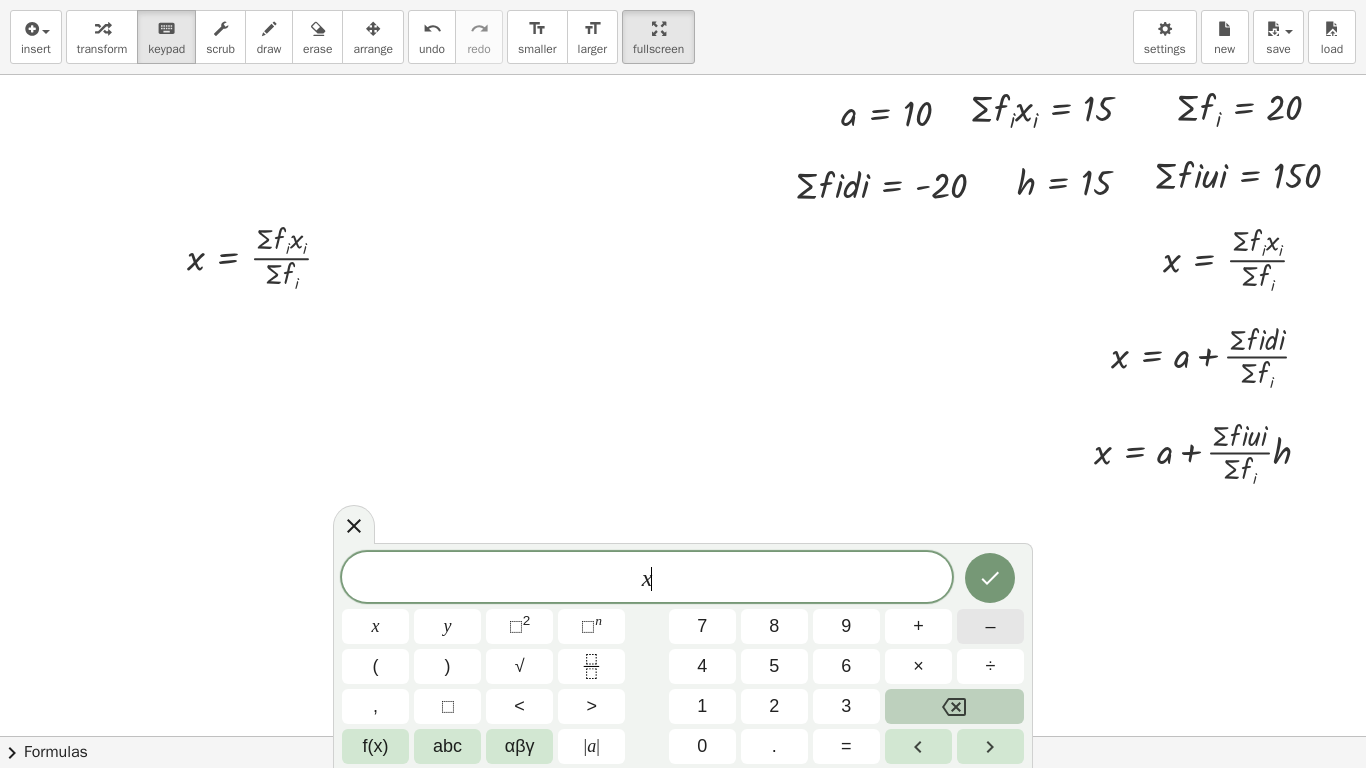 click on "–" at bounding box center [990, 626] 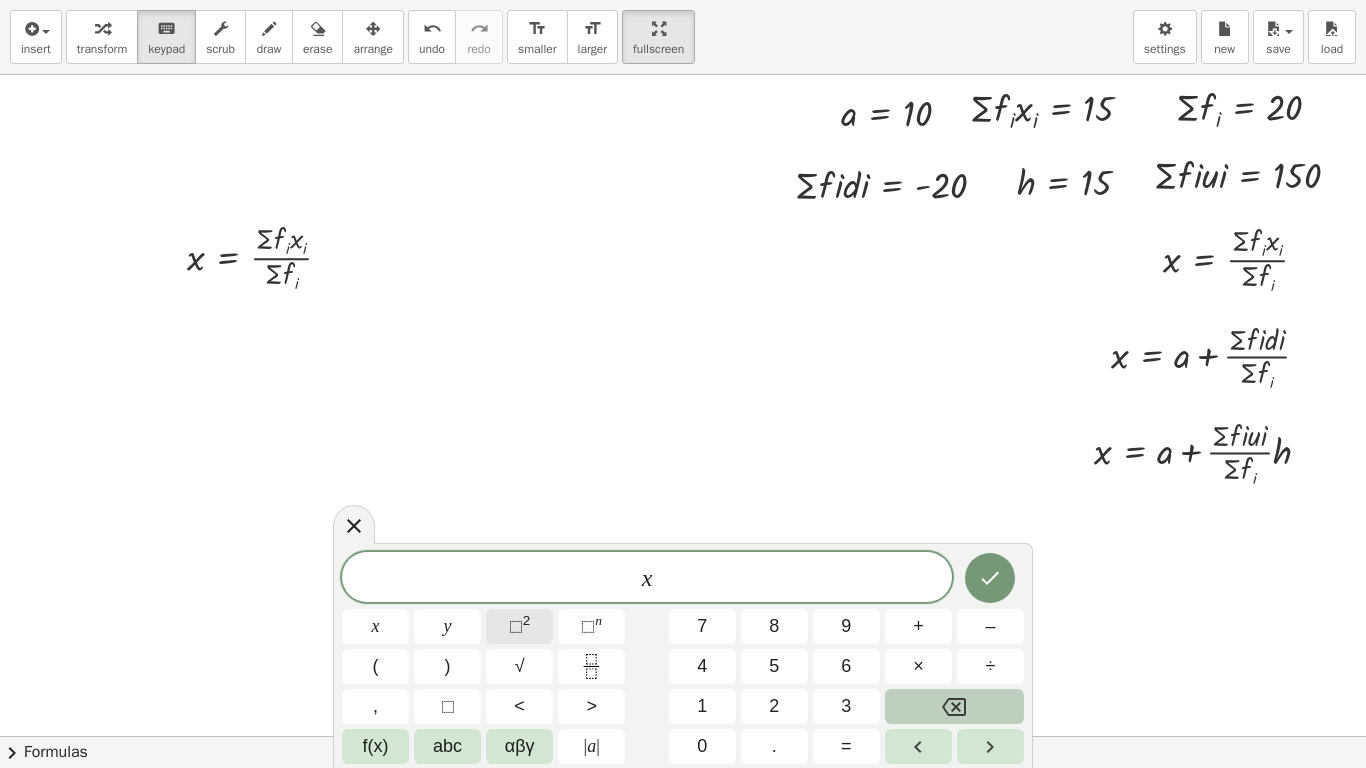 click on "⬚ 2" 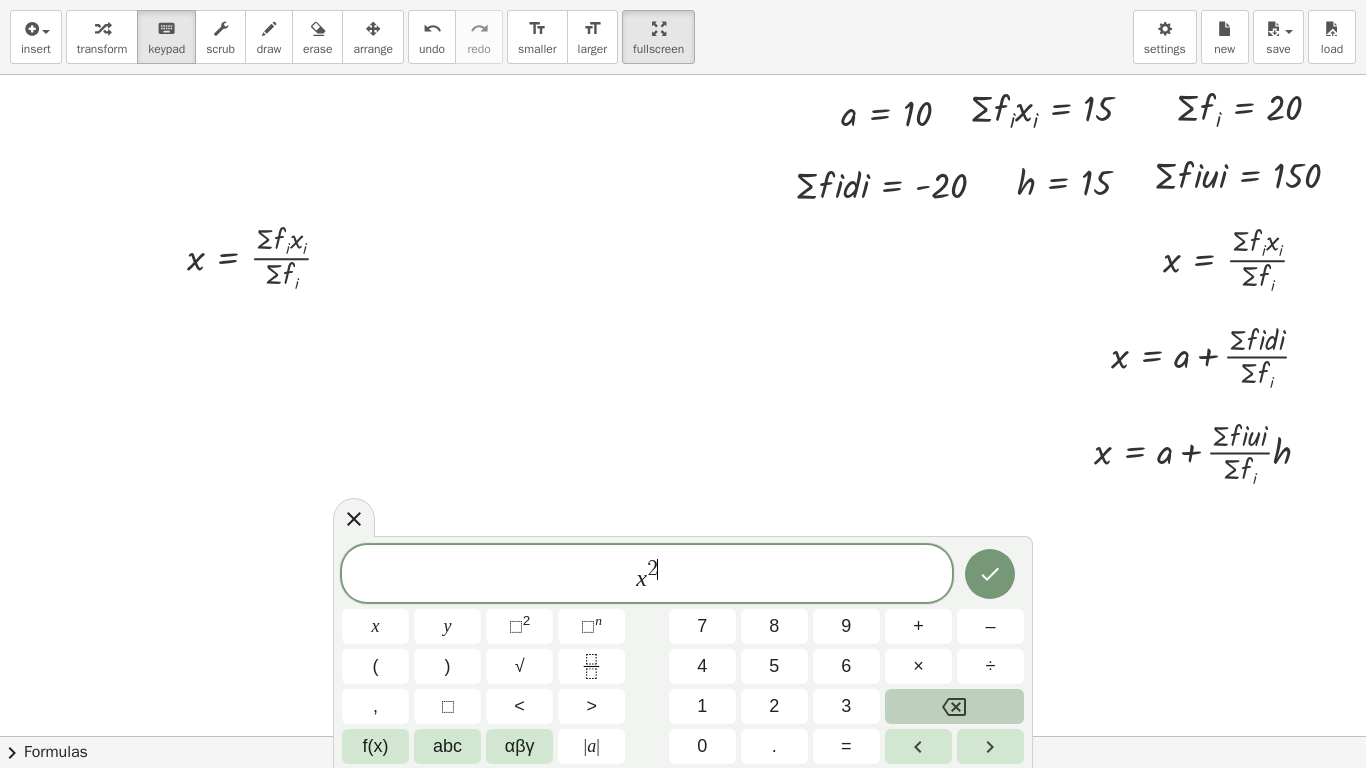 click at bounding box center (954, 706) 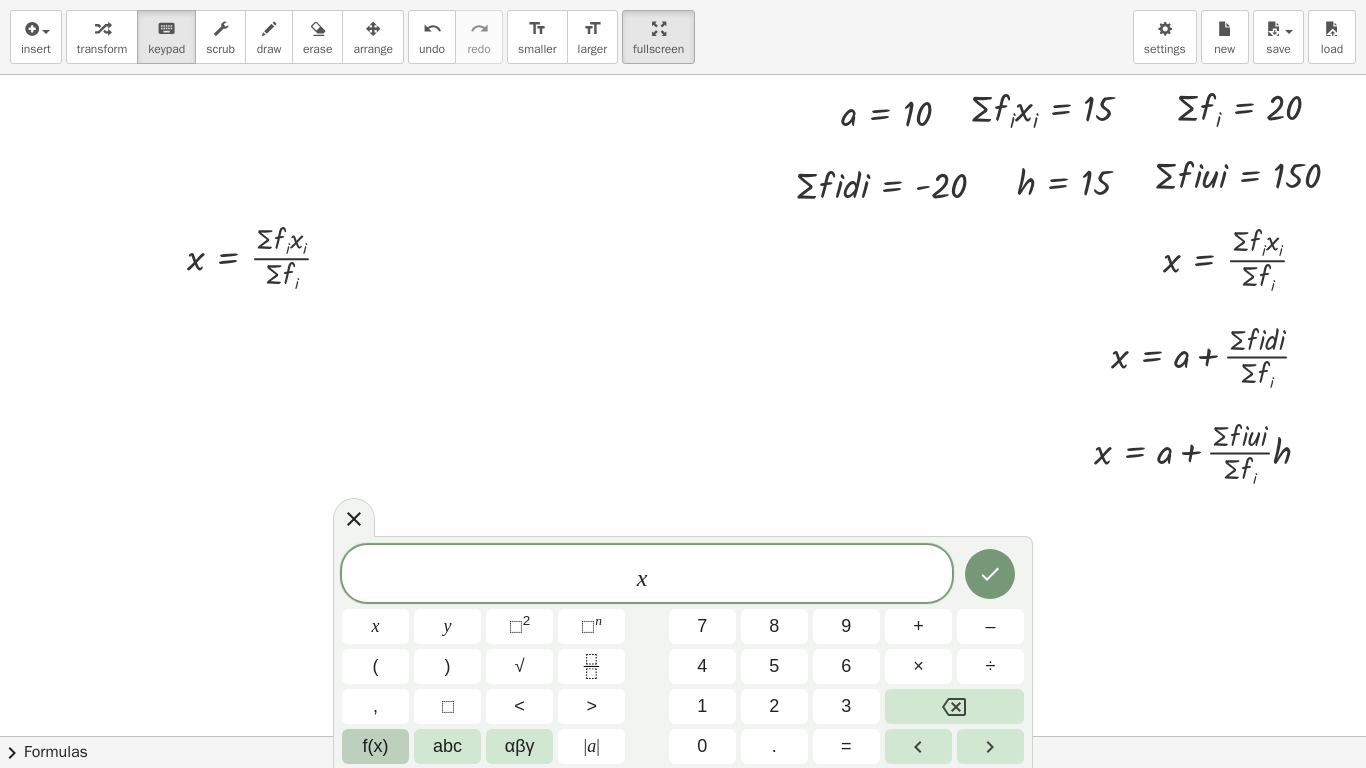 click on "f(x)" at bounding box center [375, 746] 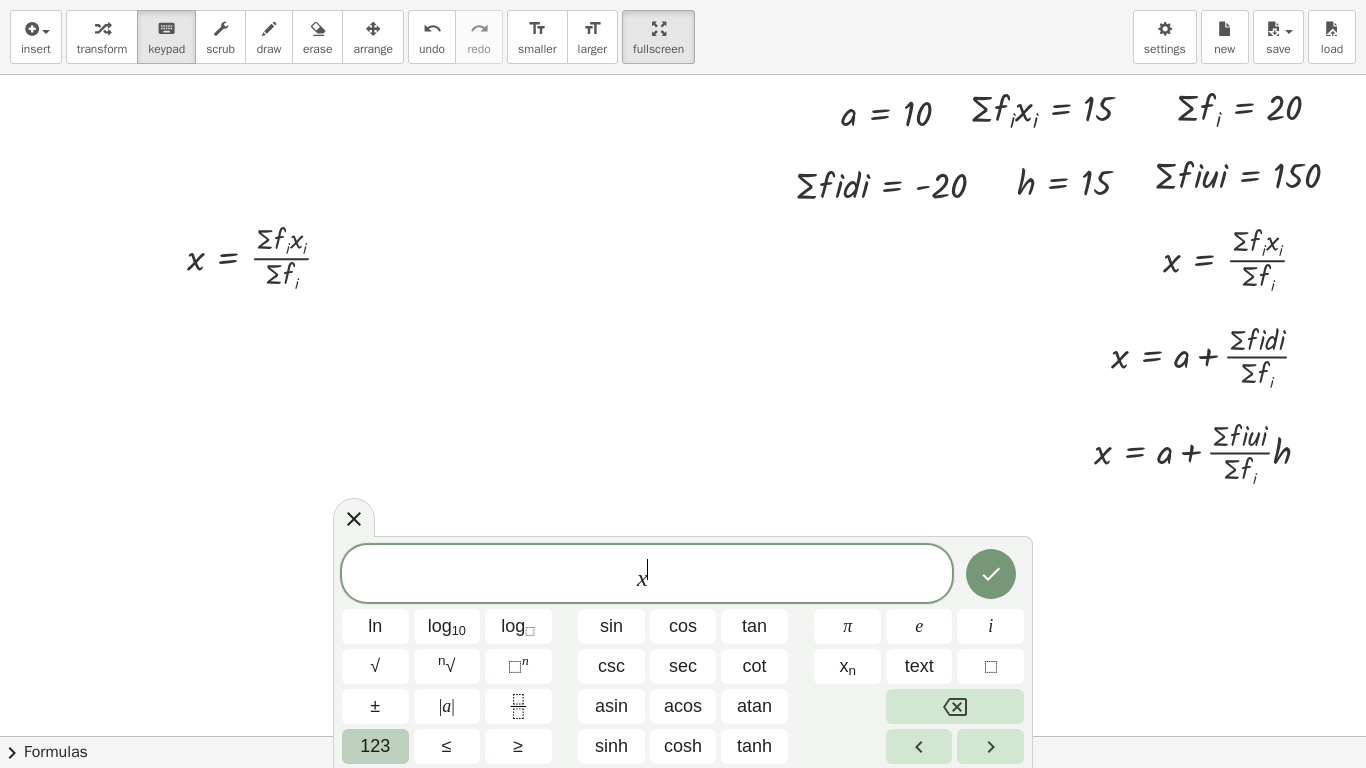 click on "123" at bounding box center [375, 746] 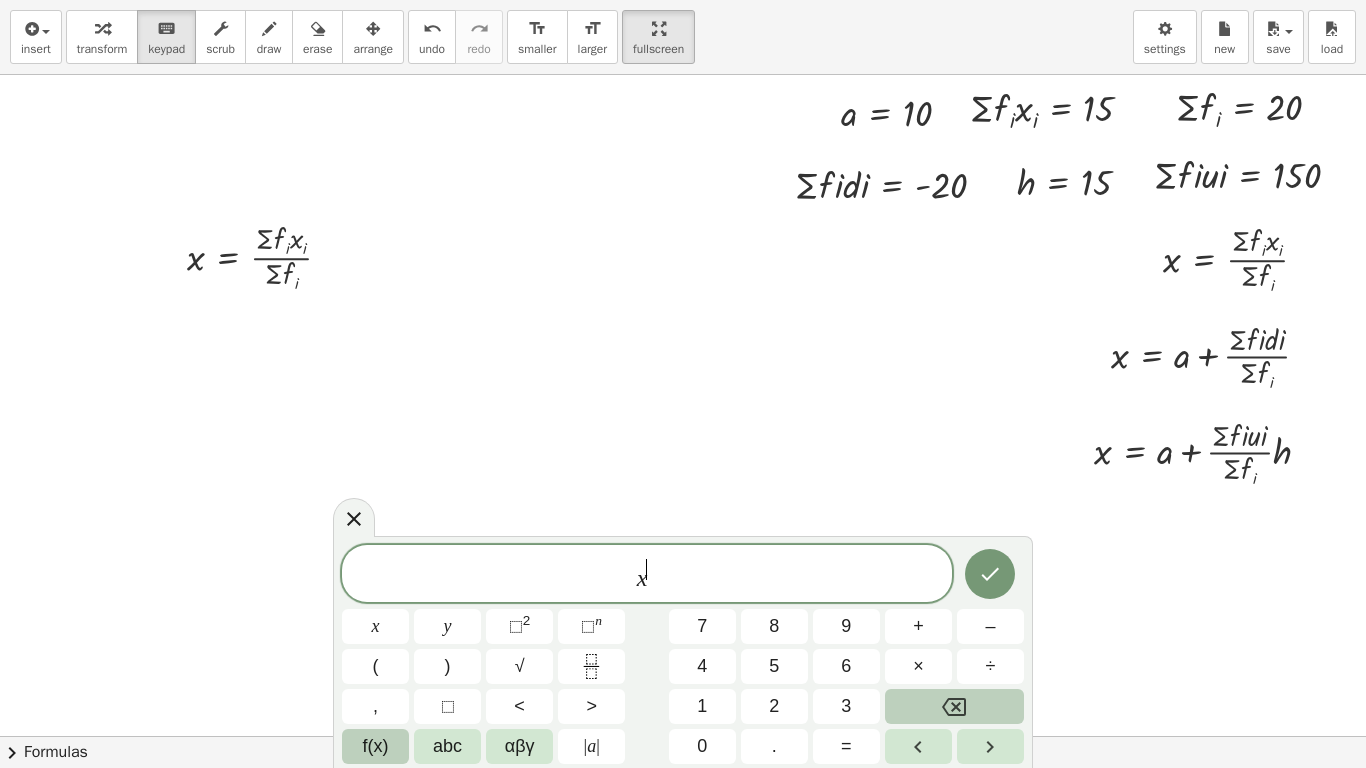 click on "f(x)" at bounding box center [376, 746] 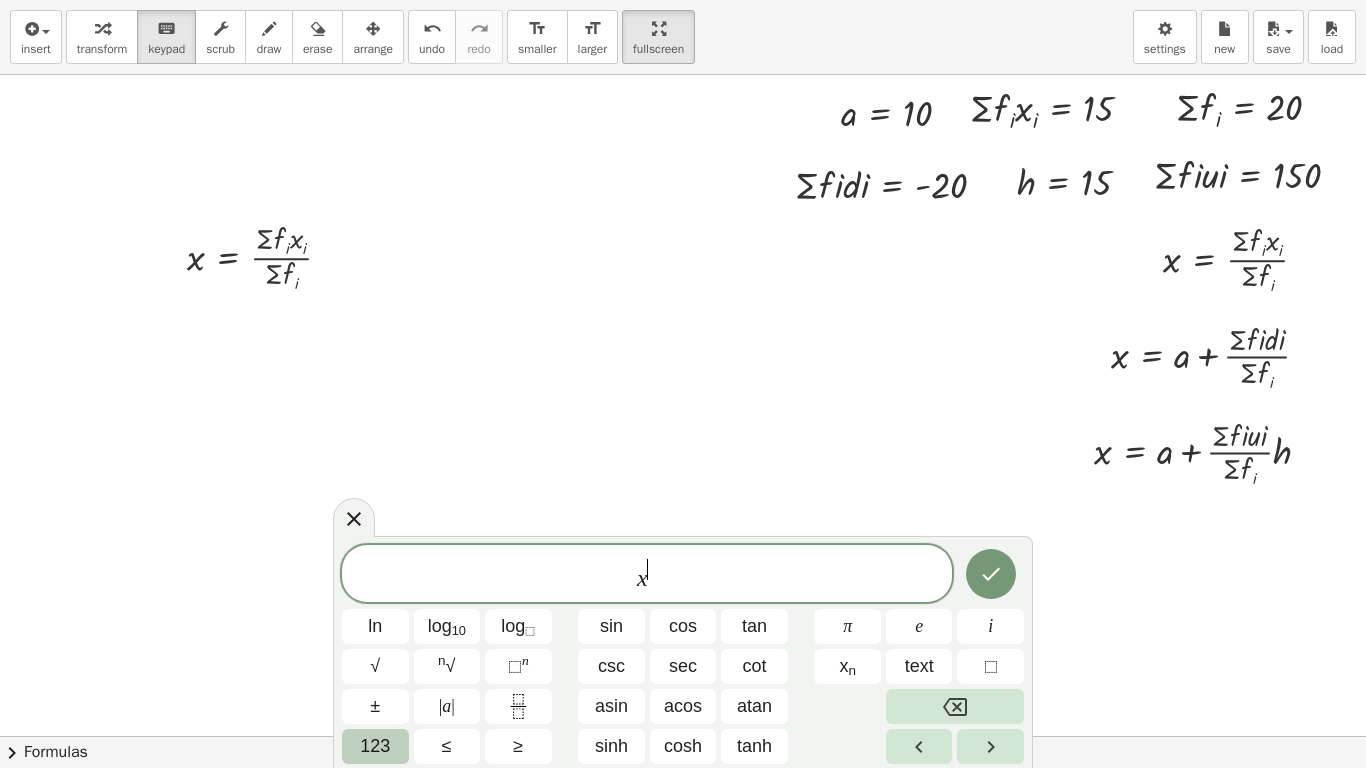 click on "123" at bounding box center (375, 746) 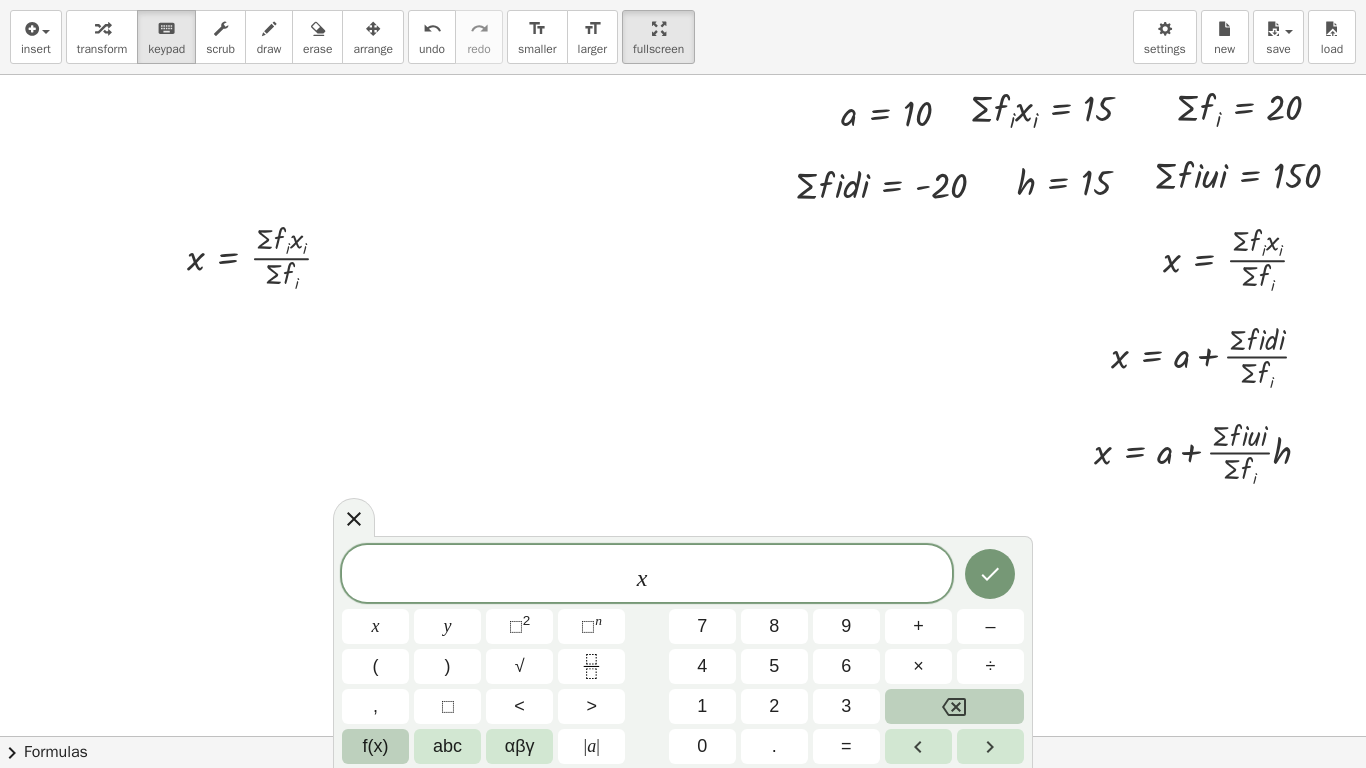 click on "f(x)" at bounding box center (376, 746) 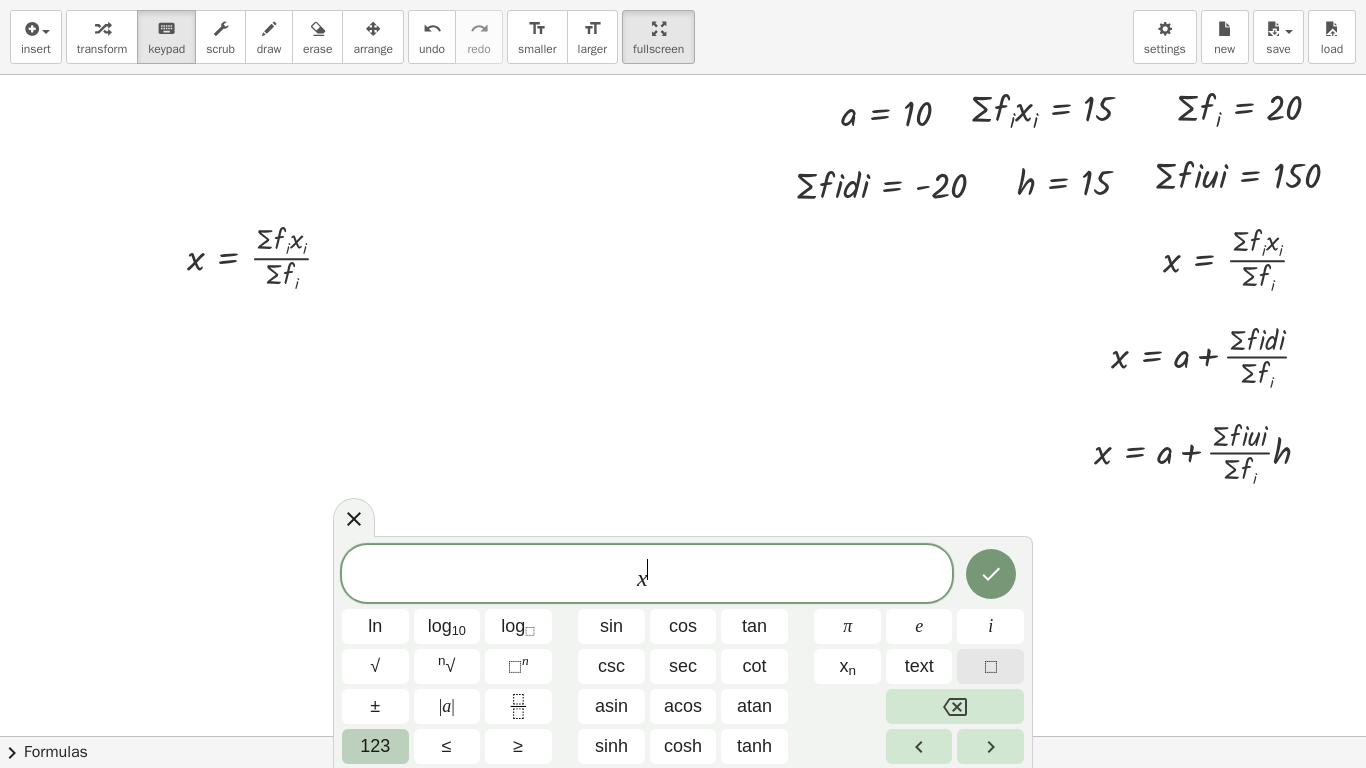 click on "⬚" at bounding box center [991, 666] 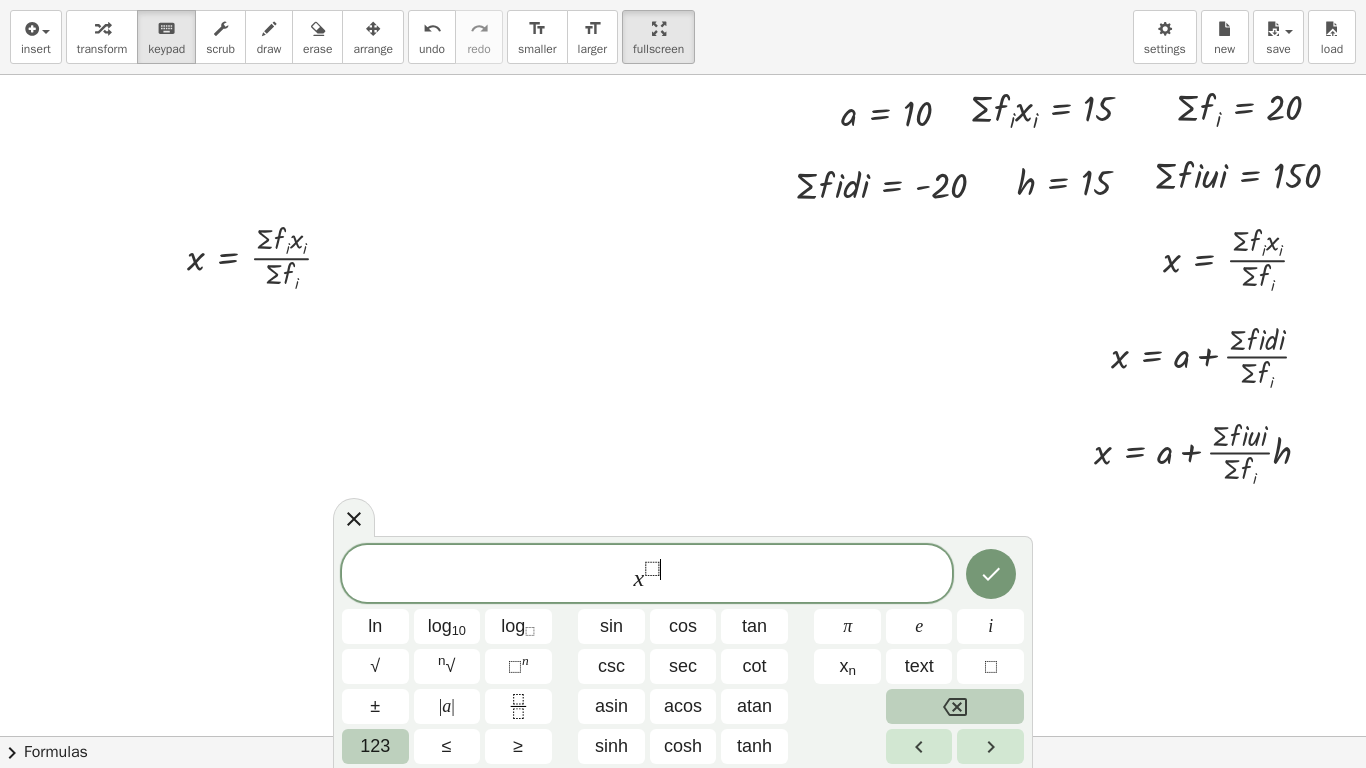 click at bounding box center (955, 706) 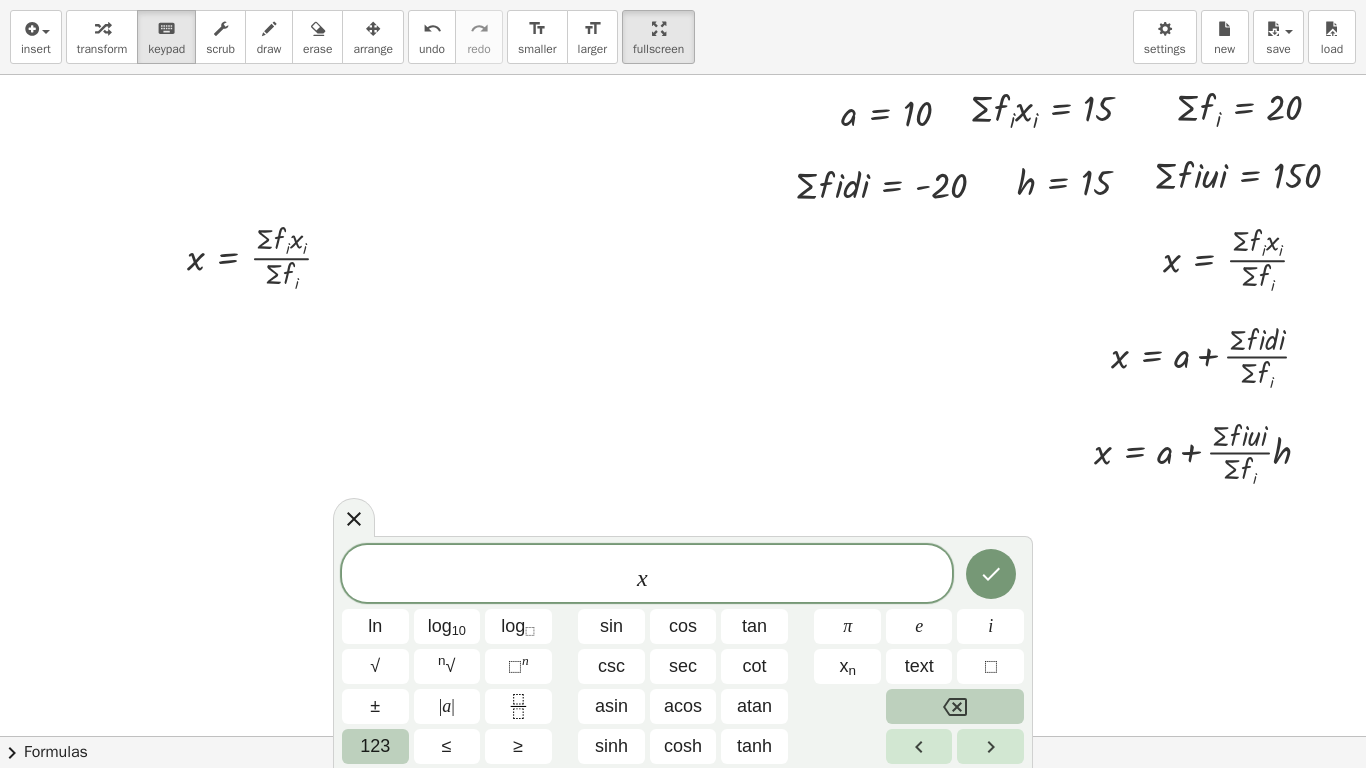 click at bounding box center [955, 706] 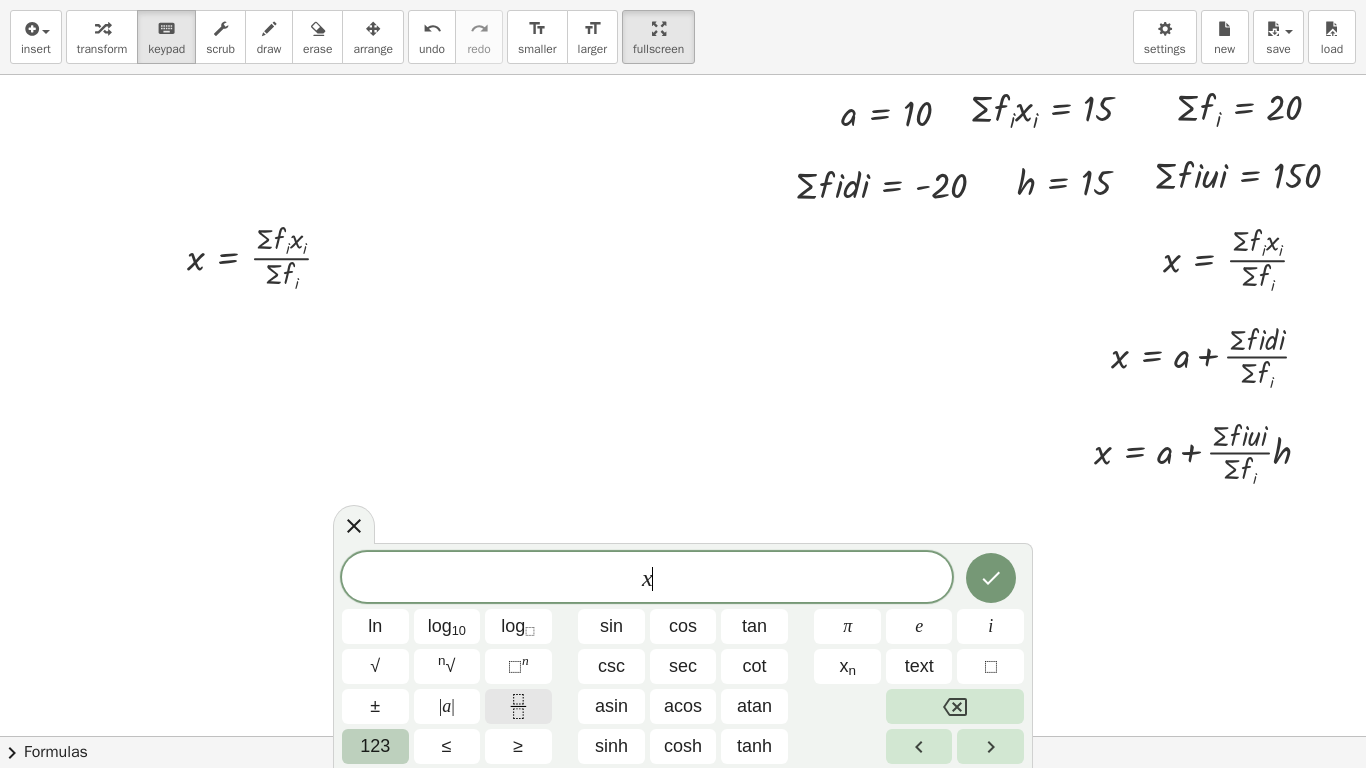 click 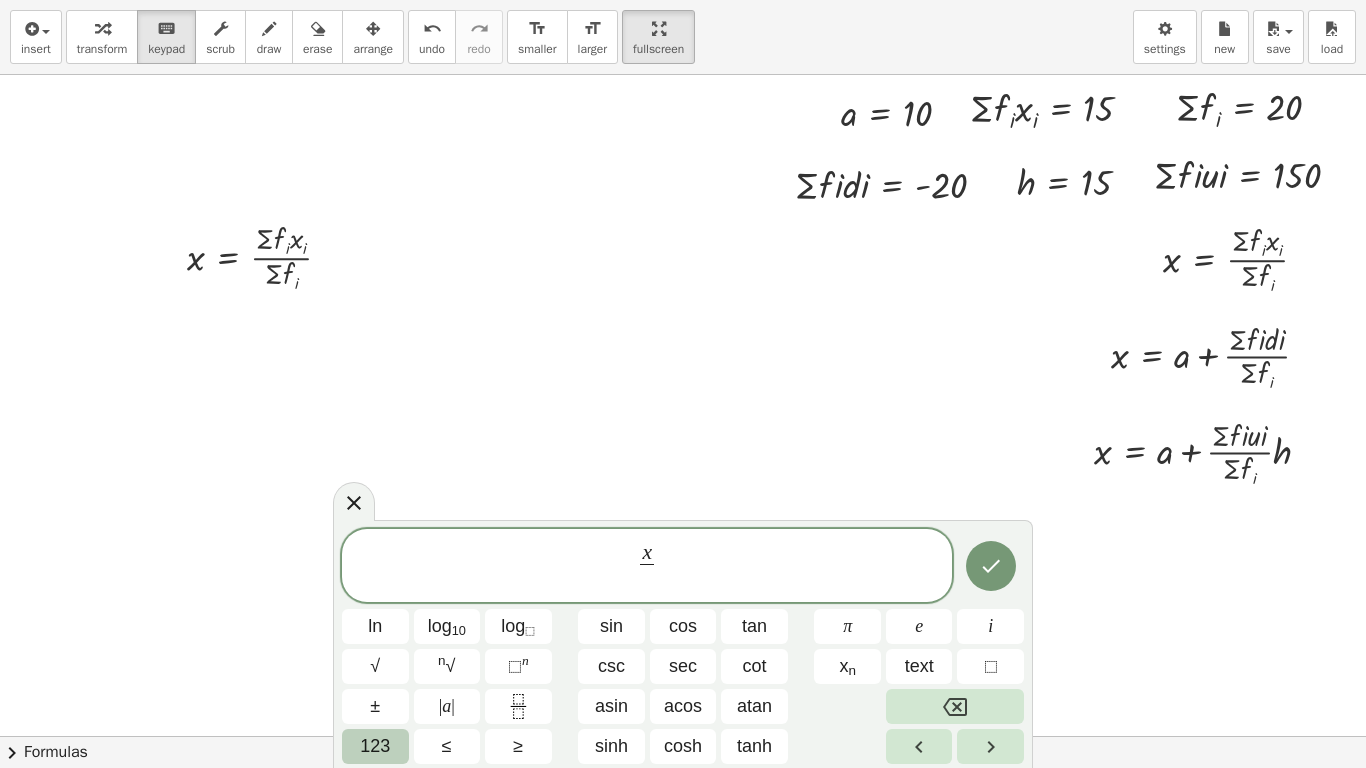 click on "123" at bounding box center [375, 746] 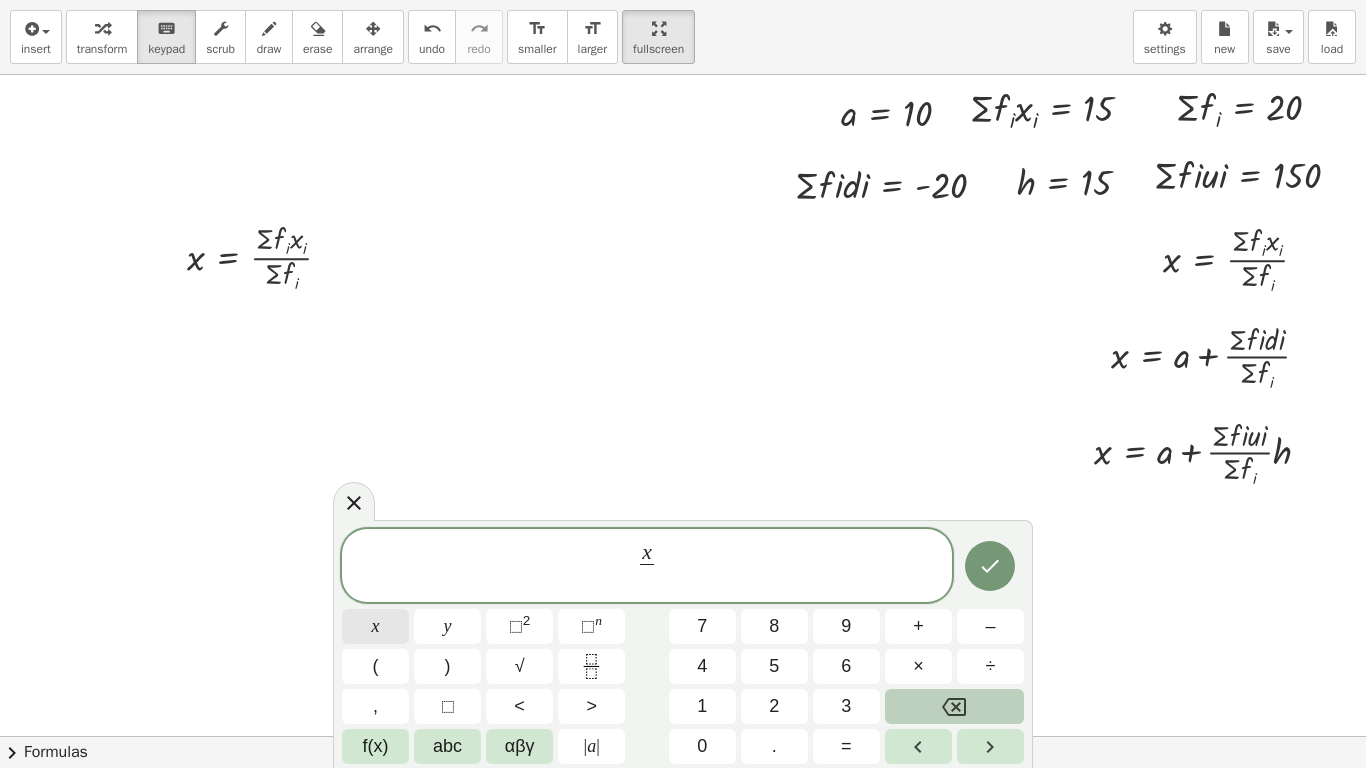 click on "x" at bounding box center (376, 626) 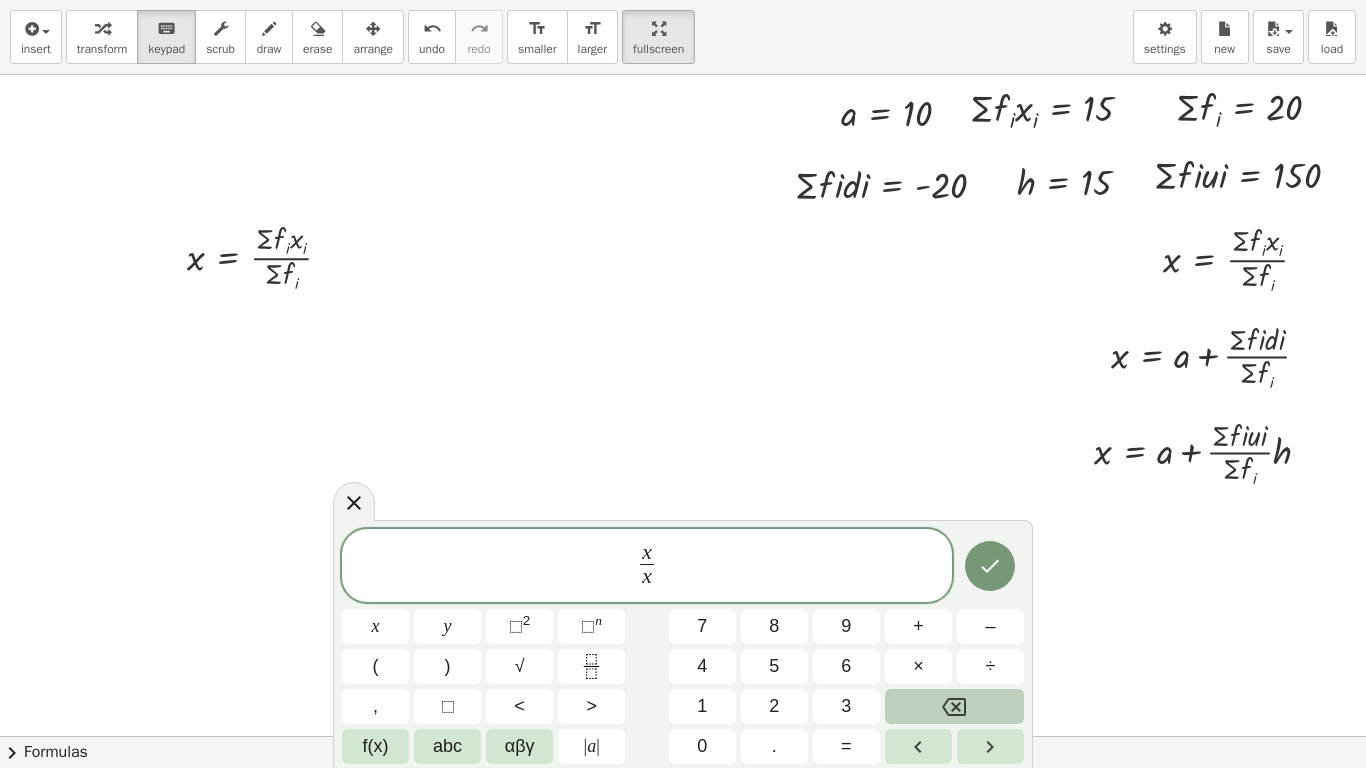 click on "x" at bounding box center [647, 554] 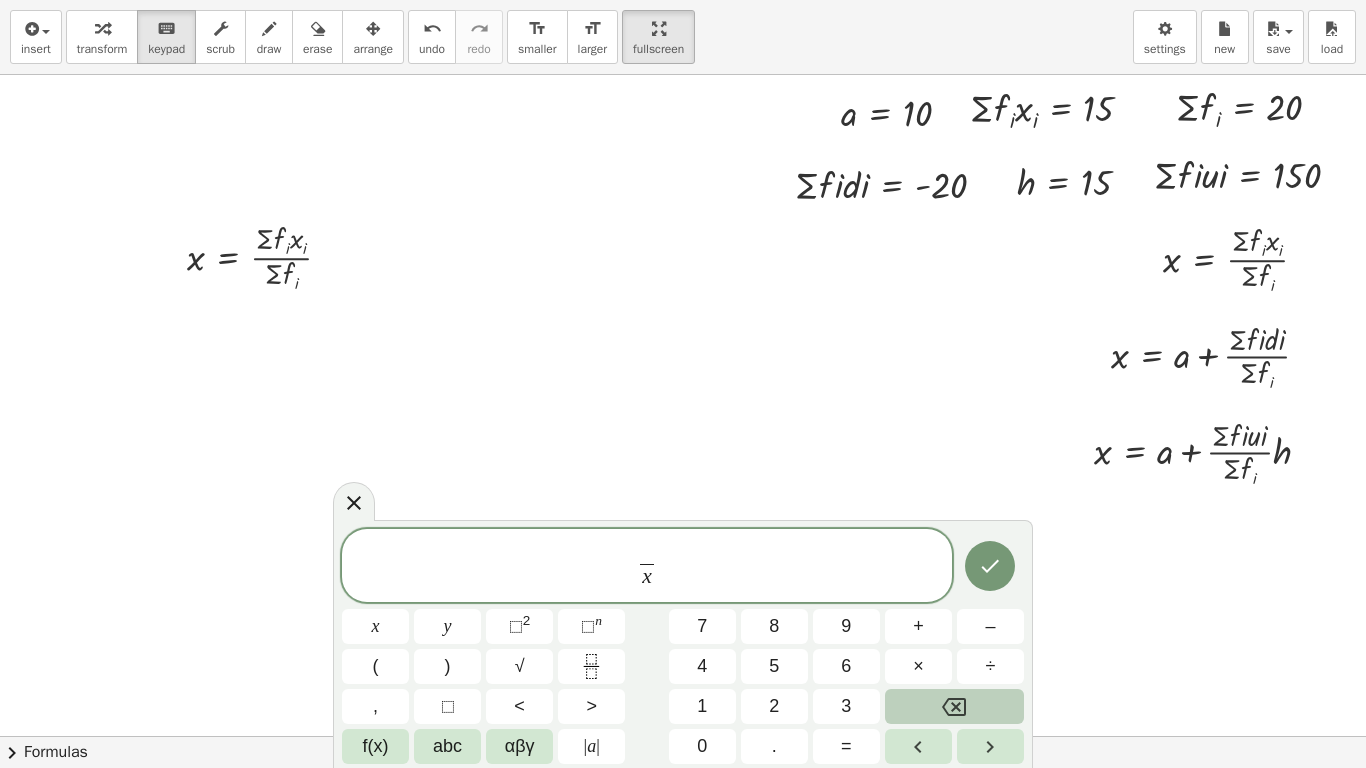 click on "​ x ​" at bounding box center (647, 567) 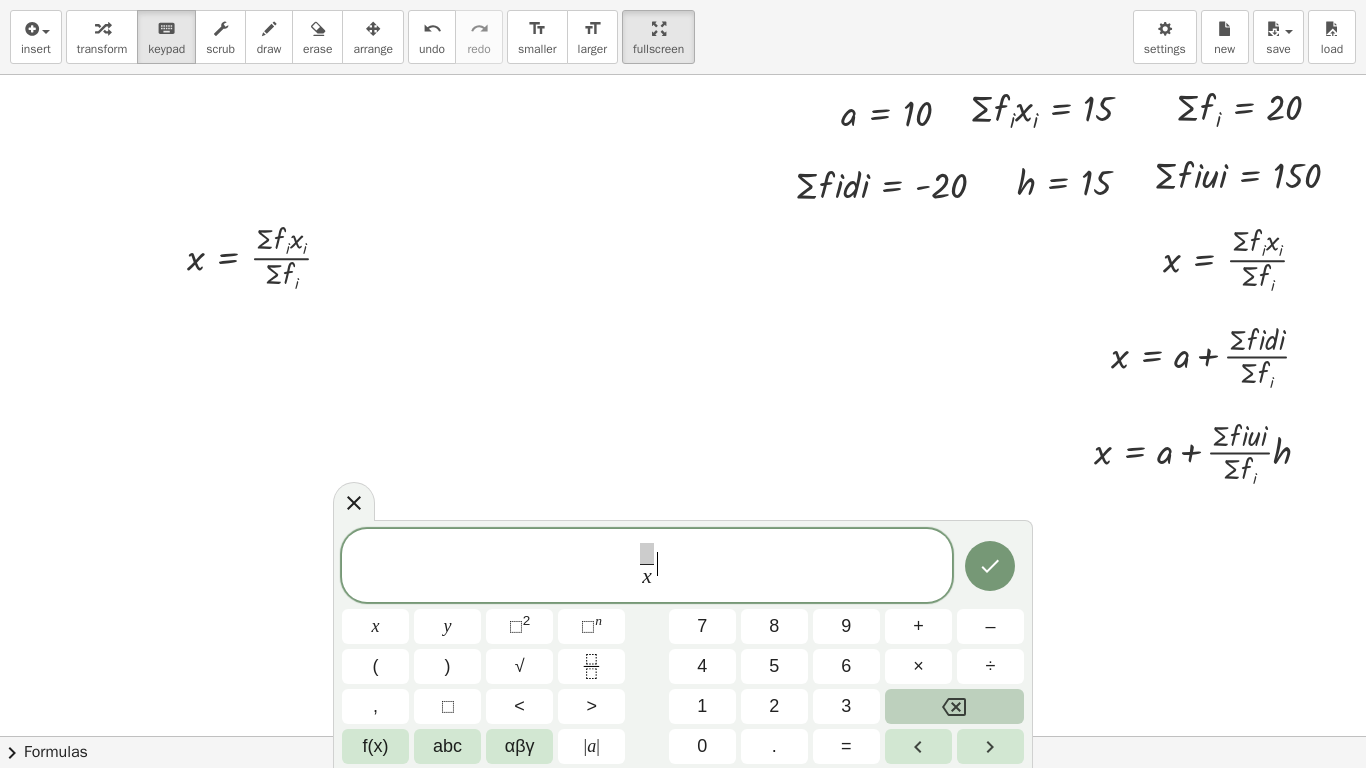 click on "x ​ ​" at bounding box center [647, 567] 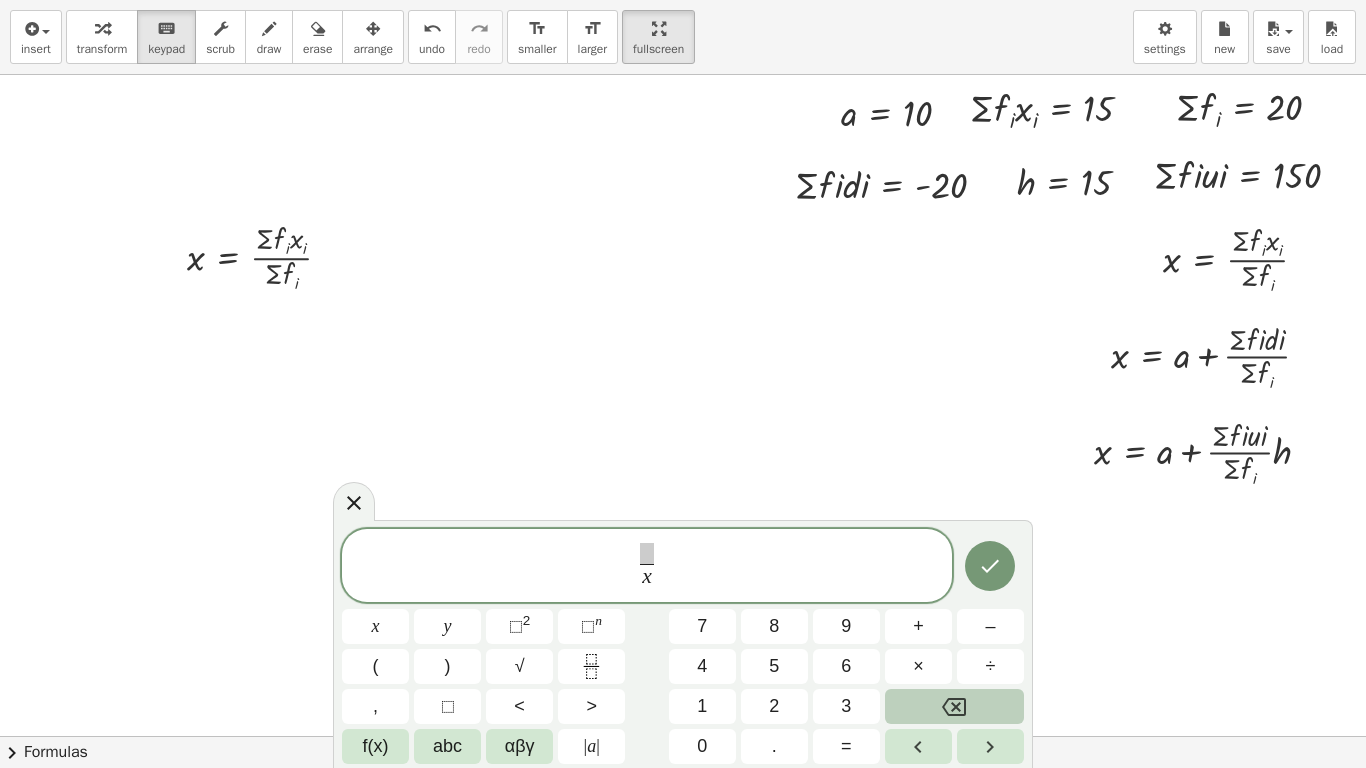 click on "x ​ ​" at bounding box center [647, 567] 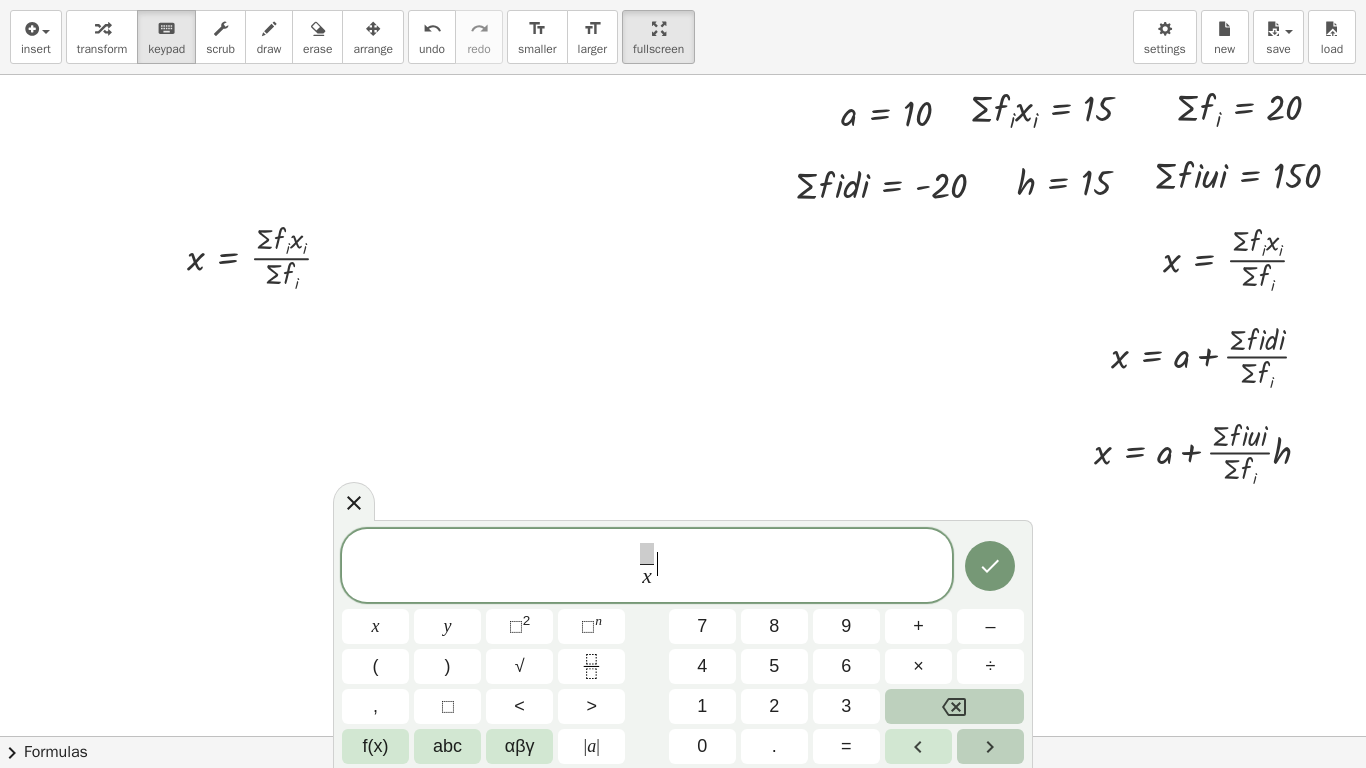 click at bounding box center [990, 746] 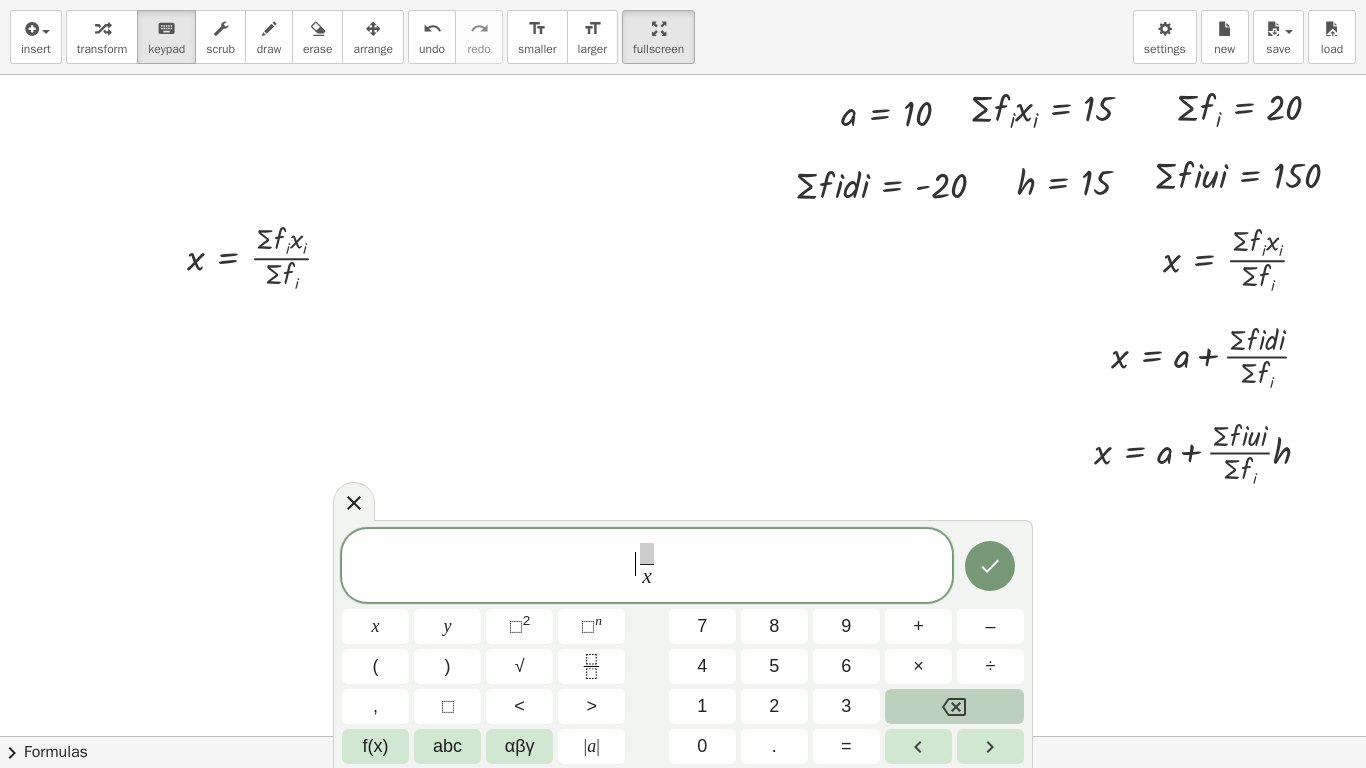 click on "​ x ​" at bounding box center (647, 567) 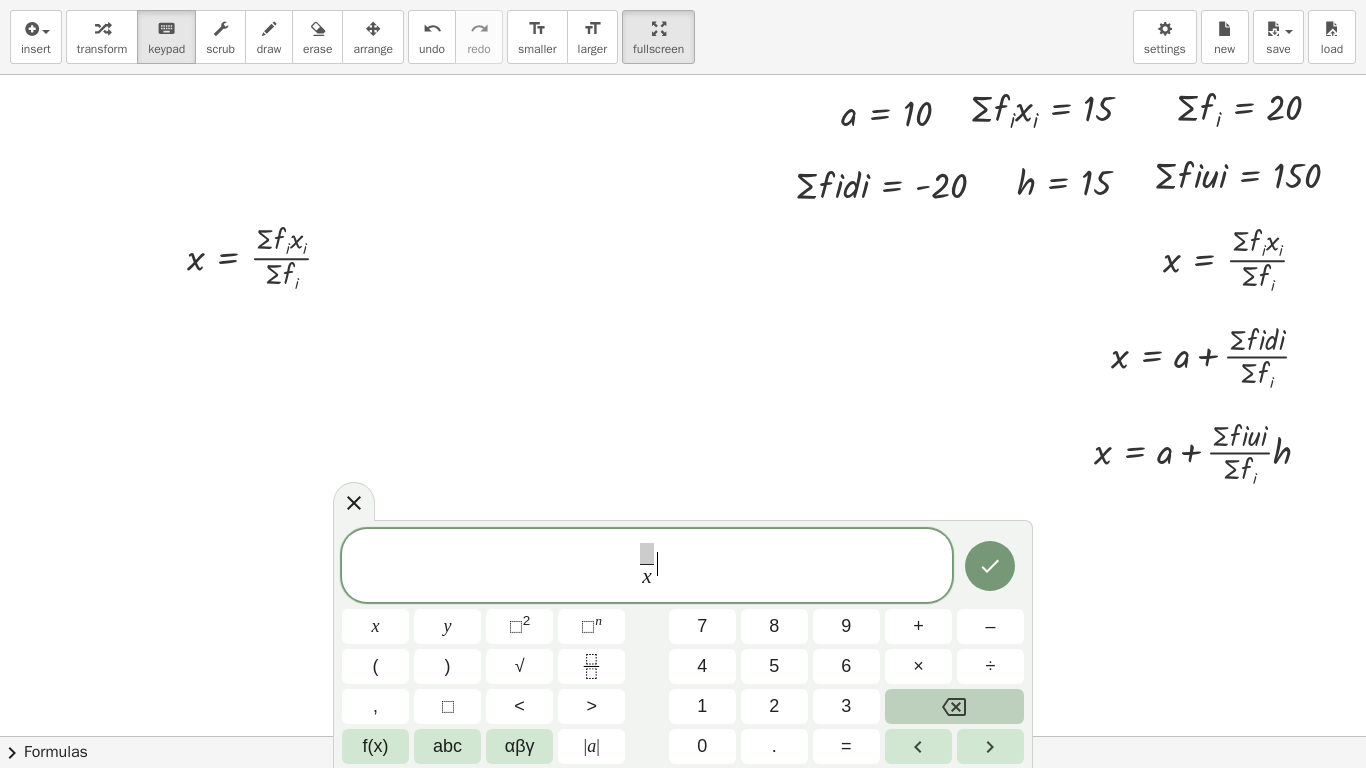 click on "x ​ ​" at bounding box center [647, 567] 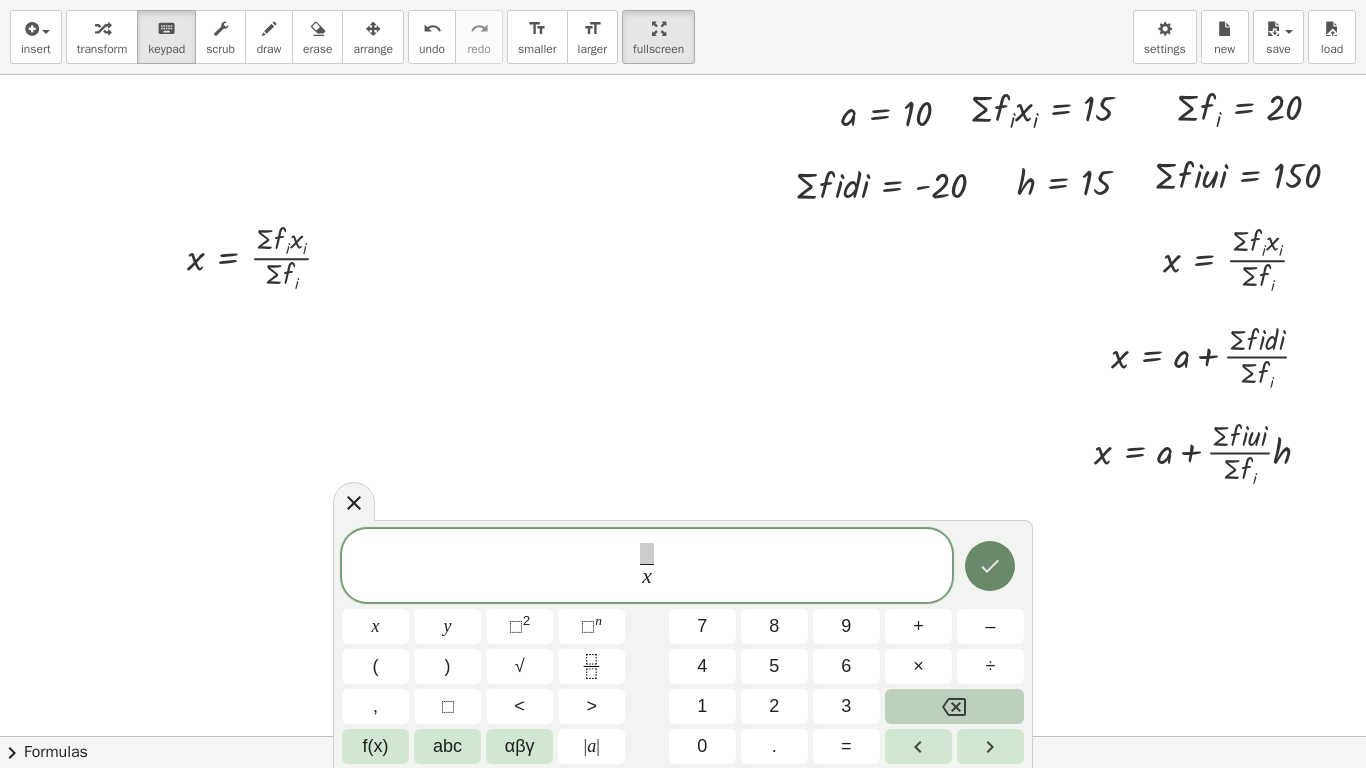 click 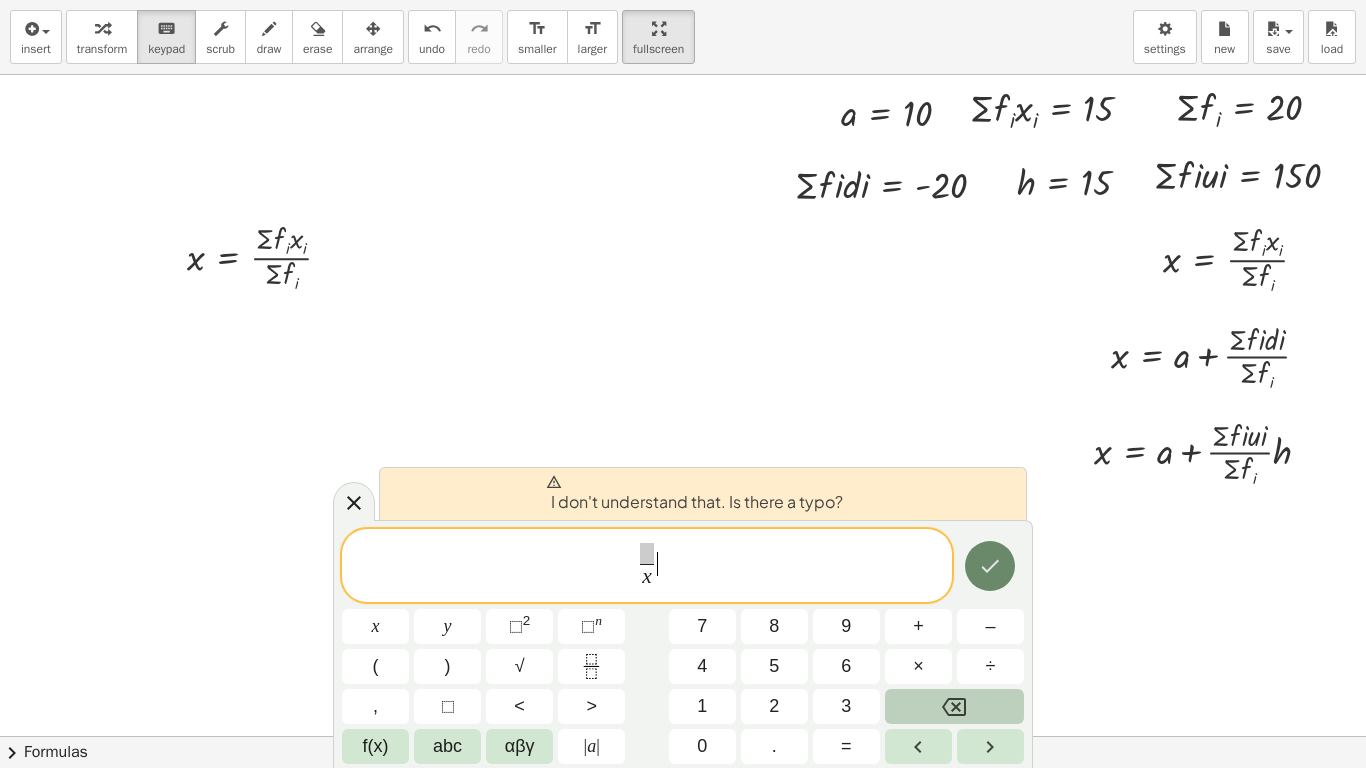click 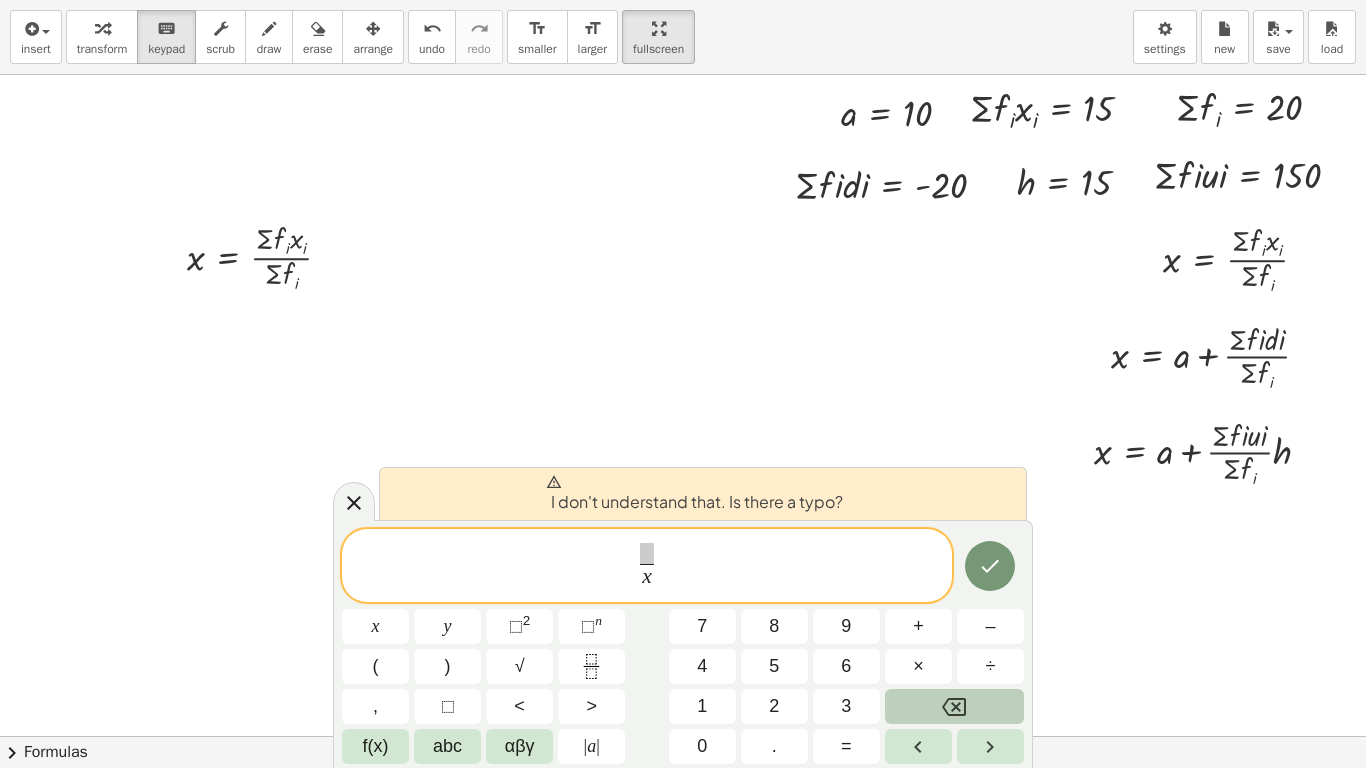 click on "x ​ ​" at bounding box center (647, 567) 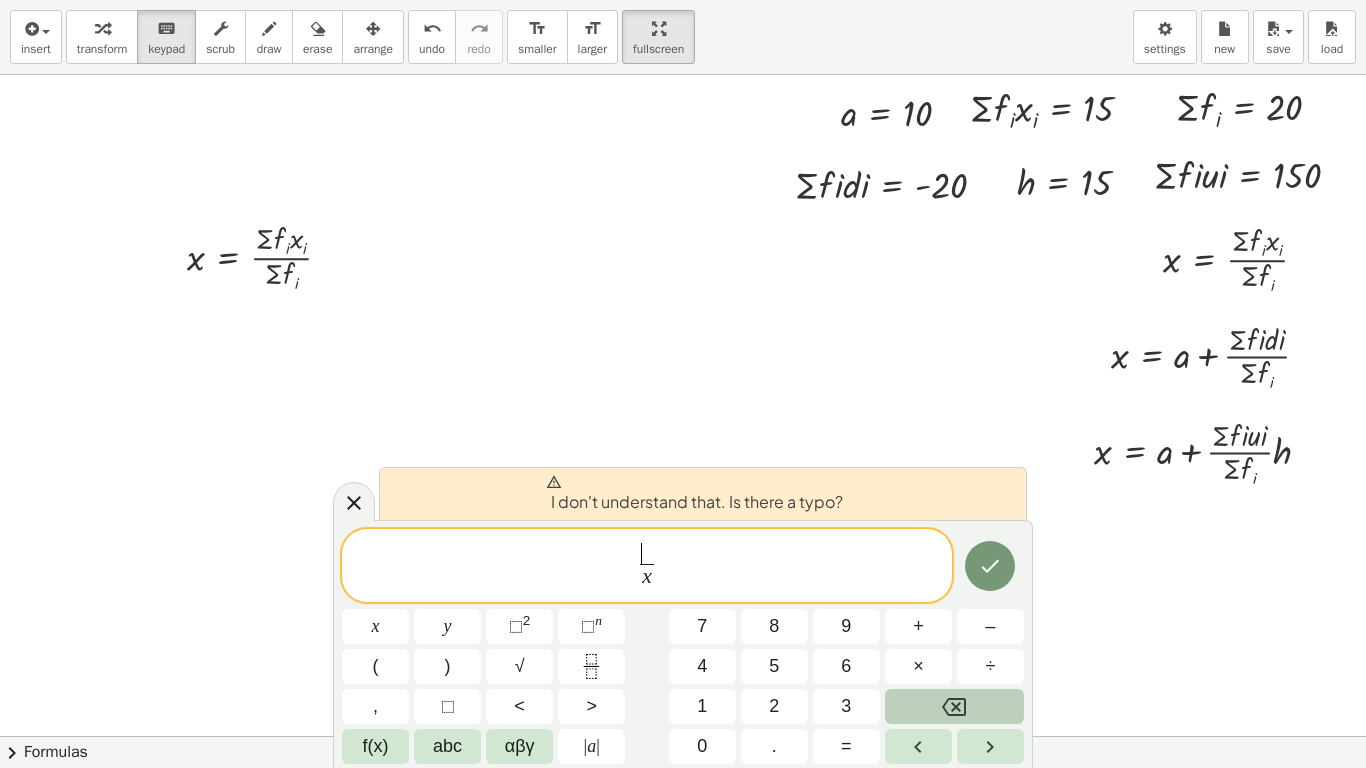 click on "​ x ​" at bounding box center [647, 567] 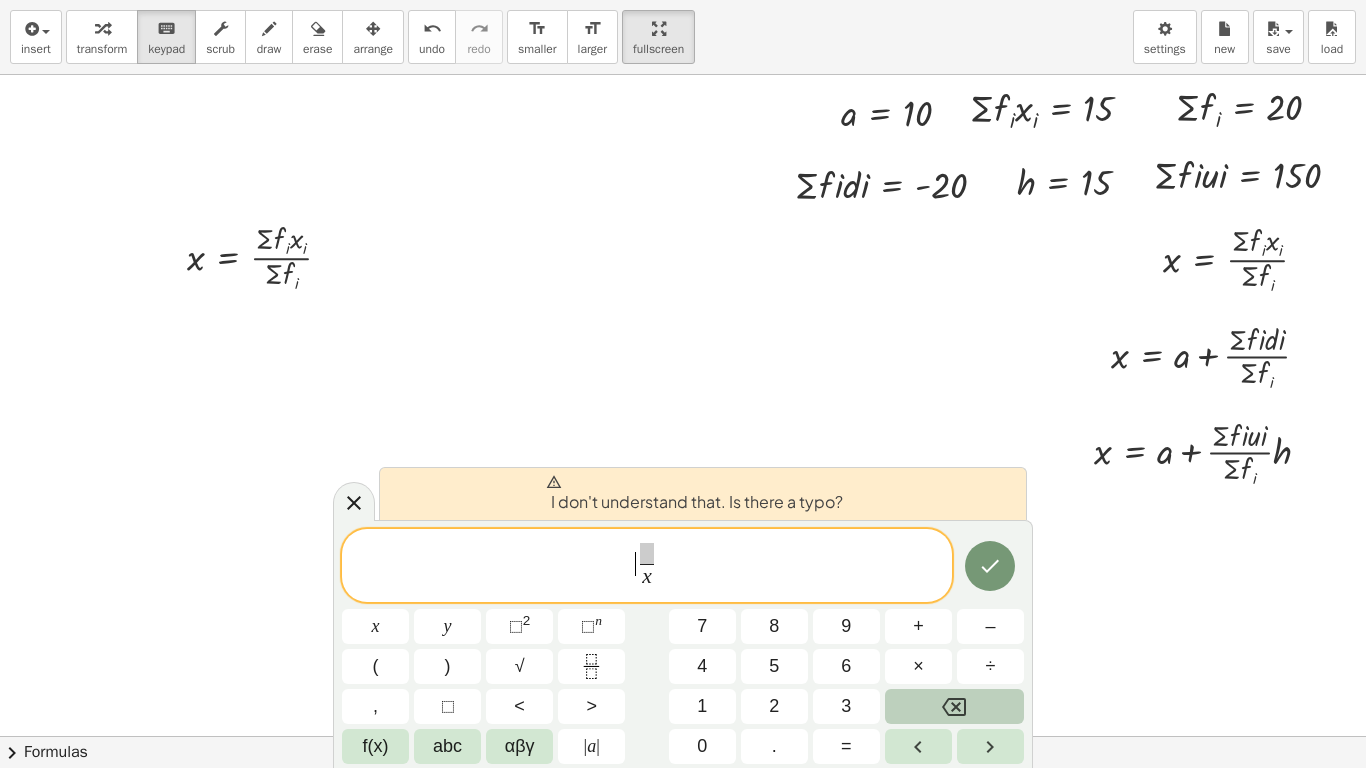 click on "​ x ​" at bounding box center [647, 567] 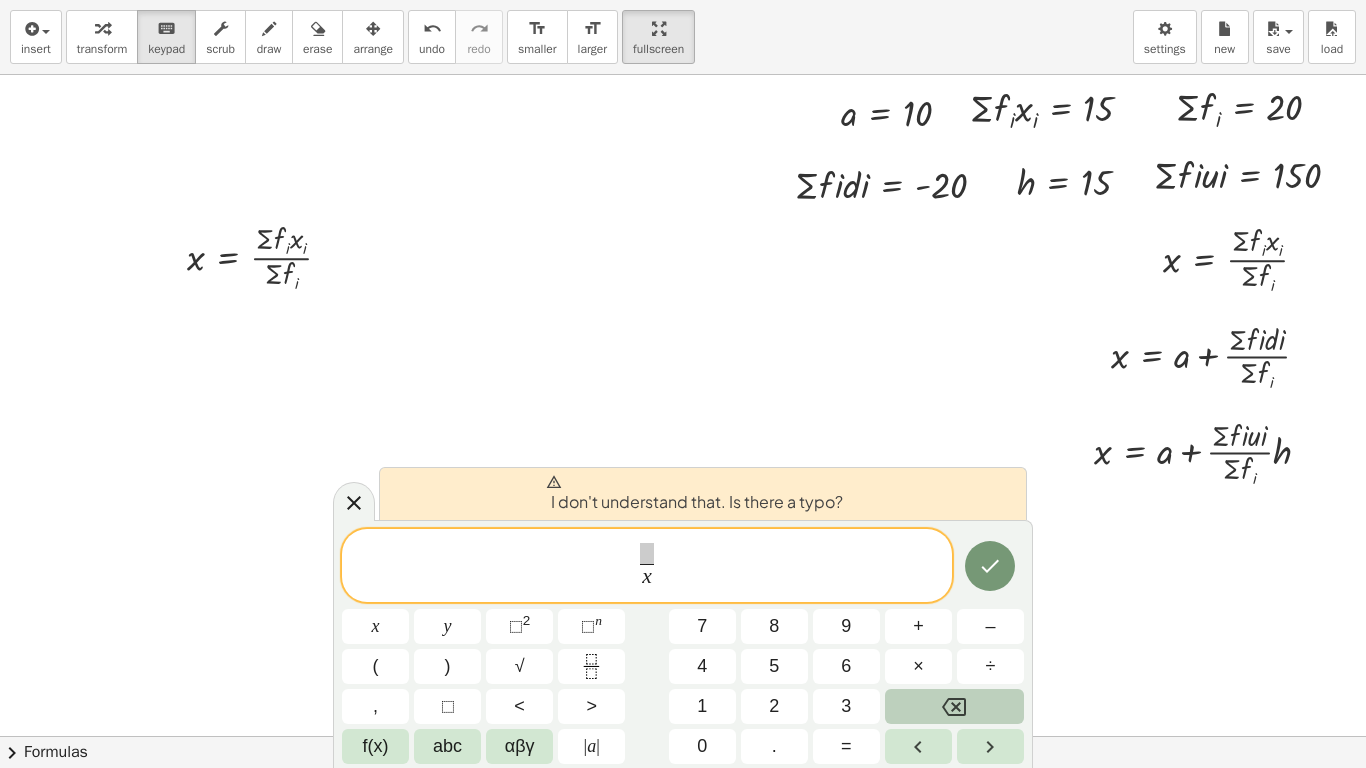 click on "​ x ​" at bounding box center [647, 567] 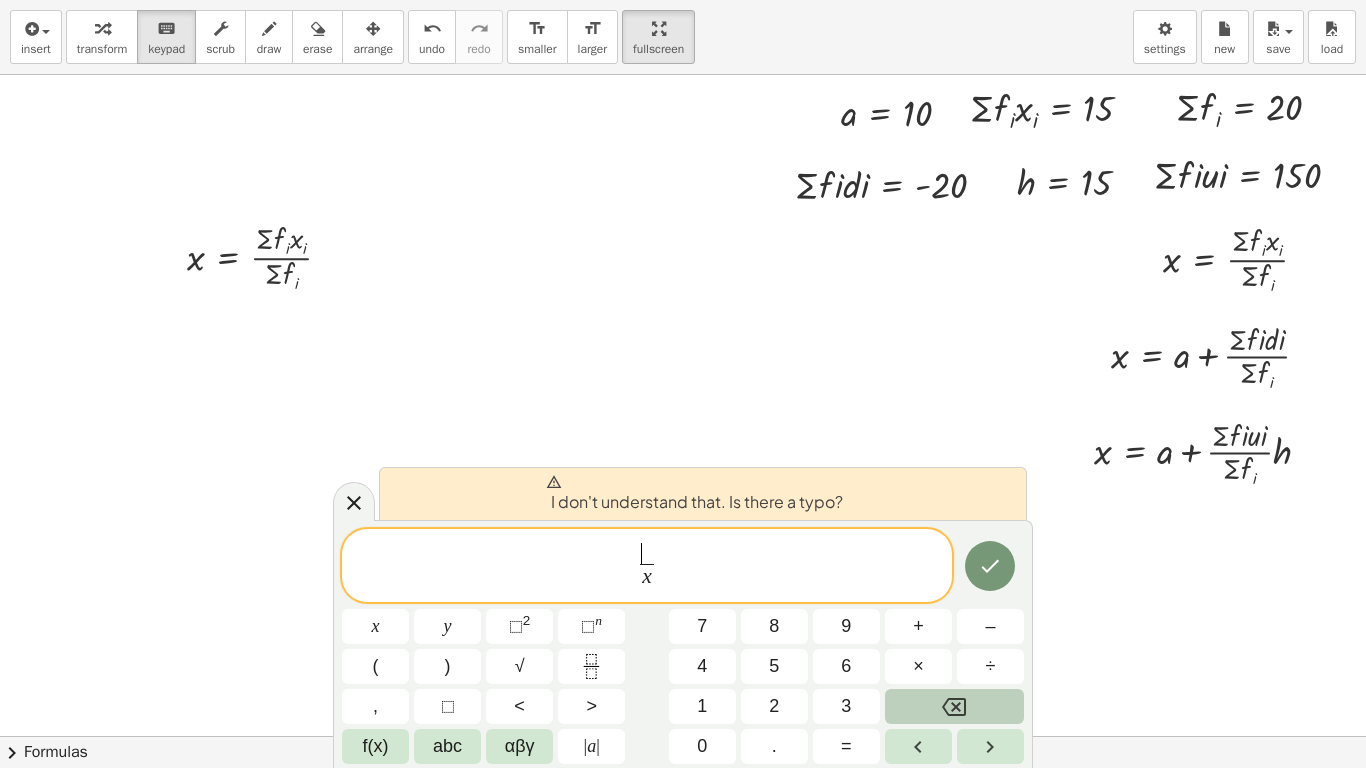 click on "​" at bounding box center (647, 554) 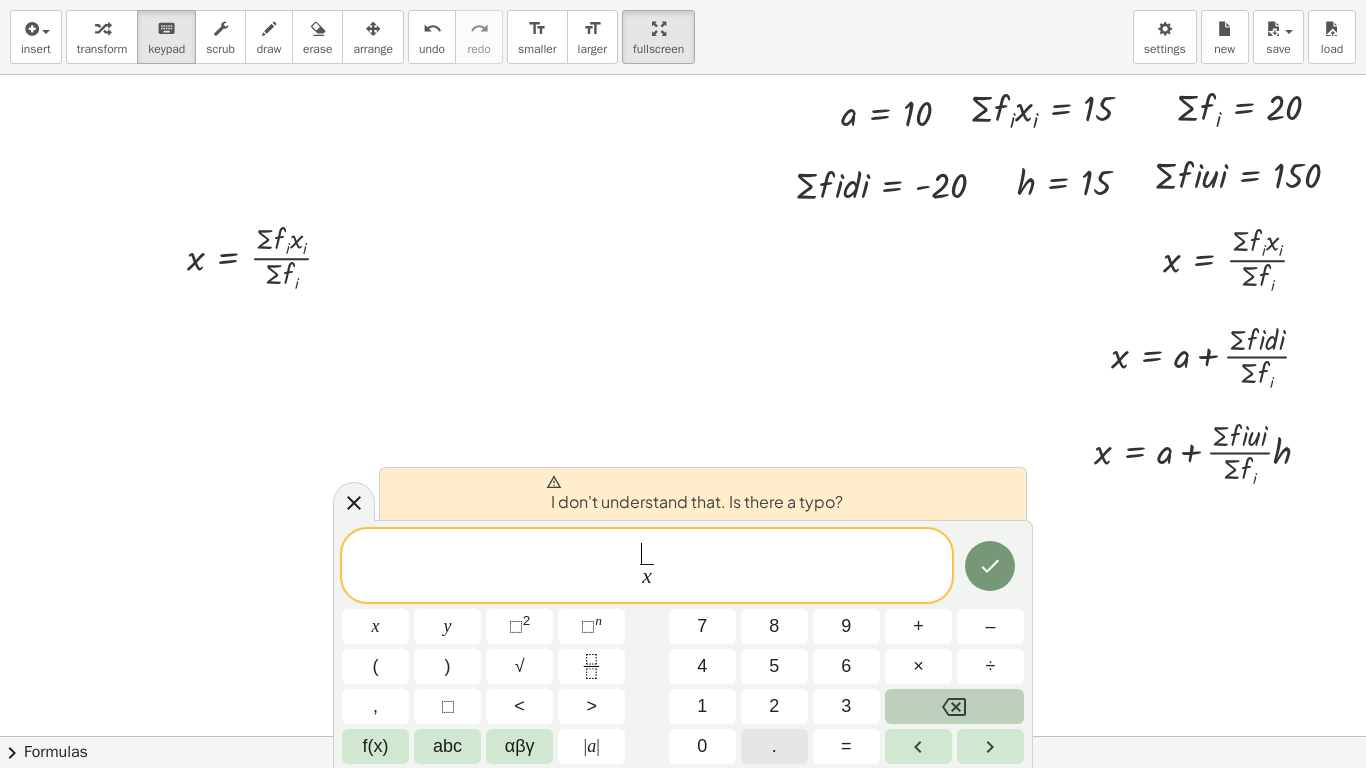 click on "." at bounding box center (774, 746) 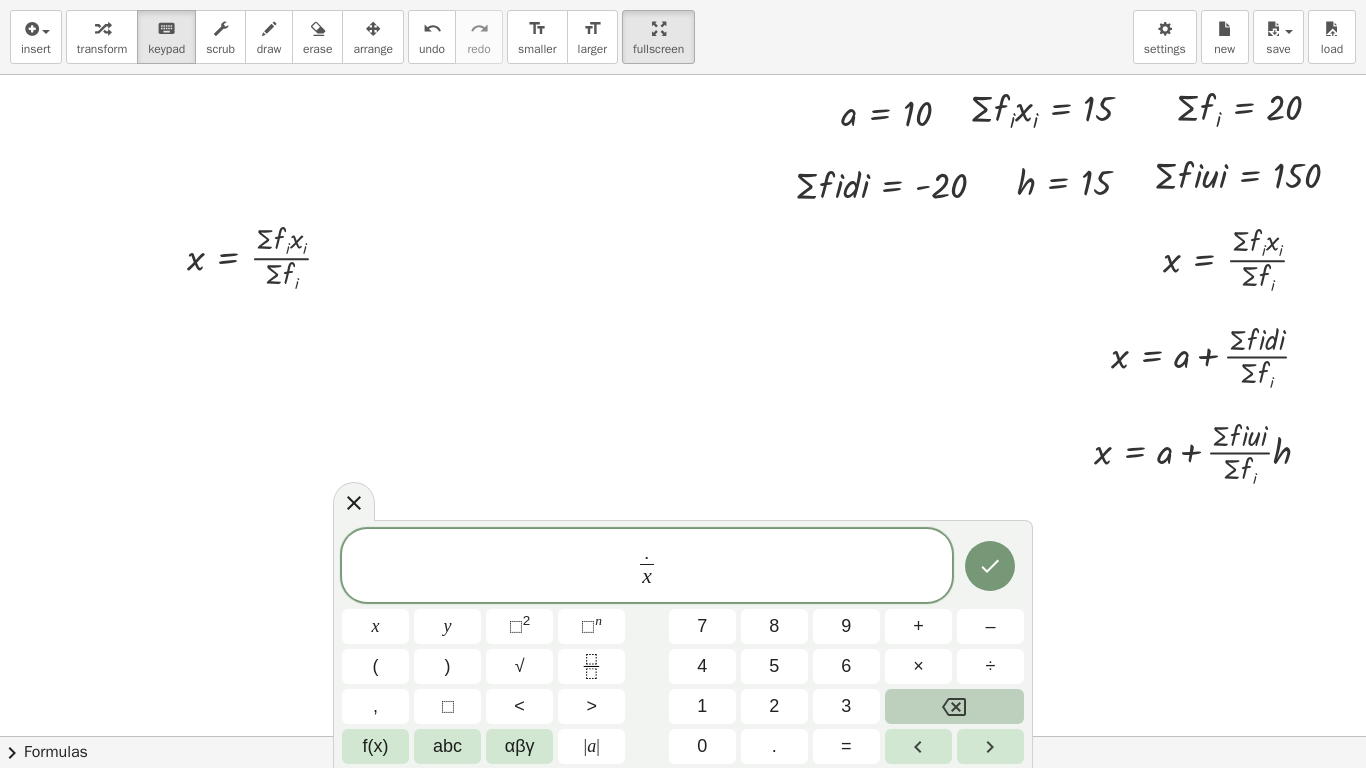 click on ". ​ x ​" at bounding box center (647, 567) 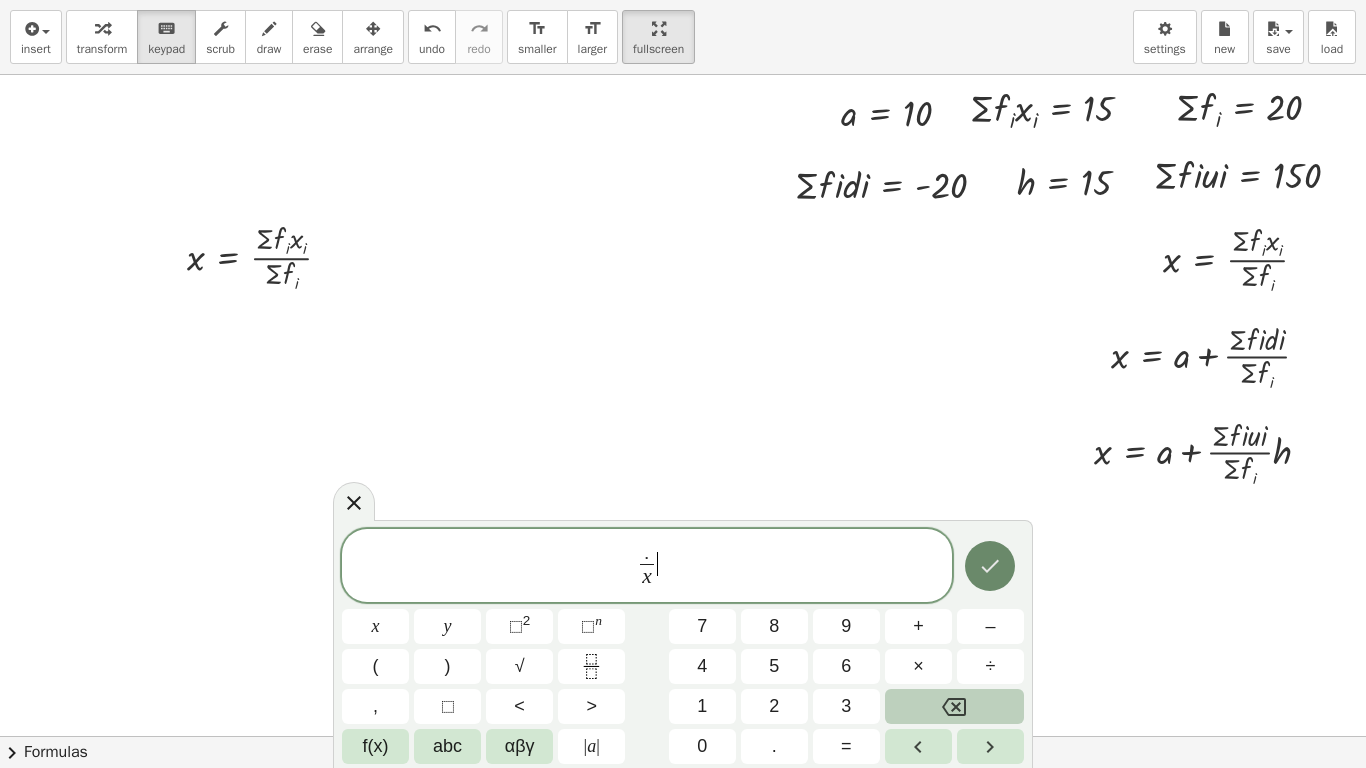 click 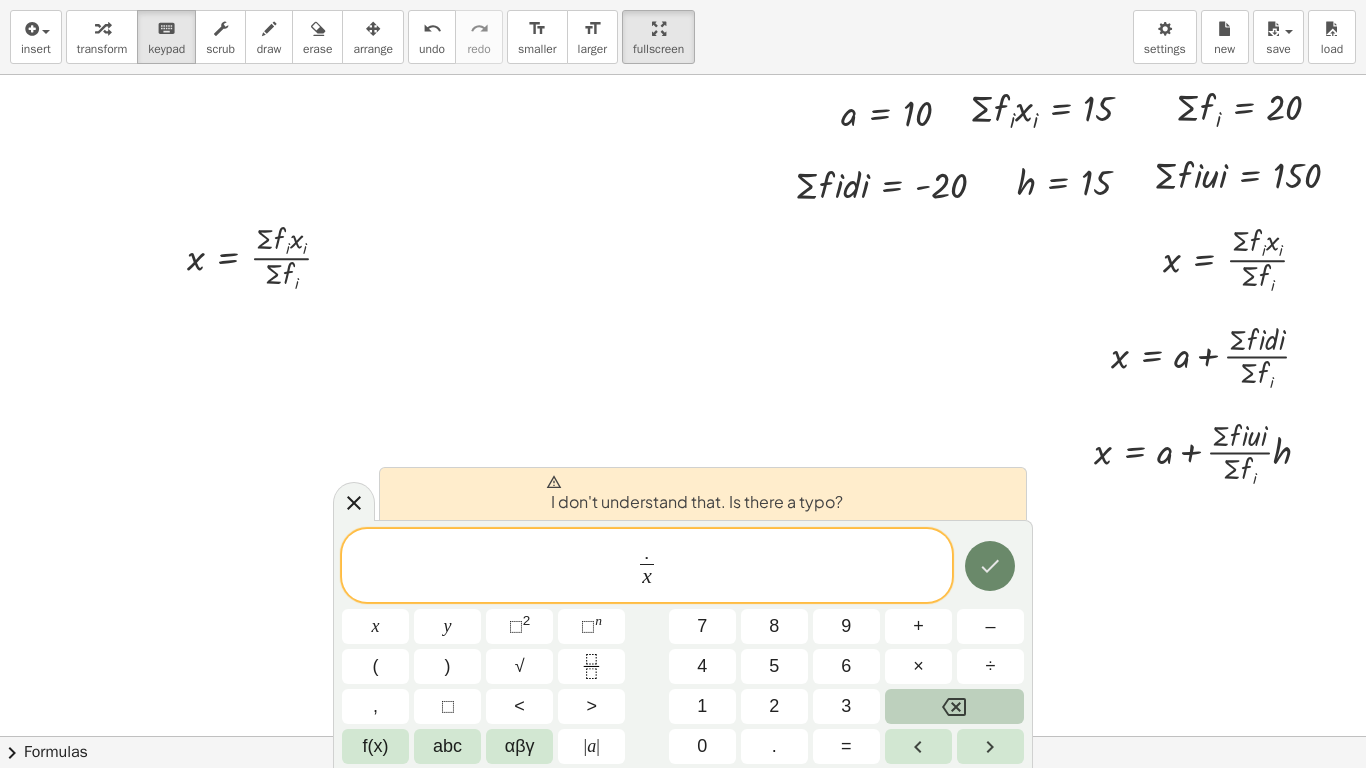 click 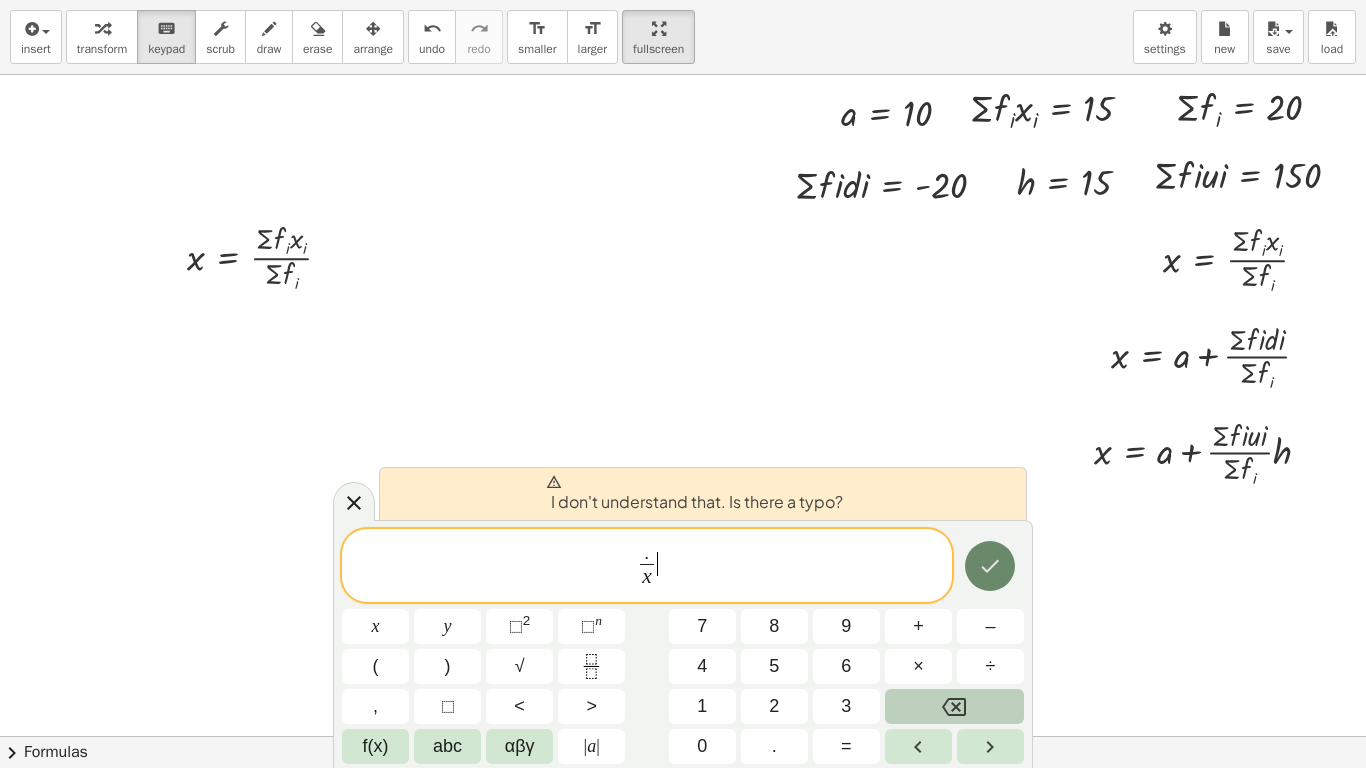 click 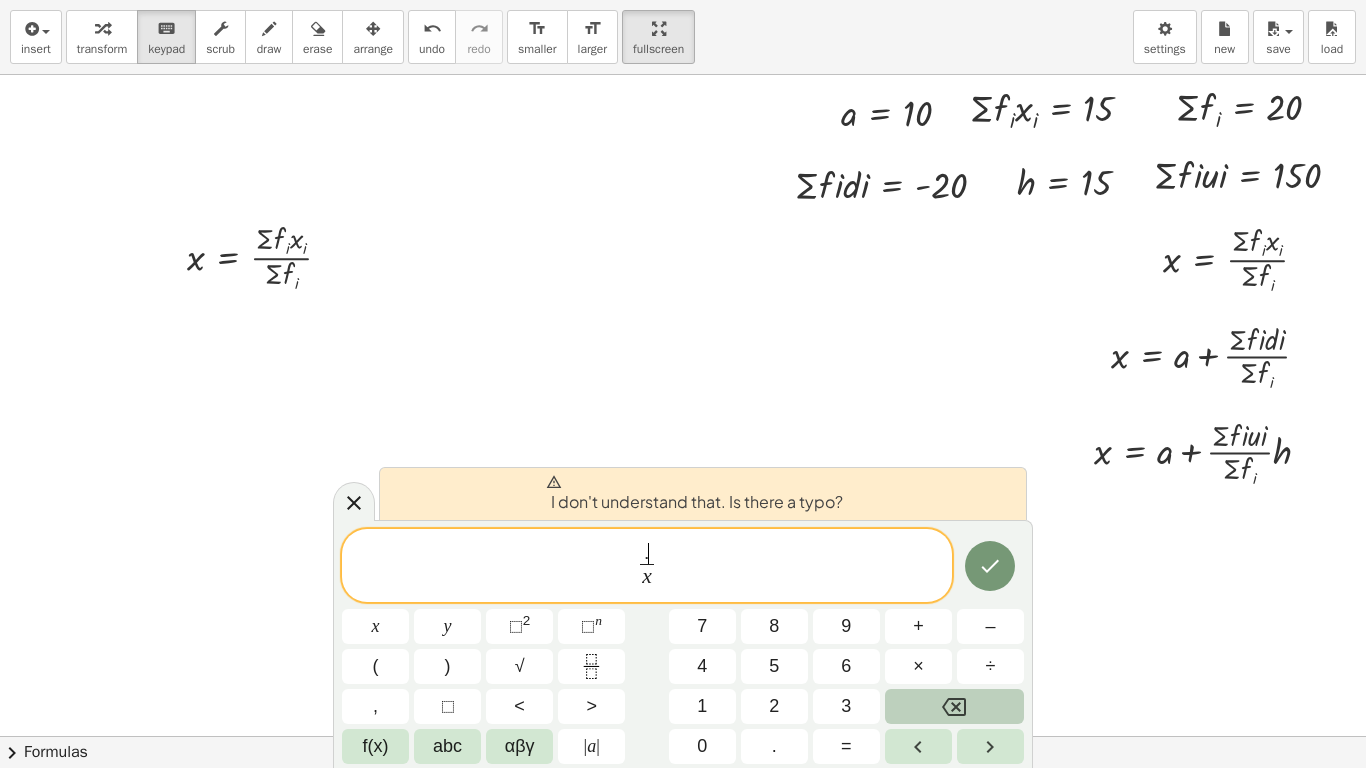 click on "." at bounding box center (646, 553) 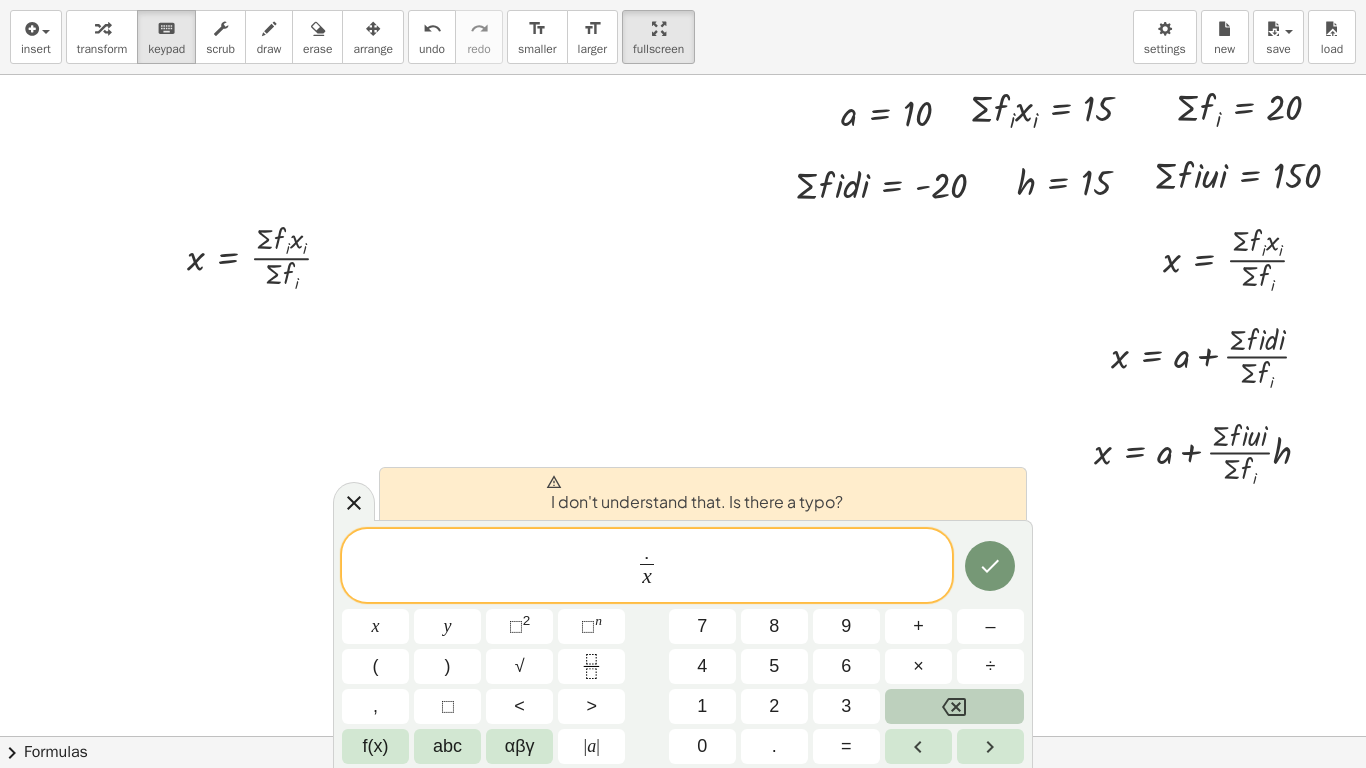 click at bounding box center [954, 706] 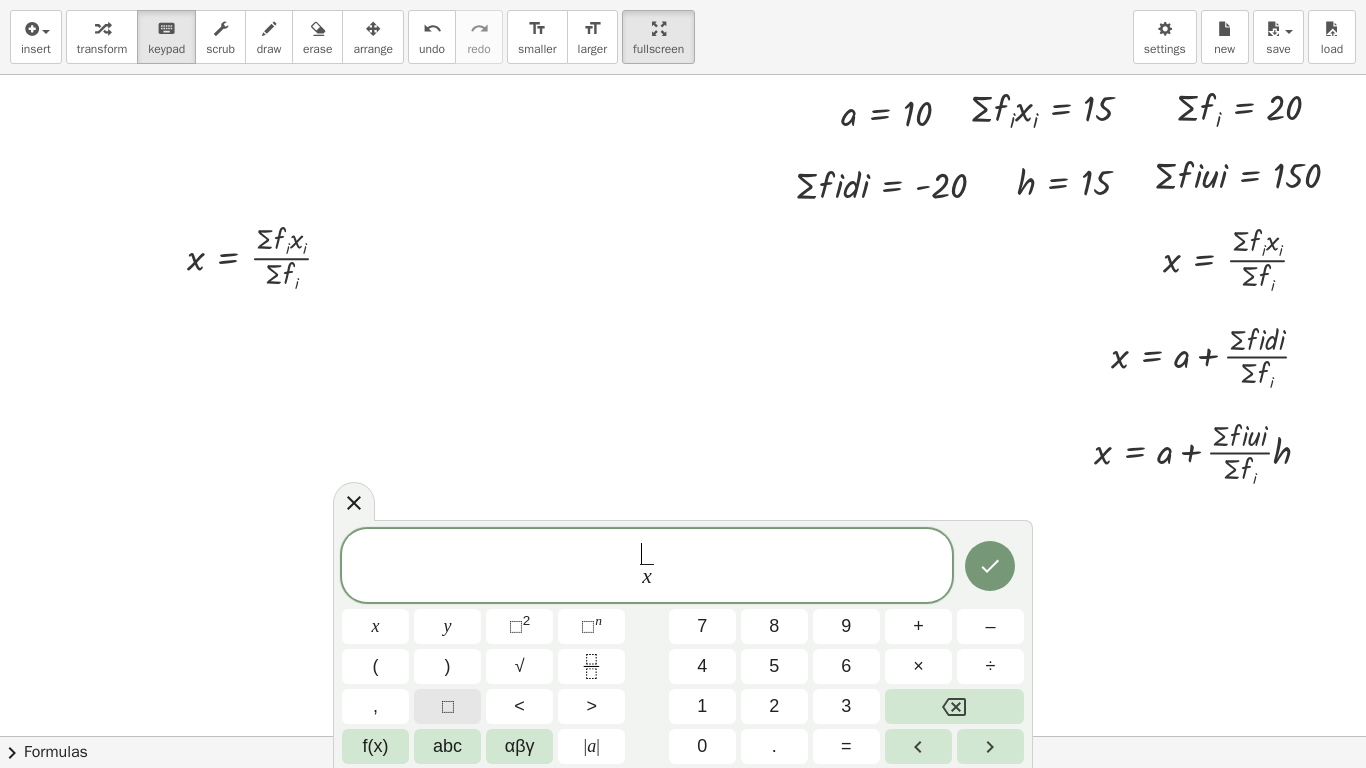 click on "⬚" at bounding box center (447, 706) 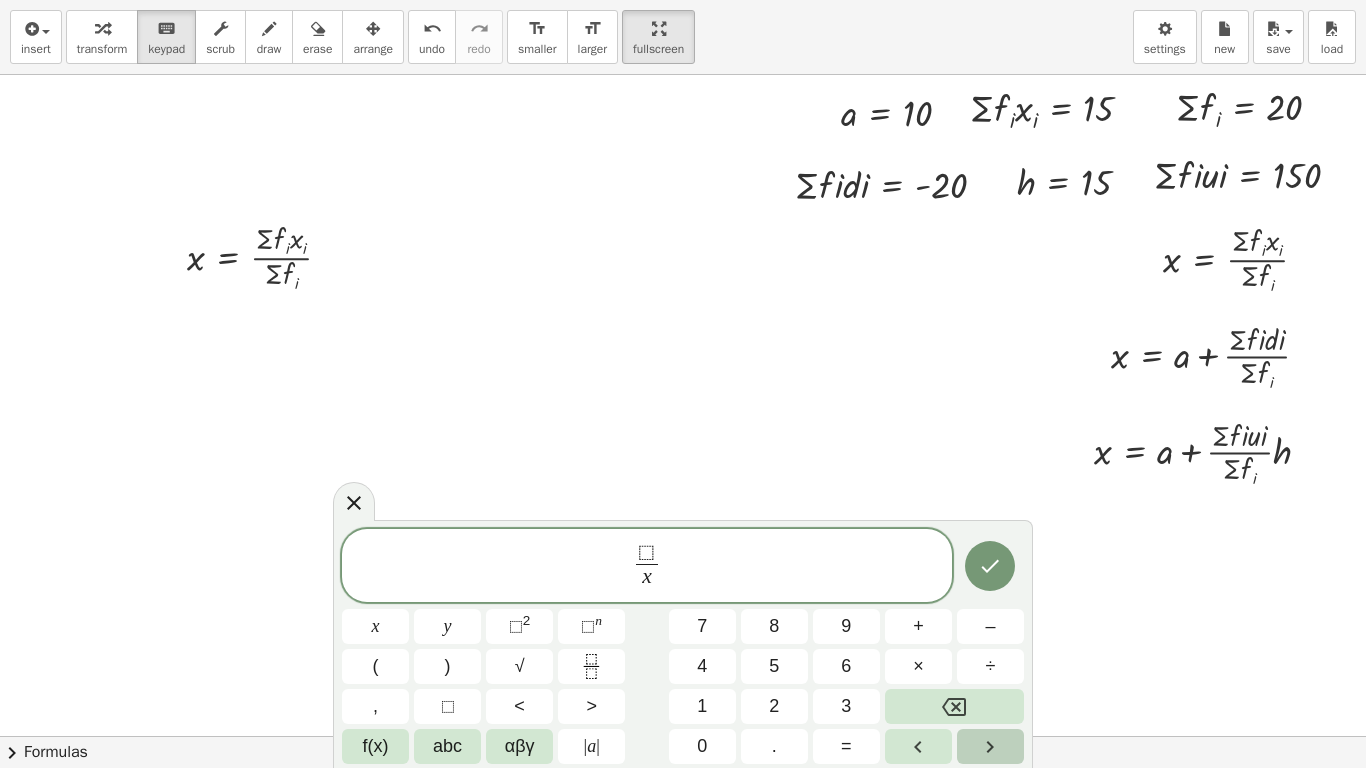 click at bounding box center [990, 746] 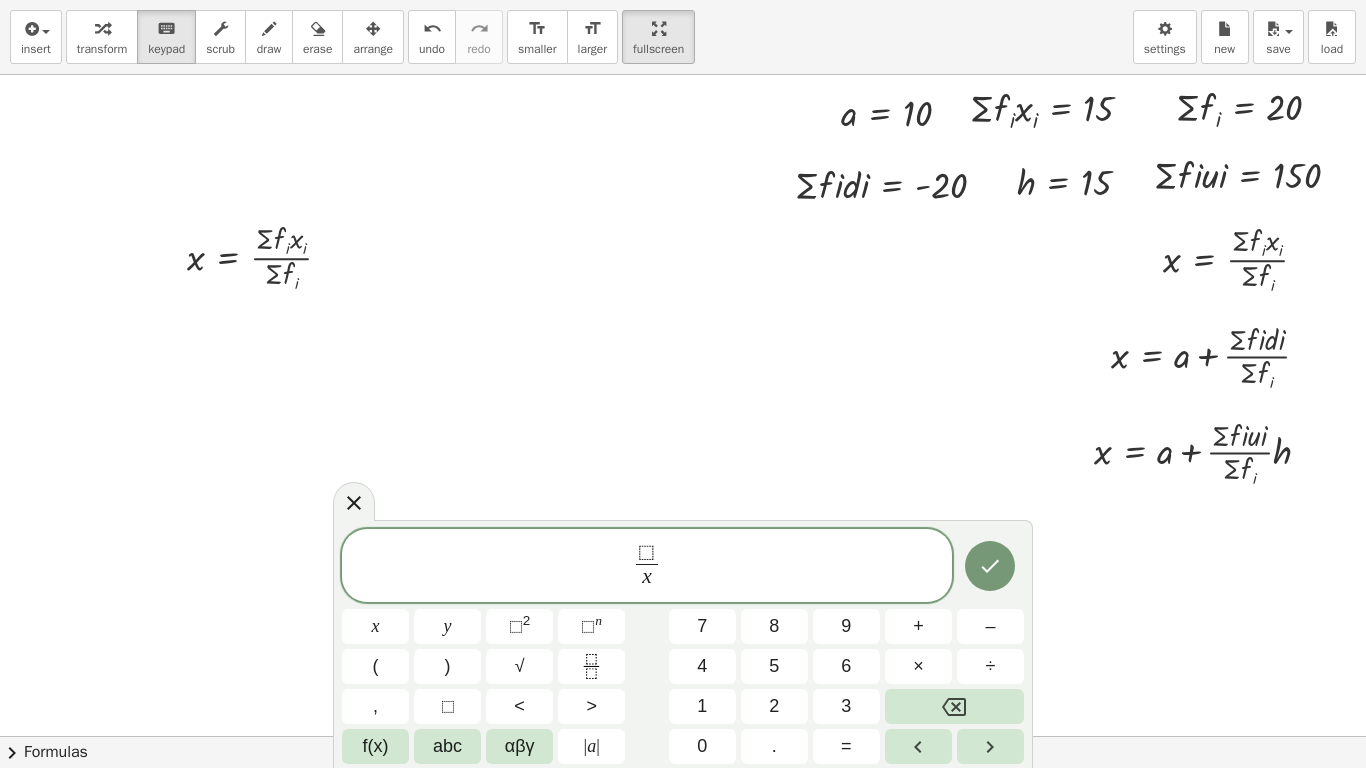 click on "⬚ ​ x ​" at bounding box center [647, 567] 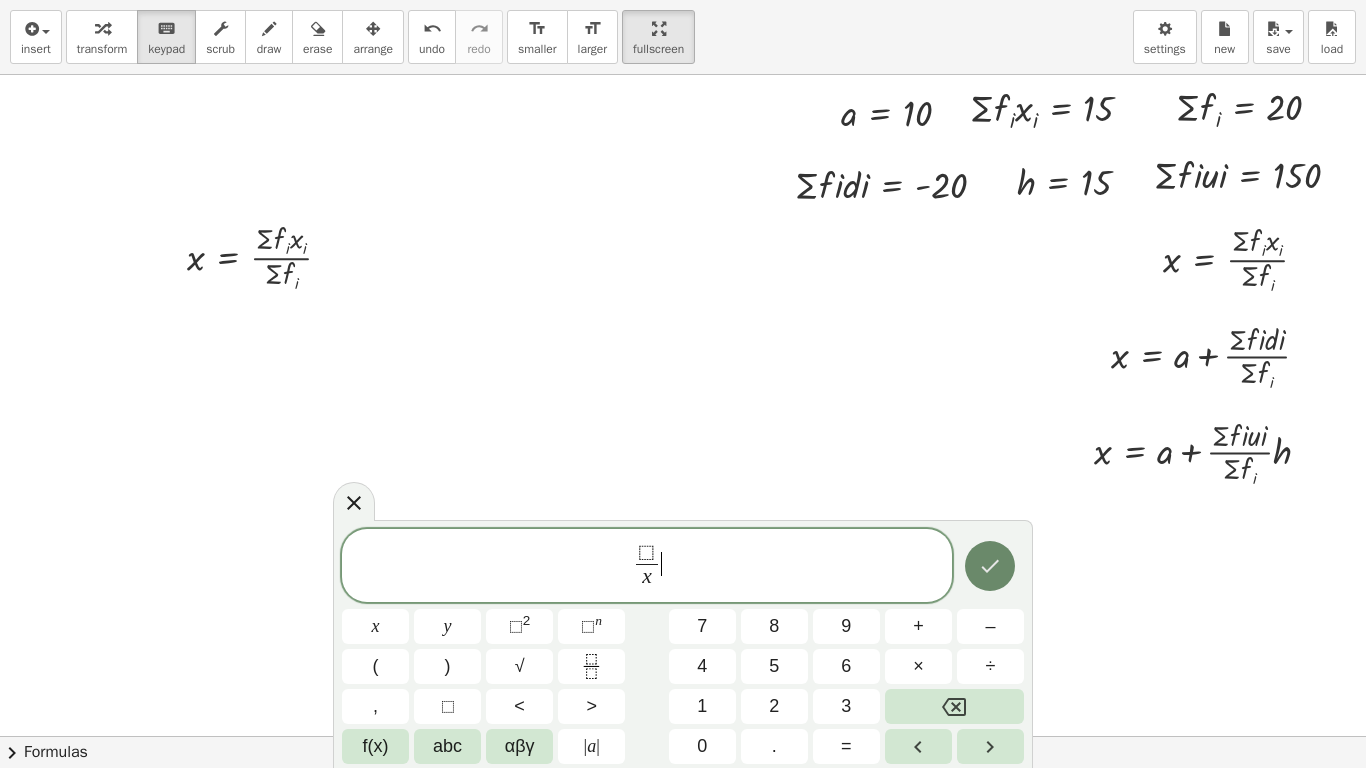 click 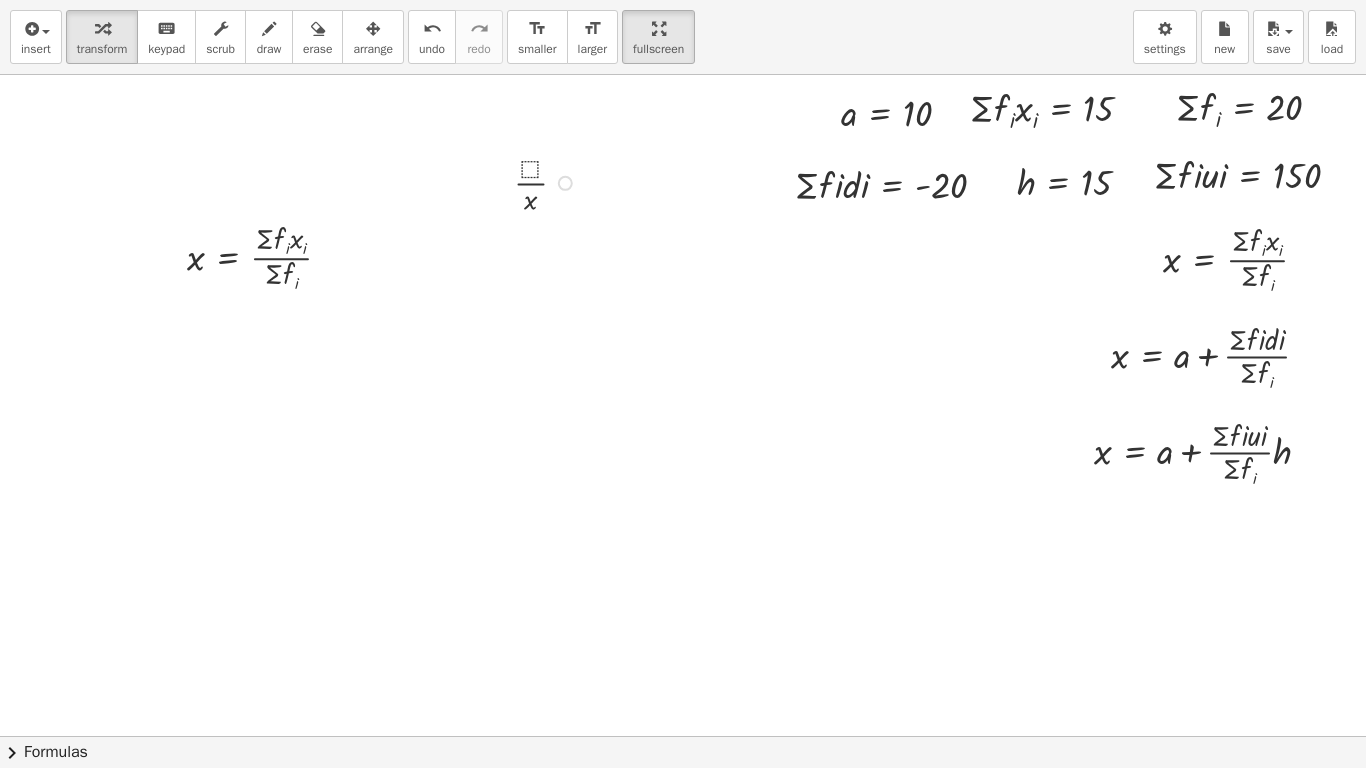 click at bounding box center (548, 181) 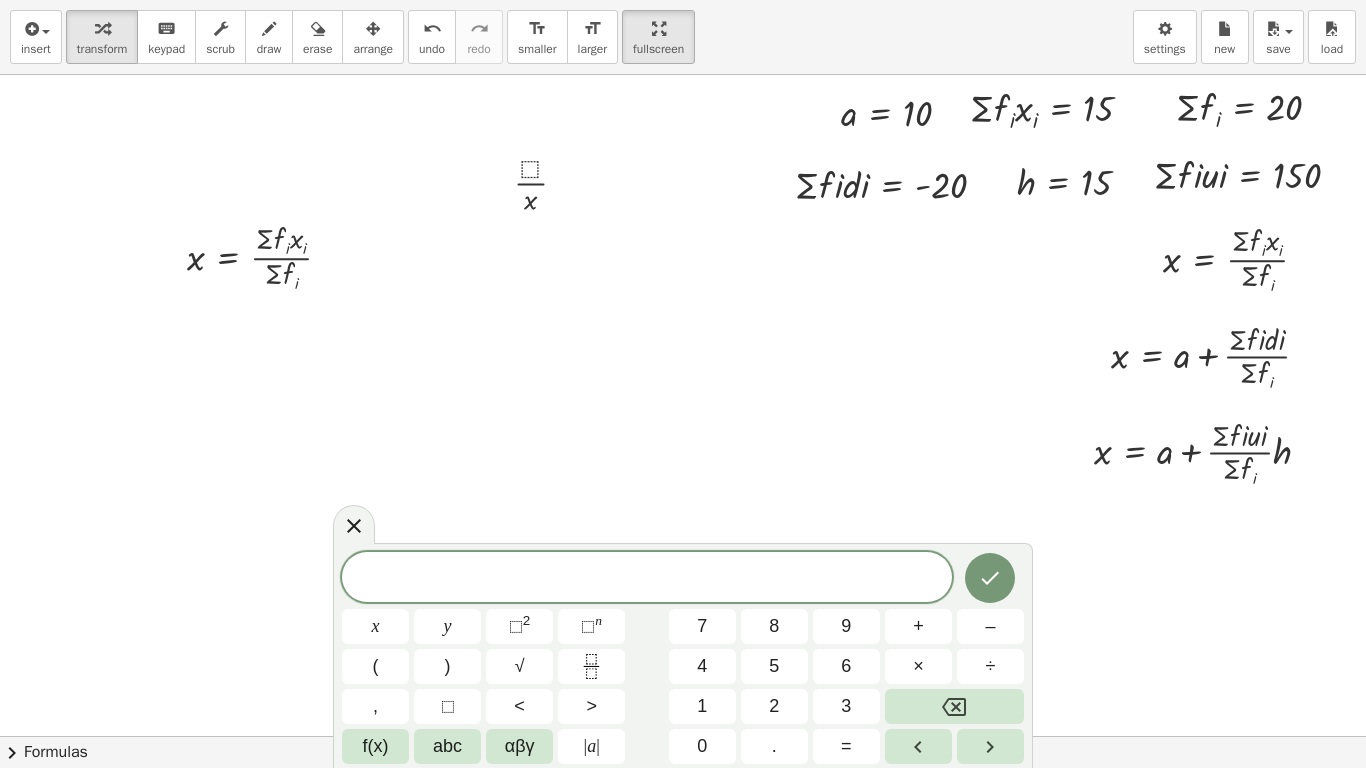 click 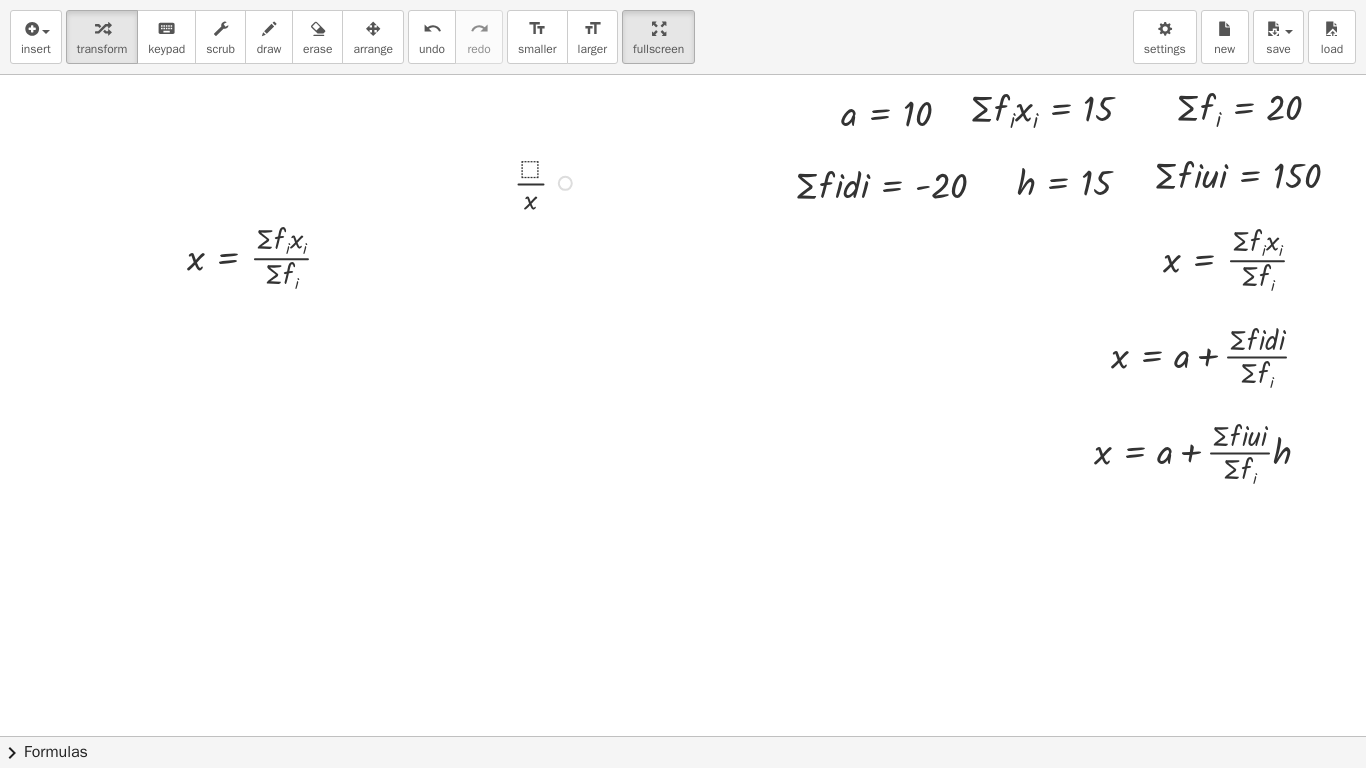 click at bounding box center [548, 181] 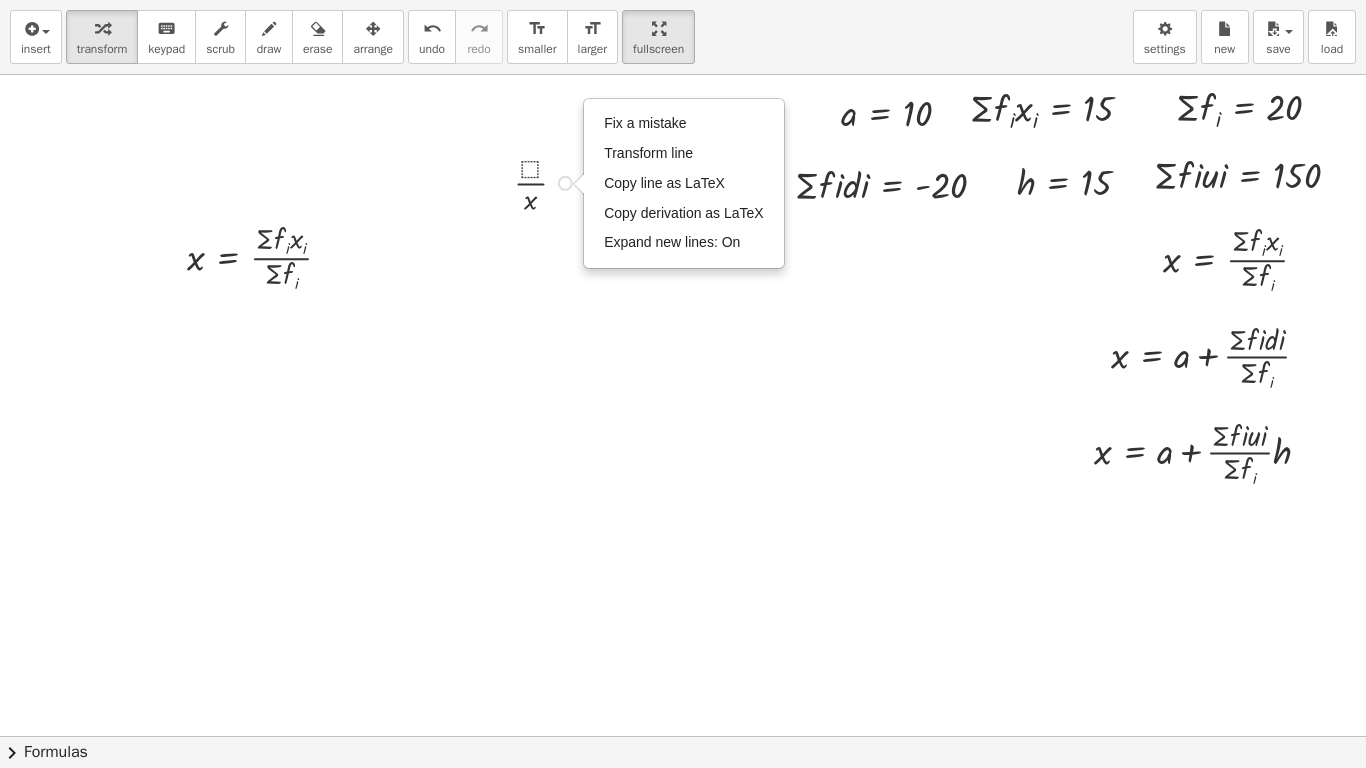 click at bounding box center [615, 736] 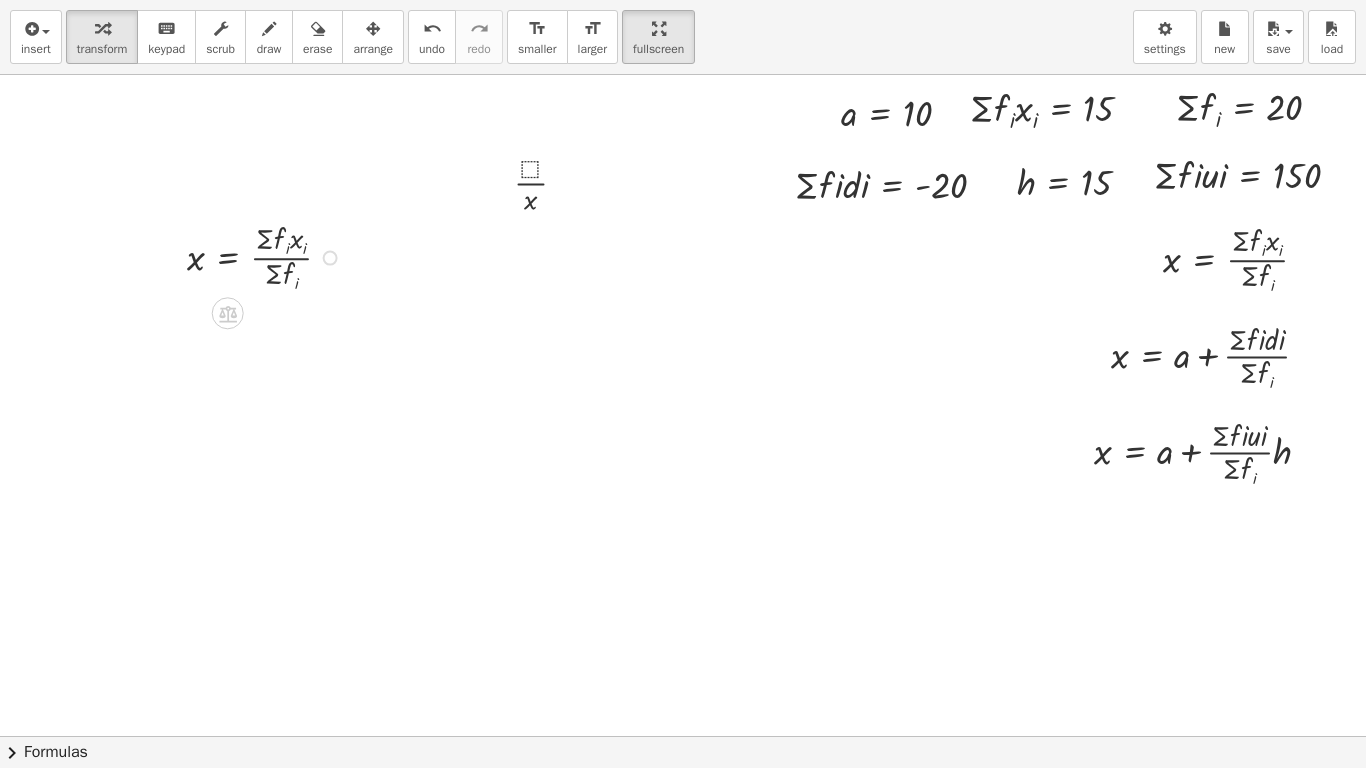 click on "Transform line Copy line as LaTeX Copy derivation as LaTeX Expand new lines: On" at bounding box center [330, 258] 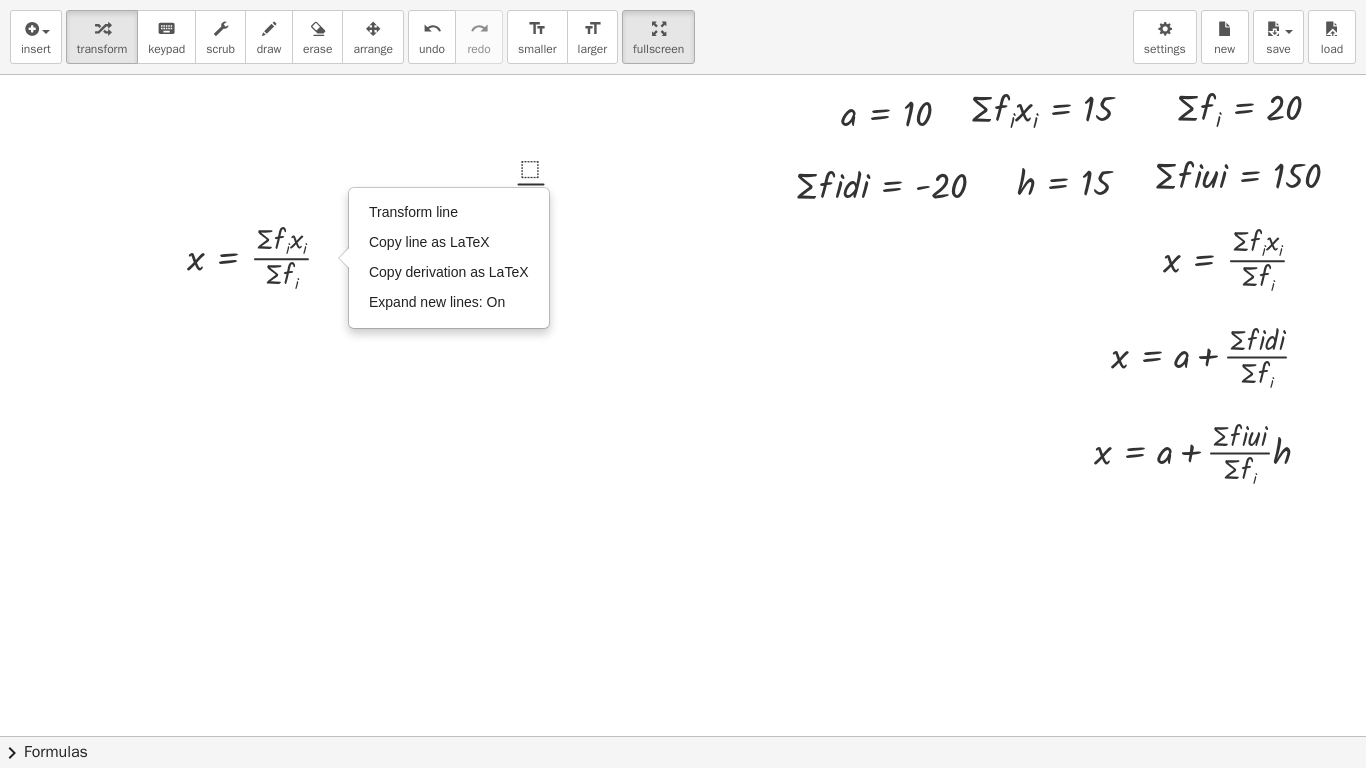 click at bounding box center (615, 736) 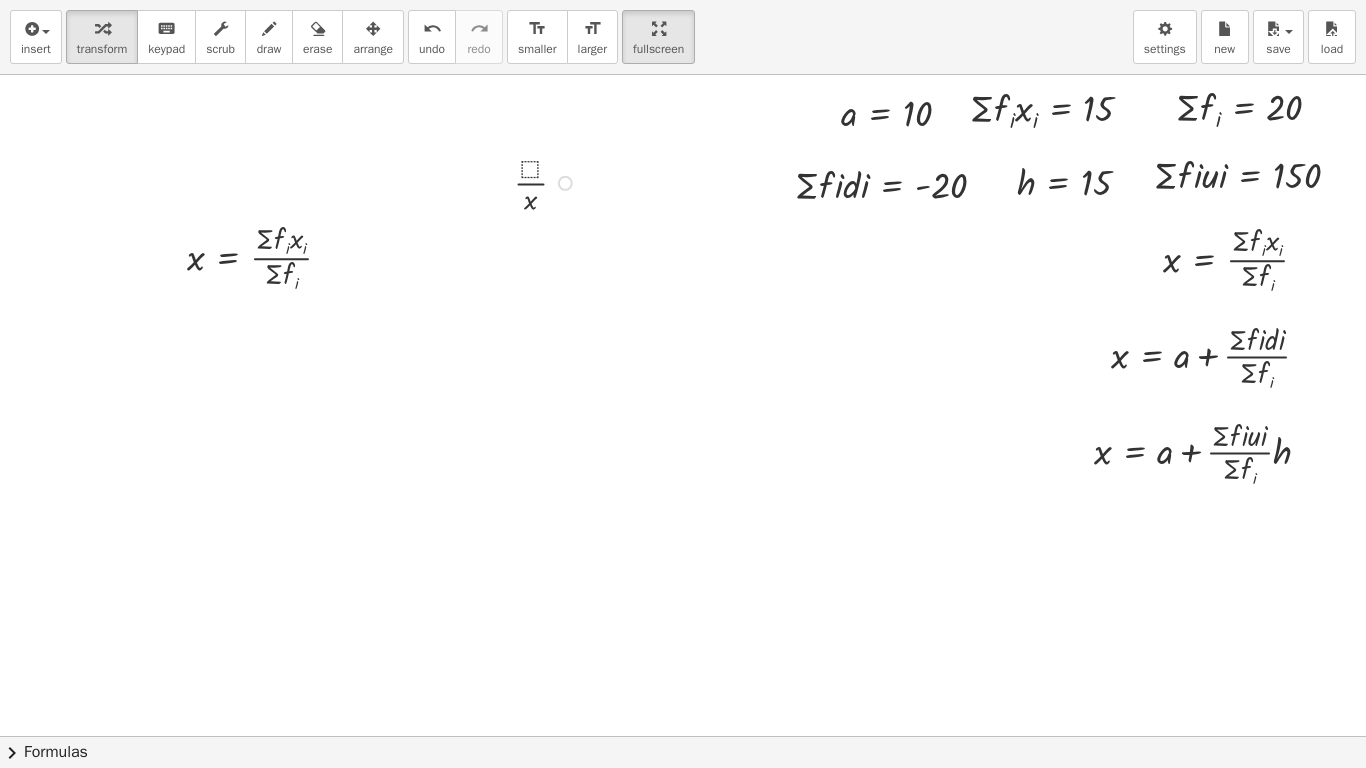 click on "Fix a mistake Transform line Copy line as LaTeX Copy derivation as LaTeX Expand new lines: On" at bounding box center (565, 183) 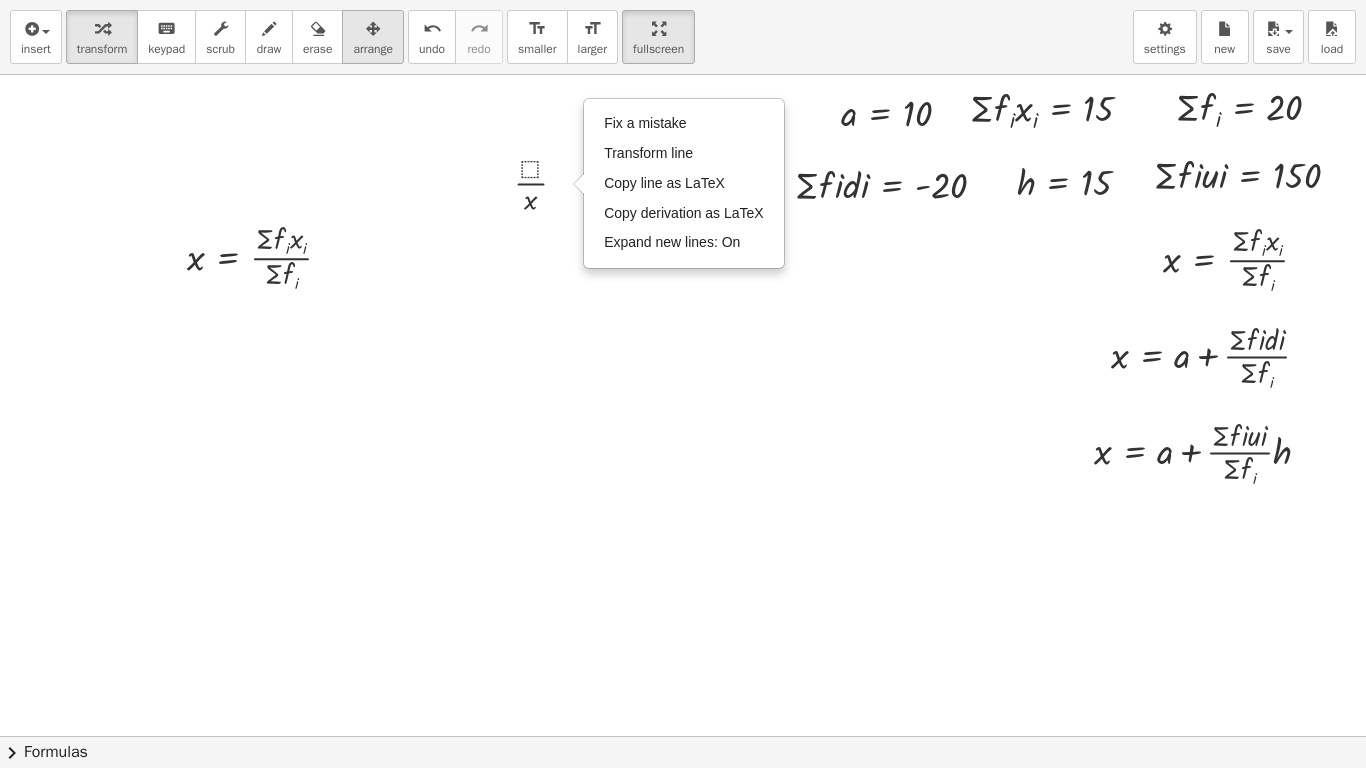 click at bounding box center (373, 29) 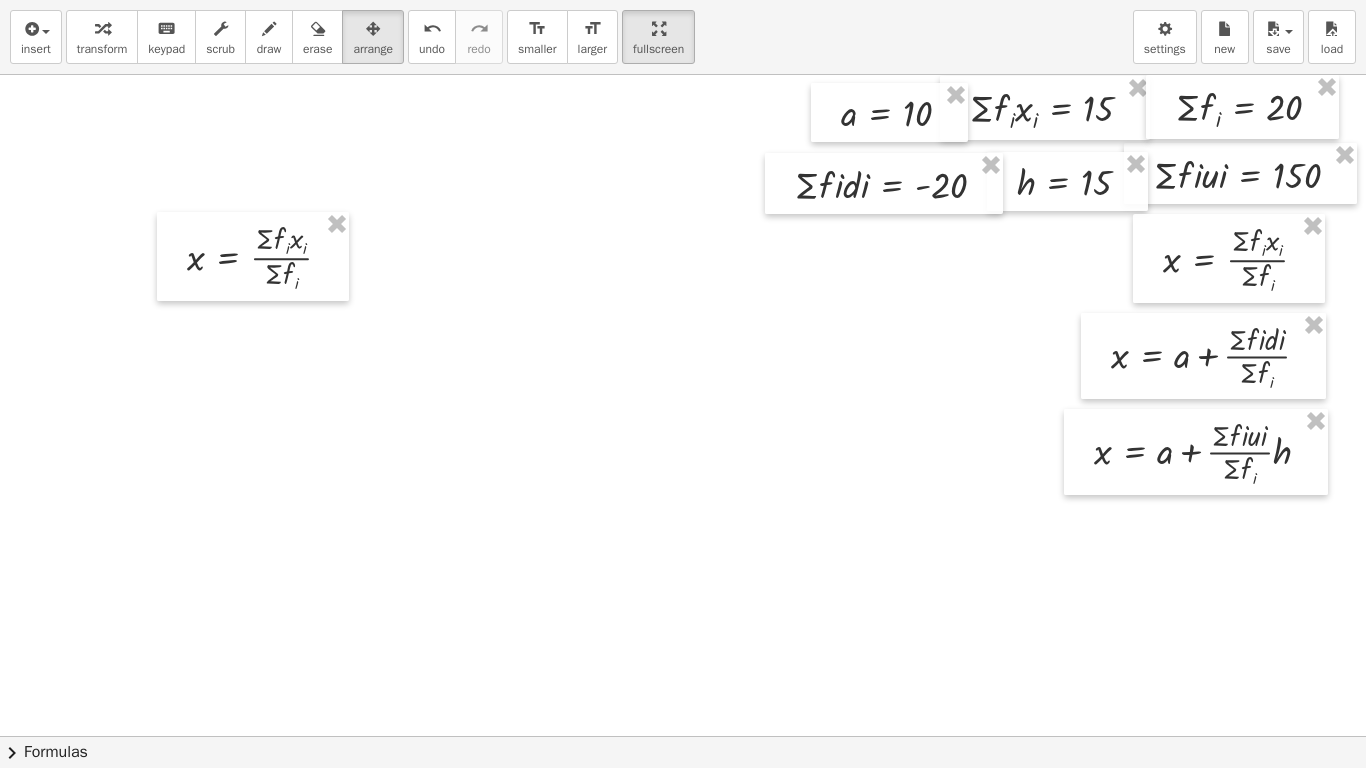 click at bounding box center (615, 736) 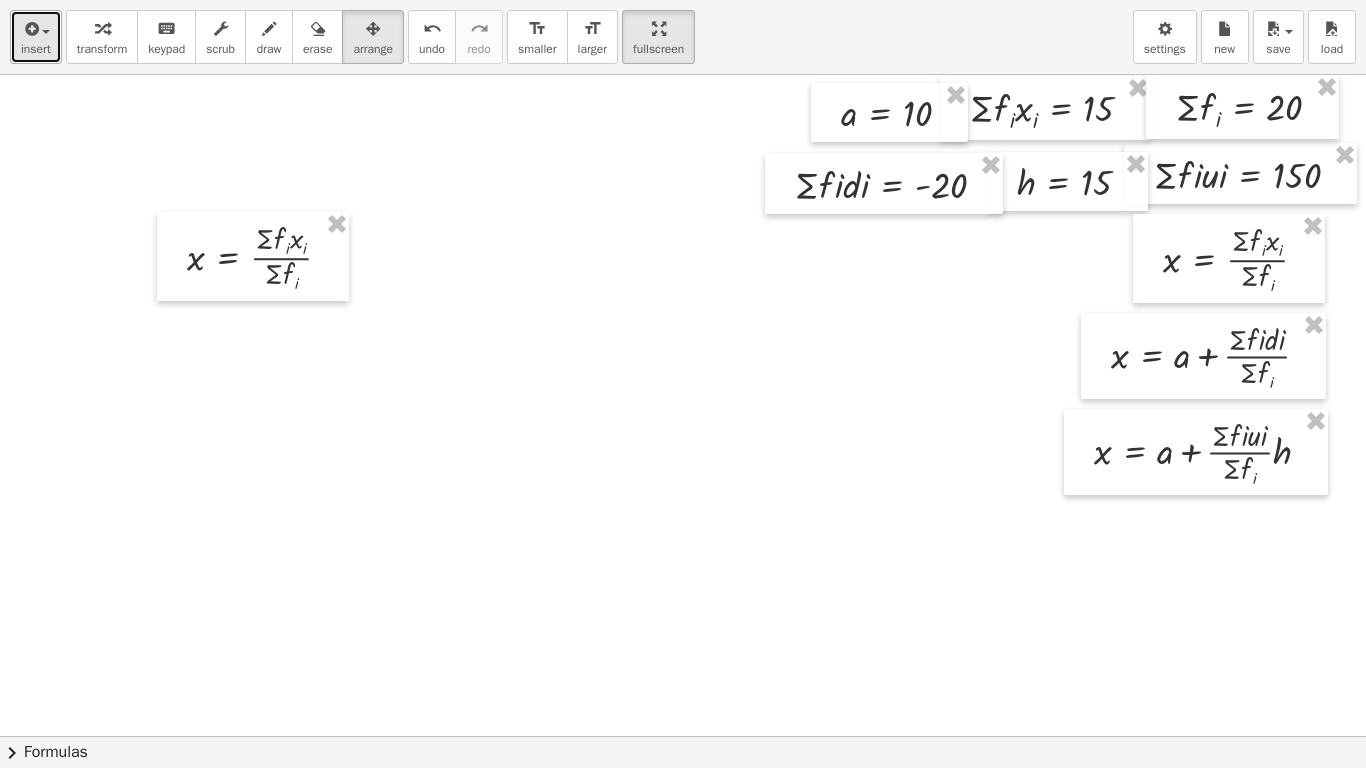 click on "insert" at bounding box center [36, 49] 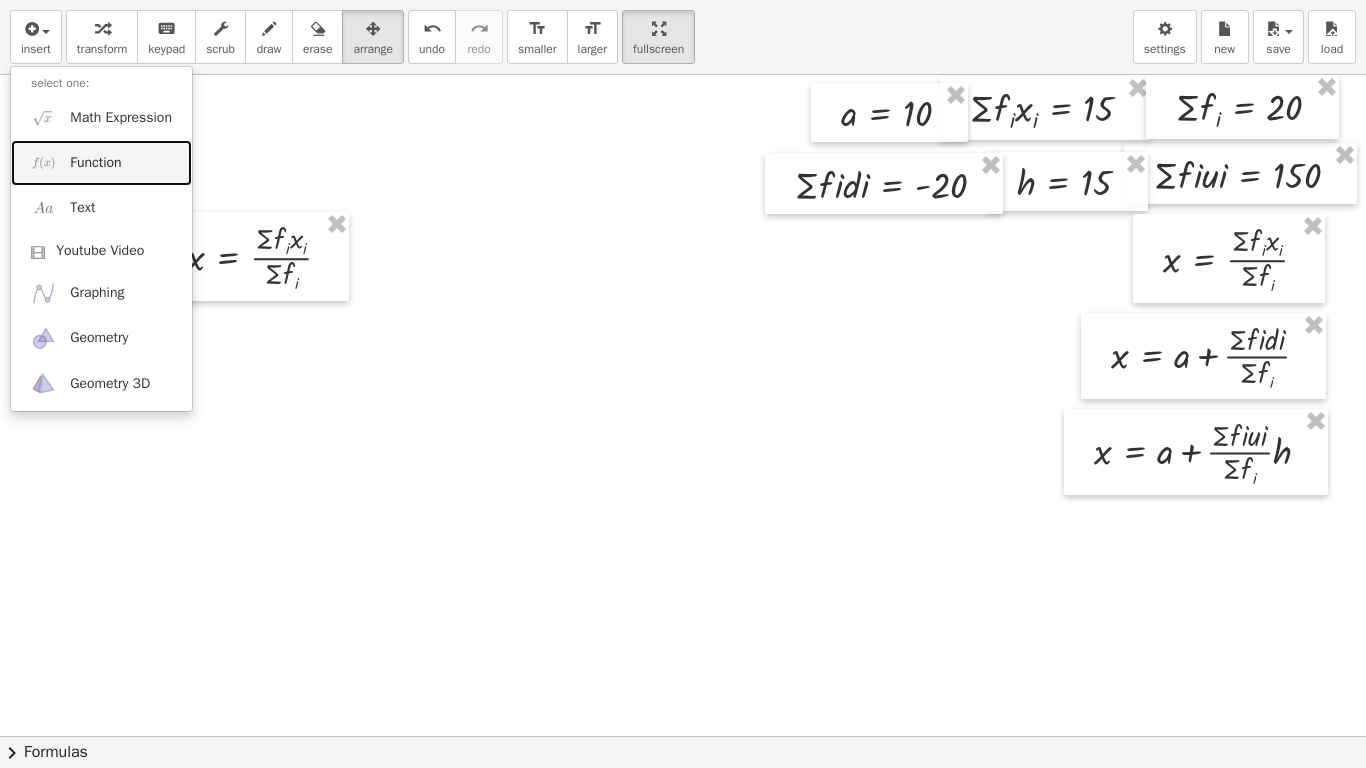 click on "Function" at bounding box center (101, 162) 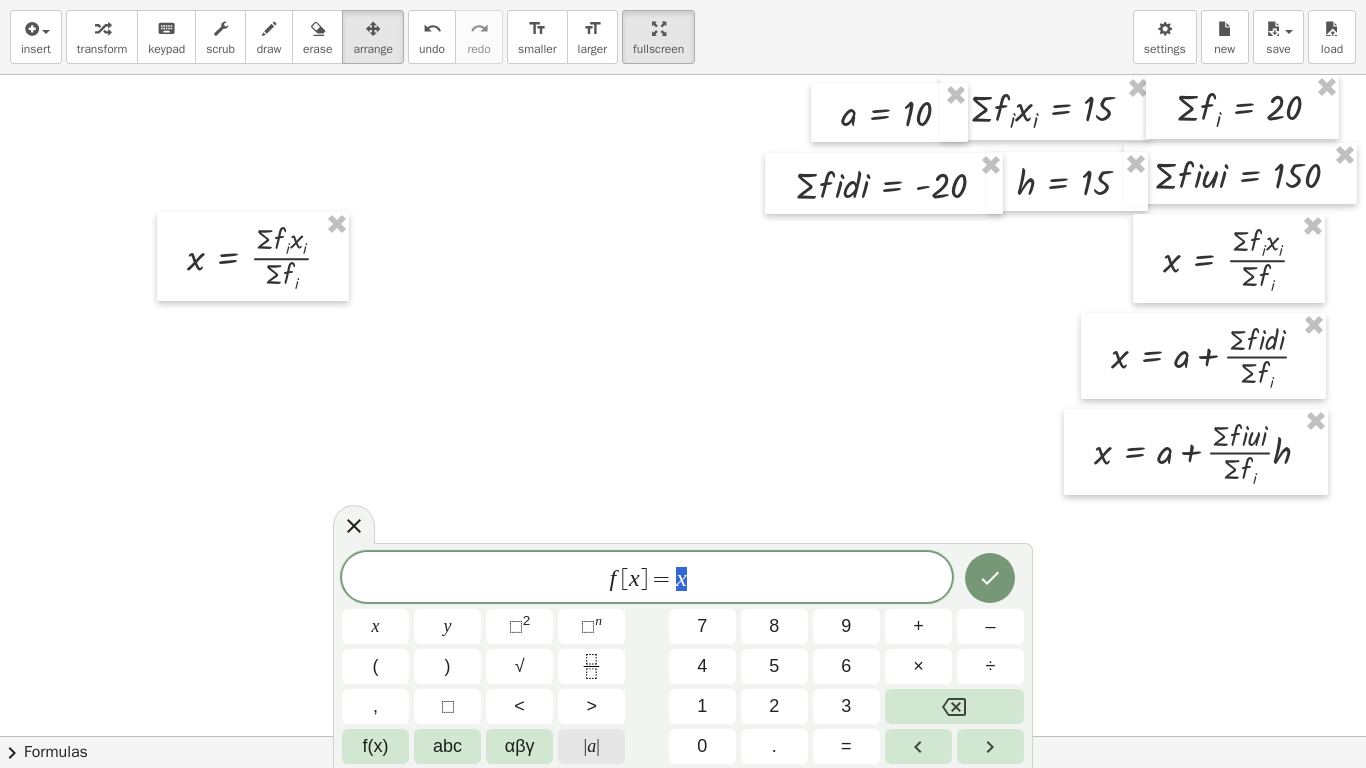 click on "| a |" 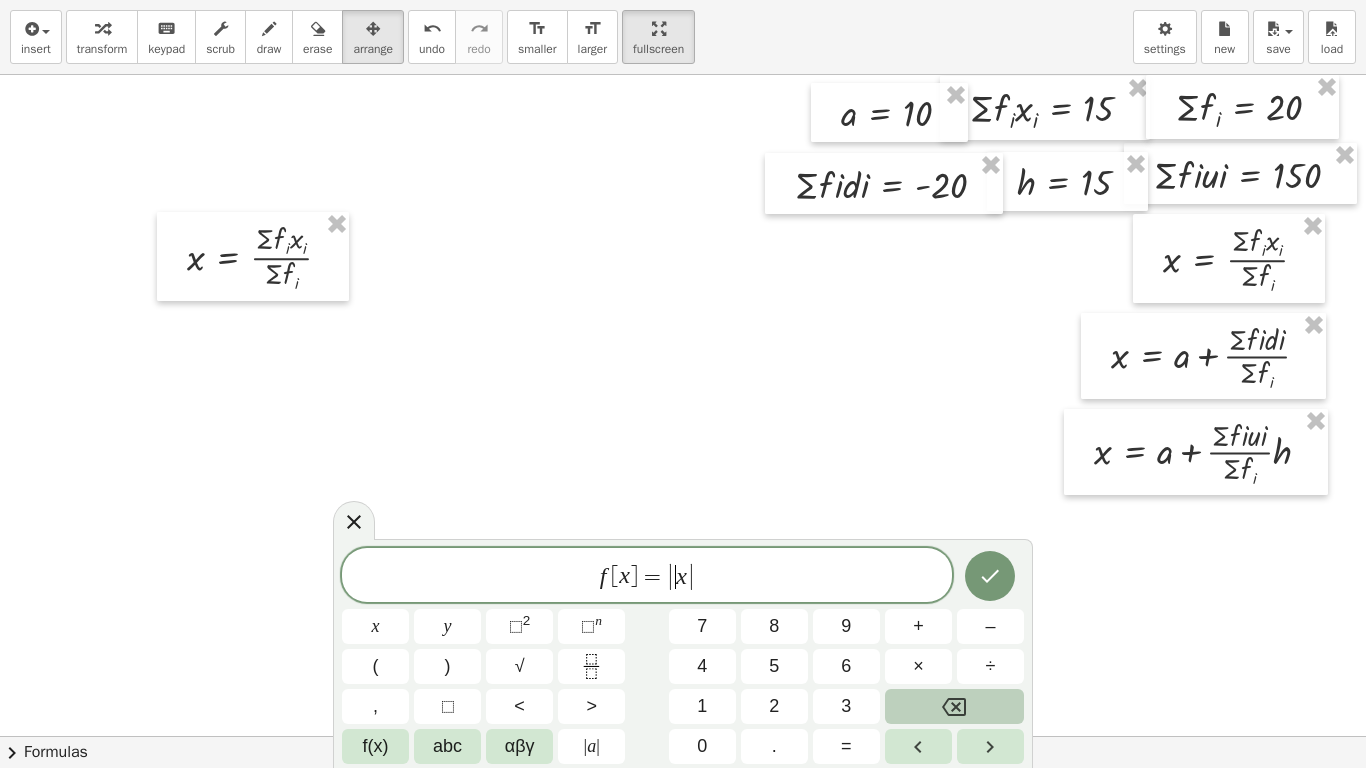 click 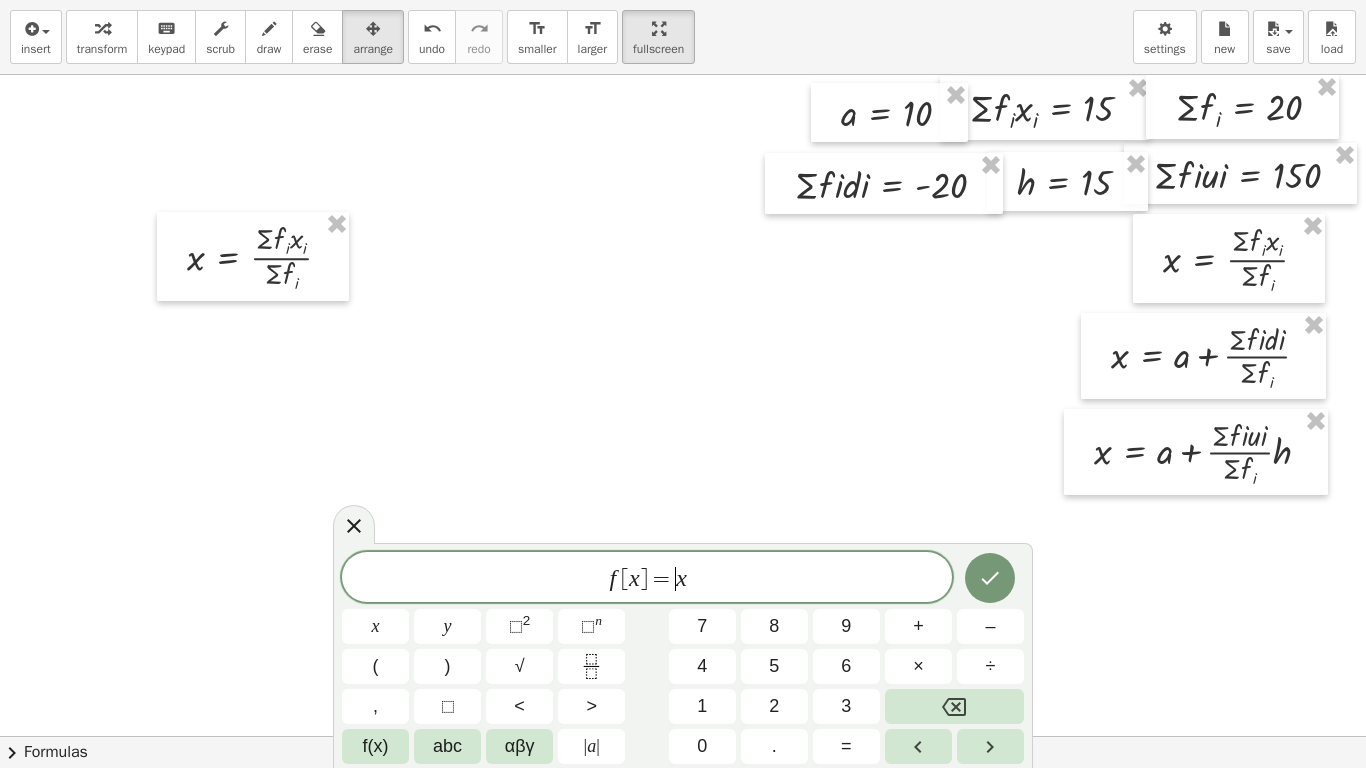 click on "f [ x ] = ​ x" at bounding box center (647, 579) 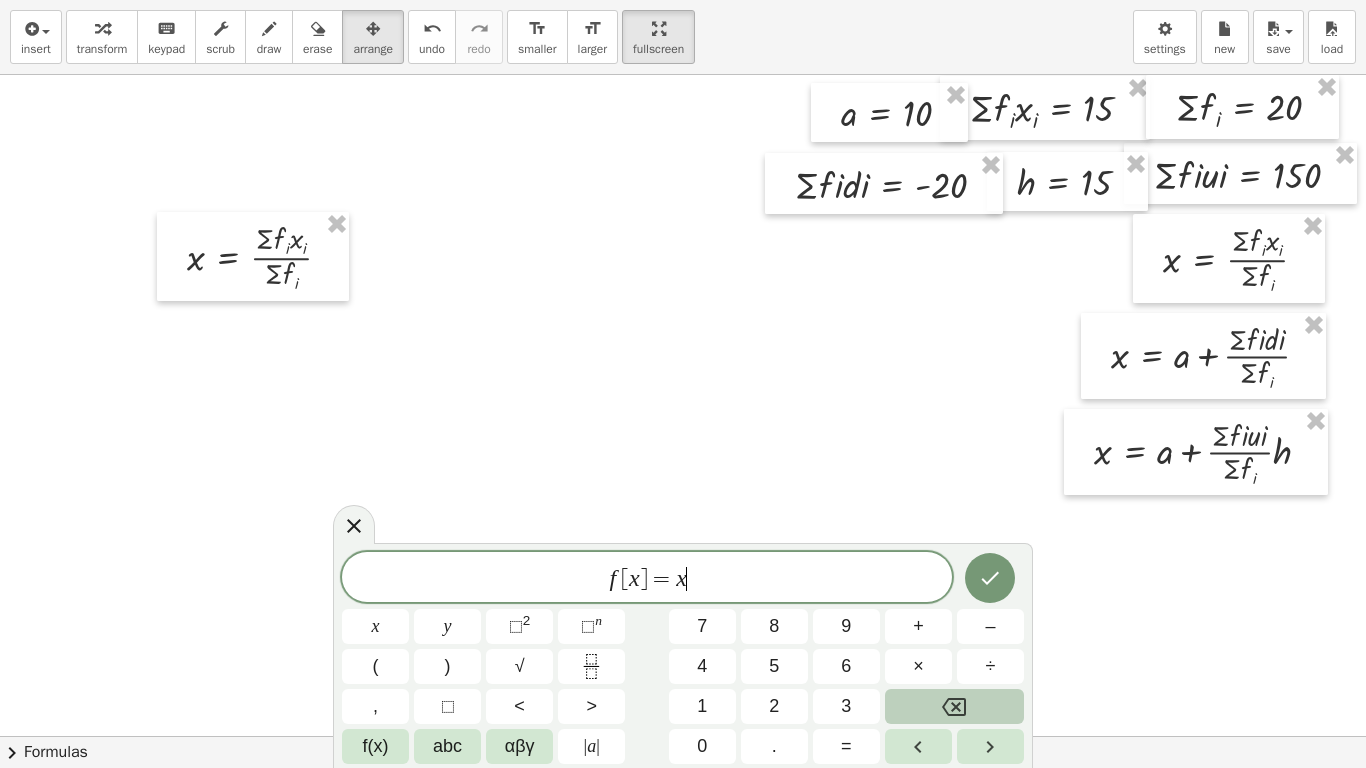click at bounding box center (954, 706) 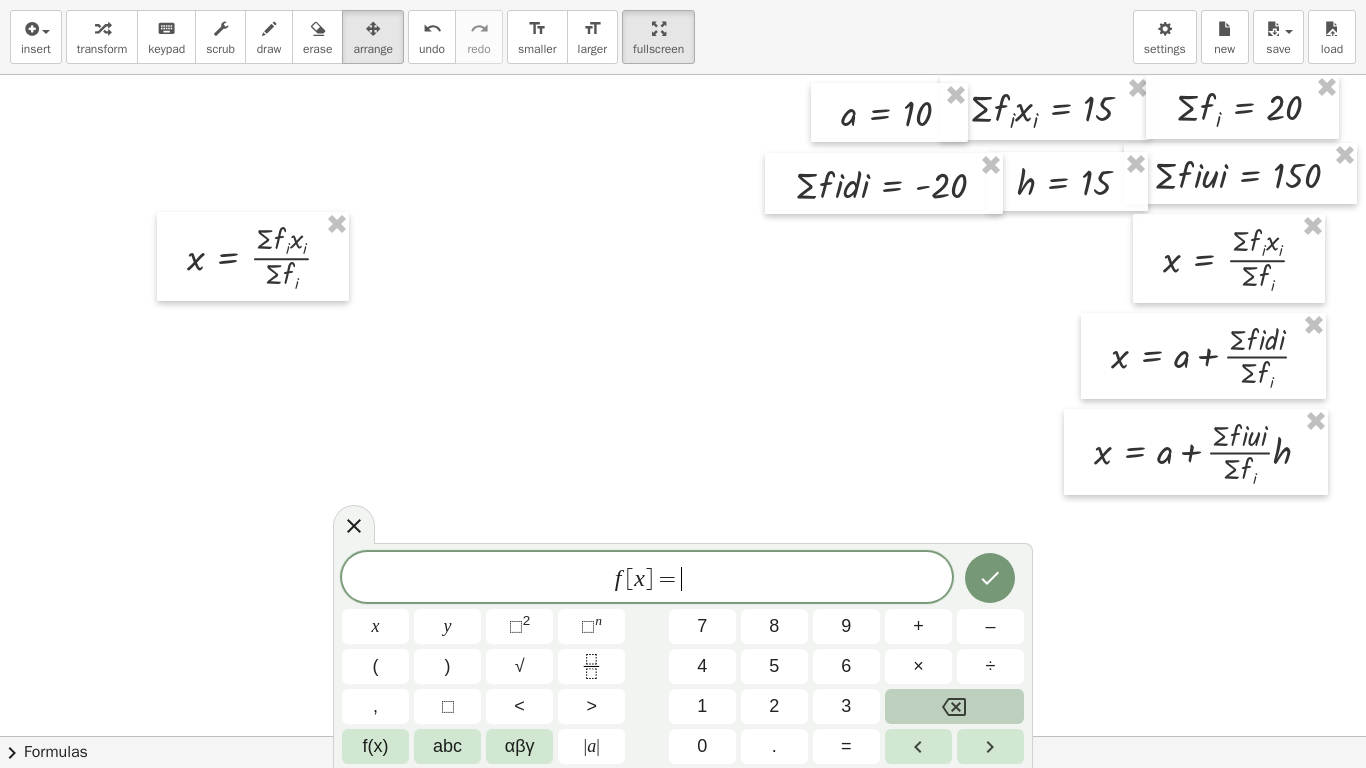 click at bounding box center [954, 706] 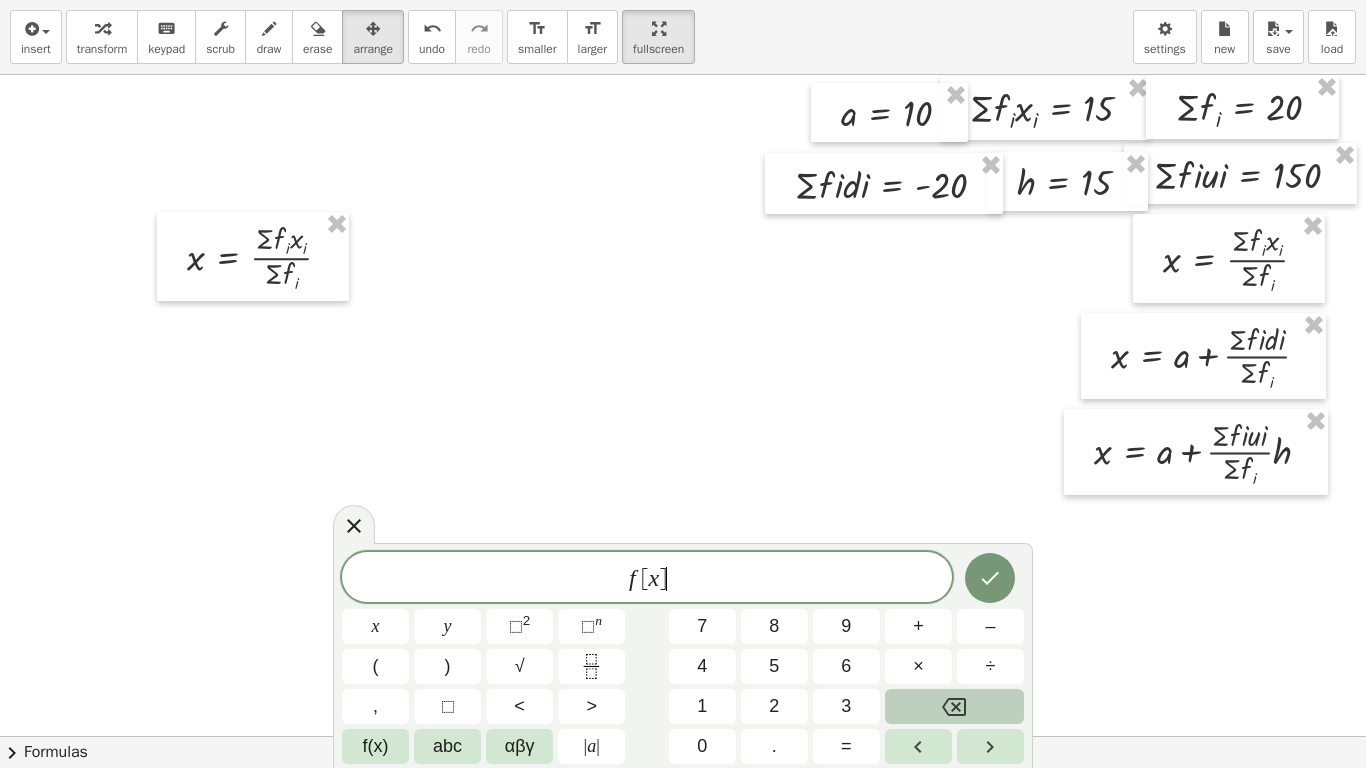 click at bounding box center [954, 706] 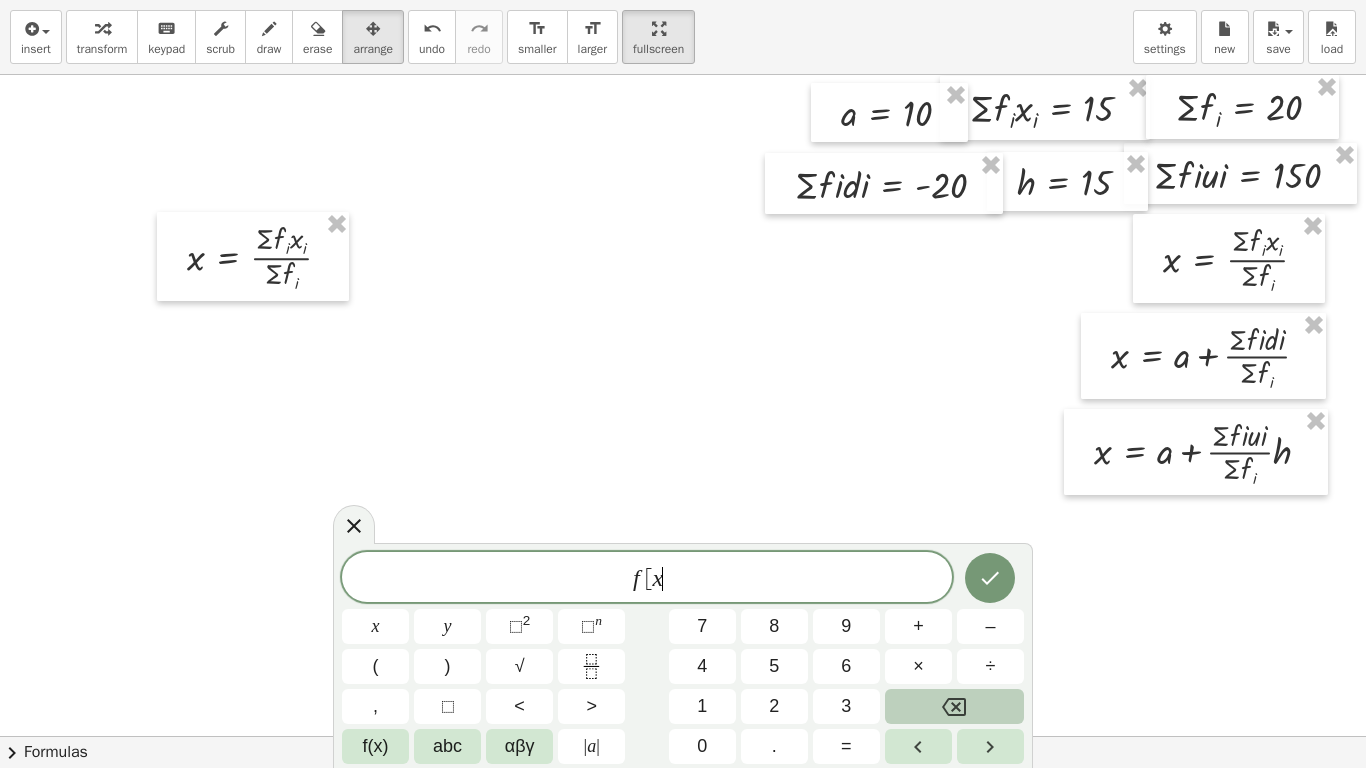 click at bounding box center (954, 706) 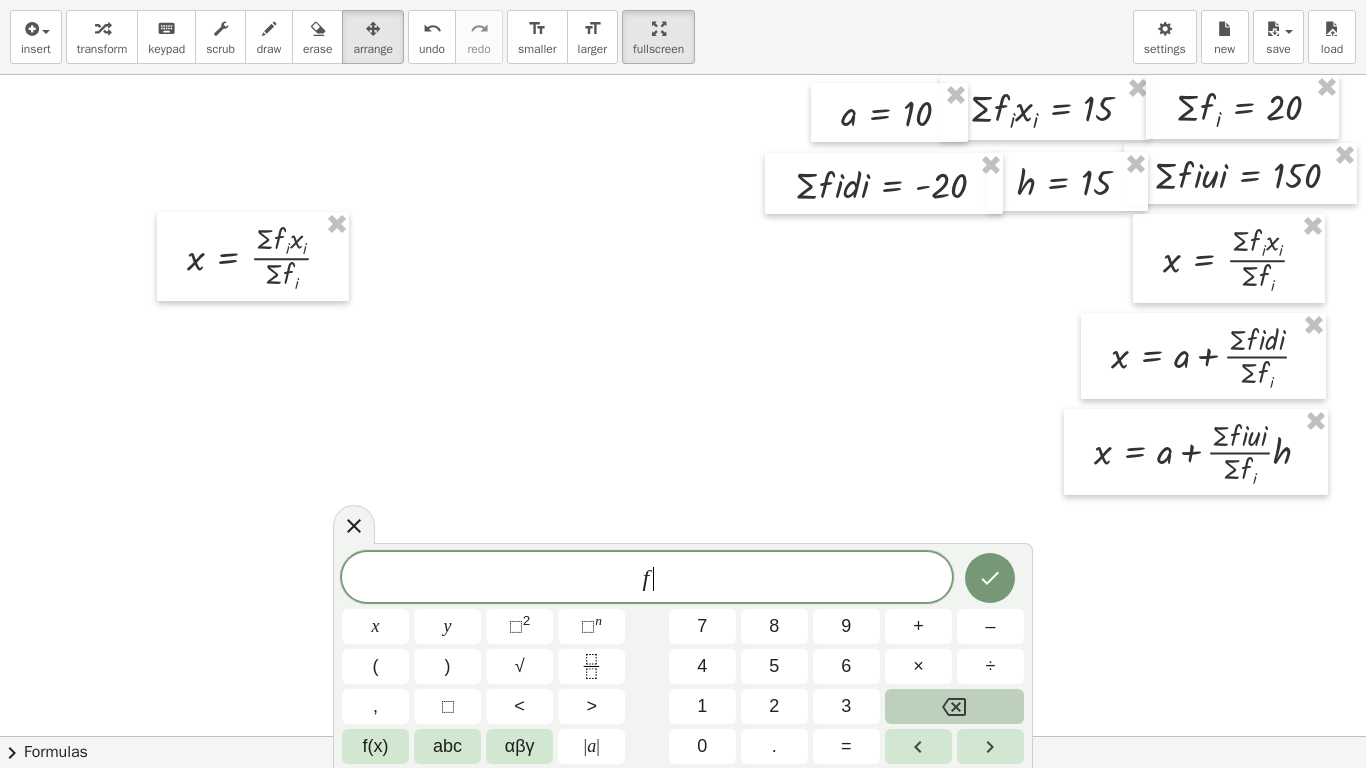 click at bounding box center [954, 706] 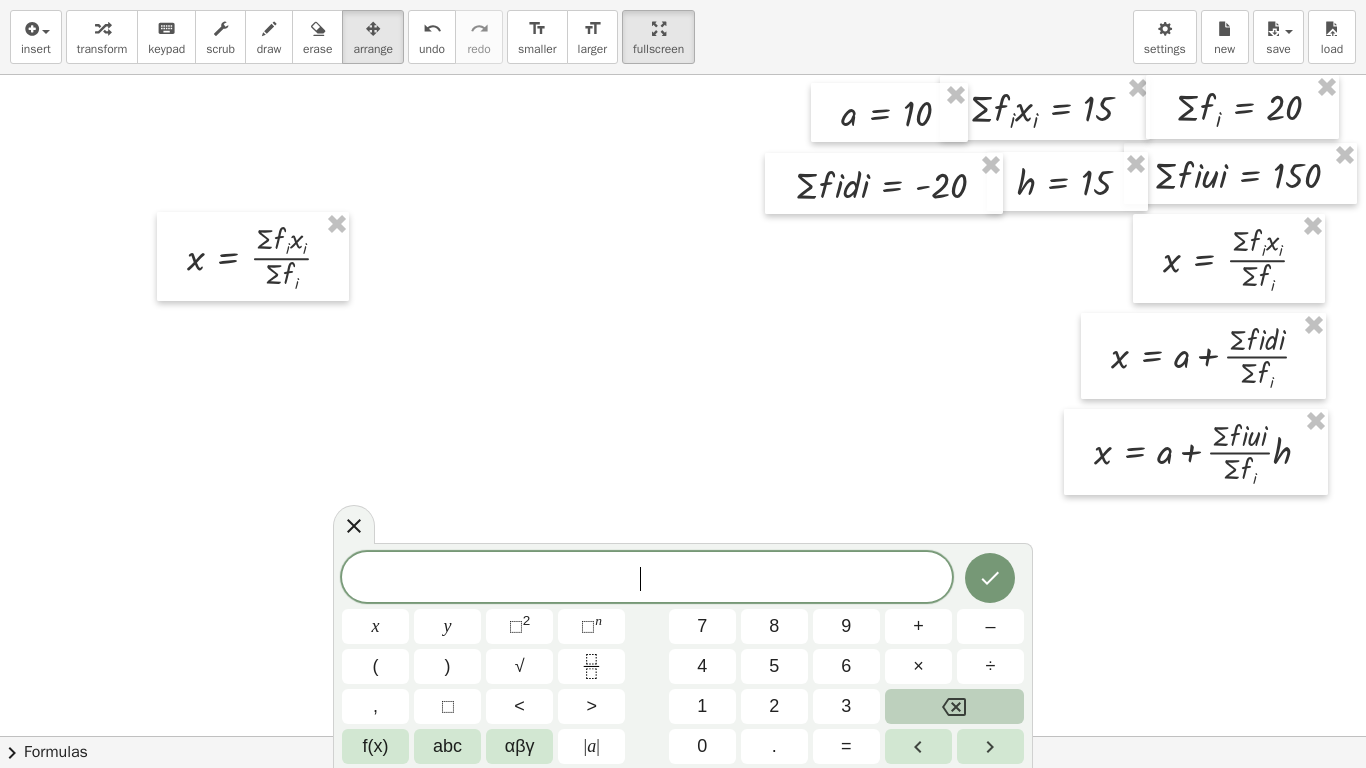 click at bounding box center (954, 706) 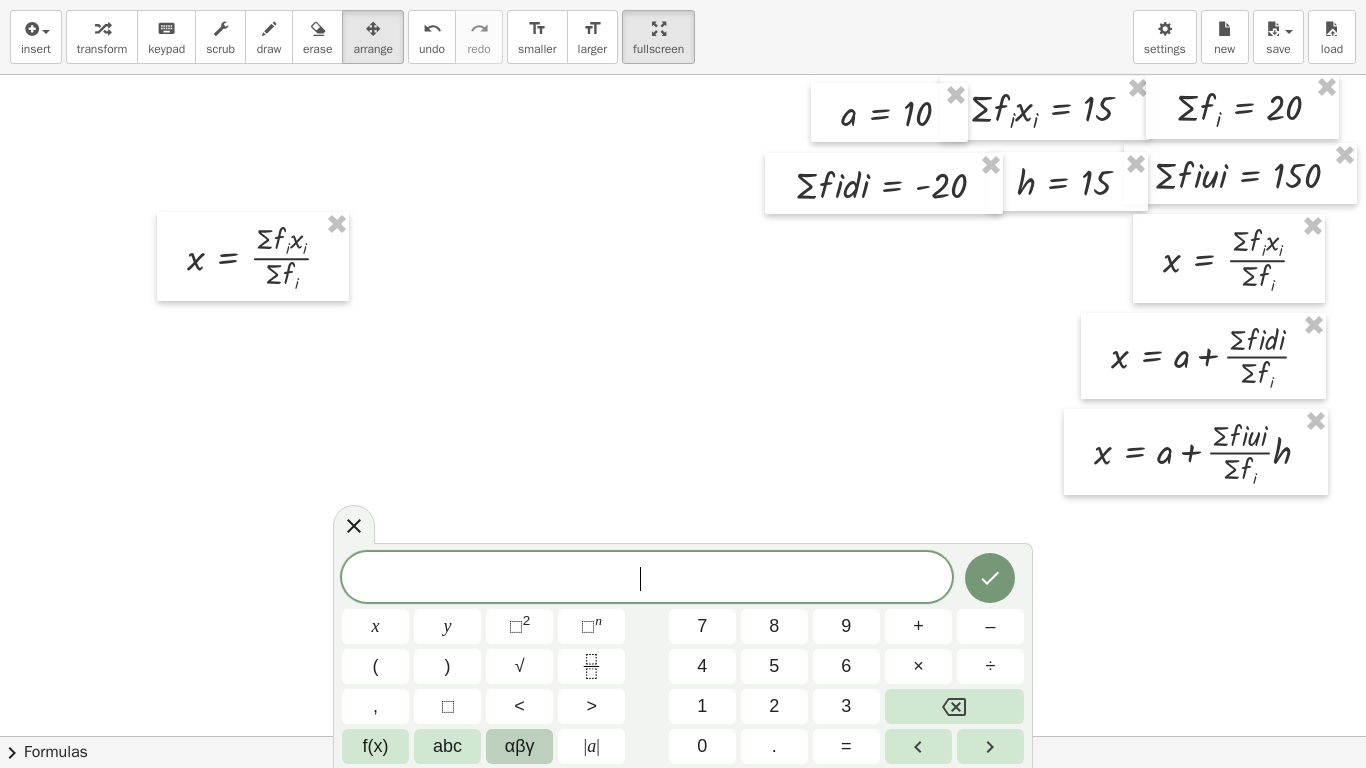 click on "αβγ" at bounding box center [520, 746] 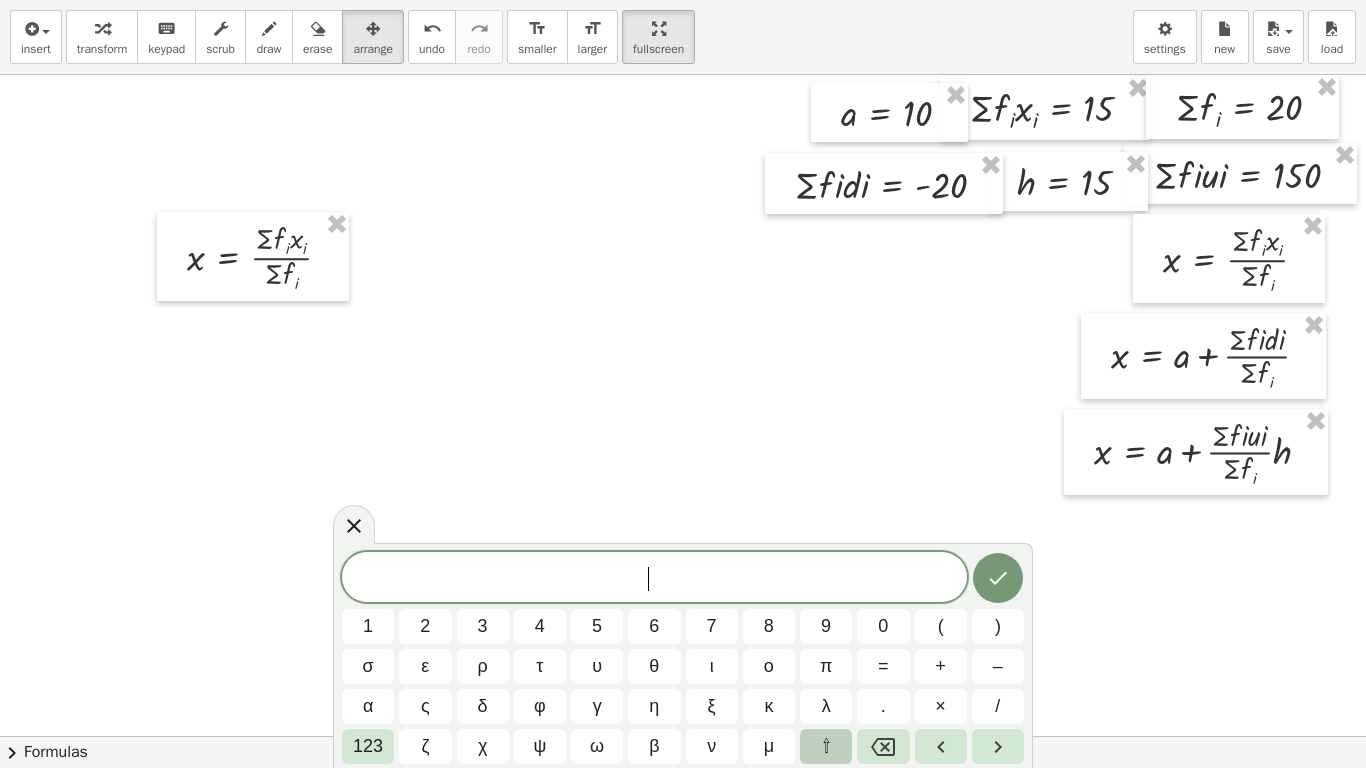 click on "⇧" at bounding box center (826, 746) 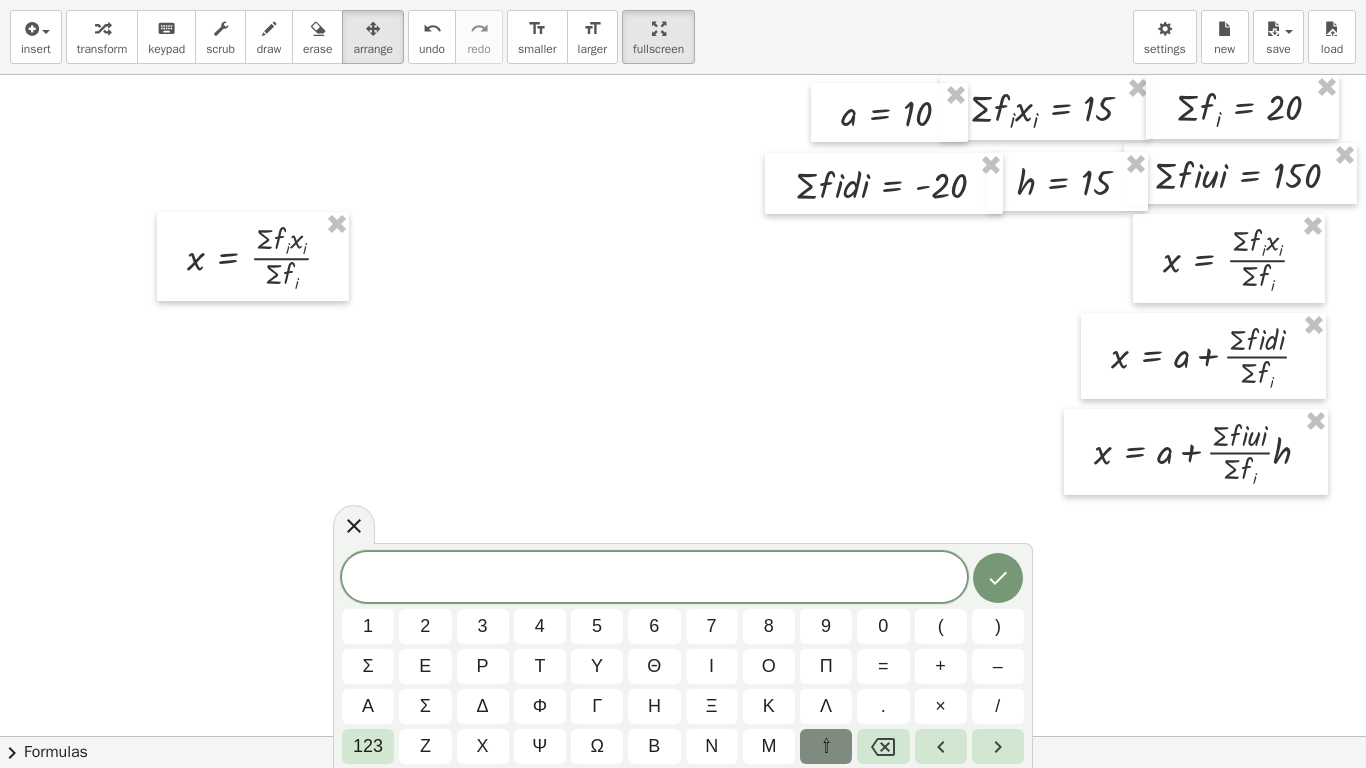 click on "⇧" at bounding box center [826, 746] 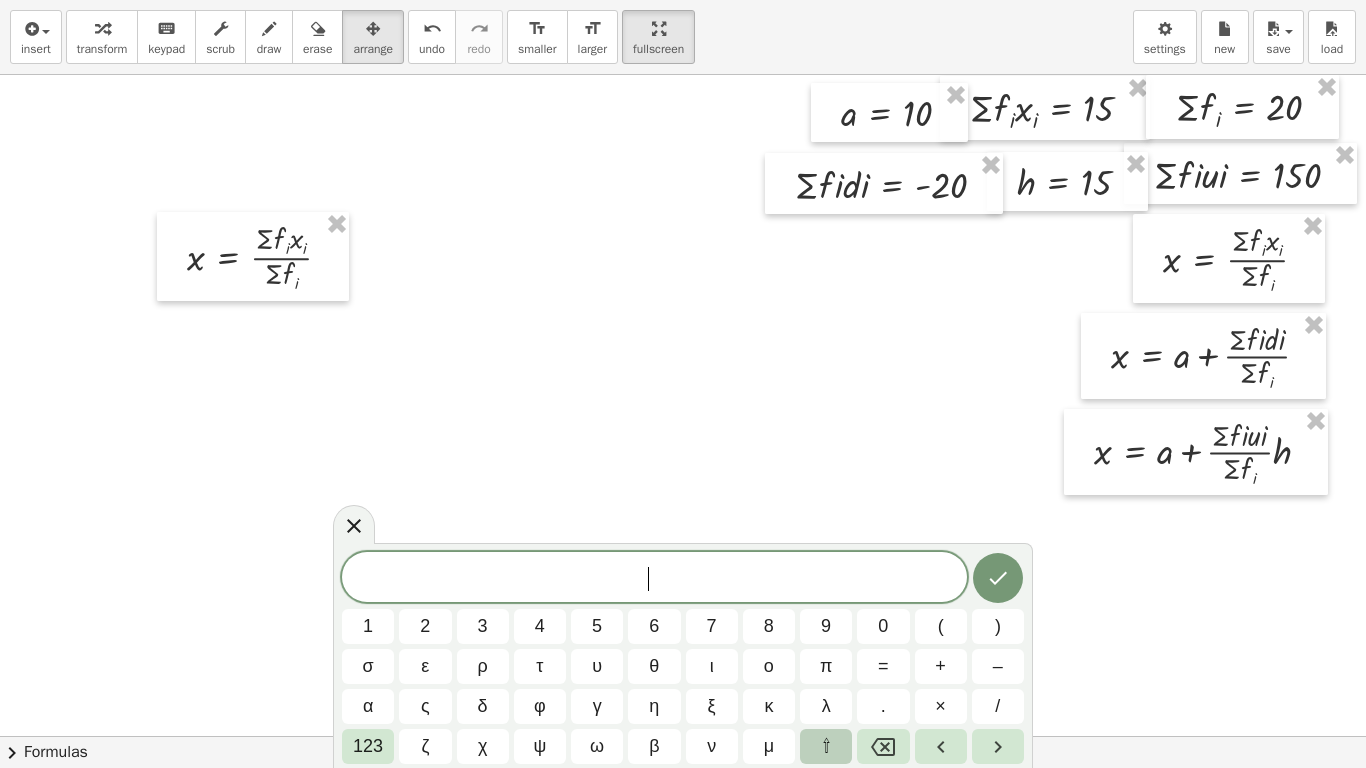 click on "⇧" at bounding box center (826, 746) 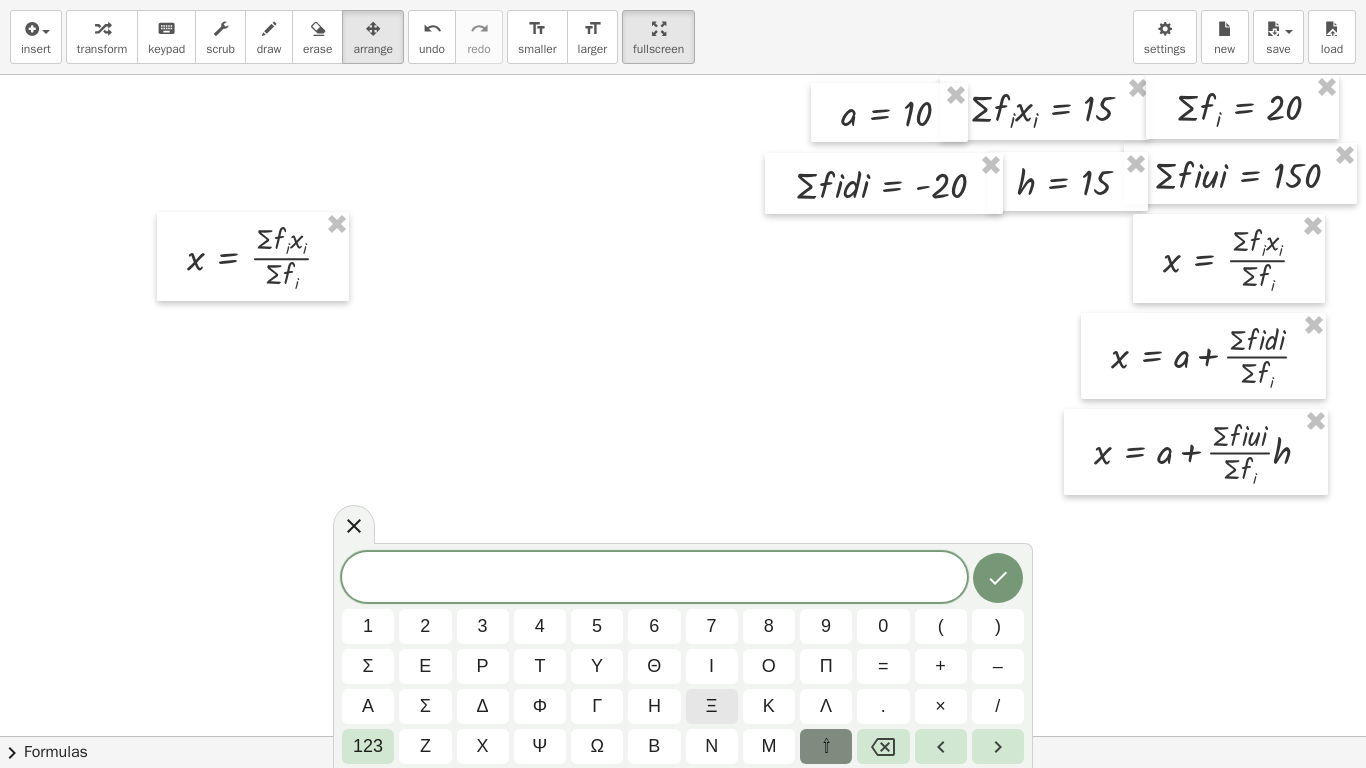 click on "ξ" at bounding box center (712, 706) 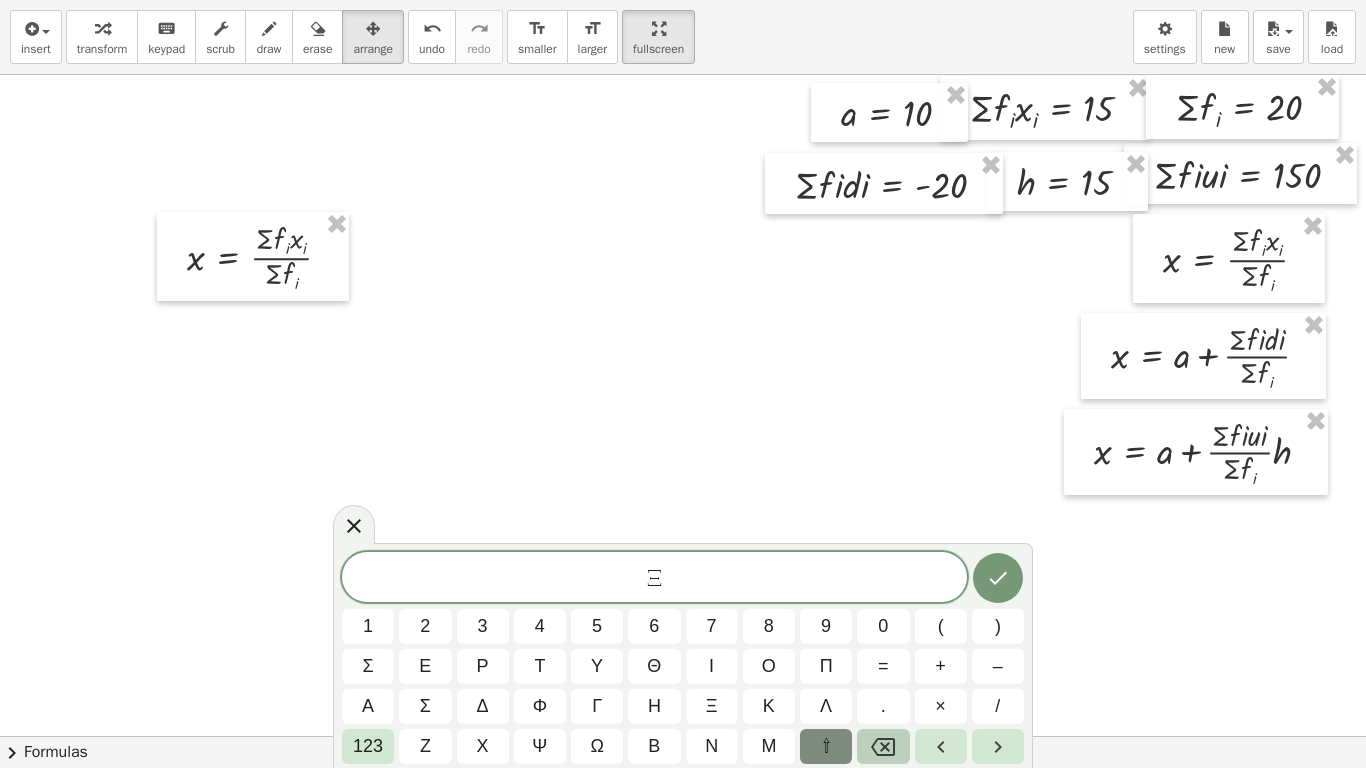 click 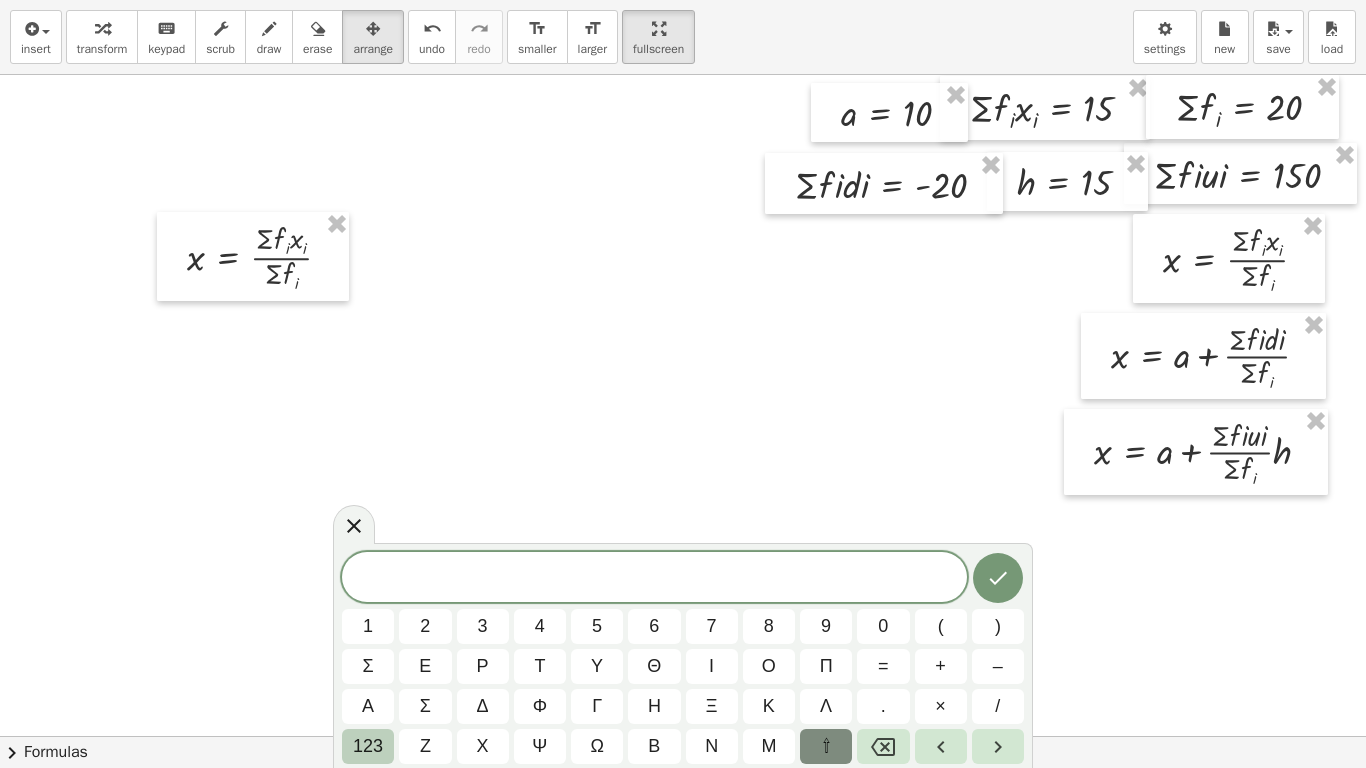 click on "123" at bounding box center (368, 746) 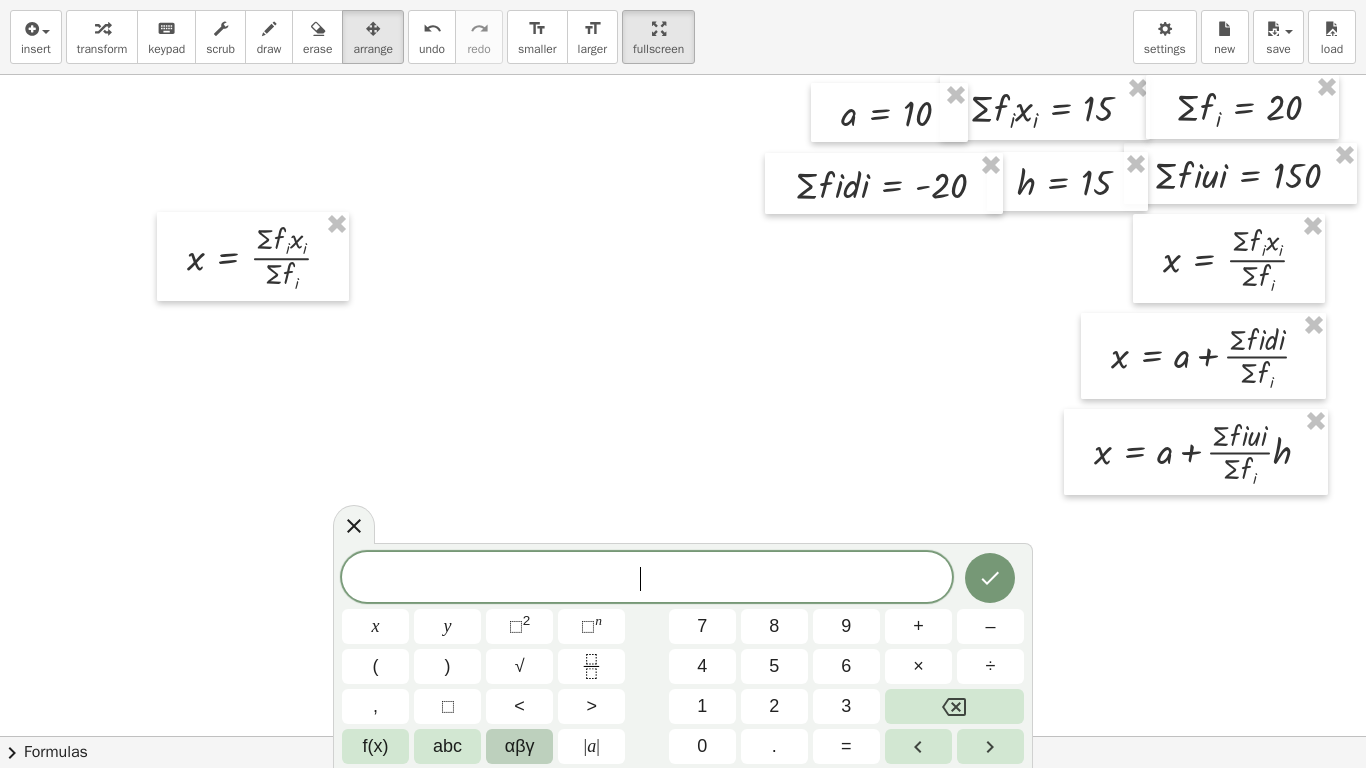click on "αβγ" at bounding box center [519, 746] 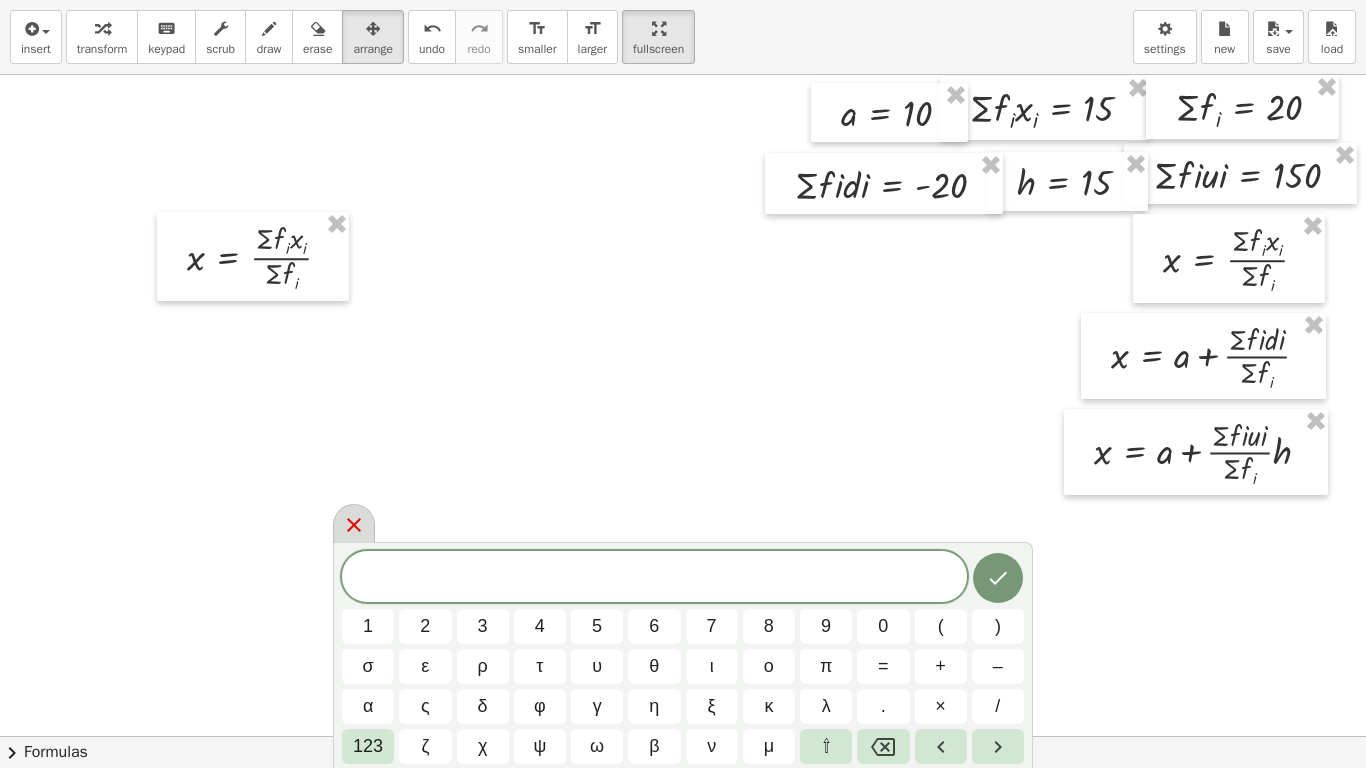 click 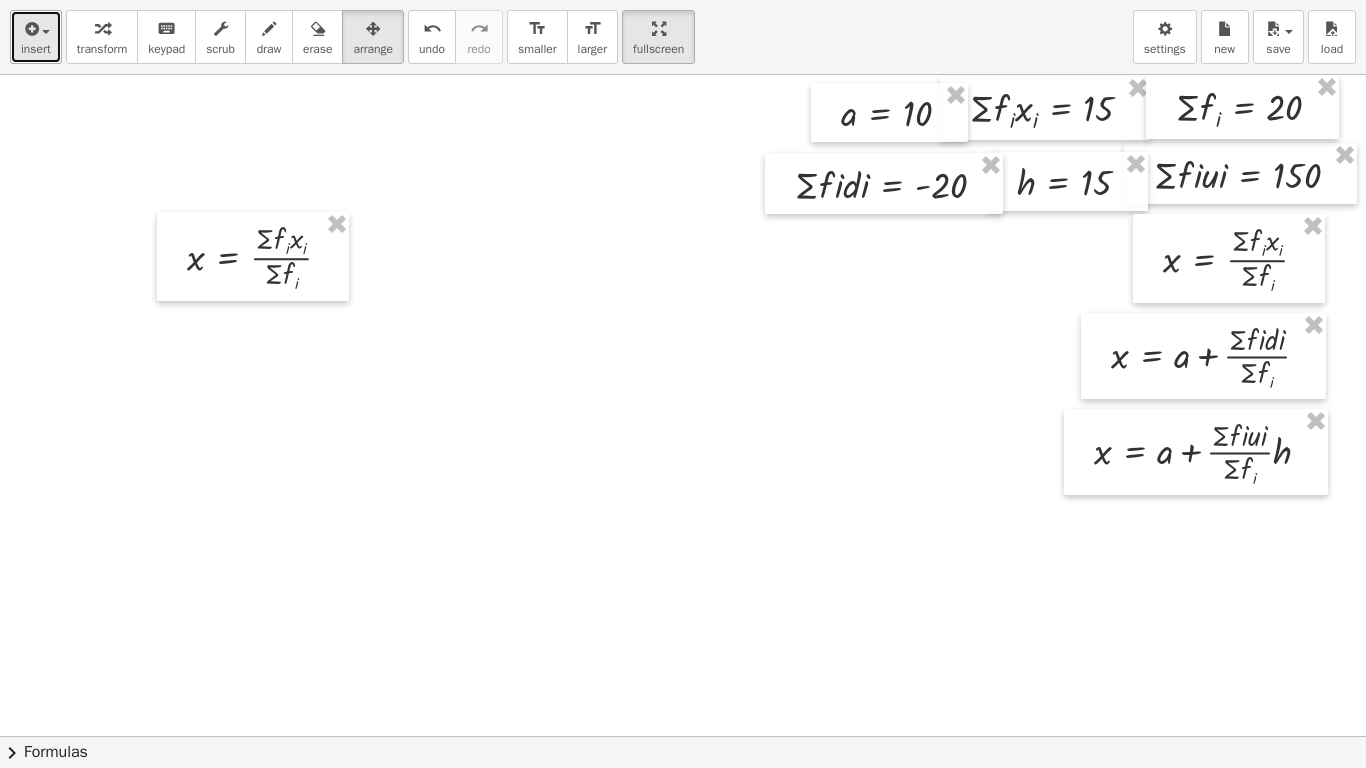click on "insert" at bounding box center (36, 37) 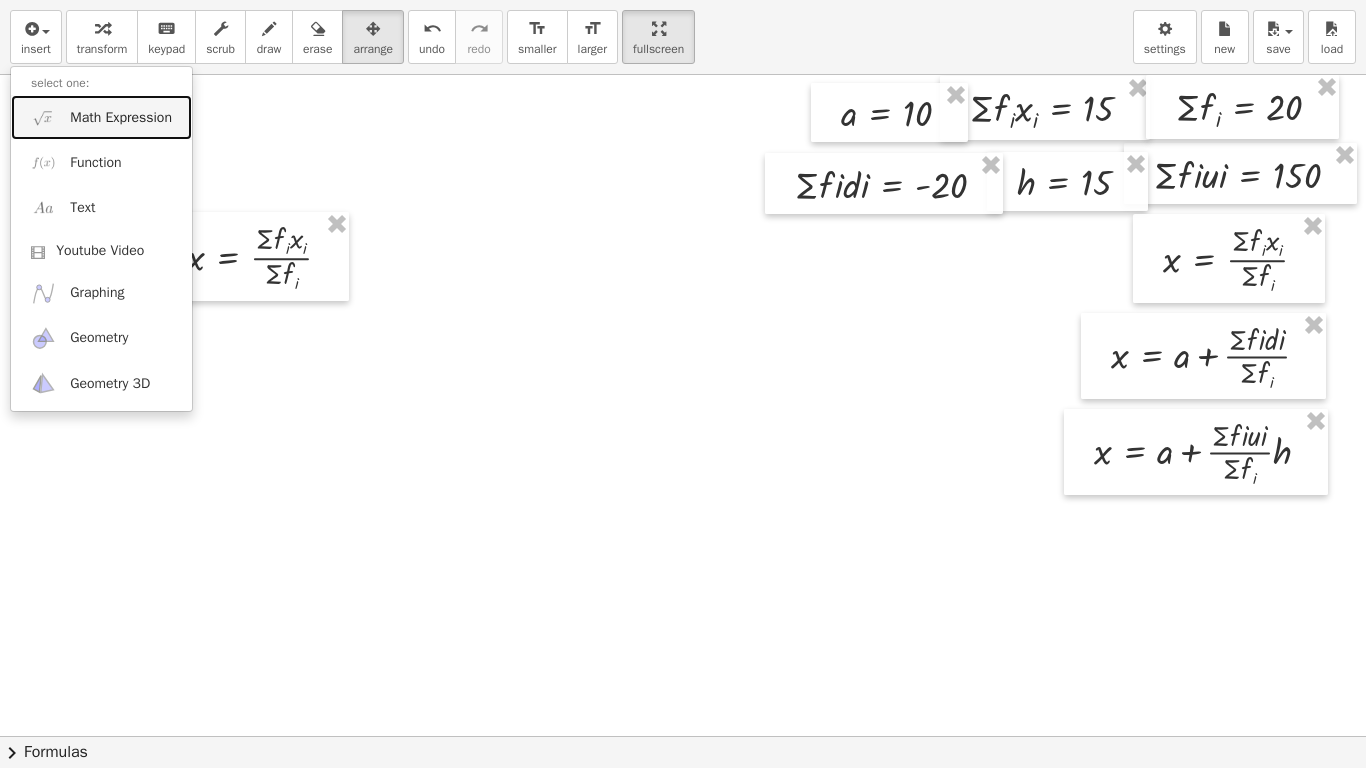 click on "Math Expression" at bounding box center [101, 117] 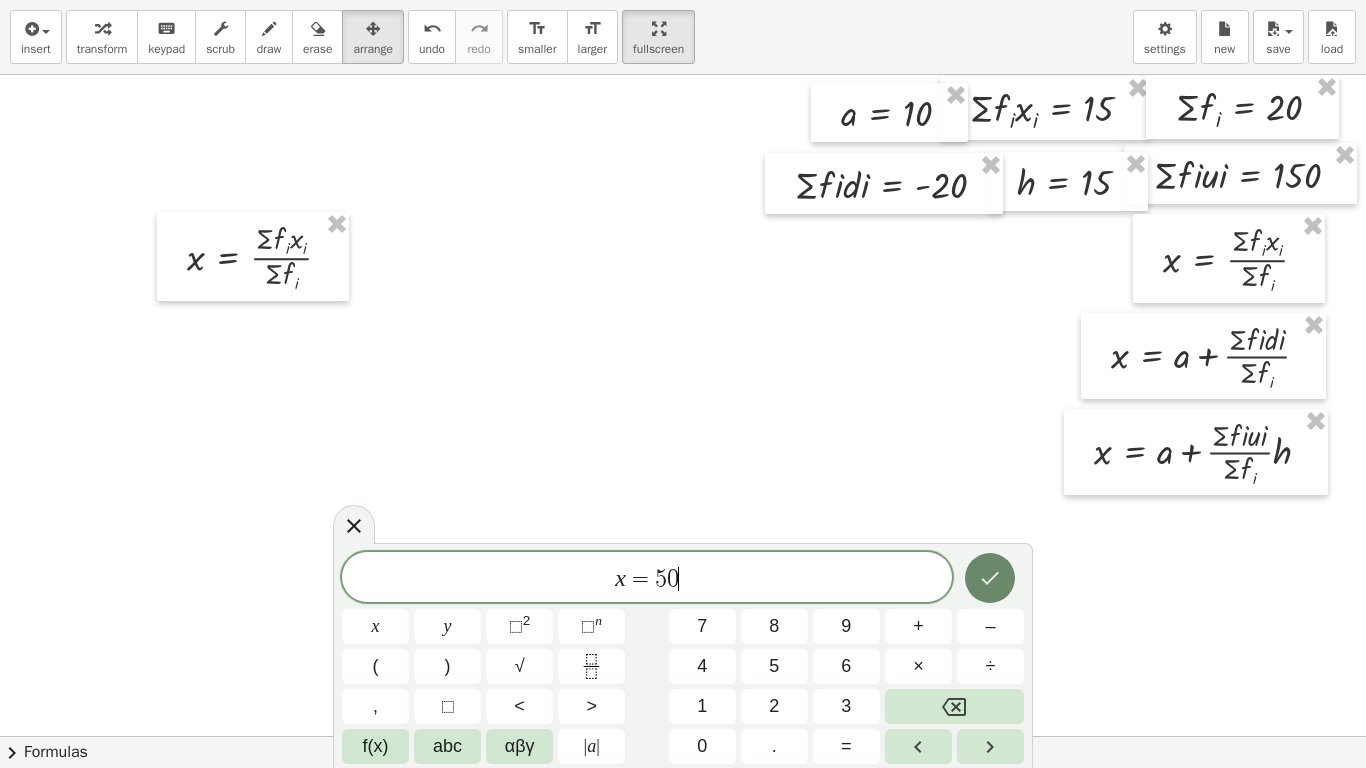 click 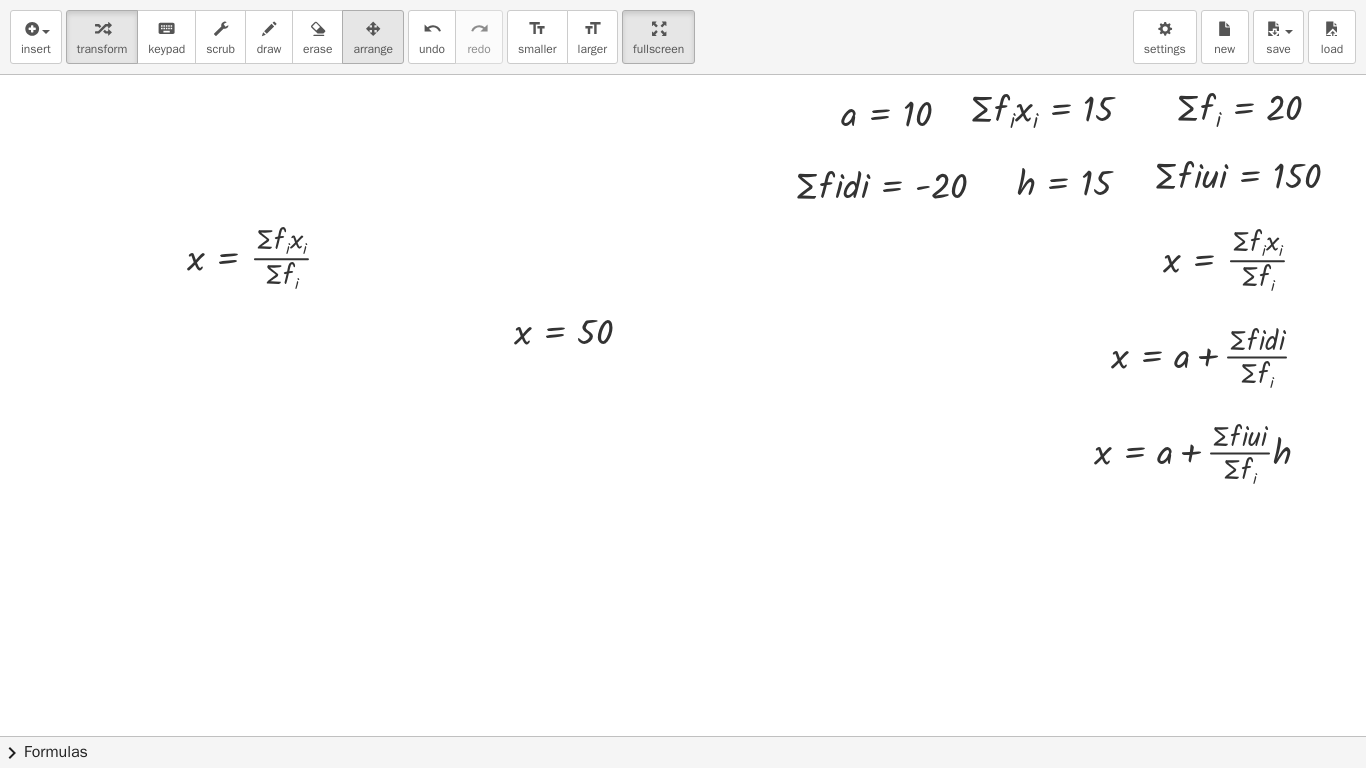 click on "arrange" at bounding box center (373, 49) 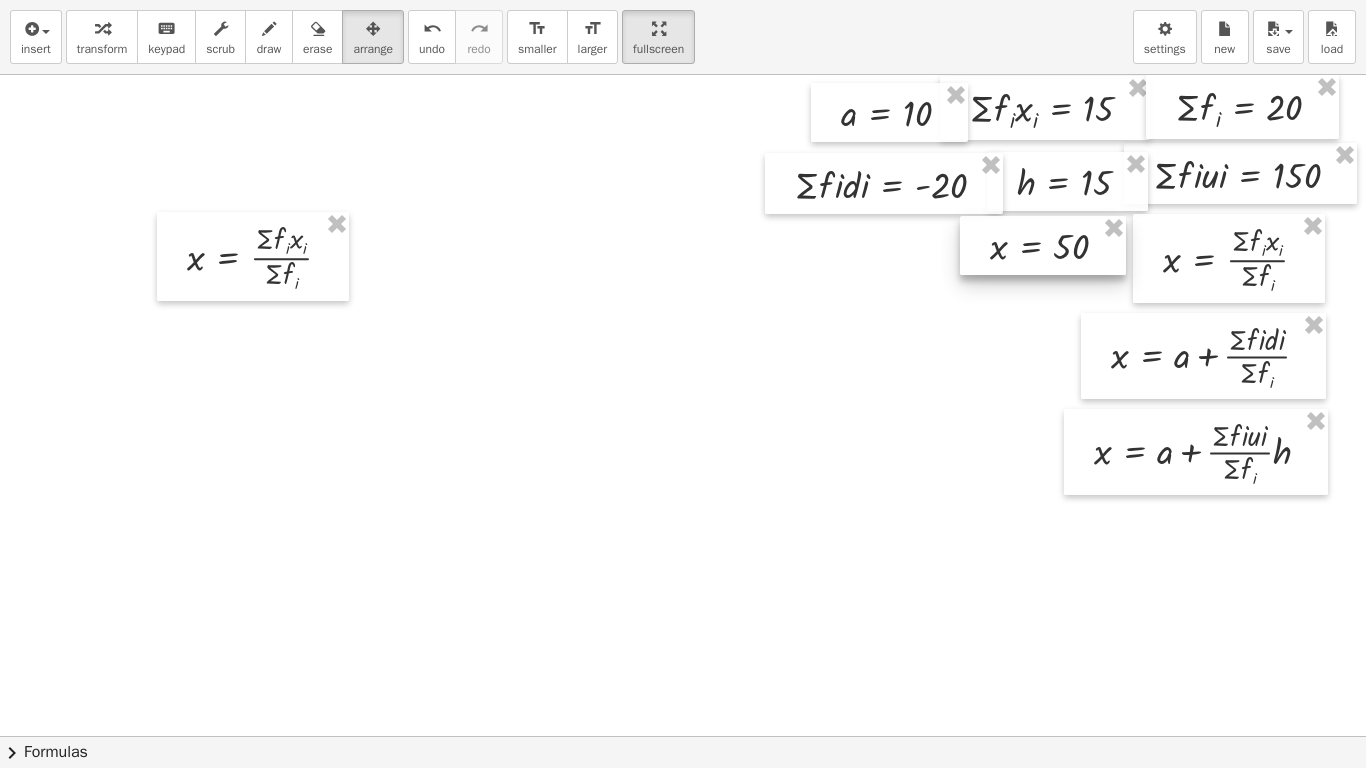 drag, startPoint x: 527, startPoint y: 329, endPoint x: 1002, endPoint y: 245, distance: 482.37018 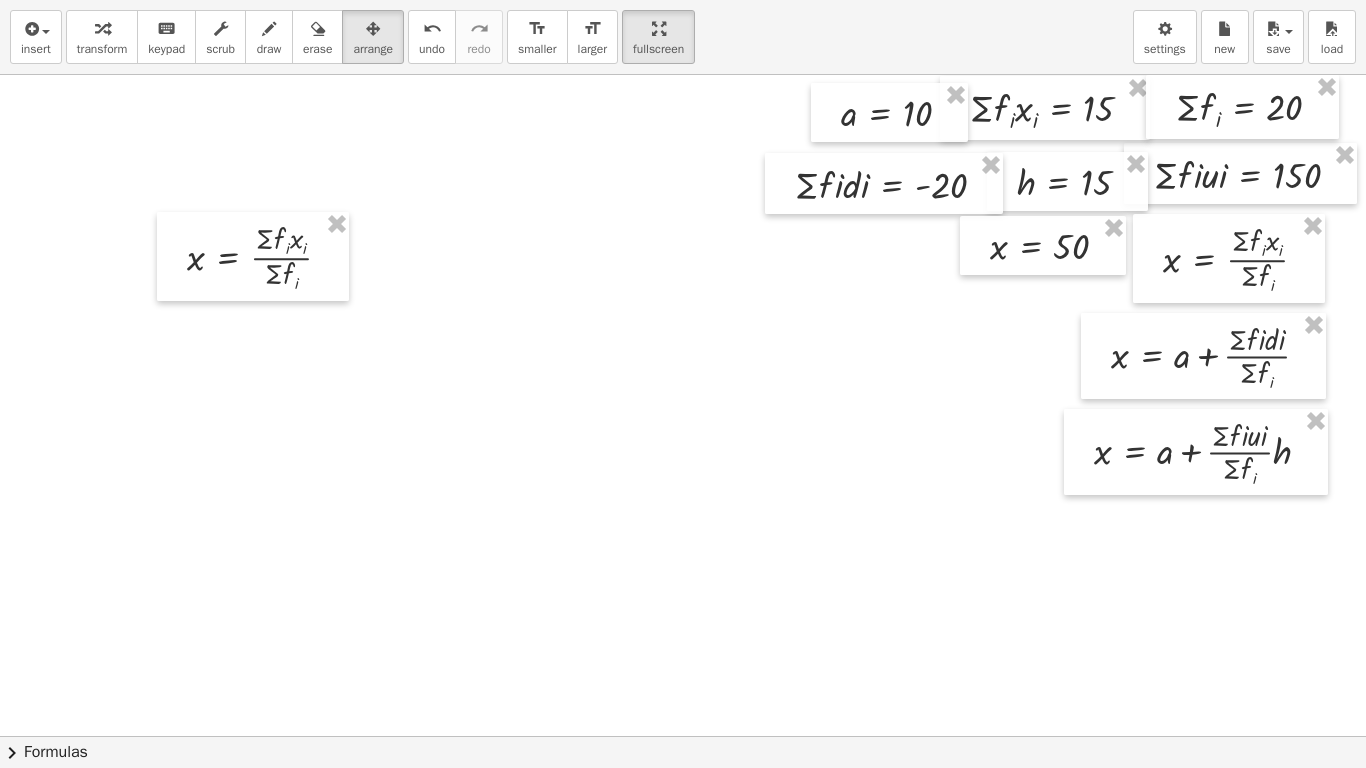 click at bounding box center (615, 736) 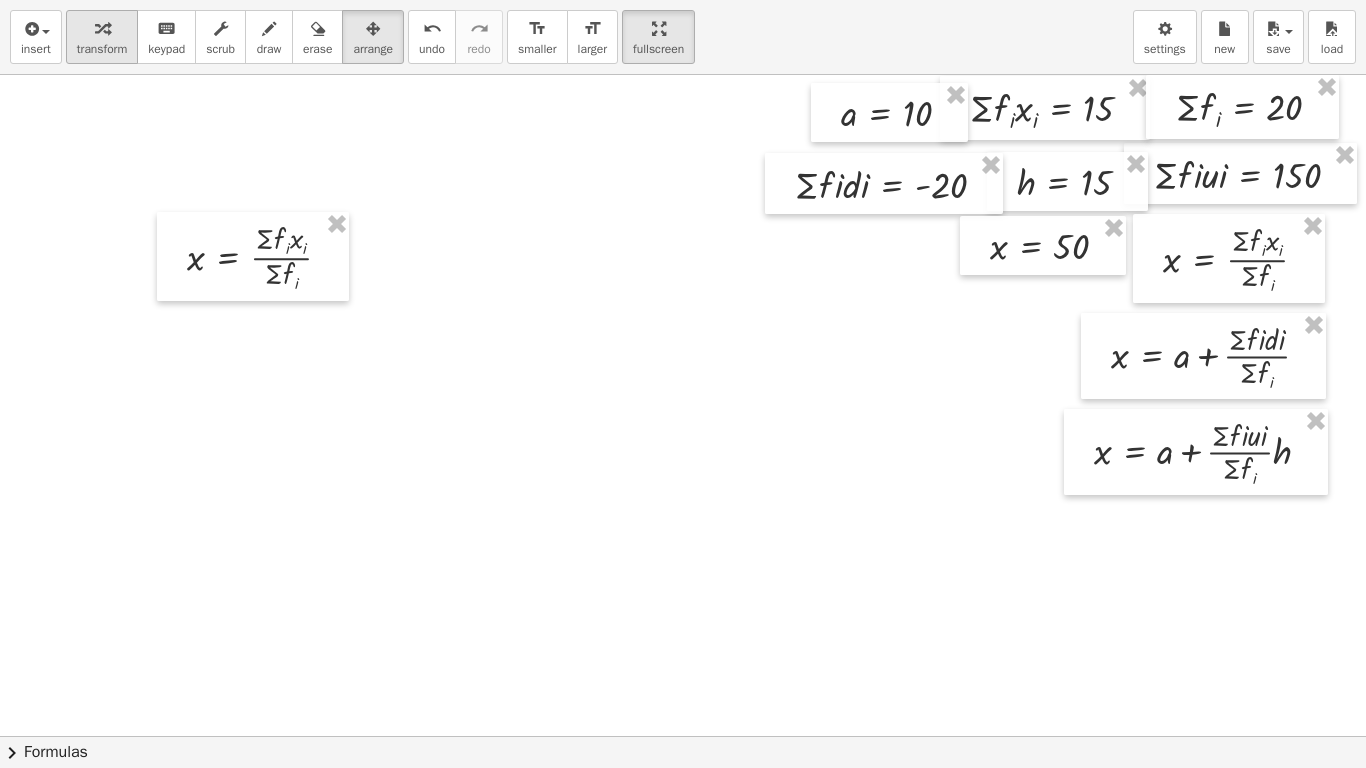 click at bounding box center [102, 28] 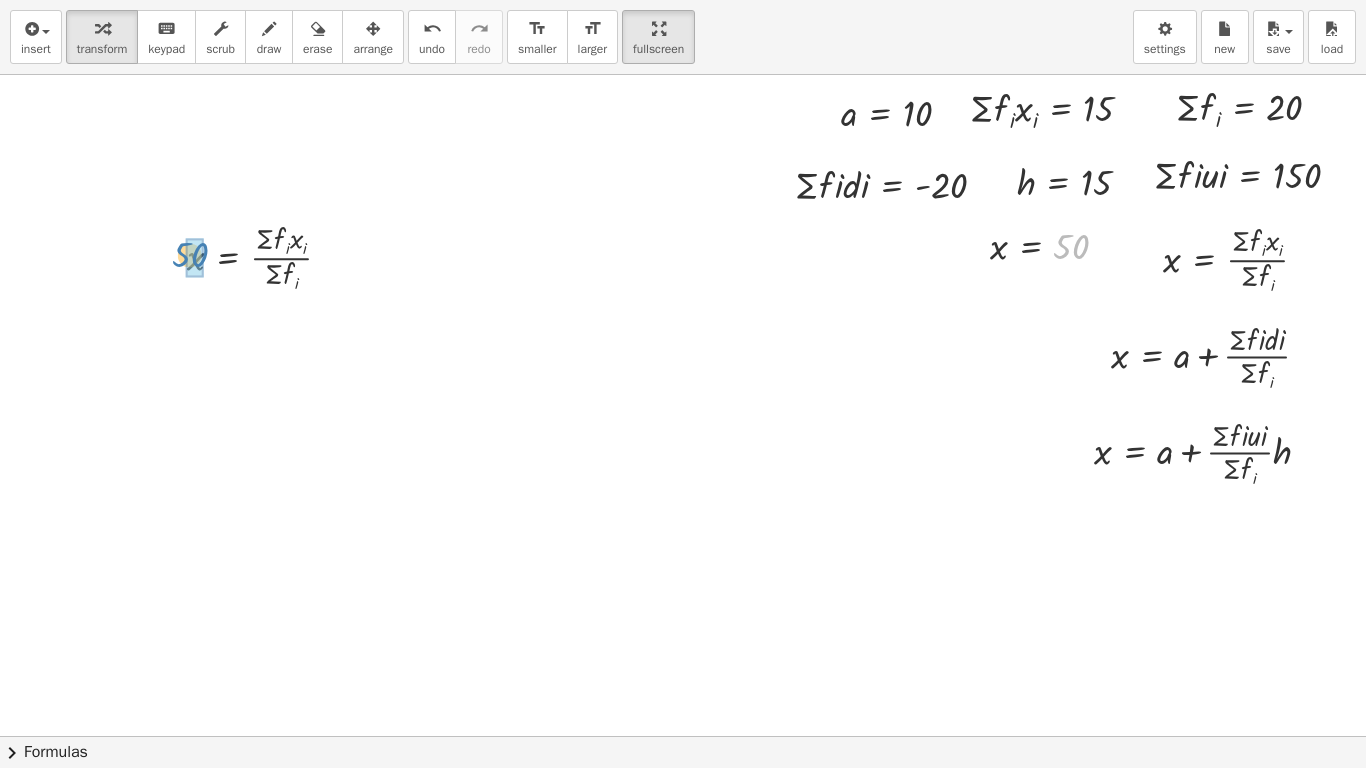 drag, startPoint x: 1060, startPoint y: 242, endPoint x: 180, endPoint y: 252, distance: 880.0568 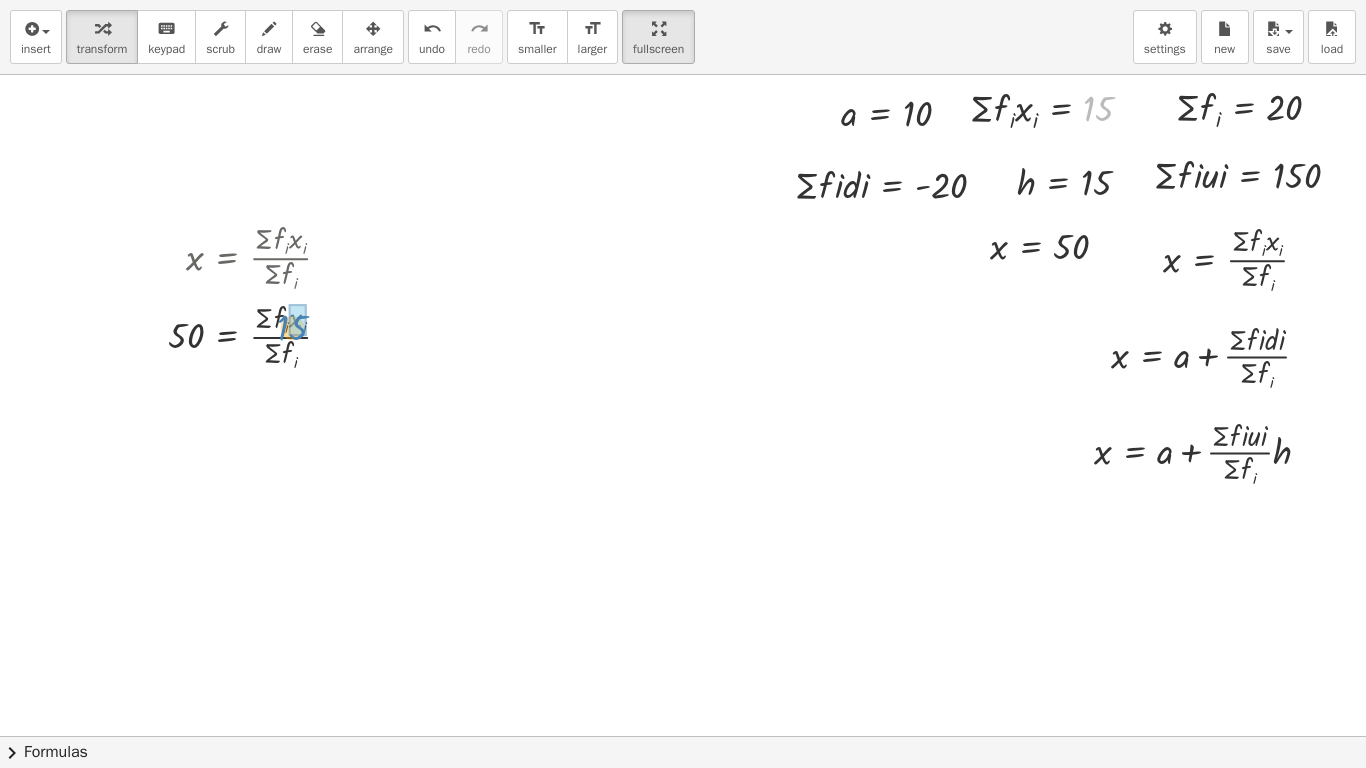 drag, startPoint x: 1086, startPoint y: 103, endPoint x: 279, endPoint y: 322, distance: 836.1878 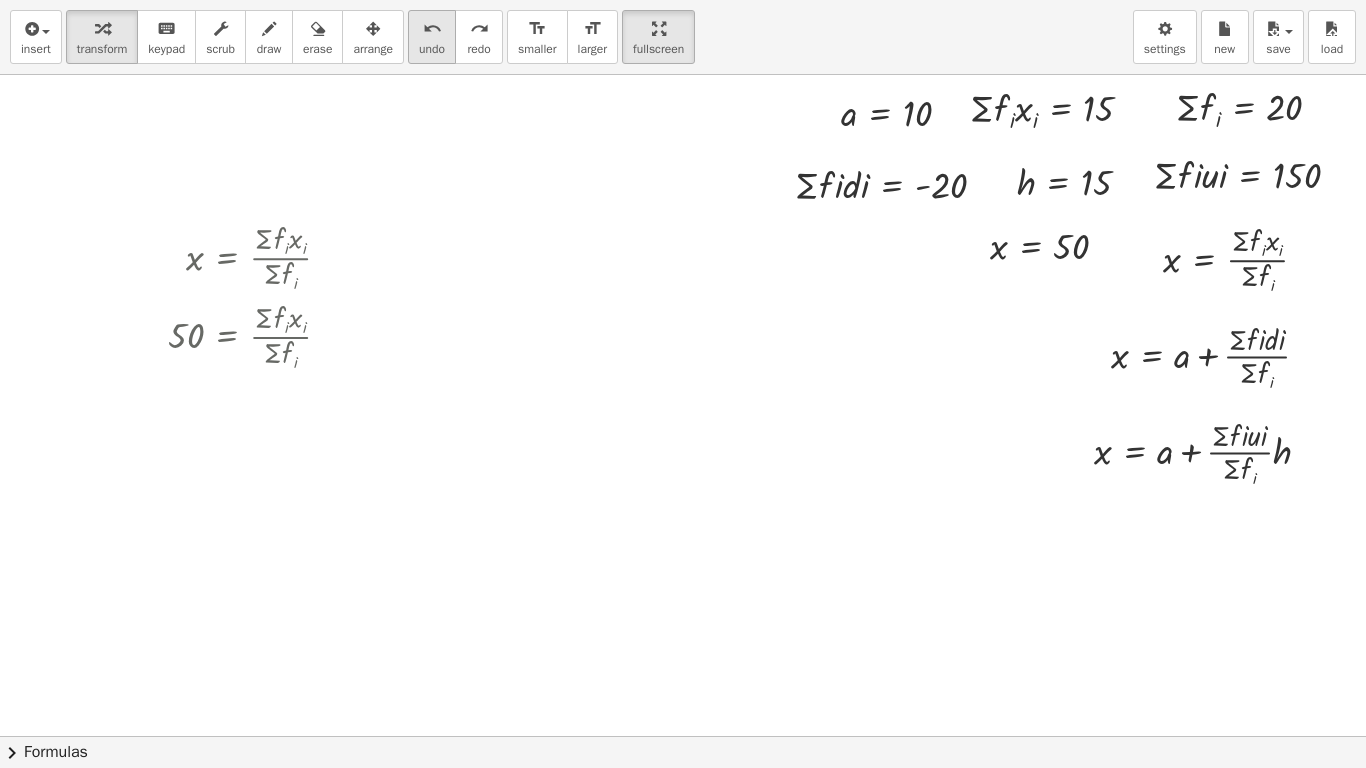 click on "undo" at bounding box center (432, 49) 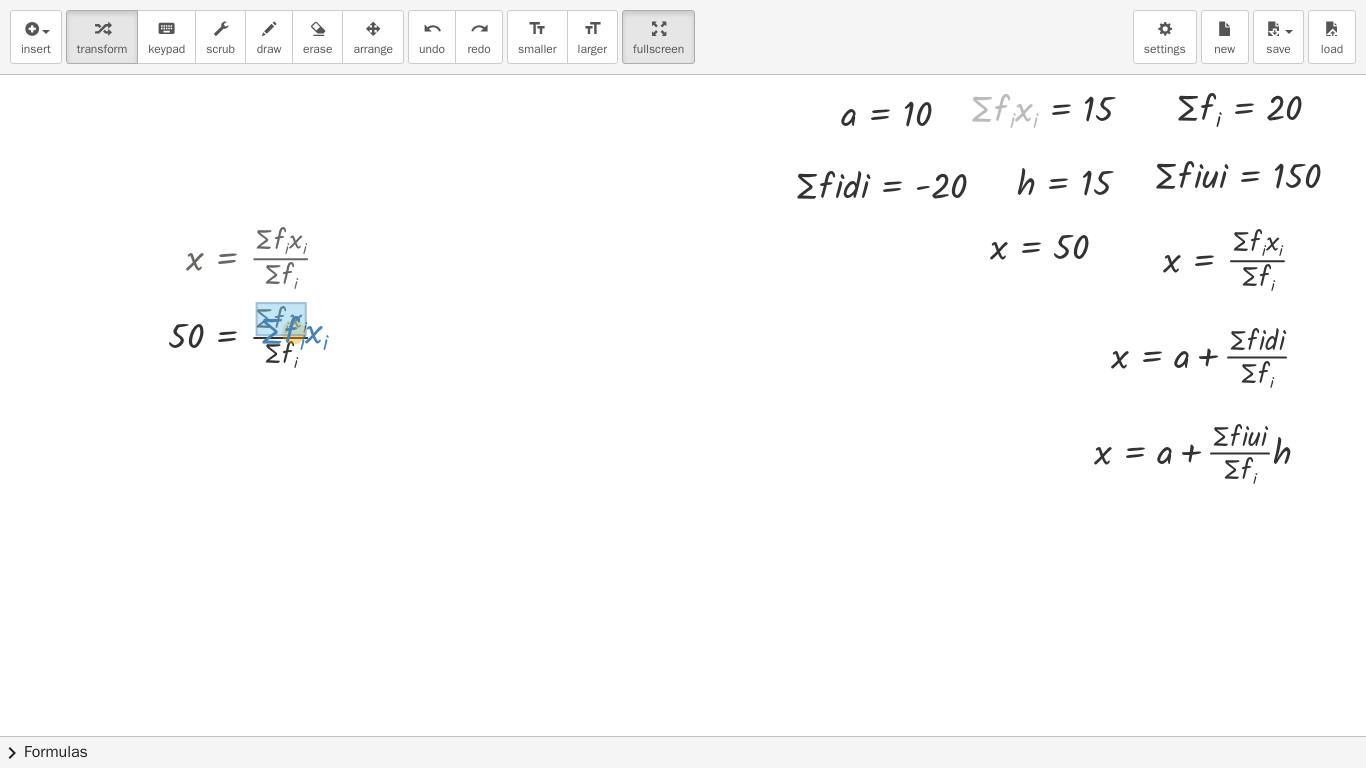drag, startPoint x: 966, startPoint y: 114, endPoint x: 257, endPoint y: 332, distance: 741.75806 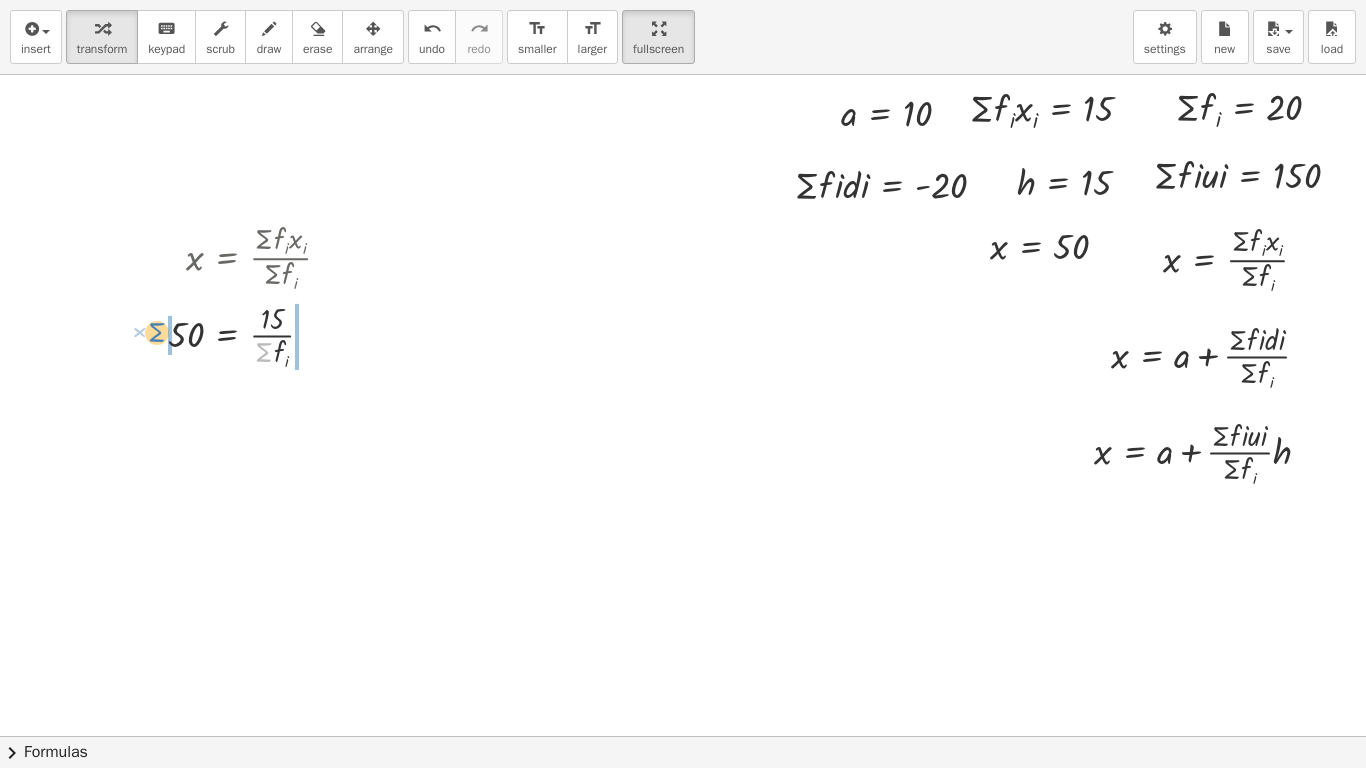 drag, startPoint x: 250, startPoint y: 351, endPoint x: 143, endPoint y: 331, distance: 108.85311 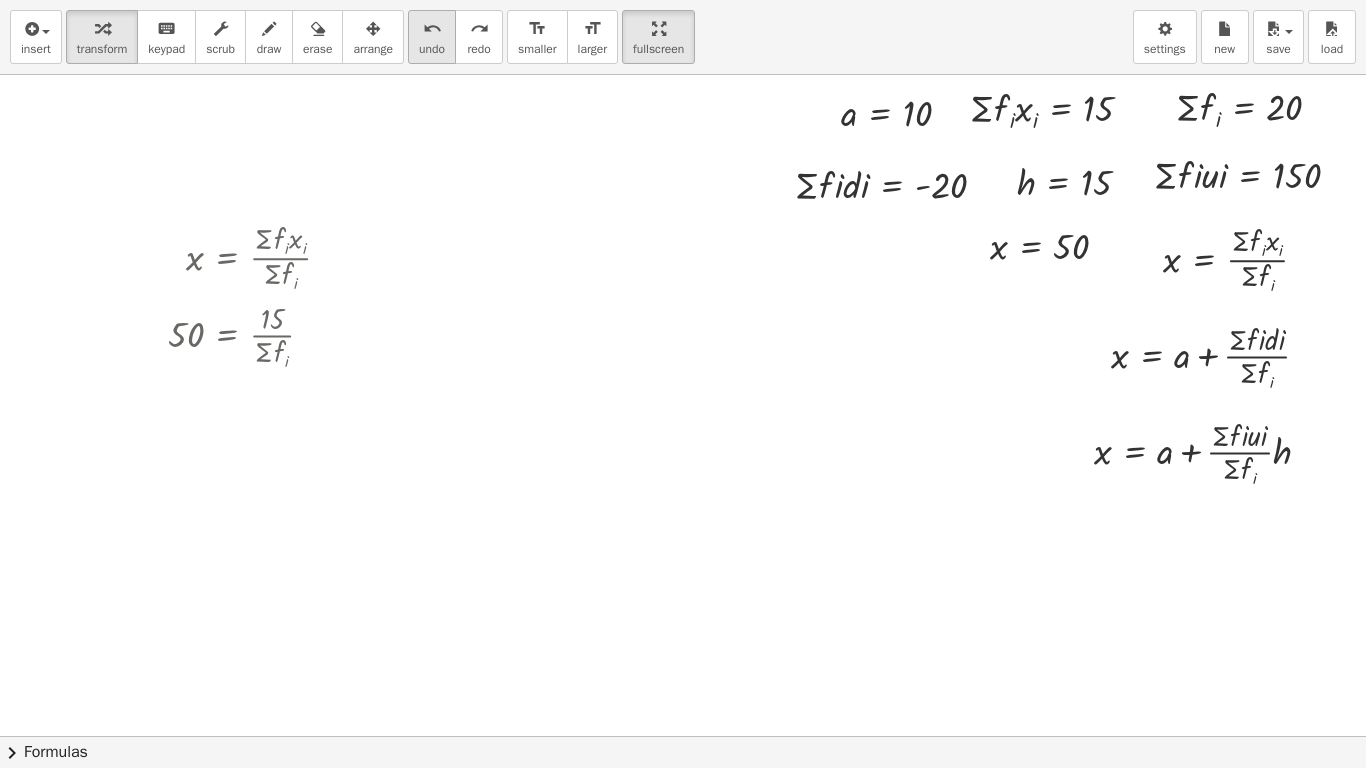 click on "undo" at bounding box center [432, 29] 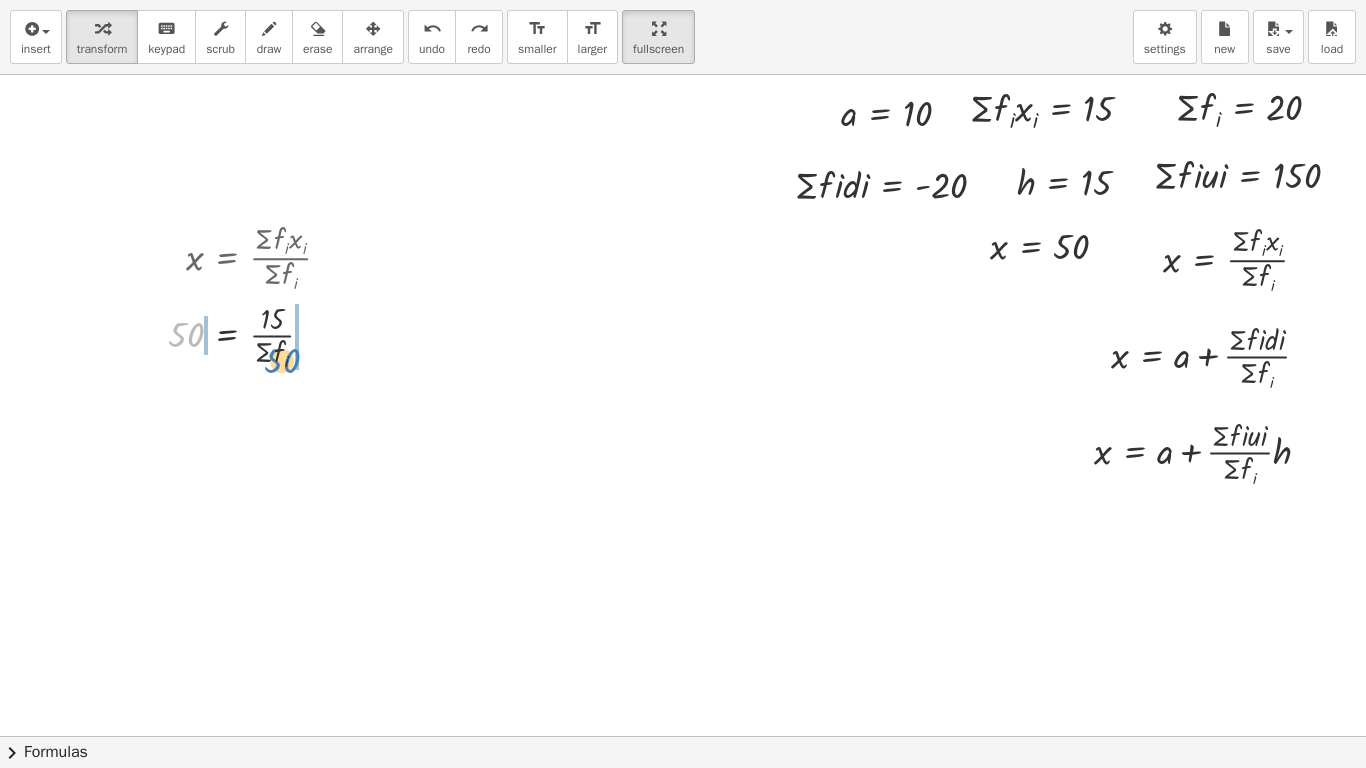 drag, startPoint x: 163, startPoint y: 331, endPoint x: 259, endPoint y: 361, distance: 100.57833 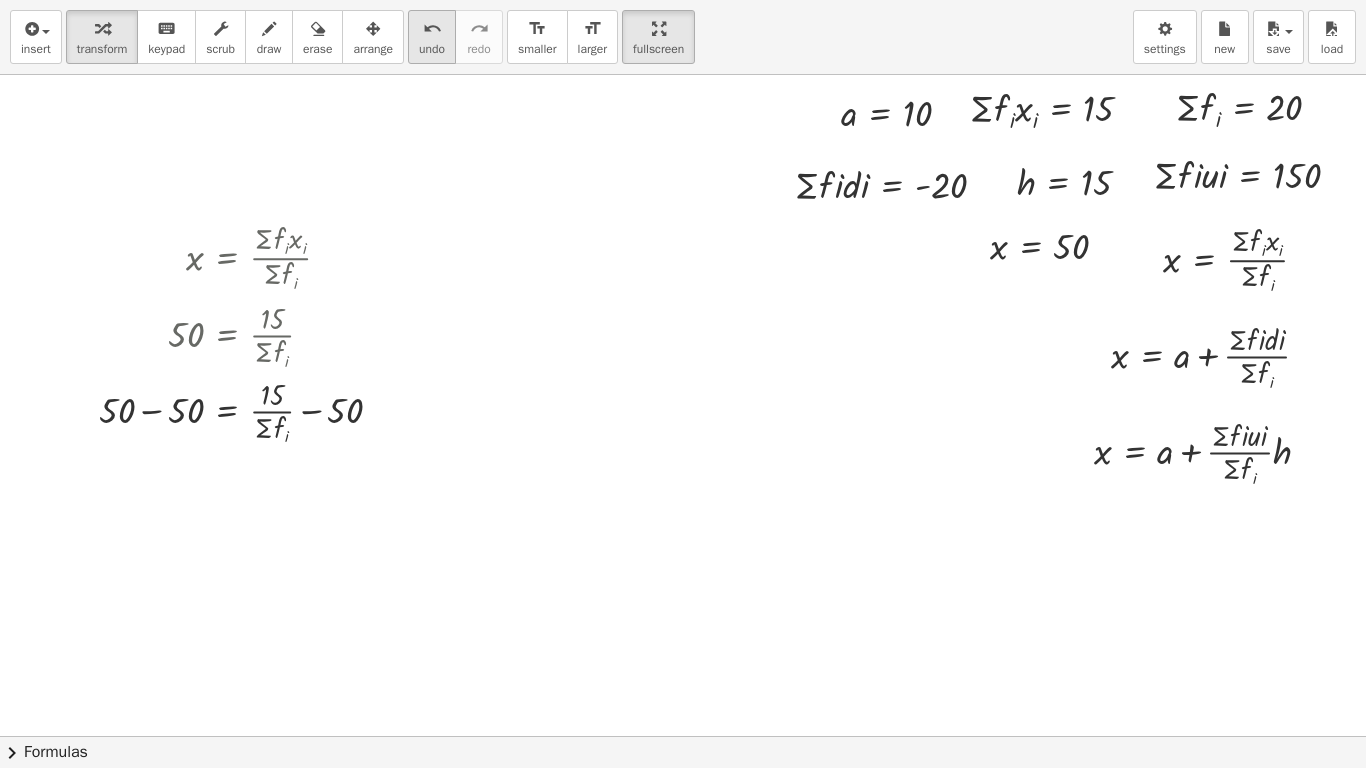 click on "undo undo" at bounding box center (432, 37) 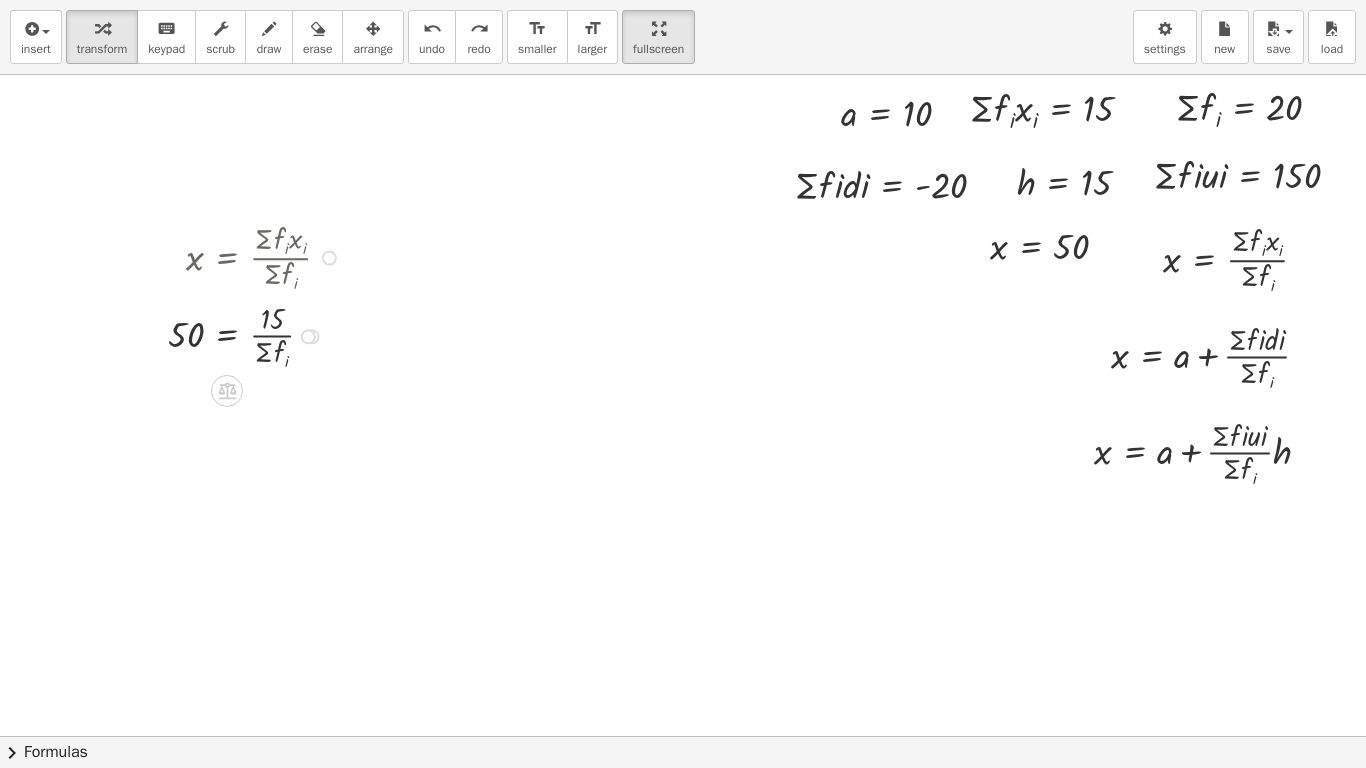 click at bounding box center [257, 335] 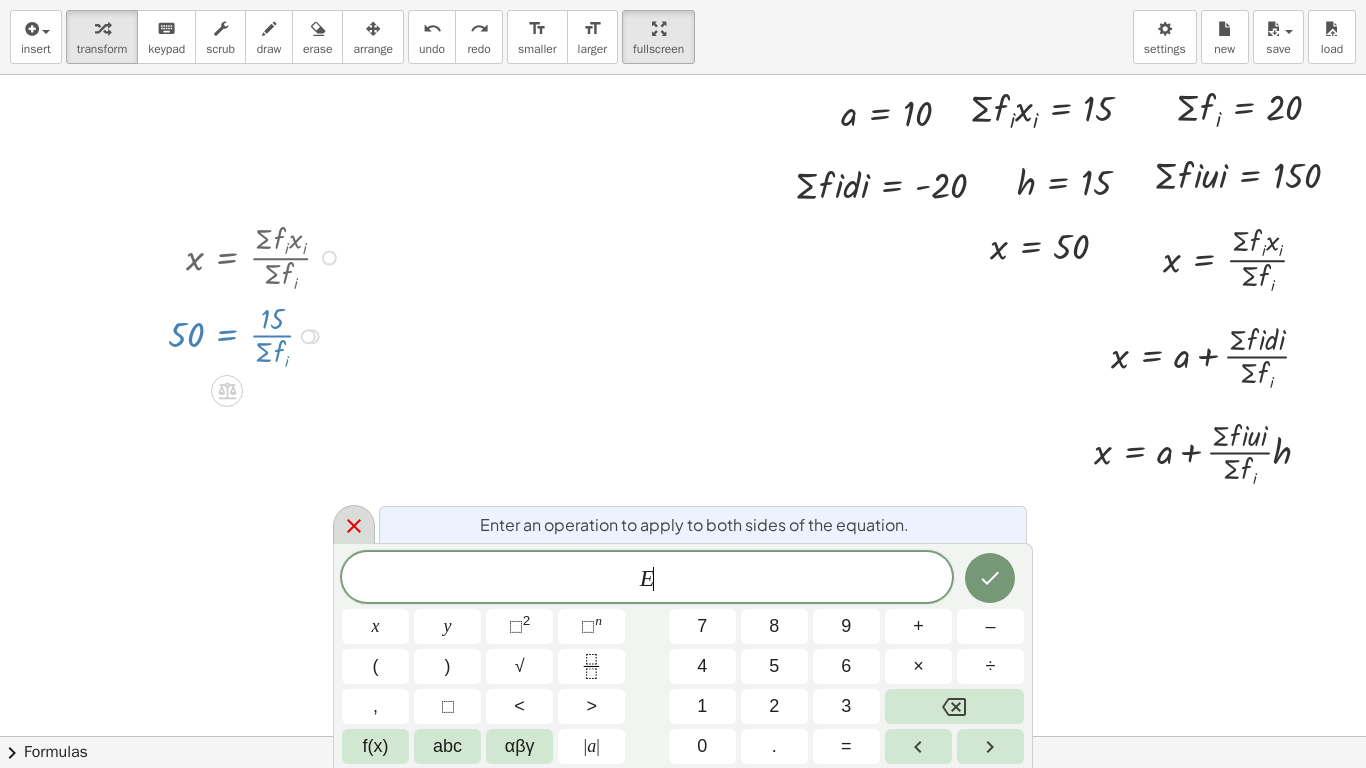 click 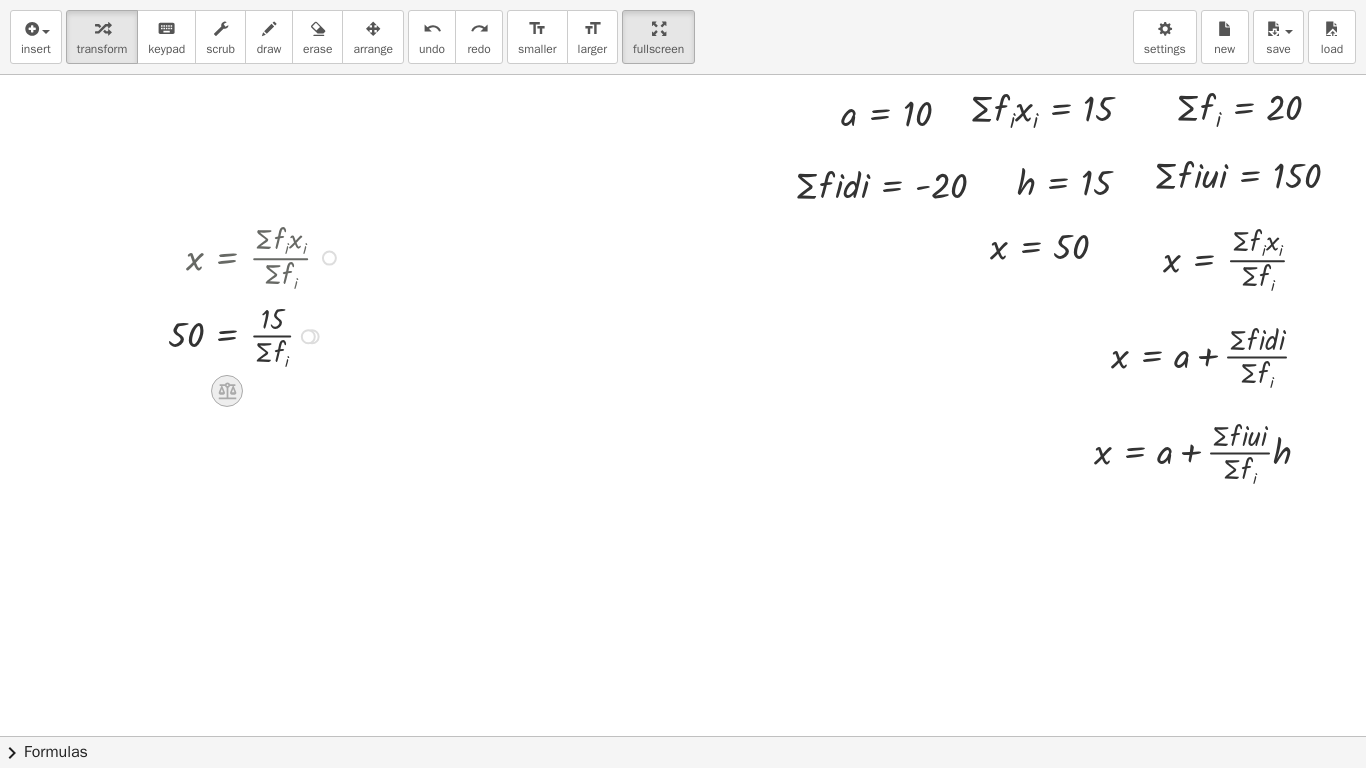 click 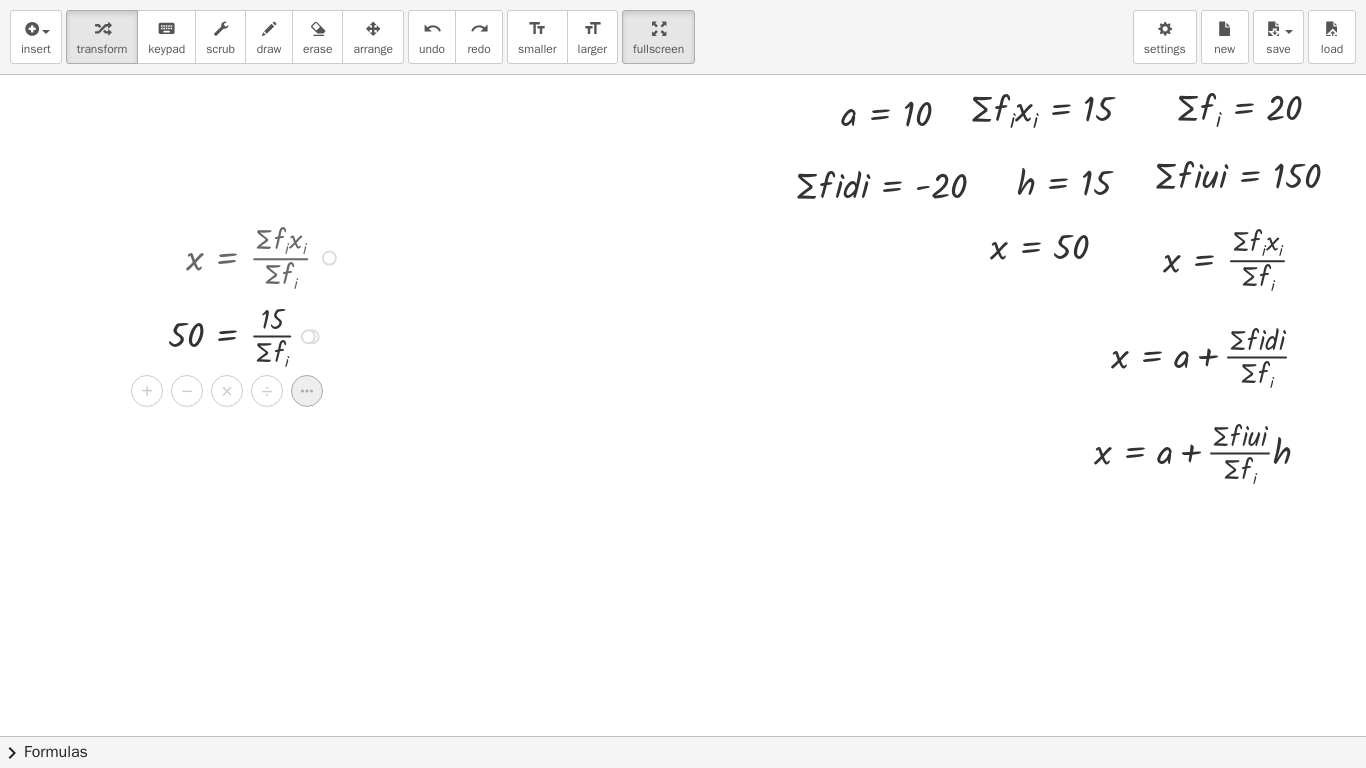 click 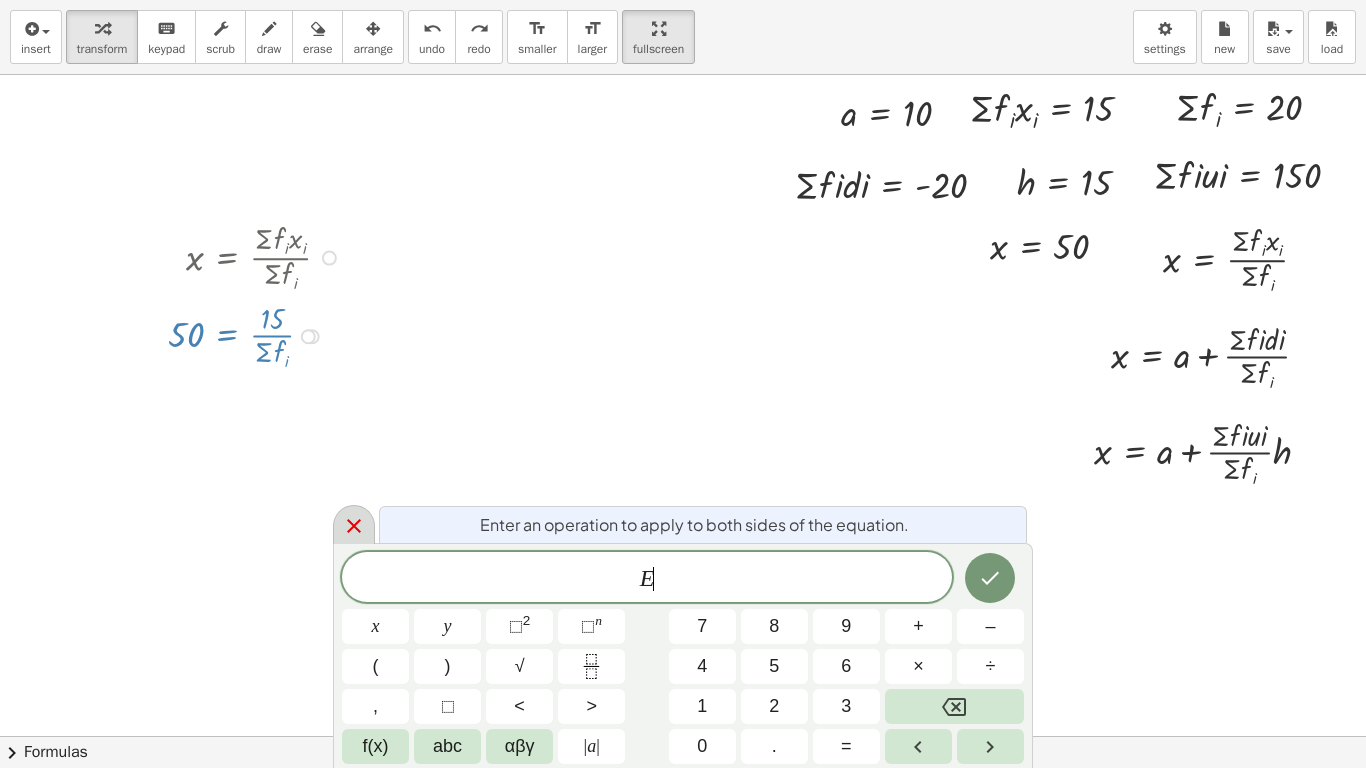 click 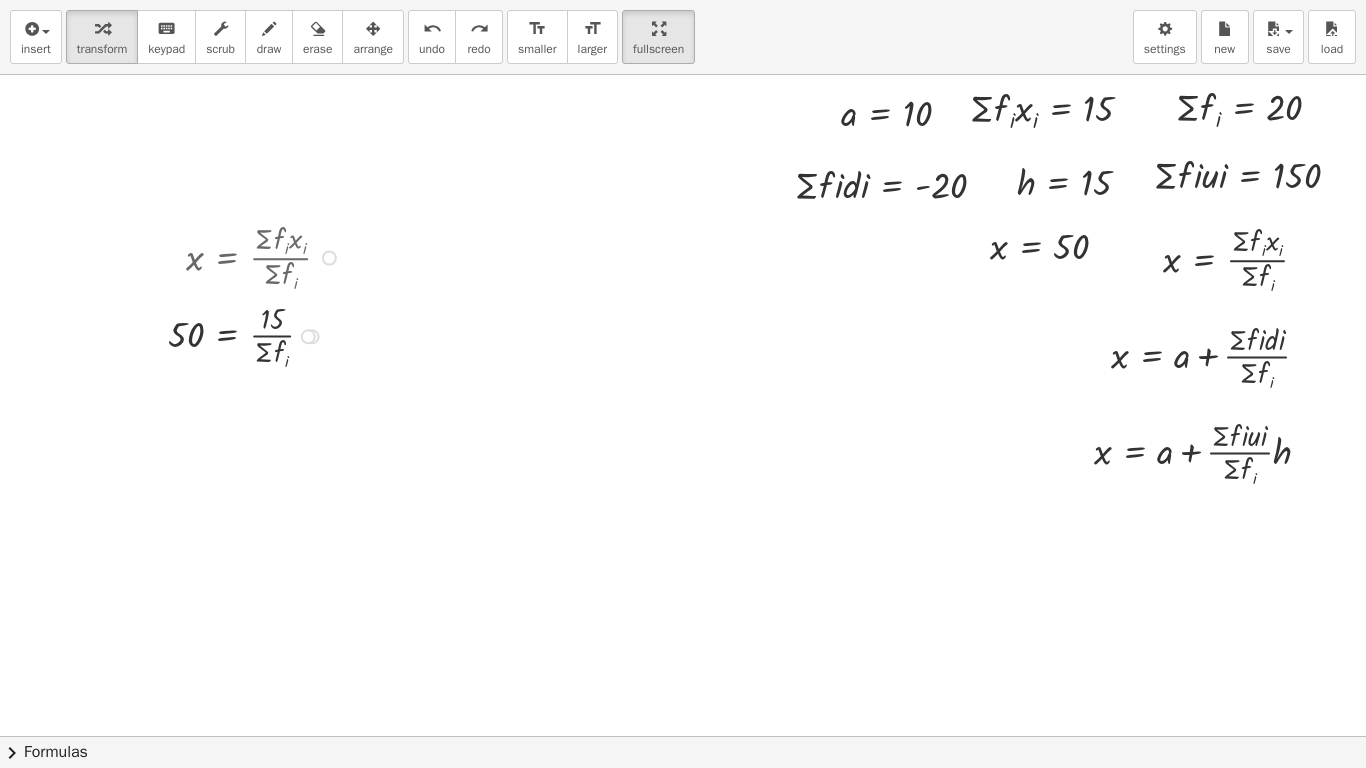 click at bounding box center [257, 335] 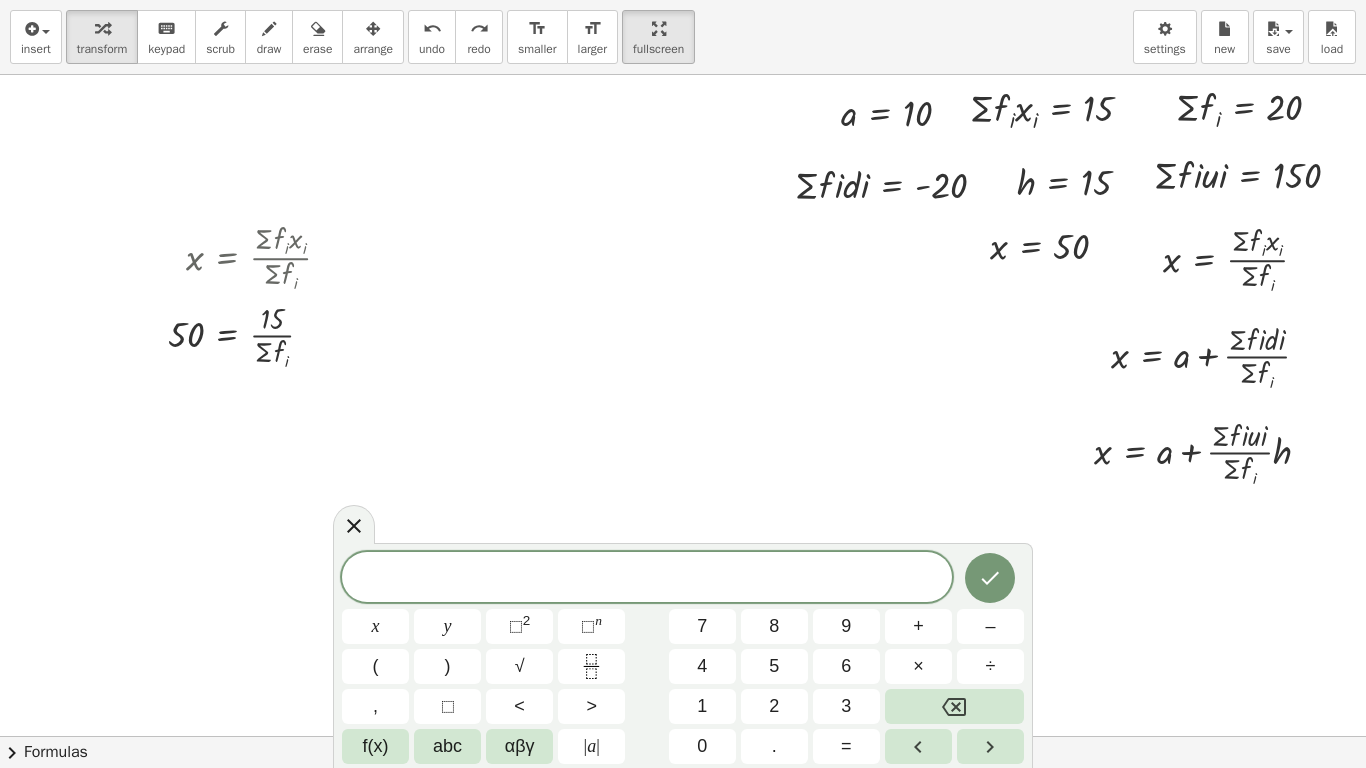 click 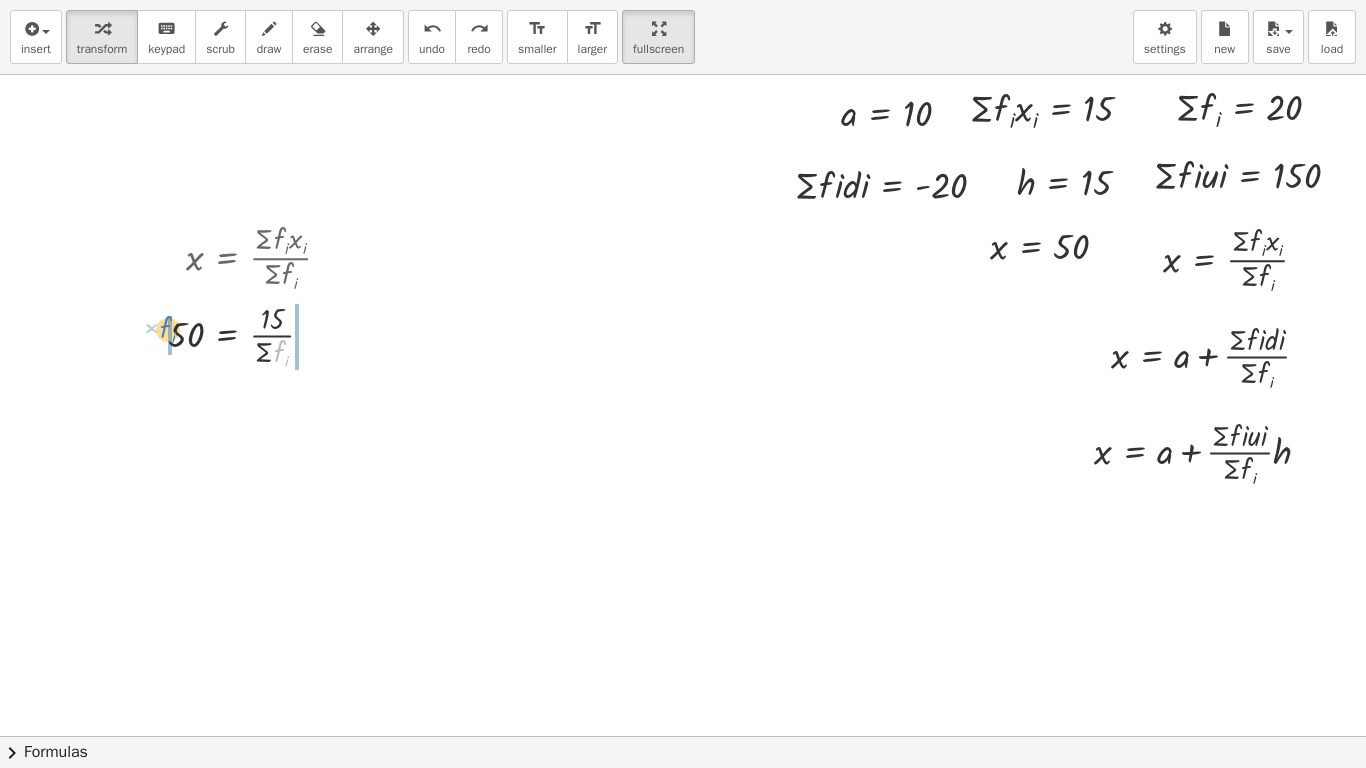 drag, startPoint x: 281, startPoint y: 363, endPoint x: 167, endPoint y: 339, distance: 116.498924 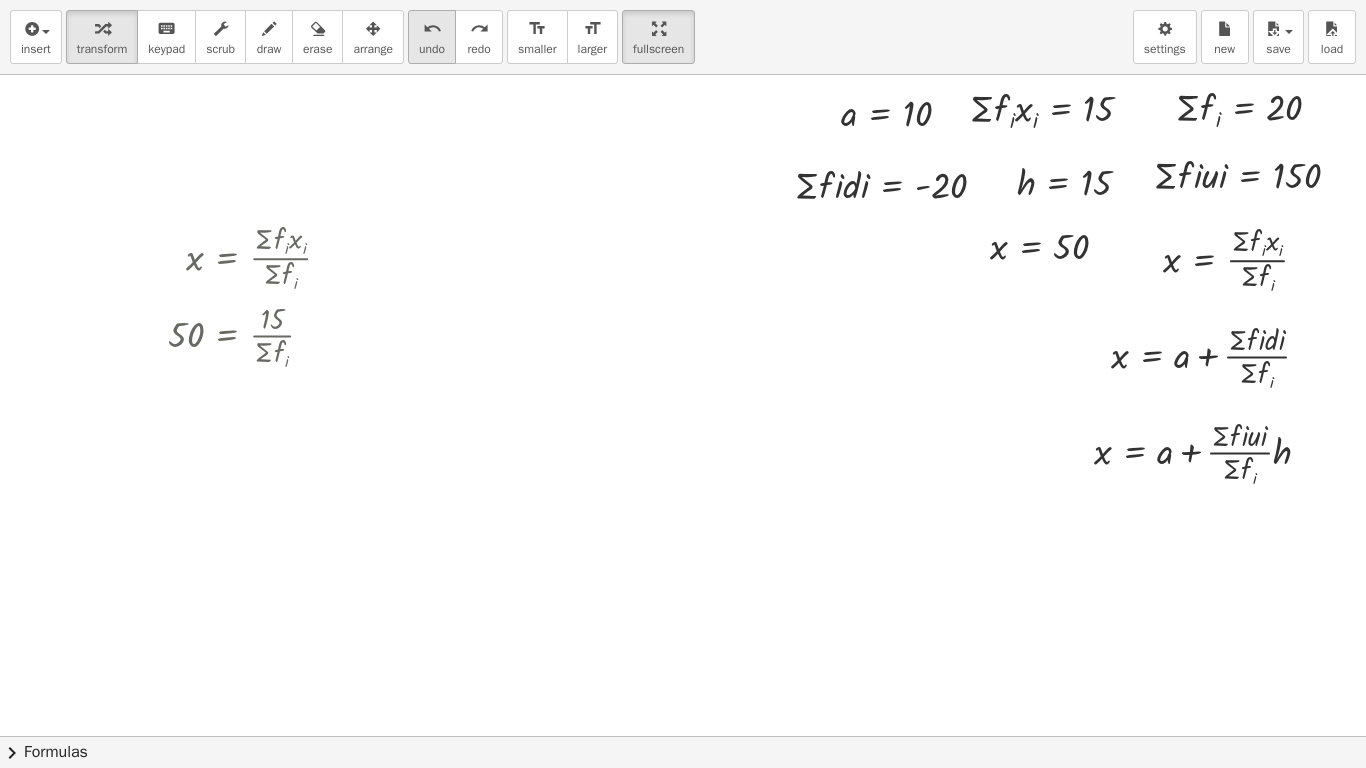 click on "undo" at bounding box center (432, 28) 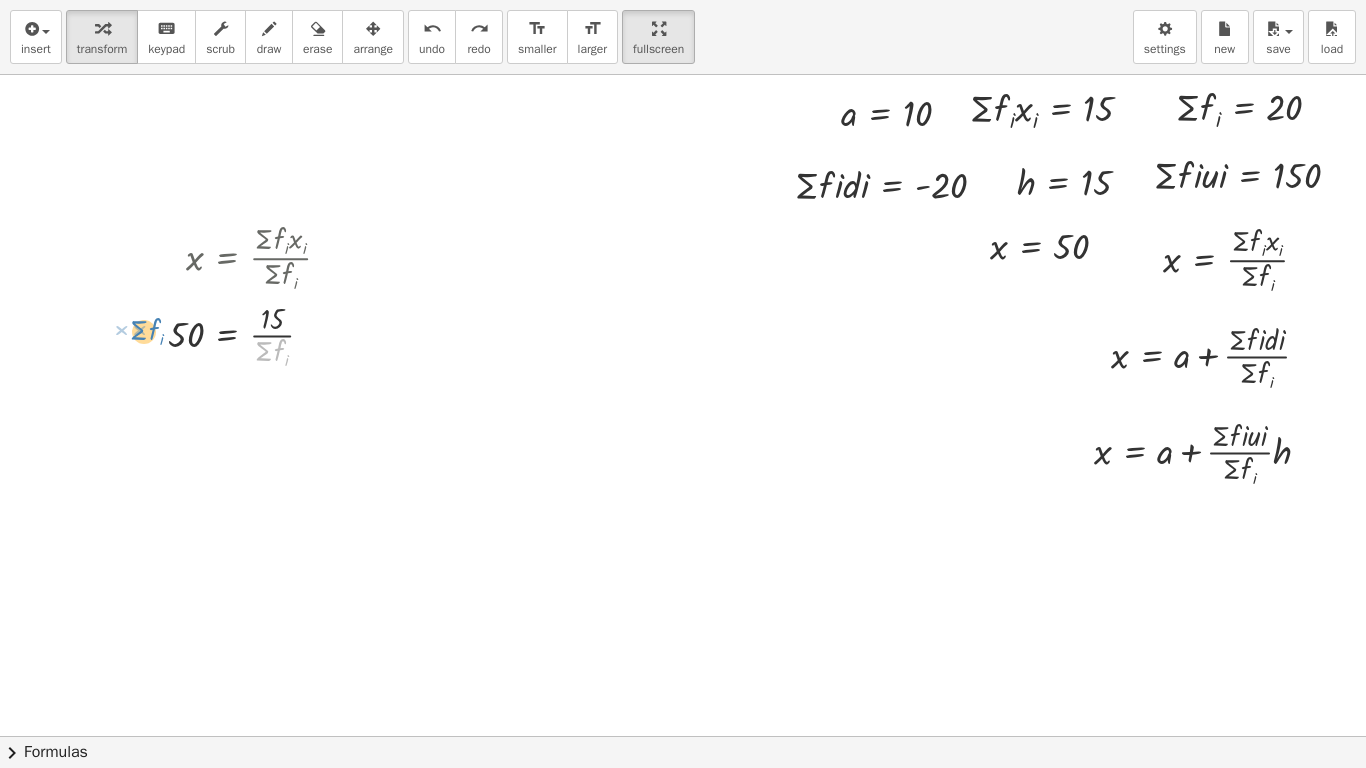 drag, startPoint x: 249, startPoint y: 344, endPoint x: 125, endPoint y: 323, distance: 125.765656 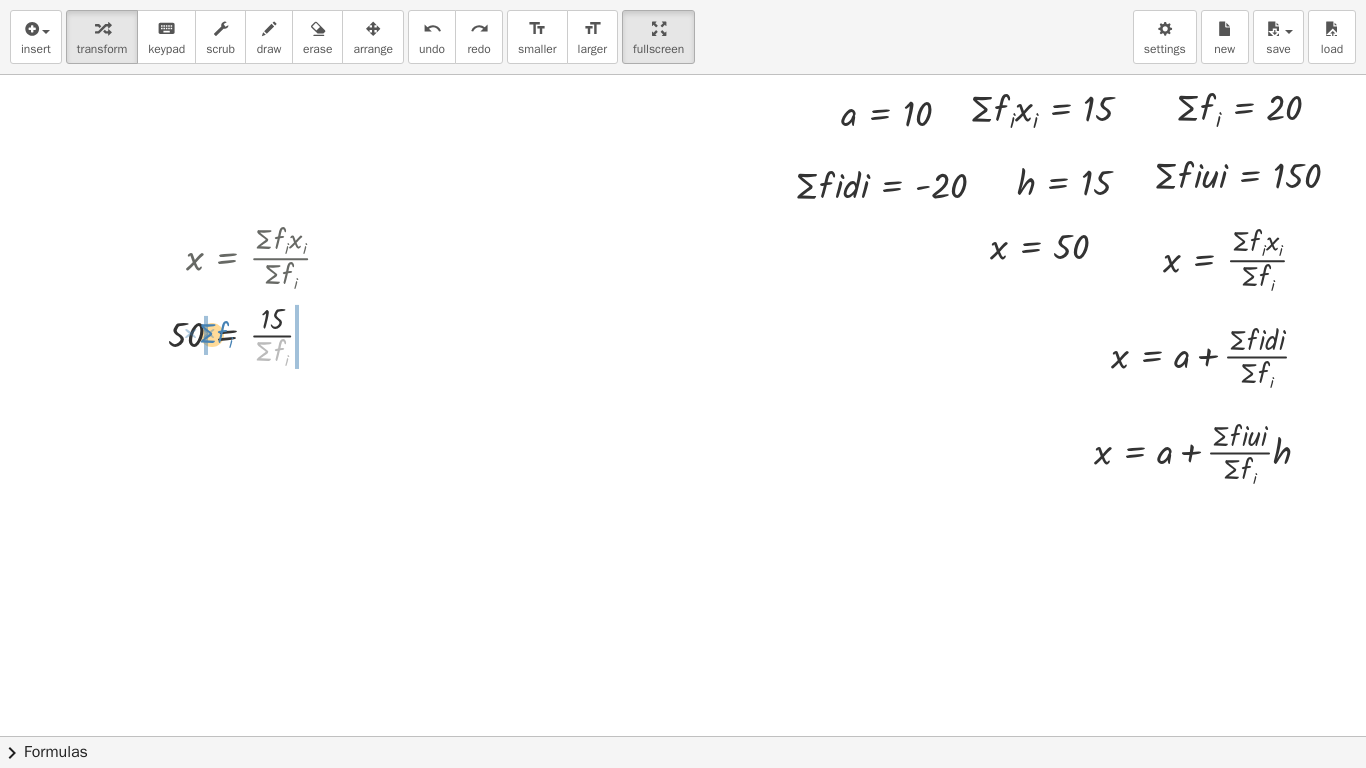 drag, startPoint x: 248, startPoint y: 357, endPoint x: 192, endPoint y: 339, distance: 58.821766 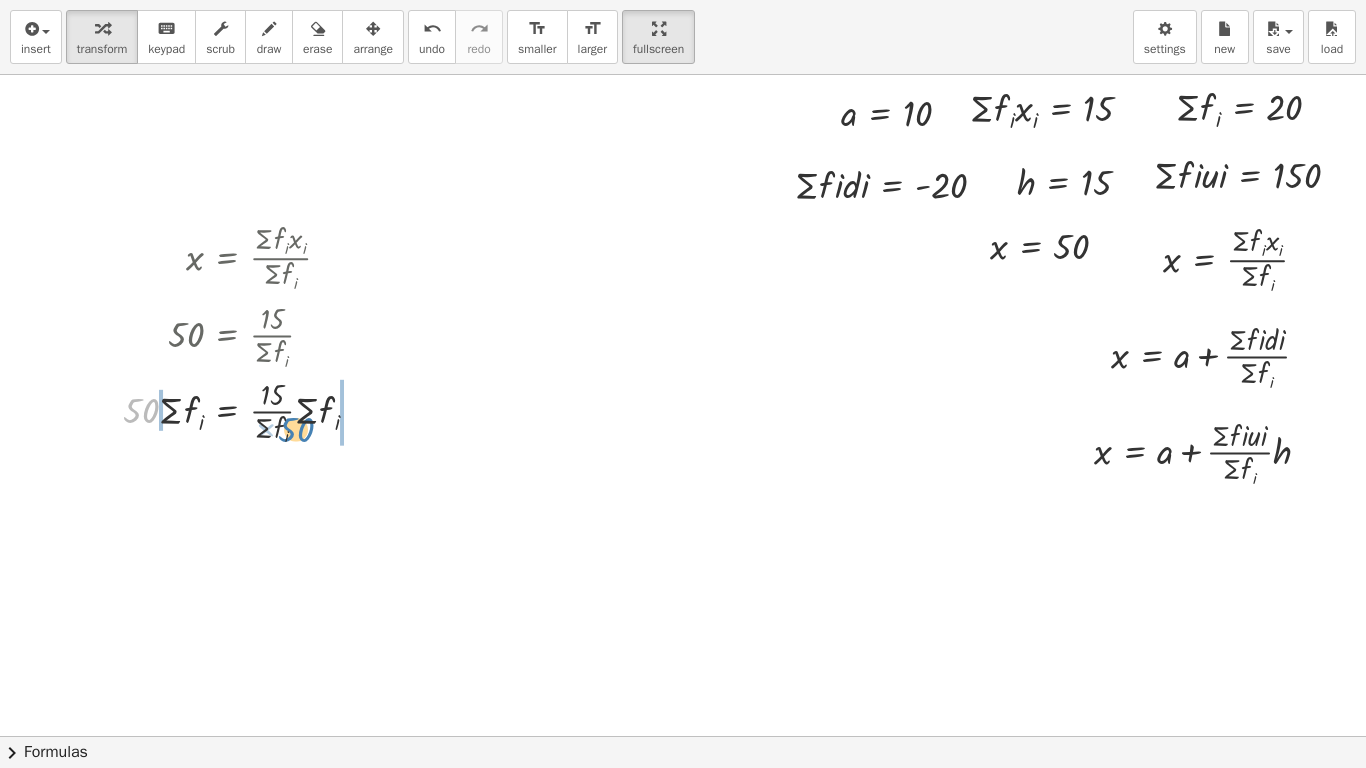 drag, startPoint x: 120, startPoint y: 416, endPoint x: 275, endPoint y: 435, distance: 156.16017 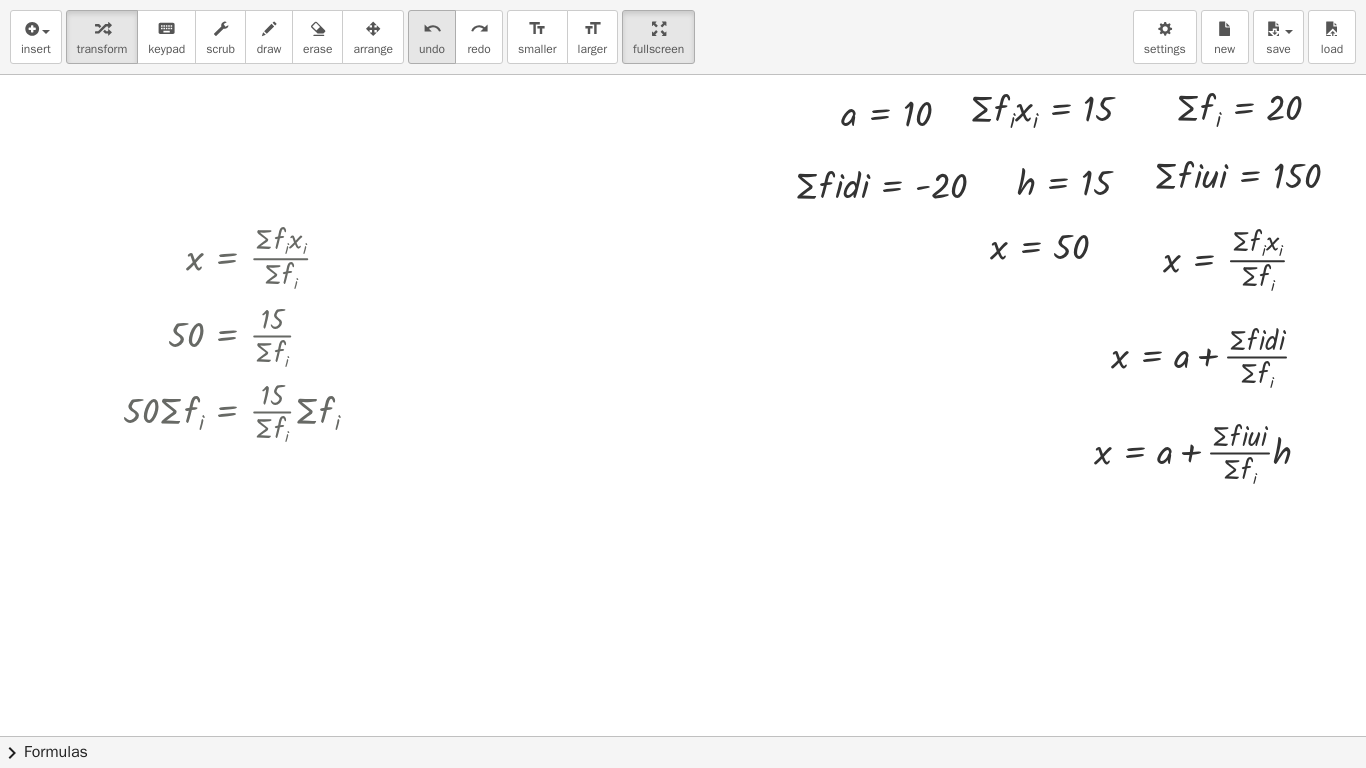 click on "undo" at bounding box center [432, 28] 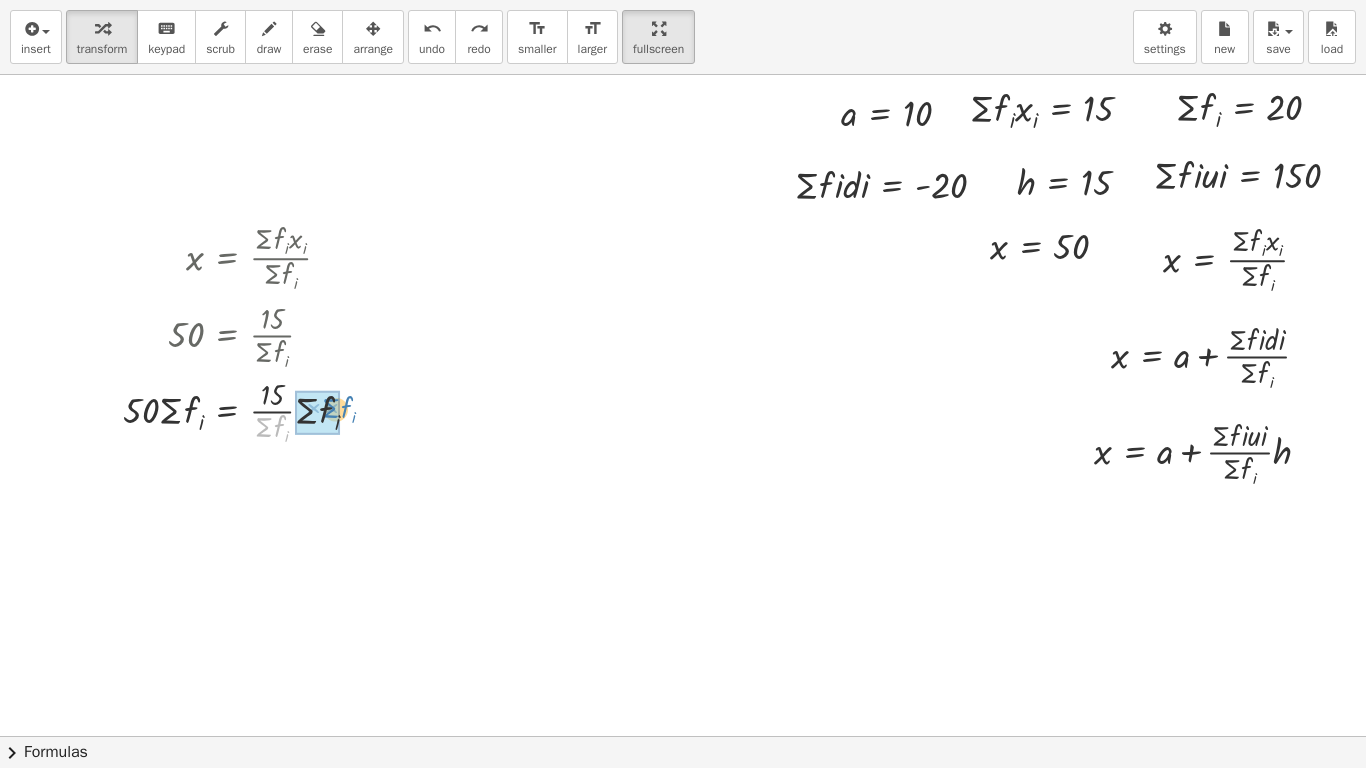 drag, startPoint x: 247, startPoint y: 436, endPoint x: 314, endPoint y: 417, distance: 69.641945 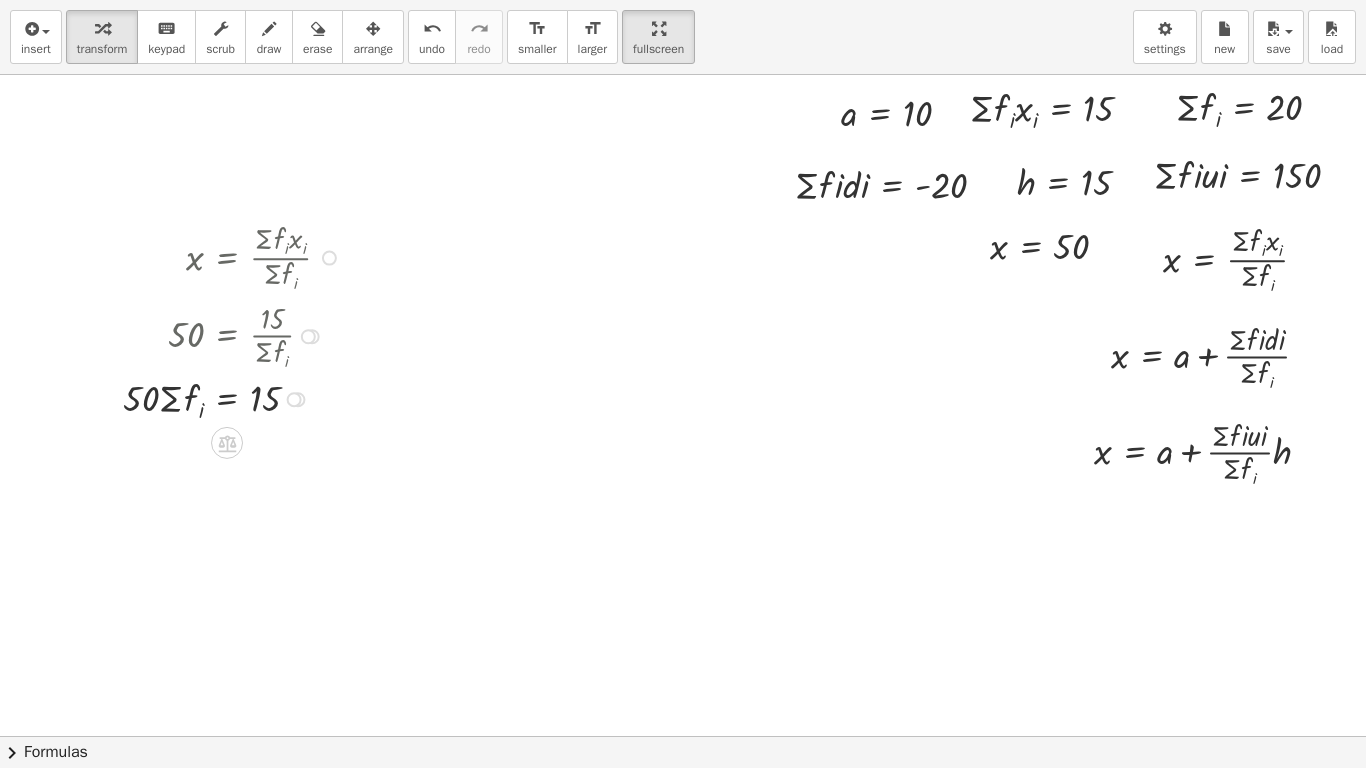 drag, startPoint x: 280, startPoint y: 476, endPoint x: 300, endPoint y: 389, distance: 89.26926 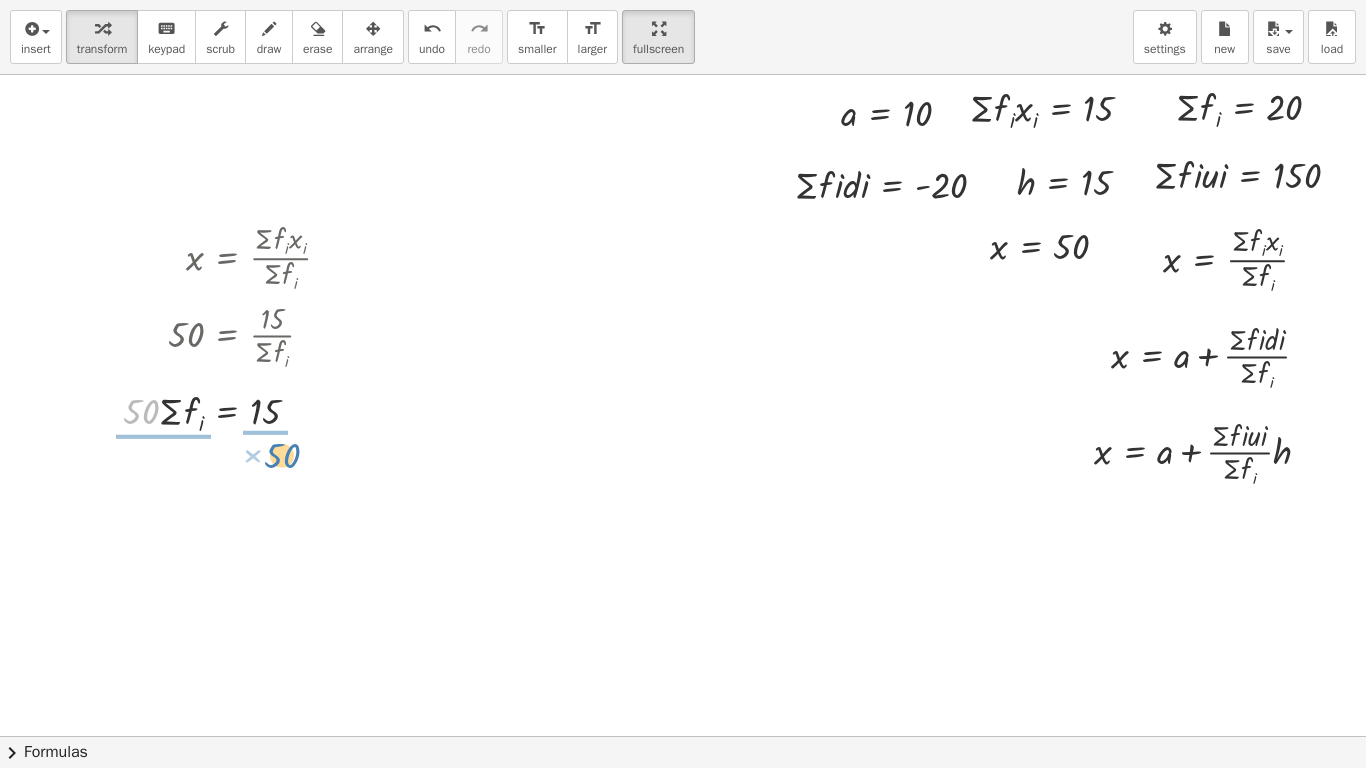 drag, startPoint x: 127, startPoint y: 421, endPoint x: 268, endPoint y: 465, distance: 147.7058 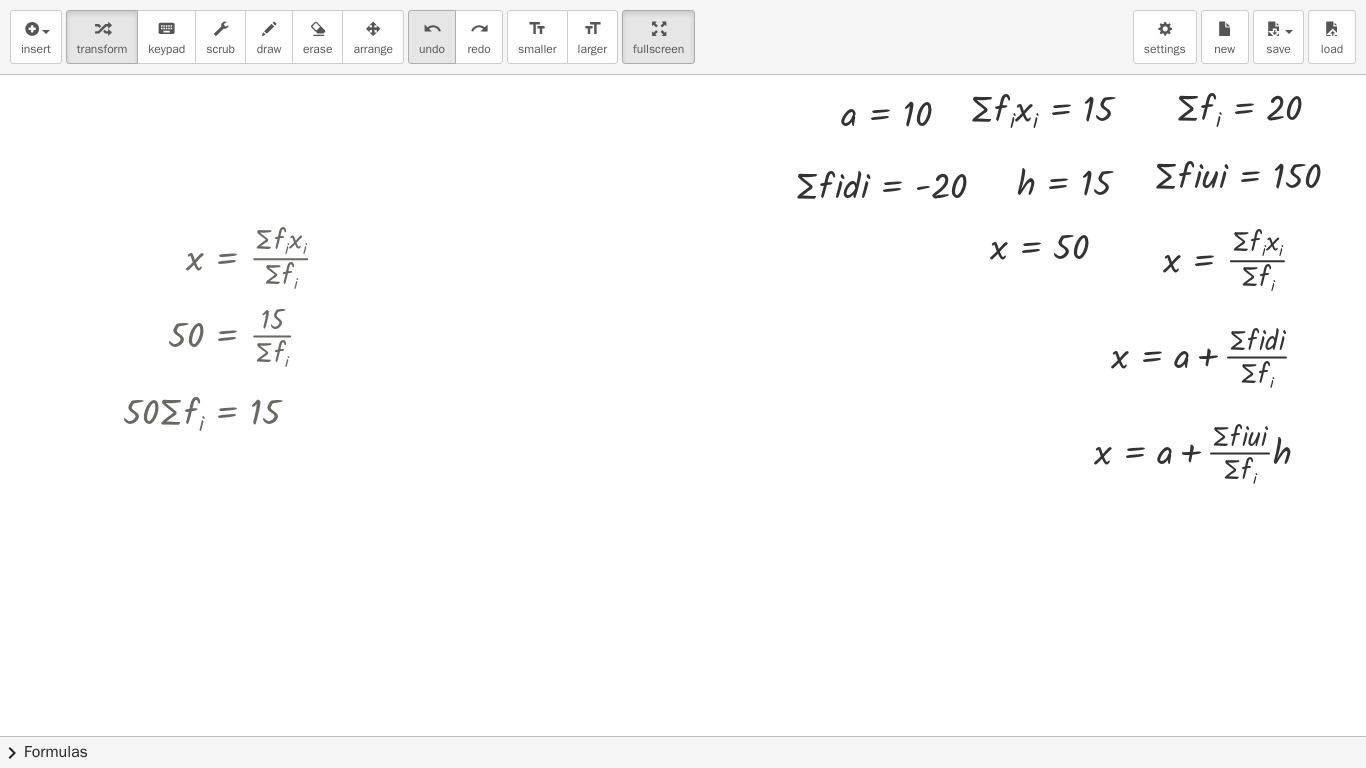 click on "undo undo" at bounding box center (432, 37) 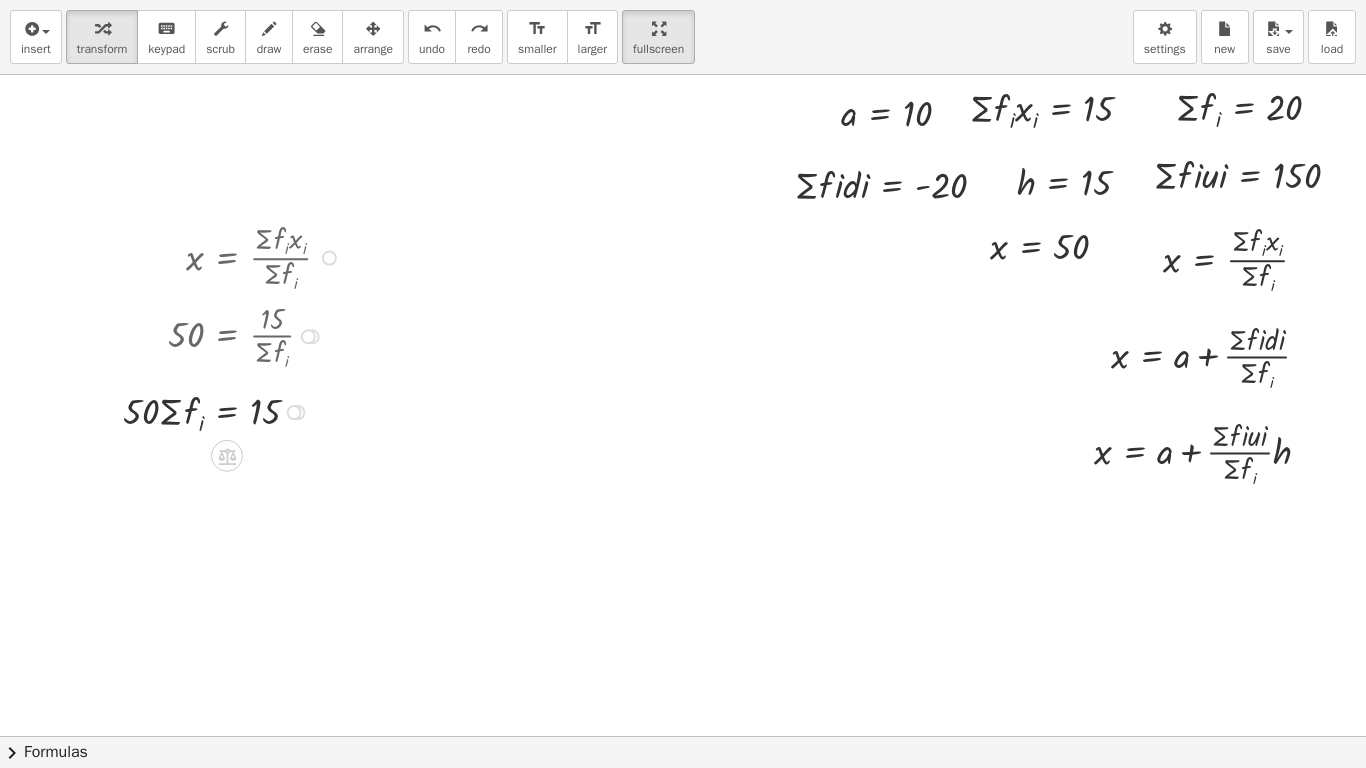 click at bounding box center (294, 412) 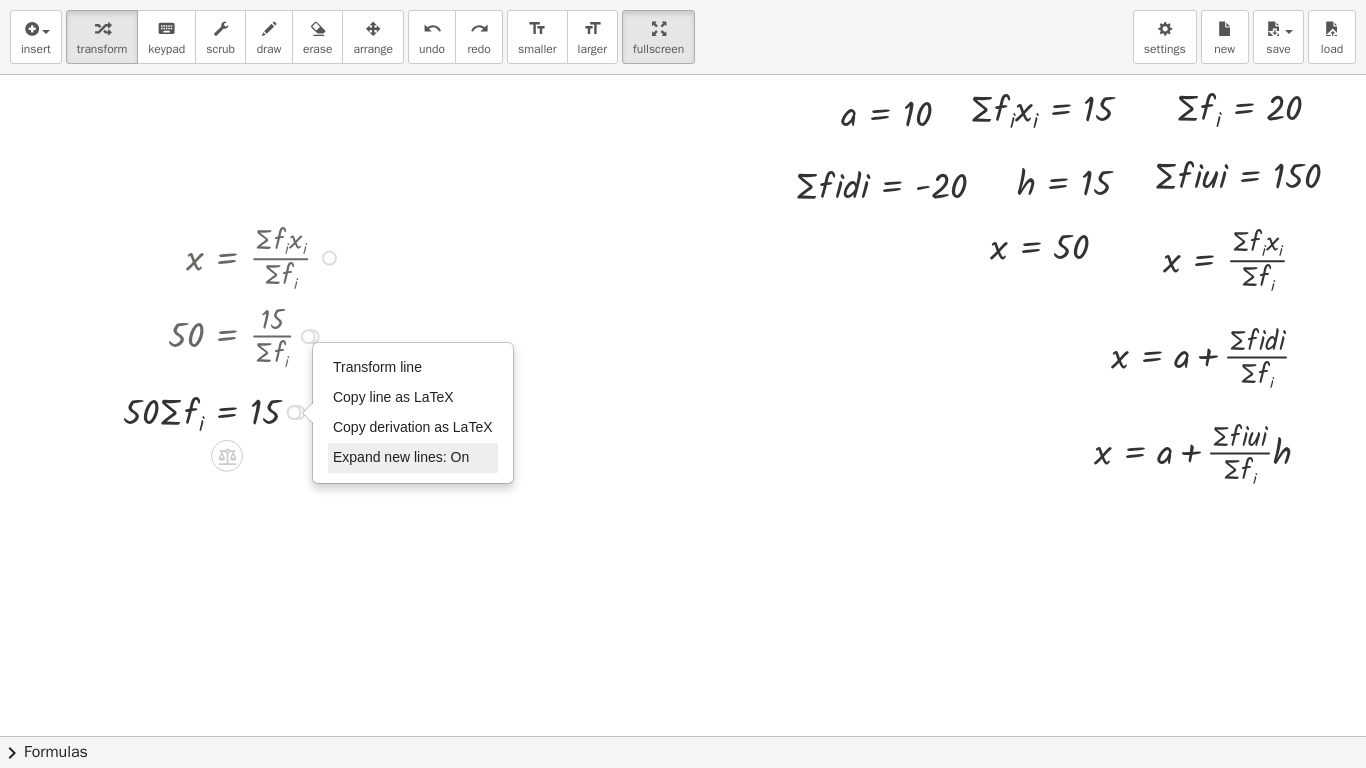 click on "Expand new lines: On" at bounding box center (401, 457) 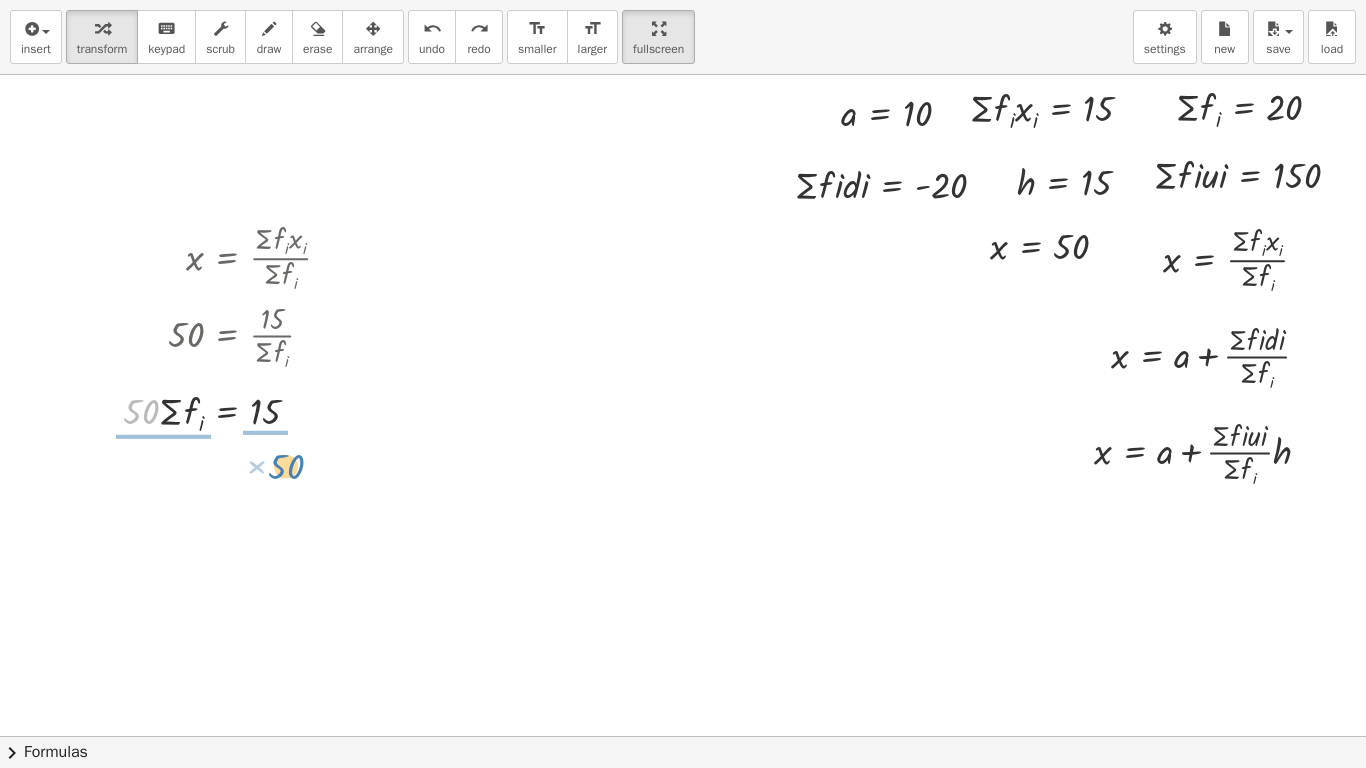 drag, startPoint x: 123, startPoint y: 412, endPoint x: 268, endPoint y: 467, distance: 155.08063 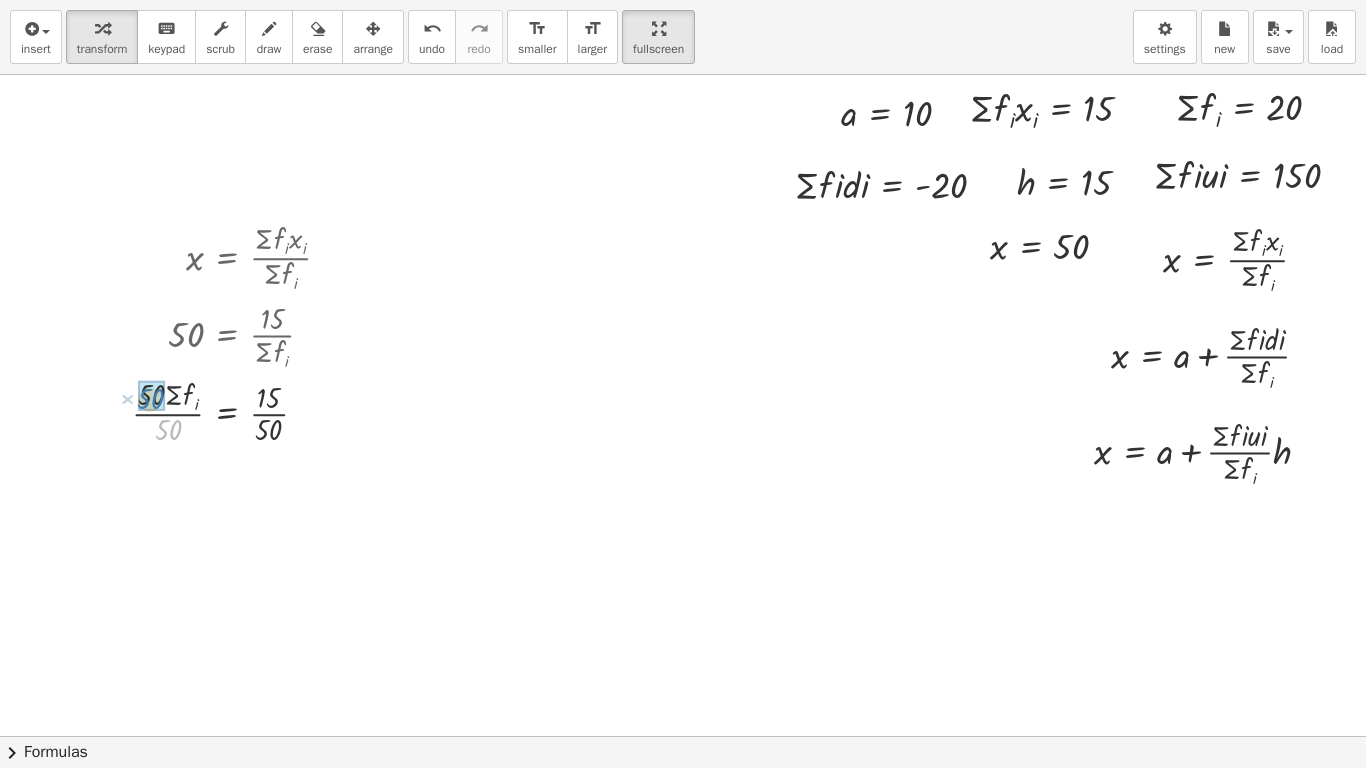 drag, startPoint x: 155, startPoint y: 439, endPoint x: 137, endPoint y: 408, distance: 35.846897 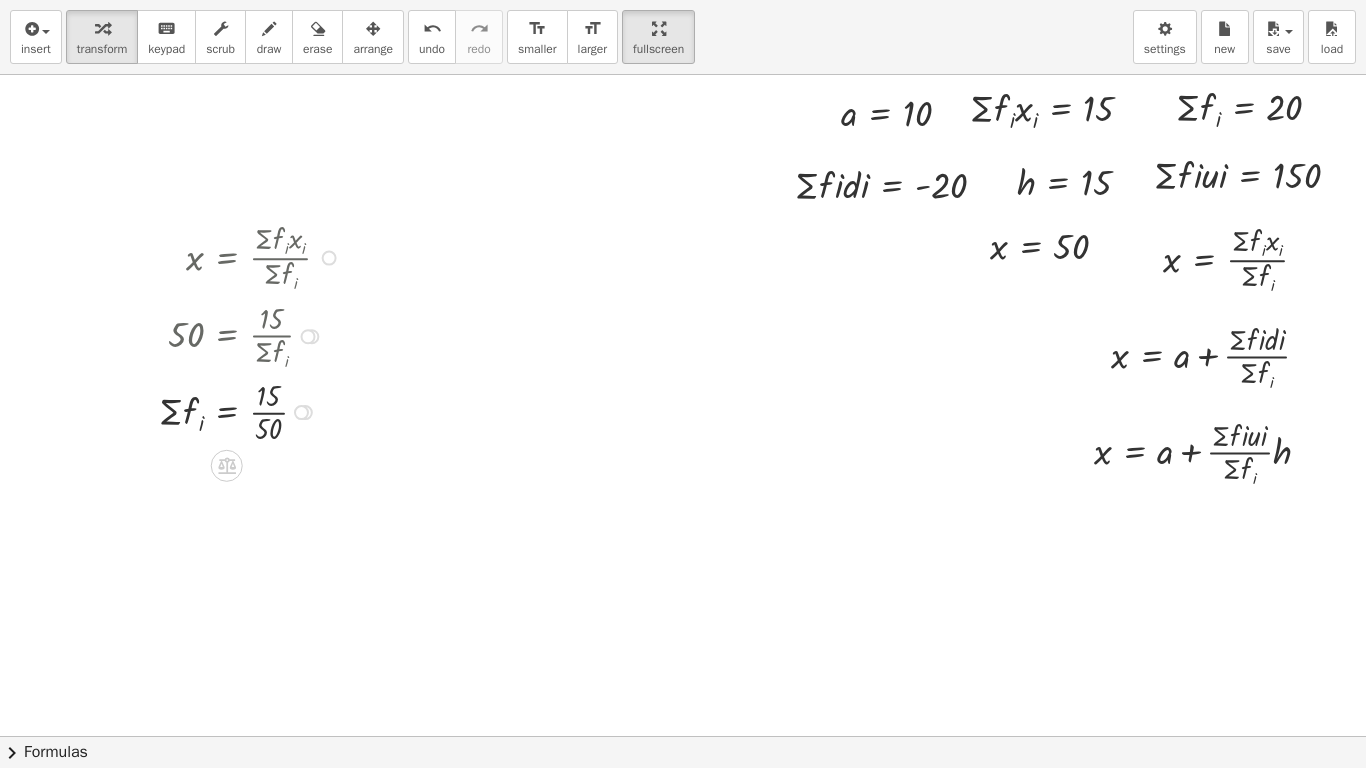 click at bounding box center [253, 410] 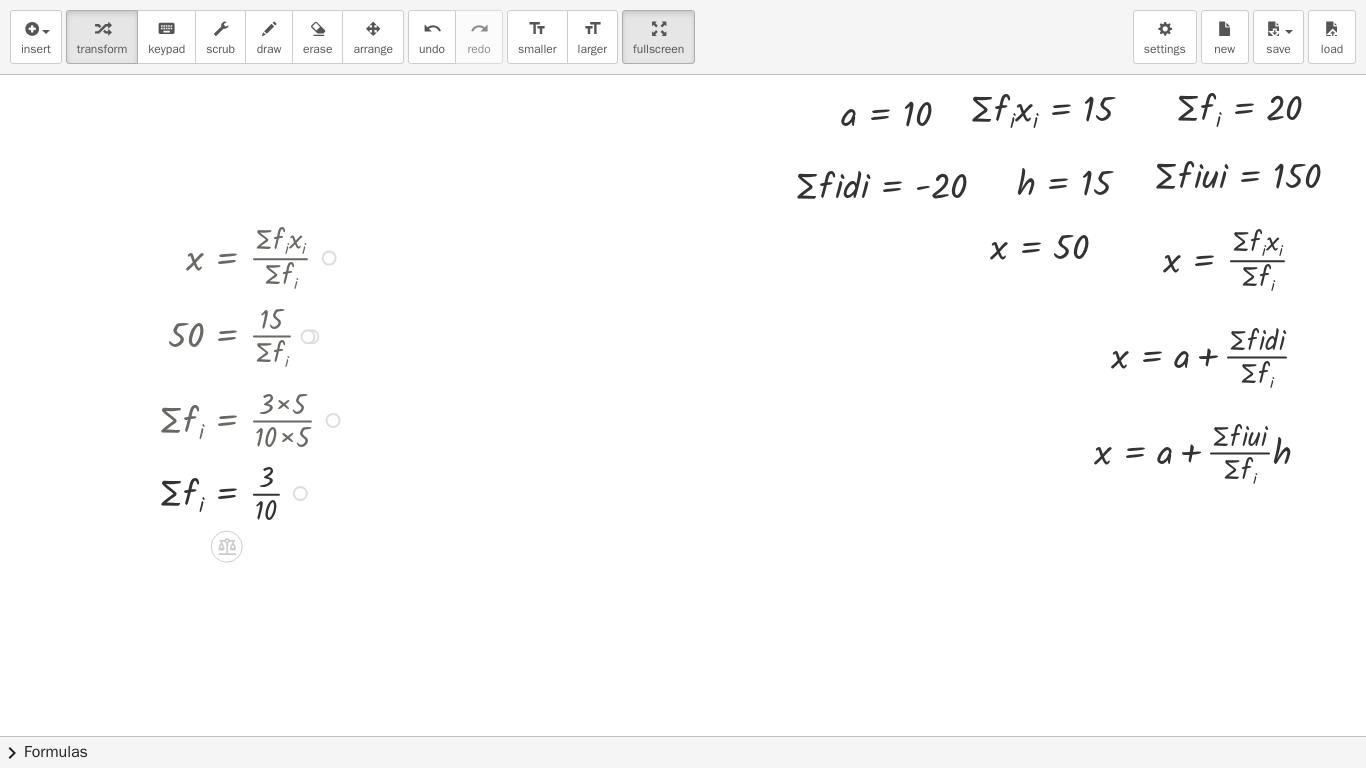 drag, startPoint x: 277, startPoint y: 407, endPoint x: 258, endPoint y: 499, distance: 93.941475 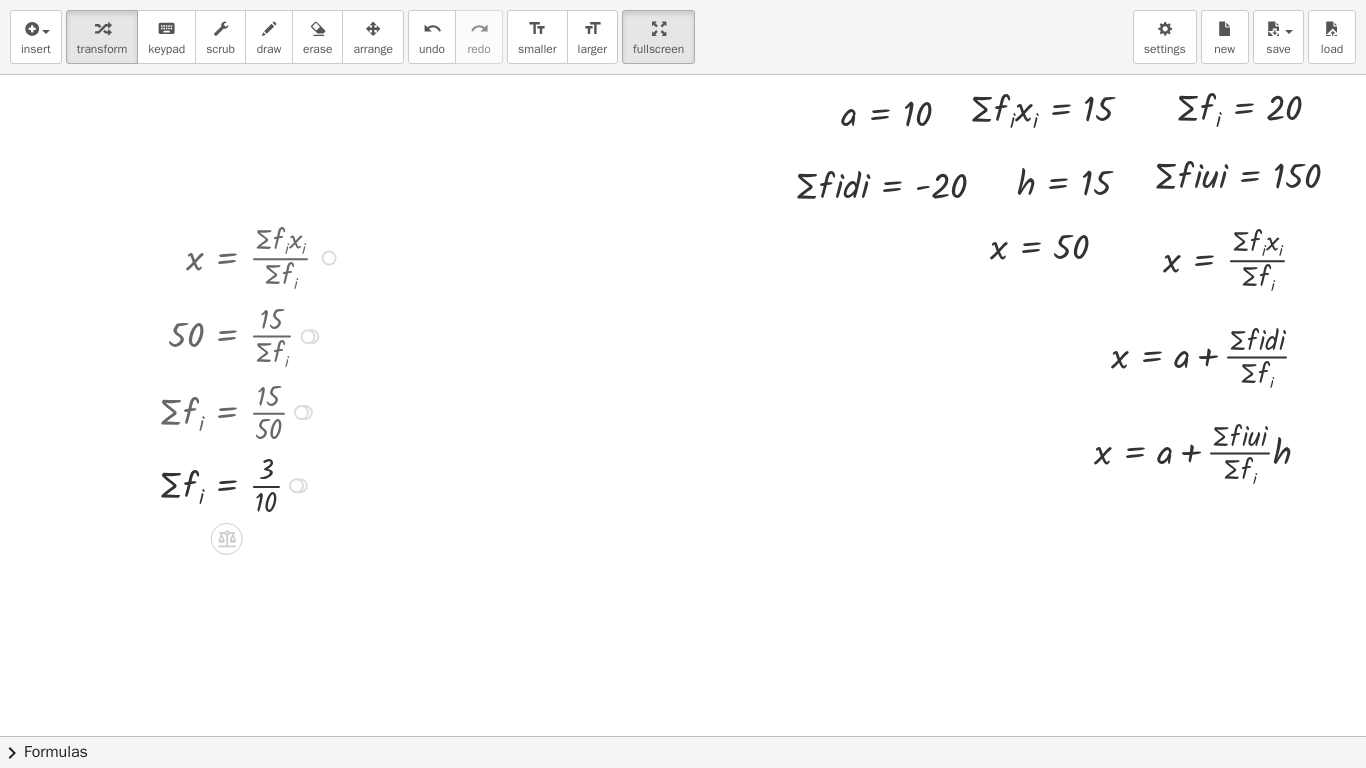 click at bounding box center [253, 483] 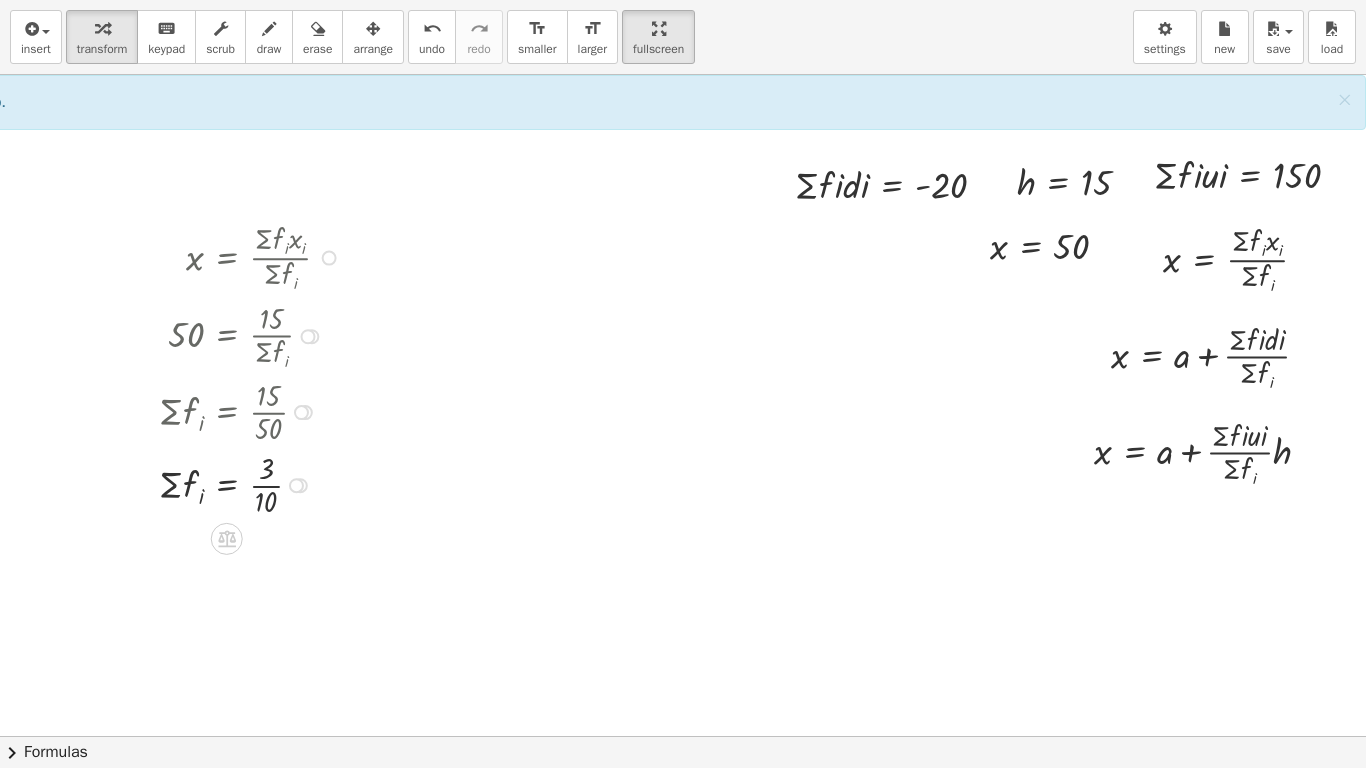click on "Transform line Copy line as LaTeX Copy derivation as LaTeX Expand new lines: On" at bounding box center (296, 485) 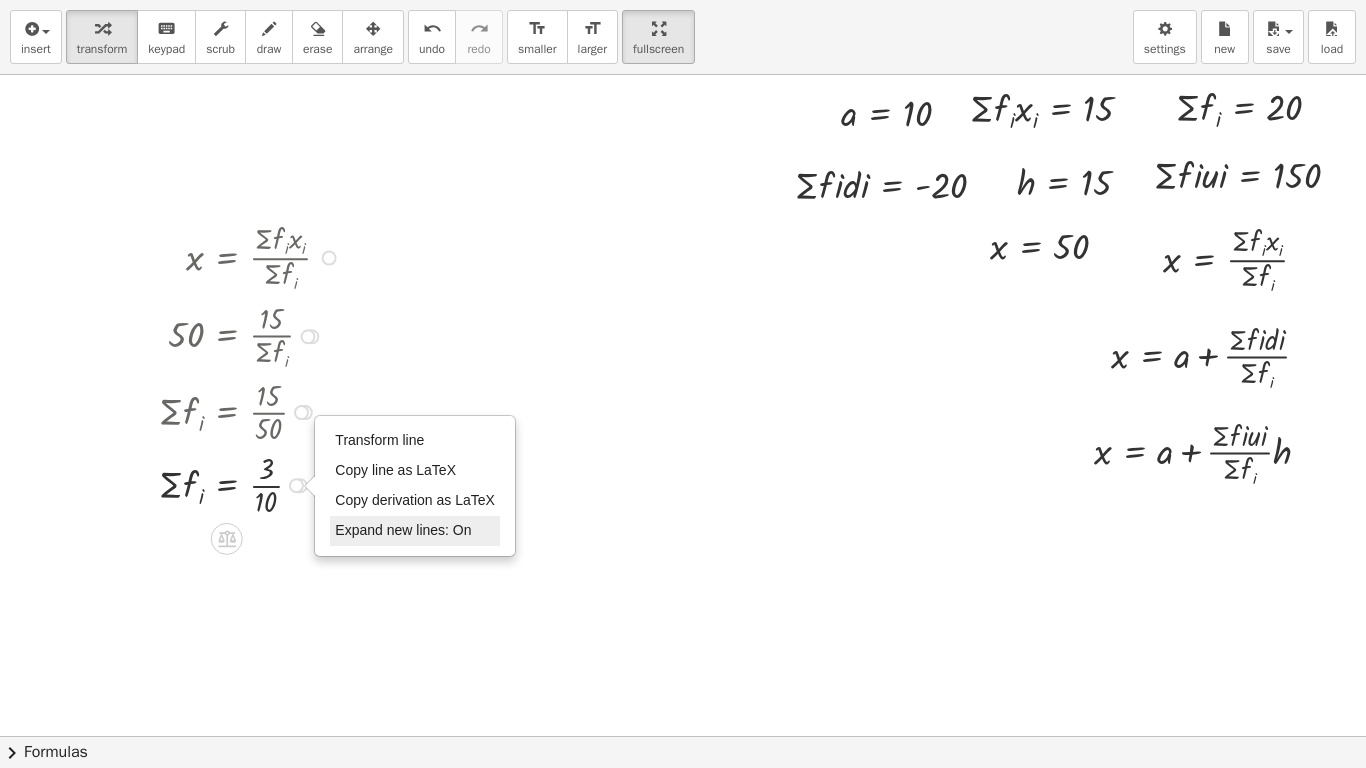 click on "Expand new lines: On" at bounding box center (415, 531) 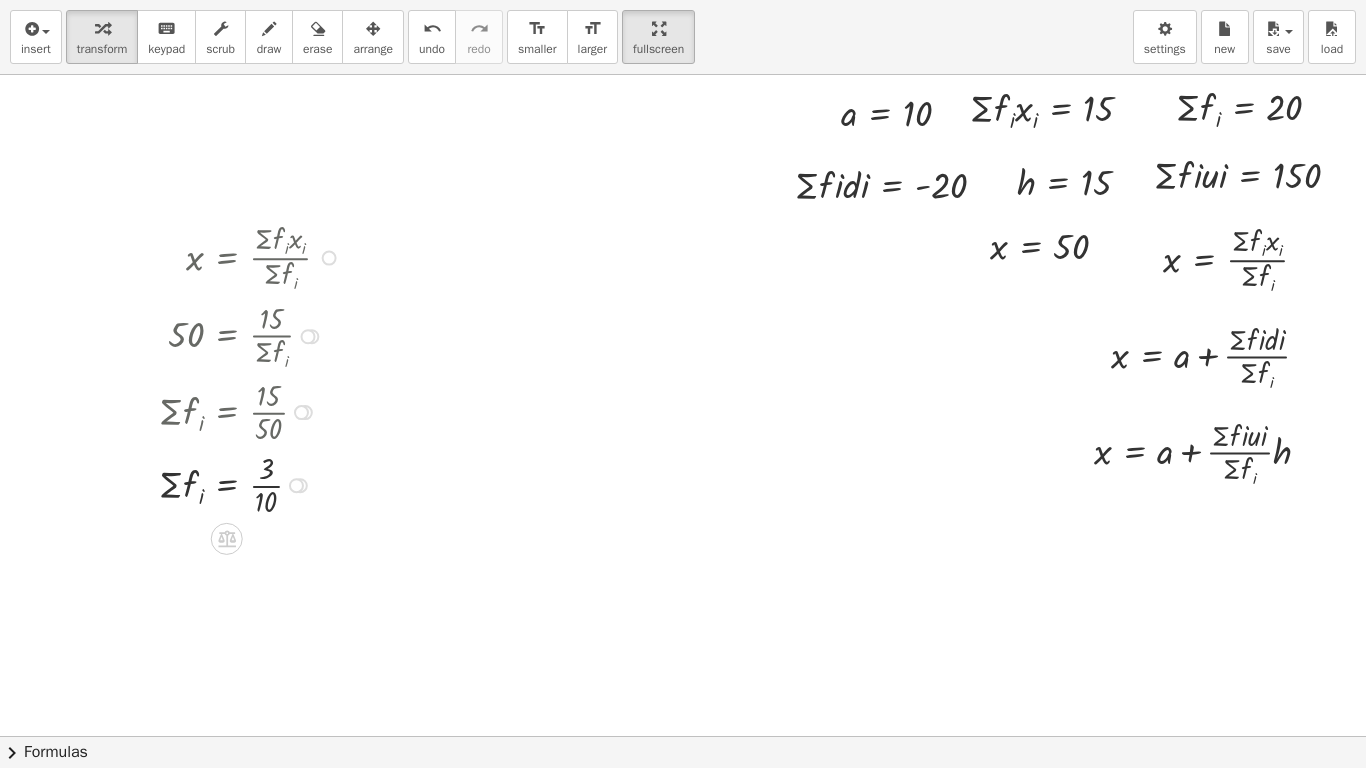 click at bounding box center [253, 483] 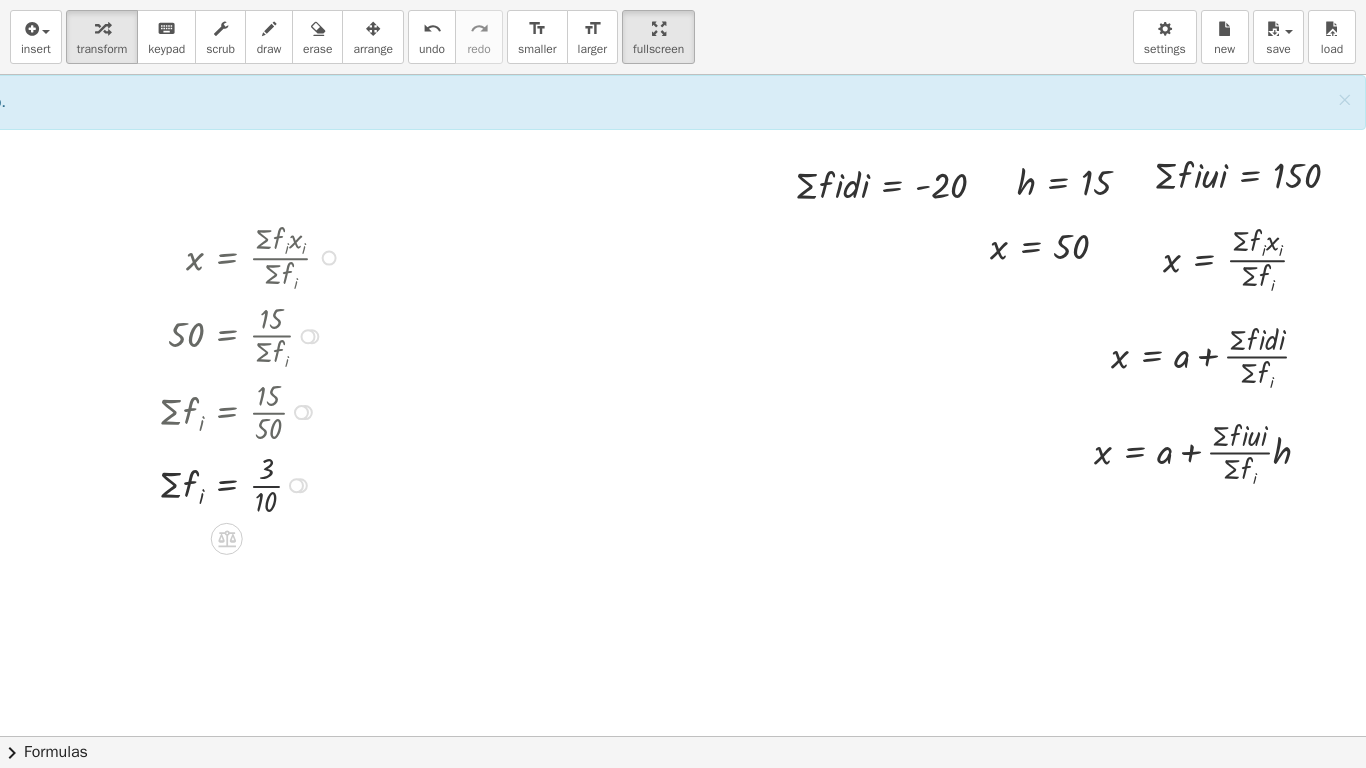 click at bounding box center [253, 483] 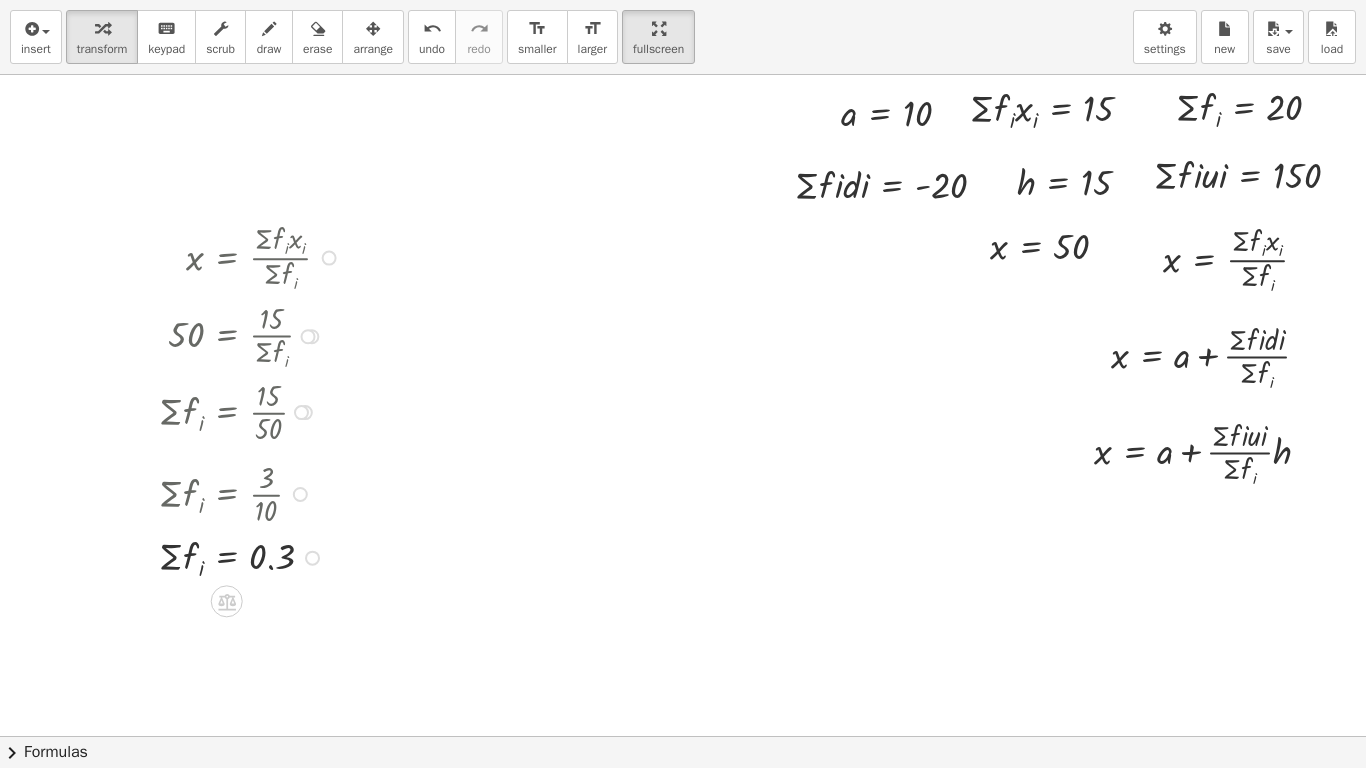 drag, startPoint x: 292, startPoint y: 482, endPoint x: 286, endPoint y: 567, distance: 85.2115 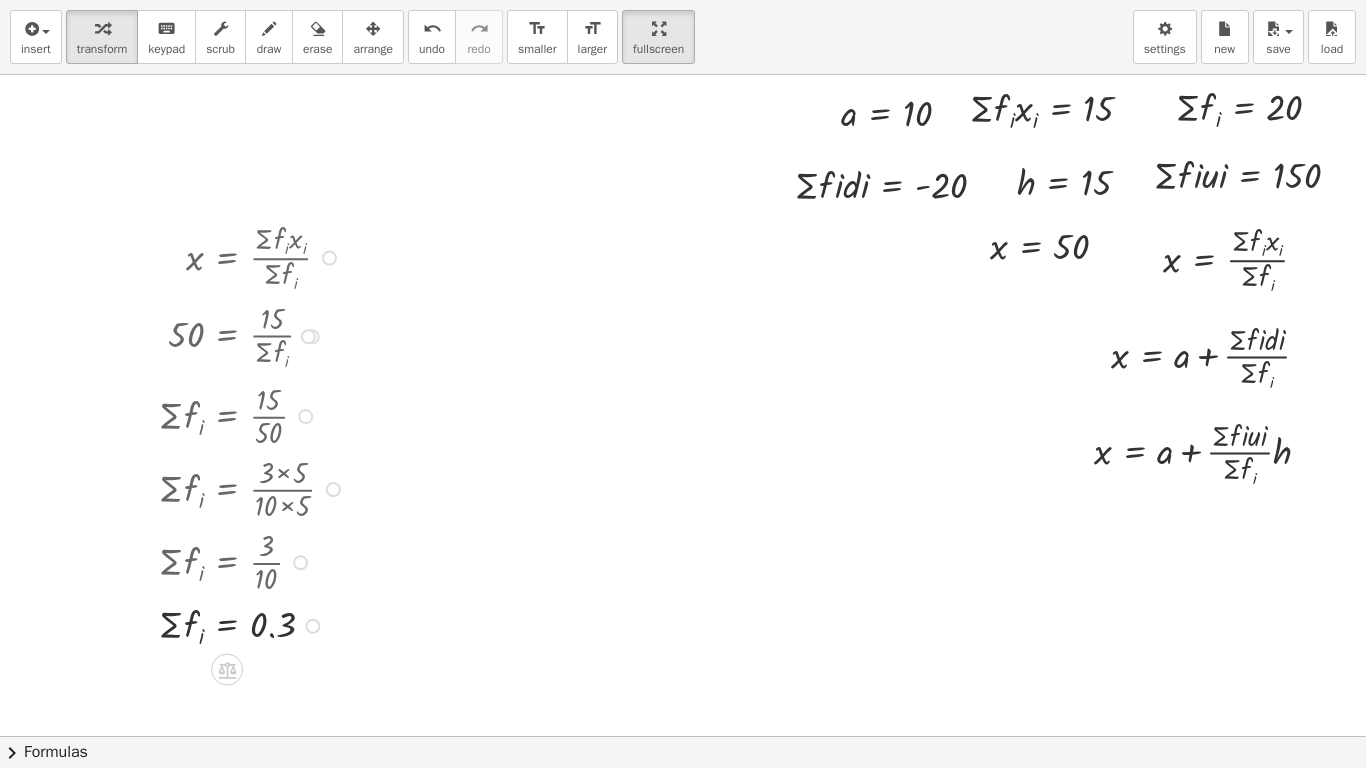 drag, startPoint x: 299, startPoint y: 563, endPoint x: 293, endPoint y: 657, distance: 94.19129 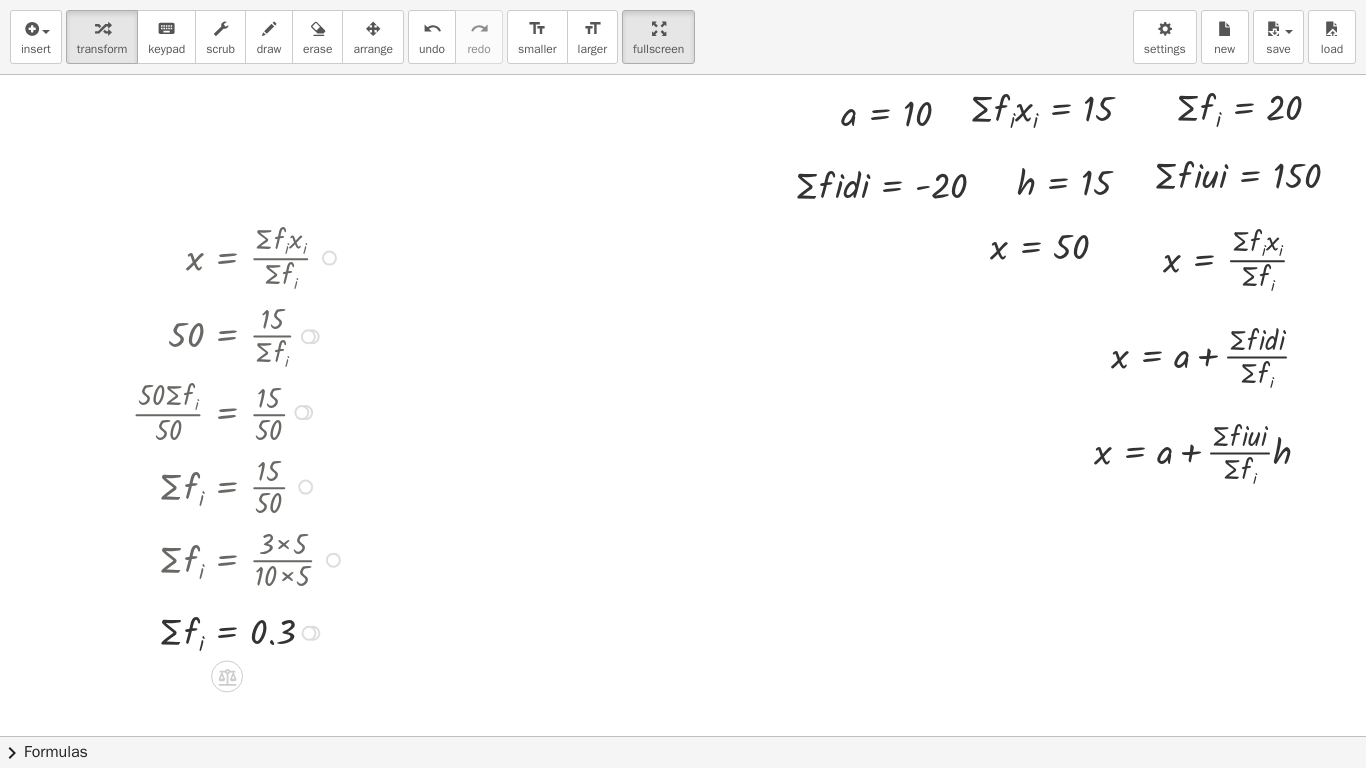 drag, startPoint x: 287, startPoint y: 401, endPoint x: 303, endPoint y: 367, distance: 37.576588 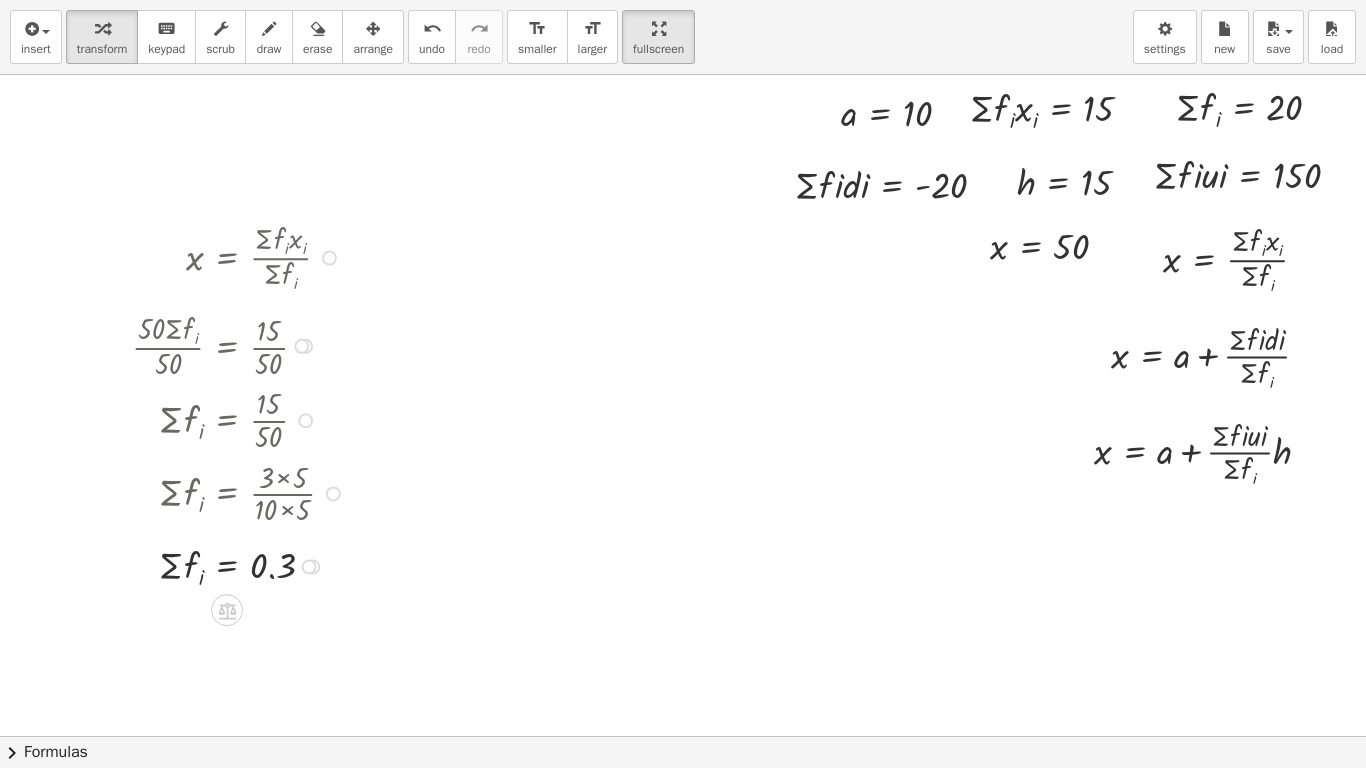 drag, startPoint x: 285, startPoint y: 410, endPoint x: 311, endPoint y: 335, distance: 79.37884 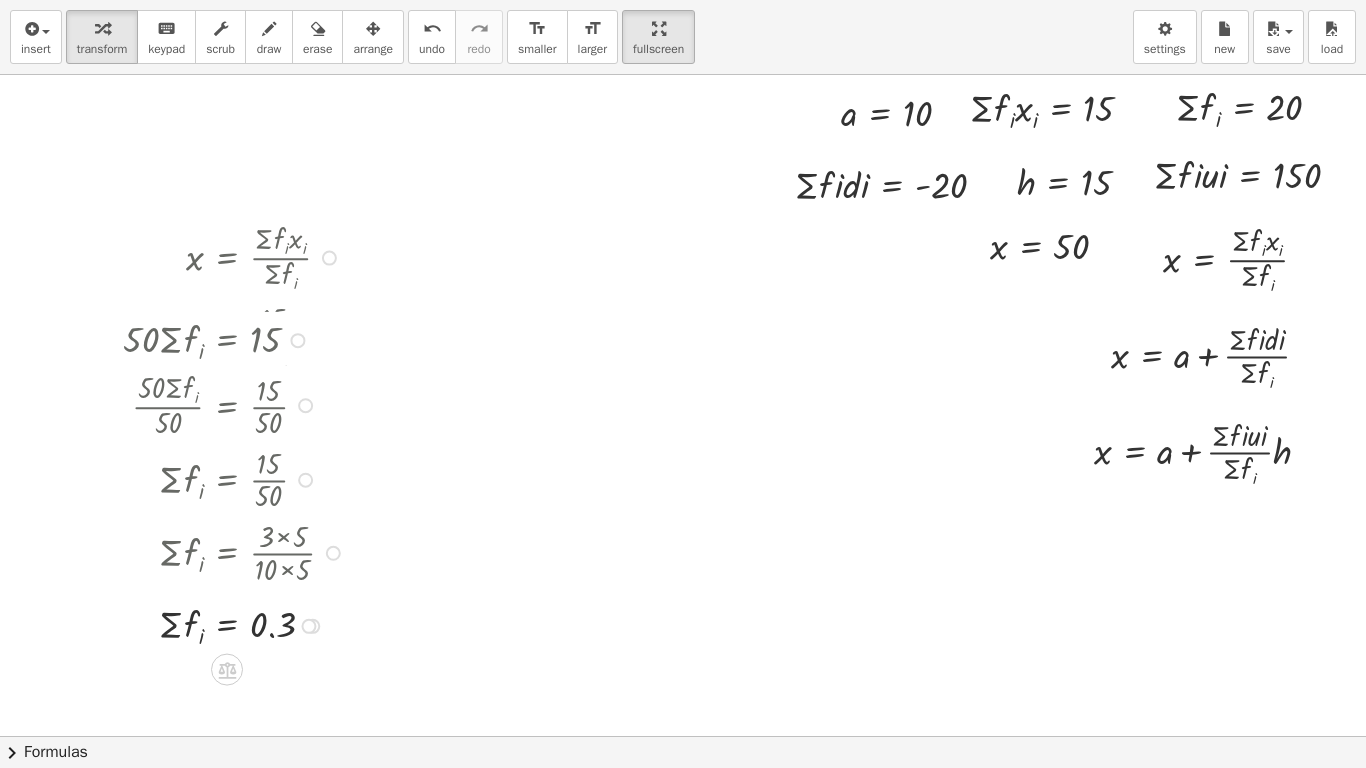 drag, startPoint x: 292, startPoint y: 329, endPoint x: 293, endPoint y: 405, distance: 76.00658 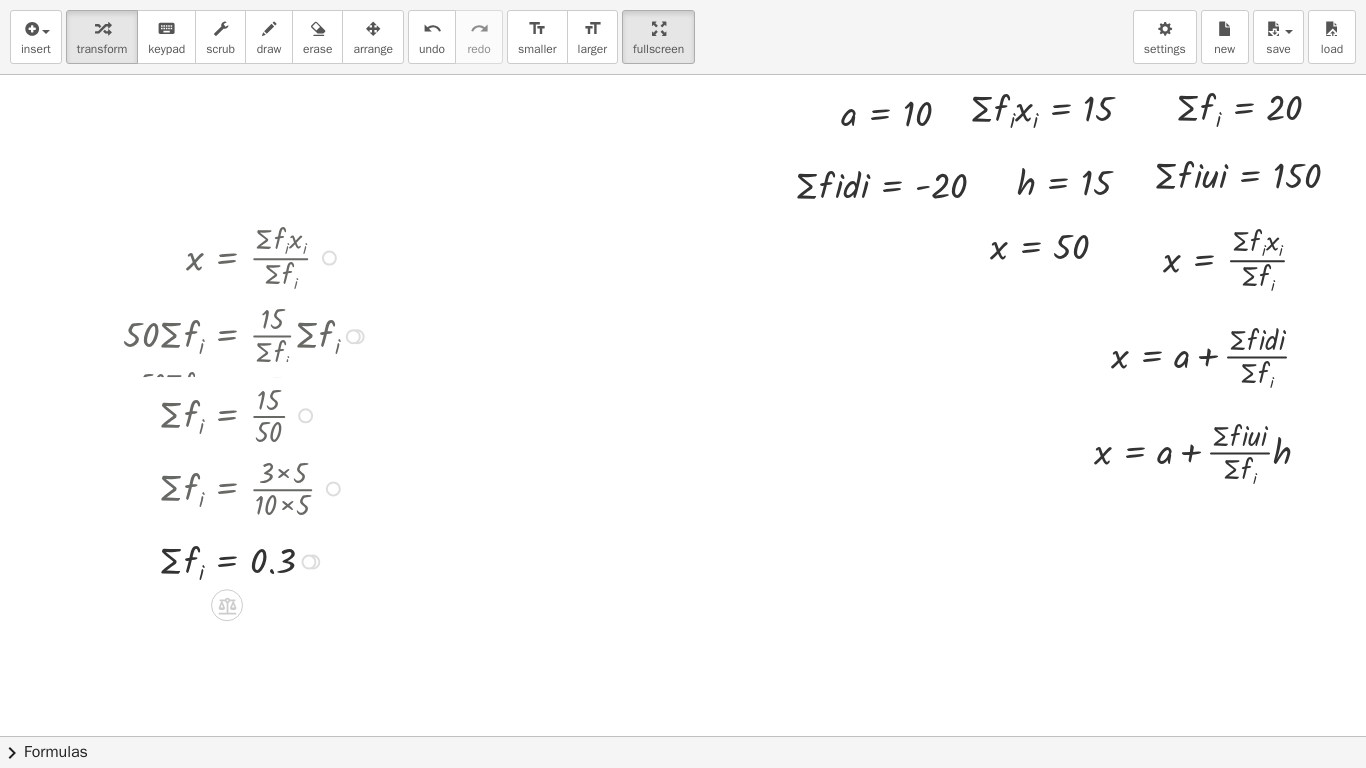 click on "× Σ × f i = × 15 × 50" at bounding box center [227, 416] 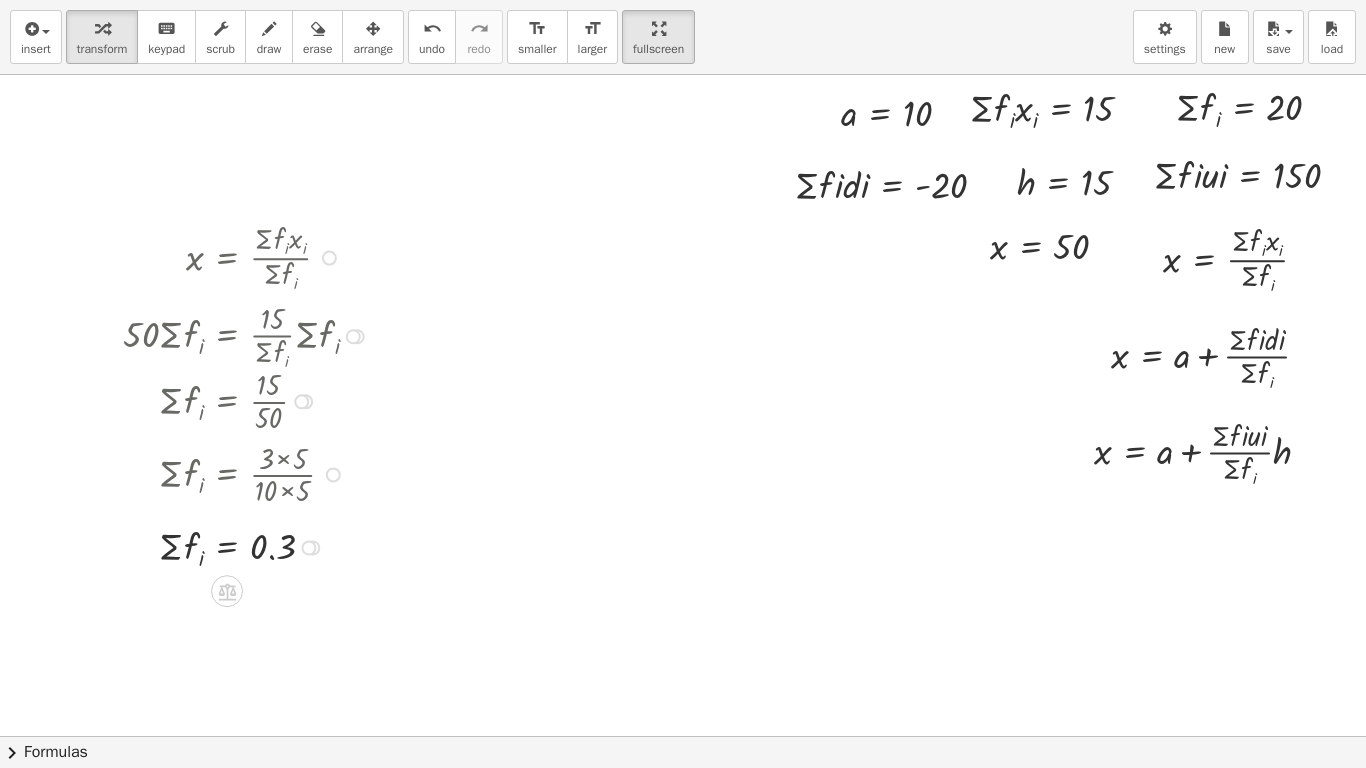 click at bounding box center [301, 401] 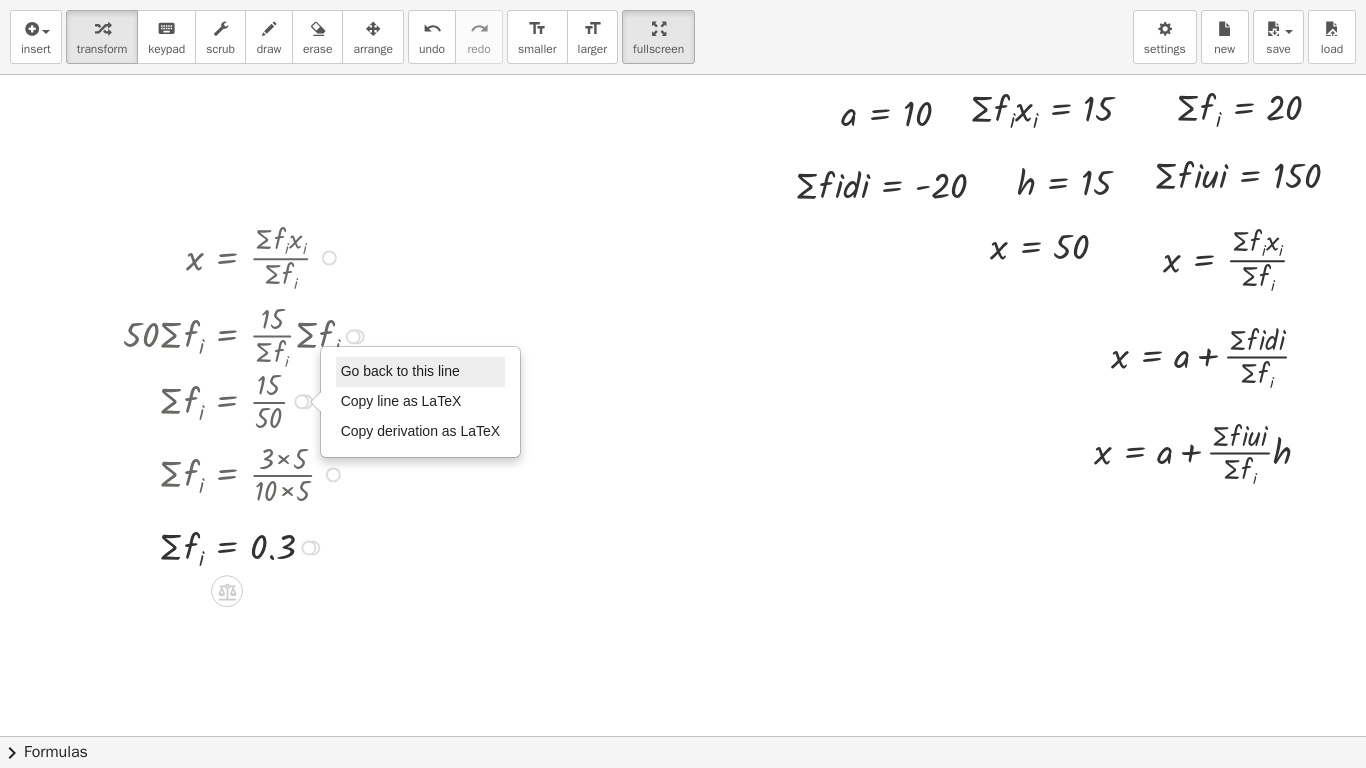 click on "Go back to this line" at bounding box center [400, 371] 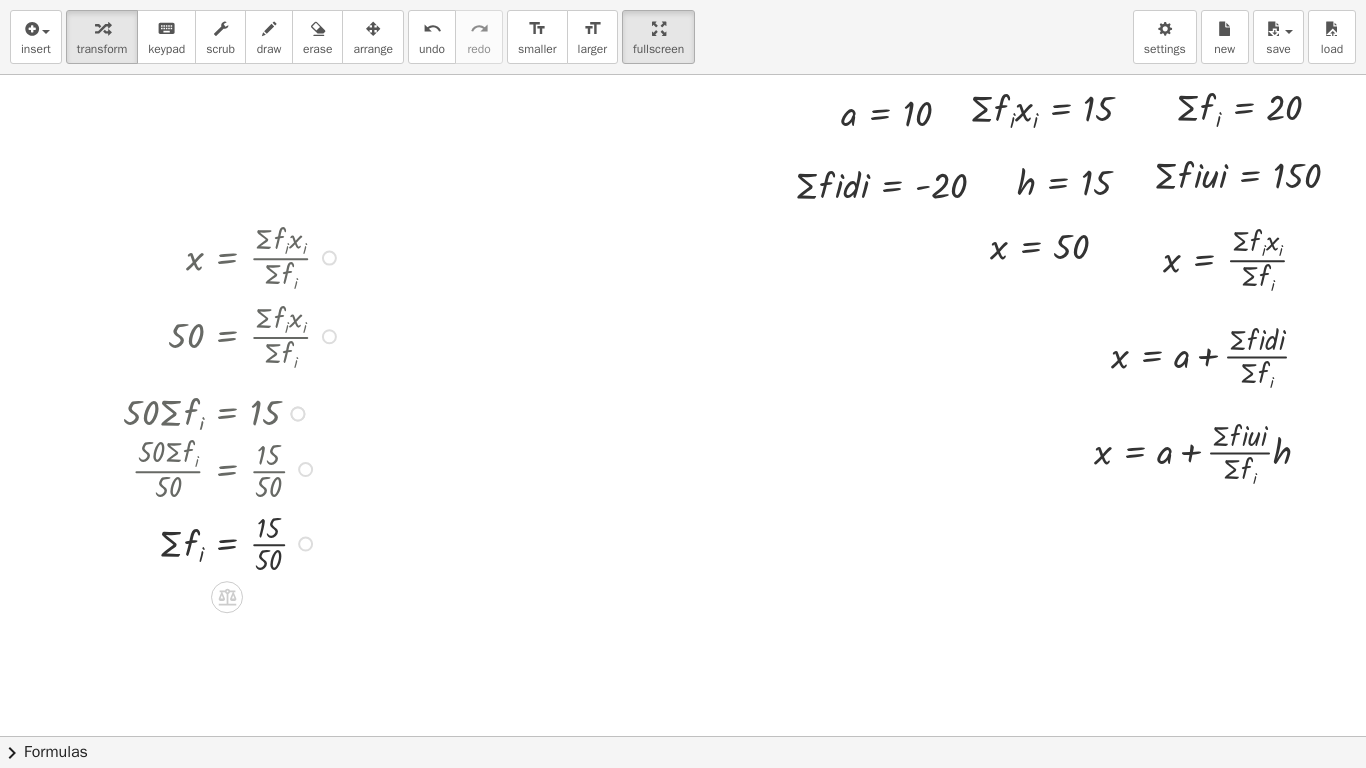 drag, startPoint x: 288, startPoint y: 404, endPoint x: 364, endPoint y: 627, distance: 235.59499 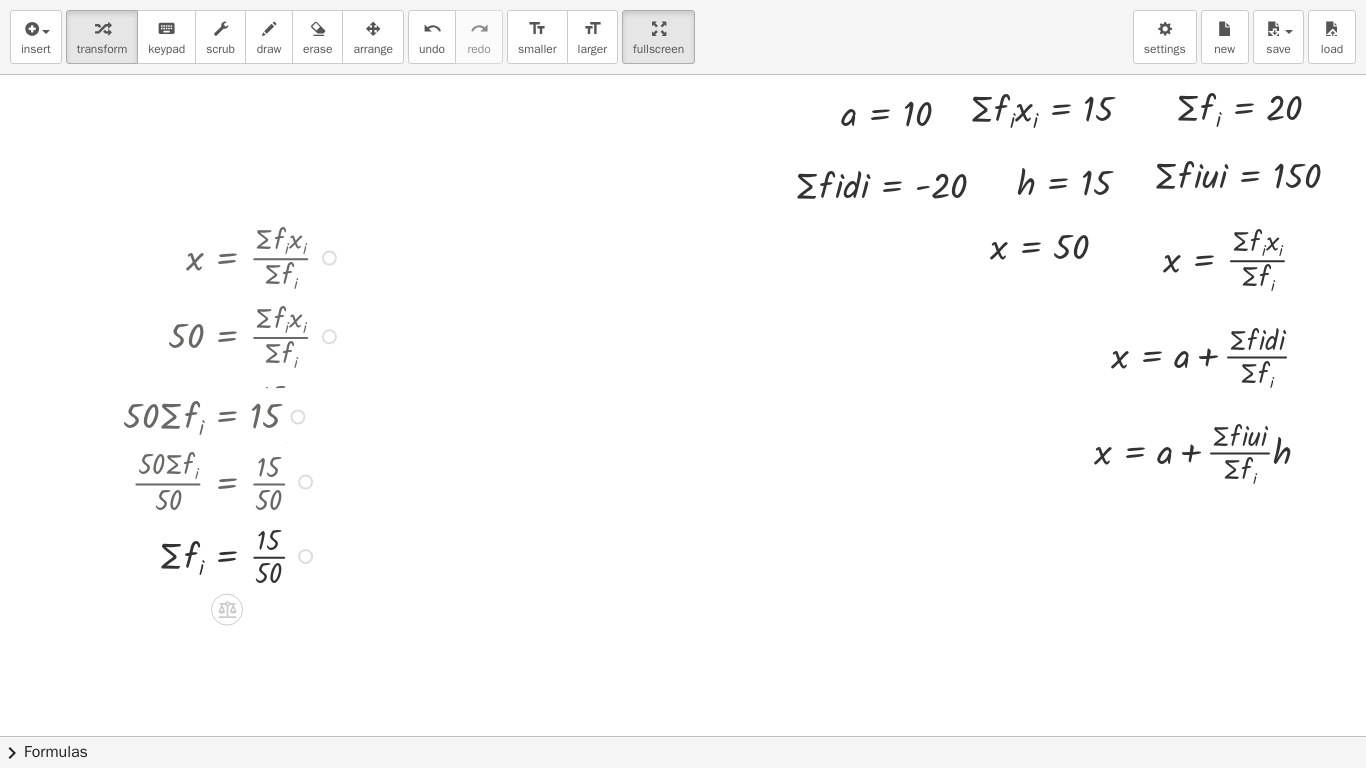 drag, startPoint x: 292, startPoint y: 482, endPoint x: 331, endPoint y: 478, distance: 39.20459 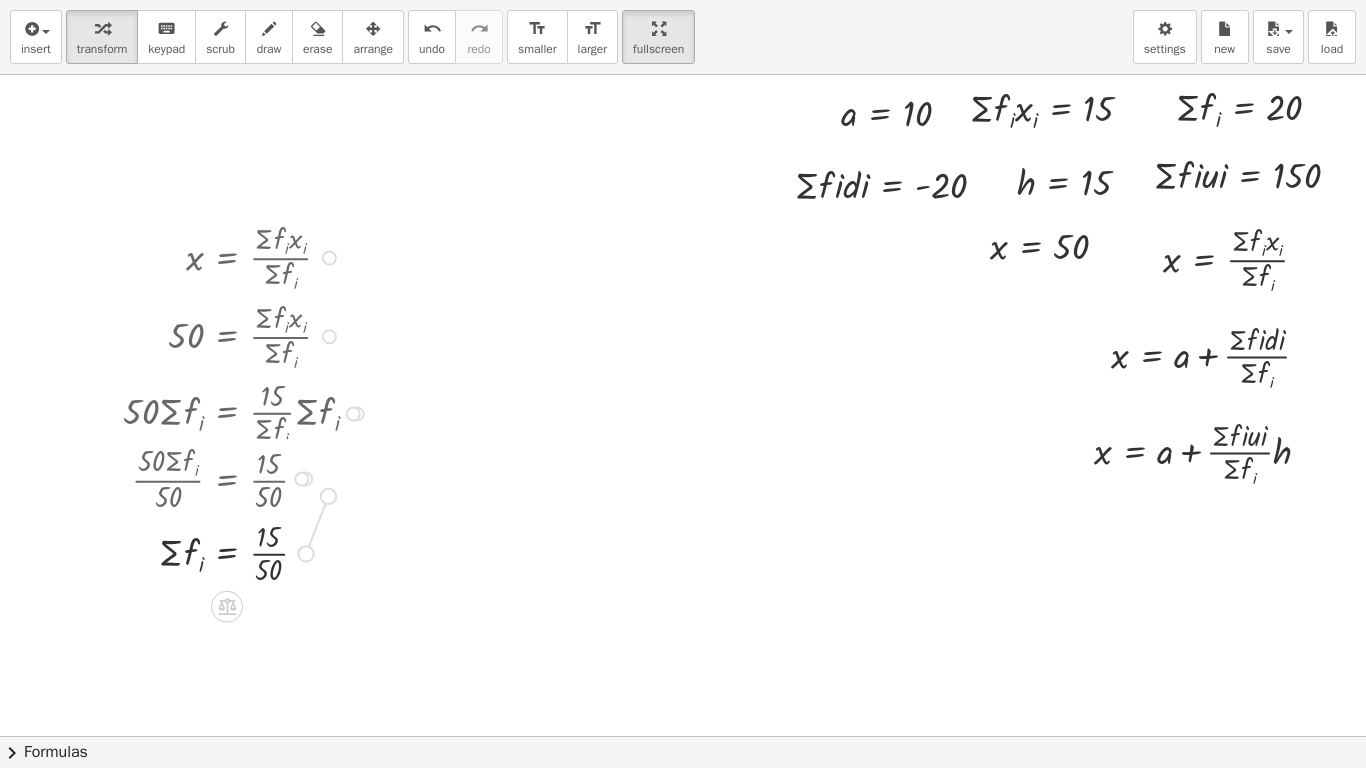 drag, startPoint x: 289, startPoint y: 558, endPoint x: 319, endPoint y: 494, distance: 70.68239 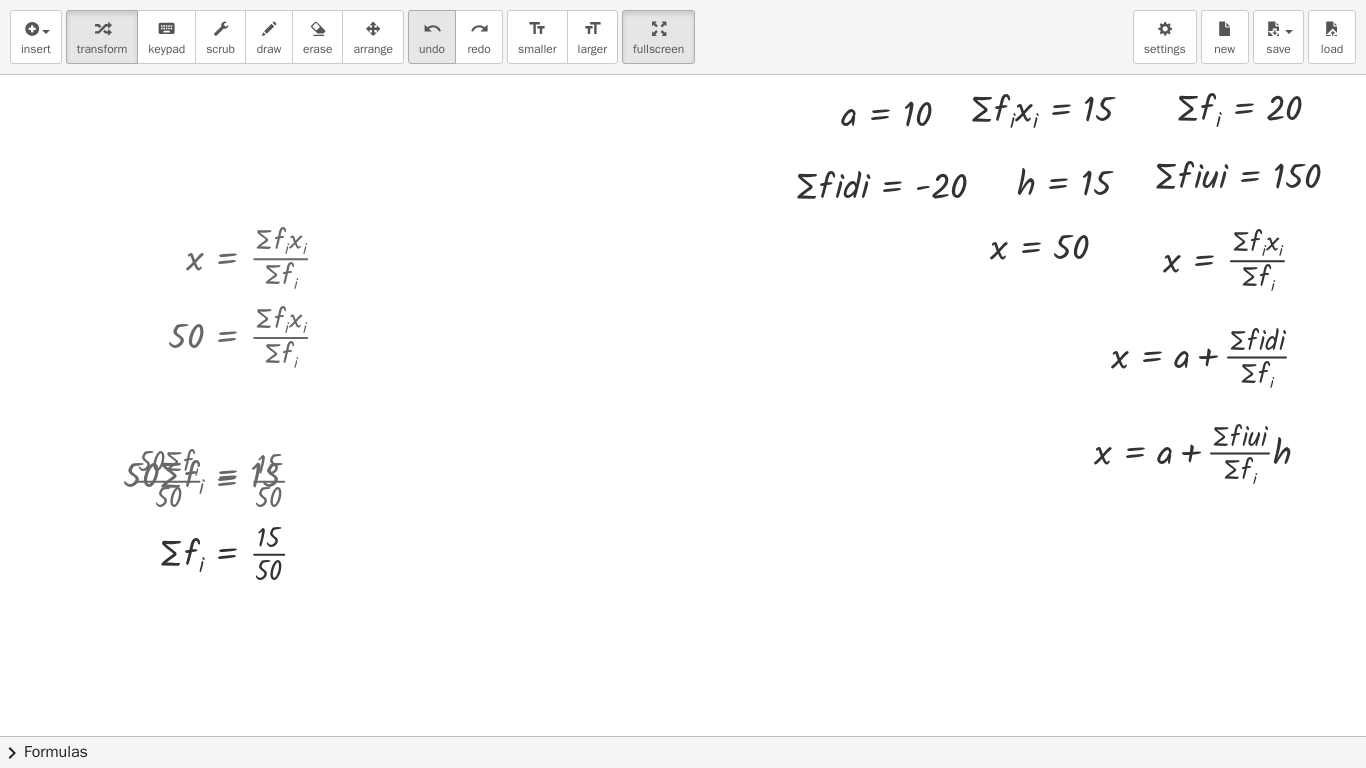 click on "undo" at bounding box center [432, 29] 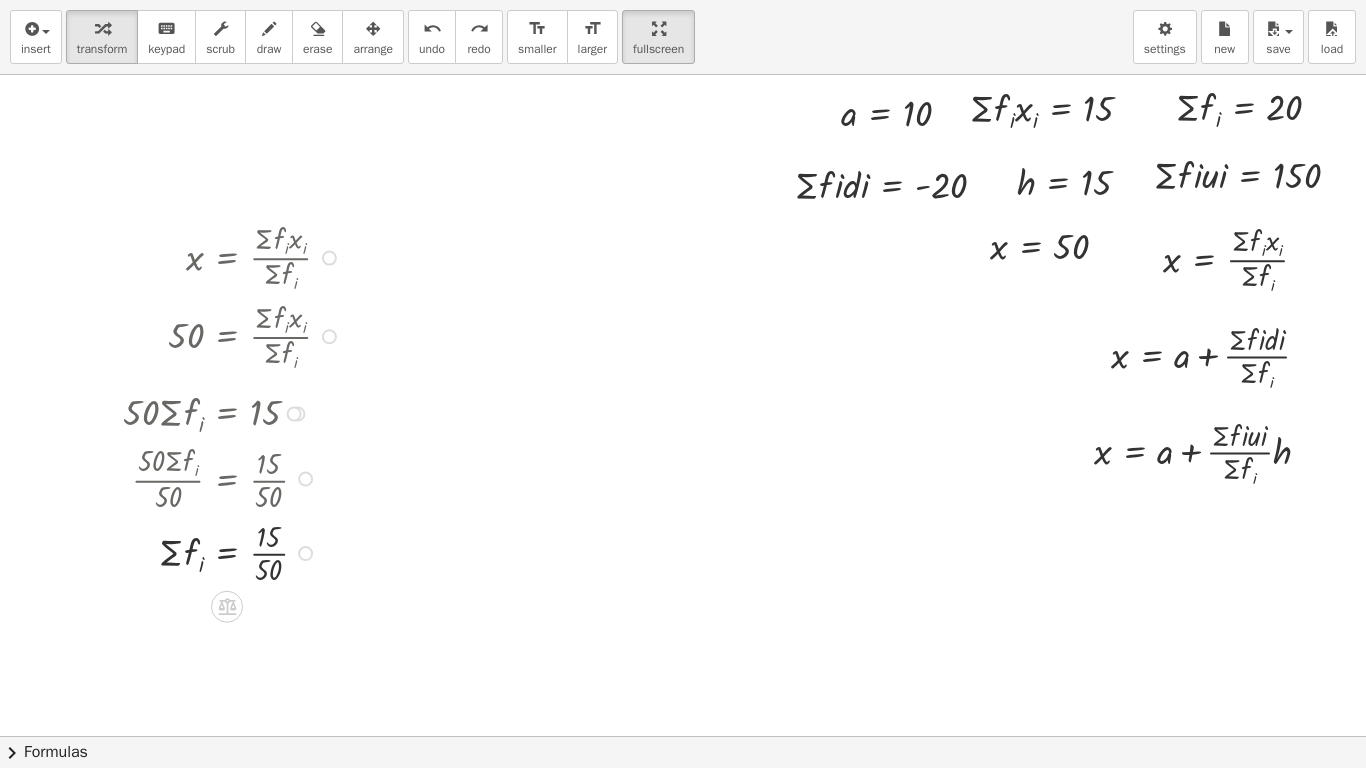 click at bounding box center [329, 258] 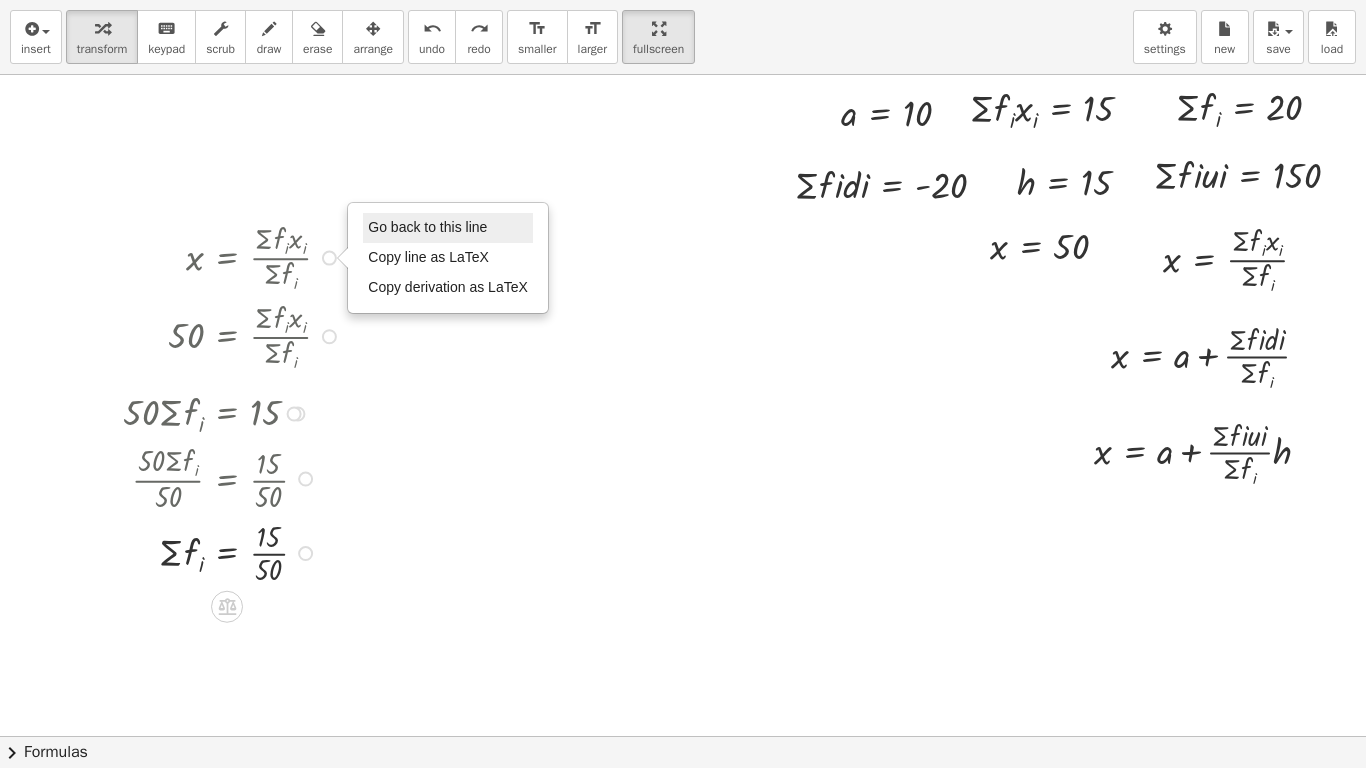 click on "Go back to this line" at bounding box center [427, 227] 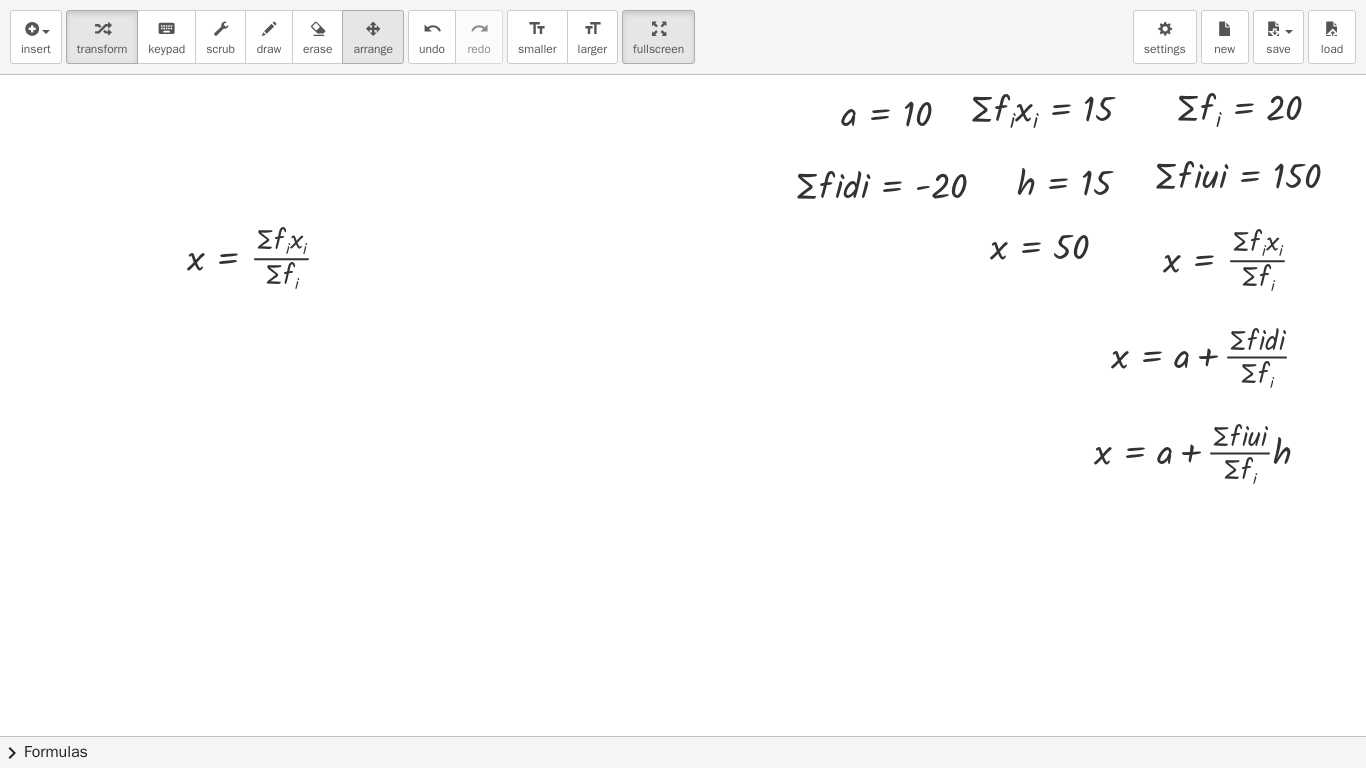 click on "arrange" at bounding box center (373, 49) 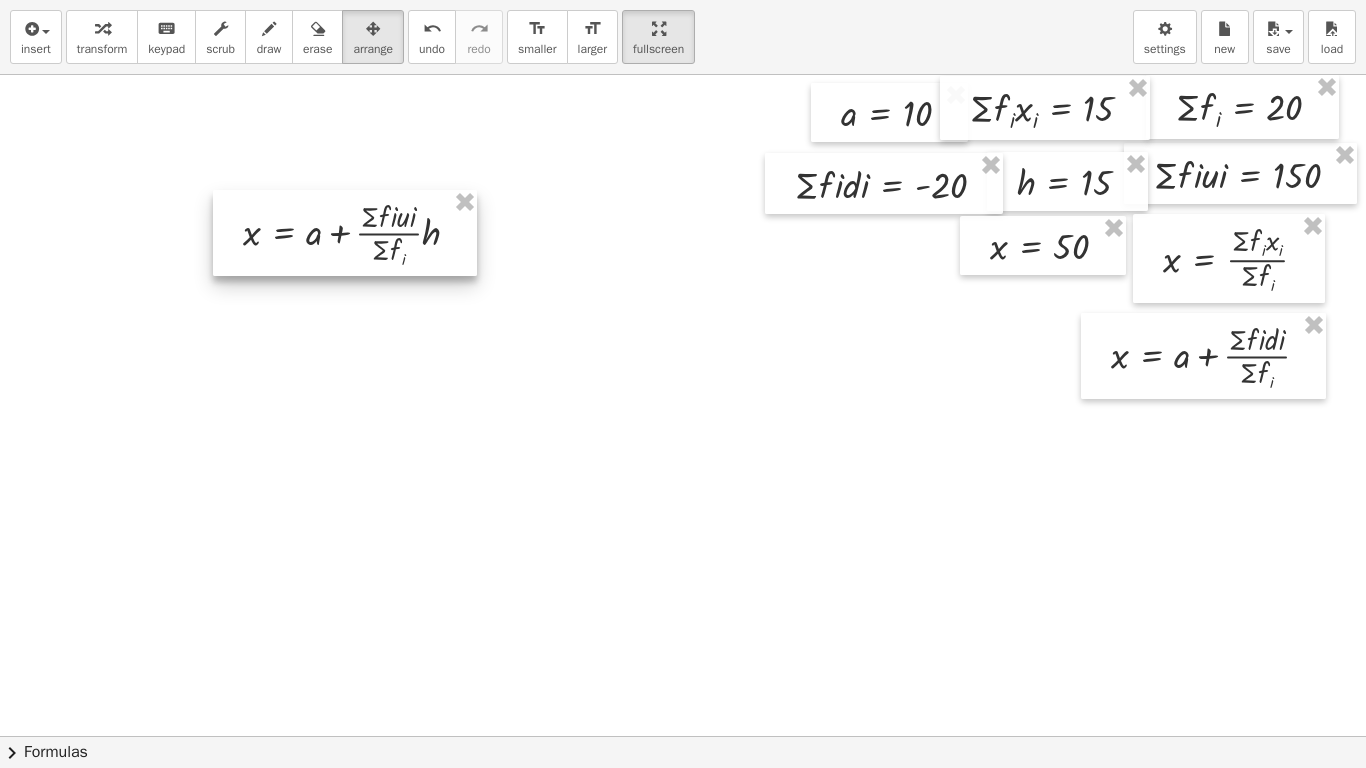 drag, startPoint x: 1073, startPoint y: 465, endPoint x: 223, endPoint y: 247, distance: 877.51013 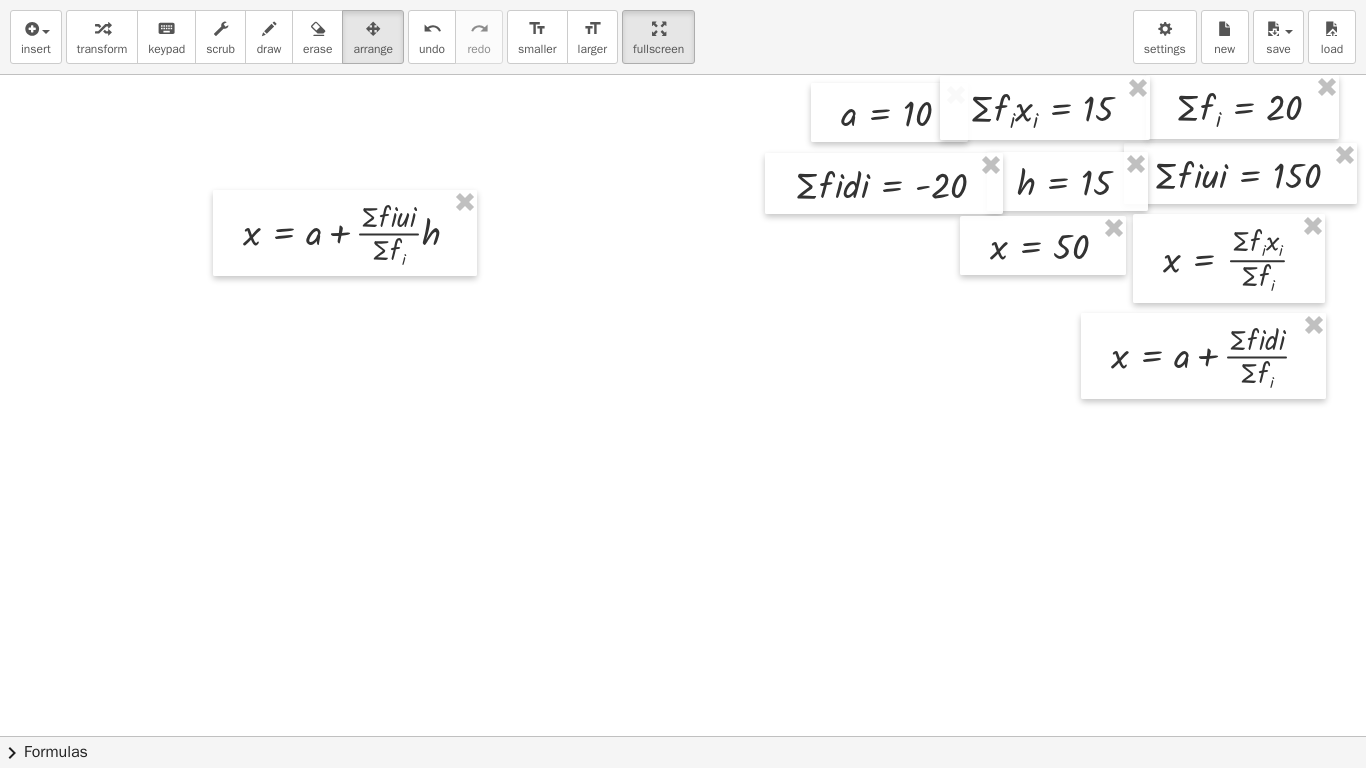 click at bounding box center [615, 736] 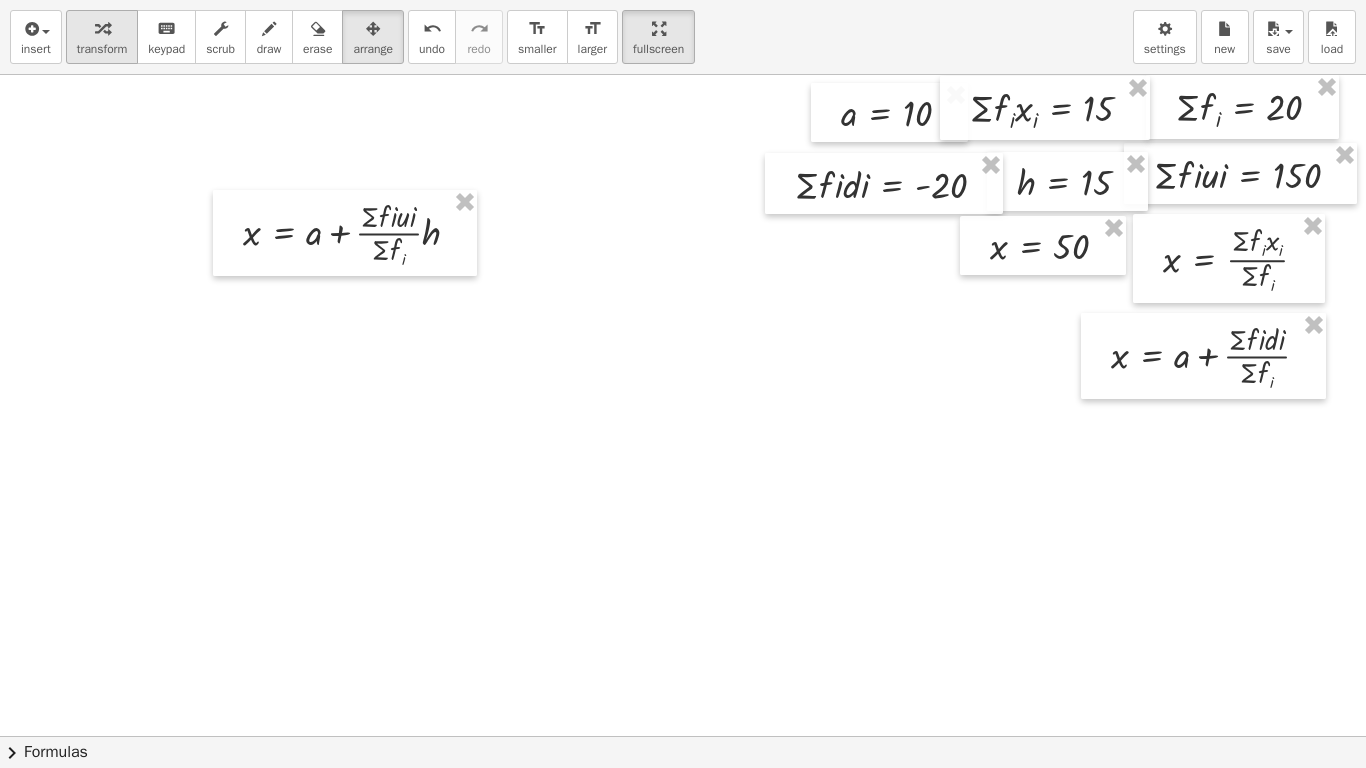 click on "transform" at bounding box center [102, 37] 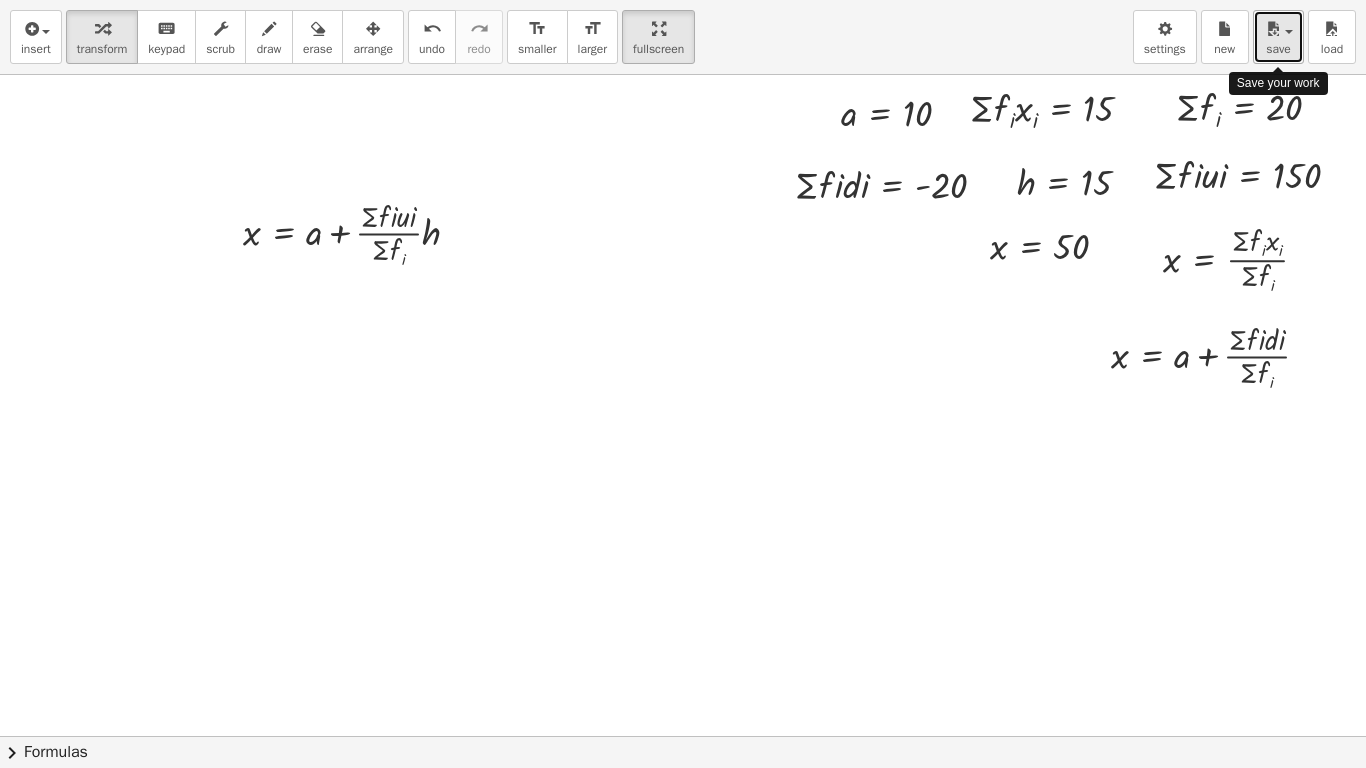 click at bounding box center (1273, 29) 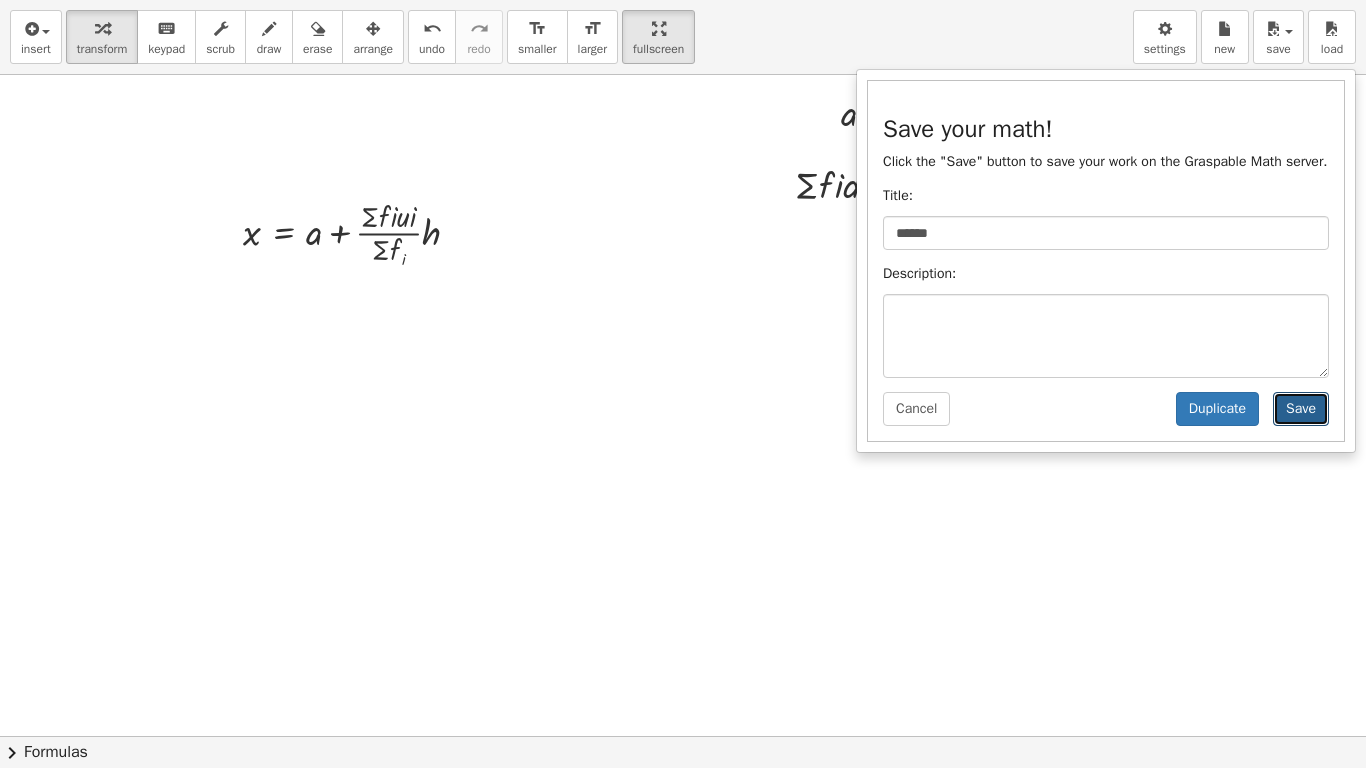 click on "Save" at bounding box center [1301, 409] 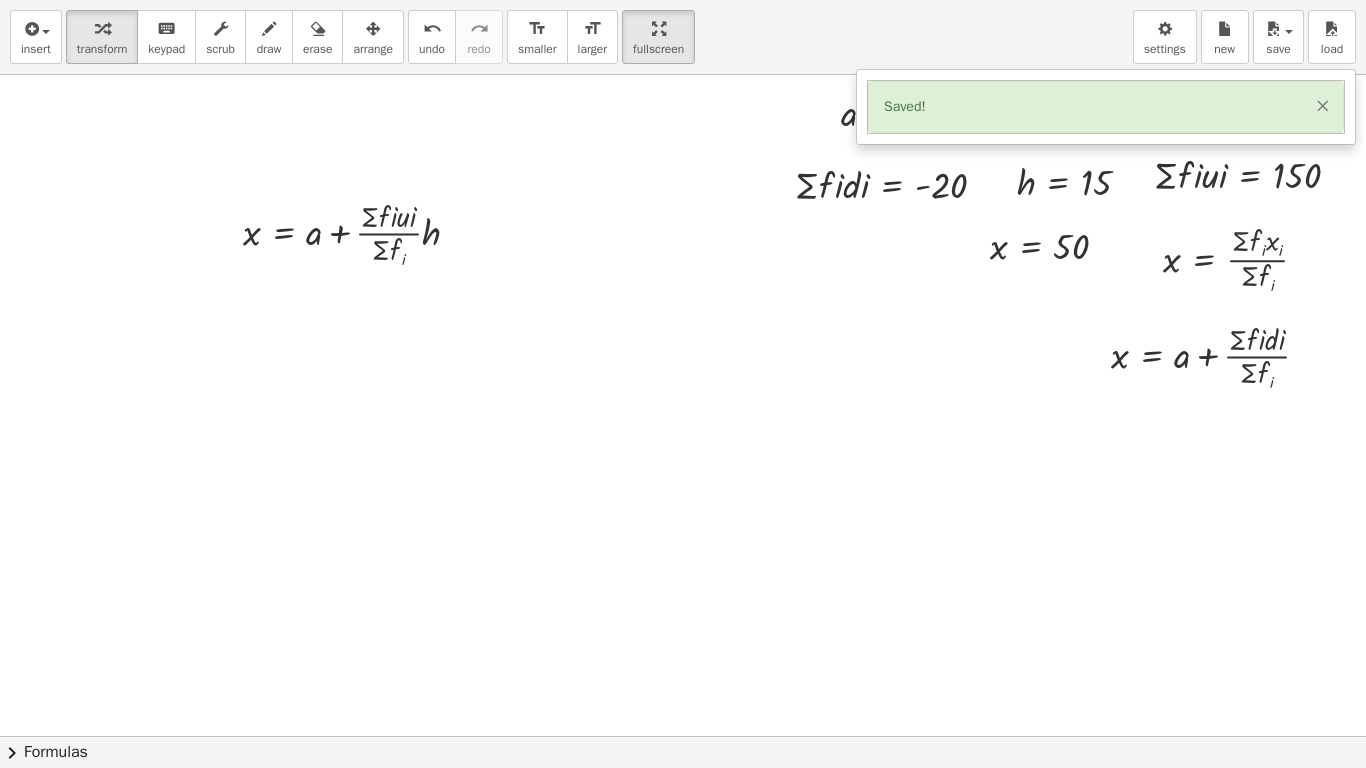 click on "×" at bounding box center (1322, 105) 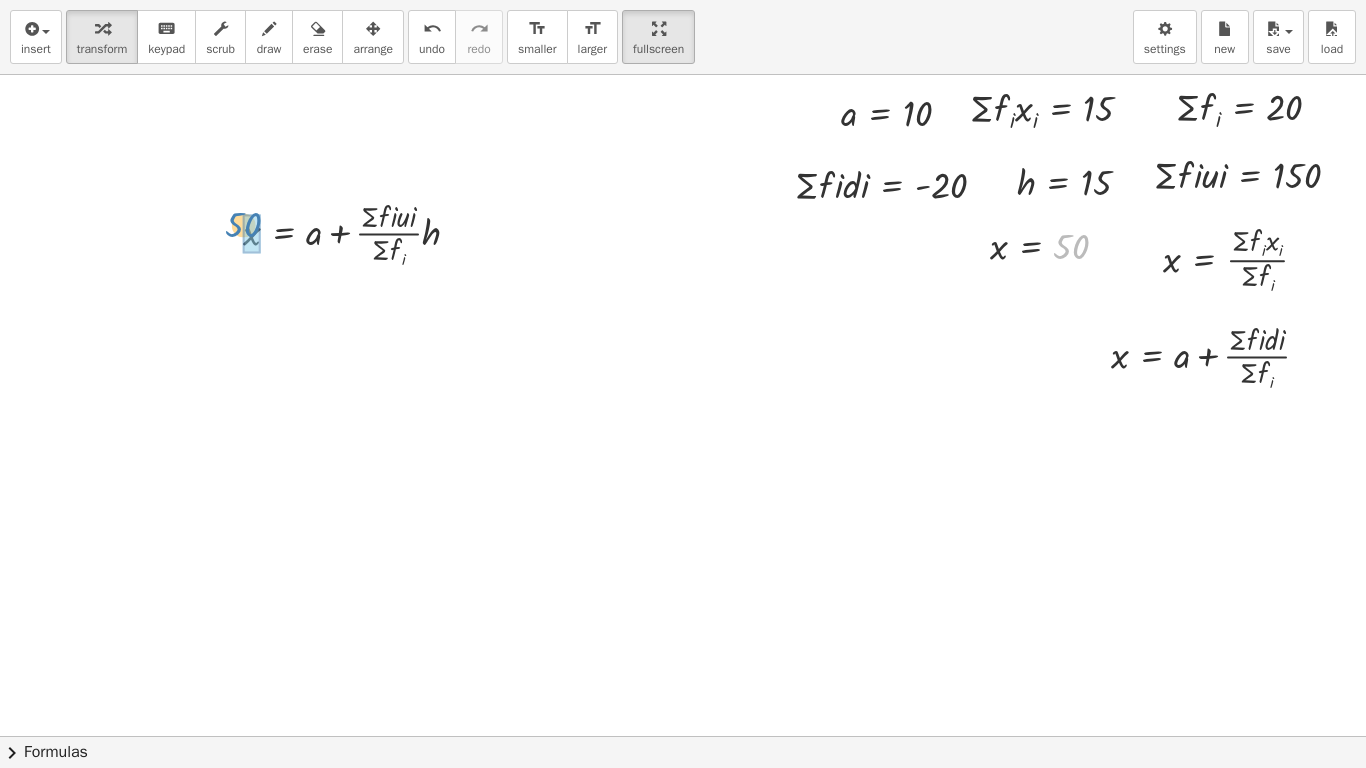 drag, startPoint x: 1060, startPoint y: 253, endPoint x: 234, endPoint y: 232, distance: 826.2669 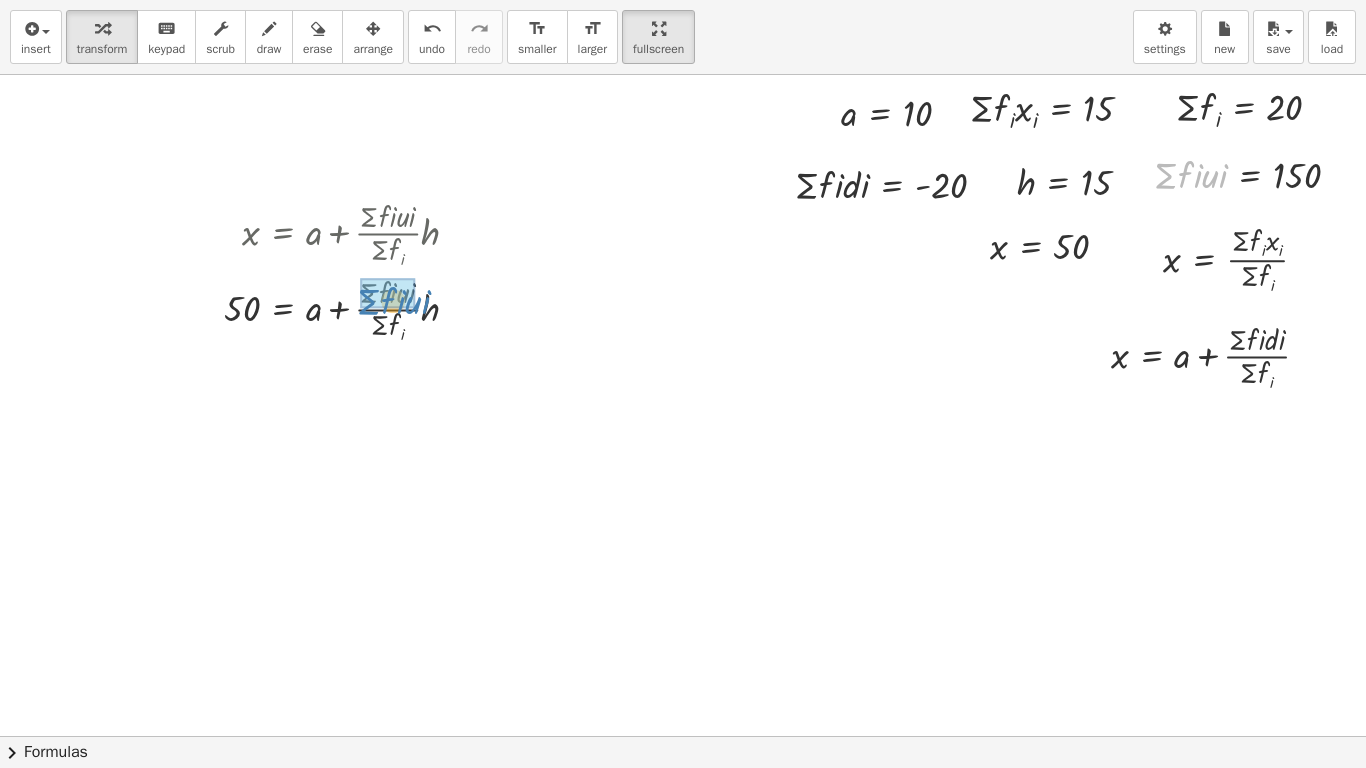 drag, startPoint x: 1152, startPoint y: 179, endPoint x: 354, endPoint y: 305, distance: 807.8861 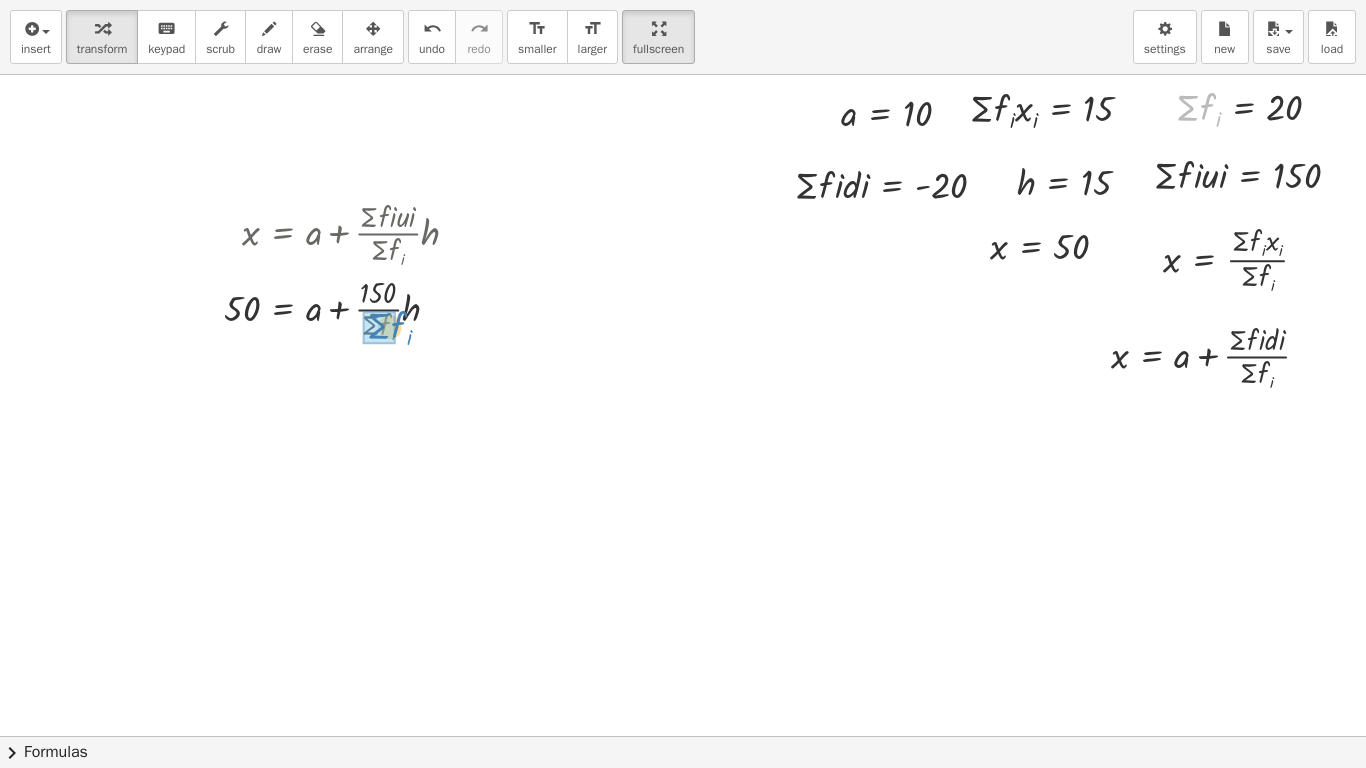 drag, startPoint x: 1170, startPoint y: 108, endPoint x: 361, endPoint y: 326, distance: 837.85736 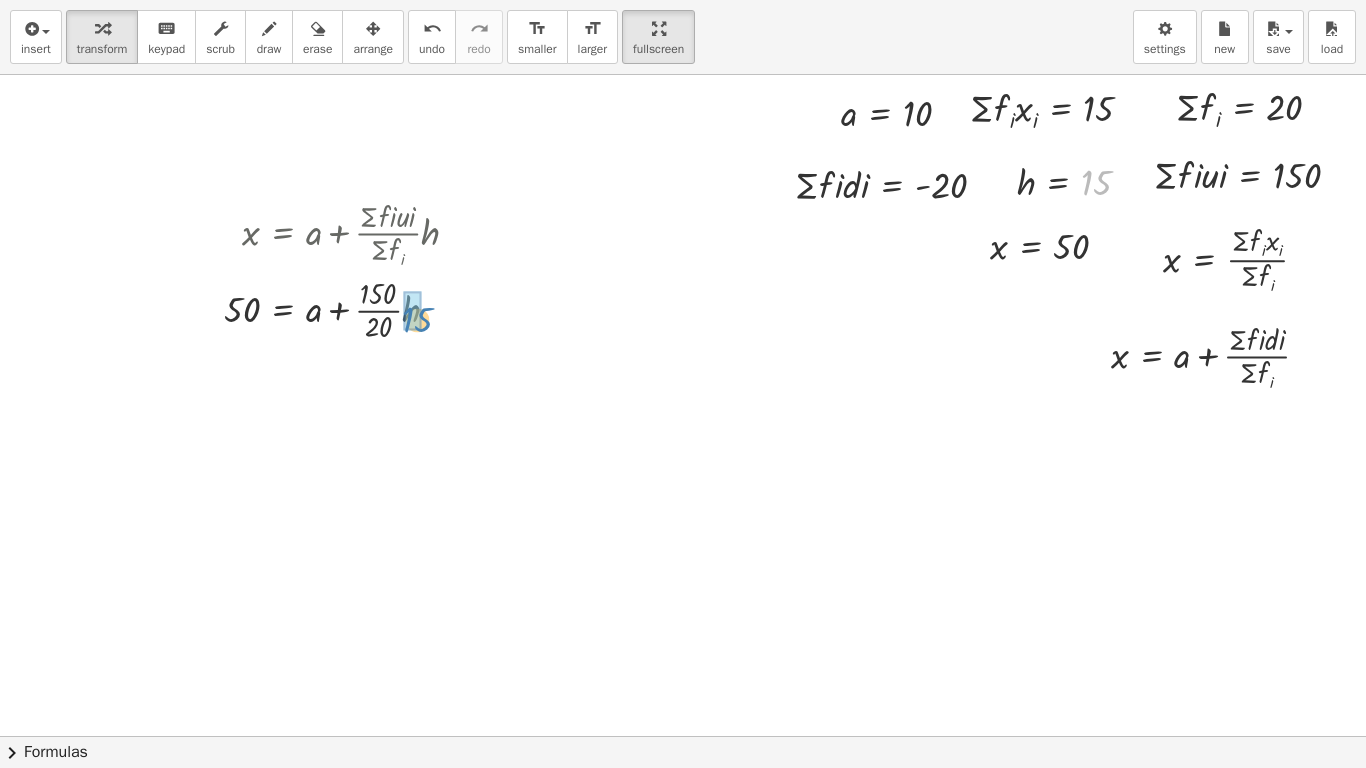 drag, startPoint x: 1081, startPoint y: 173, endPoint x: 402, endPoint y: 312, distance: 693.08154 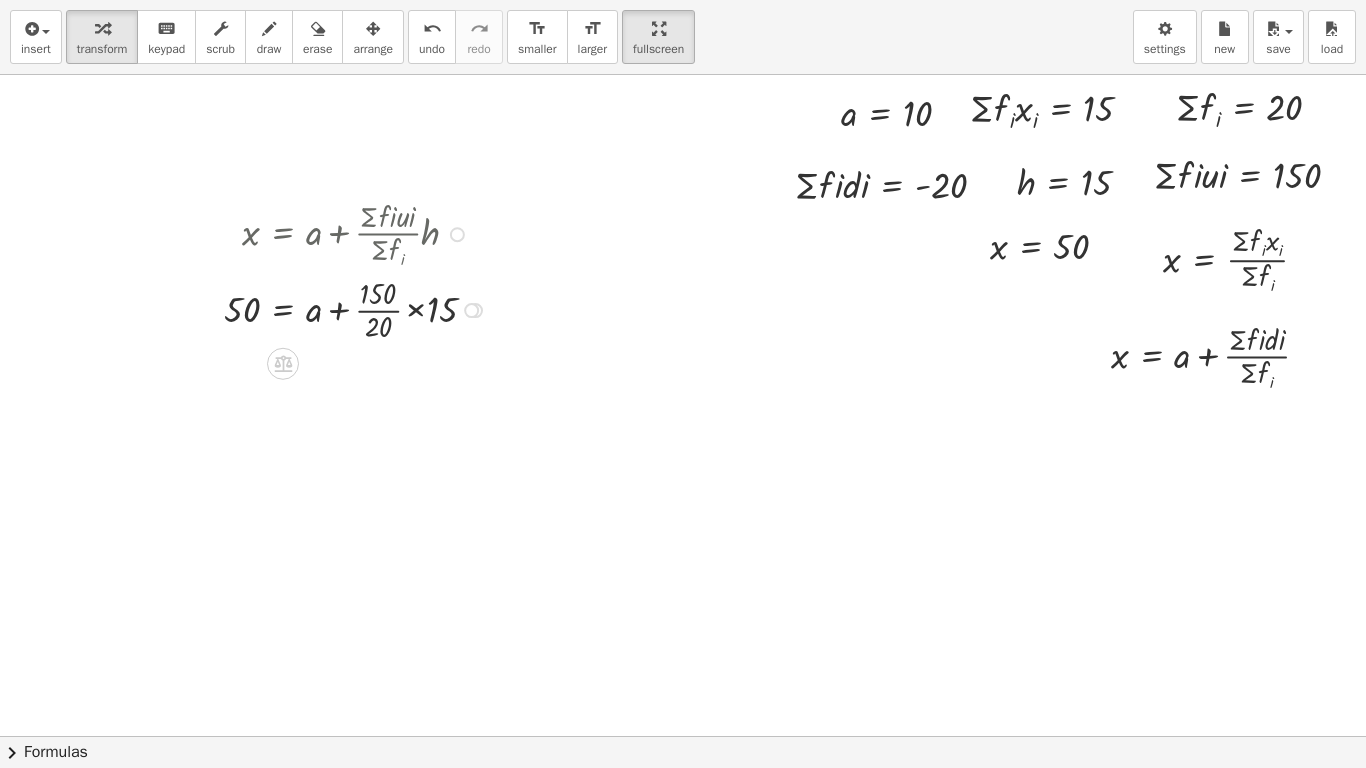 click at bounding box center [471, 310] 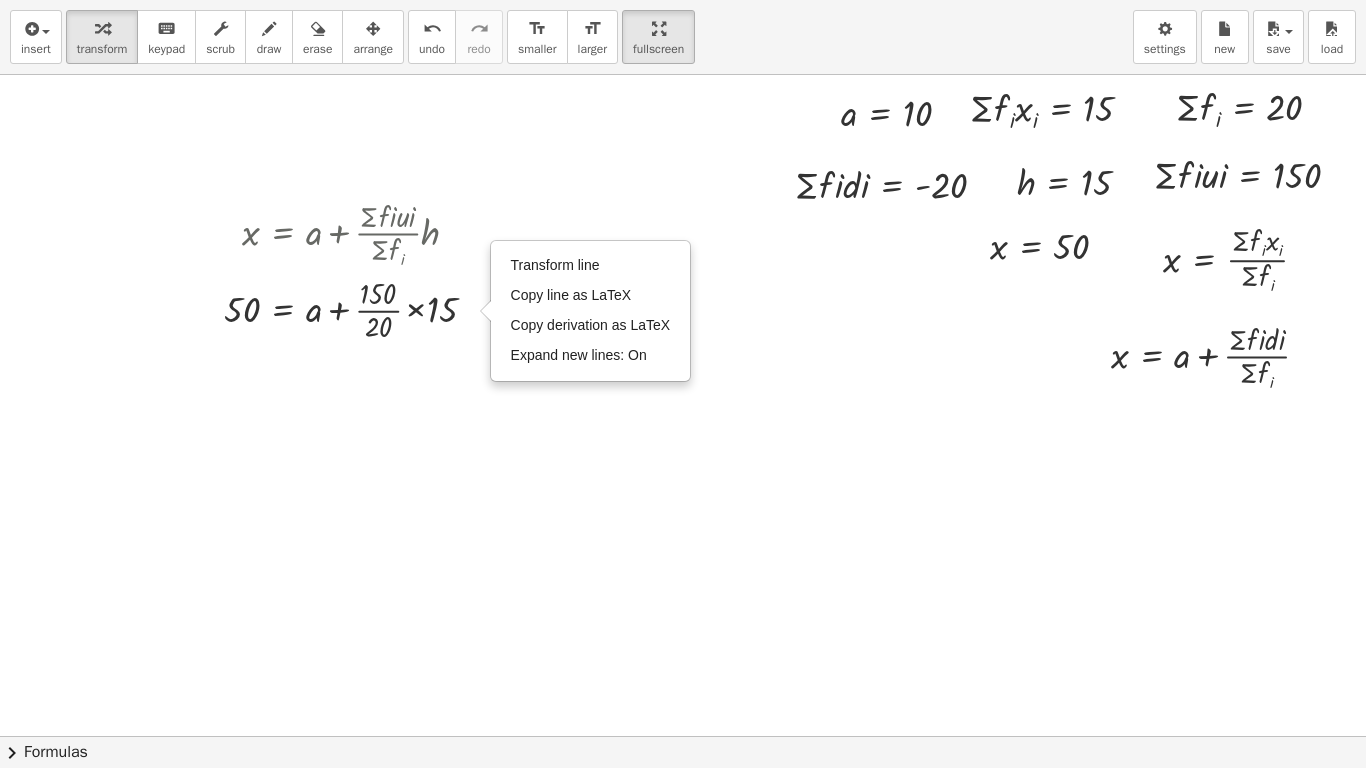 click at bounding box center (615, 736) 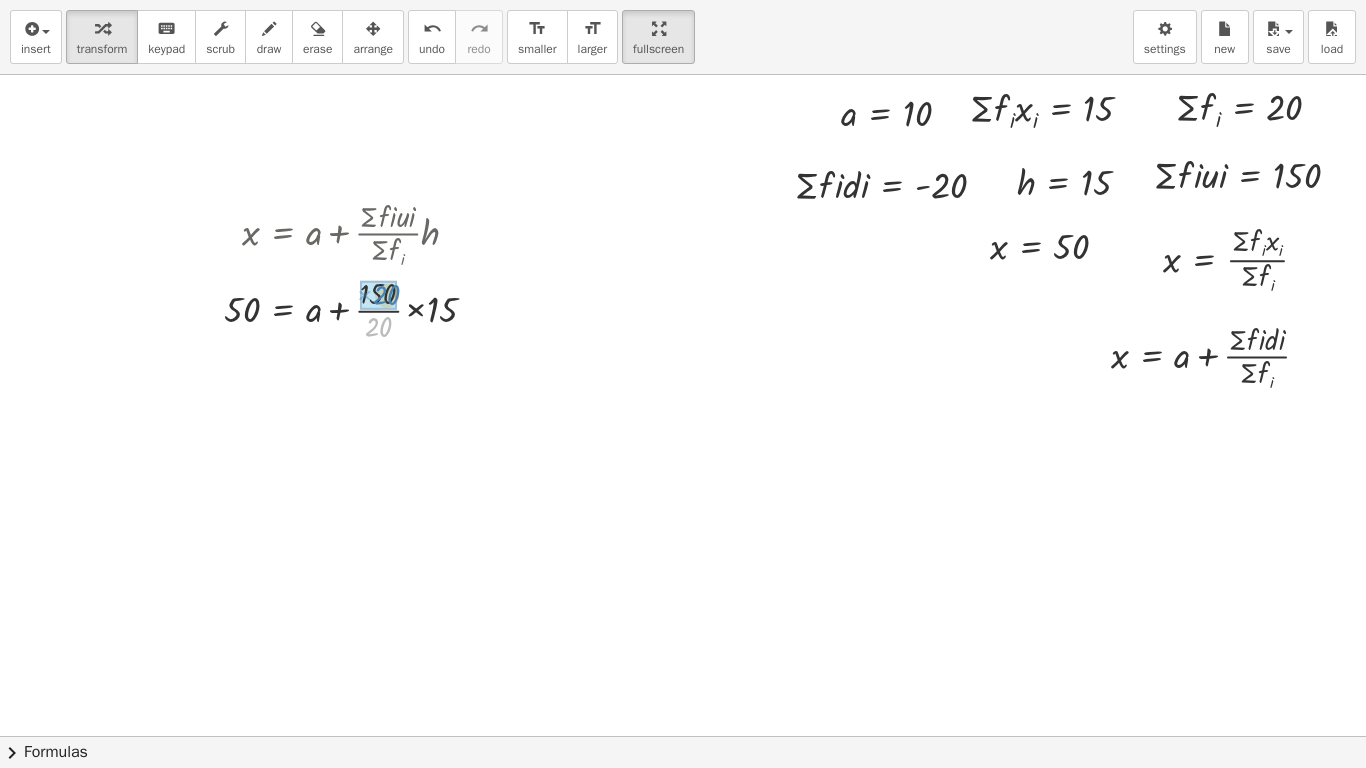 drag, startPoint x: 367, startPoint y: 320, endPoint x: 375, endPoint y: 290, distance: 31.04835 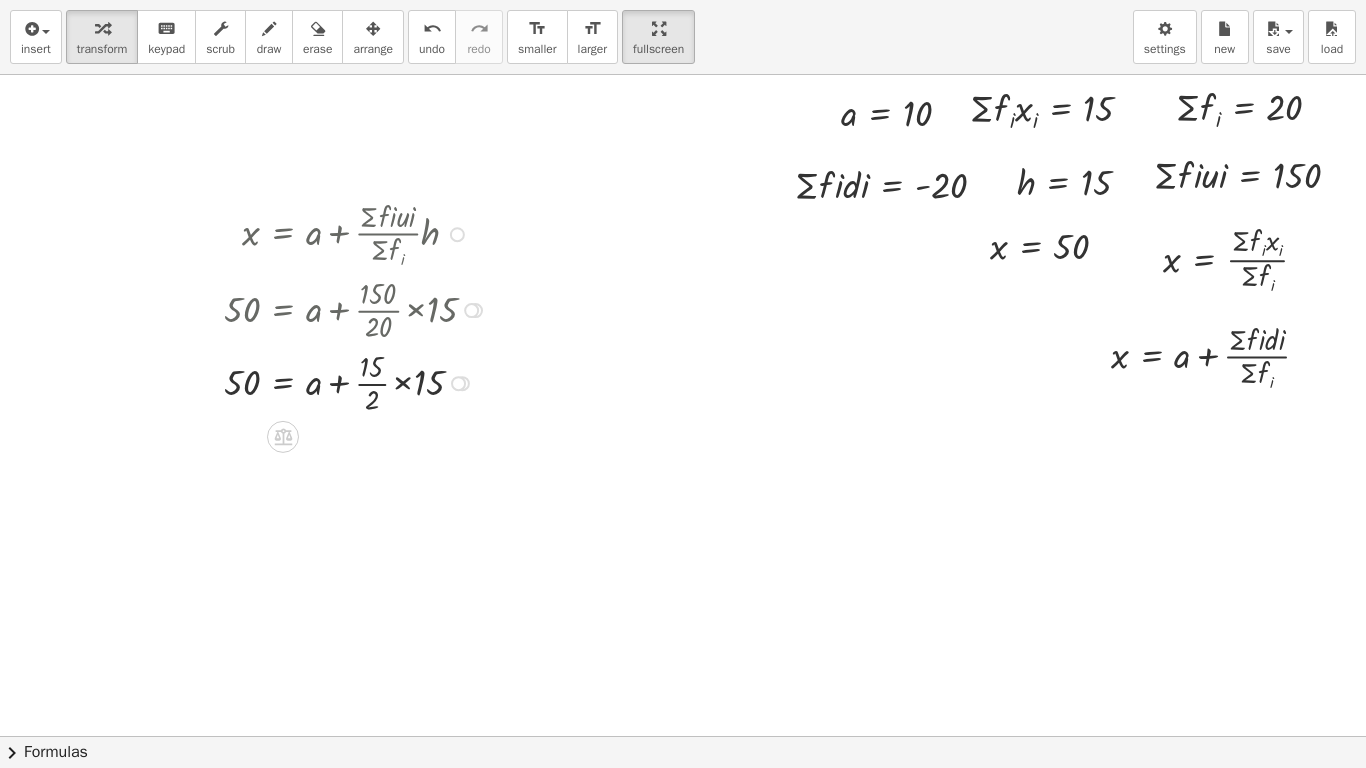 click on "Transform line Copy line as LaTeX Copy derivation as LaTeX Expand new lines: On" at bounding box center [458, 383] 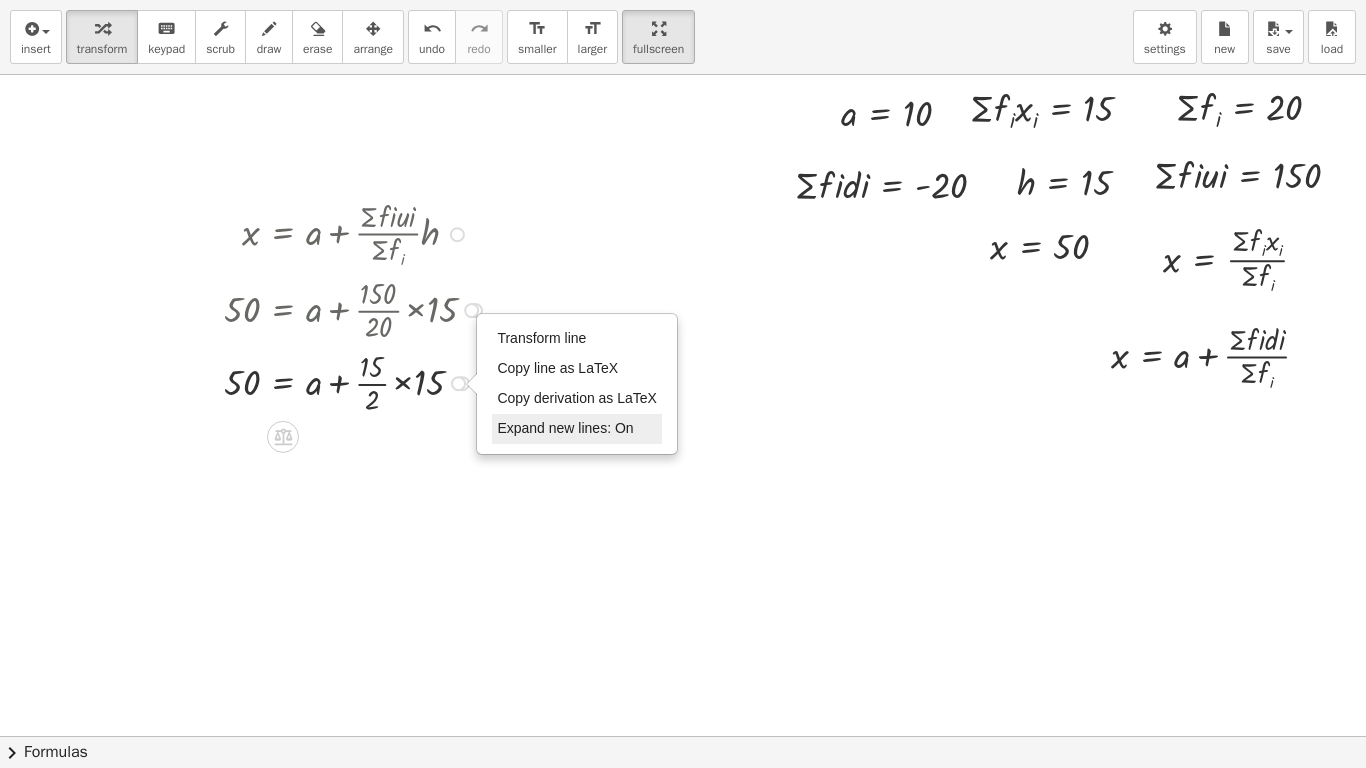 click on "Expand new lines: On" at bounding box center [565, 428] 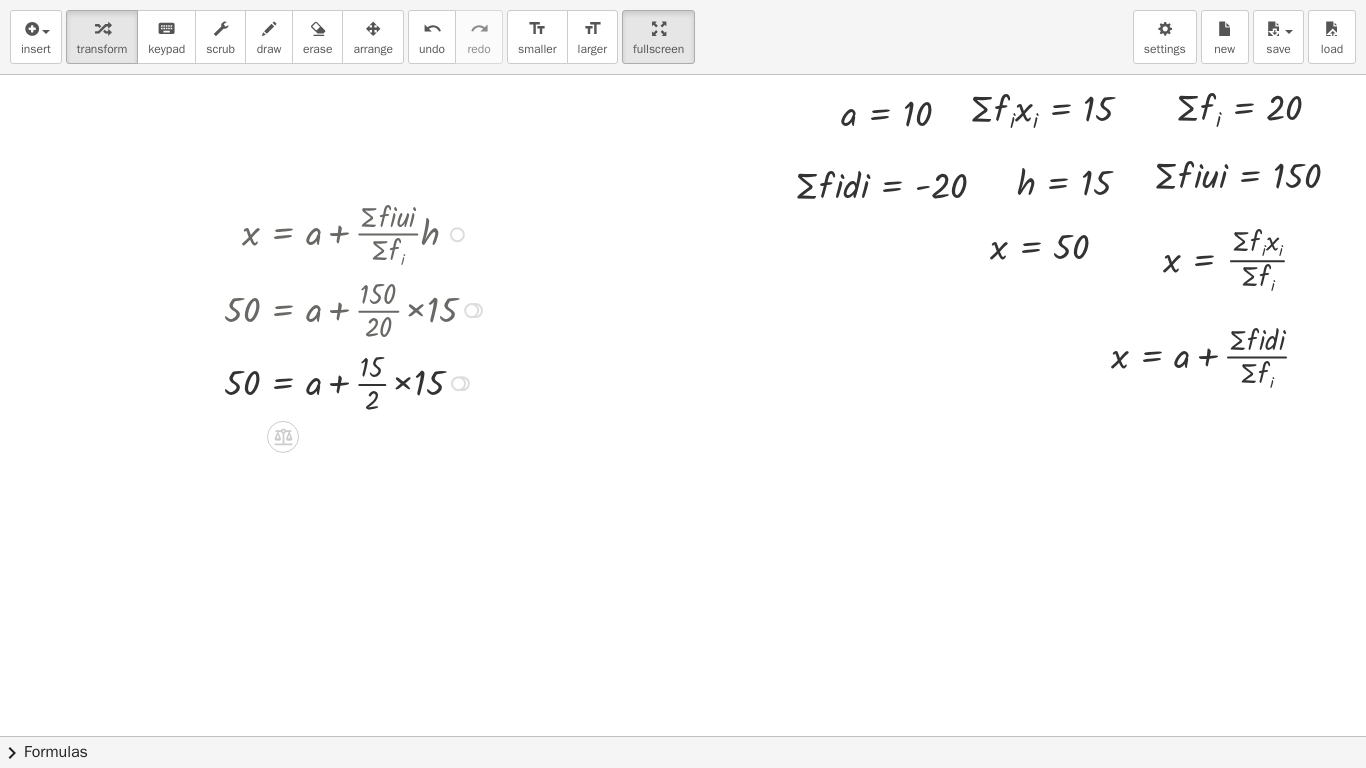 click on "Transform line Copy line as LaTeX Copy derivation as LaTeX Expand new lines: On" at bounding box center [458, 383] 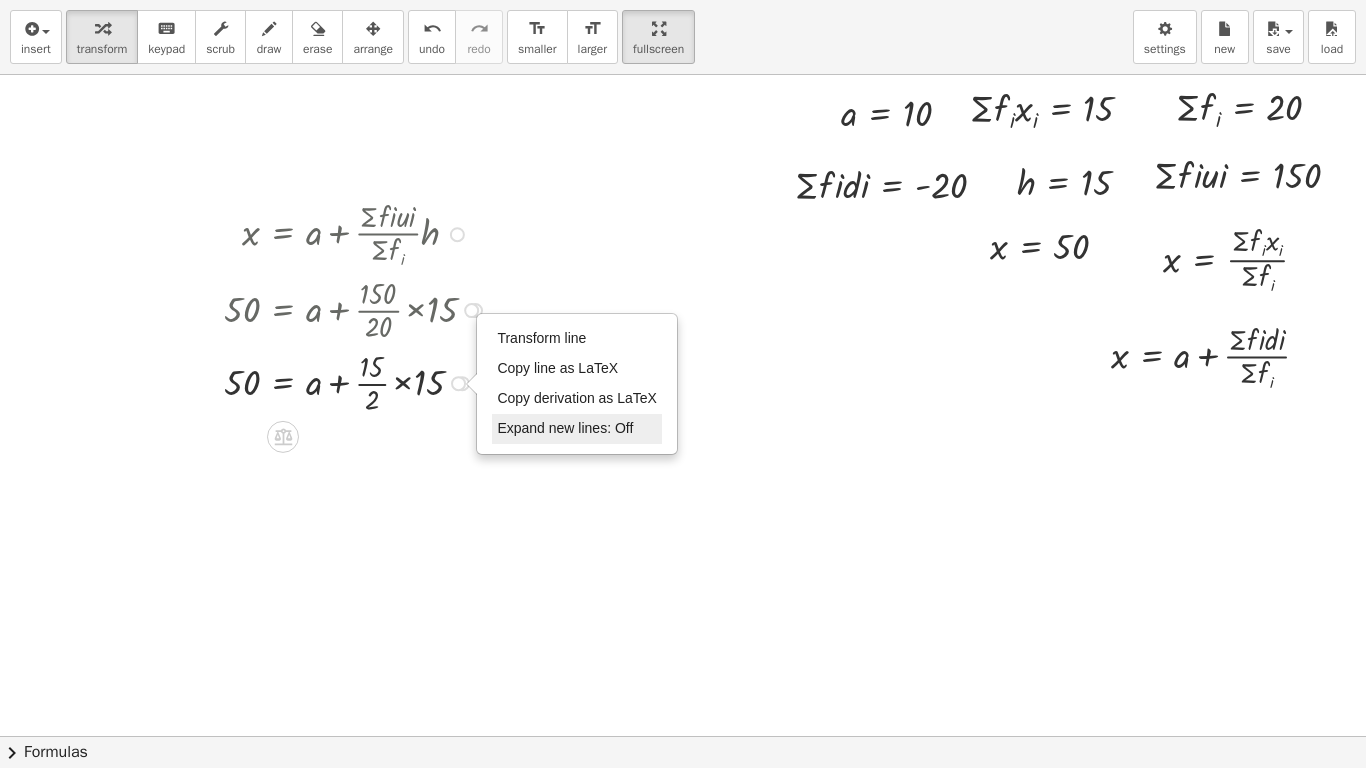 click on "Expand new lines: Off" at bounding box center (565, 428) 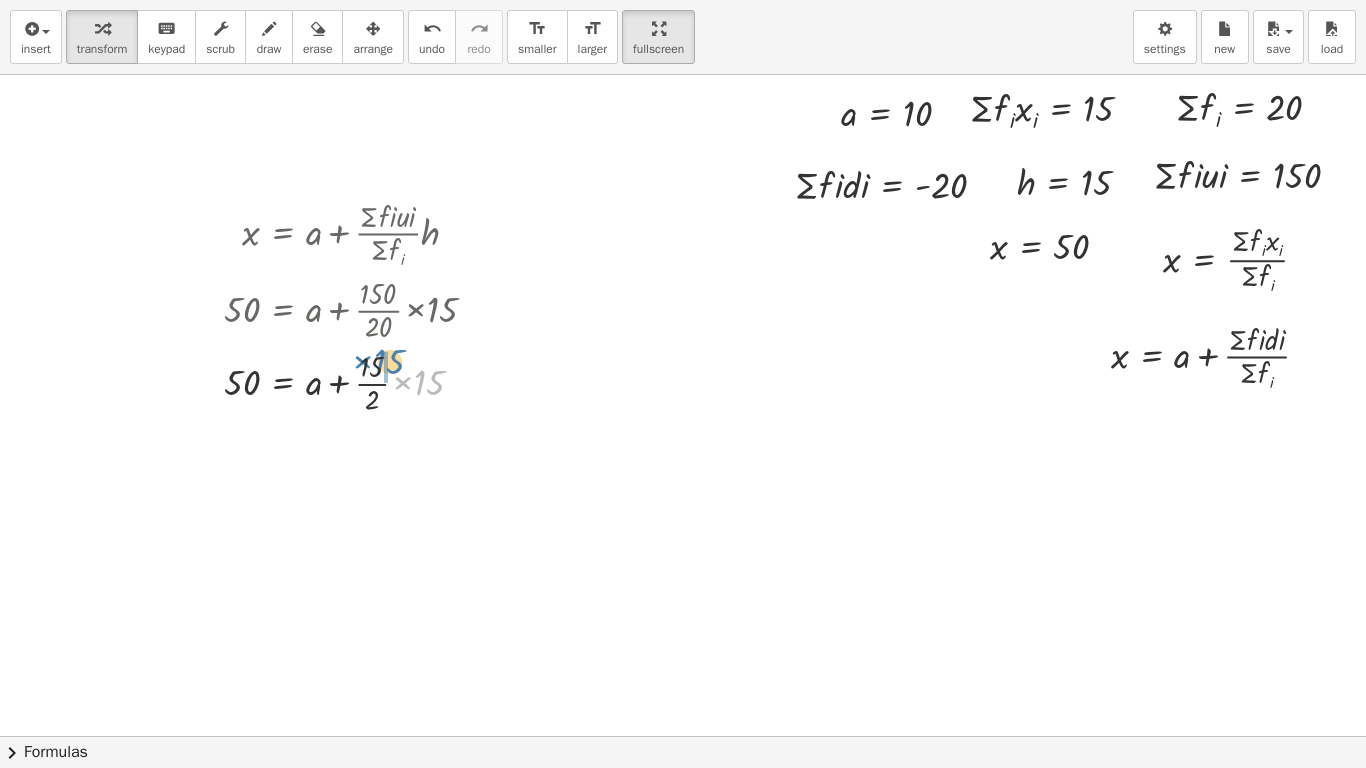 drag, startPoint x: 416, startPoint y: 383, endPoint x: 376, endPoint y: 364, distance: 44.28318 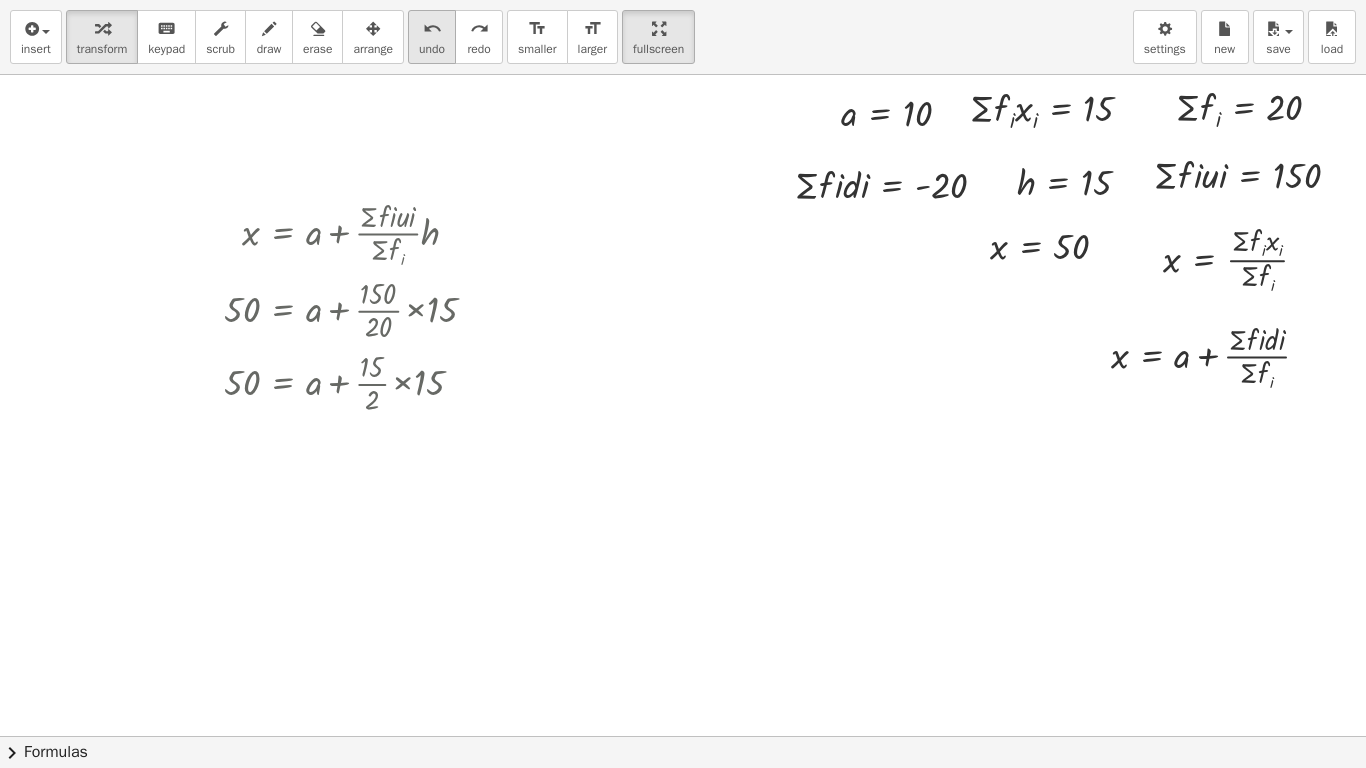 click on "undo" at bounding box center [432, 29] 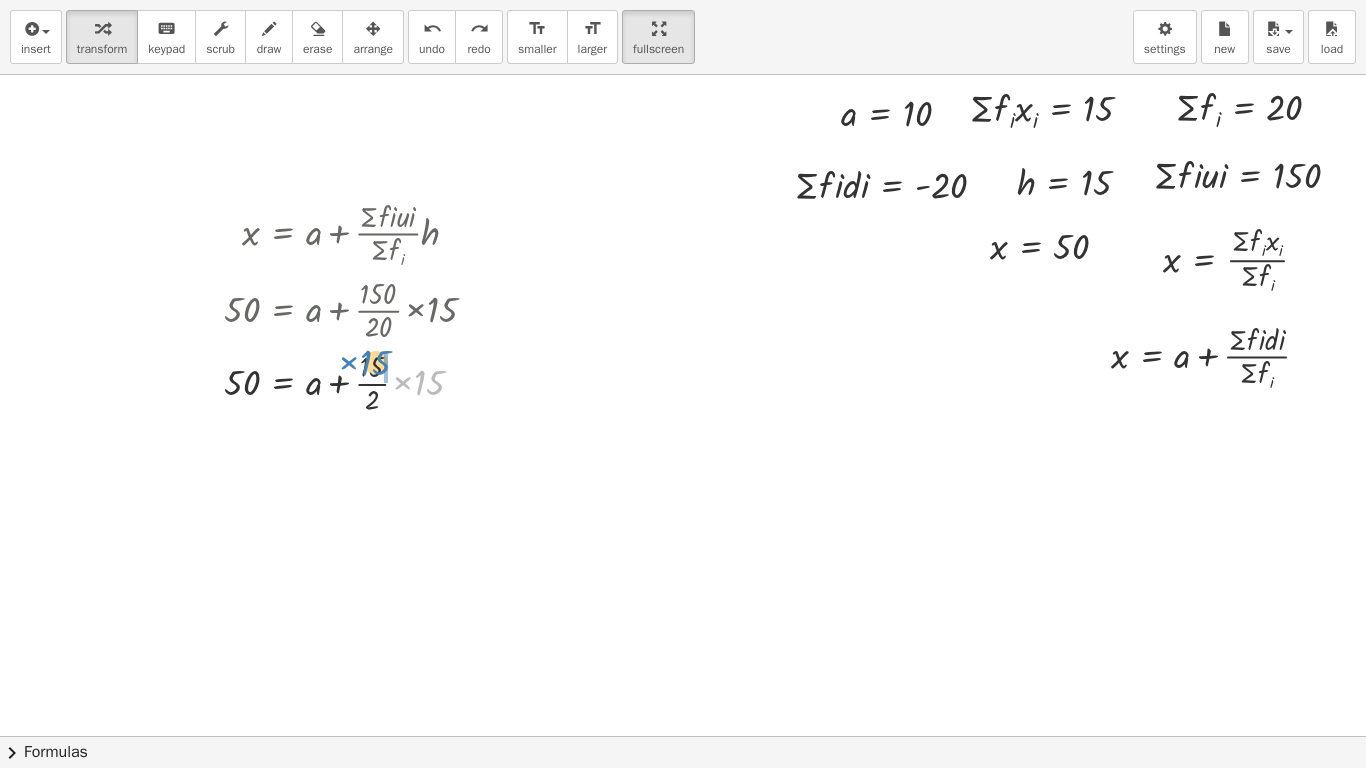 drag, startPoint x: 417, startPoint y: 379, endPoint x: 363, endPoint y: 359, distance: 57.58472 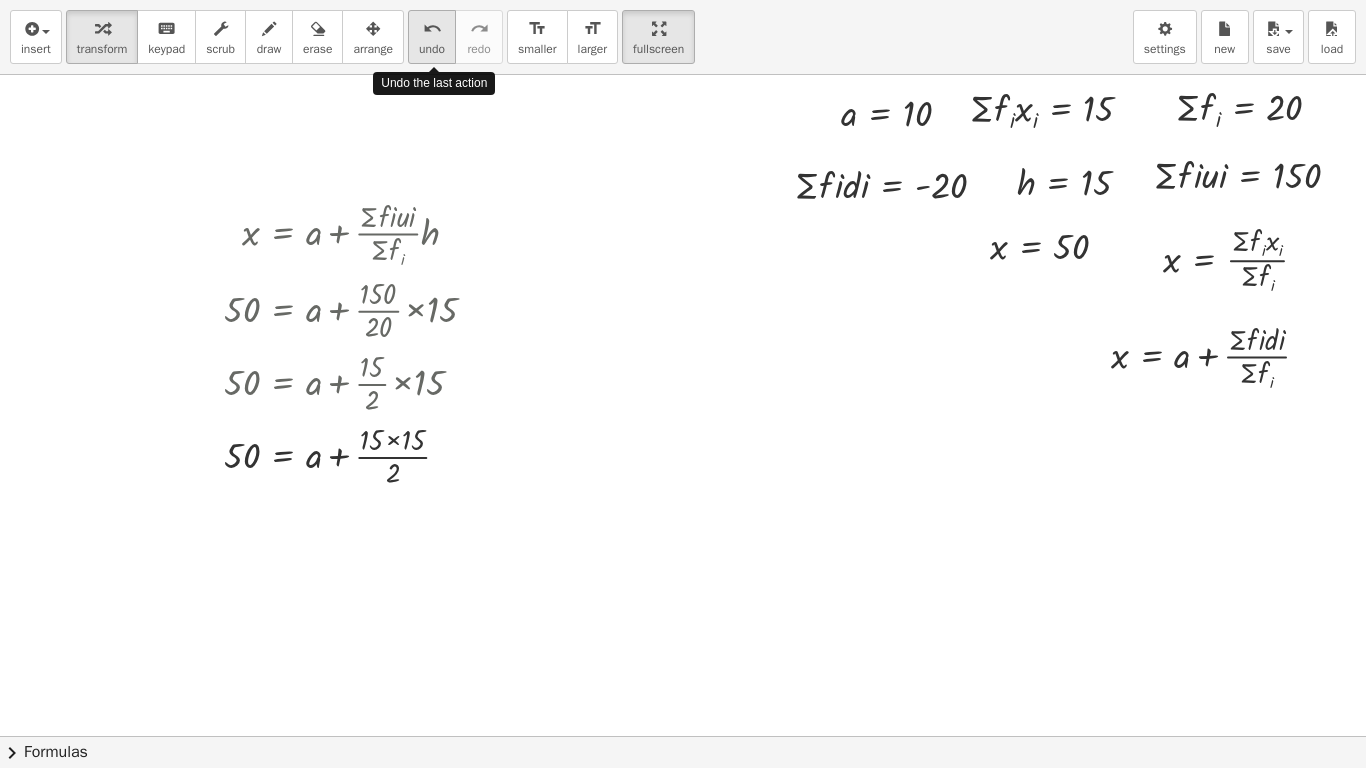 click on "undo" at bounding box center [432, 28] 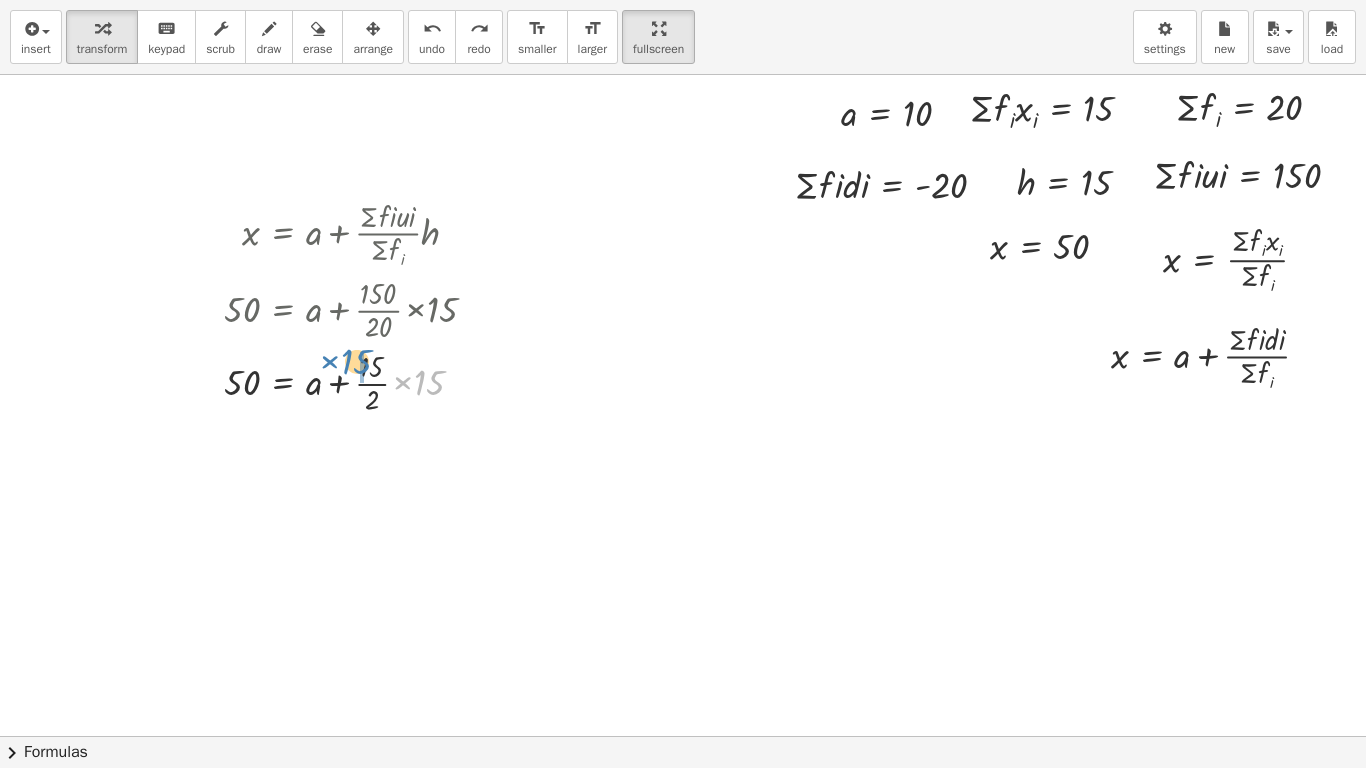 drag, startPoint x: 414, startPoint y: 376, endPoint x: 341, endPoint y: 355, distance: 75.96052 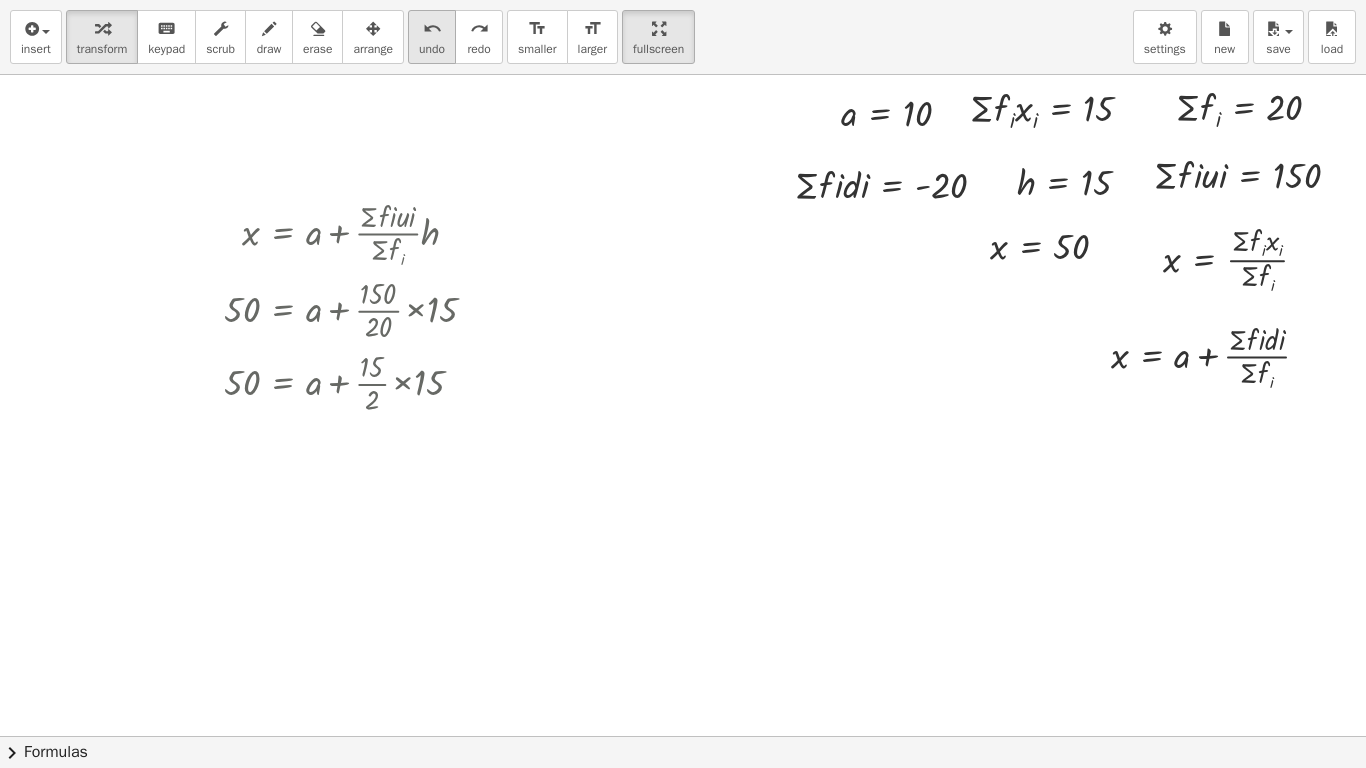 click on "undo" at bounding box center [432, 49] 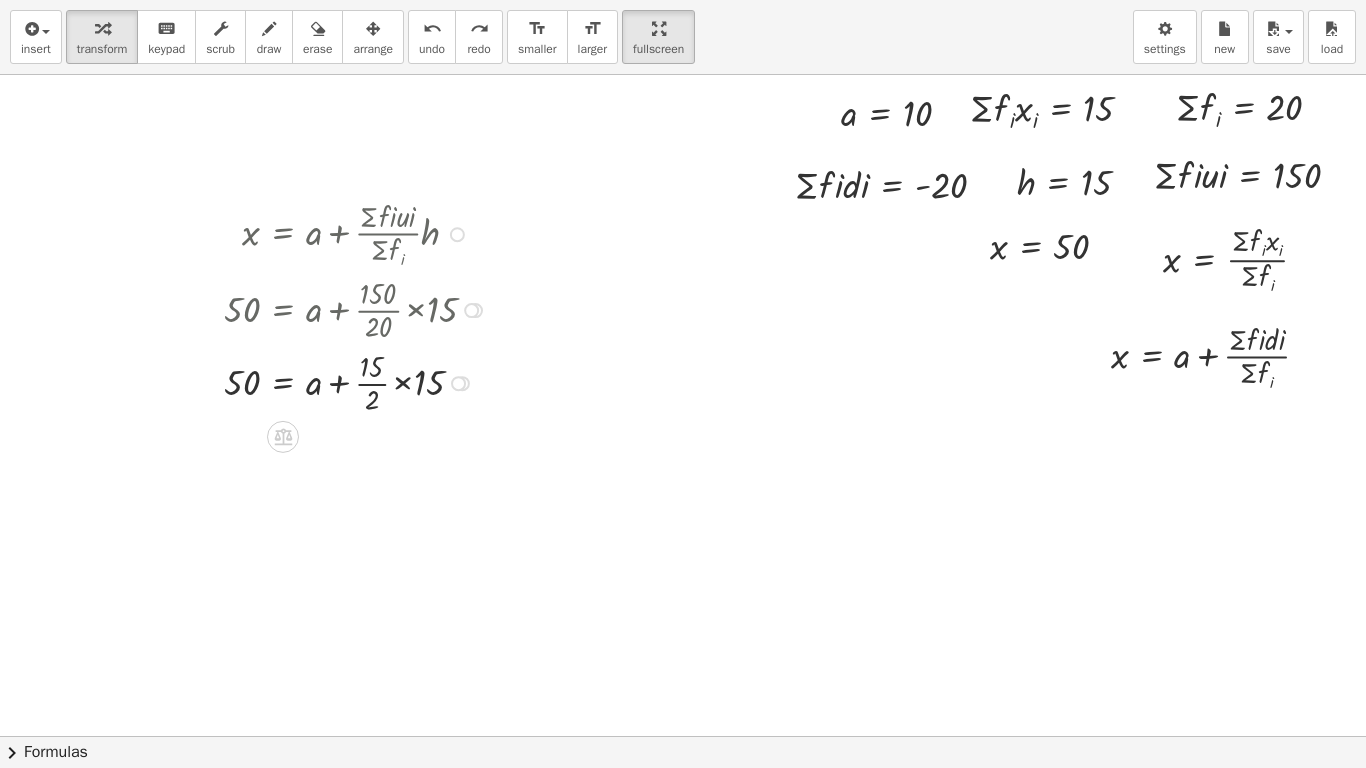 click at bounding box center [358, 381] 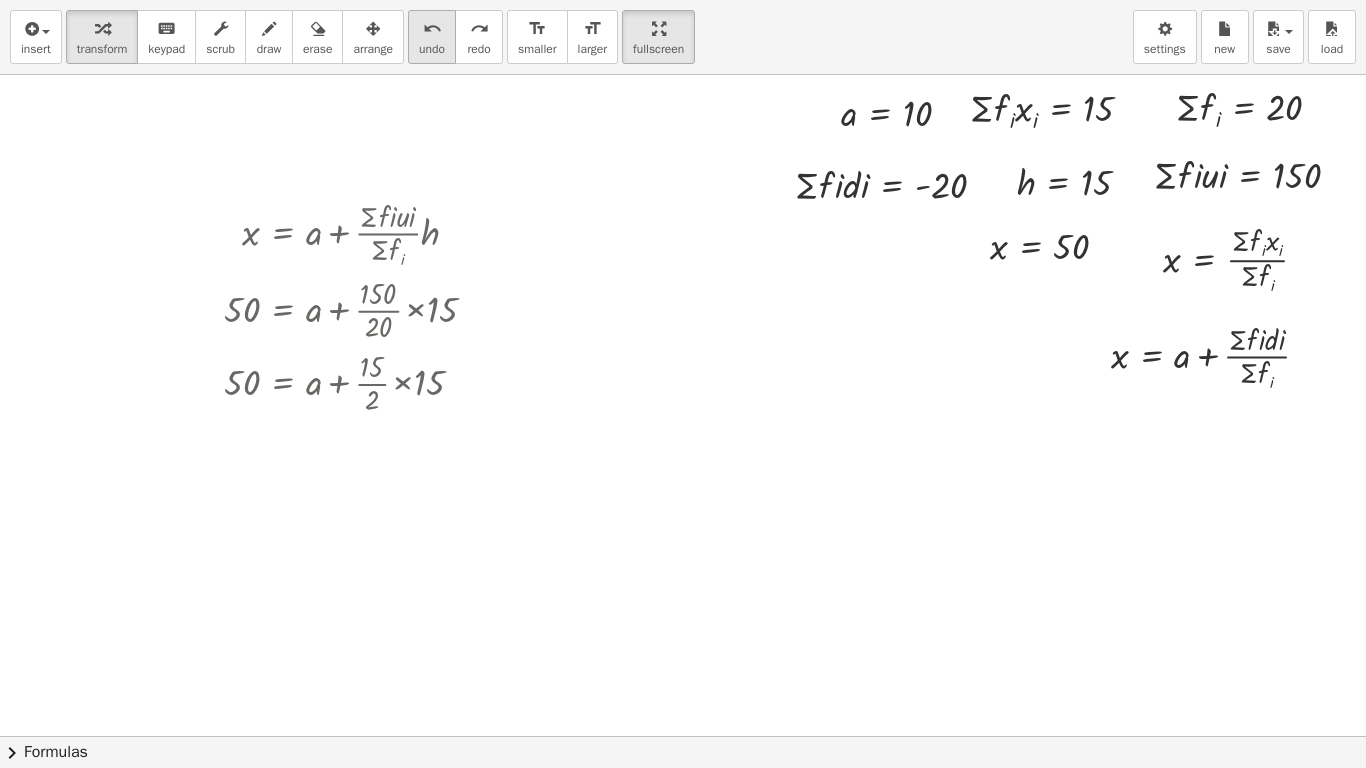 click on "undo" at bounding box center [432, 29] 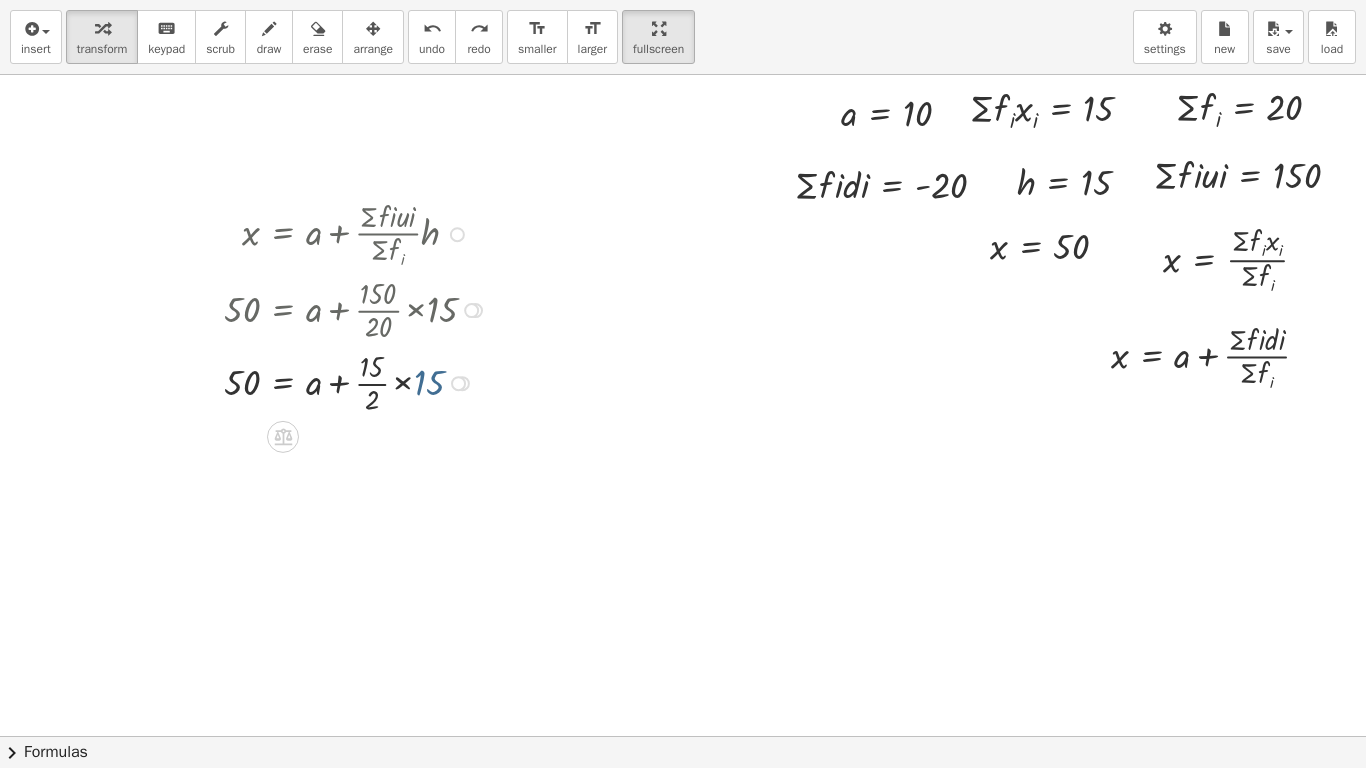 click at bounding box center (358, 381) 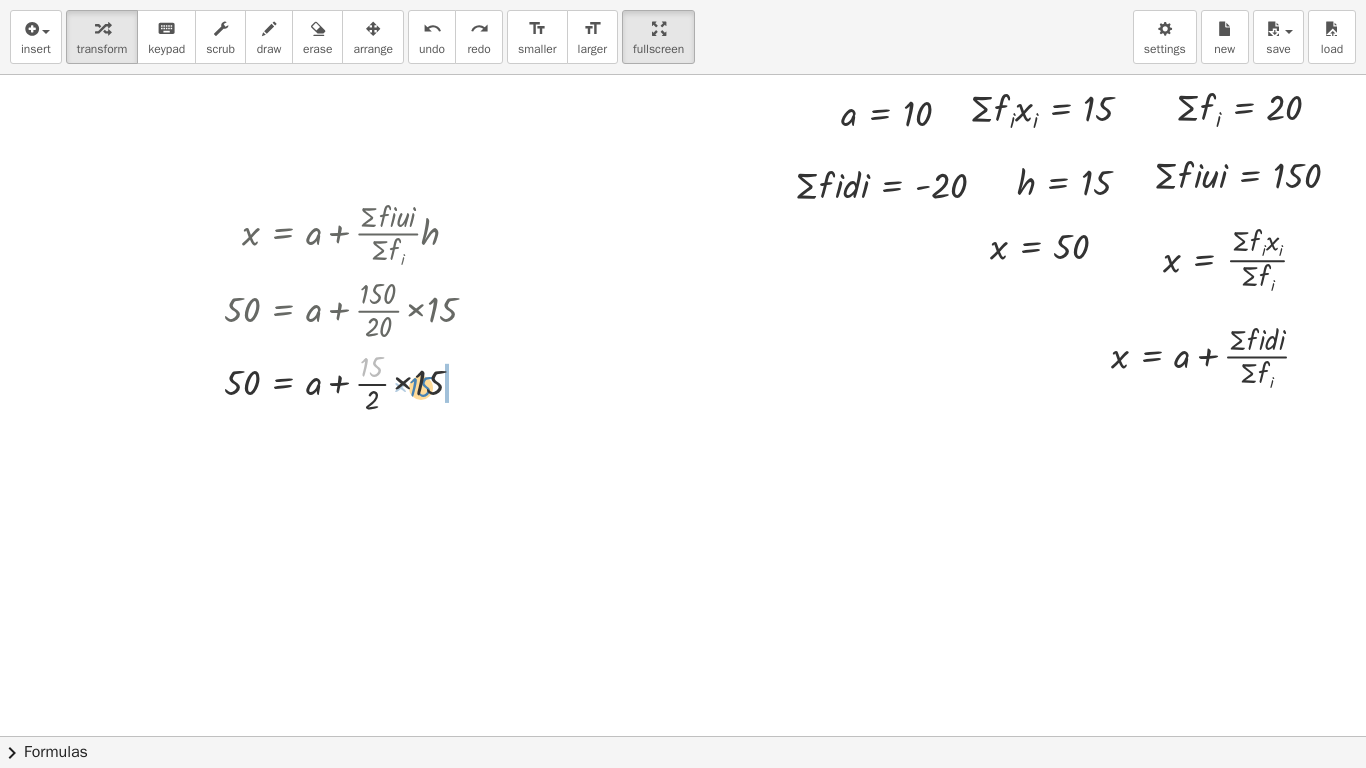 drag, startPoint x: 347, startPoint y: 366, endPoint x: 396, endPoint y: 388, distance: 53.712196 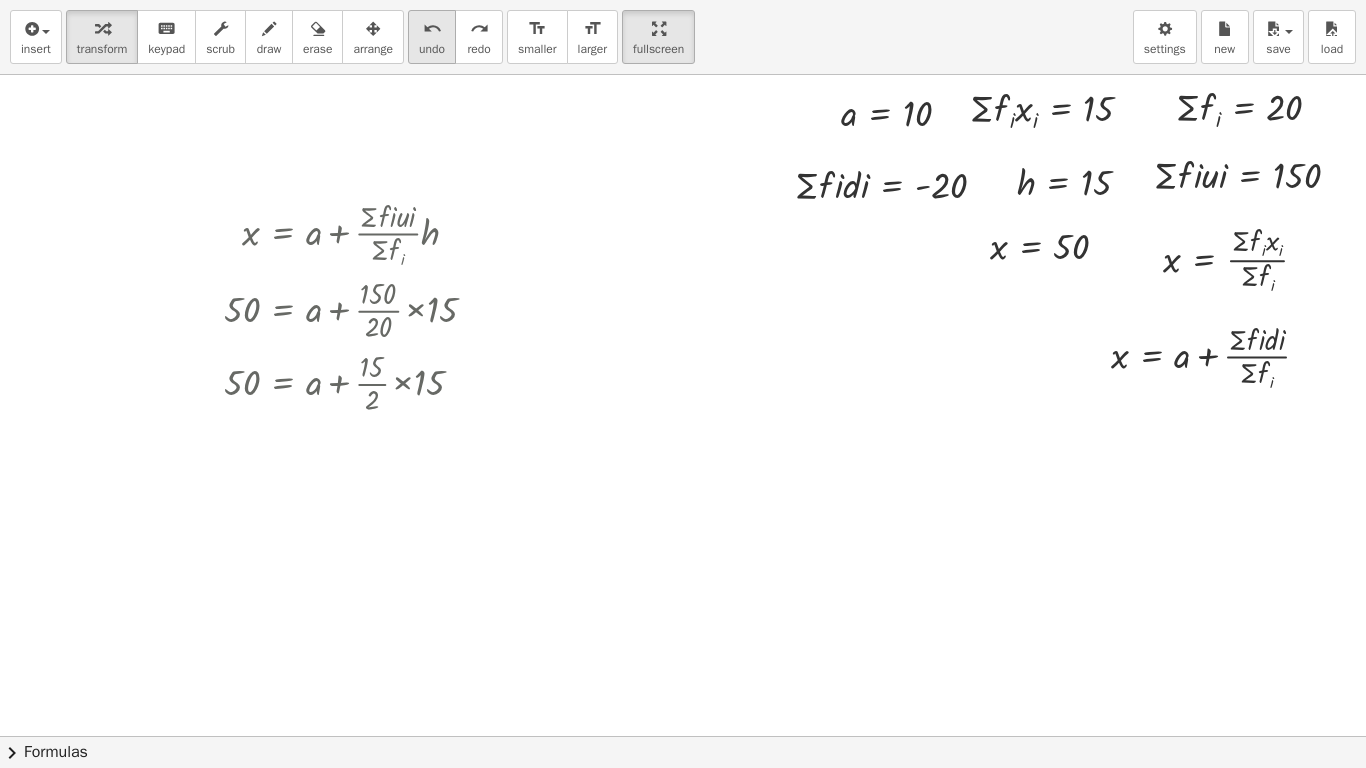 click on "undo" at bounding box center (432, 49) 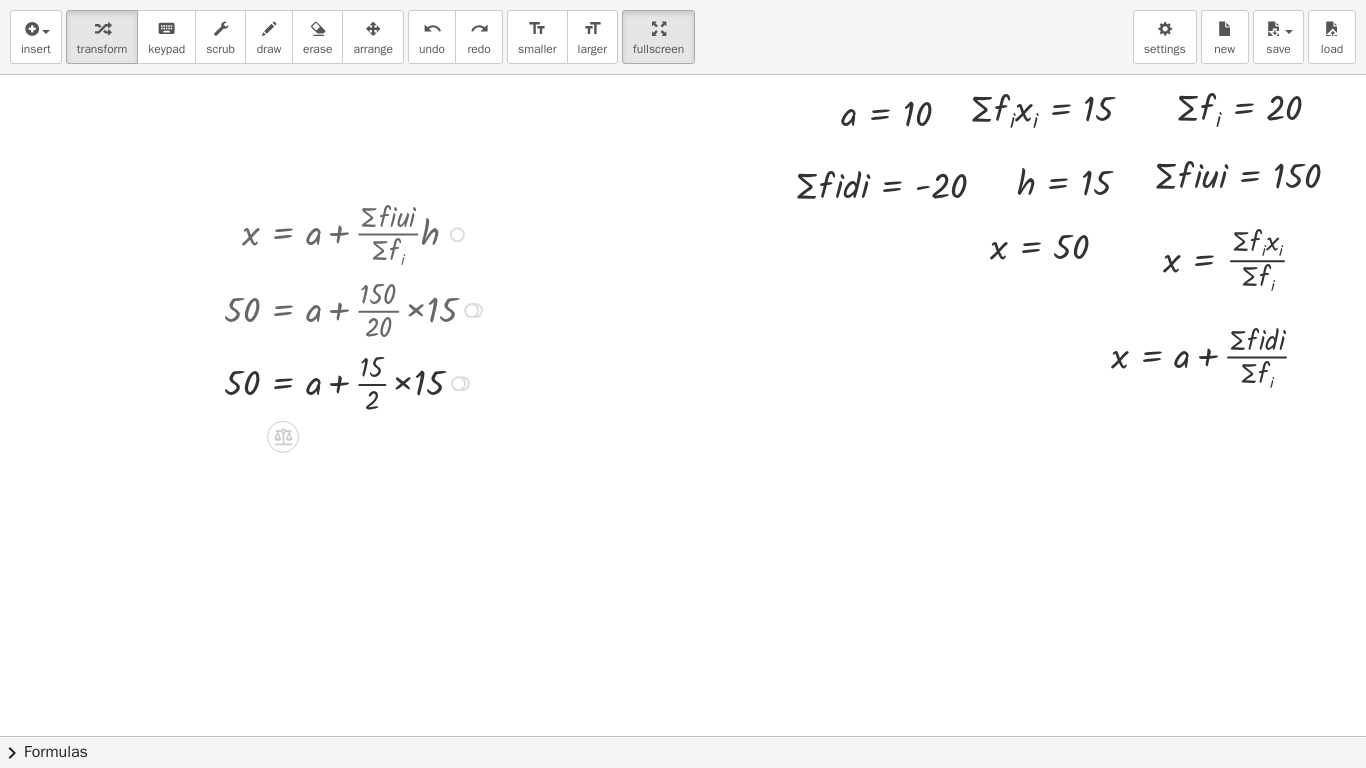 click at bounding box center [458, 383] 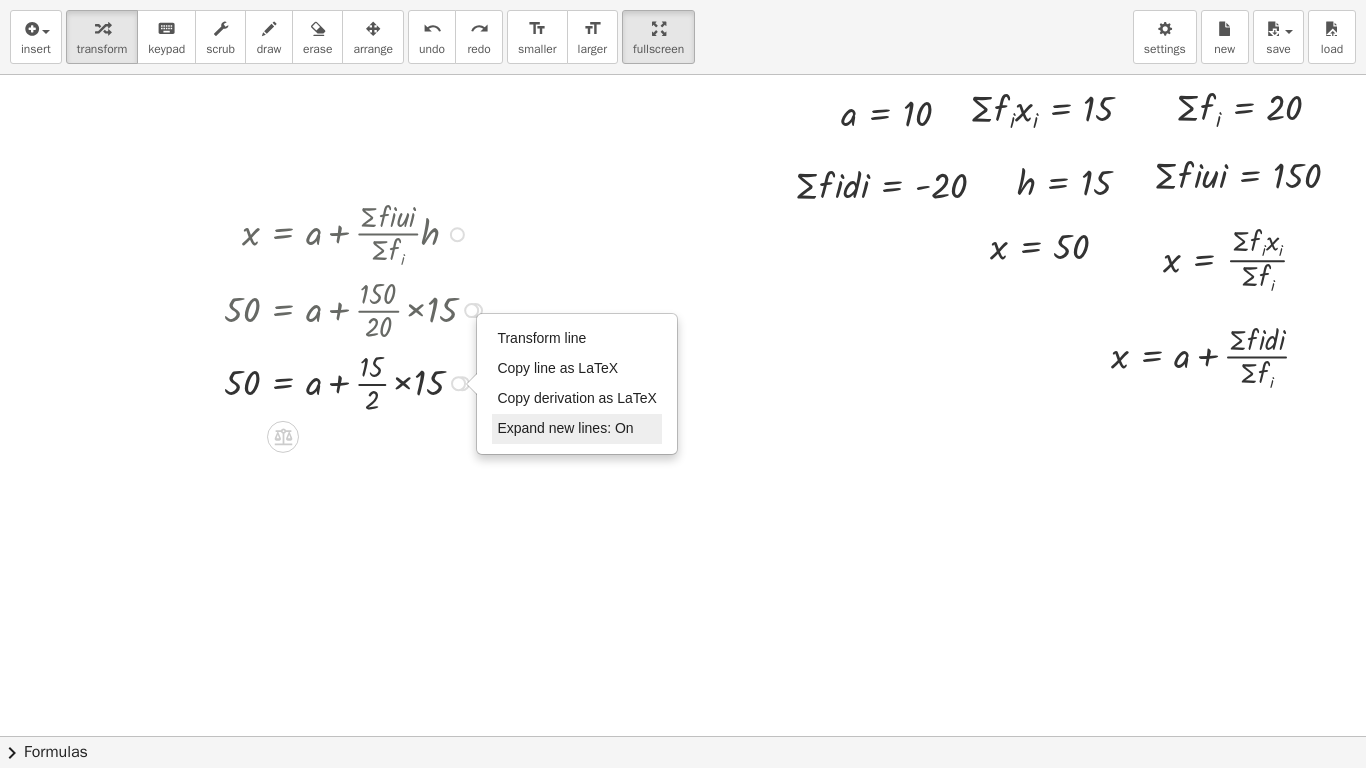 click on "Expand new lines: On" at bounding box center (565, 428) 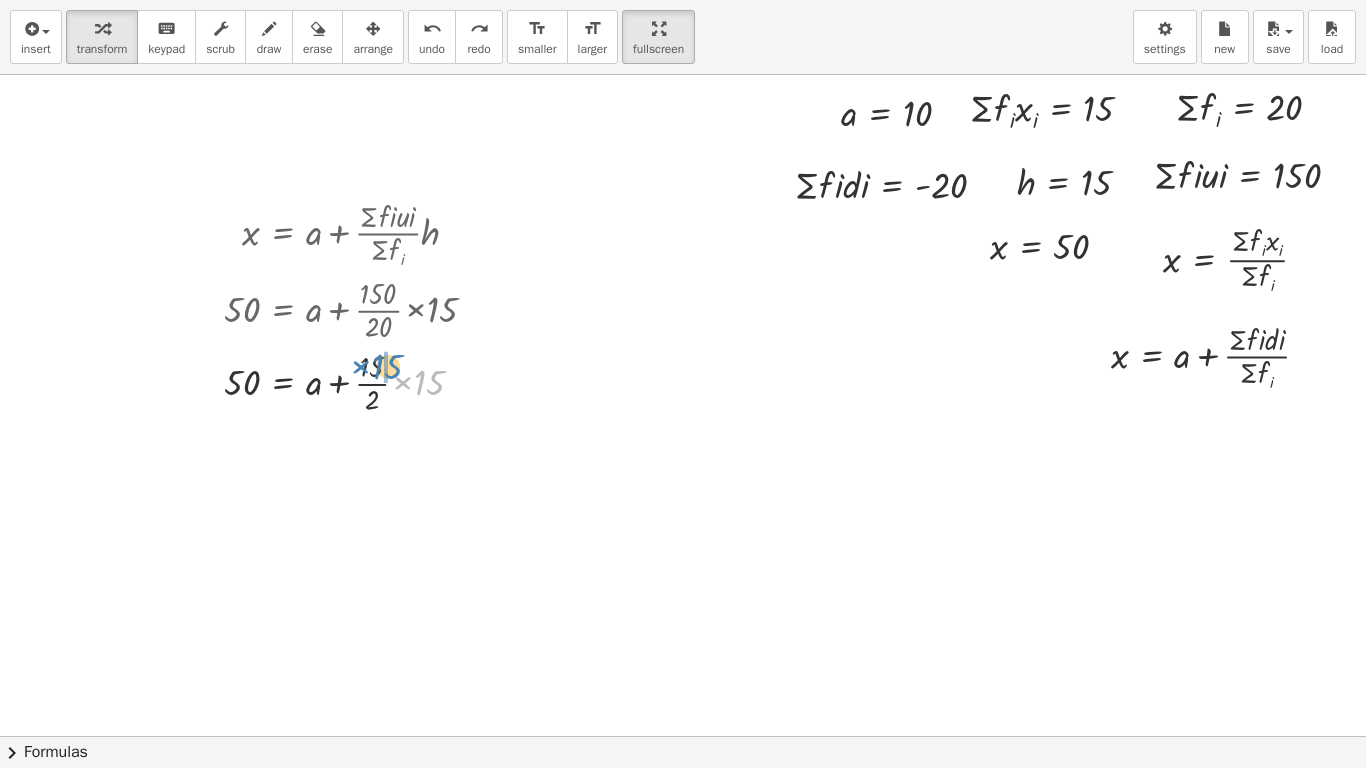 drag, startPoint x: 405, startPoint y: 386, endPoint x: 363, endPoint y: 370, distance: 44.94441 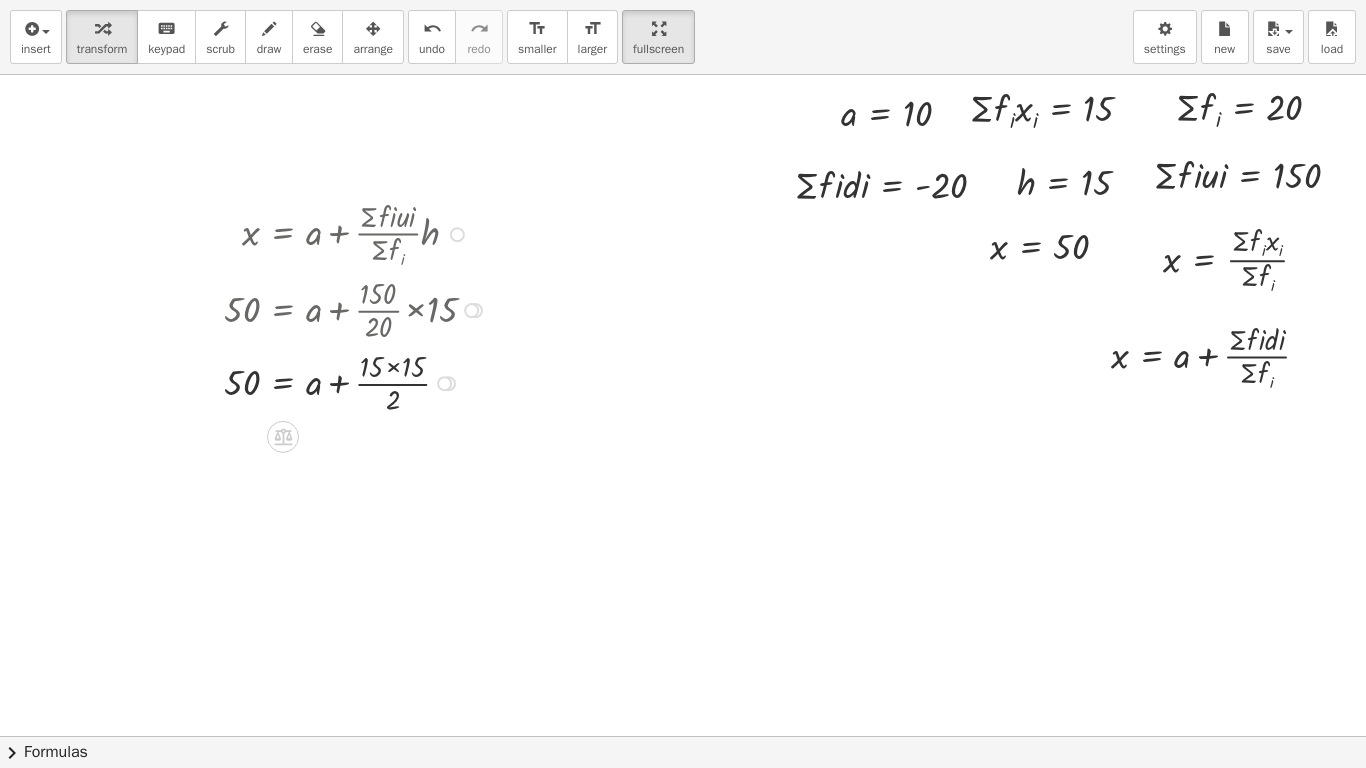click on "Transform line Copy line as LaTeX Copy derivation as LaTeX Expand new lines: On" at bounding box center [444, 383] 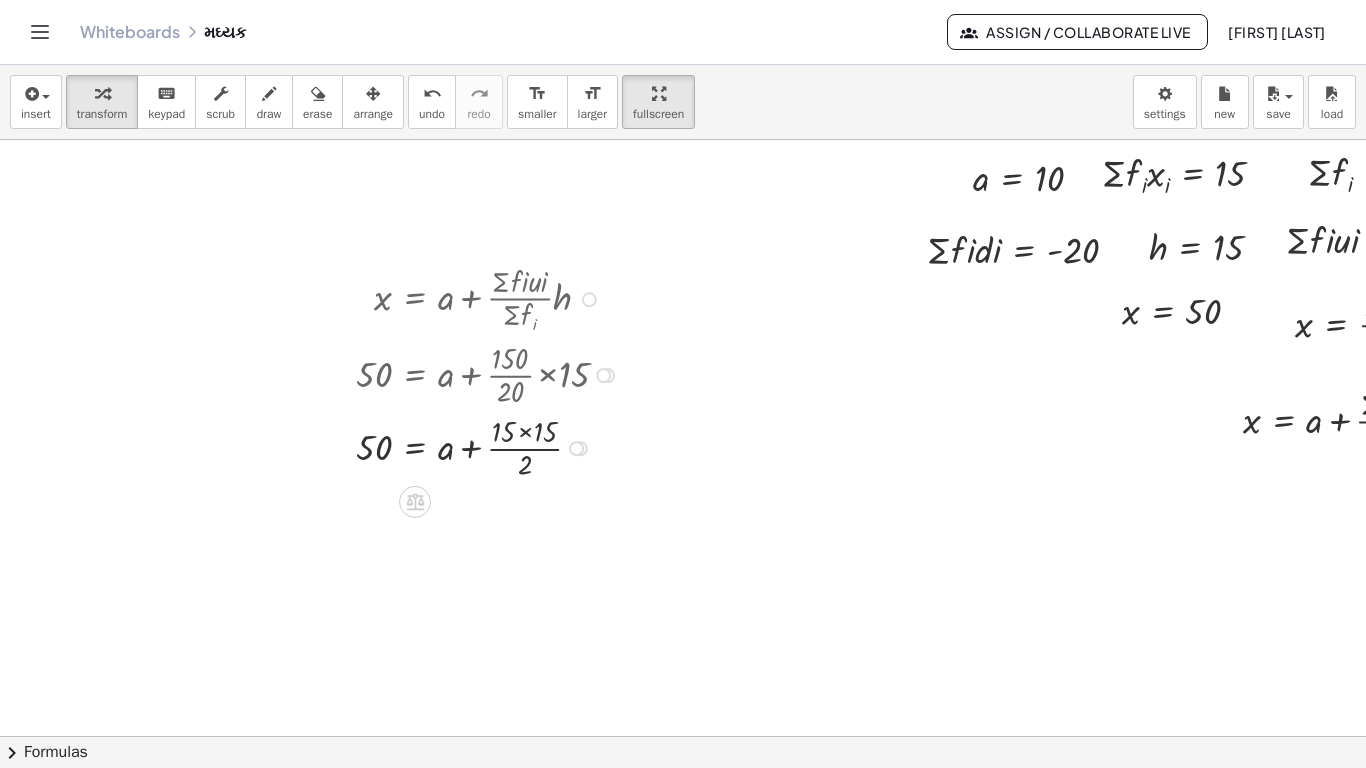 scroll, scrollTop: 0, scrollLeft: 0, axis: both 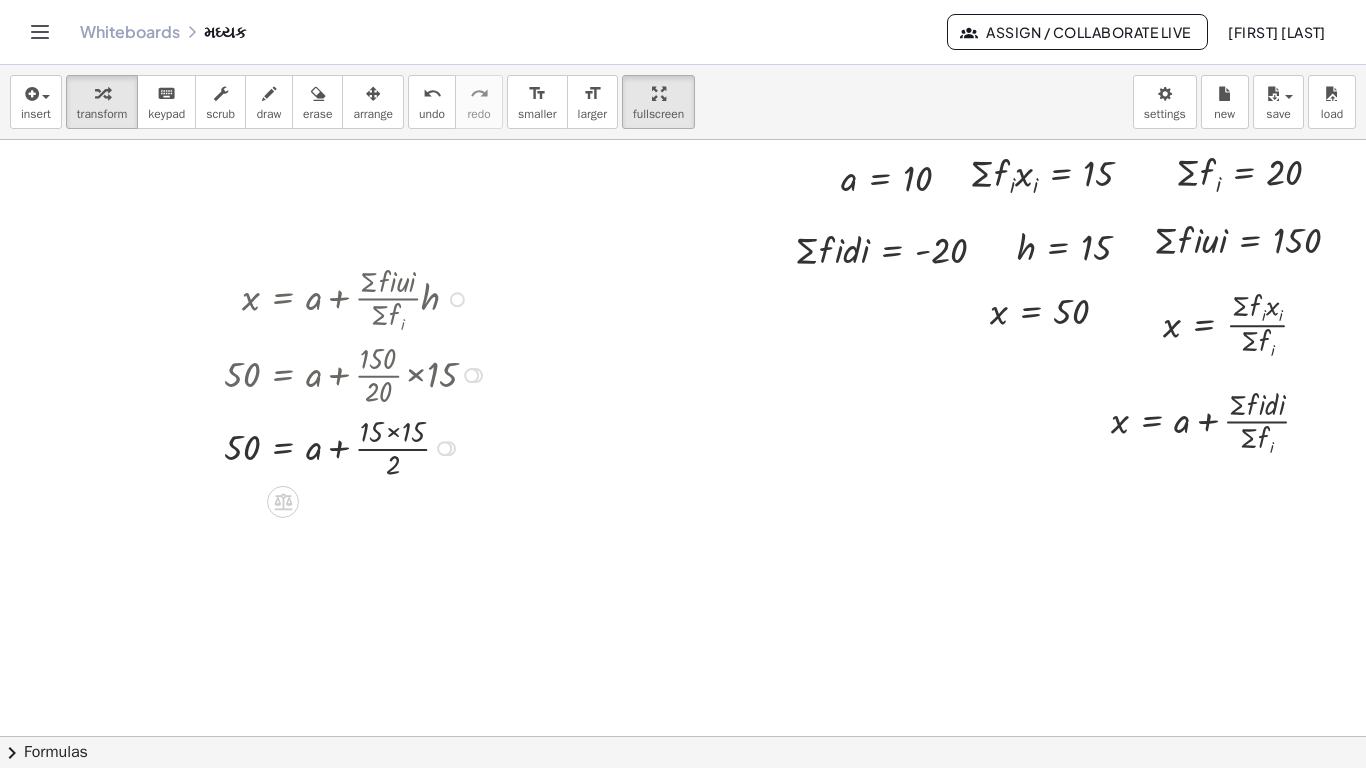 click at bounding box center [358, 446] 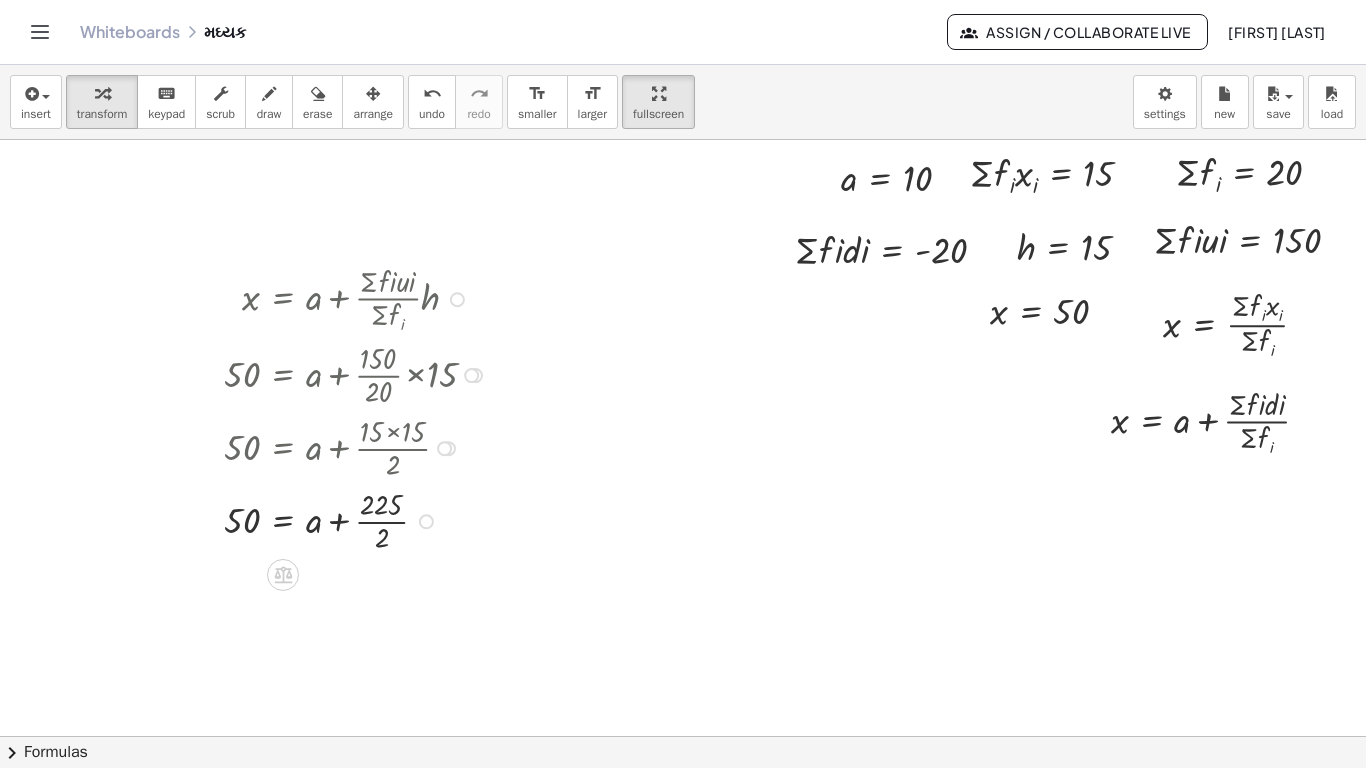 click at bounding box center (358, 519) 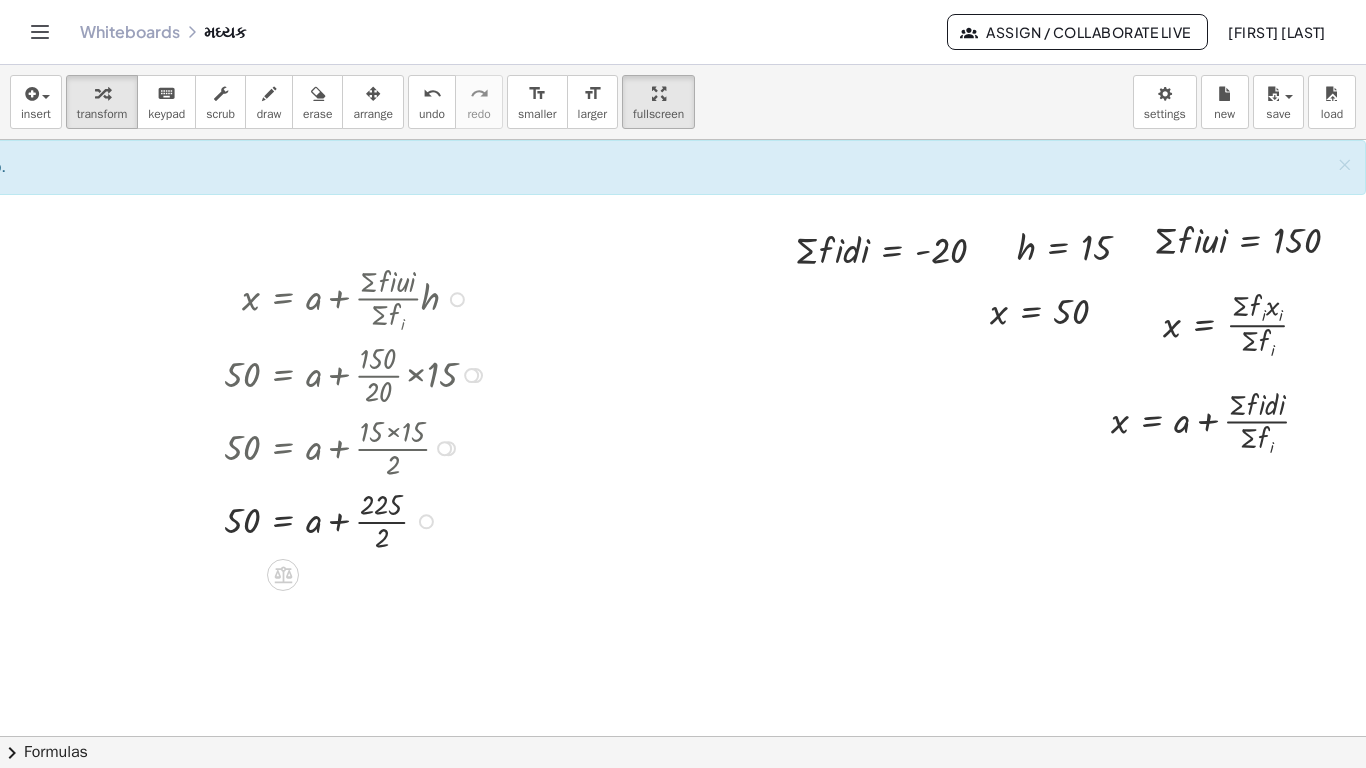 click at bounding box center (358, 519) 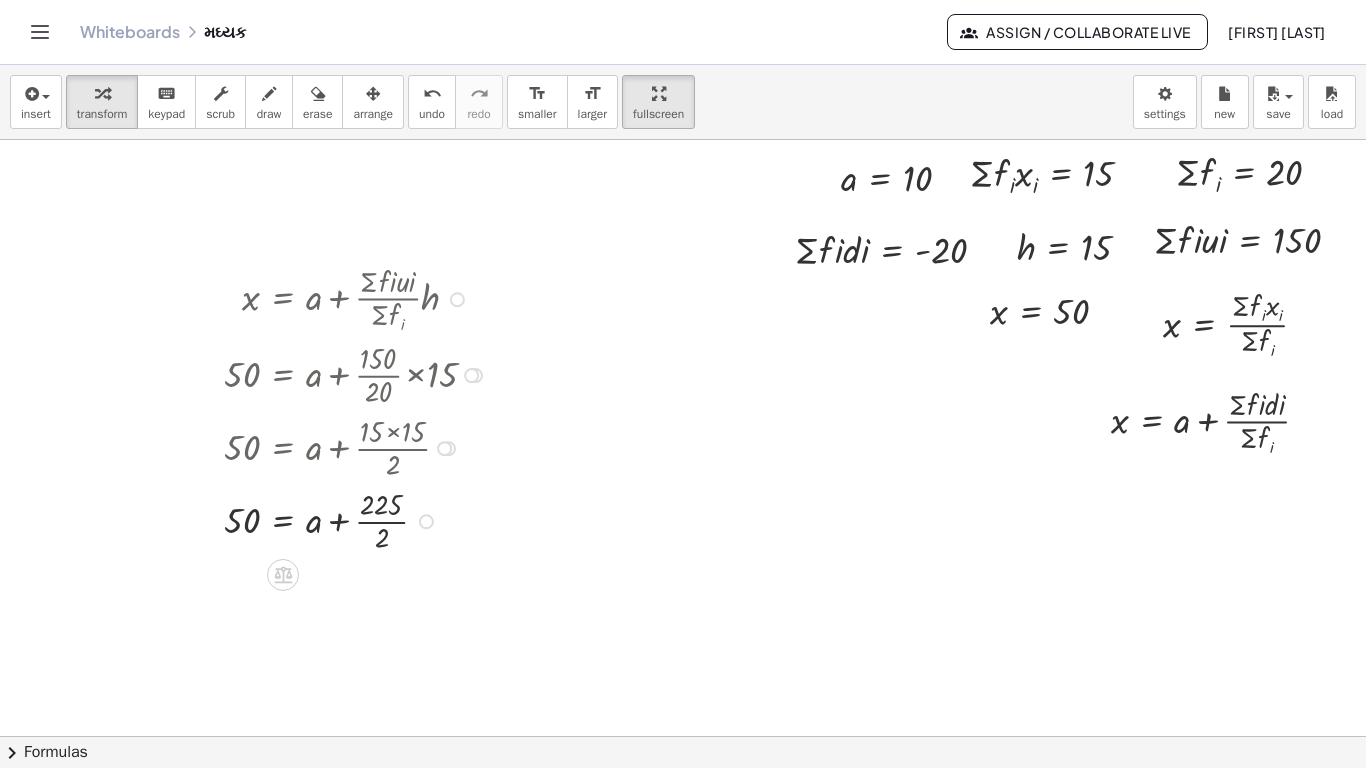 click at bounding box center (358, 519) 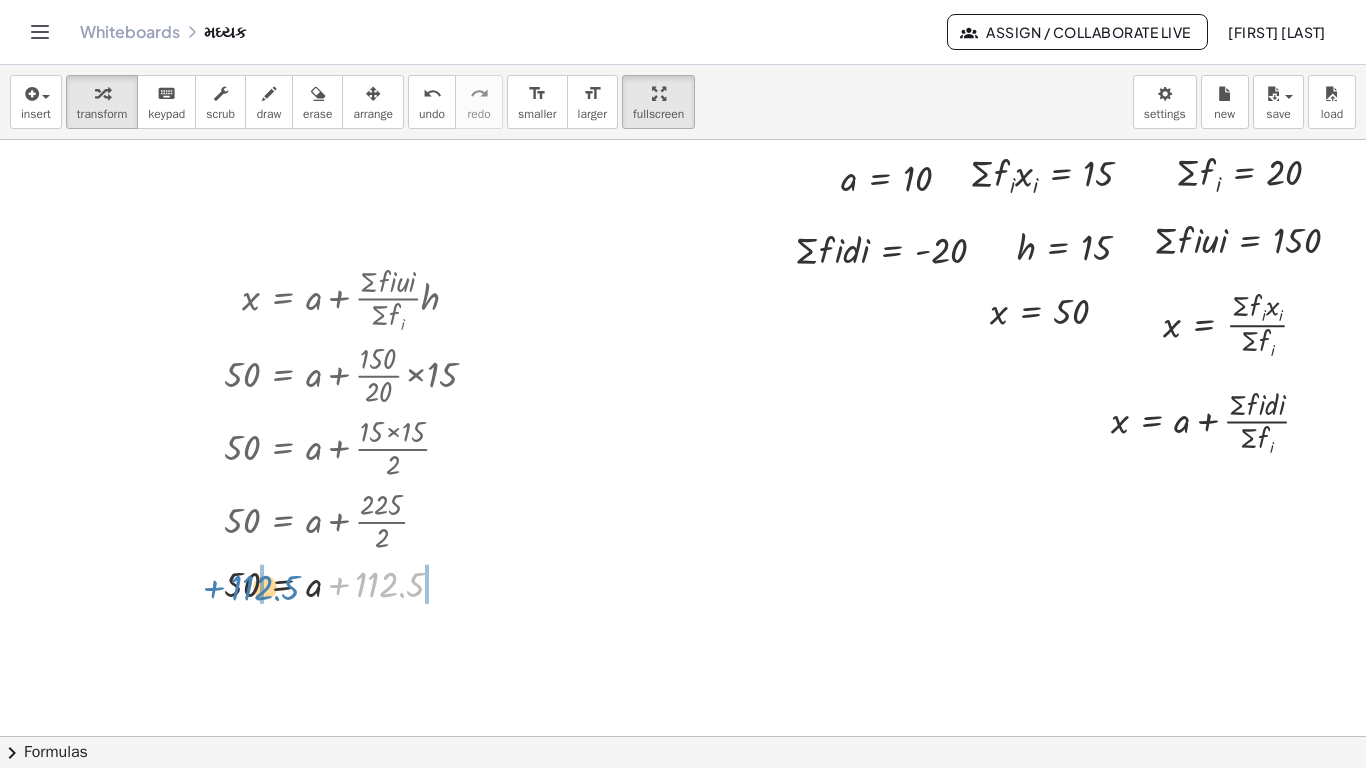drag, startPoint x: 371, startPoint y: 516, endPoint x: 246, endPoint y: 519, distance: 125.035995 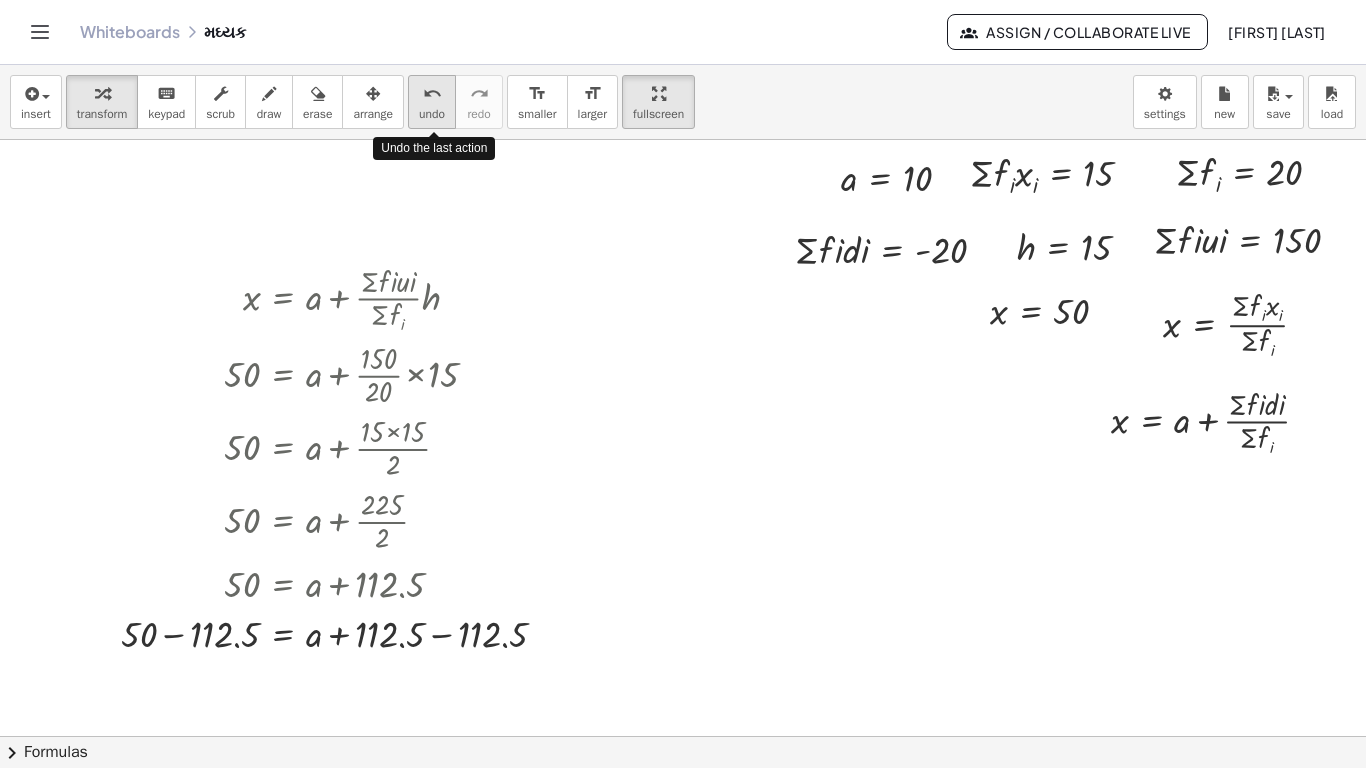 click on "undo" at bounding box center (432, 94) 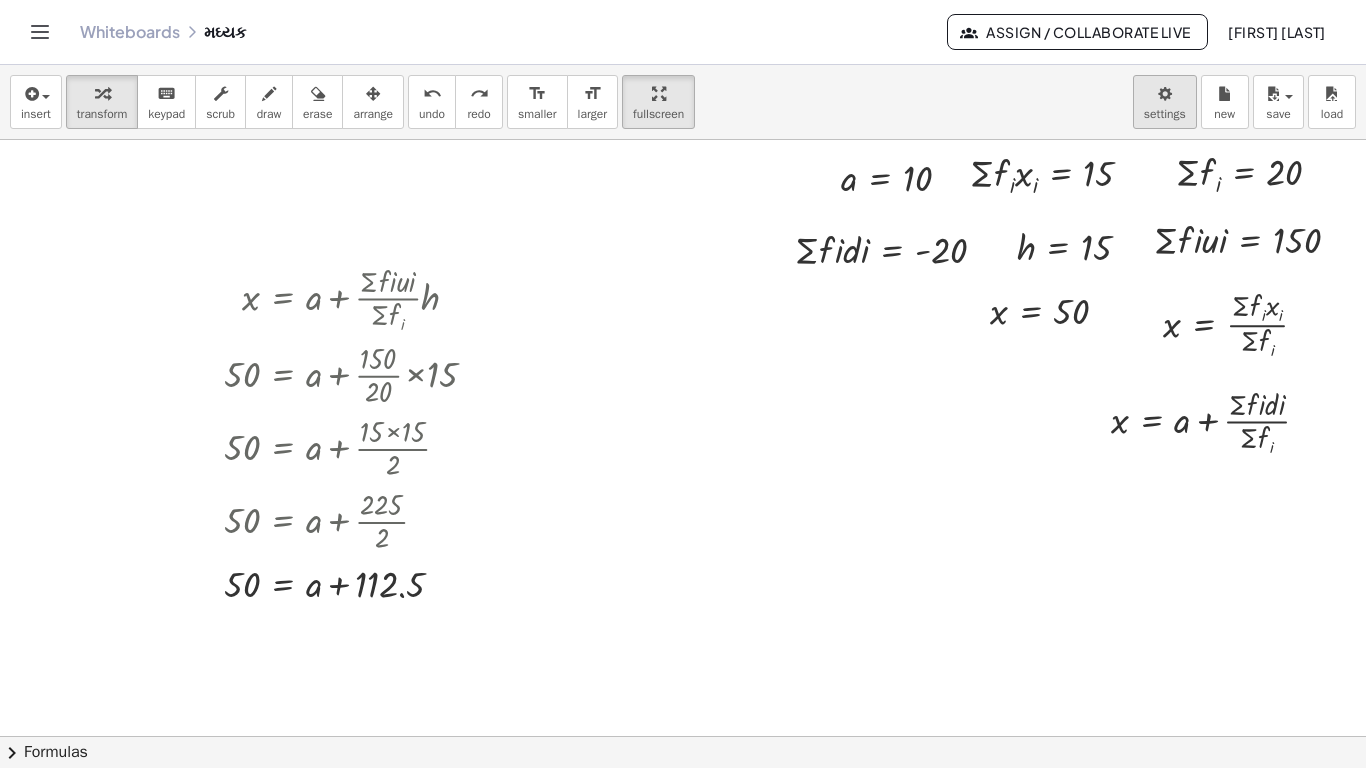 click at bounding box center [1165, 93] 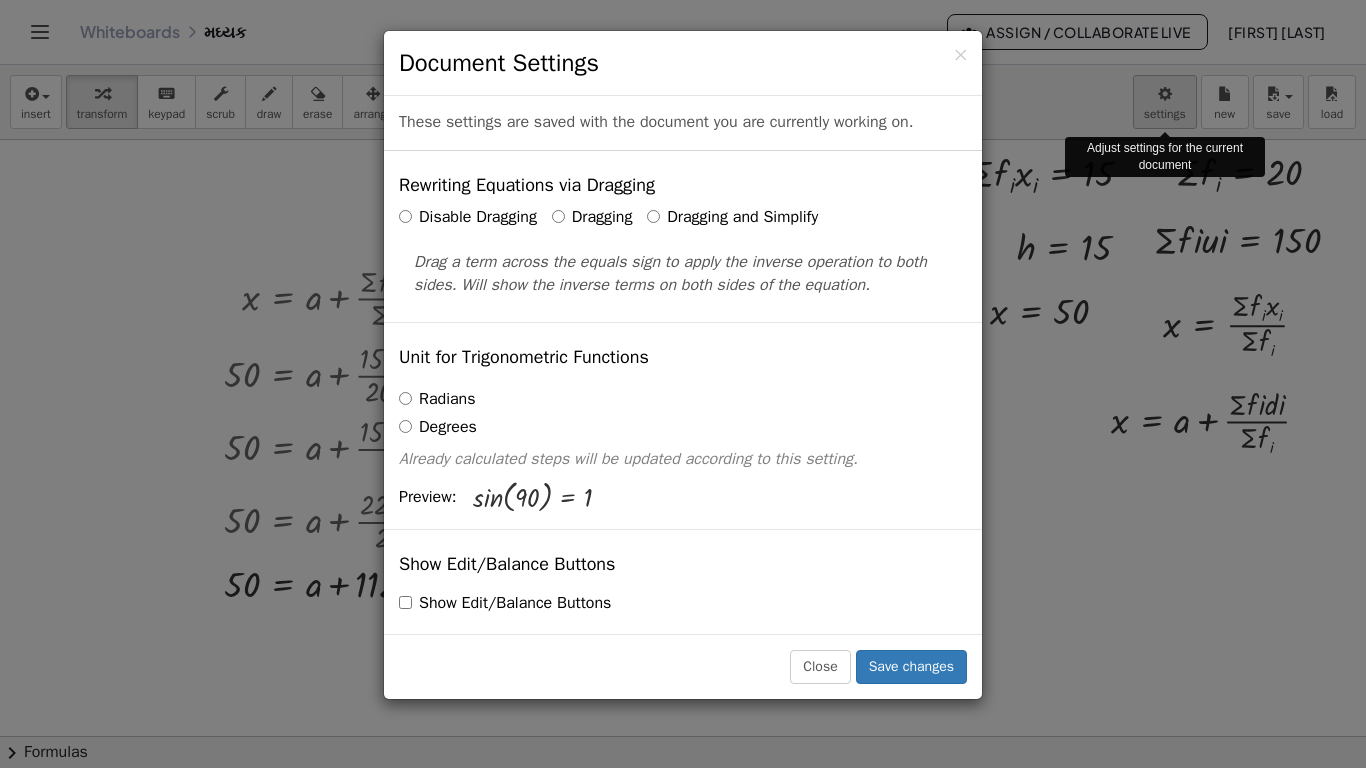 drag, startPoint x: 1164, startPoint y: 35, endPoint x: 1156, endPoint y: 61, distance: 27.202942 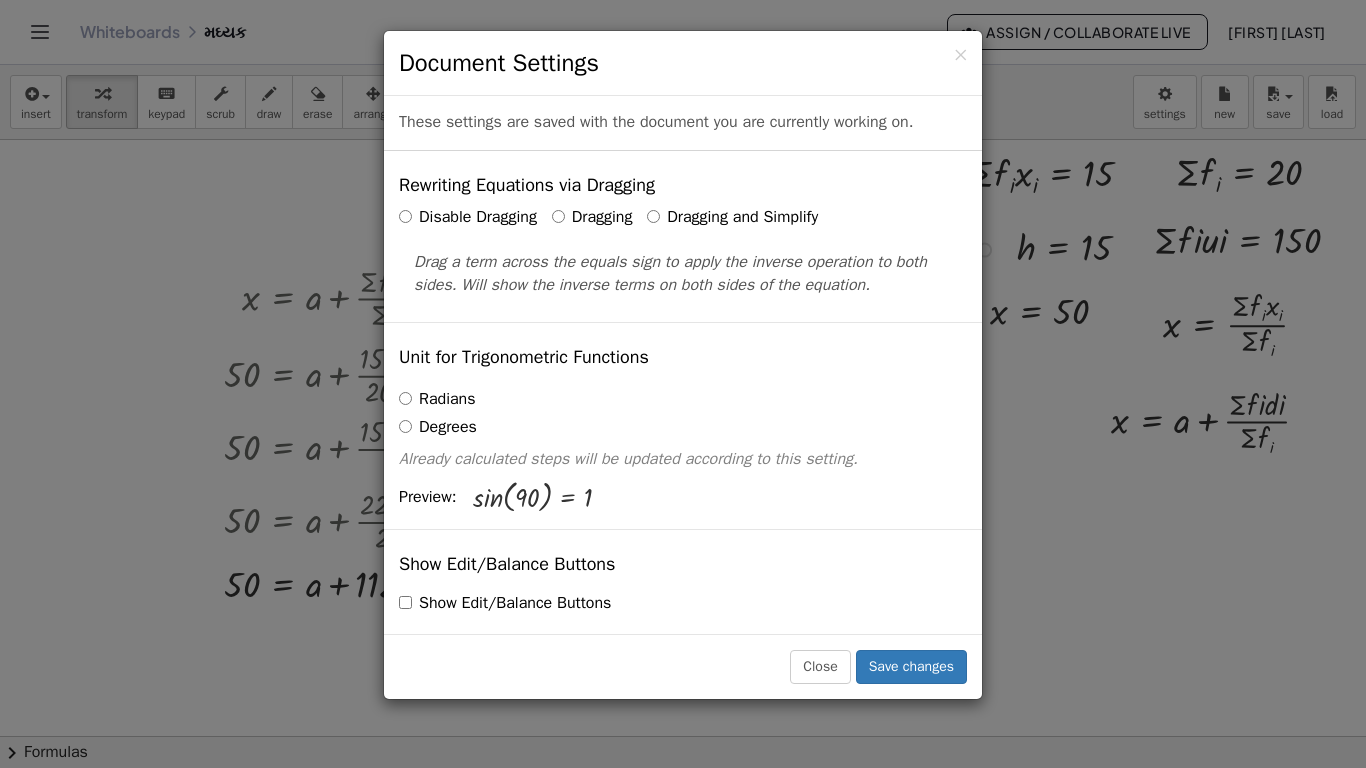 click at bounding box center [615, 736] 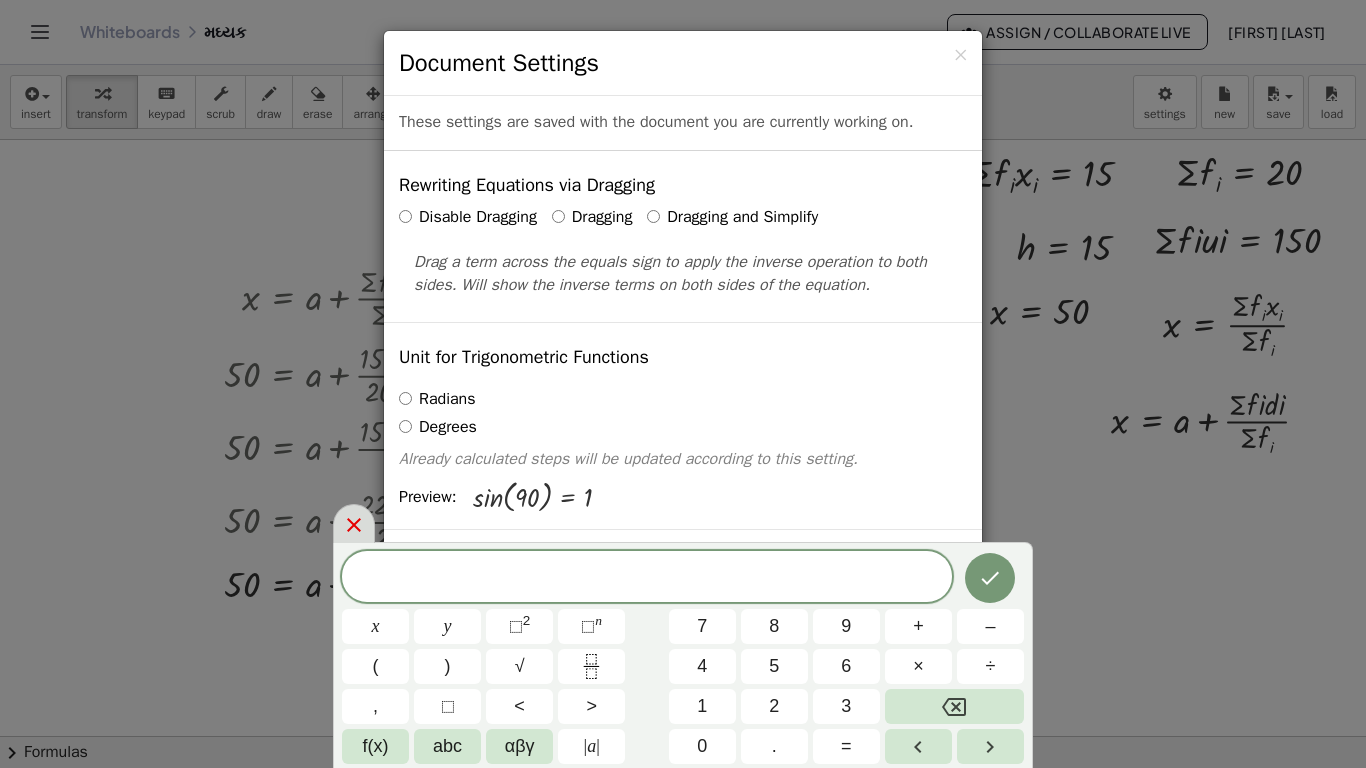 click 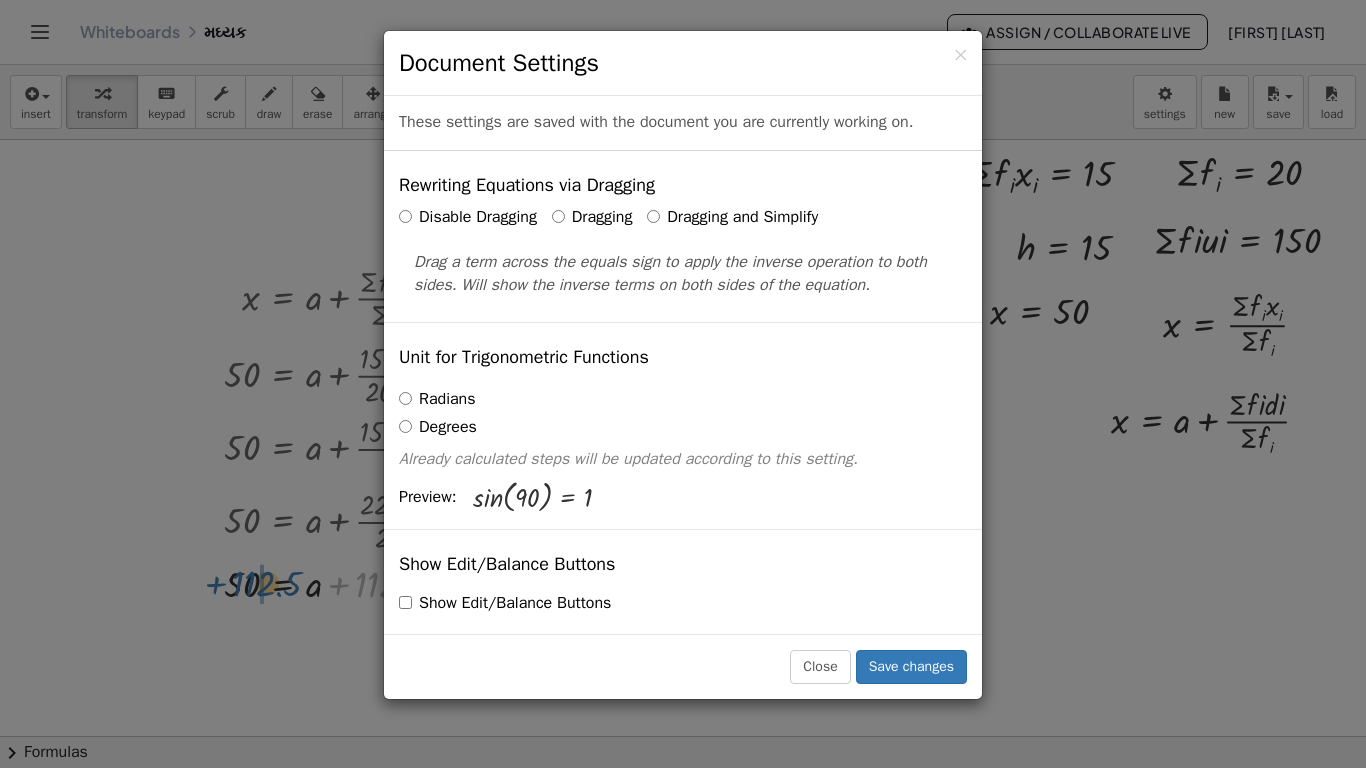 drag, startPoint x: 357, startPoint y: 520, endPoint x: 234, endPoint y: 521, distance: 123.00407 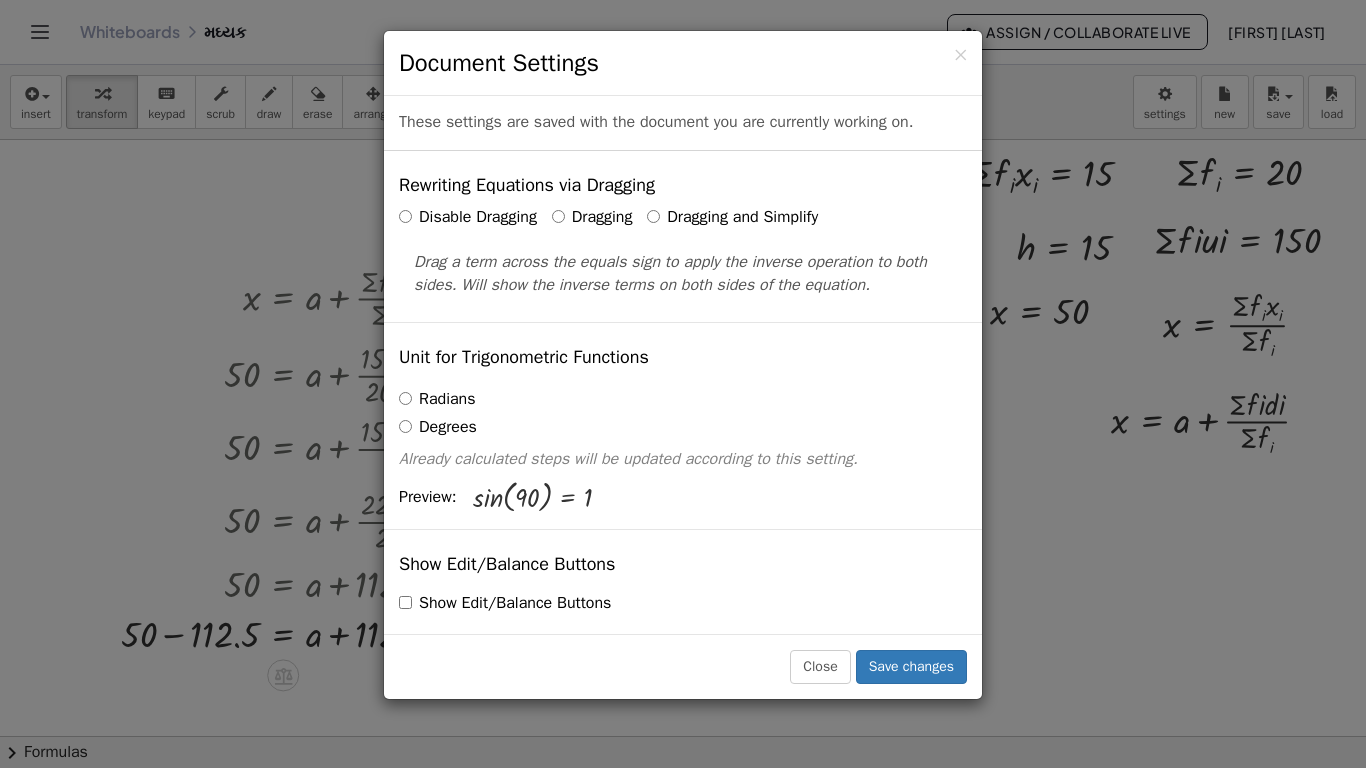 click at bounding box center (342, 632) 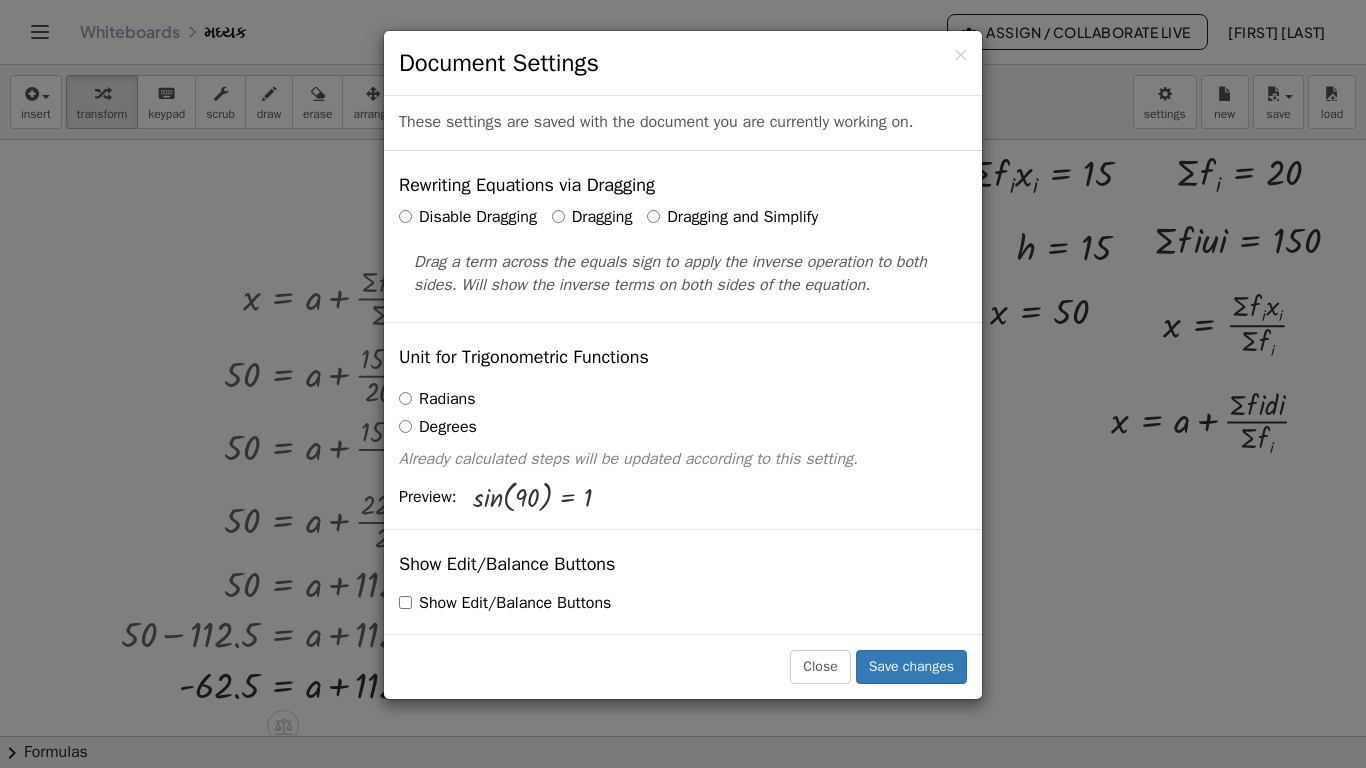 click at bounding box center (342, 683) 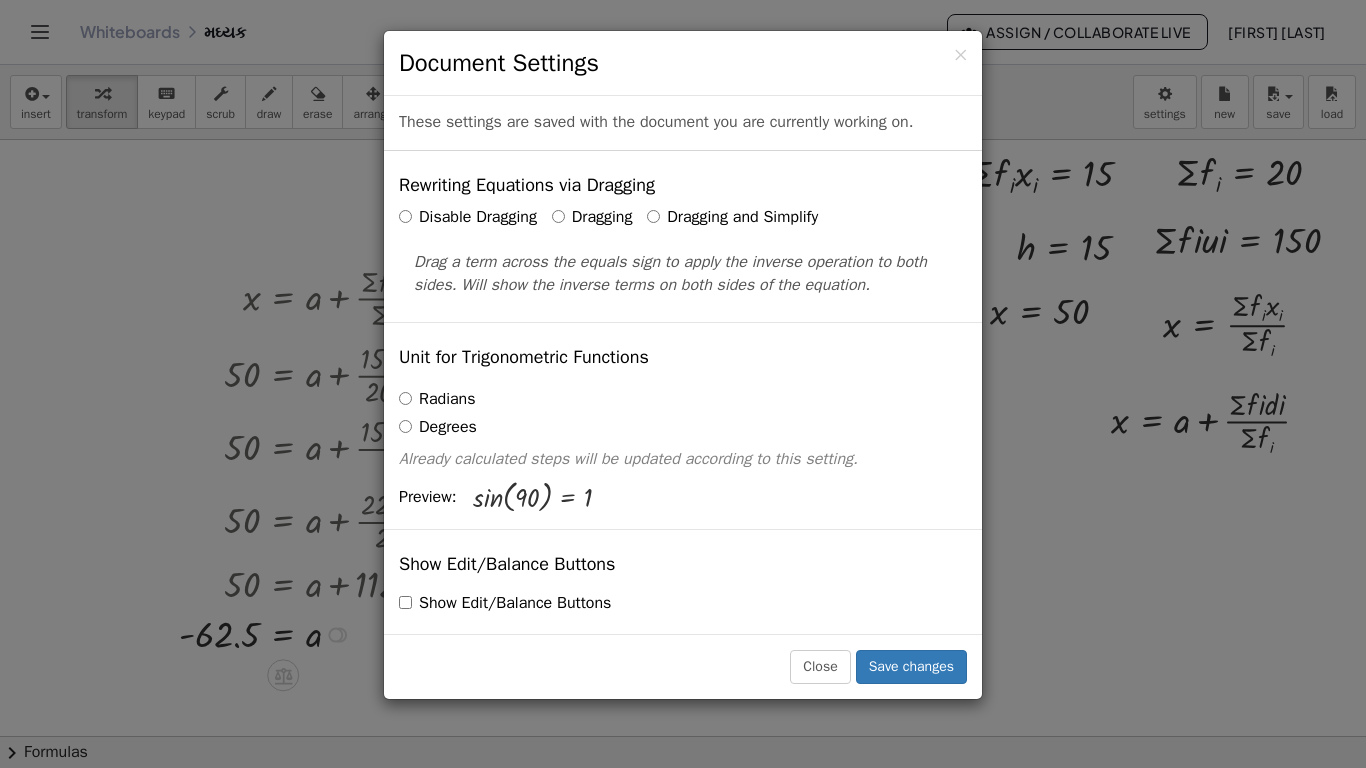 drag, startPoint x: 329, startPoint y: 625, endPoint x: 372, endPoint y: 568, distance: 71.40028 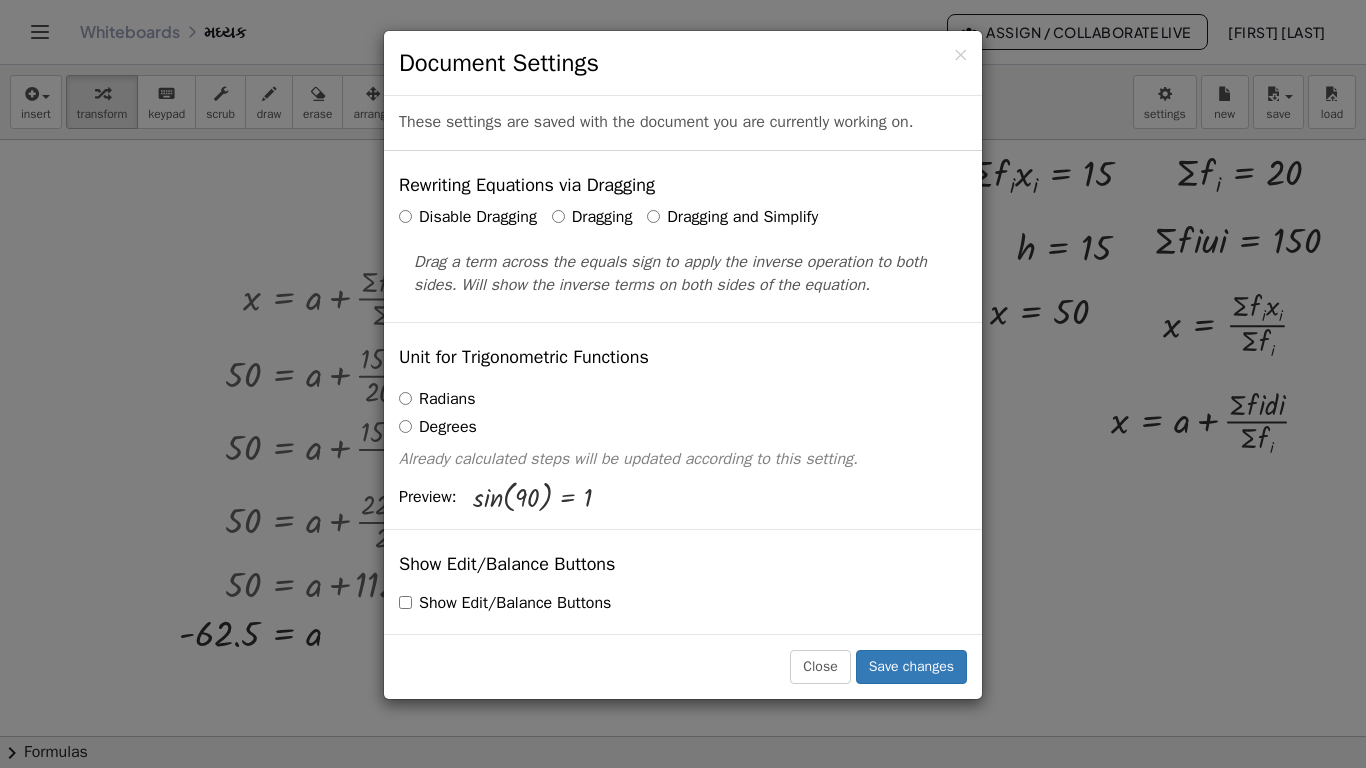 click on "undo undo" at bounding box center [432, 102] 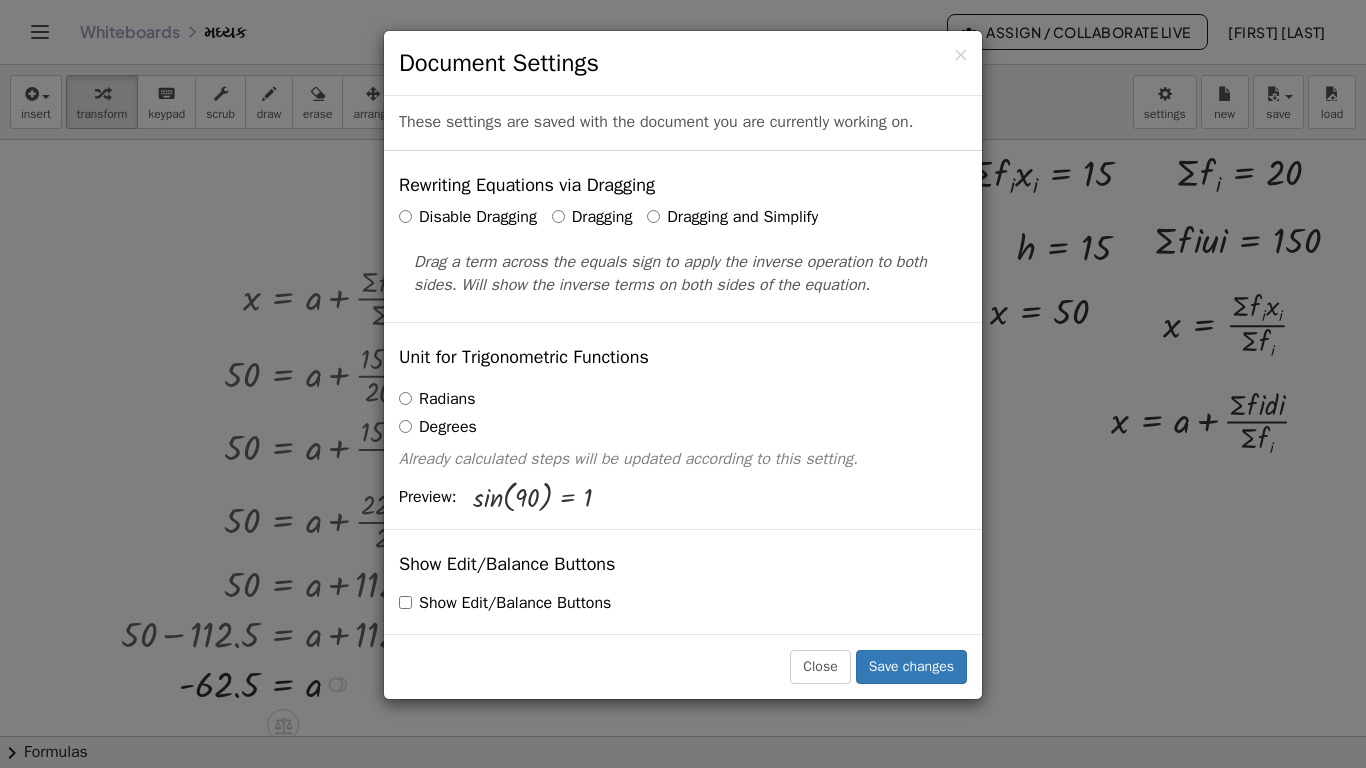 click at bounding box center (342, 582) 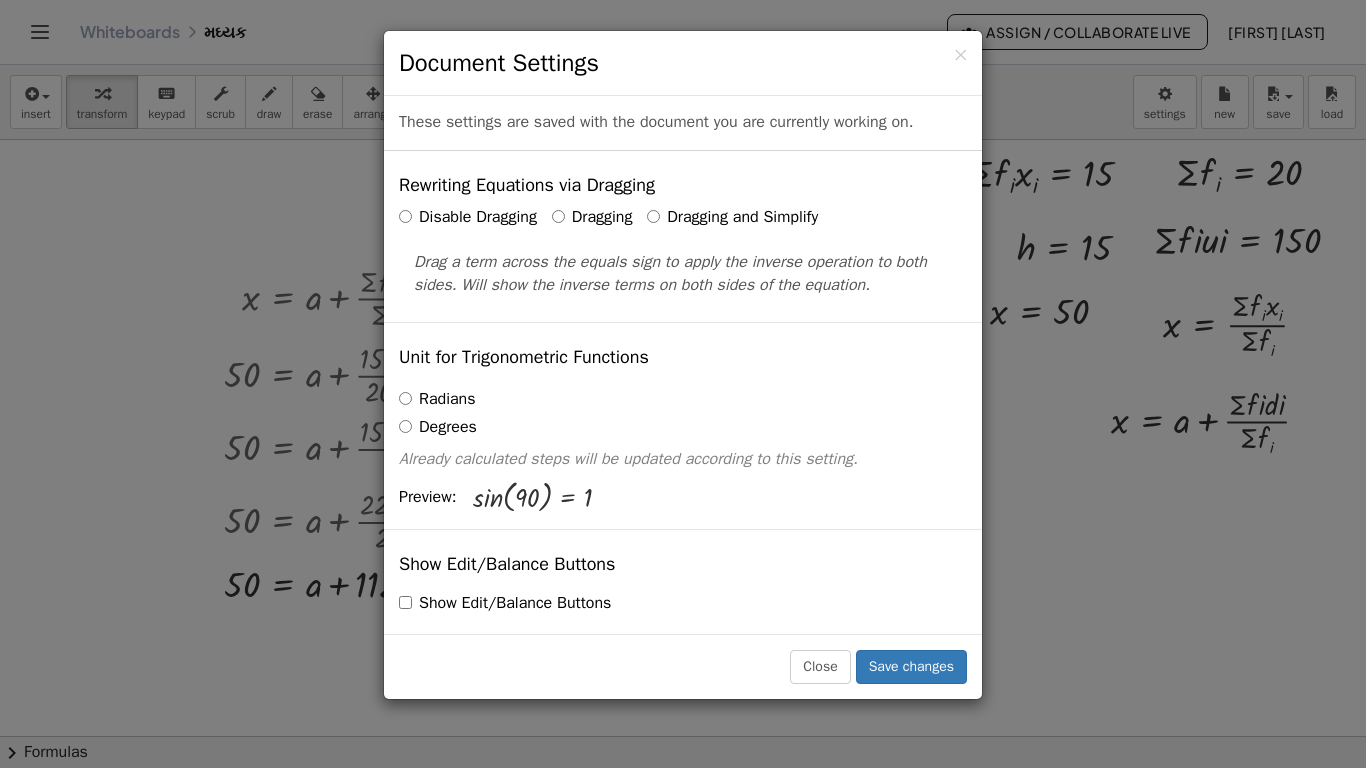 click on "Graspable Math Activities Get Started Activity Bank Assigned Work Classes Whiteboards Go Premium! Reference Account v1.28.3 | Privacy policy © 2025 | Graspable, Inc. Whiteboards મઘ્યક  Assign / Collaborate Live  Dabhi Rajesh   insert select one: Math Expression Function Text Youtube Video Graphing Geometry Geometry 3D transform keyboard keypad scrub draw erase arrange undo undo redo redo format_size smaller format_size larger fullscreen load   save Saved! × new settings x = × Σ × f i × x i × Σ × f i Transform line Copy line as LaTeX Copy derivation as LaTeX Expand new lines: On x = + a + × Σ × f × i × d × i × Σ × f i Fix a mistake Transform line Copy line as LaTeX Copy derivation as LaTeX Expand new lines: On x = + a + × × Σ × f × i × u × i × Σ × f i × h 50 = + a + × × Σ × f × i × u × i × Σ × f i × h 50 = + a + × × 150 × Σ × f i × h 50 = + a + × × 150 × 20 × h 50 = + a + × × 150 × 20 × 15 50 = + a + × × 15 × 10 × 2 × 10 ×" at bounding box center [683, 384] 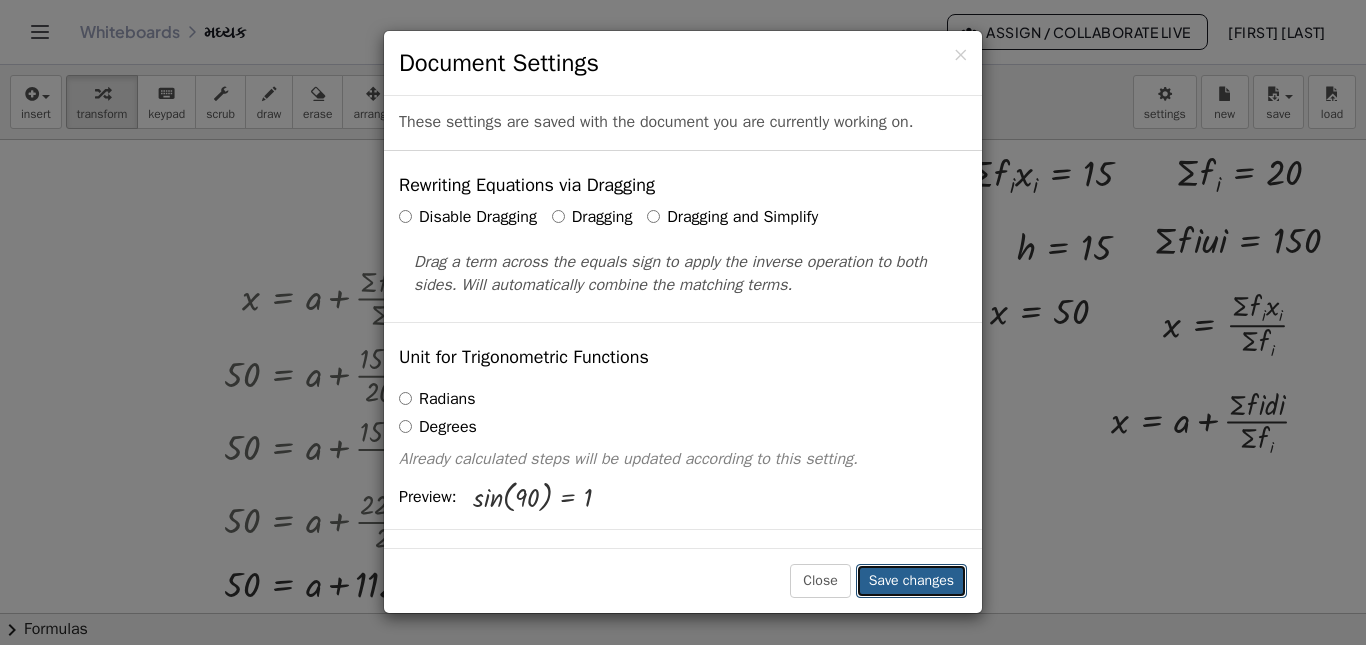 click on "Save changes" at bounding box center (911, 581) 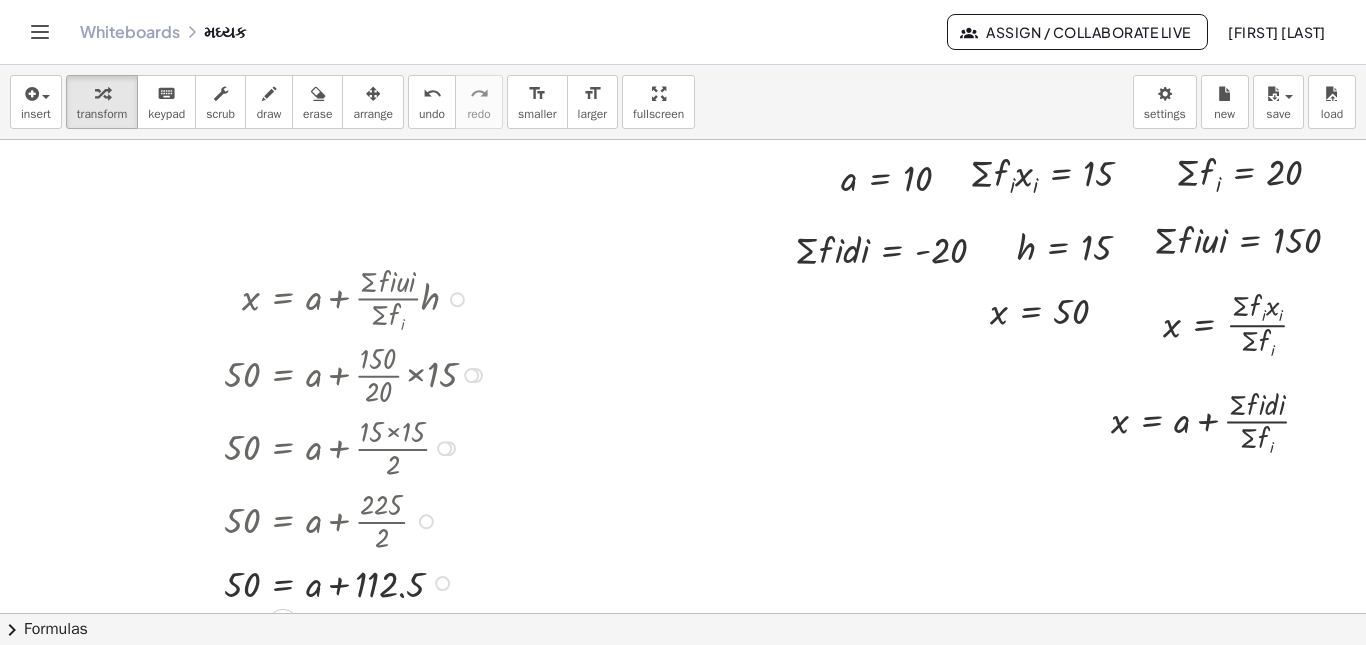 scroll, scrollTop: 100, scrollLeft: 147, axis: both 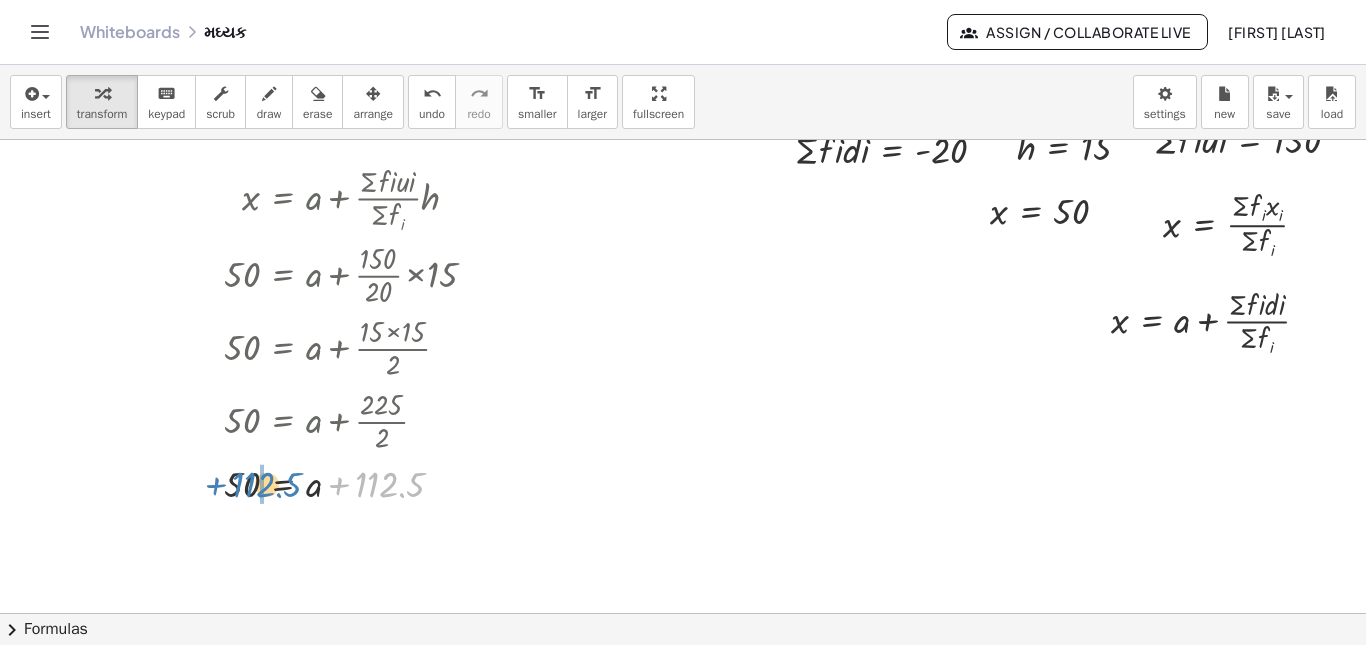 drag, startPoint x: 327, startPoint y: 486, endPoint x: 204, endPoint y: 486, distance: 123 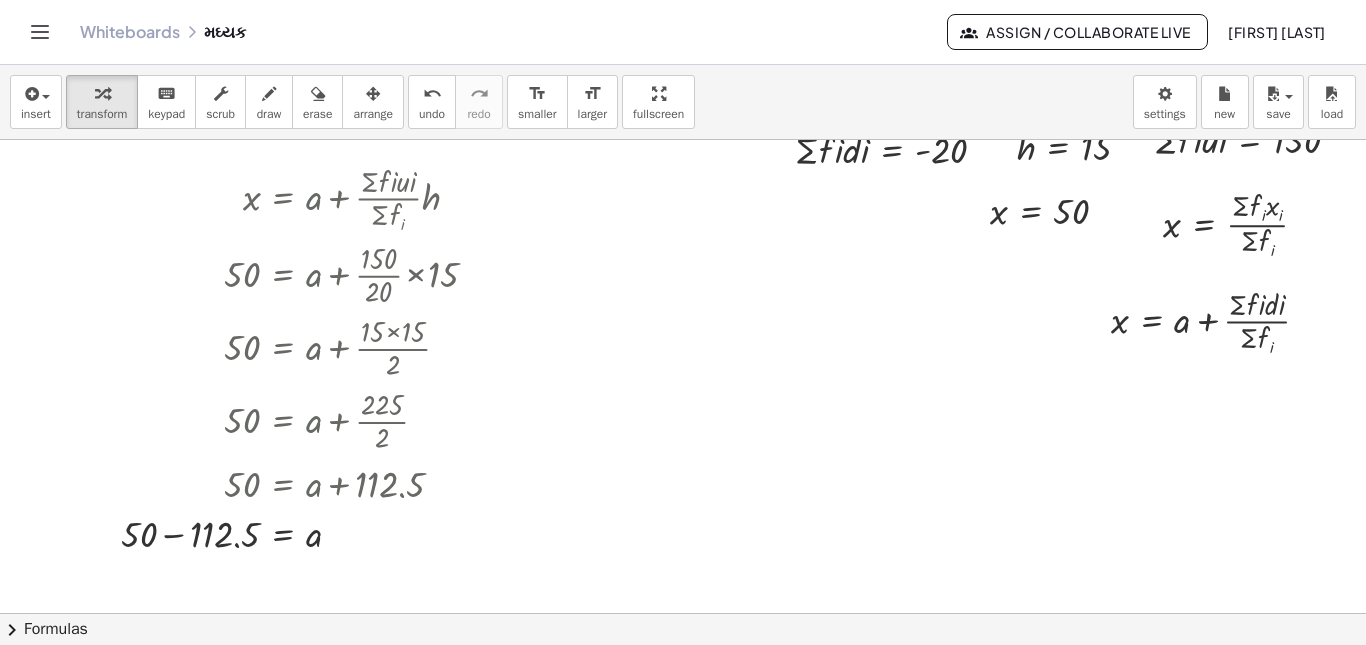 scroll, scrollTop: 200, scrollLeft: 147, axis: both 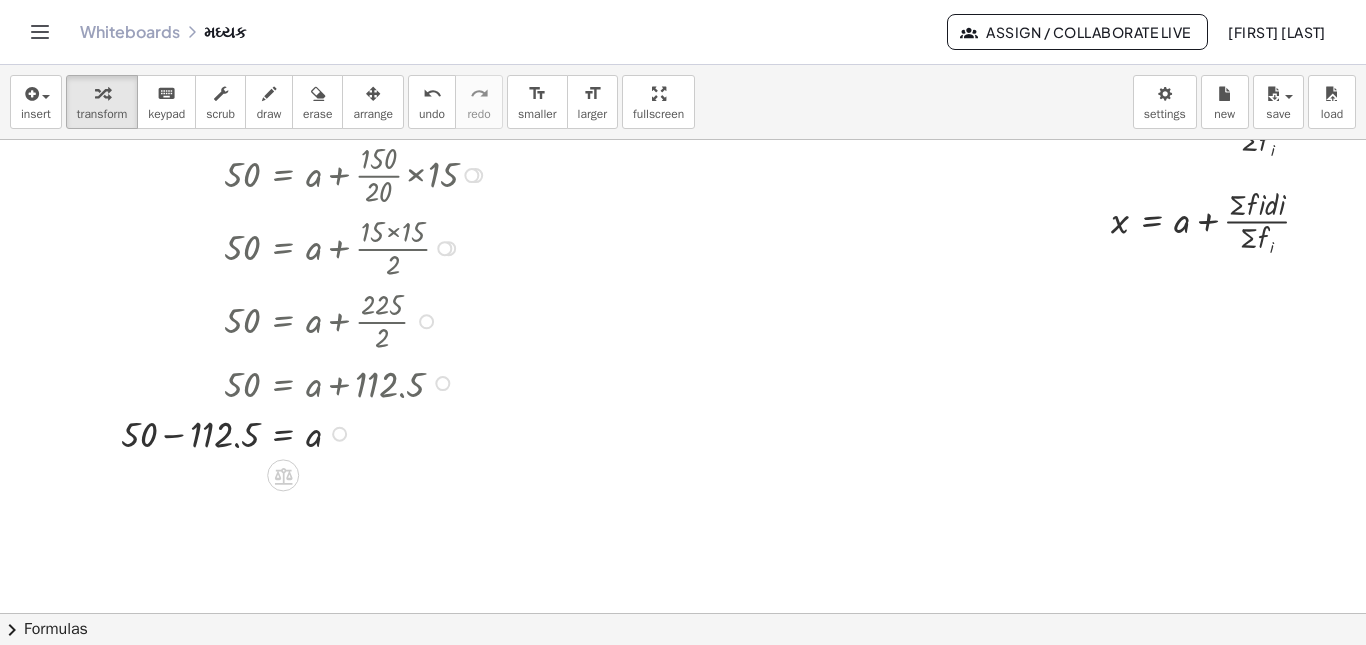 click at bounding box center (307, 432) 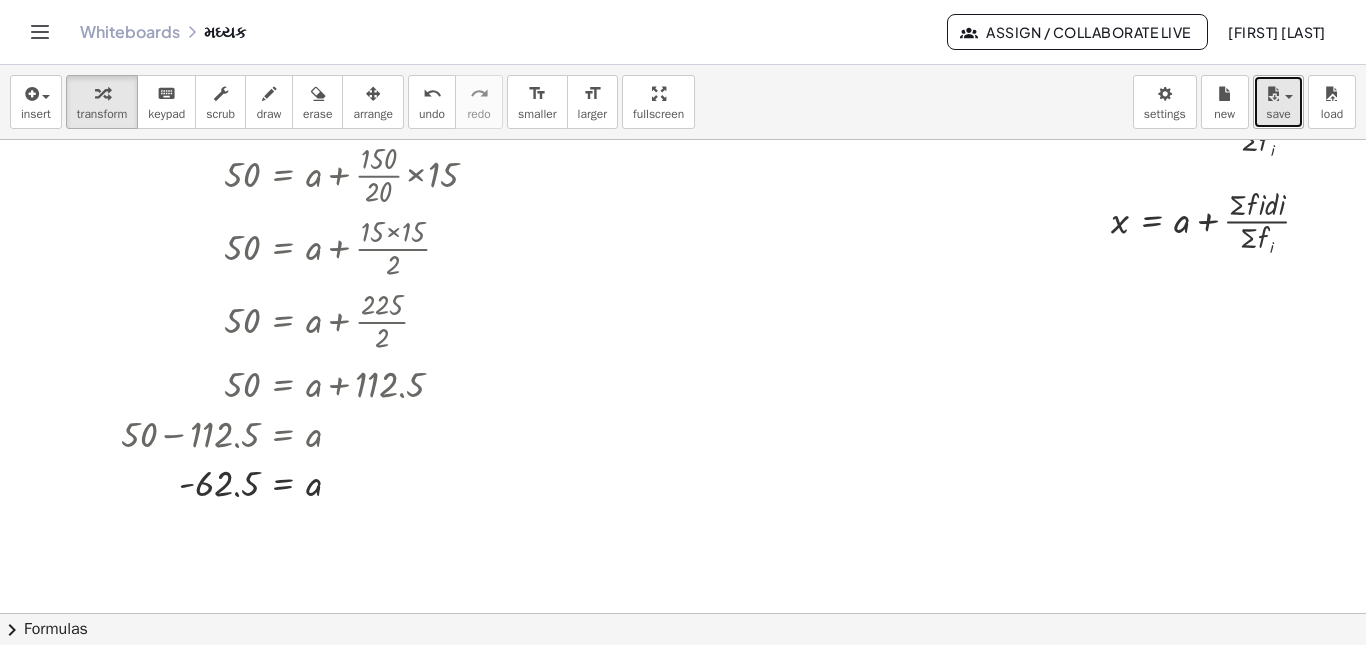 click at bounding box center [1283, 96] 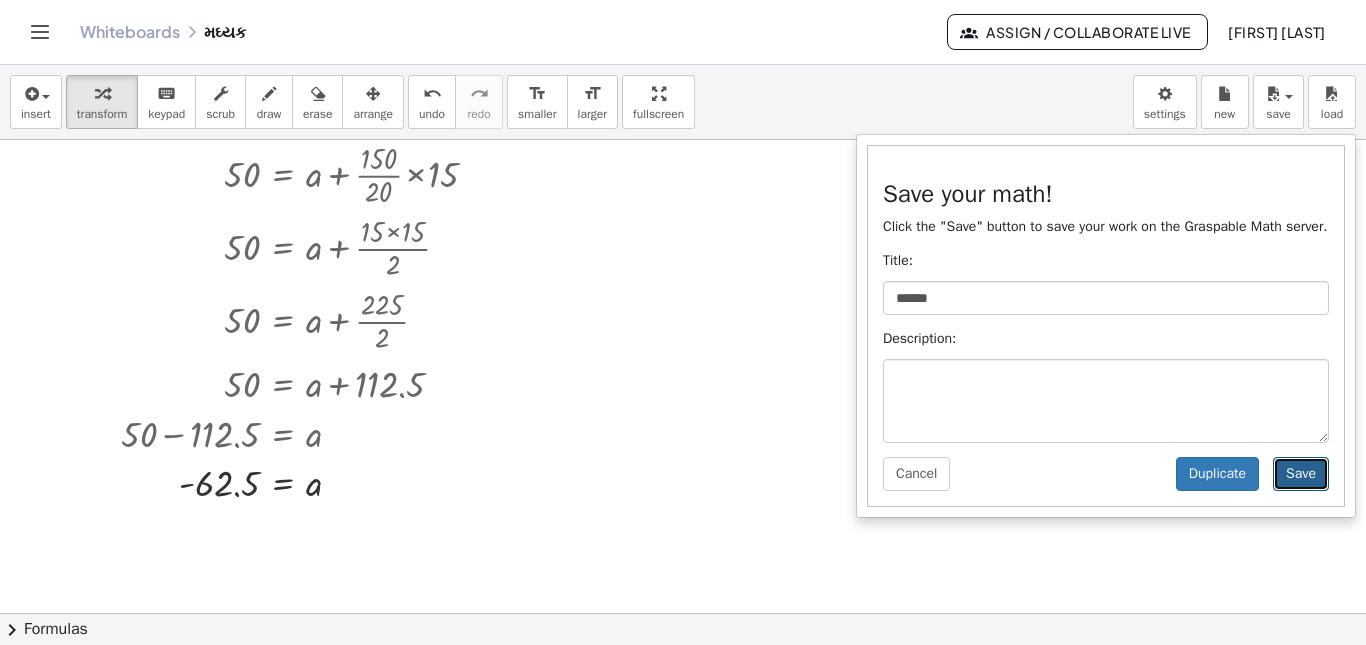 click on "Save" at bounding box center [1301, 474] 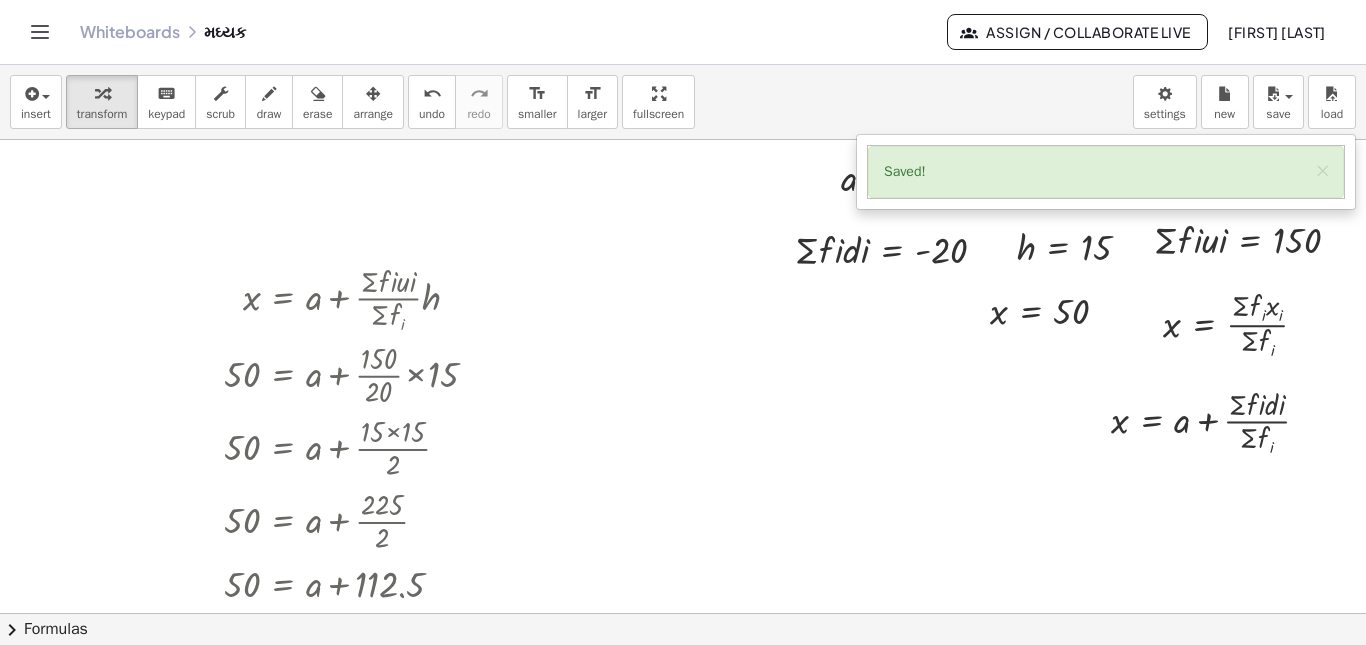 scroll, scrollTop: 100, scrollLeft: 147, axis: both 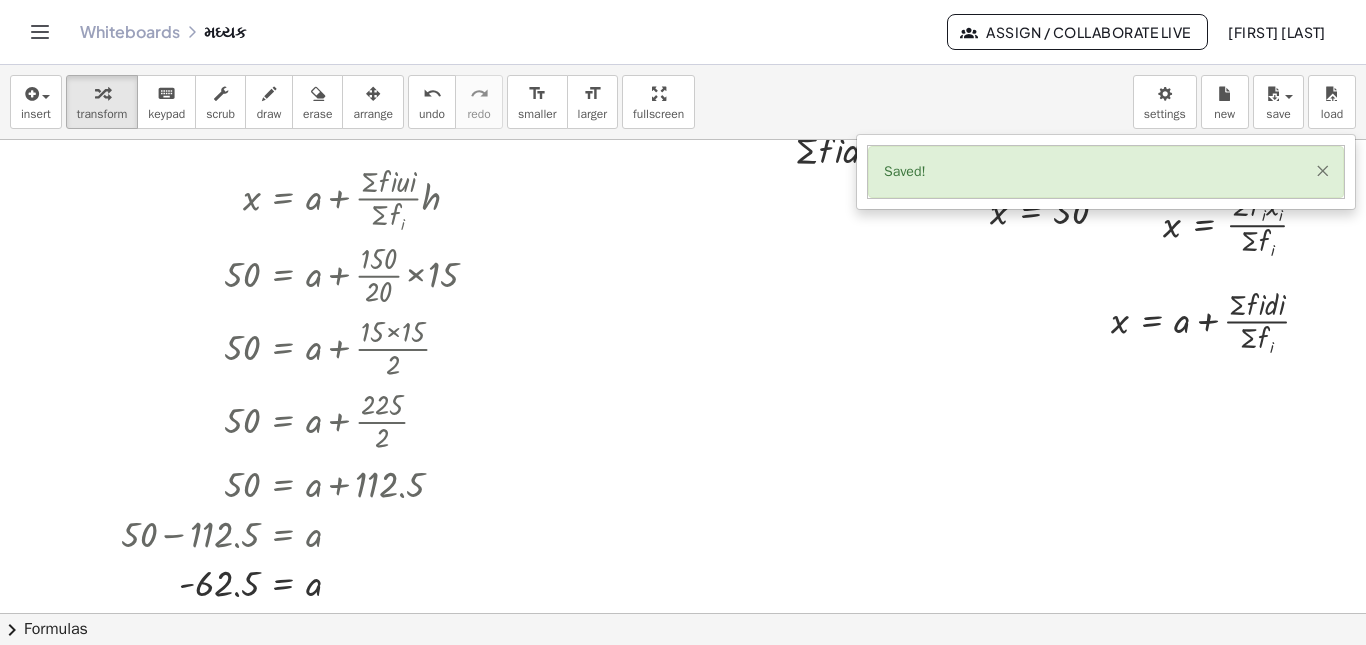 click on "×" at bounding box center (1322, 170) 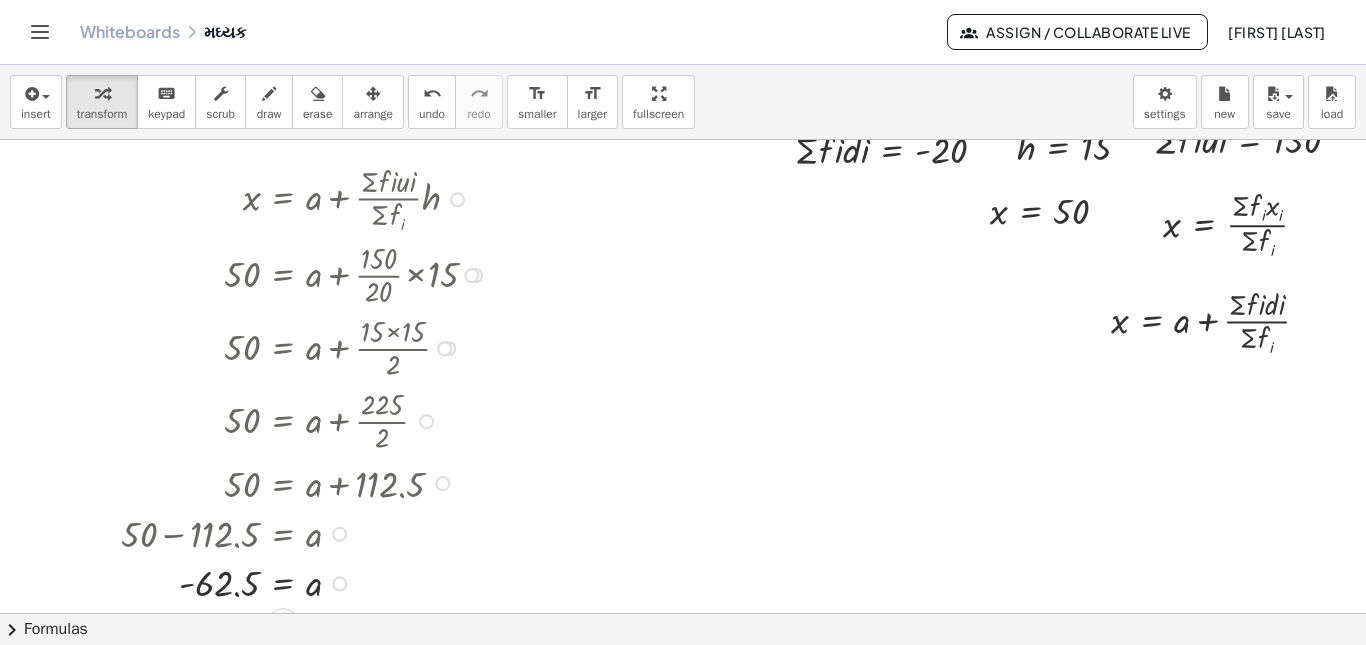 click at bounding box center (444, 348) 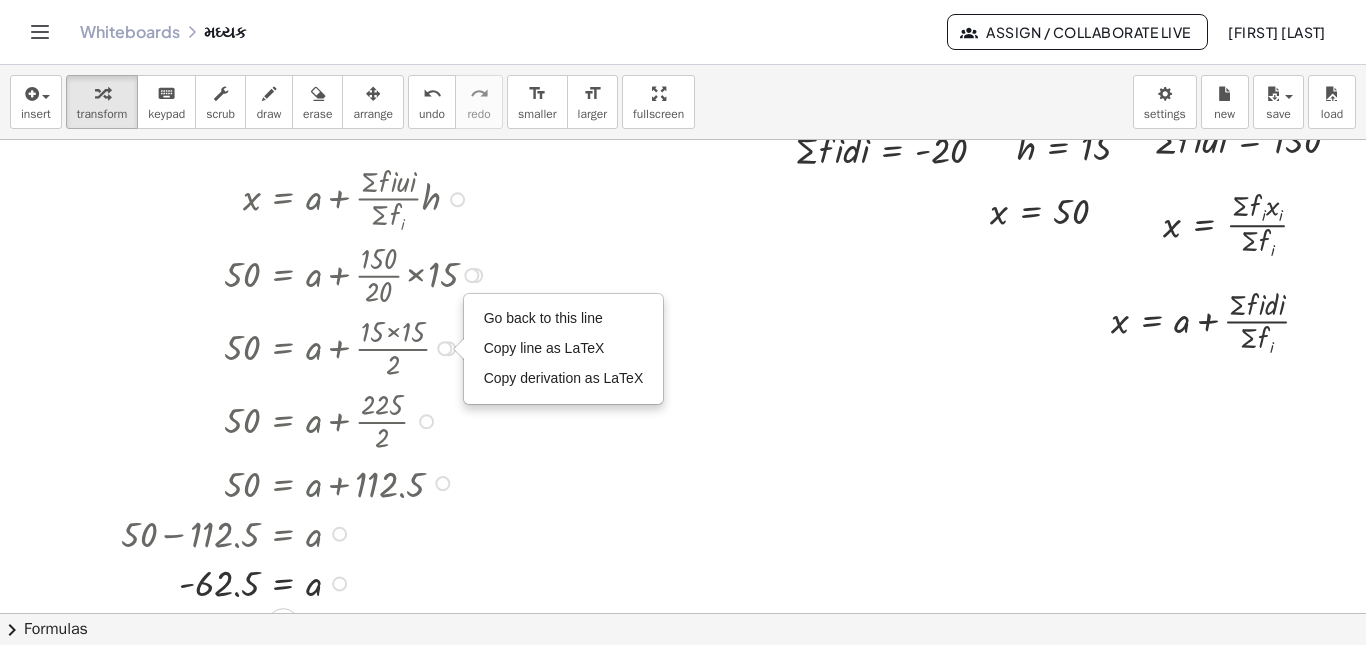 click on "Go back to this line" at bounding box center (543, 318) 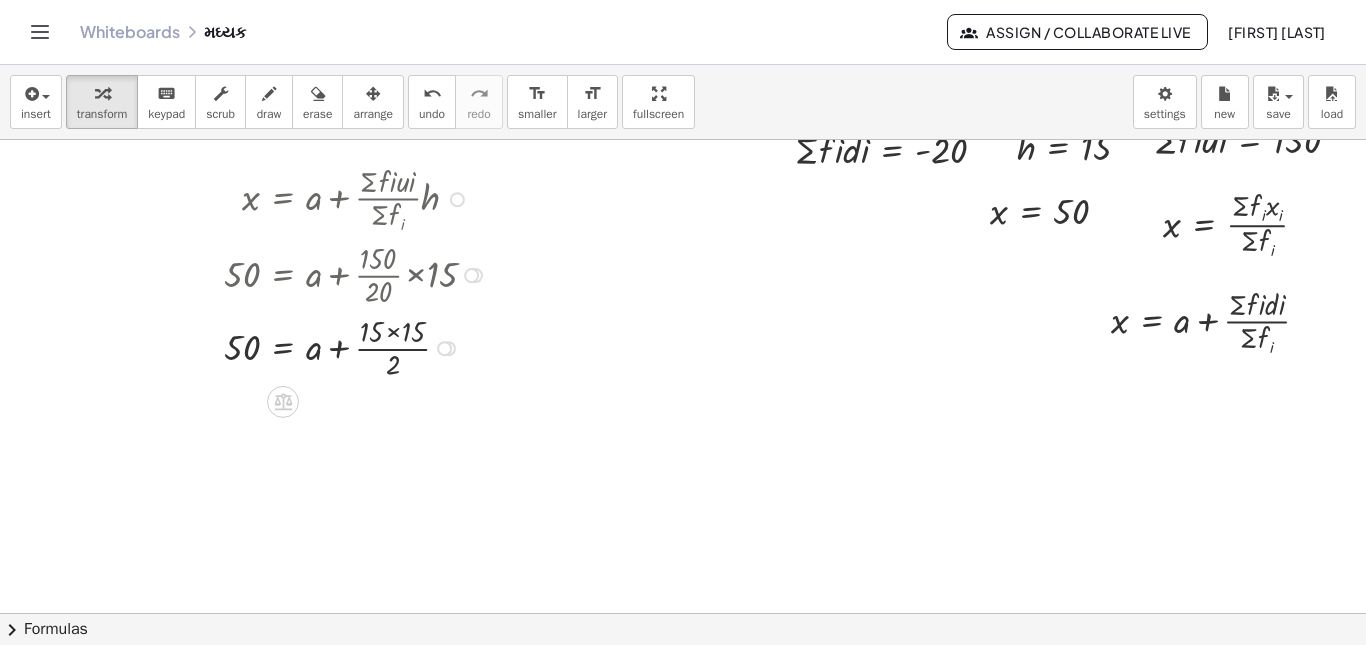 click at bounding box center (471, 275) 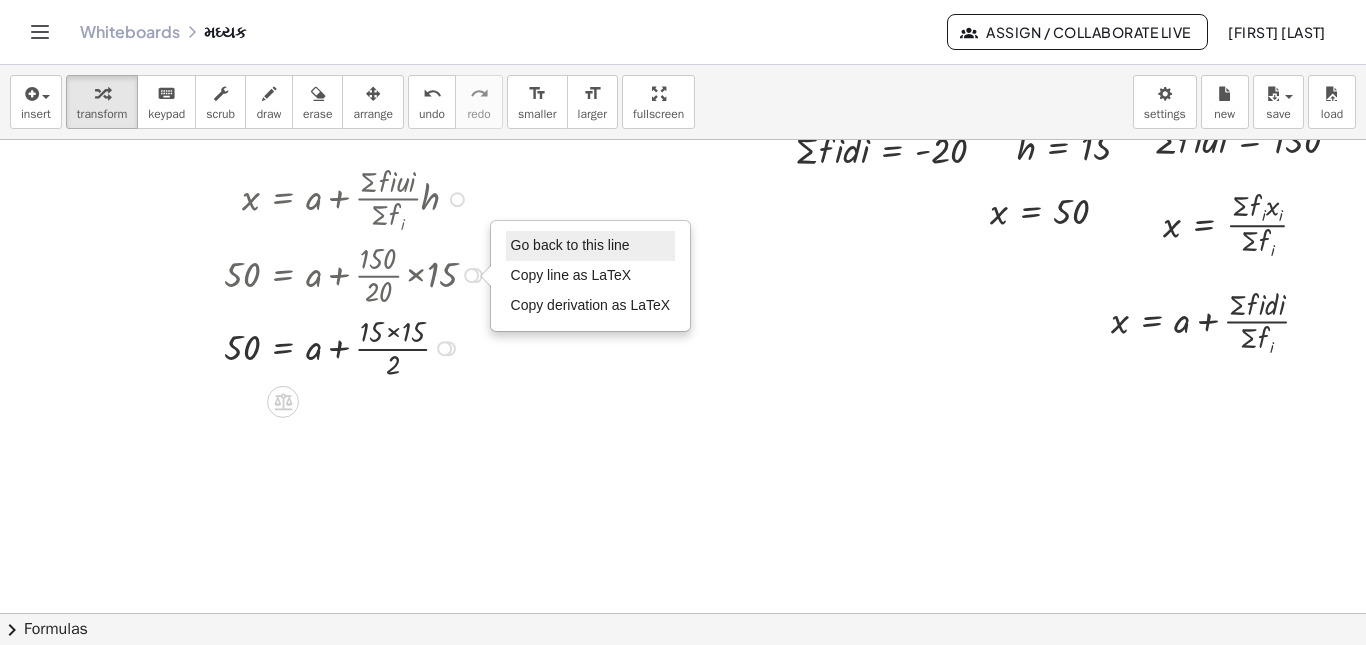 click on "Go back to this line" at bounding box center (570, 245) 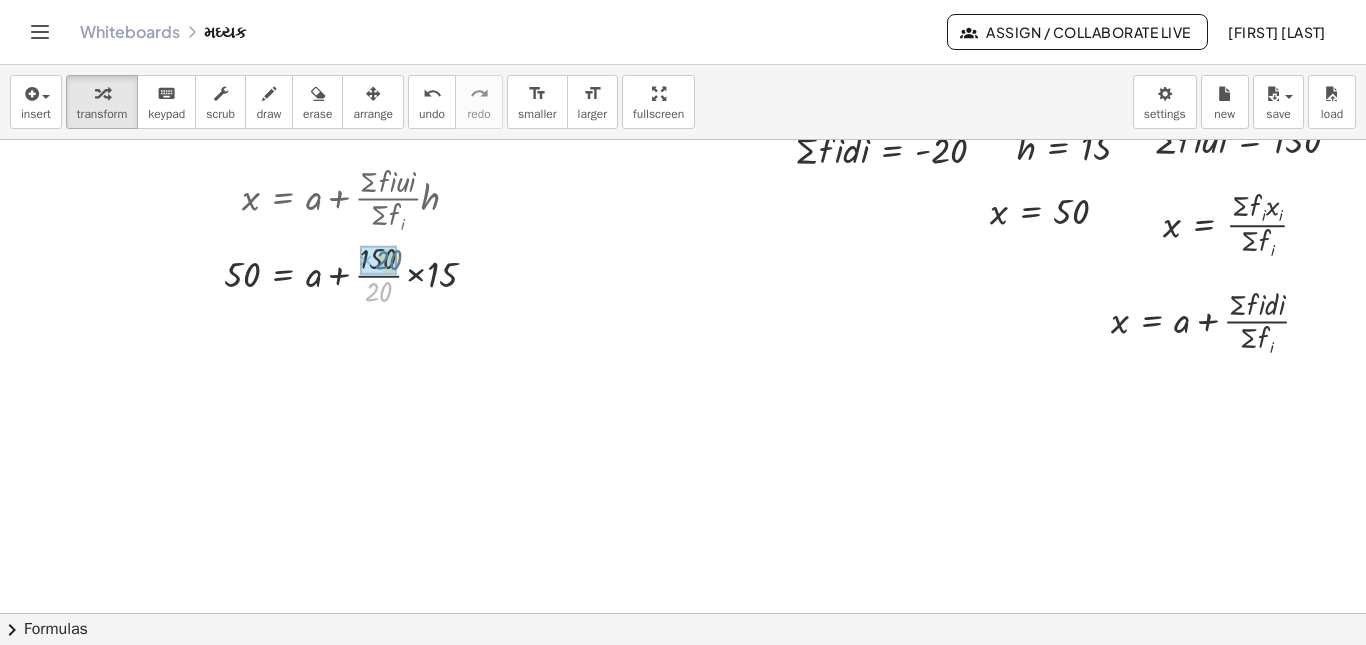 drag, startPoint x: 369, startPoint y: 293, endPoint x: 379, endPoint y: 261, distance: 33.526108 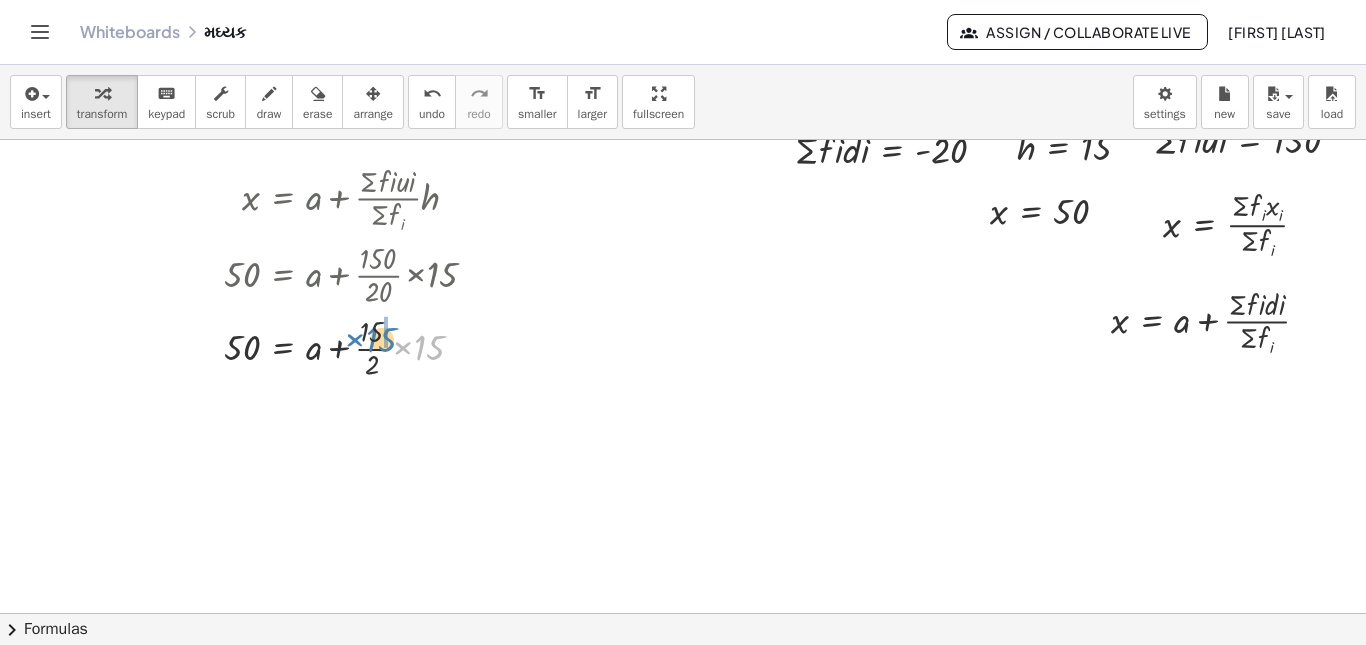 drag, startPoint x: 415, startPoint y: 346, endPoint x: 367, endPoint y: 338, distance: 48.6621 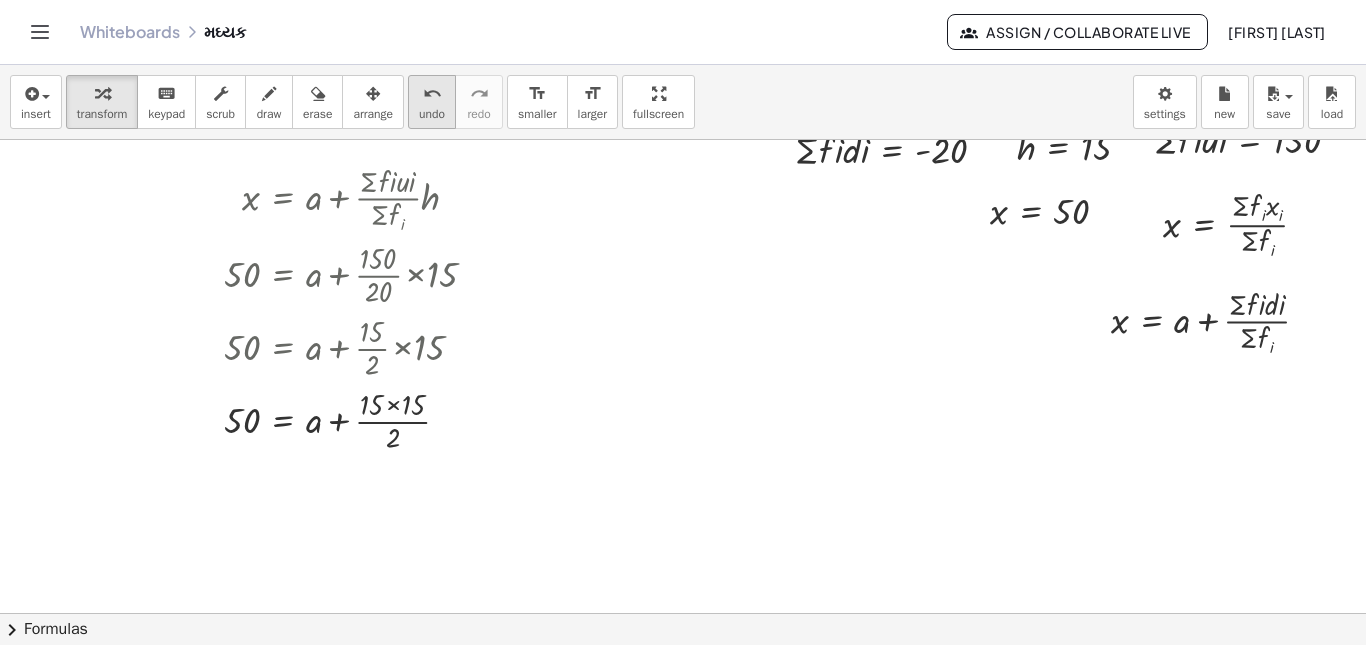 click on "undo undo" at bounding box center (432, 102) 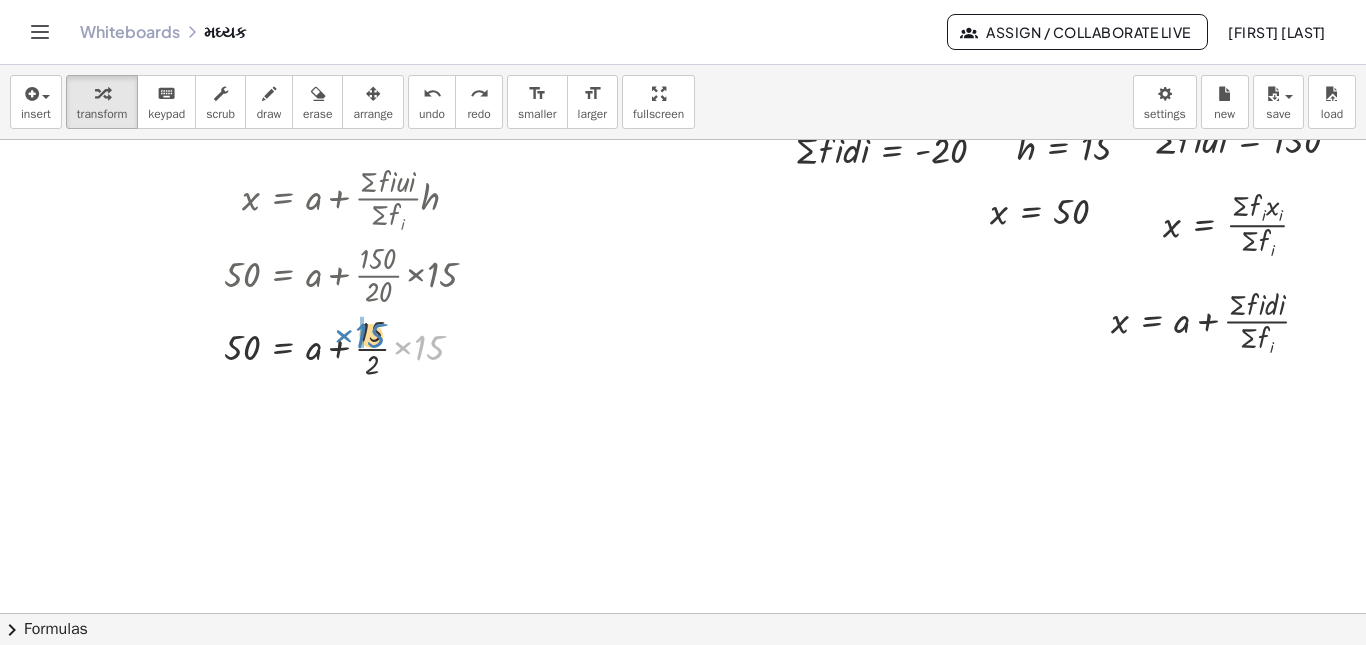 drag, startPoint x: 412, startPoint y: 350, endPoint x: 353, endPoint y: 340, distance: 59.841457 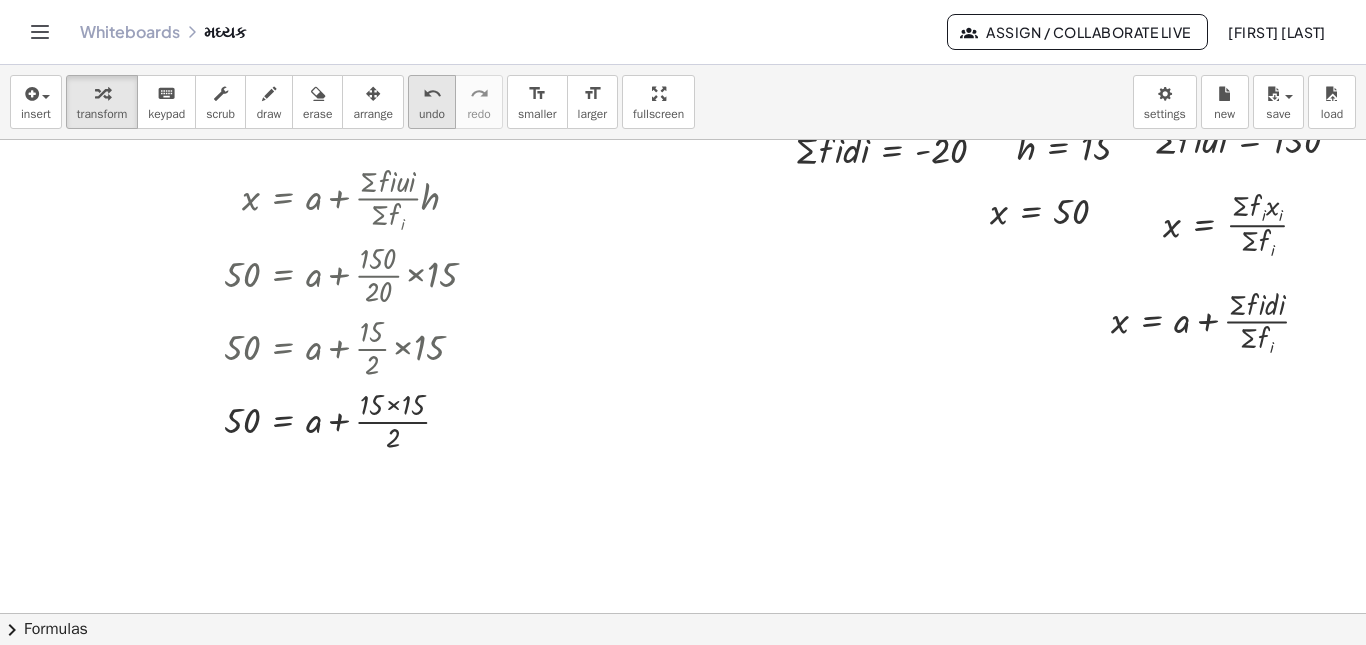 click on "undo" at bounding box center (432, 94) 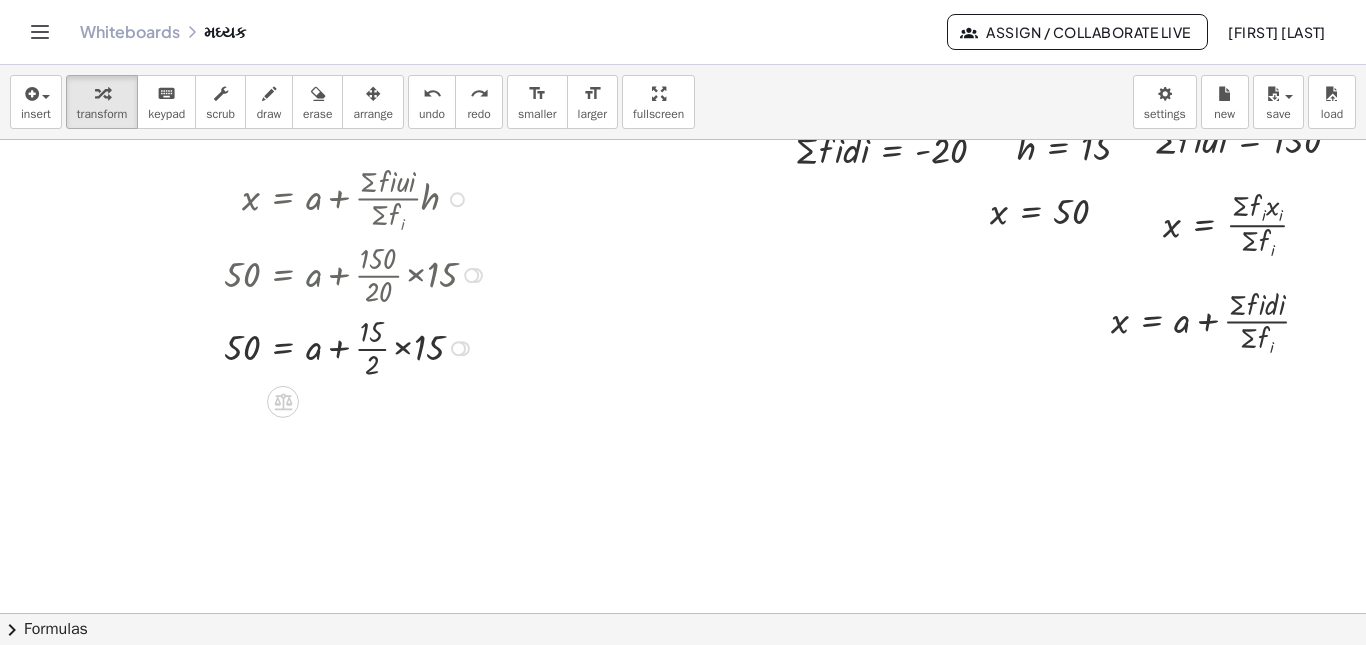 click at bounding box center (358, 346) 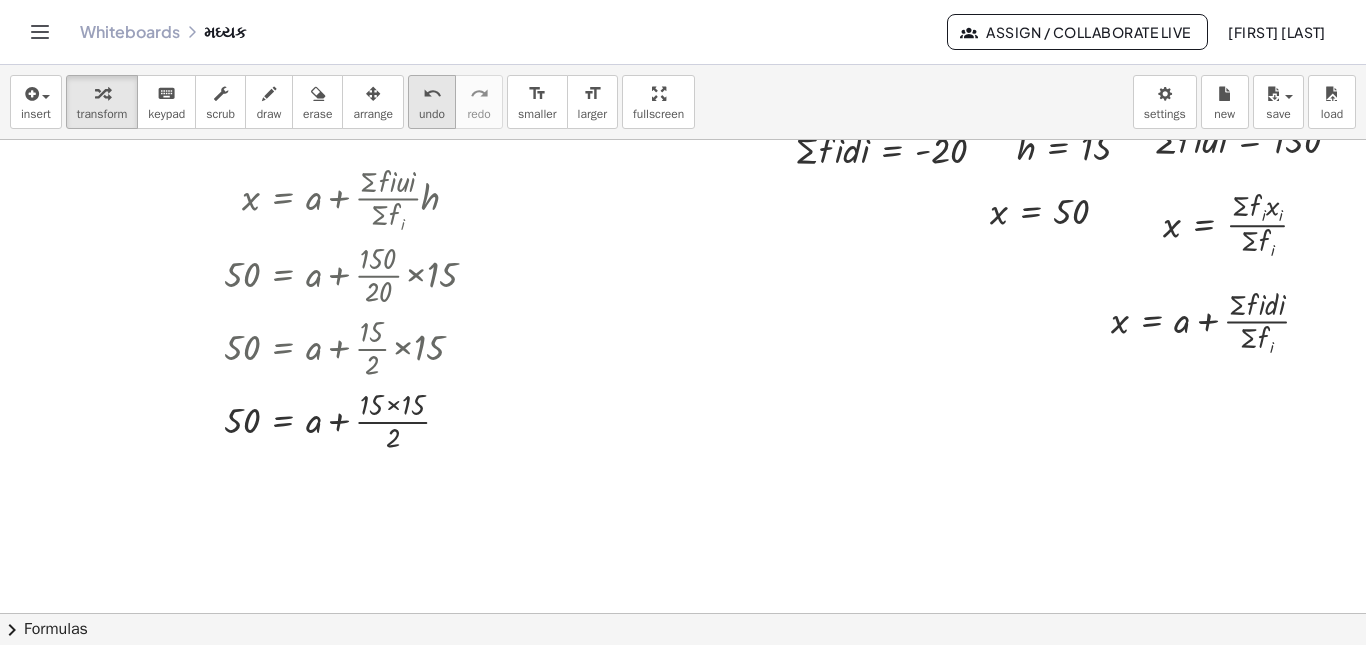 click on "undo" at bounding box center [432, 114] 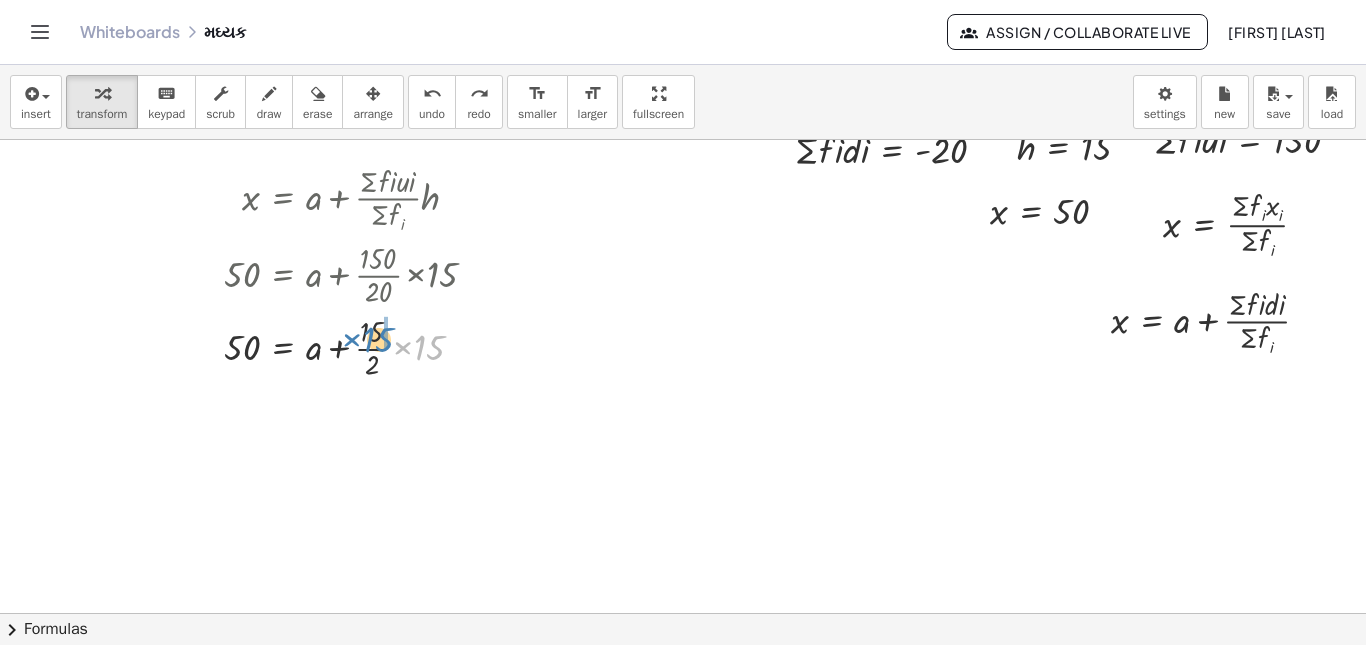 drag, startPoint x: 420, startPoint y: 354, endPoint x: 367, endPoint y: 348, distance: 53.338543 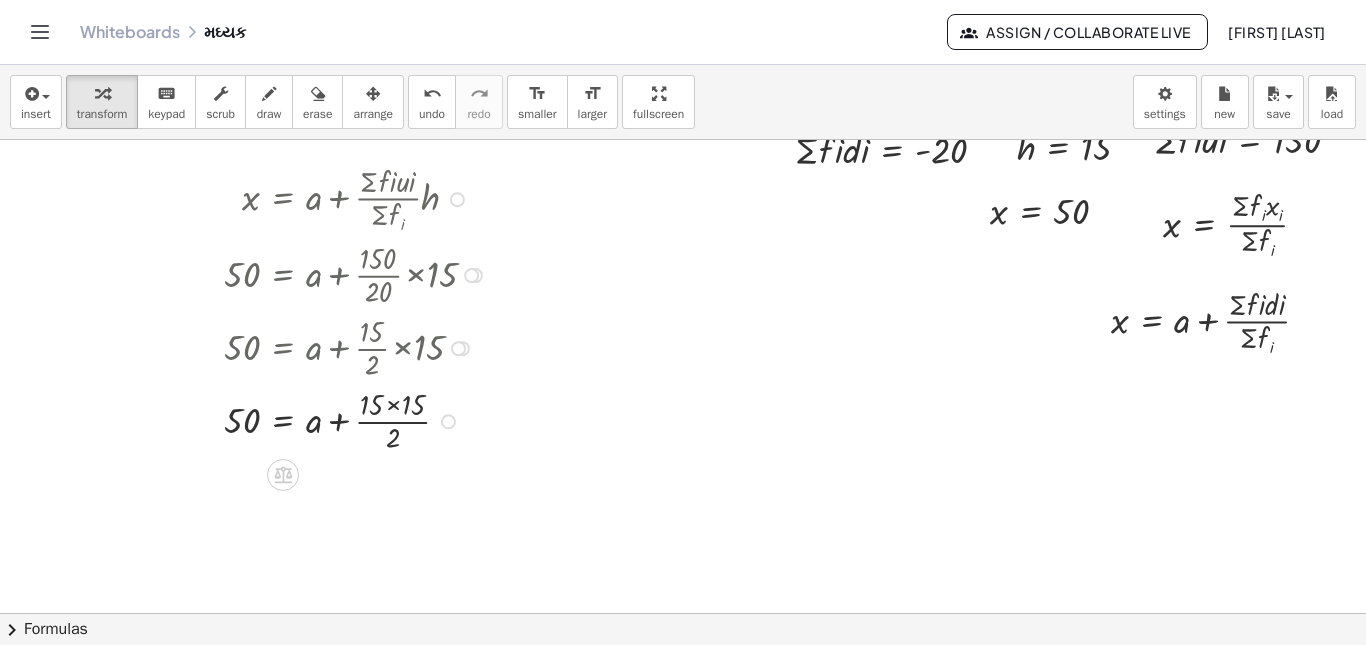 click at bounding box center [358, 419] 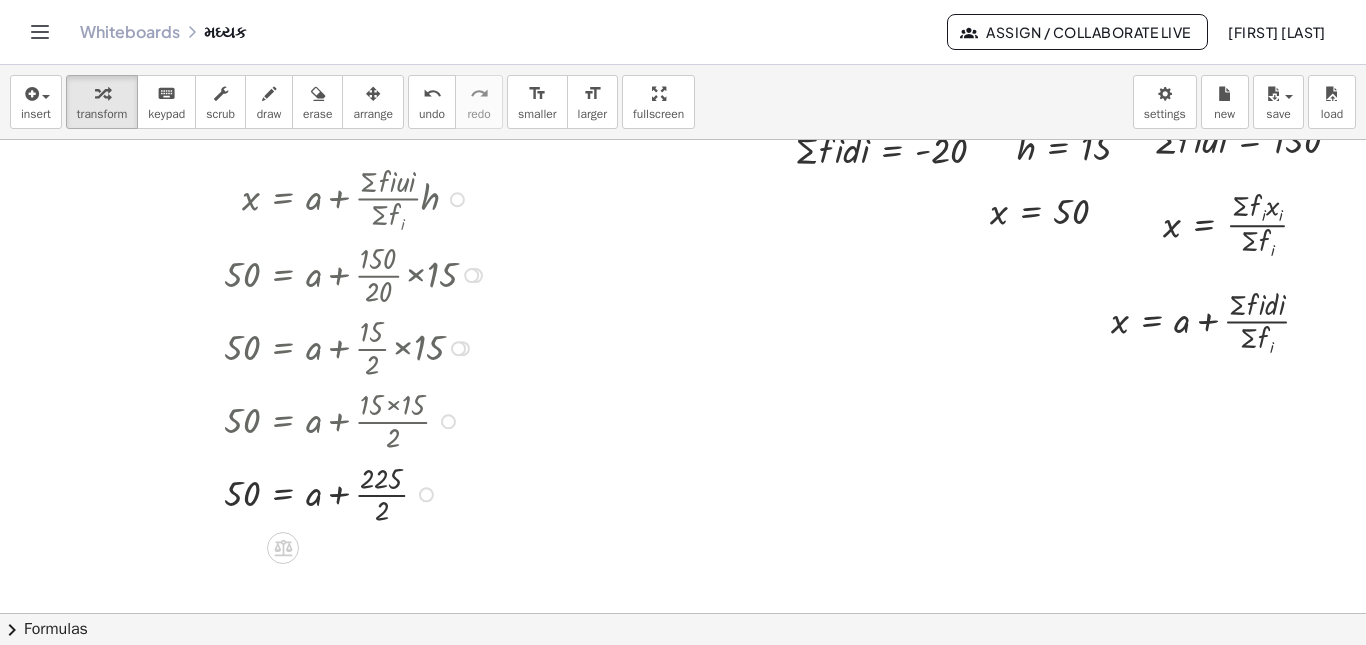 click at bounding box center (458, 348) 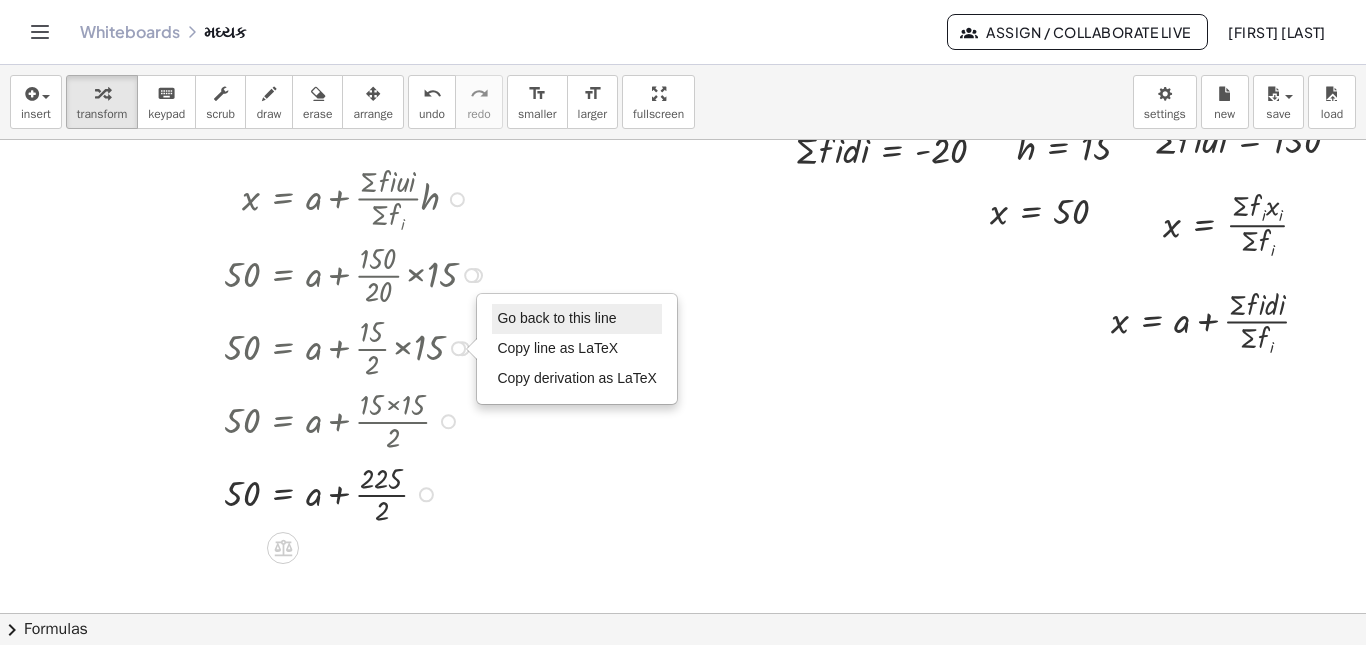 click on "Go back to this line" at bounding box center [556, 318] 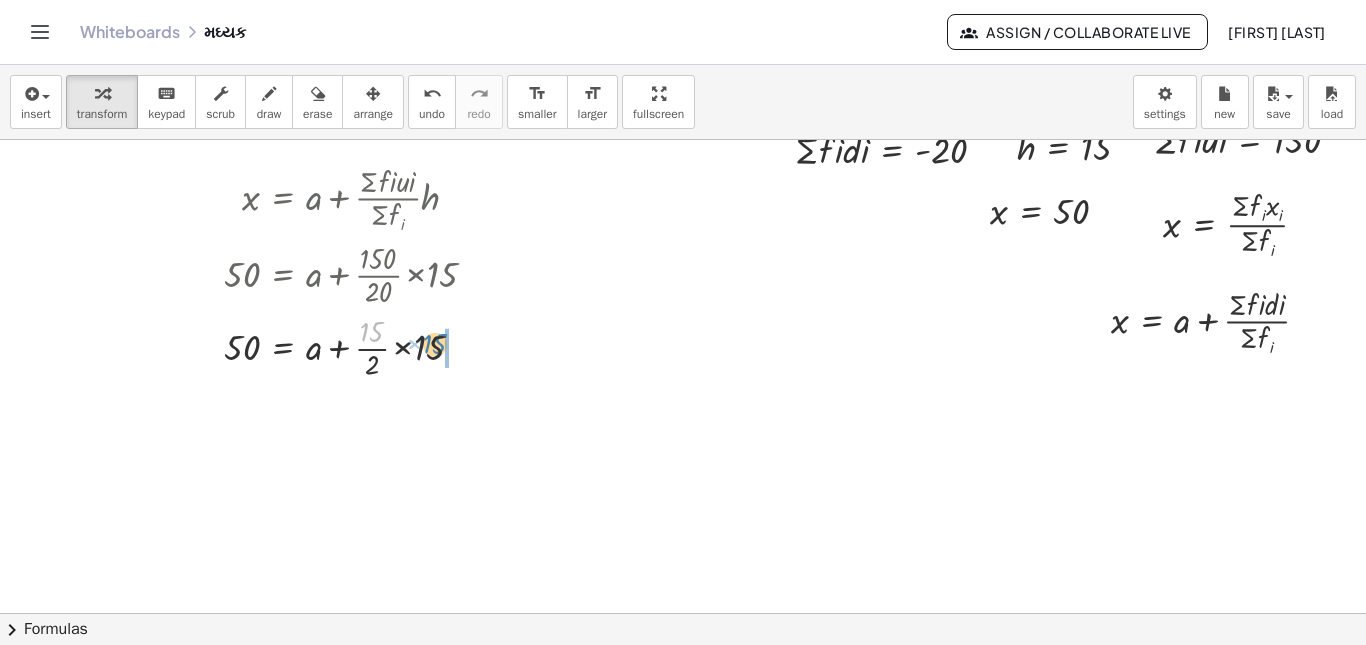 drag, startPoint x: 356, startPoint y: 330, endPoint x: 419, endPoint y: 342, distance: 64.132675 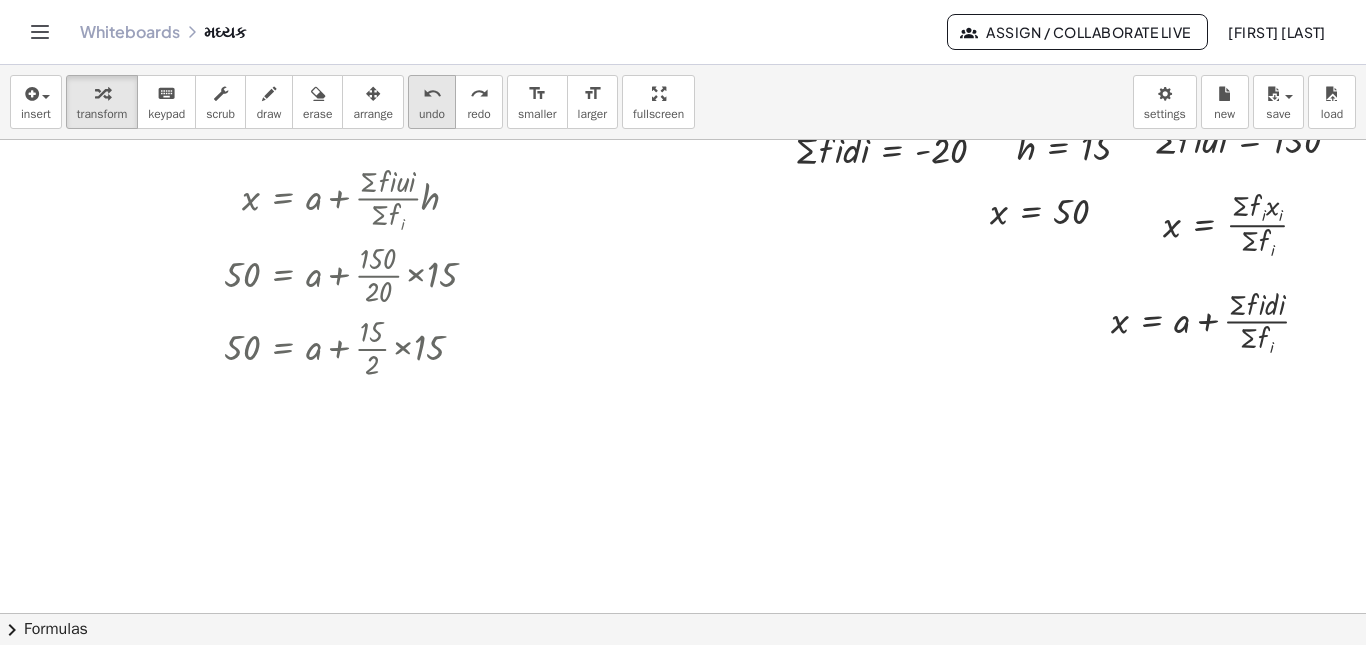 click on "undo" at bounding box center (432, 114) 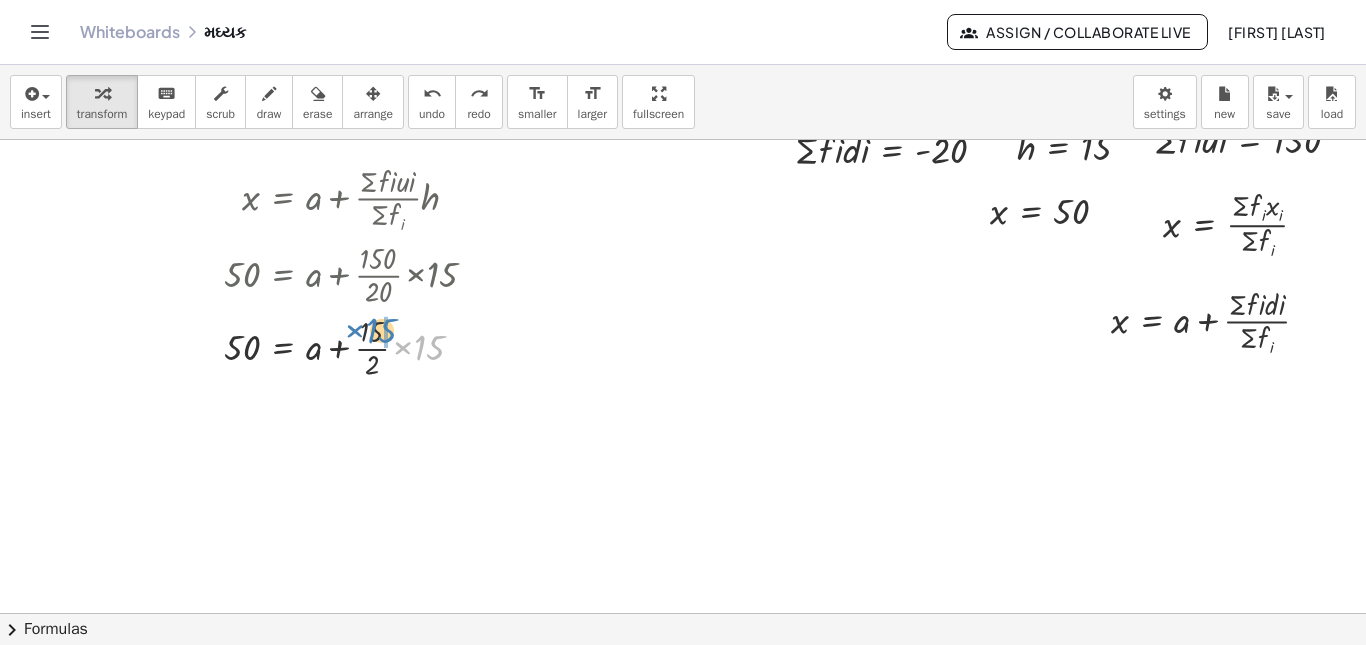 drag, startPoint x: 419, startPoint y: 359, endPoint x: 374, endPoint y: 342, distance: 48.104053 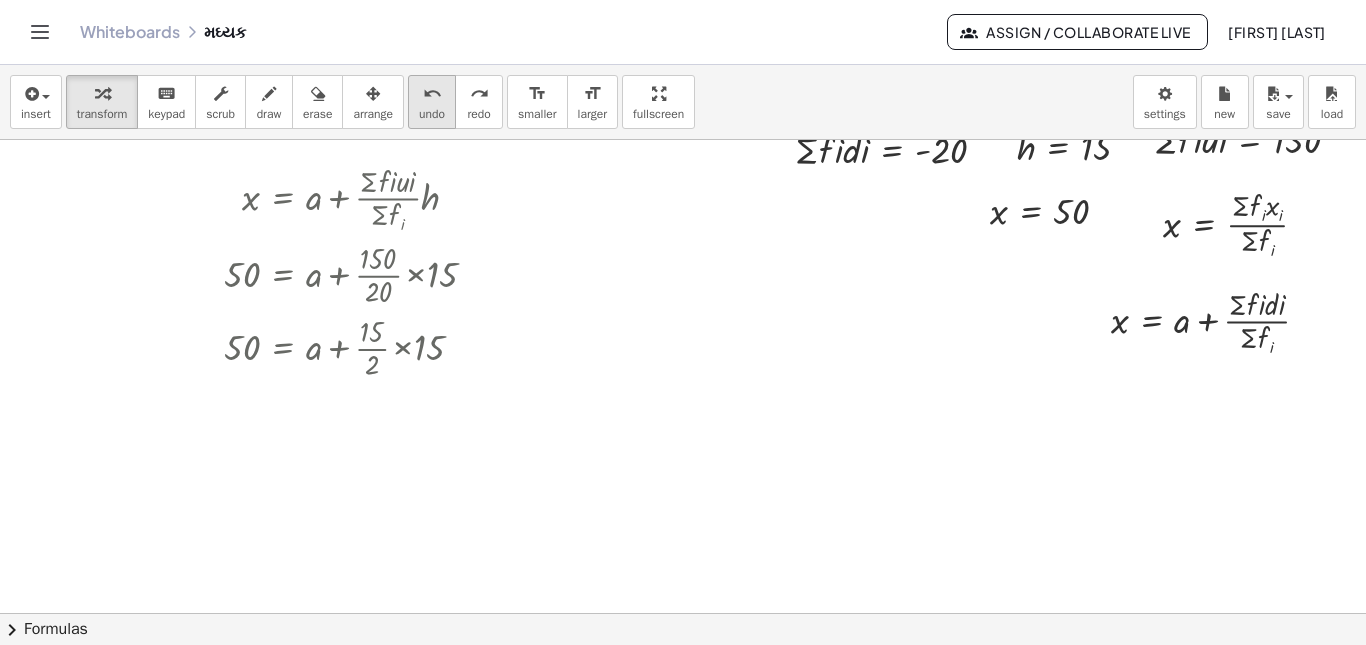 click on "undo" at bounding box center [432, 114] 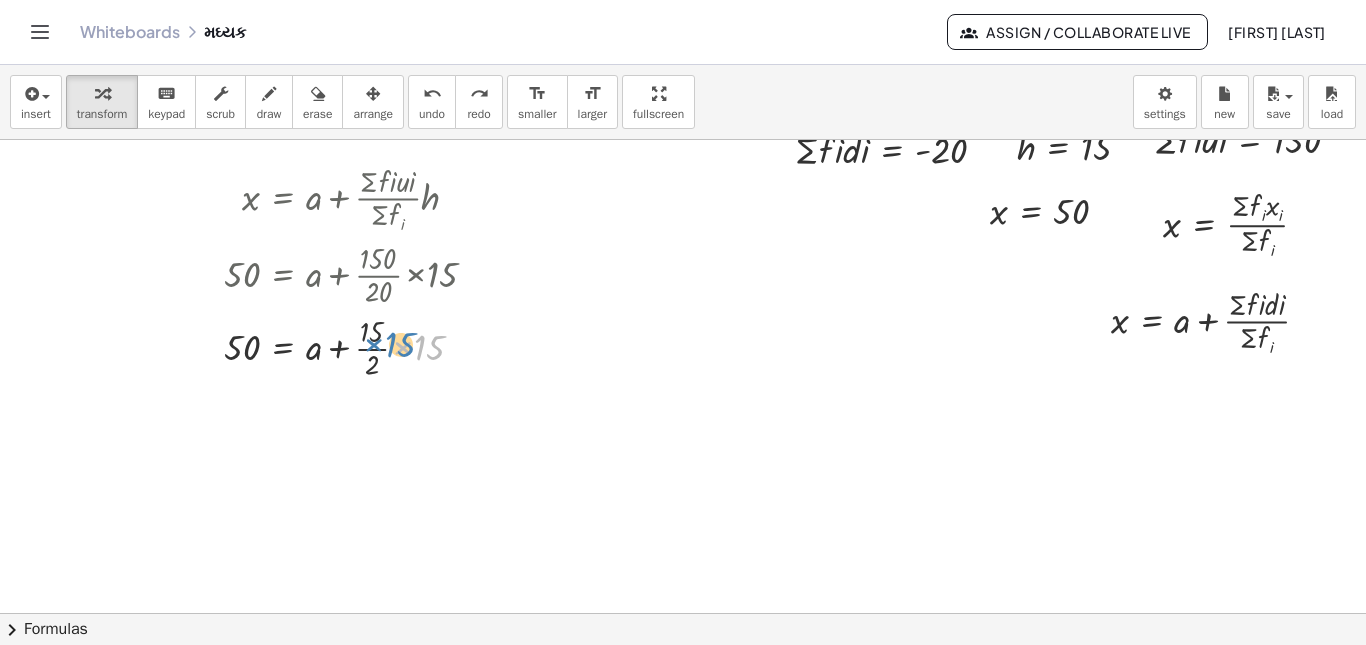 drag, startPoint x: 418, startPoint y: 352, endPoint x: 389, endPoint y: 350, distance: 29.068884 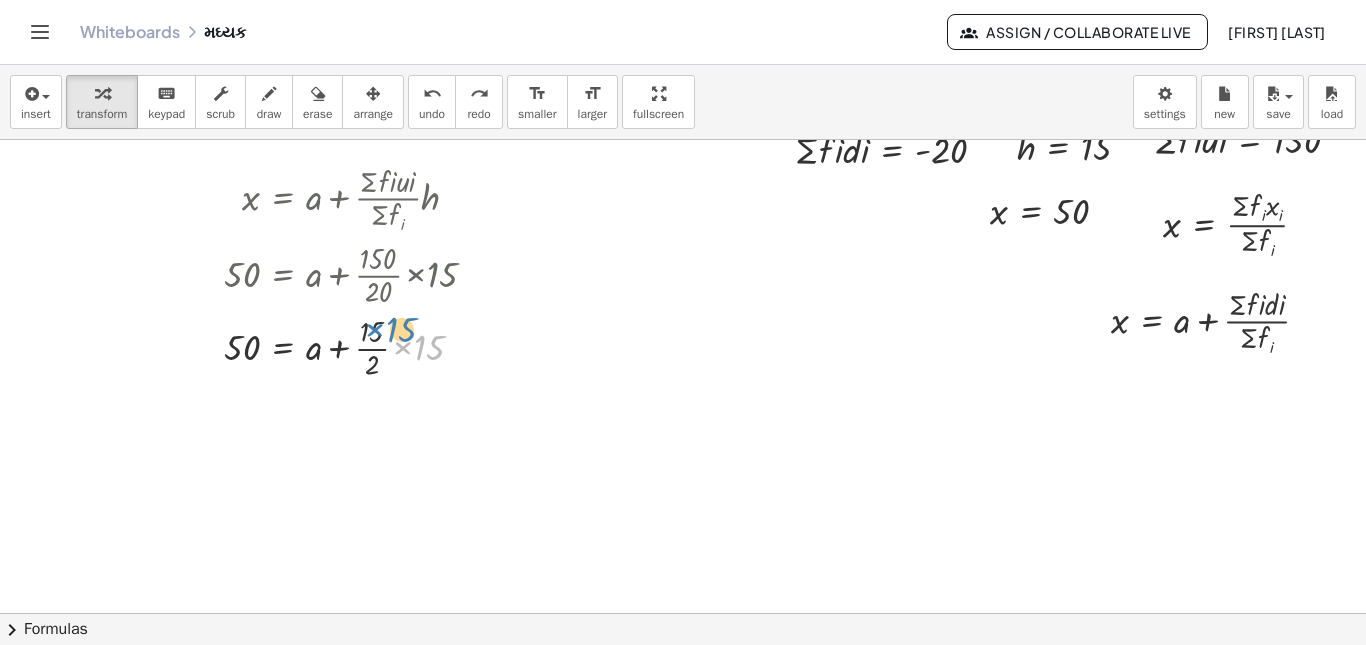 drag, startPoint x: 414, startPoint y: 350, endPoint x: 386, endPoint y: 333, distance: 32.75668 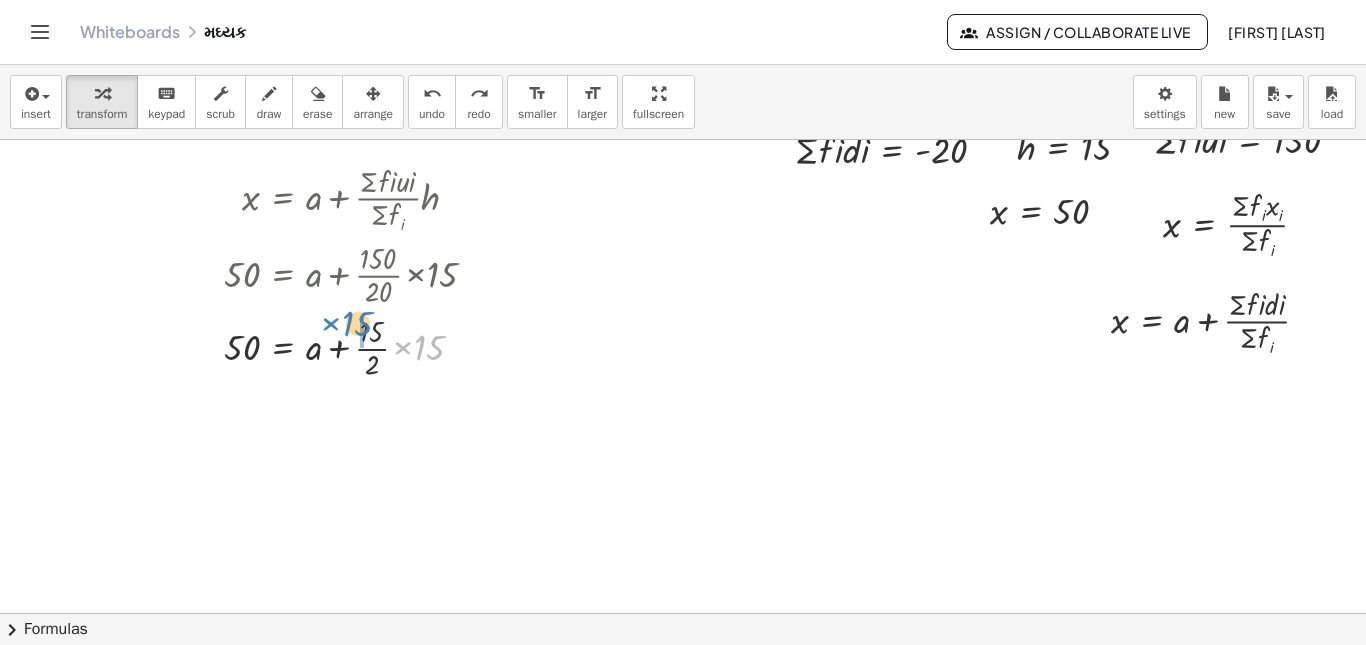 drag, startPoint x: 413, startPoint y: 357, endPoint x: 341, endPoint y: 333, distance: 75.89466 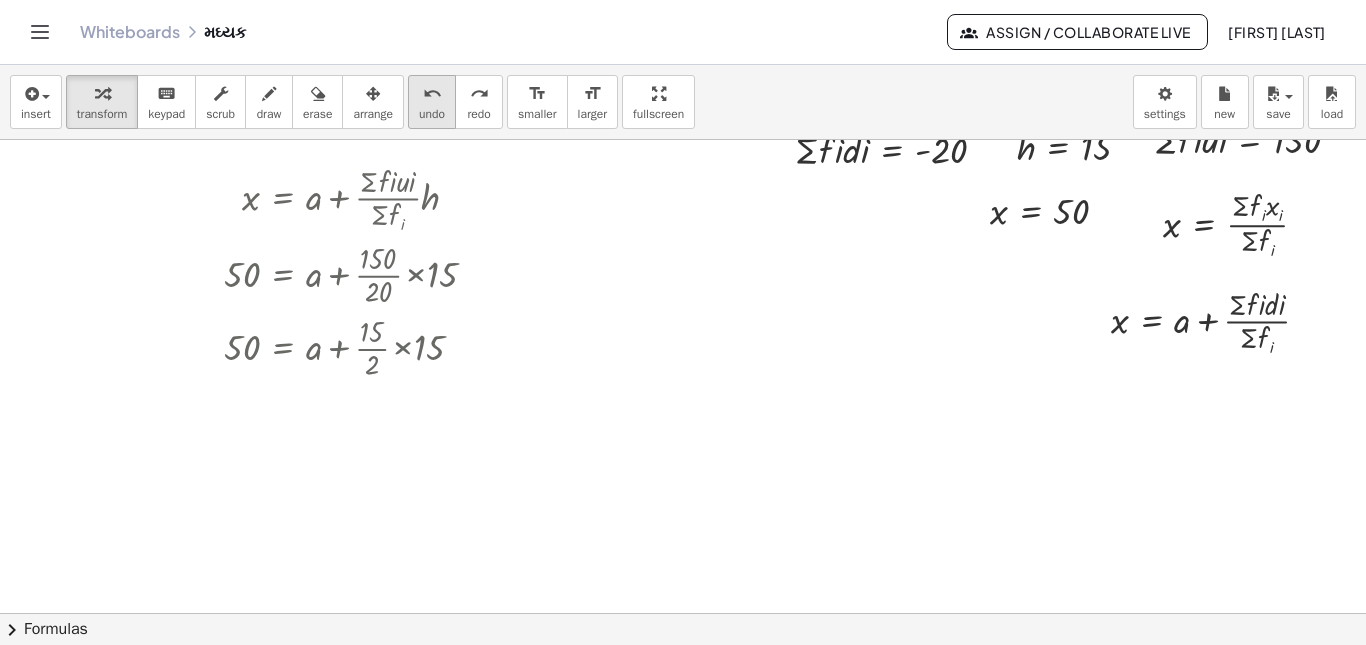 click on "undo undo" at bounding box center [432, 102] 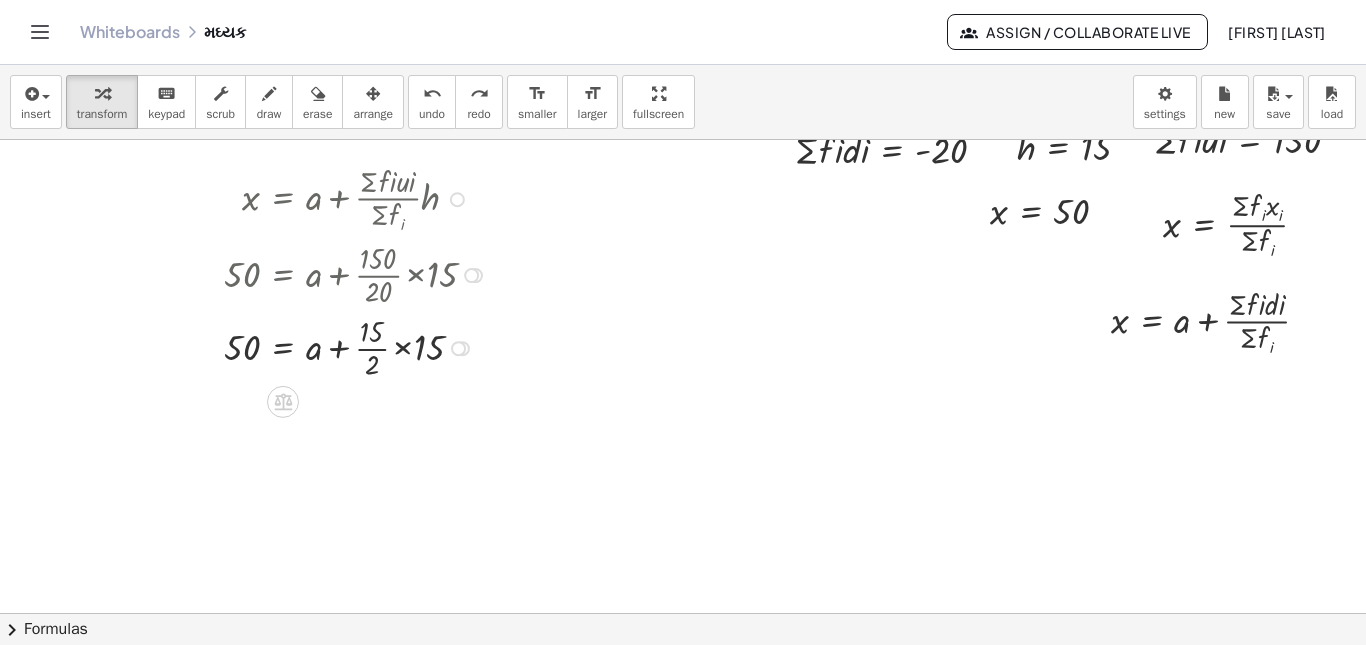 click at bounding box center (358, 346) 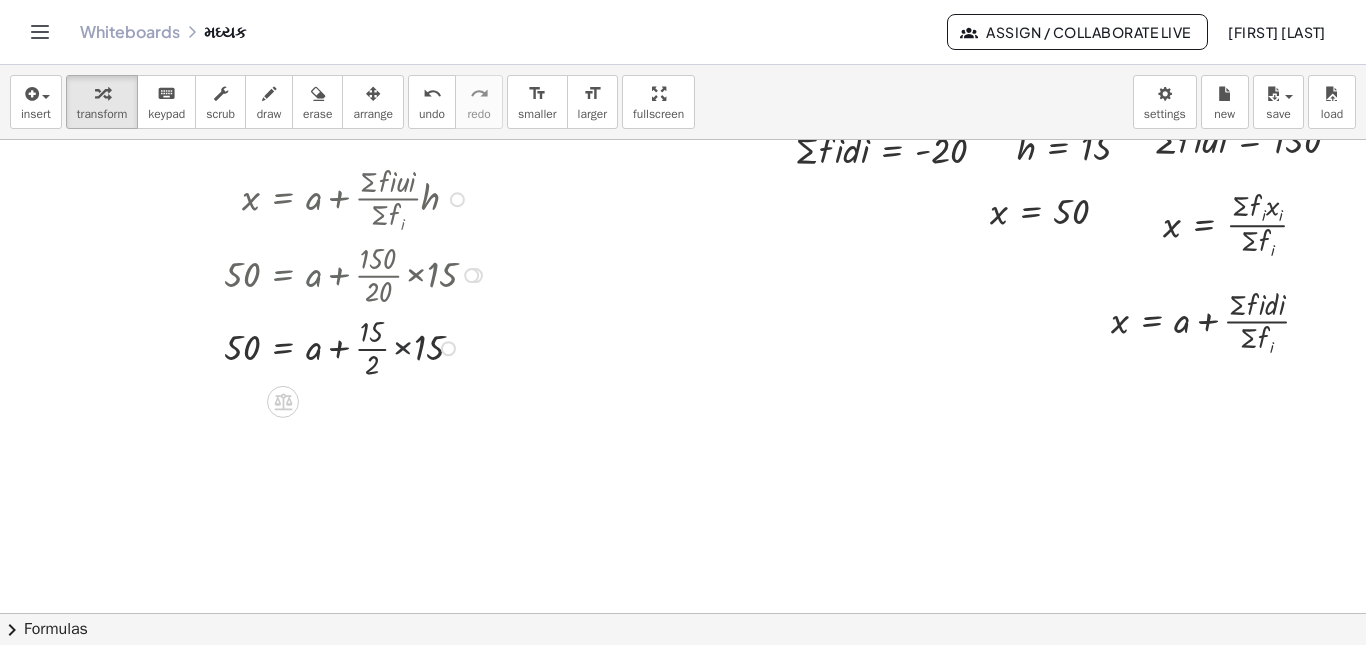 click at bounding box center [358, 346] 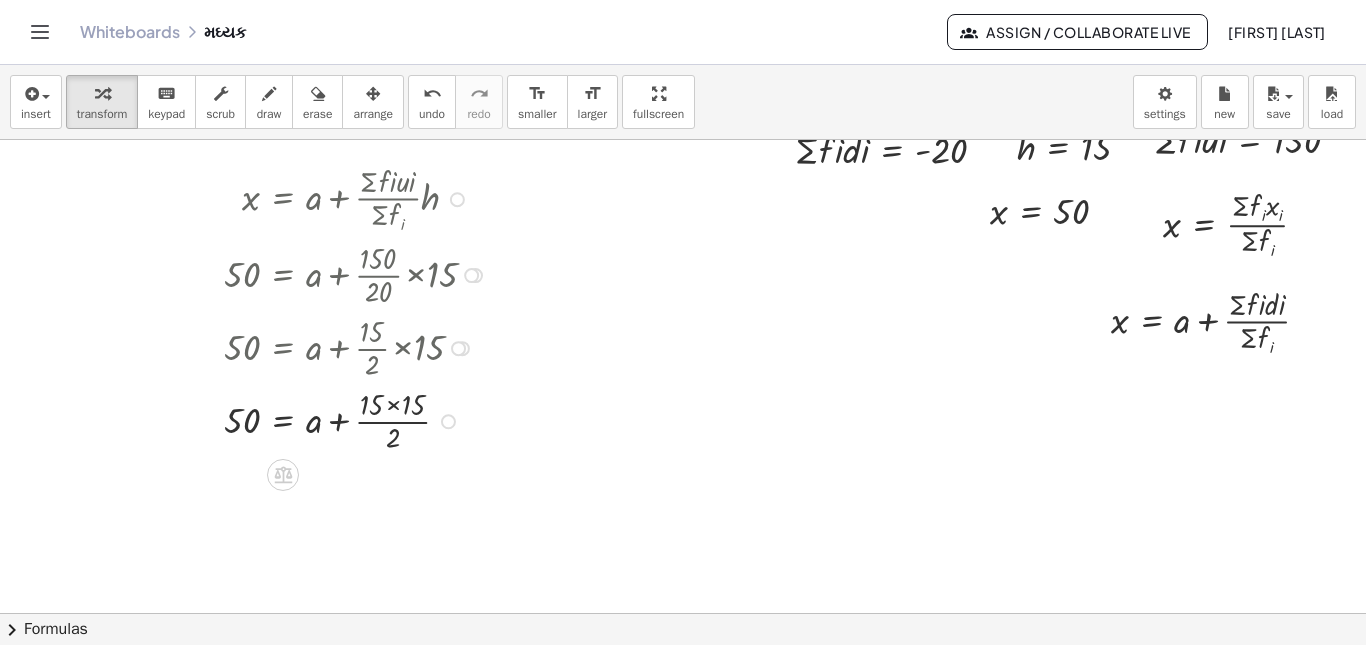 click at bounding box center [358, 419] 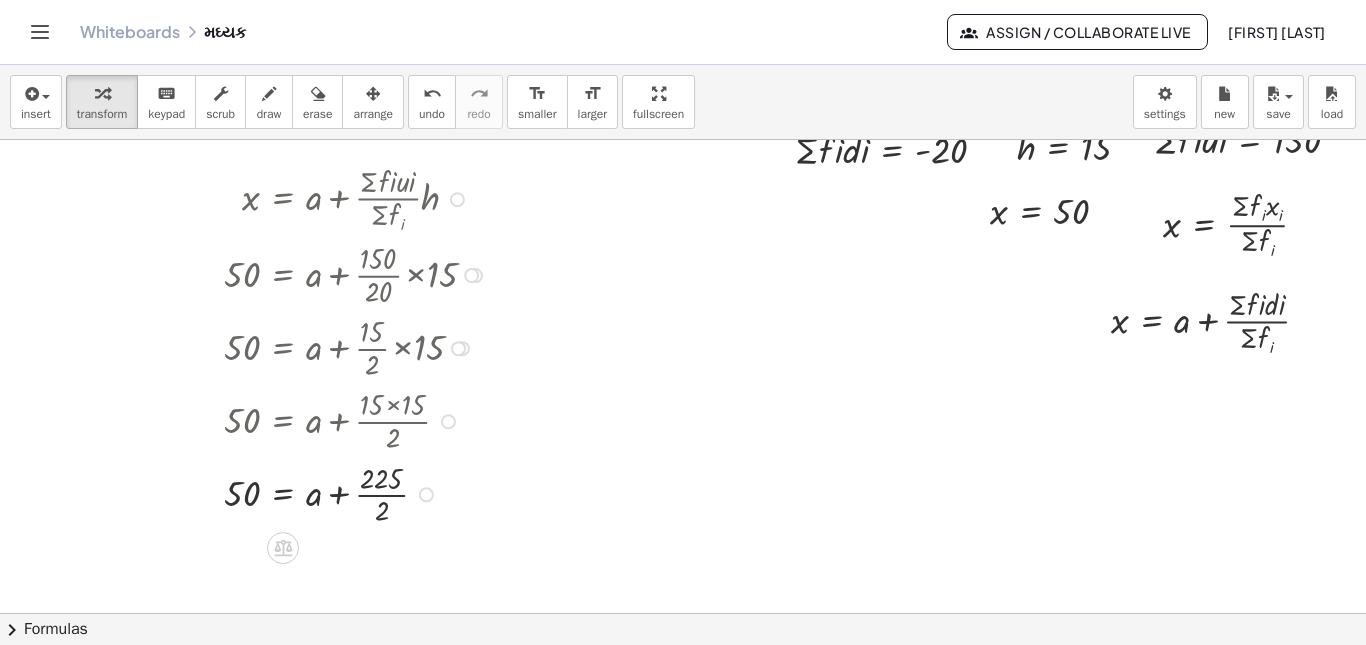 click at bounding box center [358, 493] 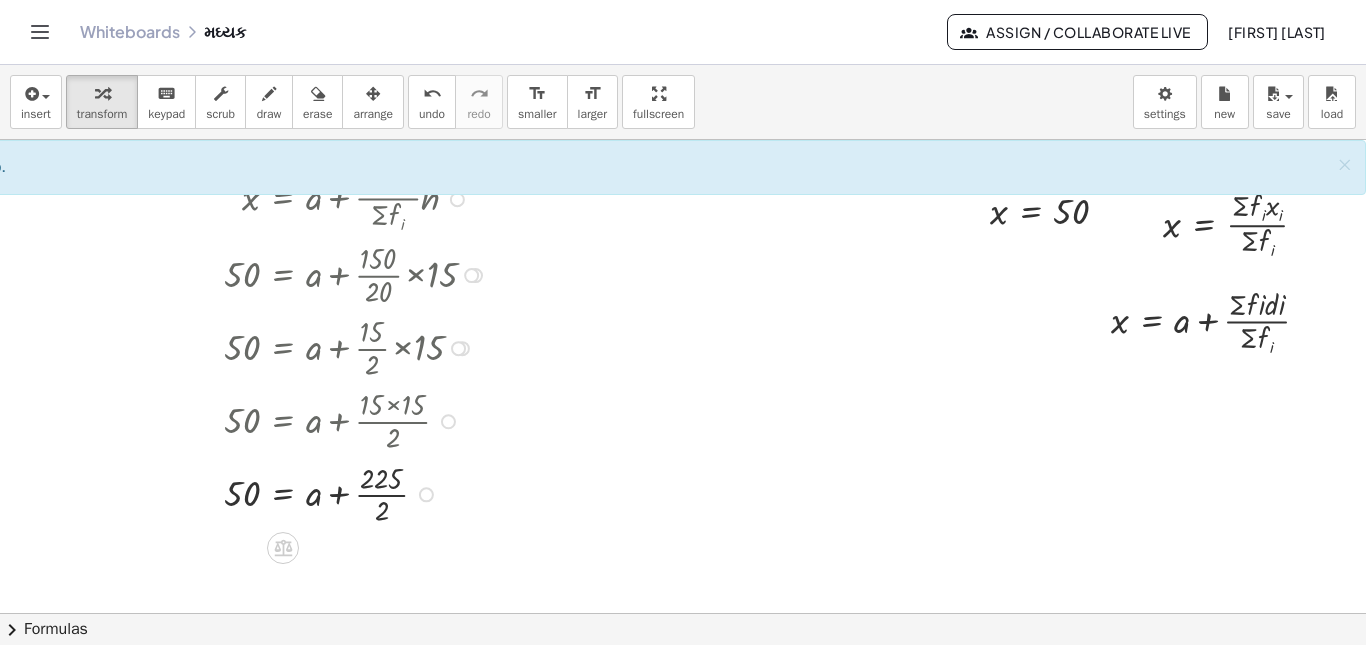 click at bounding box center [358, 493] 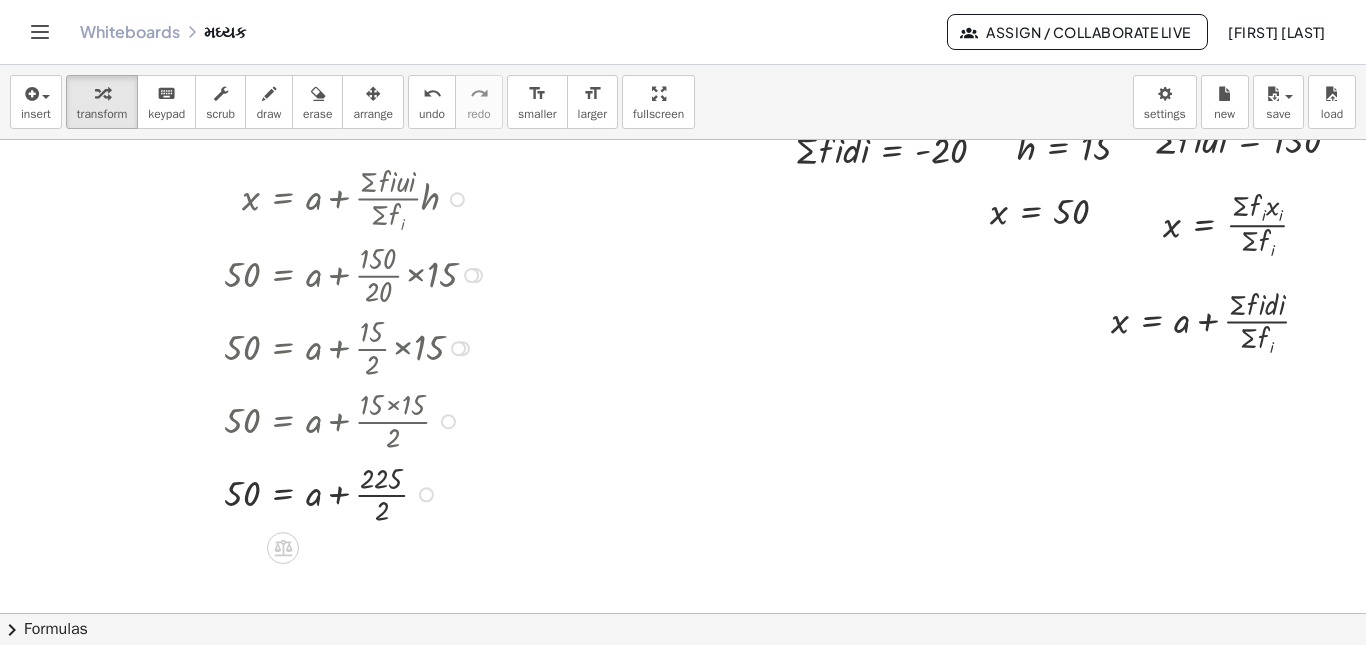 click at bounding box center (358, 493) 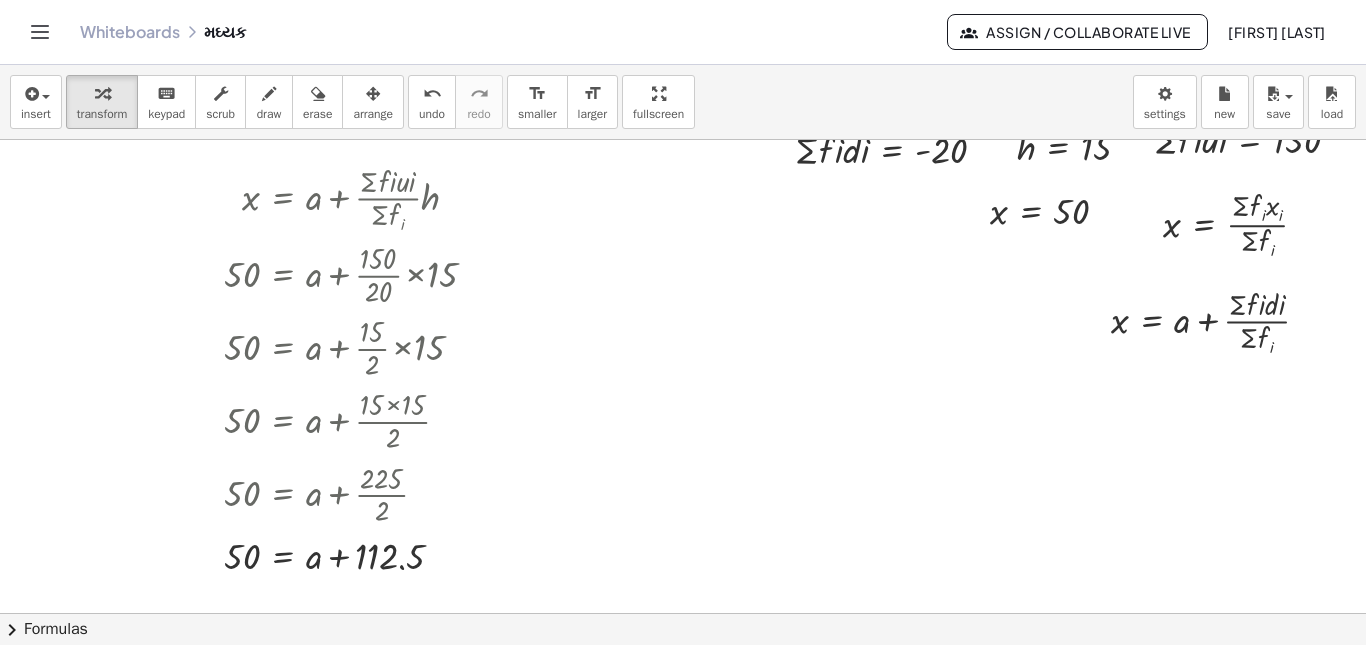 scroll, scrollTop: 200, scrollLeft: 147, axis: both 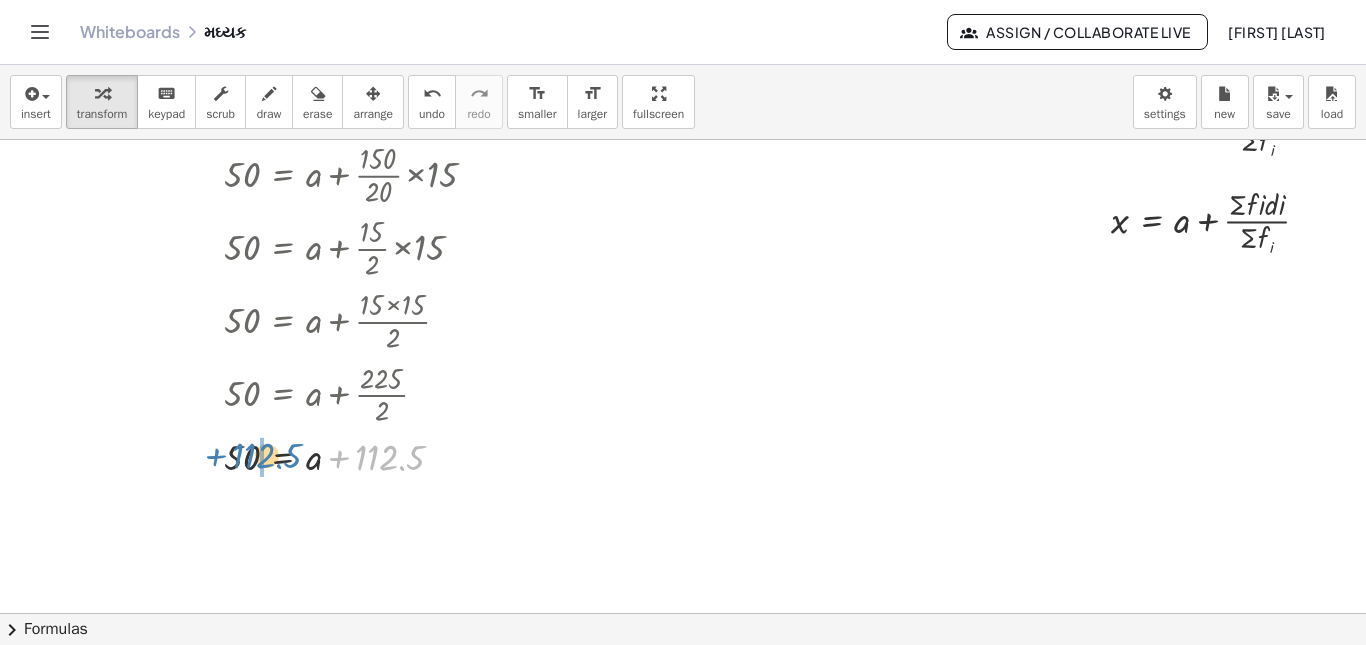 drag, startPoint x: 323, startPoint y: 456, endPoint x: 200, endPoint y: 454, distance: 123.01626 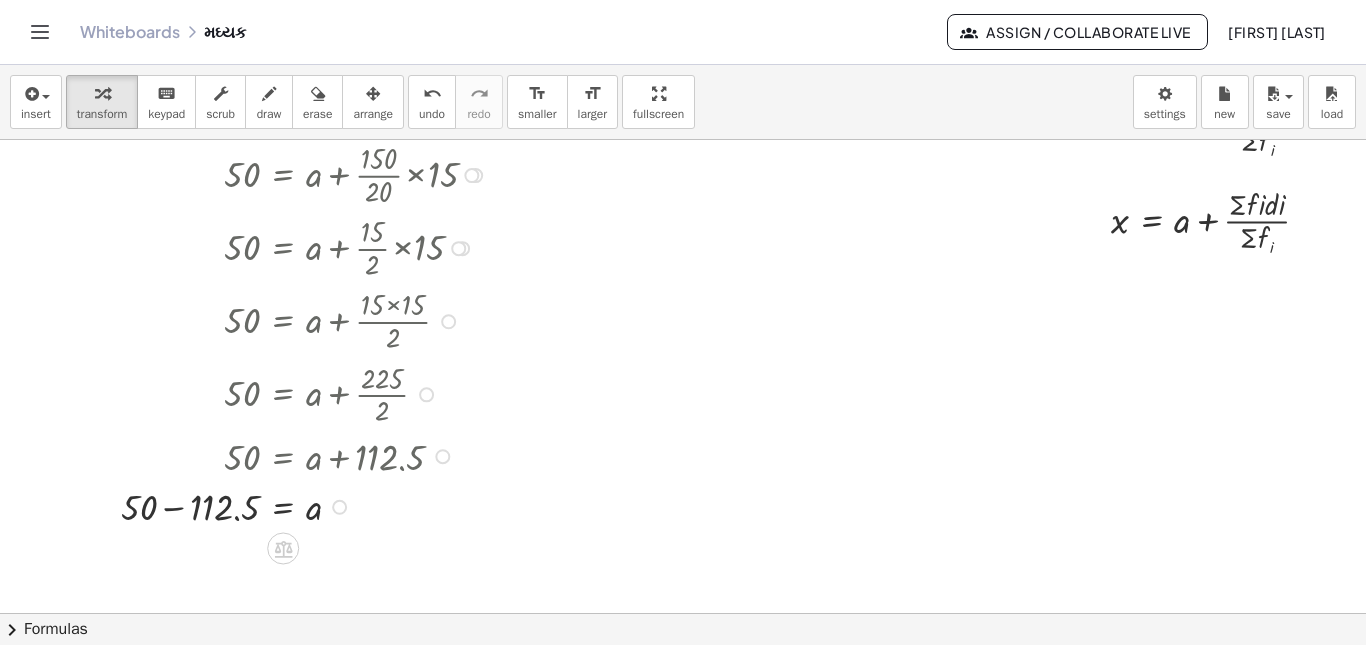 click at bounding box center (307, 505) 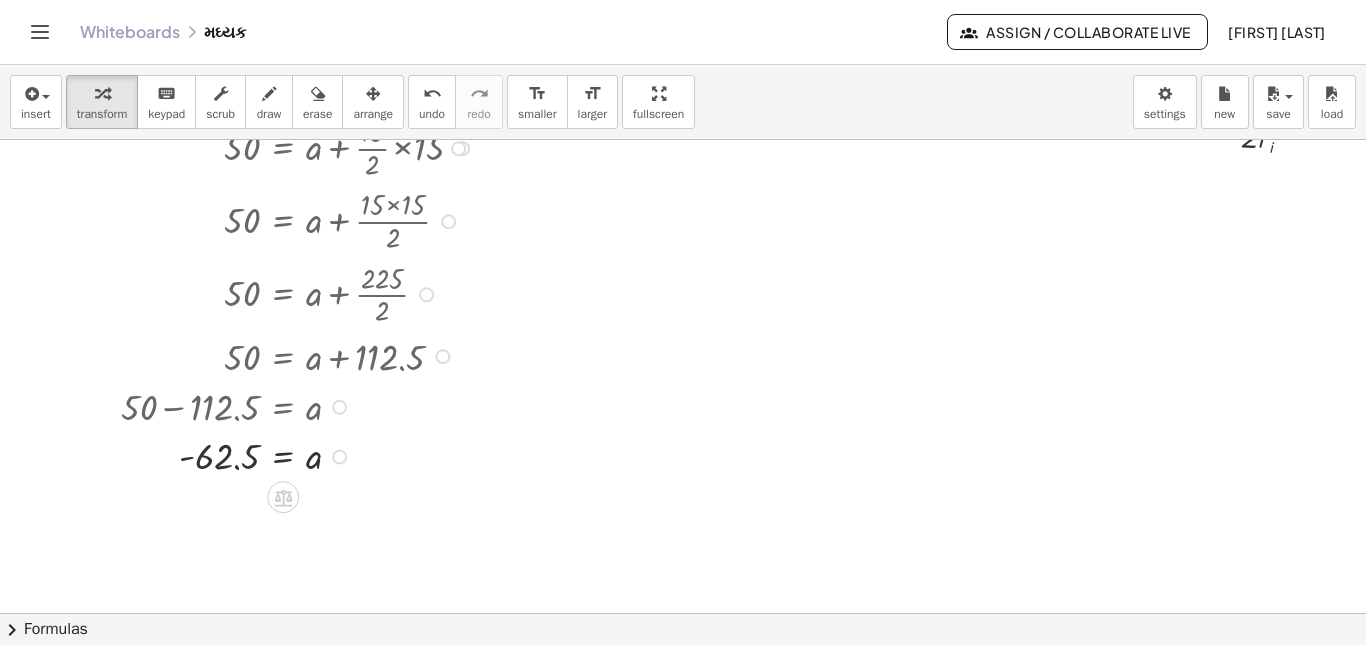 scroll, scrollTop: 200, scrollLeft: 147, axis: both 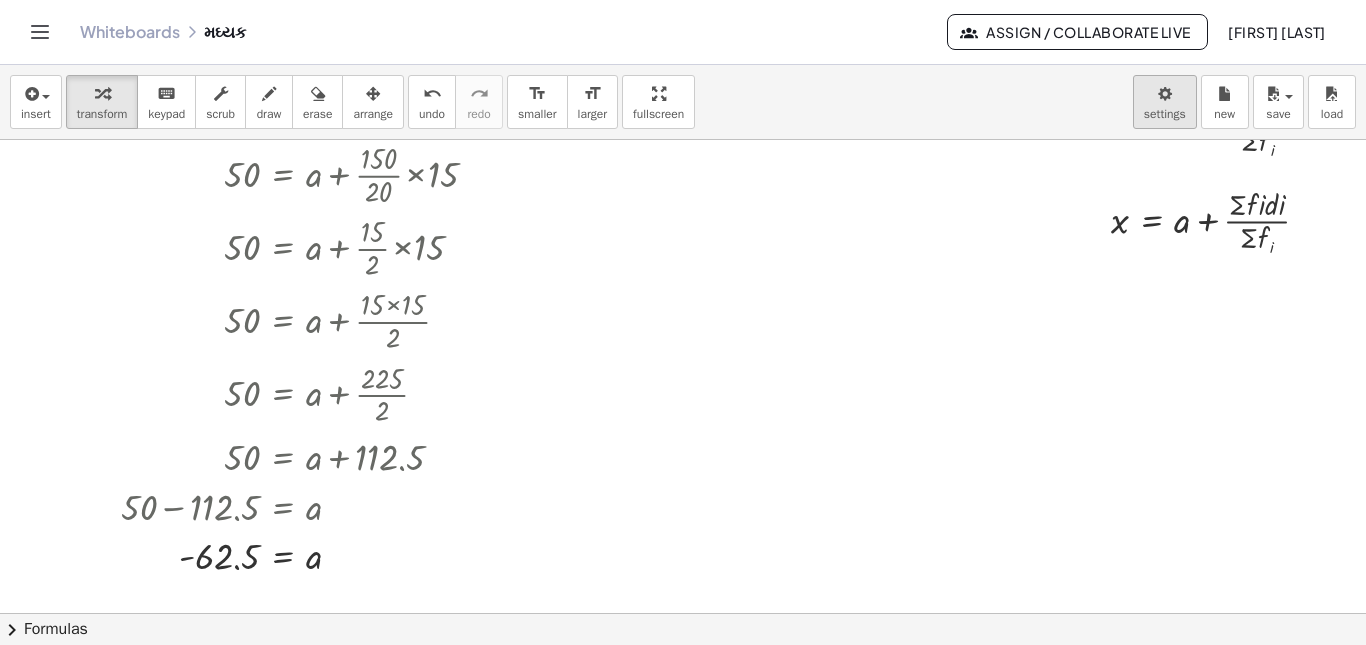 click on "Graspable Math Activities Get Started Activity Bank Assigned Work Classes Whiteboards Go Premium! Reference Account v1.28.3 | Privacy policy © 2025 | Graspable, Inc. Whiteboards મઘ્યક  Assign / Collaborate Live  Dabhi Rajesh   insert select one: Math Expression Function Text Youtube Video Graphing Geometry Geometry 3D transform keyboard keypad scrub draw erase arrange undo undo redo redo format_size smaller format_size larger fullscreen load   save Saved! × new settings x = × Σ × f i × x i × Σ × f i Transform line Copy line as LaTeX Copy derivation as LaTeX Expand new lines: On x = + a + × Σ × f × i × d × i × Σ × f i Fix a mistake Transform line Copy line as LaTeX Copy derivation as LaTeX Expand new lines: On x = + a + × × Σ × f × i × u × i × Σ × f i × h 50 = + a + × × Σ × f × i × u × i × Σ × f i × h 50 = + a + × × 150 × Σ × f i × h 50 = + a + × × 150 × 20 × h 50 = + a + × × 150 × 20 × 15 50 = + a + × × 15 × 10 × 2 × 10 × 15 =" at bounding box center [683, 322] 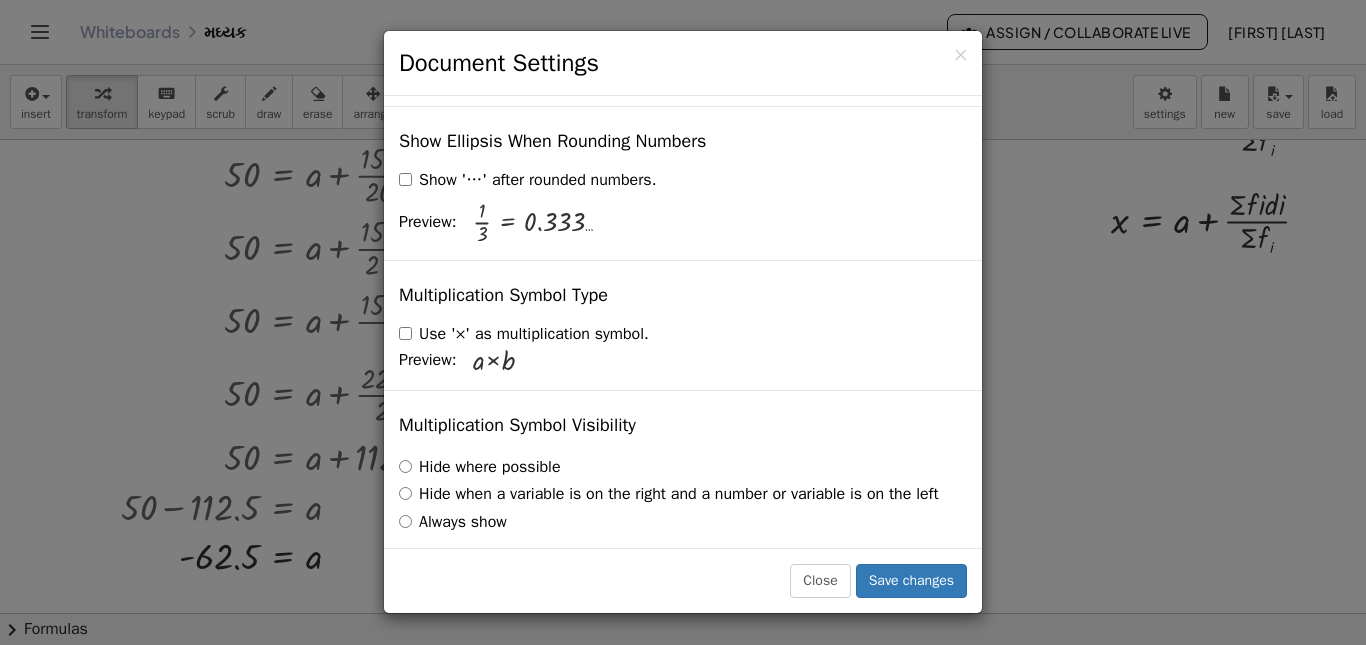 scroll, scrollTop: 4890, scrollLeft: 0, axis: vertical 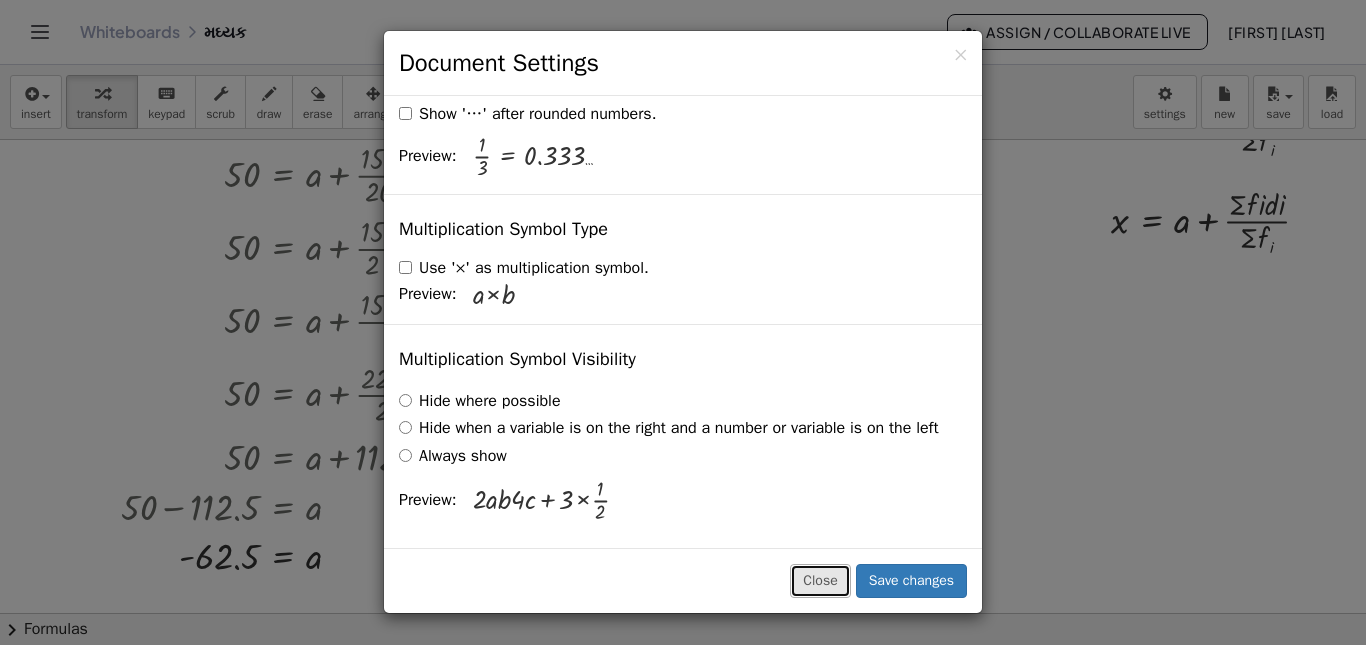 click on "Close" at bounding box center (820, 581) 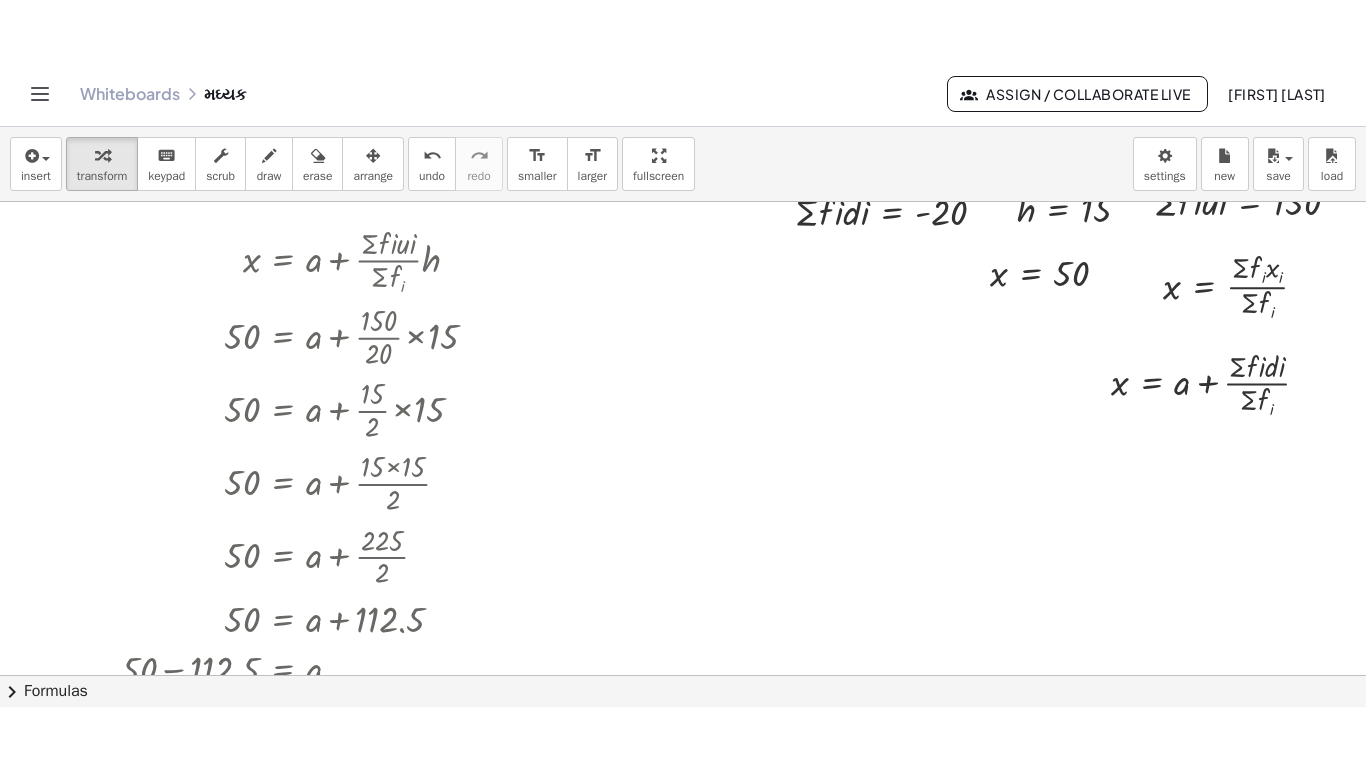 scroll, scrollTop: 0, scrollLeft: 147, axis: horizontal 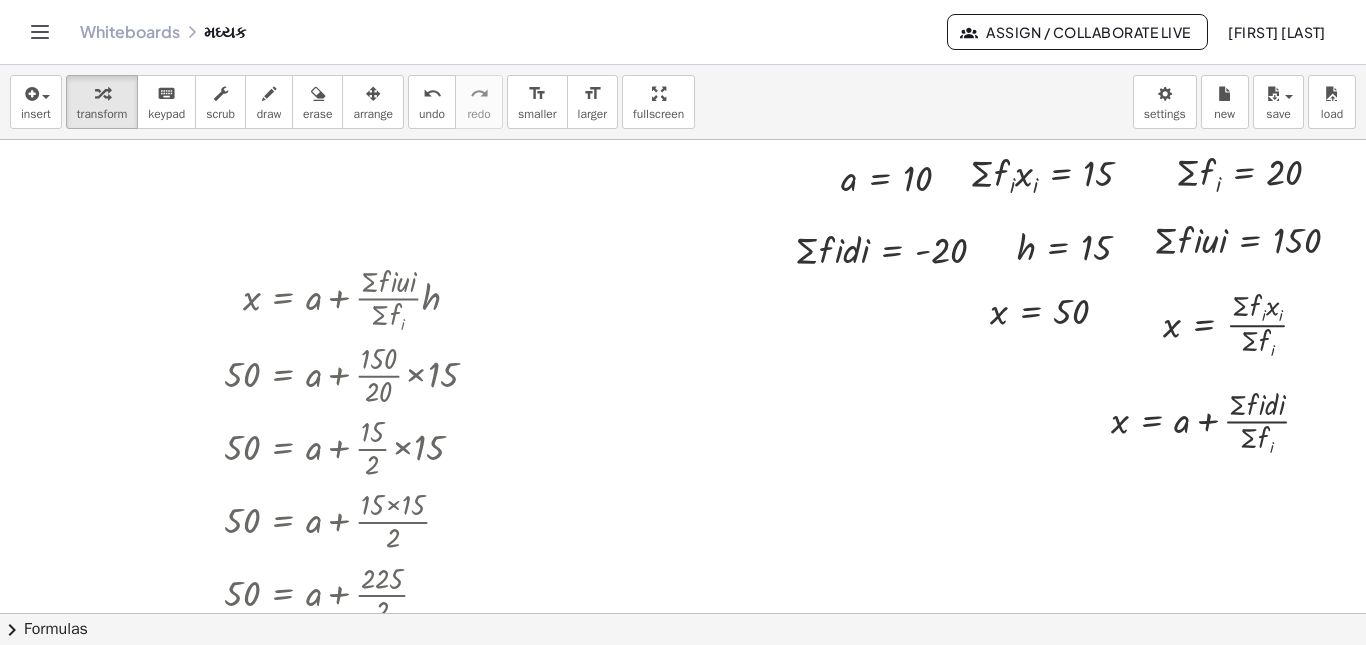 click on "insert select one: Math Expression Function Text Youtube Video Graphing Geometry Geometry 3D transform keyboard keypad scrub draw erase arrange undo undo redo redo format_size smaller format_size larger fullscreen load   save Saved! × new settings x = × Σ × f i × x i × Σ × f i Transform line Copy line as LaTeX Copy derivation as LaTeX Expand new lines: On x = + a + × Σ × f × i × d × i × Σ × f i Fix a mistake Transform line Copy line as LaTeX Copy derivation as LaTeX Expand new lines: On x = + a + × × Σ × f × i × u × i × Σ × f i × h 50 = + a + × × Σ × f × i × u × i × Σ × f i × h 50 = + a + × × 150 × Σ × f i × h 50 = + a + × × 150 × 20 × h 50 = + a + × × 150 × 20 × 15 50 = + a + × × 15 × 10 × 2 × 10 × 15 50 = + a + × × 15 × 2 × 15 50 = + a + × 15 × 15 × 2 50 = + a + × 225 × 2 50 = + a + 112.5 + 50 − 112.5 = a = a - 62.5 a = 10 × Σ × f i × x i = 15 × Σ × f i = 20 Fix a mistake Transform line Copy line as LaTeX Expand new lines: On f" at bounding box center [683, 355] 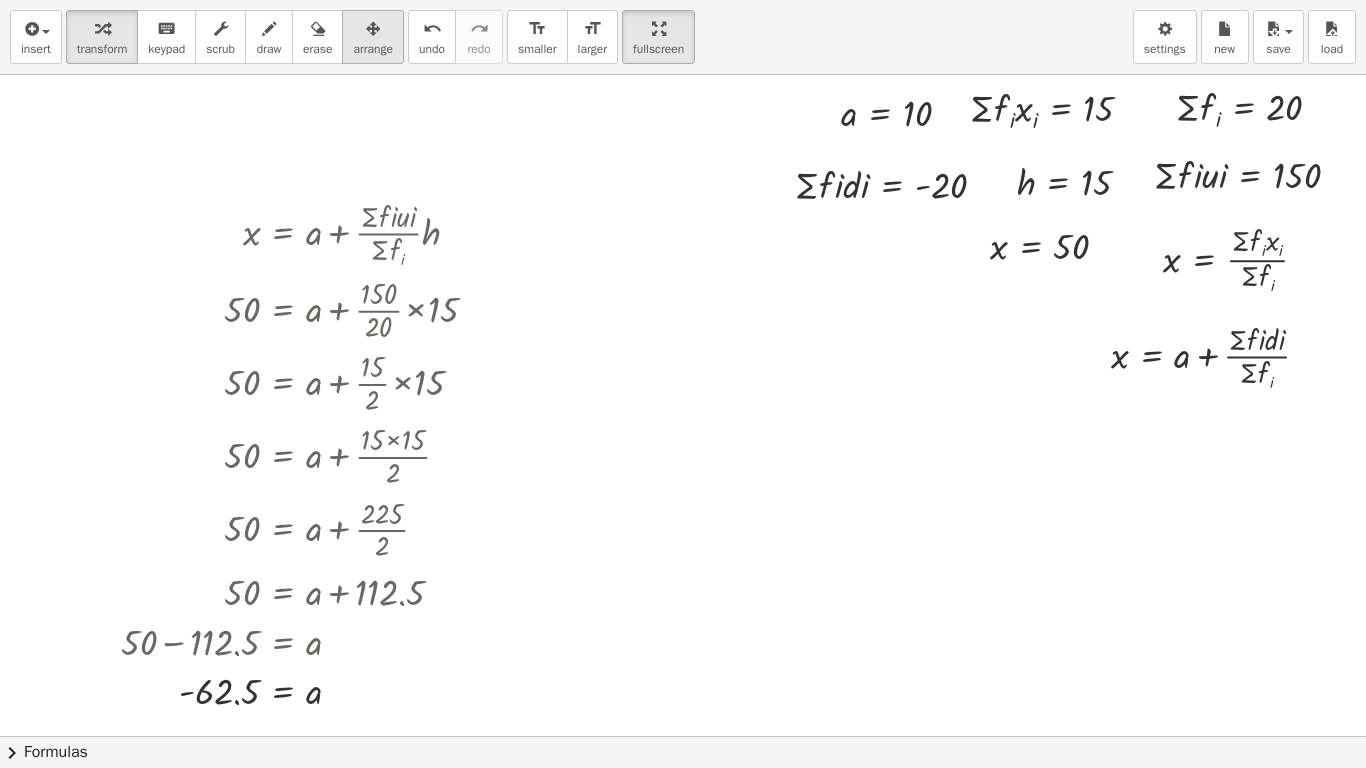 click at bounding box center [373, 28] 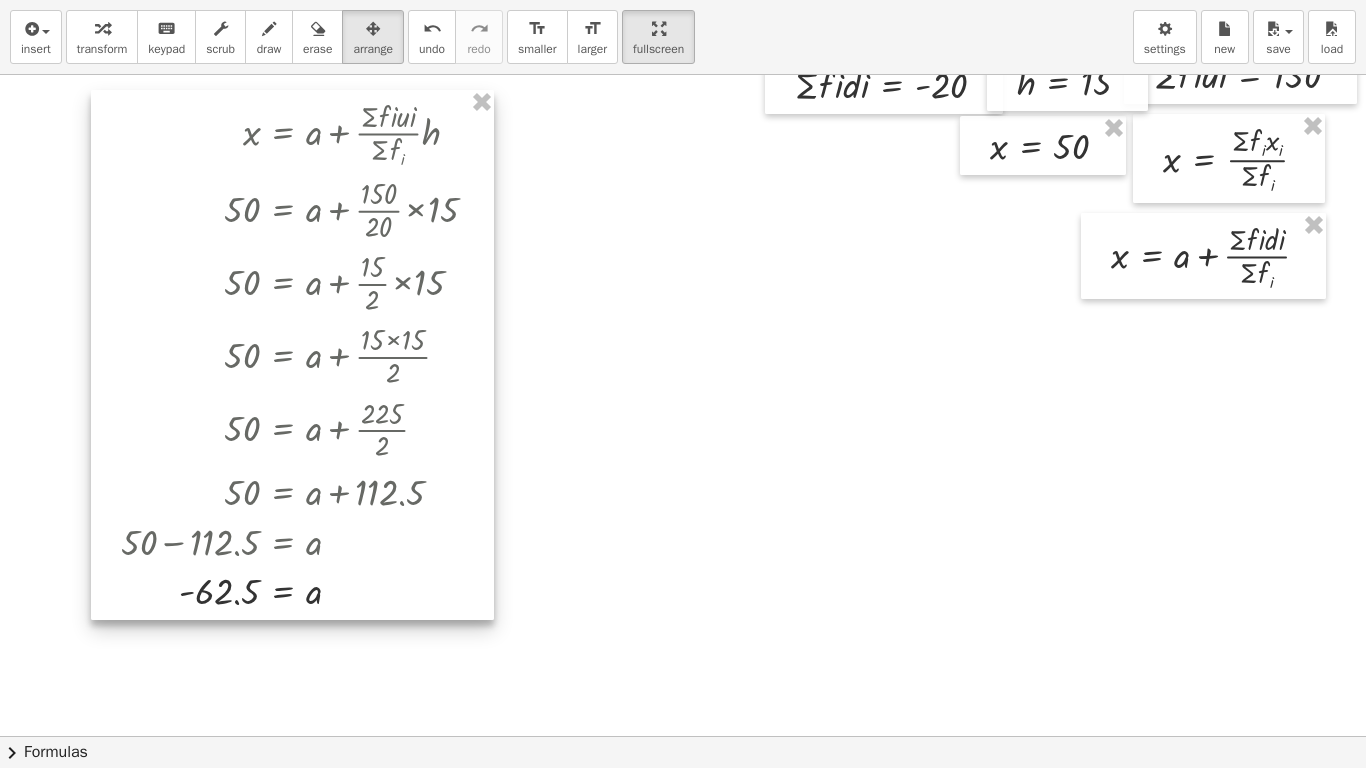 scroll, scrollTop: 0, scrollLeft: 147, axis: horizontal 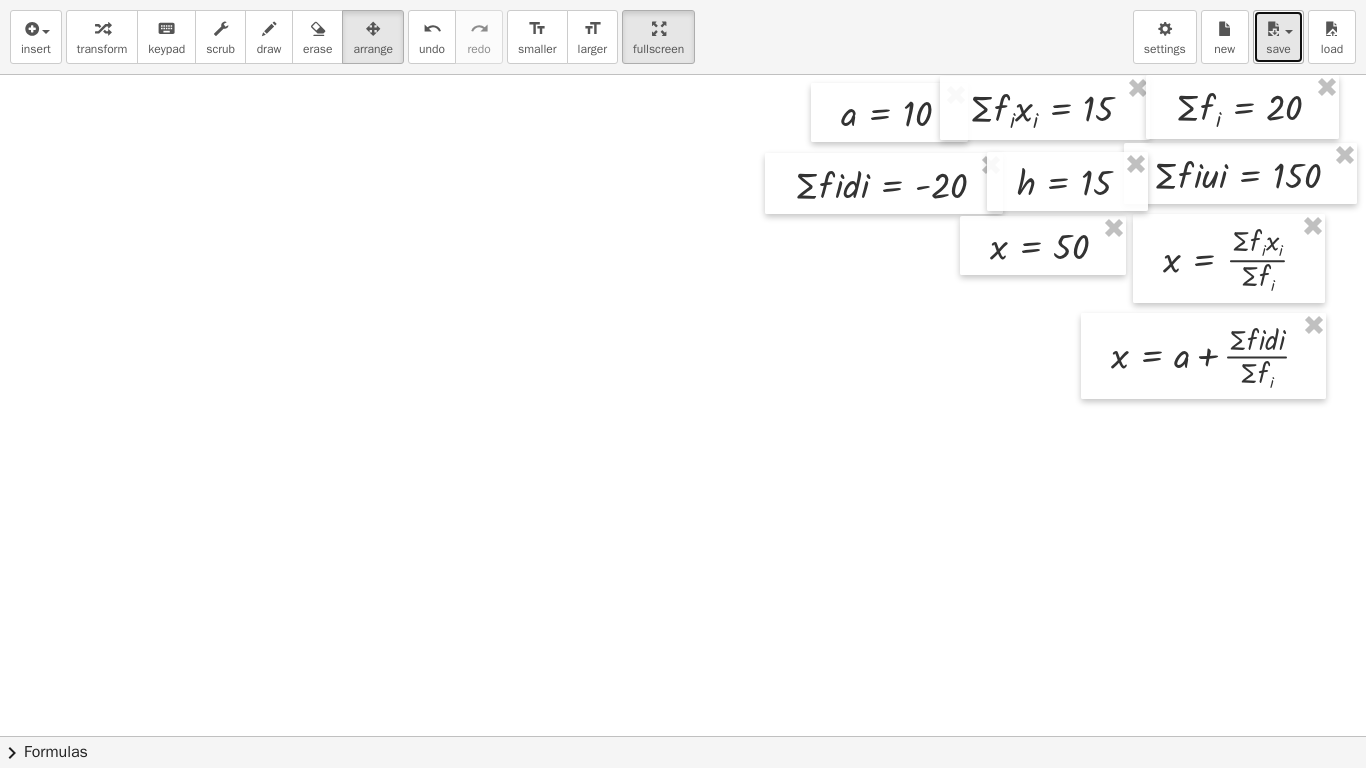 click on "save" at bounding box center [1278, 49] 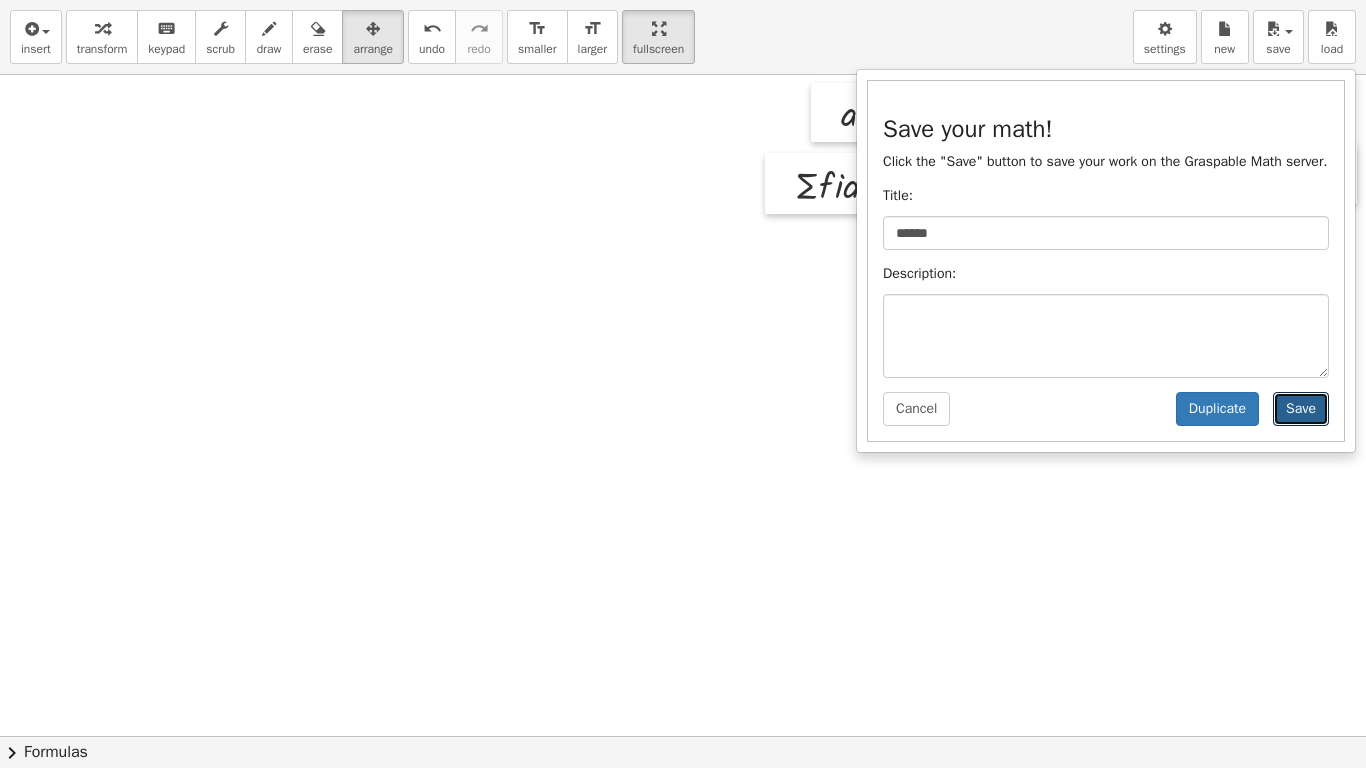 click on "Save" at bounding box center (1301, 409) 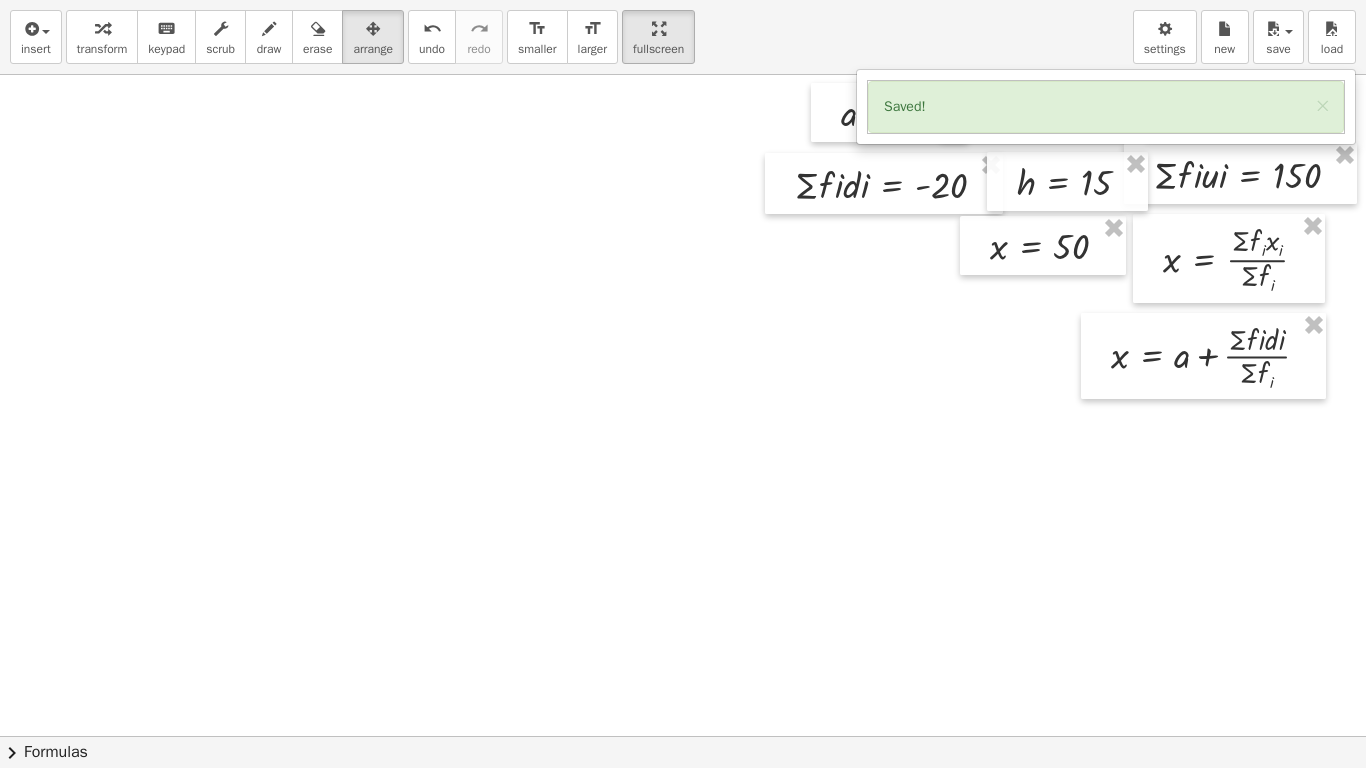 click at bounding box center [615, 736] 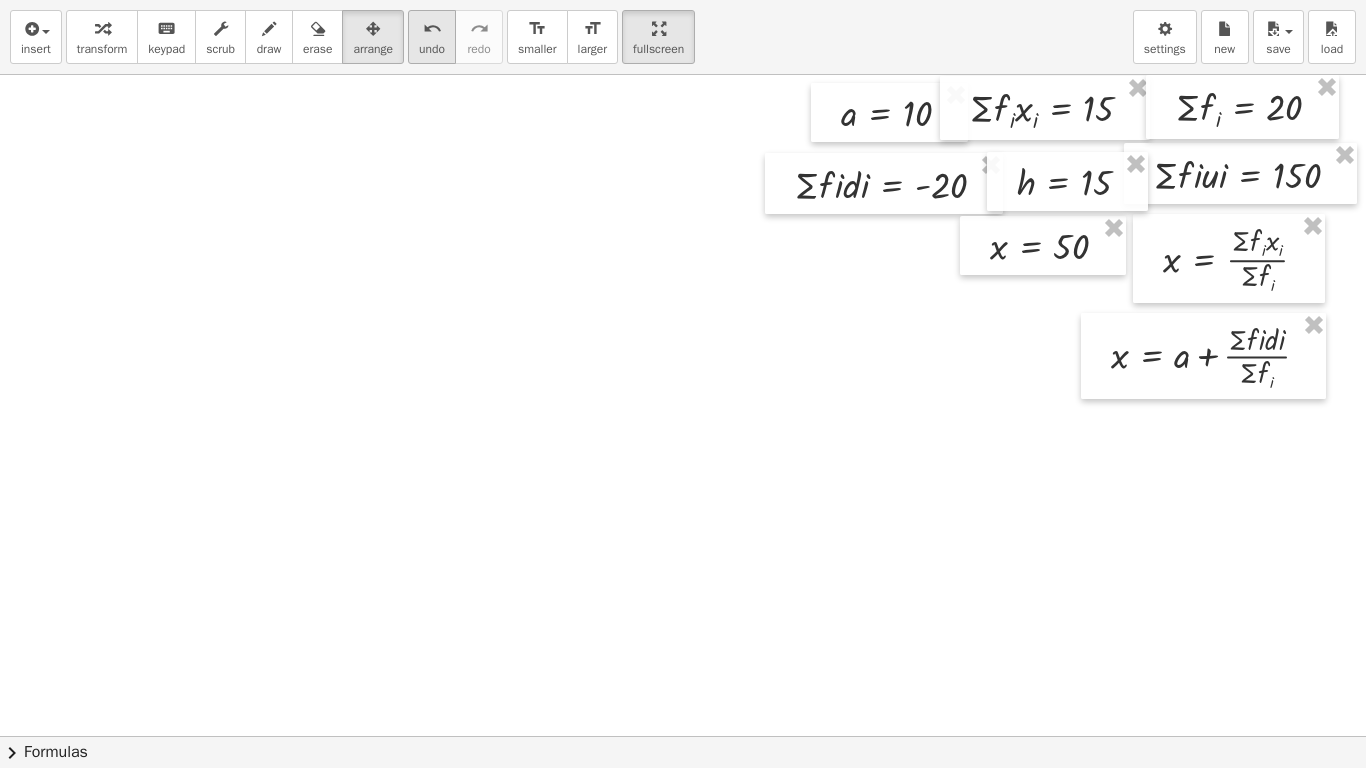 click on "undo" at bounding box center [432, 28] 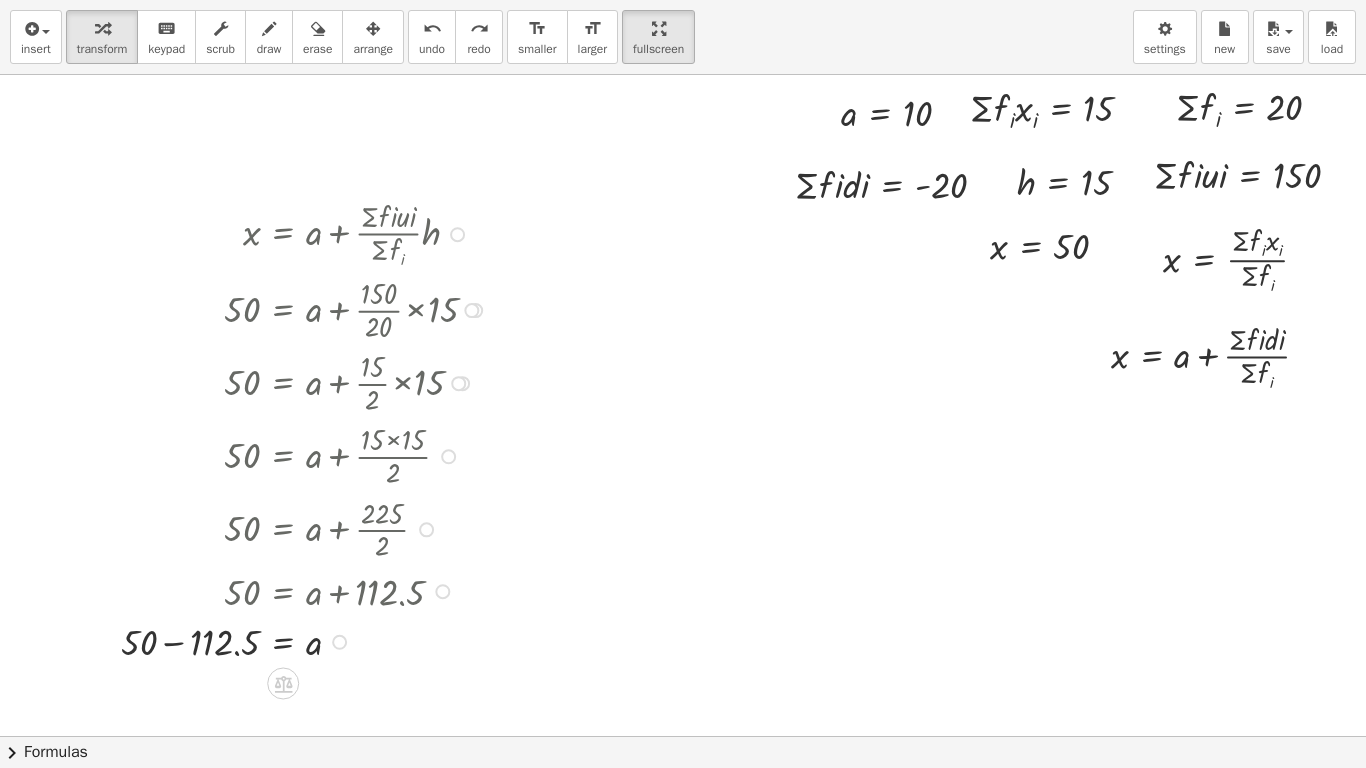 click at bounding box center [457, 234] 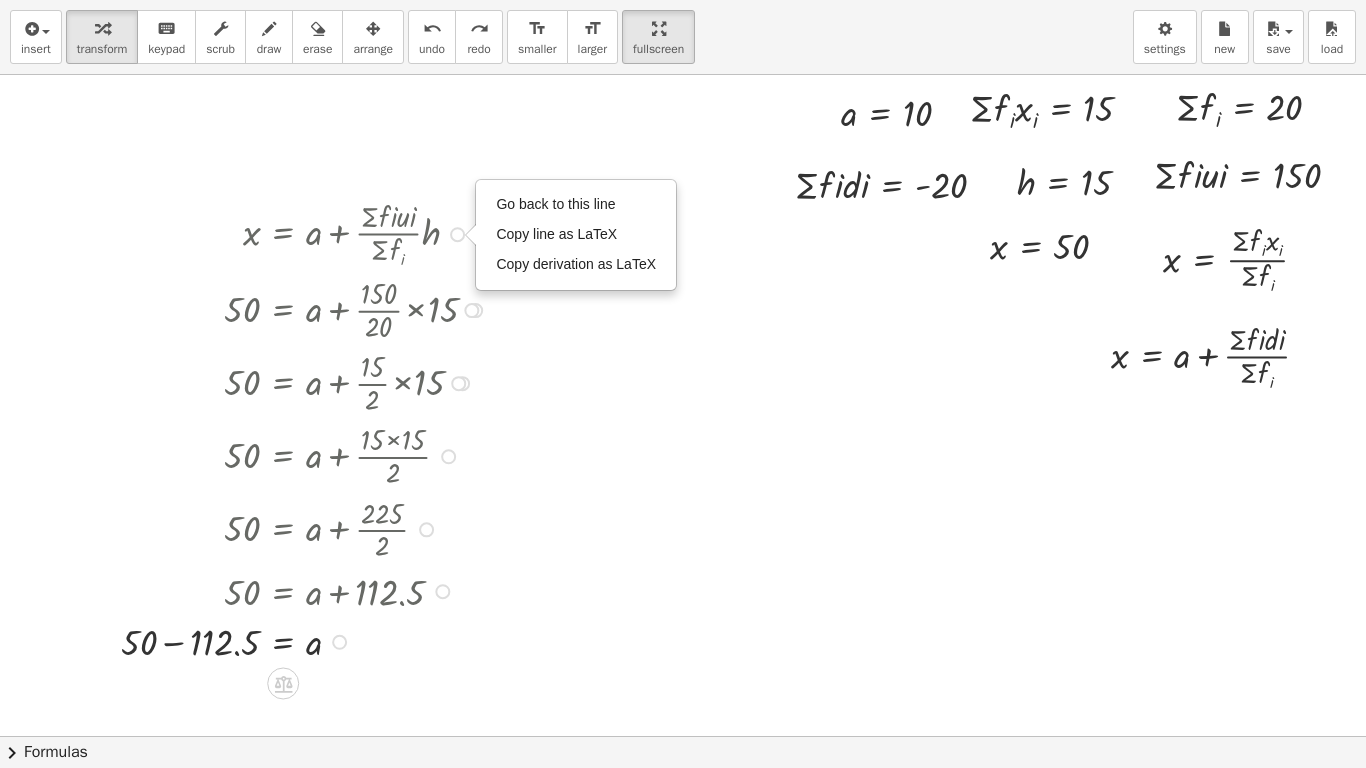 click on "Go back to this line" at bounding box center [555, 204] 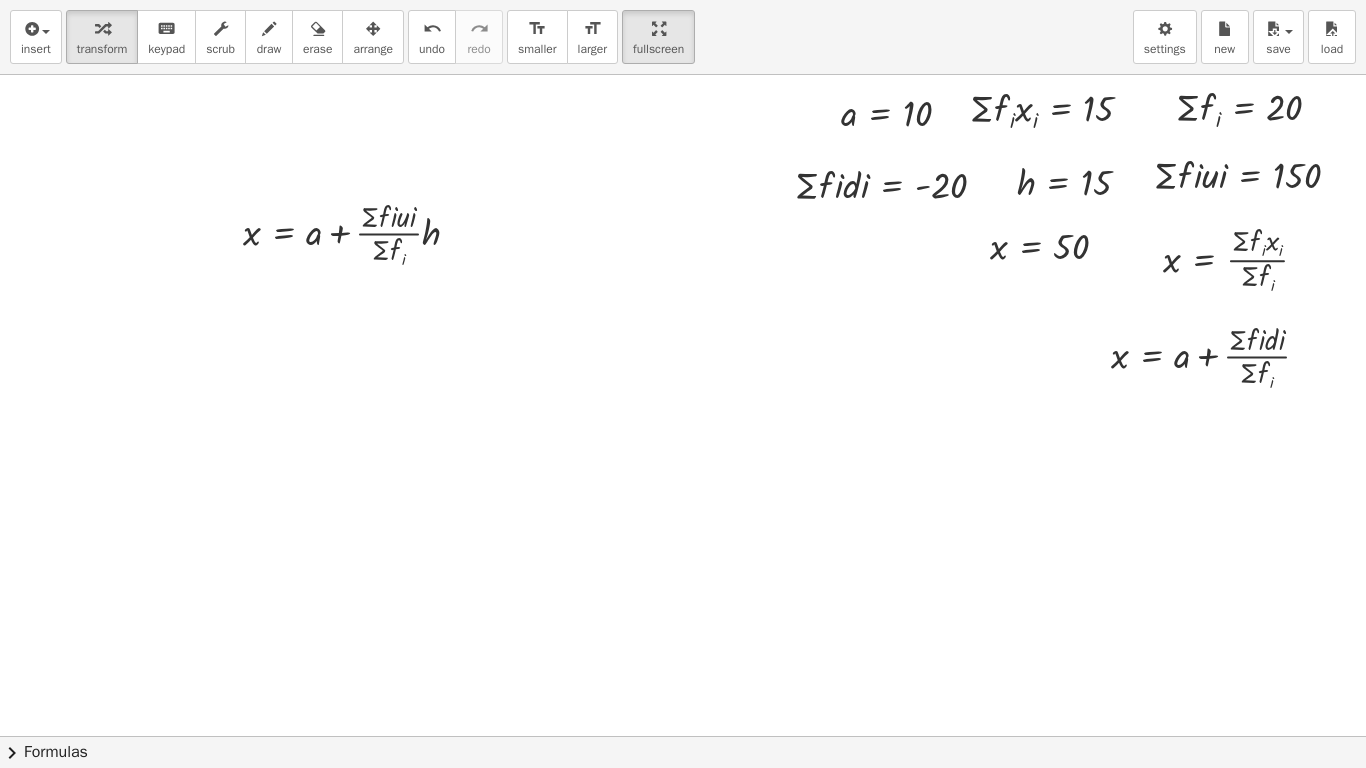 click at bounding box center [615, 736] 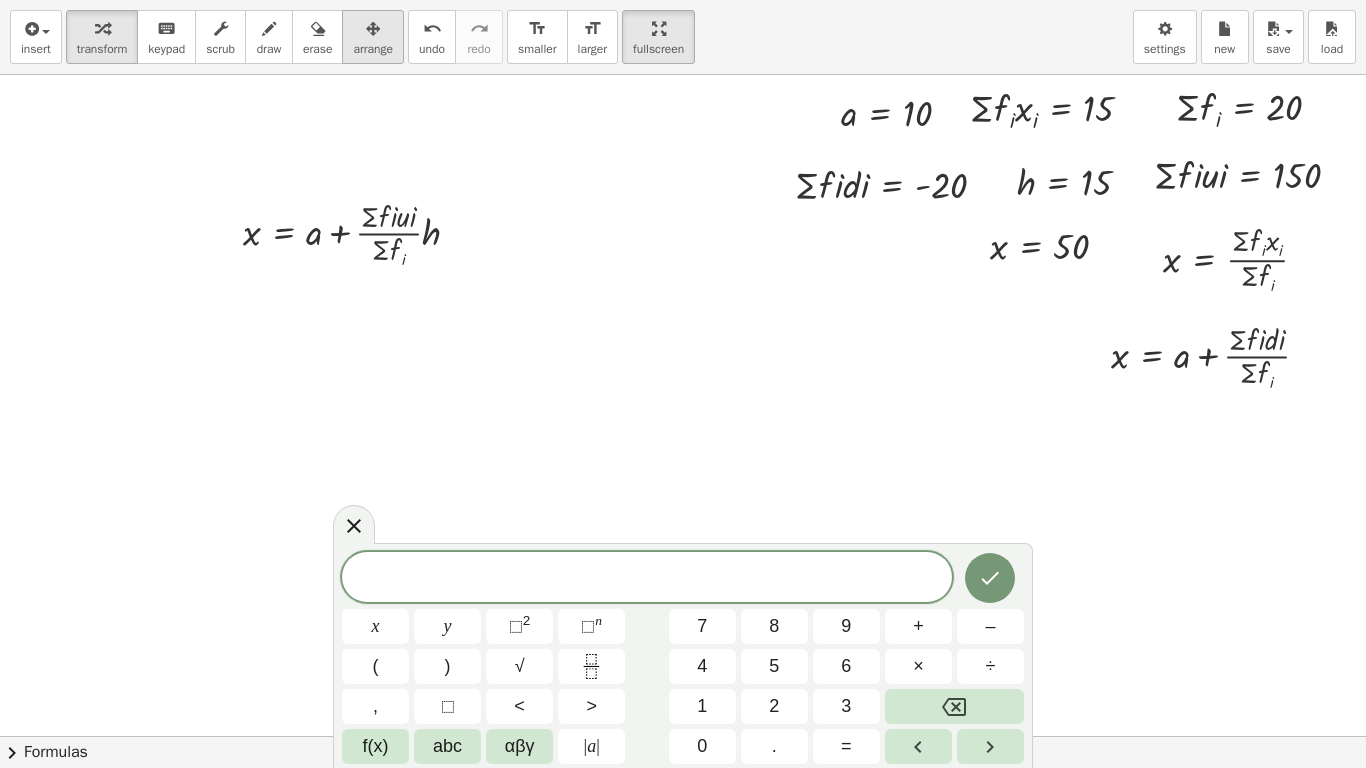 click on "arrange" at bounding box center (373, 49) 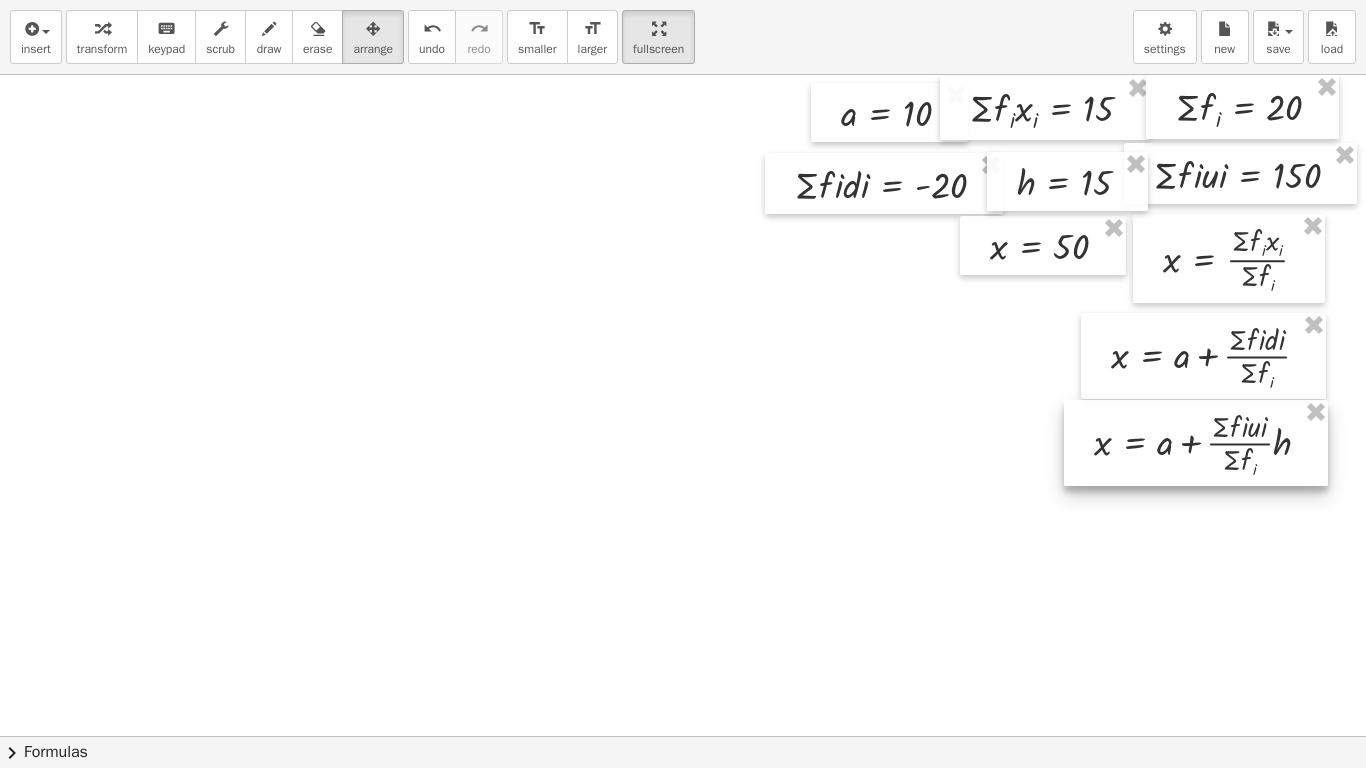 drag, startPoint x: 328, startPoint y: 232, endPoint x: 1178, endPoint y: 442, distance: 875.55695 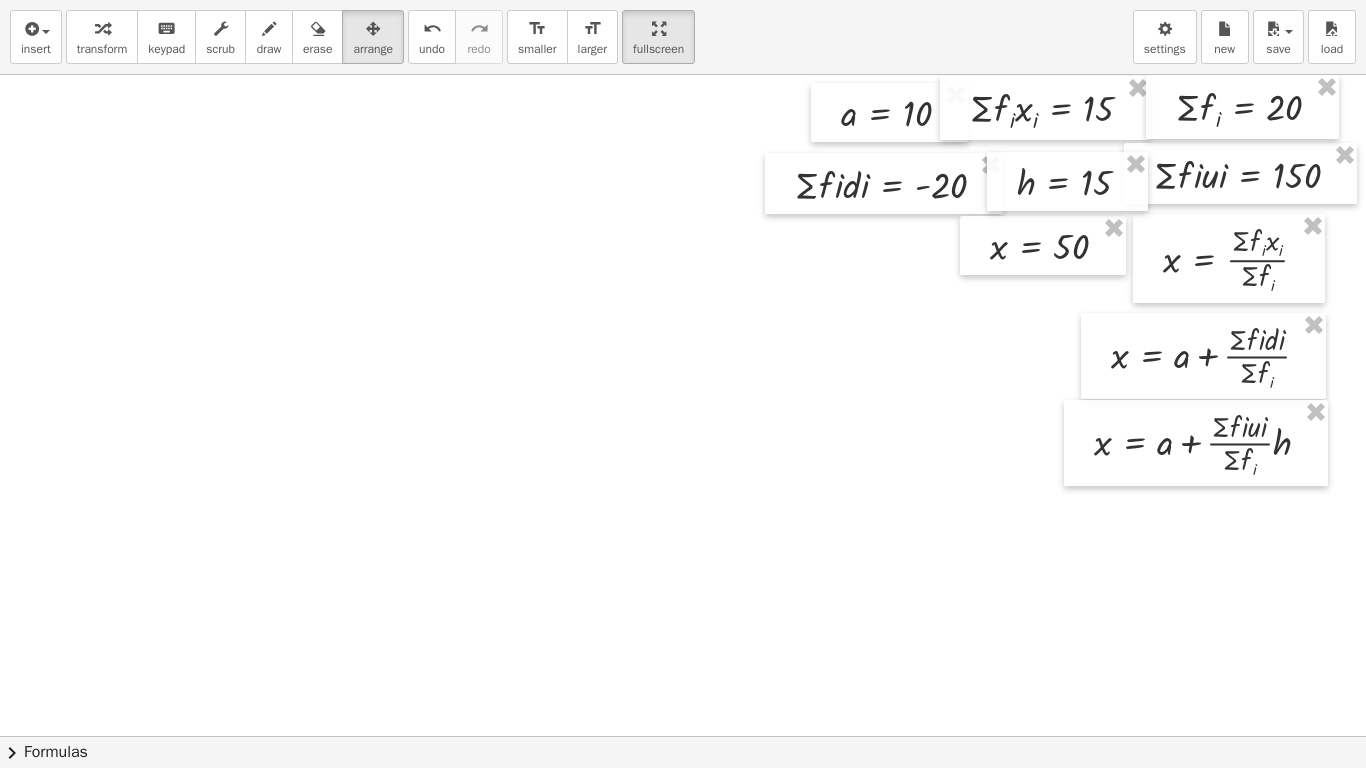 click at bounding box center (615, 736) 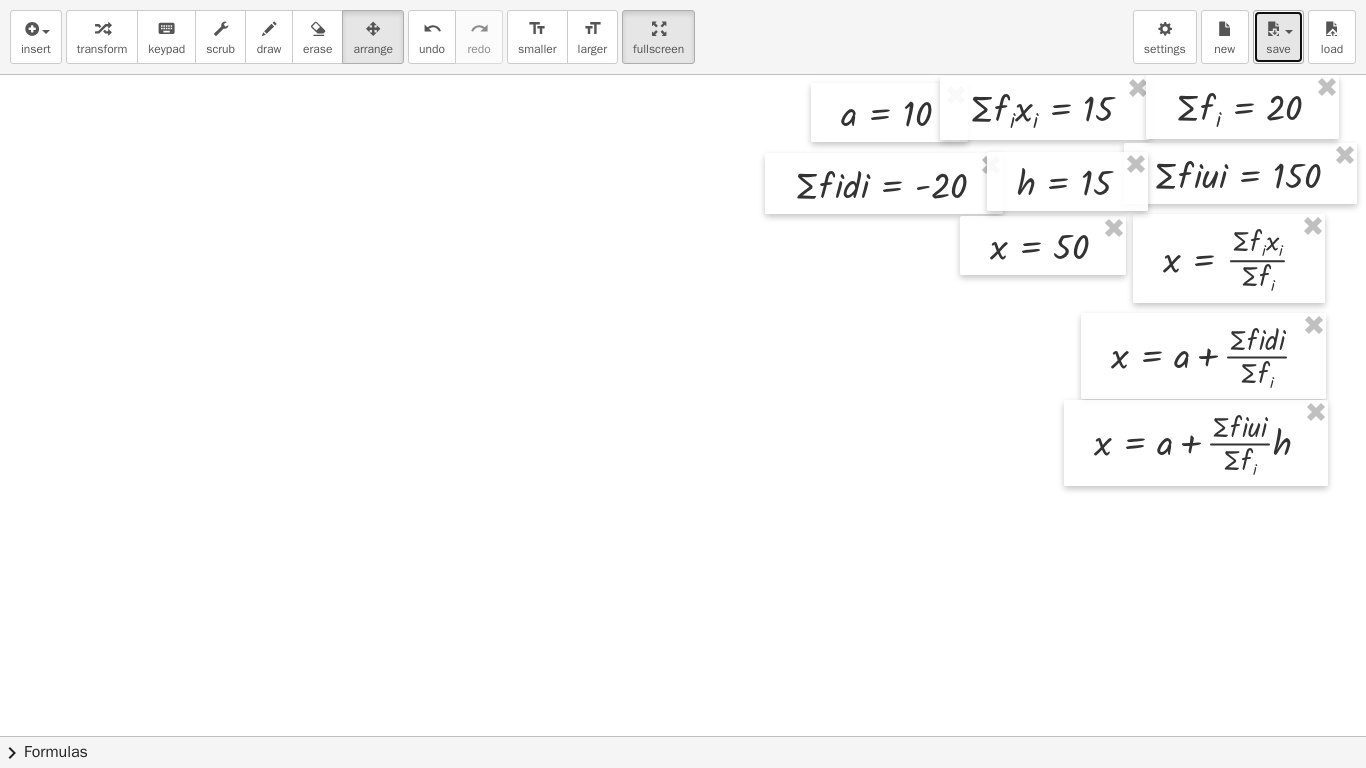 click at bounding box center (1273, 29) 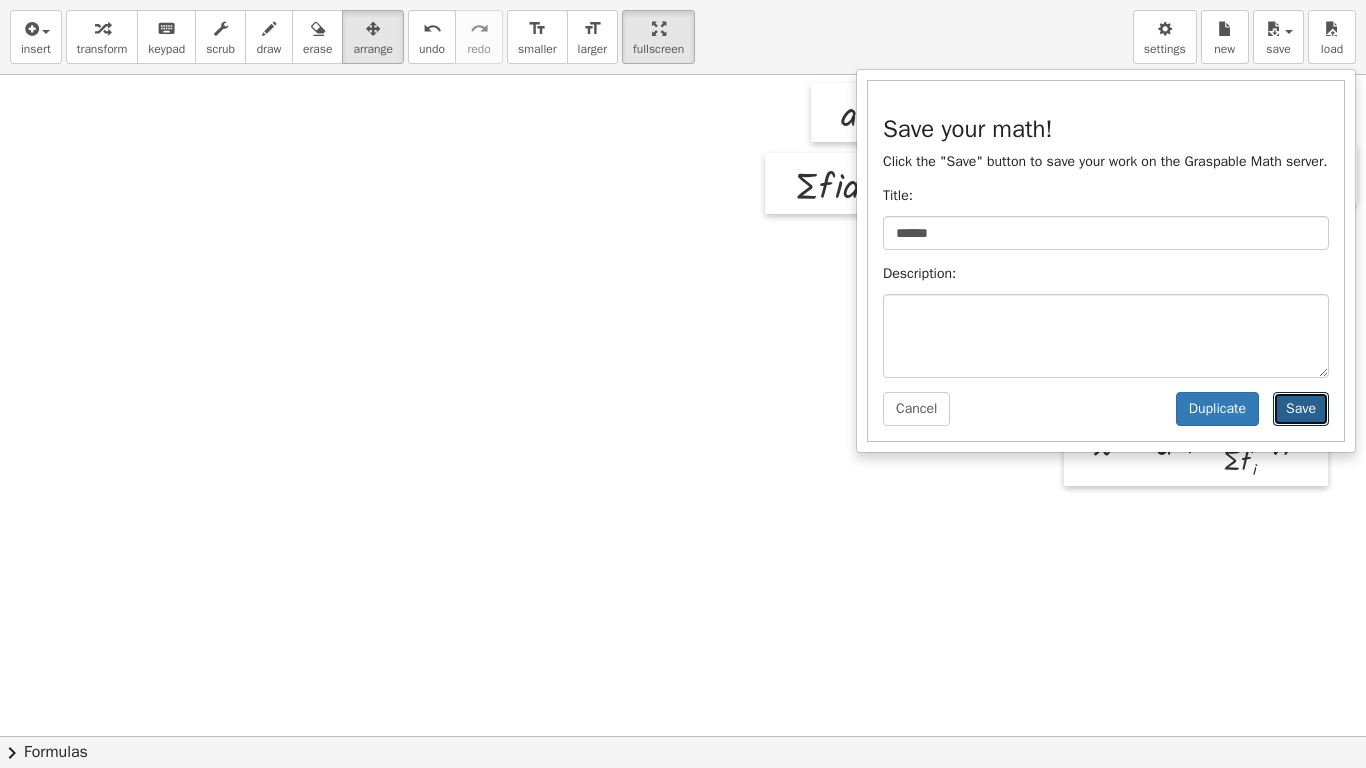 click on "Save" at bounding box center [1301, 409] 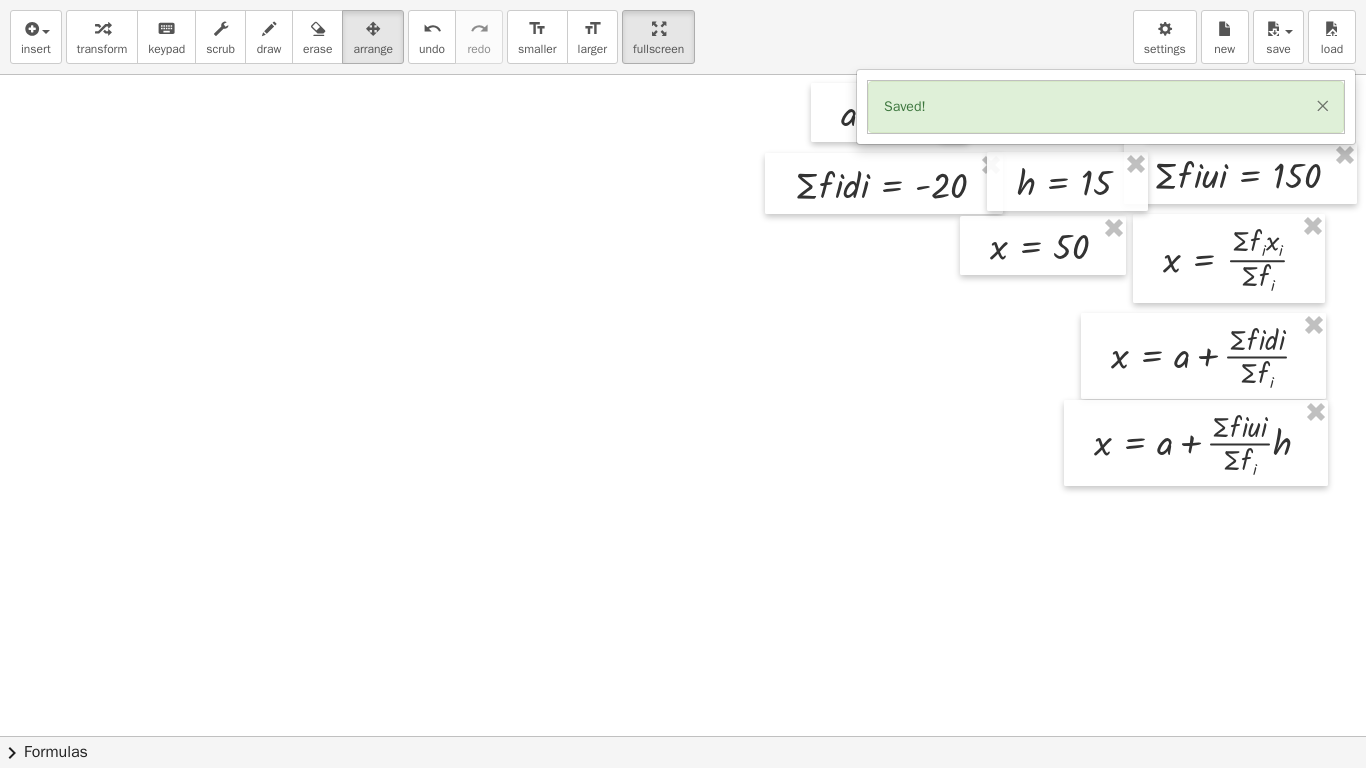 click on "×" at bounding box center (1322, 105) 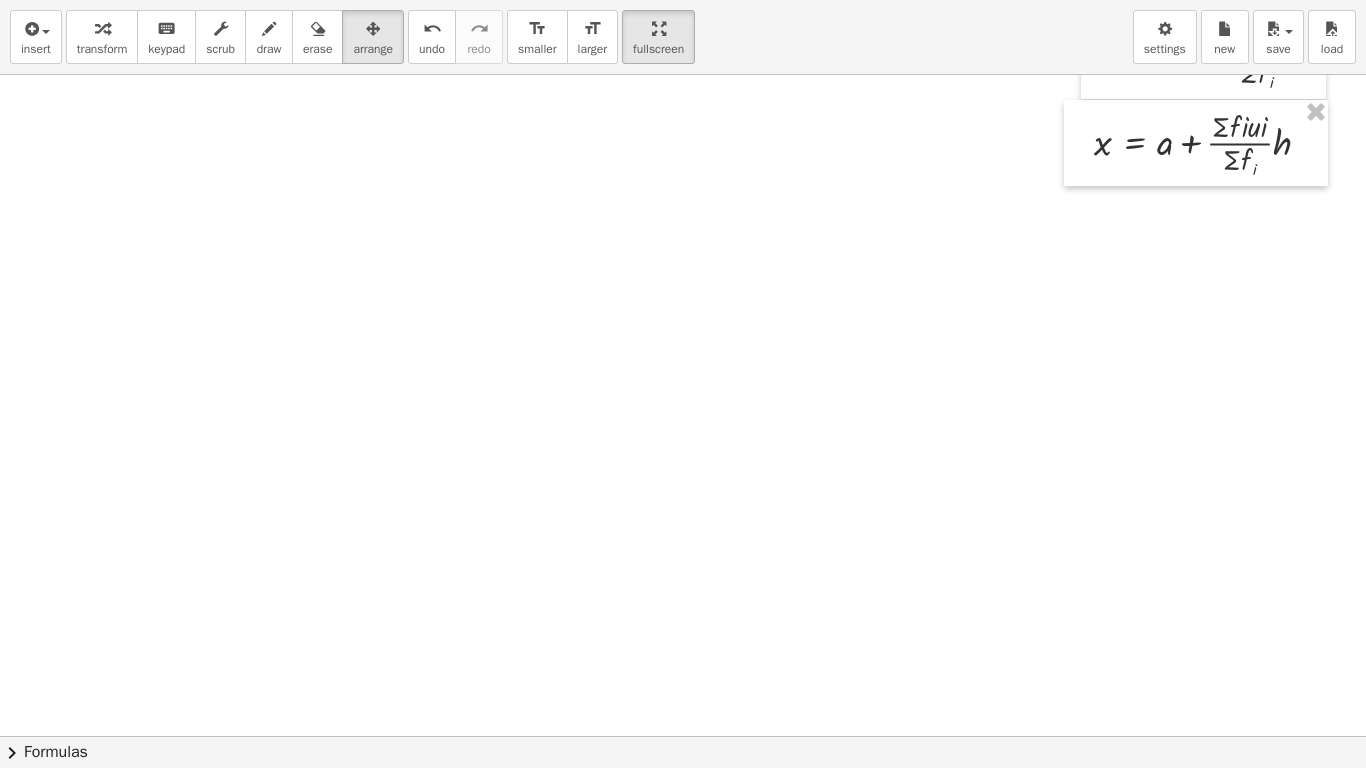 scroll, scrollTop: 0, scrollLeft: 147, axis: horizontal 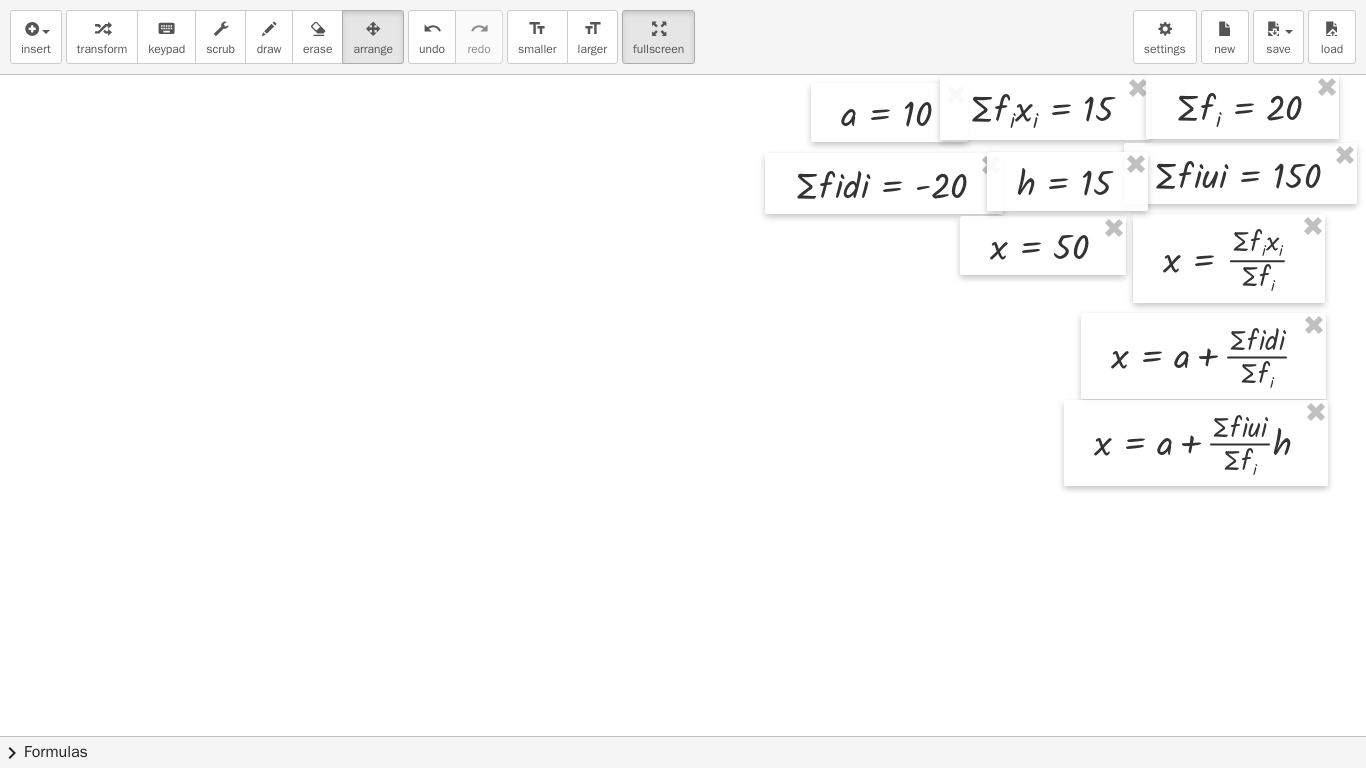 click at bounding box center [615, 736] 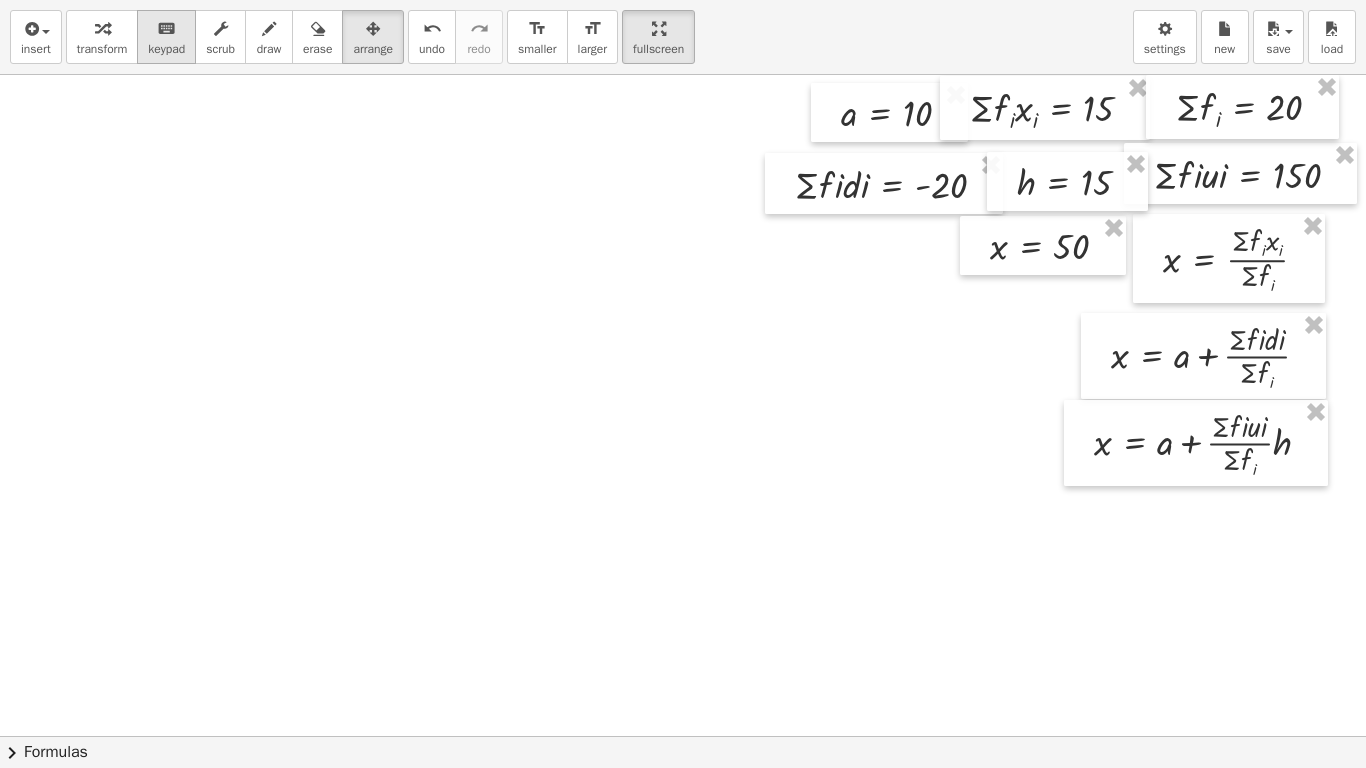 click on "keyboard" at bounding box center (166, 28) 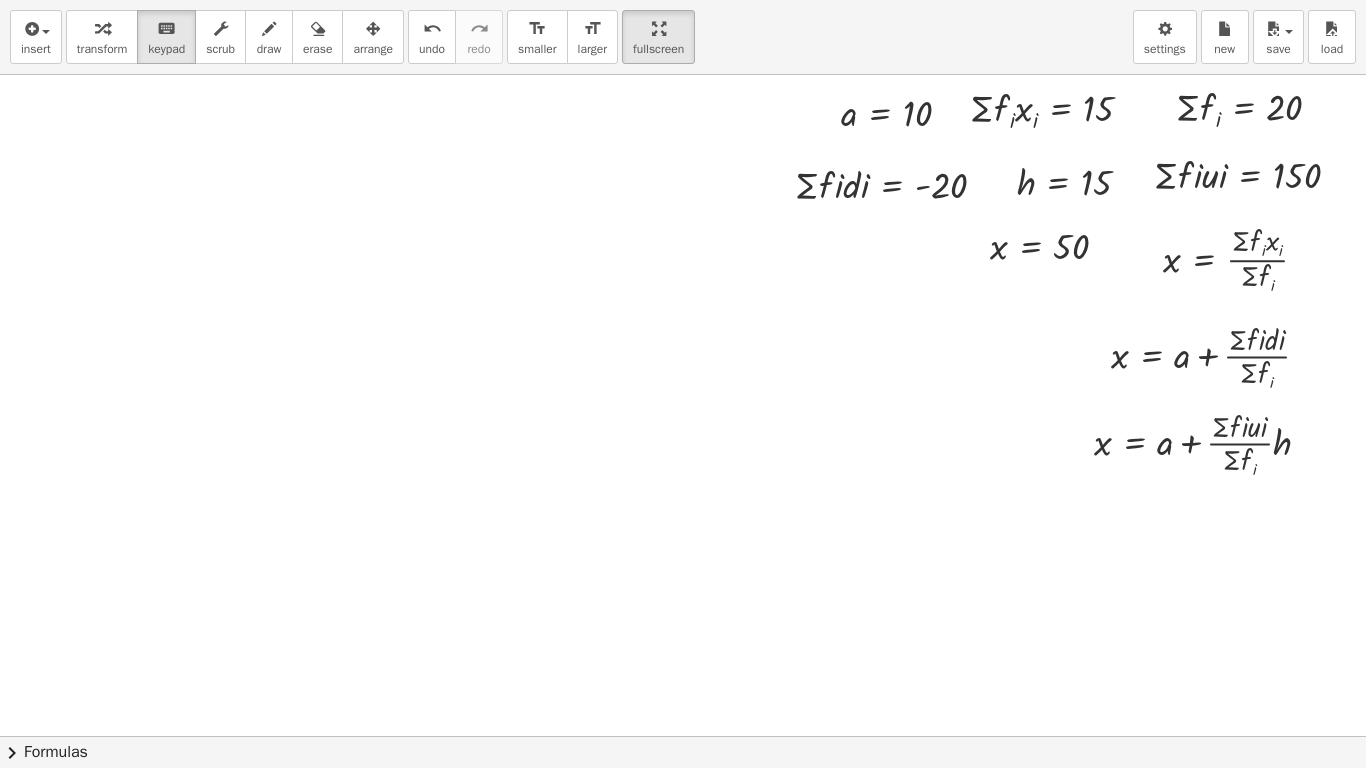 click at bounding box center [615, 736] 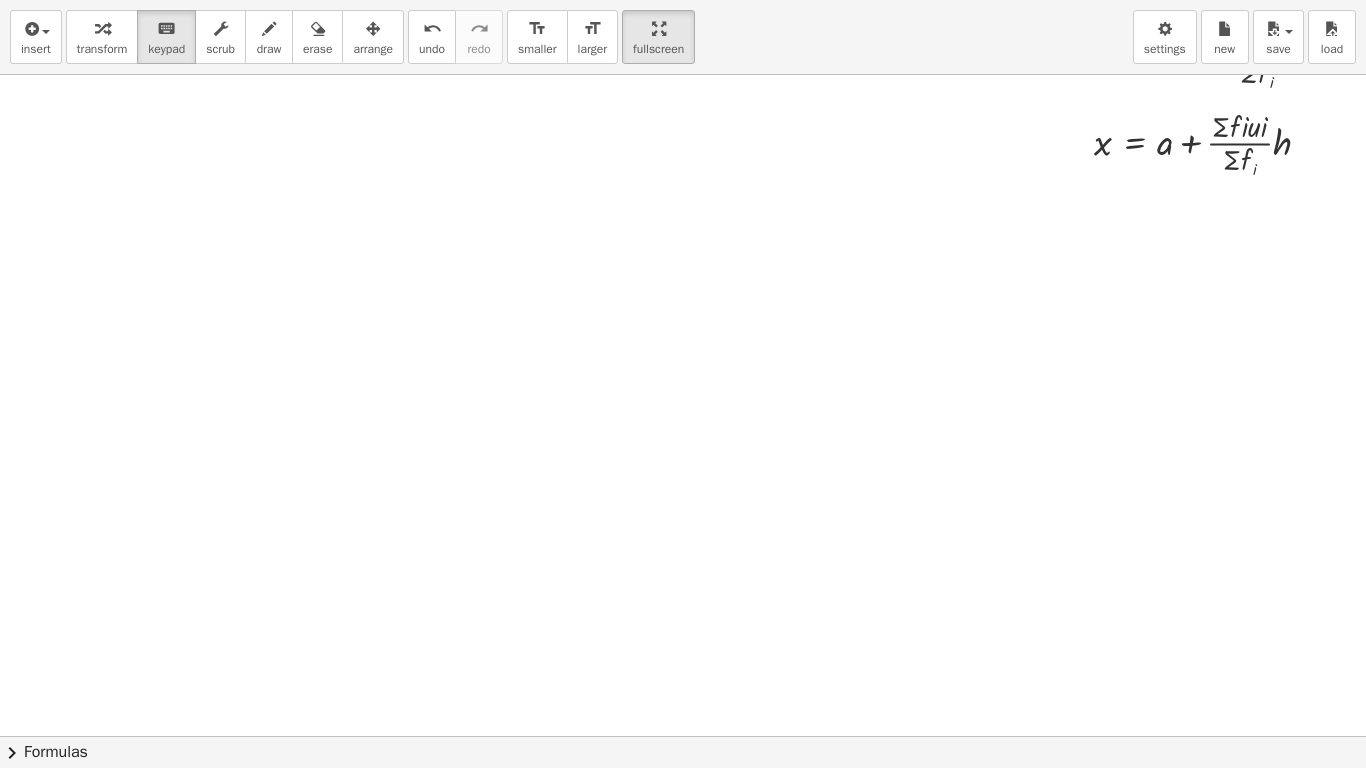 scroll, scrollTop: 0, scrollLeft: 147, axis: horizontal 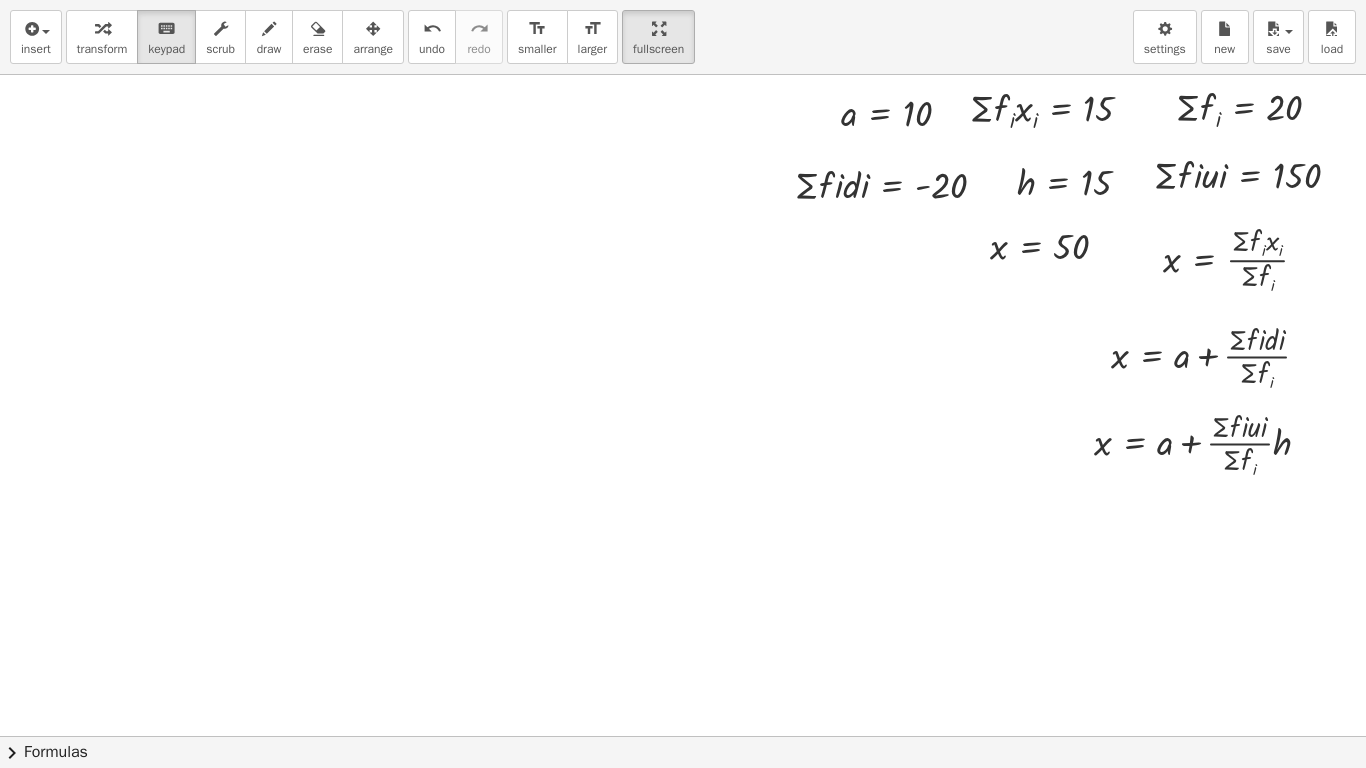 click at bounding box center (615, 736) 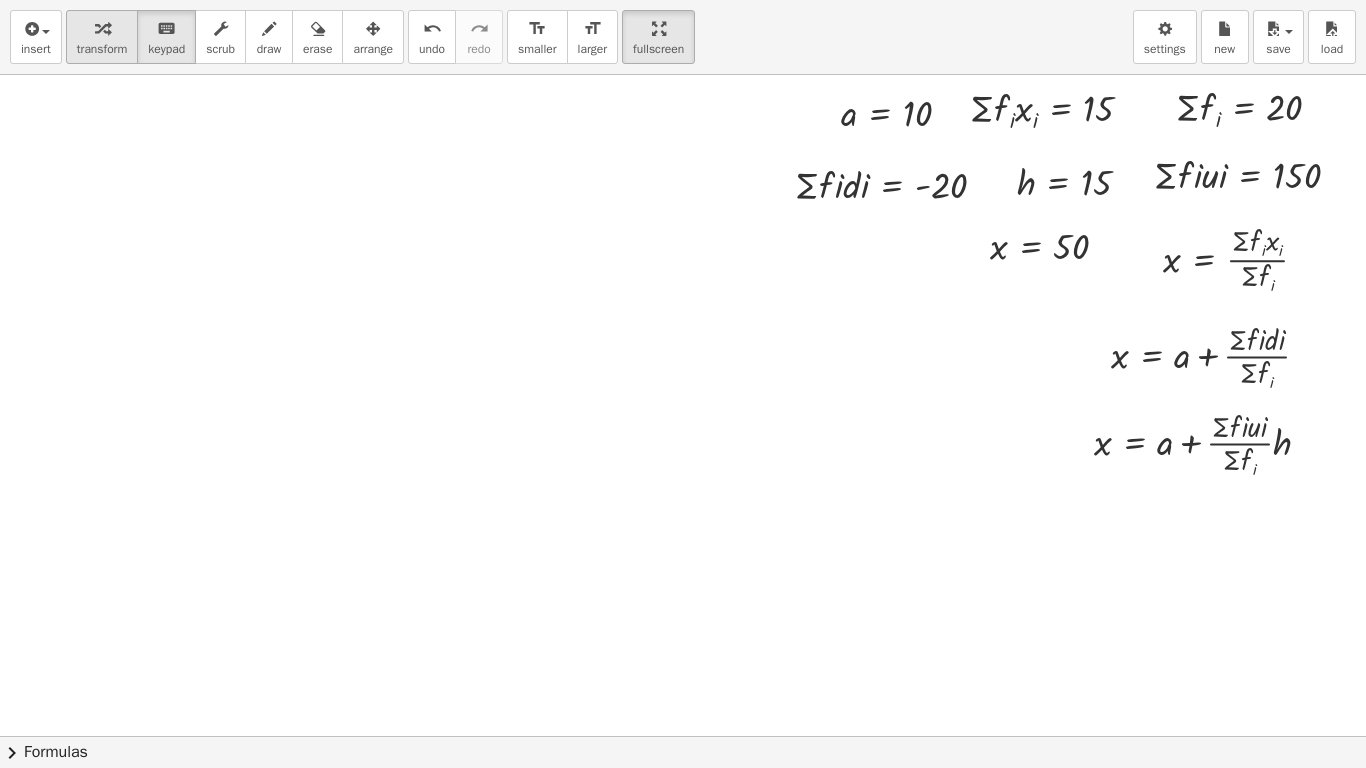 click at bounding box center (102, 29) 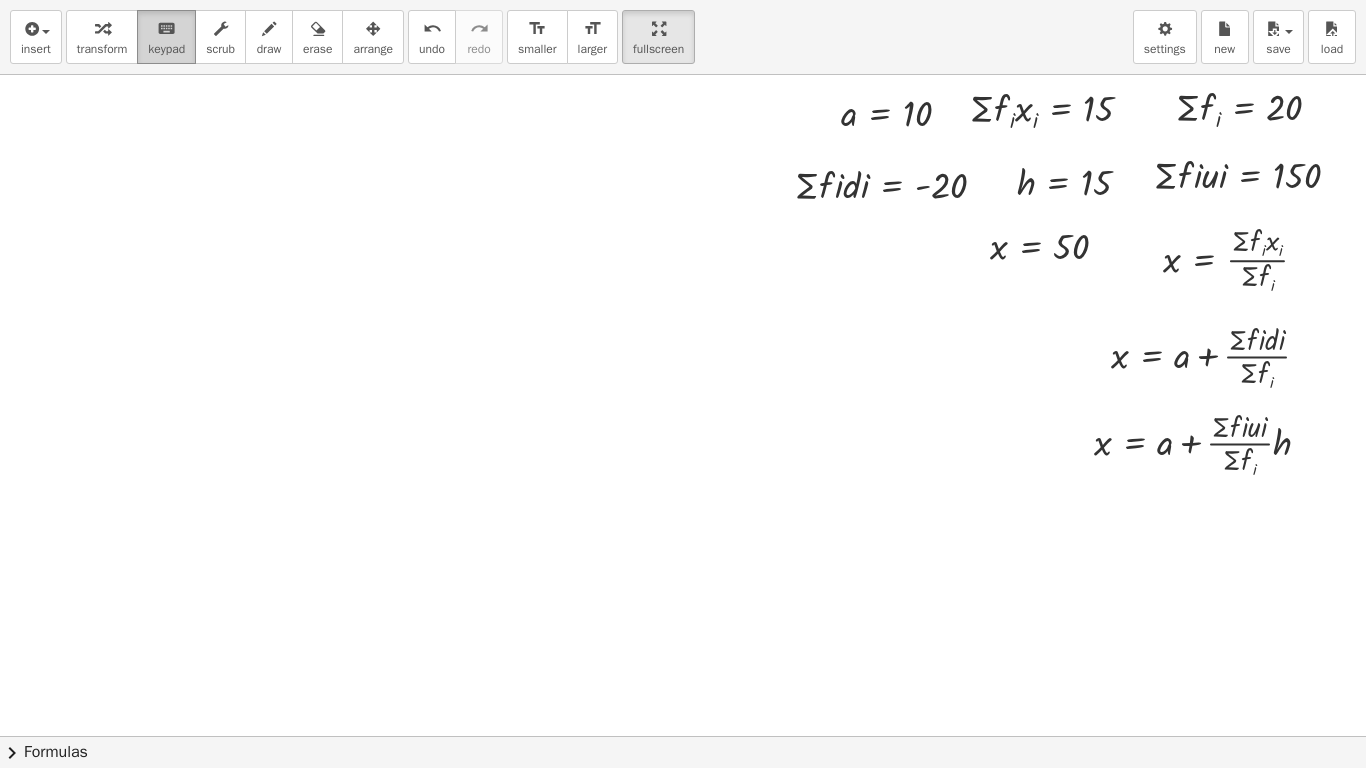click on "keyboard keypad" at bounding box center [166, 37] 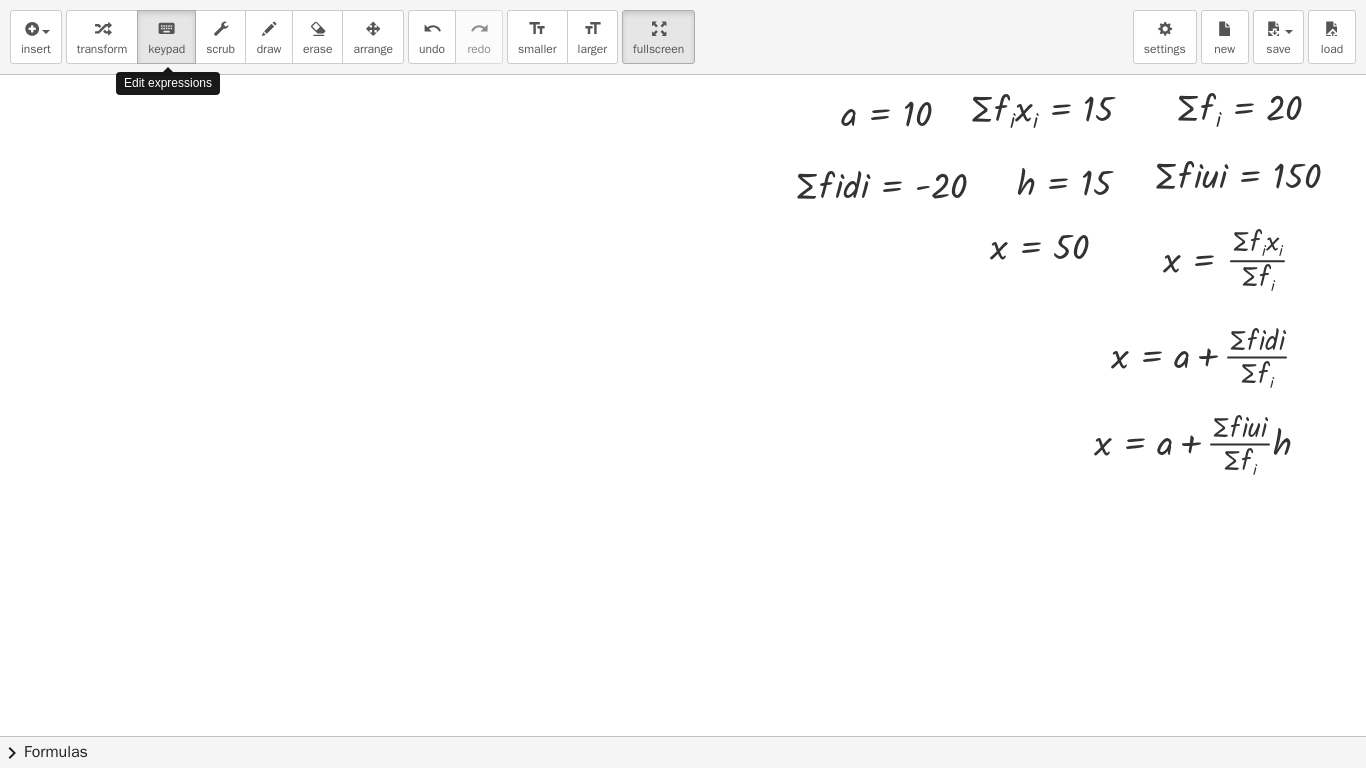 click at bounding box center (615, 736) 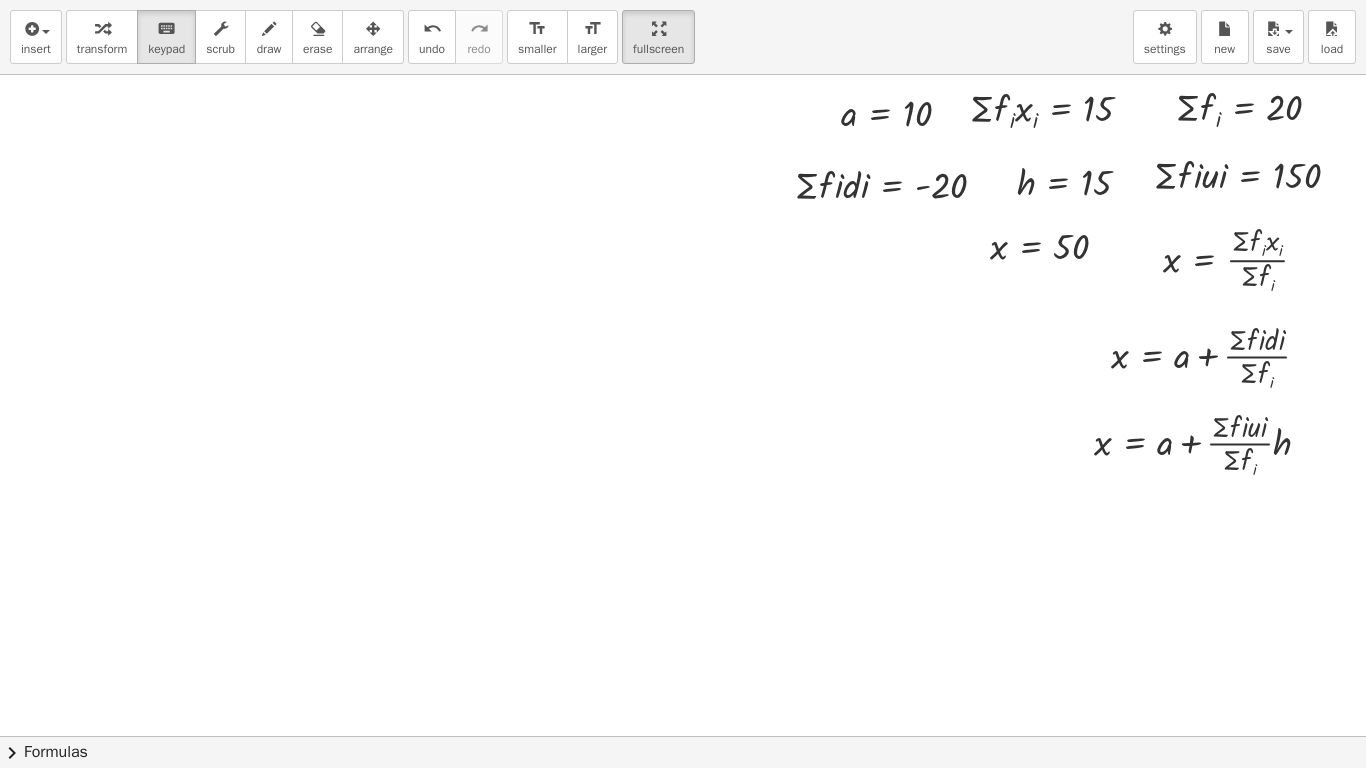 click at bounding box center [615, 736] 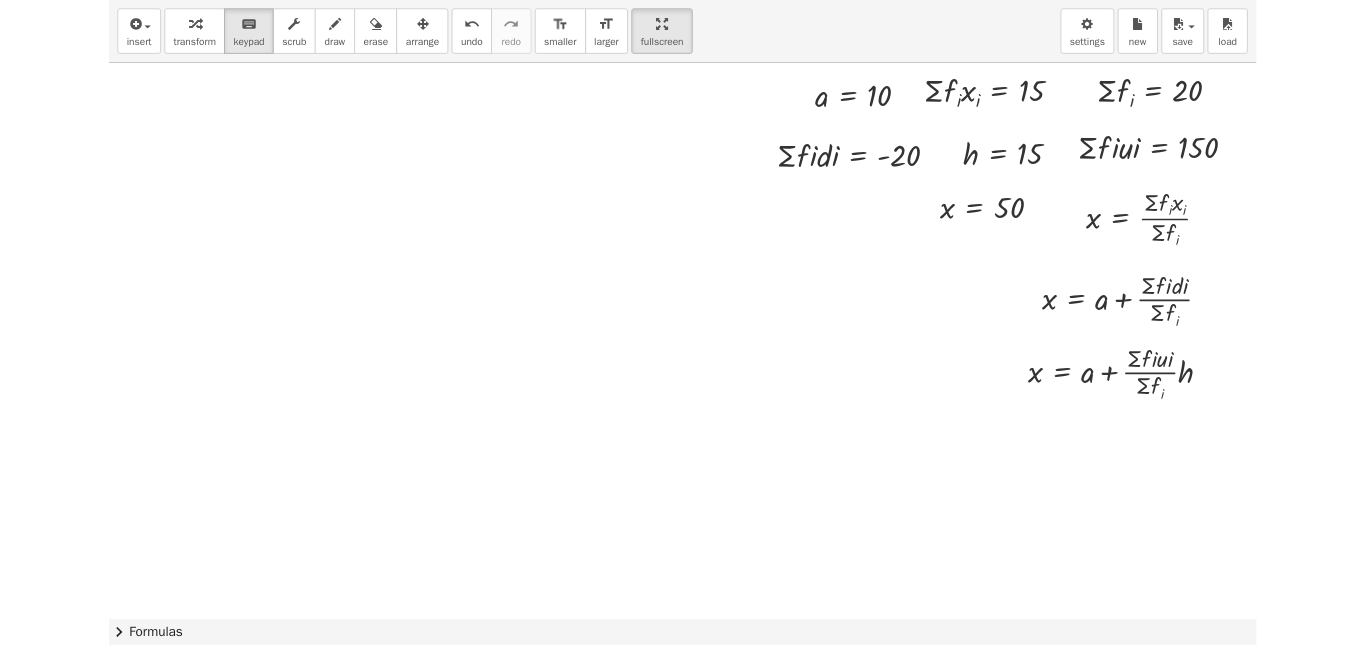 scroll, scrollTop: 0, scrollLeft: 0, axis: both 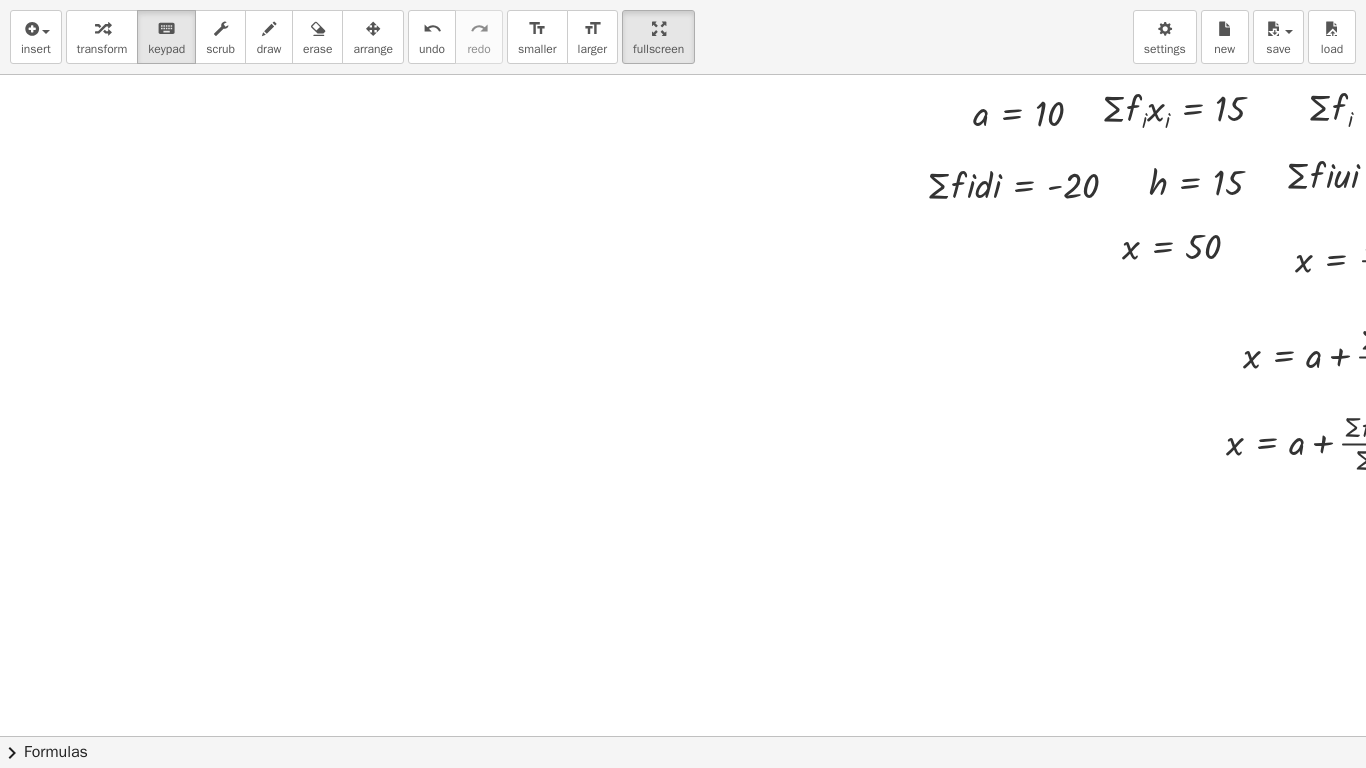 click at bounding box center [747, 736] 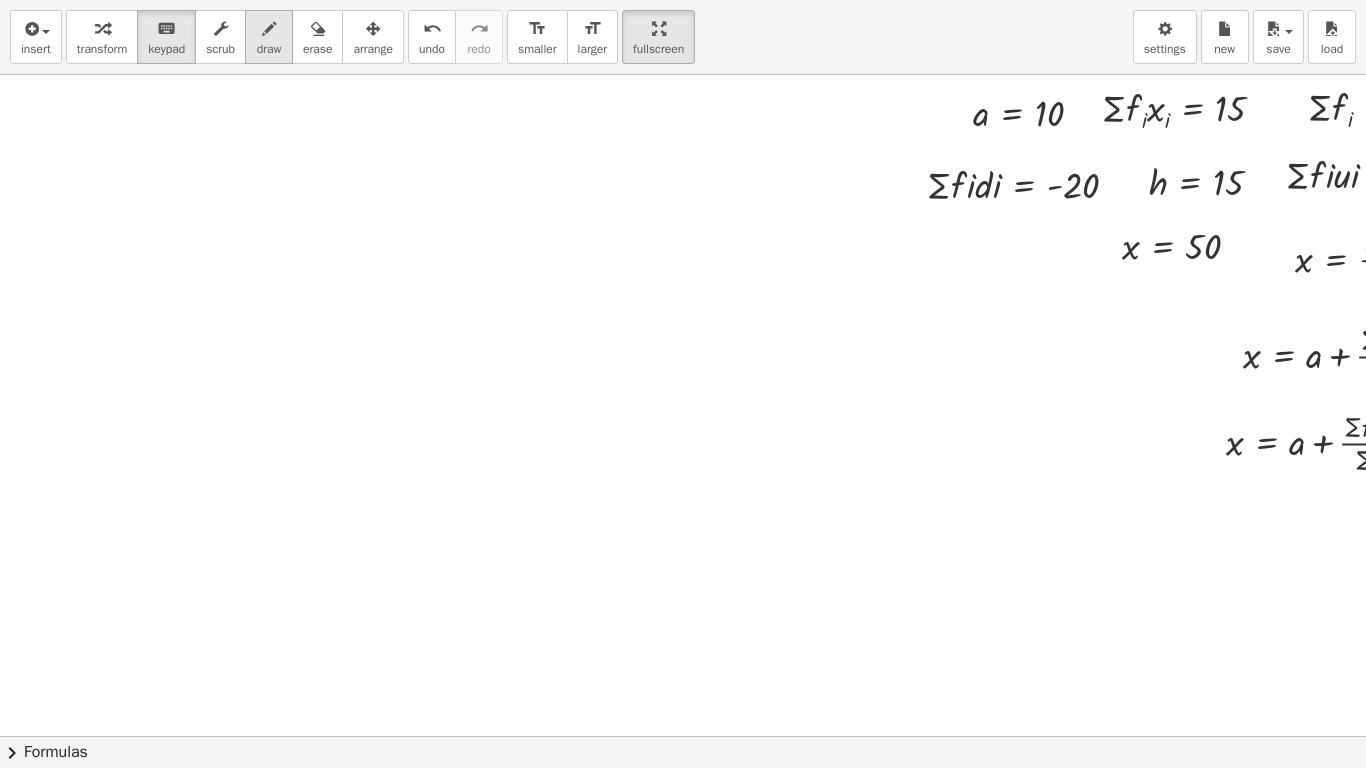 click on "draw" at bounding box center [269, 49] 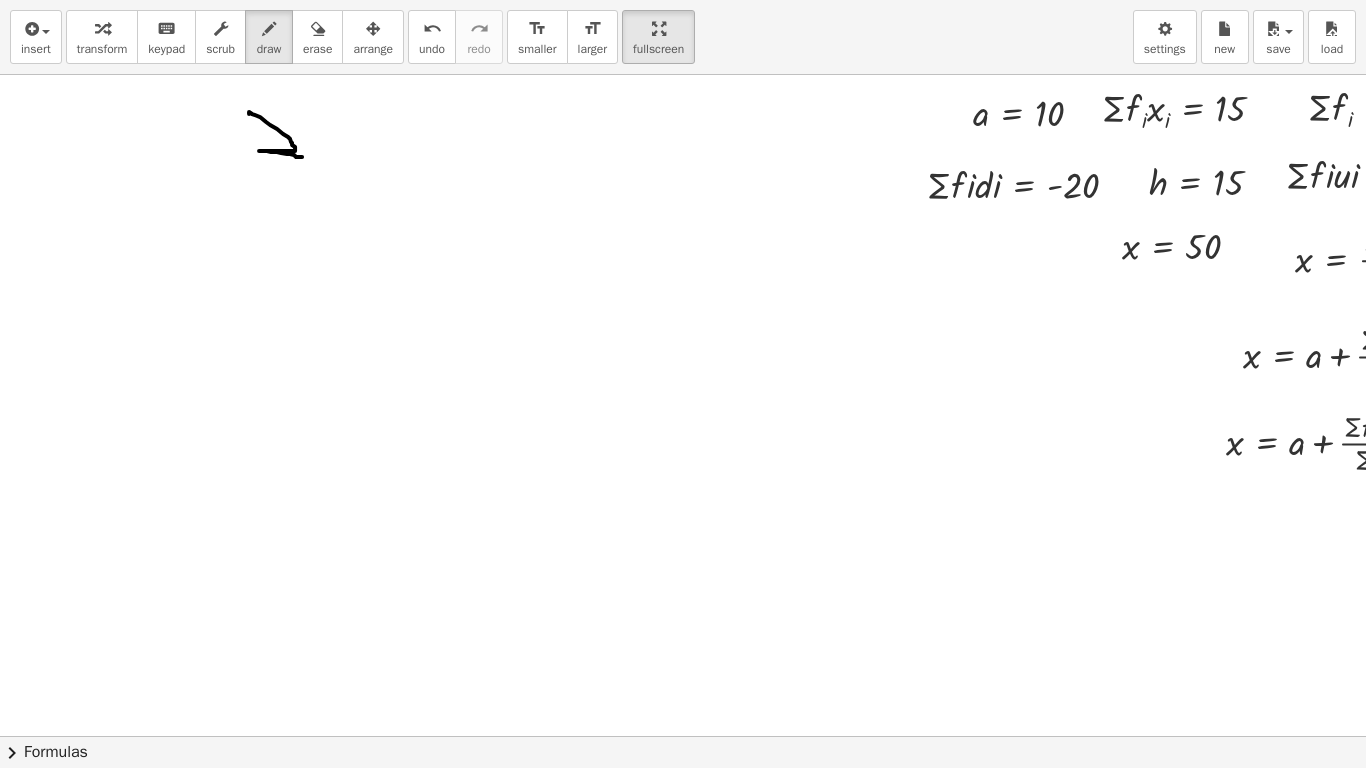 drag, startPoint x: 249, startPoint y: 114, endPoint x: 302, endPoint y: 157, distance: 68.24954 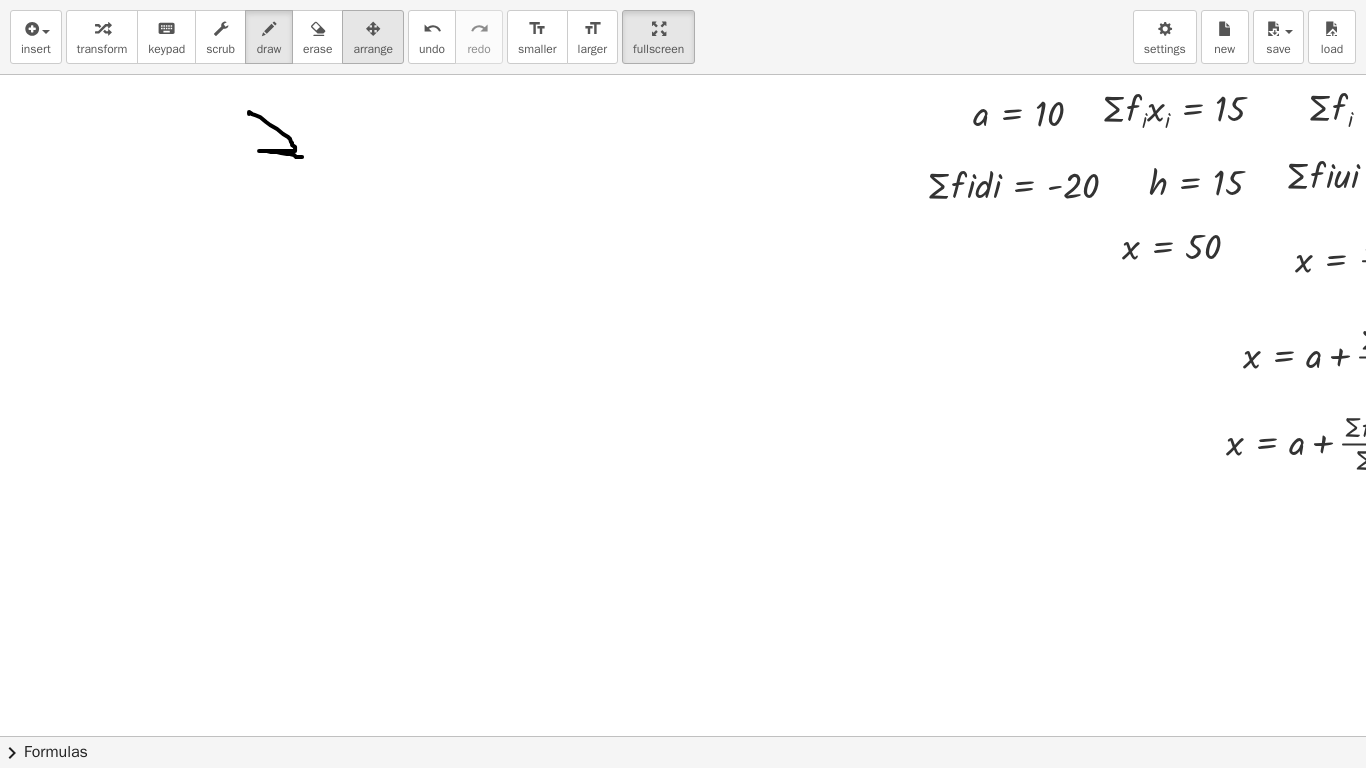 click on "arrange" at bounding box center (373, 37) 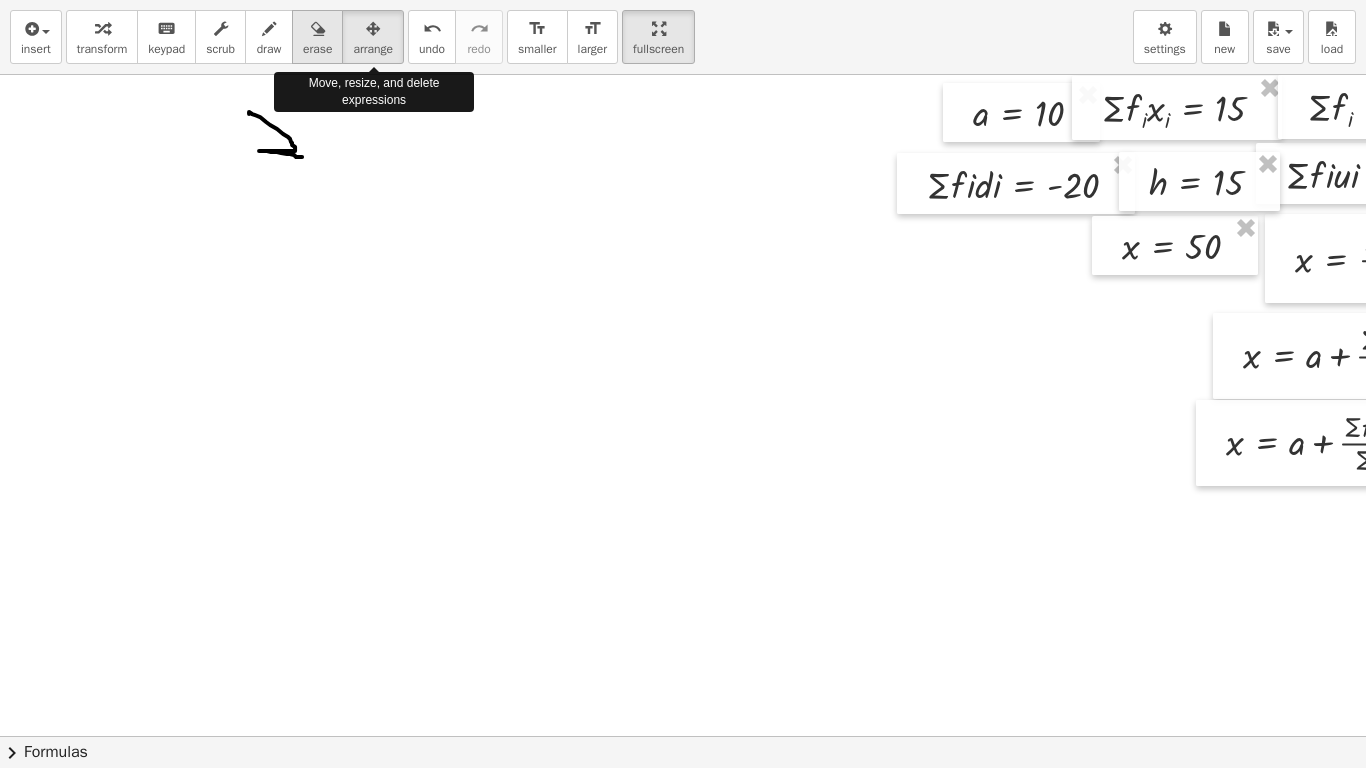 click at bounding box center [317, 28] 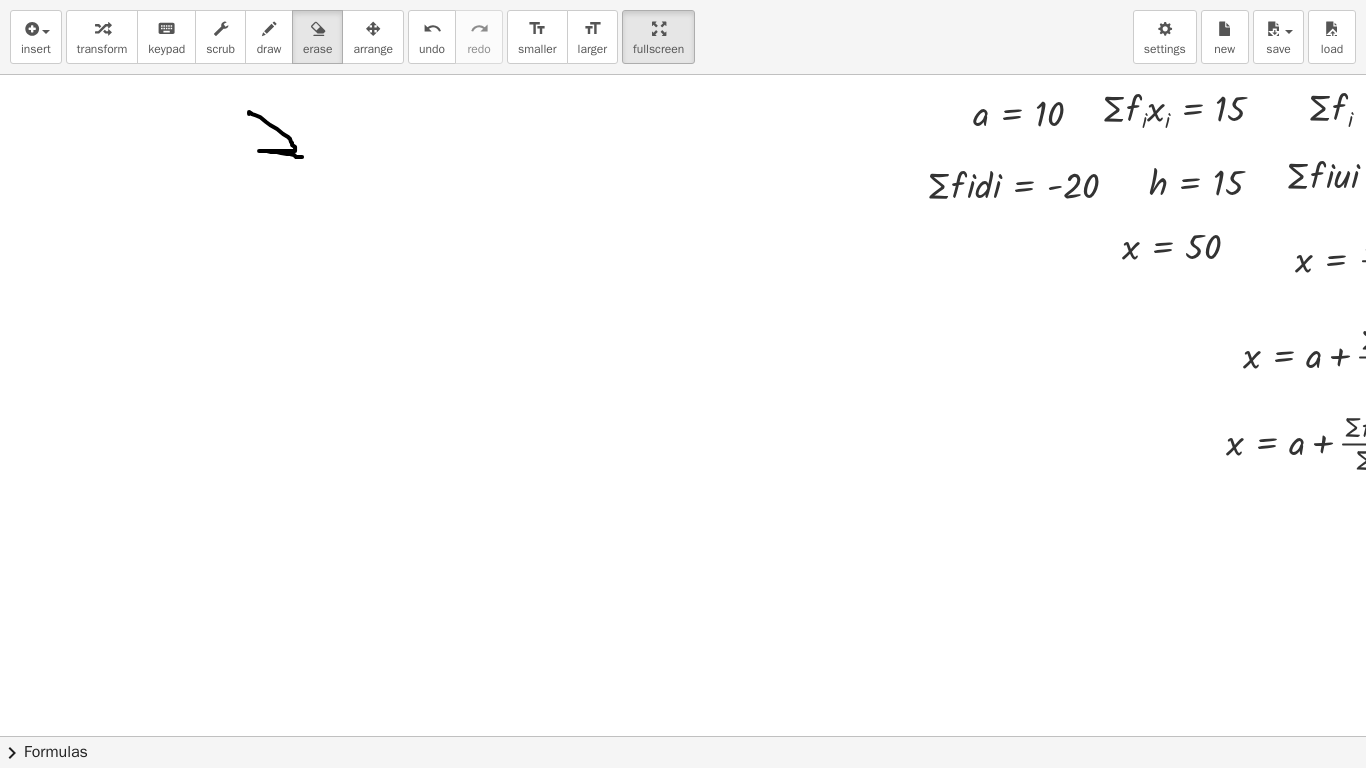 drag, startPoint x: 280, startPoint y: 98, endPoint x: 279, endPoint y: 171, distance: 73.00685 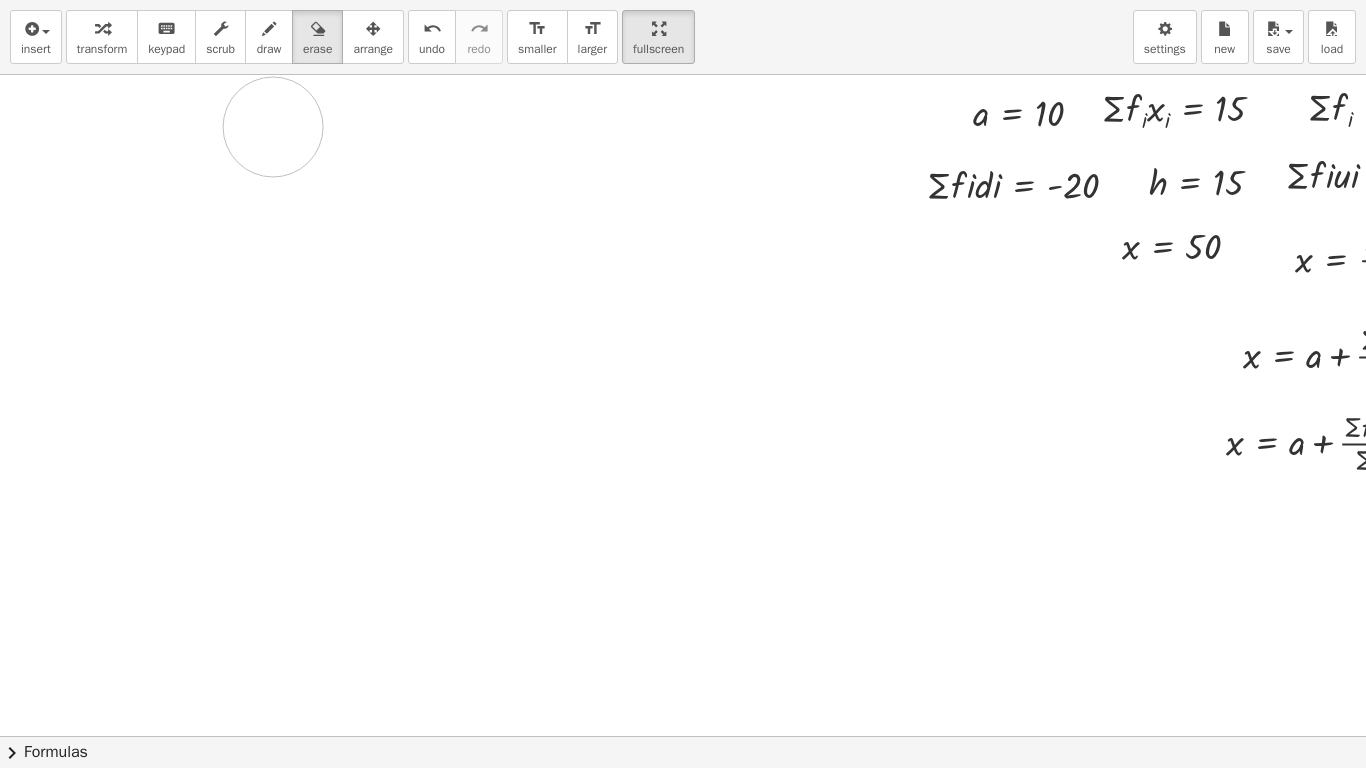 click at bounding box center (747, 736) 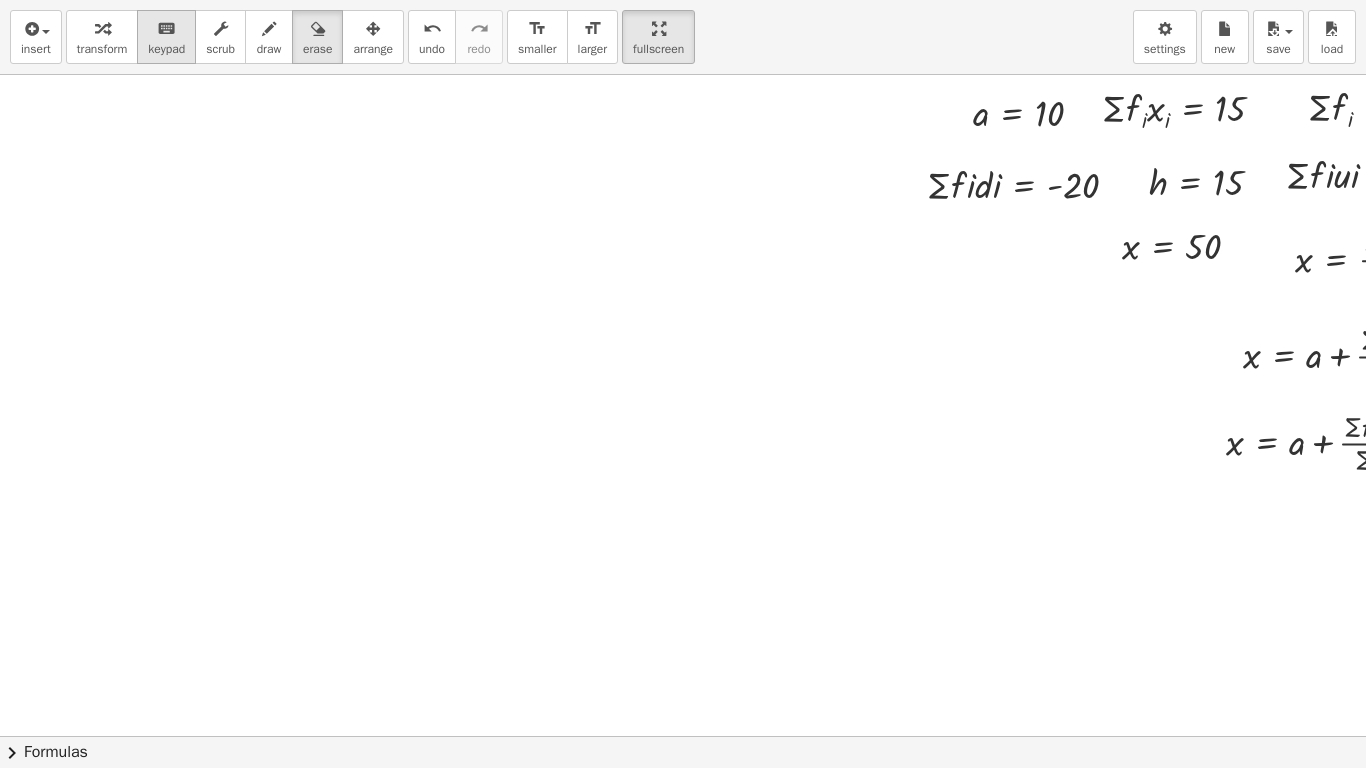 click on "keyboard" at bounding box center (166, 29) 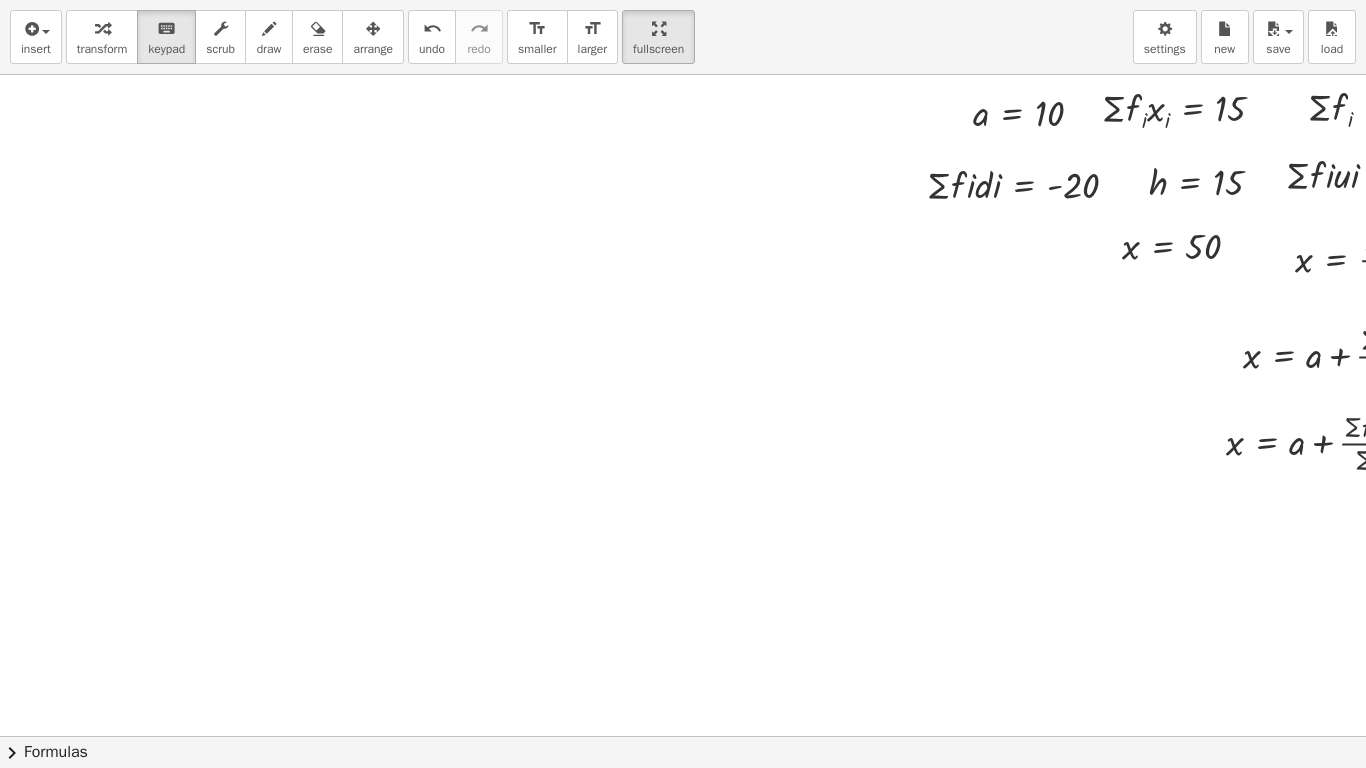 click at bounding box center [747, 736] 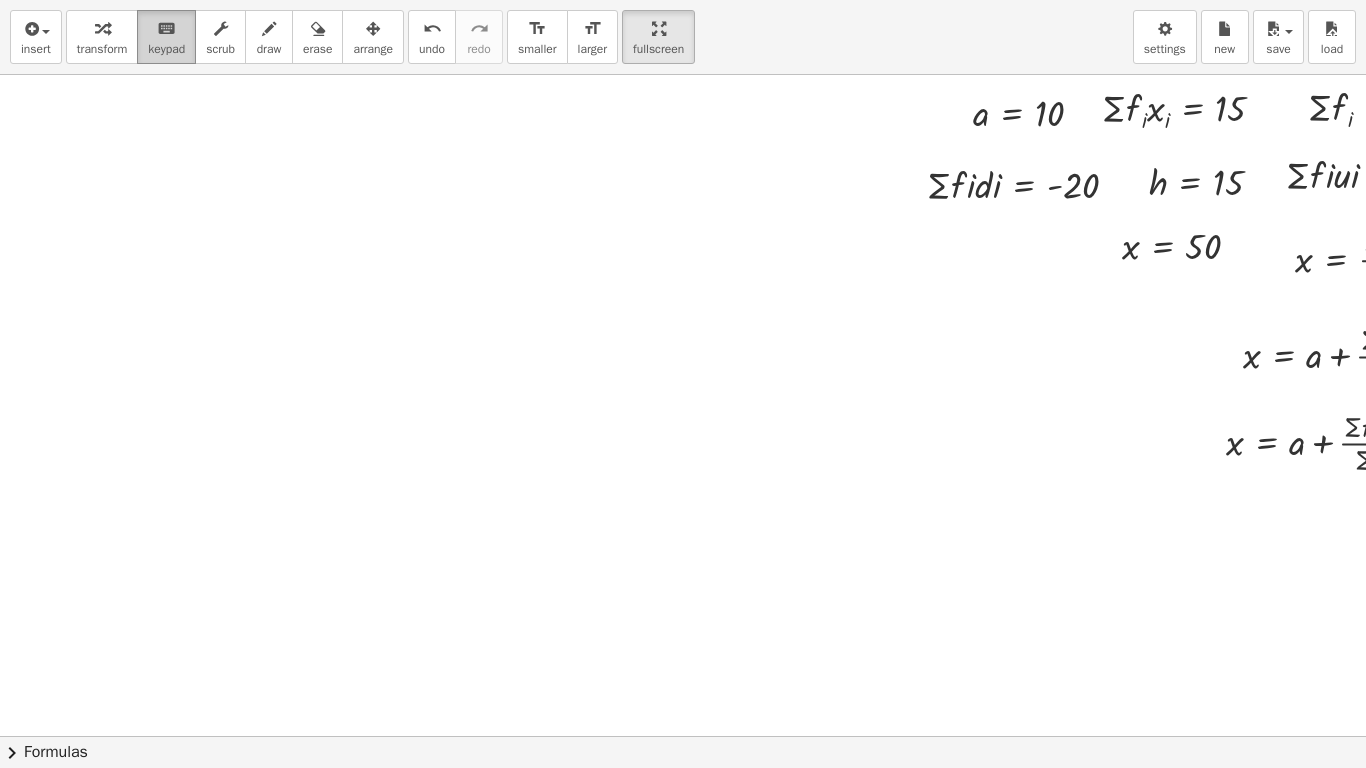 click on "keyboard" at bounding box center [166, 29] 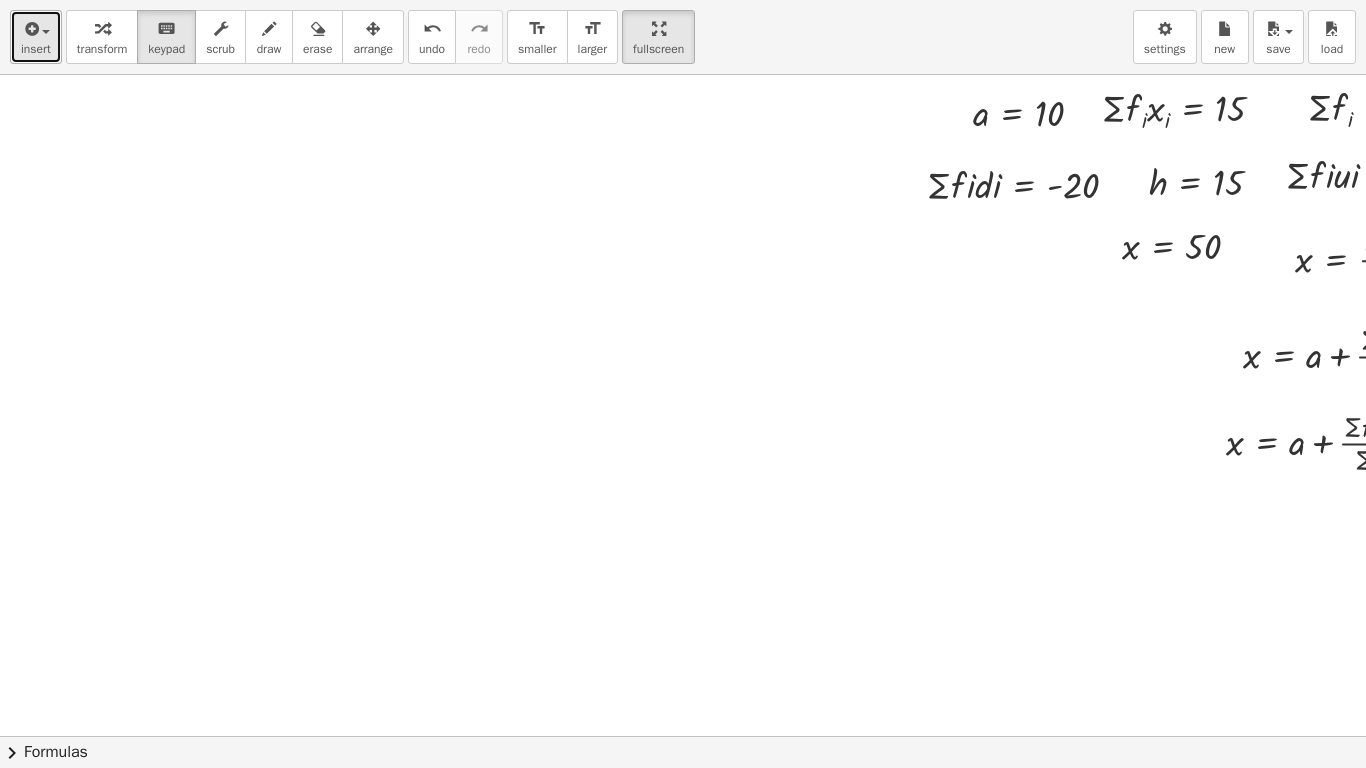 click at bounding box center [41, 31] 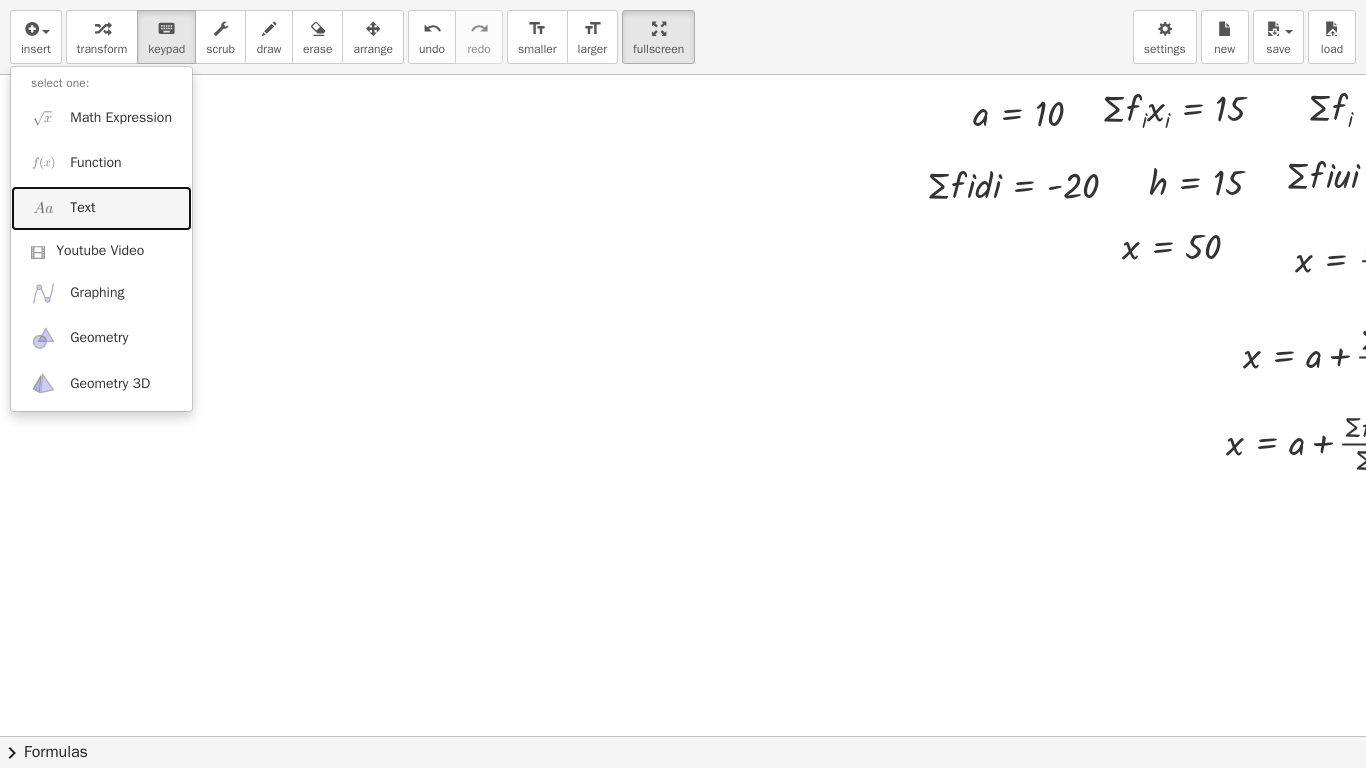 click on "Text" at bounding box center [101, 208] 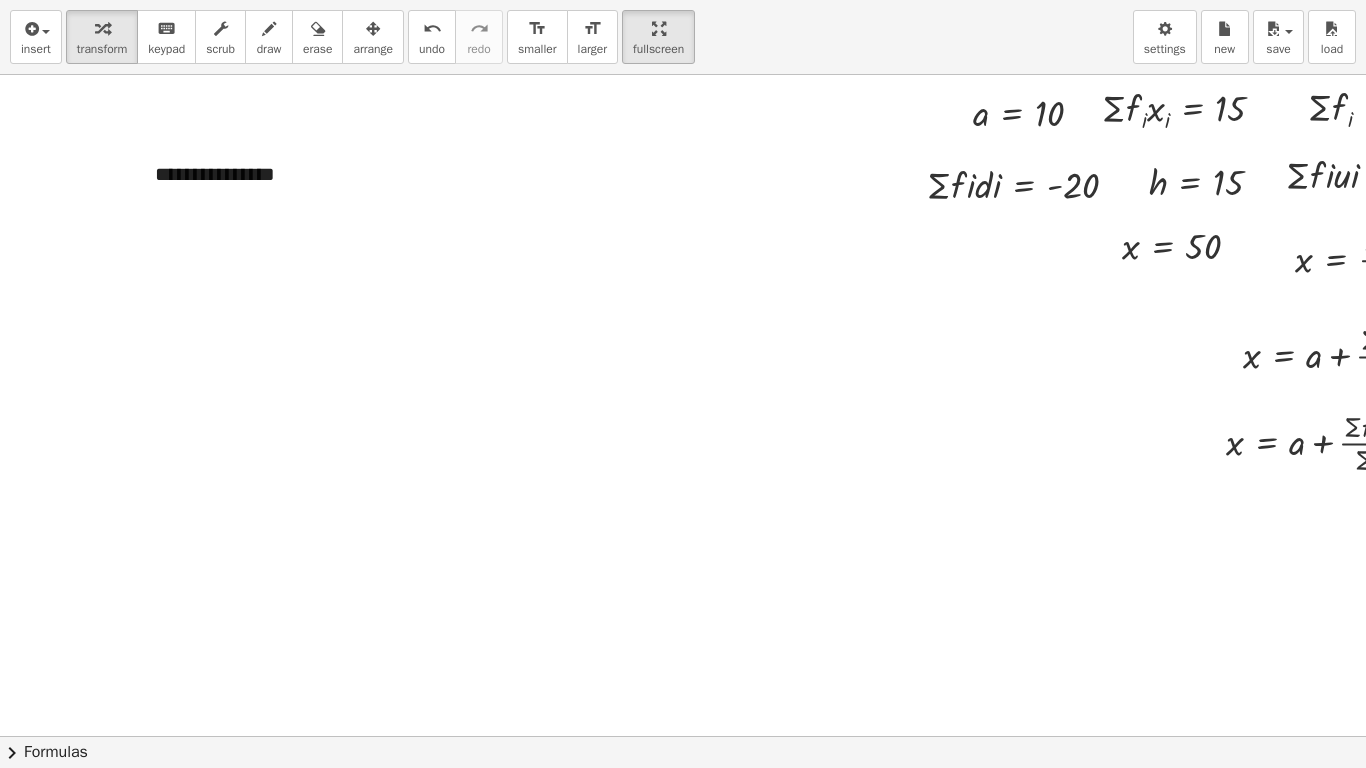 type 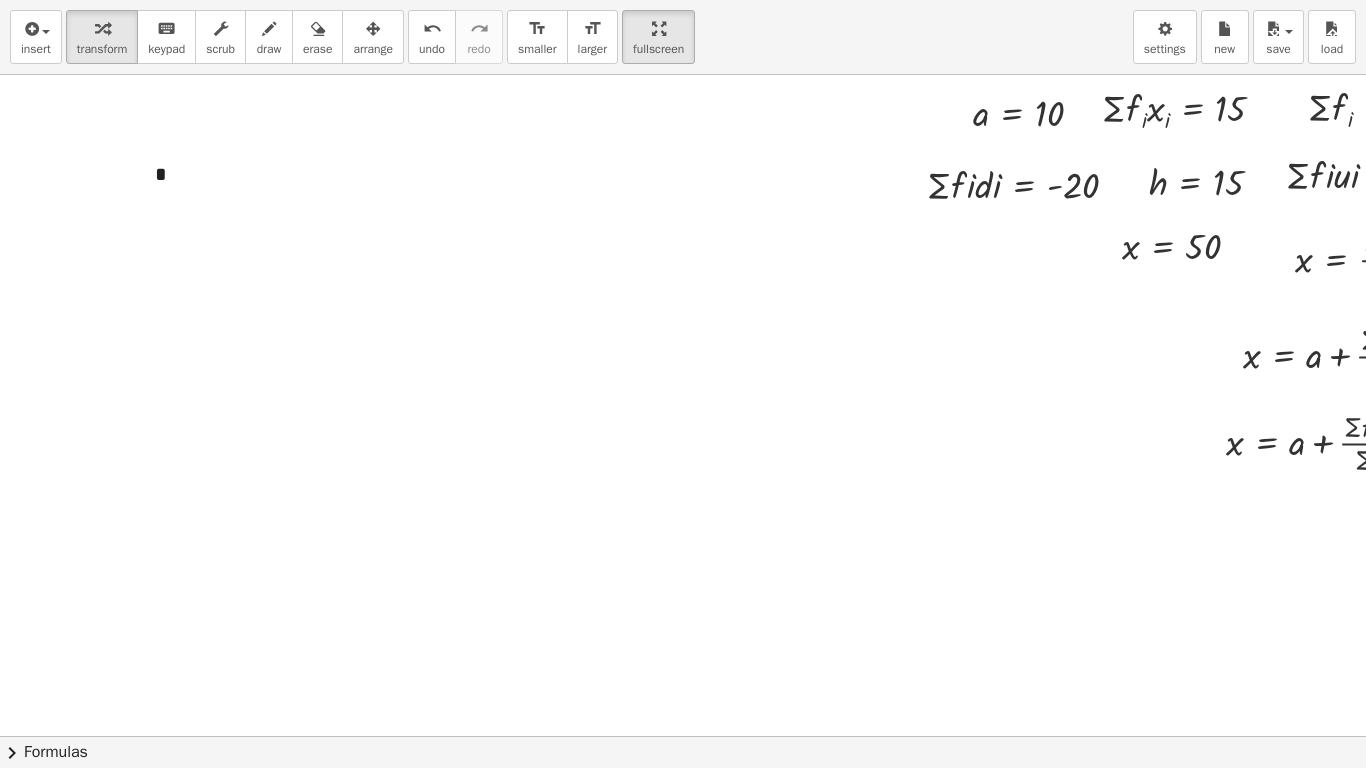 drag, startPoint x: 673, startPoint y: 33, endPoint x: 673, endPoint y: -88, distance: 121 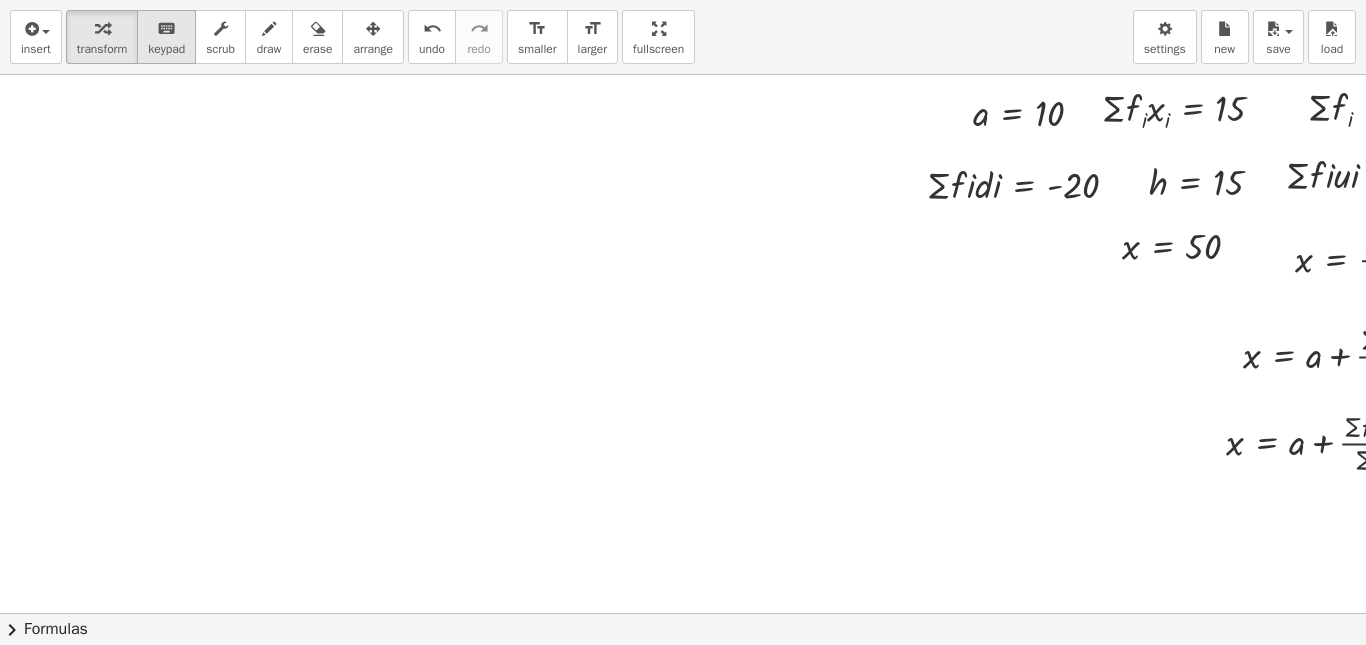 click on "keyboard" at bounding box center (166, 29) 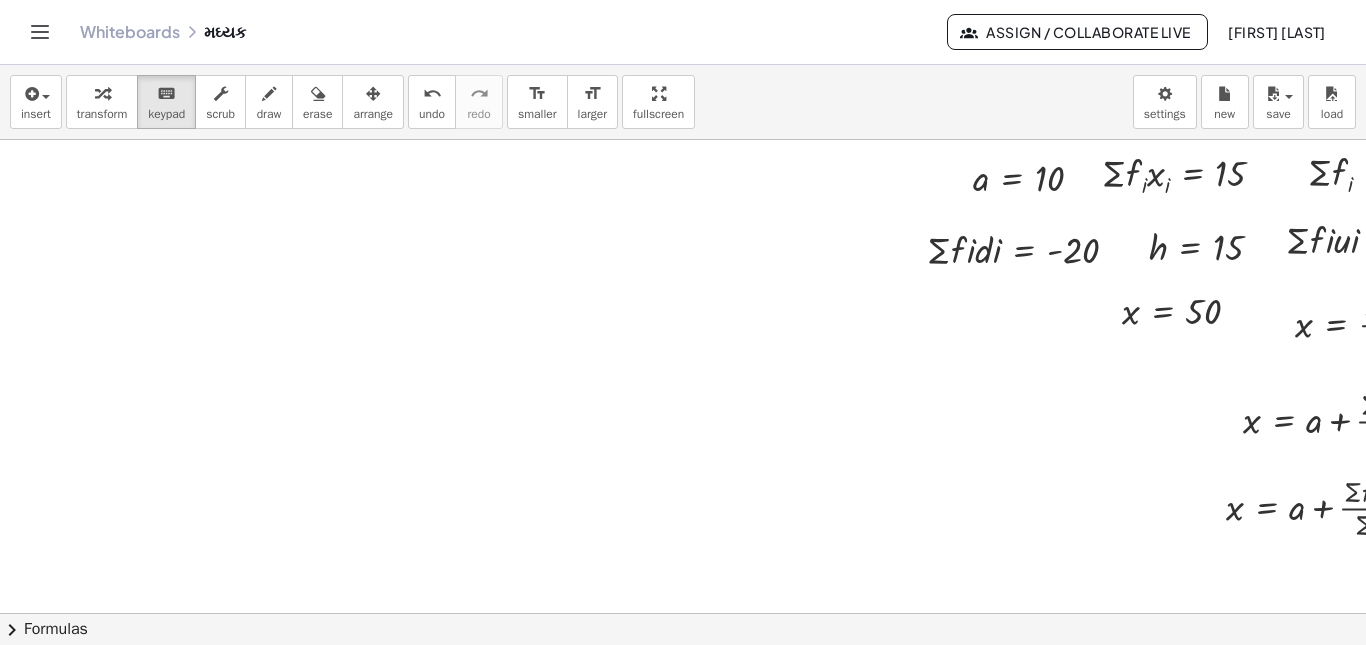 click at bounding box center (747, 678) 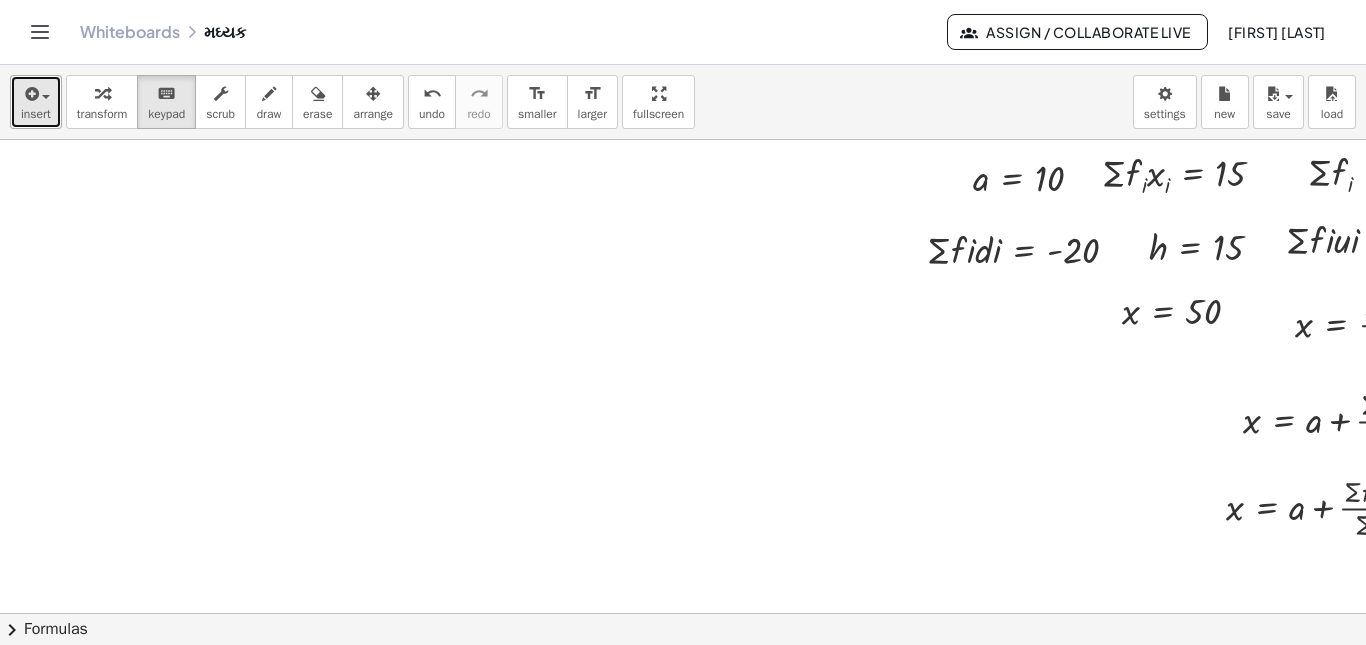click on "insert" at bounding box center (36, 114) 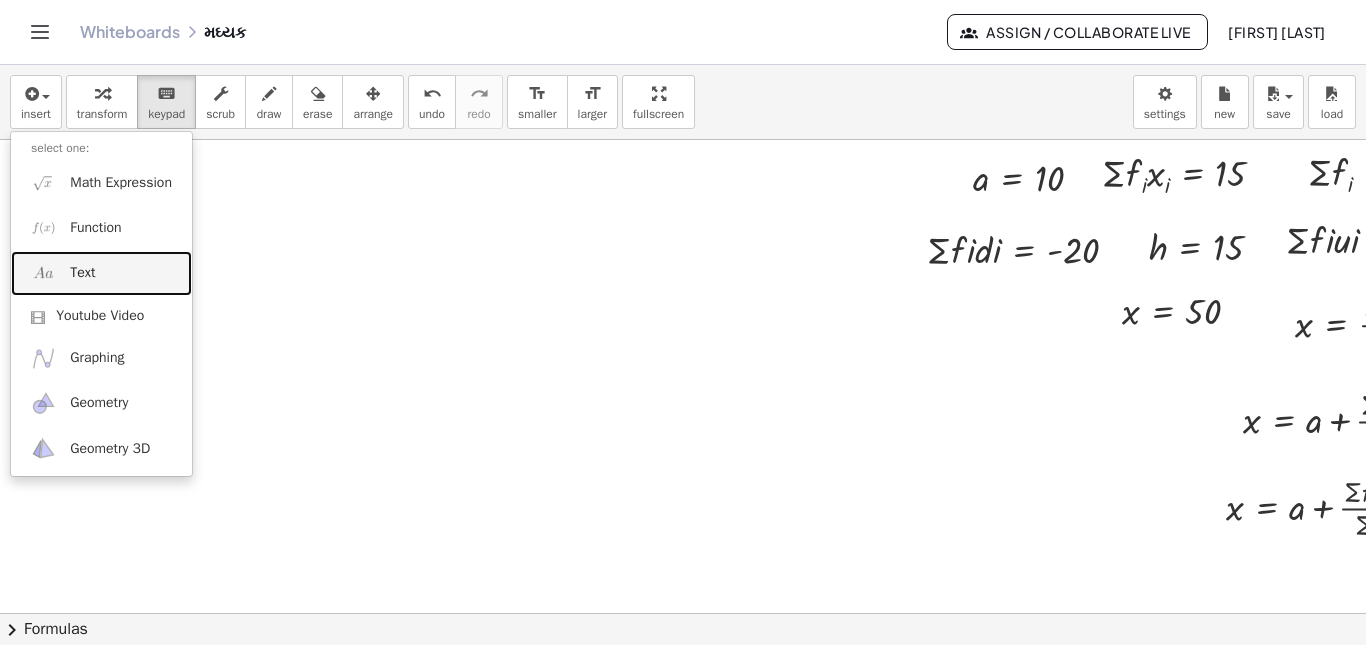 click on "Text" at bounding box center [82, 273] 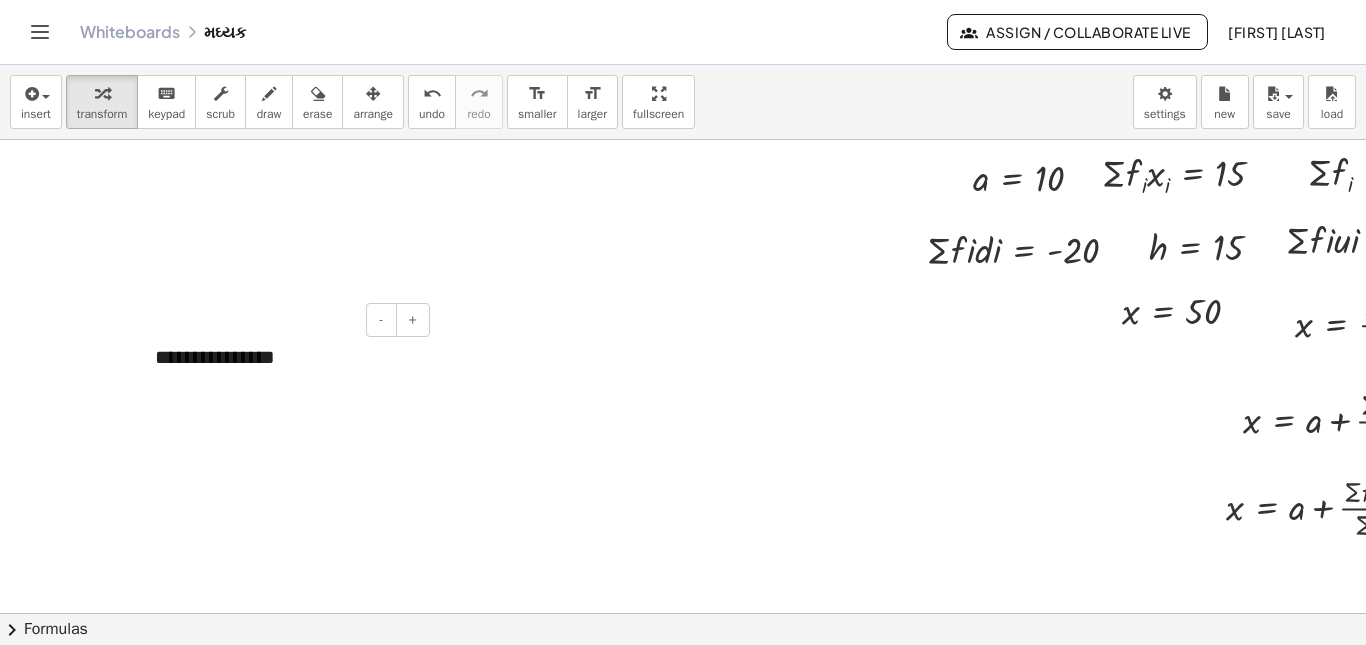click on "**********" at bounding box center [285, 357] 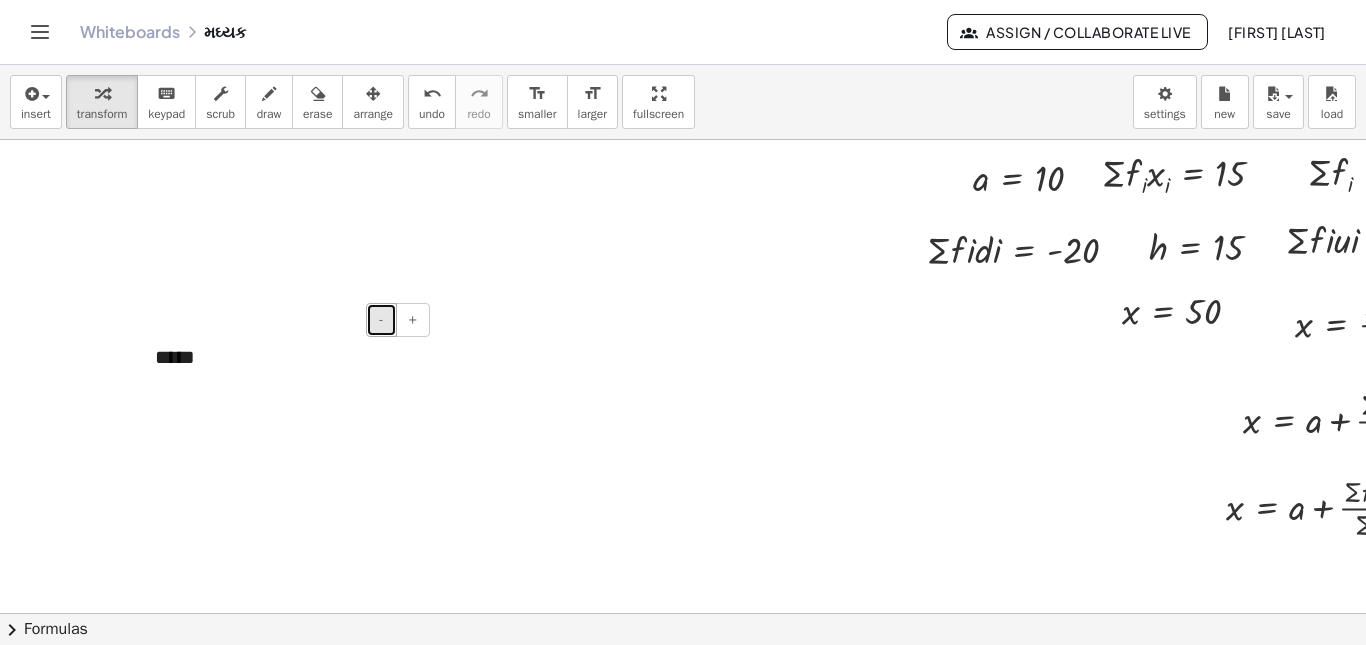 click on "-" at bounding box center (381, 319) 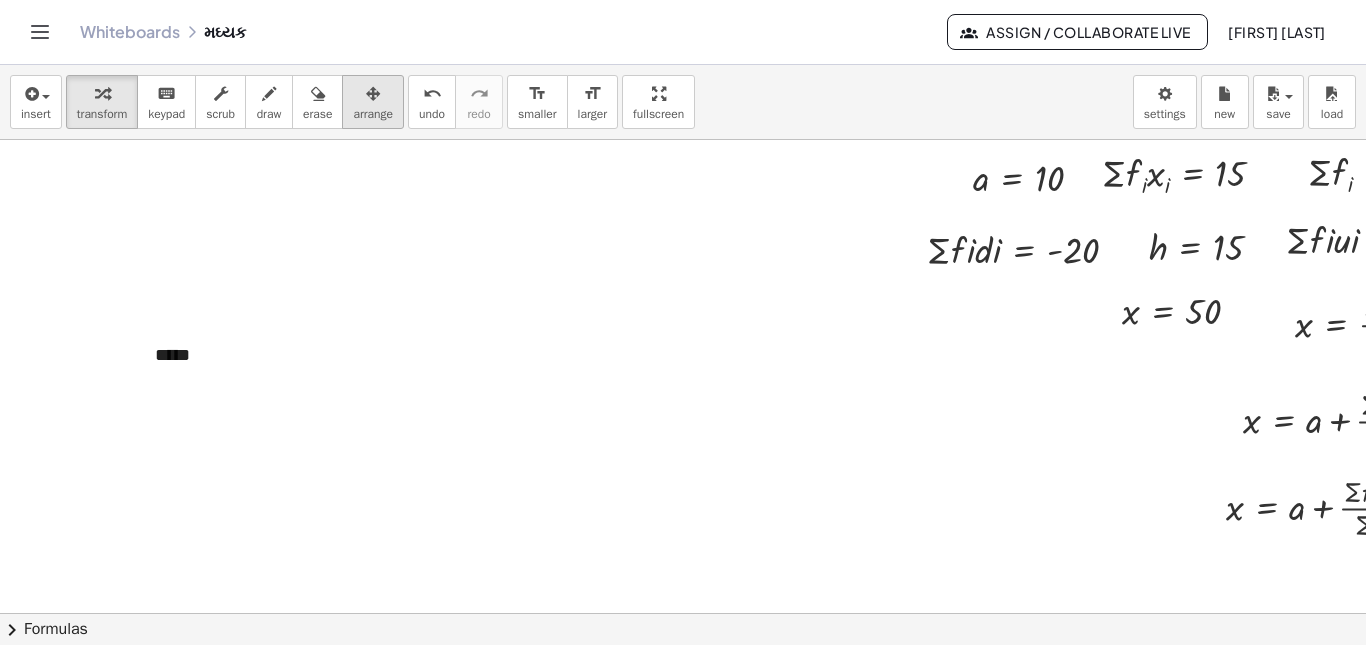 click on "arrange" at bounding box center (373, 114) 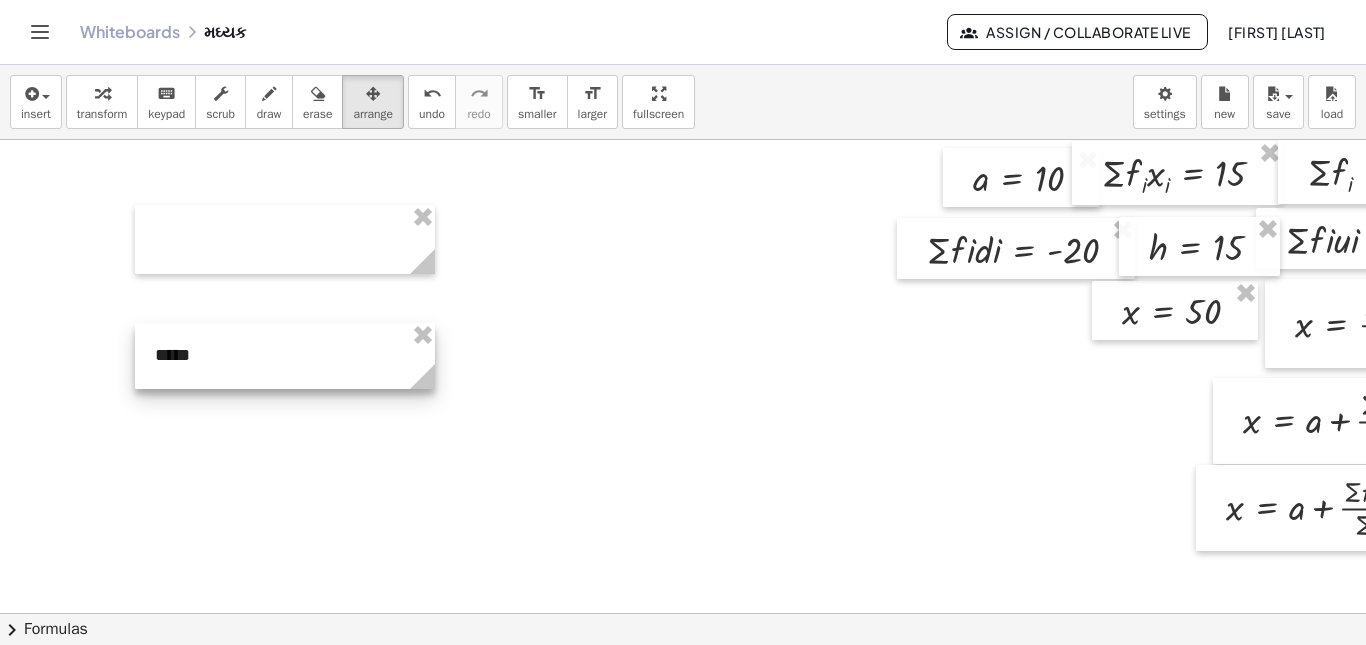 click at bounding box center (285, 356) 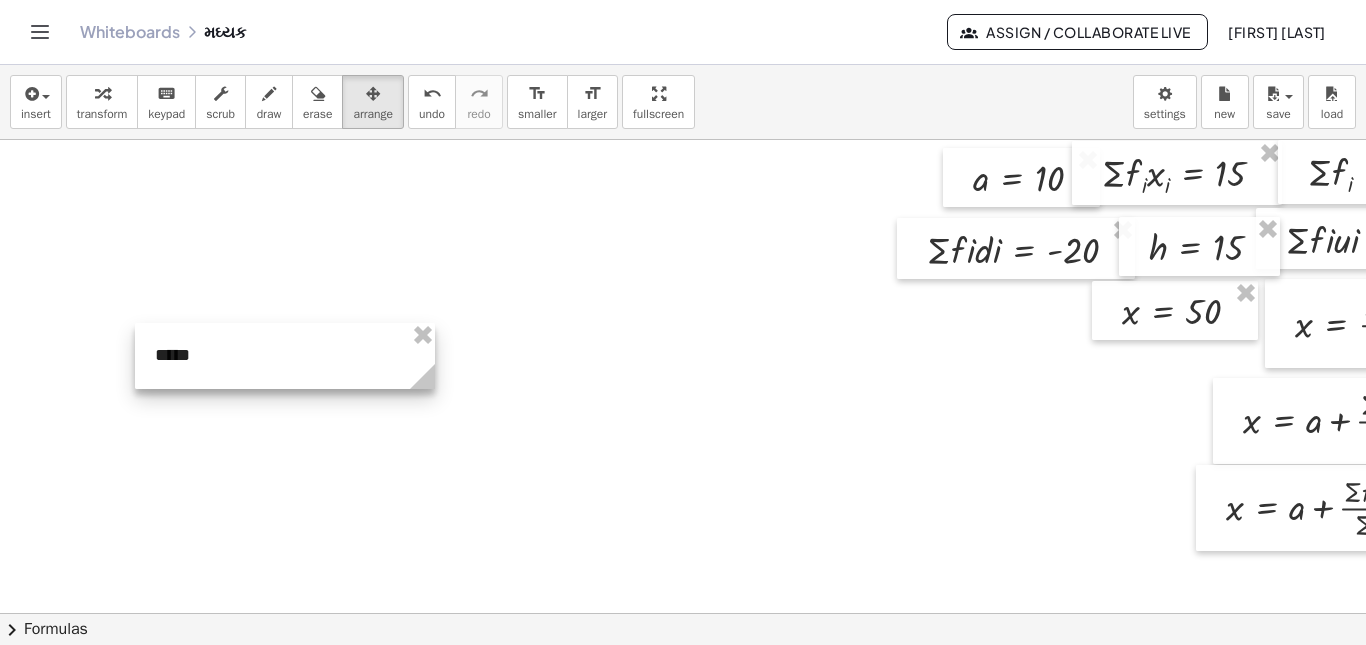 click at bounding box center (285, 356) 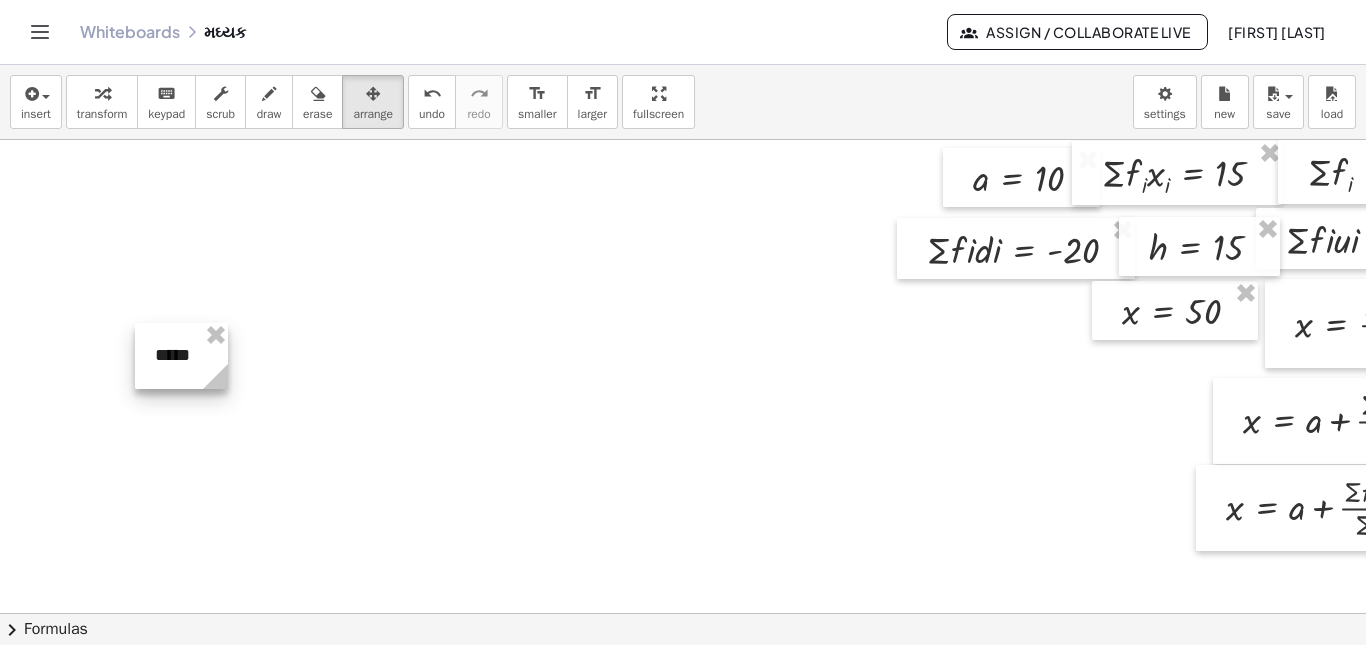 drag, startPoint x: 430, startPoint y: 385, endPoint x: 223, endPoint y: 390, distance: 207.06038 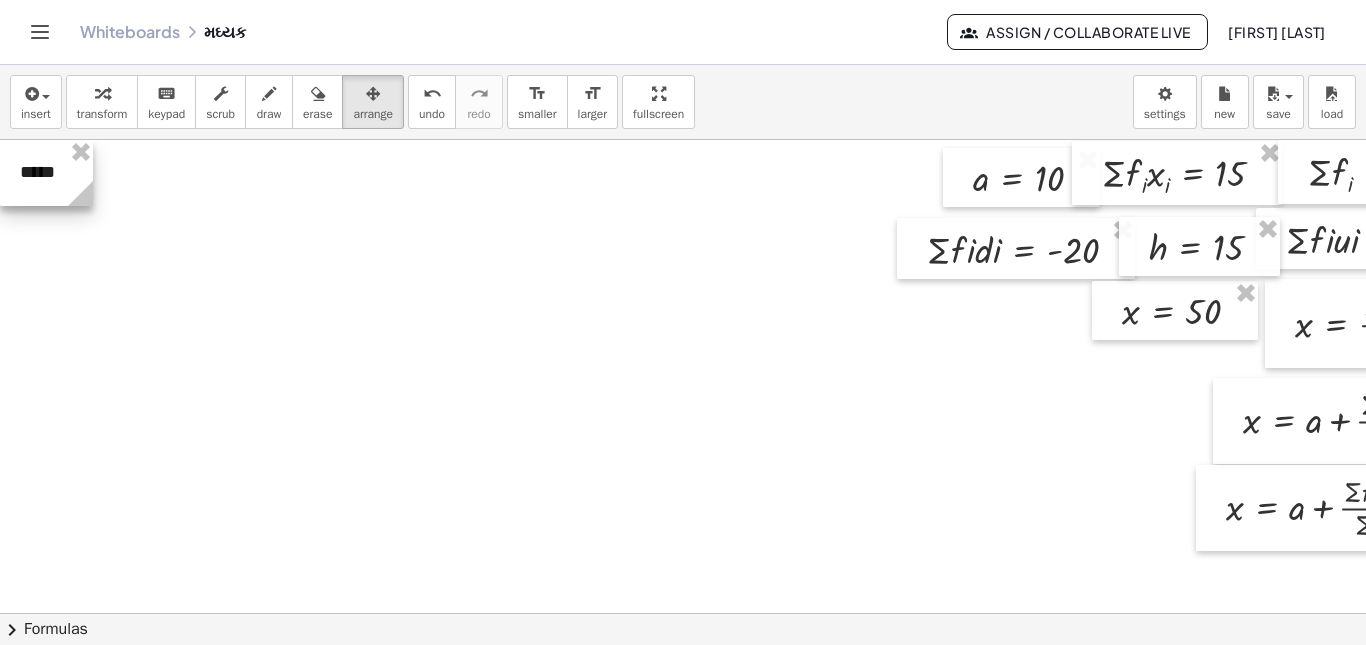 drag, startPoint x: 175, startPoint y: 358, endPoint x: 38, endPoint y: 167, distance: 235.05319 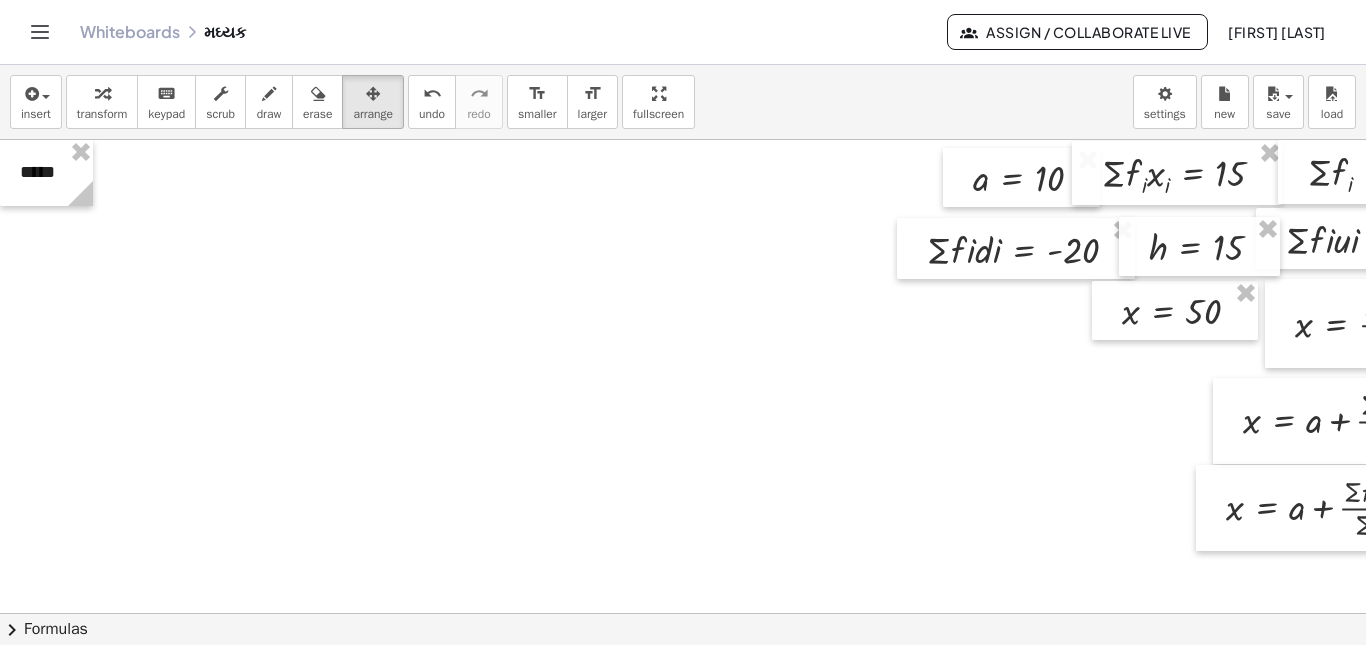 click at bounding box center [747, 678] 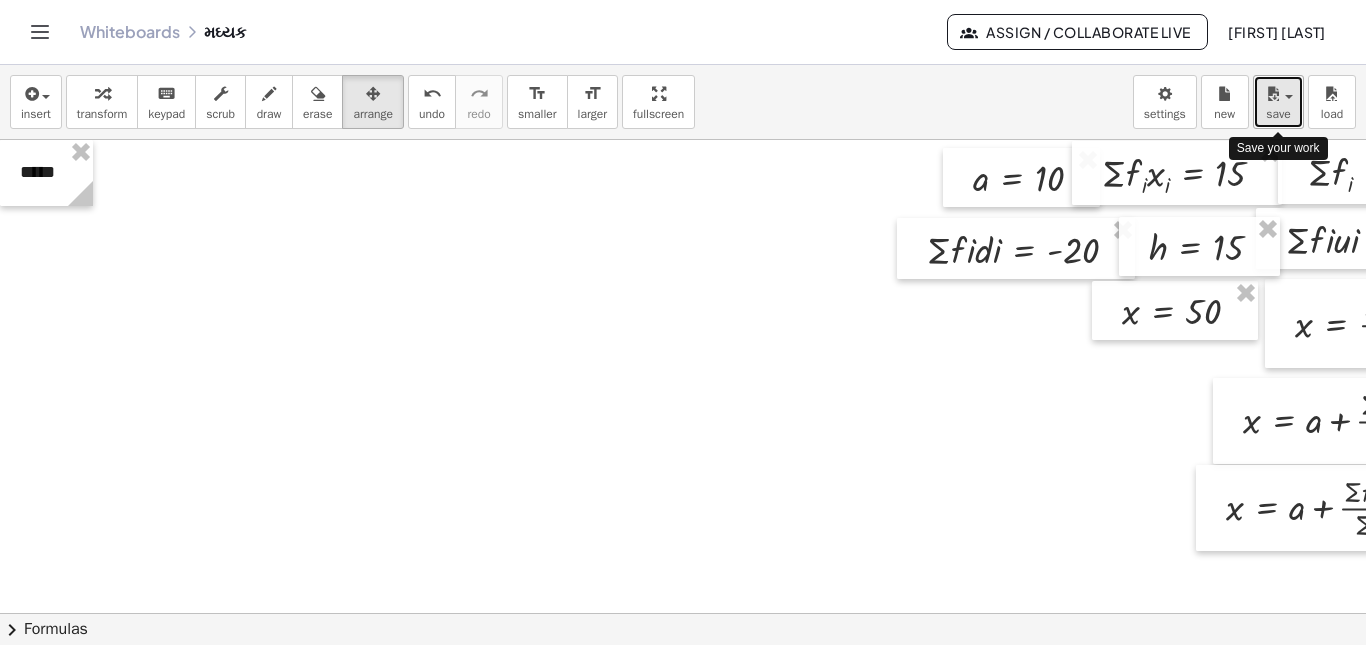 click on "save" at bounding box center (1278, 114) 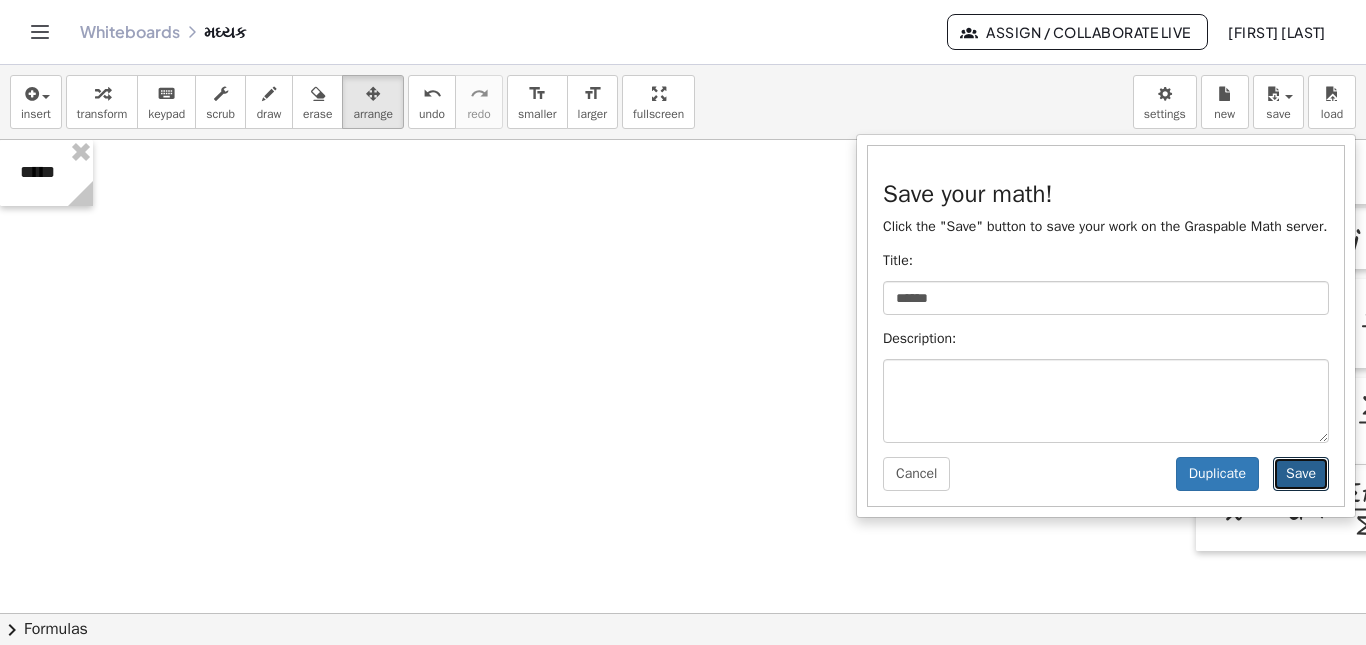 click on "Save" at bounding box center [1301, 474] 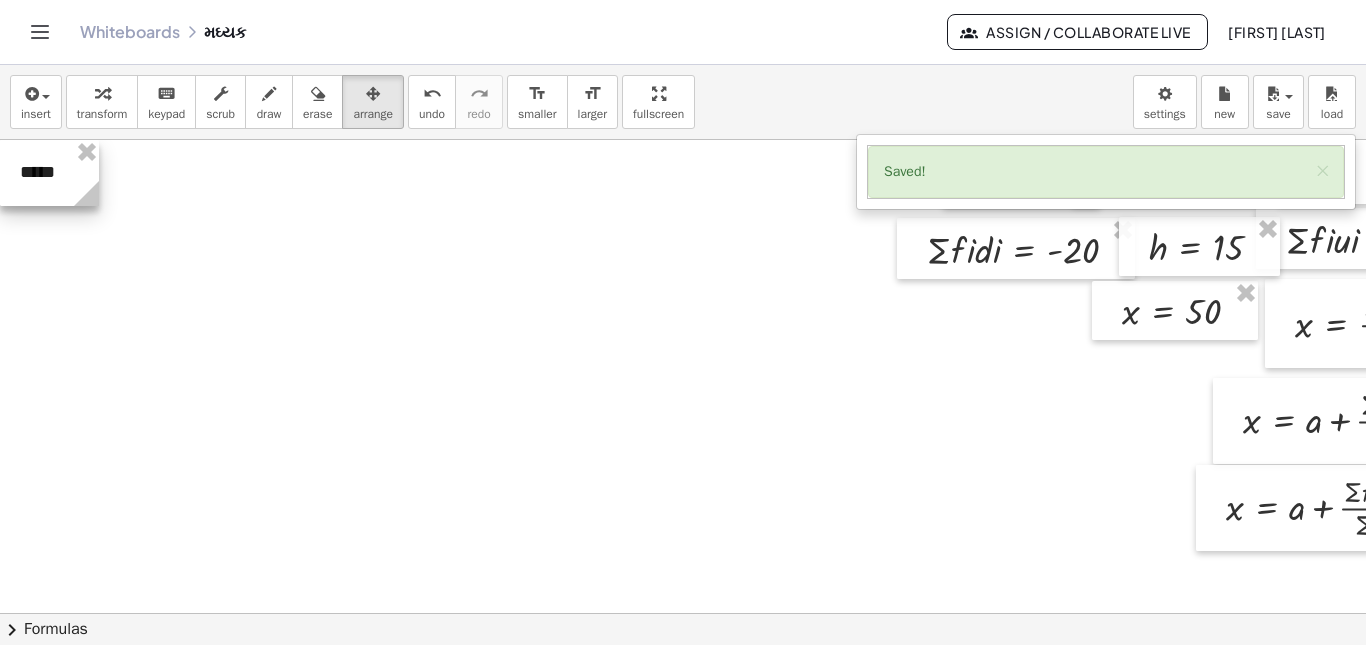 drag, startPoint x: 76, startPoint y: 203, endPoint x: 82, endPoint y: 171, distance: 32.55764 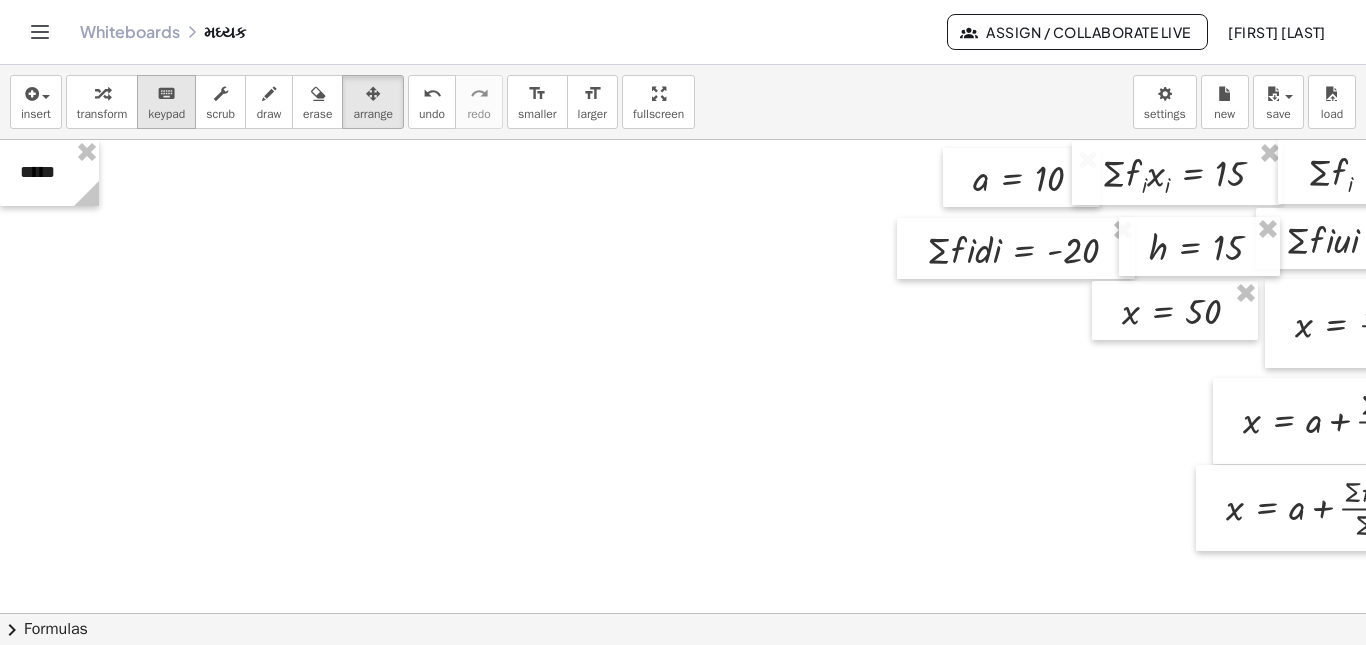 click on "keypad" at bounding box center (166, 114) 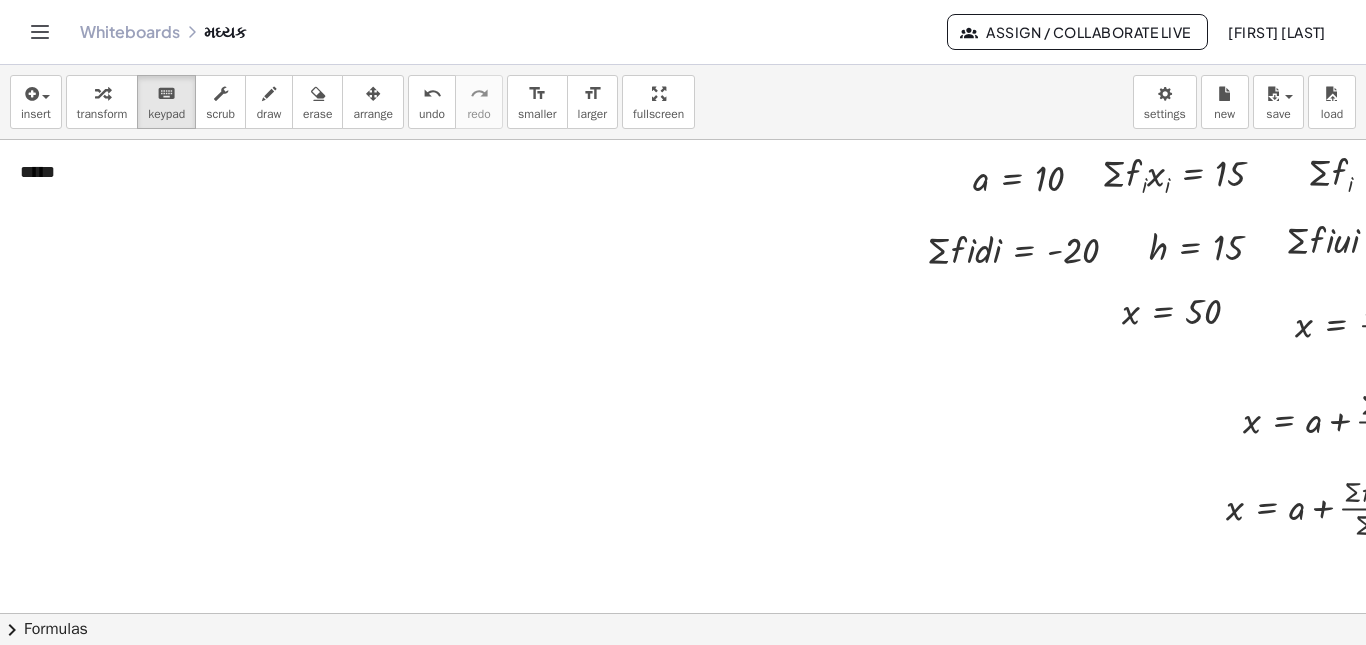 click at bounding box center [747, 678] 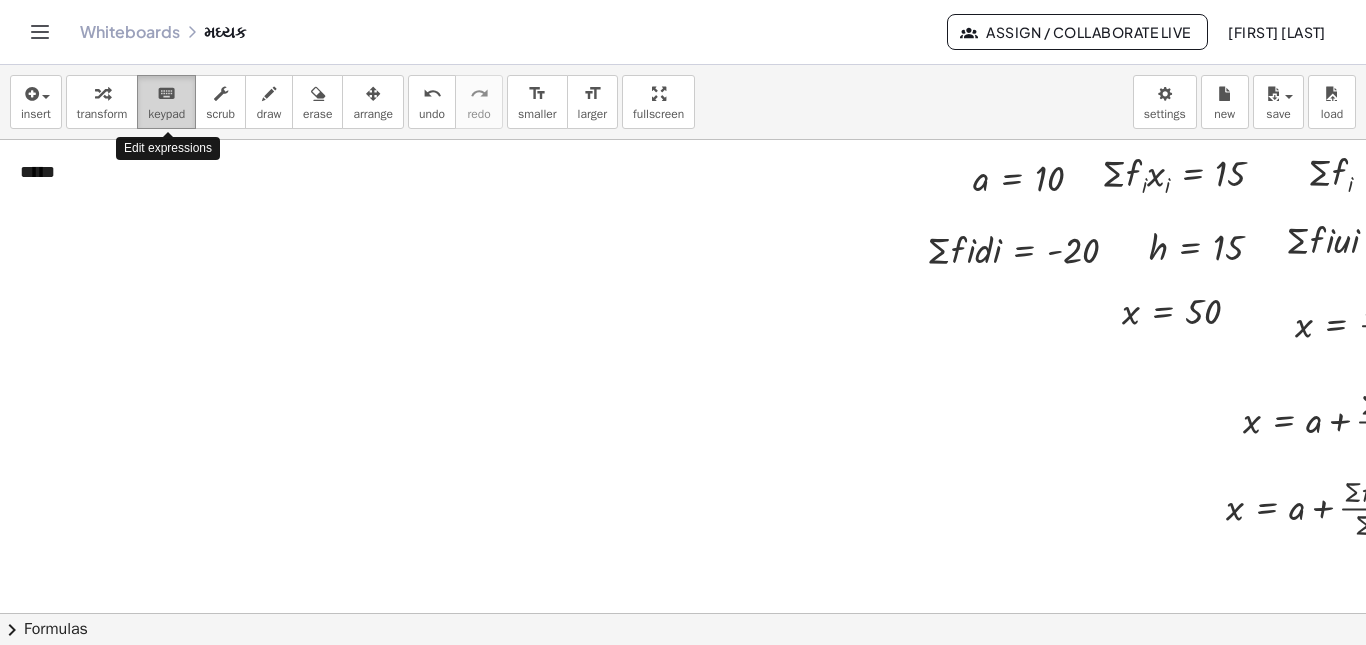 click on "keypad" at bounding box center (166, 114) 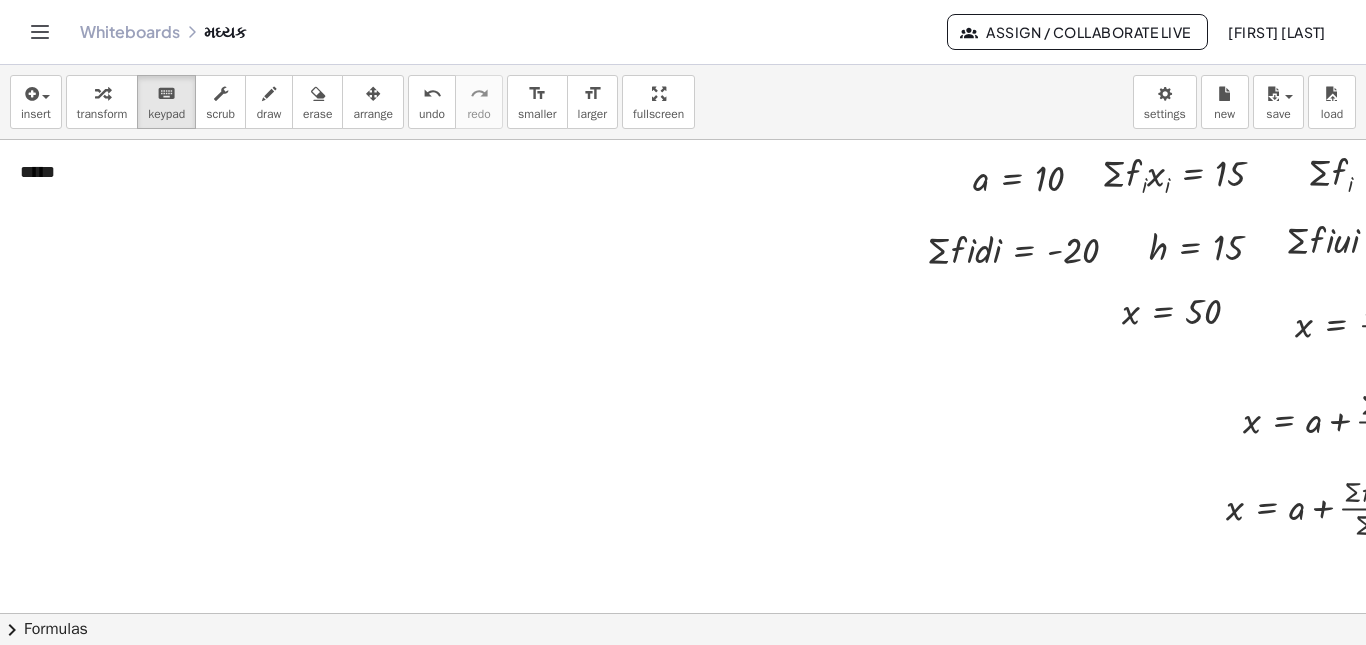 click at bounding box center (747, 678) 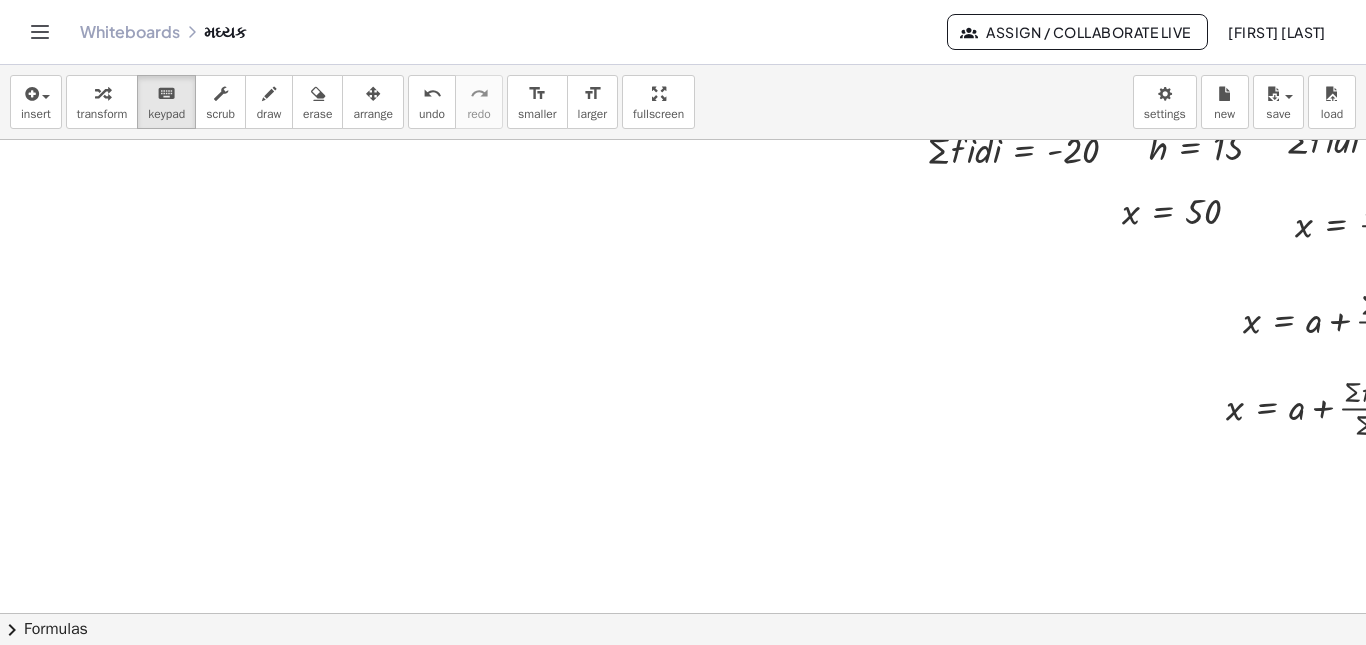 scroll, scrollTop: 0, scrollLeft: 0, axis: both 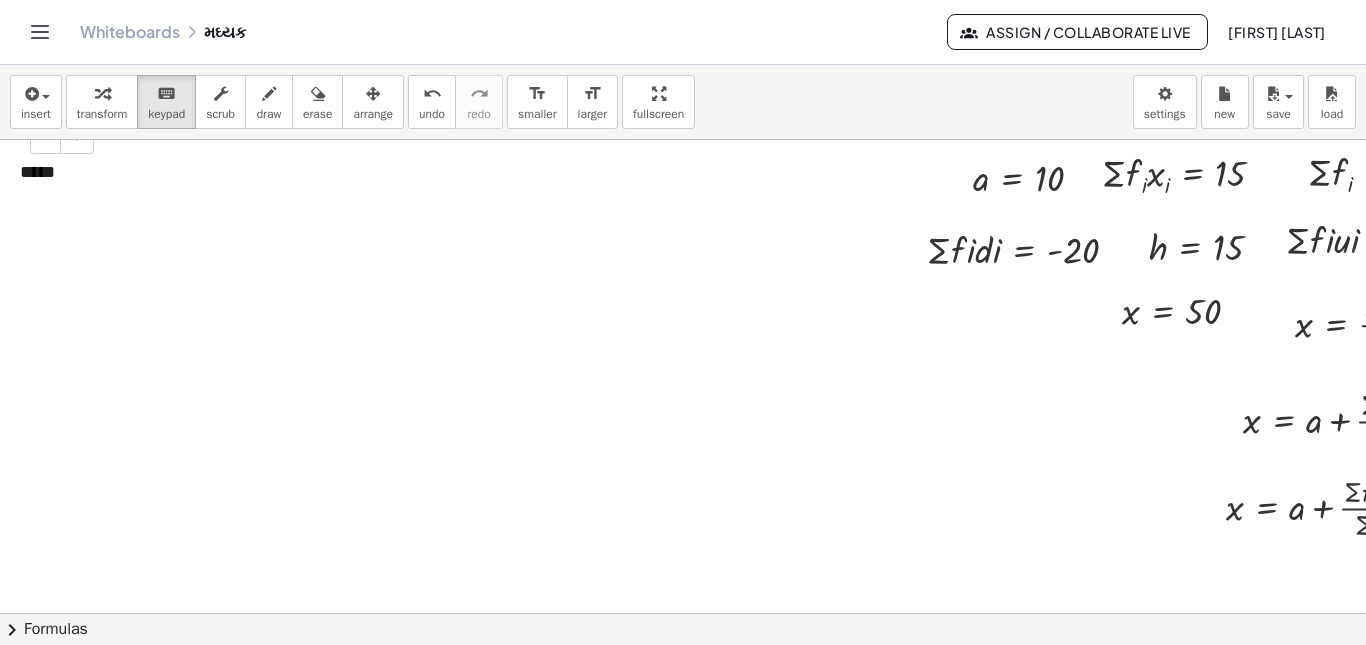 click on "*****" at bounding box center (49, 173) 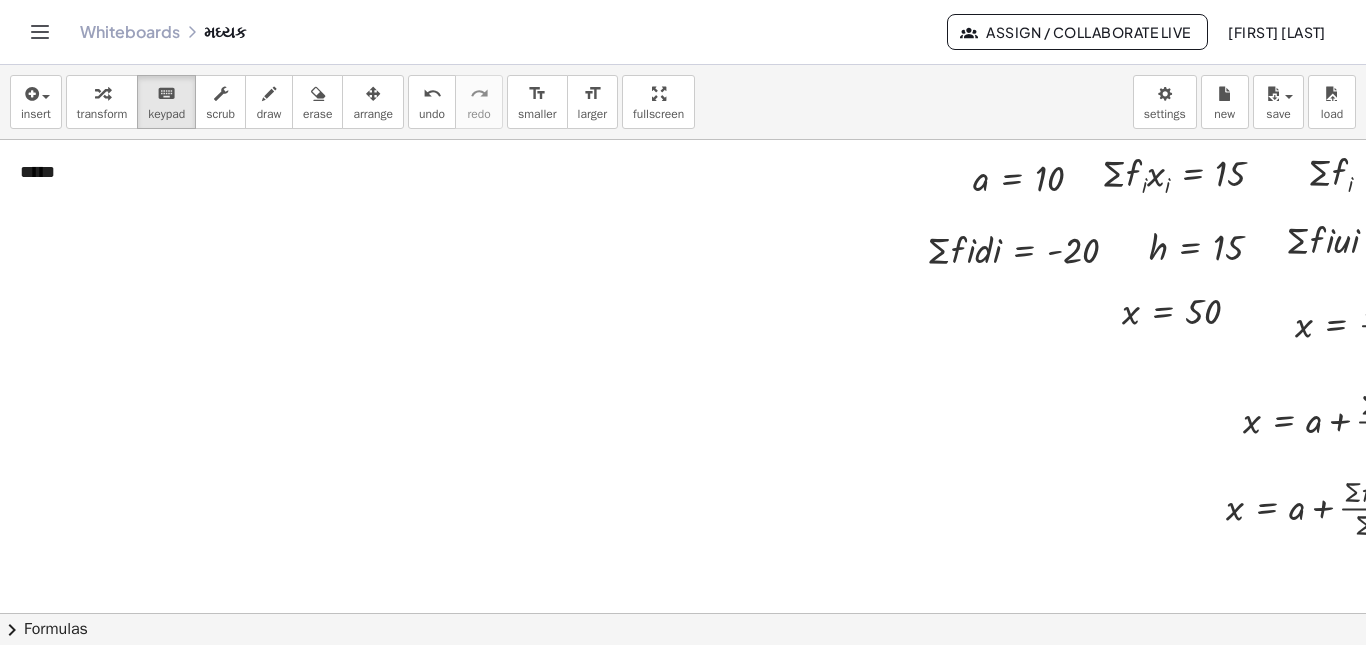 click at bounding box center [747, 678] 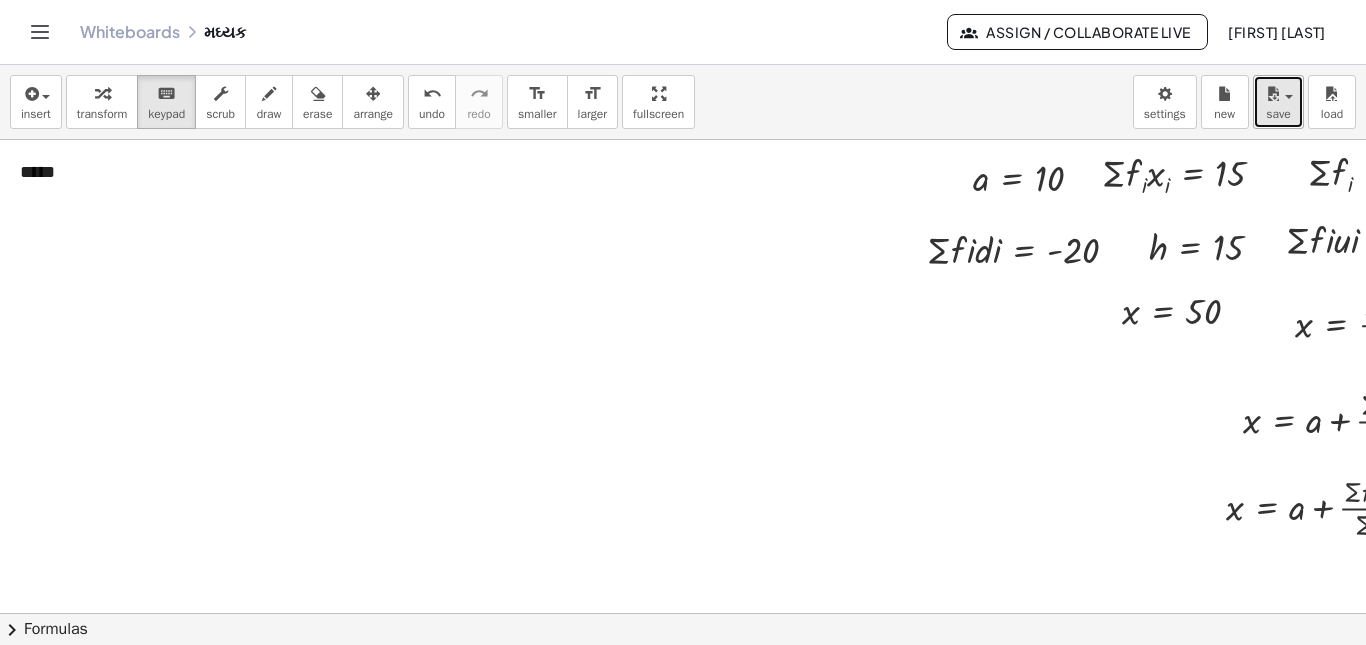 click on "save" at bounding box center (1278, 102) 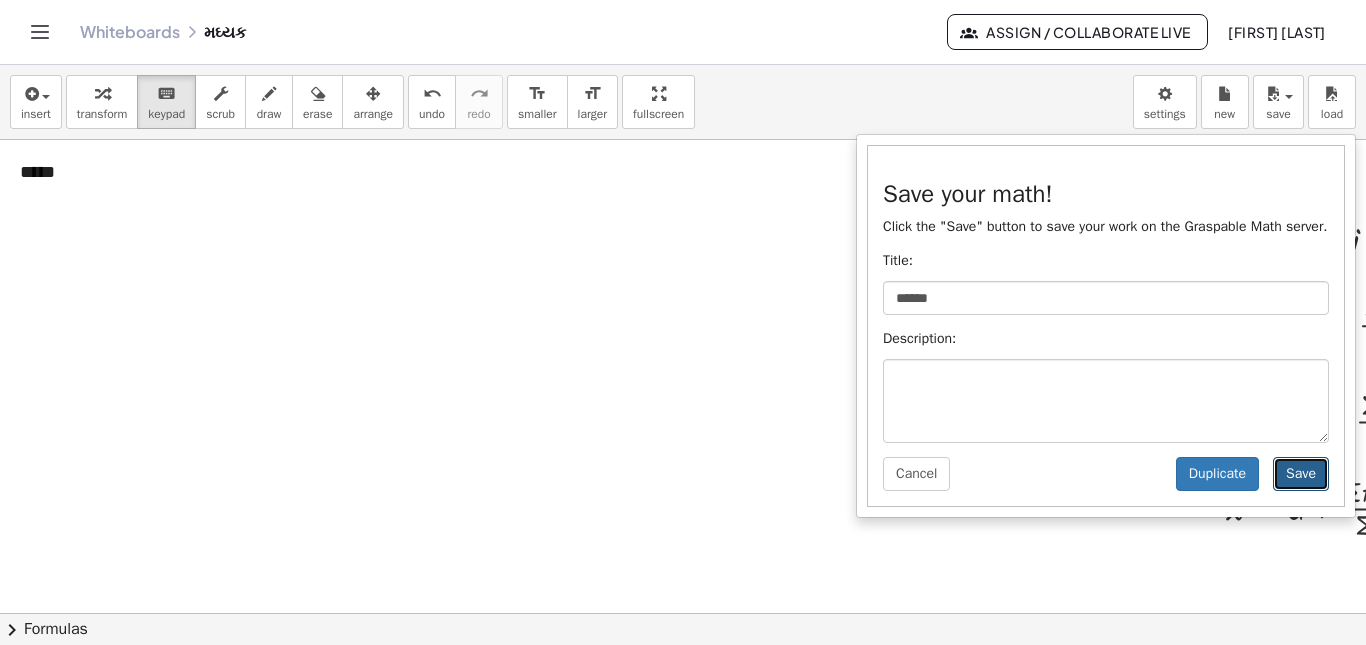 click on "Save" at bounding box center [1301, 474] 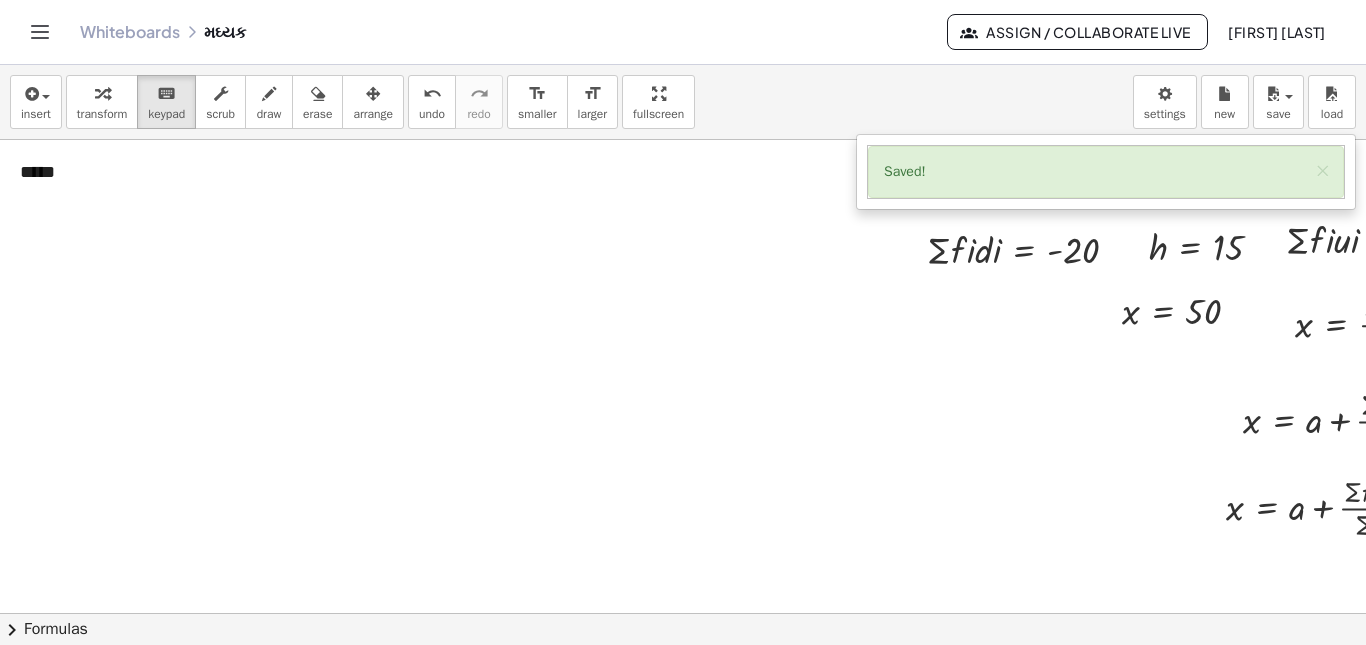 click on "Saved! ×" at bounding box center (1106, 172) 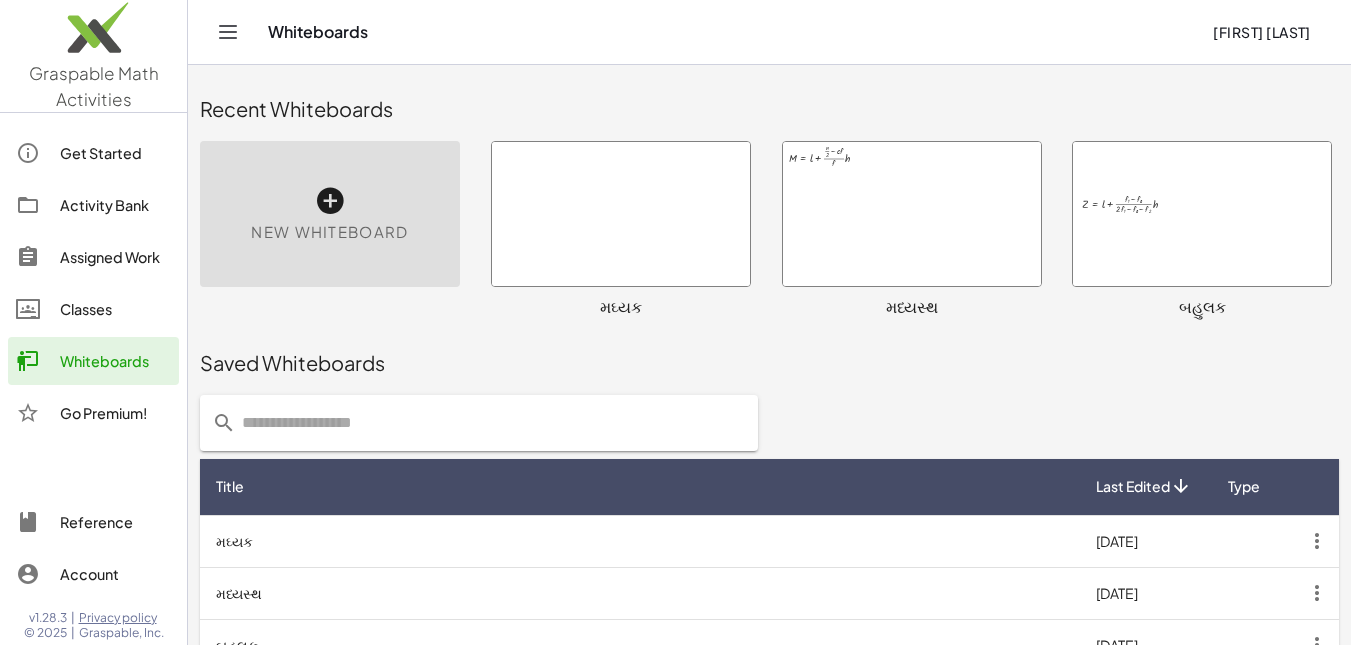 scroll, scrollTop: 465, scrollLeft: 0, axis: vertical 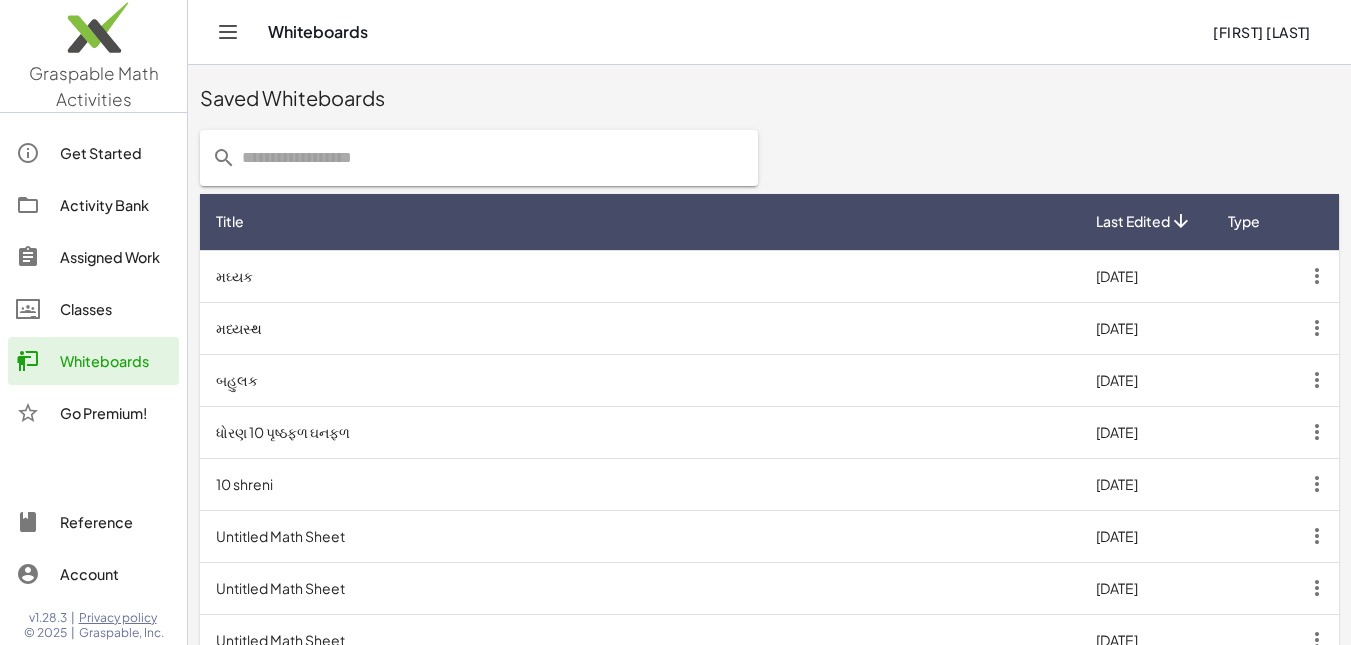 click on "બહુલક" at bounding box center (640, 380) 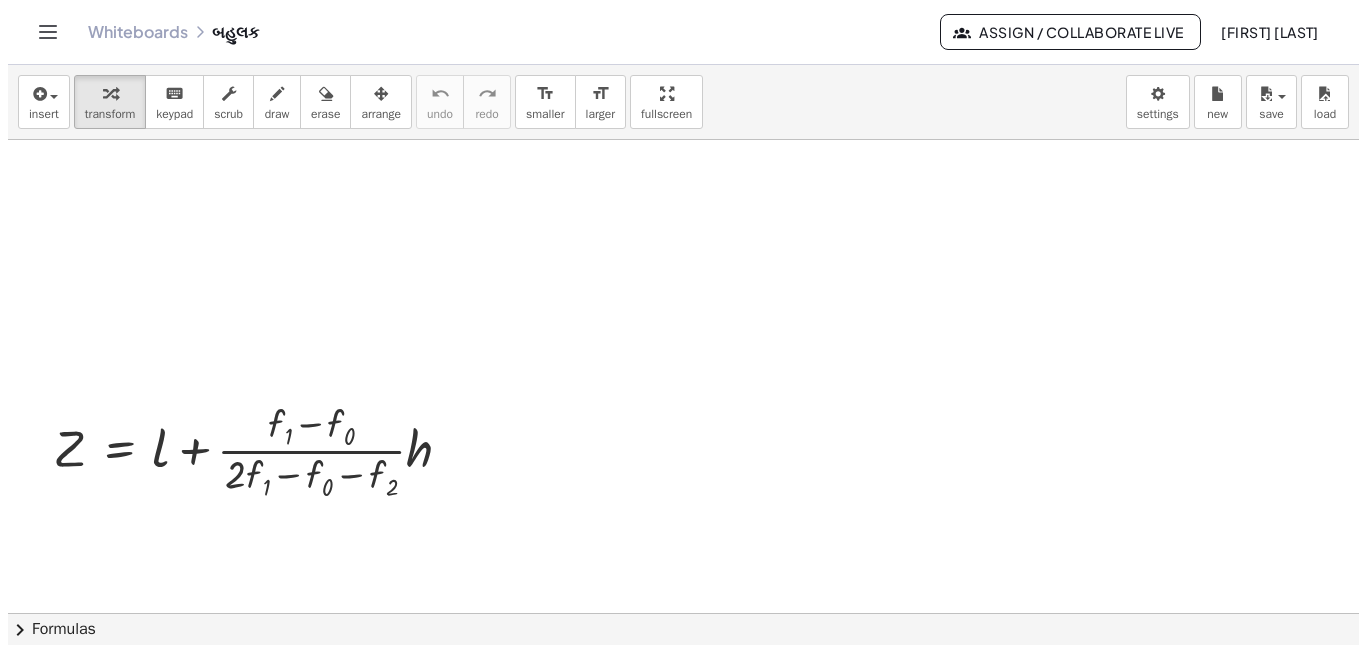 scroll, scrollTop: 0, scrollLeft: 0, axis: both 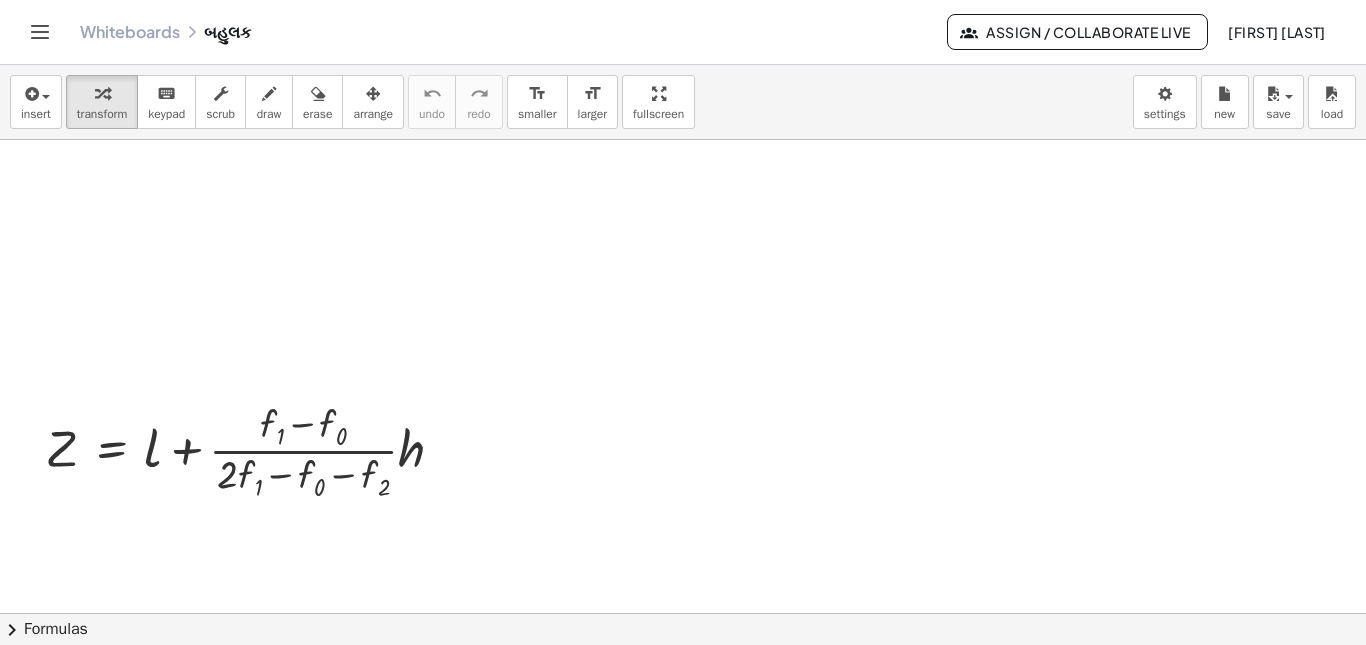 click at bounding box center (683, 613) 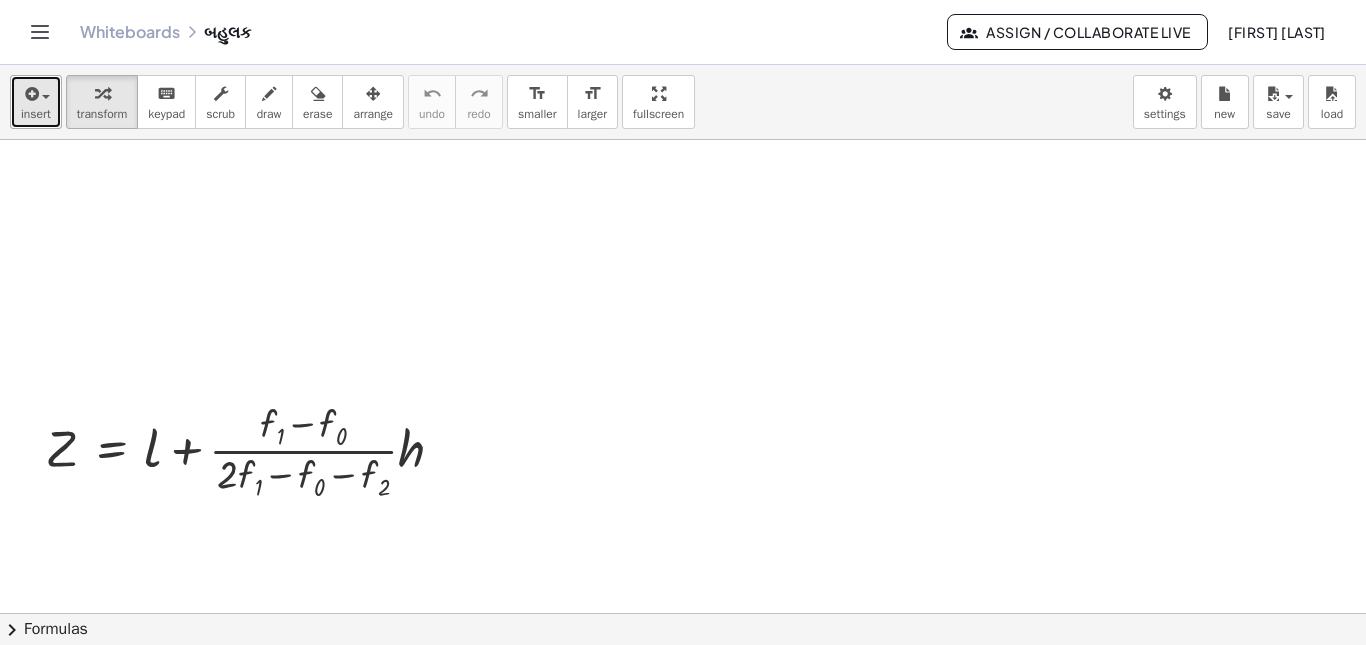 click on "insert" at bounding box center (36, 102) 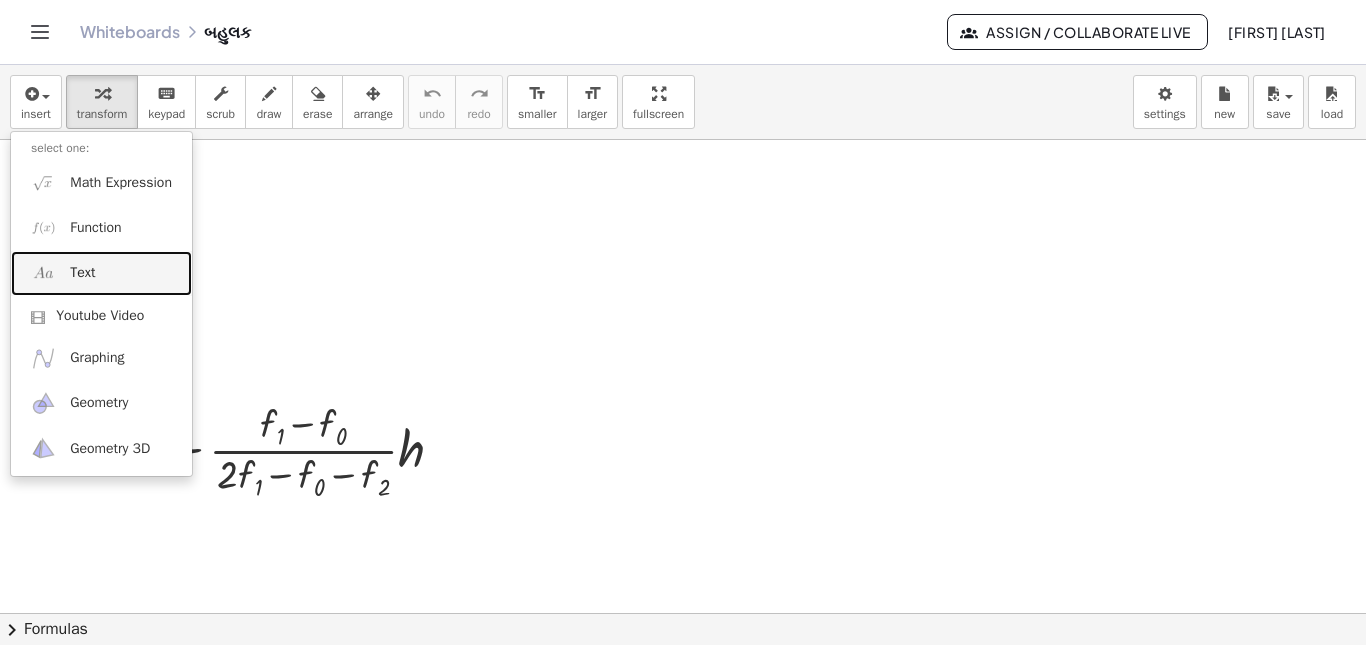 click on "Text" at bounding box center [101, 273] 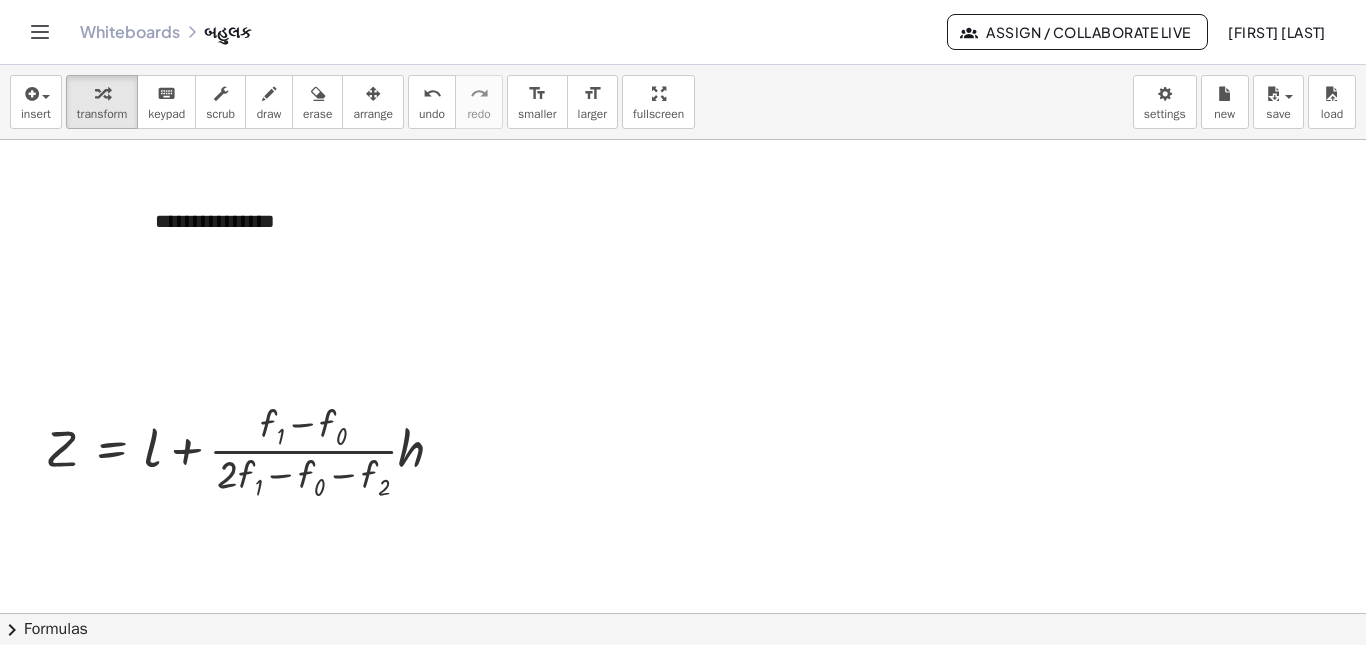type 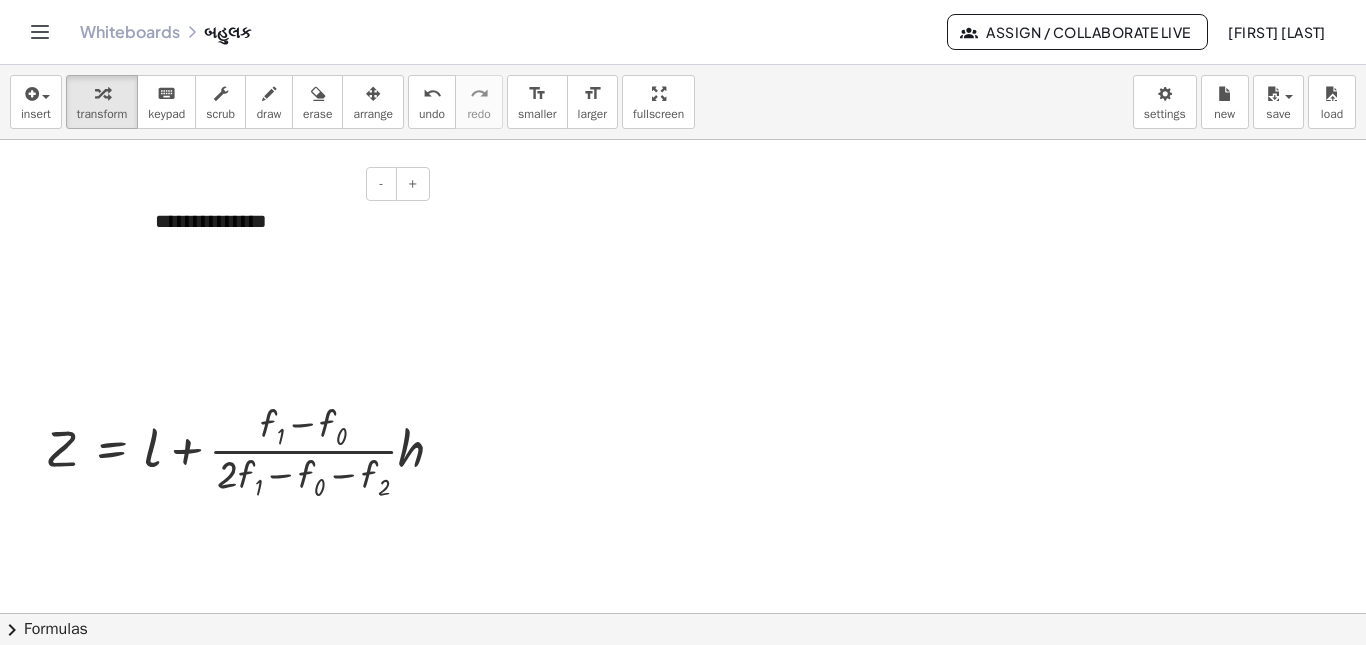 click on "**********" at bounding box center [285, 221] 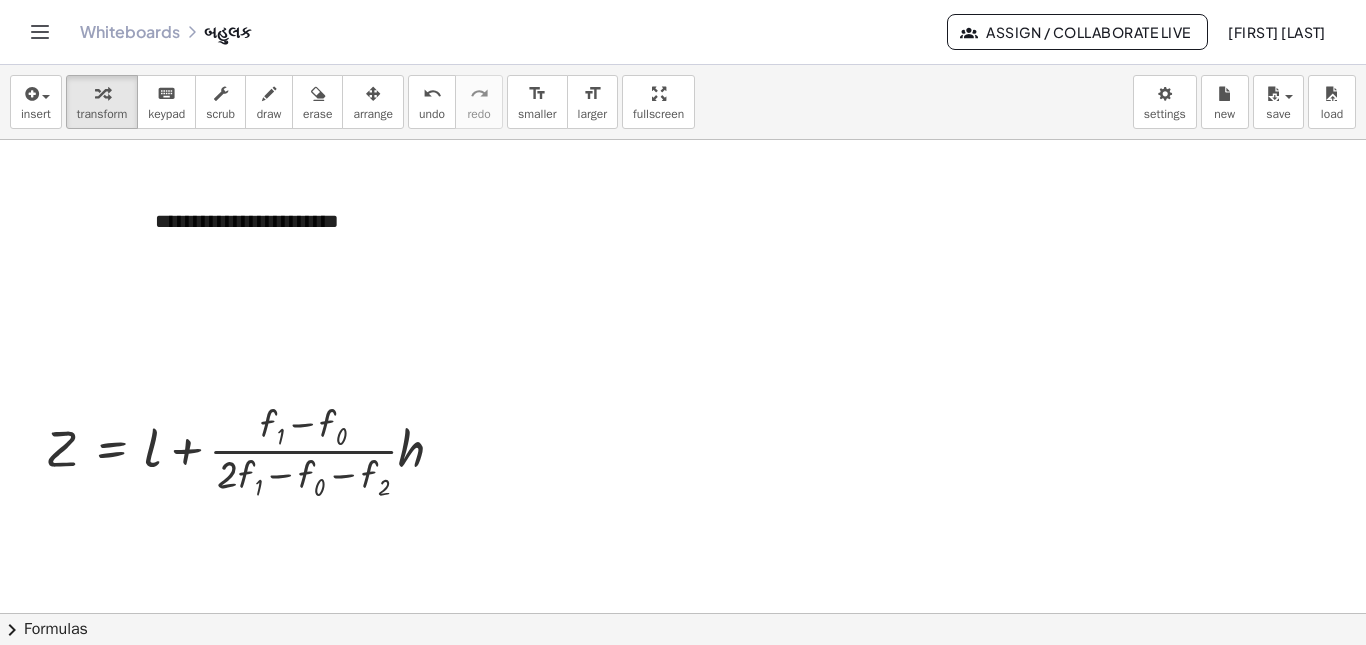click at bounding box center [683, 613] 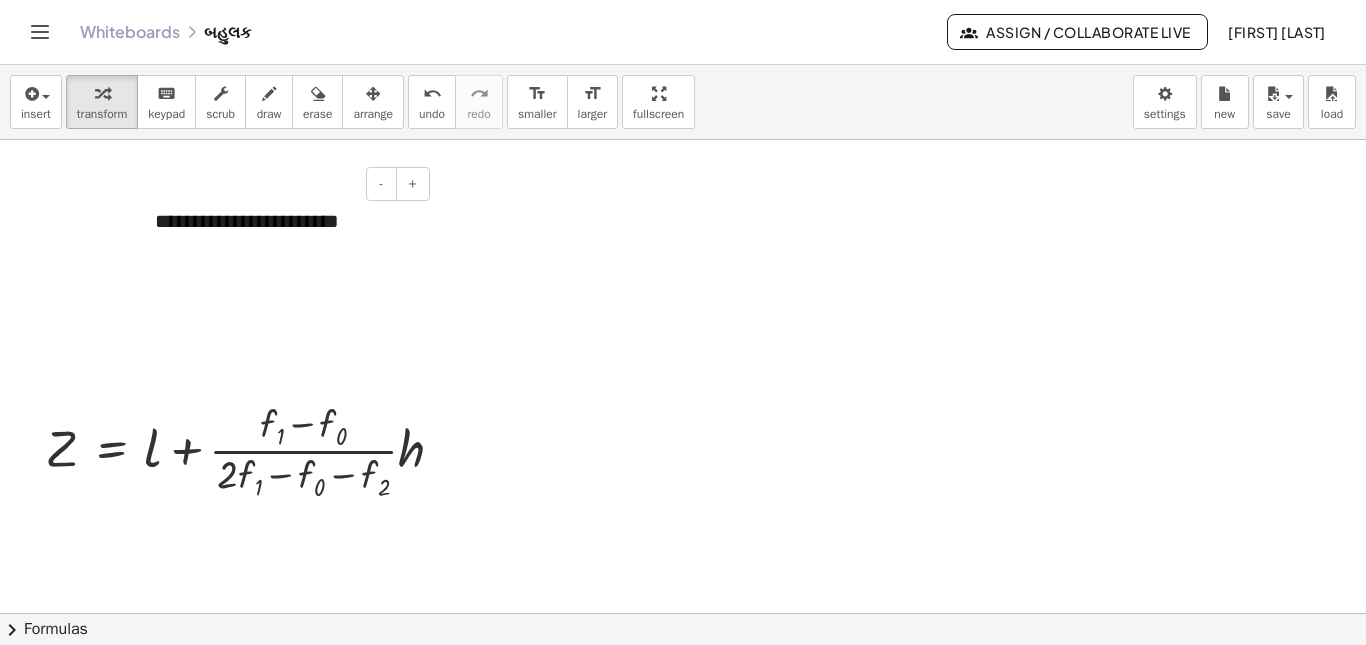 click on "**********" at bounding box center [285, 221] 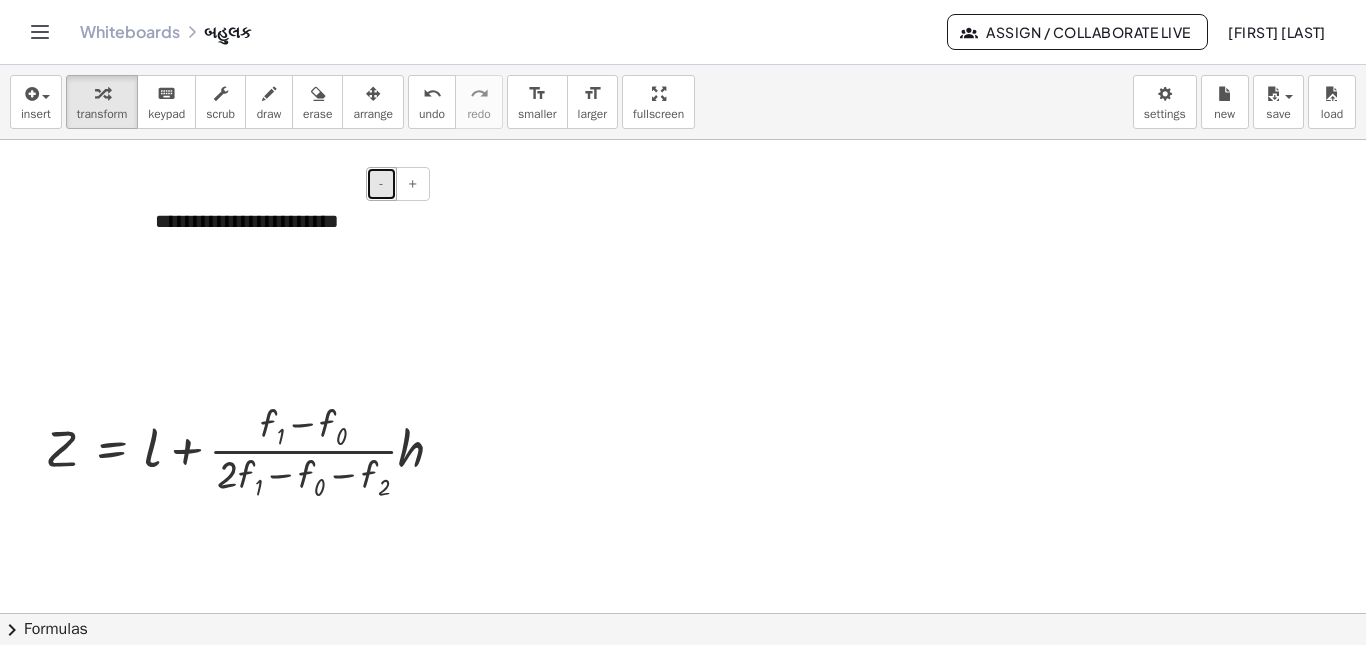 click on "-" at bounding box center (381, 184) 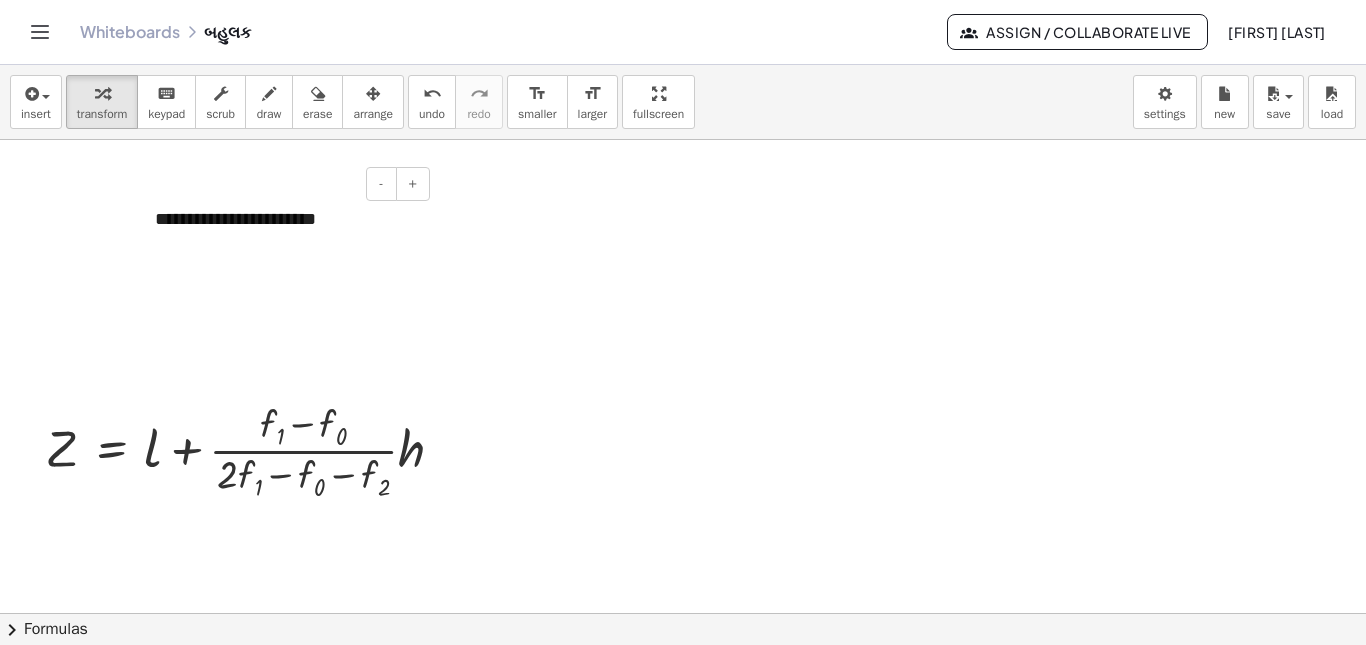 click on "**********" at bounding box center [285, 220] 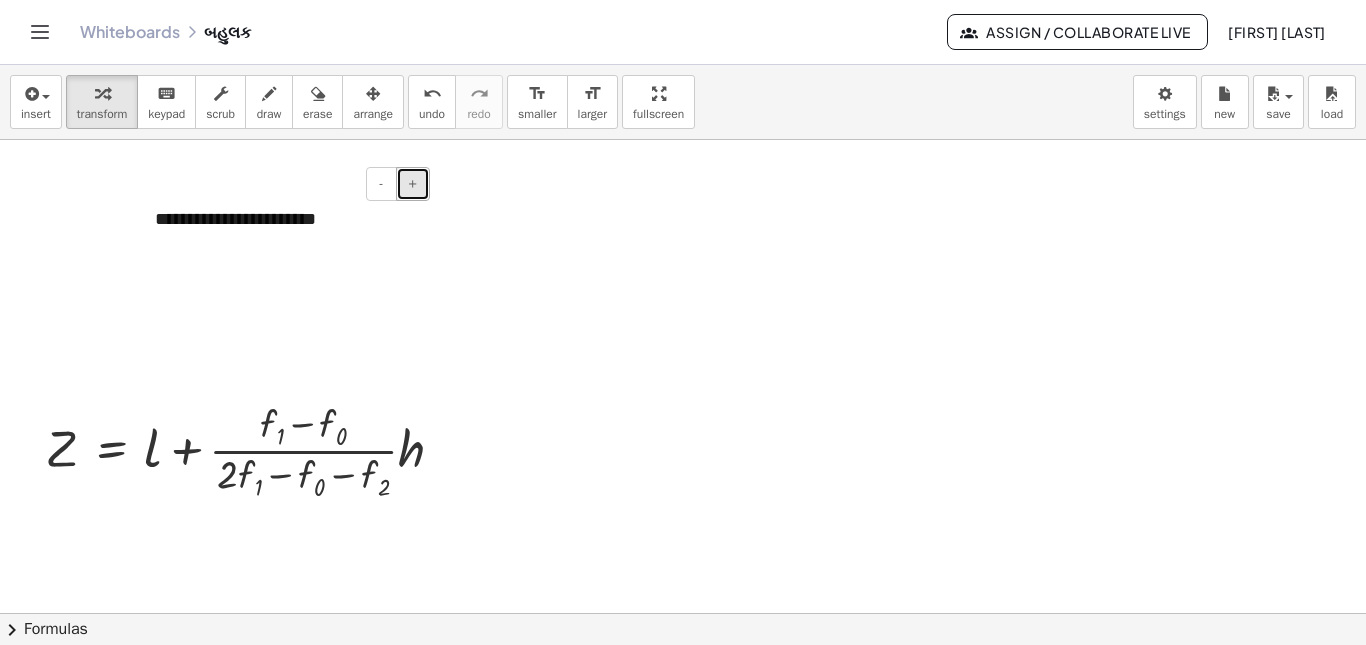 click on "+" at bounding box center (413, 183) 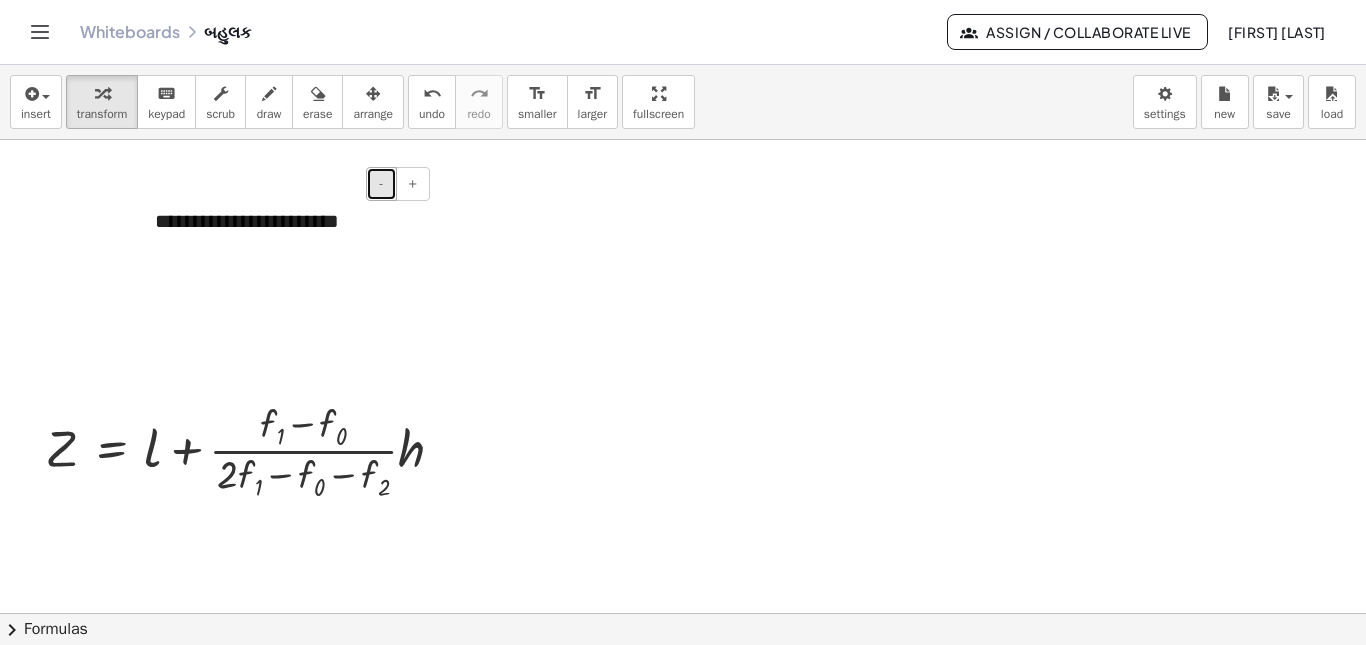 click on "-" at bounding box center (381, 184) 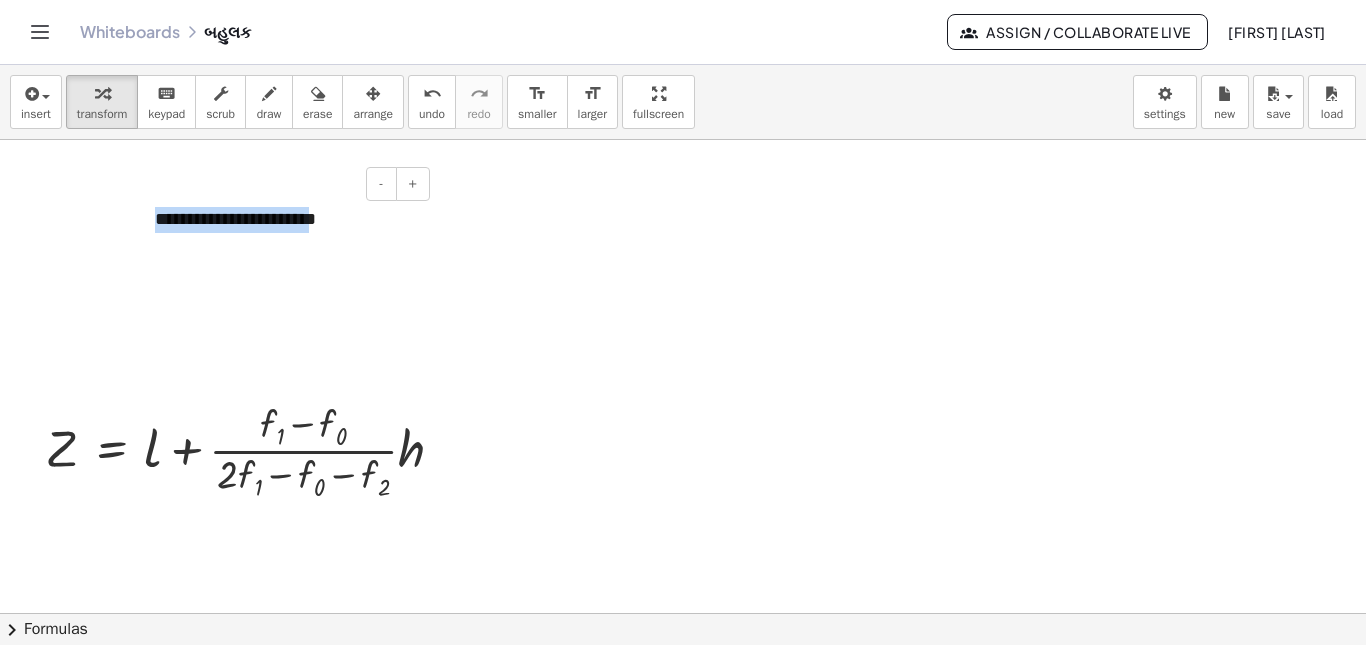 drag, startPoint x: 157, startPoint y: 222, endPoint x: 349, endPoint y: 215, distance: 192.12756 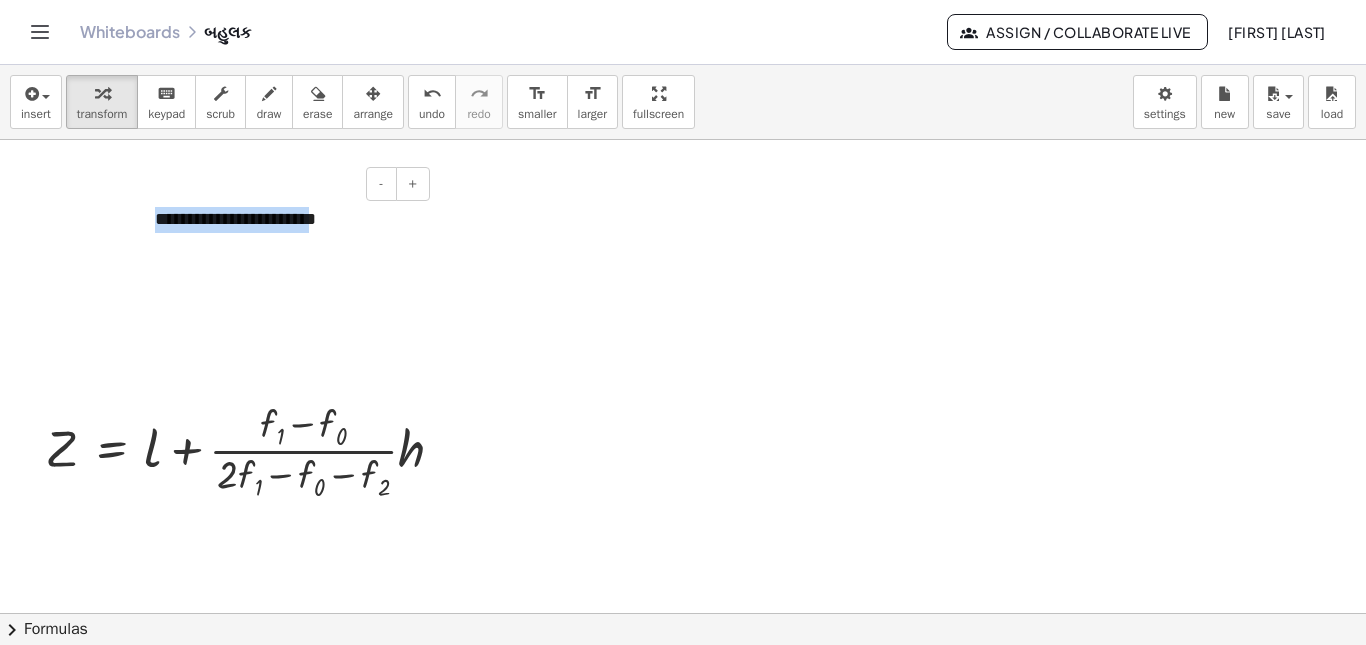 click on "**********" at bounding box center [285, 220] 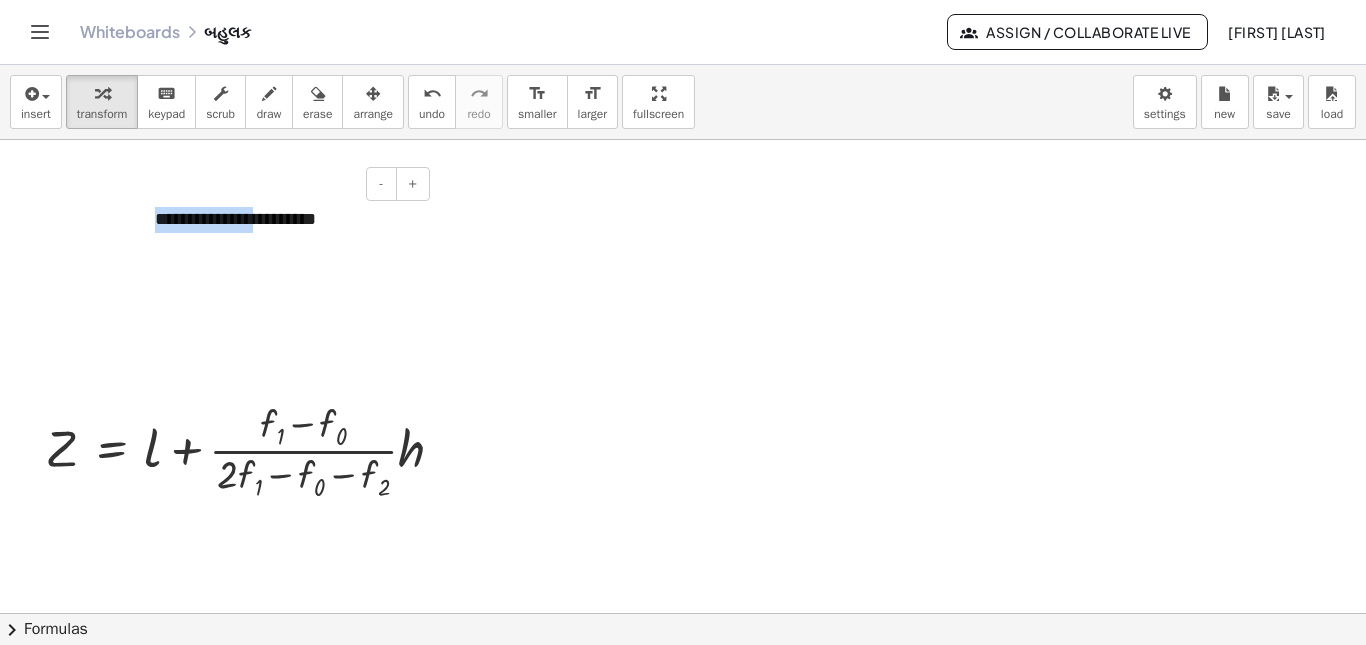 drag, startPoint x: 155, startPoint y: 215, endPoint x: 271, endPoint y: 241, distance: 118.87809 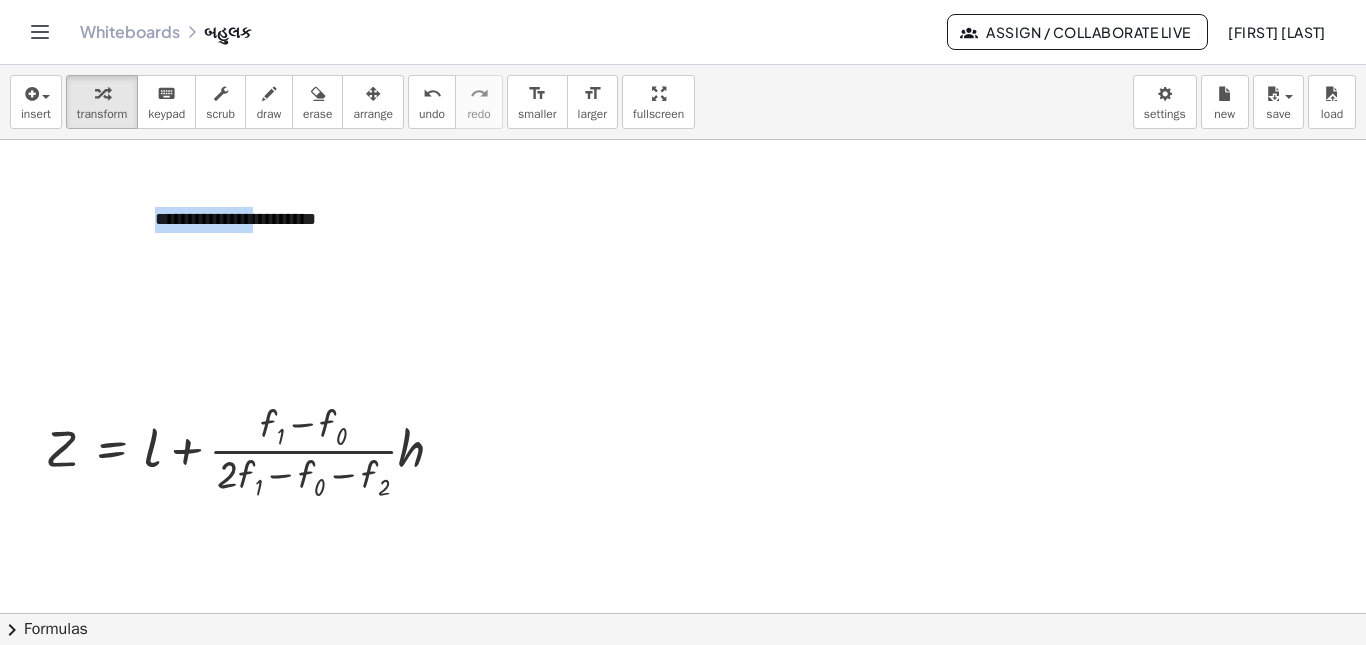 click at bounding box center (683, 613) 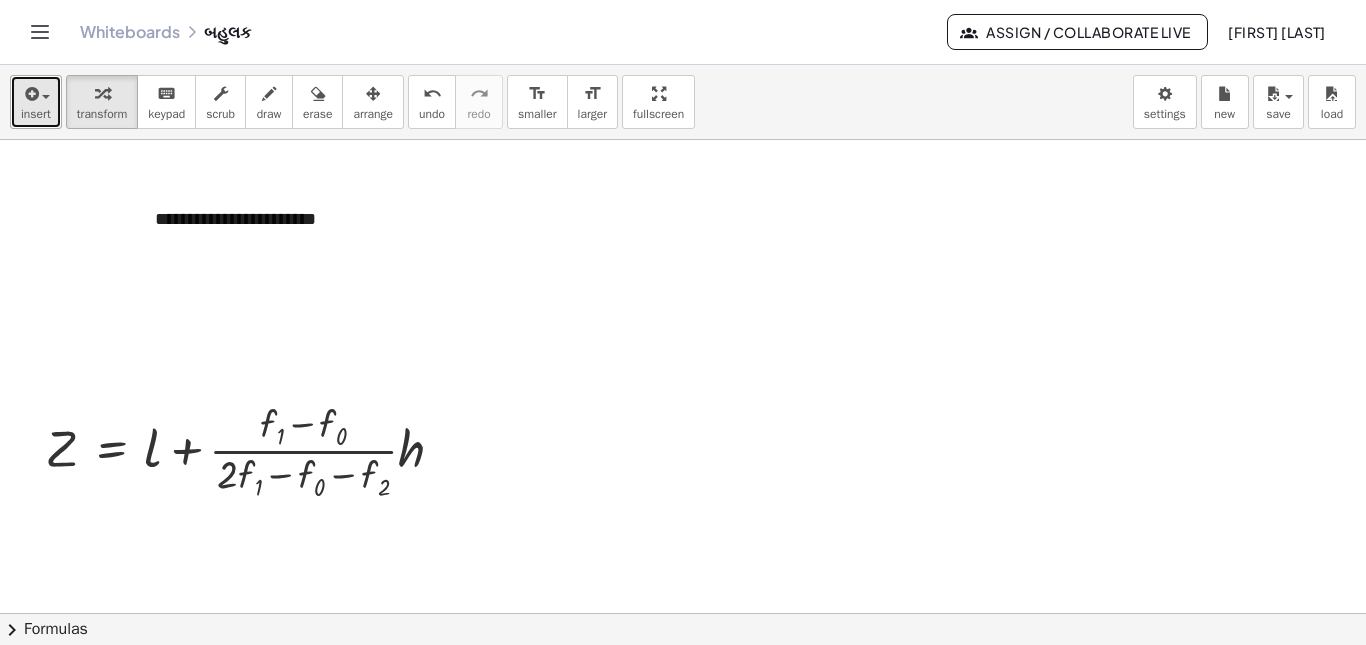 click on "insert" at bounding box center [36, 114] 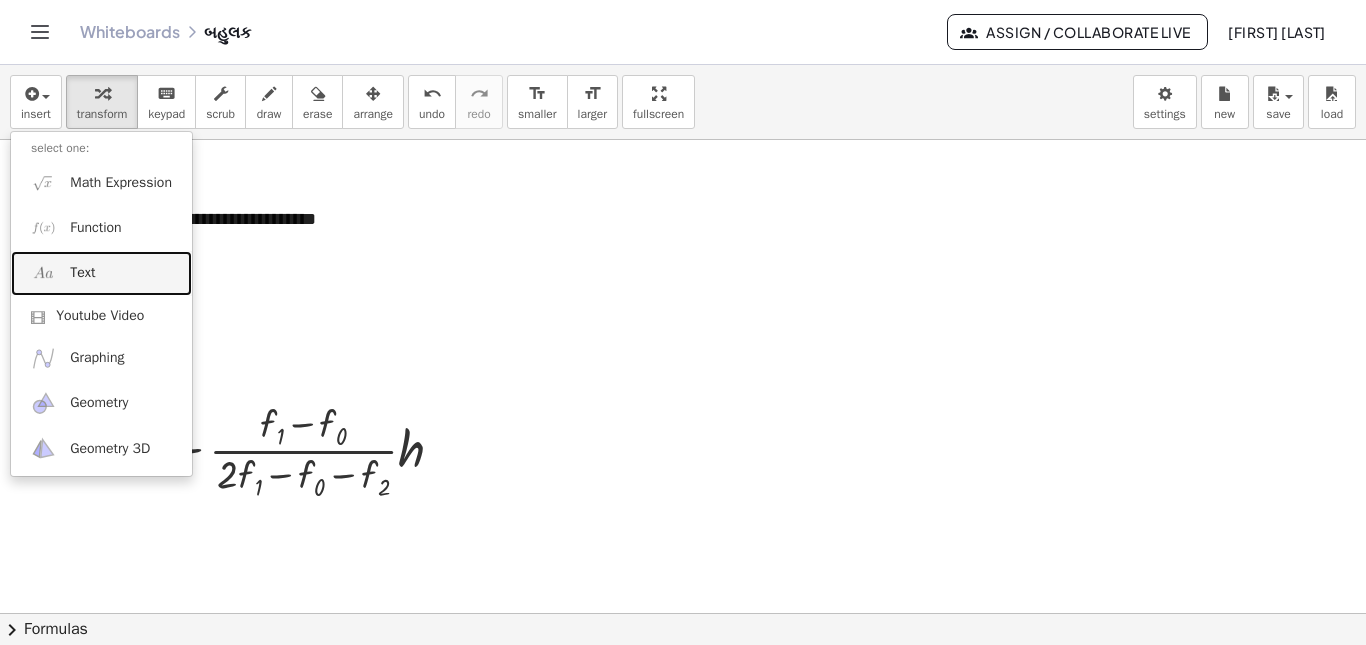 click on "Text" at bounding box center (82, 273) 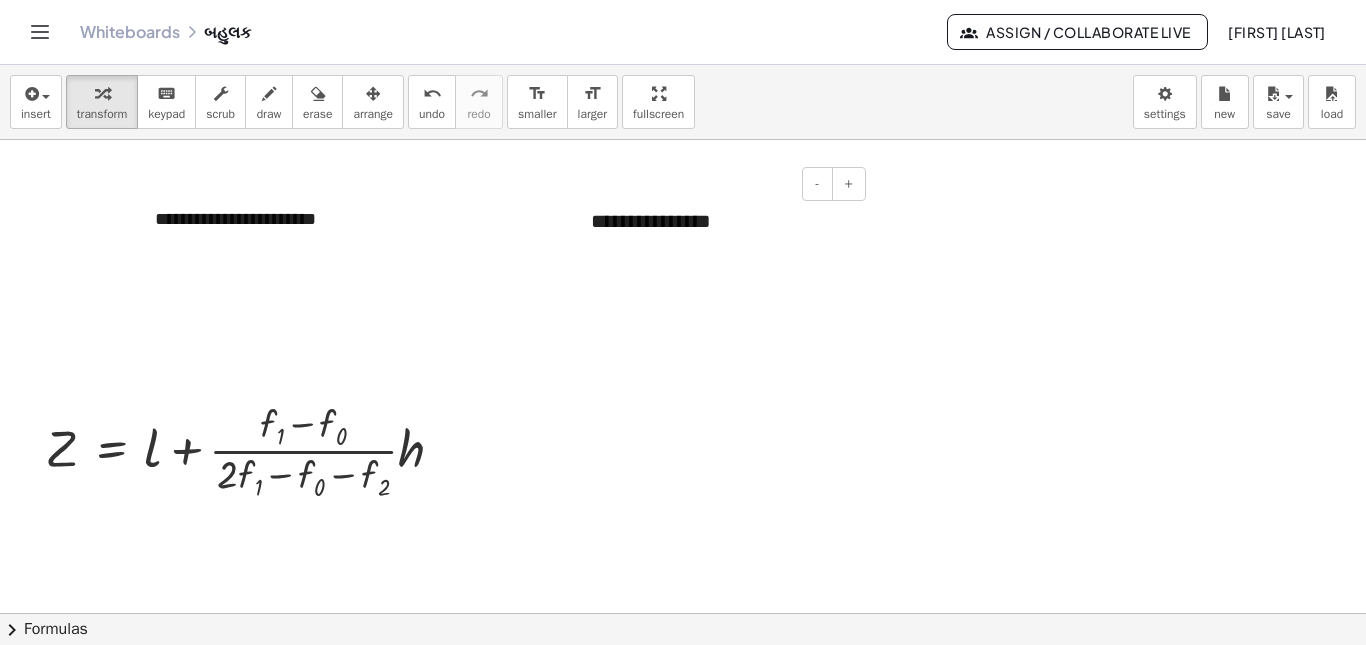 type 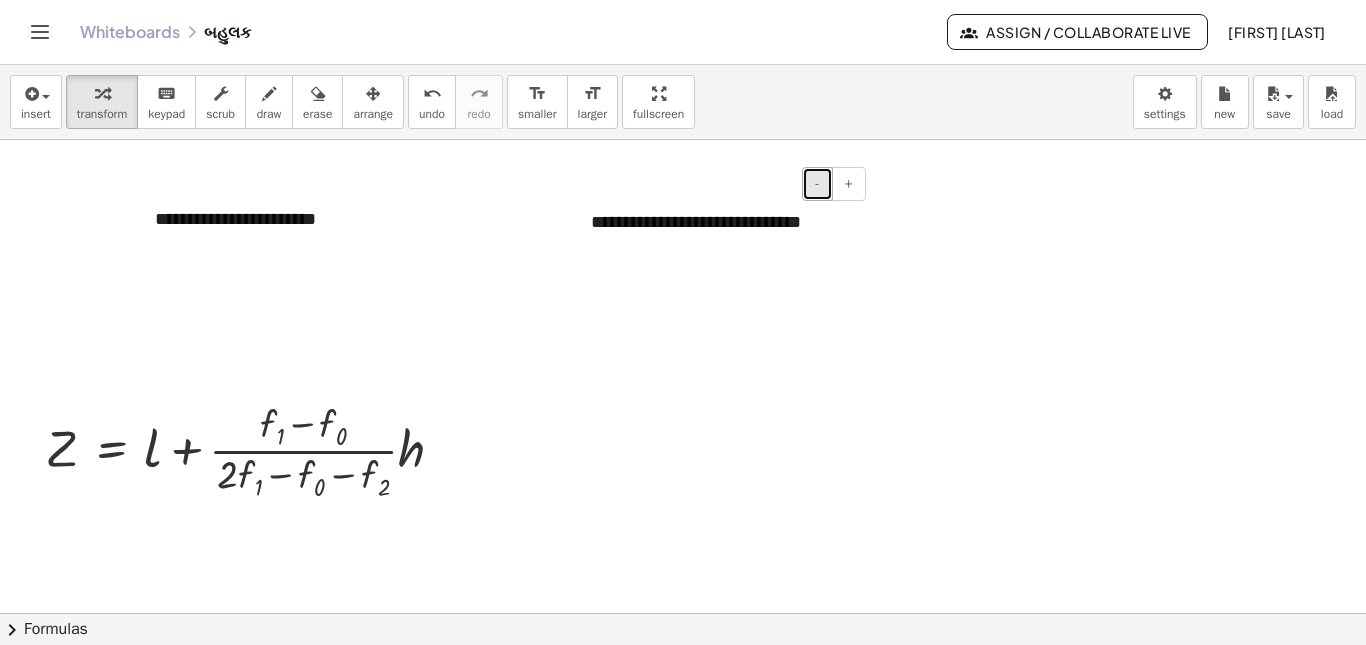 click on "-" at bounding box center (817, 184) 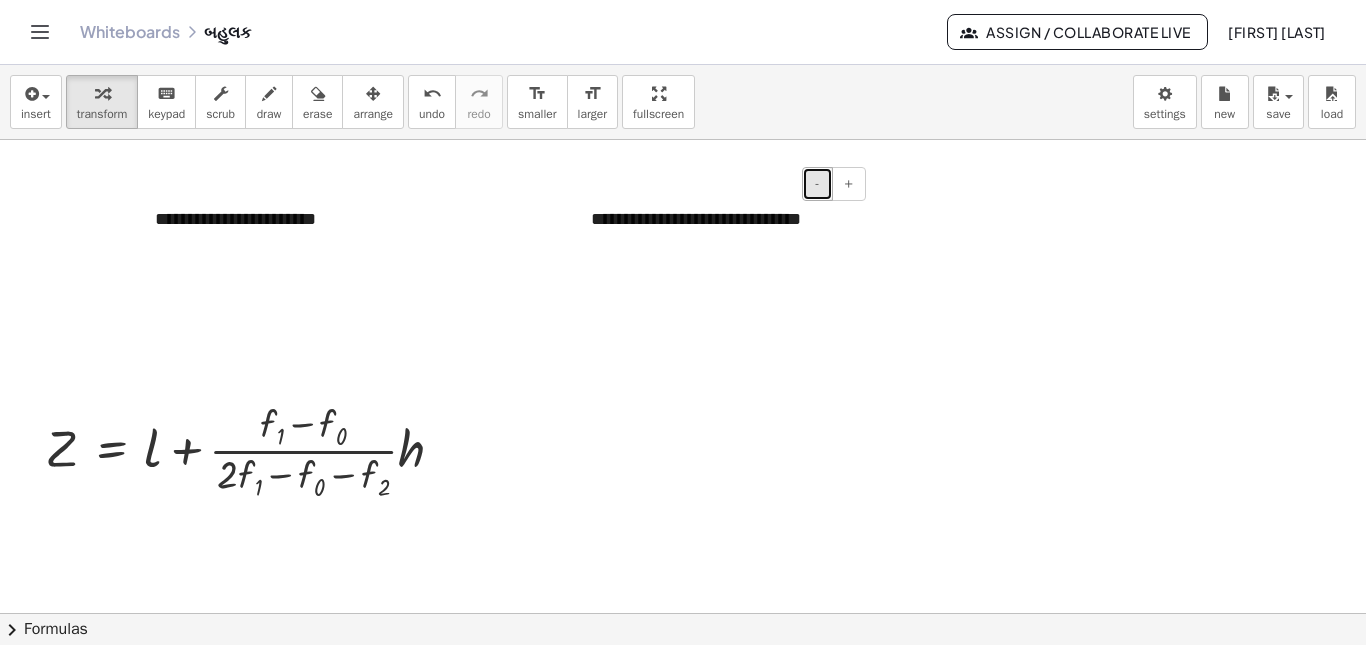 click on "-" at bounding box center (817, 183) 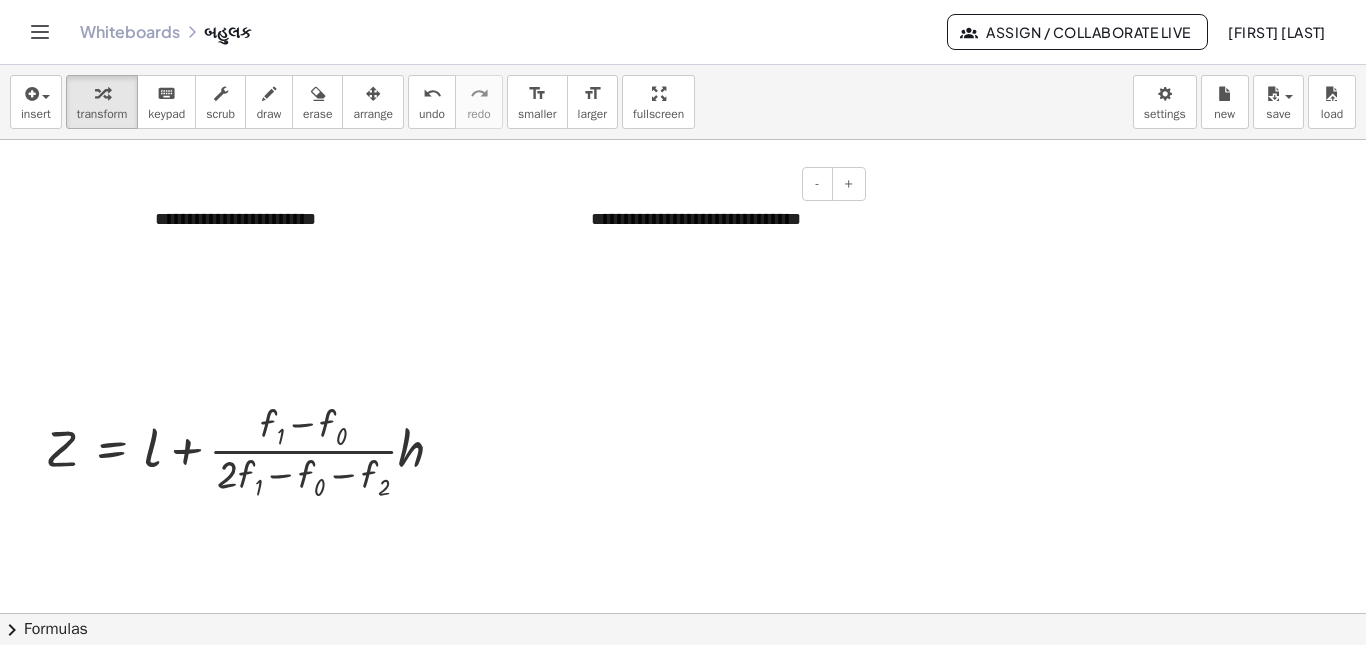 click on "**********" at bounding box center [721, 232] 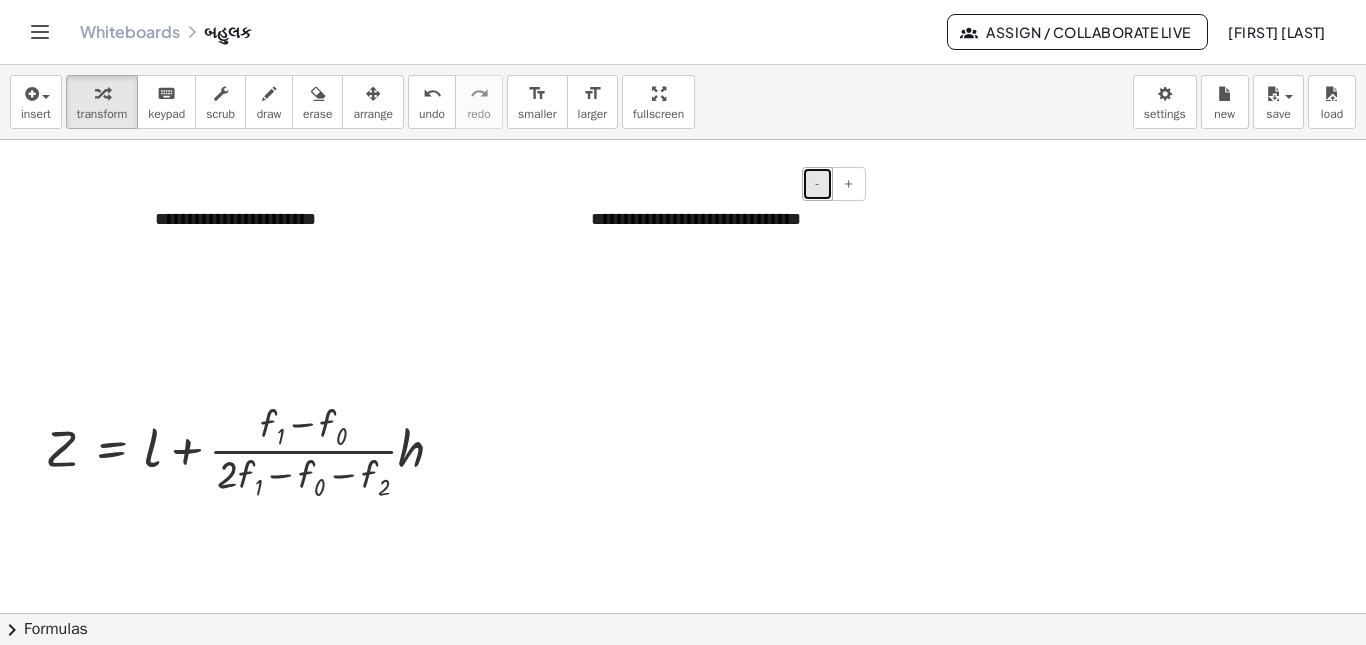 click on "-" at bounding box center (817, 184) 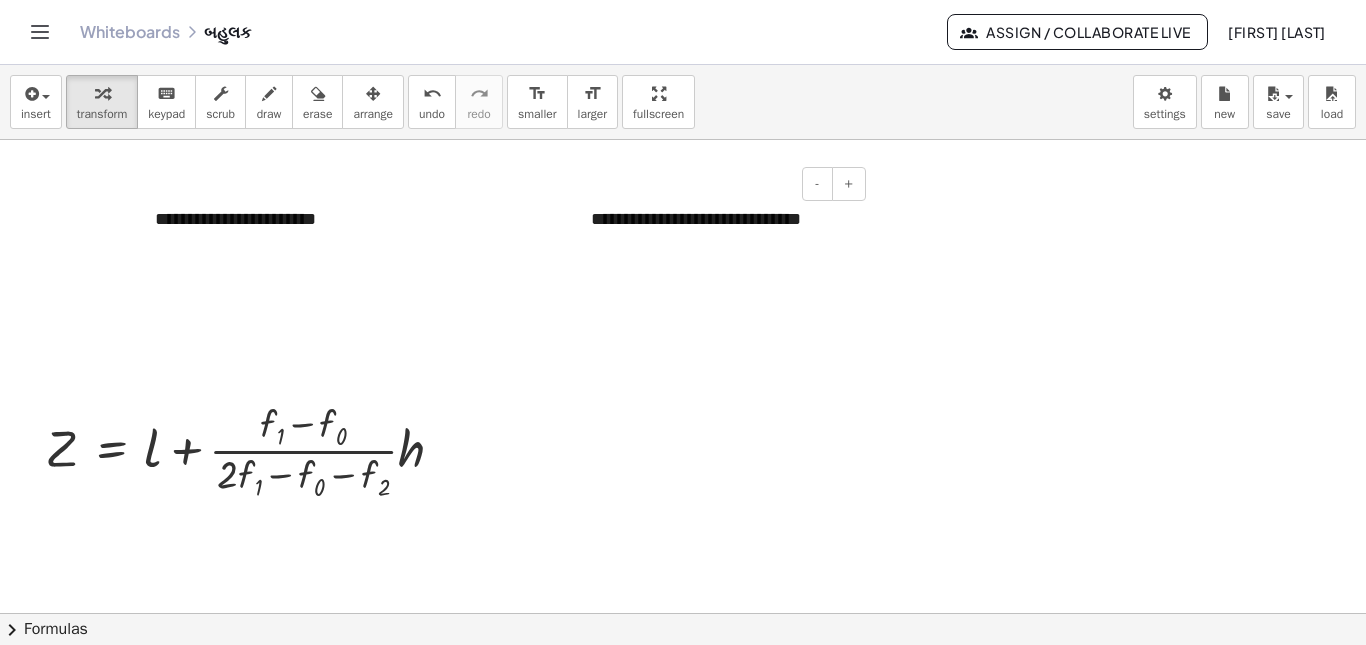 click on "**********" at bounding box center (696, 219) 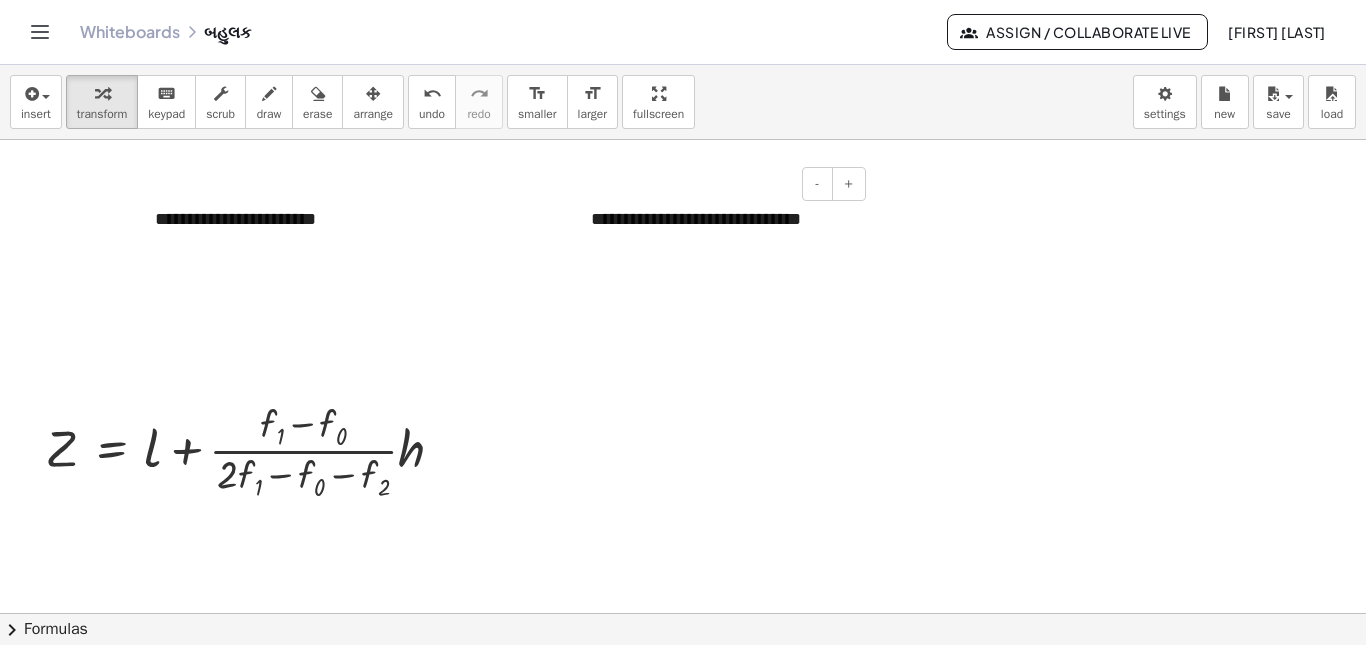 click on "**********" at bounding box center (721, 232) 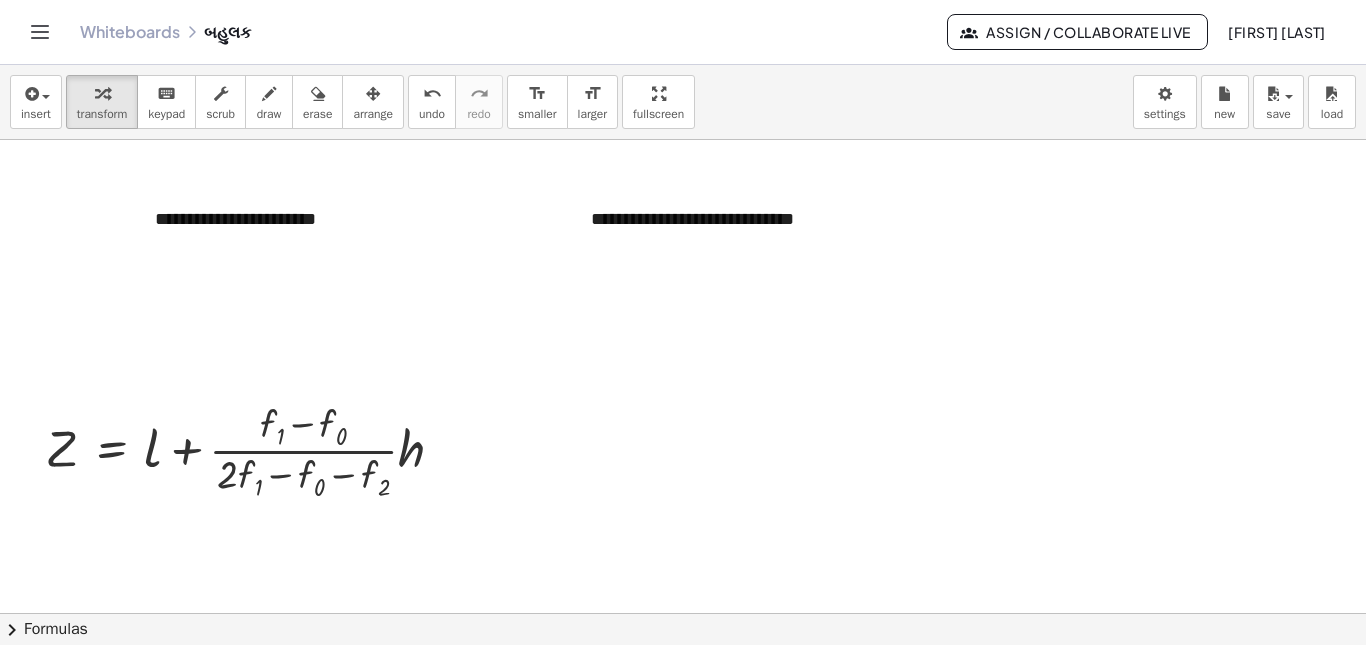 click at bounding box center [683, 613] 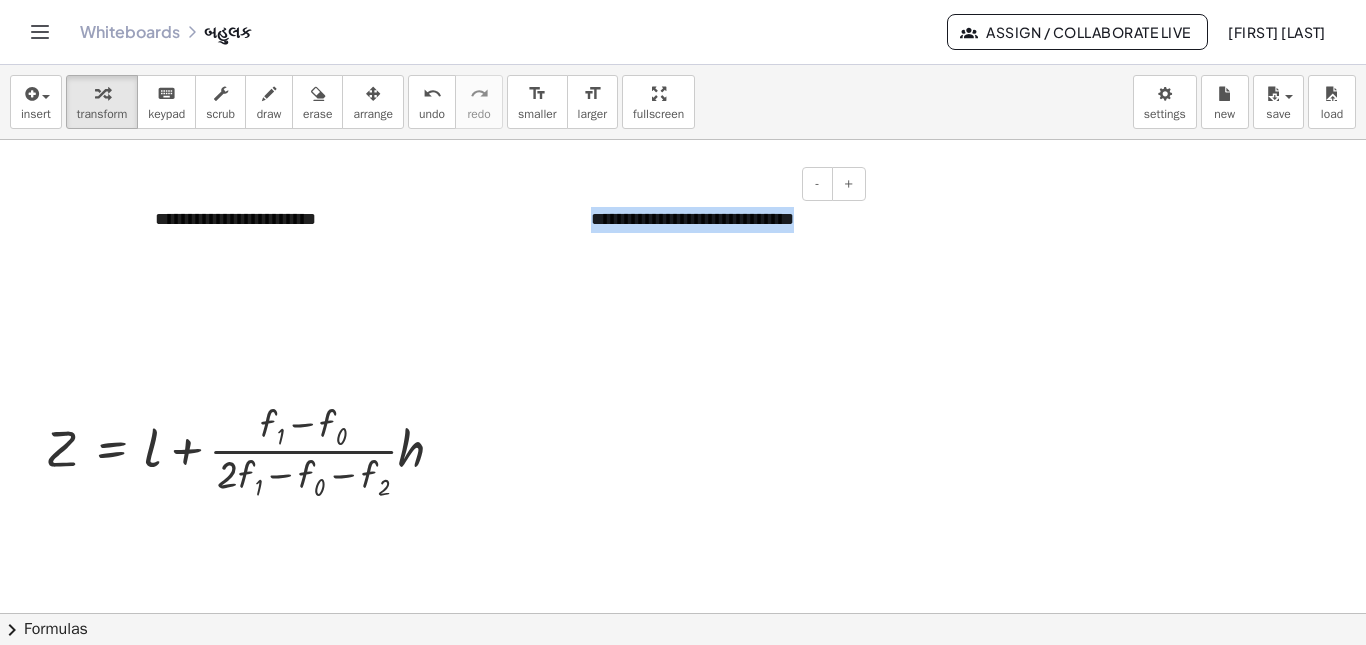 drag, startPoint x: 591, startPoint y: 224, endPoint x: 847, endPoint y: 251, distance: 257.4199 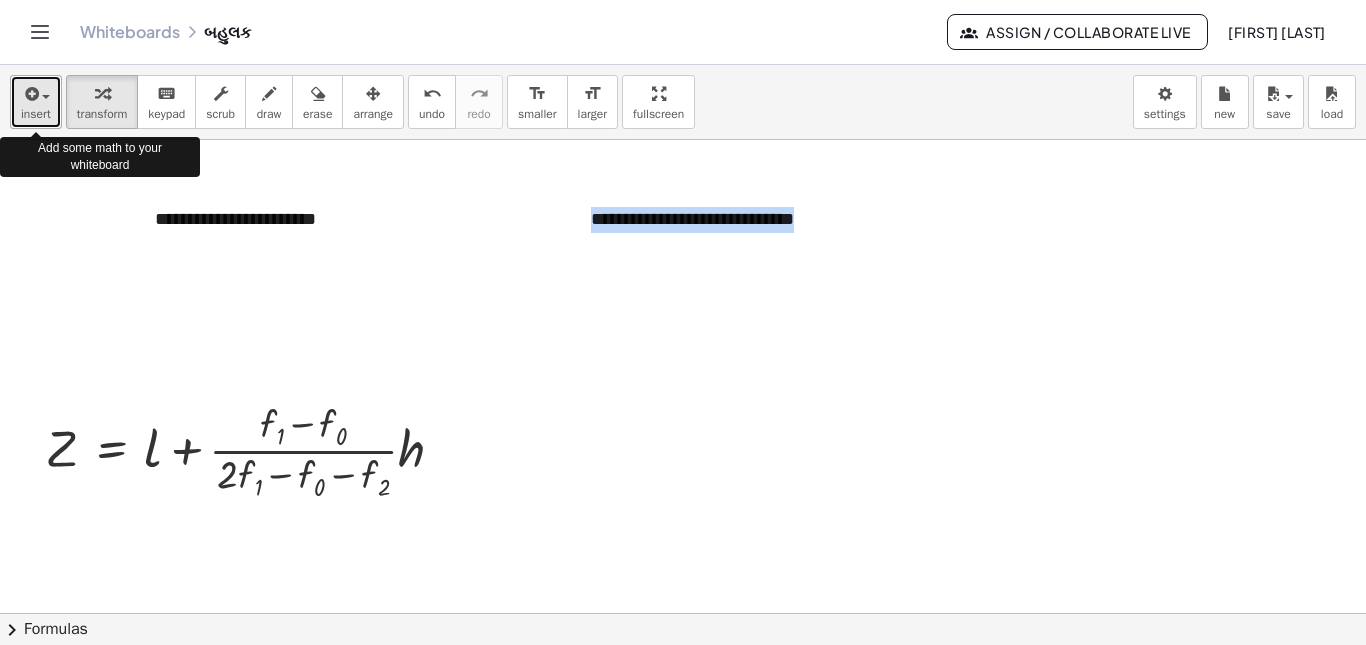 click on "insert" at bounding box center (36, 102) 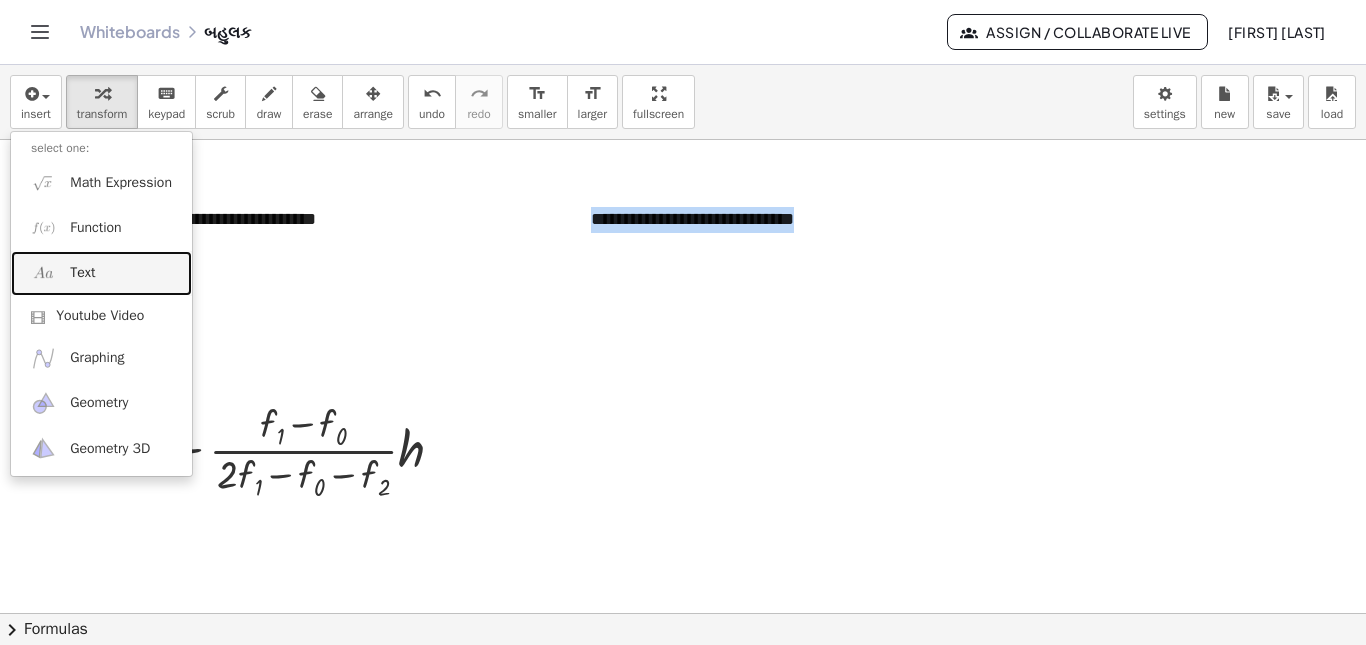 click on "Text" at bounding box center [82, 273] 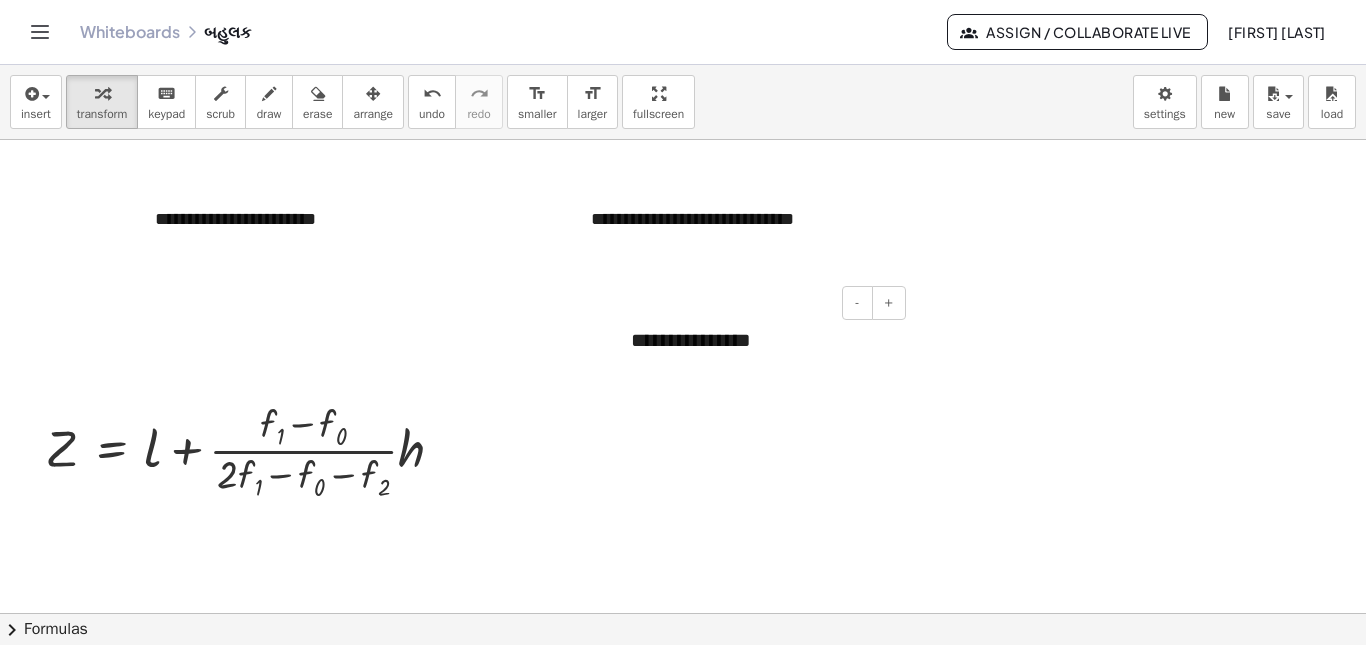 type 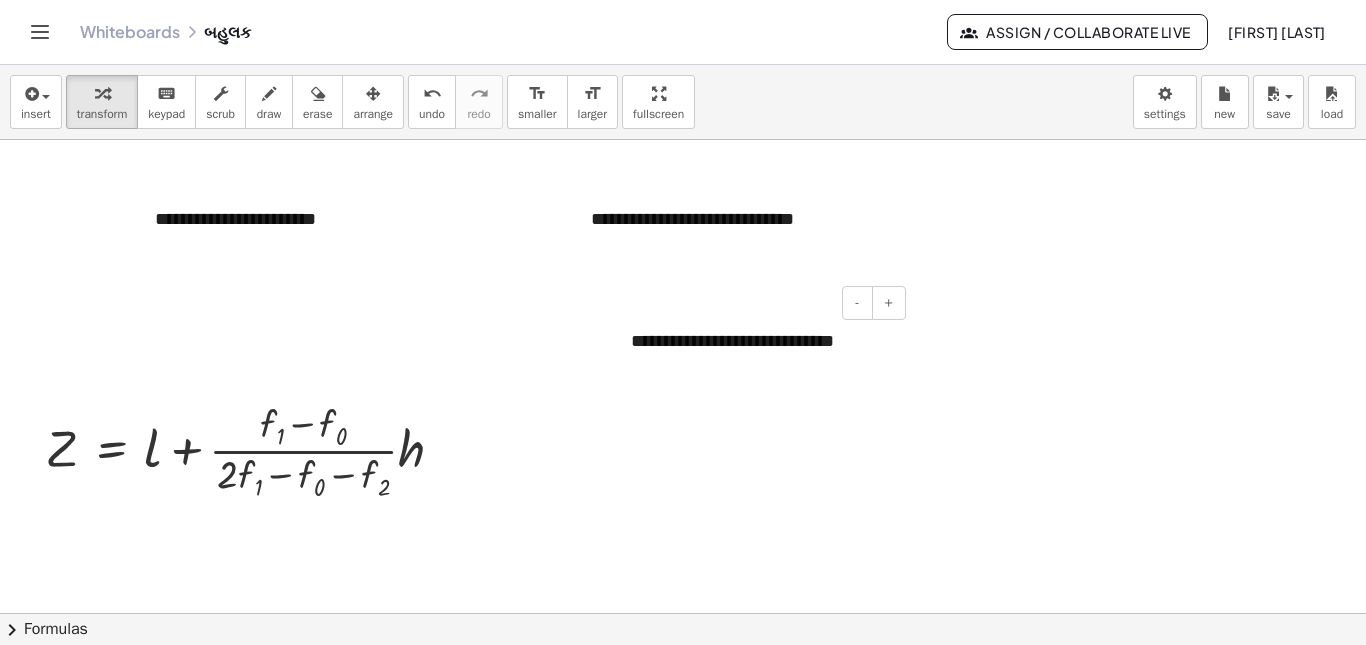 click on "**********" at bounding box center (732, 341) 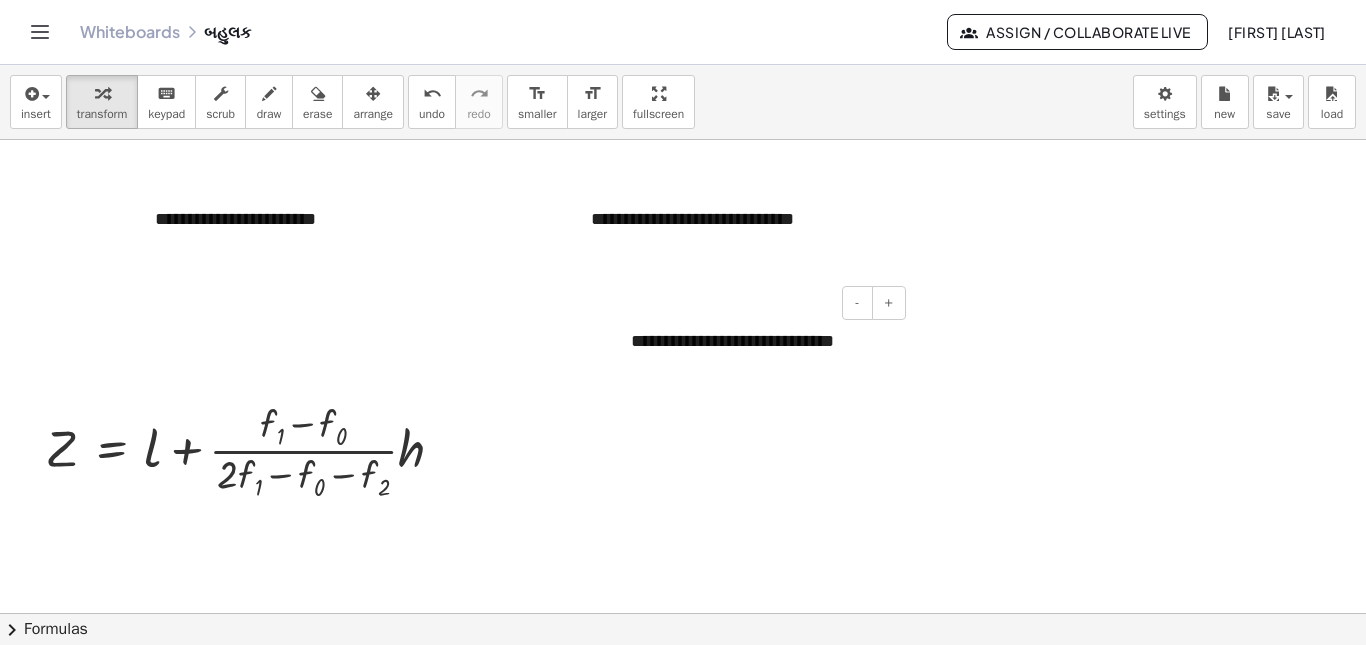 click on "**********" at bounding box center (732, 341) 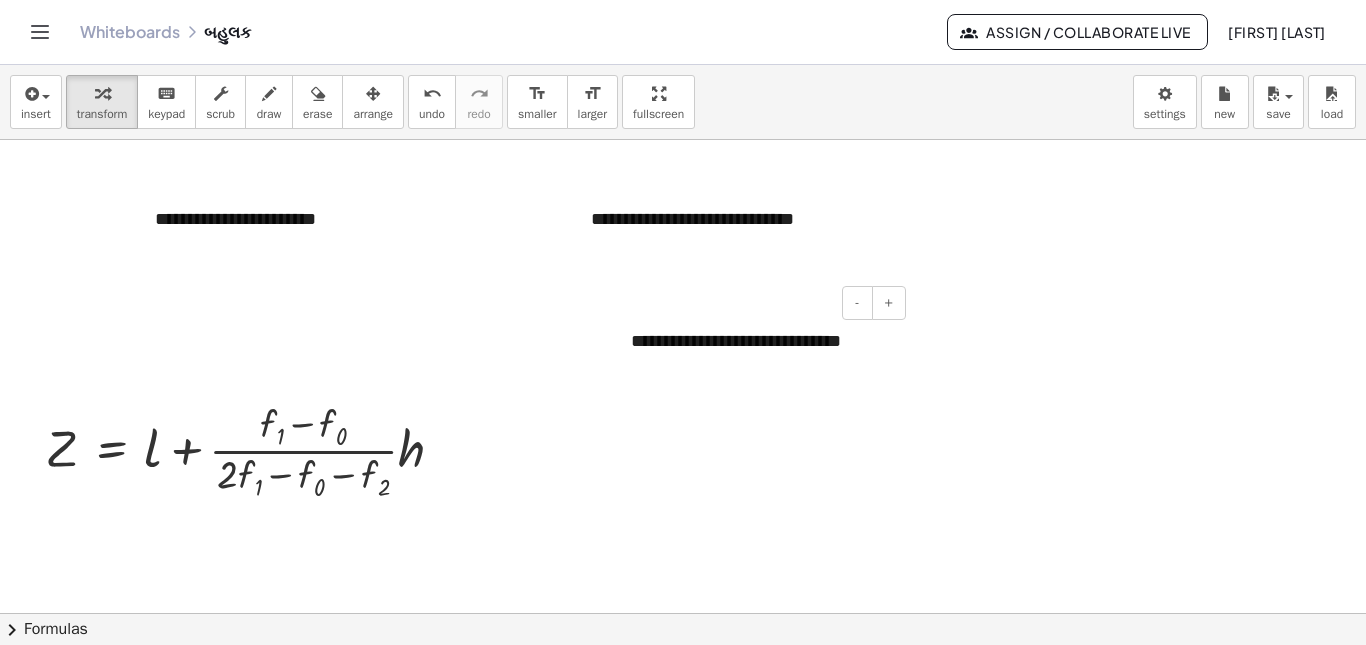 click on "**********" at bounding box center [761, 340] 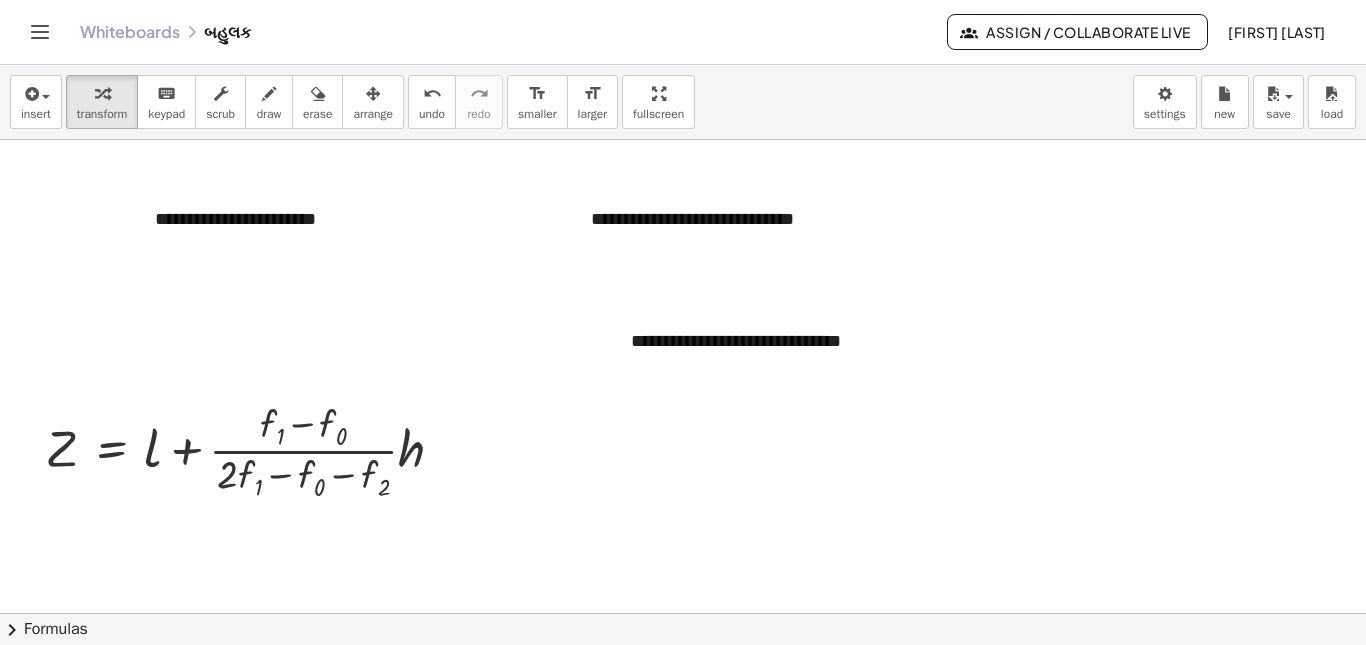 click at bounding box center (683, 613) 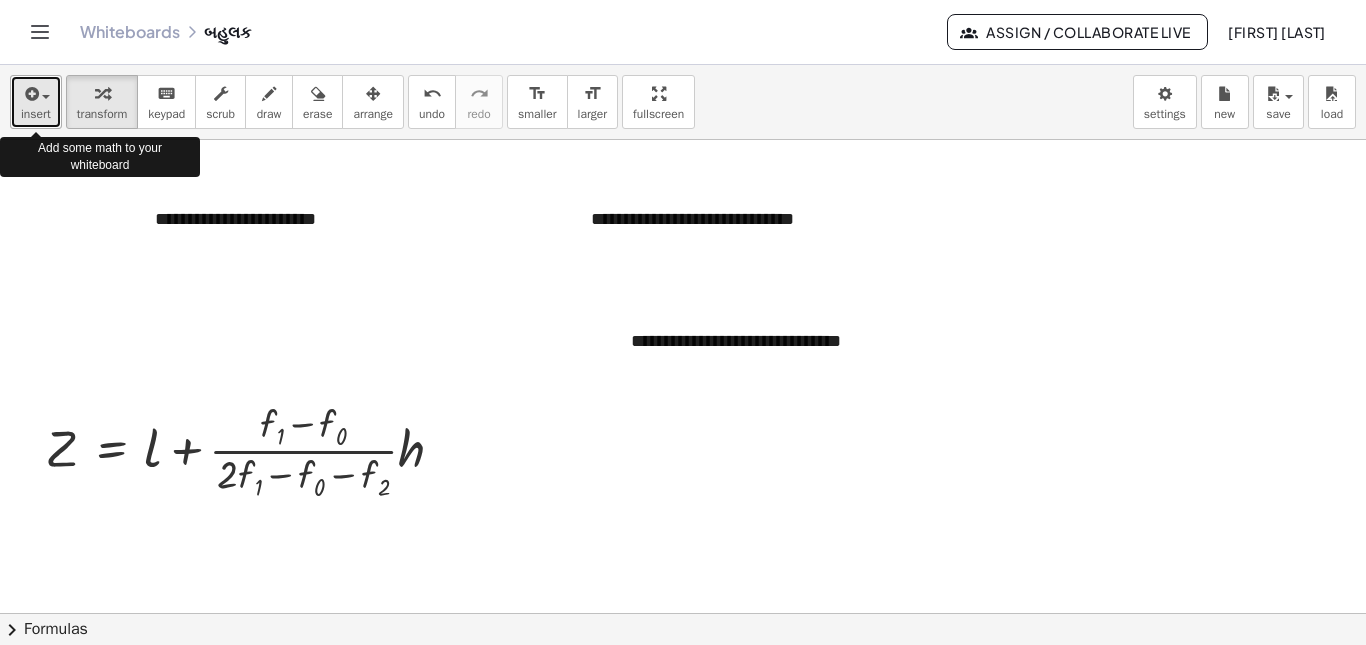 click on "insert" at bounding box center [36, 114] 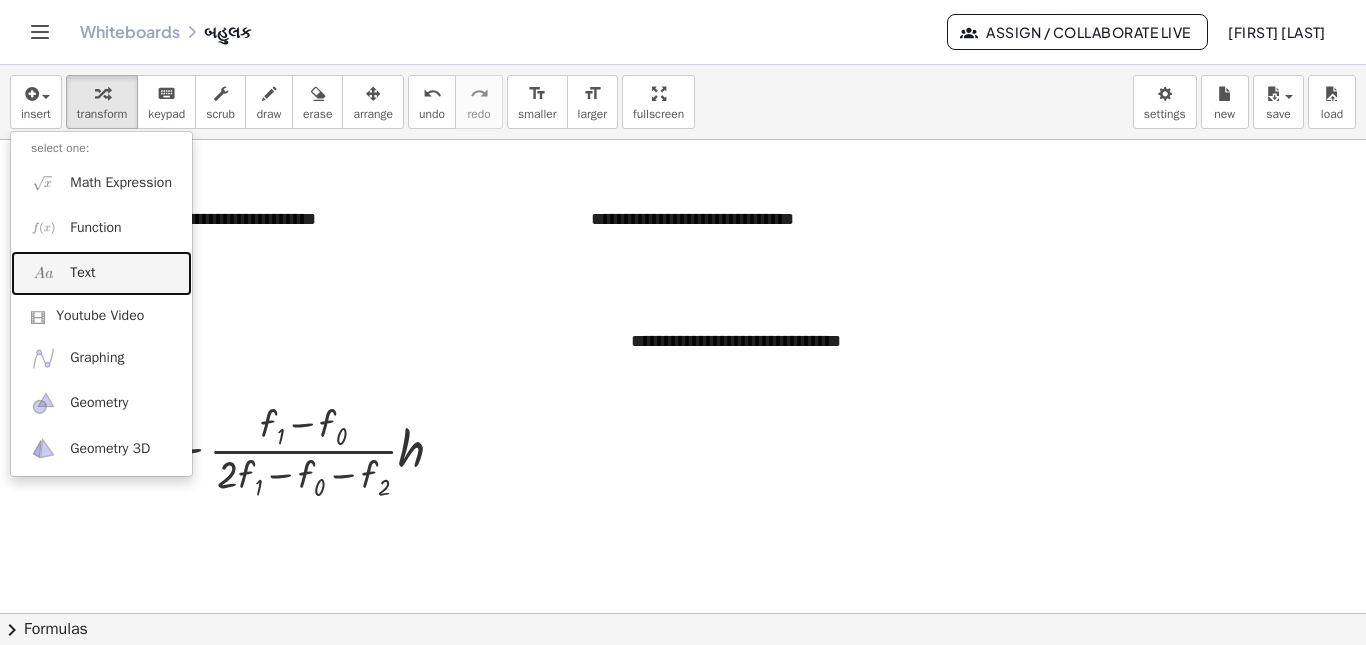 click on "Text" at bounding box center (82, 273) 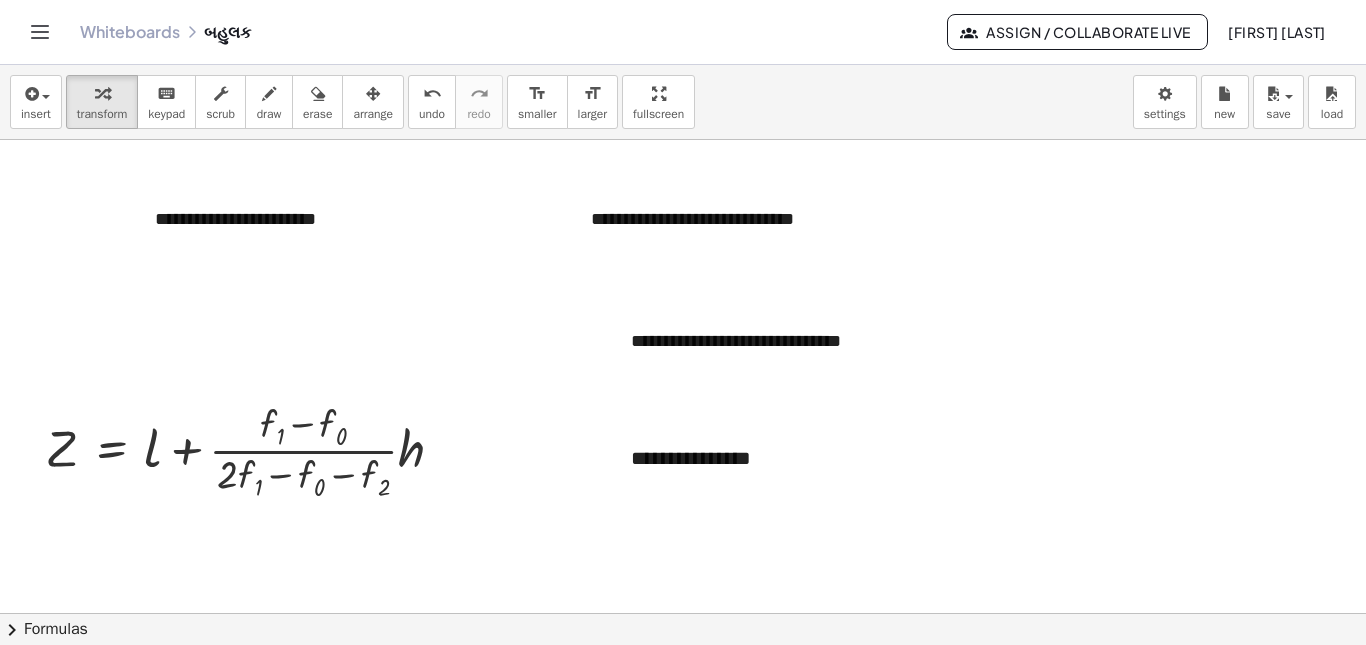 type 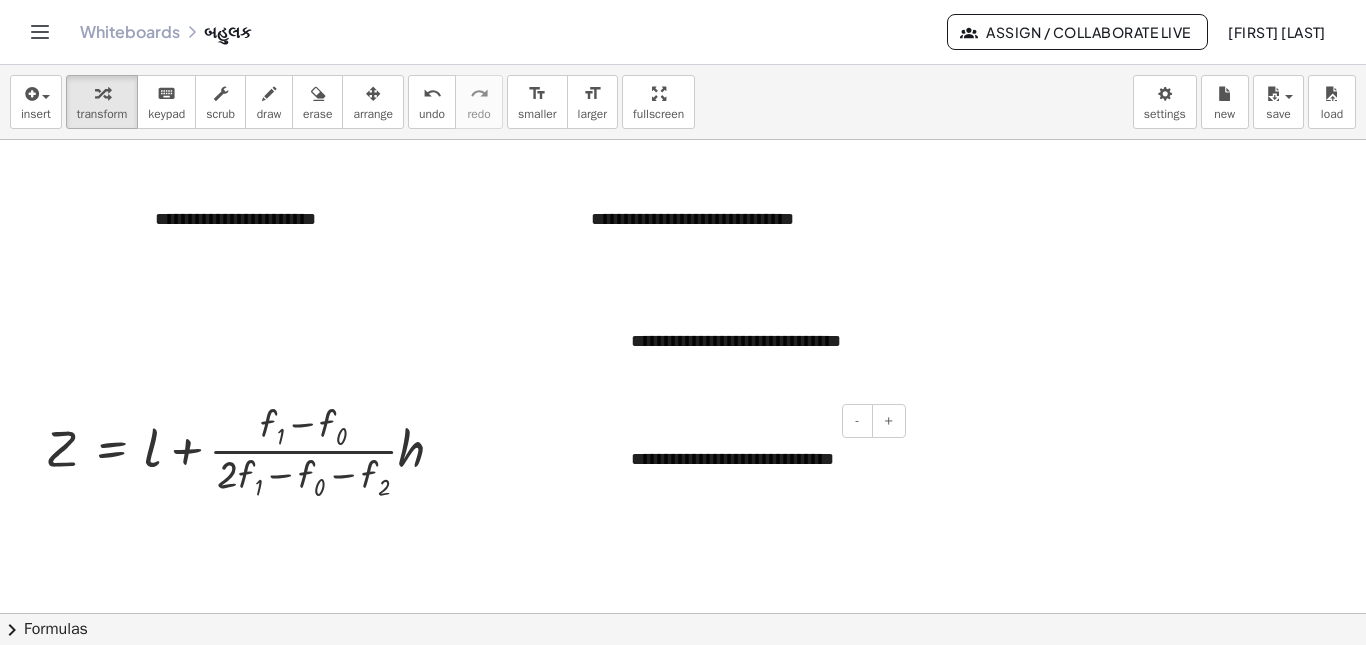 click on "**********" at bounding box center (732, 459) 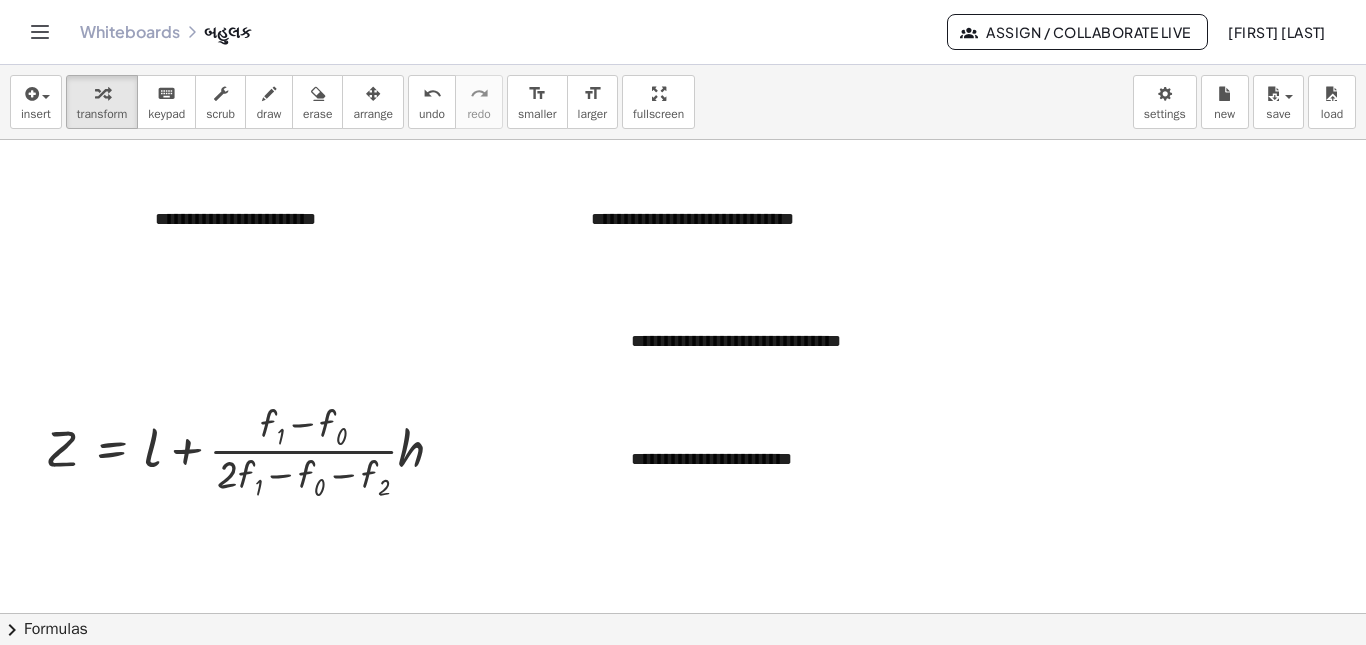 click at bounding box center [683, 613] 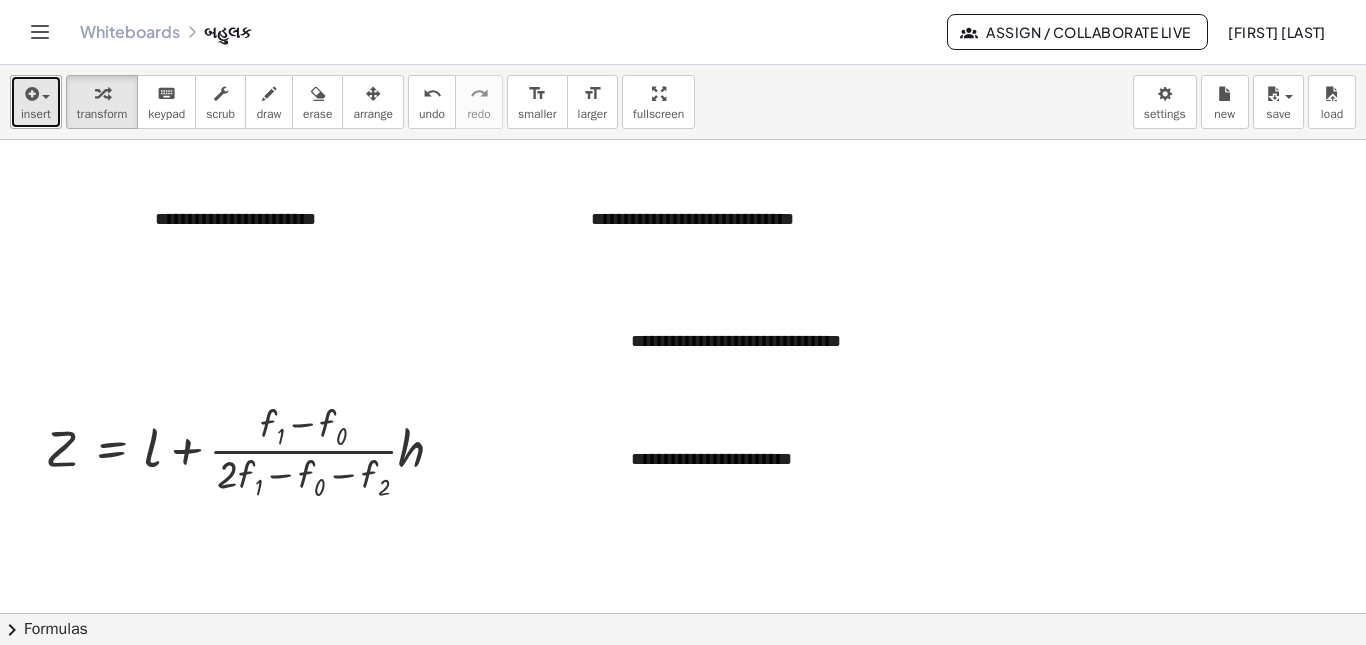 click on "insert" at bounding box center [36, 114] 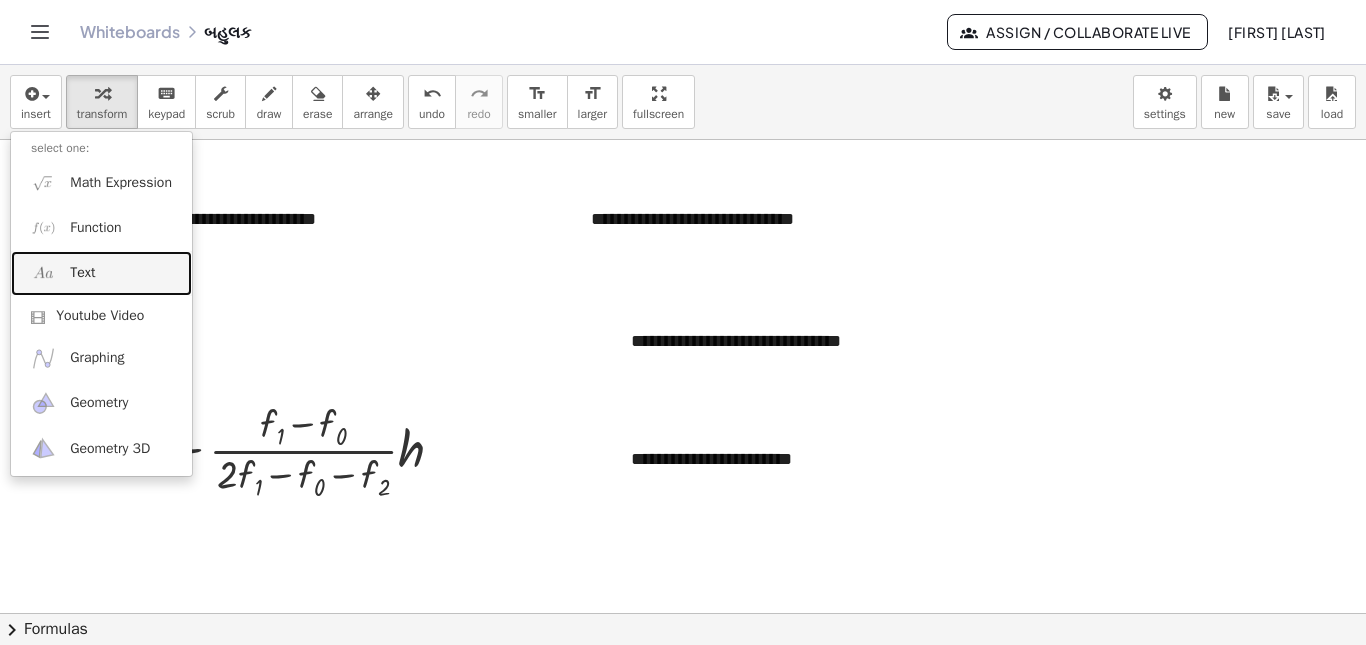 click on "Text" at bounding box center [101, 273] 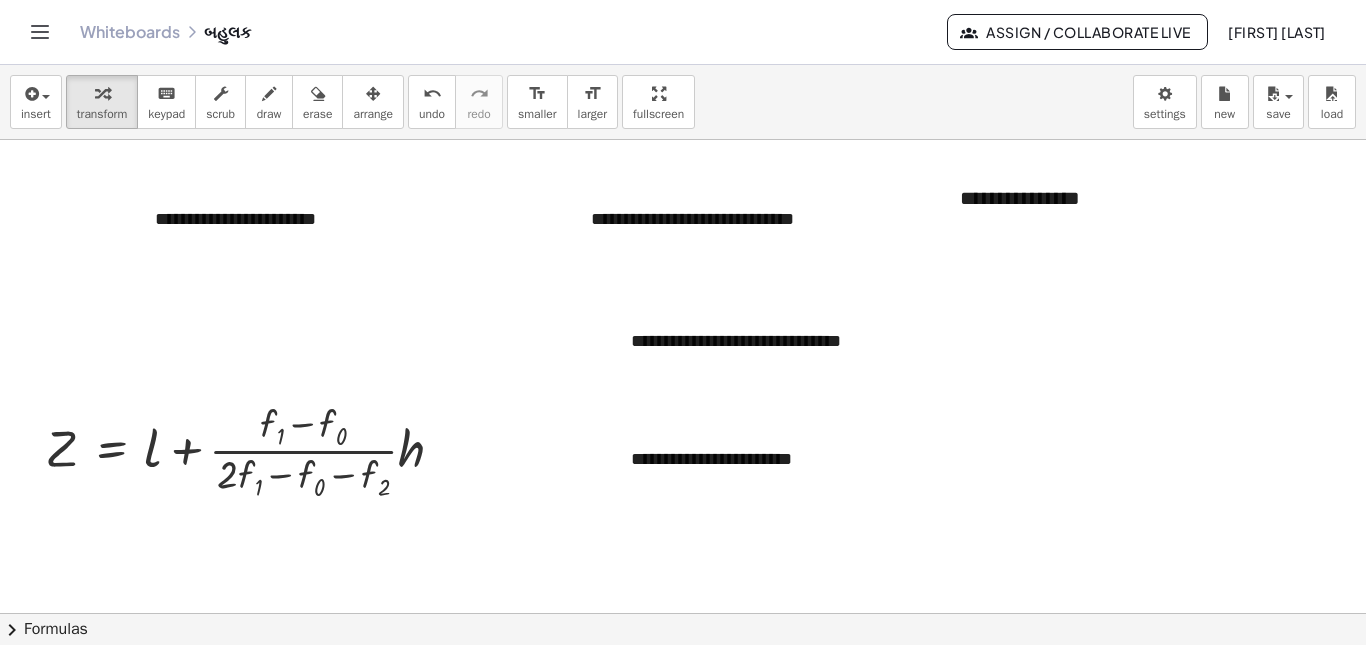 type 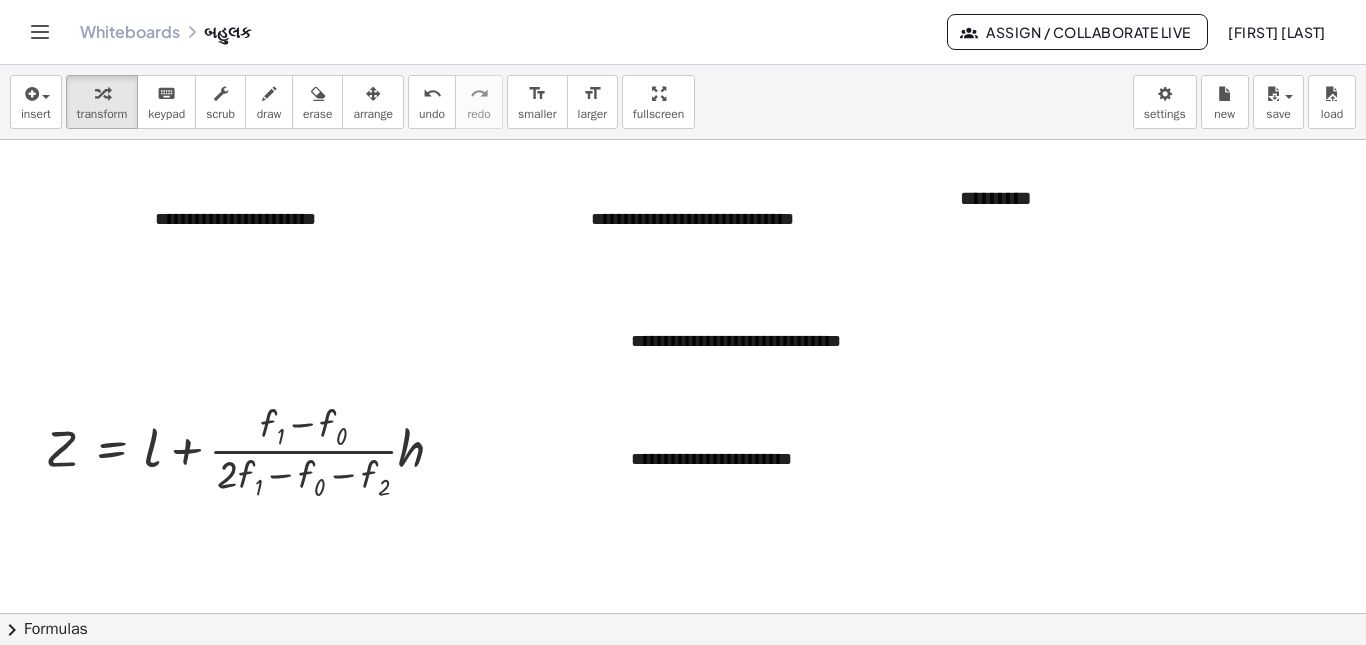 click at bounding box center (683, 613) 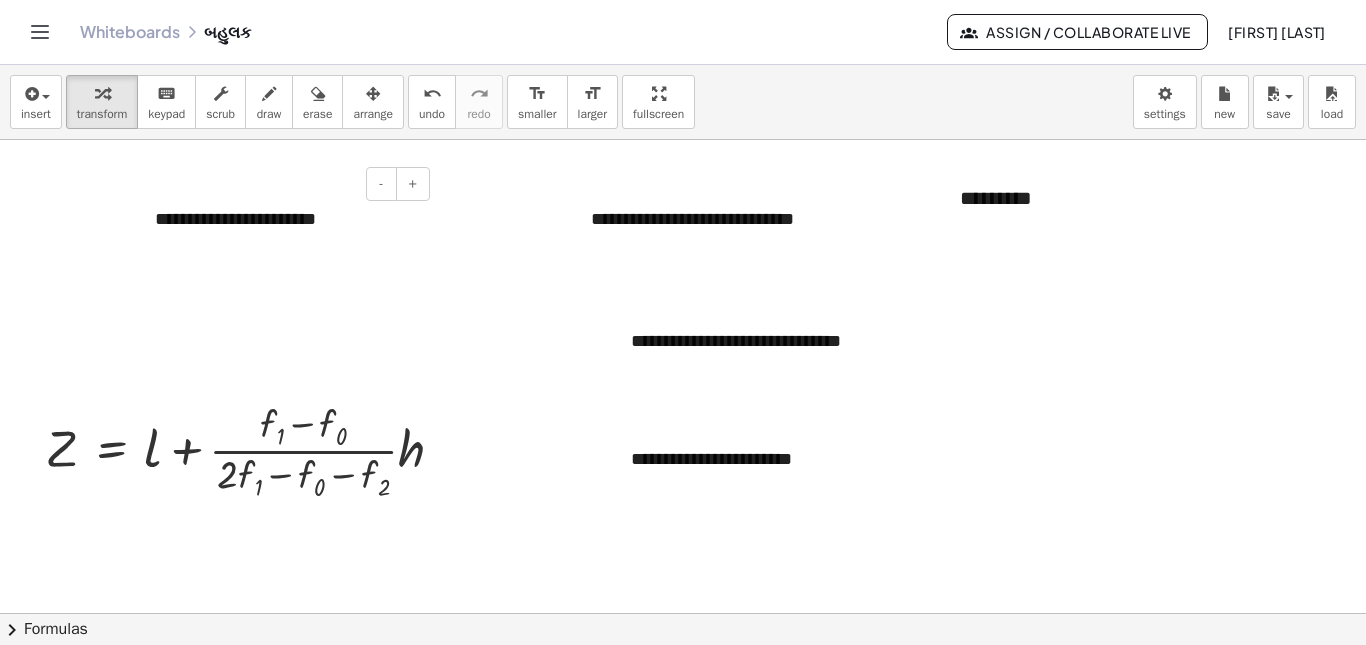 click on "**********" at bounding box center [285, 220] 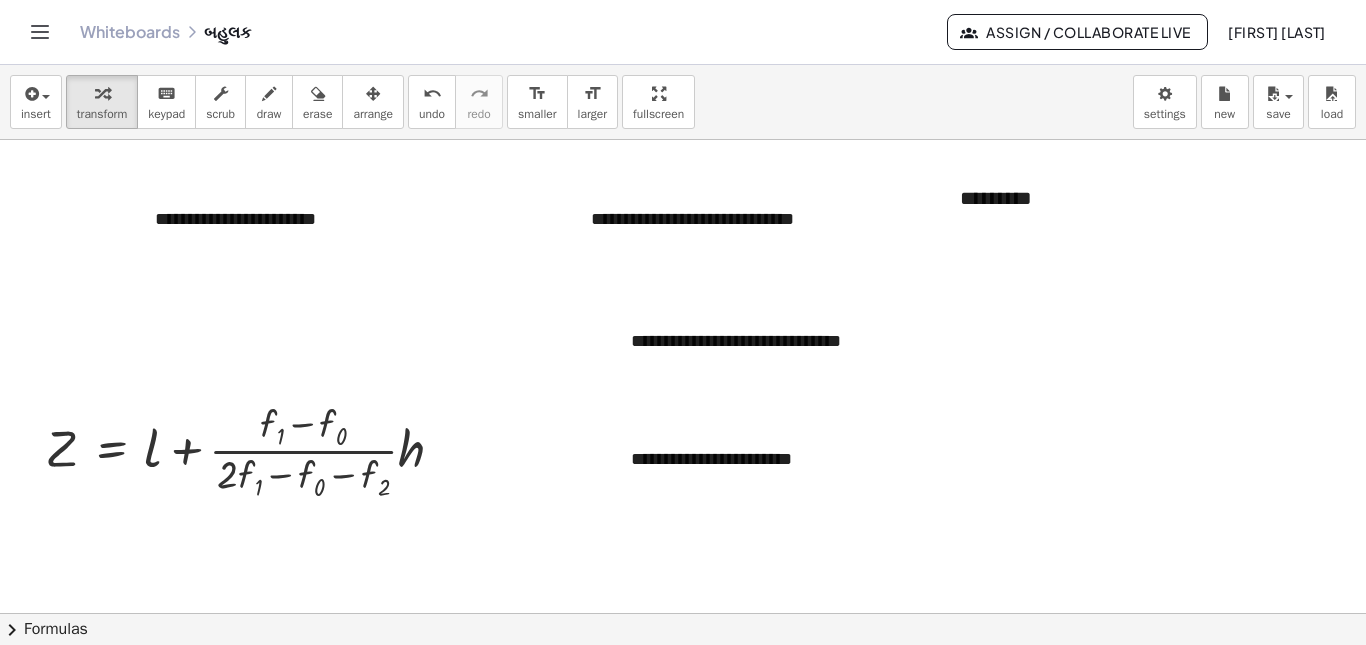 click at bounding box center [683, 613] 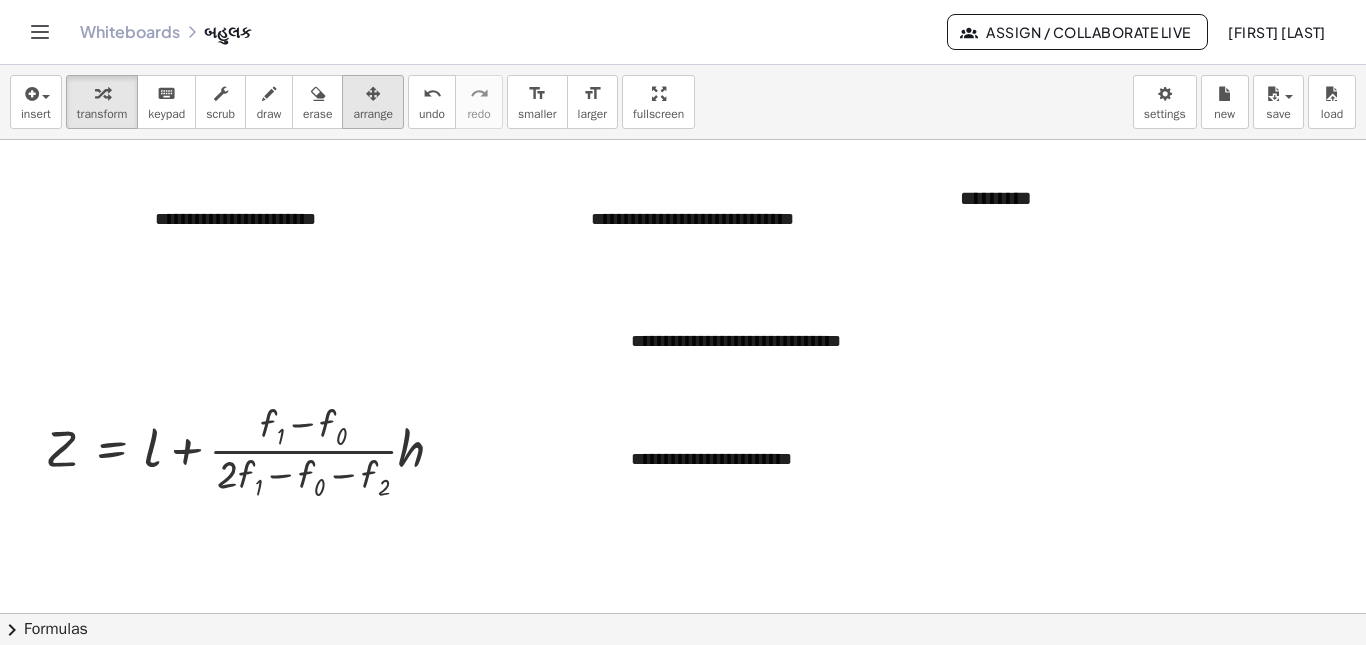 click at bounding box center (373, 94) 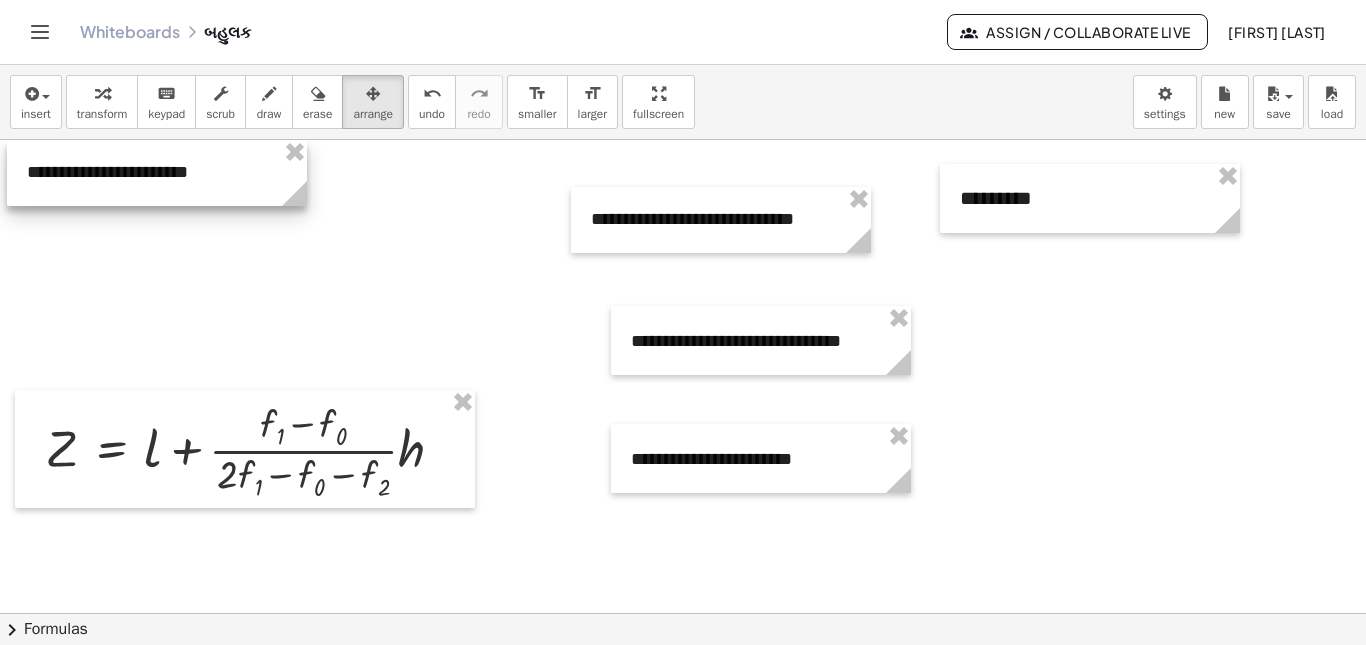 drag, startPoint x: 280, startPoint y: 219, endPoint x: 152, endPoint y: 169, distance: 137.41907 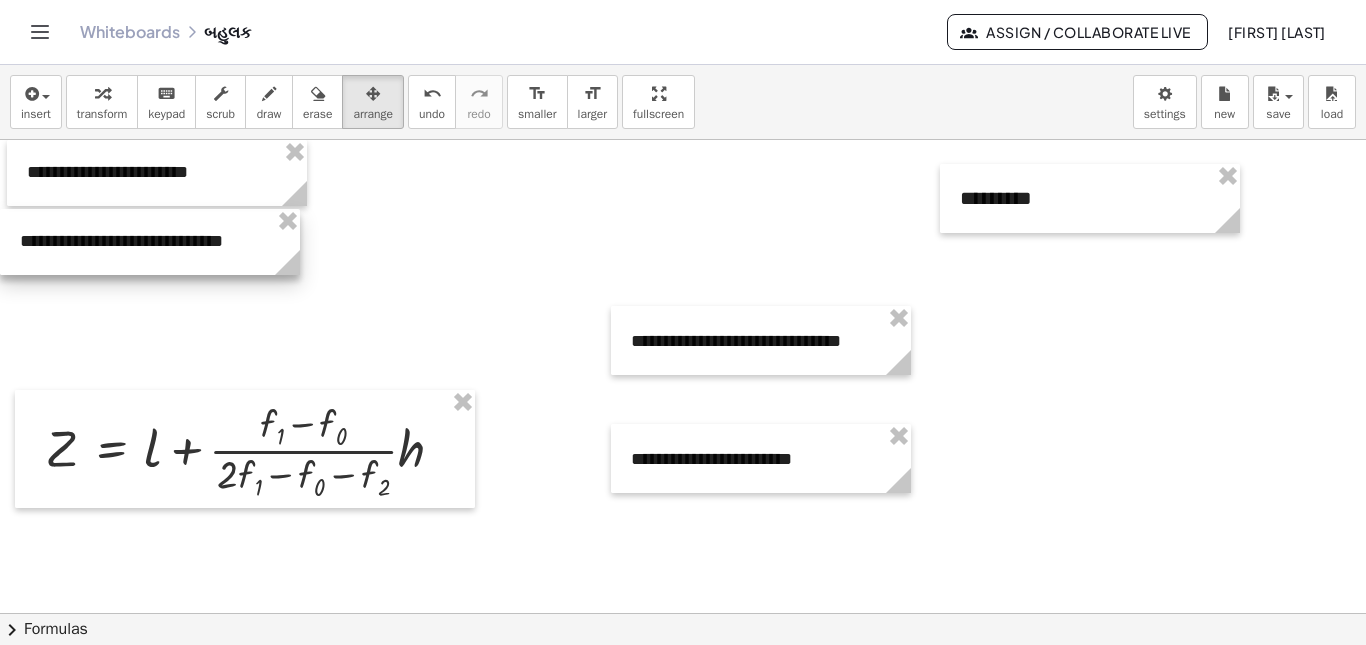 drag, startPoint x: 654, startPoint y: 232, endPoint x: 82, endPoint y: 254, distance: 572.4229 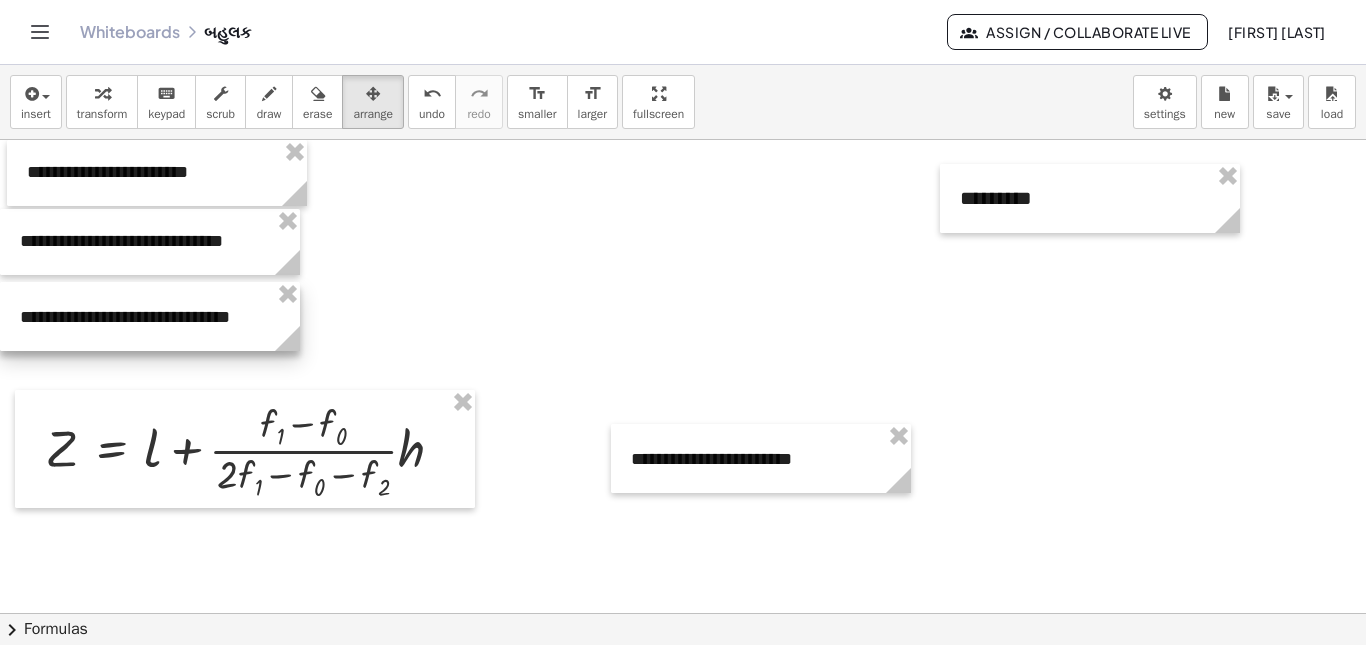 drag, startPoint x: 673, startPoint y: 363, endPoint x: 59, endPoint y: 339, distance: 614.4689 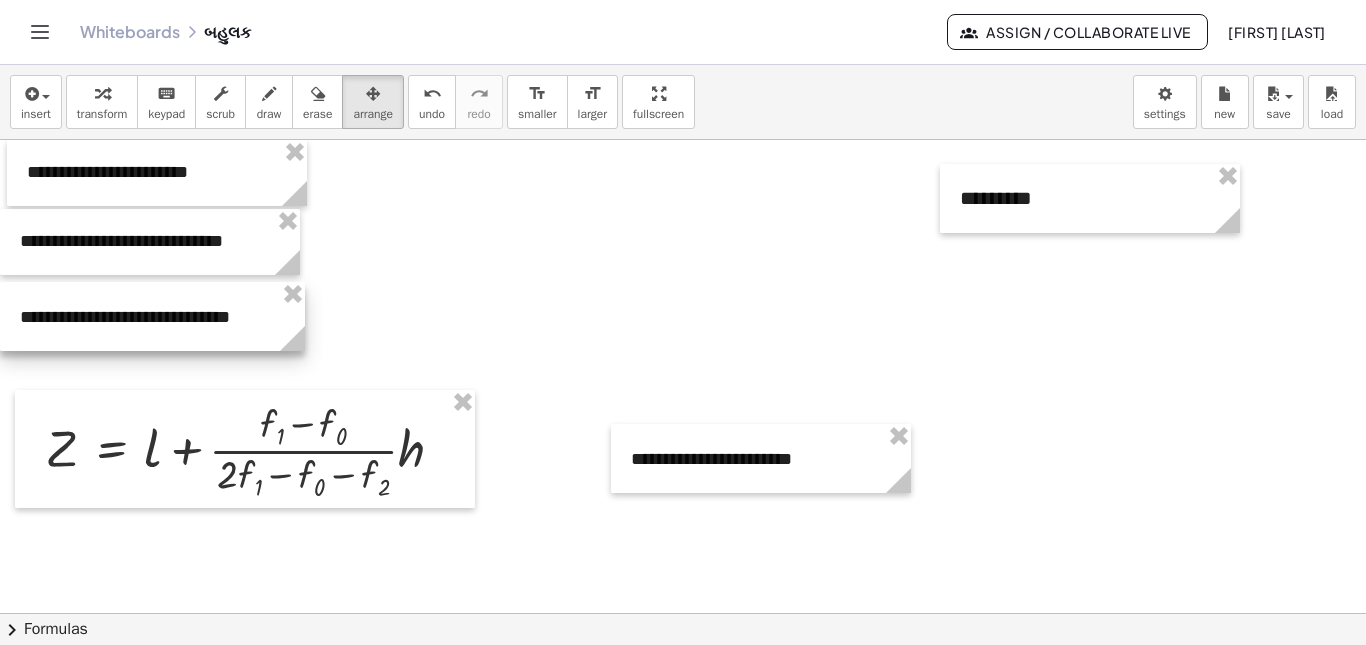 click 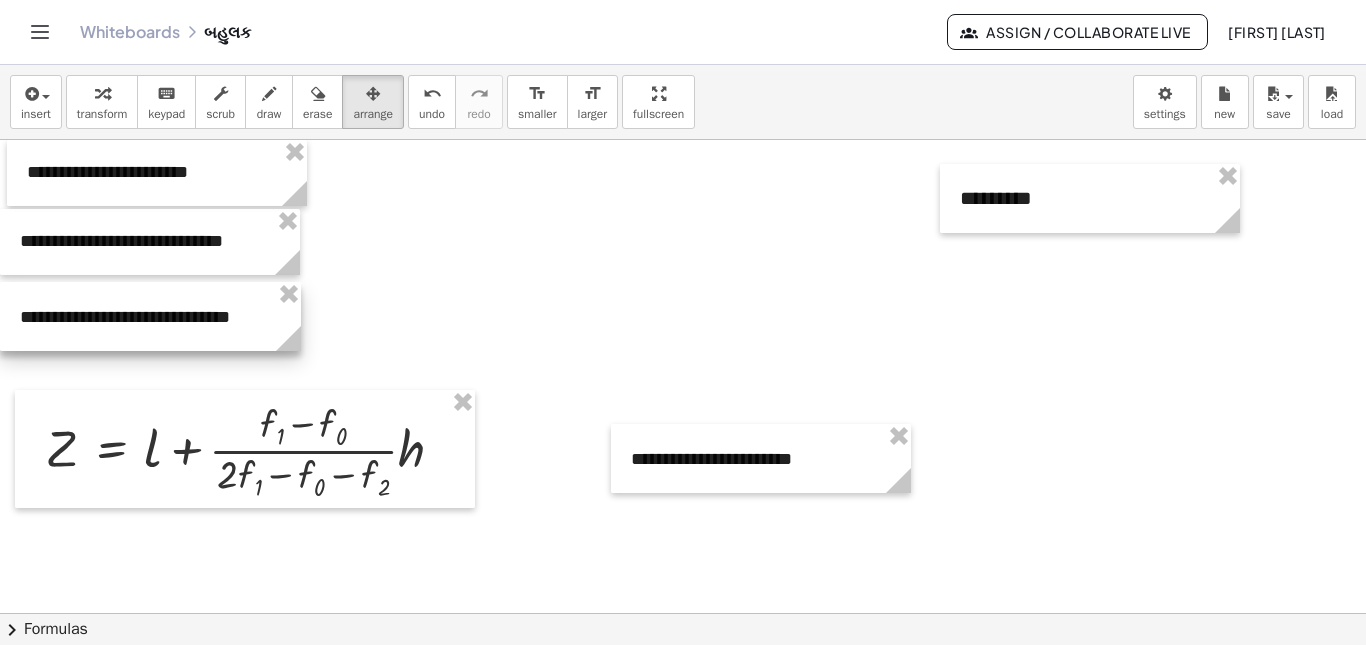 click 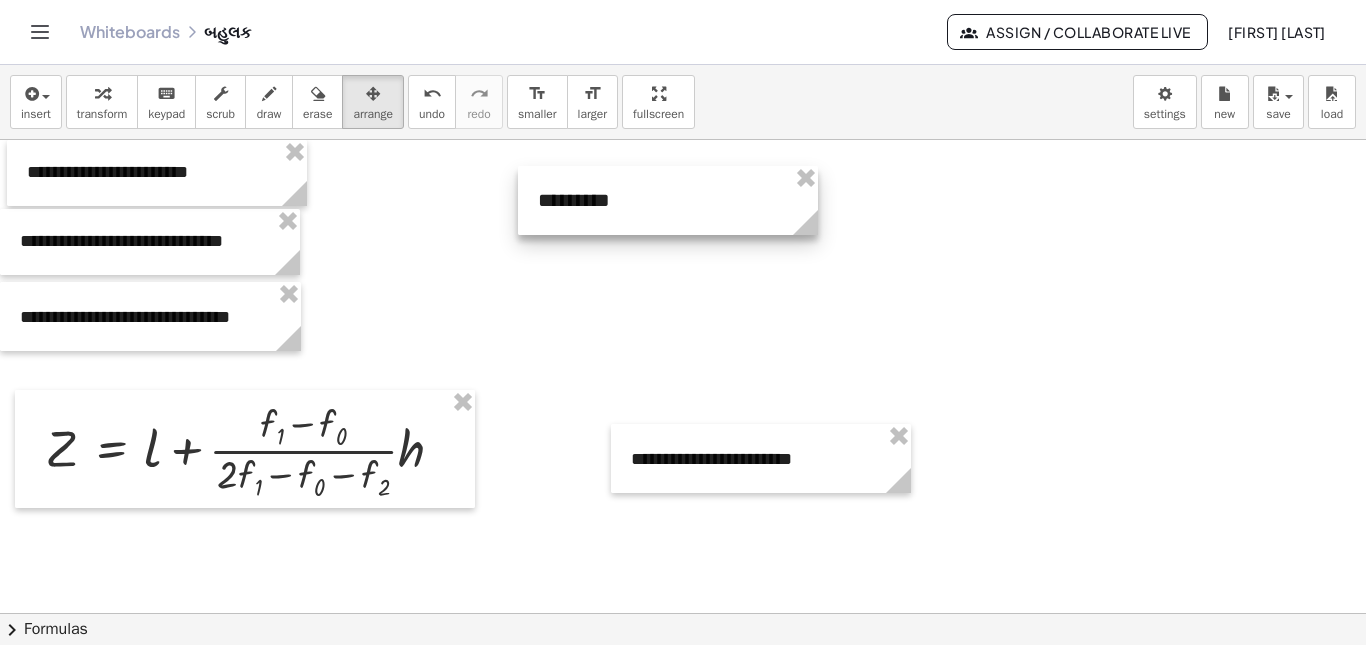 drag, startPoint x: 1075, startPoint y: 226, endPoint x: 653, endPoint y: 228, distance: 422.00473 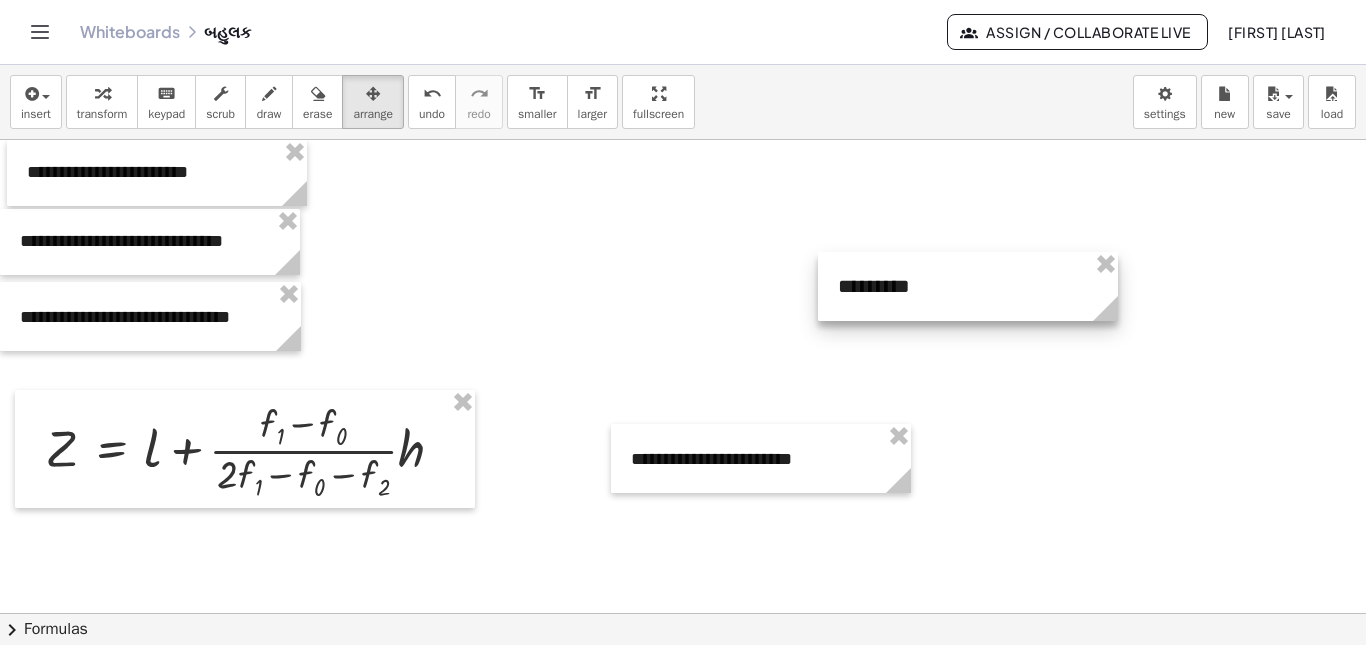 drag, startPoint x: 611, startPoint y: 228, endPoint x: 936, endPoint y: 314, distance: 336.18597 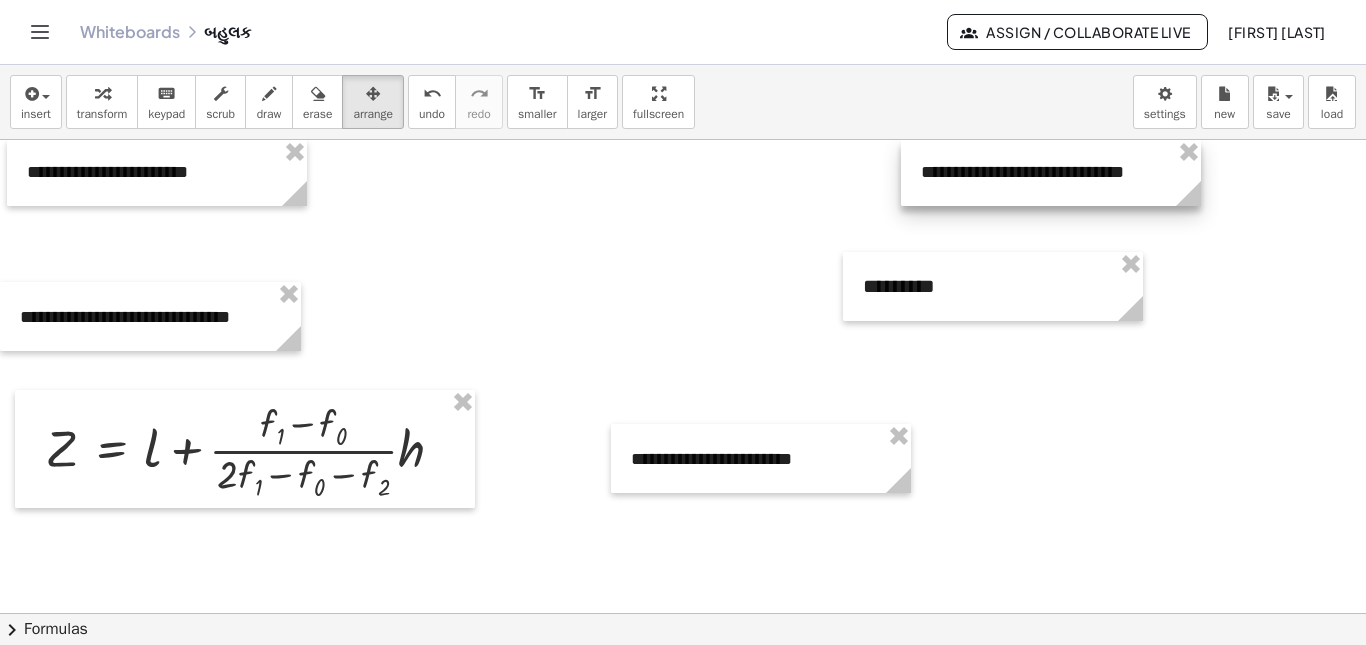 drag, startPoint x: 245, startPoint y: 247, endPoint x: 1146, endPoint y: 169, distance: 904.36993 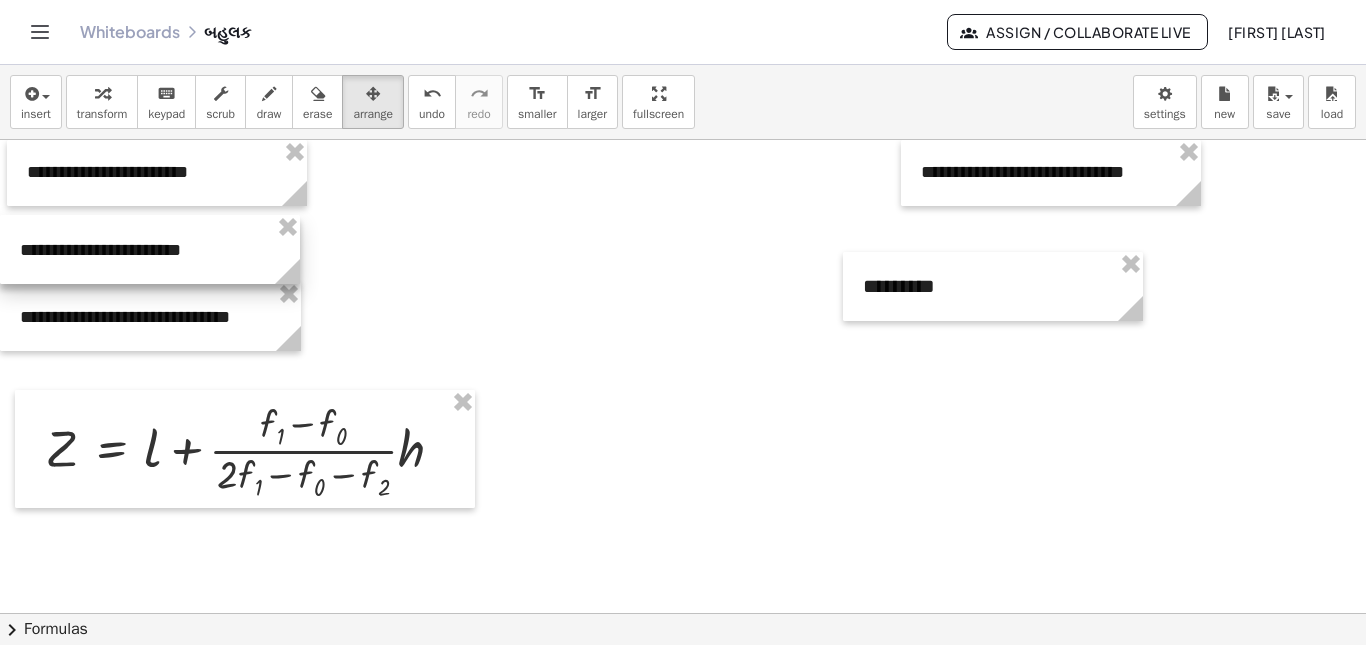 drag, startPoint x: 815, startPoint y: 483, endPoint x: 204, endPoint y: 274, distance: 645.7569 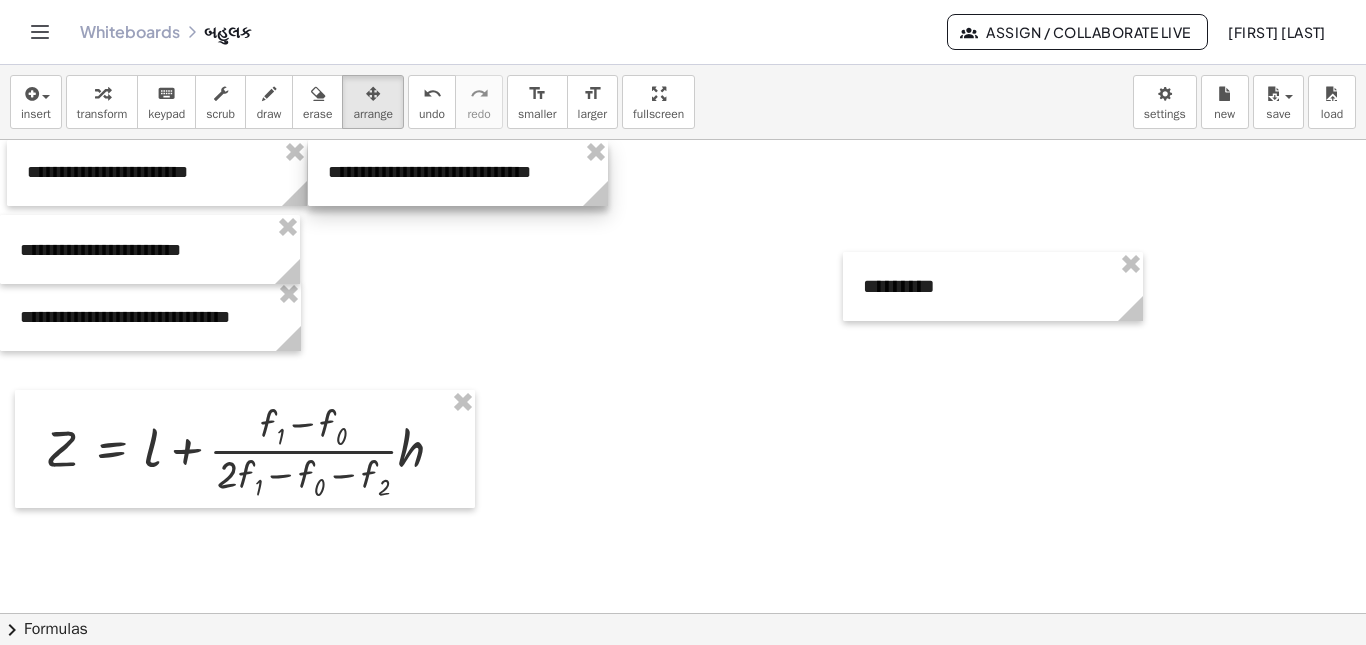 drag, startPoint x: 972, startPoint y: 188, endPoint x: 379, endPoint y: 171, distance: 593.24365 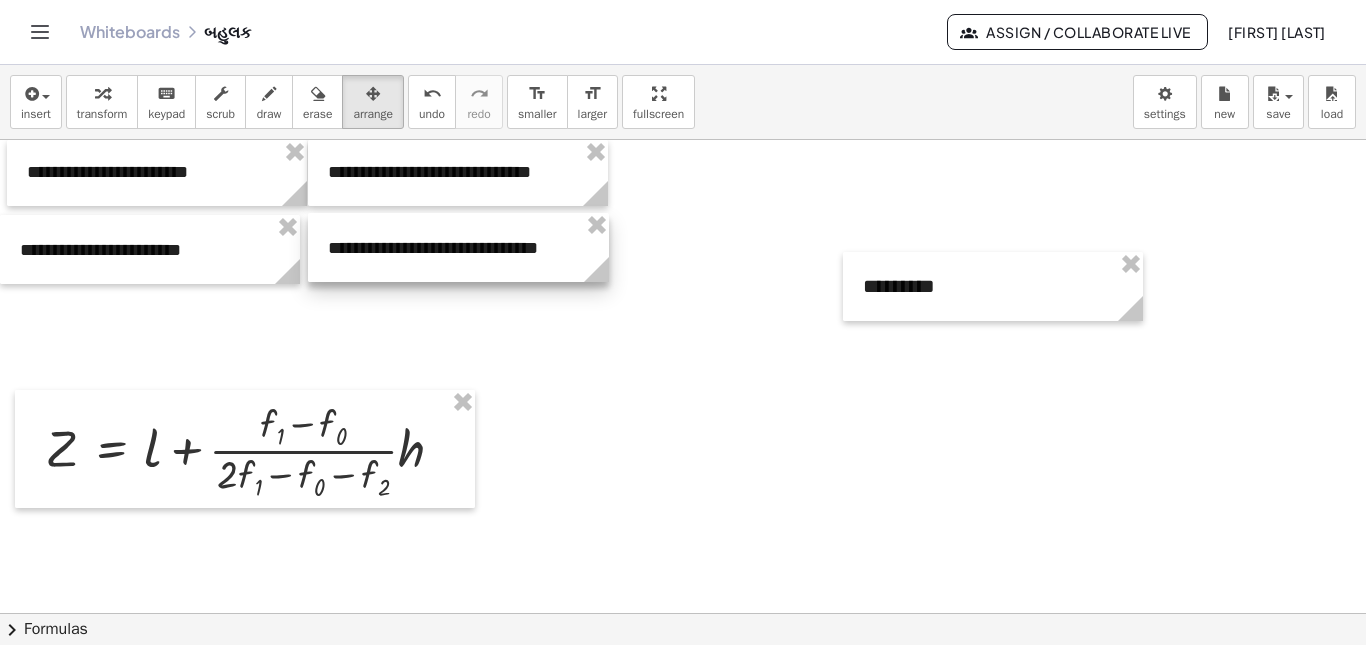 drag, startPoint x: 181, startPoint y: 326, endPoint x: 487, endPoint y: 257, distance: 313.68295 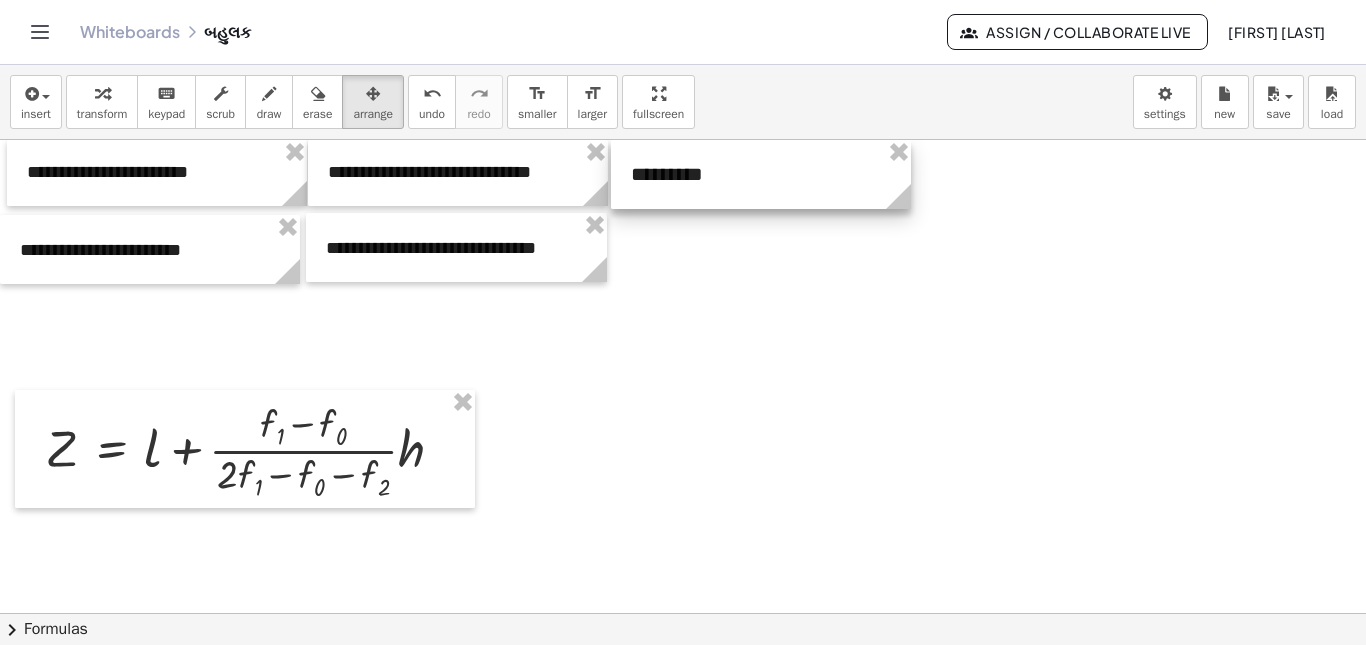 drag, startPoint x: 964, startPoint y: 294, endPoint x: 732, endPoint y: 177, distance: 259.83264 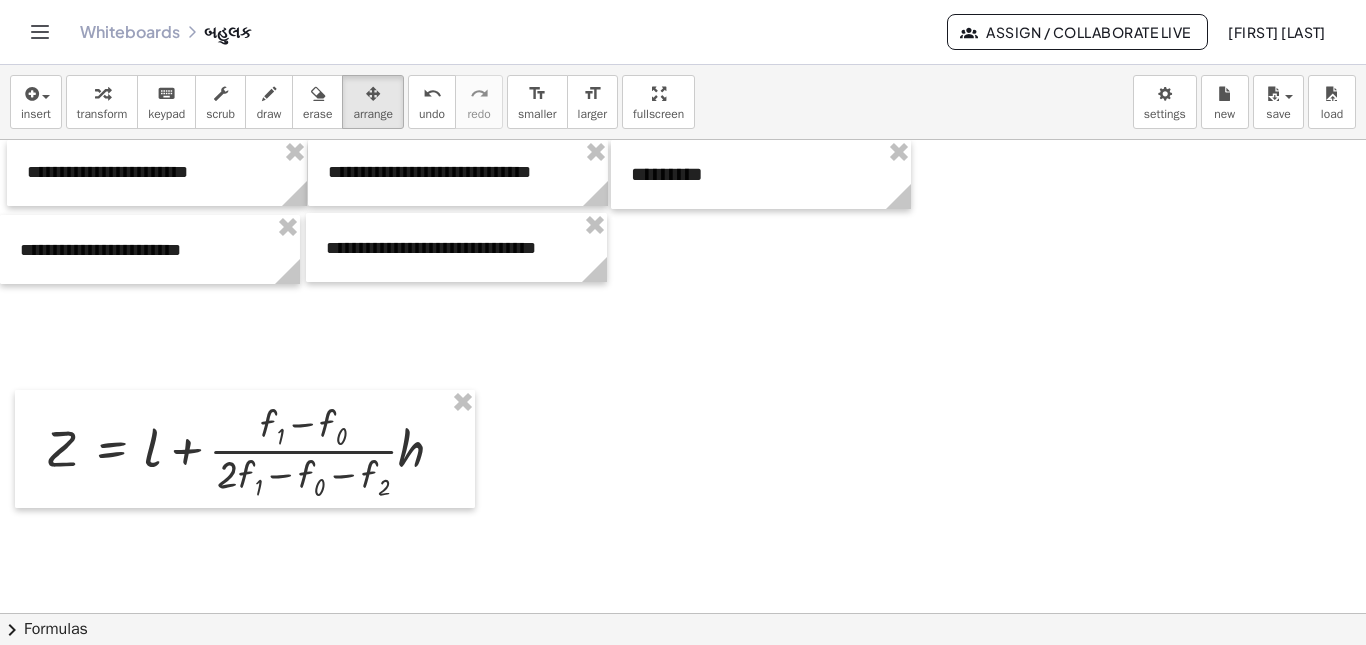 click at bounding box center (683, 613) 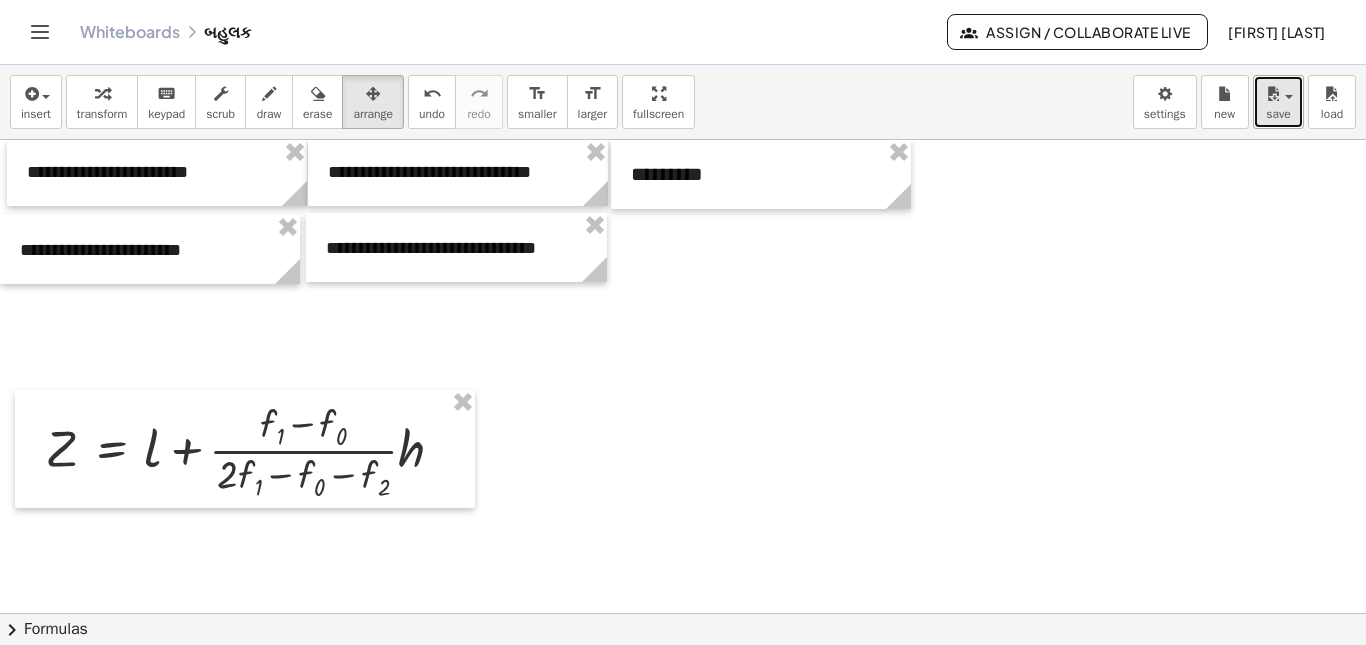 click on "save" at bounding box center (1278, 114) 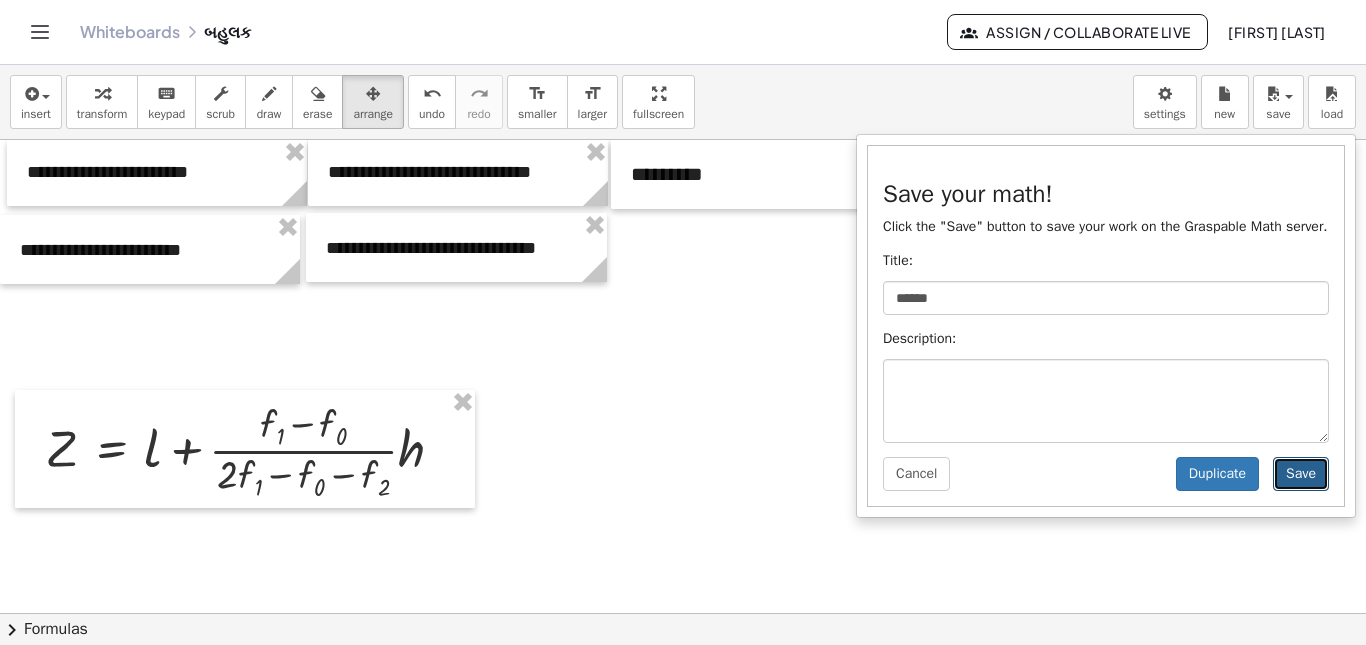 click on "Save" at bounding box center [1301, 474] 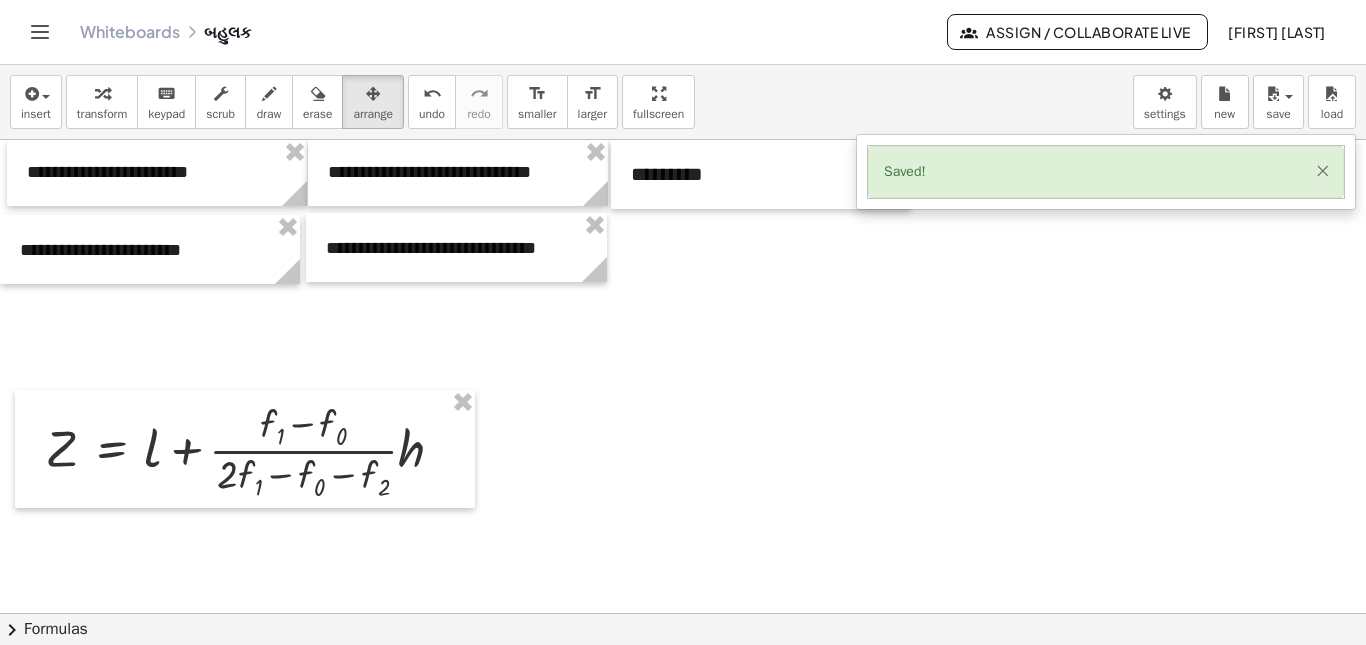 click on "×" at bounding box center (1322, 170) 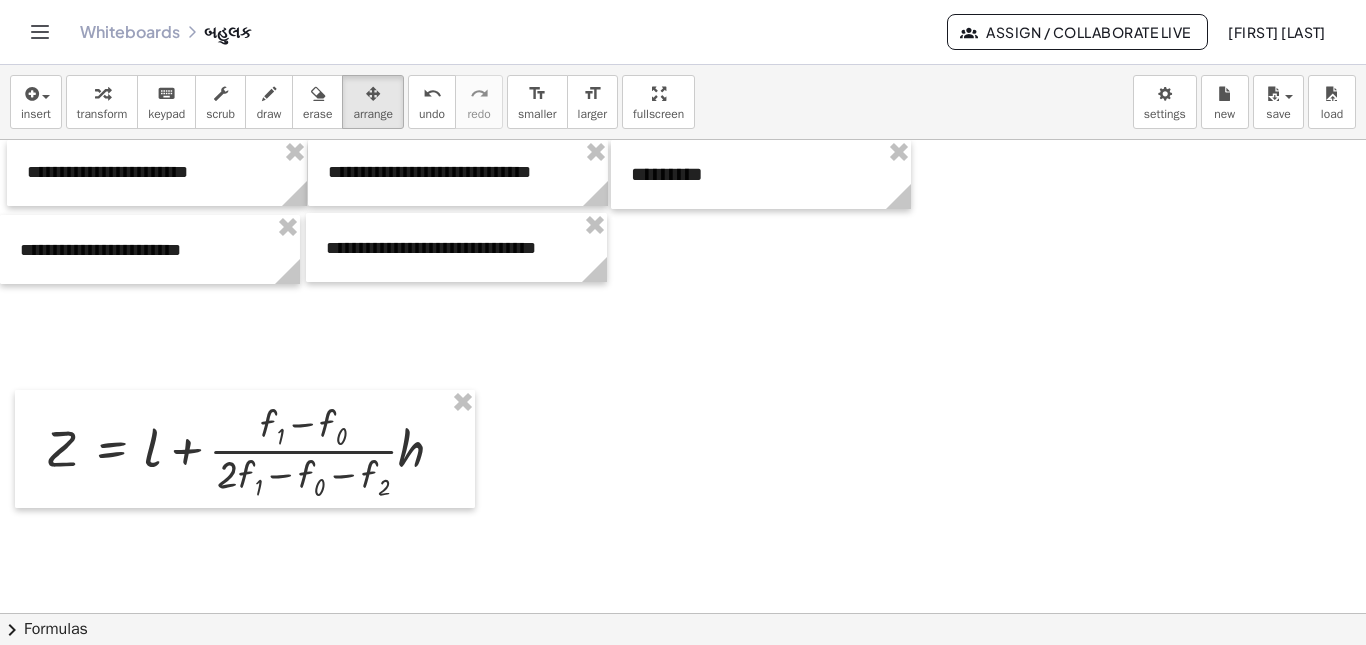 click at bounding box center (683, 613) 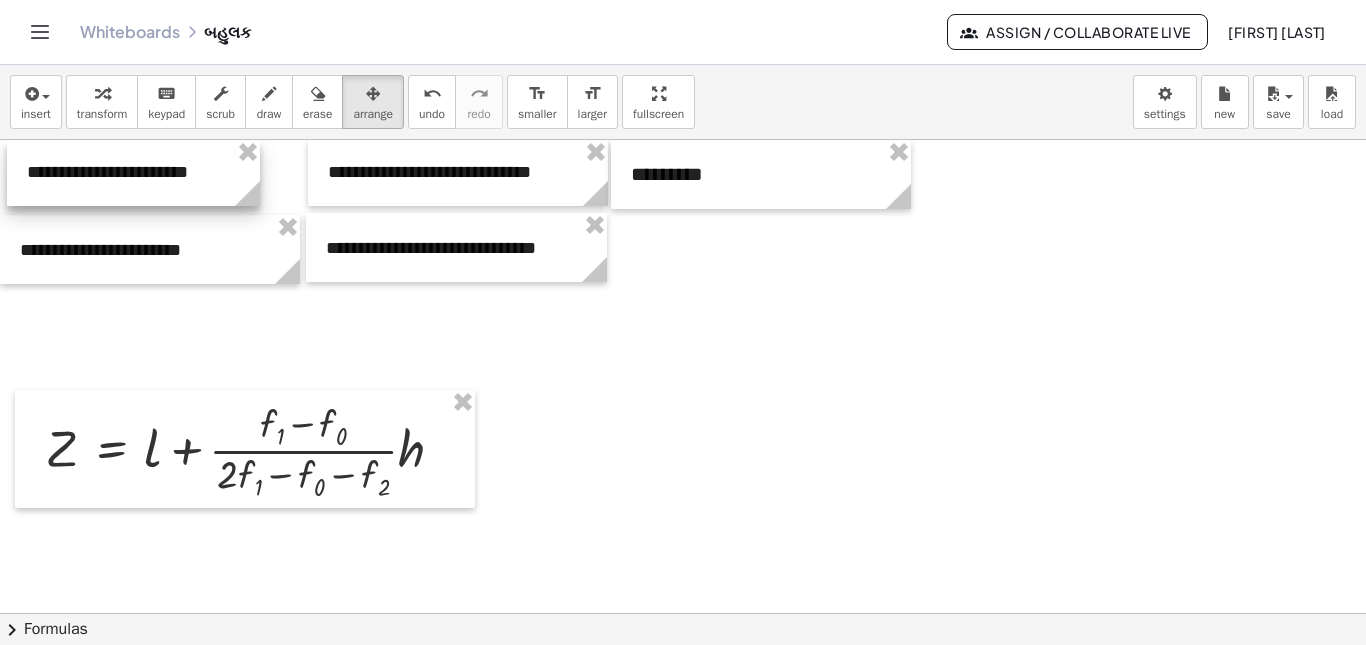 drag, startPoint x: 293, startPoint y: 201, endPoint x: 246, endPoint y: 186, distance: 49.335587 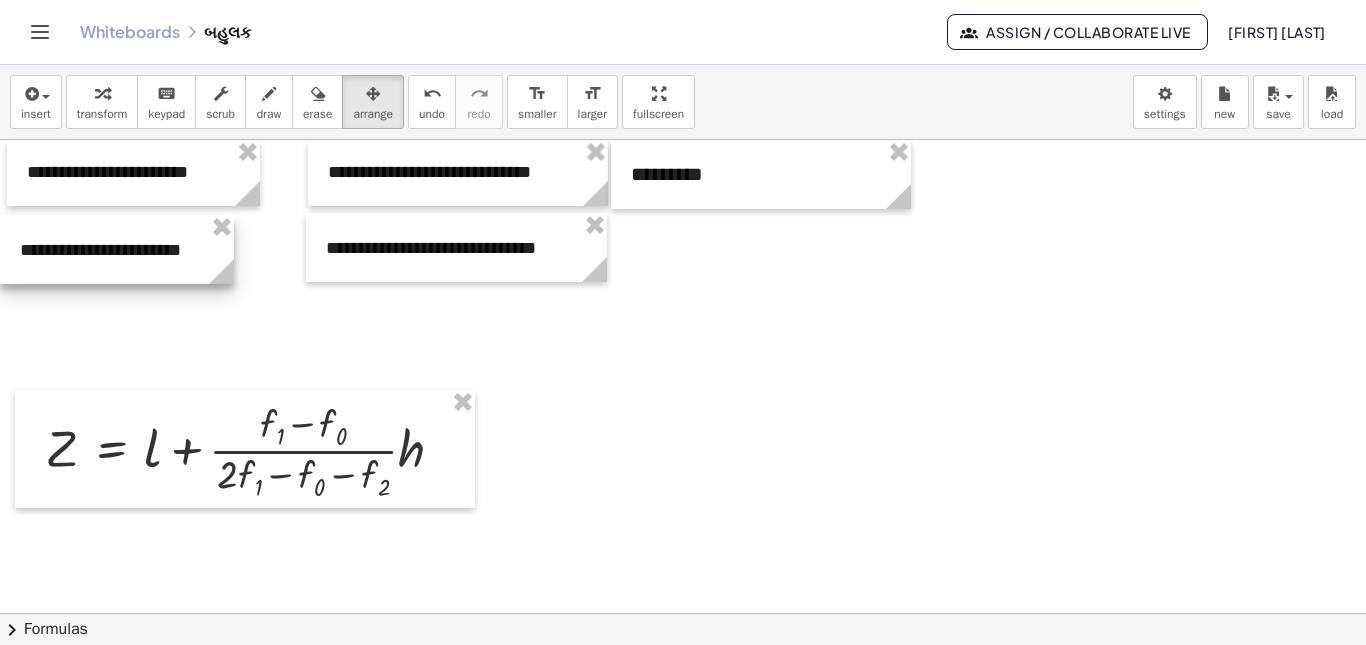 drag, startPoint x: 276, startPoint y: 282, endPoint x: 210, endPoint y: 277, distance: 66.189125 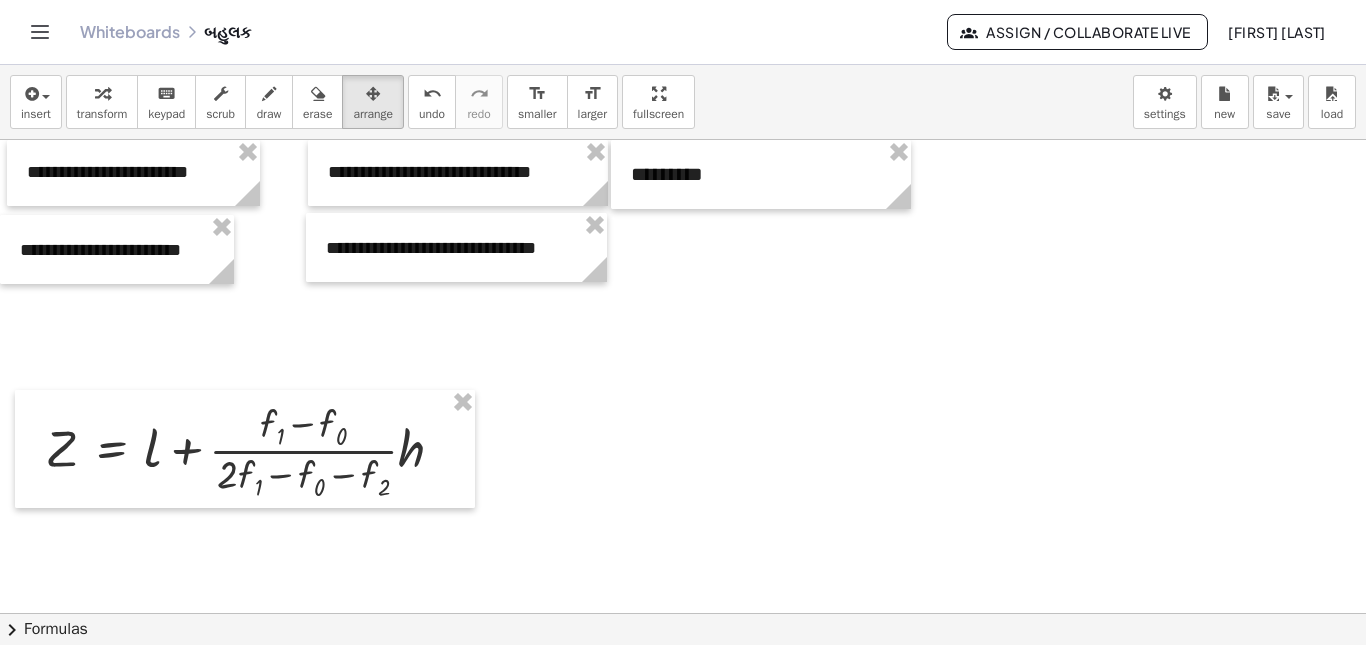 click at bounding box center (683, 613) 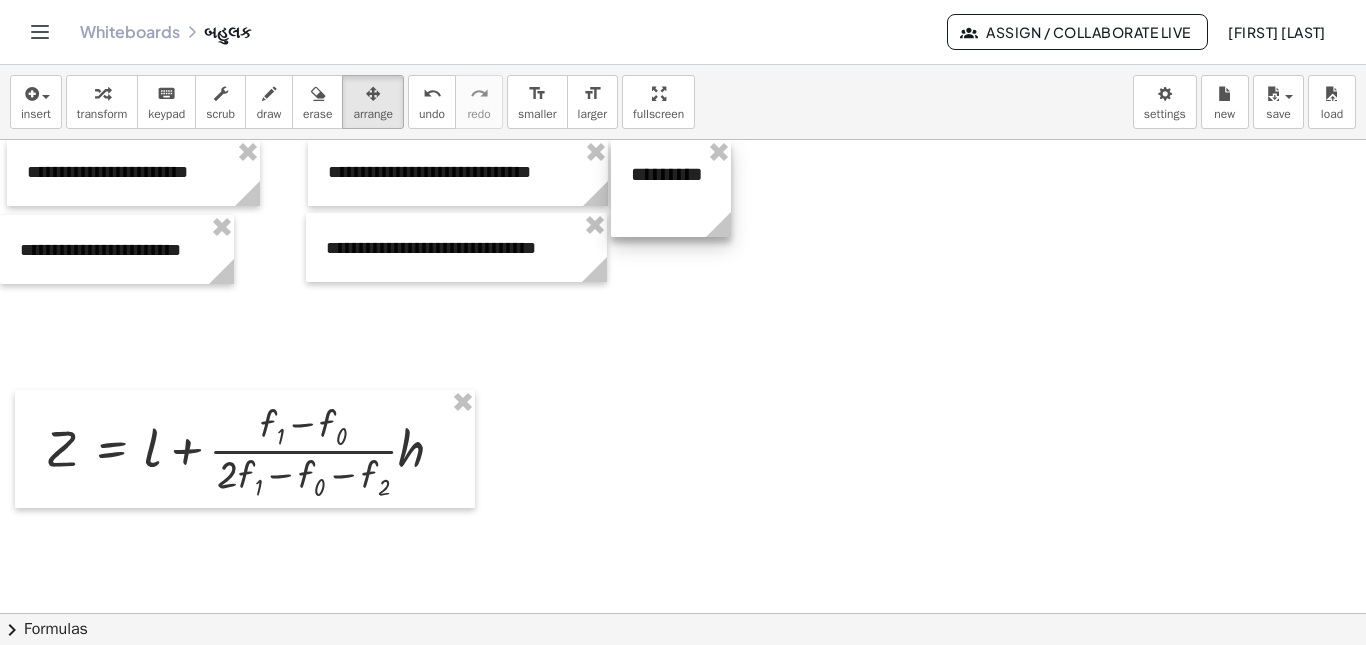 drag, startPoint x: 897, startPoint y: 196, endPoint x: 717, endPoint y: 188, distance: 180.17769 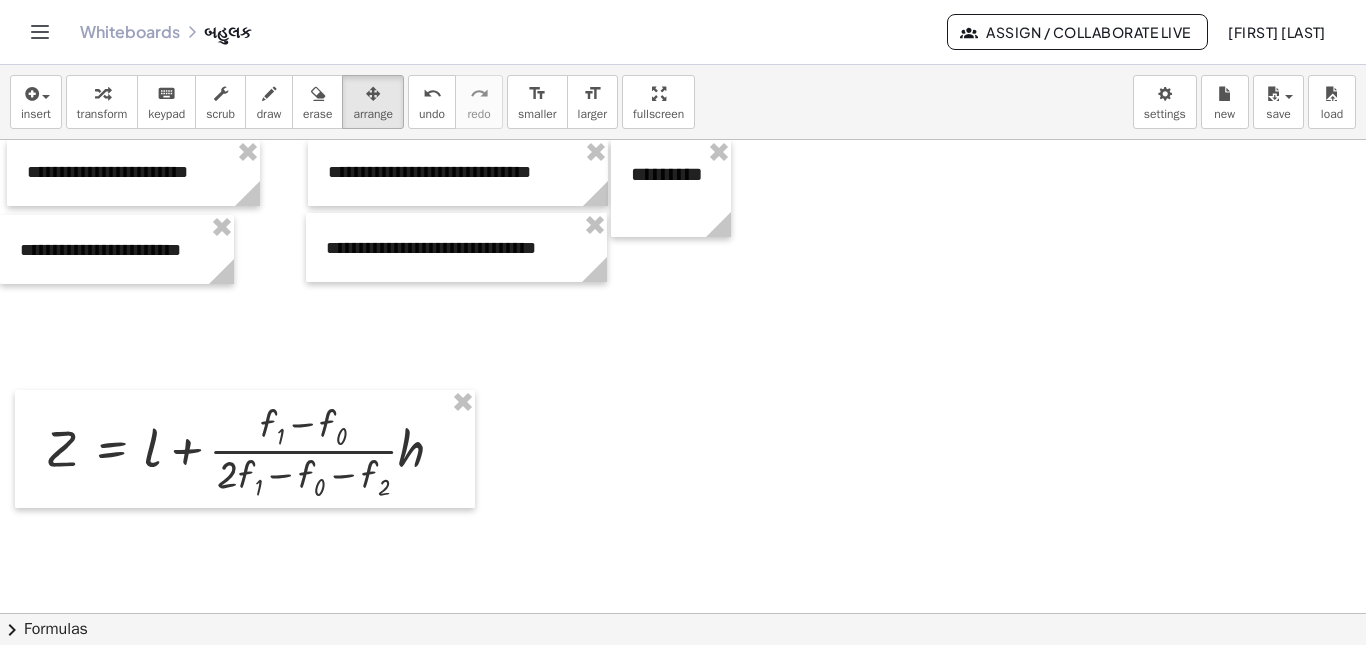 click at bounding box center [683, 613] 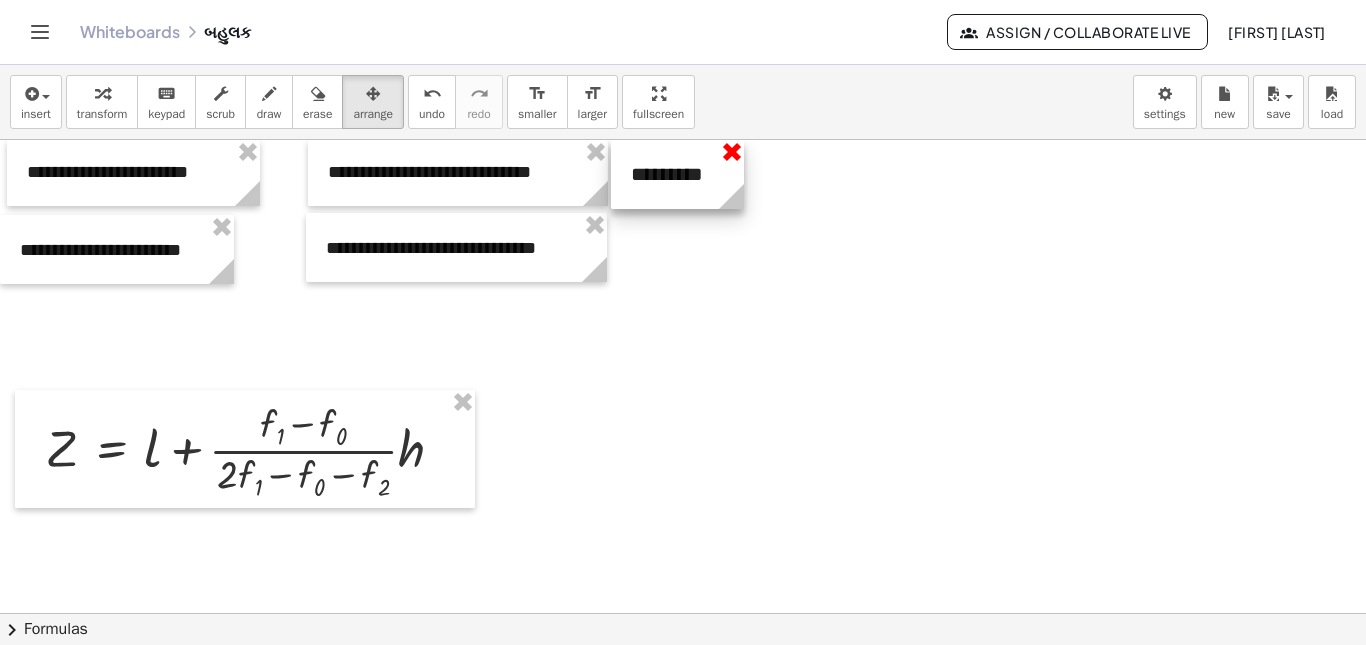 drag, startPoint x: 720, startPoint y: 223, endPoint x: 733, endPoint y: 163, distance: 61.39218 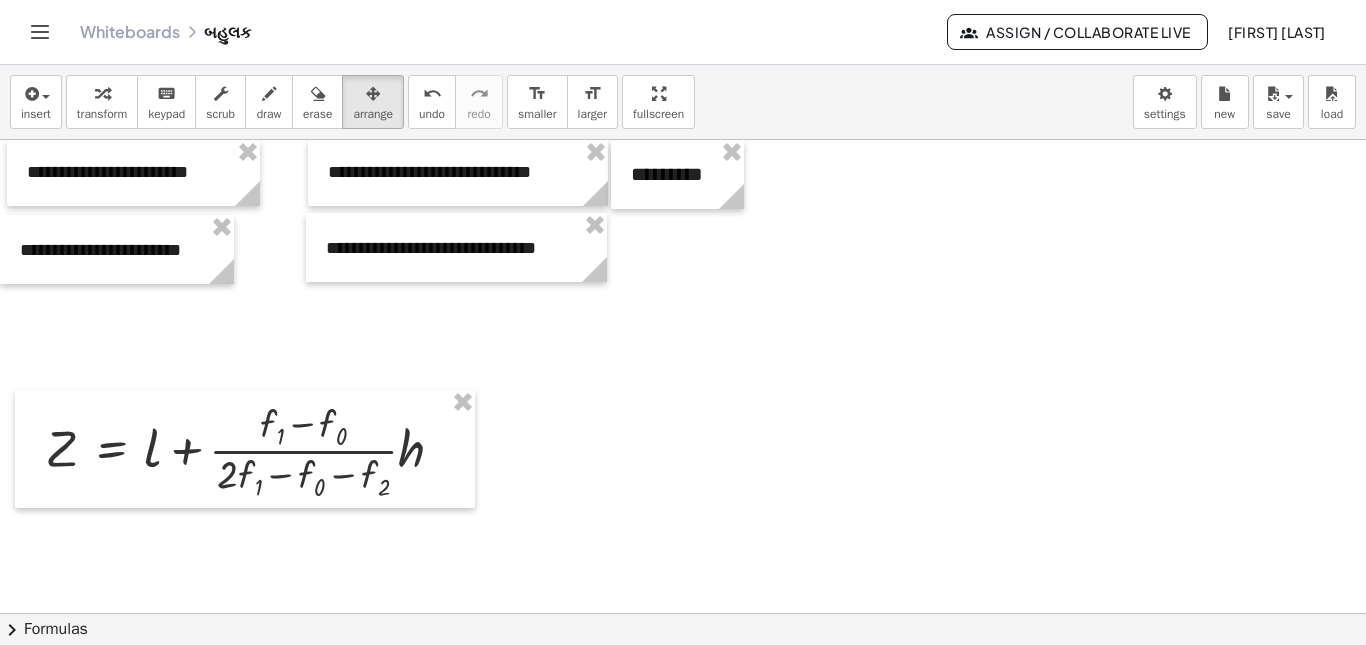 click at bounding box center [683, 613] 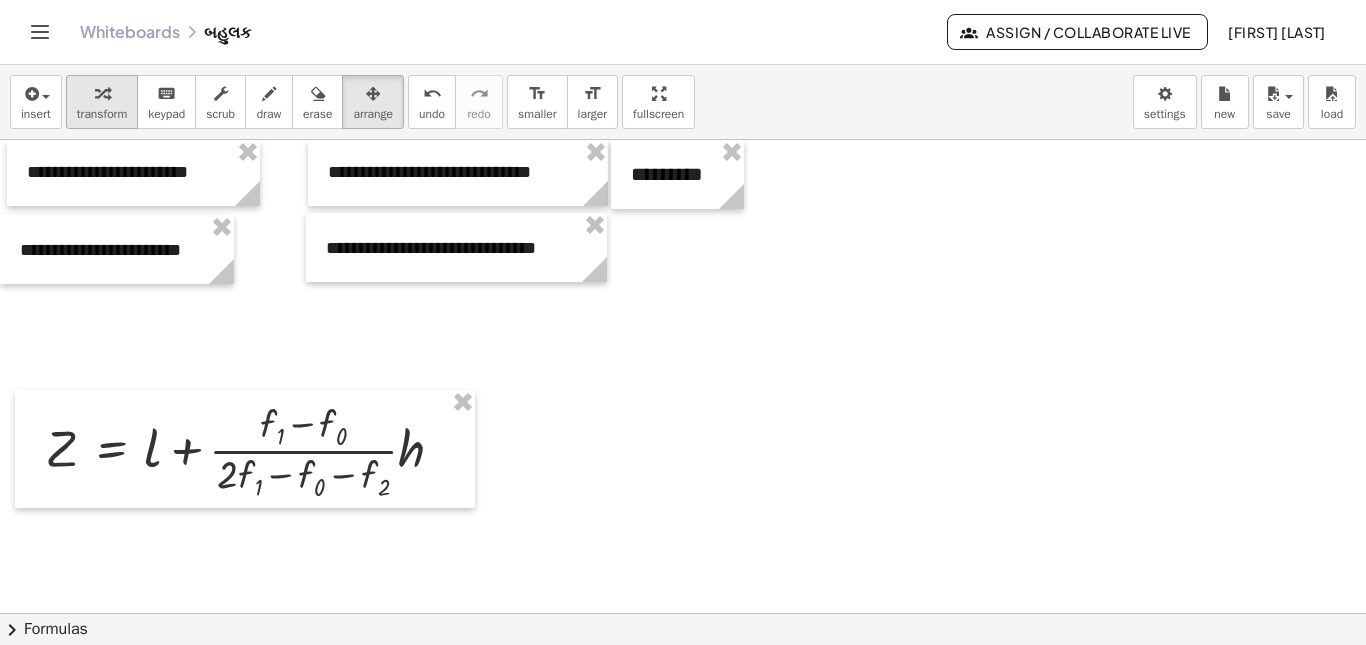 click at bounding box center (102, 93) 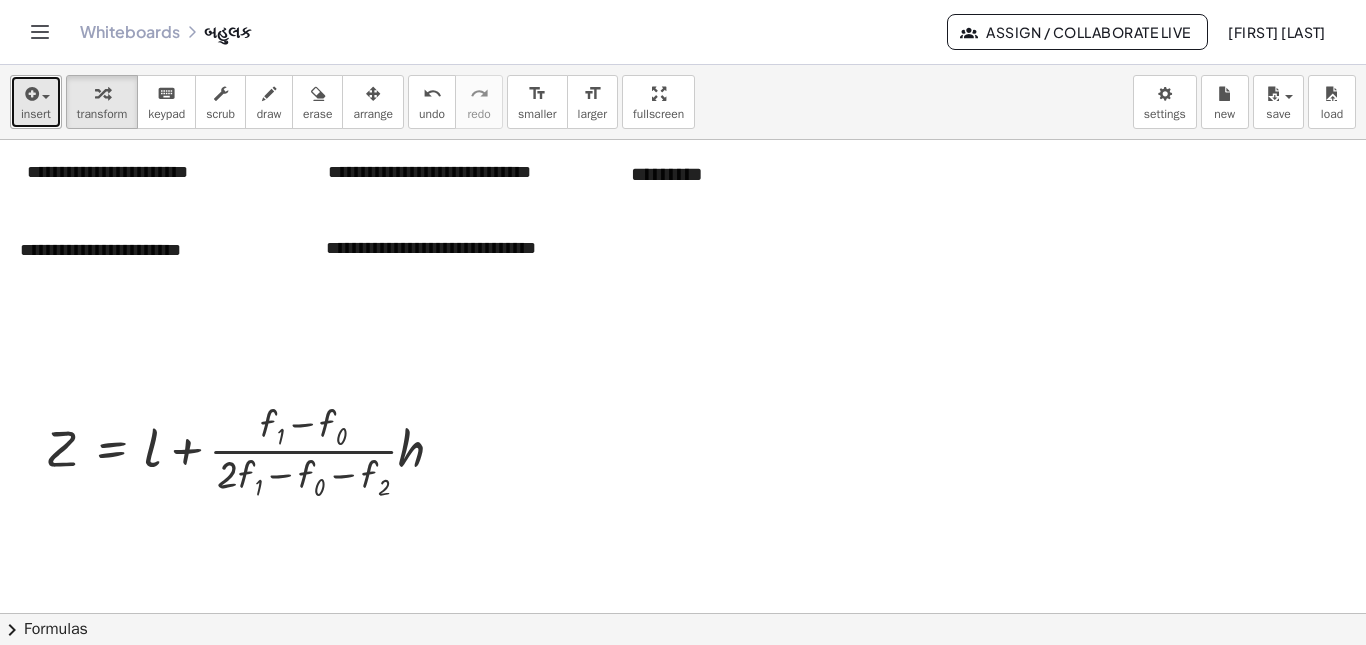 click at bounding box center [30, 94] 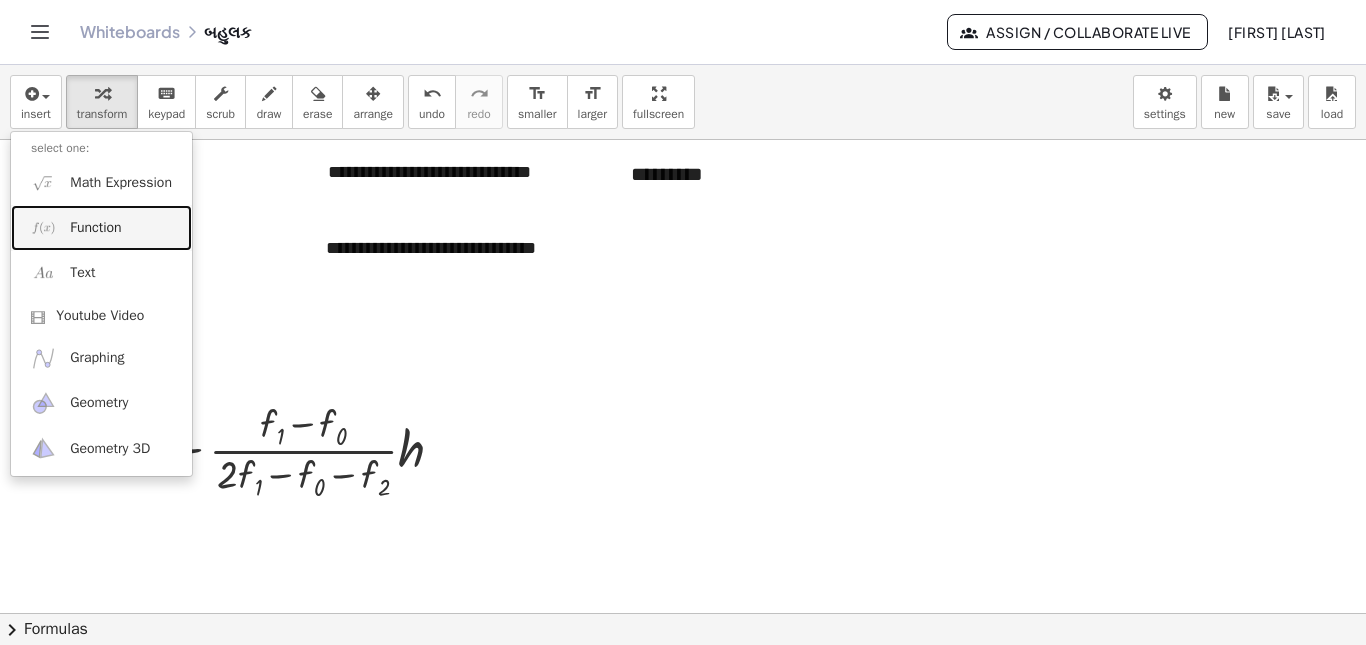 click on "Function" at bounding box center [95, 228] 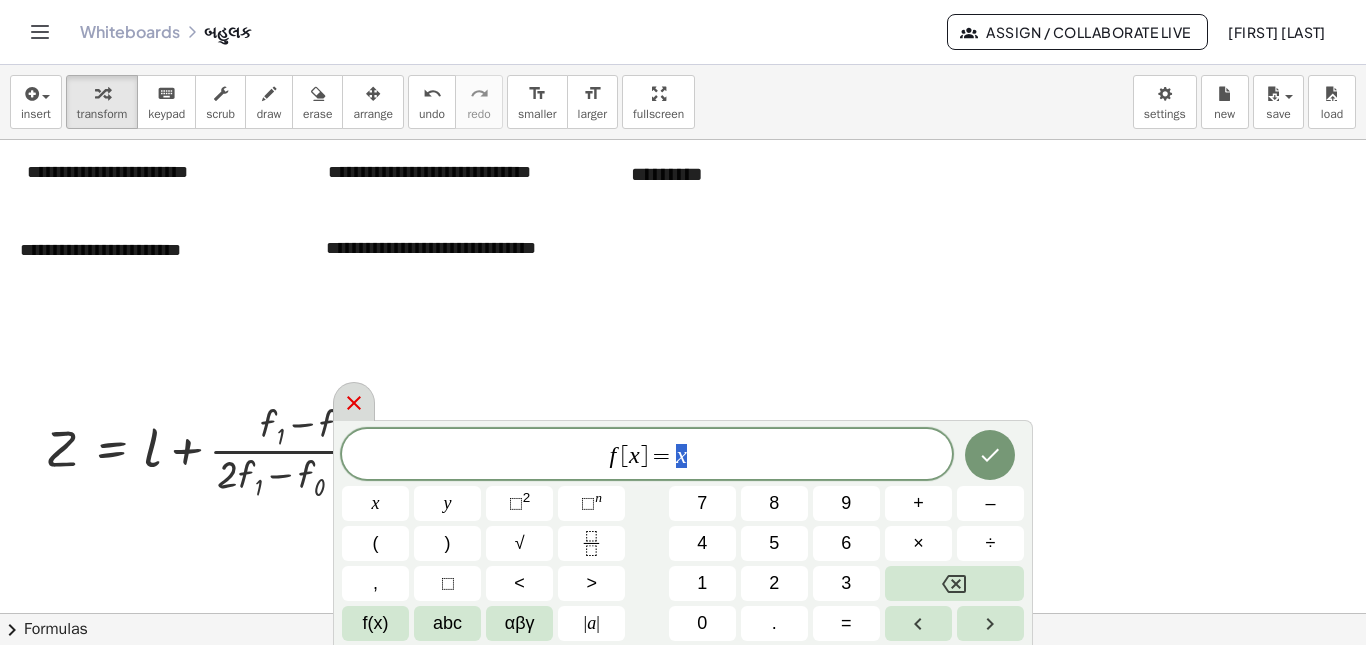 click 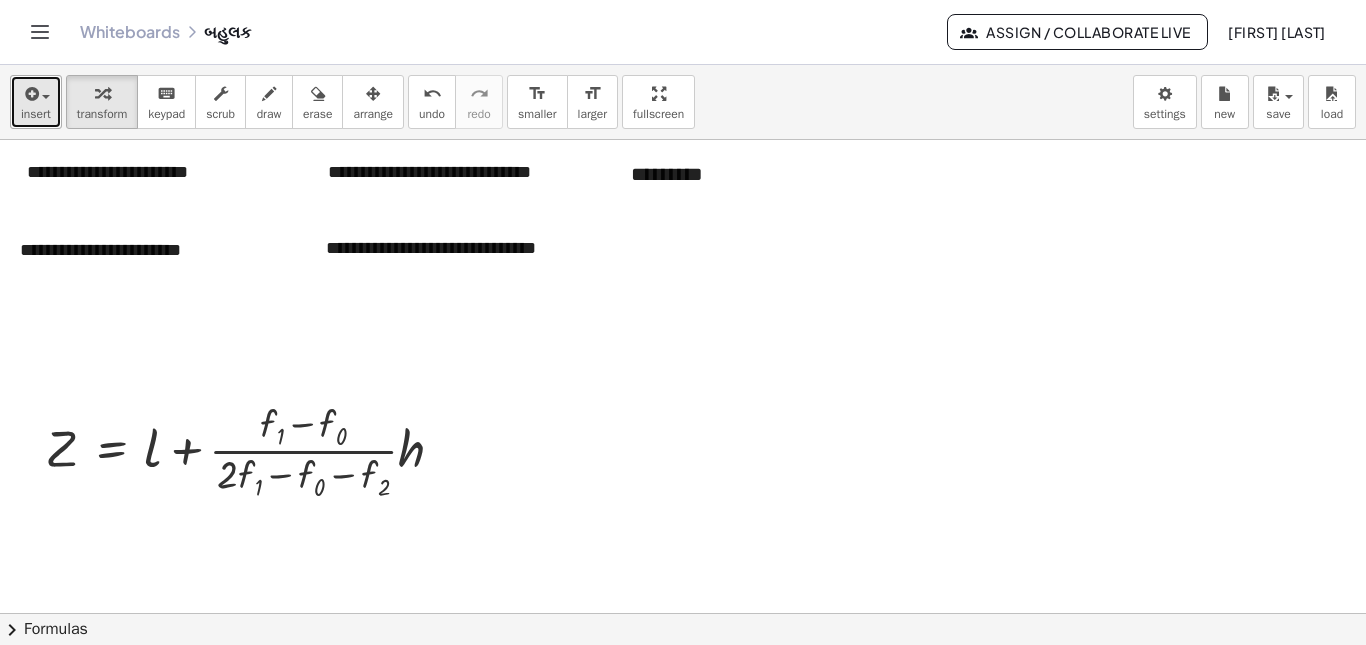click on "insert" at bounding box center (36, 114) 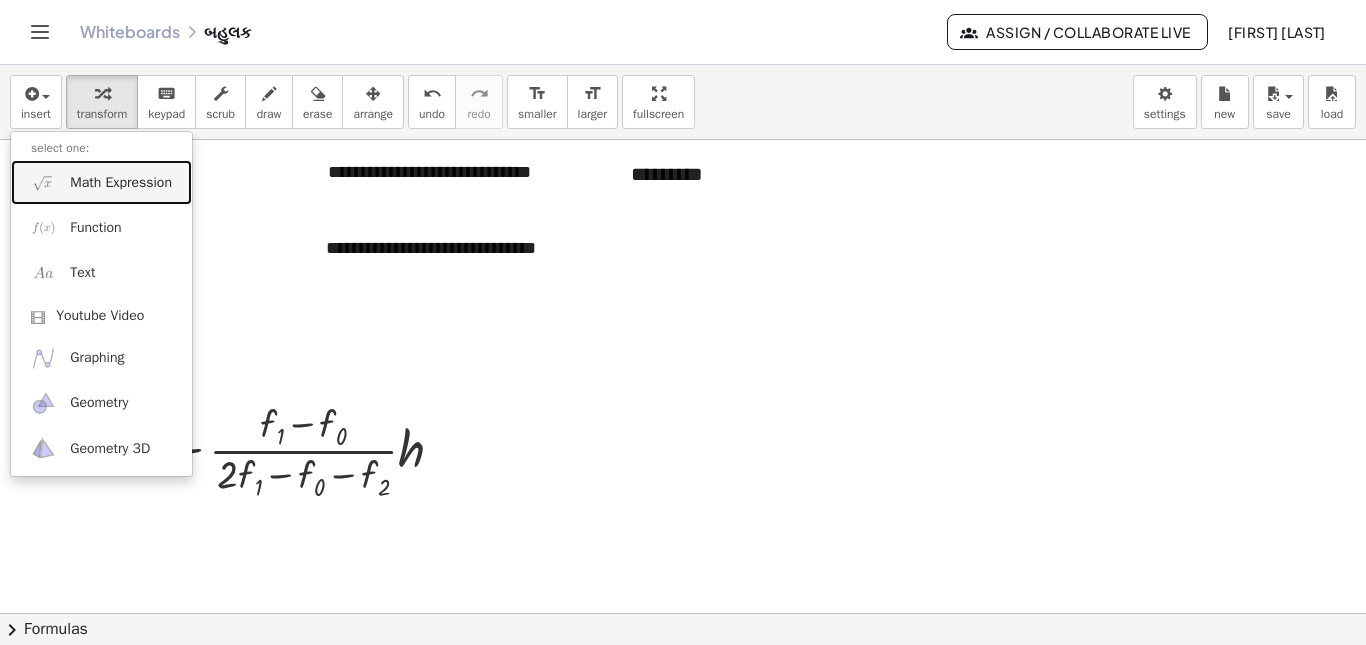 click at bounding box center (43, 182) 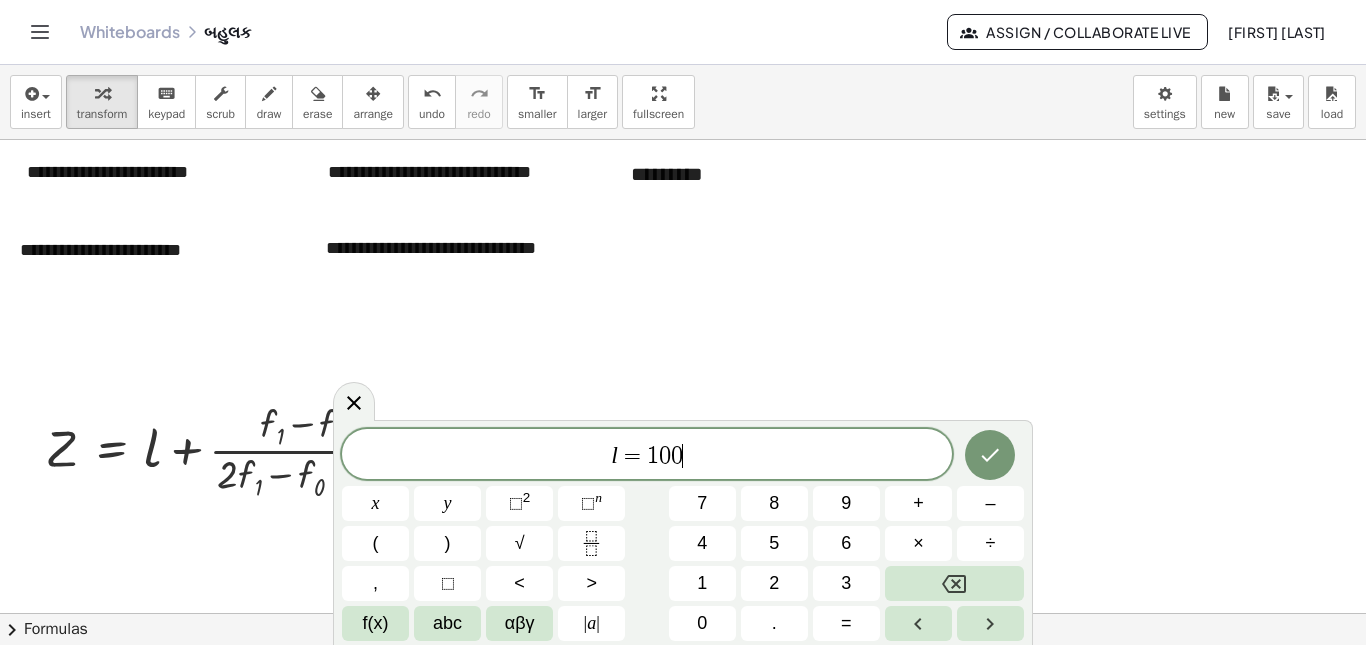 click 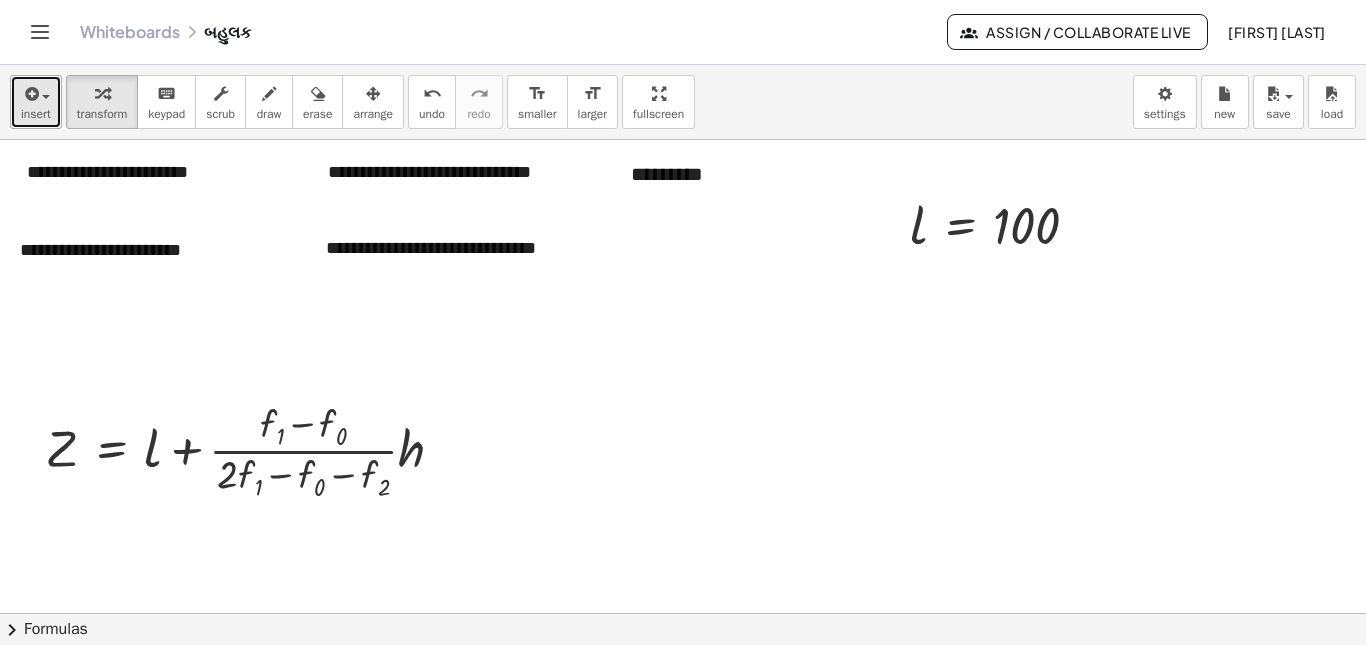 click on "insert" at bounding box center [36, 114] 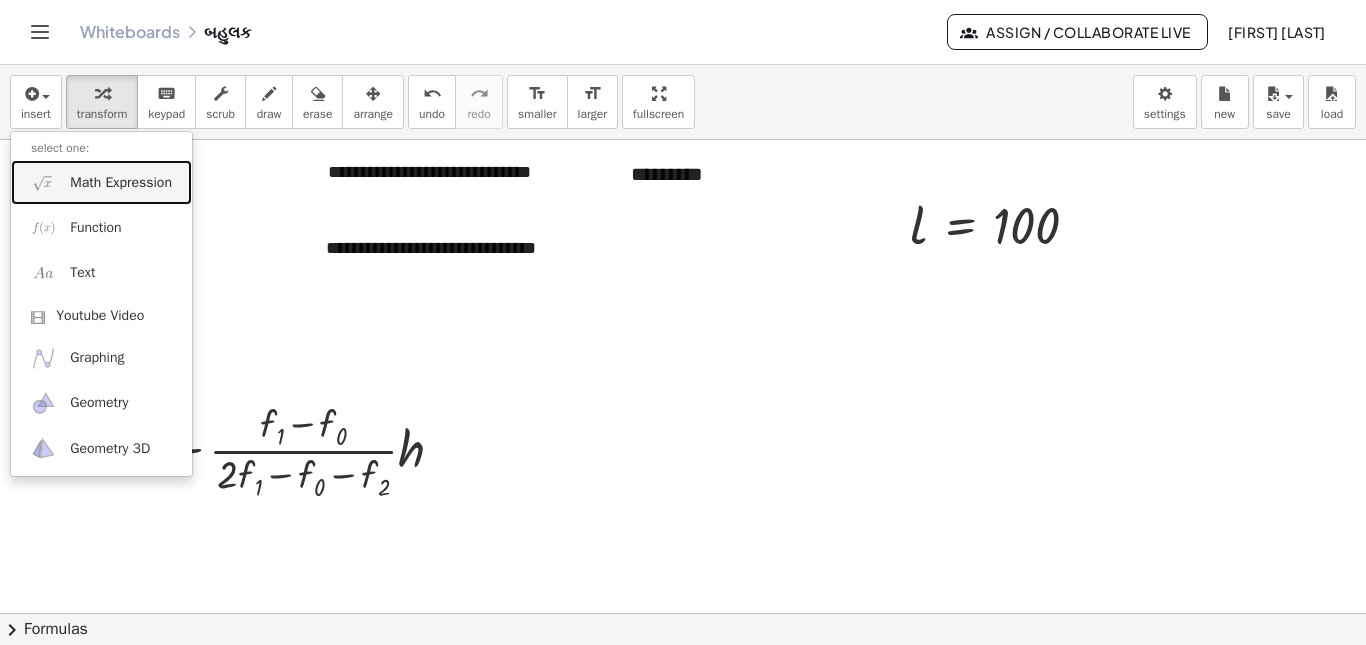 click on "Math Expression" at bounding box center [121, 183] 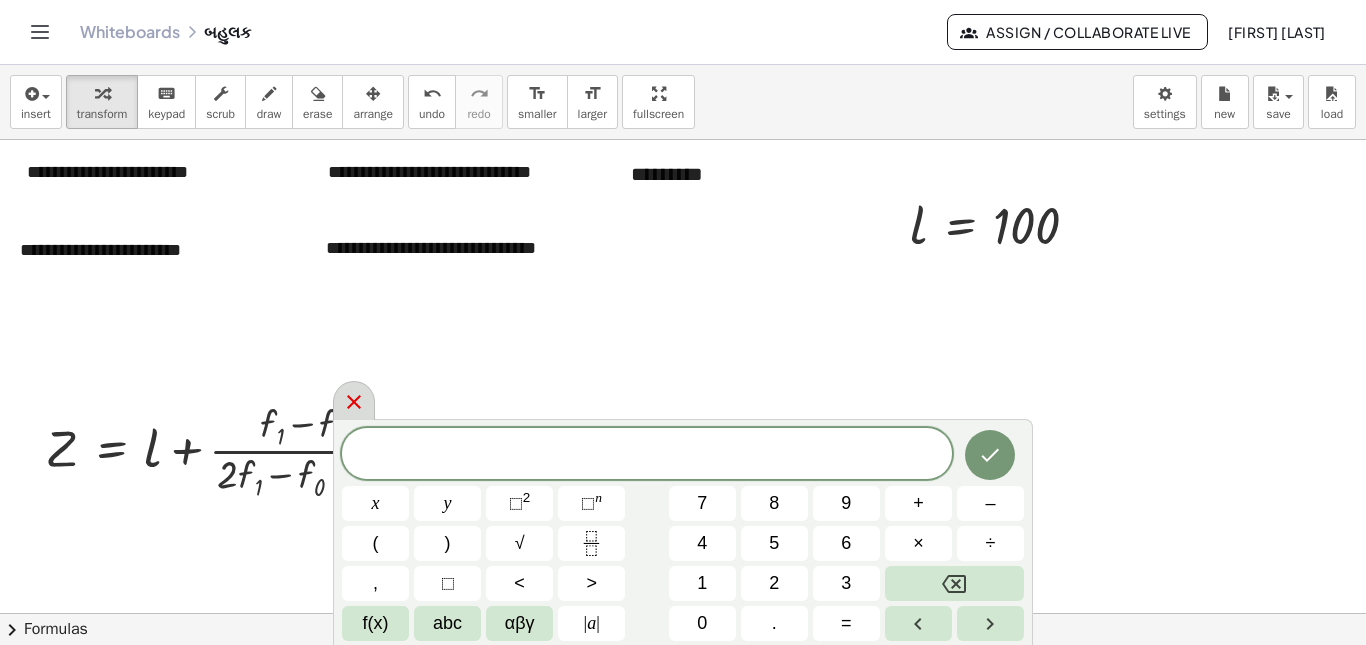 click 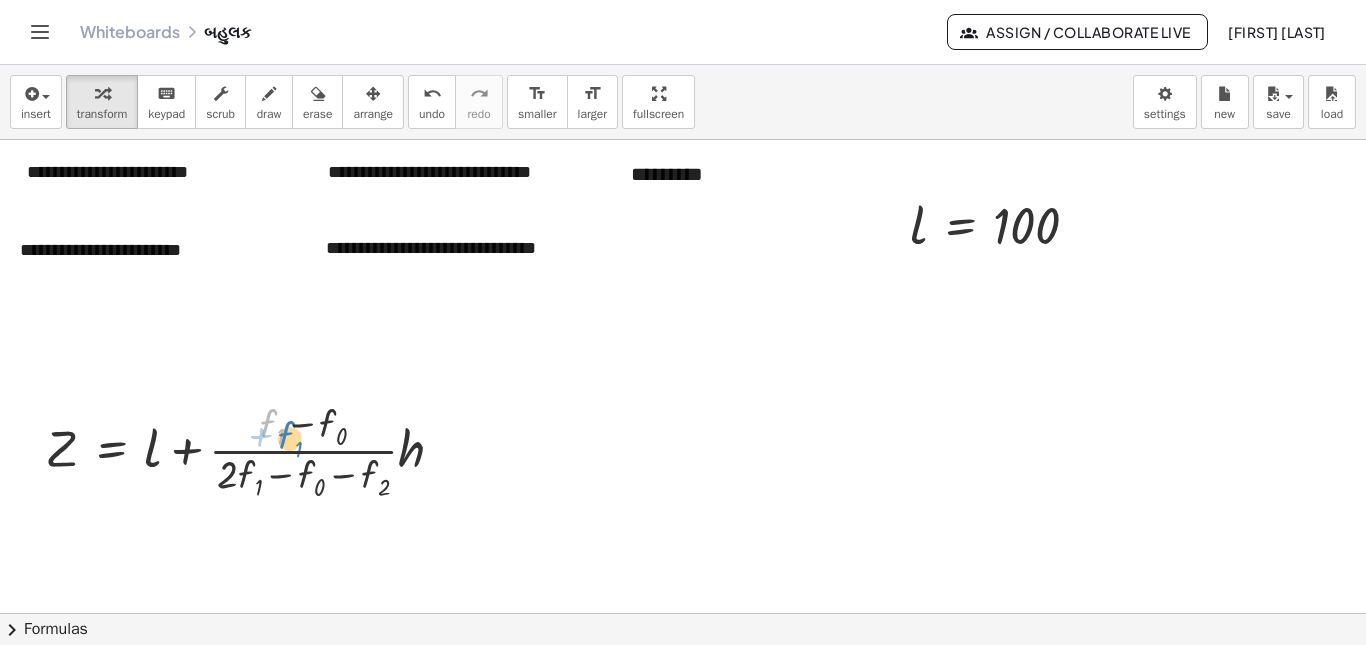 click at bounding box center (252, 449) 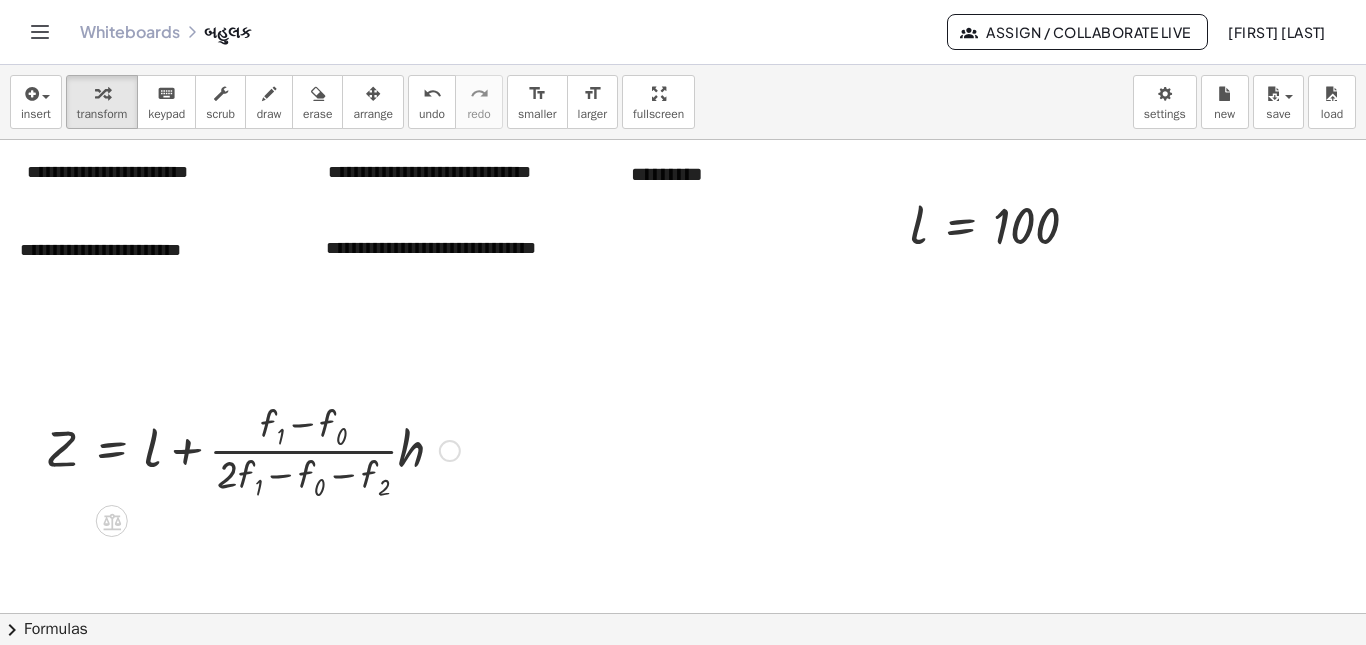 click at bounding box center [450, 451] 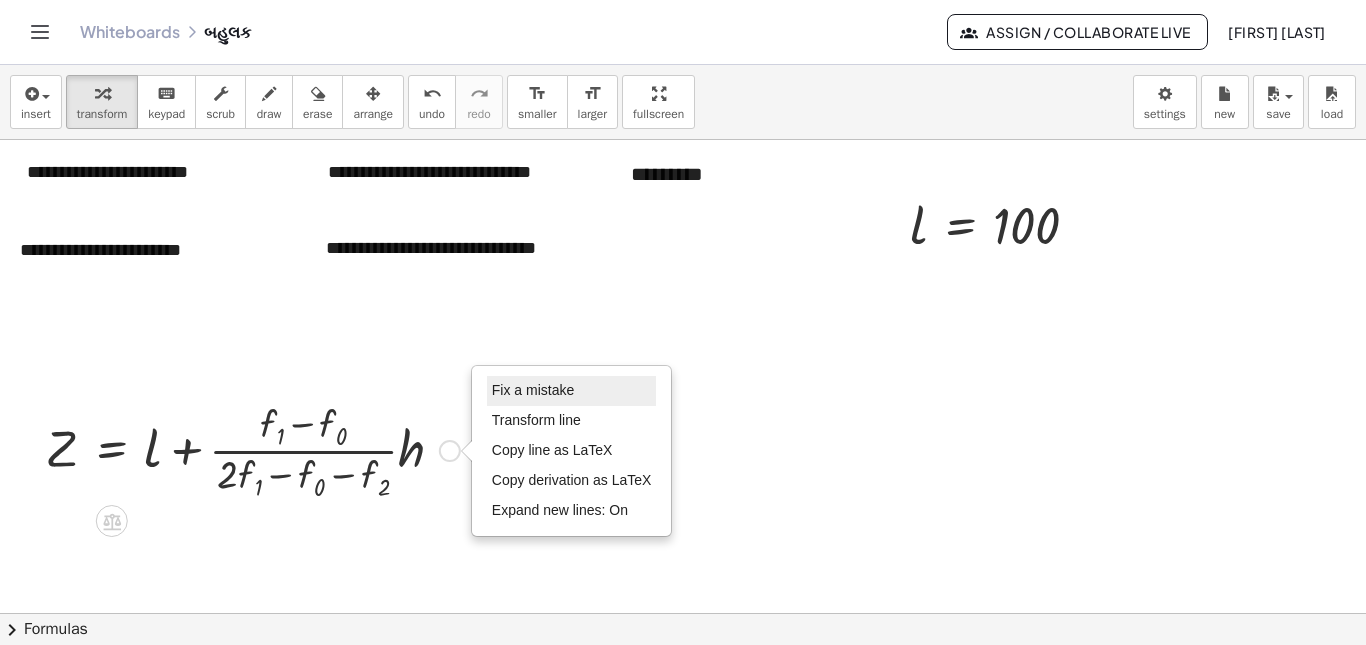 click on "Fix a mistake" at bounding box center (533, 390) 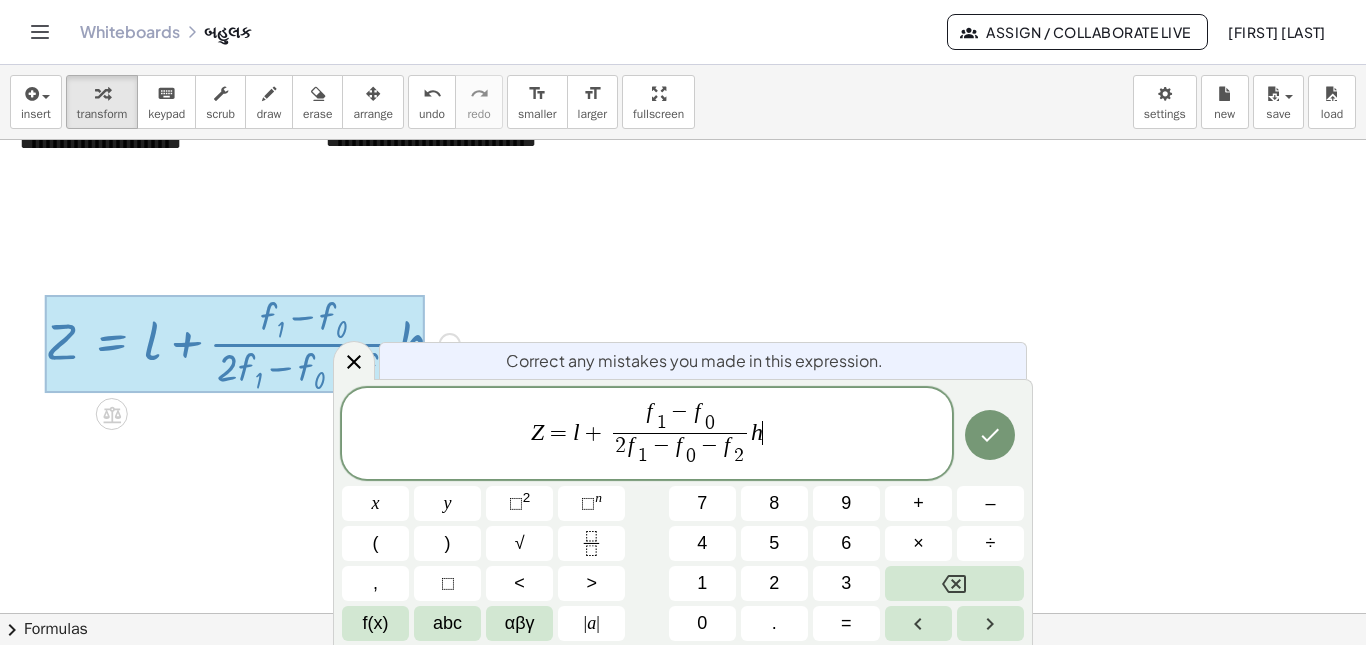 scroll, scrollTop: 138, scrollLeft: 0, axis: vertical 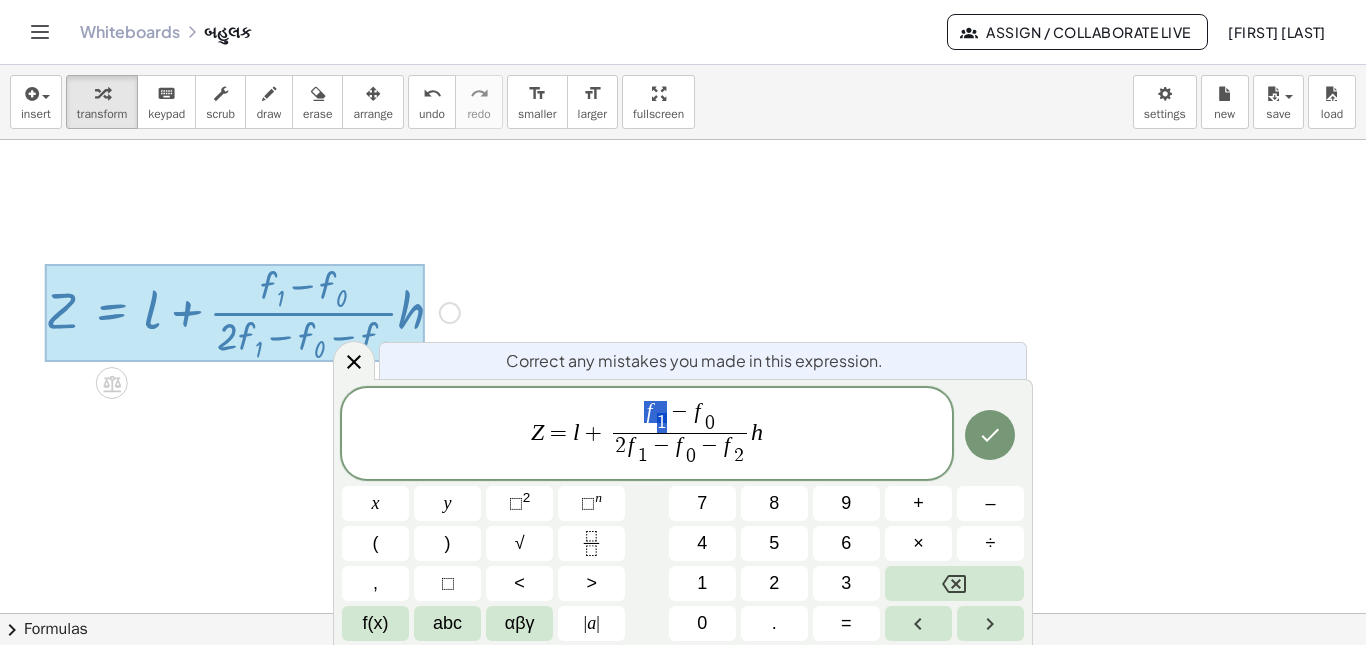 drag, startPoint x: 639, startPoint y: 419, endPoint x: 664, endPoint y: 422, distance: 25.179358 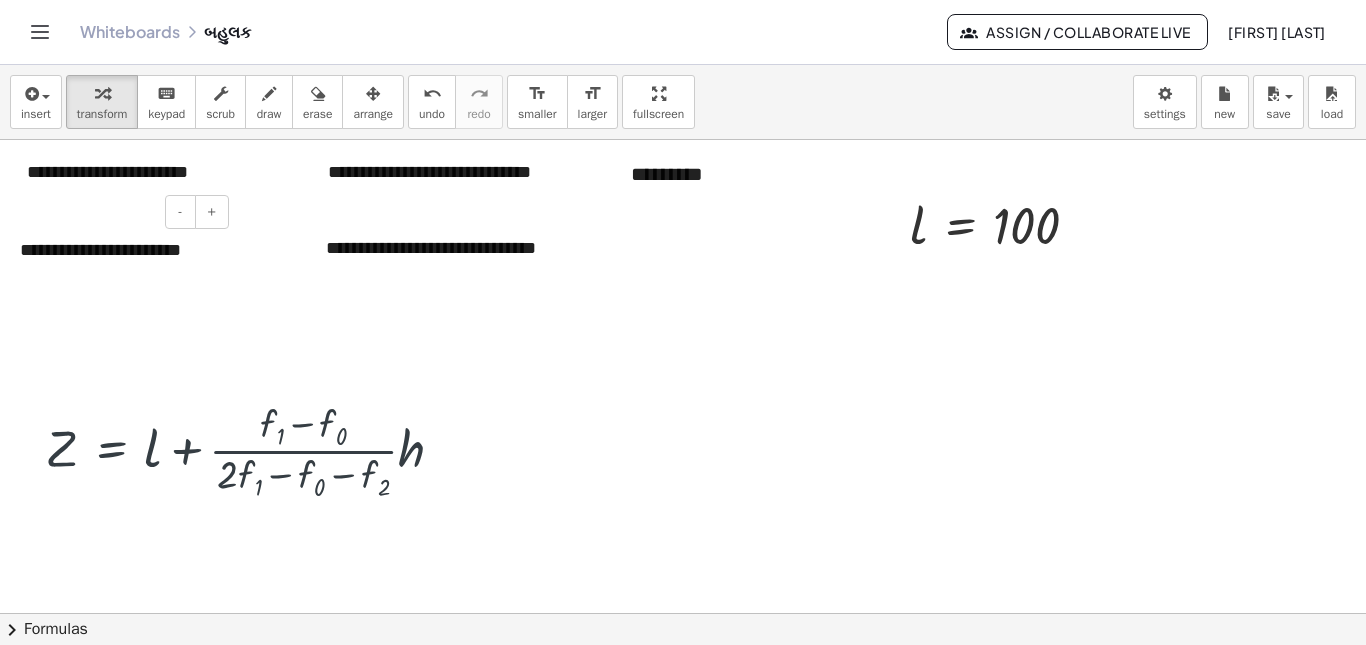 scroll, scrollTop: 0, scrollLeft: 0, axis: both 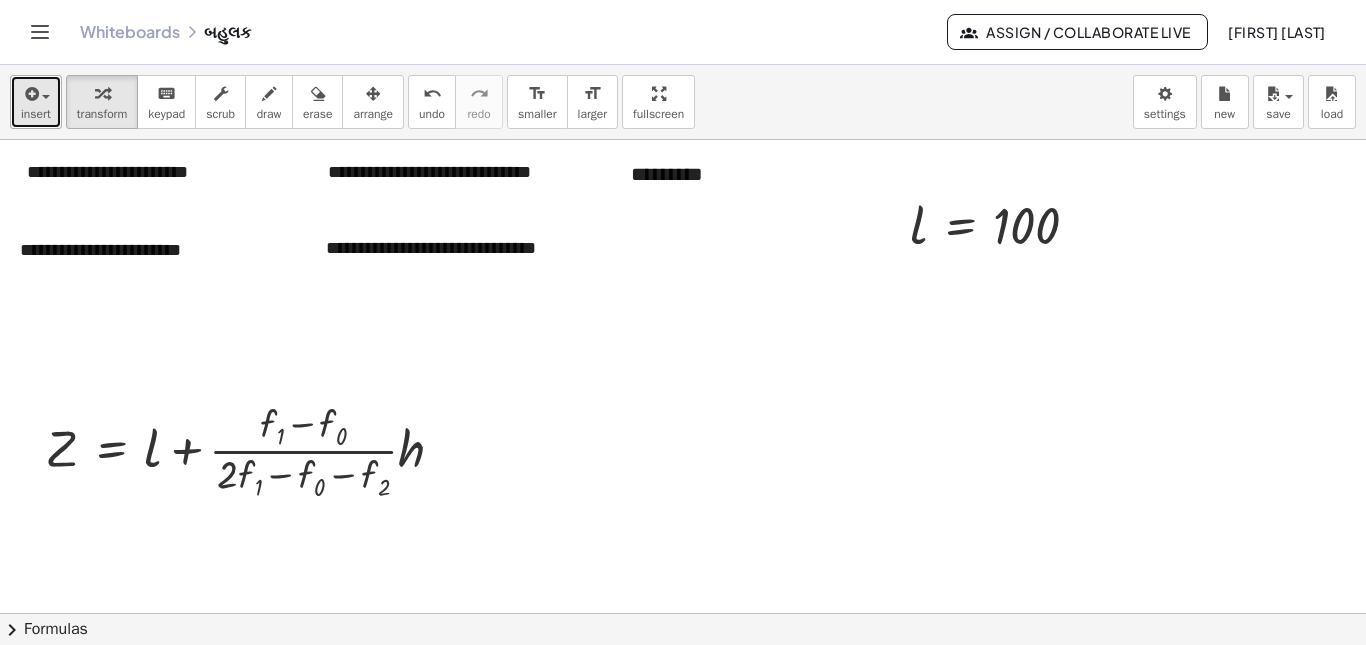 click on "insert" at bounding box center (36, 102) 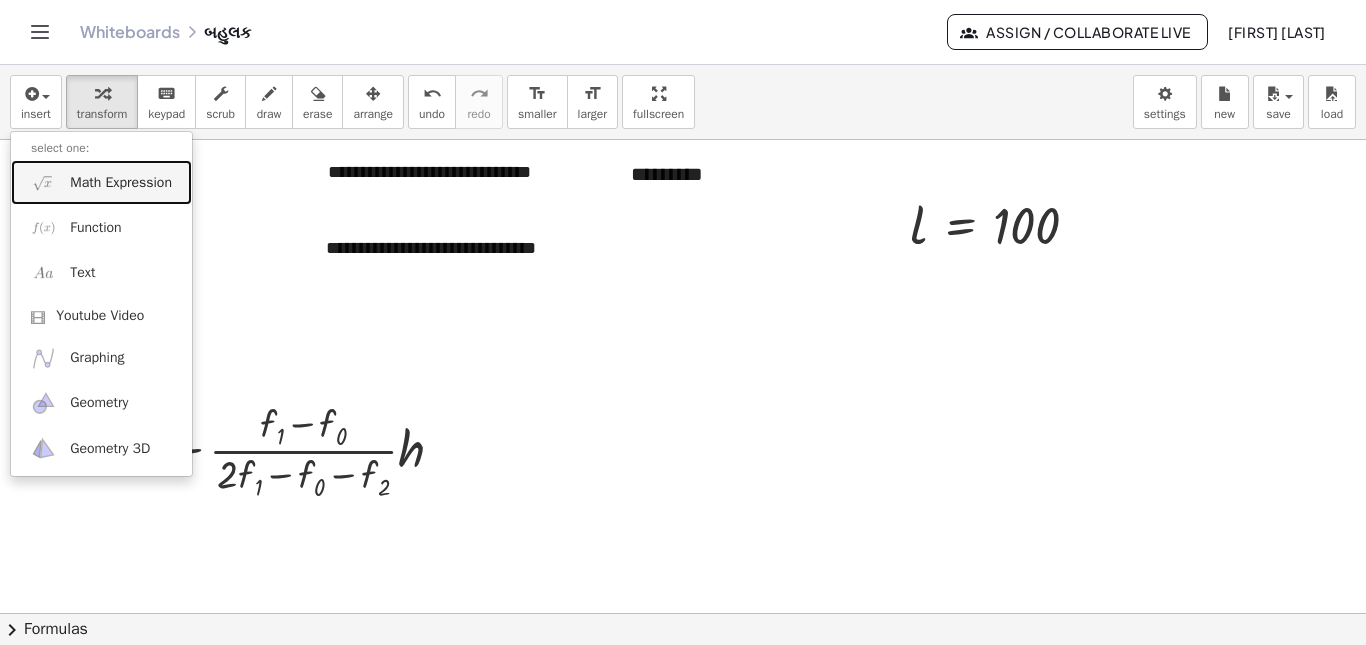 click on "Math Expression" at bounding box center (101, 182) 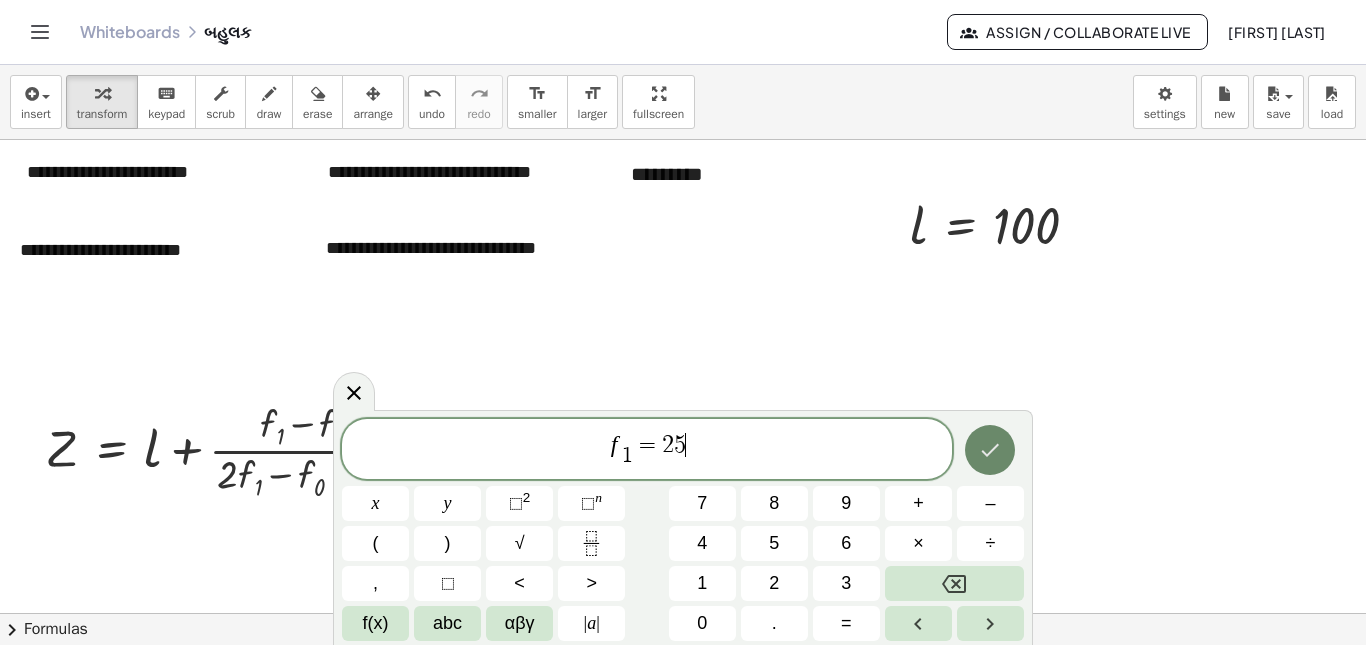 click at bounding box center [990, 450] 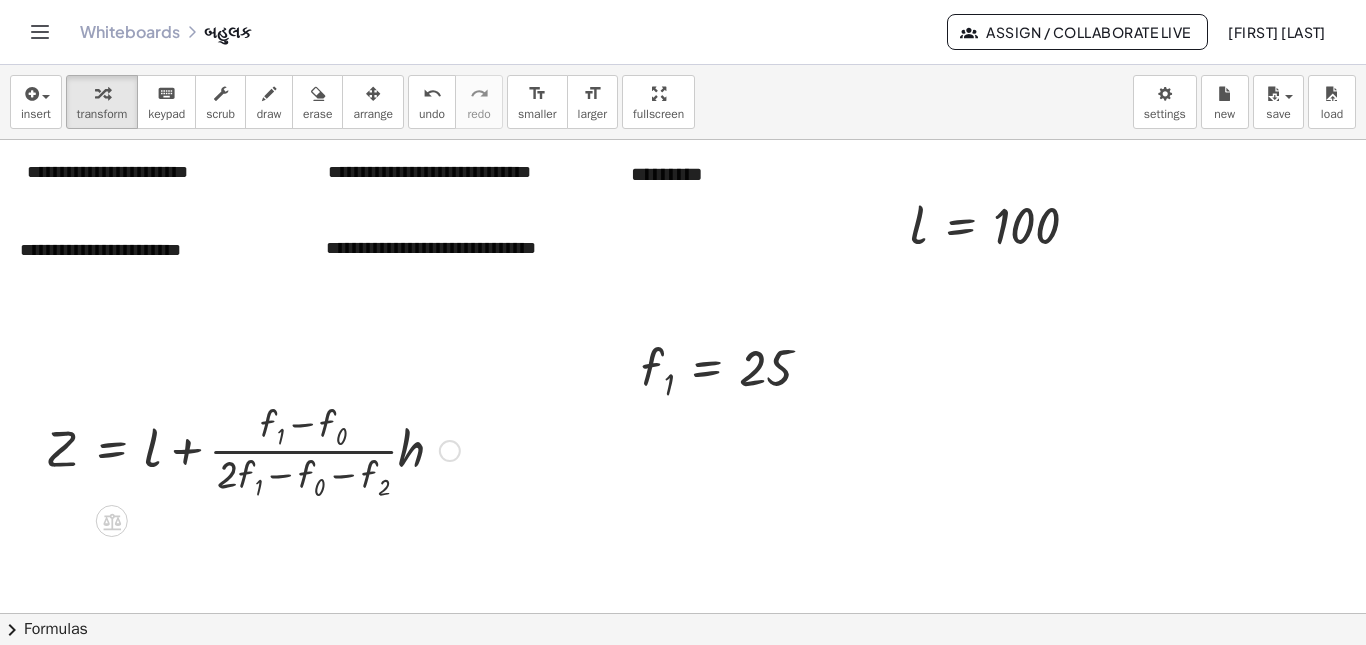 click on "Fix a mistake Transform line Copy line as LaTeX Copy derivation as LaTeX Expand new lines: On" at bounding box center (450, 451) 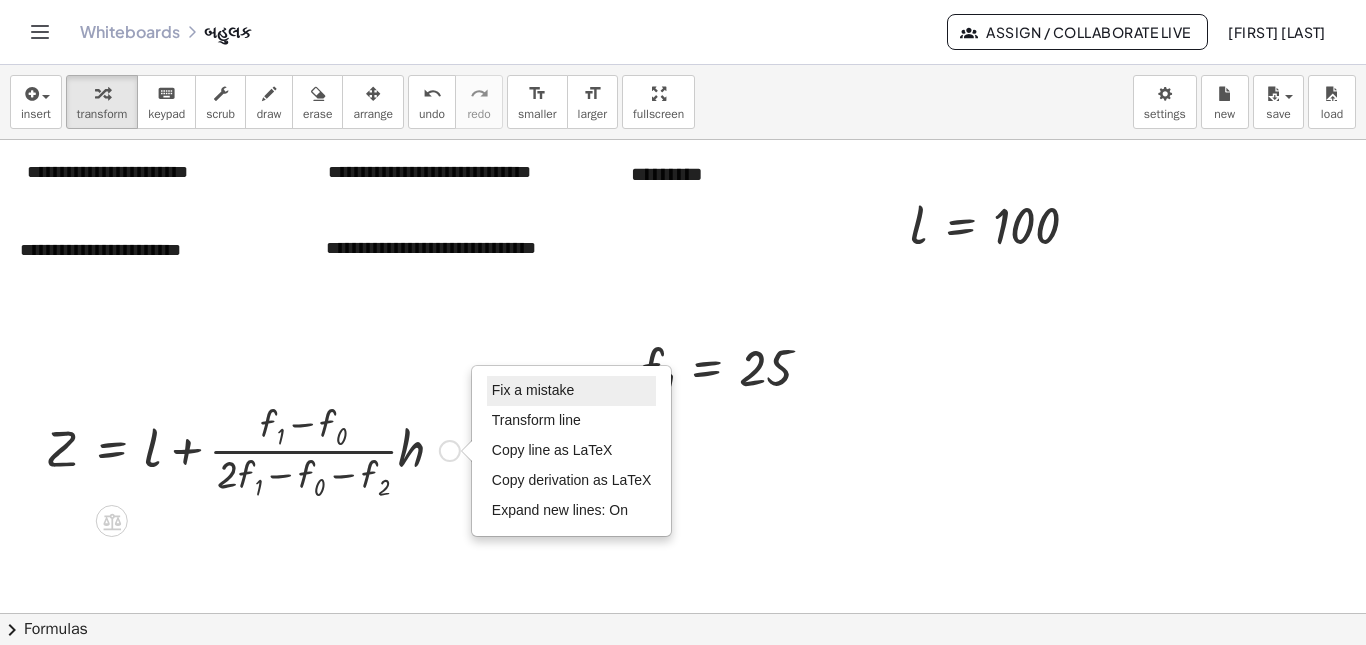 click on "Fix a mistake" at bounding box center [533, 390] 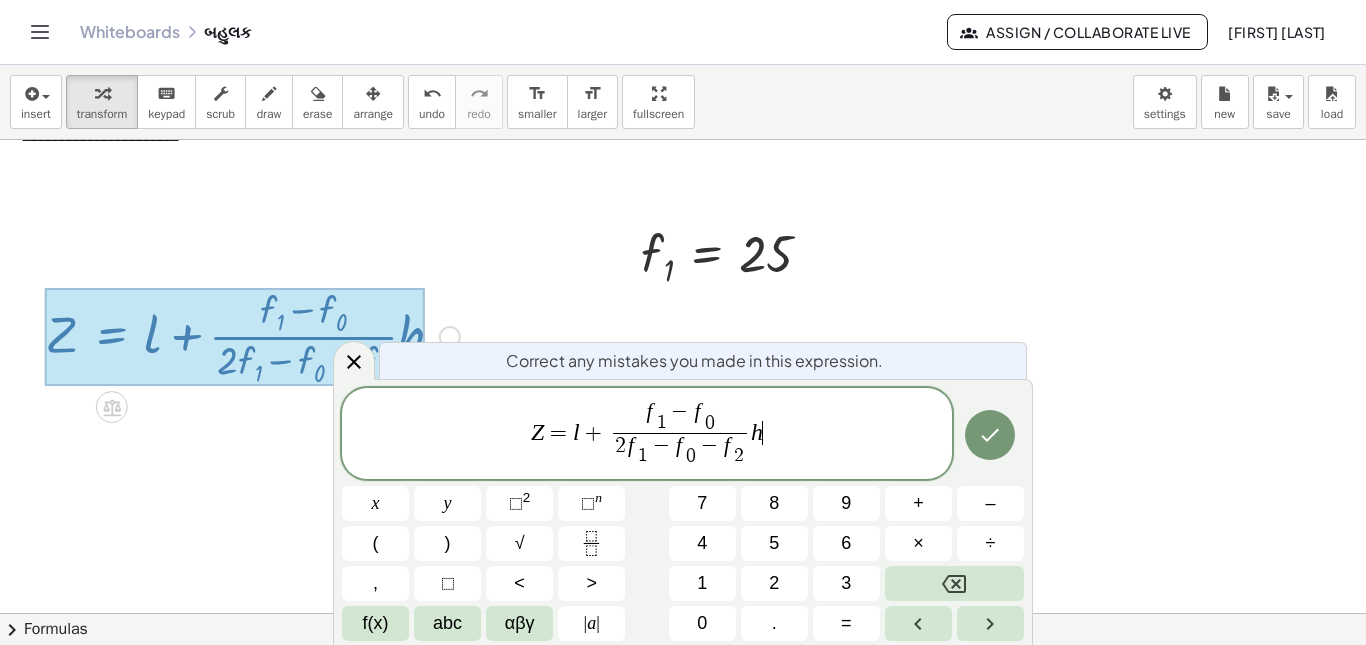 scroll, scrollTop: 138, scrollLeft: 0, axis: vertical 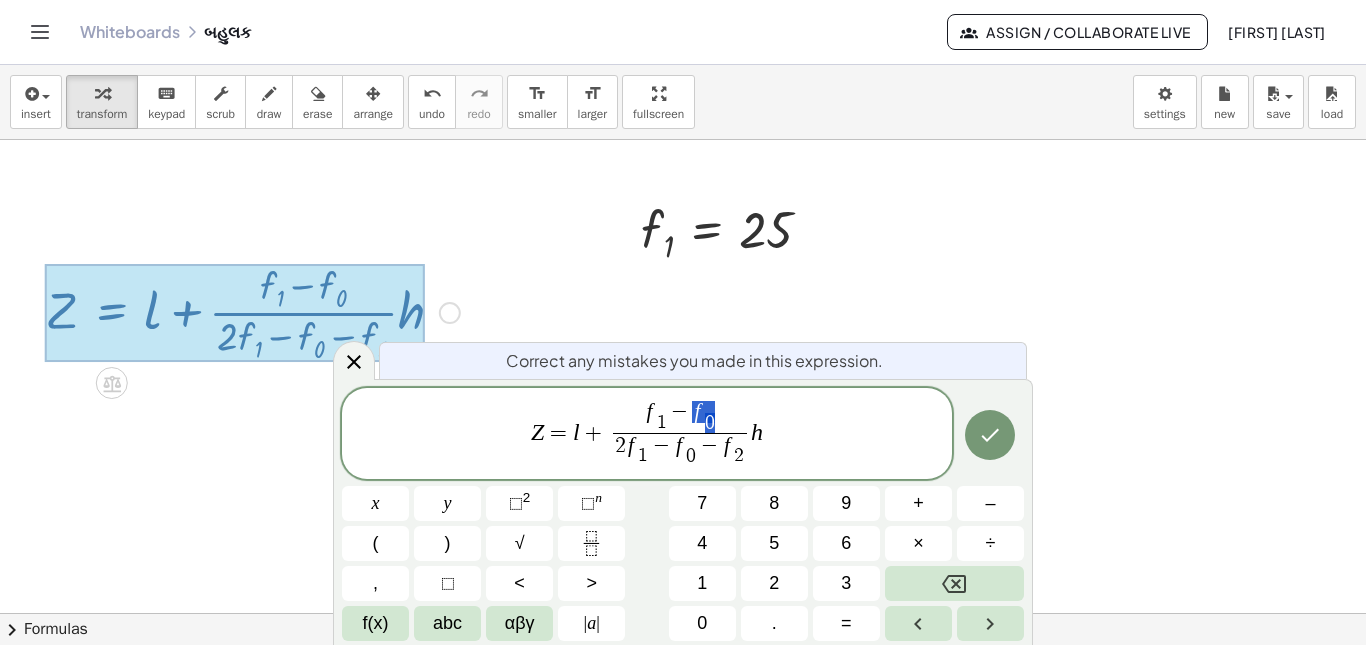 drag, startPoint x: 690, startPoint y: 412, endPoint x: 727, endPoint y: 430, distance: 41.14608 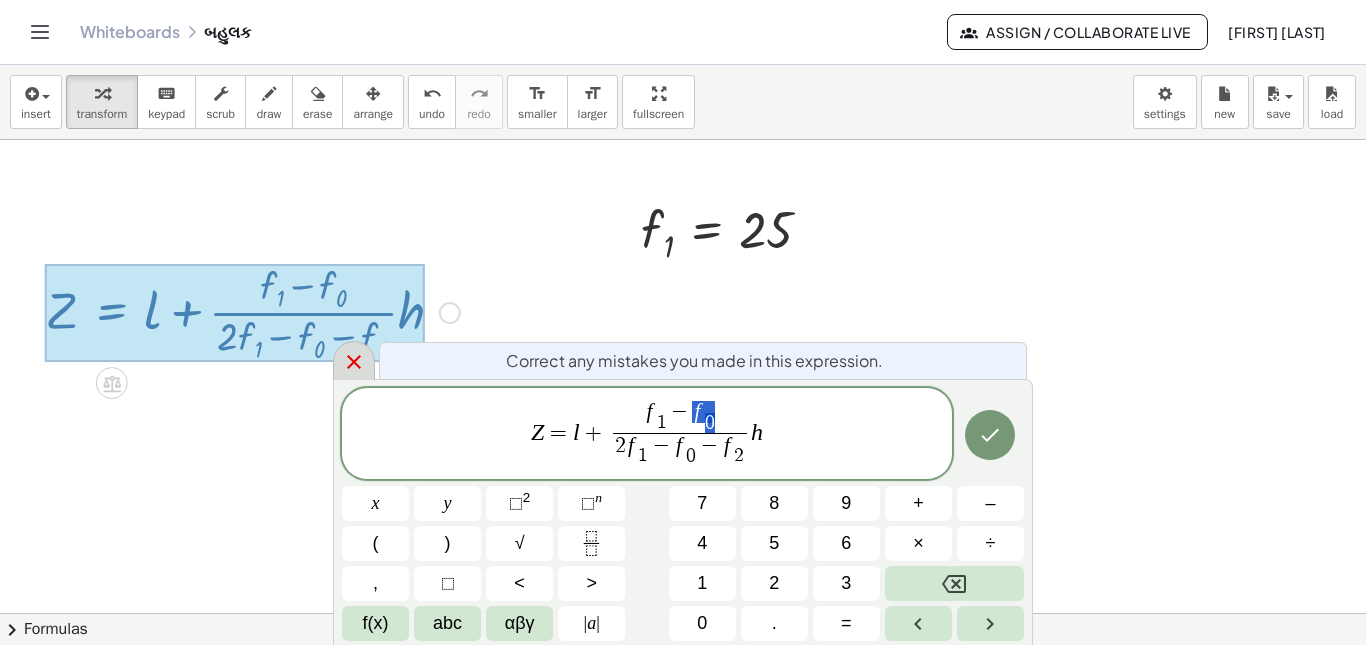 click 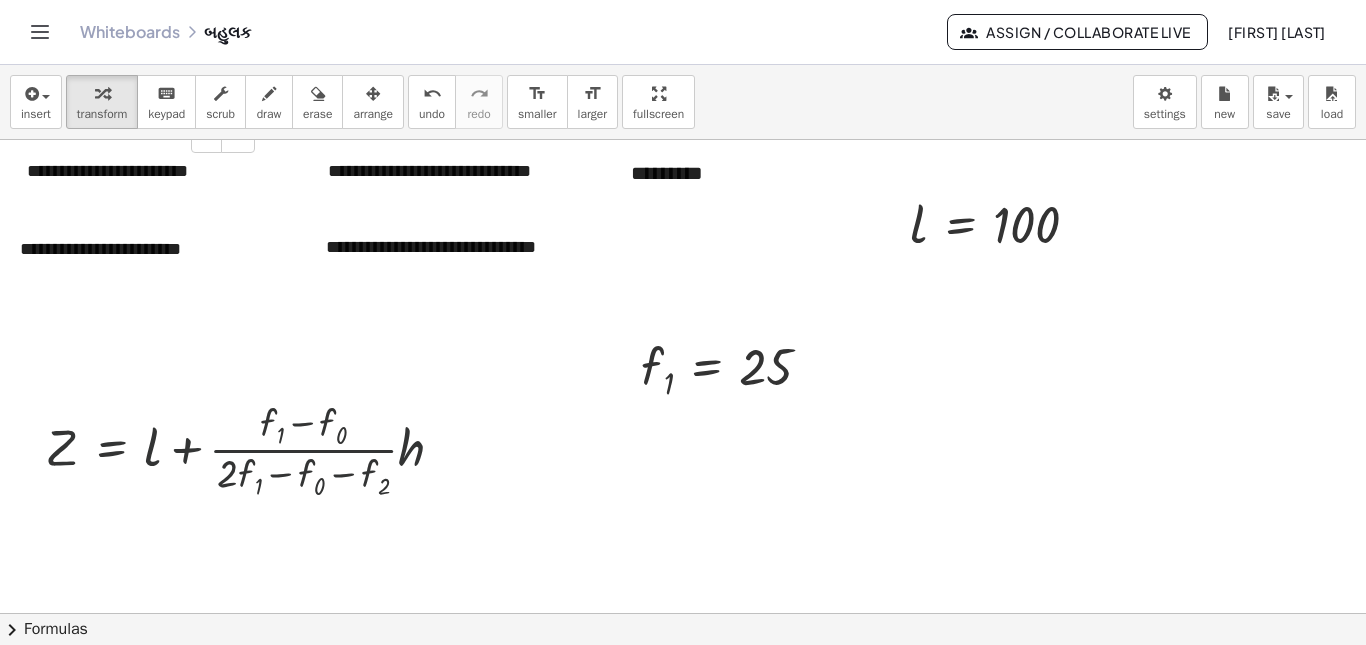 scroll, scrollTop: 0, scrollLeft: 0, axis: both 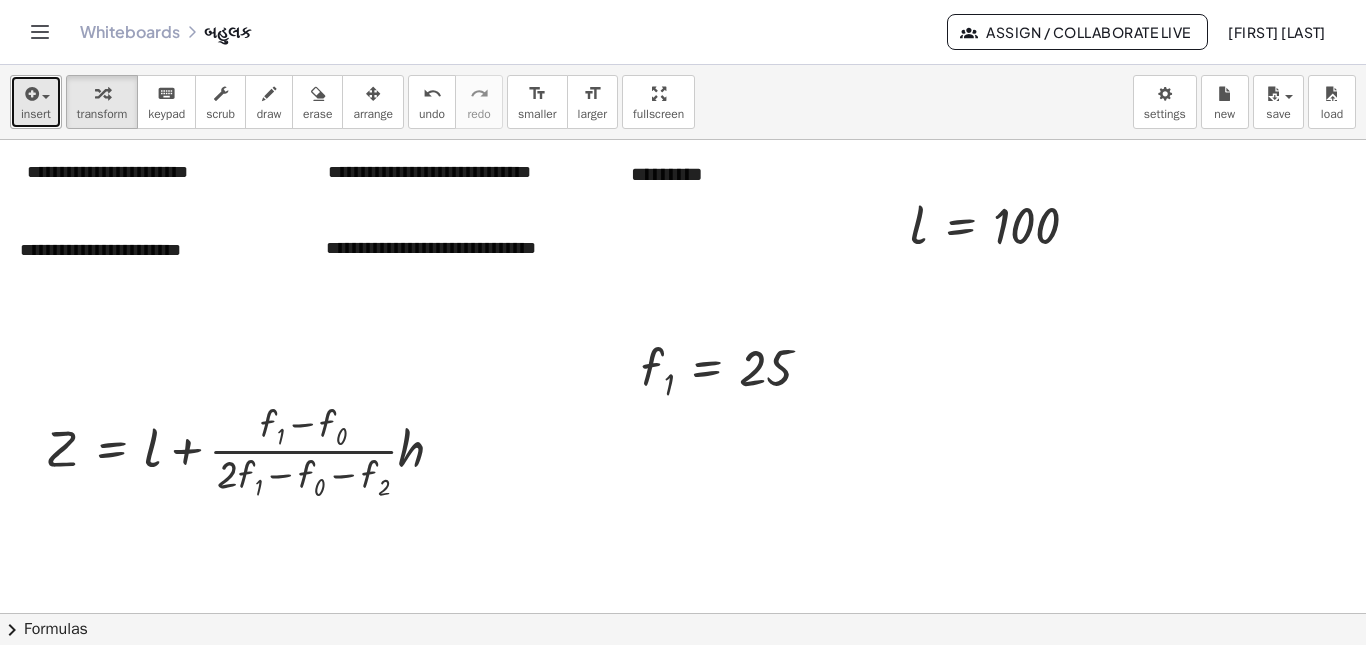 click on "insert" at bounding box center (36, 114) 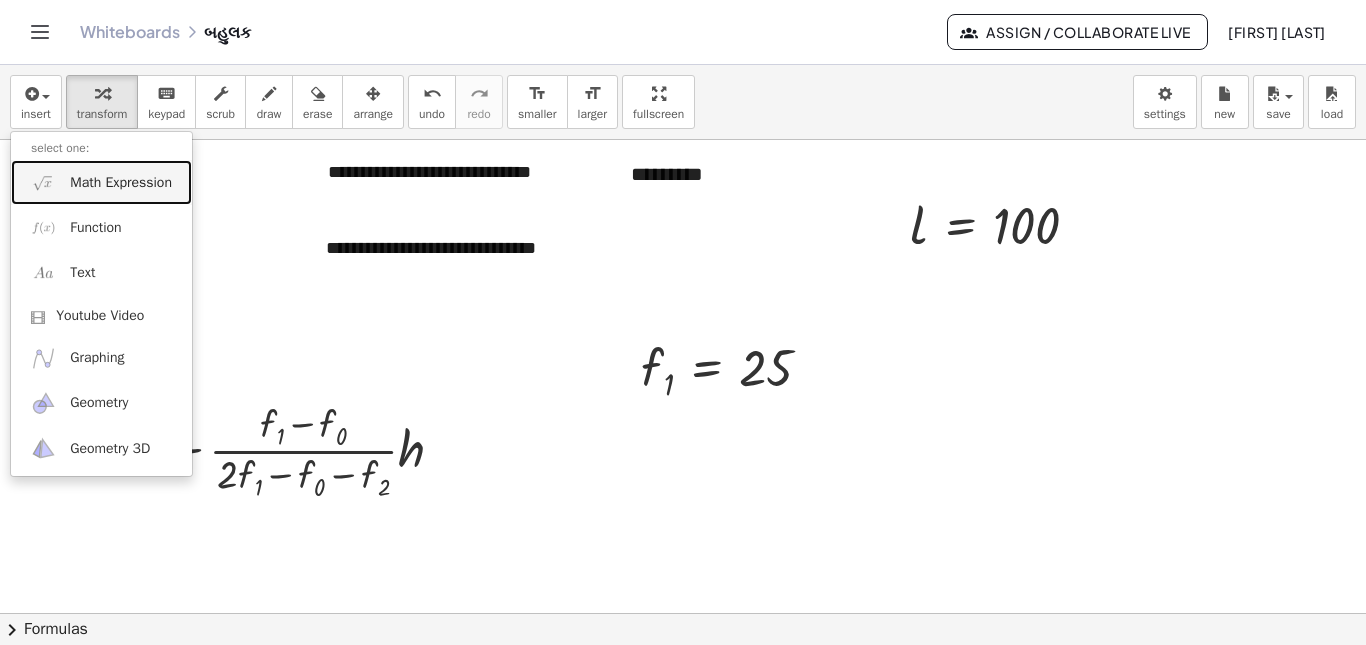 click at bounding box center (43, 182) 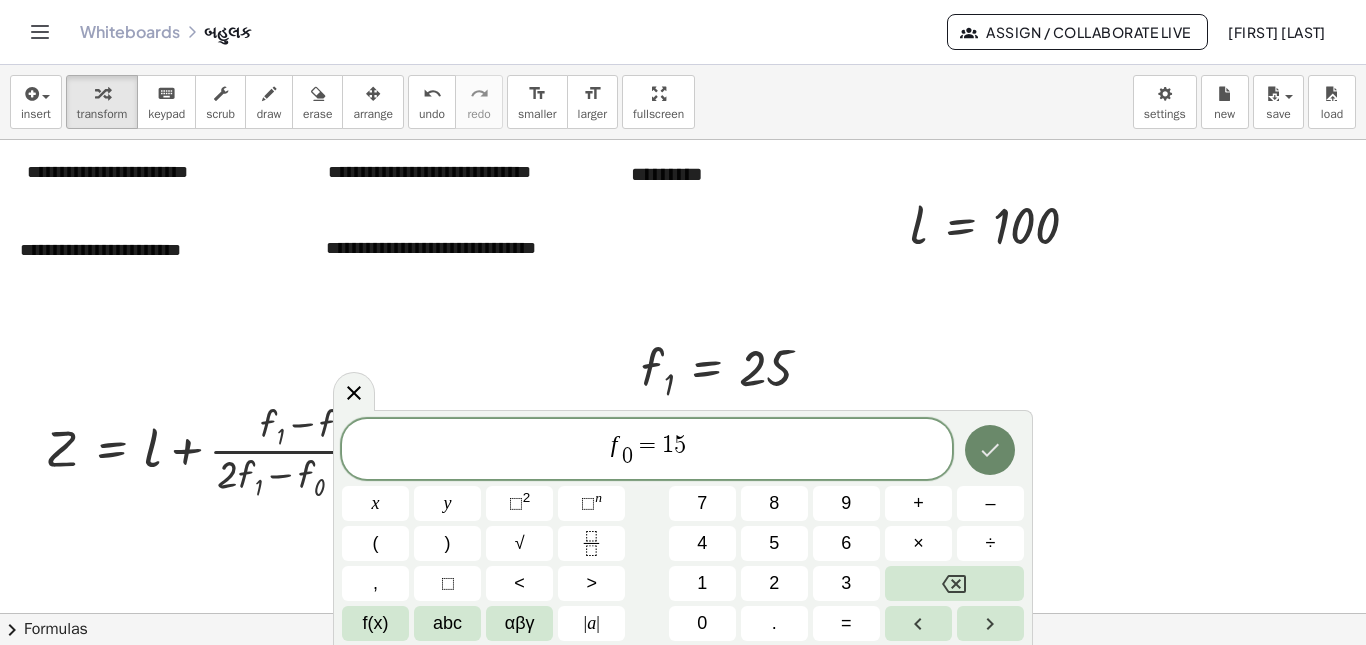 click 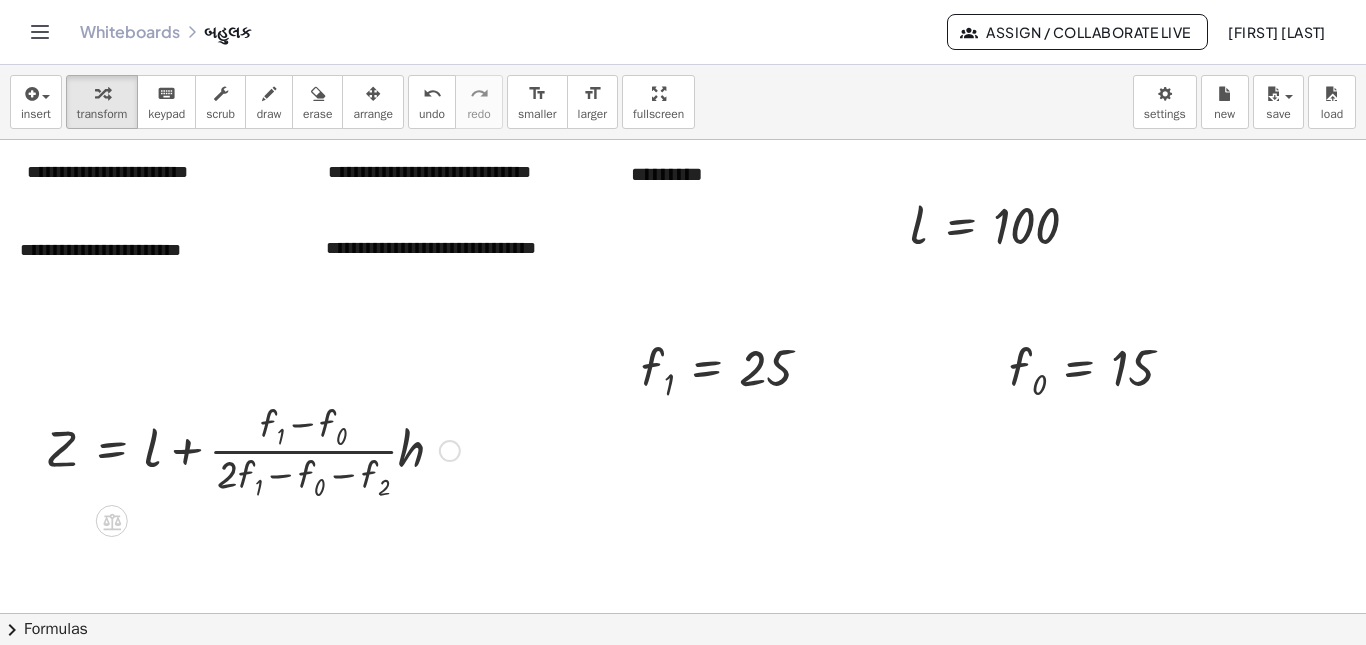 click on "Fix a mistake Transform line Copy line as LaTeX Copy derivation as LaTeX Expand new lines: On" at bounding box center [450, 451] 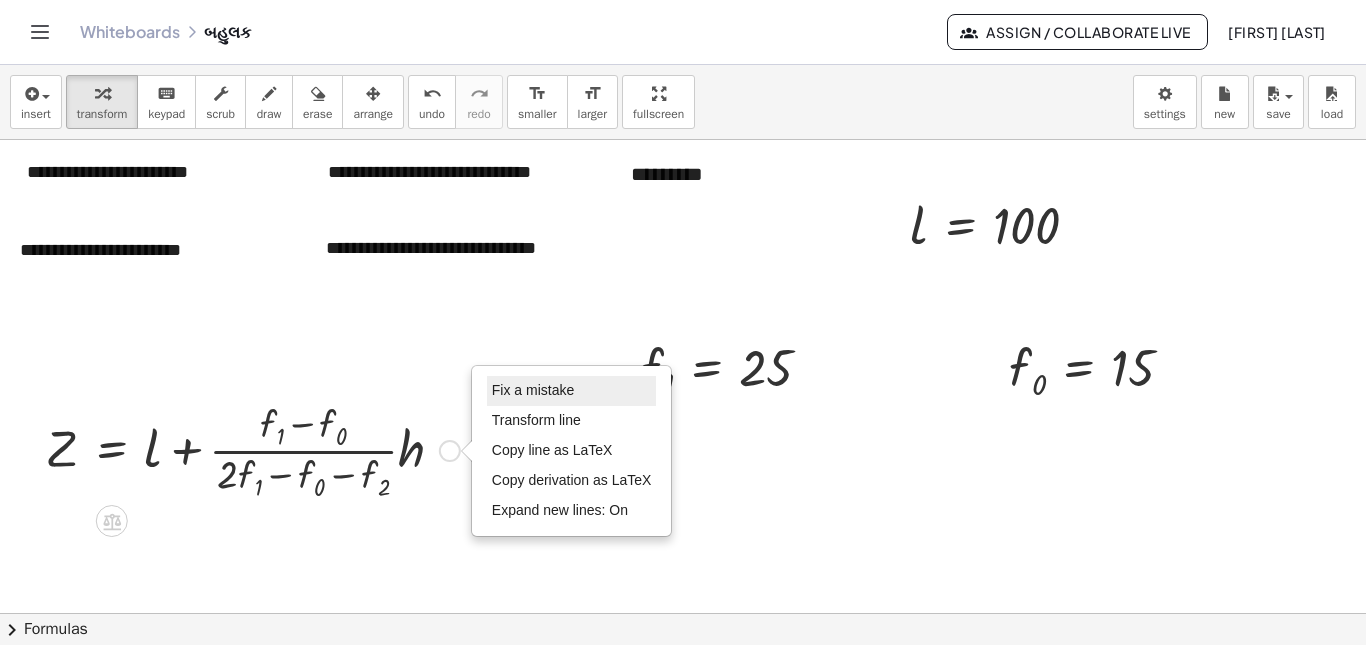 click on "Fix a mistake" at bounding box center [533, 390] 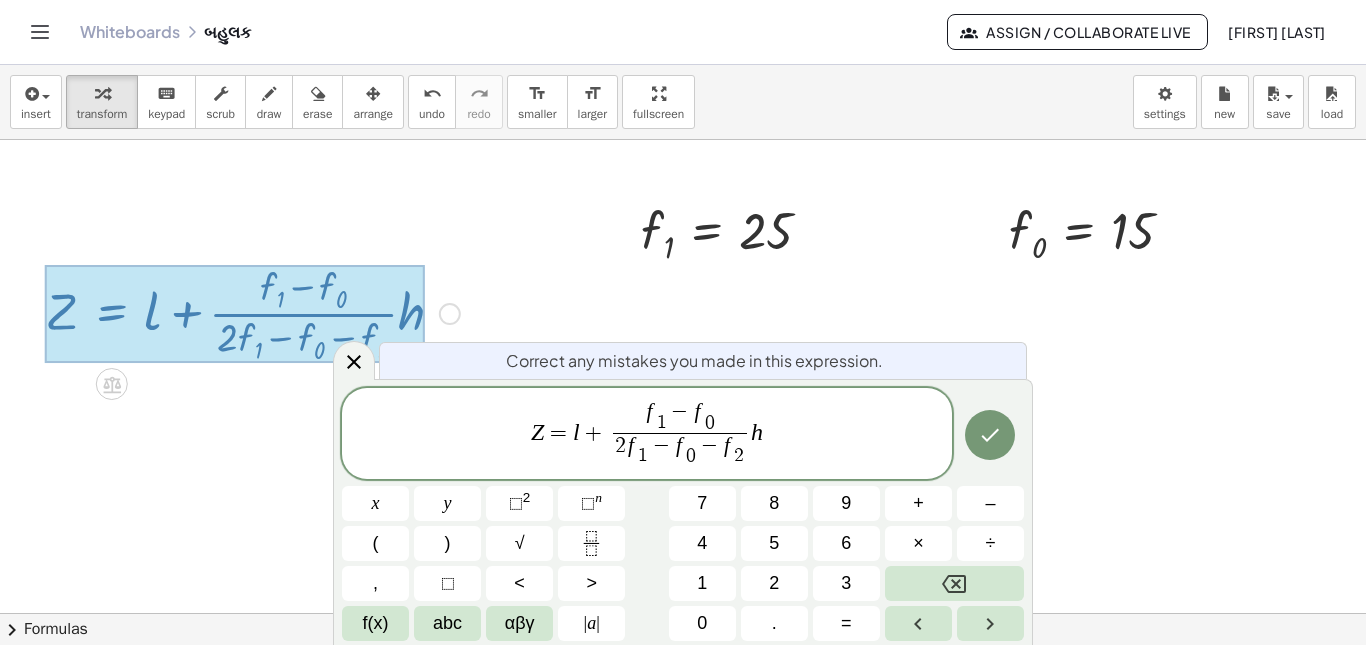 scroll, scrollTop: 138, scrollLeft: 0, axis: vertical 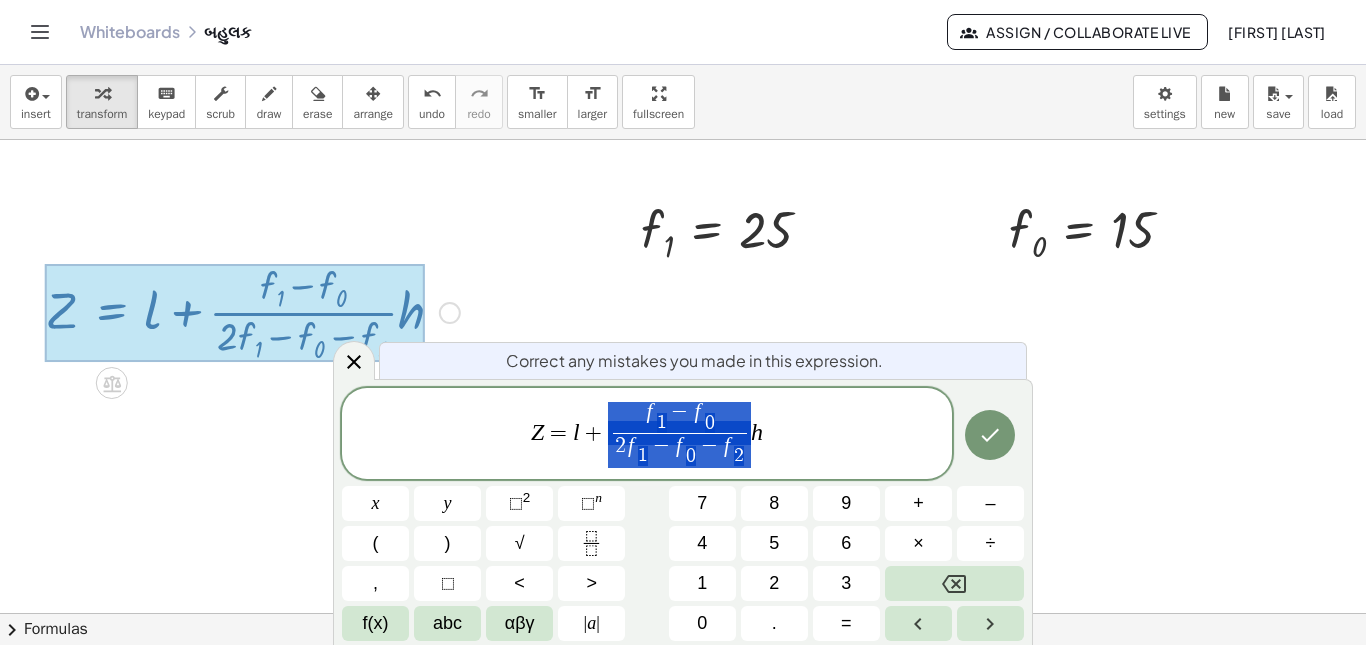 drag, startPoint x: 723, startPoint y: 451, endPoint x: 749, endPoint y: 458, distance: 26.925823 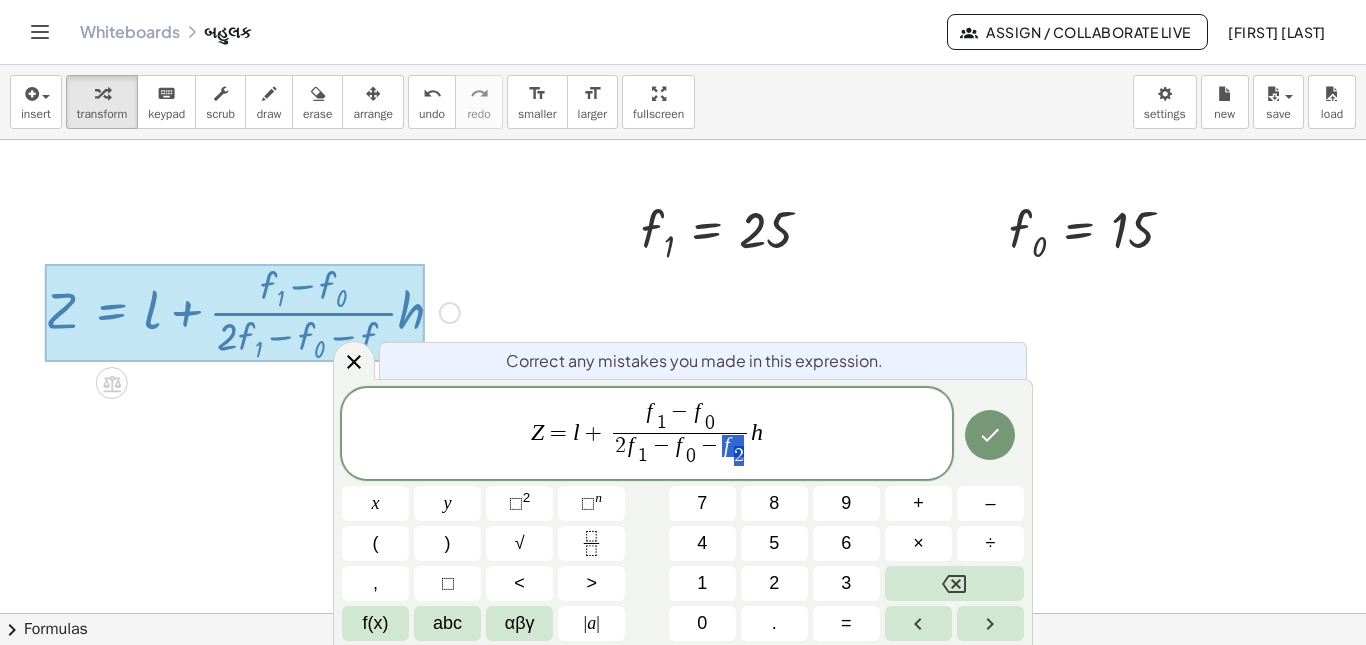 drag, startPoint x: 721, startPoint y: 448, endPoint x: 744, endPoint y: 463, distance: 27.45906 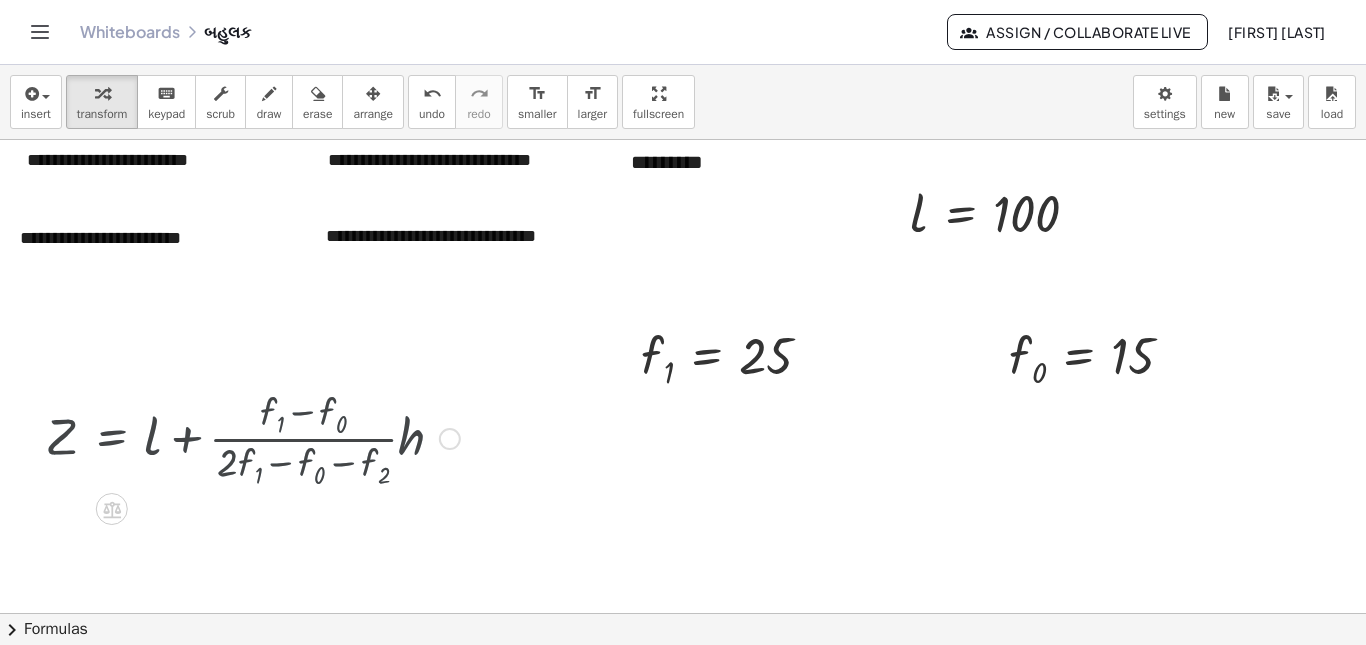 scroll, scrollTop: 0, scrollLeft: 0, axis: both 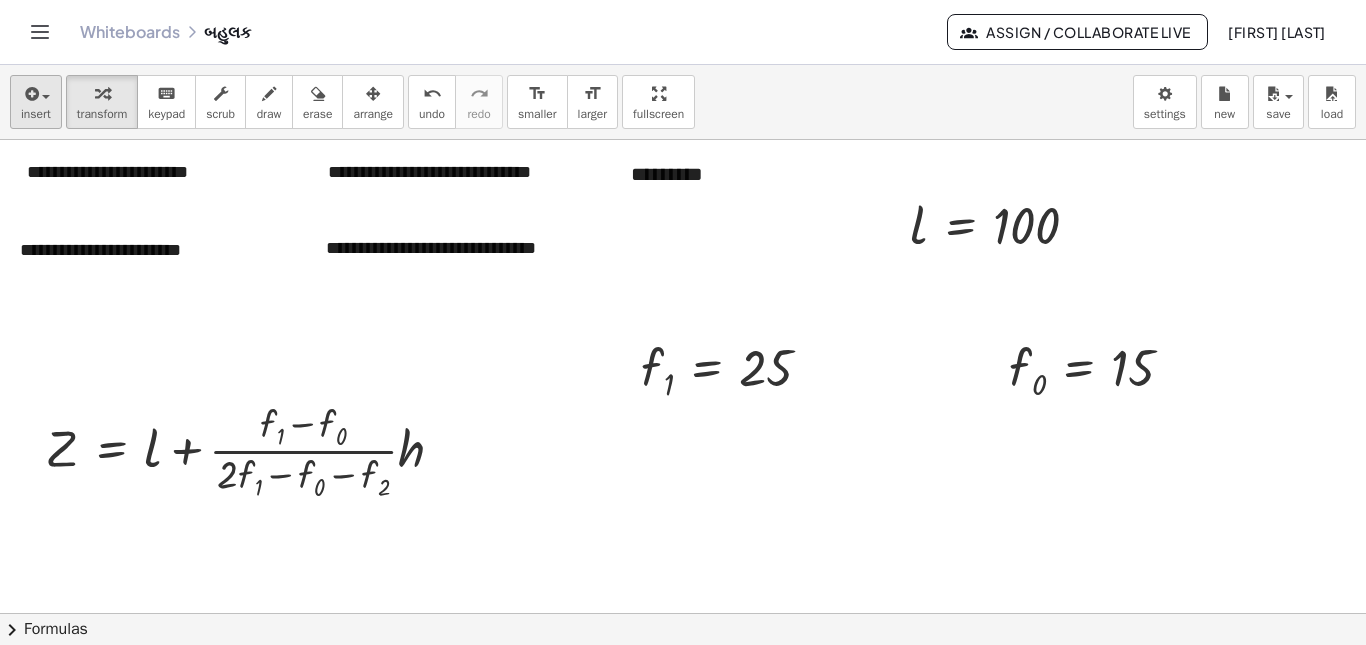 click on "insert select one: Math Expression Function Text Youtube Video Graphing Geometry Geometry 3D transform keyboard keypad scrub draw erase arrange undo undo redo redo format_size smaller format_size larger fullscreen load   save Saved! × new settings" at bounding box center [683, 102] 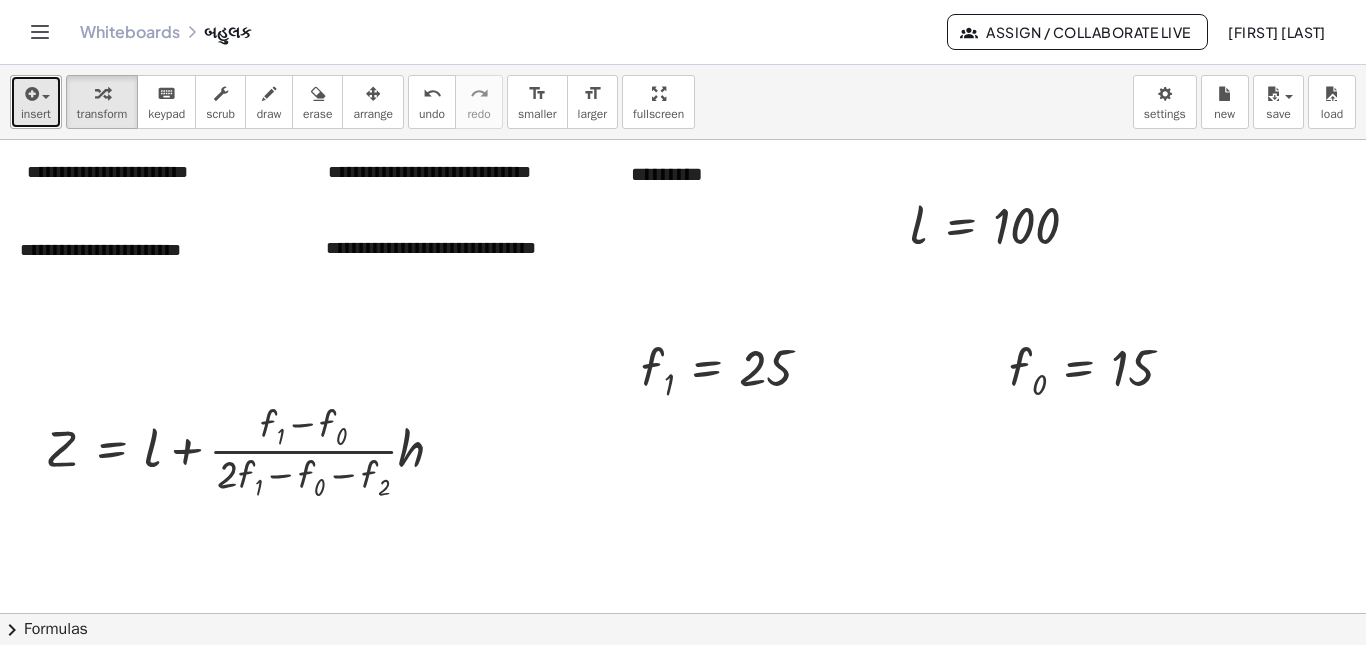 click at bounding box center (36, 93) 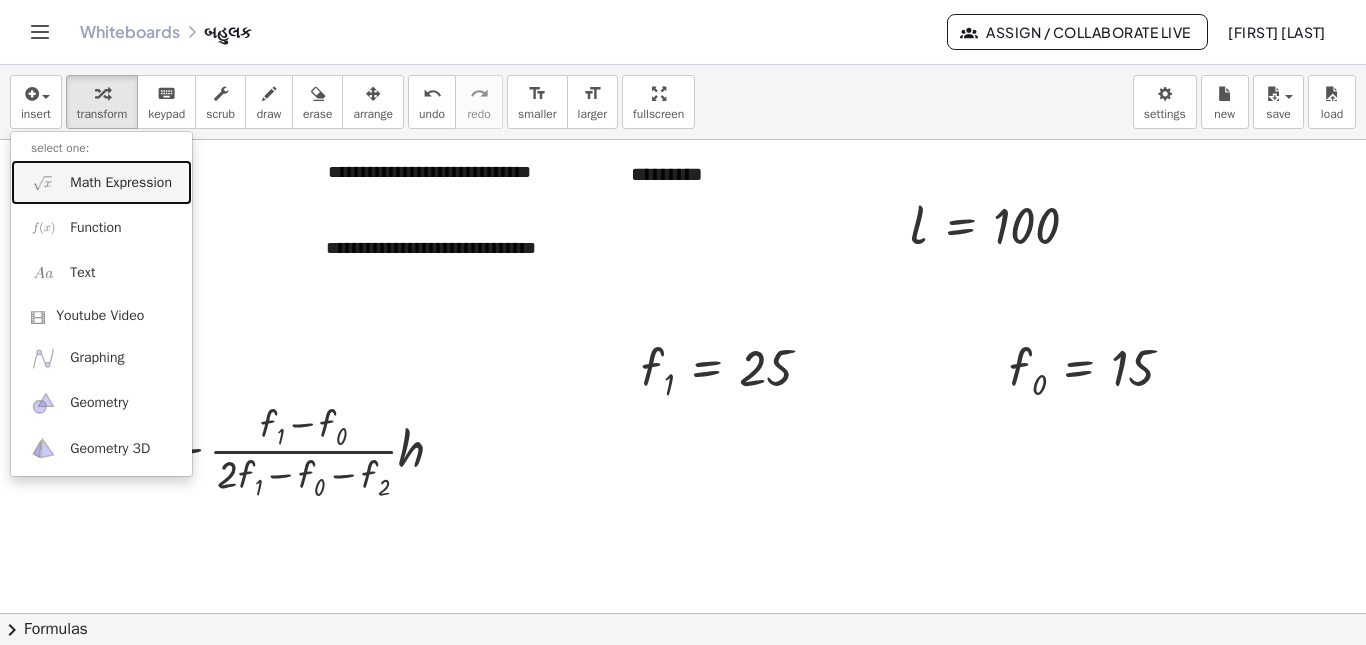 click on "Math Expression" at bounding box center [101, 182] 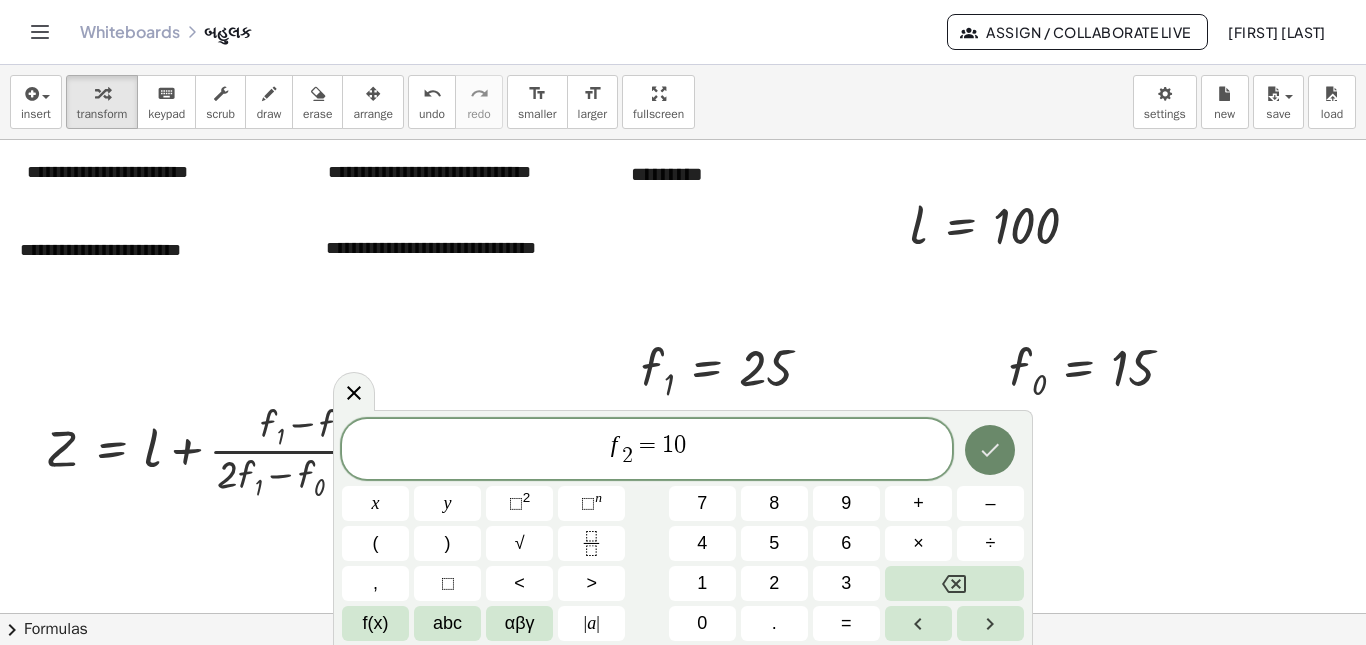 click at bounding box center [990, 450] 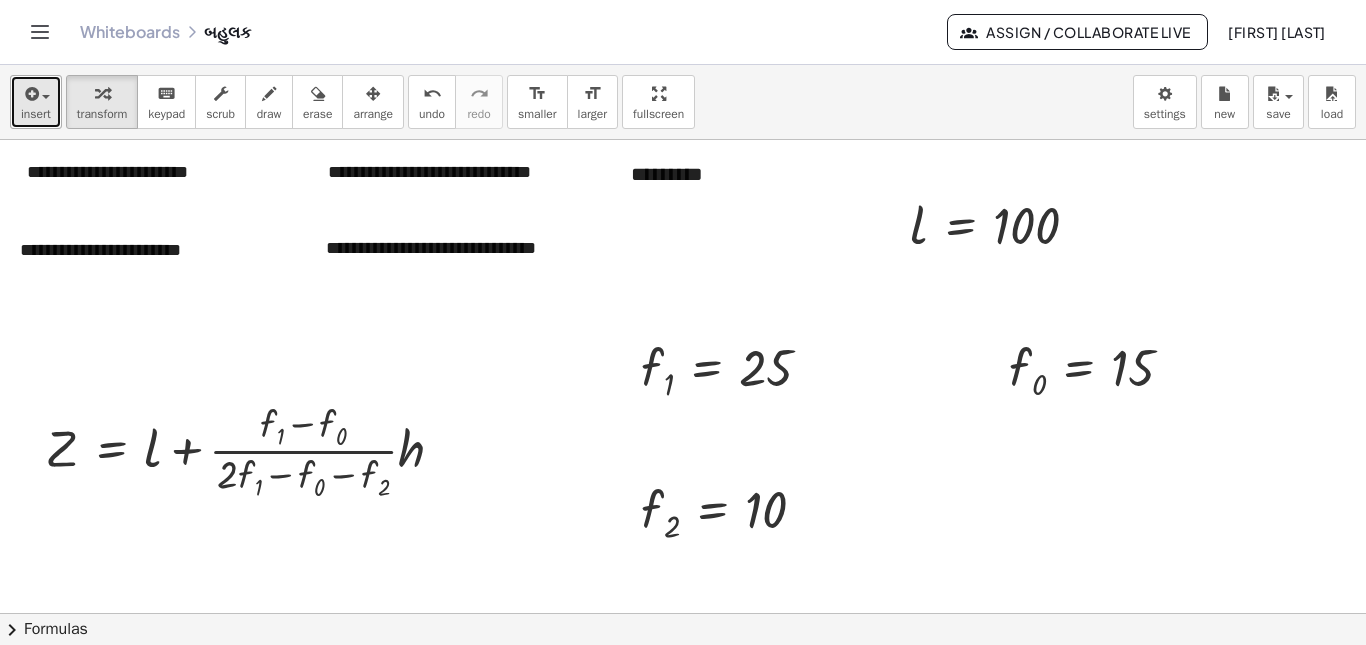 click on "insert" at bounding box center [36, 102] 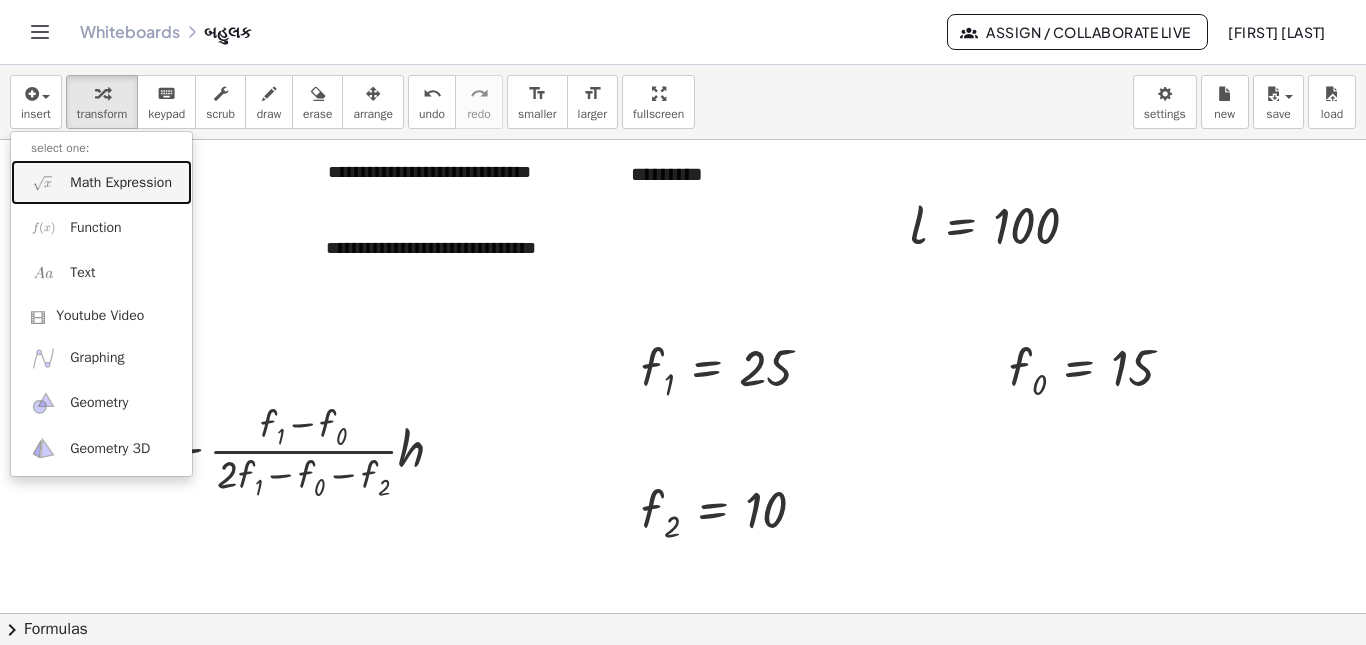 click on "Math Expression" at bounding box center [121, 183] 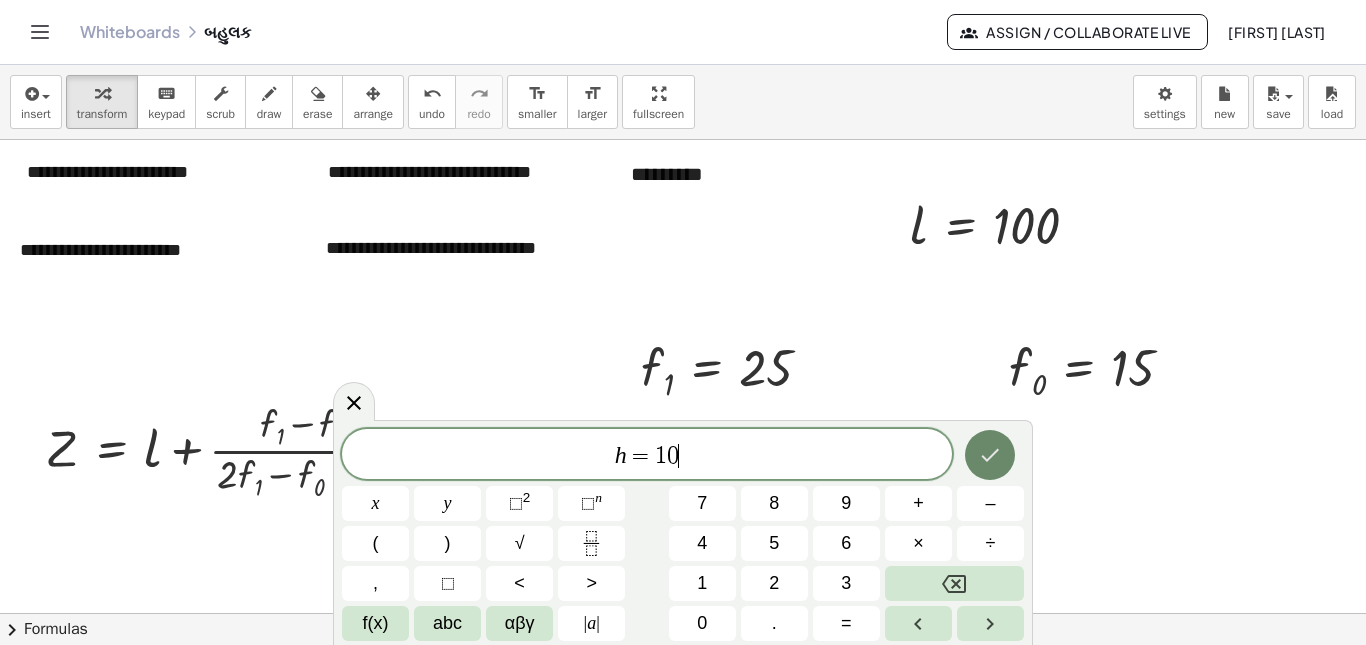 click 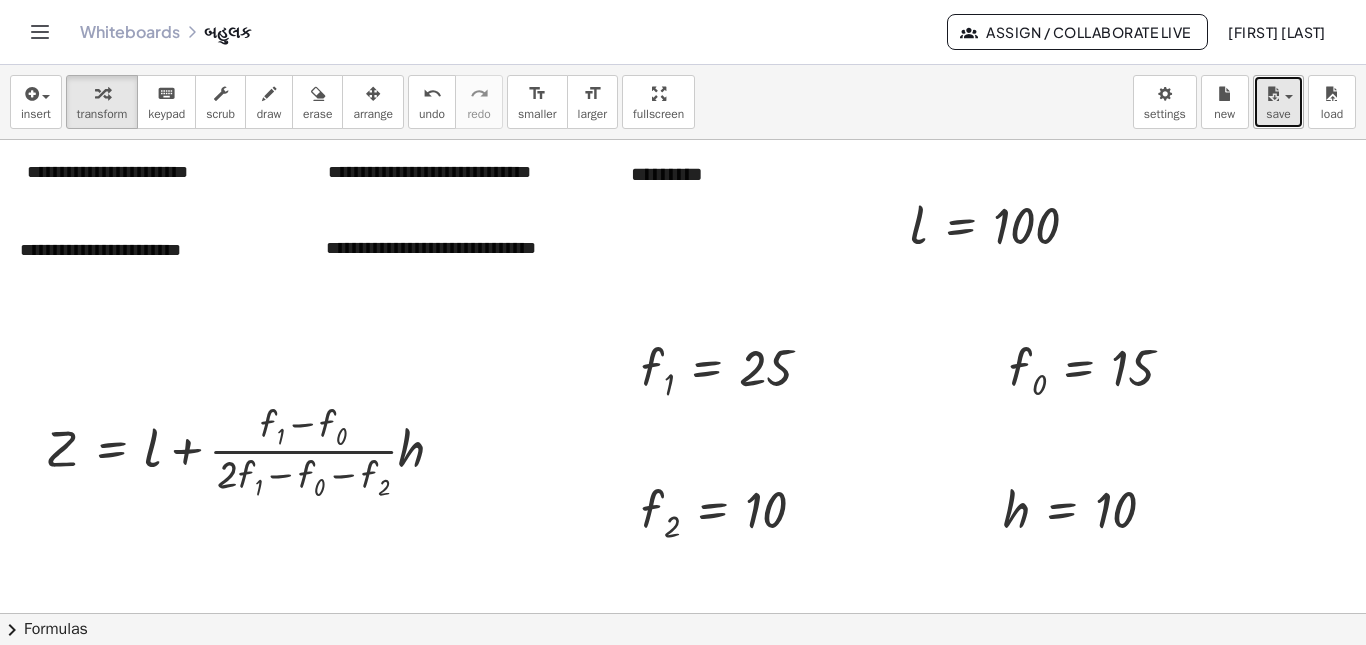 click at bounding box center (1283, 96) 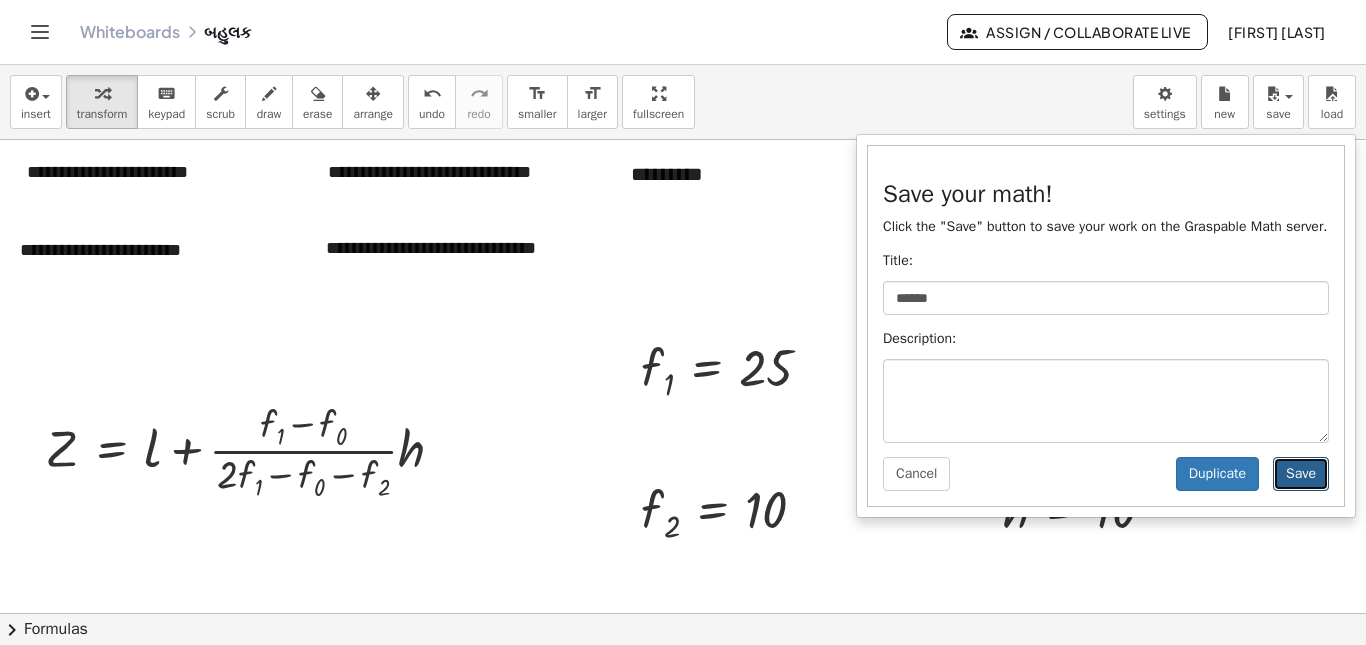click on "Save" at bounding box center (1301, 474) 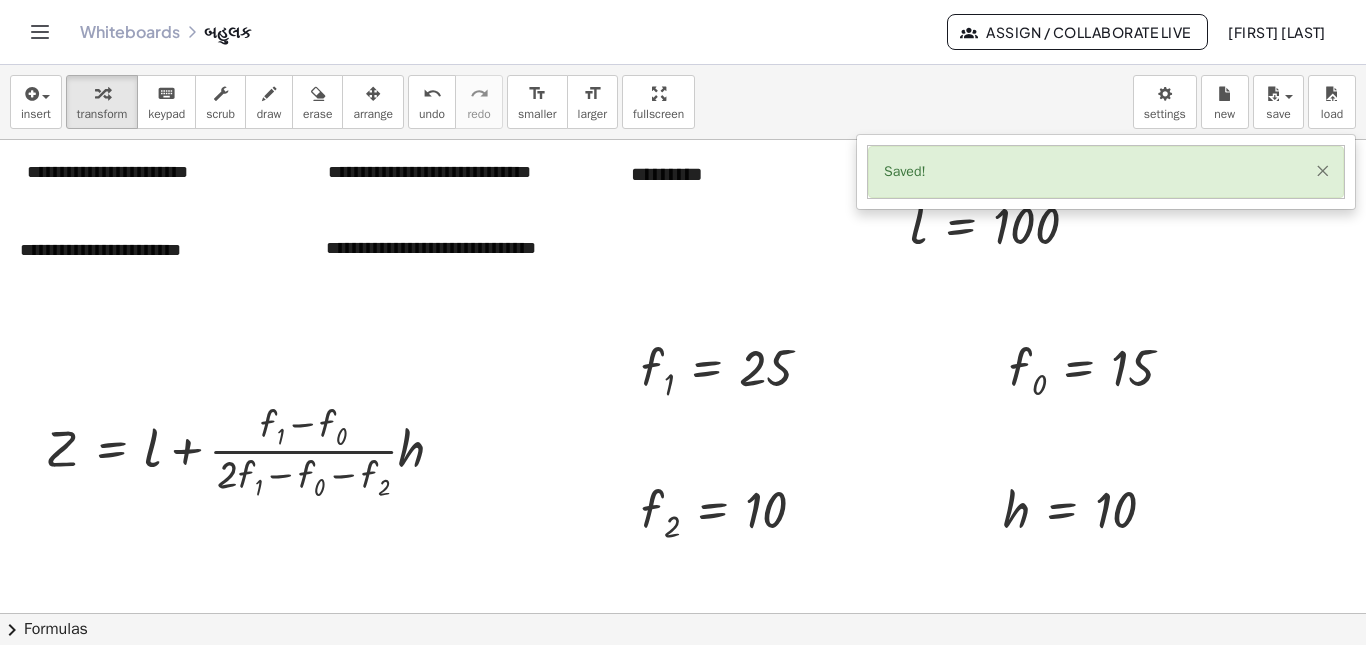 click on "×" at bounding box center [1322, 170] 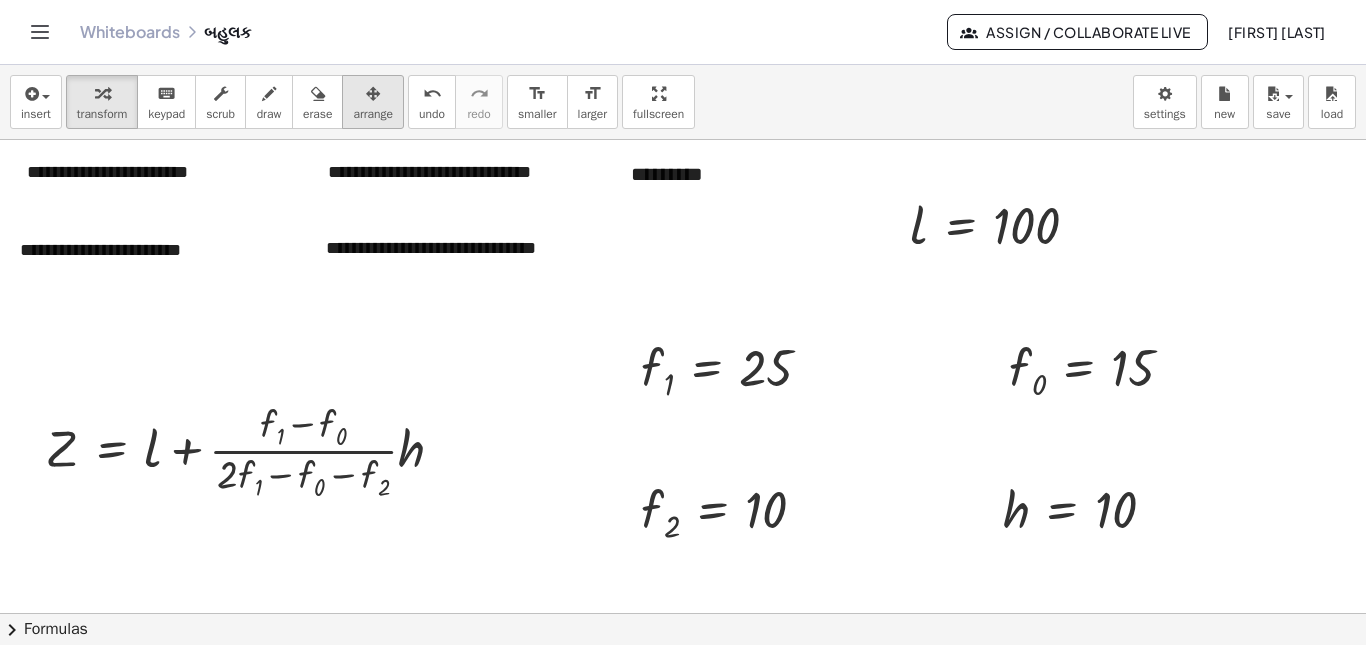 click on "arrange" at bounding box center [373, 102] 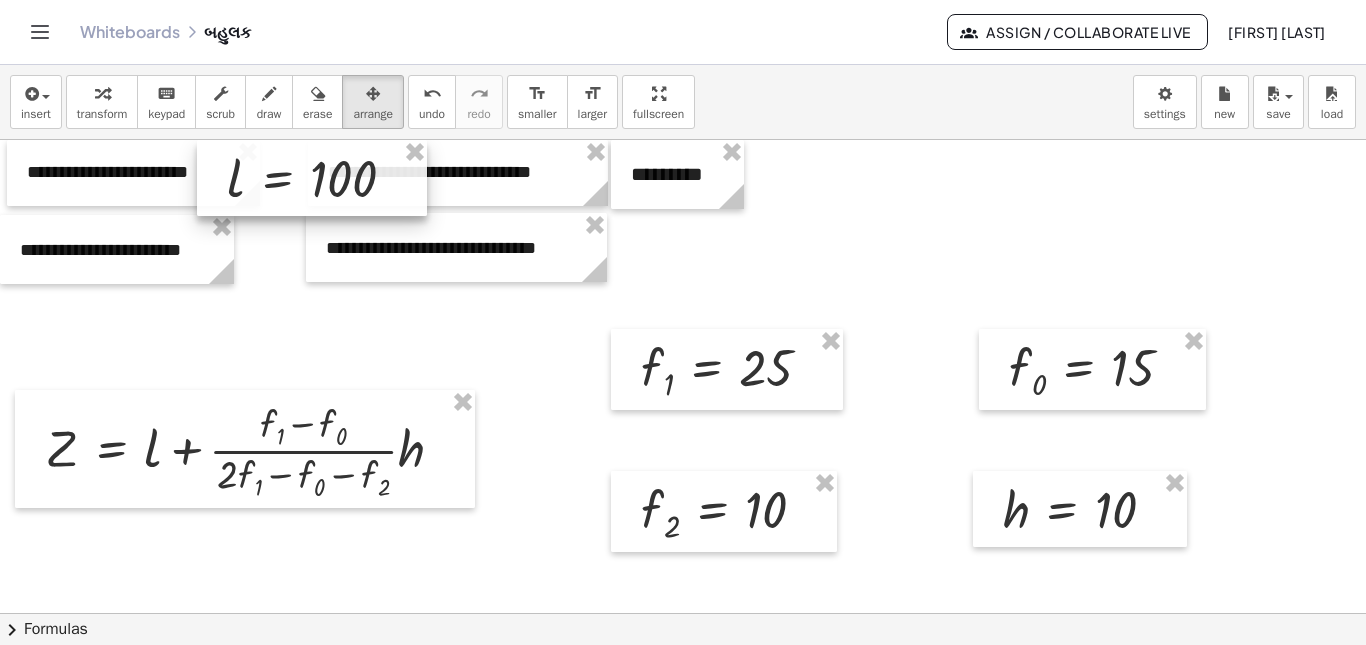 drag, startPoint x: 934, startPoint y: 239, endPoint x: 249, endPoint y: 164, distance: 689.0936 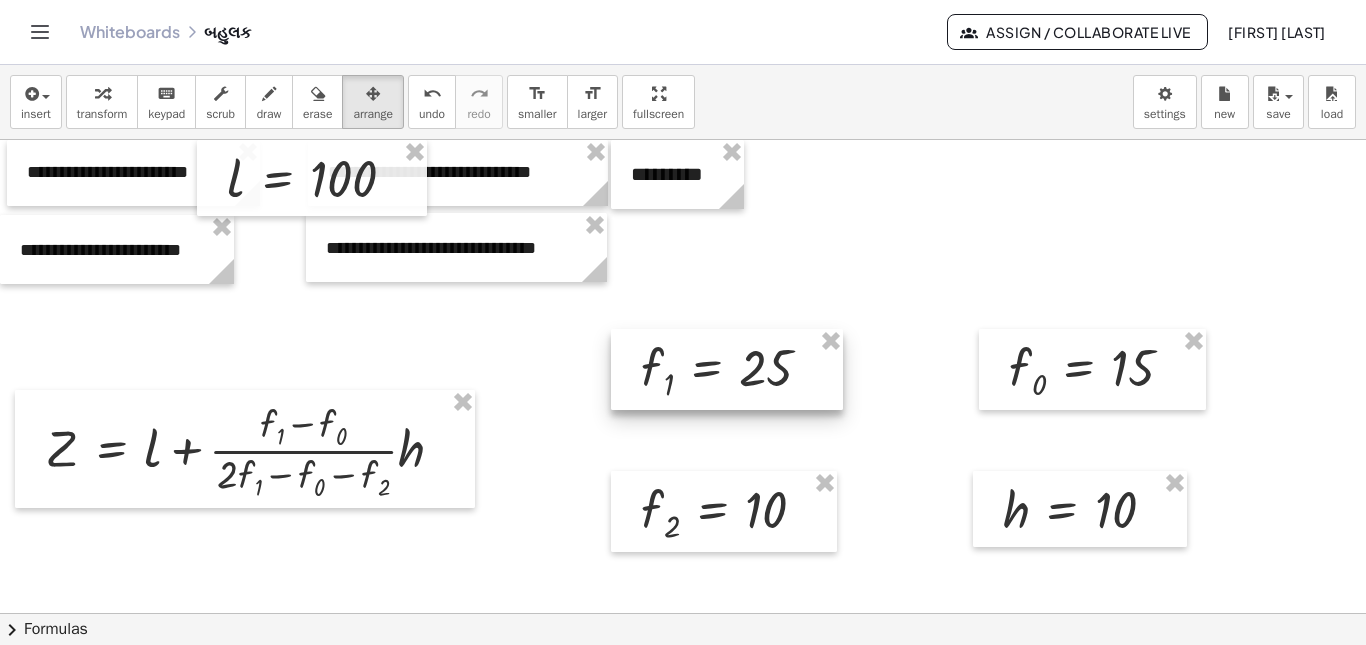 click at bounding box center (727, 369) 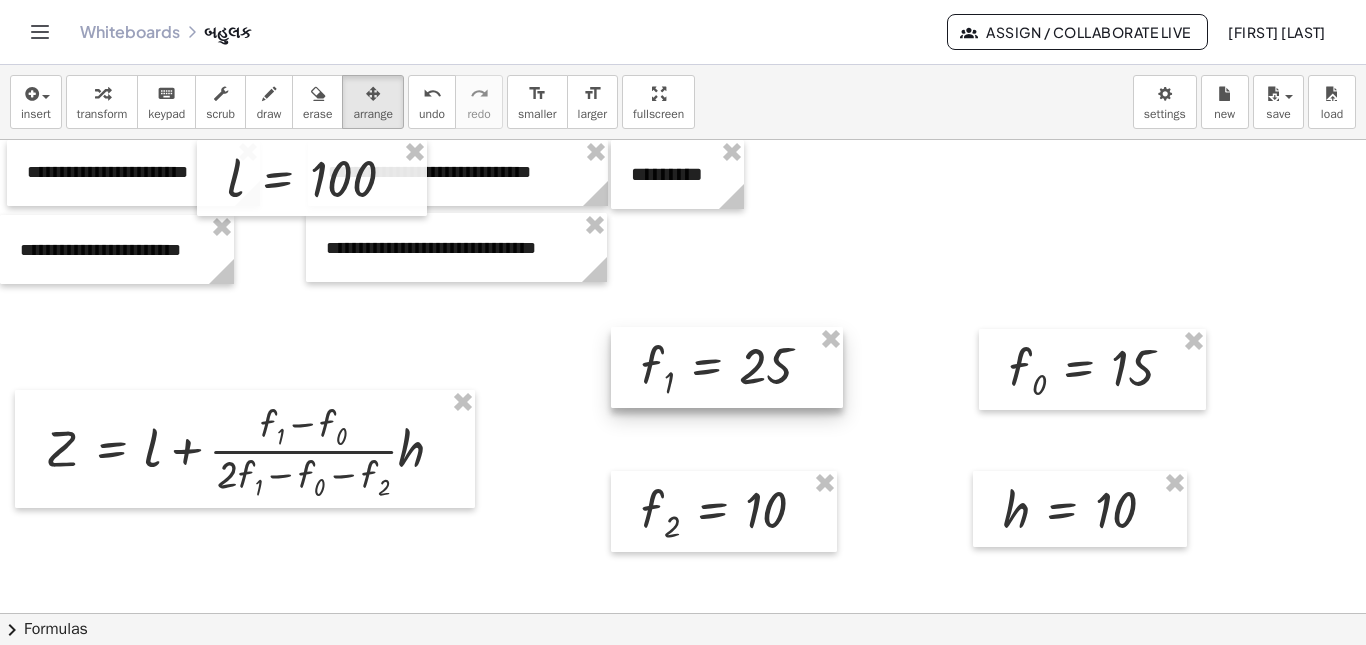 click at bounding box center (727, 367) 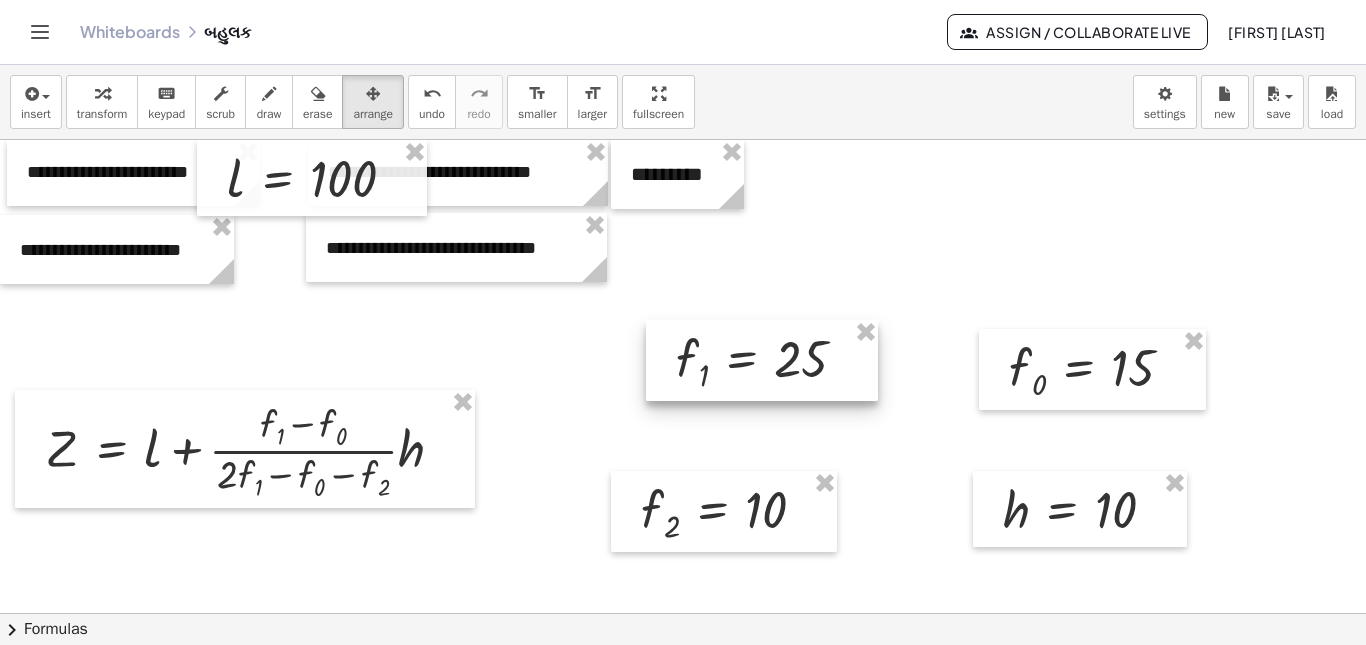 drag, startPoint x: 783, startPoint y: 371, endPoint x: 818, endPoint y: 365, distance: 35.510563 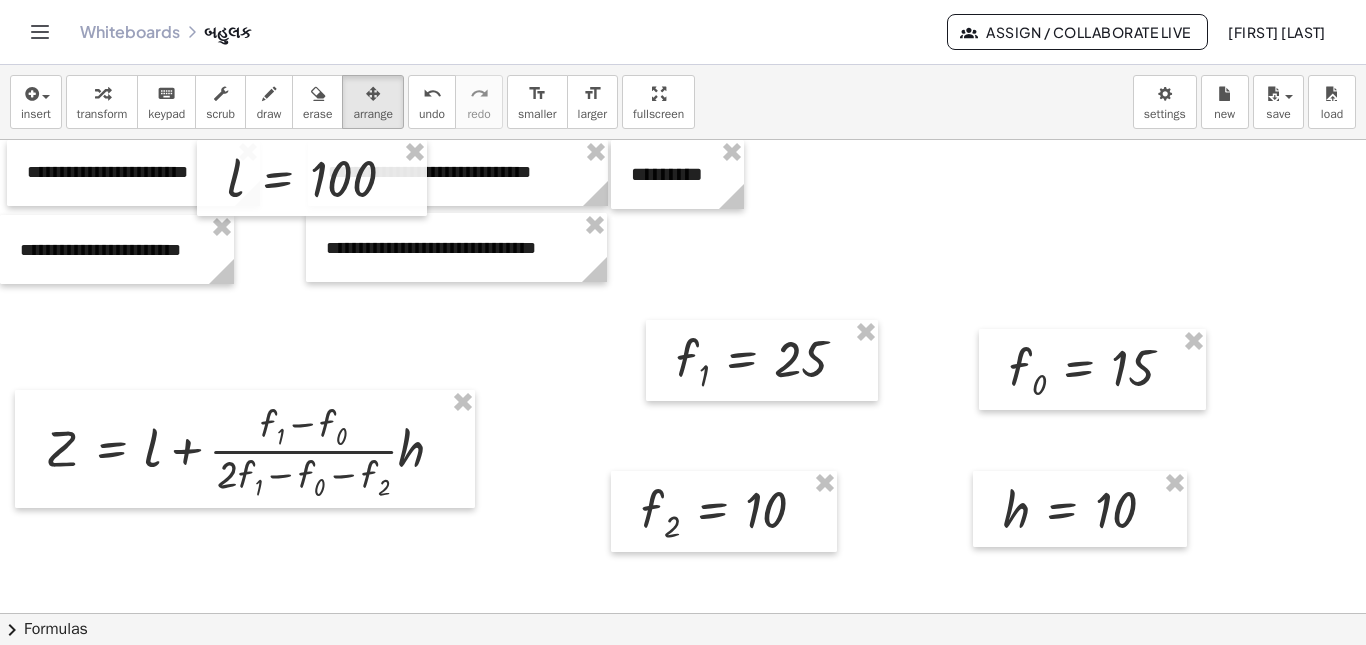 click at bounding box center (683, 613) 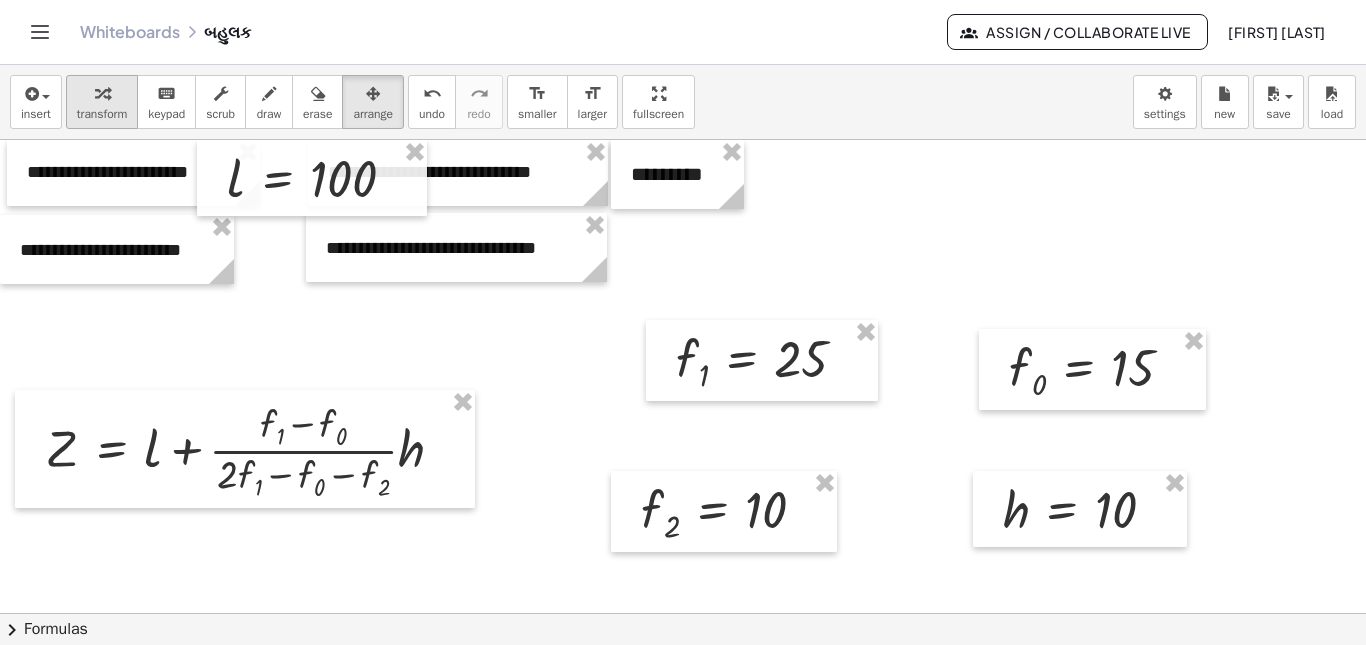 click at bounding box center (102, 93) 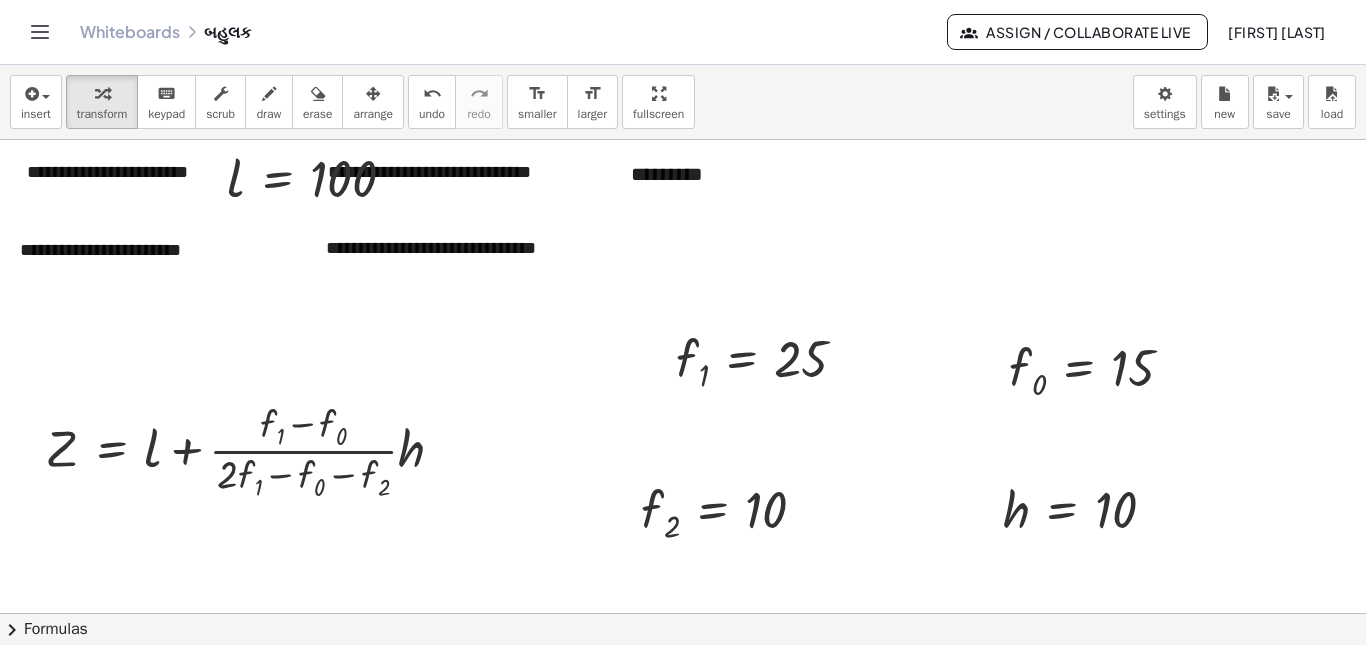 click at bounding box center [683, 613] 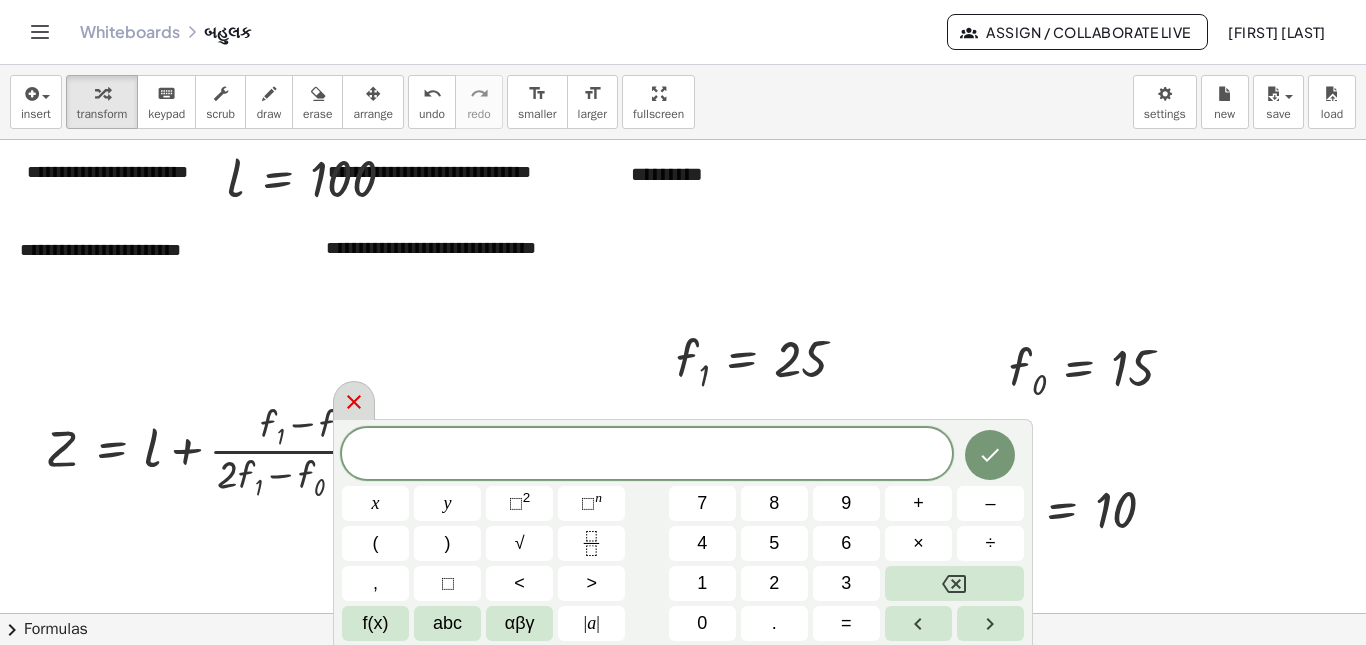 click 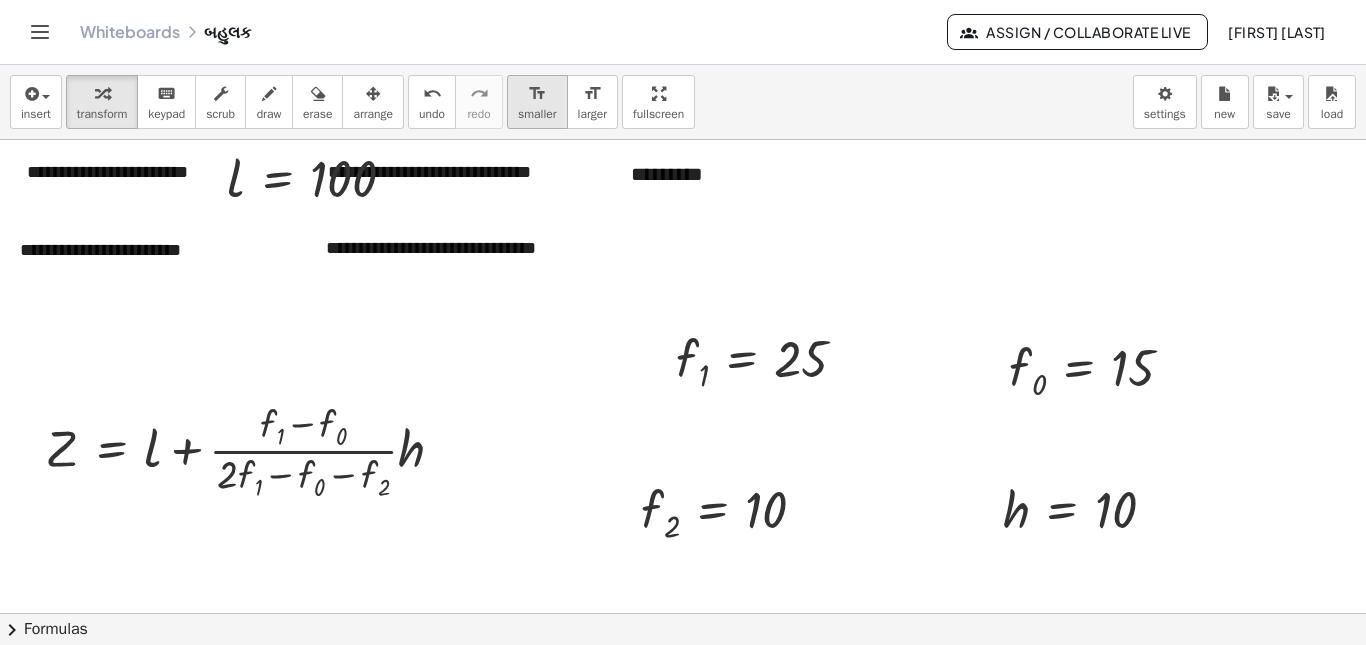 click on "smaller" at bounding box center [537, 114] 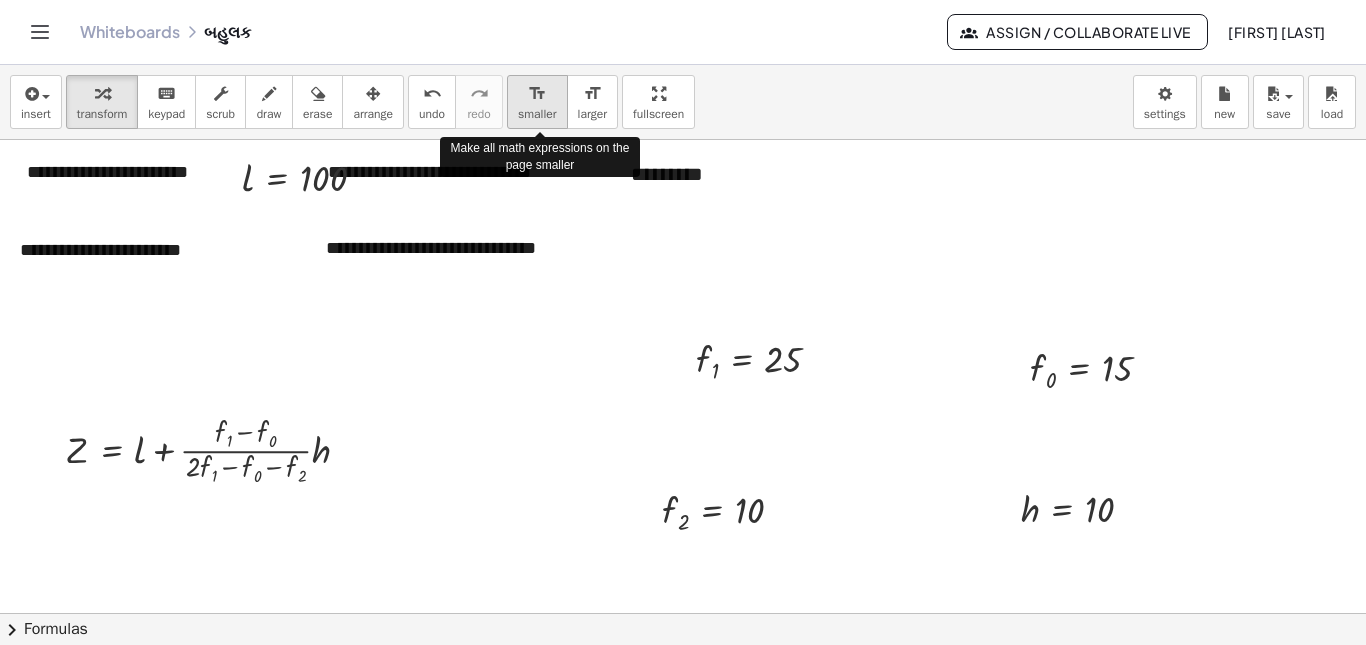click on "smaller" at bounding box center (537, 114) 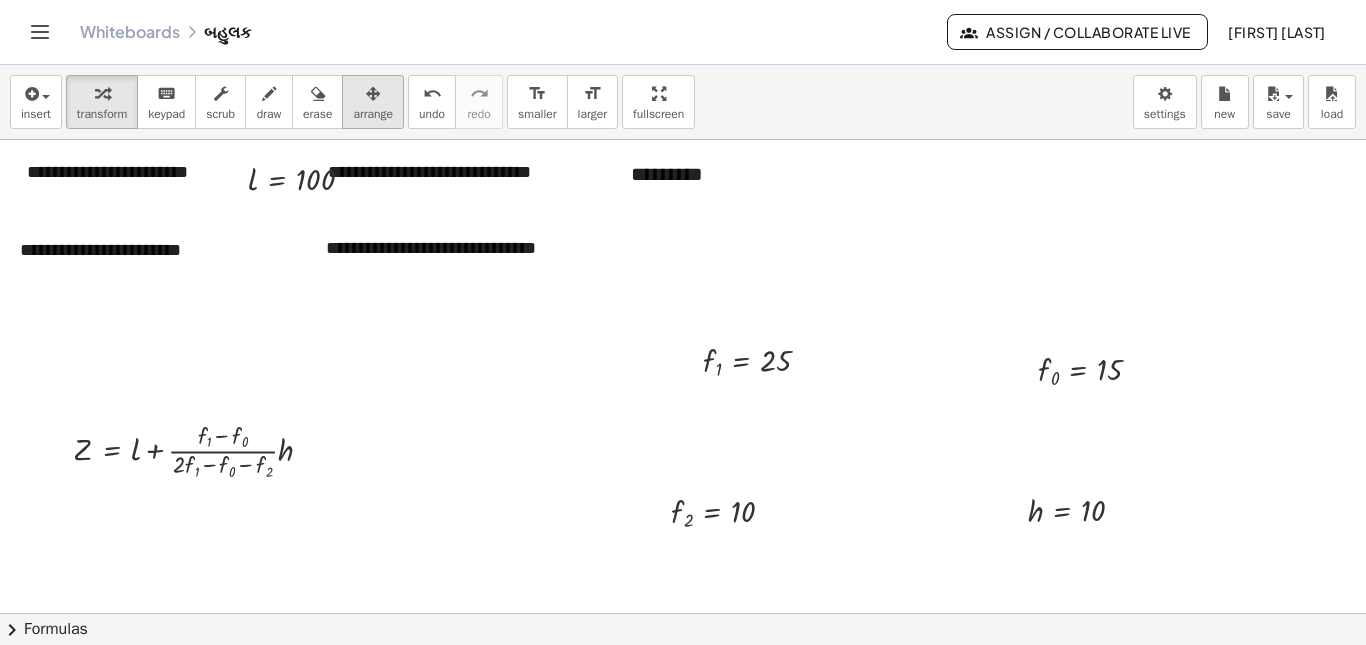 click on "arrange" at bounding box center [373, 114] 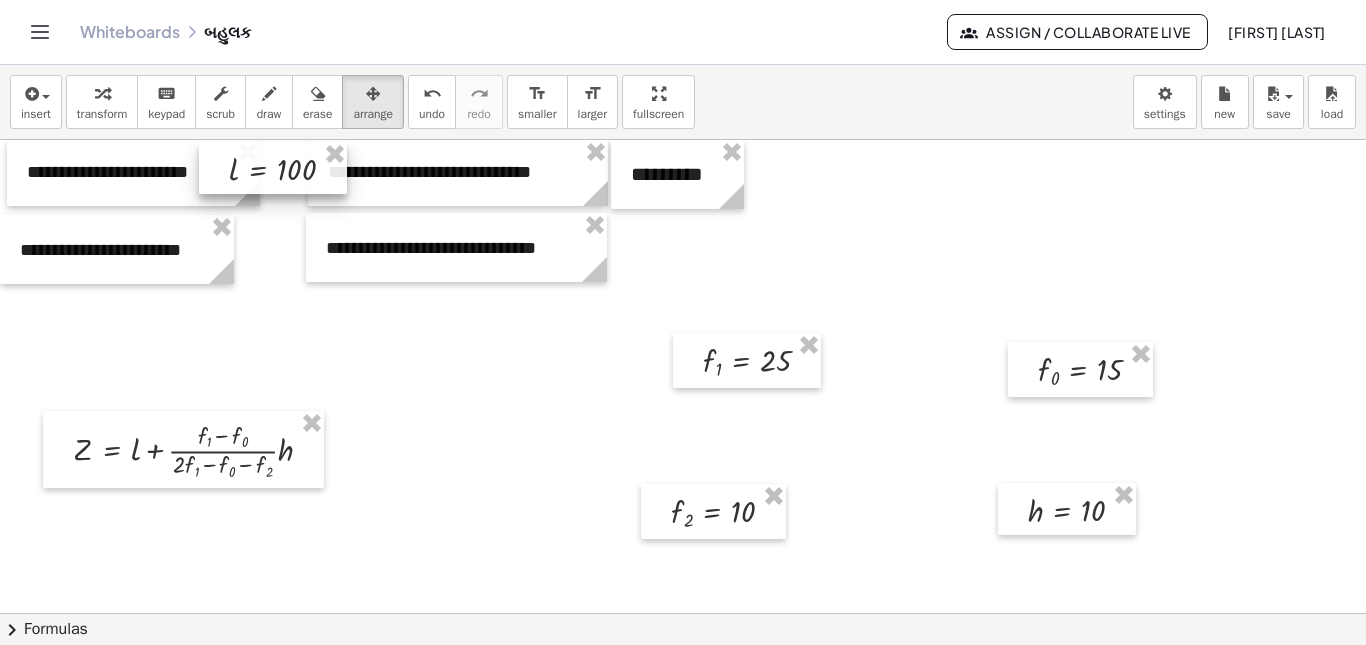 drag, startPoint x: 306, startPoint y: 177, endPoint x: 287, endPoint y: 168, distance: 21.023796 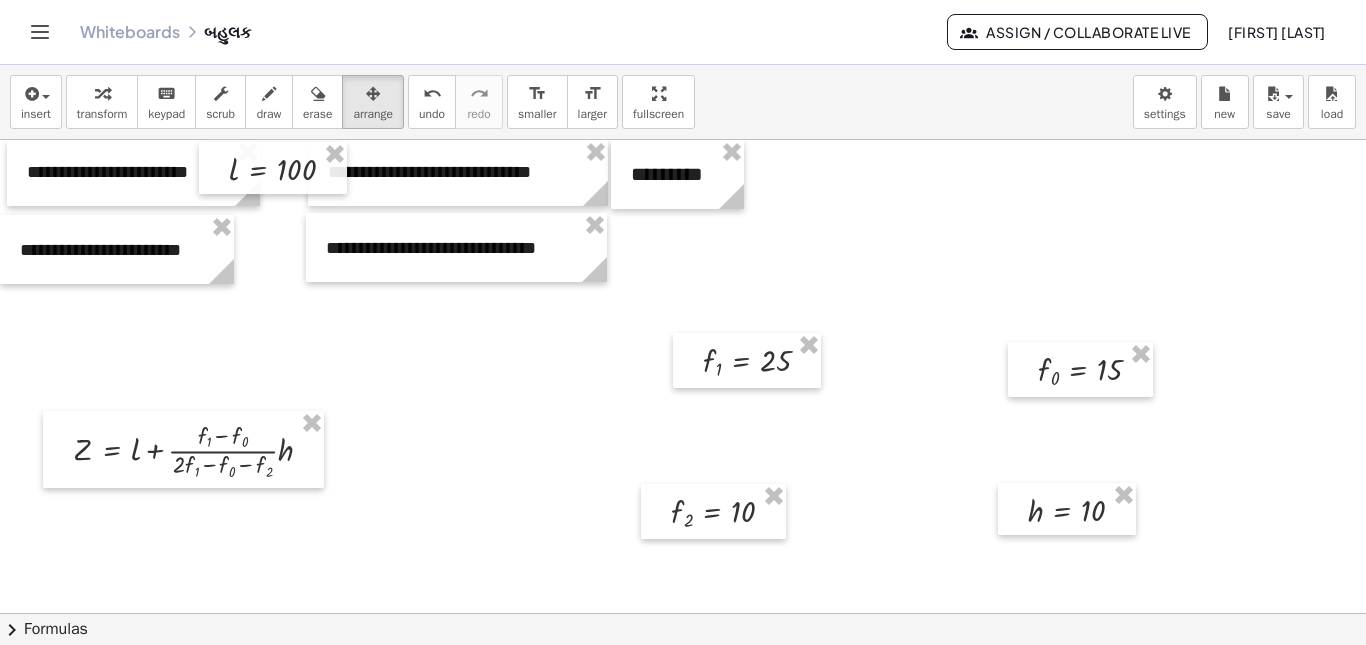 click at bounding box center (683, 613) 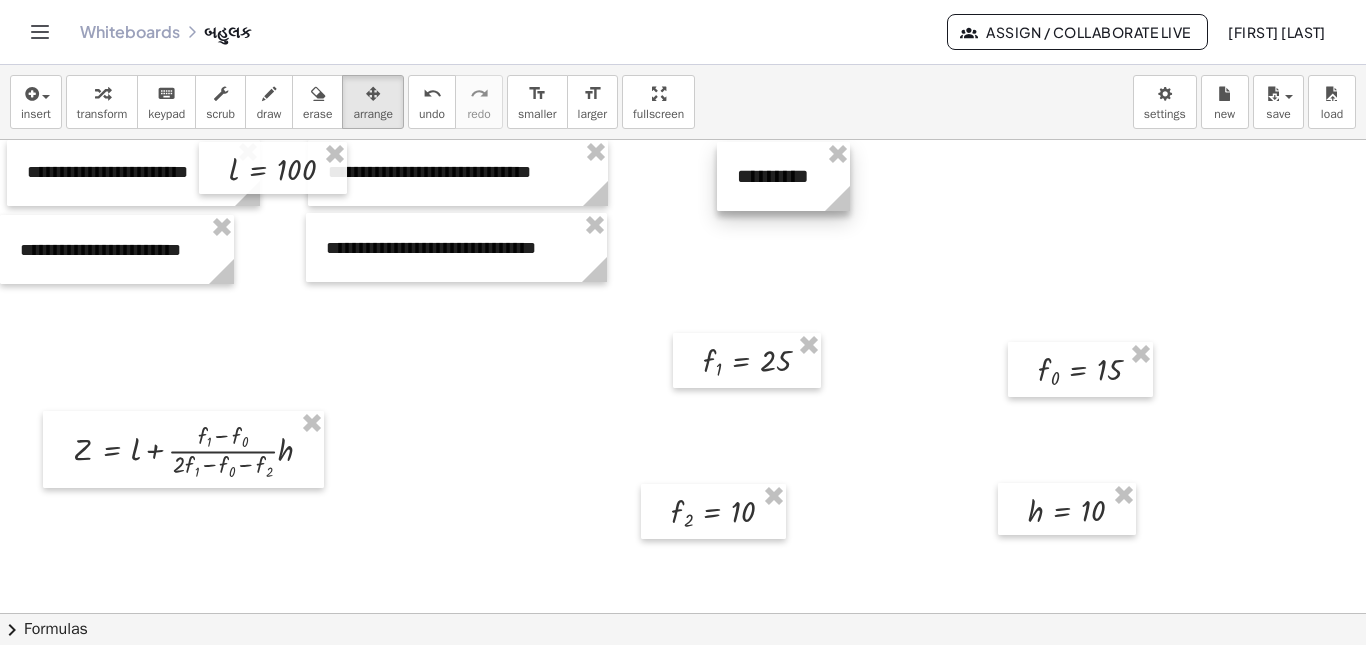 drag, startPoint x: 673, startPoint y: 201, endPoint x: 779, endPoint y: 200, distance: 106.004715 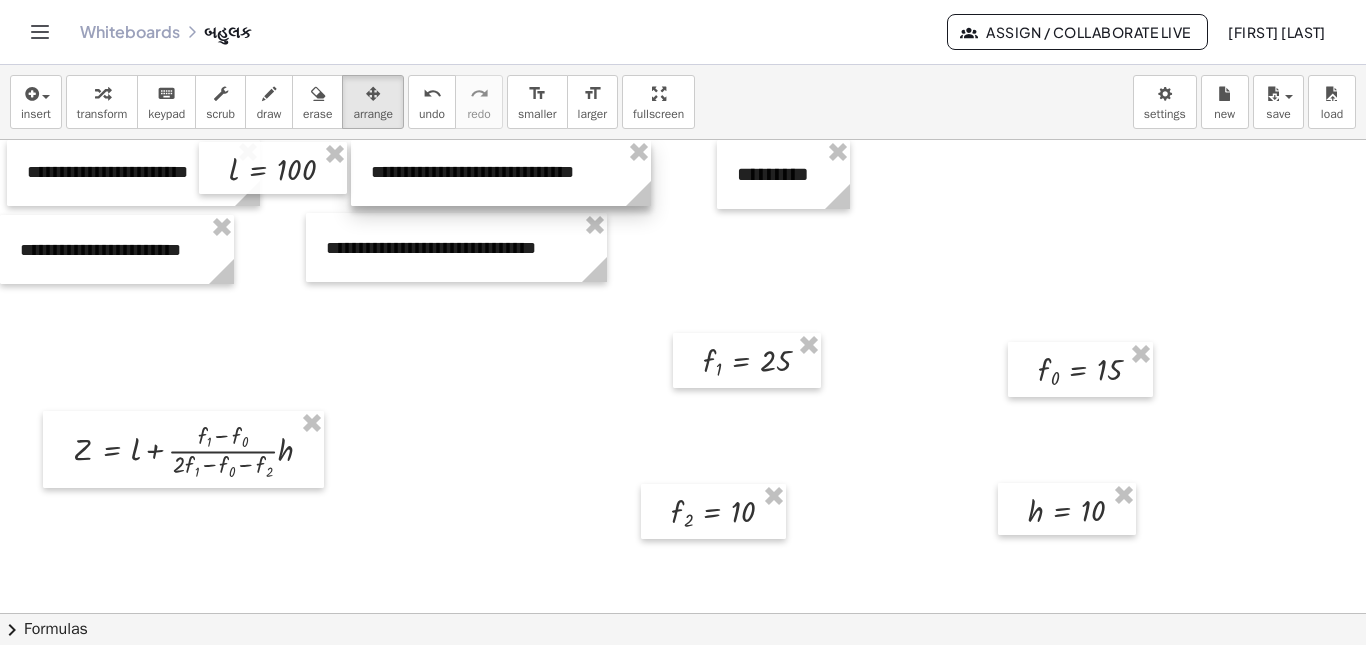 drag, startPoint x: 518, startPoint y: 187, endPoint x: 553, endPoint y: 182, distance: 35.35534 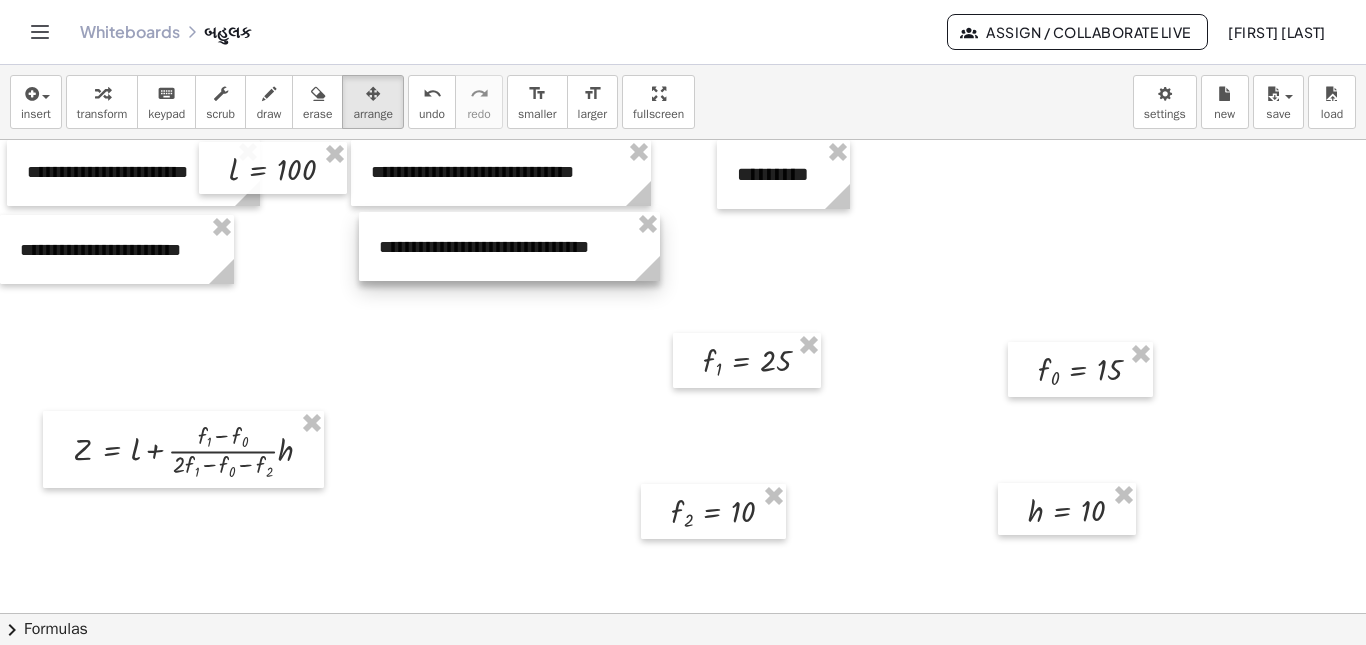 drag, startPoint x: 540, startPoint y: 259, endPoint x: 593, endPoint y: 258, distance: 53.009434 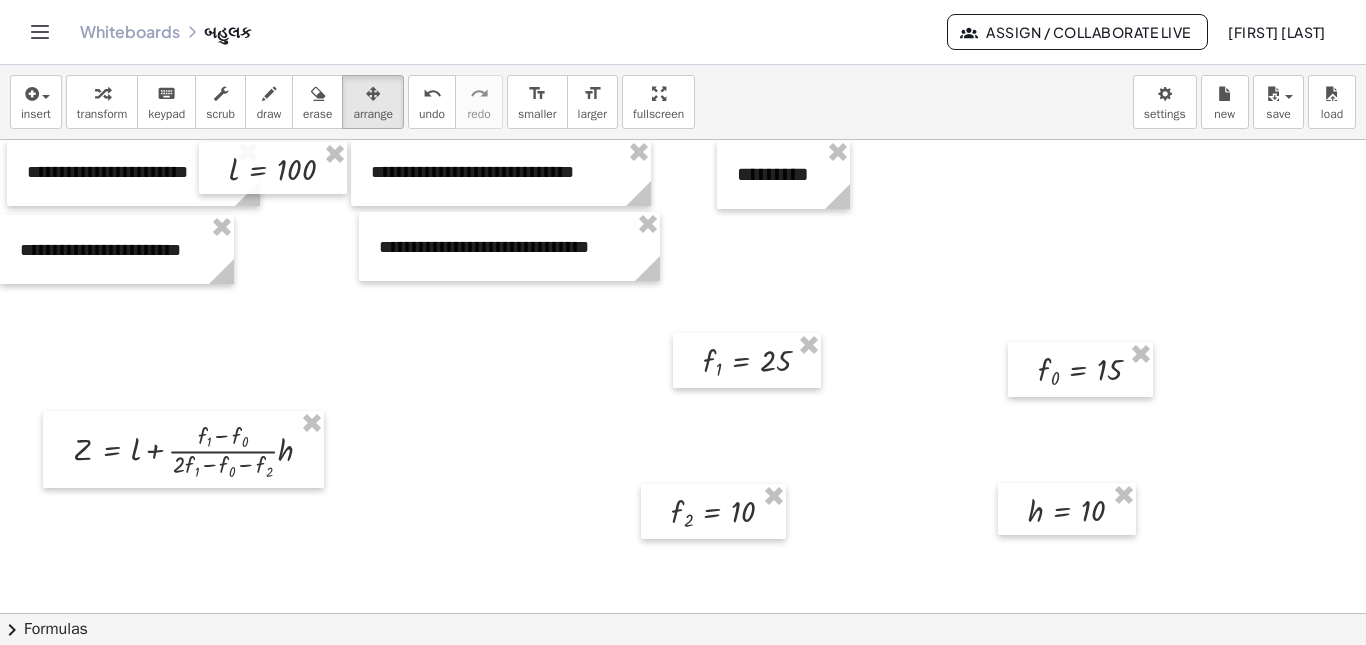 click at bounding box center (683, 613) 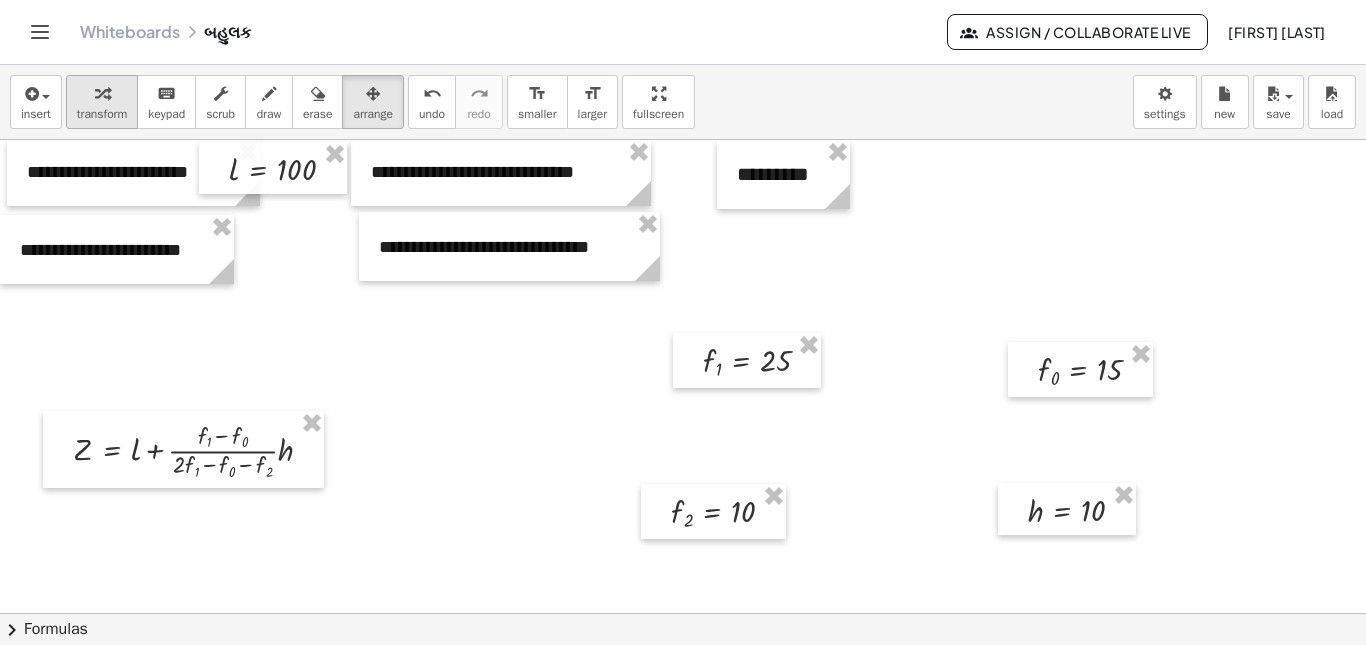 click on "transform" at bounding box center (102, 114) 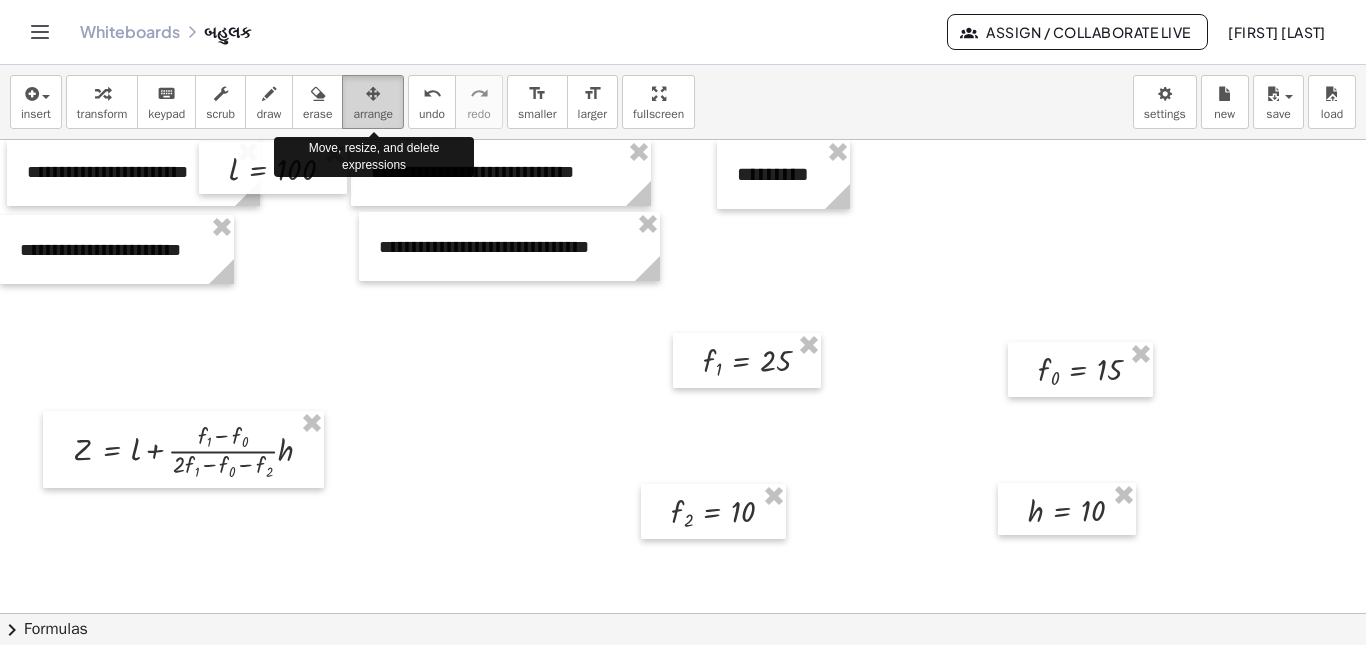 click on "arrange" at bounding box center (373, 102) 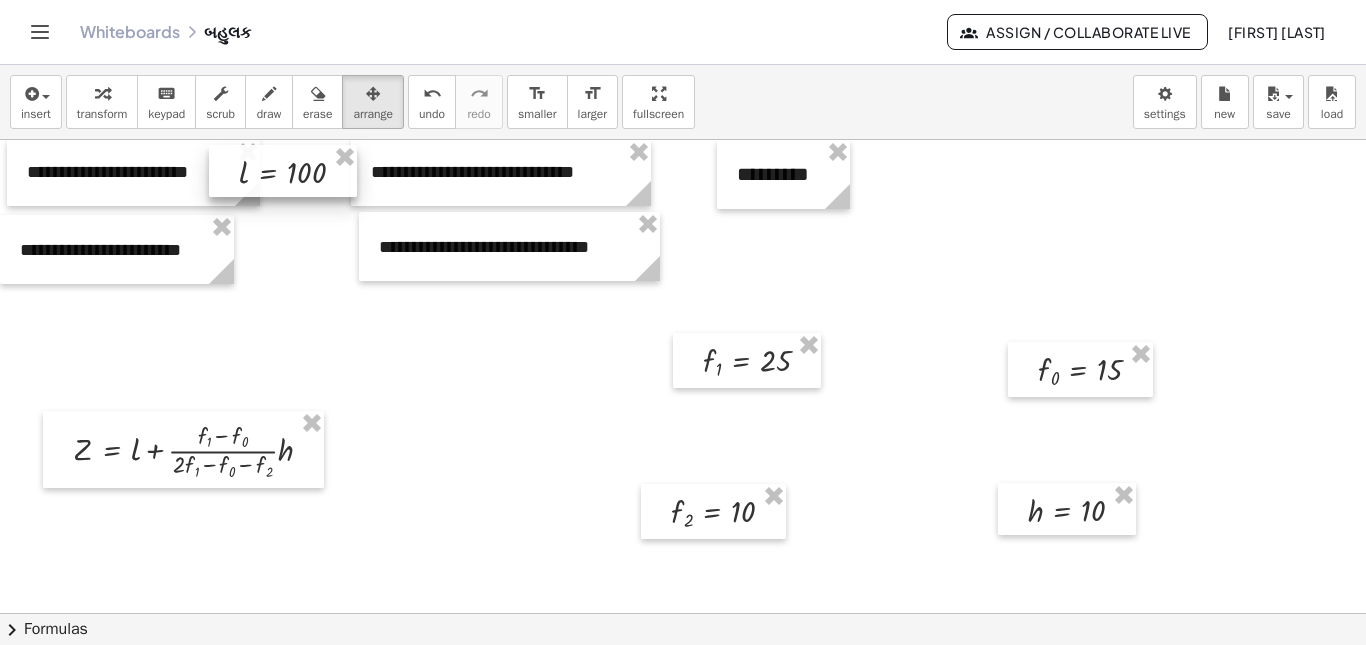 click at bounding box center (283, 171) 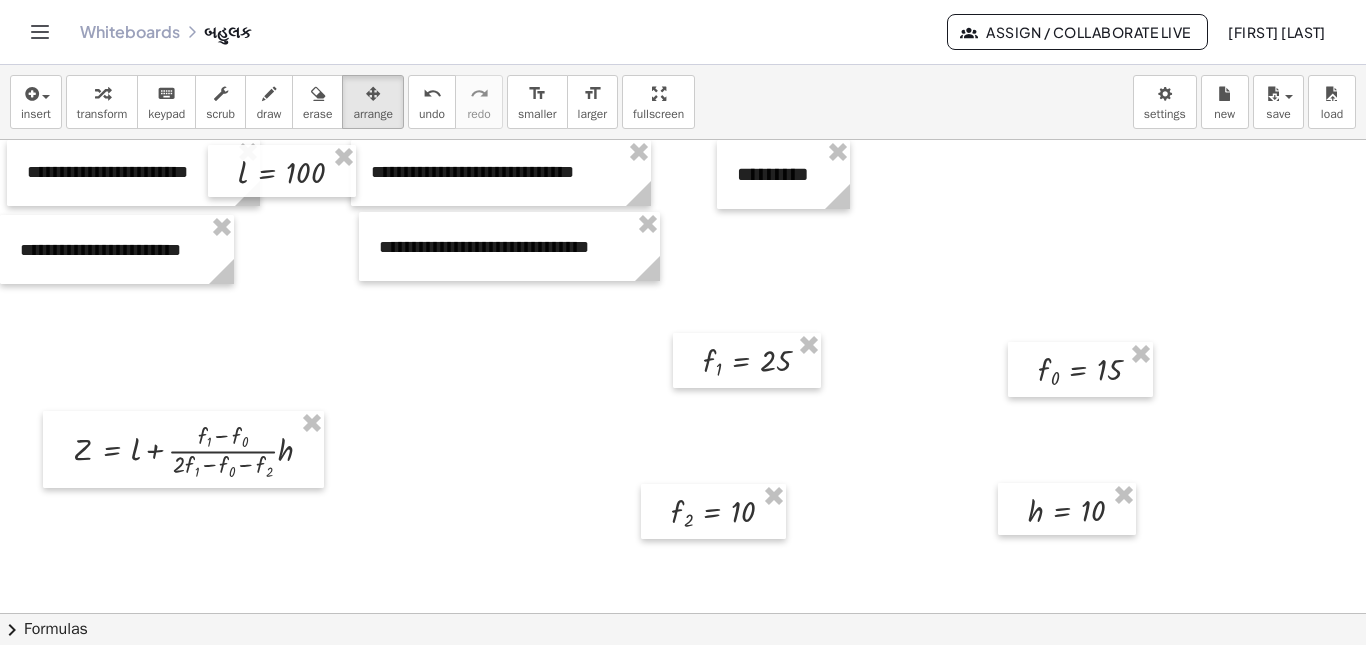 click at bounding box center (683, 613) 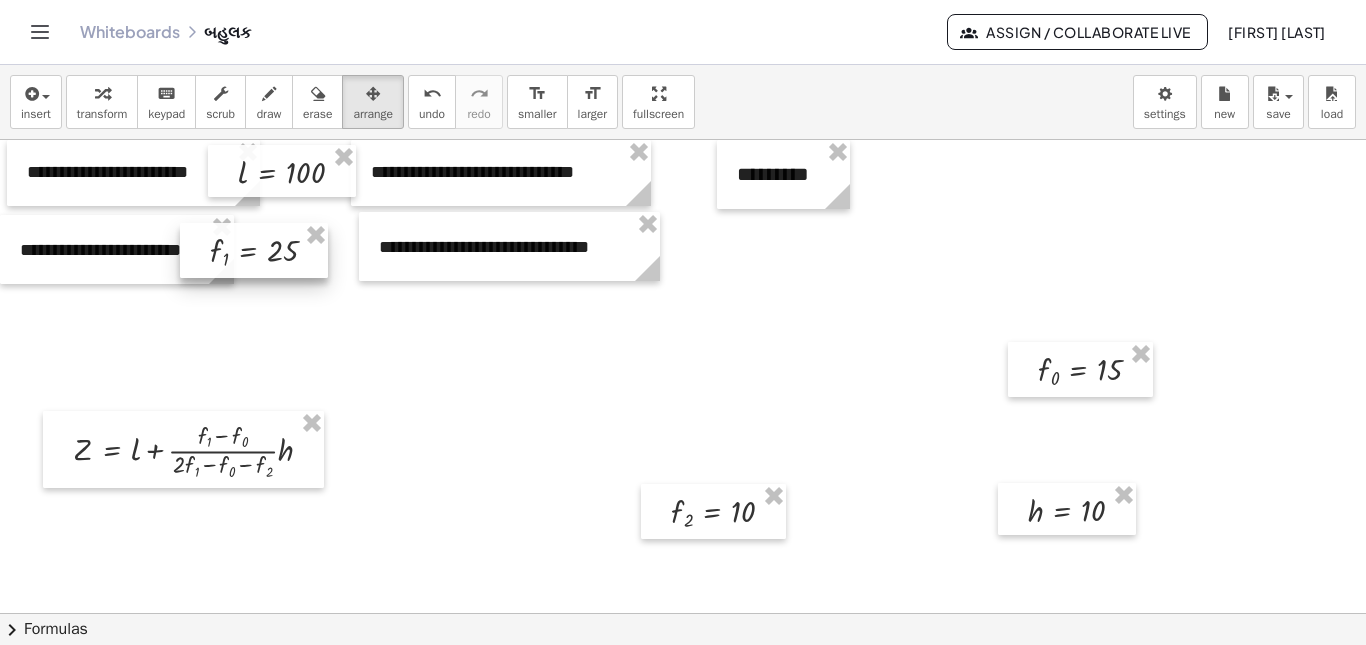 drag, startPoint x: 748, startPoint y: 371, endPoint x: 253, endPoint y: 263, distance: 506.64484 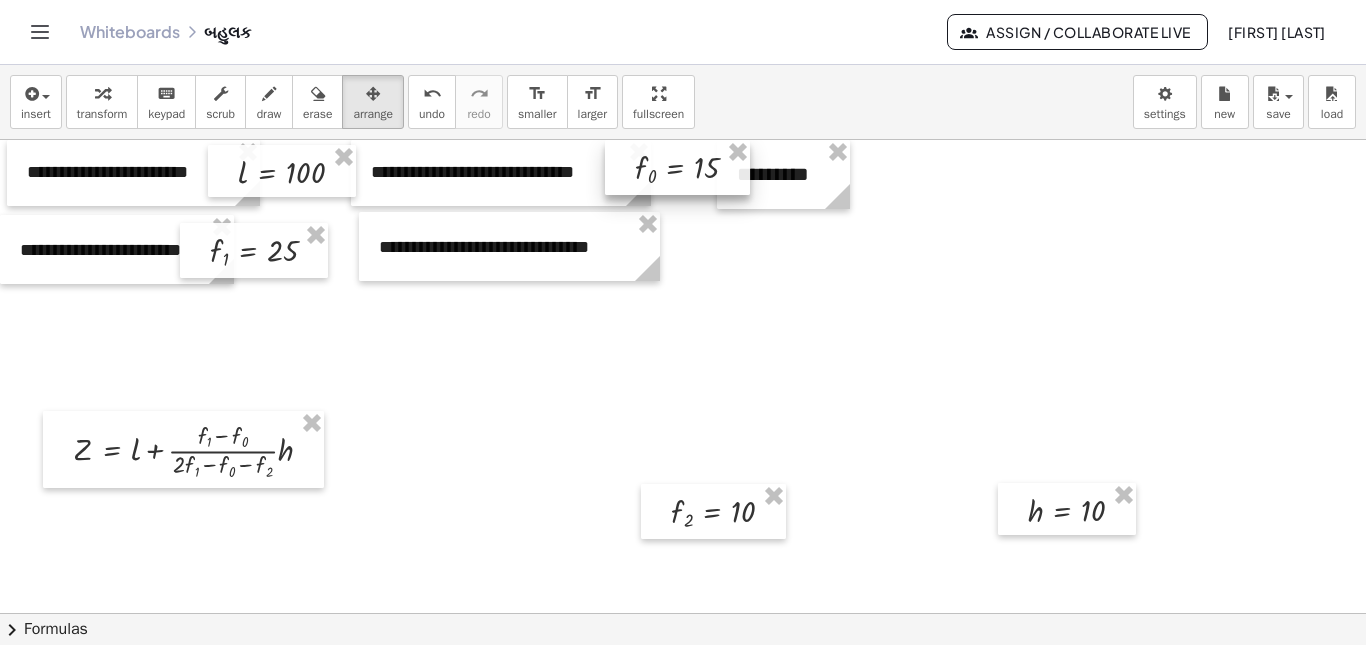 drag, startPoint x: 1074, startPoint y: 383, endPoint x: 670, endPoint y: 182, distance: 451.2394 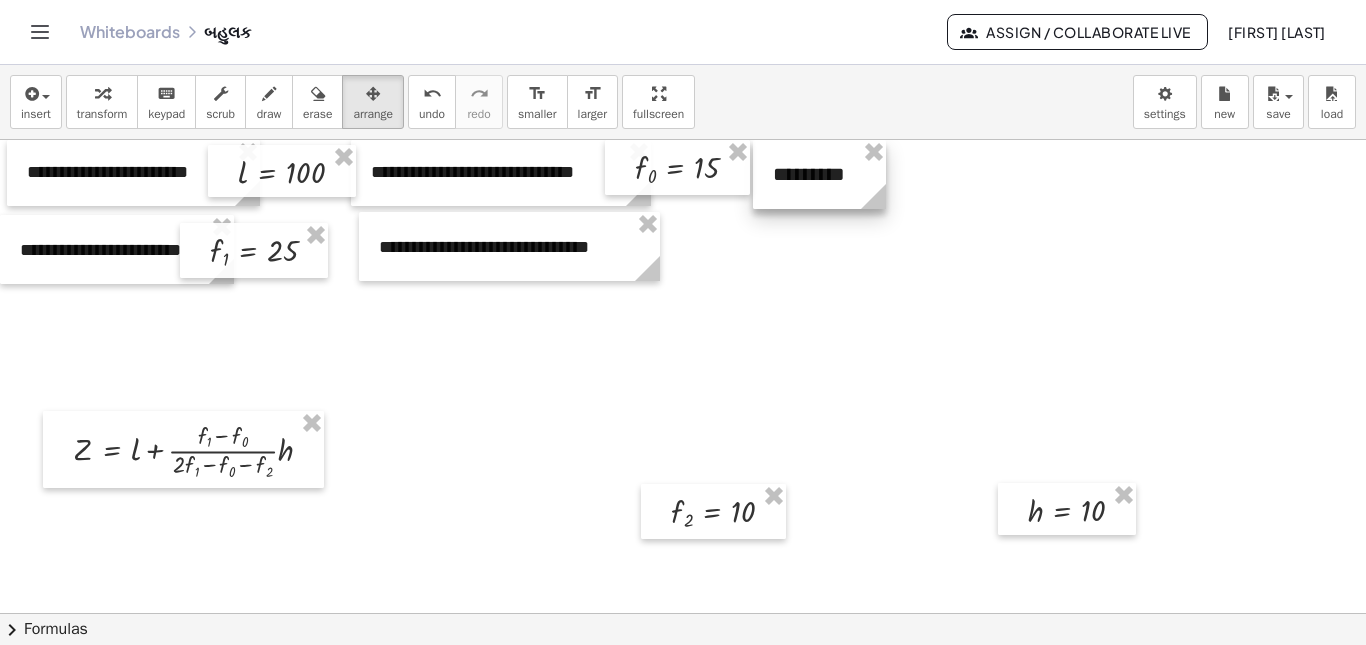 drag, startPoint x: 790, startPoint y: 192, endPoint x: 826, endPoint y: 190, distance: 36.05551 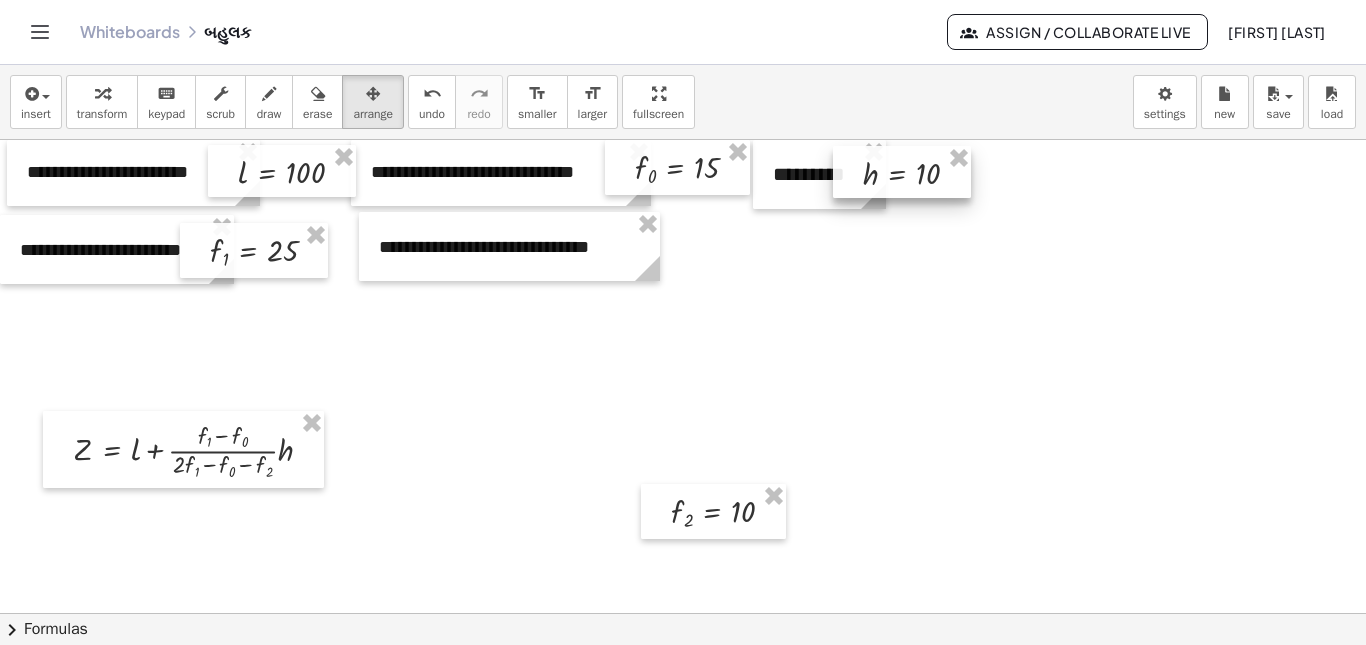 drag, startPoint x: 1036, startPoint y: 516, endPoint x: 871, endPoint y: 179, distance: 375.22528 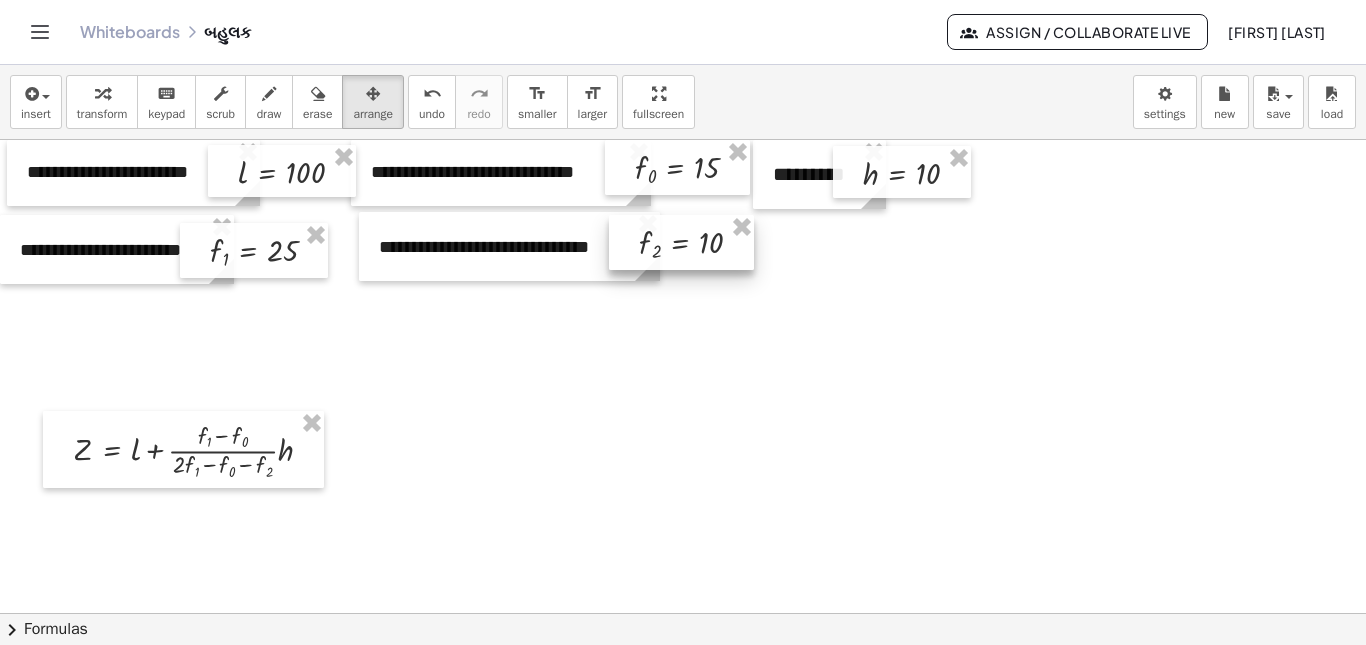 drag, startPoint x: 681, startPoint y: 516, endPoint x: 649, endPoint y: 247, distance: 270.89667 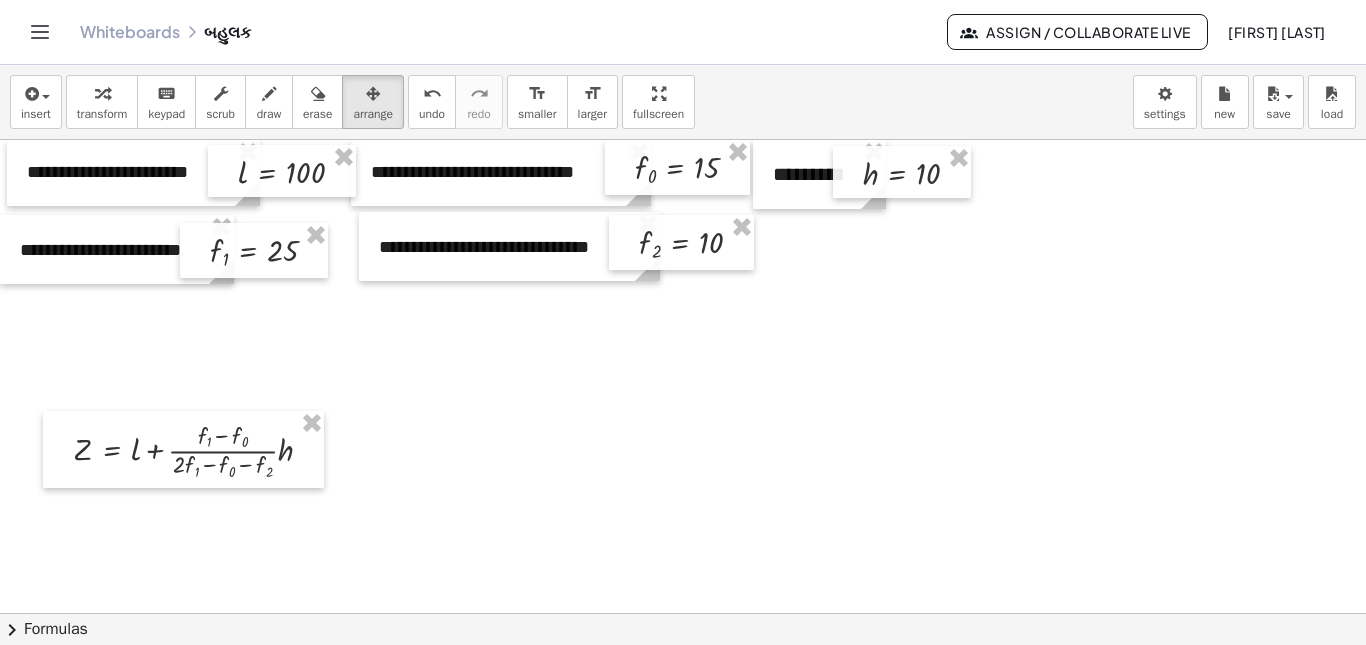 click at bounding box center (683, 613) 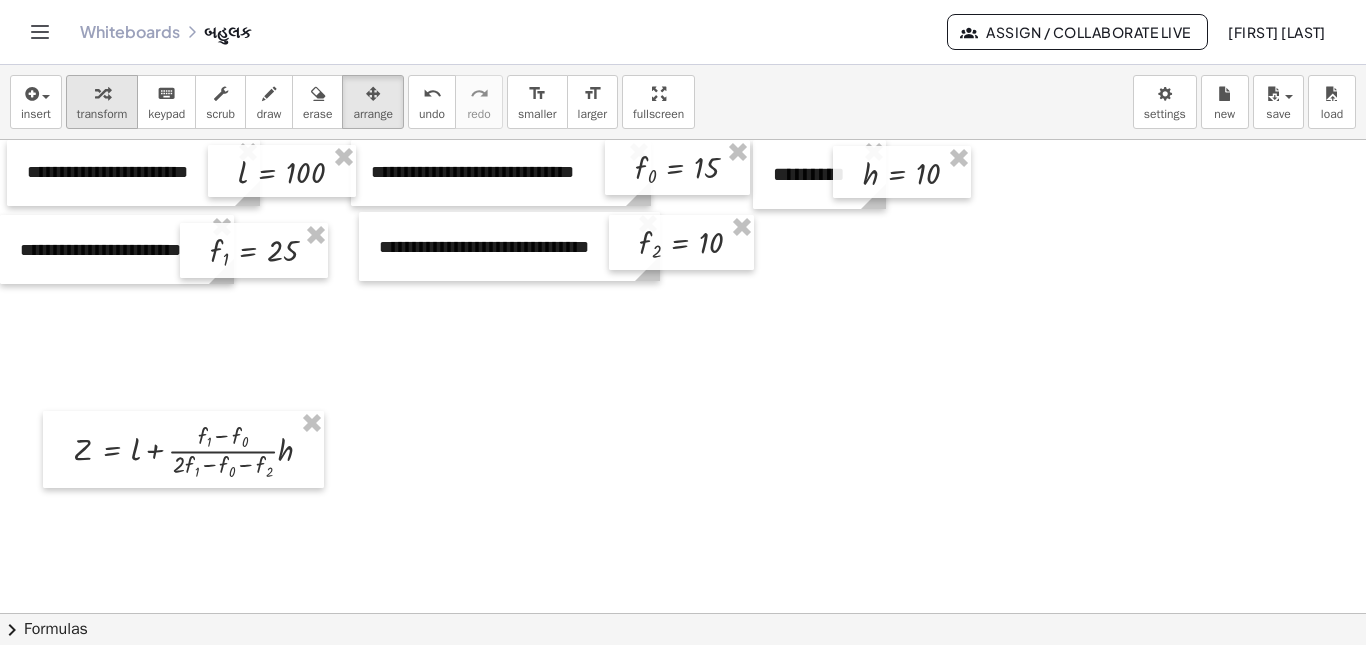 click at bounding box center [102, 94] 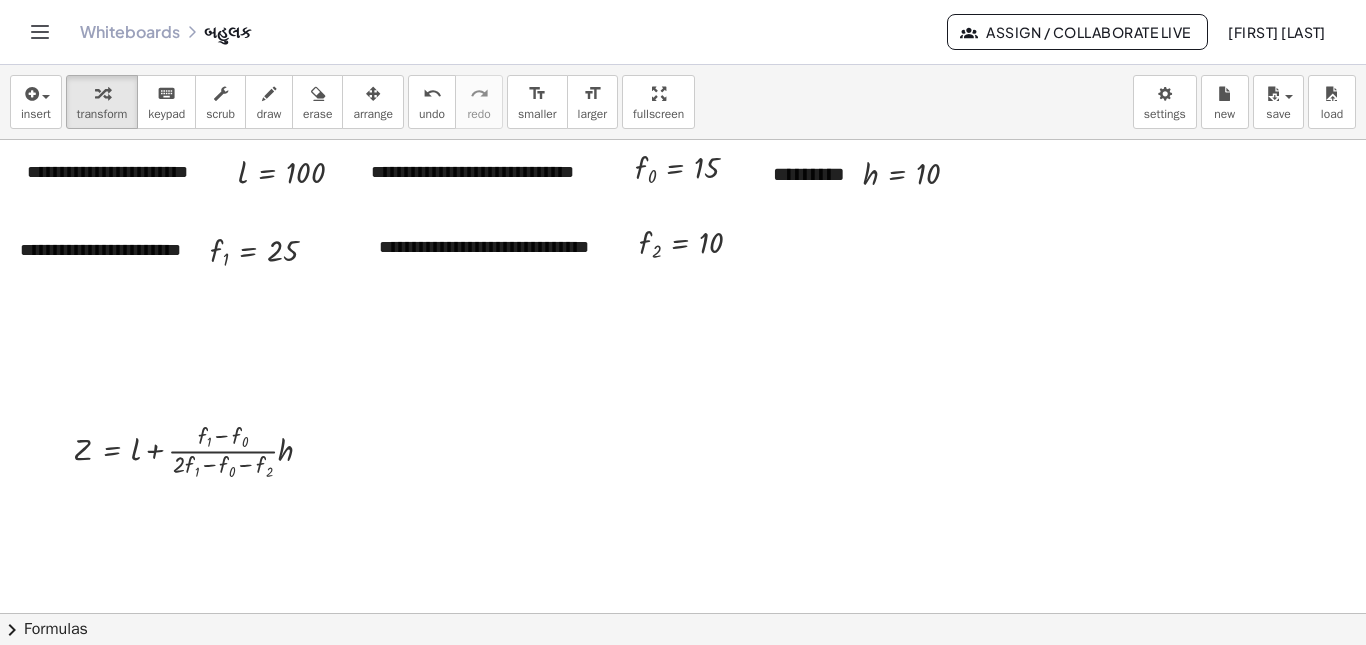 click at bounding box center [683, 613] 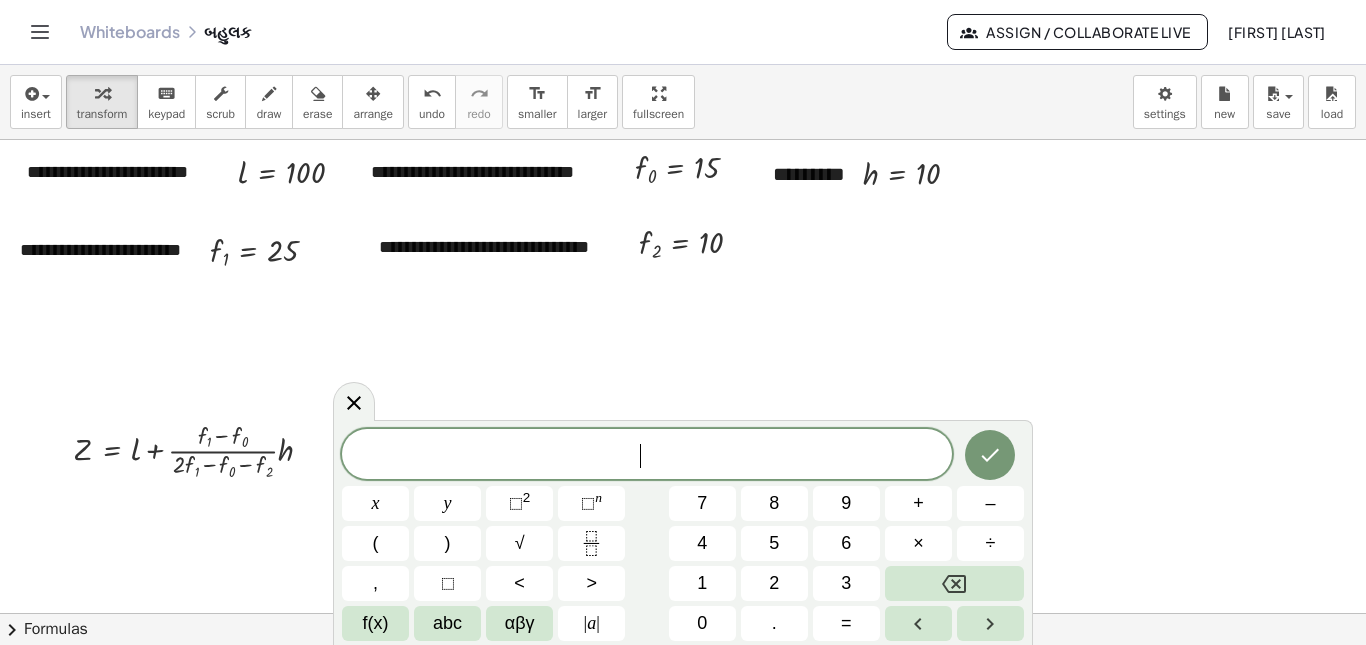 click at bounding box center [354, 401] 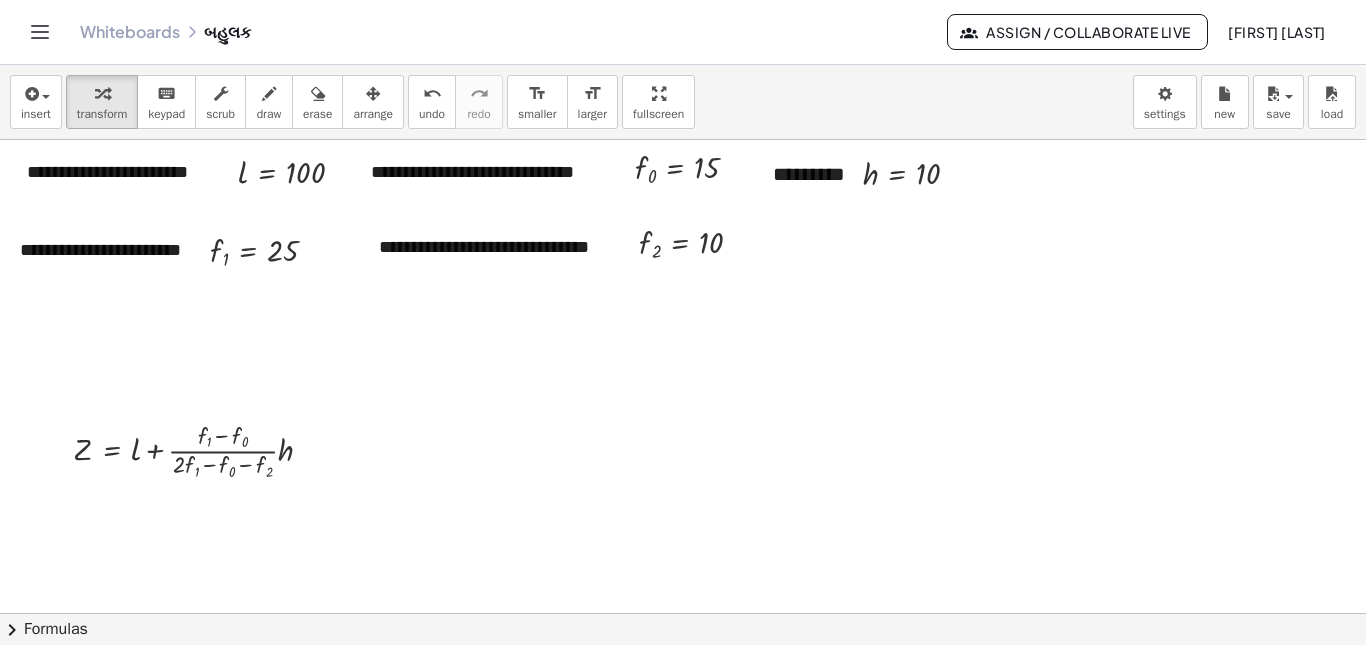 click on "**********" at bounding box center (683, 355) 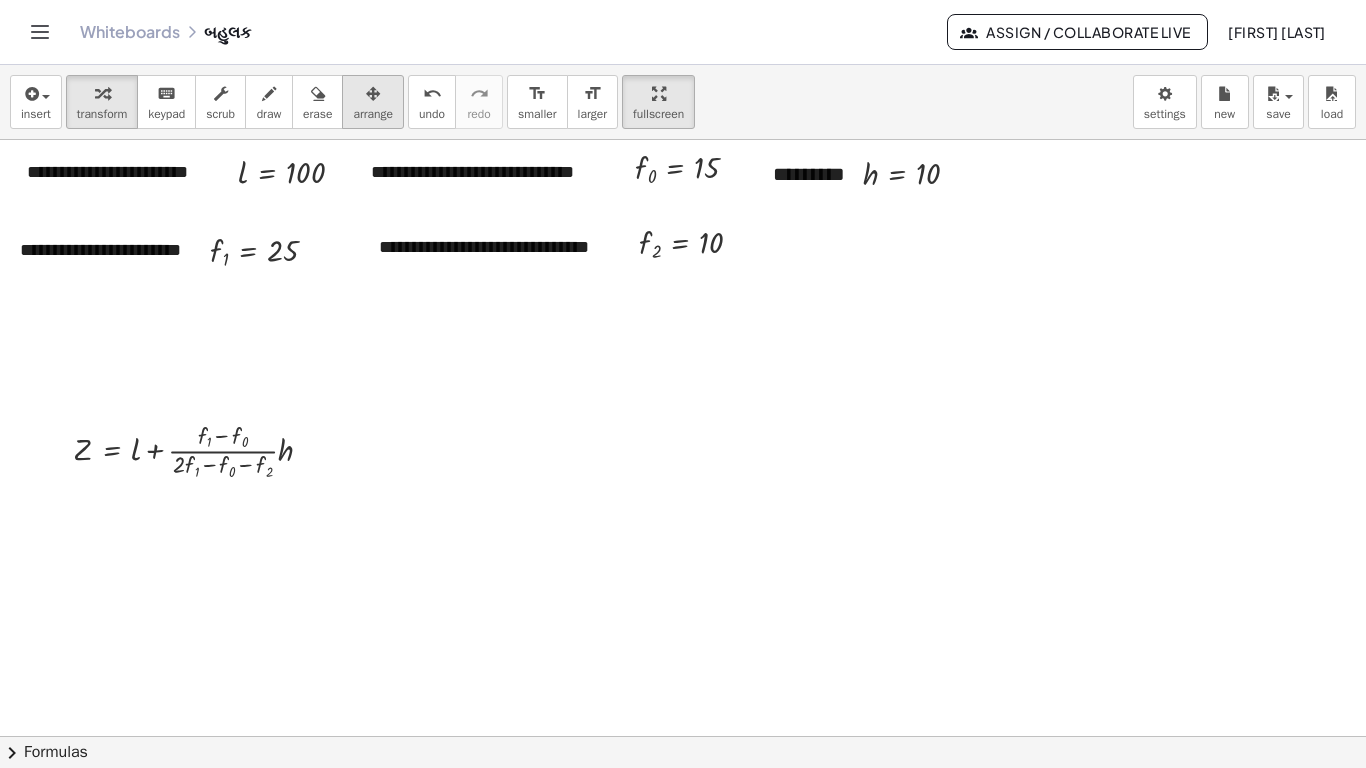 click at bounding box center (373, 93) 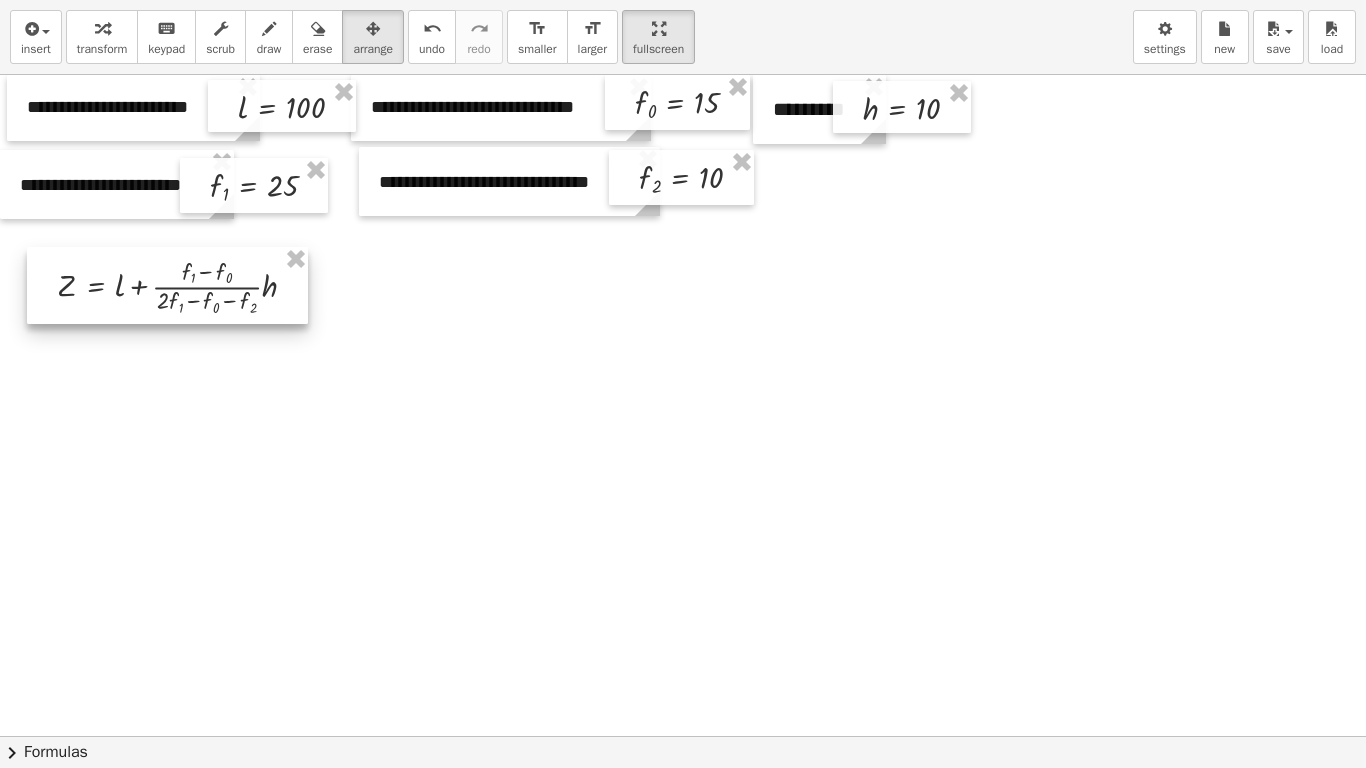 drag, startPoint x: 237, startPoint y: 395, endPoint x: 221, endPoint y: 297, distance: 99.29753 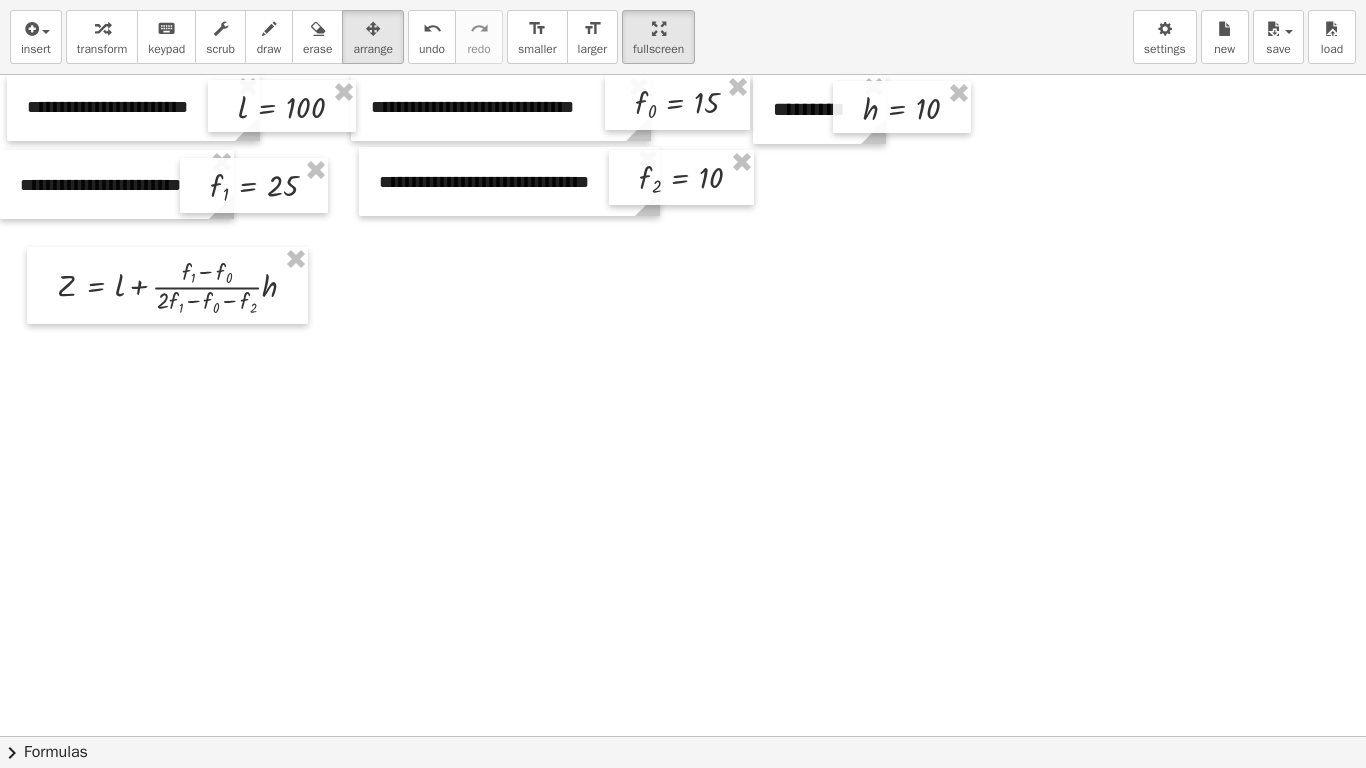 click at bounding box center (683, 736) 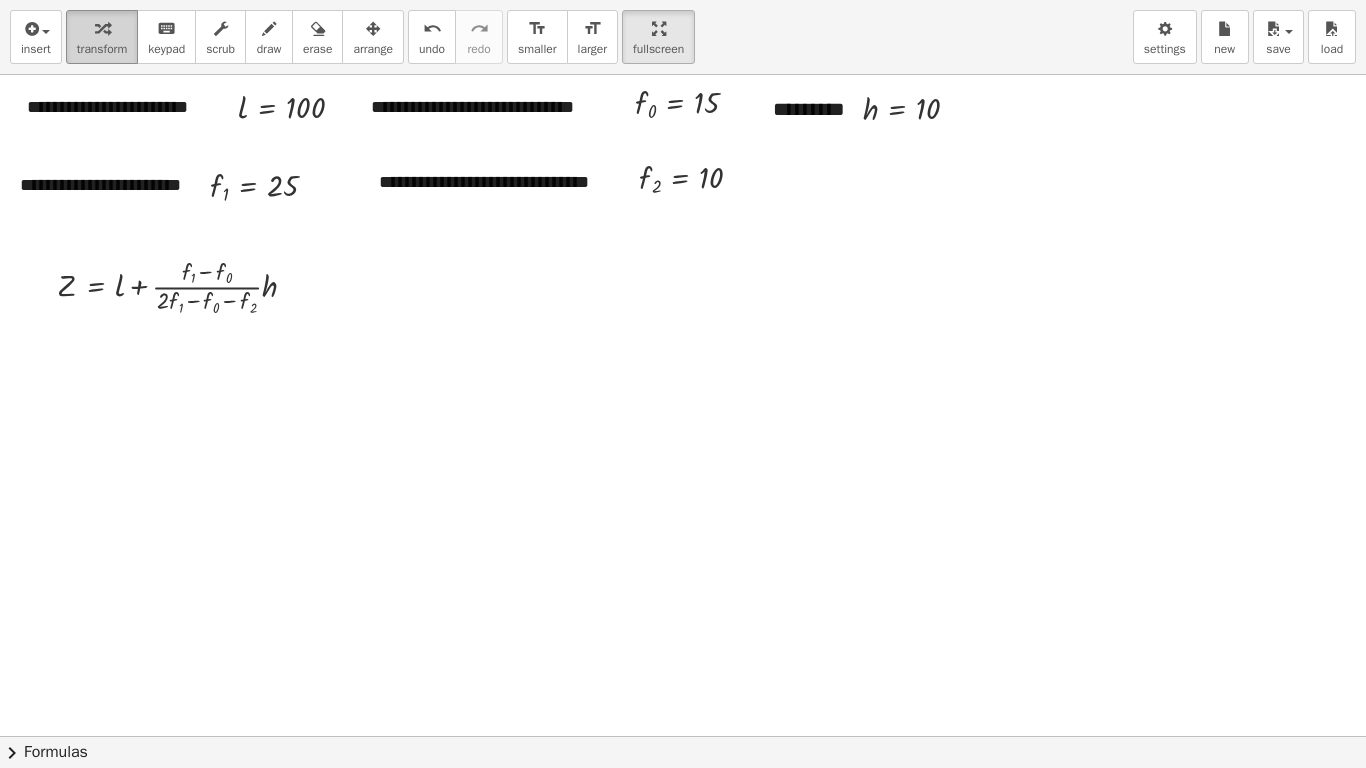 click at bounding box center [102, 28] 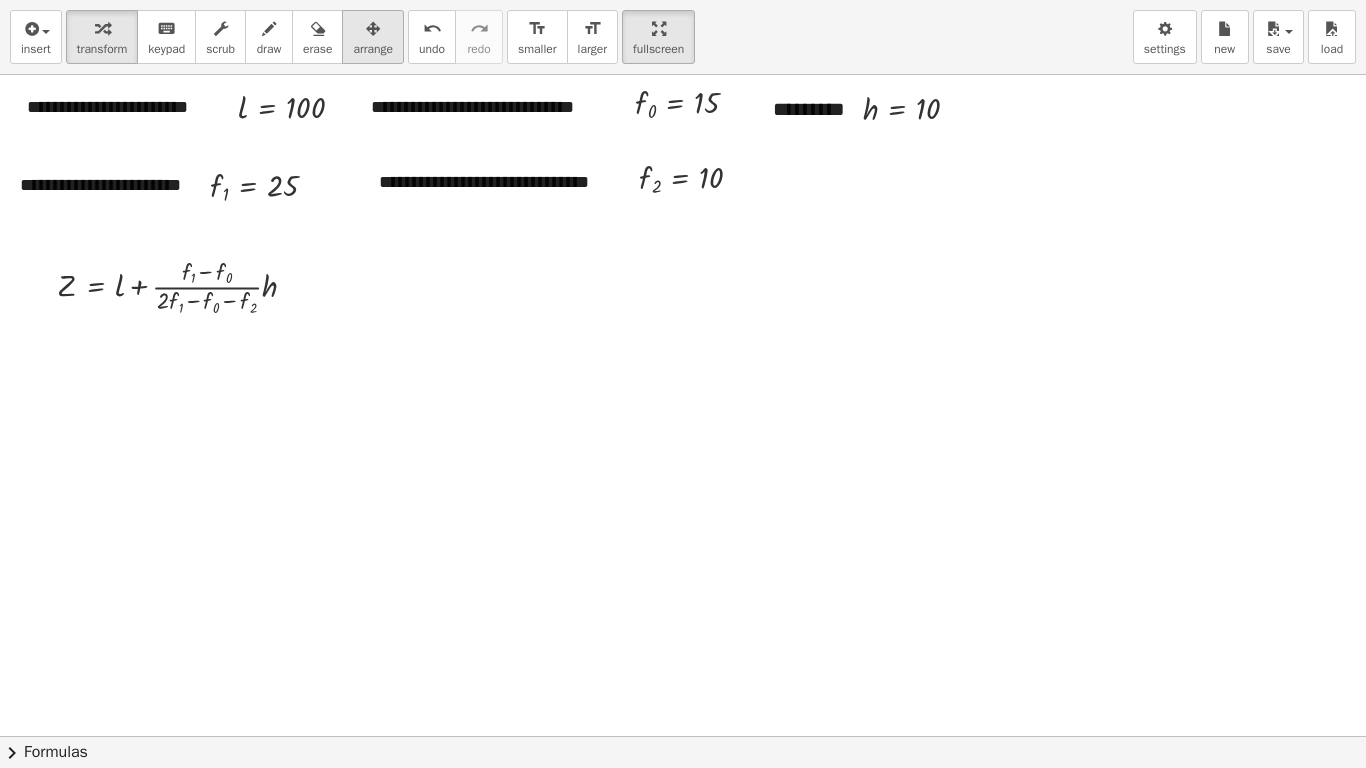 click at bounding box center (373, 28) 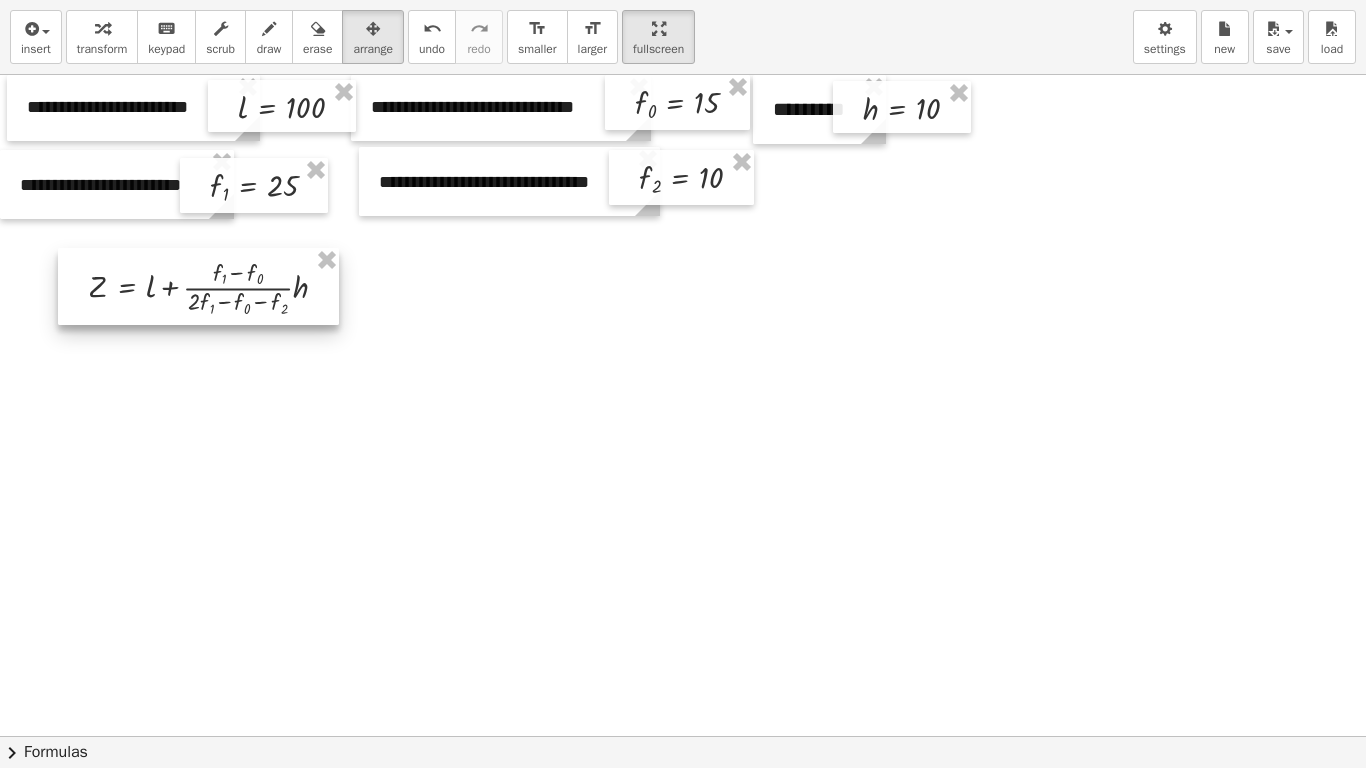 drag, startPoint x: 302, startPoint y: 318, endPoint x: 333, endPoint y: 323, distance: 31.400637 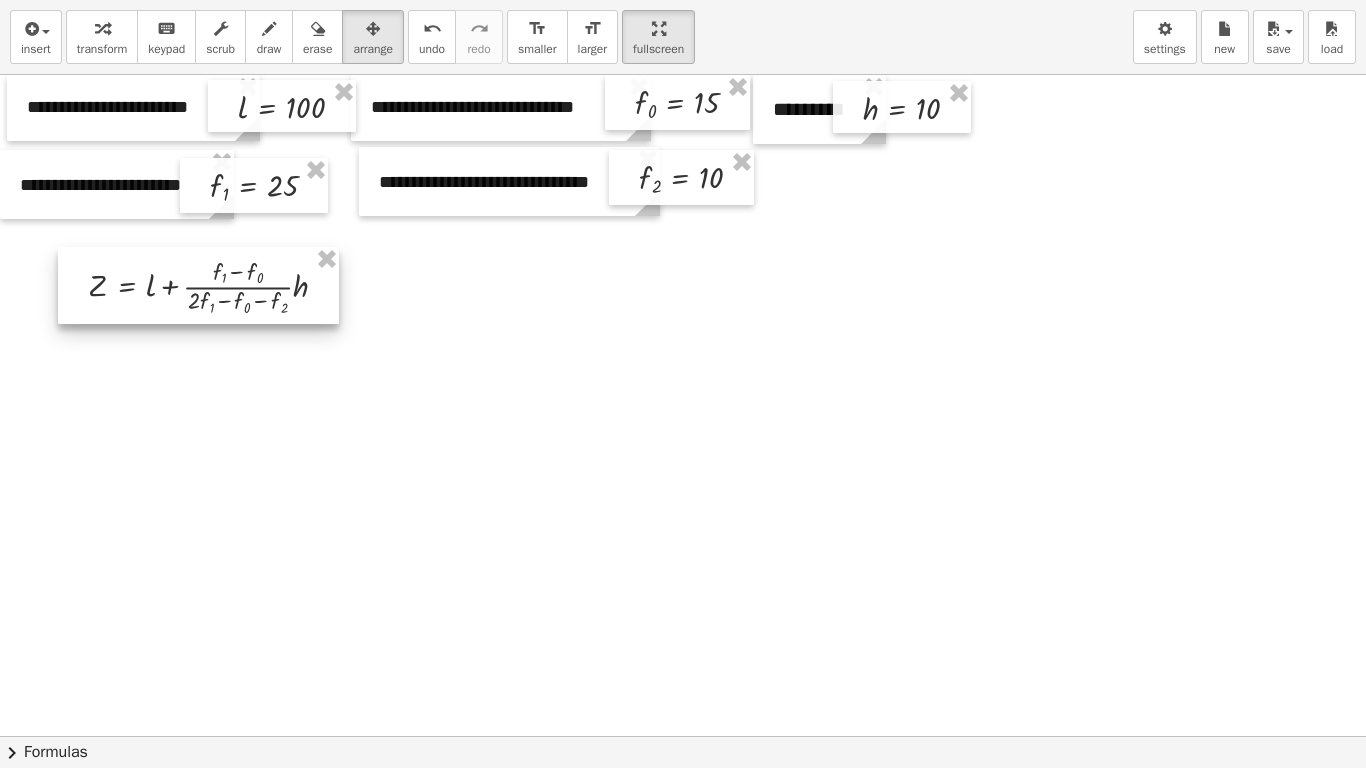 click at bounding box center [198, 285] 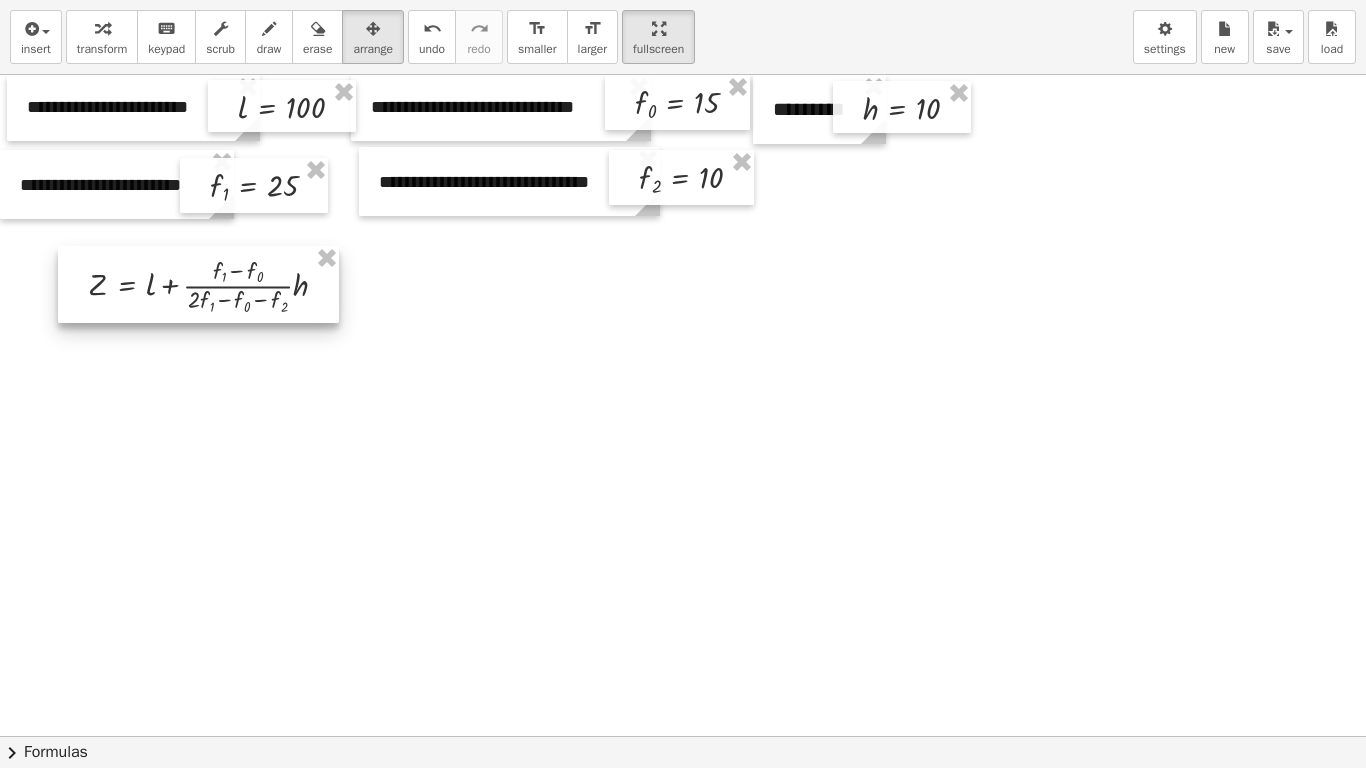 drag, startPoint x: 320, startPoint y: 299, endPoint x: 308, endPoint y: 300, distance: 12.0415945 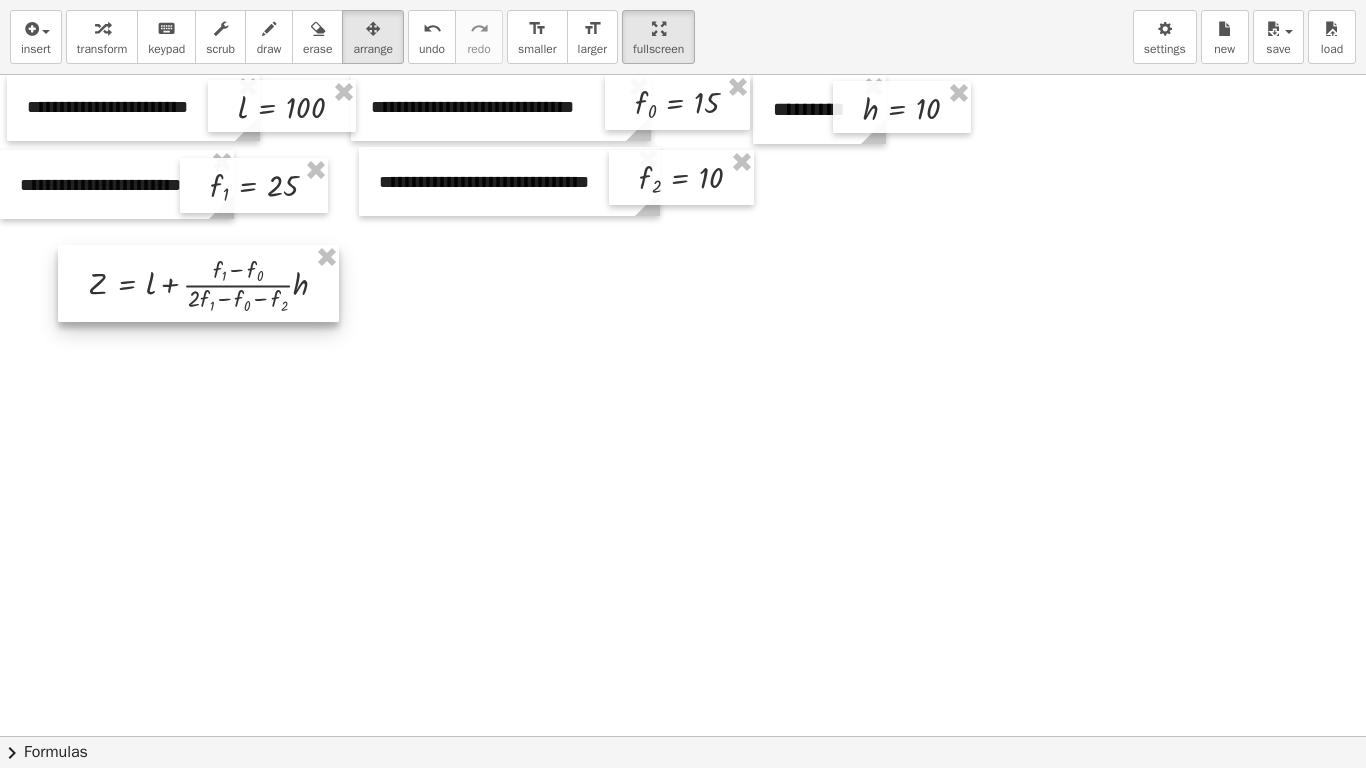drag, startPoint x: 313, startPoint y: 313, endPoint x: 63, endPoint y: 307, distance: 250.07199 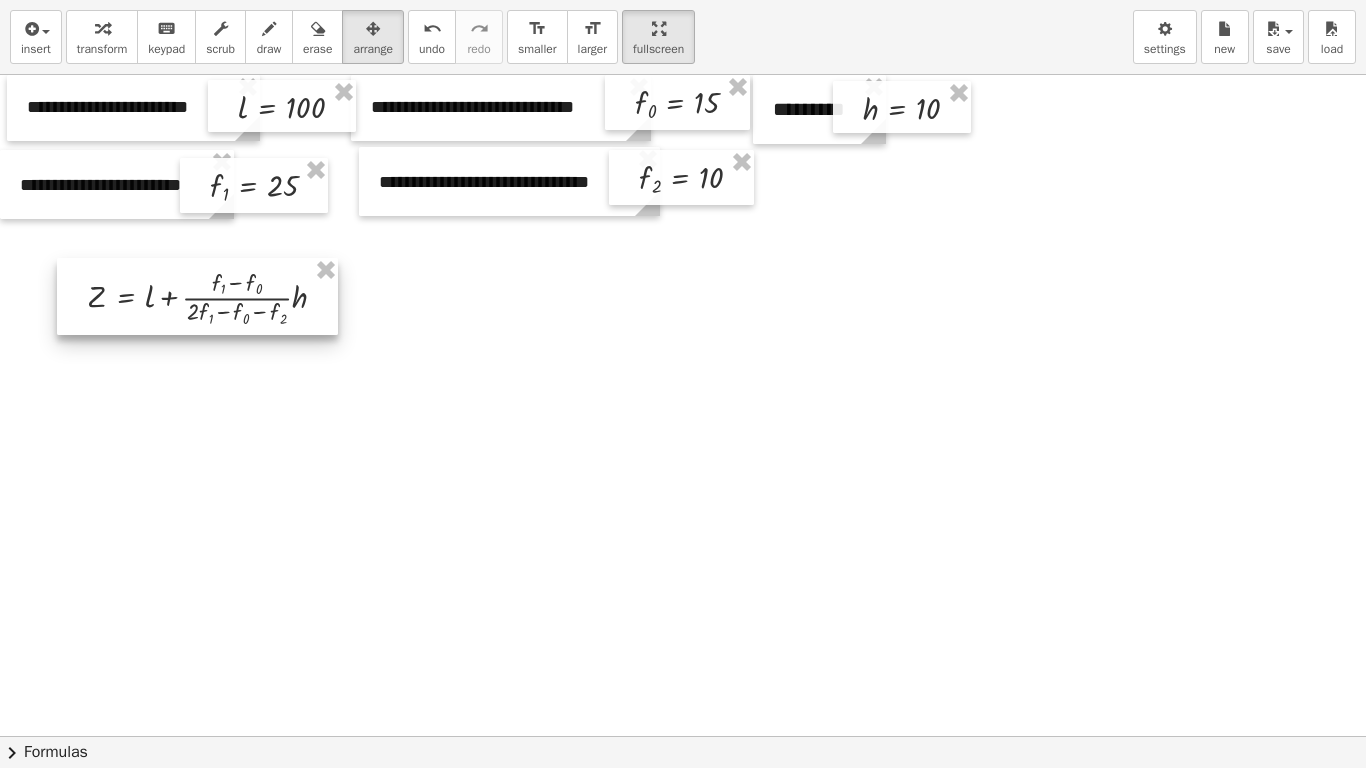 drag, startPoint x: 63, startPoint y: 307, endPoint x: 62, endPoint y: 320, distance: 13.038404 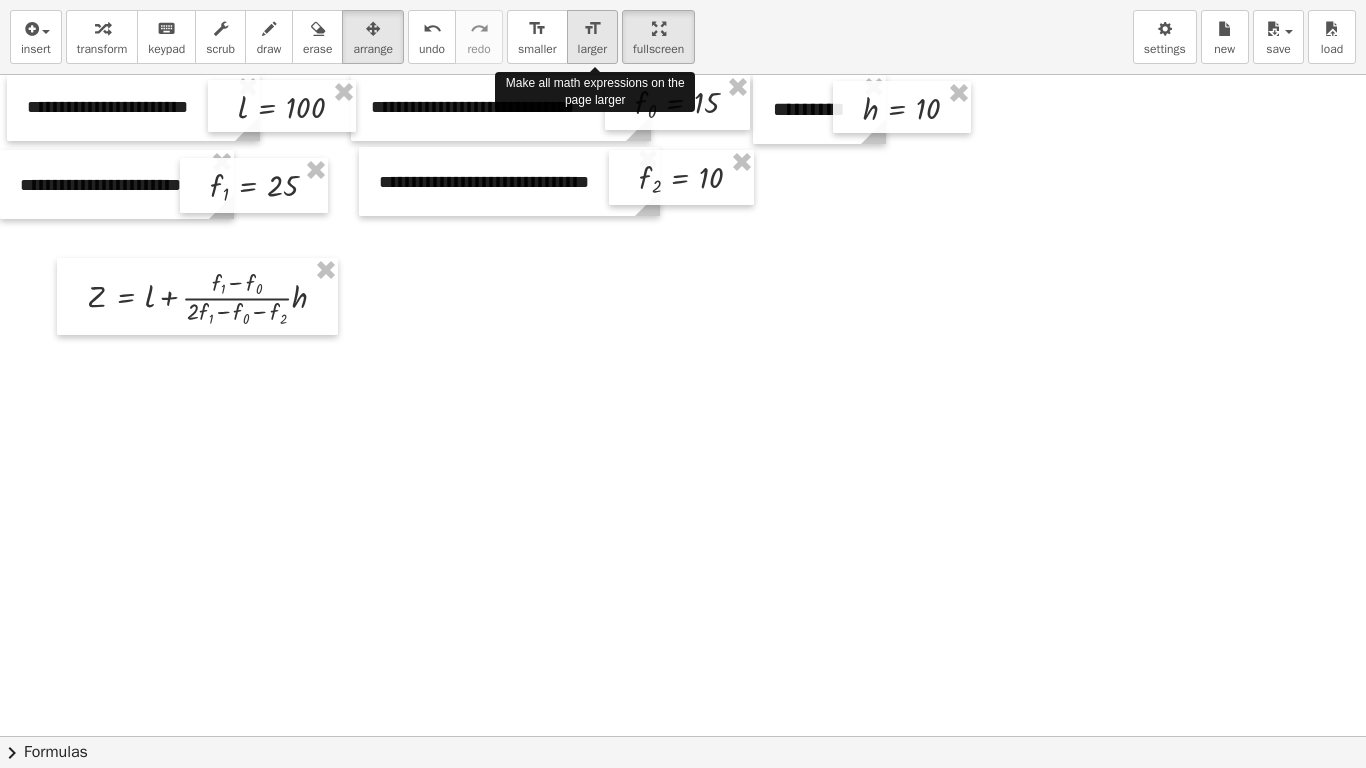 click on "format_size" at bounding box center [592, 29] 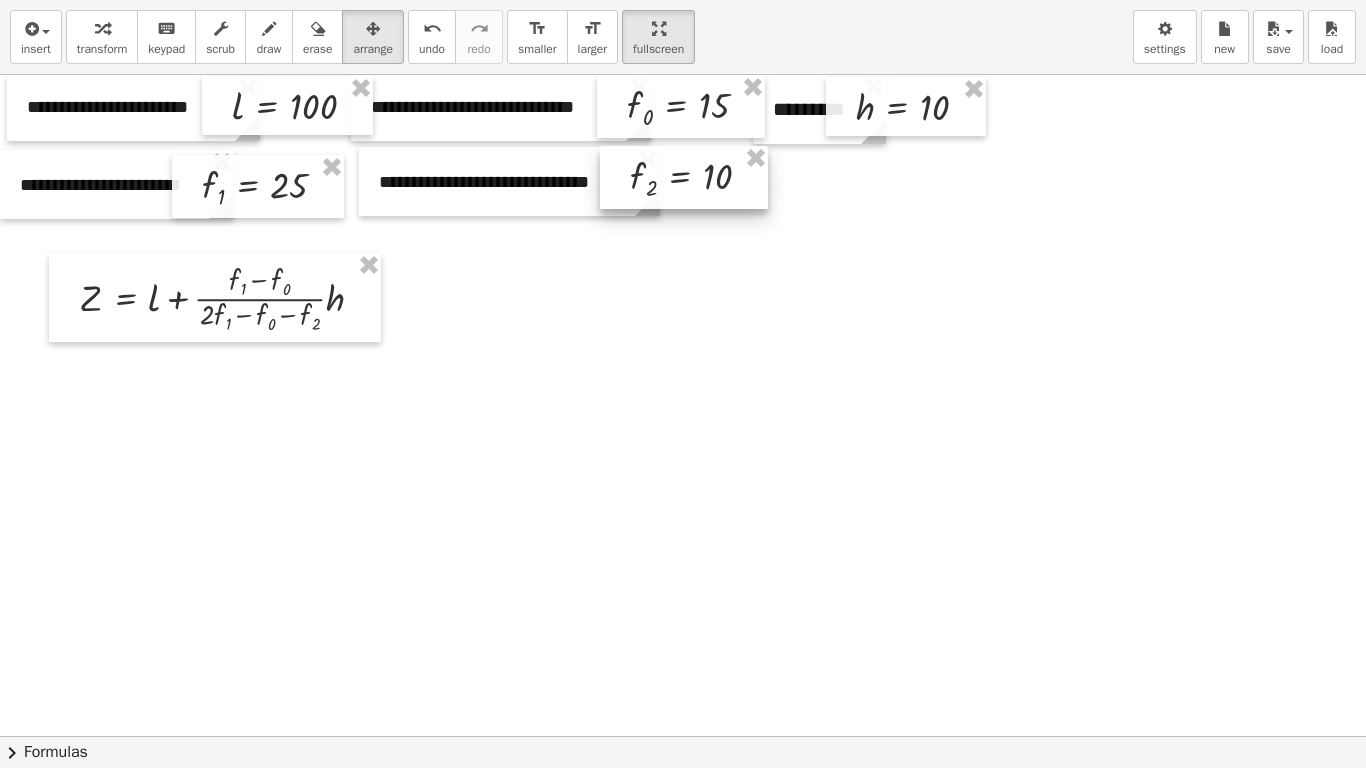 click at bounding box center (684, 177) 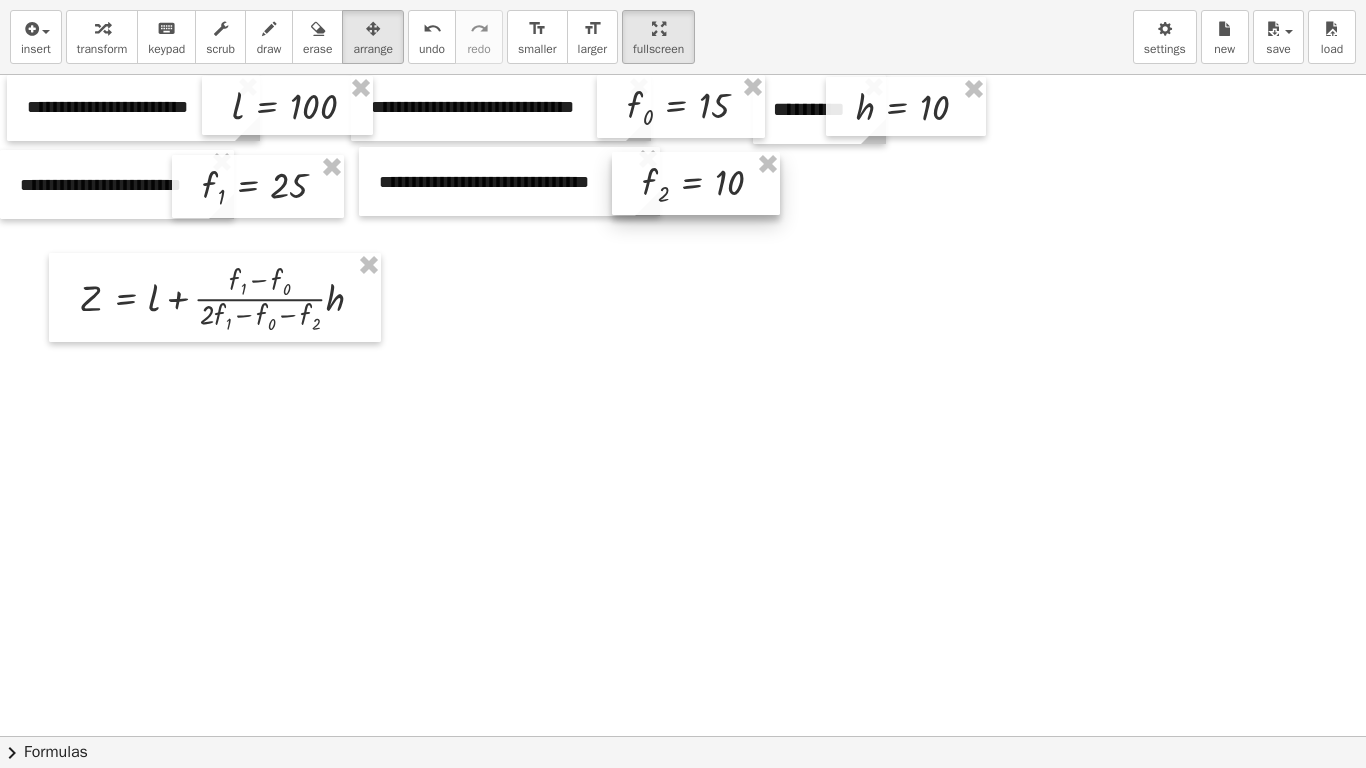 drag, startPoint x: 738, startPoint y: 193, endPoint x: 750, endPoint y: 202, distance: 15 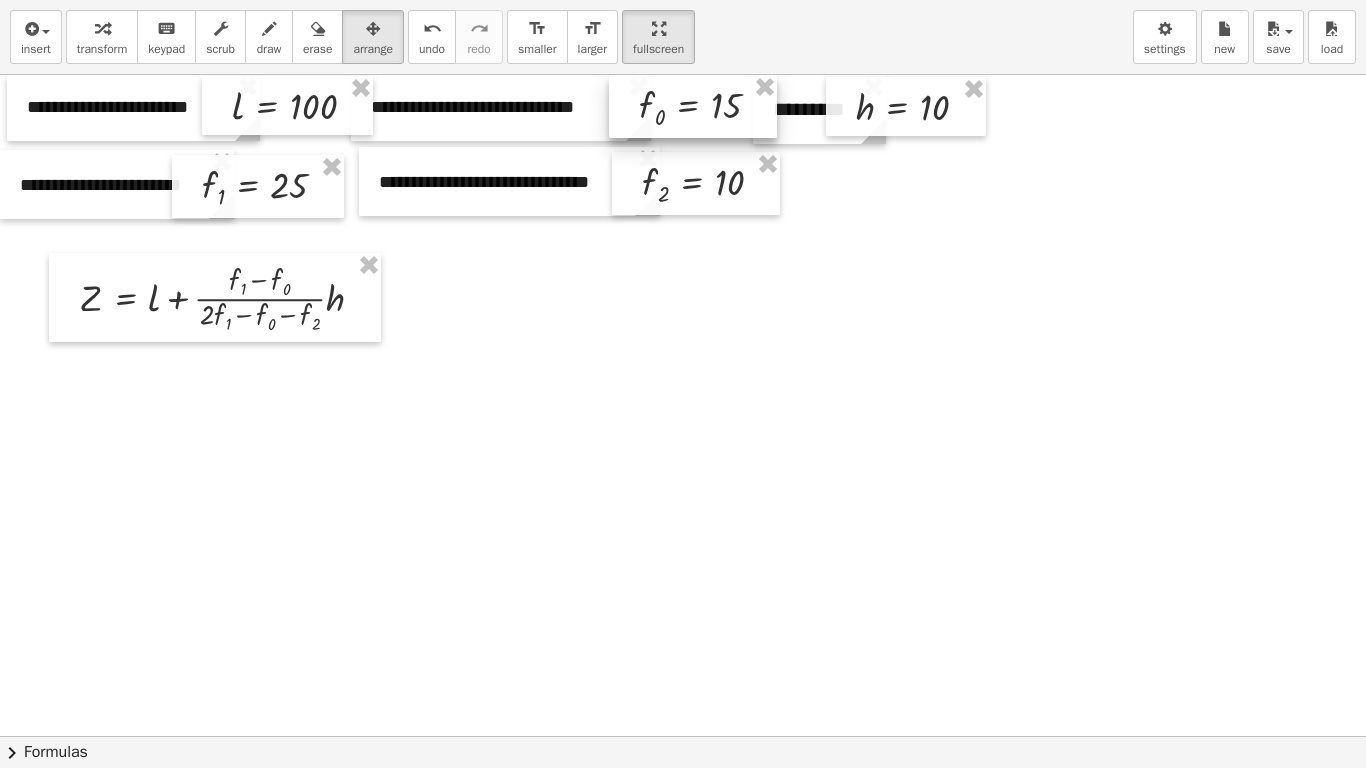 drag, startPoint x: 697, startPoint y: 119, endPoint x: 709, endPoint y: 119, distance: 12 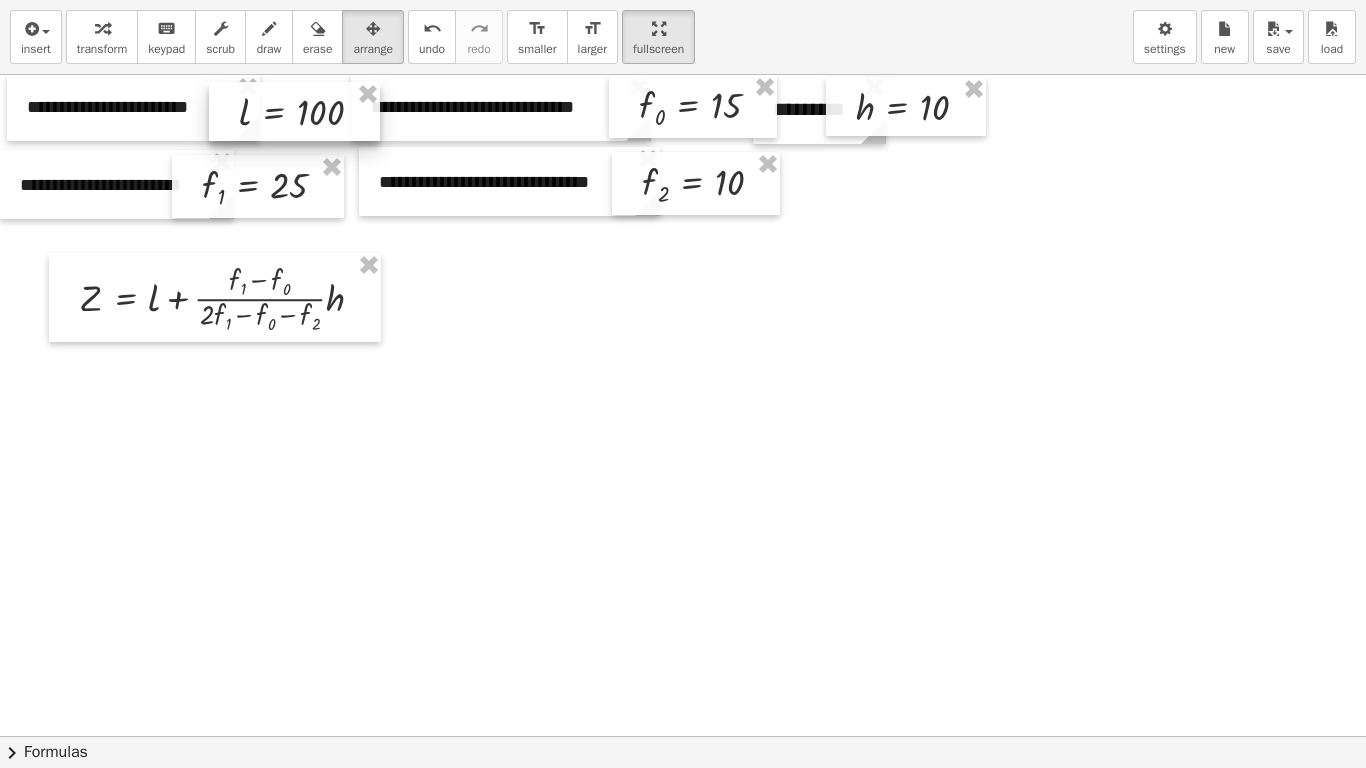 click at bounding box center (294, 111) 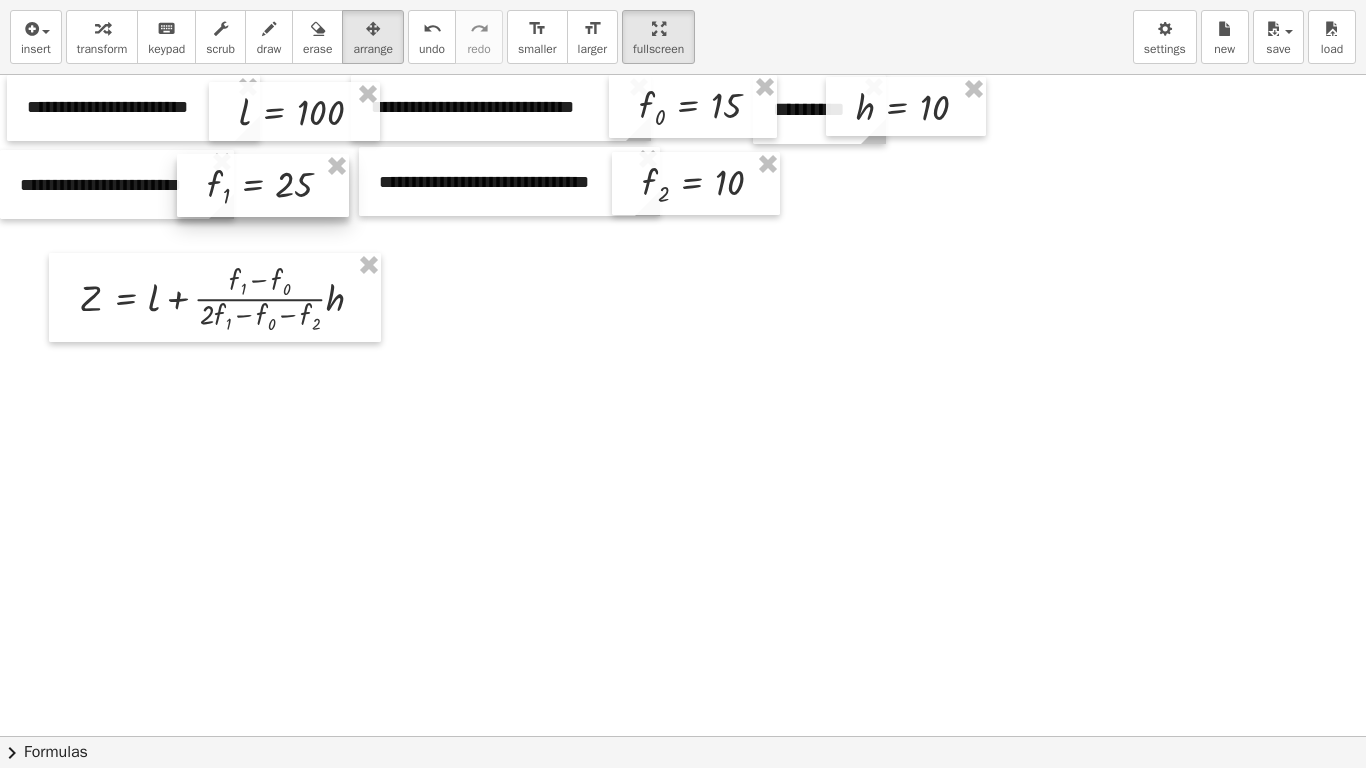click at bounding box center (263, 185) 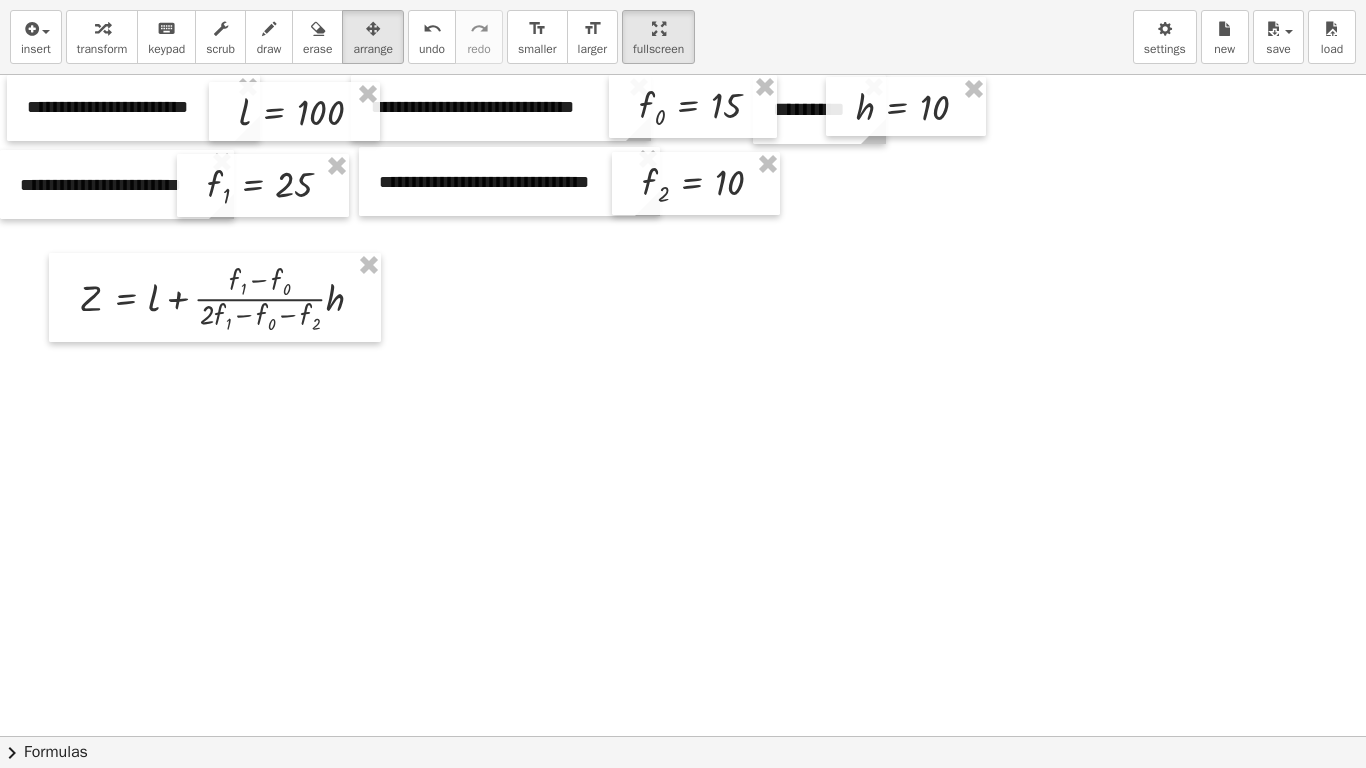 click at bounding box center (683, 736) 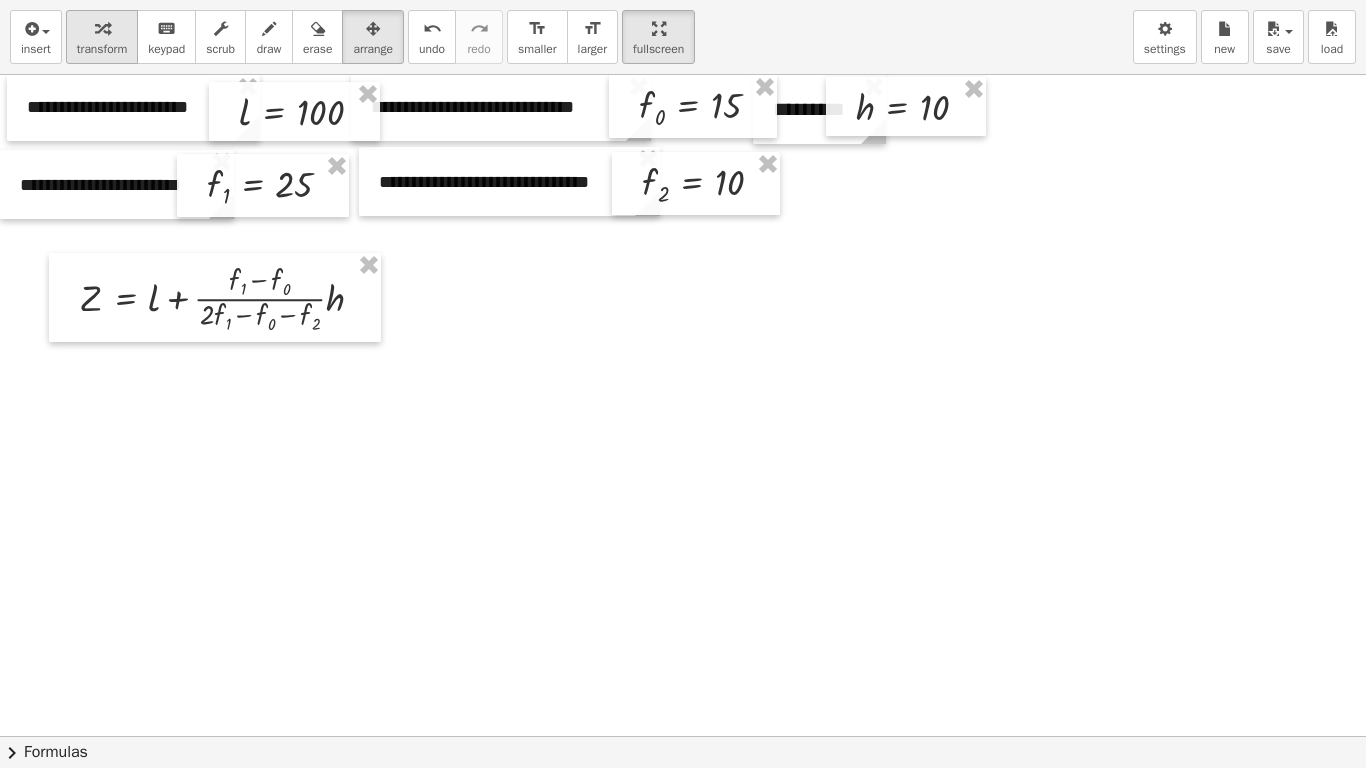 click on "transform" at bounding box center (102, 37) 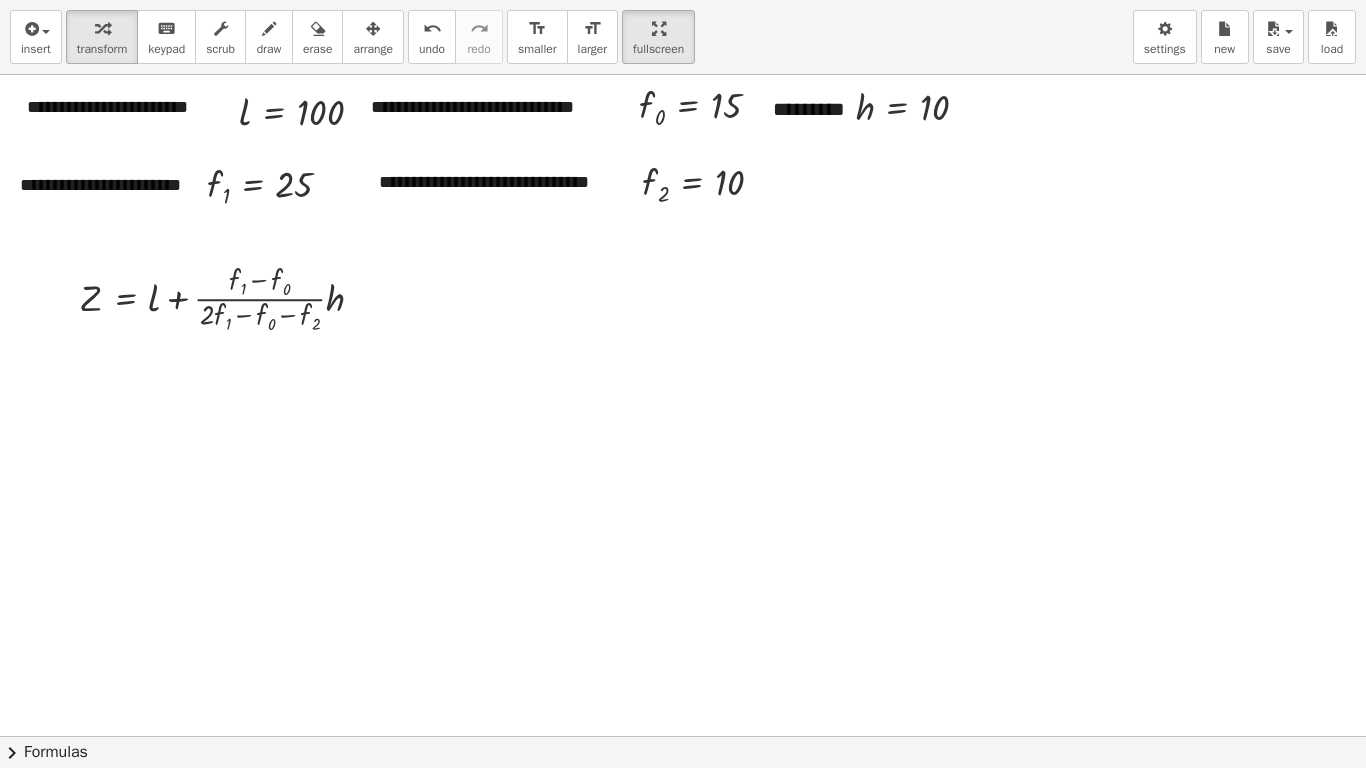 click at bounding box center (683, 736) 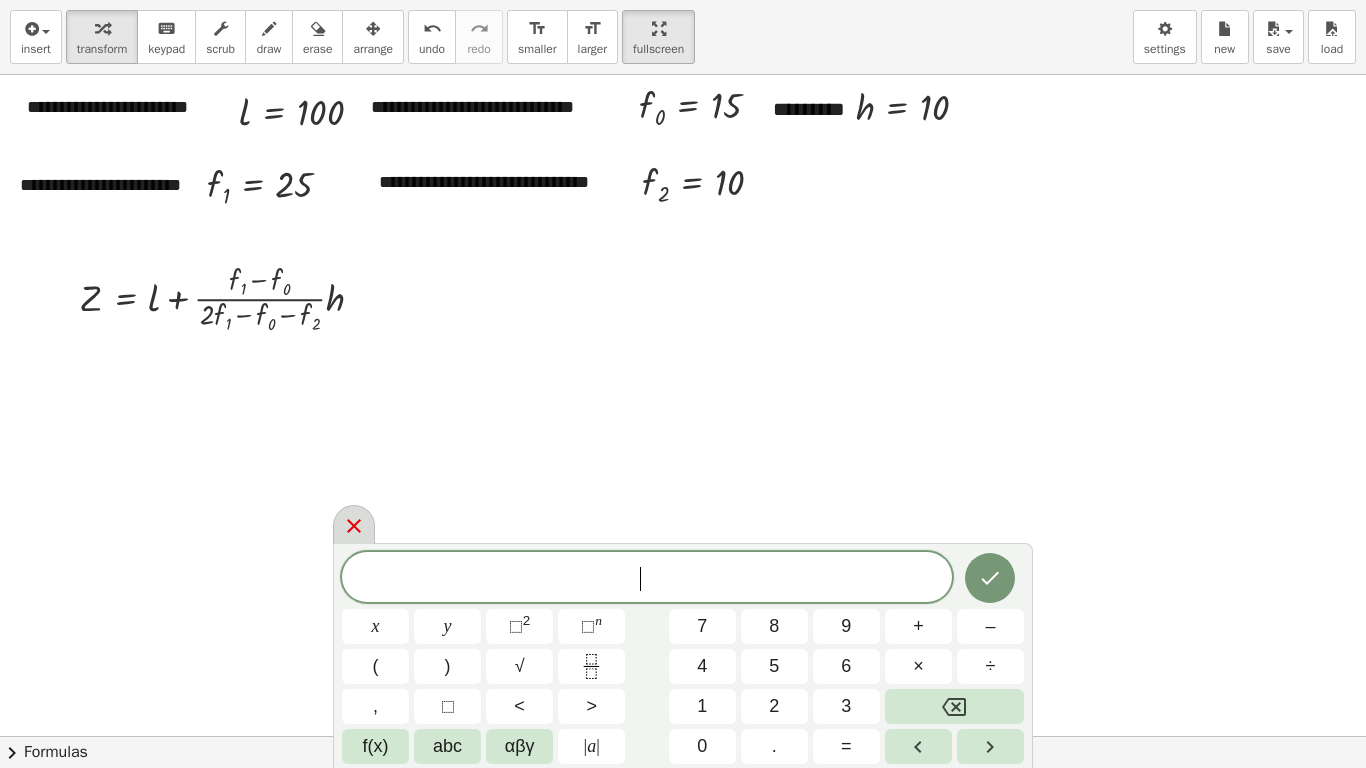 click at bounding box center (354, 524) 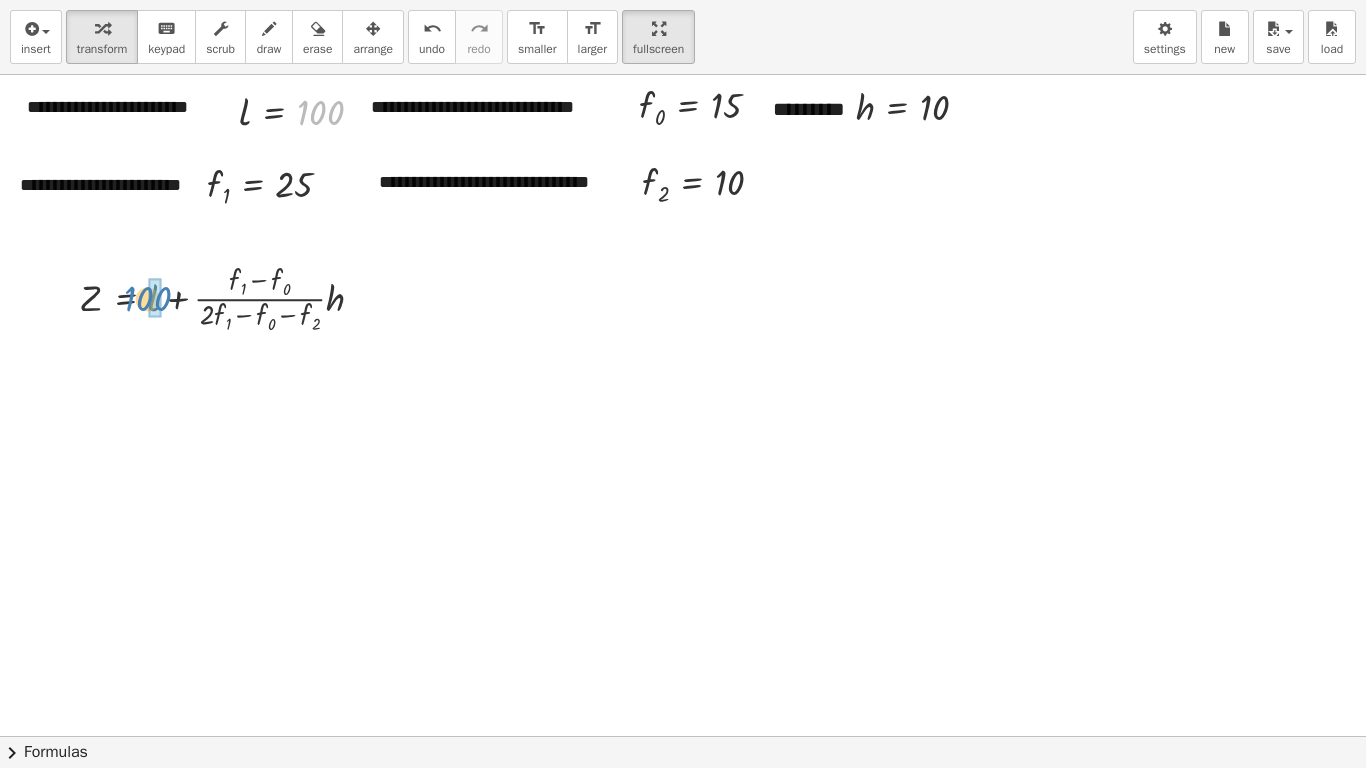 drag, startPoint x: 311, startPoint y: 116, endPoint x: 138, endPoint y: 302, distance: 254.01772 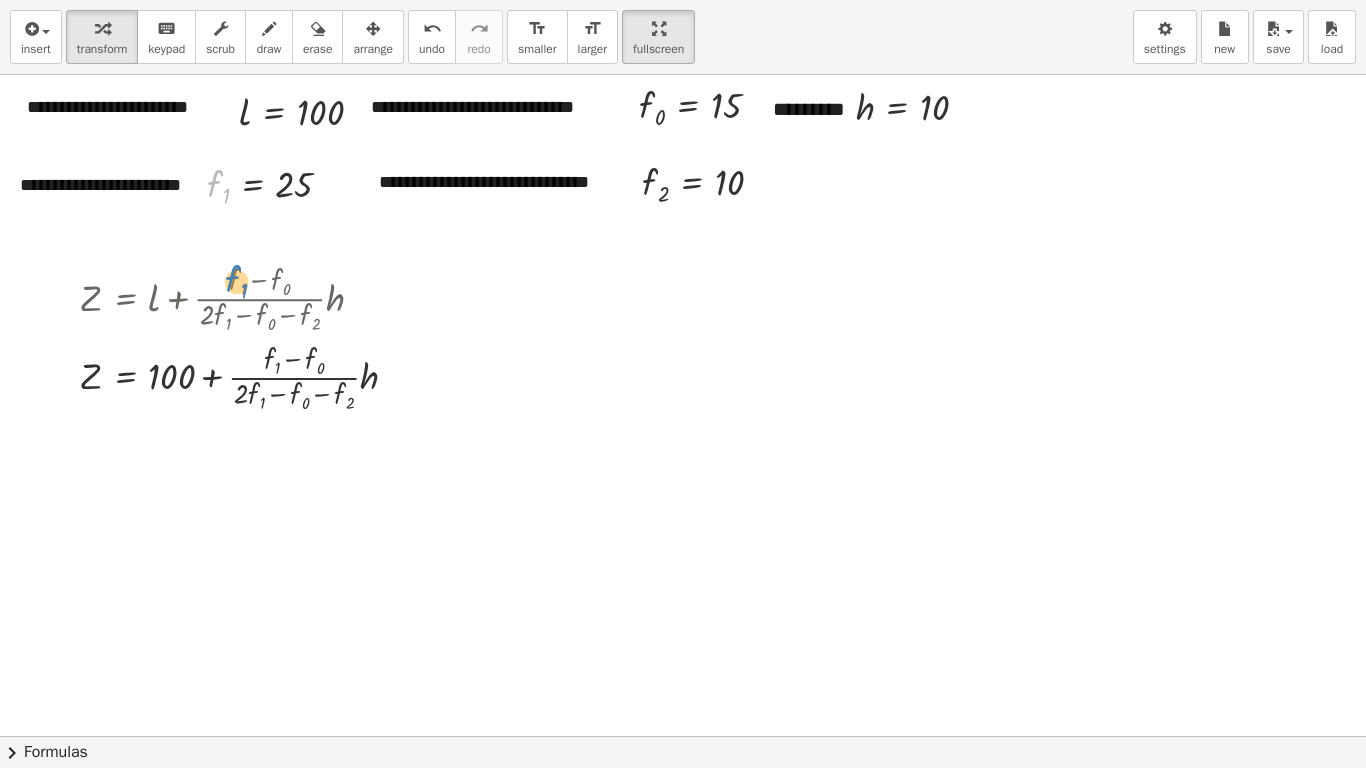 drag, startPoint x: 215, startPoint y: 176, endPoint x: 233, endPoint y: 271, distance: 96.69022 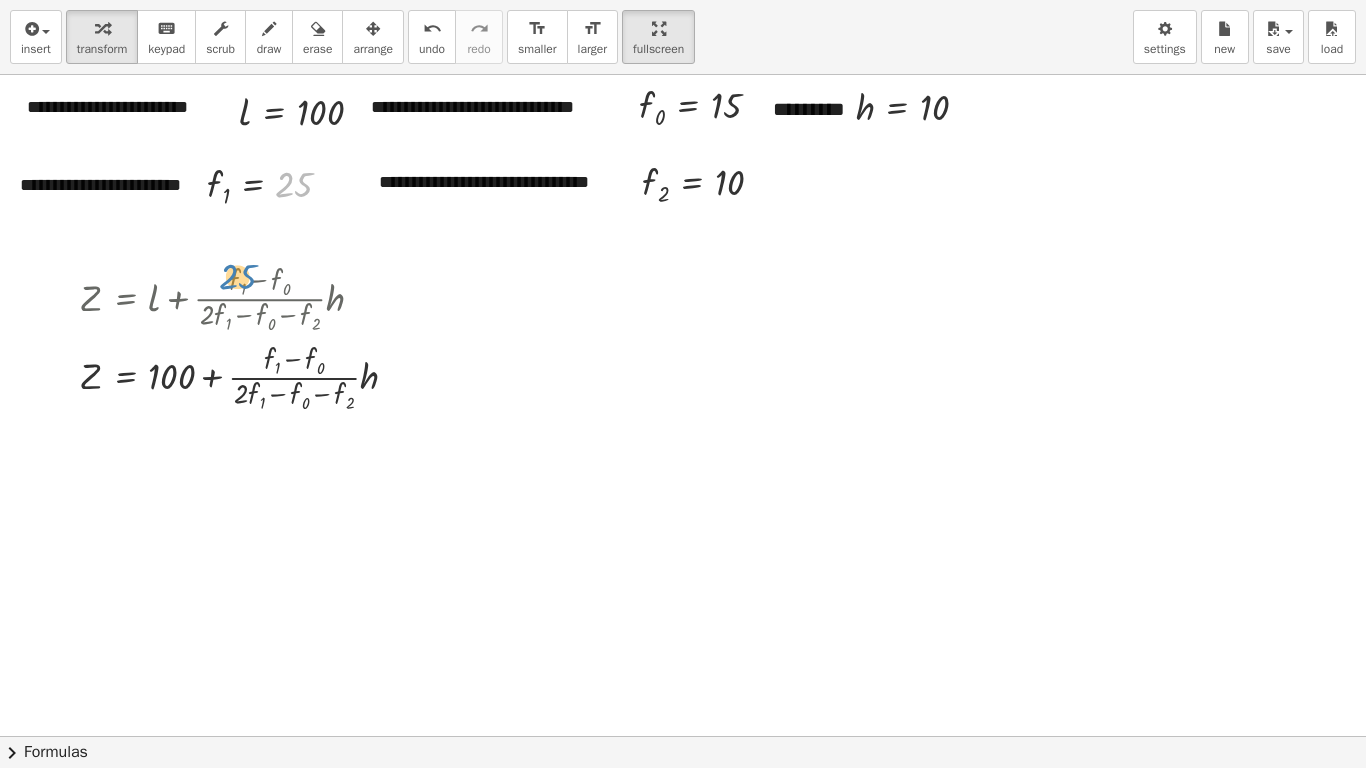 drag, startPoint x: 294, startPoint y: 188, endPoint x: 237, endPoint y: 280, distance: 108.226616 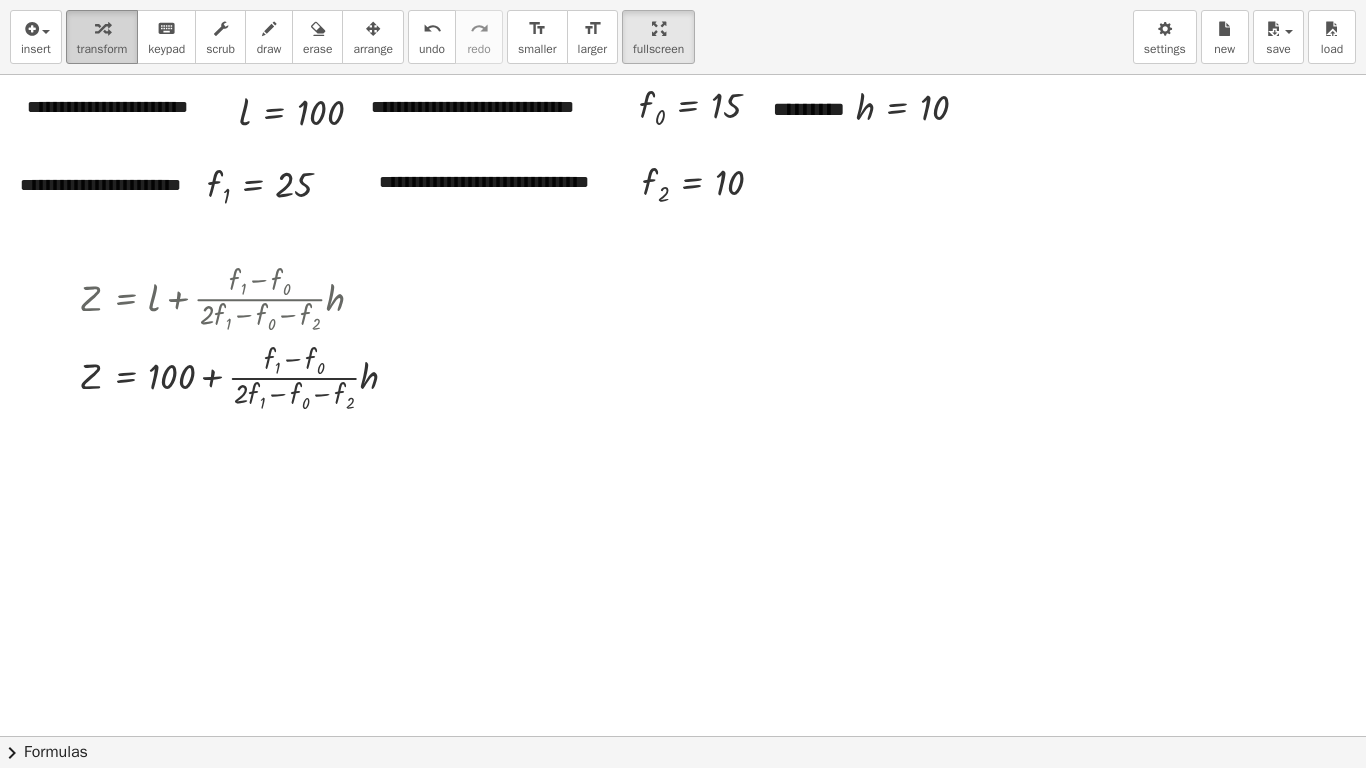 click at bounding box center (102, 28) 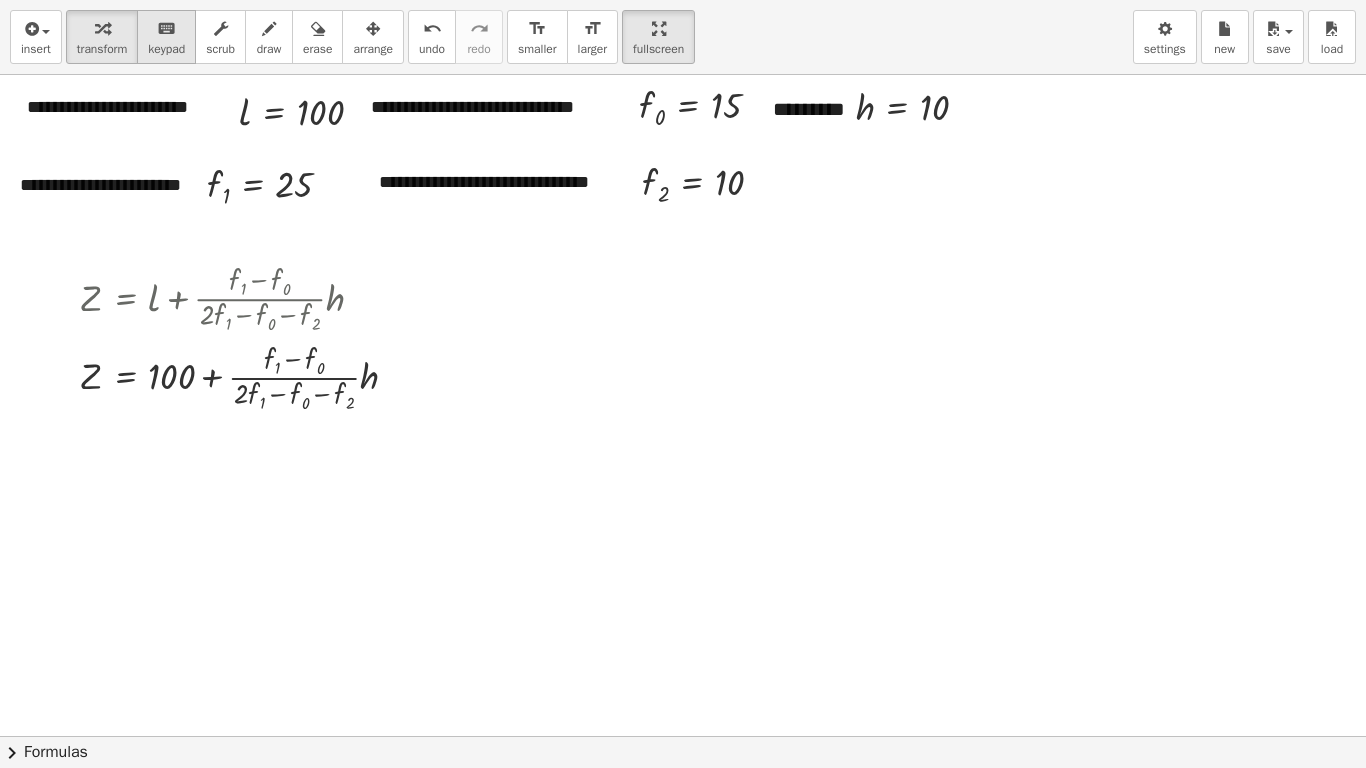click on "keyboard" at bounding box center [166, 29] 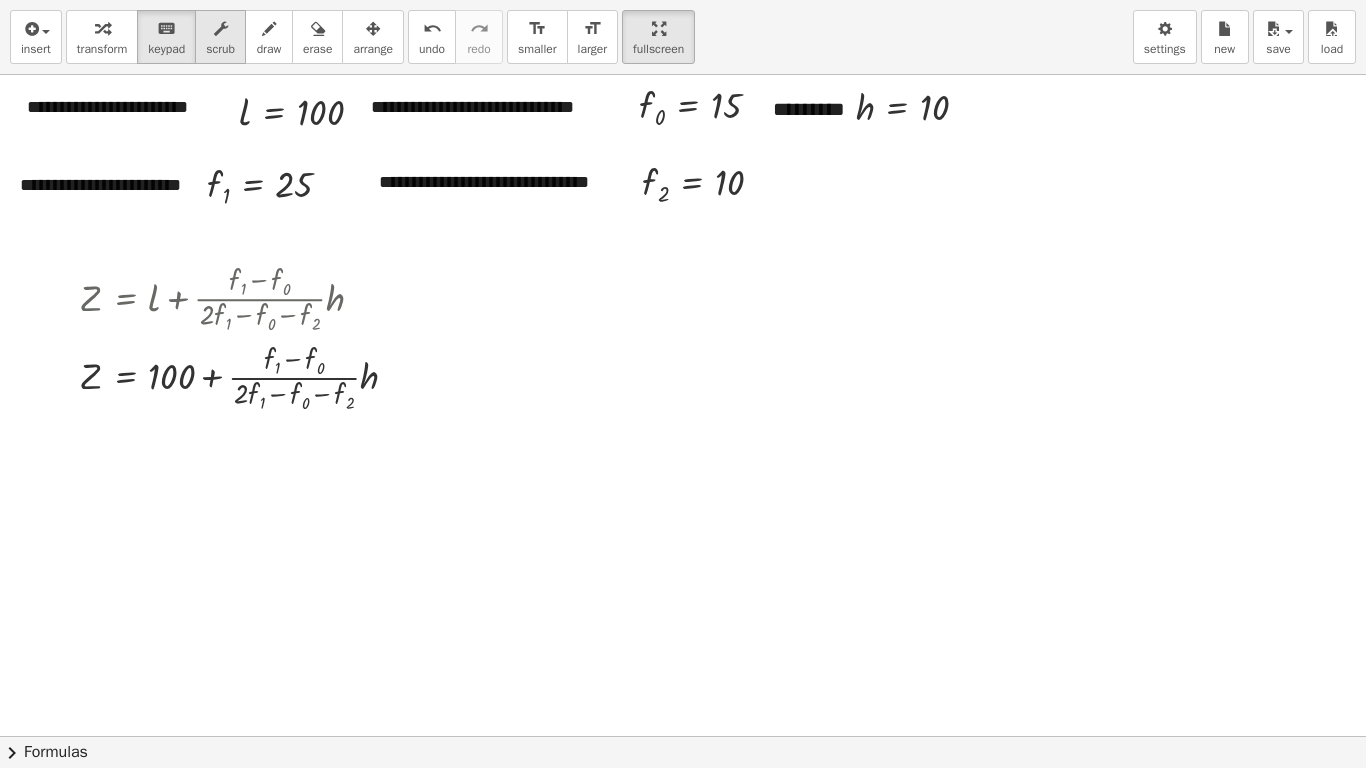 click on "scrub" at bounding box center [220, 49] 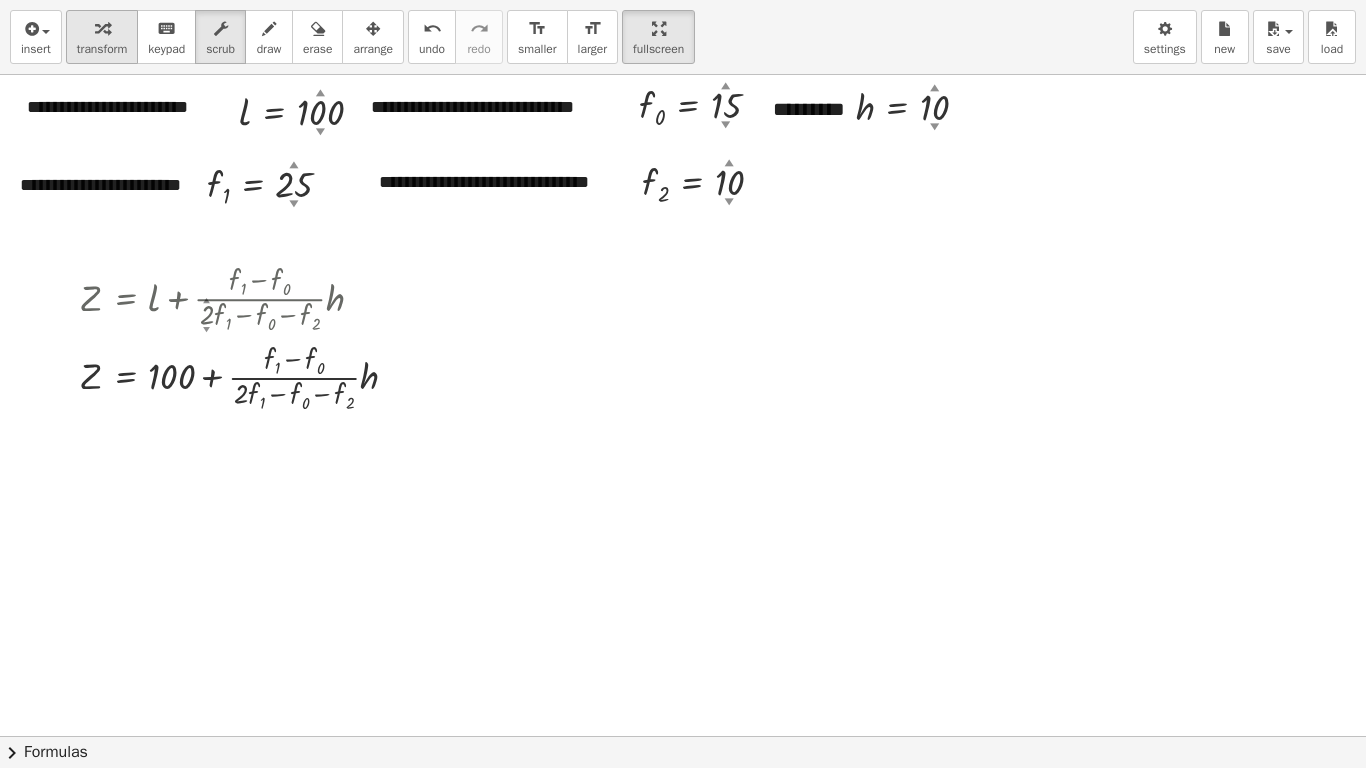 click at bounding box center (102, 28) 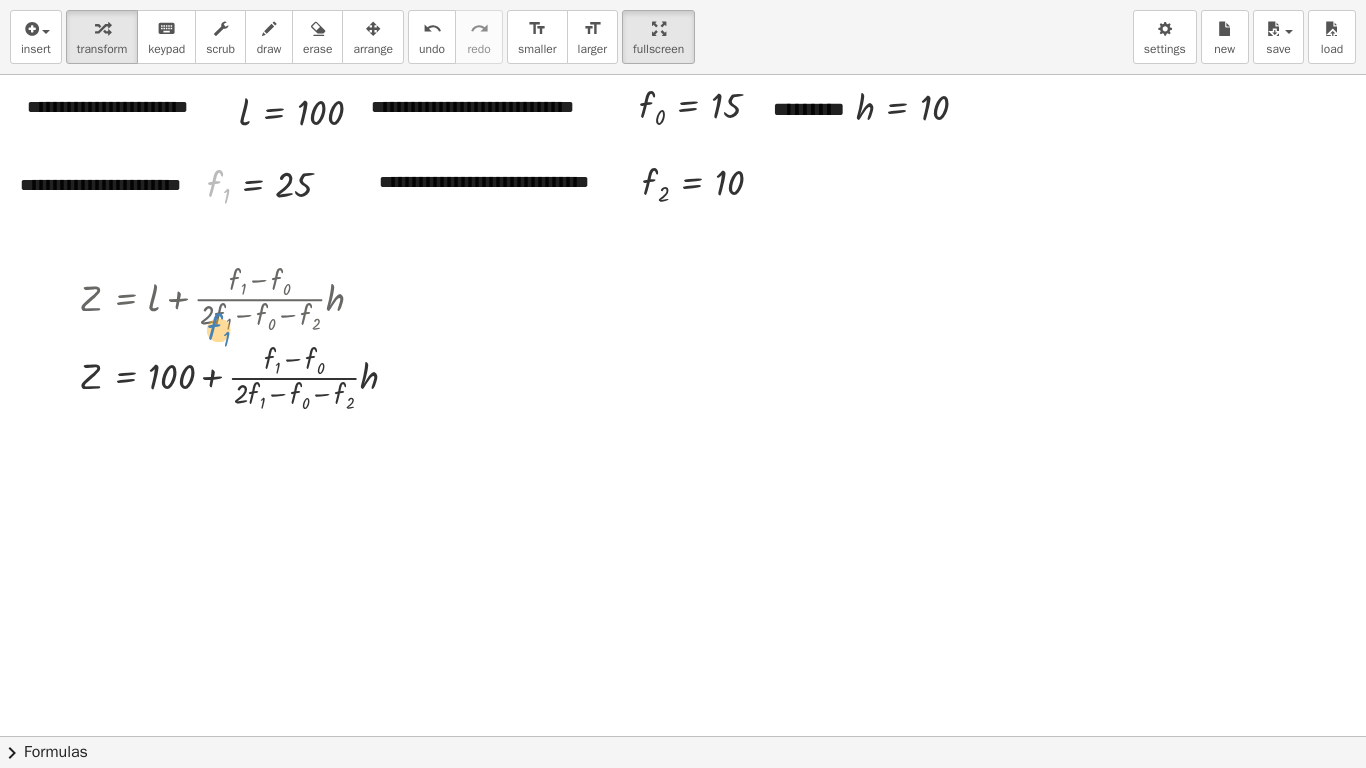 drag, startPoint x: 211, startPoint y: 182, endPoint x: 211, endPoint y: 325, distance: 143 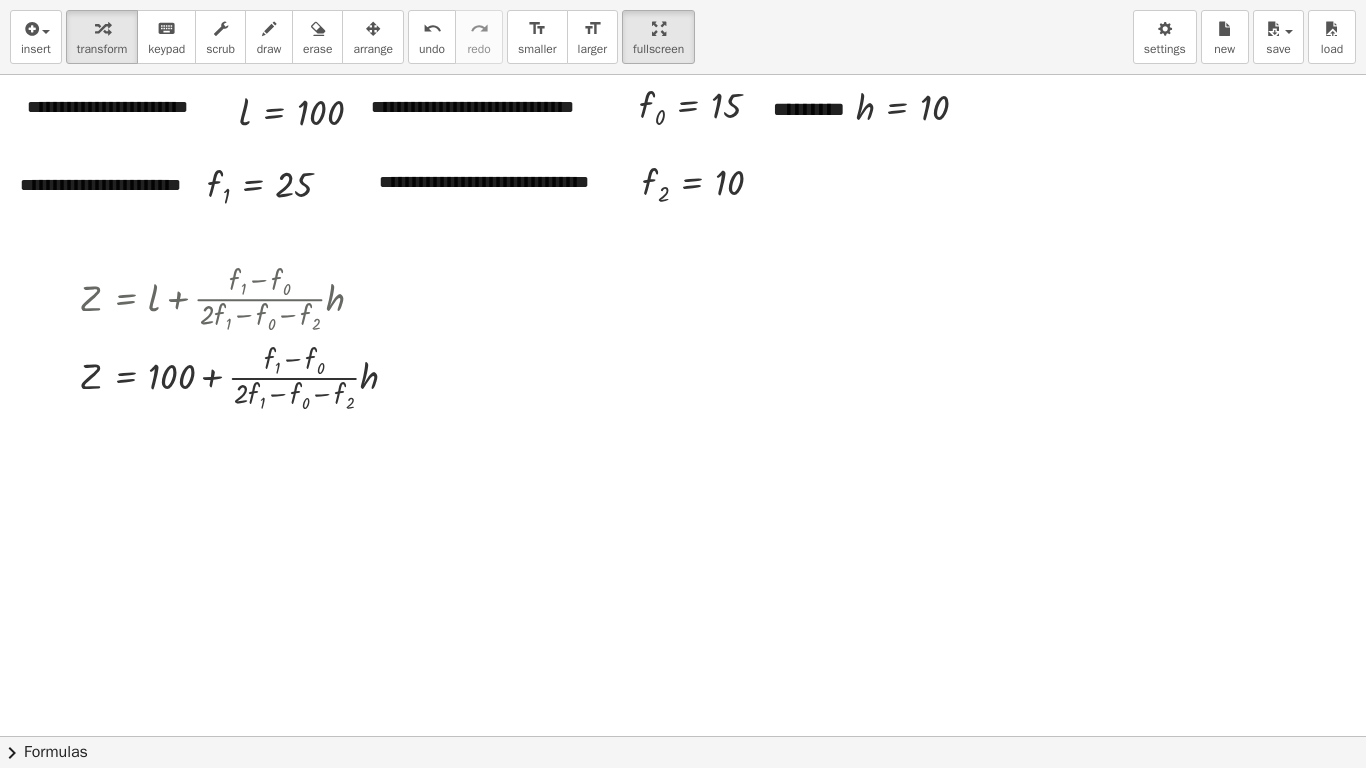 click at bounding box center [683, 736] 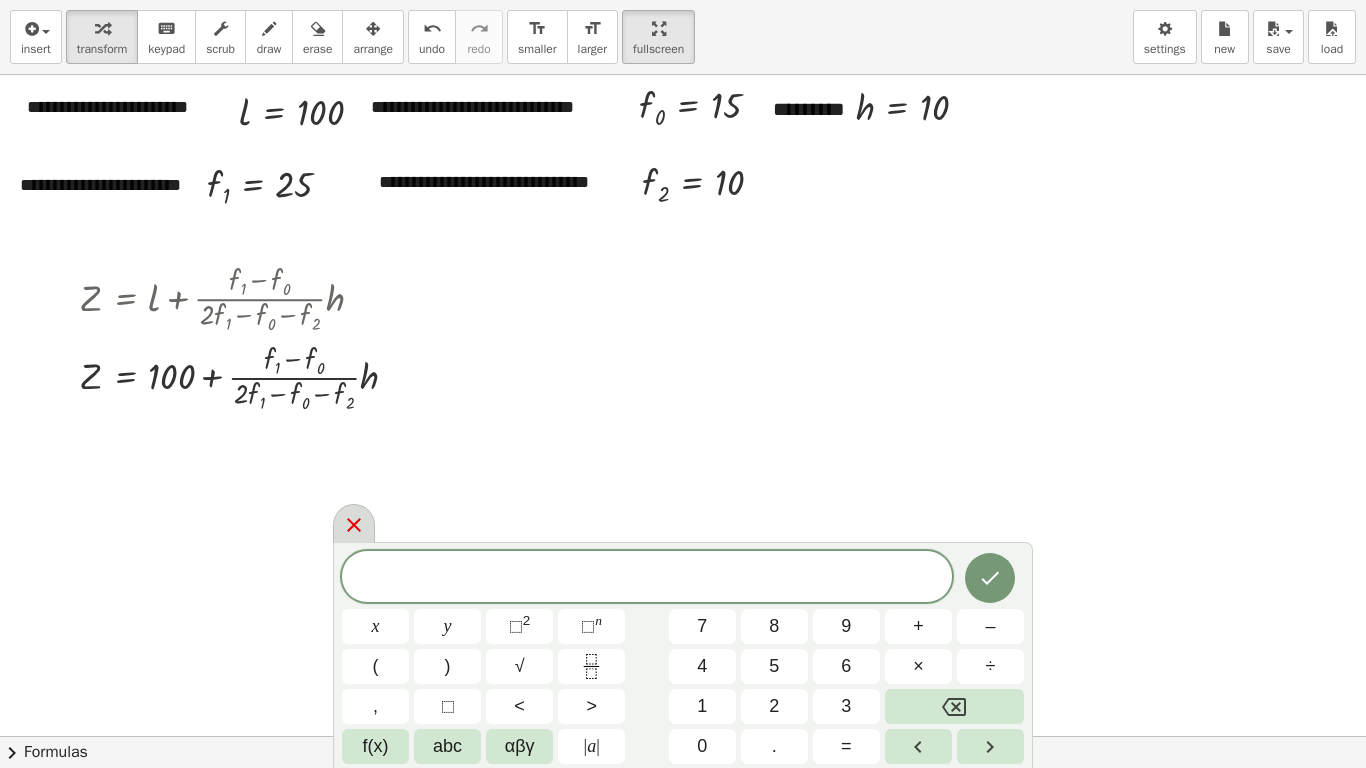 click 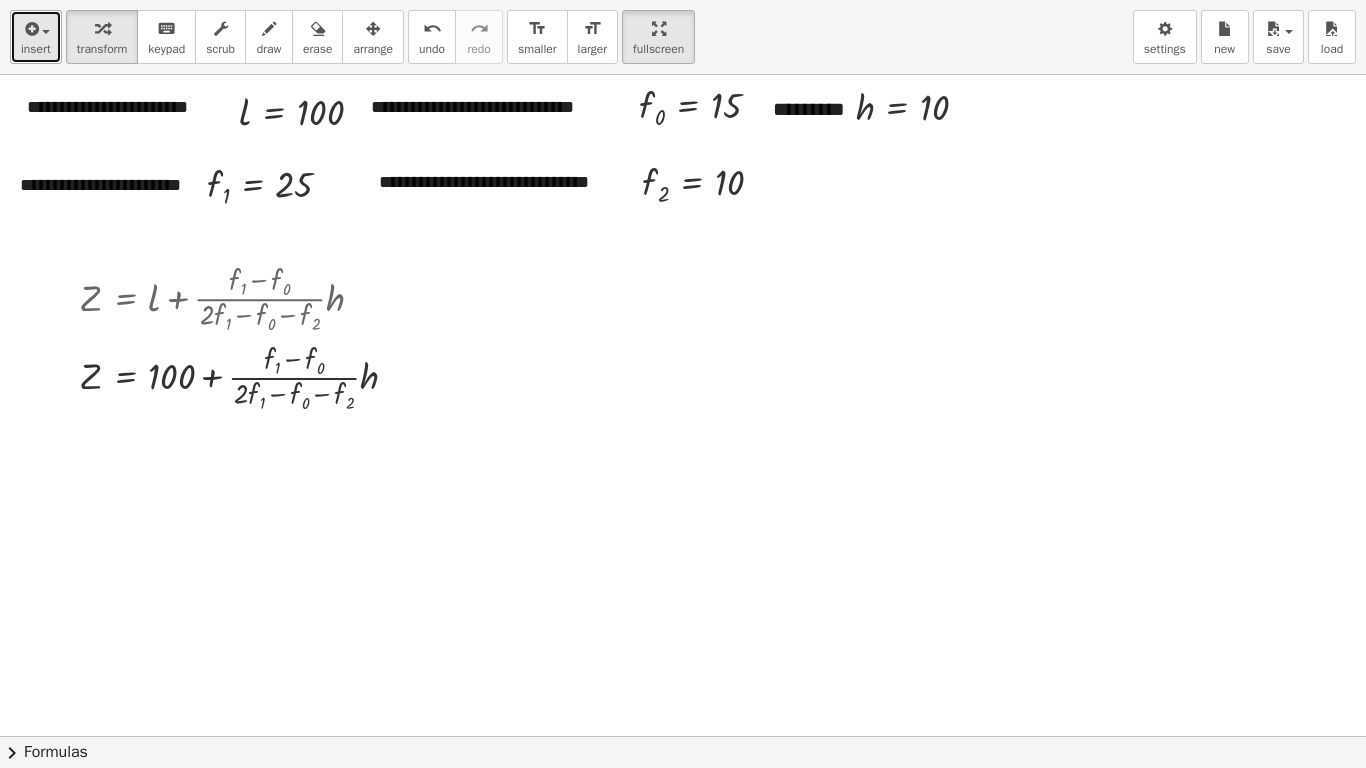 click at bounding box center [36, 28] 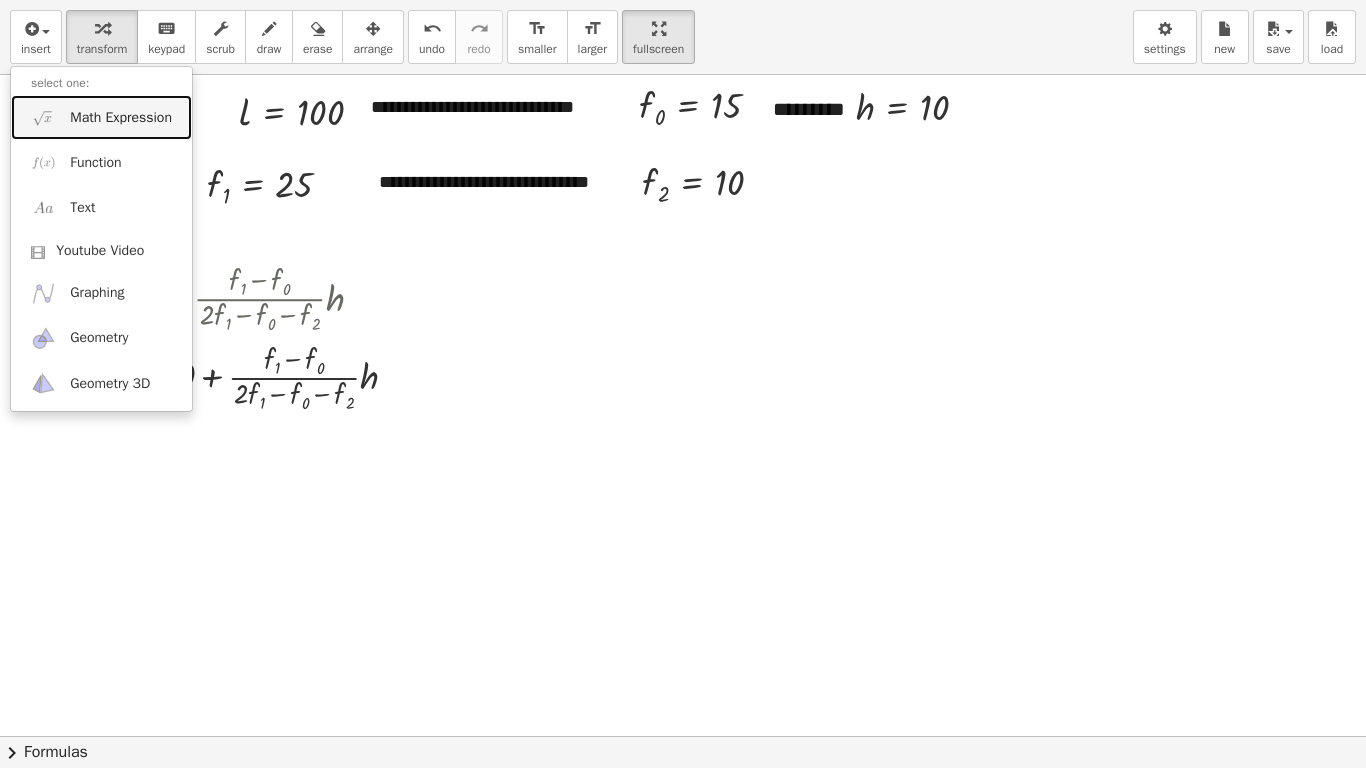 click on "Math Expression" at bounding box center [101, 117] 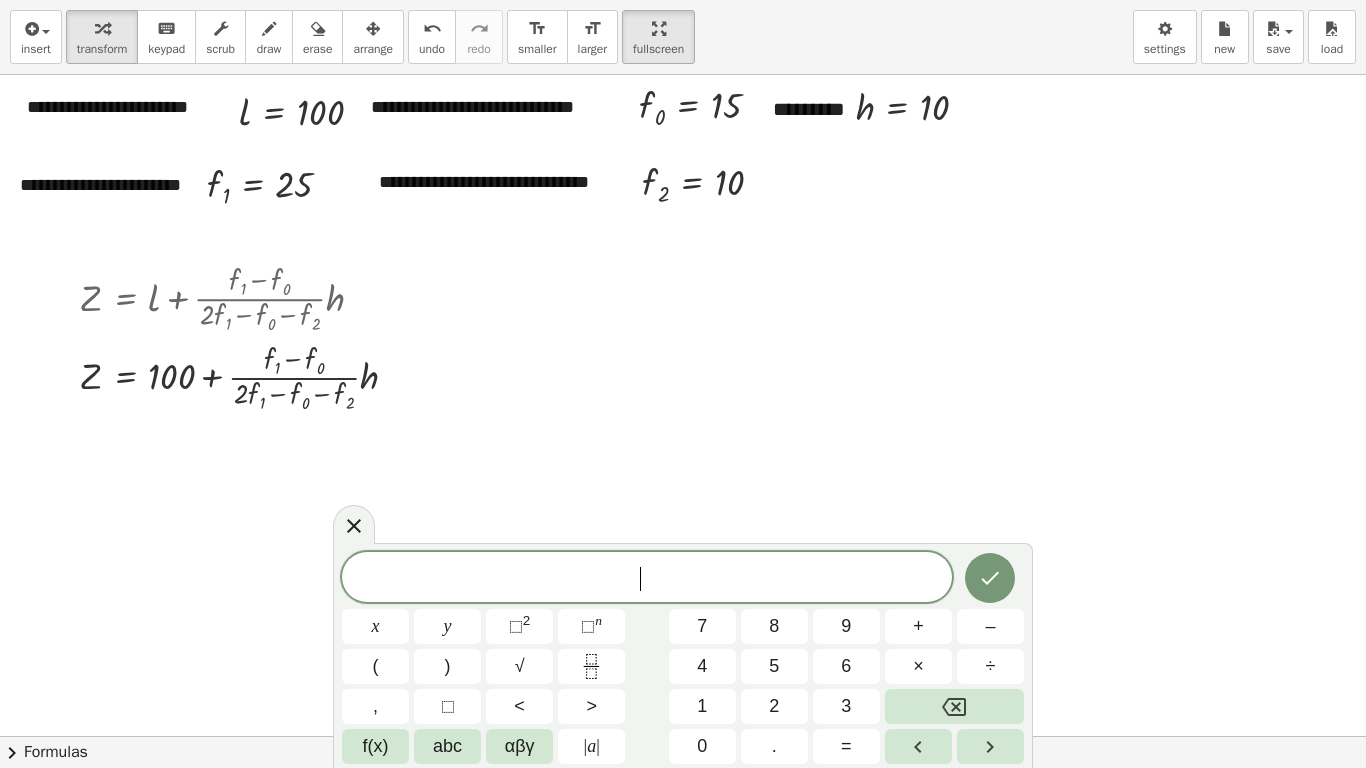 click at bounding box center (354, 524) 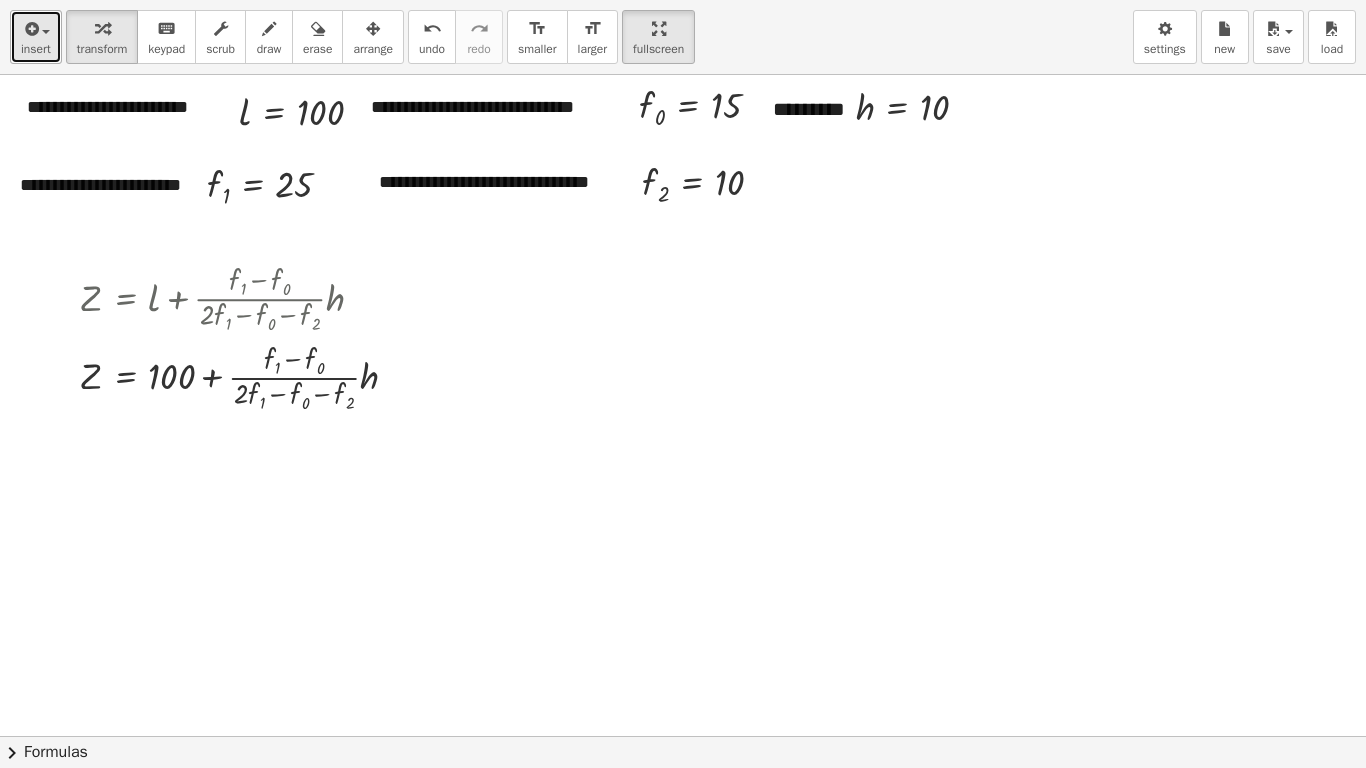 click at bounding box center (30, 29) 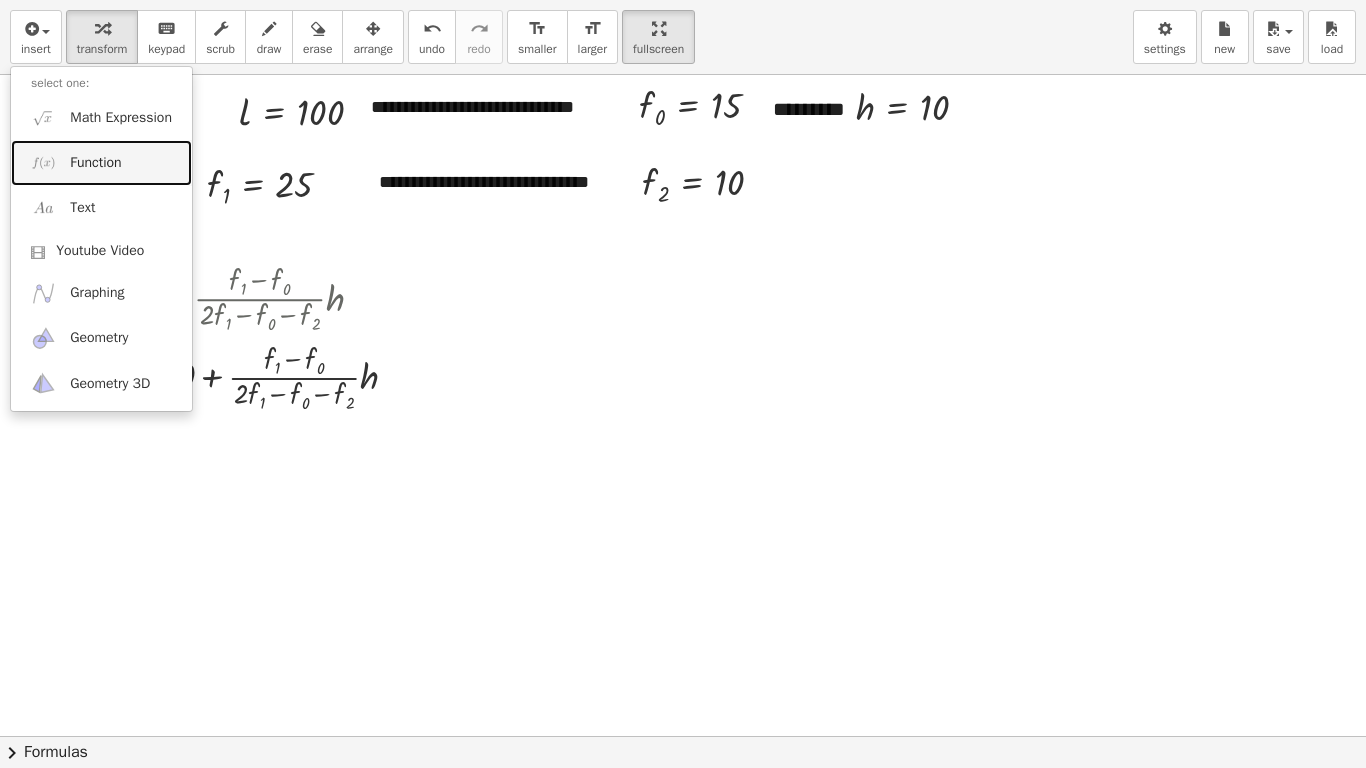 click at bounding box center [43, 162] 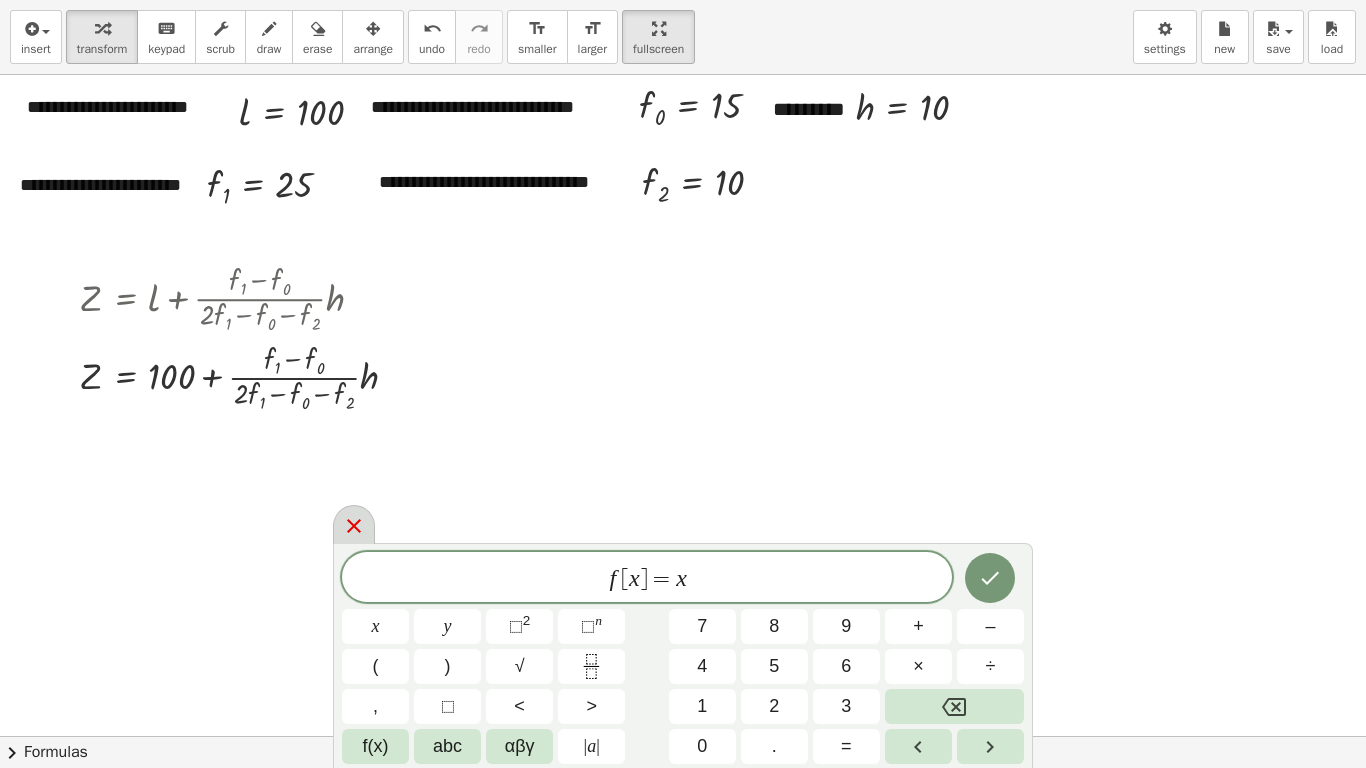 click 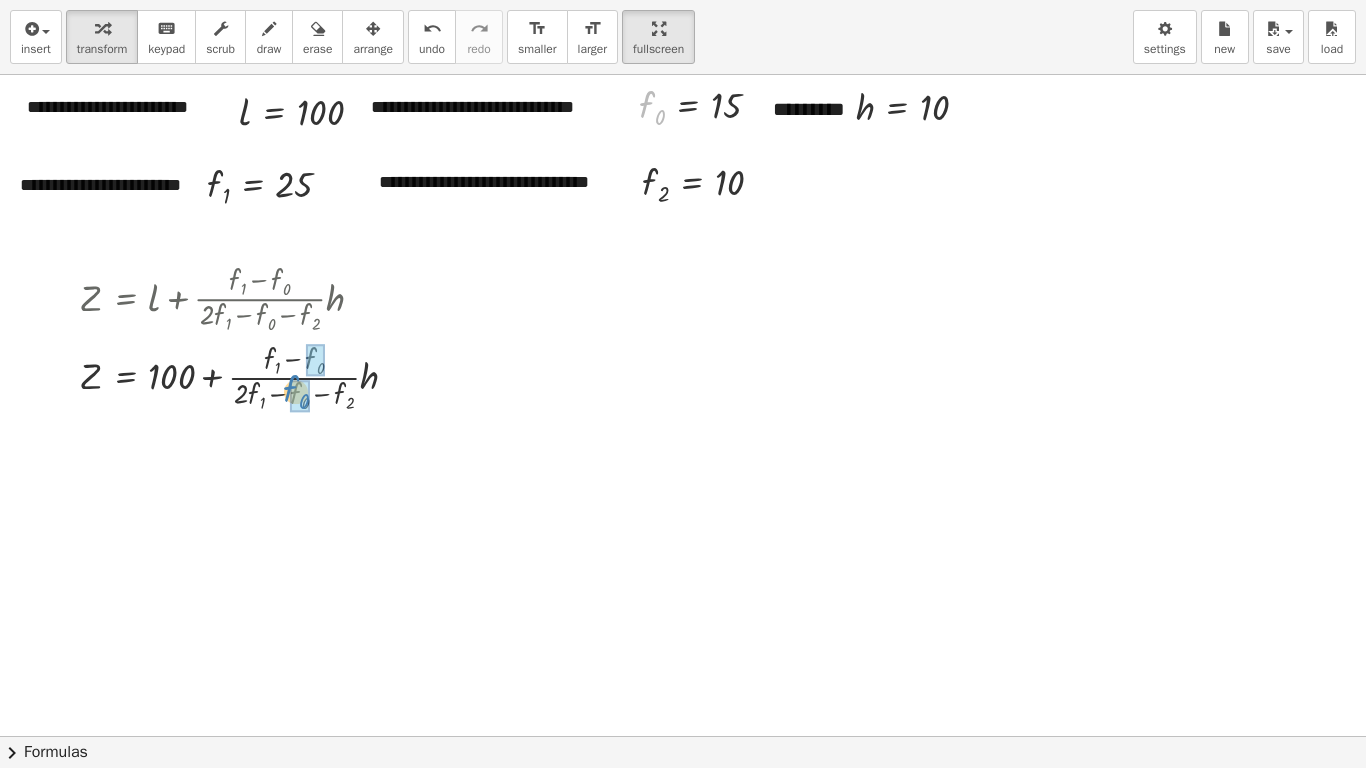 drag, startPoint x: 646, startPoint y: 106, endPoint x: 289, endPoint y: 391, distance: 456.8085 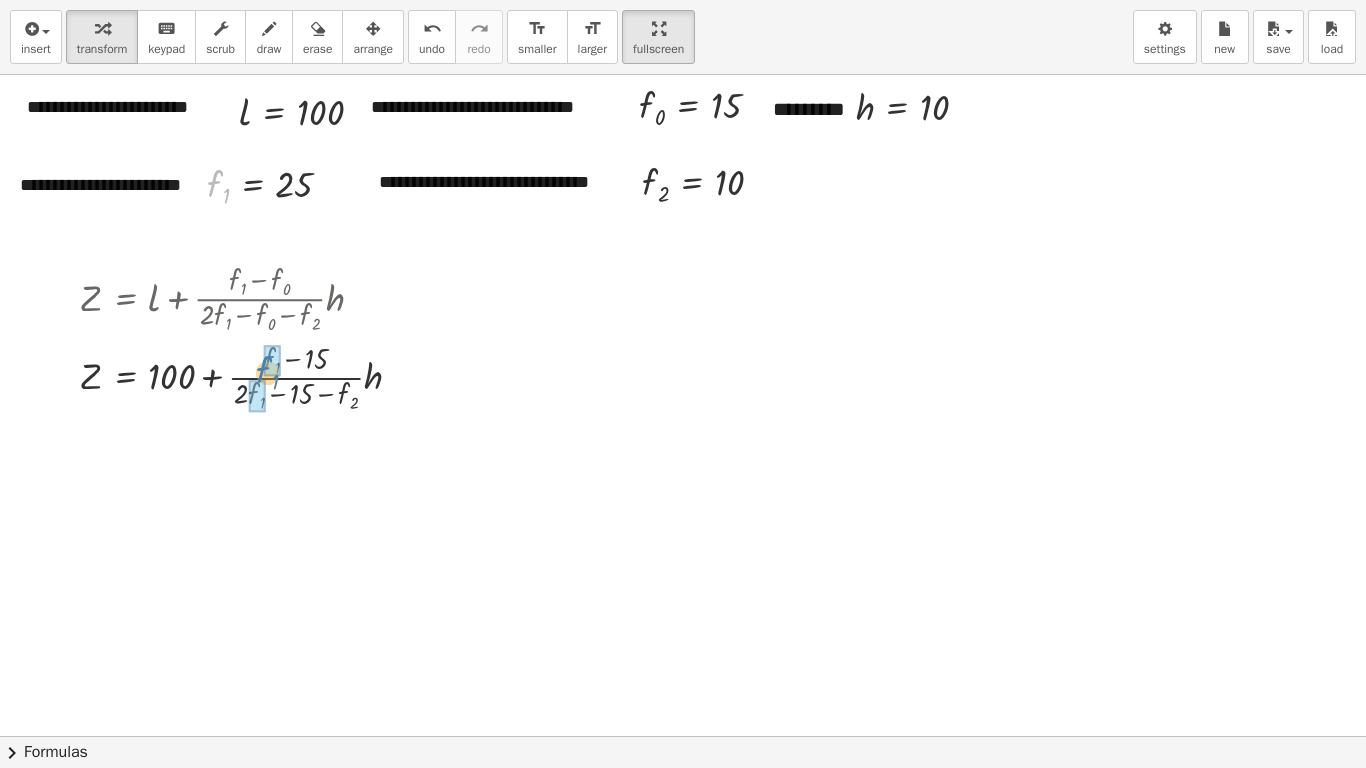 drag, startPoint x: 220, startPoint y: 188, endPoint x: 269, endPoint y: 374, distance: 192.34604 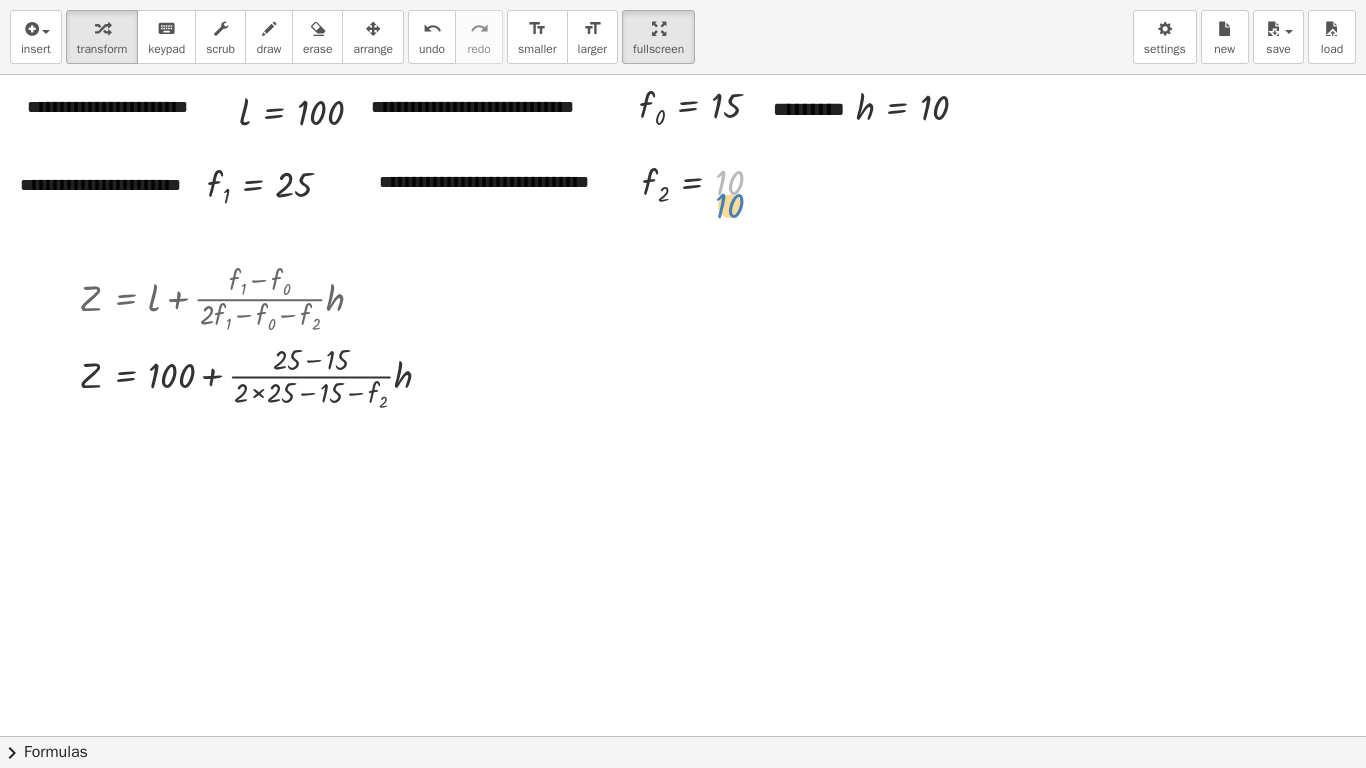 drag, startPoint x: 729, startPoint y: 182, endPoint x: 729, endPoint y: 205, distance: 23 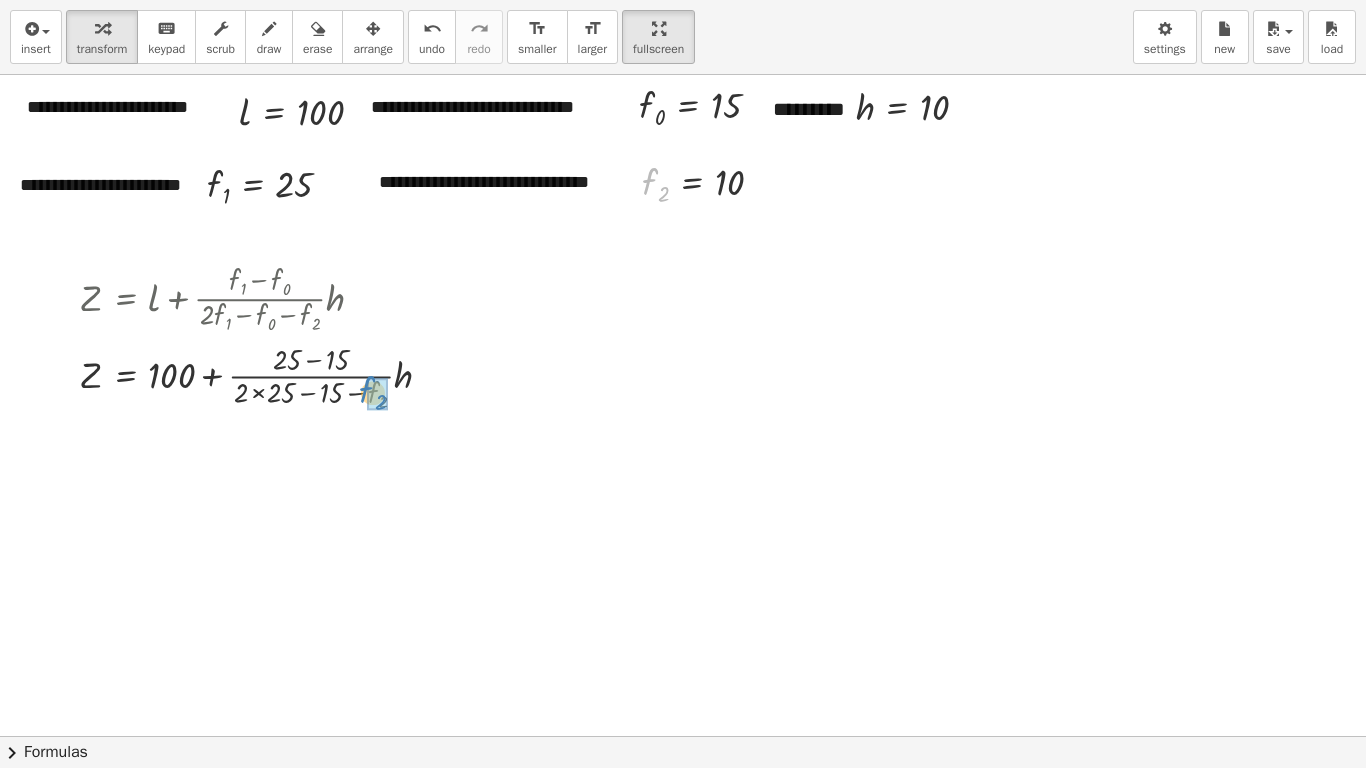 drag, startPoint x: 650, startPoint y: 194, endPoint x: 367, endPoint y: 402, distance: 351.21646 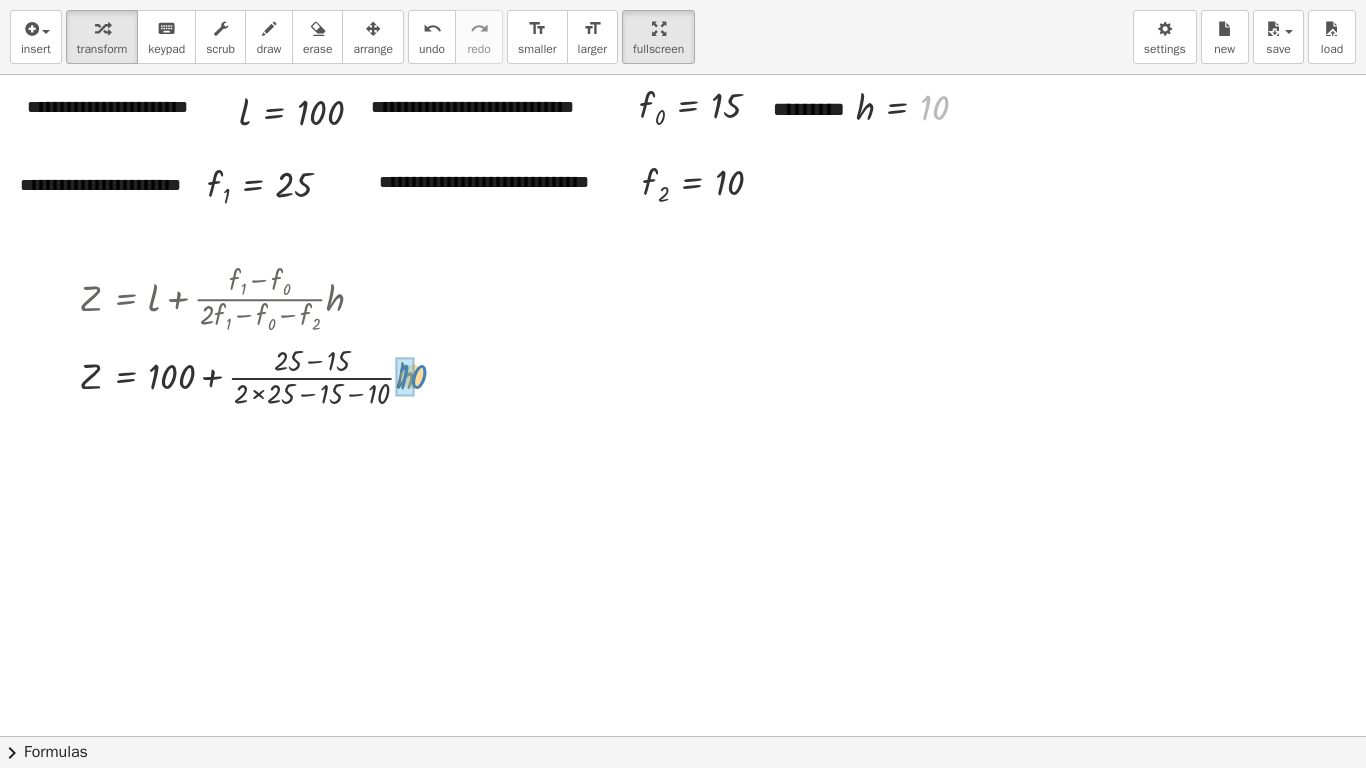 drag, startPoint x: 939, startPoint y: 112, endPoint x: 420, endPoint y: 382, distance: 585.03076 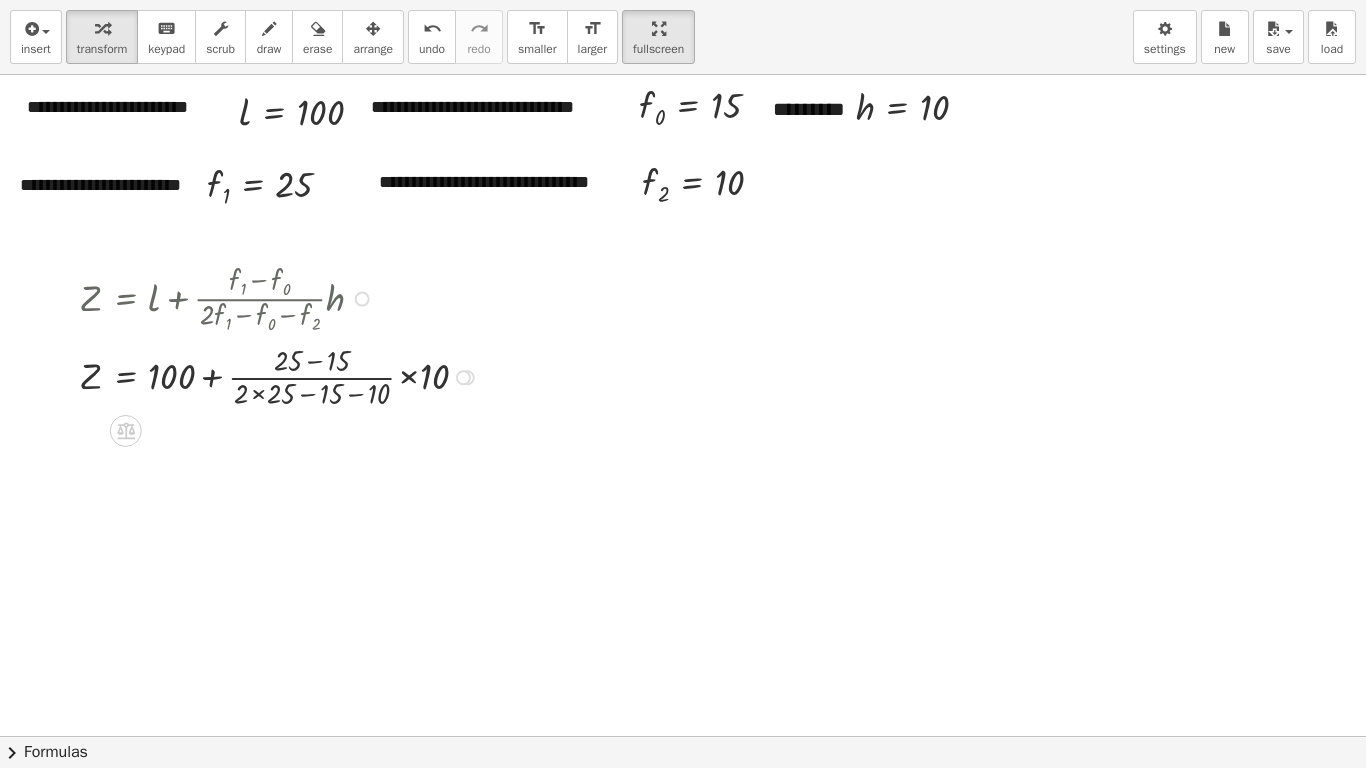 click at bounding box center [282, 375] 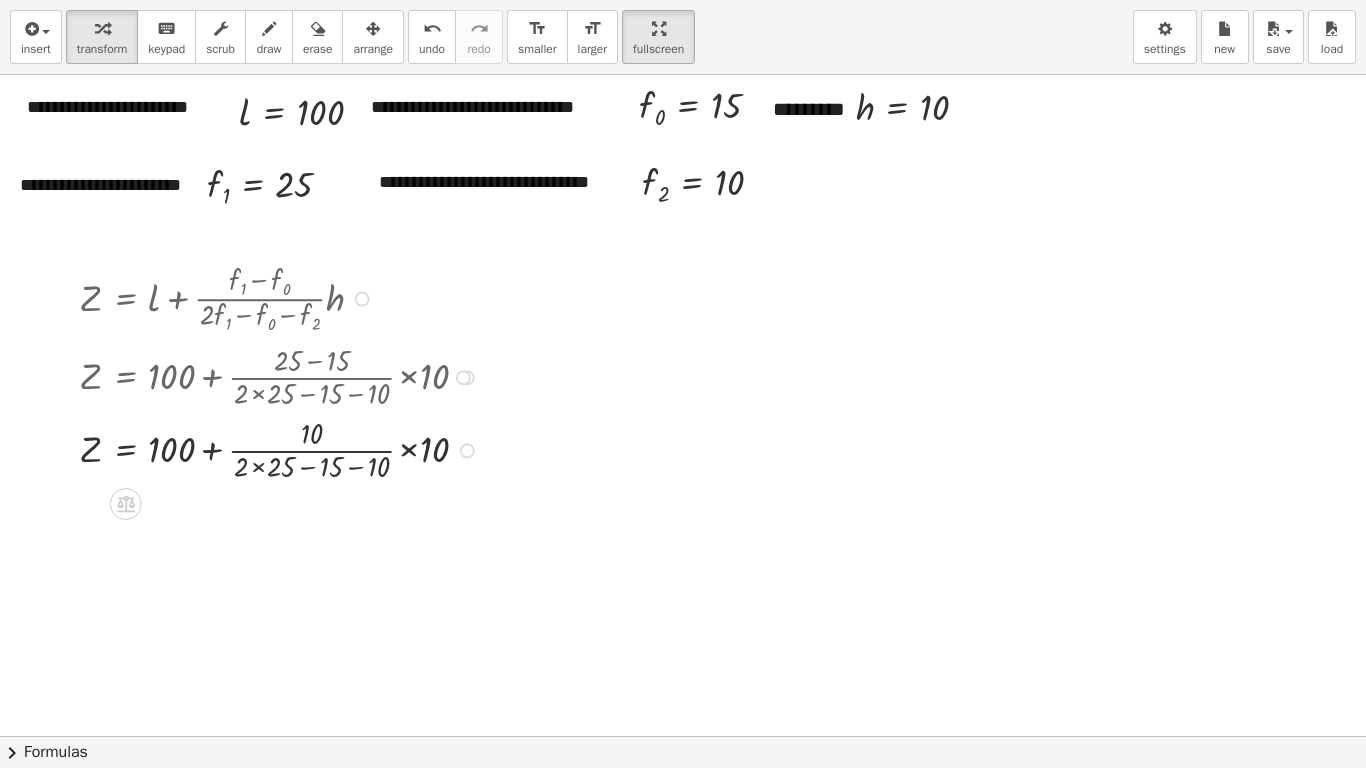 click at bounding box center [282, 449] 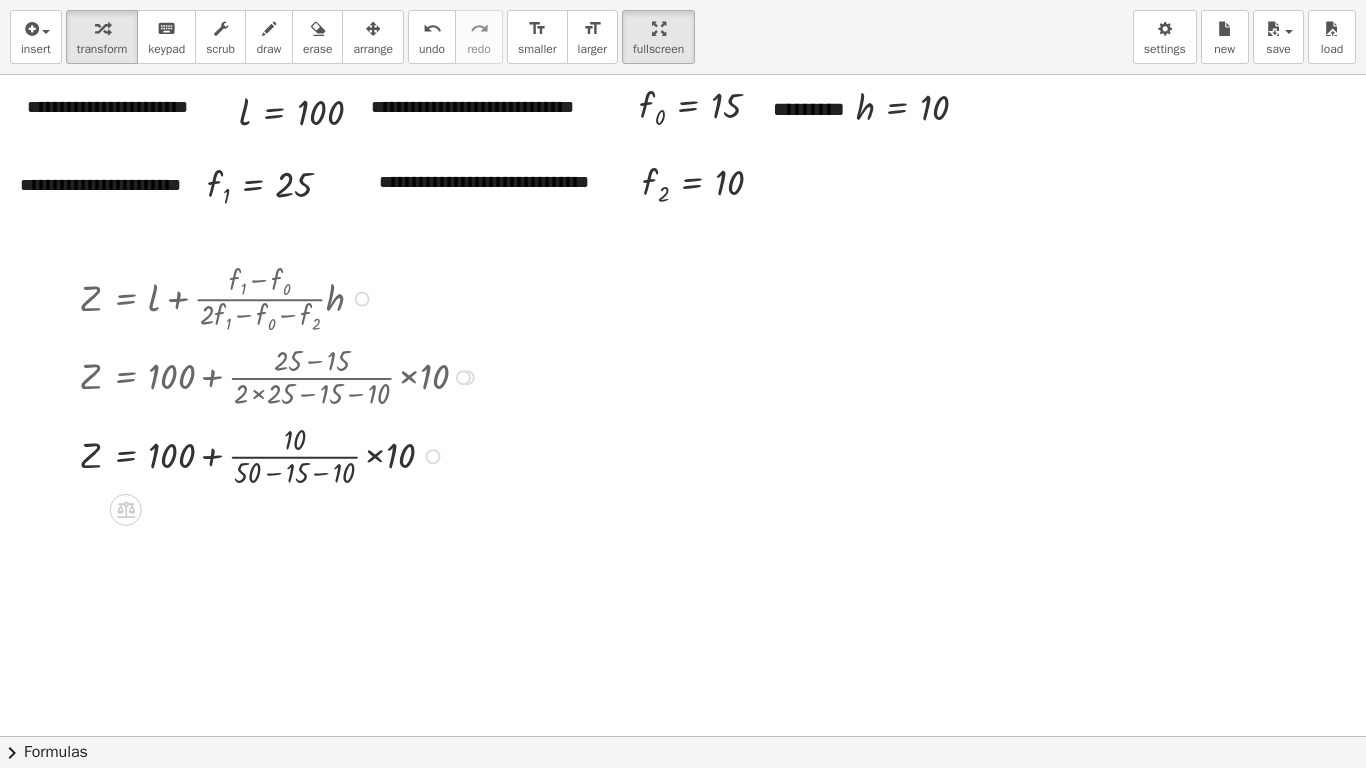 drag, startPoint x: 439, startPoint y: 527, endPoint x: 454, endPoint y: 448, distance: 80.411446 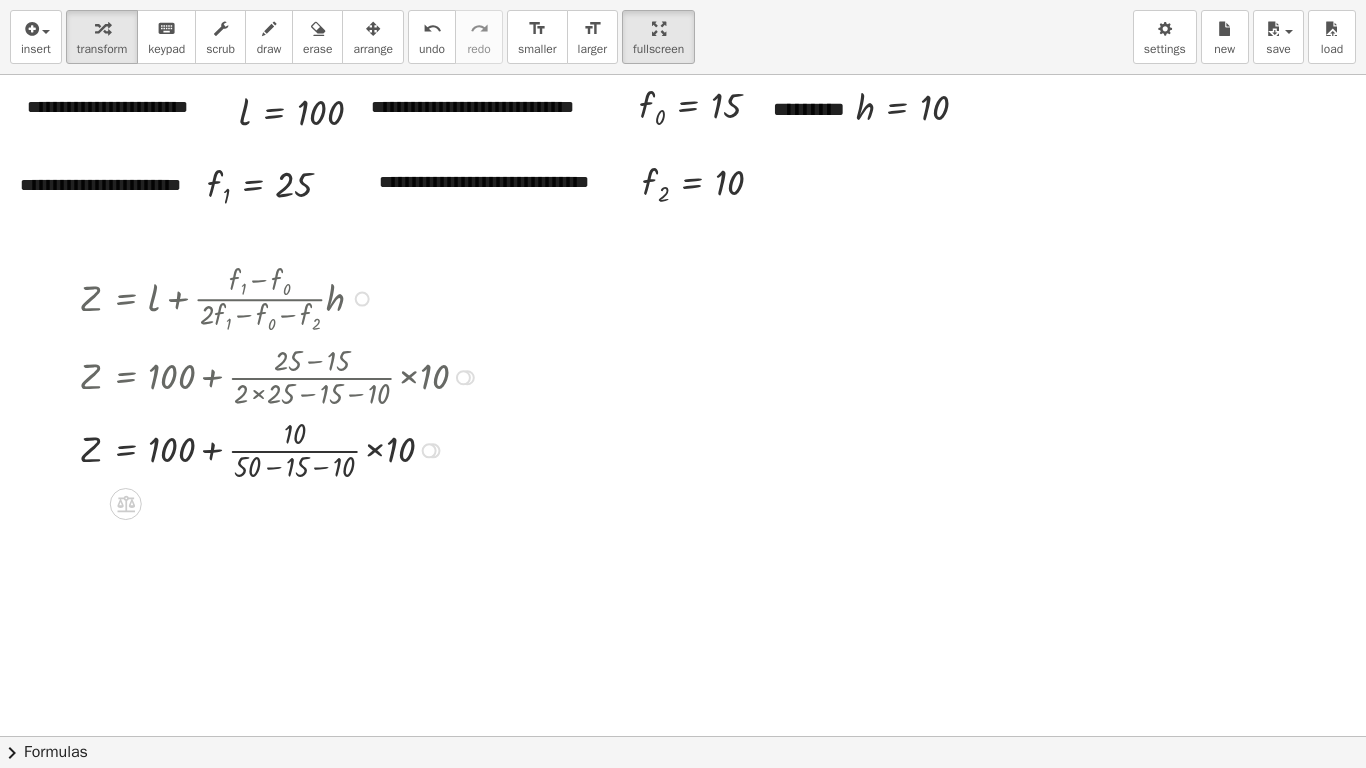 click at bounding box center (429, 450) 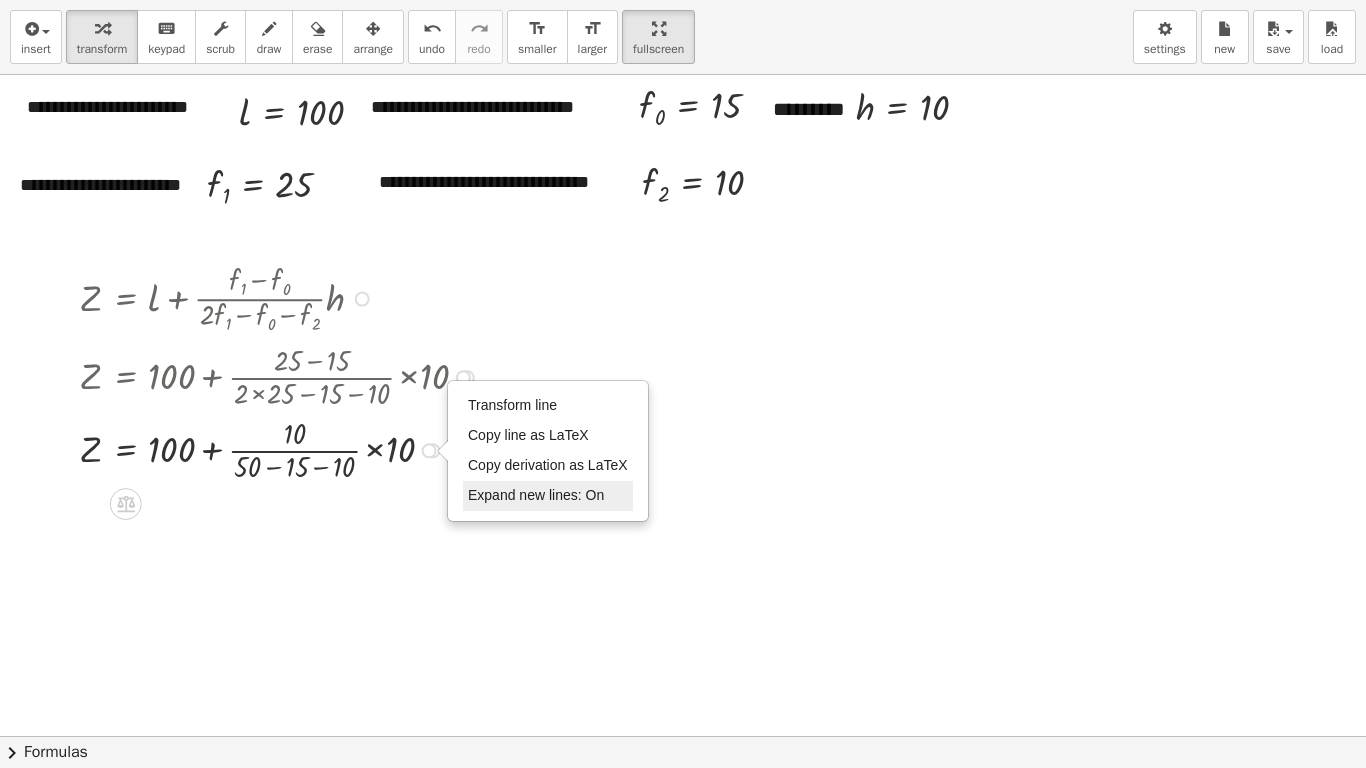 click on "Expand new lines: On" at bounding box center [536, 495] 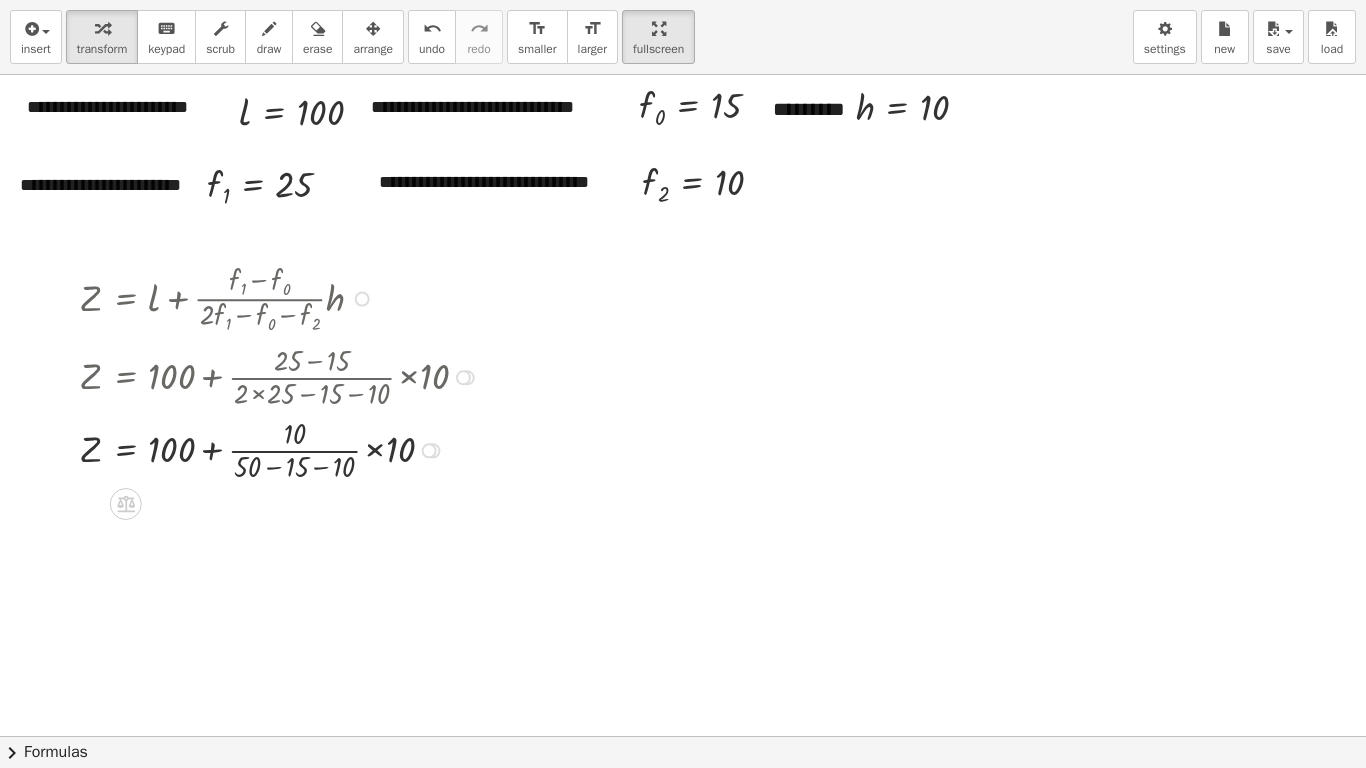click at bounding box center (282, 449) 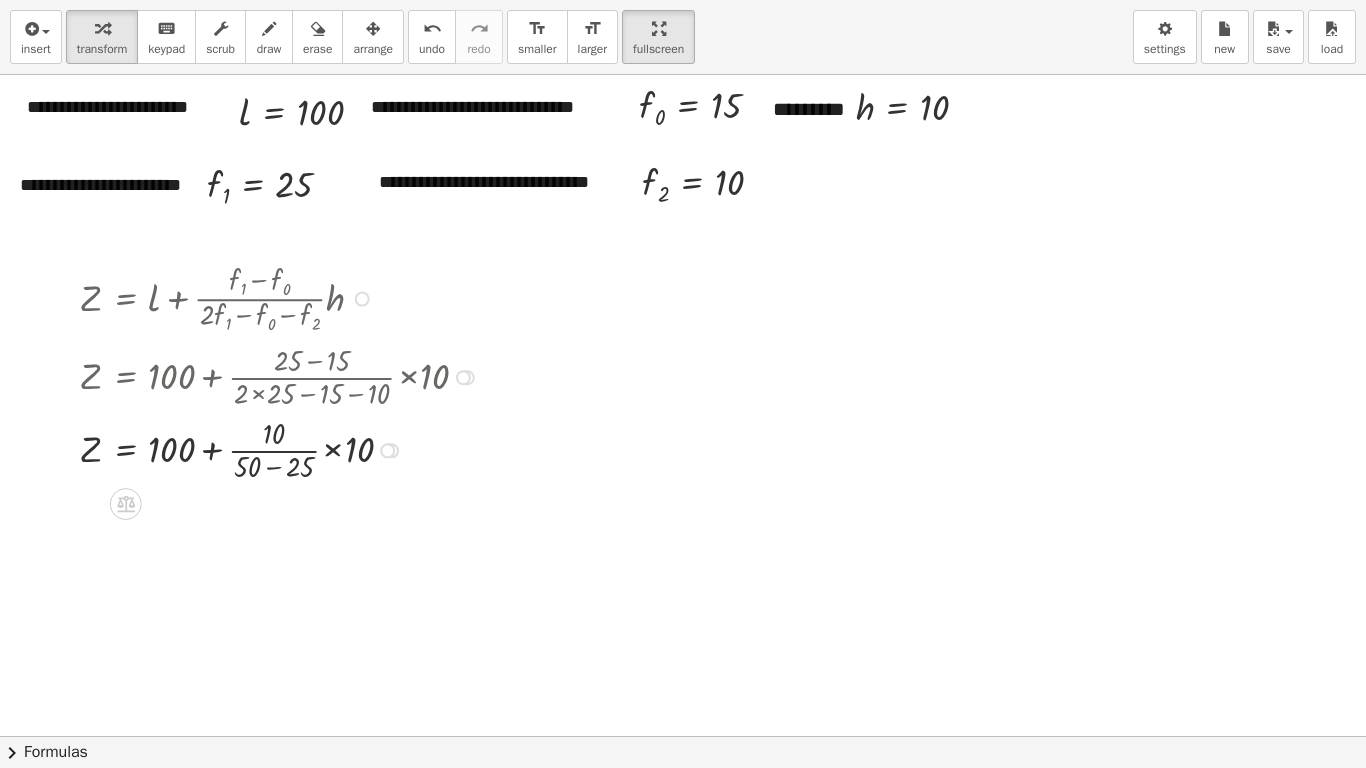 click on "Transform line Copy line as LaTeX Copy derivation as LaTeX Expand new lines: On" at bounding box center (387, 450) 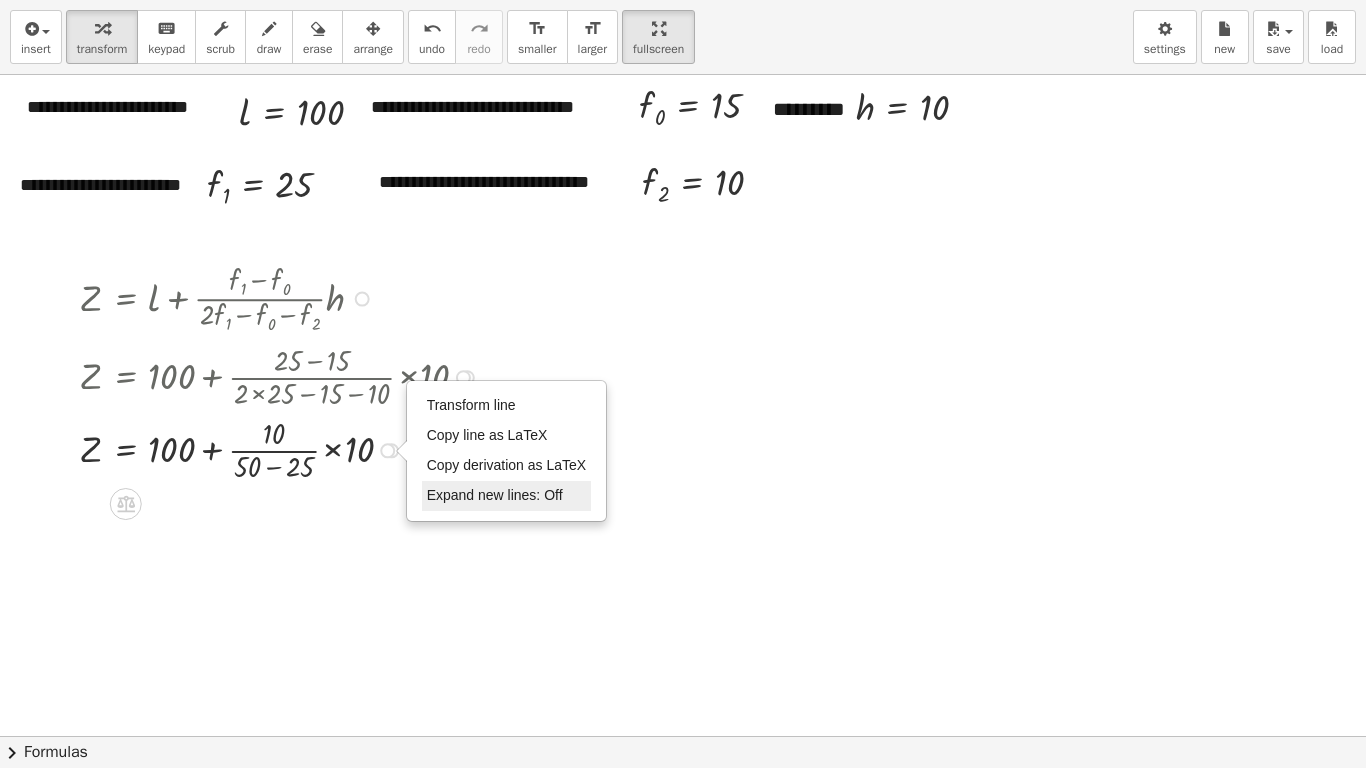 click on "Expand new lines: Off" at bounding box center [507, 496] 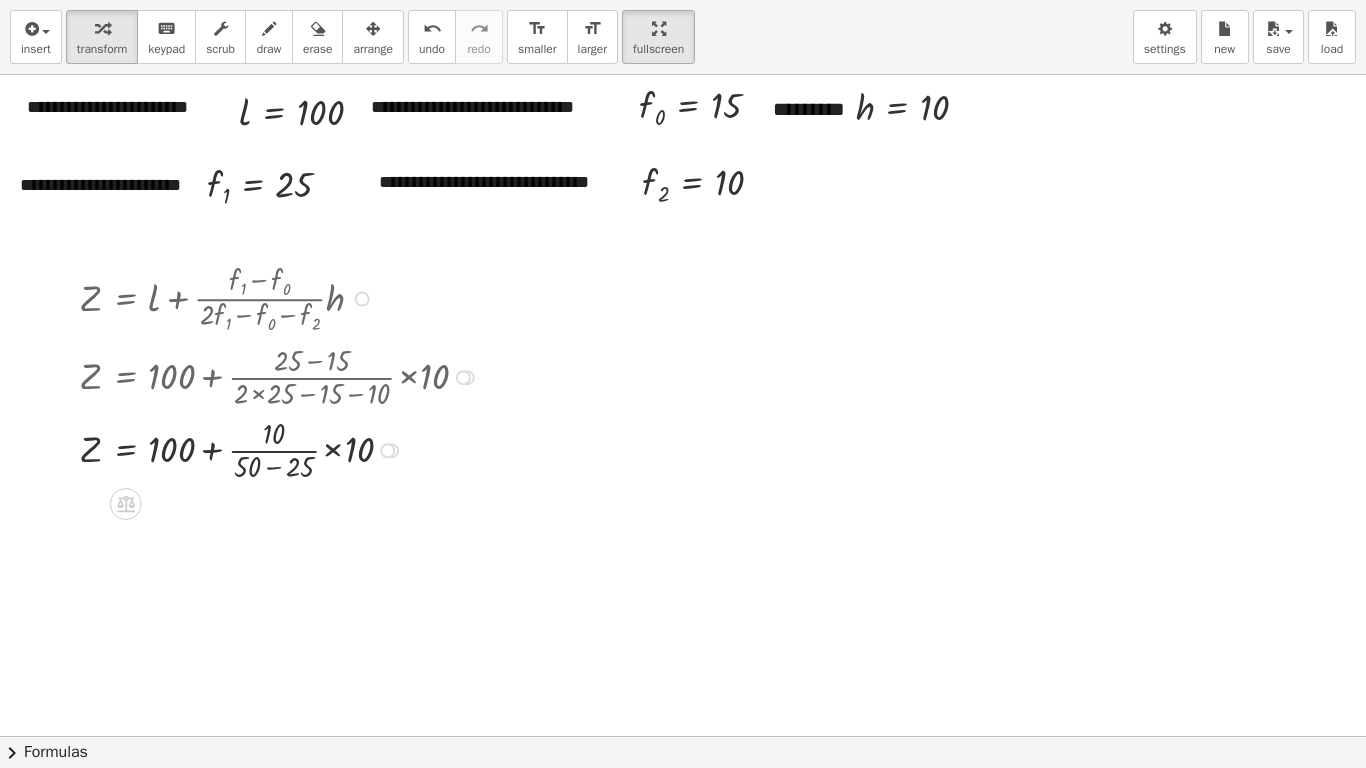 click at bounding box center (282, 449) 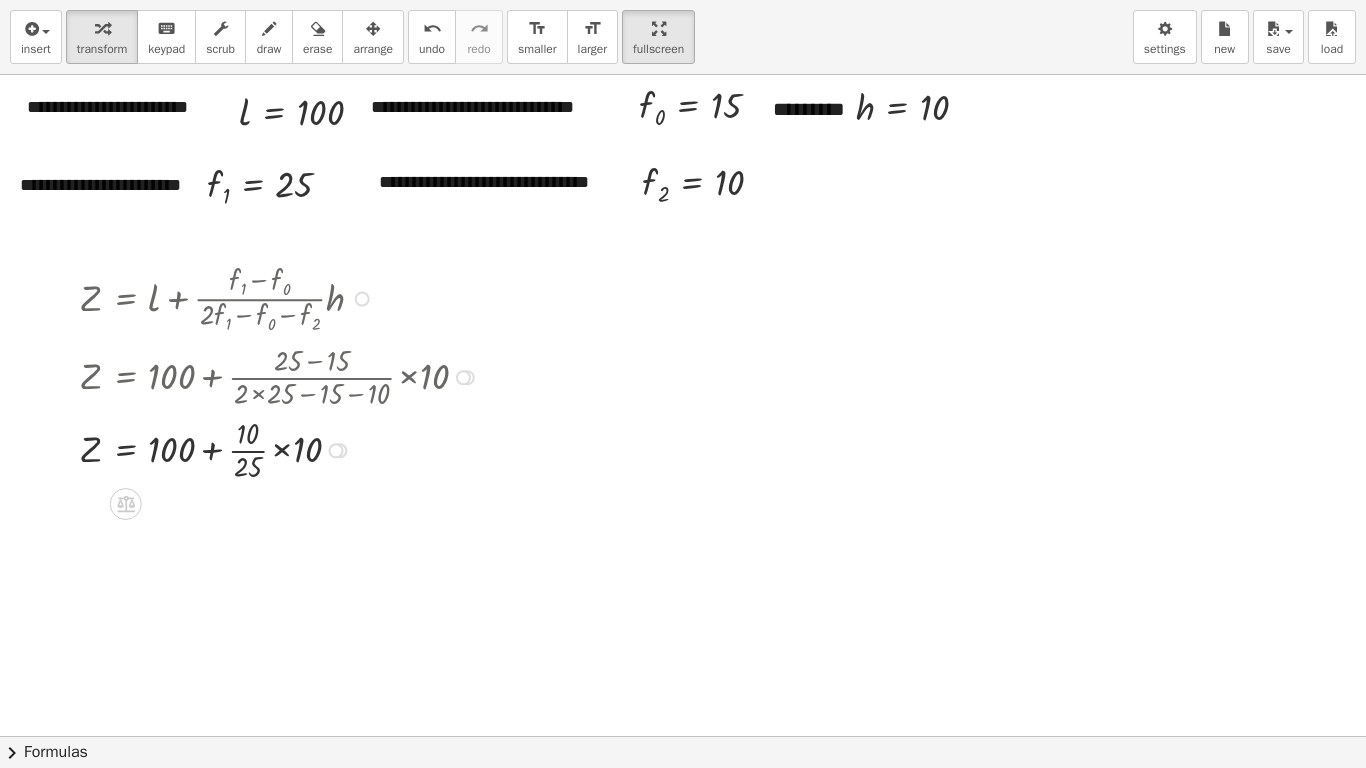 click on "Transform line Copy line as LaTeX Copy derivation as LaTeX Expand new lines: Off" at bounding box center (336, 450) 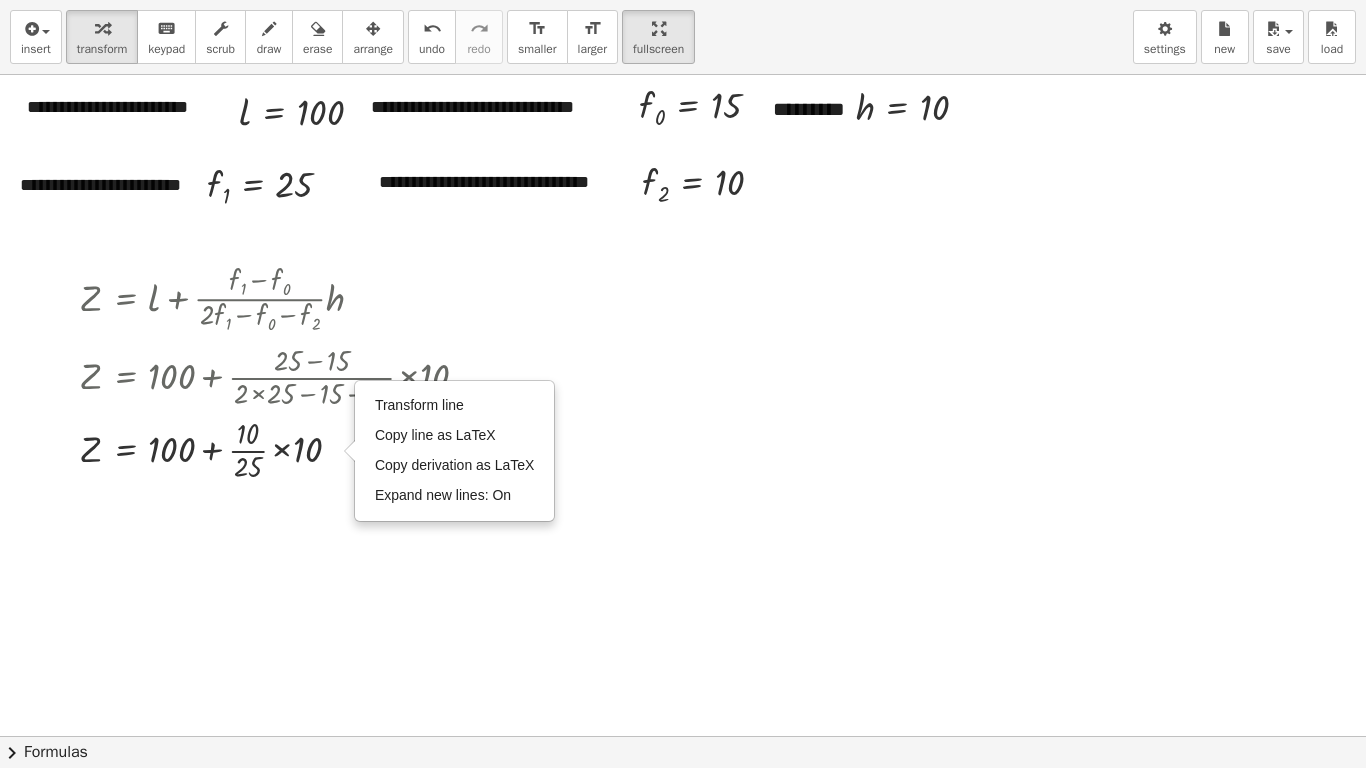 click at bounding box center [683, 736] 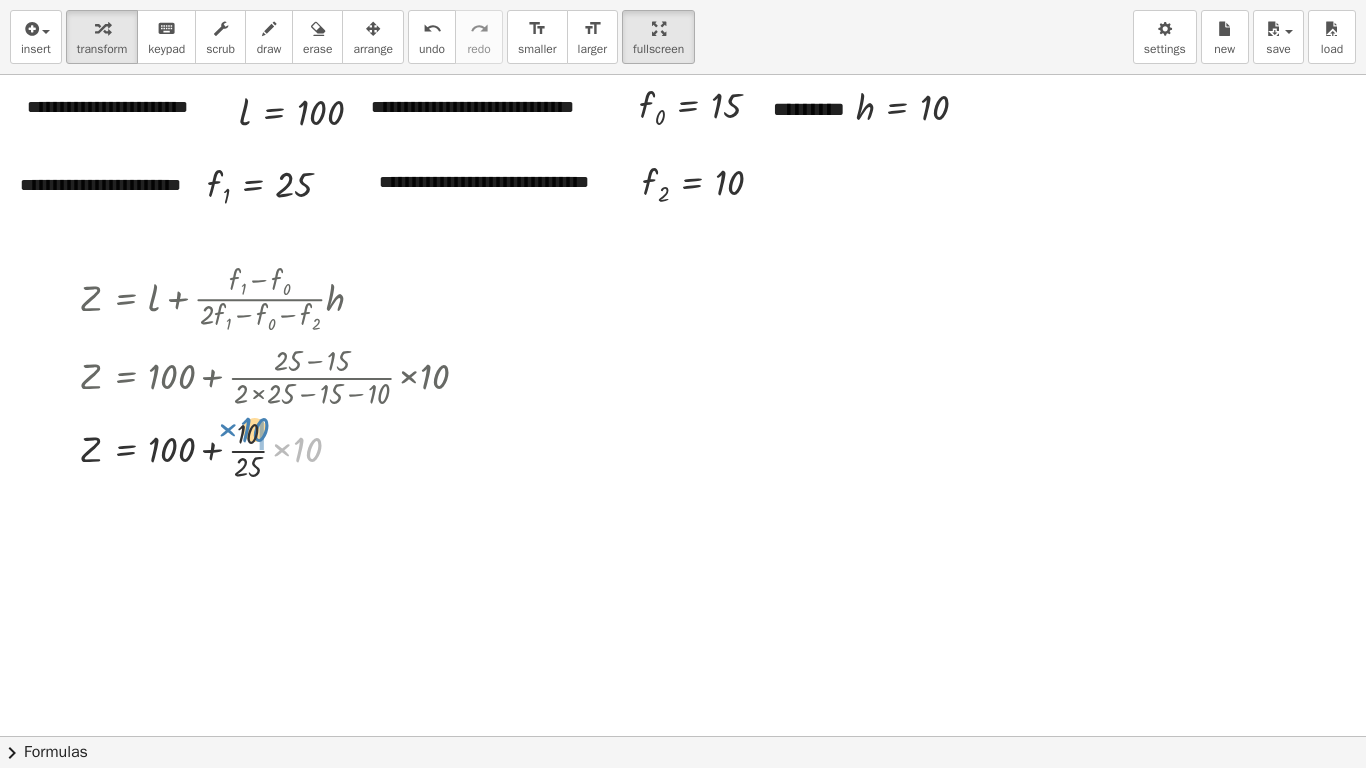 drag, startPoint x: 303, startPoint y: 453, endPoint x: 250, endPoint y: 433, distance: 56.648037 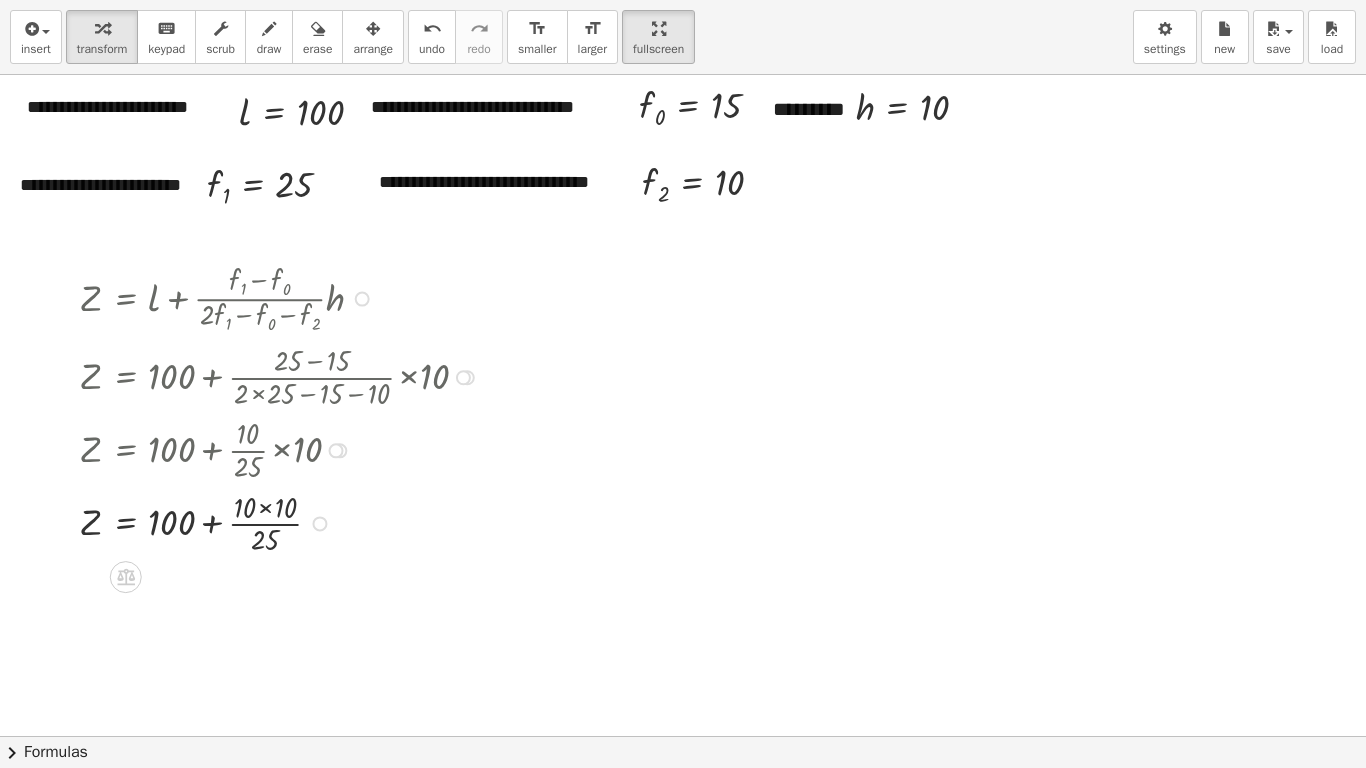 click at bounding box center [282, 522] 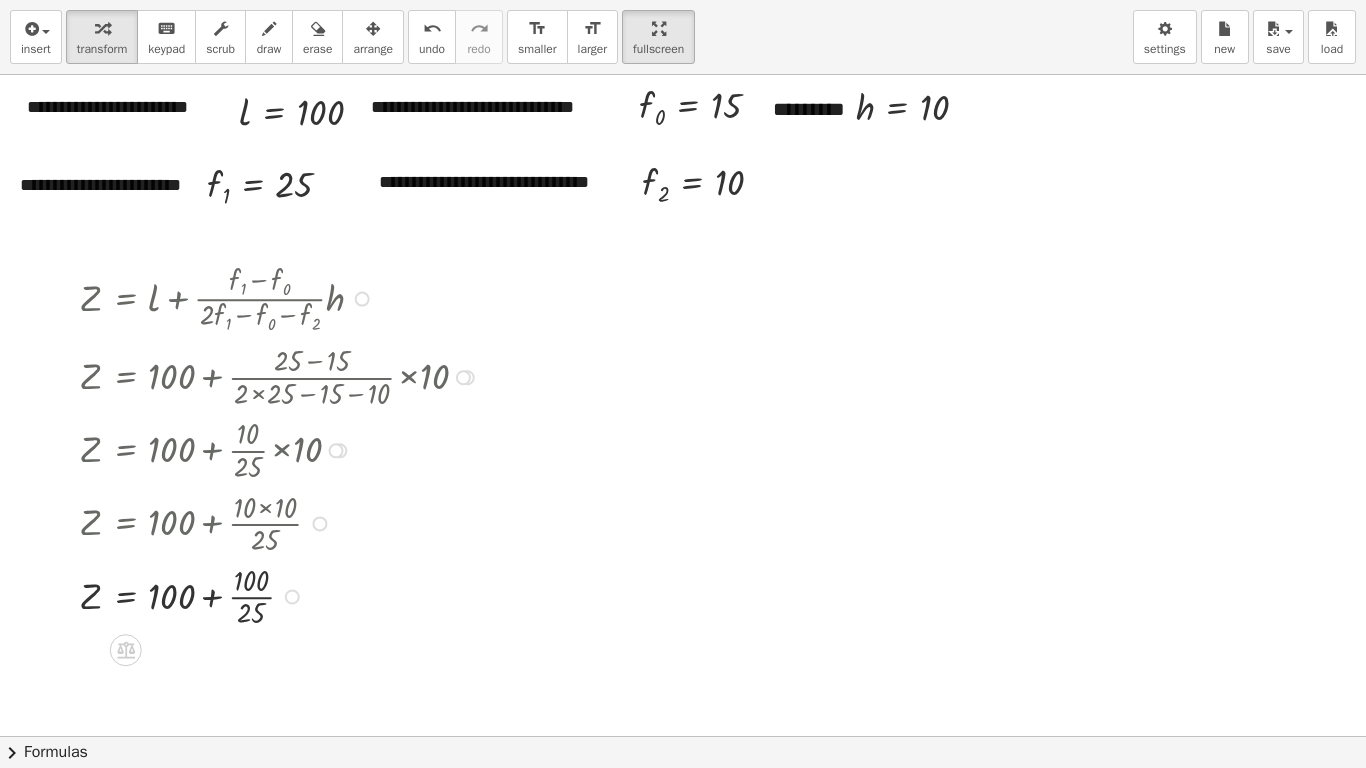 click at bounding box center (319, 523) 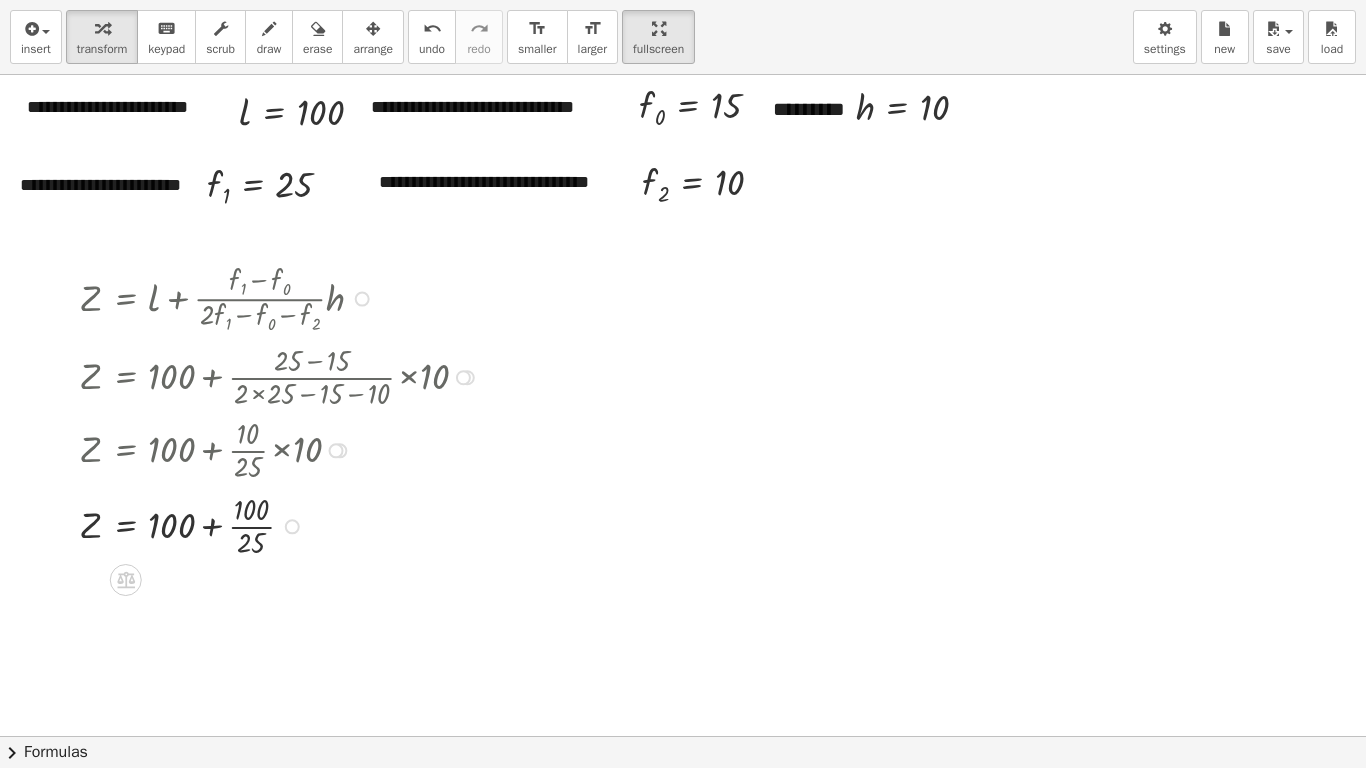 drag, startPoint x: 291, startPoint y: 602, endPoint x: 309, endPoint y: 523, distance: 81.02469 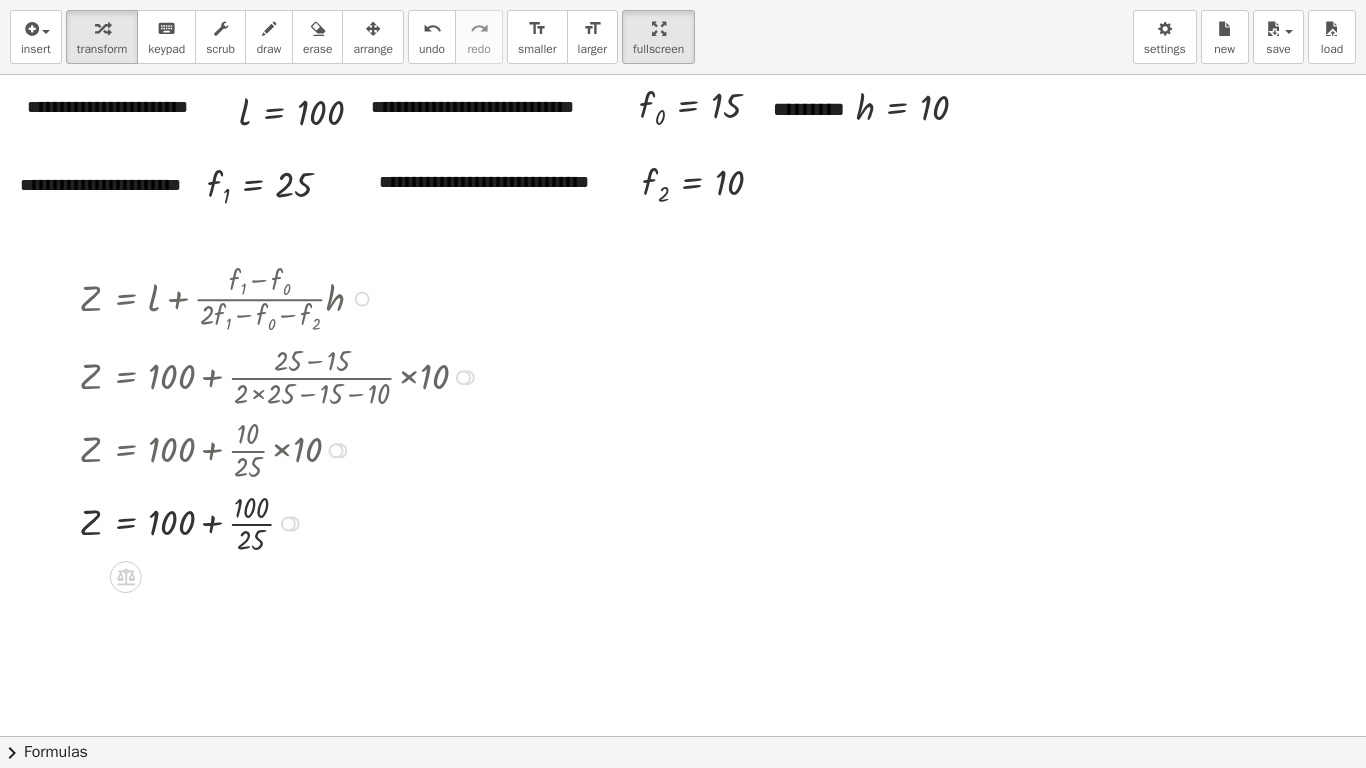 click at bounding box center (282, 522) 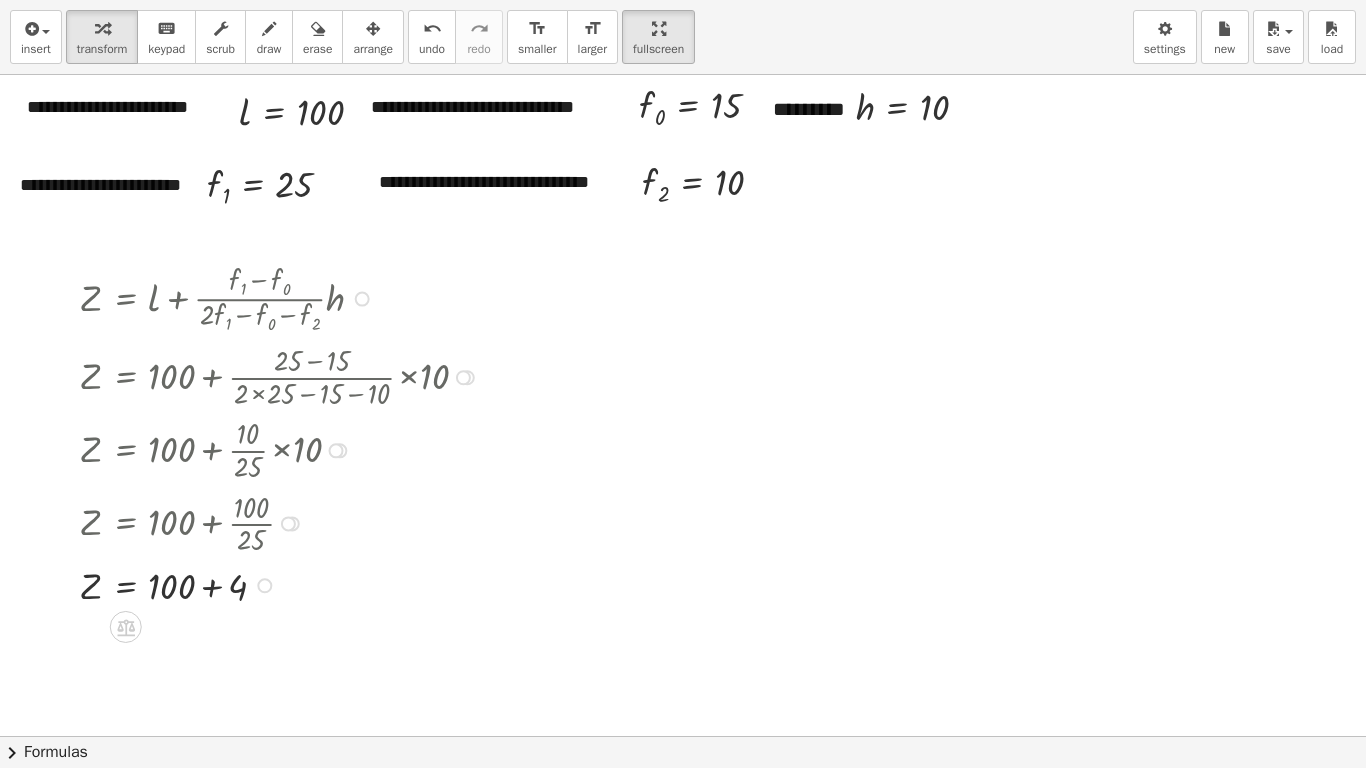 click at bounding box center [282, 584] 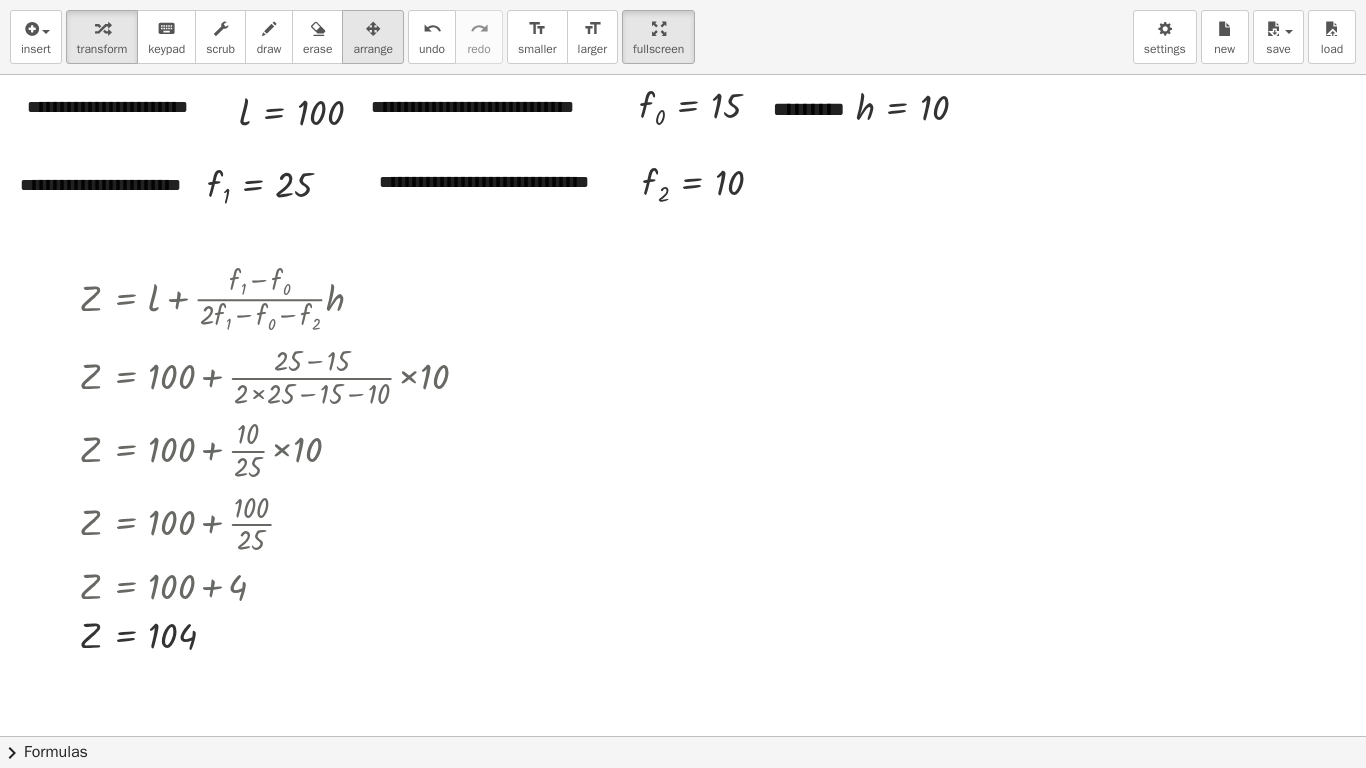 click at bounding box center [373, 28] 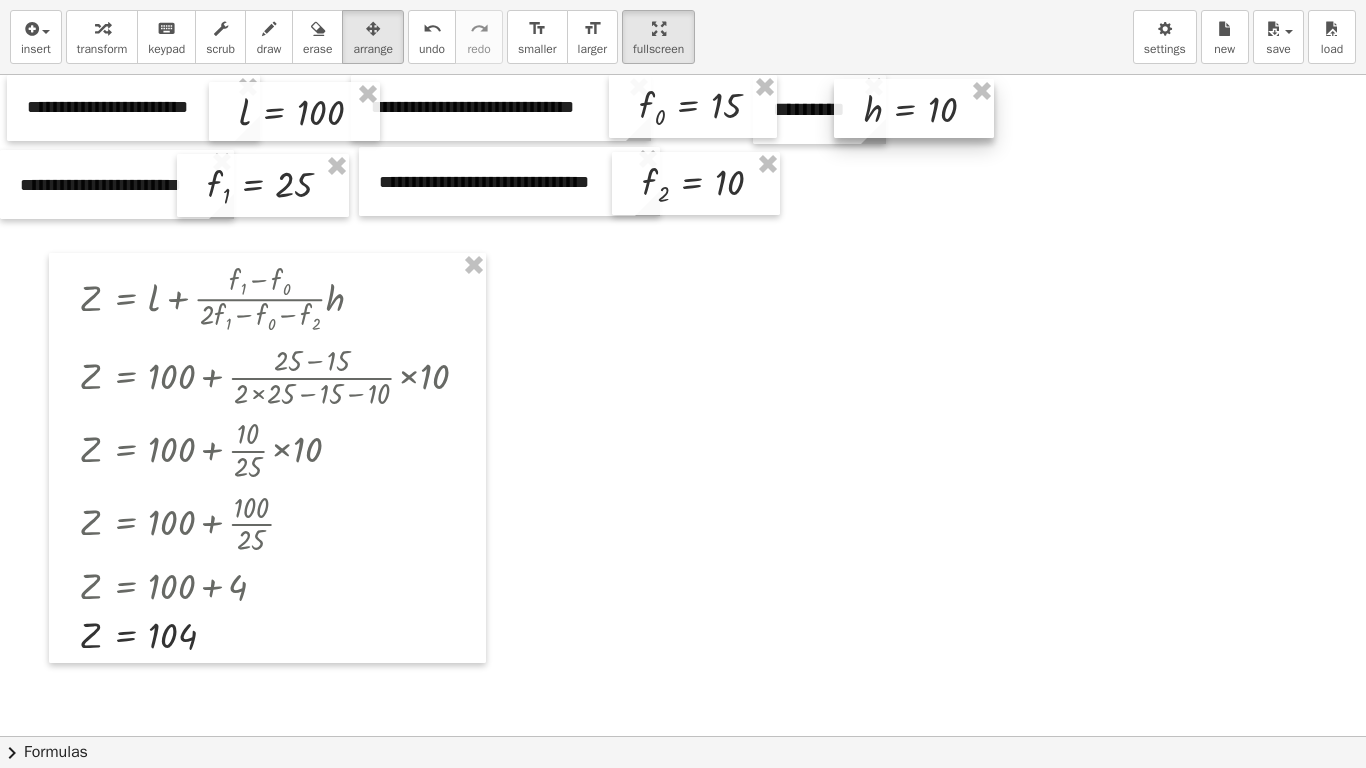 click at bounding box center [914, 108] 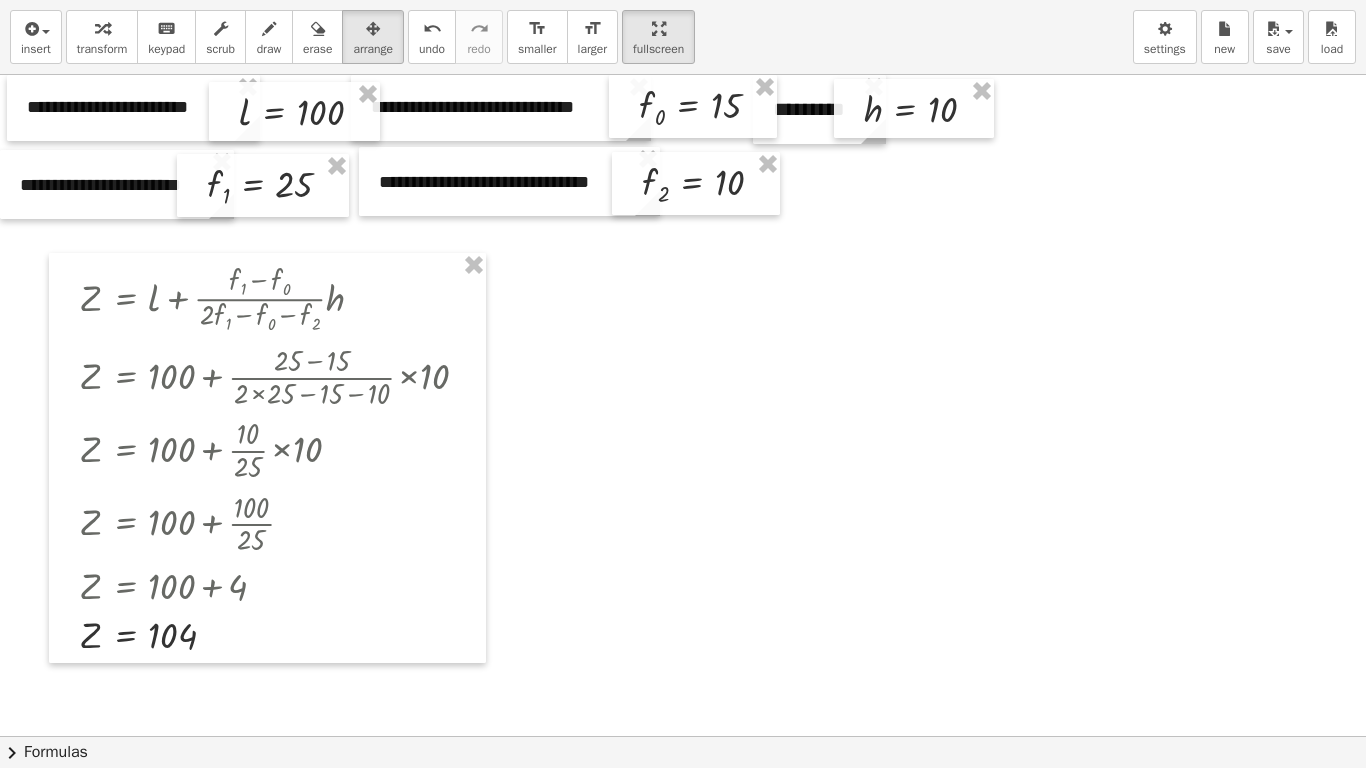 click at bounding box center (683, 736) 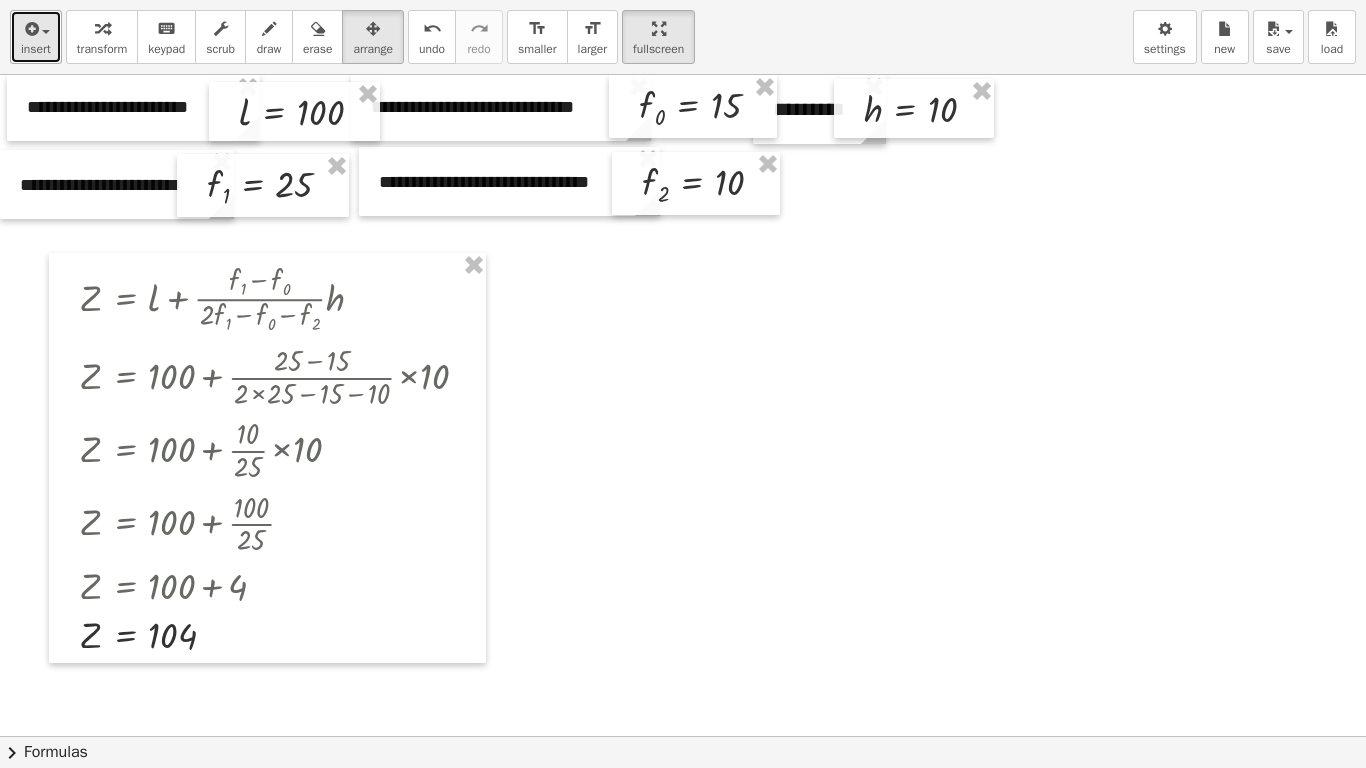 click at bounding box center (41, 31) 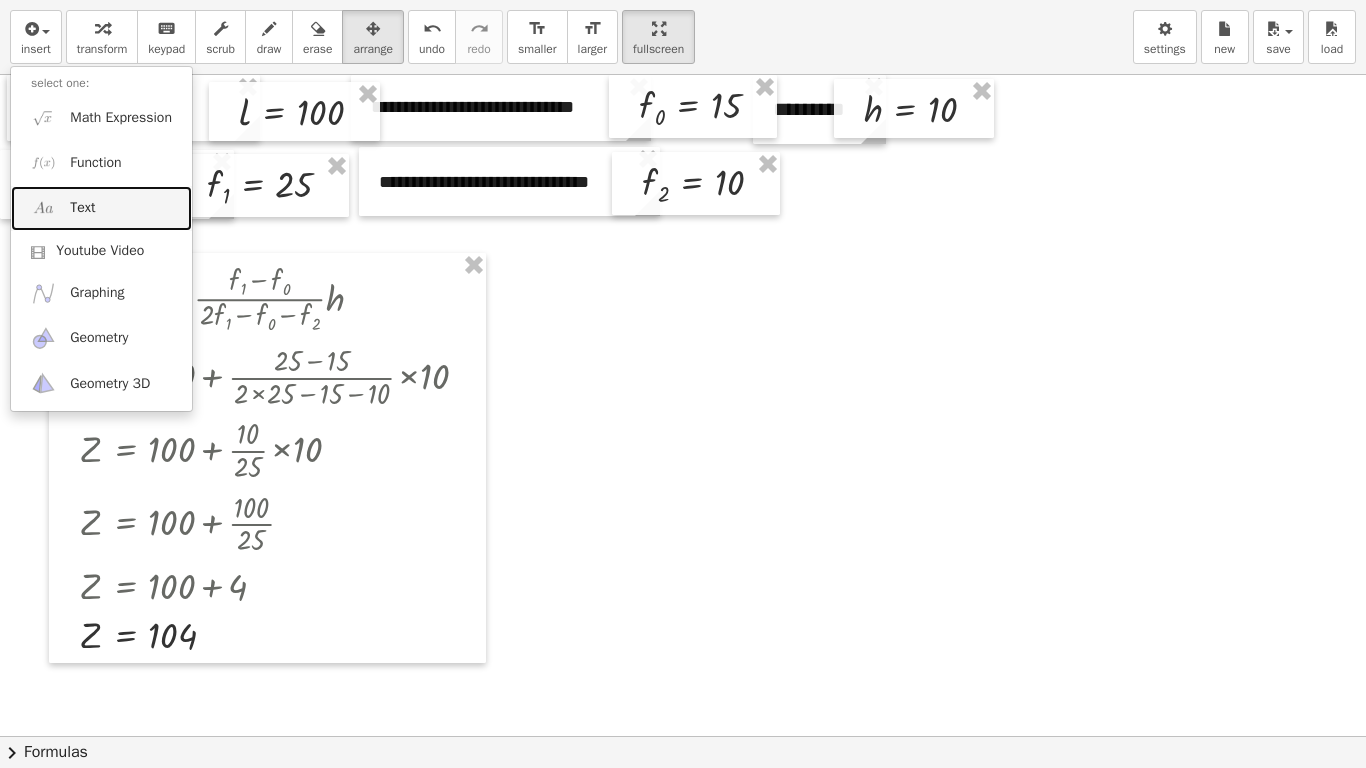 click on "Text" at bounding box center [101, 208] 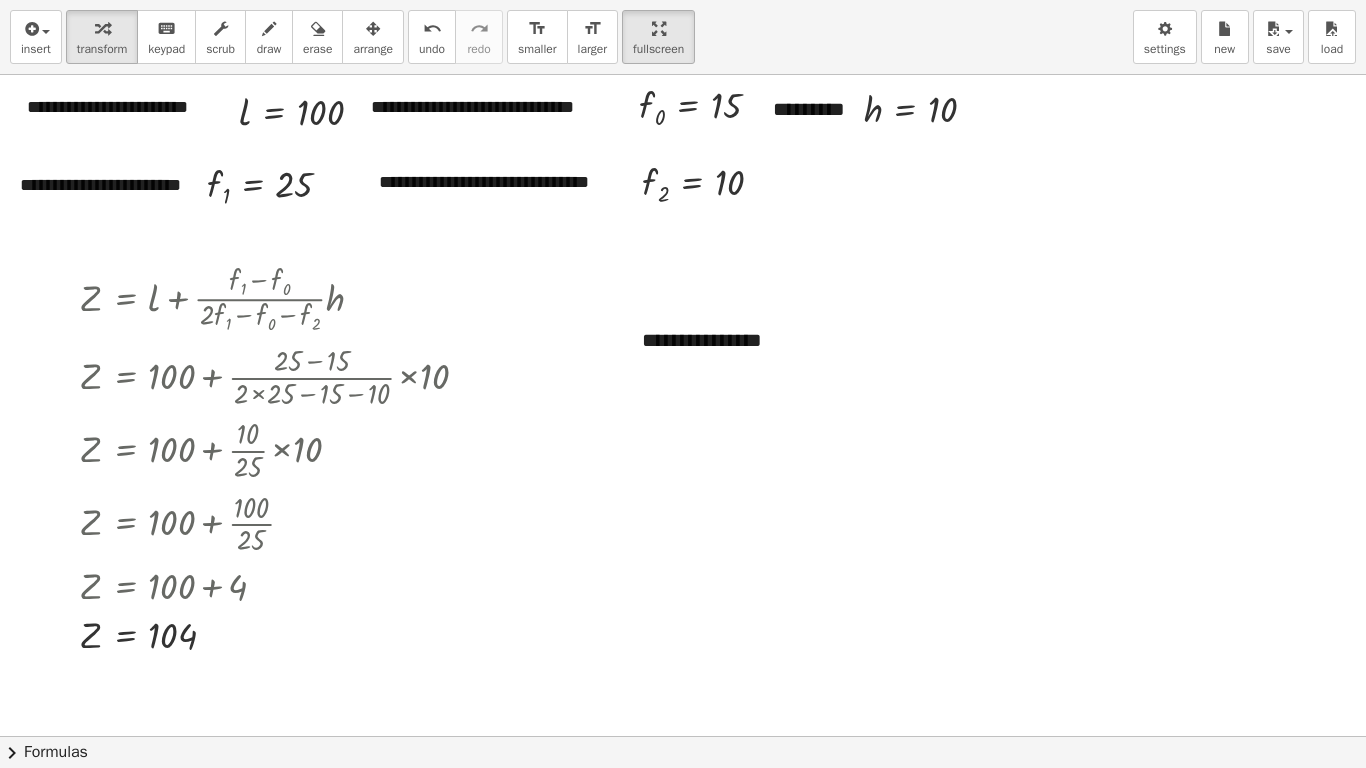type 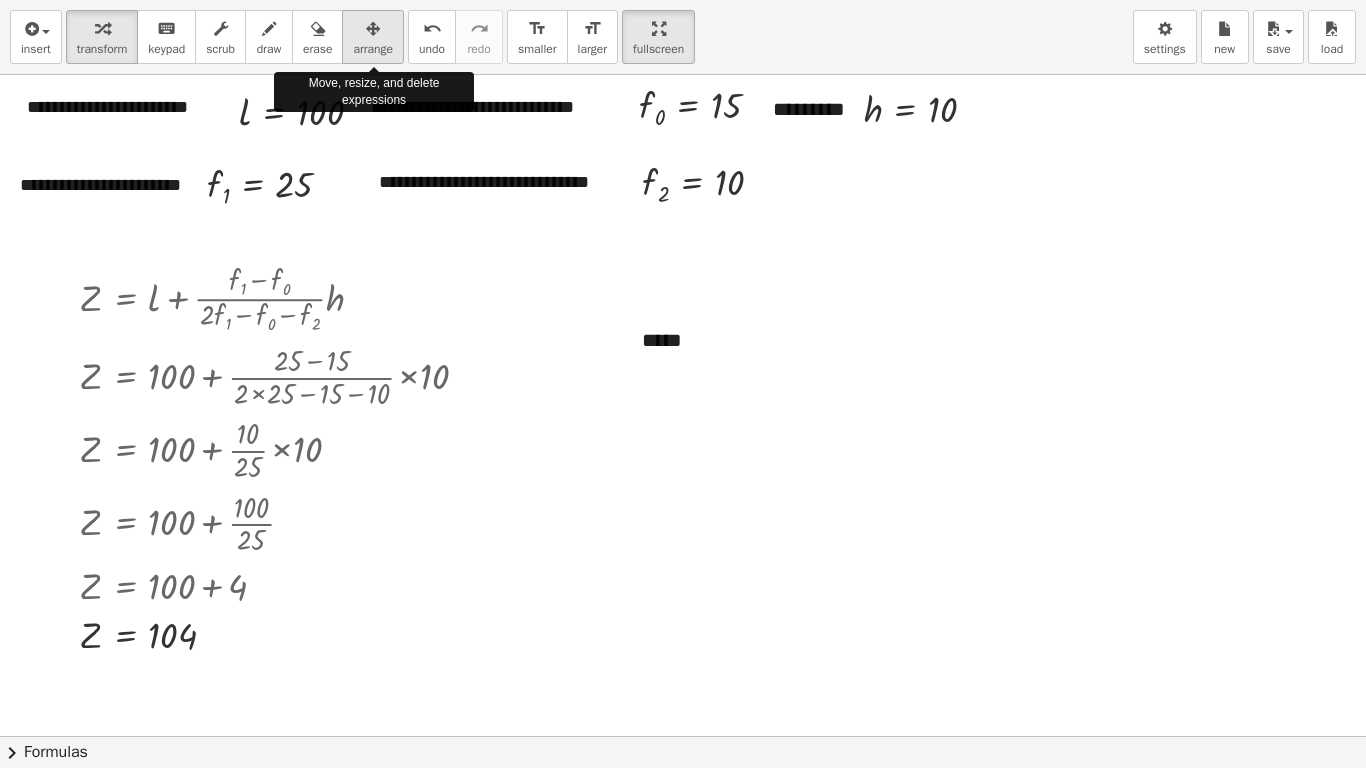 click on "arrange" at bounding box center (373, 37) 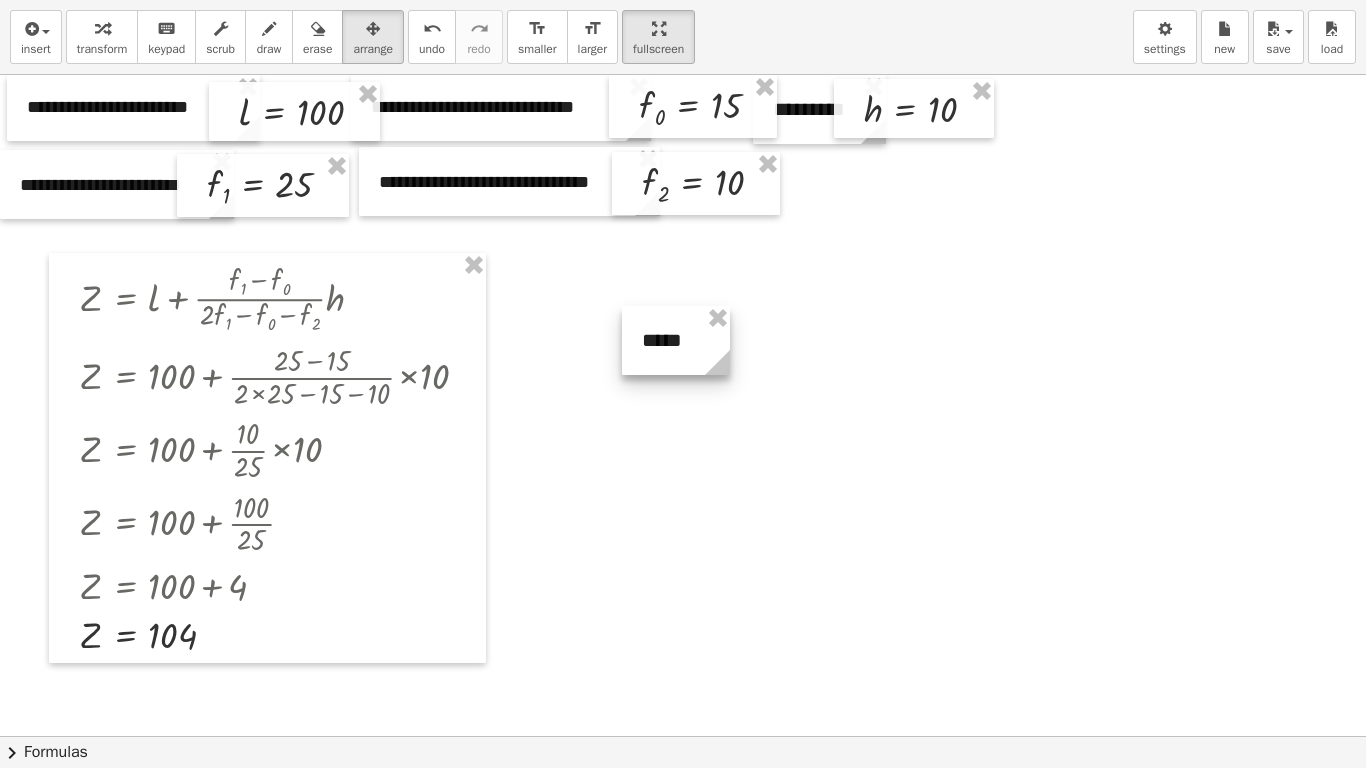 drag, startPoint x: 907, startPoint y: 359, endPoint x: 715, endPoint y: 348, distance: 192.31485 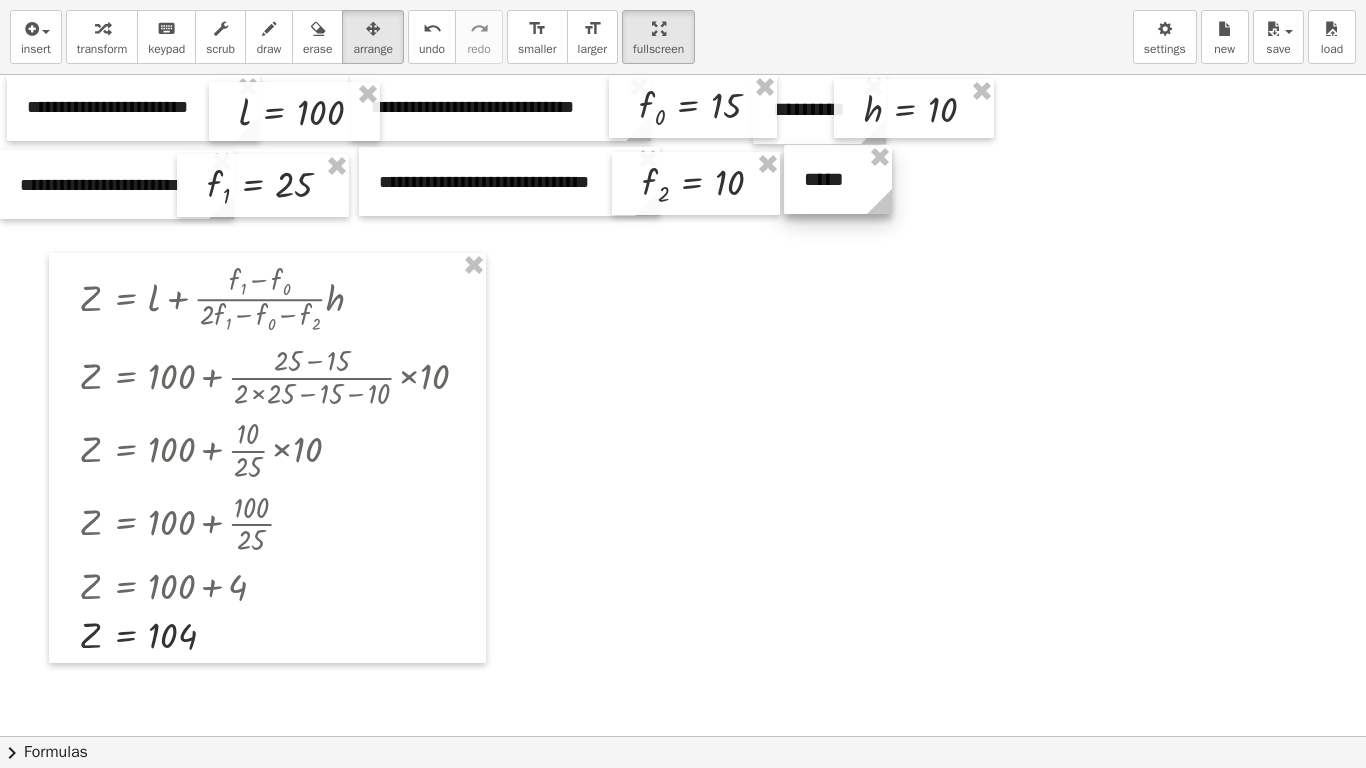 drag, startPoint x: 679, startPoint y: 347, endPoint x: 841, endPoint y: 188, distance: 226.9912 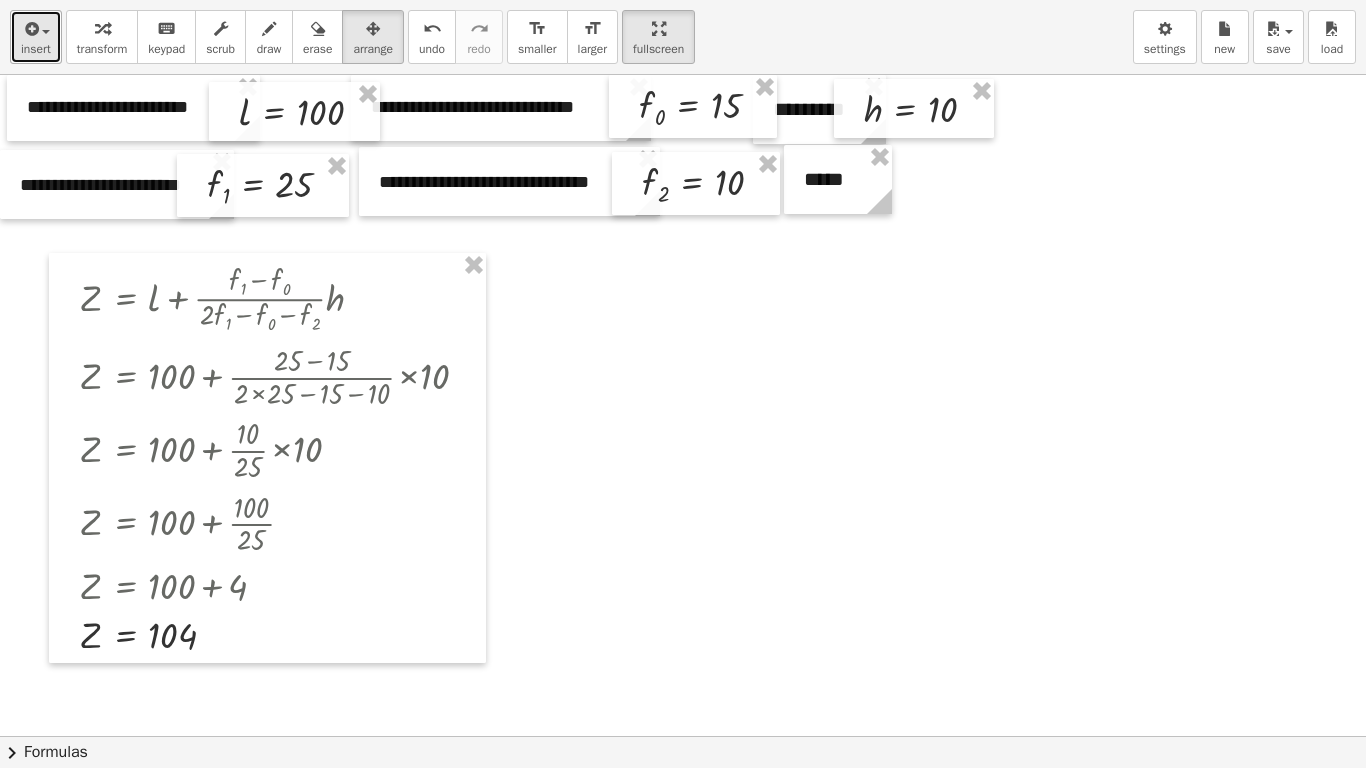click on "insert" at bounding box center (36, 49) 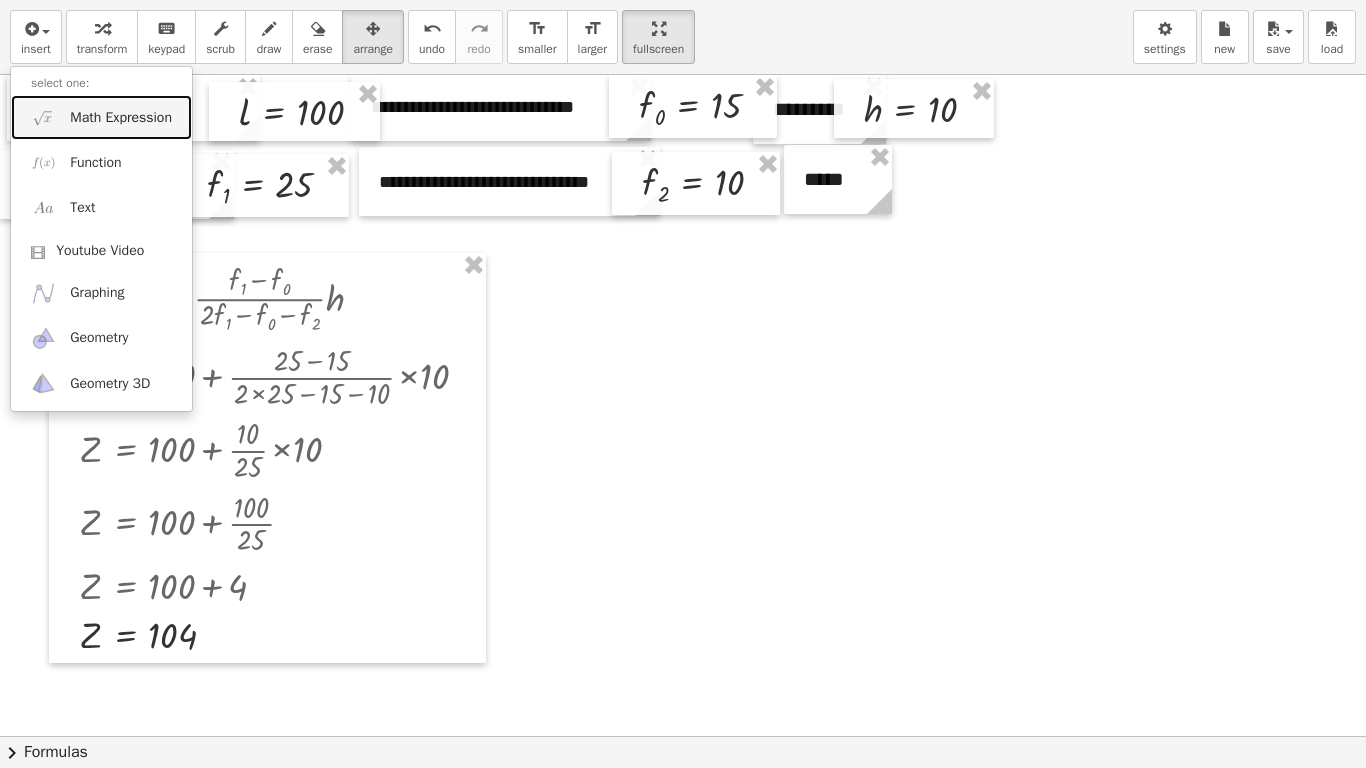 click on "Math Expression" at bounding box center (121, 118) 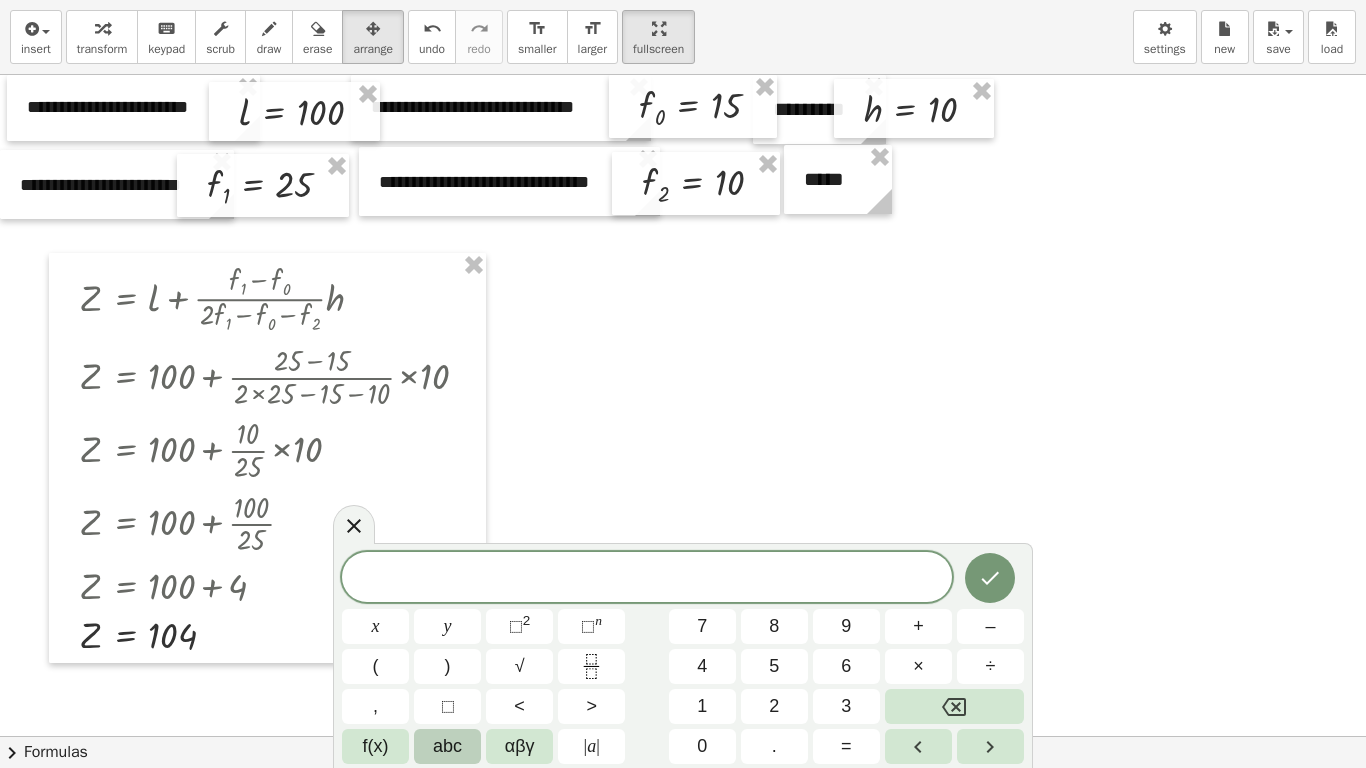 click on "abc" at bounding box center [447, 746] 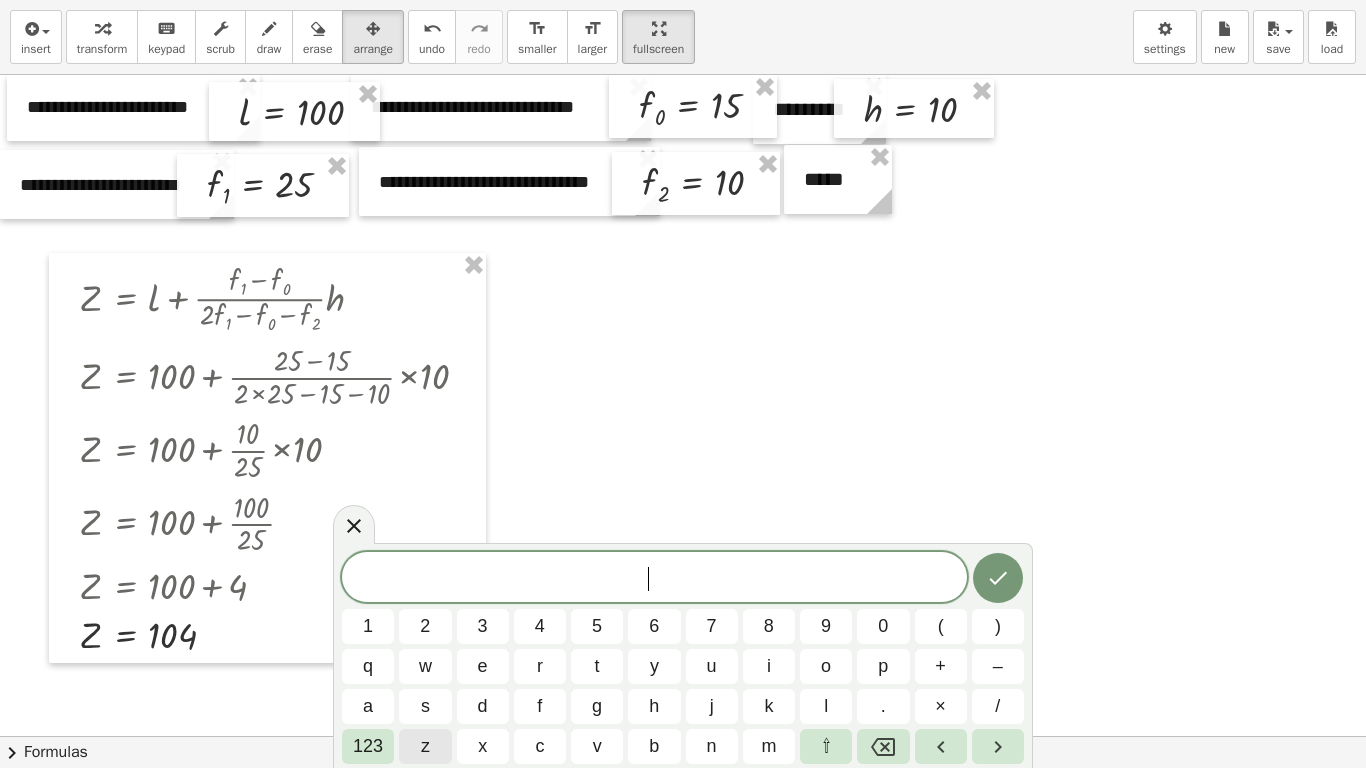 click on "z" at bounding box center [425, 746] 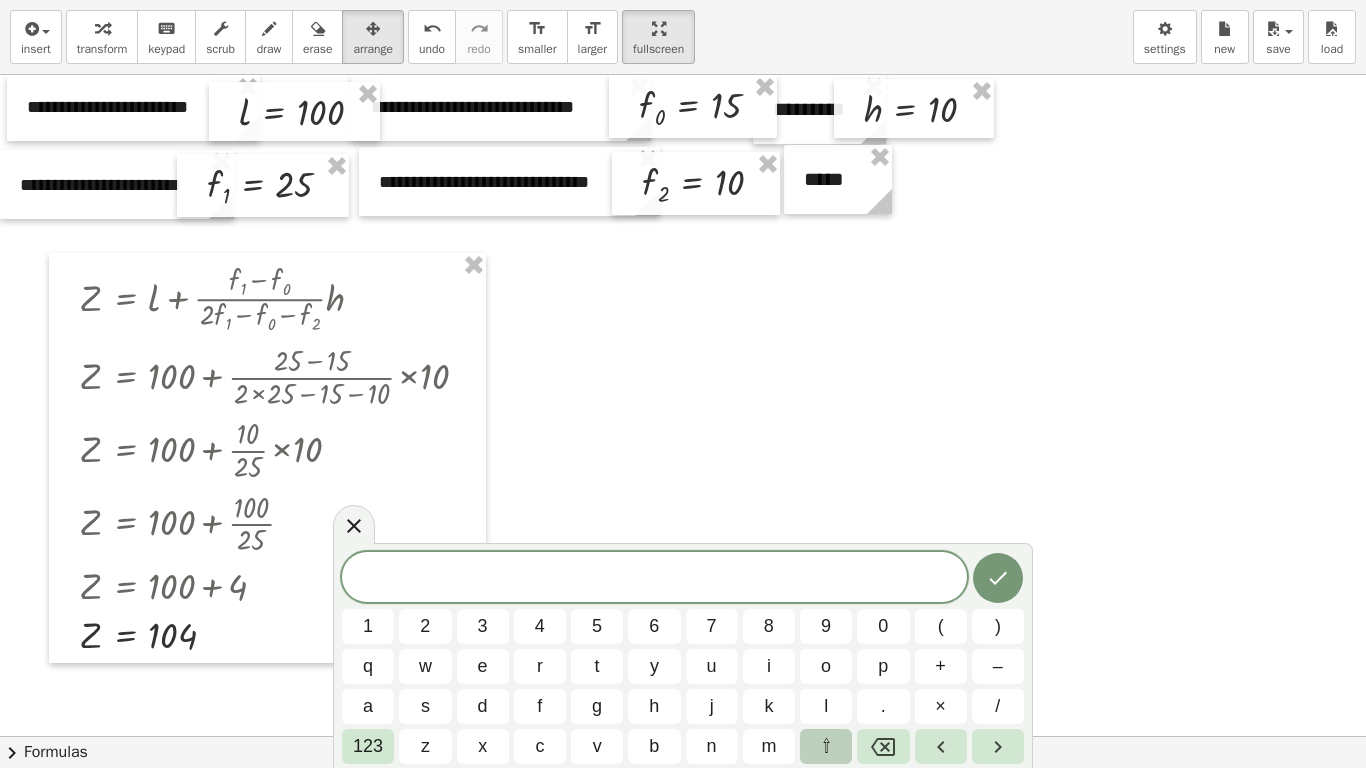 click on "⇧" at bounding box center (826, 746) 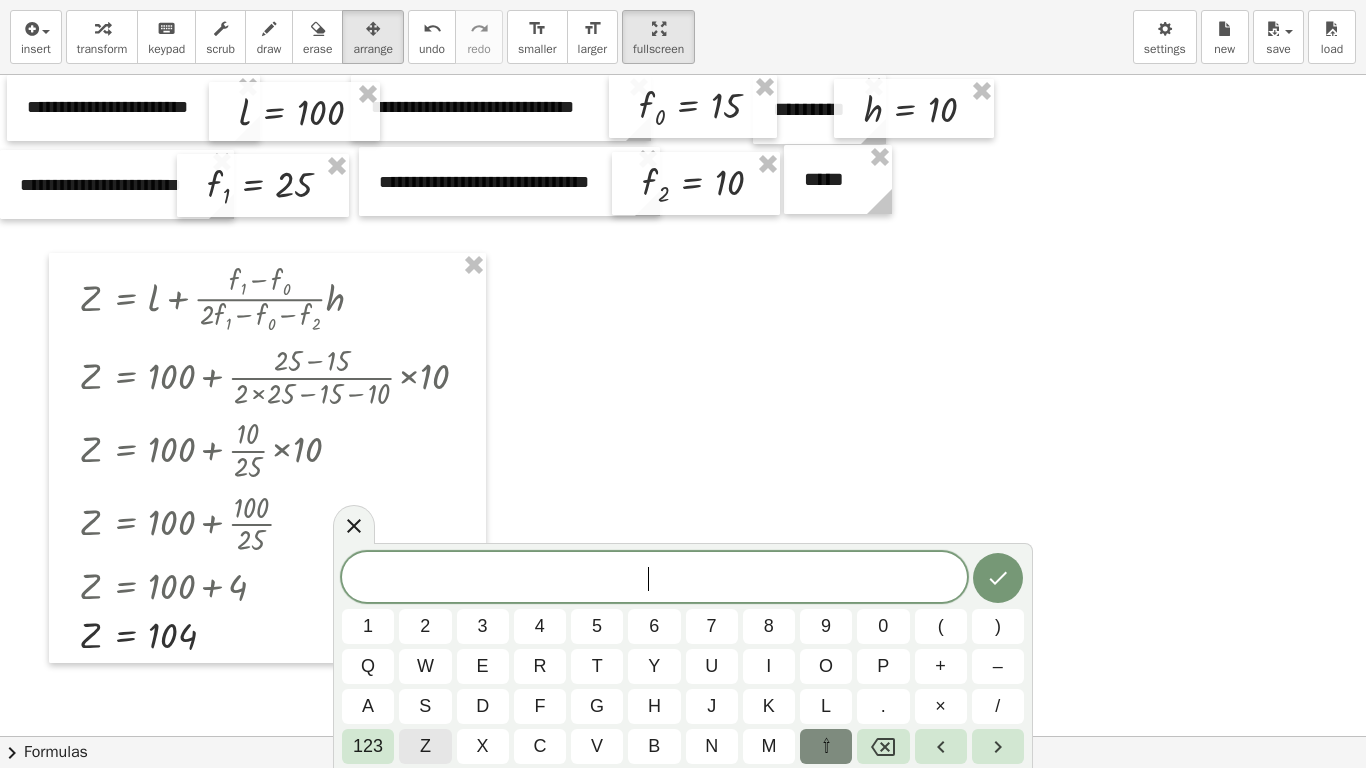 click on "z" at bounding box center [425, 746] 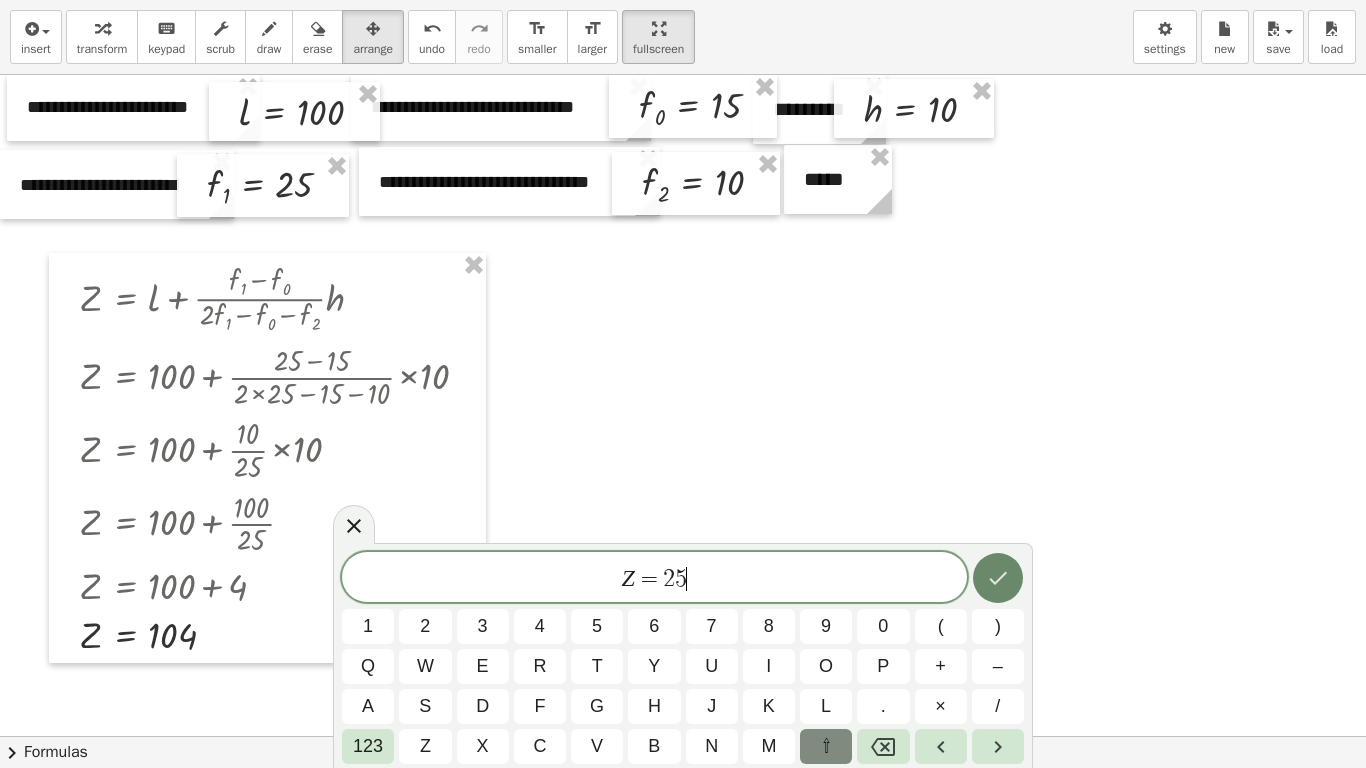click at bounding box center (998, 578) 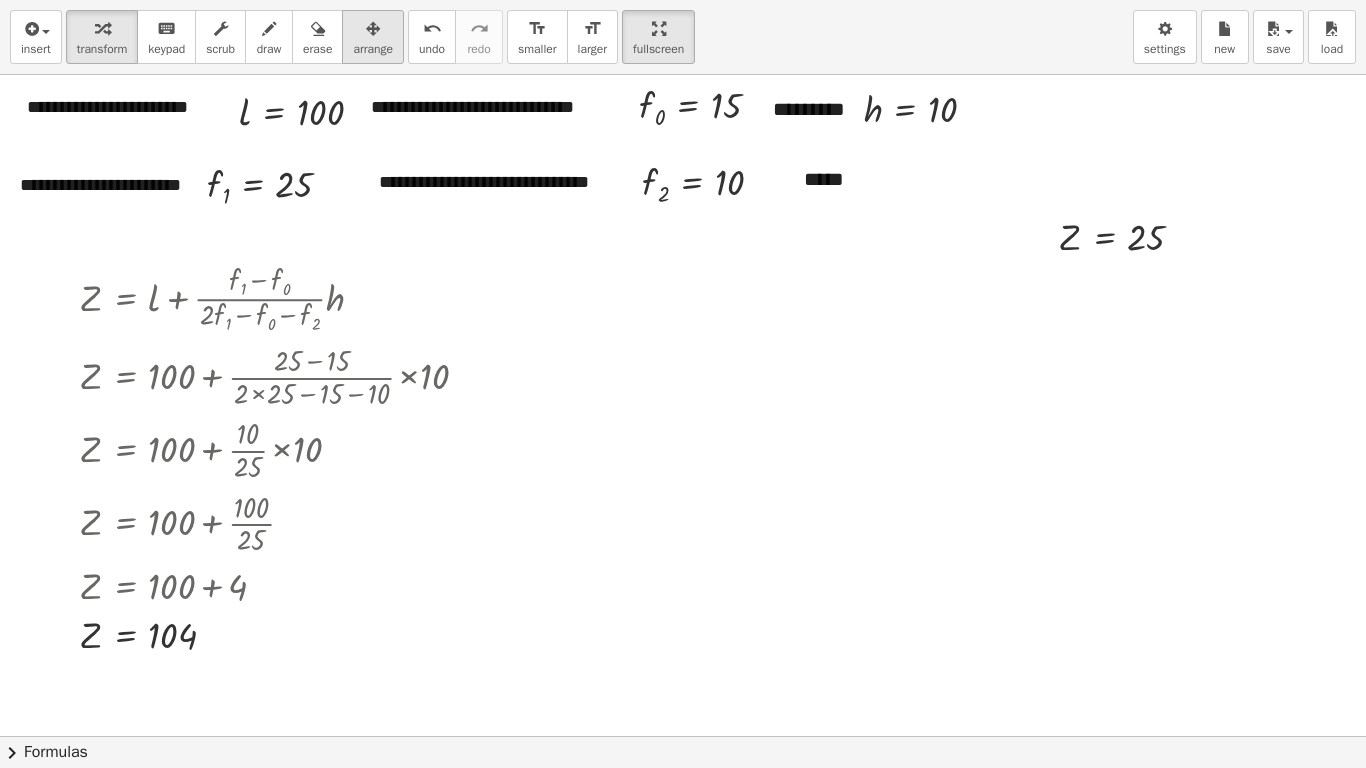 click at bounding box center [373, 28] 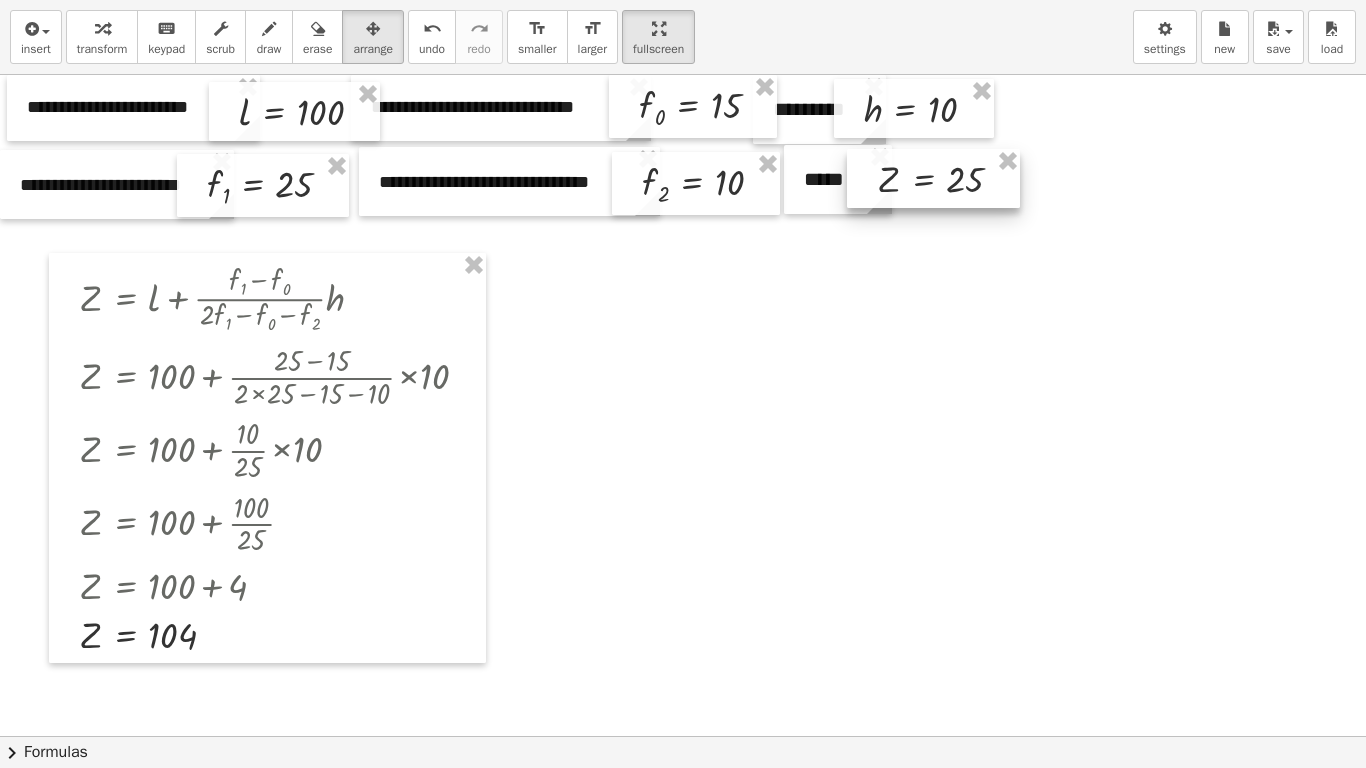 drag, startPoint x: 1079, startPoint y: 244, endPoint x: 897, endPoint y: 186, distance: 191.01833 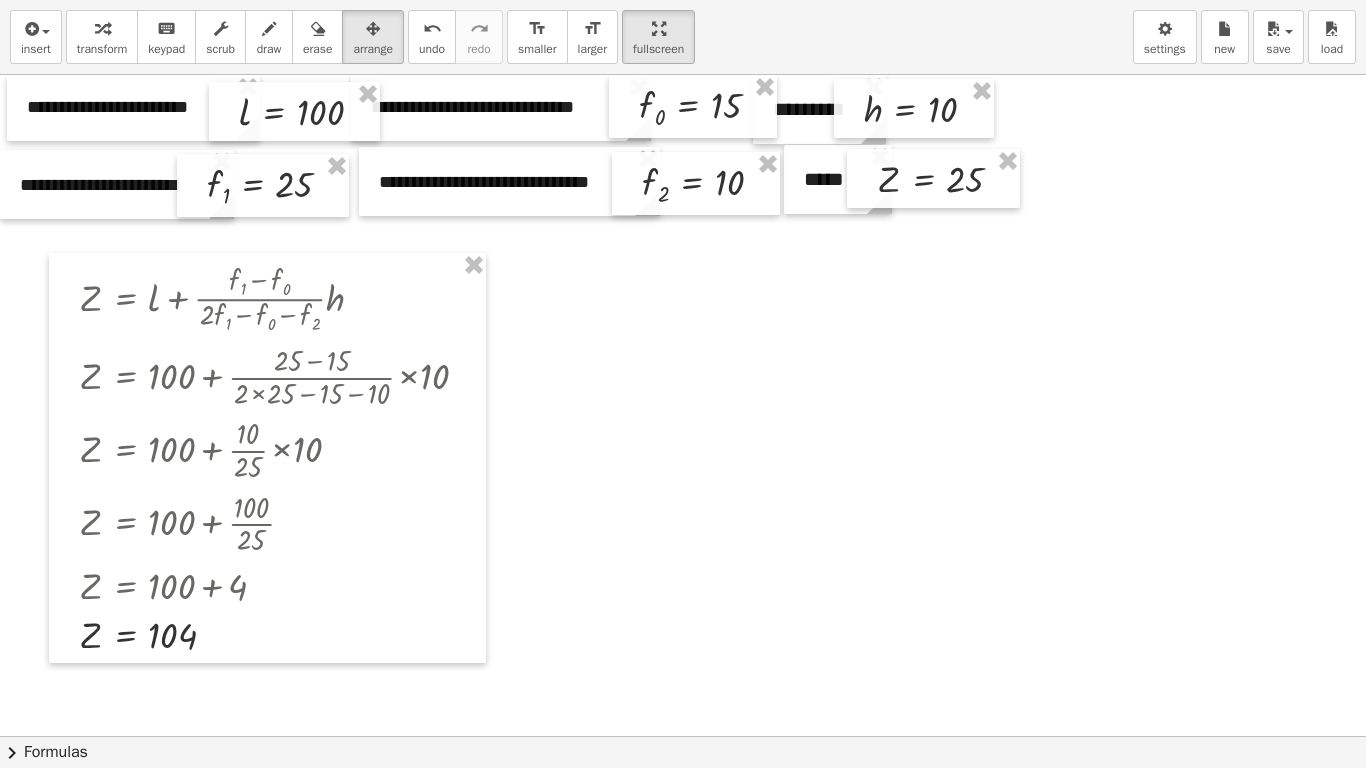 click at bounding box center [683, 736] 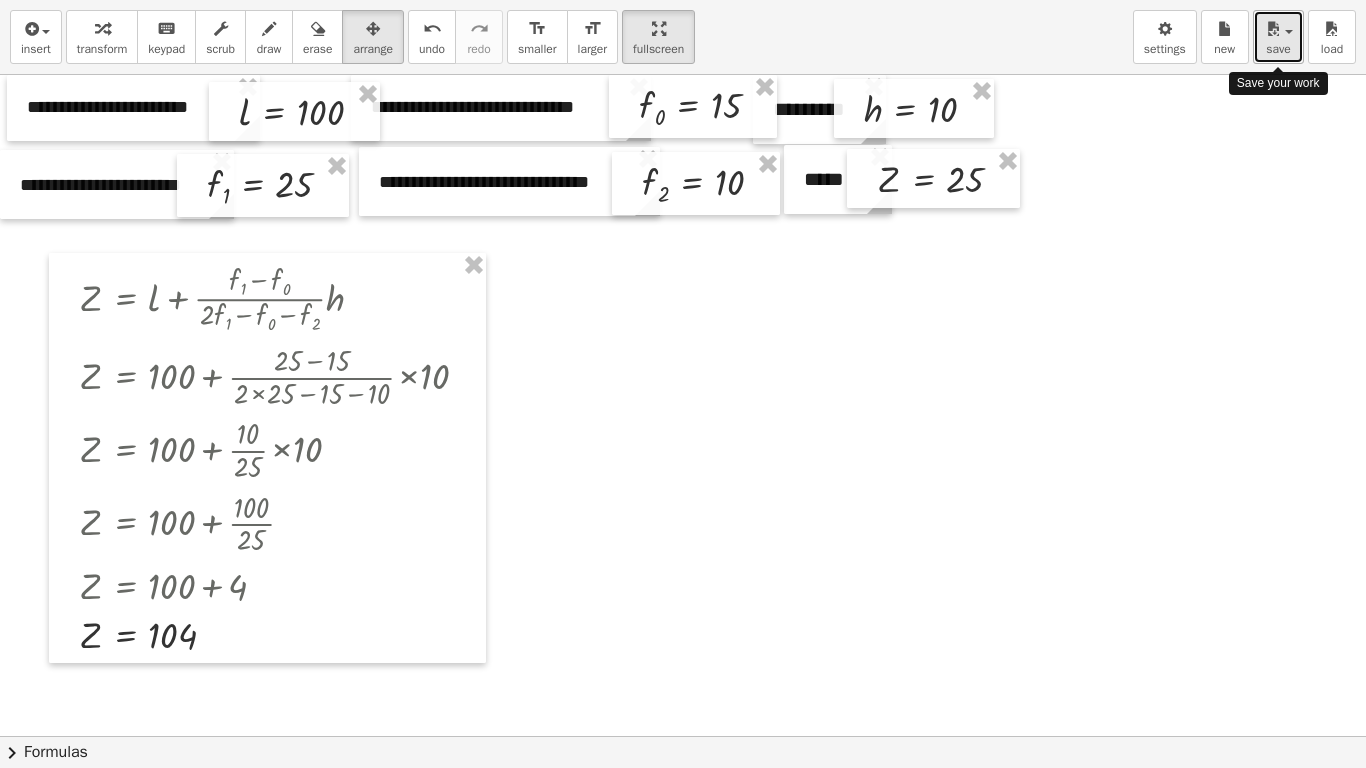 click on "save" at bounding box center [1278, 49] 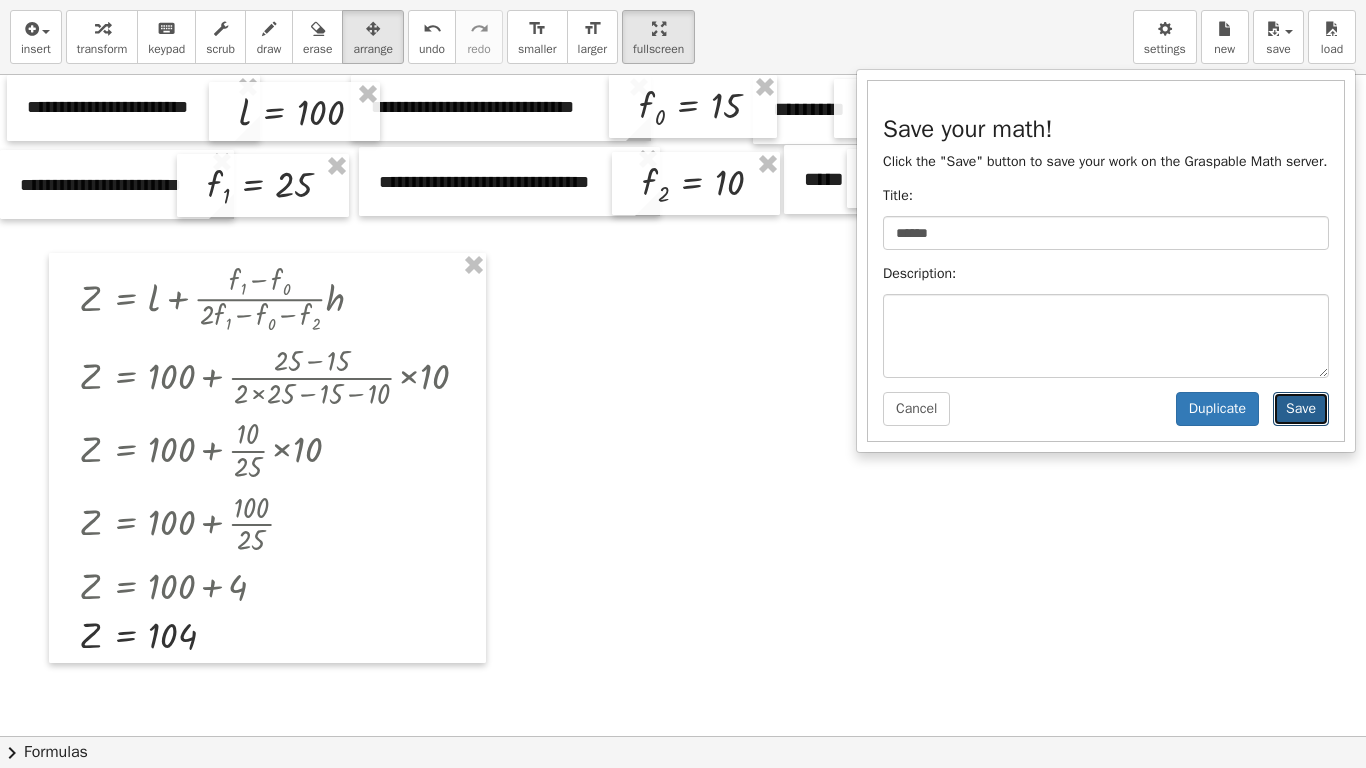 click on "Save" at bounding box center [1301, 409] 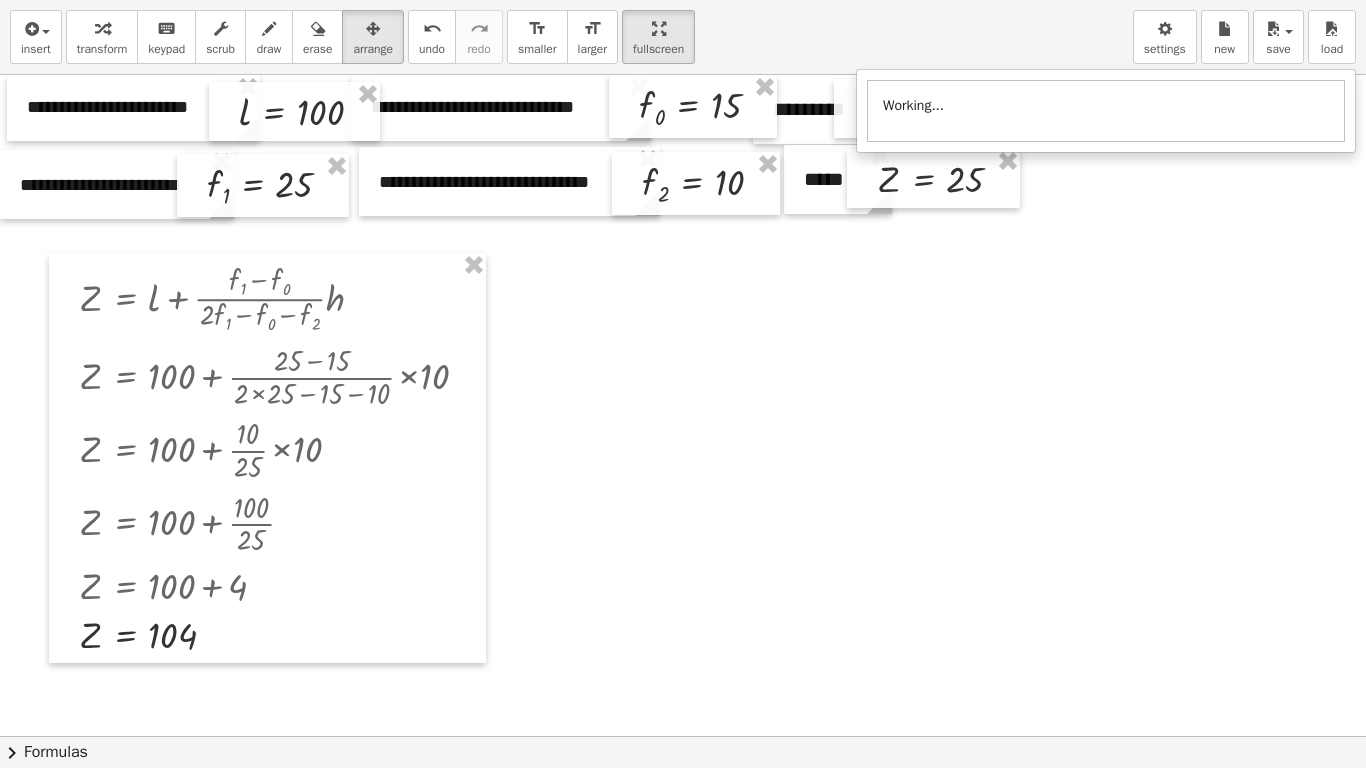 click at bounding box center (683, 736) 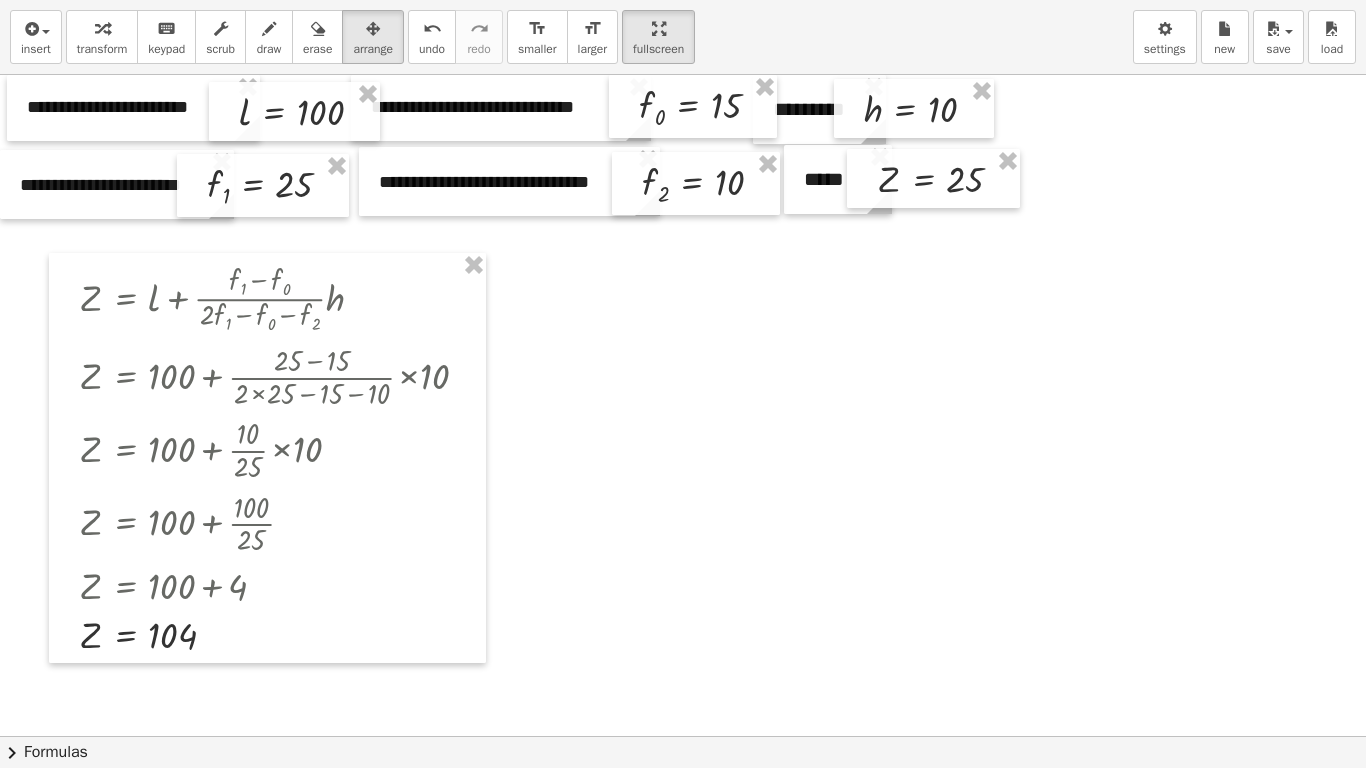 click at bounding box center (683, 736) 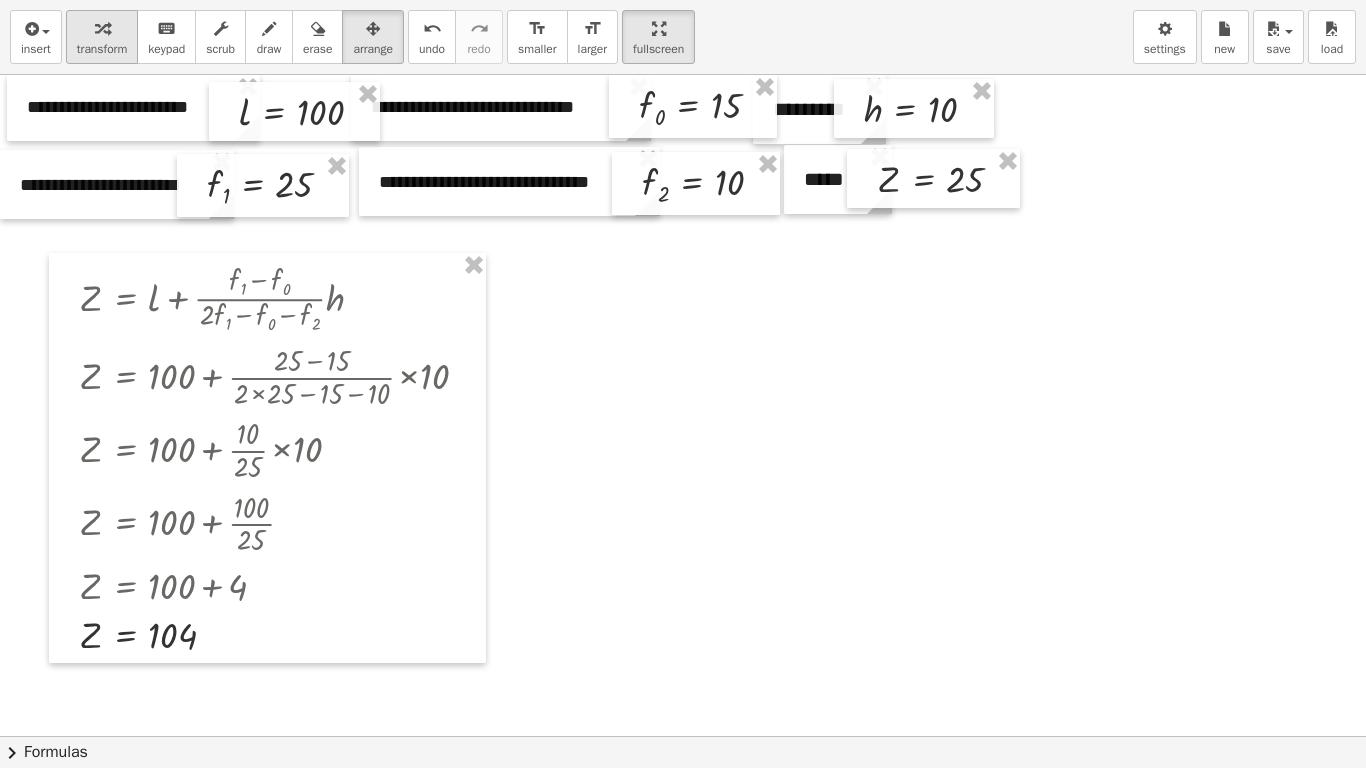 click on "transform" at bounding box center (102, 49) 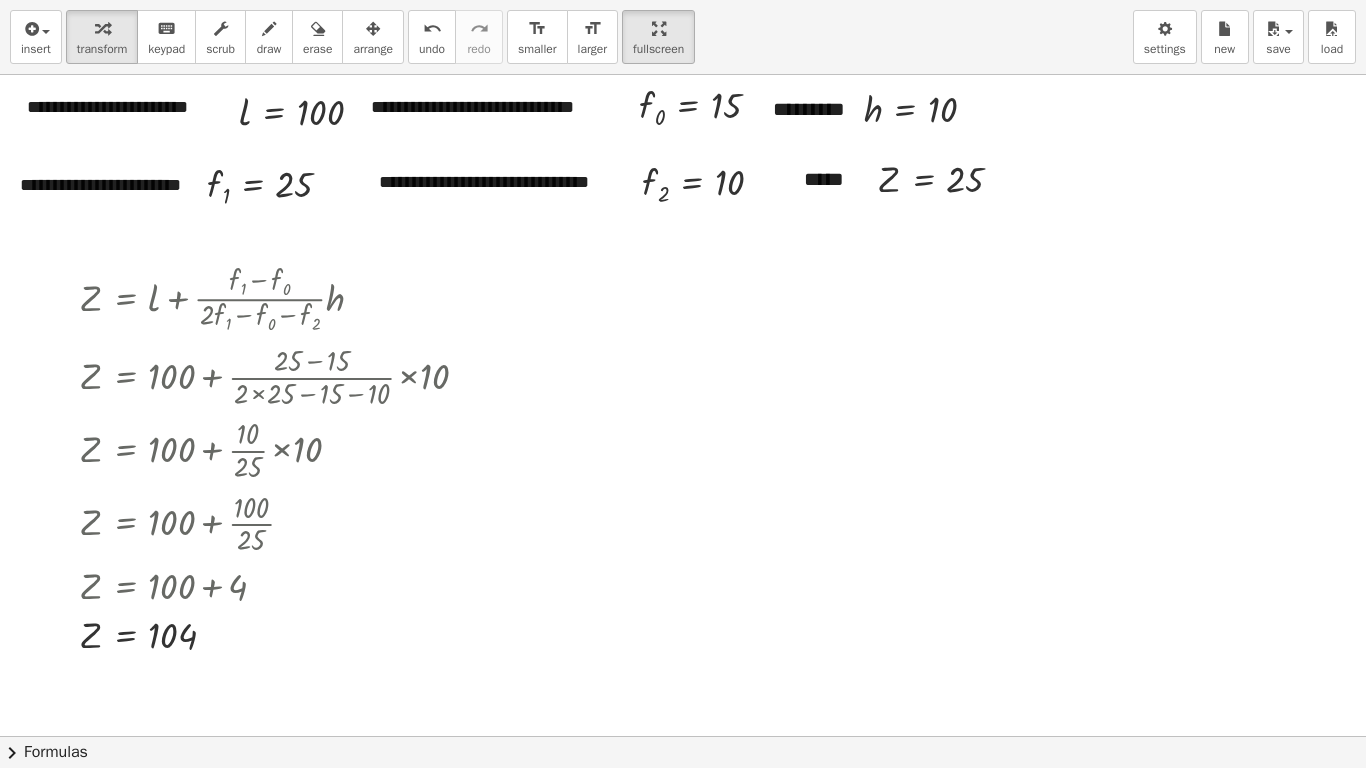 click at bounding box center (683, 736) 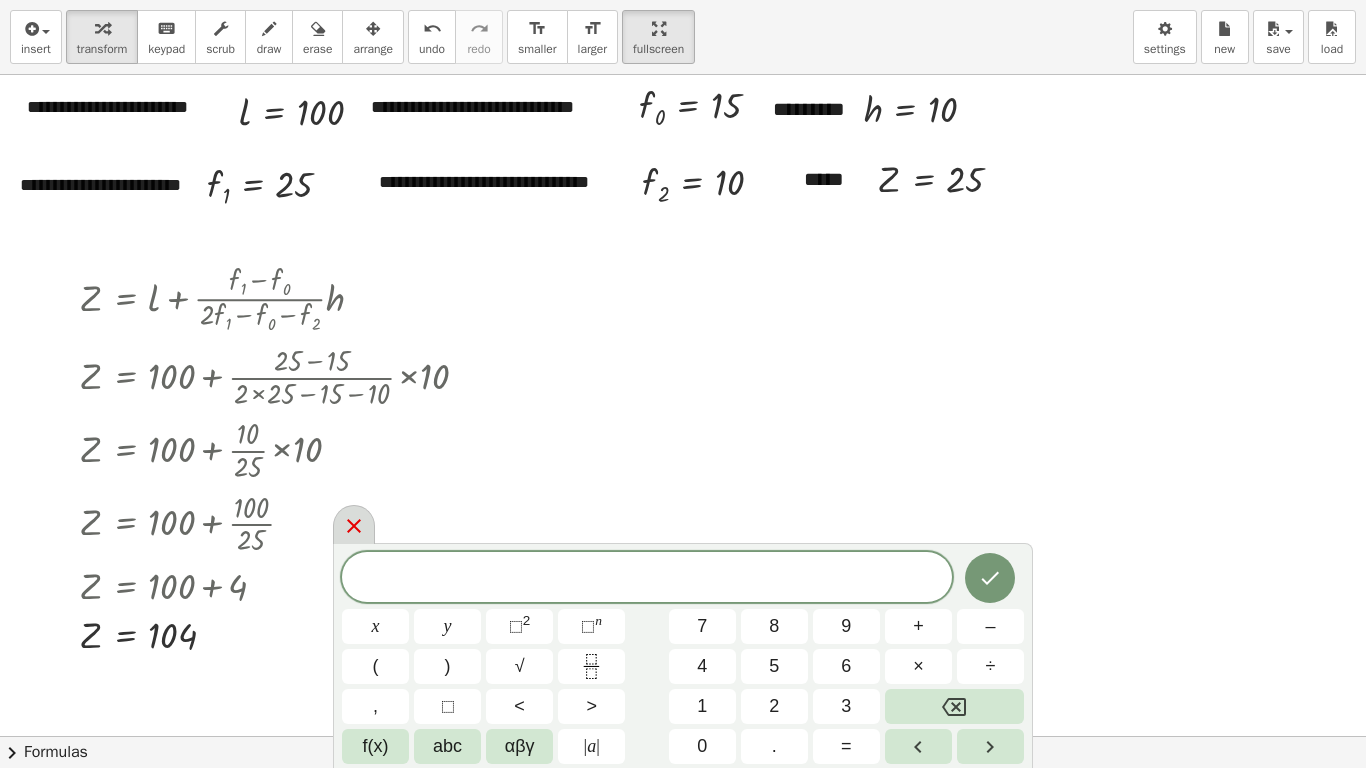 click 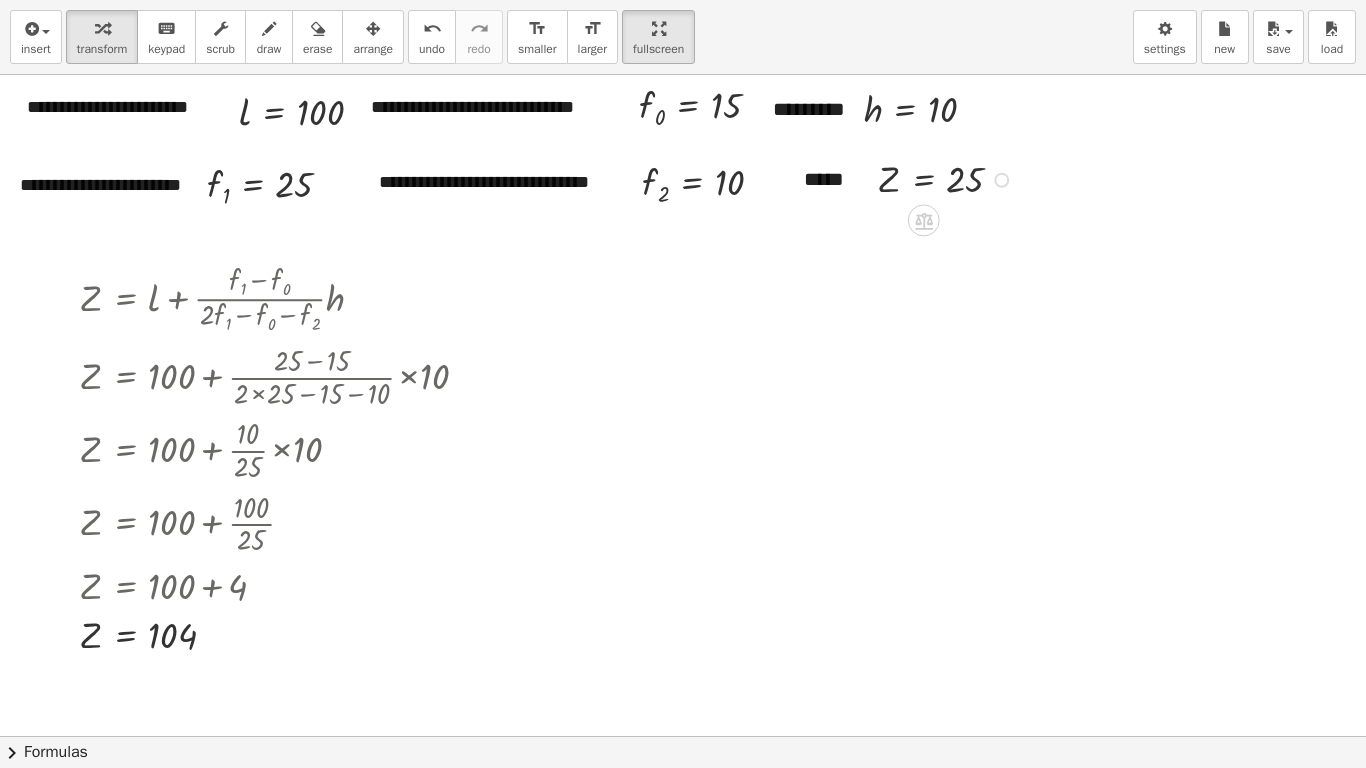 click at bounding box center [1001, 180] 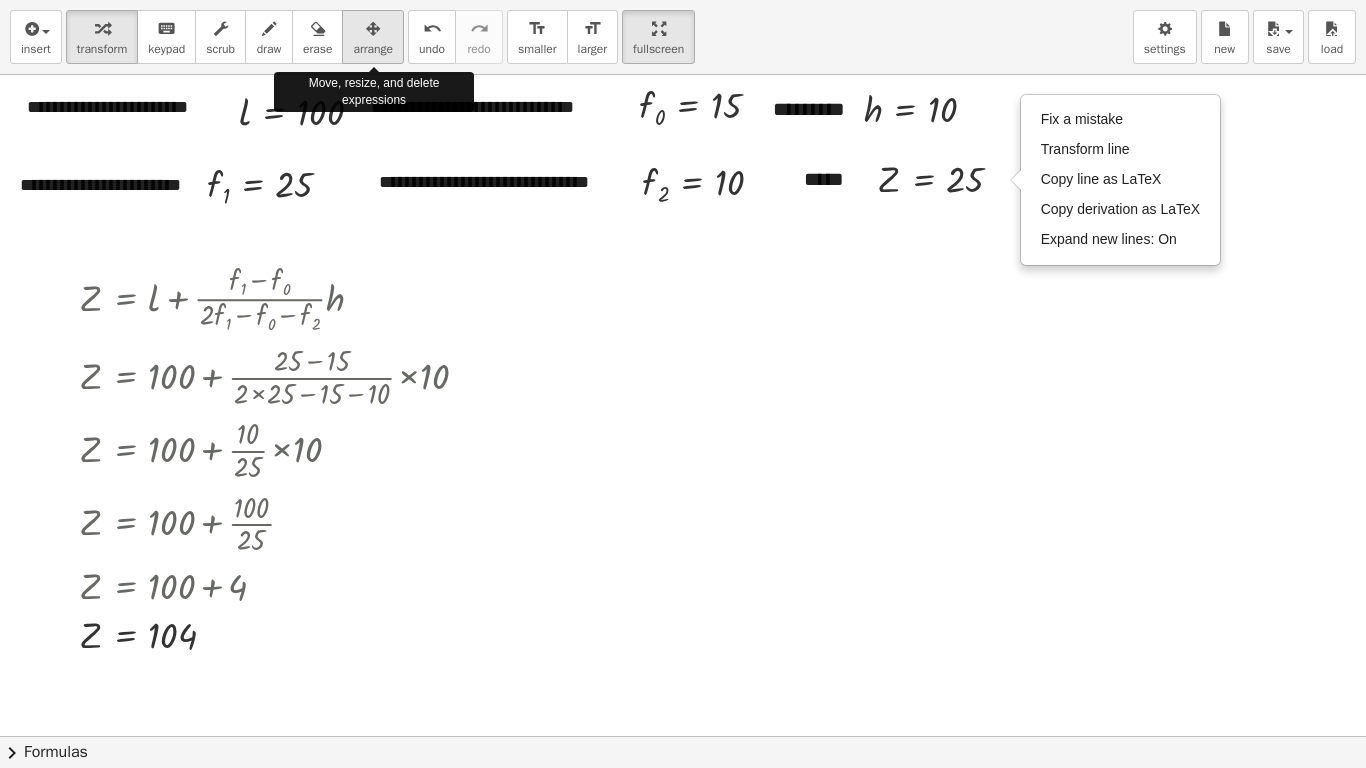 click on "arrange" at bounding box center [373, 37] 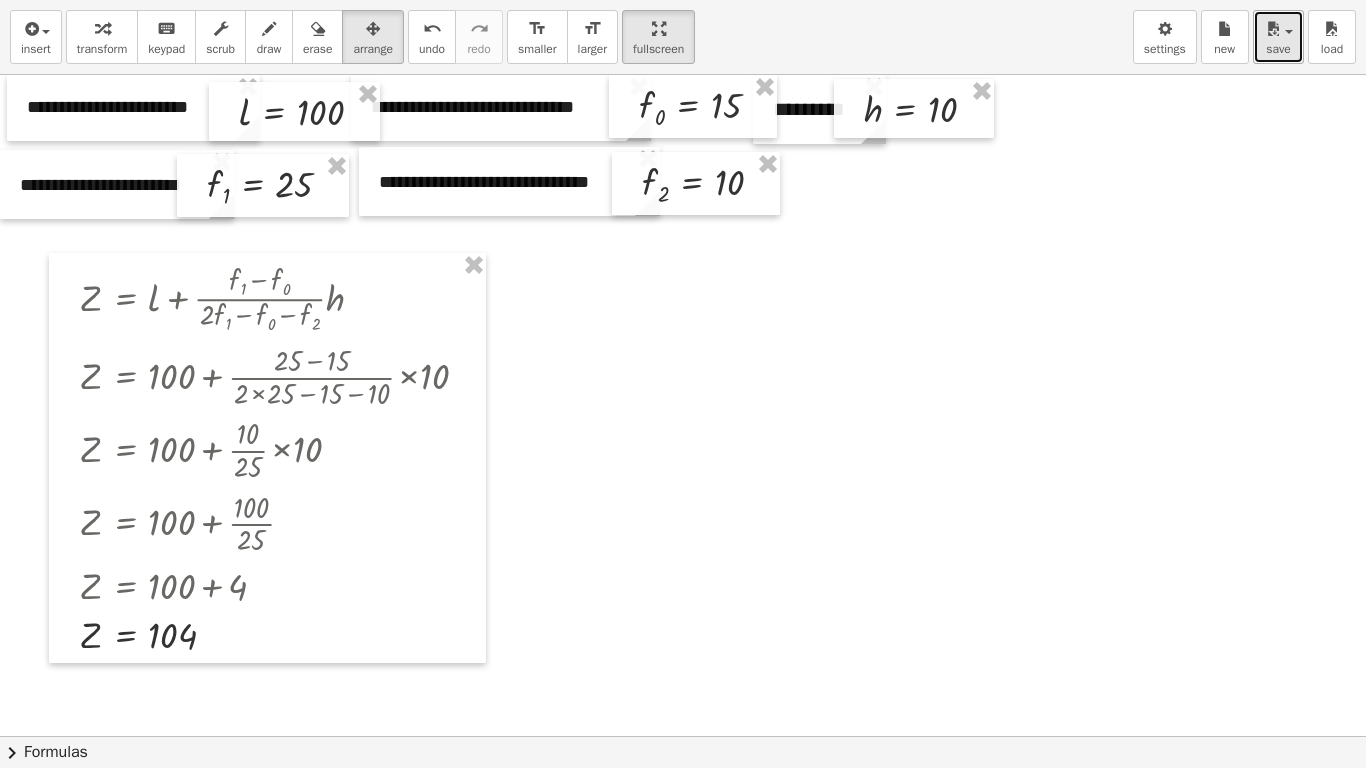 click on "save" at bounding box center [1278, 49] 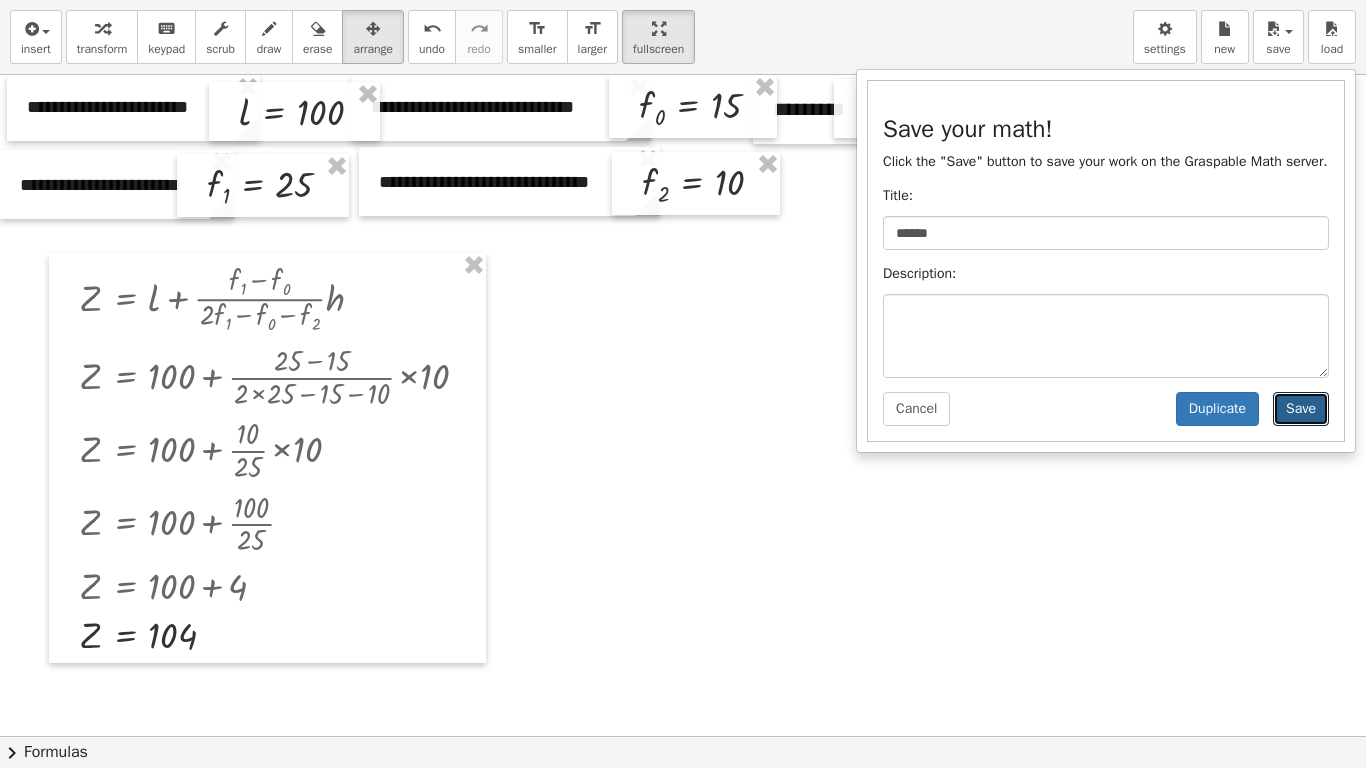click on "Save" at bounding box center (1301, 409) 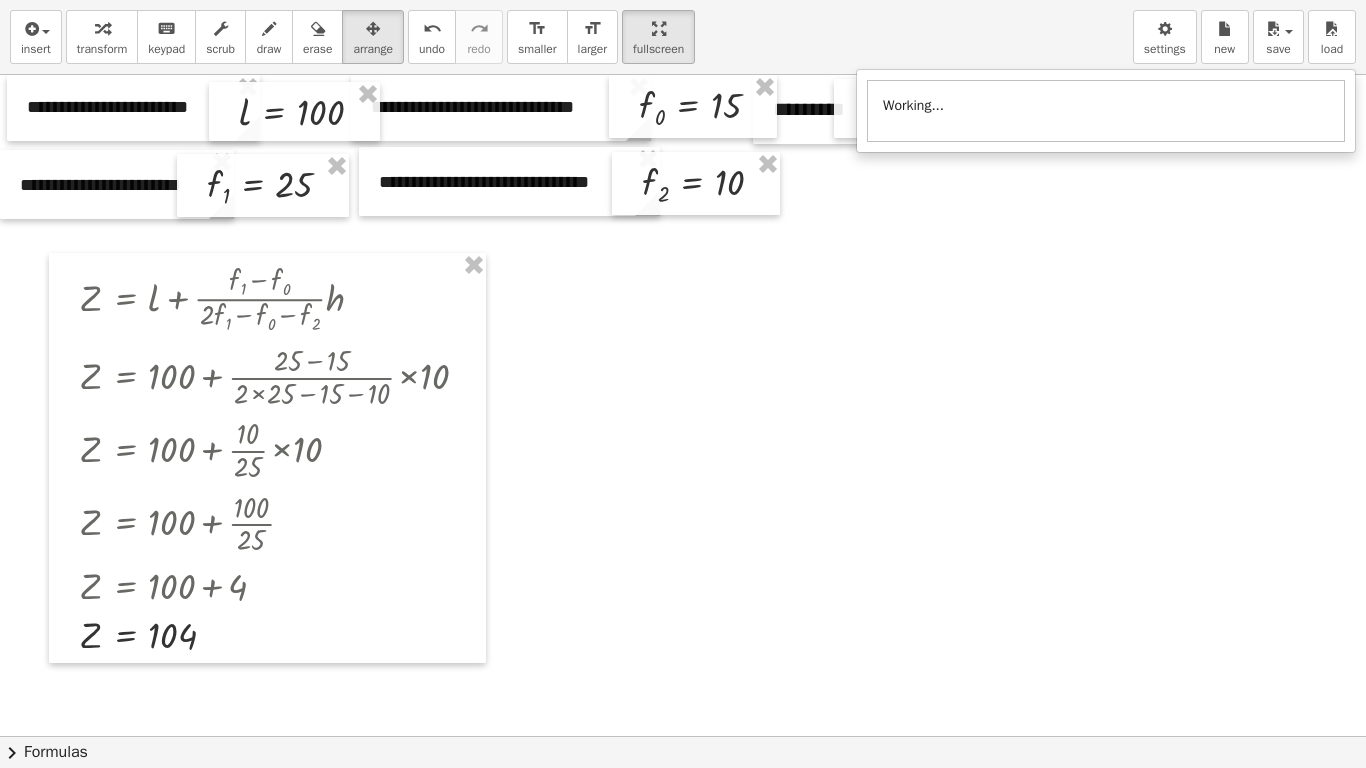 click at bounding box center [683, 736] 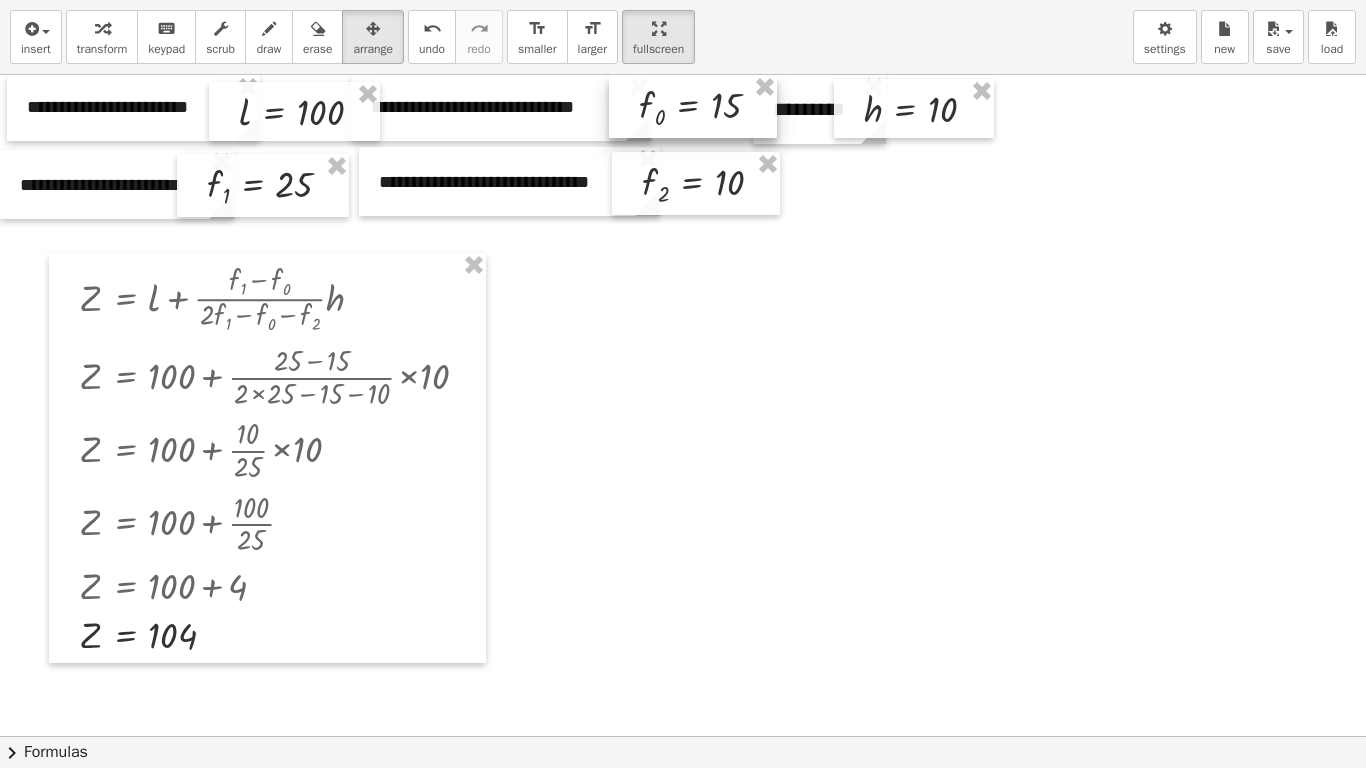 drag, startPoint x: 660, startPoint y: 52, endPoint x: 660, endPoint y: -69, distance: 121 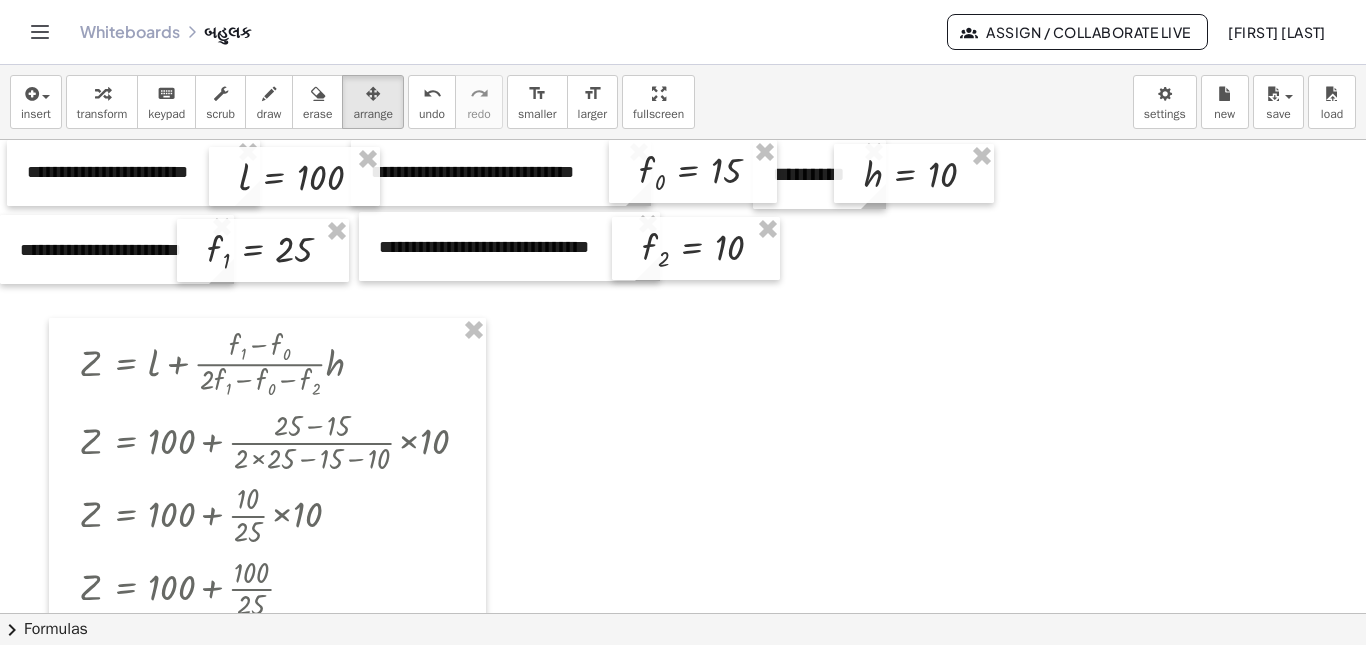 click at bounding box center (683, 613) 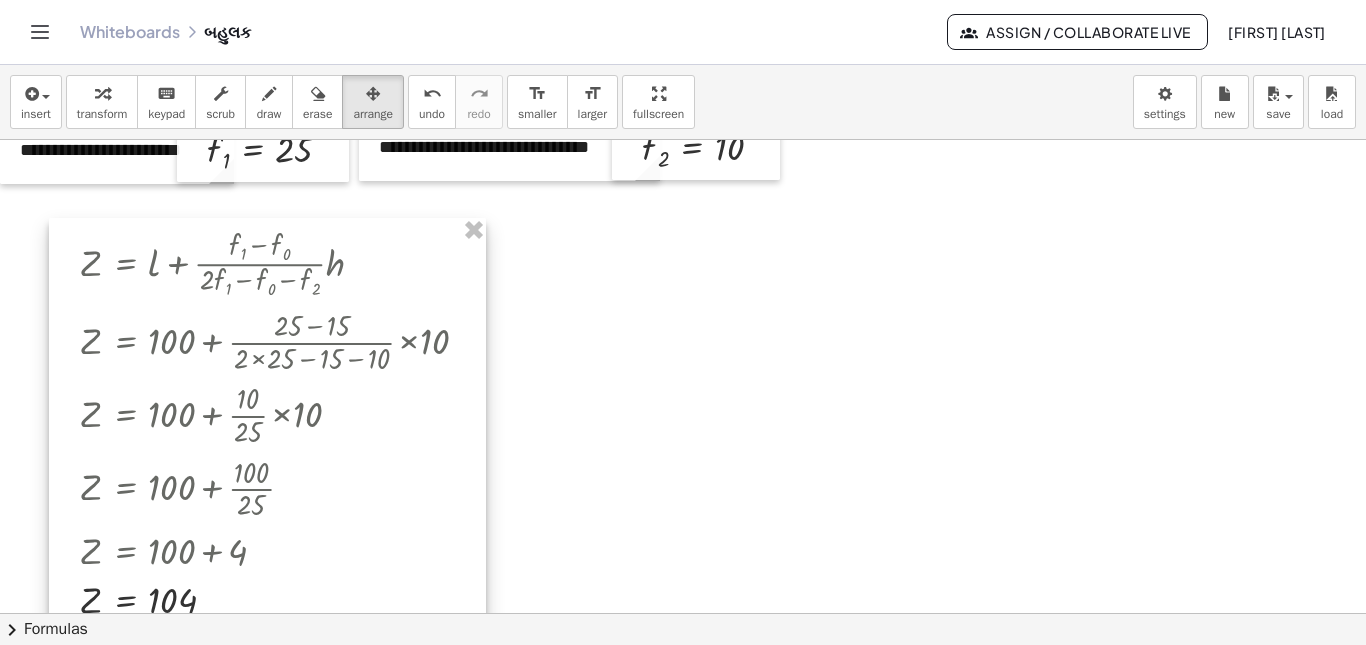 scroll, scrollTop: 0, scrollLeft: 0, axis: both 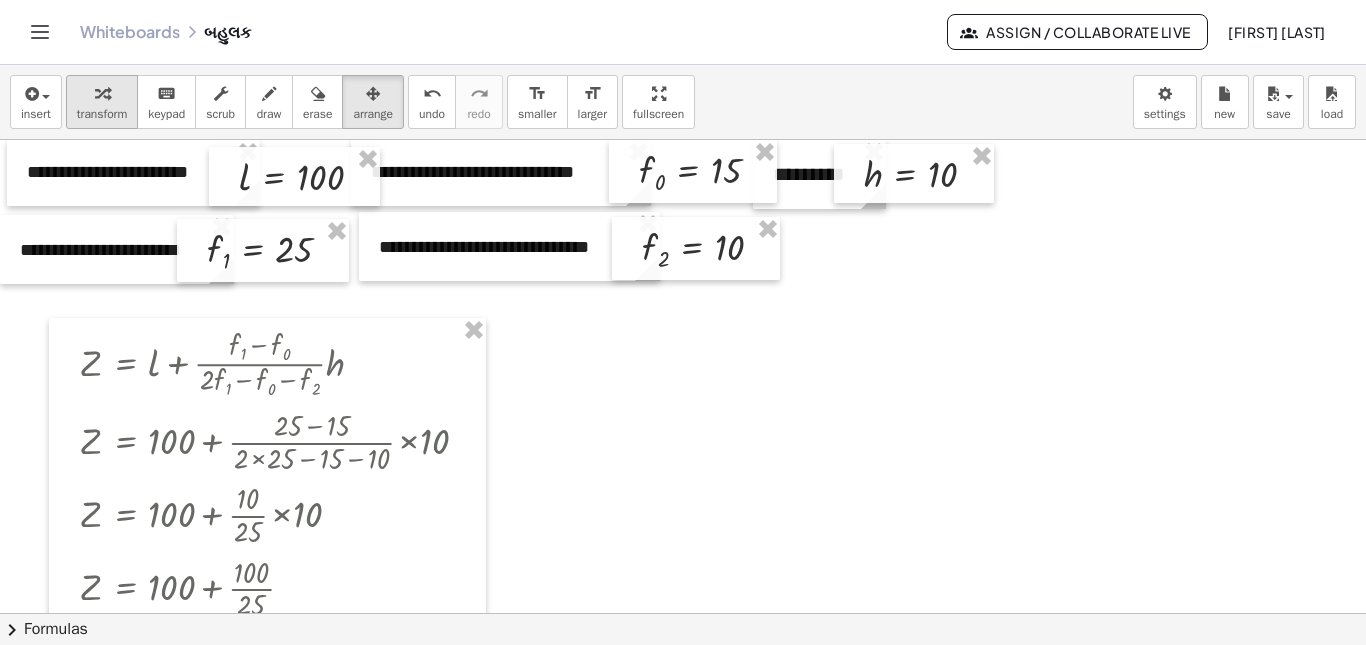 click on "transform" at bounding box center [102, 114] 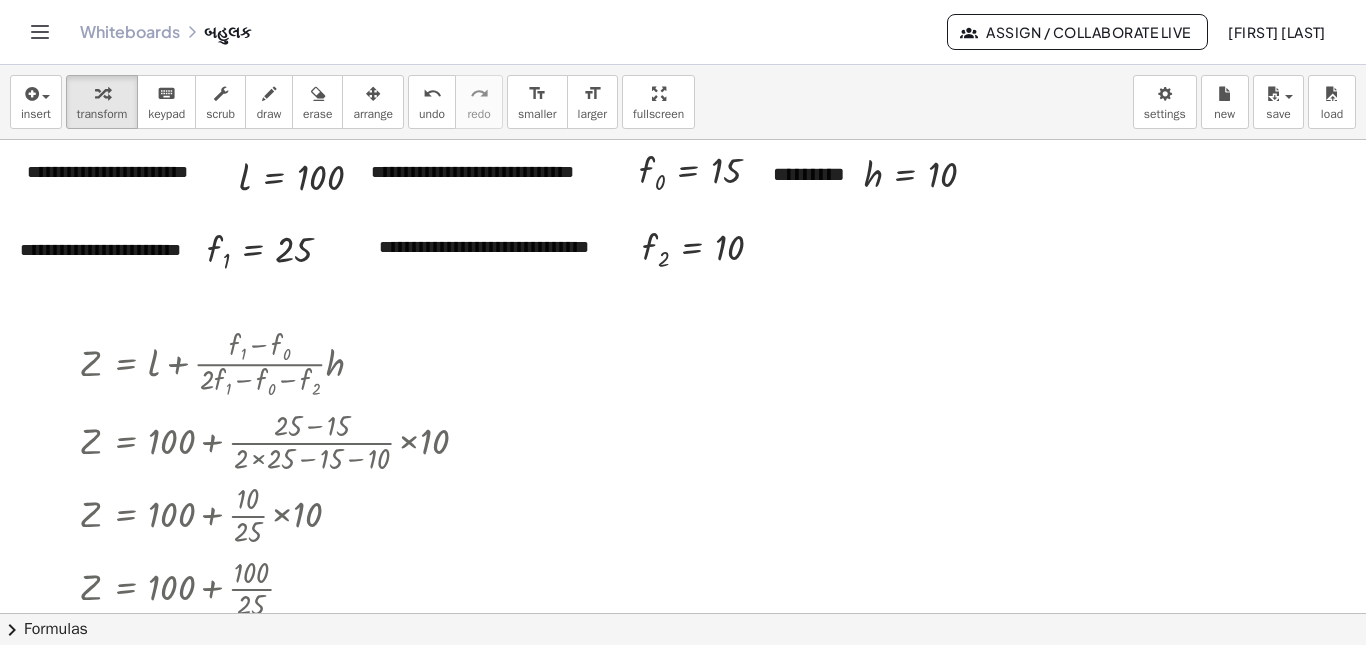 scroll, scrollTop: 100, scrollLeft: 0, axis: vertical 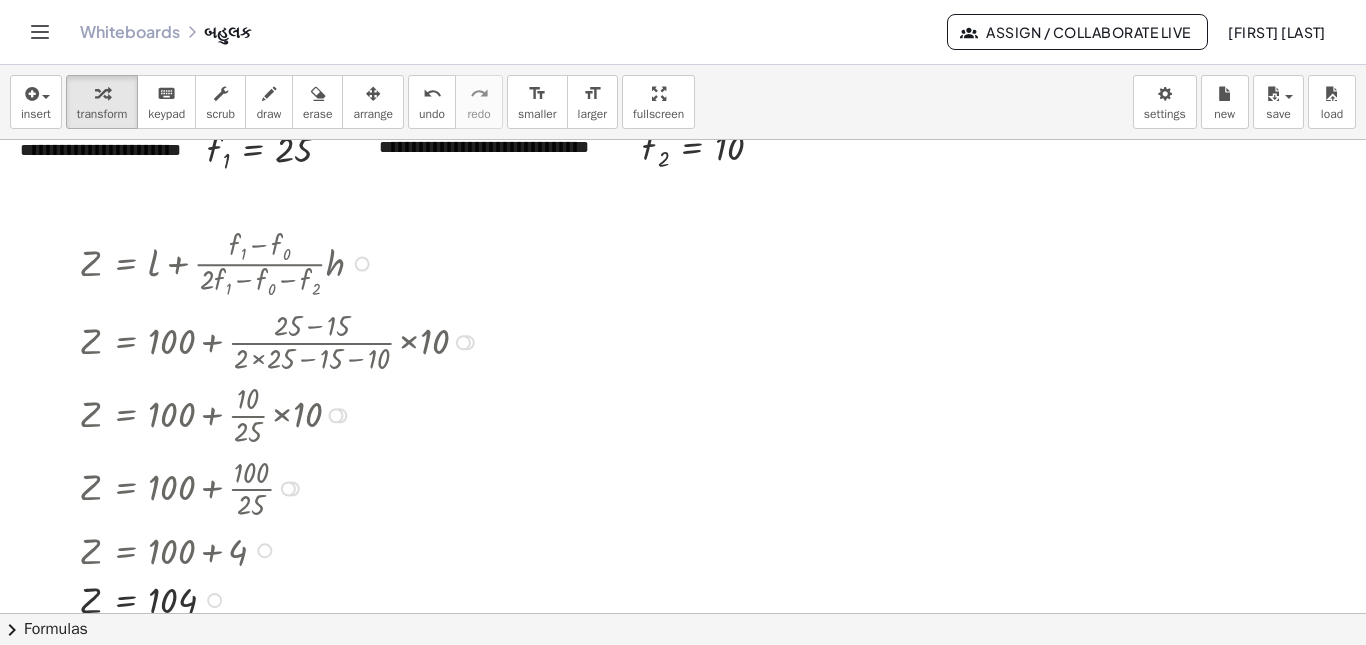 click at bounding box center [362, 264] 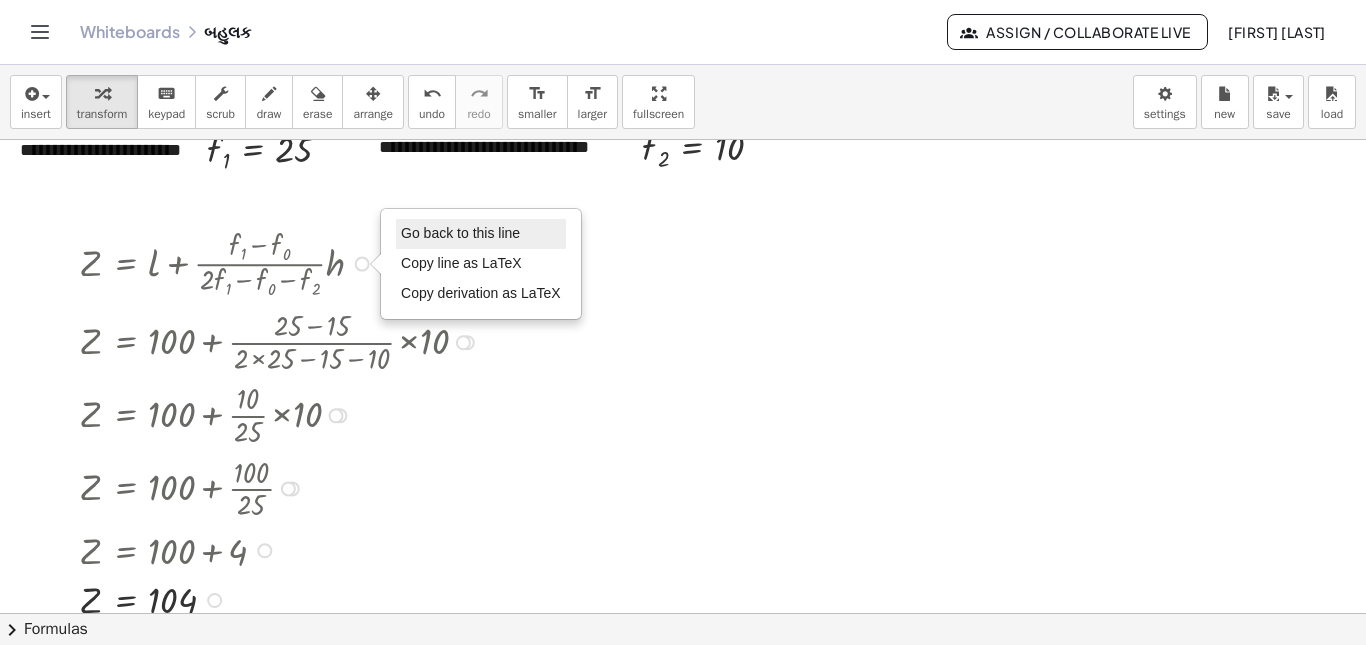 click on "Go back to this line" at bounding box center [460, 233] 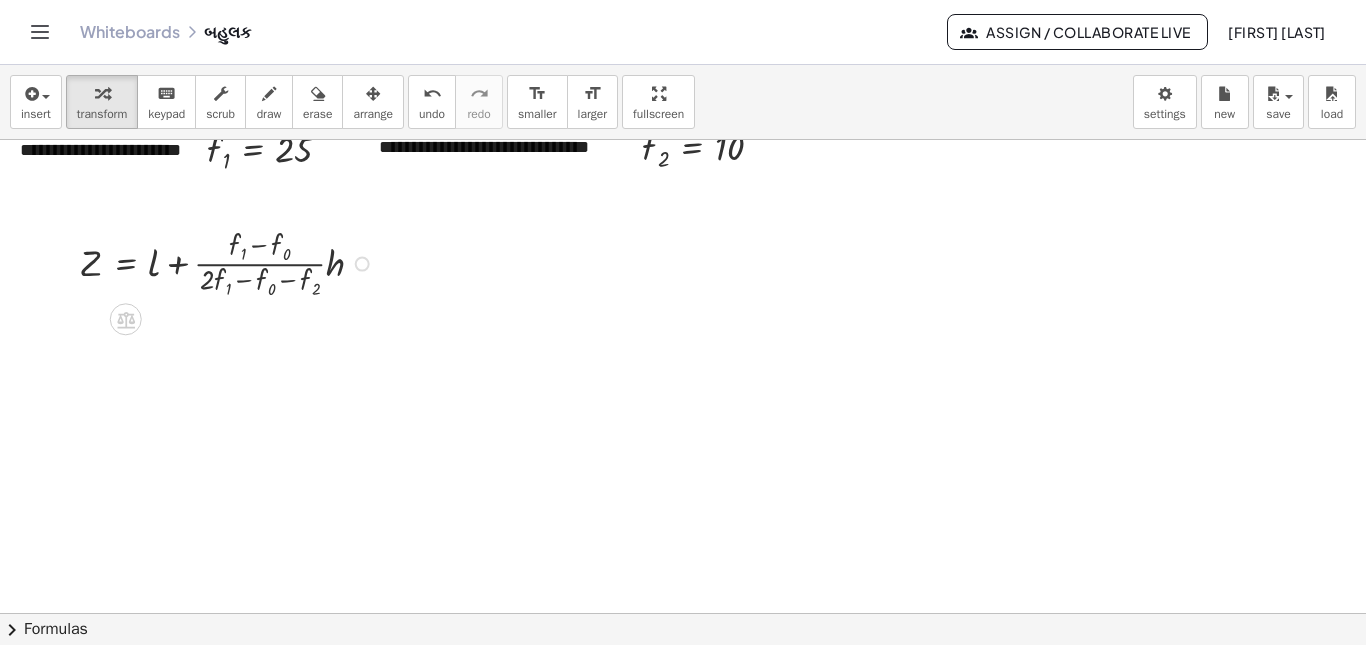 scroll, scrollTop: 0, scrollLeft: 0, axis: both 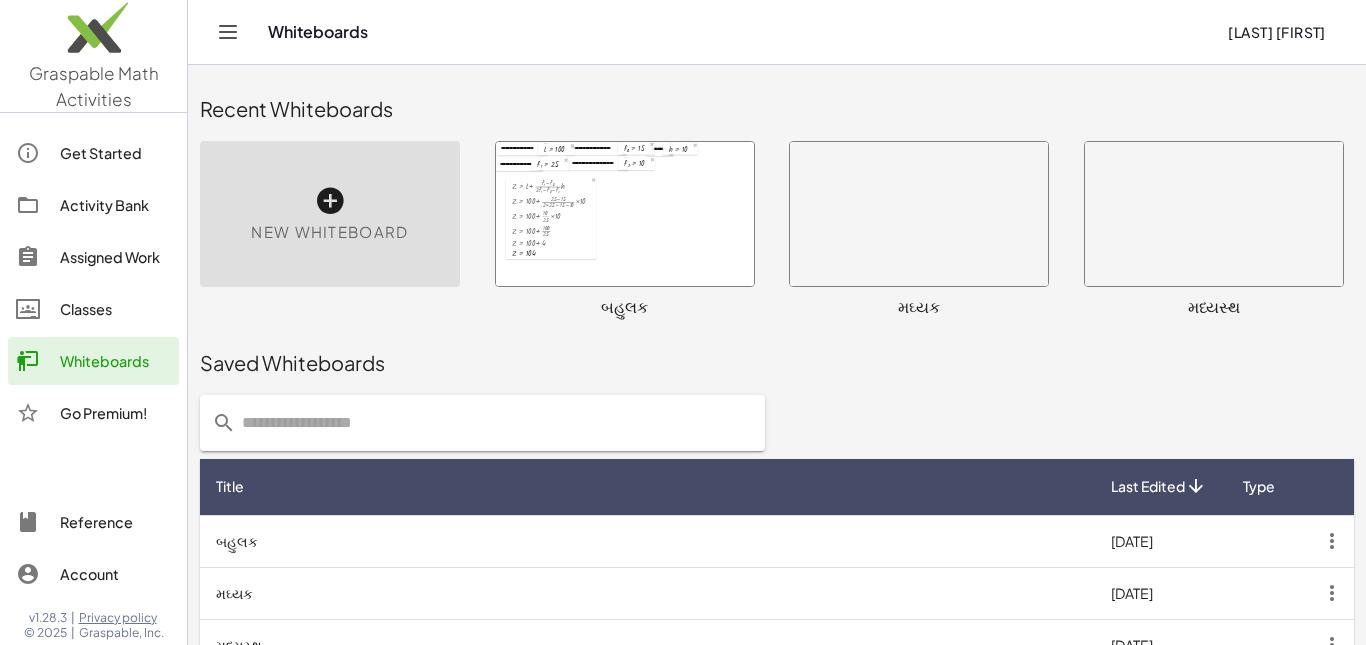 click at bounding box center (4310, 1942) 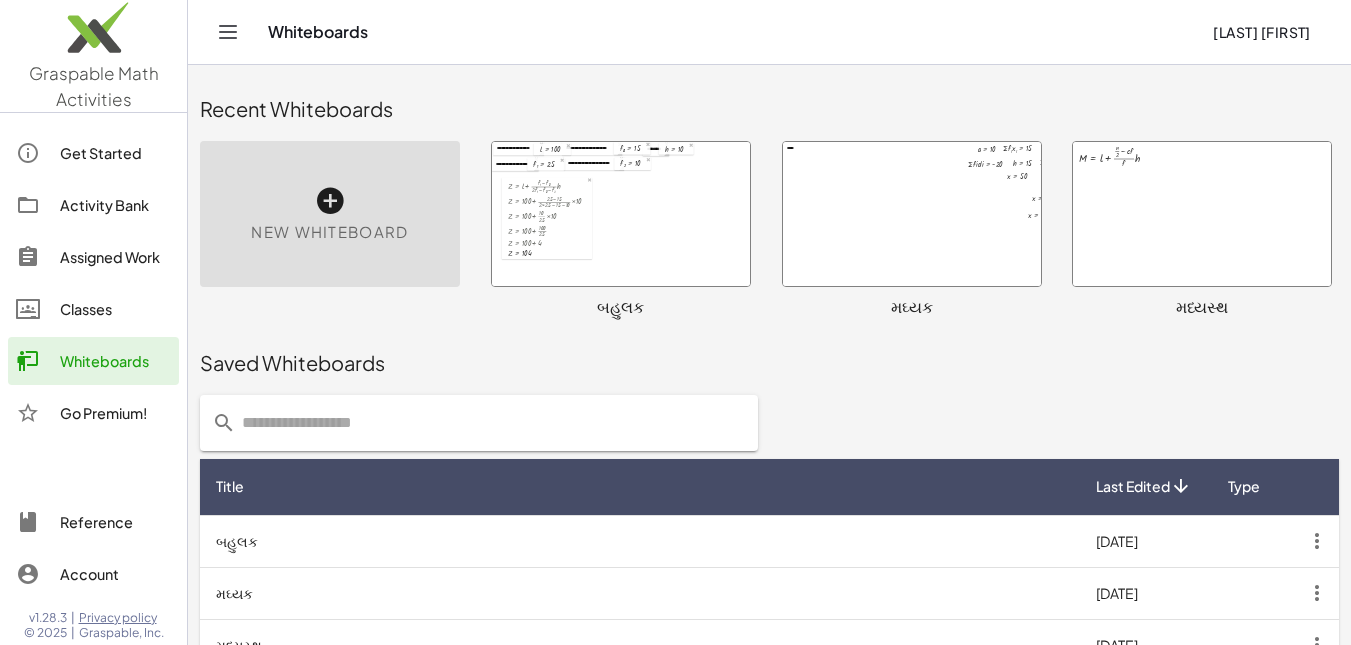 click at bounding box center (1202, 214) 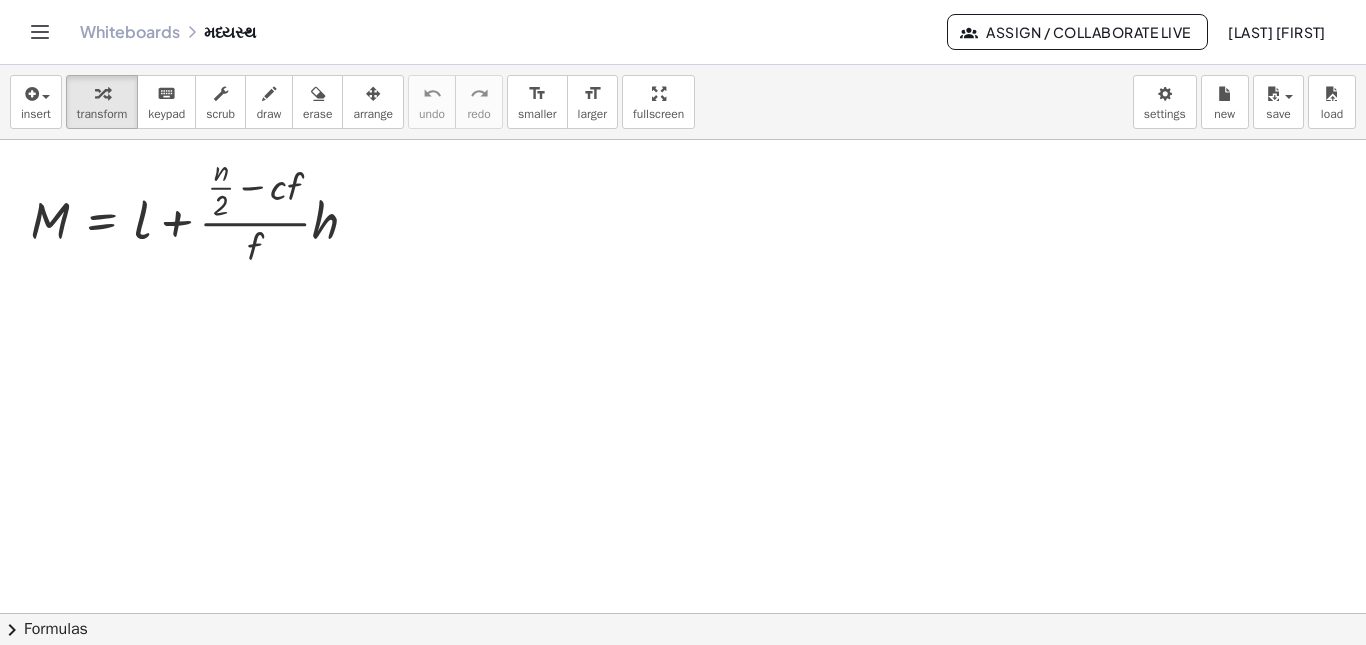 click on "insert select one: Math Expression Function Text Youtube Video Graphing Geometry Geometry 3D transform keyboard keypad scrub draw erase arrange undo undo redo redo format_size smaller format_size larger fullscreen load   save new settings M = + l + · · ( + · n · 2 − · c · f ) · f · h × chevron_right  Formulas
Drag one side of a formula onto a highlighted expression on the canvas to apply it.
Quadratic Formula
+ · a · x 2 + · b · x + c = 0
⇔
x = · ( − b ± 2 √ ( + b 2 − · 4 · a · c ) ) · 2 · a
+ x 2 + · p · x + q = 0
⇔
x = − · p · 2 ± 2 √ ( + ( · p · 2 ) 2 − q )
Manually Factoring a Quadratic
+ x 2 + · b · x + c · ( + x" at bounding box center (683, 355) 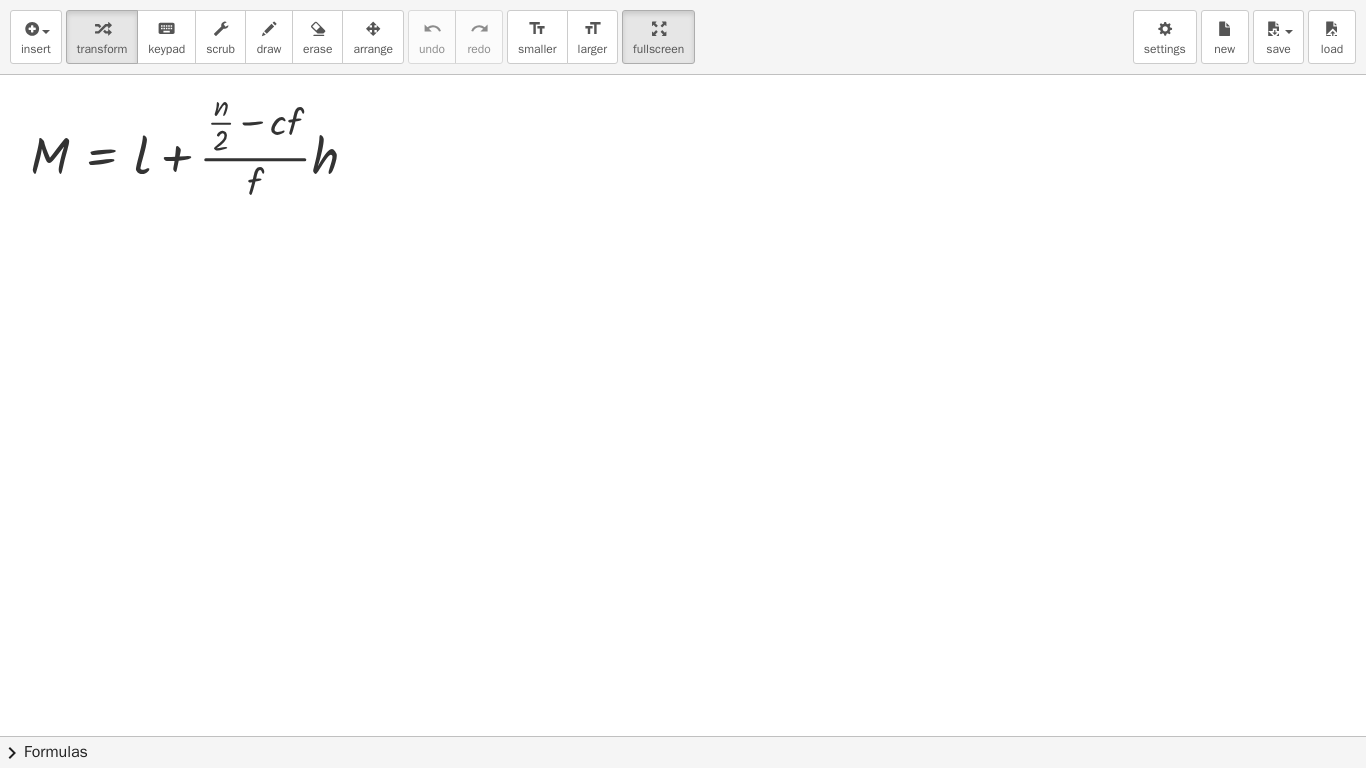 click at bounding box center (683, 736) 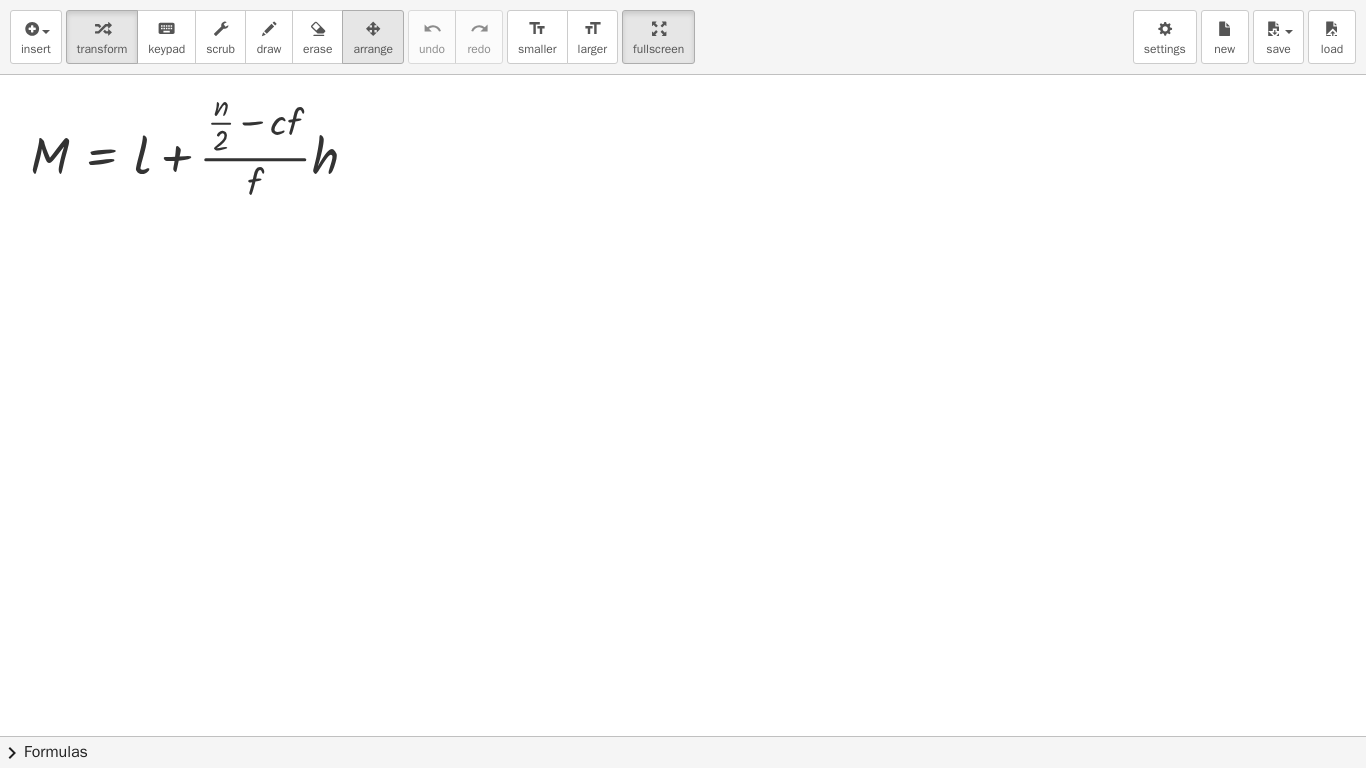 click at bounding box center (373, 28) 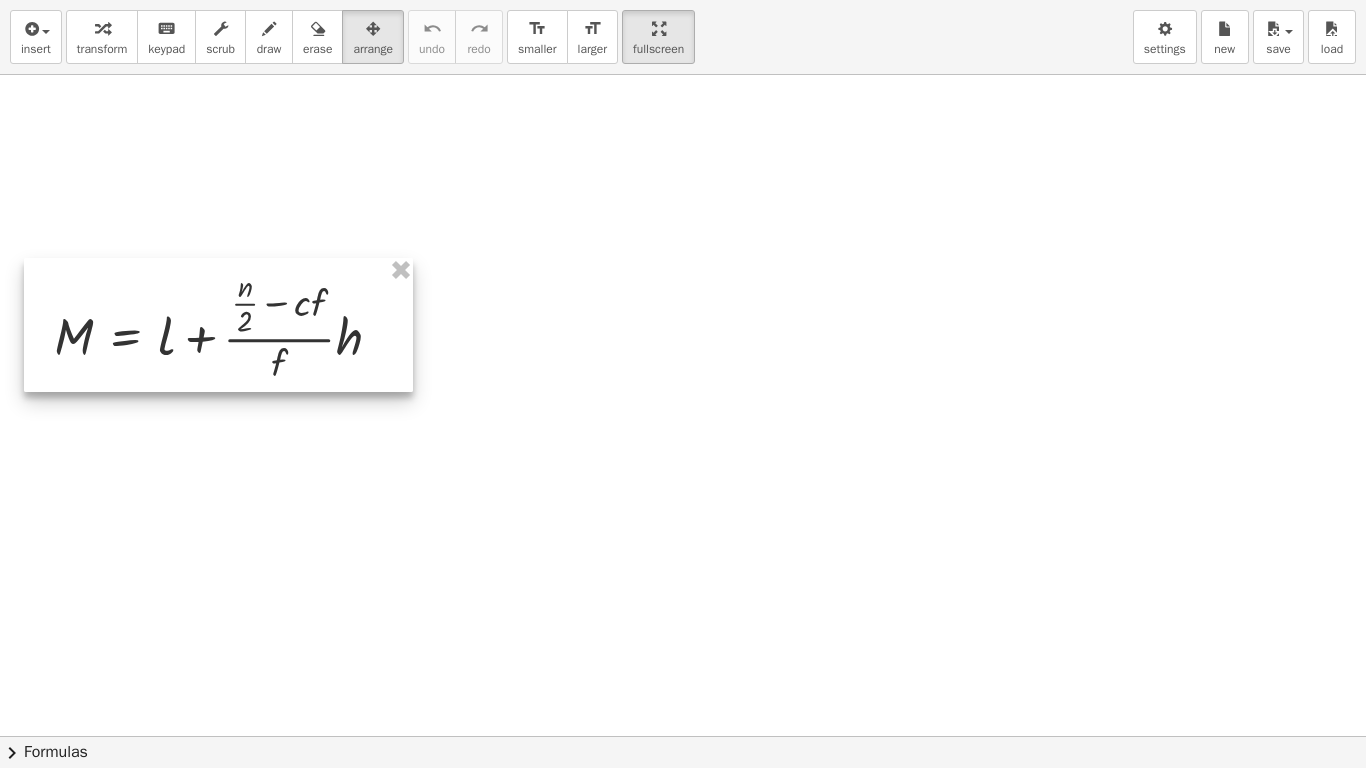 drag, startPoint x: 106, startPoint y: 146, endPoint x: 130, endPoint y: 327, distance: 182.58423 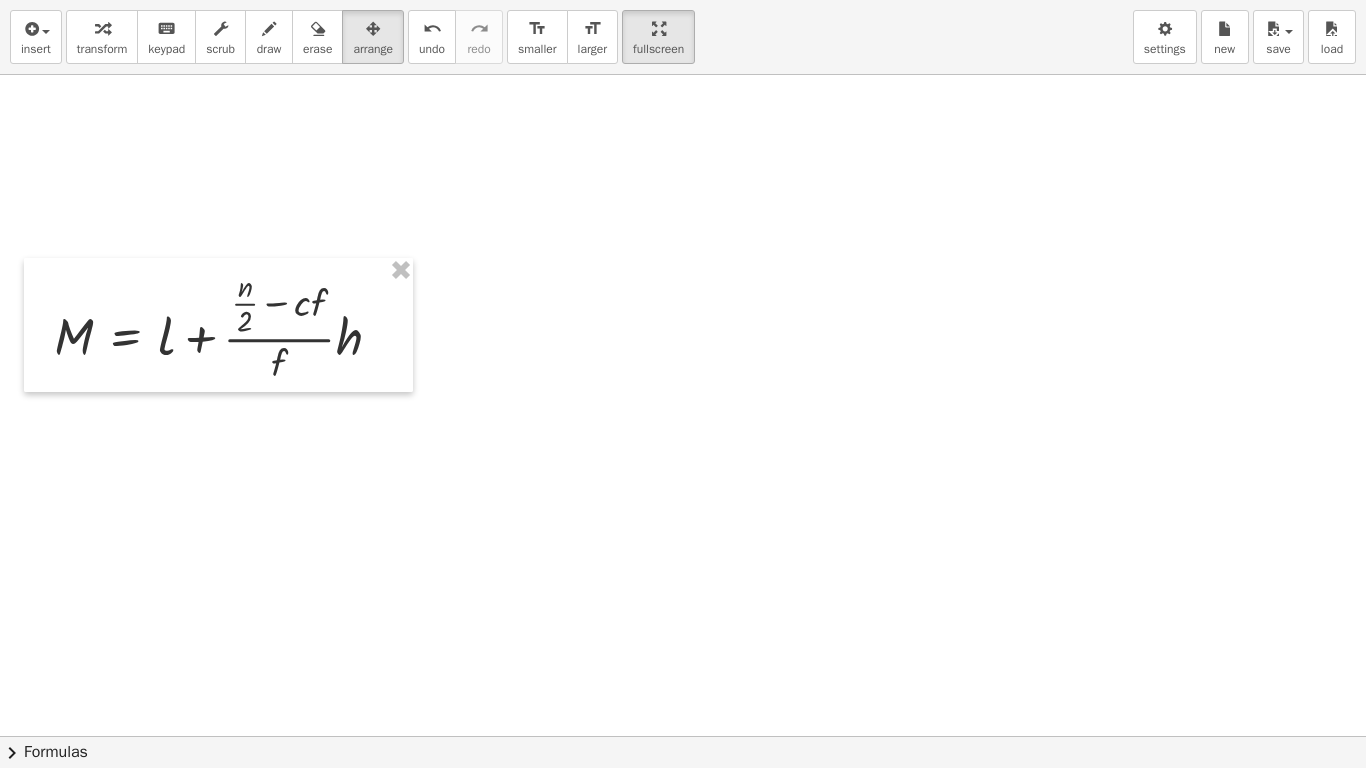 click on "Graspable Math Activities Get Started Activity Bank Assigned Work Classes Whiteboards Go Premium! Reference Account v1.28.3 | Privacy policy © [YEAR] | Graspable, Inc. Whiteboards મધ્યસ્થ  Assign / Collaborate Live  [FIRST] [LAST]   insert select one: Math Expression Function Text Youtube Video Graphing Geometry Geometry 3D transform keyboard keypad scrub draw erase arrange undo undo redo redo format_size smaller format_size larger fullscreen load   save new settings M = + l + · · ( + · n · 2 − · c · f ) · f · h × chevron_right  Formulas
Drag one side of a formula onto a highlighted expression on the canvas to apply it.
Quadratic Formula
+ · a · x 2 + · b · x + c = 0
⇔
x = · ( − b ± 2 √ ( + b 2 − · 4 · a · c ) ) · 2 · a
+ x 2 + · p · x + q = 0
x =" at bounding box center [683, 384] 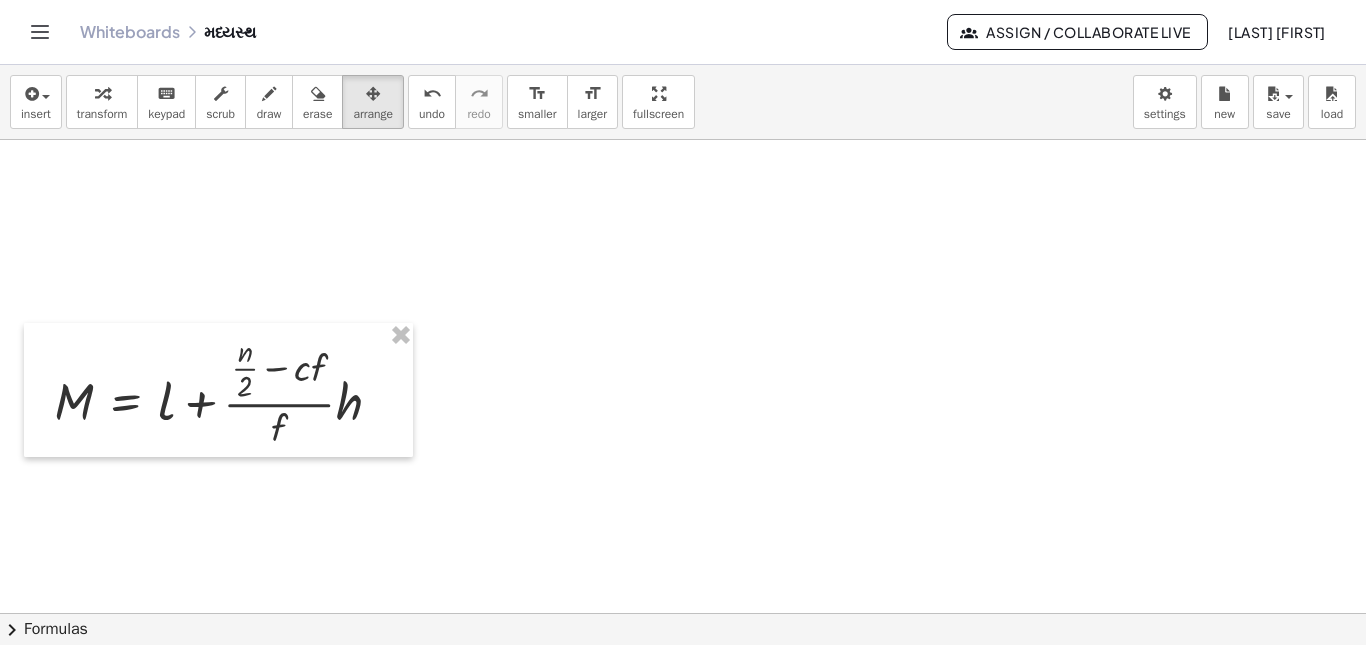 drag, startPoint x: 684, startPoint y: 101, endPoint x: 684, endPoint y: 226, distance: 125 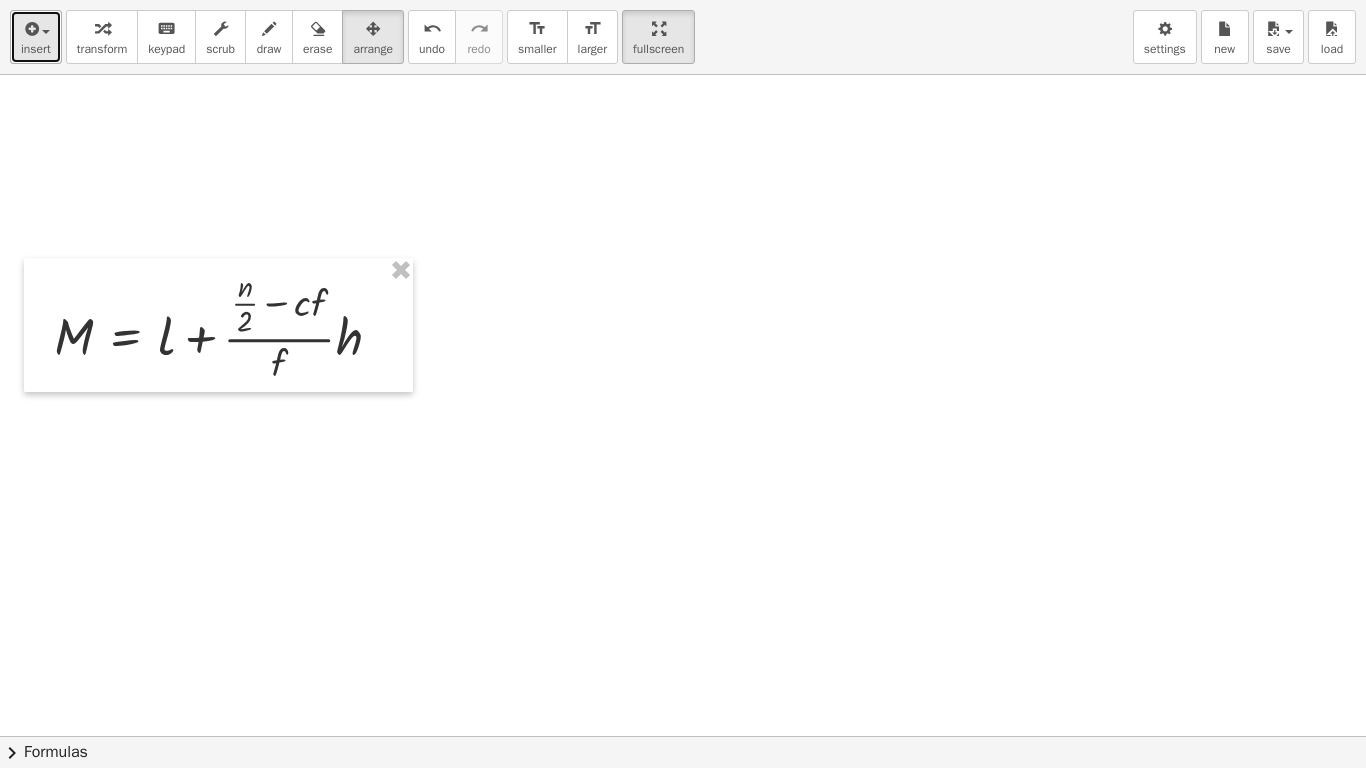 click at bounding box center [30, 29] 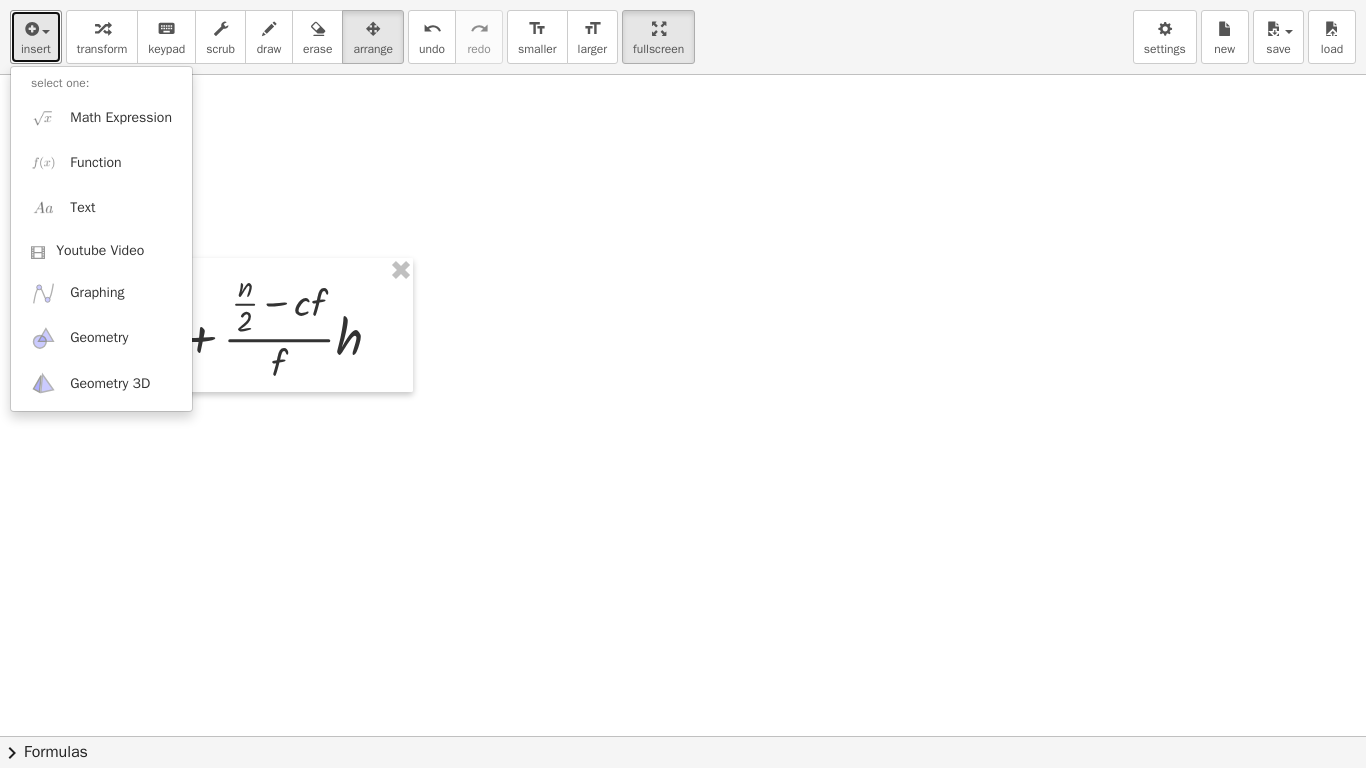 click at bounding box center [683, 736] 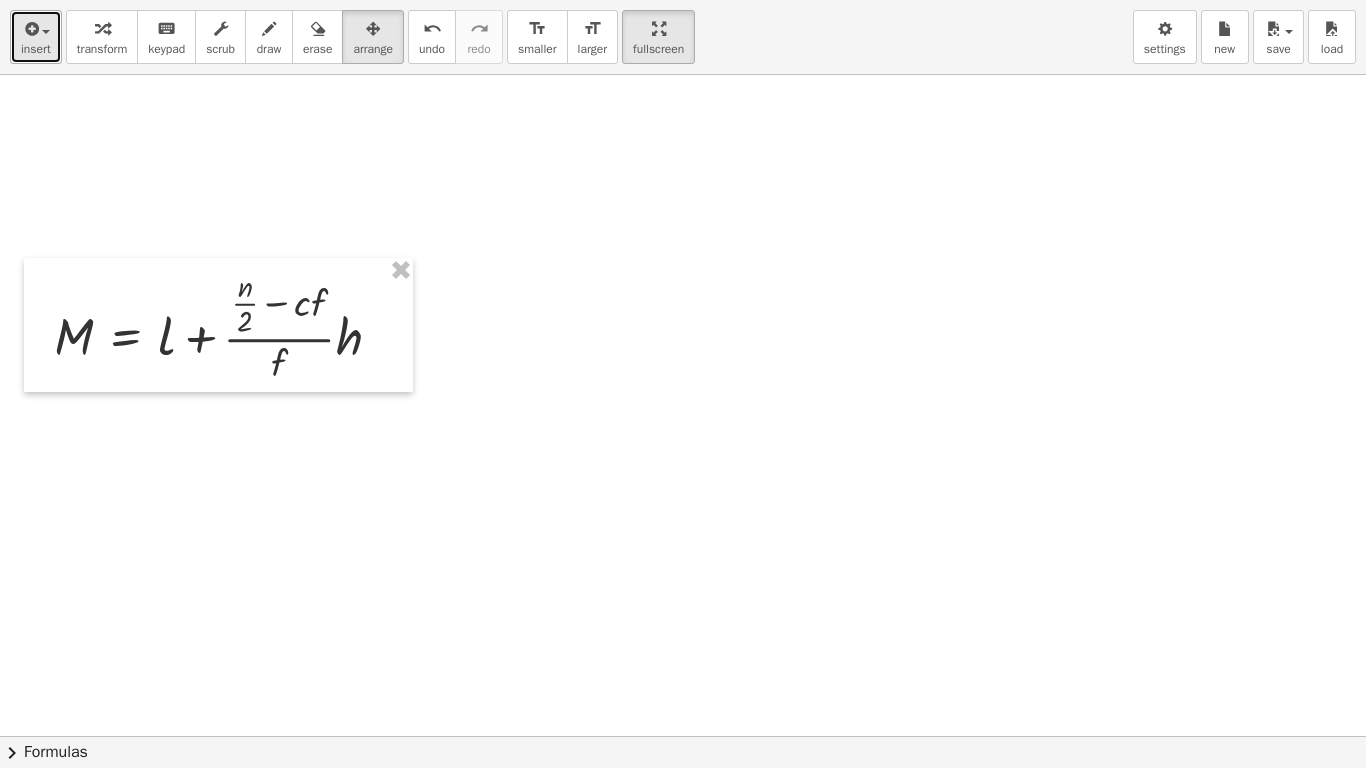 click on "insert" at bounding box center (36, 49) 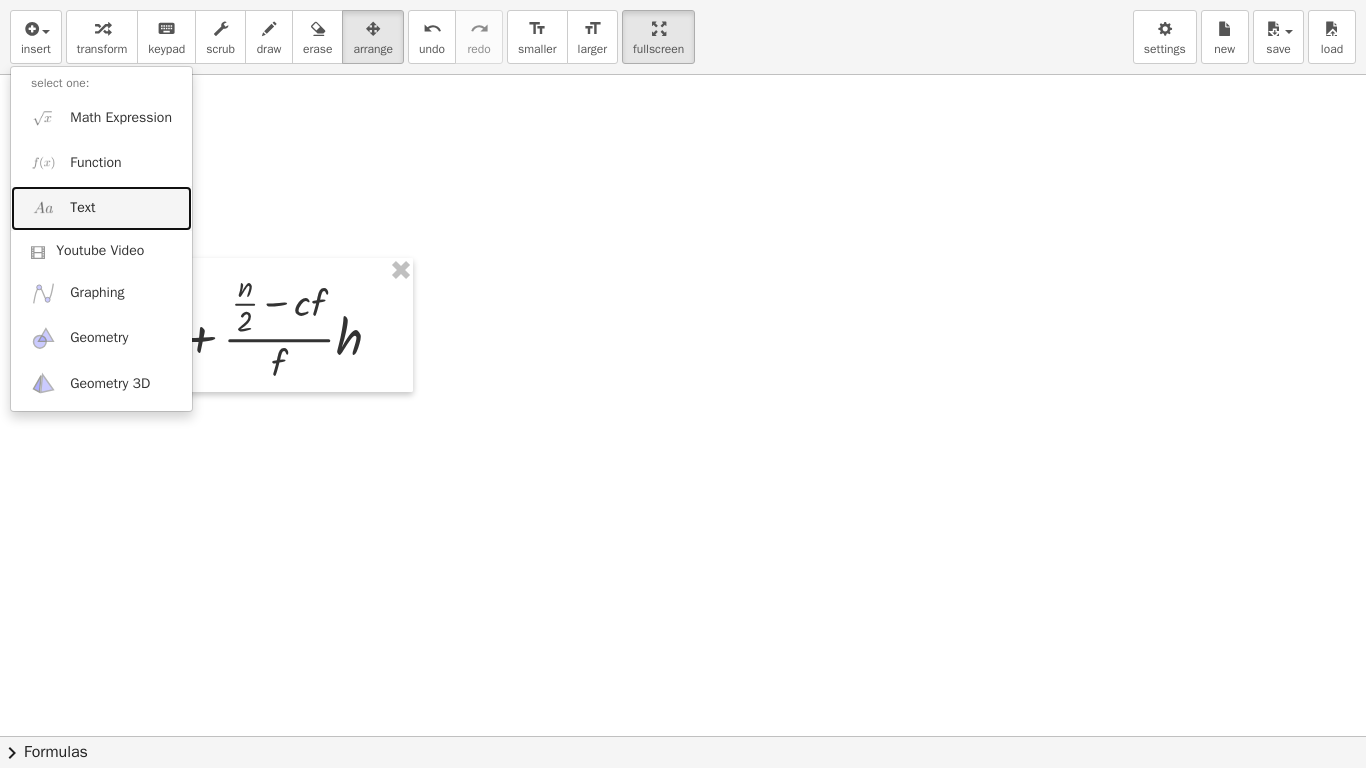 click on "Text" at bounding box center [101, 208] 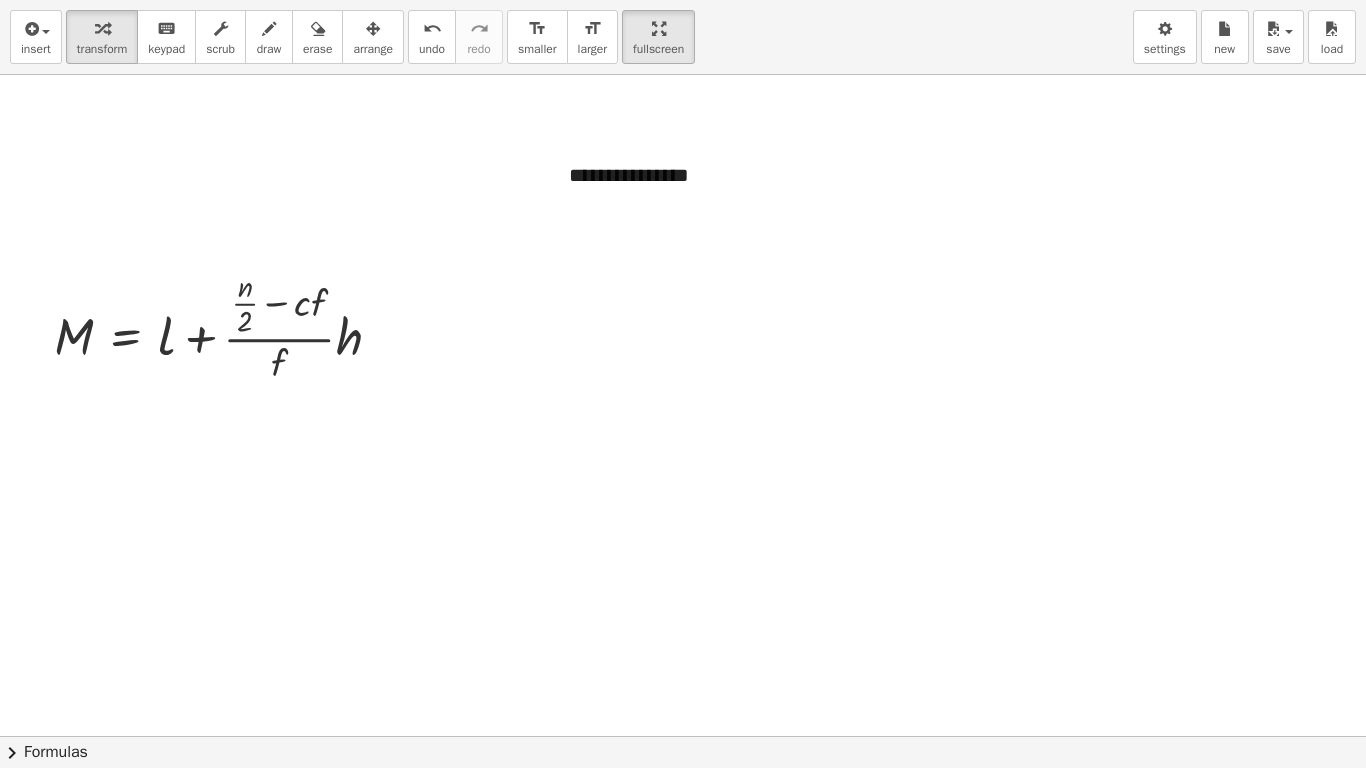 type 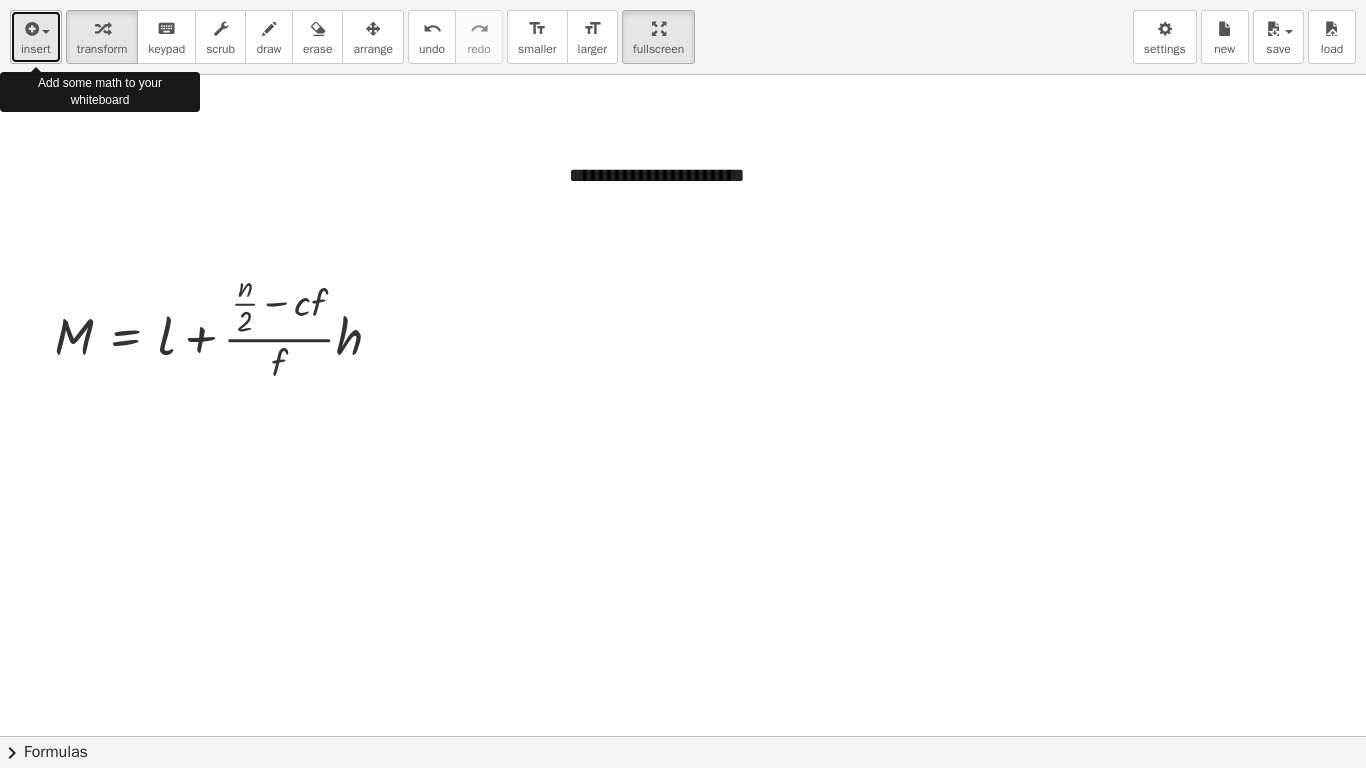 click on "insert" at bounding box center [36, 49] 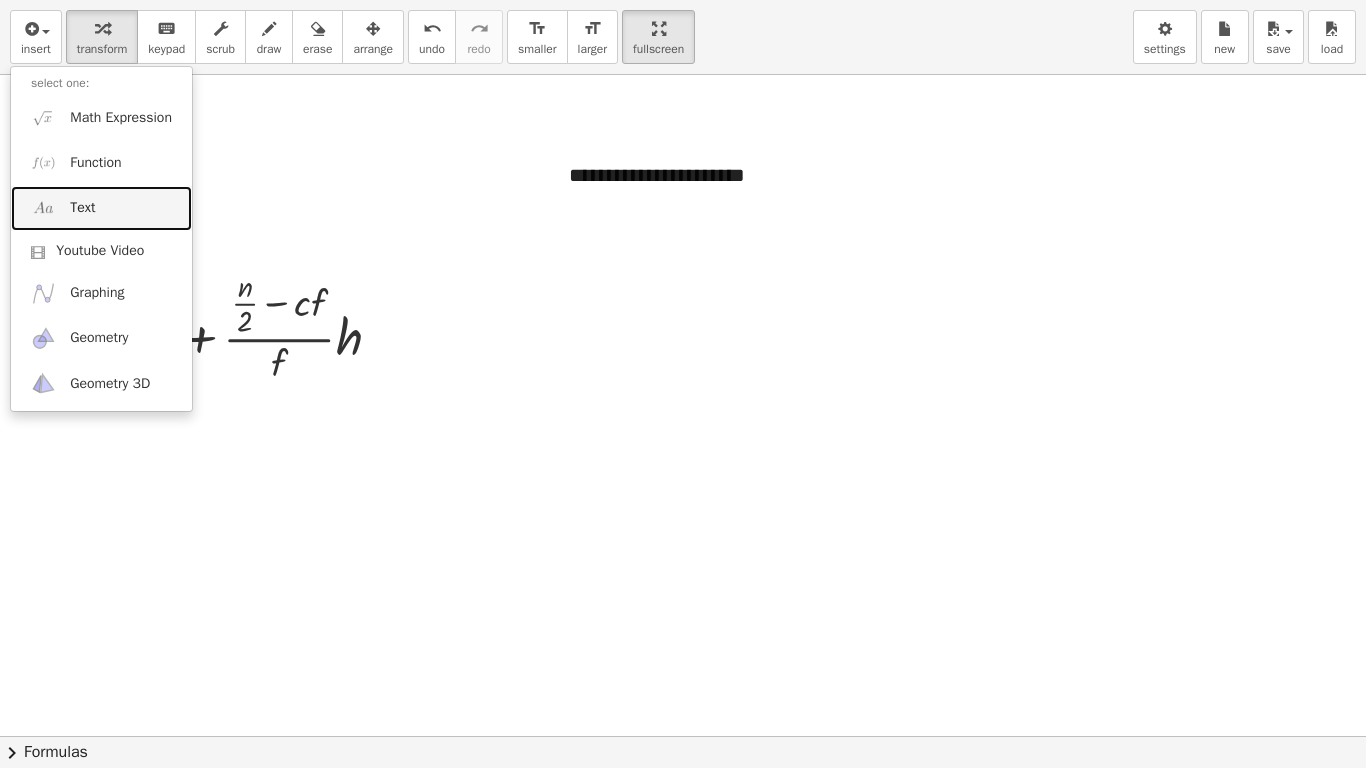 click on "Text" at bounding box center (101, 208) 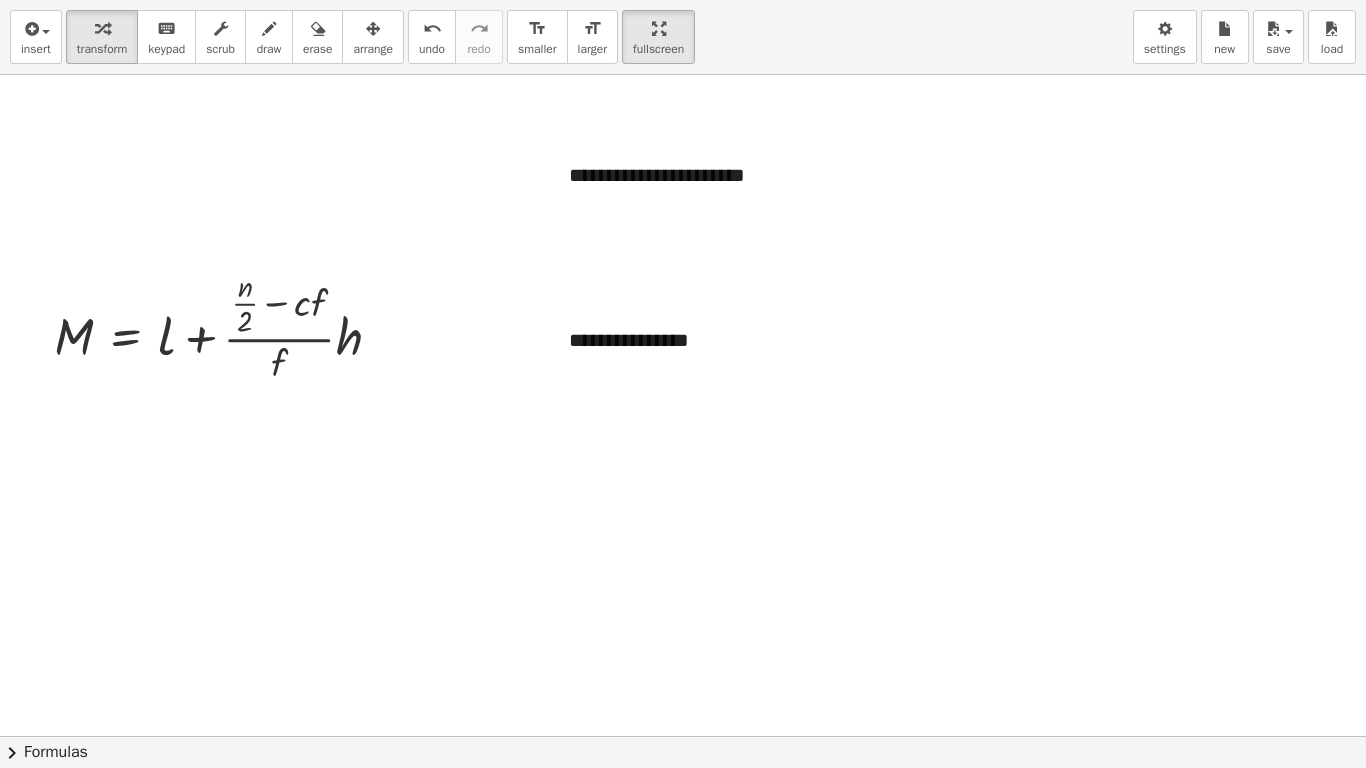 type 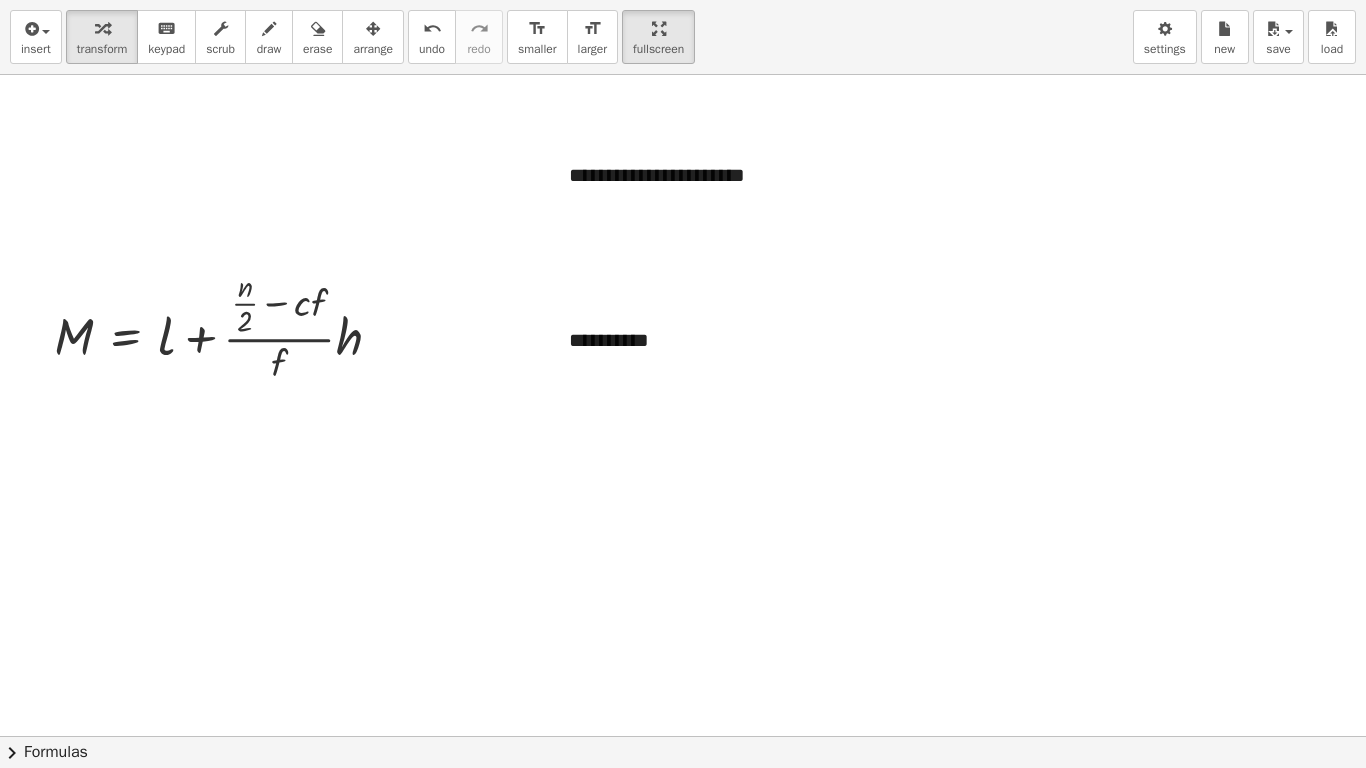 click at bounding box center (683, 736) 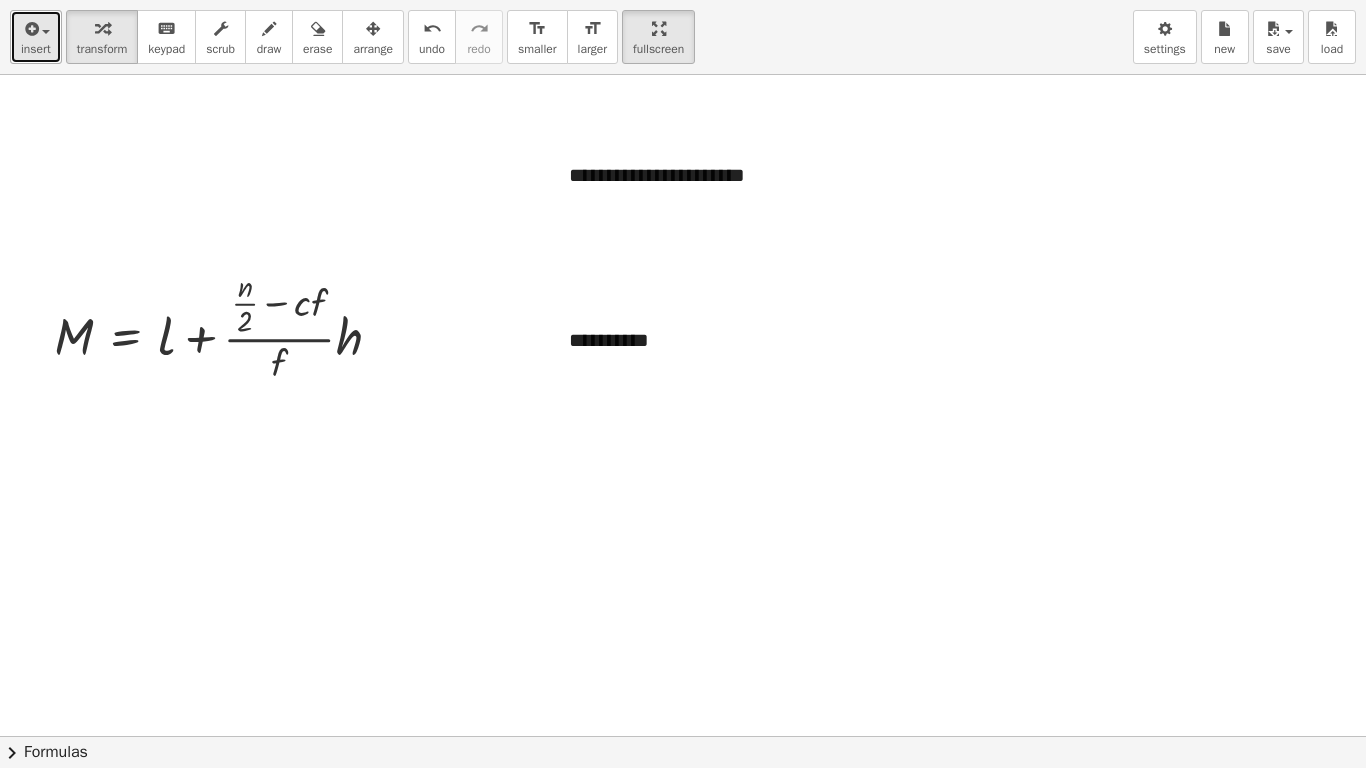 click at bounding box center (36, 28) 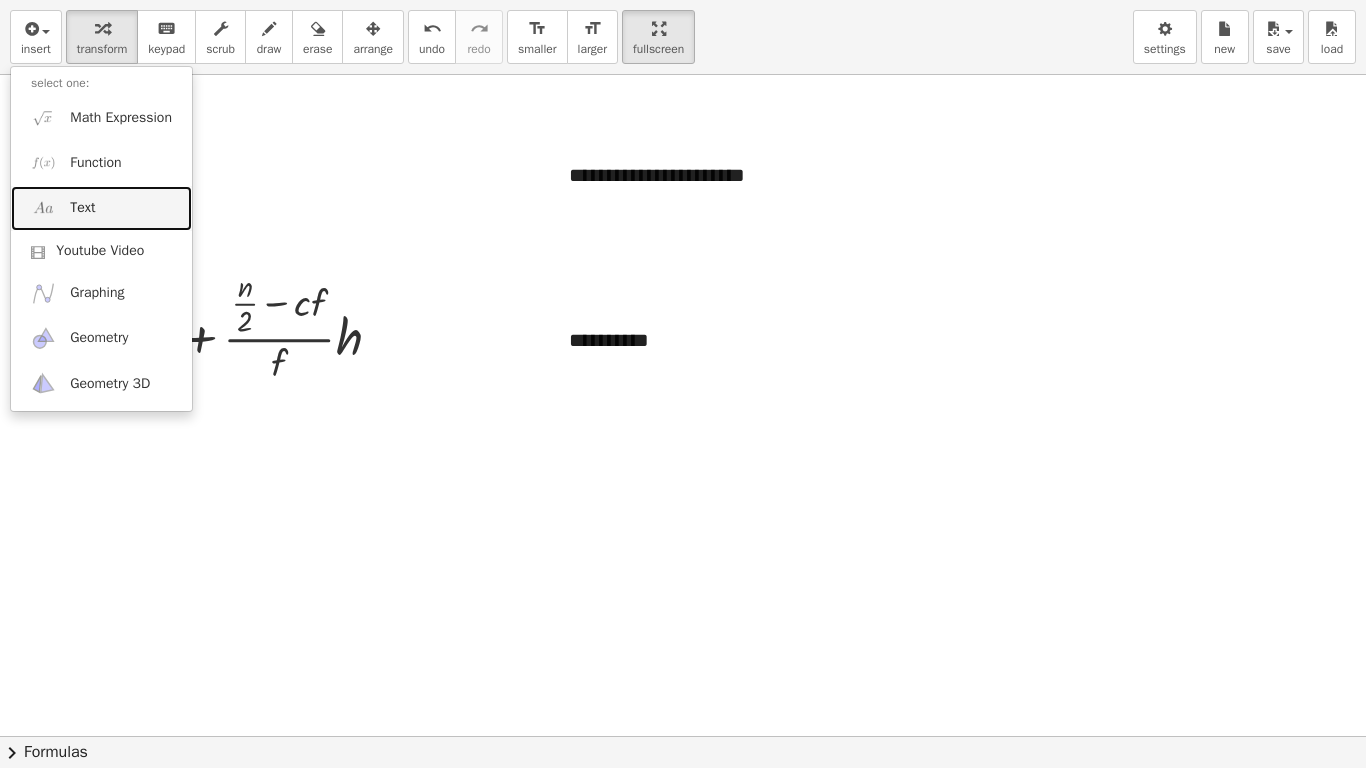 click on "Text" at bounding box center (82, 208) 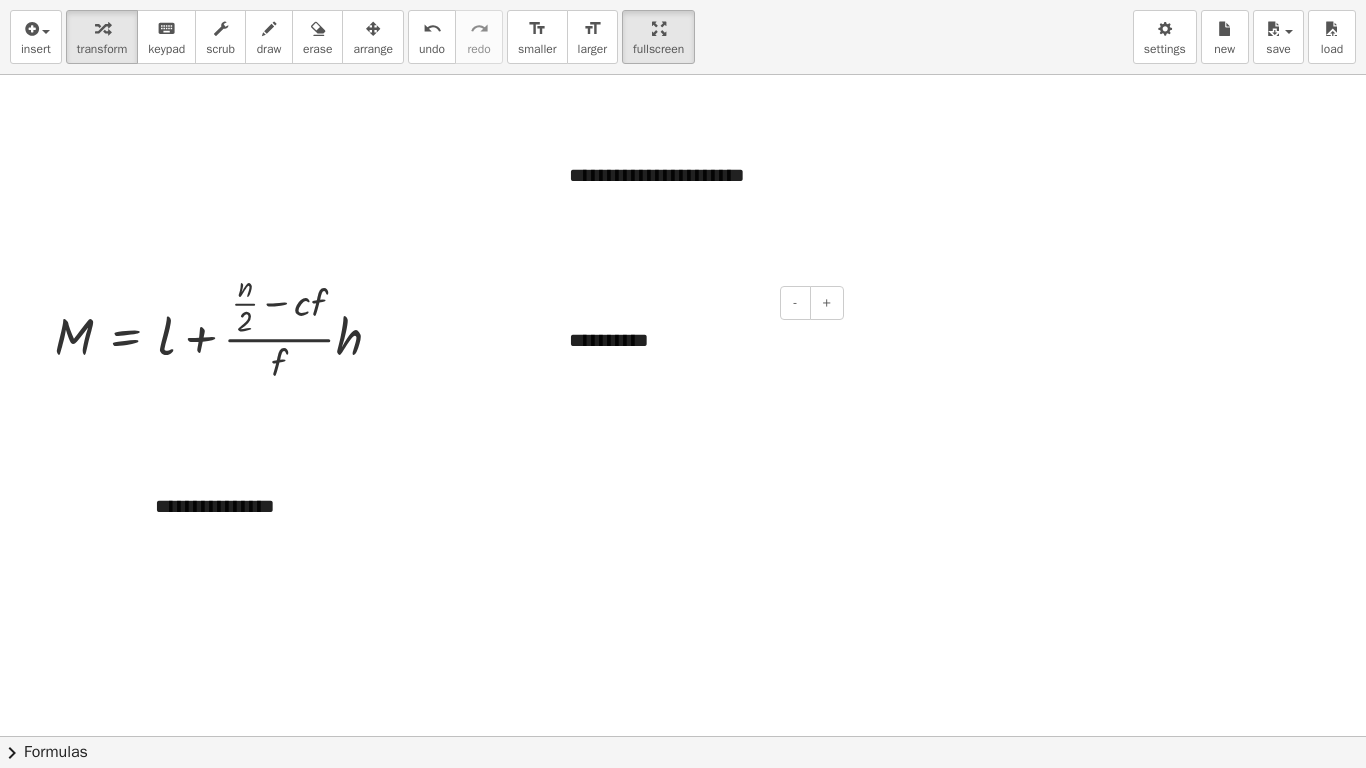 type 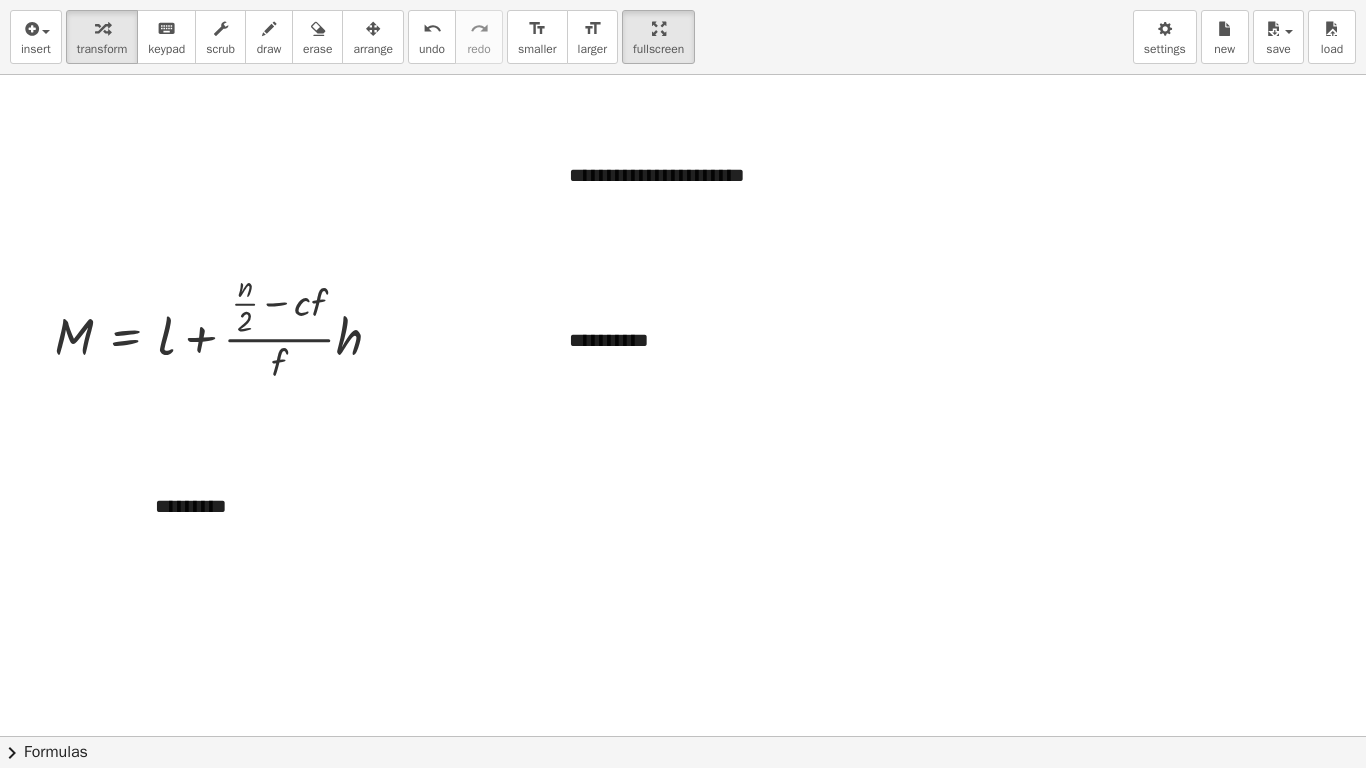 click at bounding box center (683, 736) 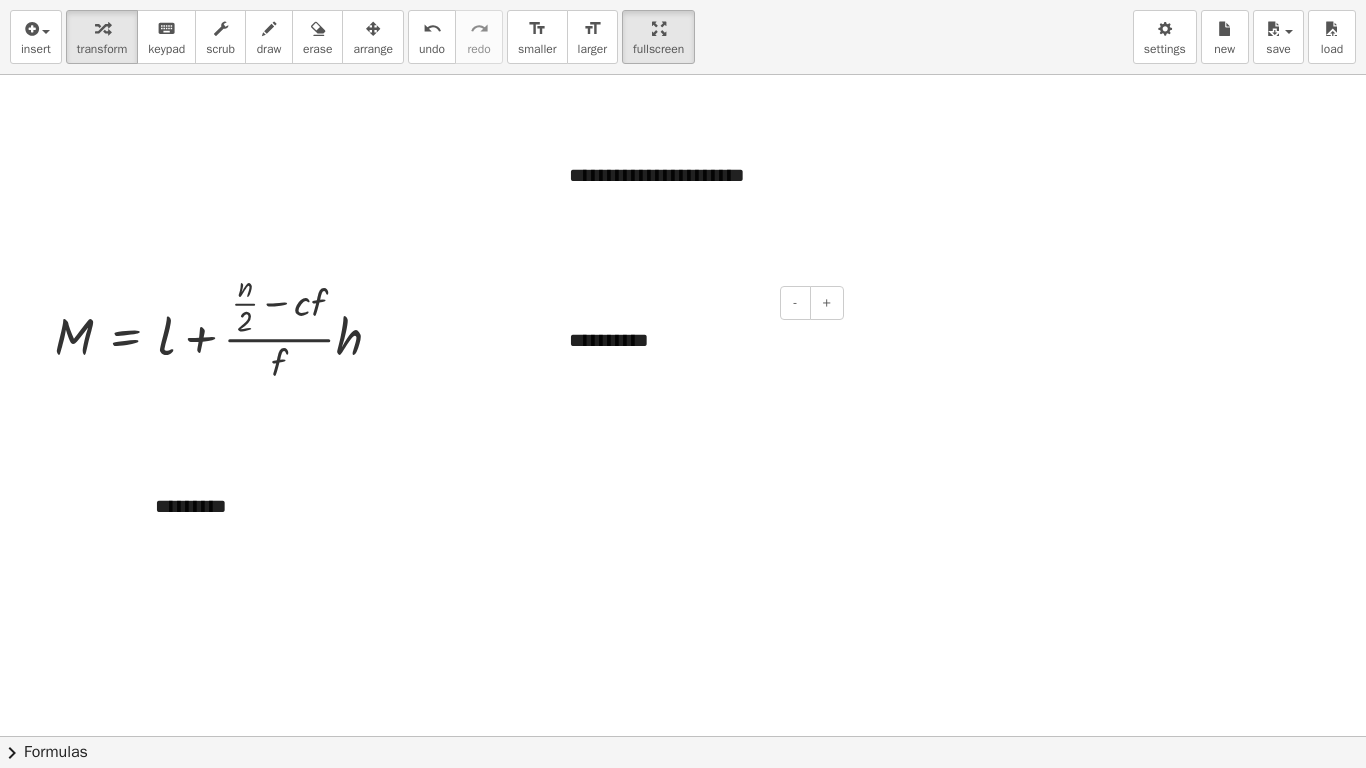 click on "**********" at bounding box center (699, 340) 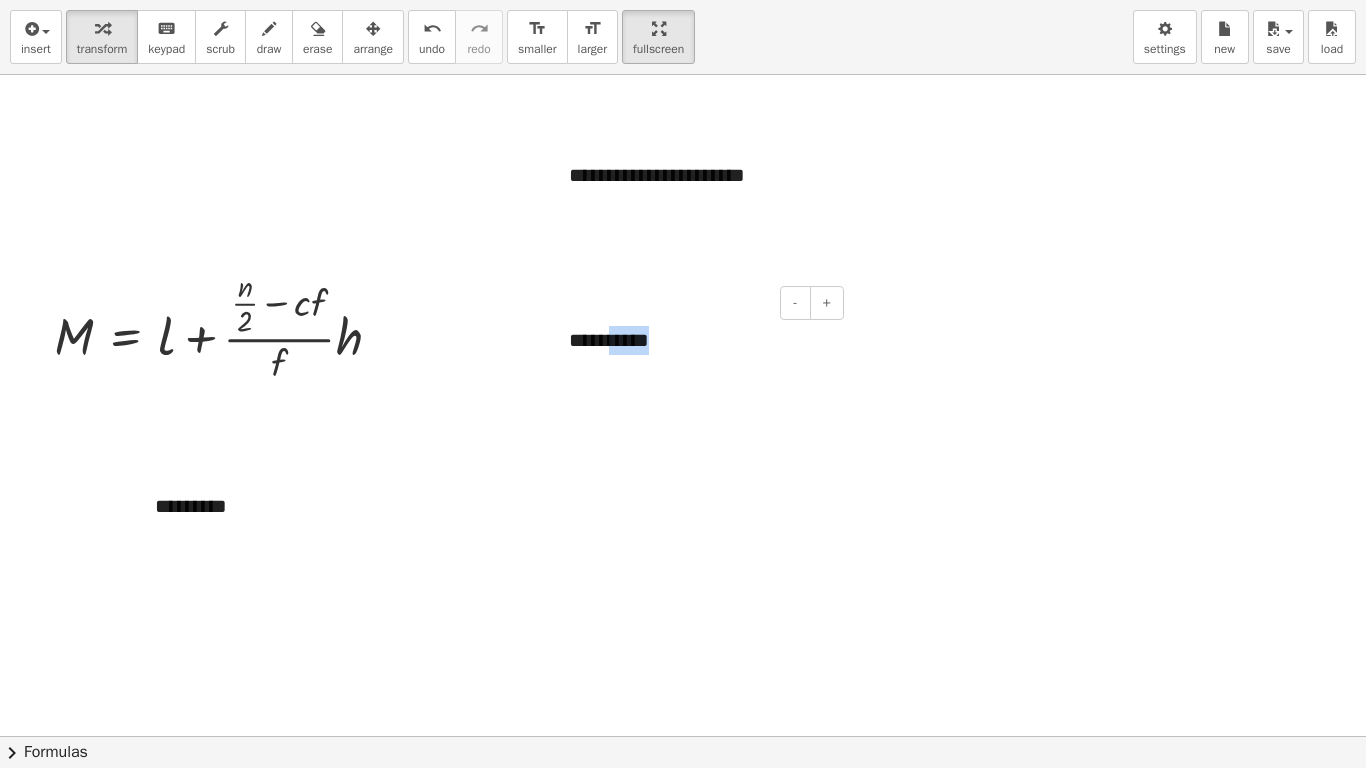 drag, startPoint x: 619, startPoint y: 338, endPoint x: 697, endPoint y: 366, distance: 82.8734 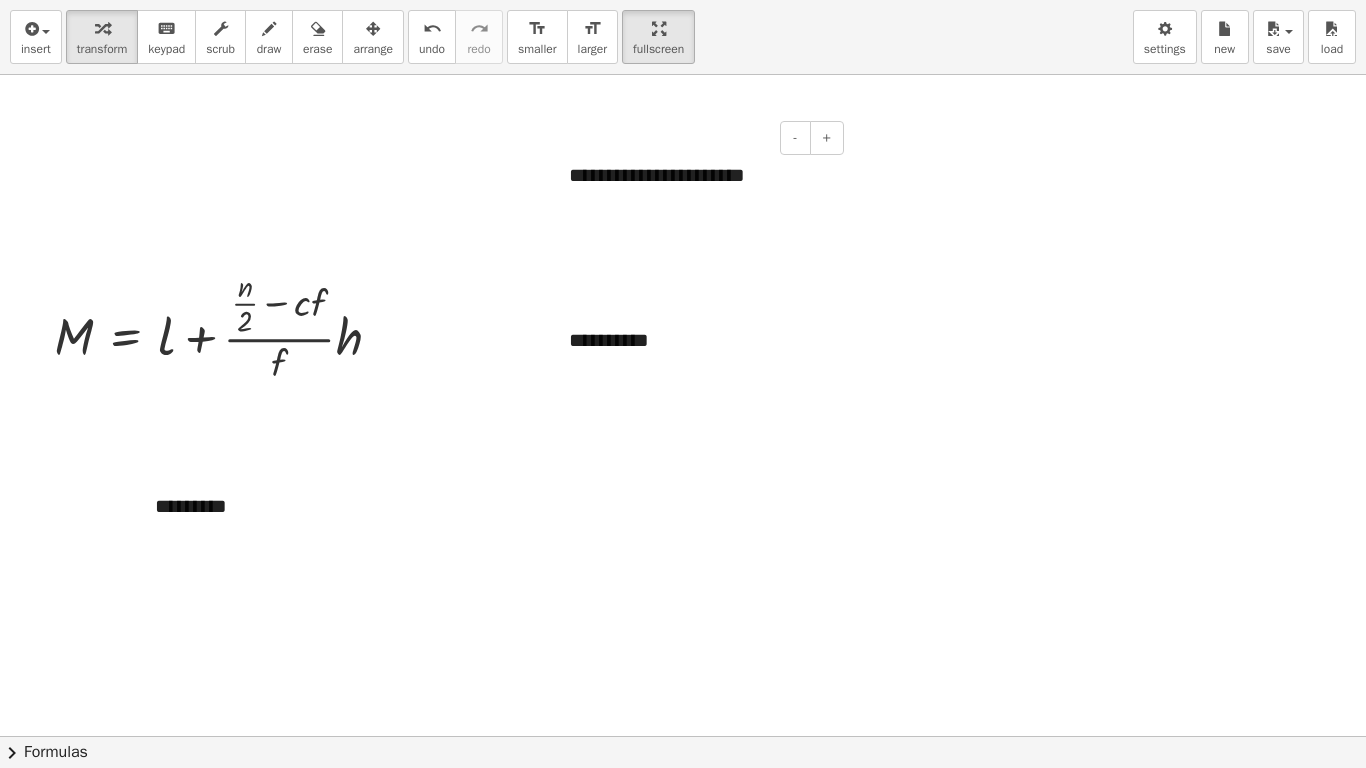 click on "**********" at bounding box center [699, 175] 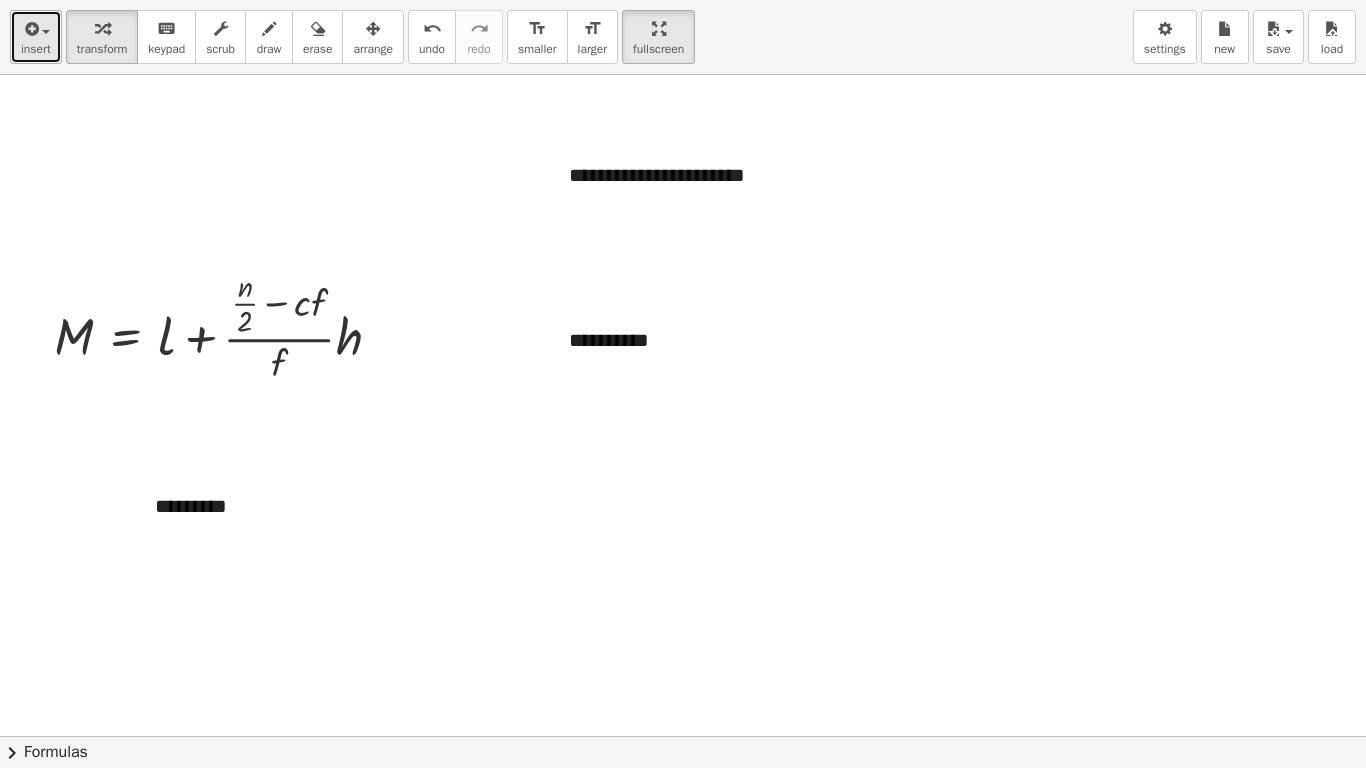 click on "insert" at bounding box center [36, 49] 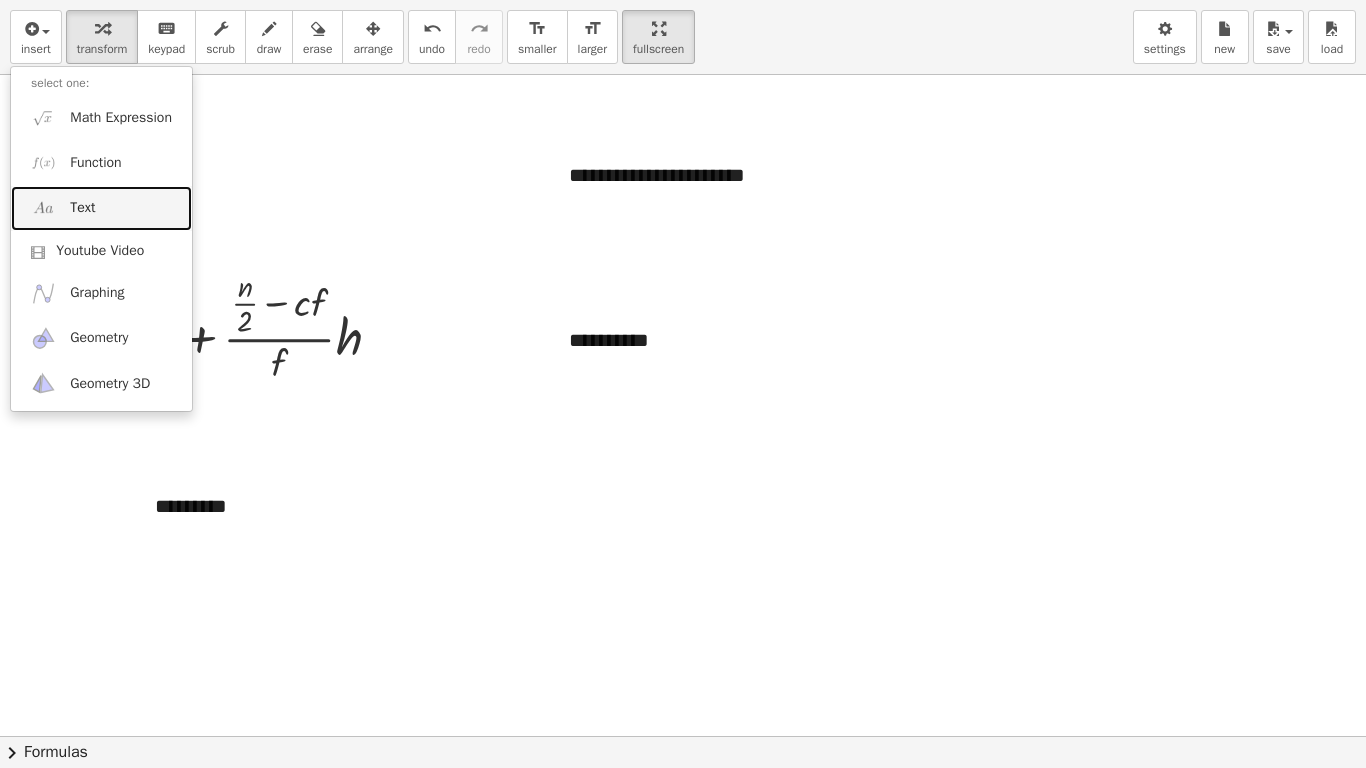 click on "Text" at bounding box center [82, 208] 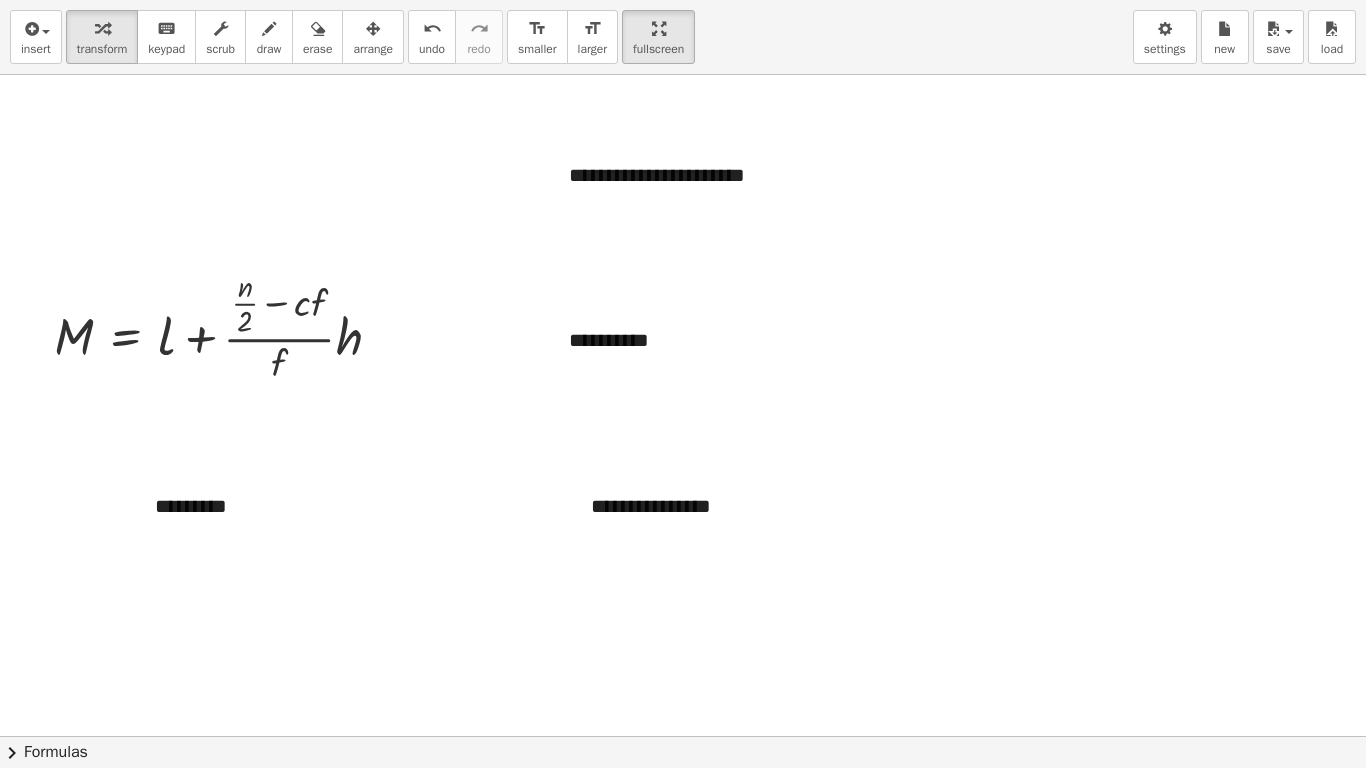 type 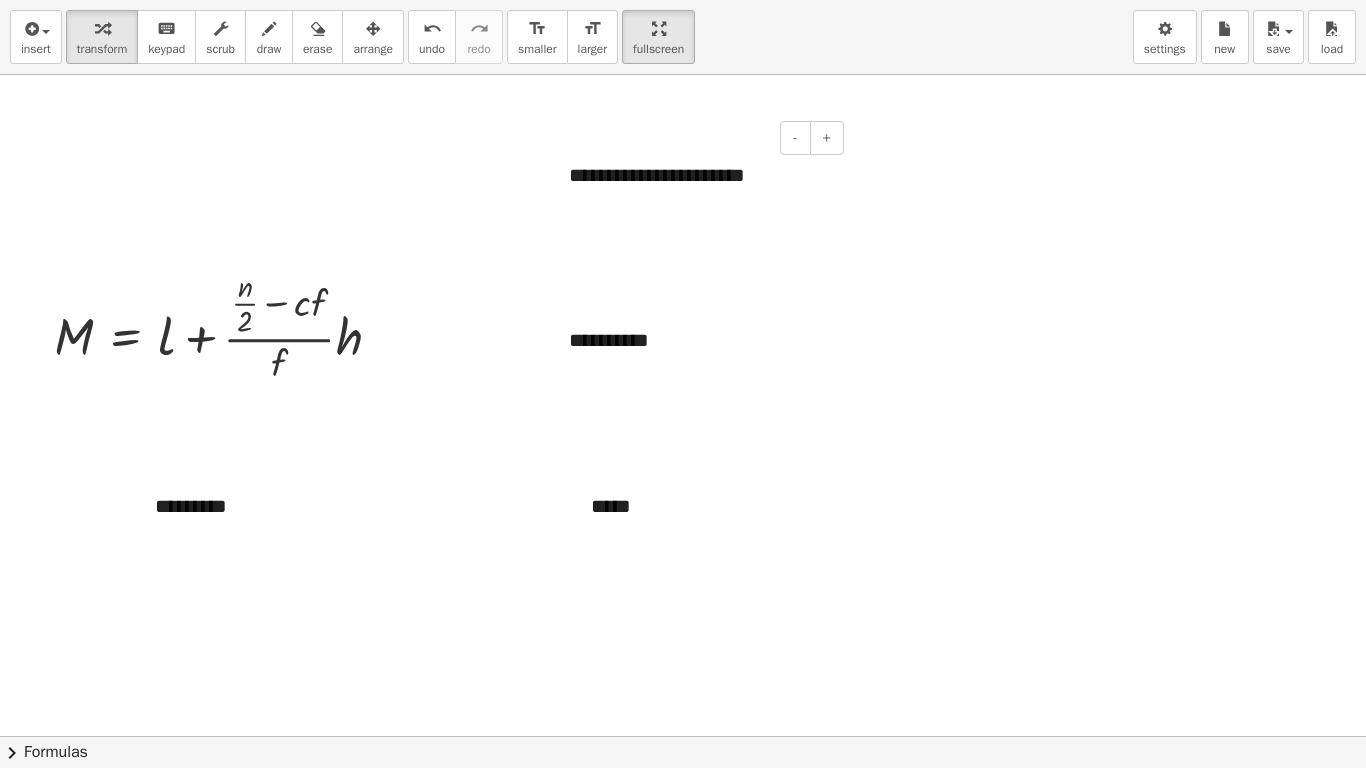 click on "**********" at bounding box center (699, 175) 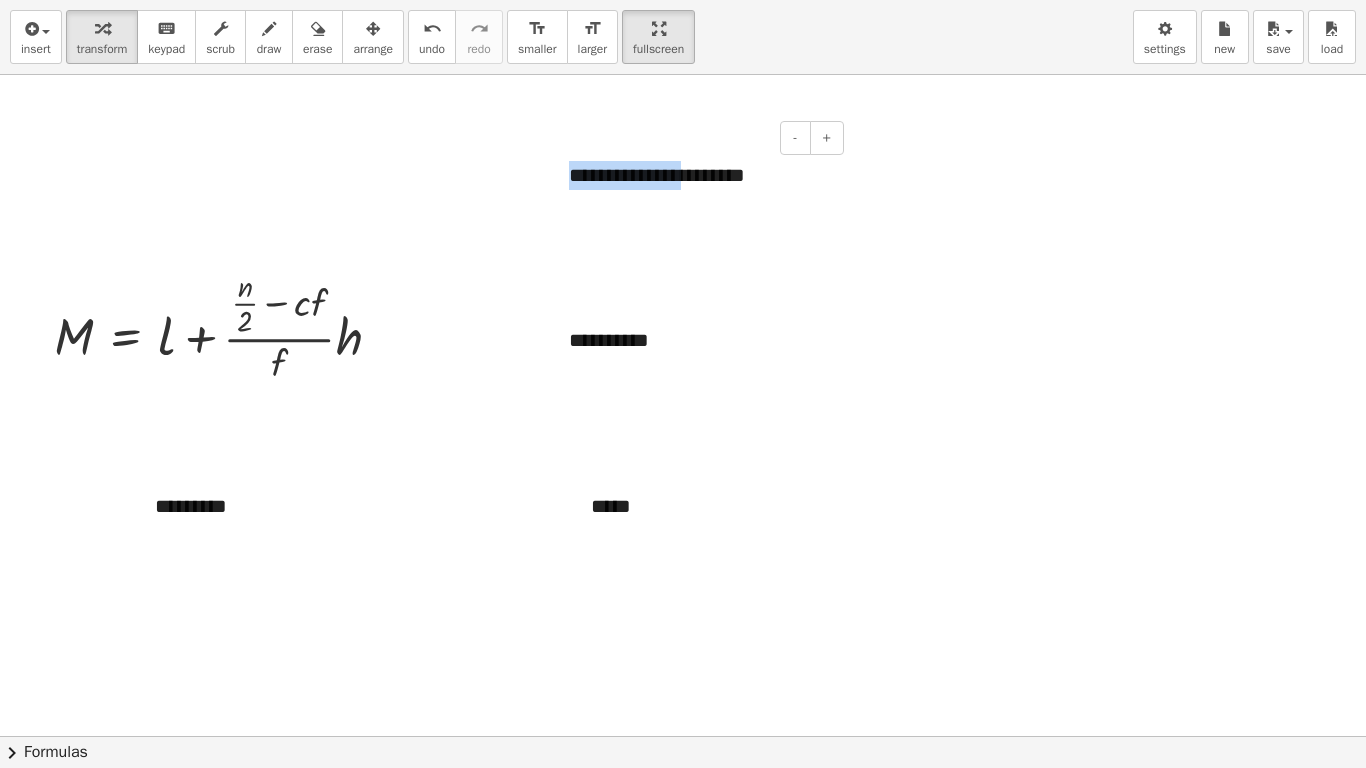 drag, startPoint x: 575, startPoint y: 178, endPoint x: 678, endPoint y: 206, distance: 106.738 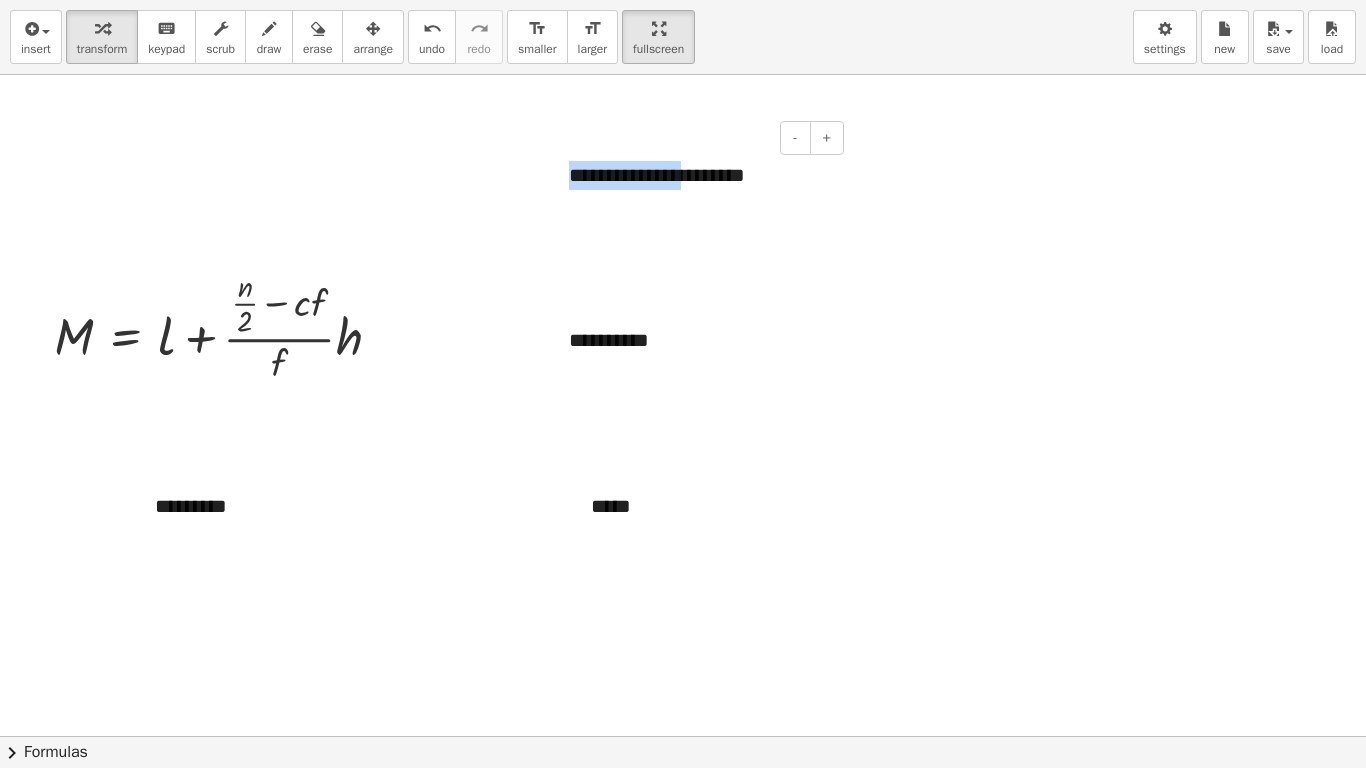 copy on "**********" 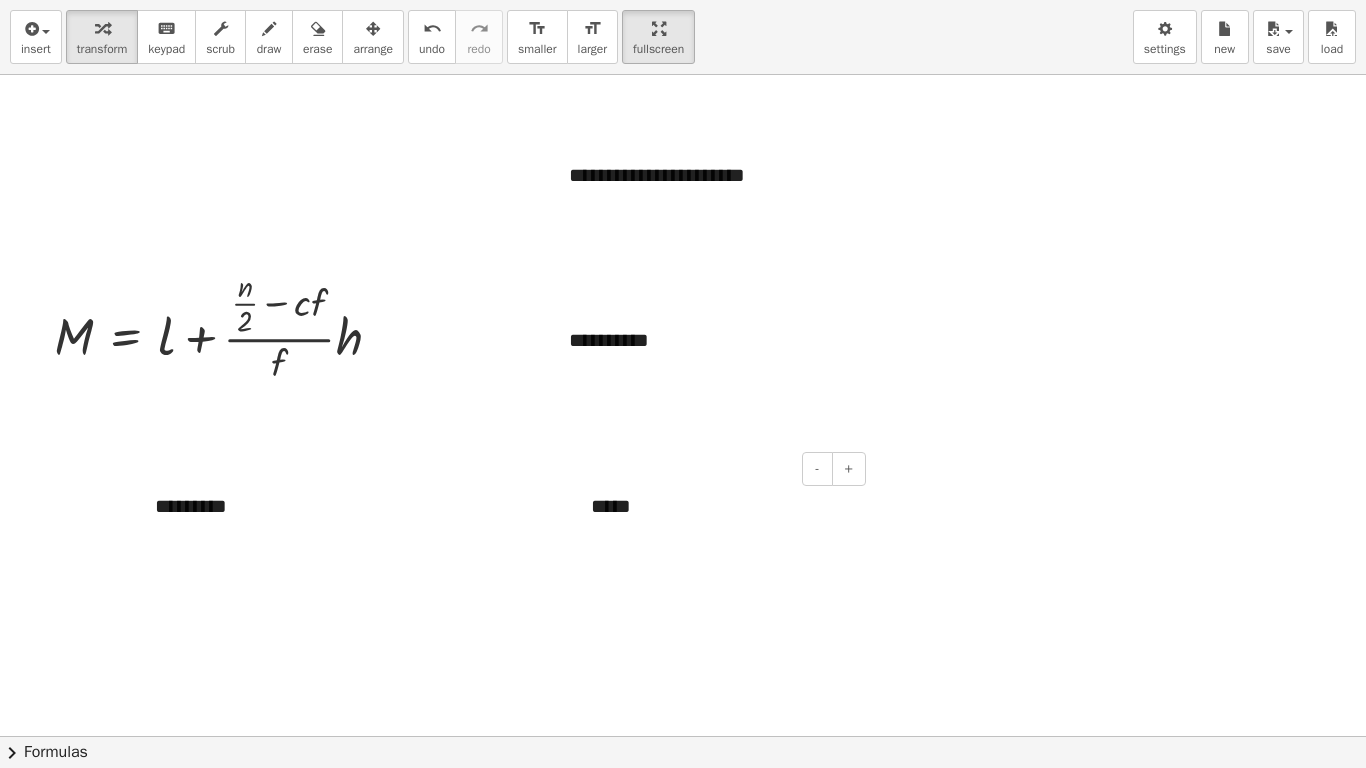 click on "*****" at bounding box center (611, 506) 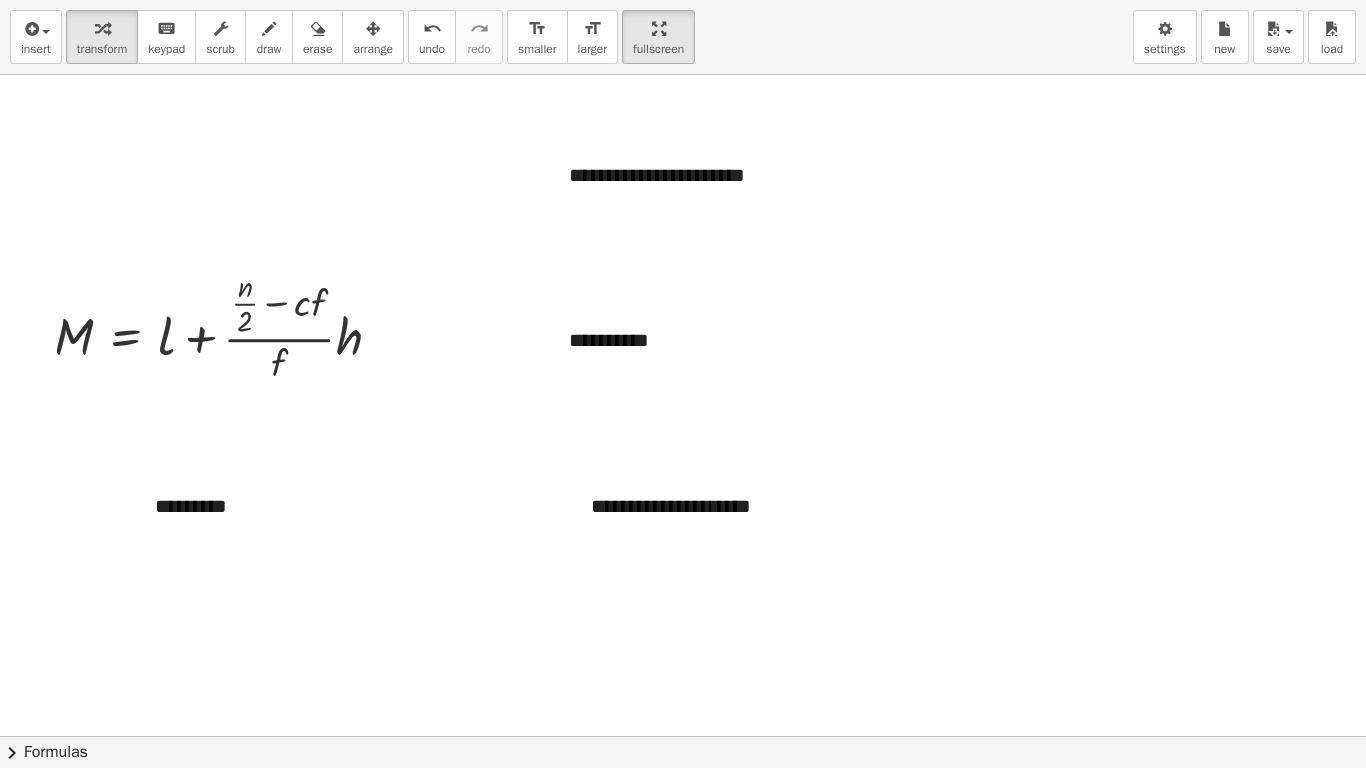 click at bounding box center [683, 736] 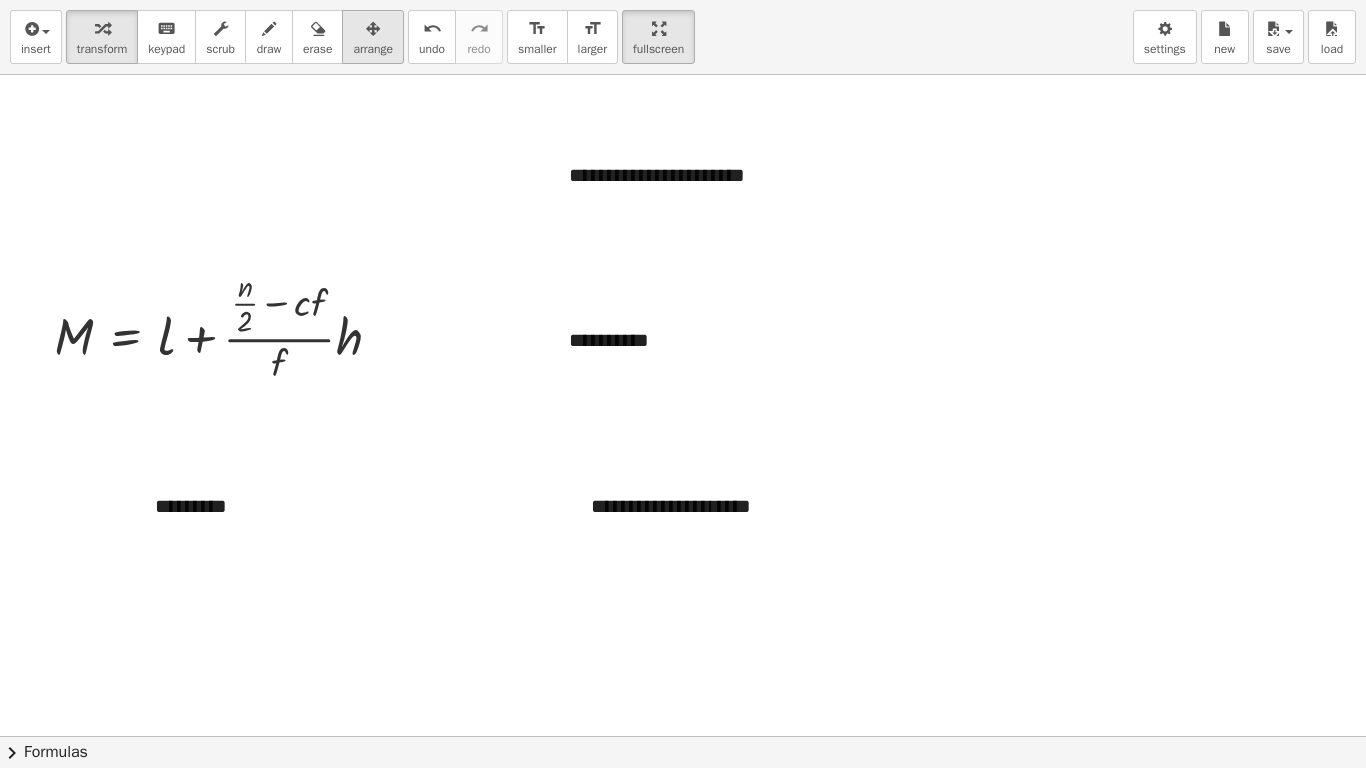 click at bounding box center (373, 29) 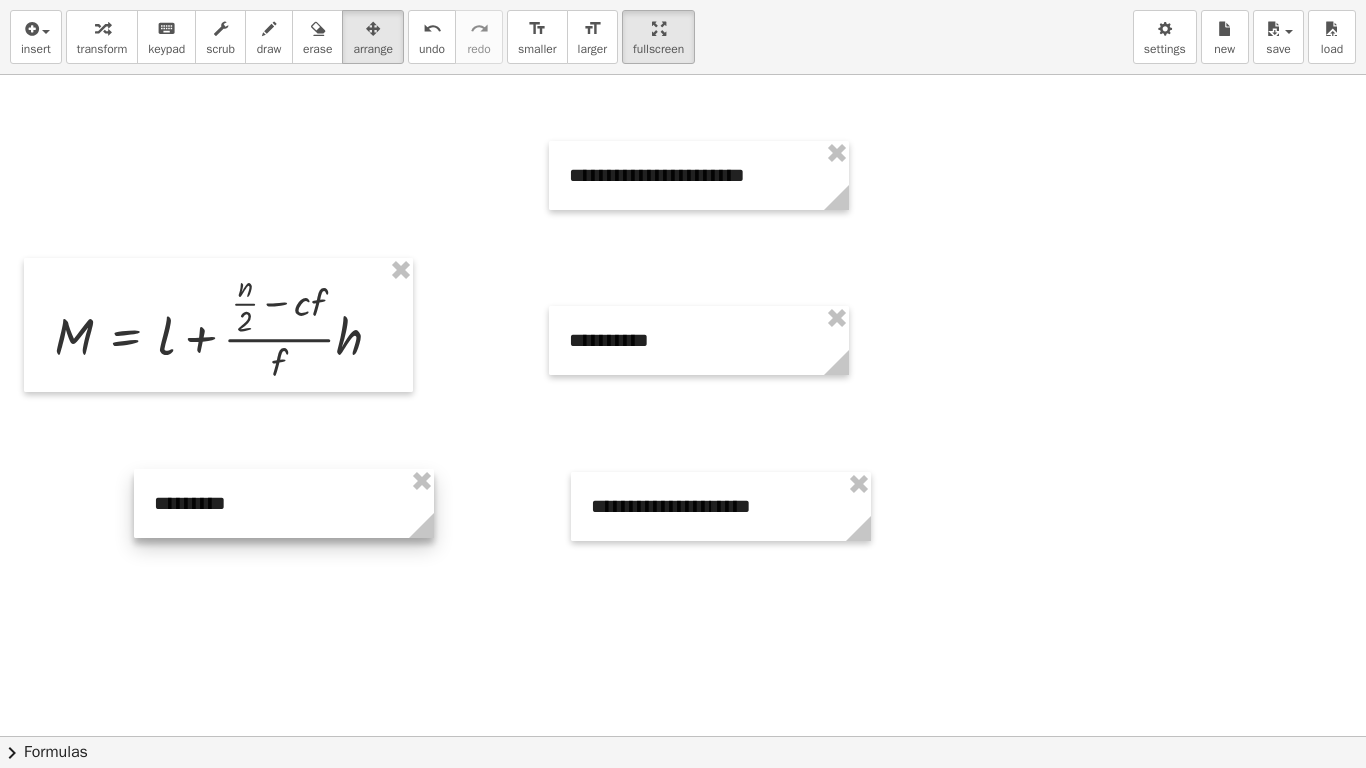 click at bounding box center [284, 503] 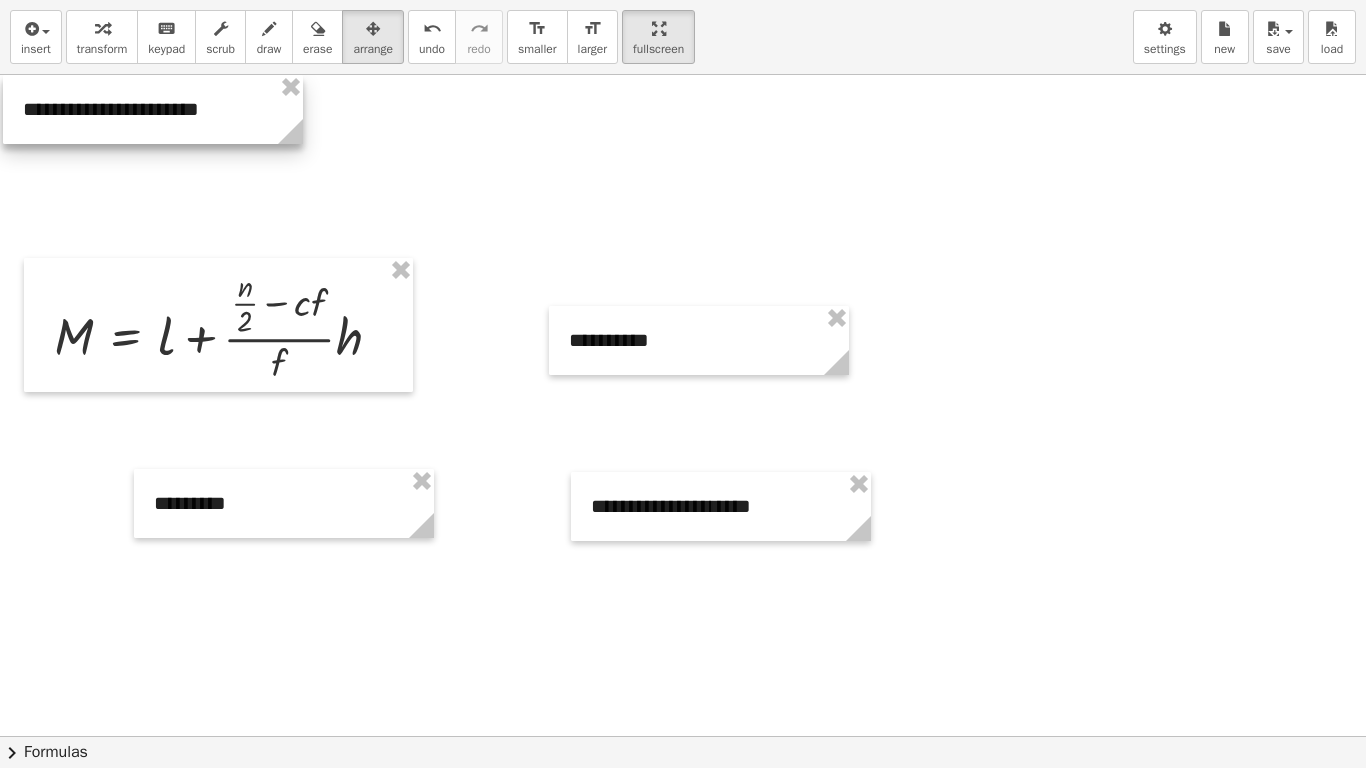 drag, startPoint x: 694, startPoint y: 180, endPoint x: 148, endPoint y: 110, distance: 550.4689 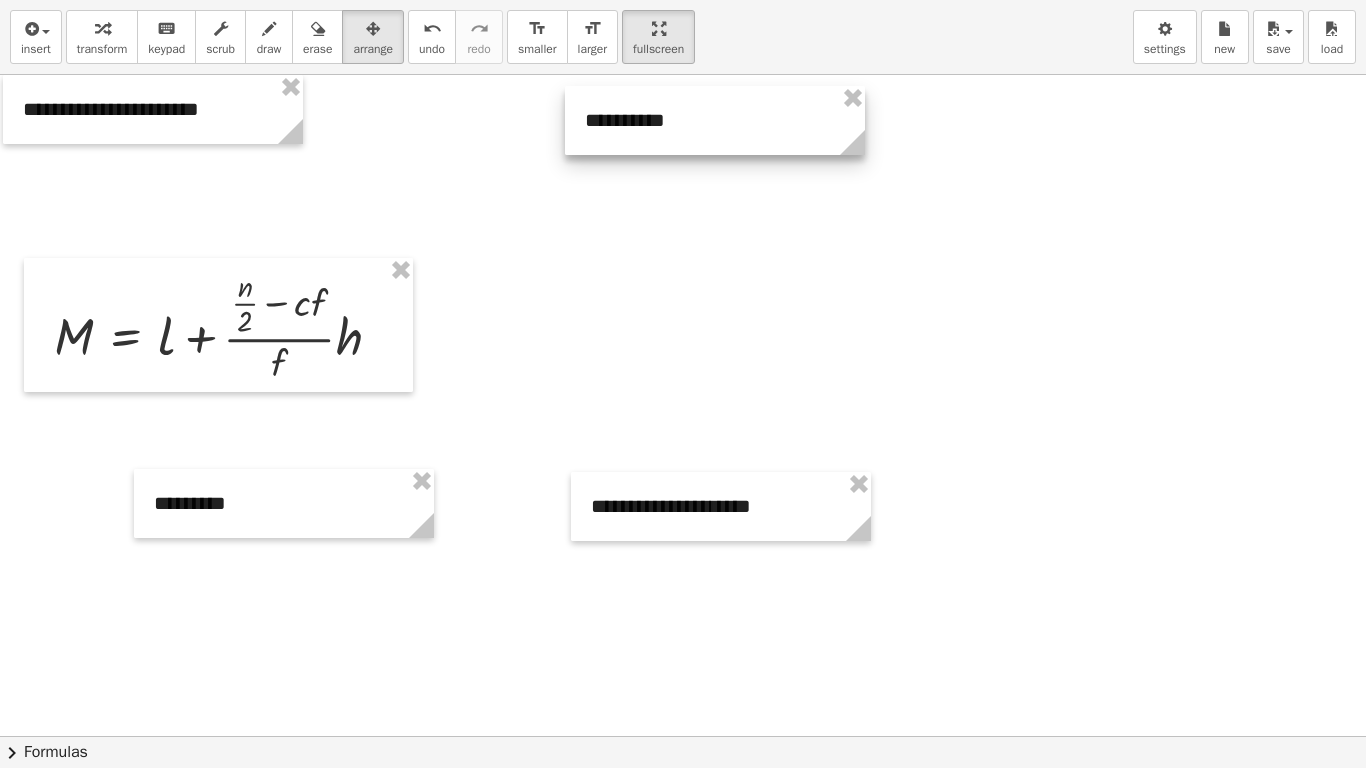 drag, startPoint x: 645, startPoint y: 349, endPoint x: 661, endPoint y: 129, distance: 220.58105 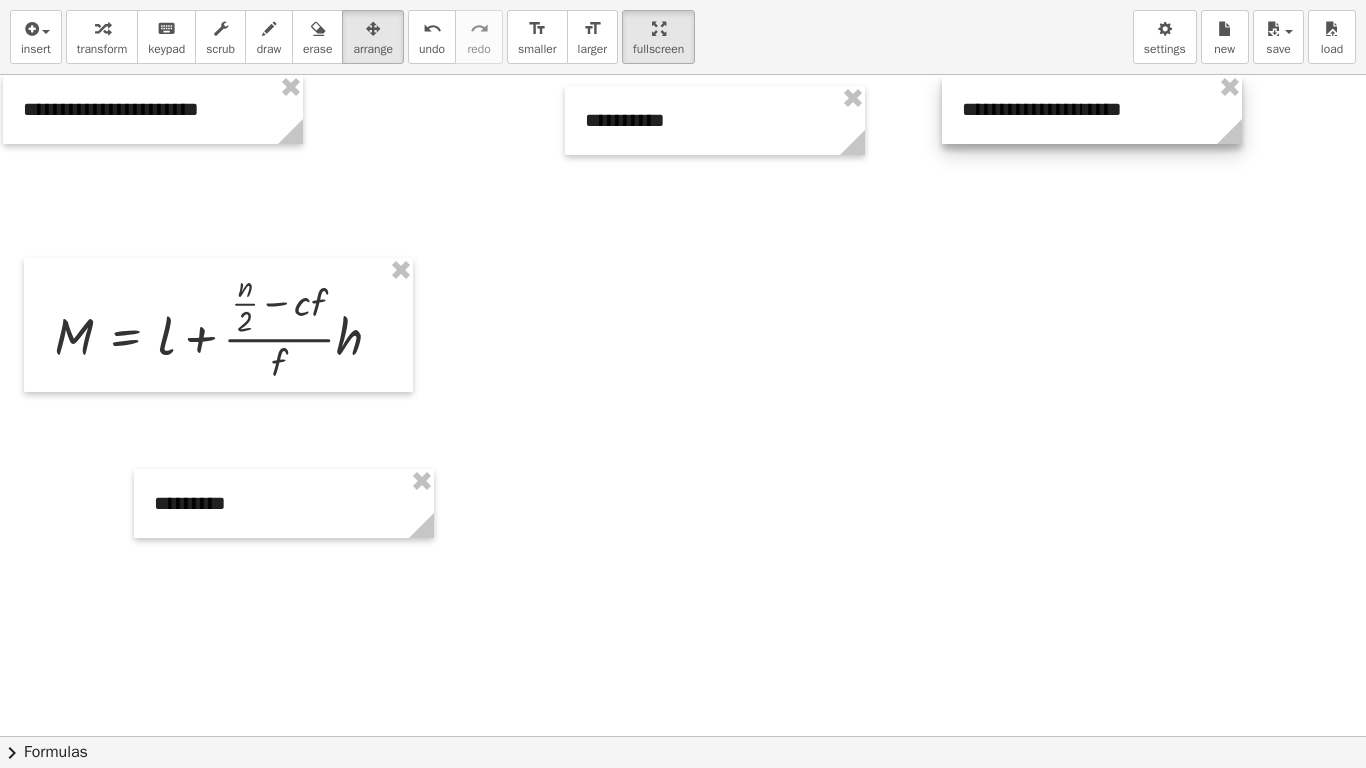 drag, startPoint x: 627, startPoint y: 522, endPoint x: 985, endPoint y: 120, distance: 538.301 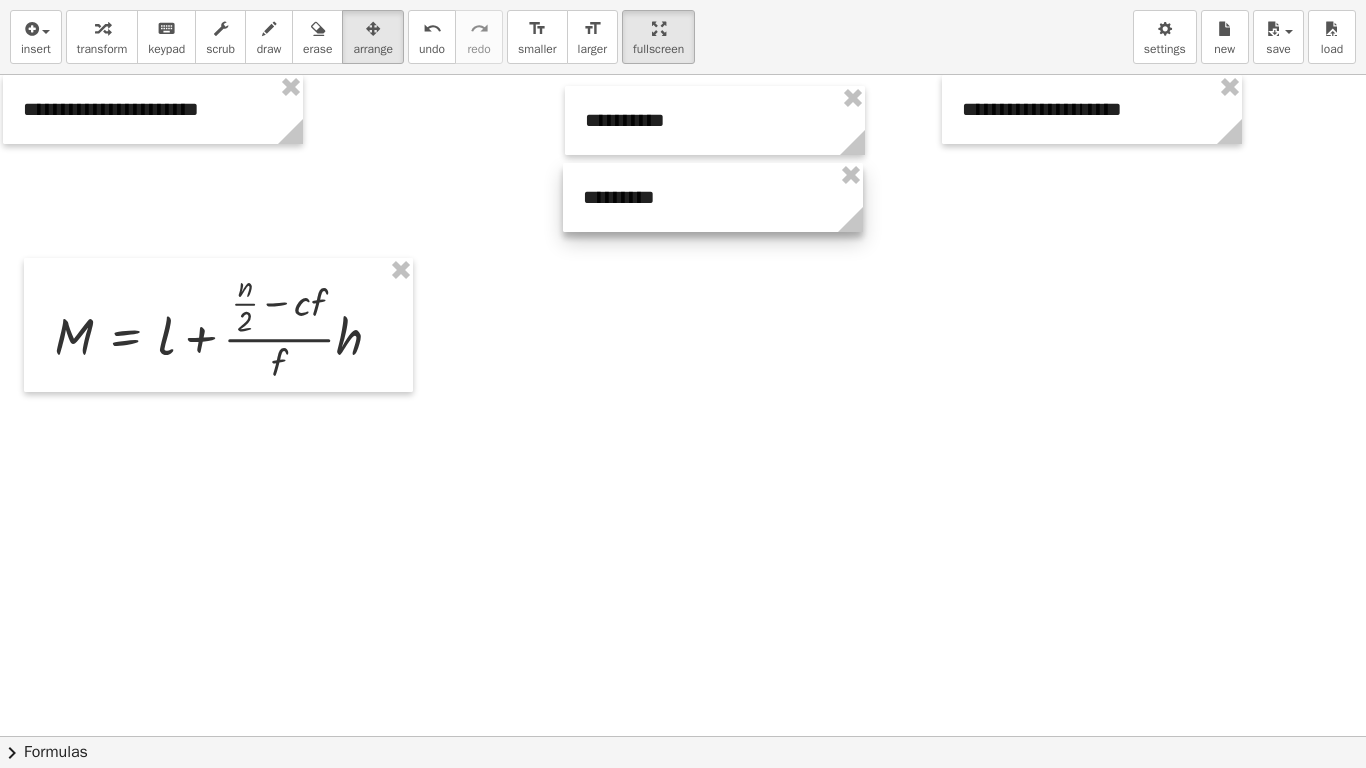 drag, startPoint x: 310, startPoint y: 515, endPoint x: 741, endPoint y: 209, distance: 528.5802 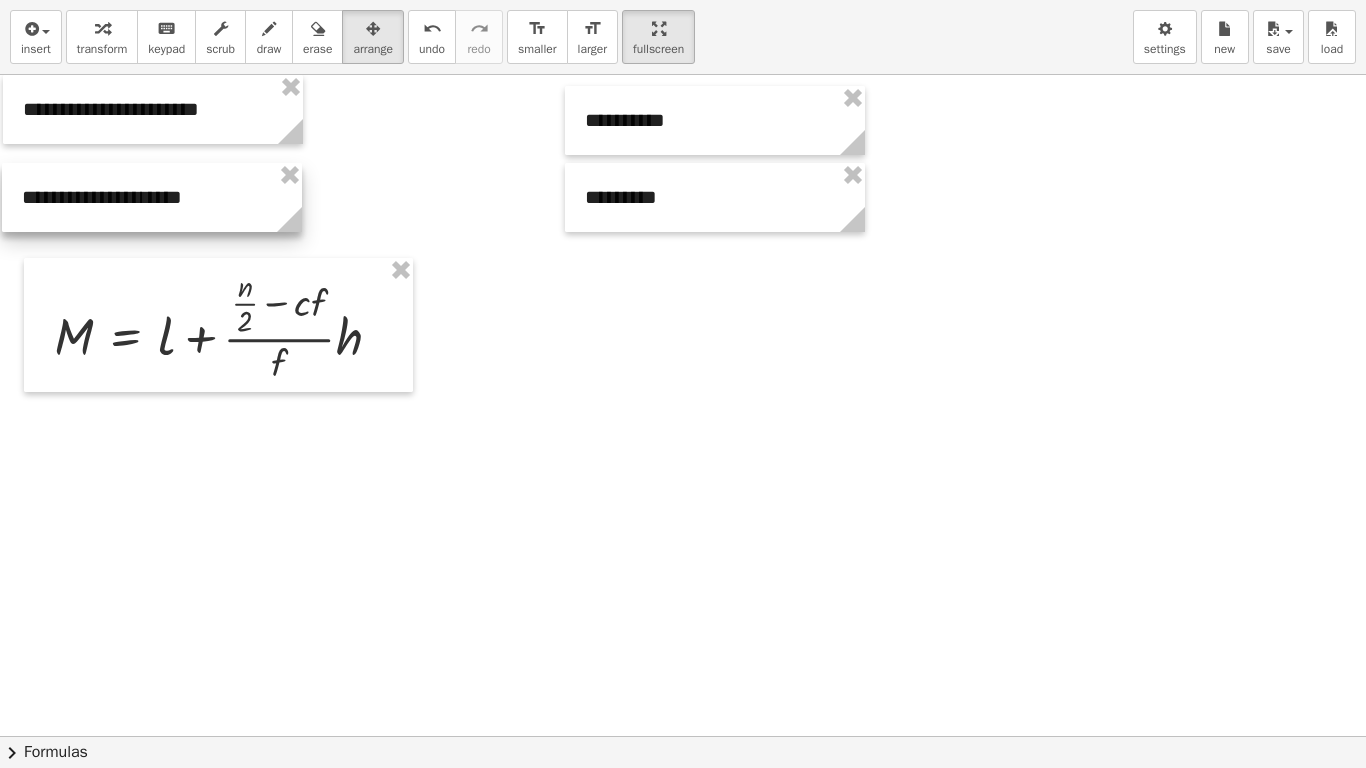 drag, startPoint x: 1023, startPoint y: 119, endPoint x: 83, endPoint y: 207, distance: 944.11017 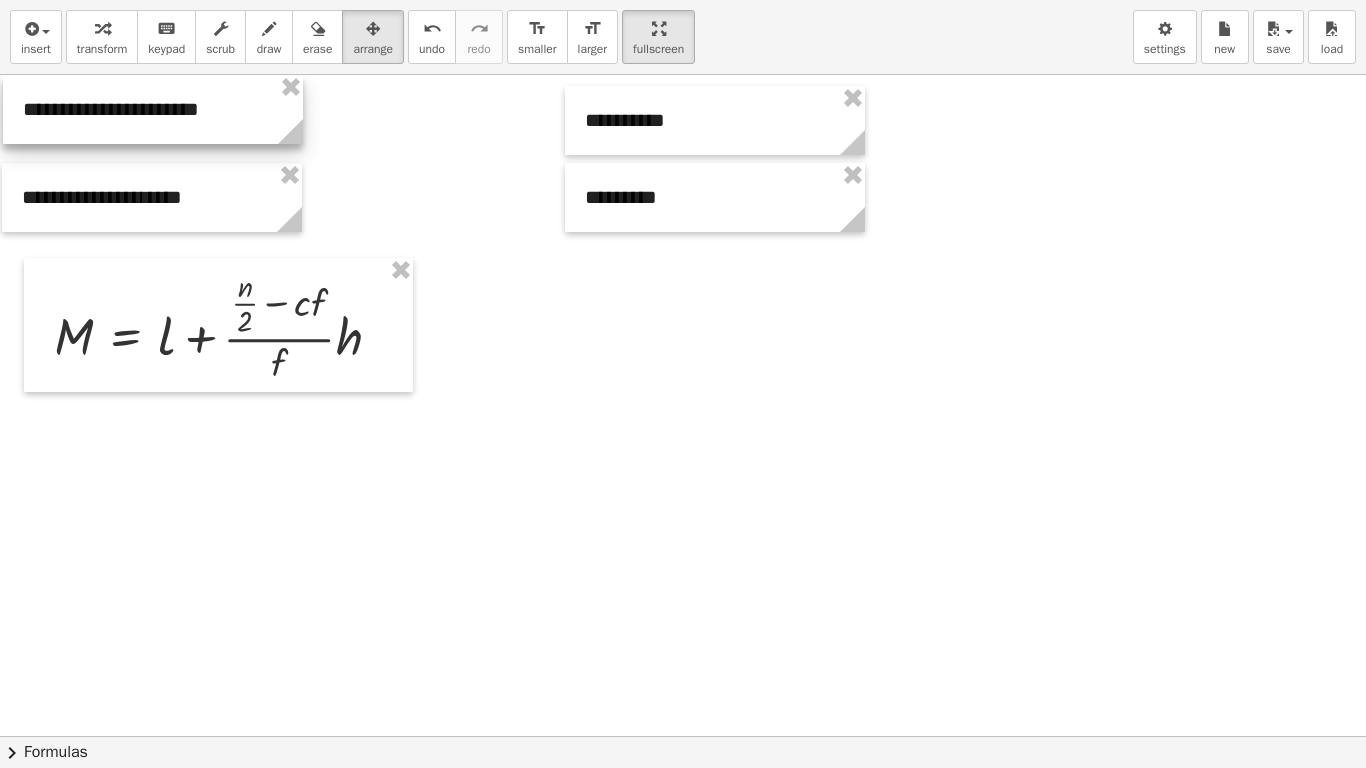 click at bounding box center [153, 109] 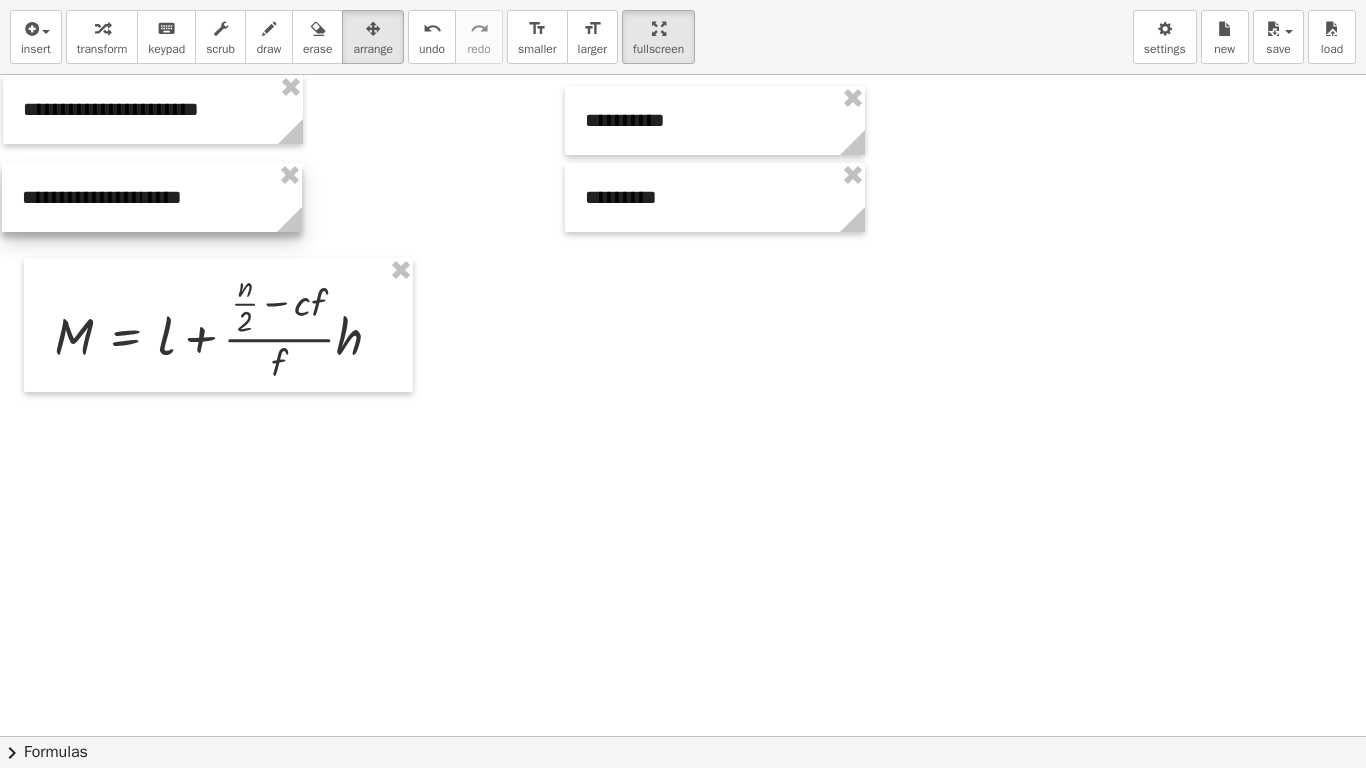 click at bounding box center [152, 197] 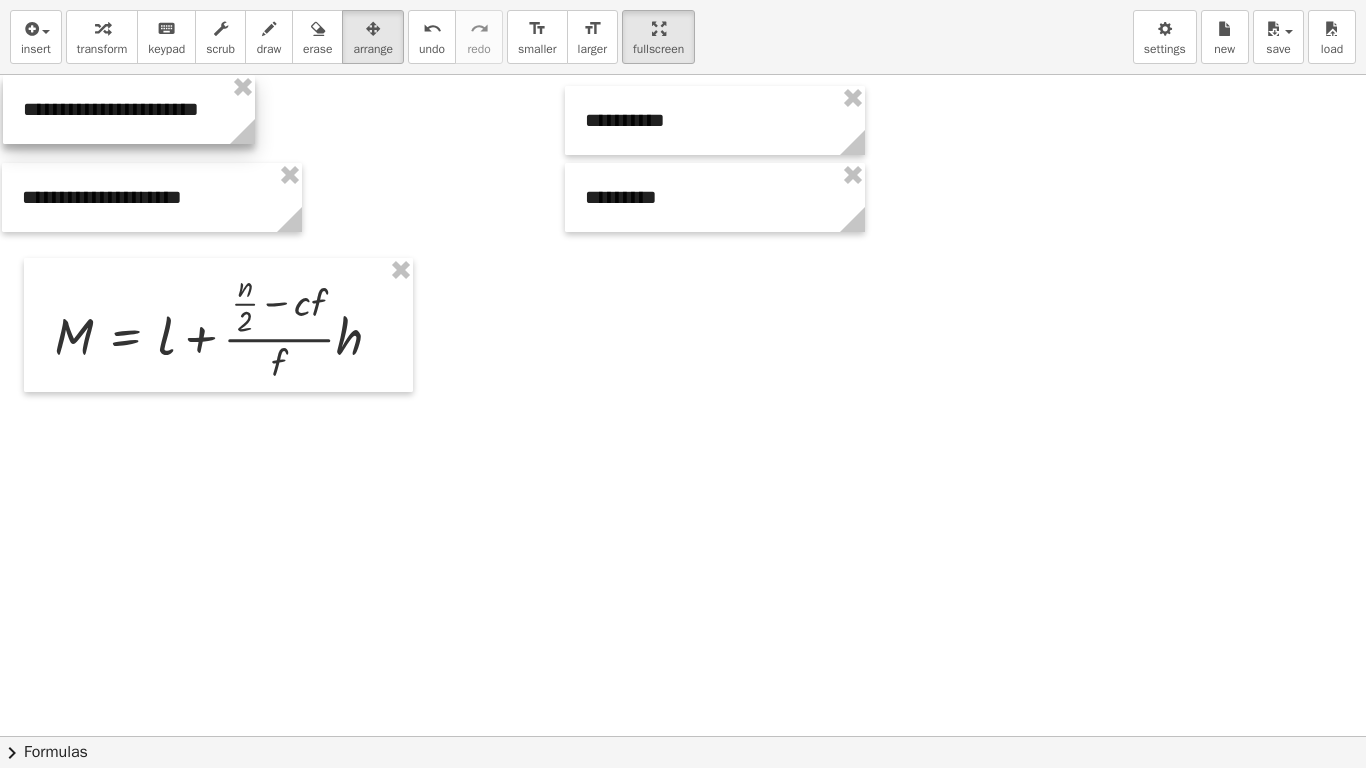 drag, startPoint x: 295, startPoint y: 129, endPoint x: 247, endPoint y: 109, distance: 52 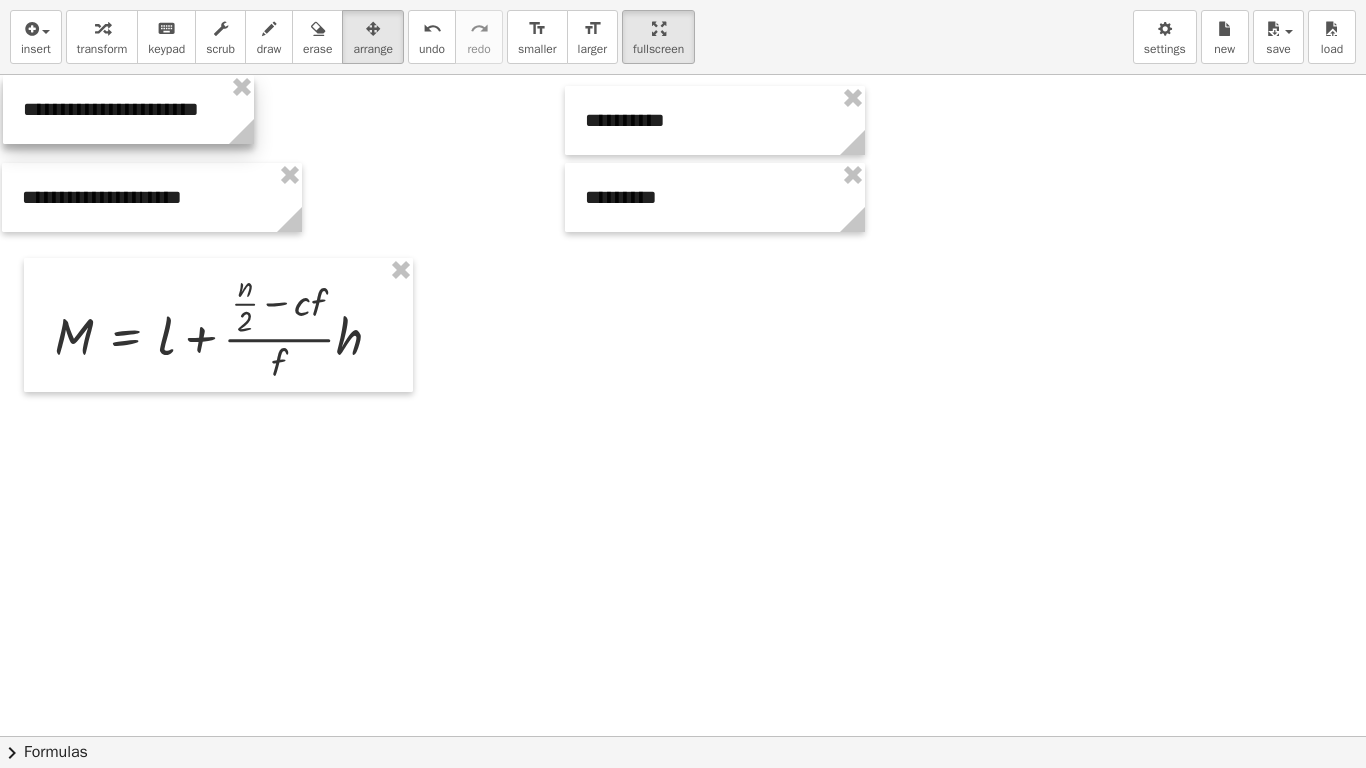 click 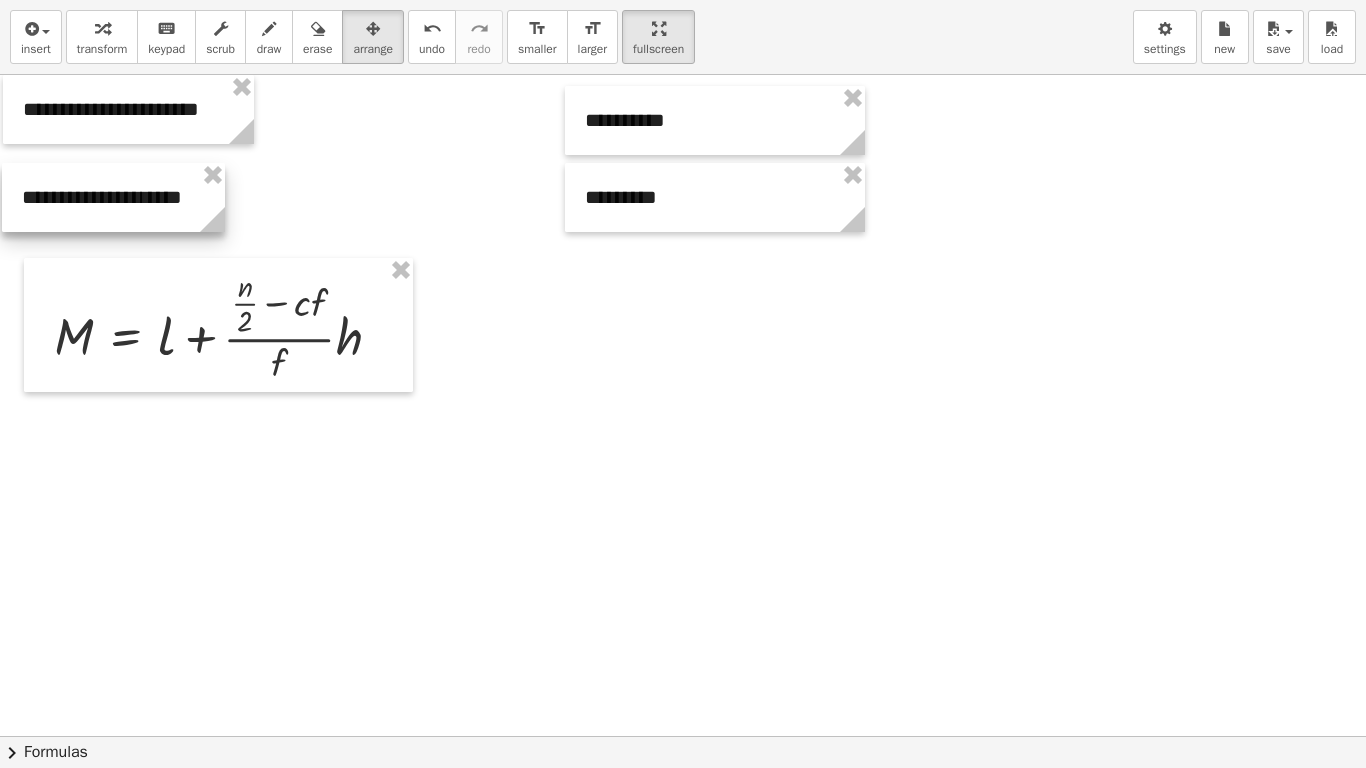 drag, startPoint x: 279, startPoint y: 226, endPoint x: 202, endPoint y: 209, distance: 78.854294 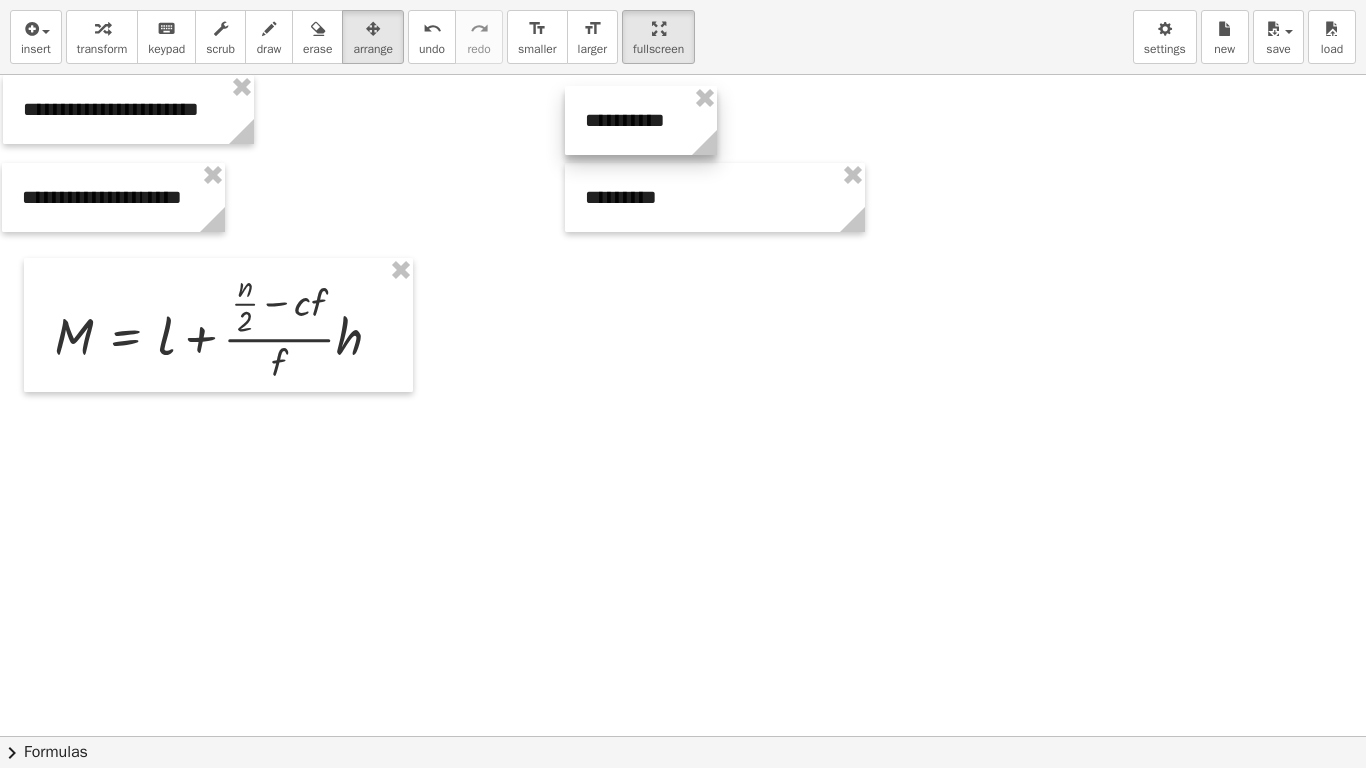 drag, startPoint x: 864, startPoint y: 149, endPoint x: 716, endPoint y: 132, distance: 148.97314 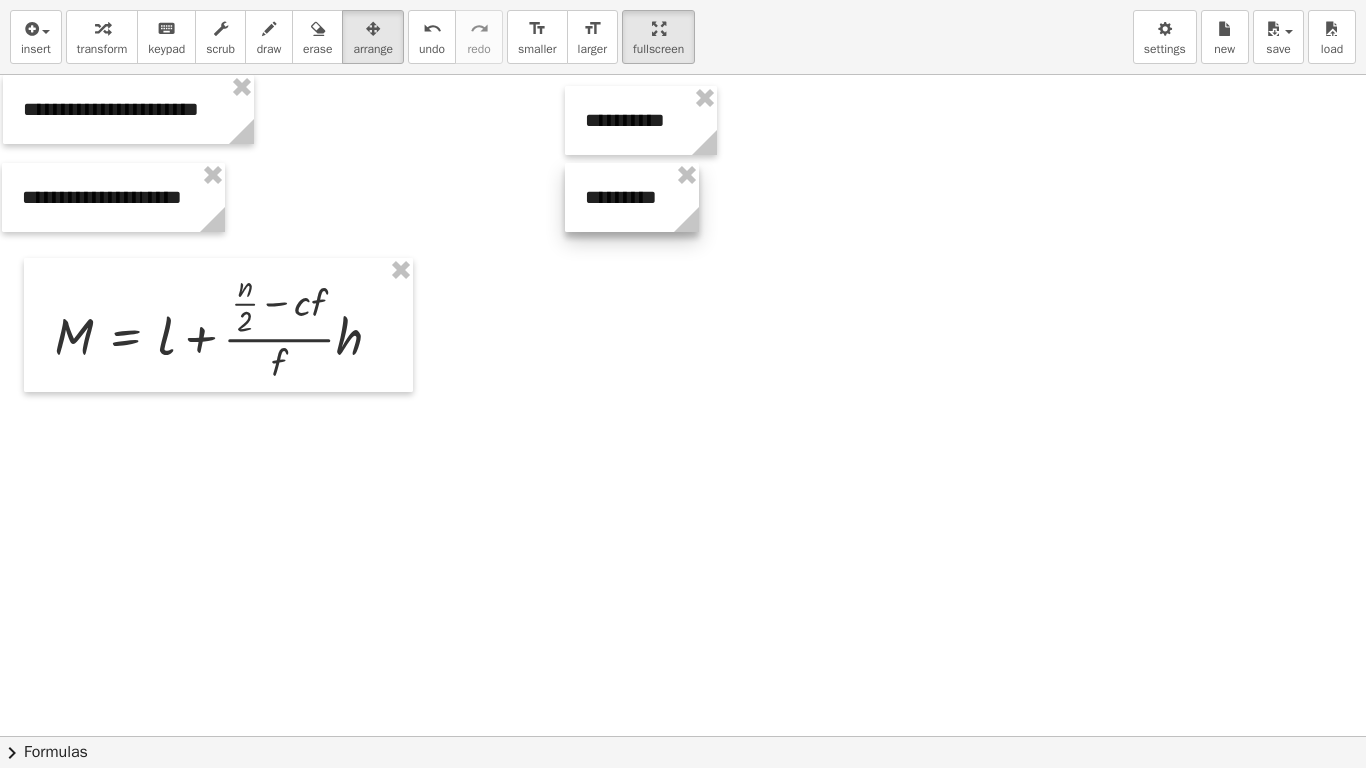 drag, startPoint x: 844, startPoint y: 231, endPoint x: 678, endPoint y: 209, distance: 167.45149 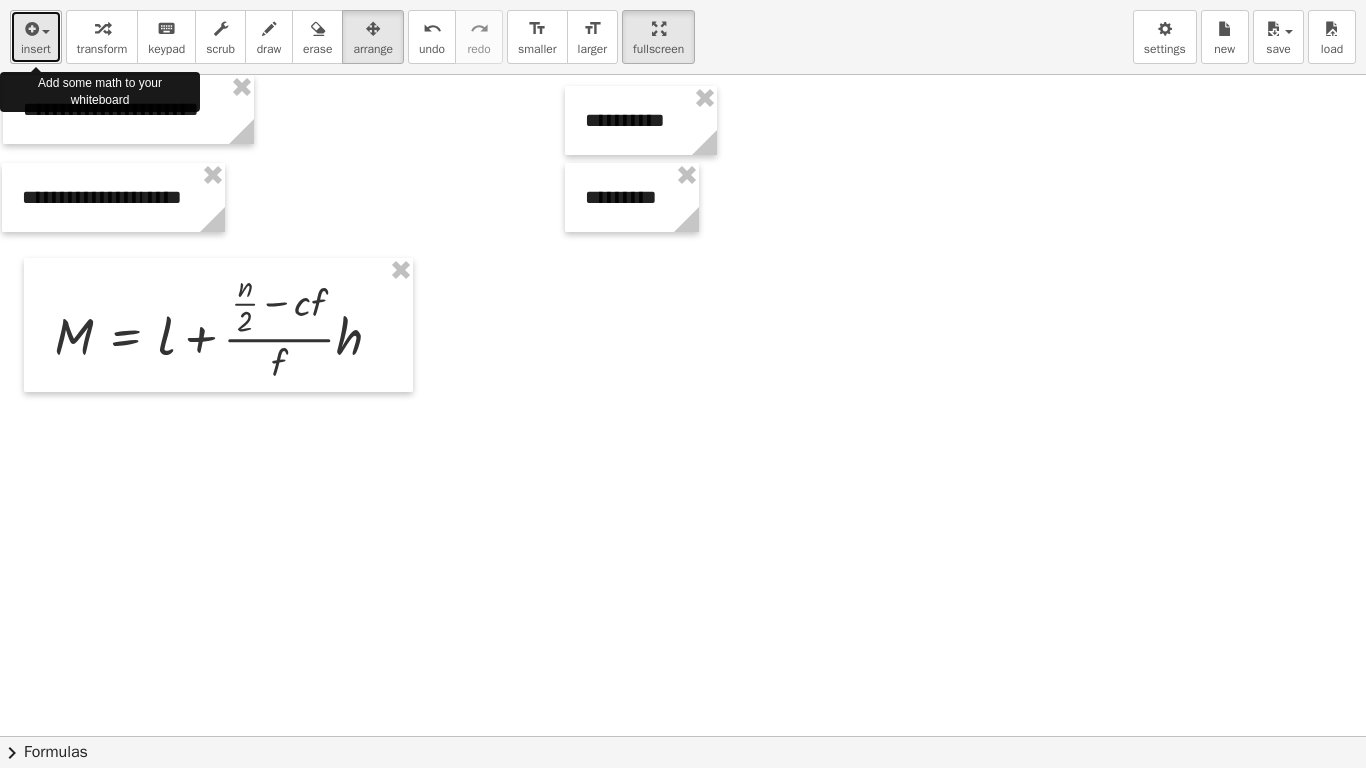 click at bounding box center [36, 28] 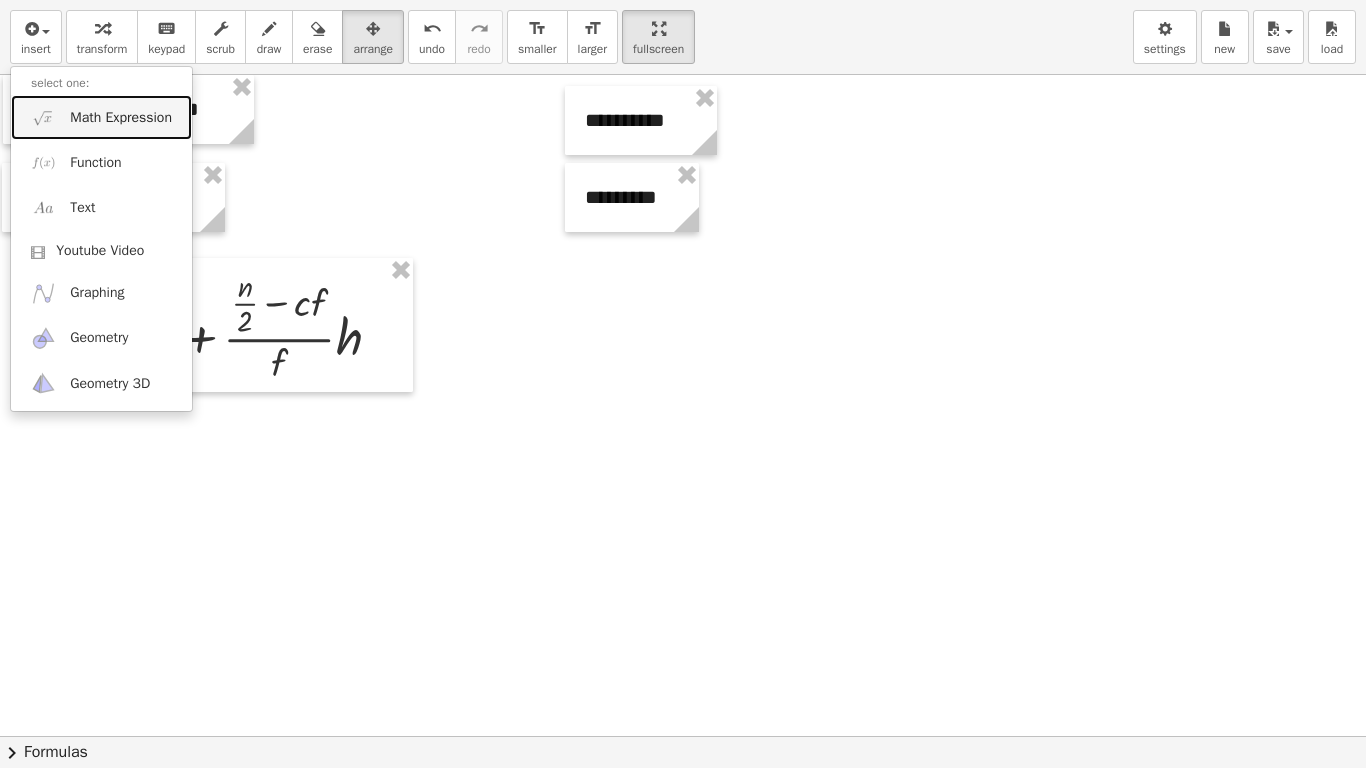 click on "Math Expression" at bounding box center (101, 117) 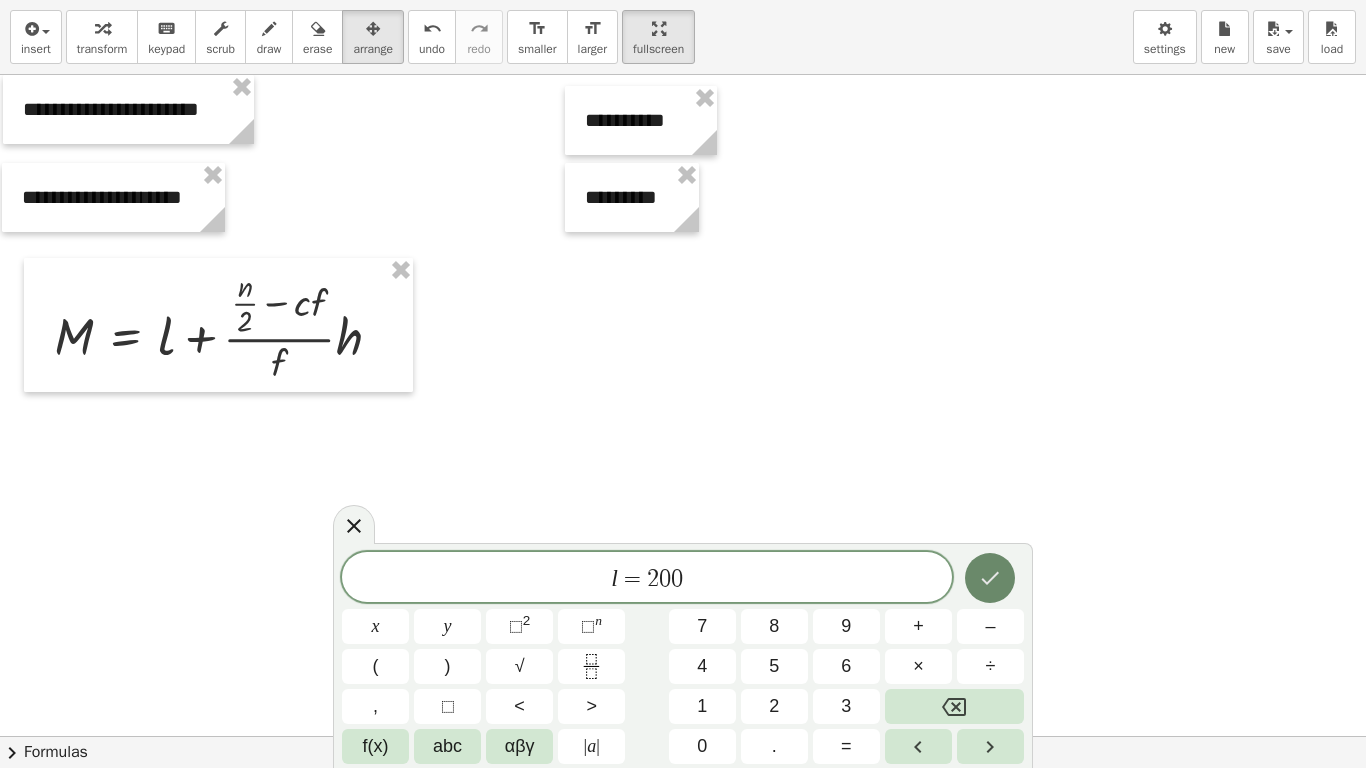click at bounding box center (990, 578) 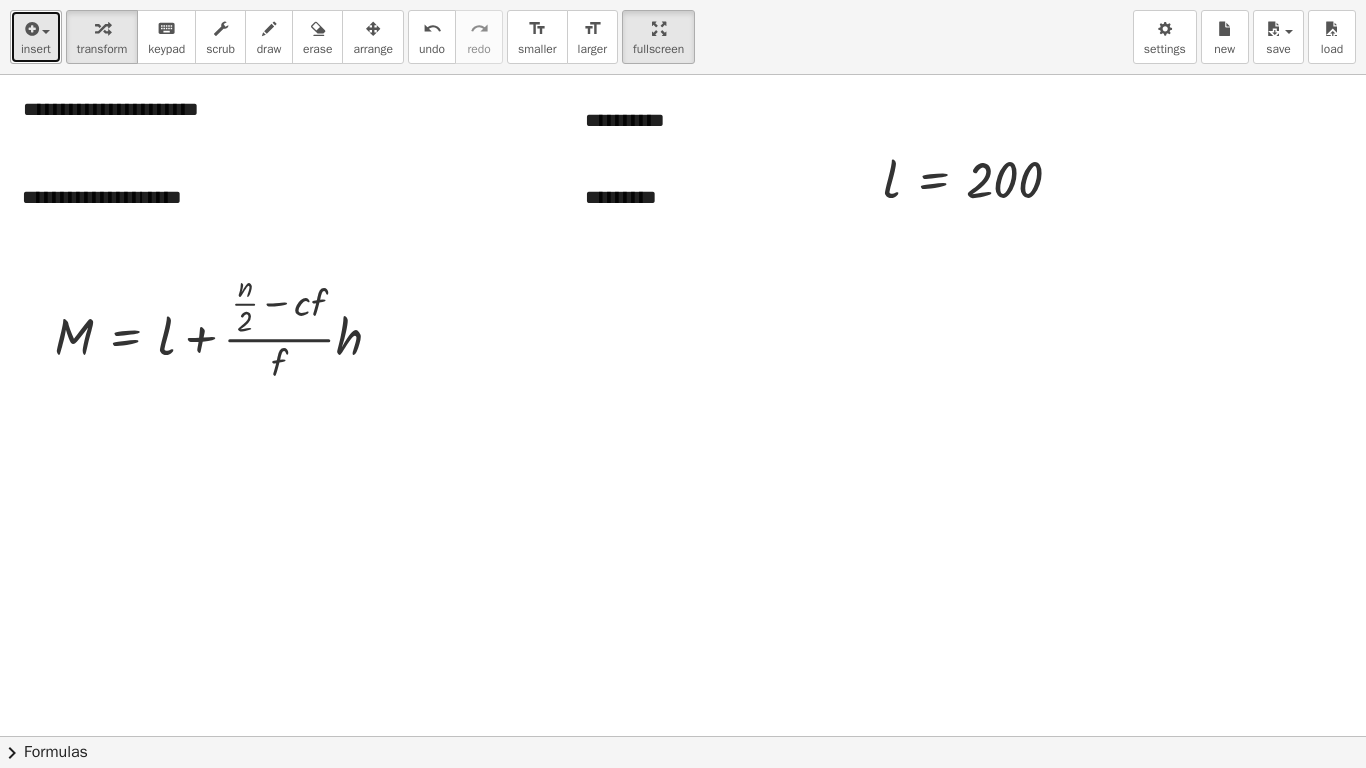 click at bounding box center [30, 29] 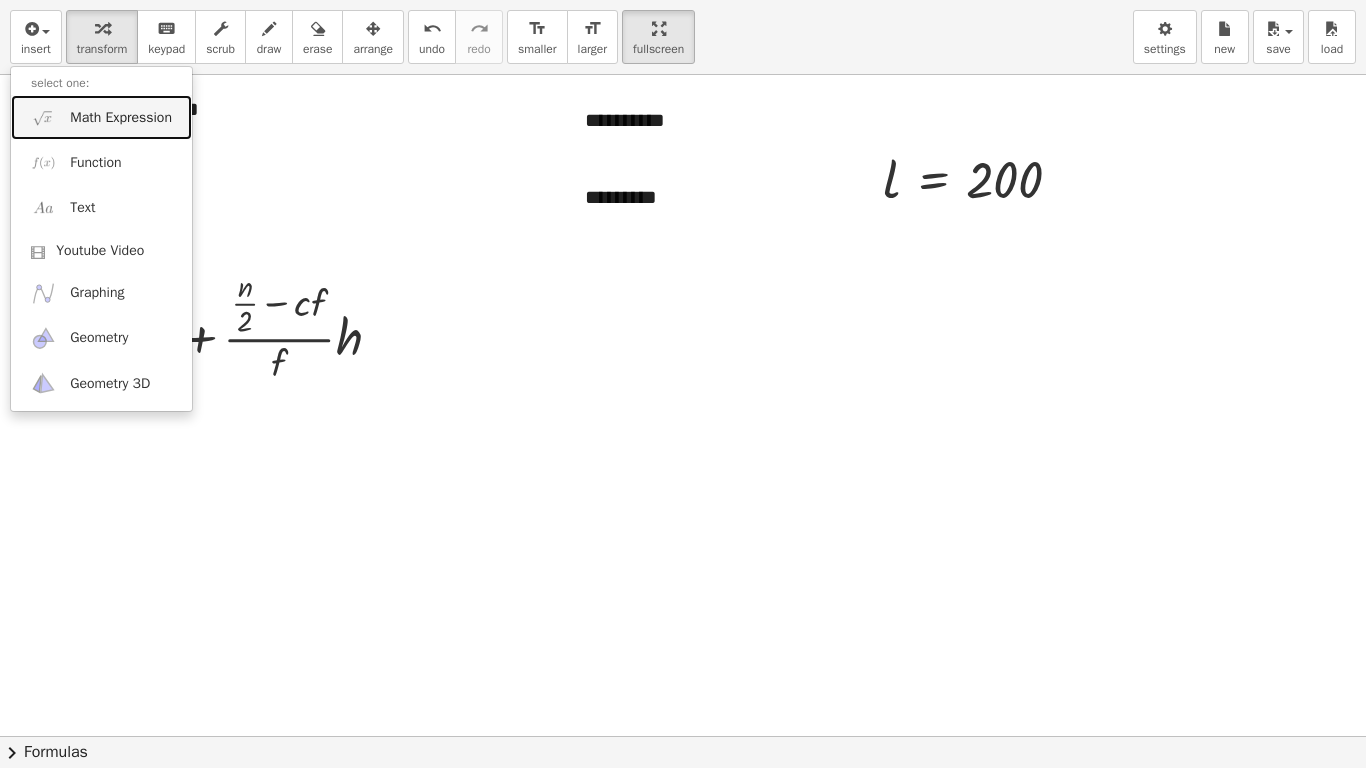 click on "Math Expression" at bounding box center (121, 118) 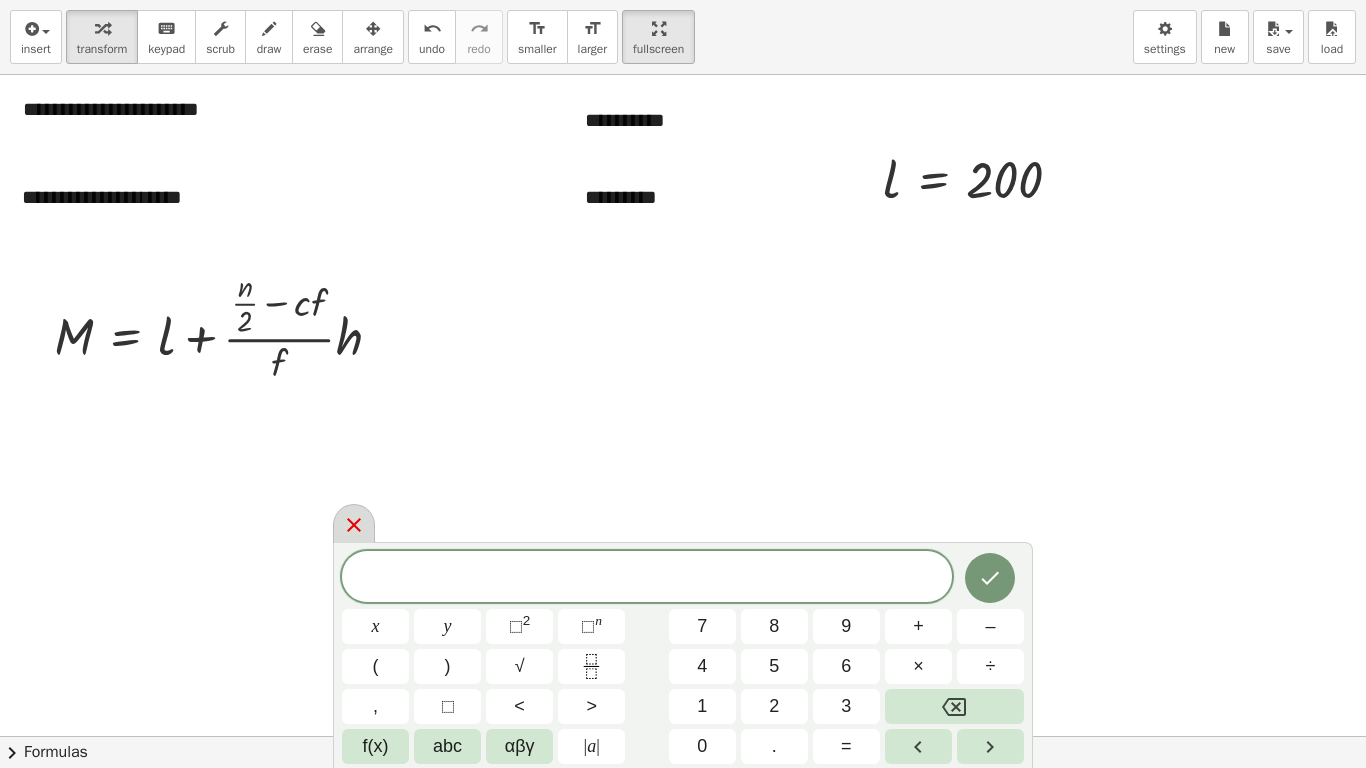 click at bounding box center [354, 523] 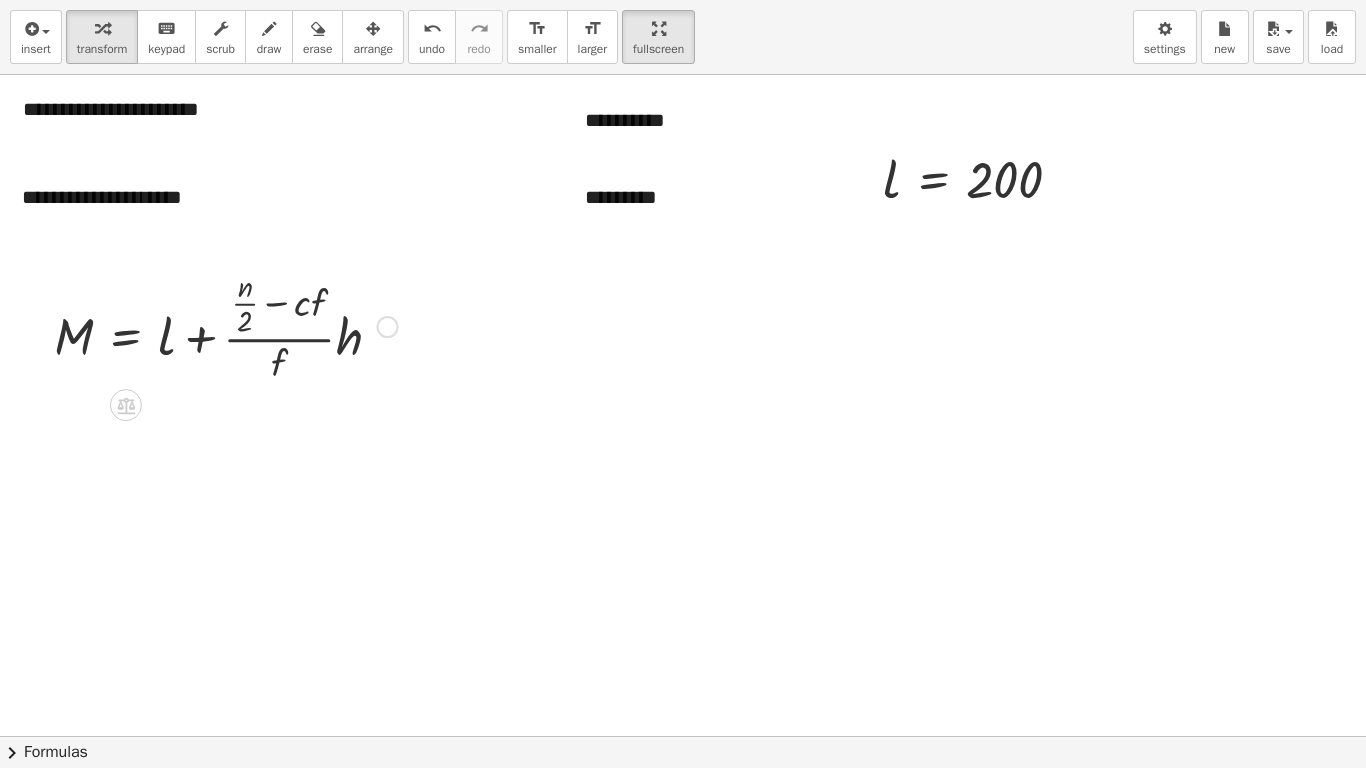 click at bounding box center [388, 327] 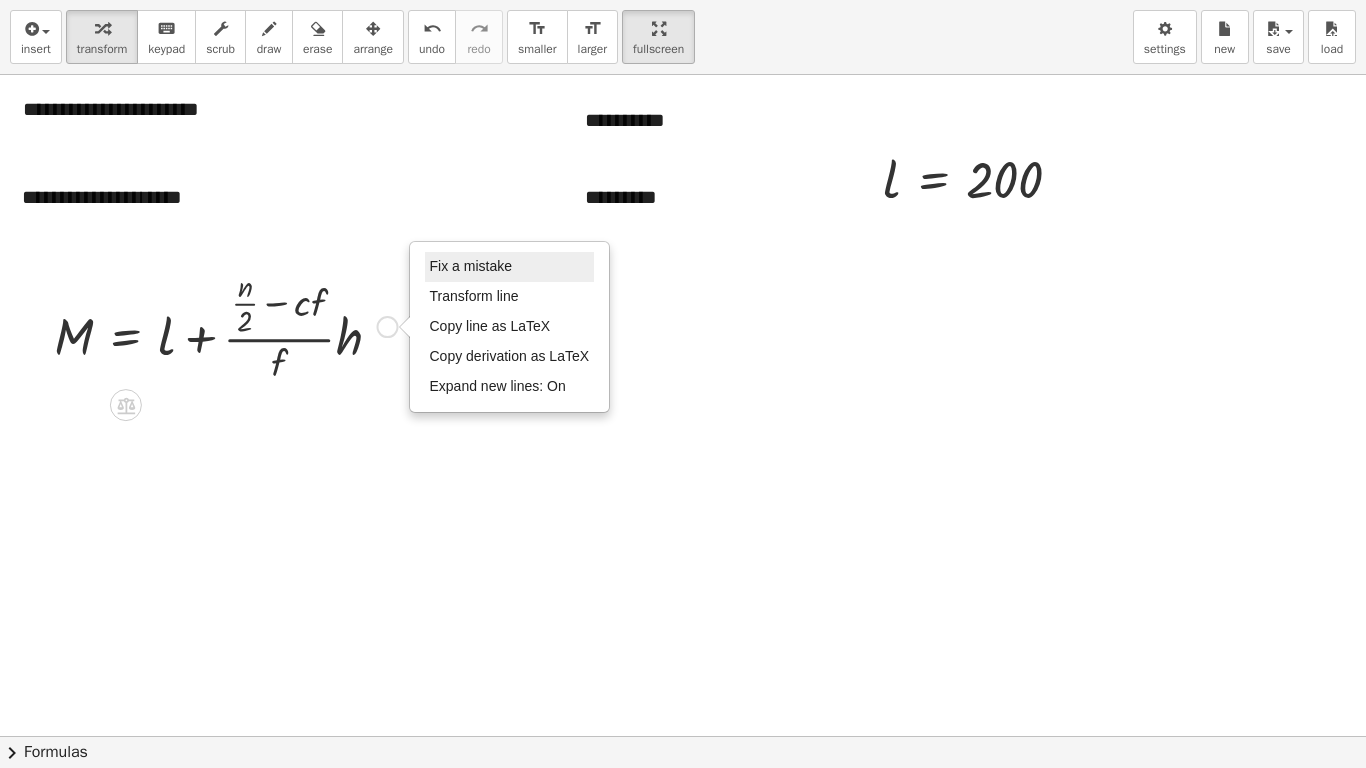 click on "Fix a mistake" at bounding box center (471, 266) 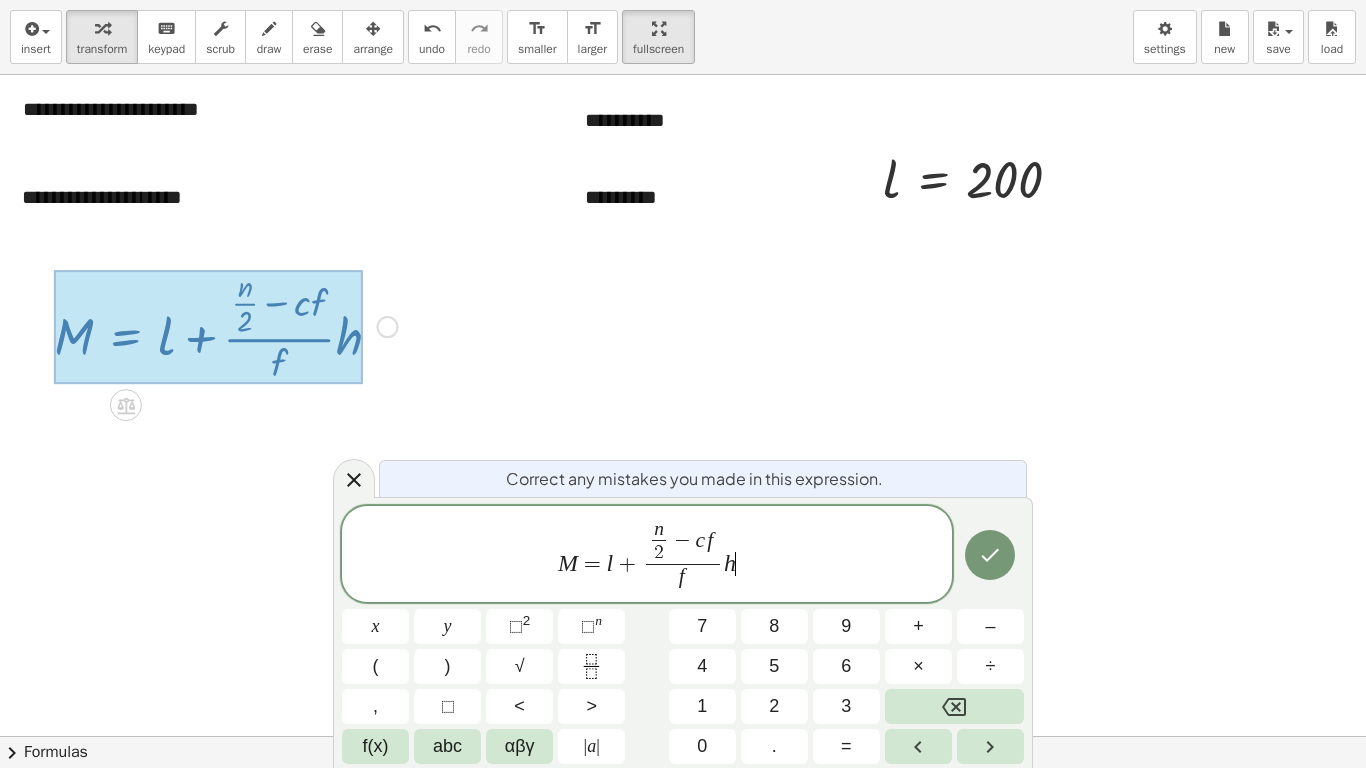 click at bounding box center [208, 327] 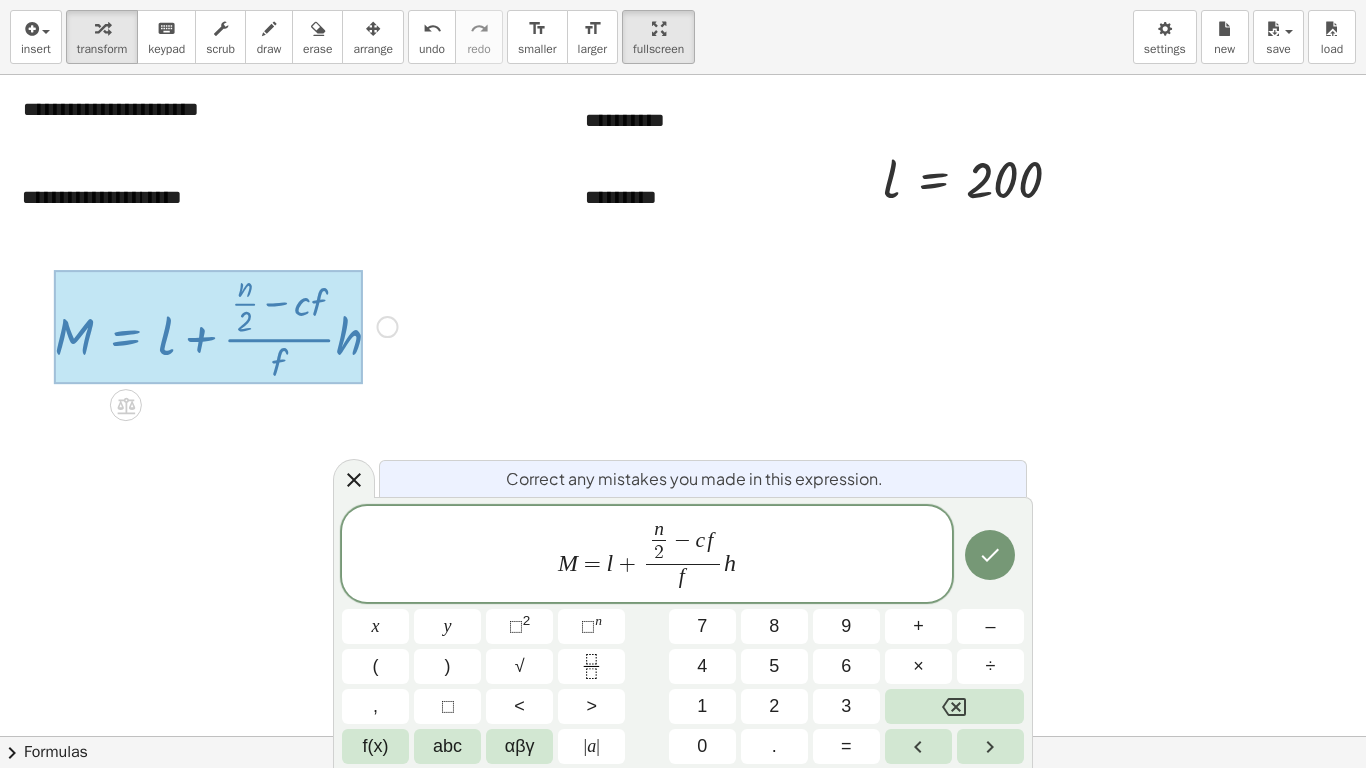 click at bounding box center [208, 327] 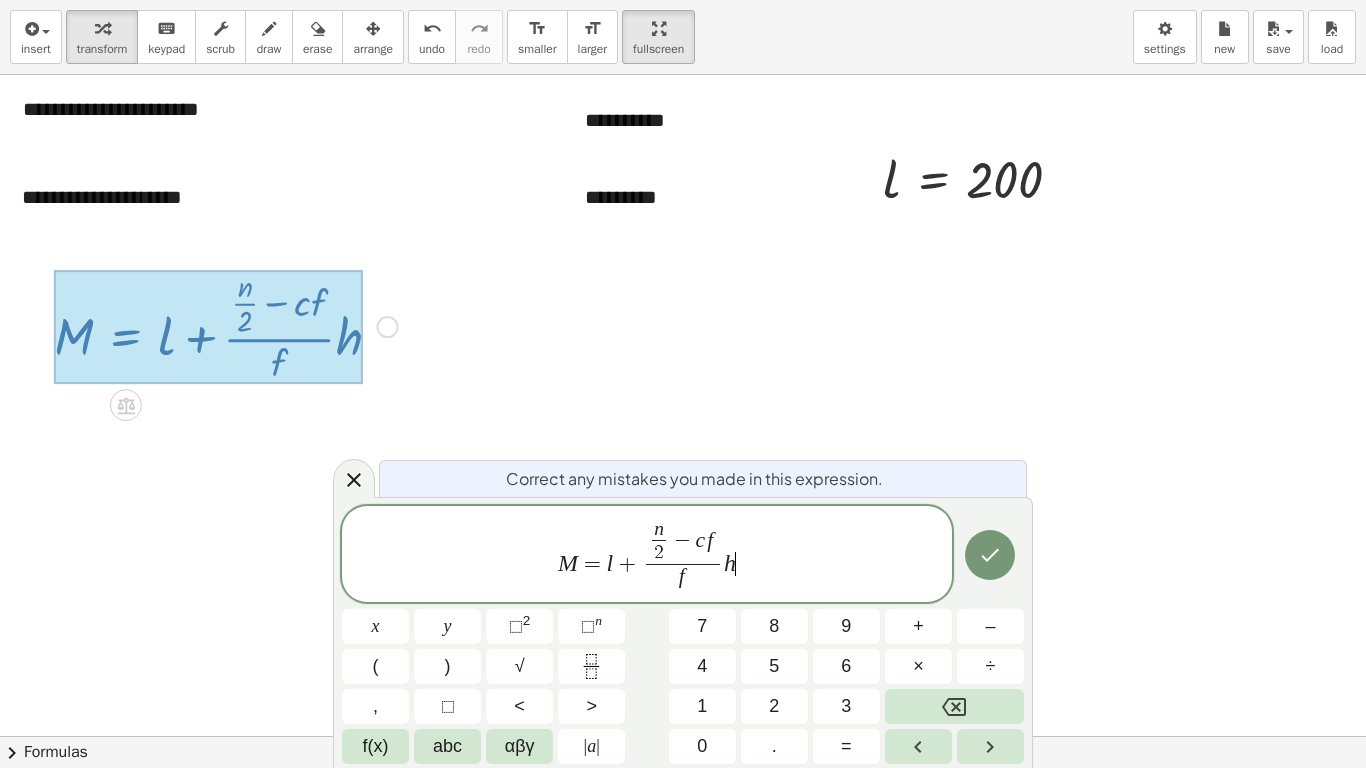 click at bounding box center [208, 327] 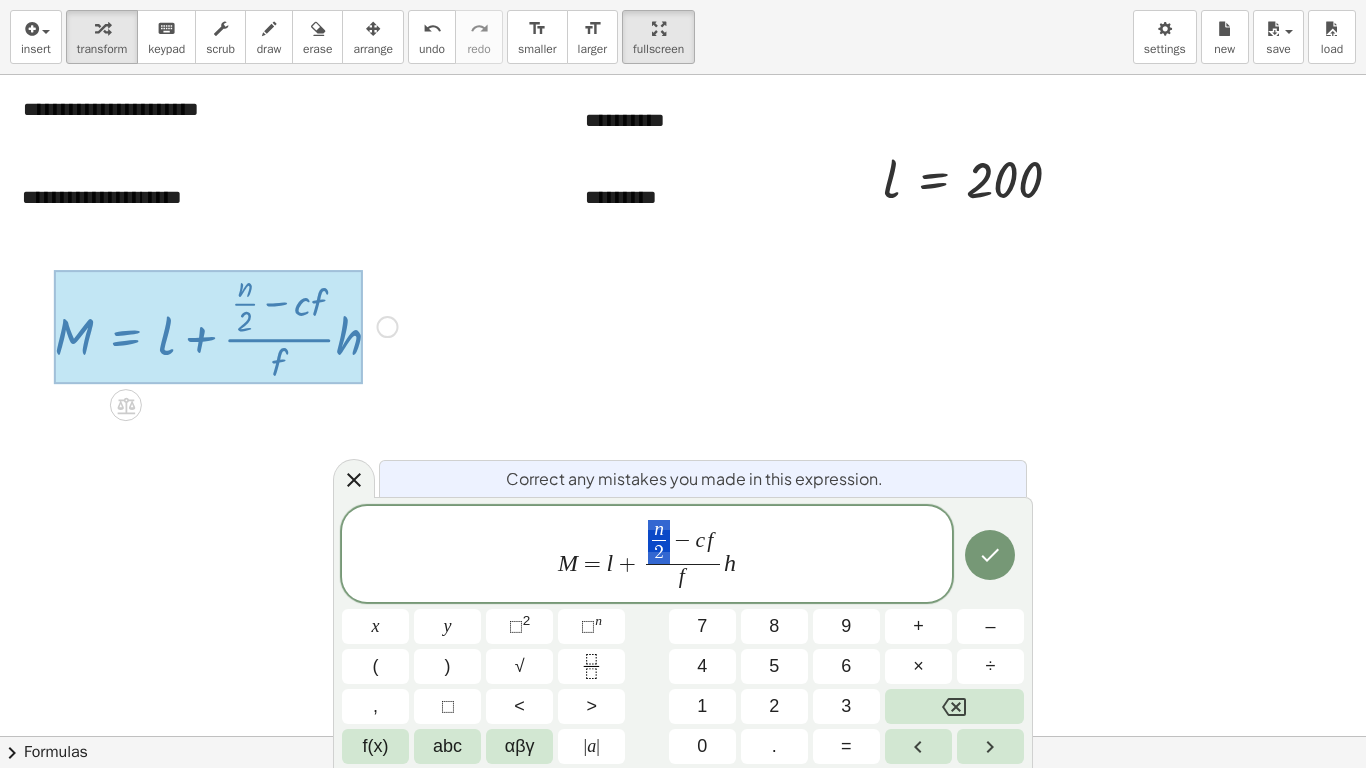 drag, startPoint x: 646, startPoint y: 537, endPoint x: 660, endPoint y: 546, distance: 16.643316 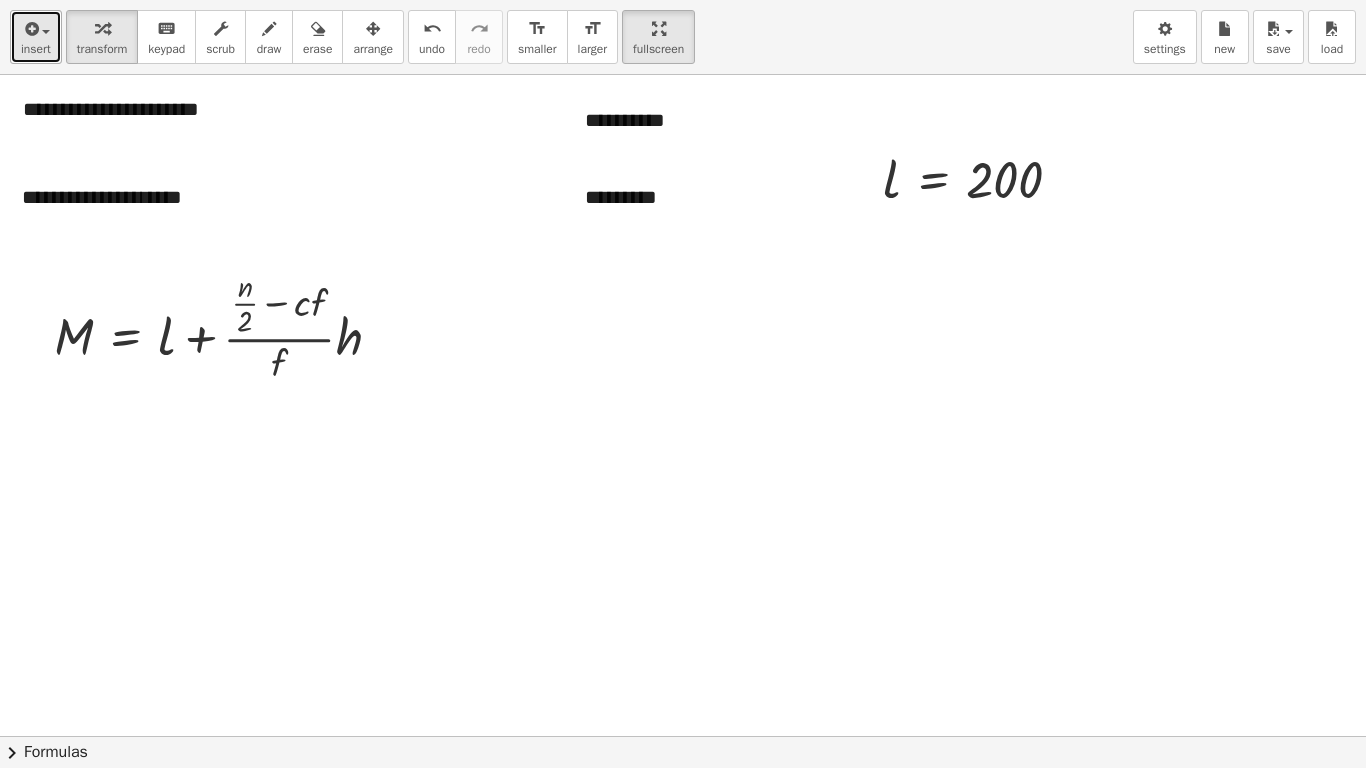 click on "insert" at bounding box center [36, 49] 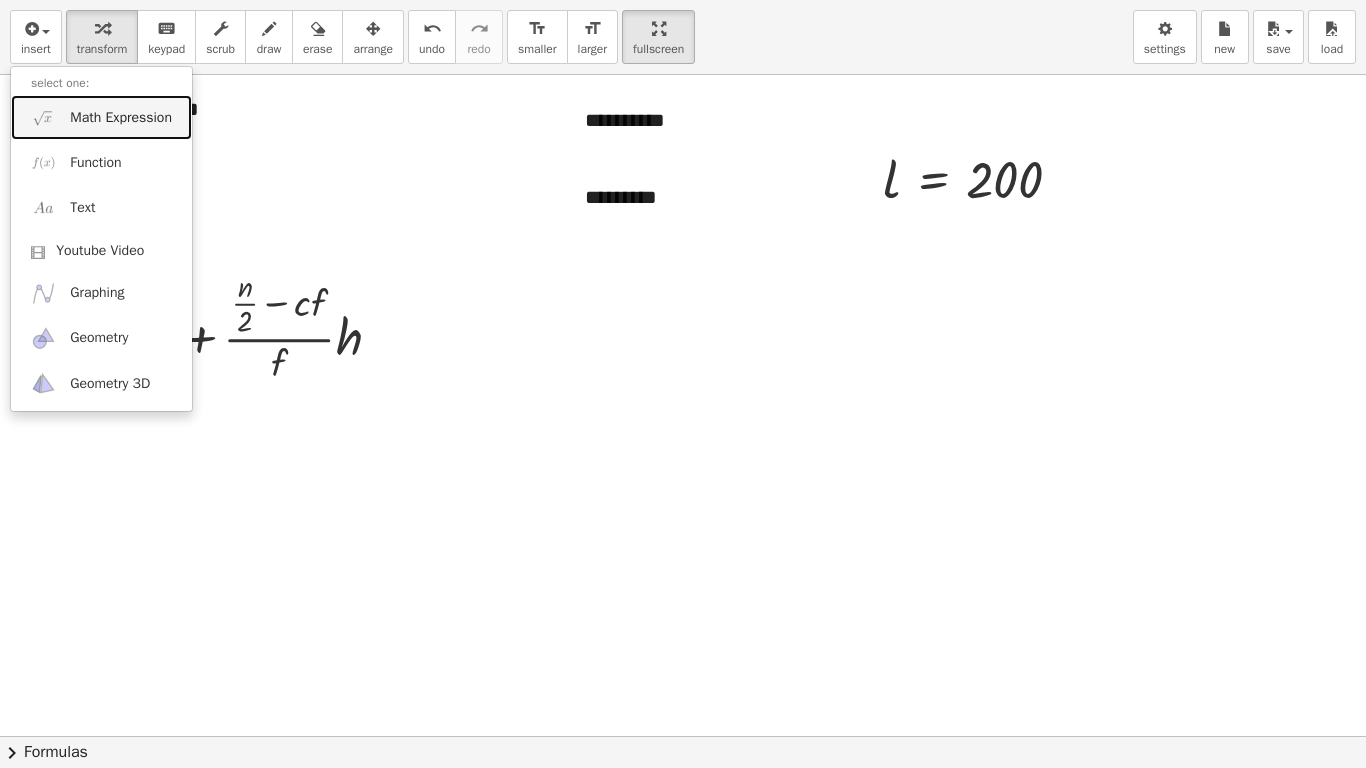click on "Math Expression" at bounding box center (101, 117) 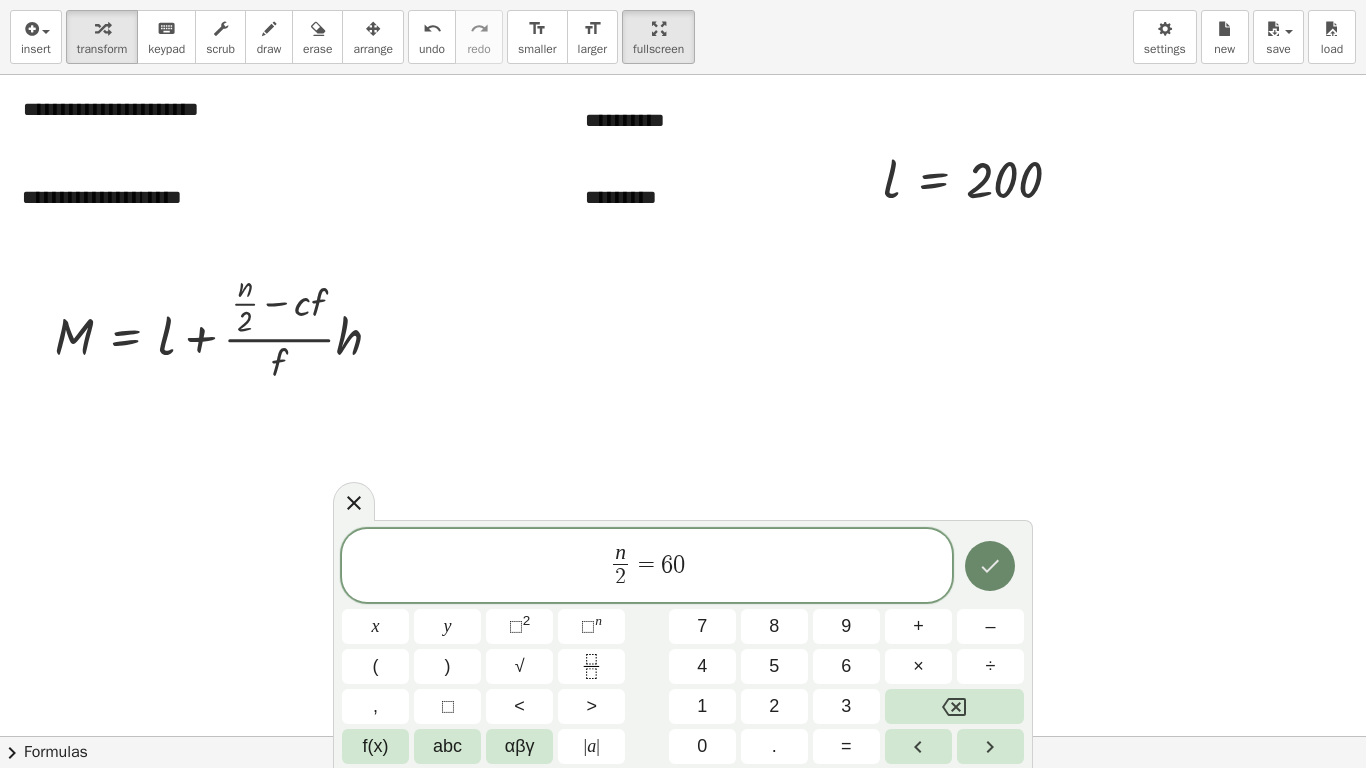 click 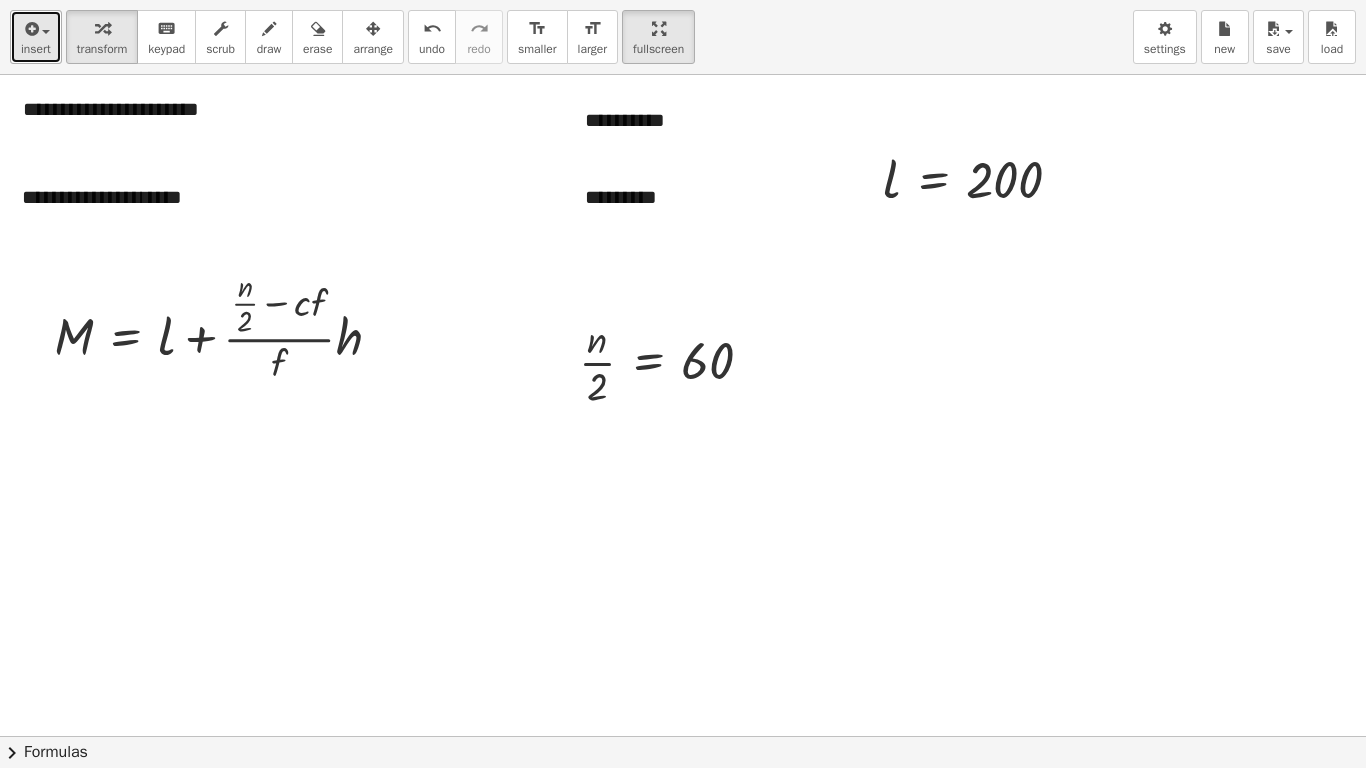 click at bounding box center [30, 29] 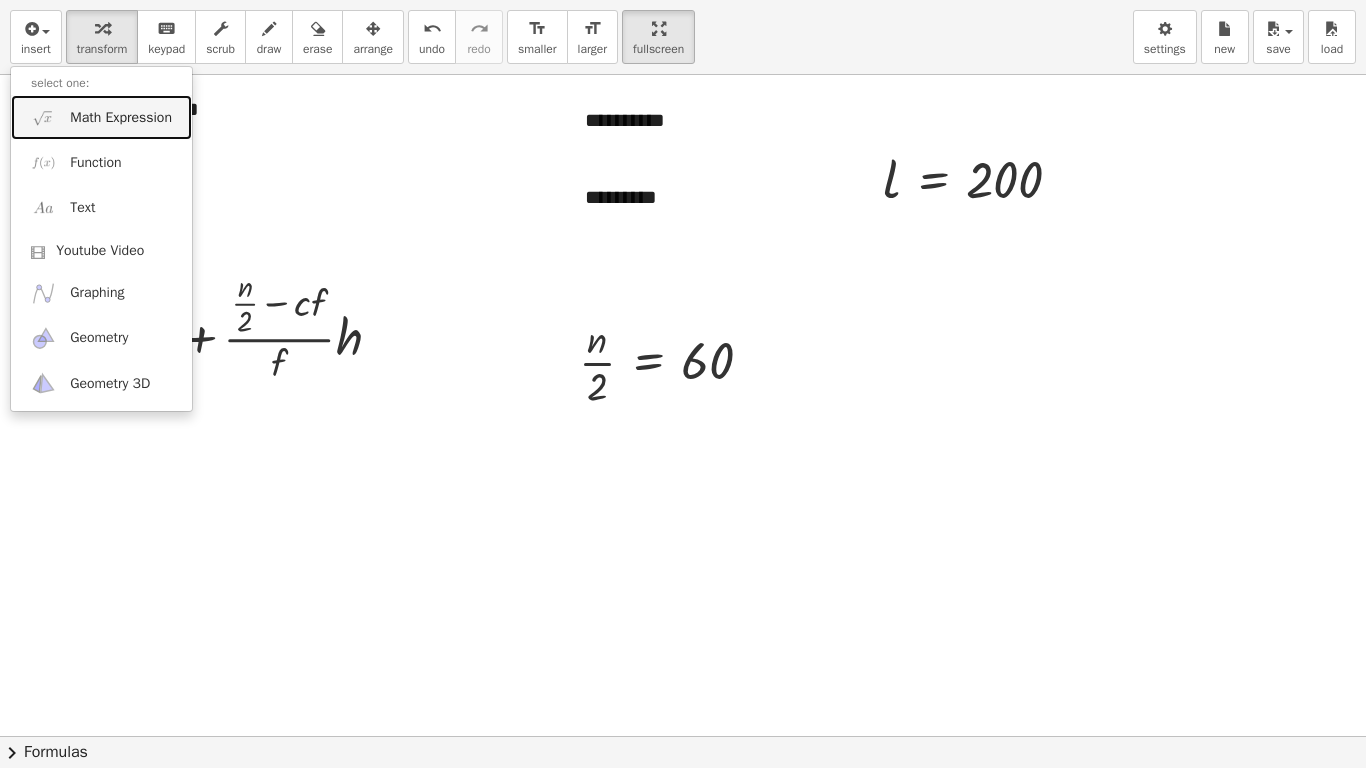 click on "Math Expression" at bounding box center (121, 118) 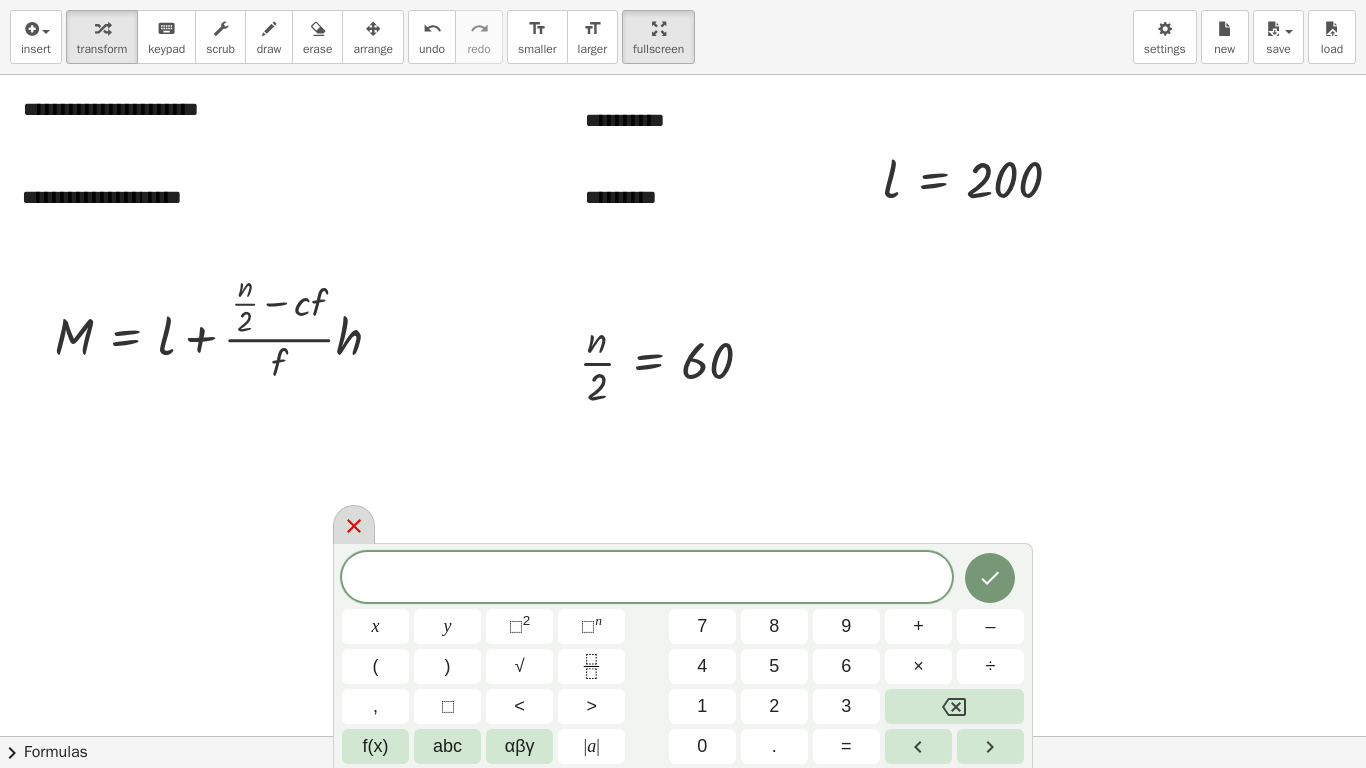 click 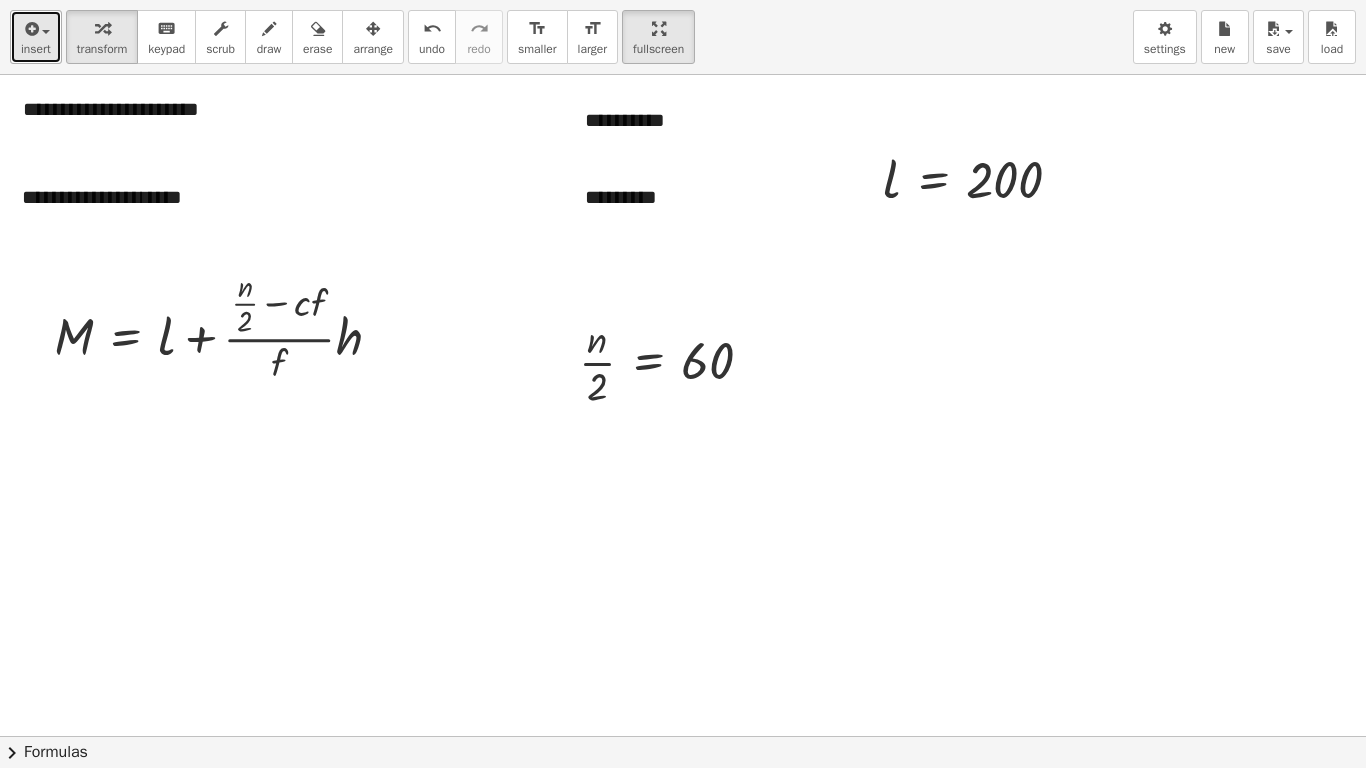 click on "insert" at bounding box center [36, 37] 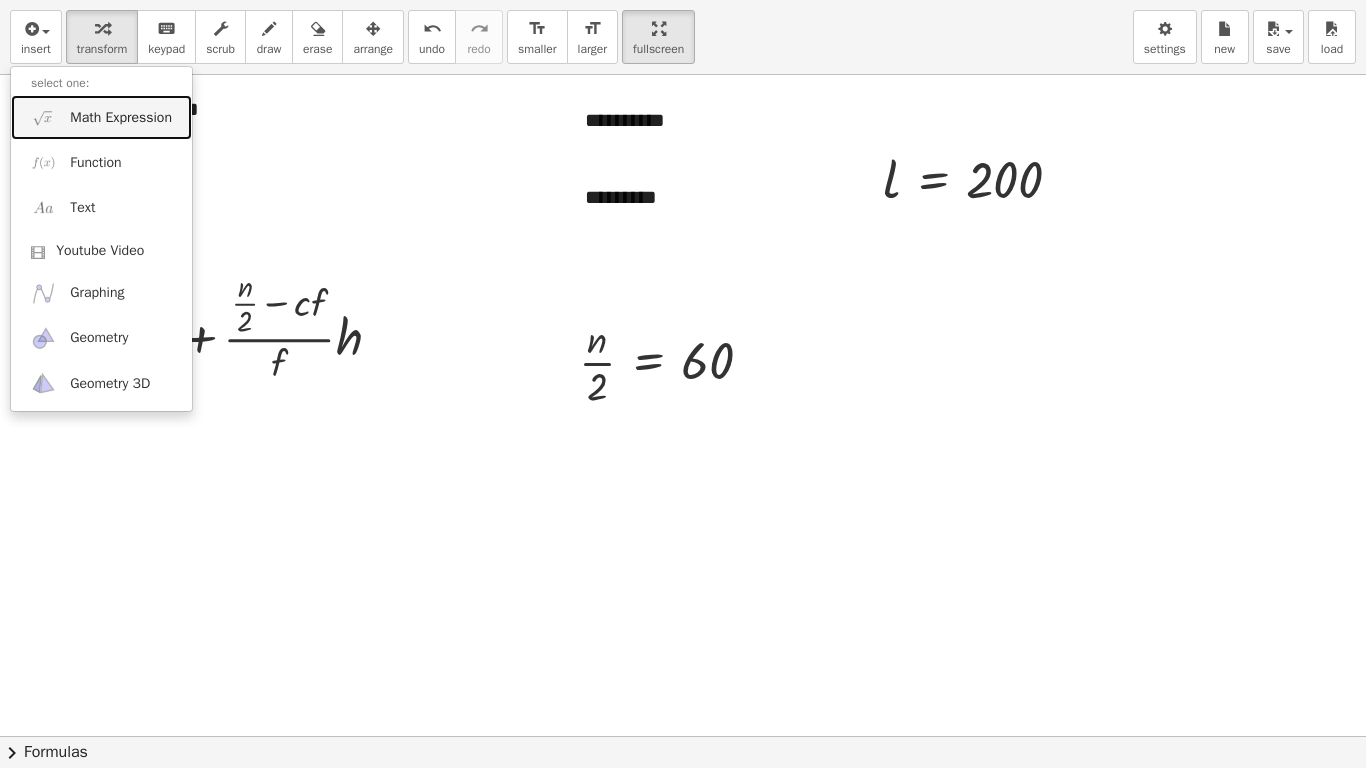 click on "Math Expression" at bounding box center (121, 118) 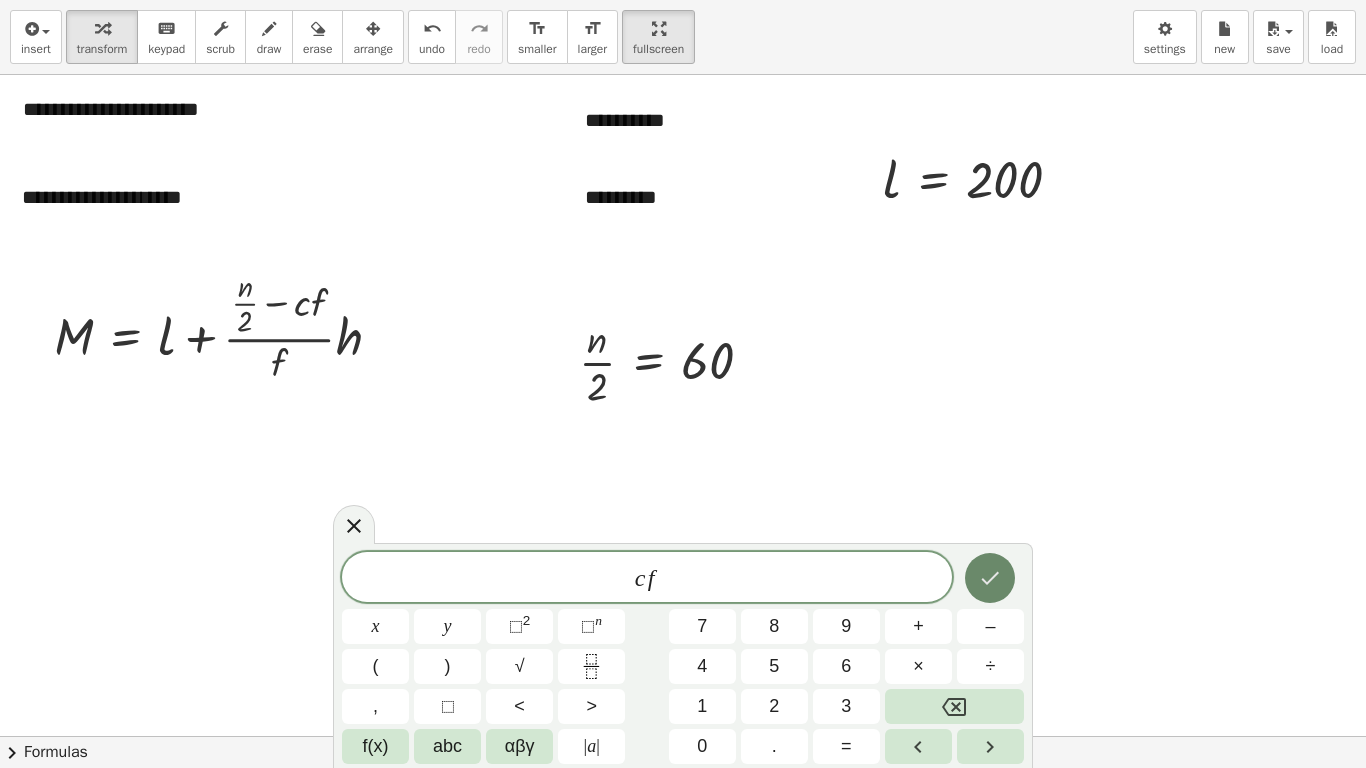 click 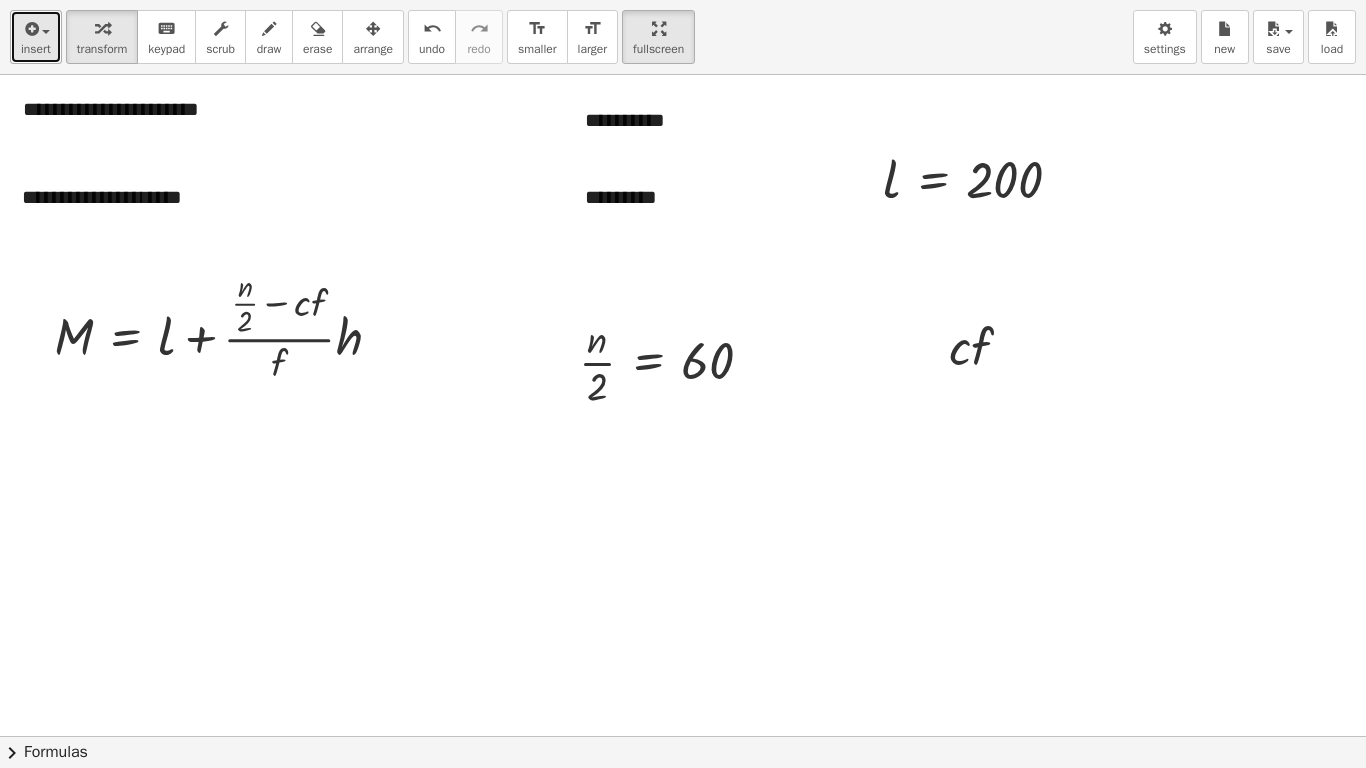 click on "insert" at bounding box center [36, 37] 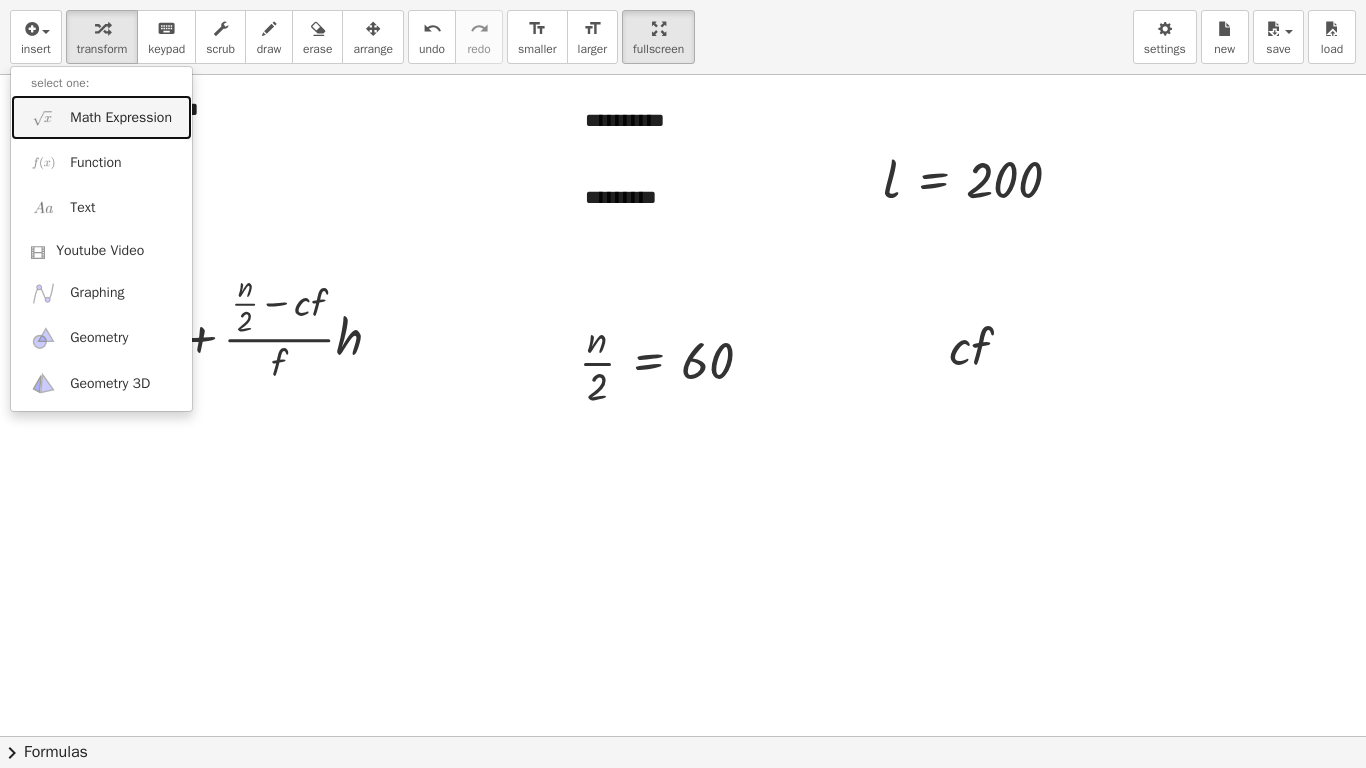 click on "Math Expression" at bounding box center [121, 118] 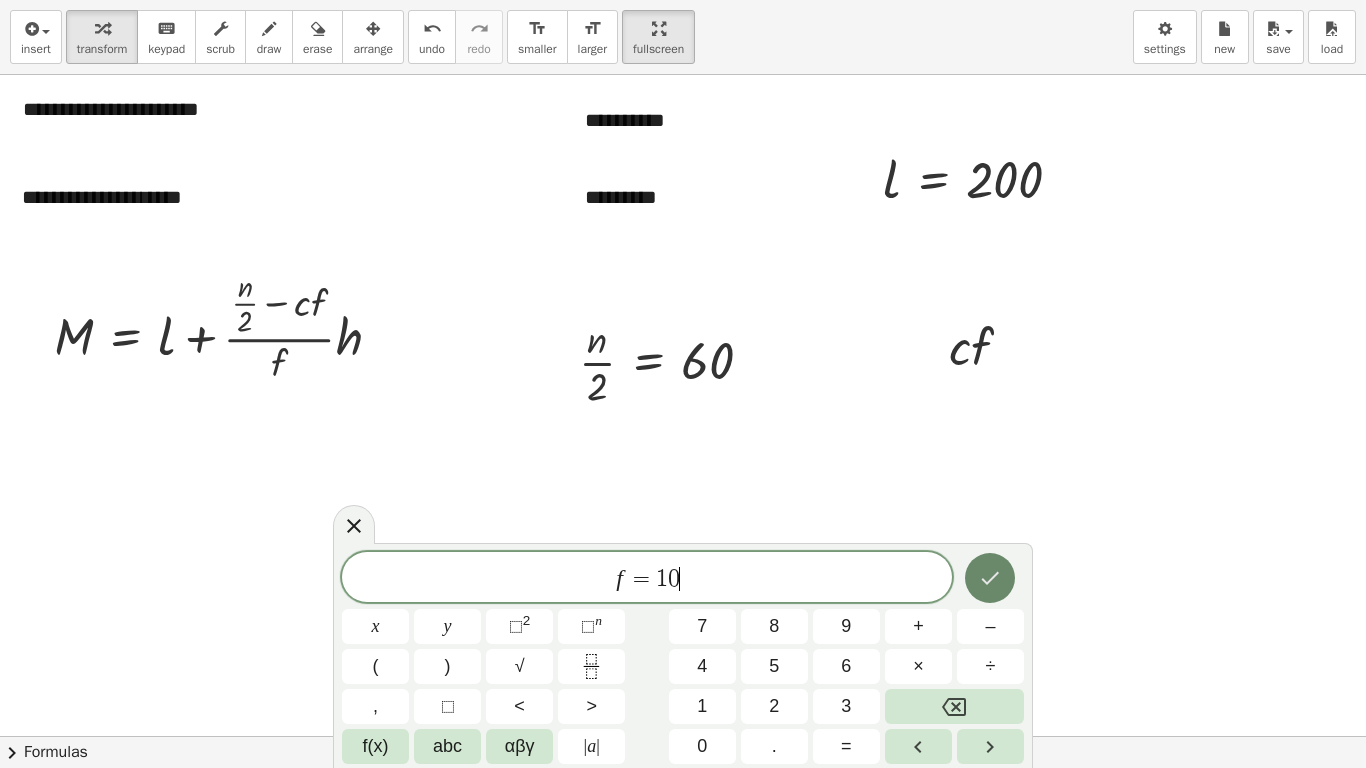 click at bounding box center (990, 578) 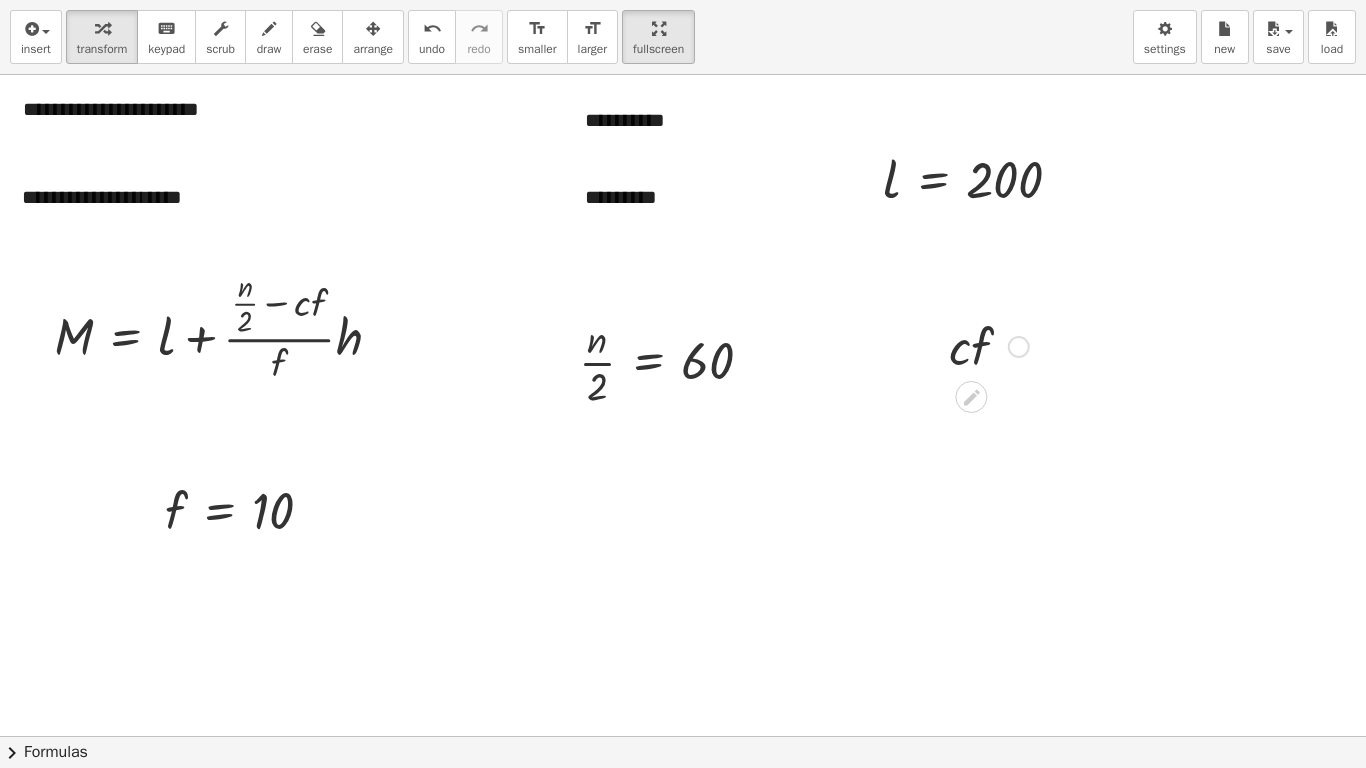 click at bounding box center [989, 345] 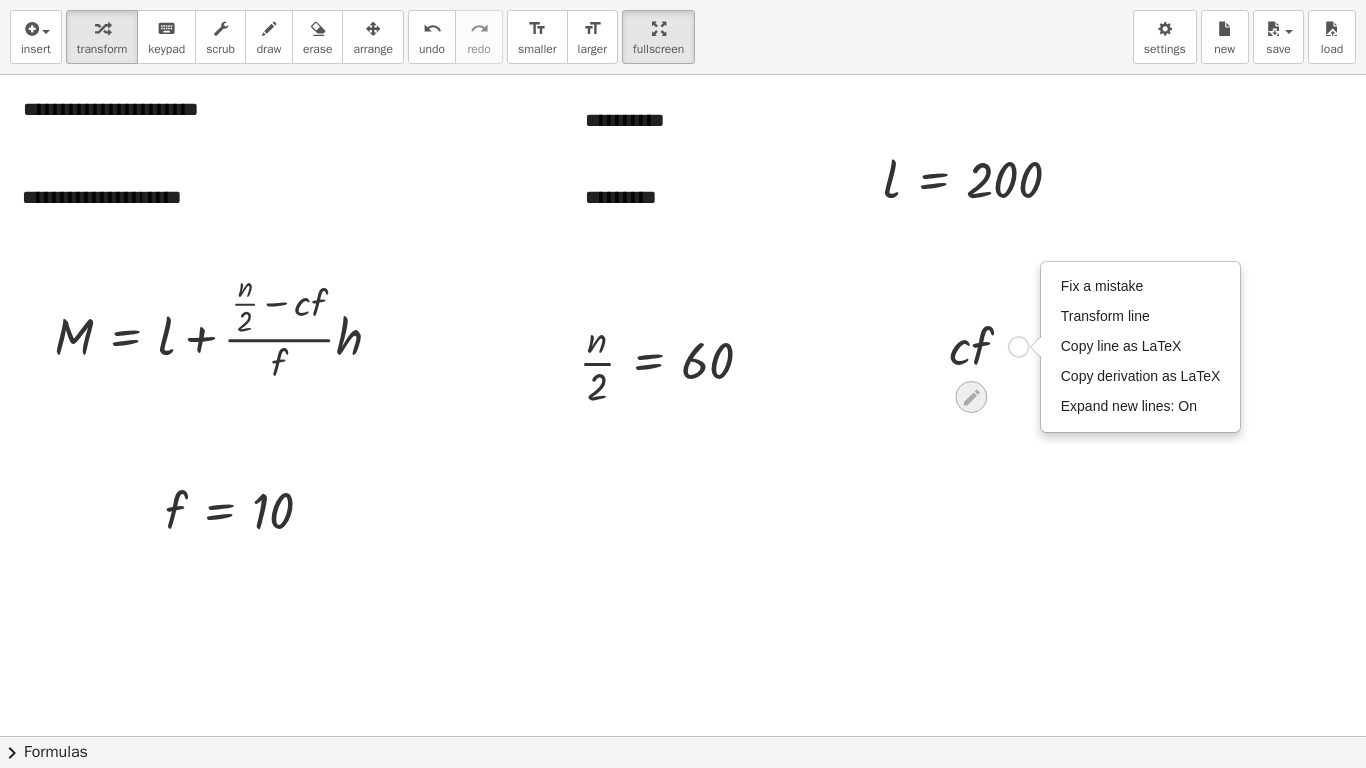 click 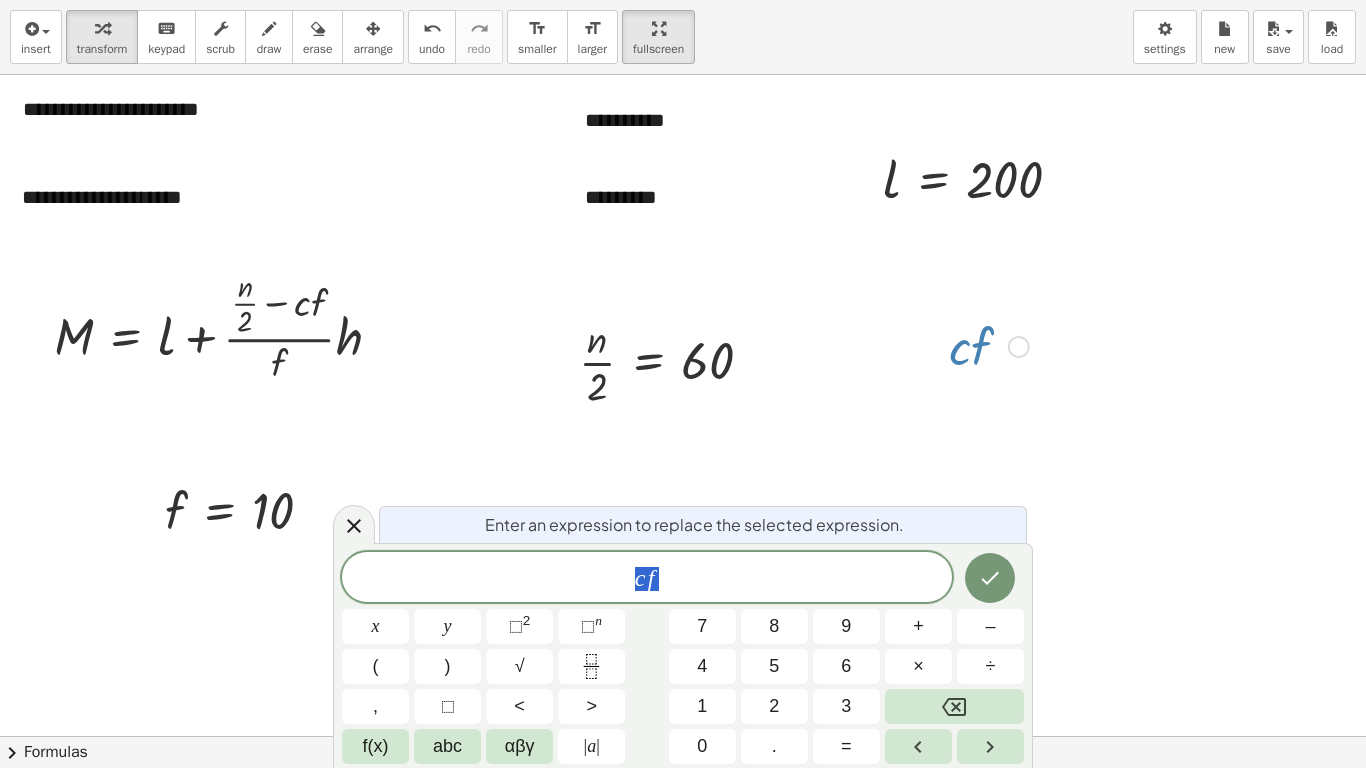 click on "c f" at bounding box center [647, 579] 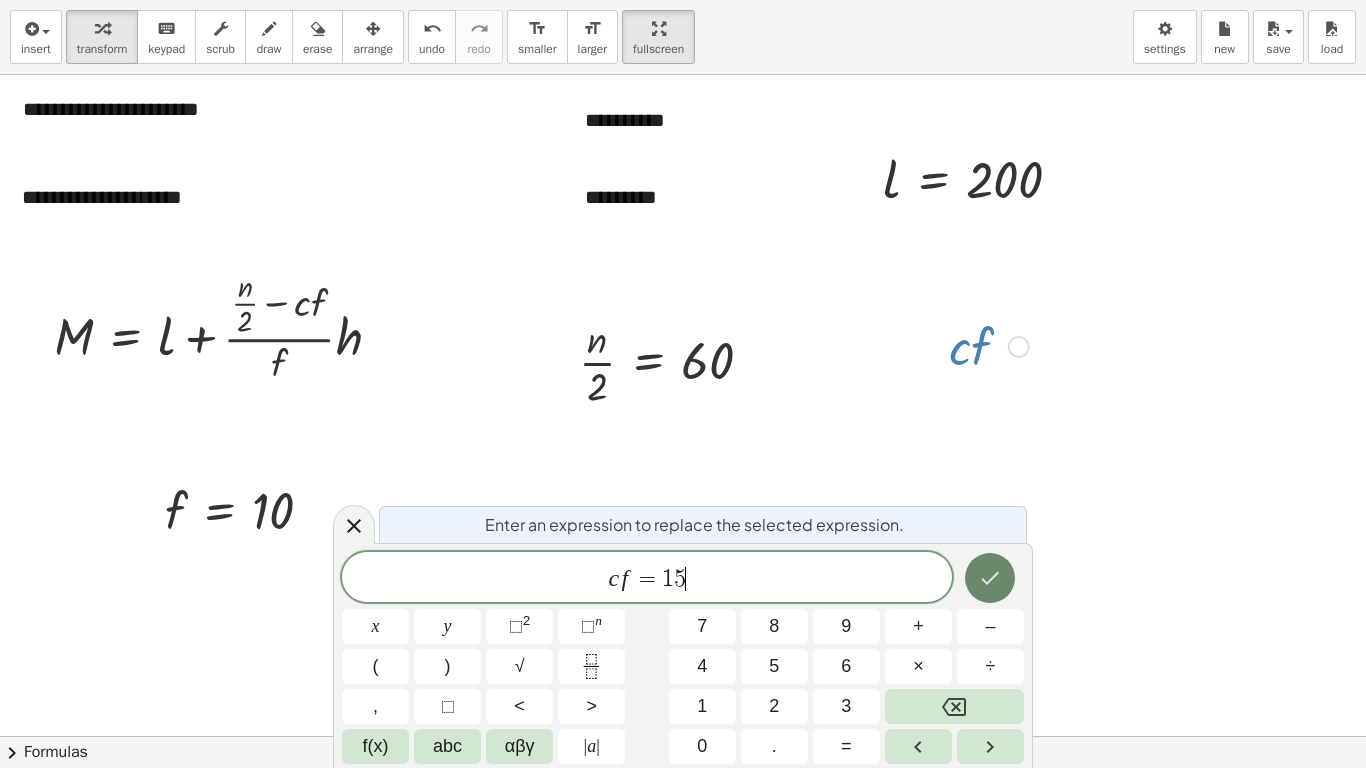 click at bounding box center [990, 578] 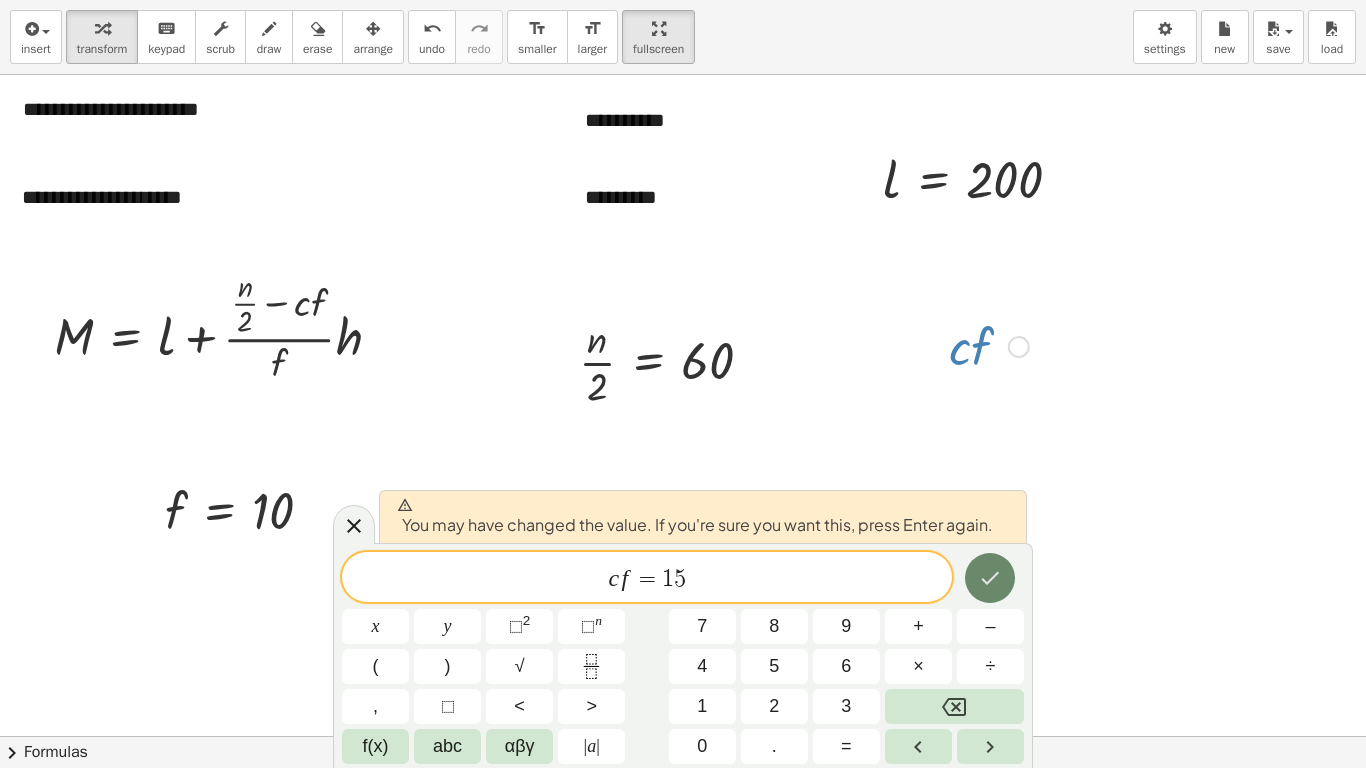 click 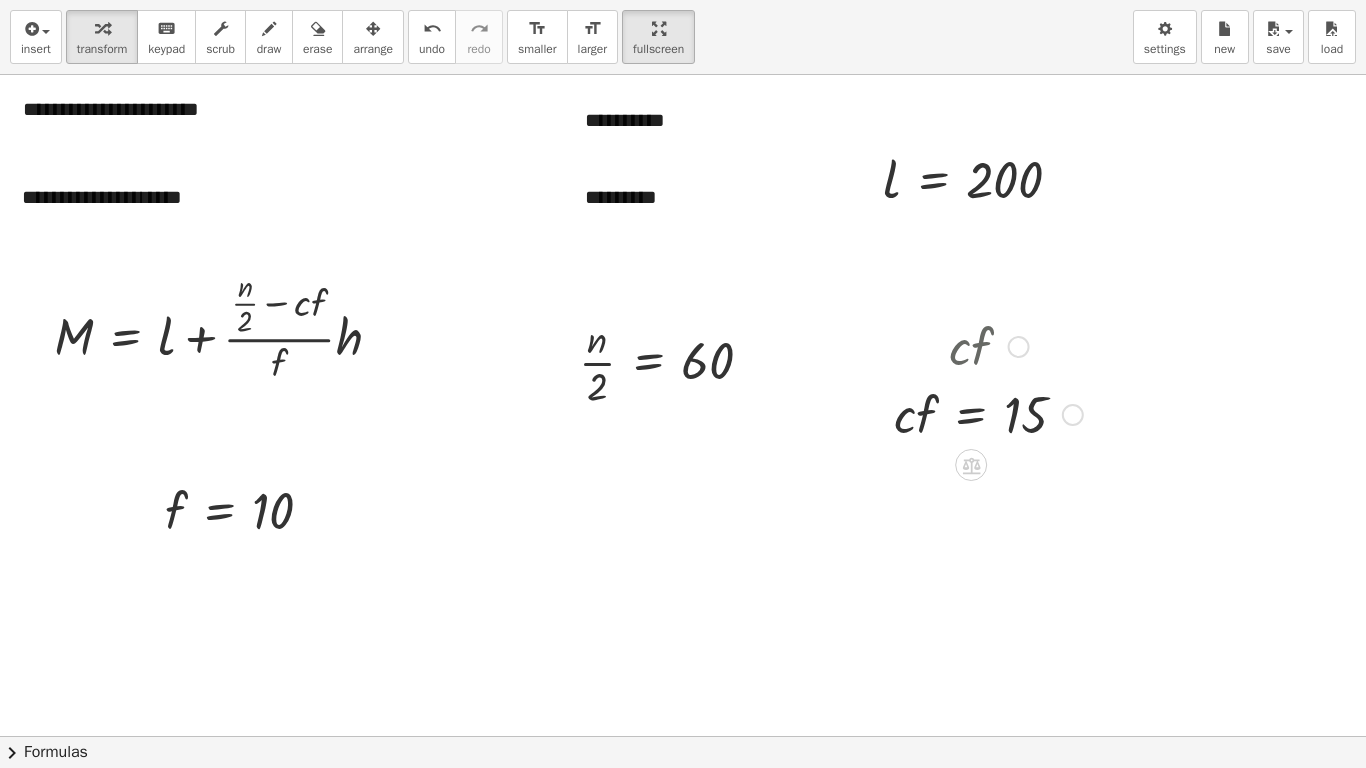 click at bounding box center (1019, 347) 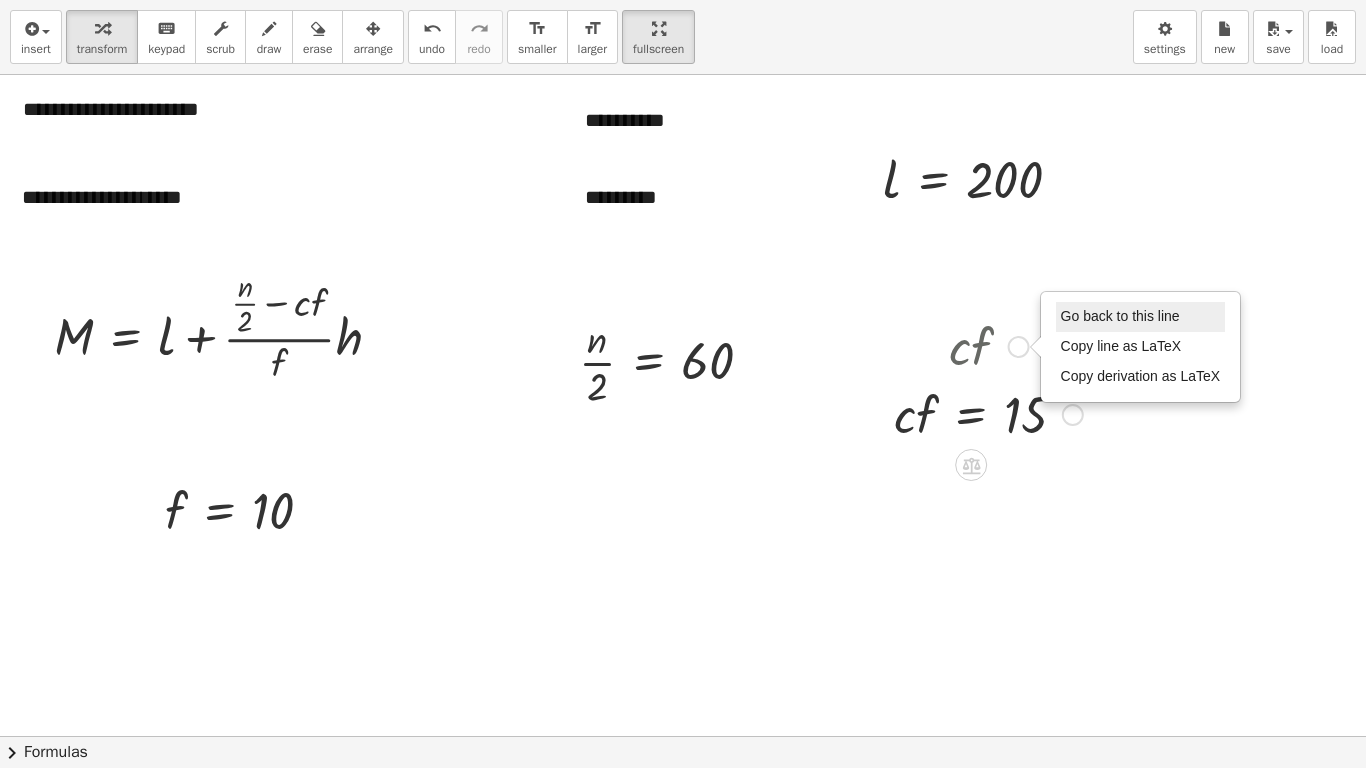 click on "Go back to this line" at bounding box center (1141, 317) 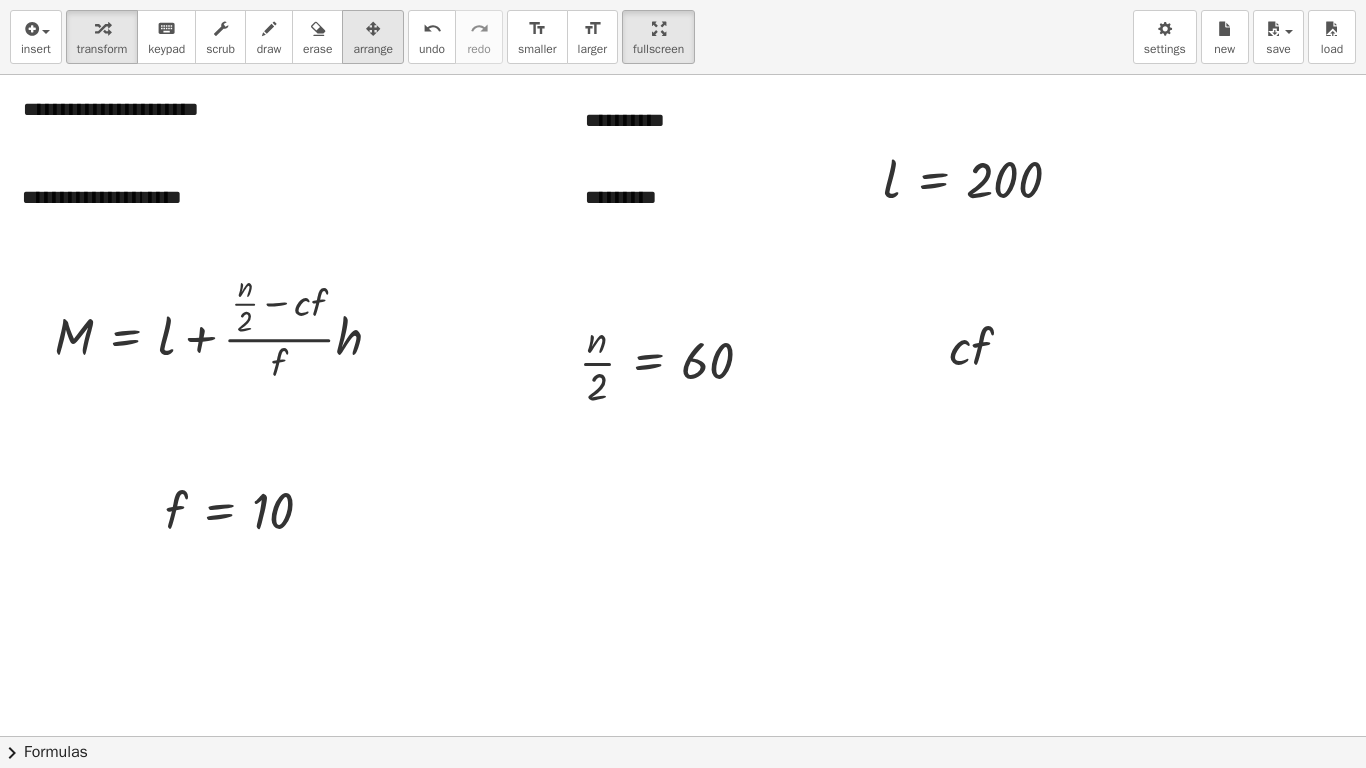 click on "arrange" at bounding box center [373, 37] 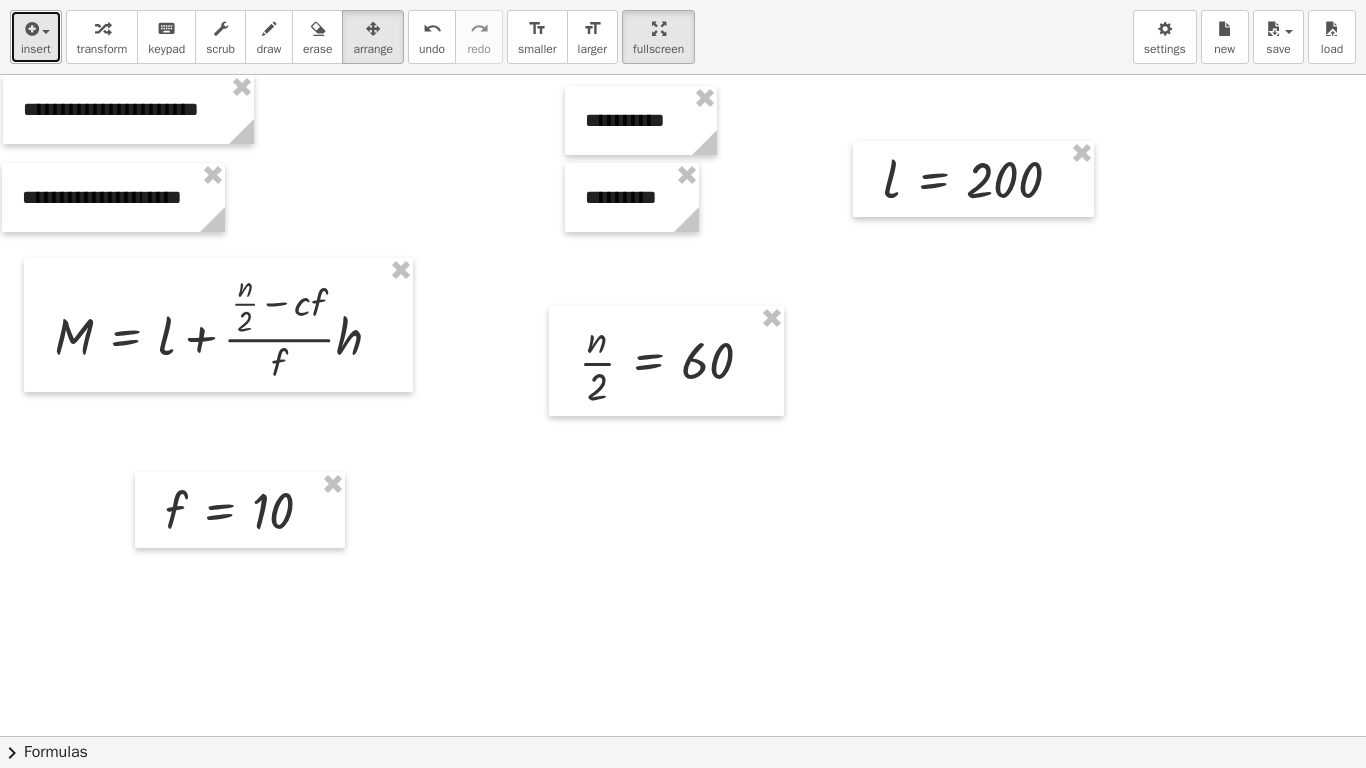 click on "insert" at bounding box center (36, 37) 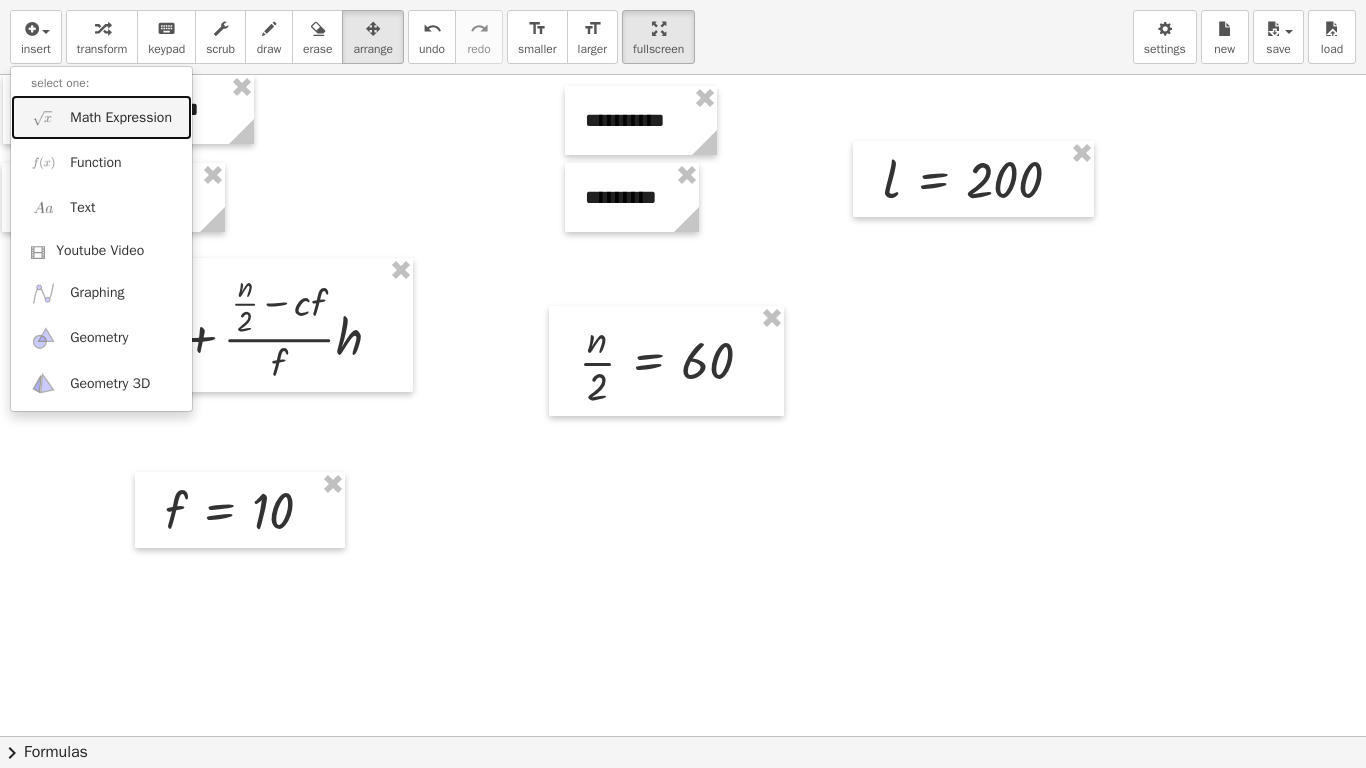 click on "Math Expression" at bounding box center [121, 118] 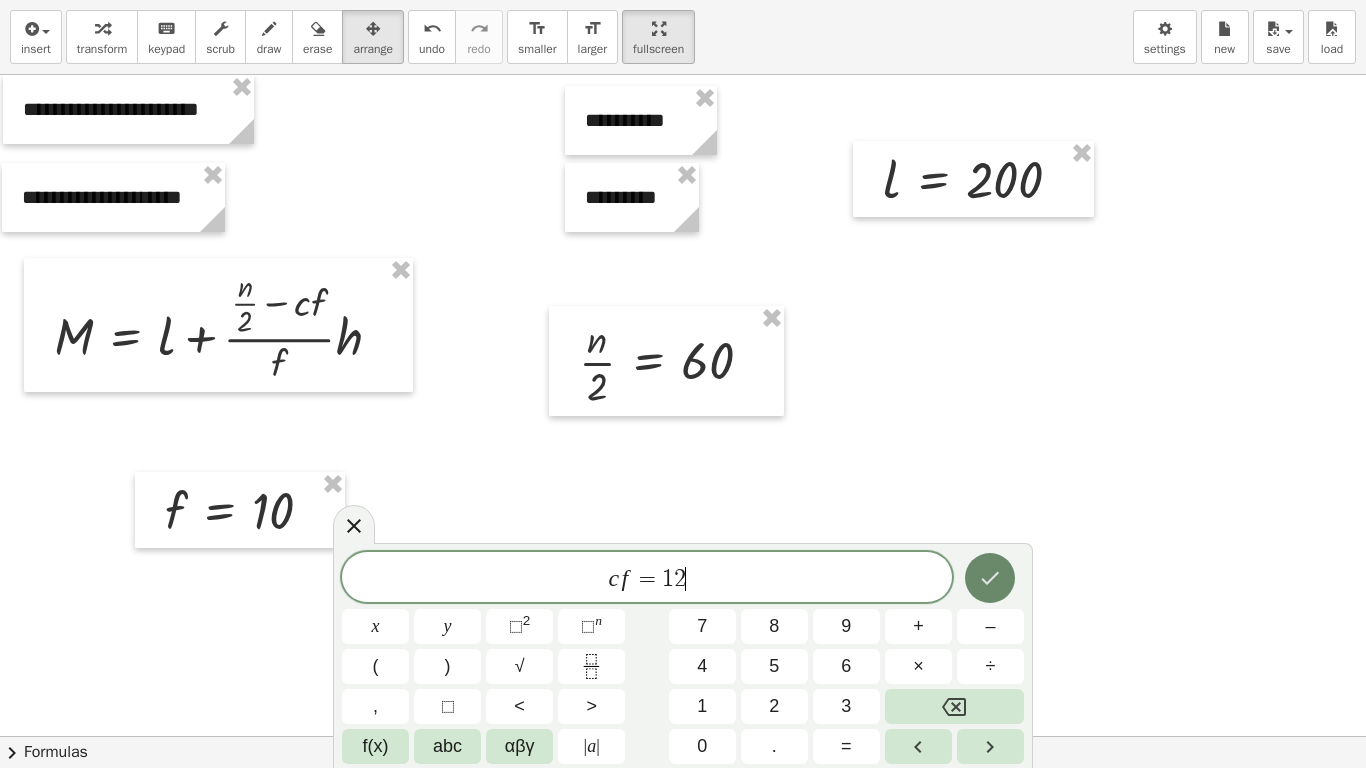 click 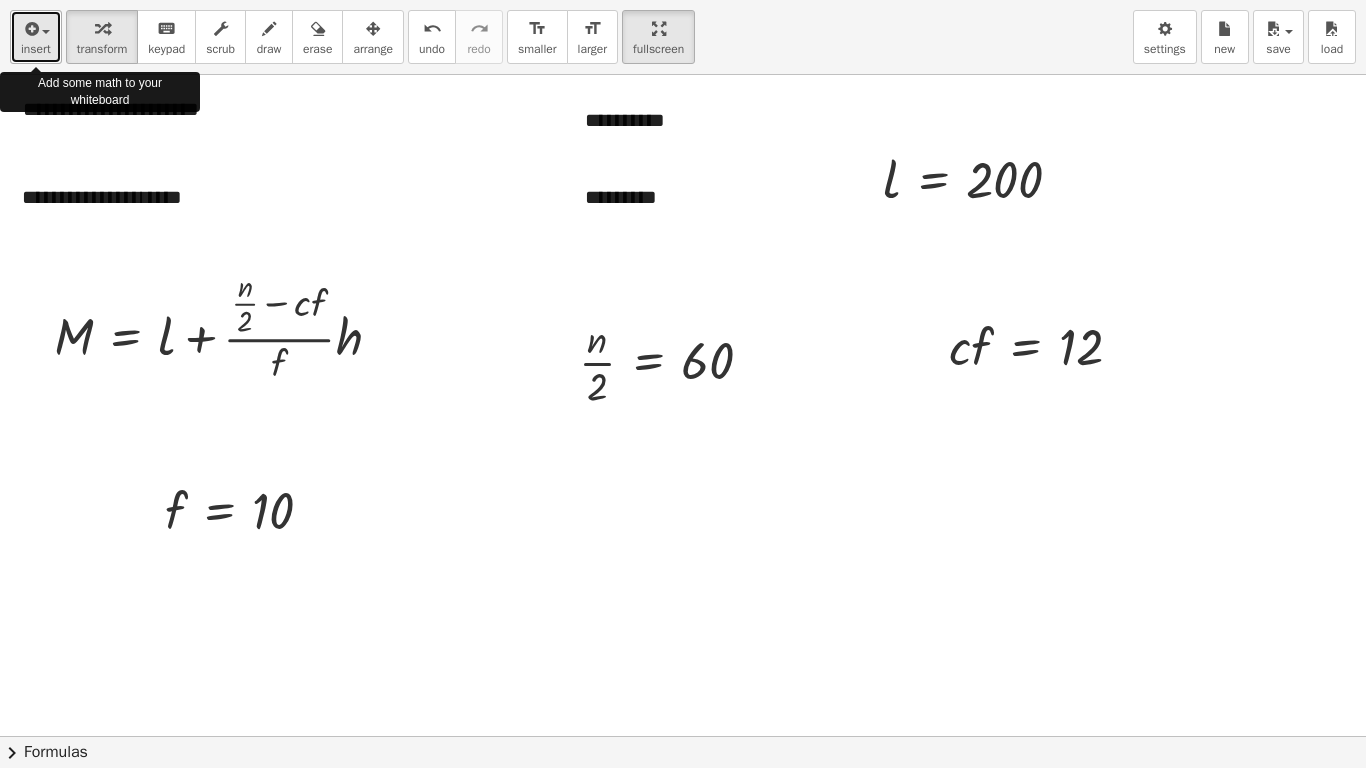 click on "insert" at bounding box center (36, 49) 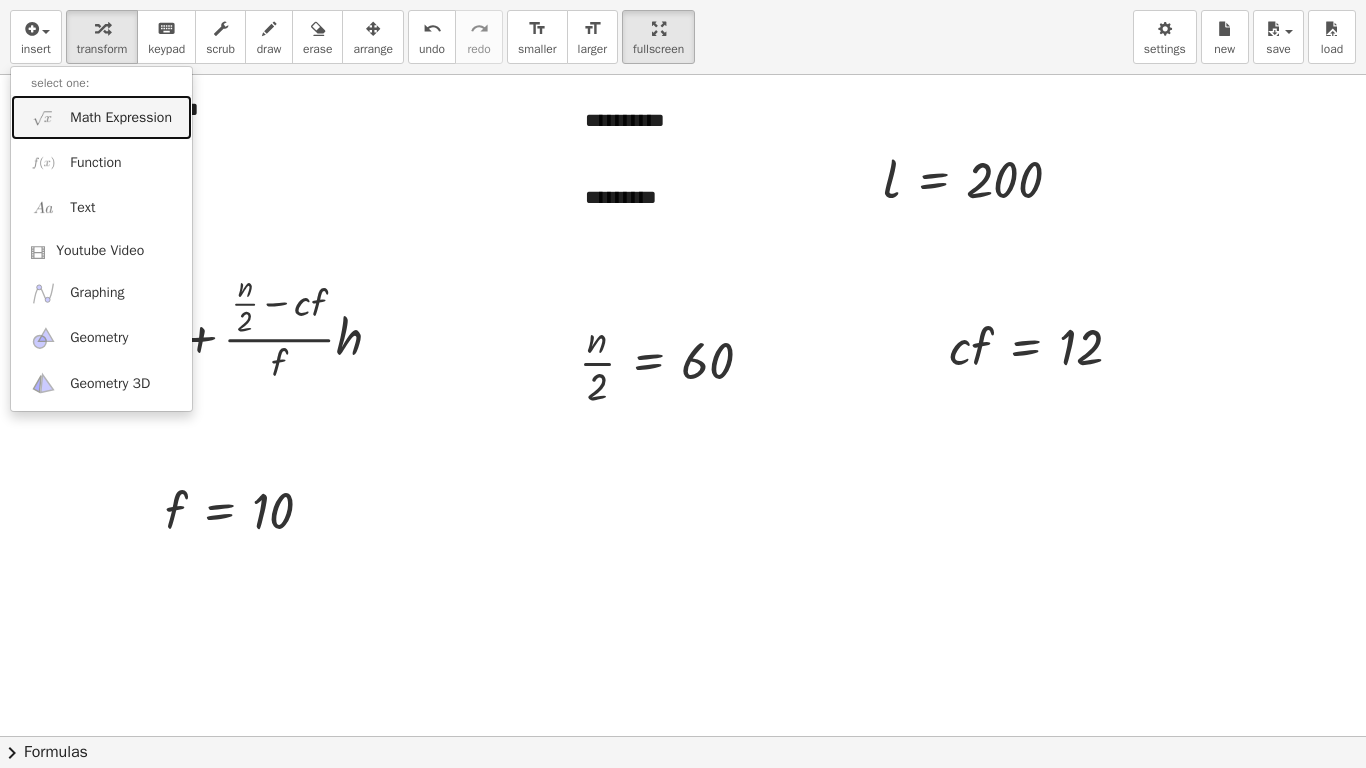 click on "Math Expression" at bounding box center (121, 118) 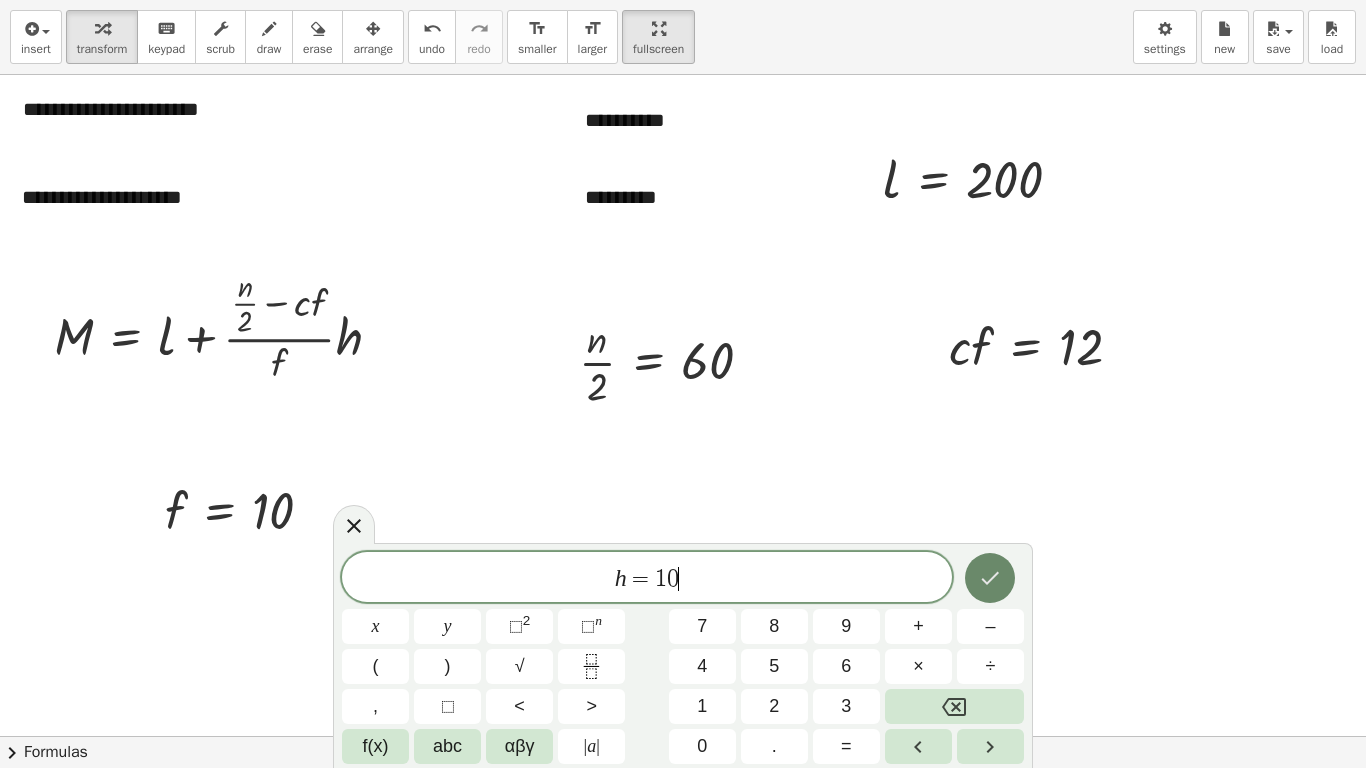 click at bounding box center (990, 578) 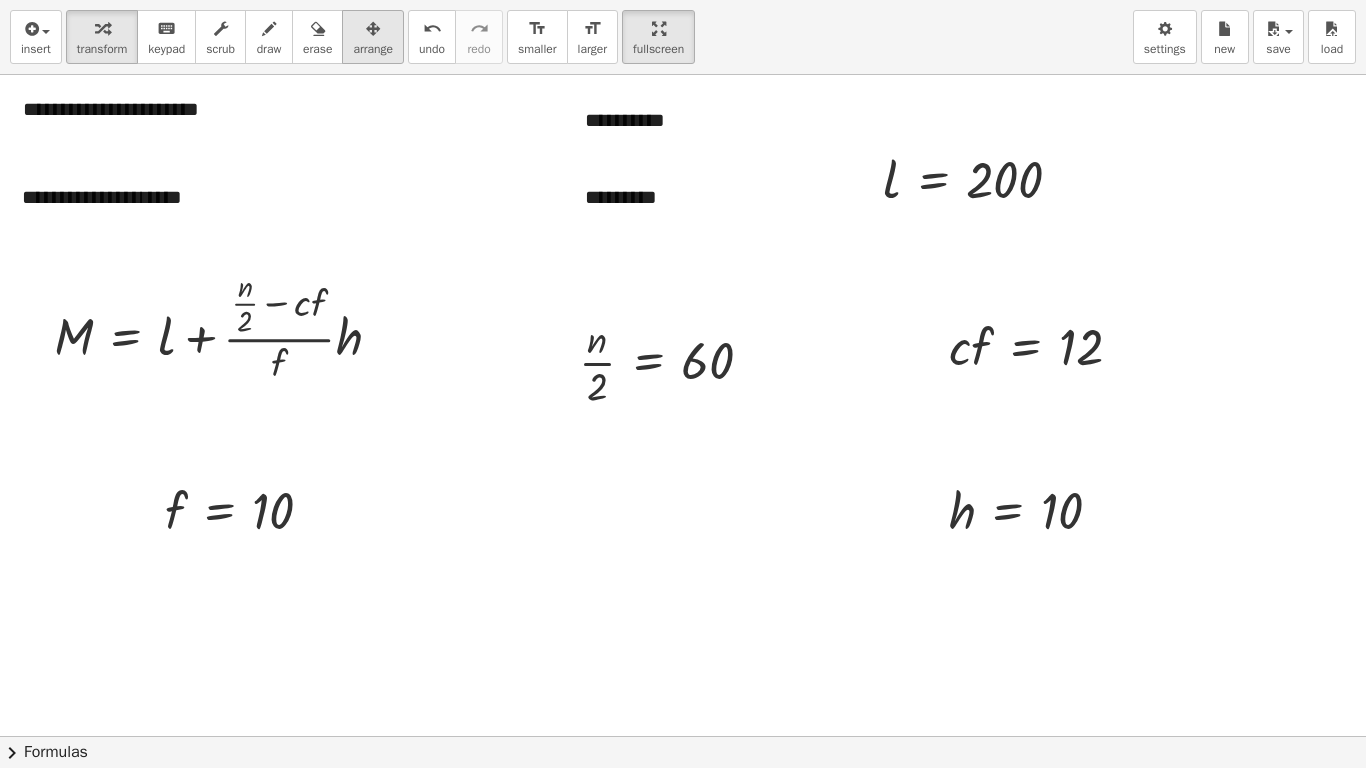 click on "arrange" at bounding box center [373, 49] 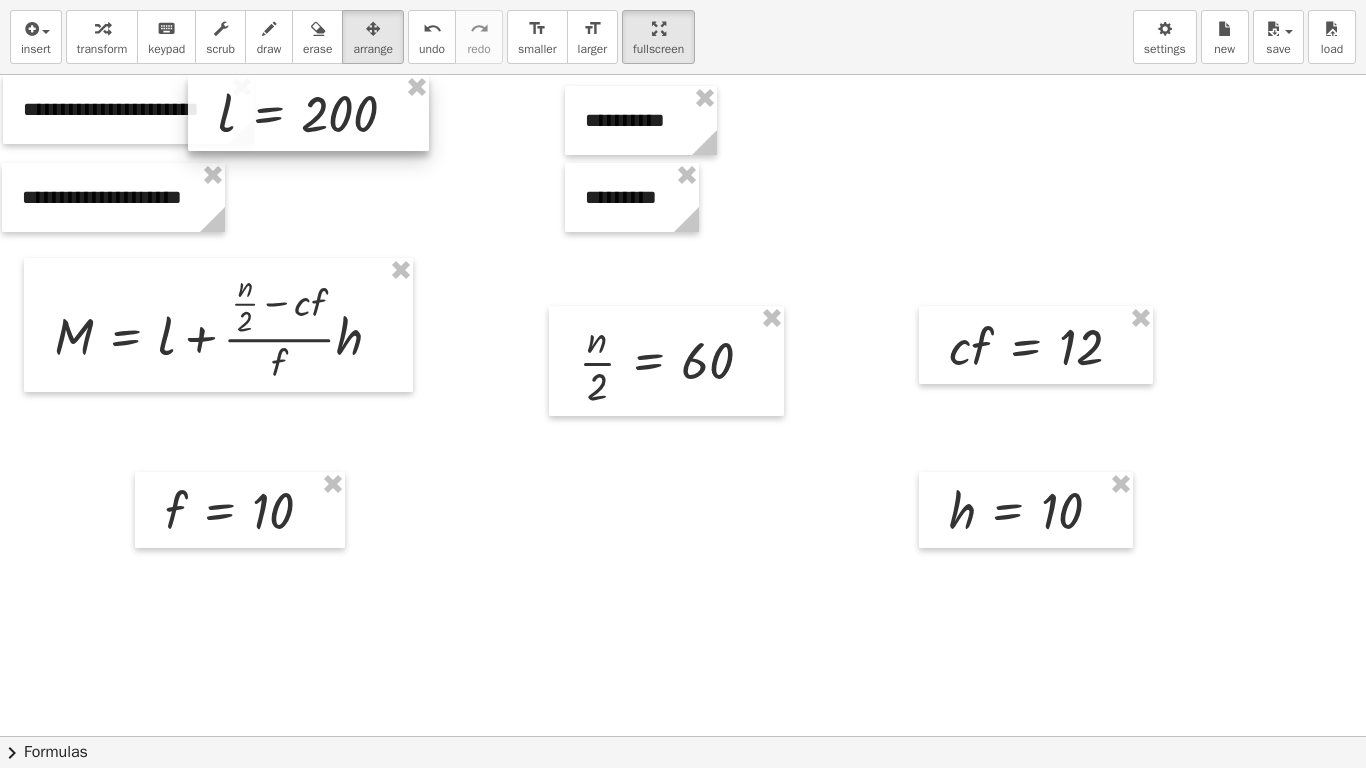 drag, startPoint x: 912, startPoint y: 185, endPoint x: 248, endPoint y: 95, distance: 670.07166 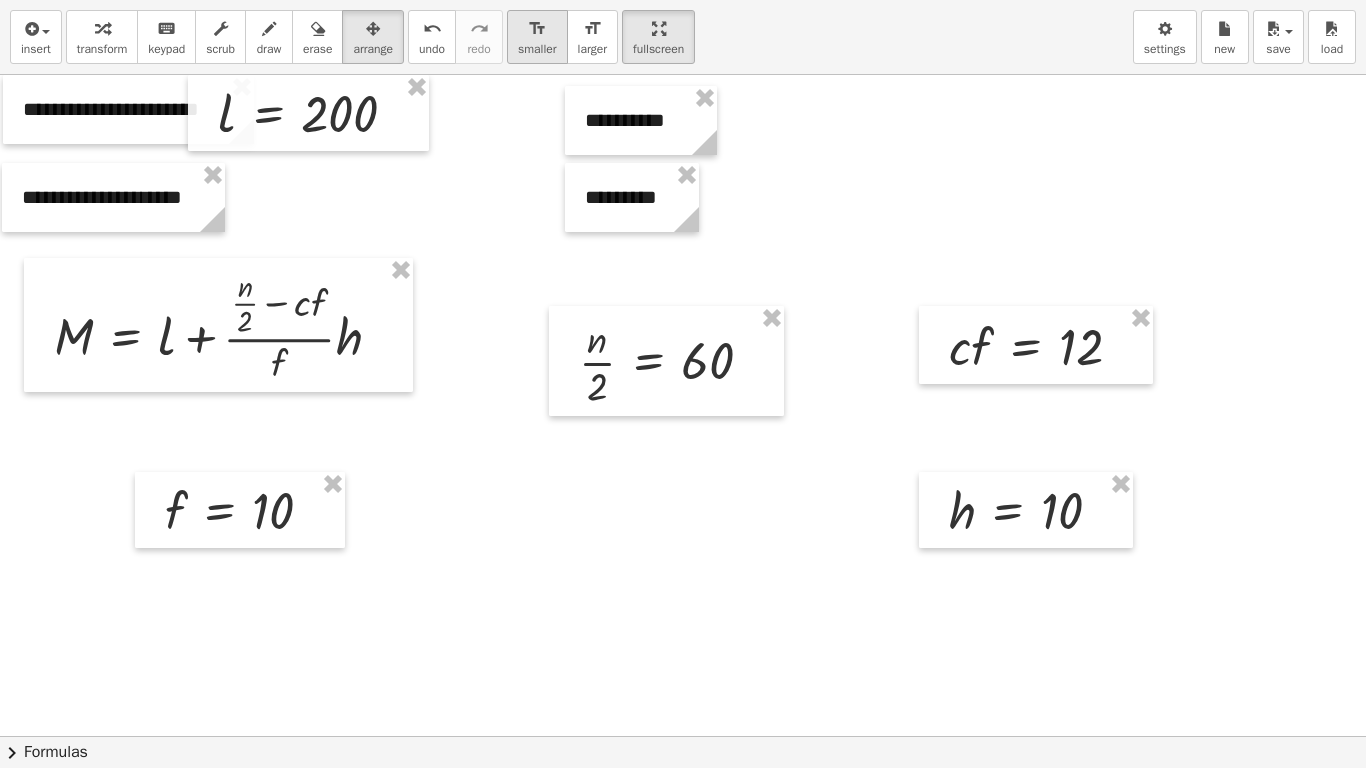 click on "smaller" at bounding box center [537, 49] 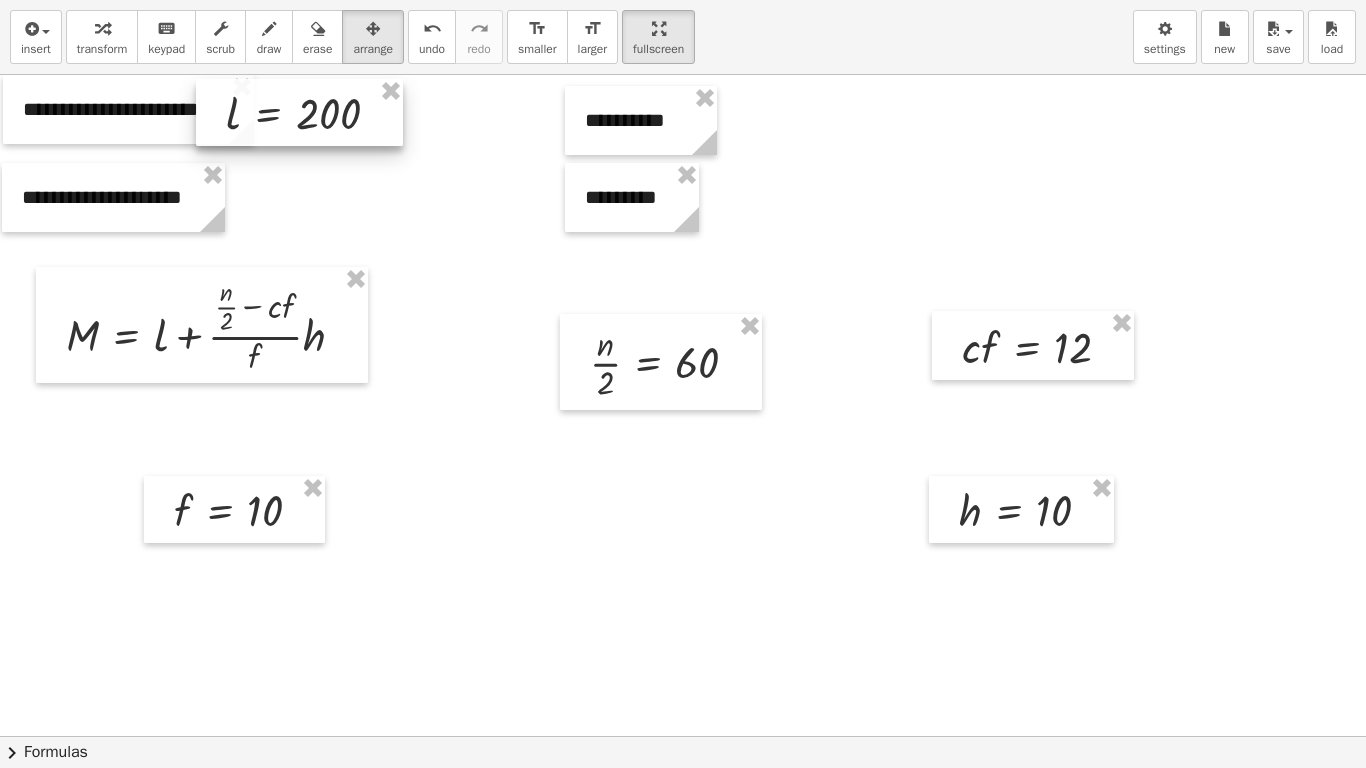 click at bounding box center [299, 112] 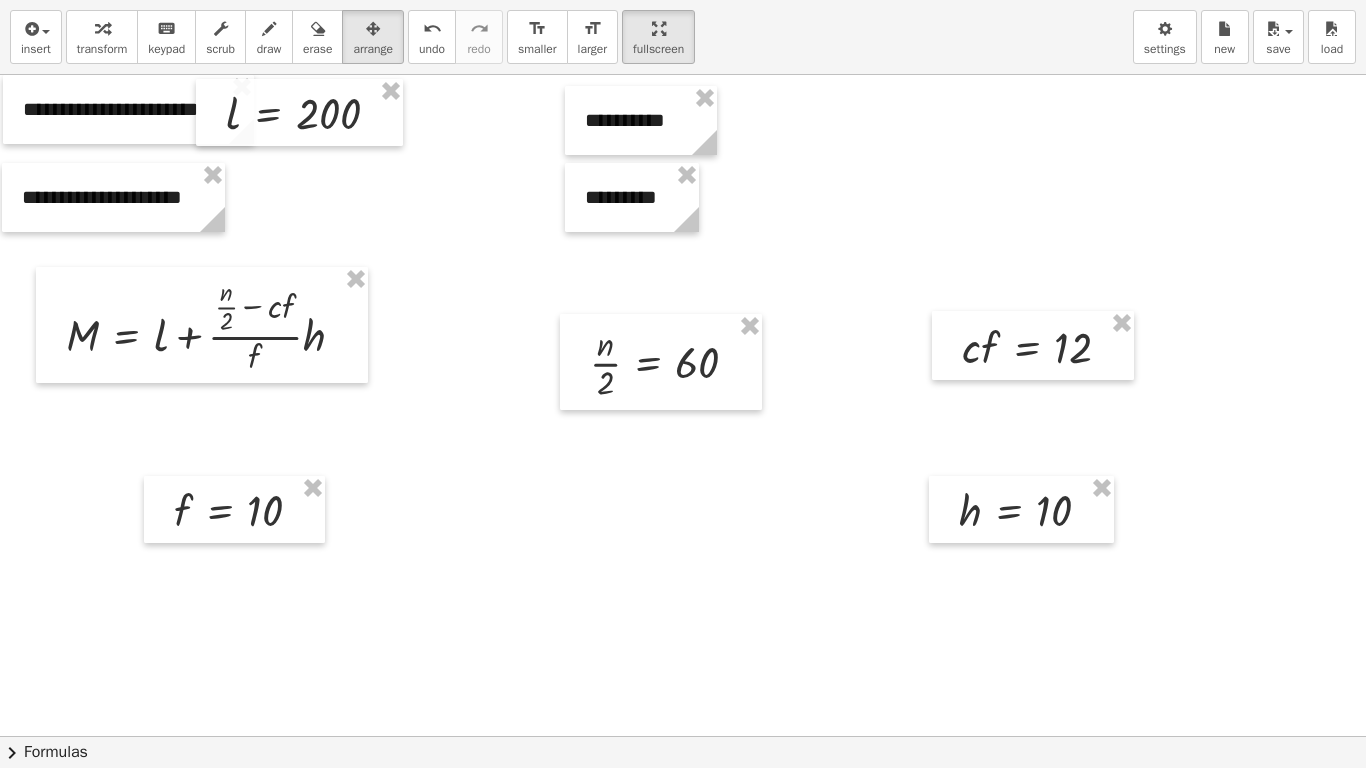 click at bounding box center (683, 736) 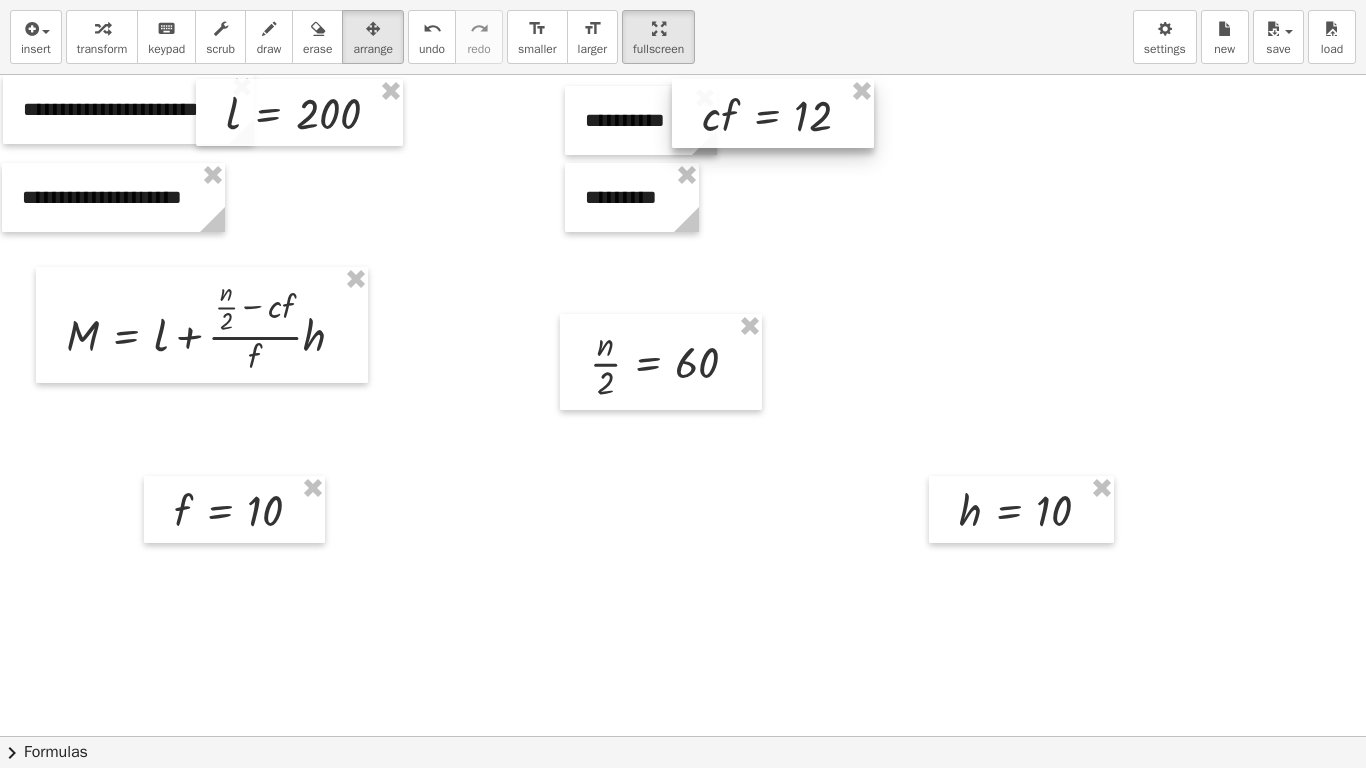 drag, startPoint x: 982, startPoint y: 349, endPoint x: 722, endPoint y: 117, distance: 348.45947 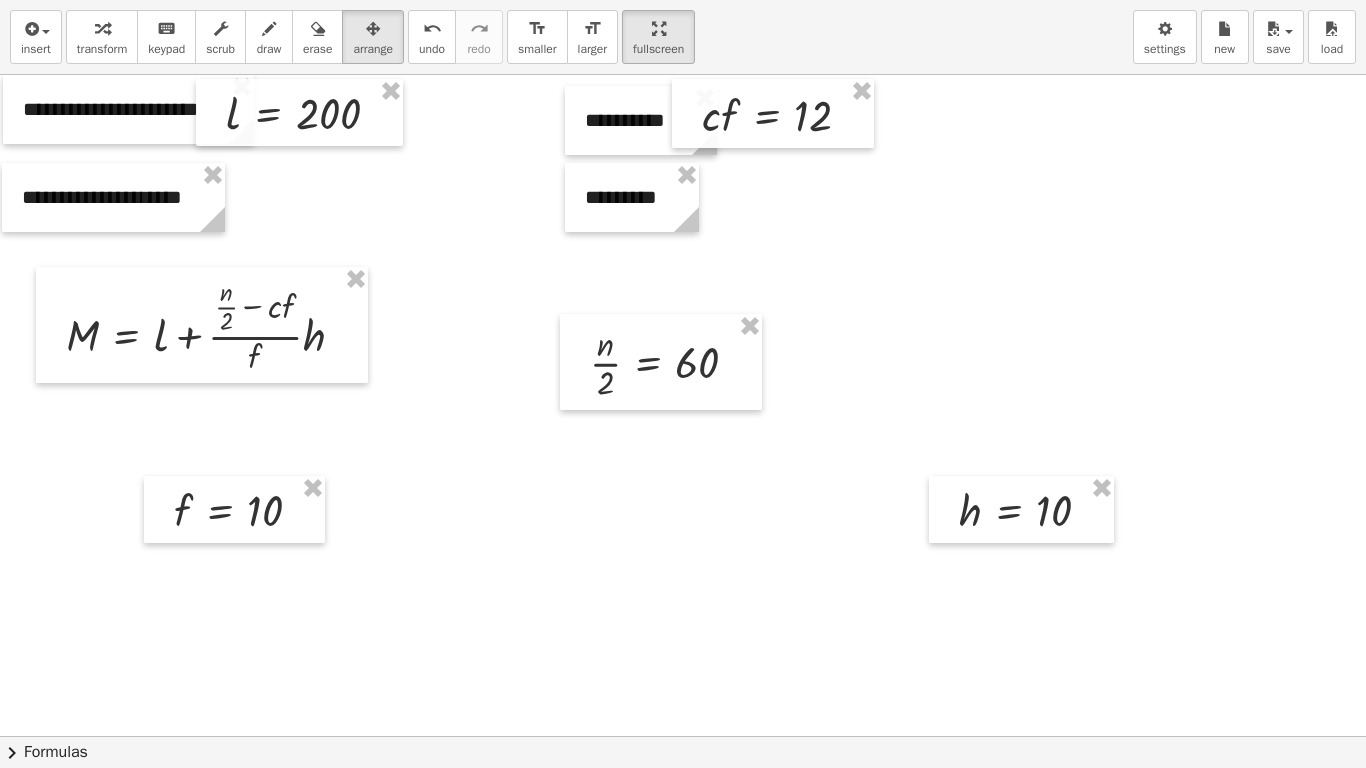 click at bounding box center [683, 736] 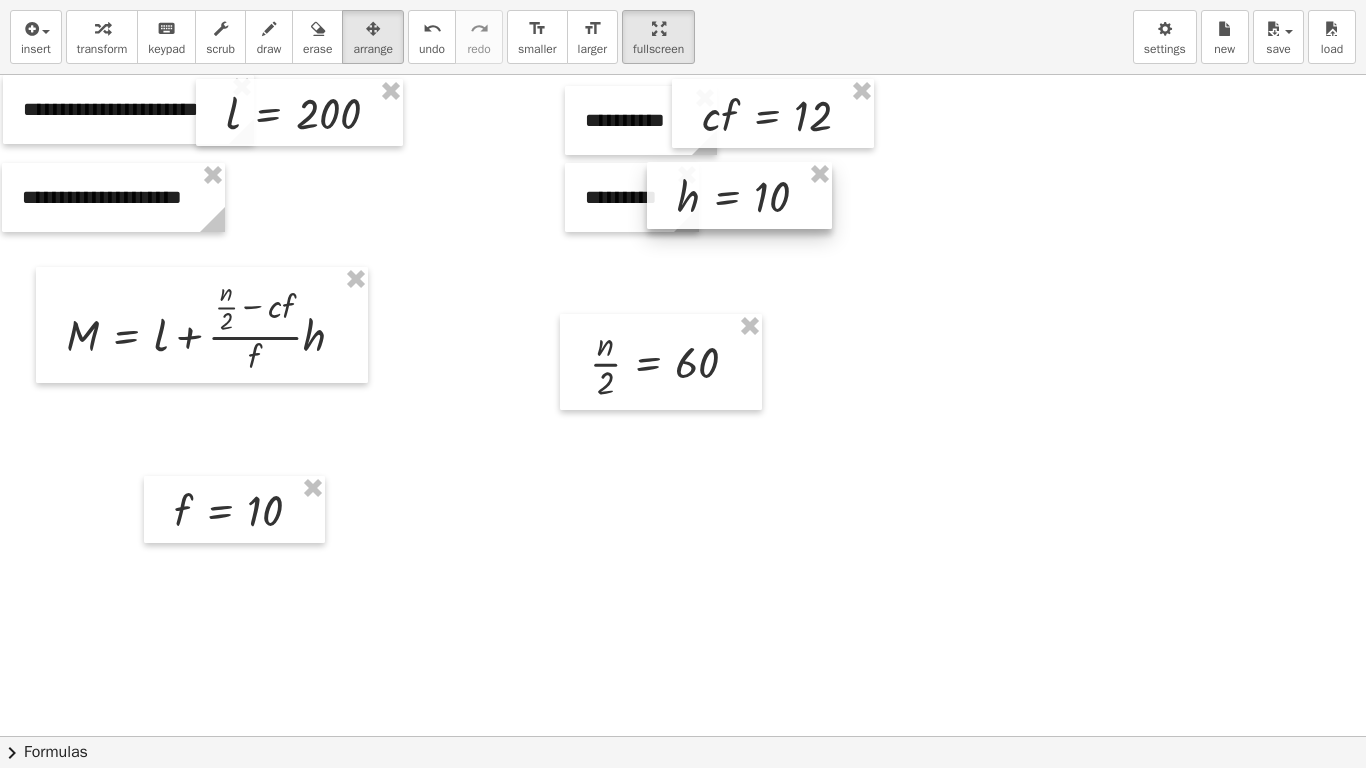 drag, startPoint x: 998, startPoint y: 521, endPoint x: 716, endPoint y: 207, distance: 422.04266 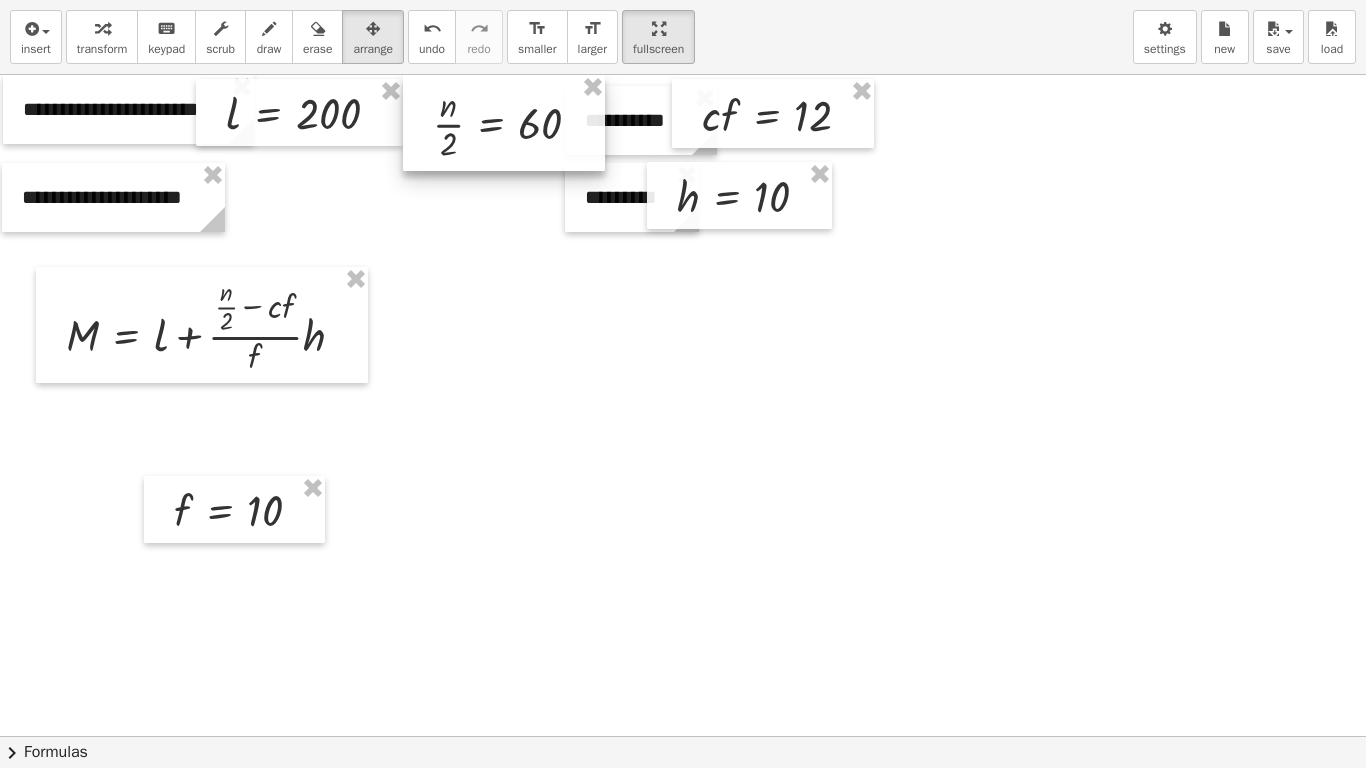 drag, startPoint x: 602, startPoint y: 366, endPoint x: 445, endPoint y: 100, distance: 308.87698 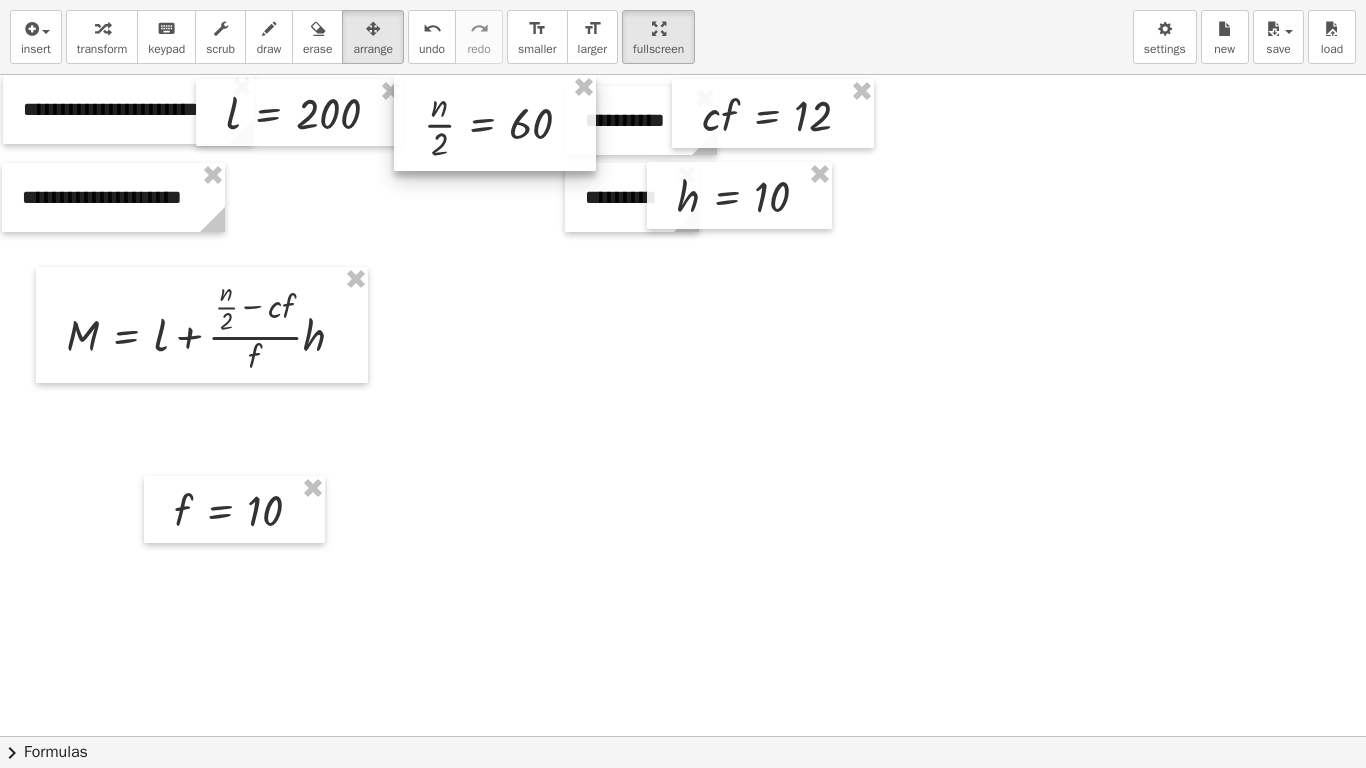 drag, startPoint x: 488, startPoint y: 130, endPoint x: 479, endPoint y: 112, distance: 20.12461 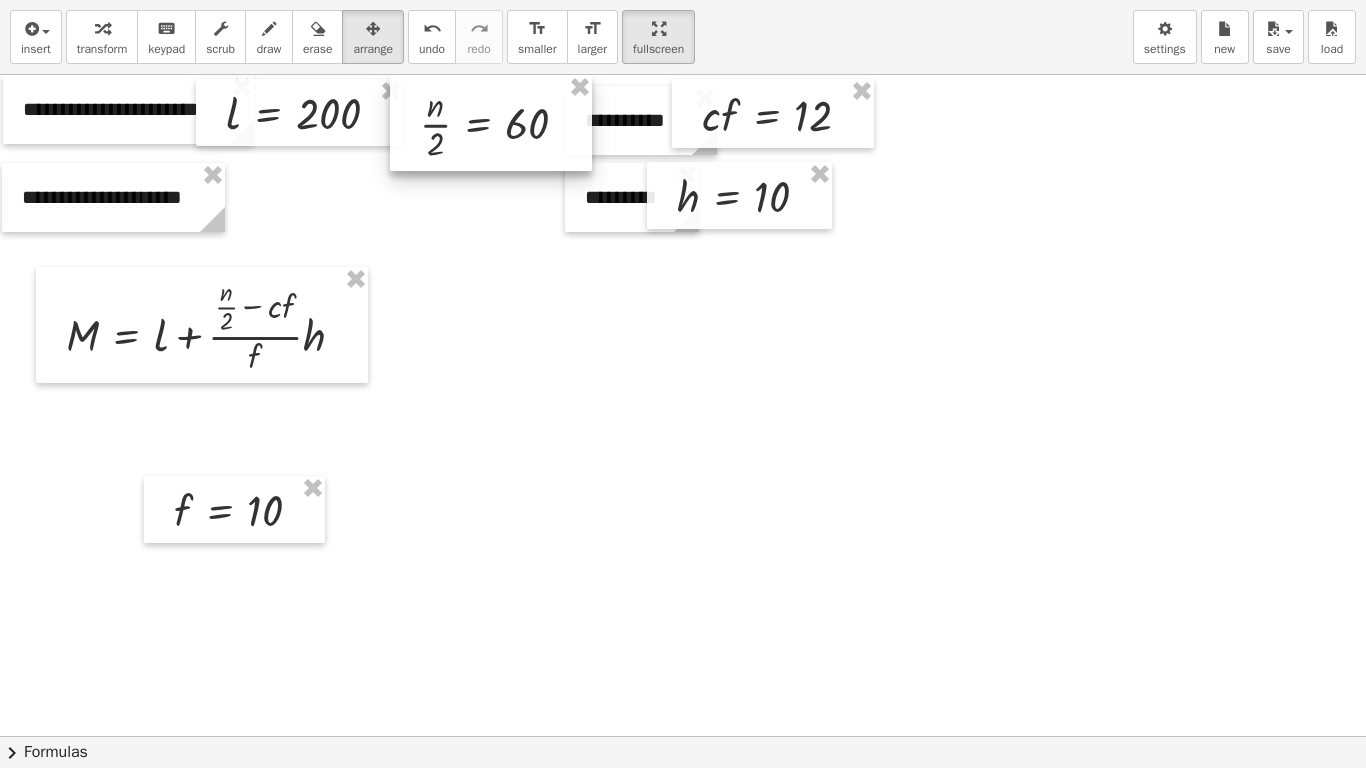 drag, startPoint x: 497, startPoint y: 138, endPoint x: 493, endPoint y: 108, distance: 30.265491 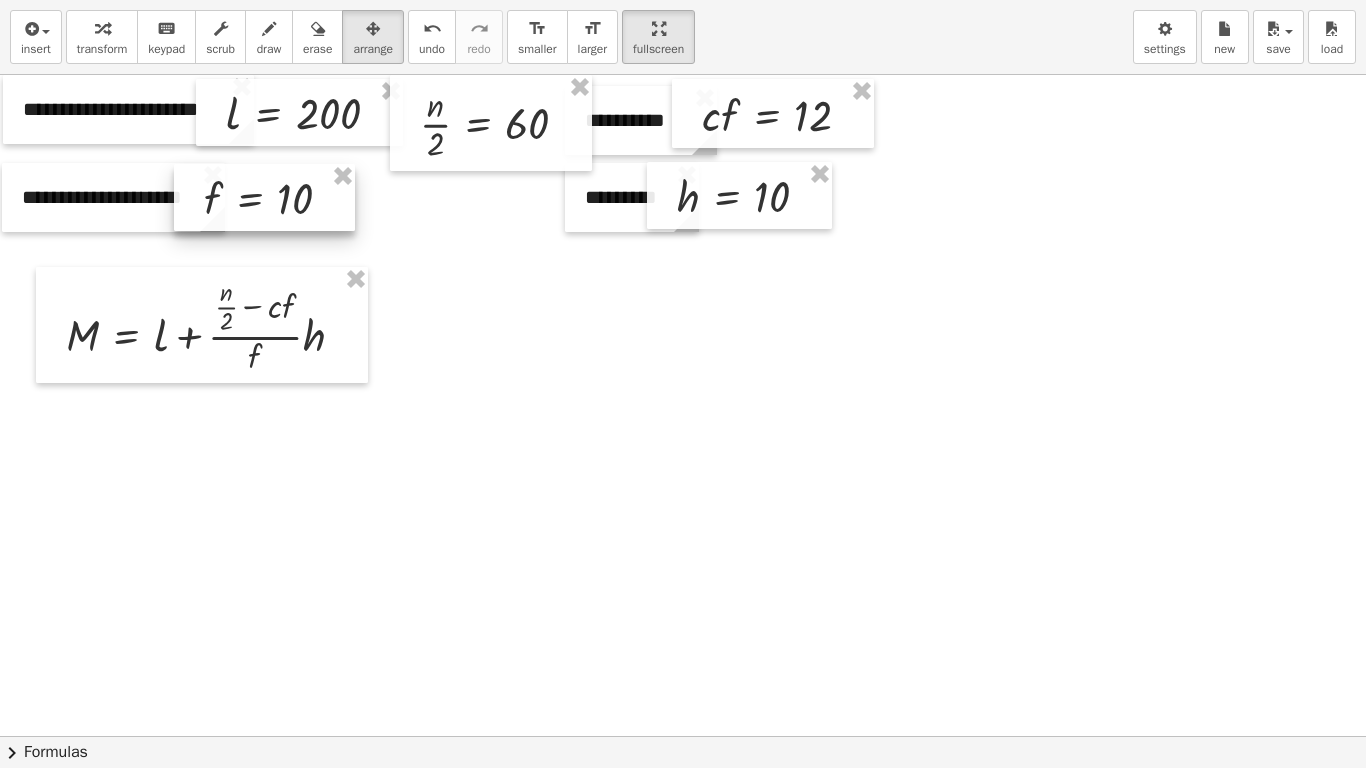drag, startPoint x: 264, startPoint y: 533, endPoint x: 294, endPoint y: 220, distance: 314.43442 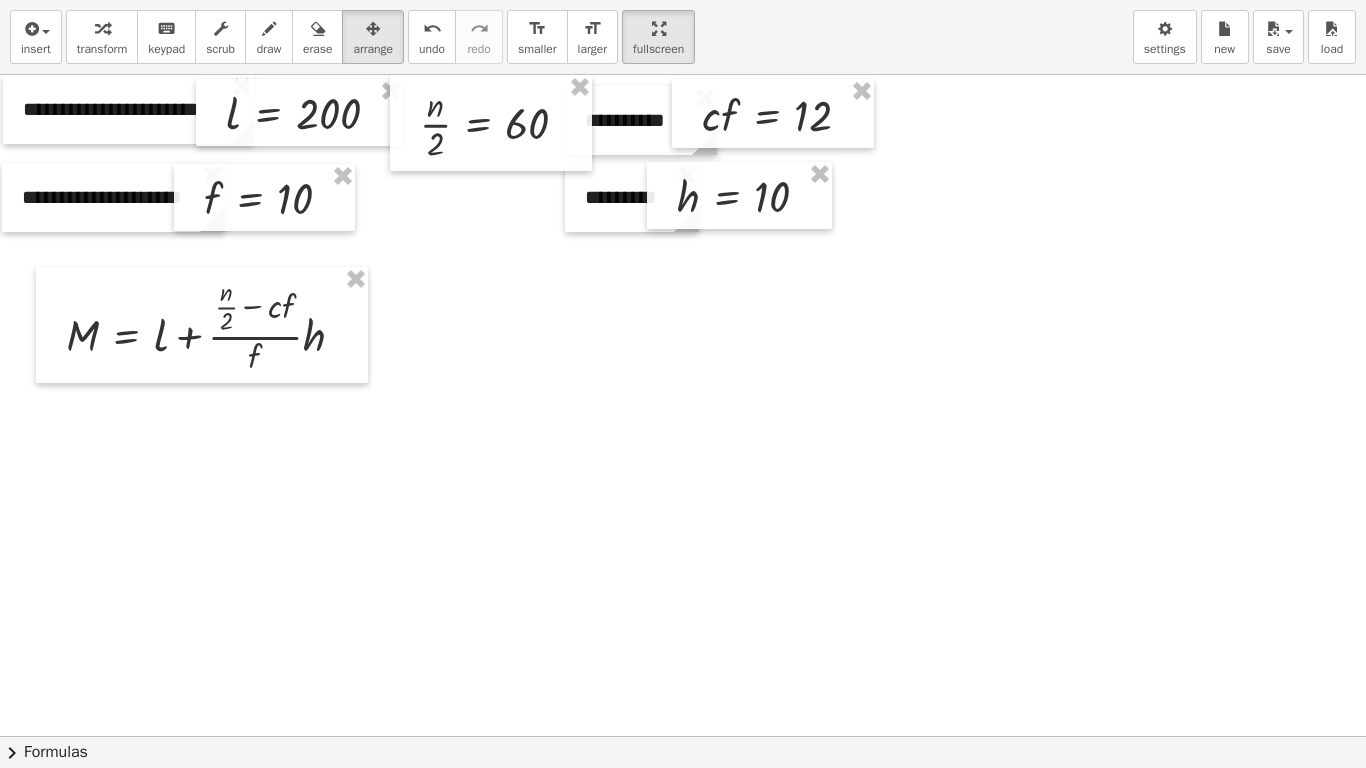 click at bounding box center (683, 736) 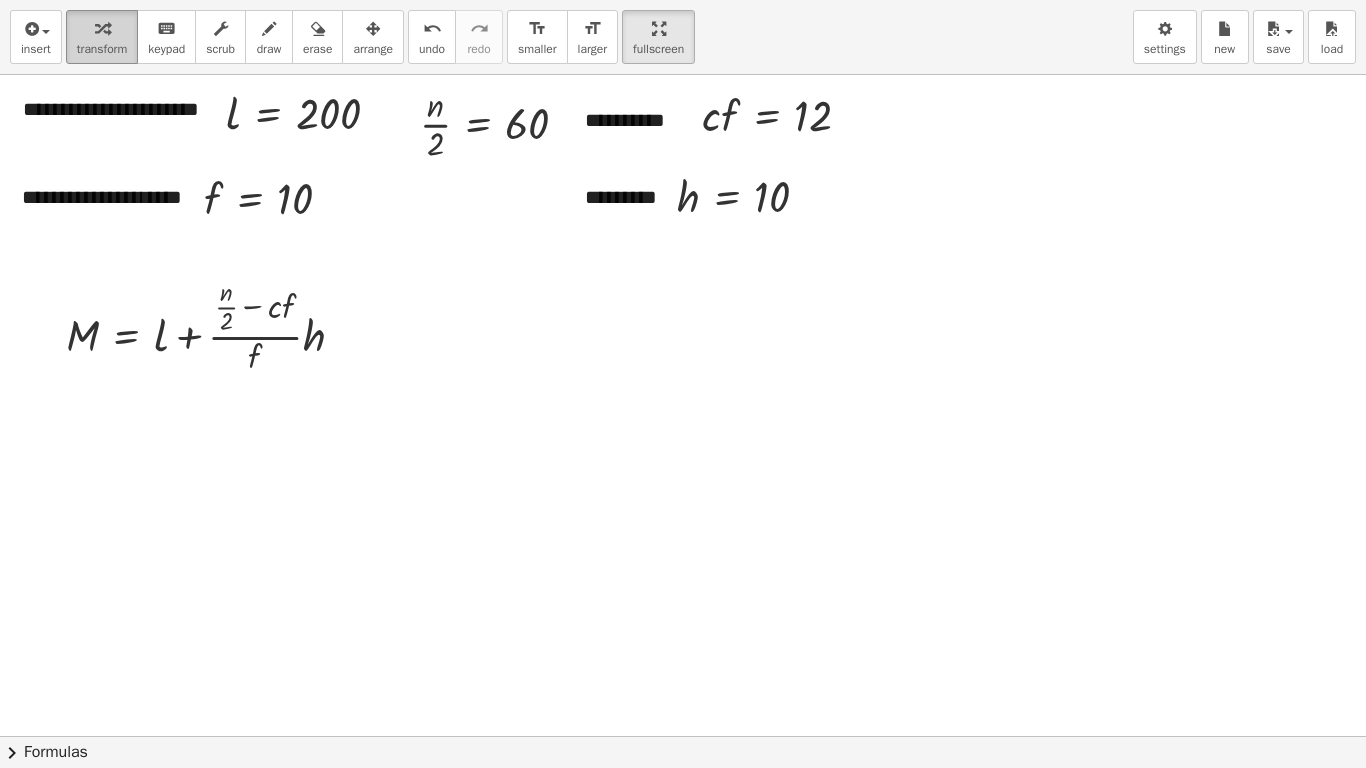 click on "transform" at bounding box center (102, 49) 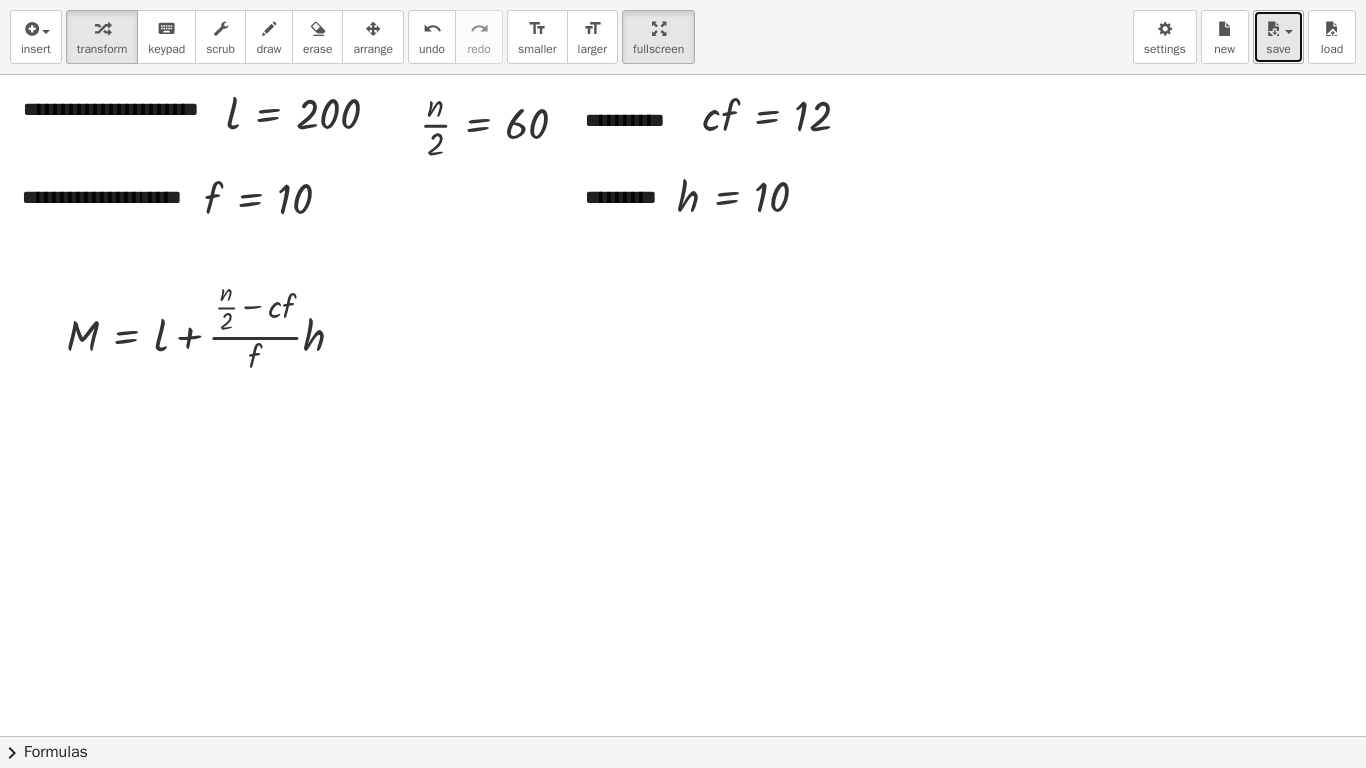 click on "save" at bounding box center [1278, 49] 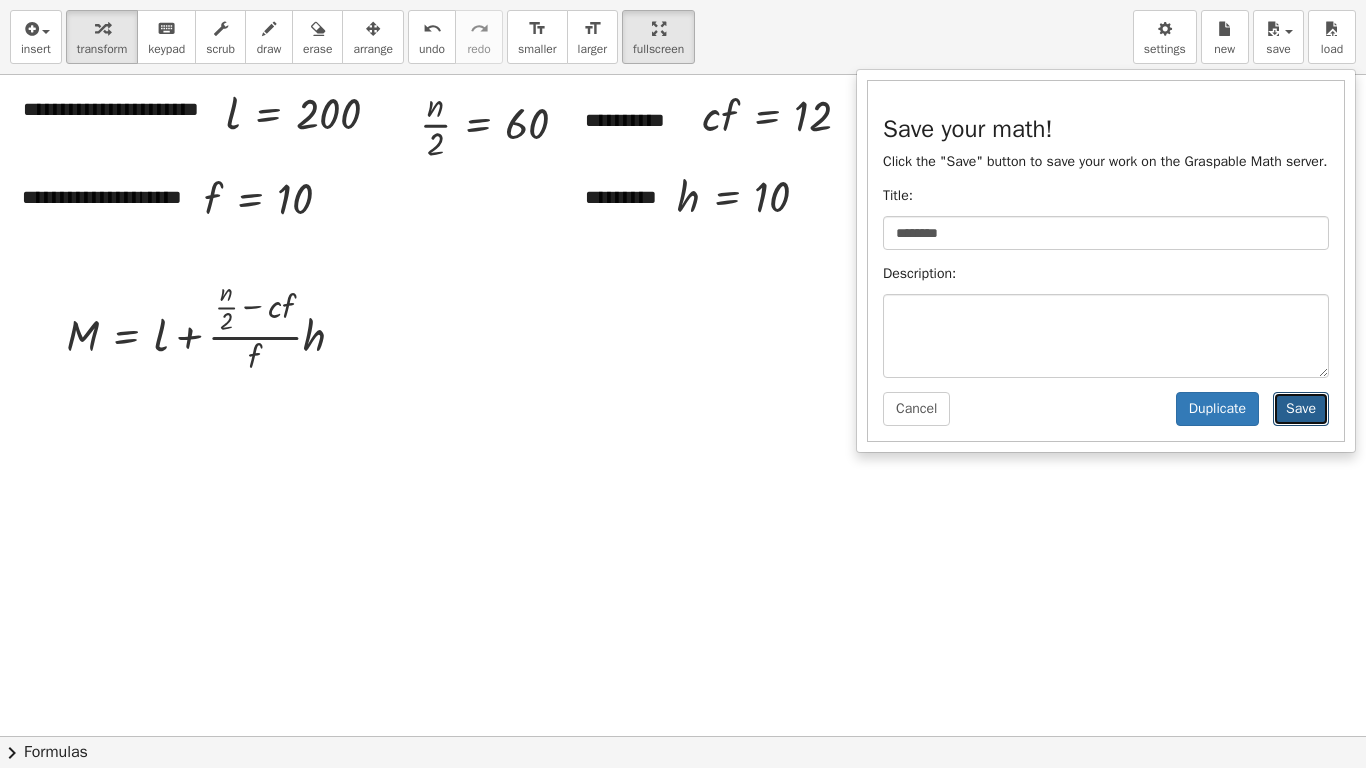 click on "Save" at bounding box center [1301, 409] 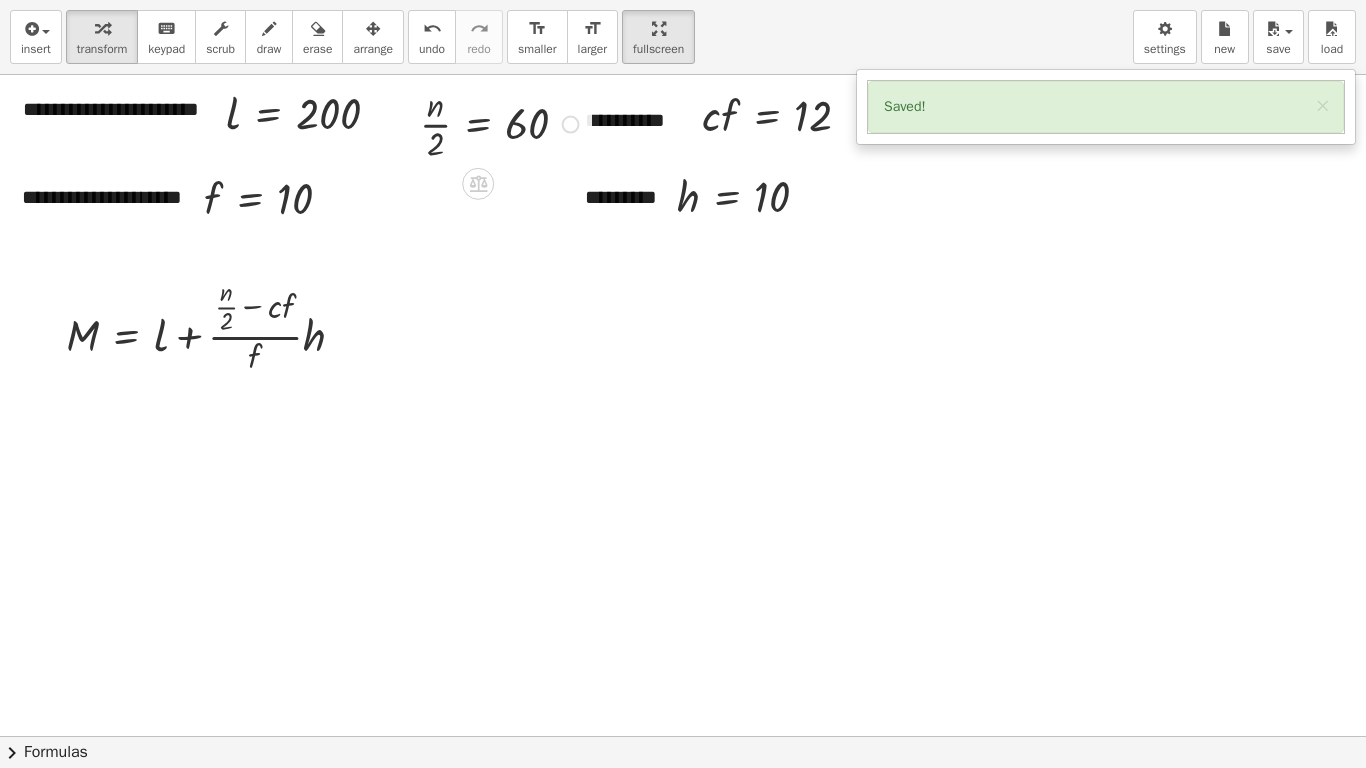 click at bounding box center [502, 123] 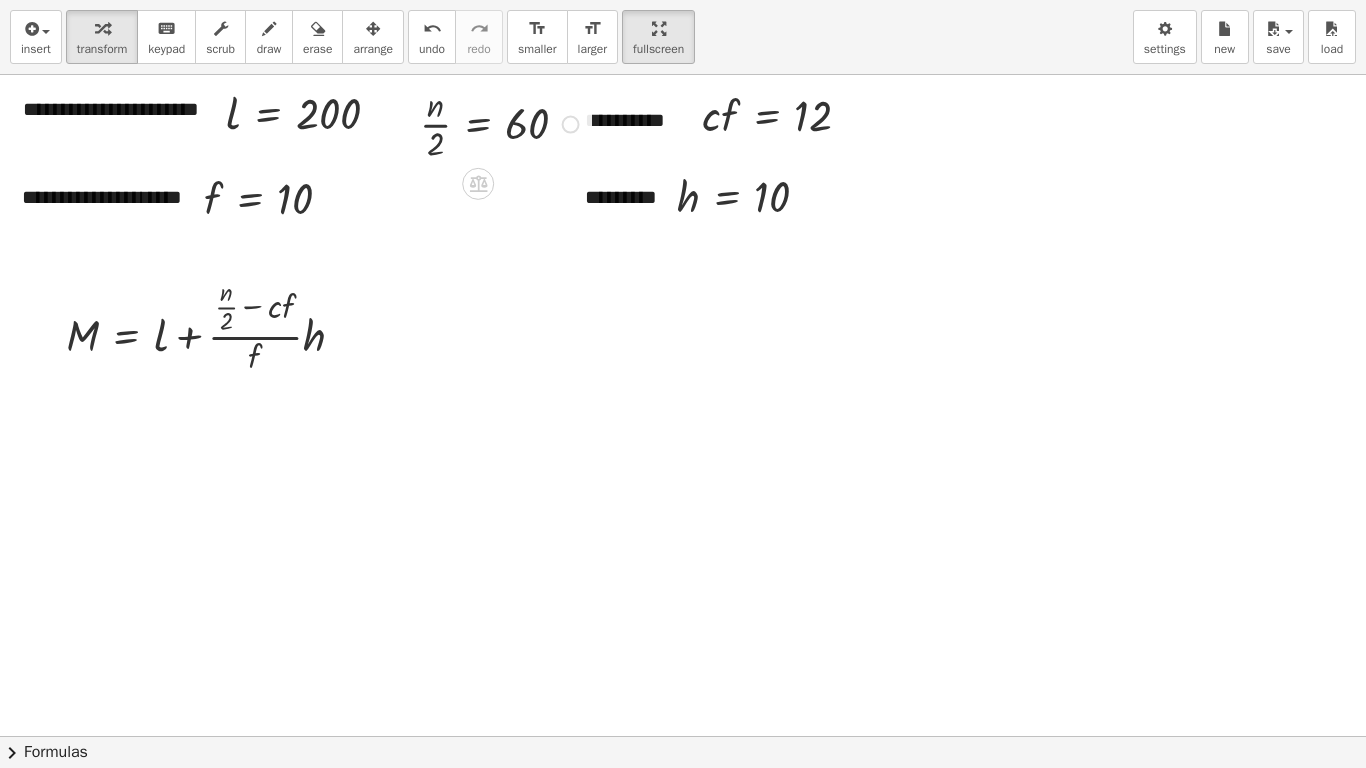 click at bounding box center (502, 123) 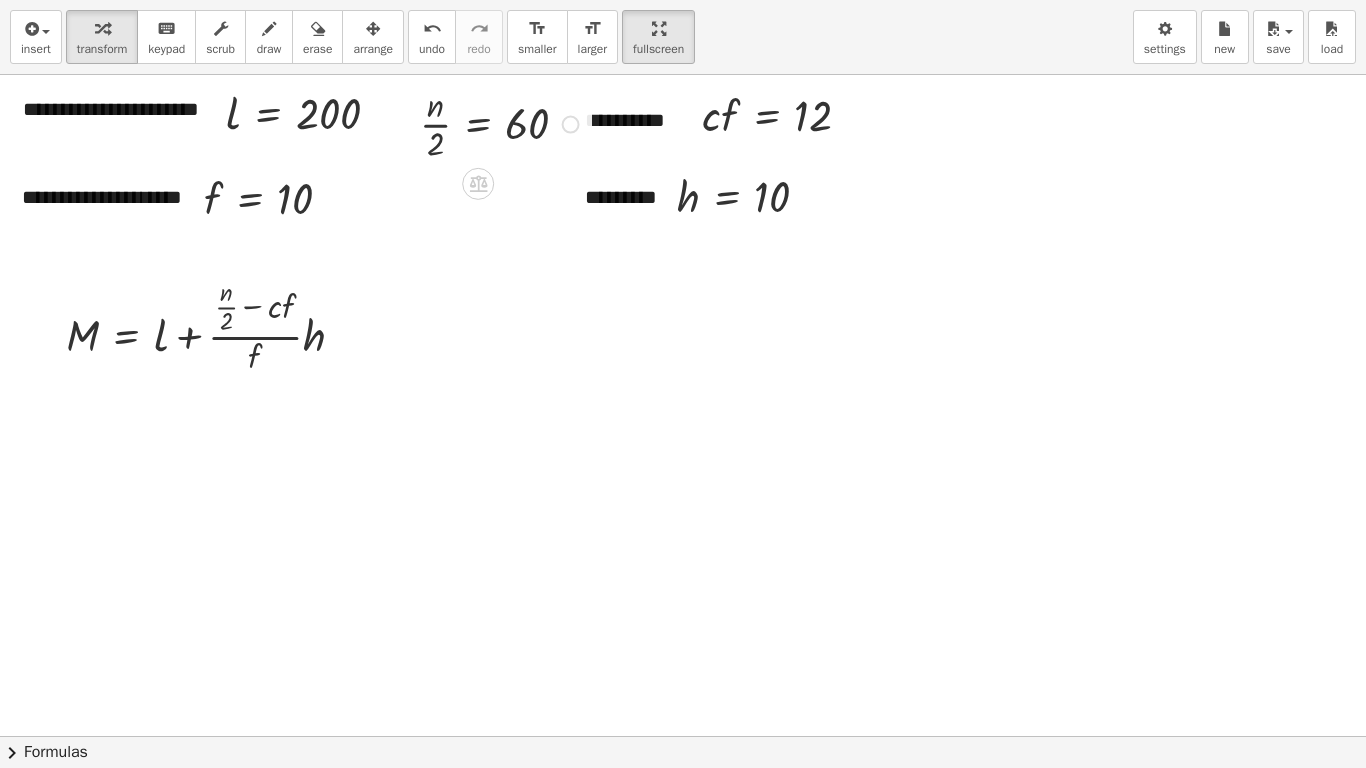 click at bounding box center [502, 123] 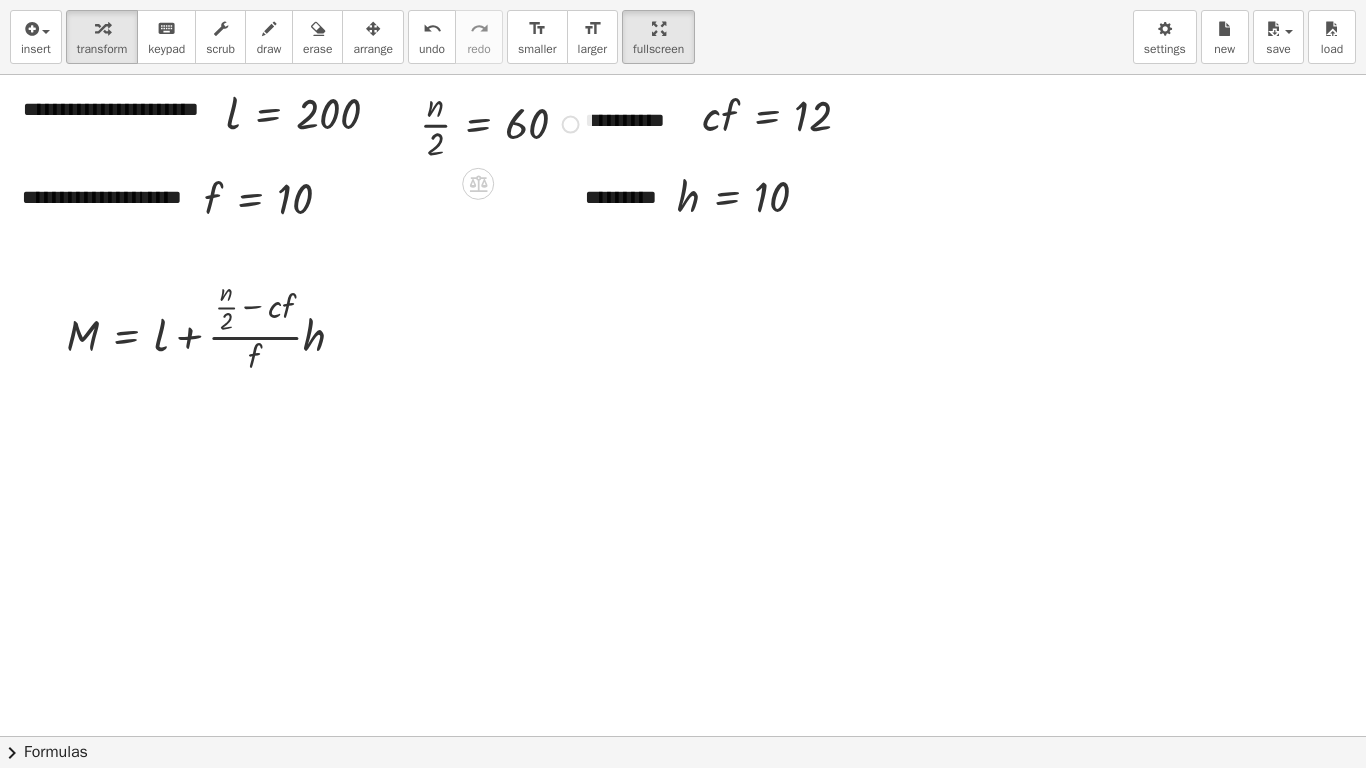 click at bounding box center (571, 125) 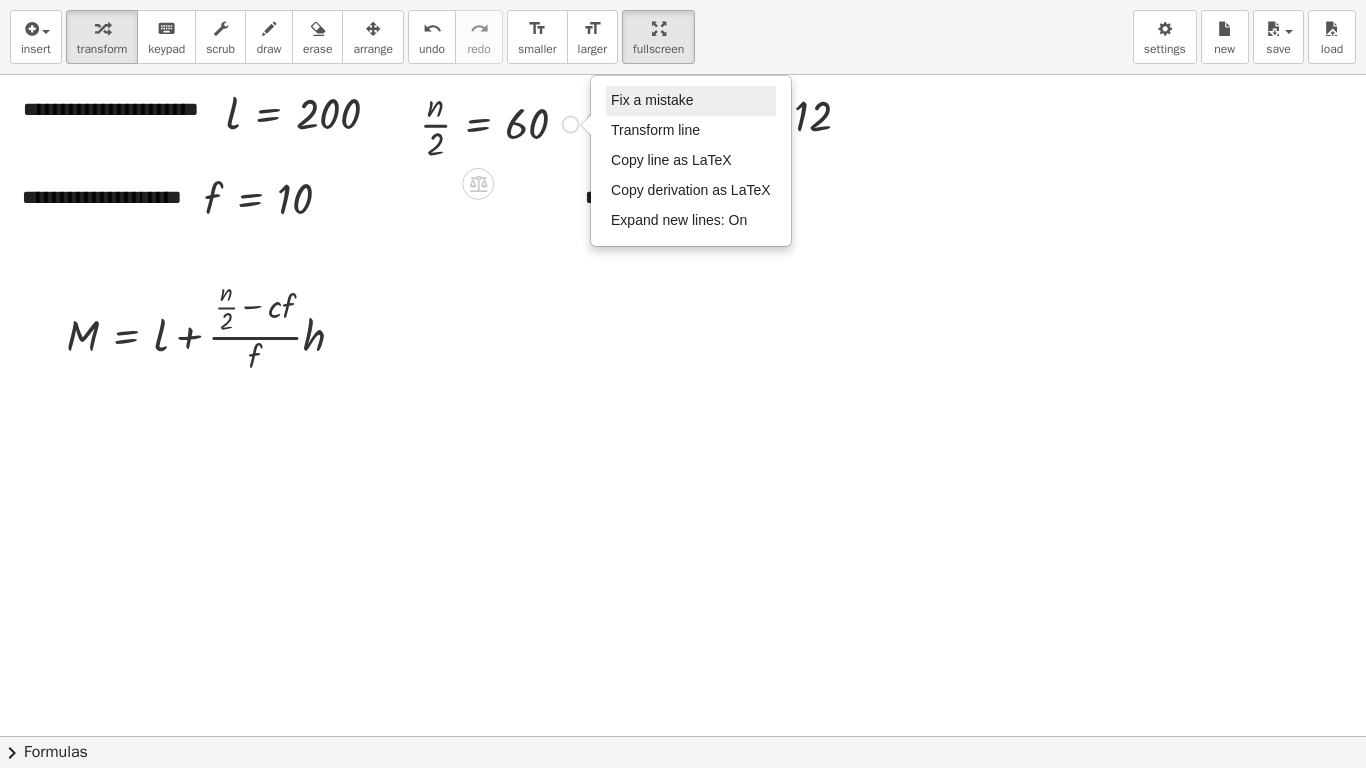 click on "Fix a mistake" at bounding box center [652, 100] 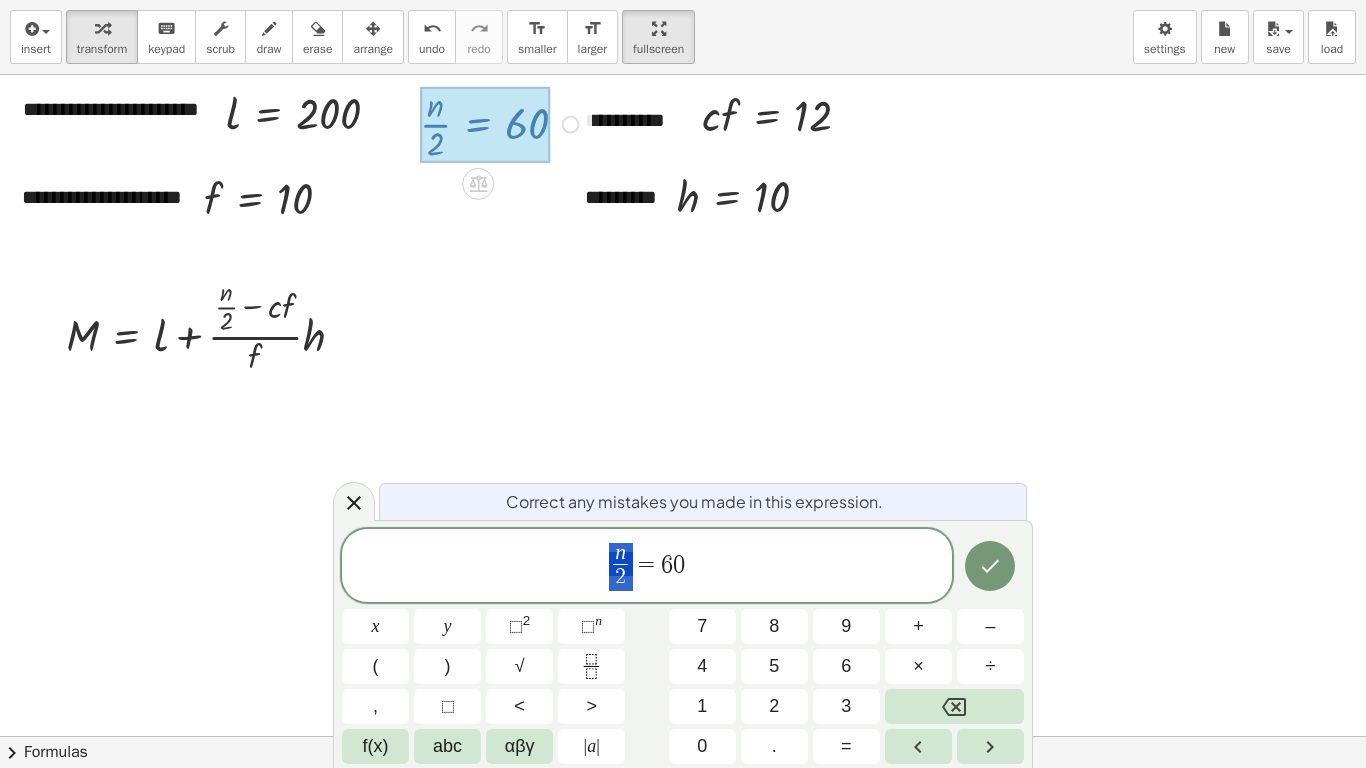 drag, startPoint x: 628, startPoint y: 558, endPoint x: 589, endPoint y: 549, distance: 40.024994 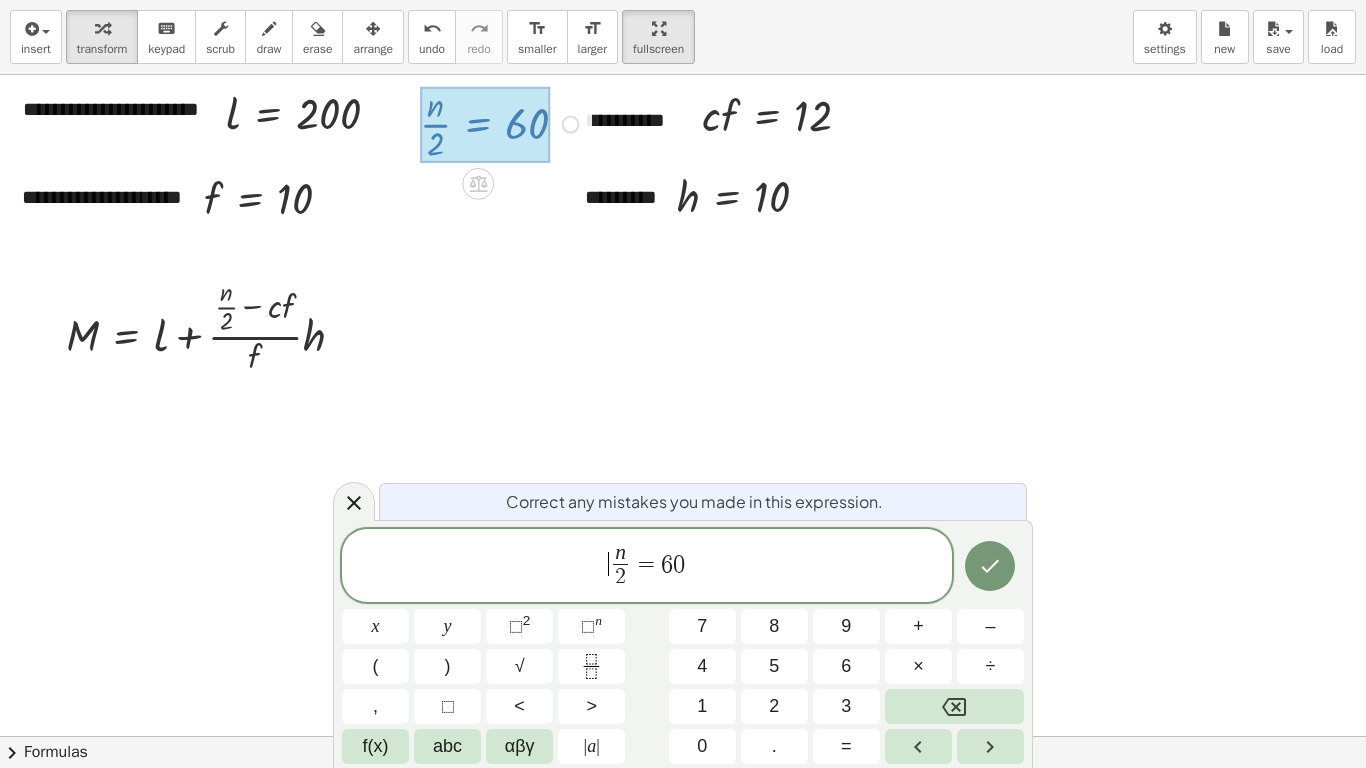 click on "​ n 2 ​ = 6 0" at bounding box center (647, 567) 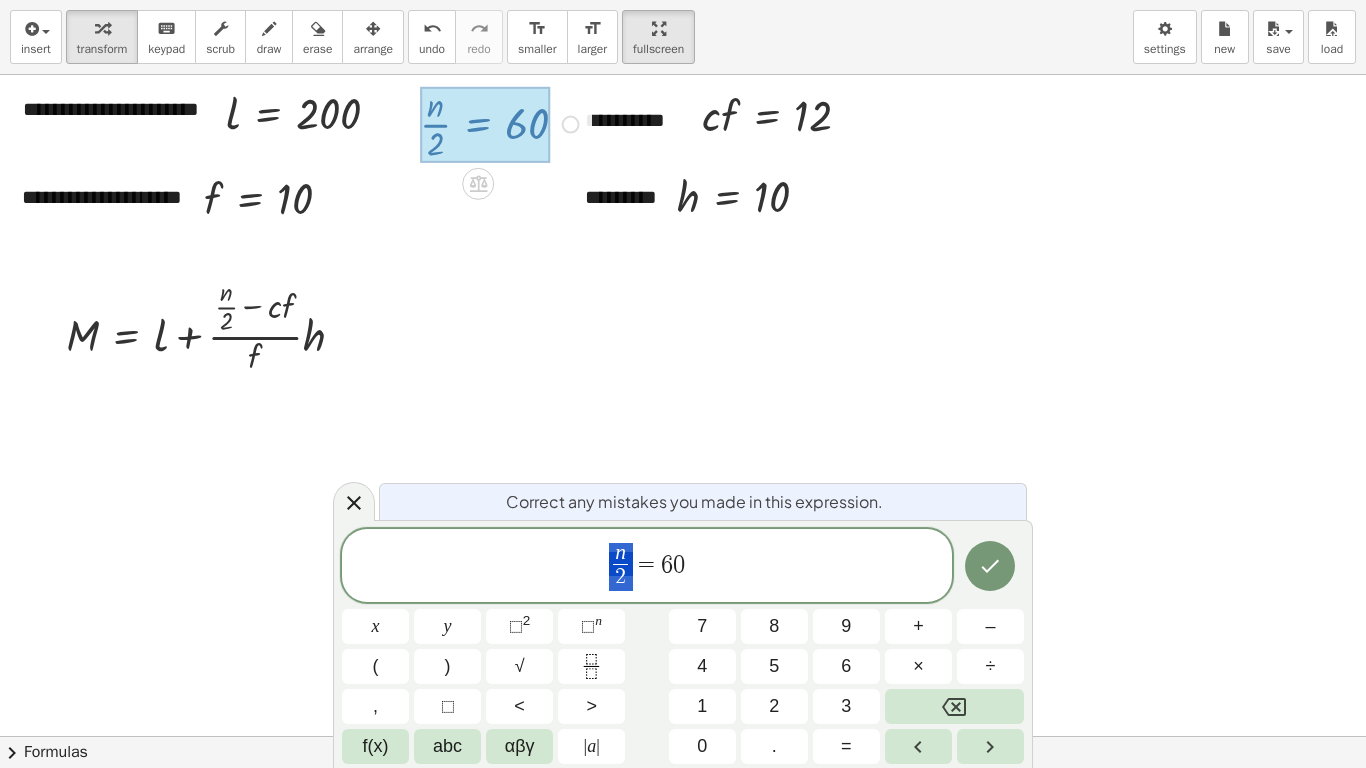 drag, startPoint x: 634, startPoint y: 551, endPoint x: 609, endPoint y: 547, distance: 25.317978 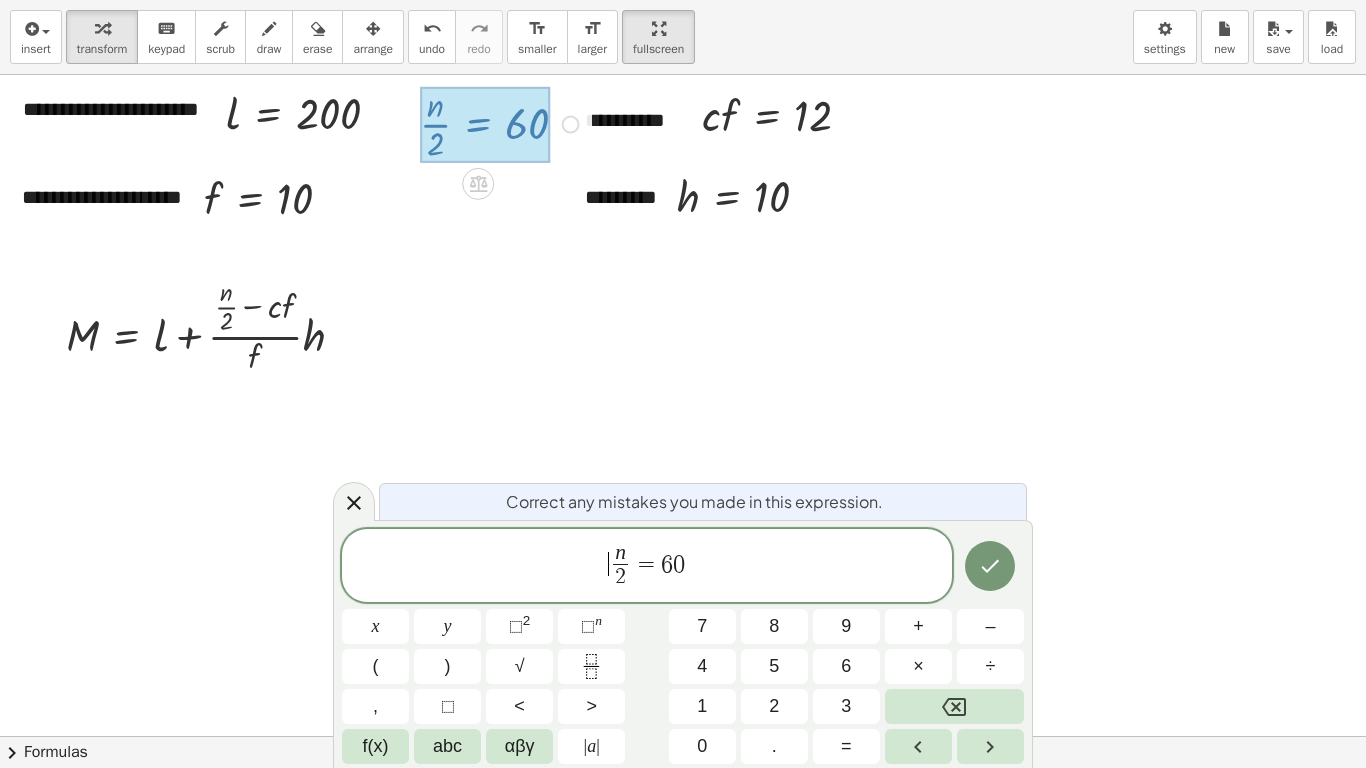 click on "n" at bounding box center [620, 552] 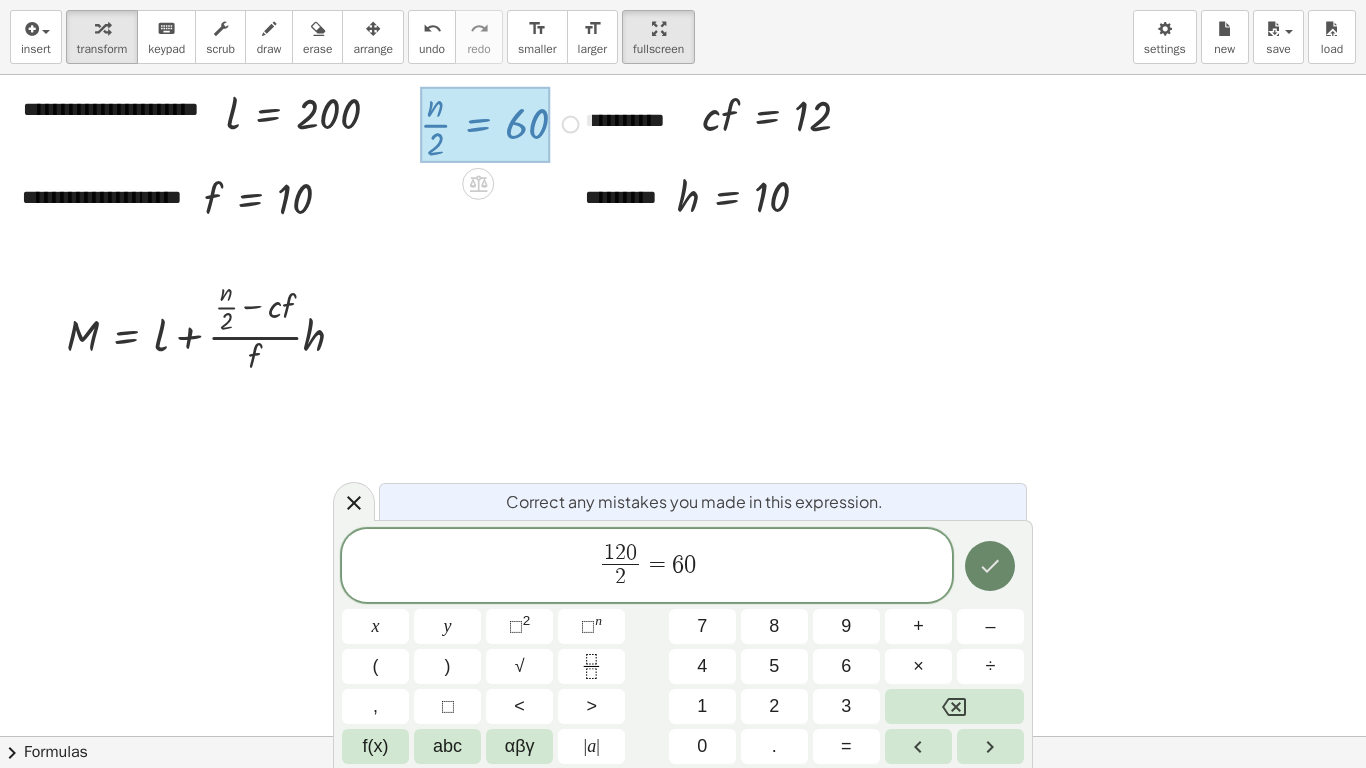 click 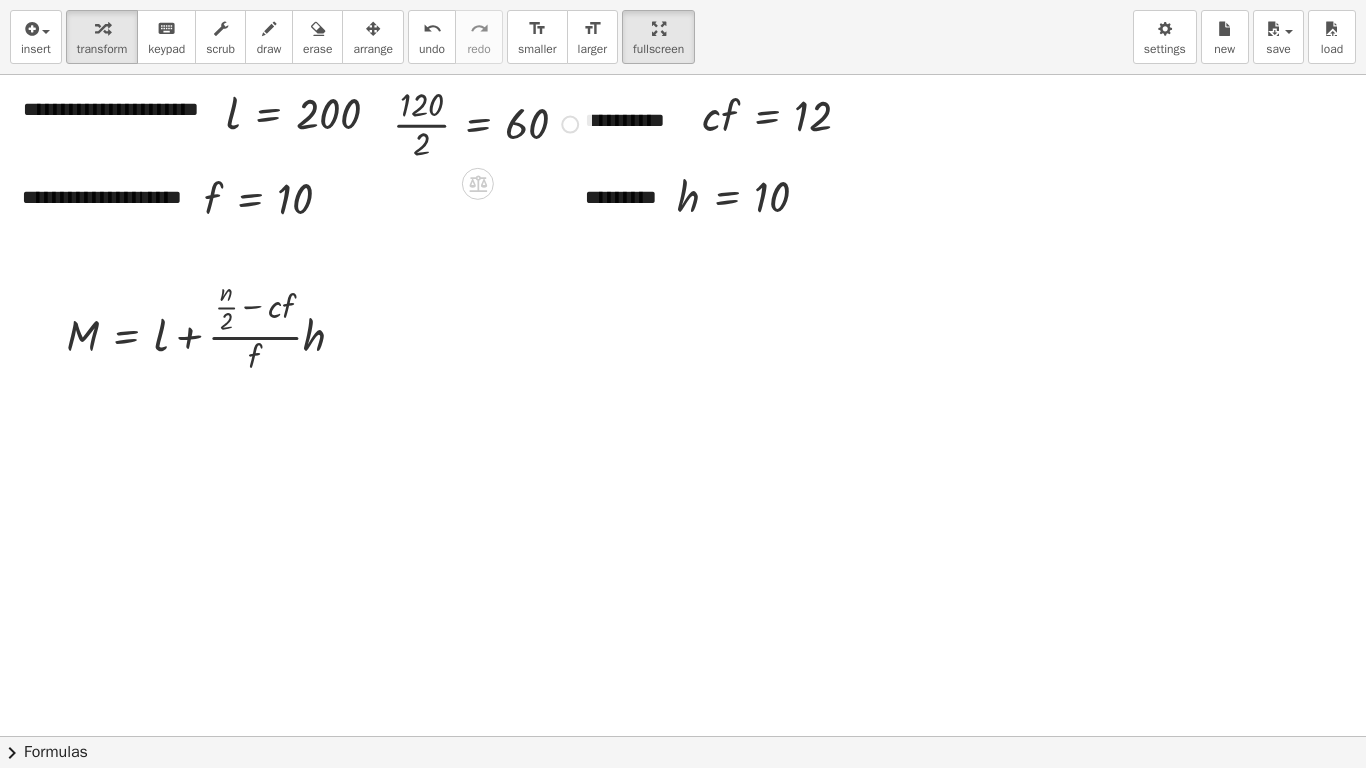 click at bounding box center [488, 123] 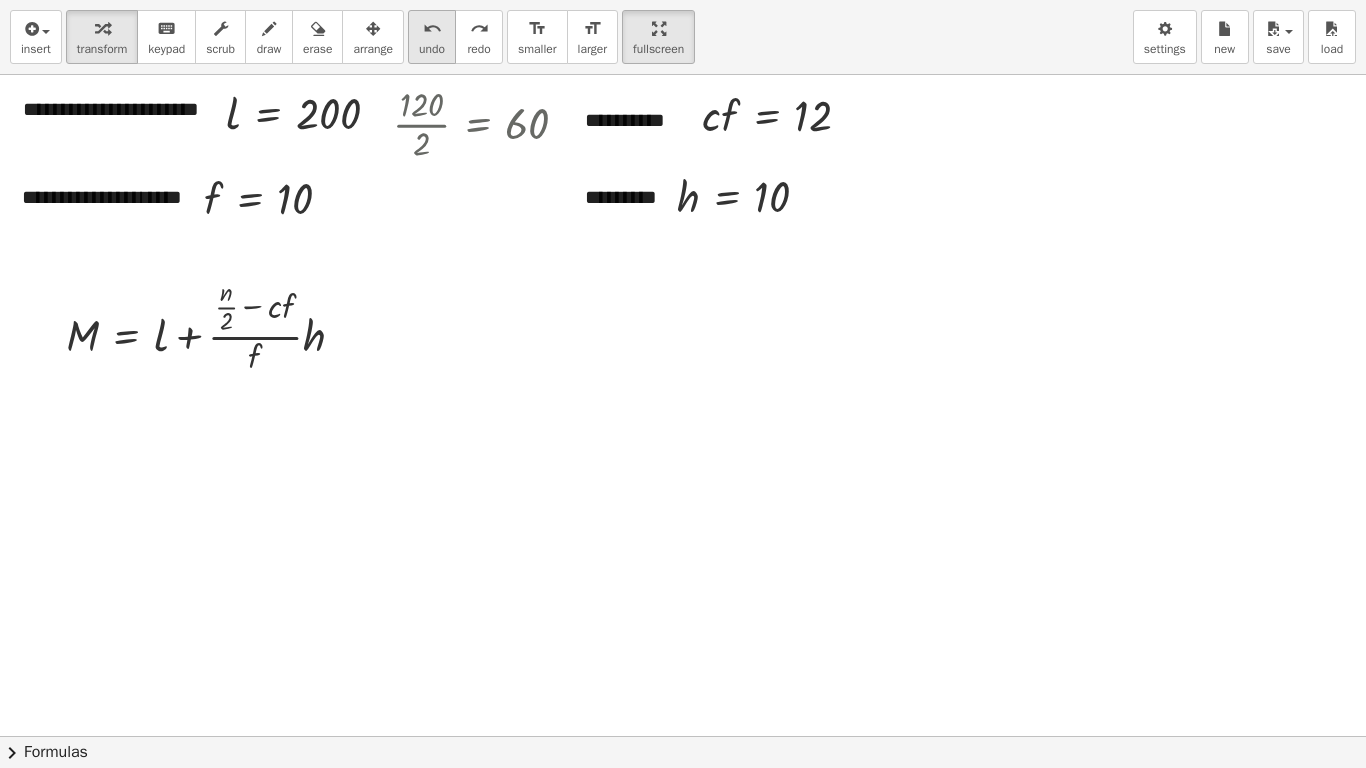 click on "undo" at bounding box center [432, 49] 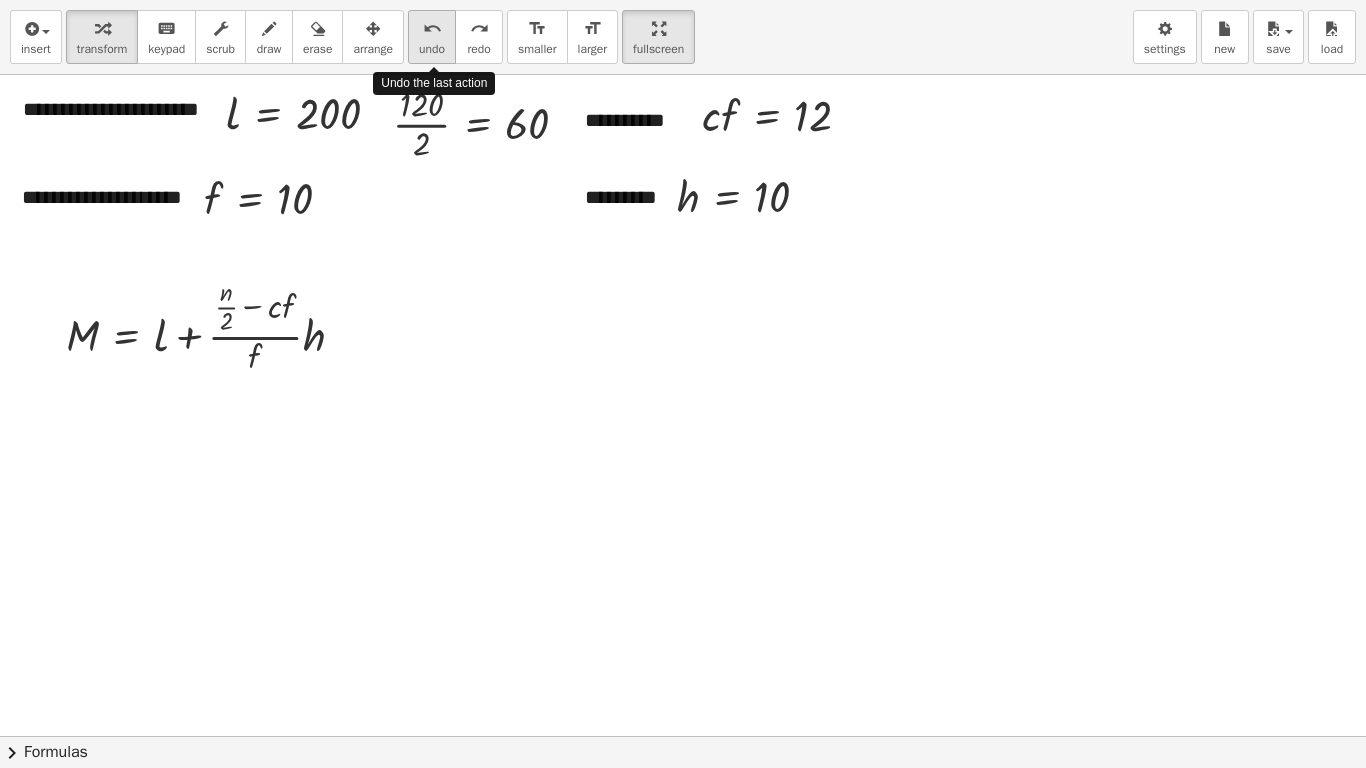 click on "undo" at bounding box center [432, 29] 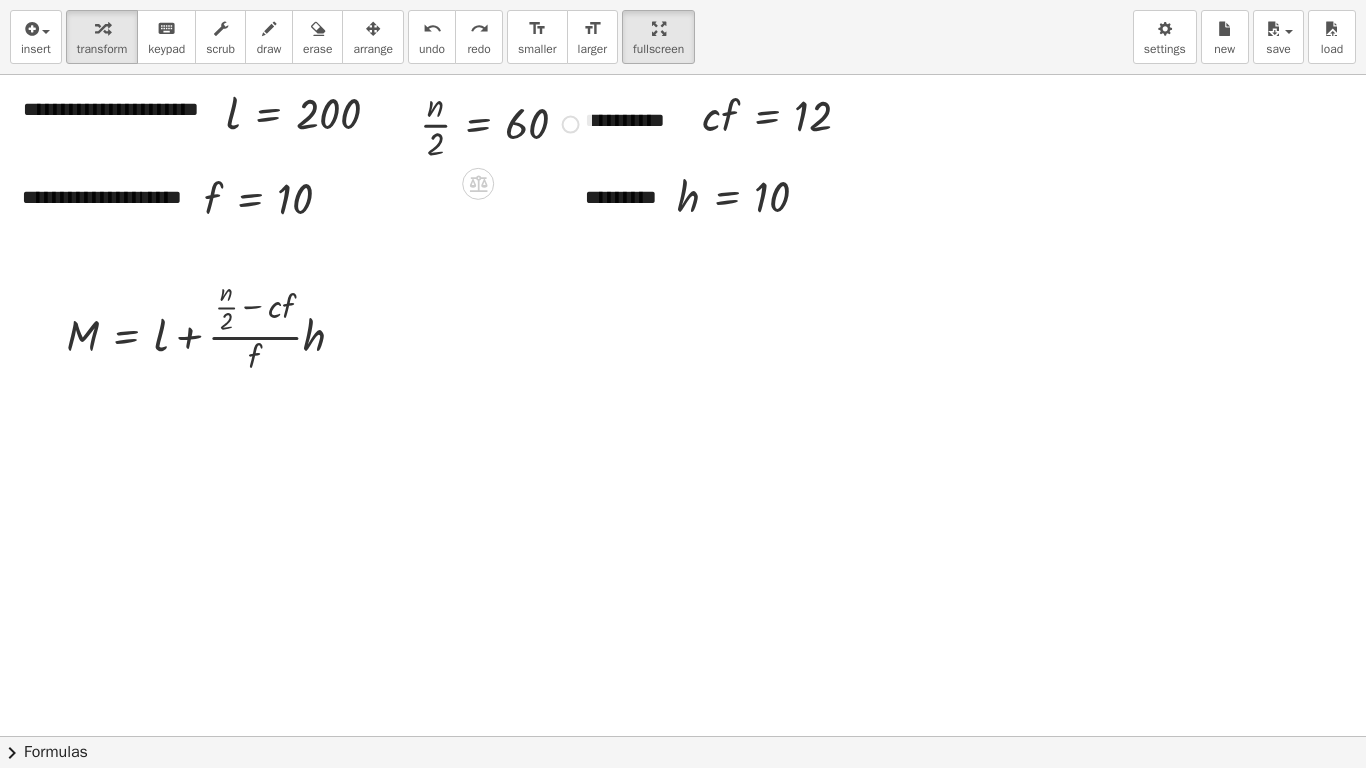 click at bounding box center (502, 123) 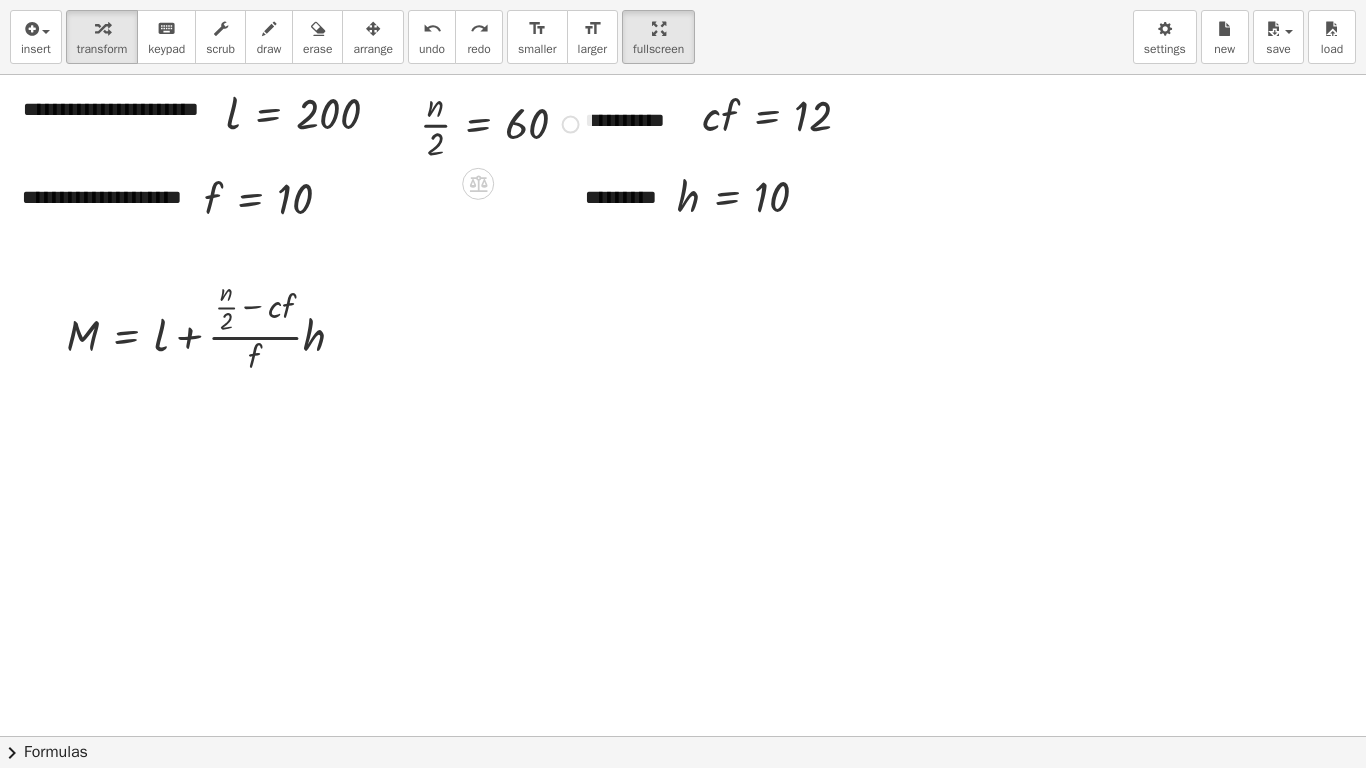 click at bounding box center (502, 123) 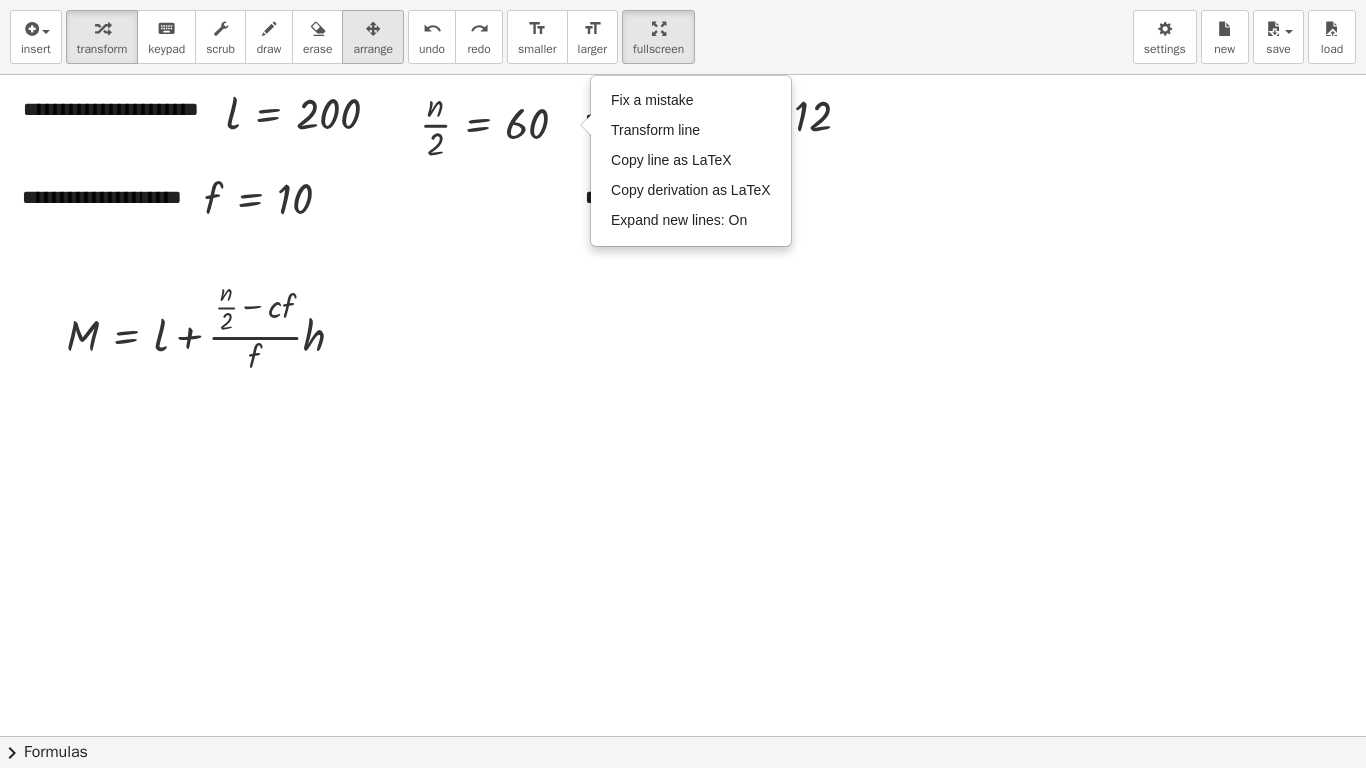 click at bounding box center (373, 28) 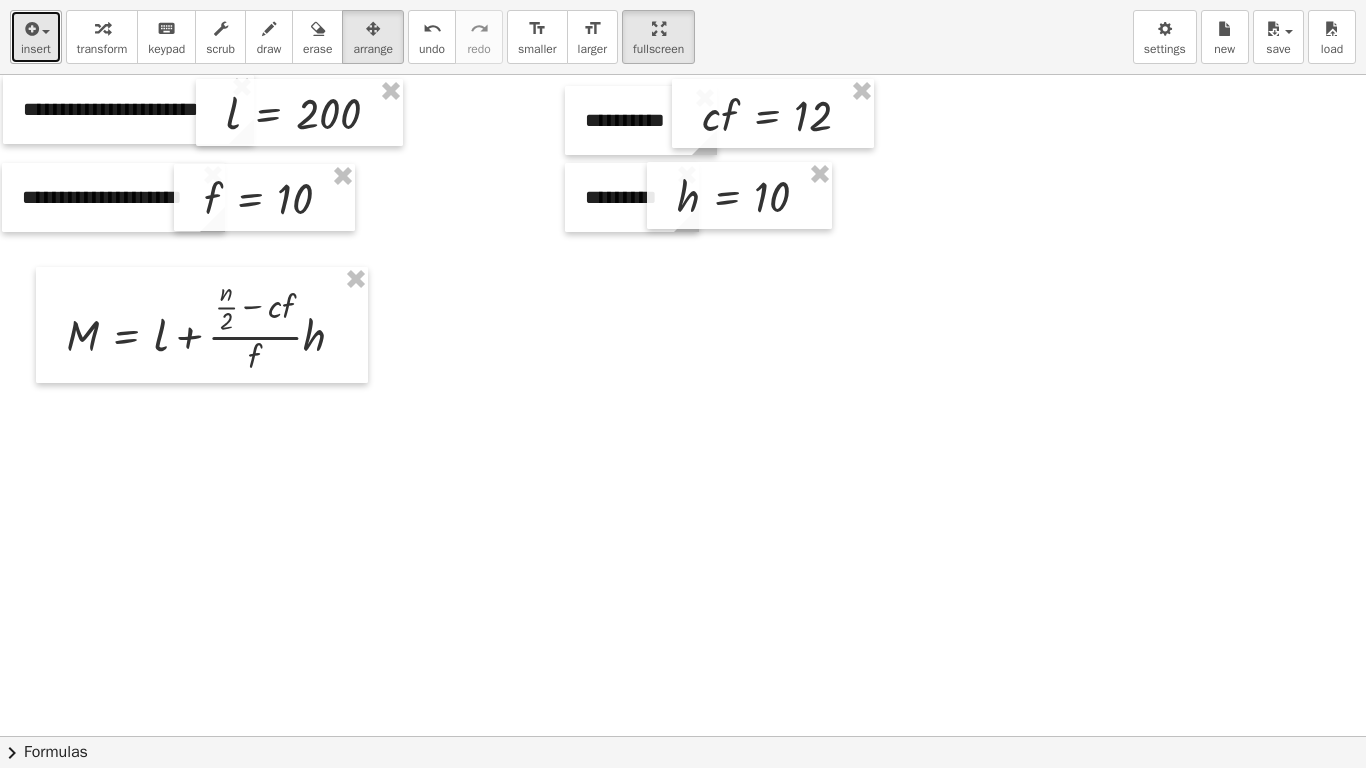 click at bounding box center [41, 31] 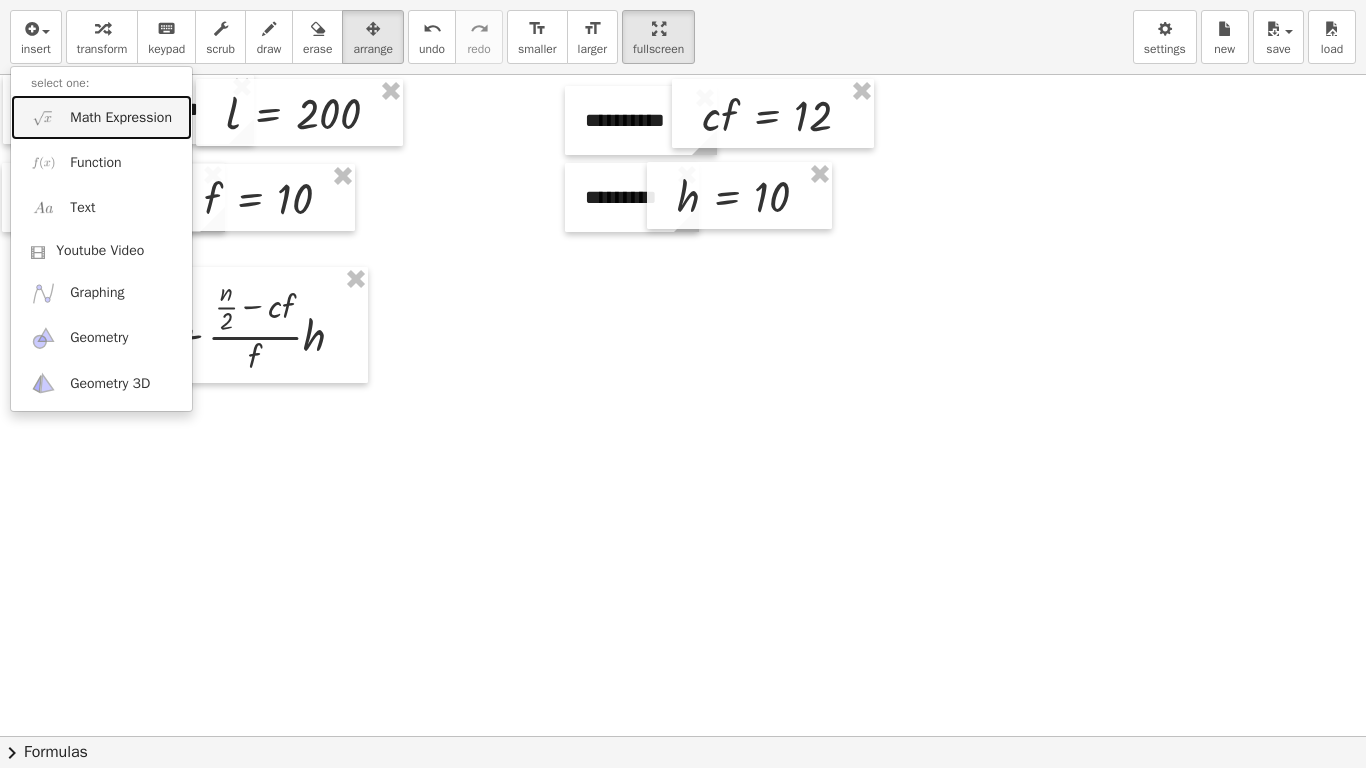 click on "Math Expression" at bounding box center (121, 118) 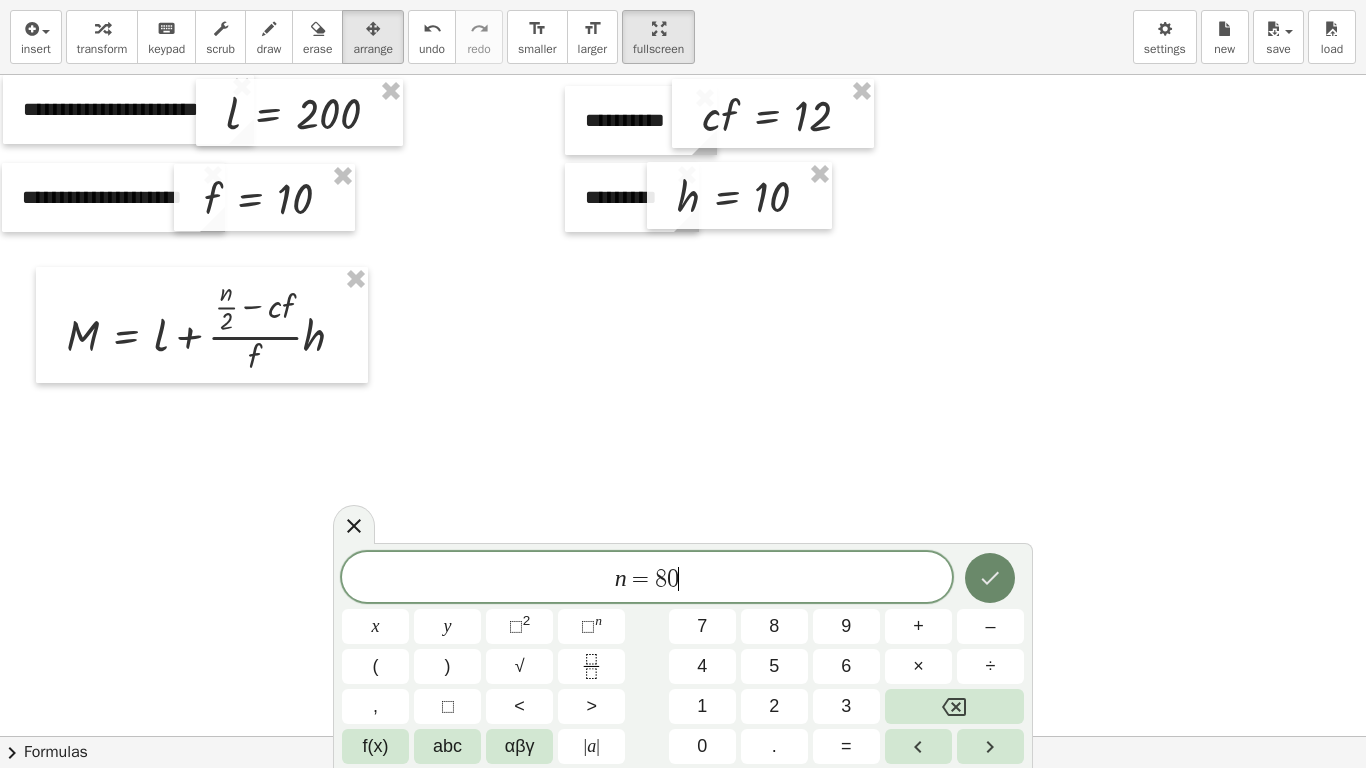 click 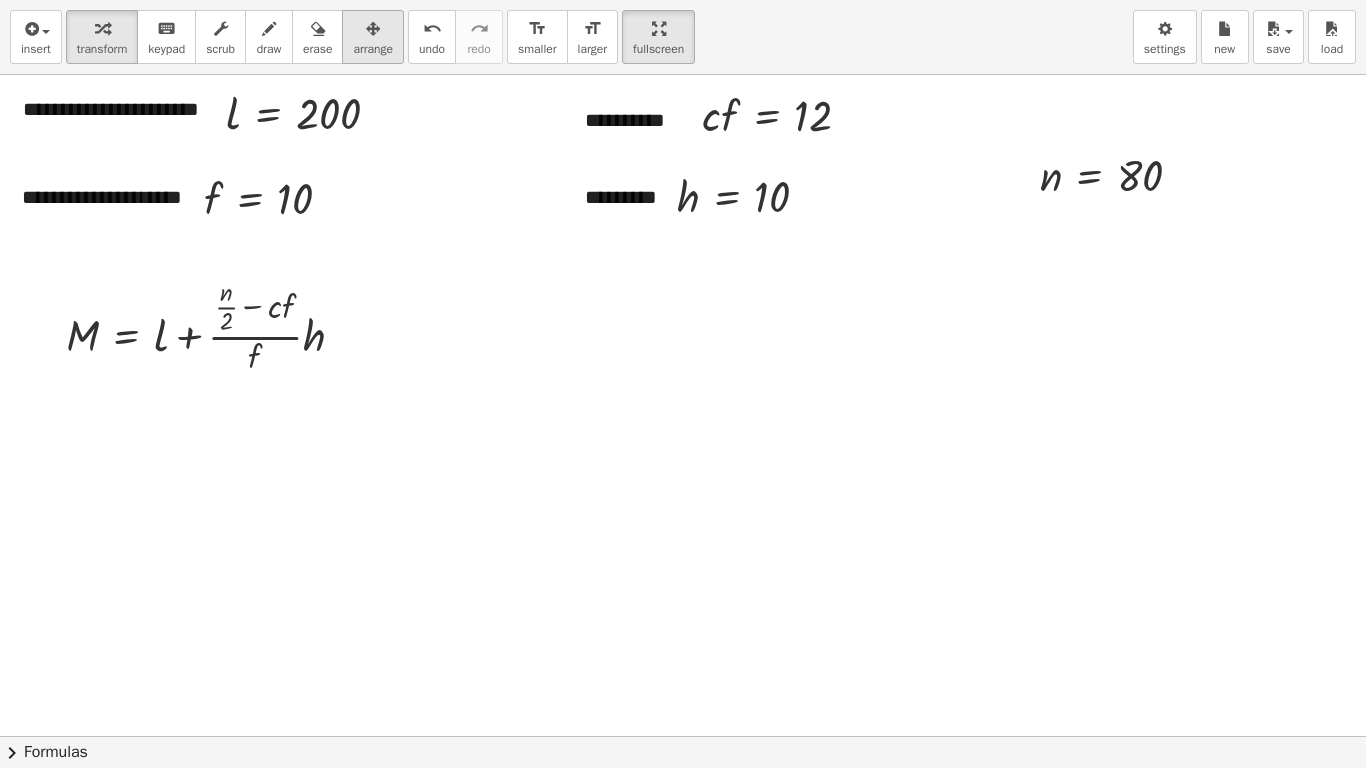 click at bounding box center (373, 28) 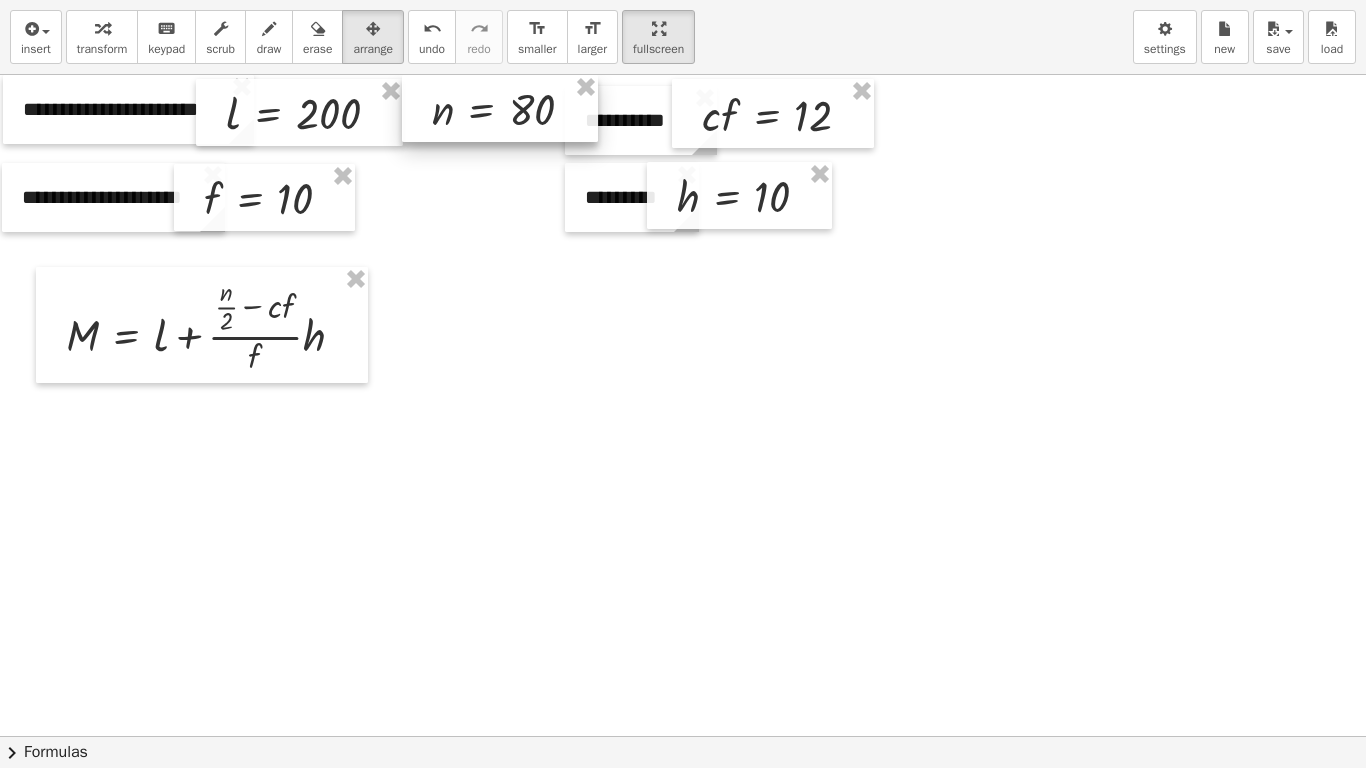 drag, startPoint x: 1061, startPoint y: 185, endPoint x: 454, endPoint y: 103, distance: 612.5137 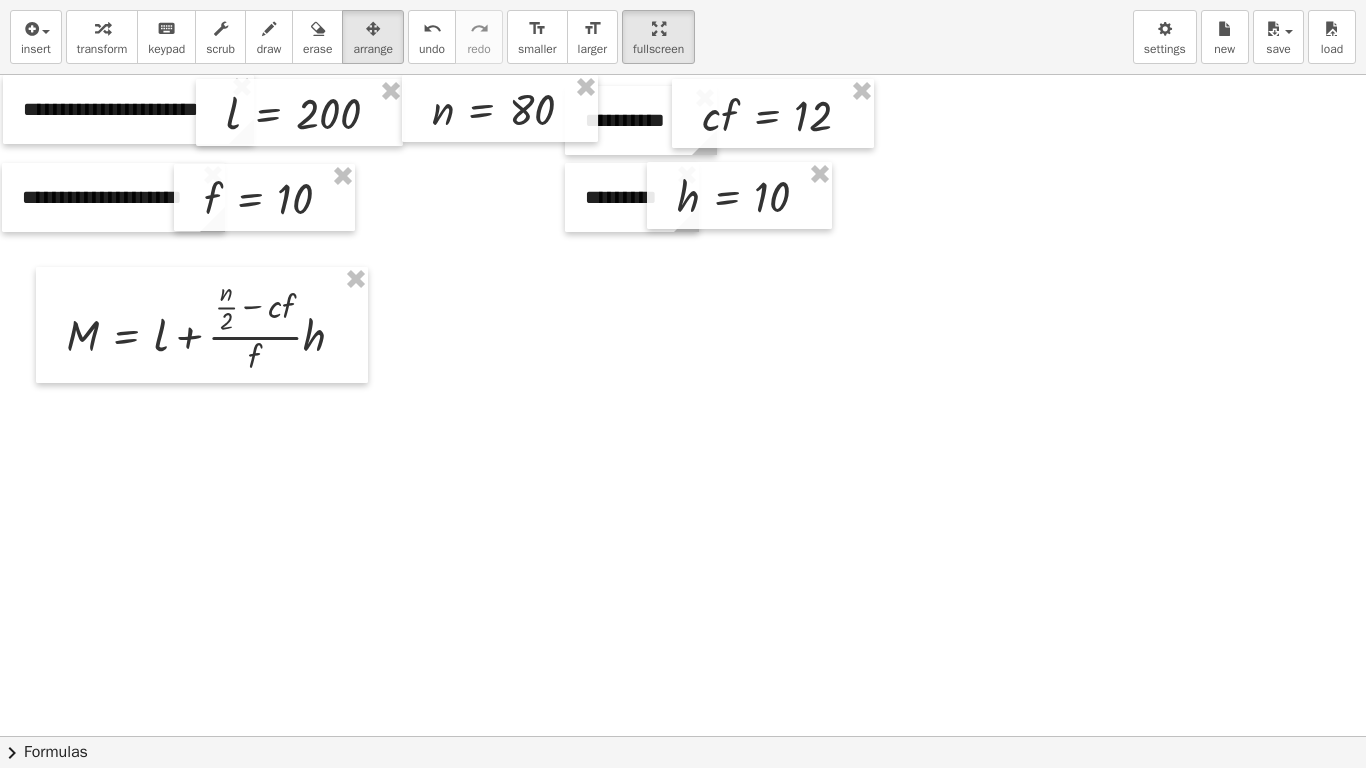 click at bounding box center [683, 736] 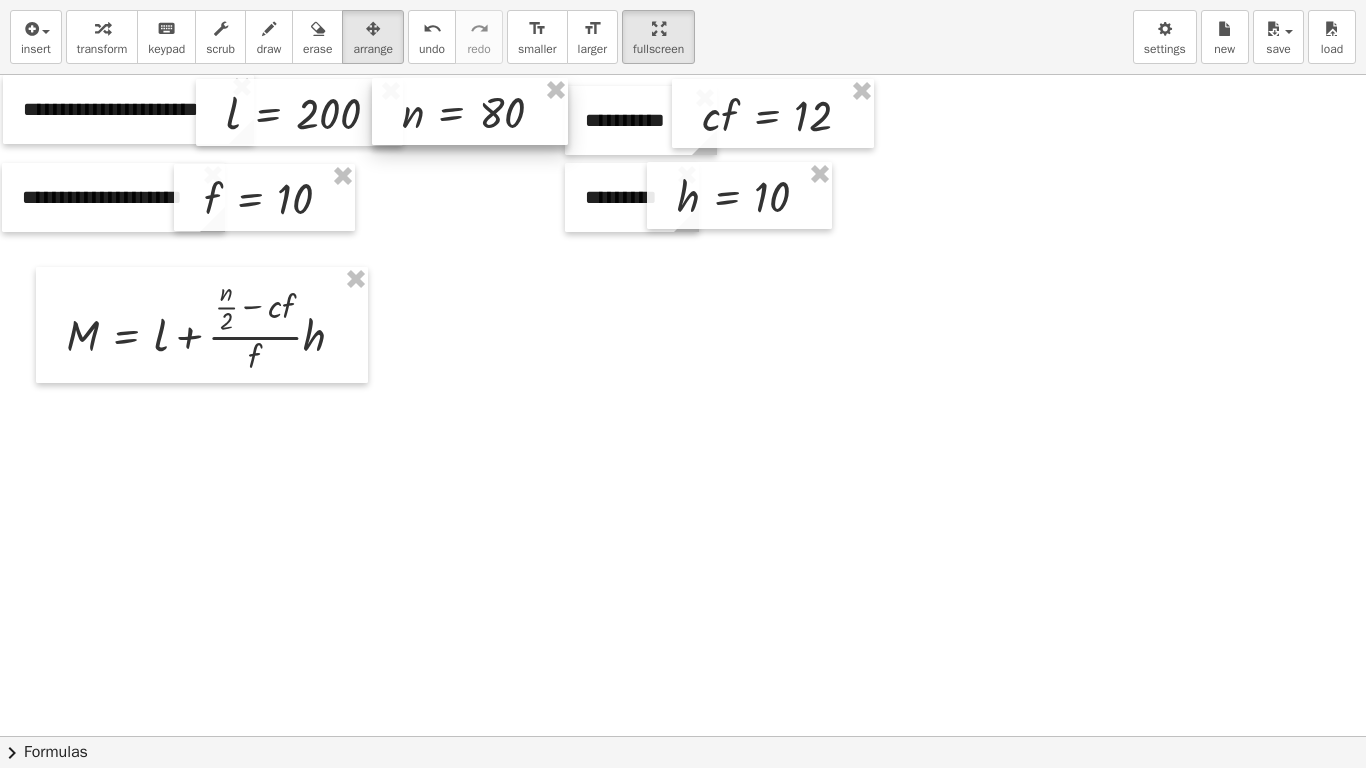 drag, startPoint x: 521, startPoint y: 131, endPoint x: 491, endPoint y: 134, distance: 30.149628 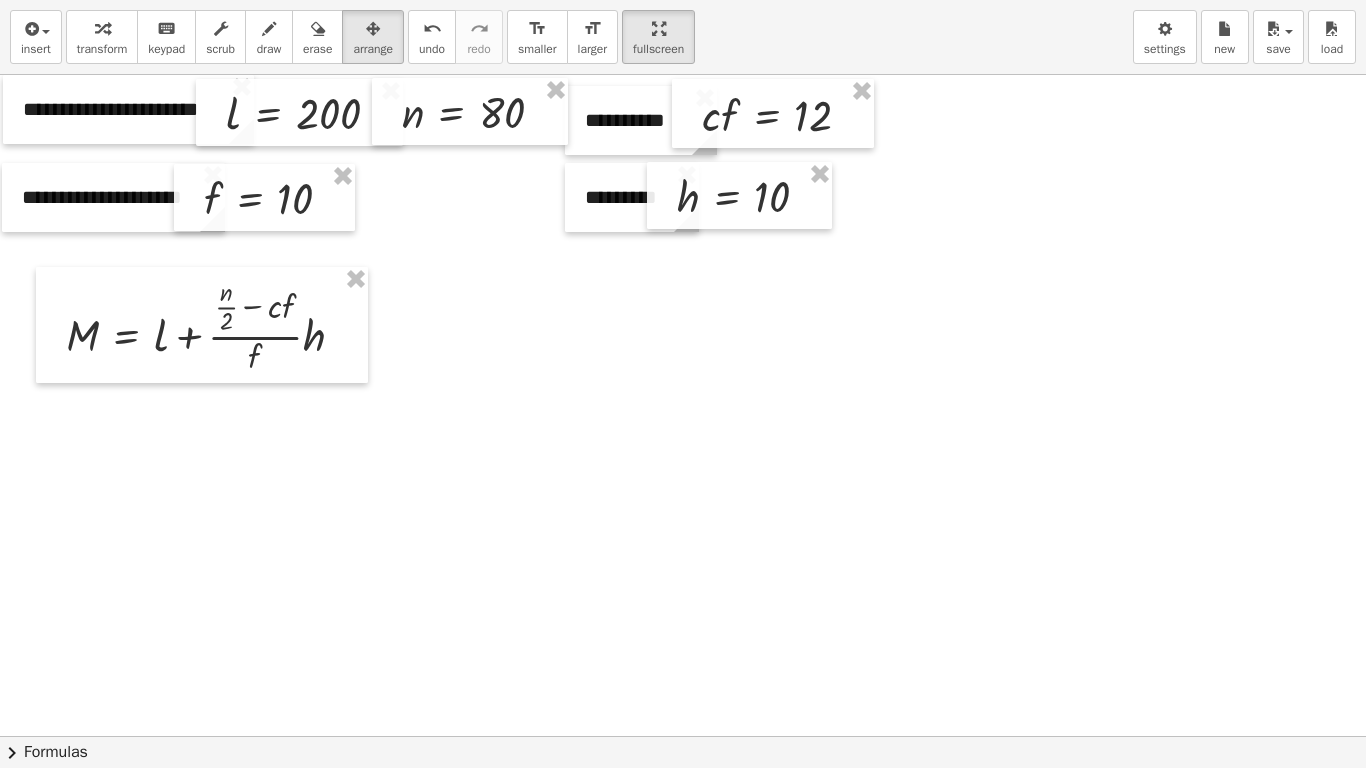 click at bounding box center (683, 736) 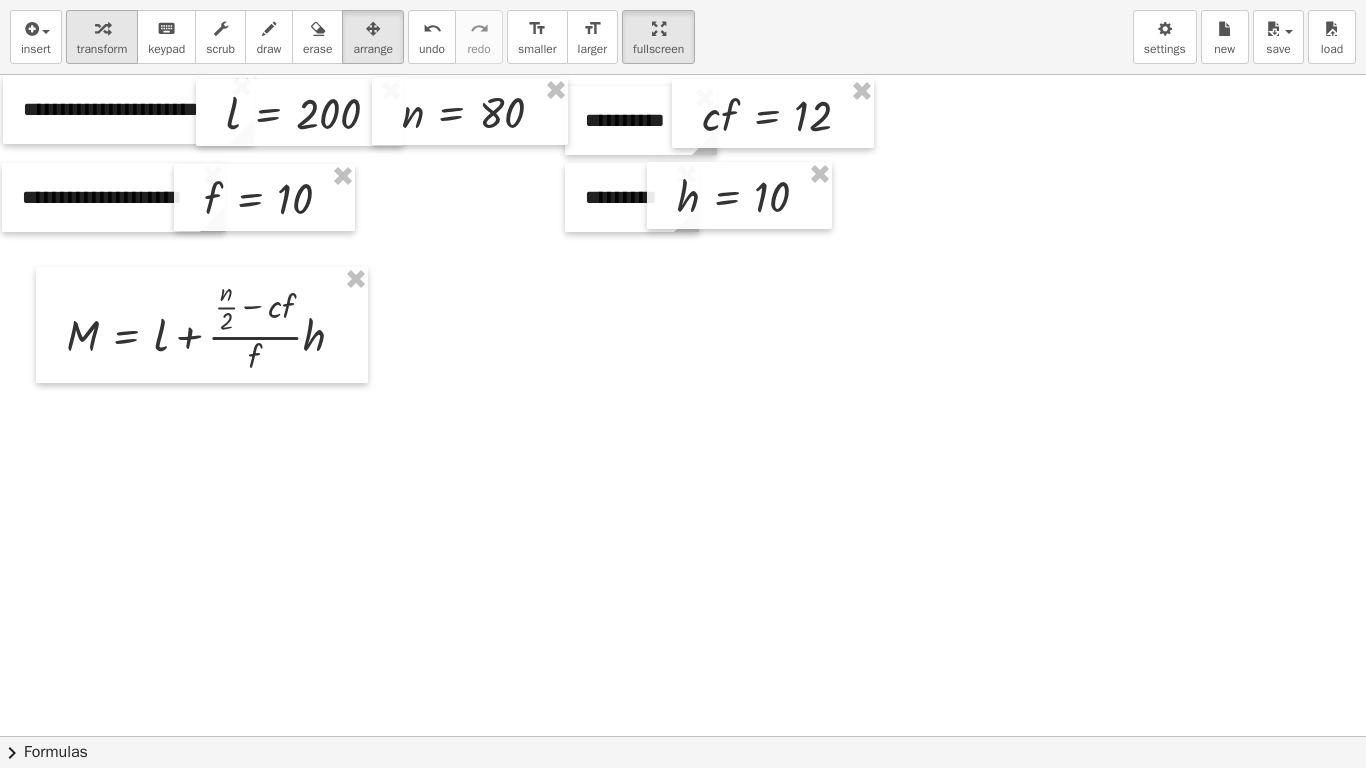 click on "transform" at bounding box center (102, 37) 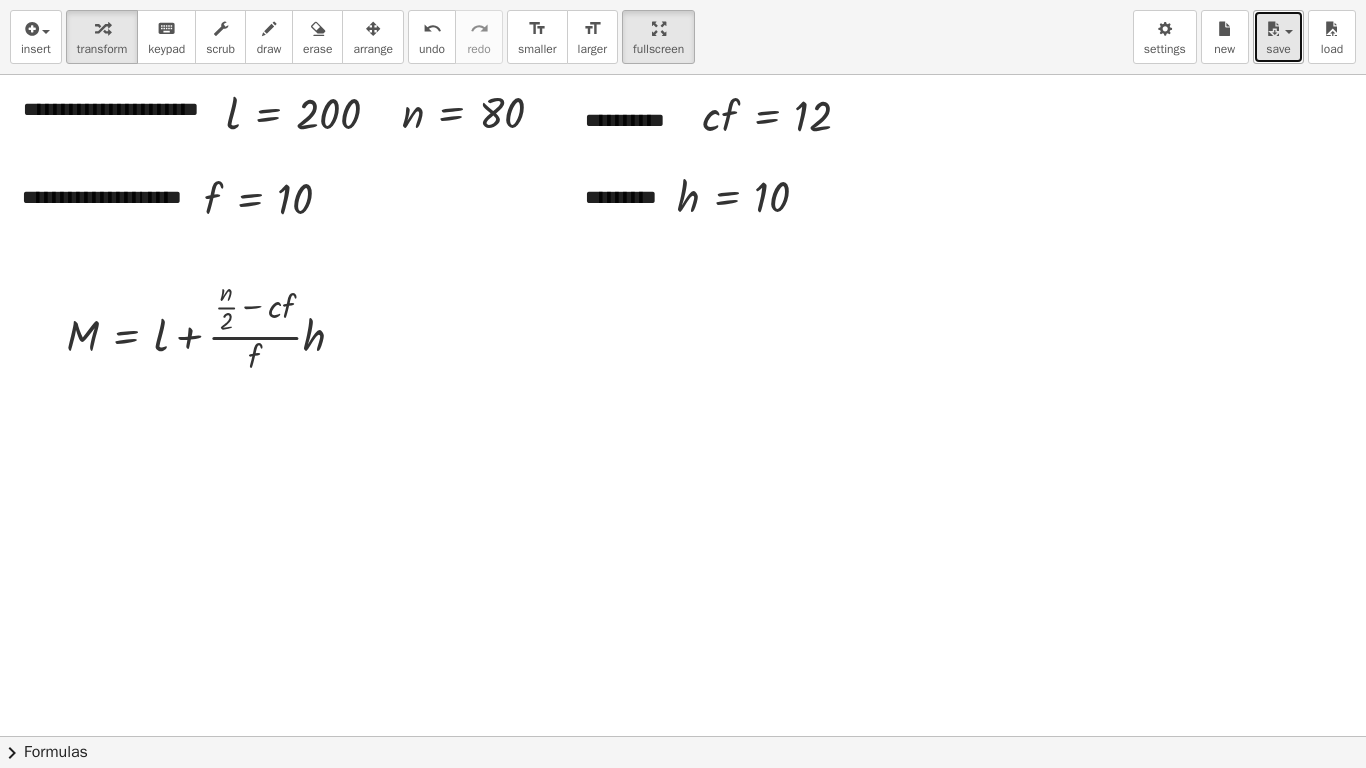 click on "save" at bounding box center (1278, 49) 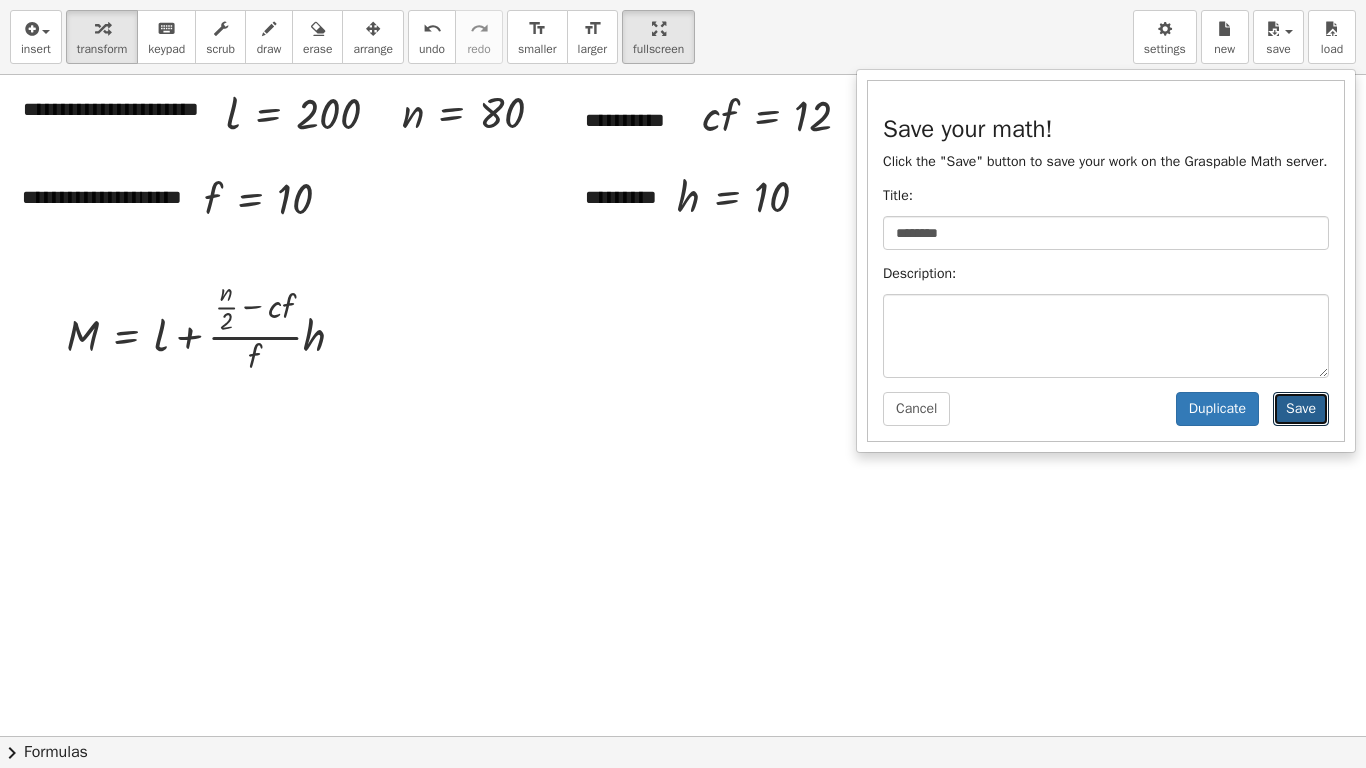click on "Save" at bounding box center [1301, 409] 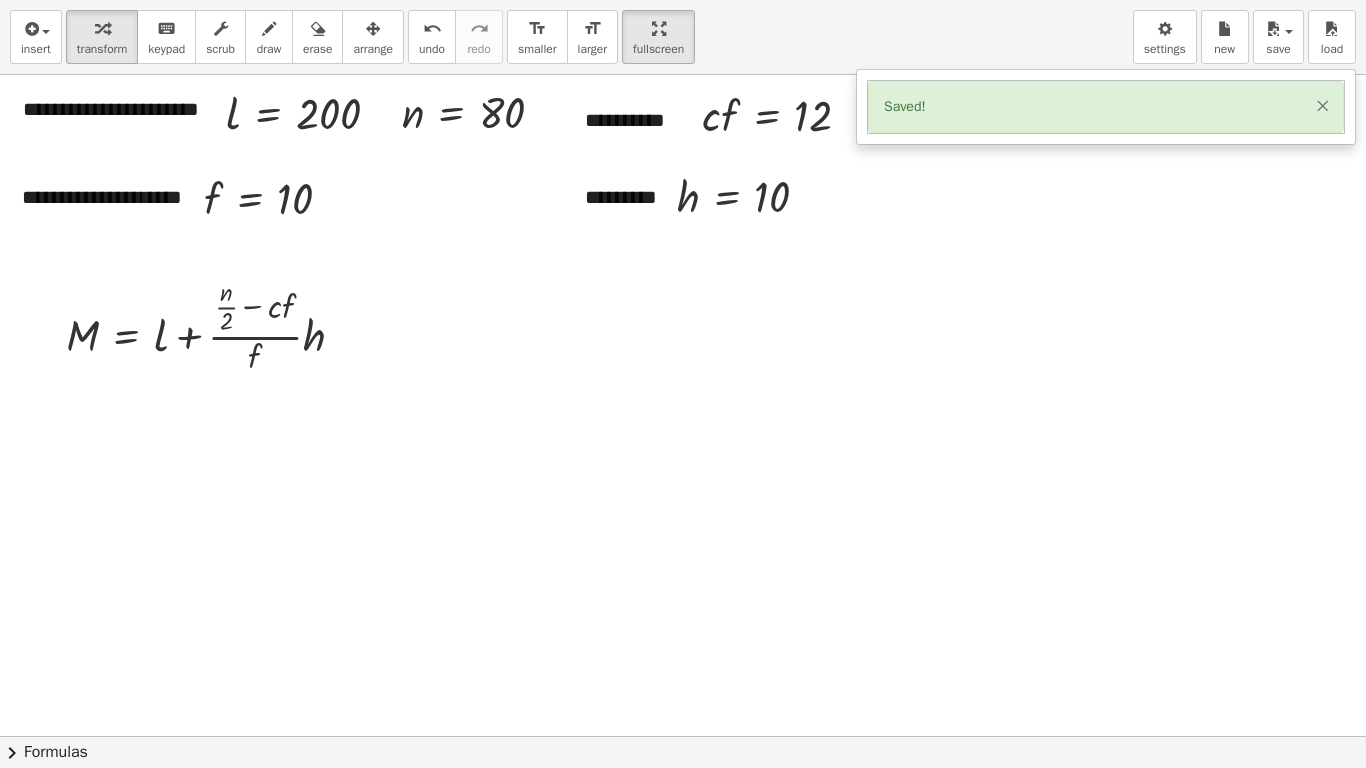 click on "×" at bounding box center [1322, 105] 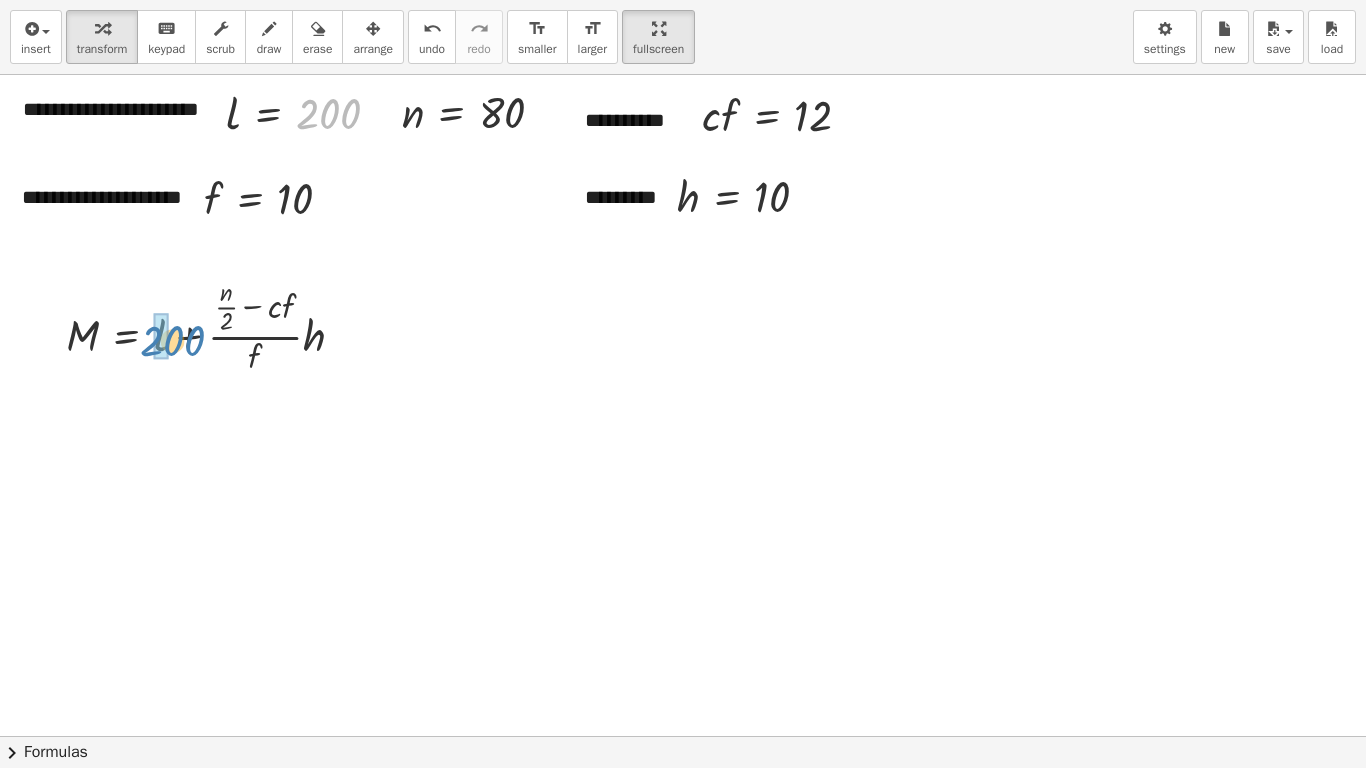 drag, startPoint x: 334, startPoint y: 118, endPoint x: 178, endPoint y: 347, distance: 277.08664 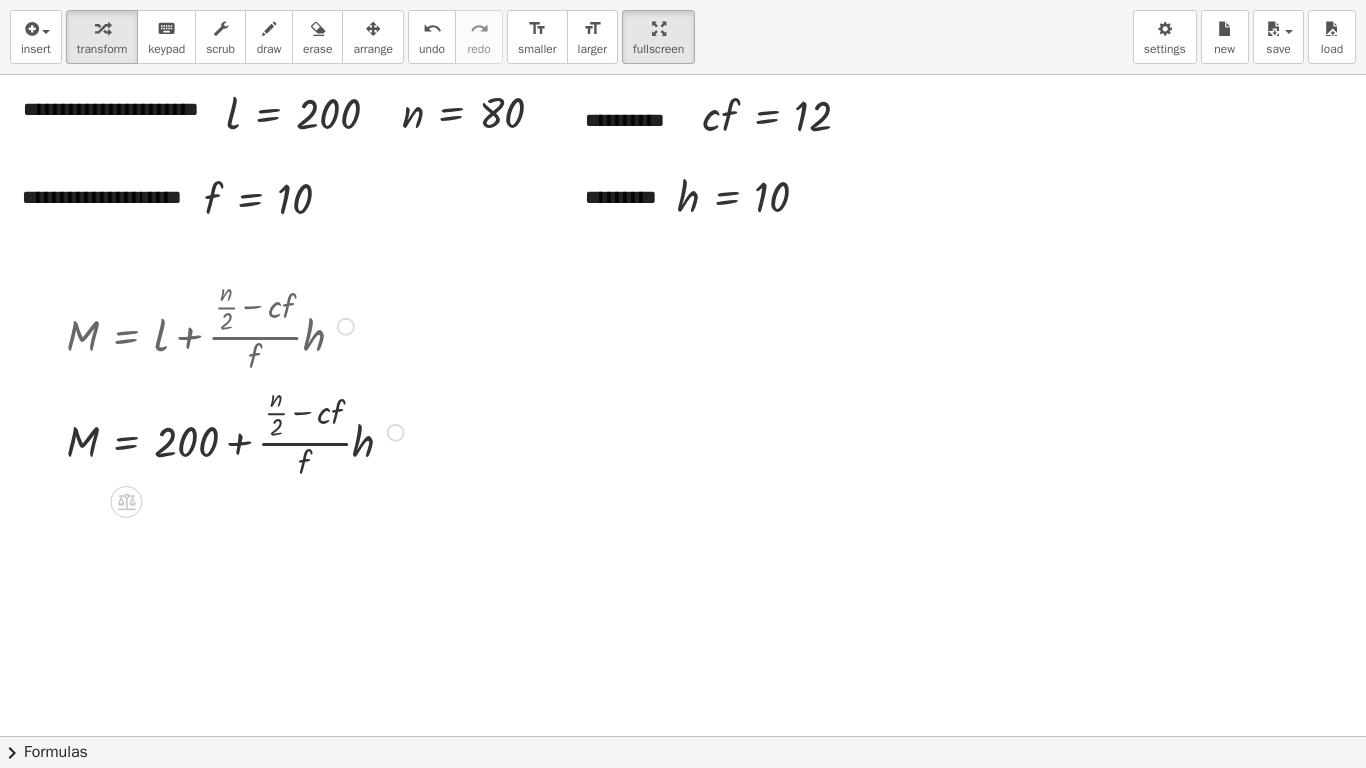click on "Fix a mistake Transform line Copy line as LaTeX Copy derivation as LaTeX Expand new lines: On" at bounding box center (396, 433) 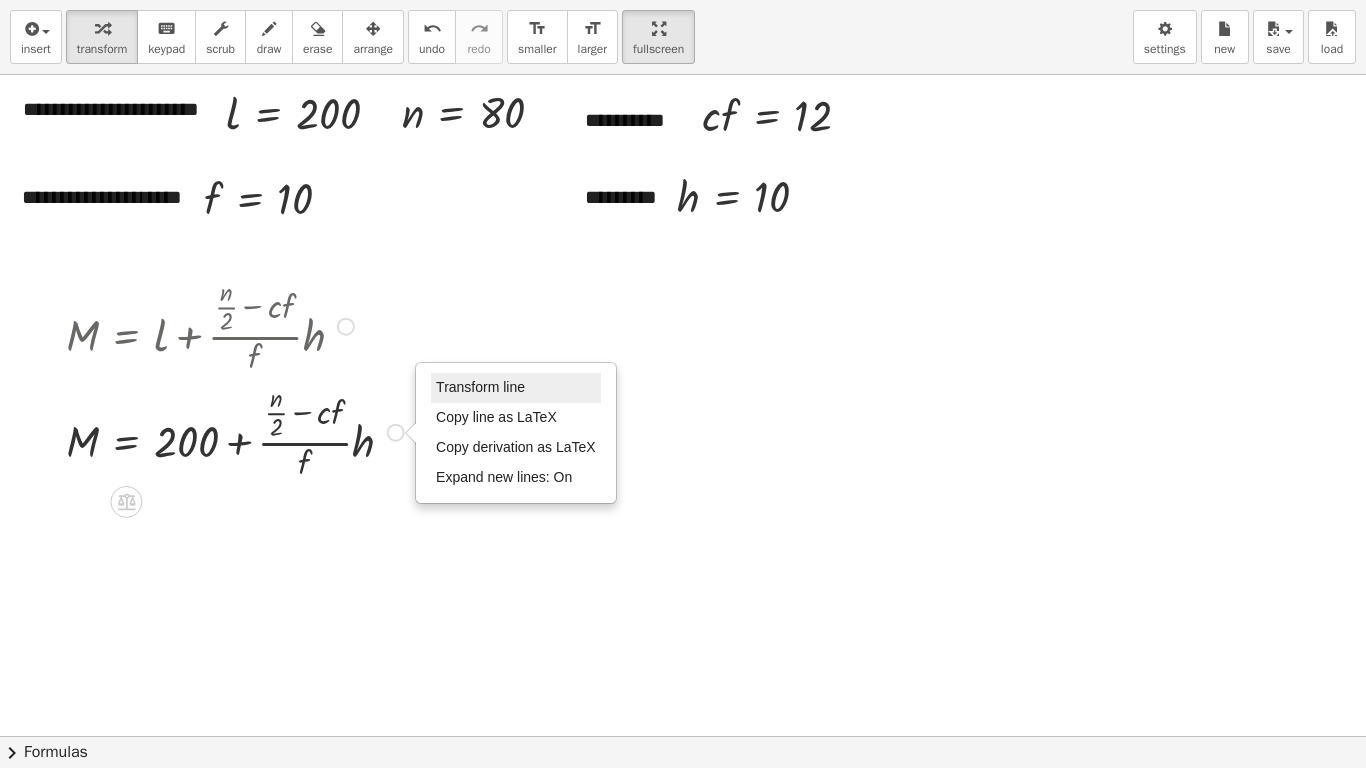 click on "Transform line" at bounding box center [480, 387] 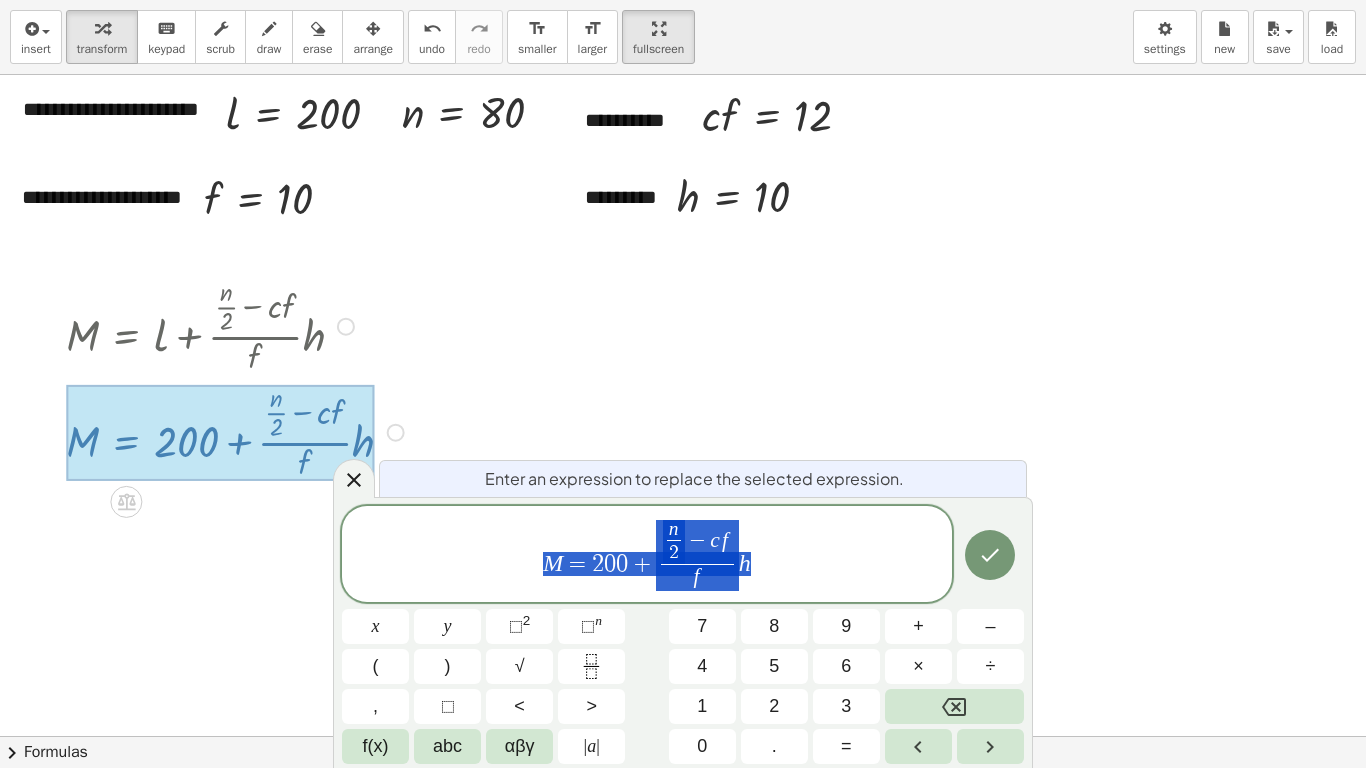 click 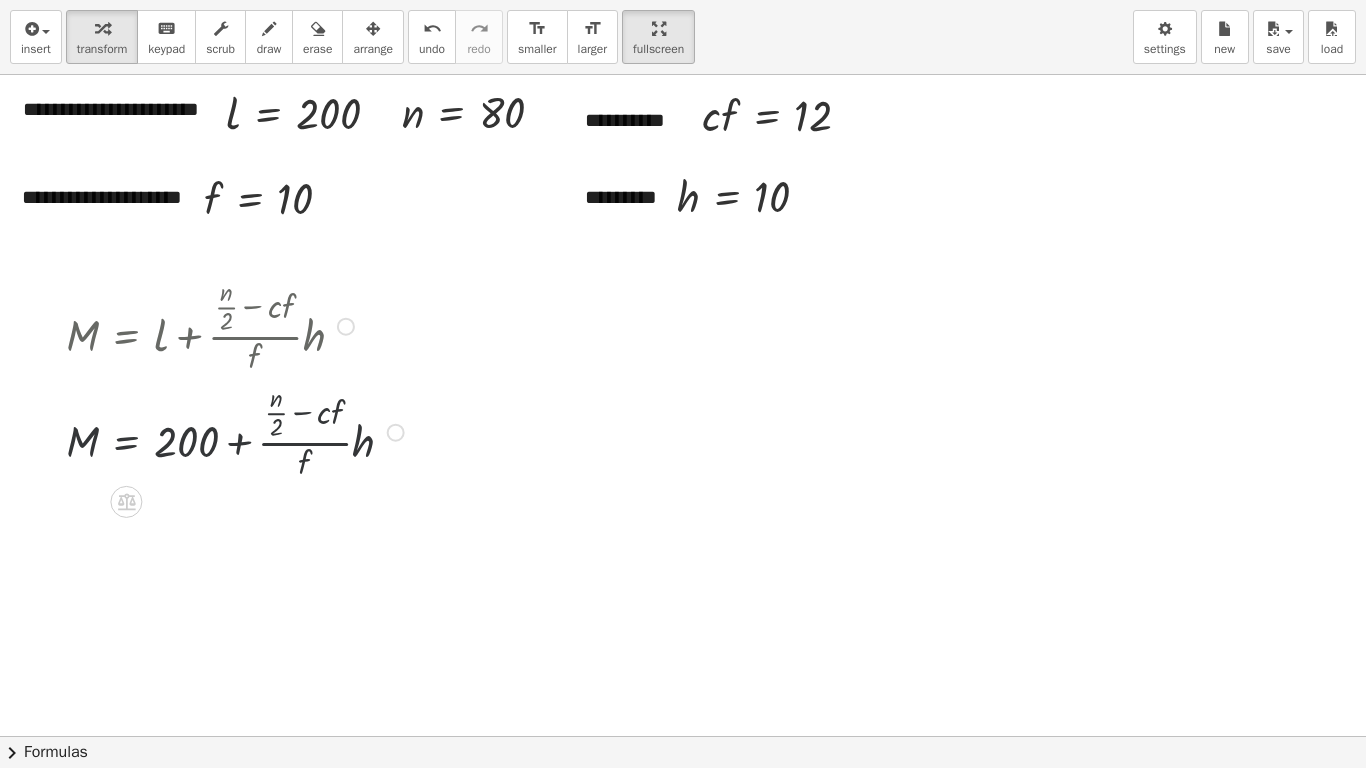 click on "Transform line Copy line as LaTeX Copy derivation as LaTeX Expand new lines: On" at bounding box center (396, 433) 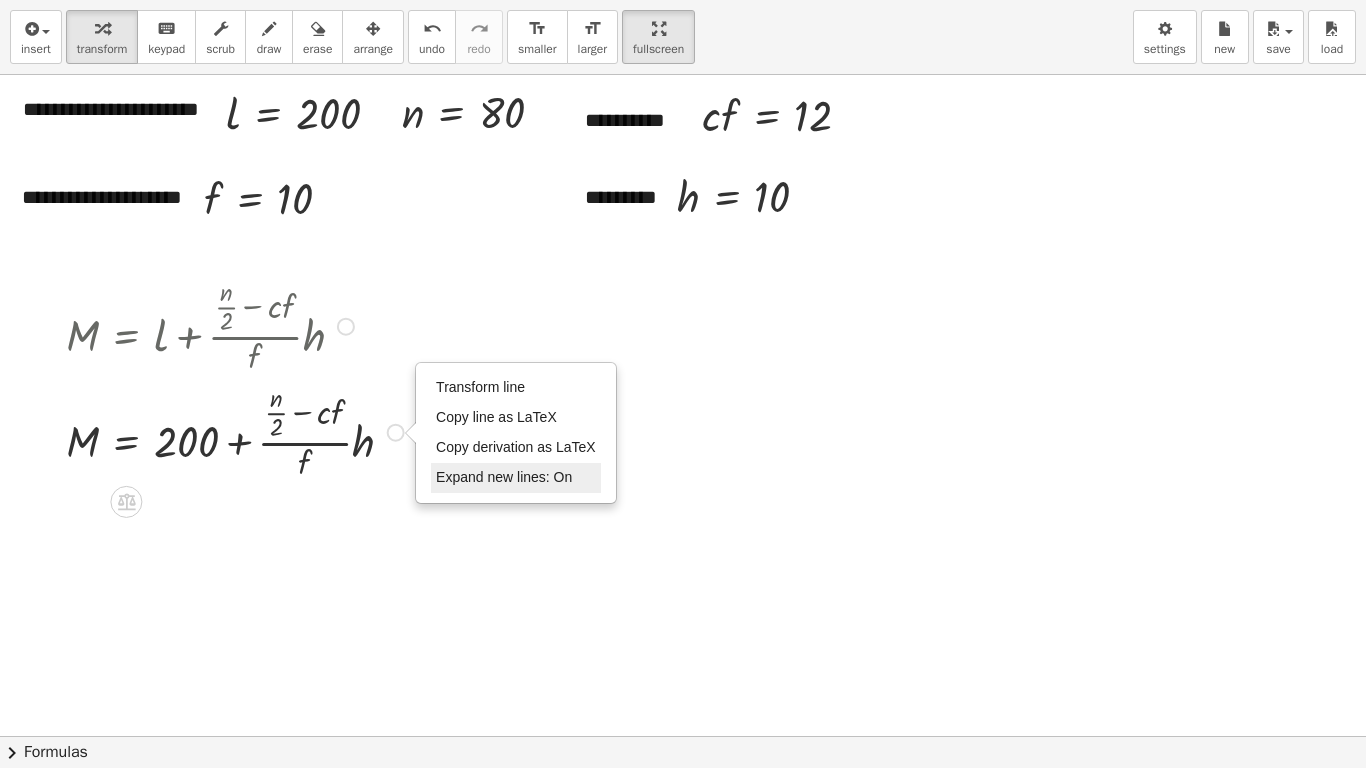 click on "Expand new lines: On" at bounding box center [504, 477] 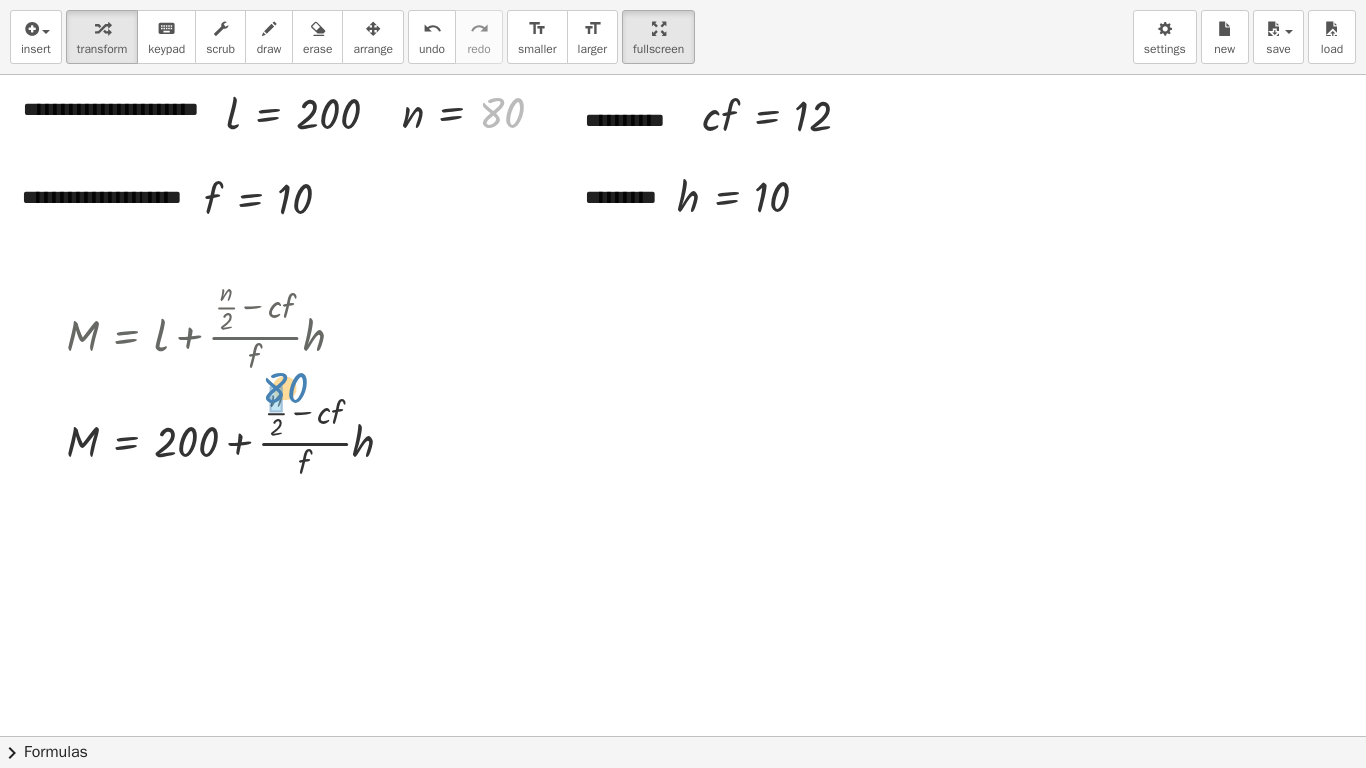 drag, startPoint x: 498, startPoint y: 116, endPoint x: 282, endPoint y: 389, distance: 348.11636 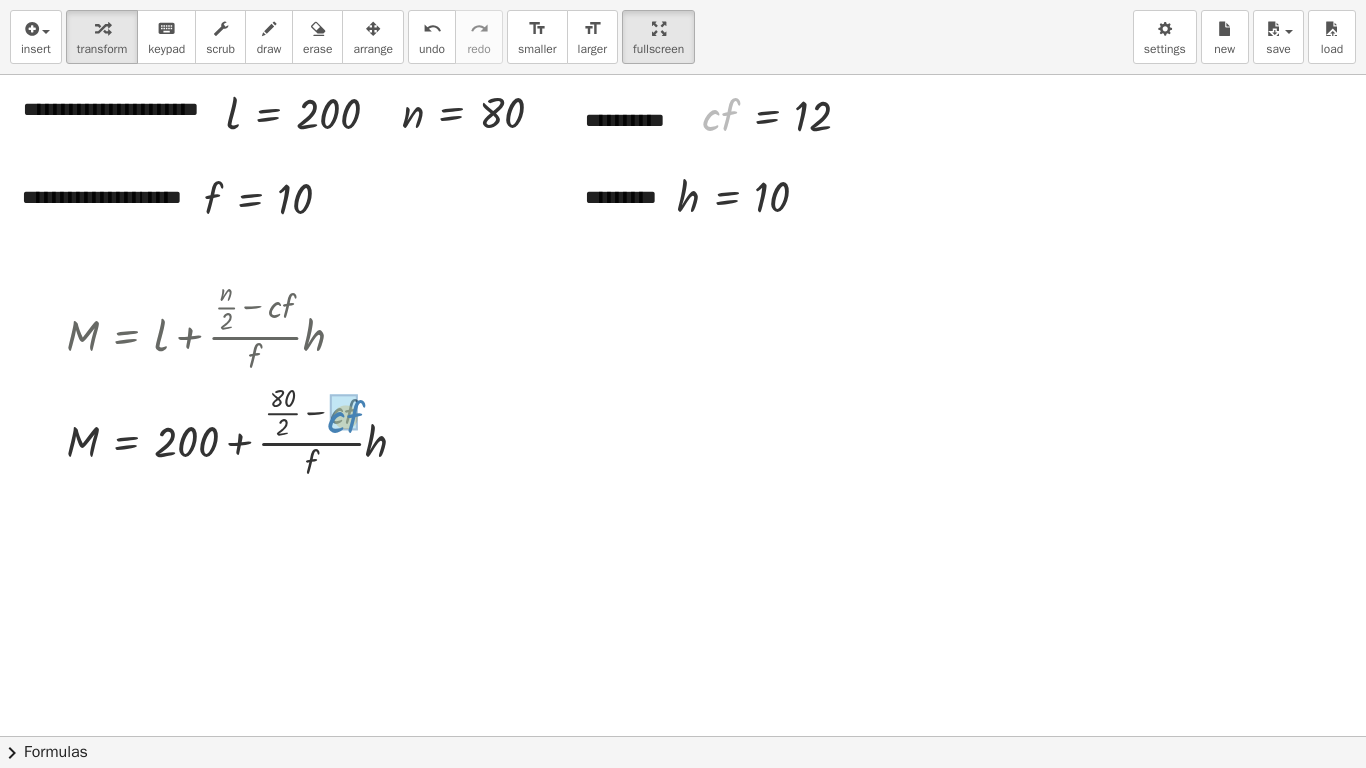 drag, startPoint x: 715, startPoint y: 123, endPoint x: 339, endPoint y: 425, distance: 482.26547 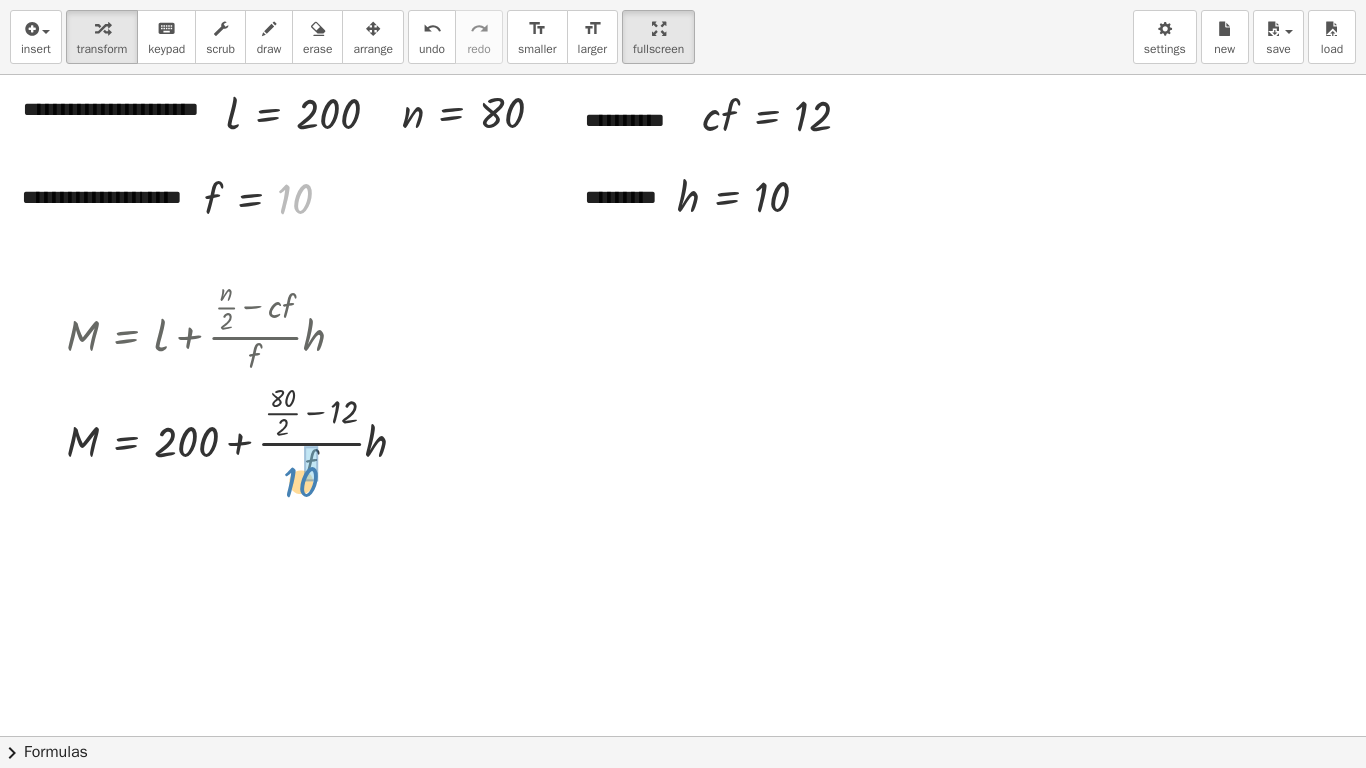 drag, startPoint x: 295, startPoint y: 202, endPoint x: 301, endPoint y: 488, distance: 286.06293 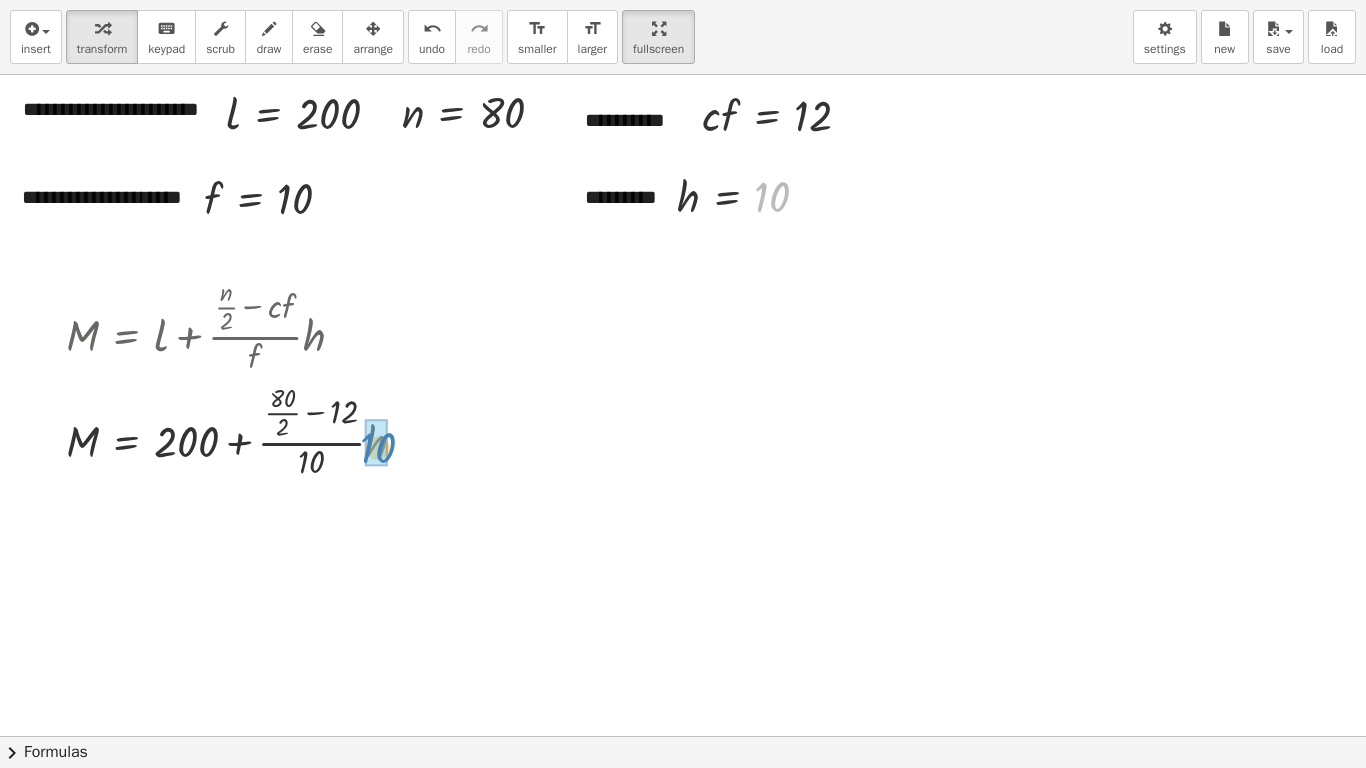 drag, startPoint x: 781, startPoint y: 205, endPoint x: 386, endPoint y: 456, distance: 468.00214 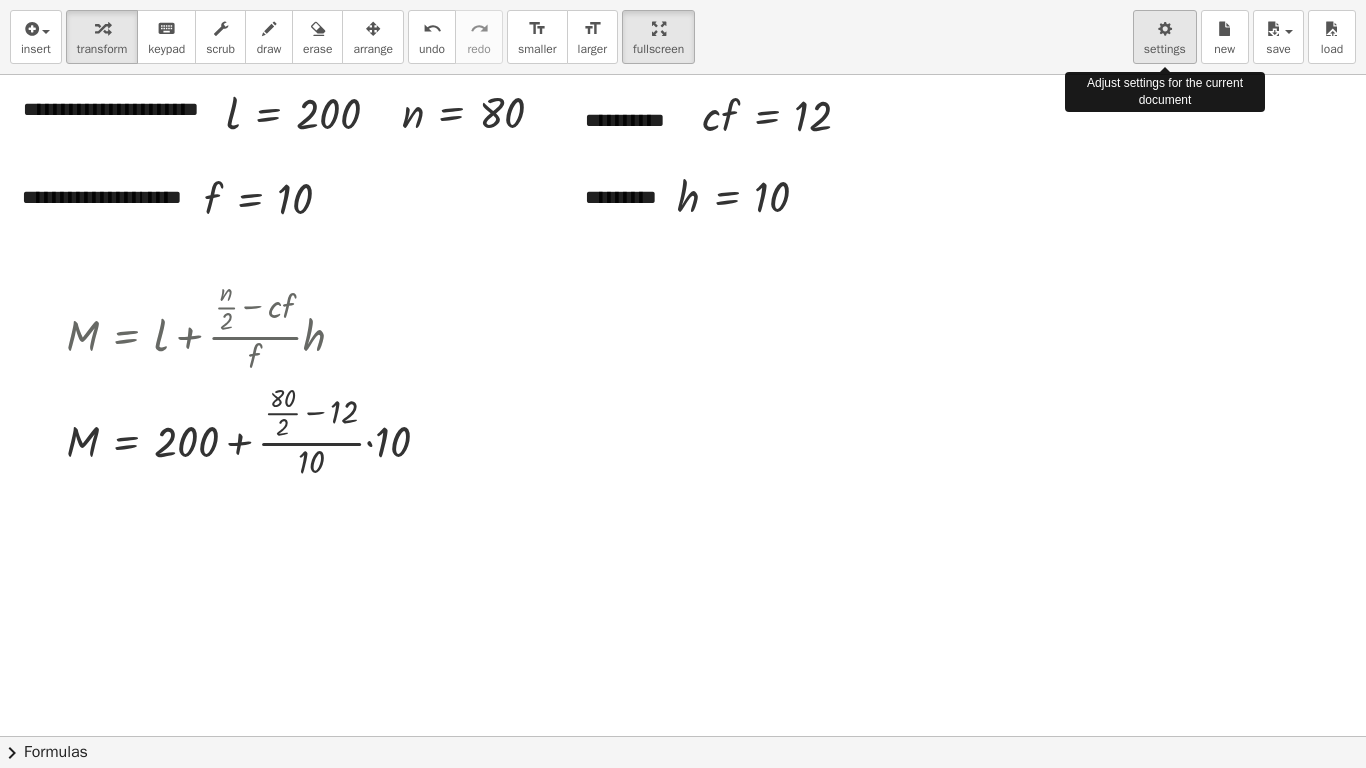 click on "settings" at bounding box center (1165, 49) 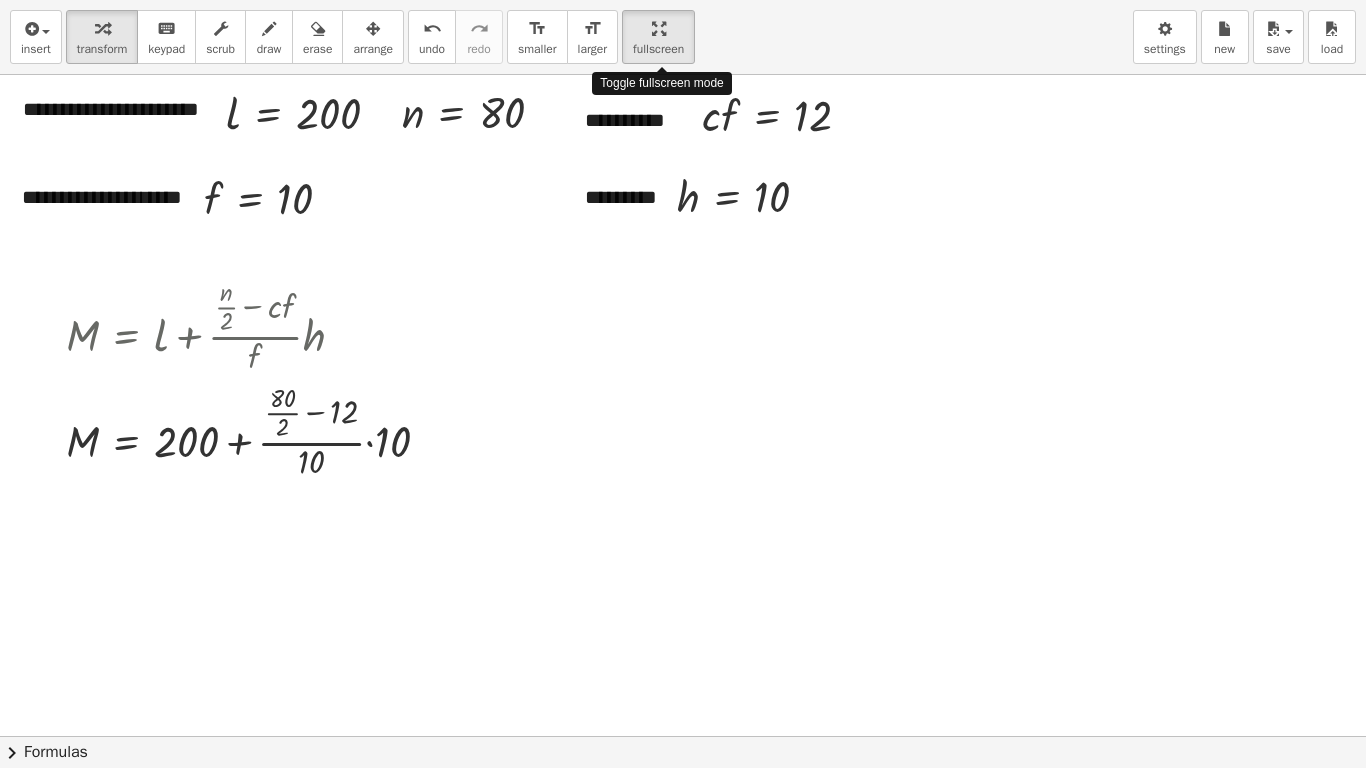click on "**********" at bounding box center [683, 384] 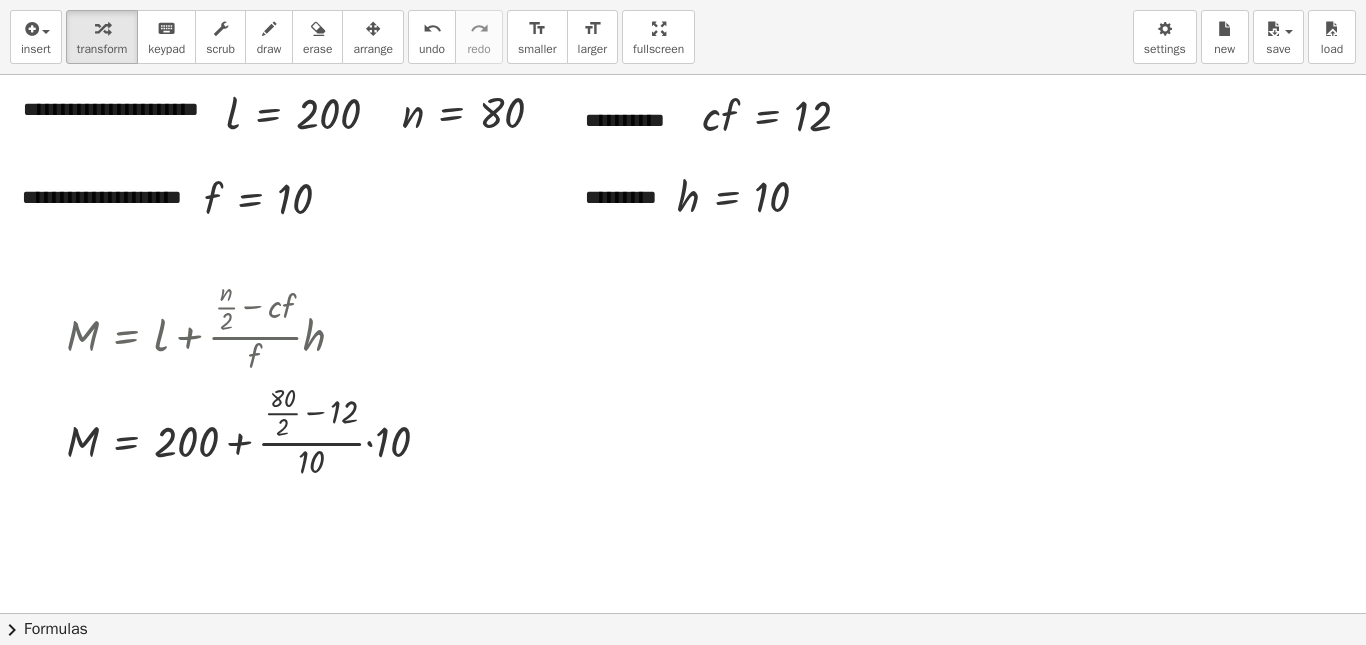 scroll, scrollTop: 4800, scrollLeft: 0, axis: vertical 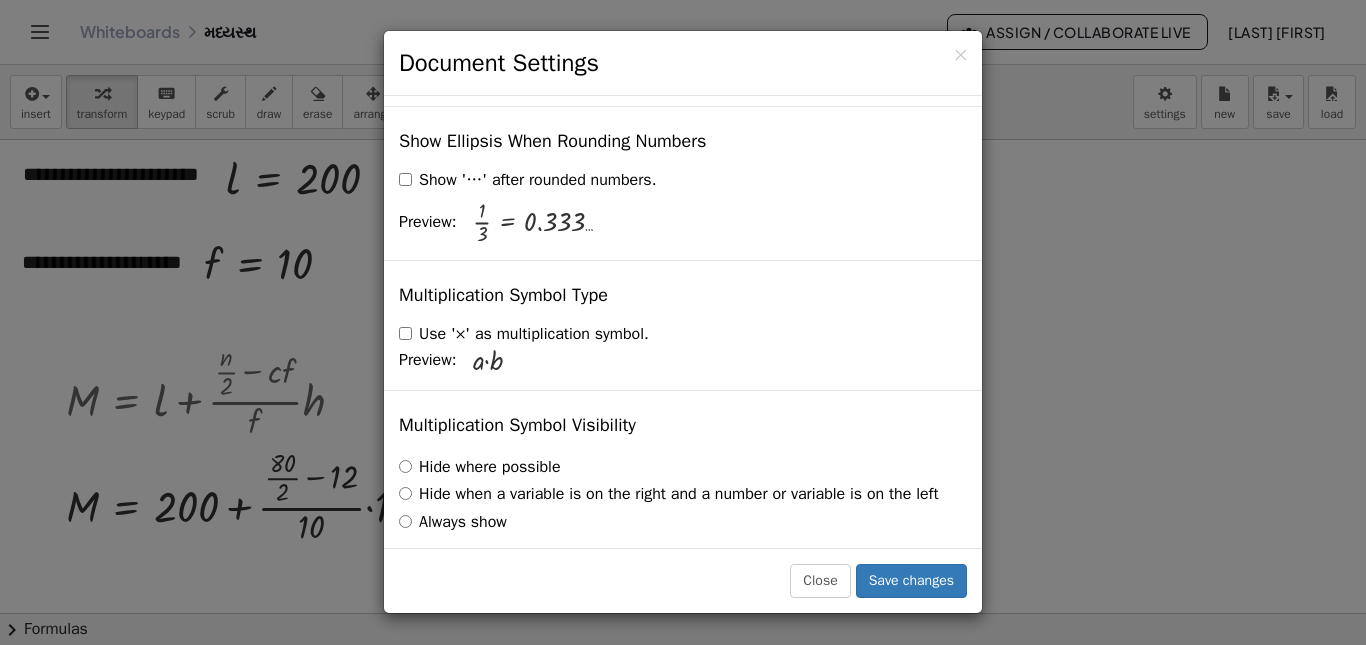 click on "Use '×' as multiplication symbol." at bounding box center (524, 334) 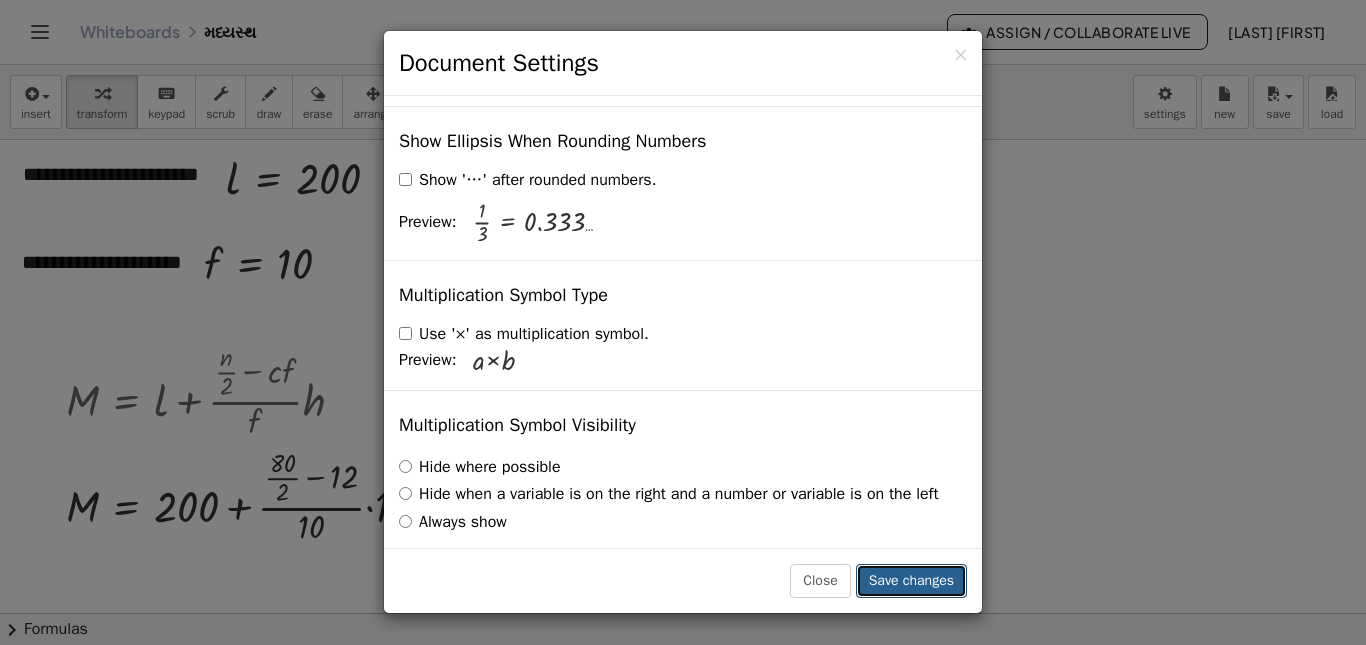 click on "Save changes" at bounding box center (911, 581) 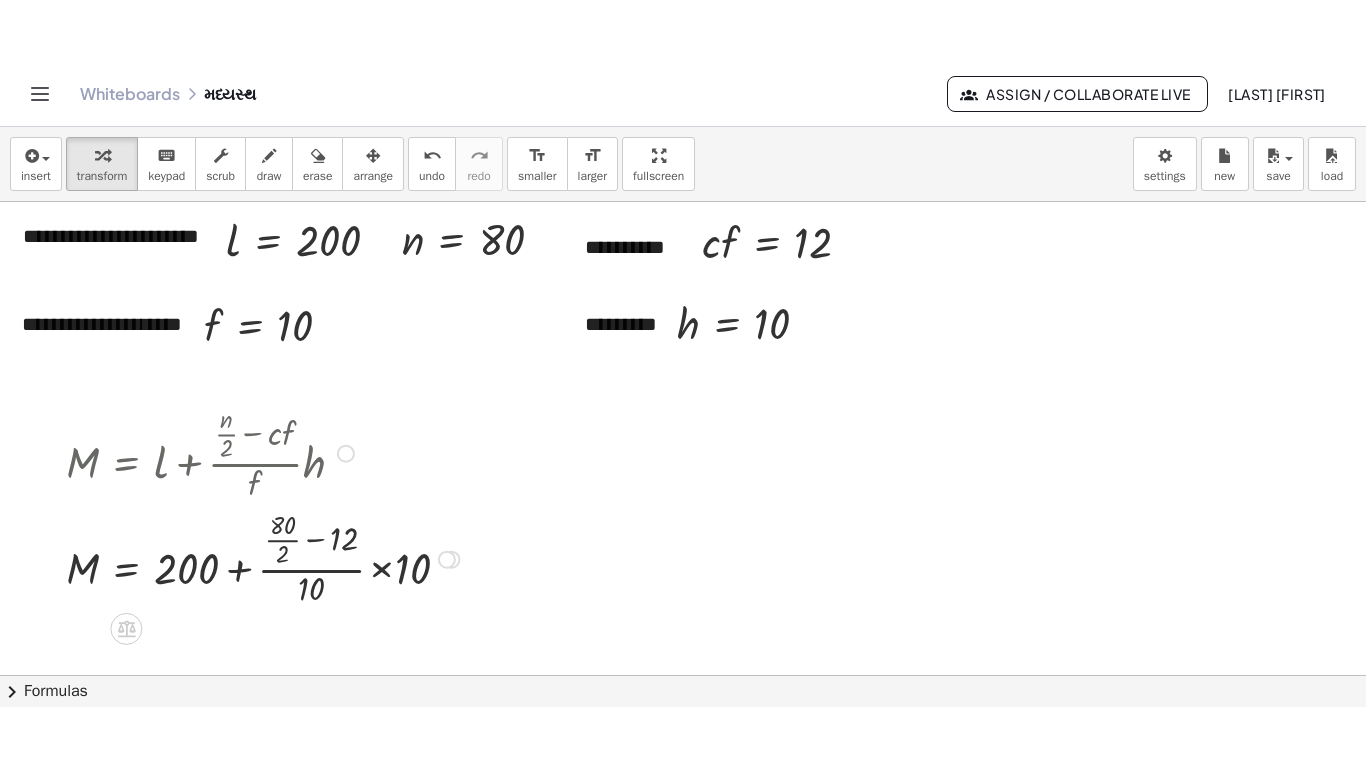 scroll, scrollTop: 100, scrollLeft: 0, axis: vertical 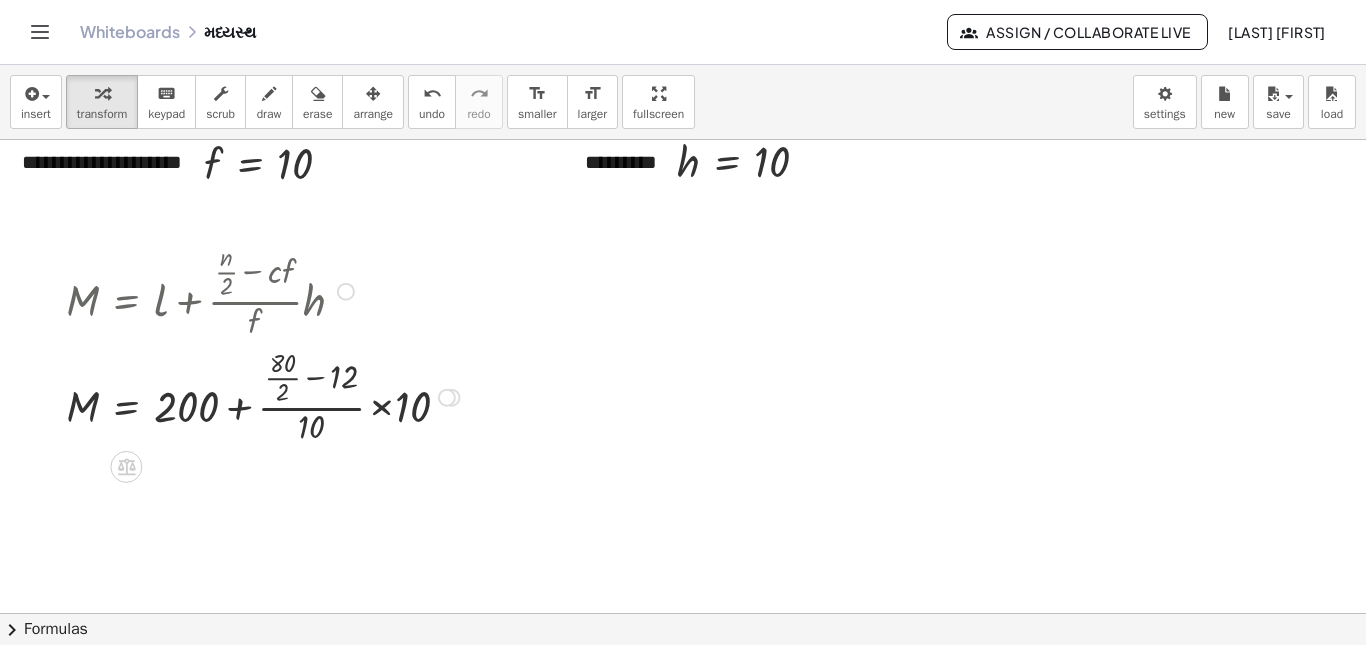 click at bounding box center (266, 396) 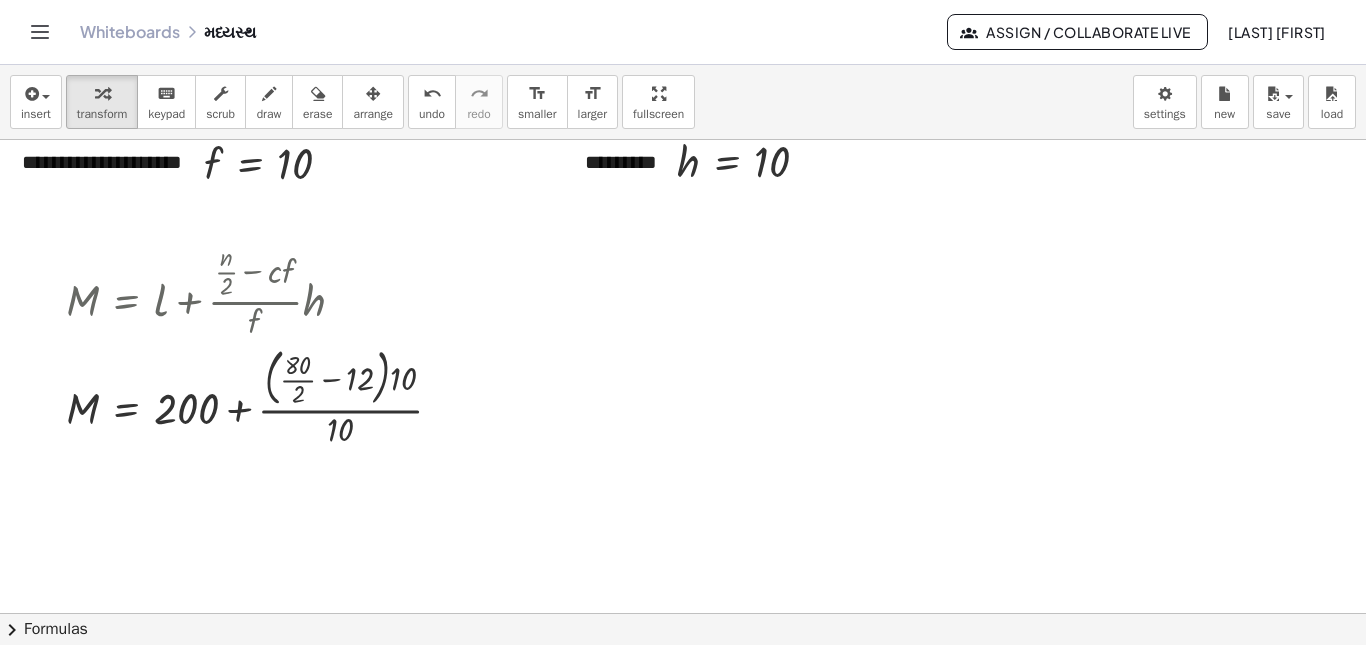 click on "**********" at bounding box center (683, 355) 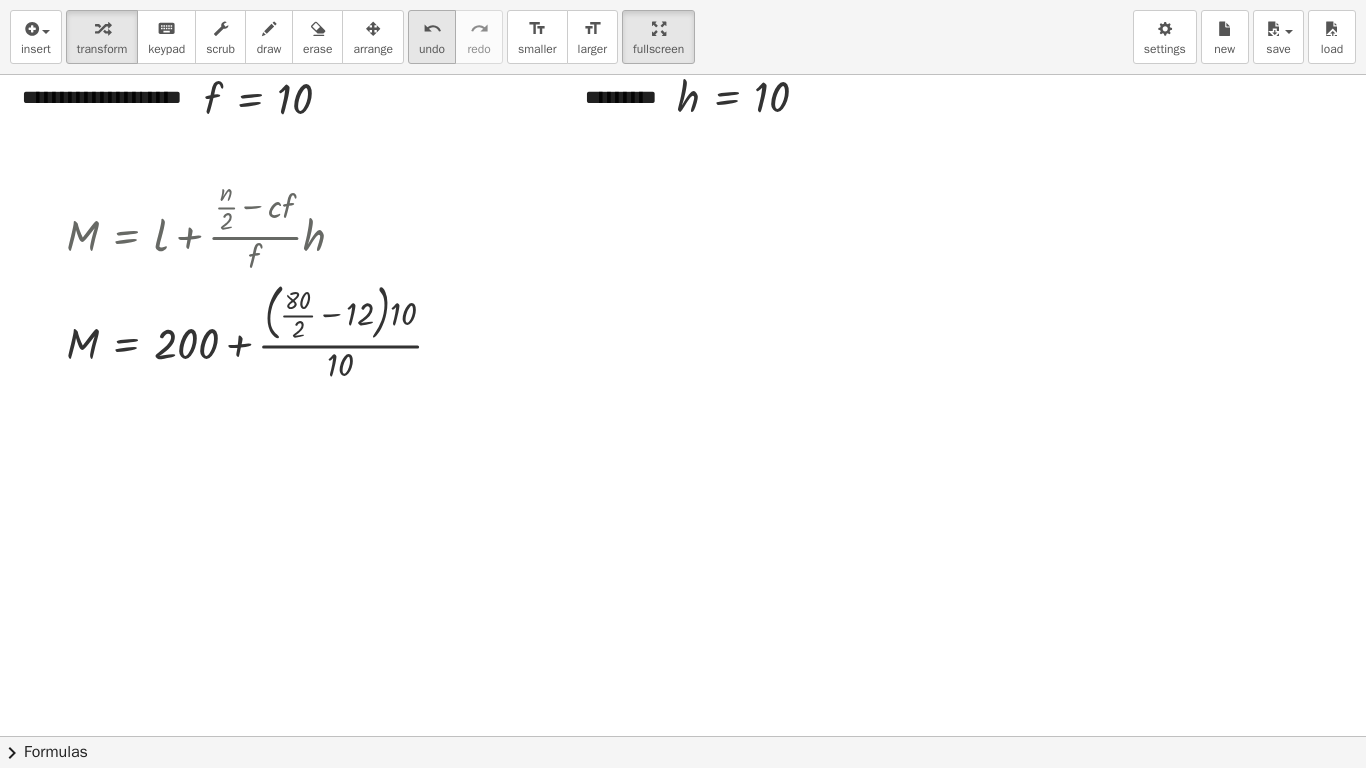 click on "undo" at bounding box center (432, 49) 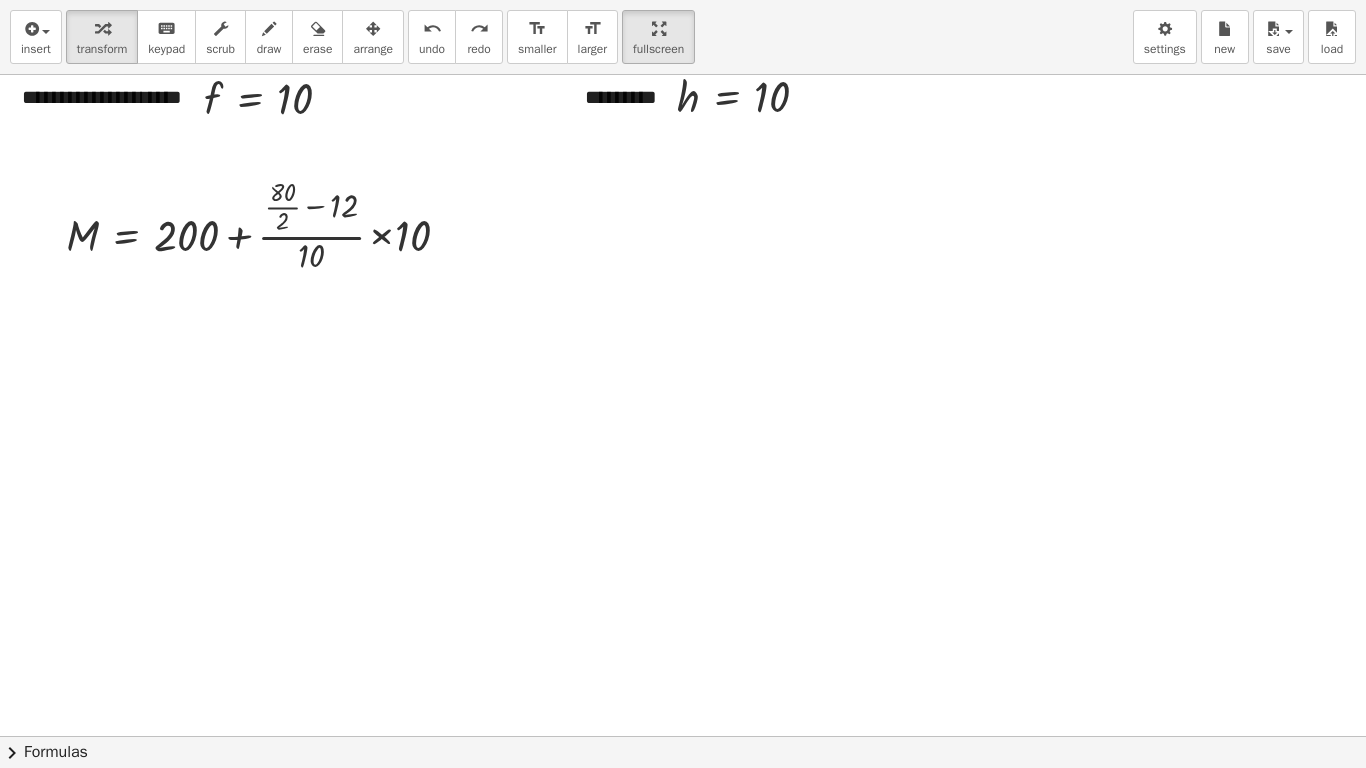 scroll, scrollTop: 0, scrollLeft: 0, axis: both 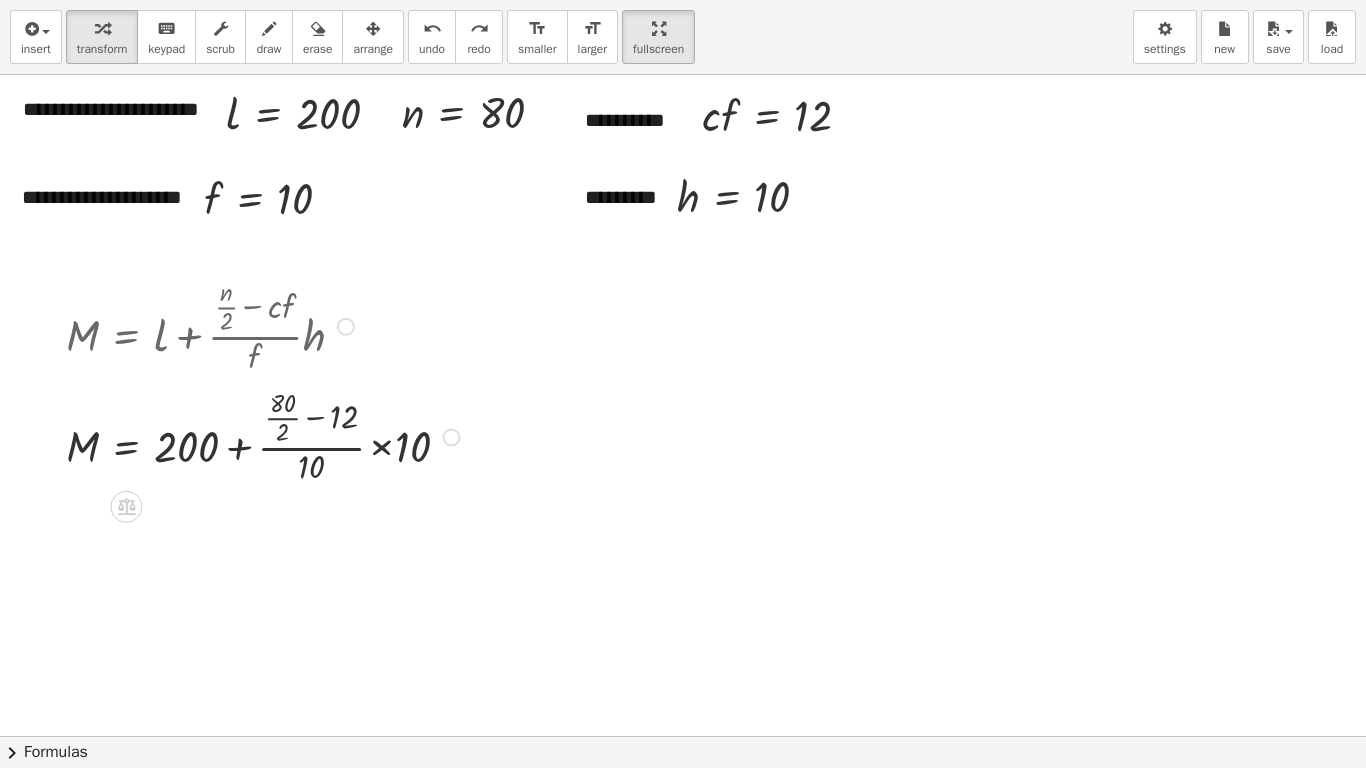 drag, startPoint x: 444, startPoint y: 332, endPoint x: 467, endPoint y: 454, distance: 124.1491 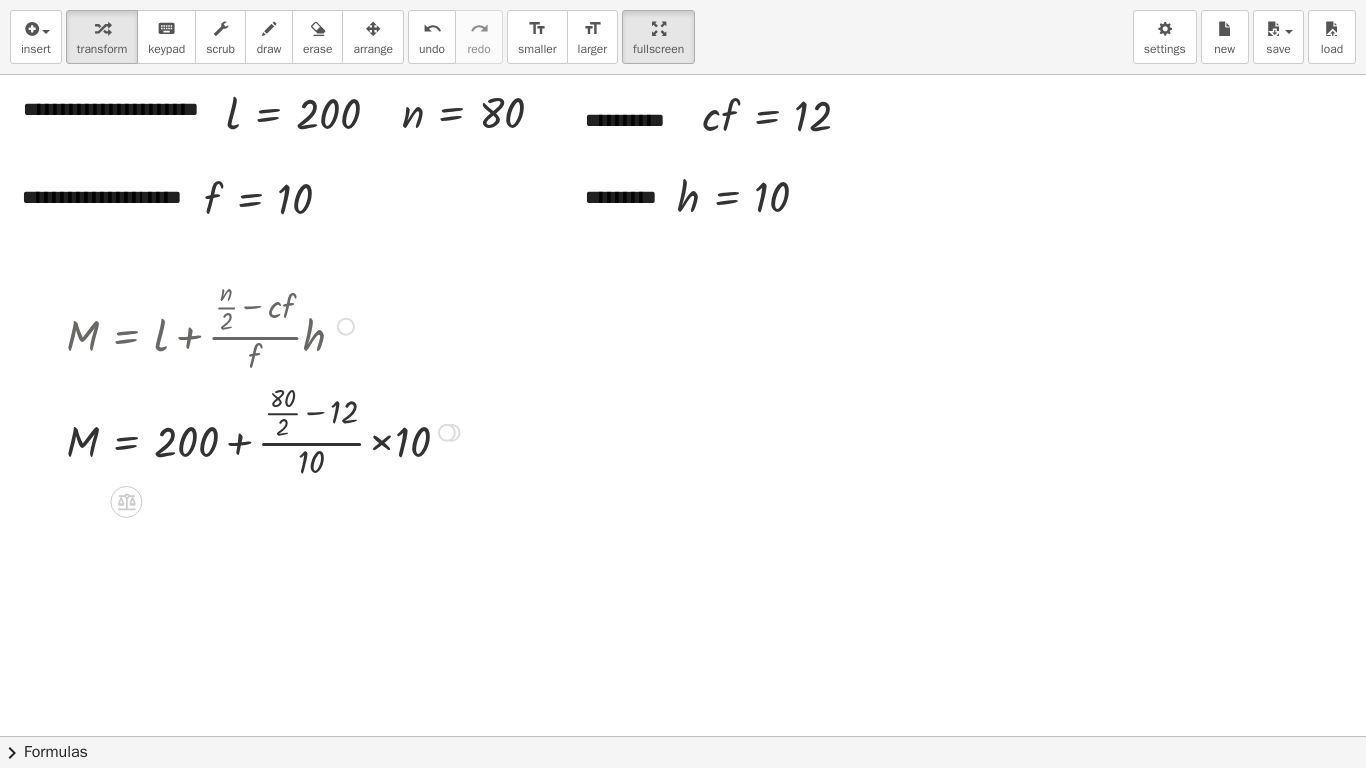 click at bounding box center (447, 433) 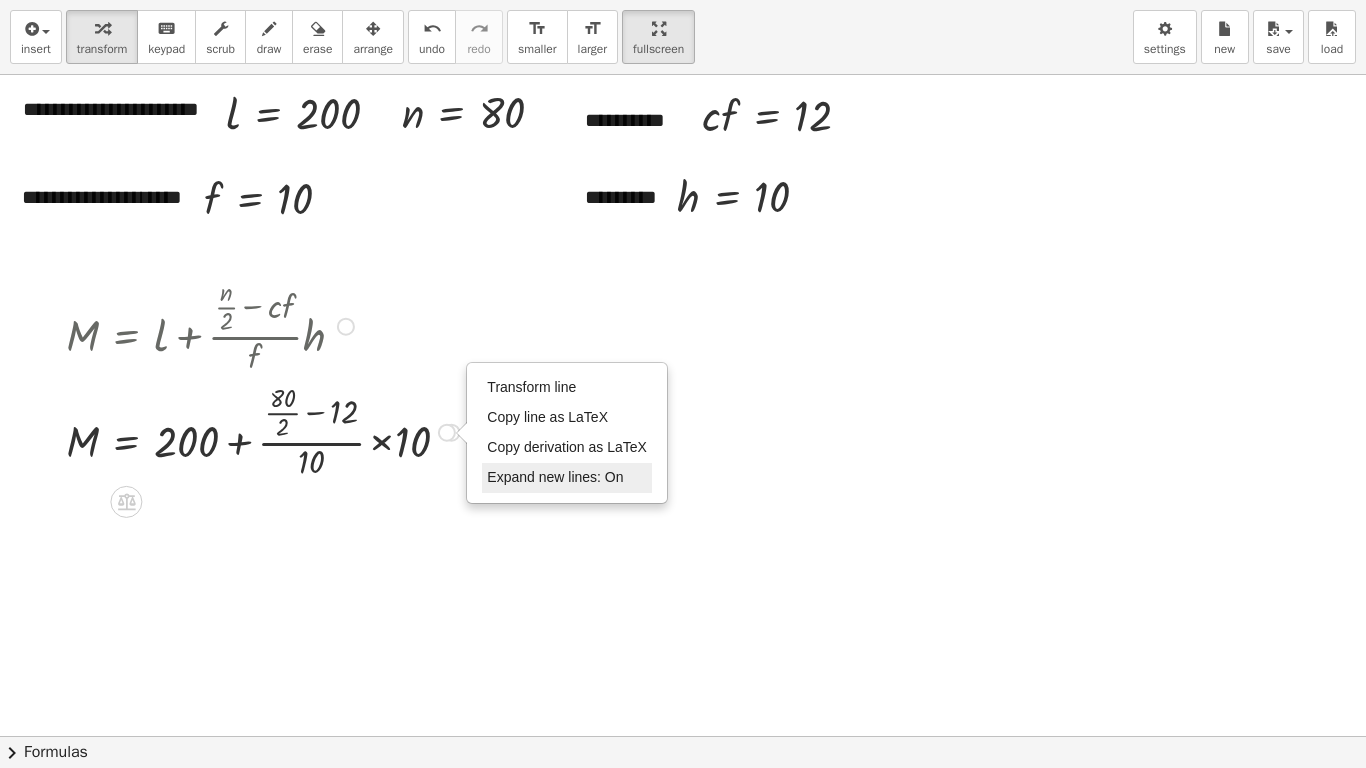 click on "Expand new lines: On" at bounding box center [567, 478] 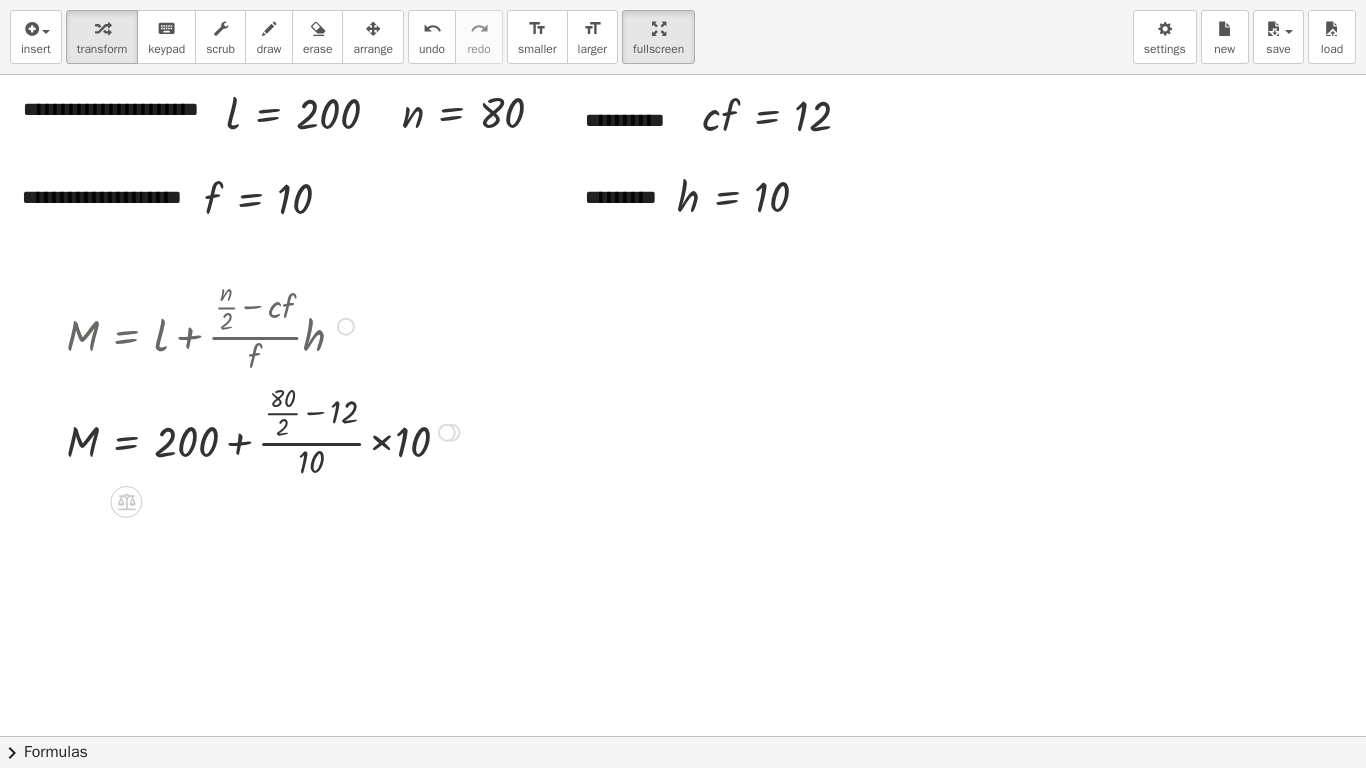 click at bounding box center (266, 431) 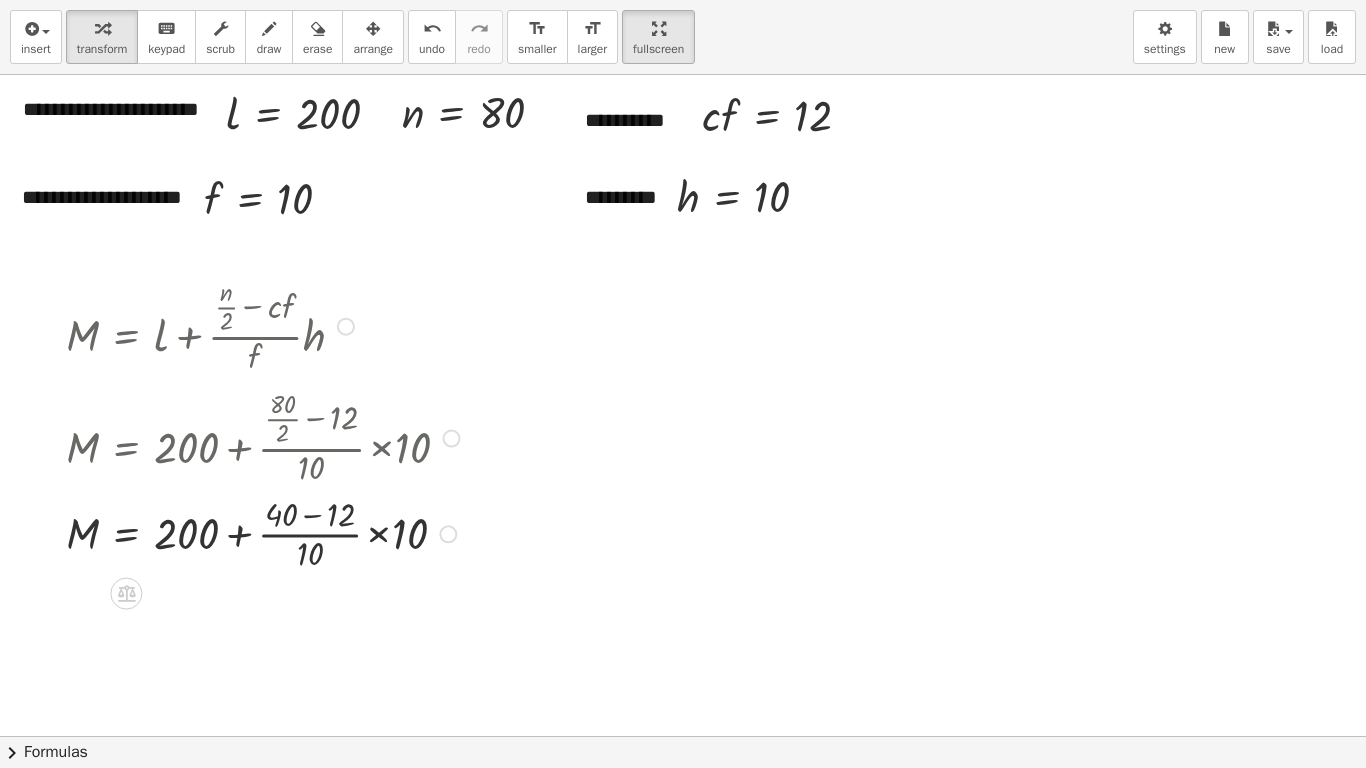 drag, startPoint x: 442, startPoint y: 436, endPoint x: 433, endPoint y: 552, distance: 116.34862 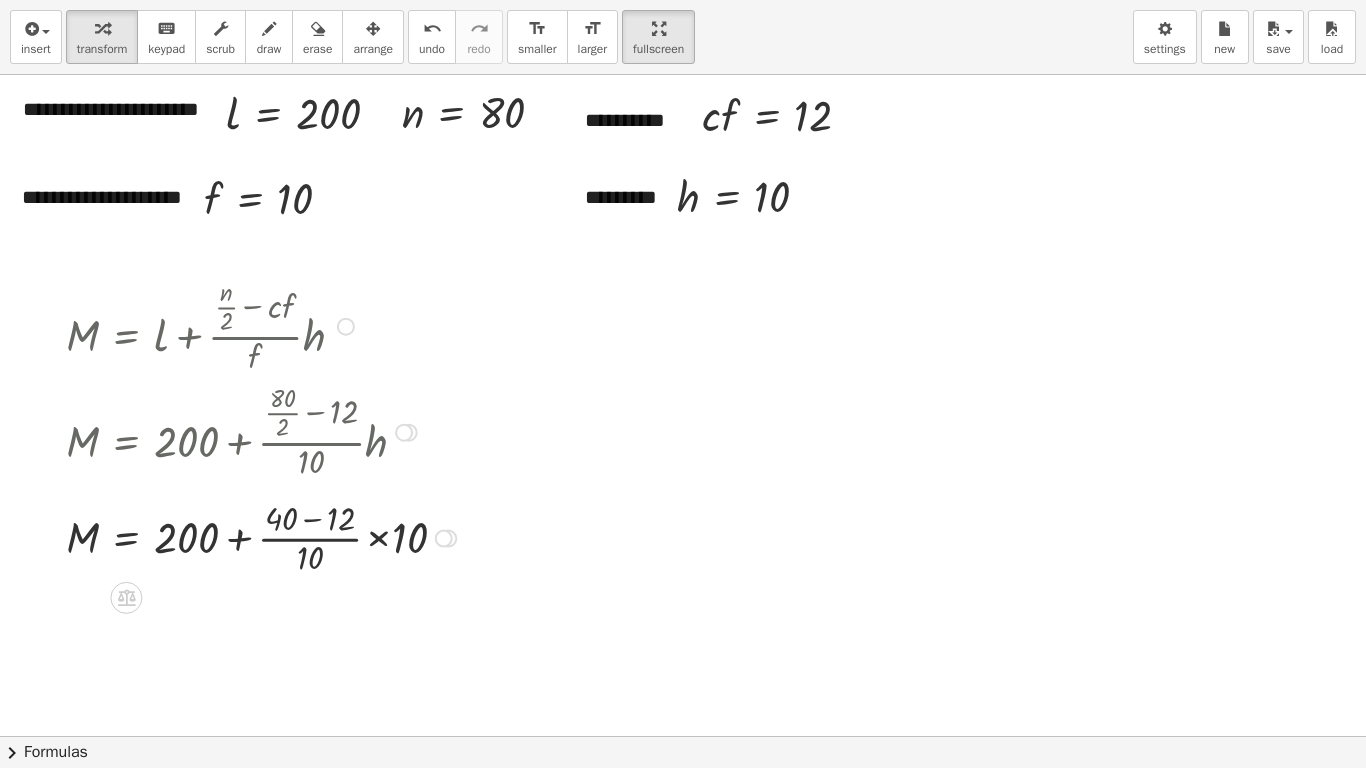 click on "Transform line Copy line as LaTeX Copy derivation as LaTeX Expand new lines: On" at bounding box center [444, 539] 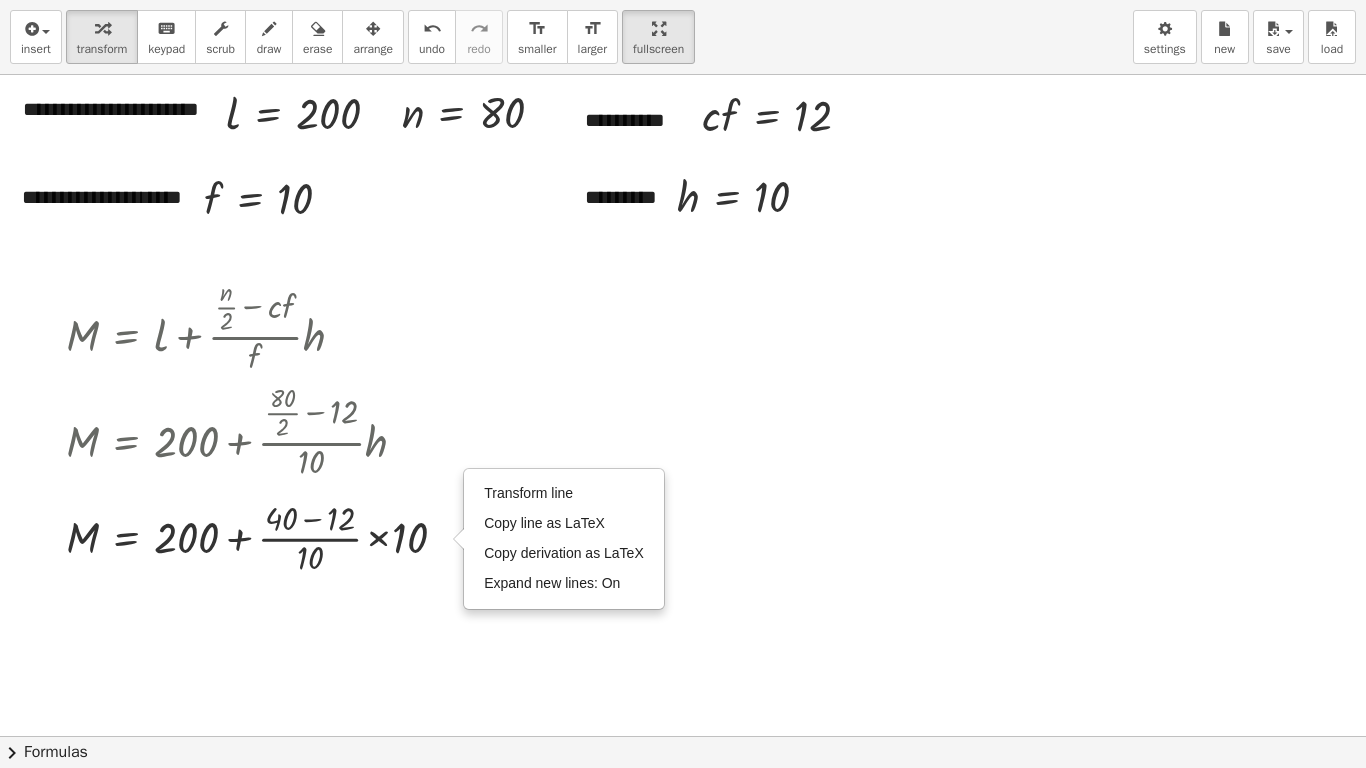 click at bounding box center [683, 736] 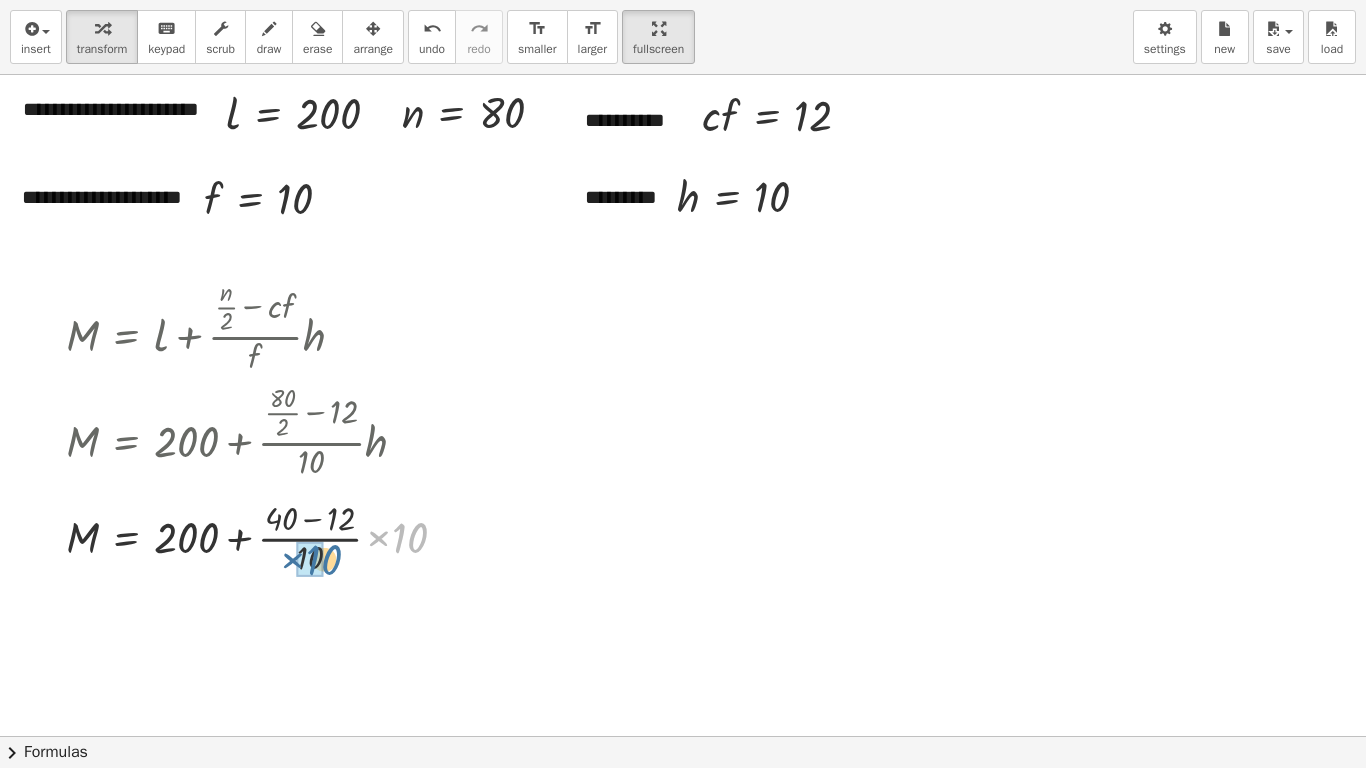 drag, startPoint x: 416, startPoint y: 533, endPoint x: 330, endPoint y: 555, distance: 88.76936 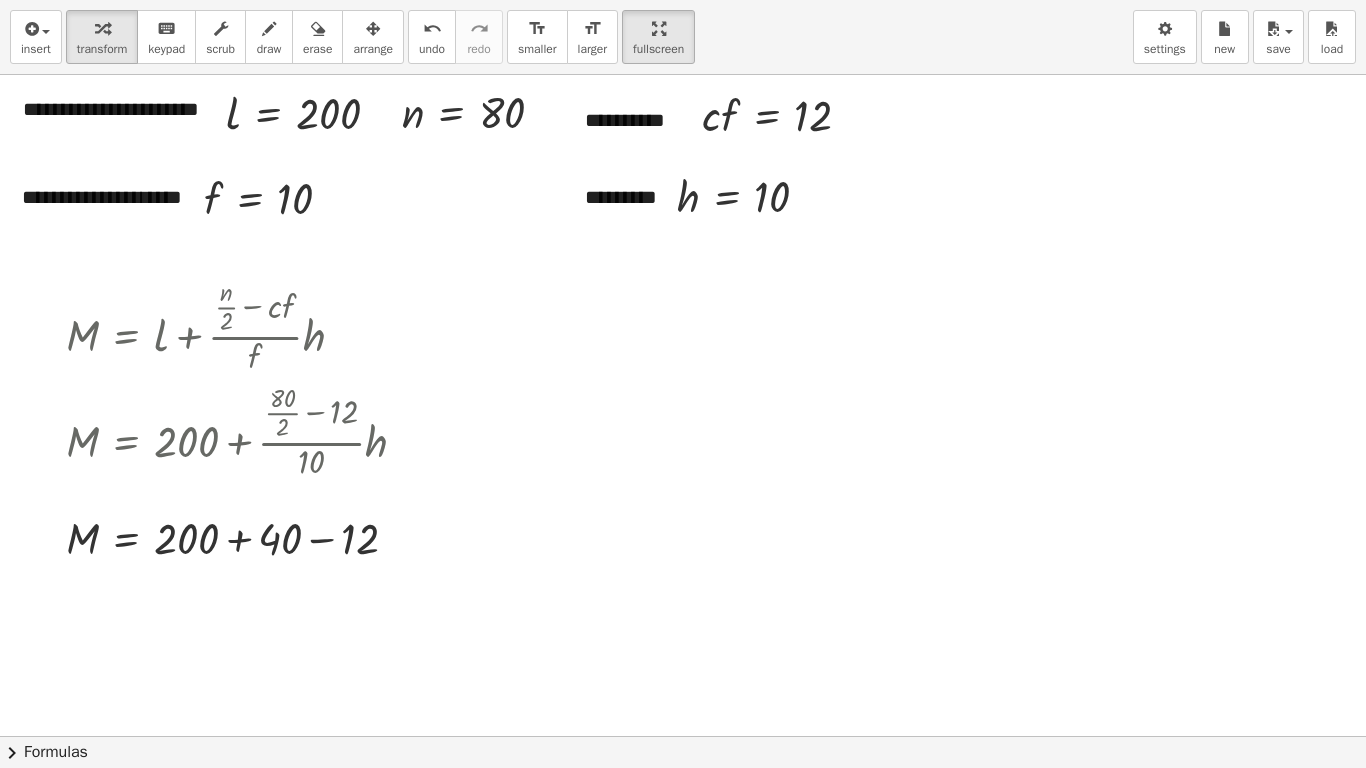 scroll, scrollTop: 100, scrollLeft: 0, axis: vertical 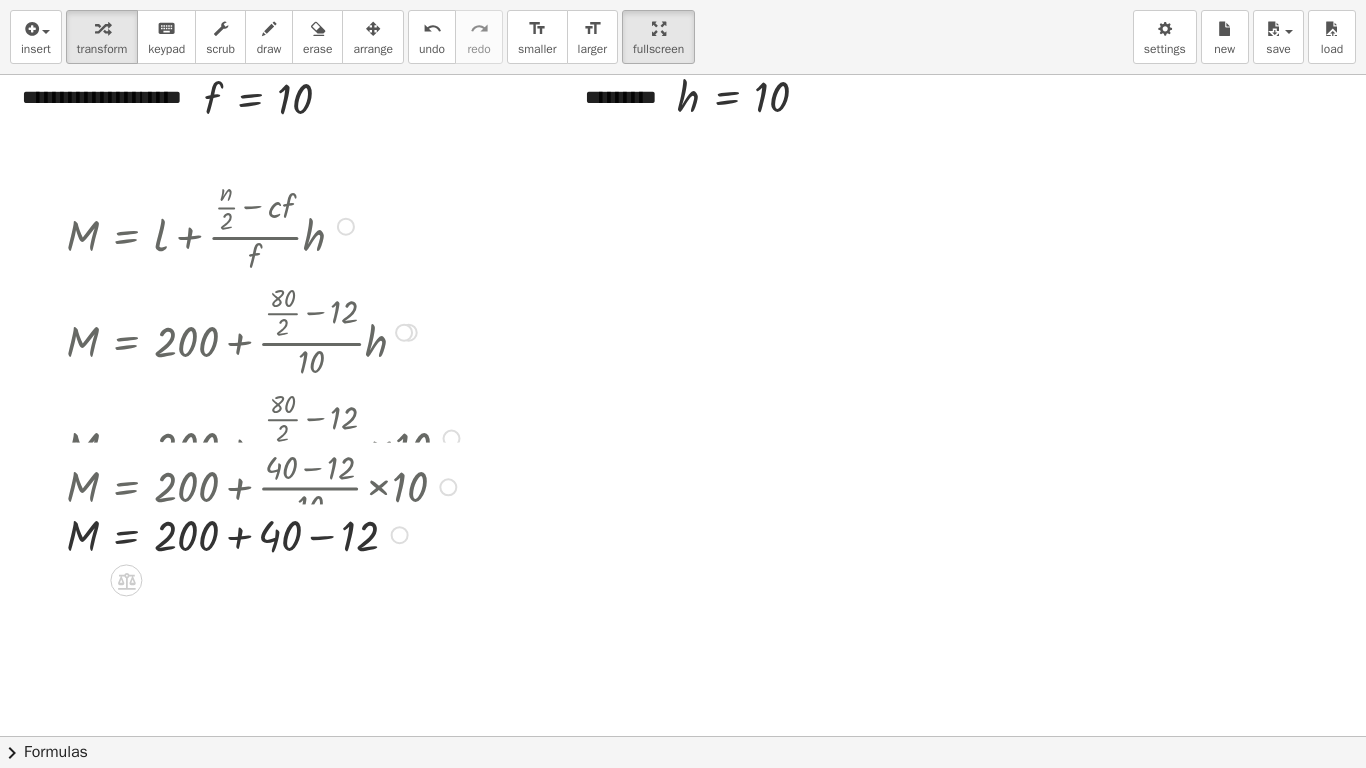 drag, startPoint x: 389, startPoint y: 443, endPoint x: 403, endPoint y: 554, distance: 111.8794 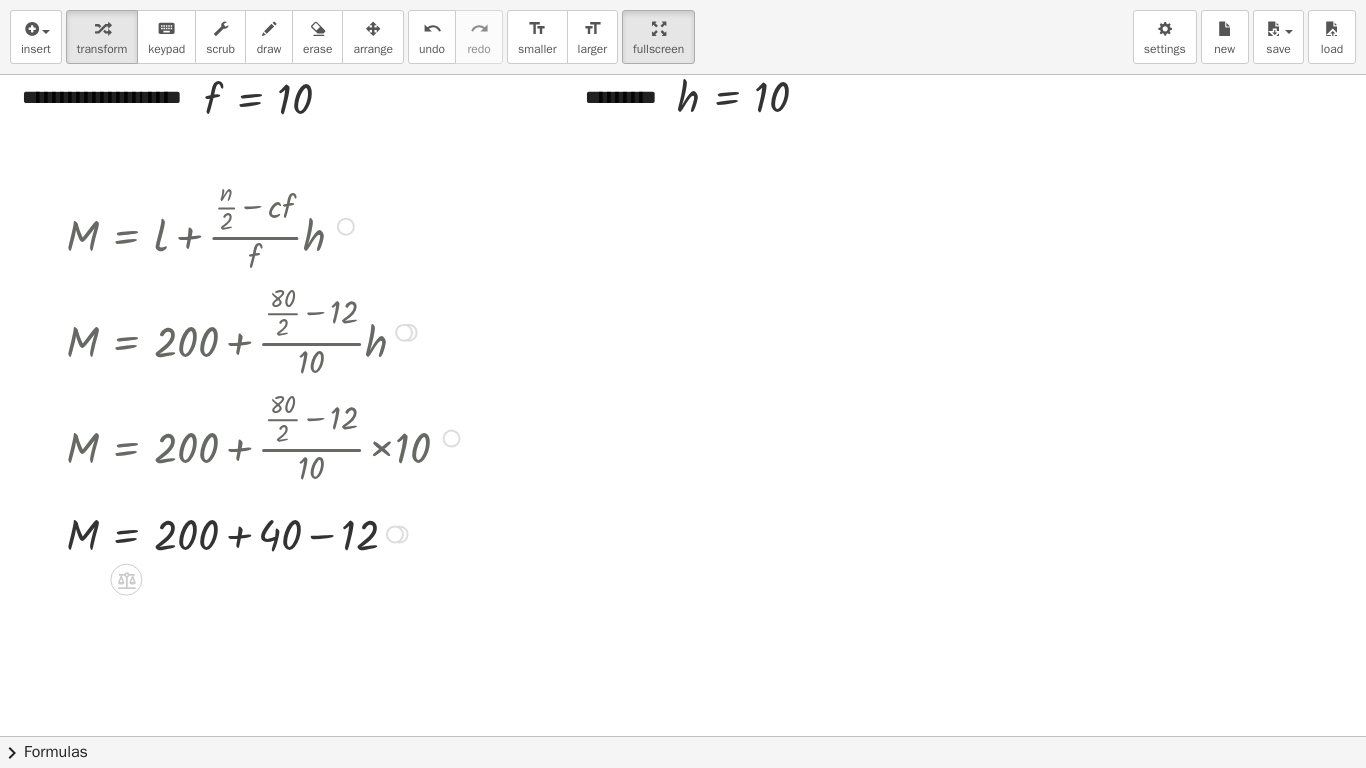 click at bounding box center (266, 225) 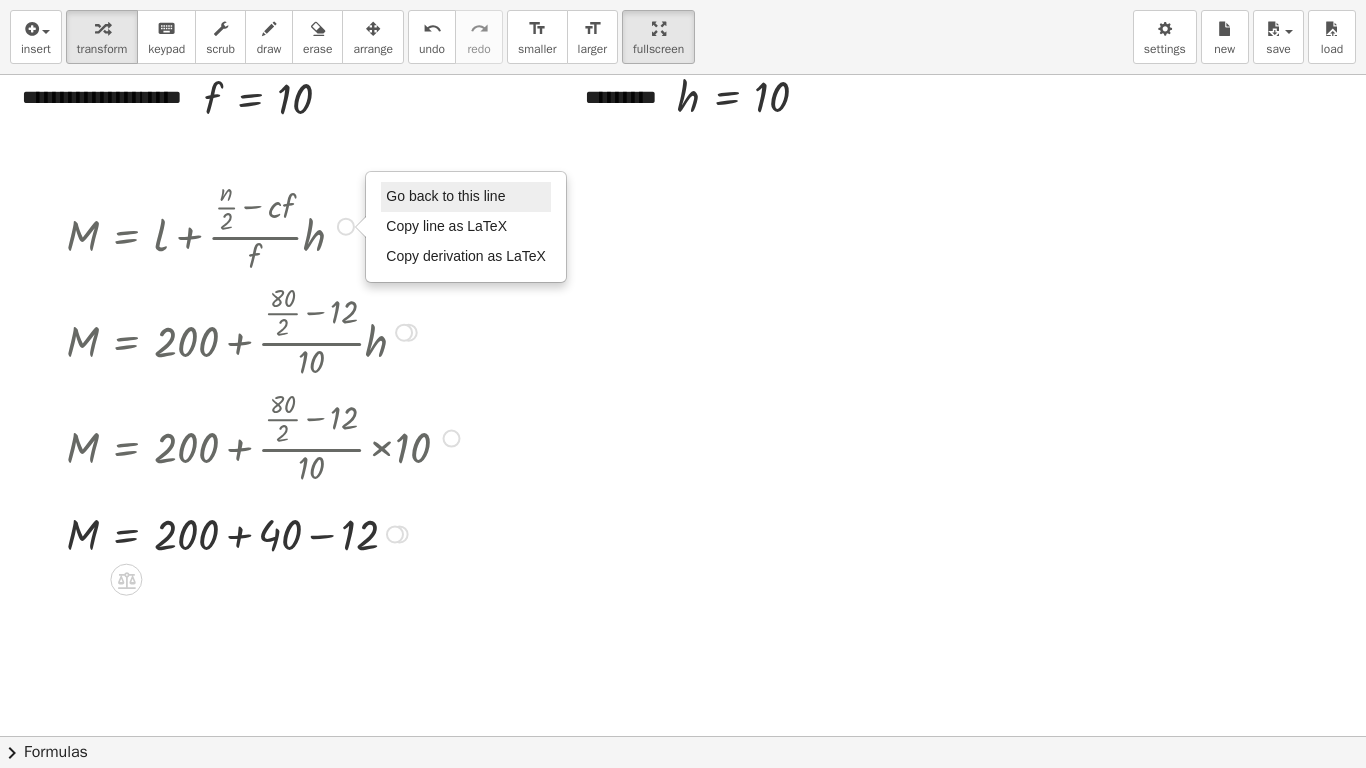 click on "Go back to this line" at bounding box center [445, 196] 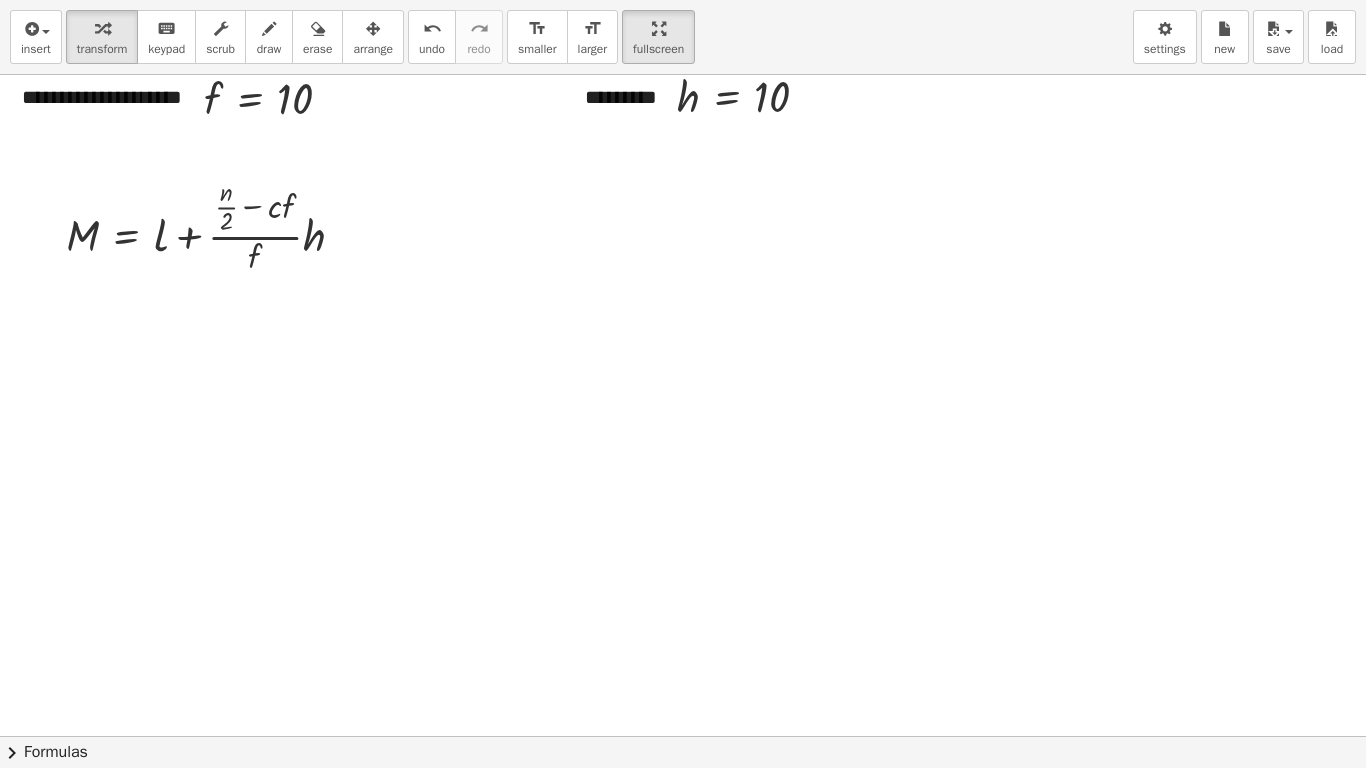 scroll, scrollTop: 0, scrollLeft: 0, axis: both 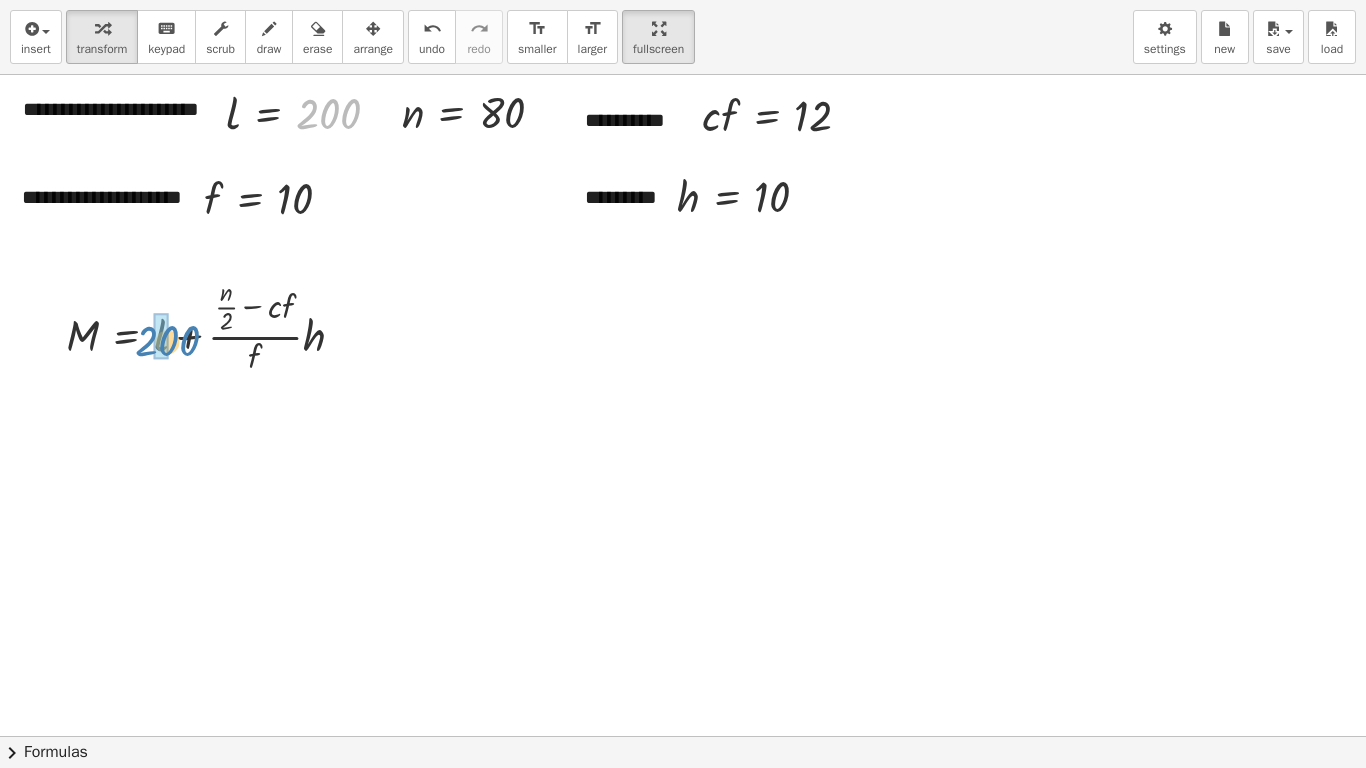 drag, startPoint x: 323, startPoint y: 116, endPoint x: 167, endPoint y: 345, distance: 277.08664 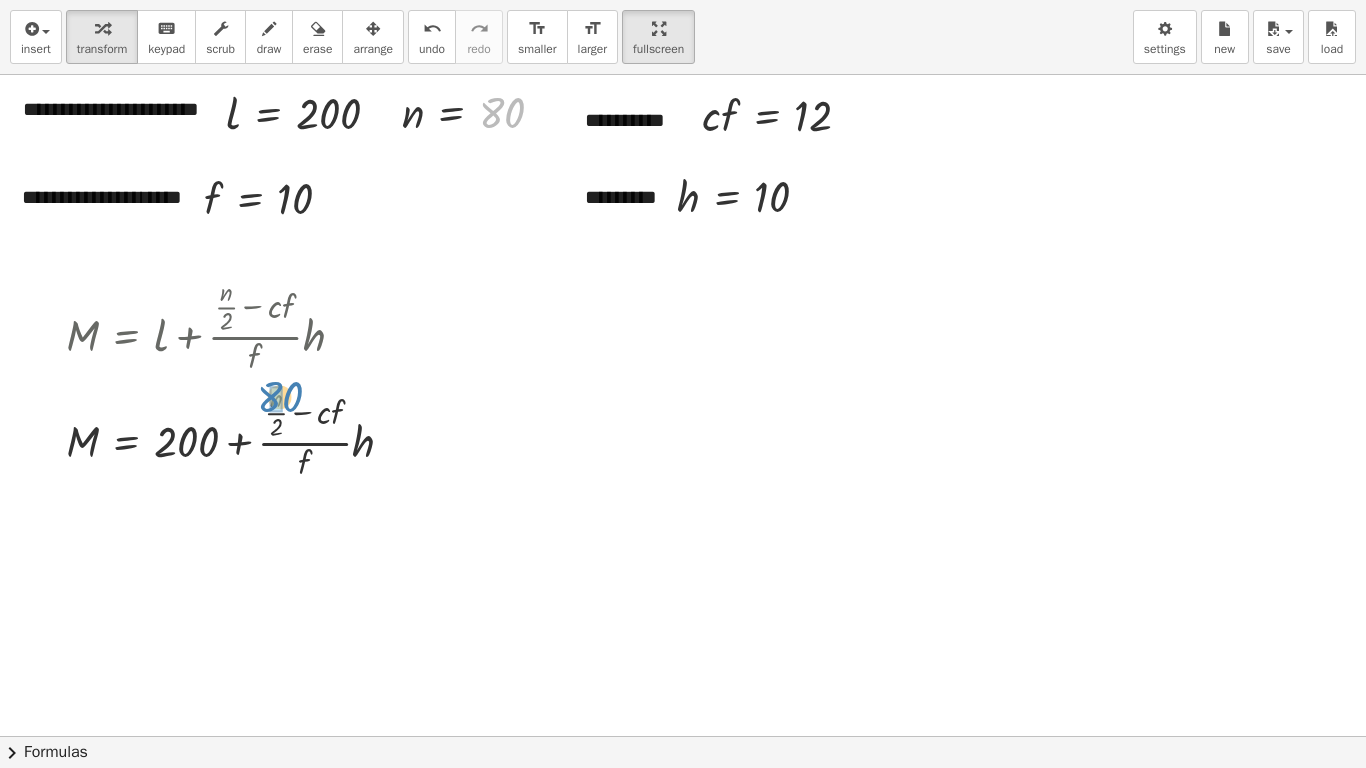 drag, startPoint x: 507, startPoint y: 113, endPoint x: 285, endPoint y: 397, distance: 360.47192 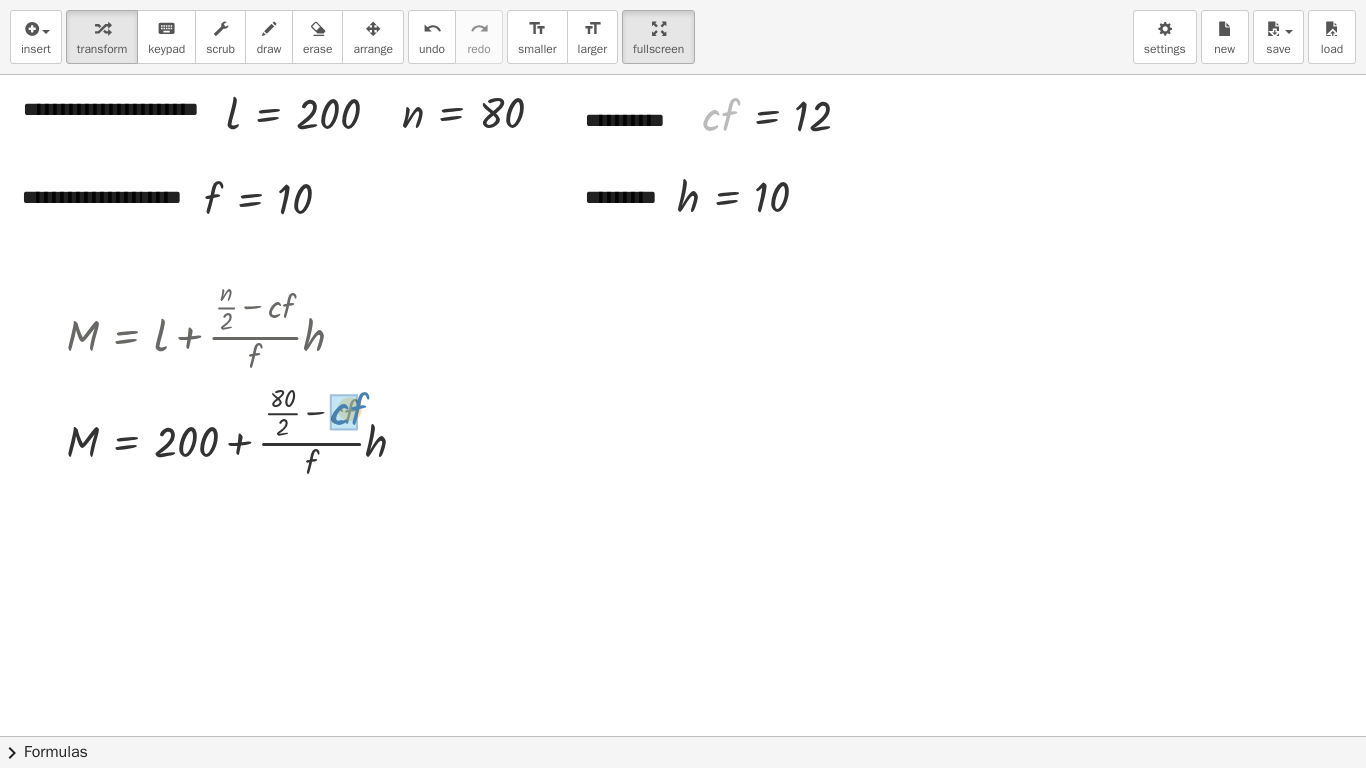 drag, startPoint x: 716, startPoint y: 114, endPoint x: 345, endPoint y: 408, distance: 473.36774 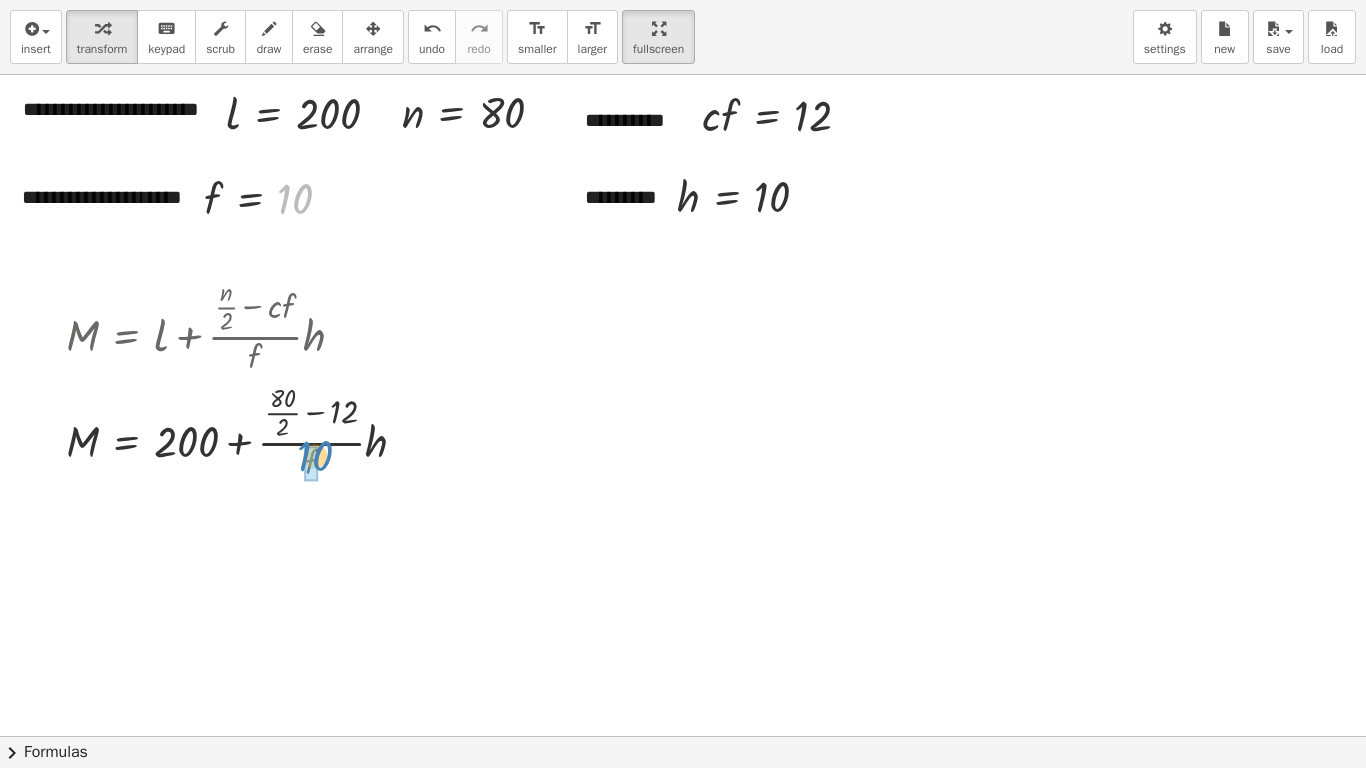 drag, startPoint x: 292, startPoint y: 192, endPoint x: 312, endPoint y: 452, distance: 260.7681 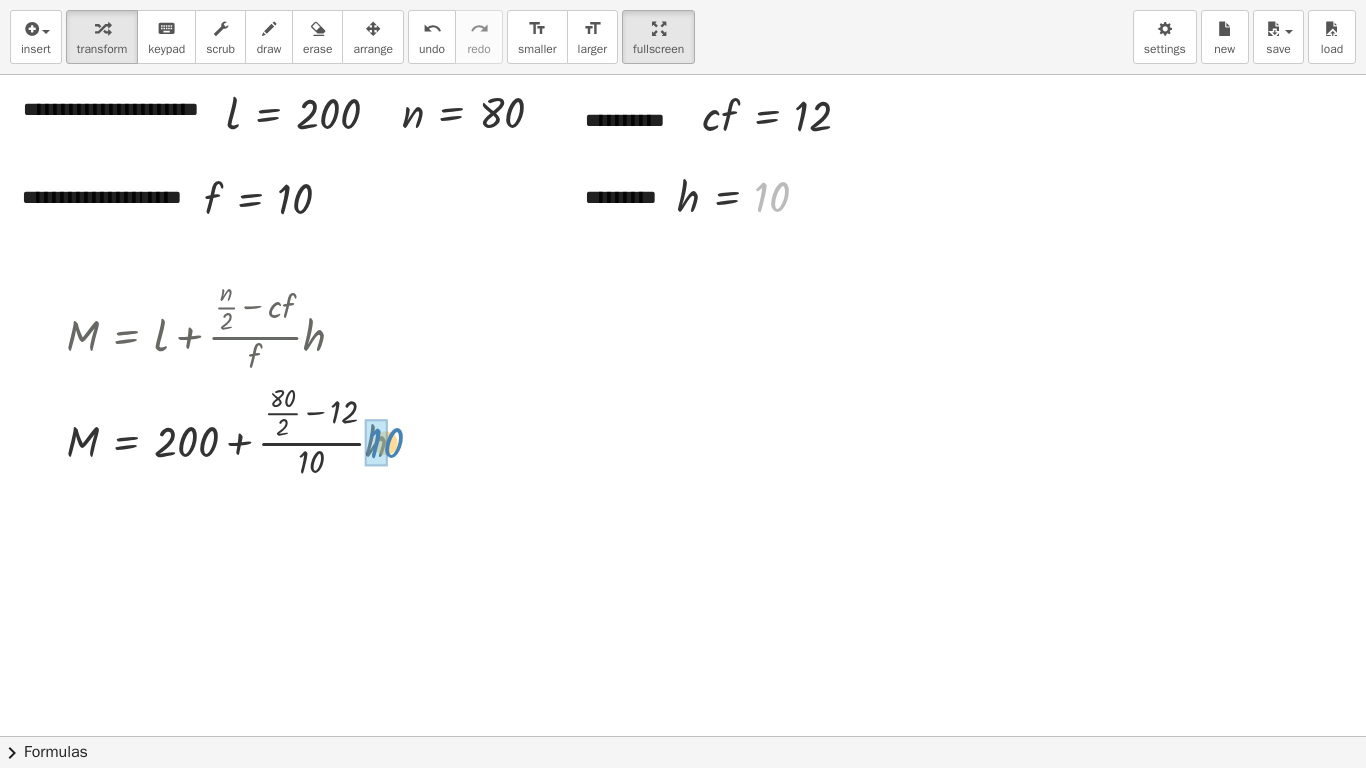 drag, startPoint x: 765, startPoint y: 203, endPoint x: 378, endPoint y: 449, distance: 458.56842 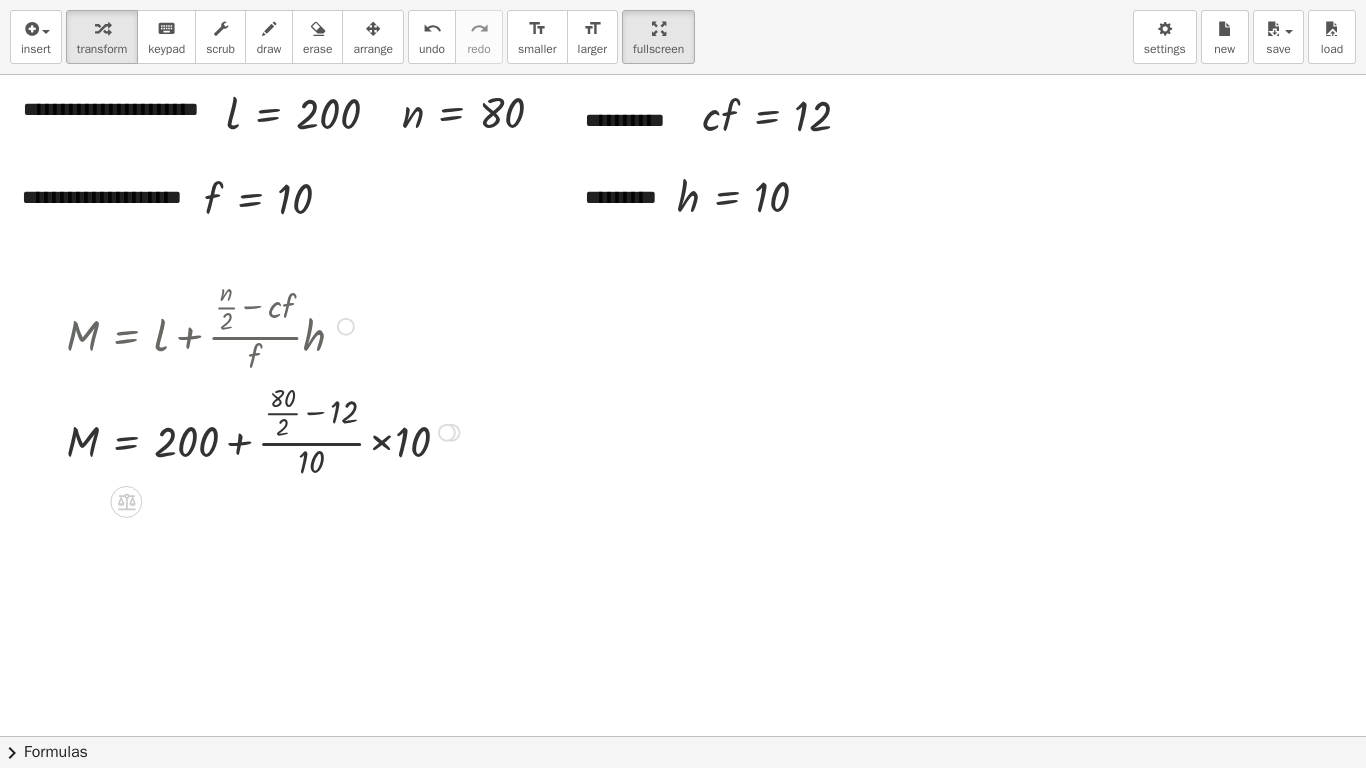 click at bounding box center (447, 433) 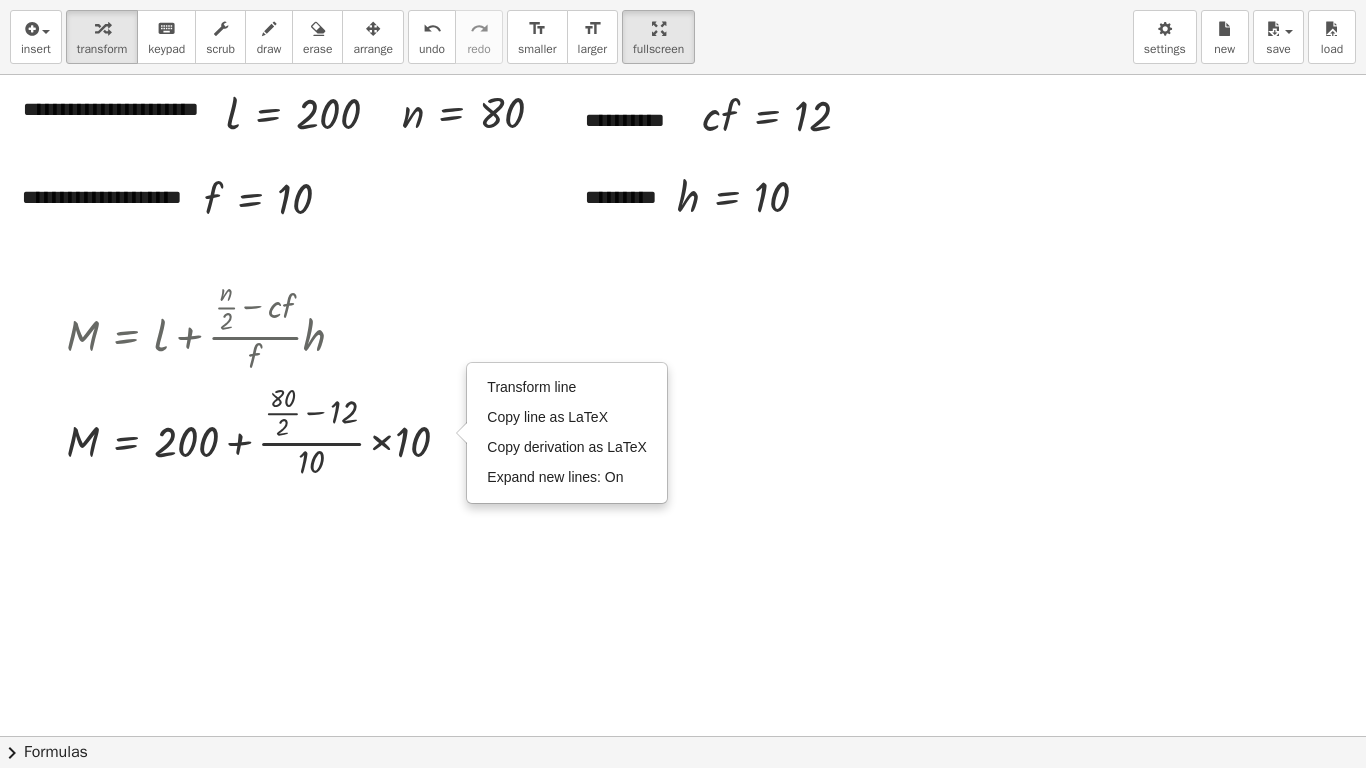 click at bounding box center (683, 736) 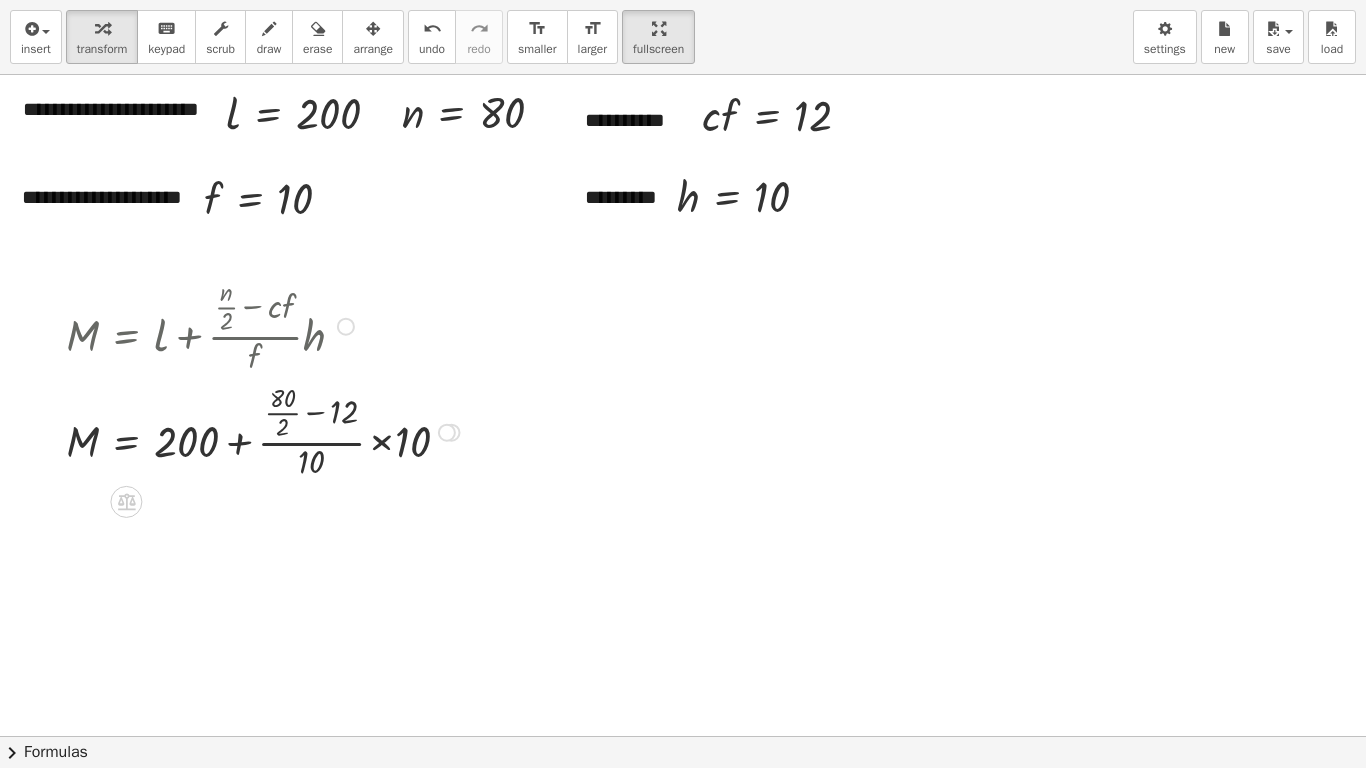 click at bounding box center [266, 431] 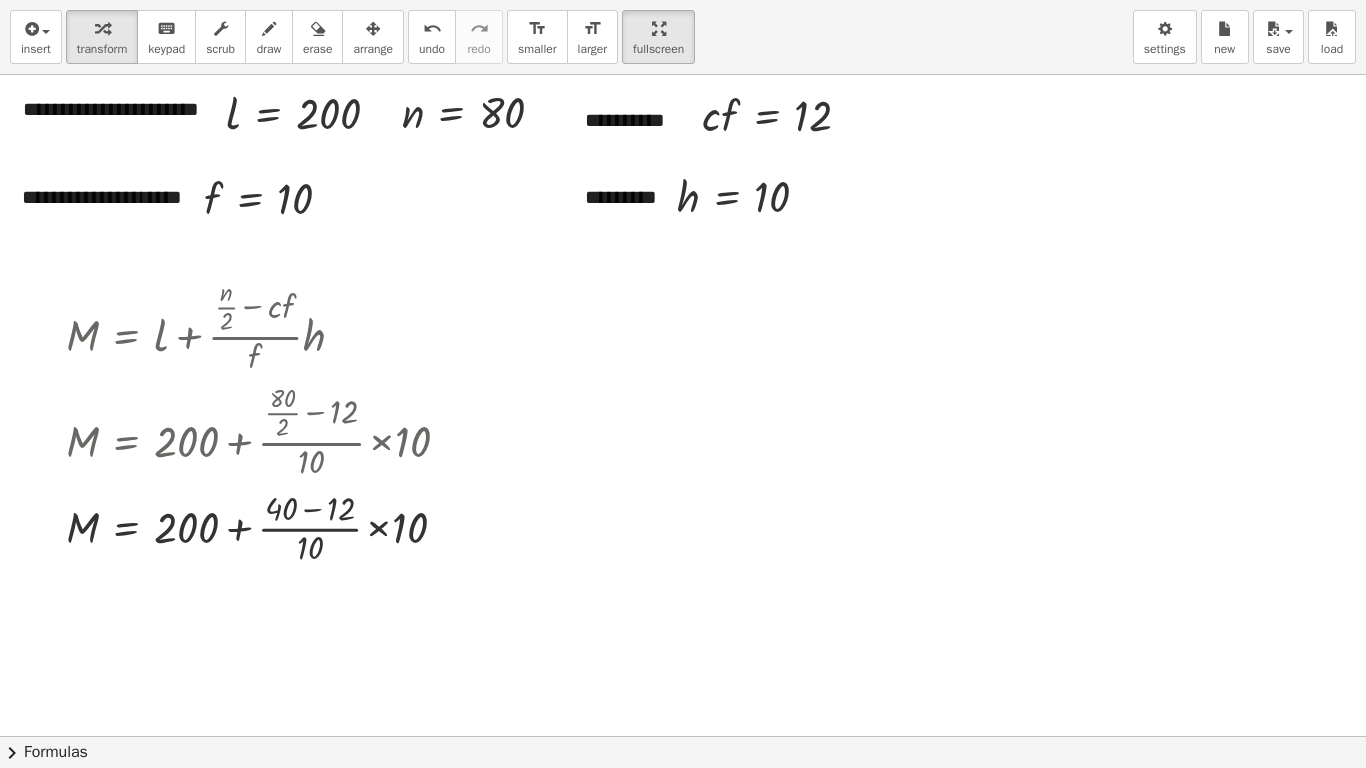 scroll, scrollTop: 100, scrollLeft: 0, axis: vertical 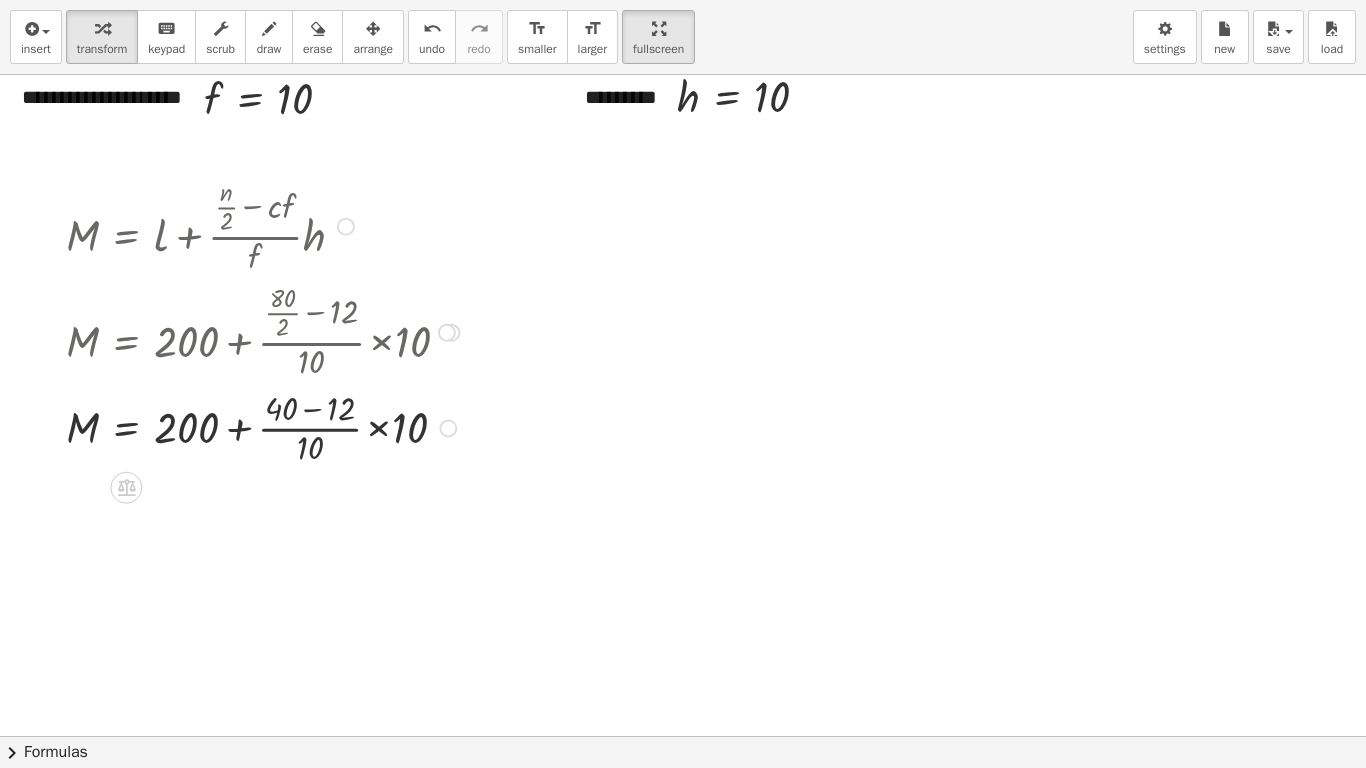 click at bounding box center (266, 427) 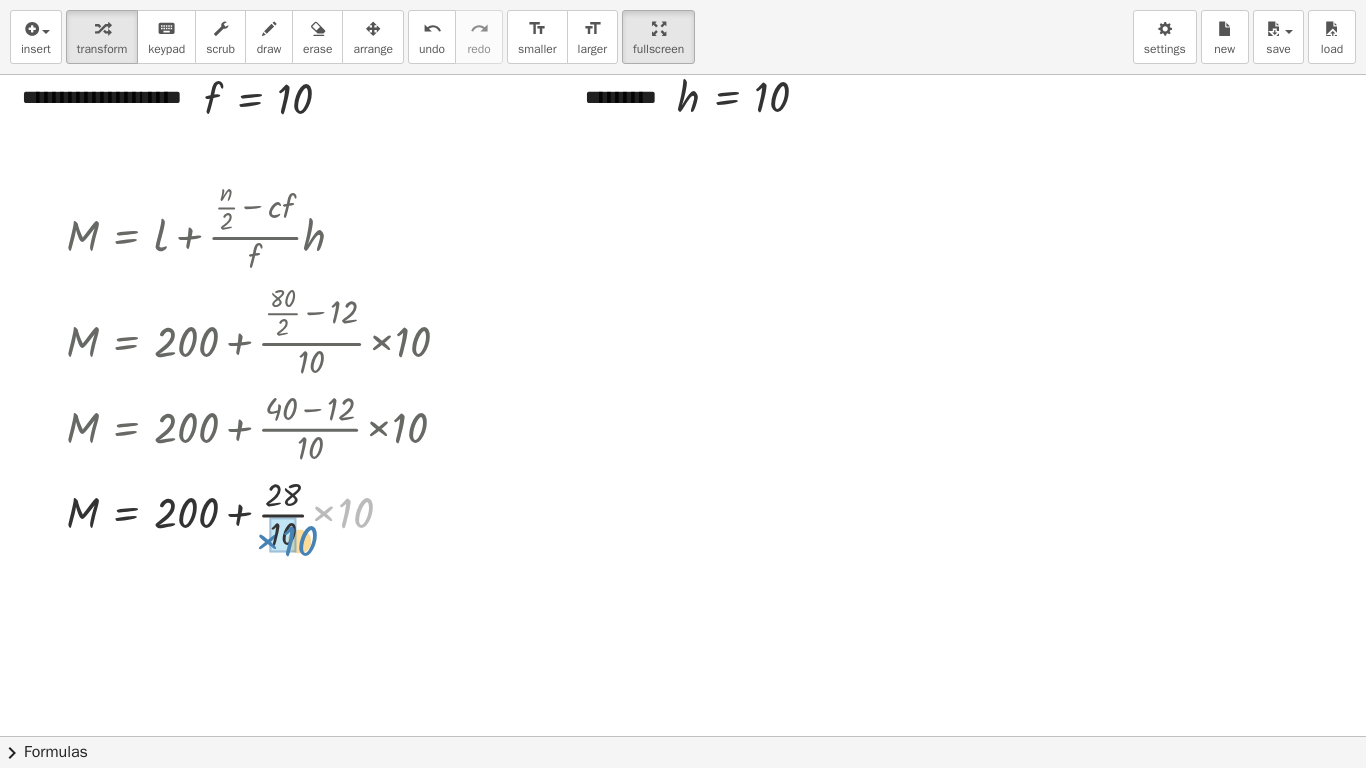 drag, startPoint x: 358, startPoint y: 515, endPoint x: 302, endPoint y: 543, distance: 62.609905 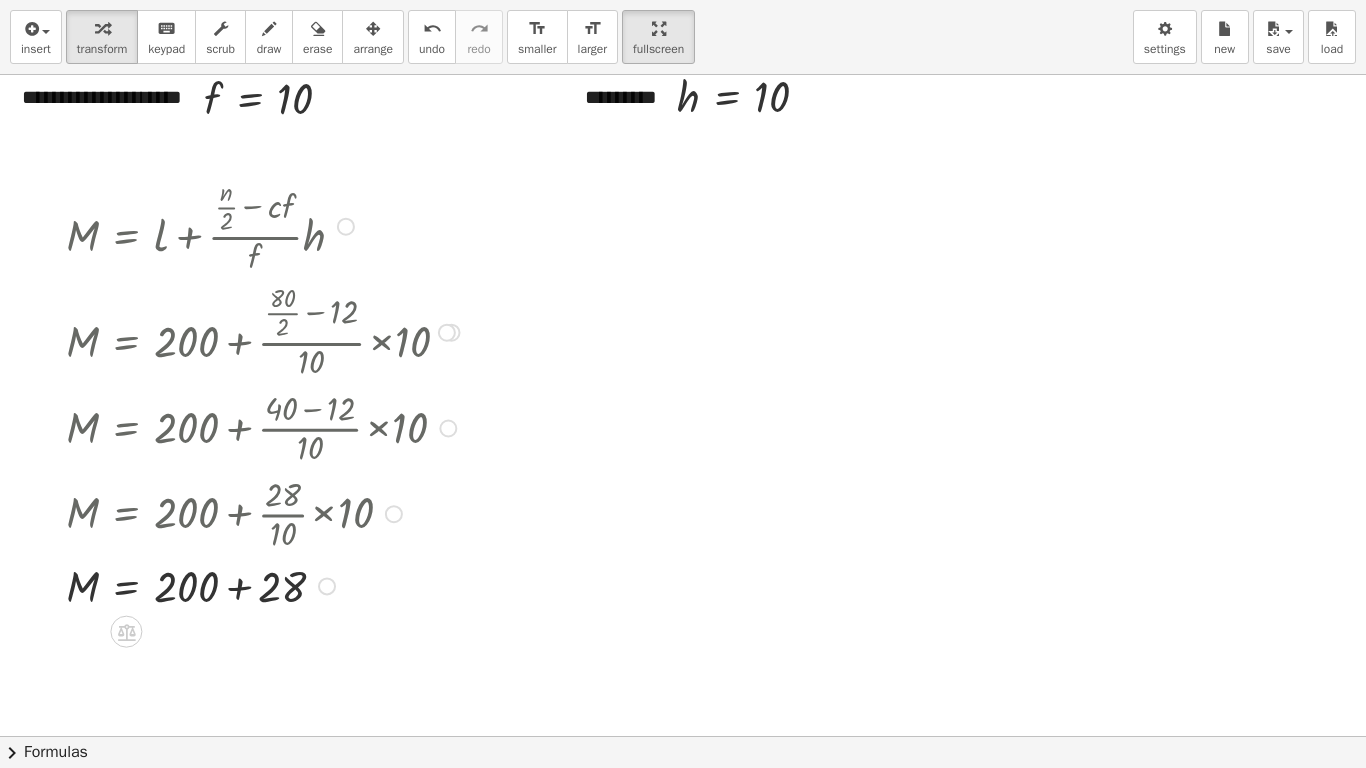 click at bounding box center (266, 584) 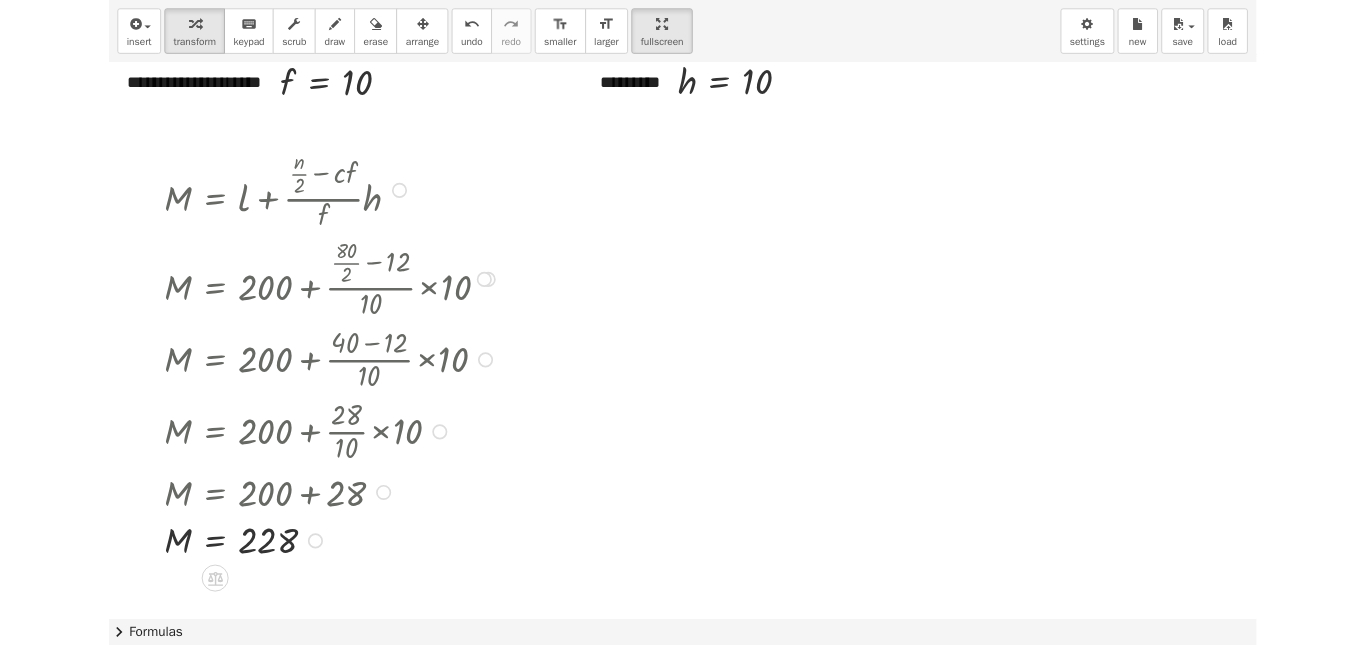 scroll, scrollTop: 0, scrollLeft: 0, axis: both 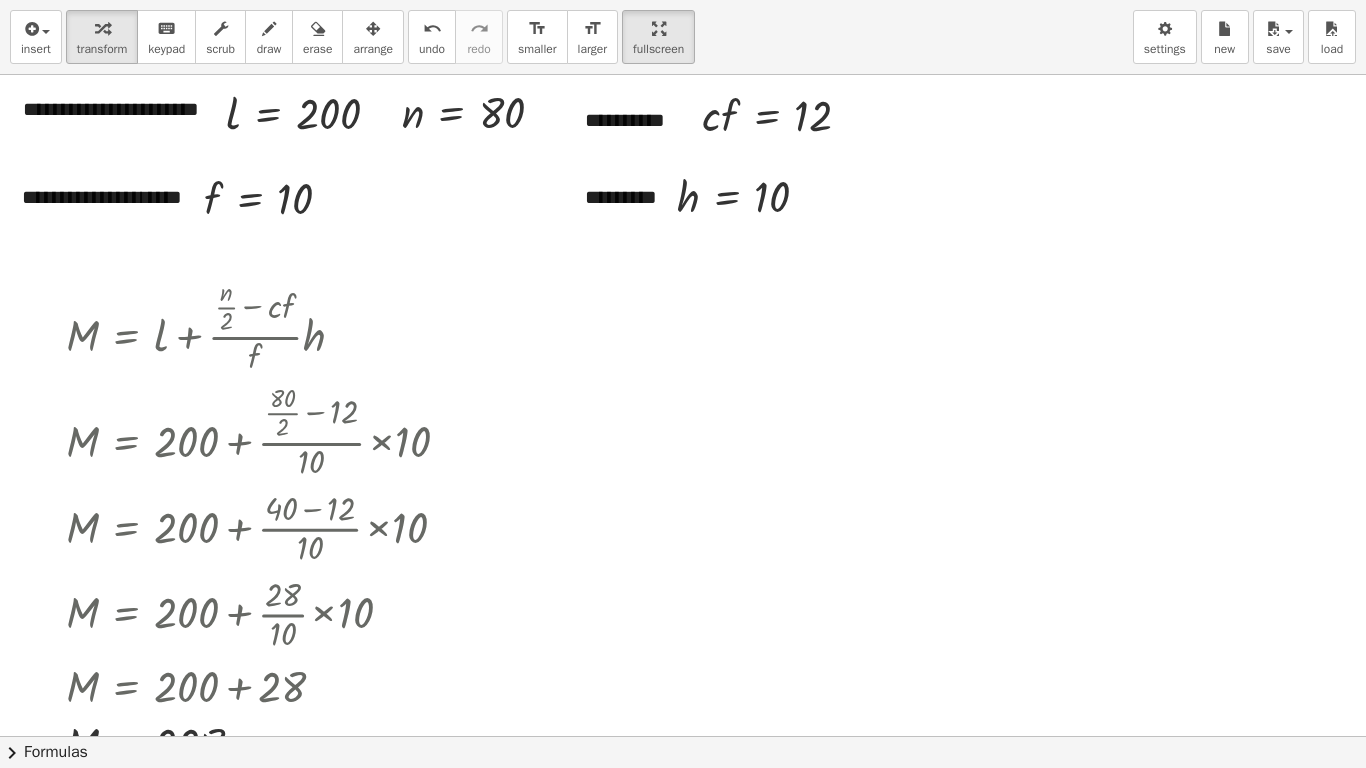 drag, startPoint x: 668, startPoint y: 21, endPoint x: 668, endPoint y: -101, distance: 122 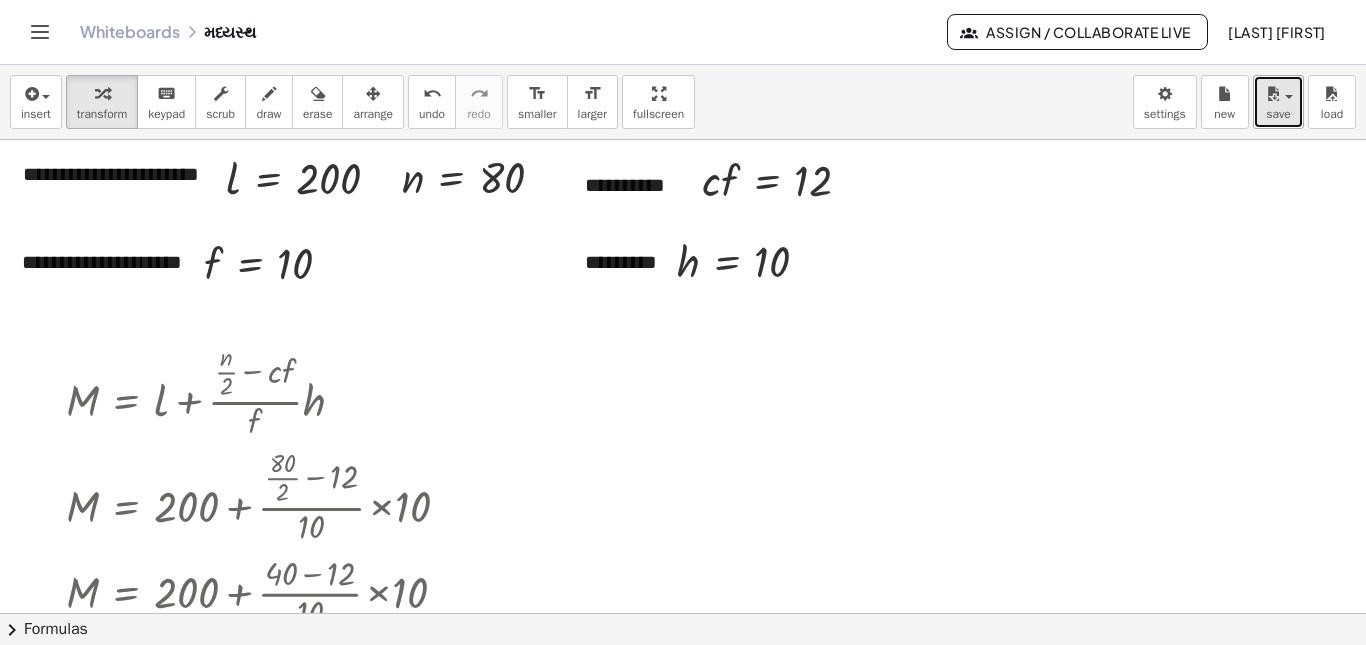 click on "save" at bounding box center [1278, 102] 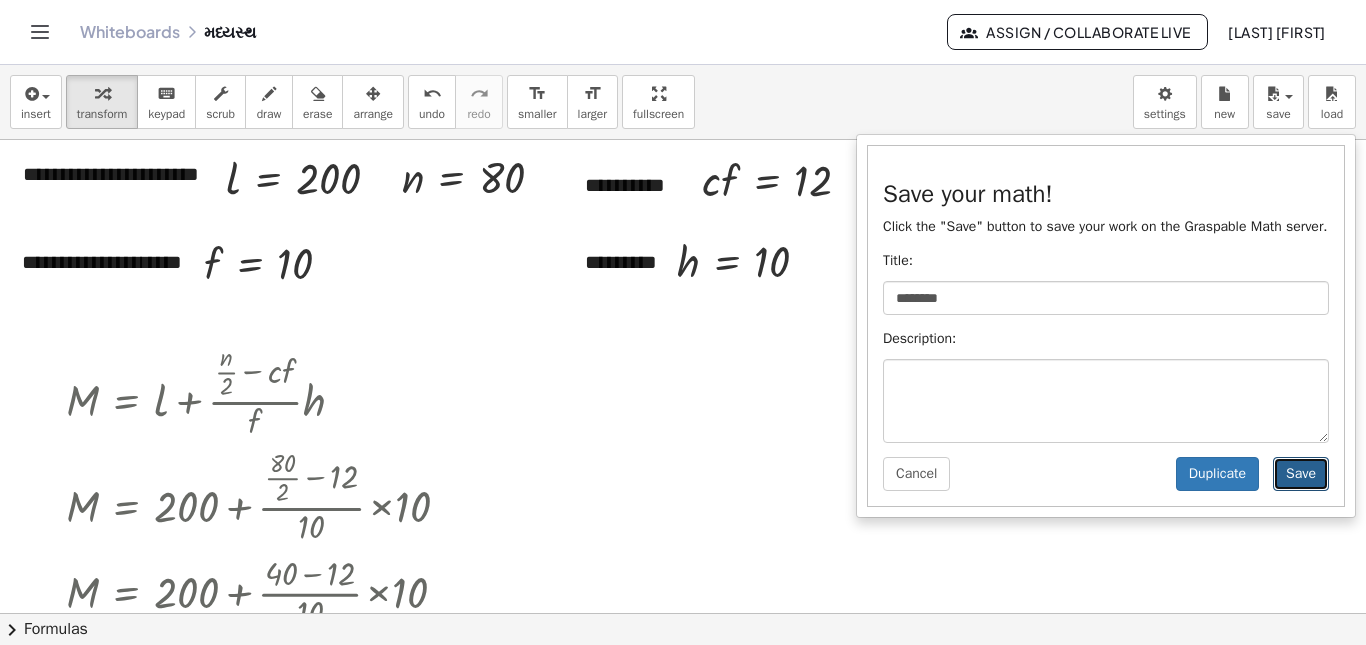 click on "Save" at bounding box center (1301, 474) 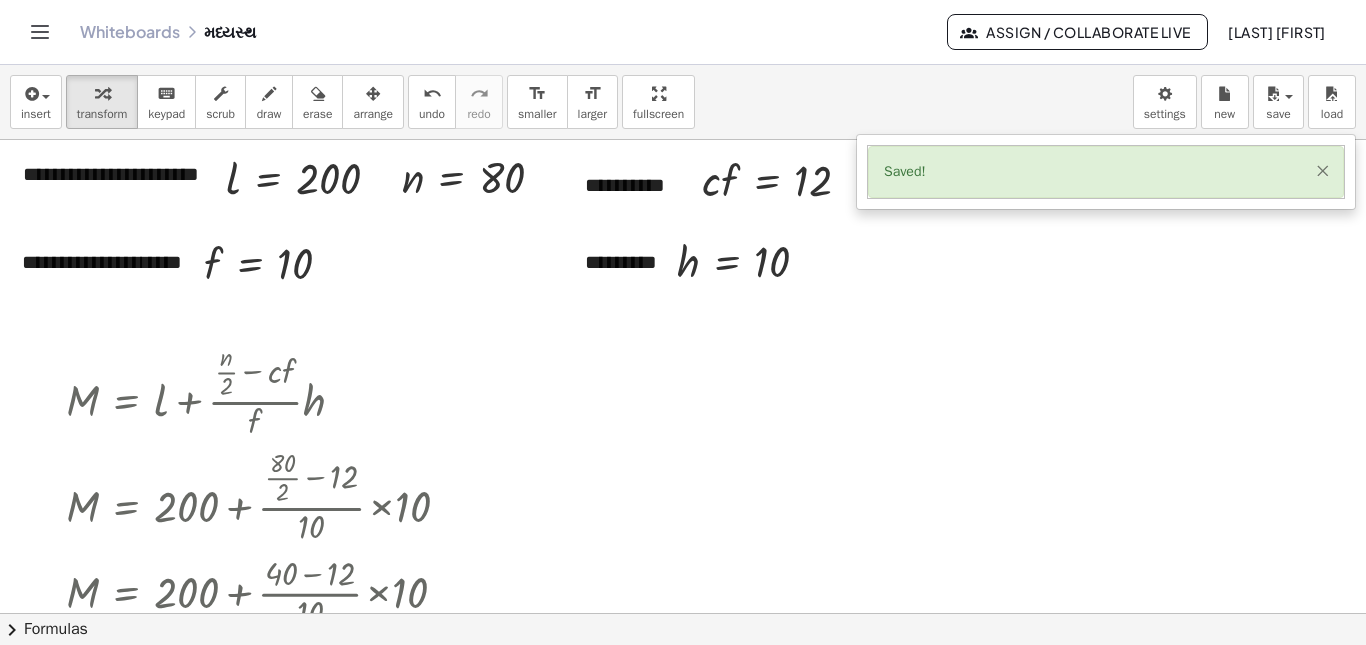 drag, startPoint x: 1316, startPoint y: 157, endPoint x: 1298, endPoint y: 191, distance: 38.470768 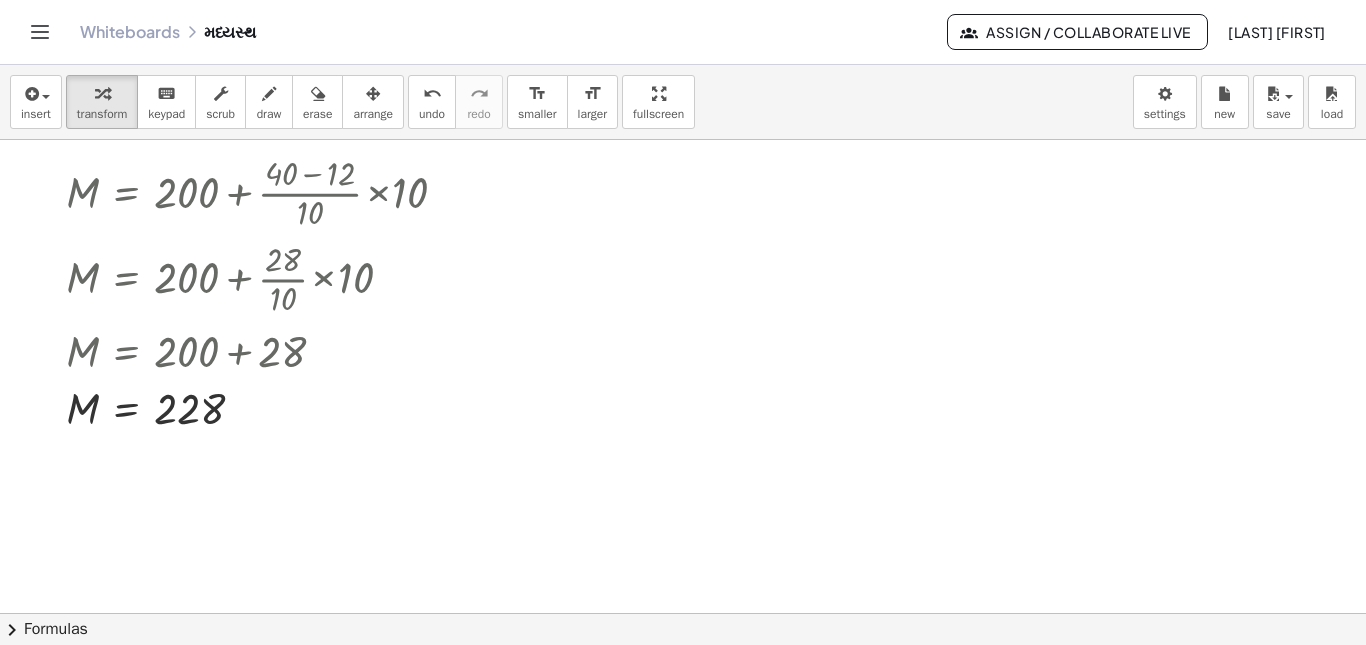 scroll, scrollTop: 0, scrollLeft: 0, axis: both 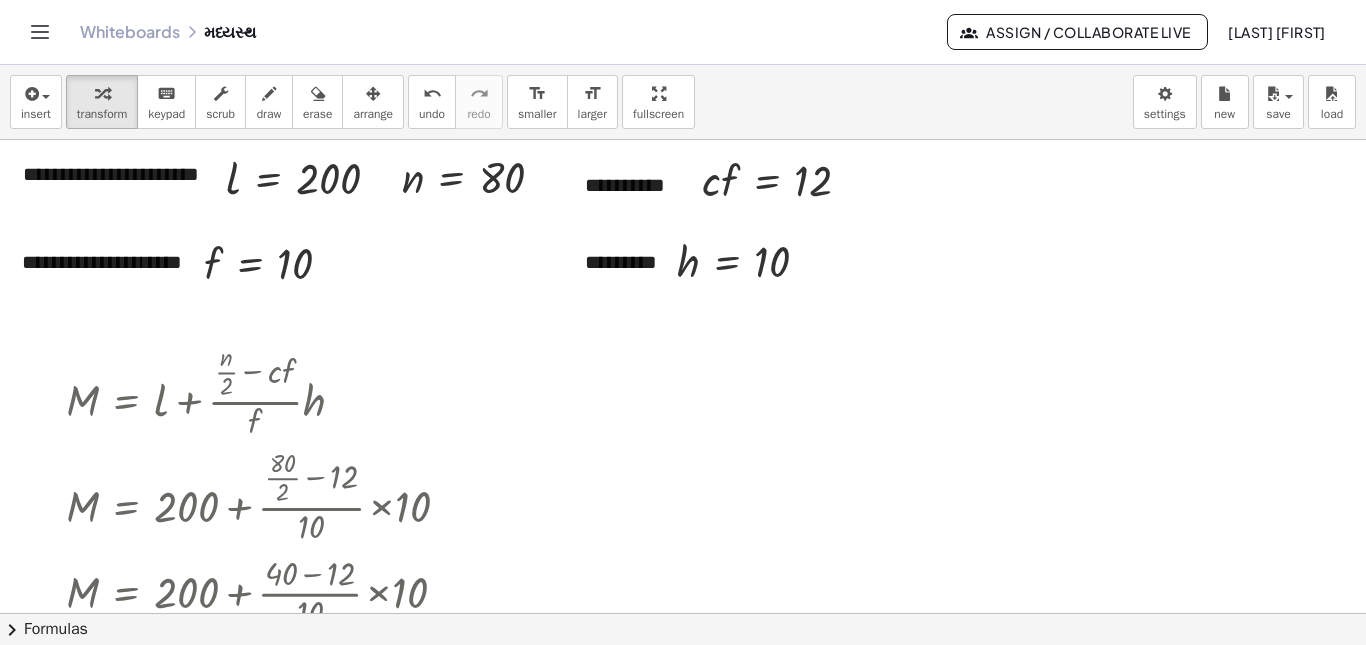 drag, startPoint x: 599, startPoint y: 372, endPoint x: 599, endPoint y: 384, distance: 12 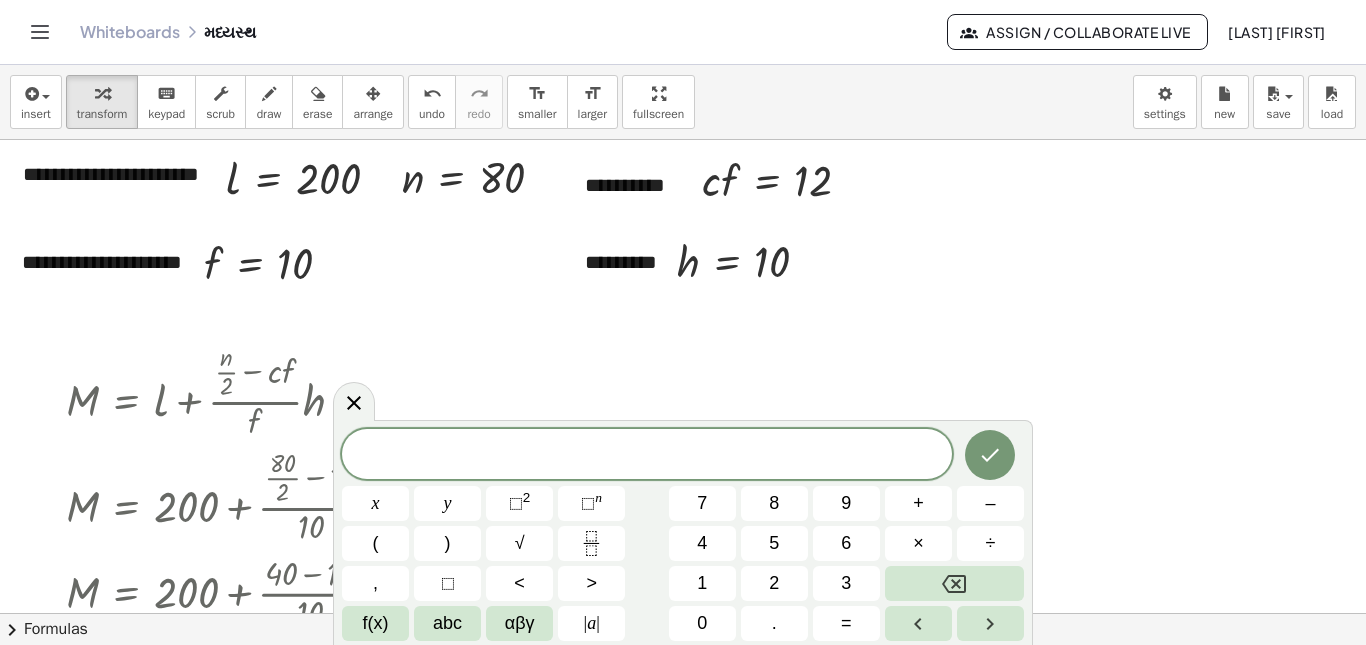 click 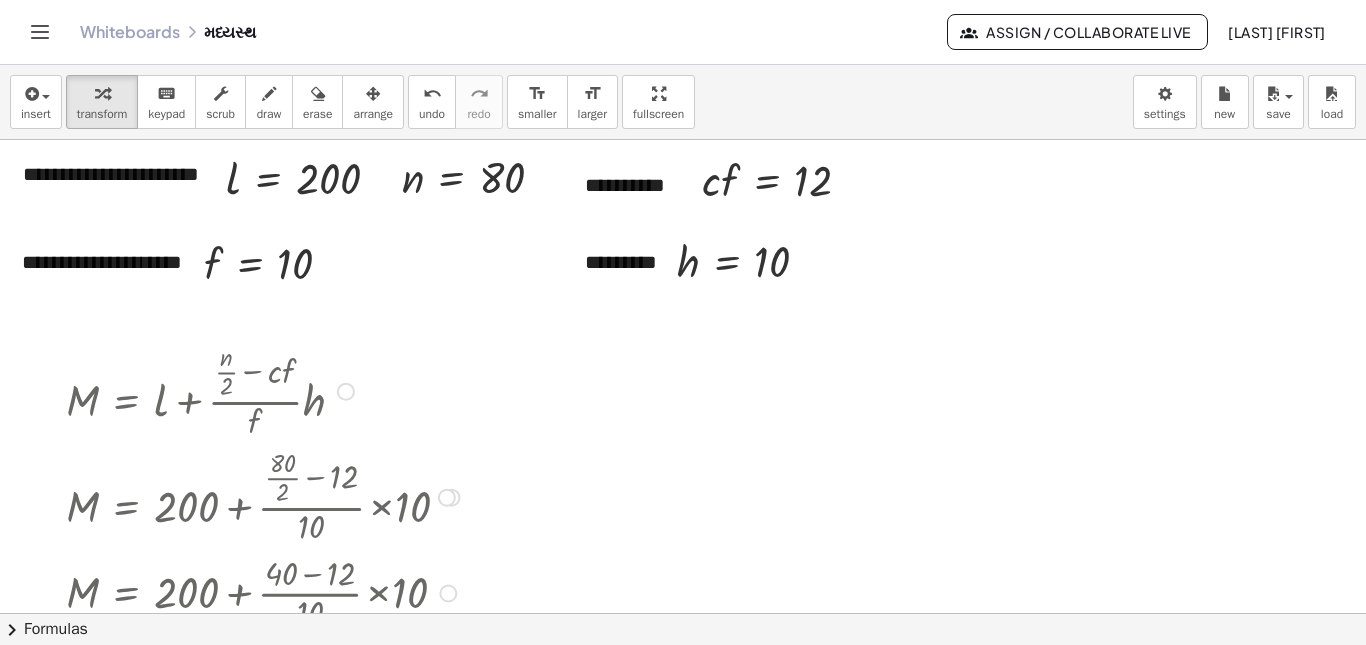 drag, startPoint x: 345, startPoint y: 389, endPoint x: 345, endPoint y: 403, distance: 14 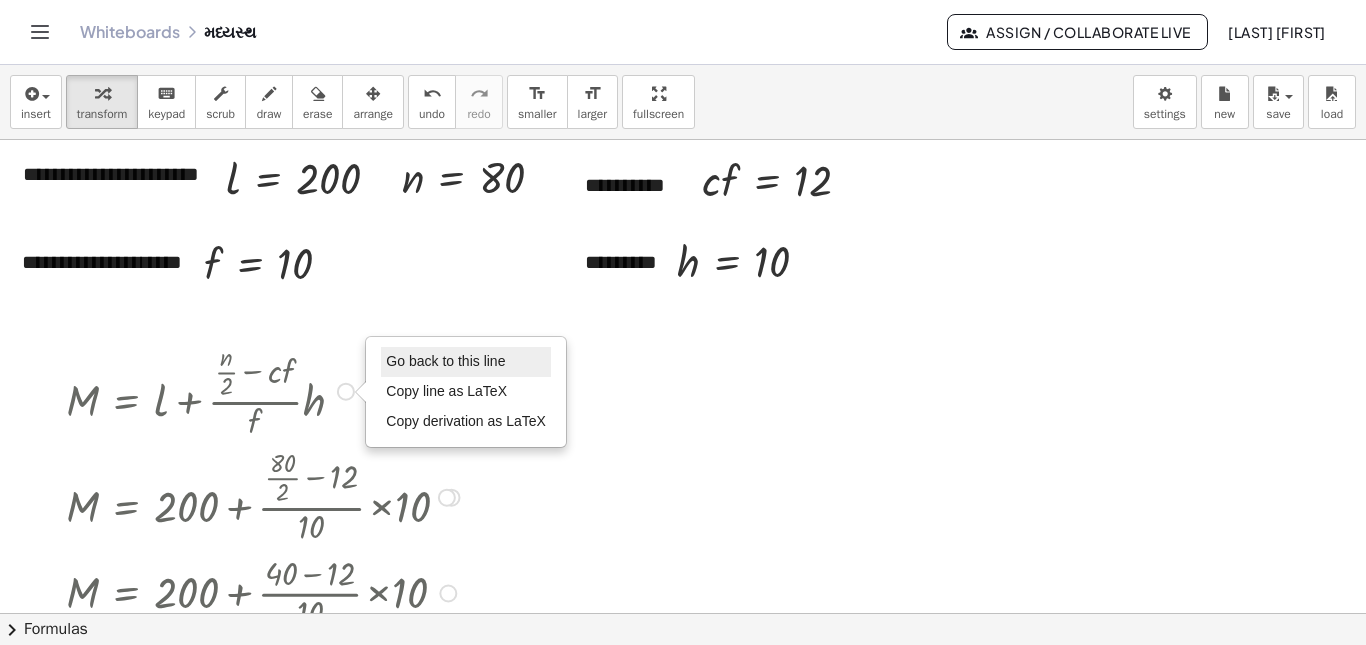 click on "Go back to this line" at bounding box center [445, 361] 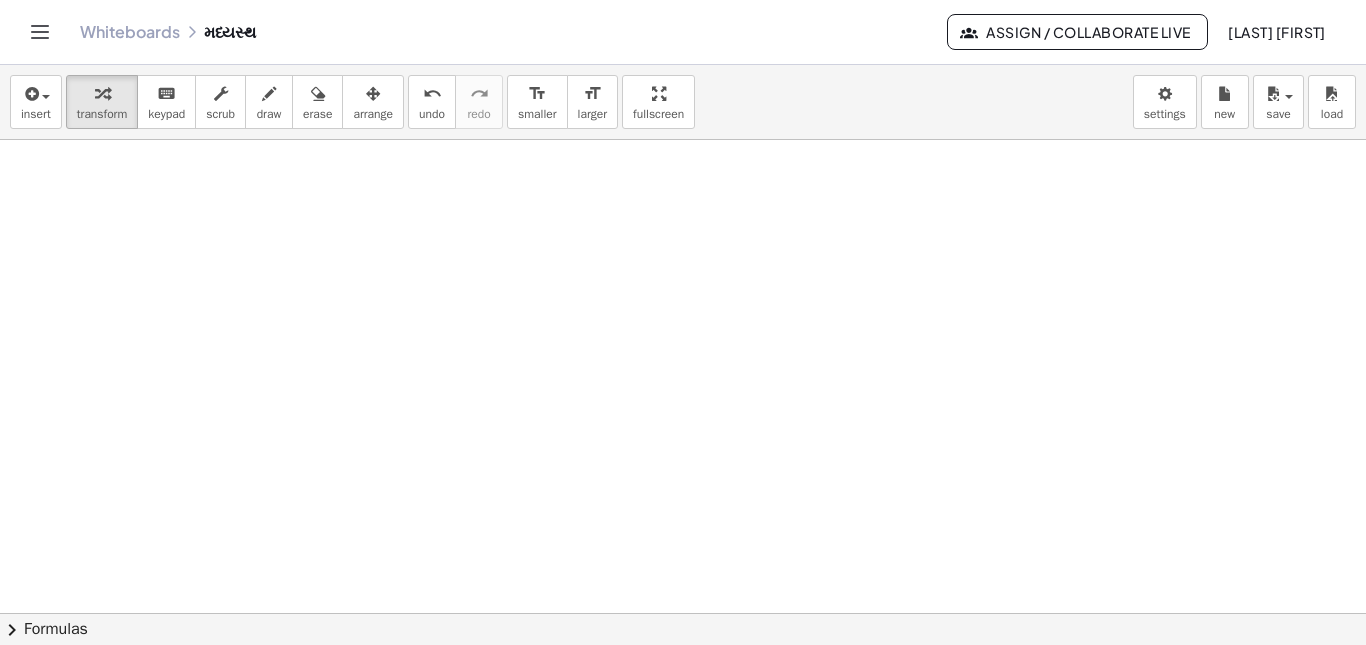 scroll, scrollTop: 0, scrollLeft: 0, axis: both 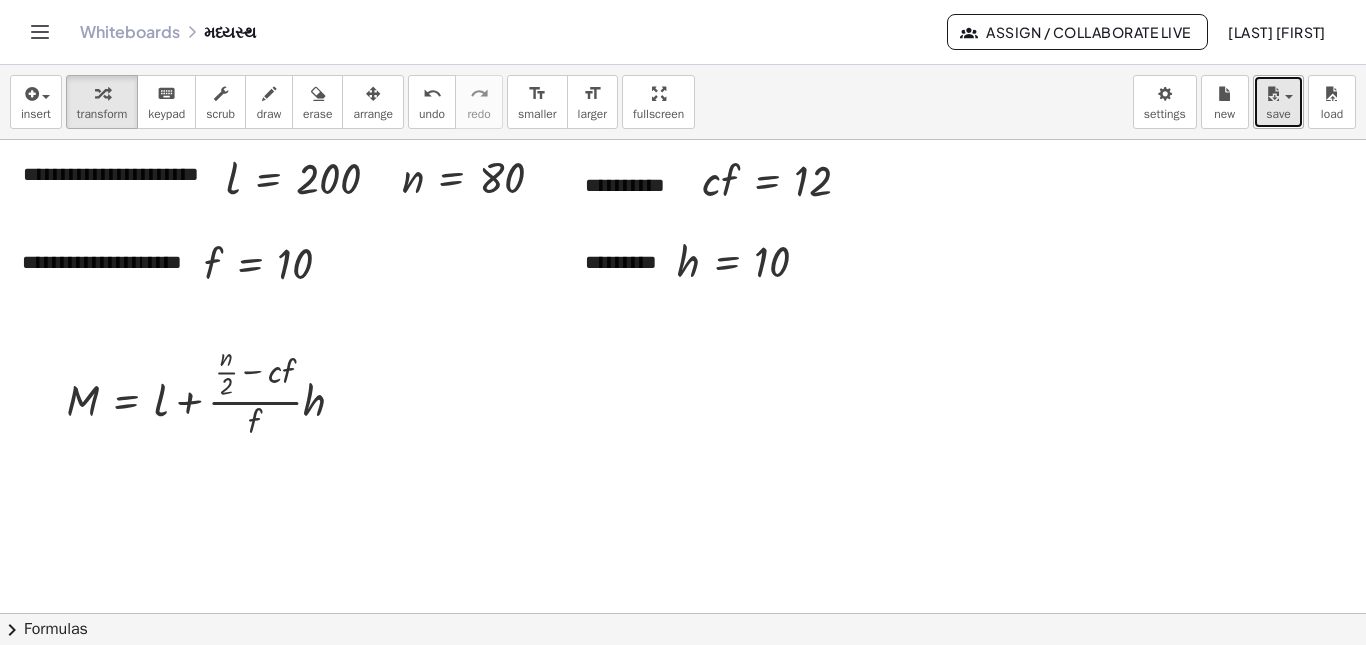 click on "save" at bounding box center [1278, 114] 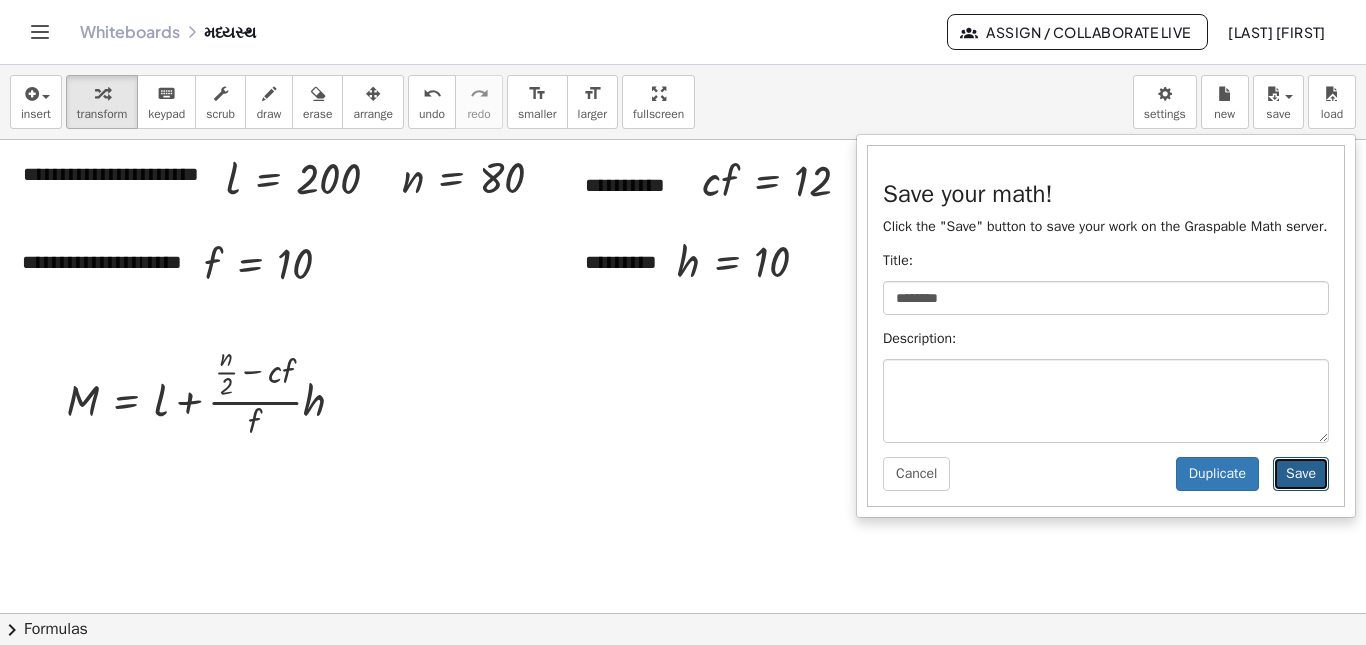 click on "Save" at bounding box center (1301, 474) 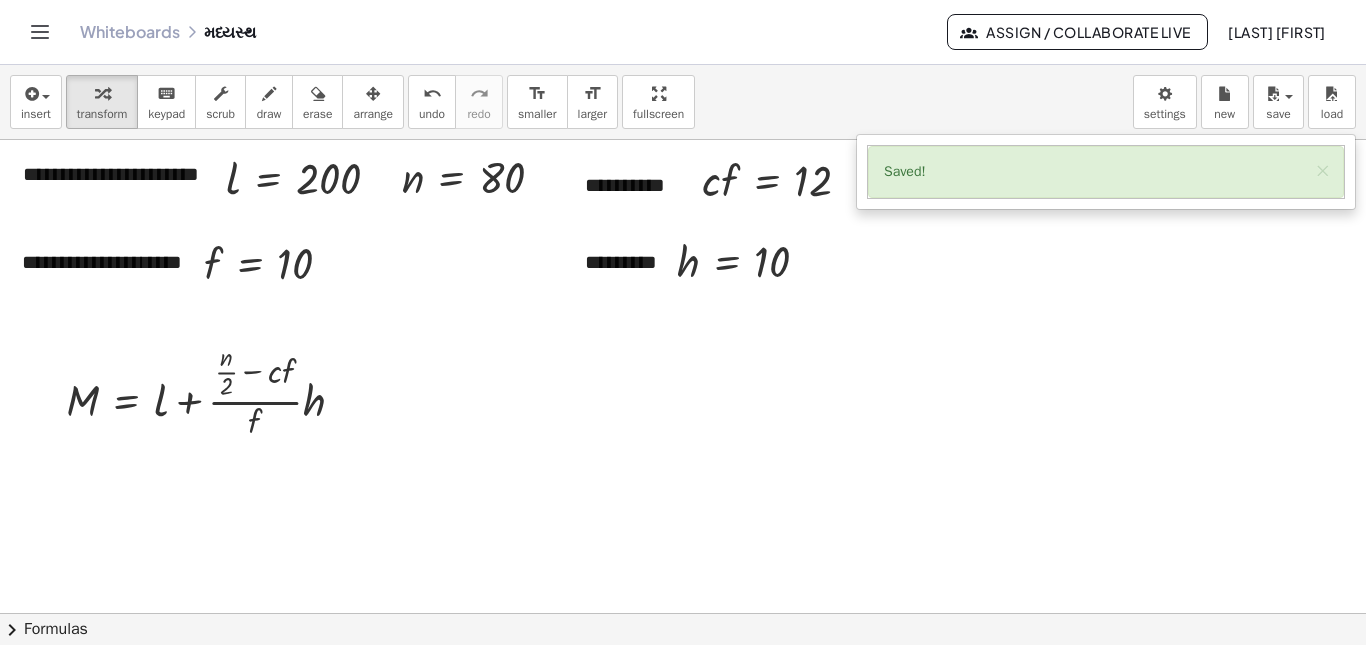 click on "Saved! ×" at bounding box center [1106, 172] 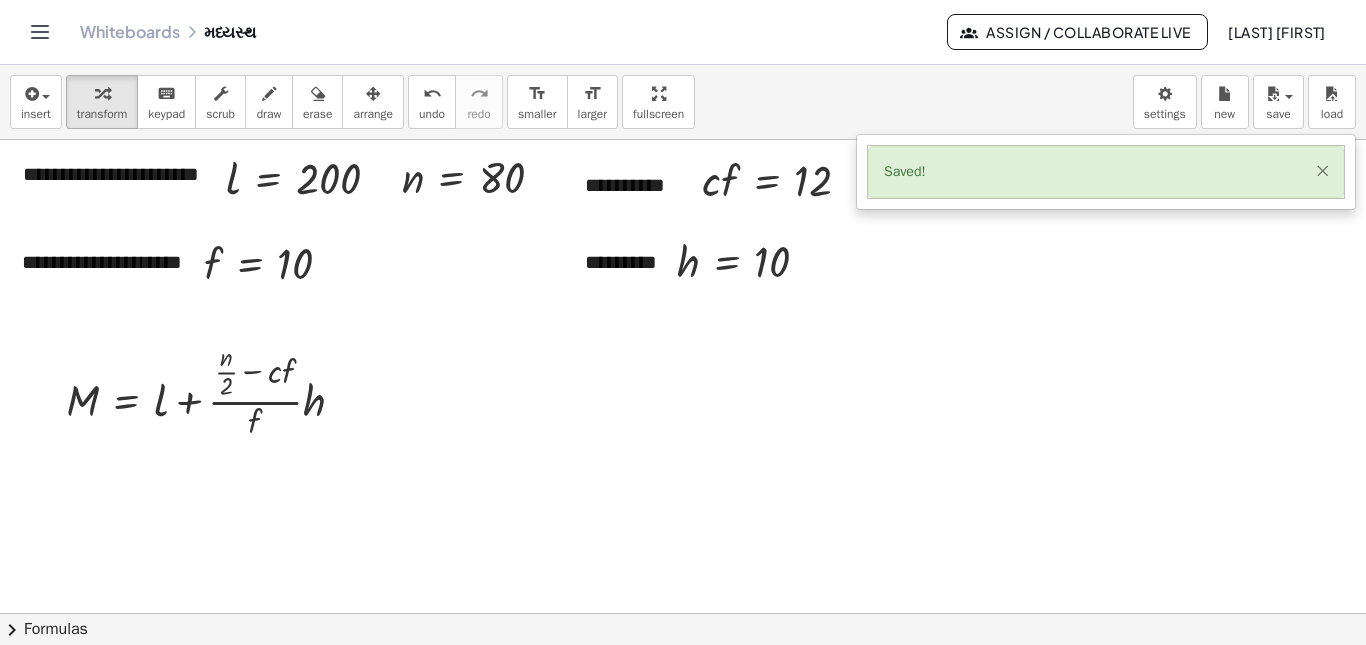 click on "×" at bounding box center [1322, 170] 